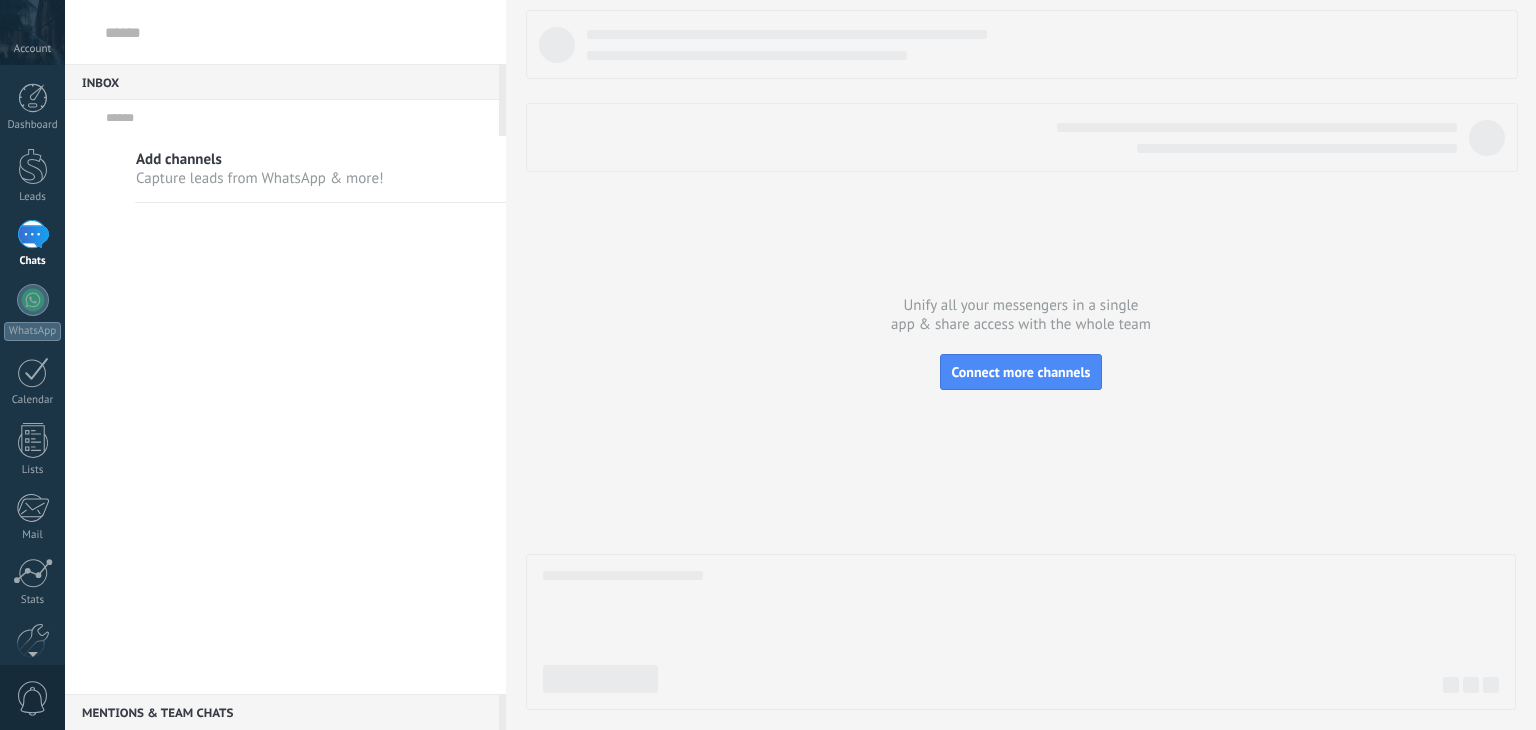 scroll, scrollTop: 0, scrollLeft: 0, axis: both 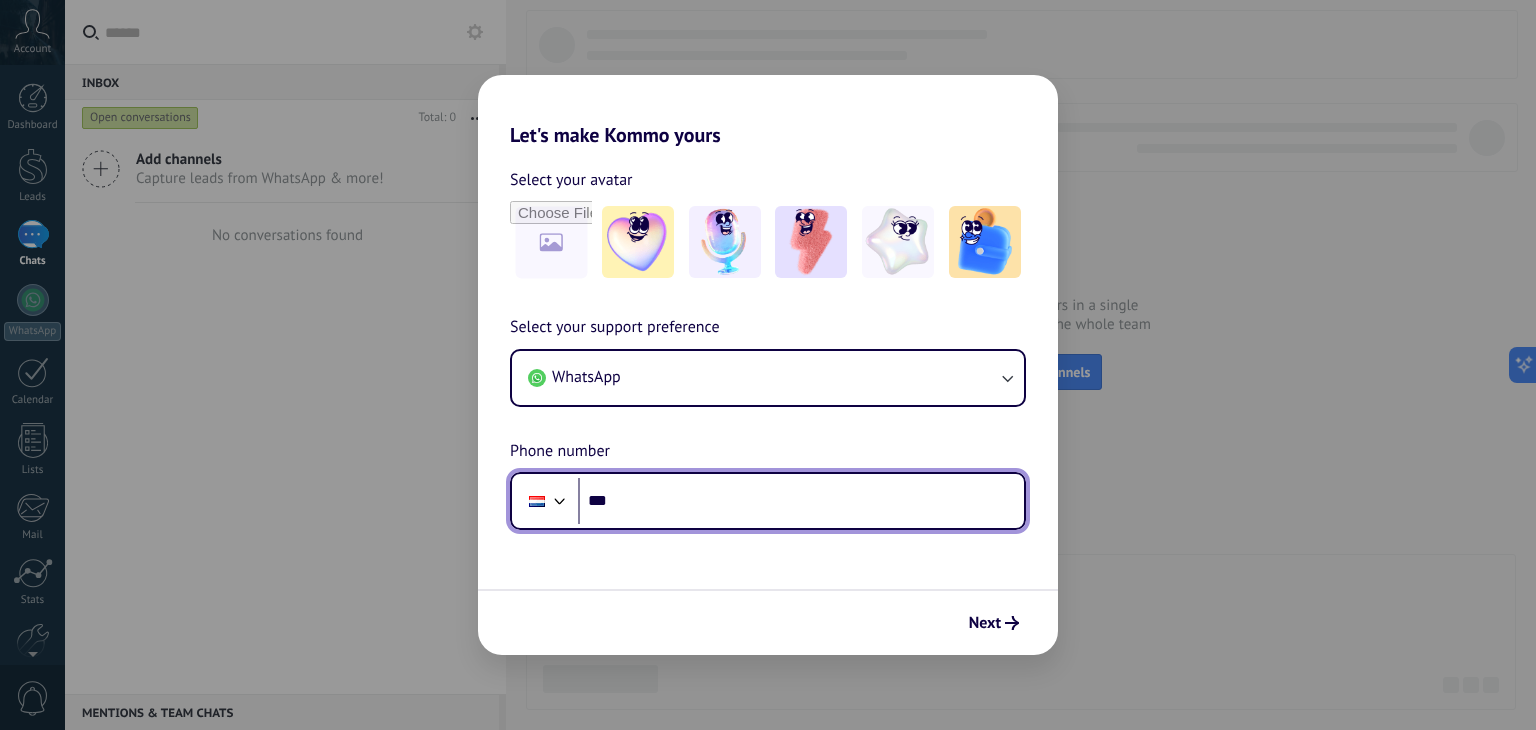 click on "***" at bounding box center (801, 501) 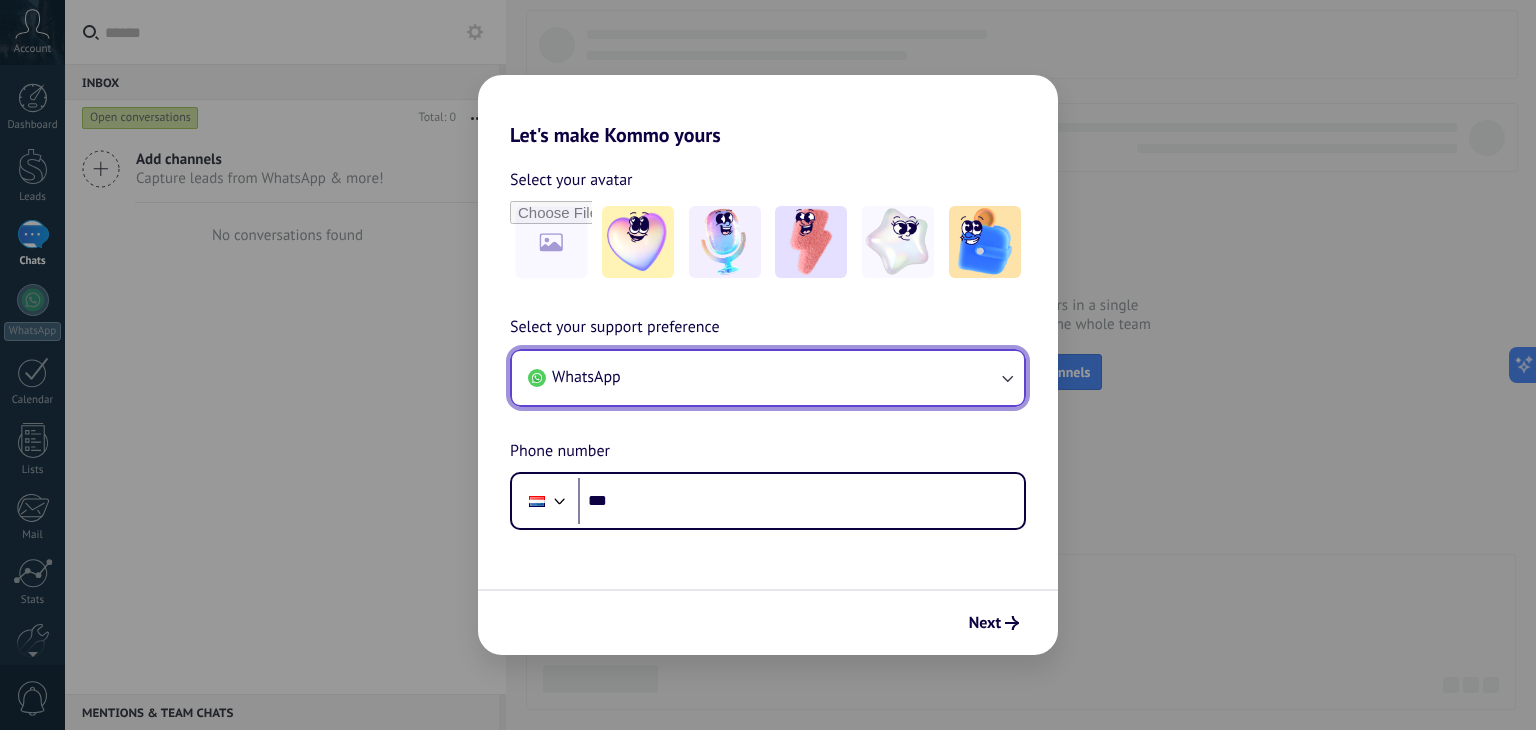 click on "WhatsApp" at bounding box center [768, 378] 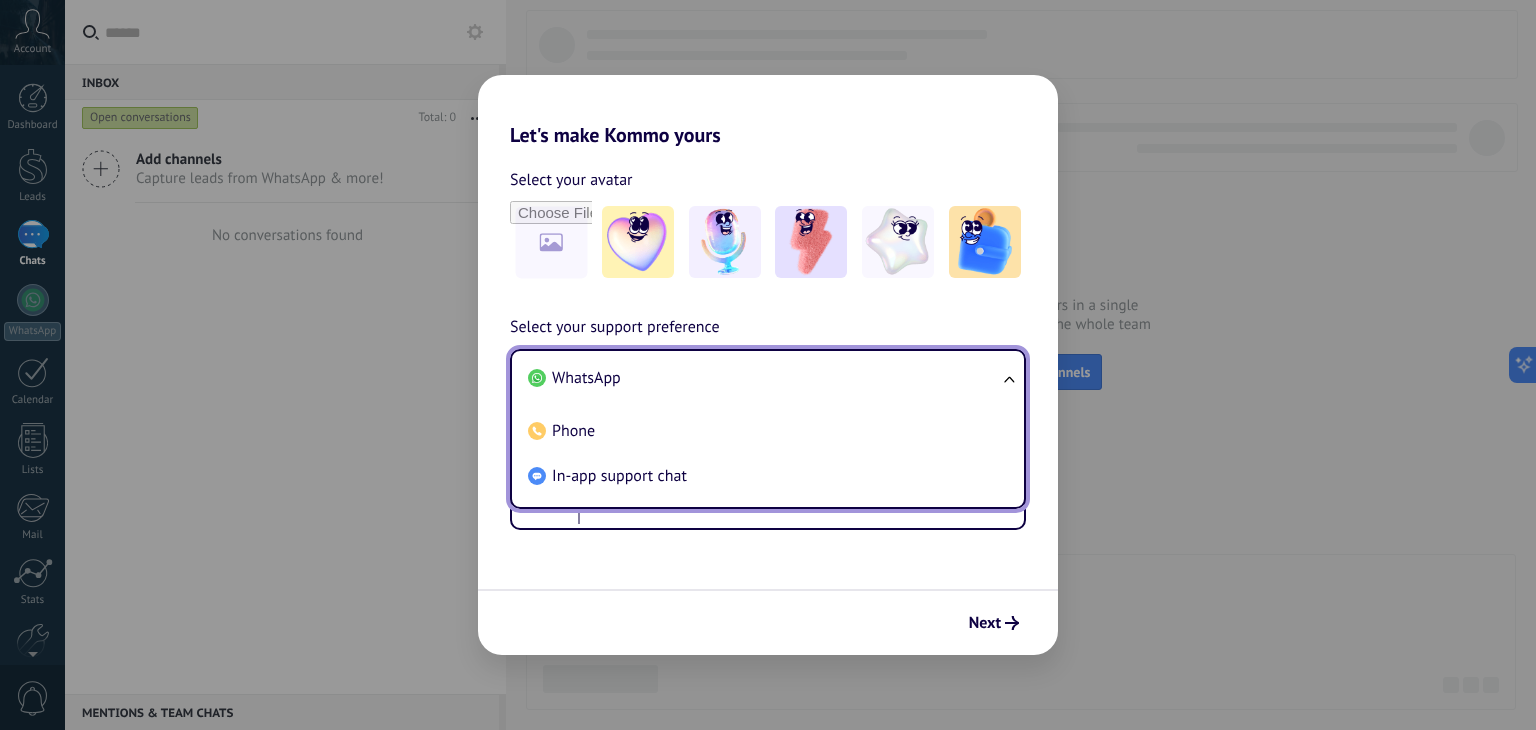 click on "WhatsApp" at bounding box center [764, 378] 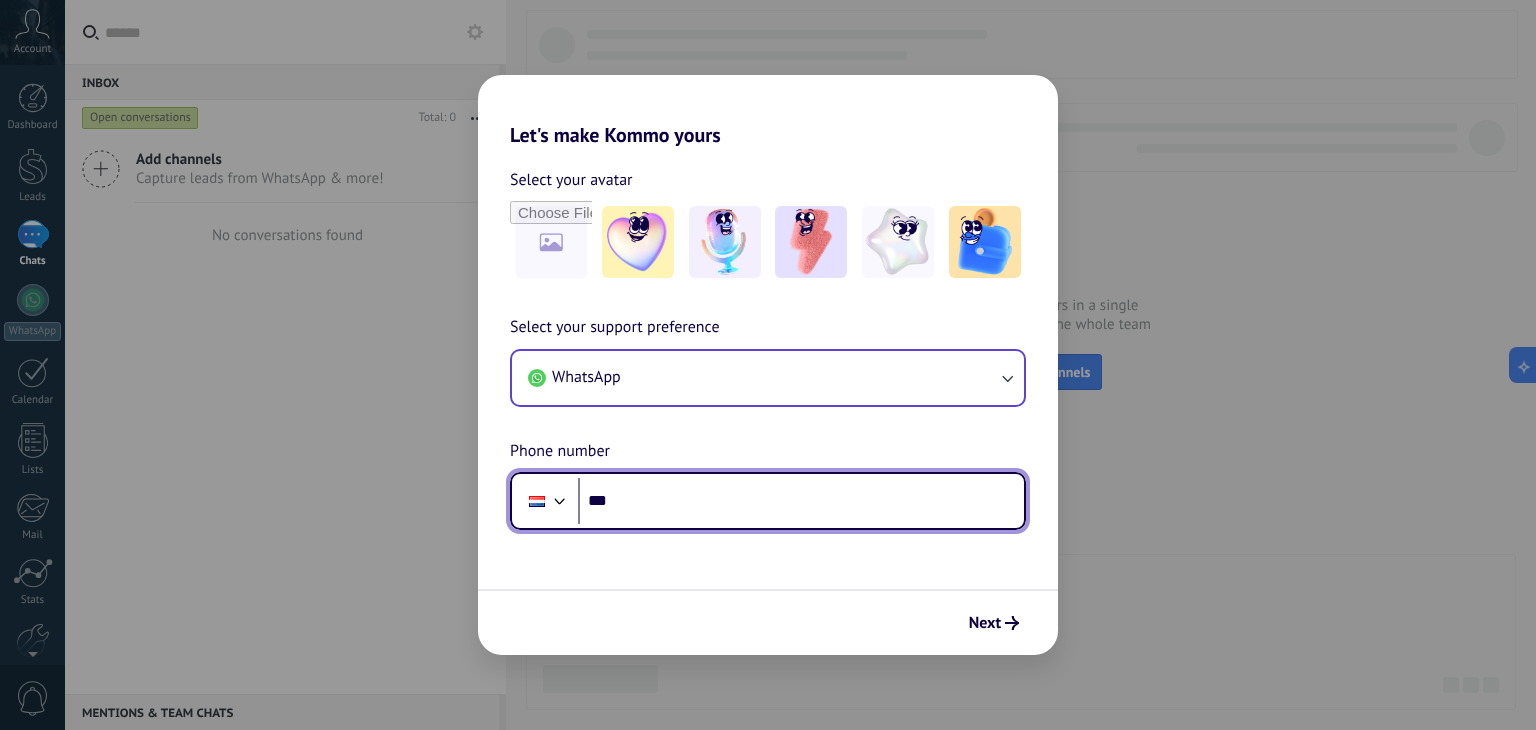 click on "***" at bounding box center (801, 501) 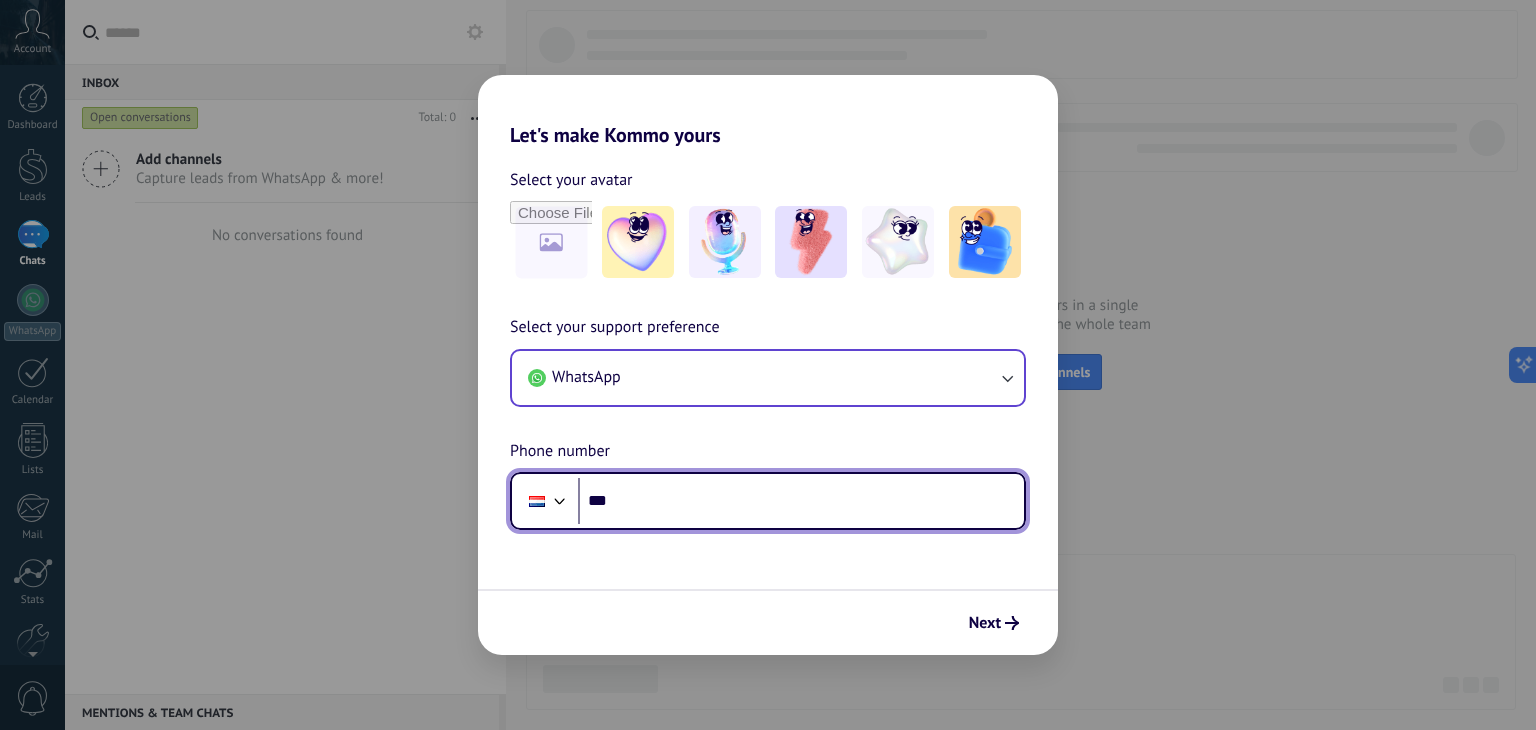 type on "**" 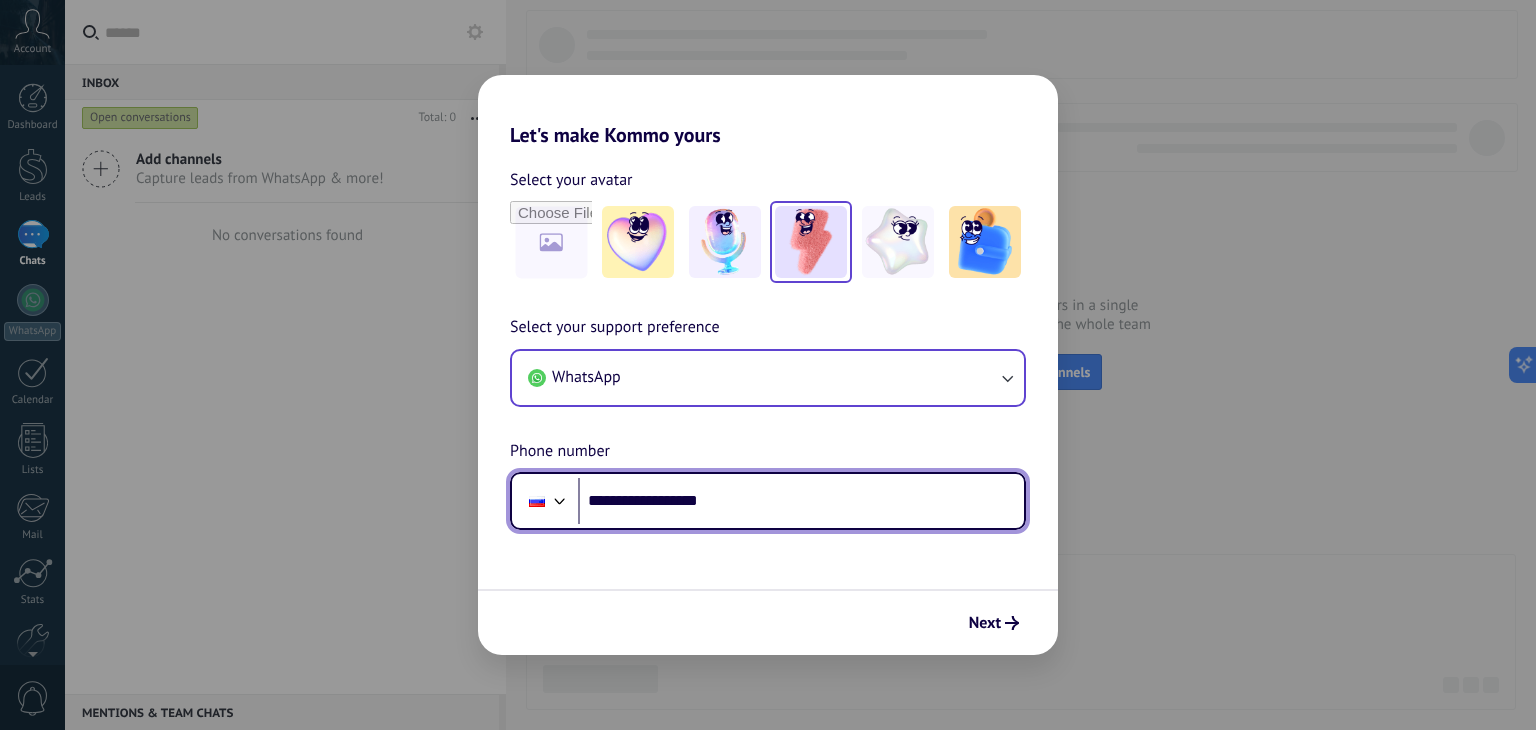 type on "**********" 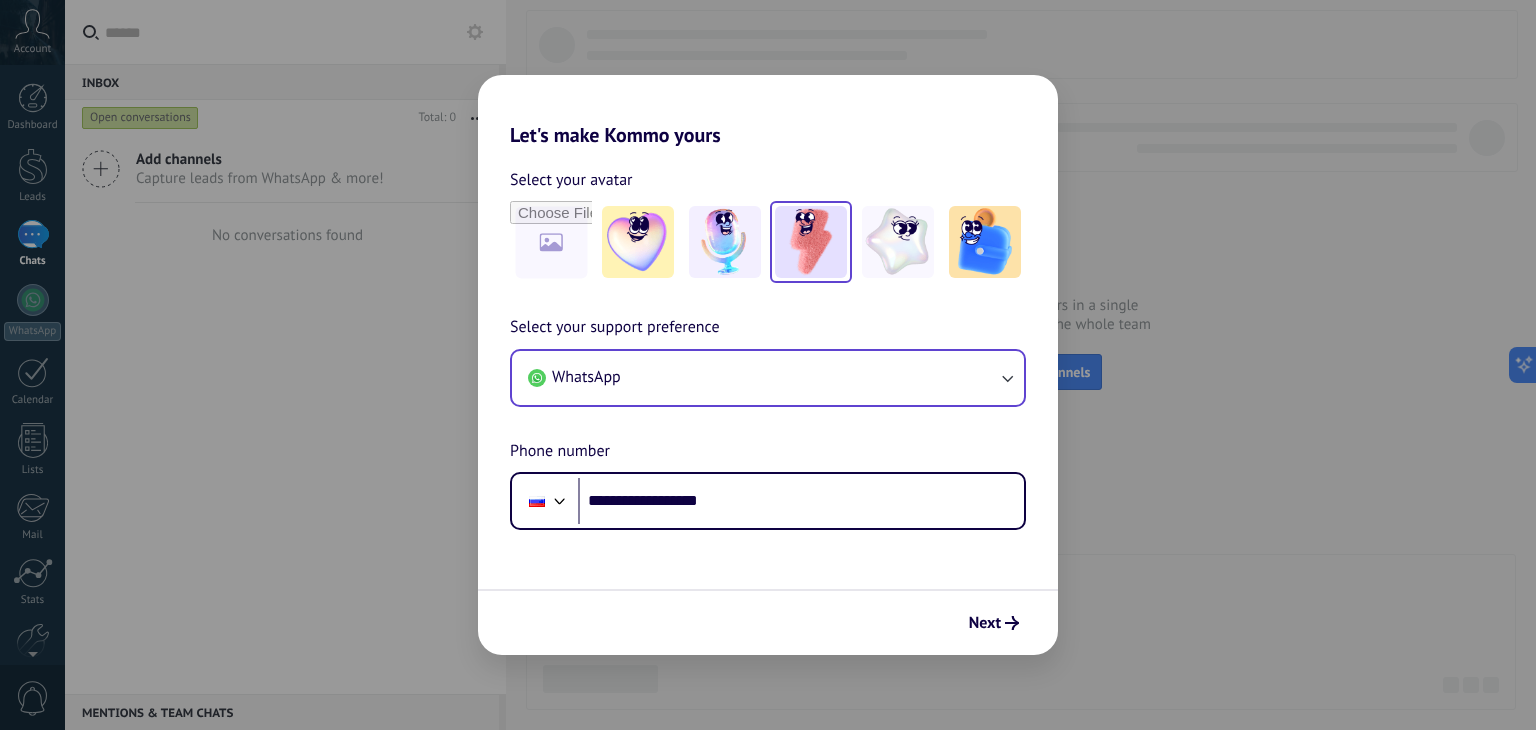 click at bounding box center [811, 242] 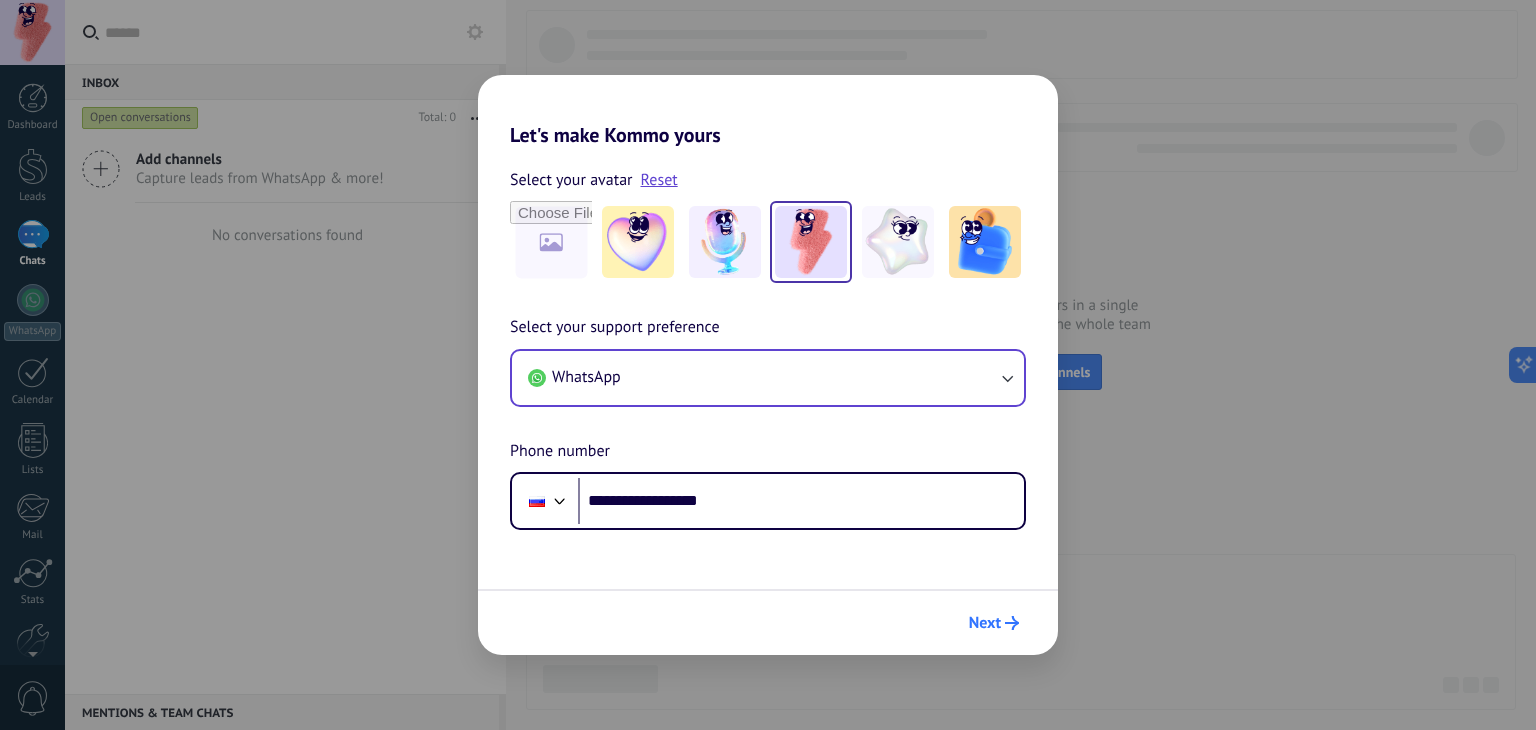click on "Next" at bounding box center [985, 623] 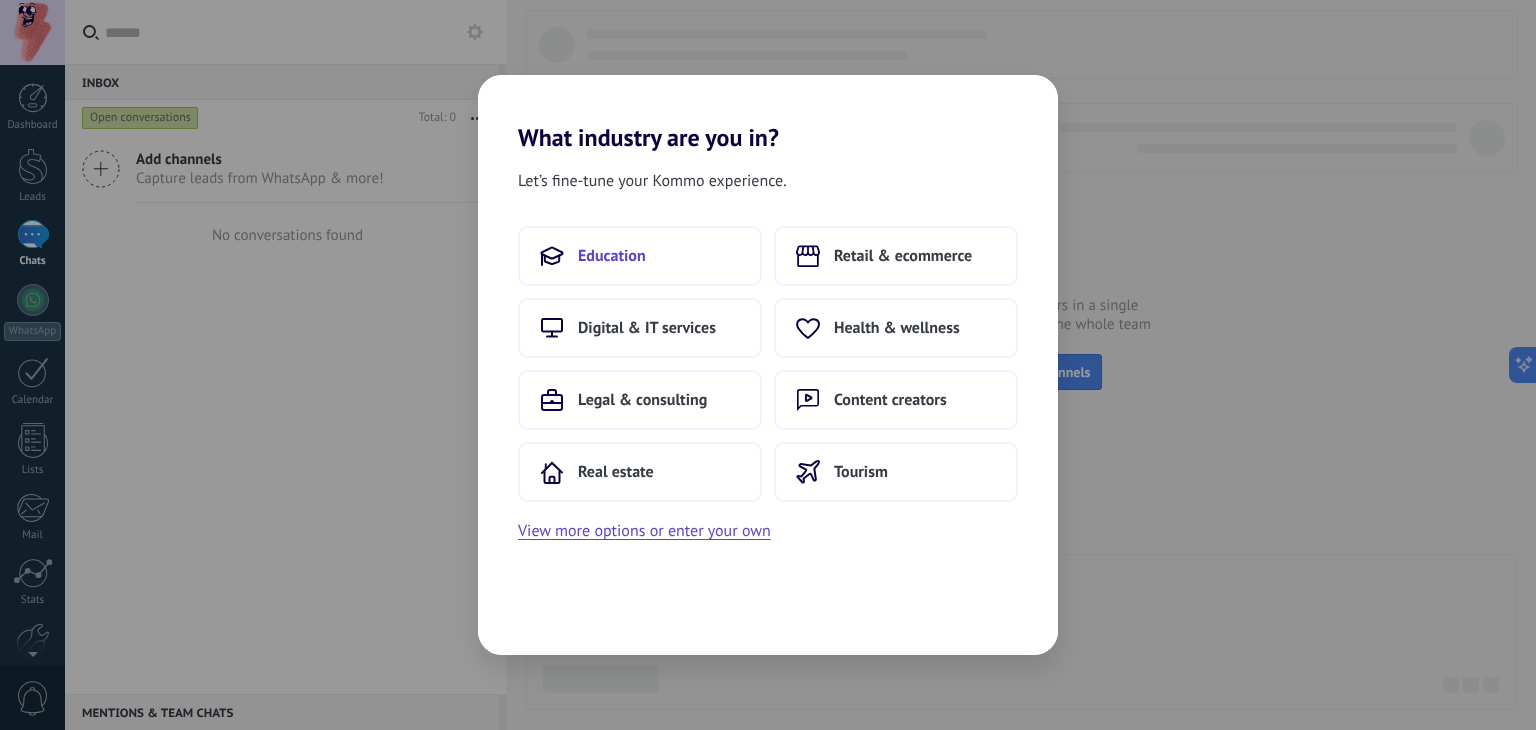 click on "Education" at bounding box center (612, 256) 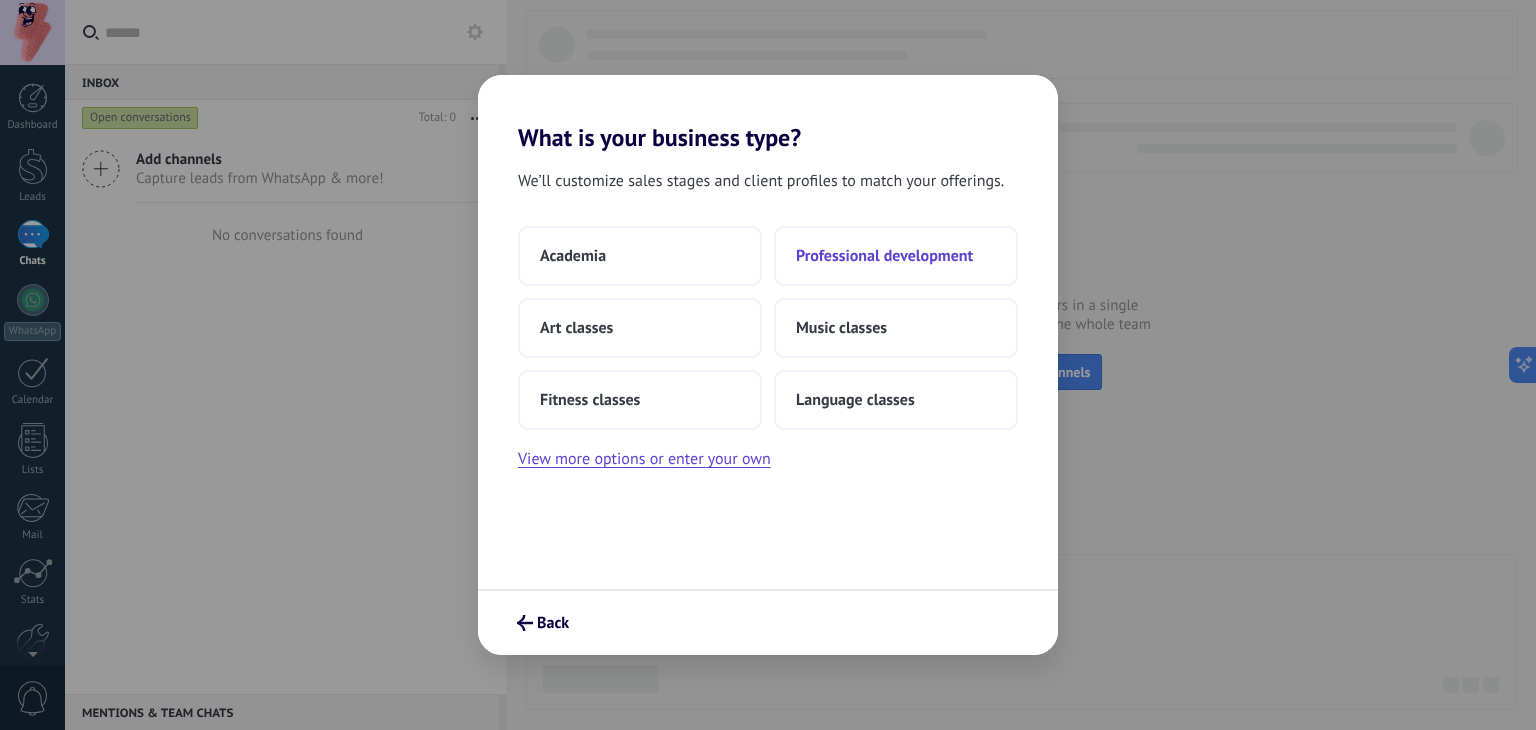 click on "Professional development" at bounding box center (884, 256) 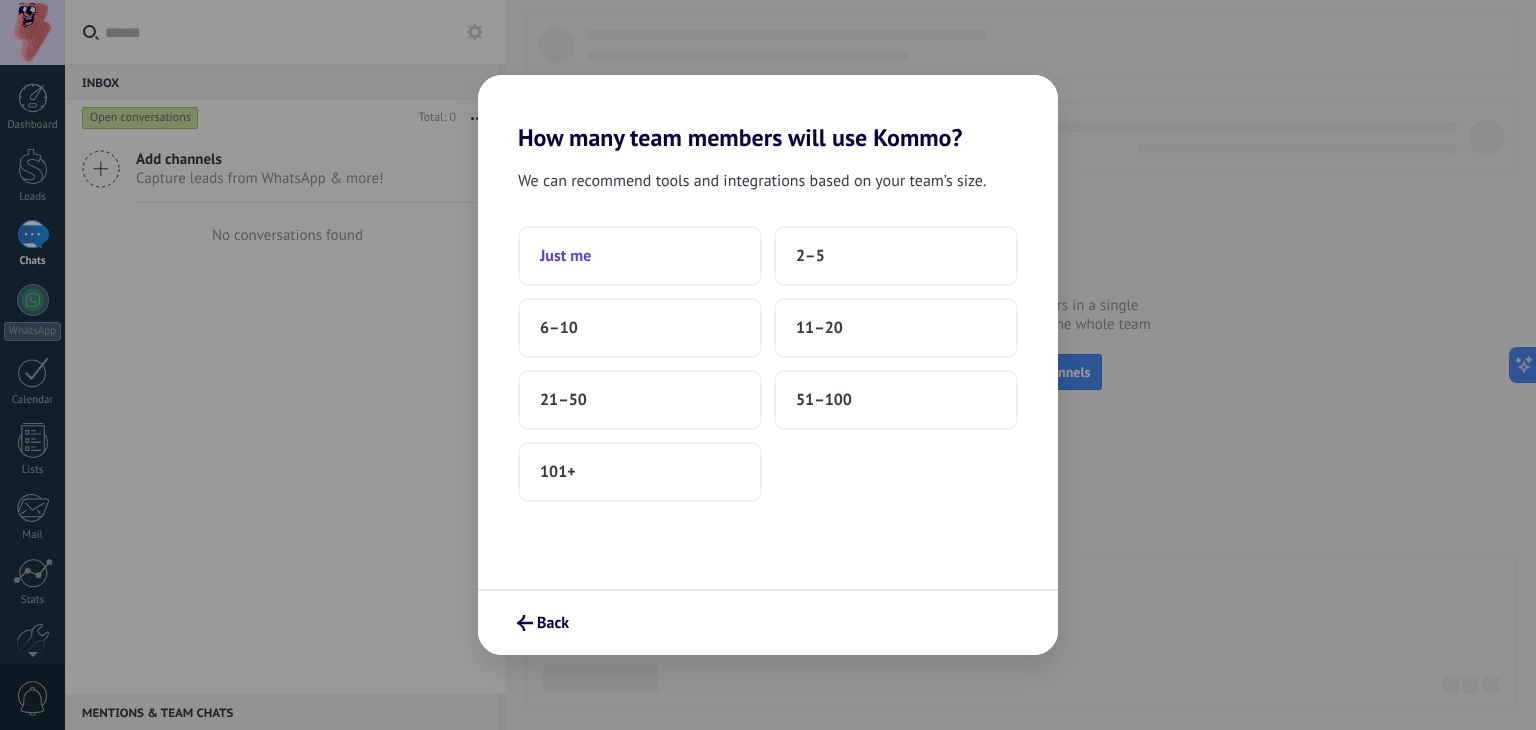 click on "Just me" at bounding box center (640, 256) 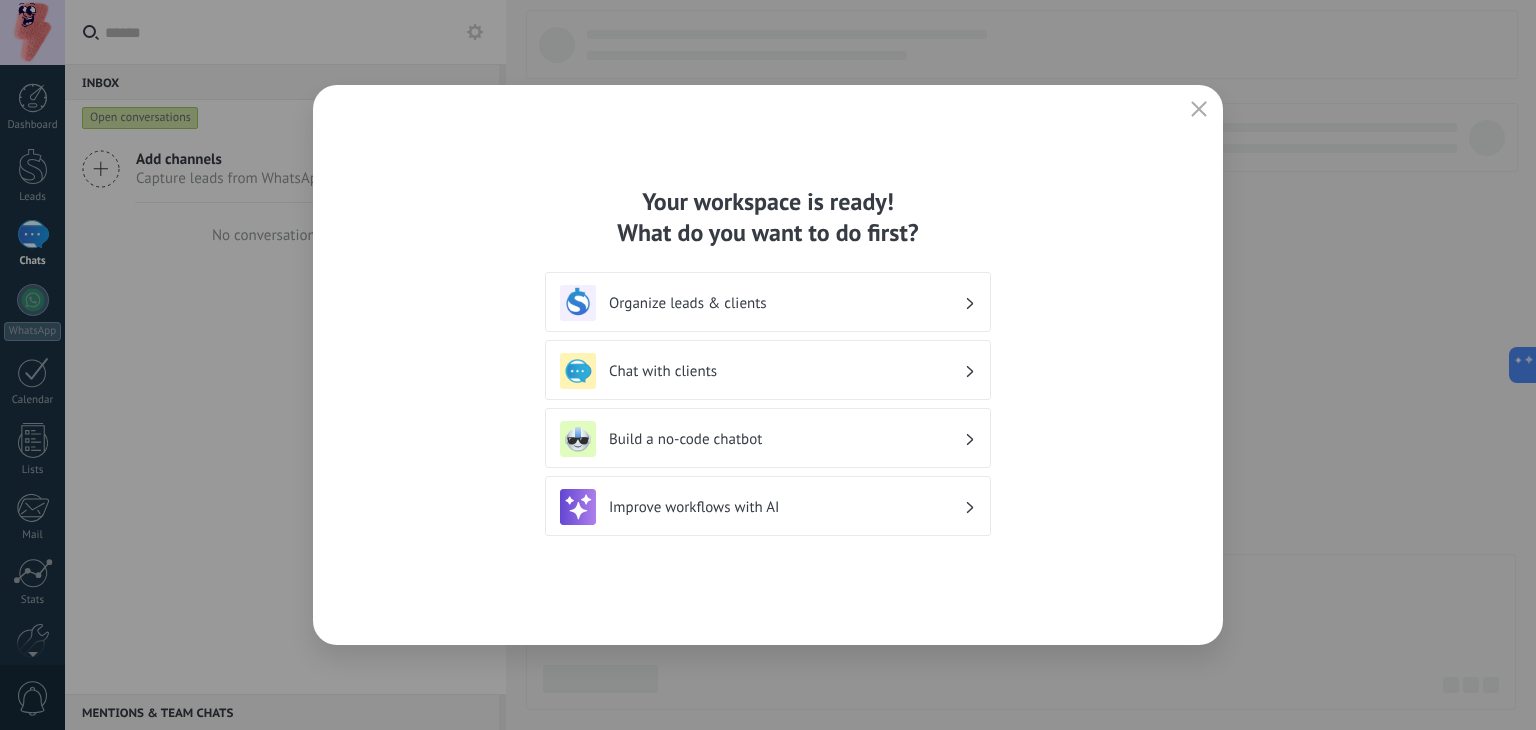 click on "Organize leads & clients" at bounding box center [786, 303] 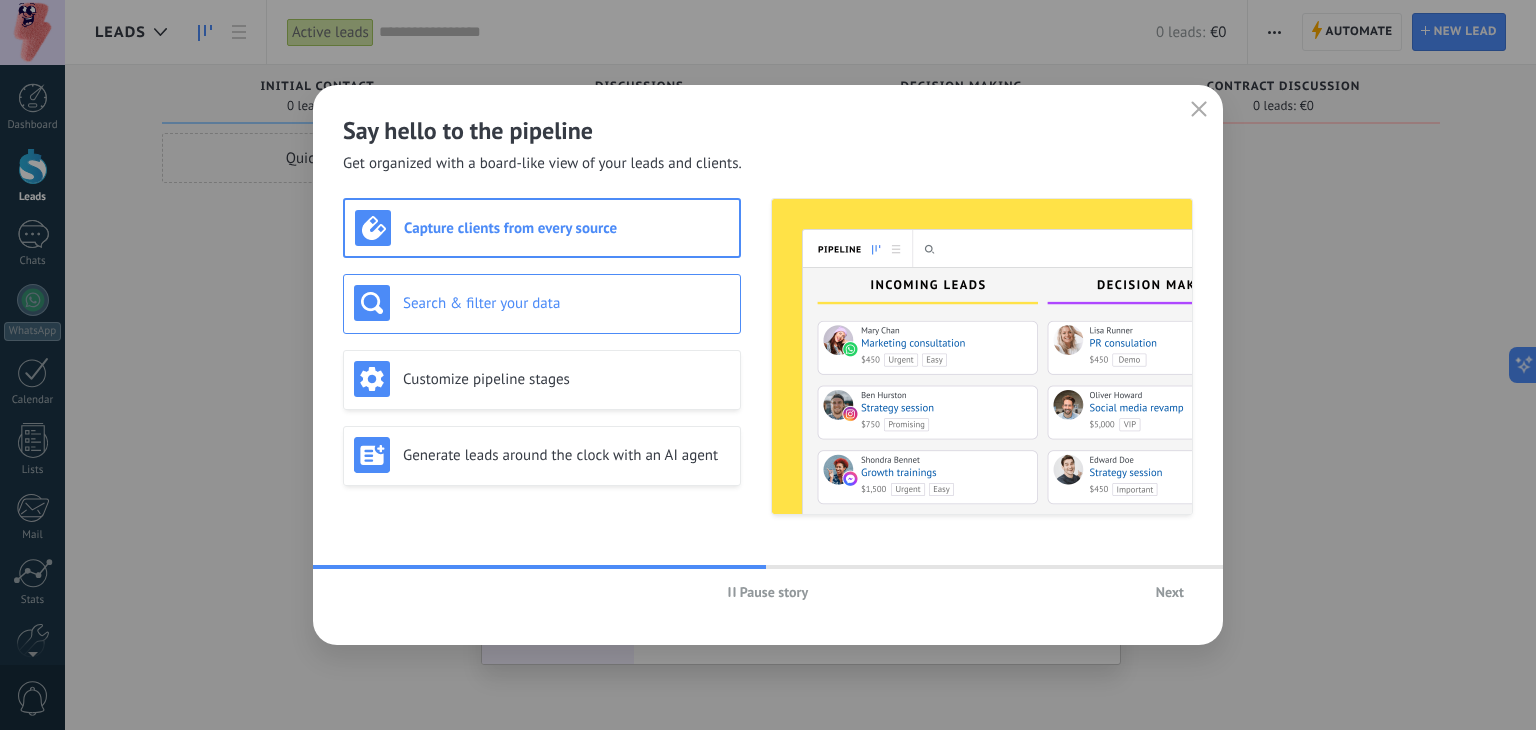 click on "Search & filter your data" at bounding box center (542, 303) 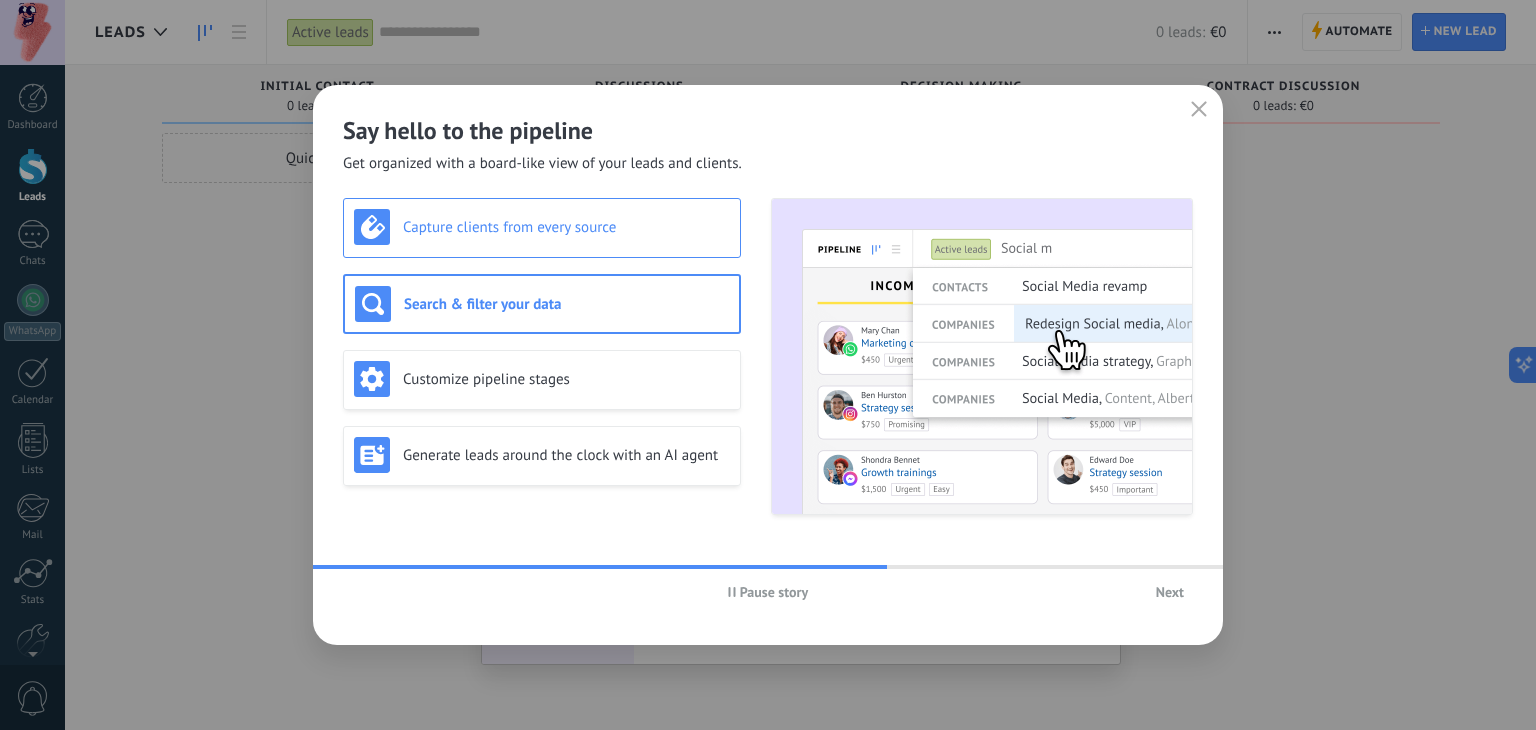 click on "Capture clients from every source" at bounding box center [566, 227] 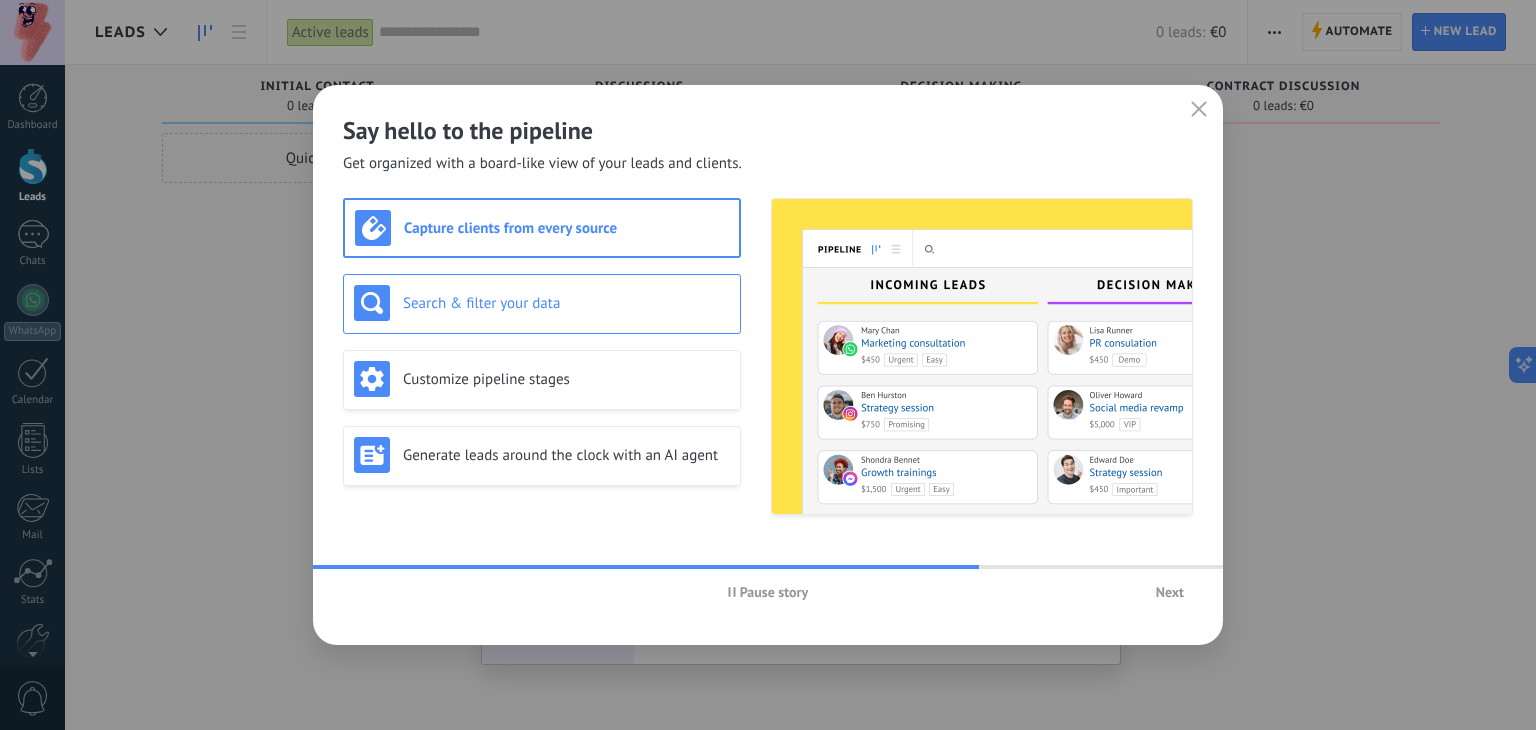 click on "Search & filter your data" at bounding box center [566, 303] 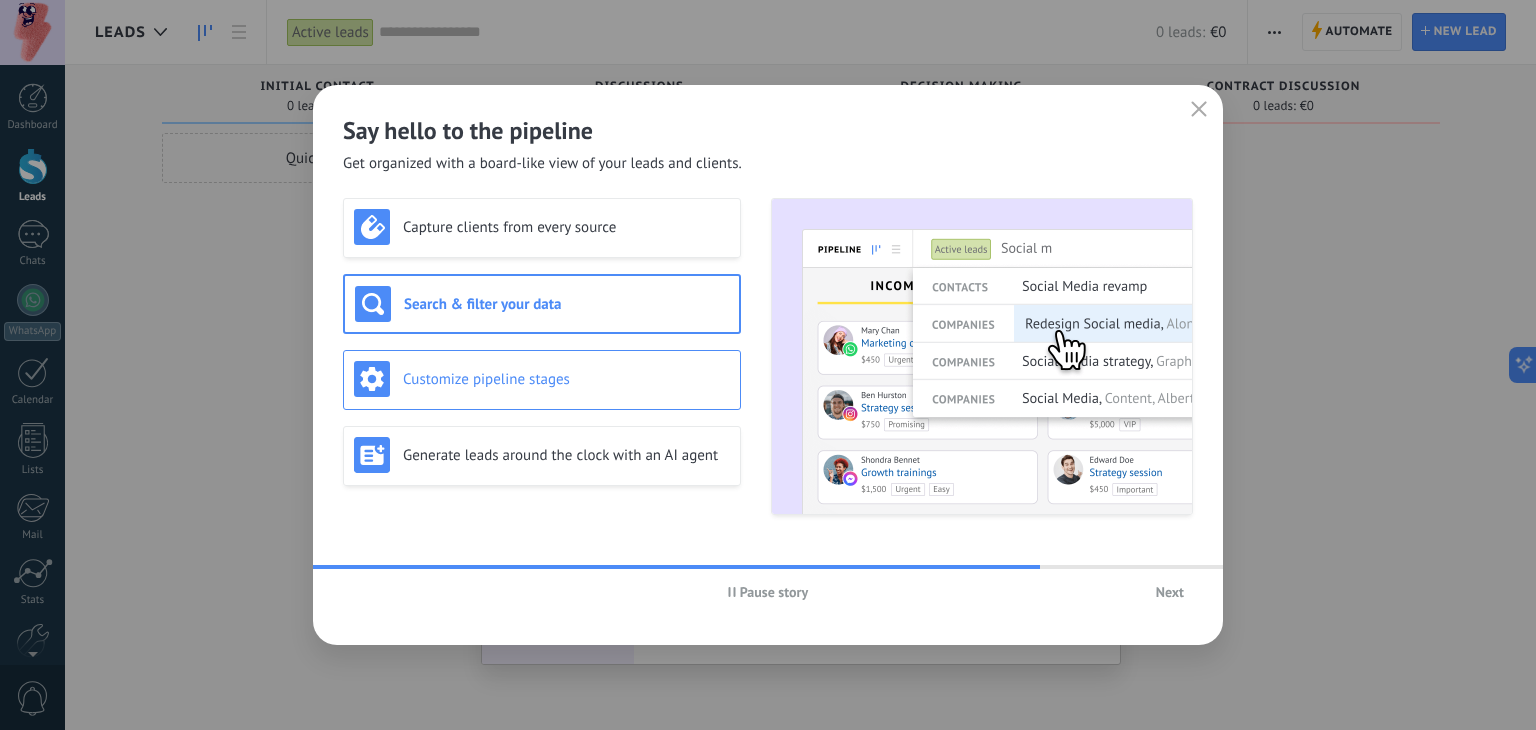 click on "Customize pipeline stages" at bounding box center [566, 379] 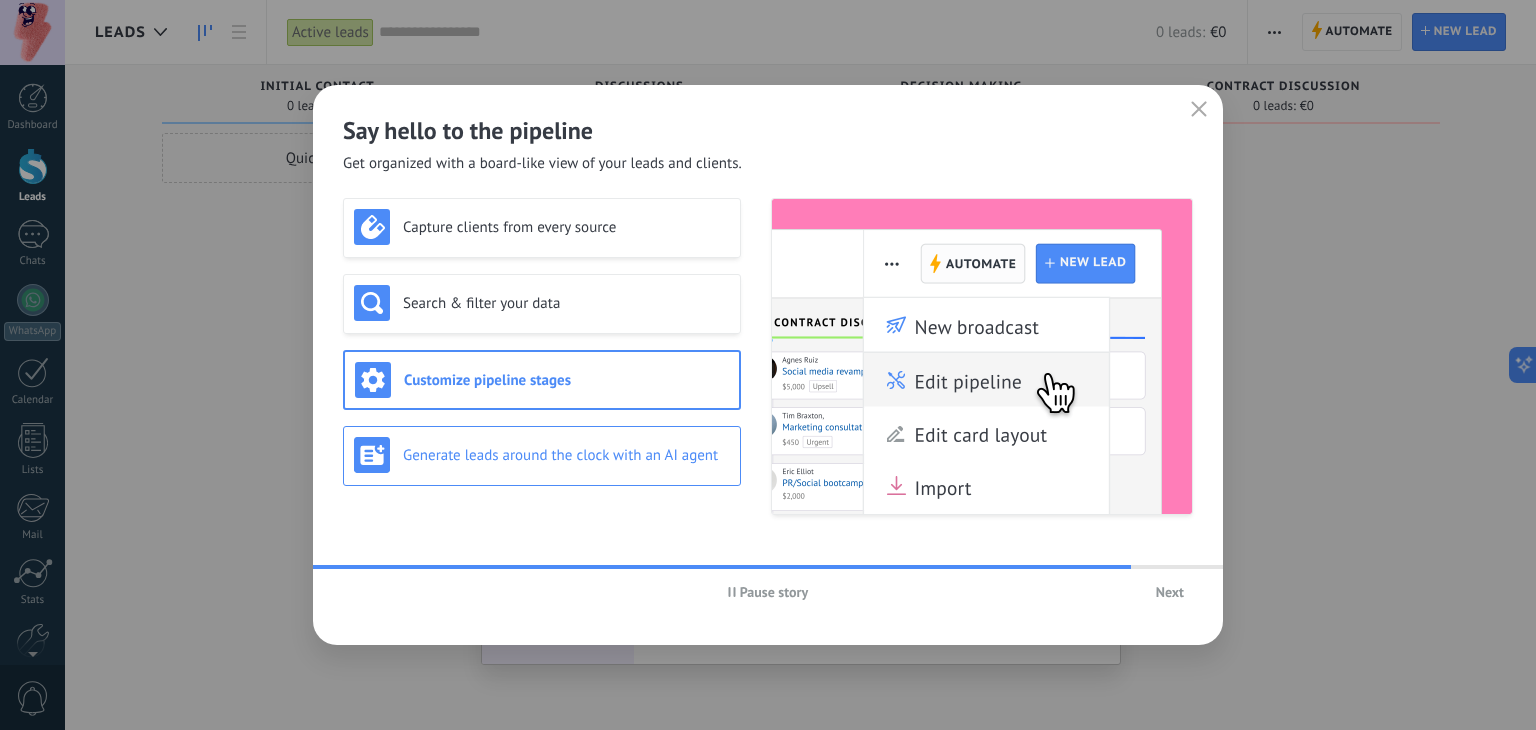 click on "Generate leads around the clock with an AI agent" at bounding box center (542, 455) 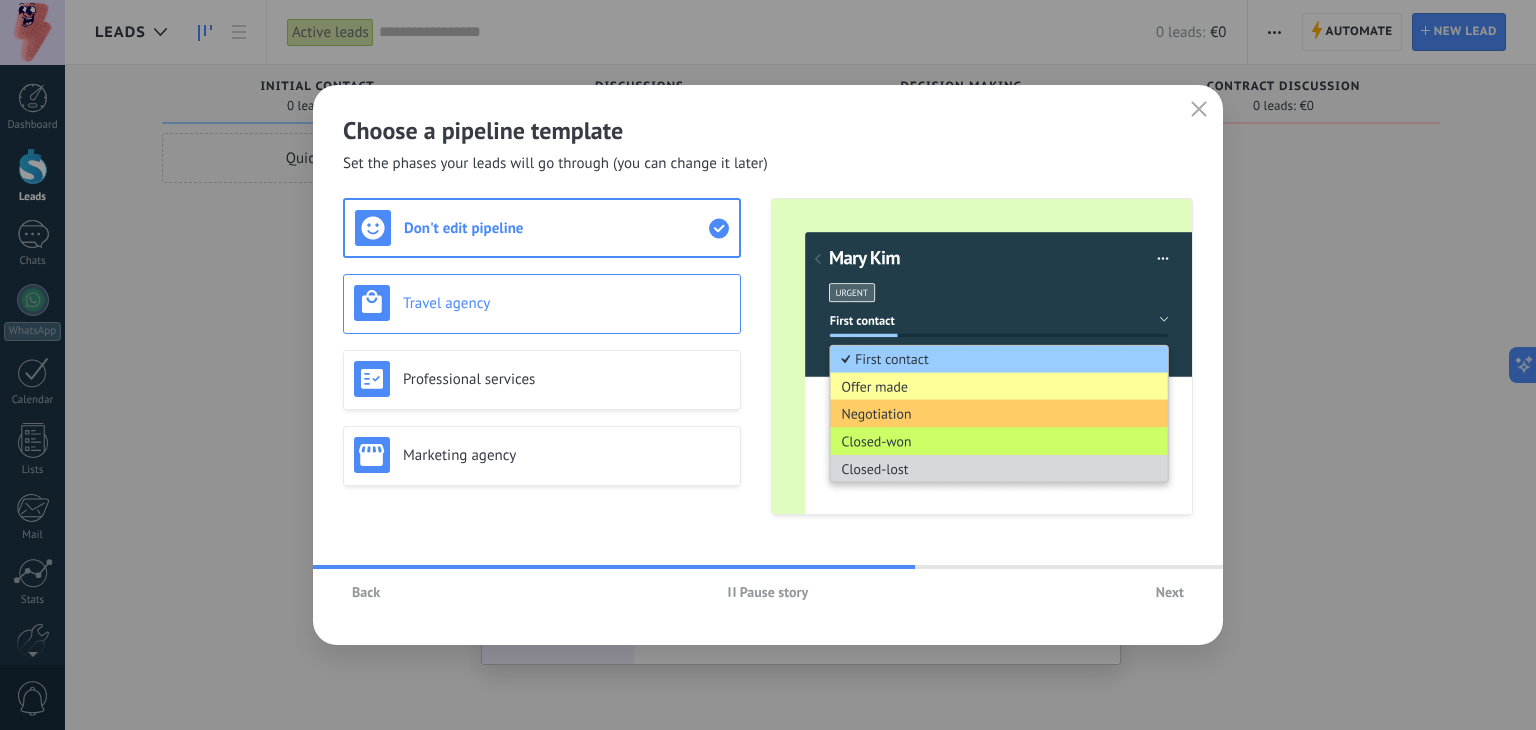 click on "Travel agency" at bounding box center (566, 303) 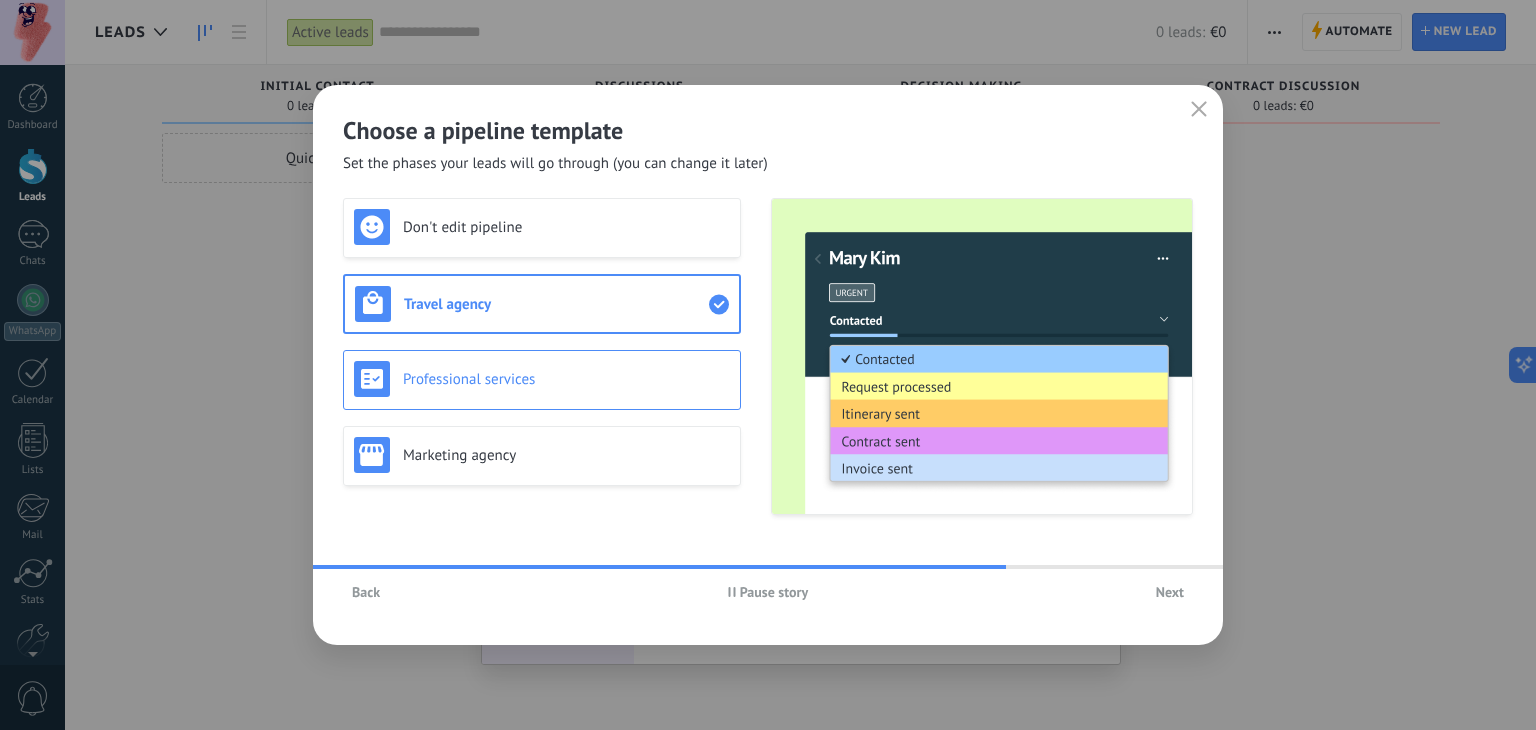 click on "Professional services" at bounding box center (542, 380) 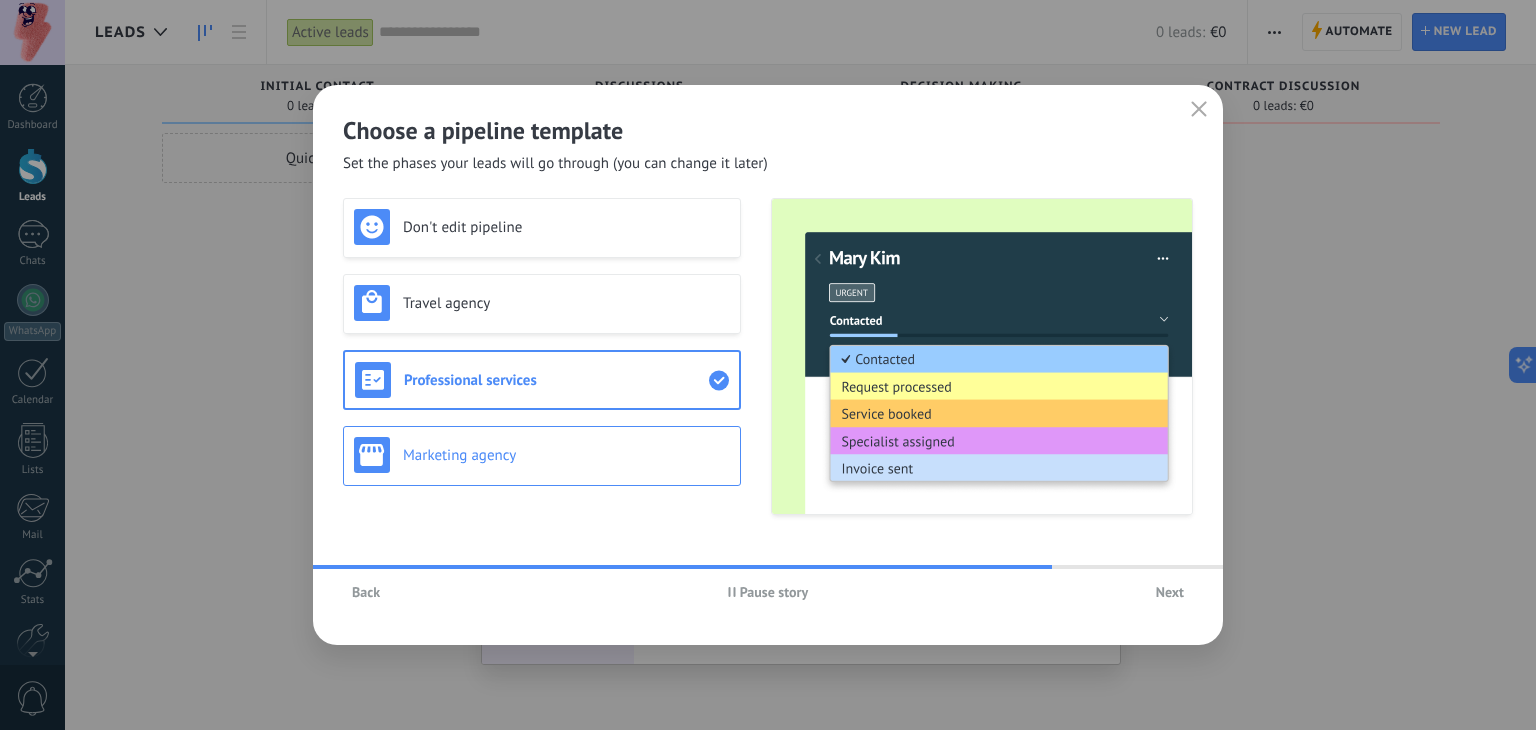 click on "Marketing agency" at bounding box center [542, 456] 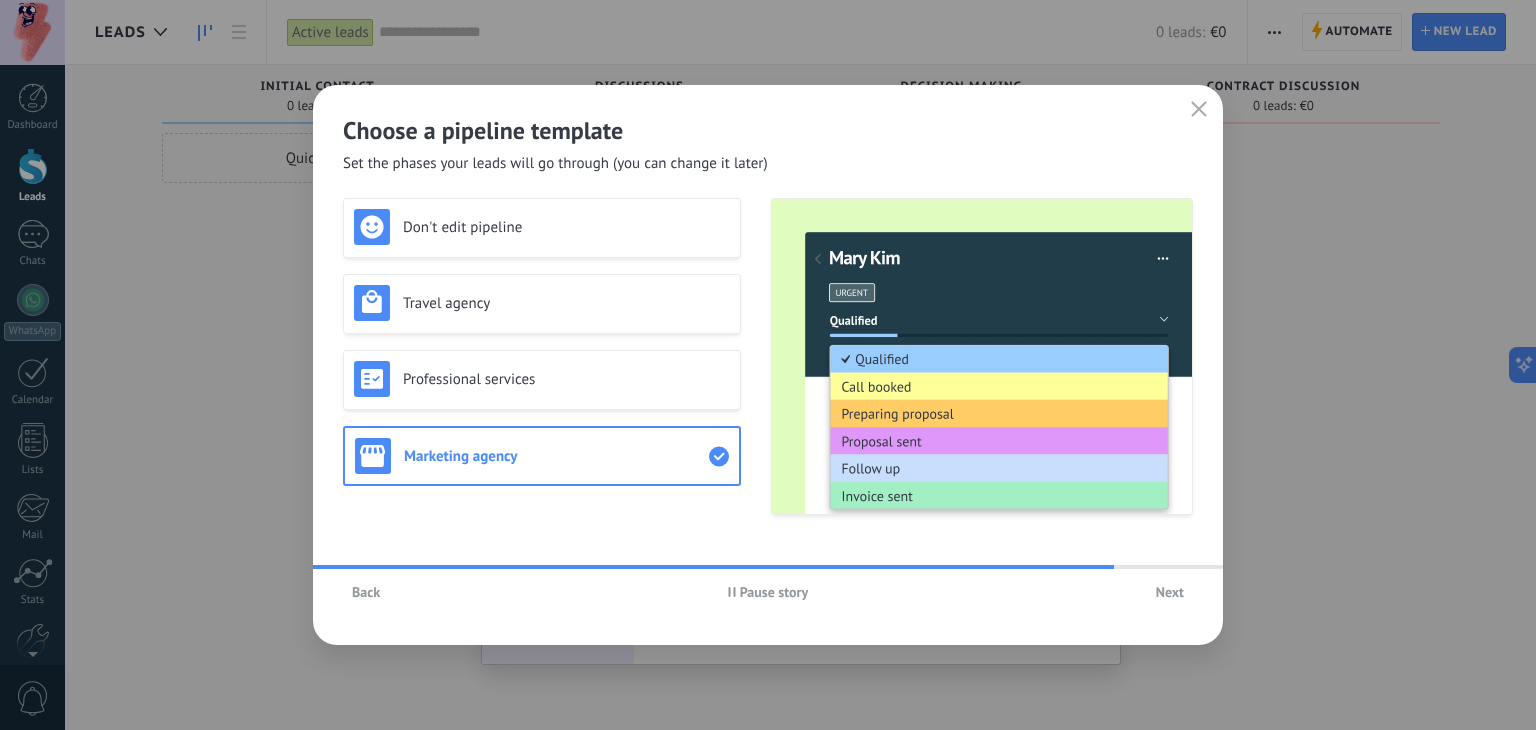 click at bounding box center [1199, 110] 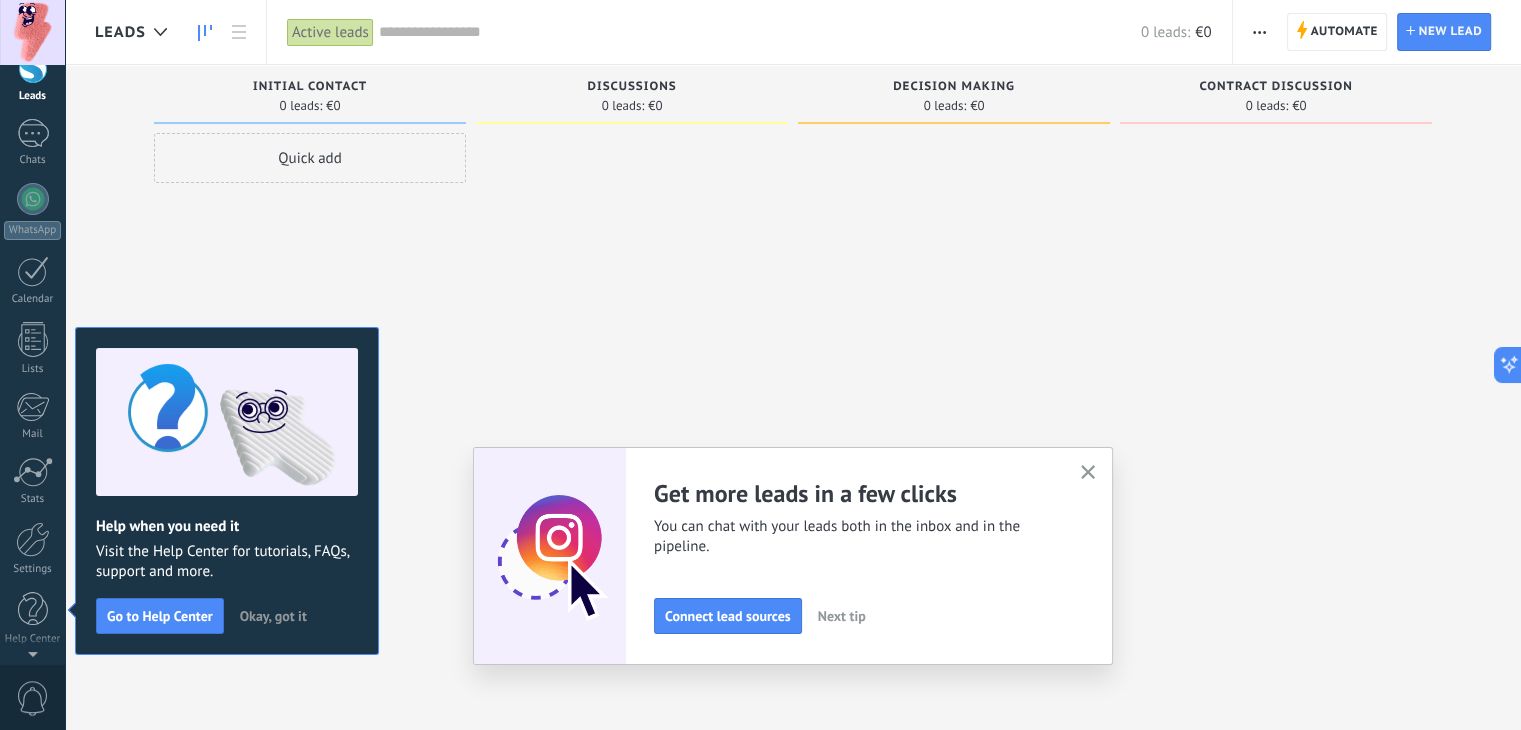 scroll, scrollTop: 0, scrollLeft: 0, axis: both 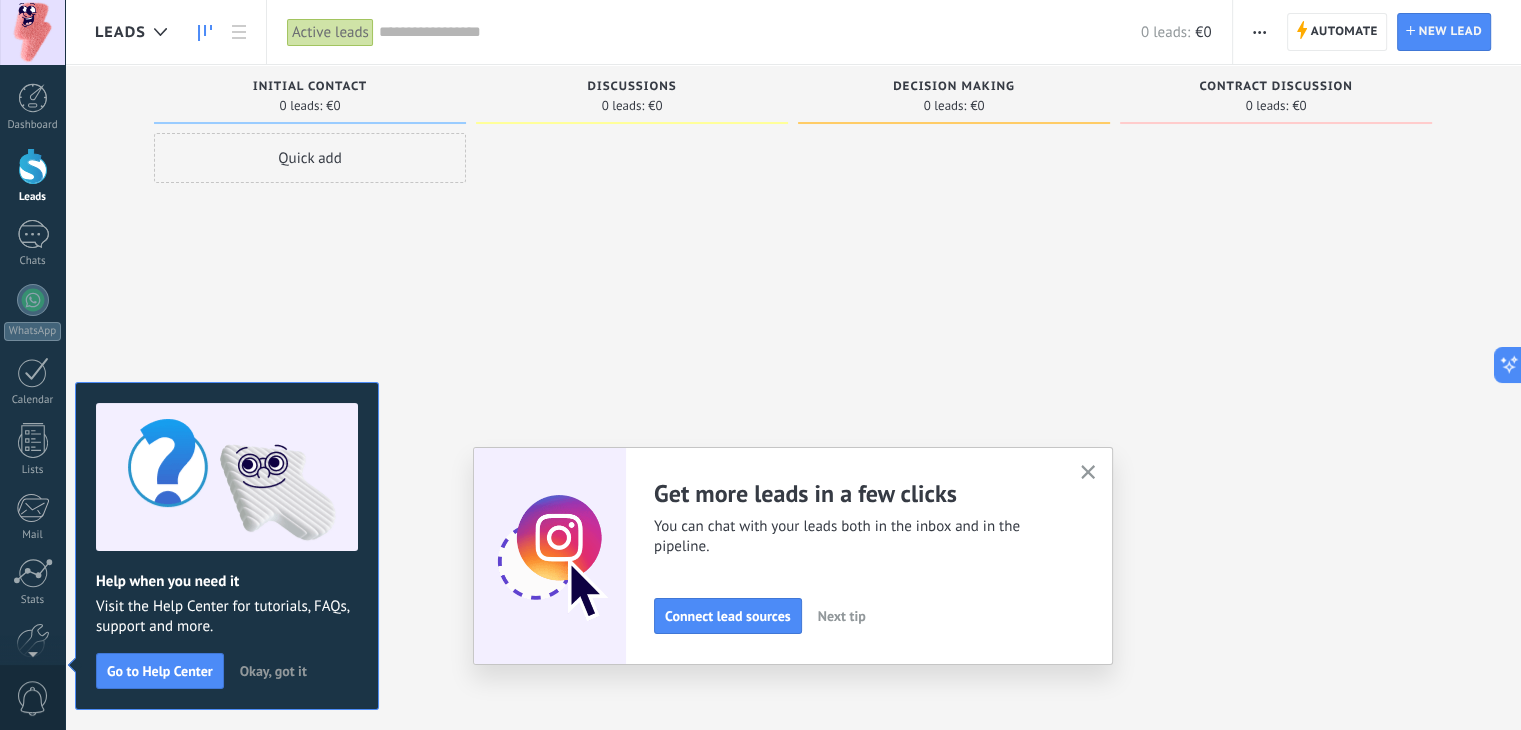 click on "Okay, got it" at bounding box center [273, 671] 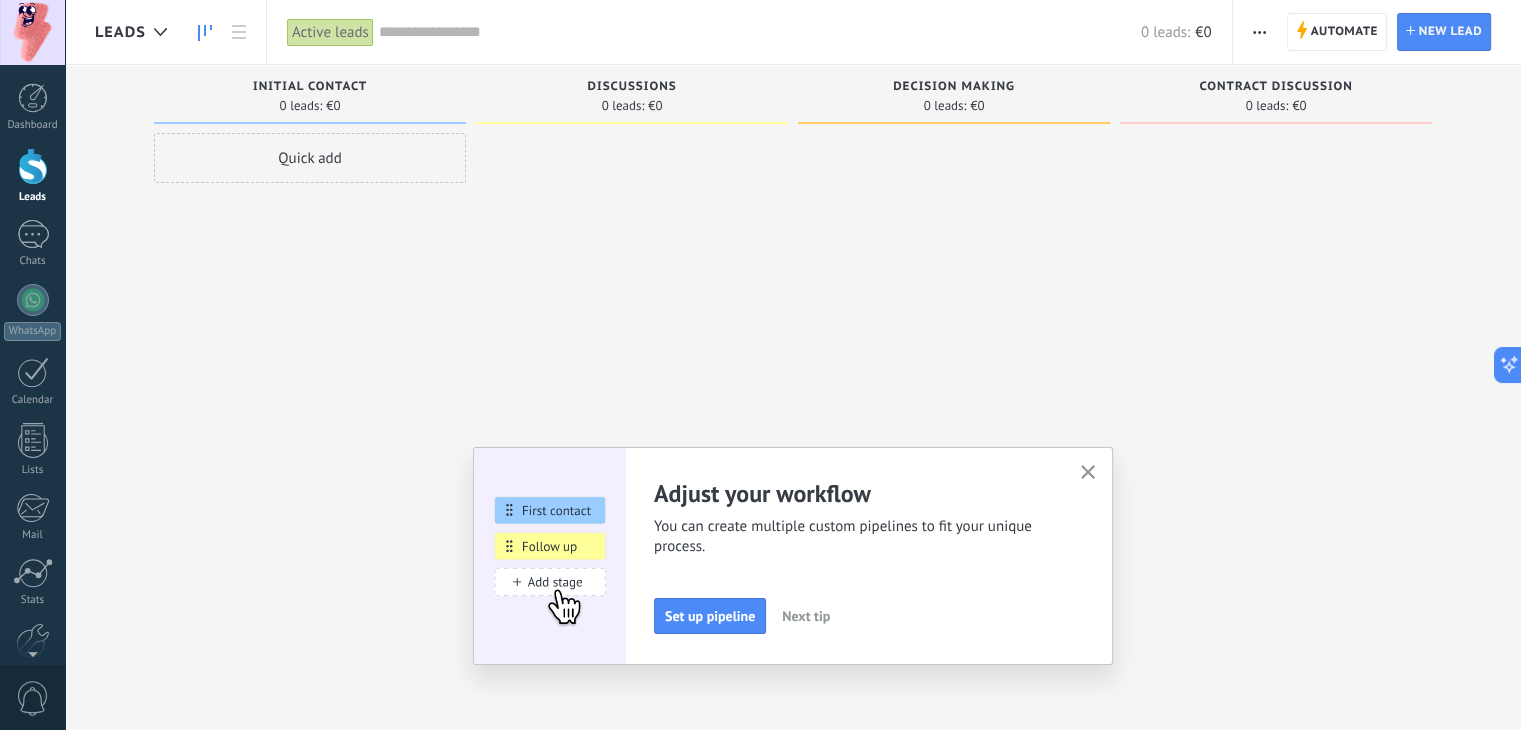 click 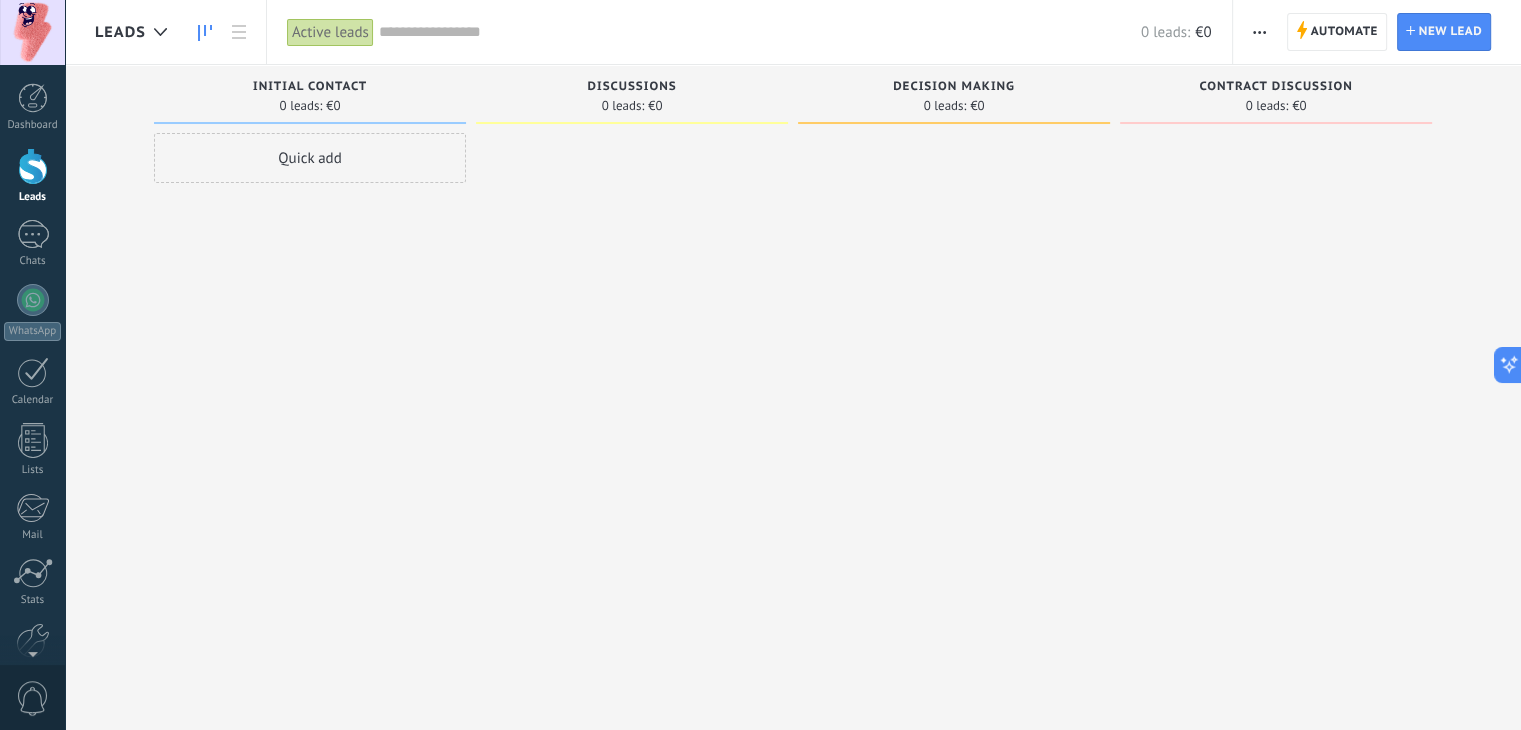 click on "Quick add" at bounding box center [310, 158] 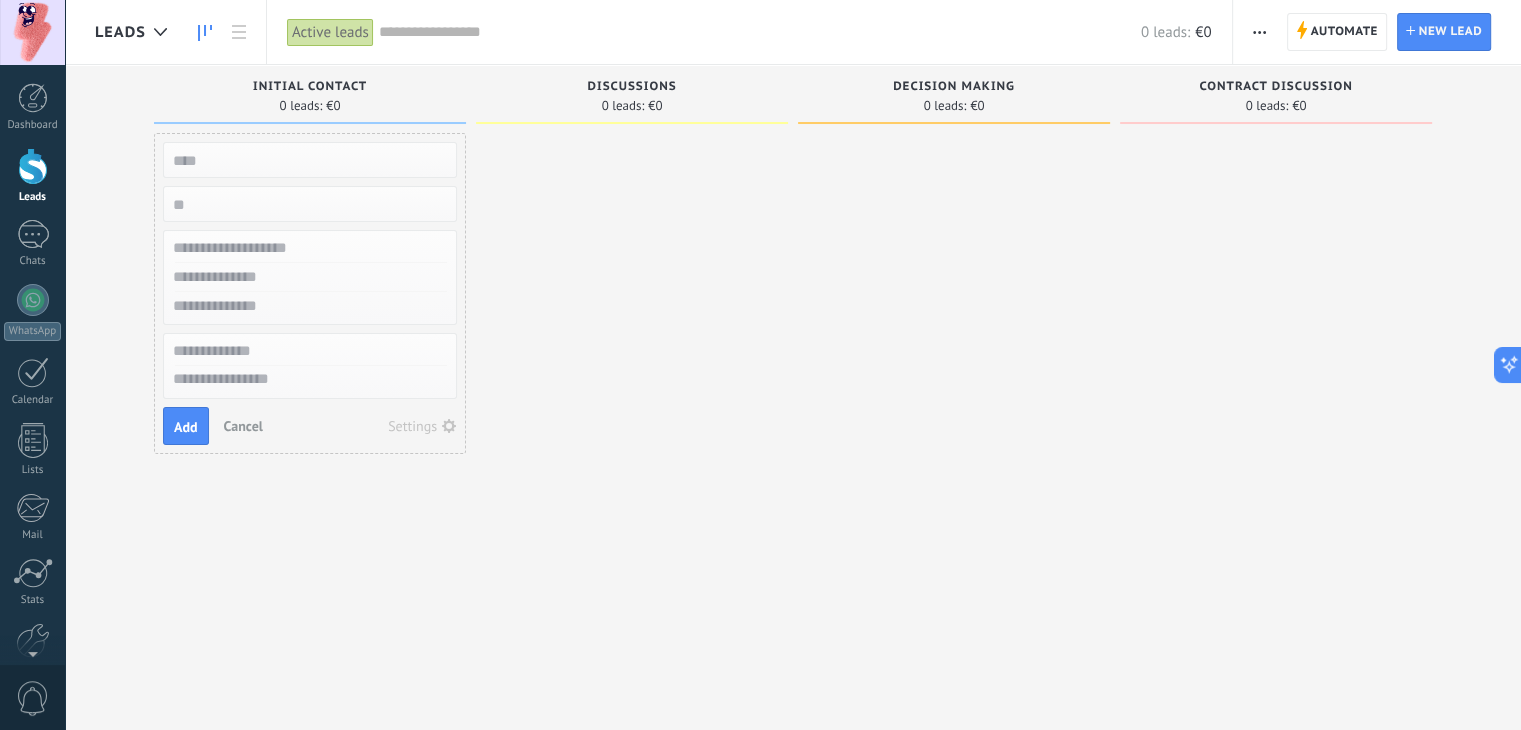click at bounding box center (308, 160) 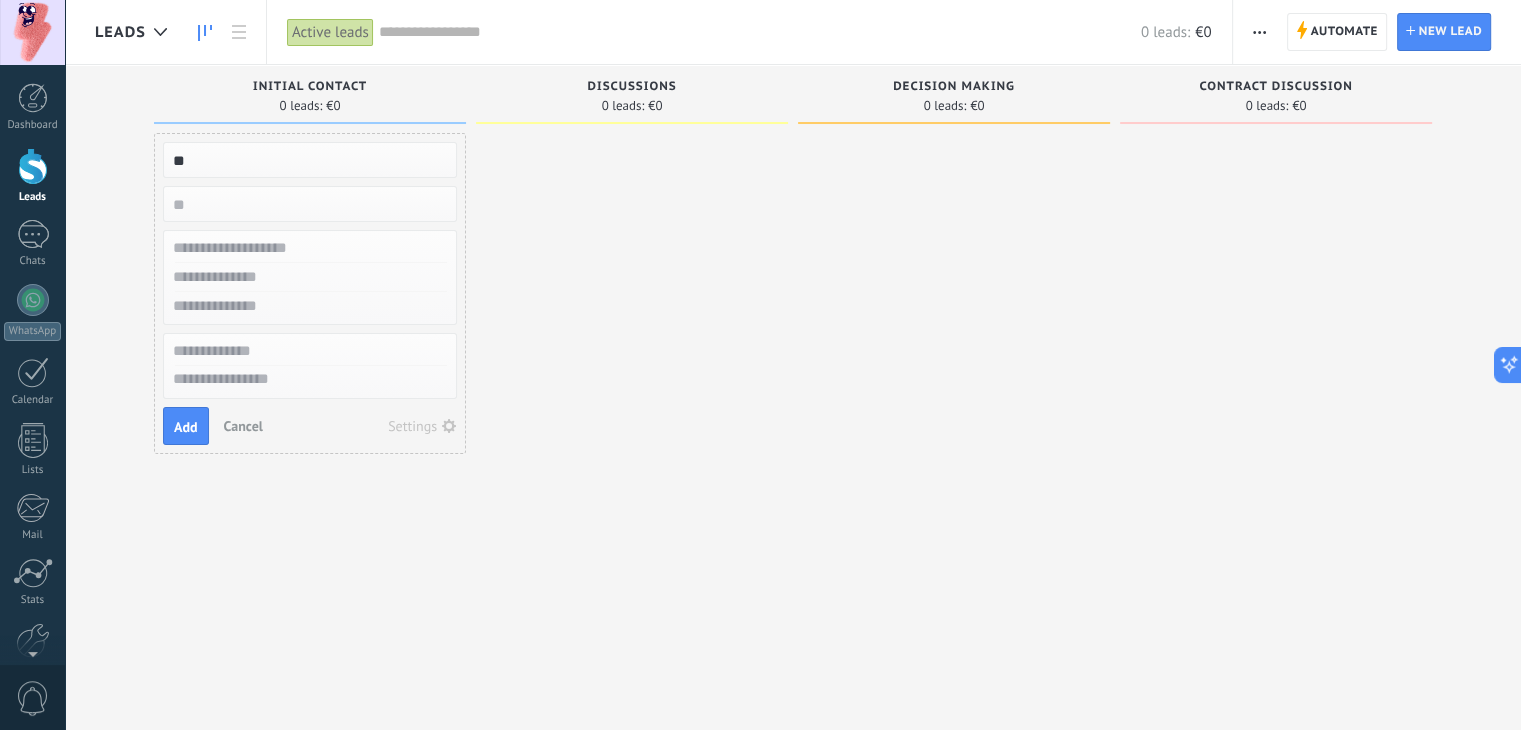 type on "*" 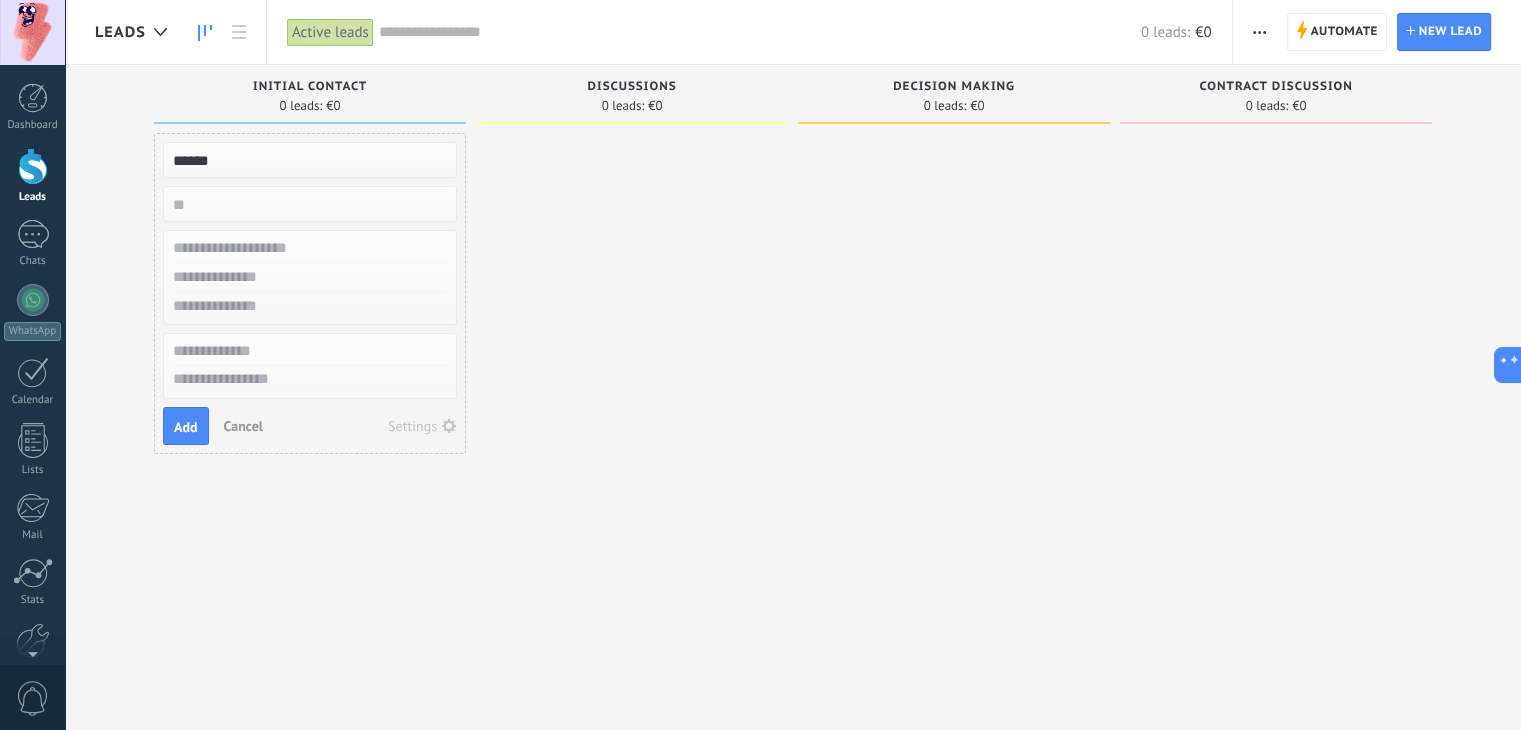 type on "******" 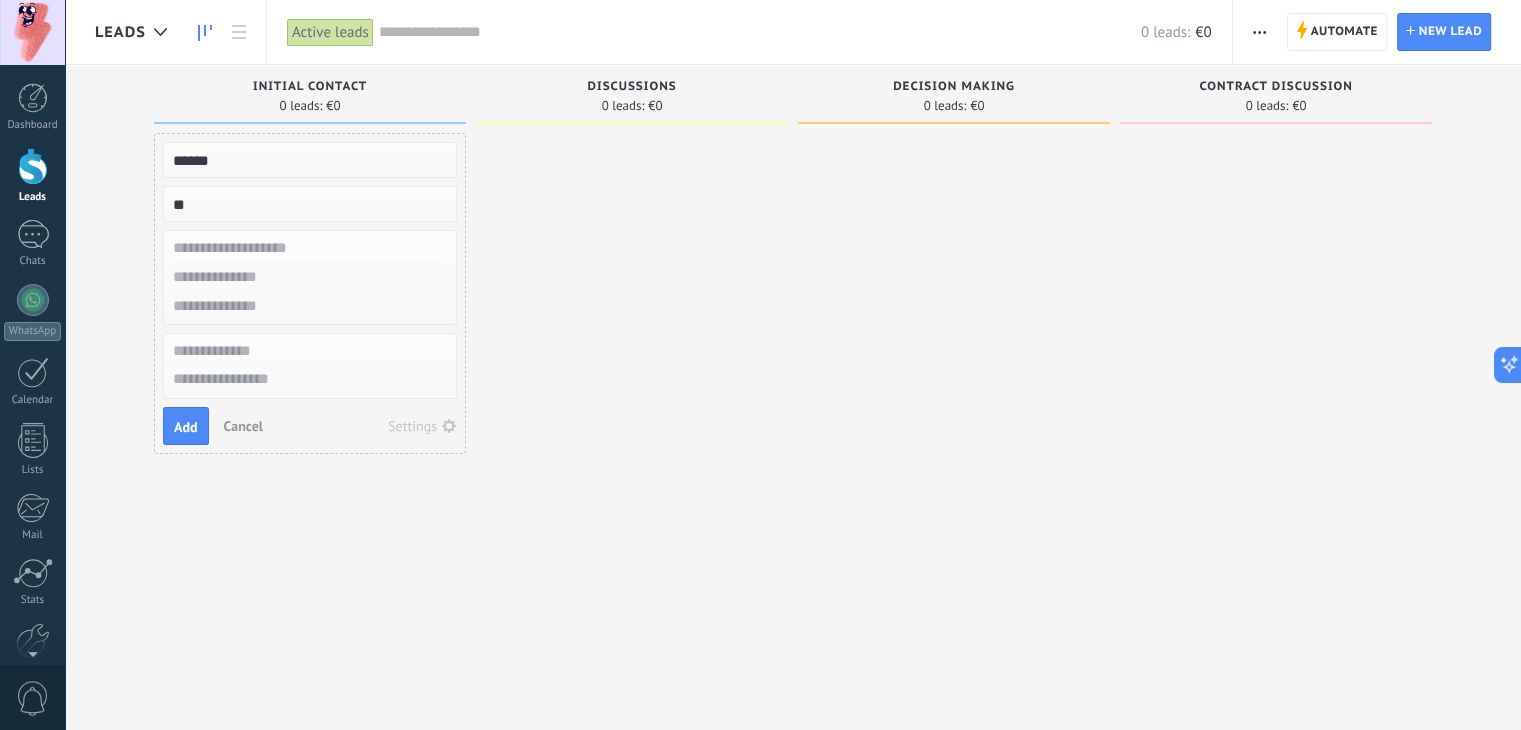 type on "**" 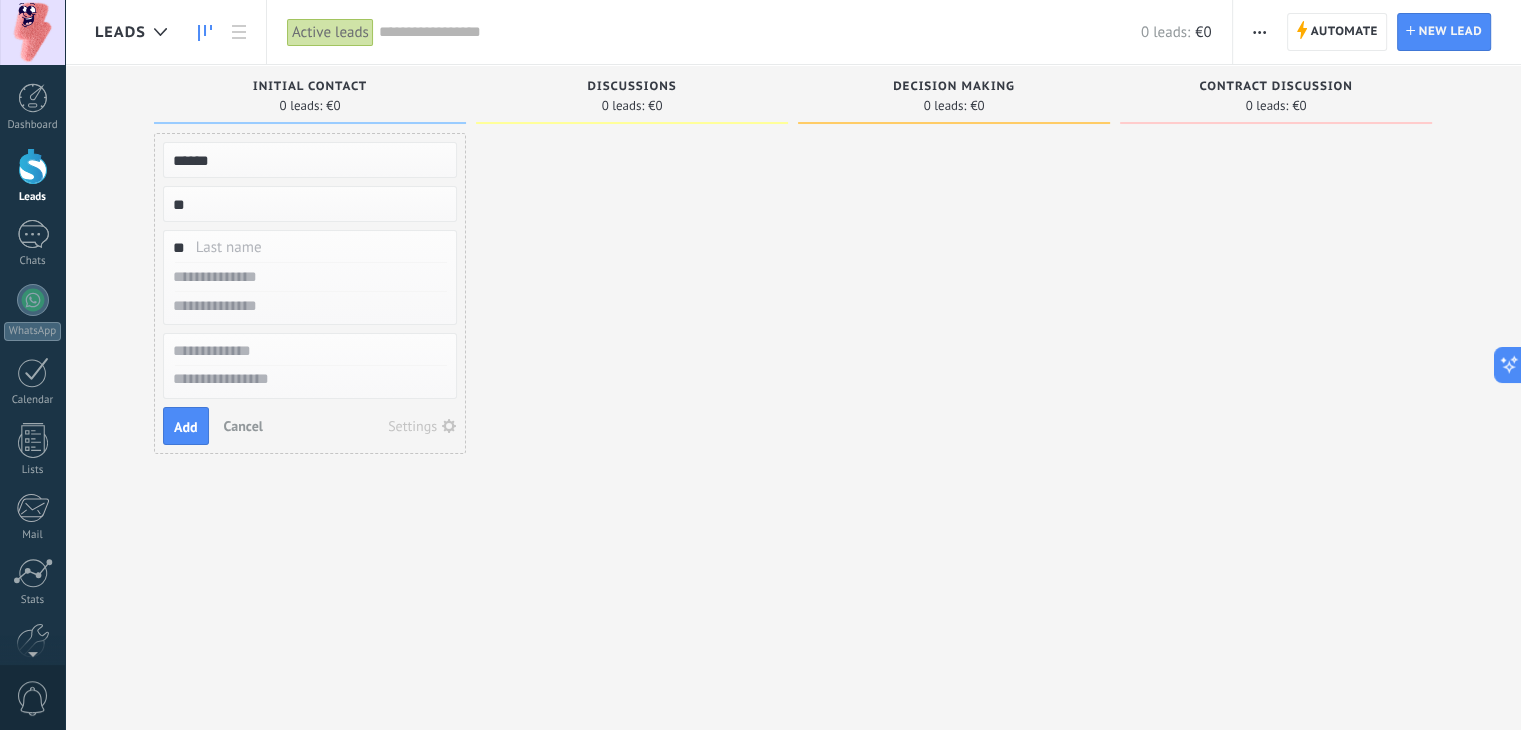 type on "*" 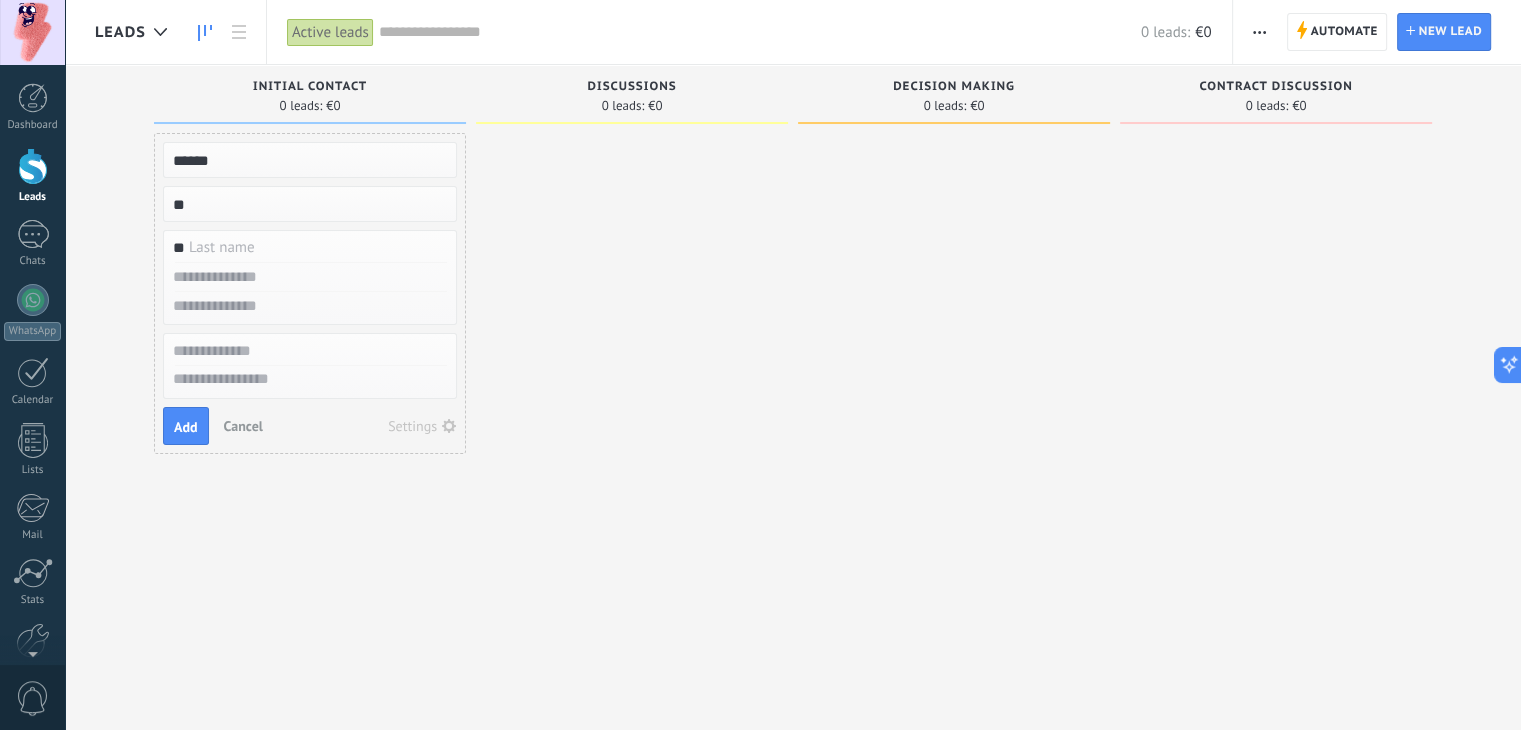 type on "*" 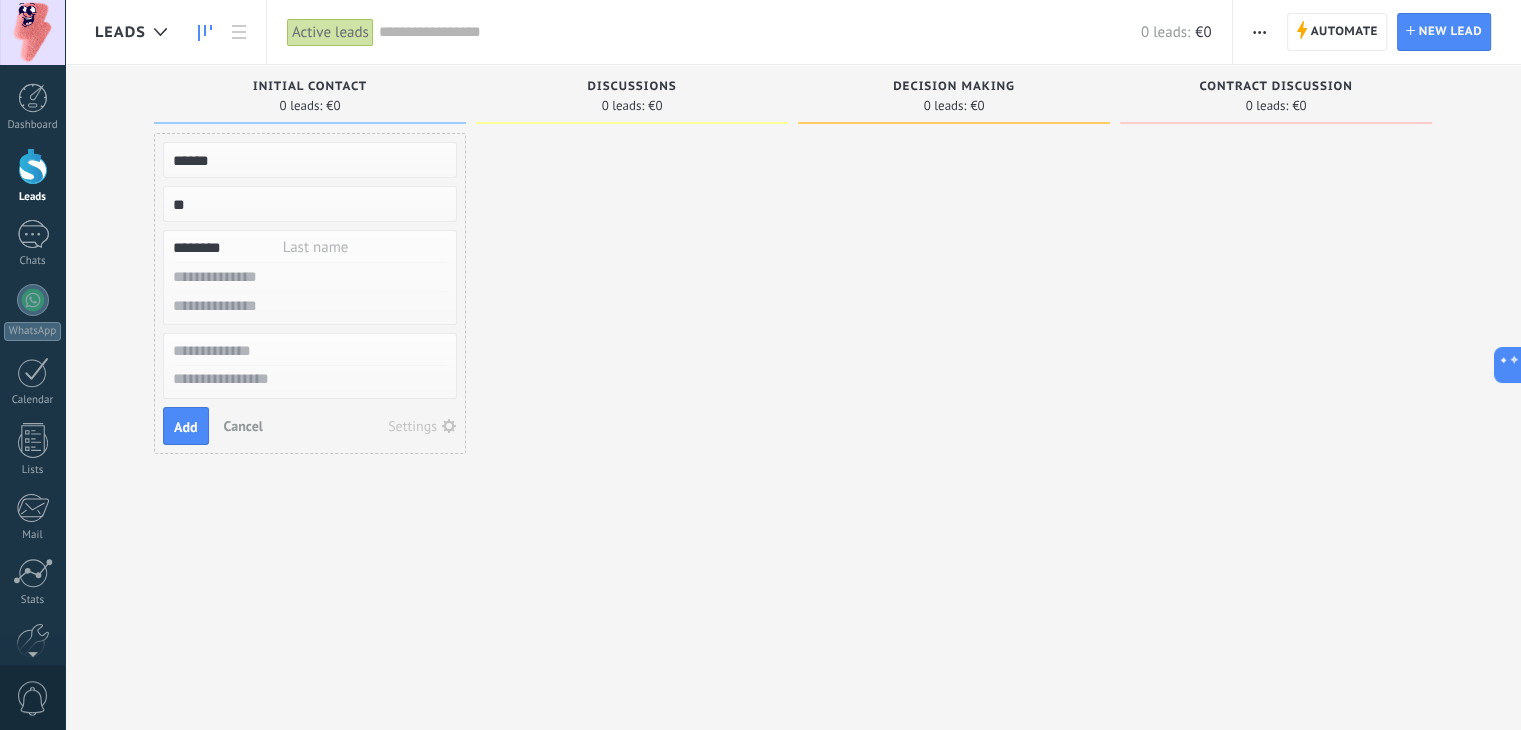 type on "*******" 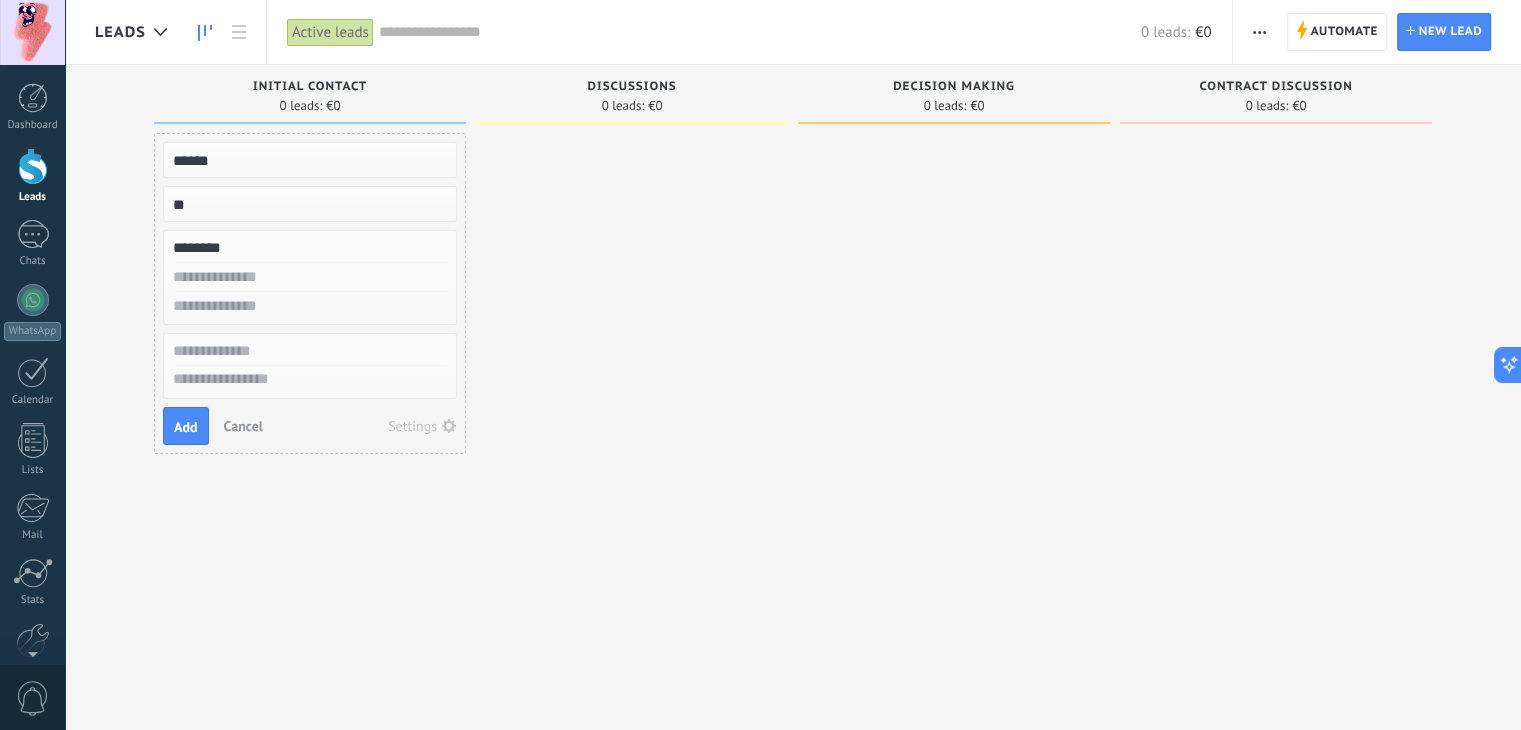 click at bounding box center [308, 277] 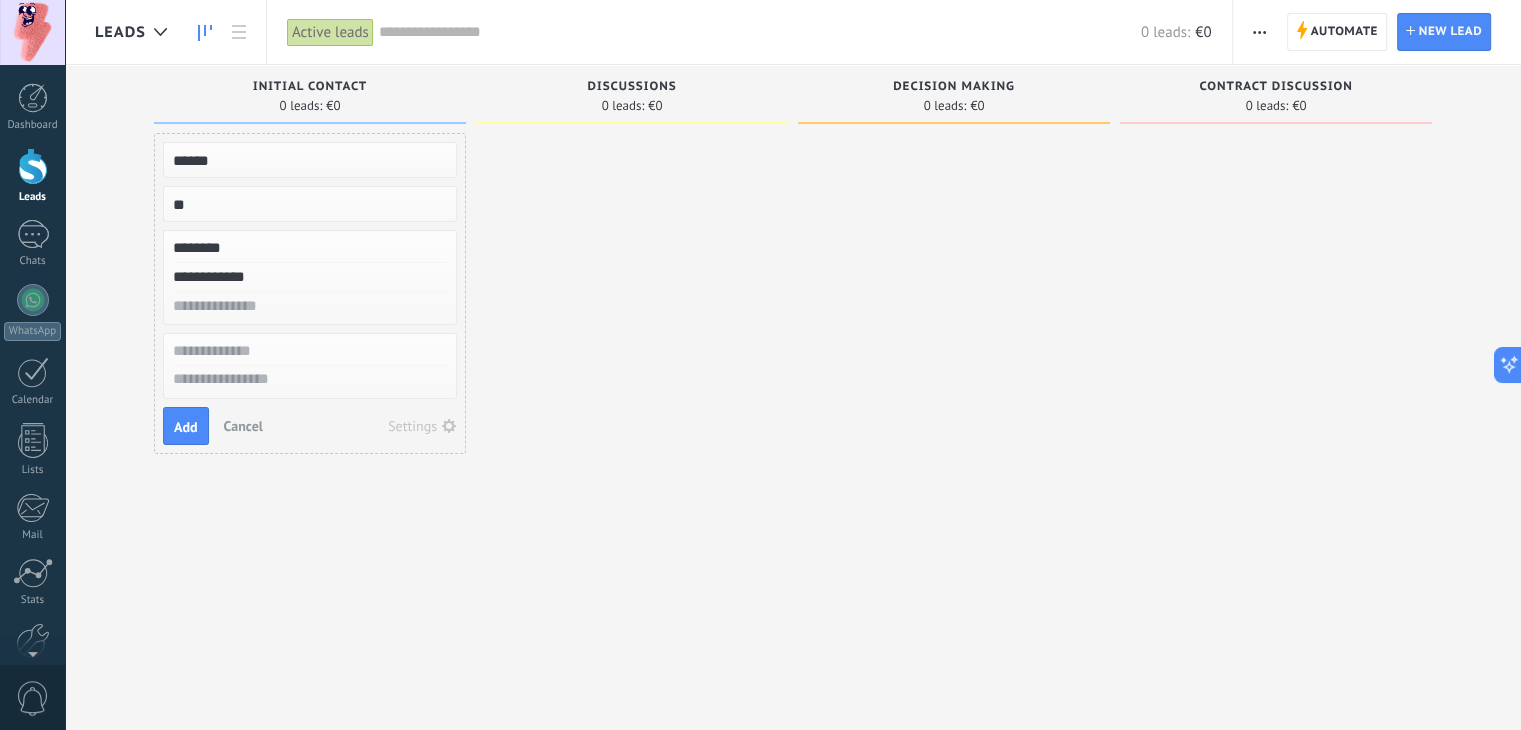 type on "**********" 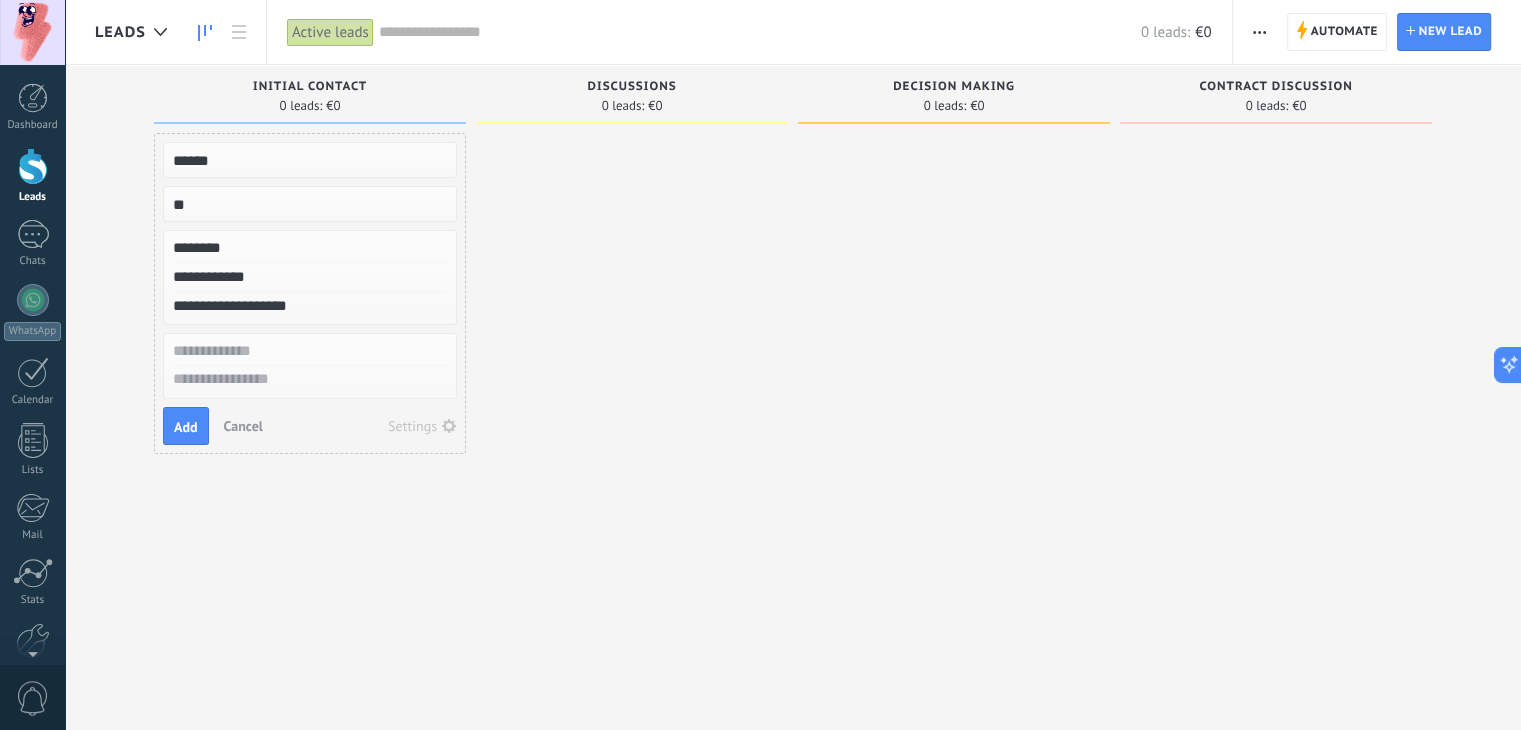 type on "**********" 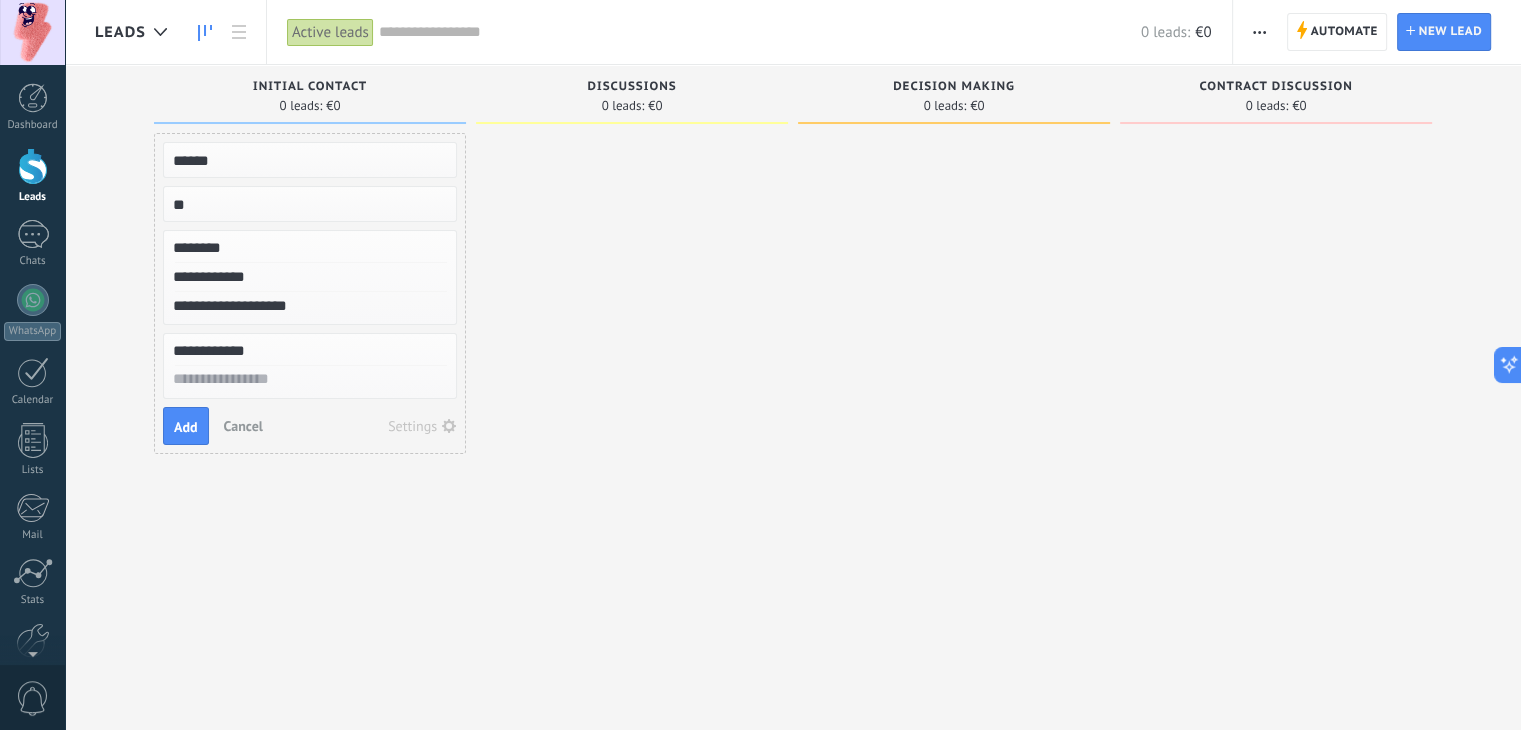 click at bounding box center [310, 380] 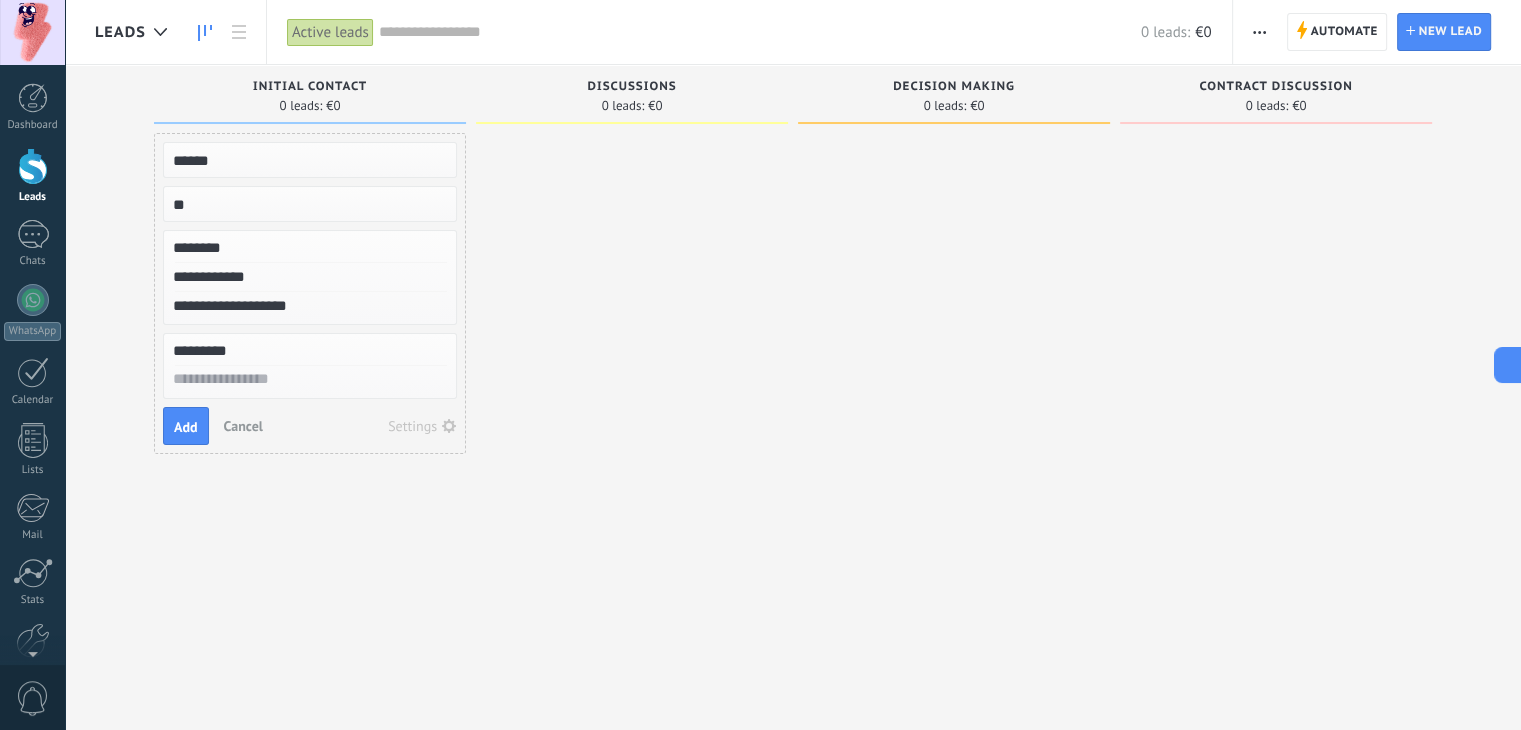 type on "*********" 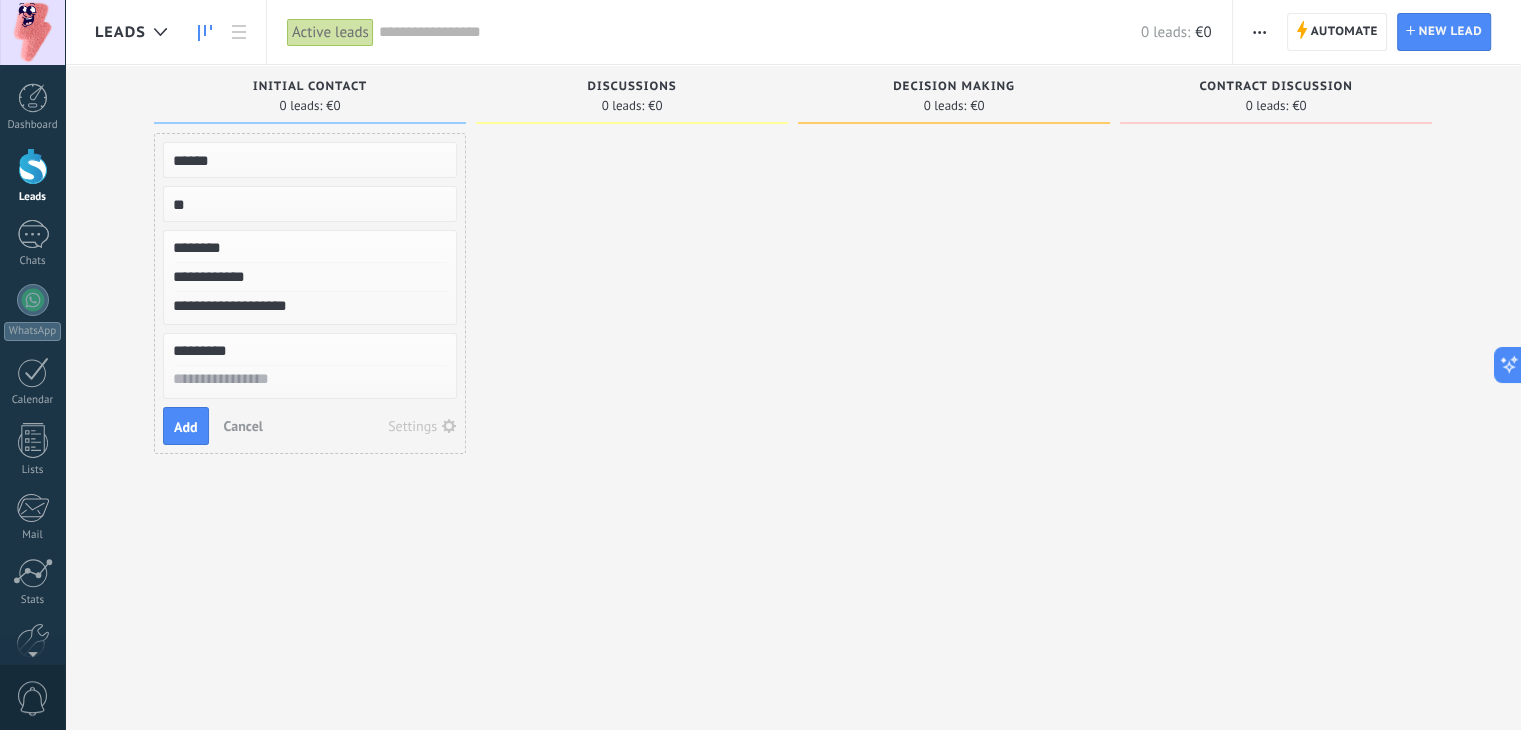 type on "**********" 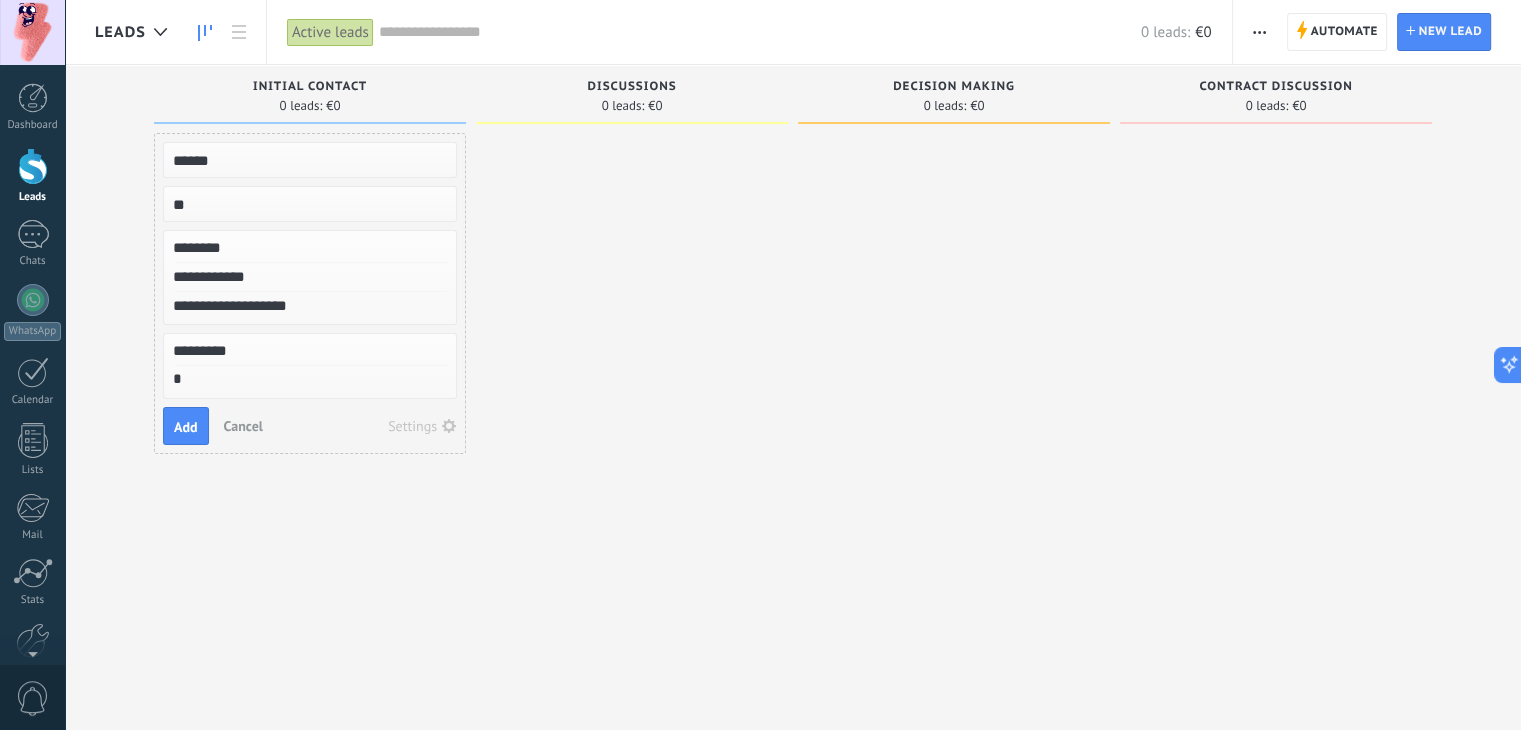 type on "*" 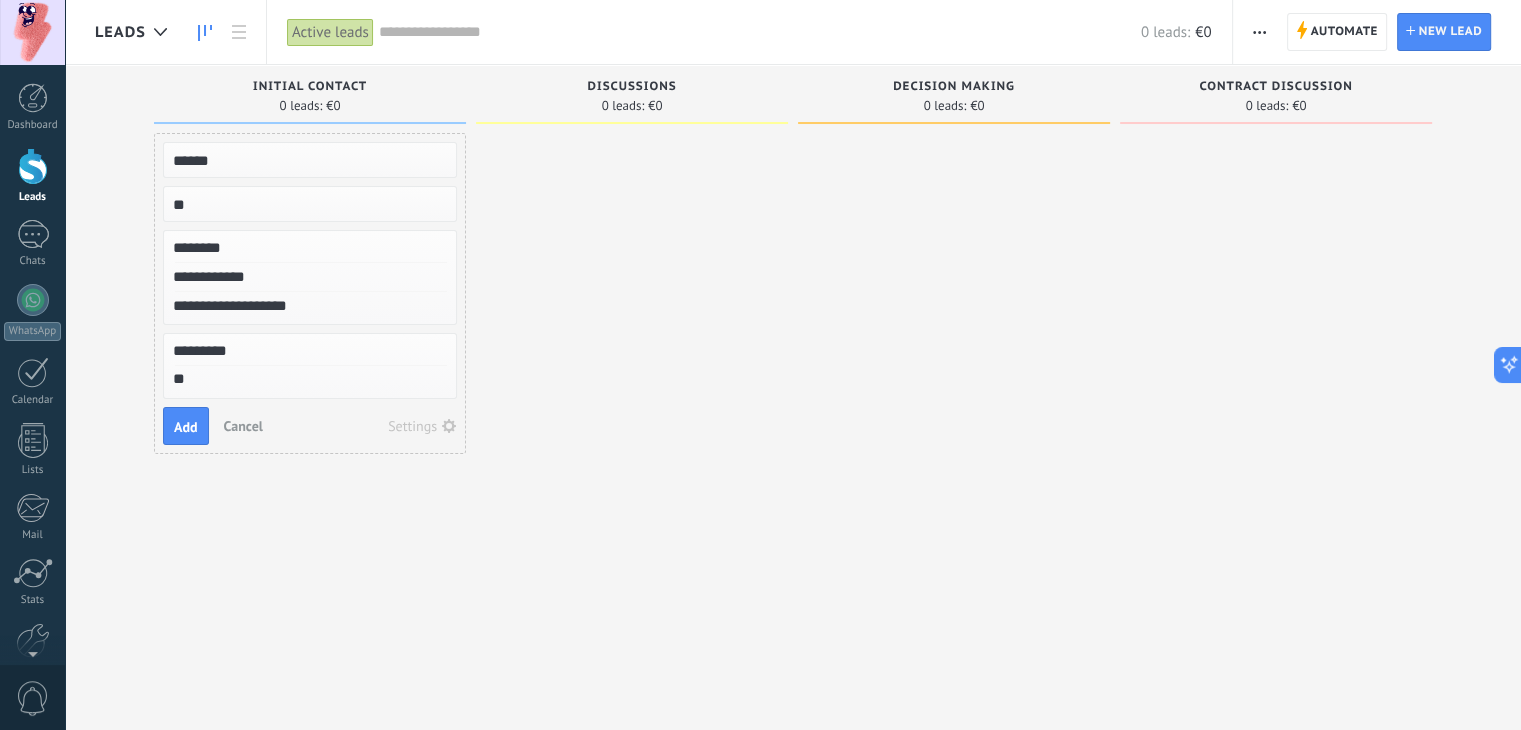 type on "***" 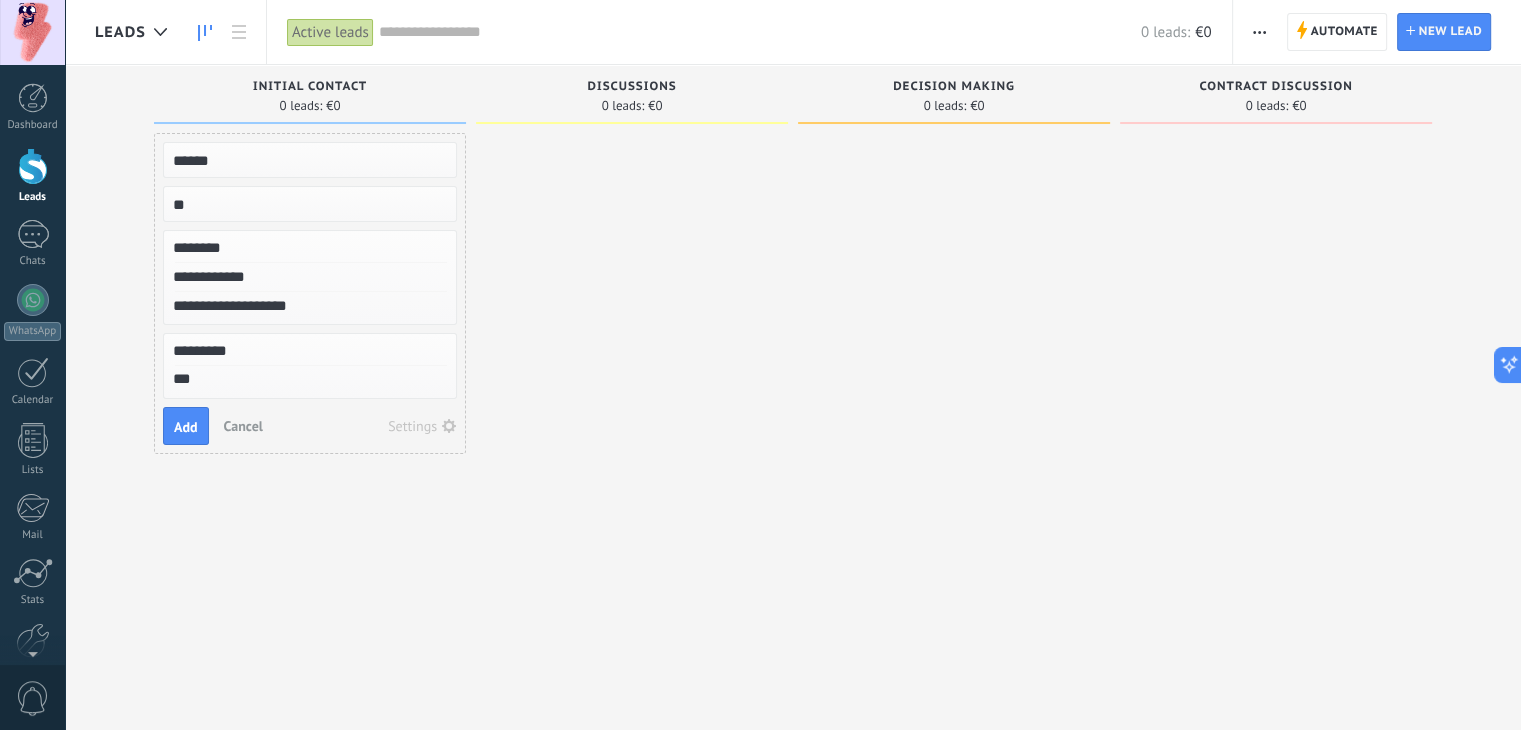 scroll, scrollTop: 19, scrollLeft: 0, axis: vertical 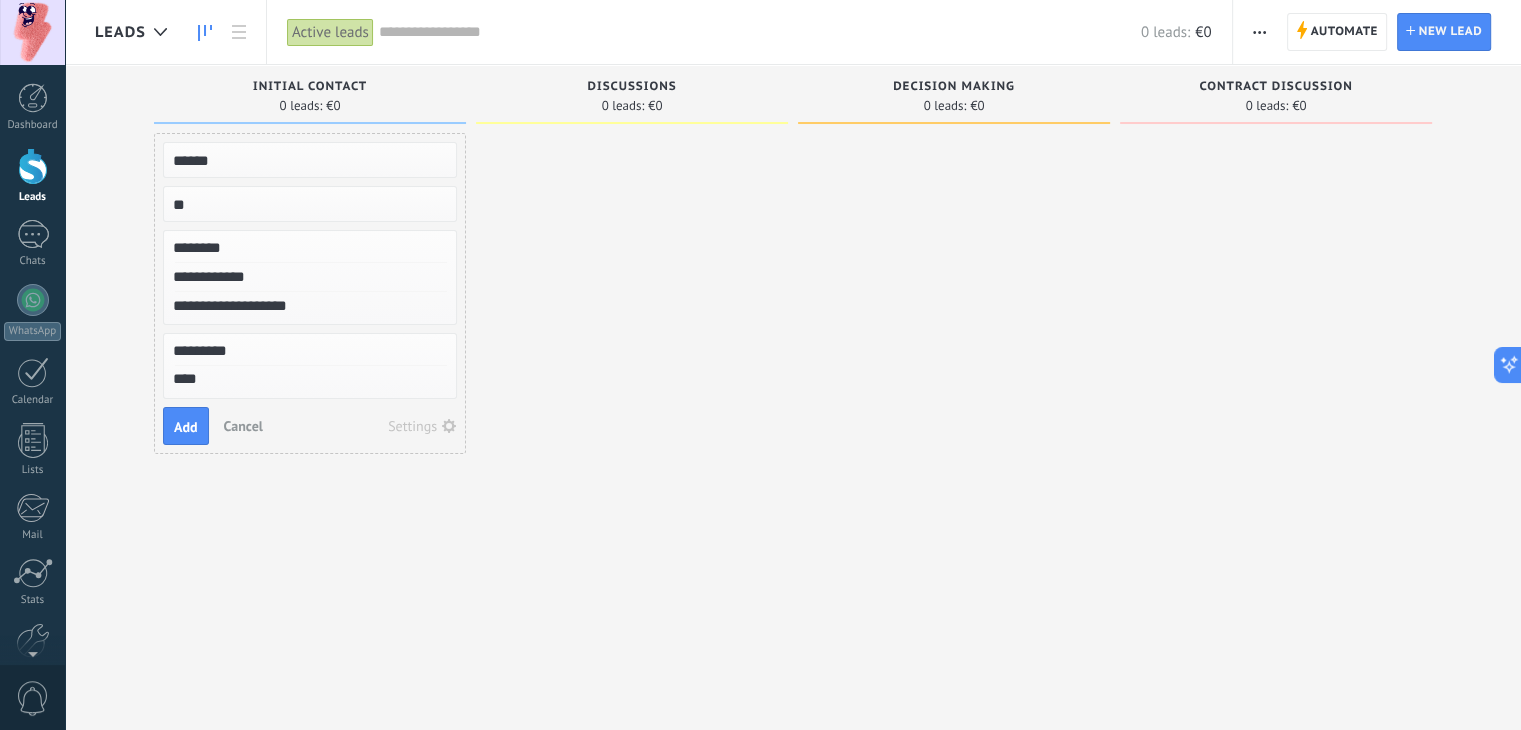 type on "****" 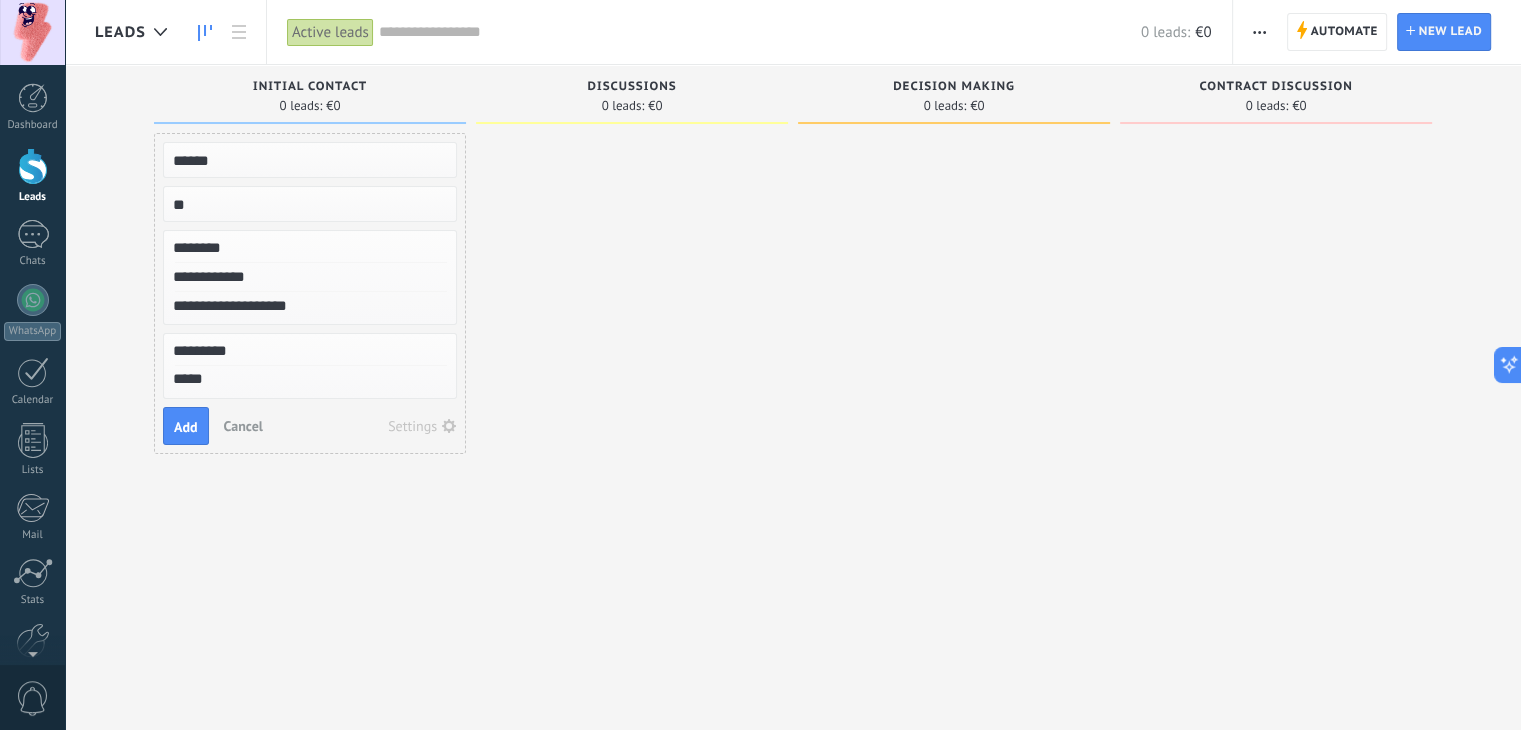 scroll, scrollTop: 19, scrollLeft: 0, axis: vertical 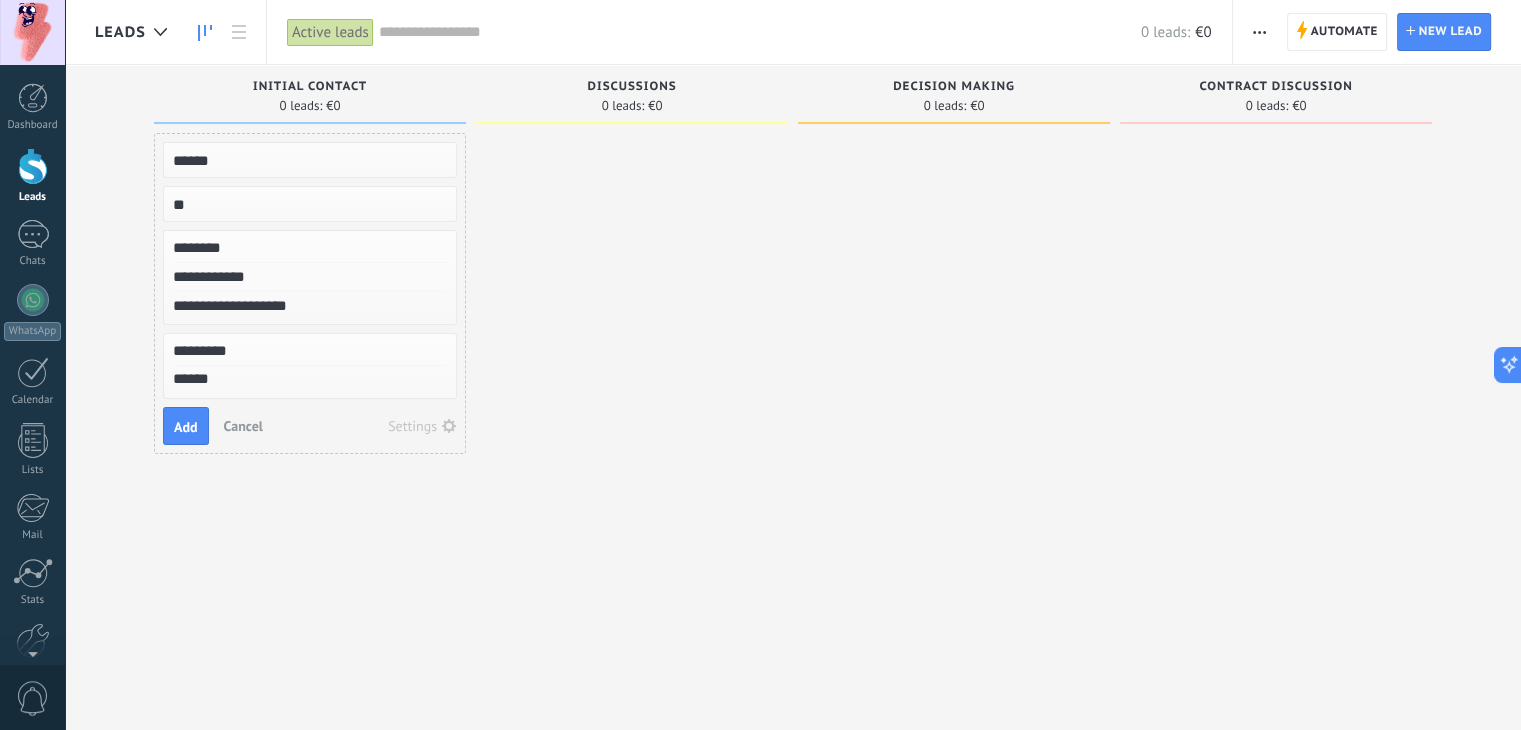 type on "******" 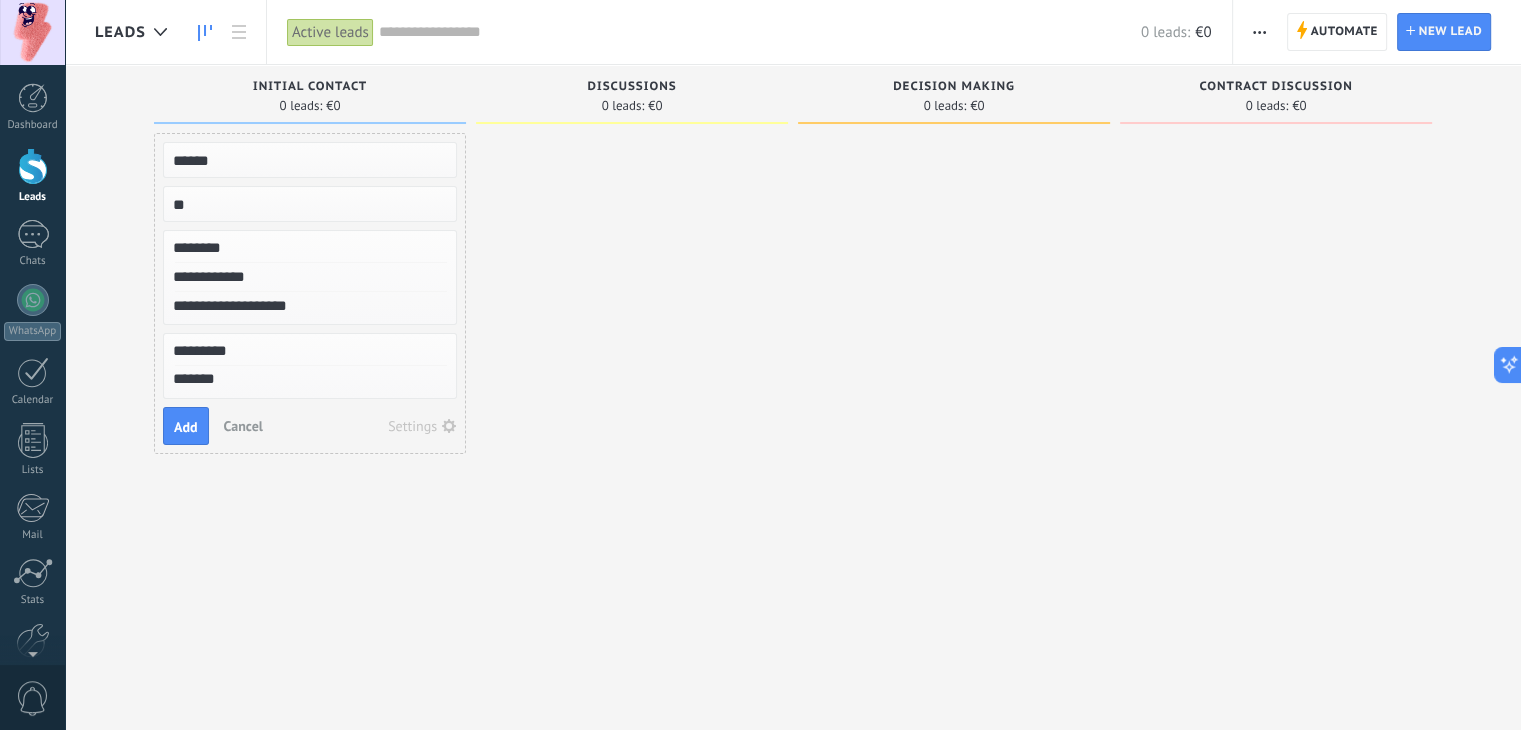 type on "********" 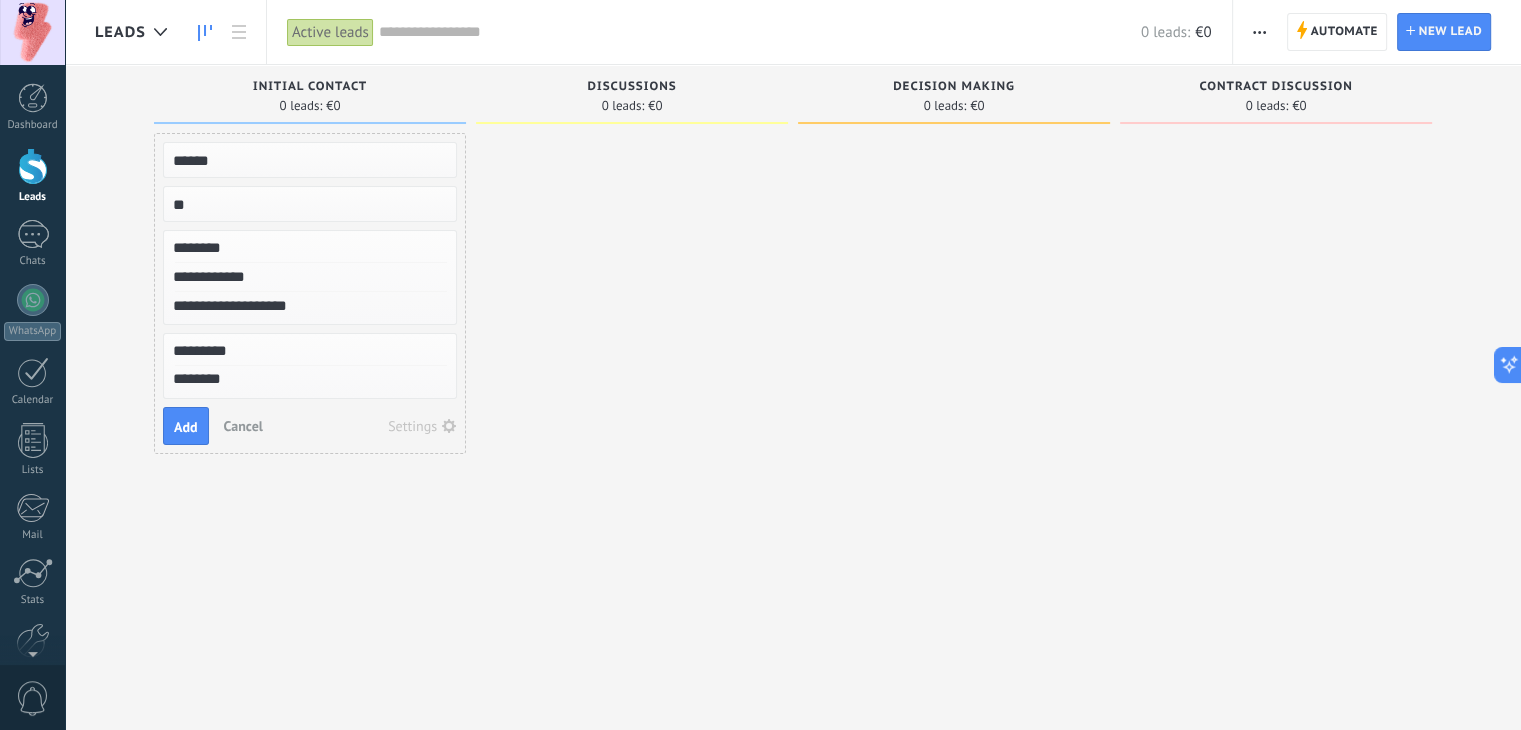 type on "*********" 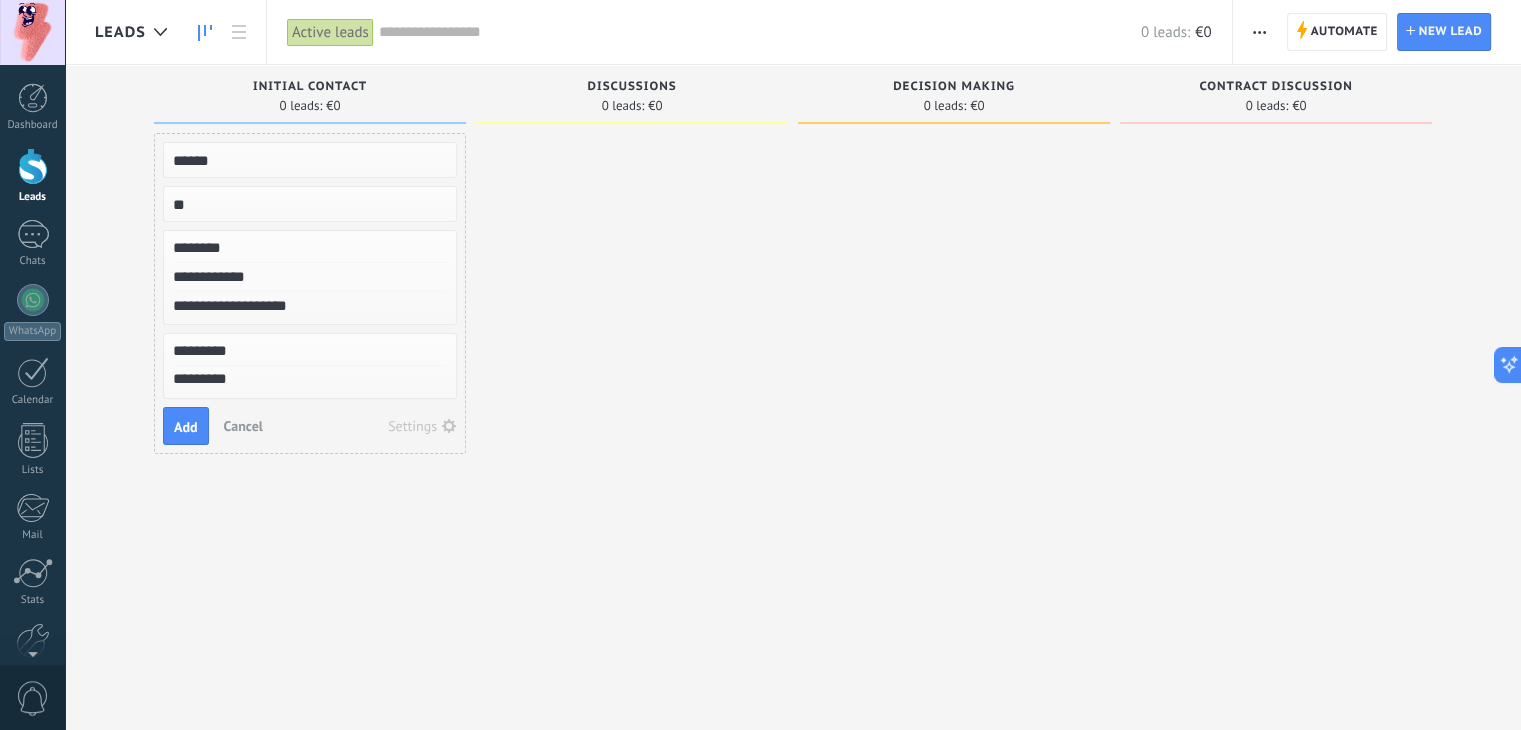 type on "**********" 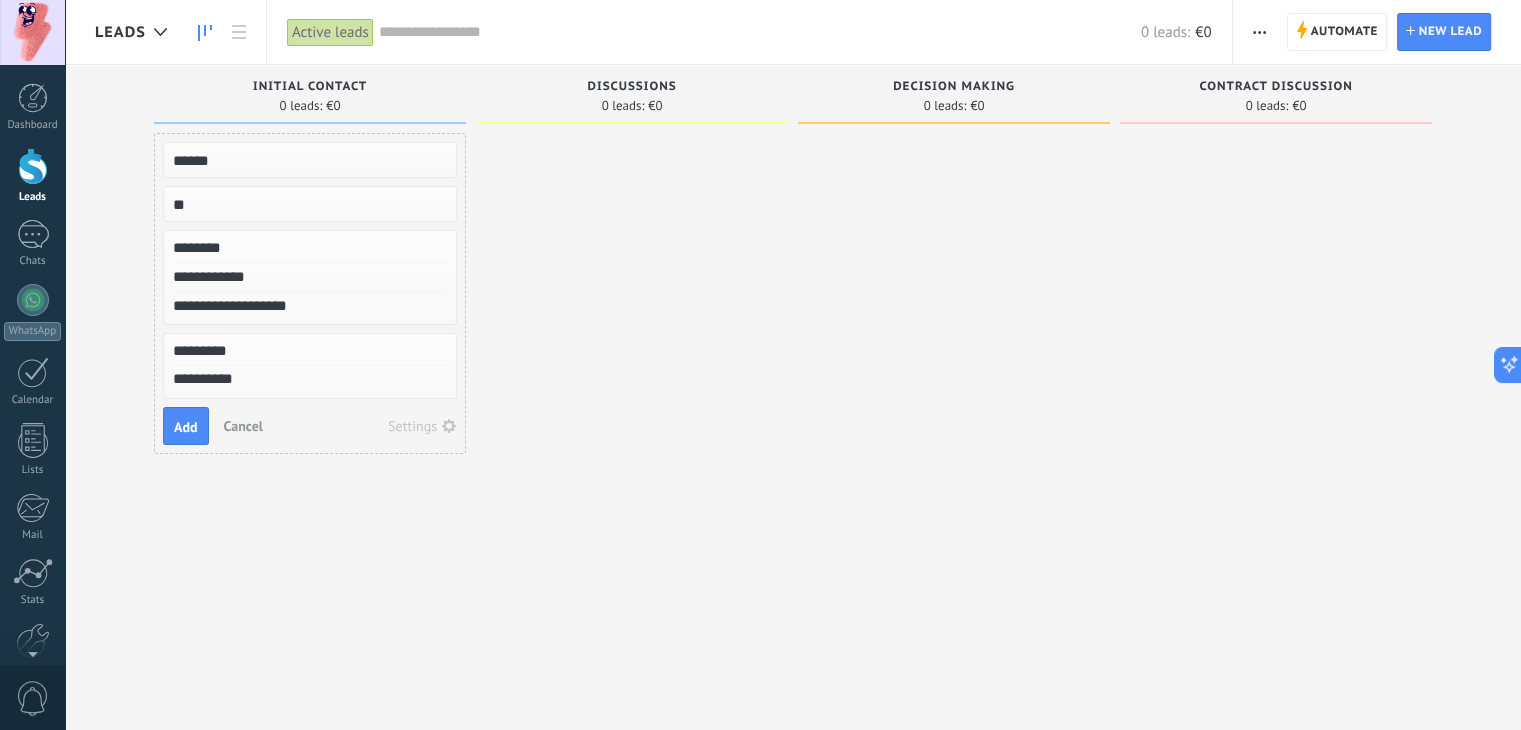 type on "**********" 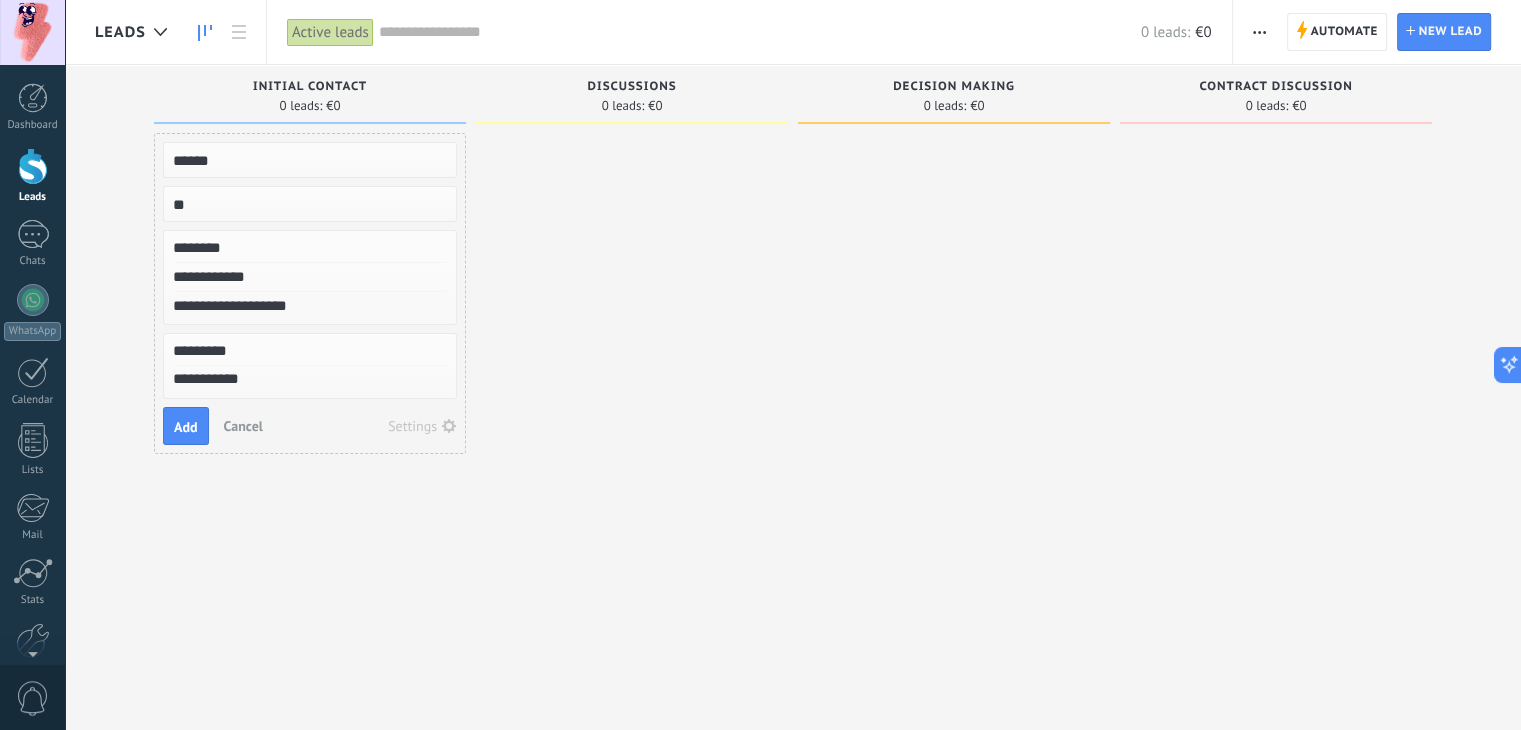 type on "**********" 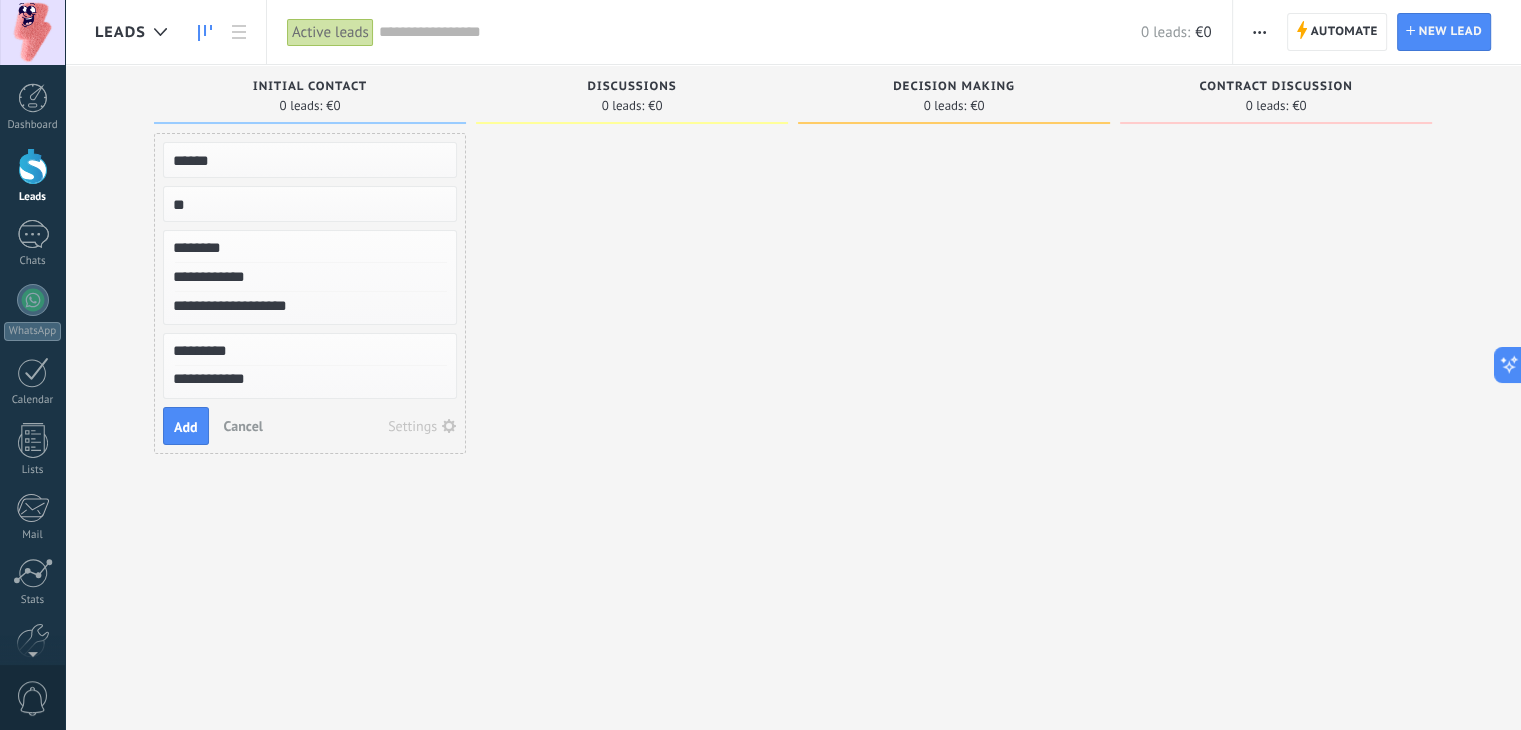 scroll, scrollTop: 19, scrollLeft: 0, axis: vertical 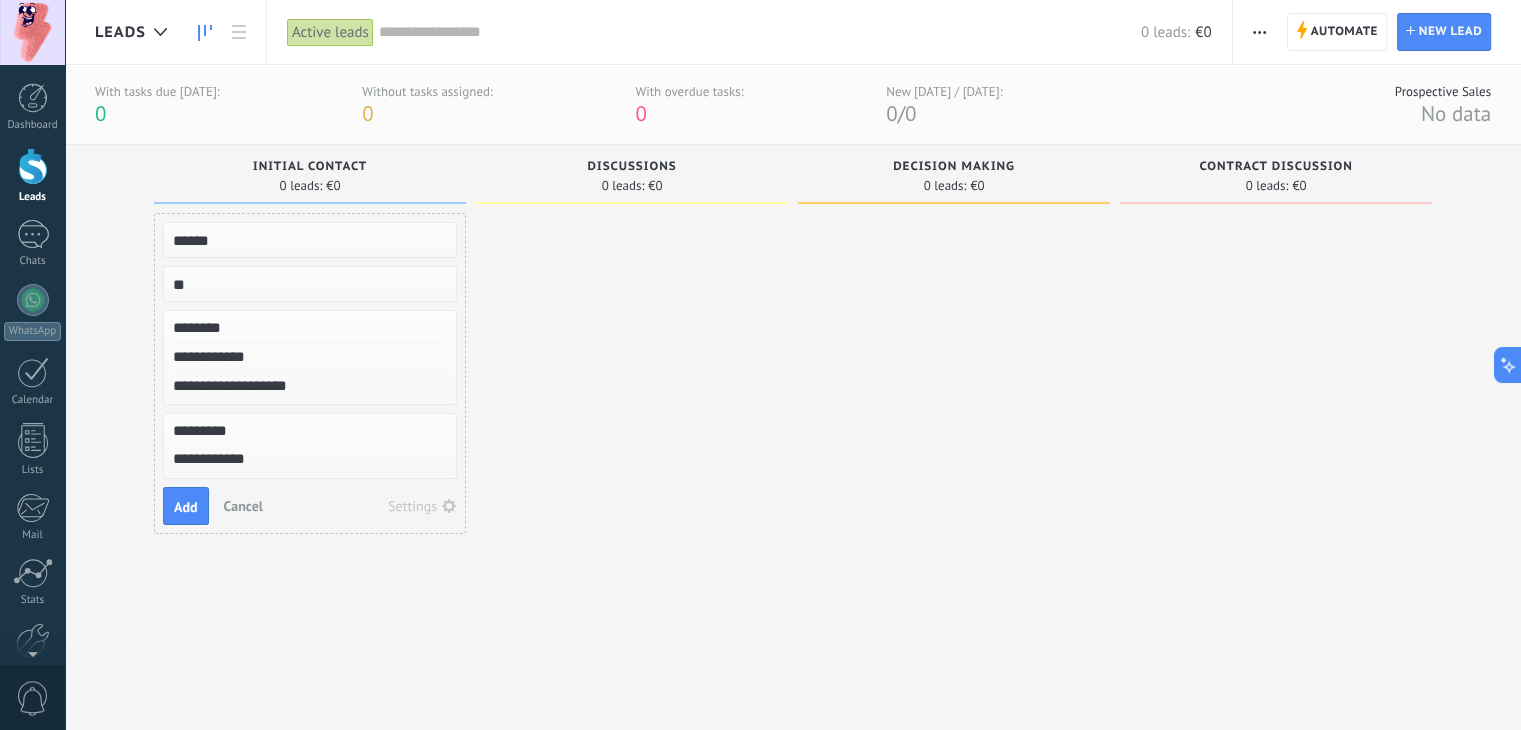 type on "**********" 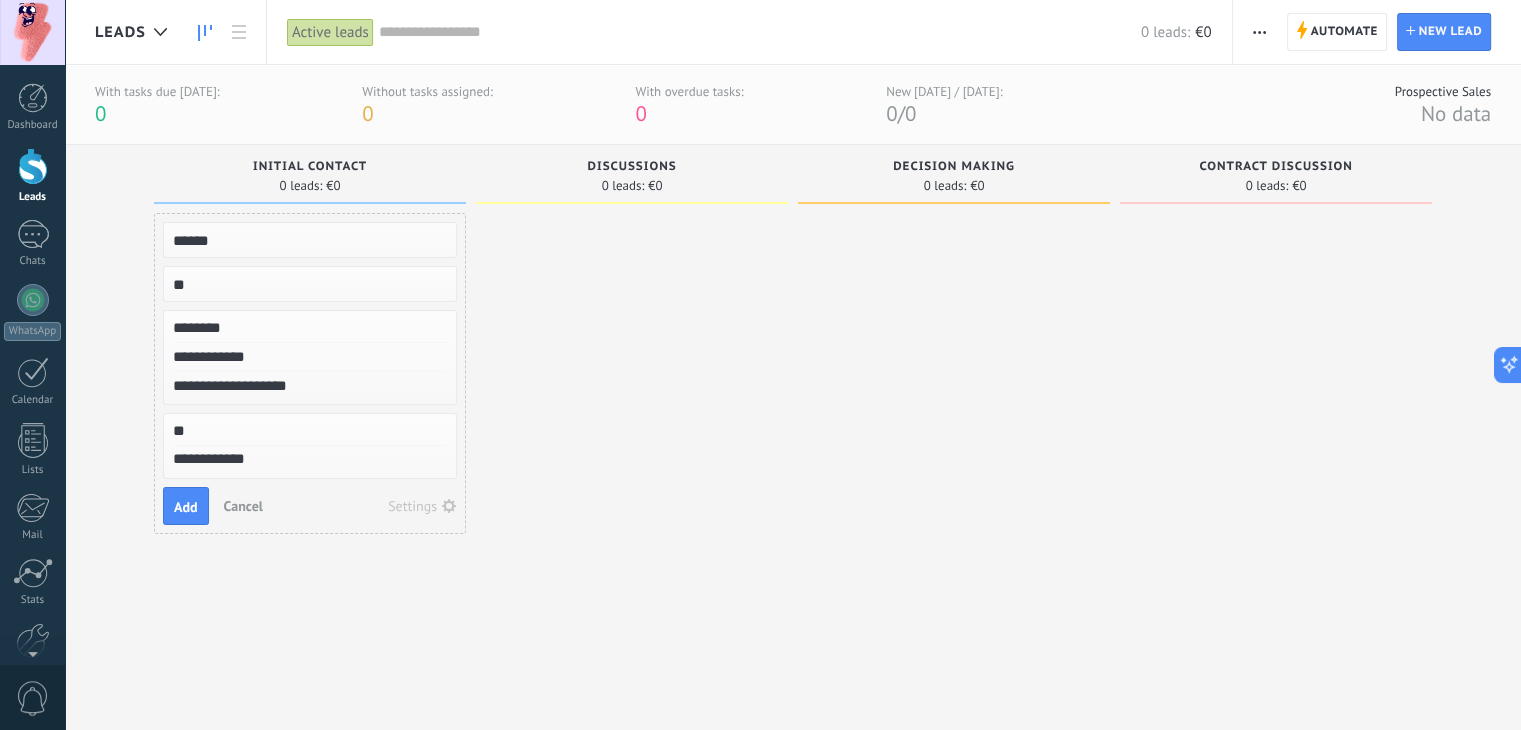 type on "*" 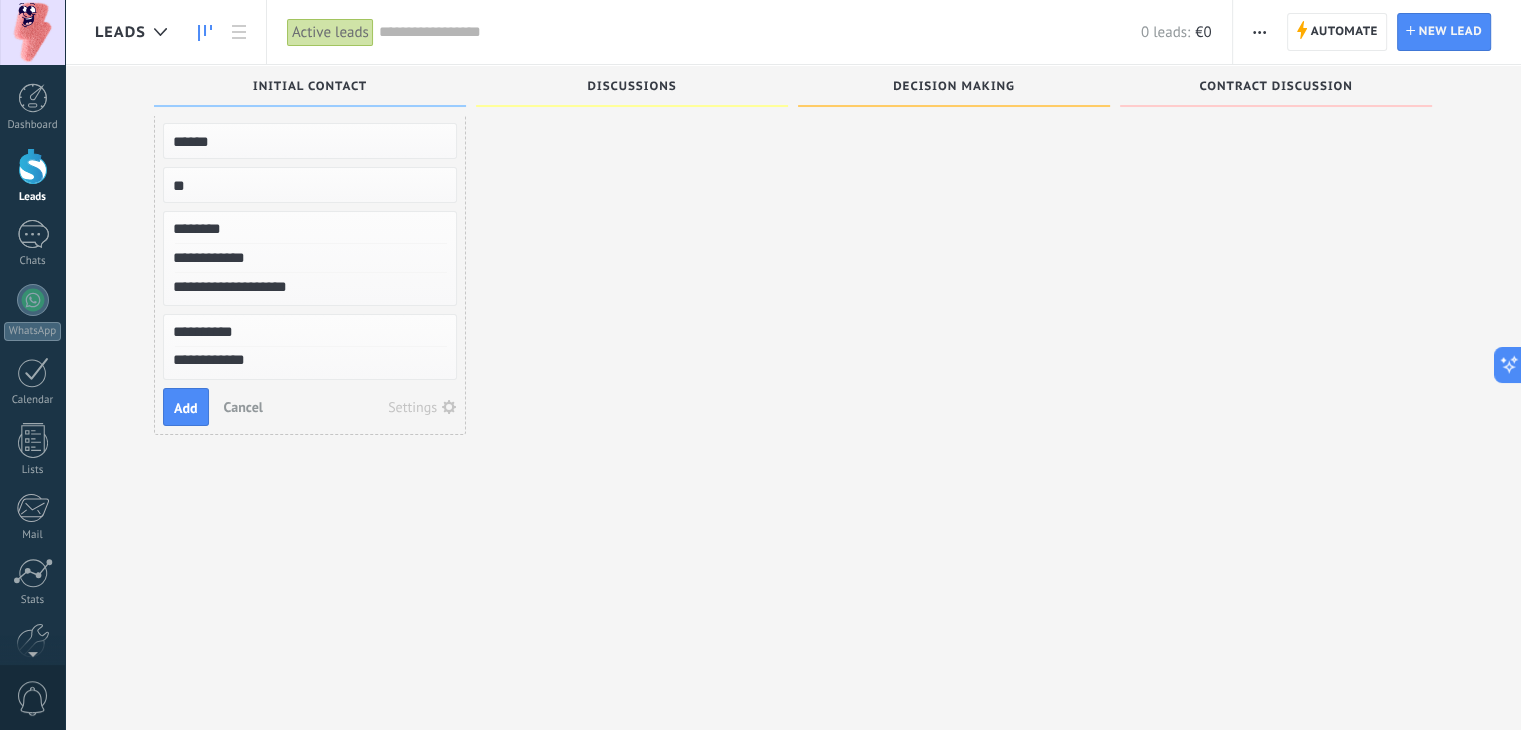 scroll, scrollTop: 0, scrollLeft: 0, axis: both 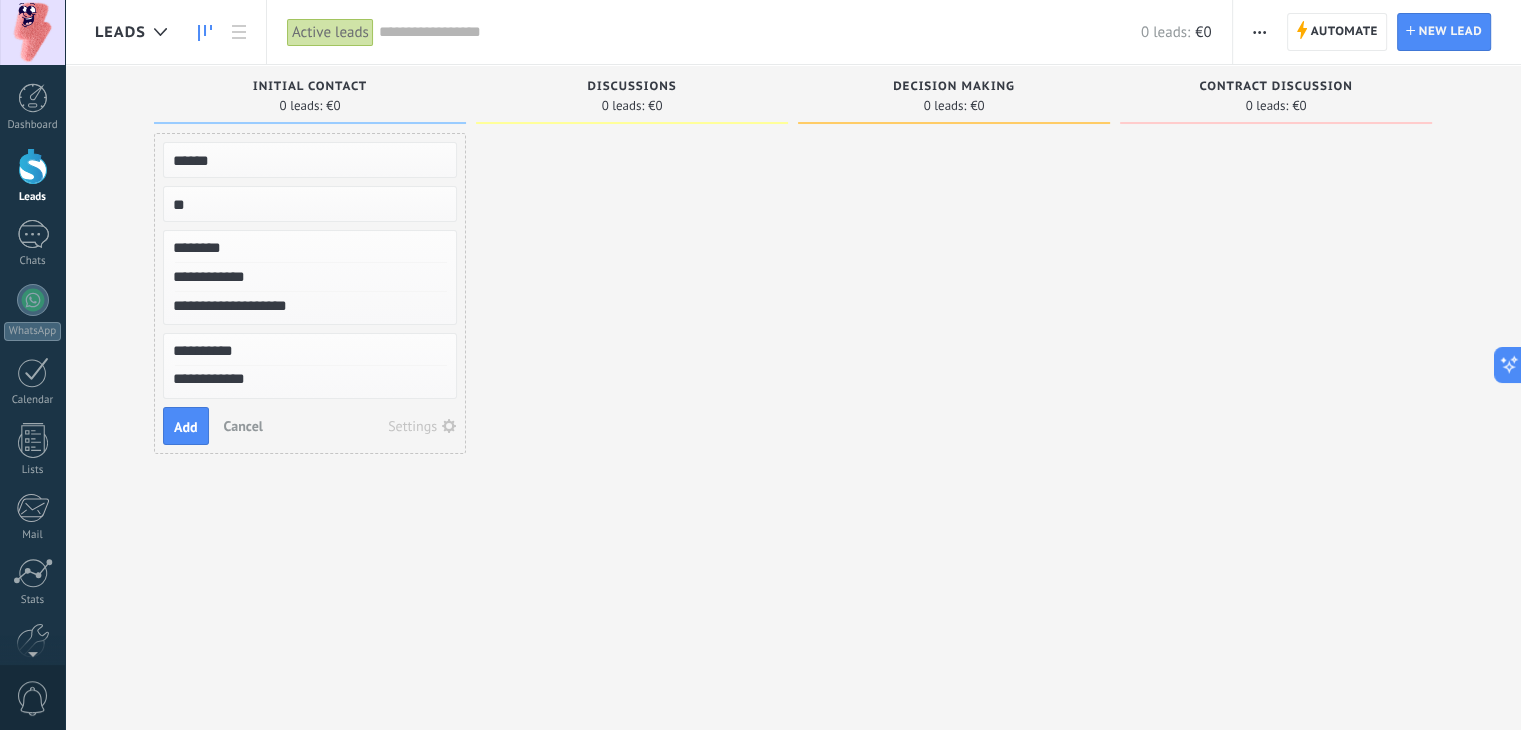 type on "**********" 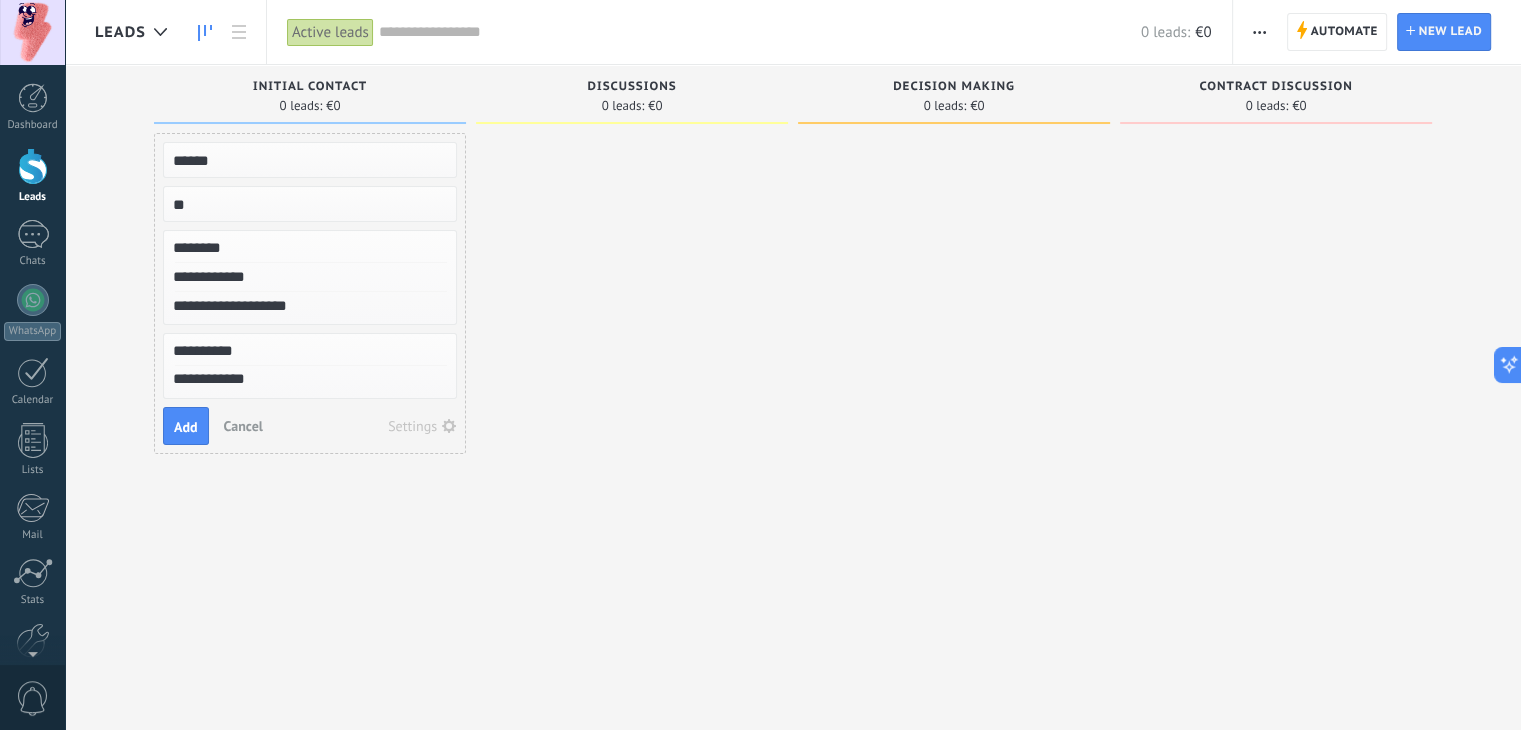 click on "Settings" at bounding box center [422, 426] 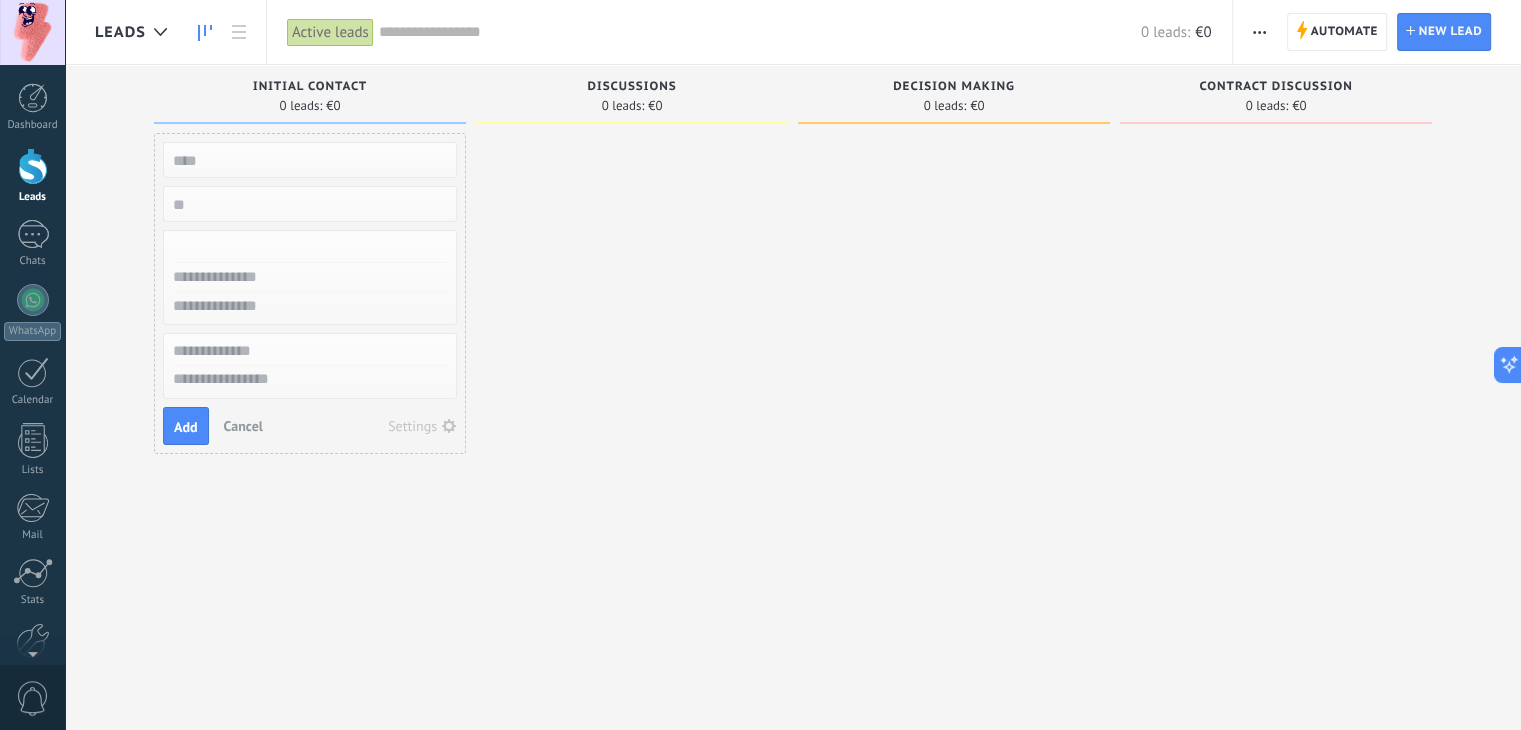 scroll, scrollTop: 19, scrollLeft: 0, axis: vertical 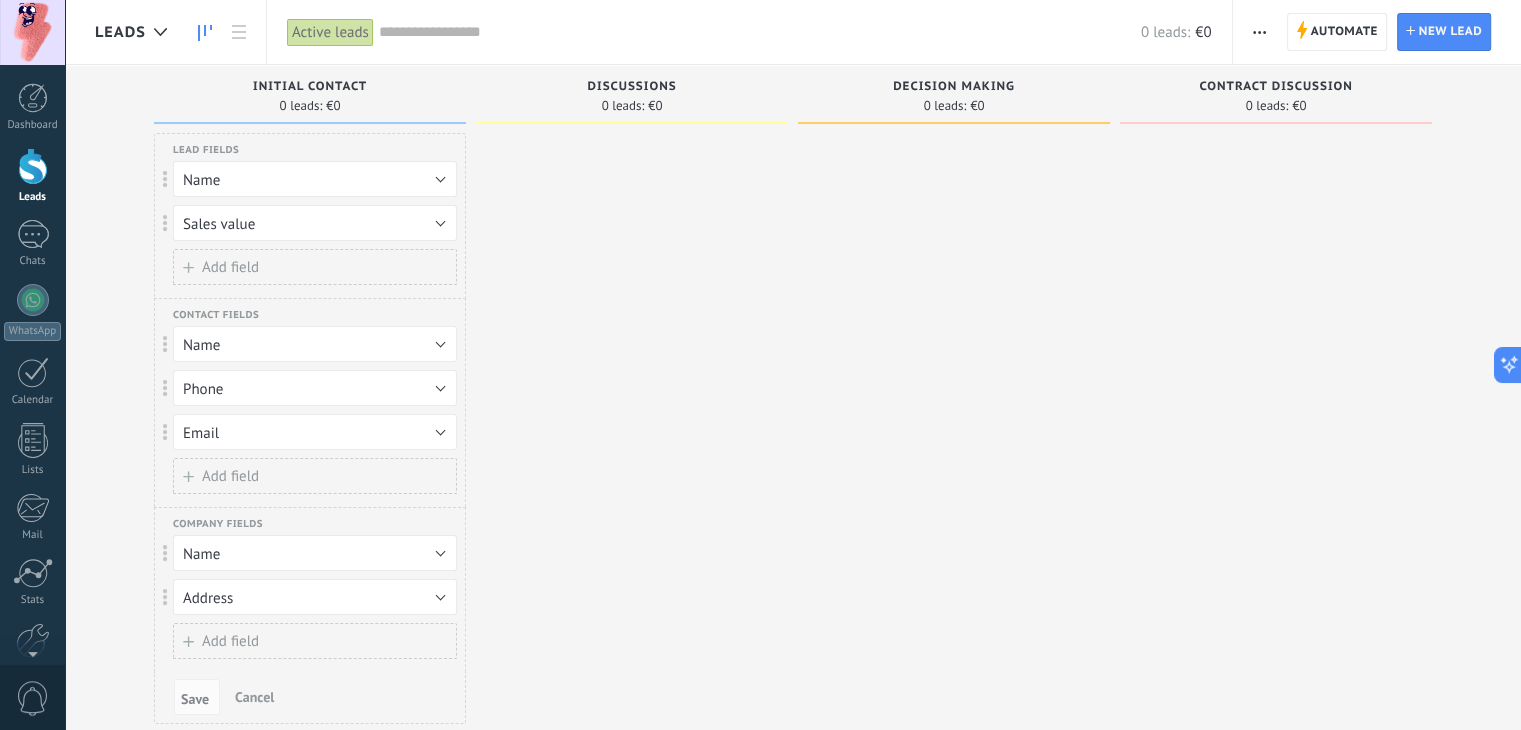 click at bounding box center [632, 435] 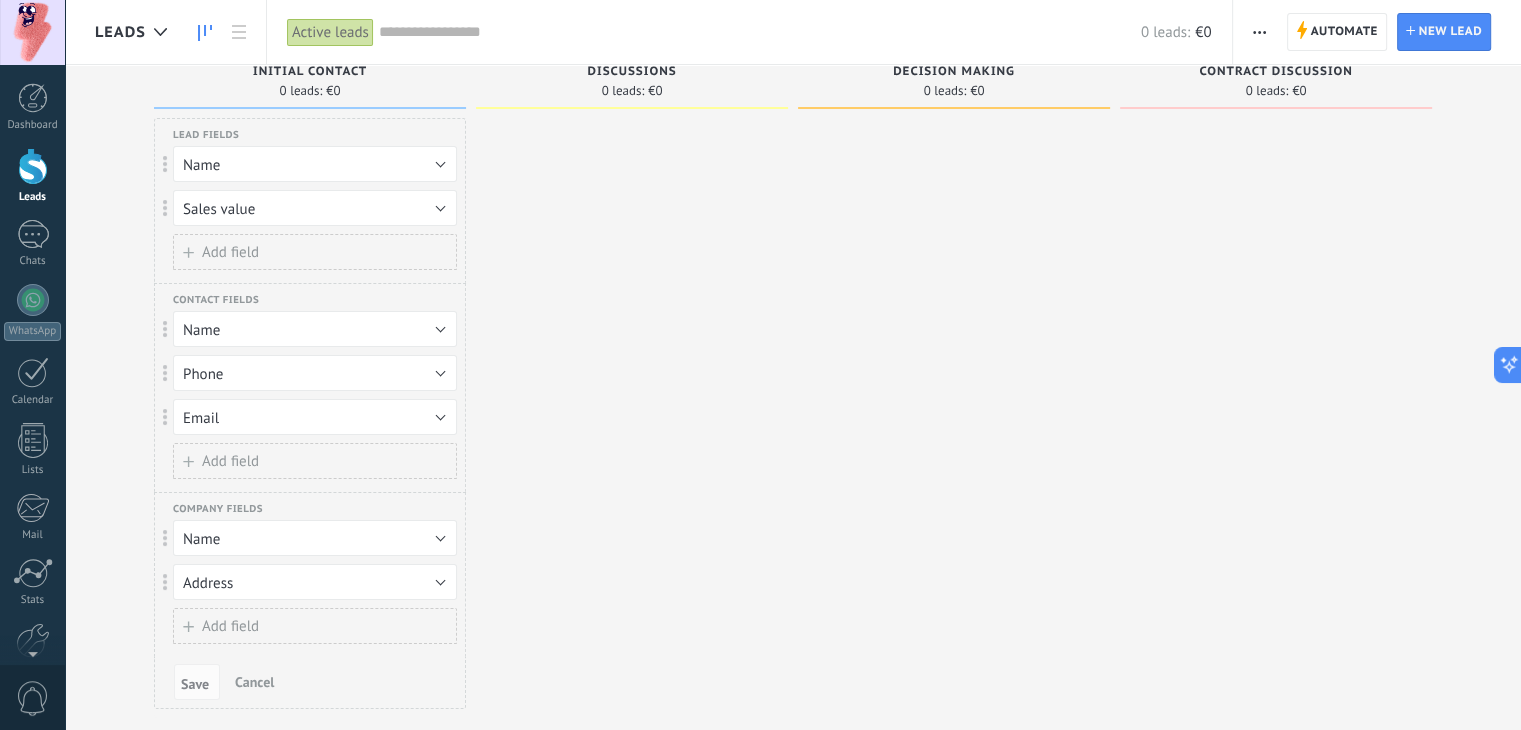 scroll, scrollTop: 56, scrollLeft: 0, axis: vertical 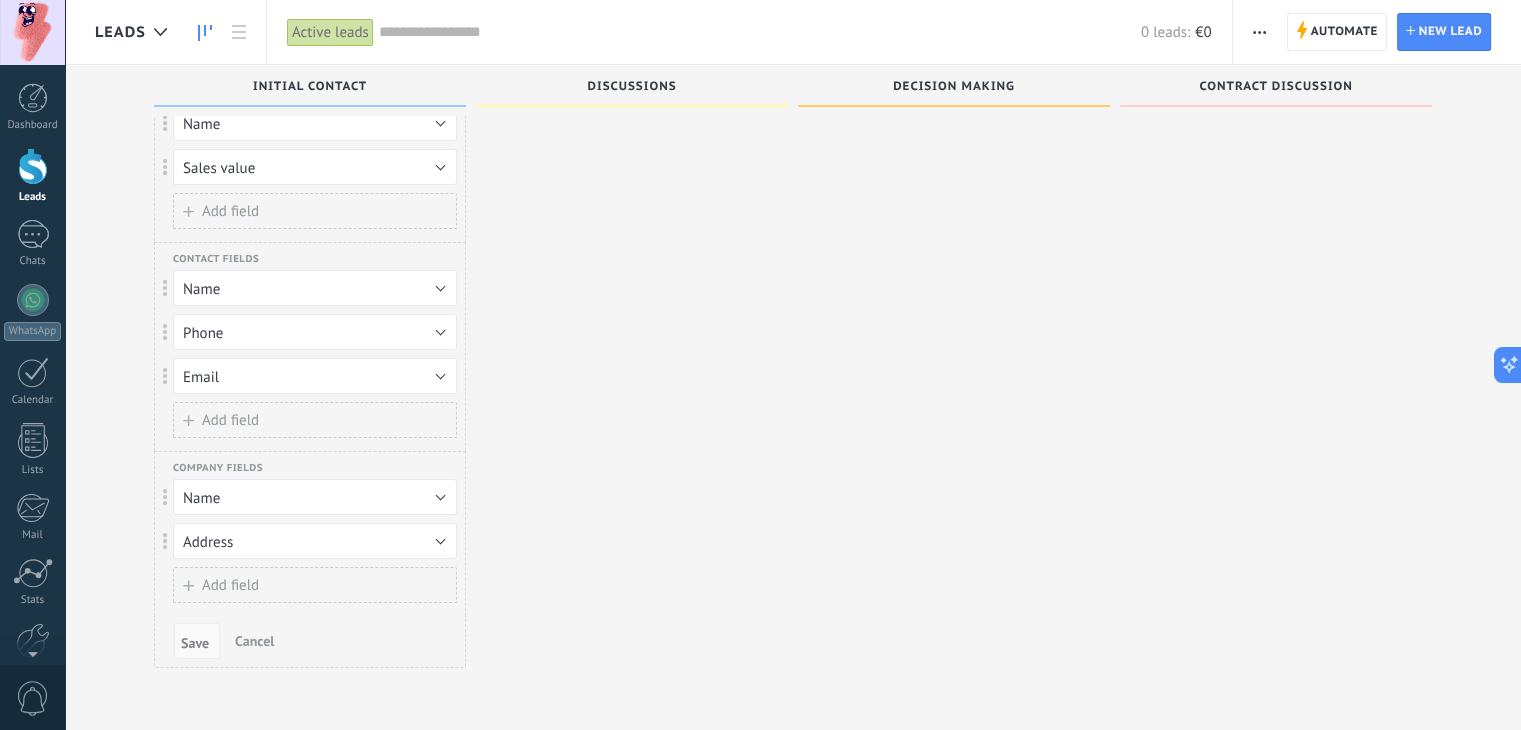 click on "Save" at bounding box center [195, 643] 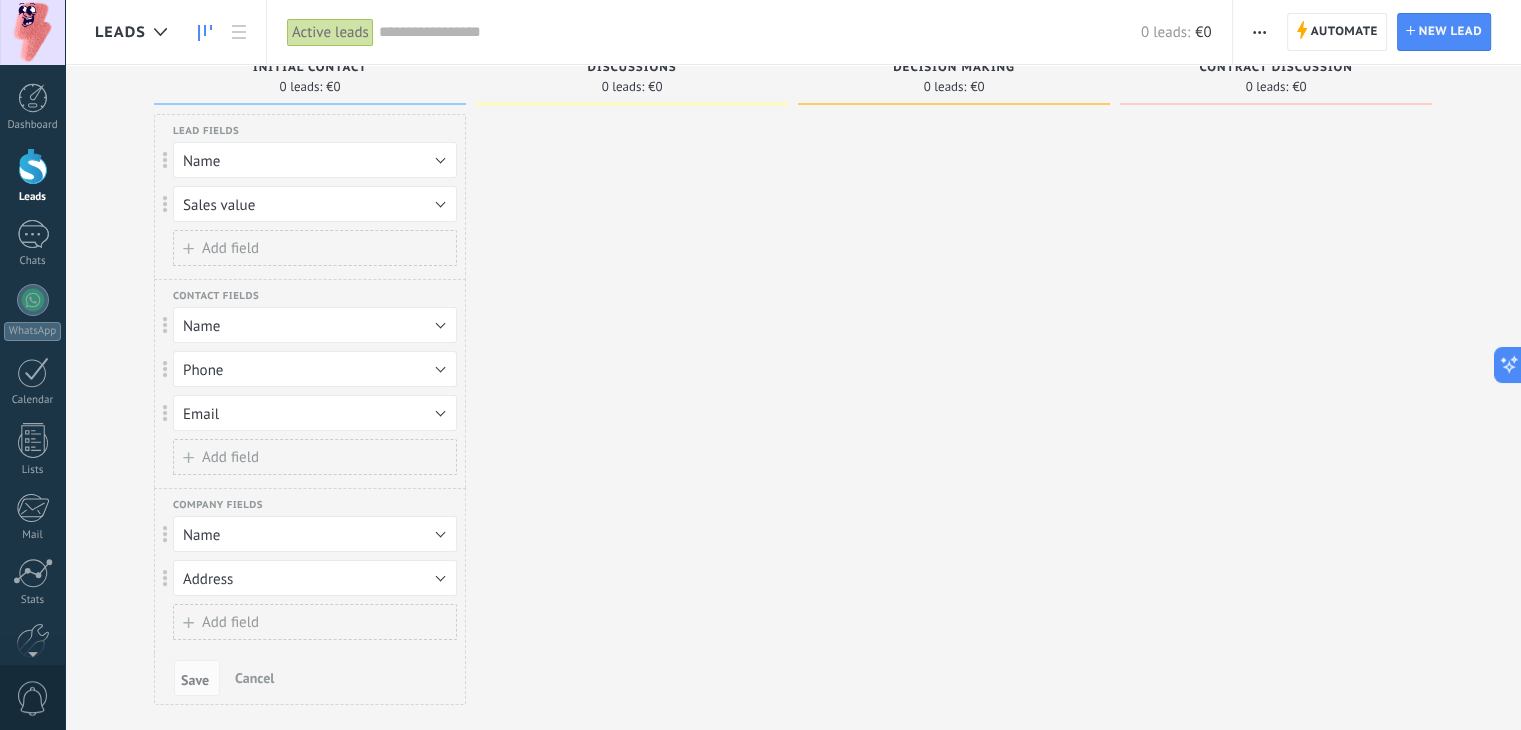 scroll, scrollTop: 0, scrollLeft: 0, axis: both 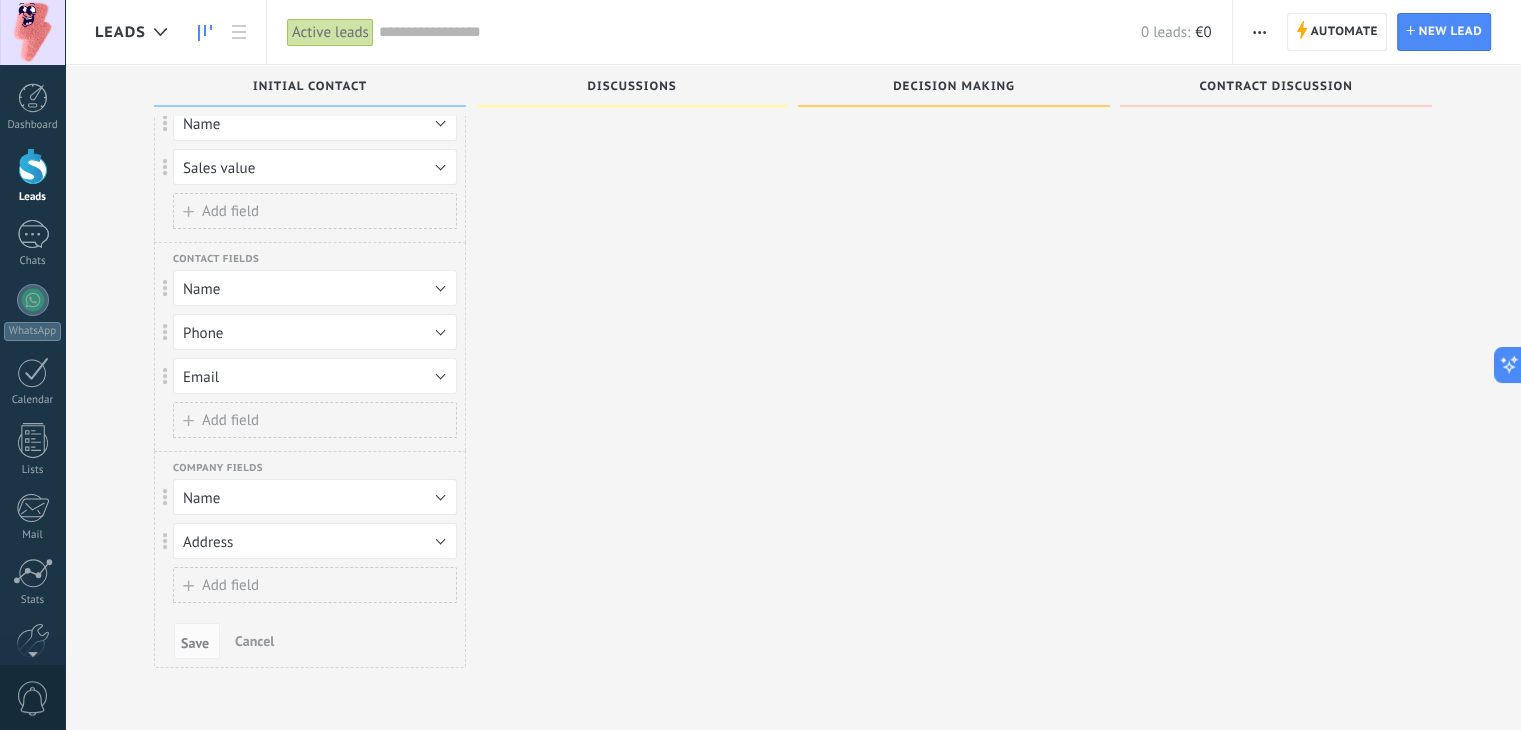 click on "Cancel" at bounding box center [254, 641] 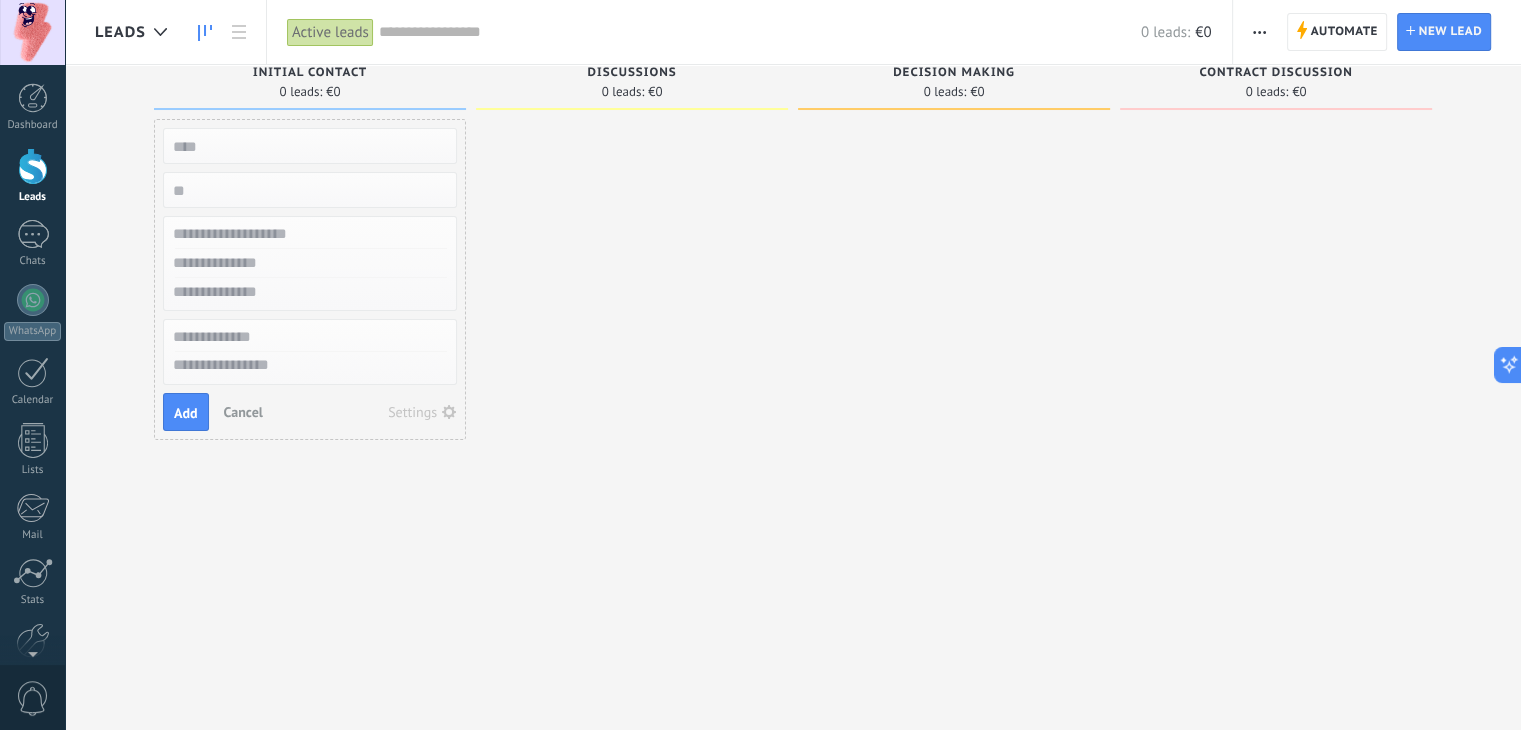 scroll, scrollTop: 0, scrollLeft: 0, axis: both 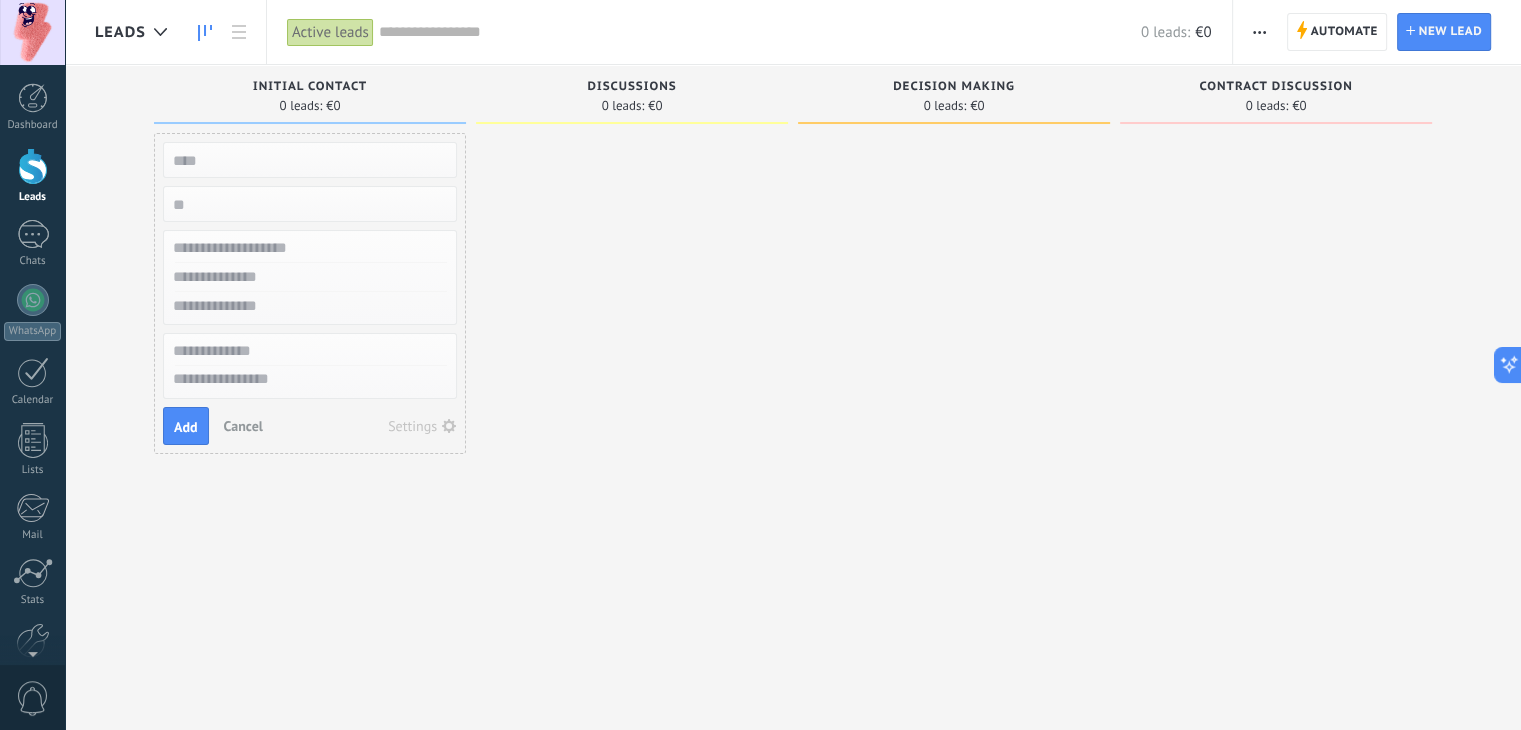 click at bounding box center [310, 248] 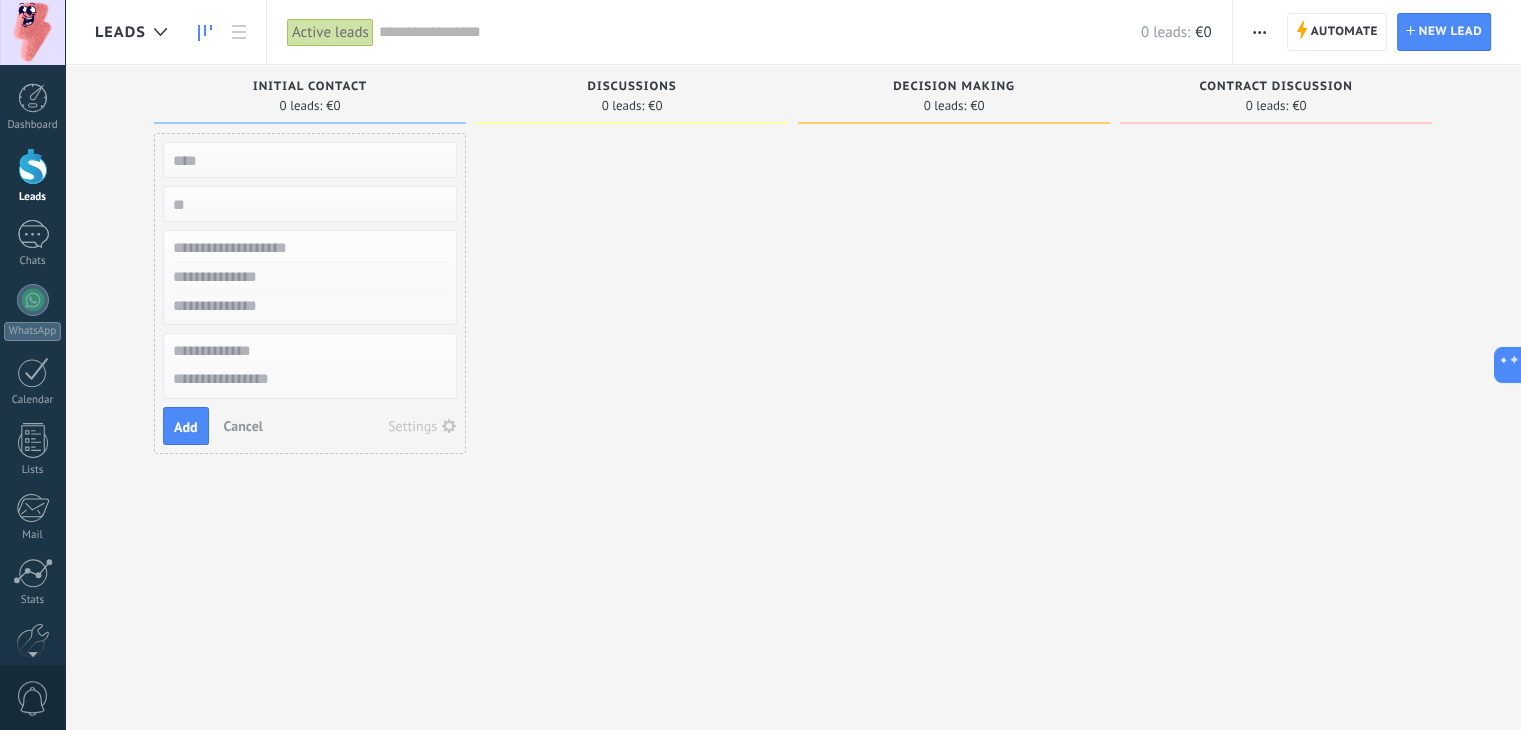 type on "*******" 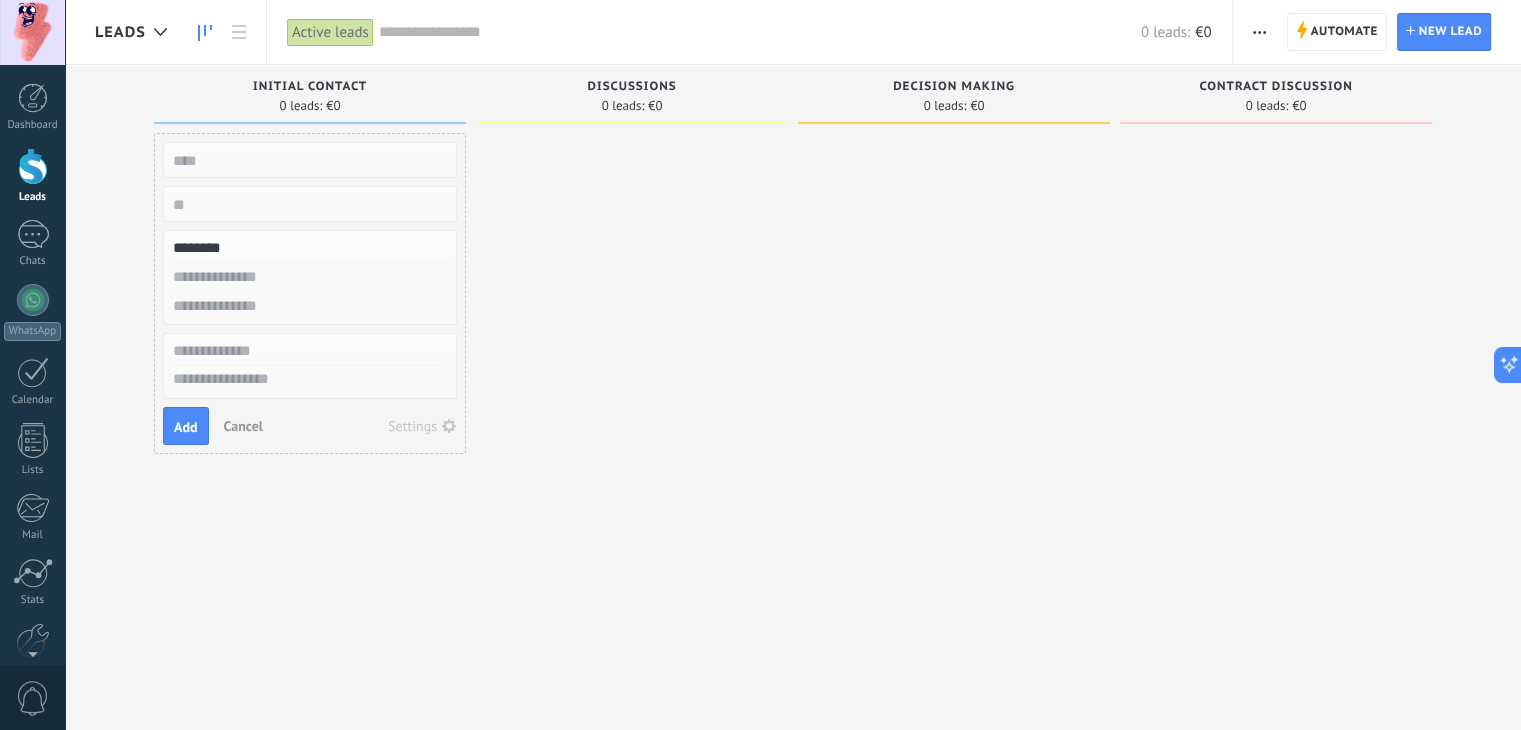 click at bounding box center [308, 277] 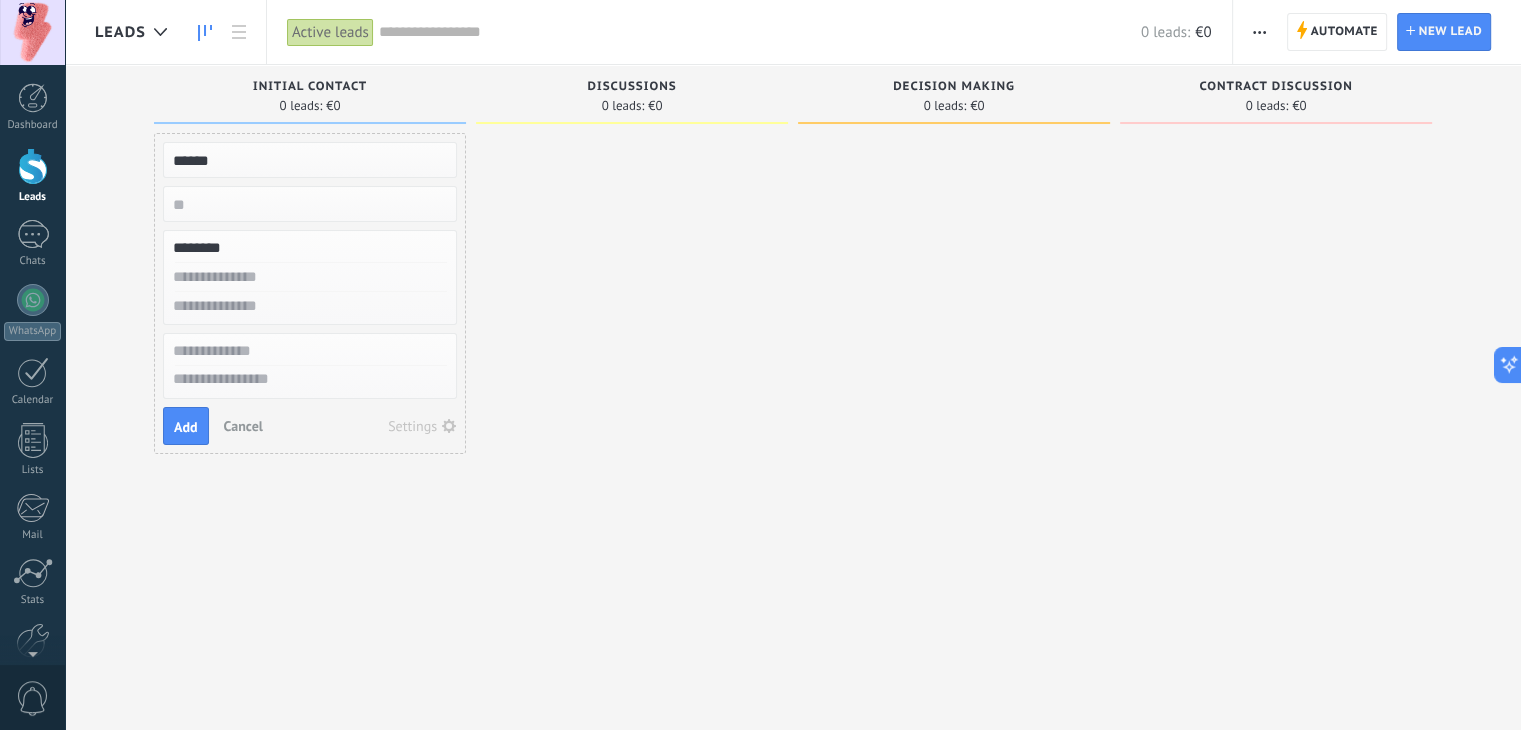 type on "******" 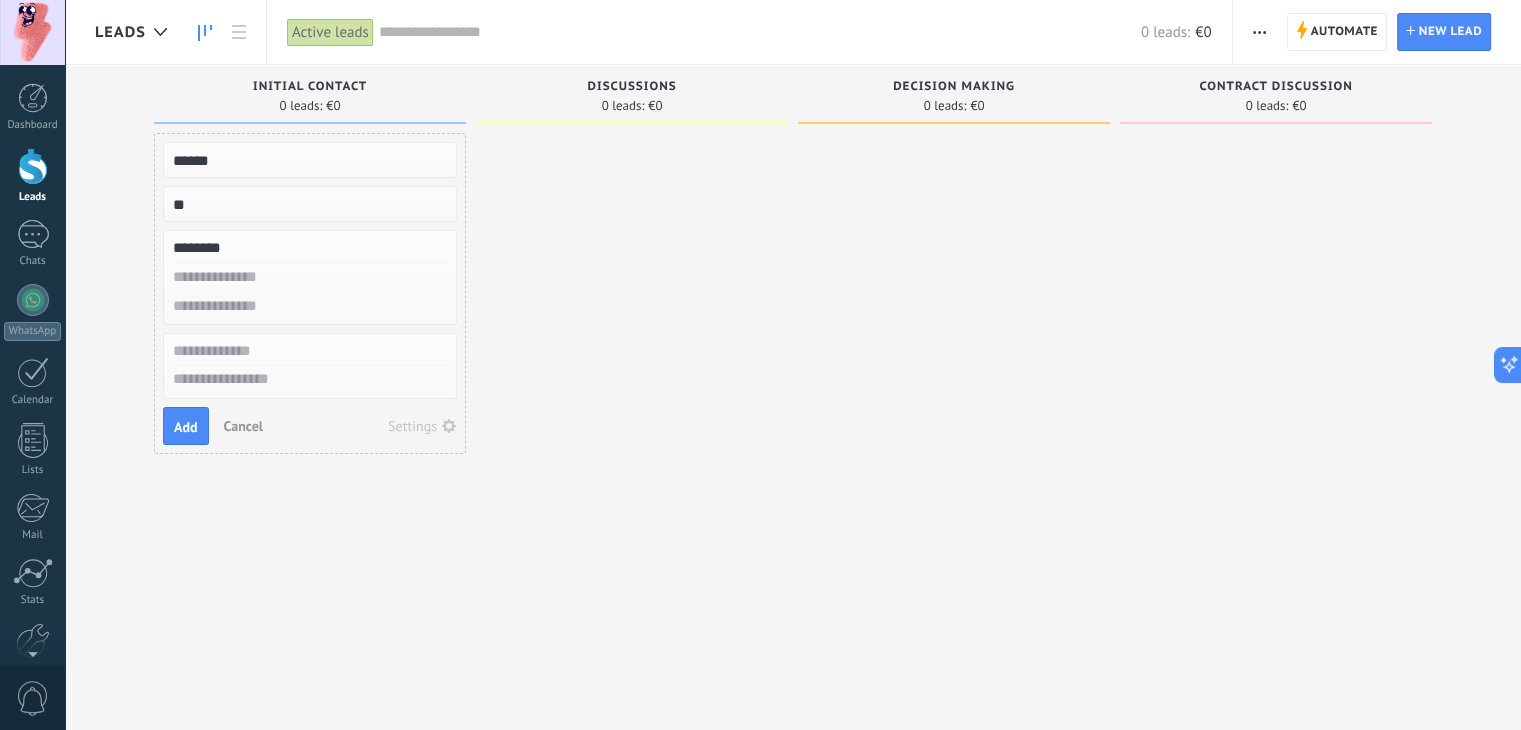 type on "**" 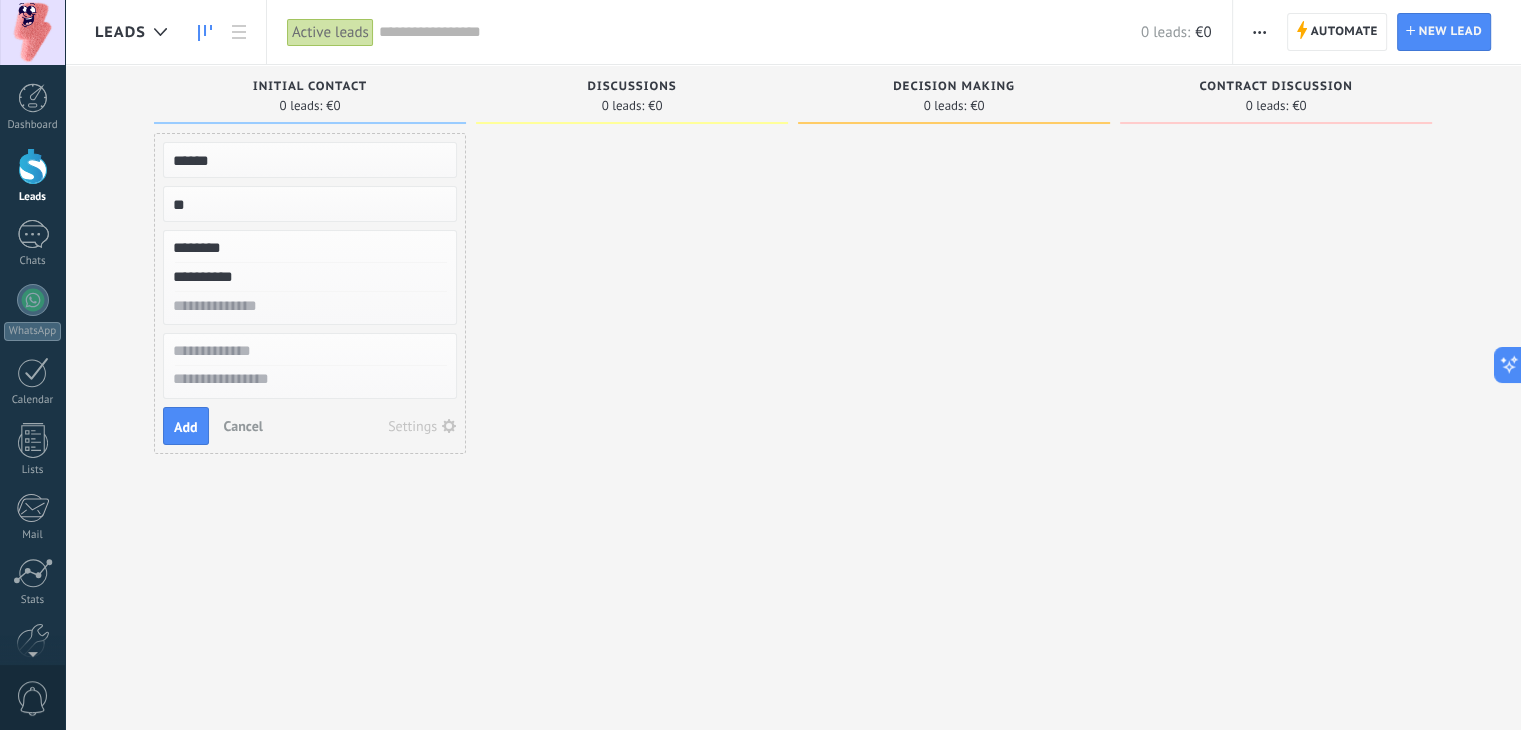type on "**********" 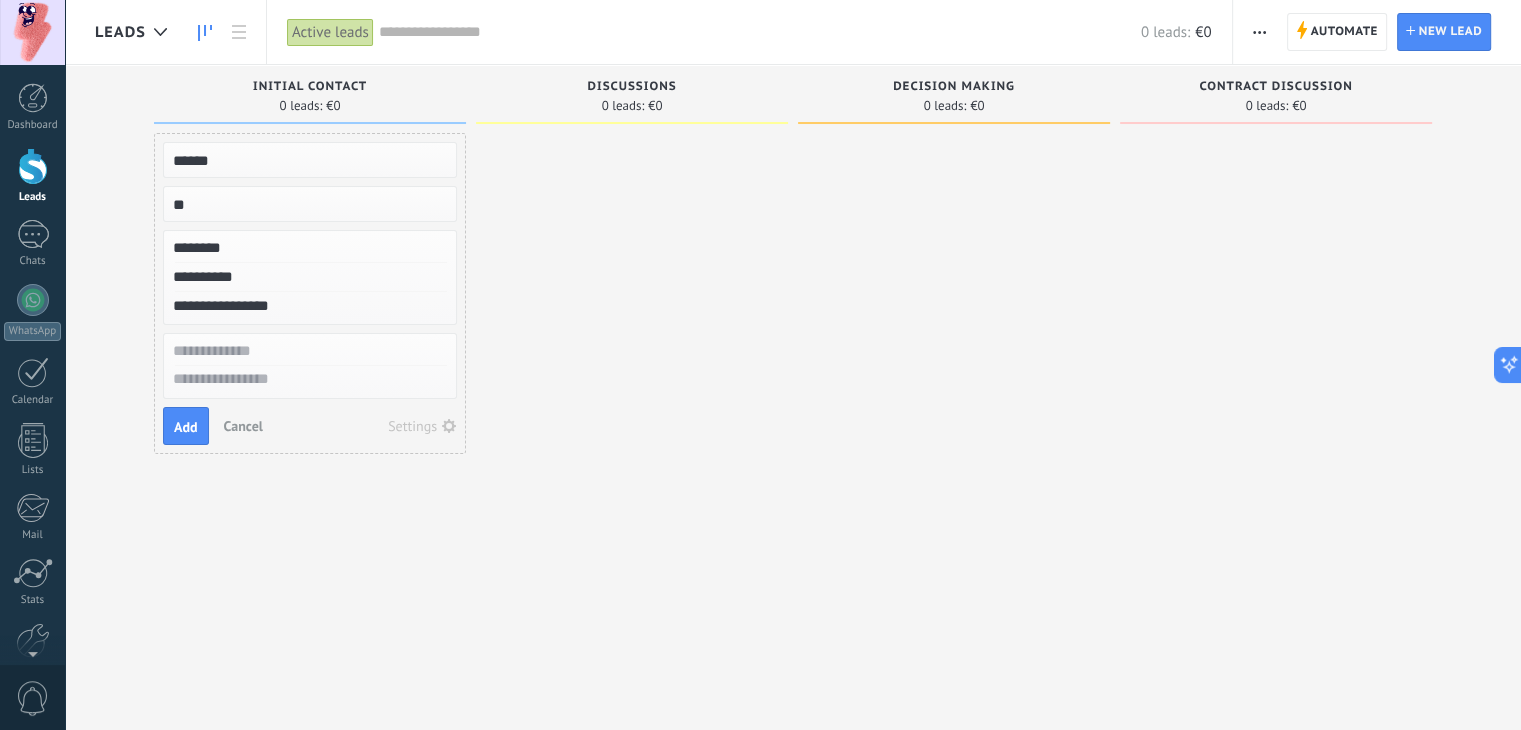 type on "**********" 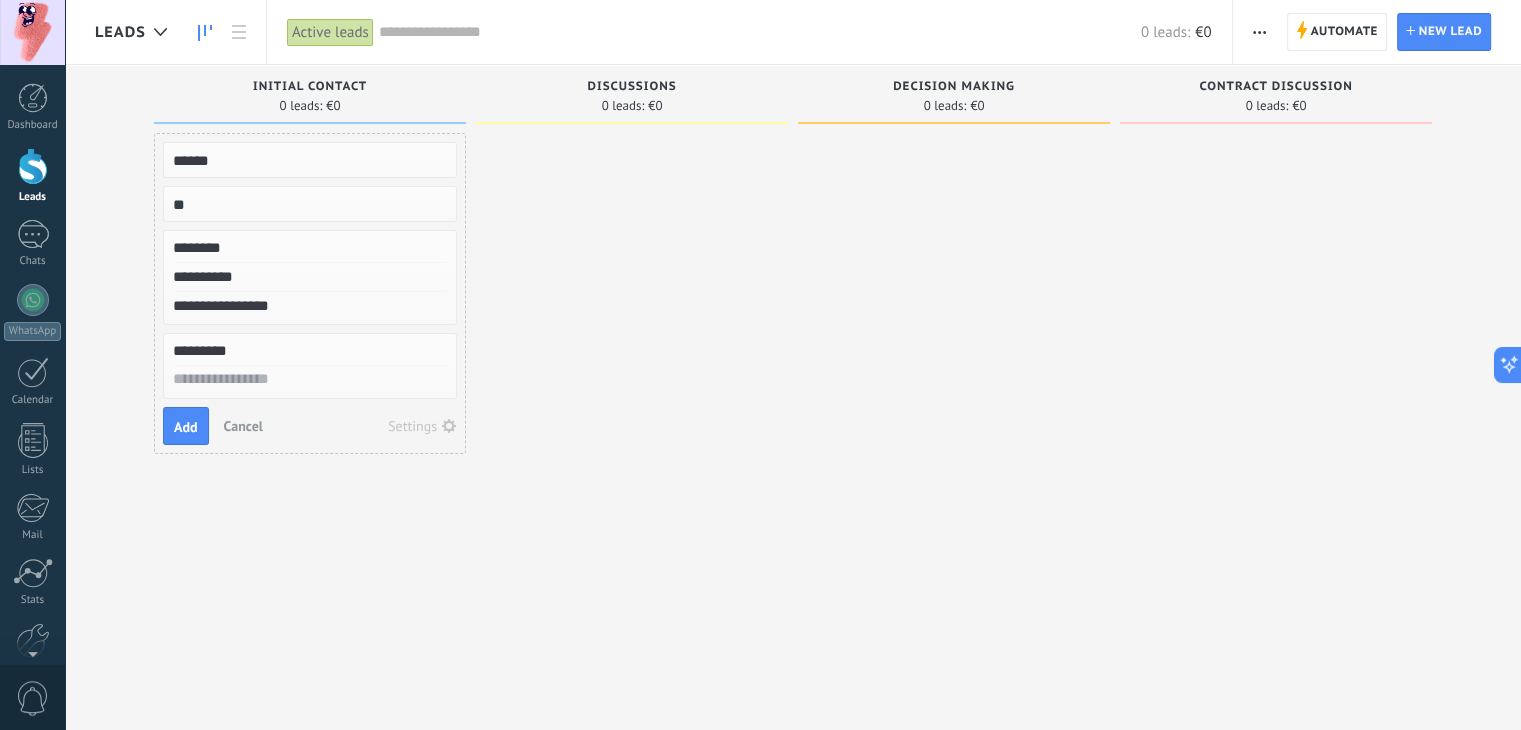 type on "*********" 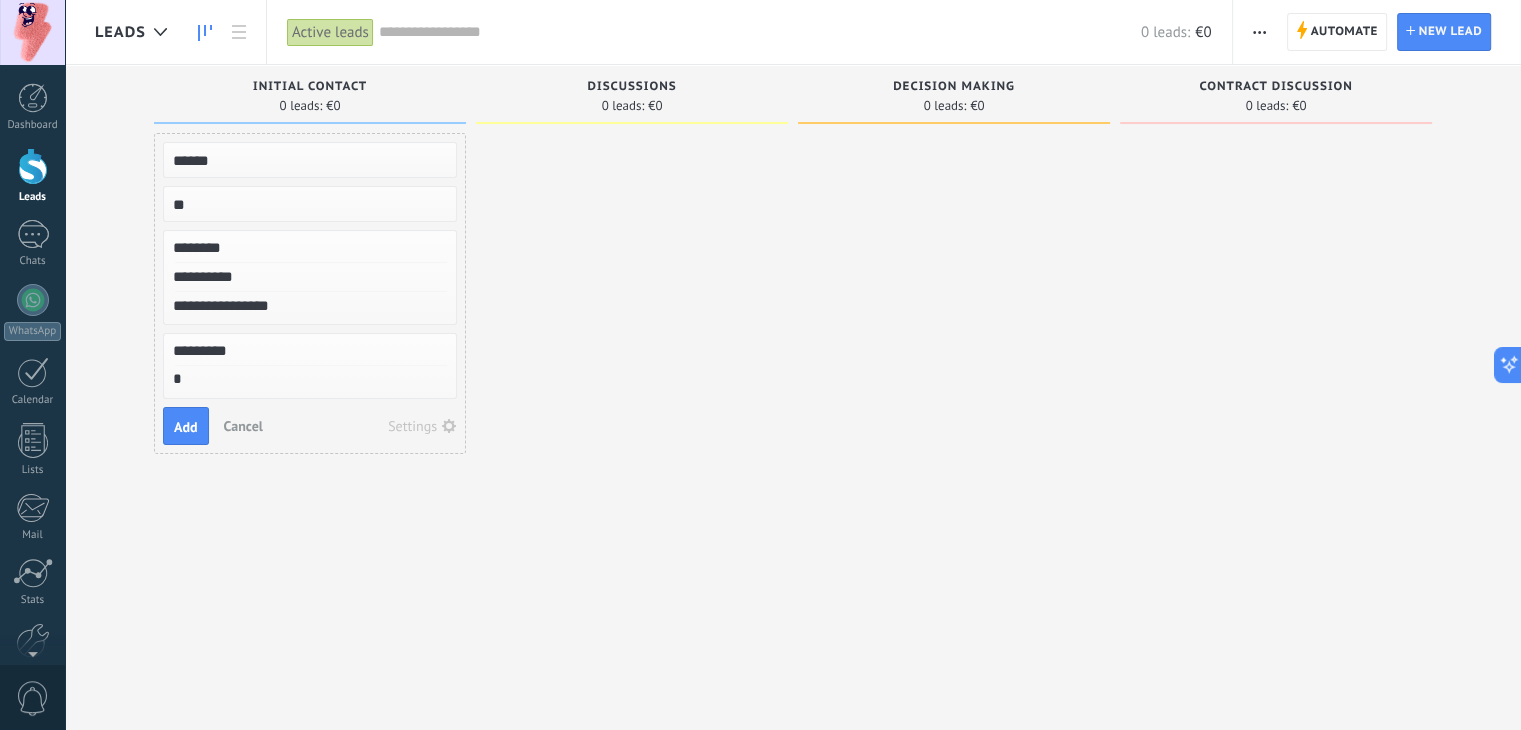 type on "**" 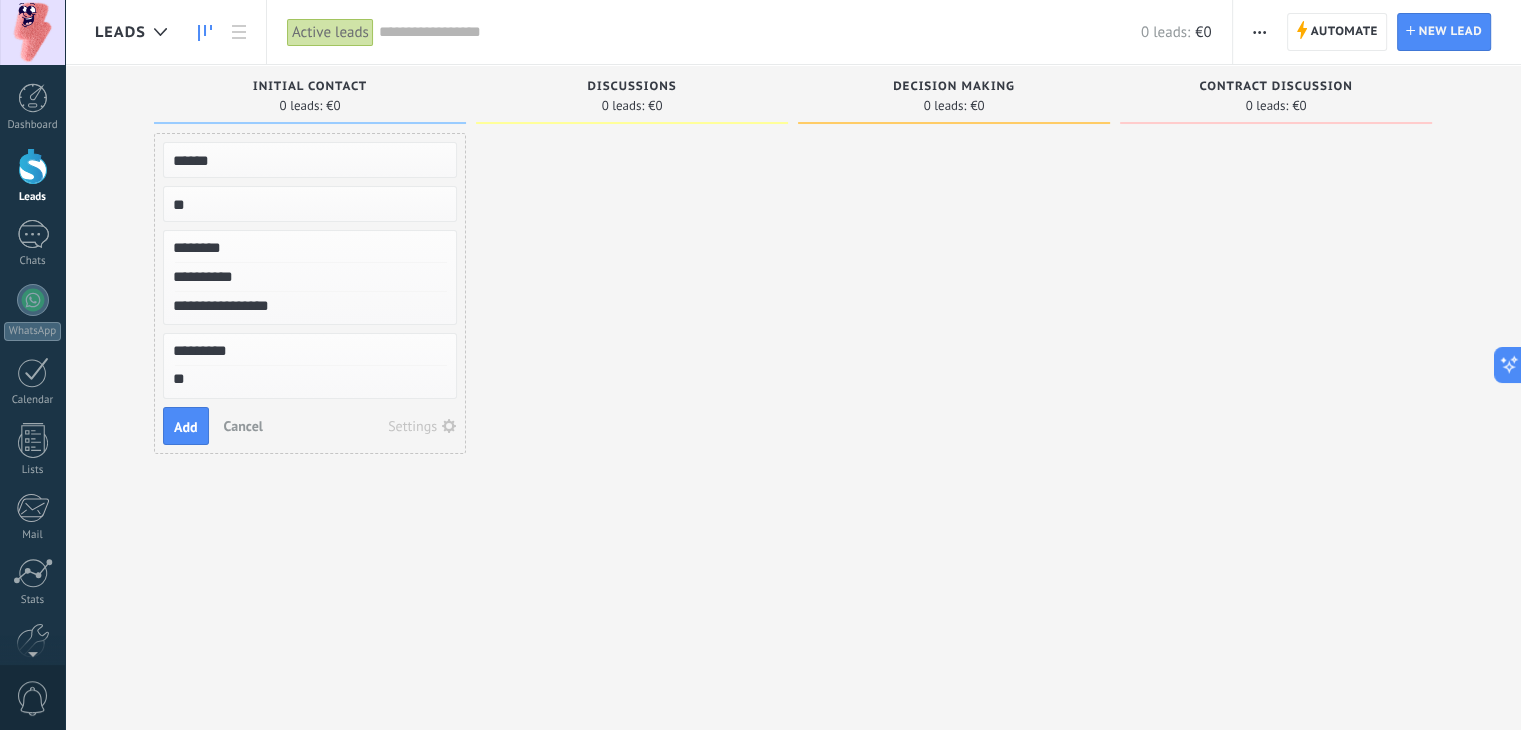 type on "***" 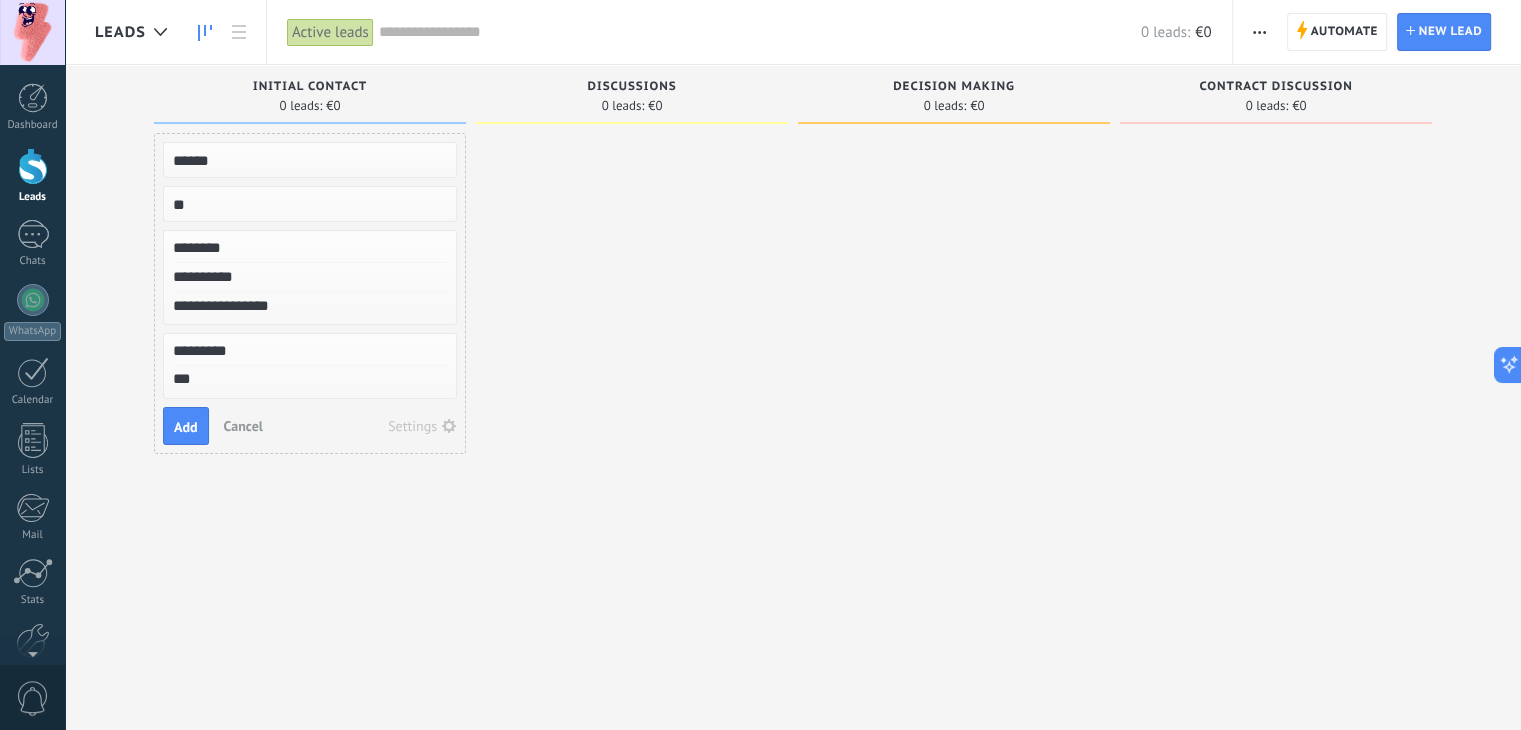 type on "****" 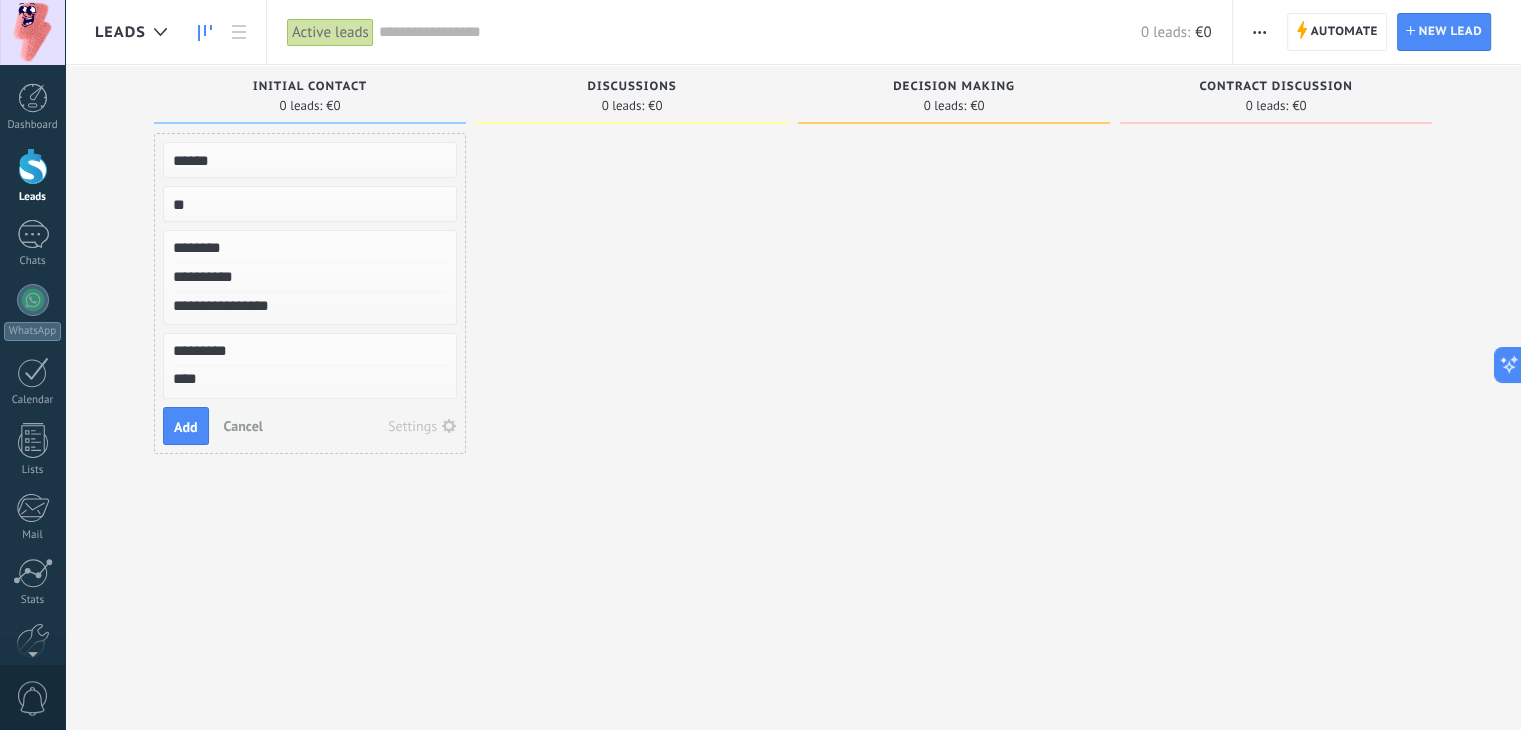 type on "*****" 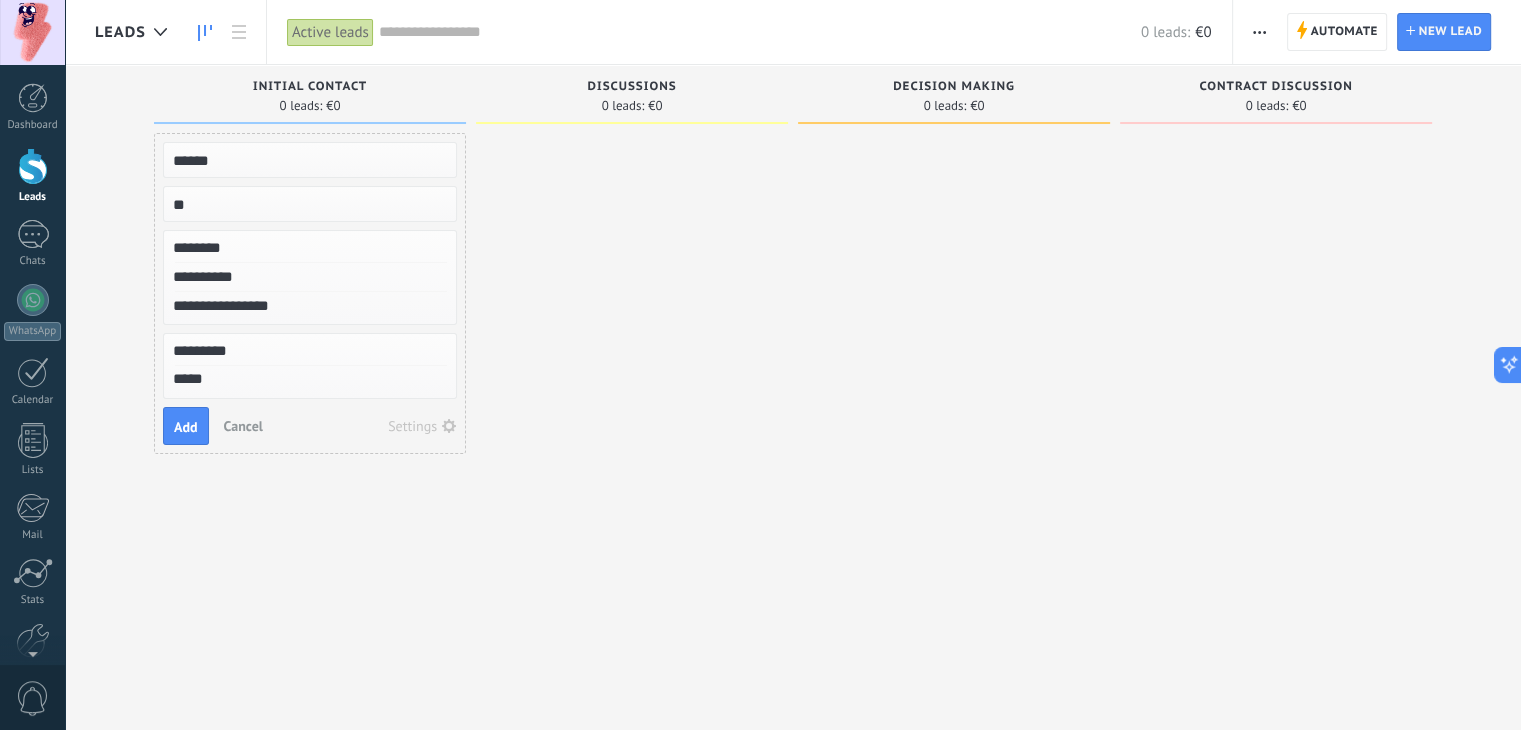 type on "******" 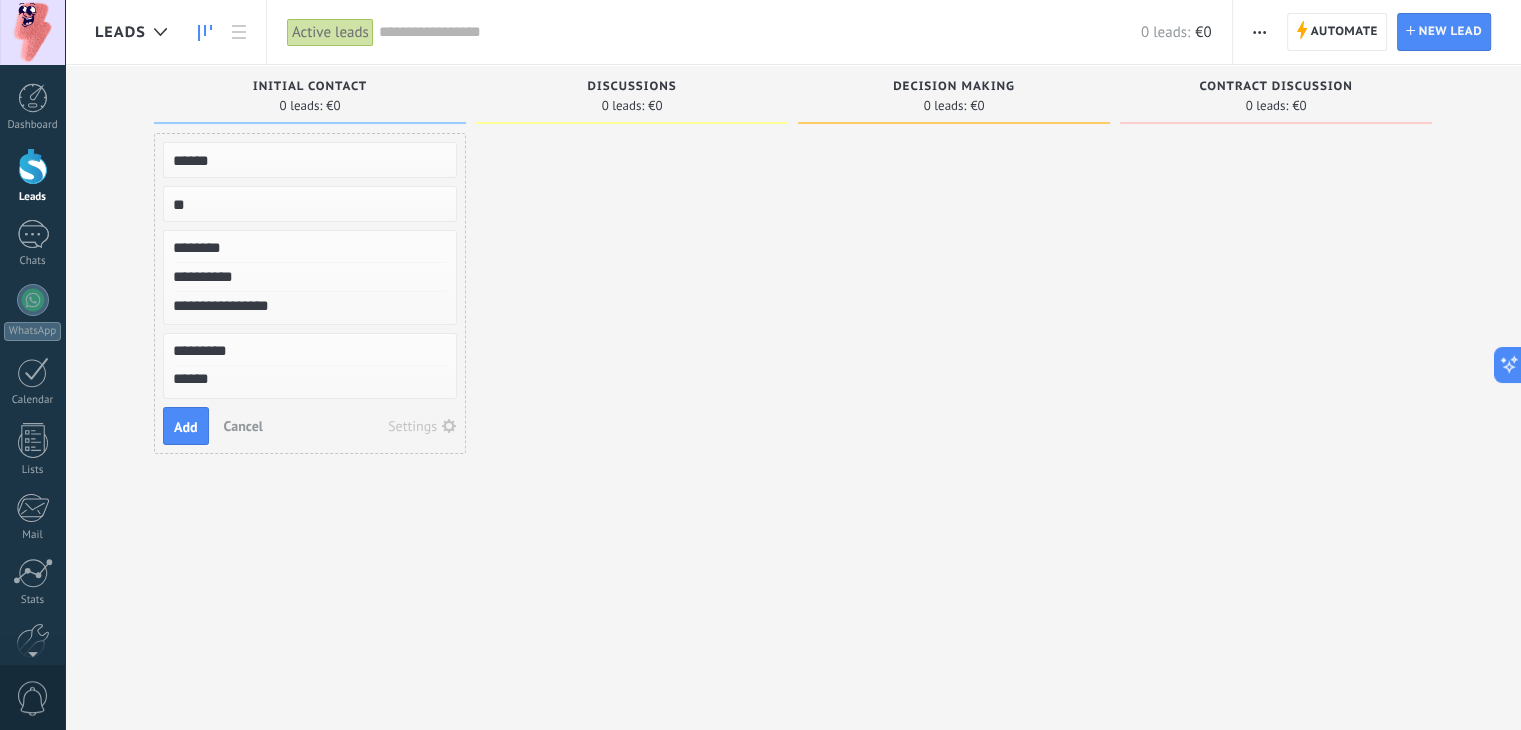 type on "*****" 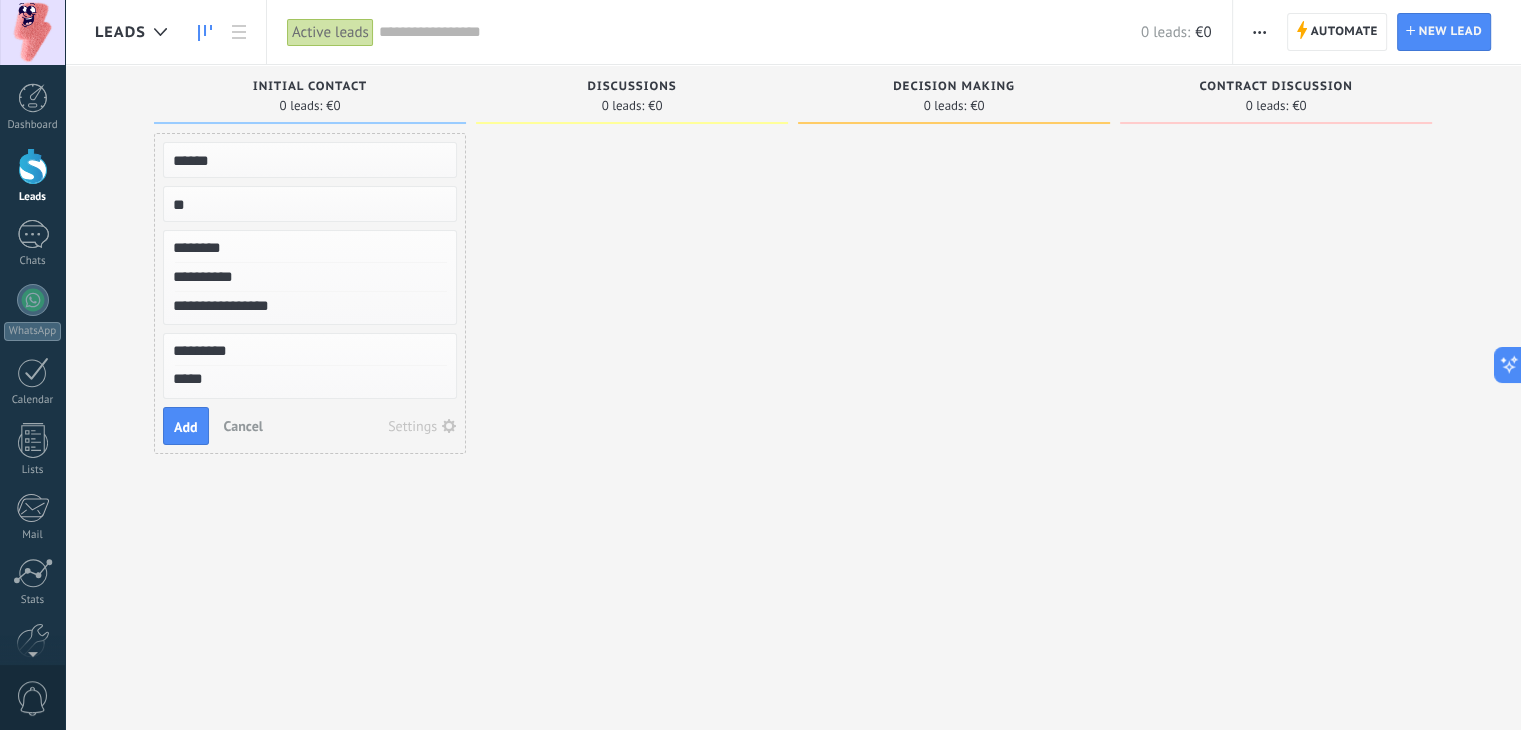 type on "*****" 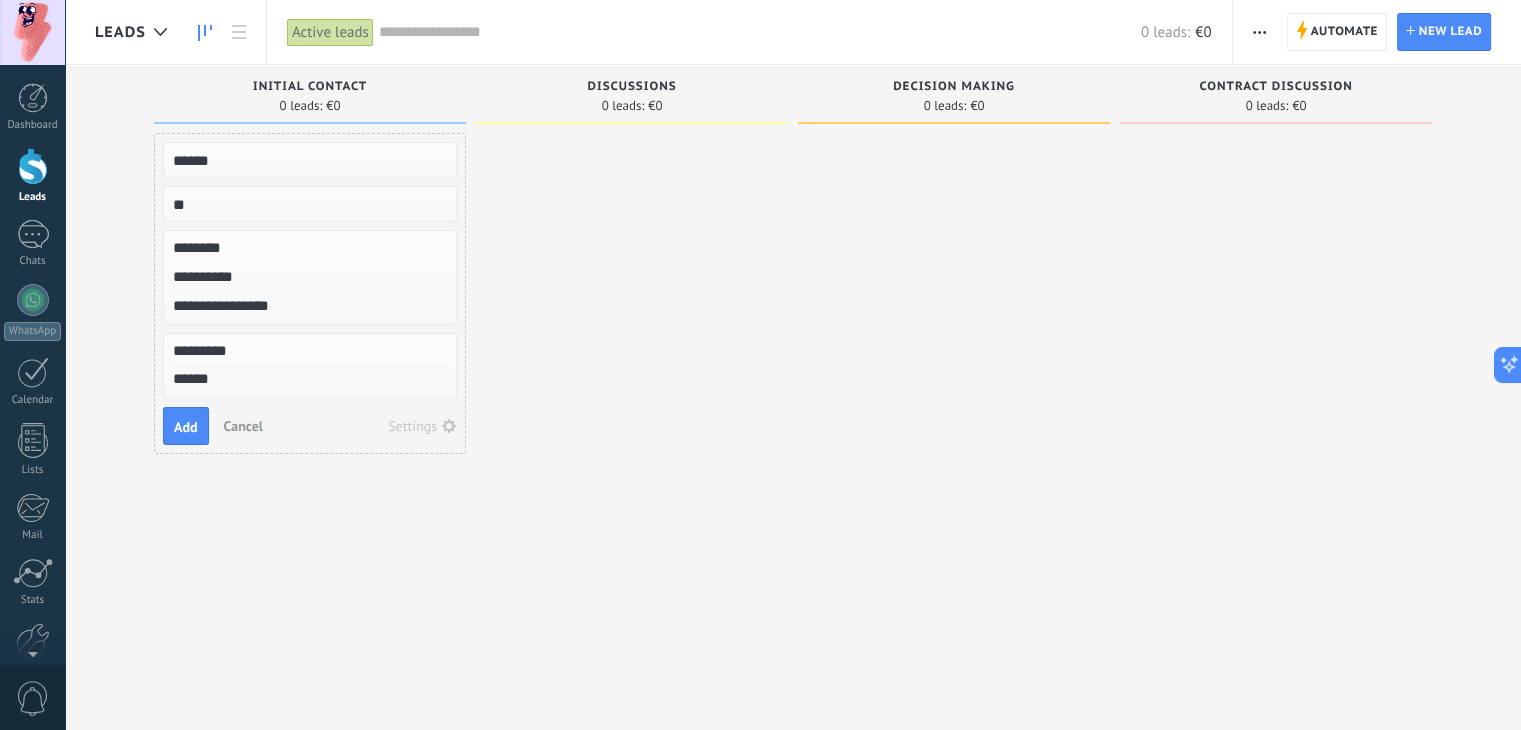 type on "*****" 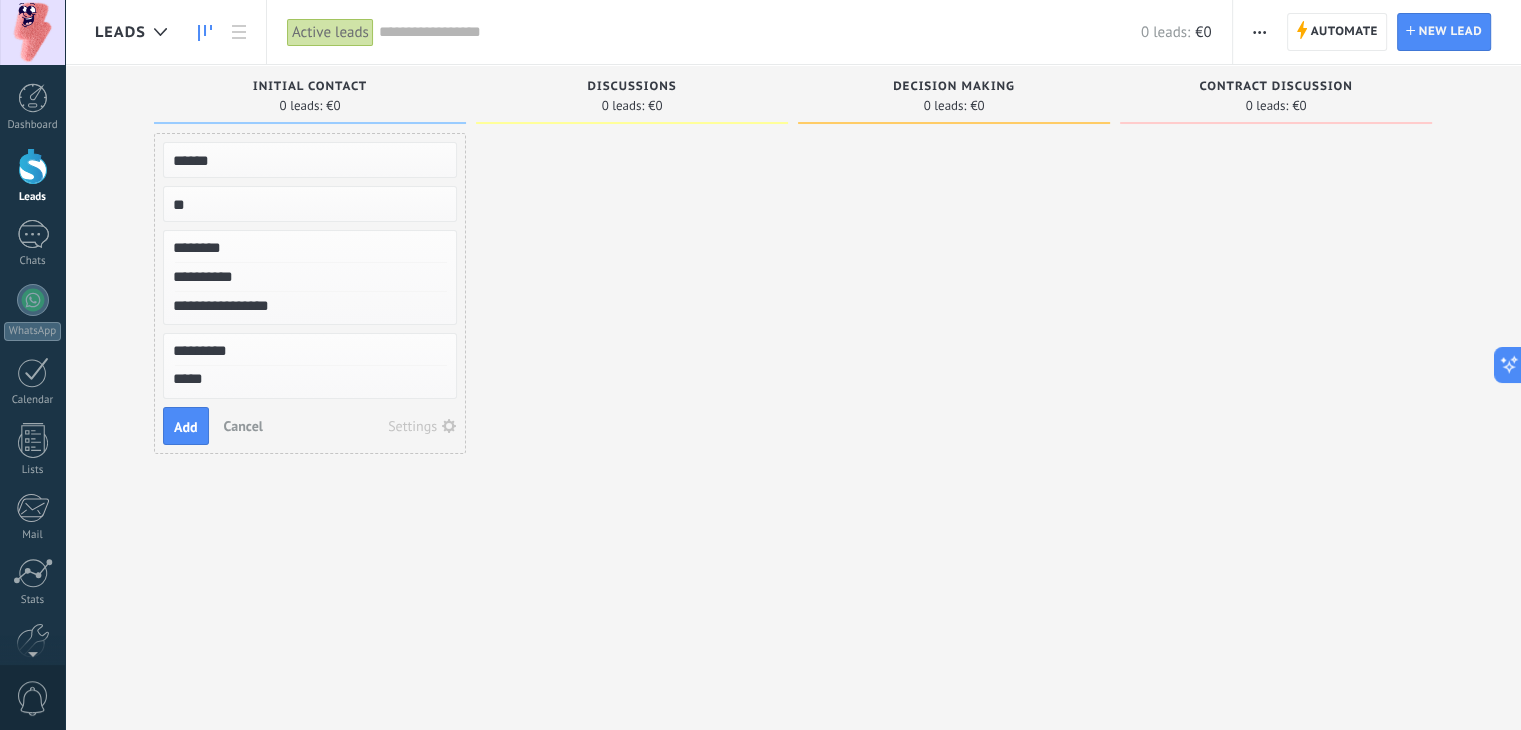 type on "****" 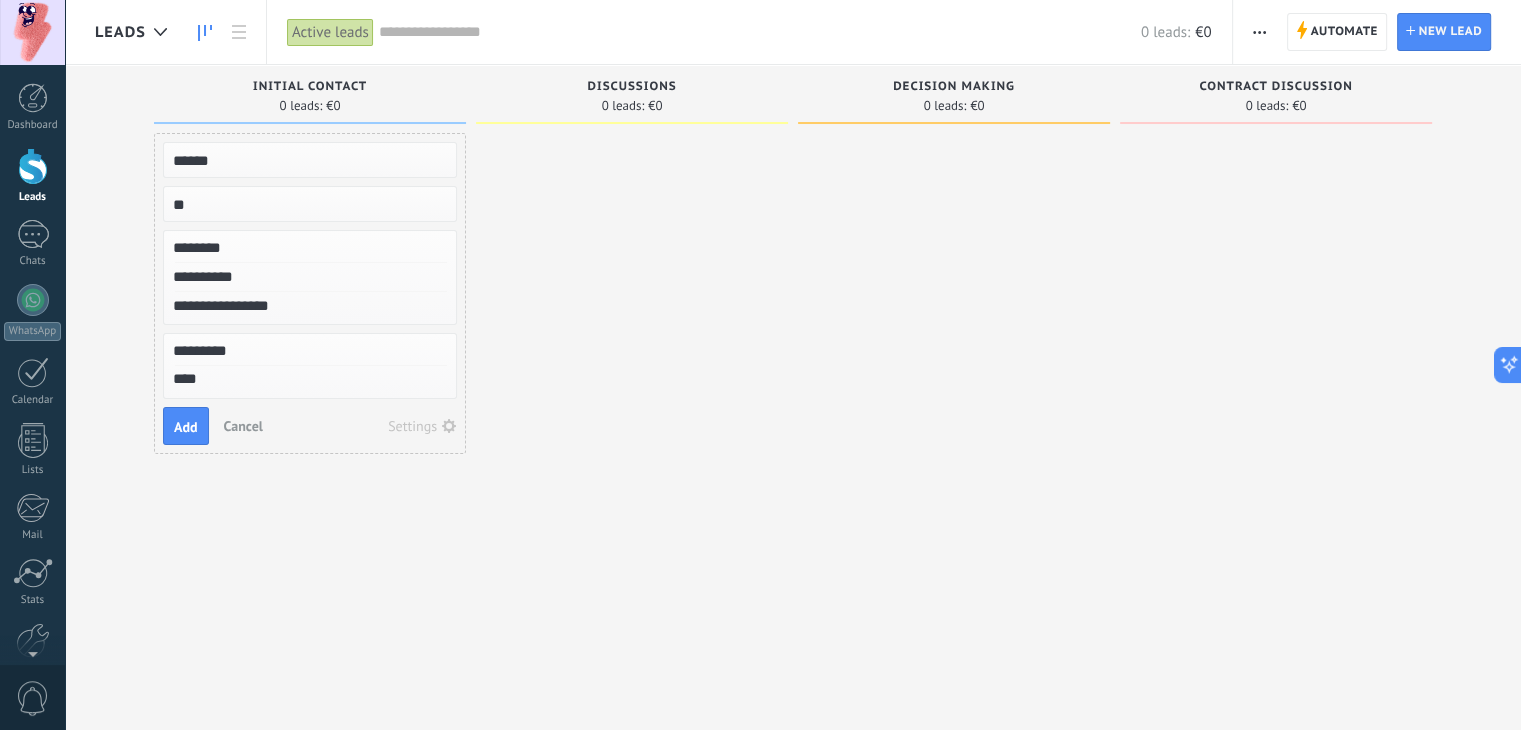 type on "***" 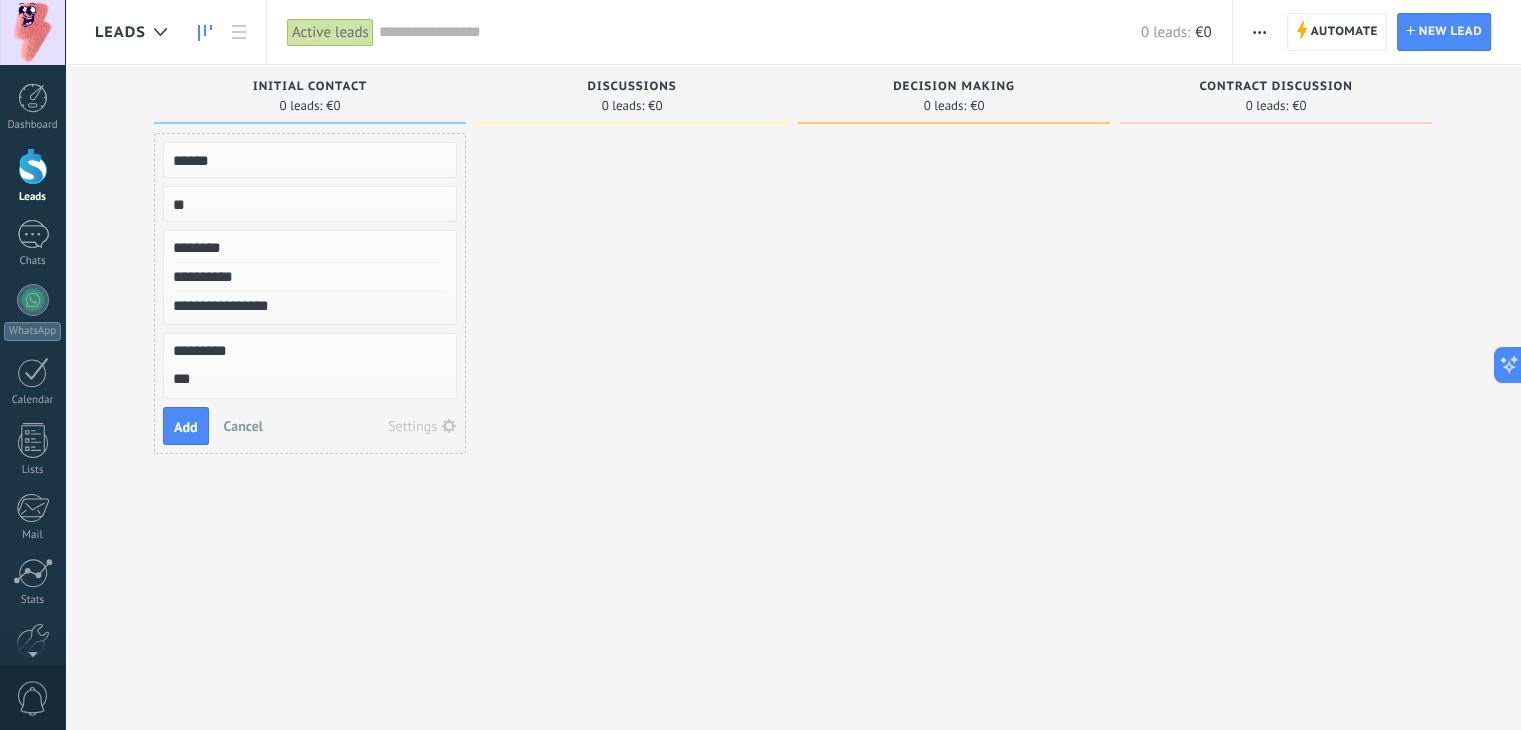 type on "****" 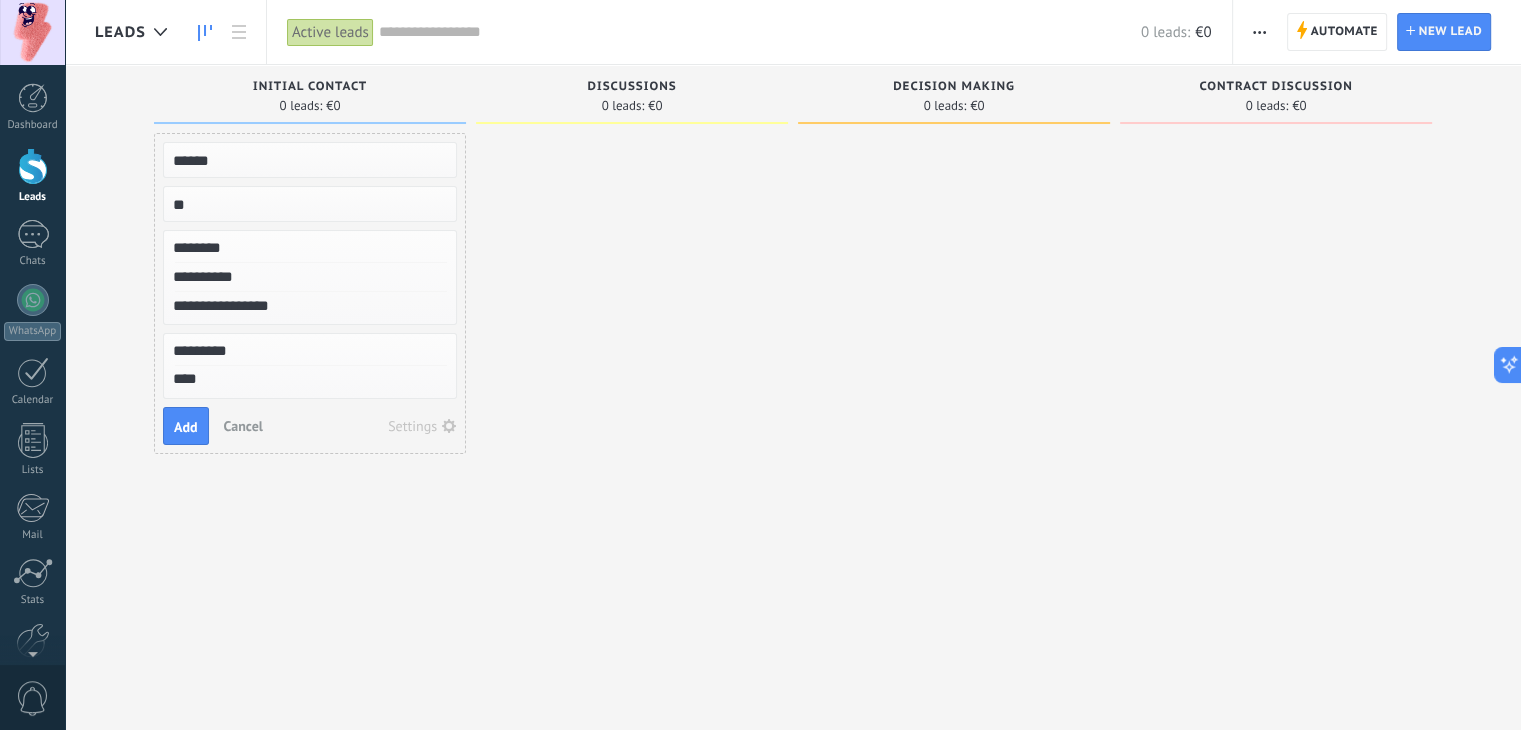 type on "*****" 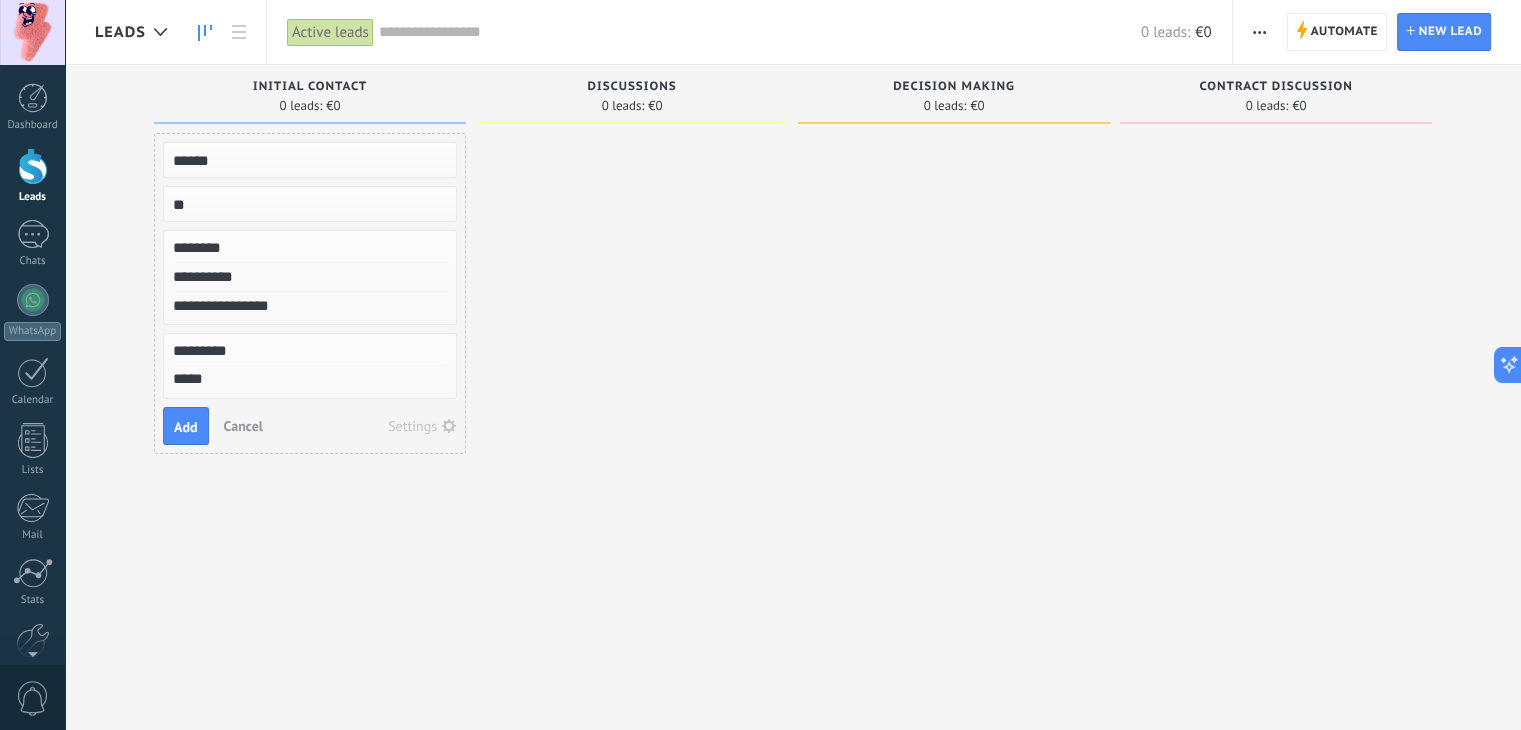type on "******" 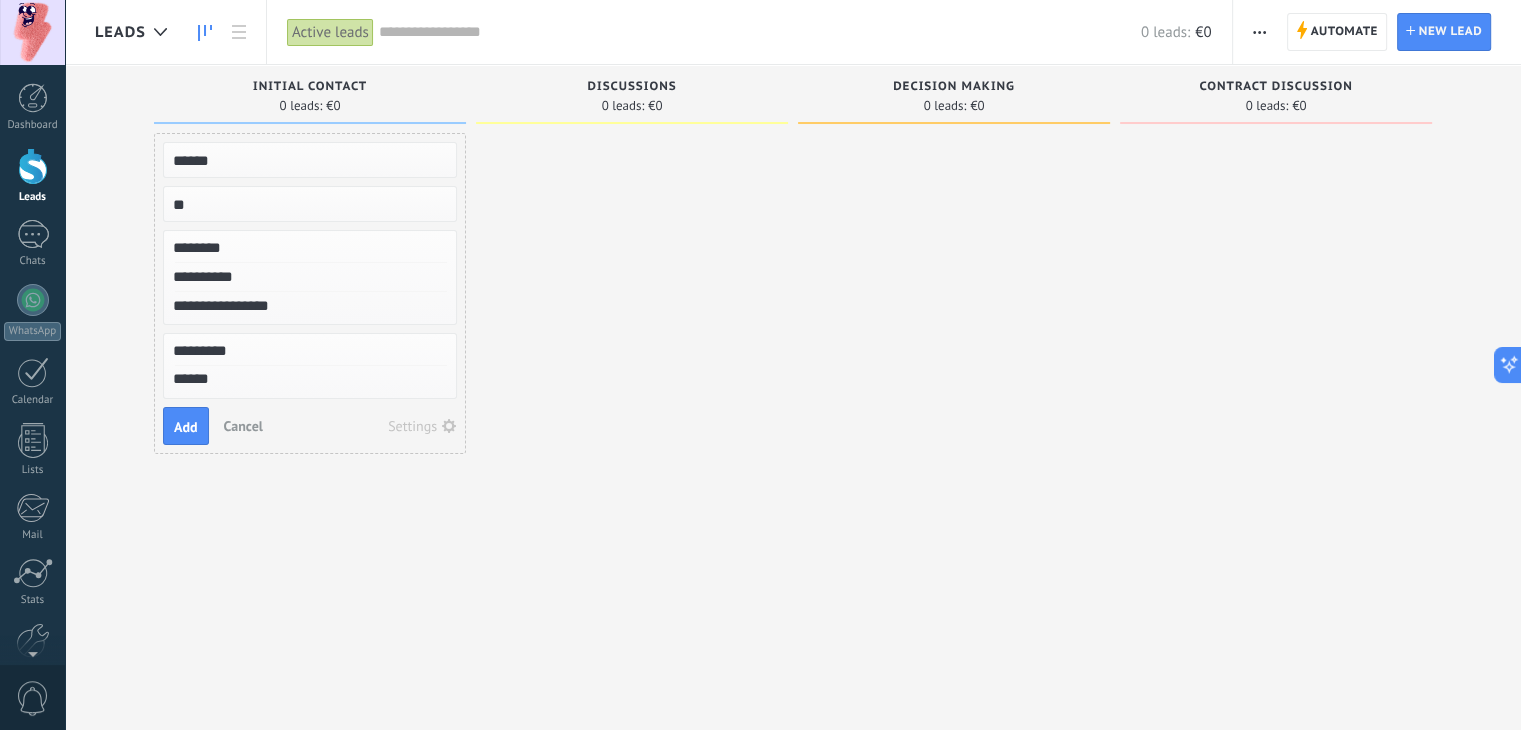 type on "******" 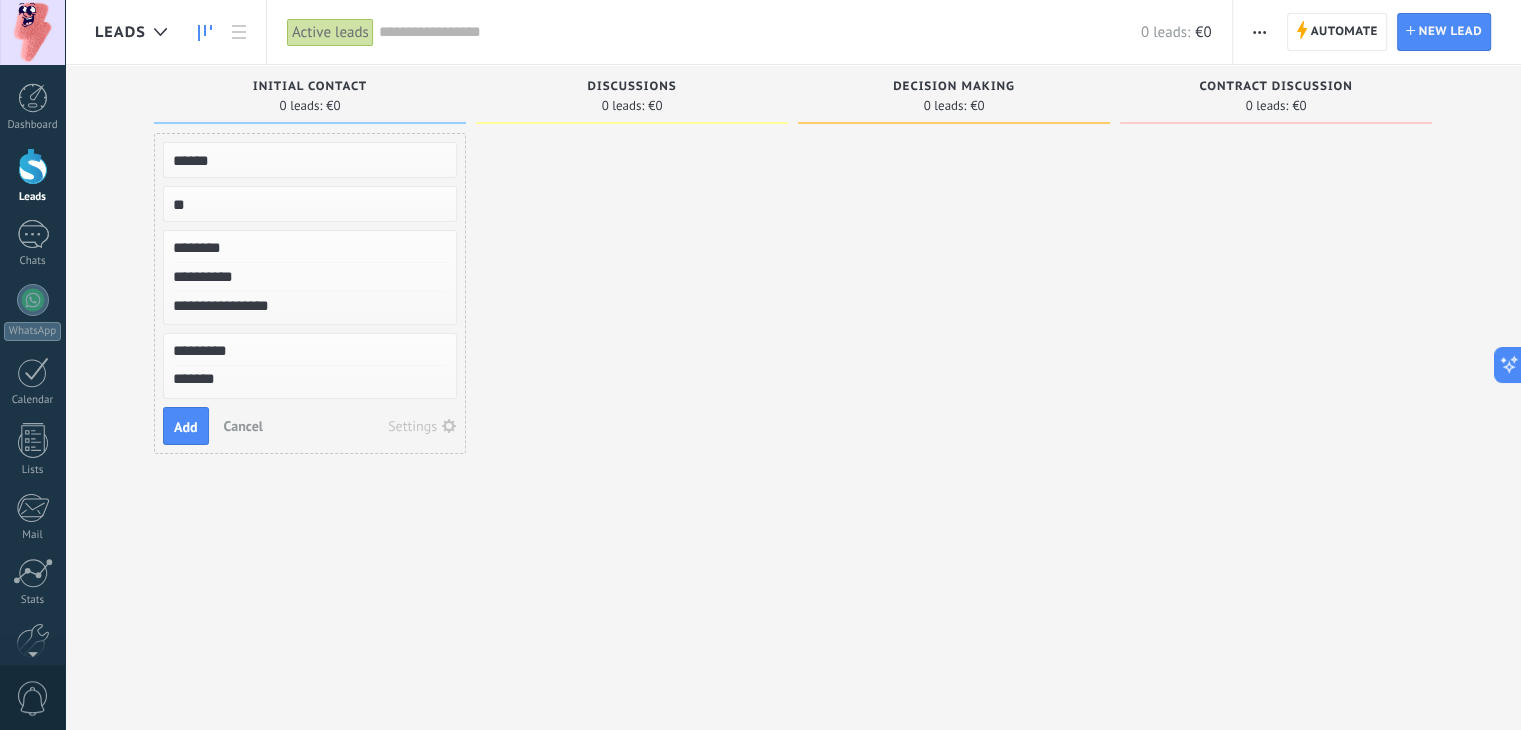 type on "******" 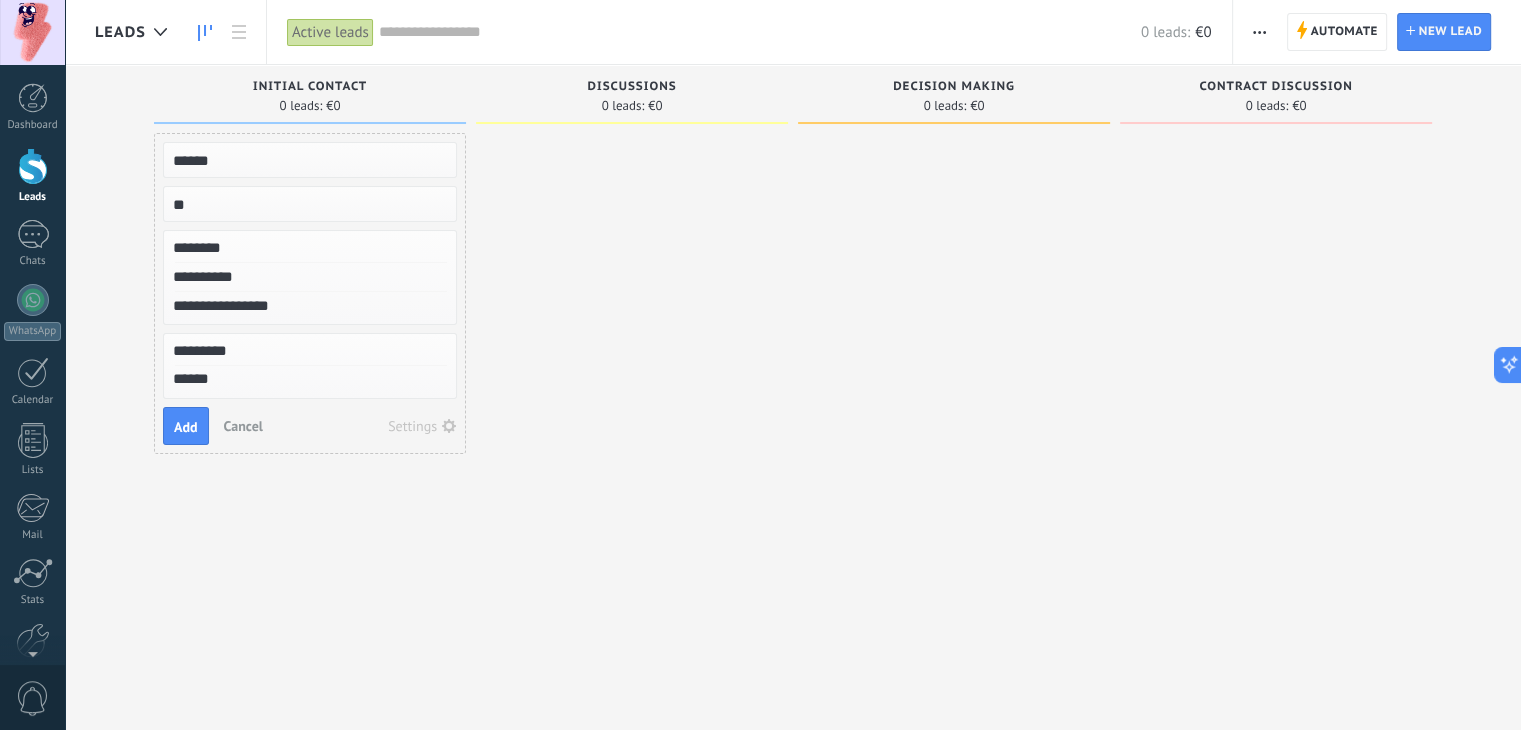 type on "******" 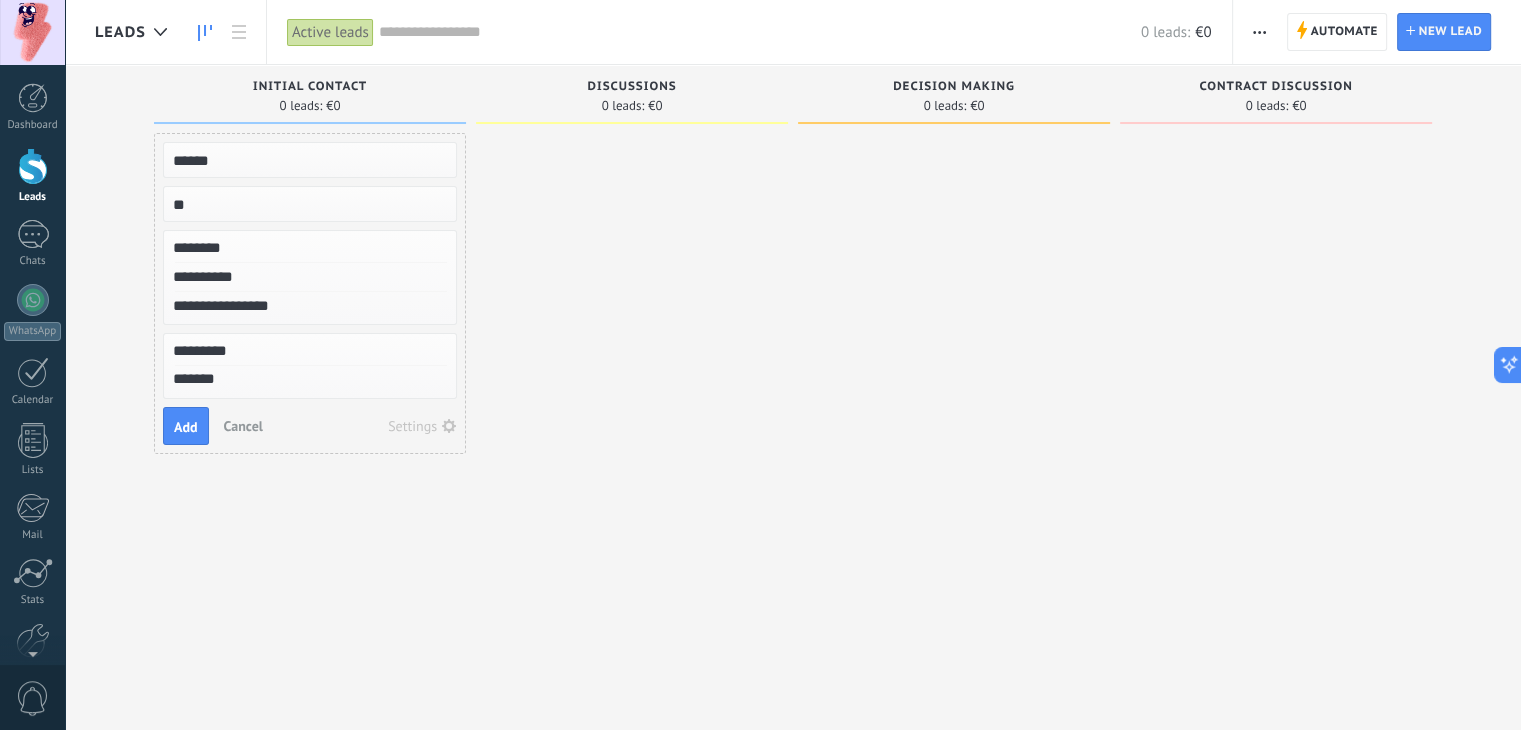 type on "******" 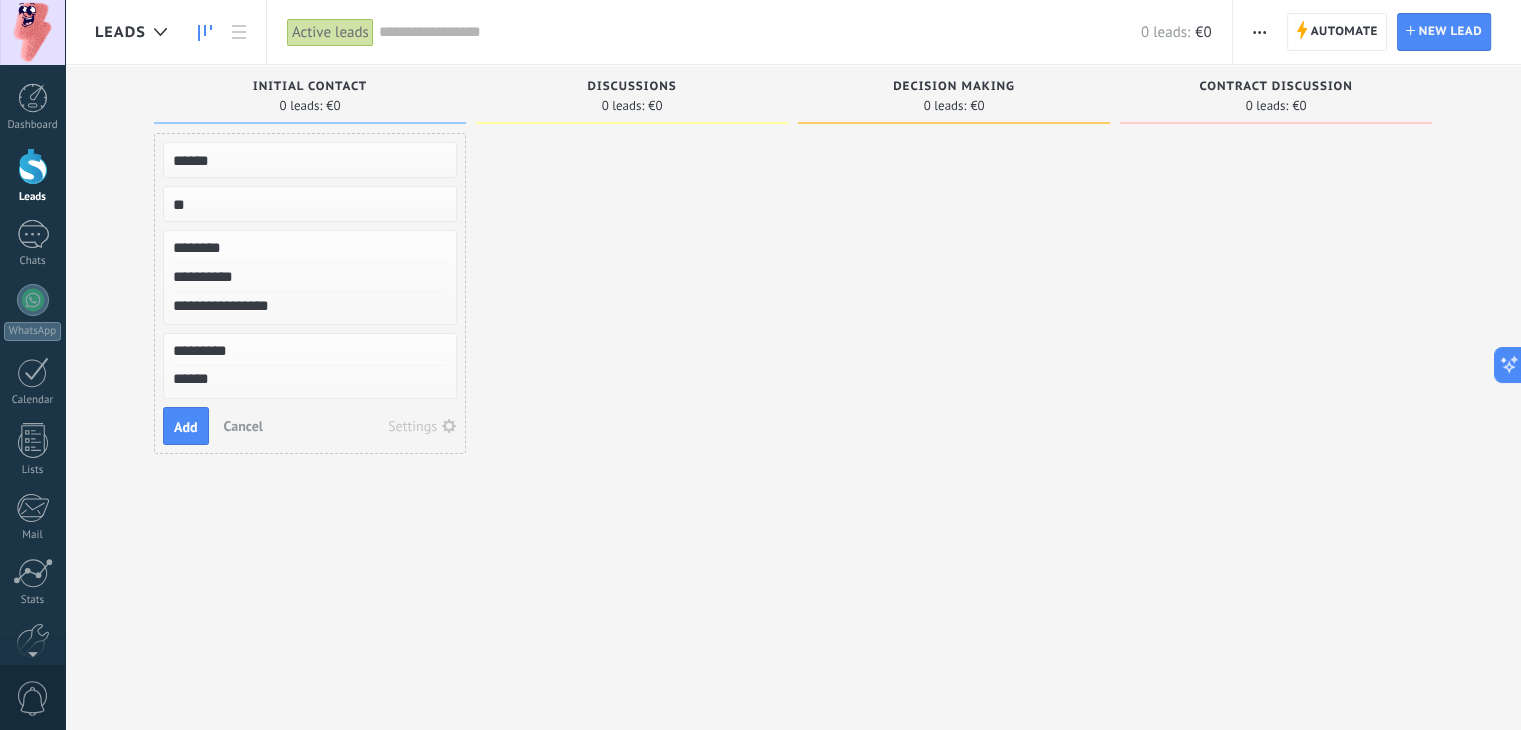 type on "*******" 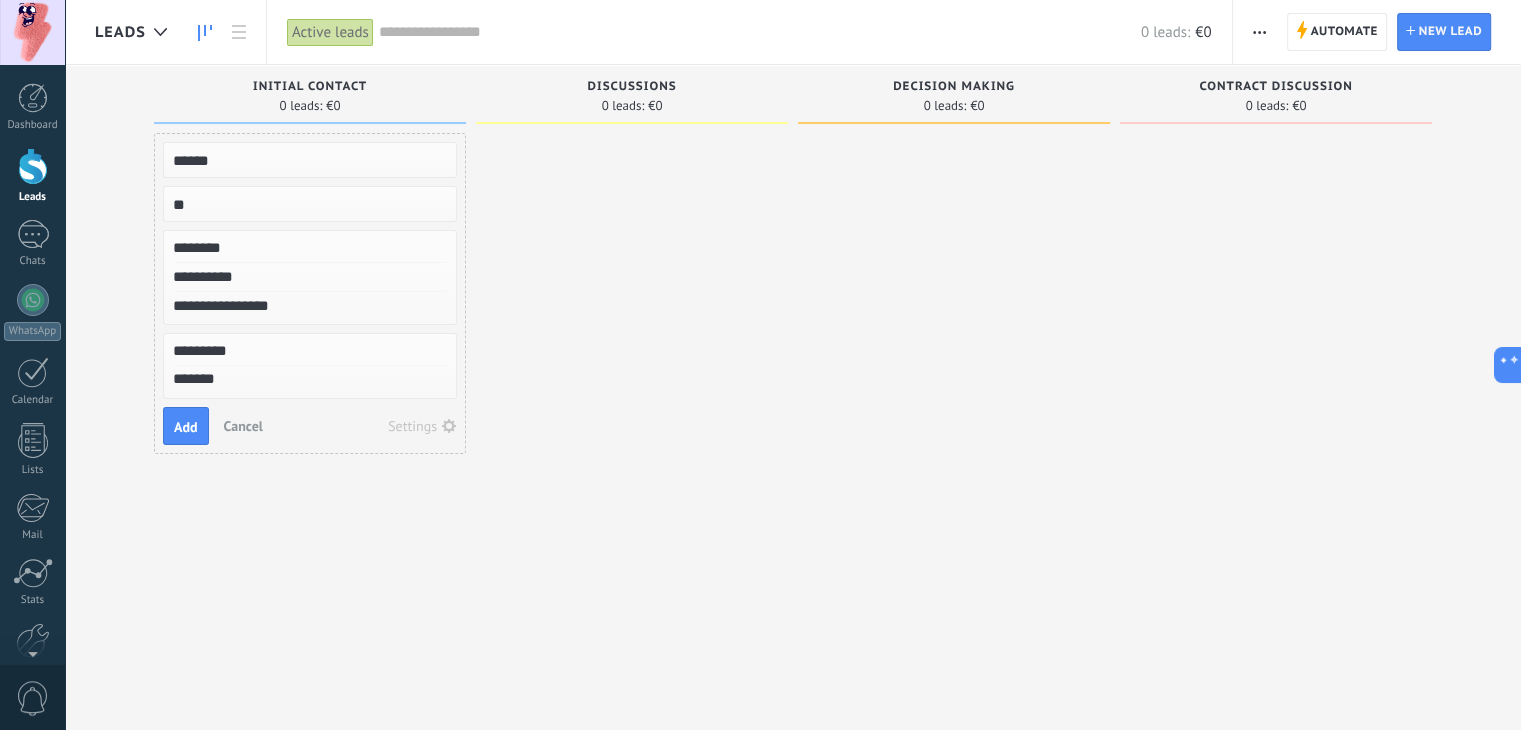type on "******" 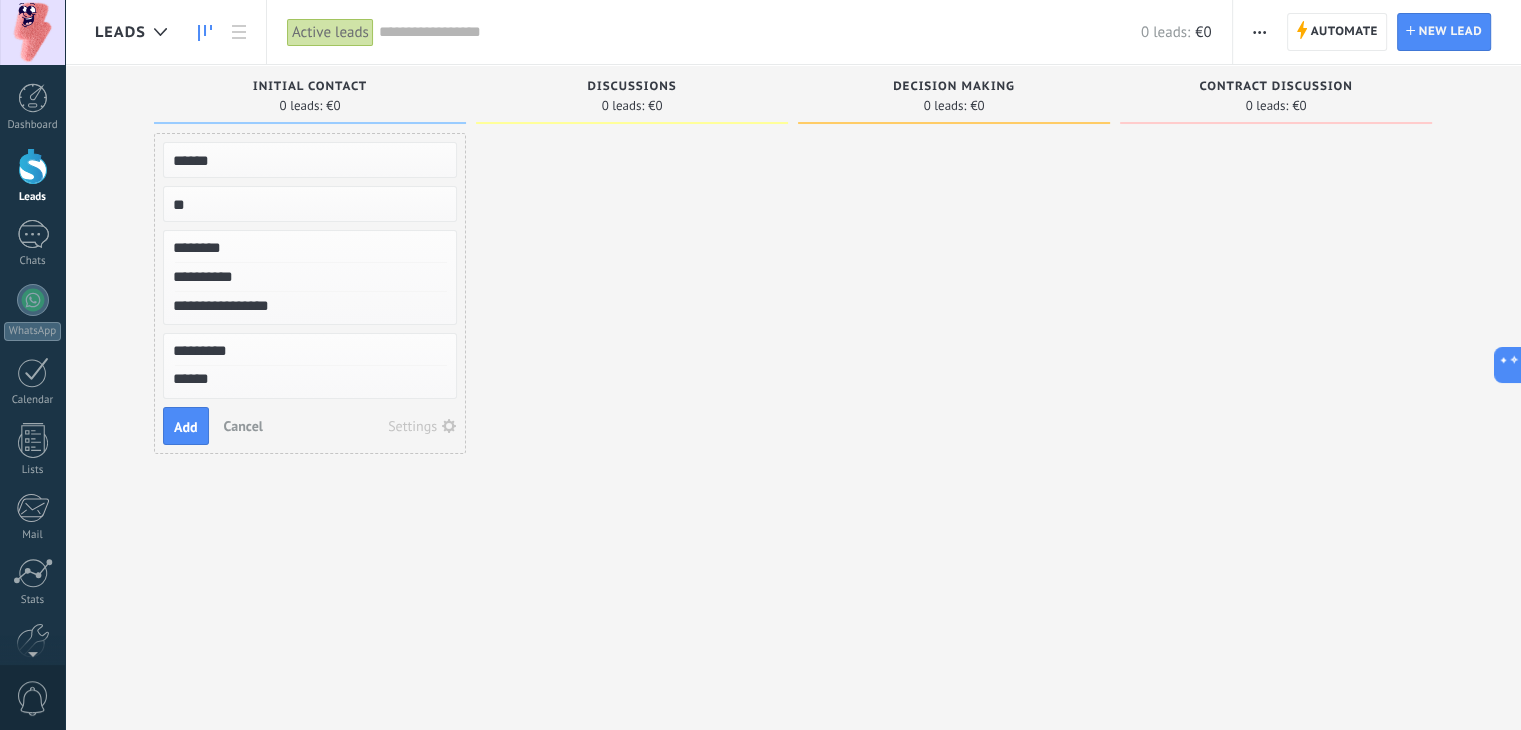 scroll, scrollTop: 19, scrollLeft: 0, axis: vertical 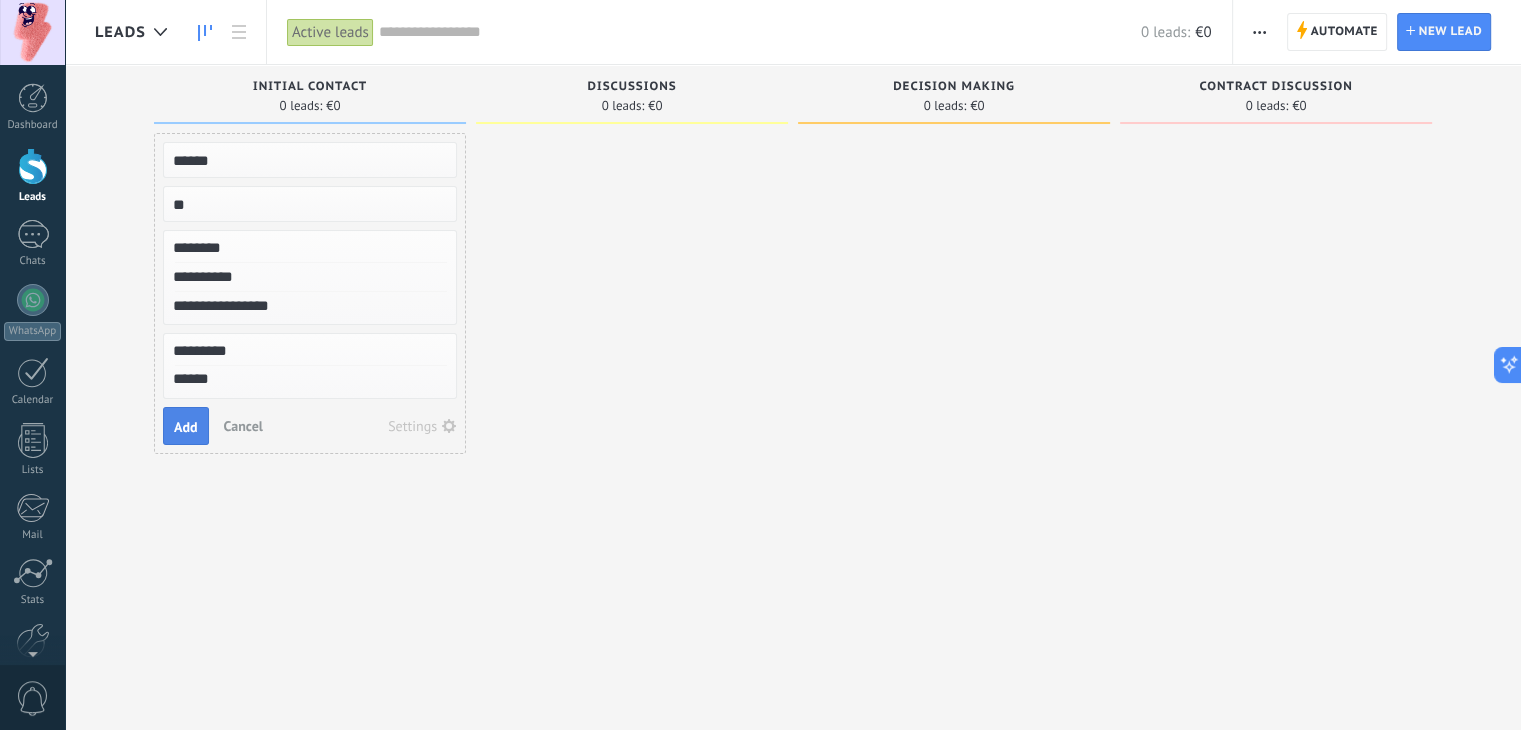 type on "******" 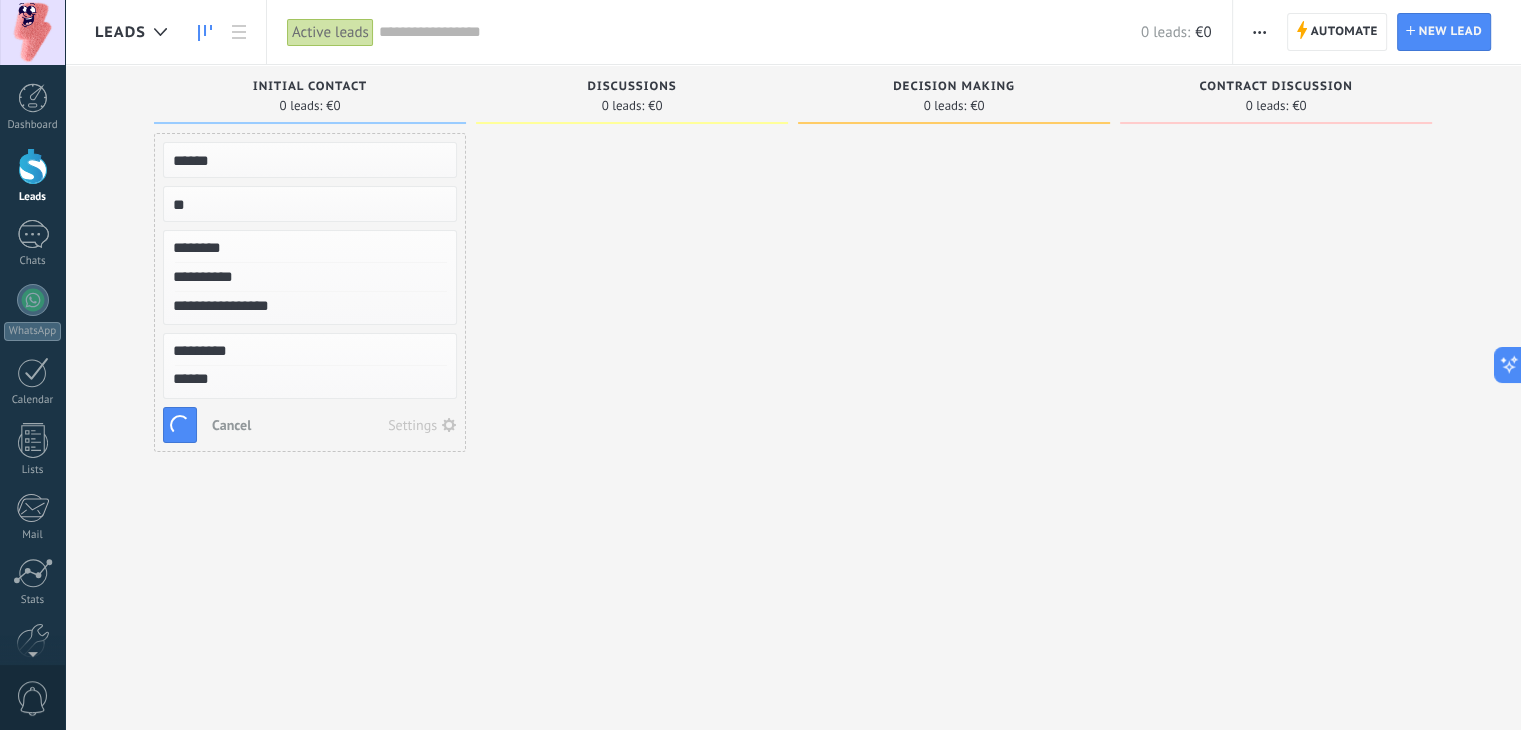 type on "**********" 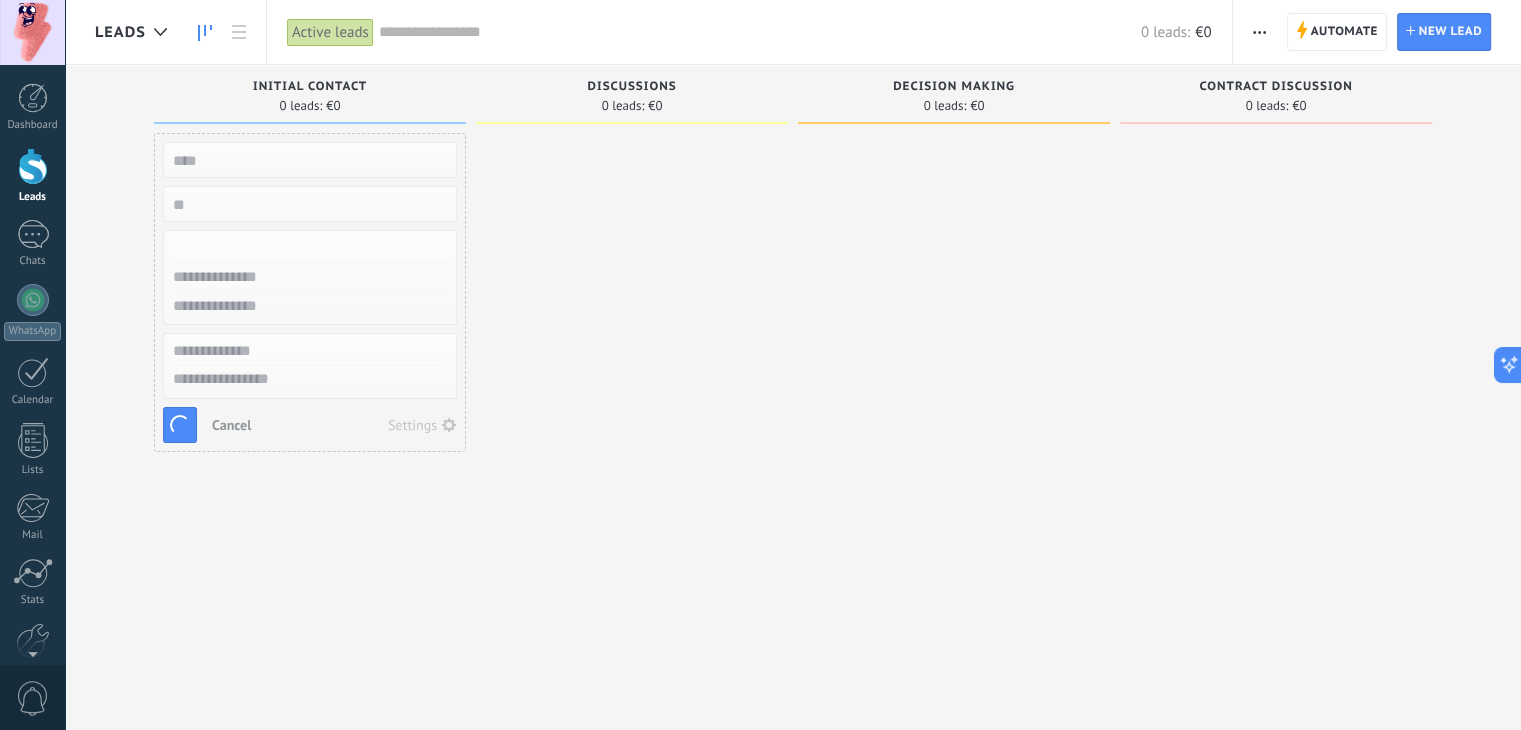 scroll, scrollTop: 19, scrollLeft: 0, axis: vertical 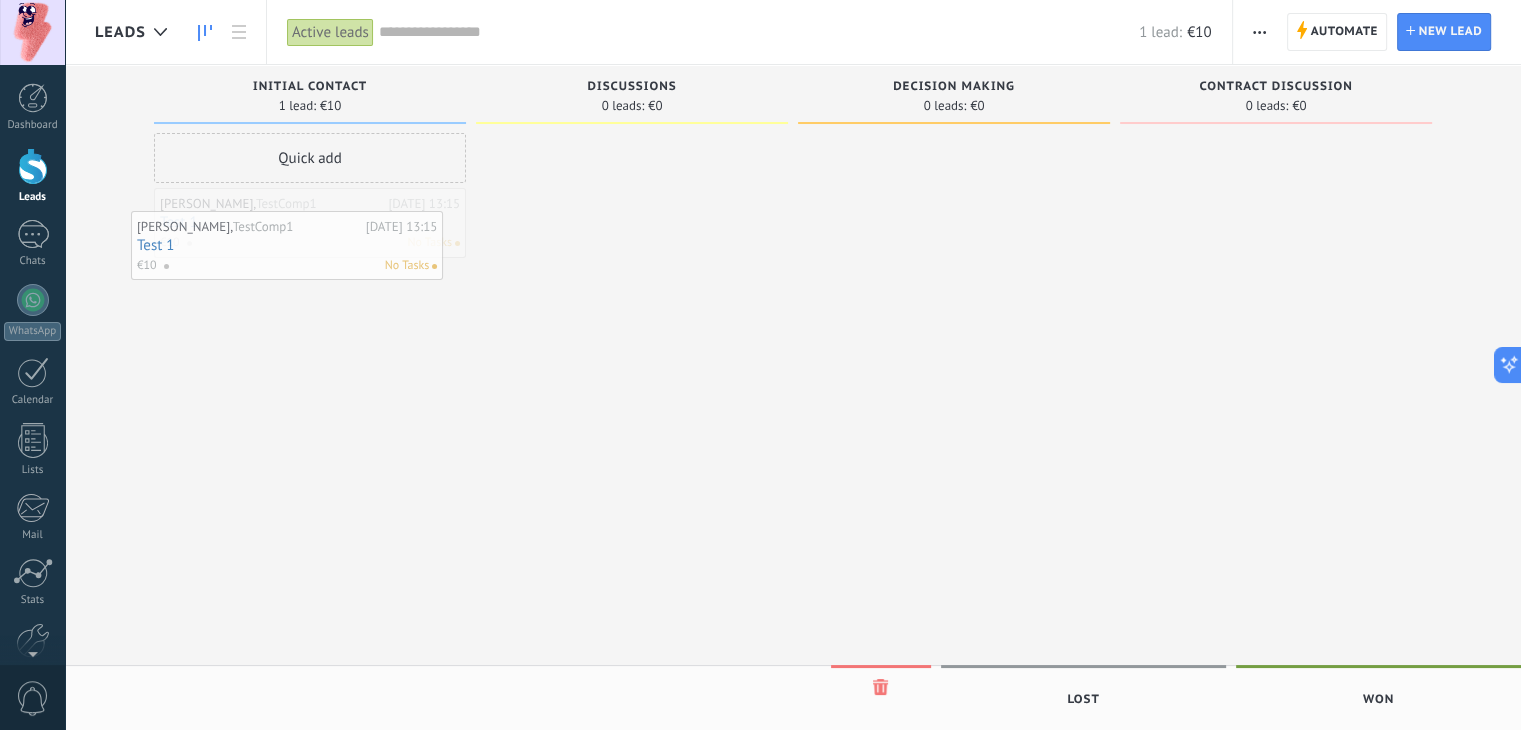 drag, startPoint x: 400, startPoint y: 237, endPoint x: 374, endPoint y: 260, distance: 34.713108 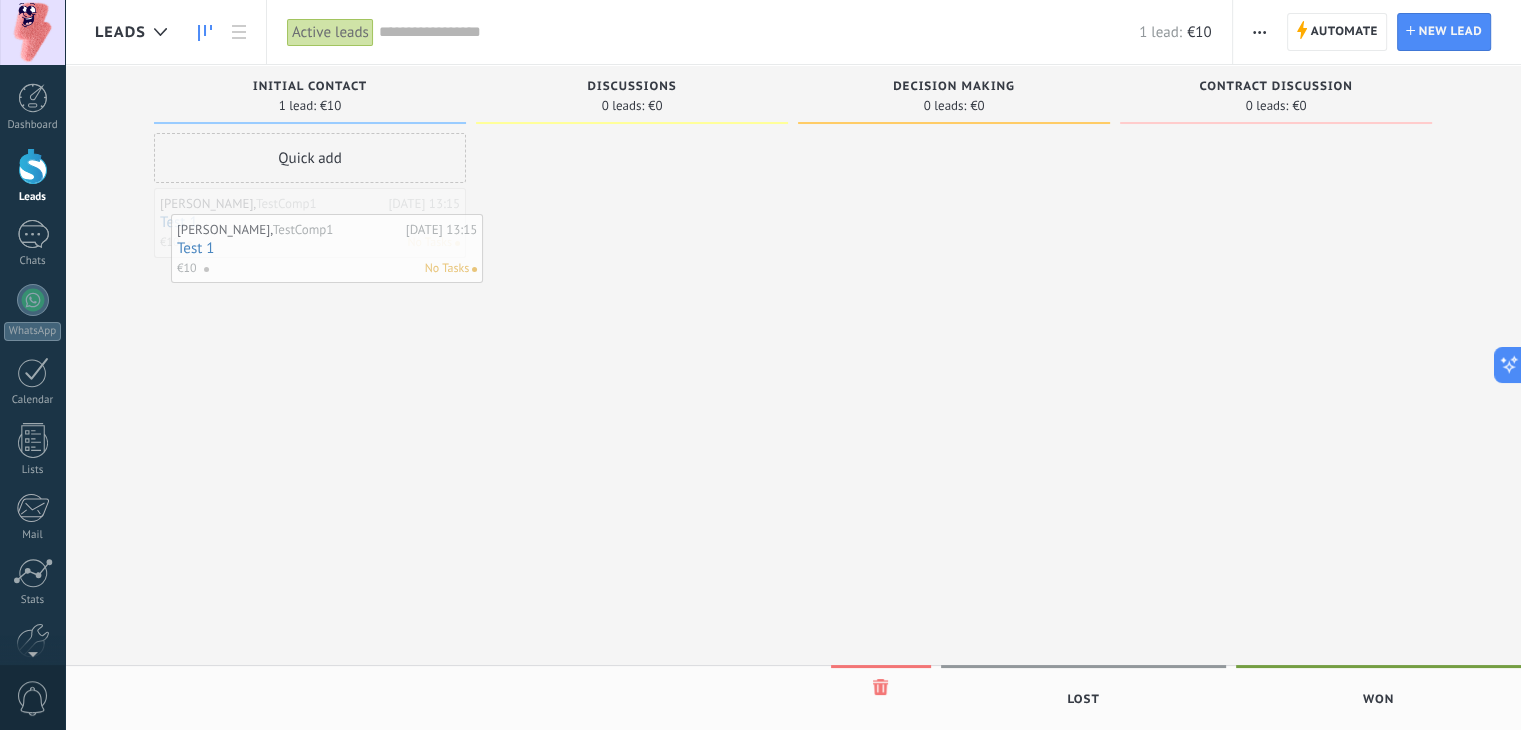 drag, startPoint x: 355, startPoint y: 228, endPoint x: 366, endPoint y: 249, distance: 23.70654 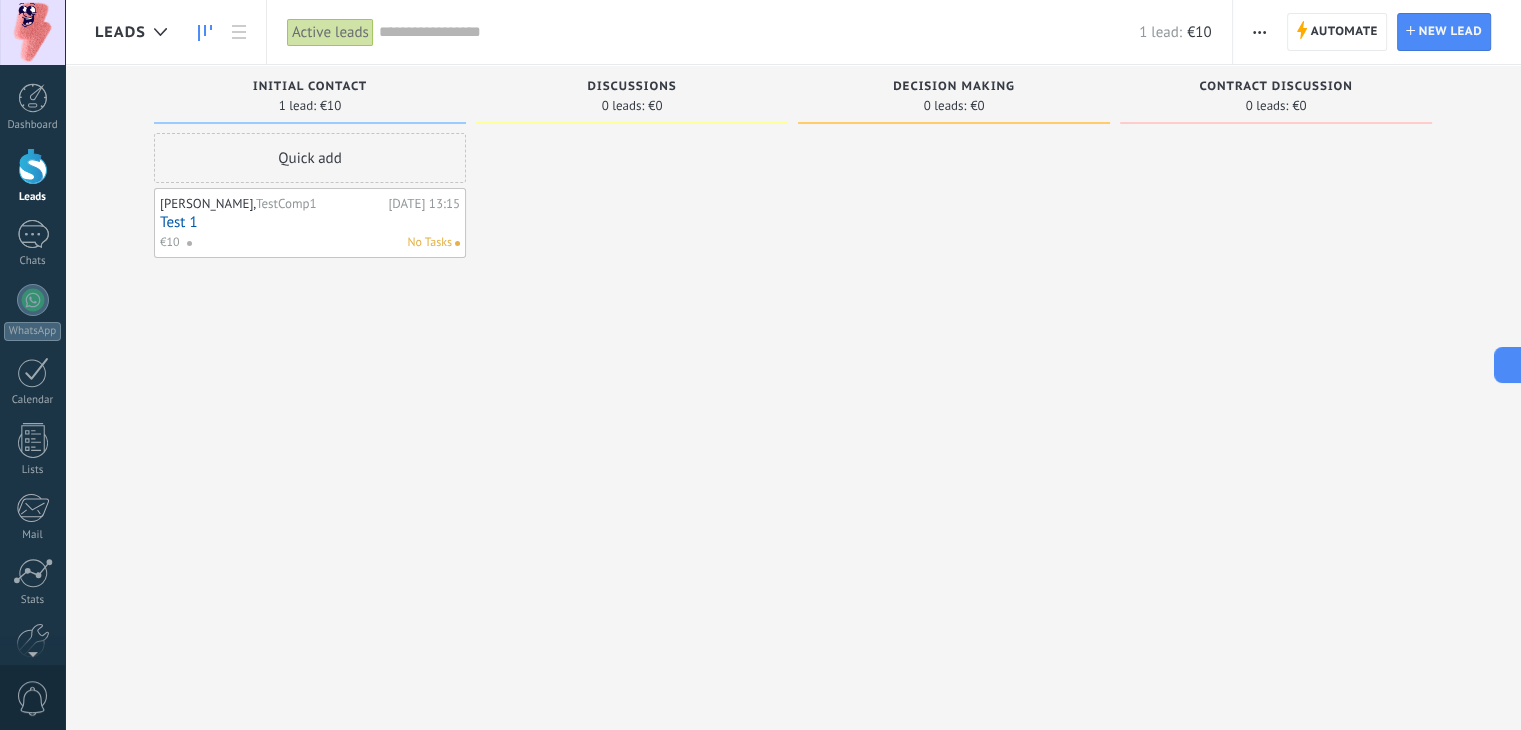 click on "Quick add" at bounding box center [310, 158] 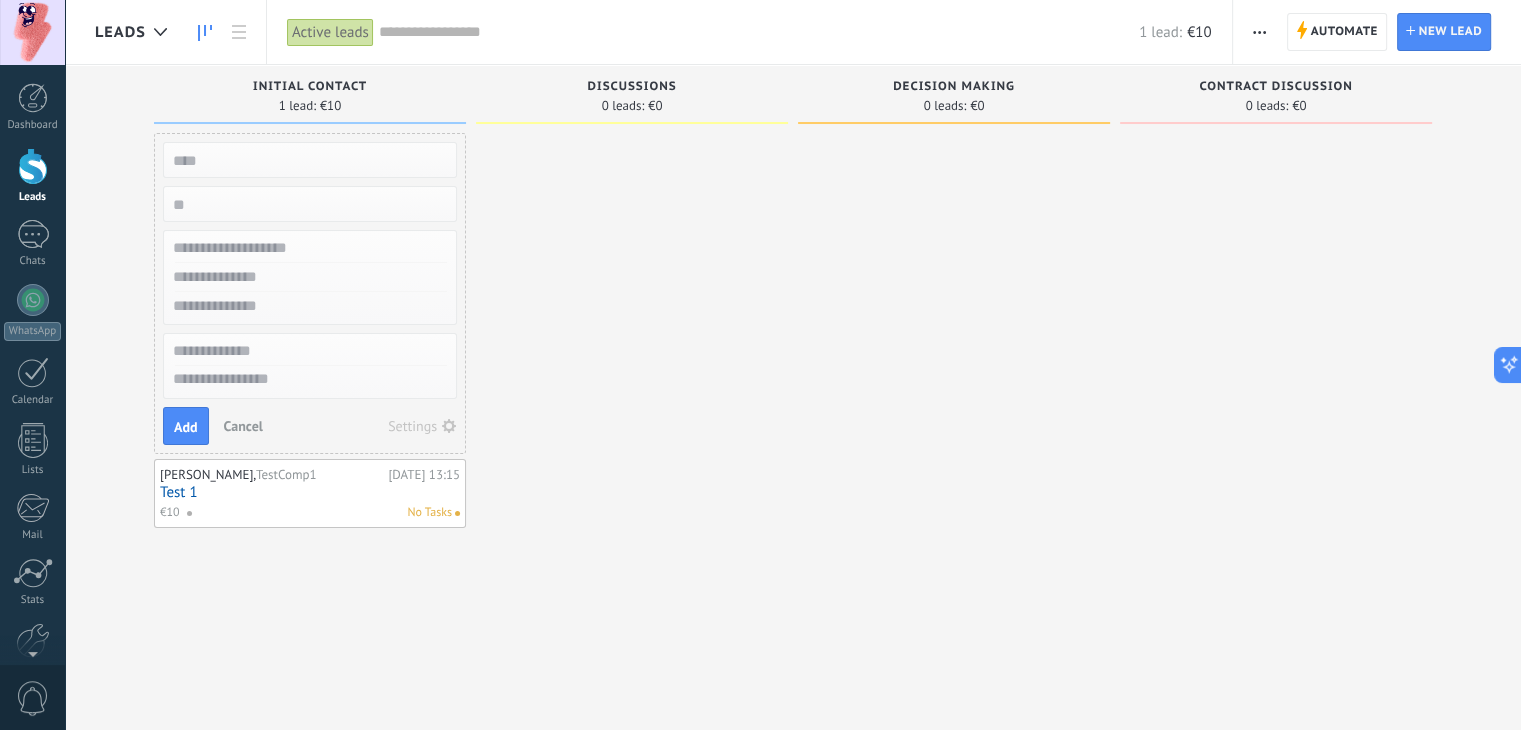 click at bounding box center [308, 160] 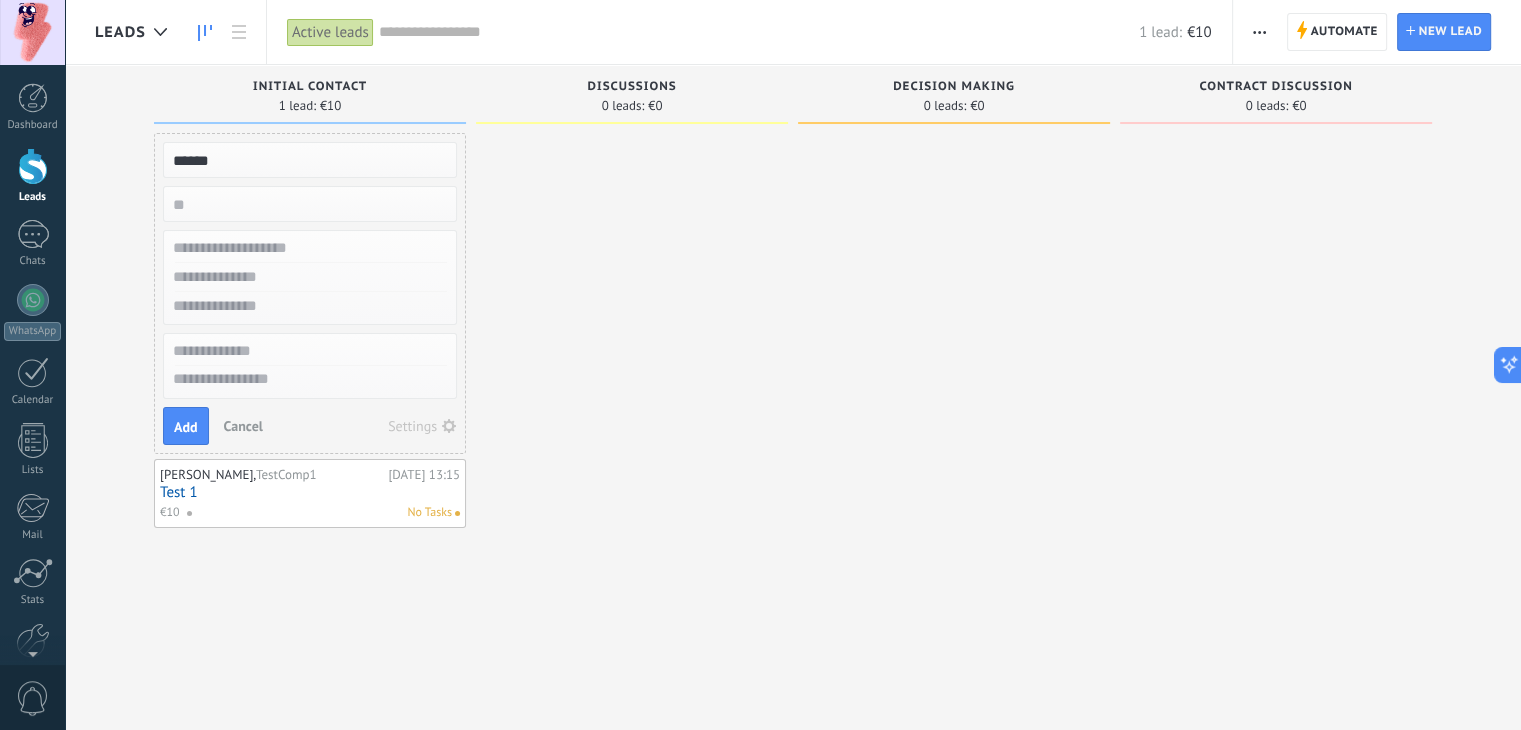type on "******" 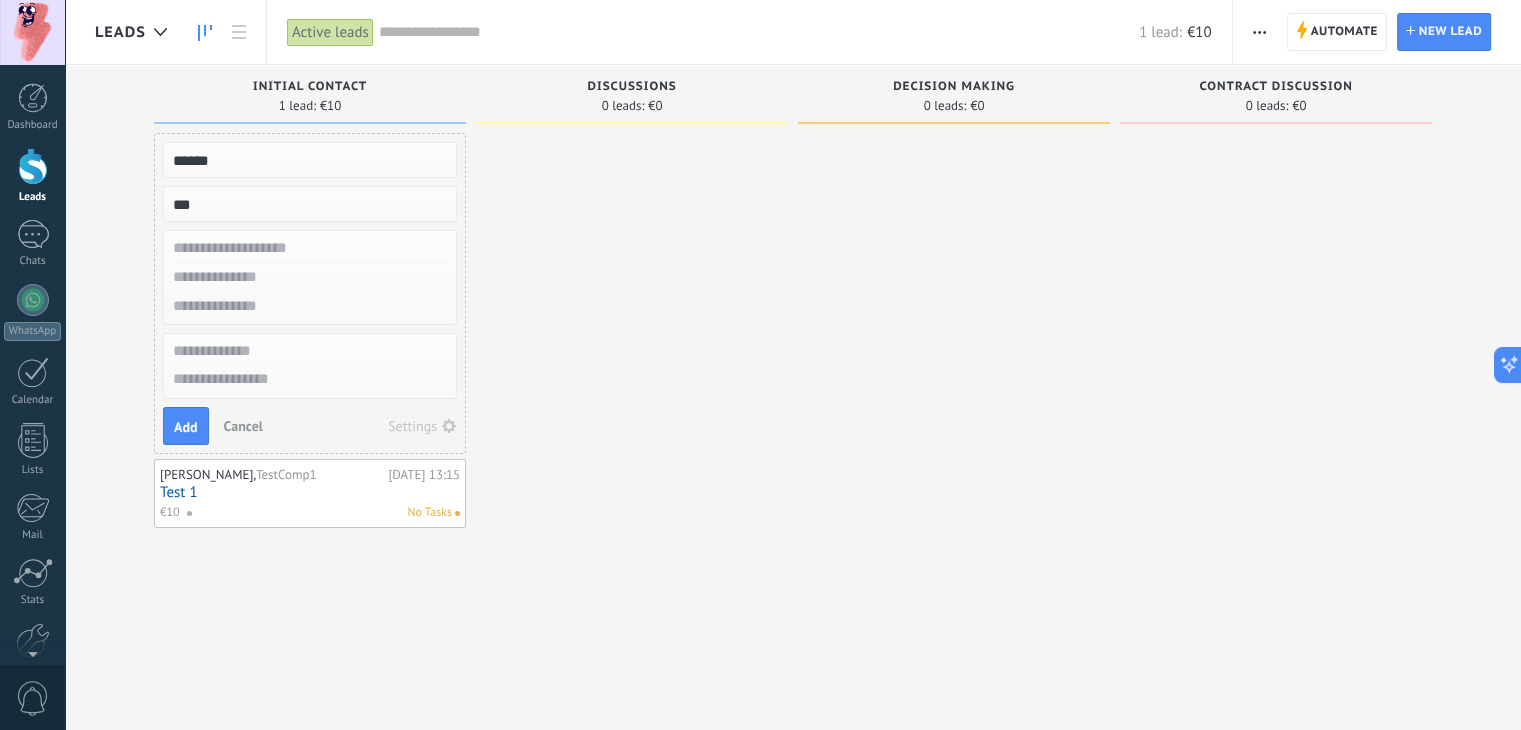 type on "***" 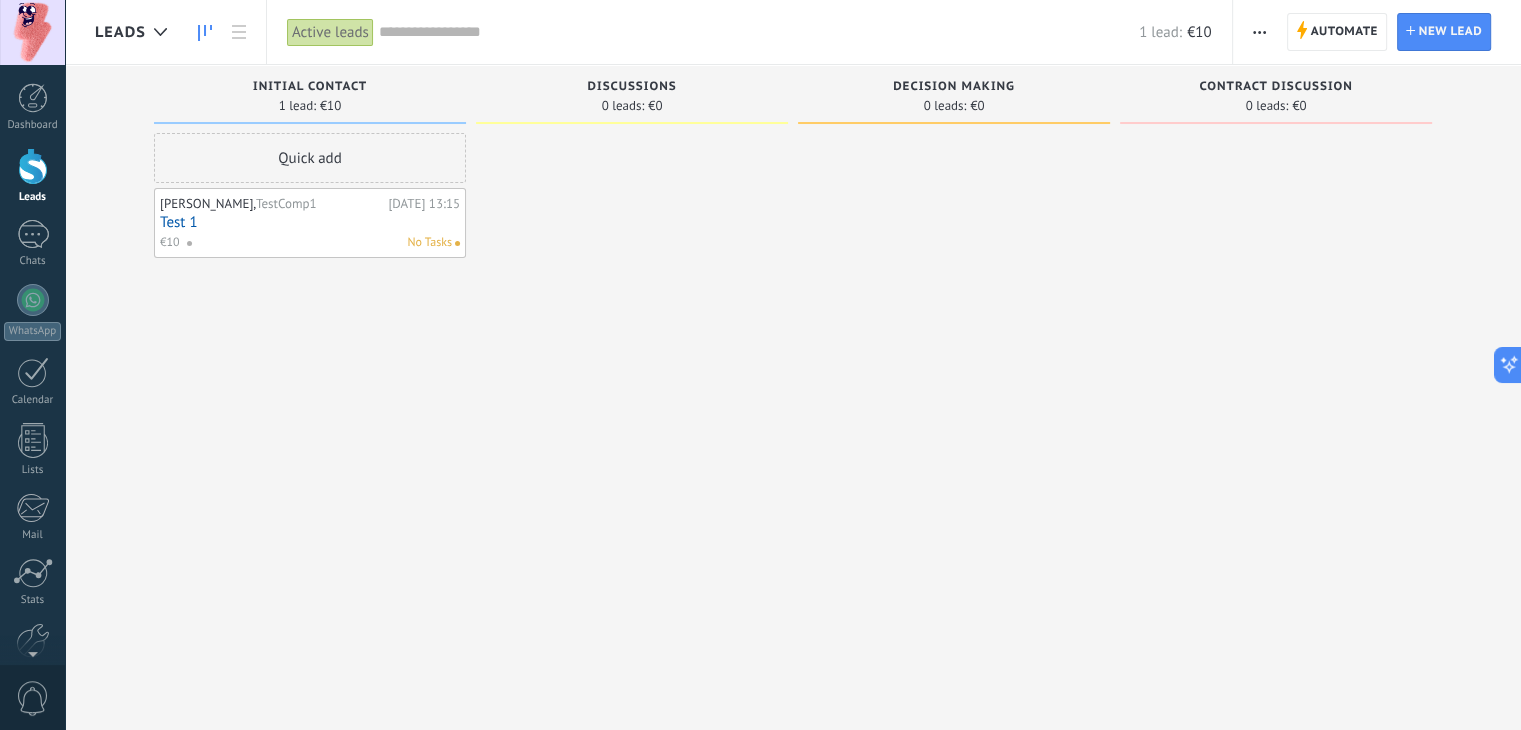 click on "Quick add" at bounding box center [310, 158] 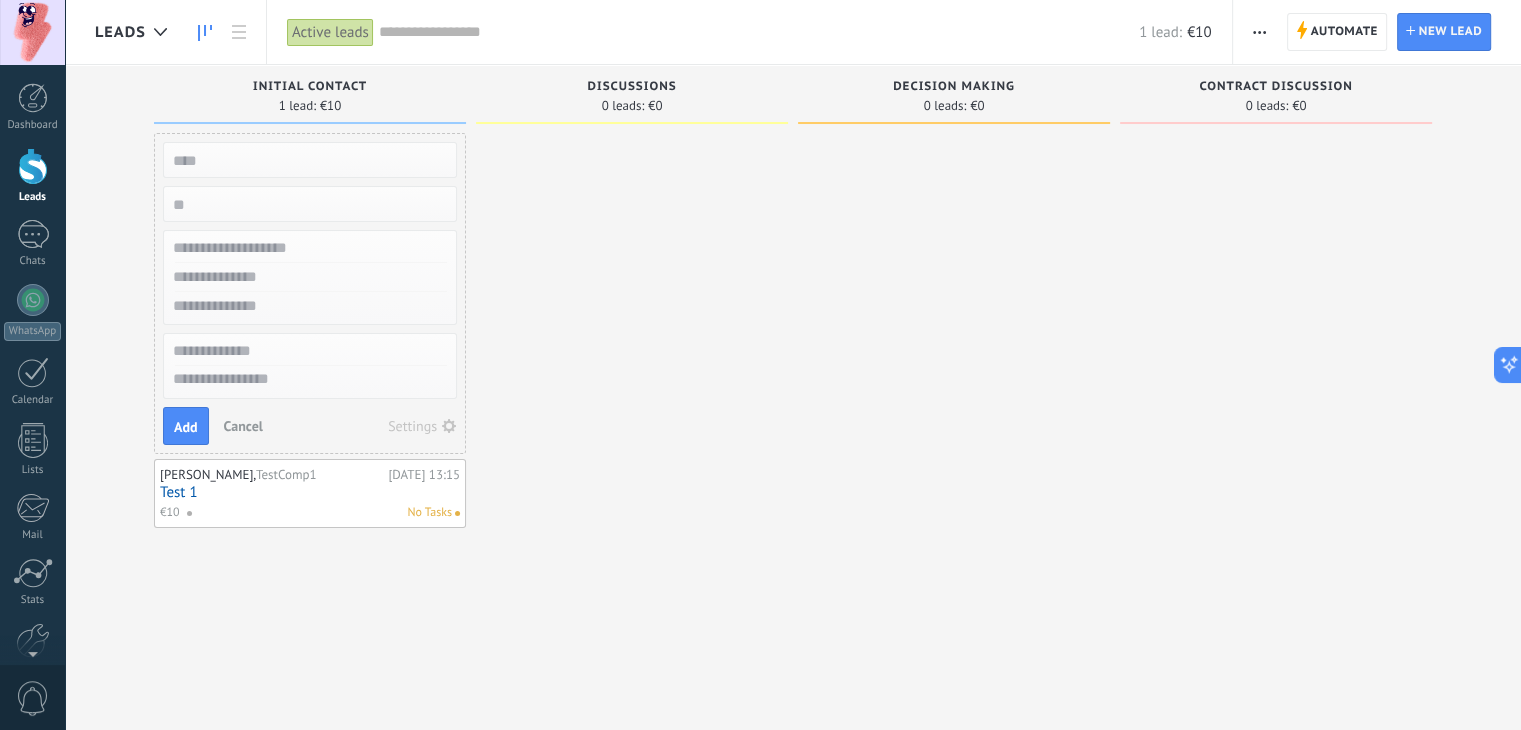 click at bounding box center (310, 160) 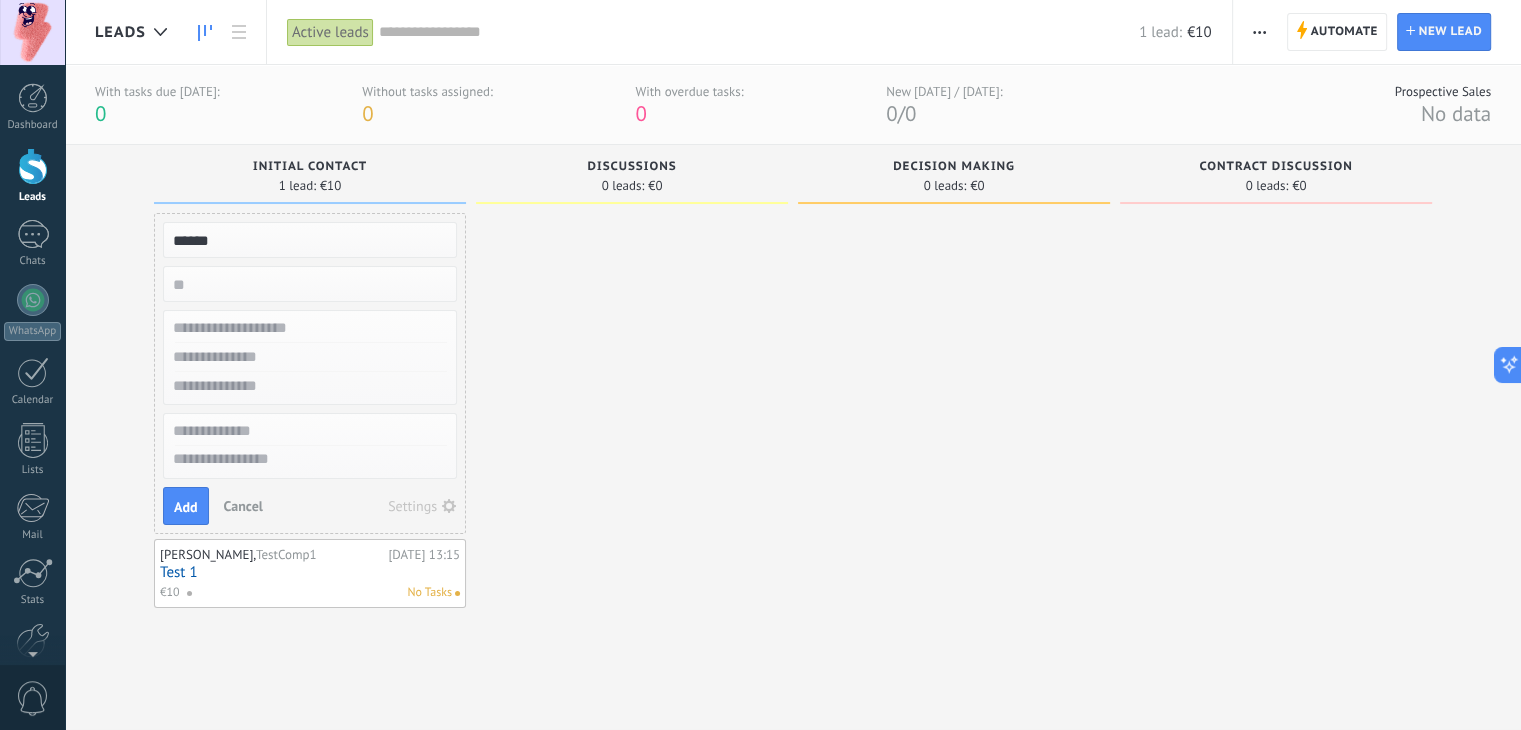 type on "******" 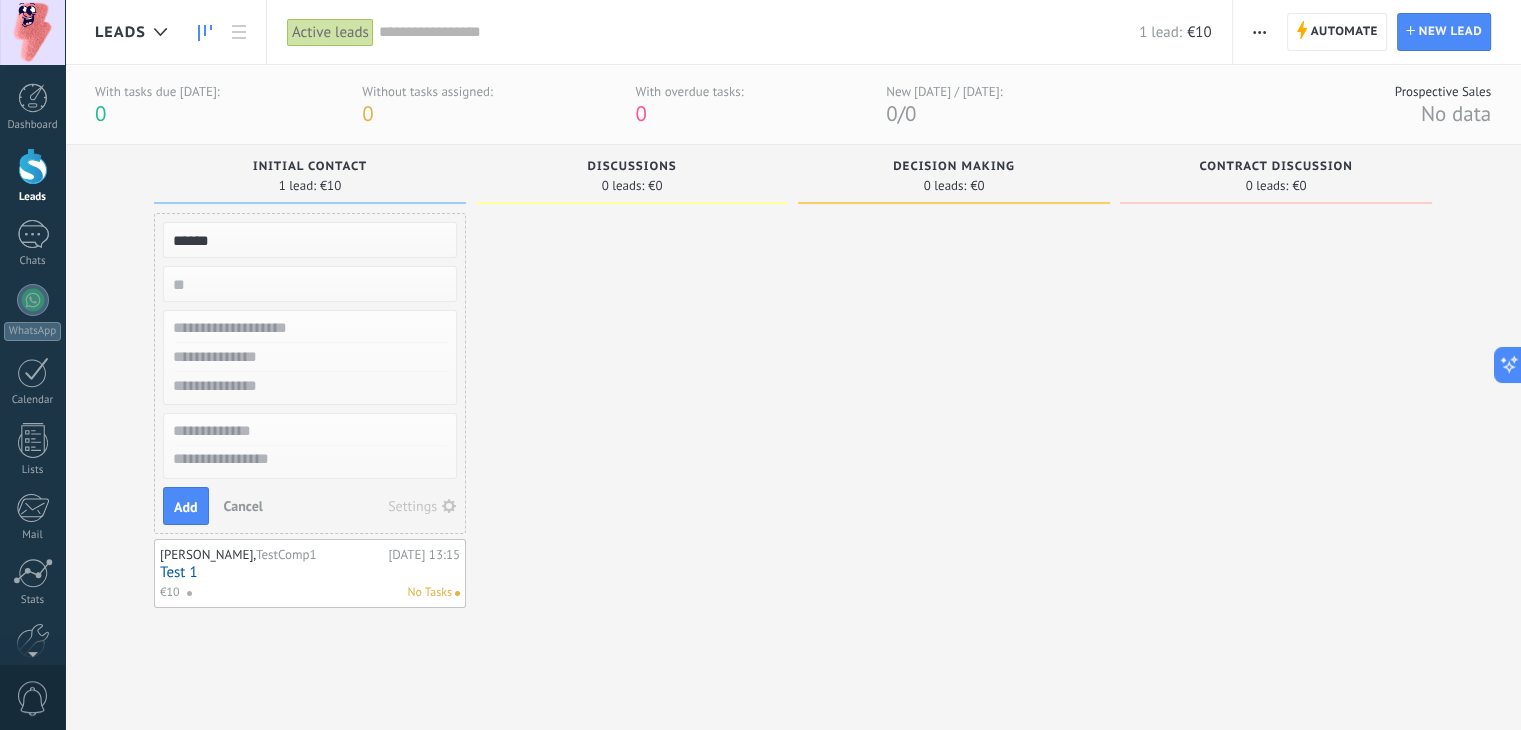 drag, startPoint x: 224, startPoint y: 273, endPoint x: 231, endPoint y: 288, distance: 16.552946 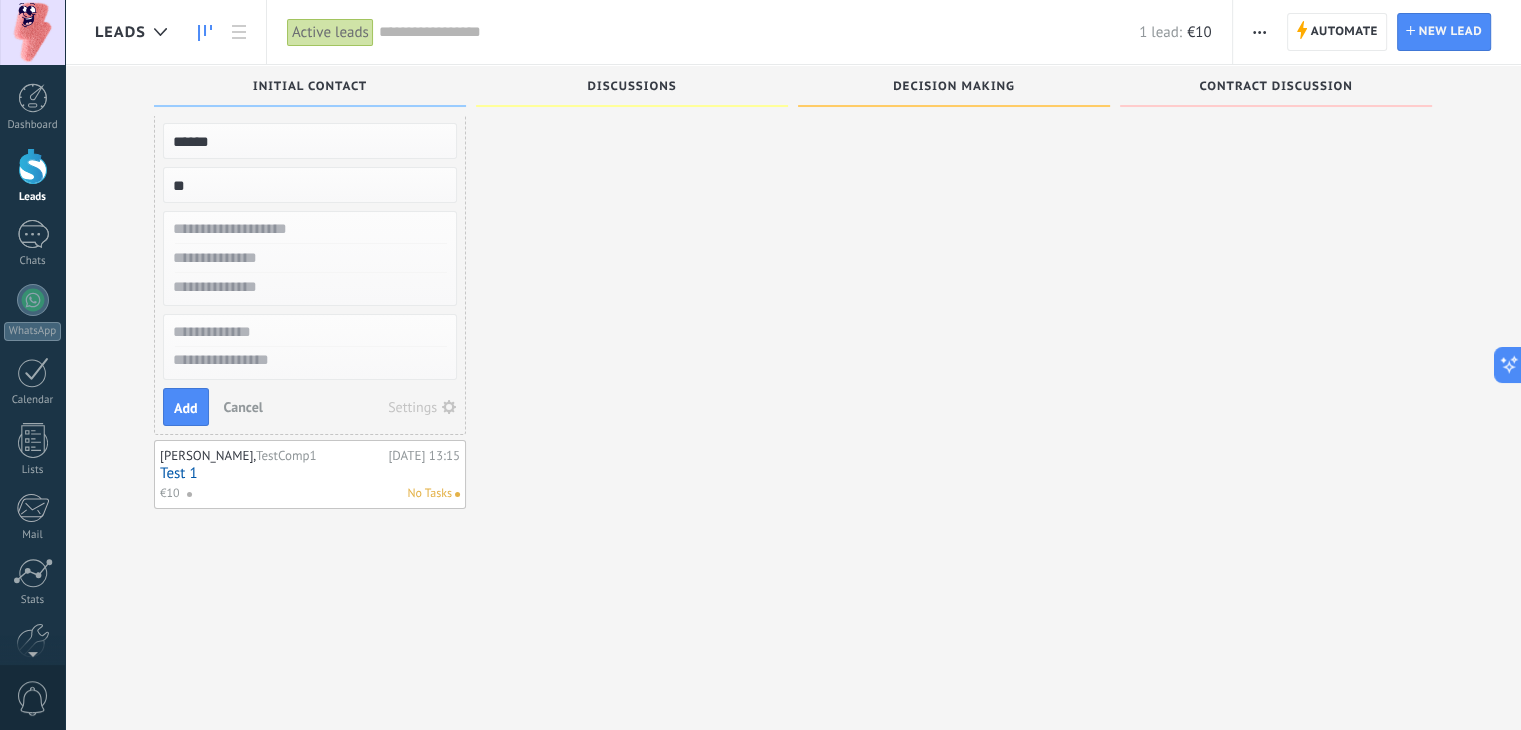 scroll, scrollTop: 19, scrollLeft: 0, axis: vertical 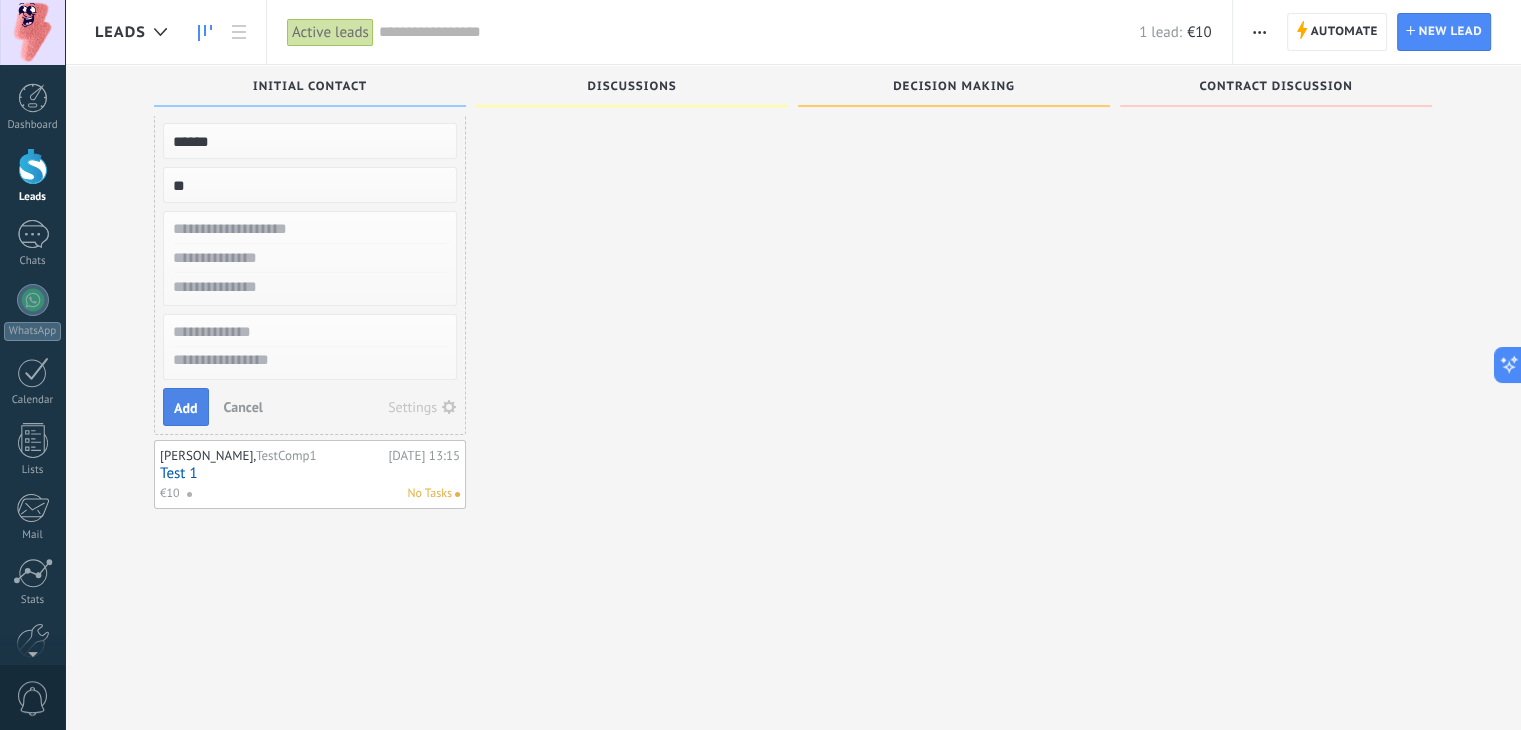 type on "**" 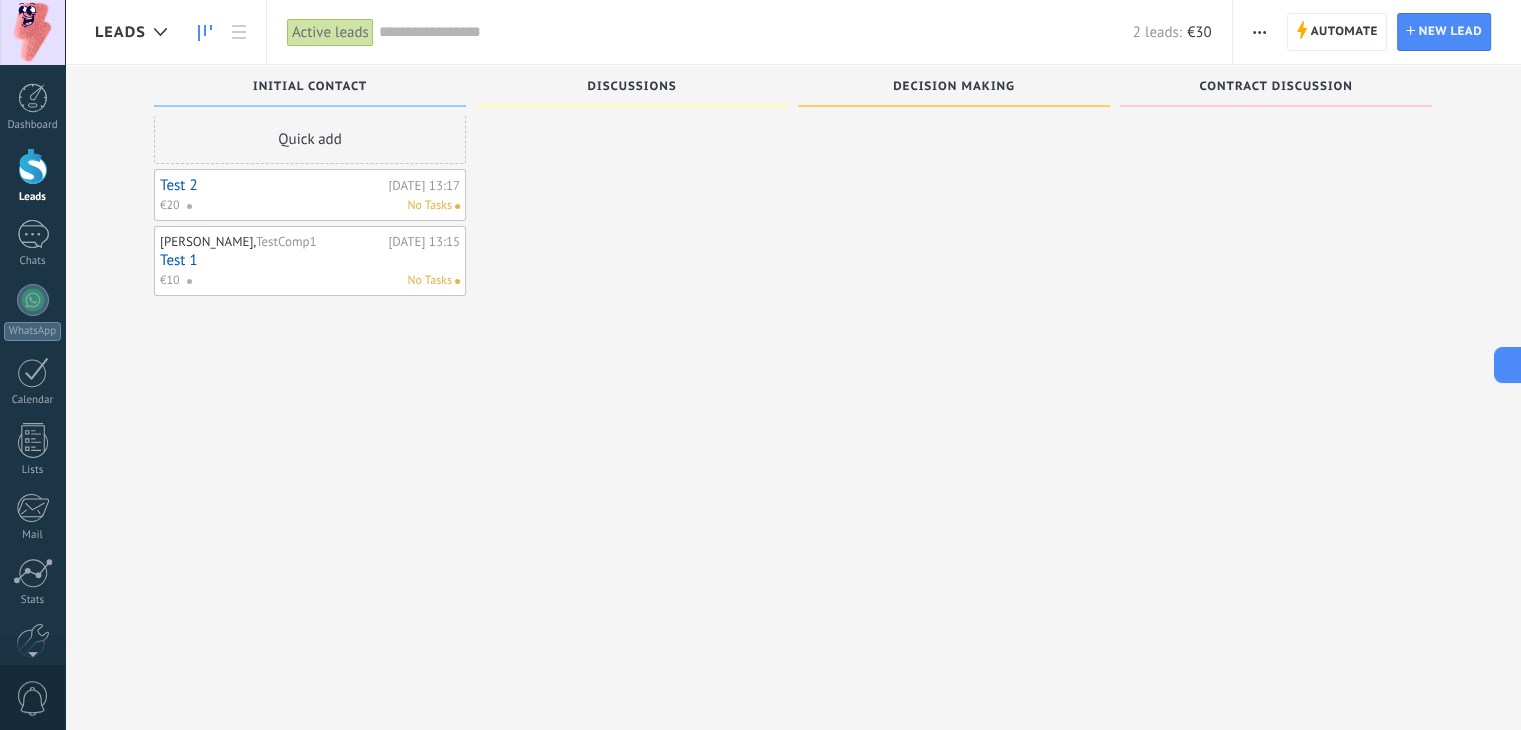 click on "Quick add" at bounding box center (310, 139) 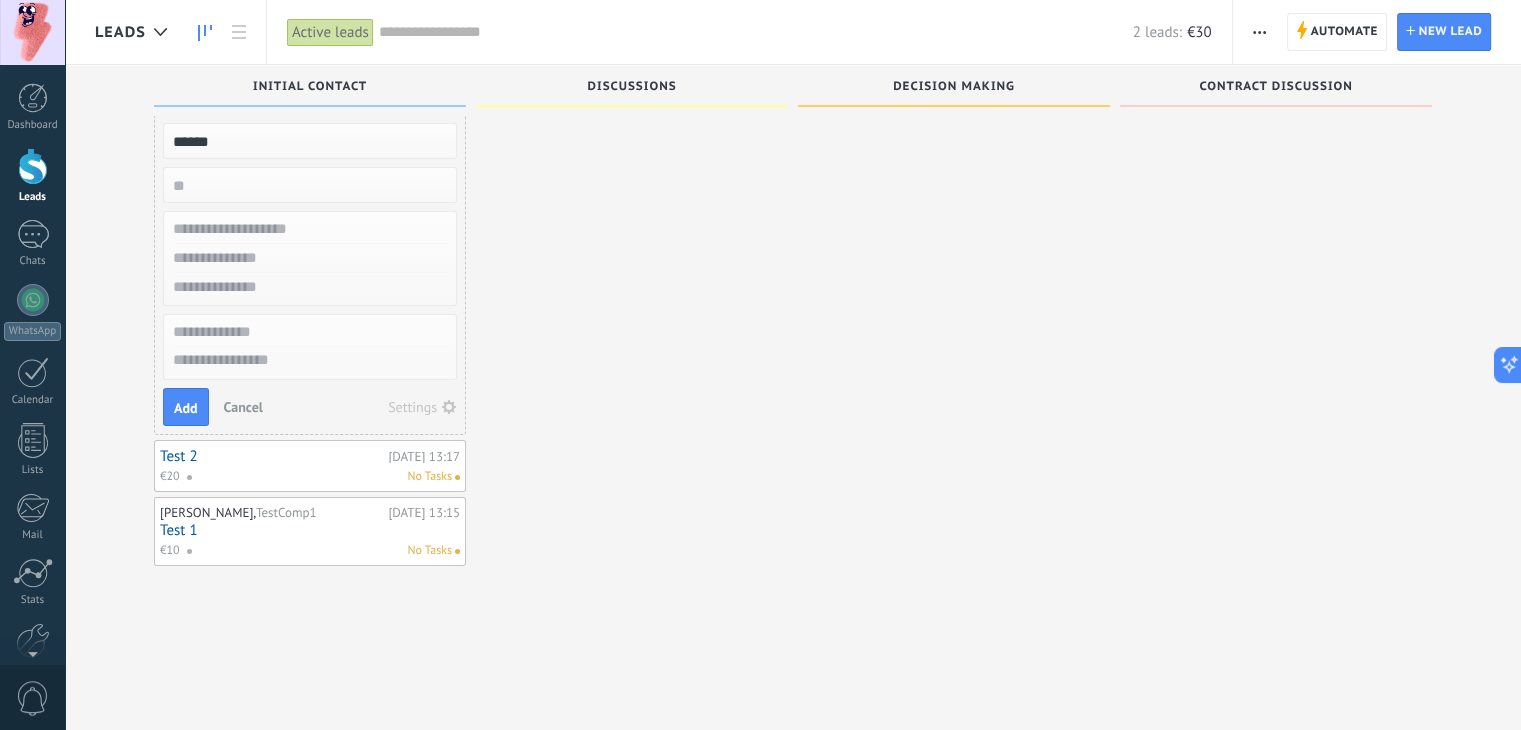 type on "******" 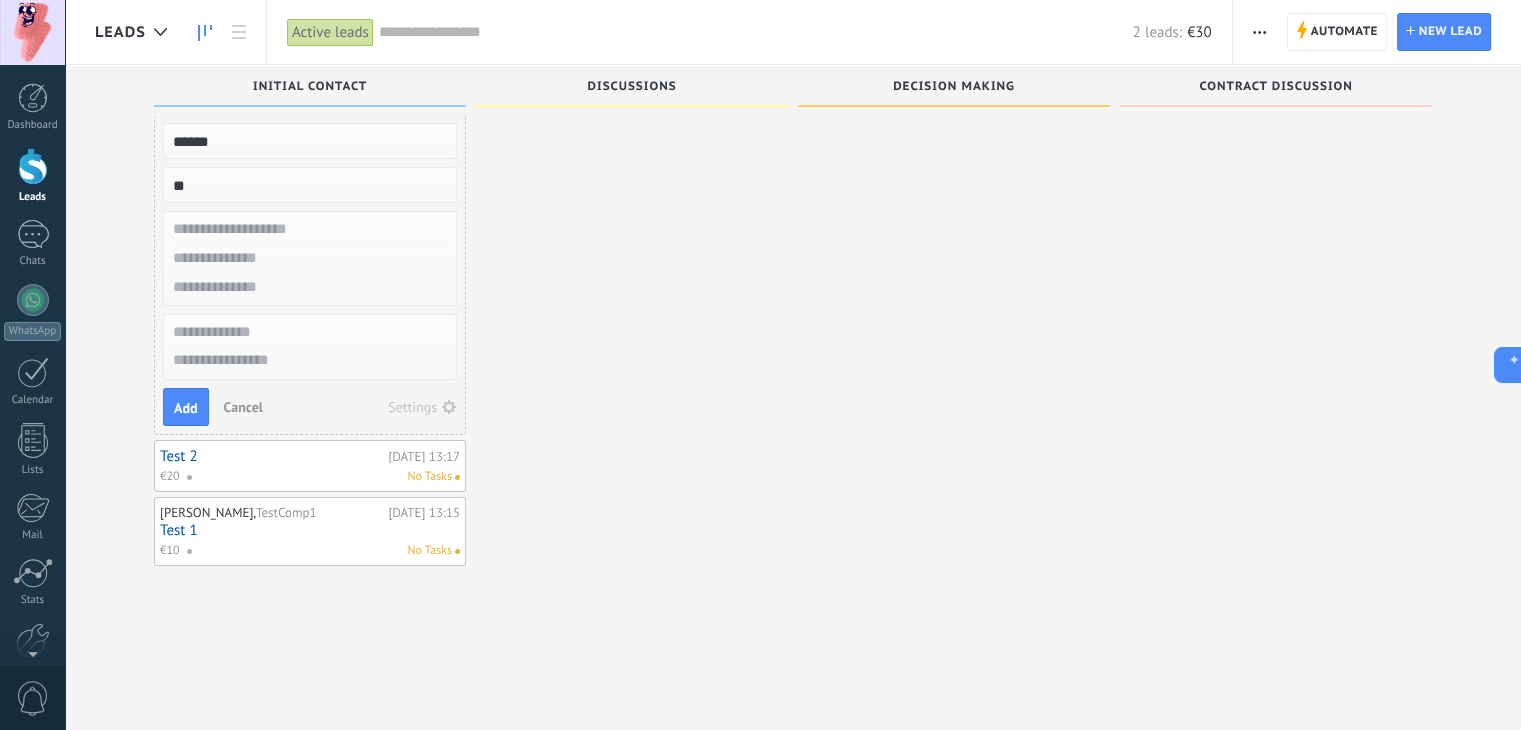 type on "**" 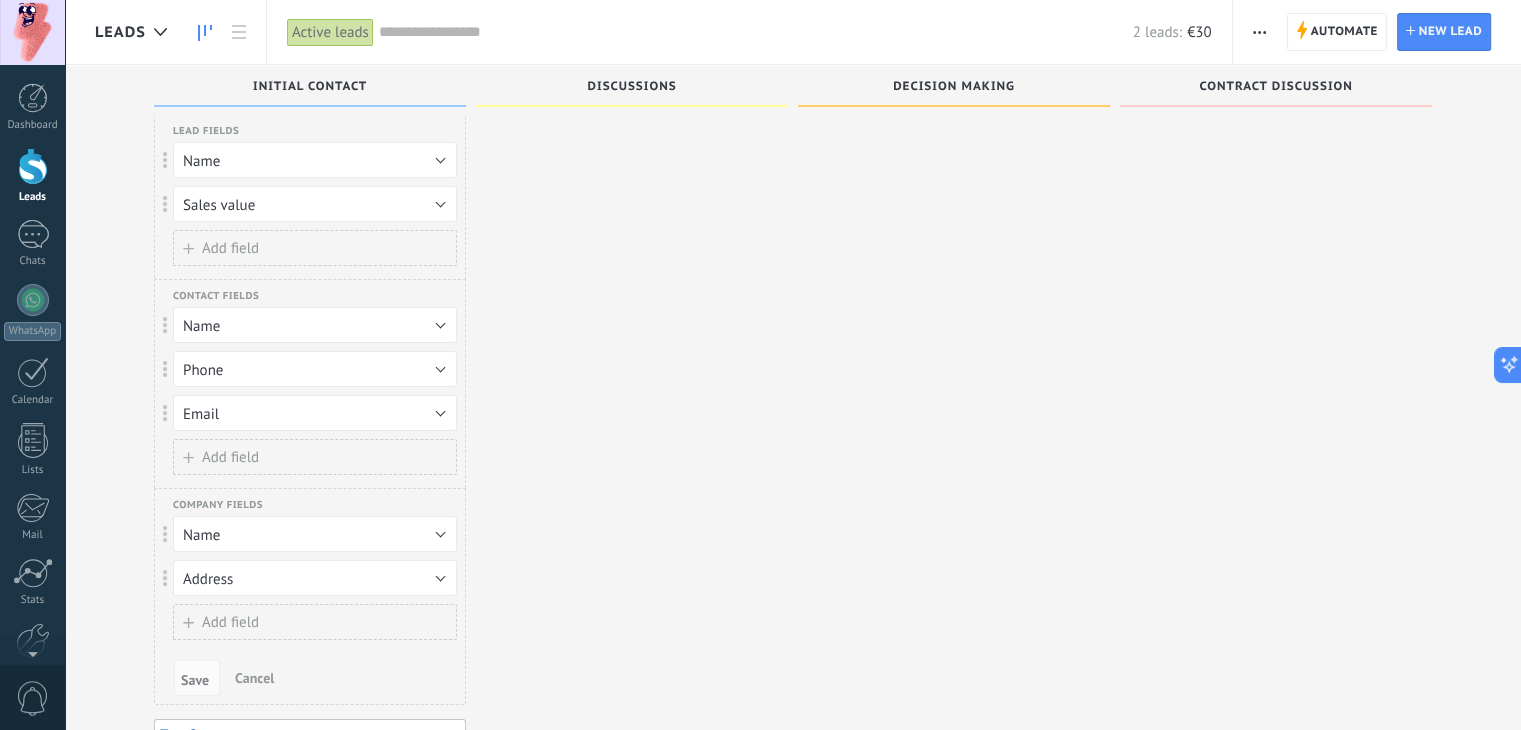 click on "Add field" at bounding box center (230, 457) 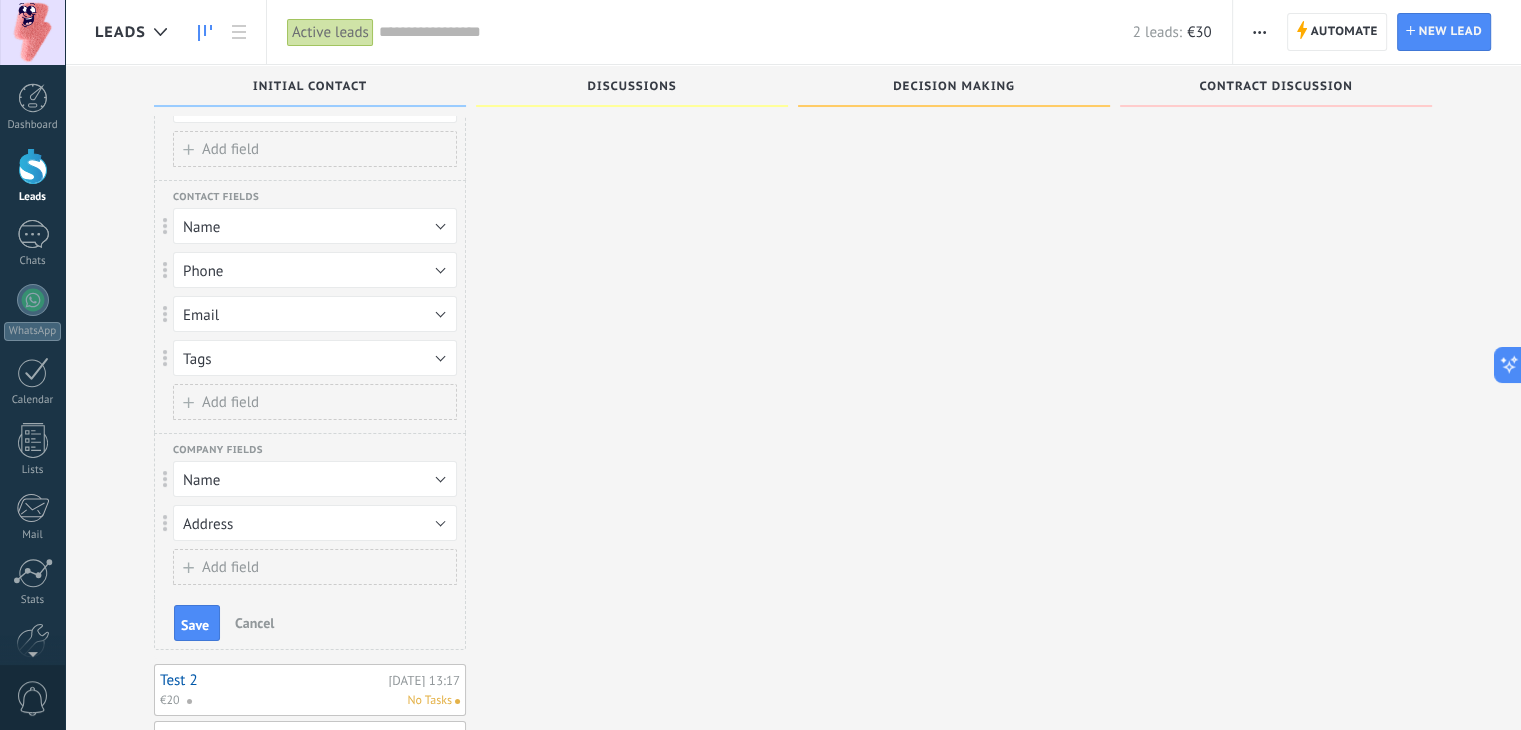scroll, scrollTop: 119, scrollLeft: 0, axis: vertical 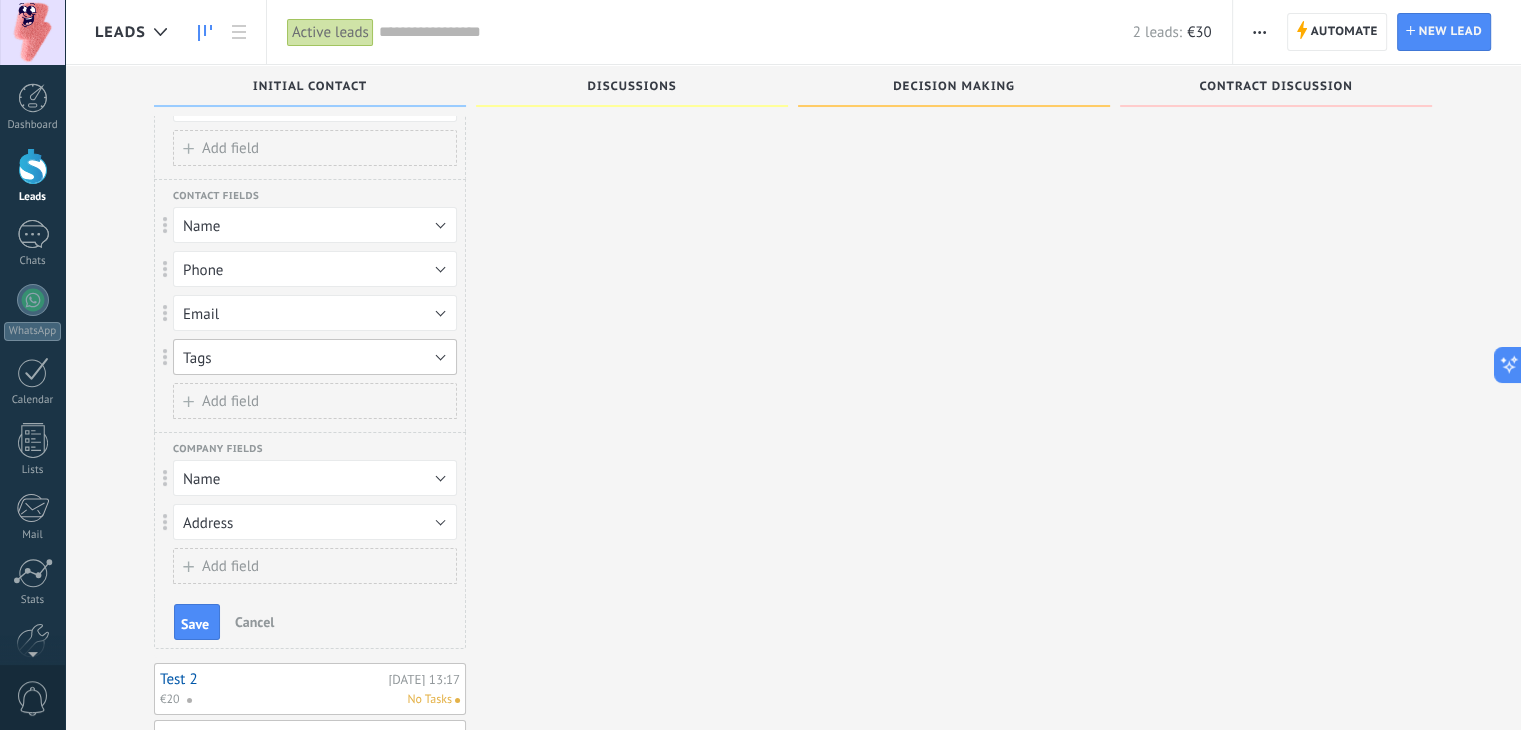 click on "Tags" at bounding box center [315, 357] 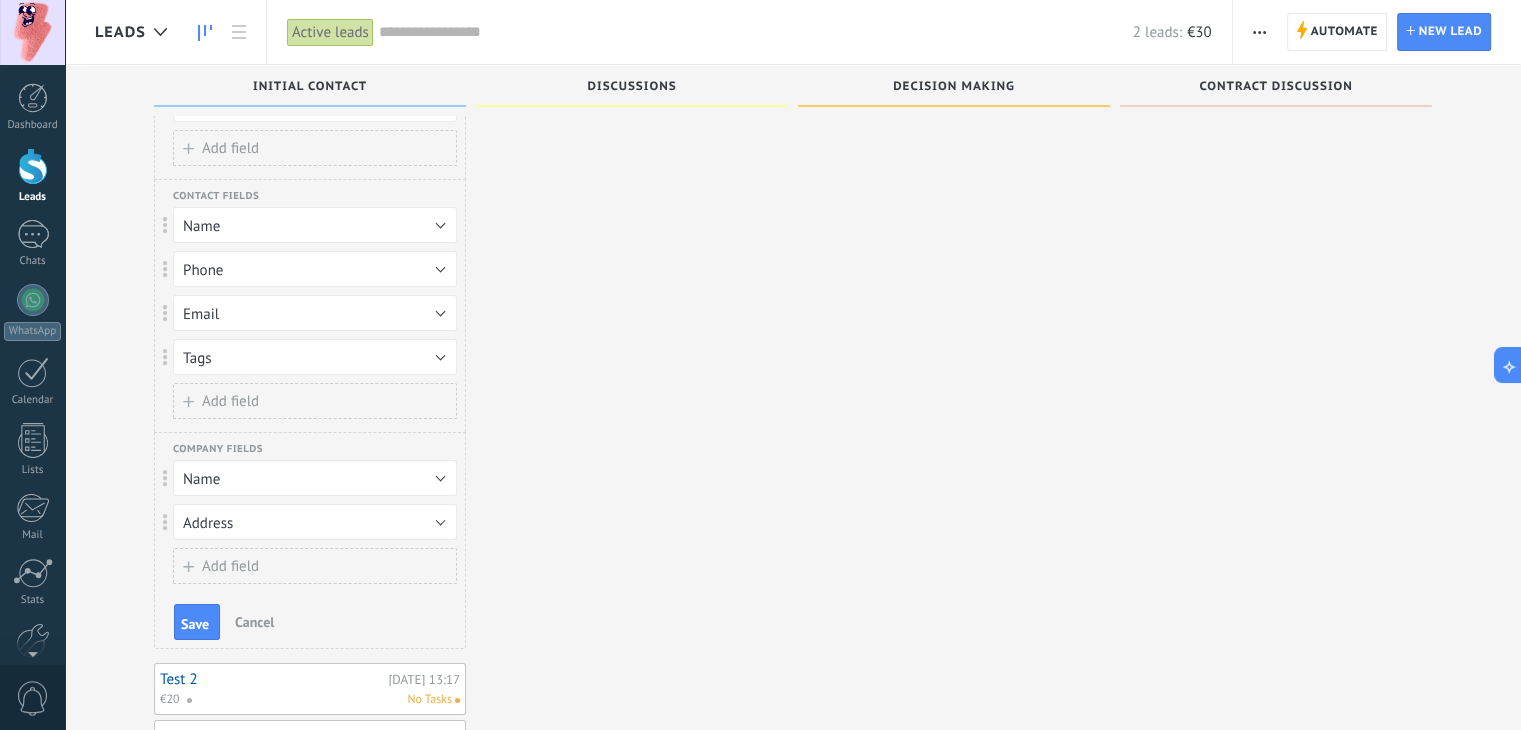 click on "Position Phone Email Name Tags
Delete field
Tags" at bounding box center [306, 357] 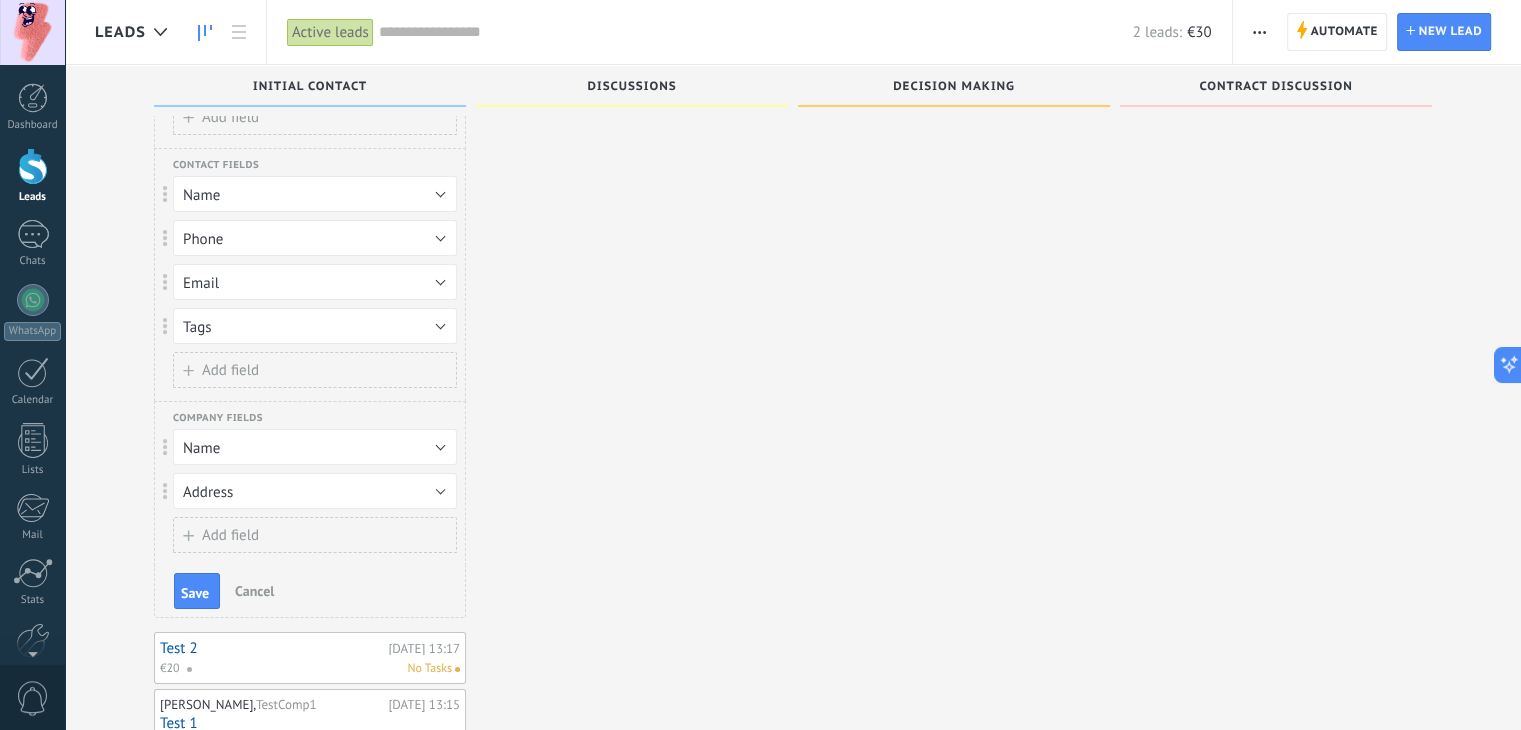 scroll, scrollTop: 119, scrollLeft: 0, axis: vertical 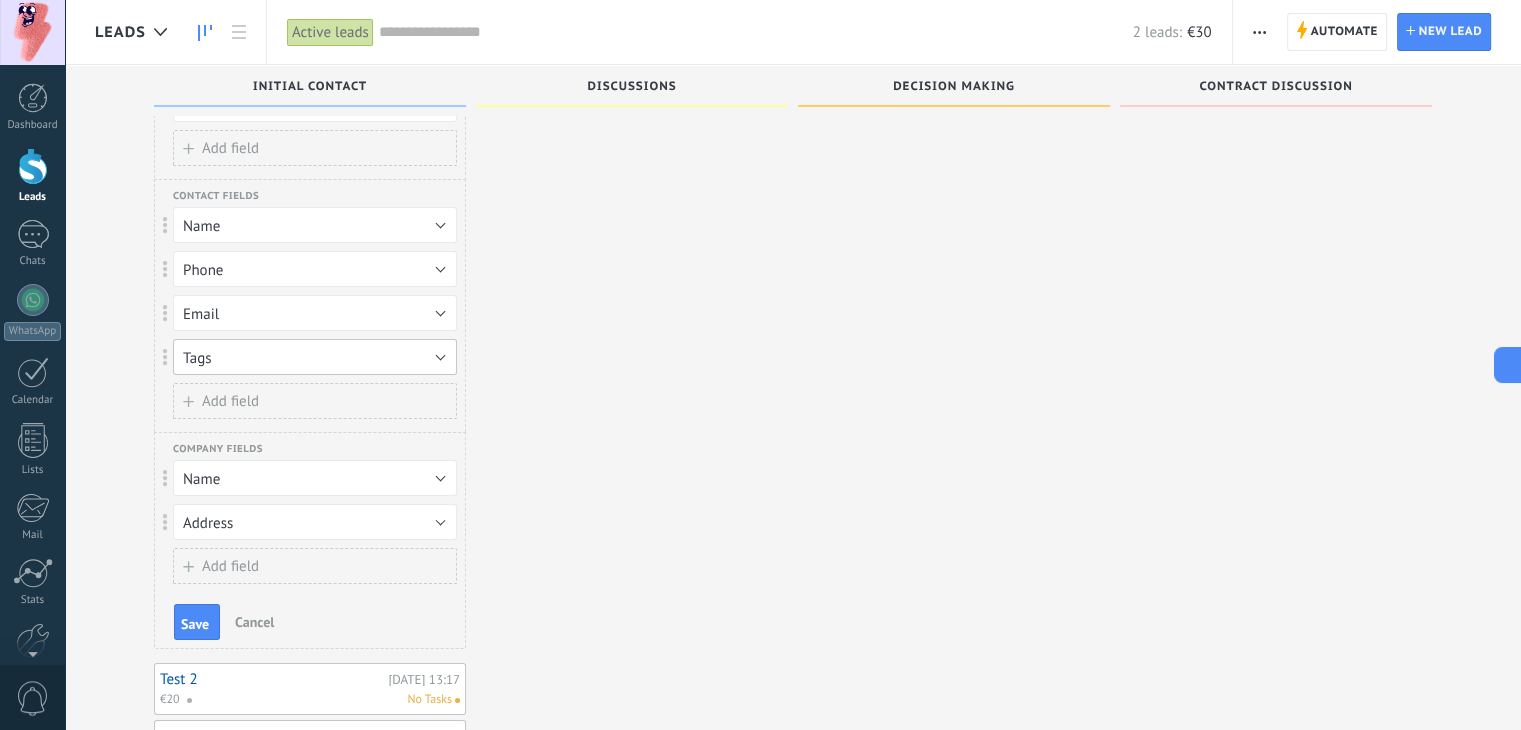 click on "Tags" at bounding box center [315, 357] 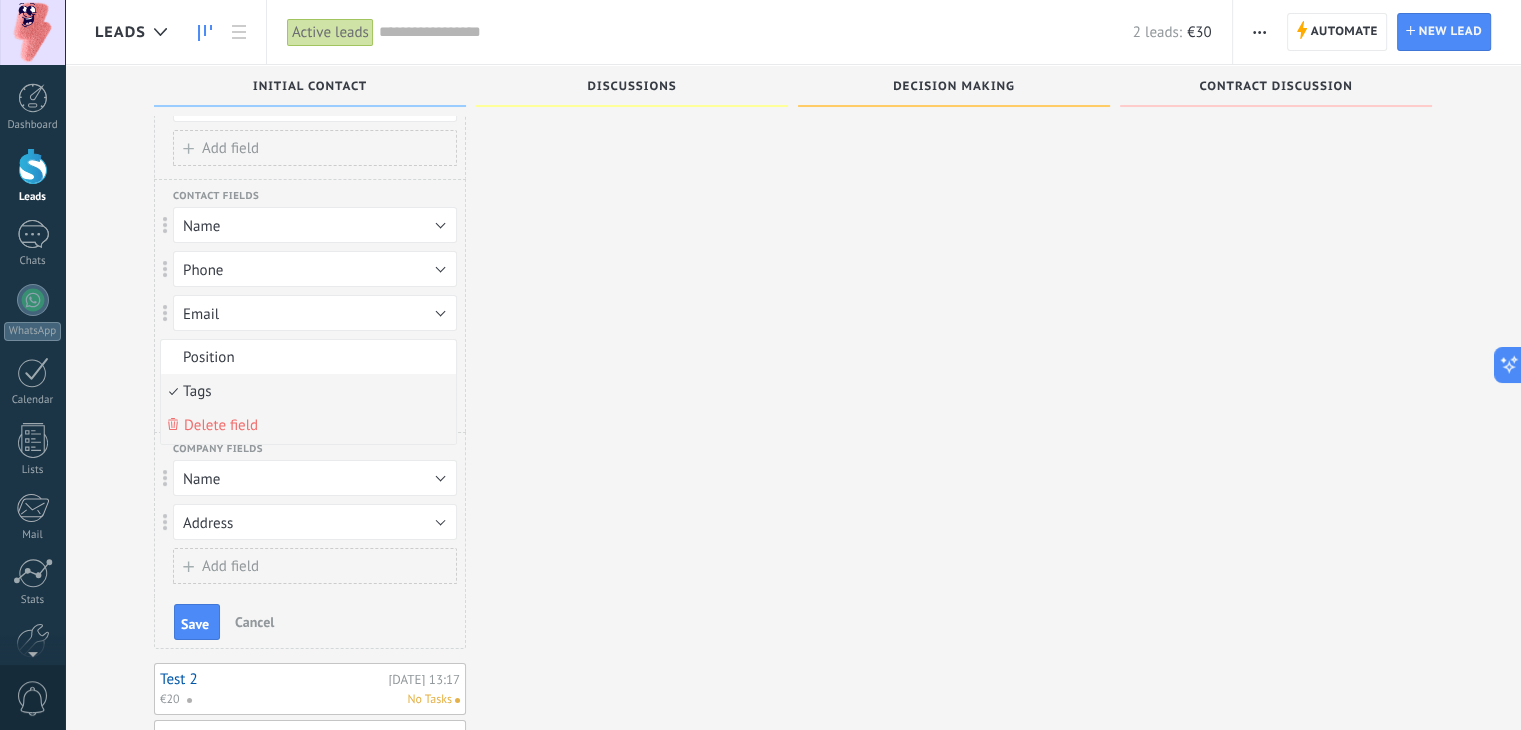 click on "Delete field" at bounding box center [221, 425] 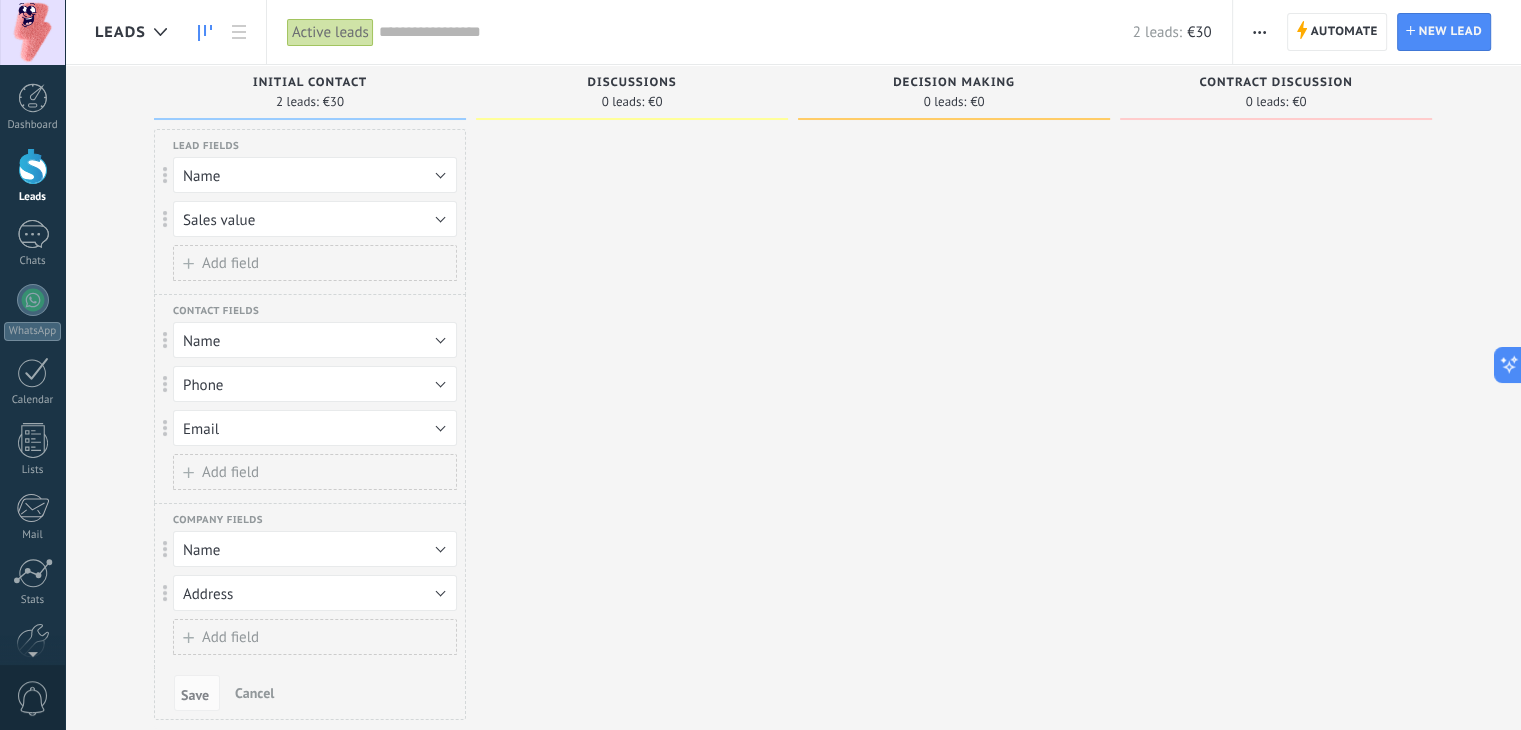 scroll, scrollTop: 0, scrollLeft: 0, axis: both 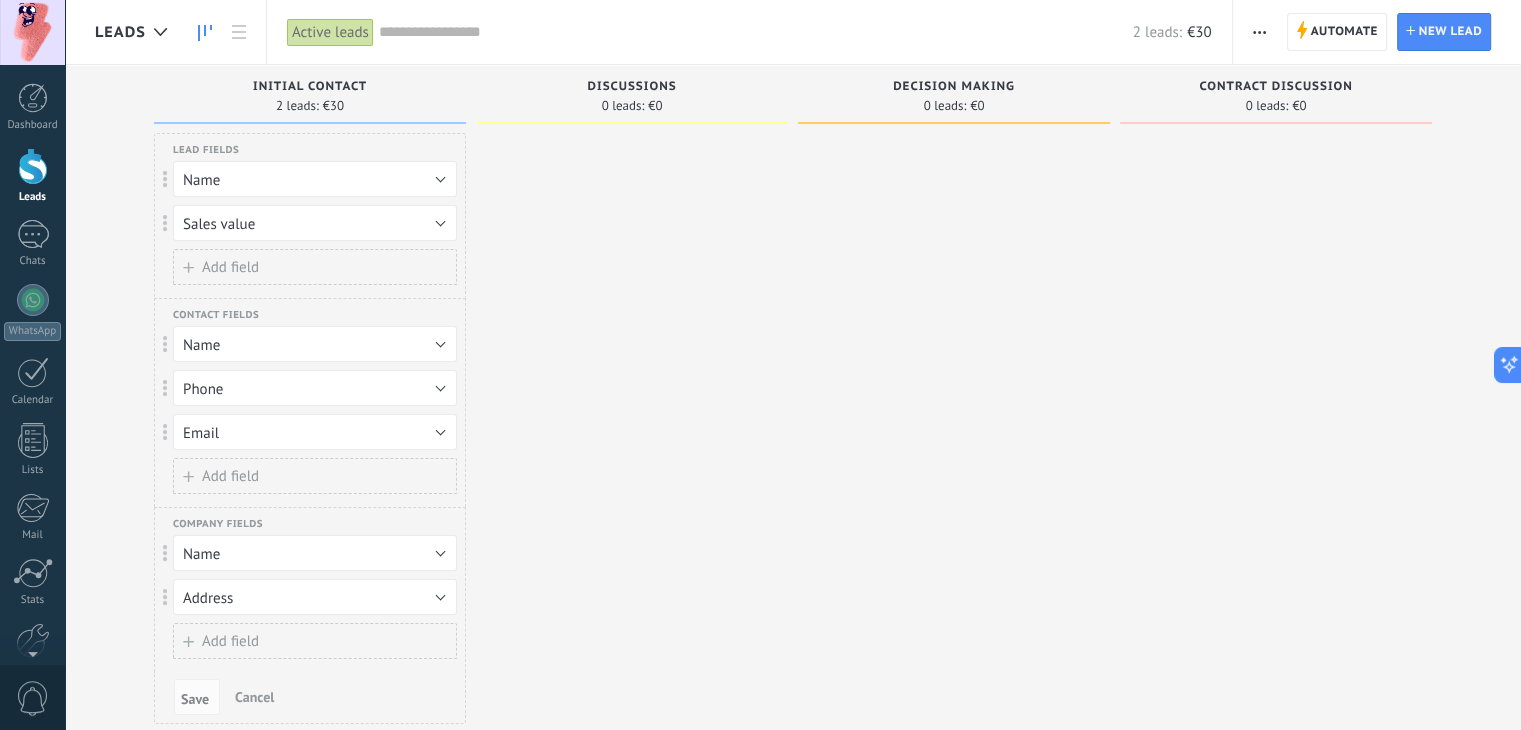 click at bounding box center [632, 499] 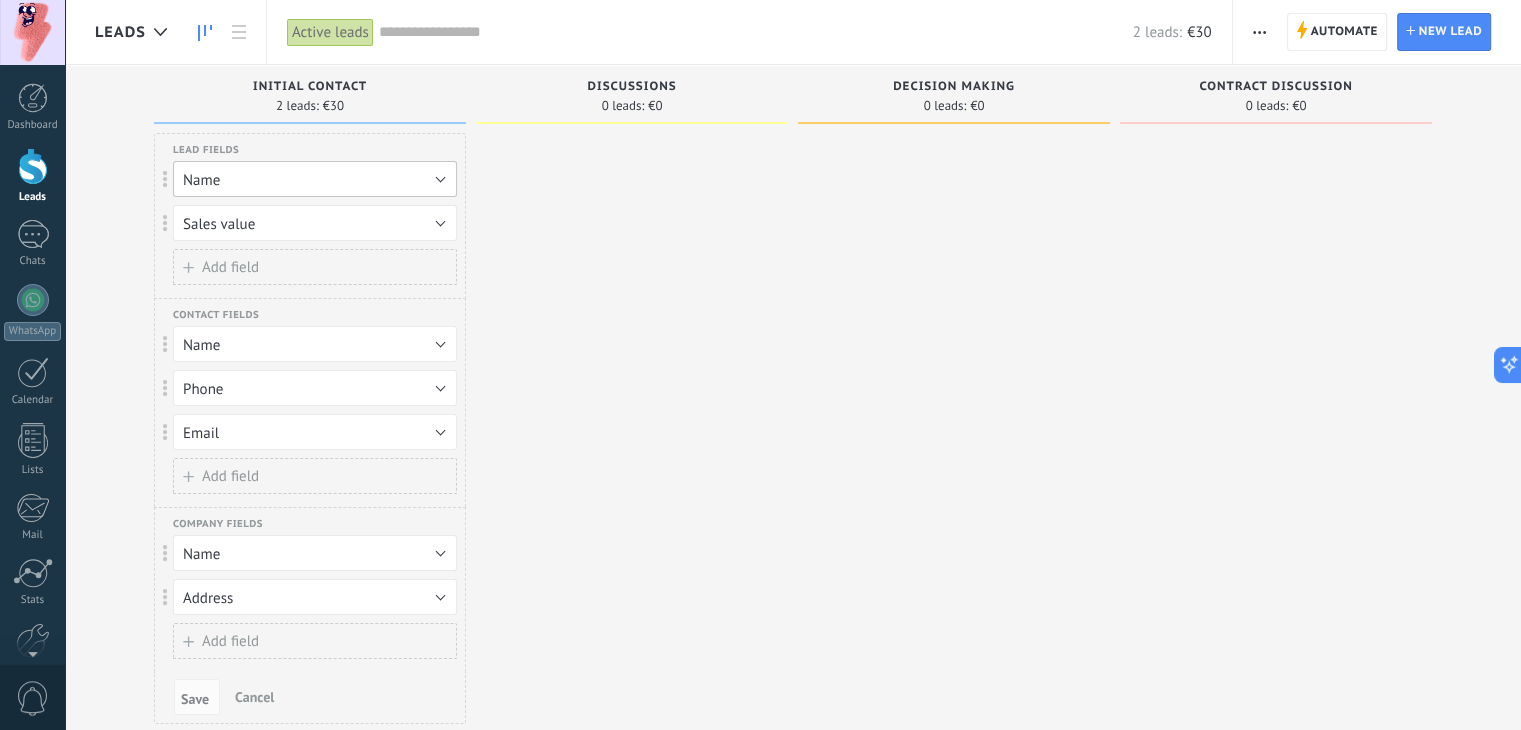 click on "Name" at bounding box center (315, 179) 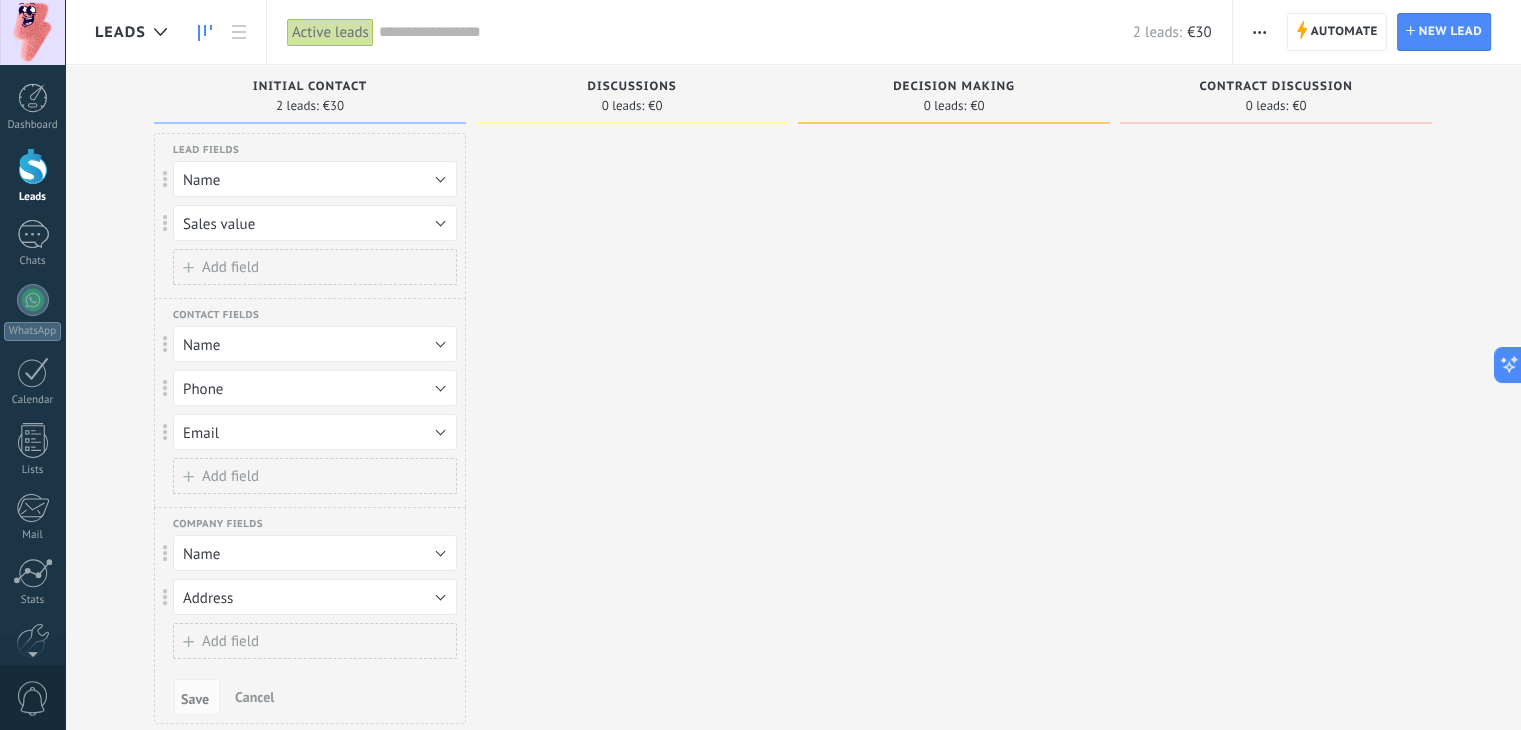 click at bounding box center [632, 499] 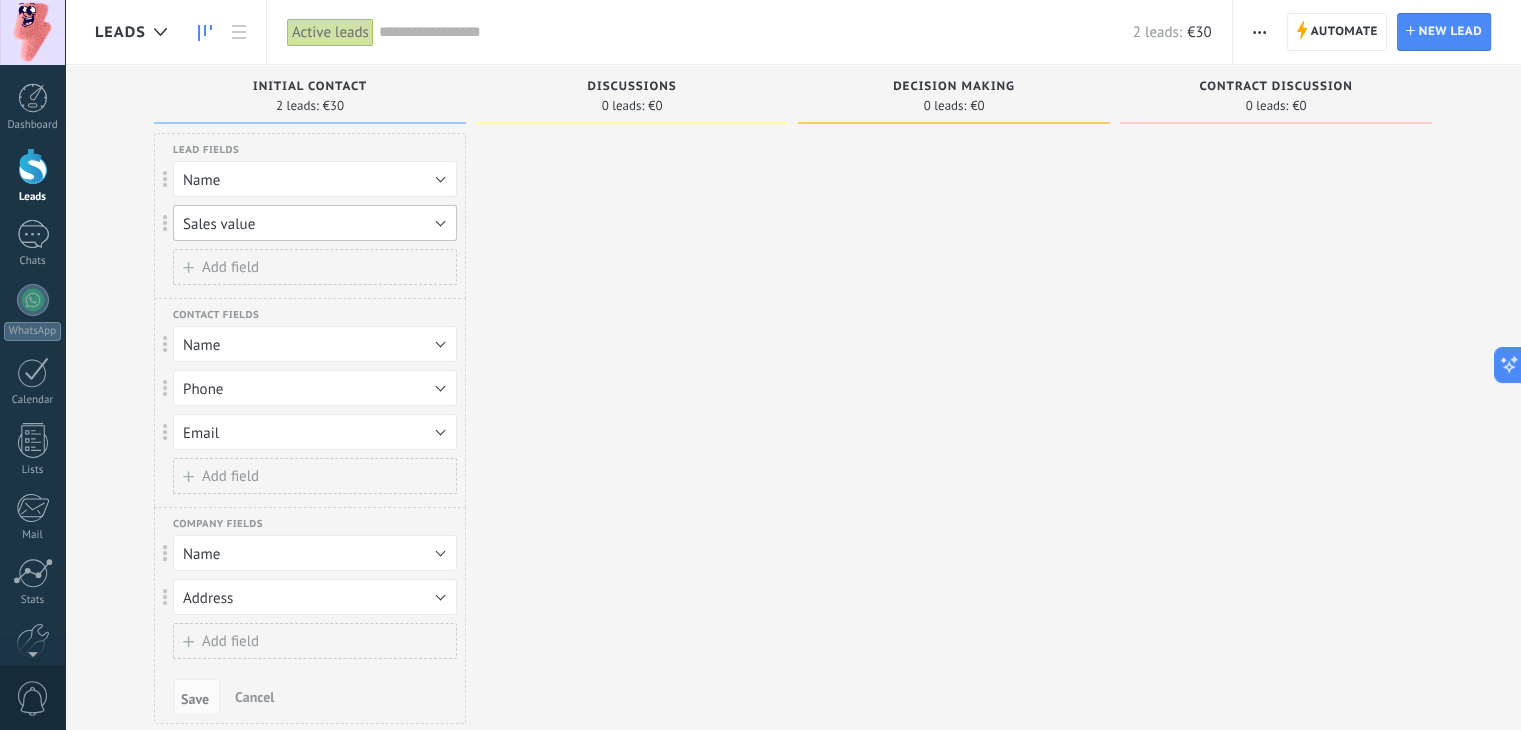 click on "Sales value" at bounding box center (315, 223) 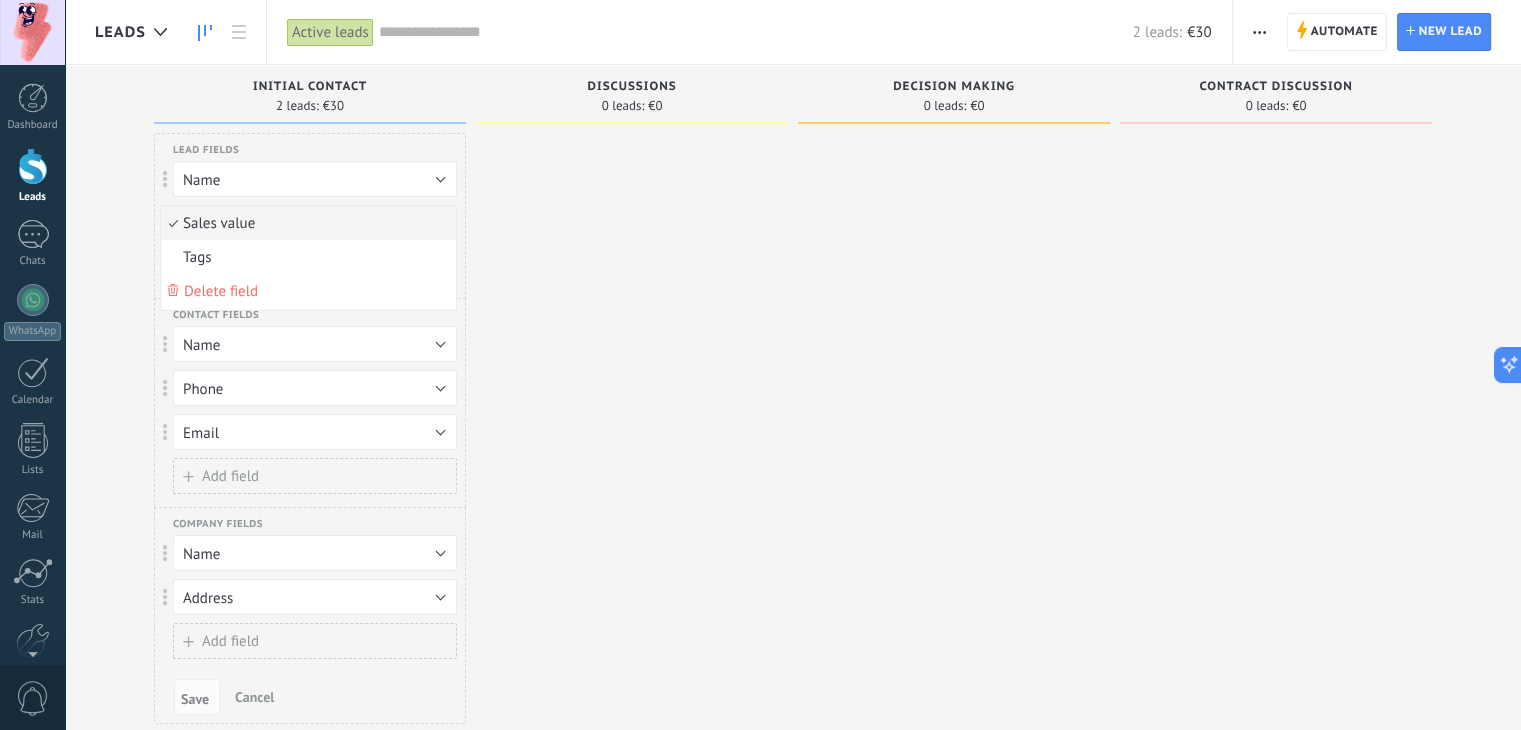 click on "Sales value" at bounding box center [308, 223] 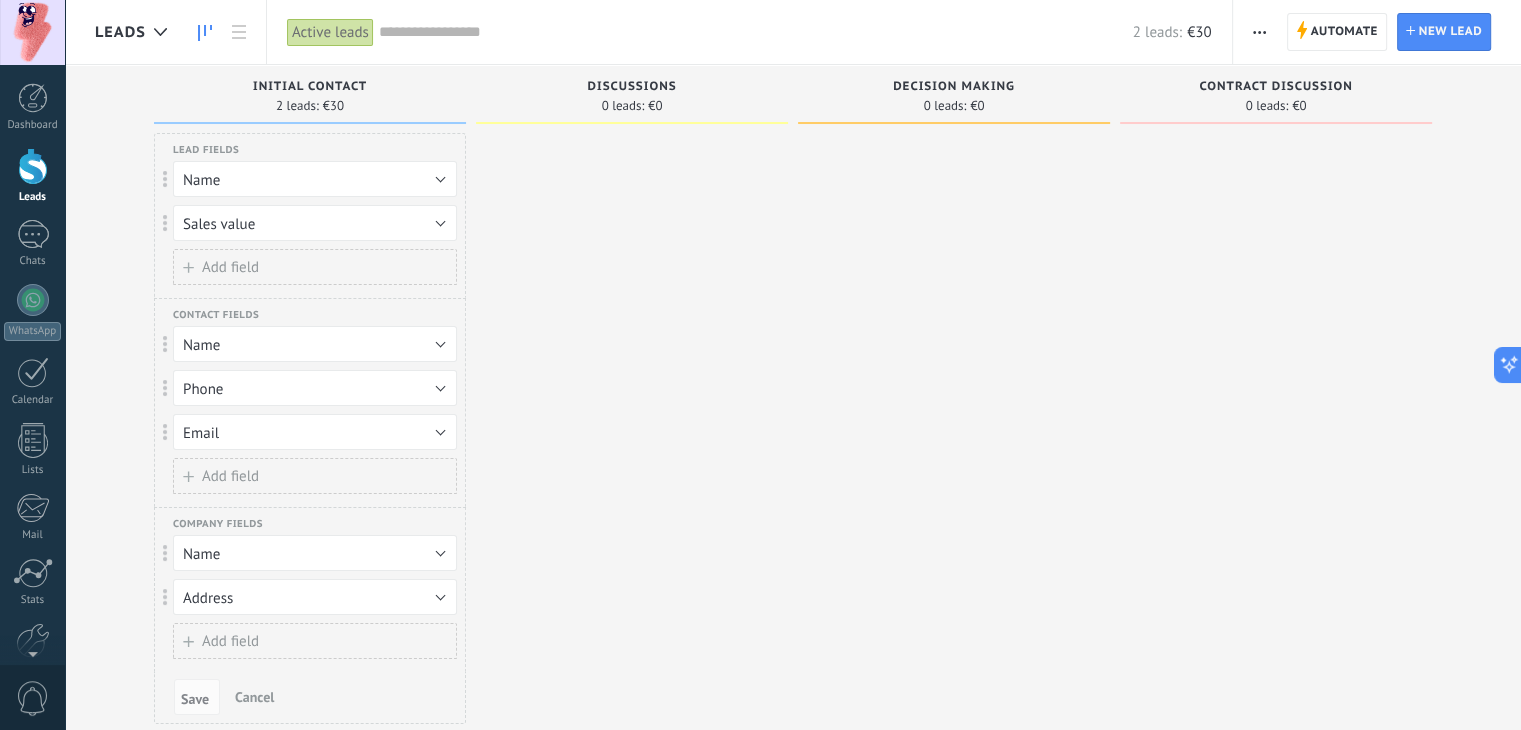 click at bounding box center [632, 499] 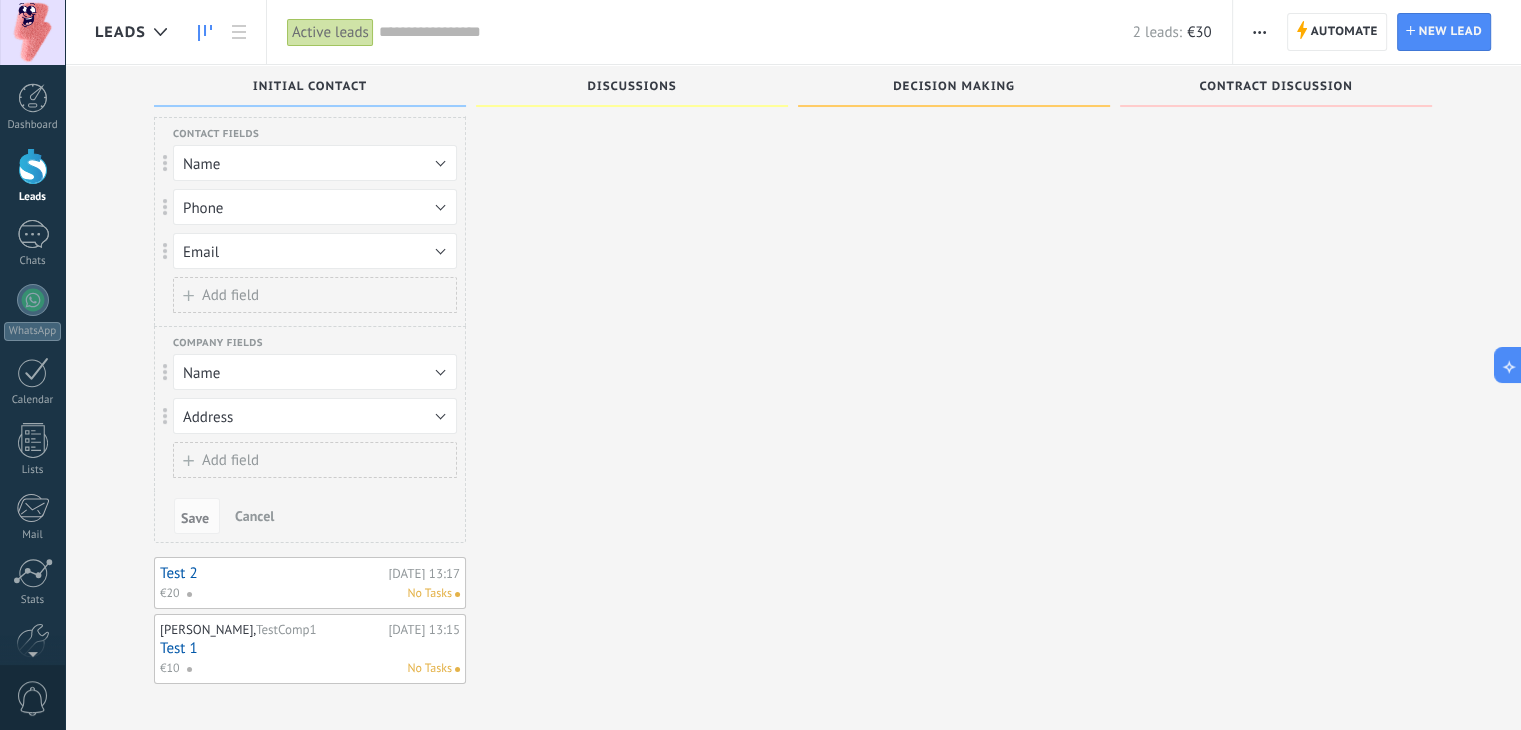 click on "Cancel" at bounding box center (254, 516) 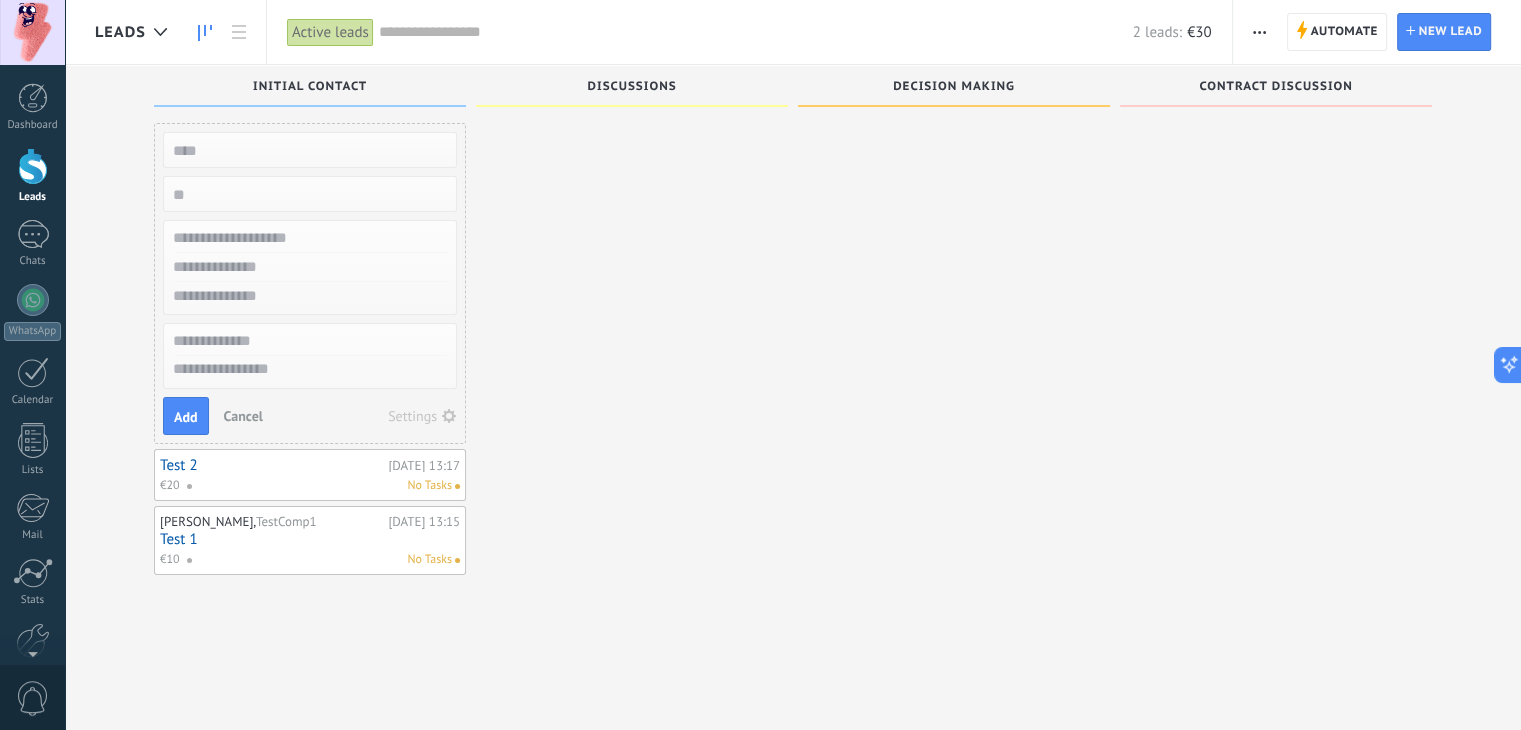 scroll, scrollTop: 0, scrollLeft: 0, axis: both 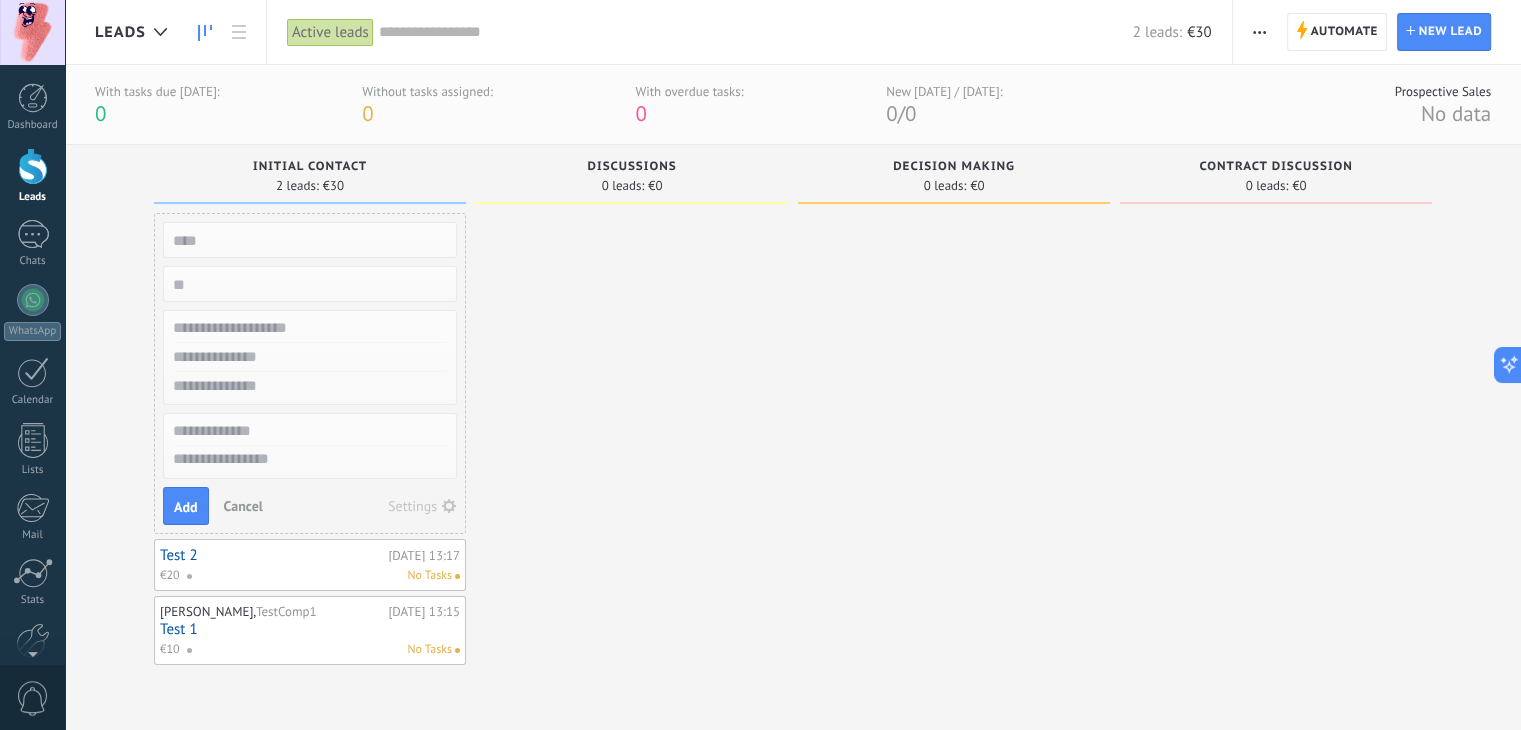 click on "Add Cancel Settings" at bounding box center (310, 373) 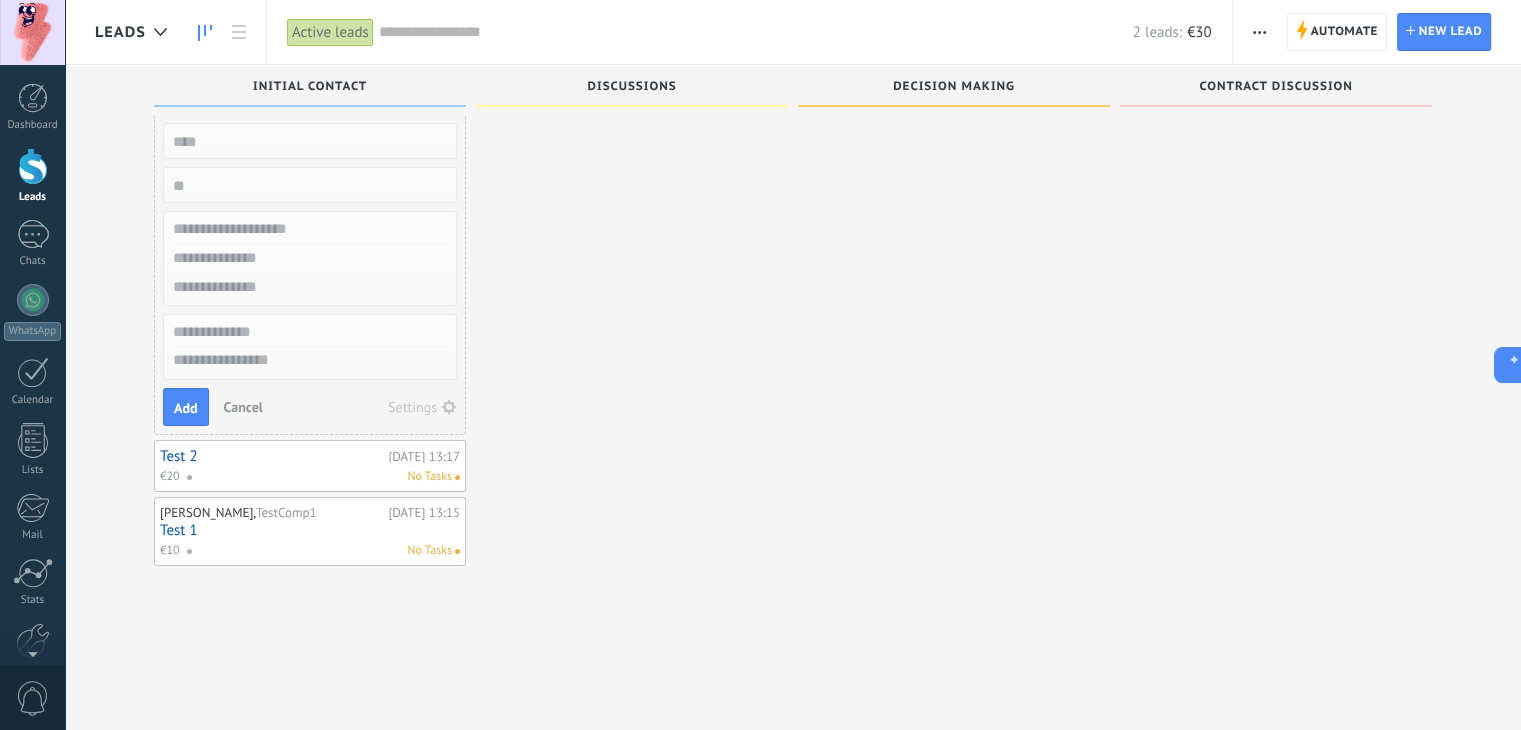 scroll, scrollTop: 19, scrollLeft: 0, axis: vertical 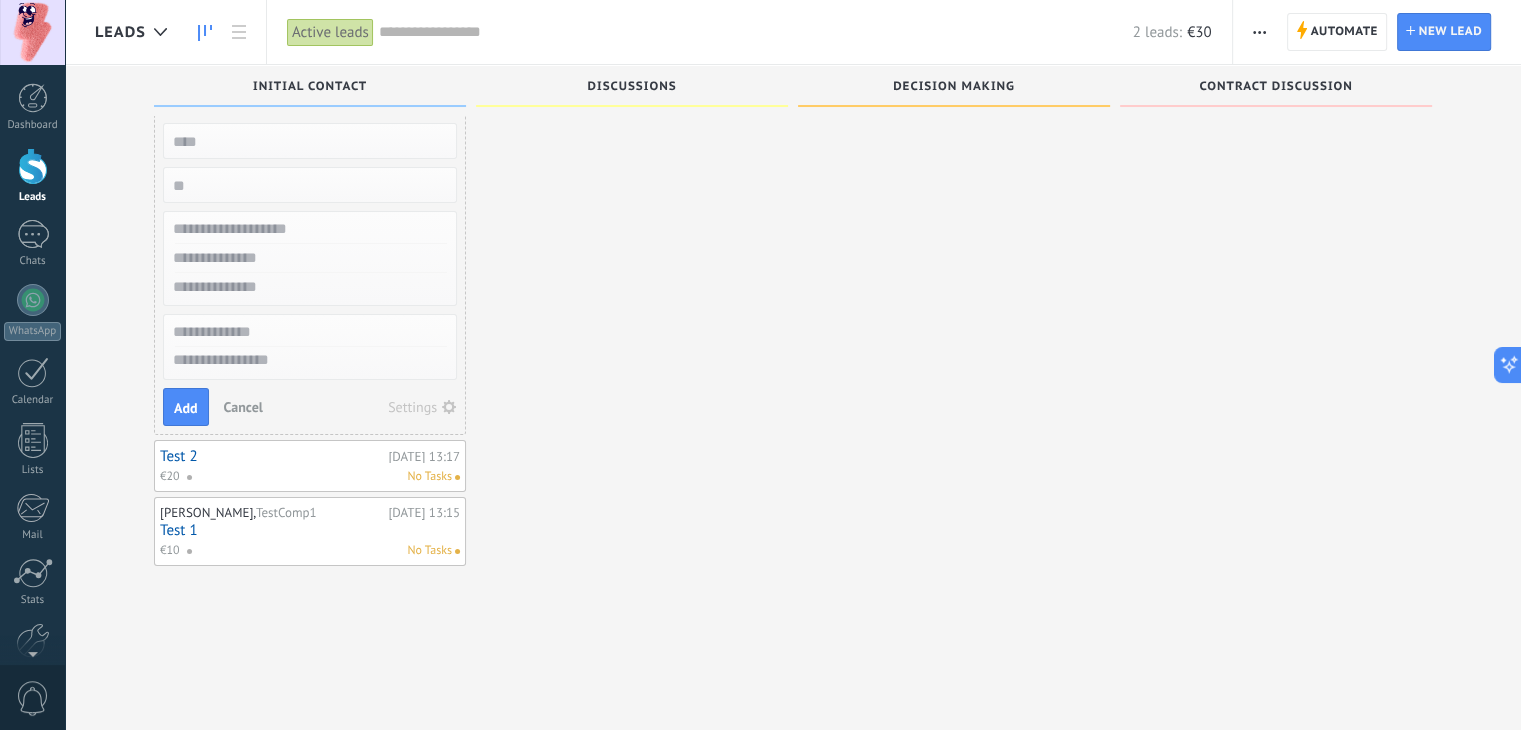 click on "Settings" at bounding box center (422, 407) 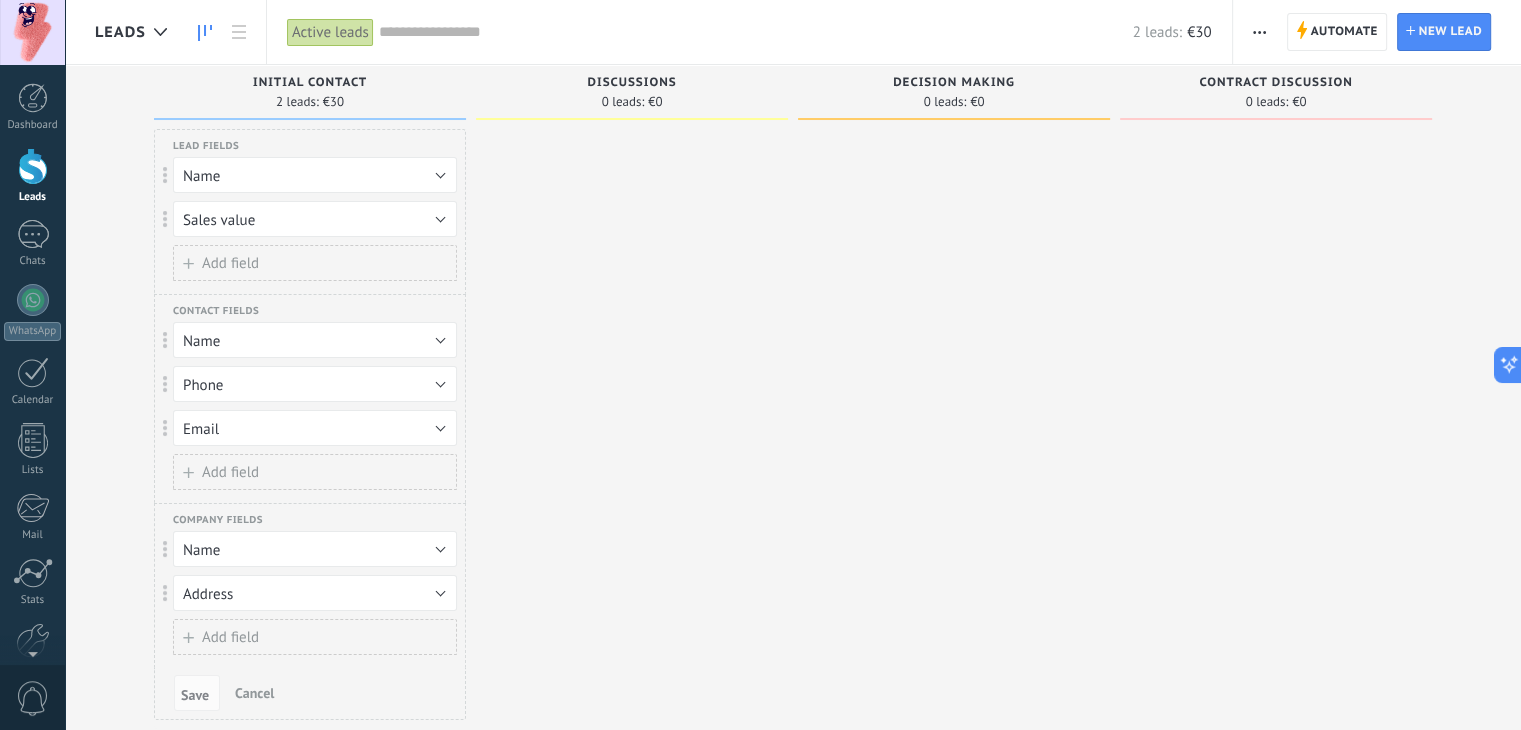 scroll, scrollTop: 0, scrollLeft: 0, axis: both 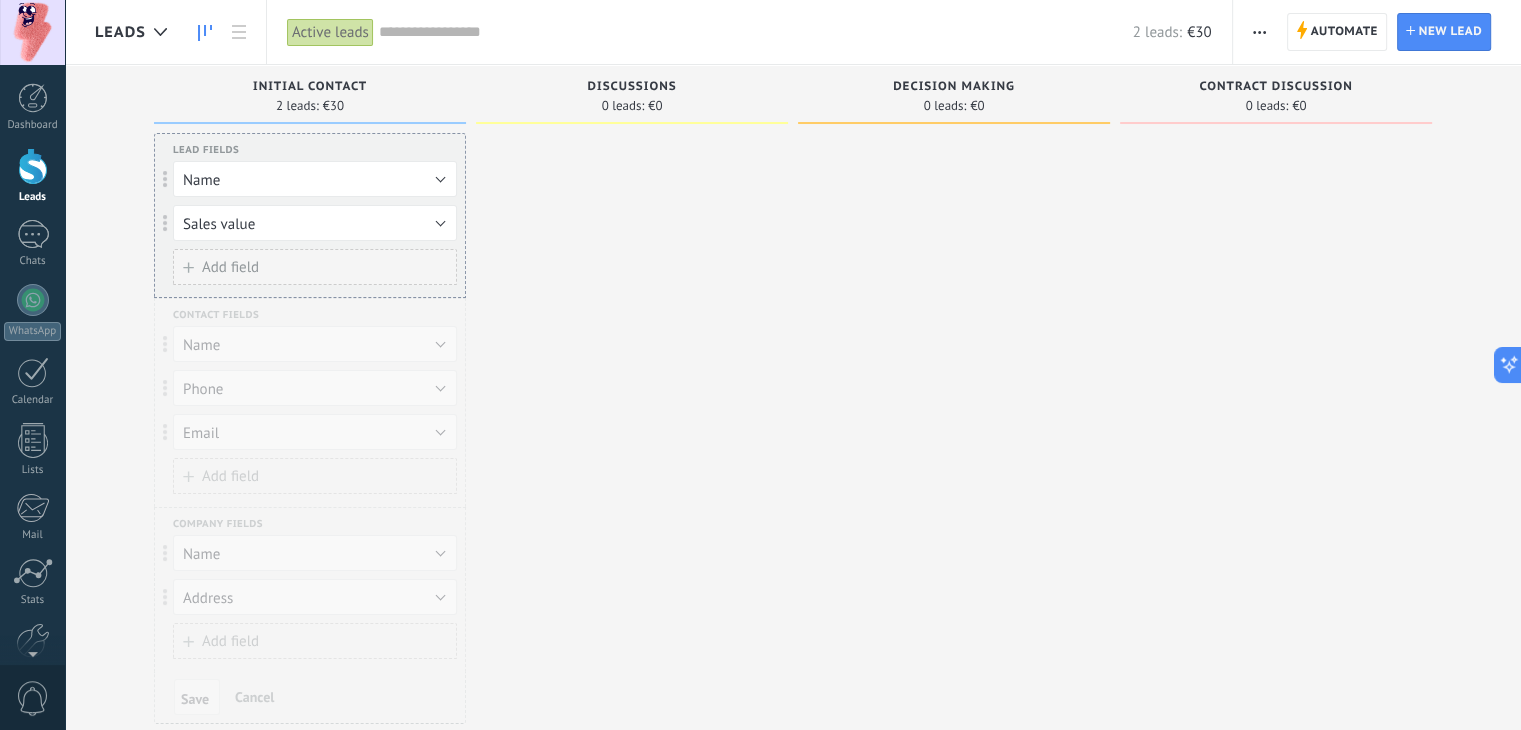 click at bounding box center [165, 179] 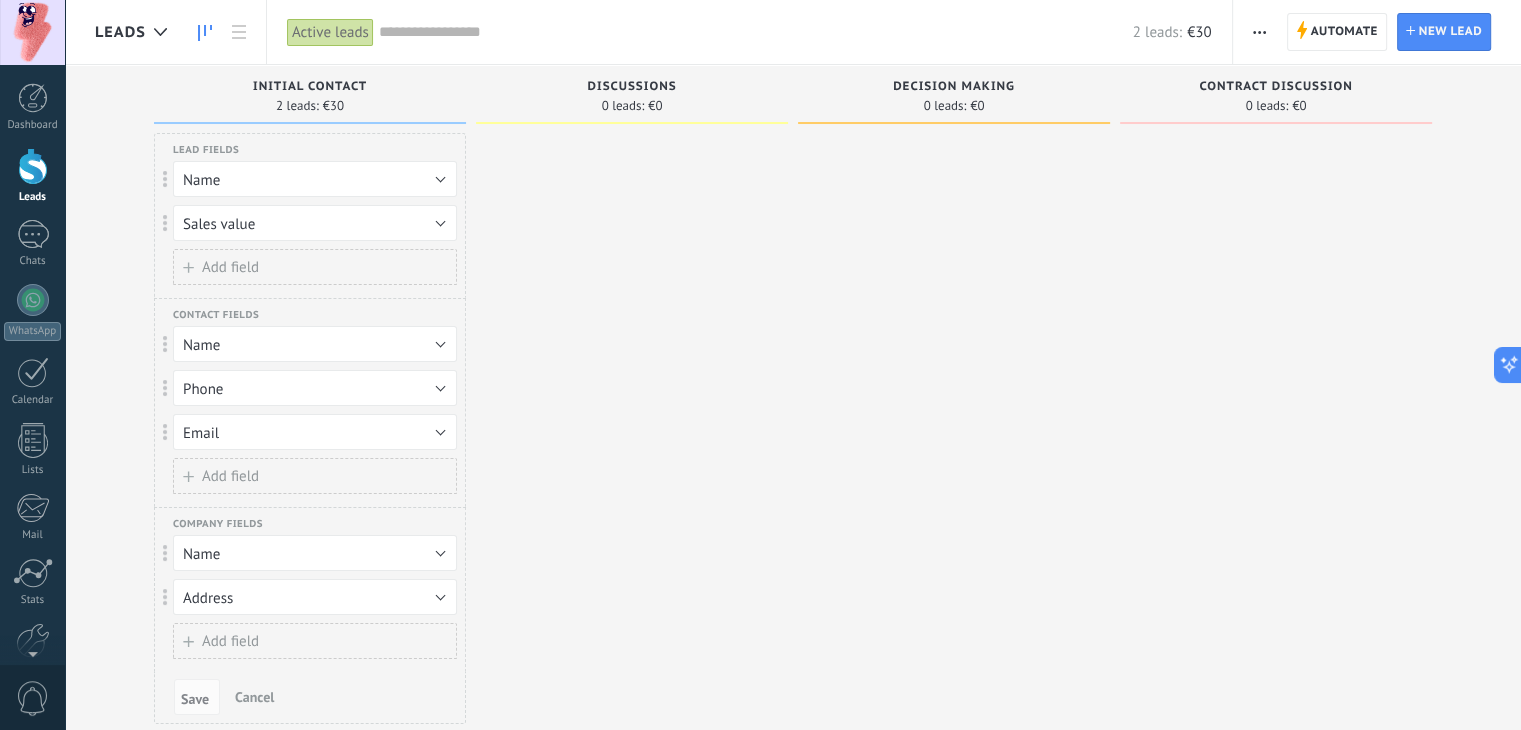 click on "Lead fields" at bounding box center (329, 149) 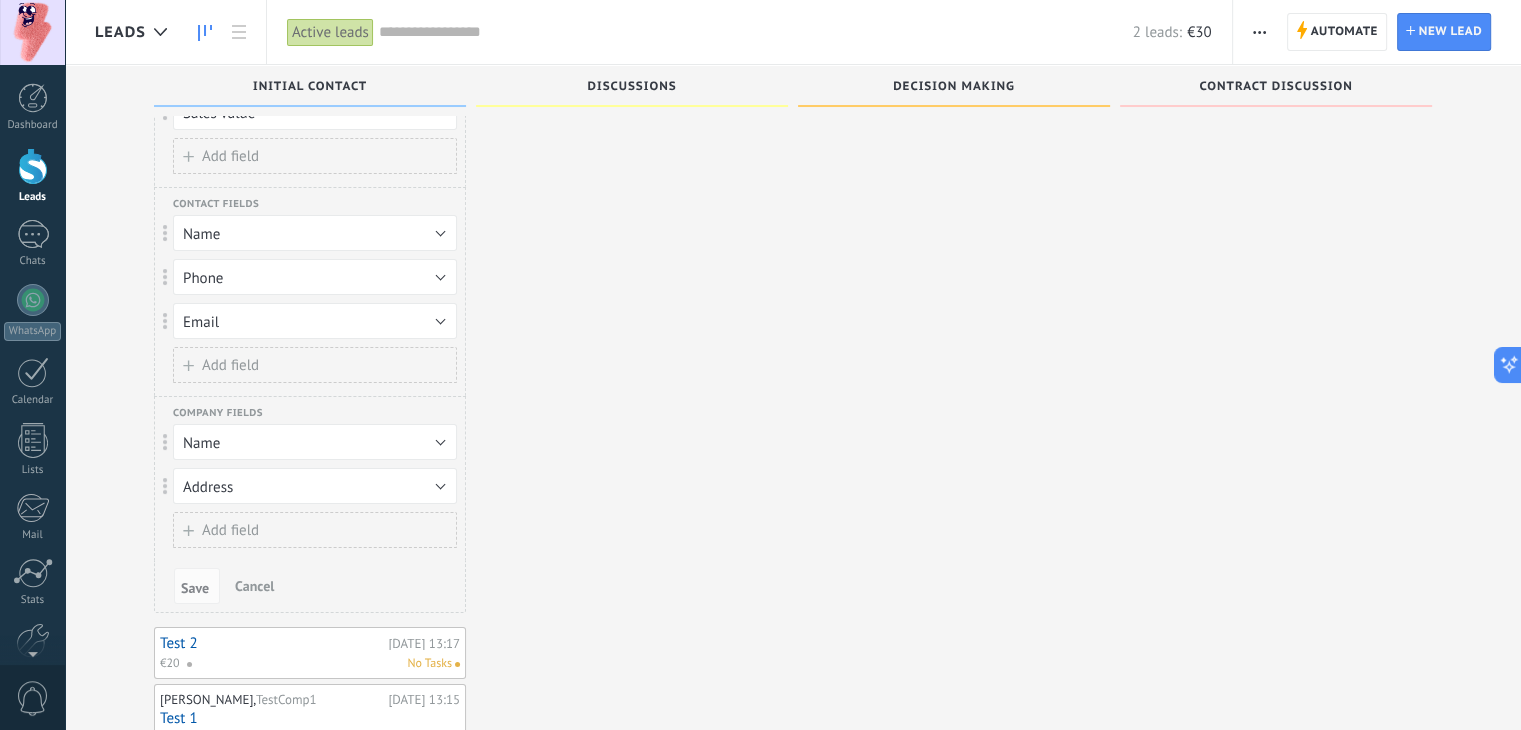 scroll, scrollTop: 81, scrollLeft: 0, axis: vertical 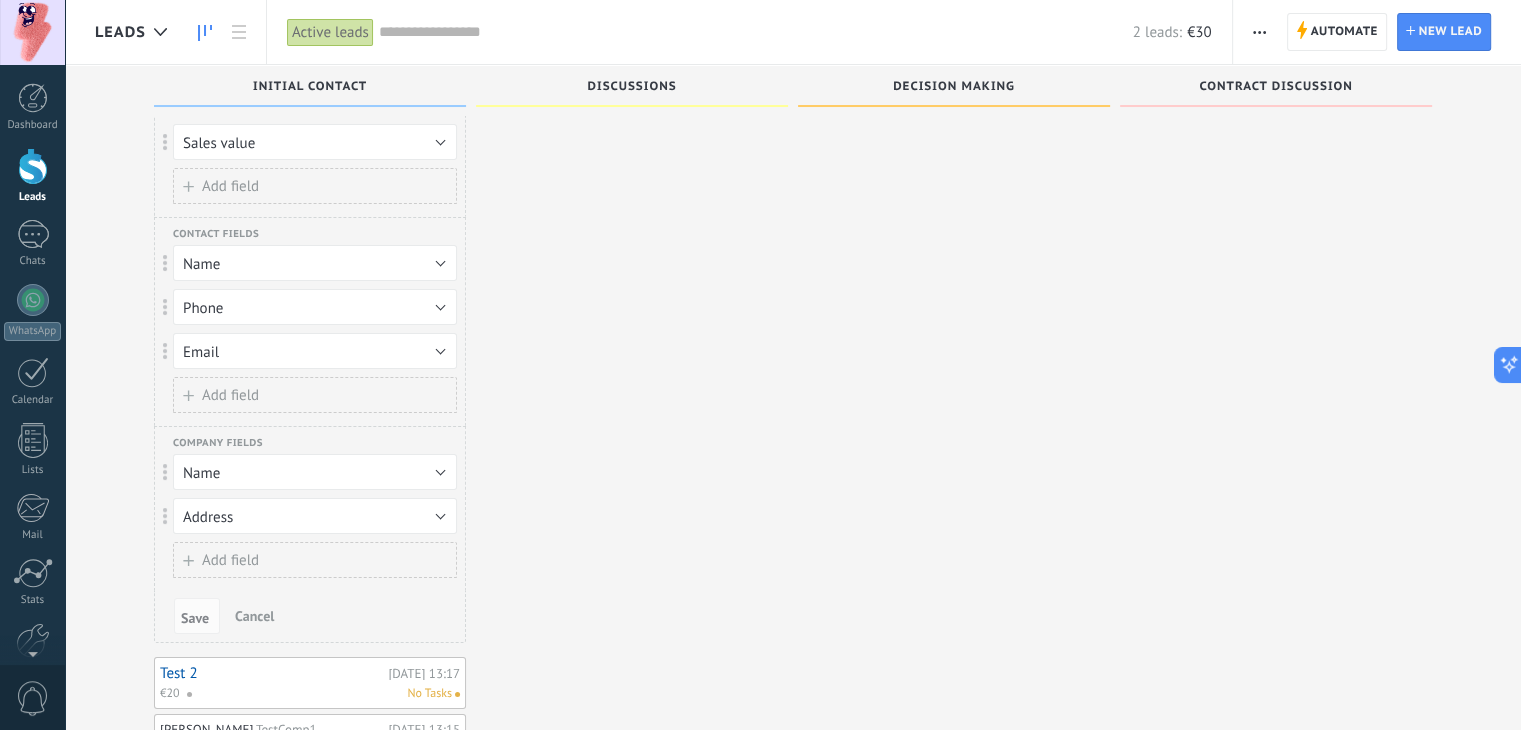 drag, startPoint x: 209, startPoint y: 225, endPoint x: 258, endPoint y: 232, distance: 49.497475 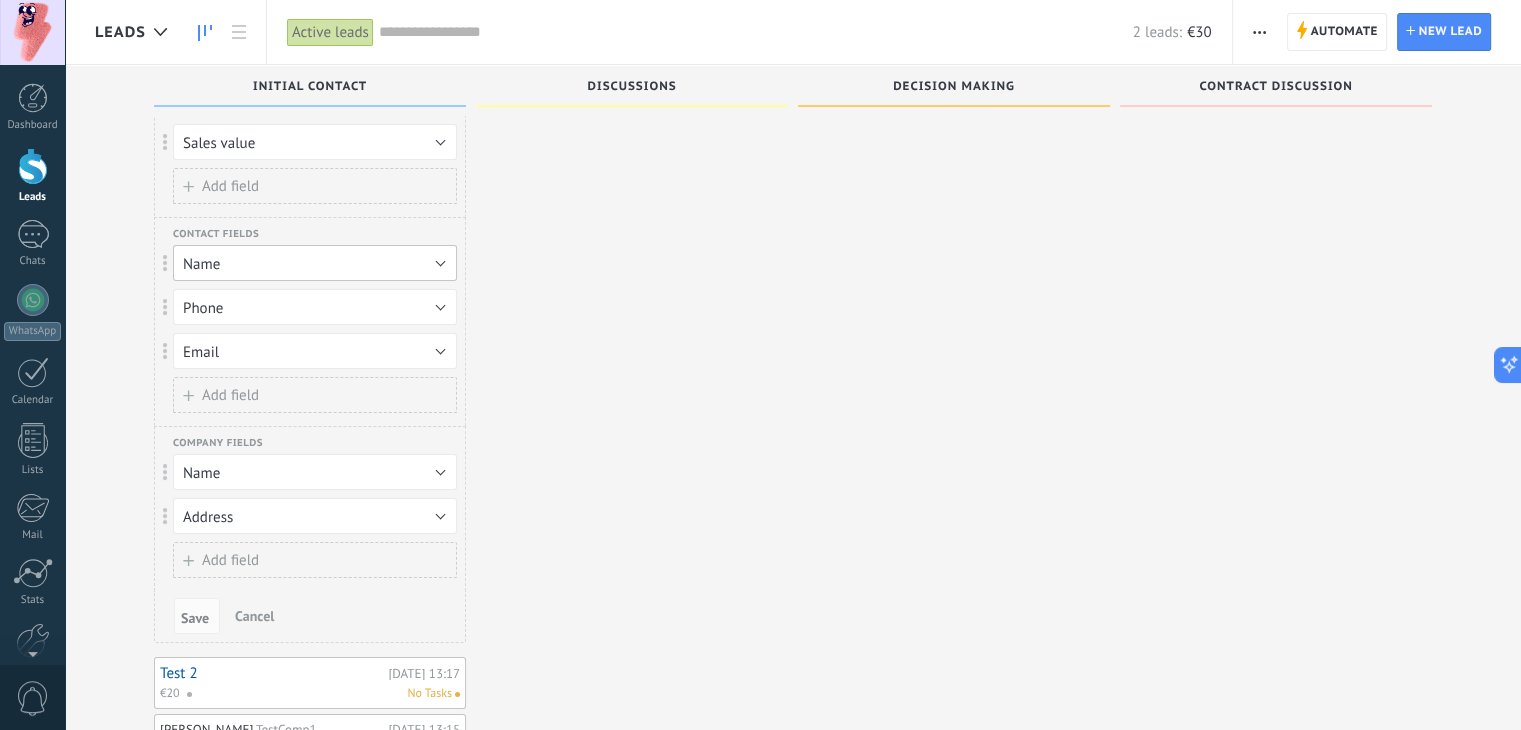 click on "Name" at bounding box center (201, 264) 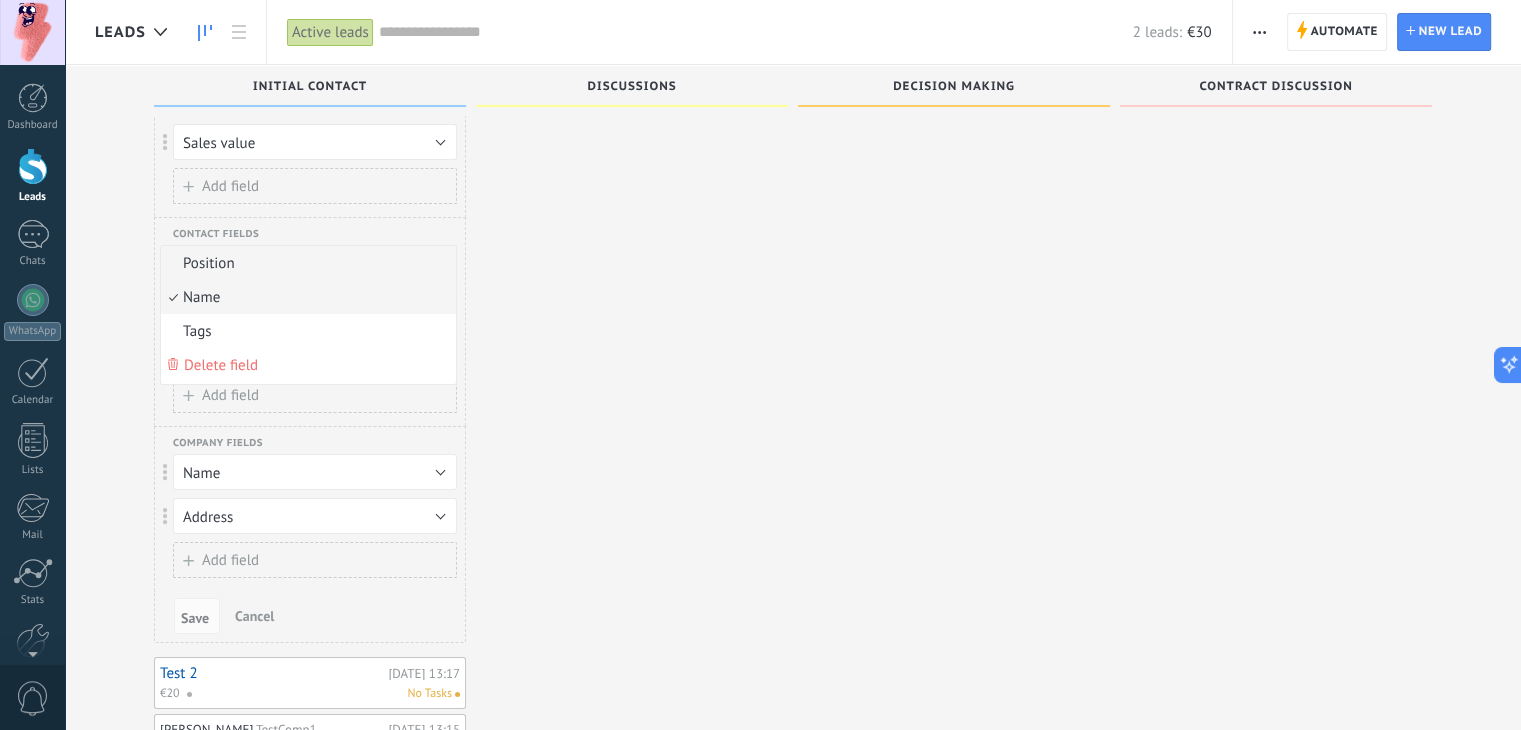 click on "Position" at bounding box center (305, 263) 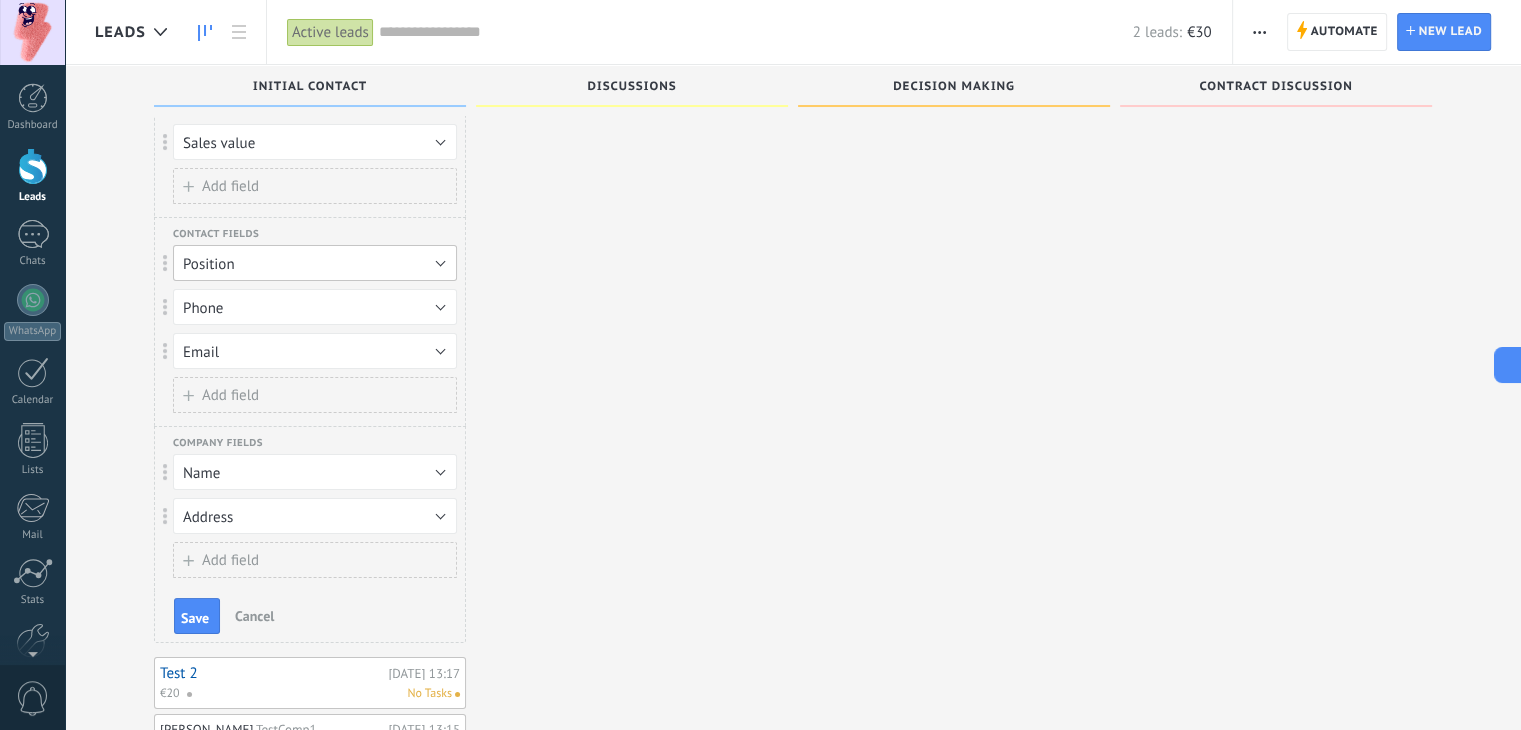 click on "Position" at bounding box center [315, 263] 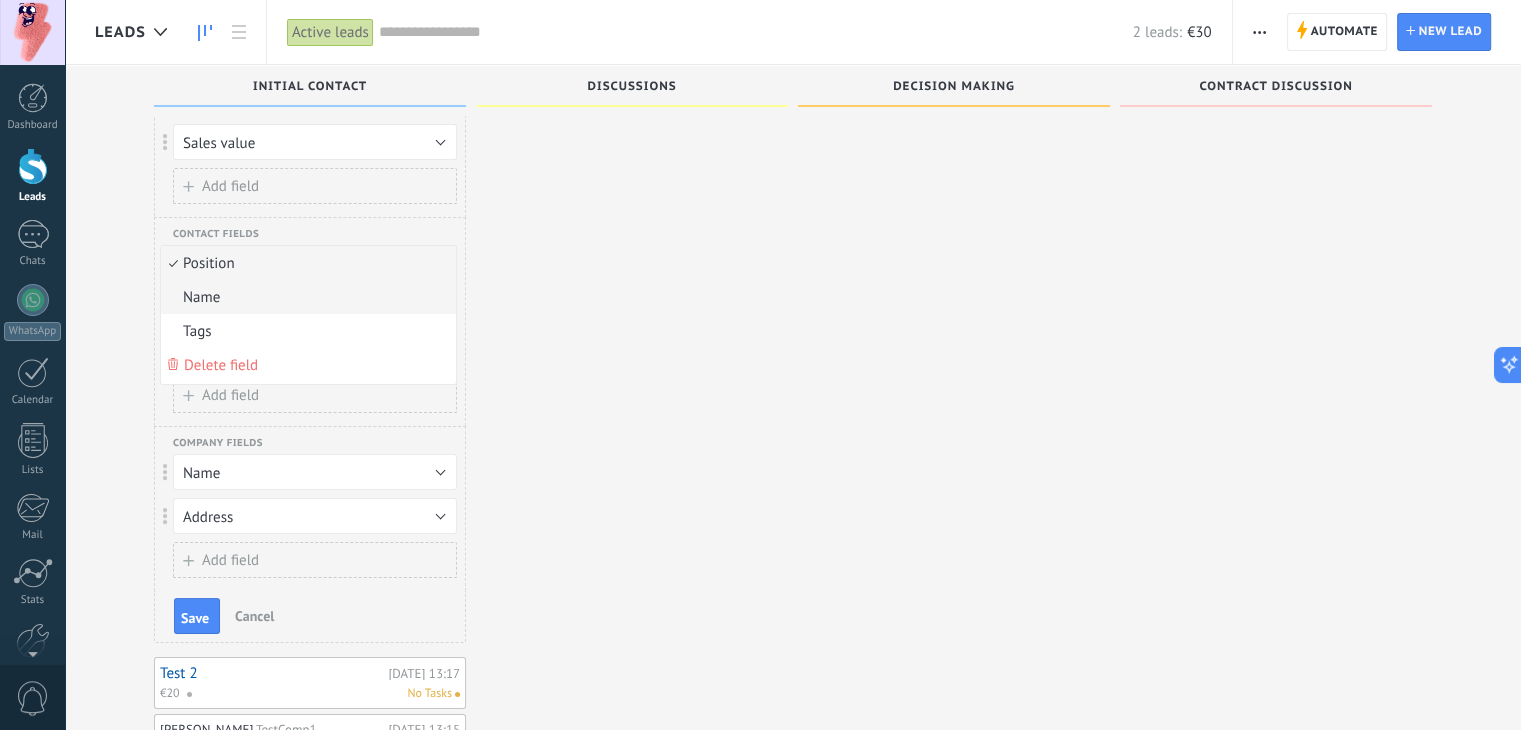 click on "Name" at bounding box center (305, 297) 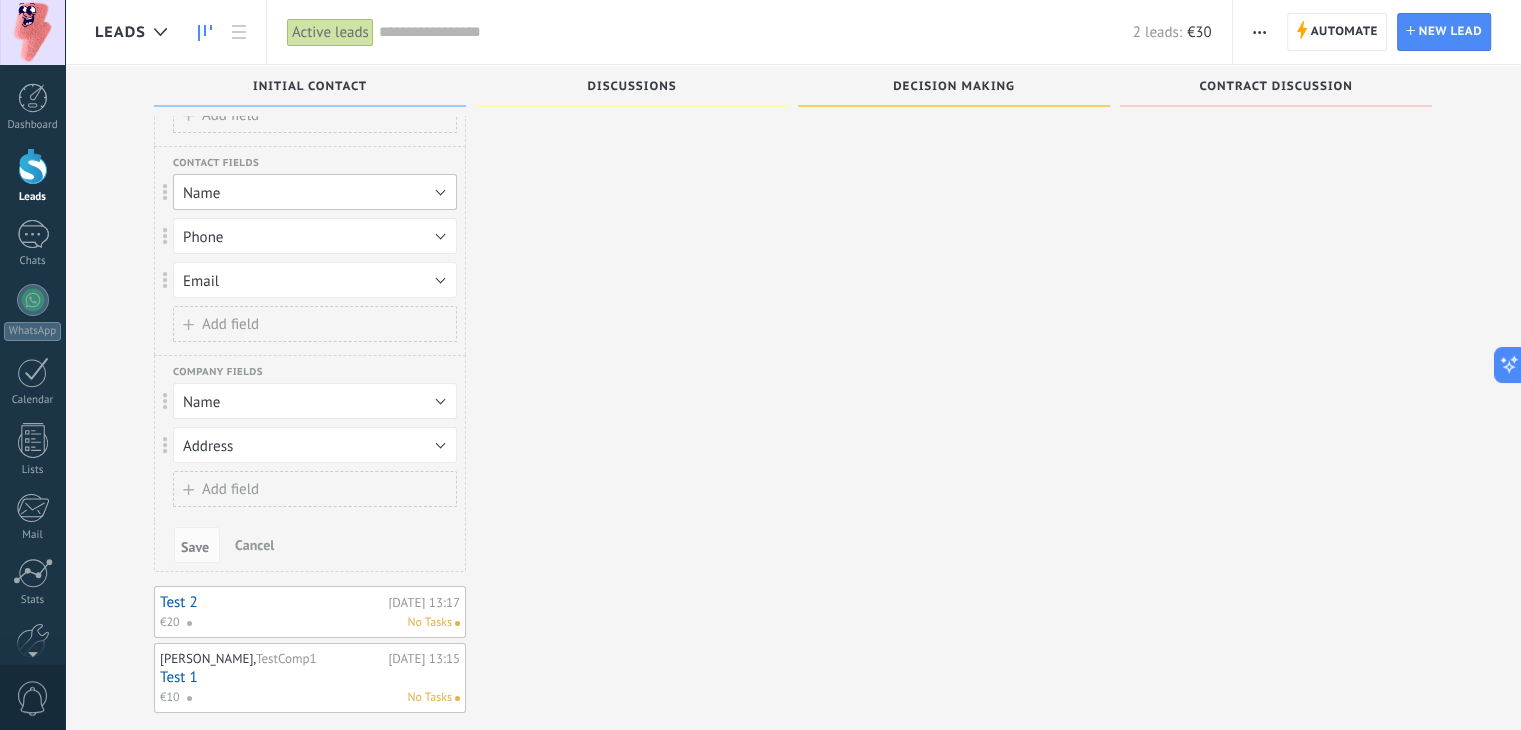 scroll, scrollTop: 181, scrollLeft: 0, axis: vertical 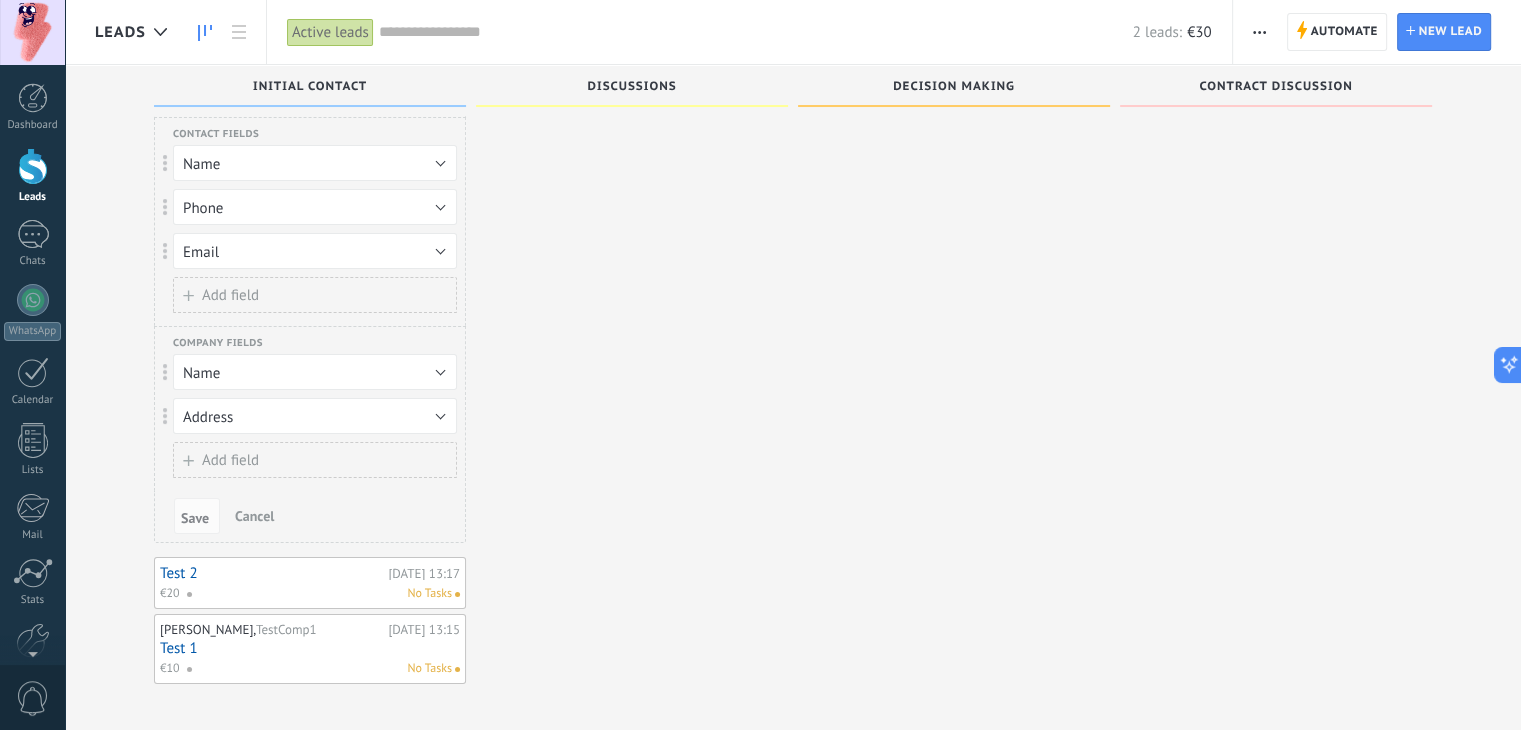 click on "Cancel" at bounding box center [254, 516] 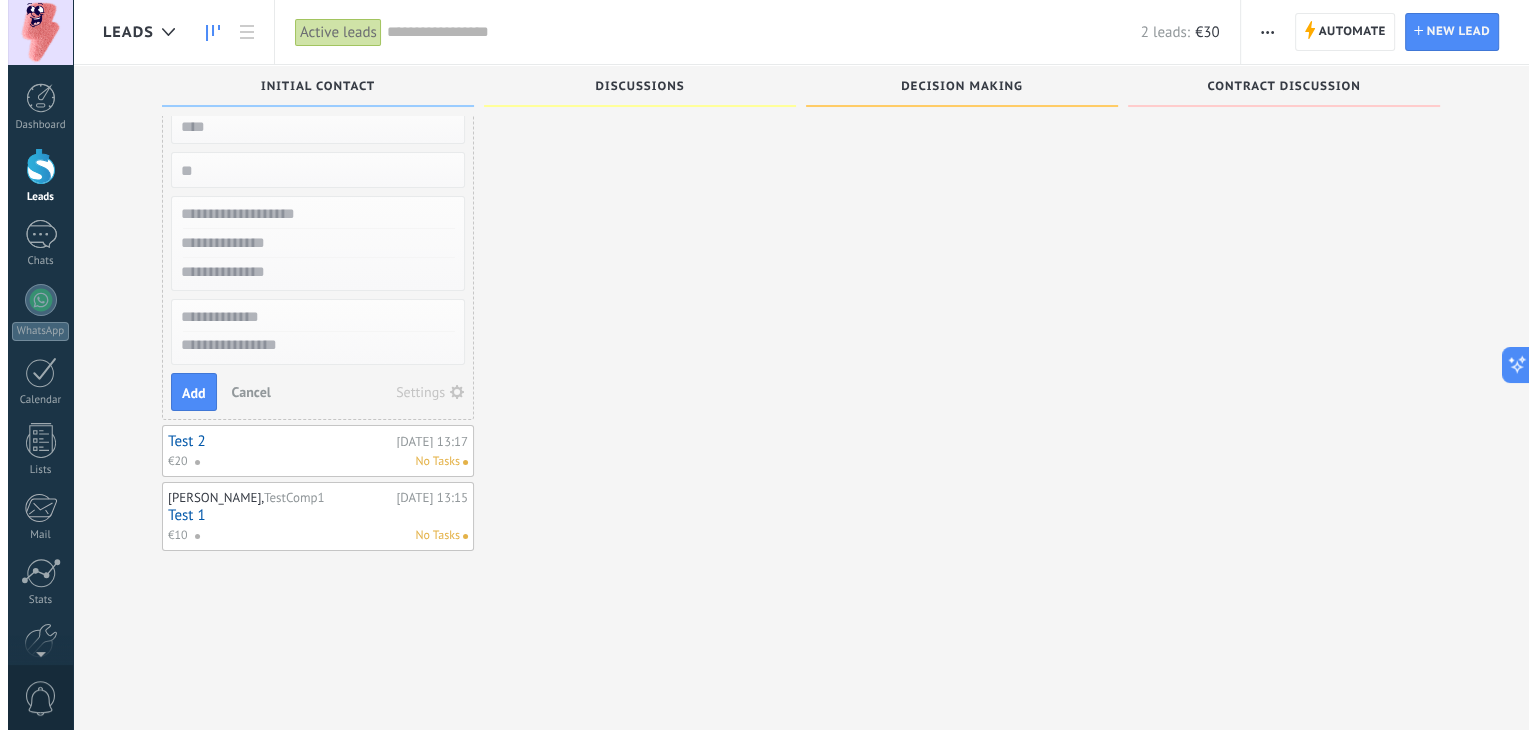 scroll, scrollTop: 34, scrollLeft: 0, axis: vertical 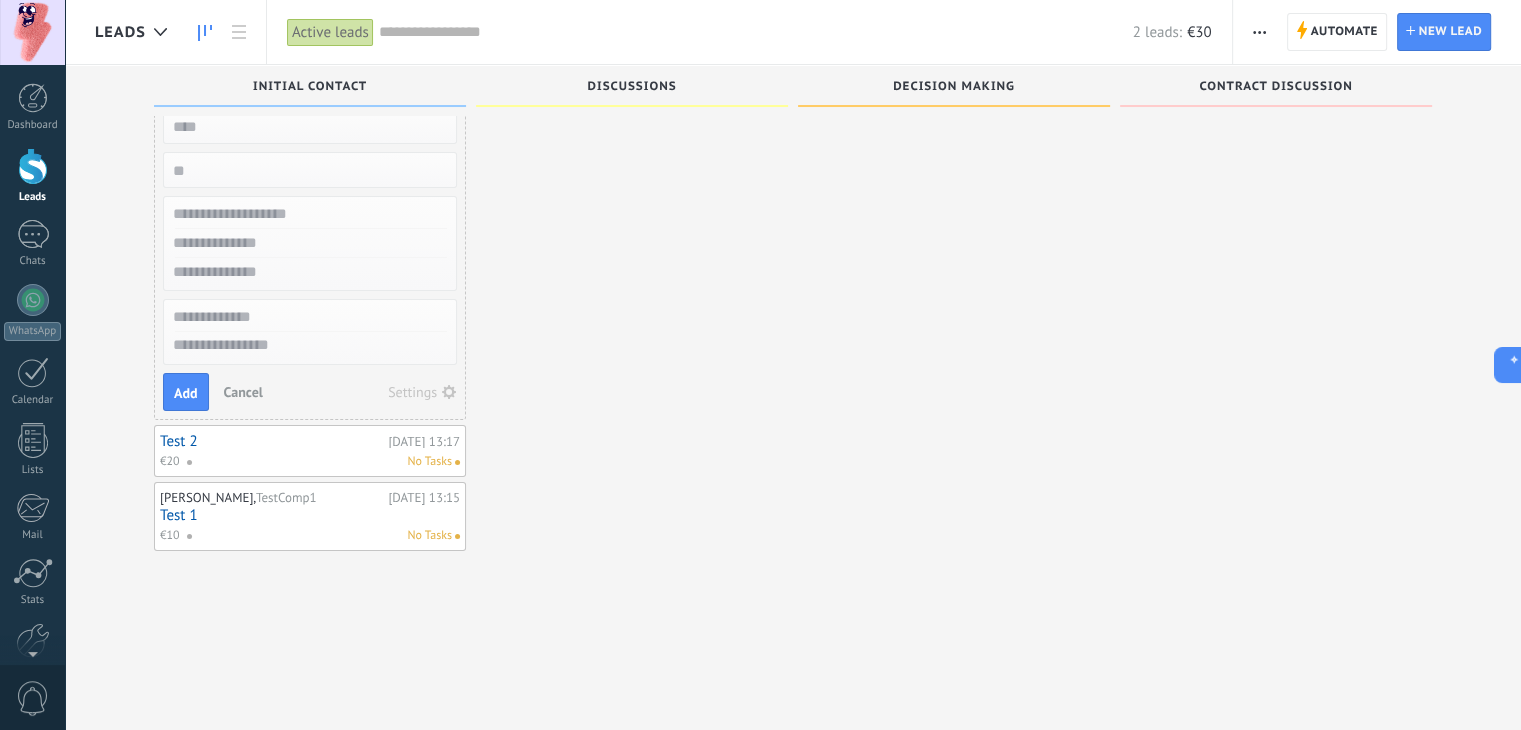 click on "Cancel" at bounding box center (243, 392) 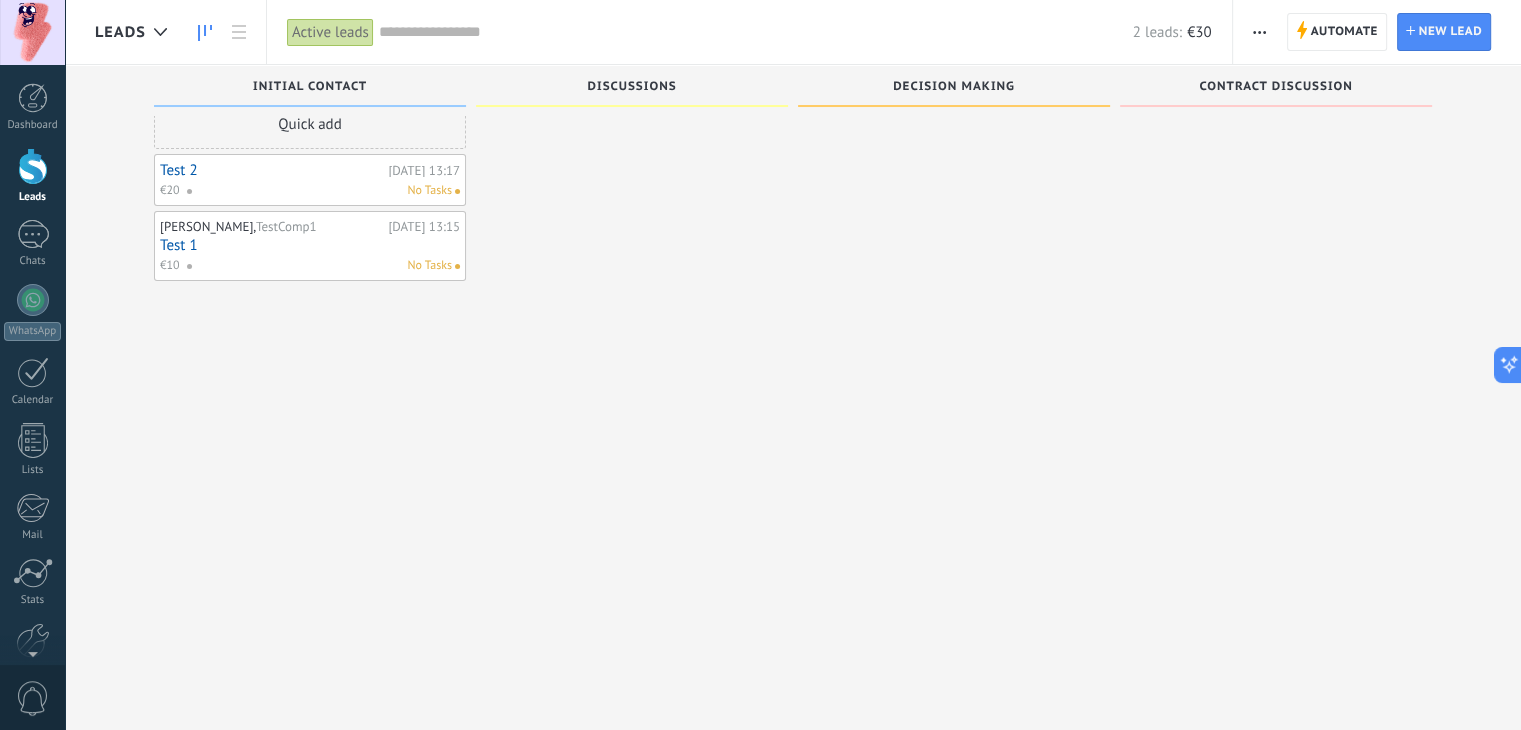 click on "Test 1" at bounding box center [310, 245] 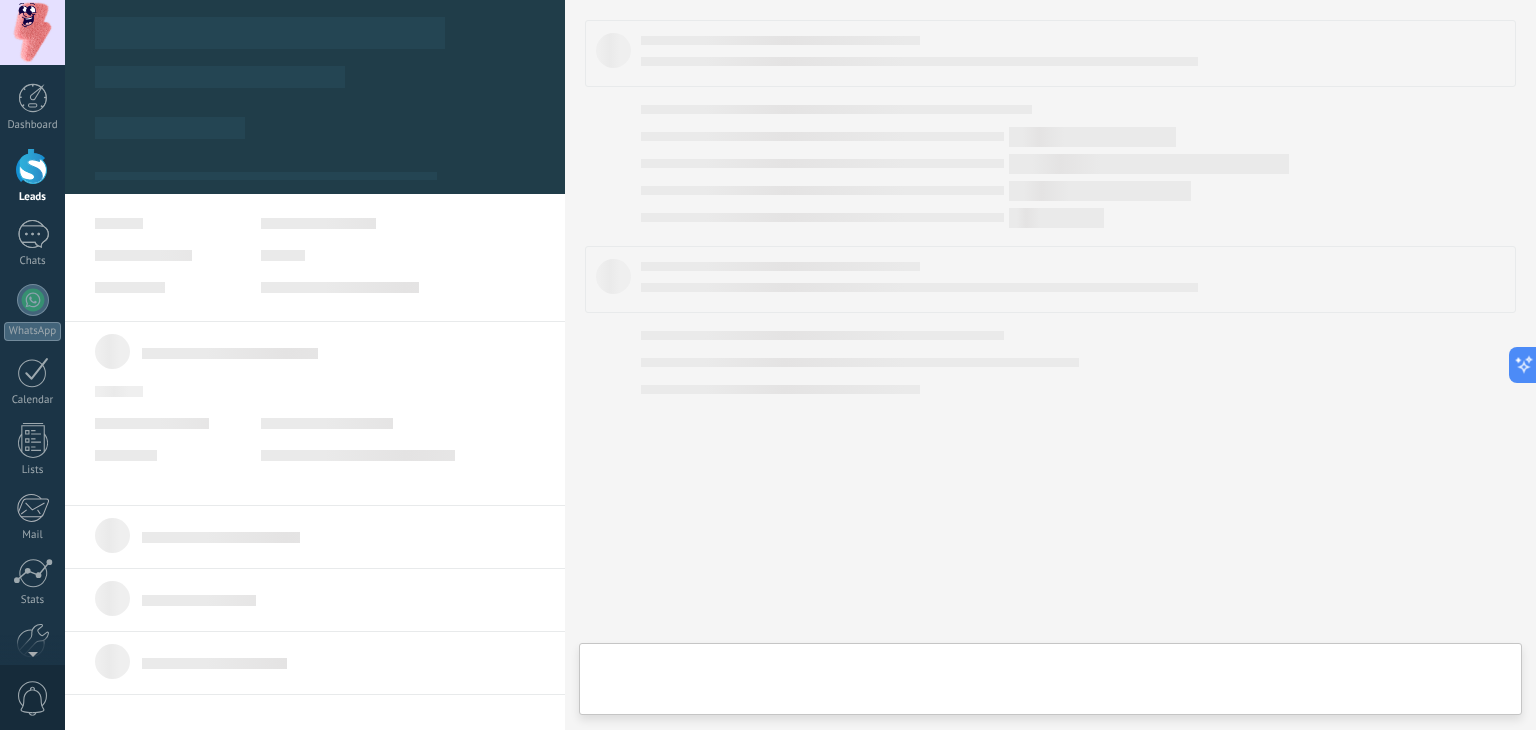 scroll, scrollTop: 0, scrollLeft: 0, axis: both 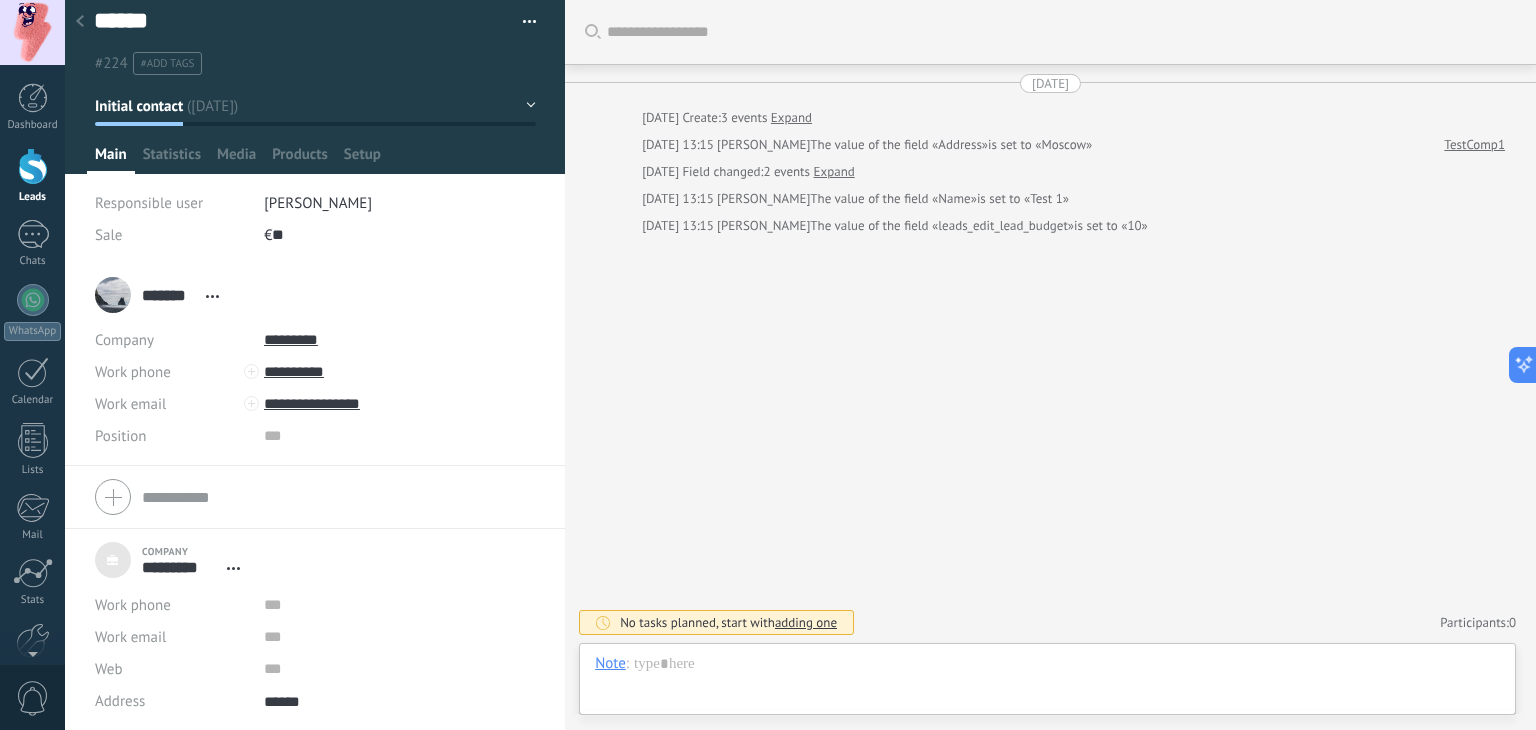click on "Company
********* TestComp1
Open details
Unlink" at bounding box center (172, 560) 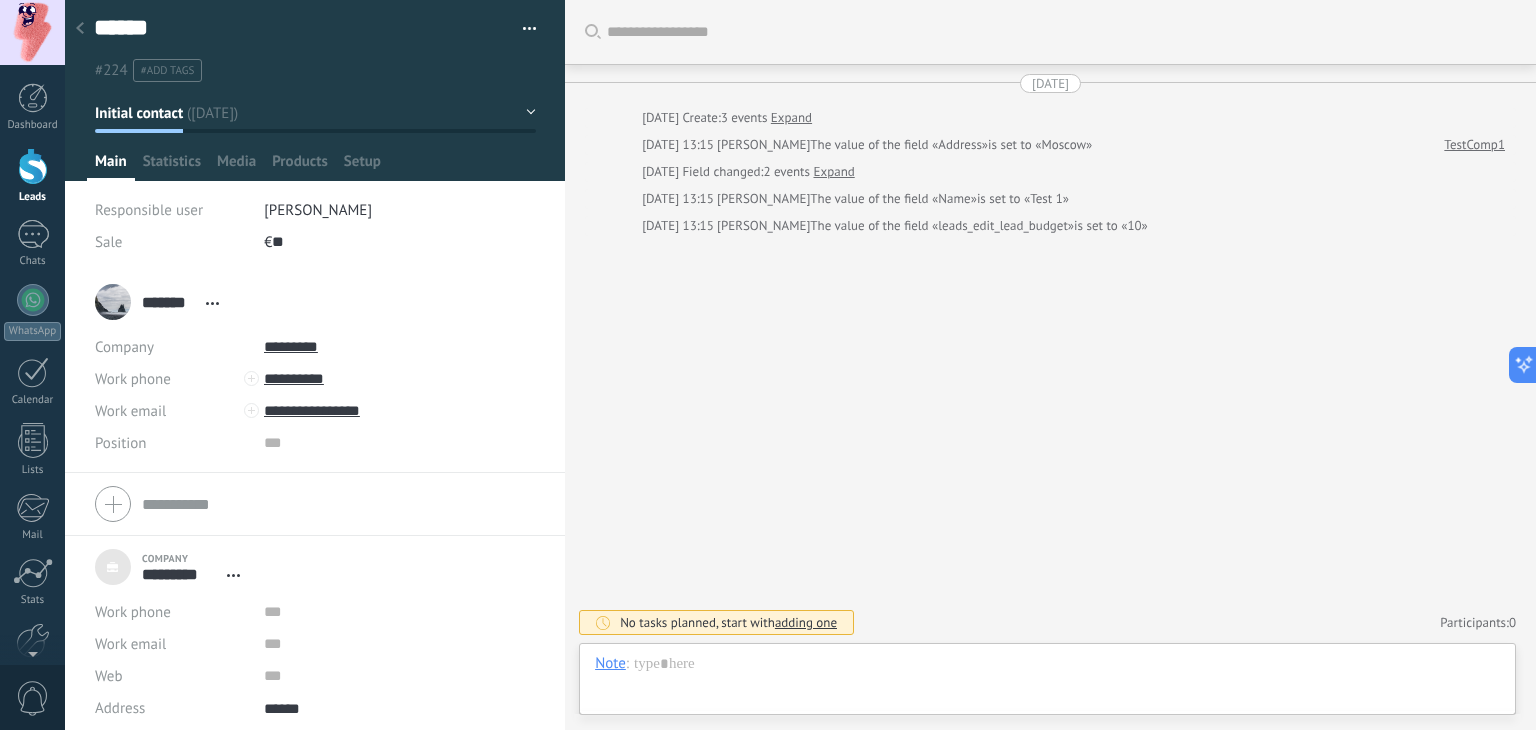scroll, scrollTop: 11, scrollLeft: 0, axis: vertical 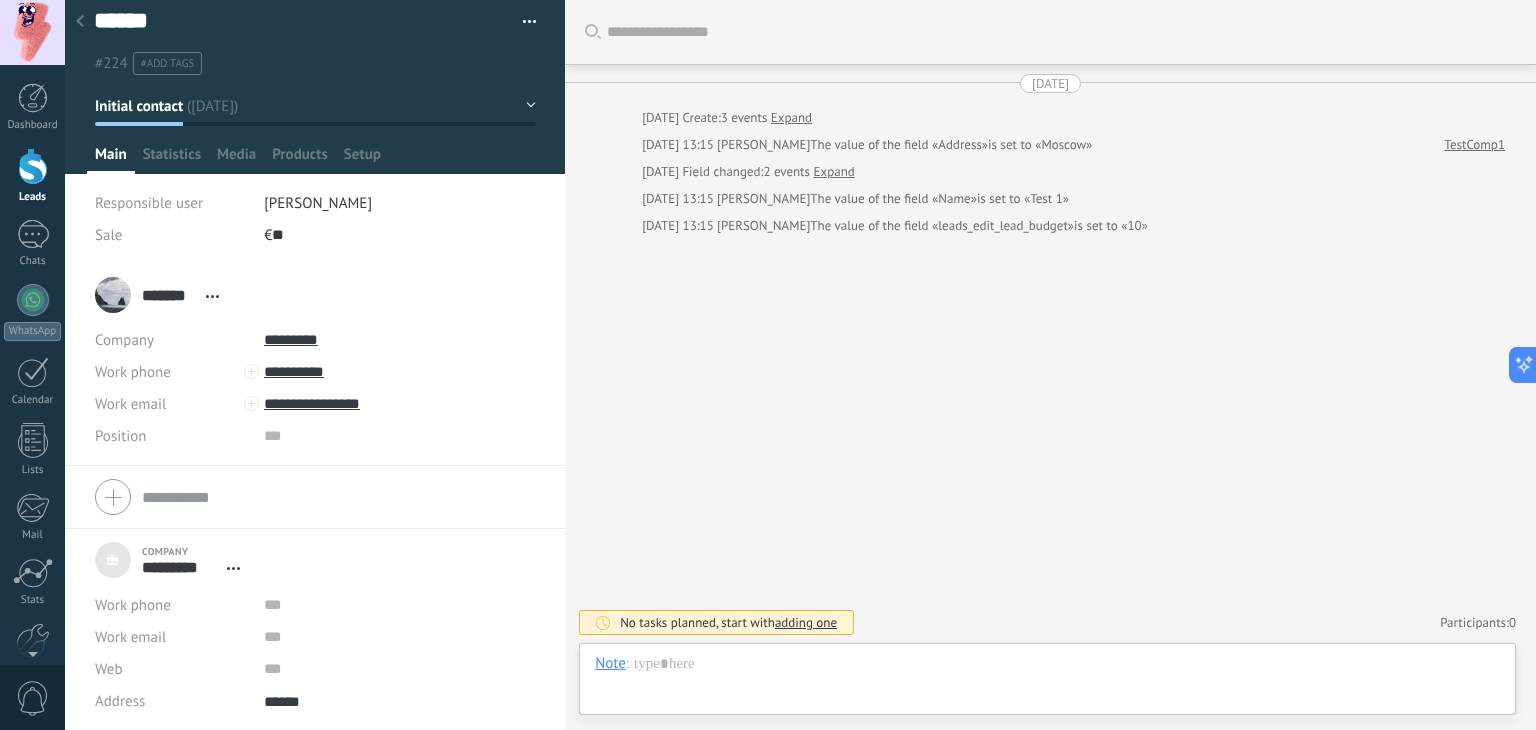 click on "Open details
Unlink" at bounding box center (233, 568) 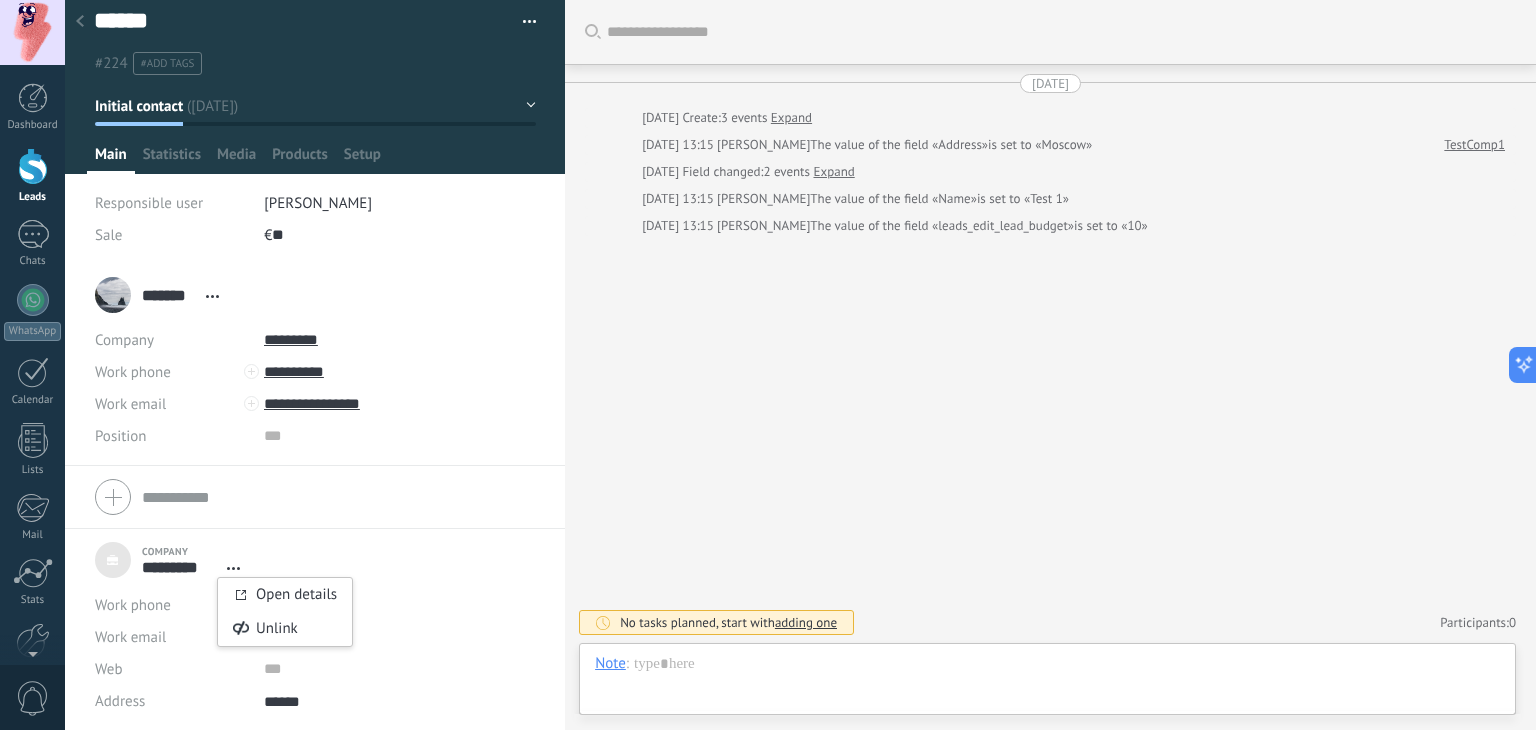 click on "Company
********* TestComp1
Open details
Unlink" at bounding box center [315, 560] 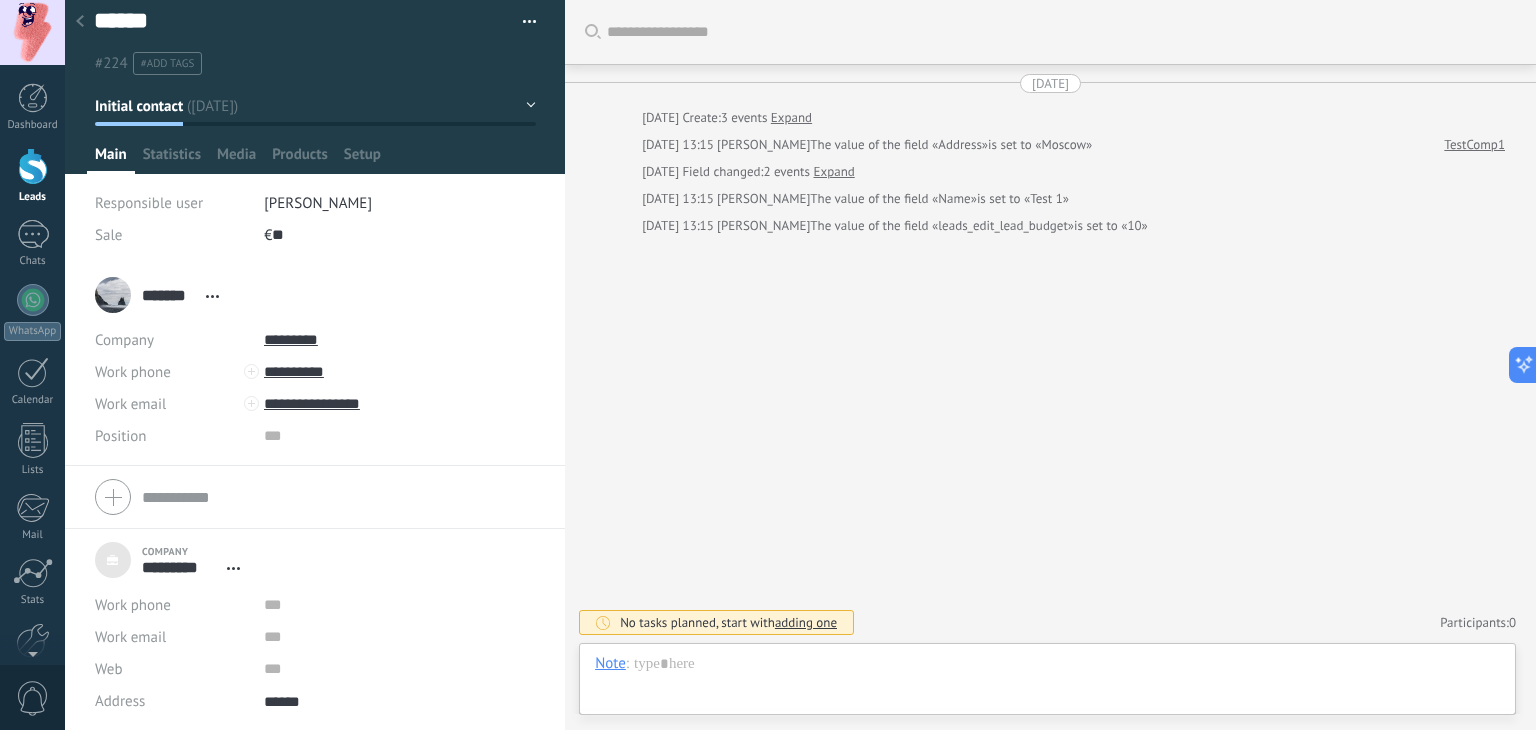 click at bounding box center (315, 497) 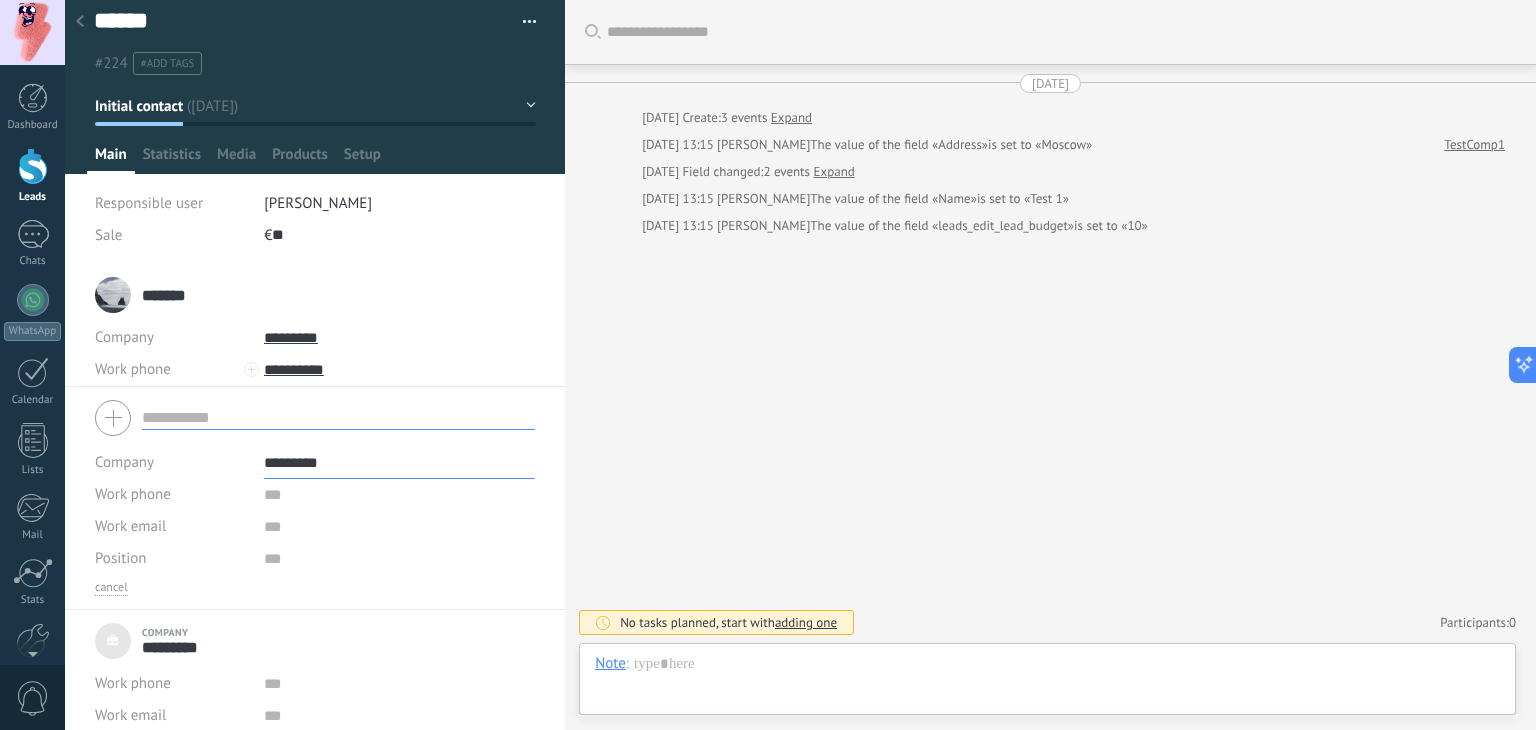 scroll, scrollTop: 20, scrollLeft: 0, axis: vertical 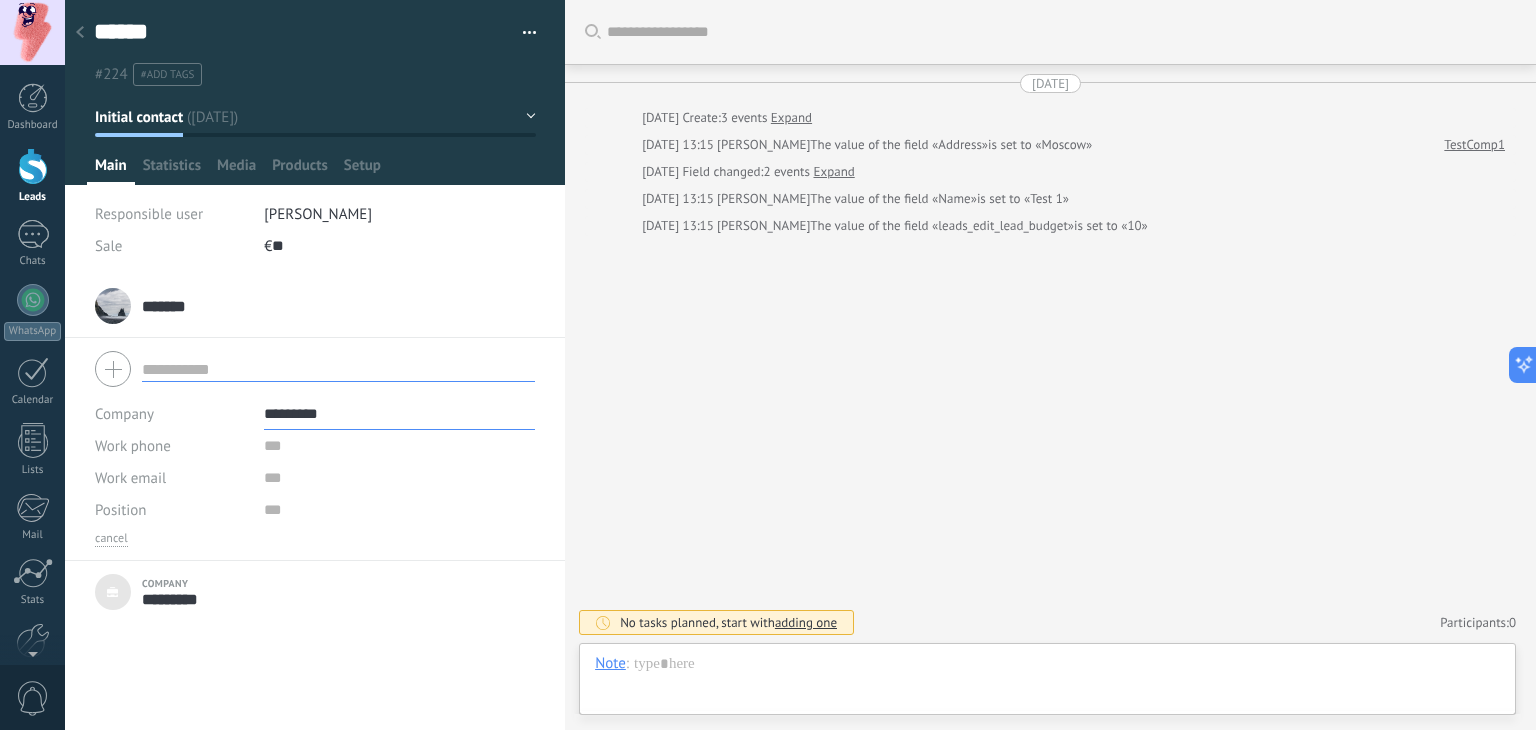 drag, startPoint x: 327, startPoint y: 417, endPoint x: 221, endPoint y: 401, distance: 107.200745 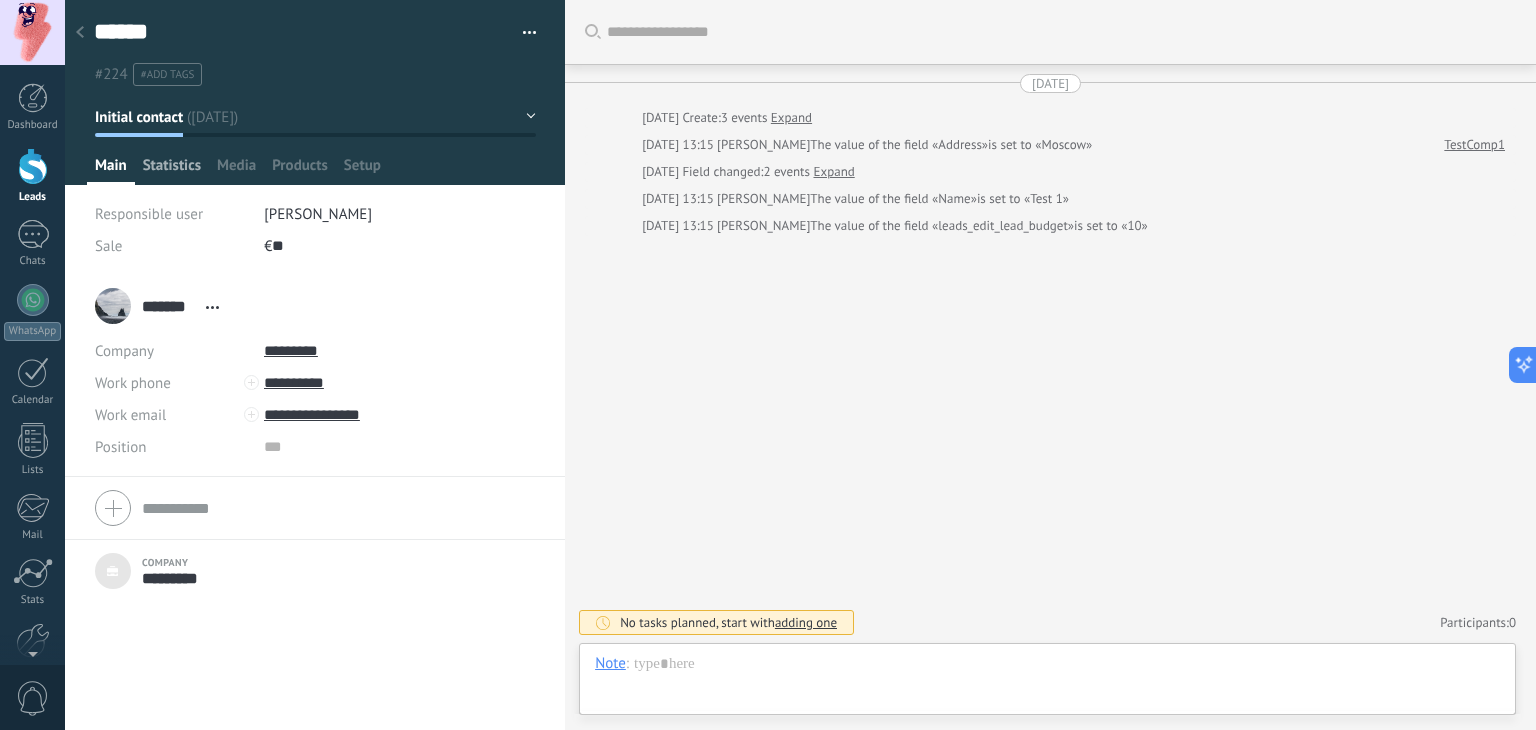 click on "Statistics" at bounding box center (172, 170) 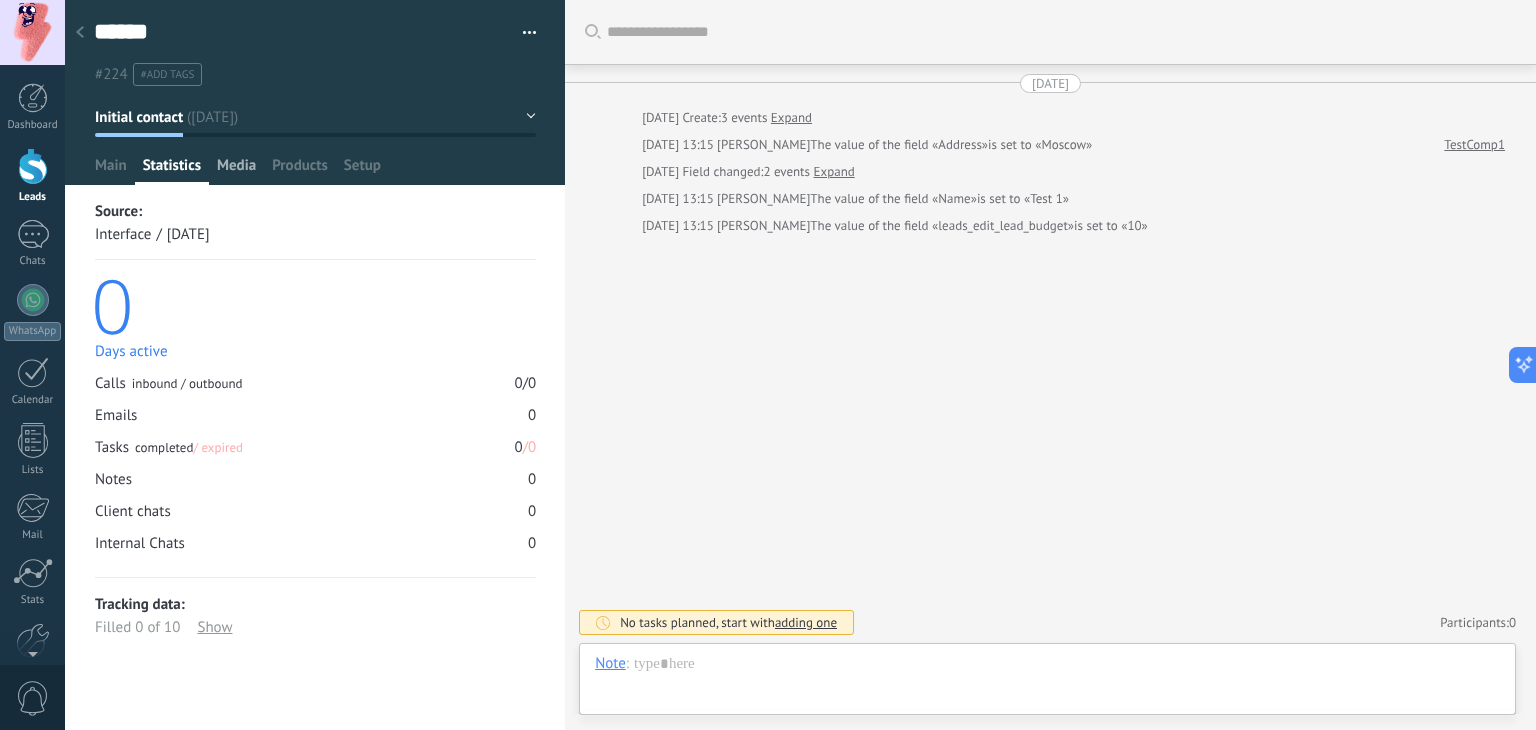 click on "Media" at bounding box center [236, 170] 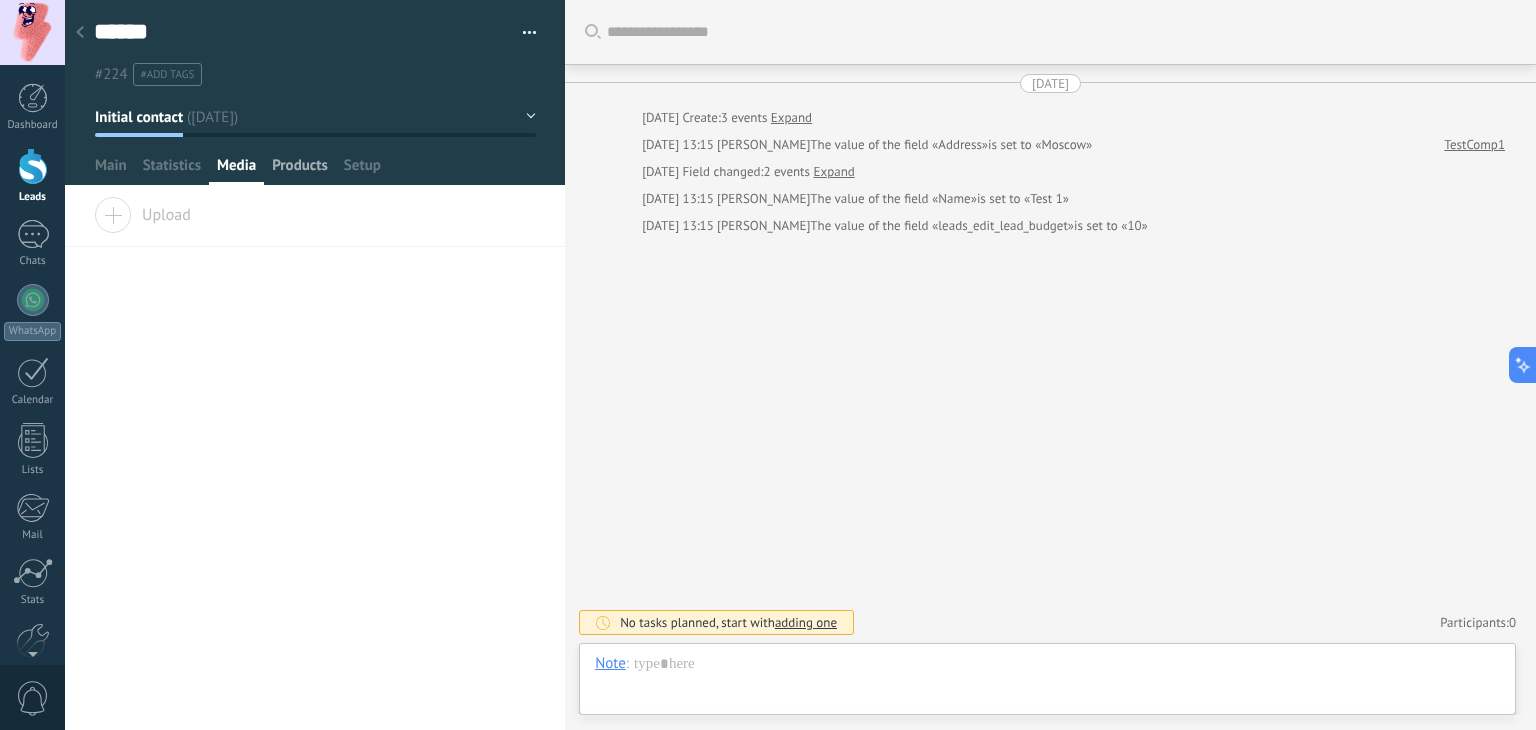 click on "Products" at bounding box center [300, 170] 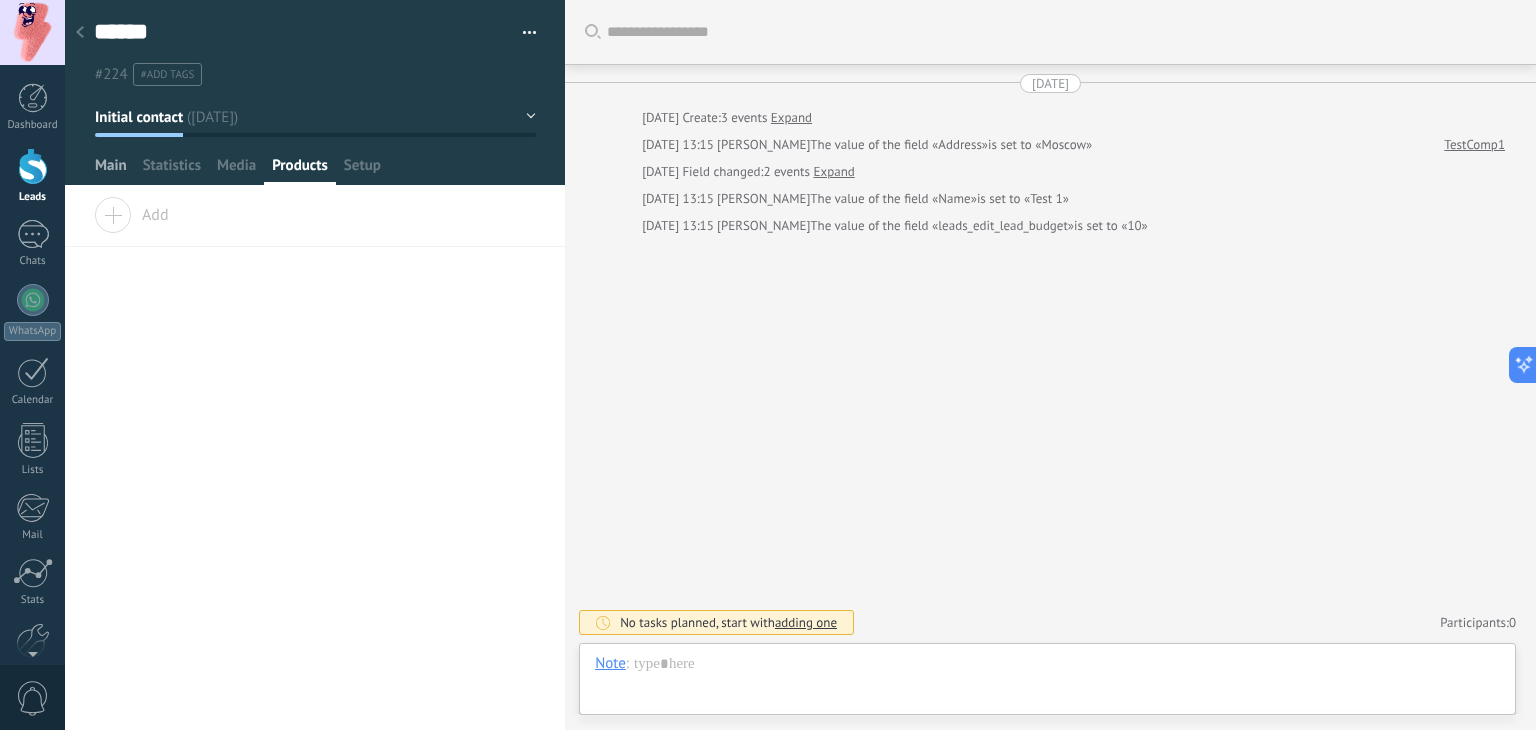 click on "Main" at bounding box center [111, 170] 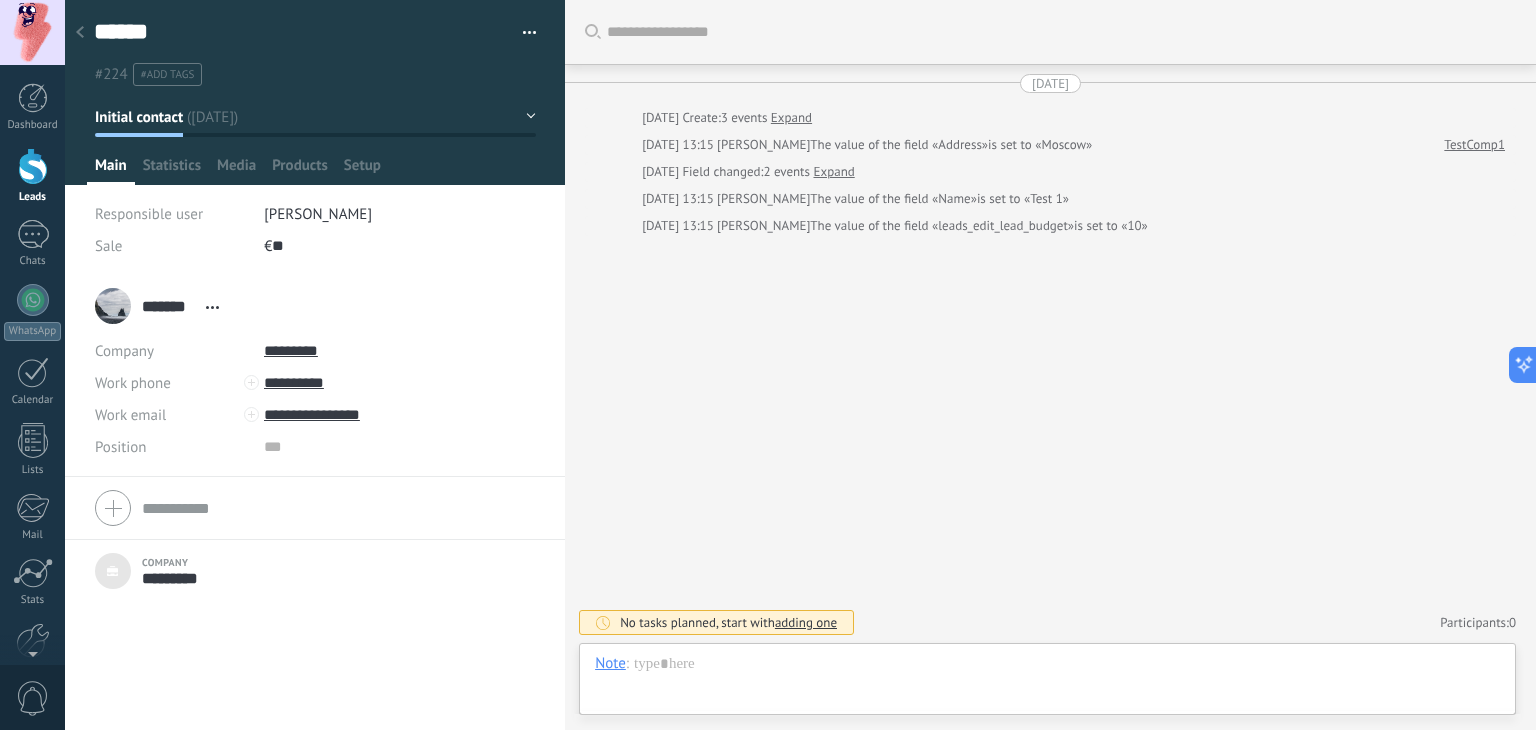 click on "*********" at bounding box center [179, 578] 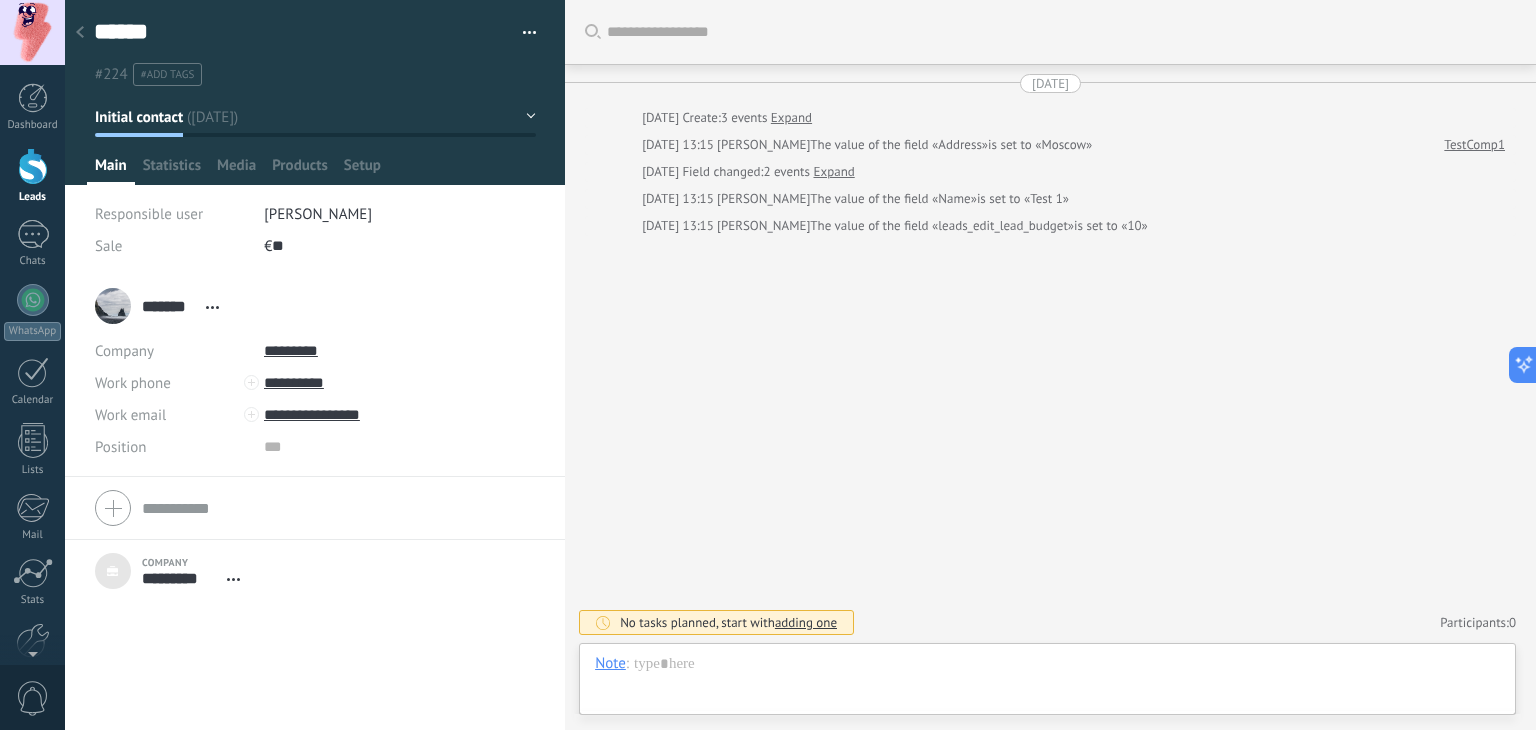 scroll, scrollTop: 20, scrollLeft: 0, axis: vertical 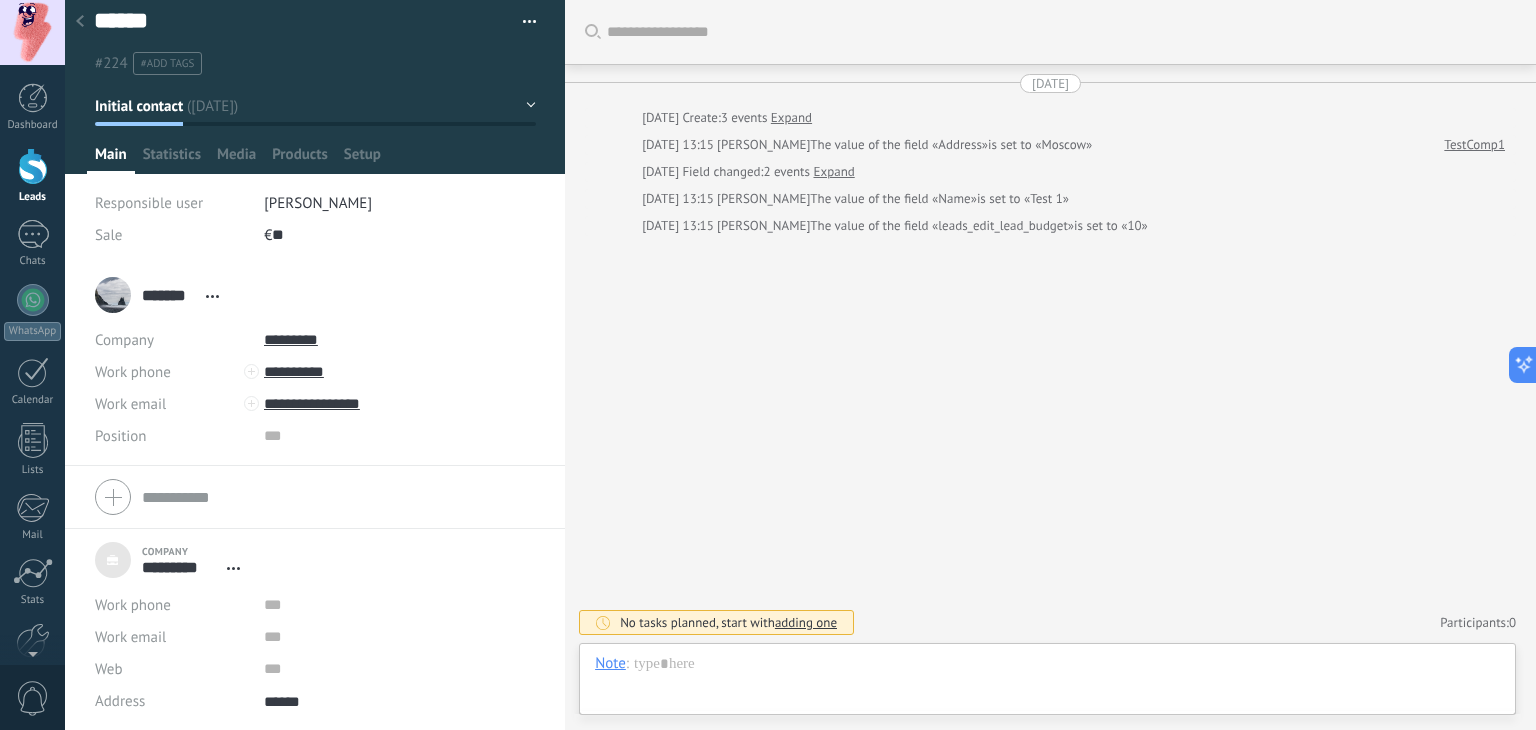 click on "*********" at bounding box center [179, 567] 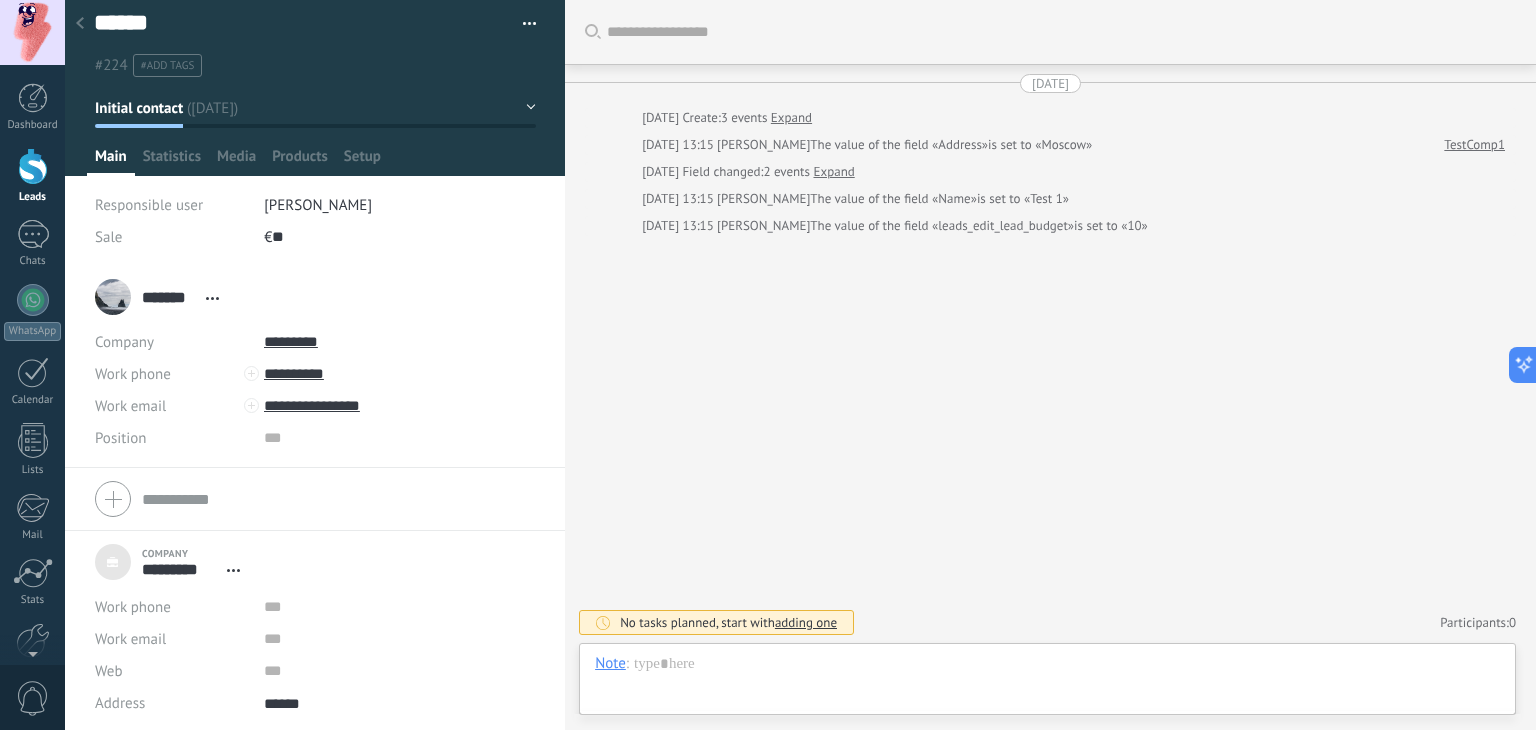 scroll, scrollTop: 11, scrollLeft: 0, axis: vertical 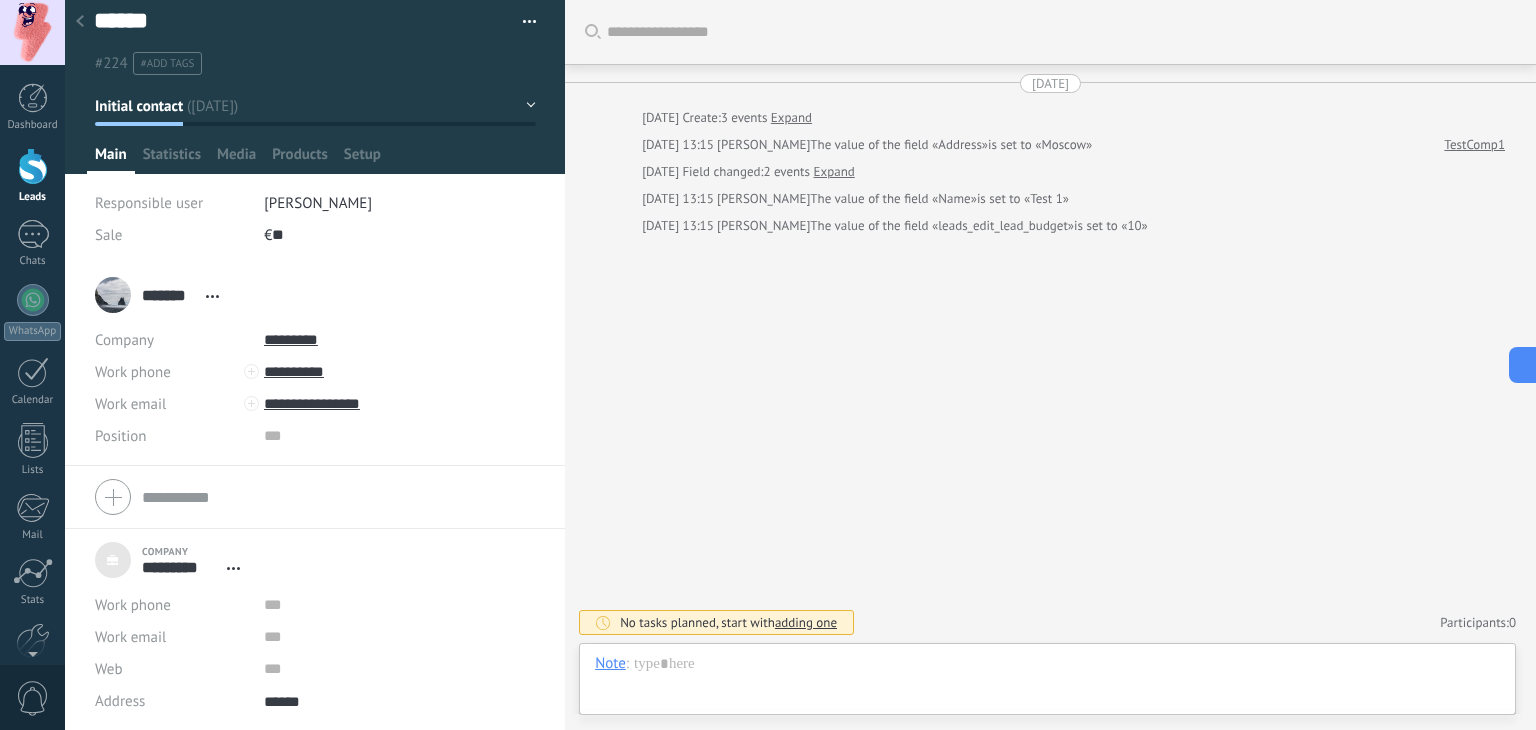 click on "*********" at bounding box center (179, 567) 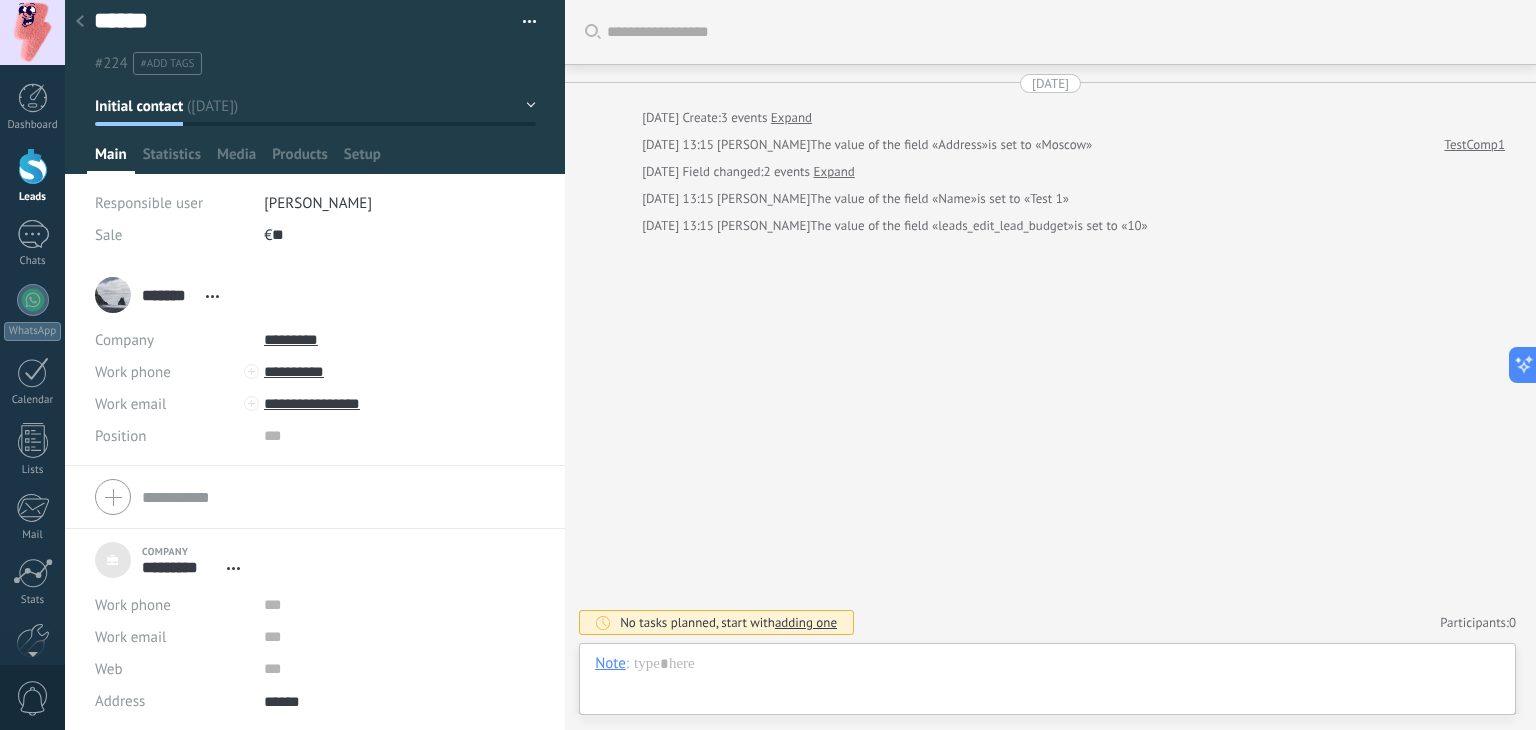 click on "********* TestComp1
Open details
Unlink" at bounding box center [196, 567] 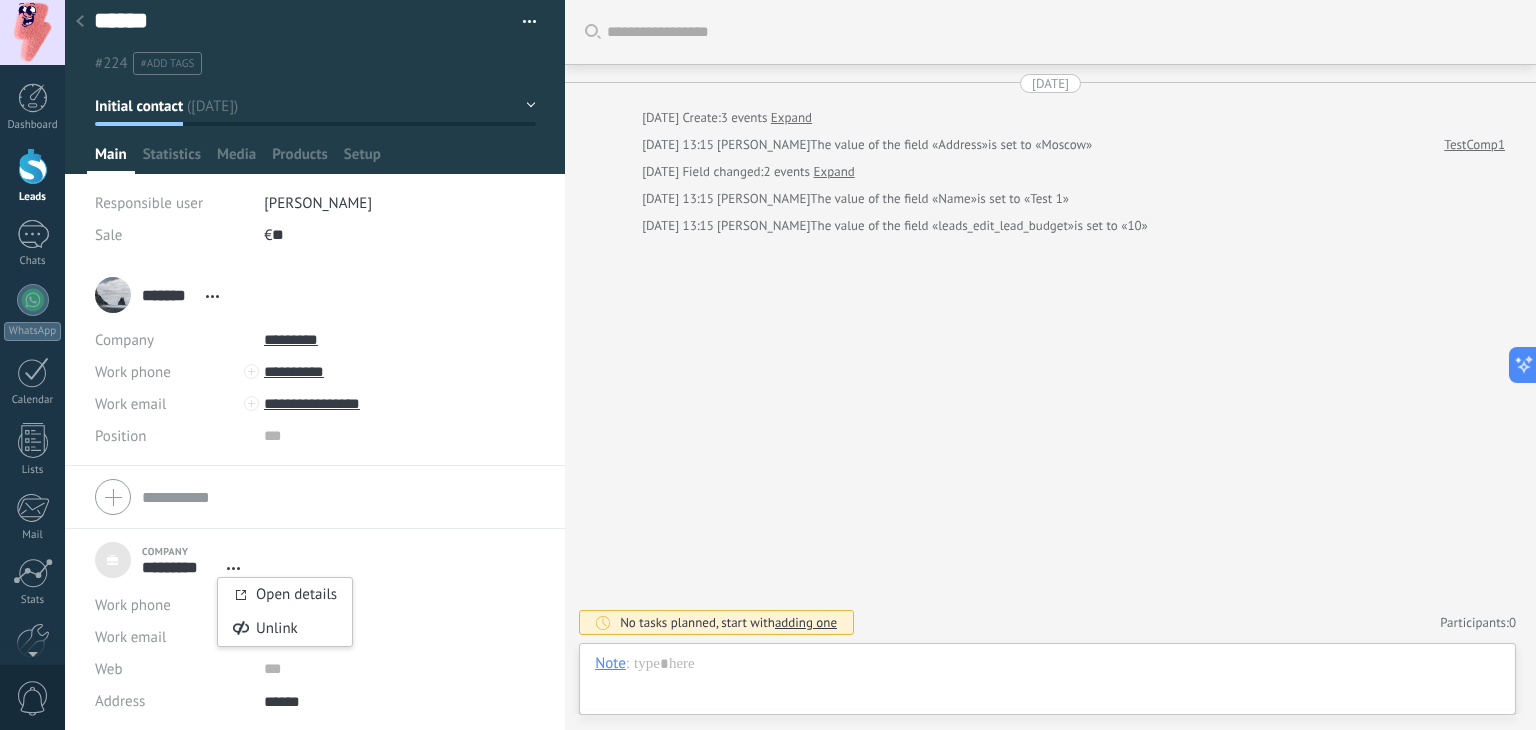 click on "Open details
Unlink" at bounding box center [233, 568] 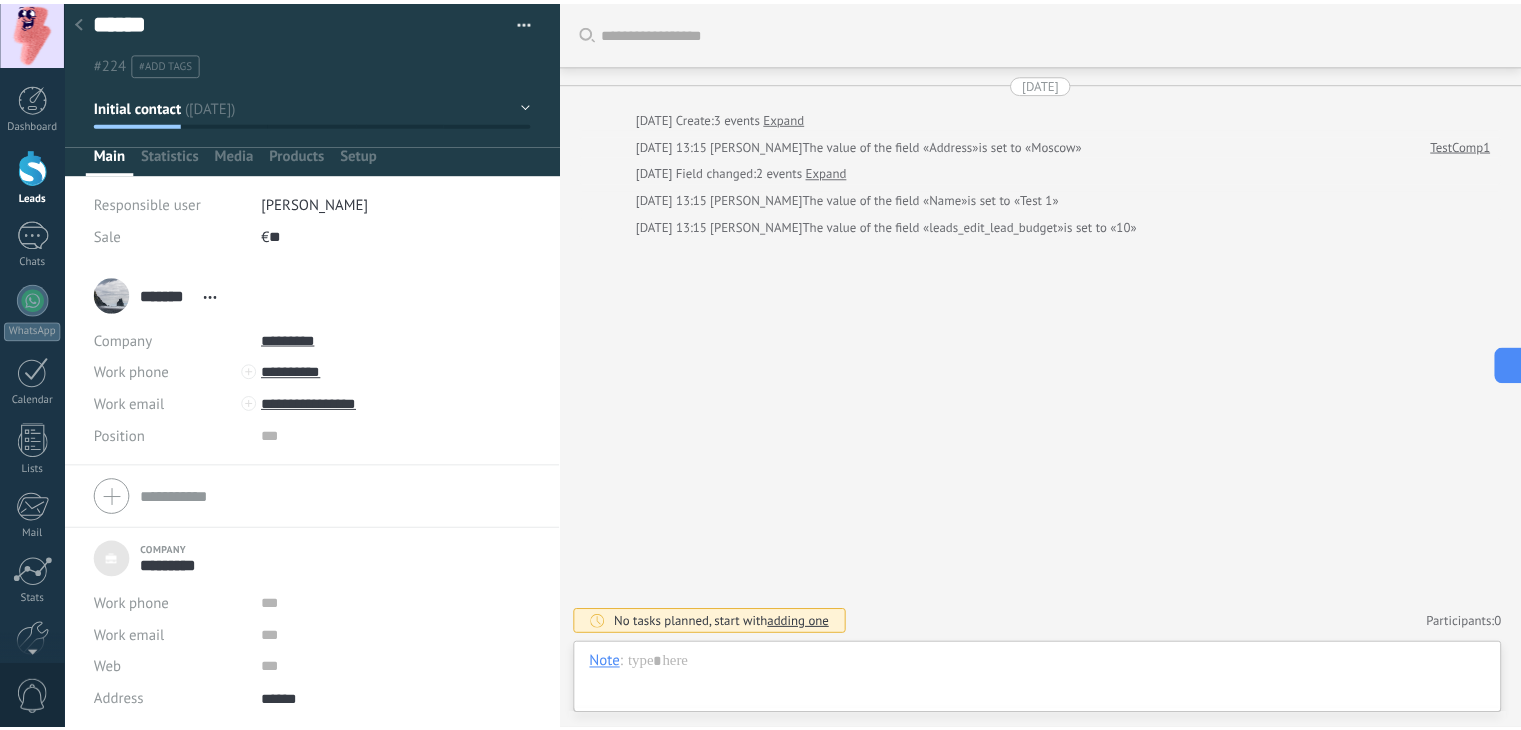 scroll, scrollTop: 34, scrollLeft: 0, axis: vertical 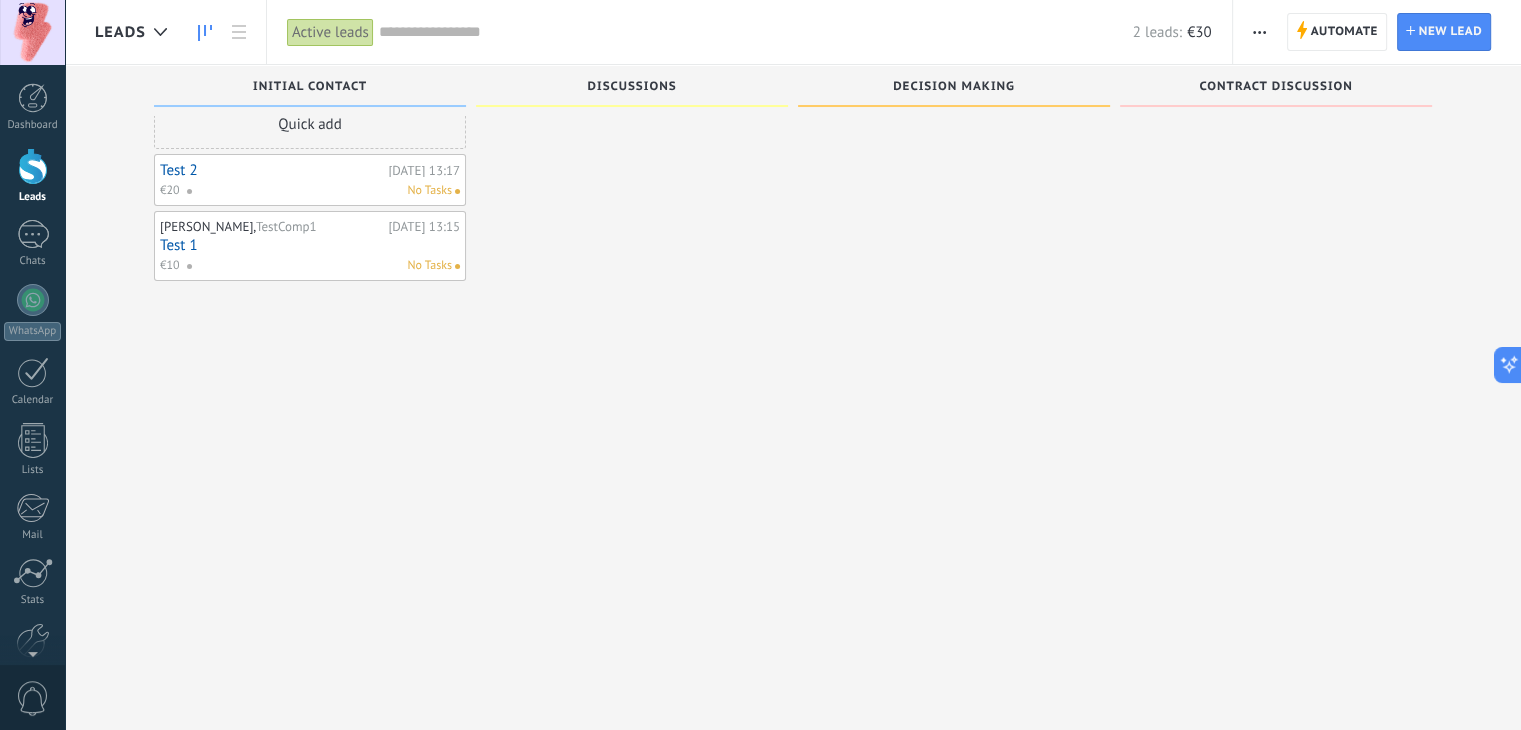 click at bounding box center (632, 333) 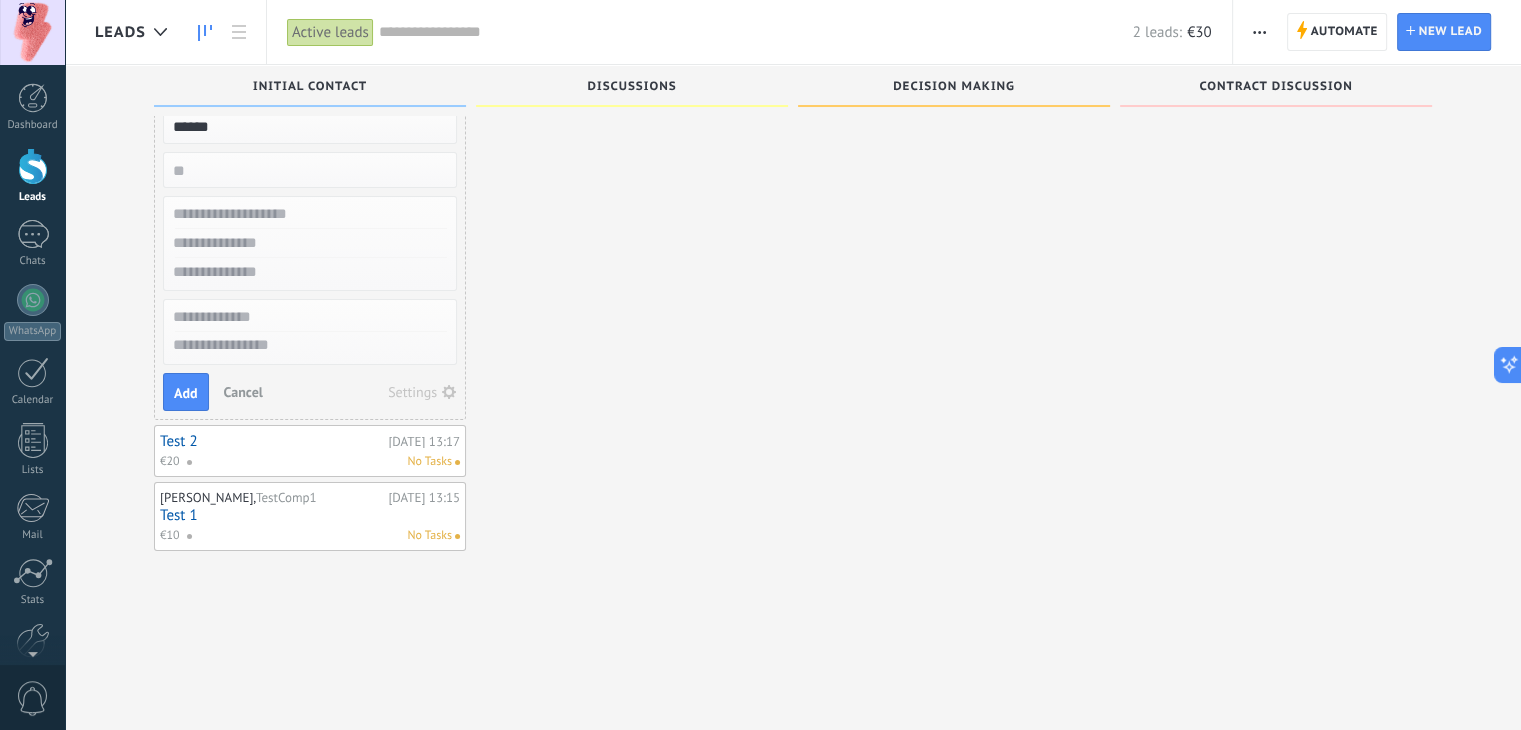 type on "******" 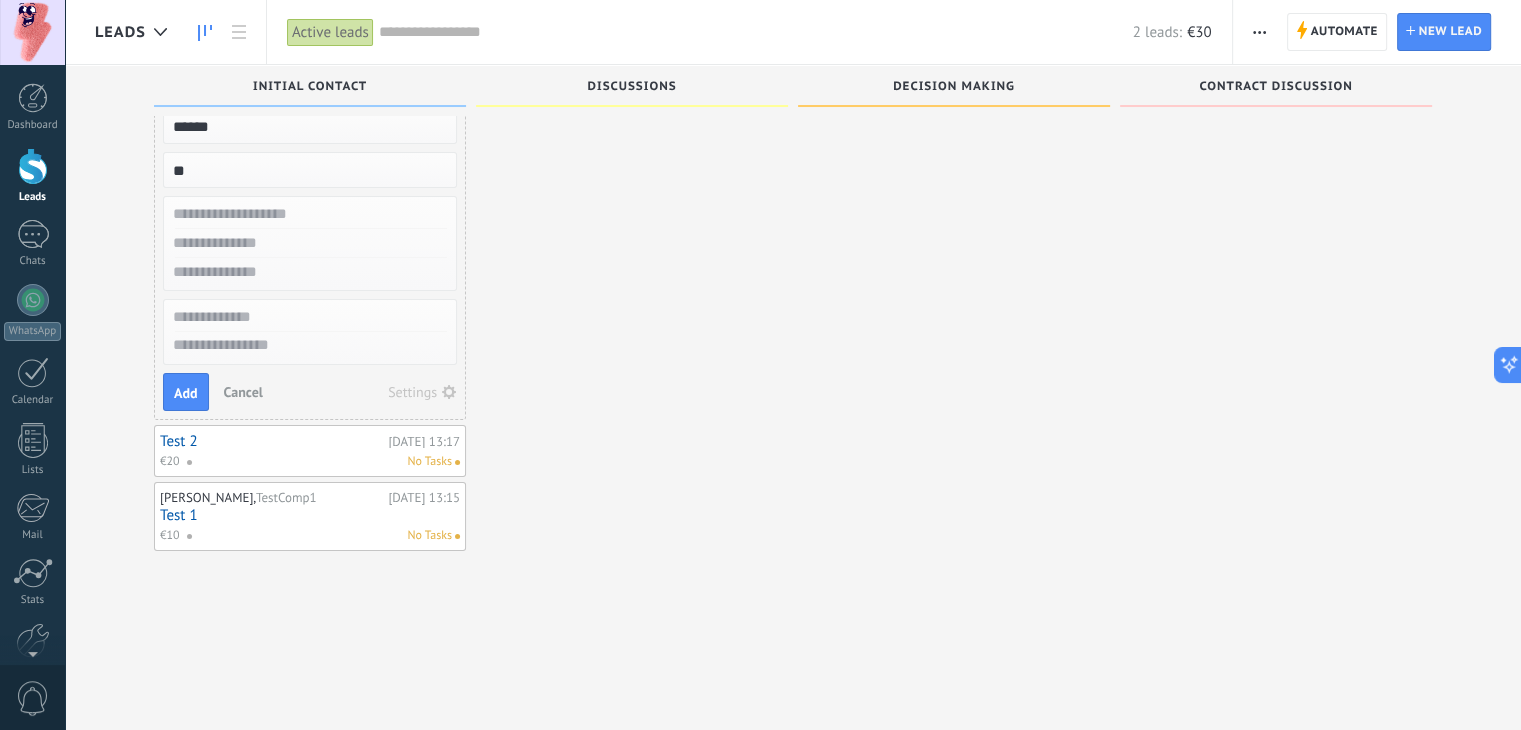 type on "**" 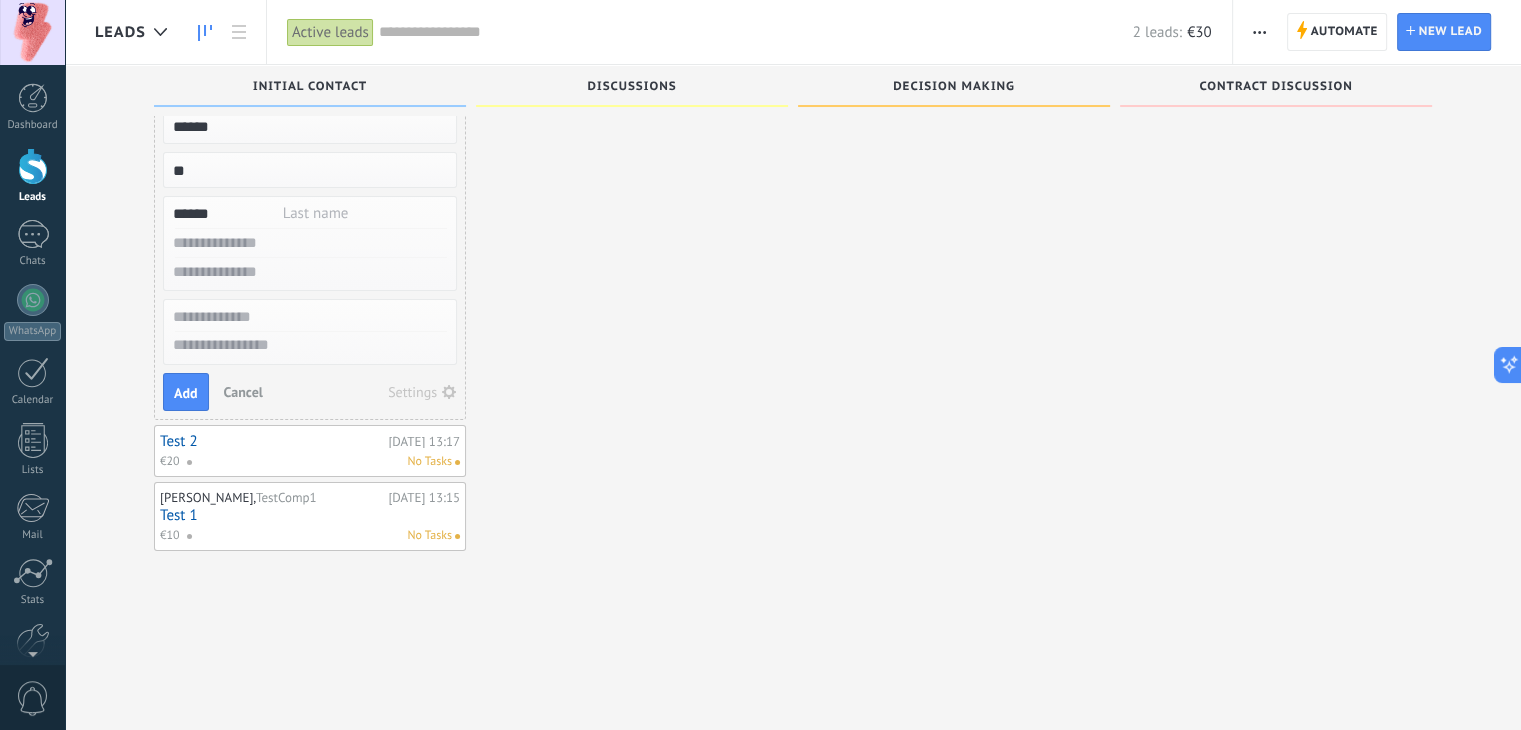 type on "******" 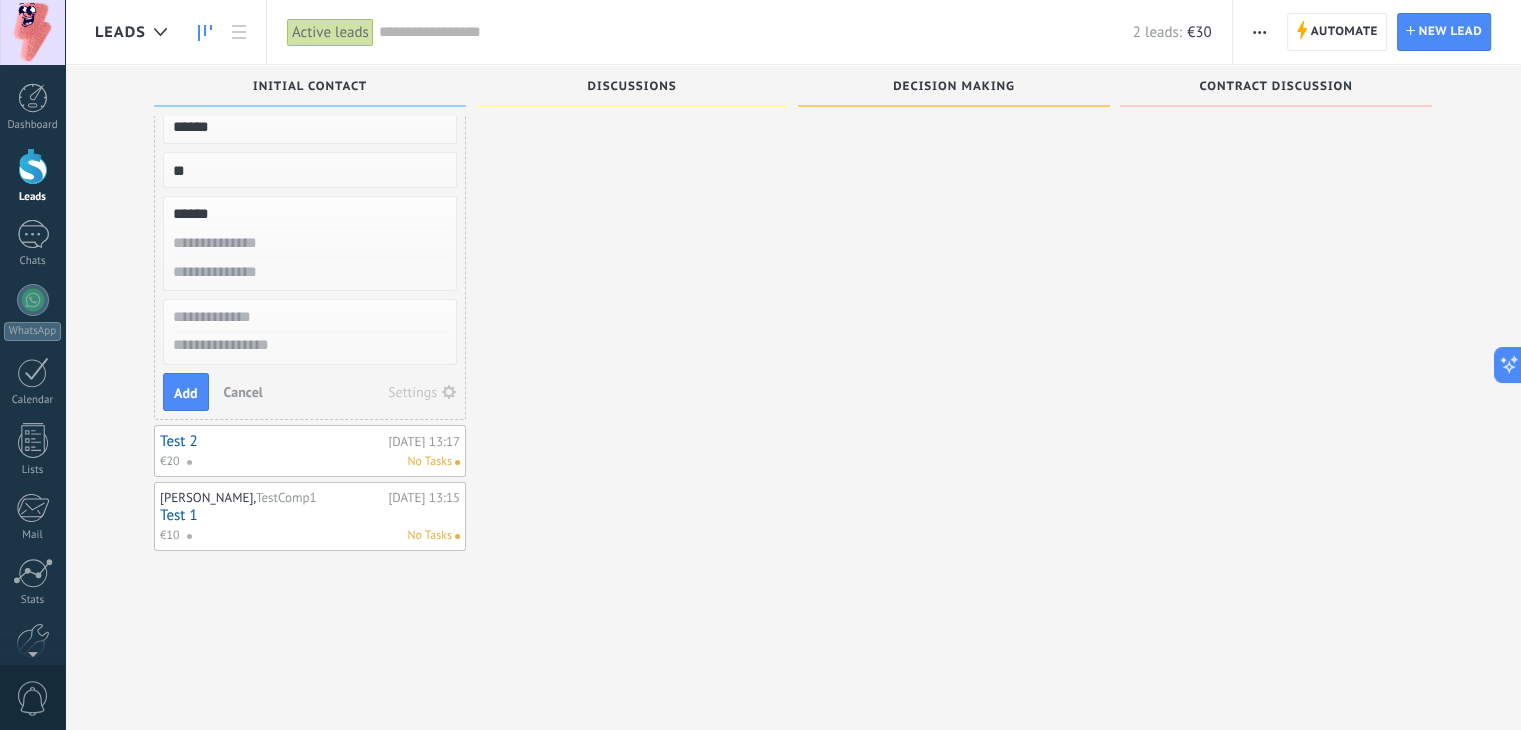 click at bounding box center (308, 243) 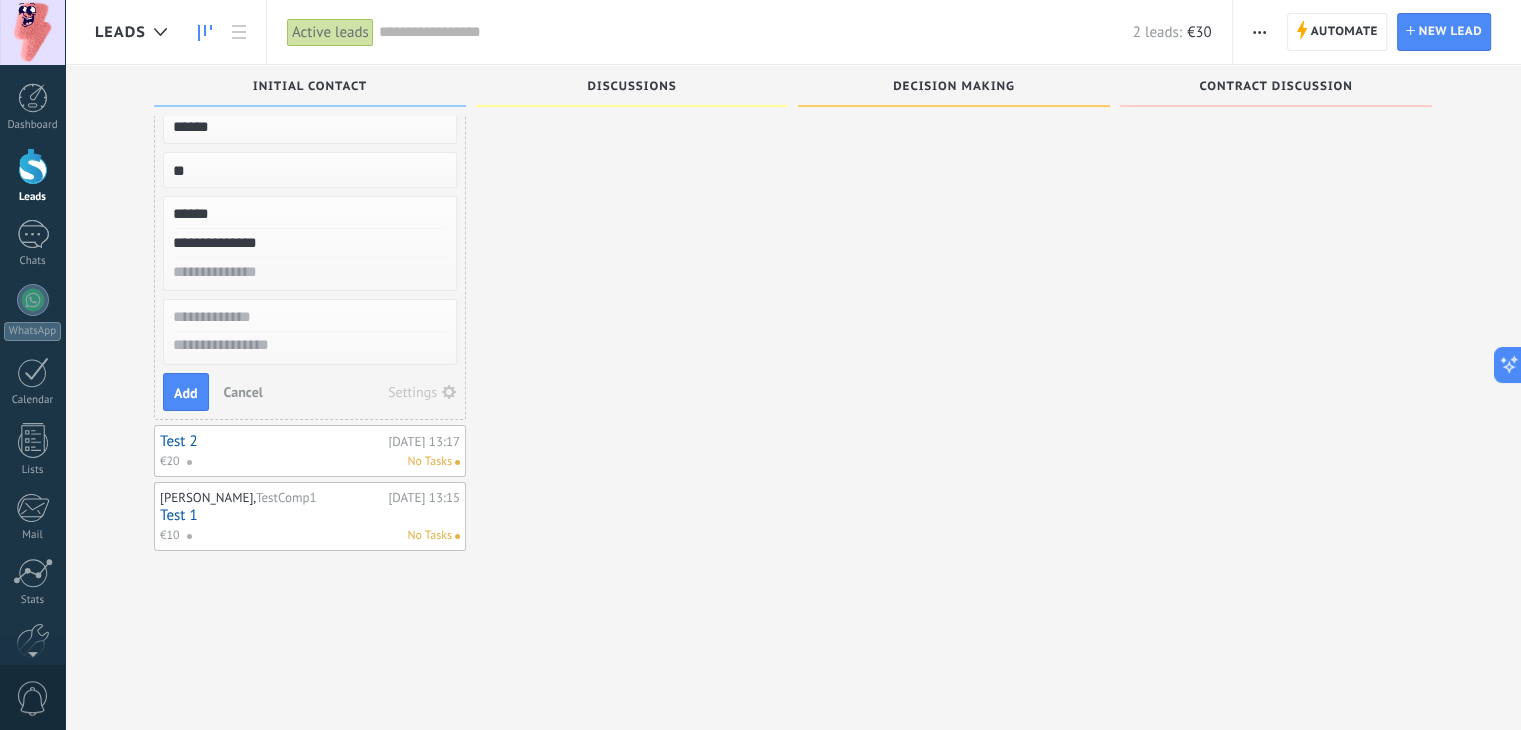 type on "**********" 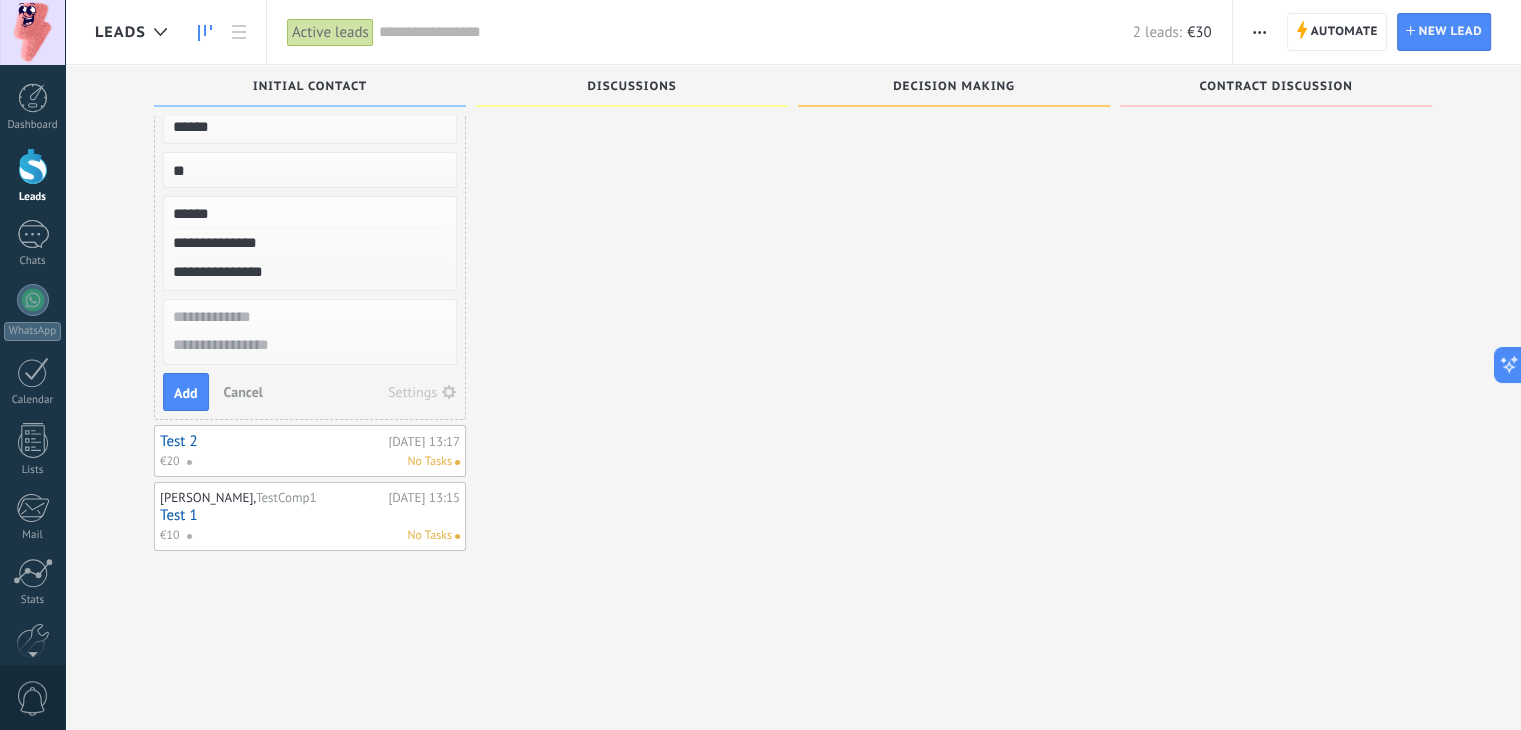 type on "**********" 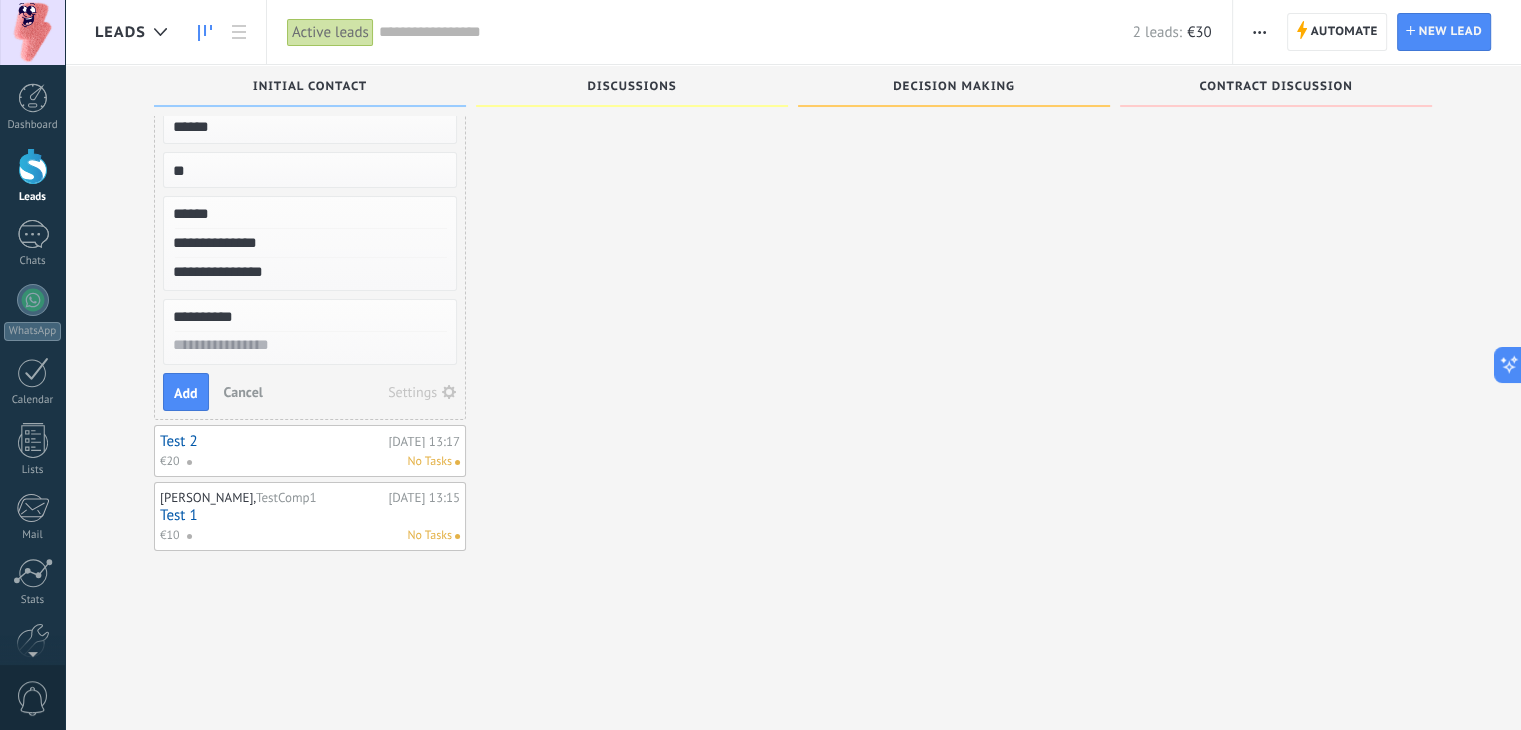 type on "**********" 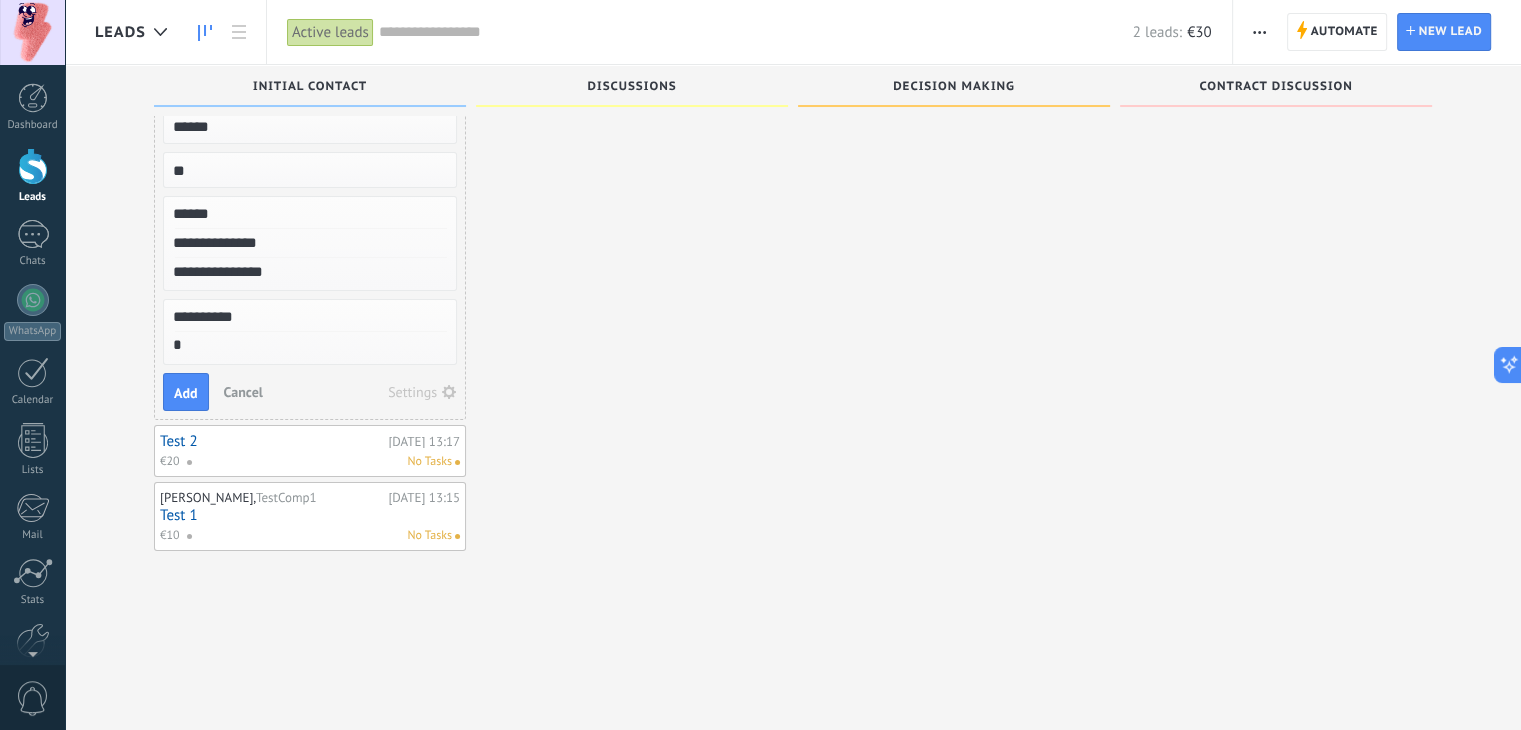type on "**" 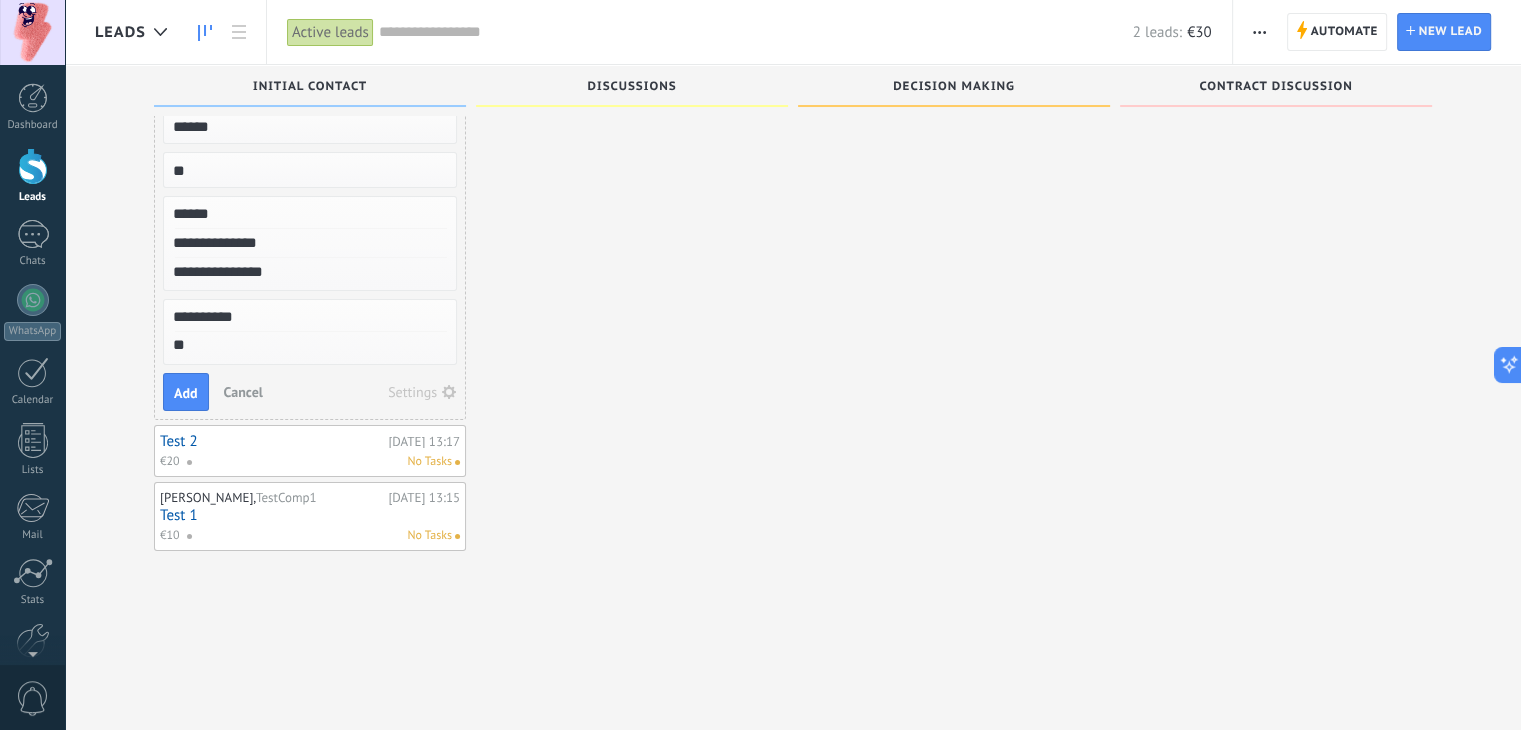 type on "***" 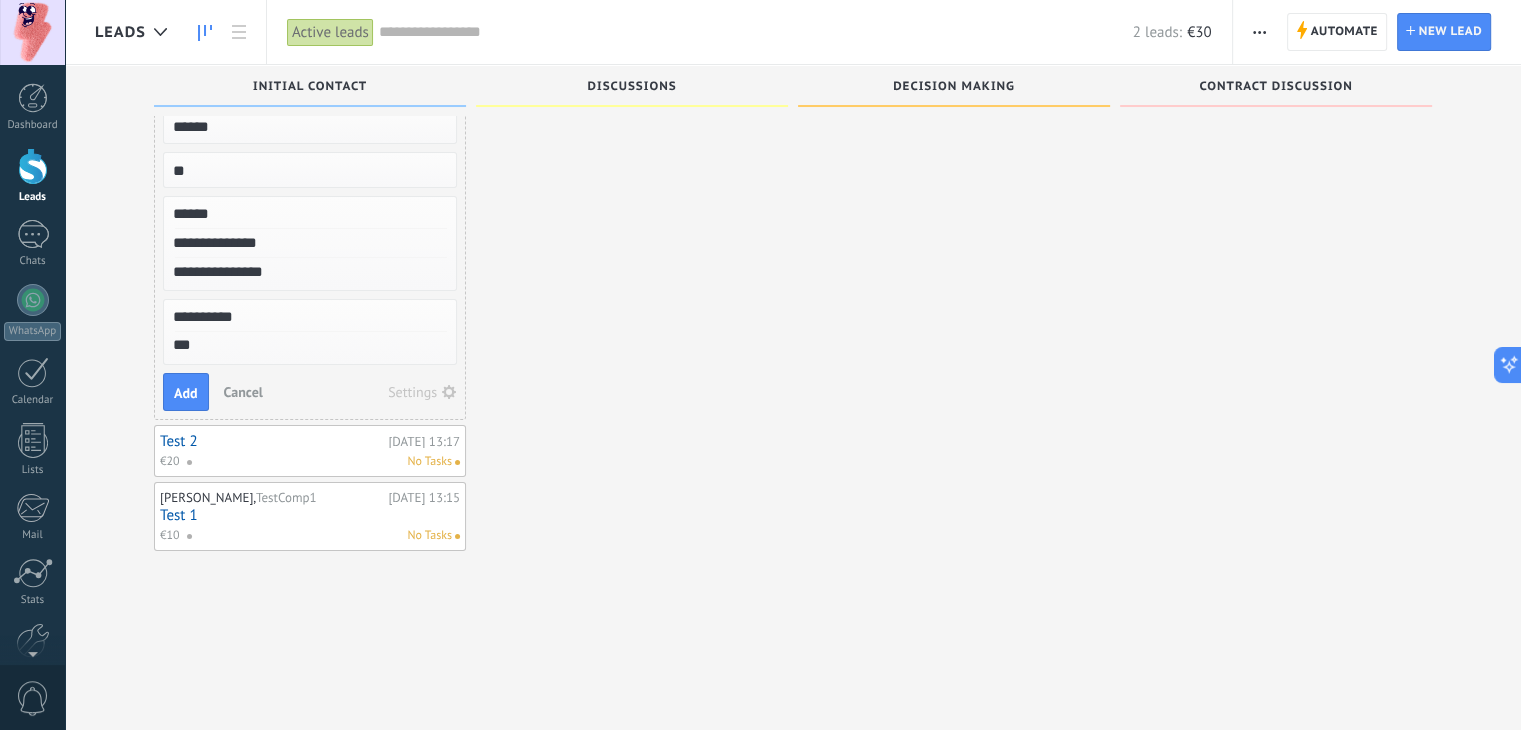 type on "**" 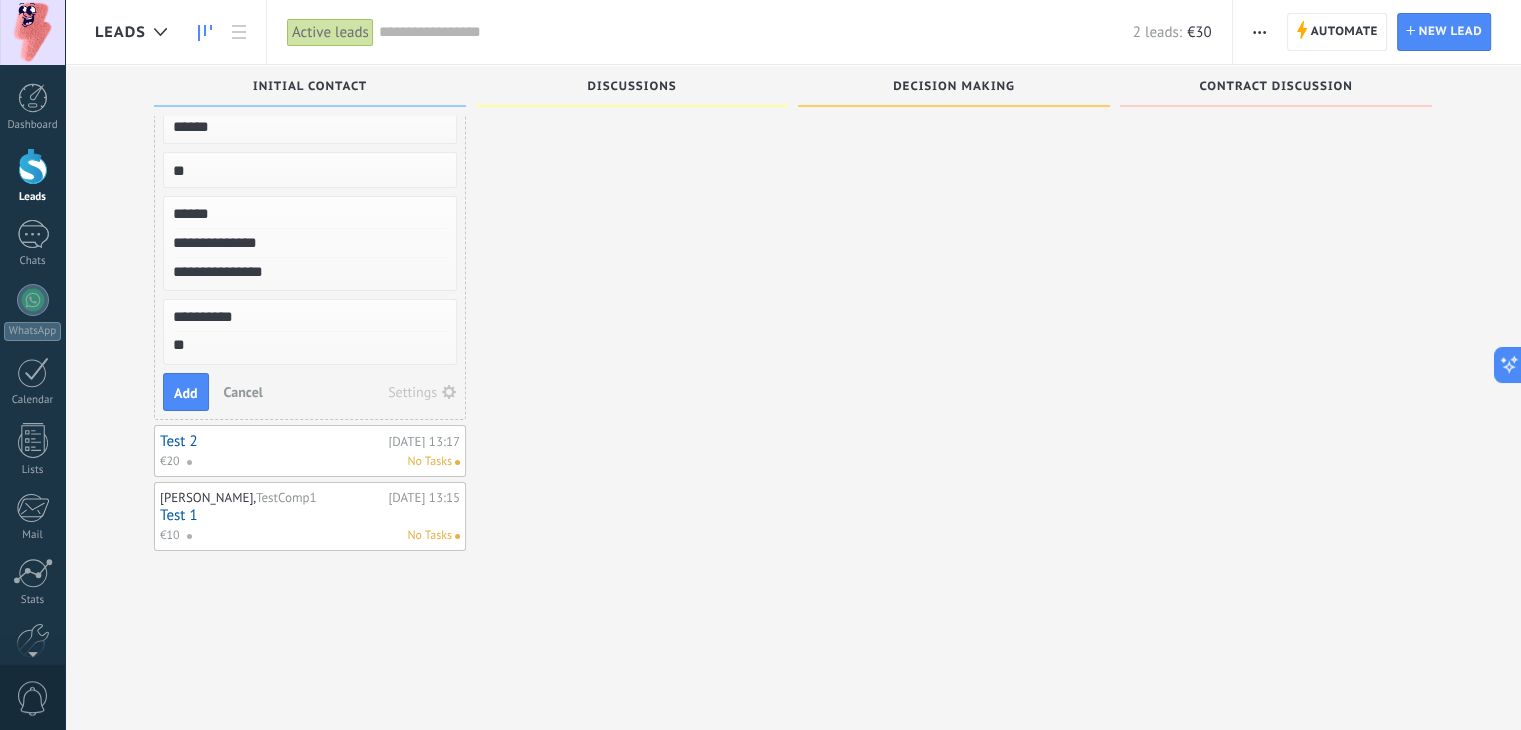 type on "*" 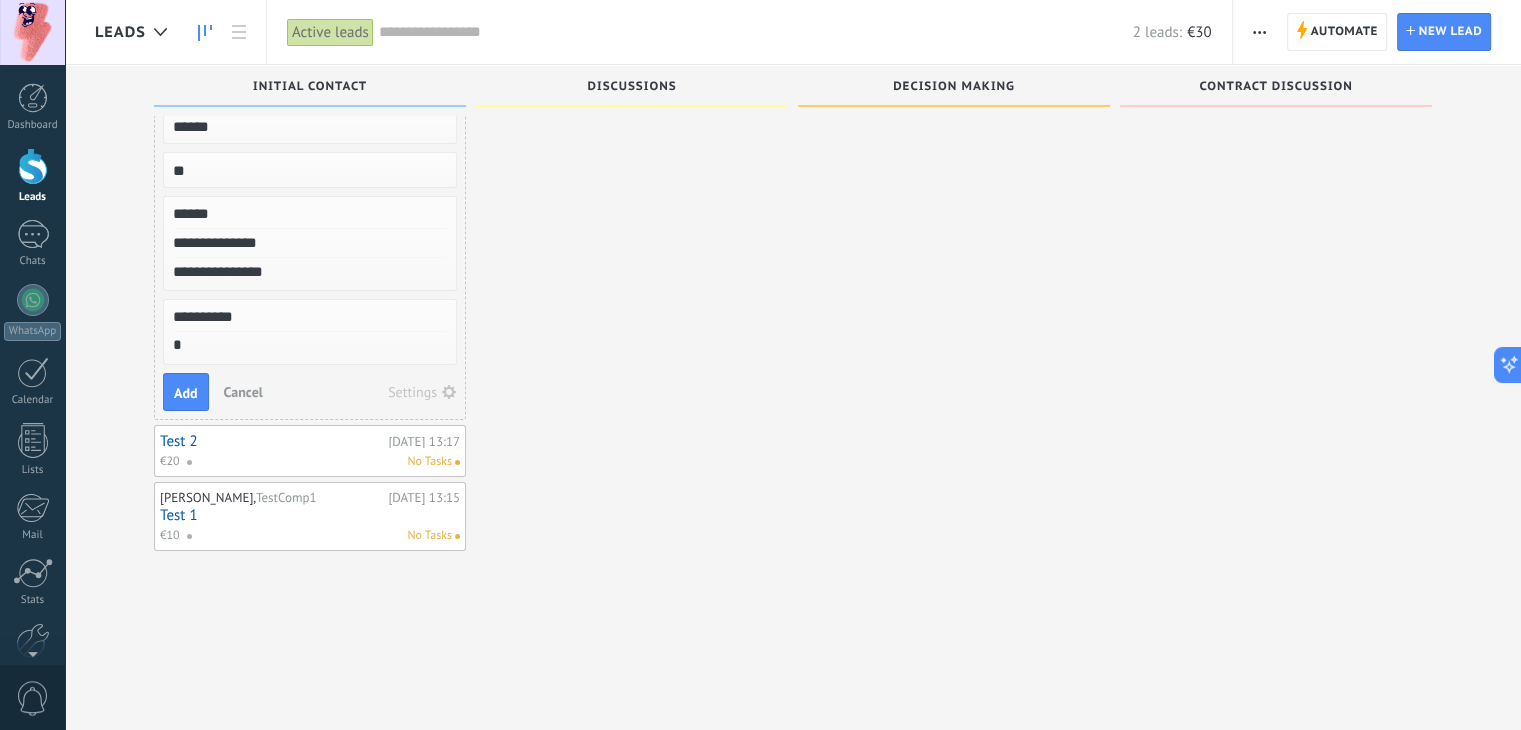 type on "**********" 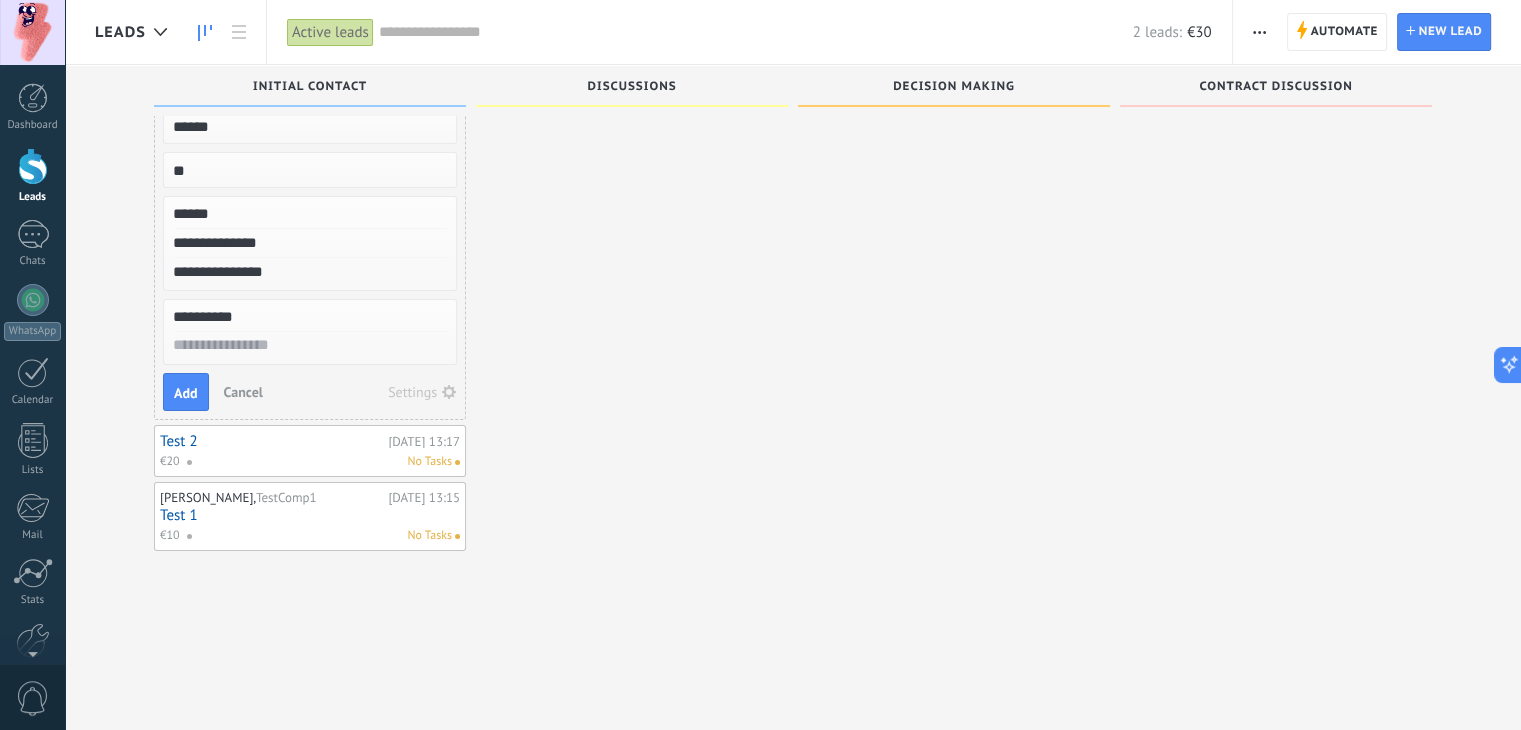 type on "*" 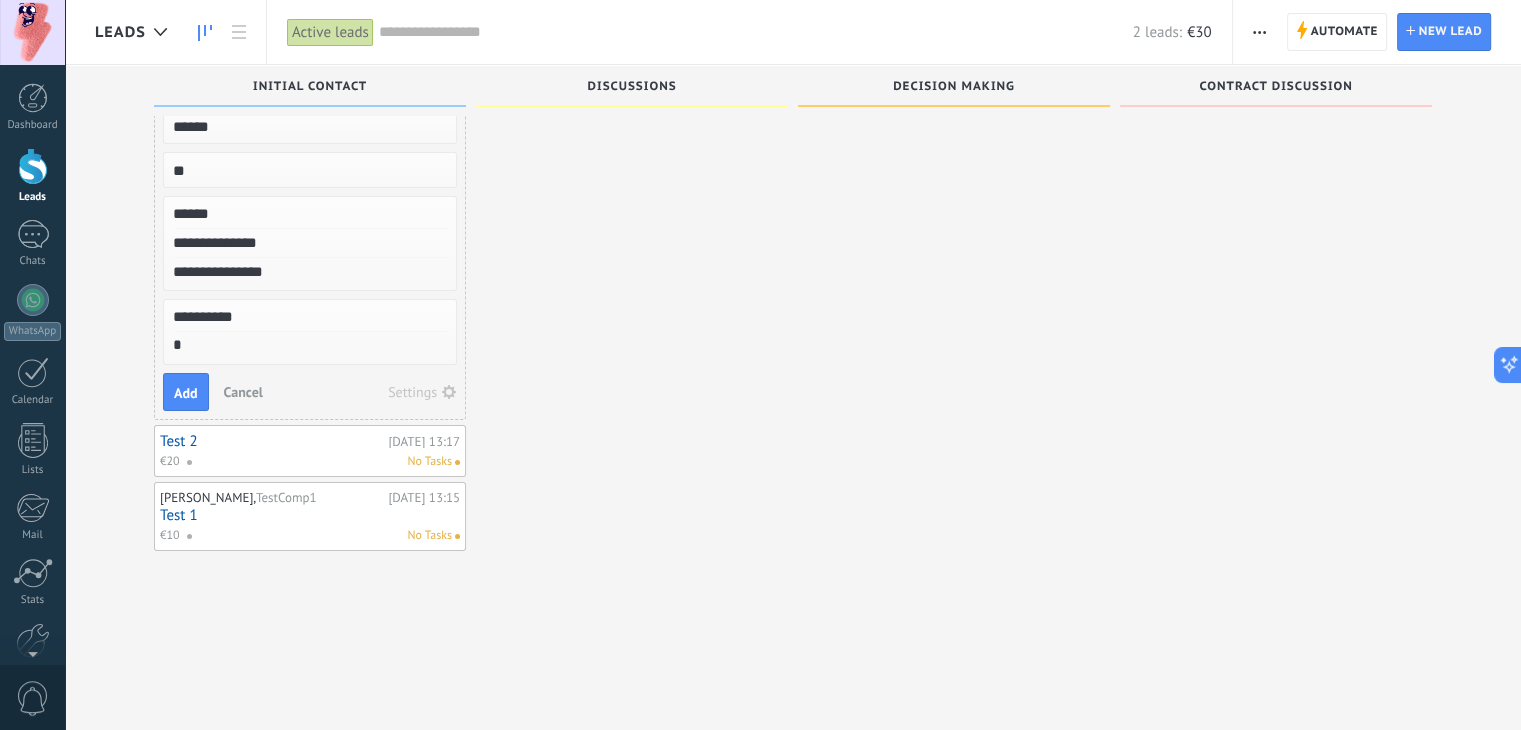 type on "**" 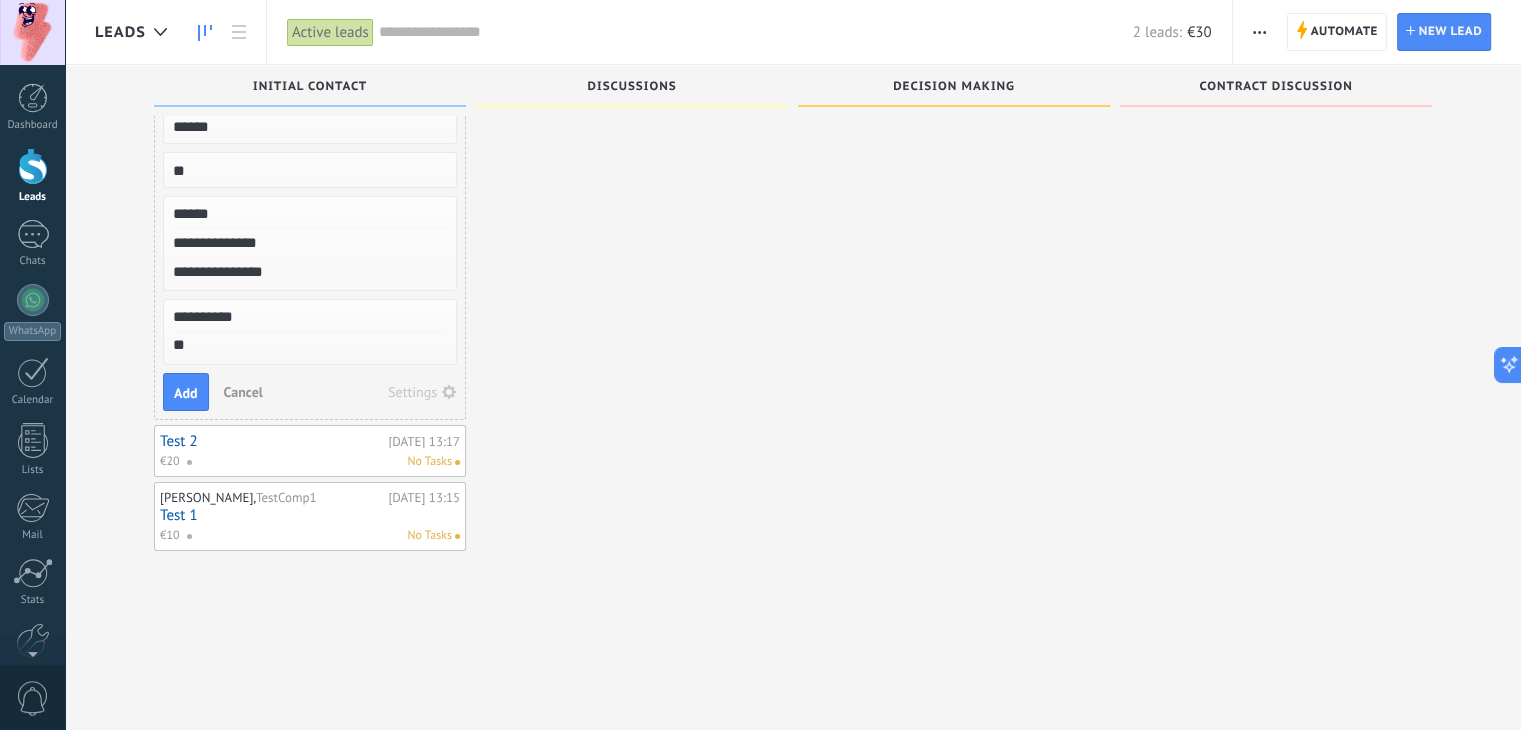 type on "*" 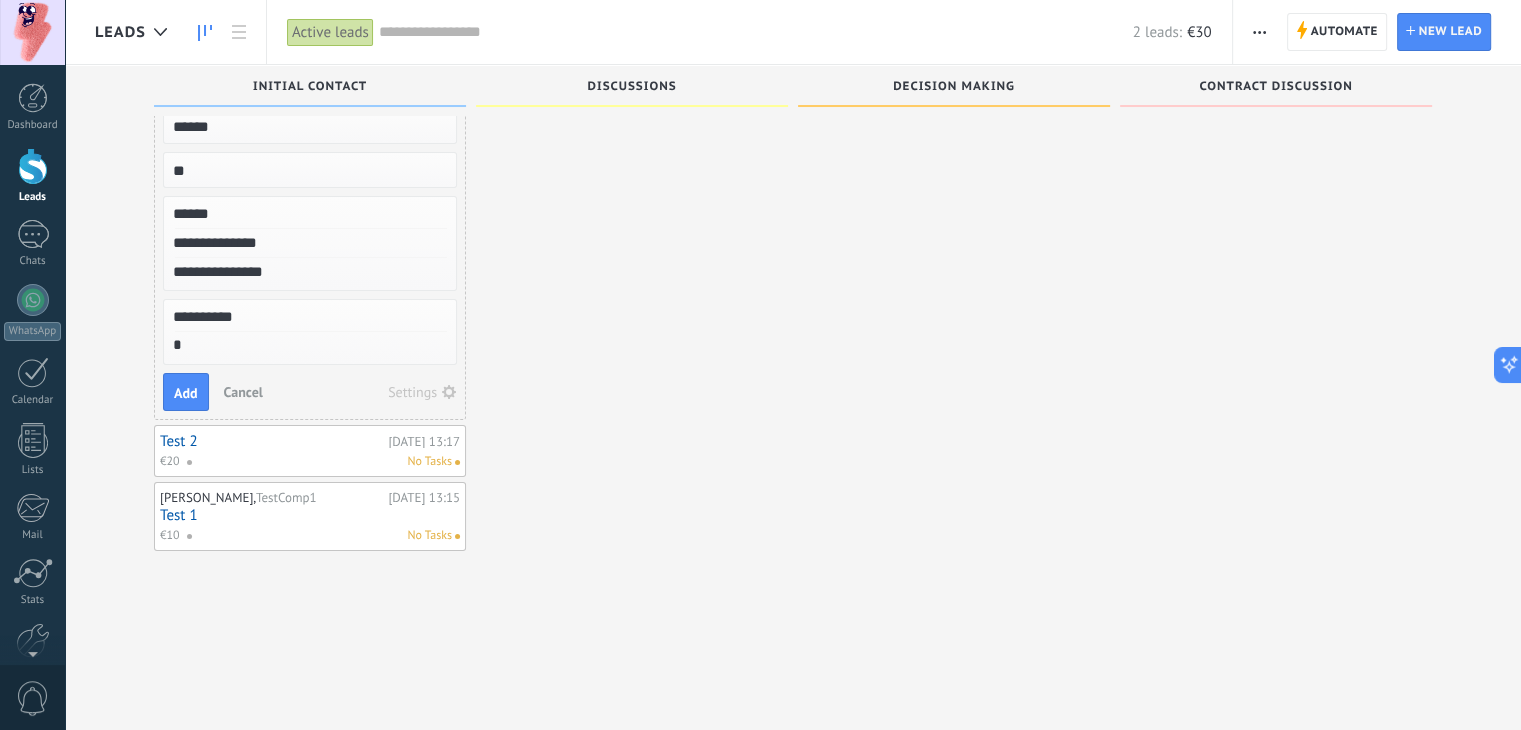 type on "**********" 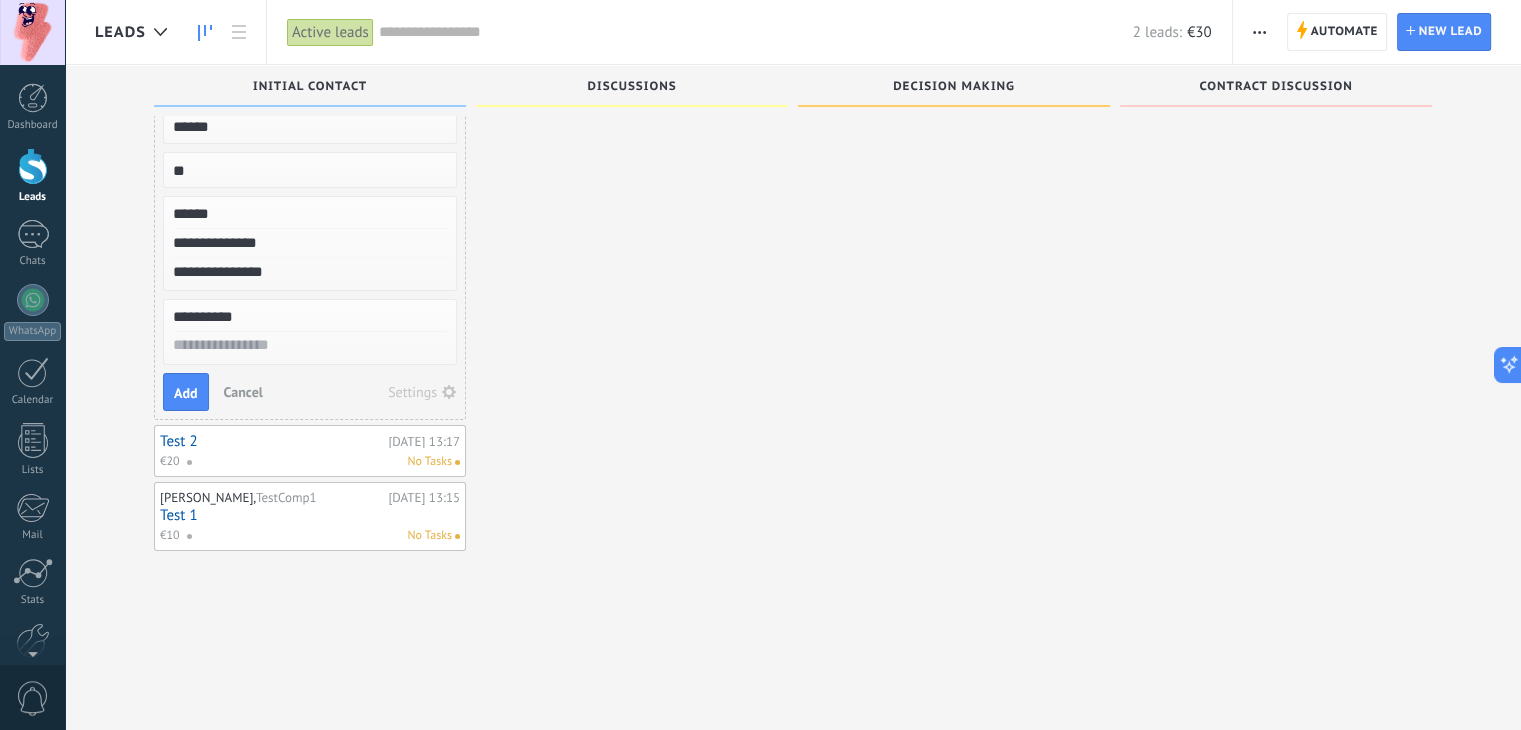 scroll, scrollTop: 19, scrollLeft: 0, axis: vertical 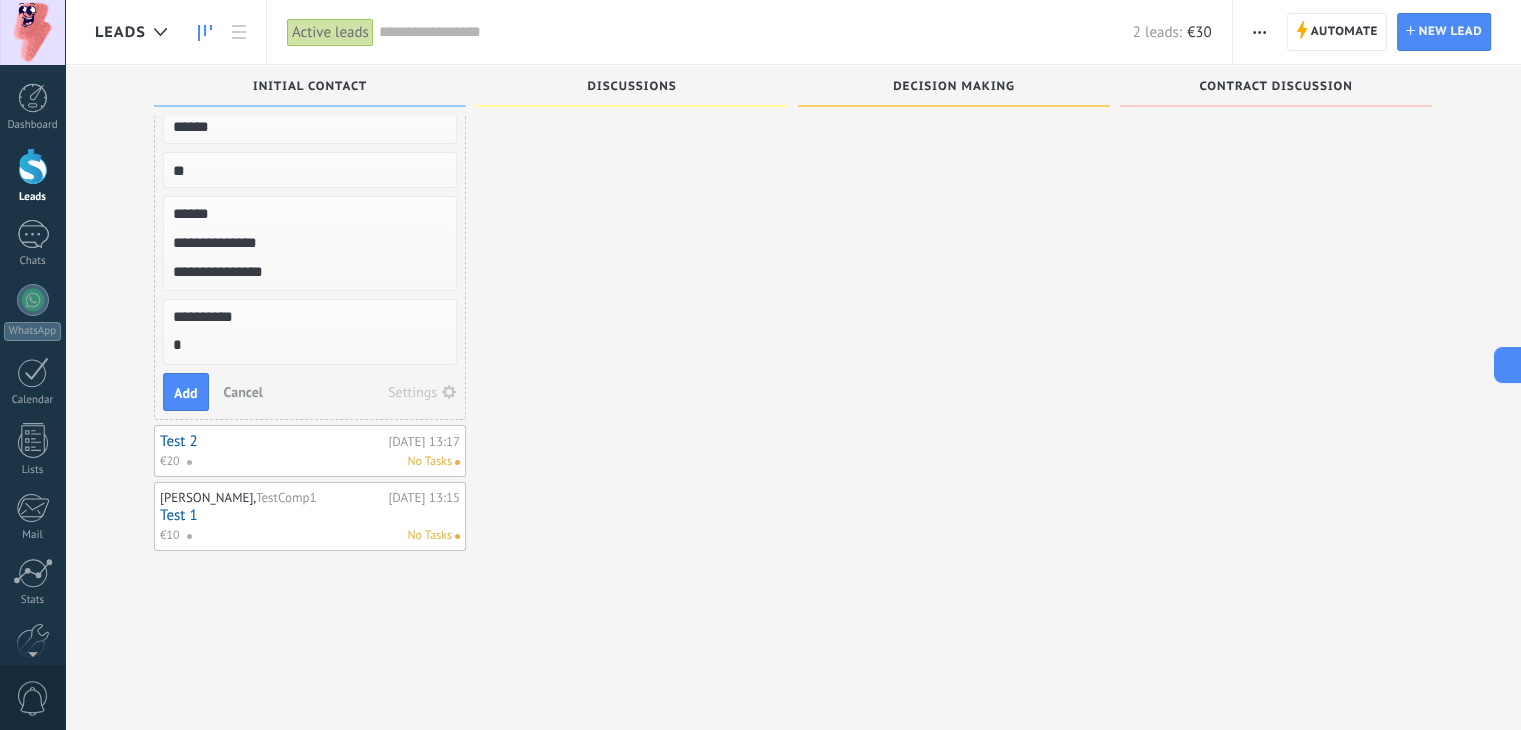 type on "**" 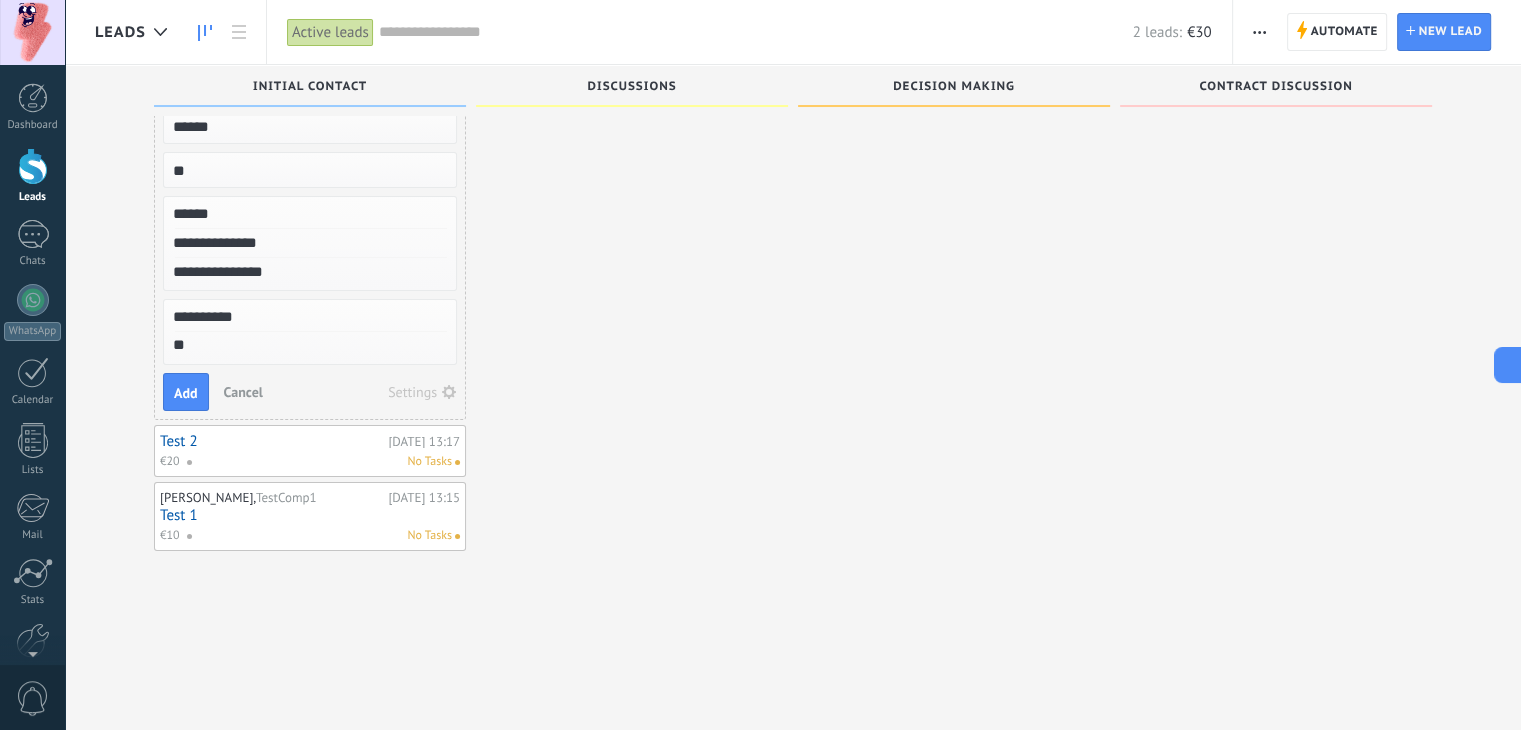 type on "***" 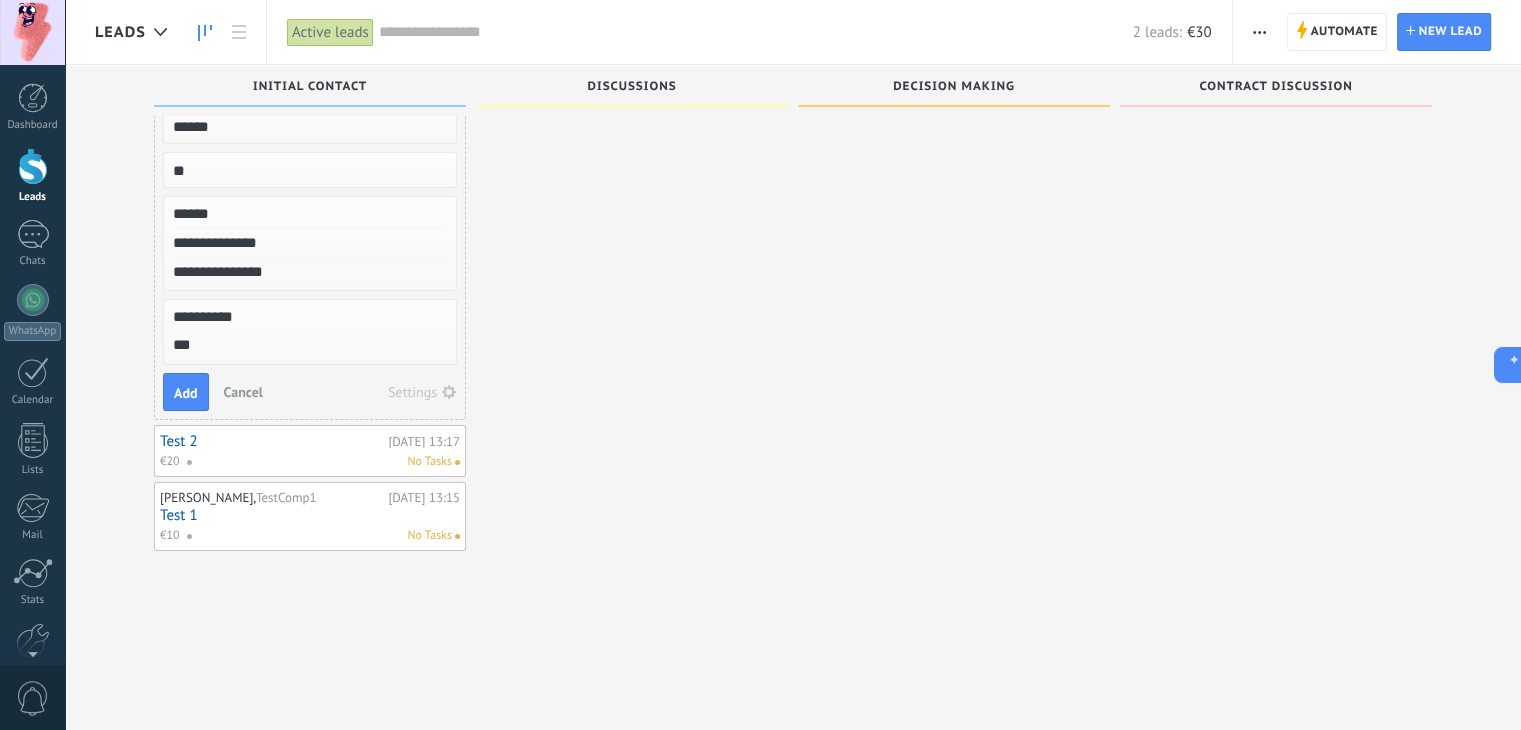 type on "****" 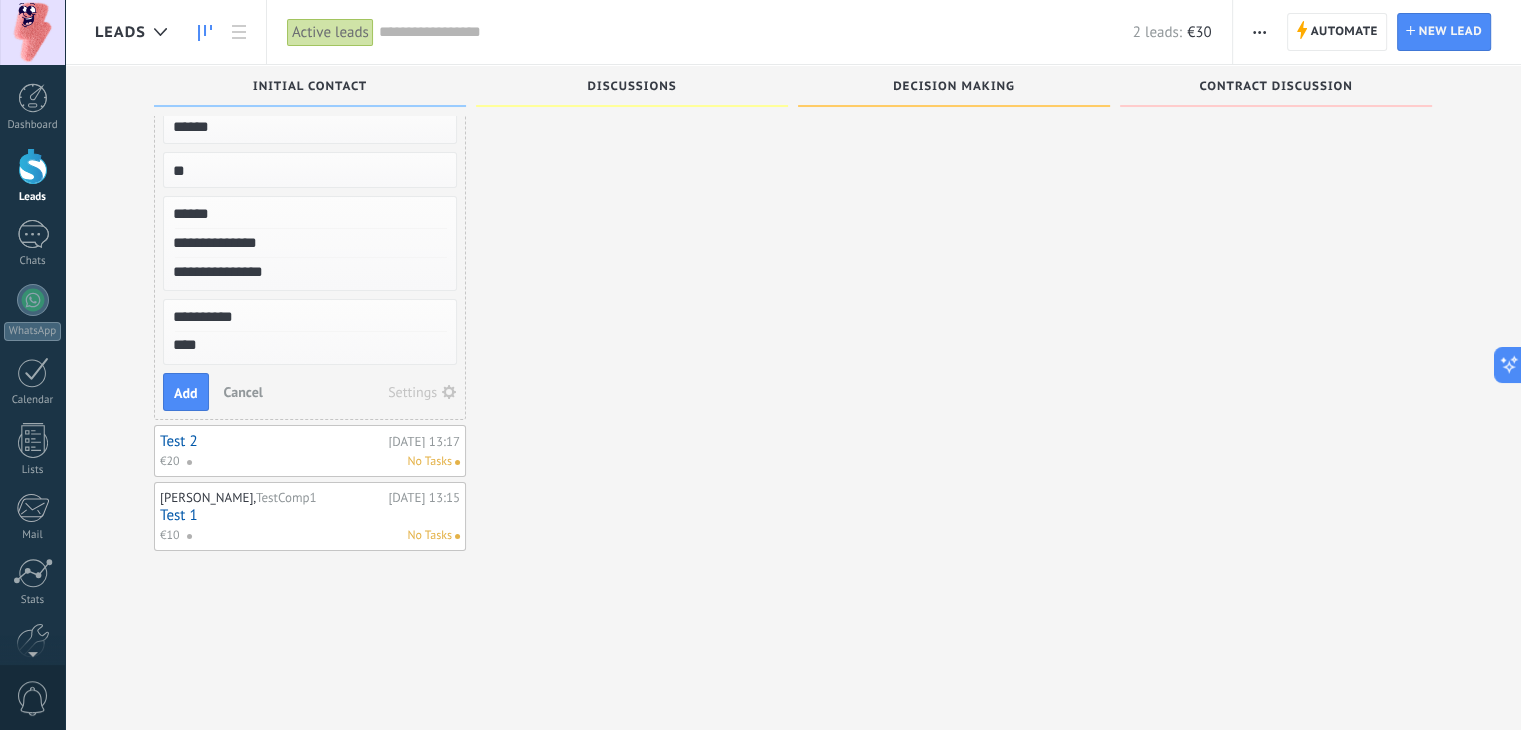 type on "*****" 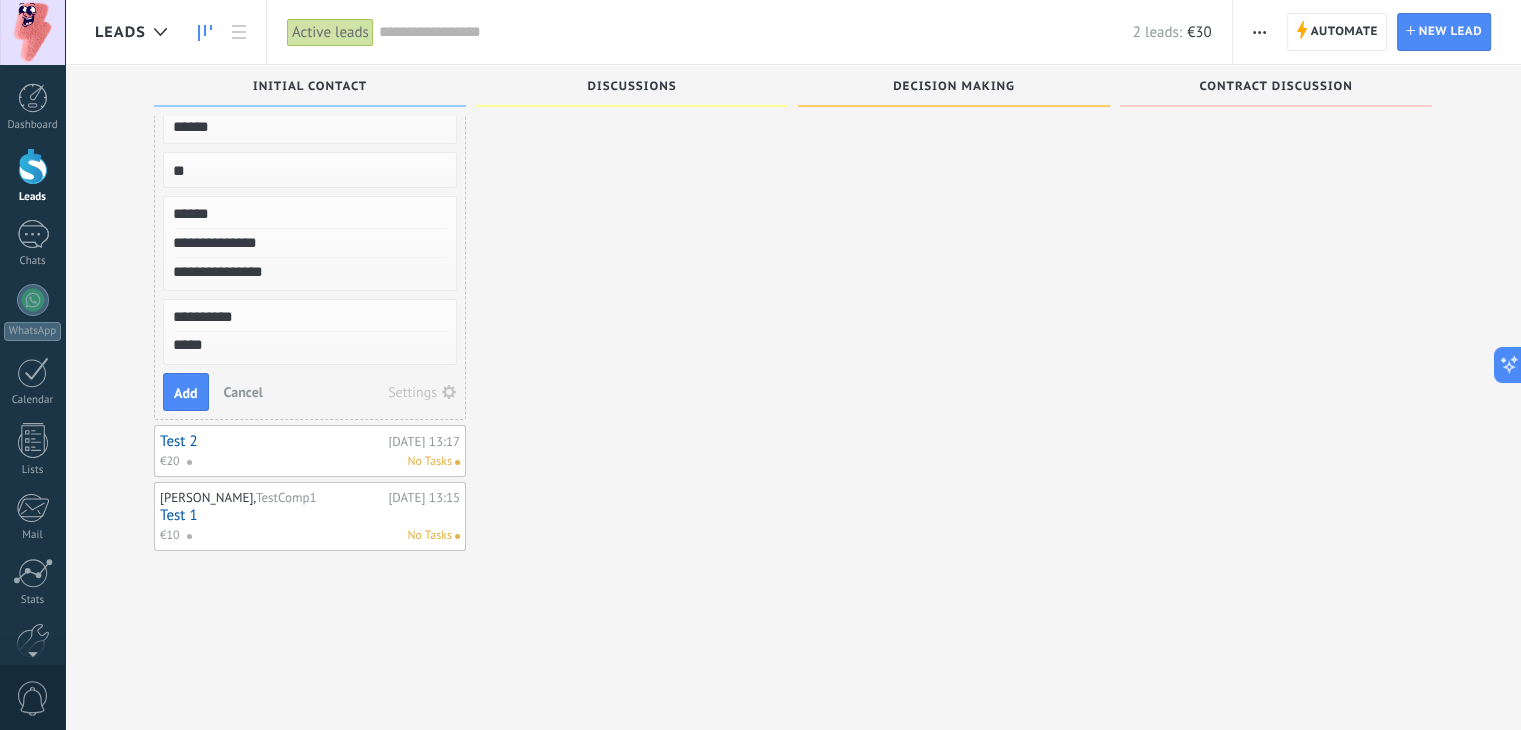 type on "******" 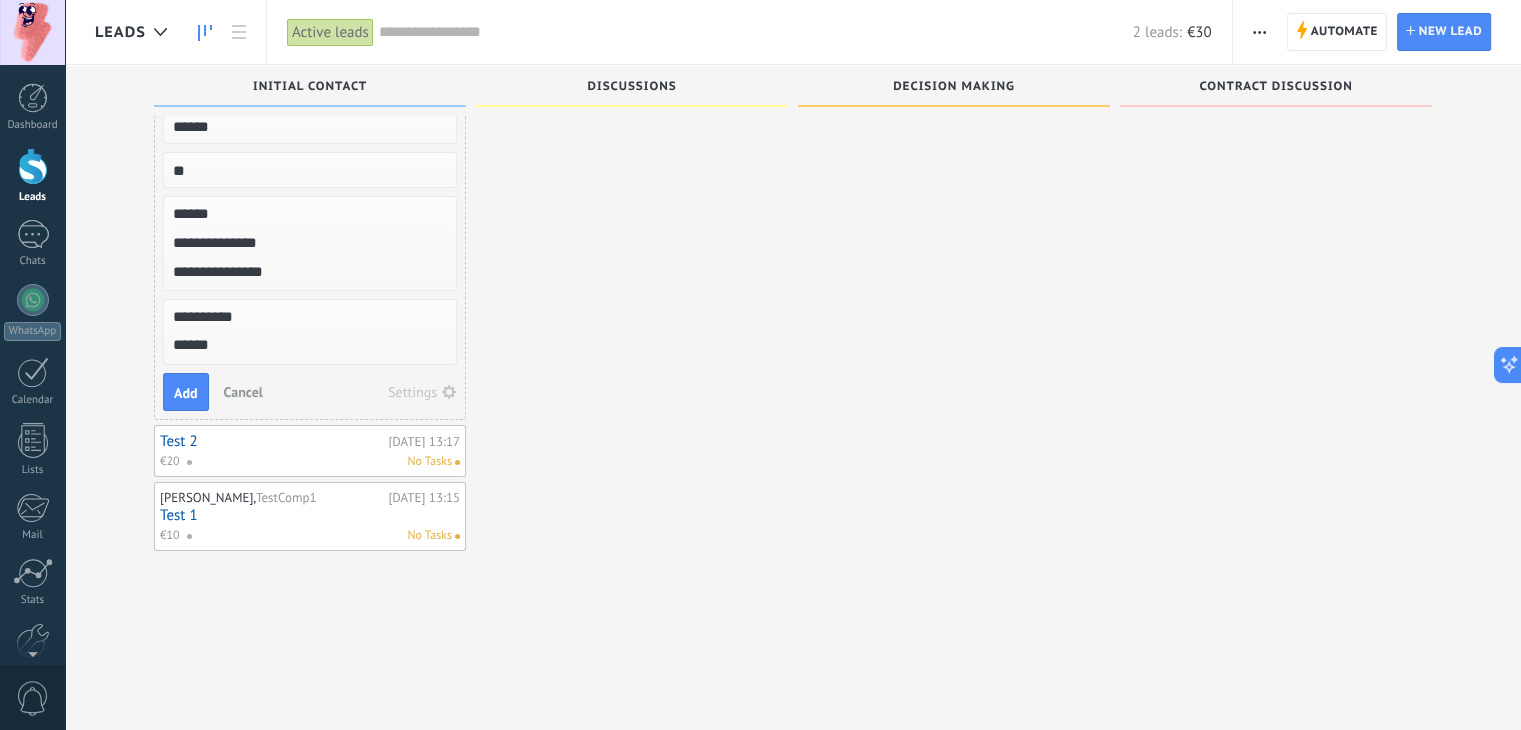 type on "*******" 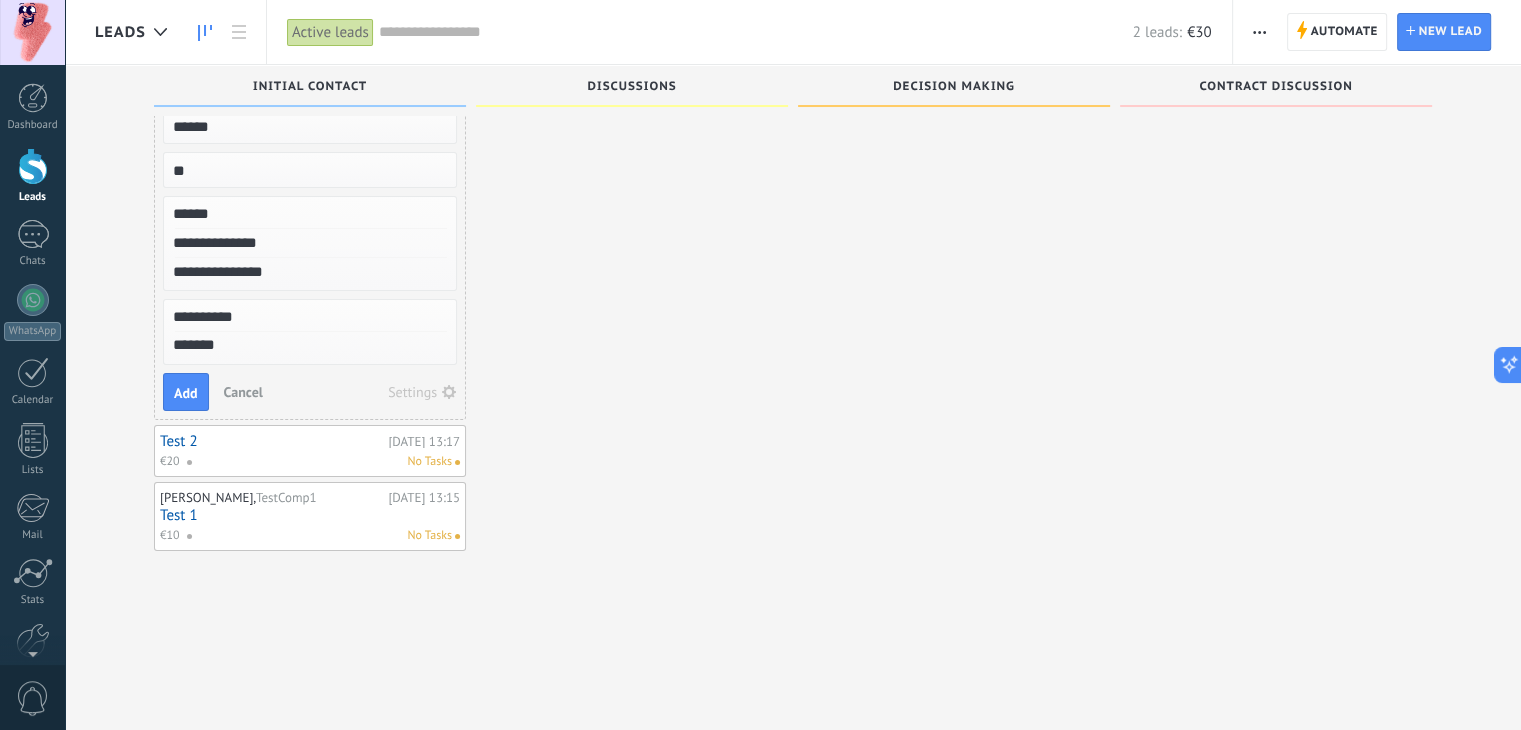 type on "********" 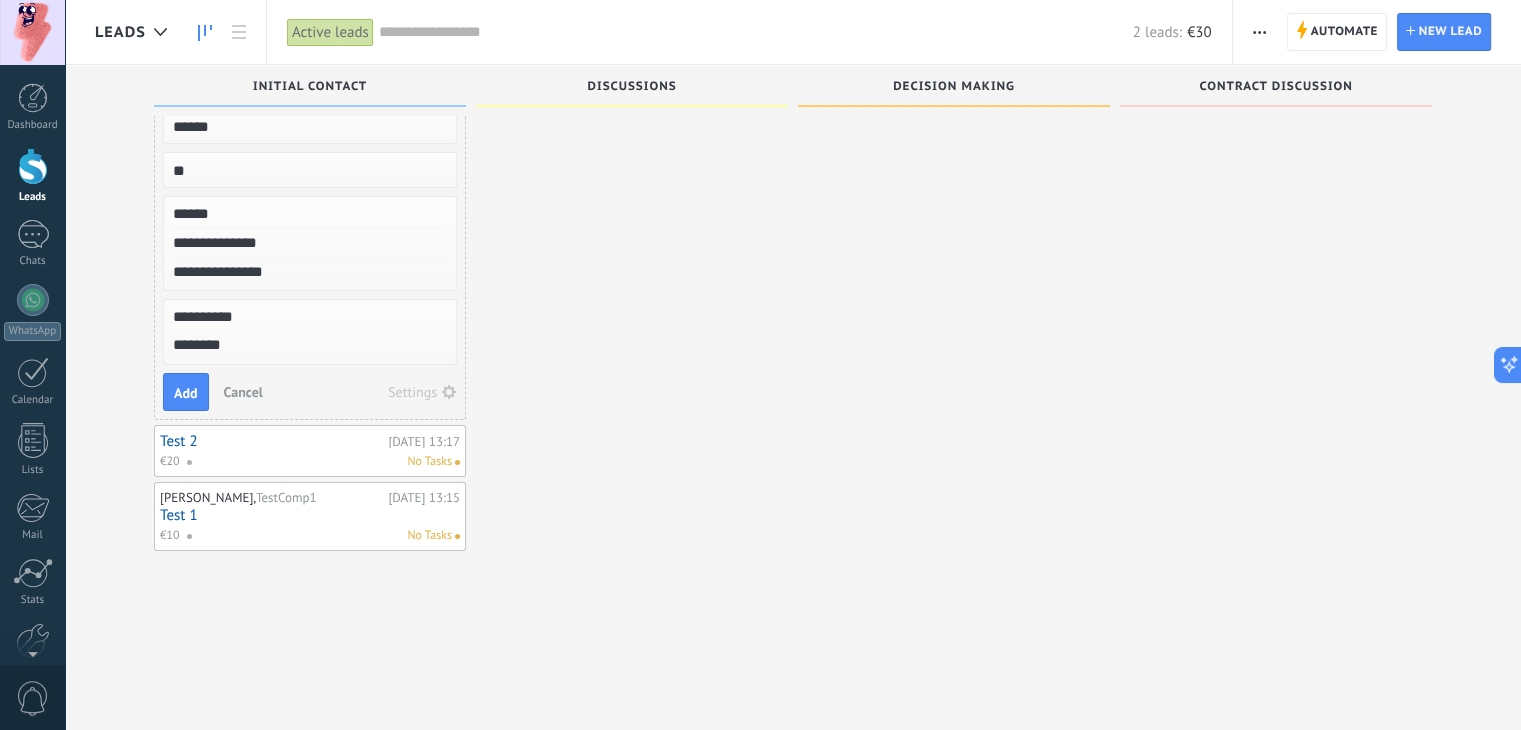 type on "*******" 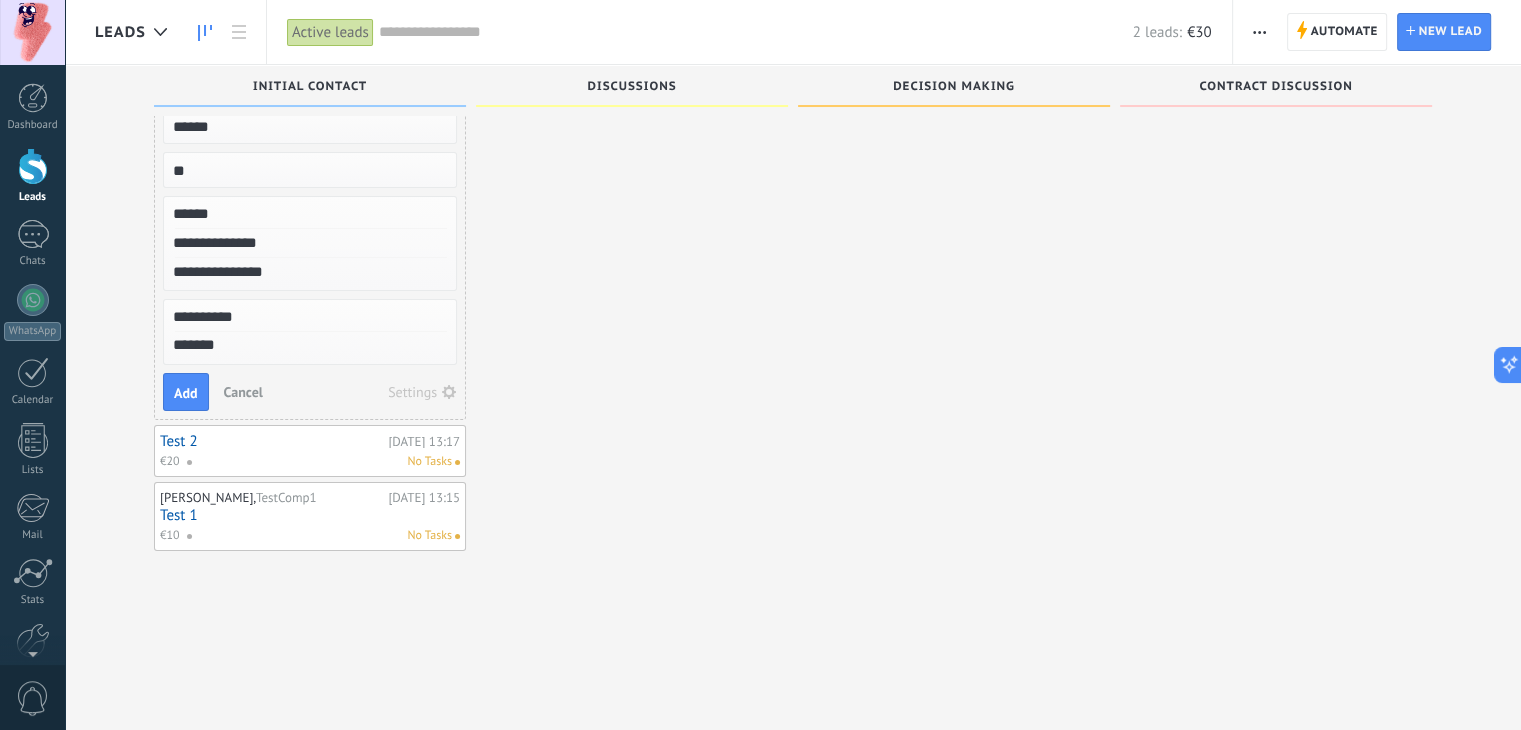 type on "******" 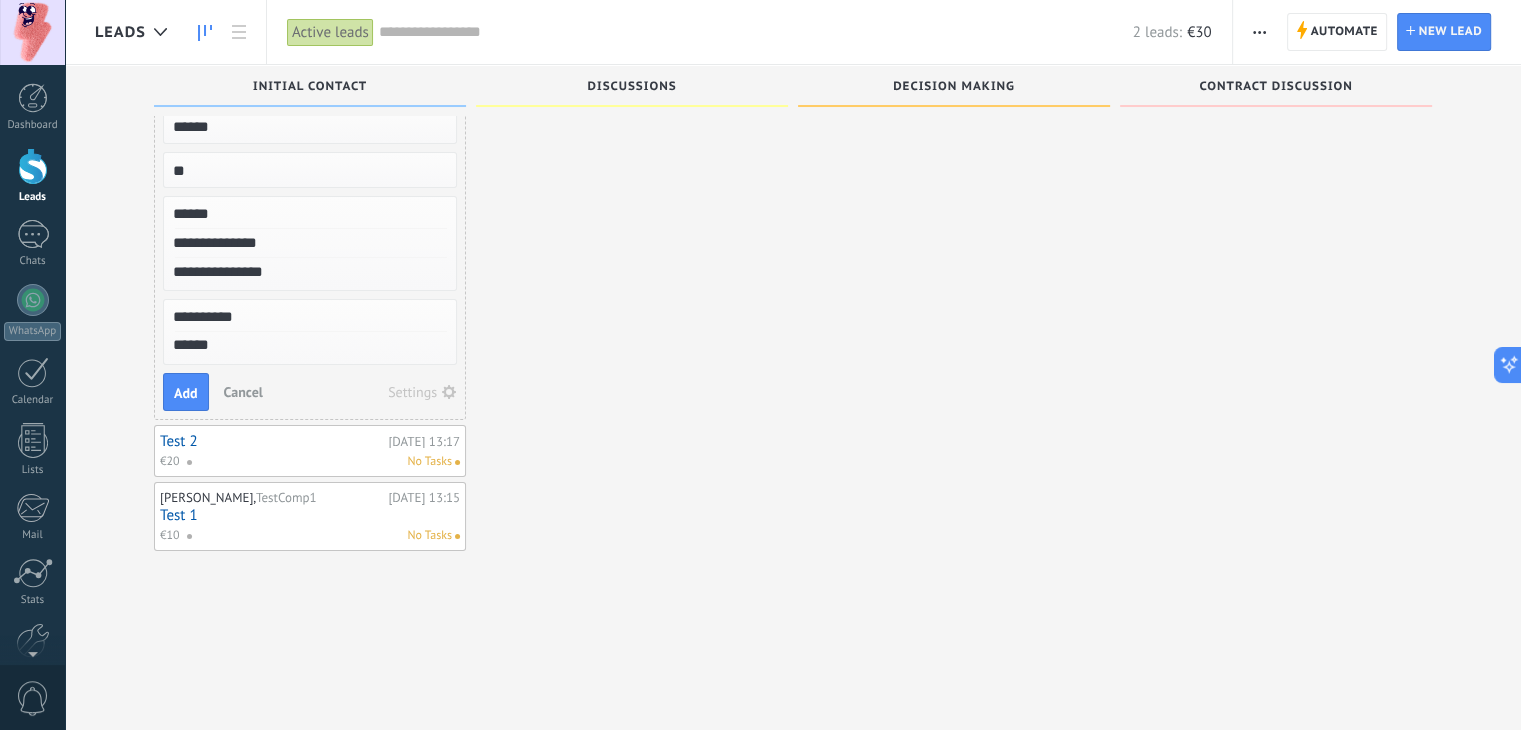 type on "*****" 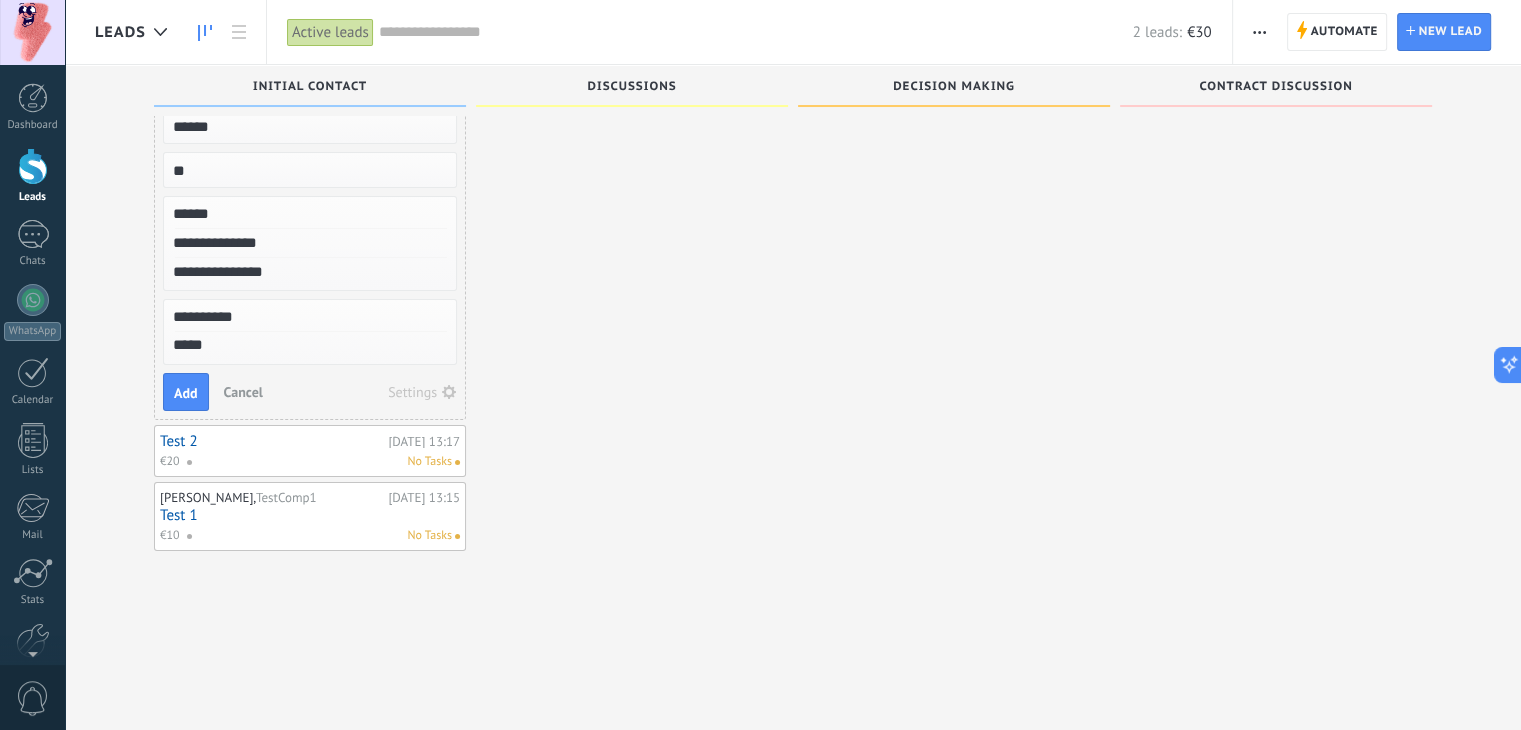 type on "****" 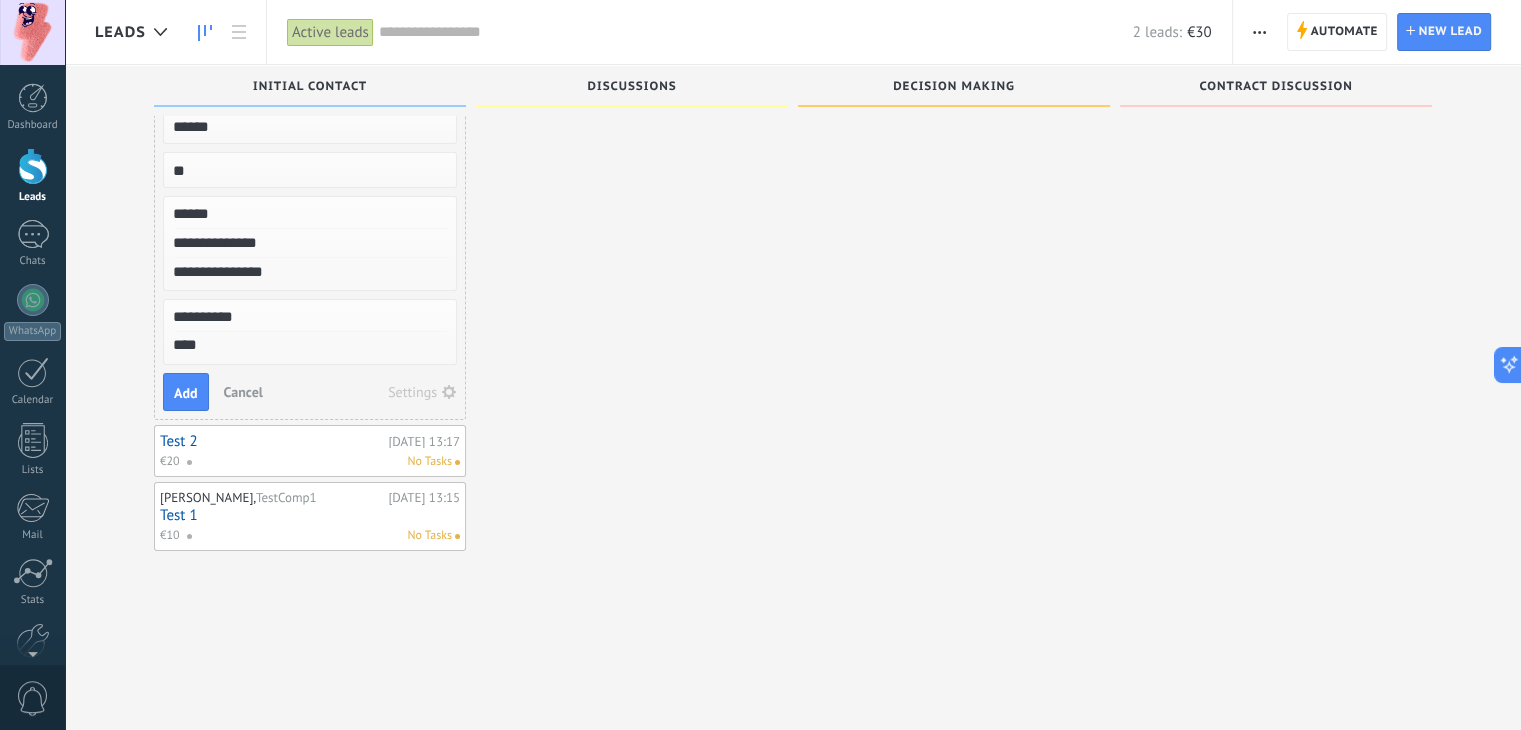 type on "***" 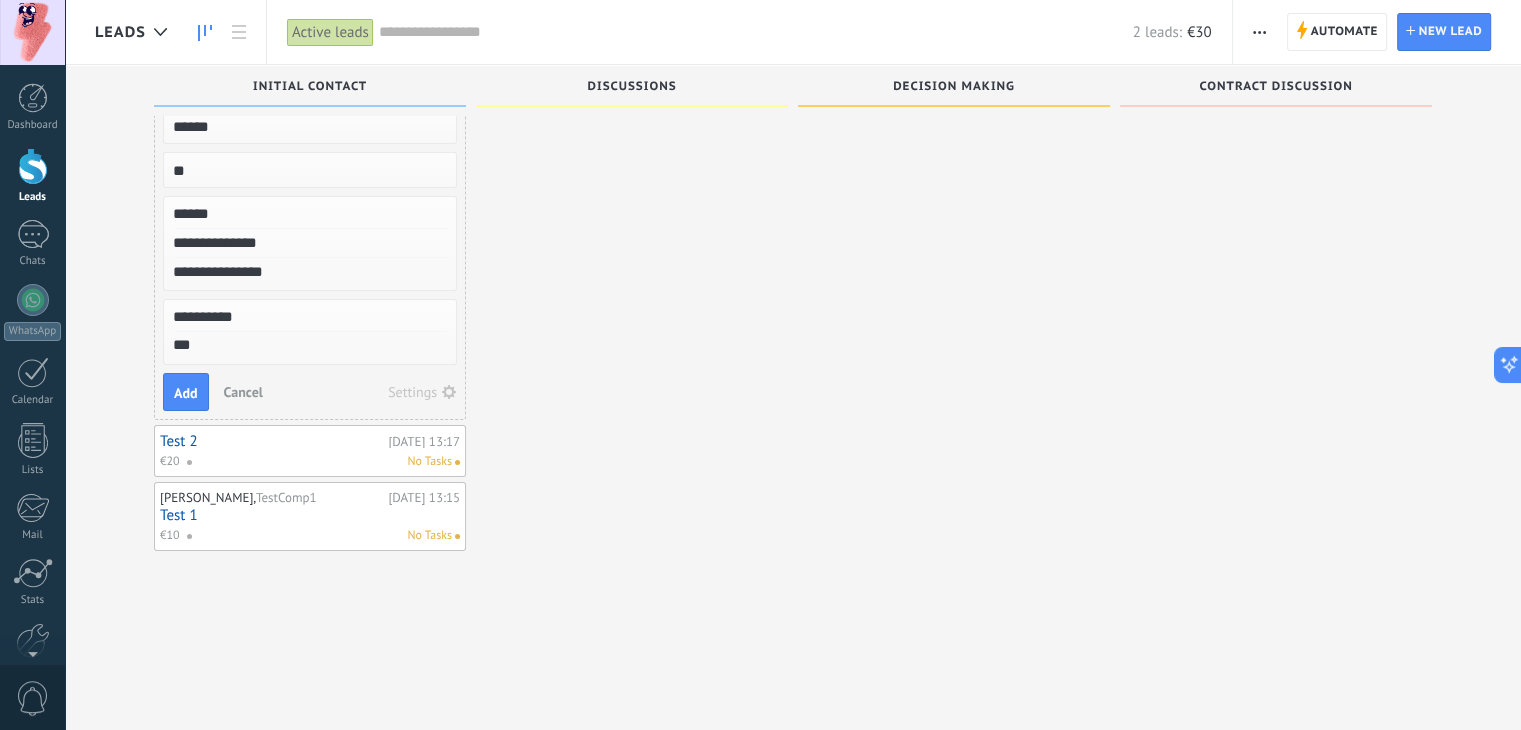 type on "**" 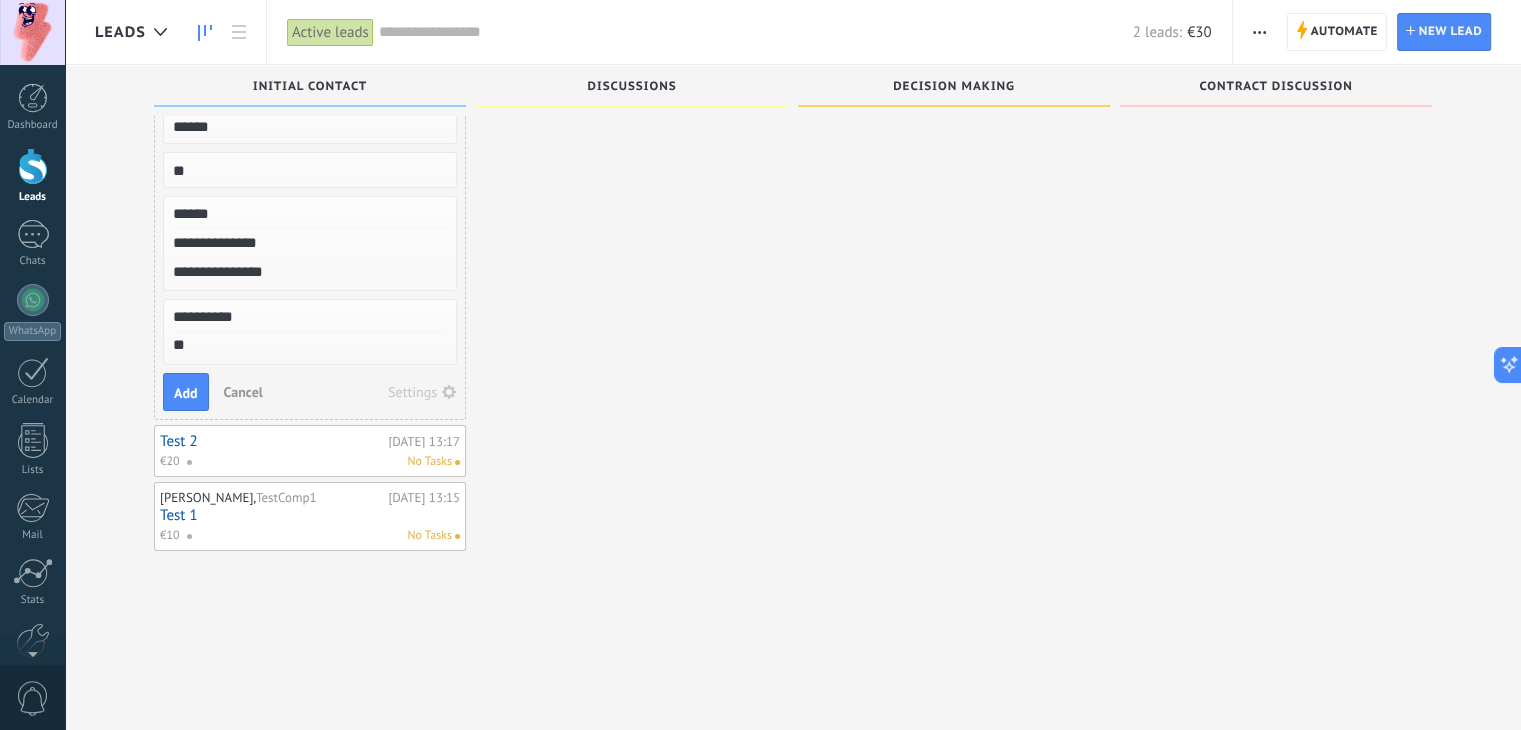 type on "*" 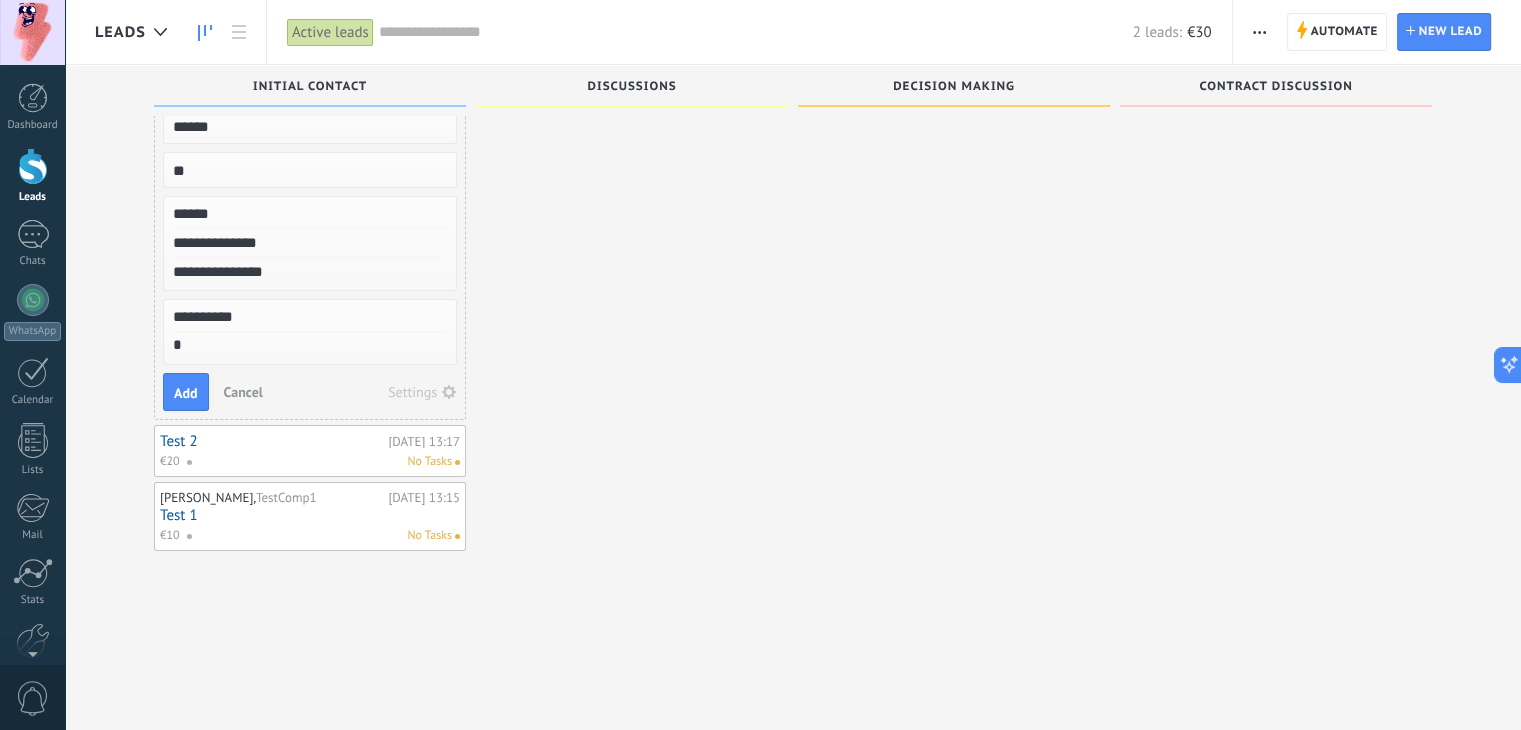 type on "**********" 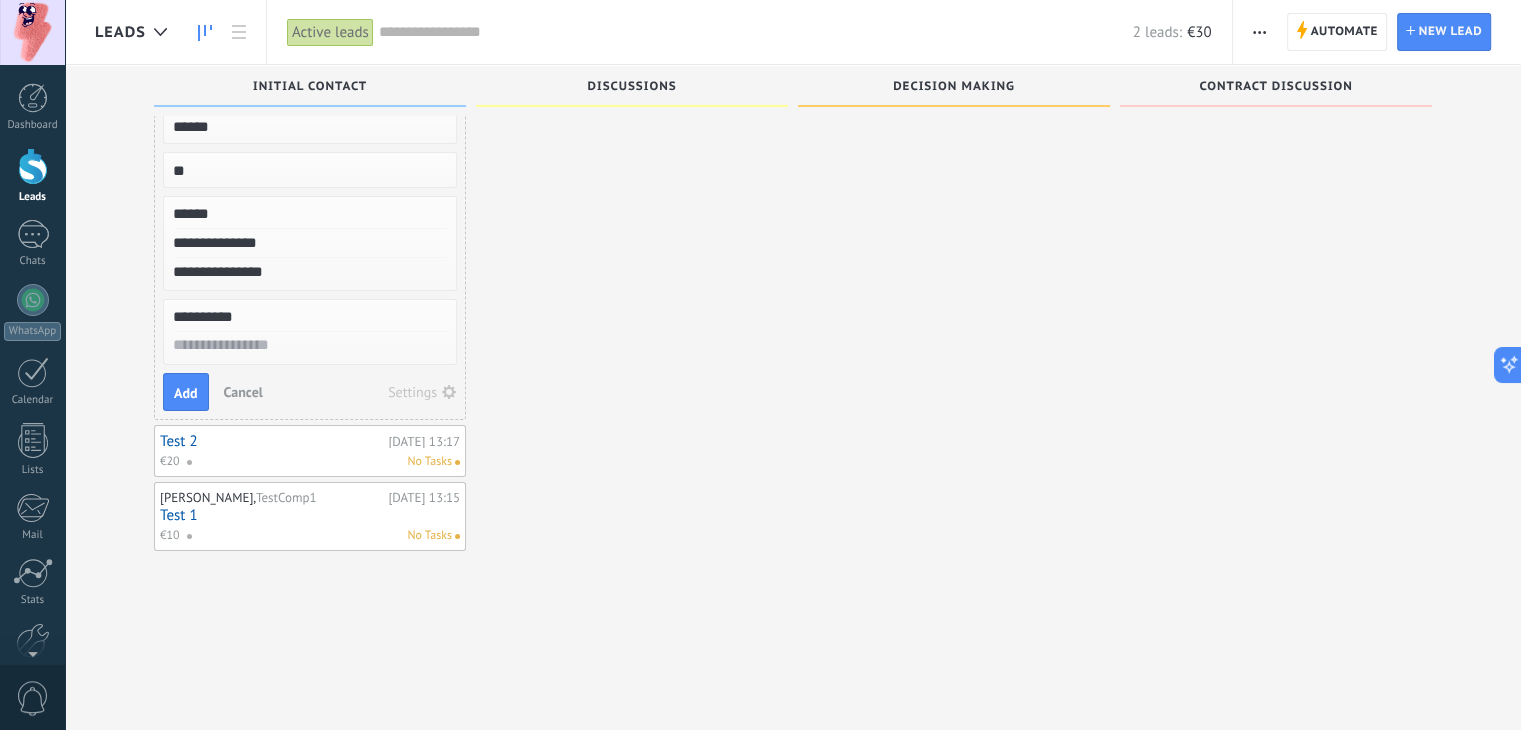 scroll, scrollTop: 19, scrollLeft: 0, axis: vertical 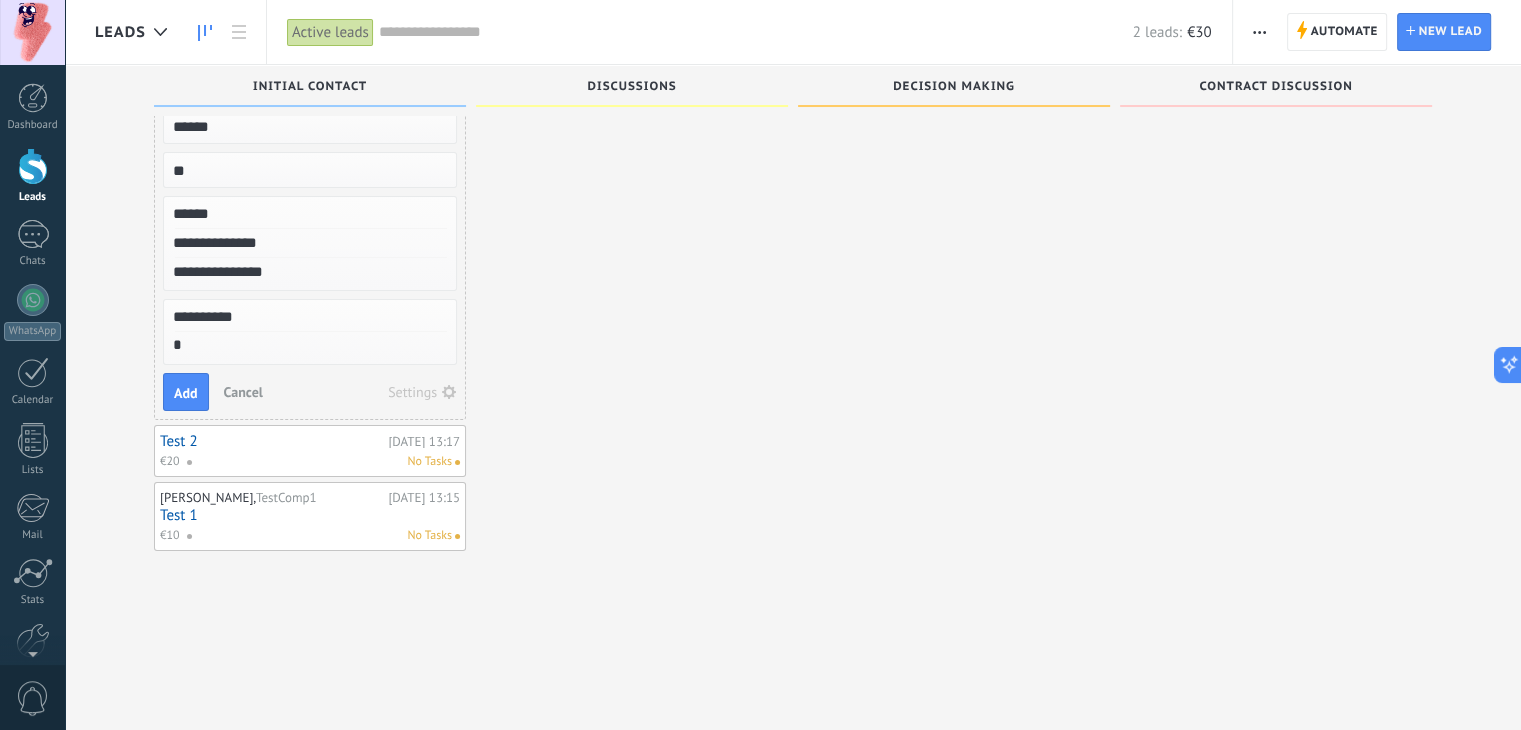 type on "**" 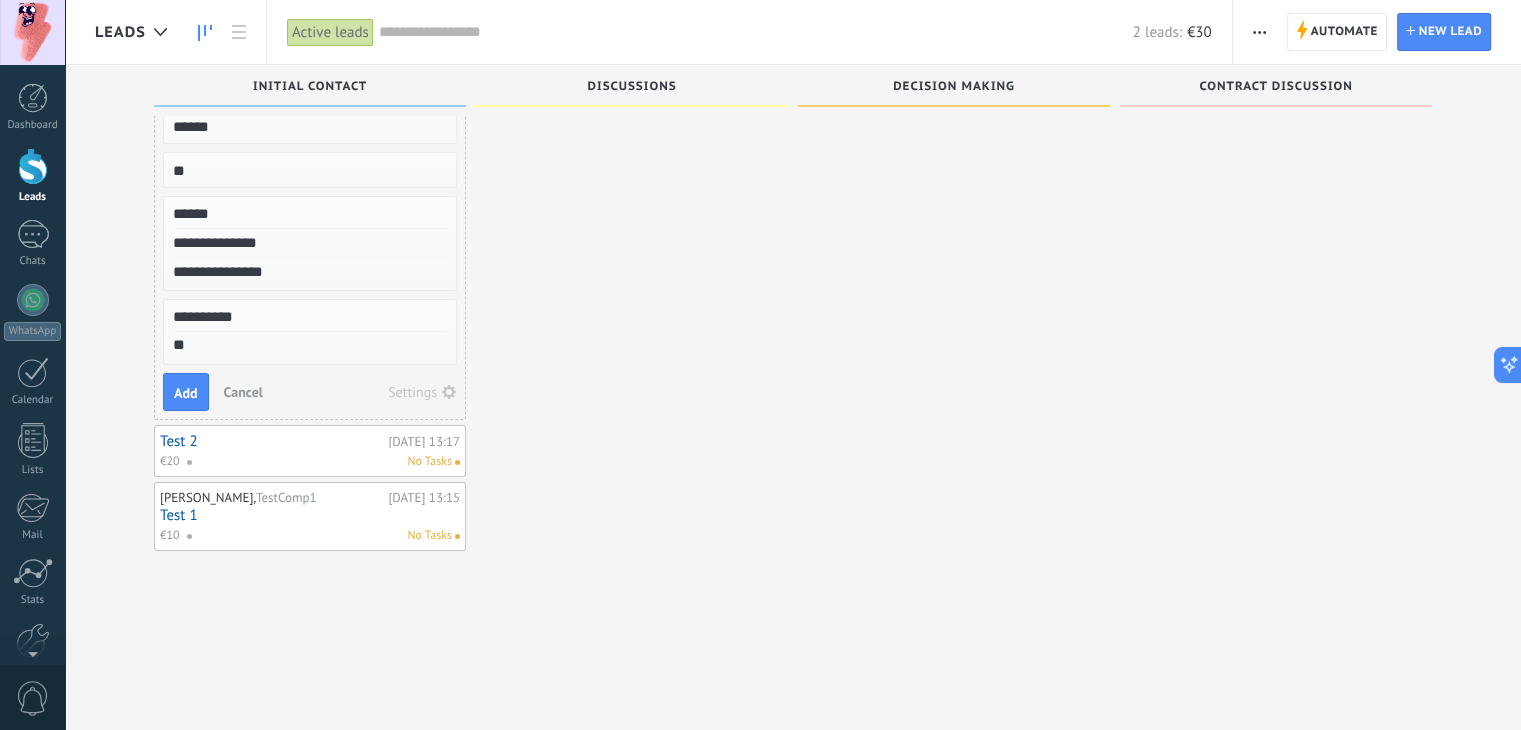 type on "***" 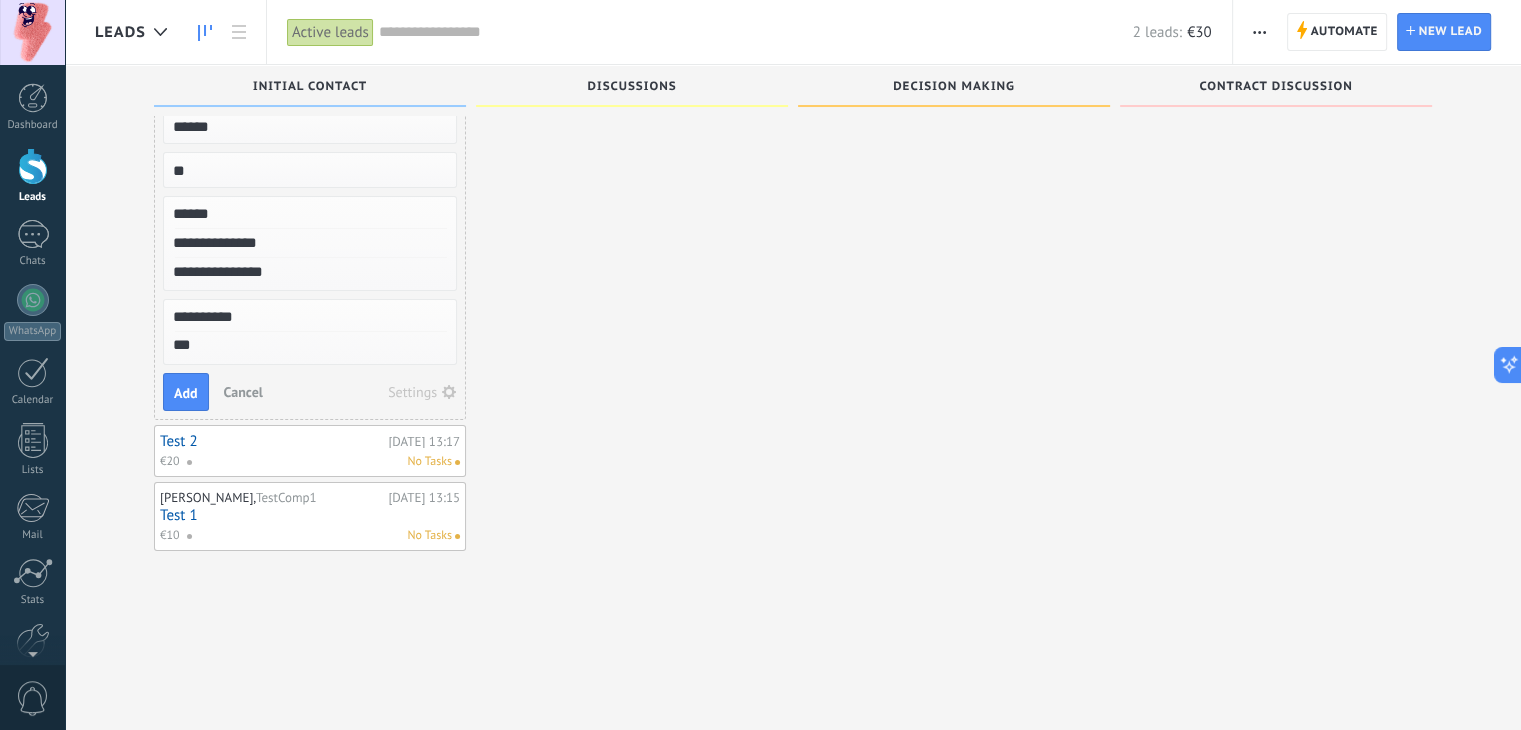 type on "****" 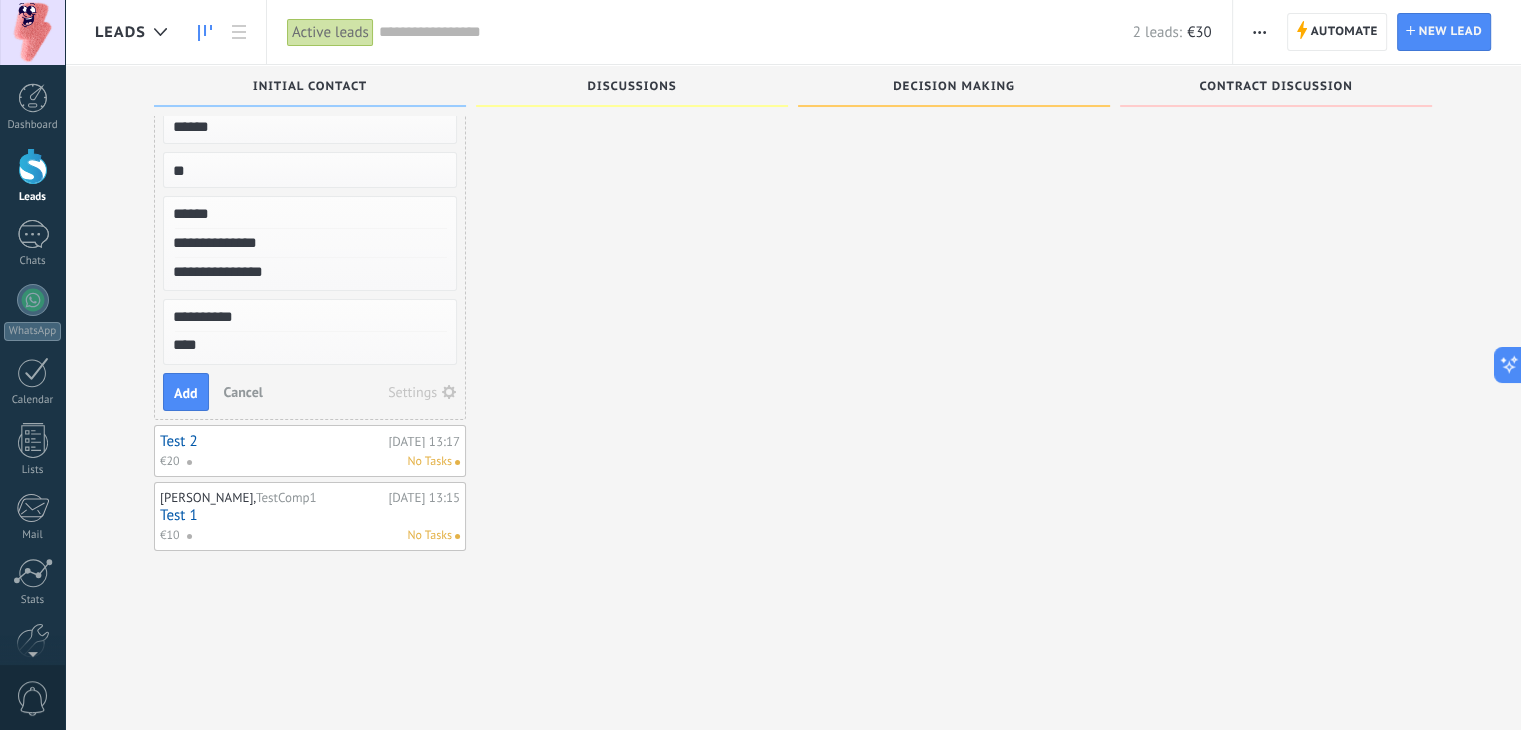 type on "*****" 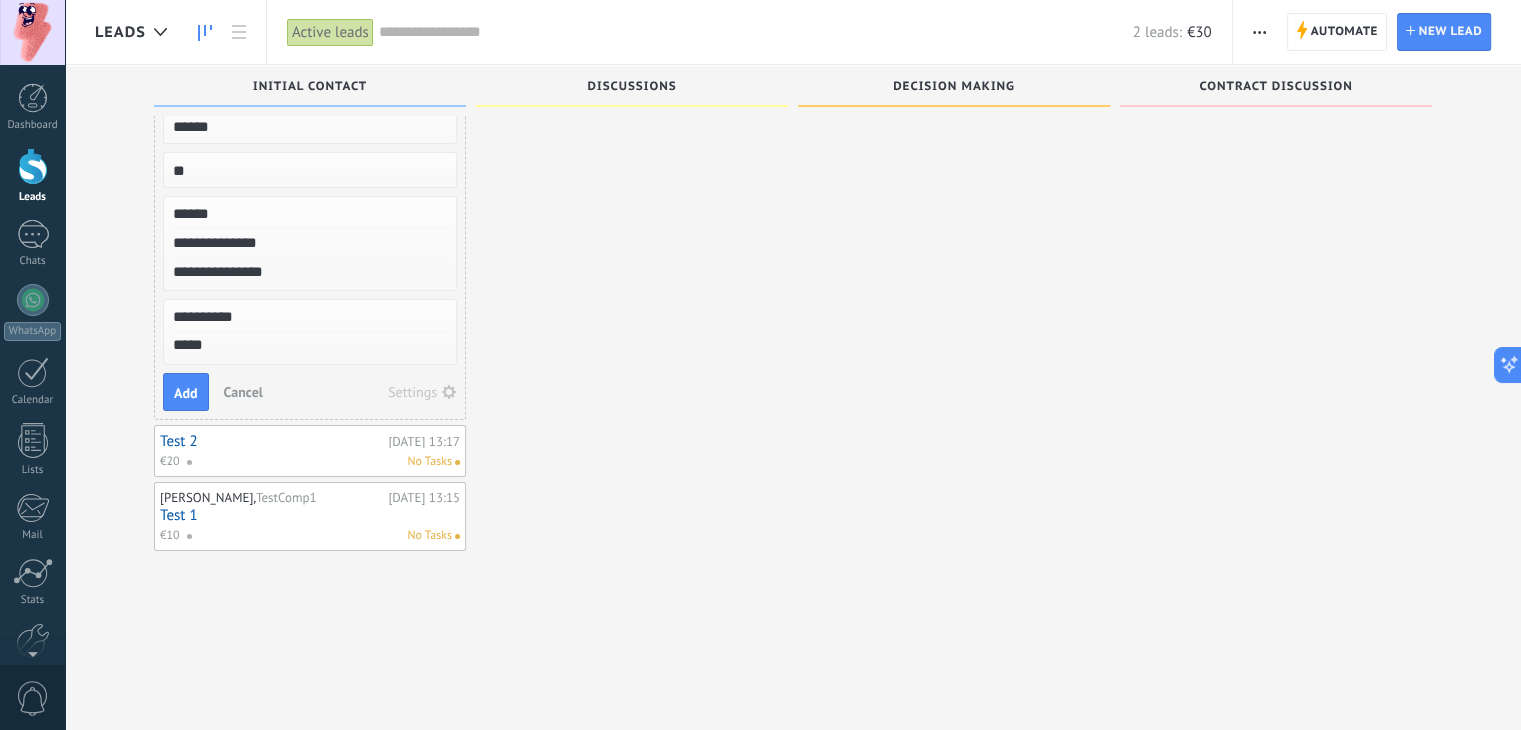 type on "******" 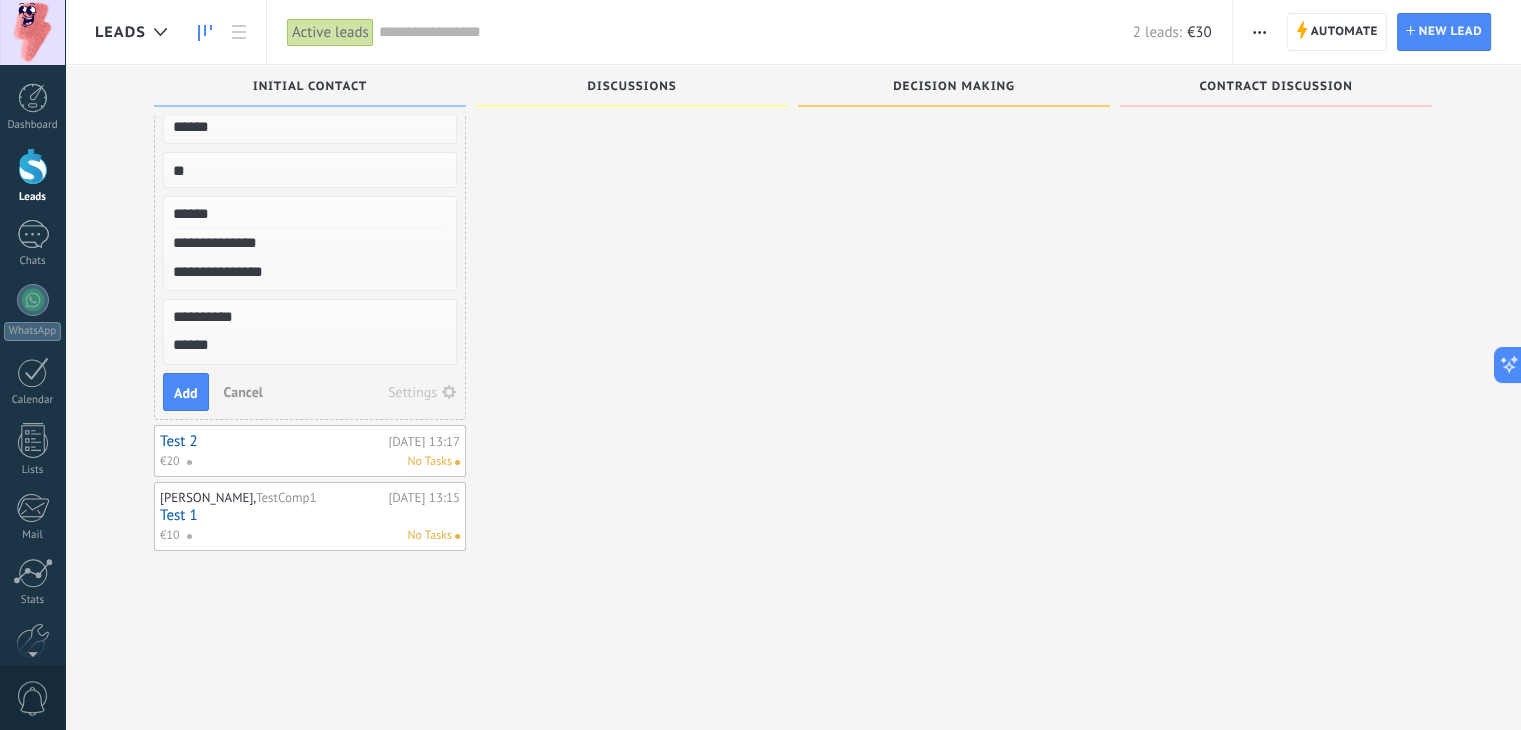 type on "******" 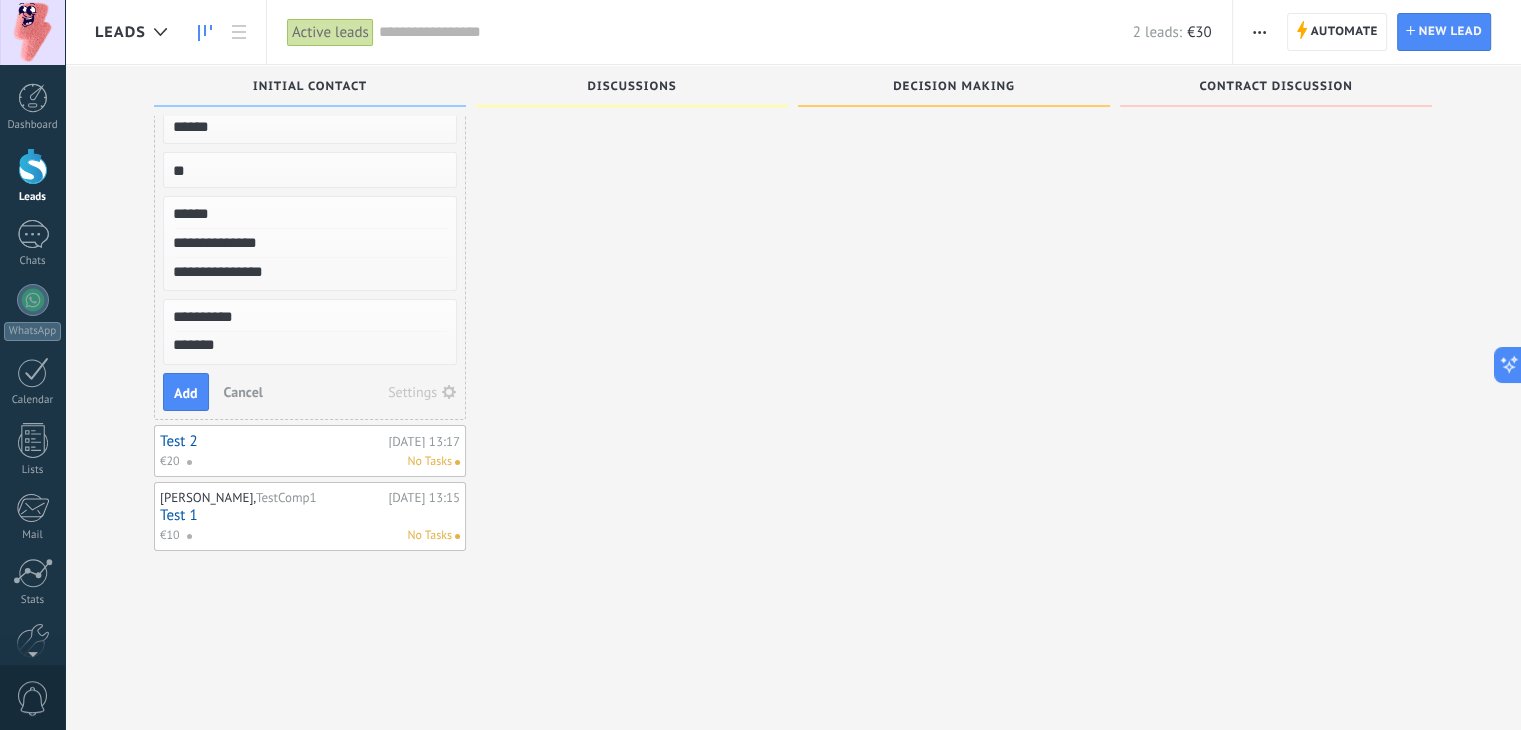 type on "******" 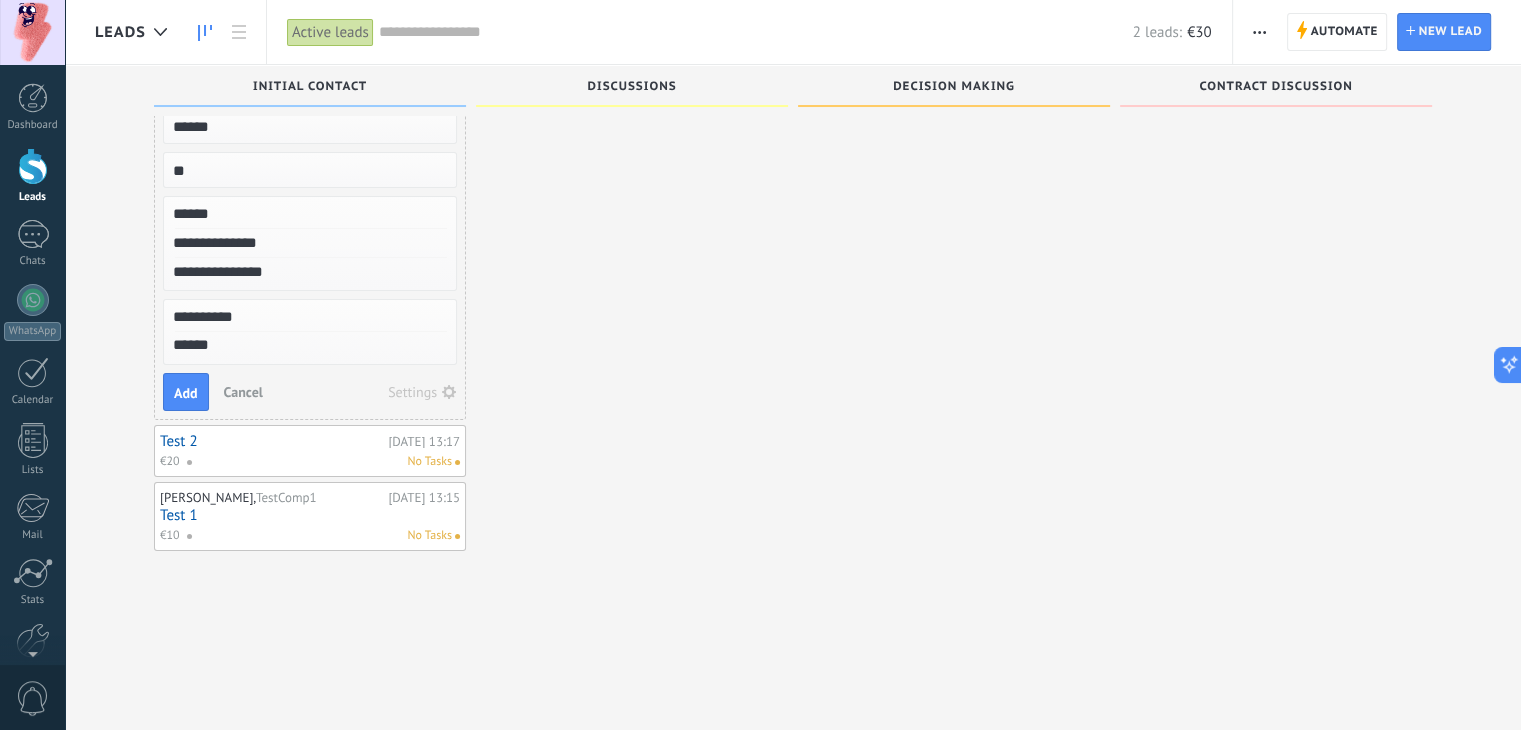 scroll, scrollTop: 19, scrollLeft: 0, axis: vertical 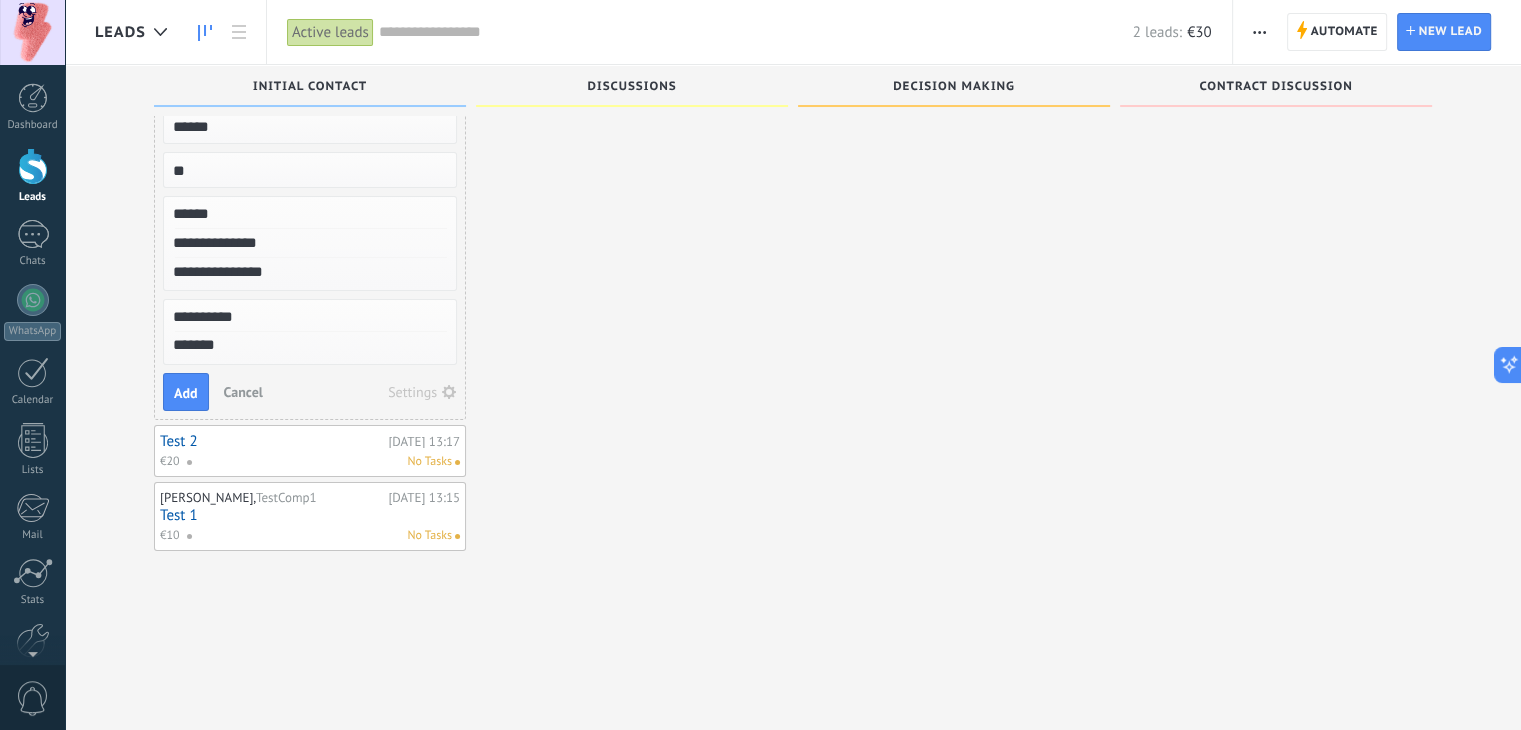 type on "******" 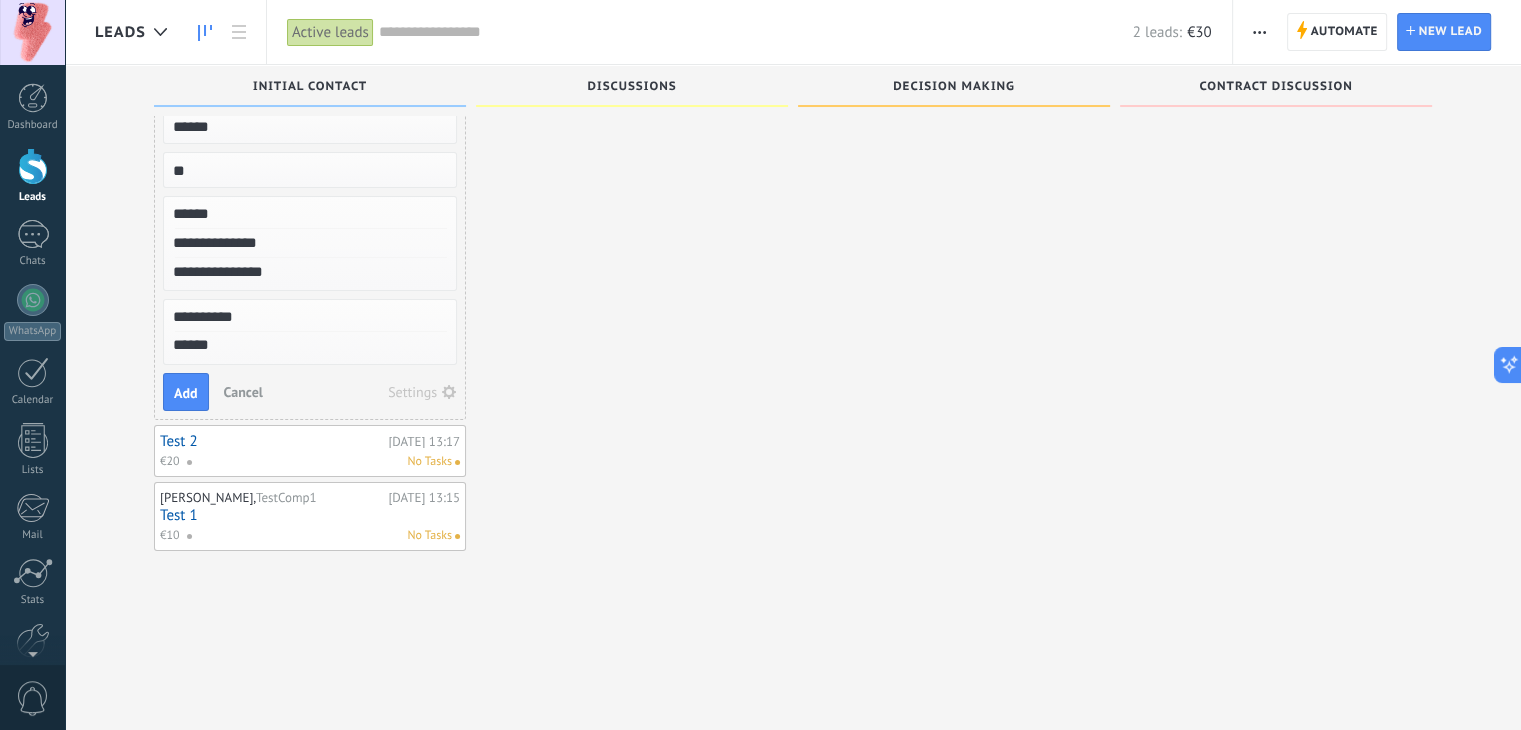 type on "*******" 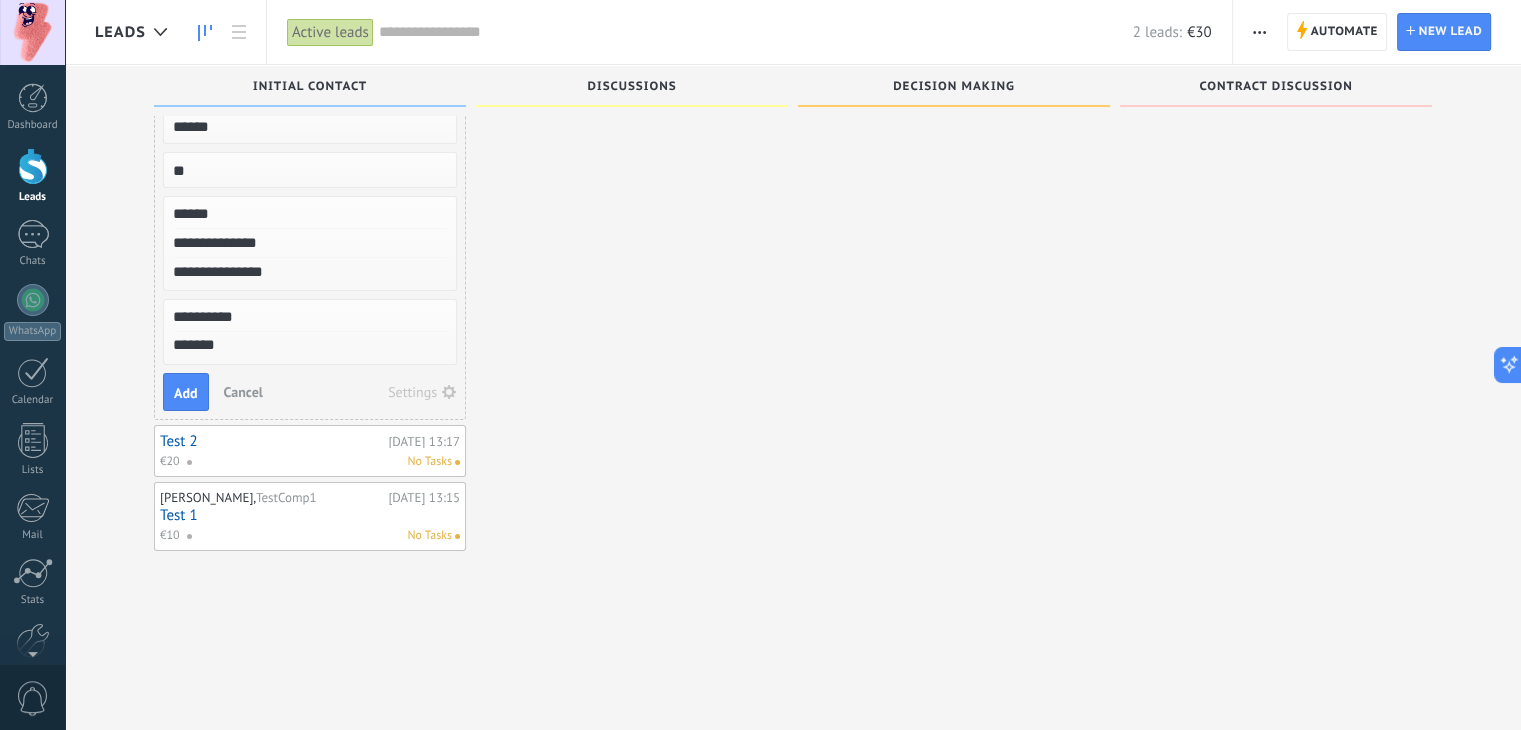 type on "*******" 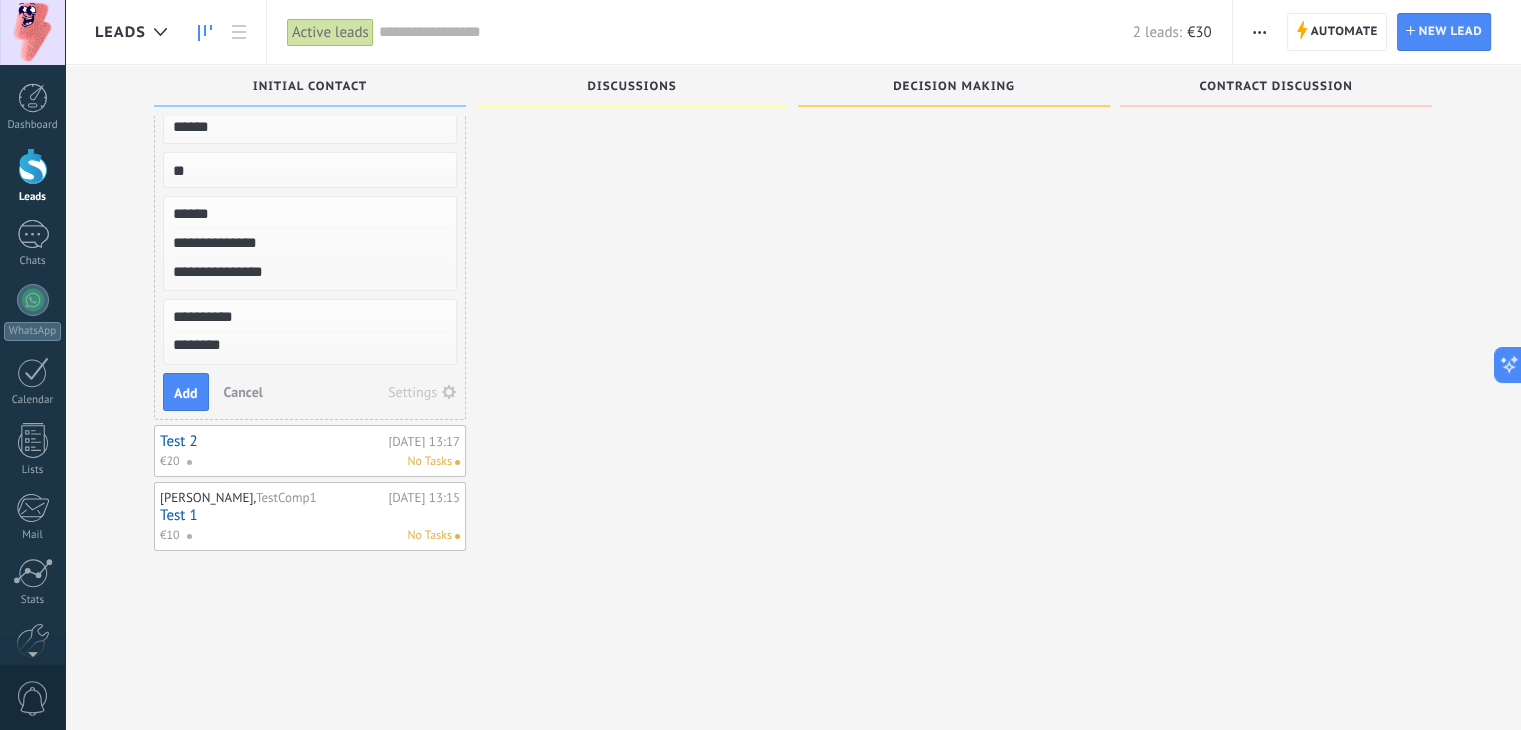 scroll, scrollTop: 19, scrollLeft: 0, axis: vertical 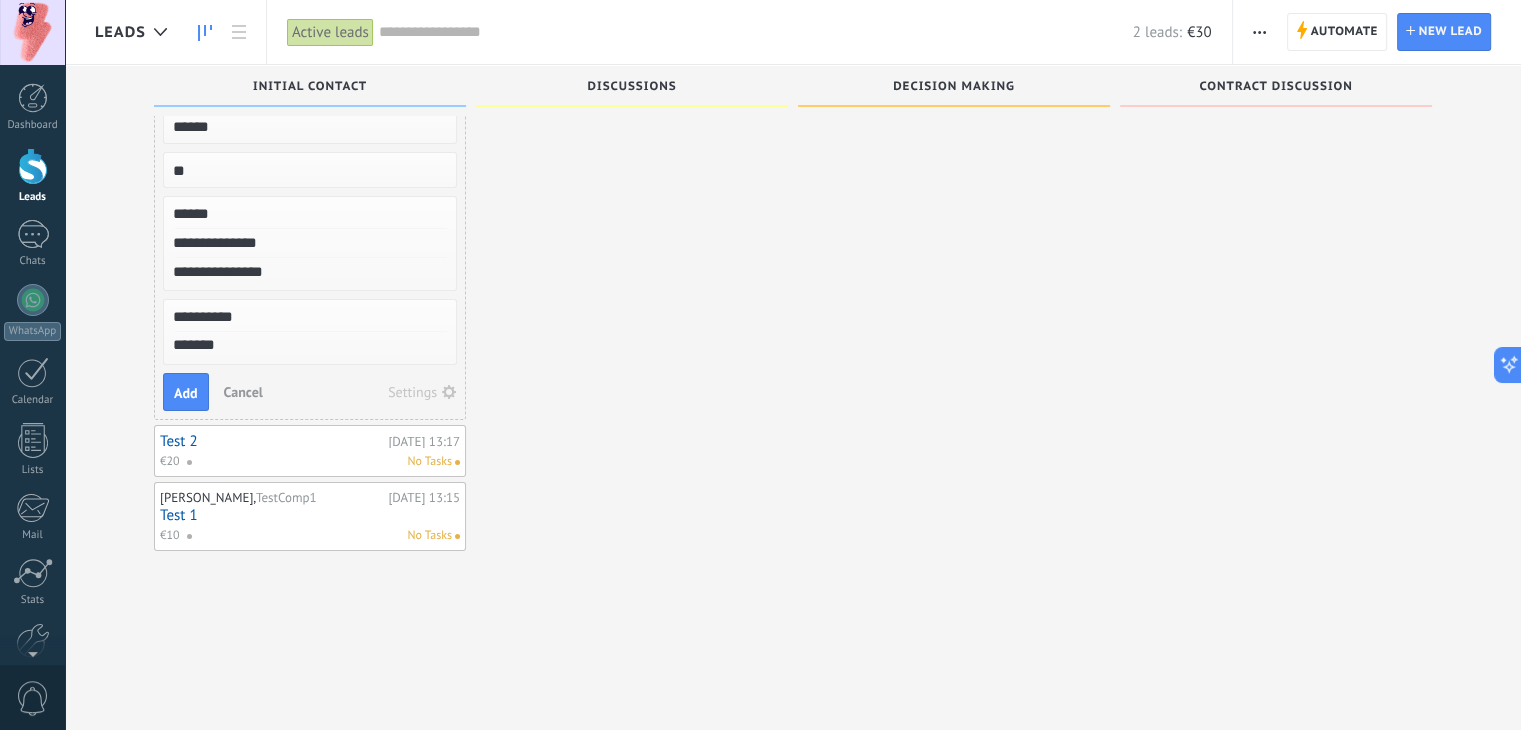 type on "******" 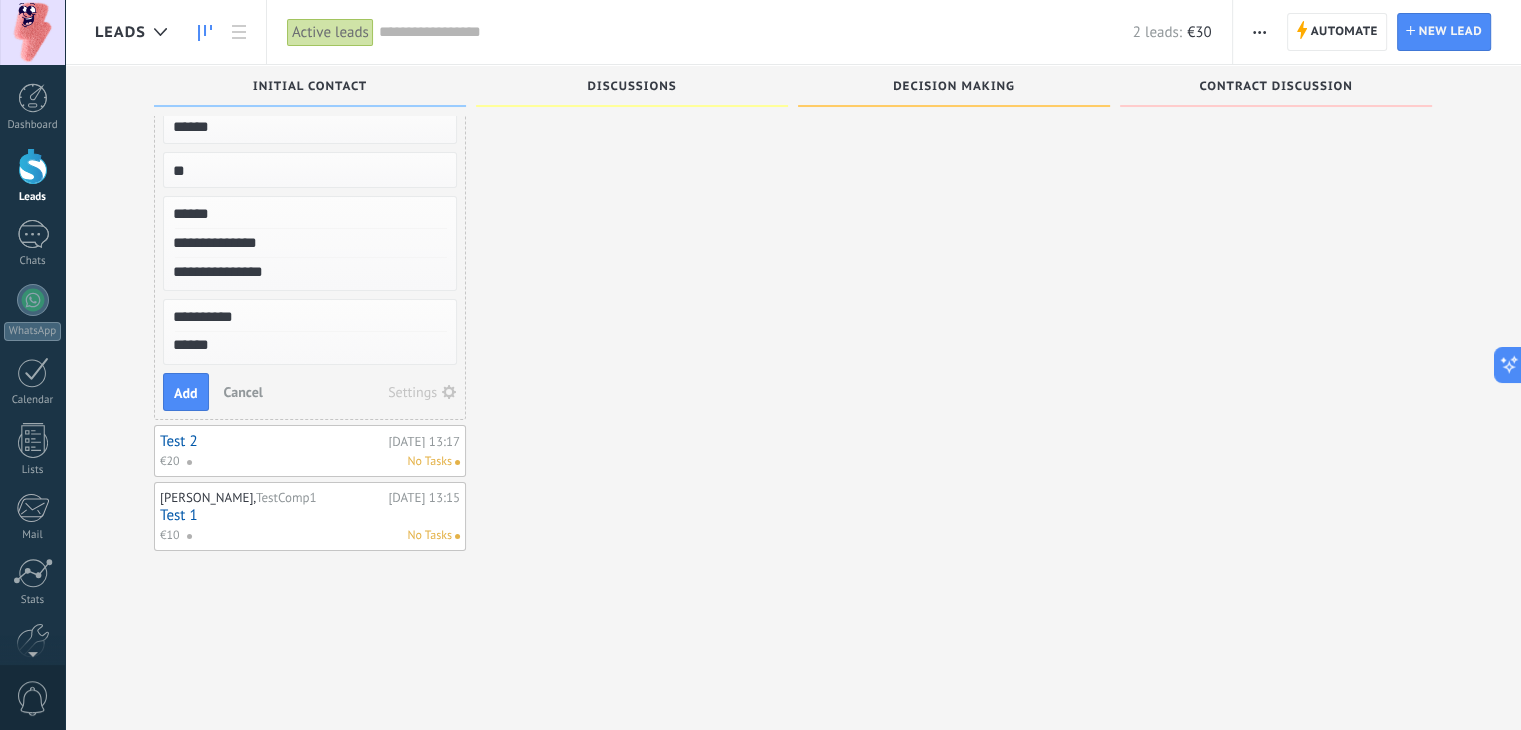 scroll, scrollTop: 19, scrollLeft: 0, axis: vertical 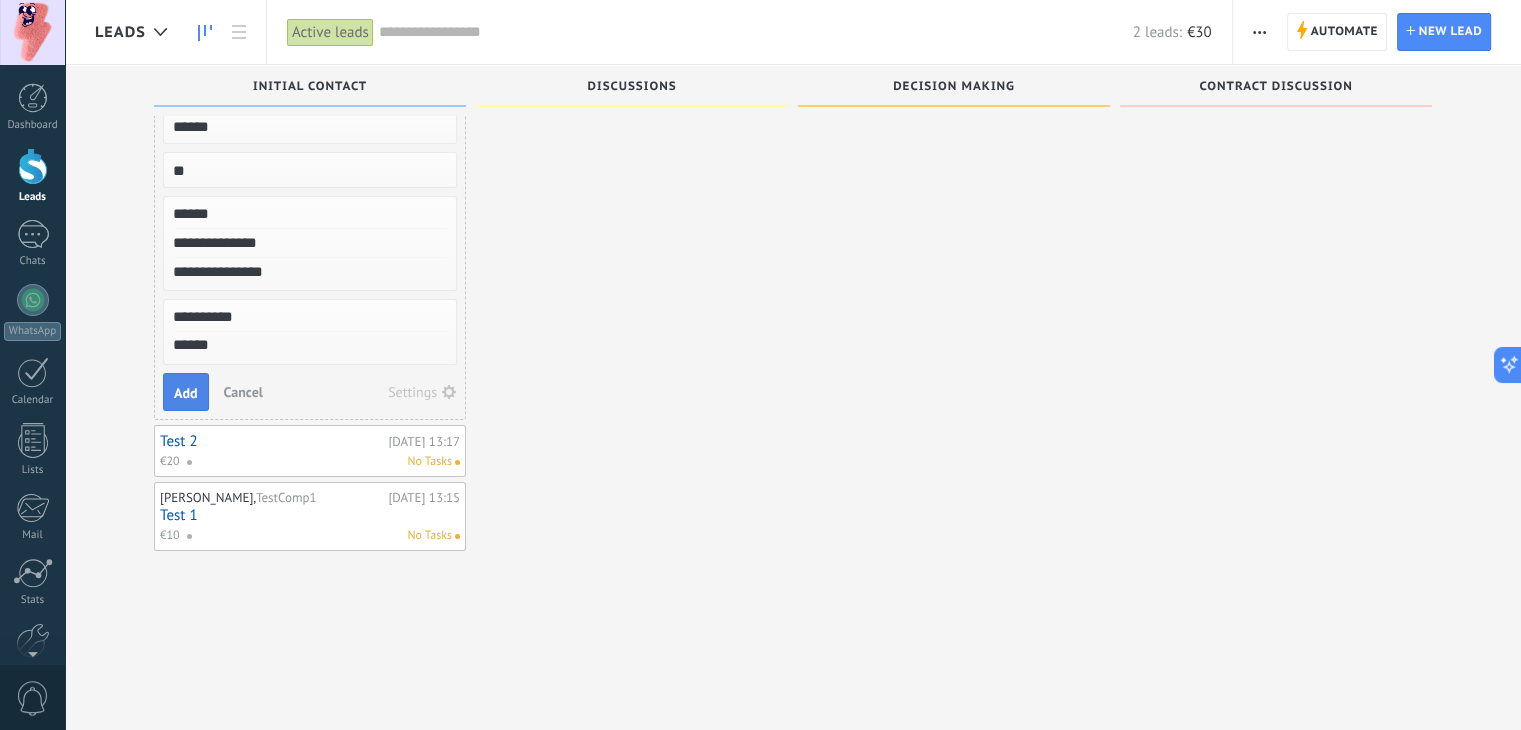 type on "******" 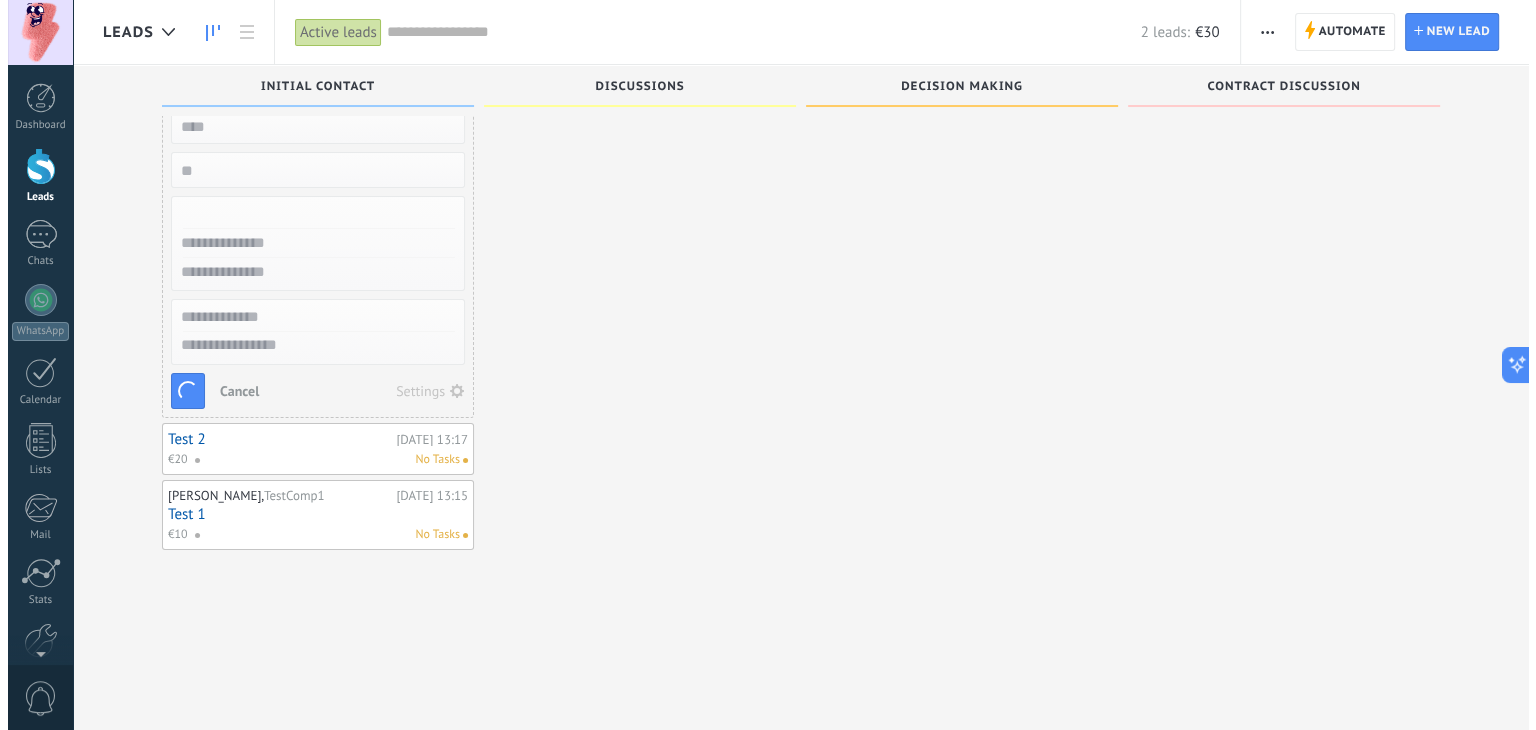scroll, scrollTop: 19, scrollLeft: 0, axis: vertical 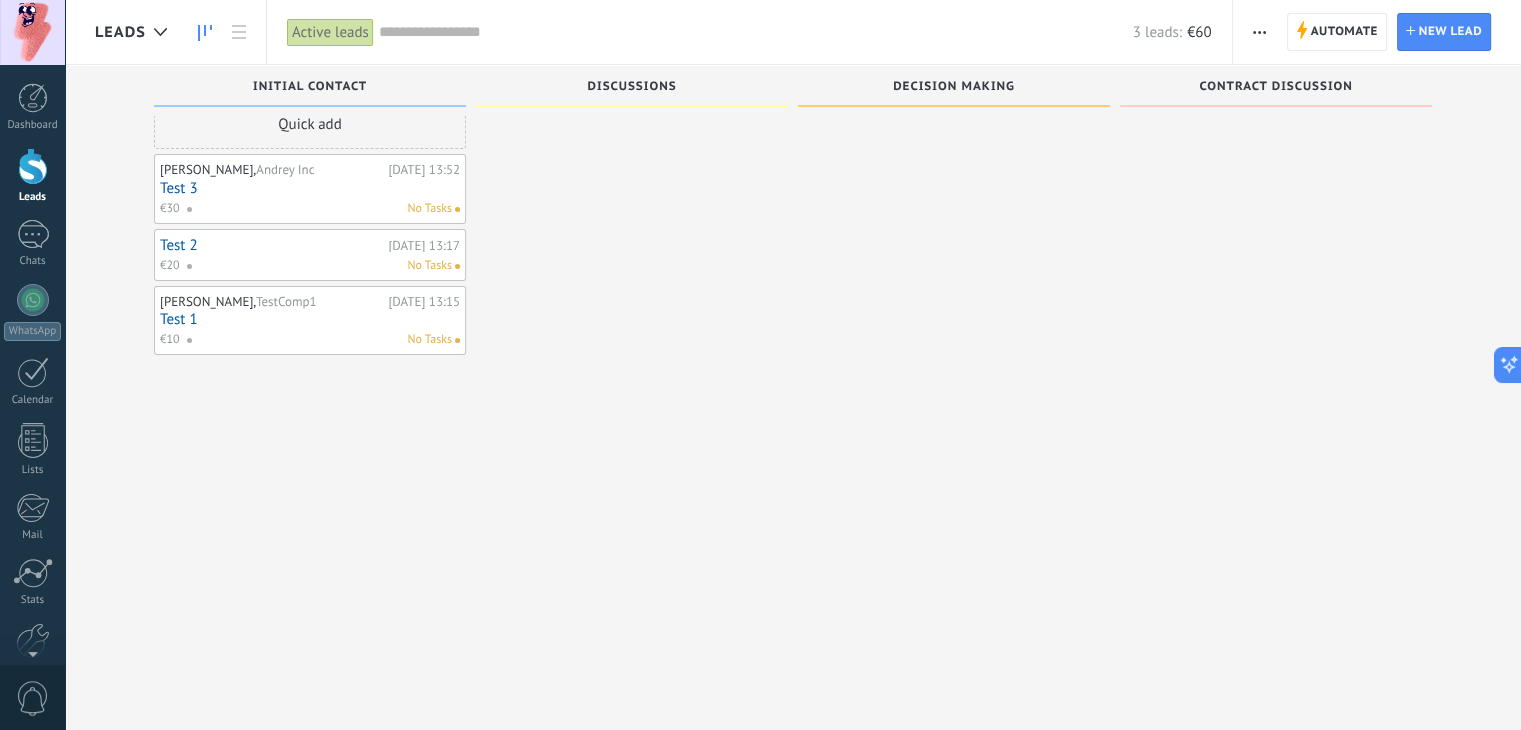 click at bounding box center (198, 209) 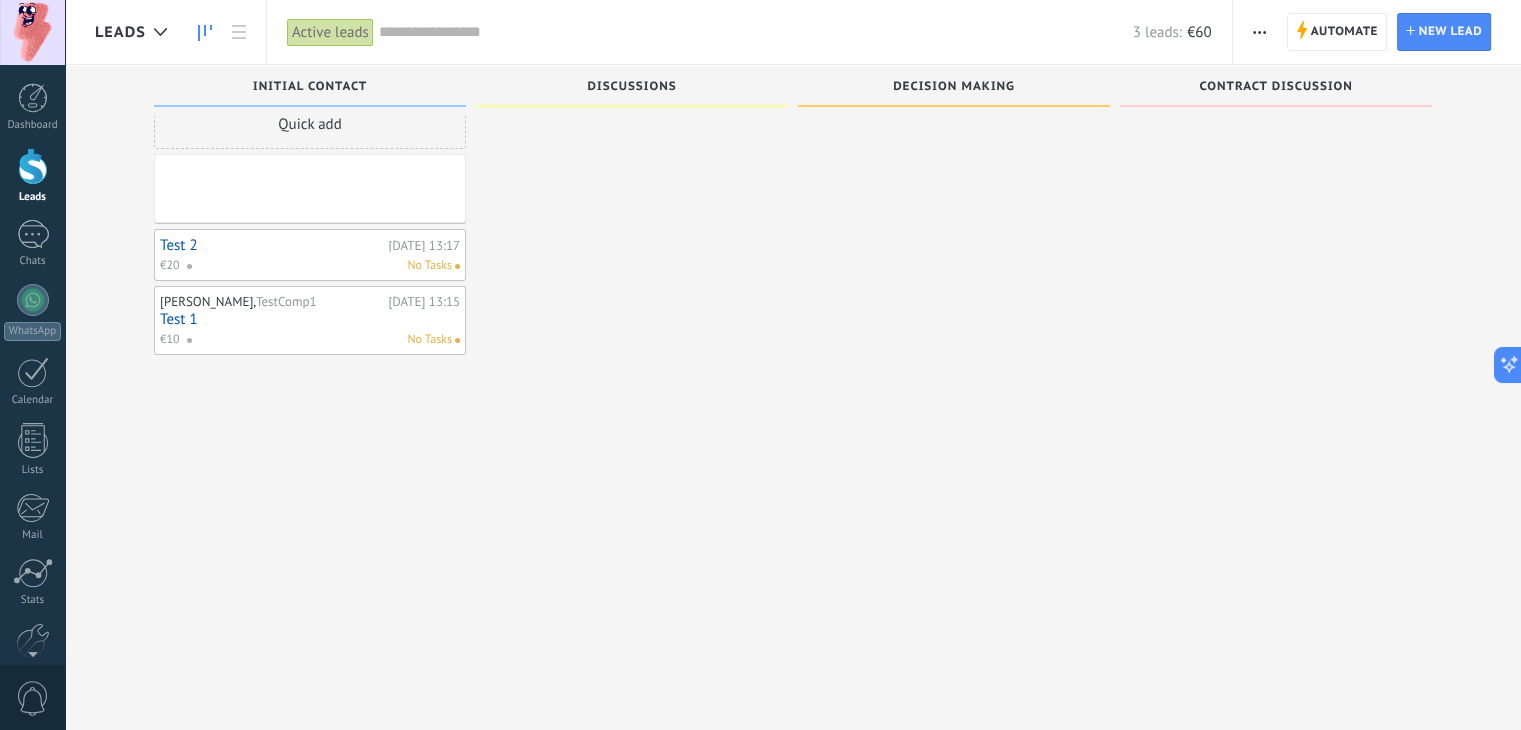 click at bounding box center (632, 333) 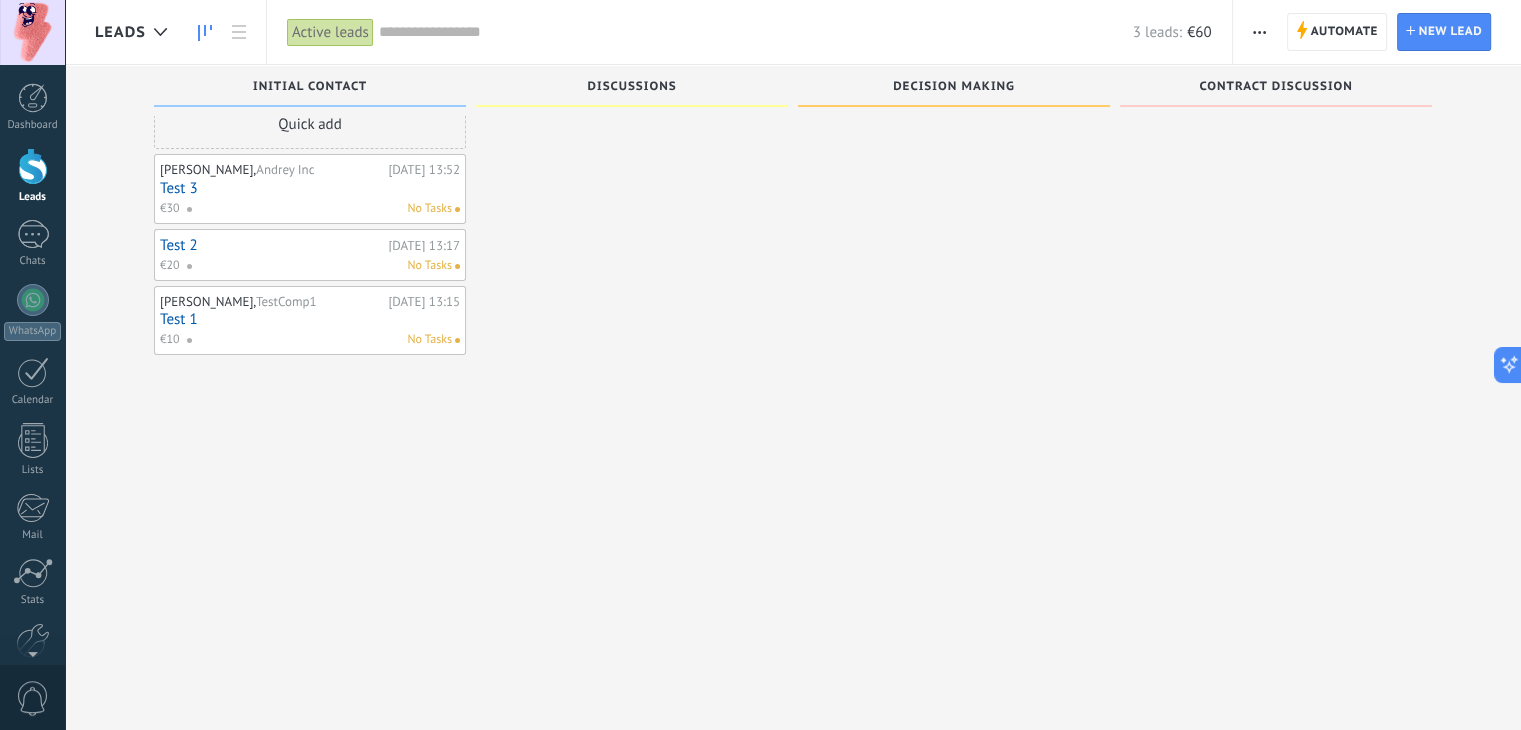 click on "No Tasks" at bounding box center (429, 209) 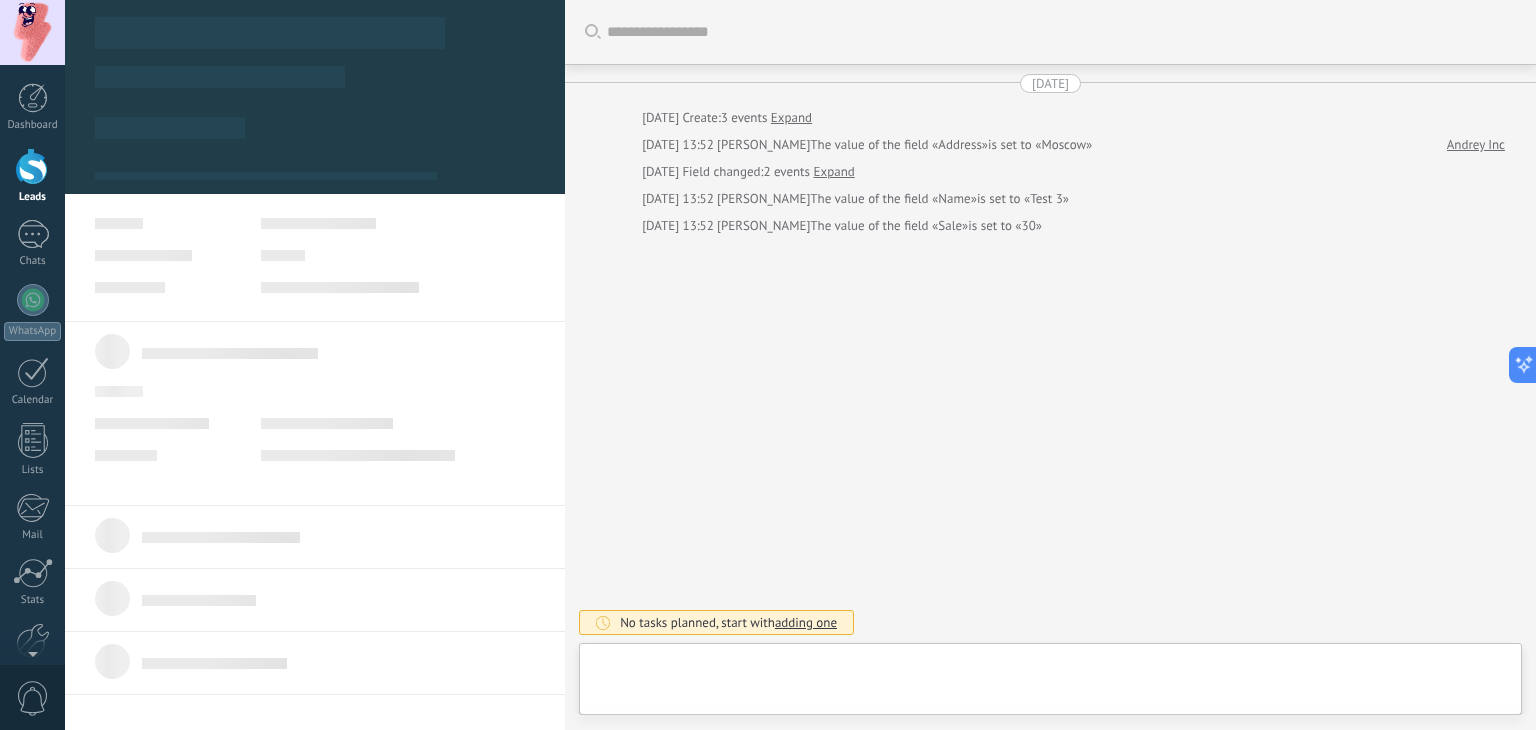 scroll, scrollTop: 0, scrollLeft: 0, axis: both 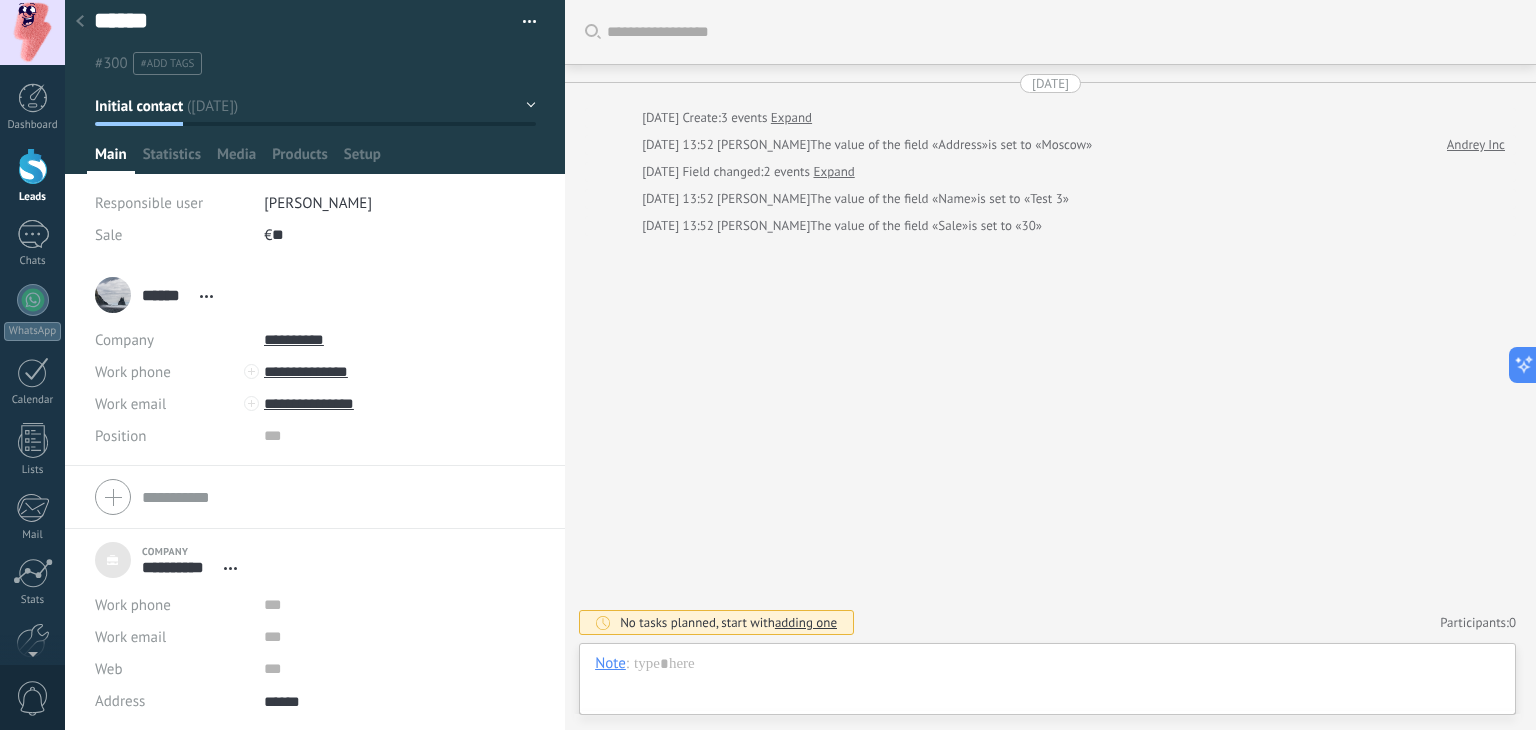 click at bounding box center (315, 497) 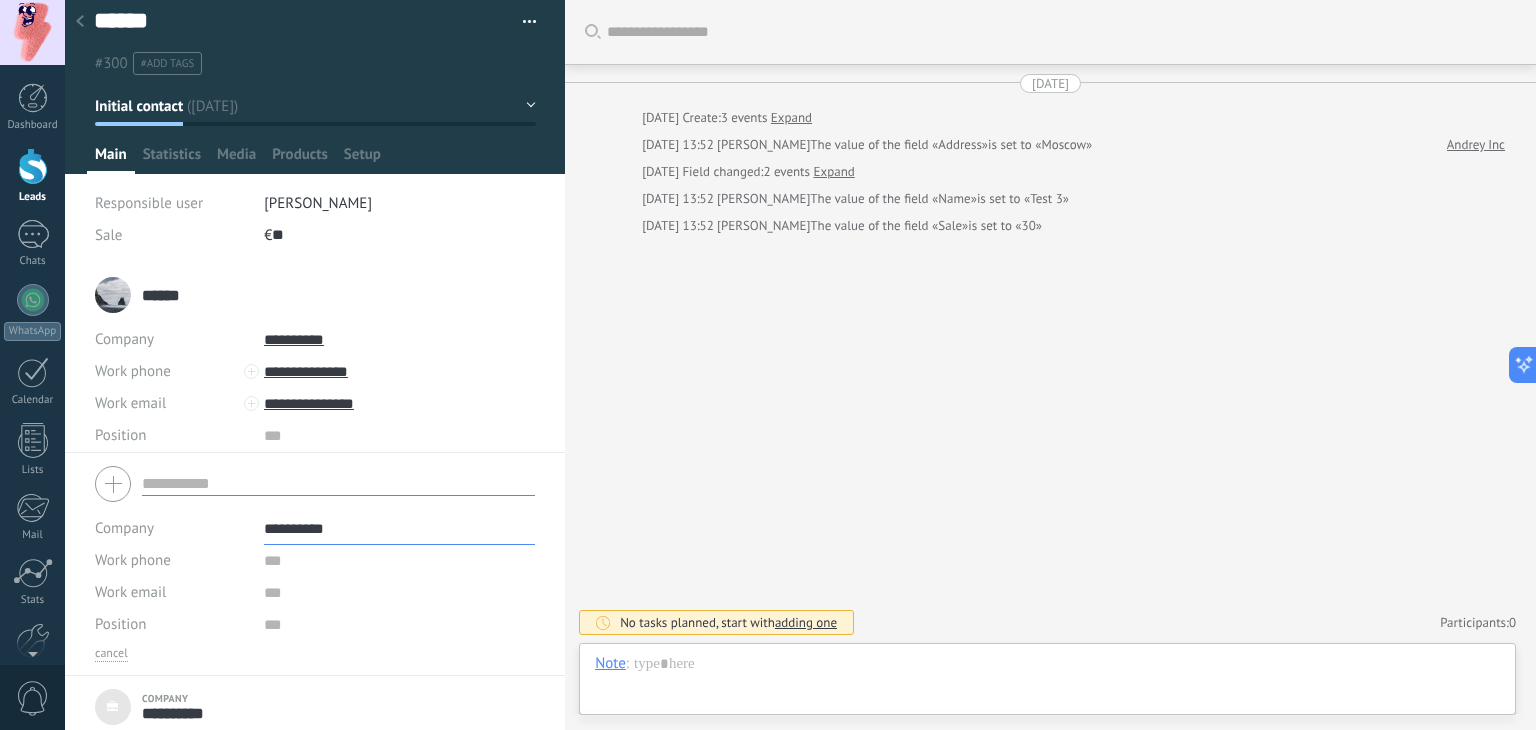 scroll, scrollTop: 20, scrollLeft: 0, axis: vertical 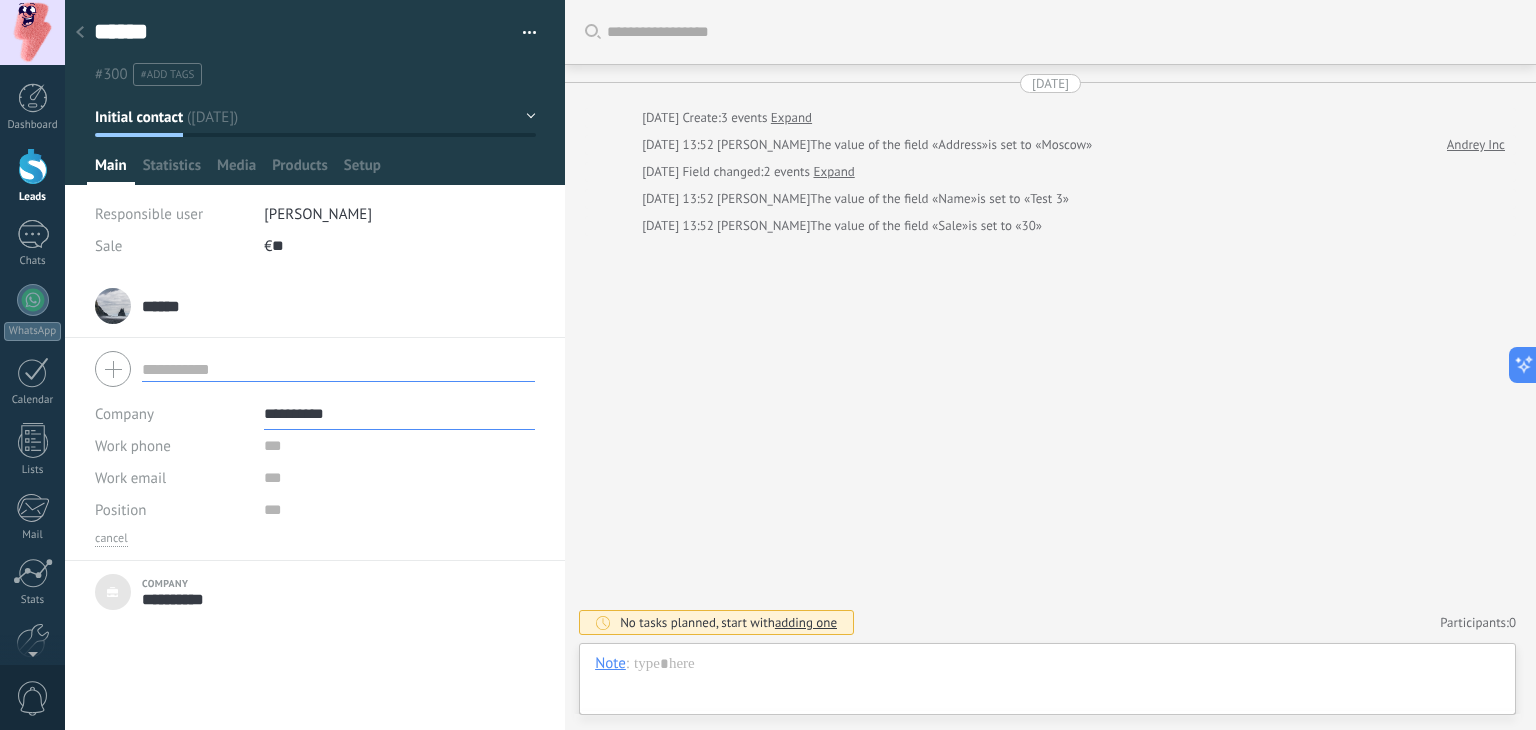 click at bounding box center (338, 369) 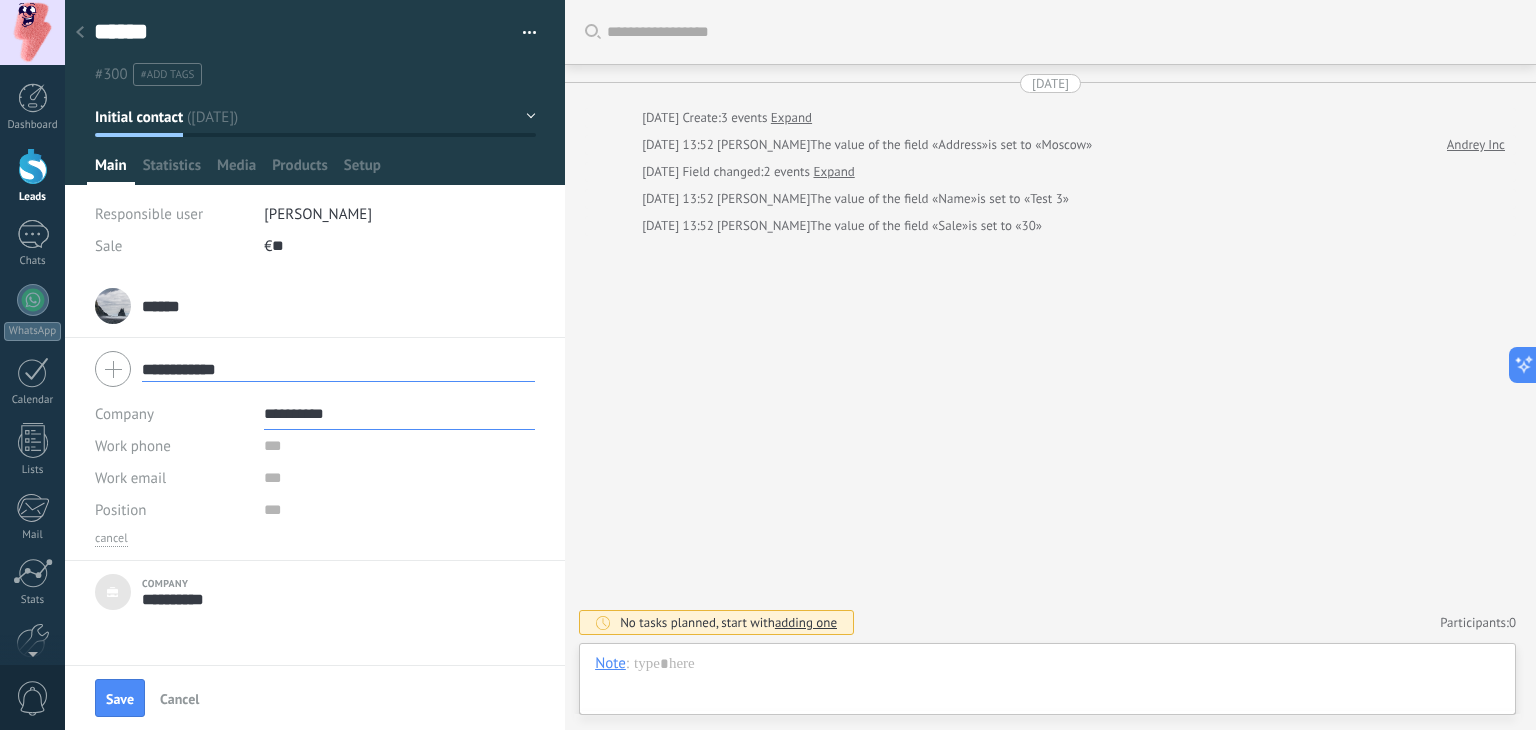 type on "**********" 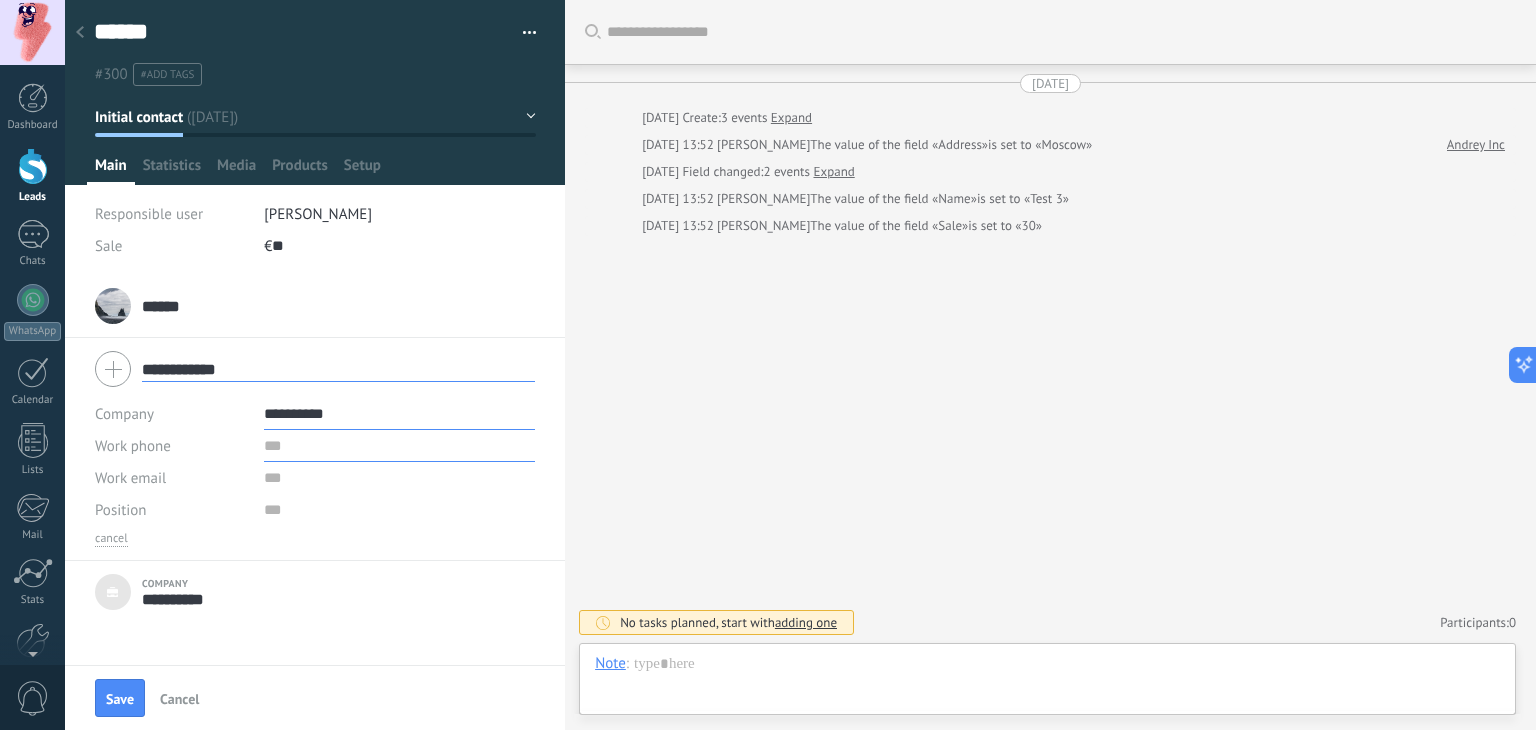 click at bounding box center [399, 446] 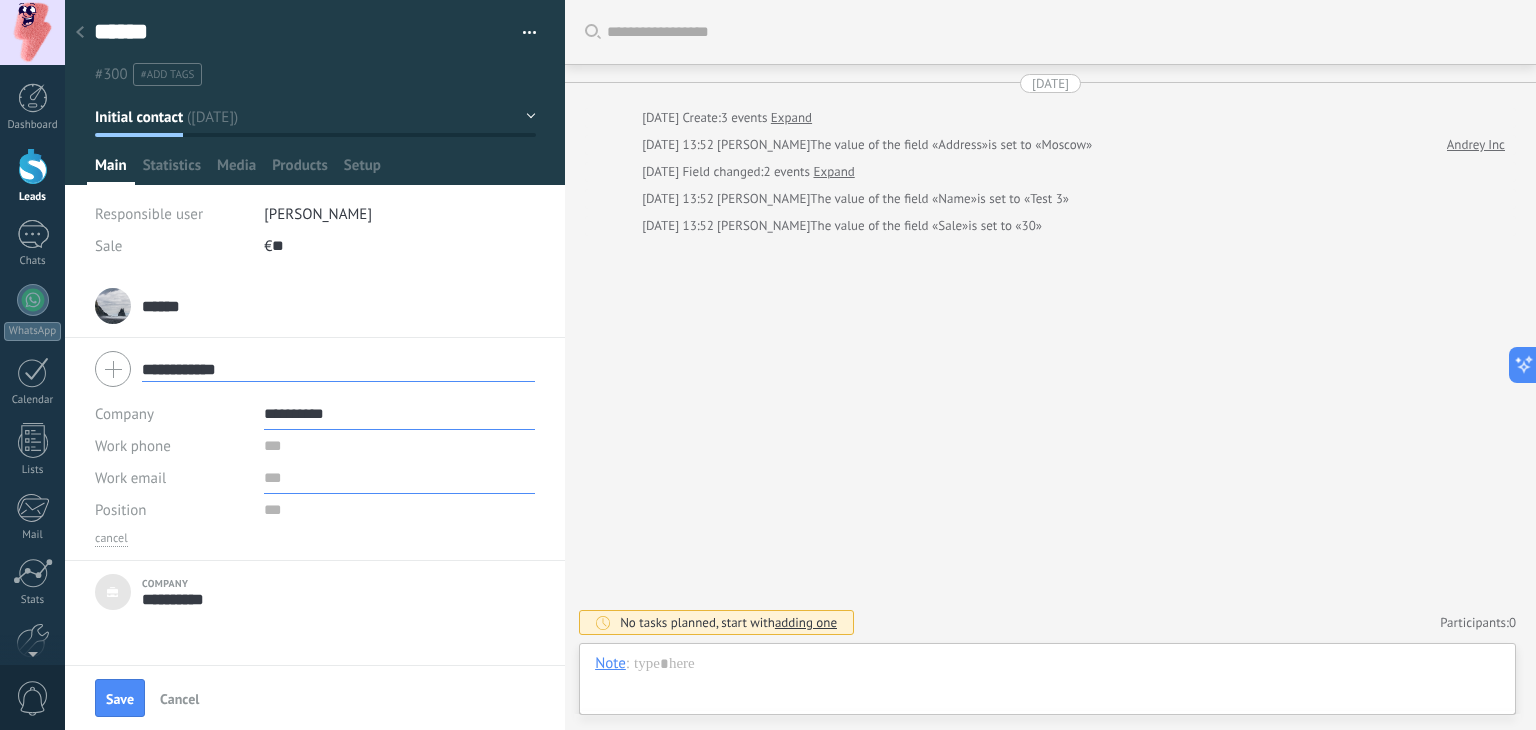 click at bounding box center [399, 478] 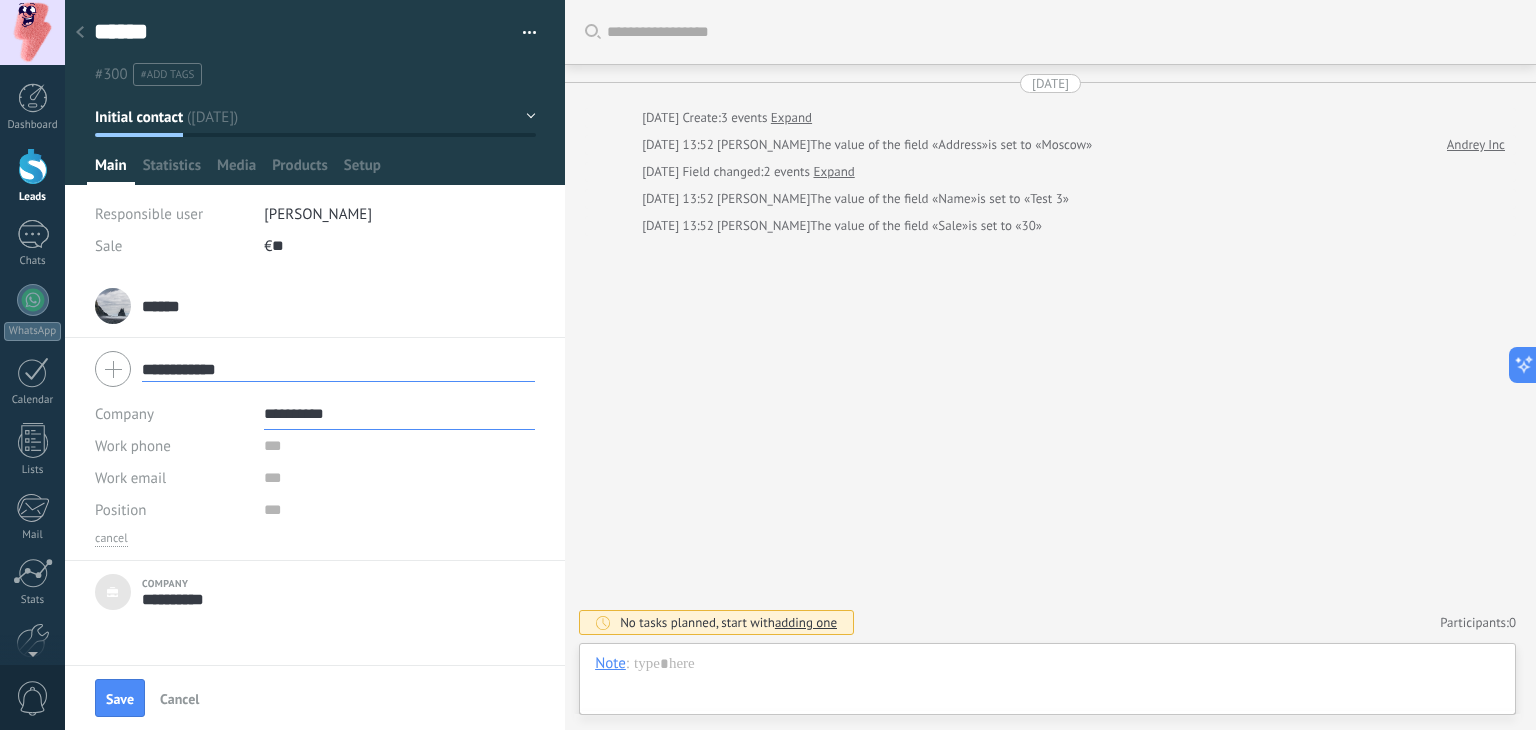 click on "**********" at bounding box center [315, 369] 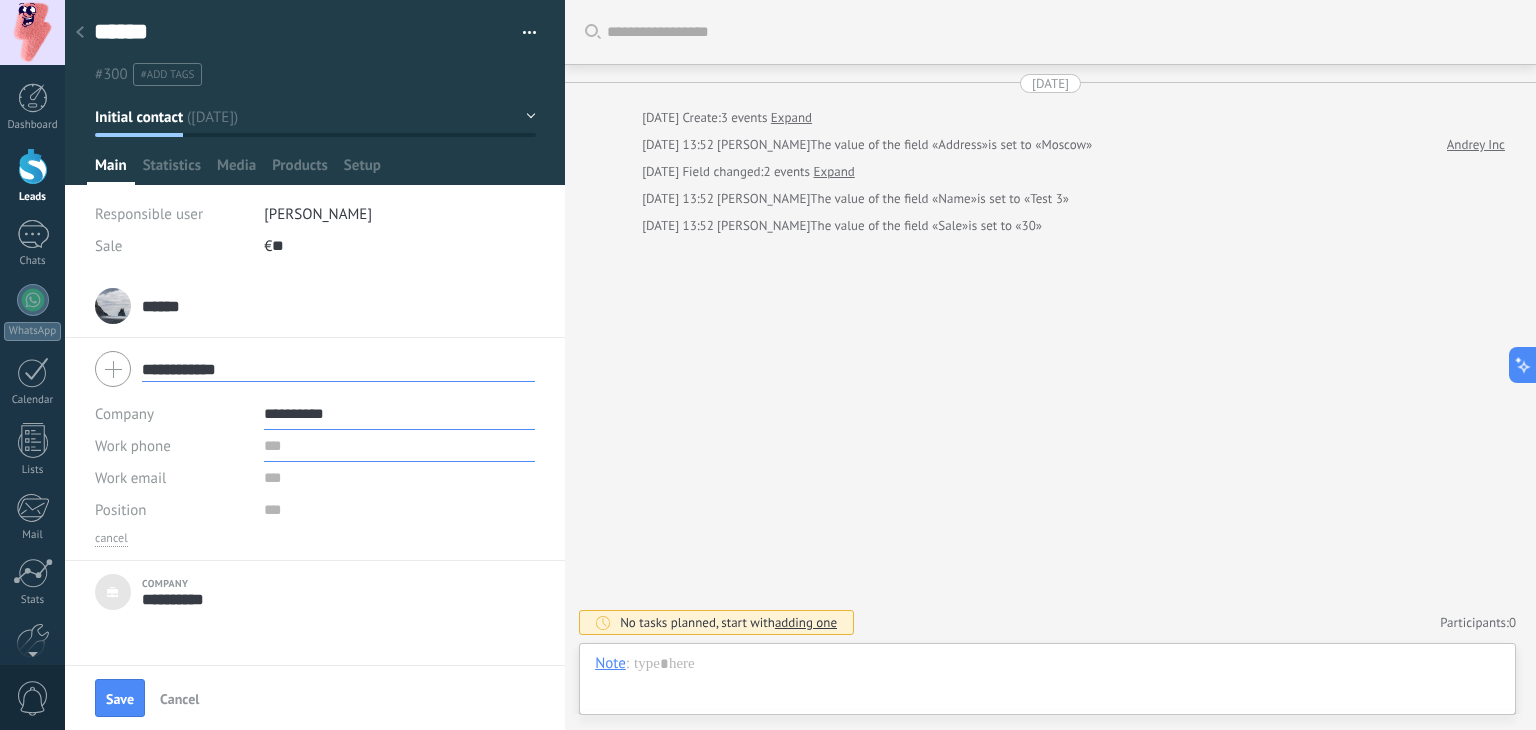 click at bounding box center [399, 446] 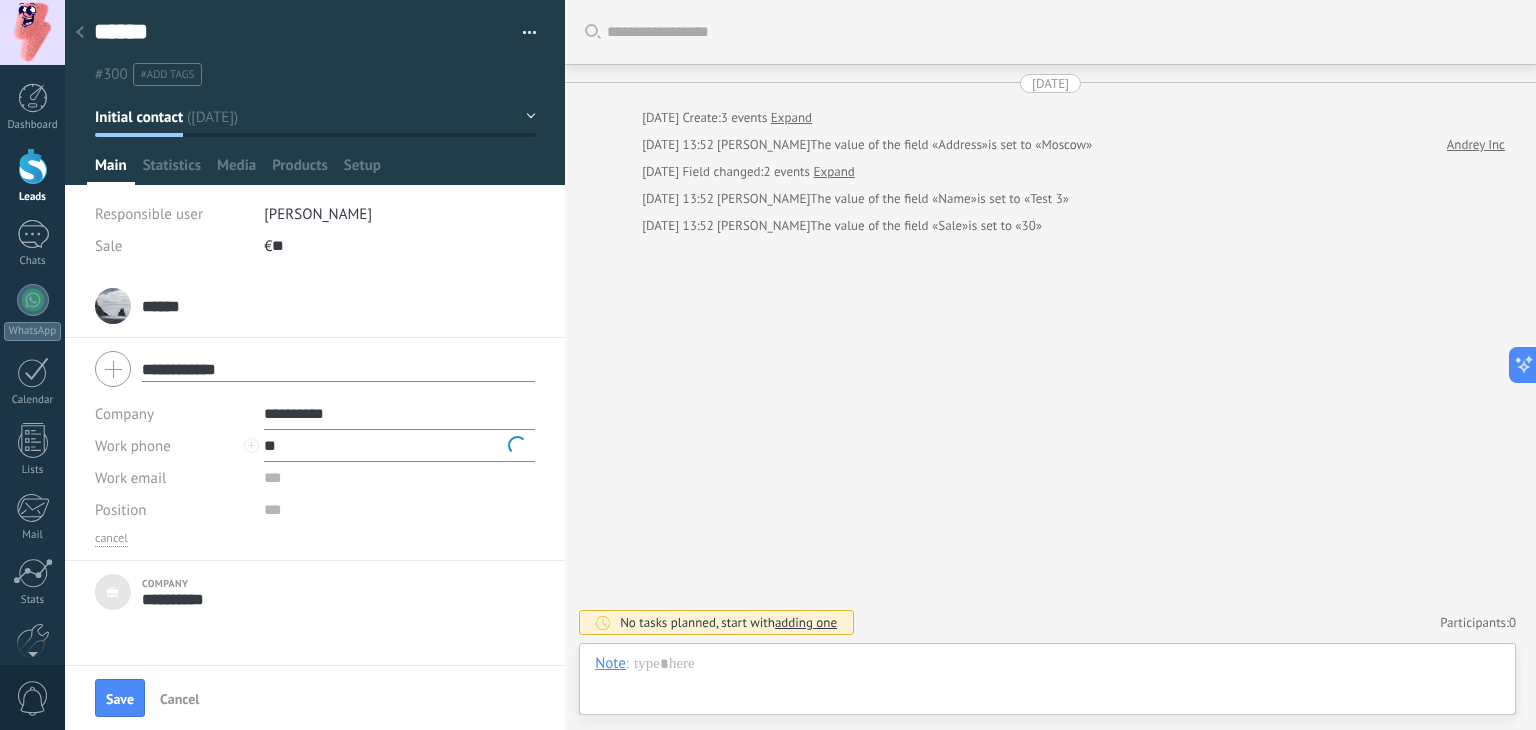 type on "*" 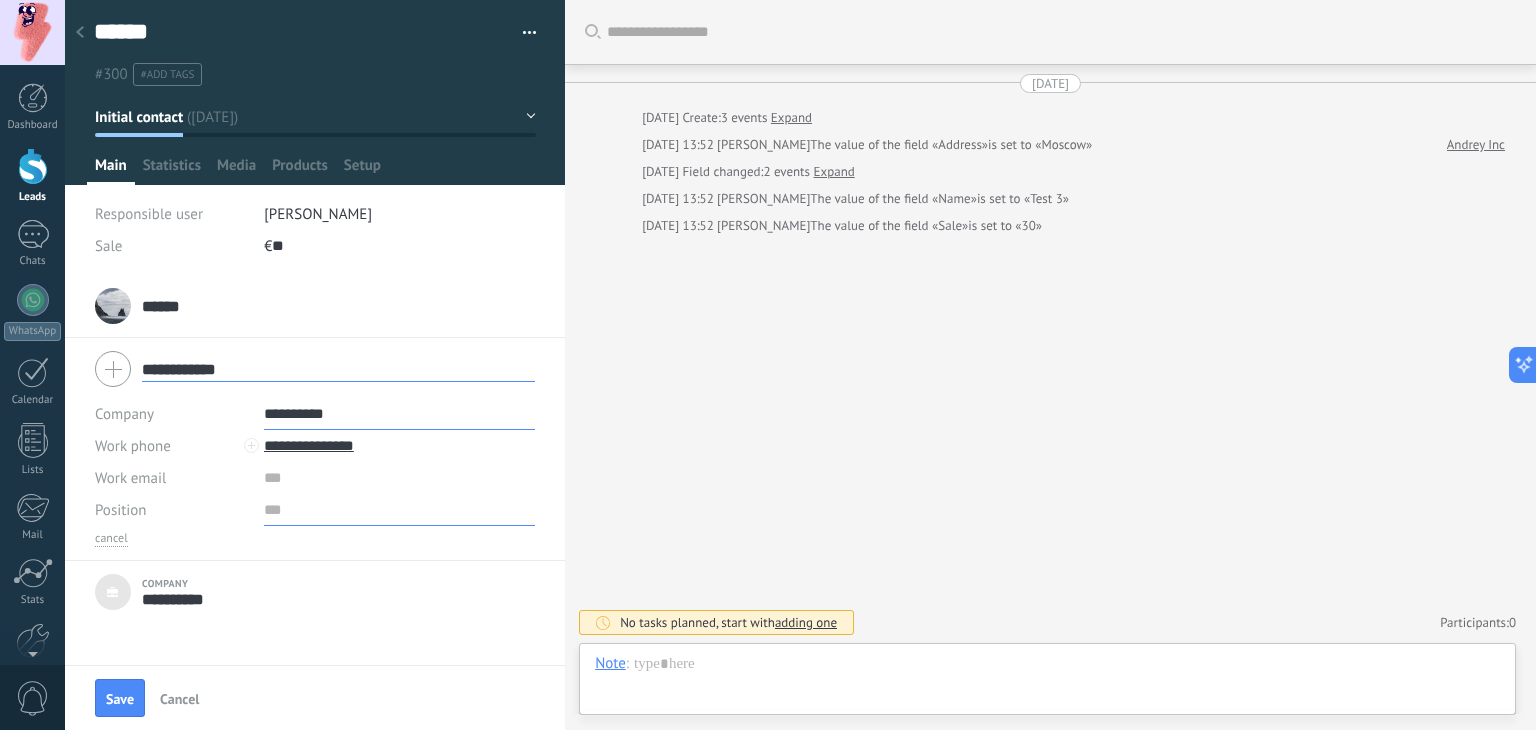 type on "**********" 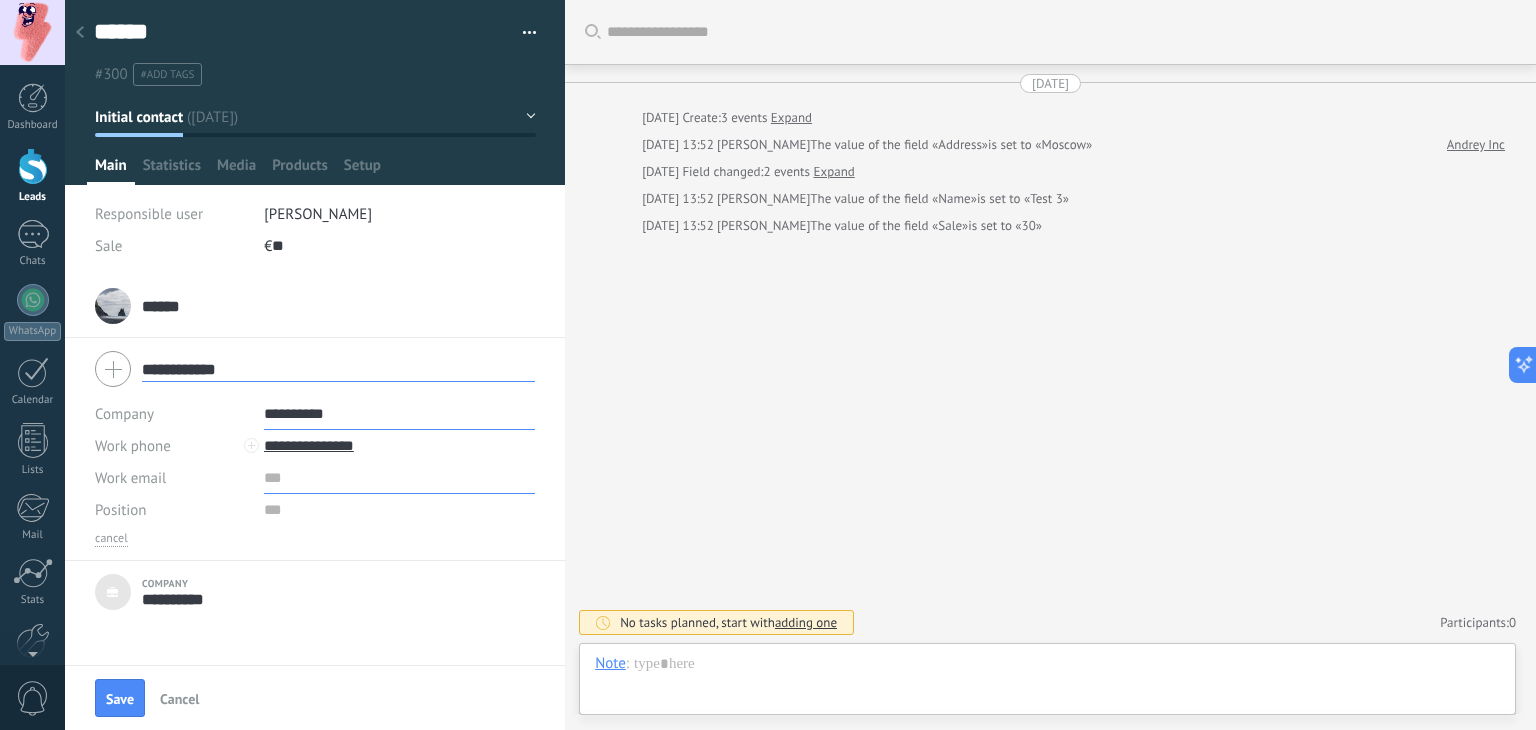 click at bounding box center (399, 478) 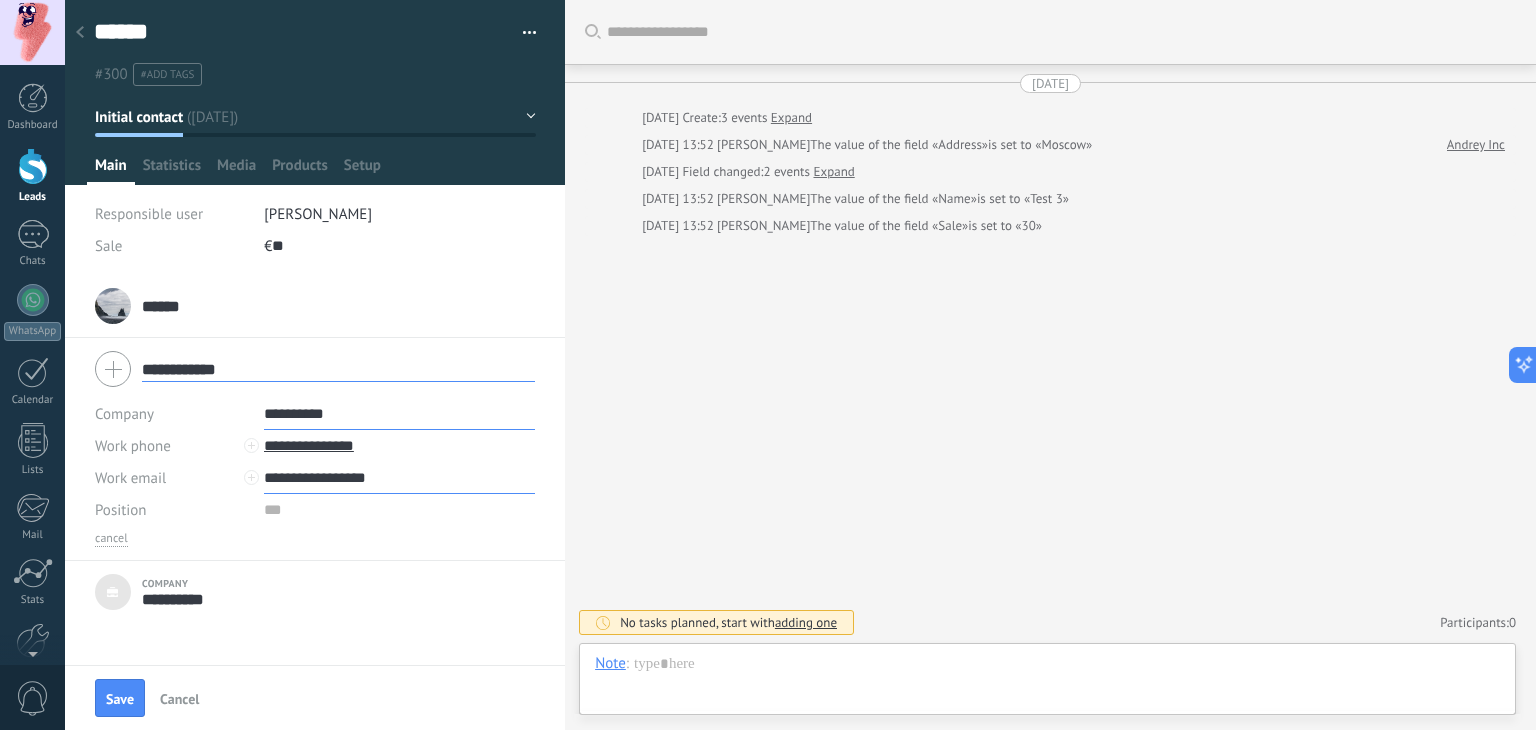type on "**********" 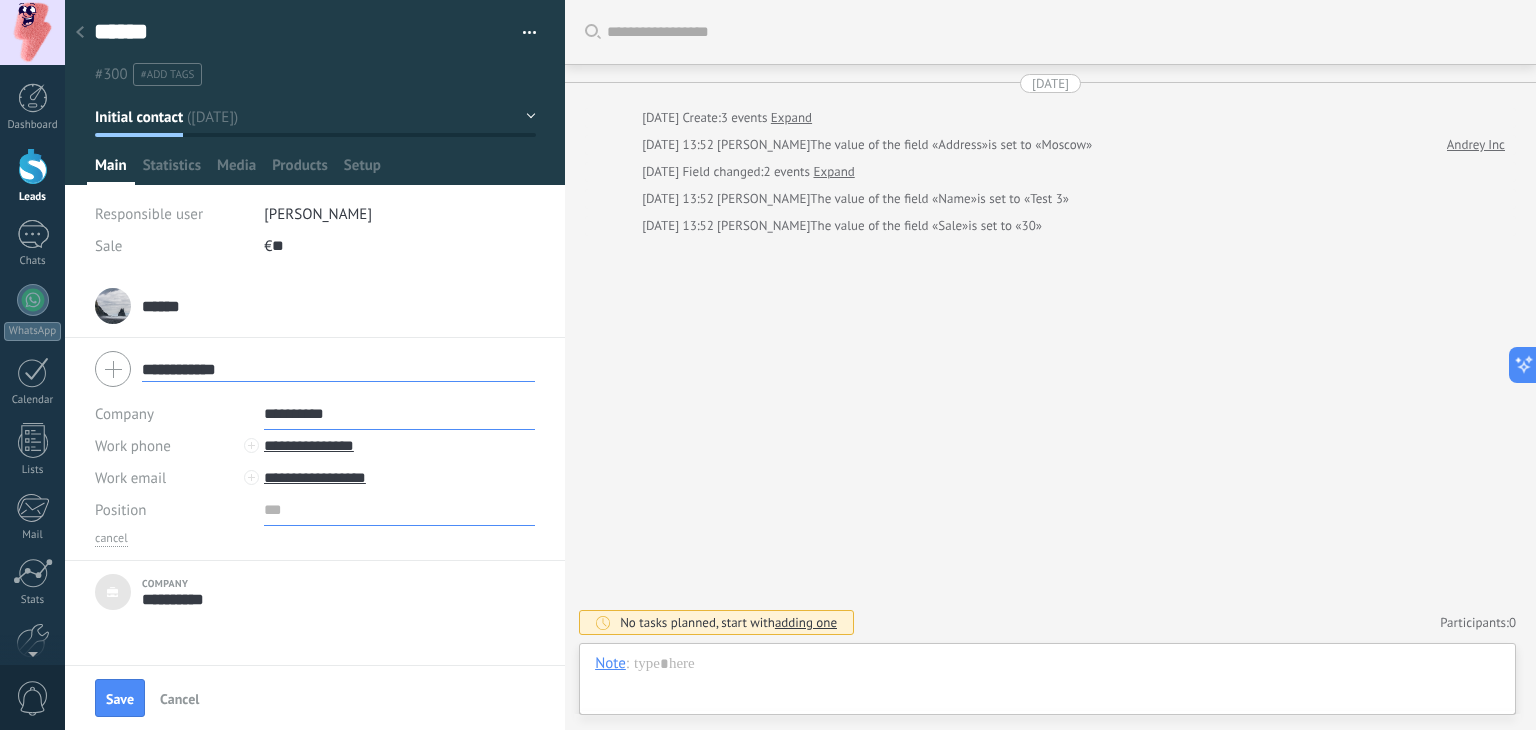 click at bounding box center [399, 510] 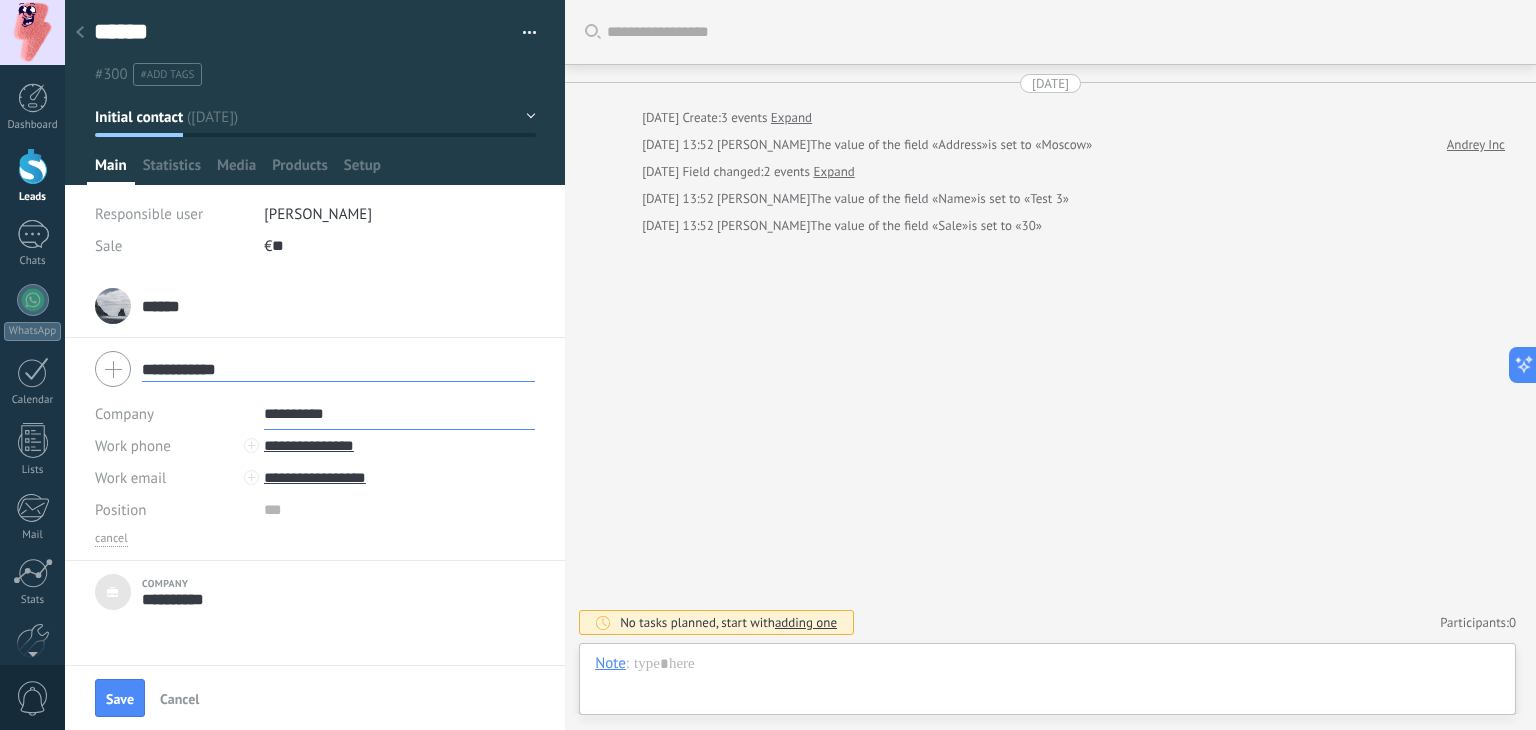 click on "Position" at bounding box center (172, 510) 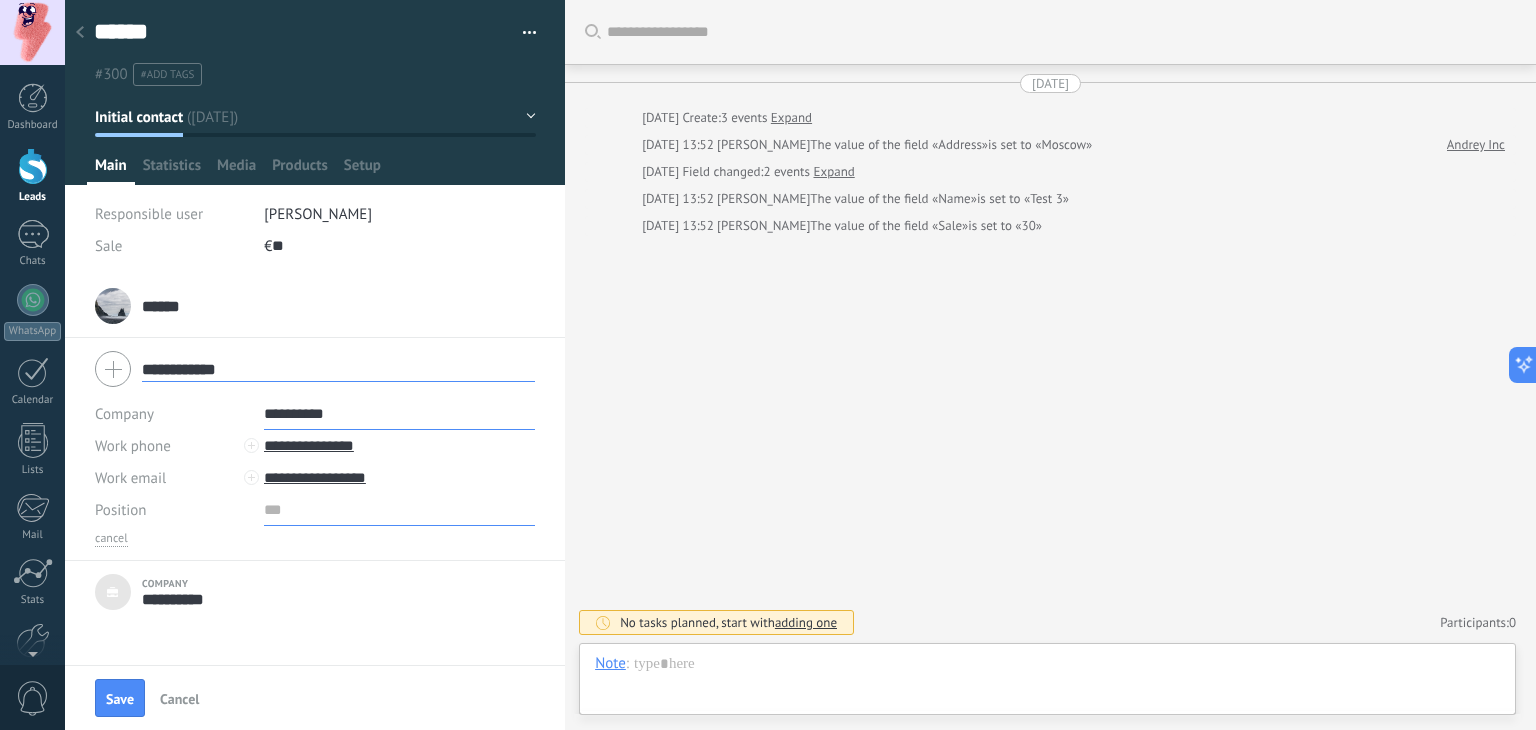 click at bounding box center (399, 510) 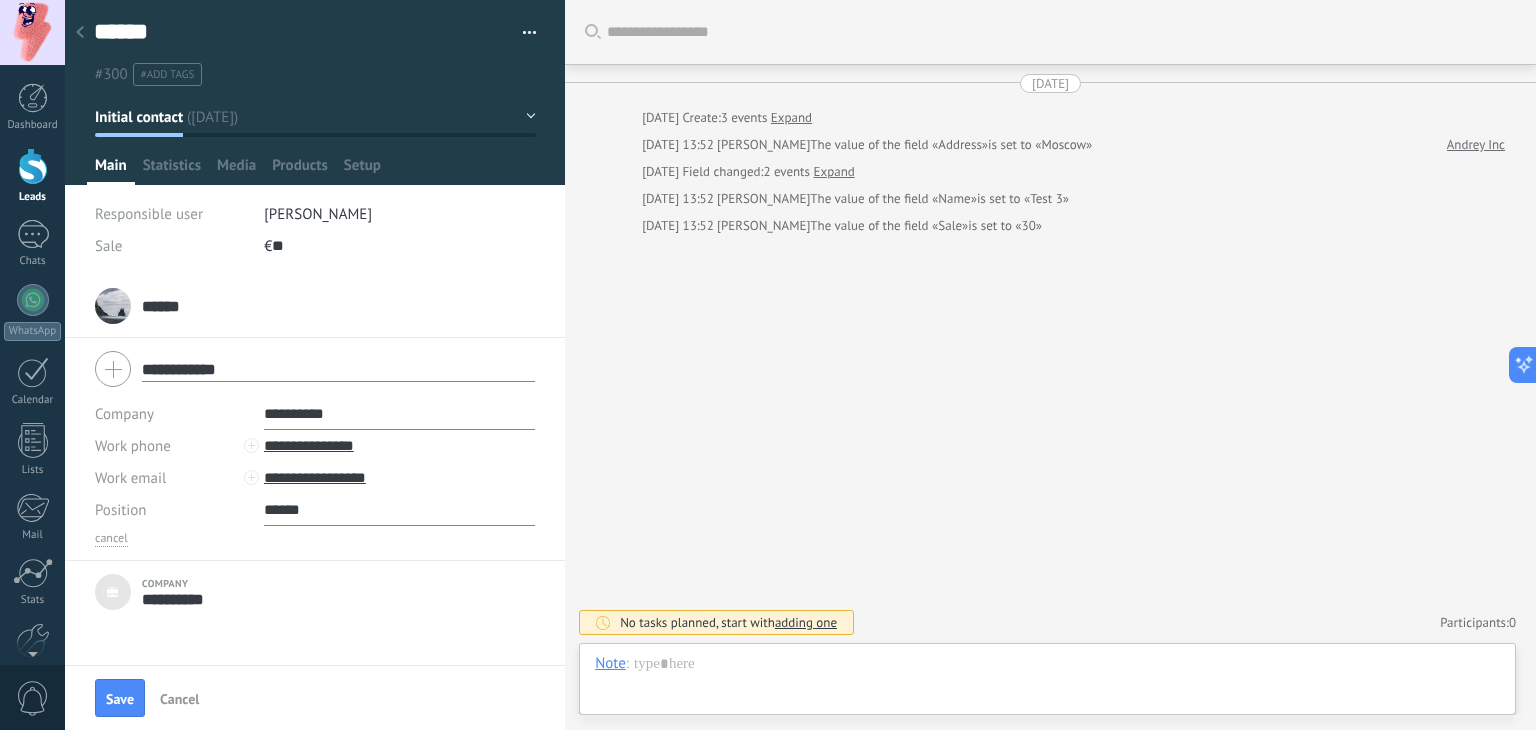 type on "******" 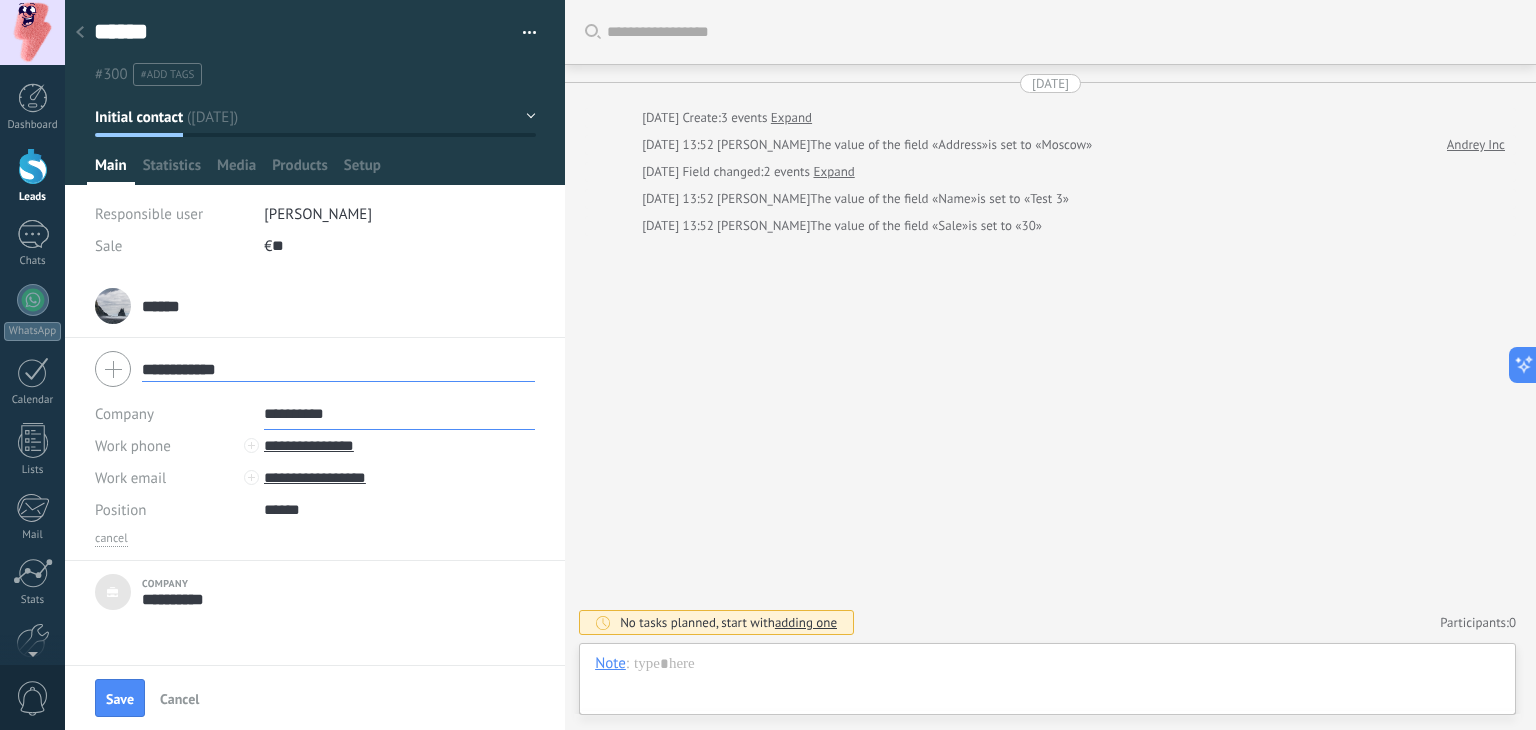 click on "Position" at bounding box center (172, 510) 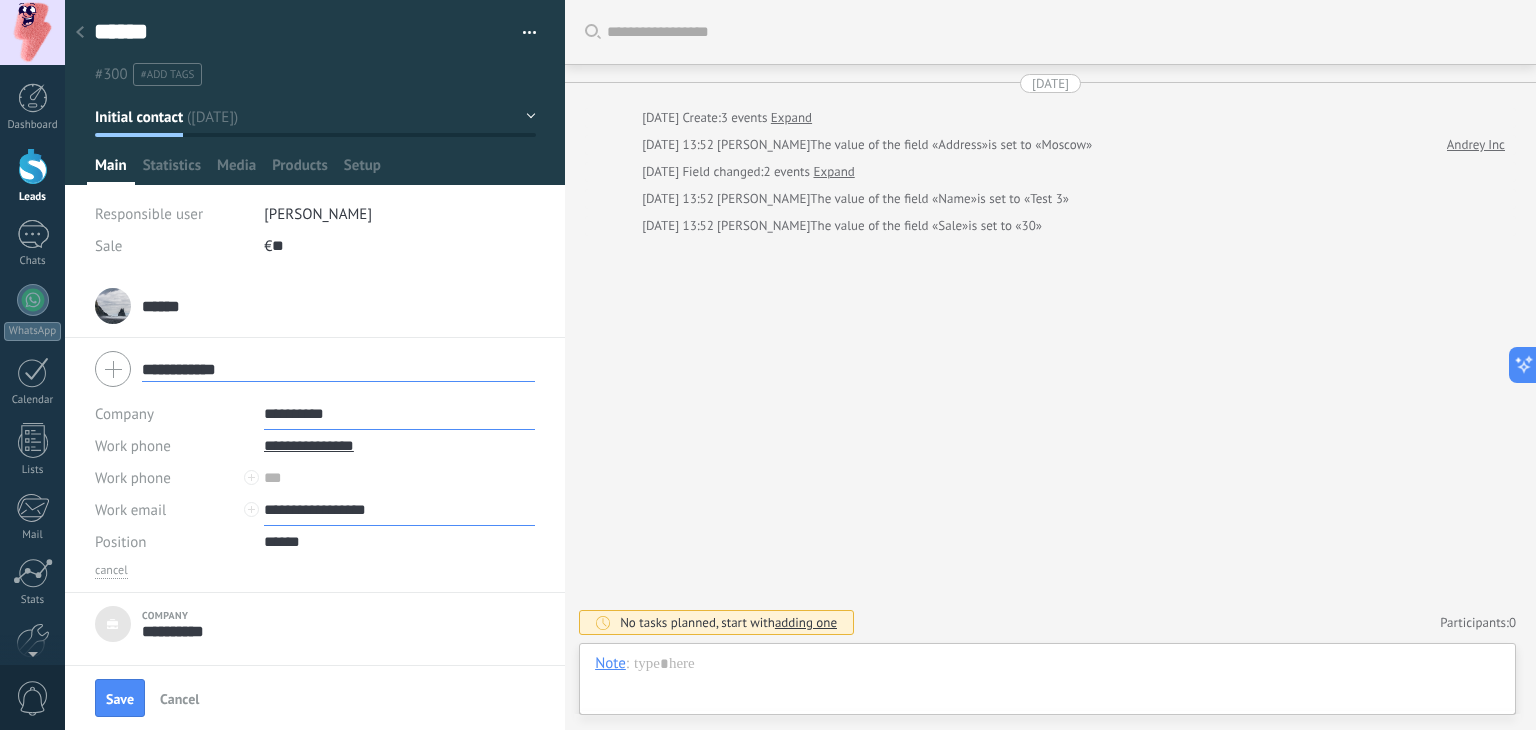 click on "**********" at bounding box center (399, 510) 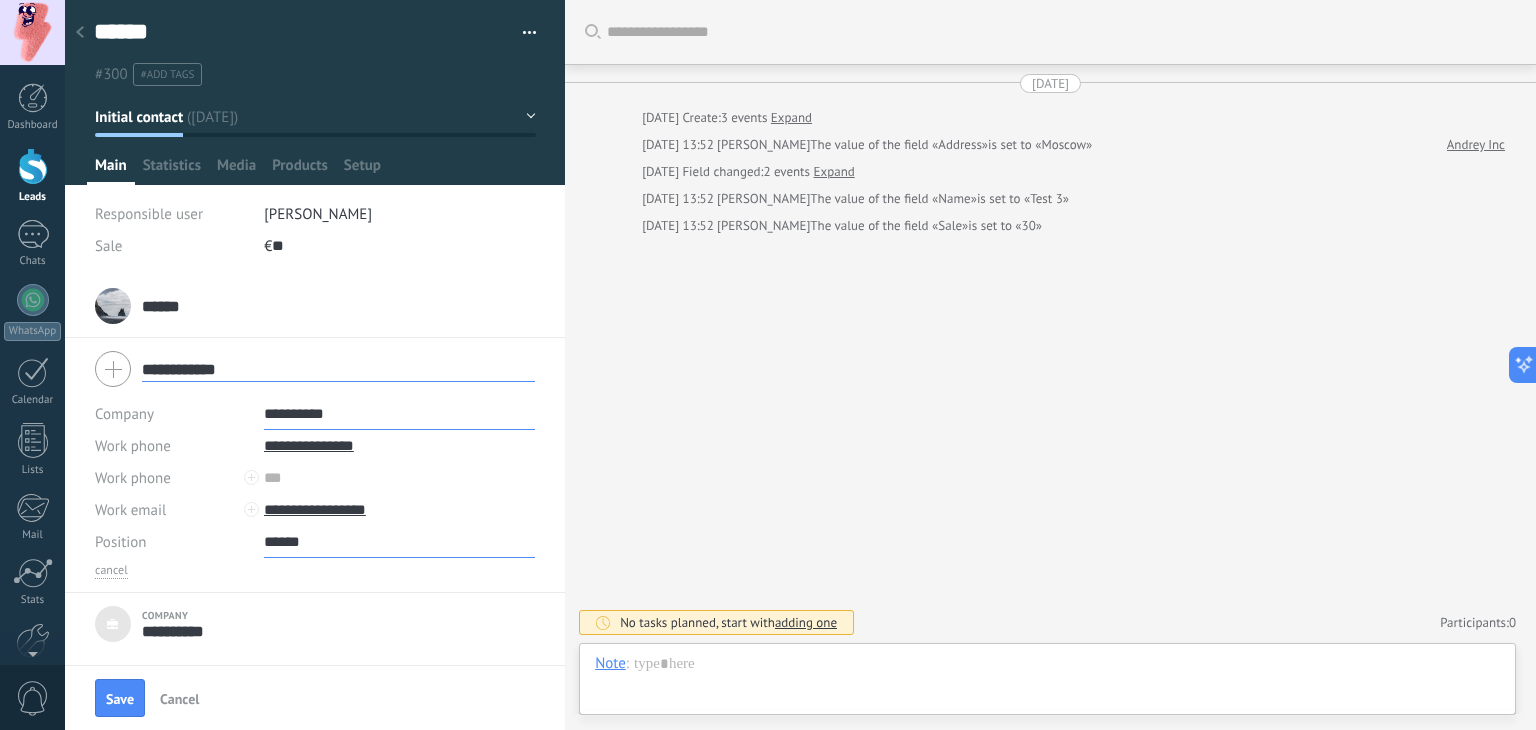 click on "******" at bounding box center [399, 542] 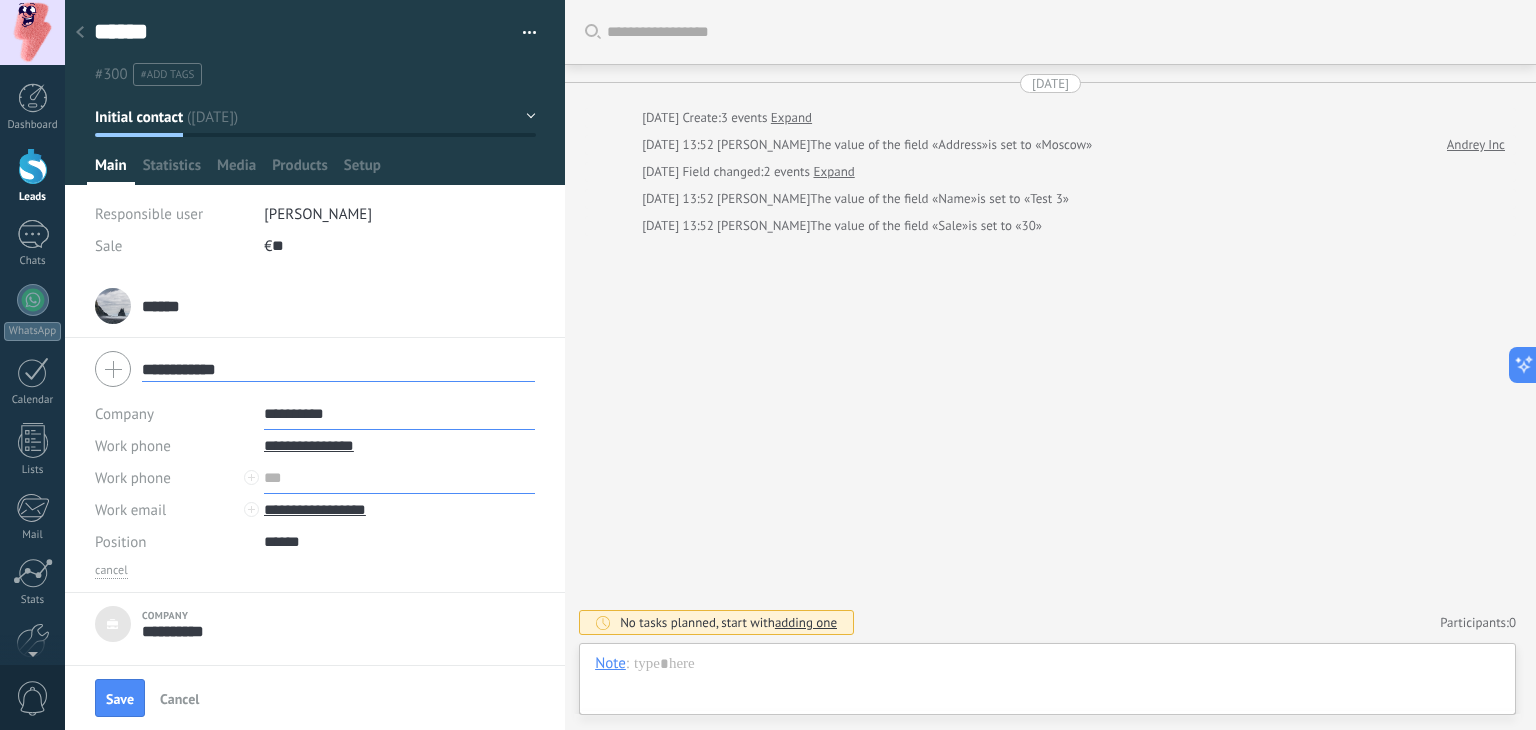 click at bounding box center [399, 478] 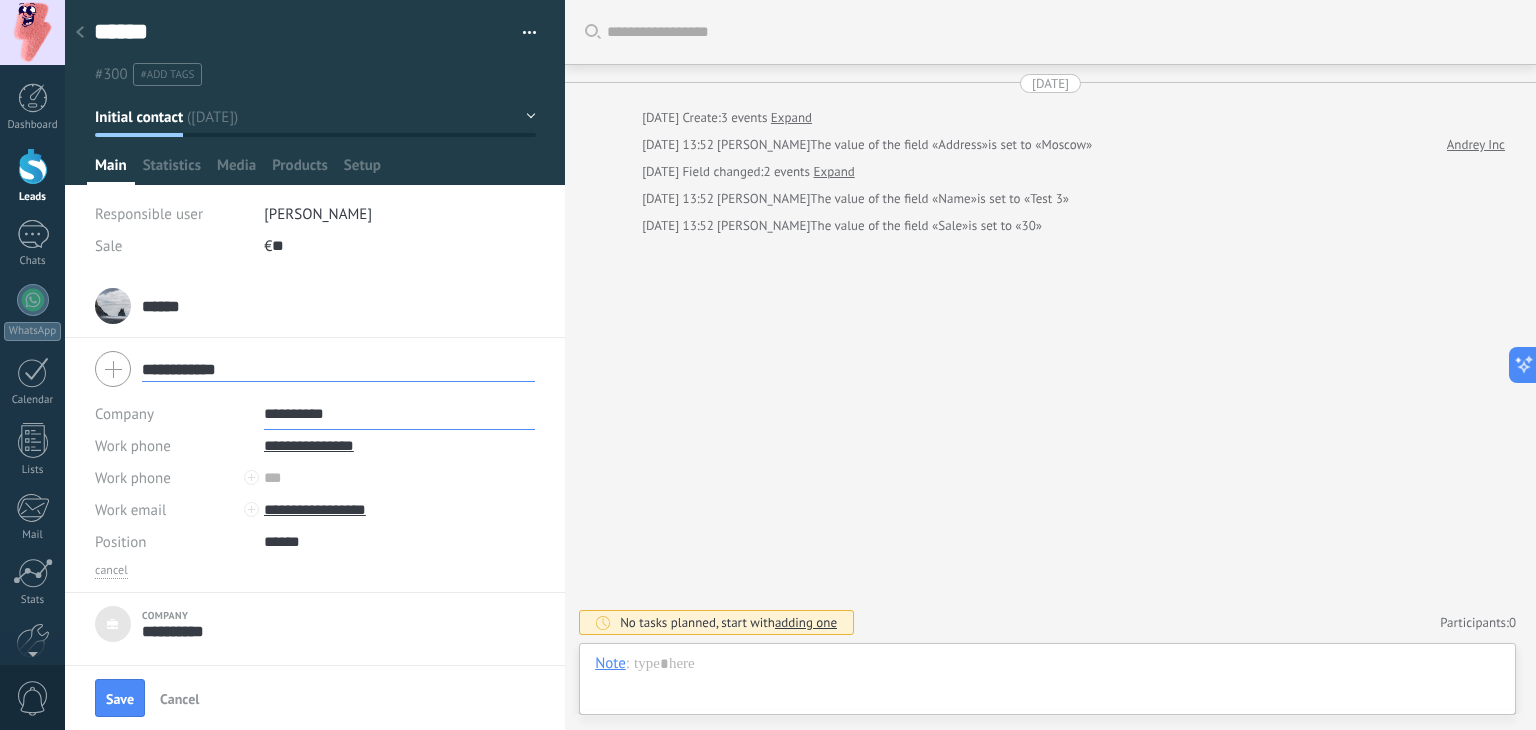 click on "Work phone
Work DD
Mobile
Fax
Home
Other
Work phone" at bounding box center (172, 478) 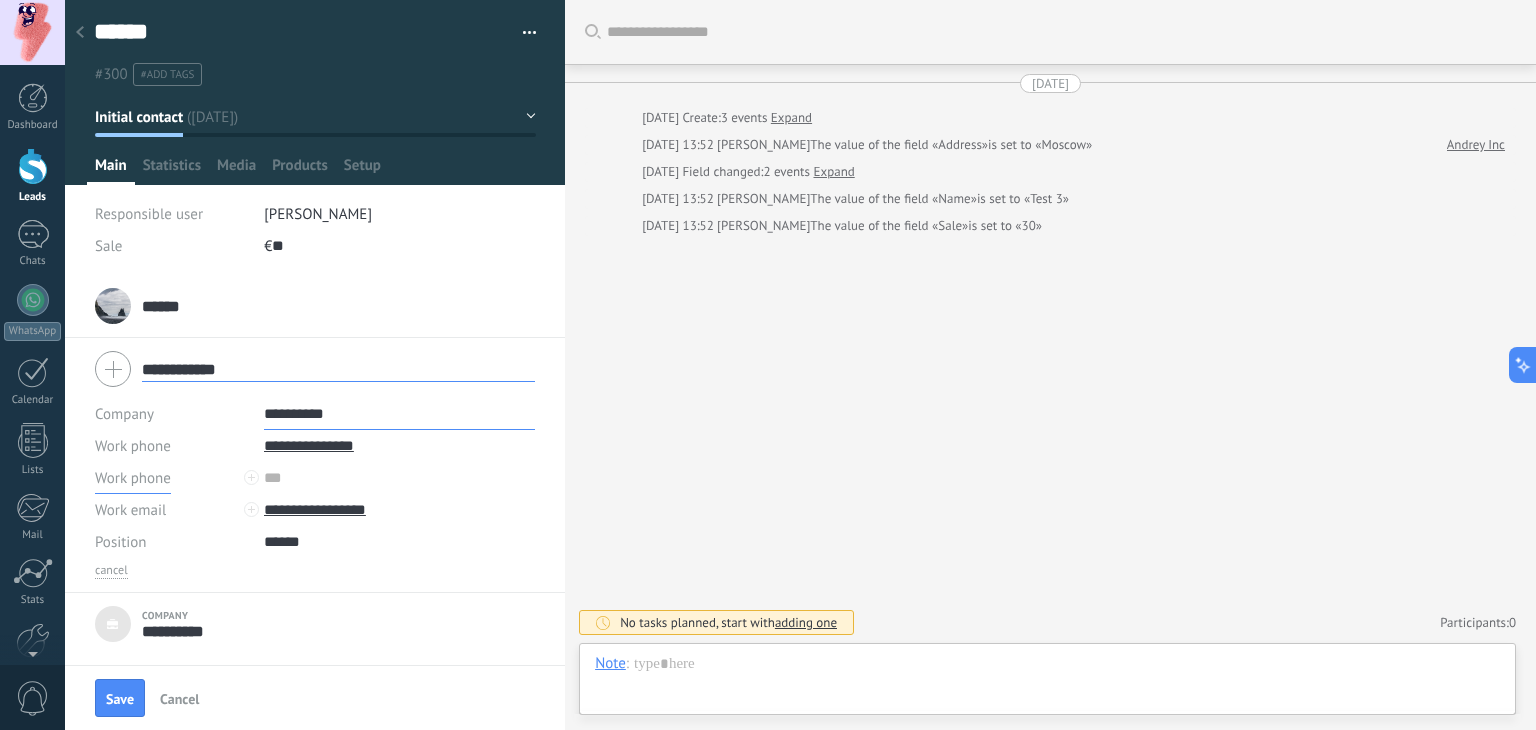 click on "Work phone" at bounding box center (133, 478) 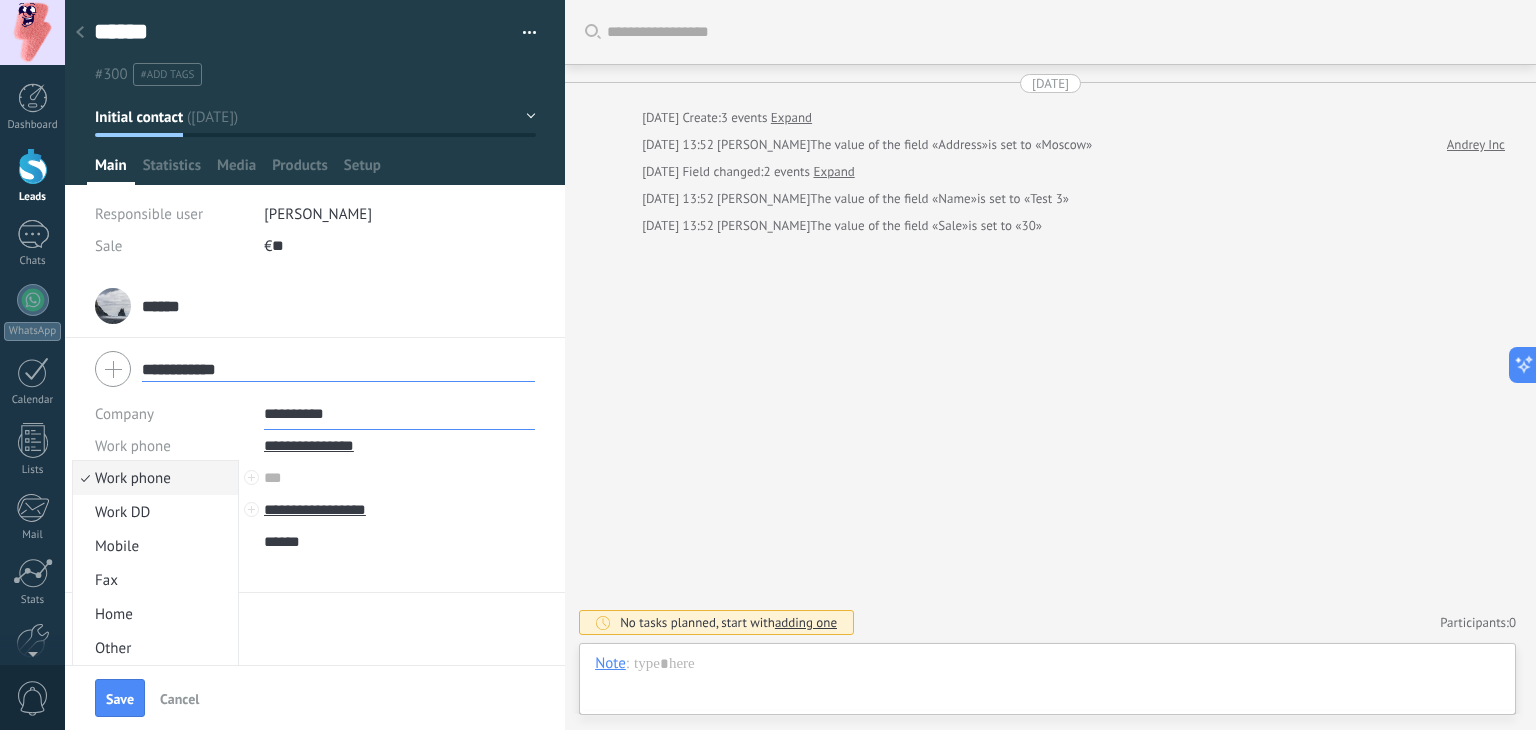 click on "Work phone" at bounding box center [152, 478] 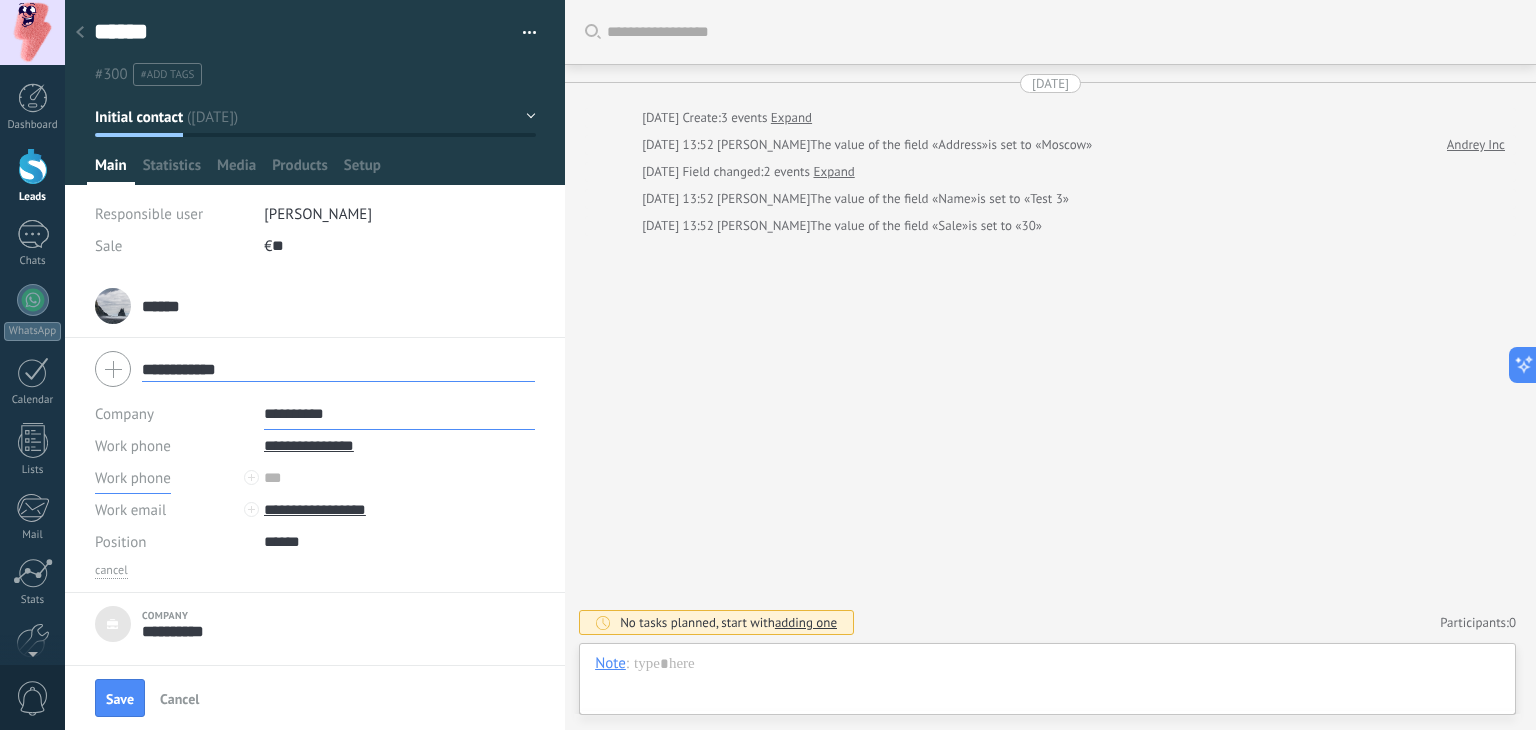 click on "Work phone" at bounding box center (133, 478) 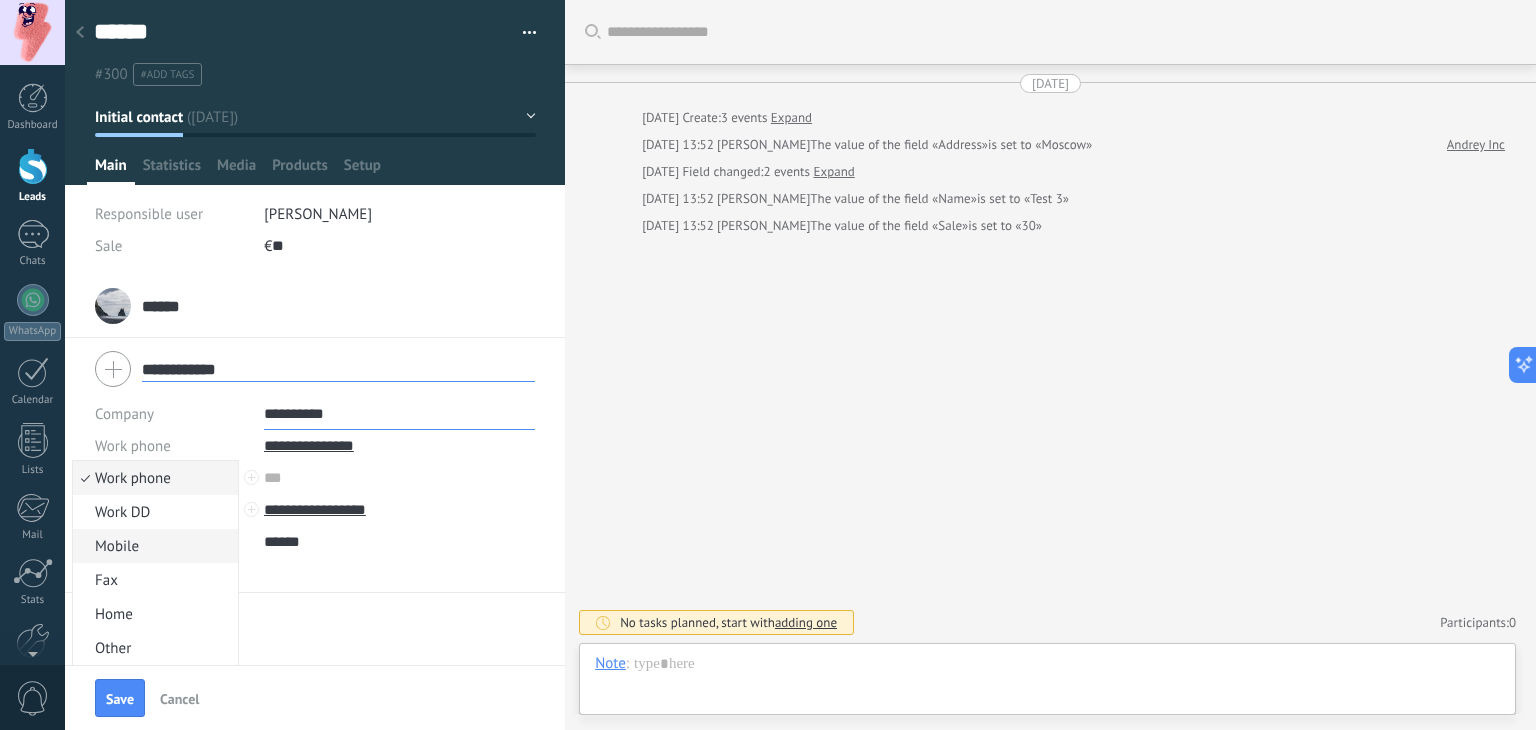 scroll, scrollTop: 1, scrollLeft: 0, axis: vertical 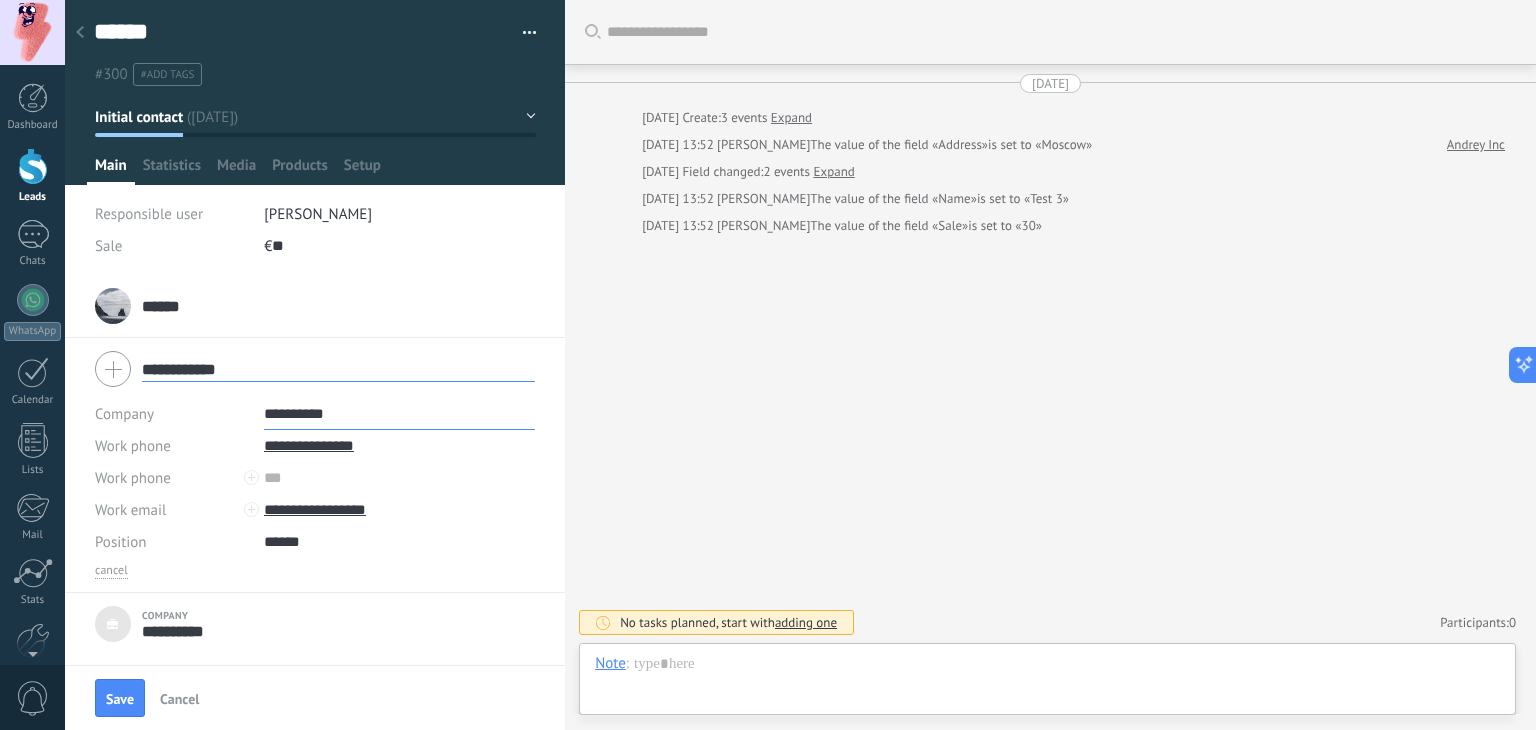 click on "**********" at bounding box center (315, 465) 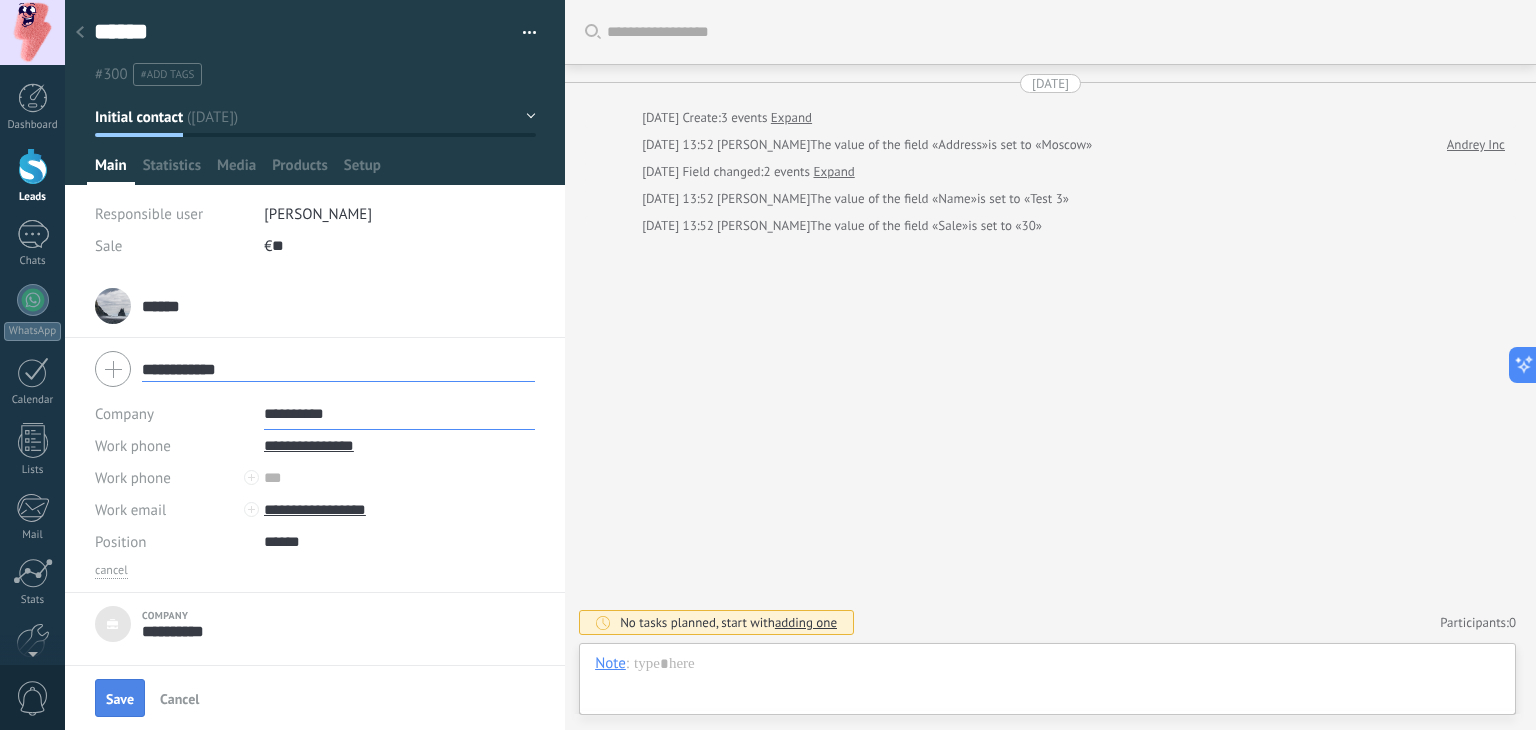 click on "Save" at bounding box center [120, 698] 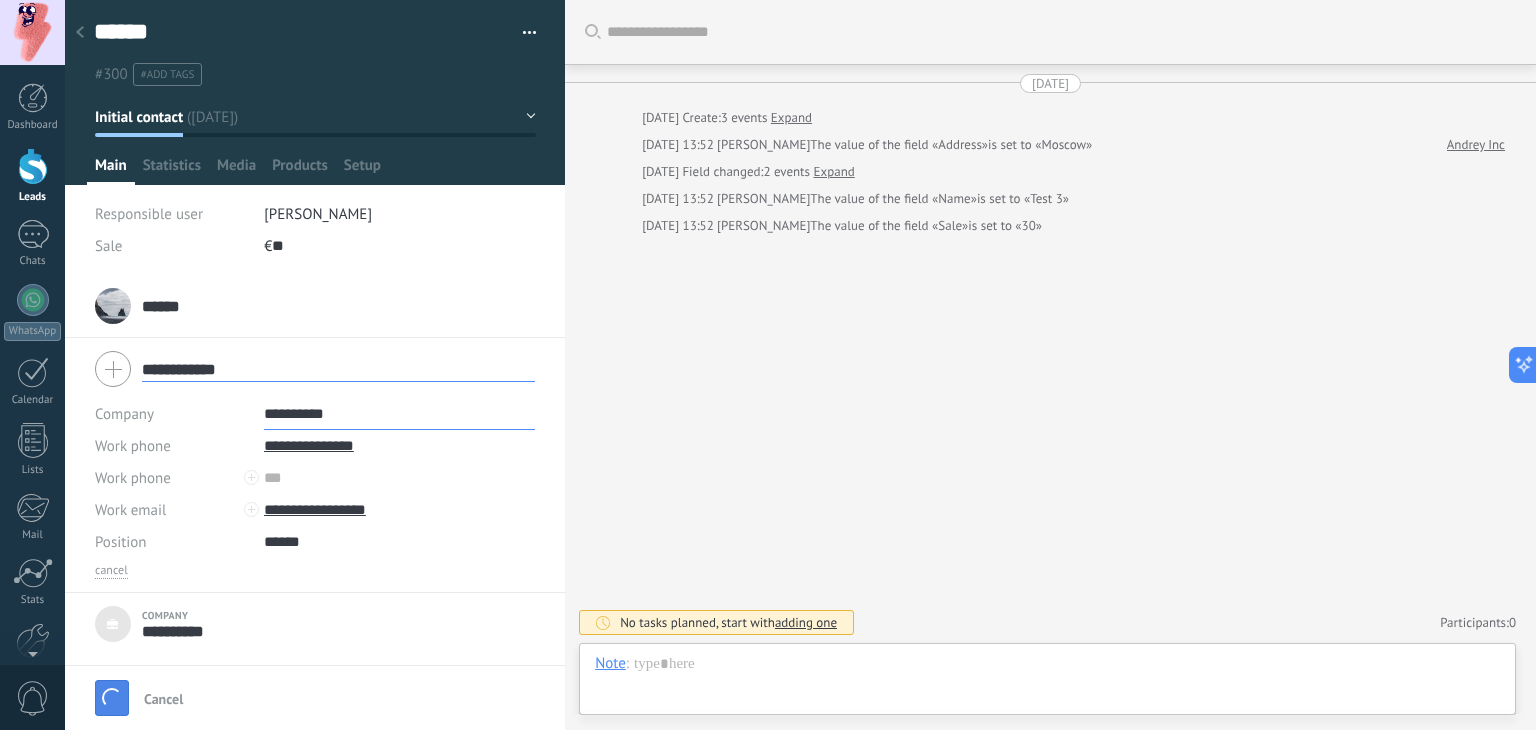 type 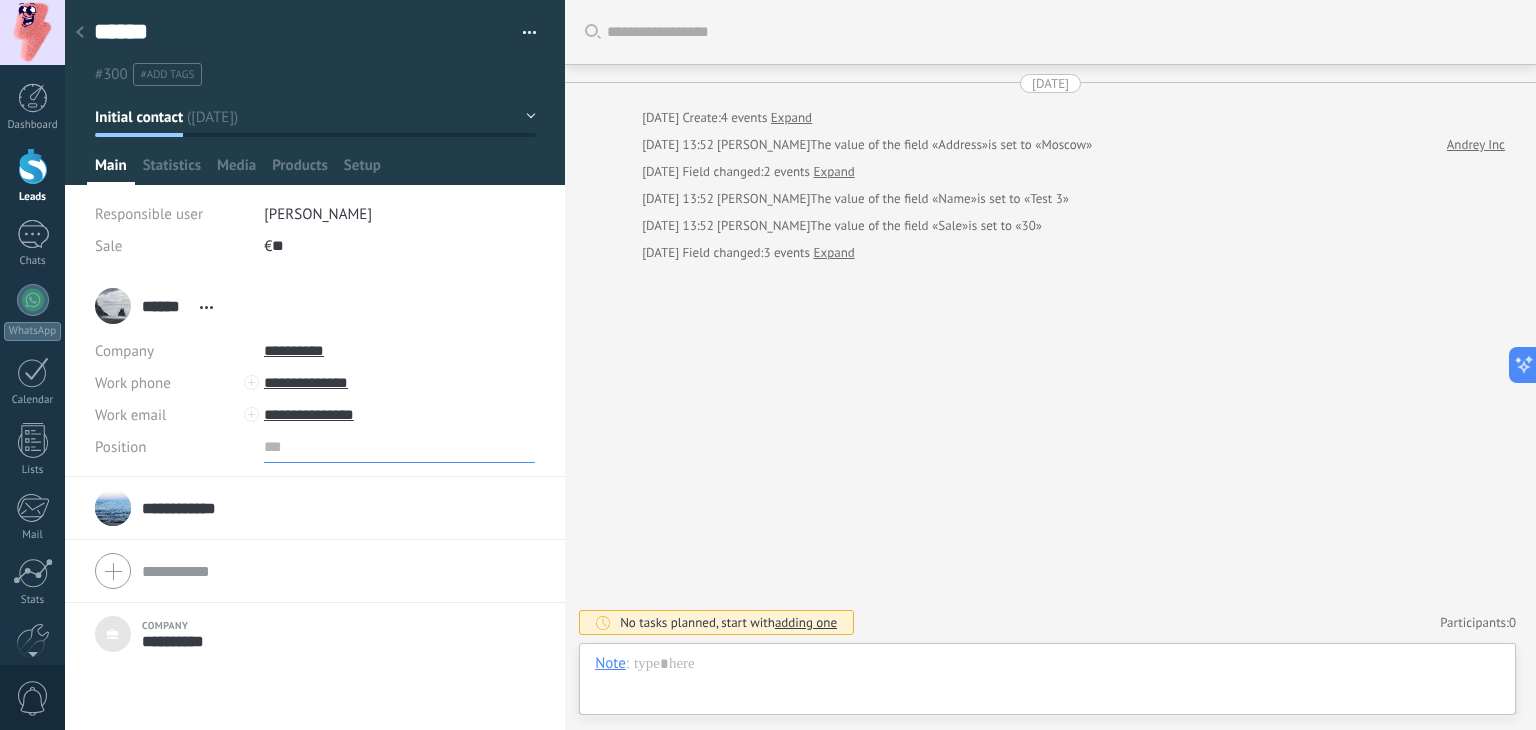 drag, startPoint x: 274, startPoint y: 446, endPoint x: 221, endPoint y: 445, distance: 53.009434 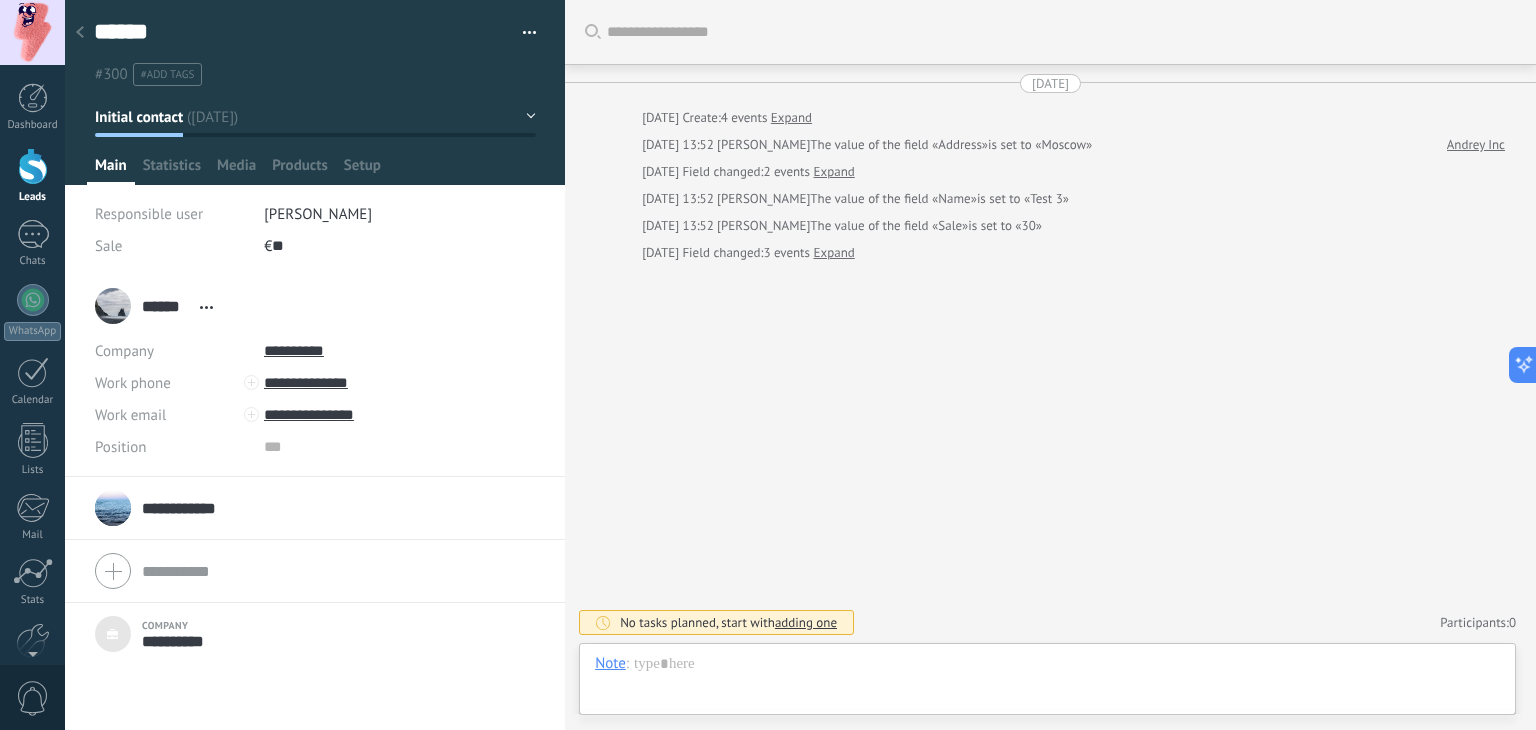 click on "Position" at bounding box center (121, 447) 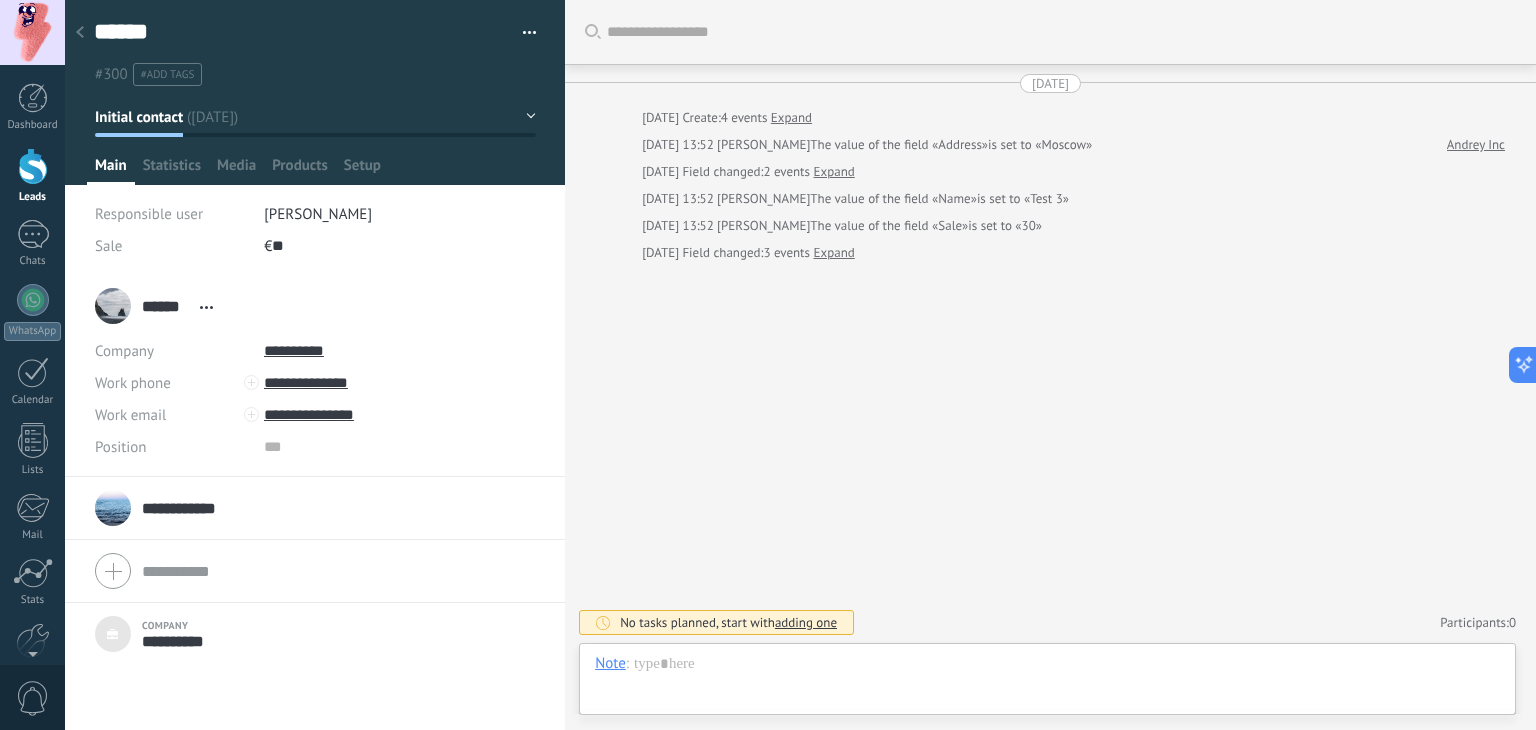 click on "**********" at bounding box center [189, 508] 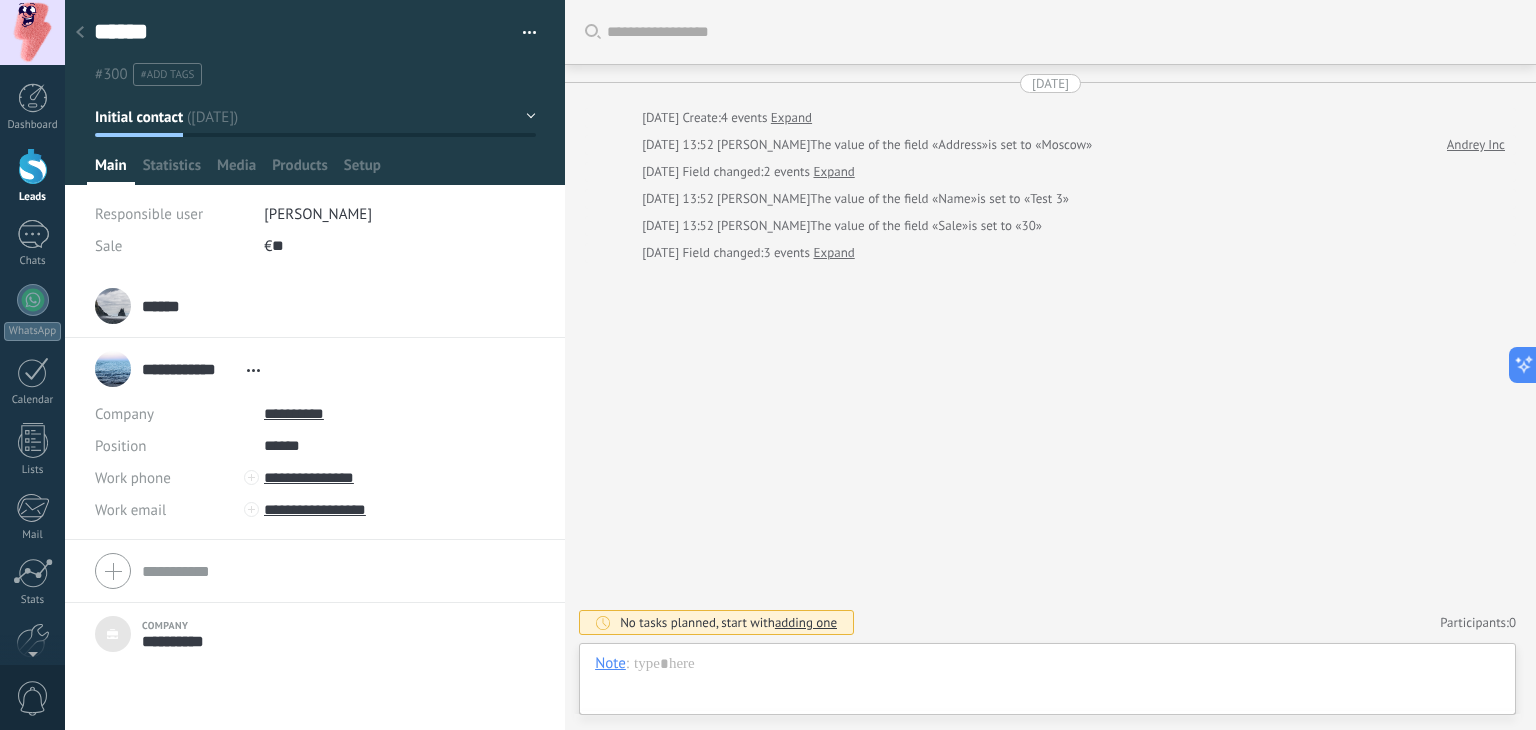 click on "****** Andrey
****** Andrey
Last name
Open details
Copy name
Unlink" at bounding box center [315, 306] 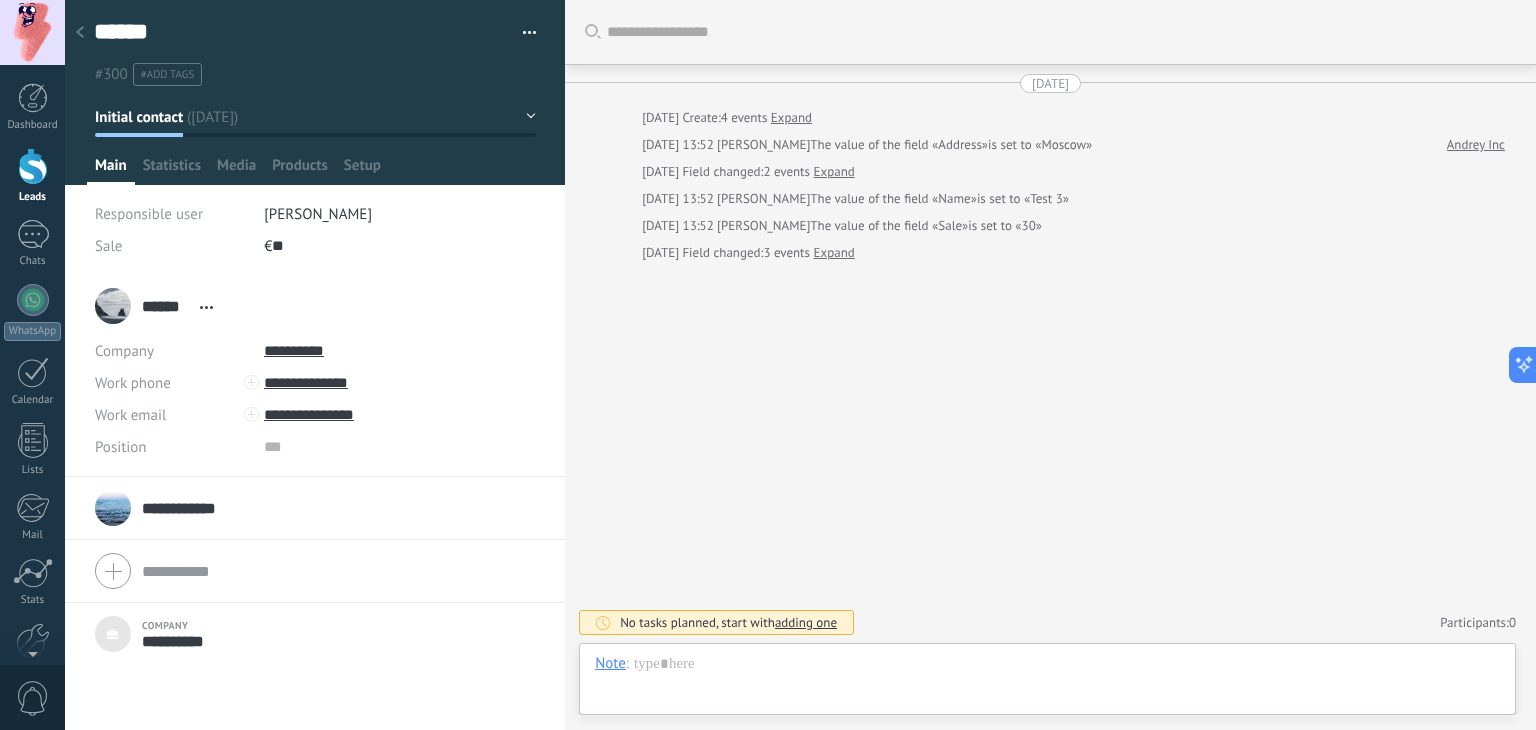click on "**********" at bounding box center (166, 508) 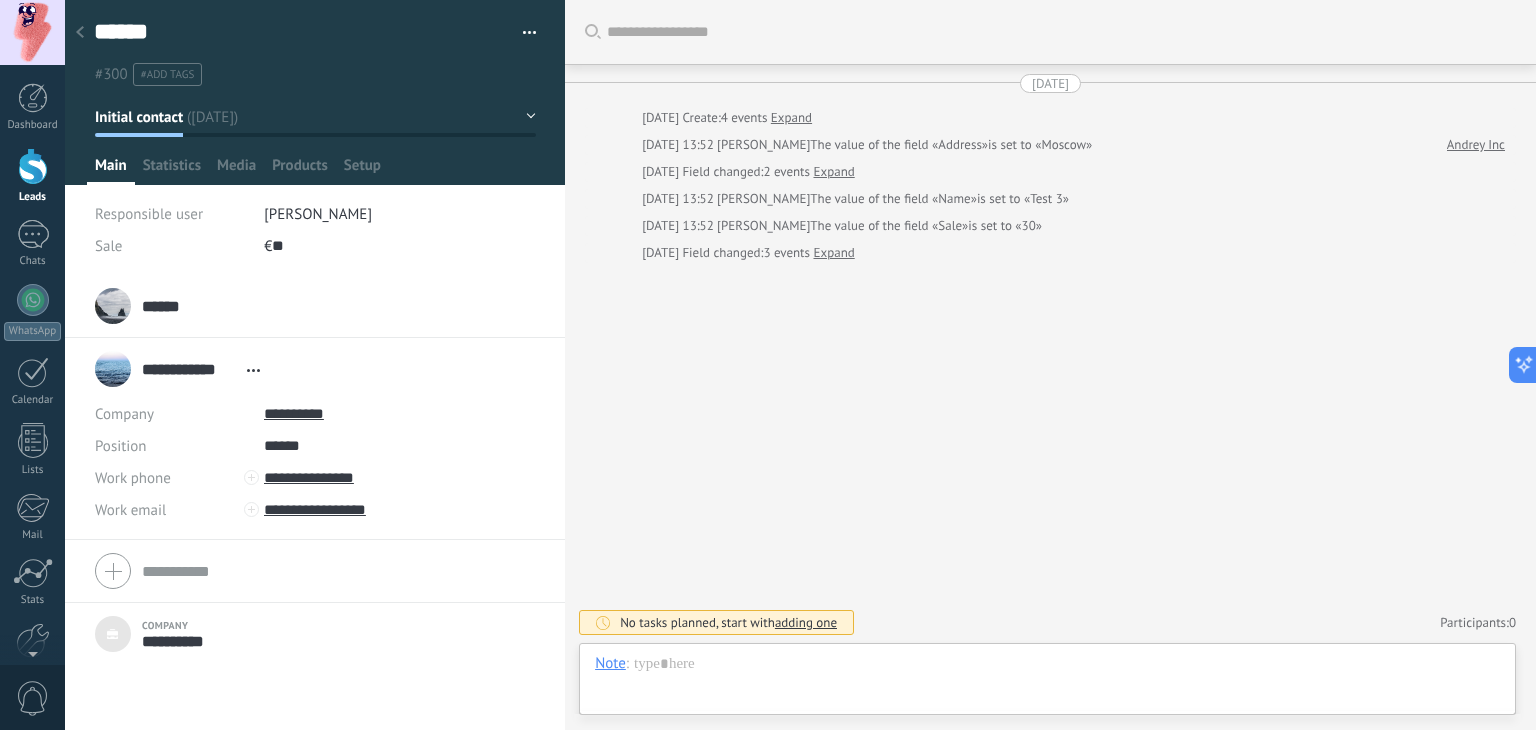 click on "****** Andrey
****** Andrey
Last name
Open details
Copy name
Unlink
Main contact" at bounding box center (142, 306) 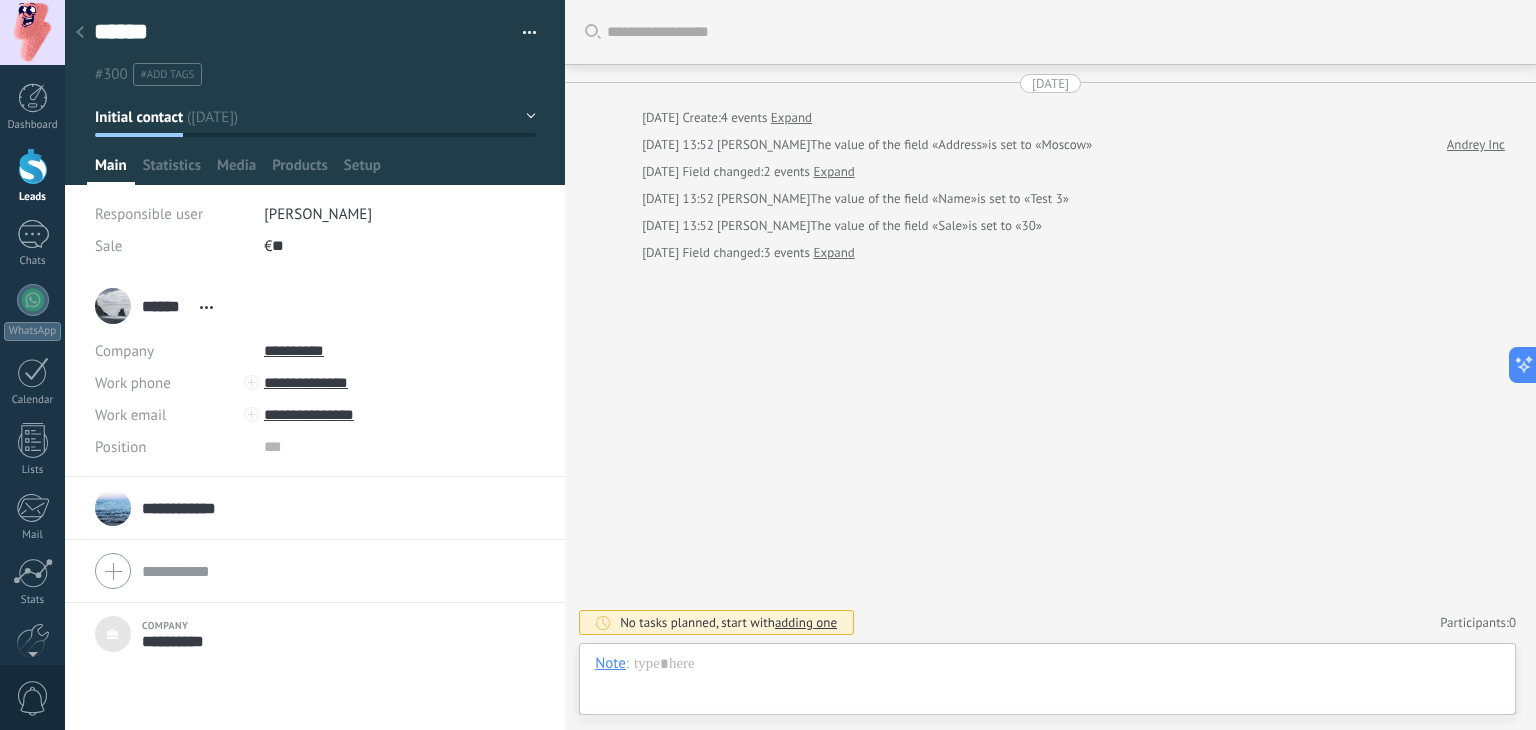 click on "**********" at bounding box center [189, 508] 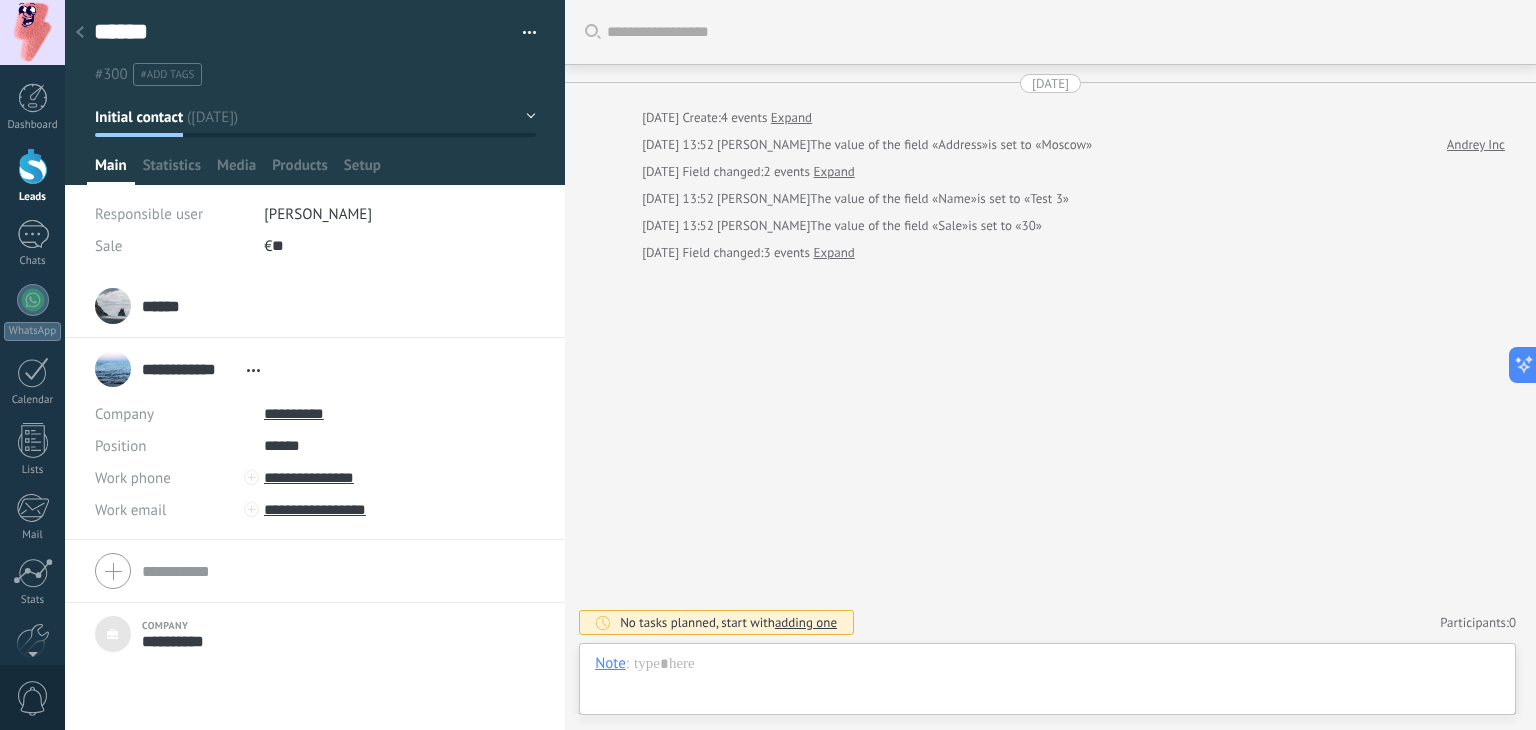 drag, startPoint x: 288, startPoint y: 253, endPoint x: 278, endPoint y: 247, distance: 11.661903 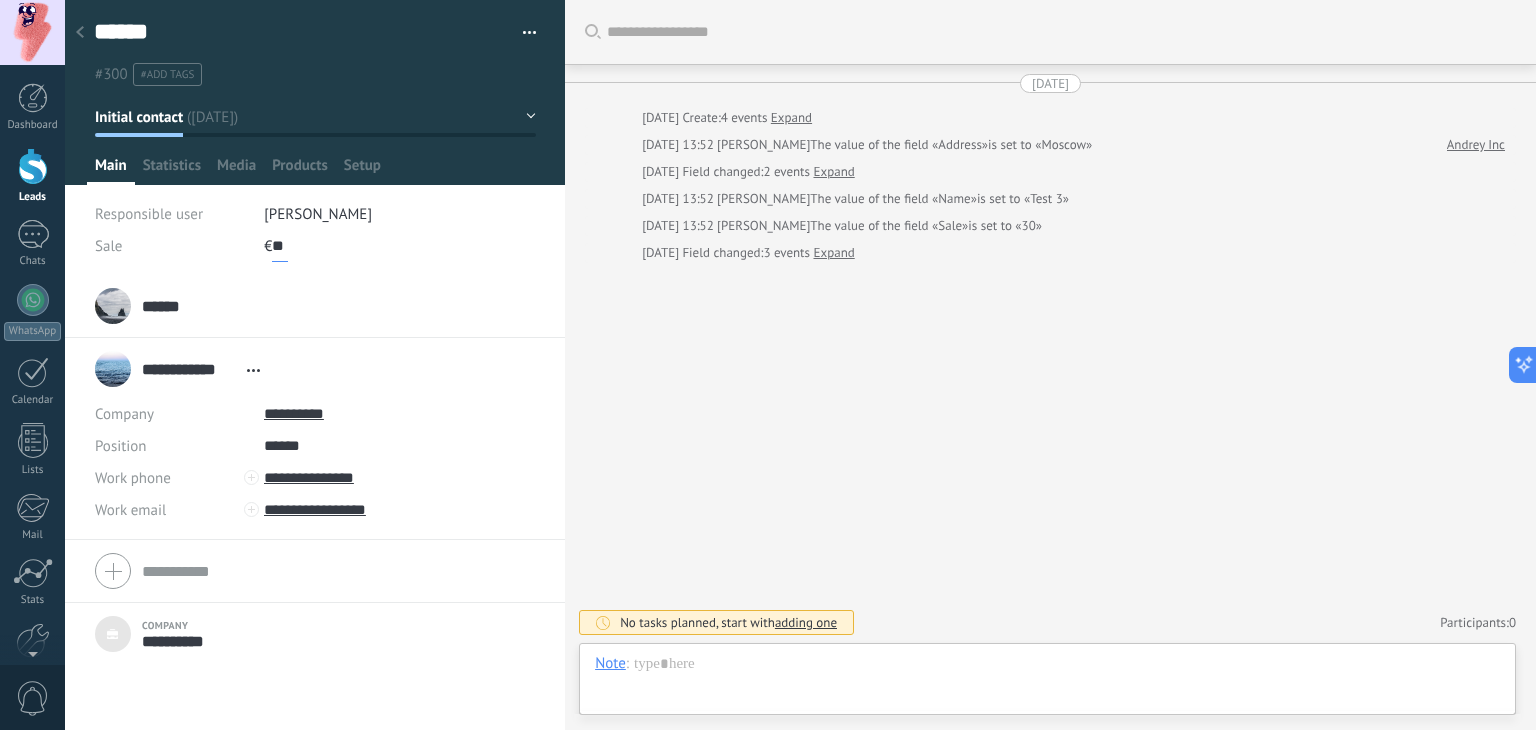 drag, startPoint x: 284, startPoint y: 247, endPoint x: 294, endPoint y: 249, distance: 10.198039 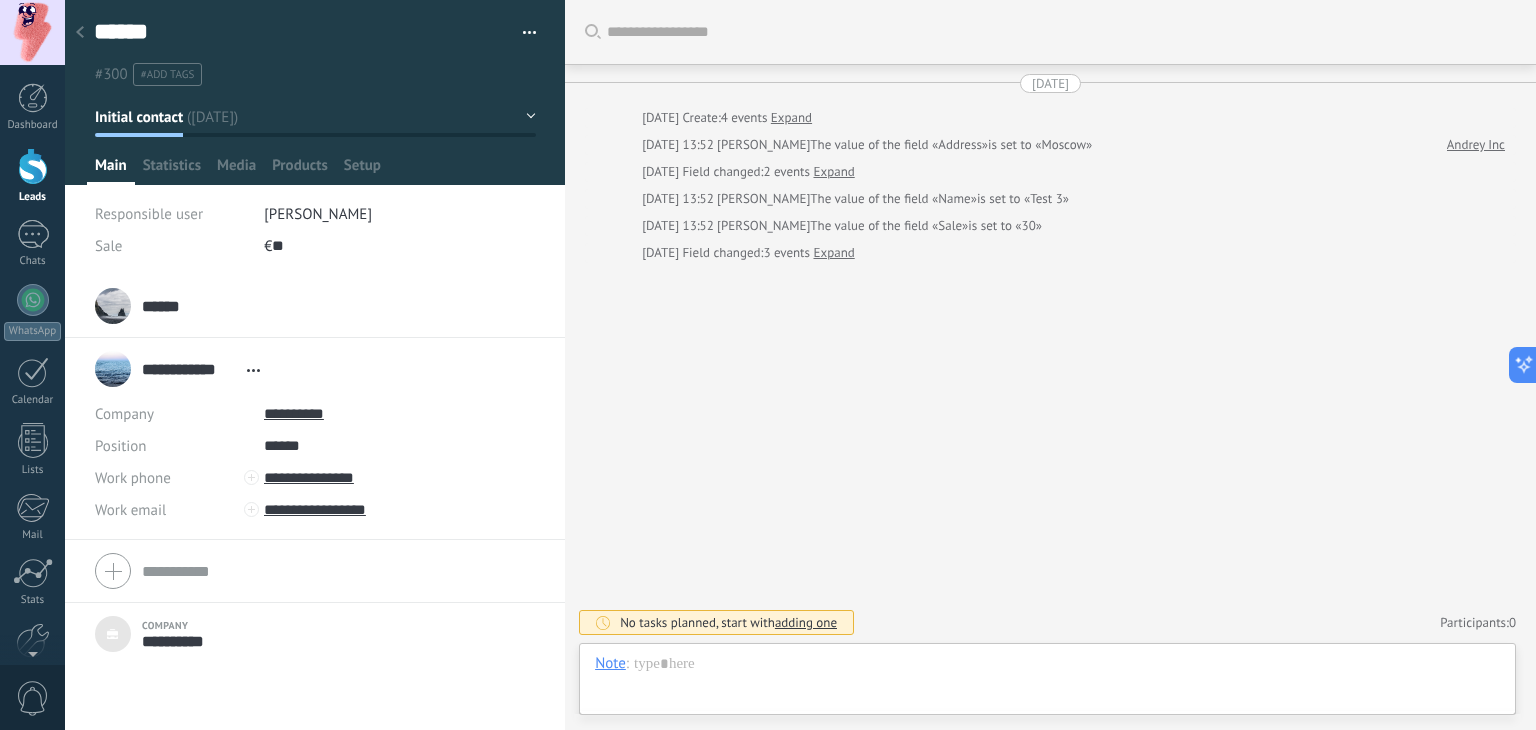 drag, startPoint x: 305, startPoint y: 250, endPoint x: 275, endPoint y: 249, distance: 30.016663 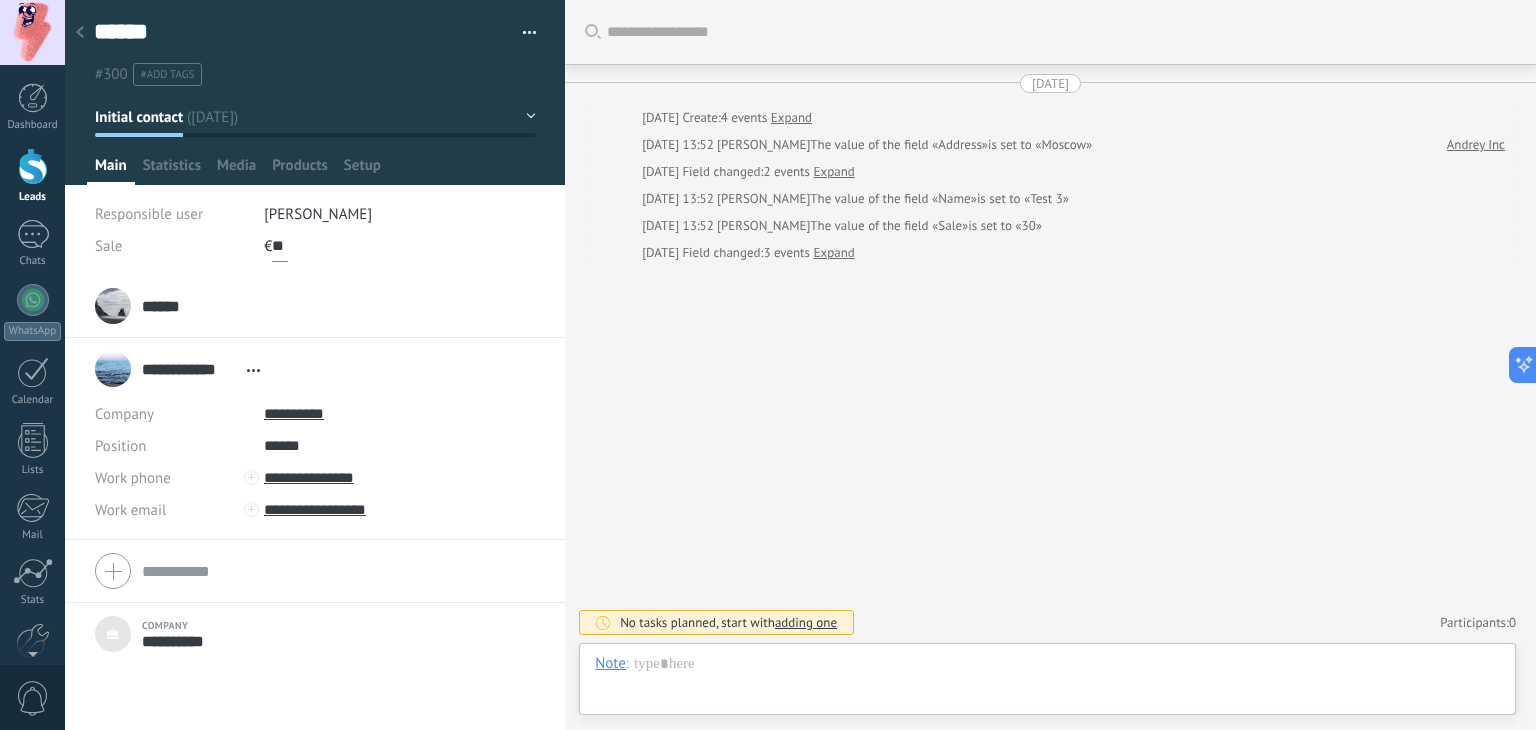 click on "**********" at bounding box center [178, 641] 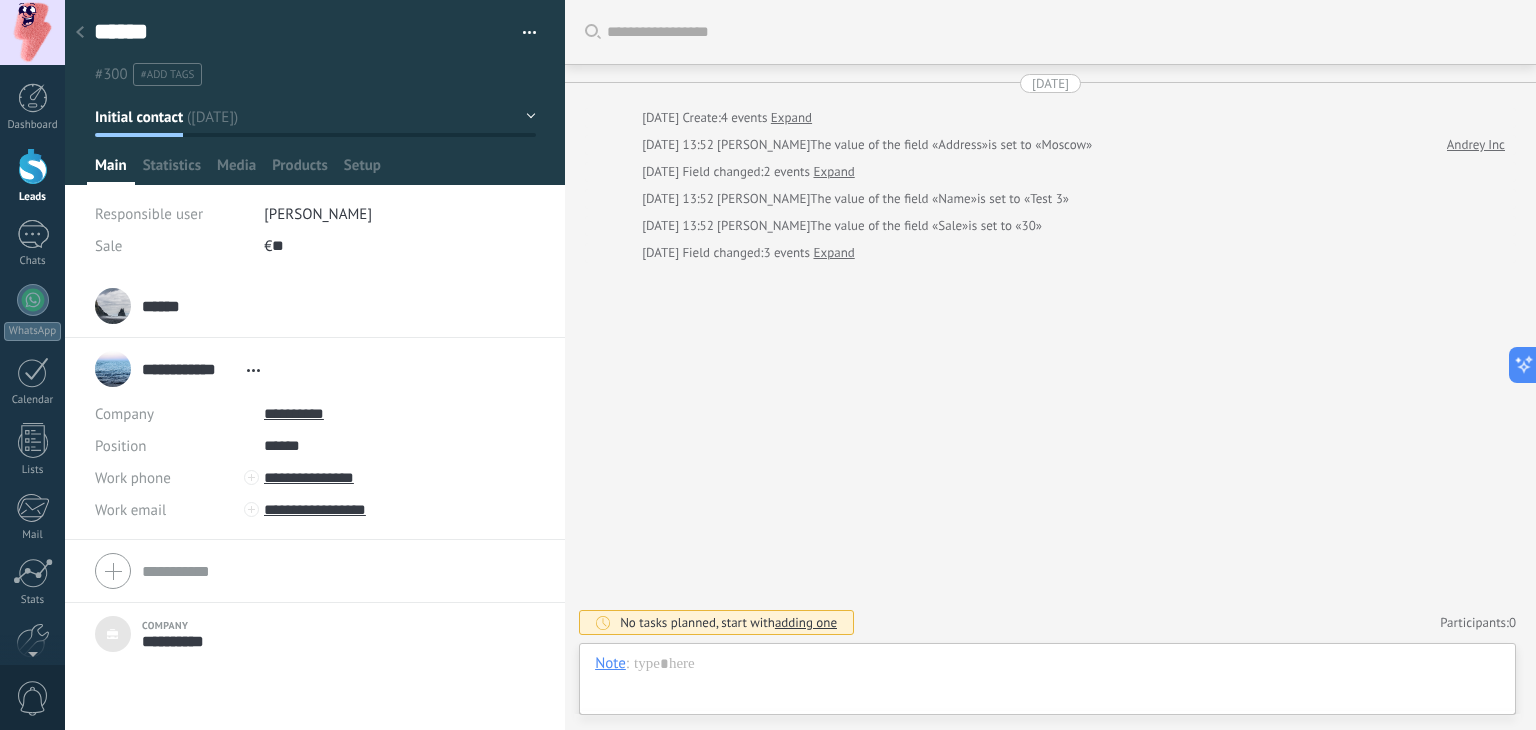 type on "******" 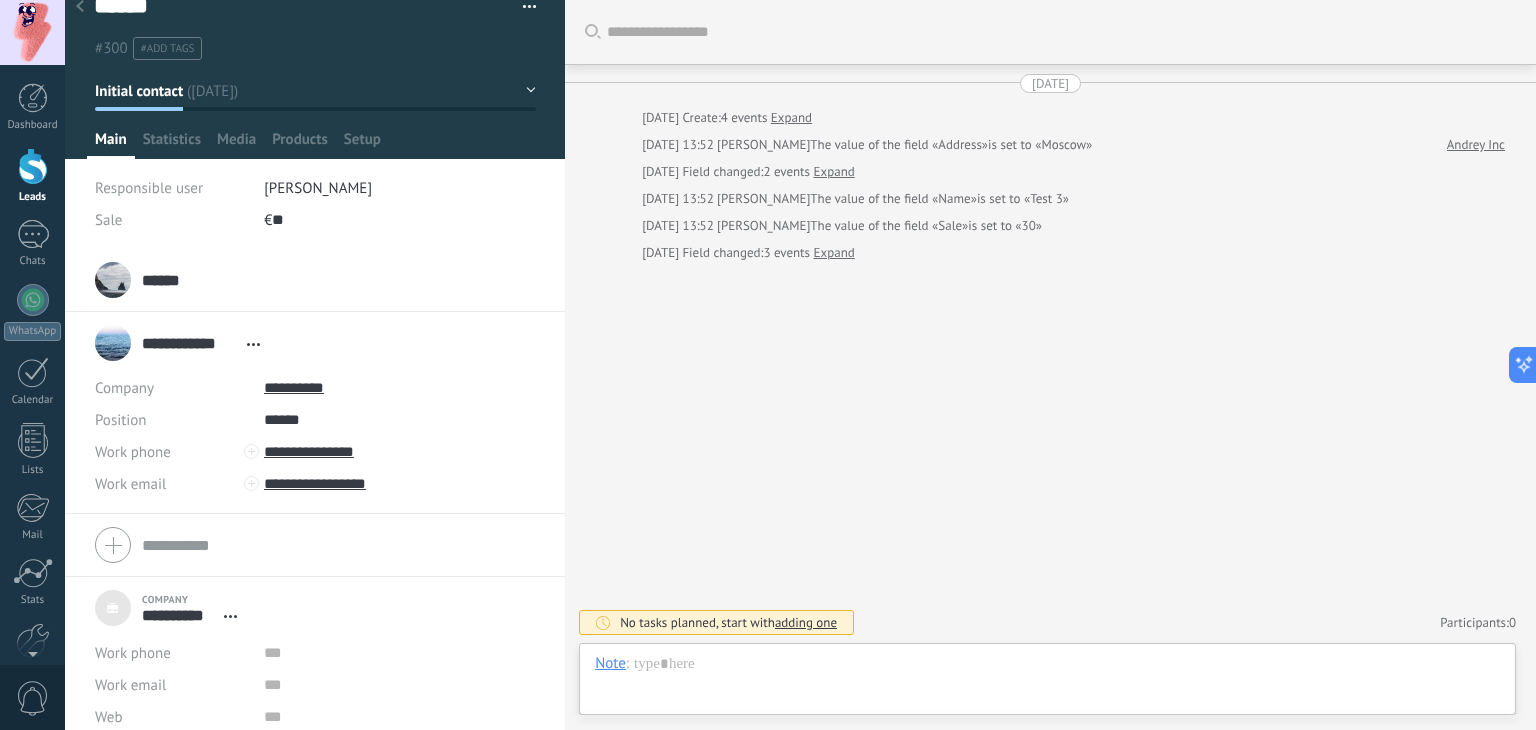 scroll, scrollTop: 73, scrollLeft: 0, axis: vertical 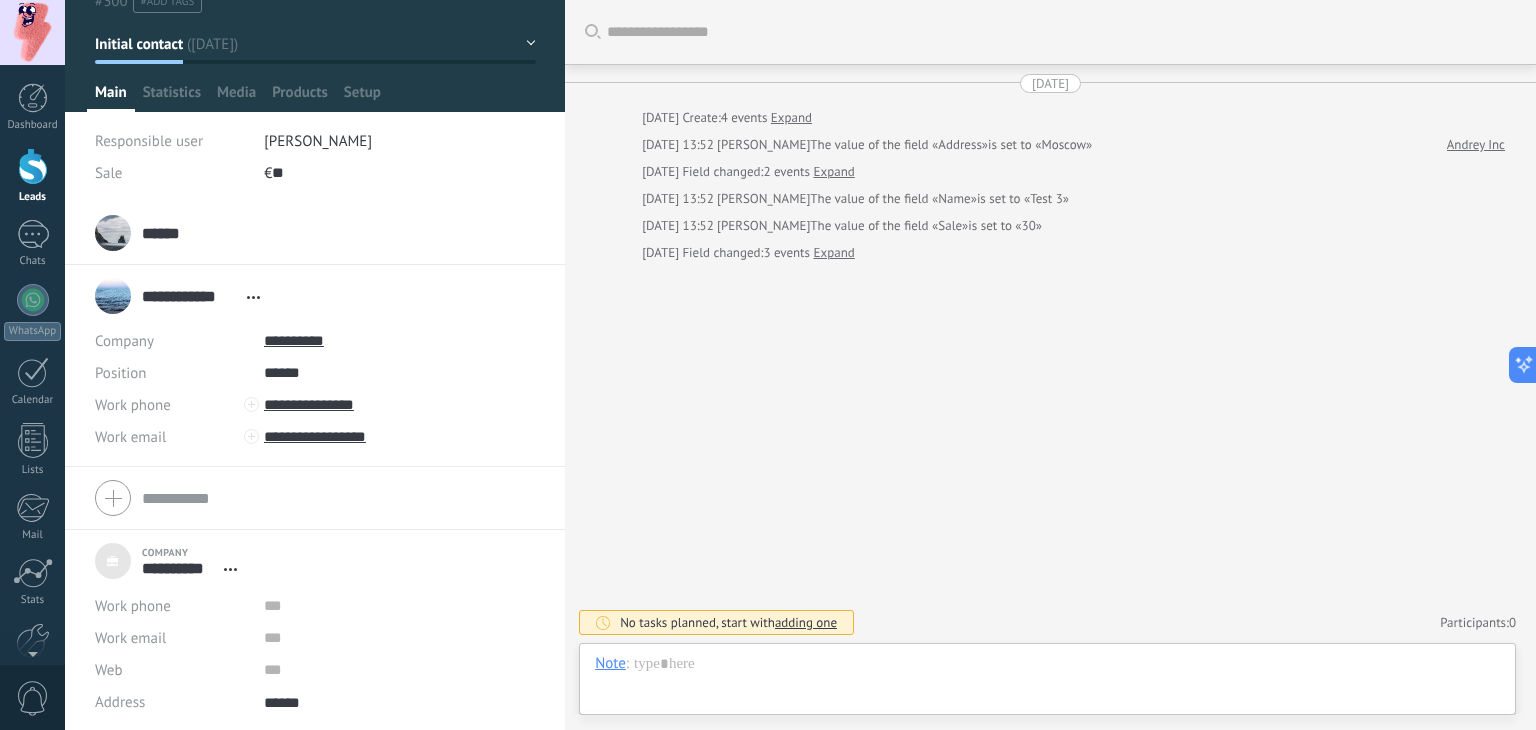 click on "Open details
Unlink" at bounding box center (230, 569) 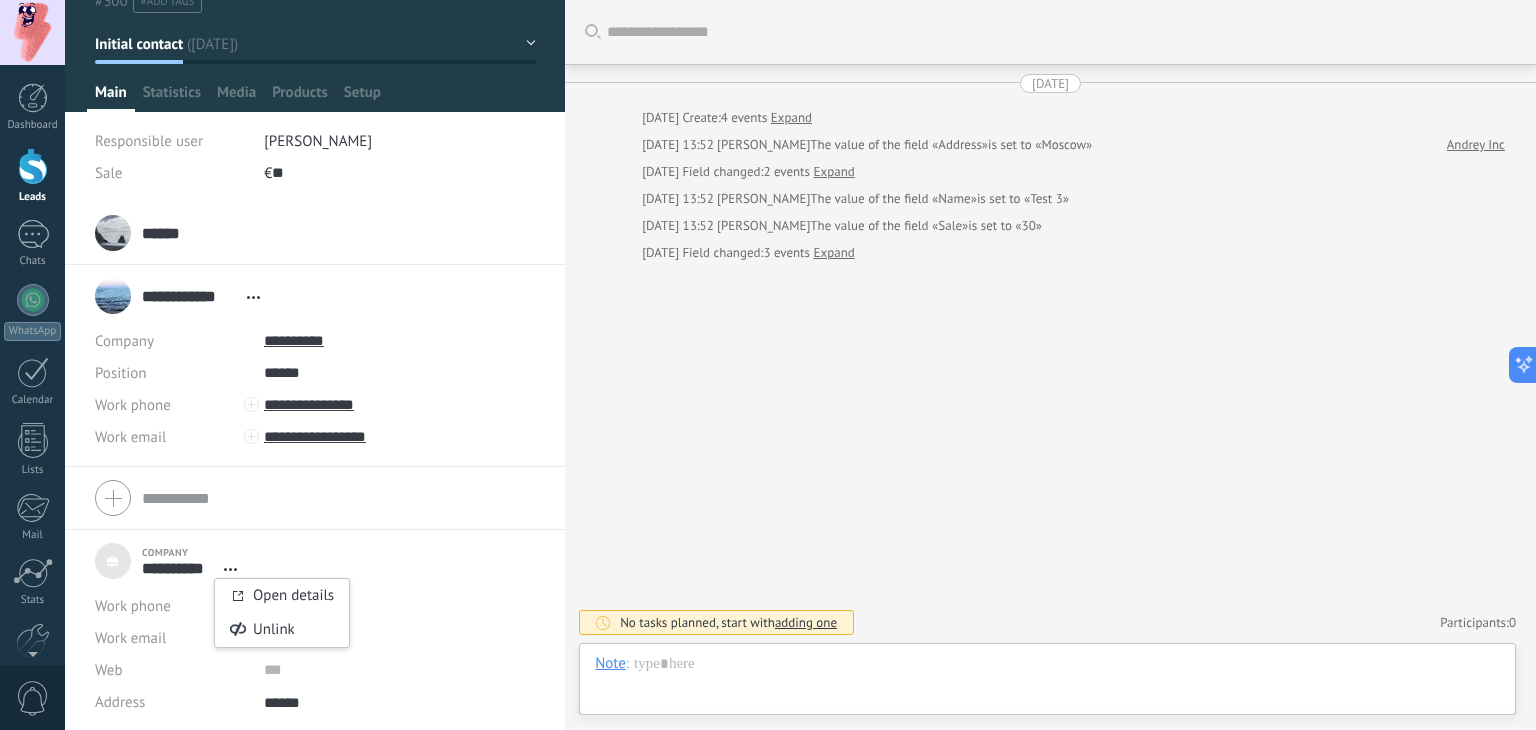click on "Open details
Unlink" at bounding box center (230, 569) 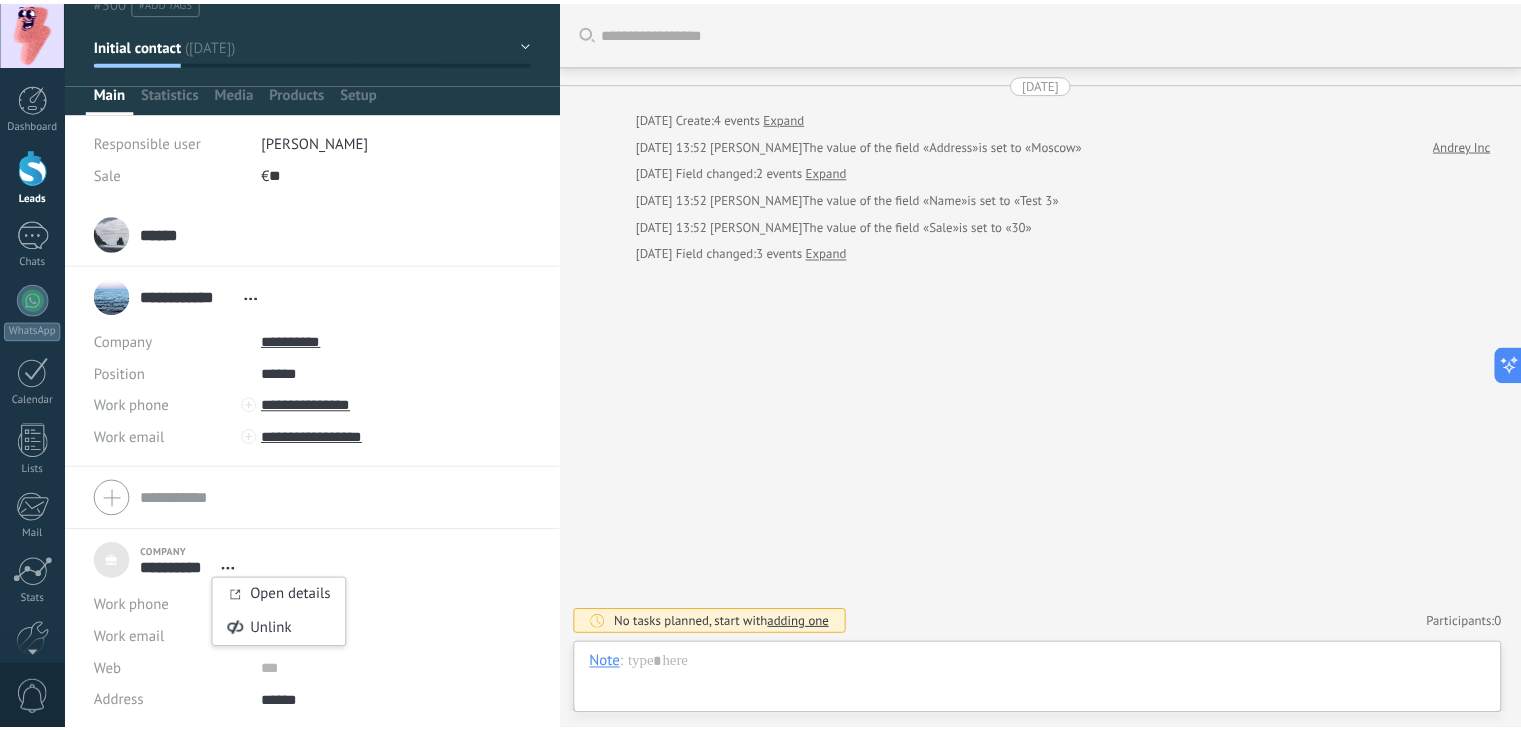 scroll, scrollTop: 0, scrollLeft: 0, axis: both 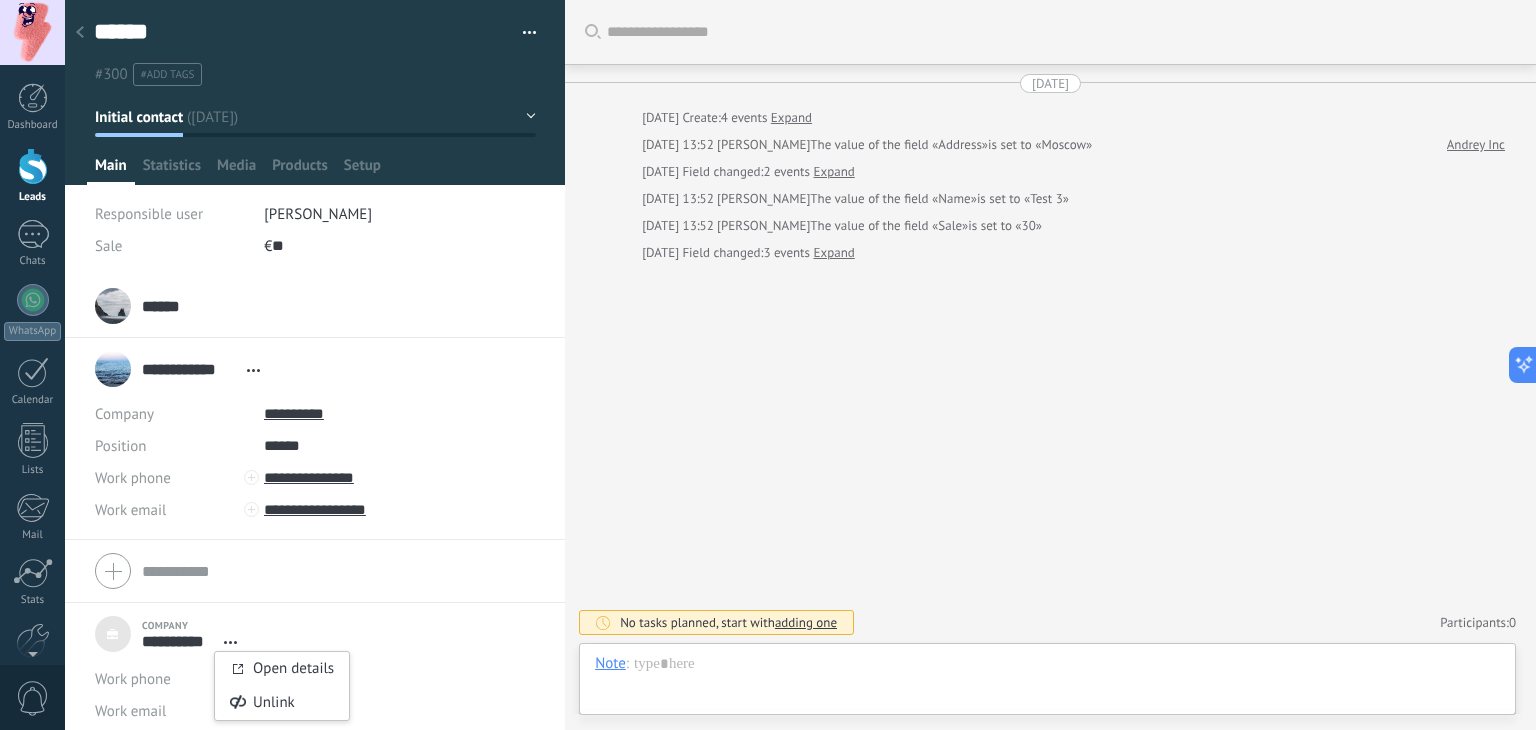 click on "Leads" at bounding box center (32, 176) 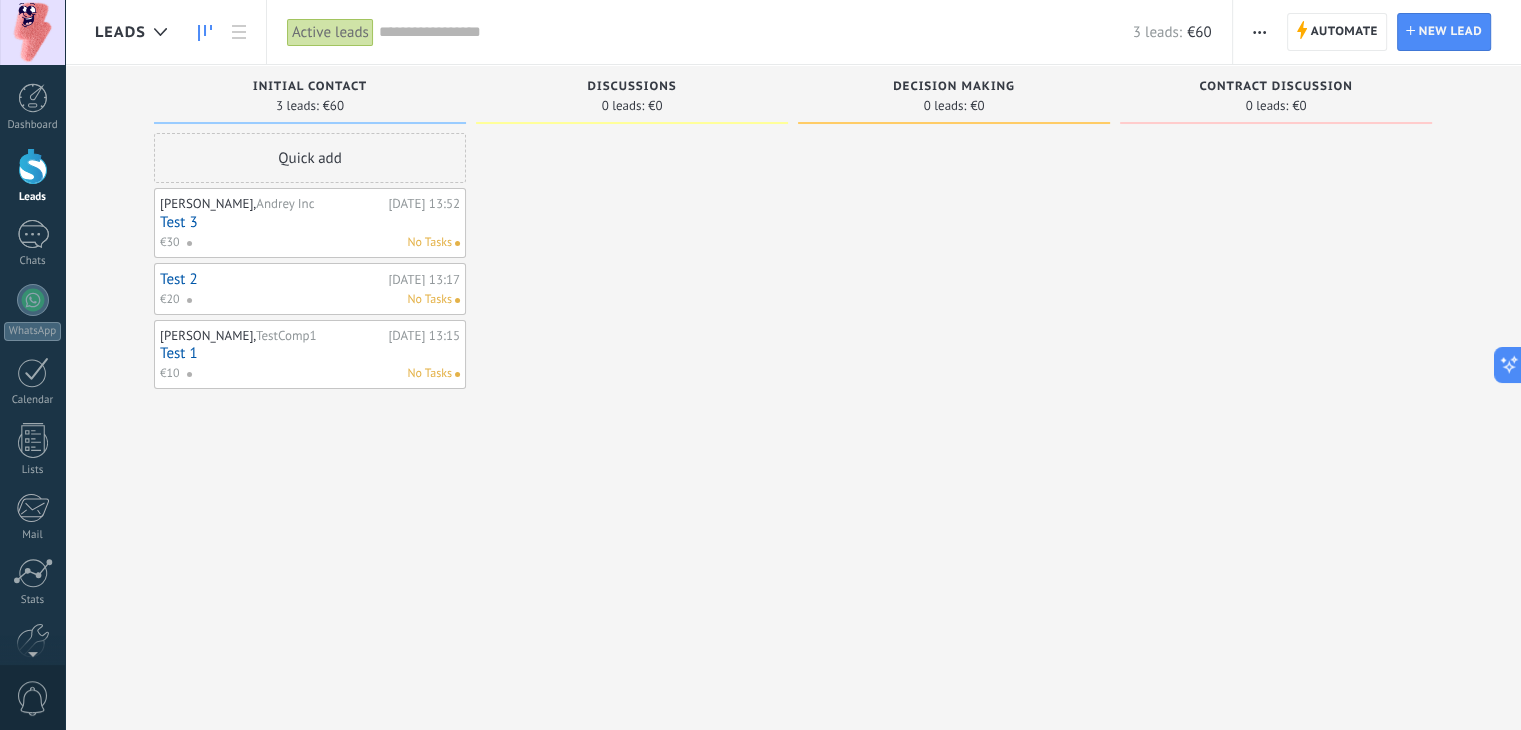 click on "Test 2 Today 13:17 €20 No Tasks" at bounding box center (310, 289) 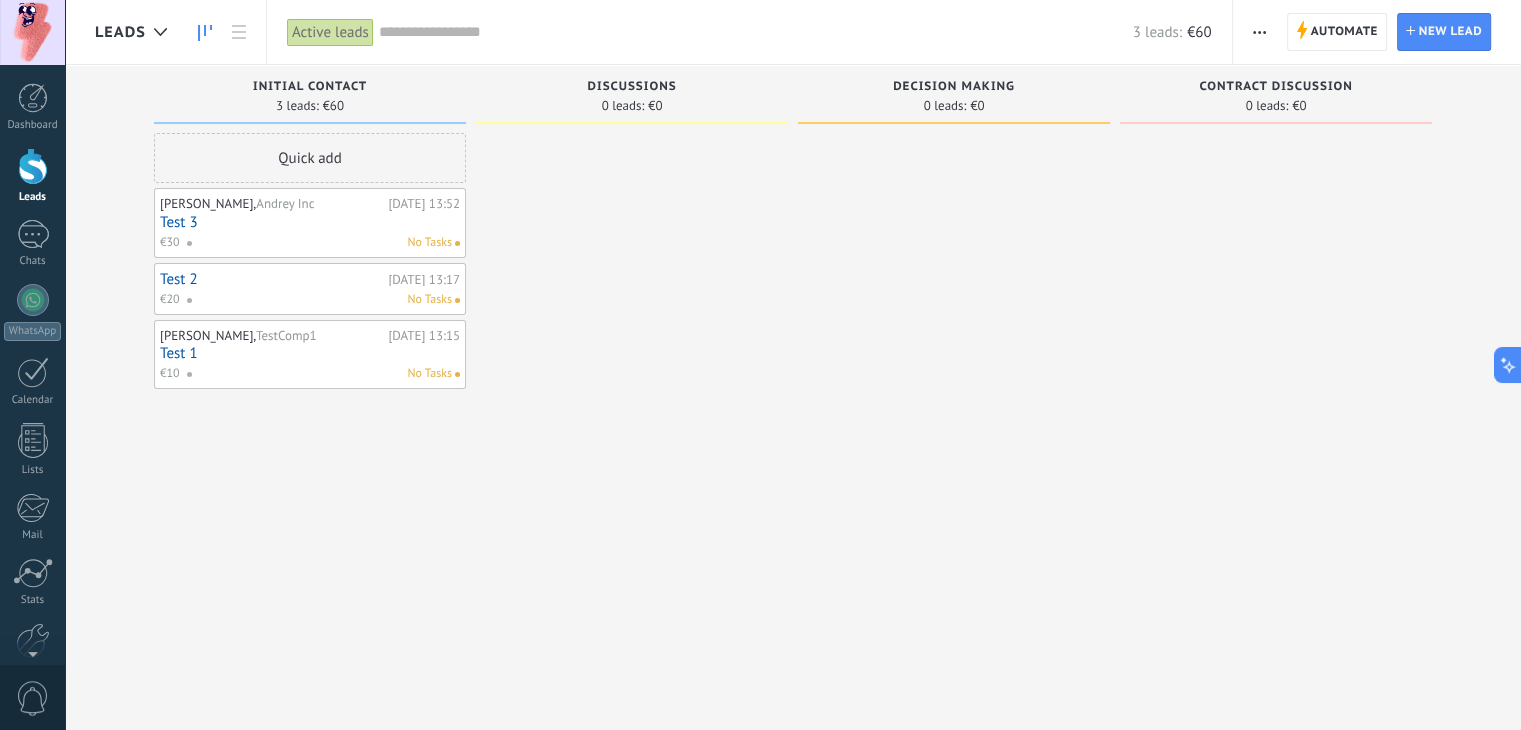 click on "Quick add" at bounding box center (310, 158) 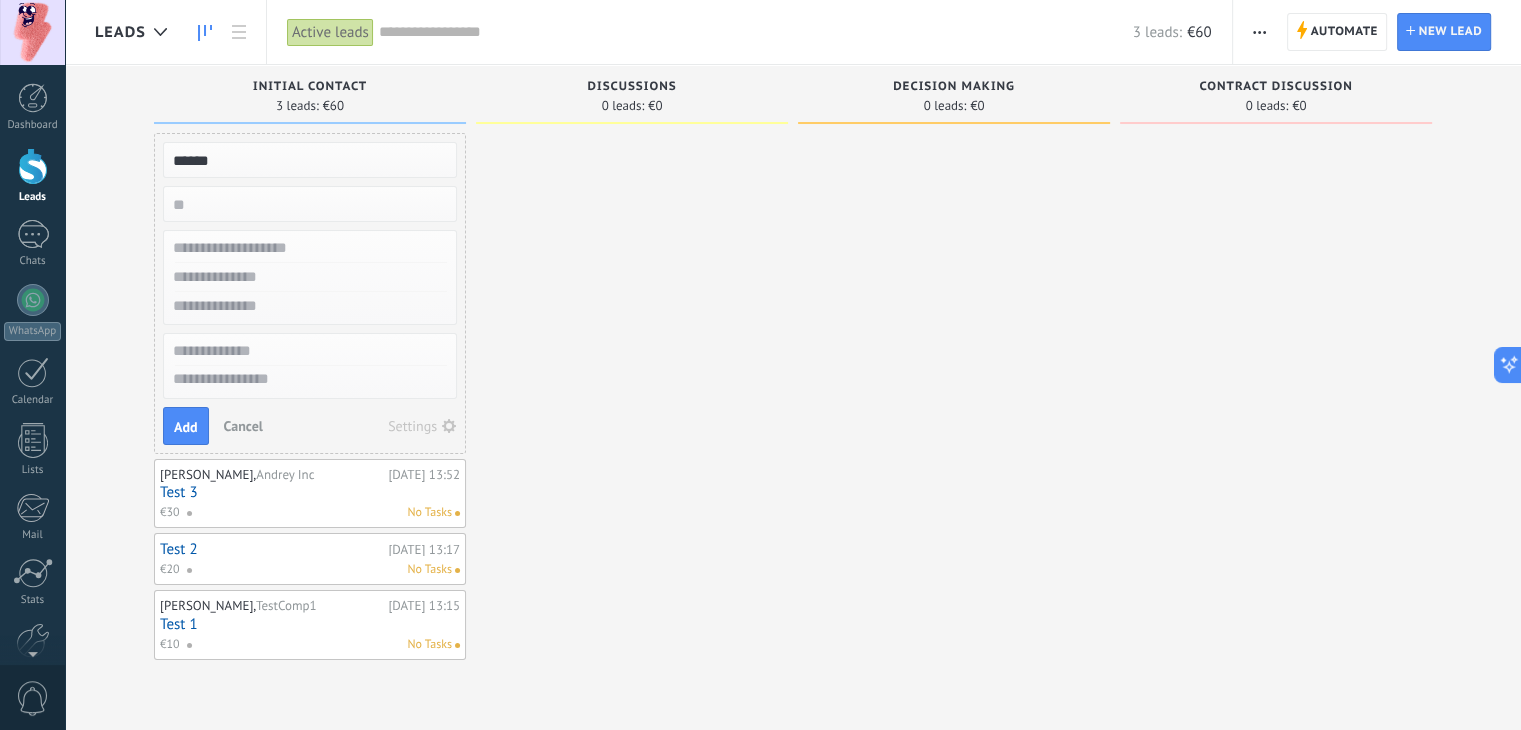 type on "******" 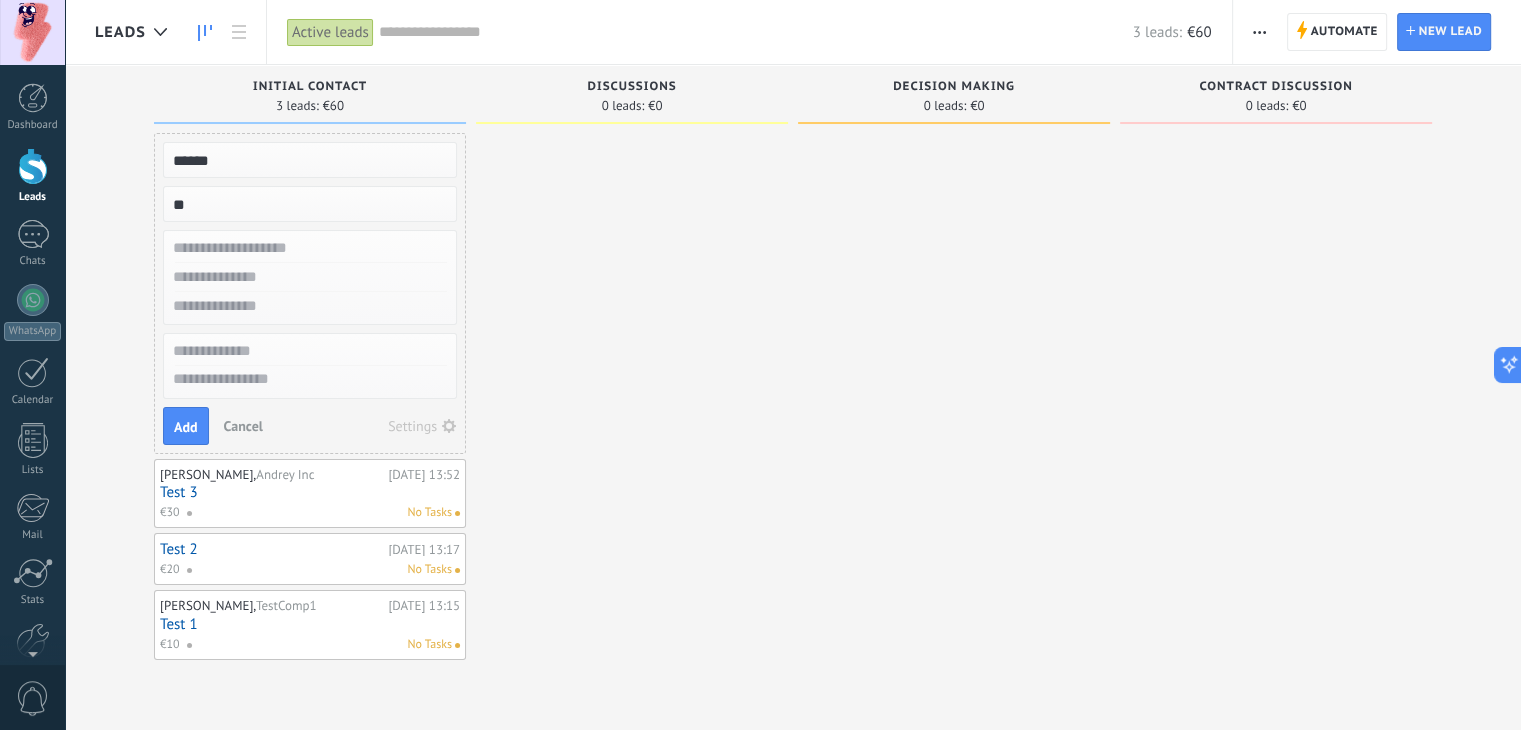 type on "**" 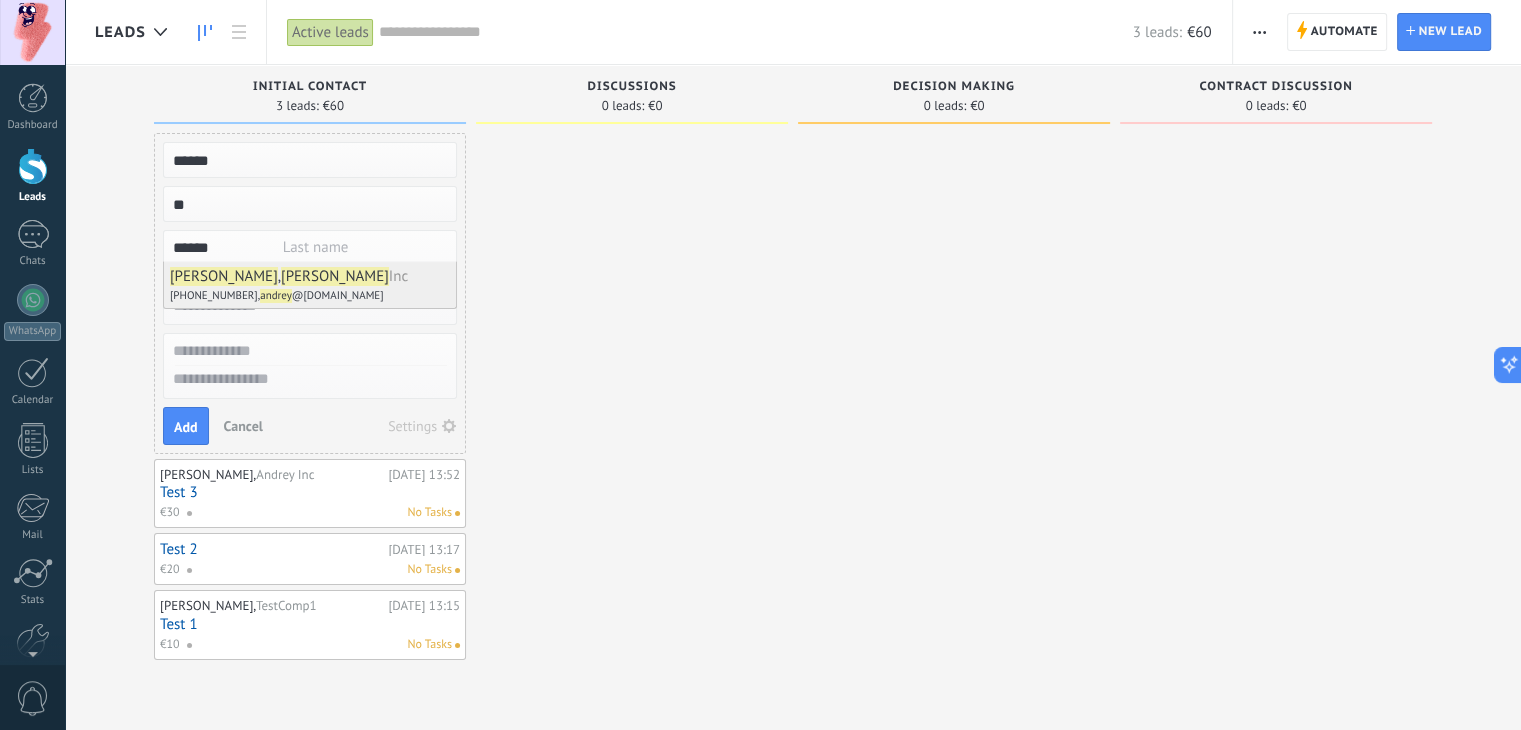click on "andrey" at bounding box center (276, 296) 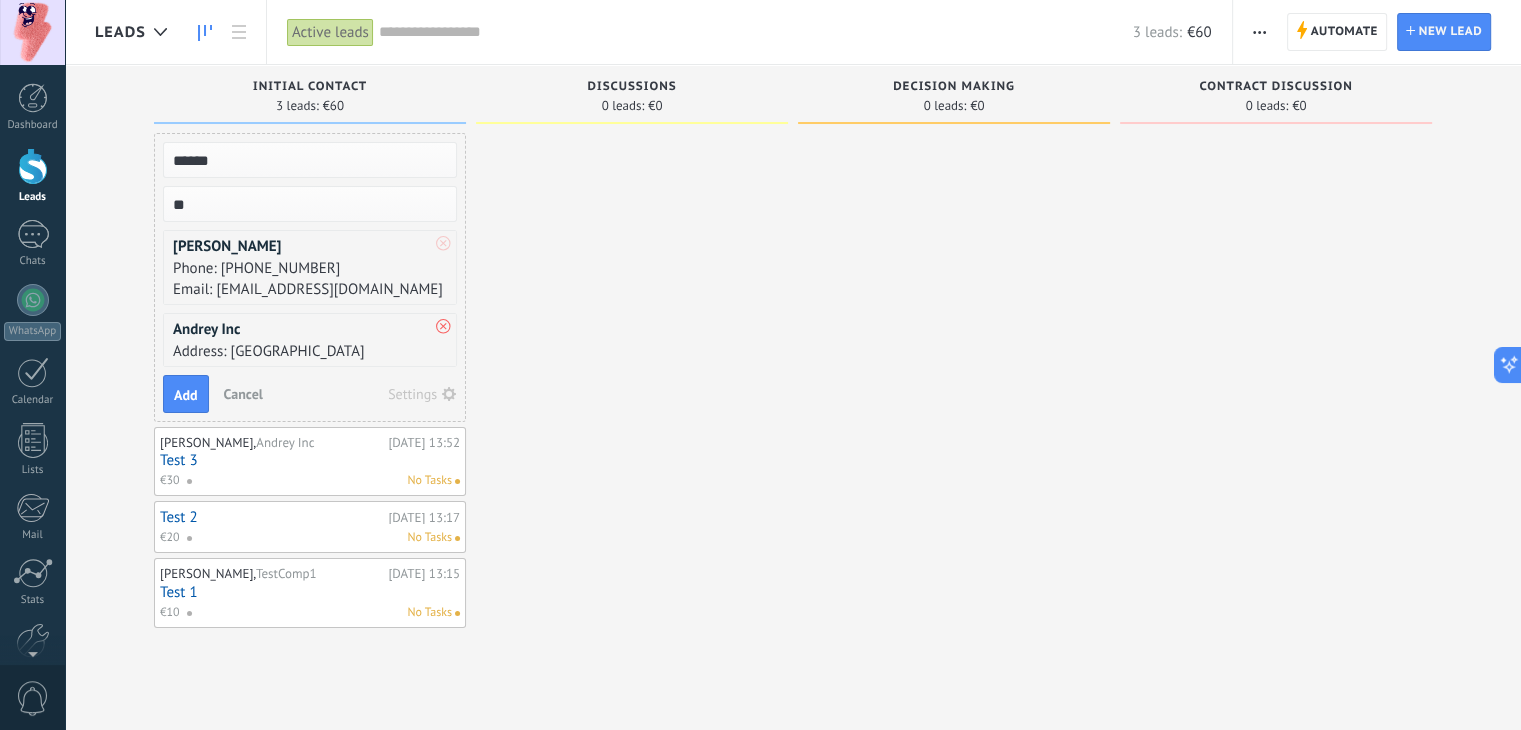 click at bounding box center [447, 328] 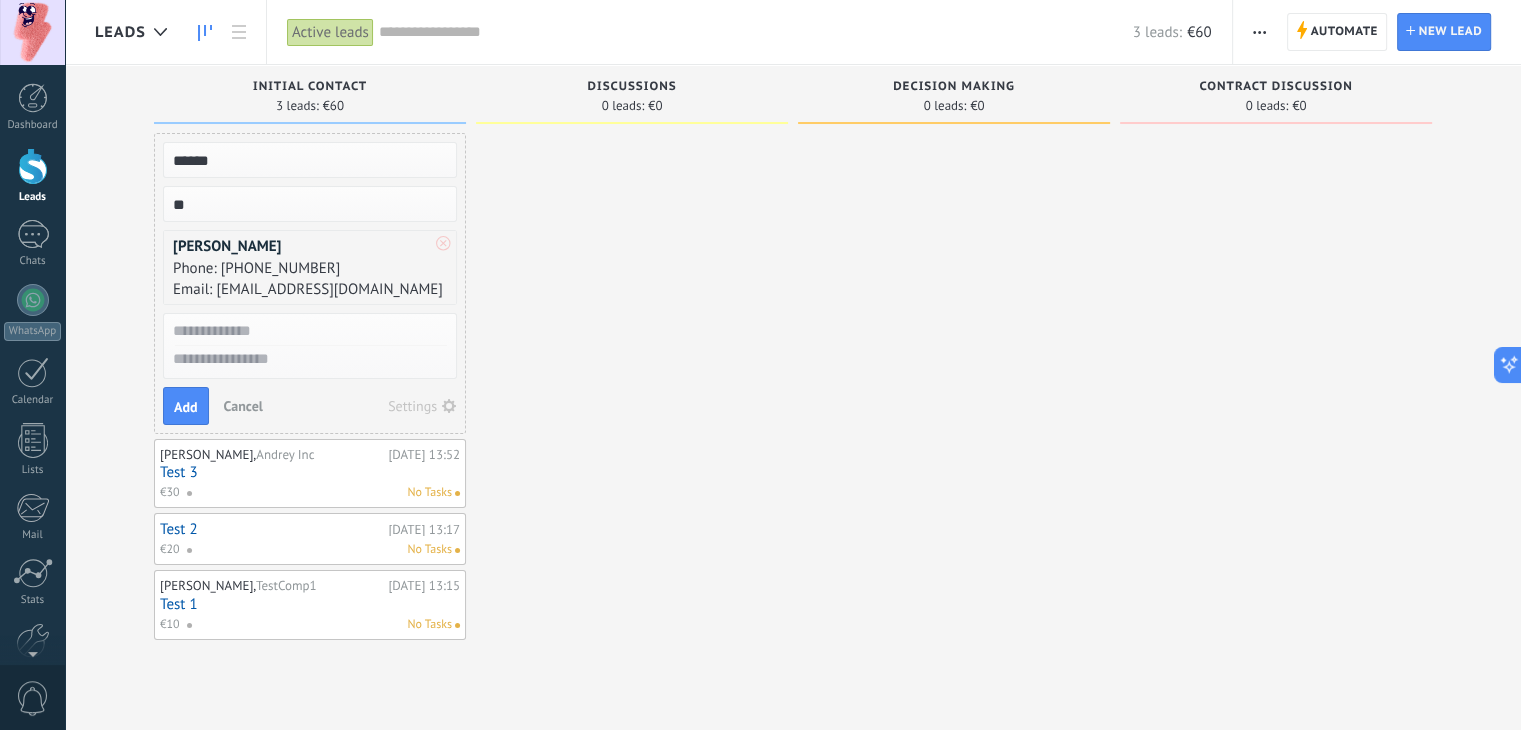 click at bounding box center [308, 331] 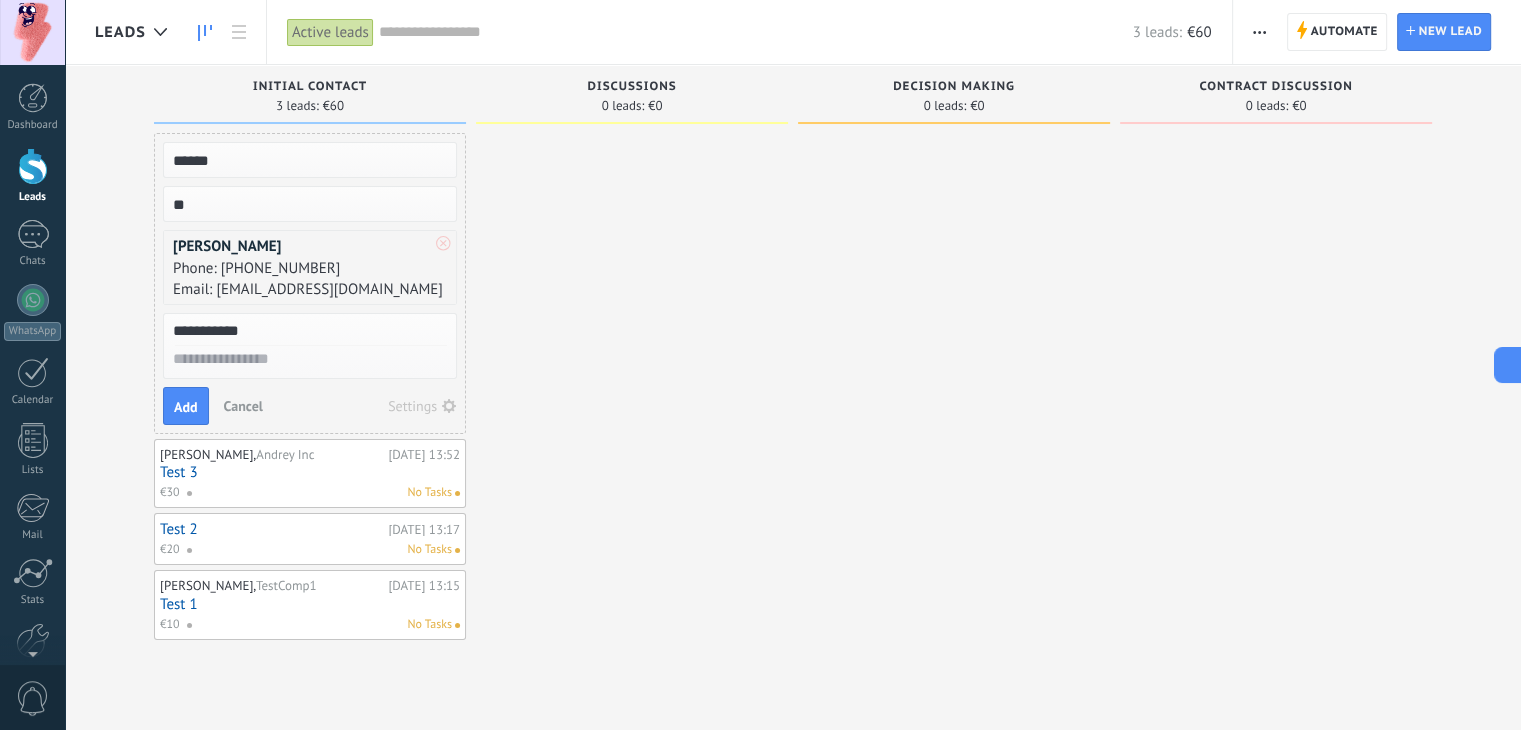 type on "**********" 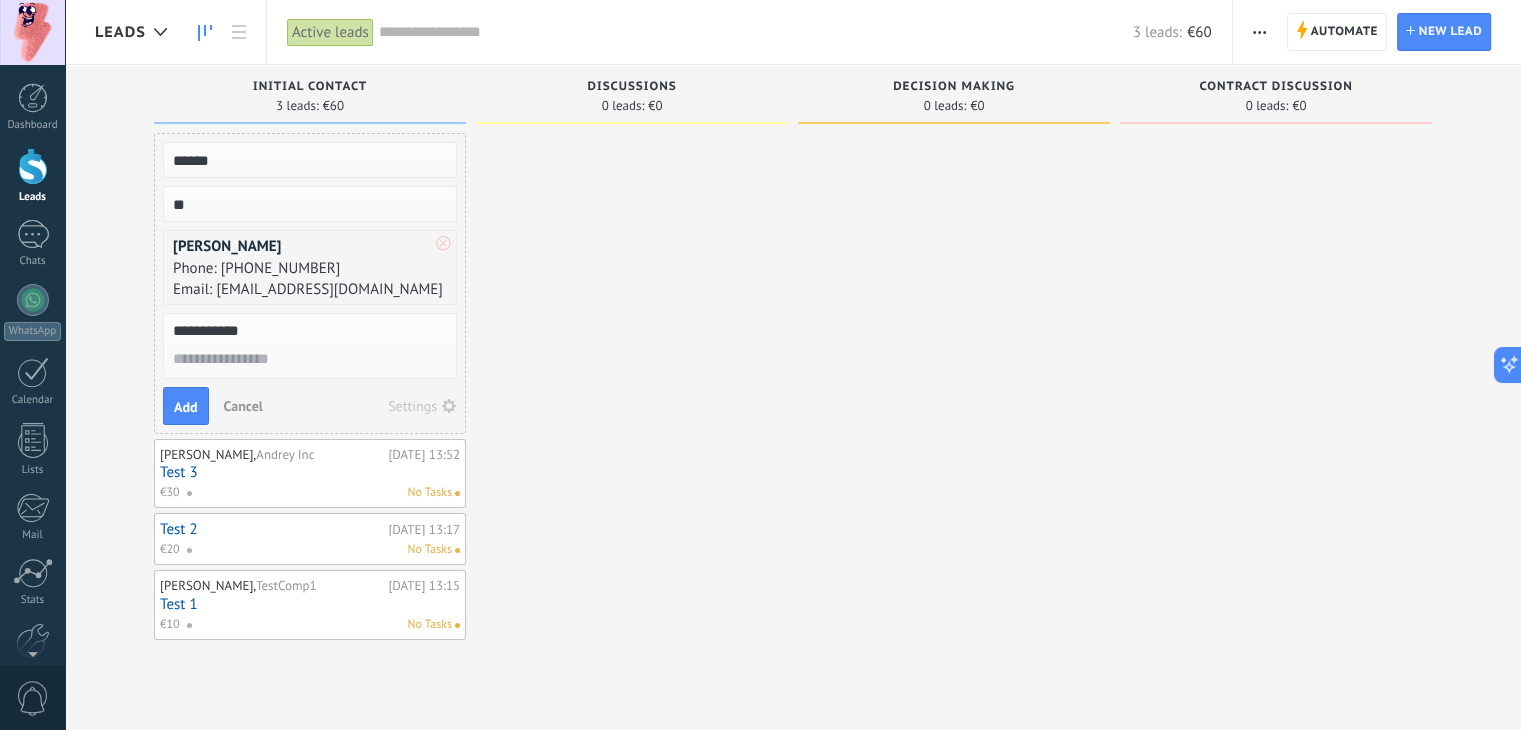 type on "*" 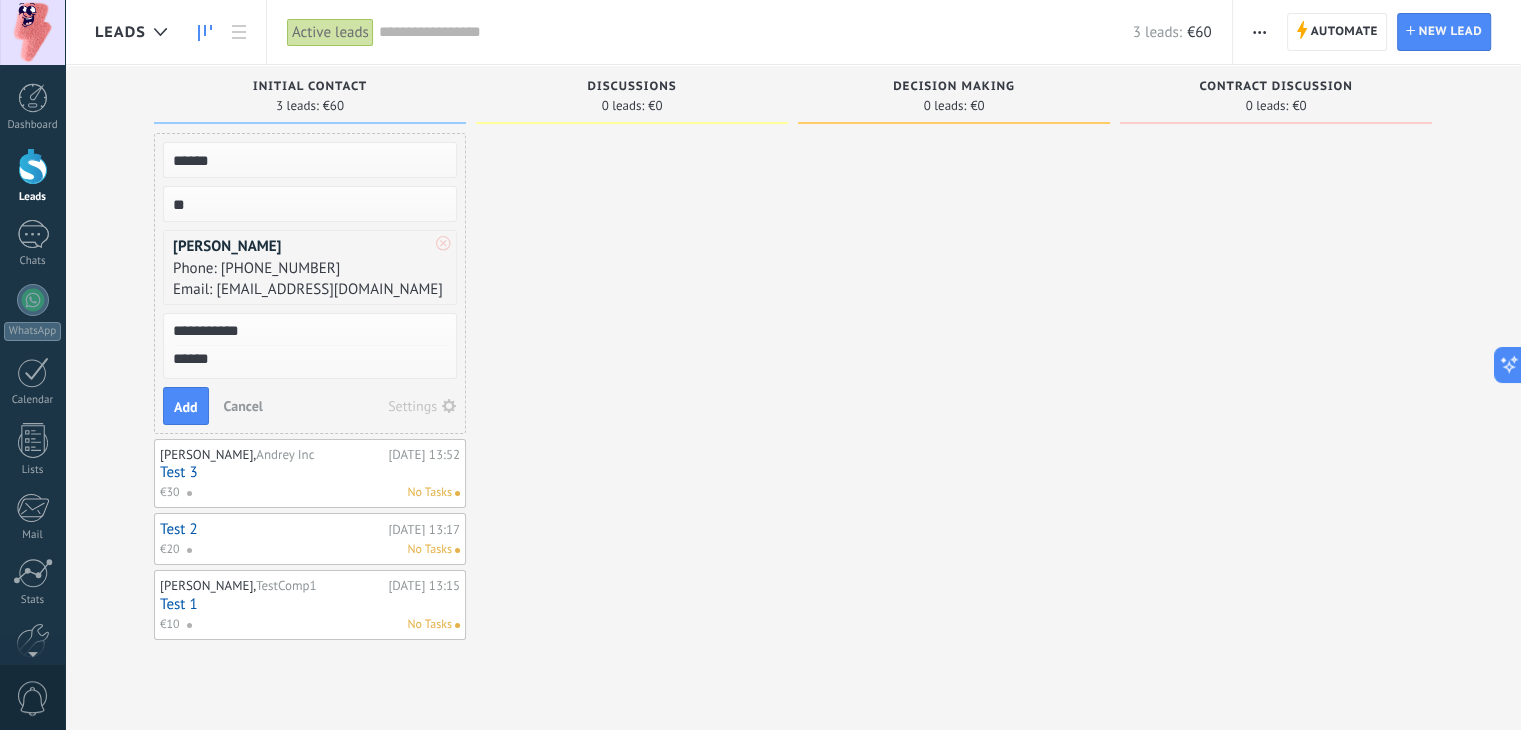 scroll, scrollTop: 19, scrollLeft: 0, axis: vertical 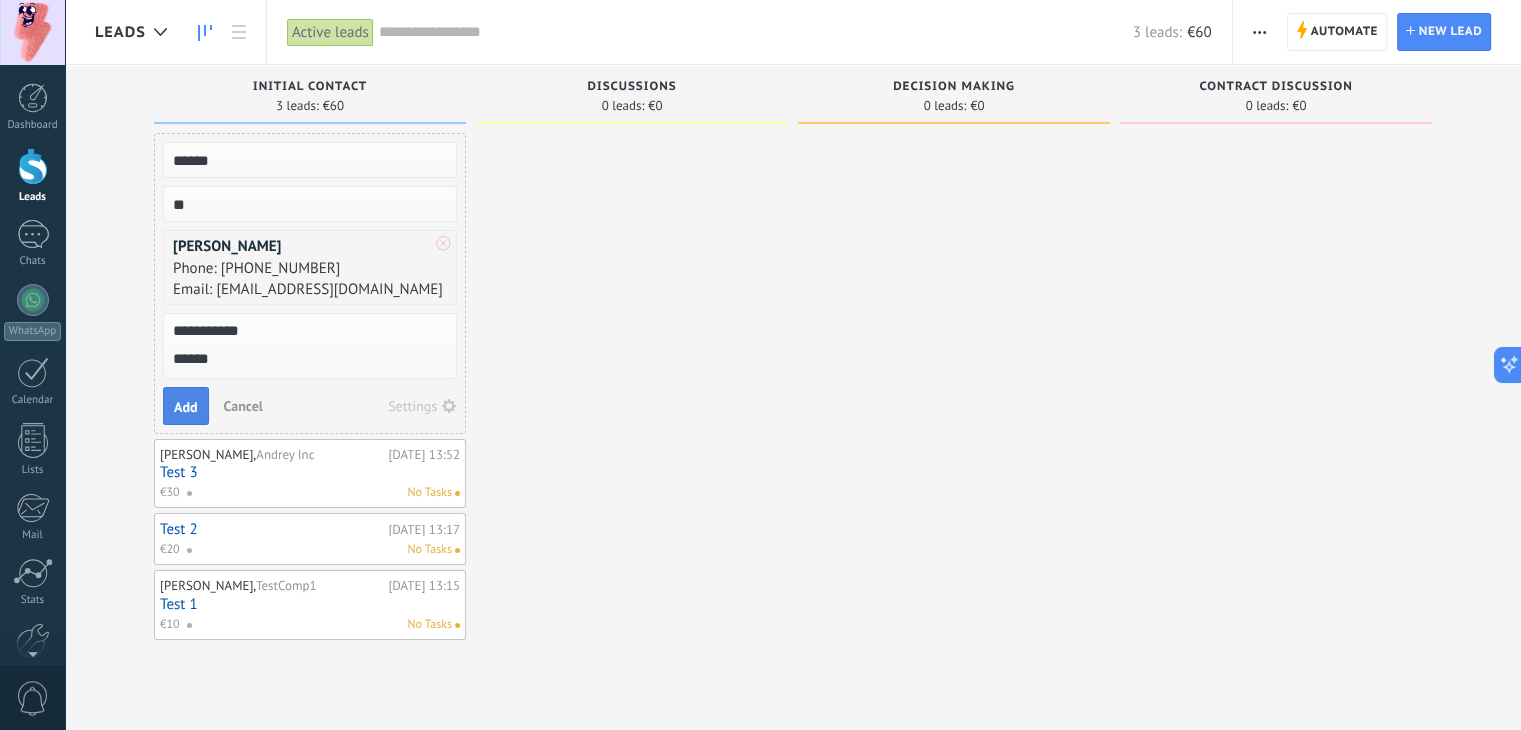 click on "Add" at bounding box center [186, 407] 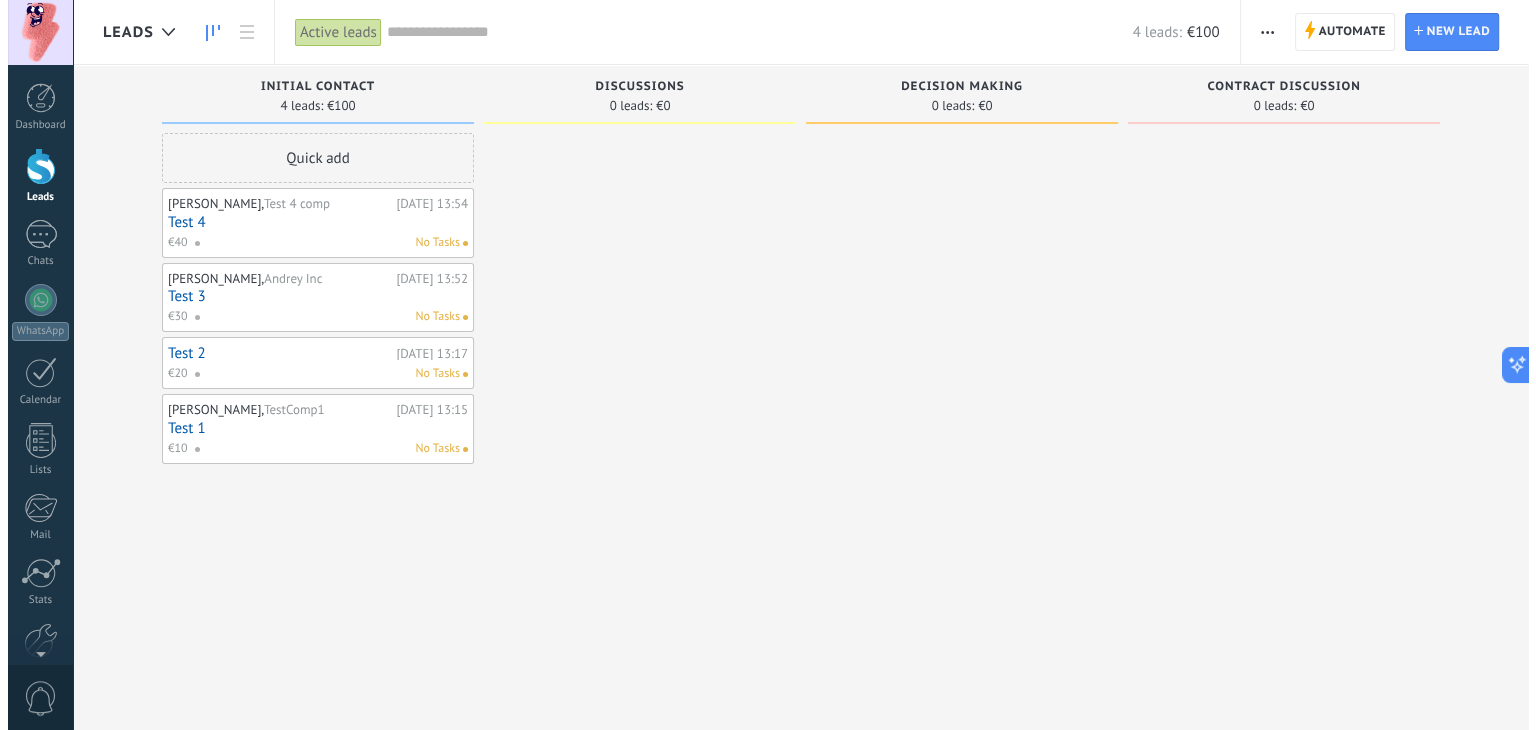 scroll, scrollTop: 19, scrollLeft: 0, axis: vertical 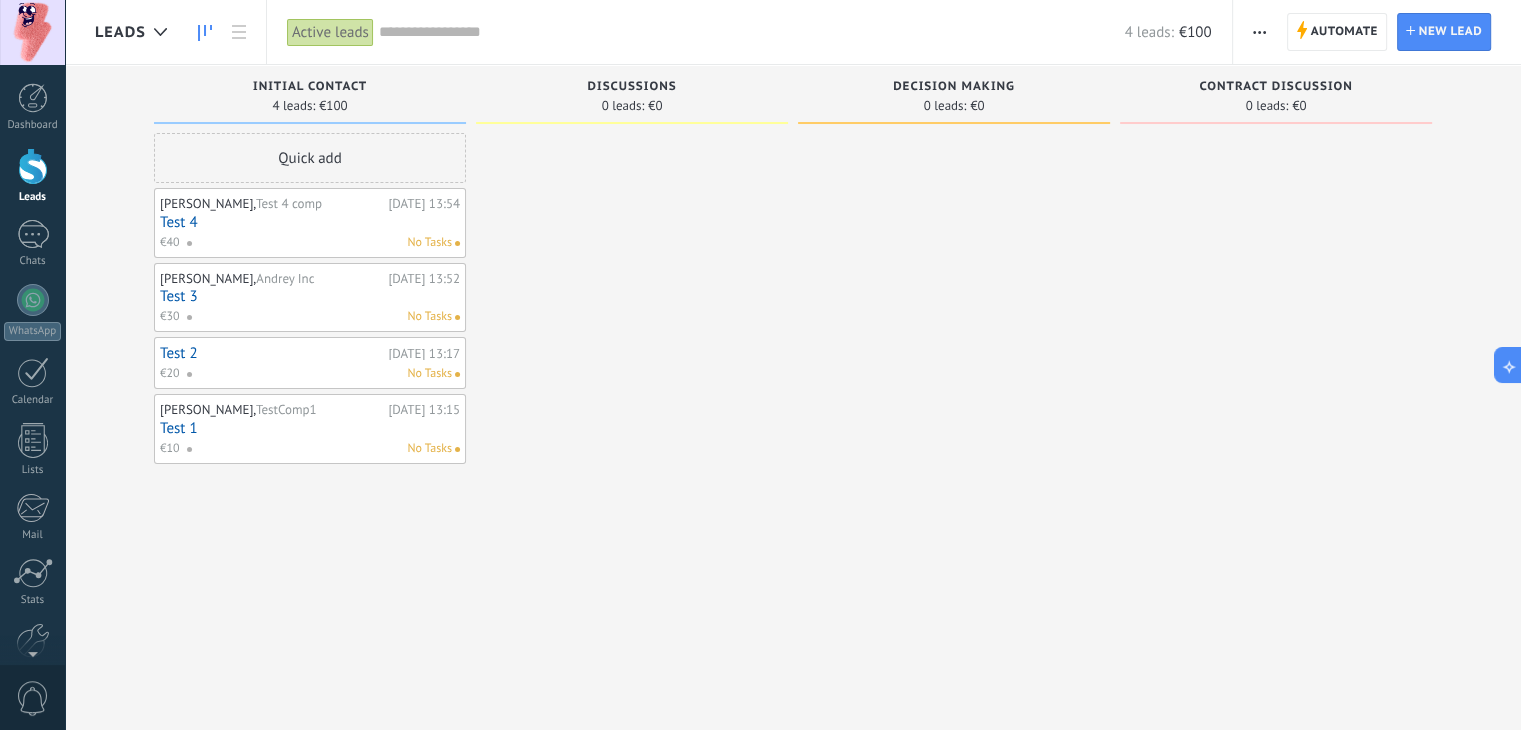 click on "No Tasks" at bounding box center (319, 243) 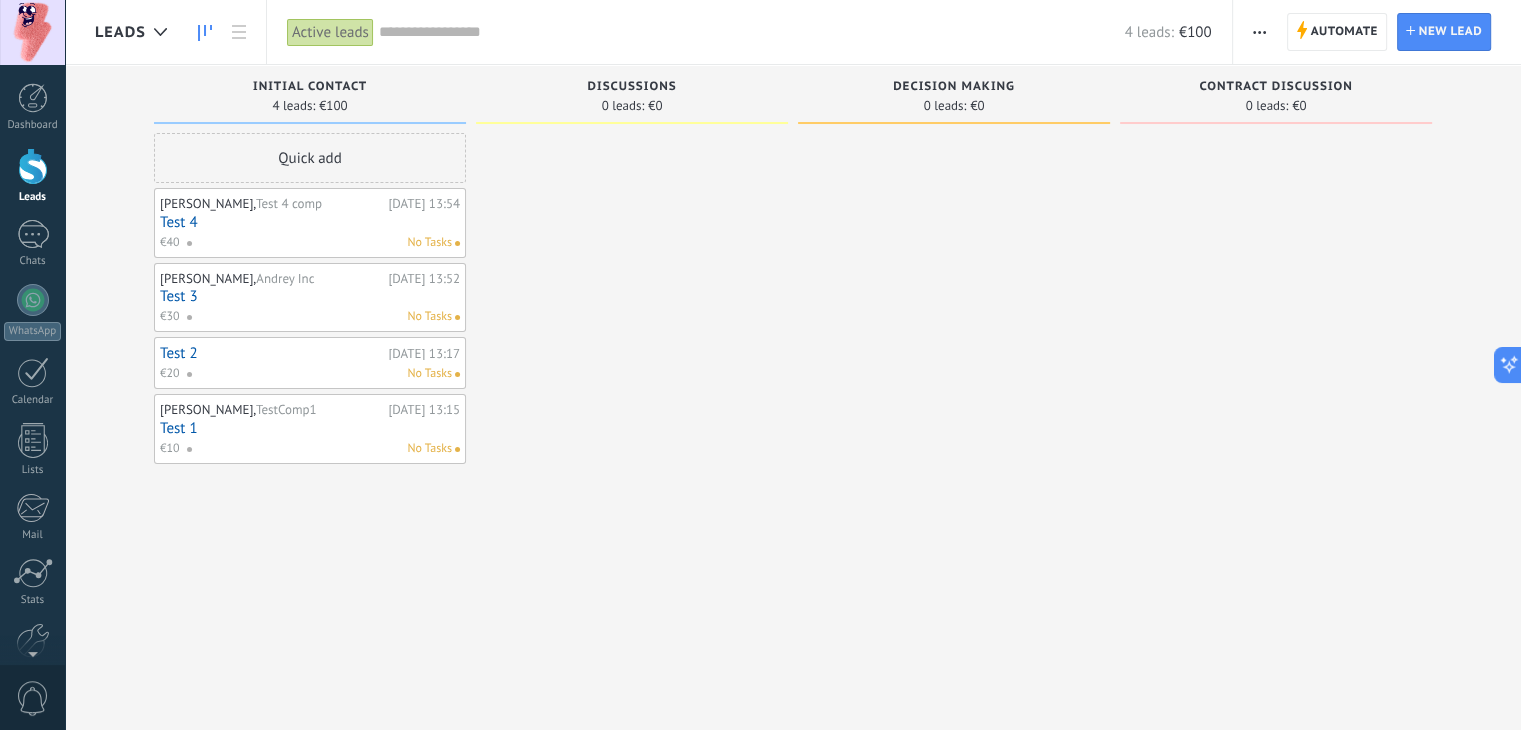 click on "Test 4" at bounding box center (310, 222) 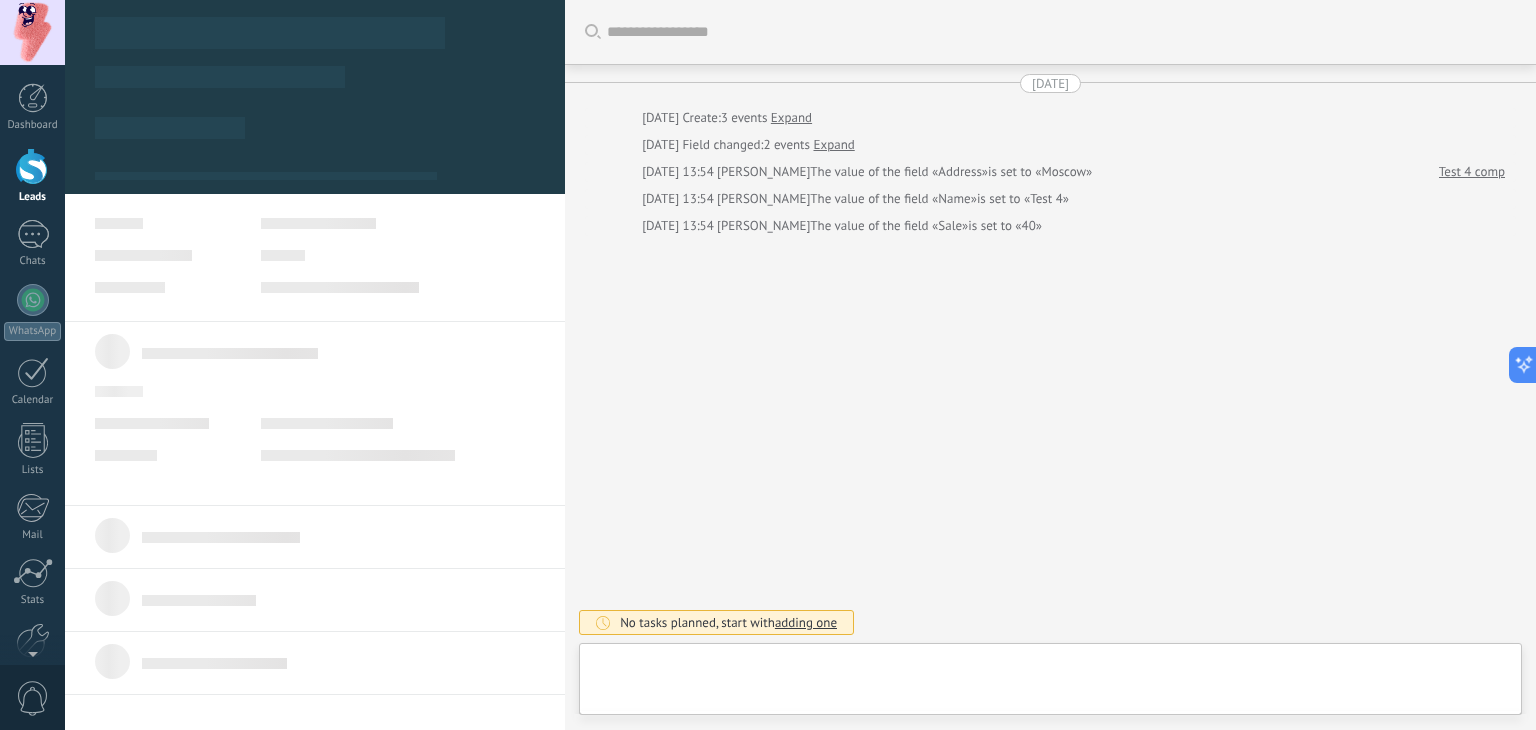 scroll, scrollTop: 20, scrollLeft: 0, axis: vertical 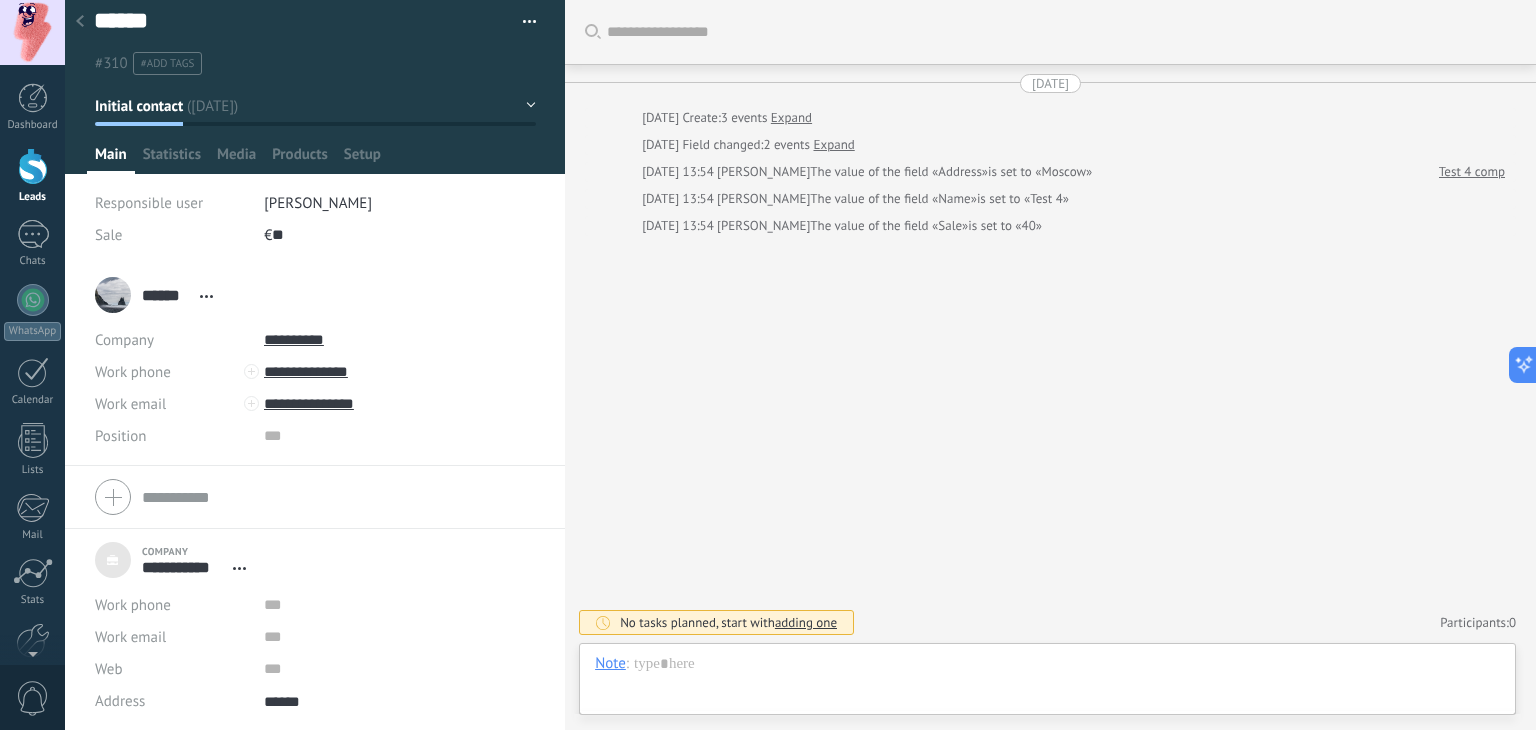 click at bounding box center [315, 497] 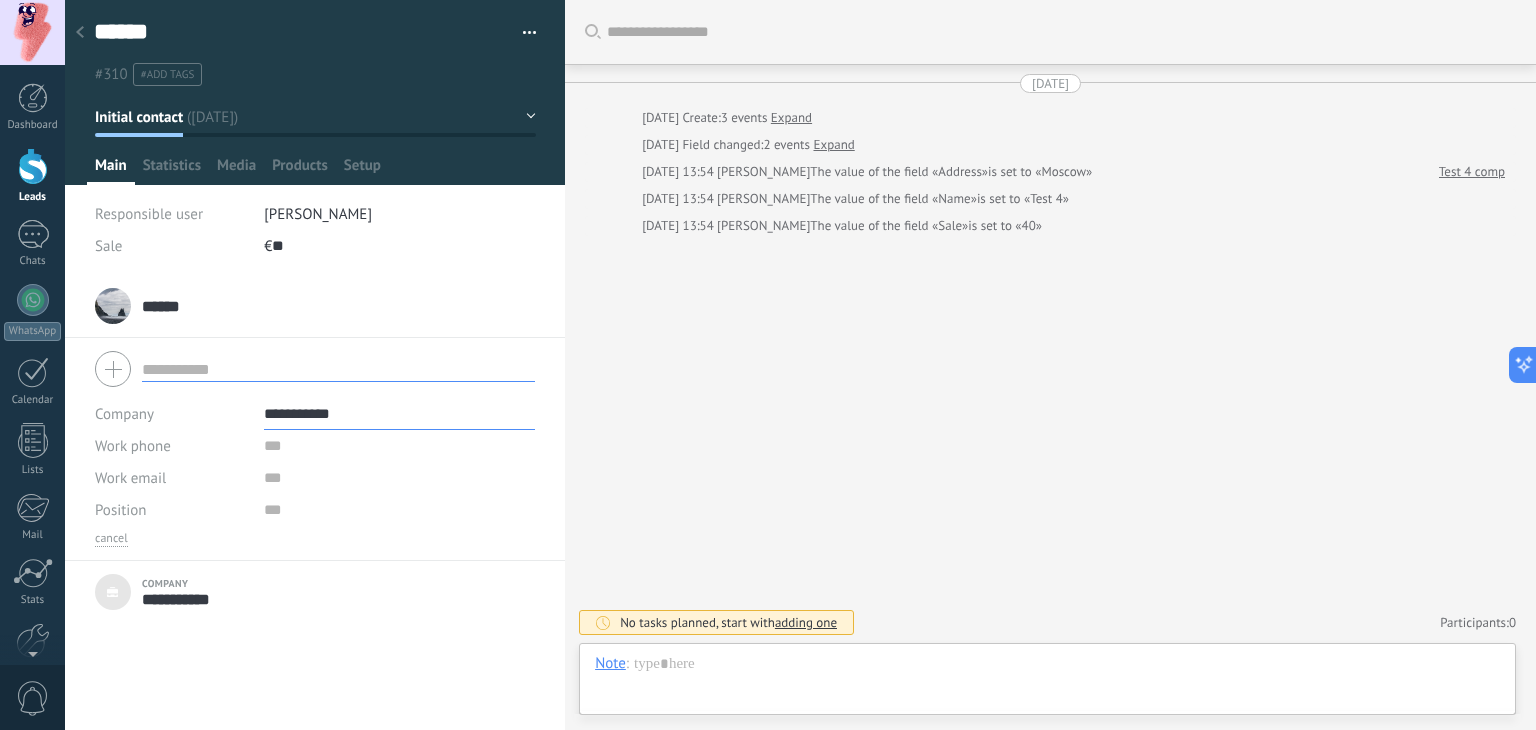 click at bounding box center [338, 369] 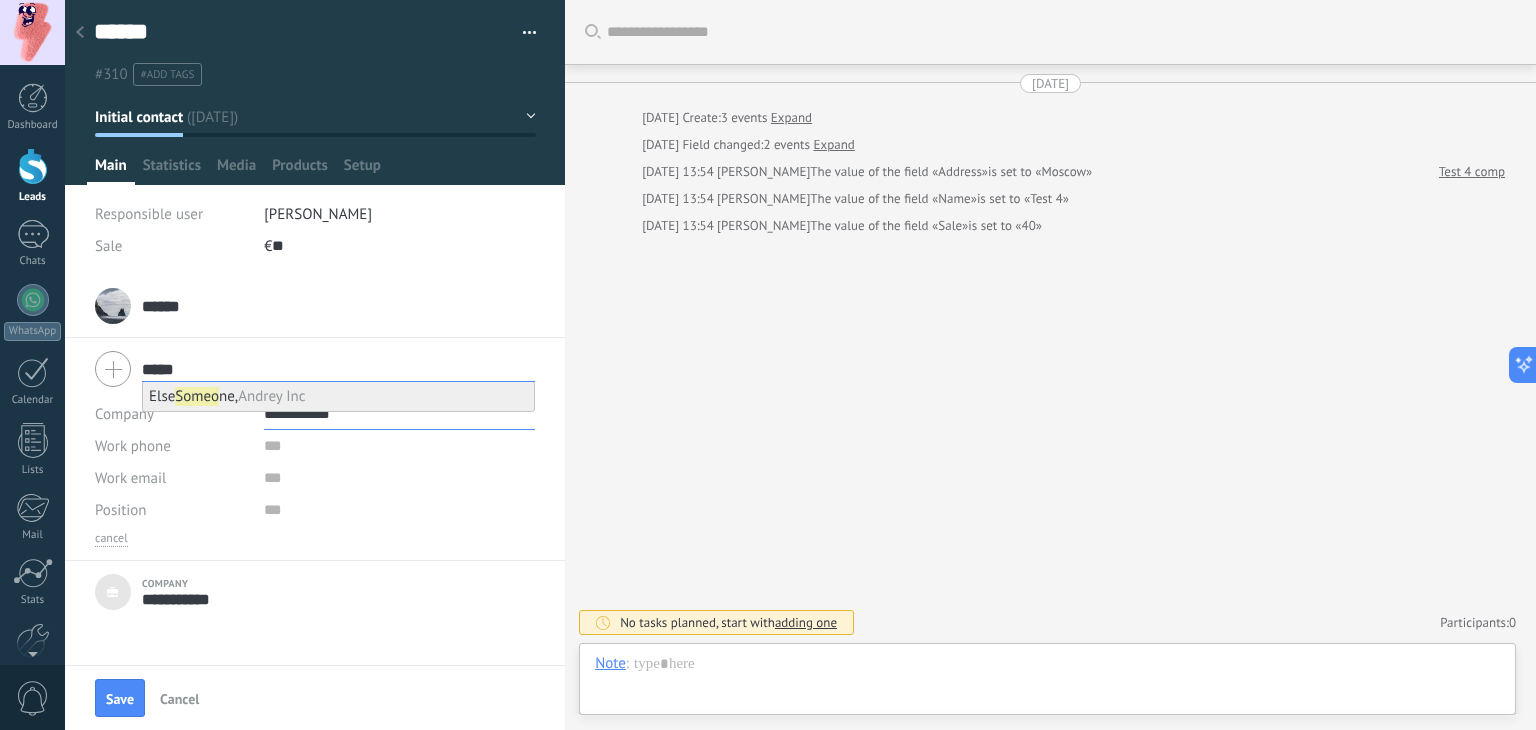click on "Someo" at bounding box center [197, 396] 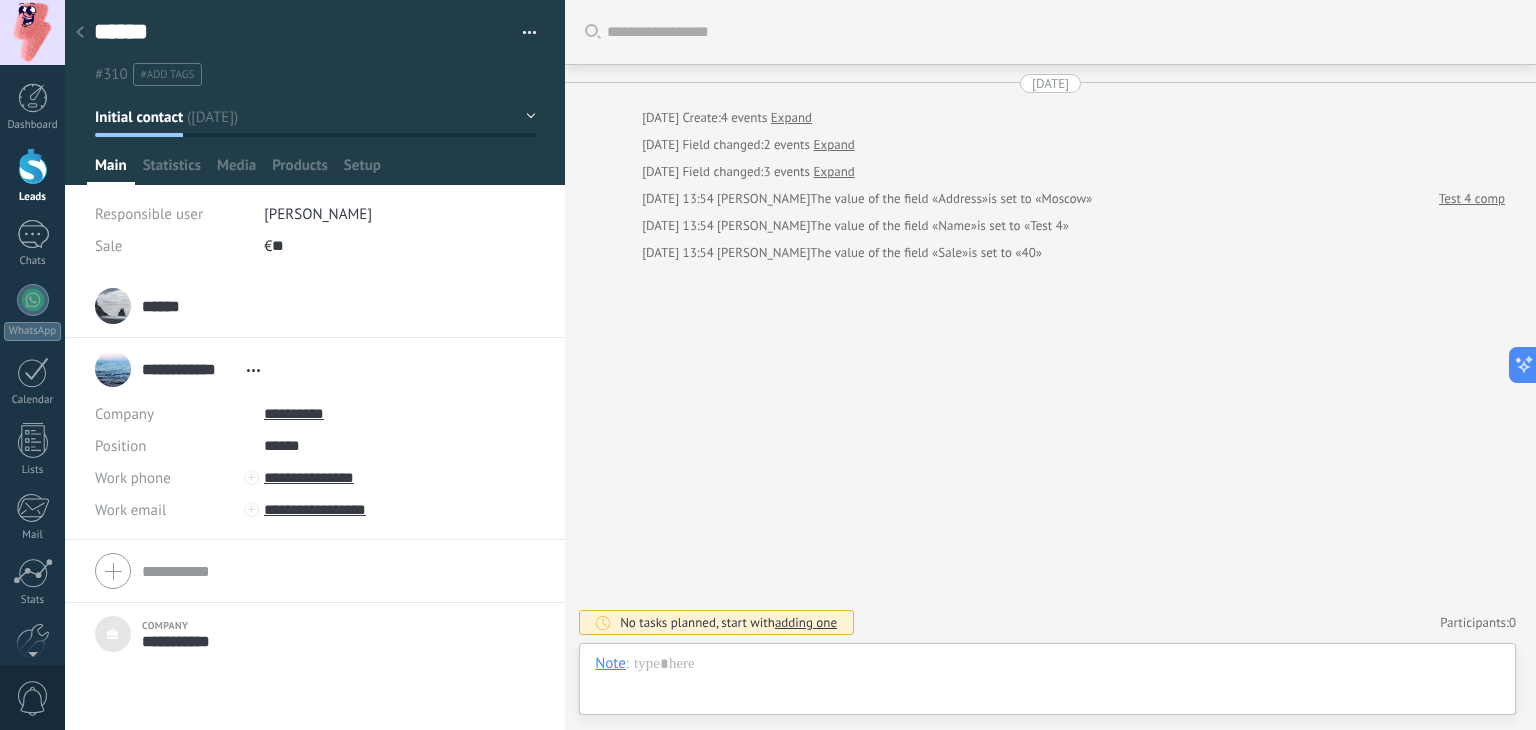 click at bounding box center (315, 571) 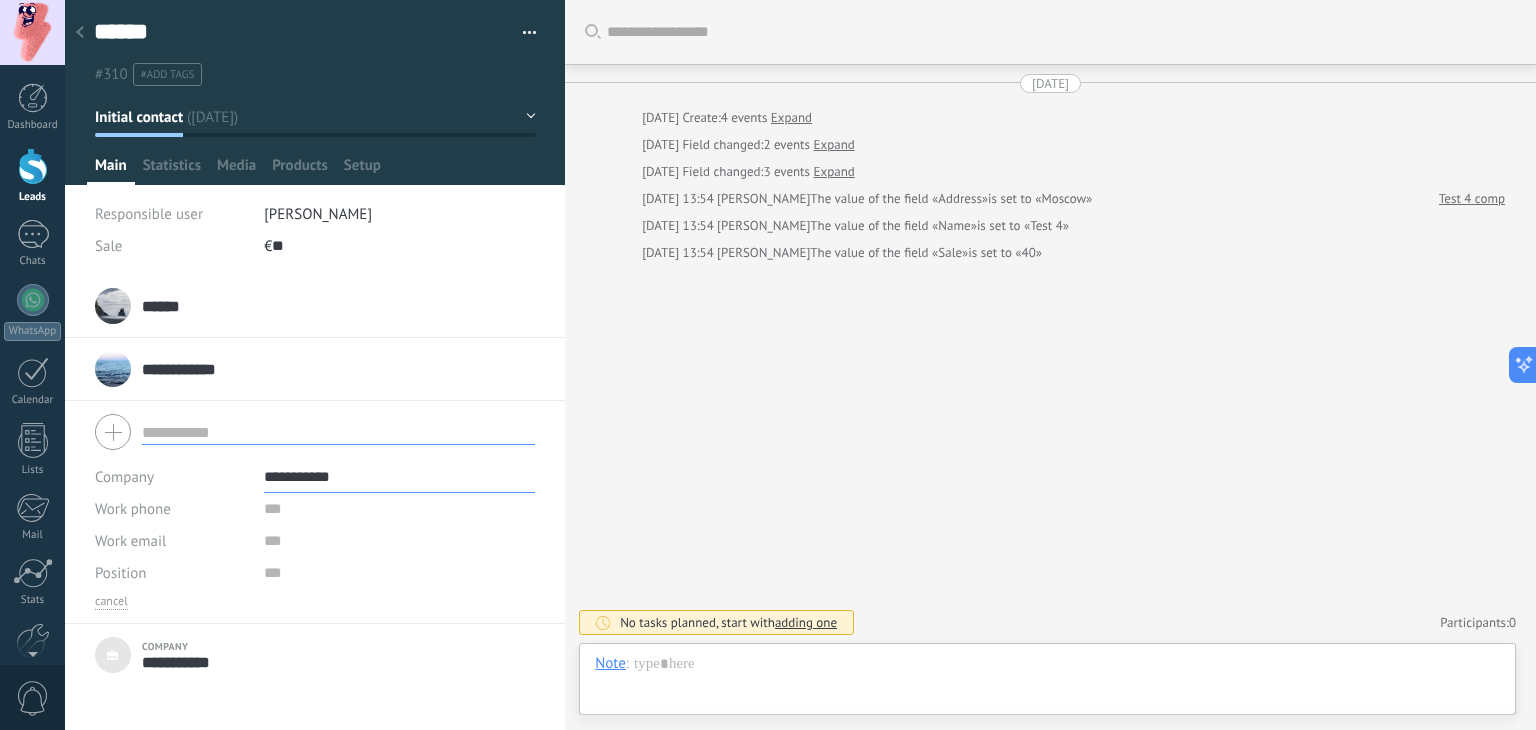 click at bounding box center (338, 432) 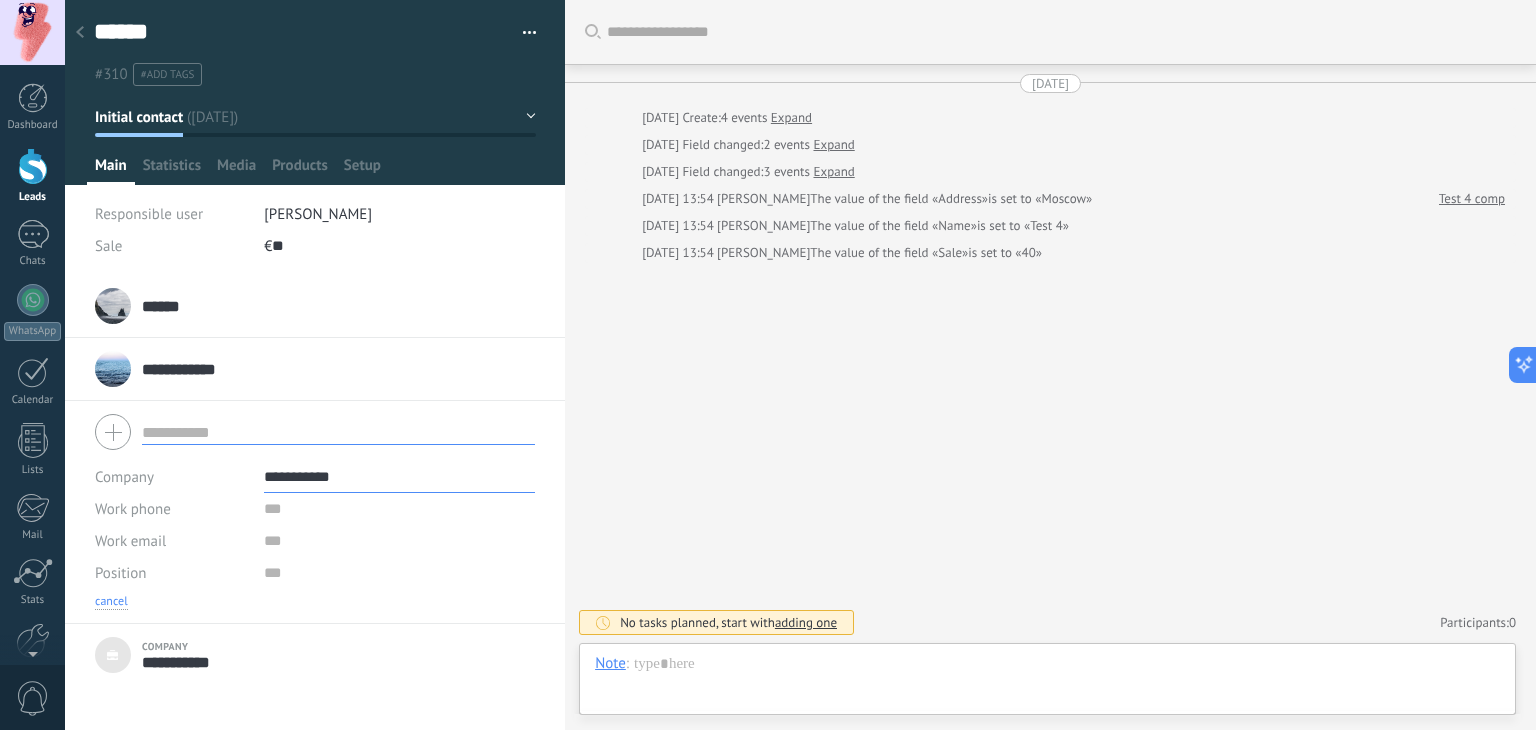 click on "cancel" at bounding box center [111, 602] 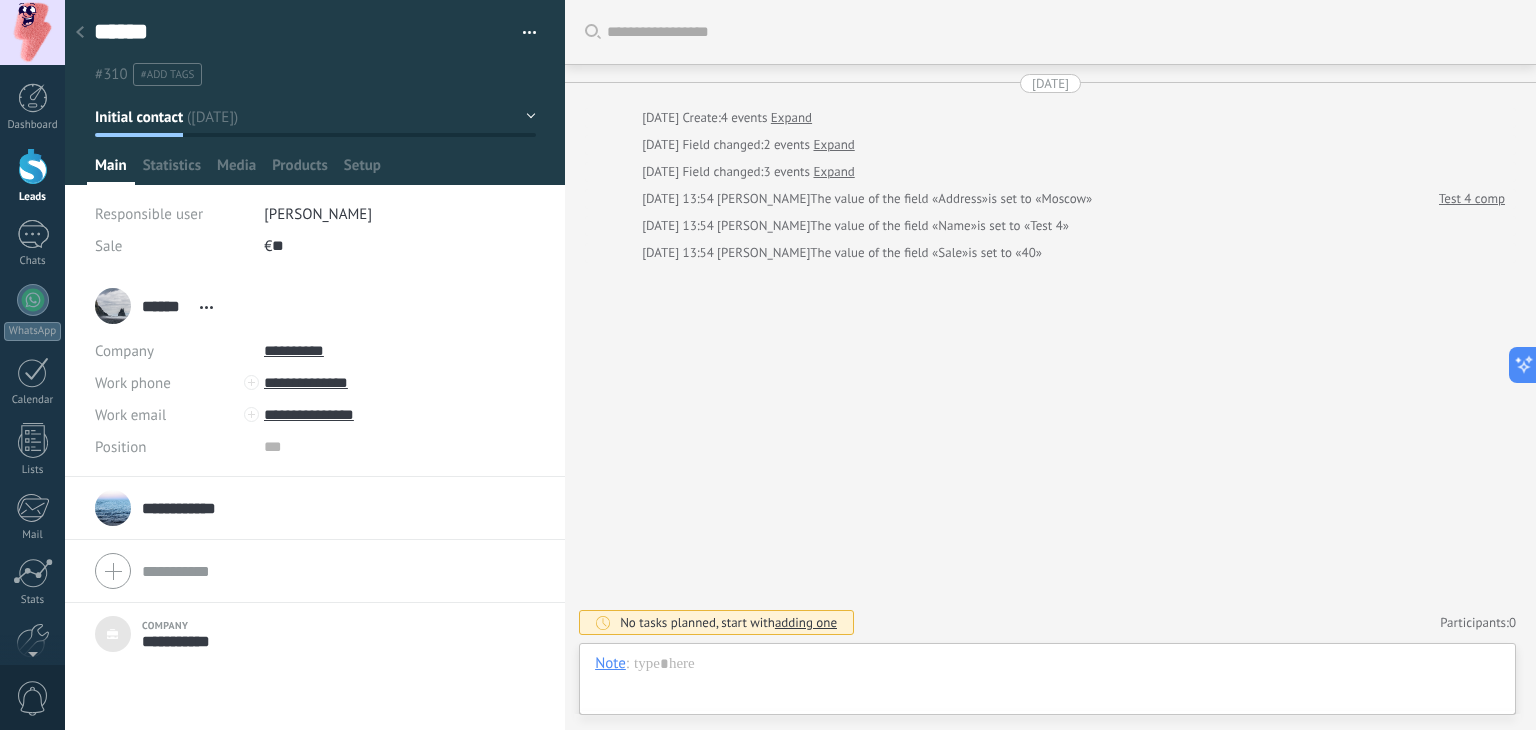 click 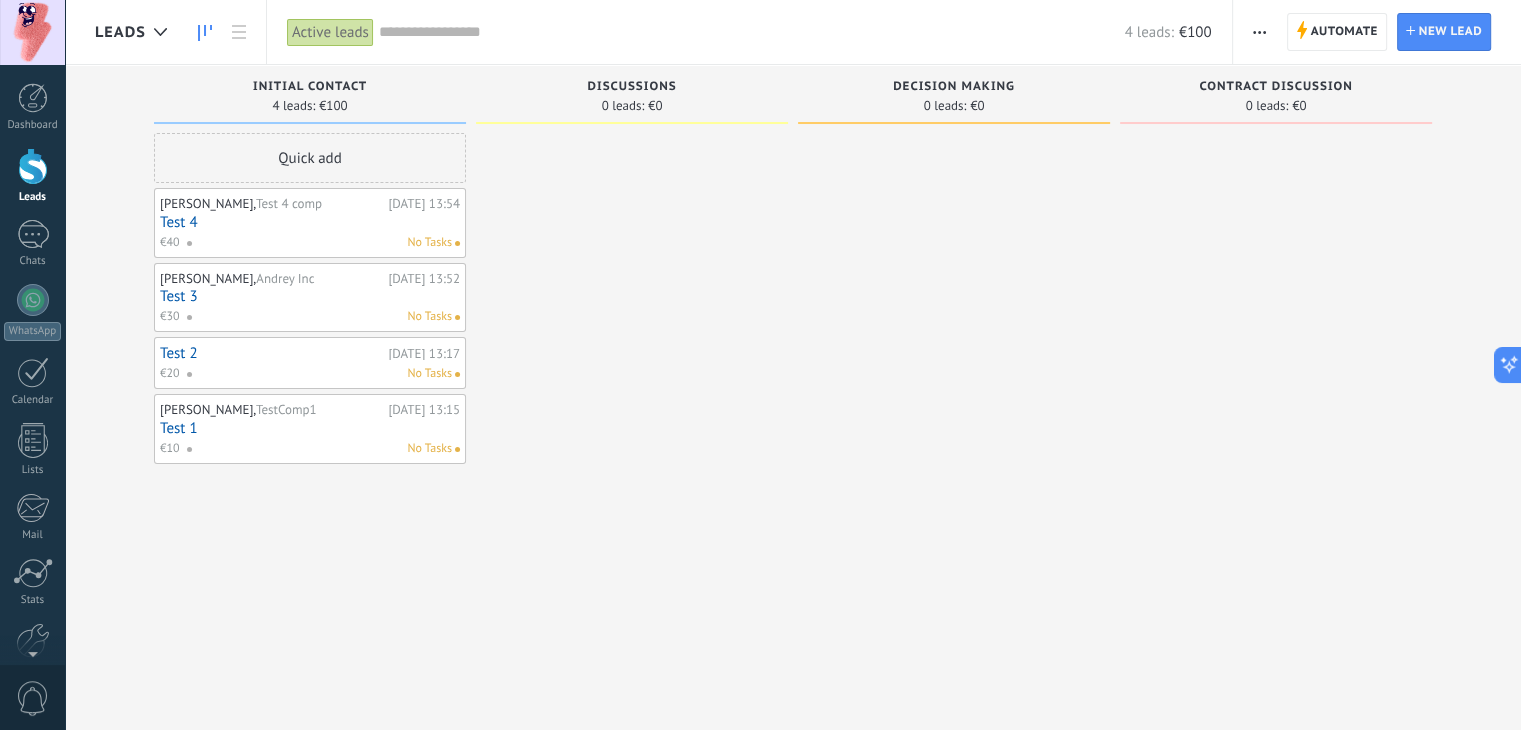 click on "Test 1" at bounding box center [310, 428] 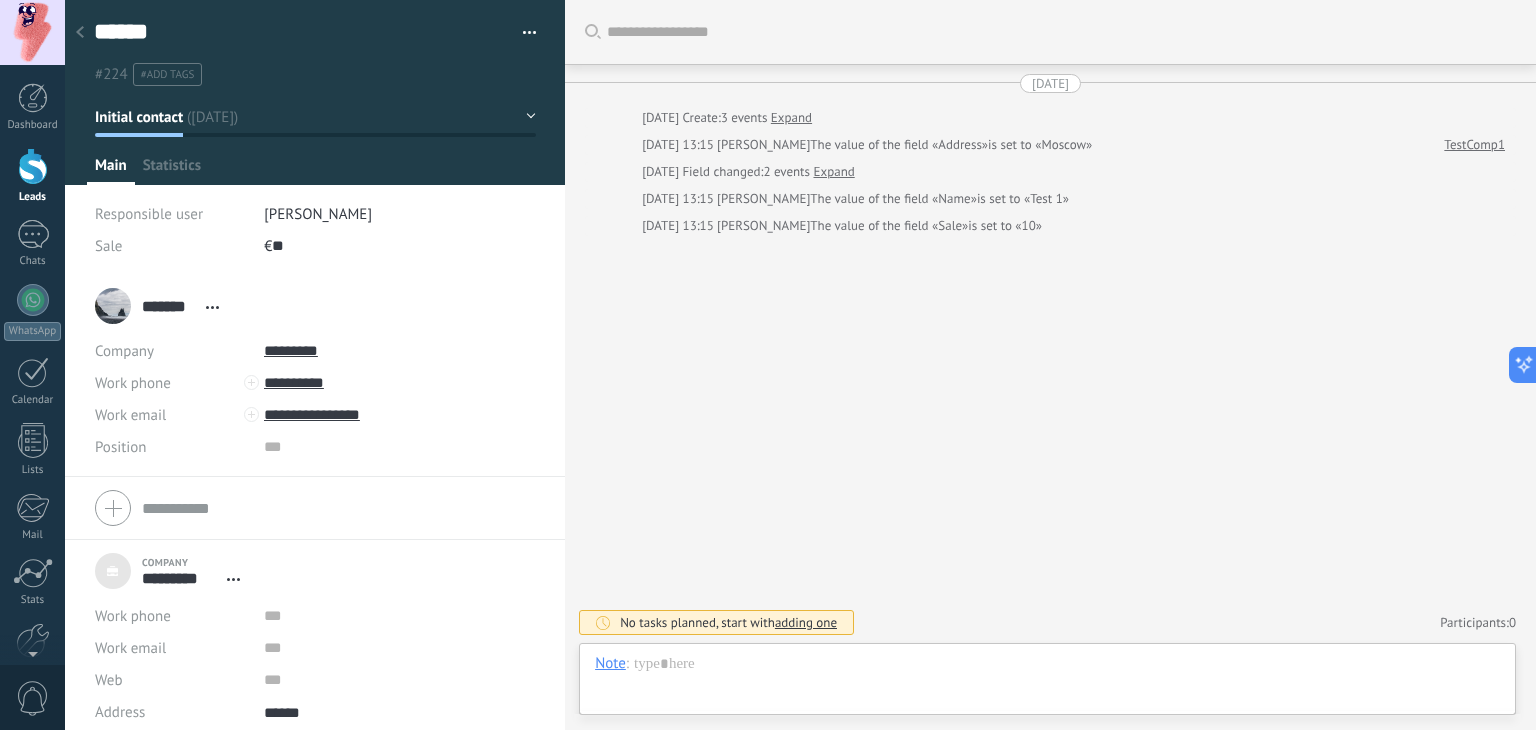 scroll, scrollTop: 20, scrollLeft: 0, axis: vertical 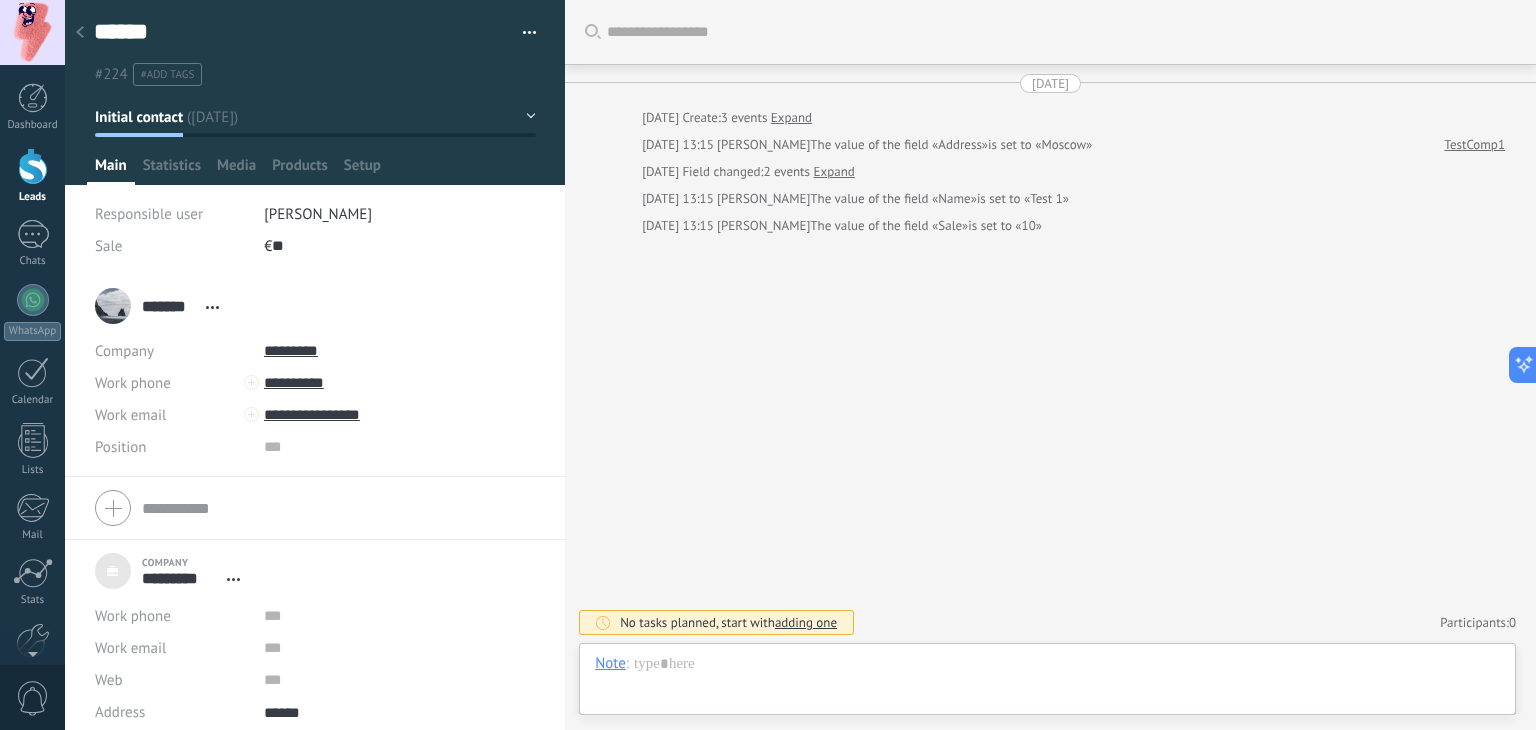 click at bounding box center [80, 33] 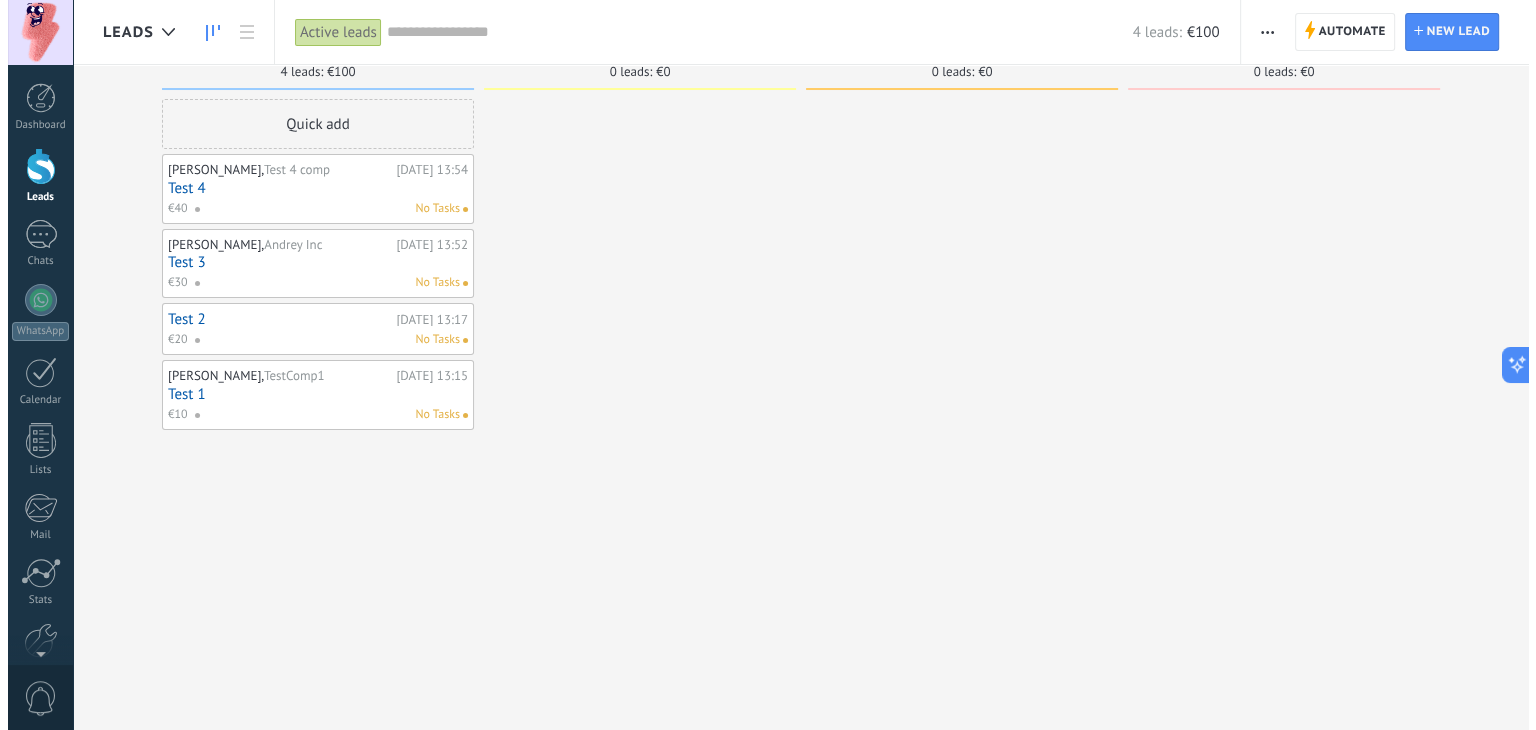 scroll, scrollTop: 0, scrollLeft: 0, axis: both 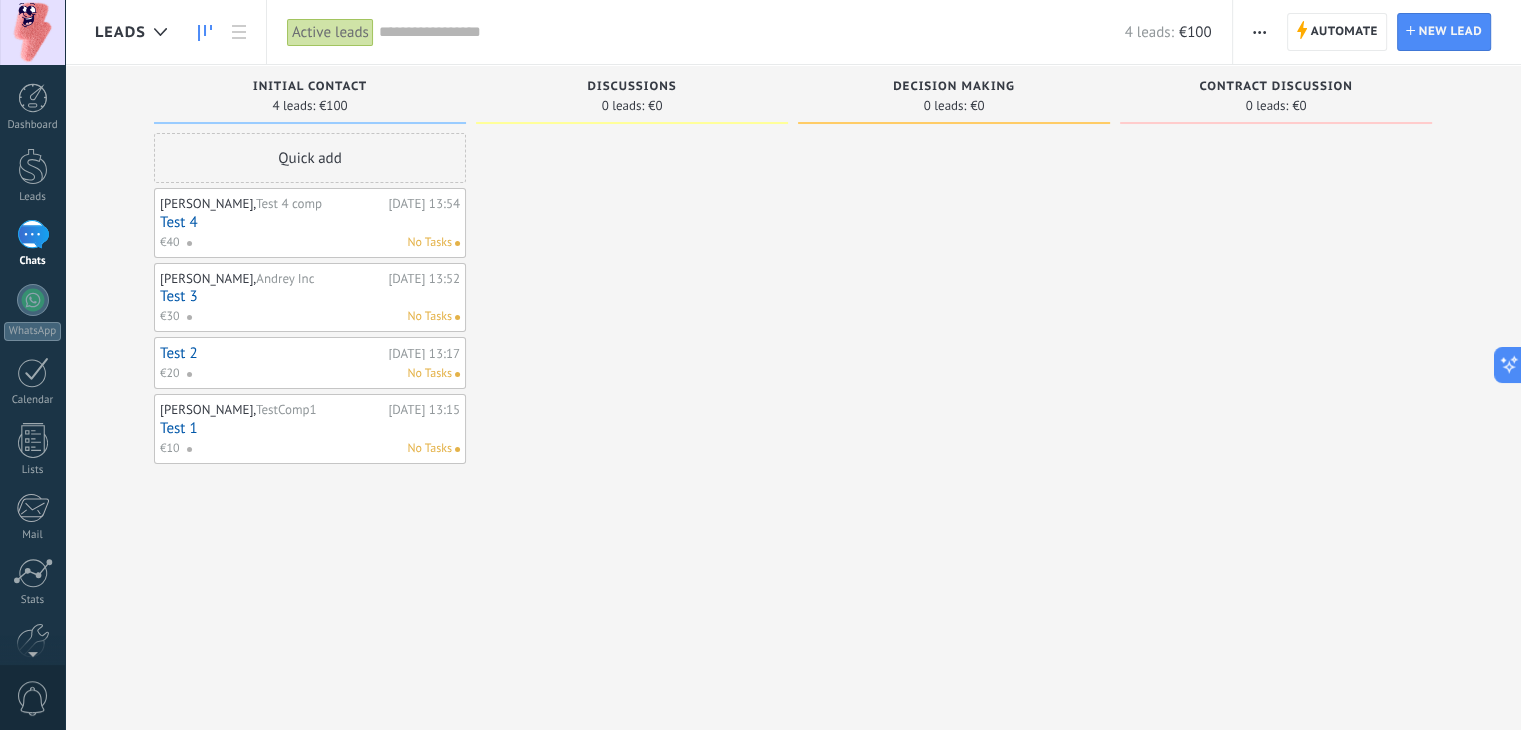 click on "Test 4" at bounding box center (310, 222) 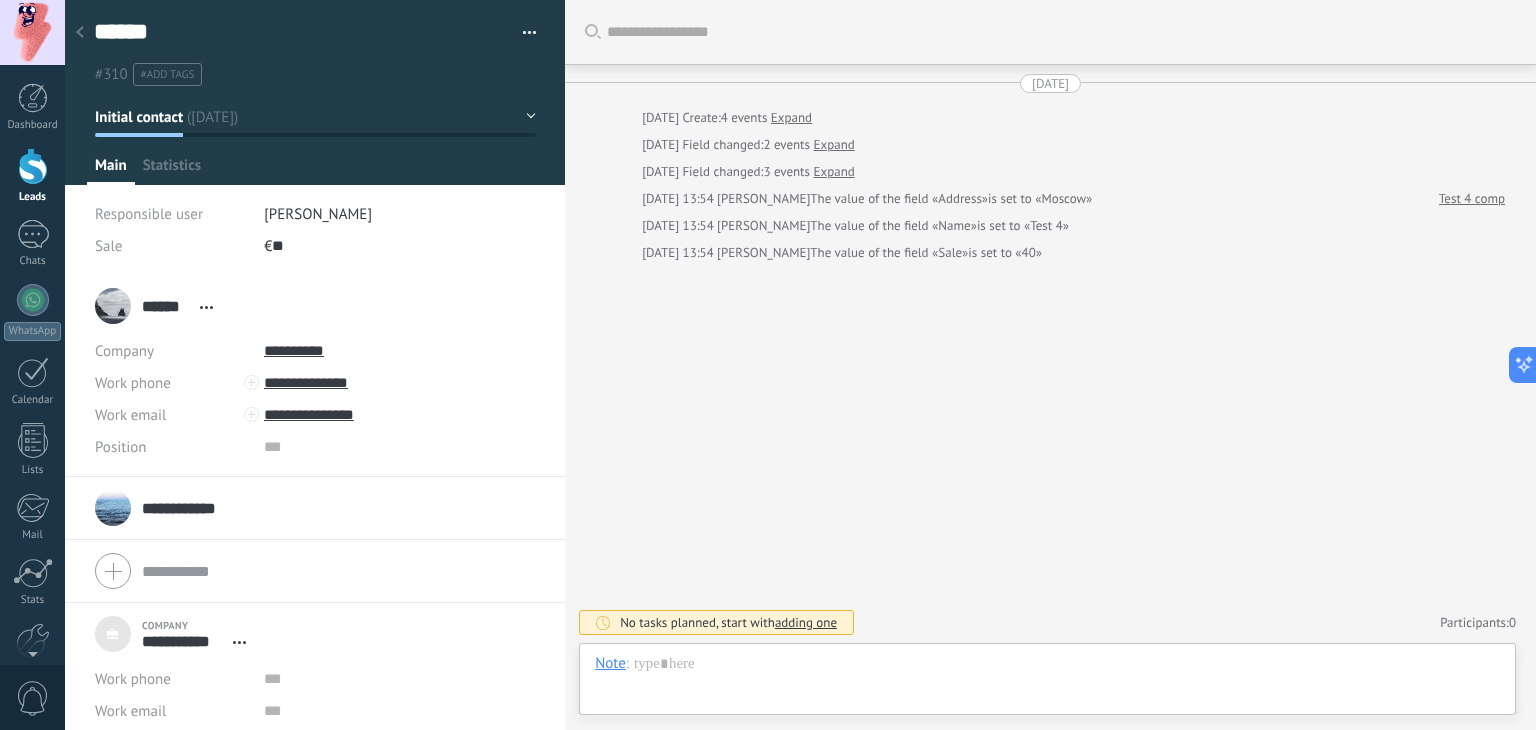 scroll, scrollTop: 20, scrollLeft: 0, axis: vertical 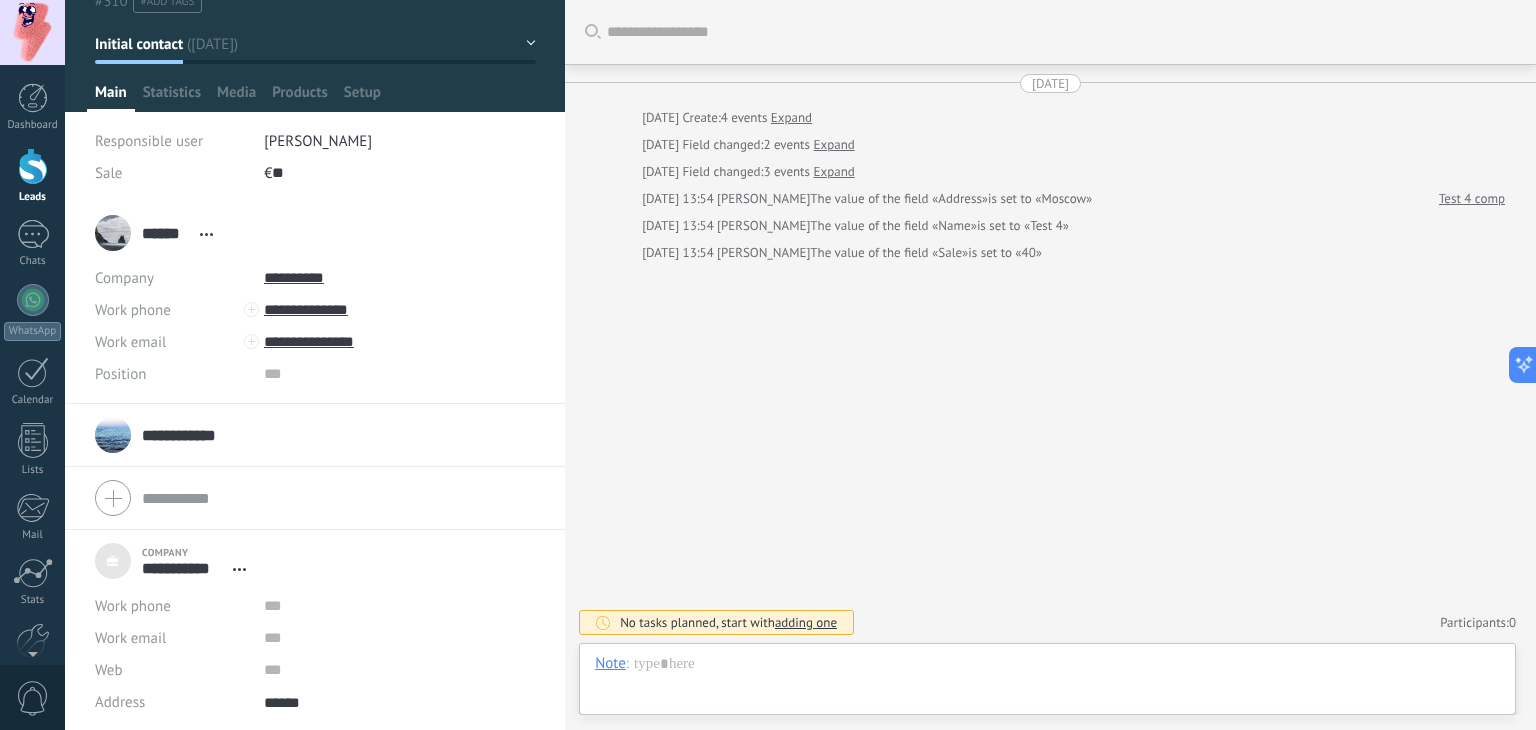 click at bounding box center (315, 498) 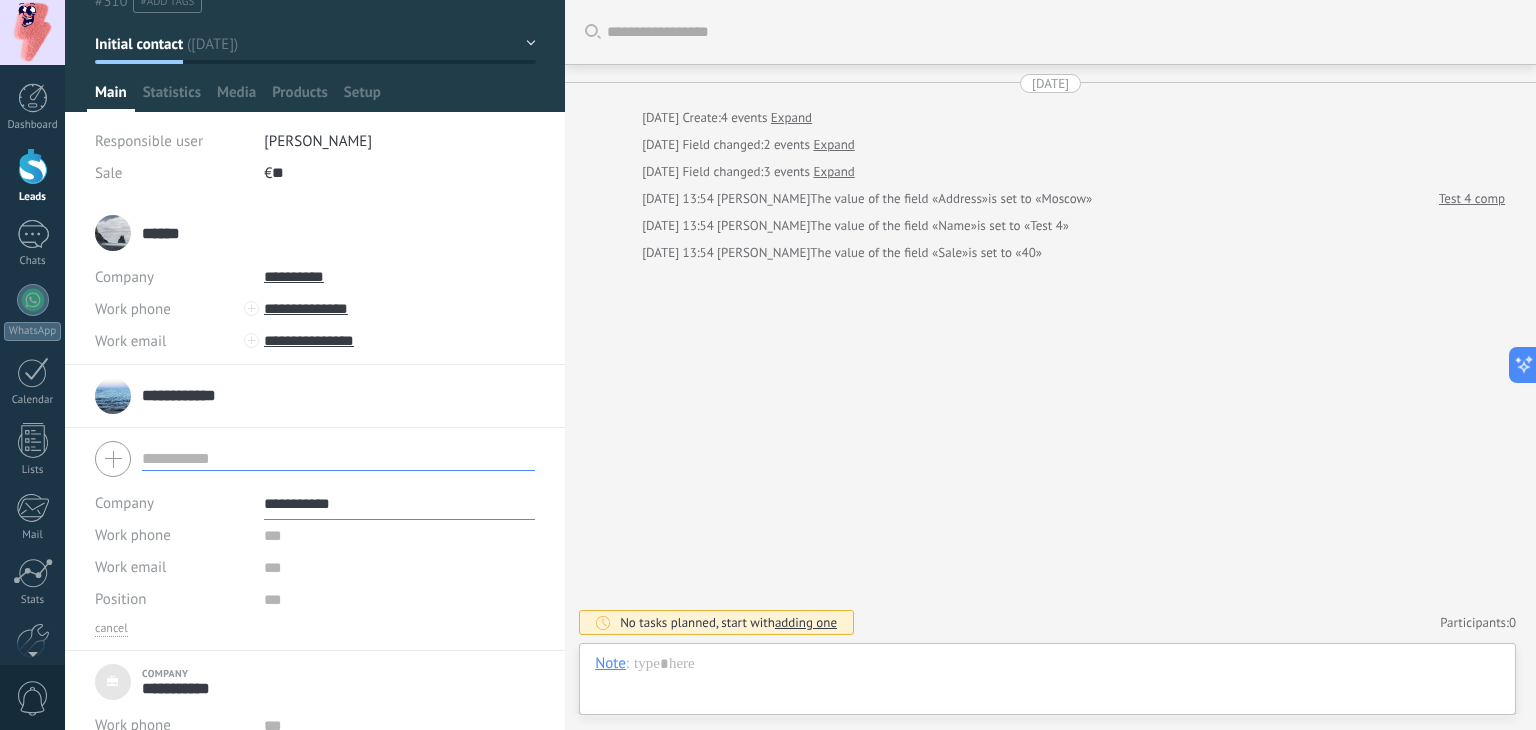 scroll, scrollTop: 20, scrollLeft: 0, axis: vertical 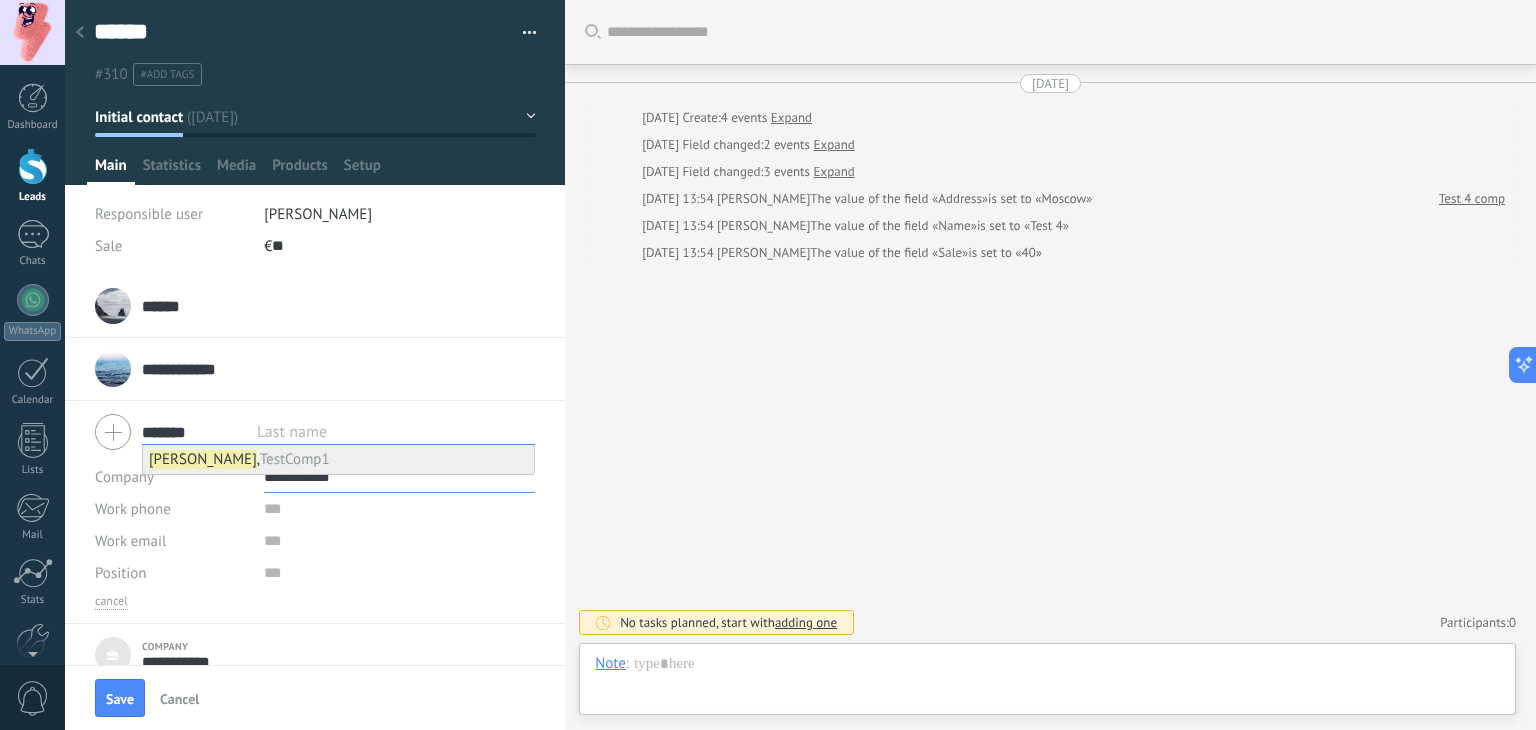 click on "Michael ,  TestComp1" at bounding box center [338, 459] 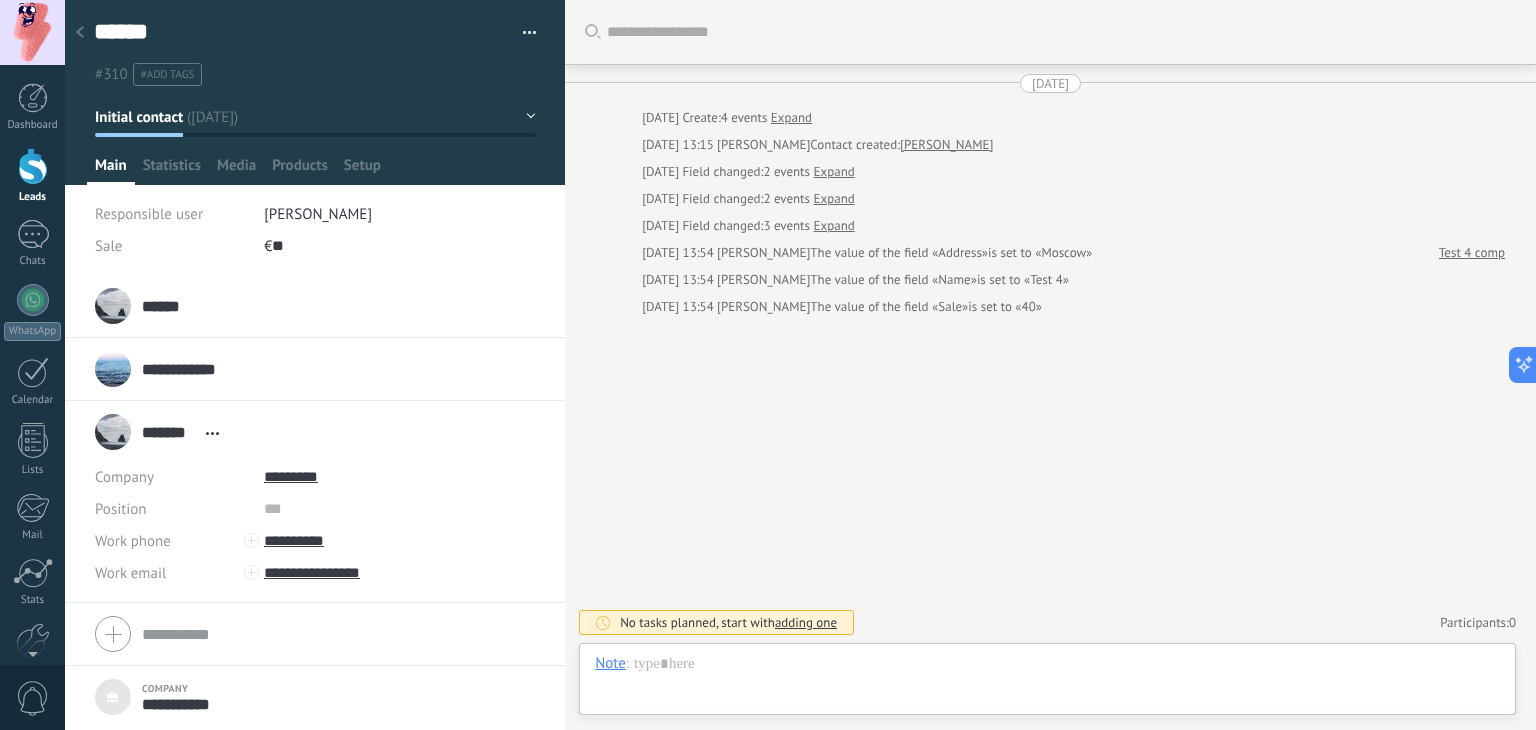 click on "**********" at bounding box center [166, 369] 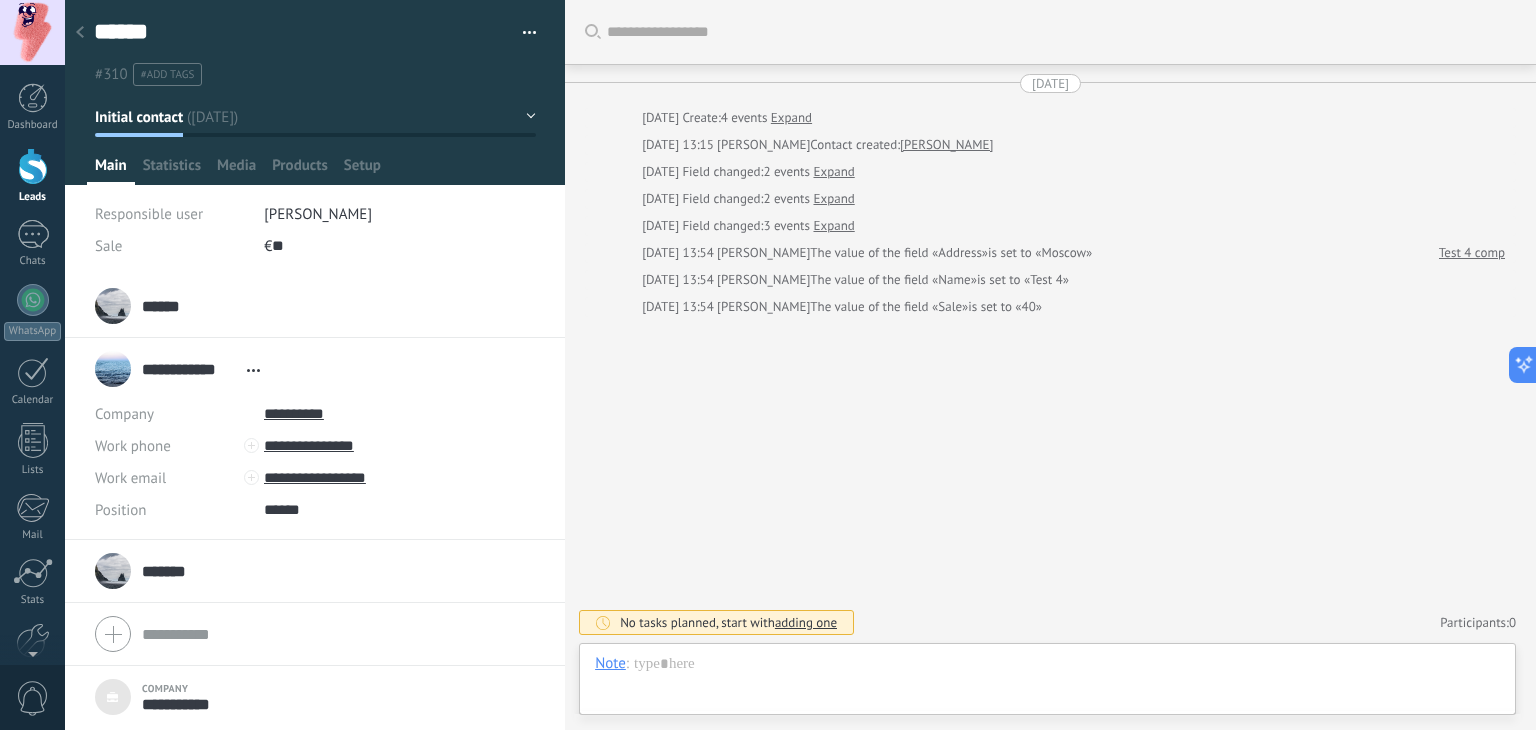 click on "****** Andrey
****** Andrey
Last name
Open details
Copy name
Unlink
Main contact" at bounding box center [142, 306] 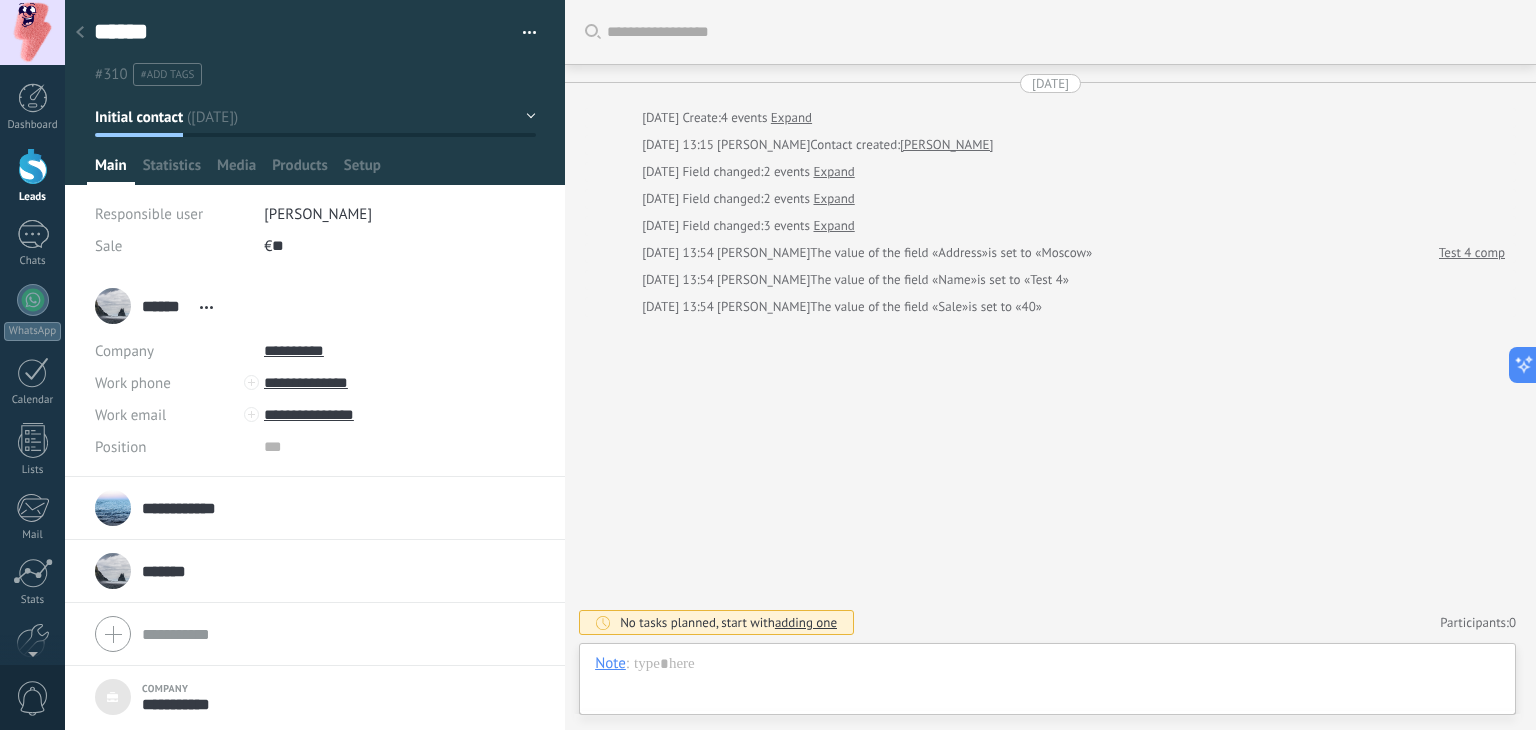 click on "******" at bounding box center (166, 306) 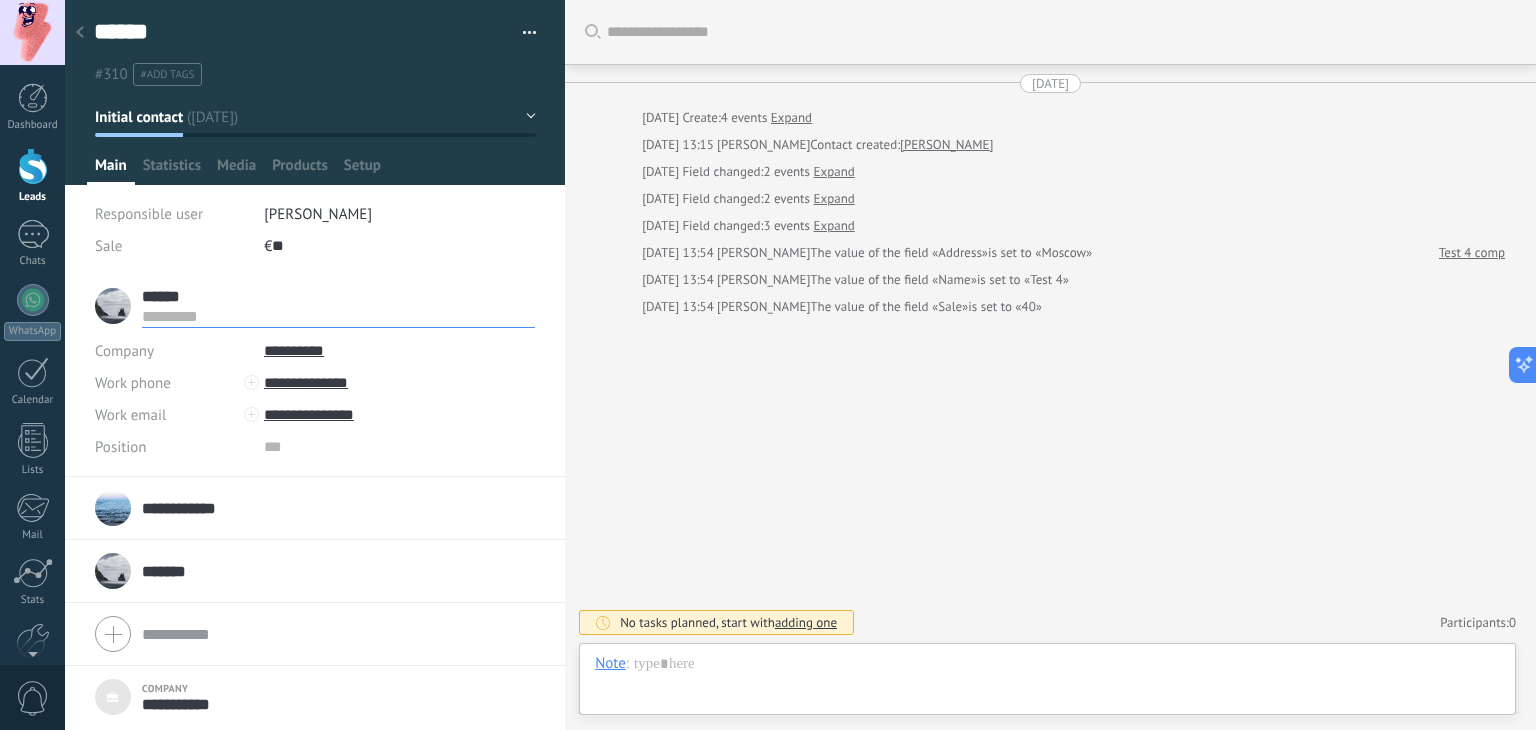 click on "****** Andrey
****** Andrey
Last name
Open details
Copy name
Unlink
Main contact" at bounding box center (315, 306) 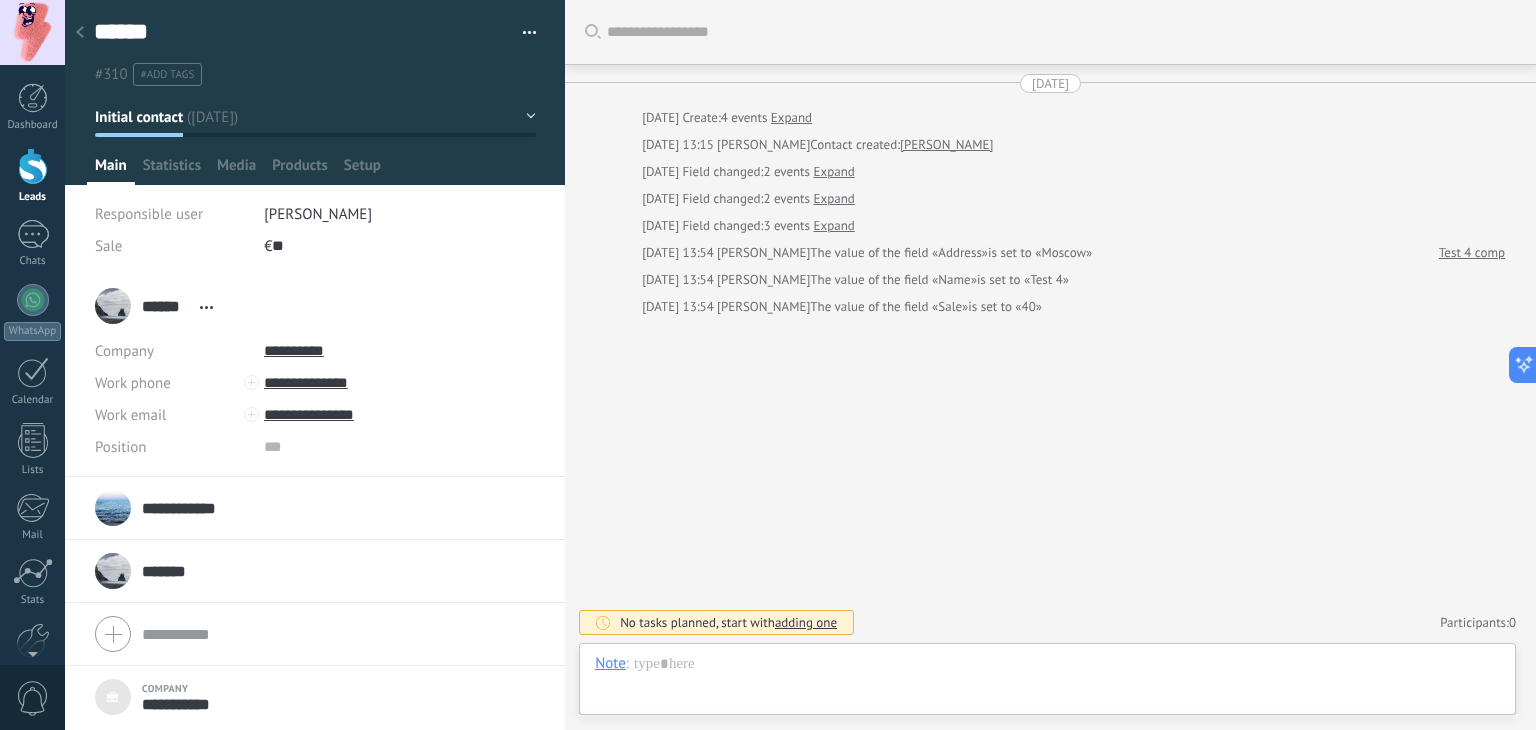 click on "**********" at bounding box center [189, 508] 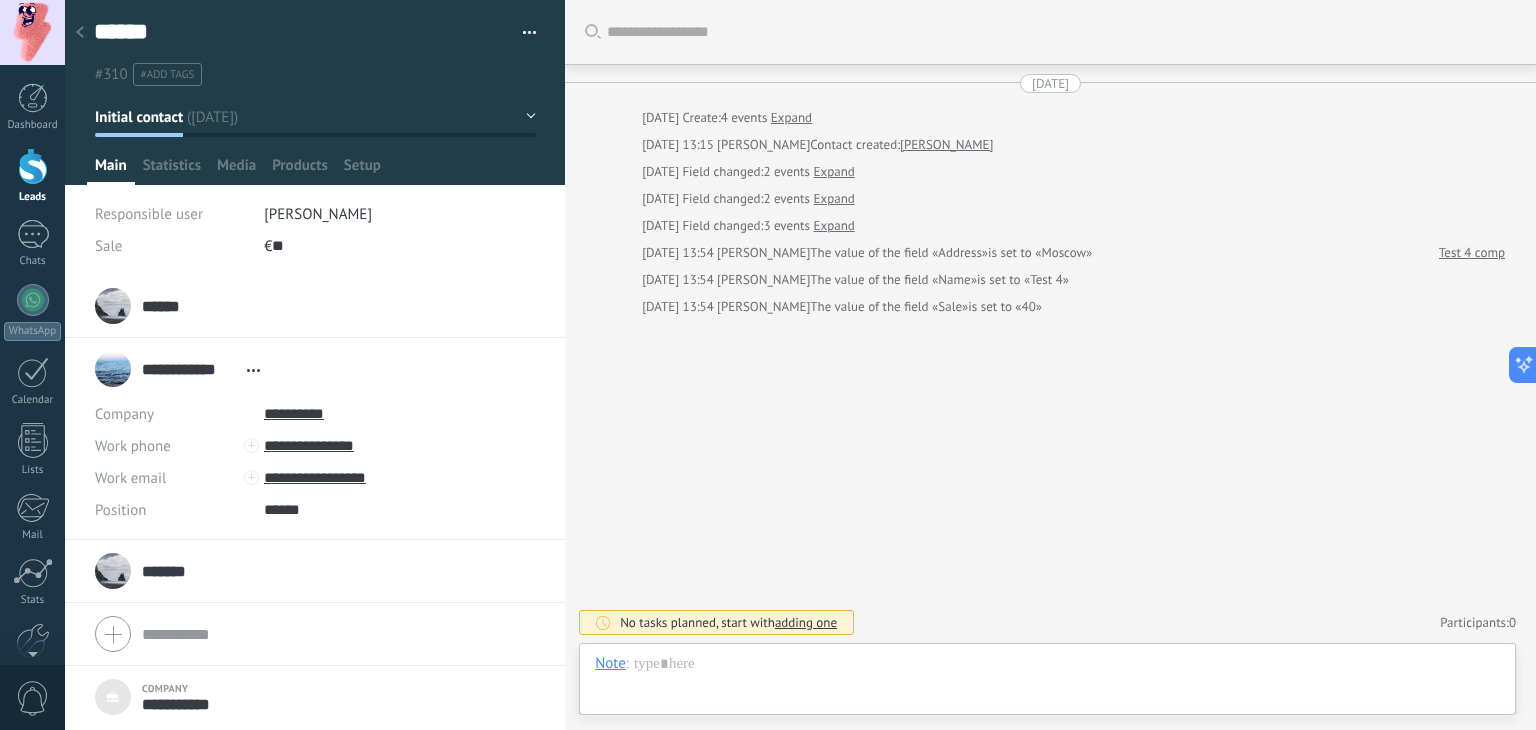 click on "*******" at bounding box center [169, 571] 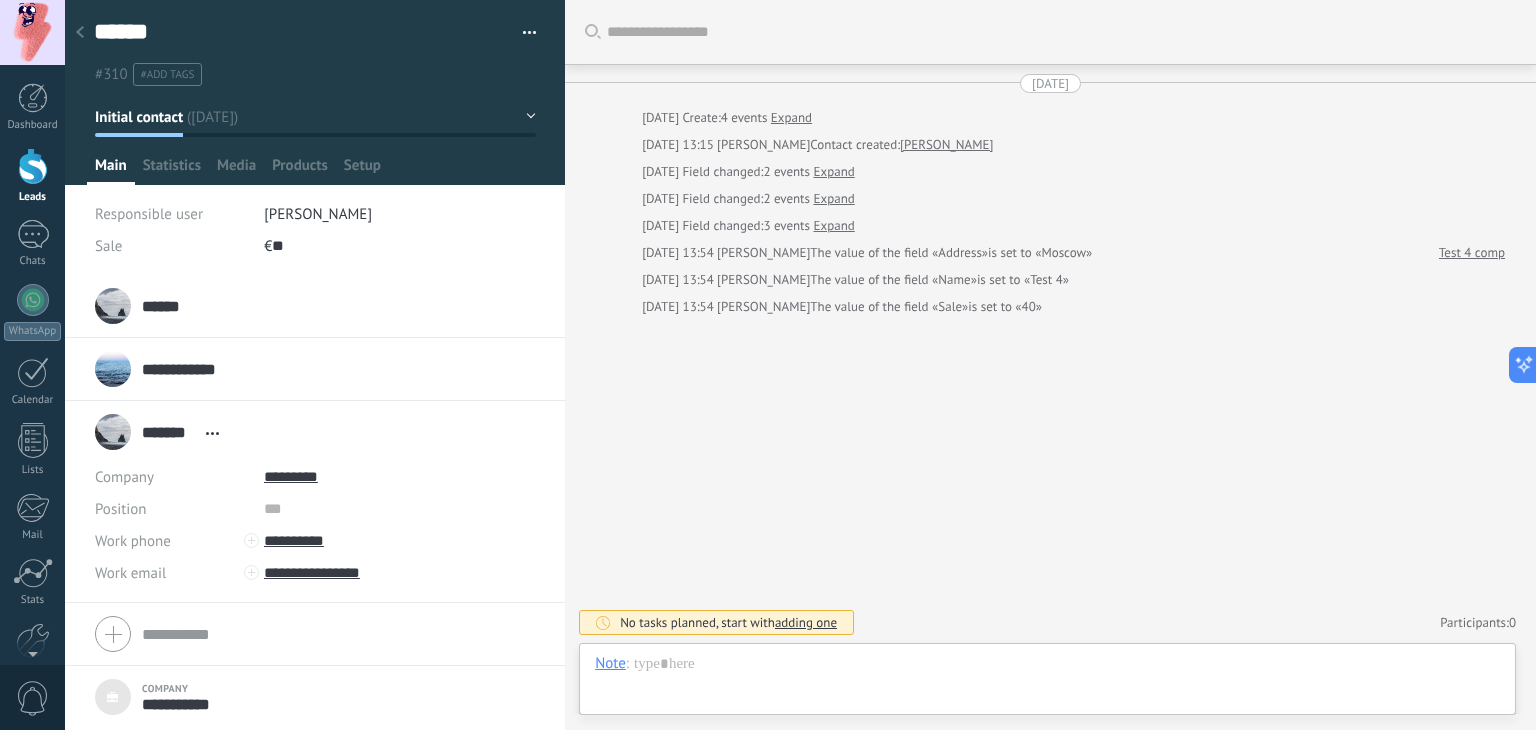 click at bounding box center (80, 33) 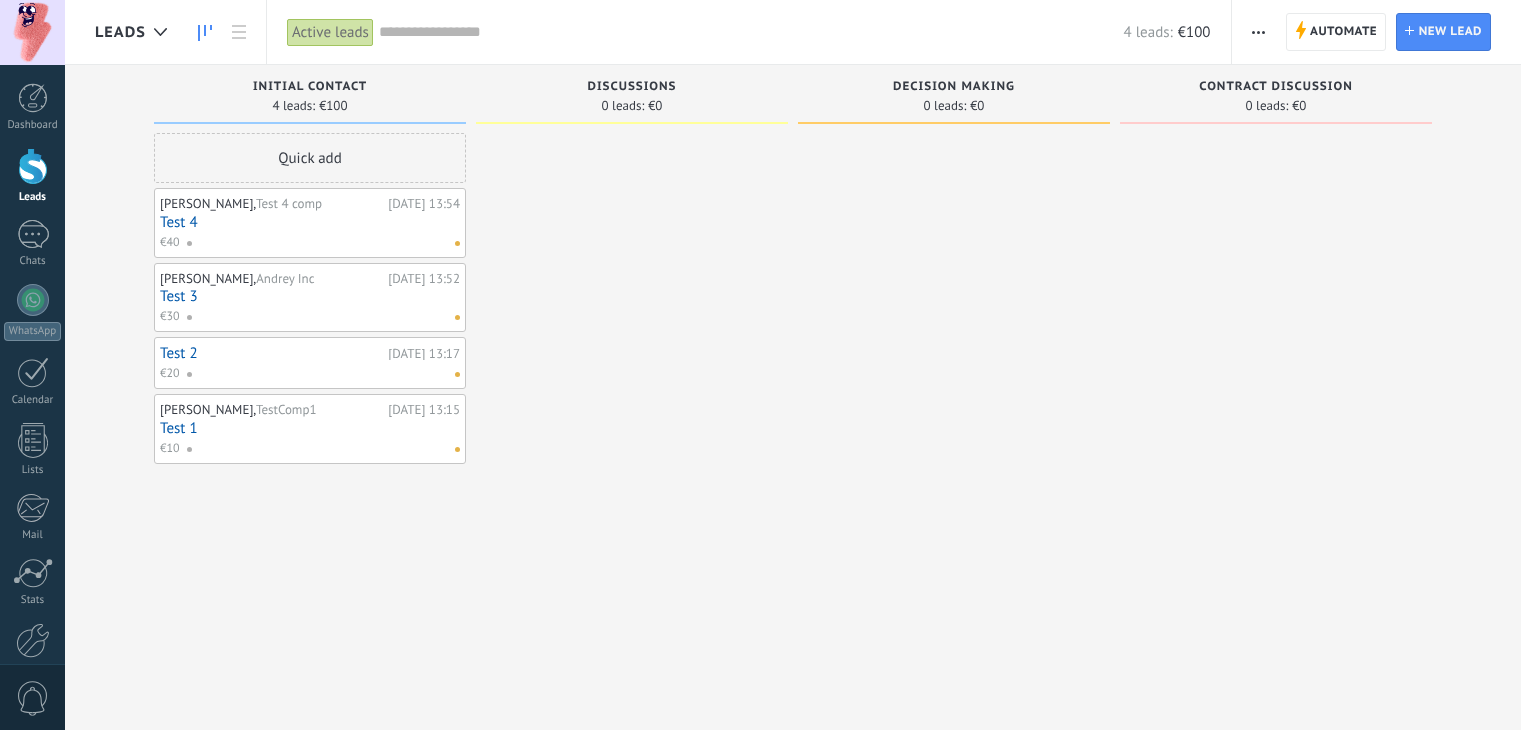 scroll, scrollTop: 0, scrollLeft: 0, axis: both 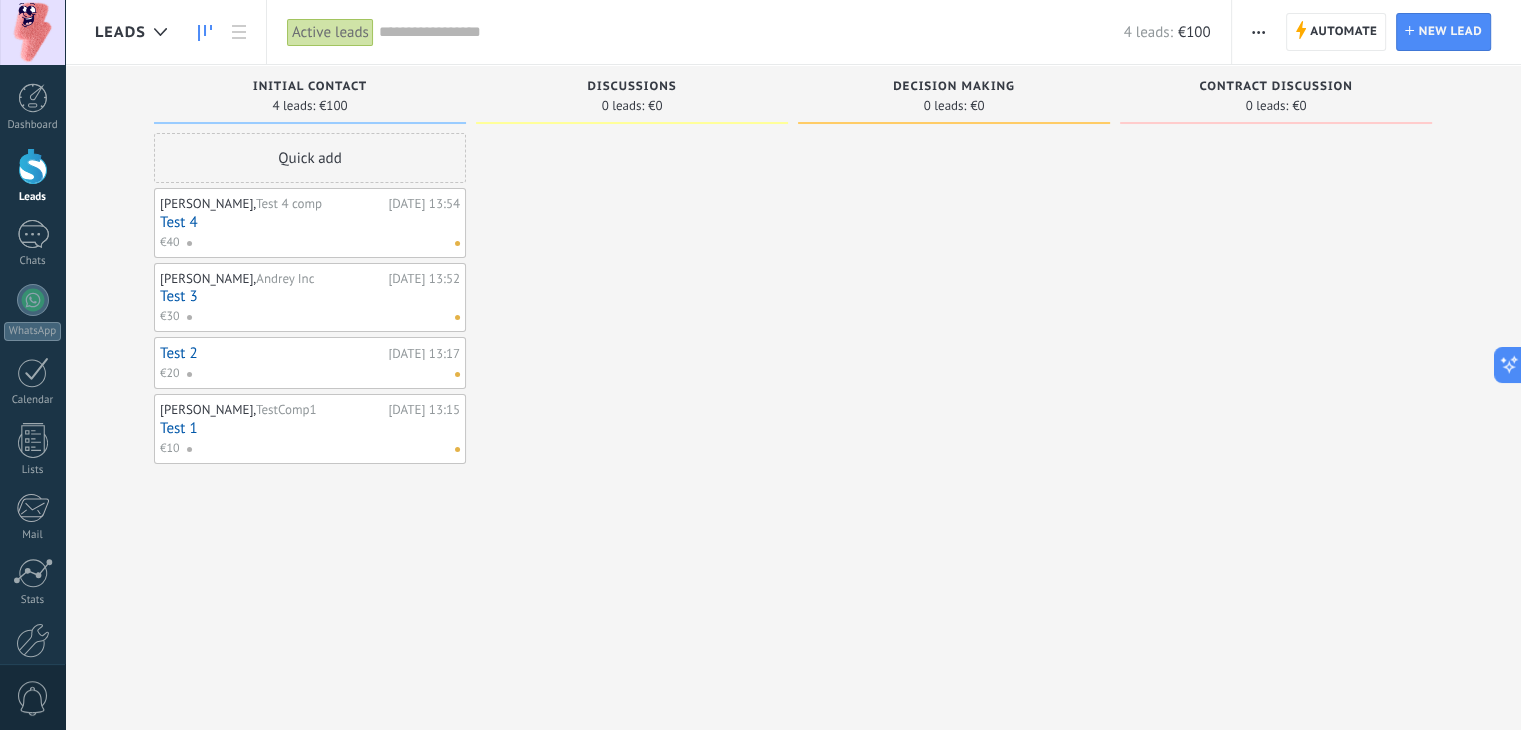 click at bounding box center [319, 243] 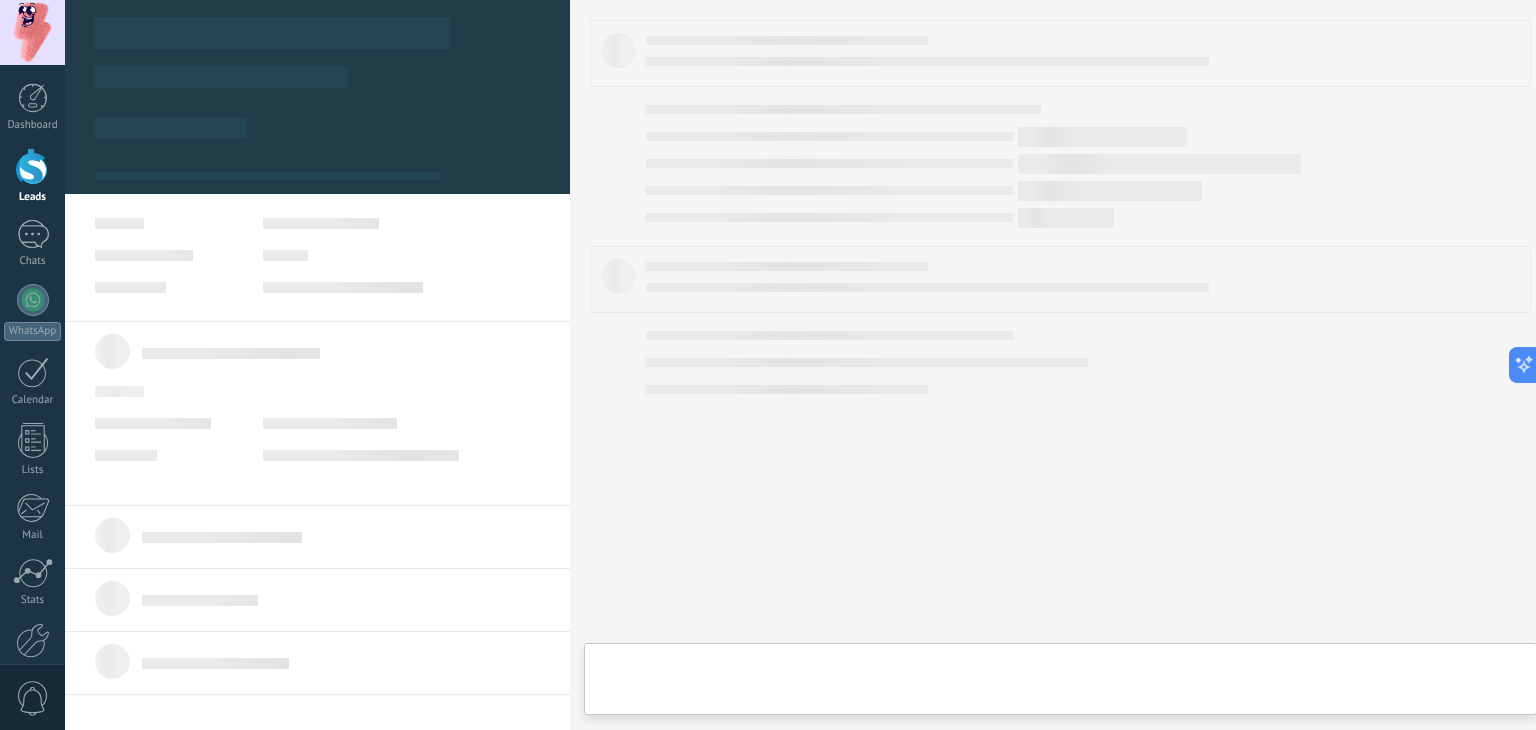 scroll, scrollTop: 0, scrollLeft: 0, axis: both 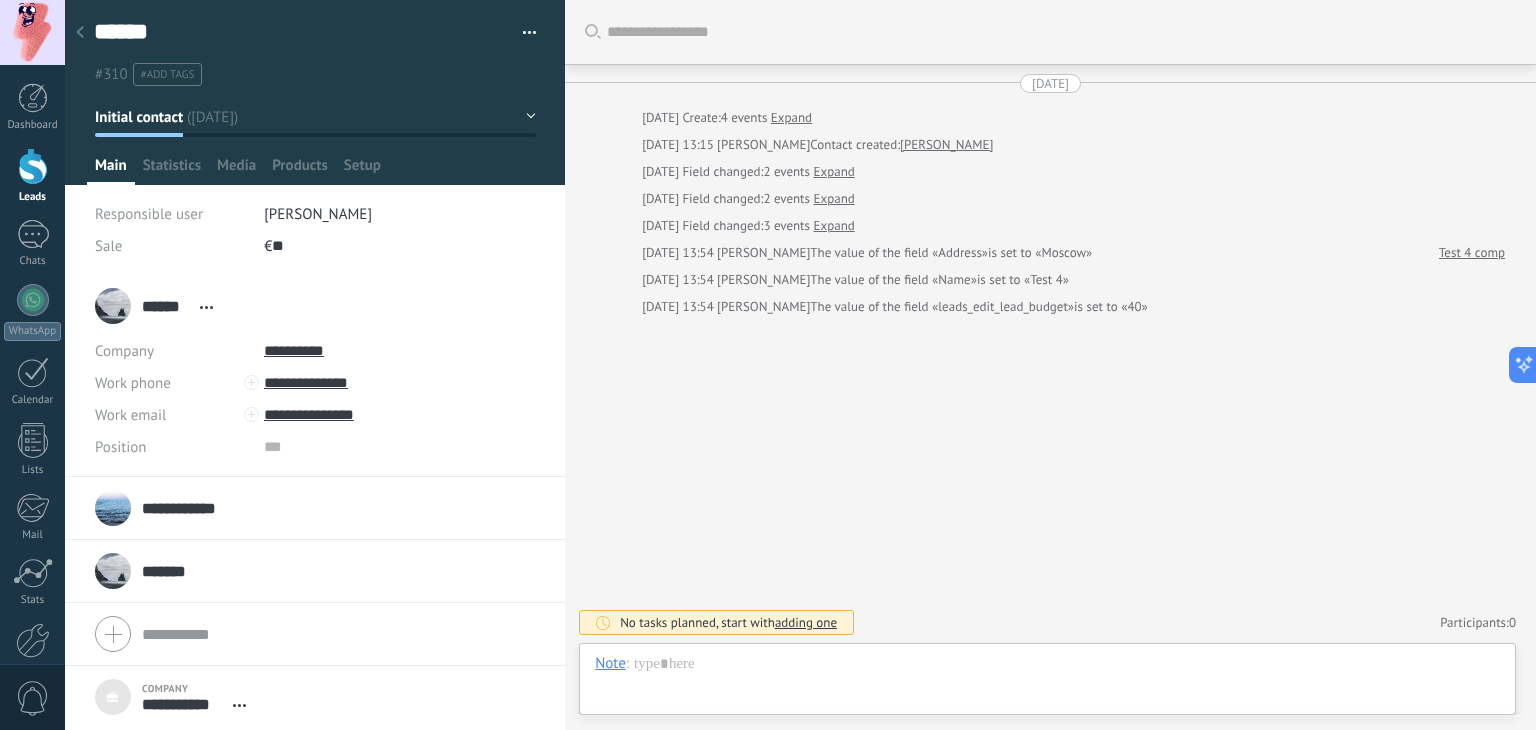click 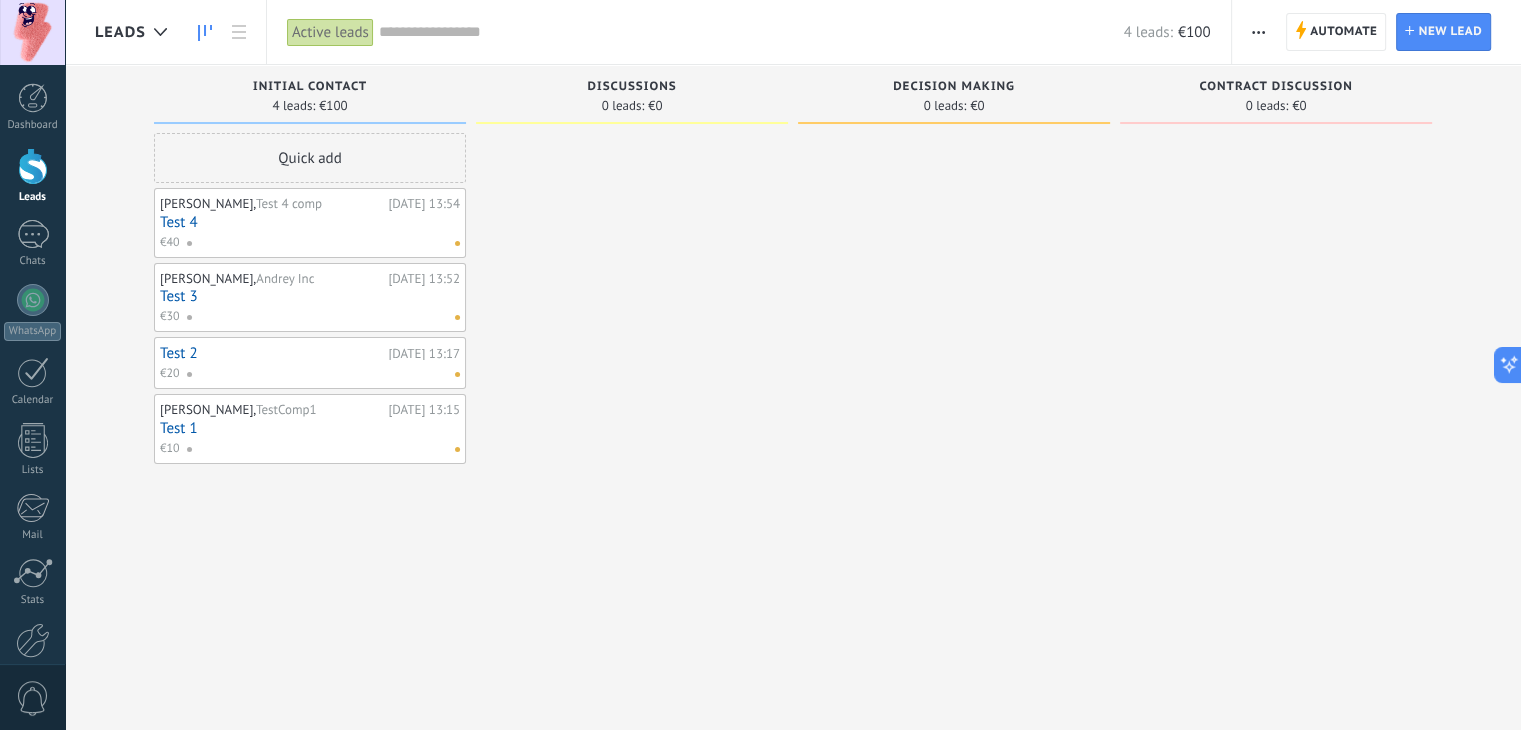 click on "Test 4" at bounding box center (310, 222) 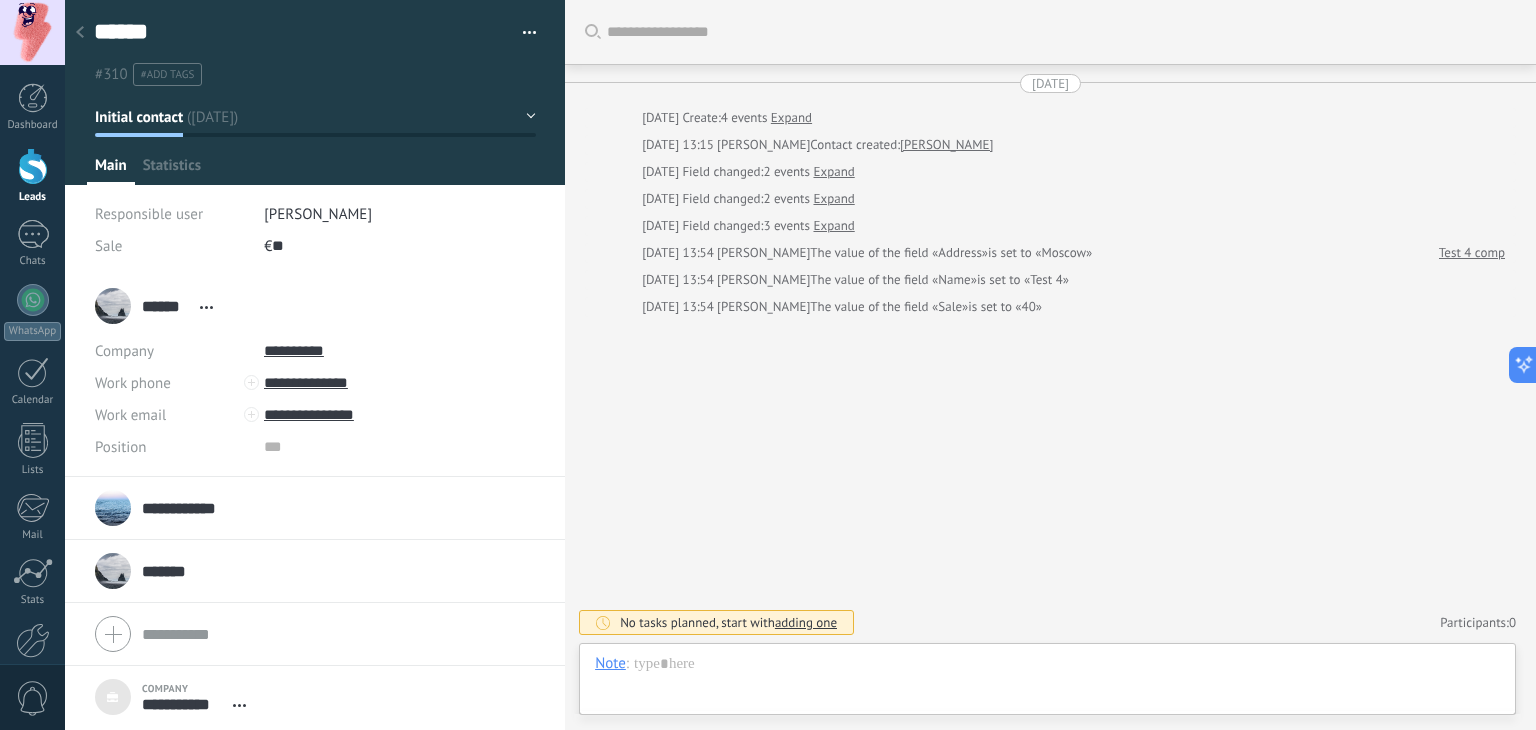 scroll, scrollTop: 20, scrollLeft: 0, axis: vertical 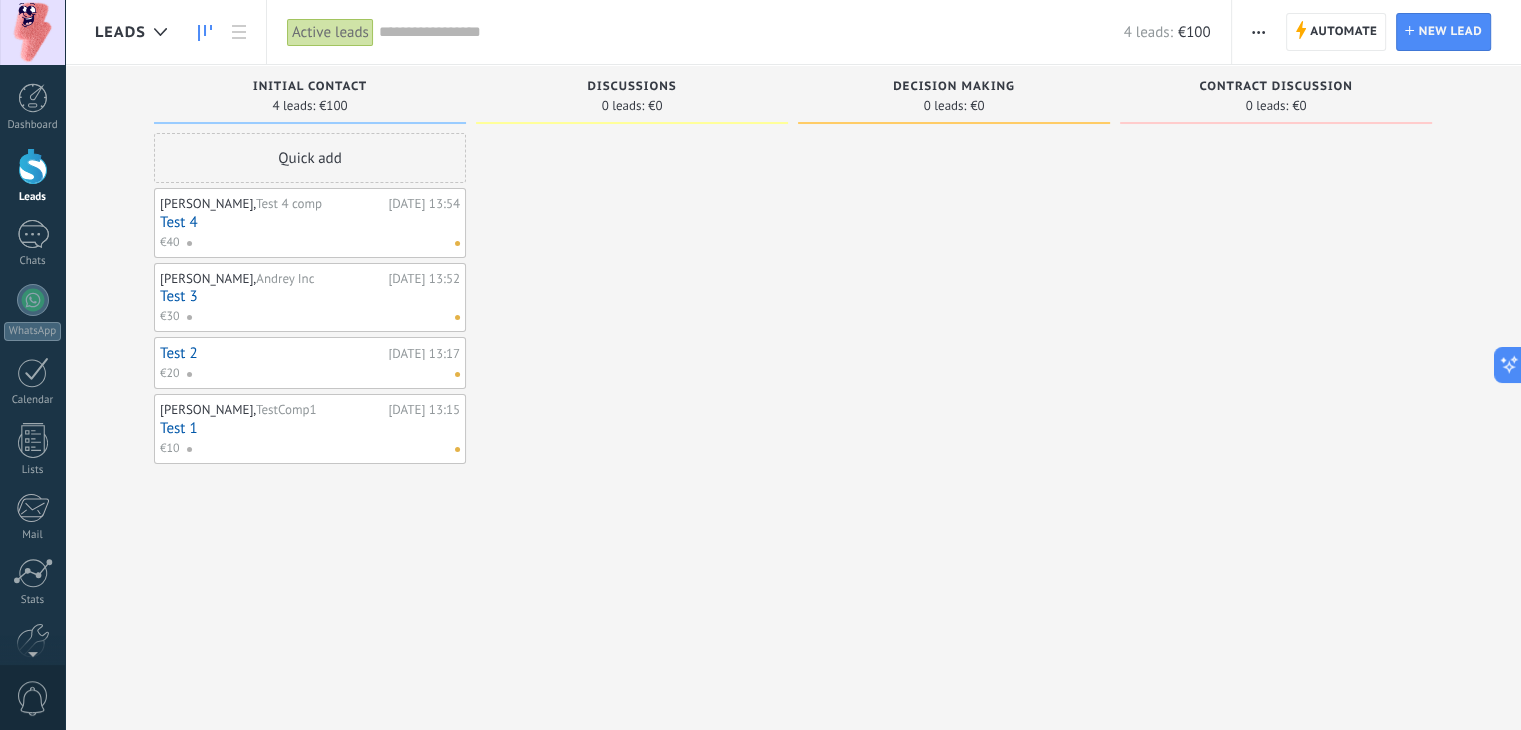 click on "Test 4" at bounding box center (310, 222) 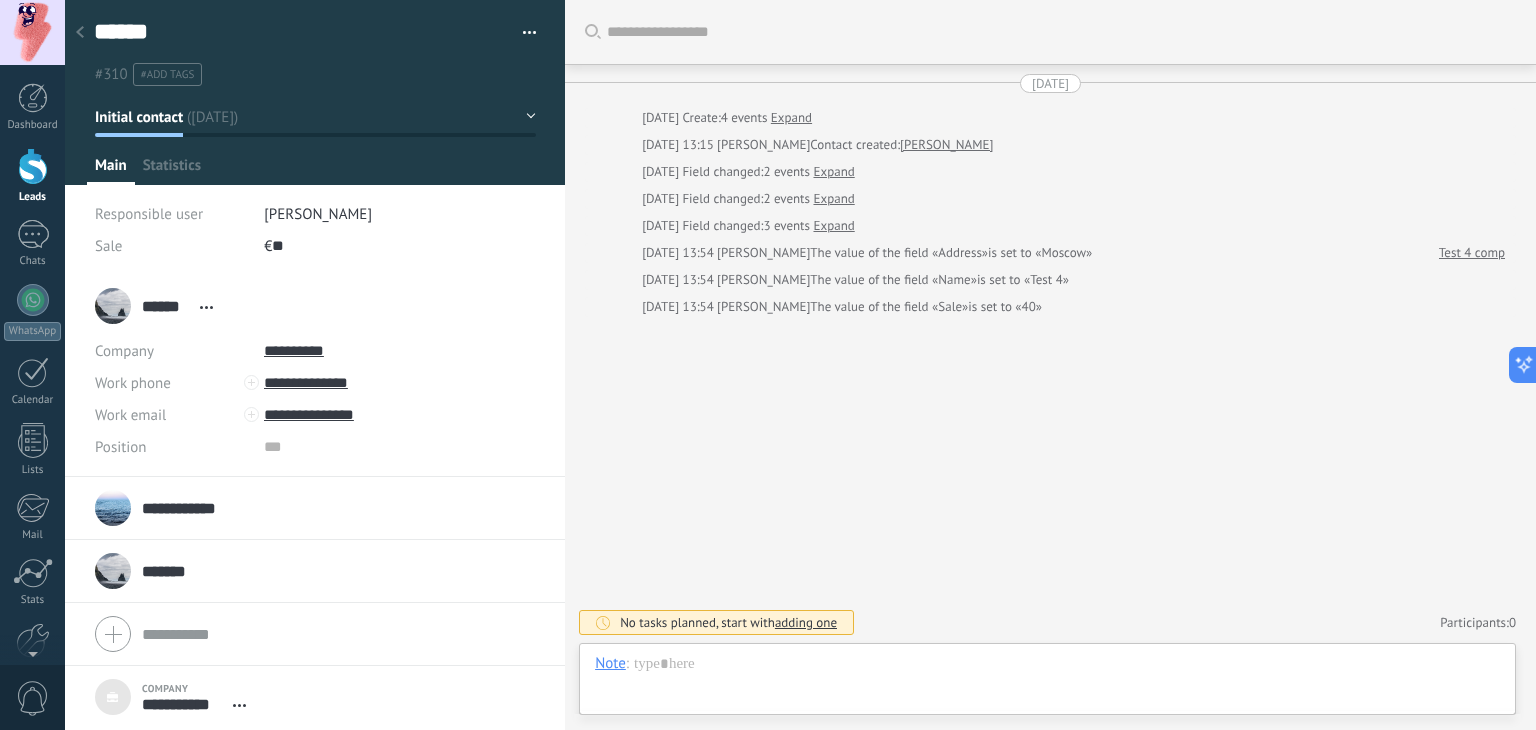 scroll, scrollTop: 20, scrollLeft: 0, axis: vertical 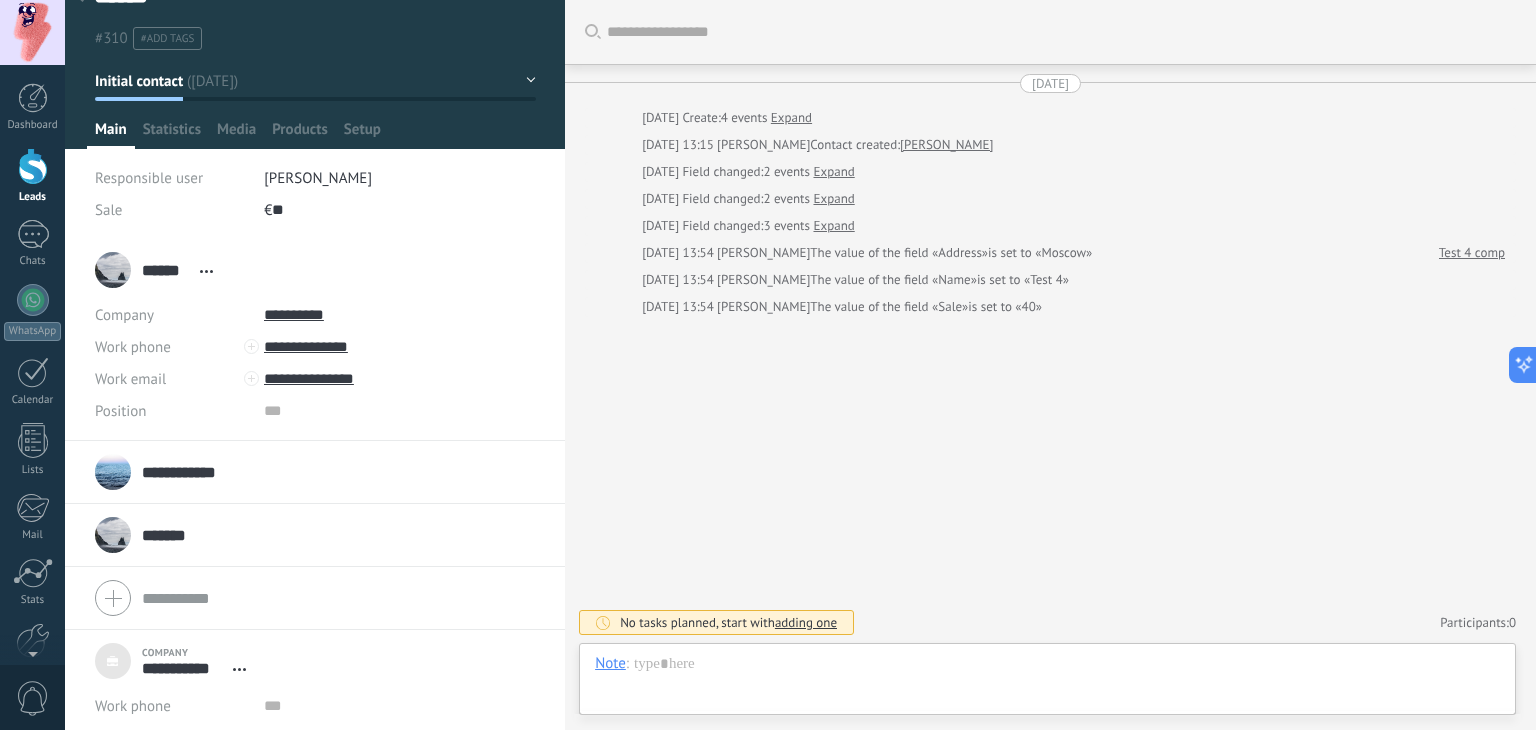 drag, startPoint x: 117, startPoint y: 464, endPoint x: 108, endPoint y: 383, distance: 81.49847 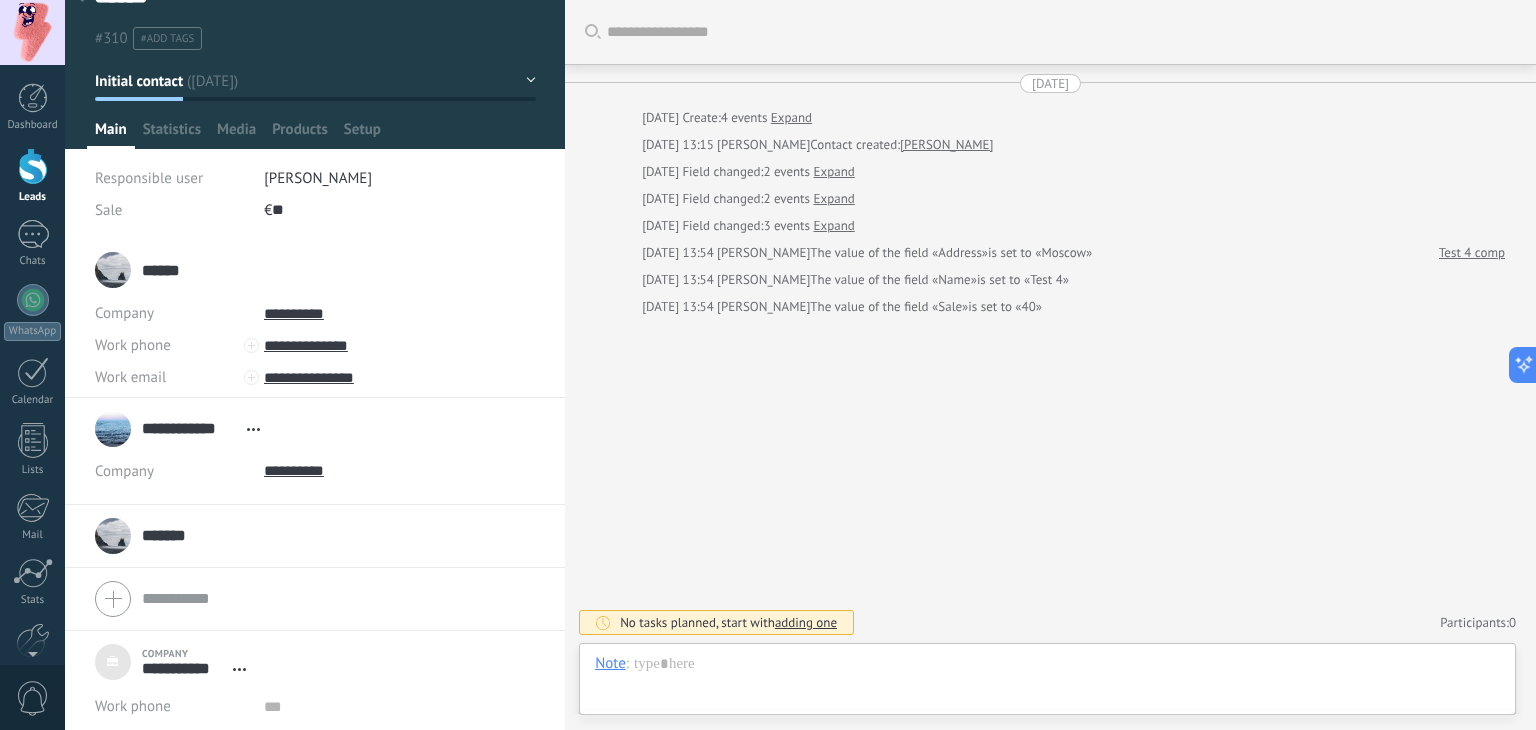 scroll, scrollTop: 20, scrollLeft: 0, axis: vertical 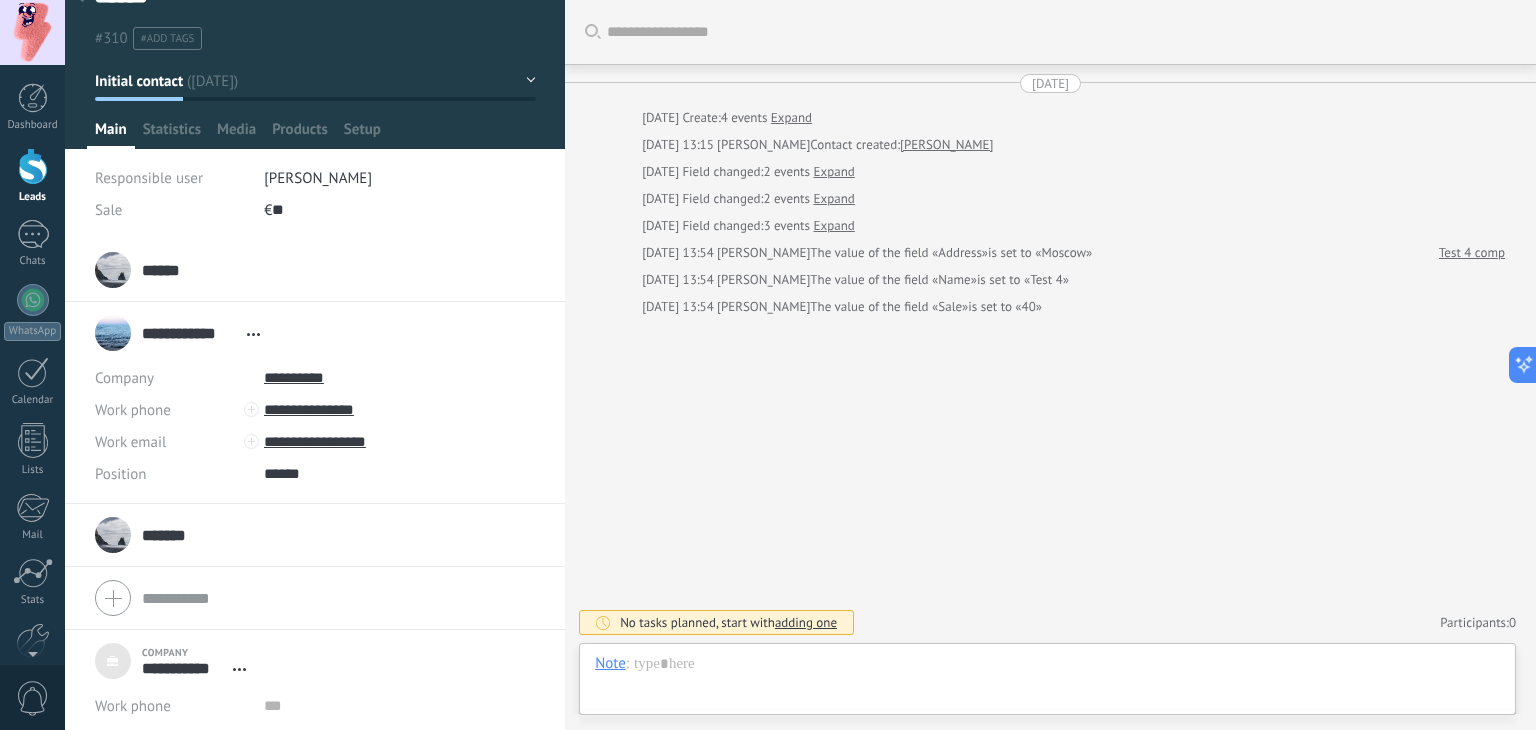 click on "******" at bounding box center [166, 270] 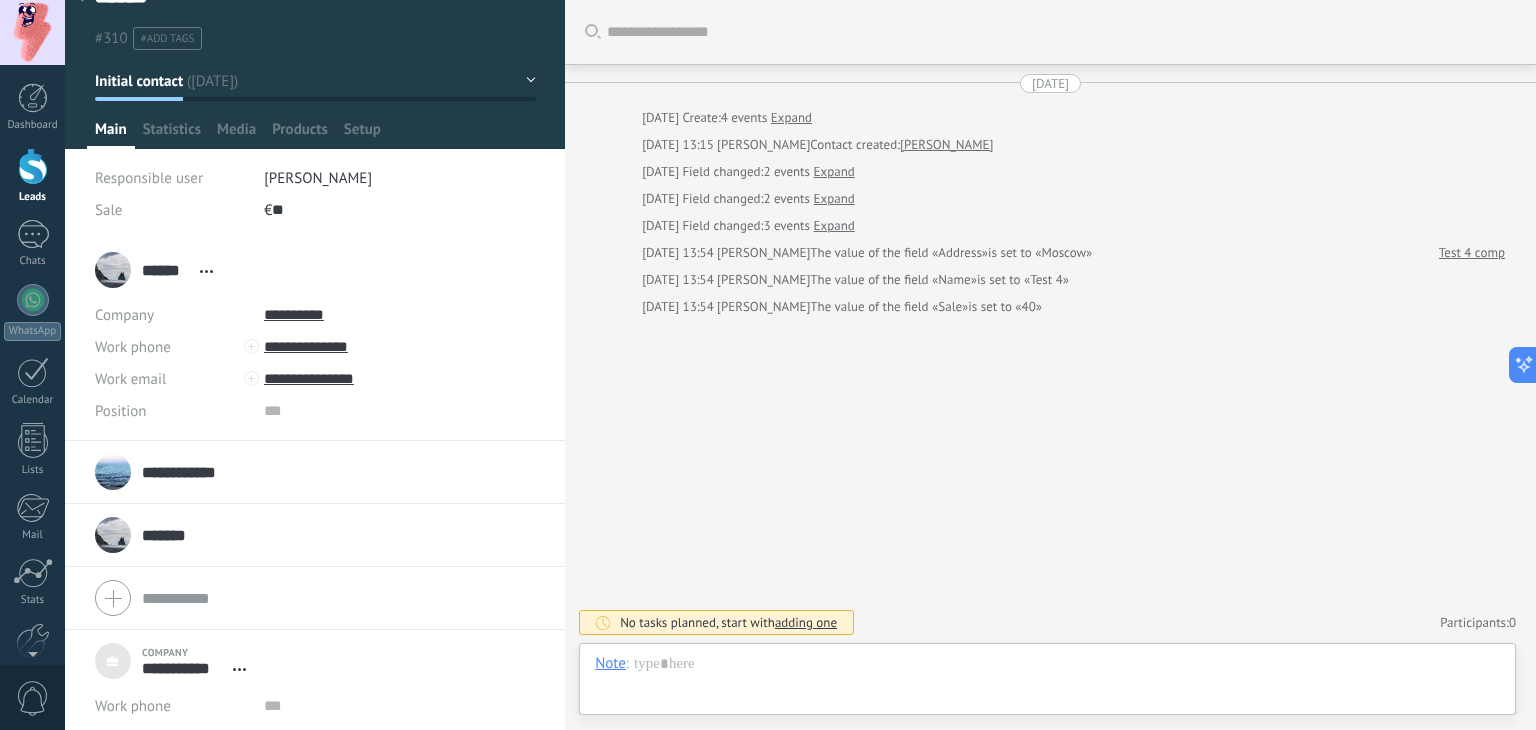 click on "**********" at bounding box center [189, 472] 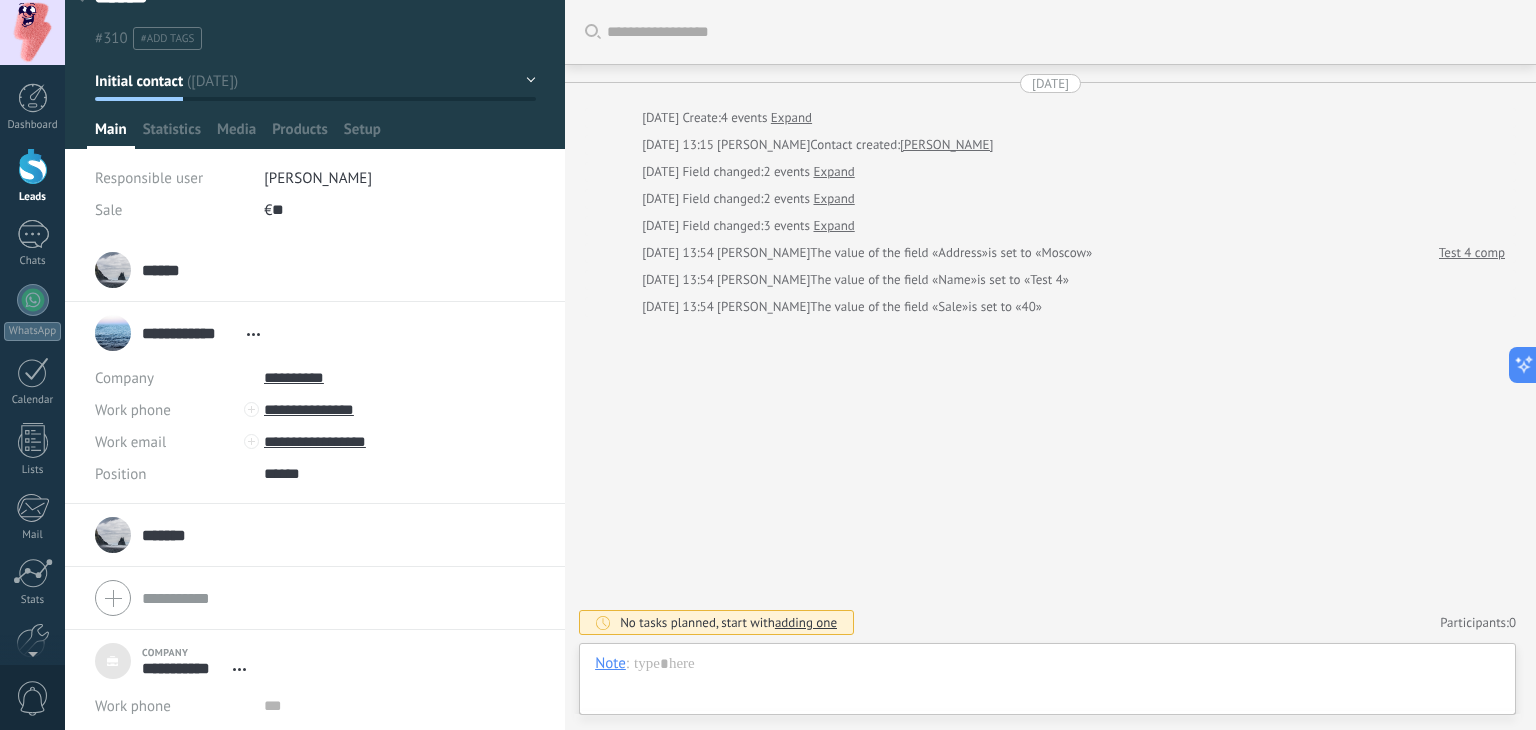 click on "*******" at bounding box center (169, 535) 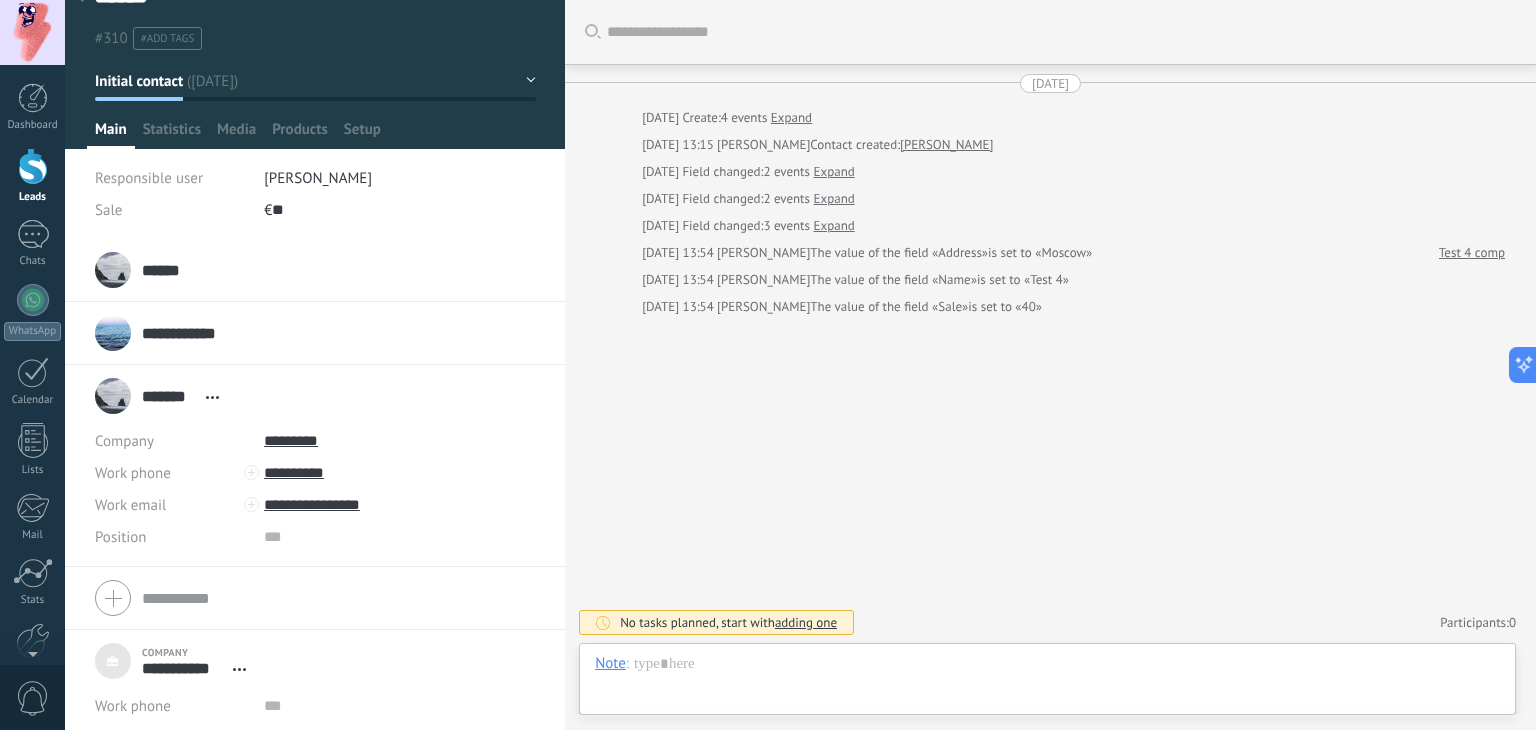 click on "**********" at bounding box center (189, 333) 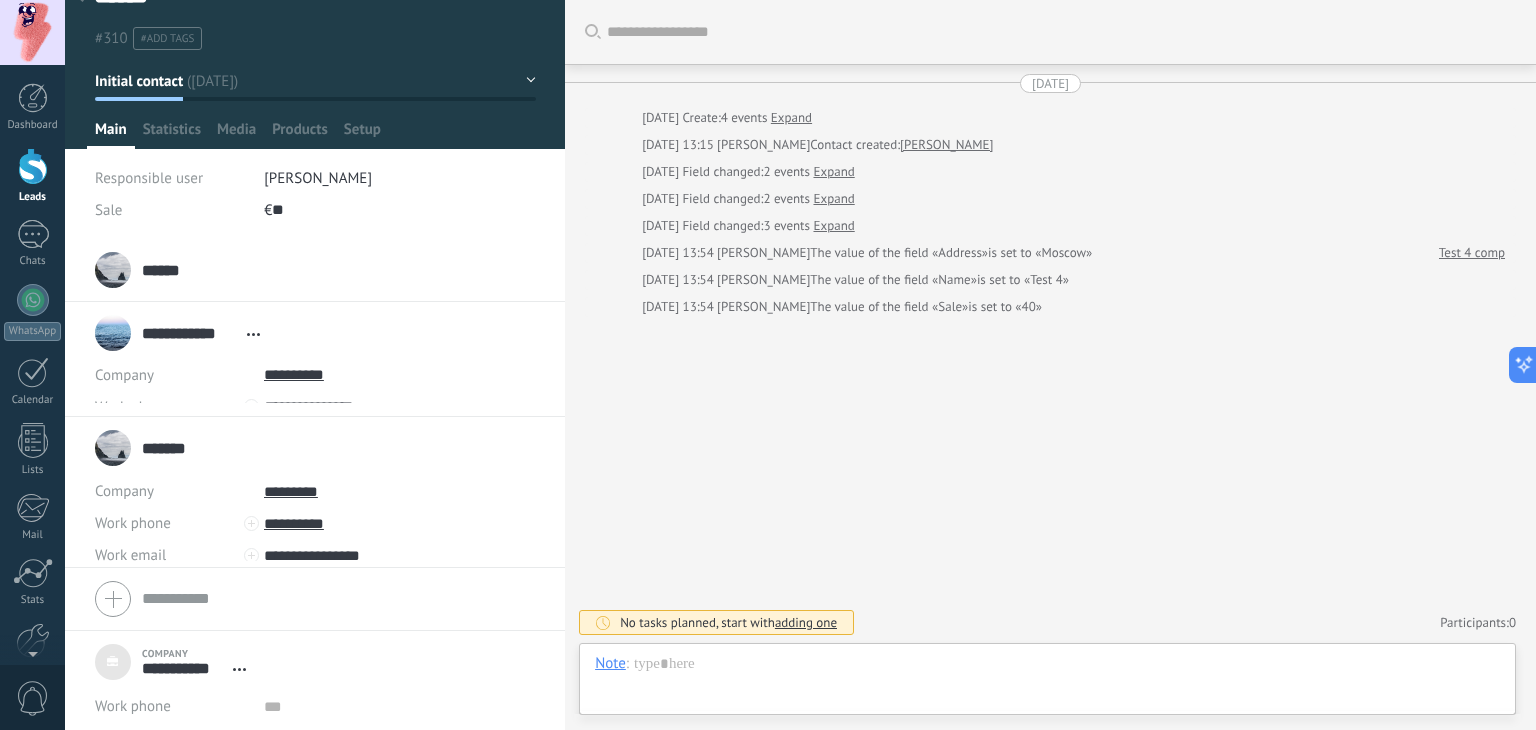 scroll, scrollTop: 20, scrollLeft: 0, axis: vertical 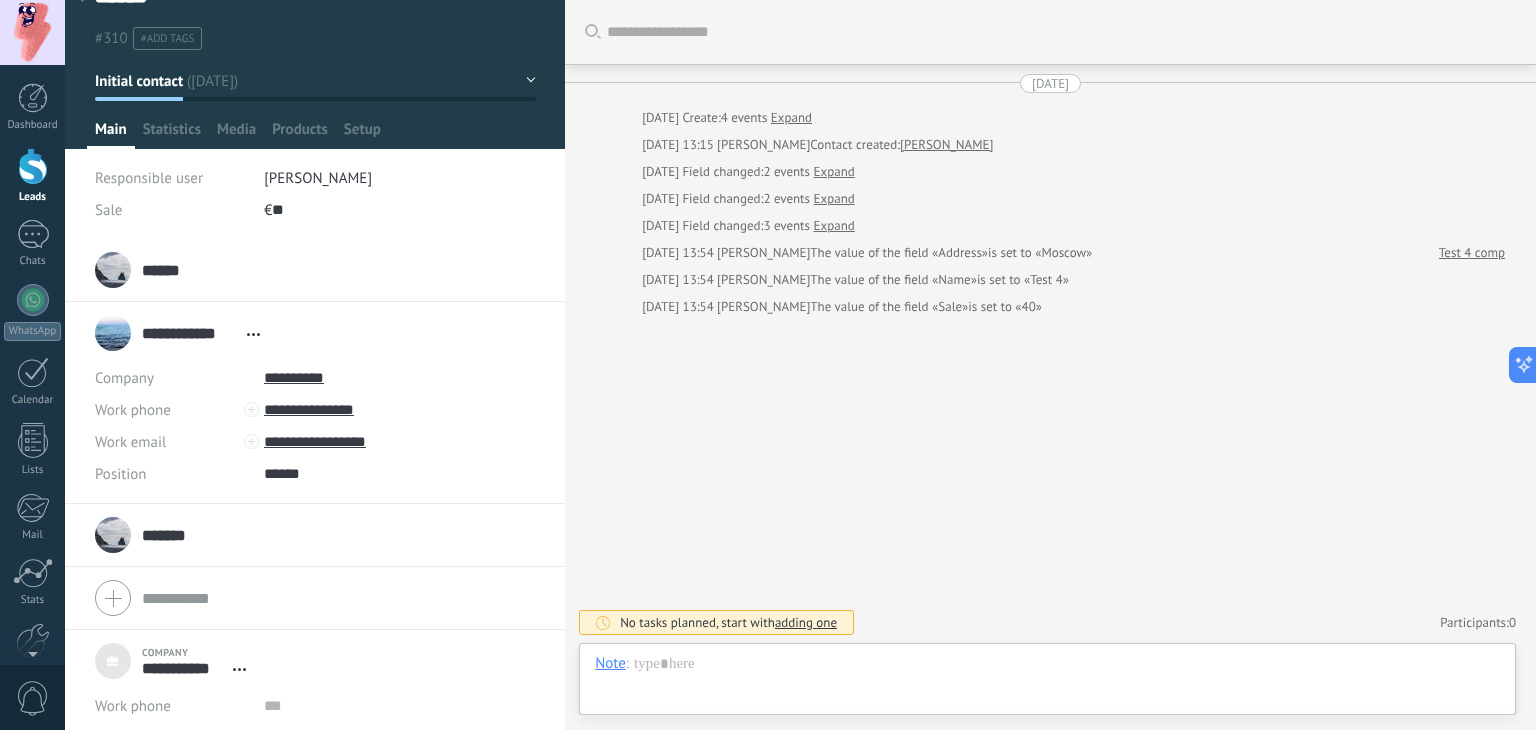 click on "******" at bounding box center (166, 270) 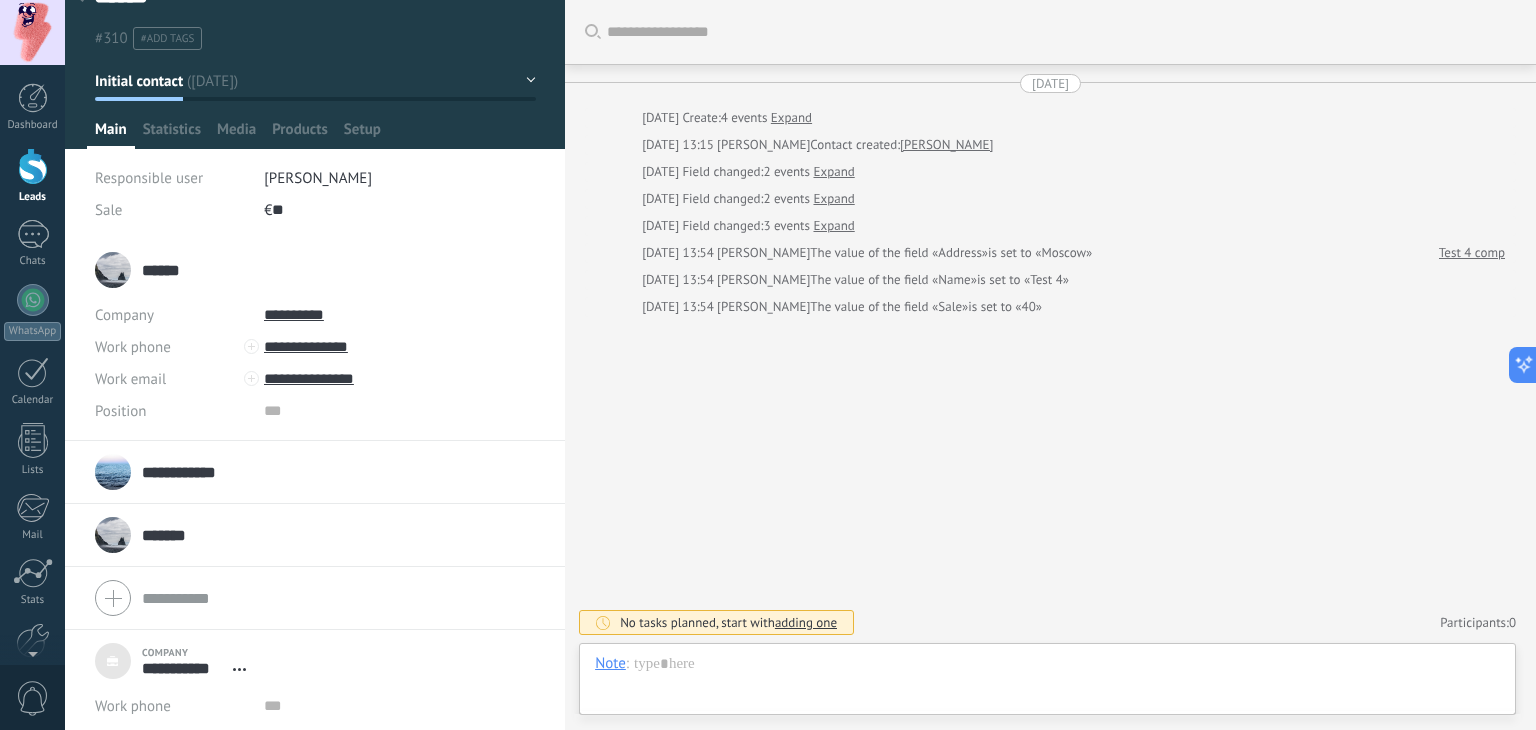 click on "******" at bounding box center (166, 270) 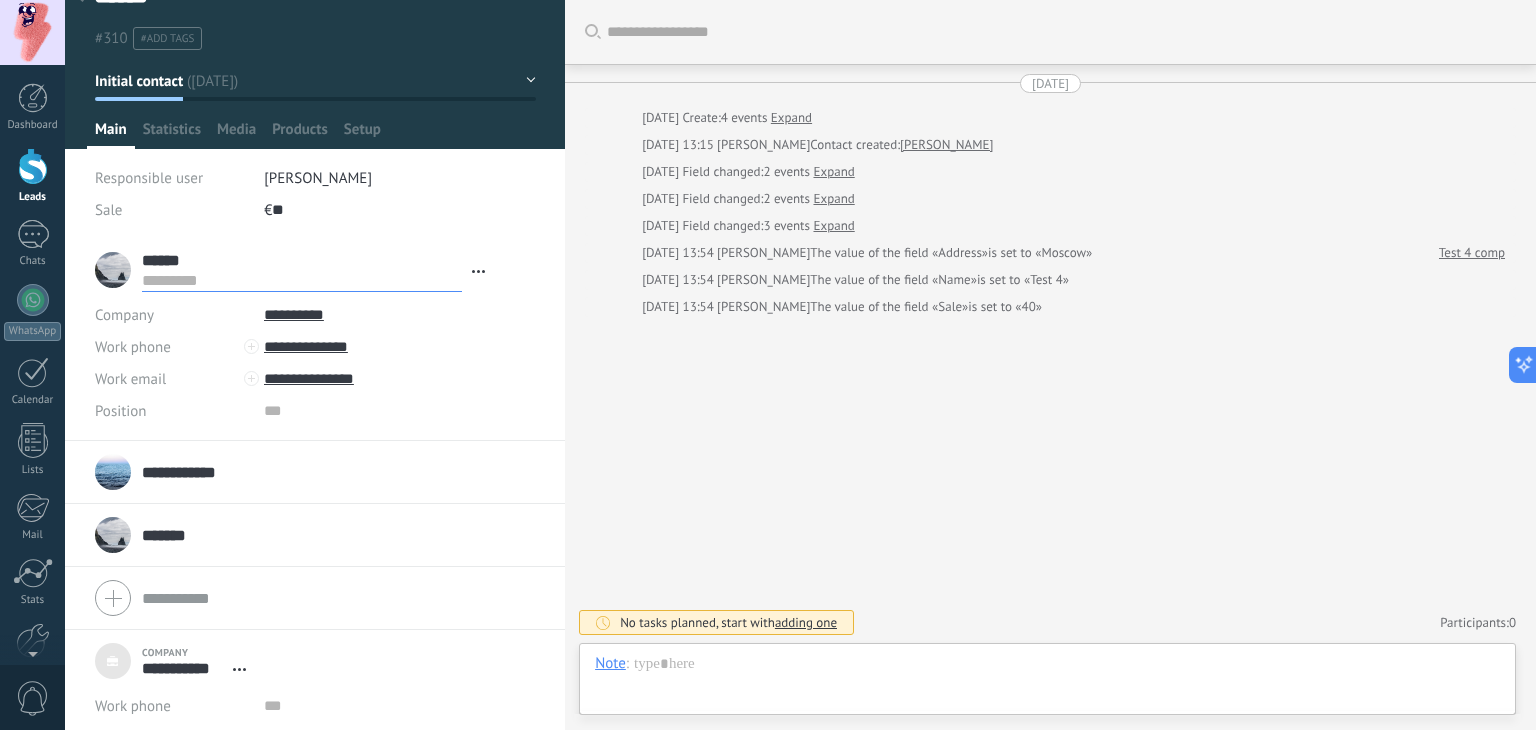 click on "Sale" at bounding box center [172, 210] 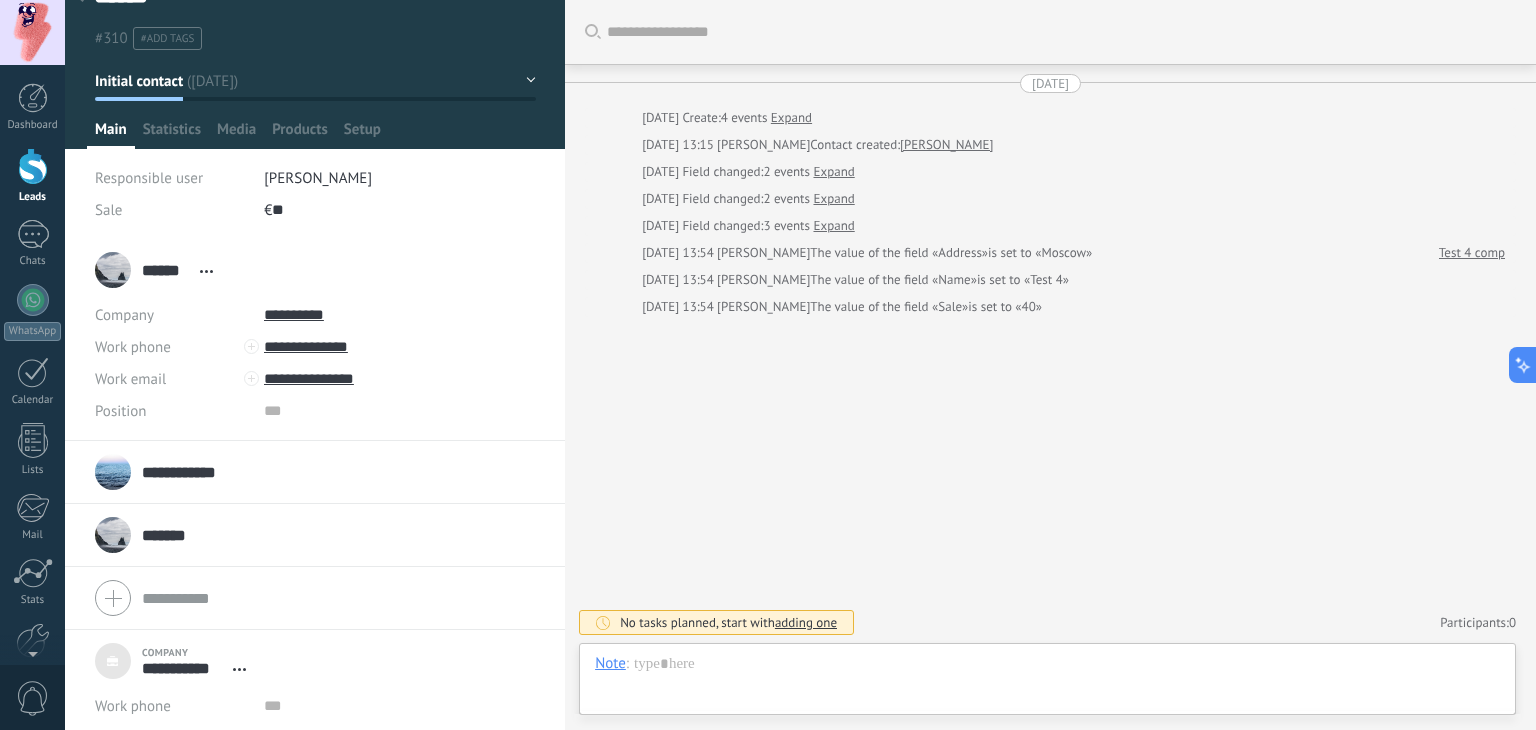 click on "******" at bounding box center (166, 270) 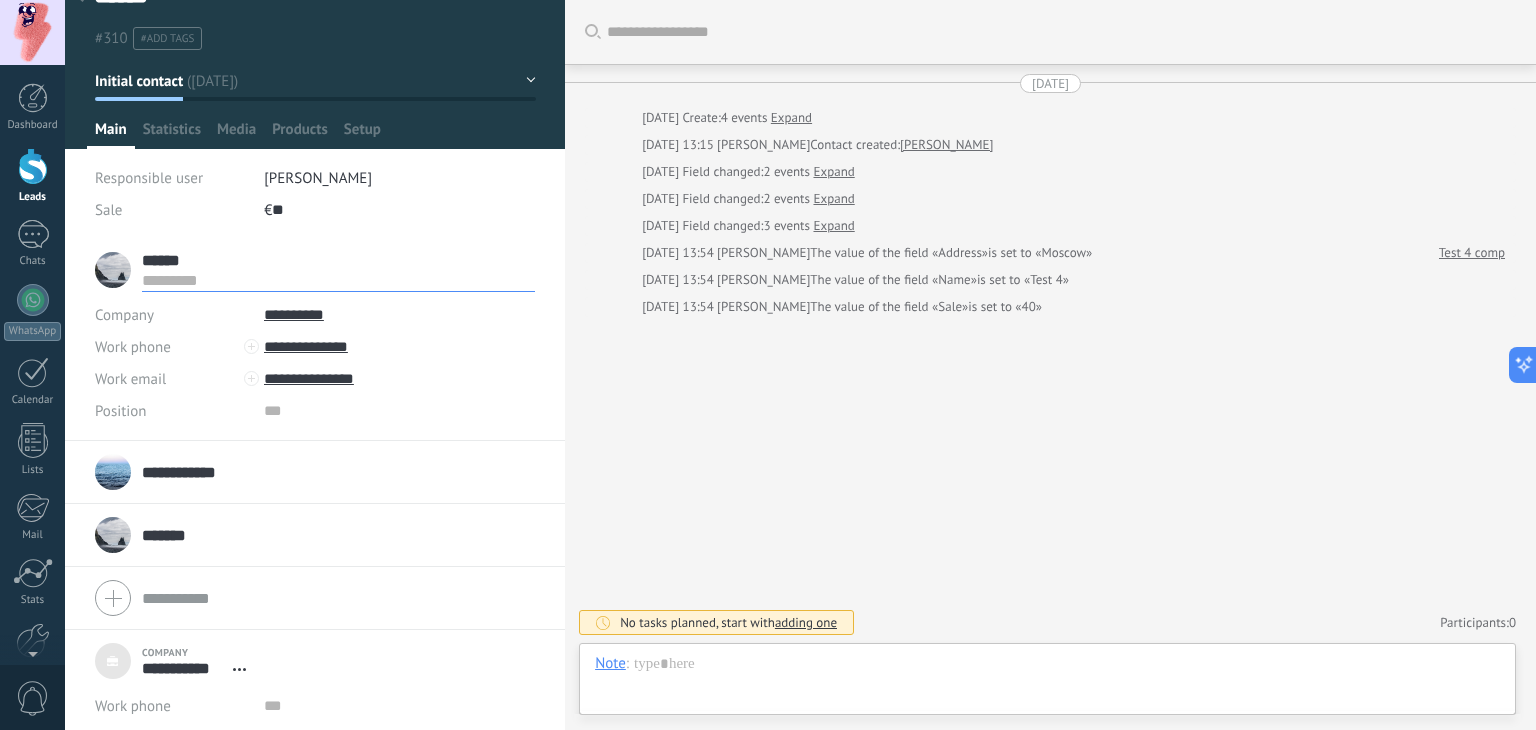 click on "****** [PERSON_NAME]
****** [PERSON_NAME]
Last name
Open details
Copy name
Unlink" at bounding box center (315, 340) 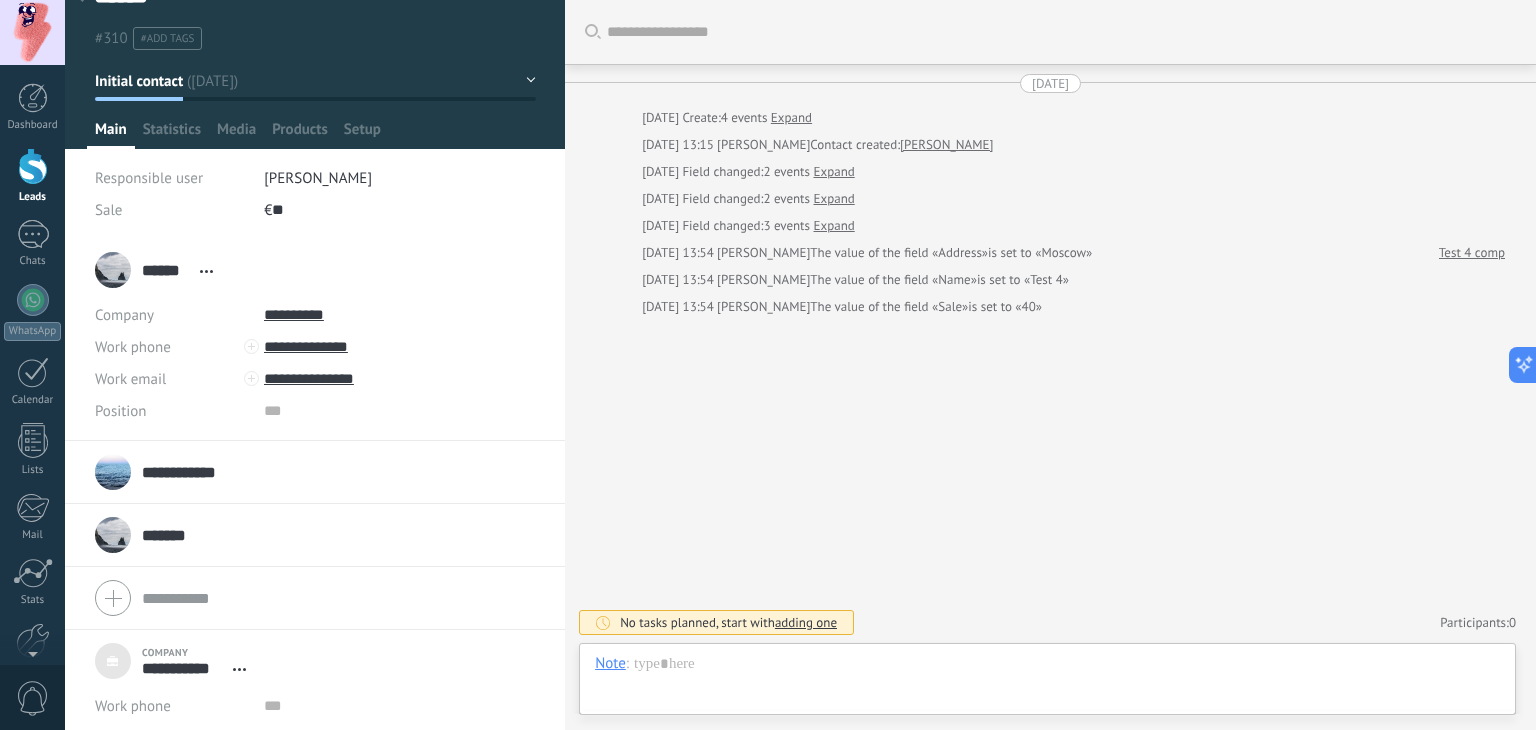 click on "**********" at bounding box center [189, 472] 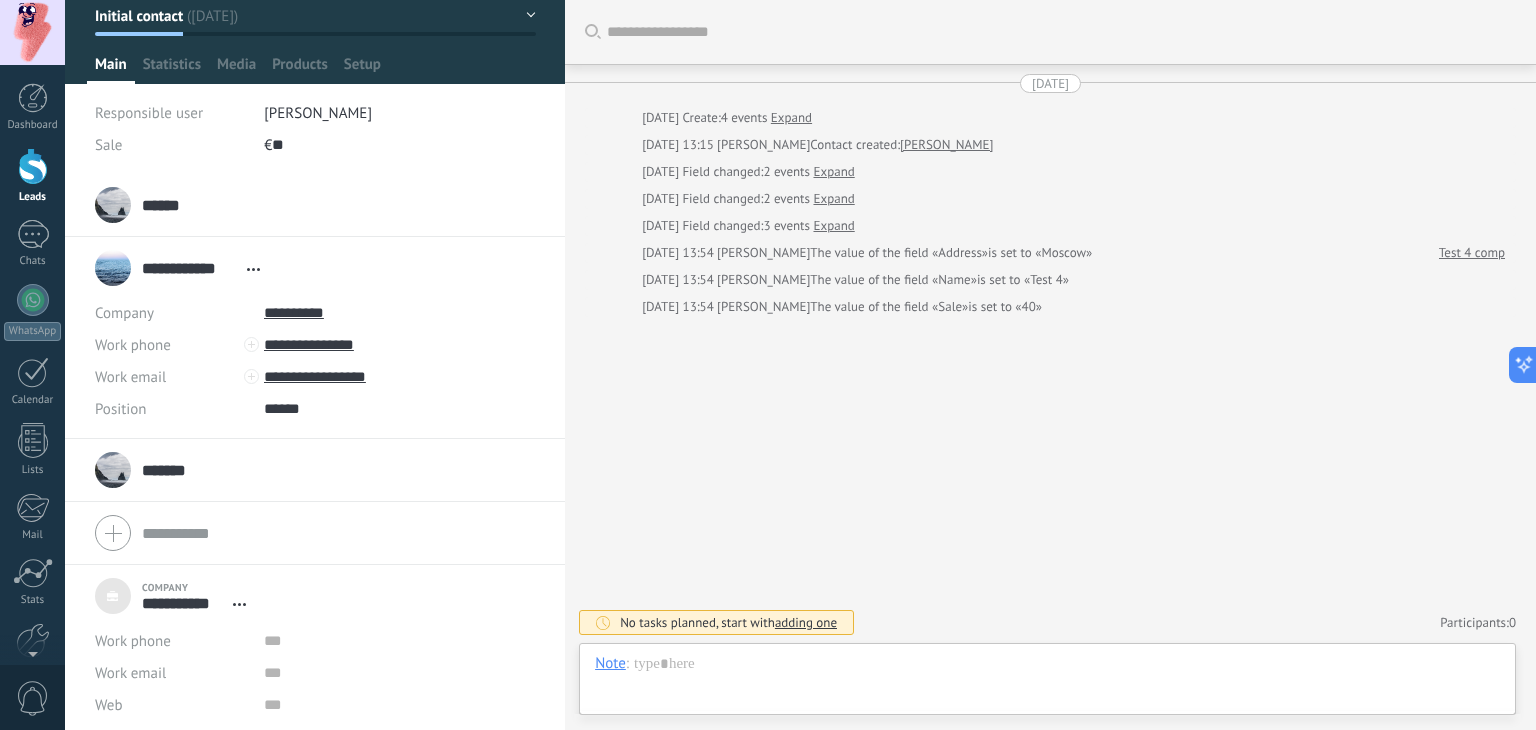 scroll, scrollTop: 136, scrollLeft: 0, axis: vertical 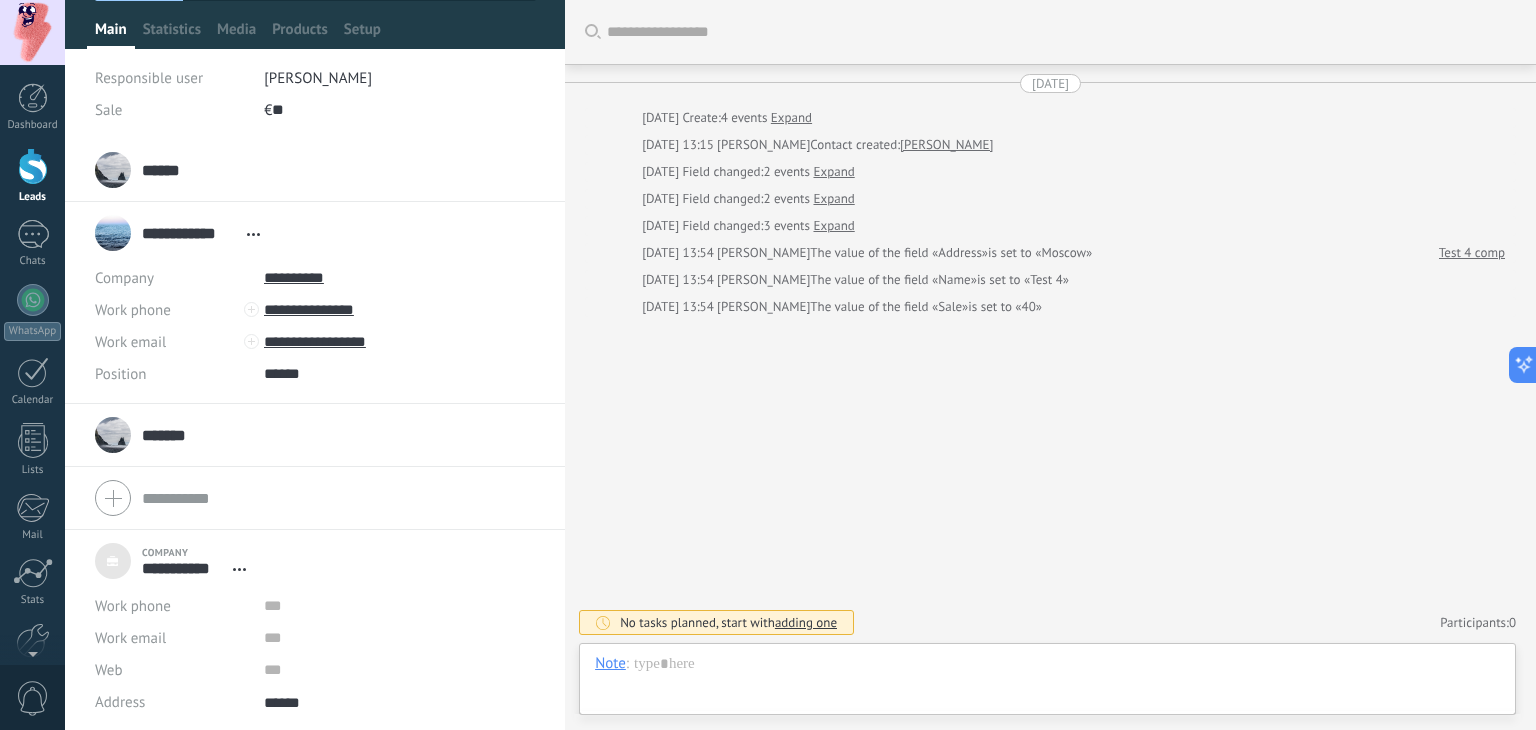 click 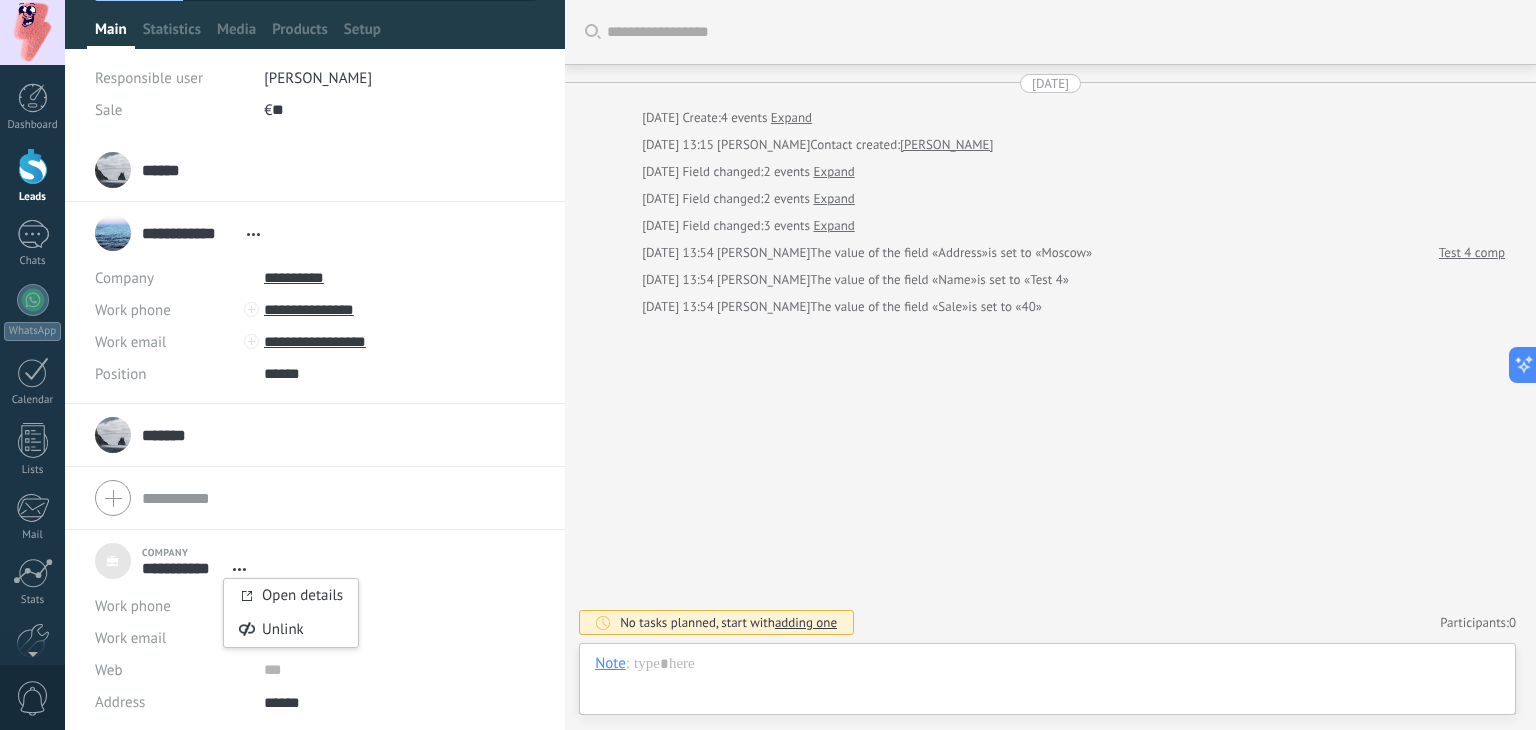 click 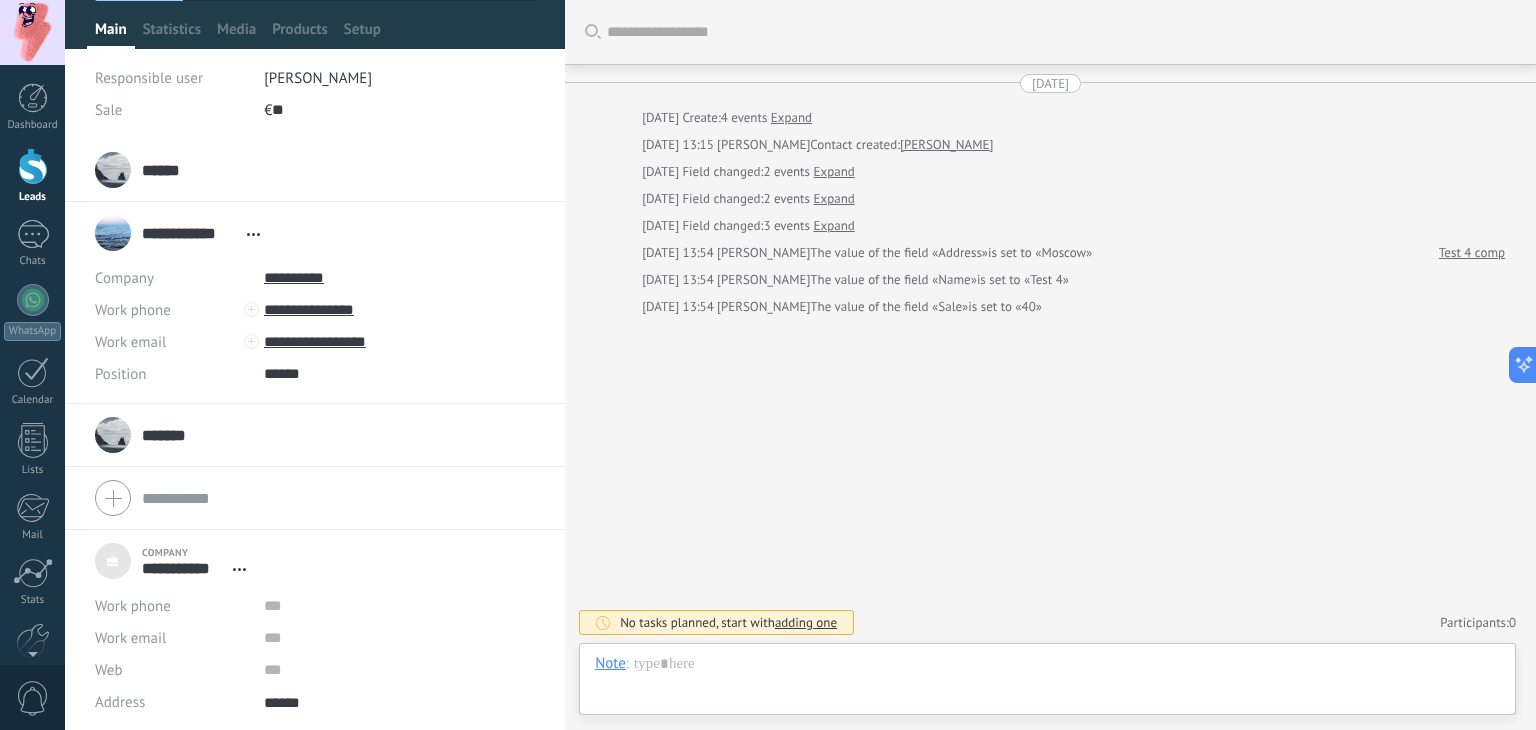 click on "Open details
Unlink" at bounding box center (239, 569) 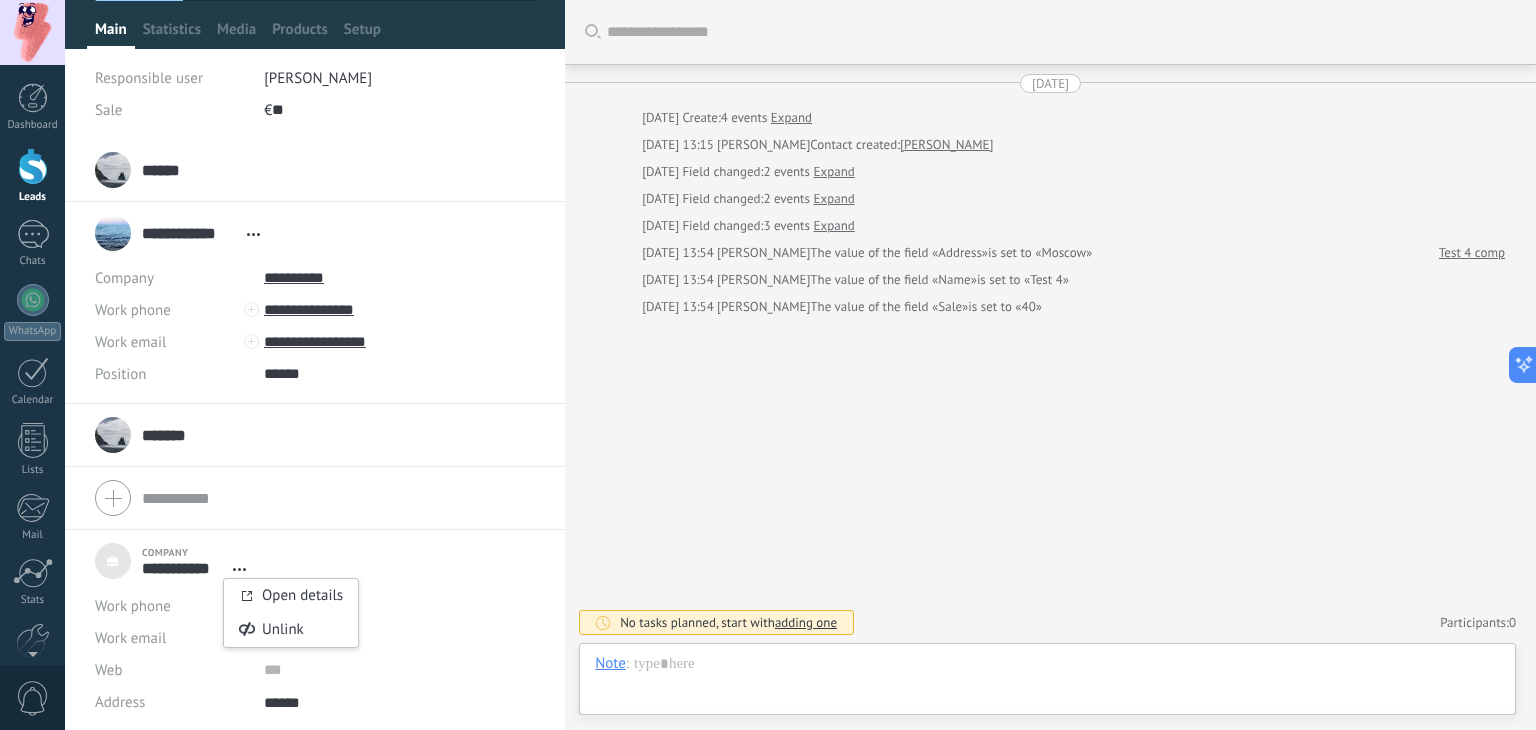 click on "**********" at bounding box center (315, 630) 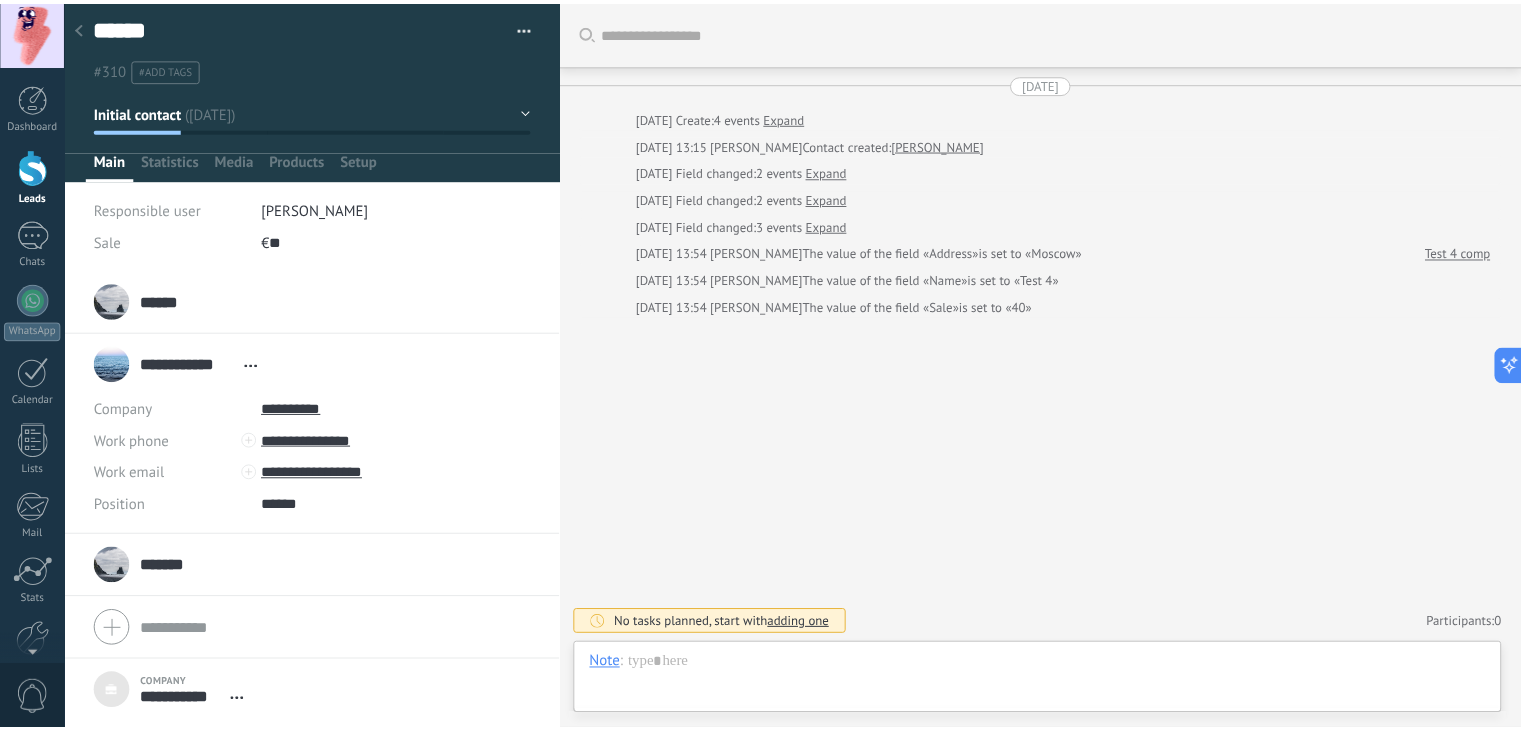 scroll, scrollTop: 0, scrollLeft: 0, axis: both 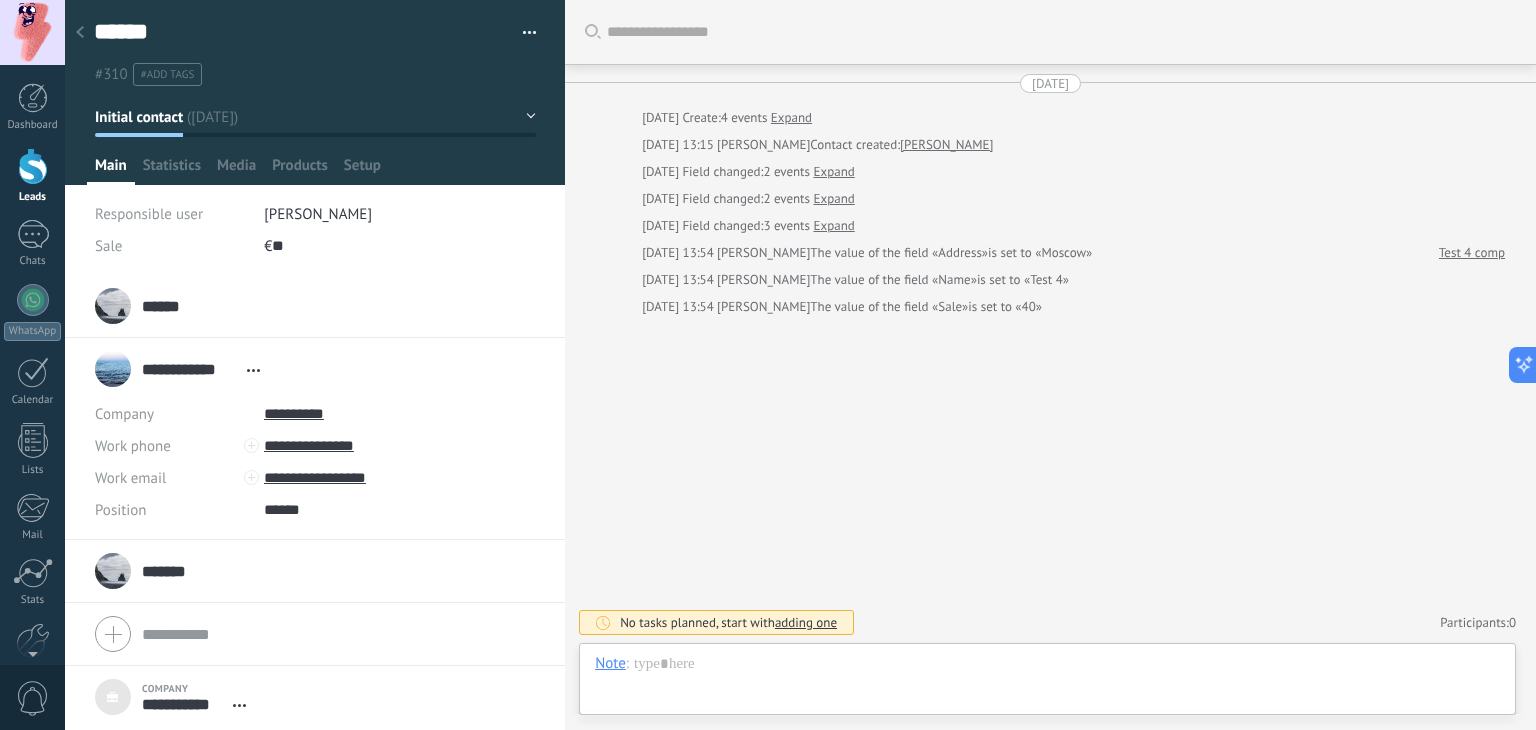 click at bounding box center (80, 33) 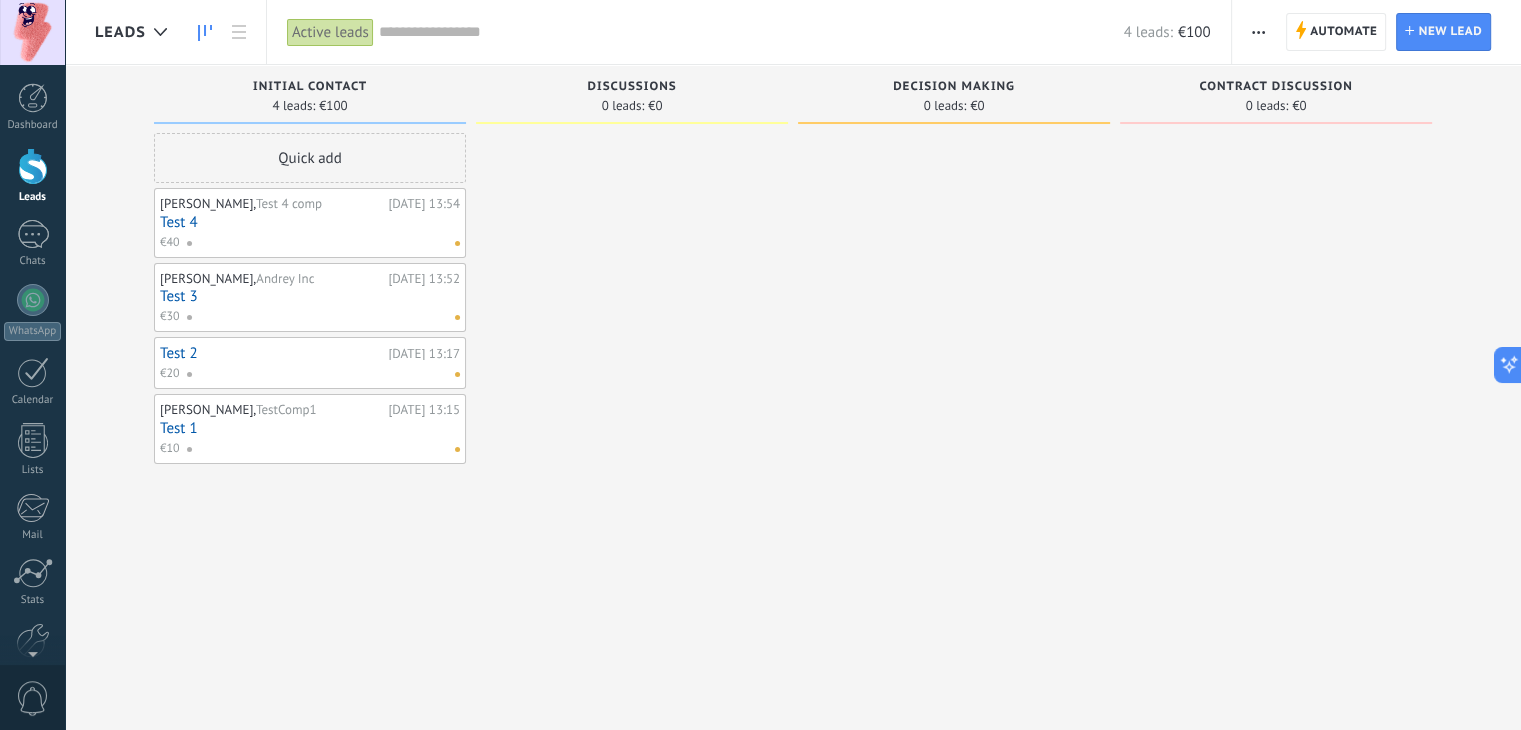 click on "Quick add" at bounding box center [310, 158] 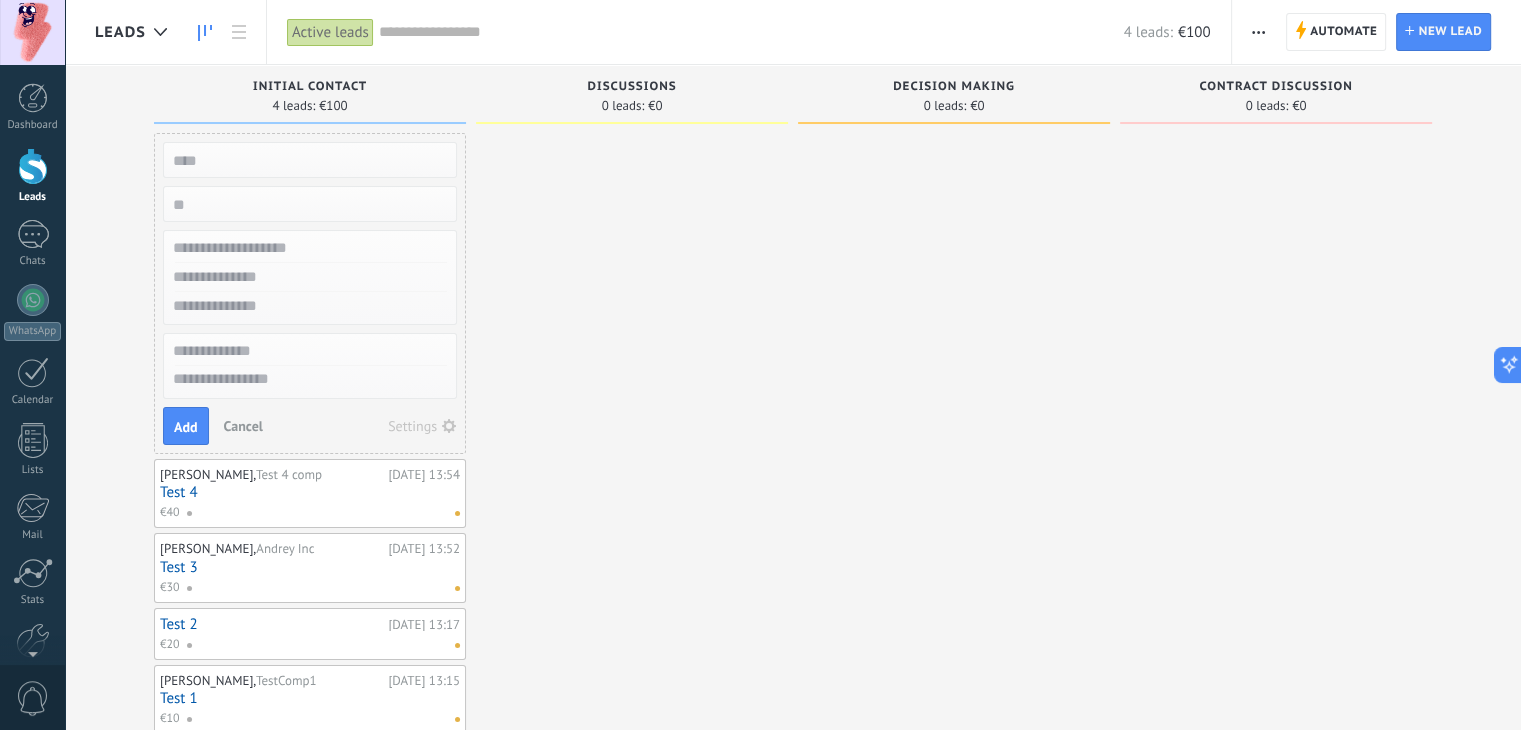 click at bounding box center [308, 160] 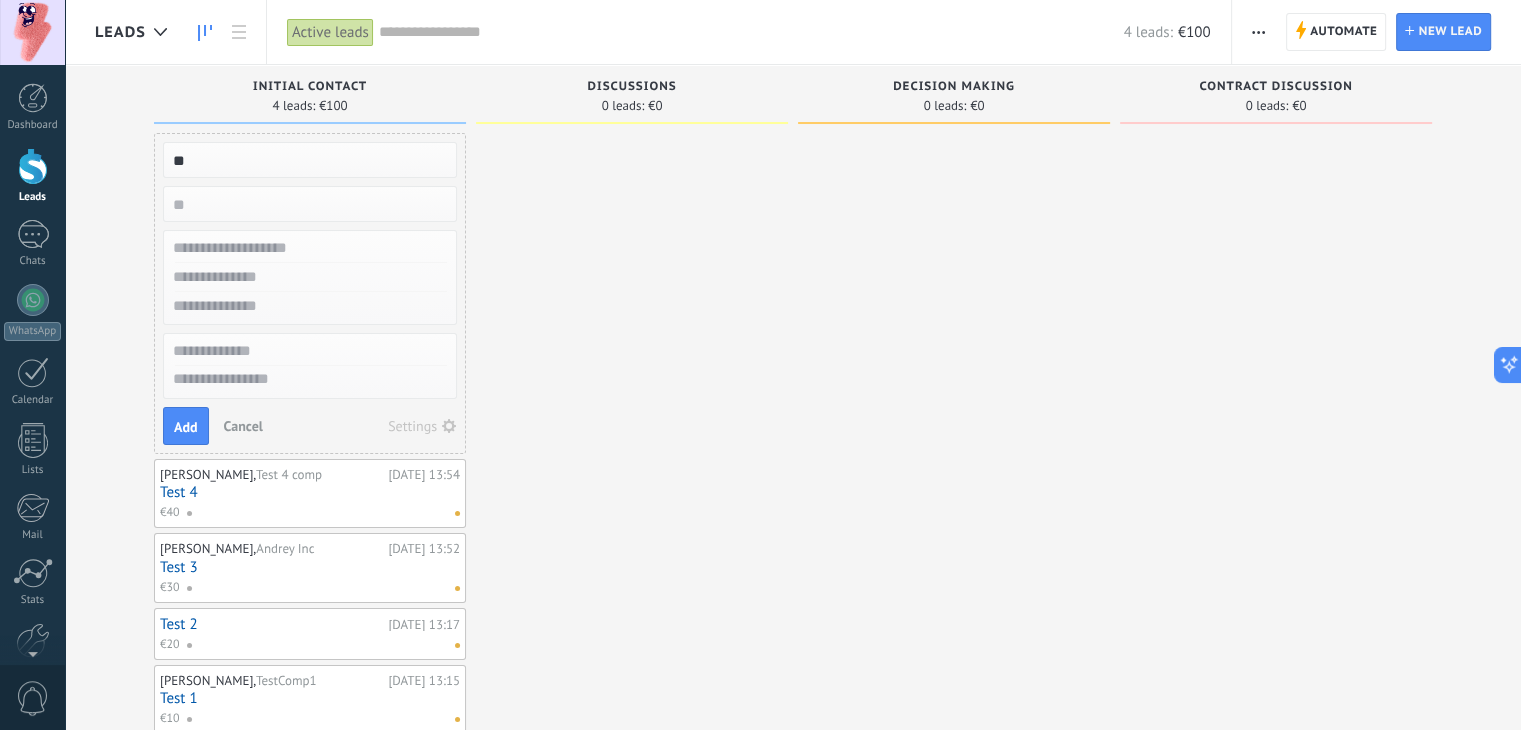 type on "*" 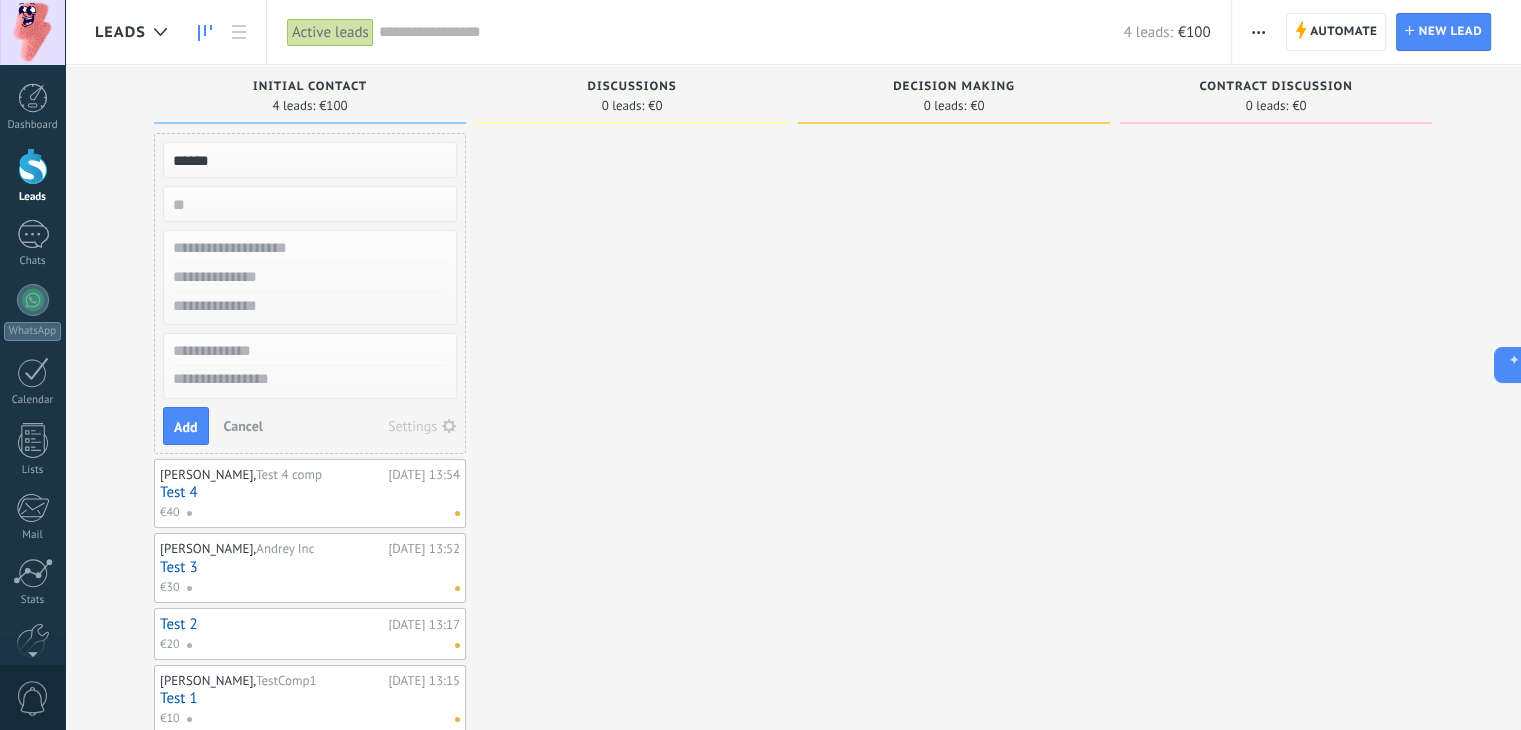 type on "******" 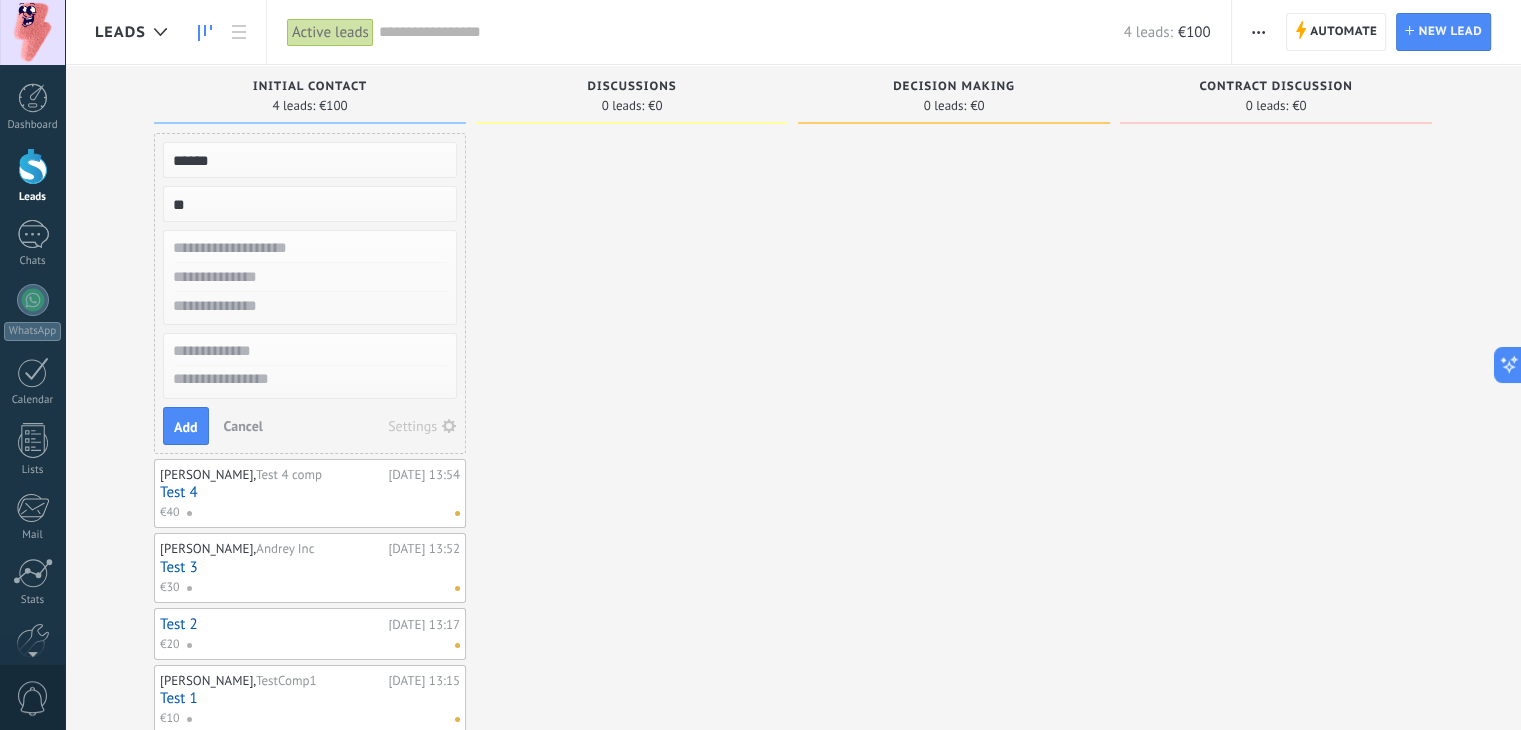 type on "**" 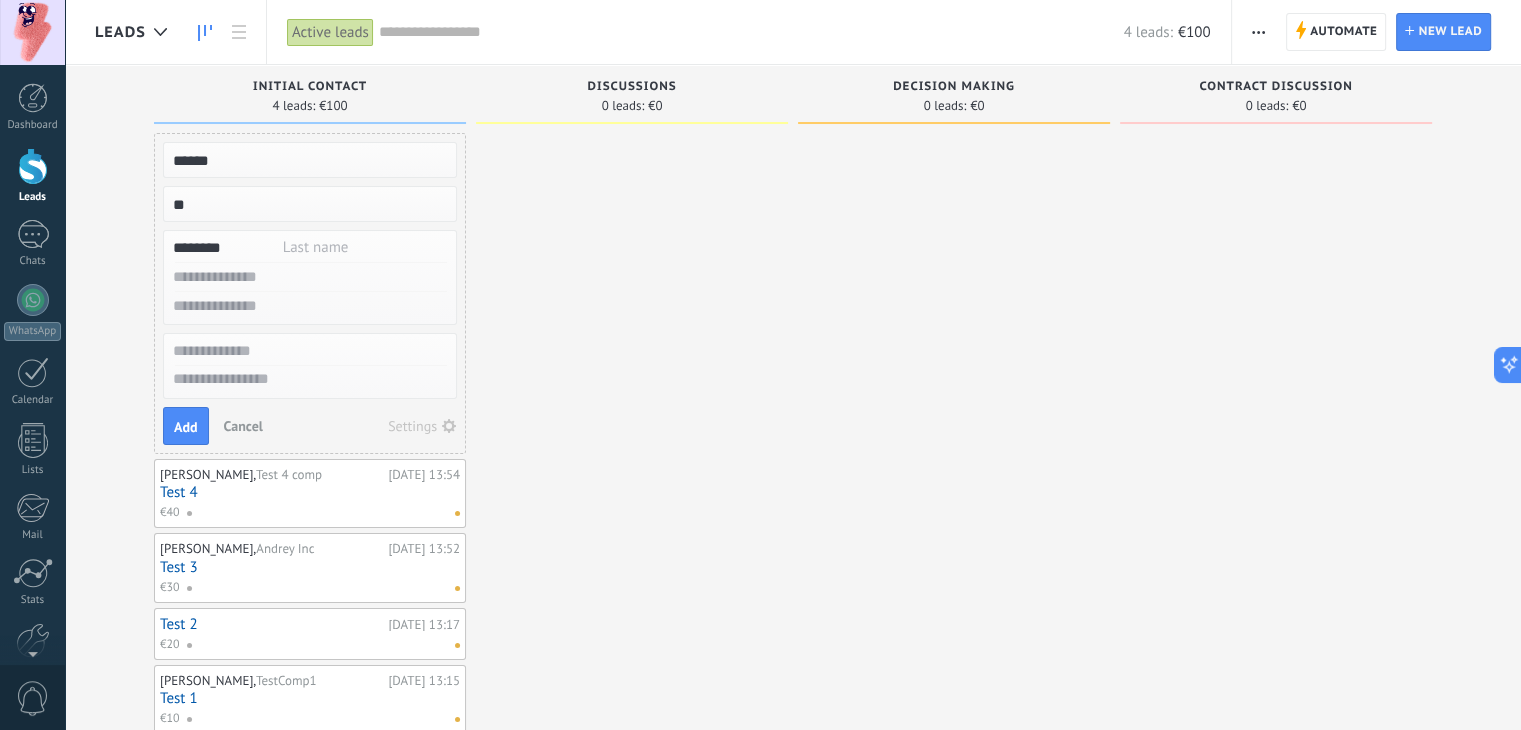 type on "********" 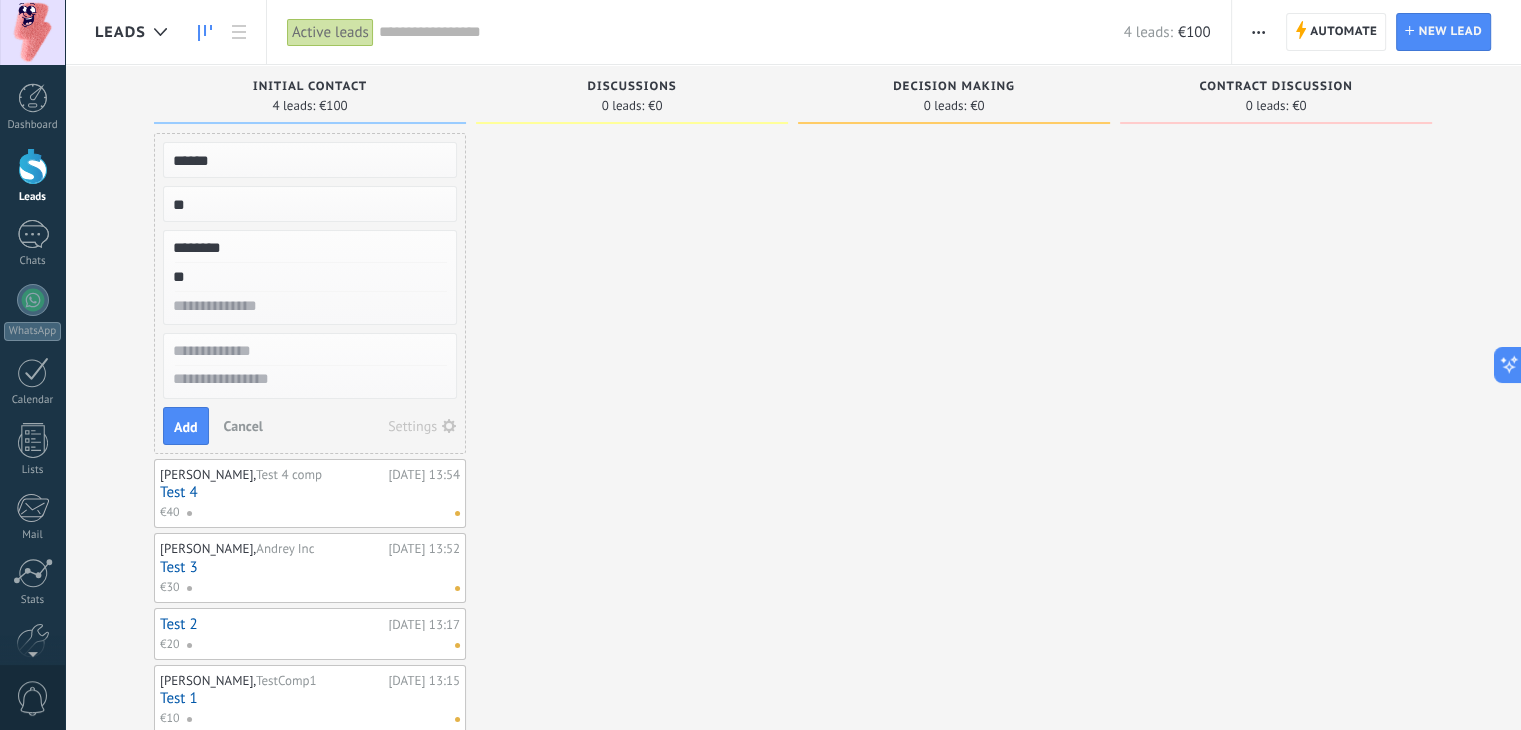 type on "*" 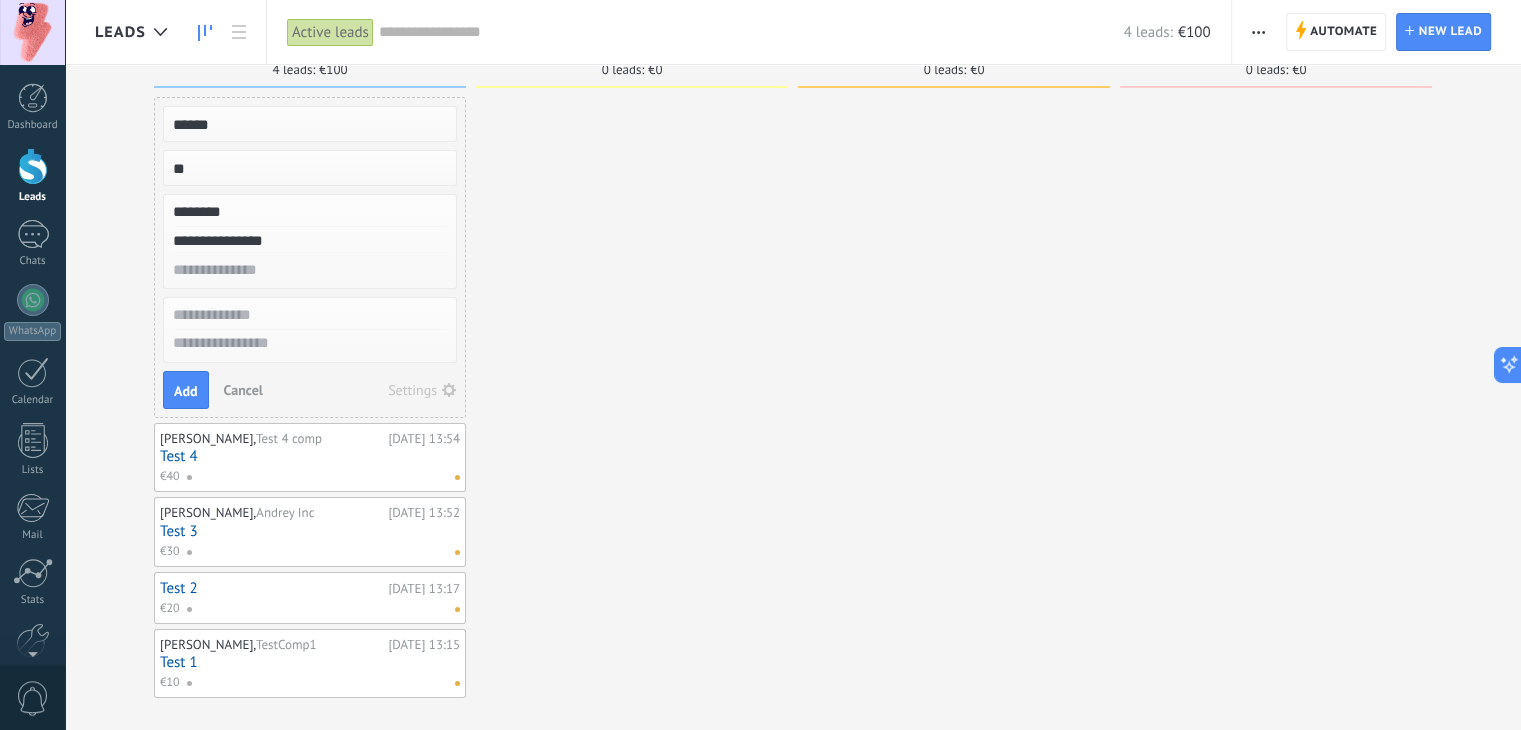 scroll, scrollTop: 49, scrollLeft: 0, axis: vertical 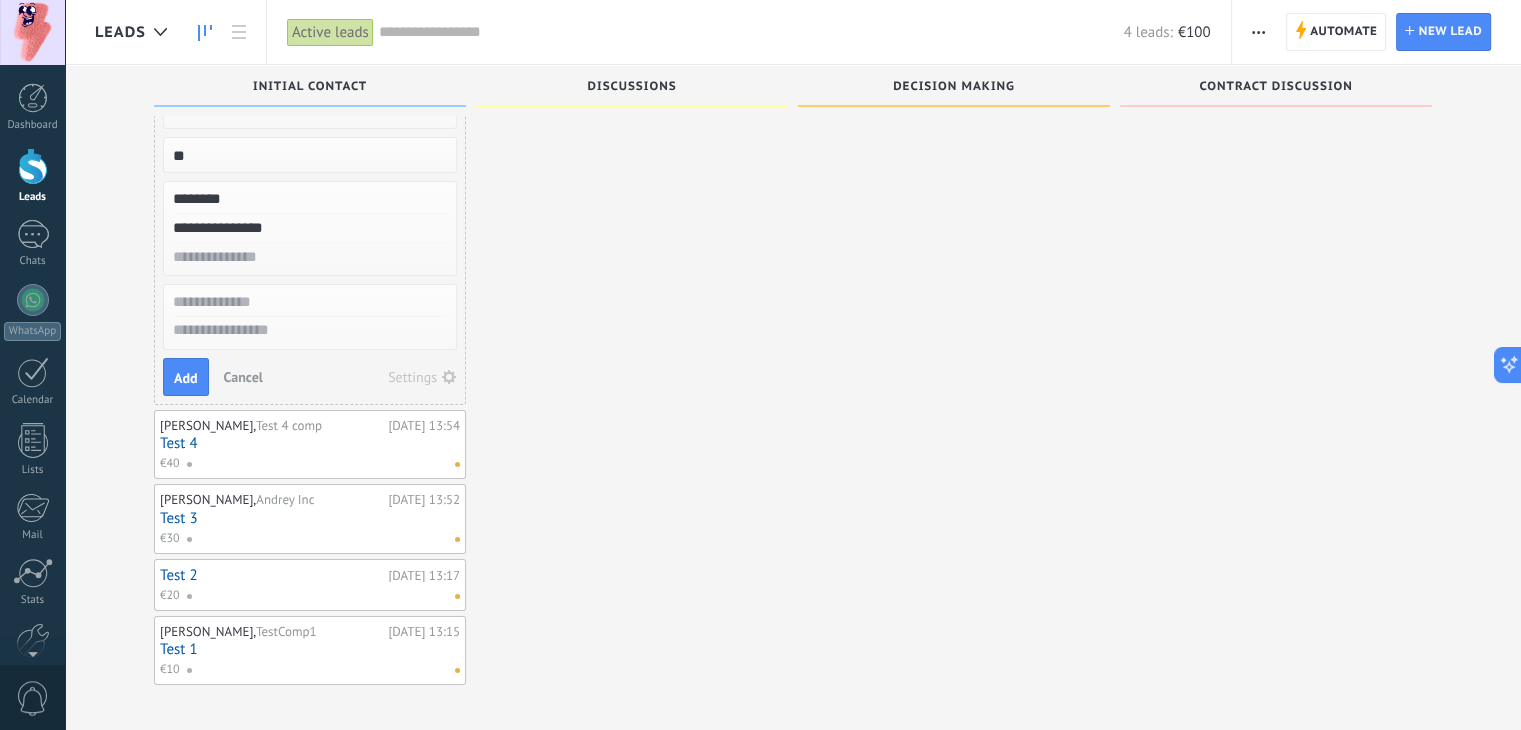 type on "**********" 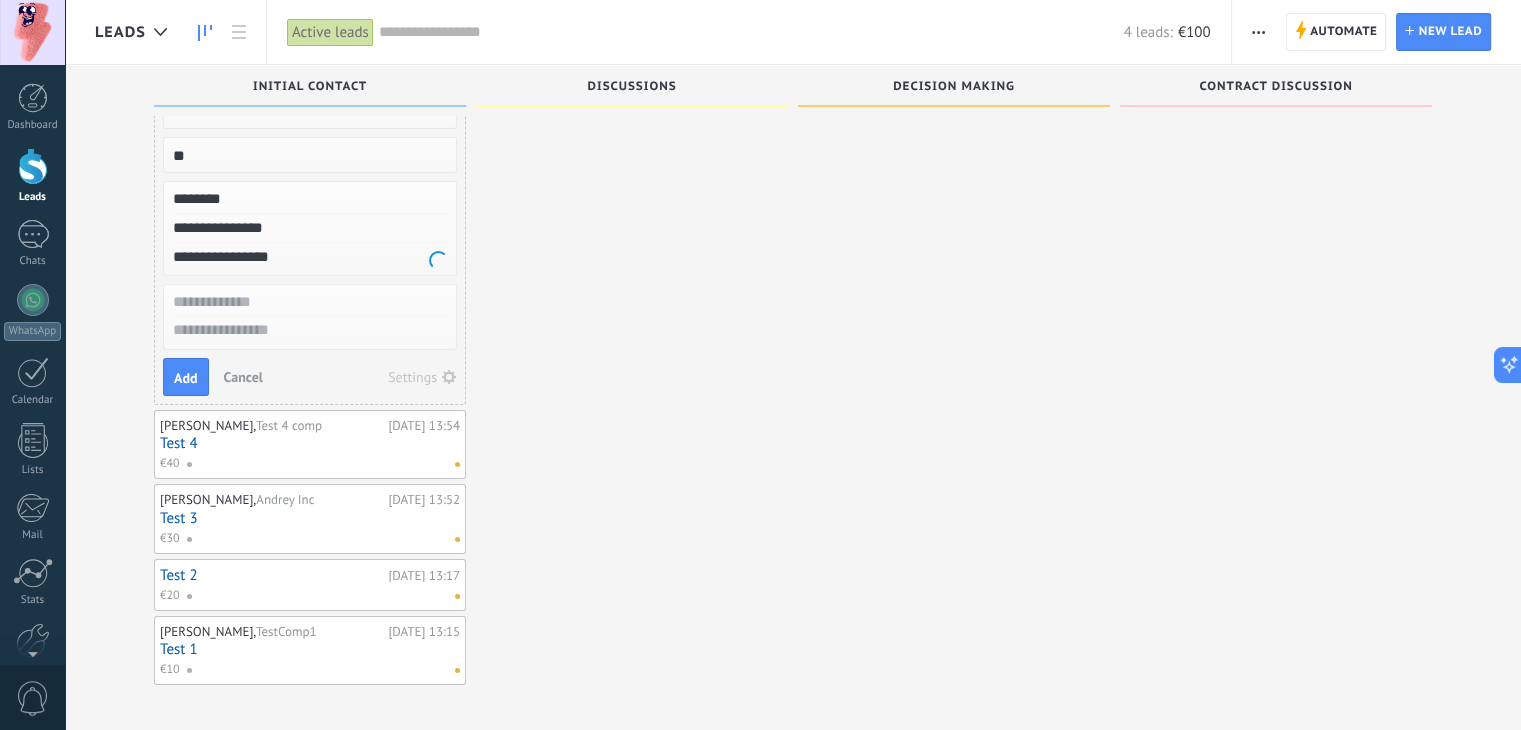 type on "**********" 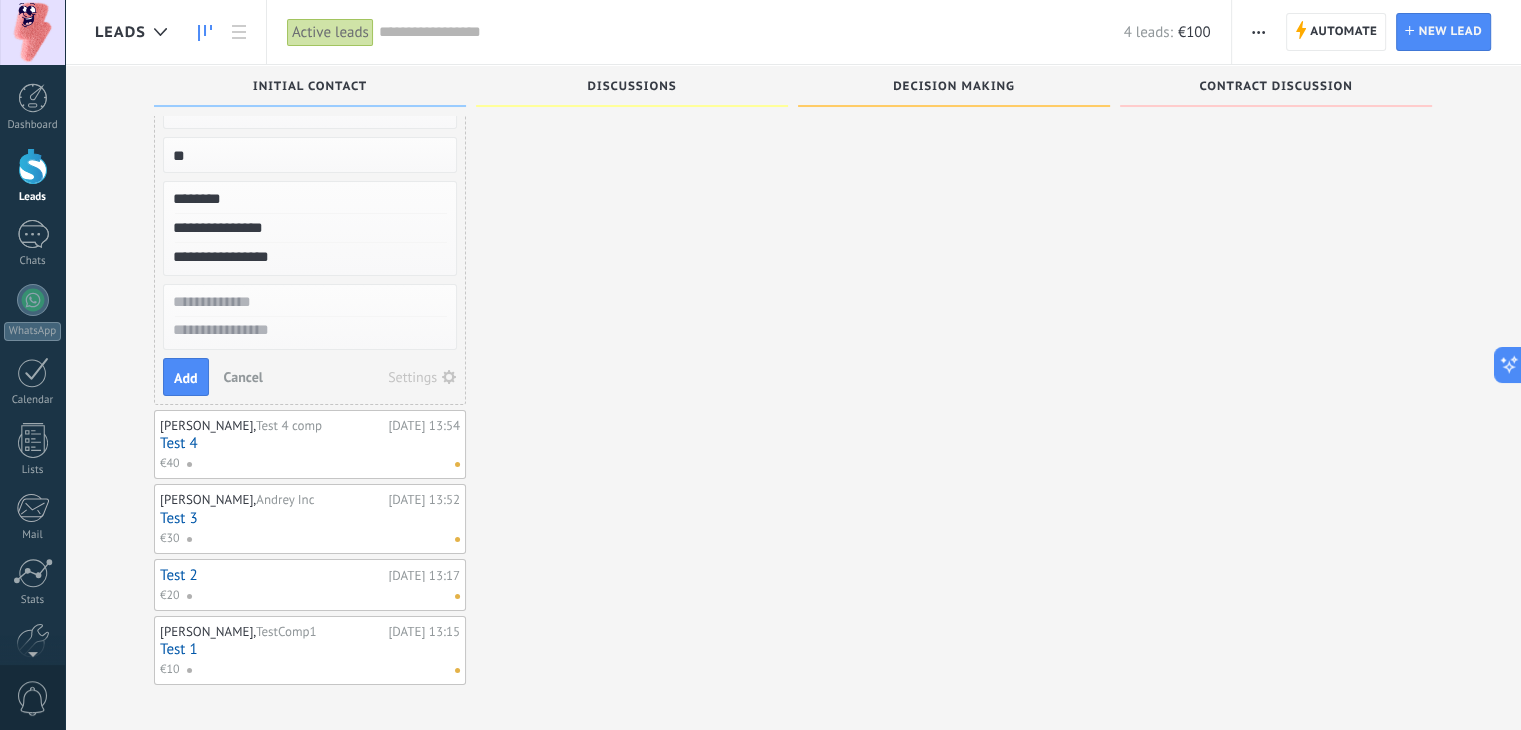 click at bounding box center (308, 302) 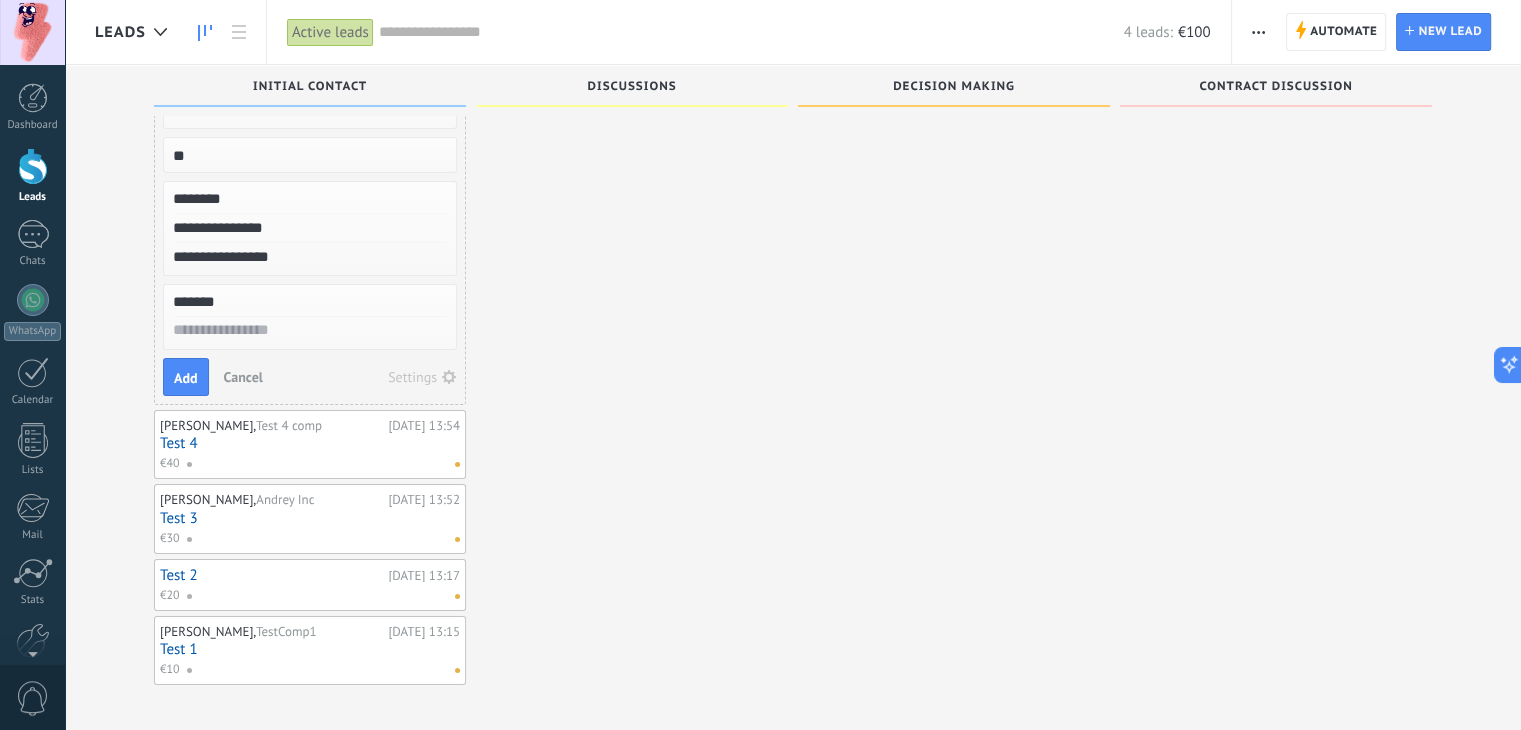 type on "*******" 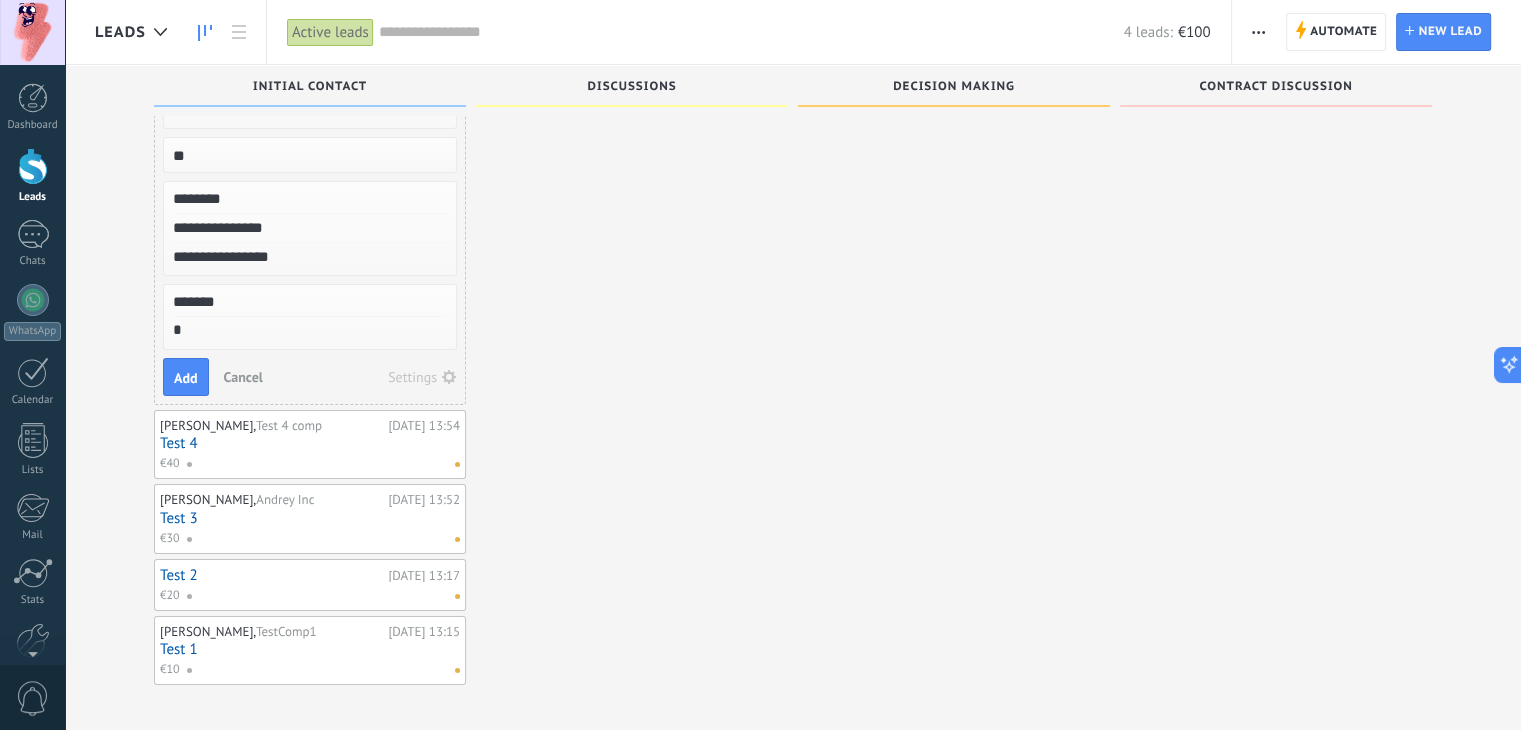 type on "**********" 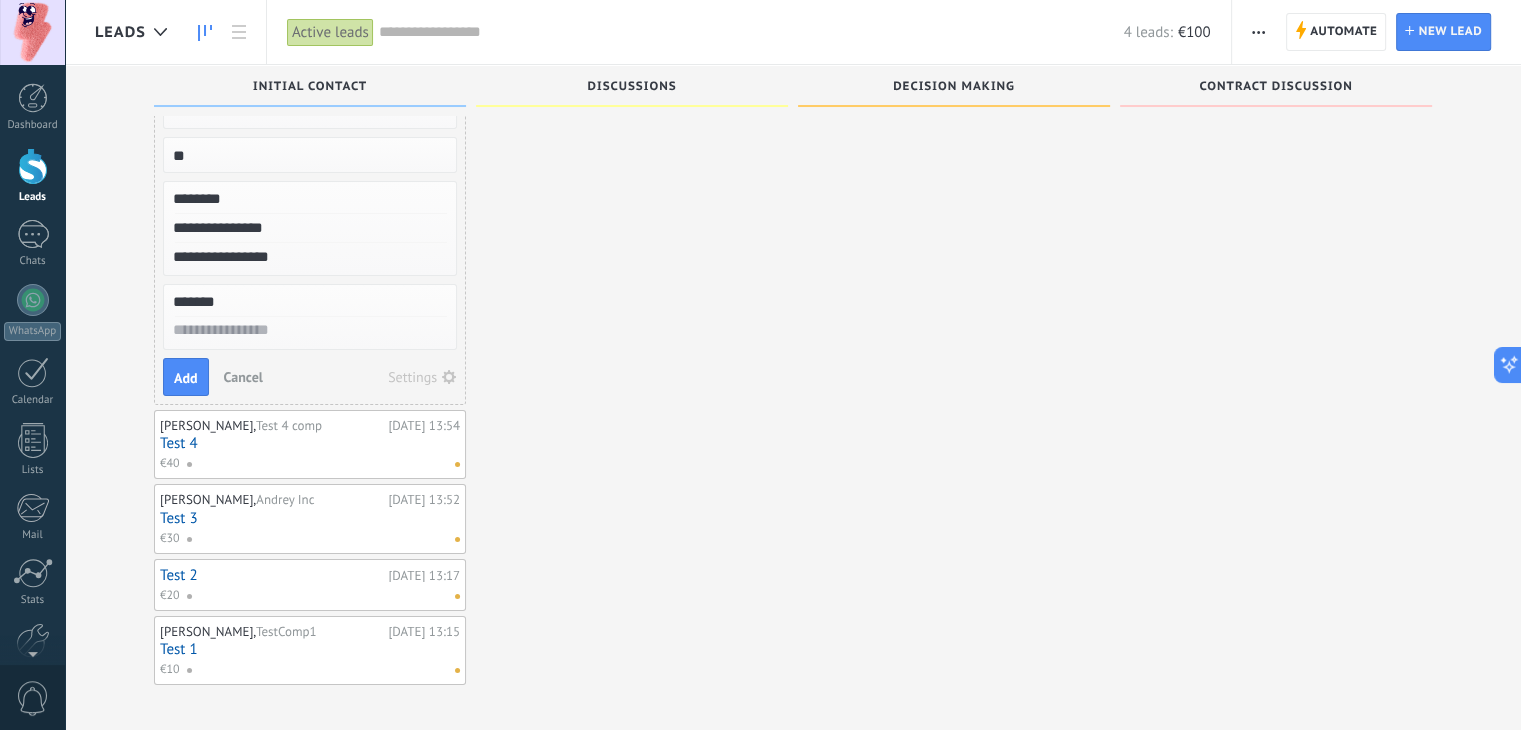 type on "*" 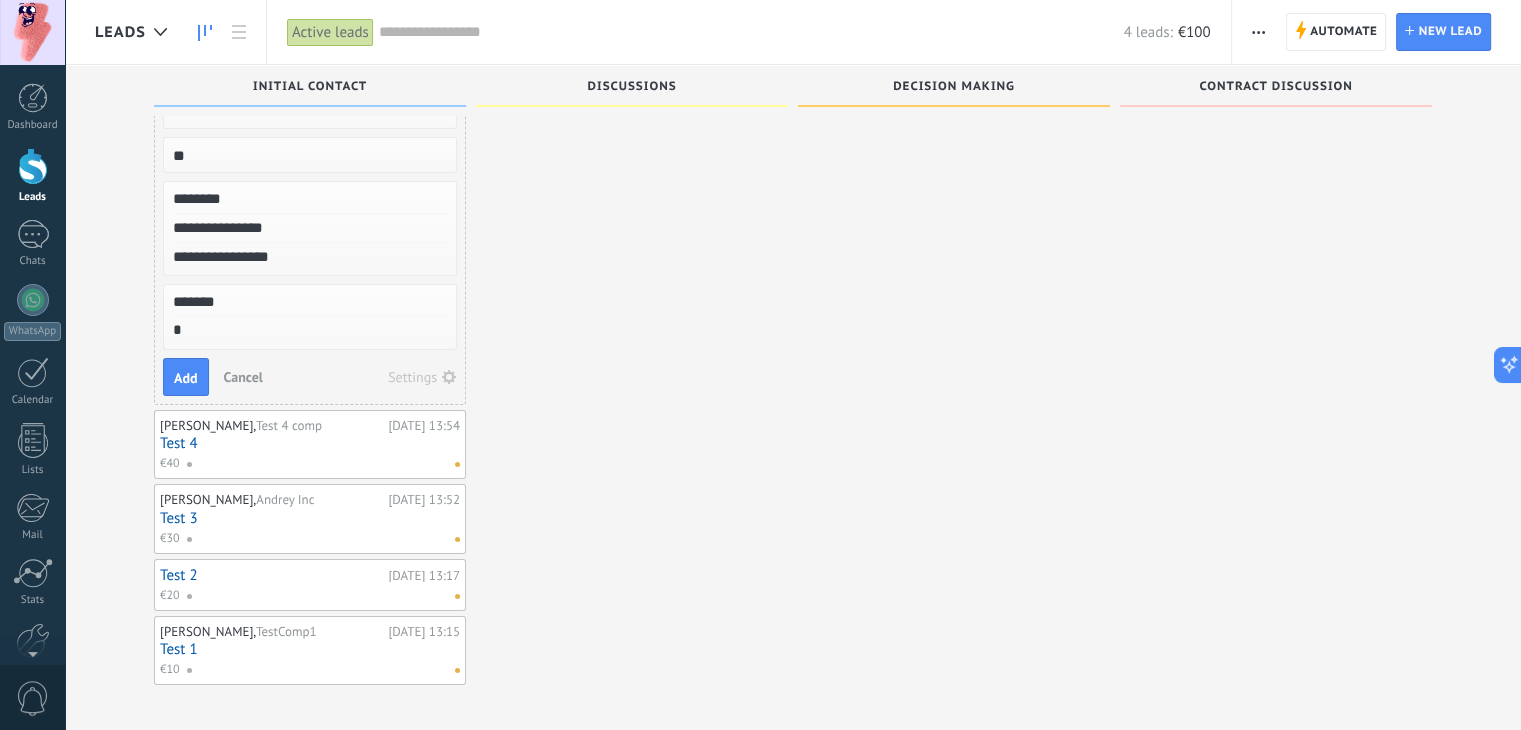 type on "**" 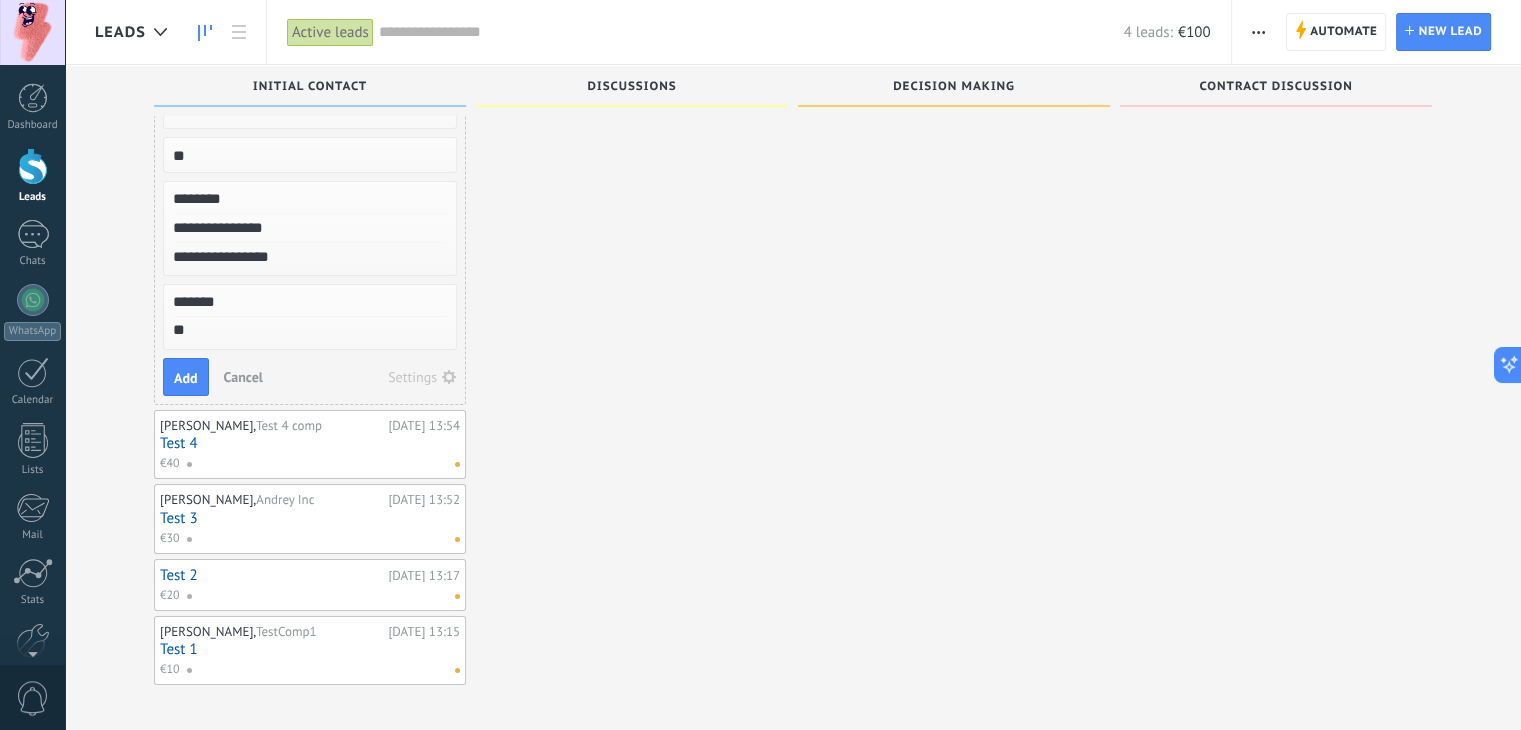 type on "*" 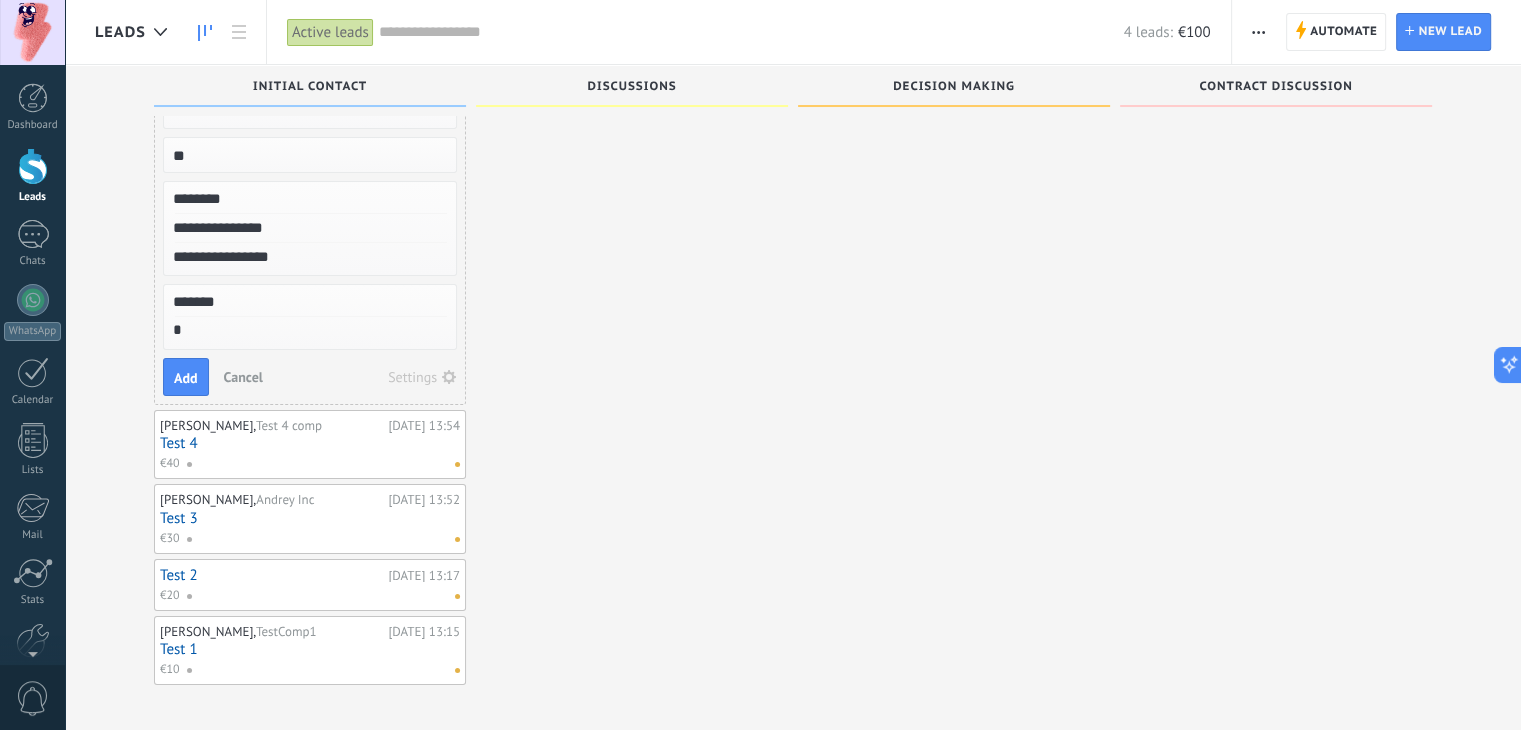 type on "**" 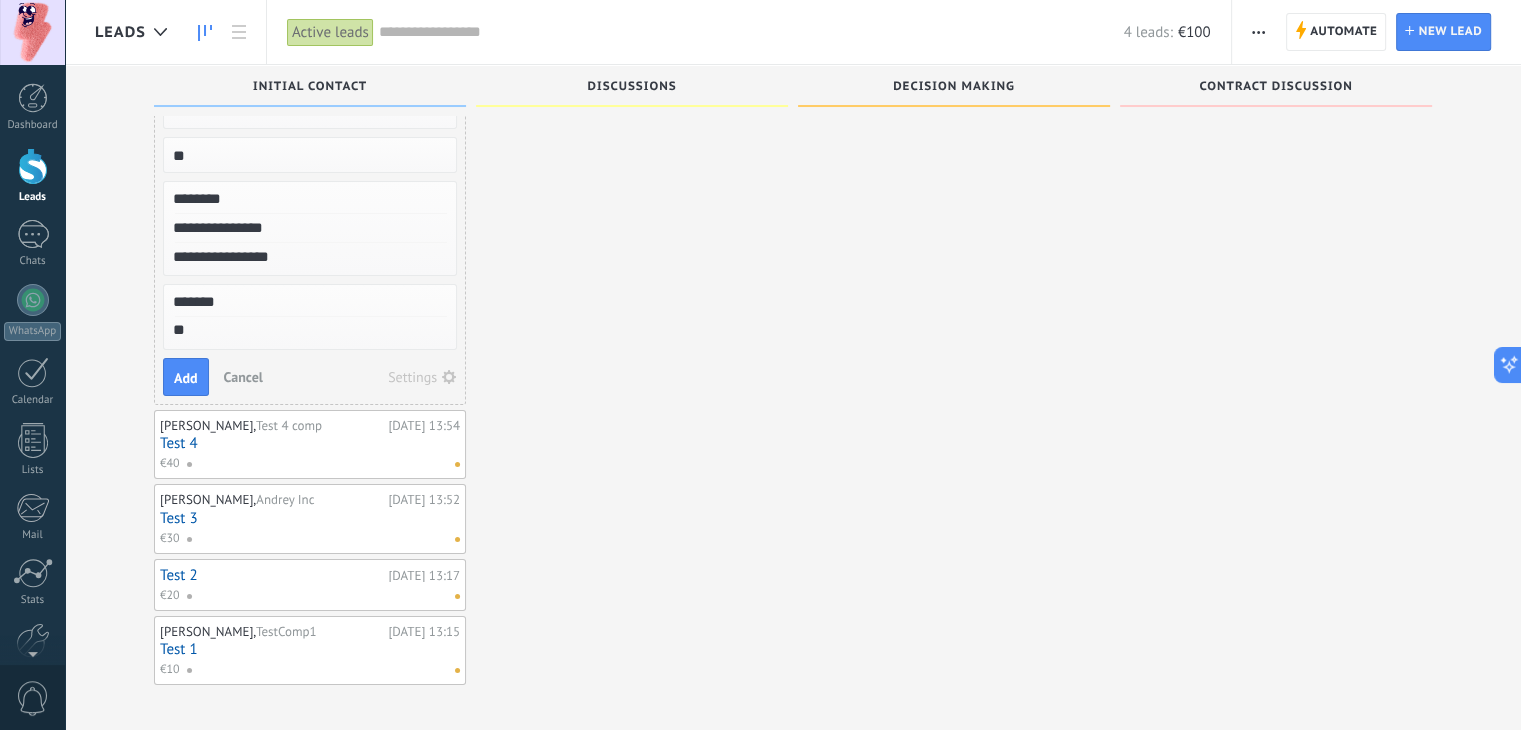 type on "***" 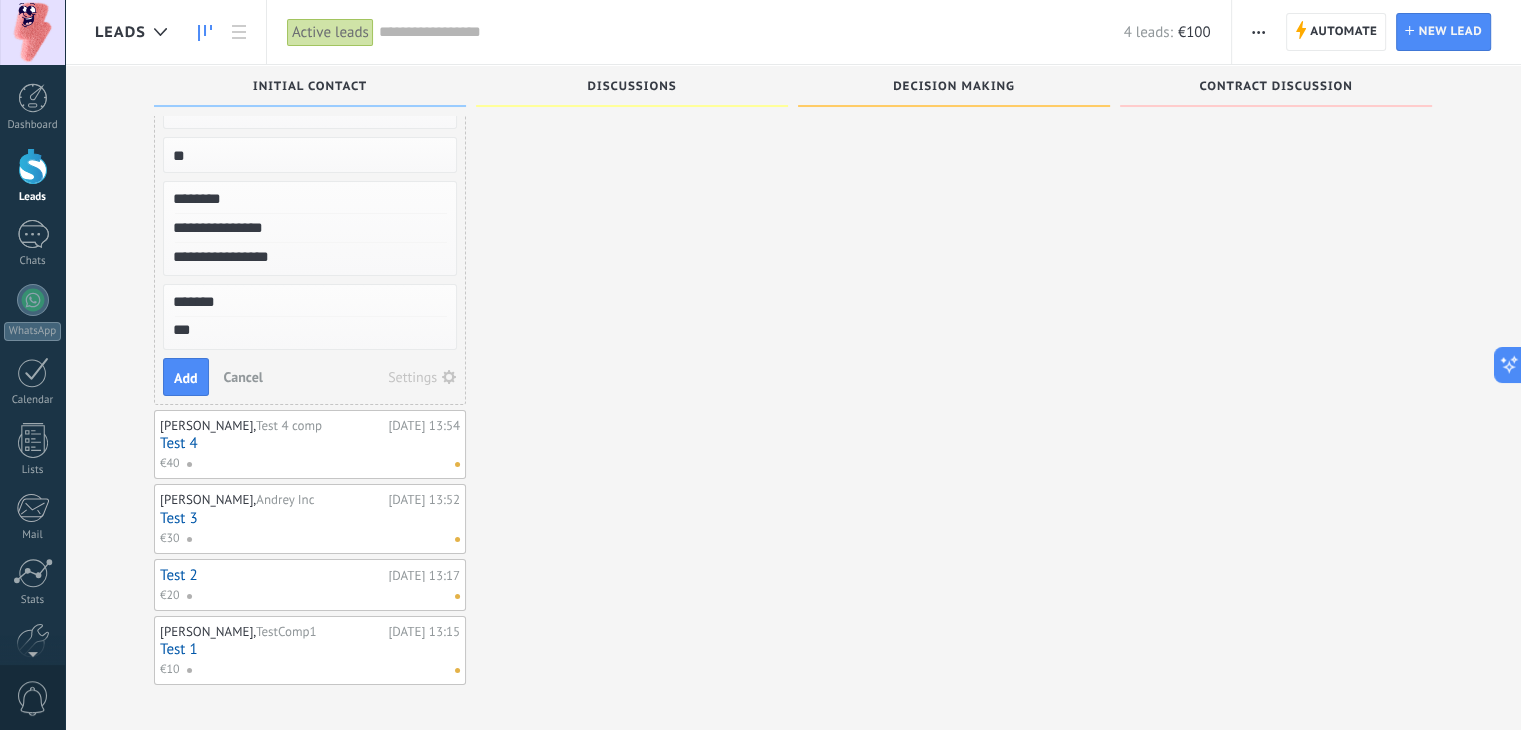 type on "****" 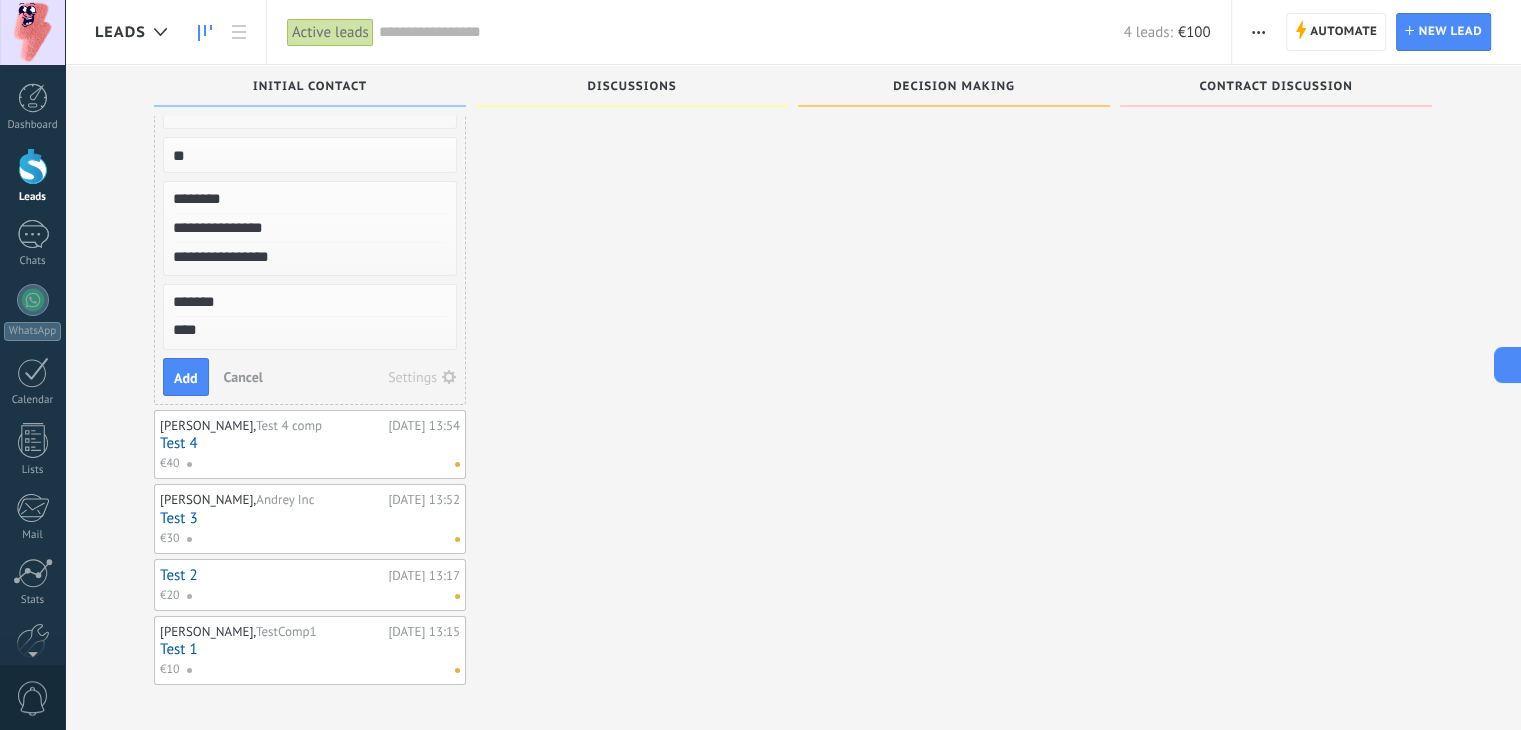 type on "*****" 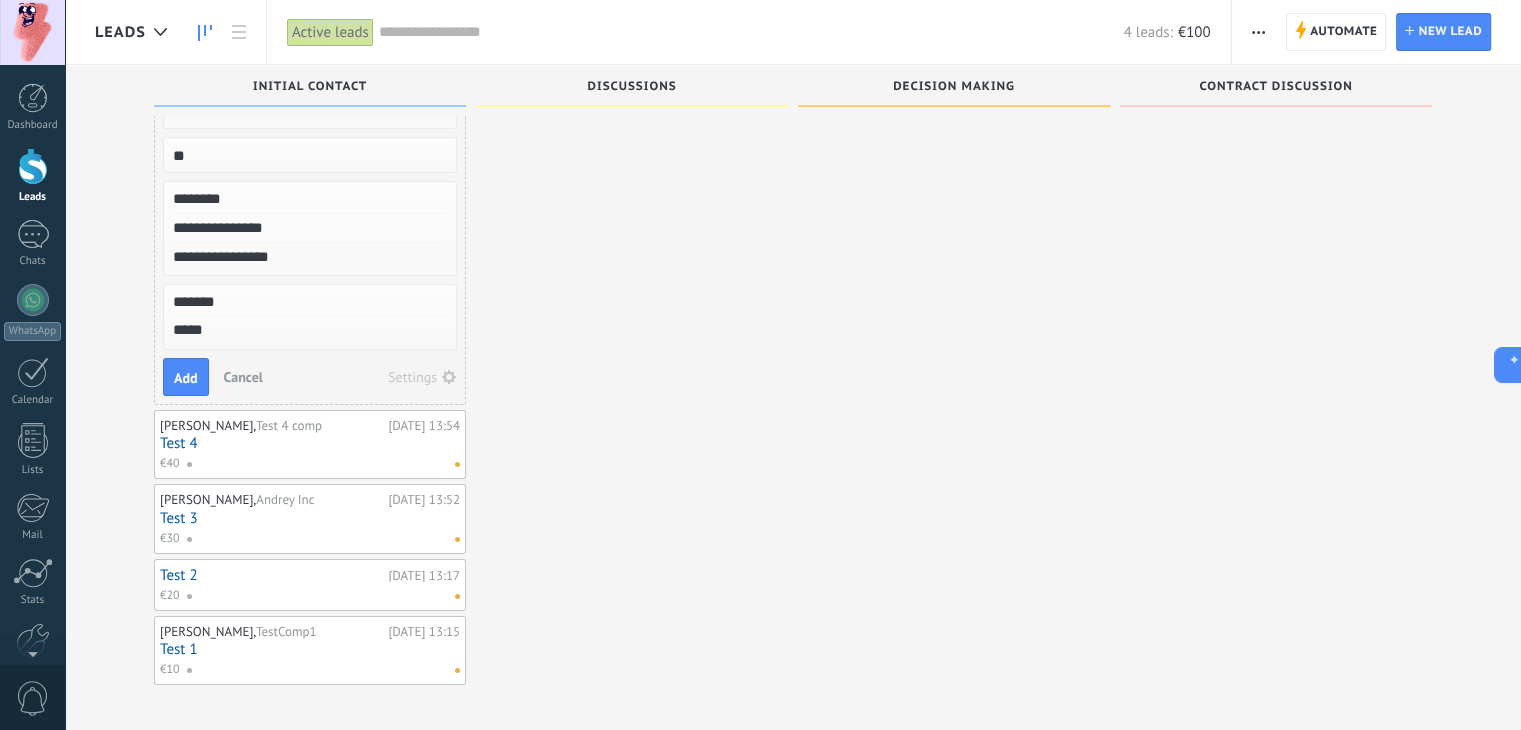 type on "******" 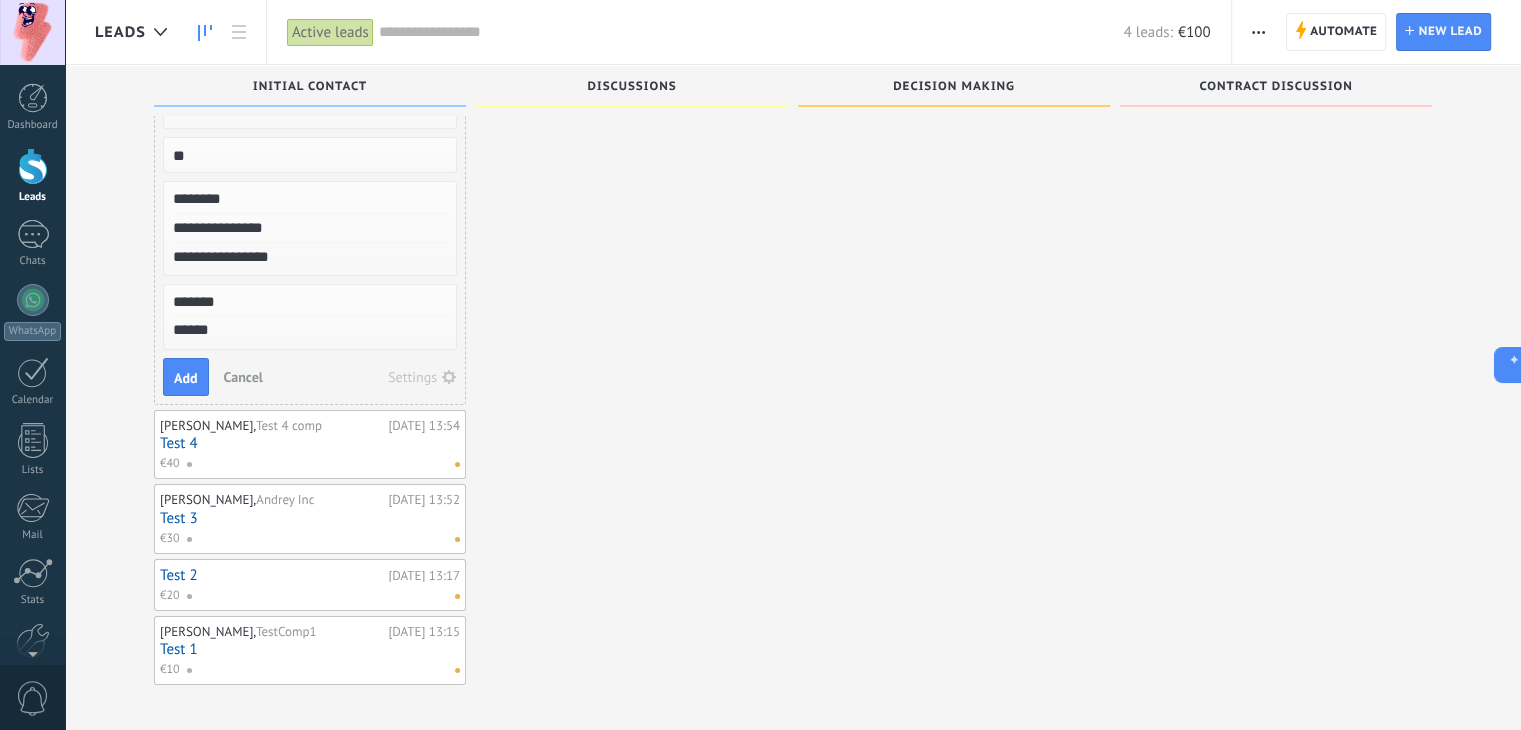 scroll, scrollTop: 19, scrollLeft: 0, axis: vertical 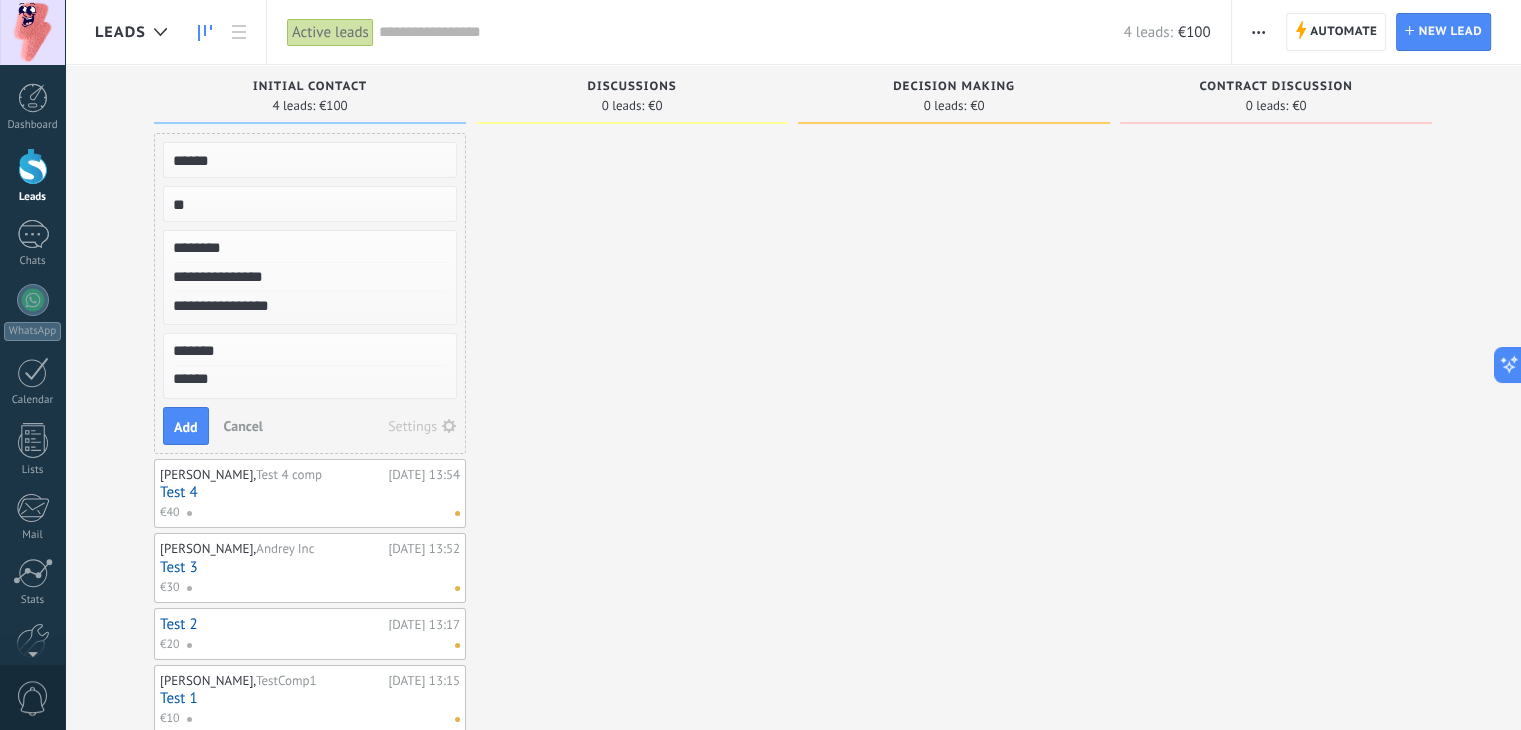 type on "******" 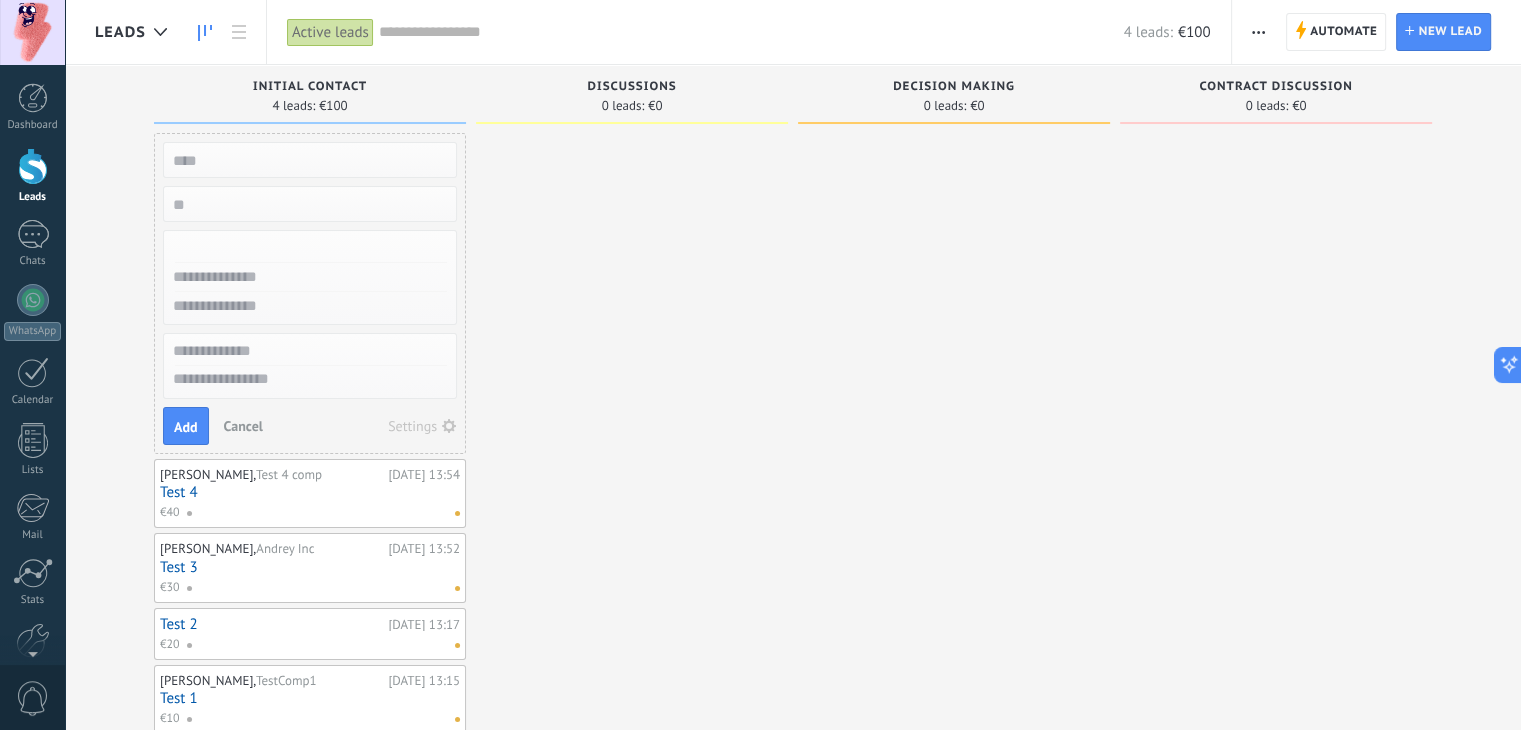 scroll, scrollTop: 19, scrollLeft: 0, axis: vertical 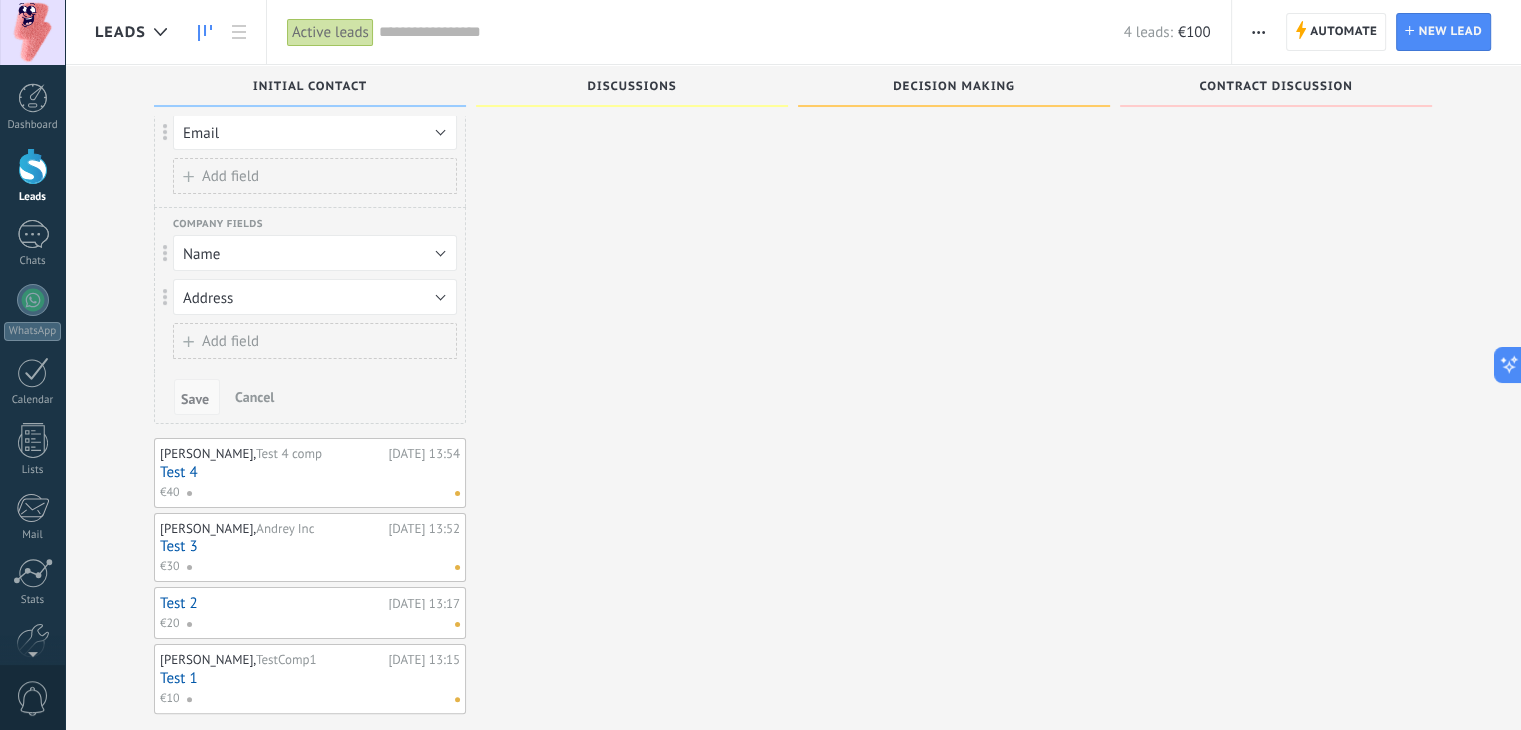 click on "Save" at bounding box center [195, 399] 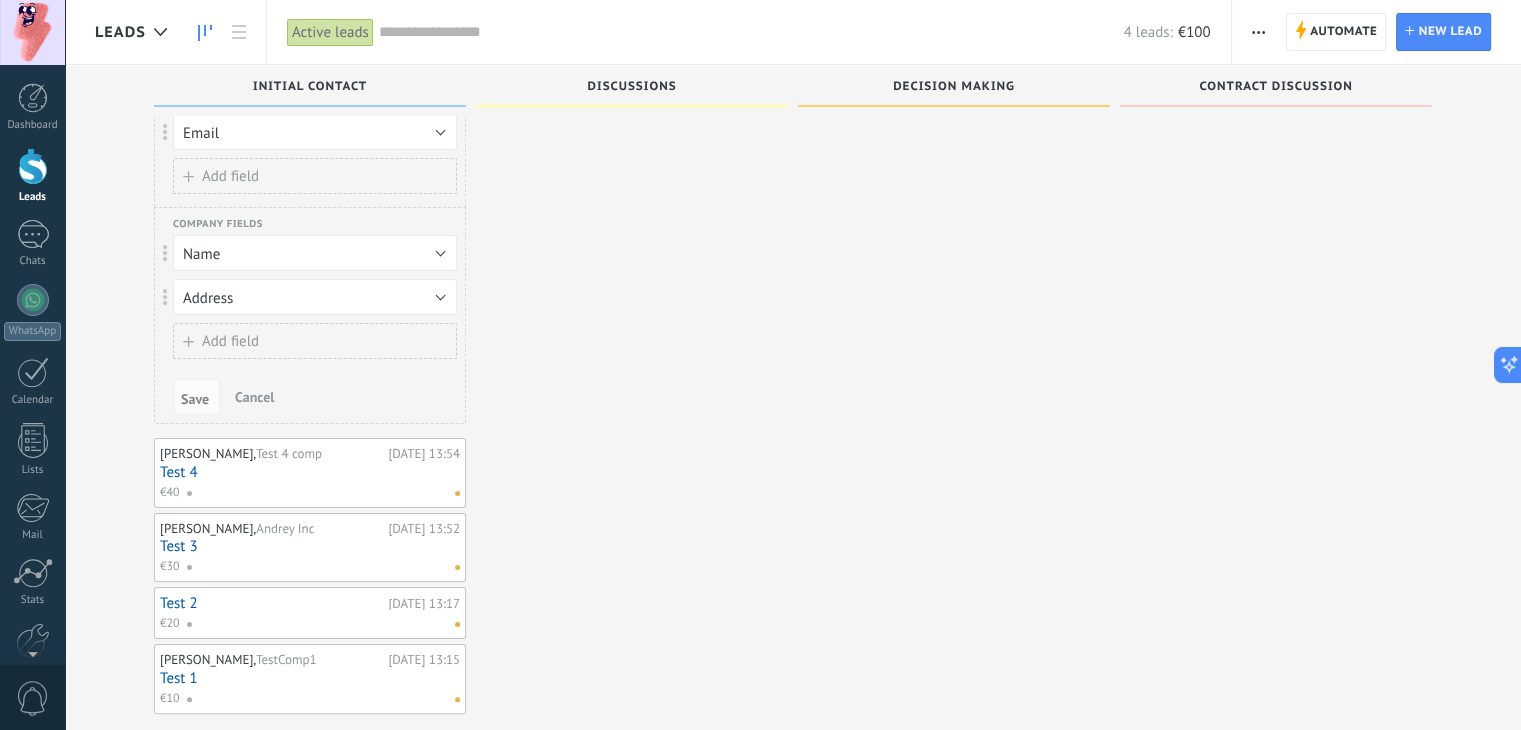 click on "Cancel" at bounding box center [254, 397] 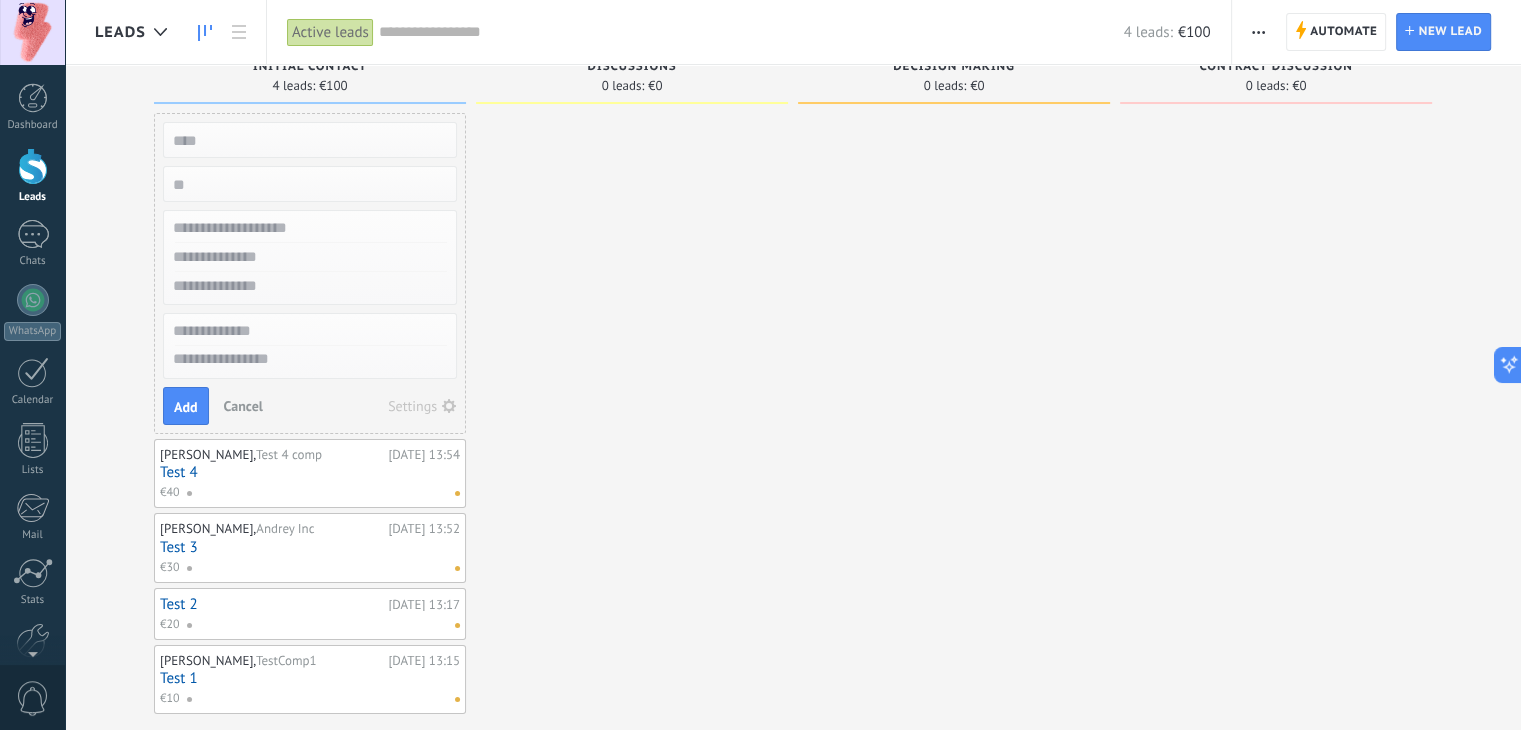 scroll, scrollTop: 0, scrollLeft: 0, axis: both 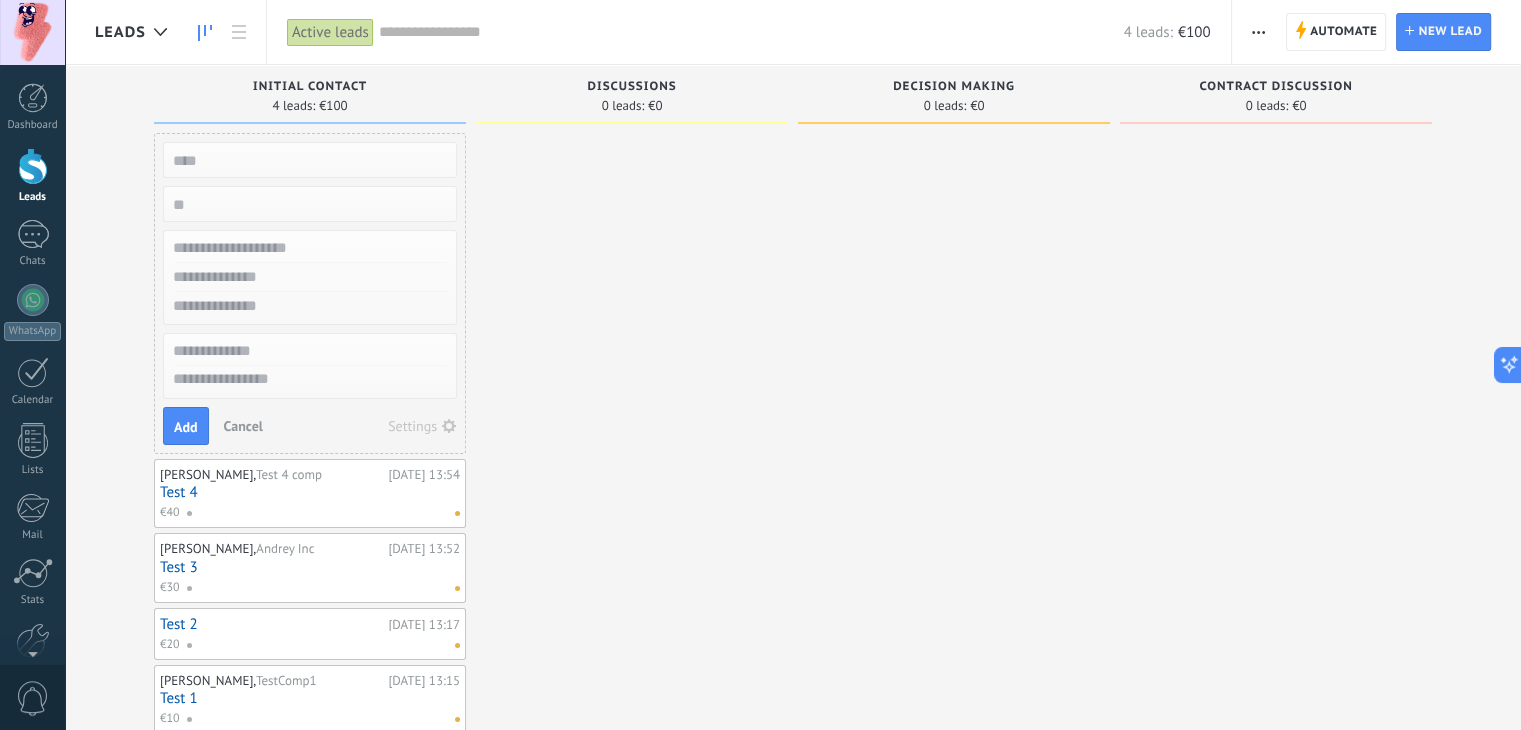 click at bounding box center [308, 160] 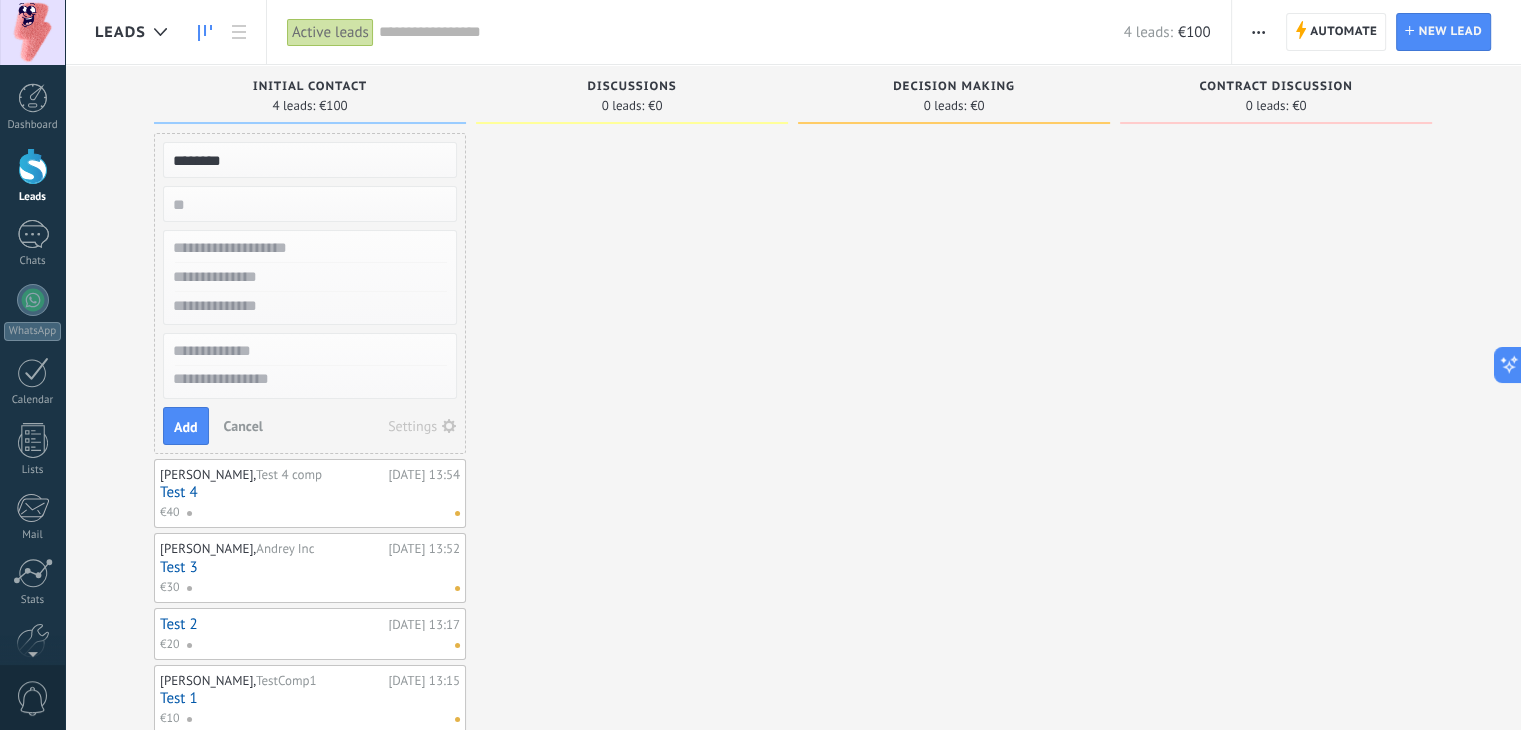 click on "********" at bounding box center (308, 160) 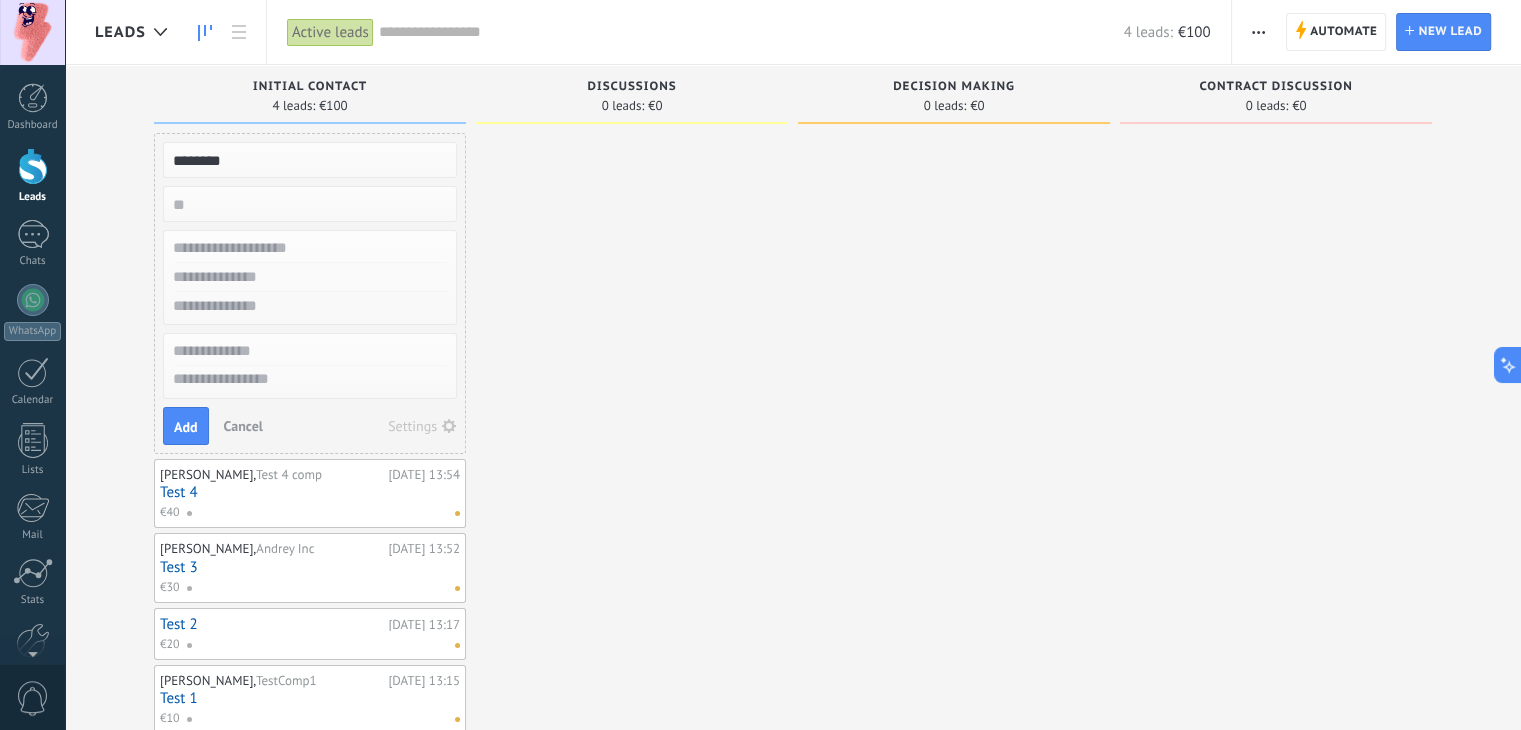 drag, startPoint x: 257, startPoint y: 157, endPoint x: 159, endPoint y: 166, distance: 98.4124 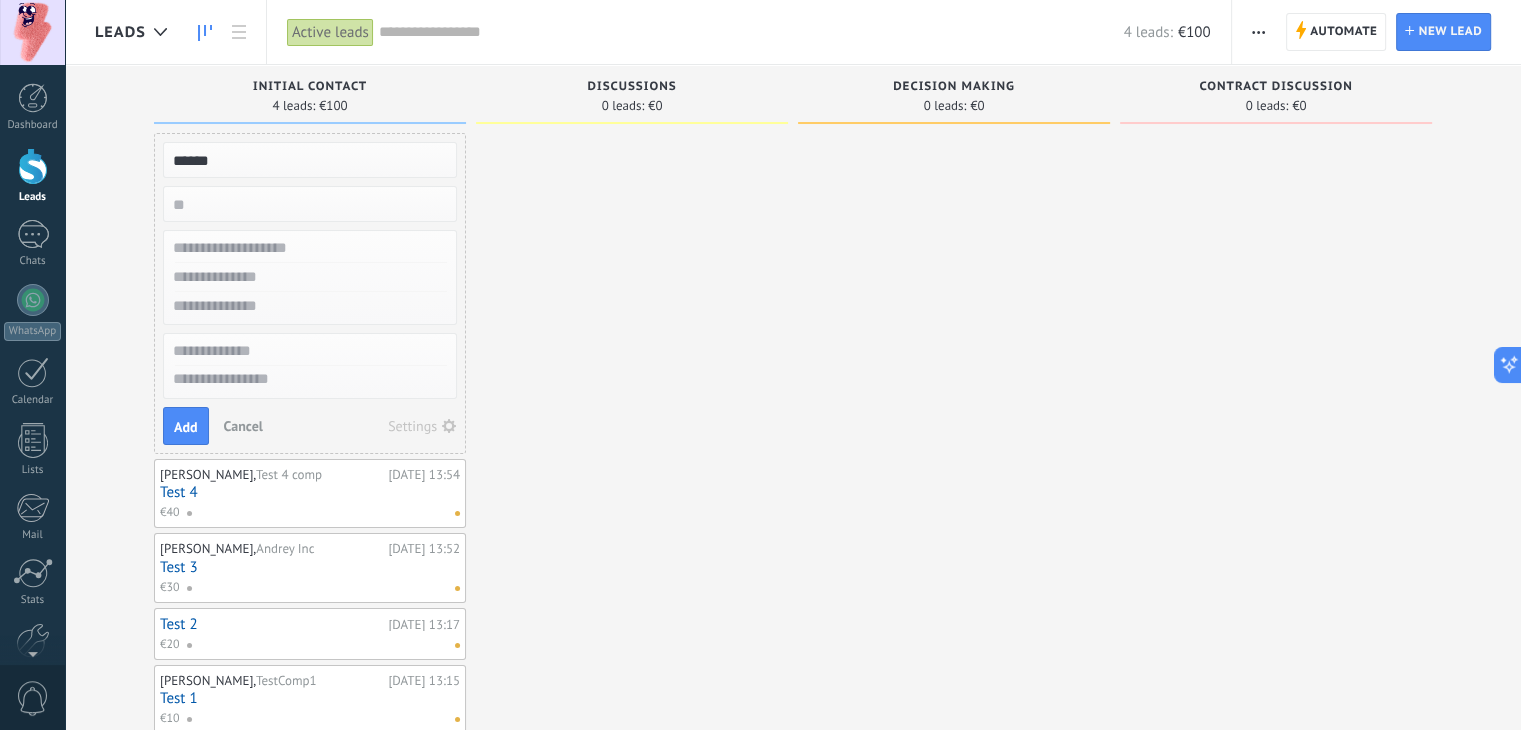 type on "******" 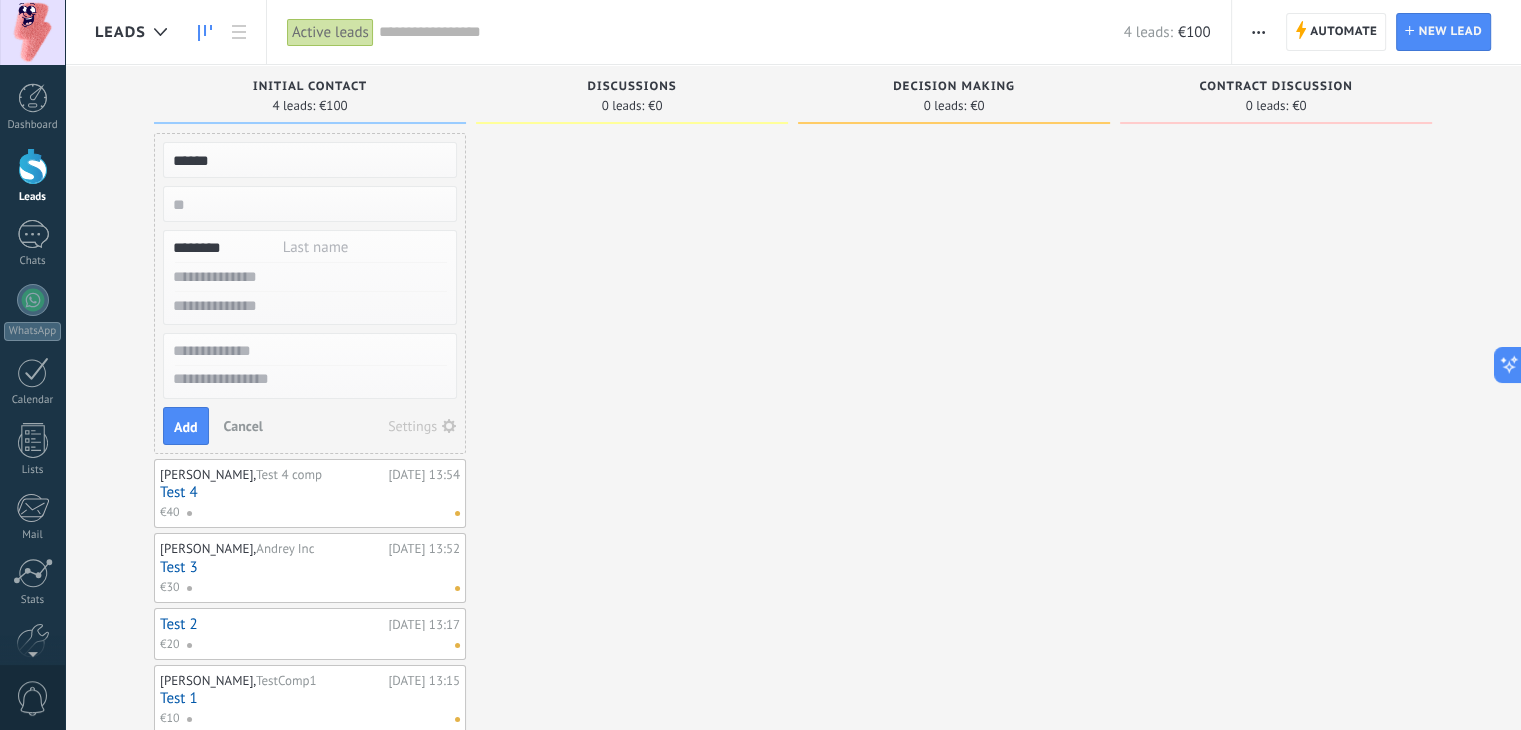 type on "********" 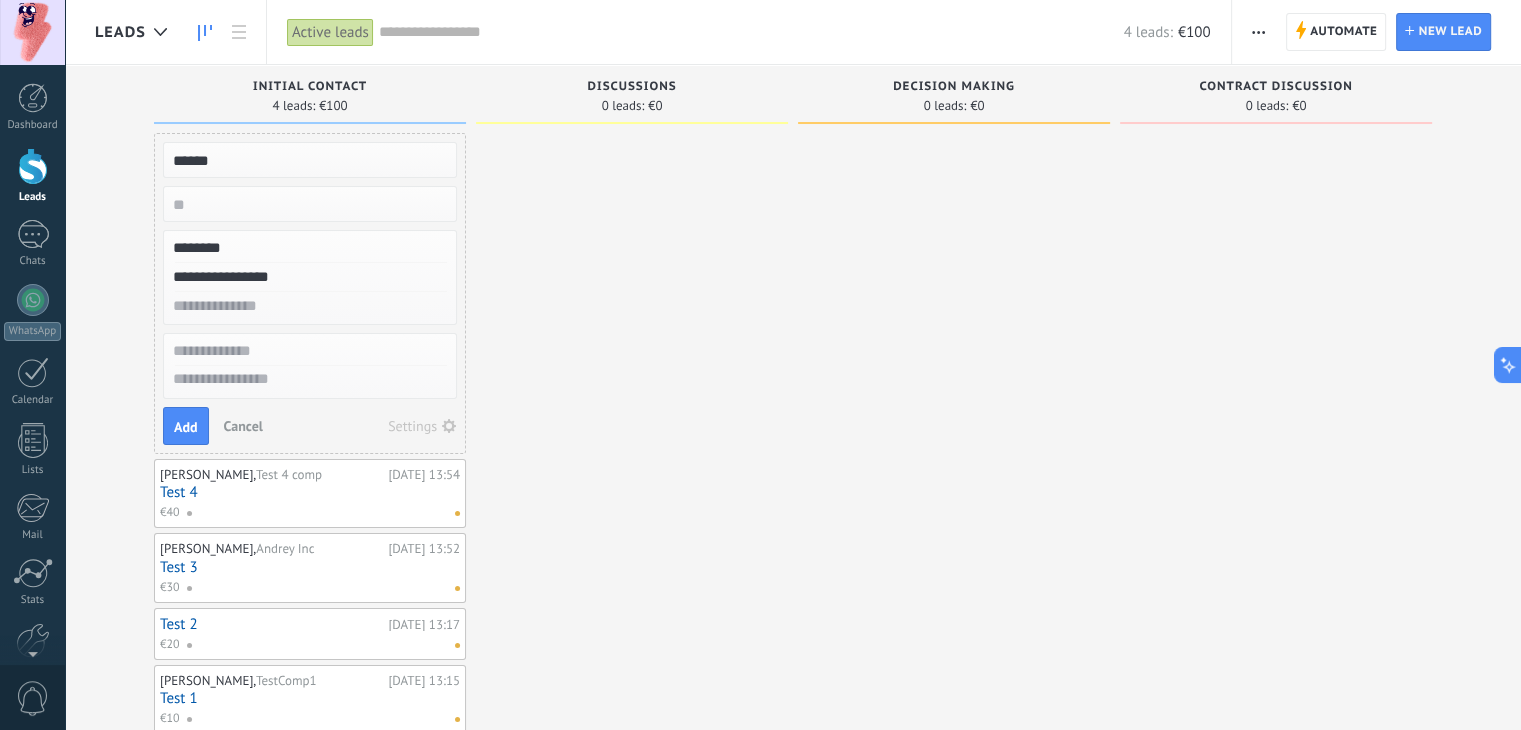 type on "**********" 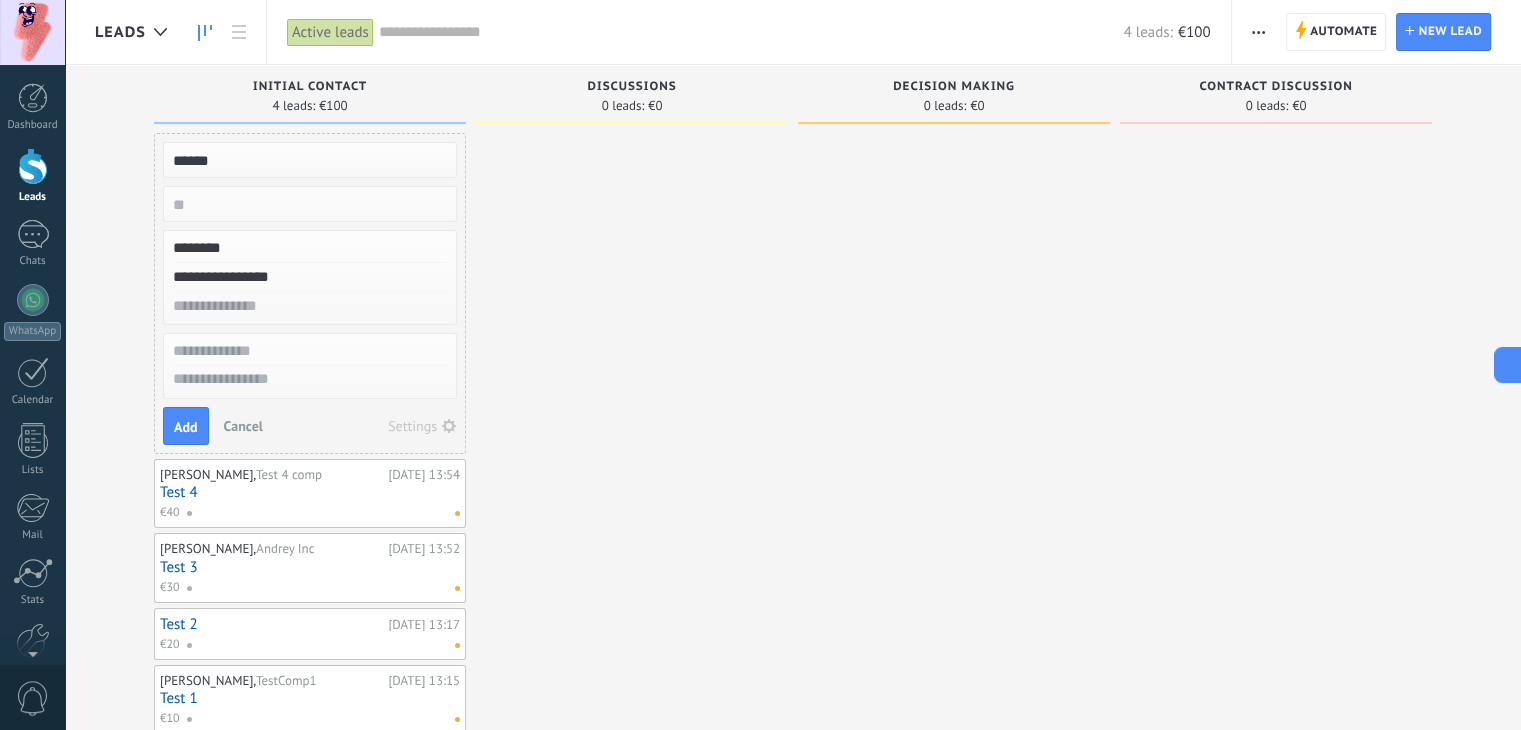 click at bounding box center (308, 306) 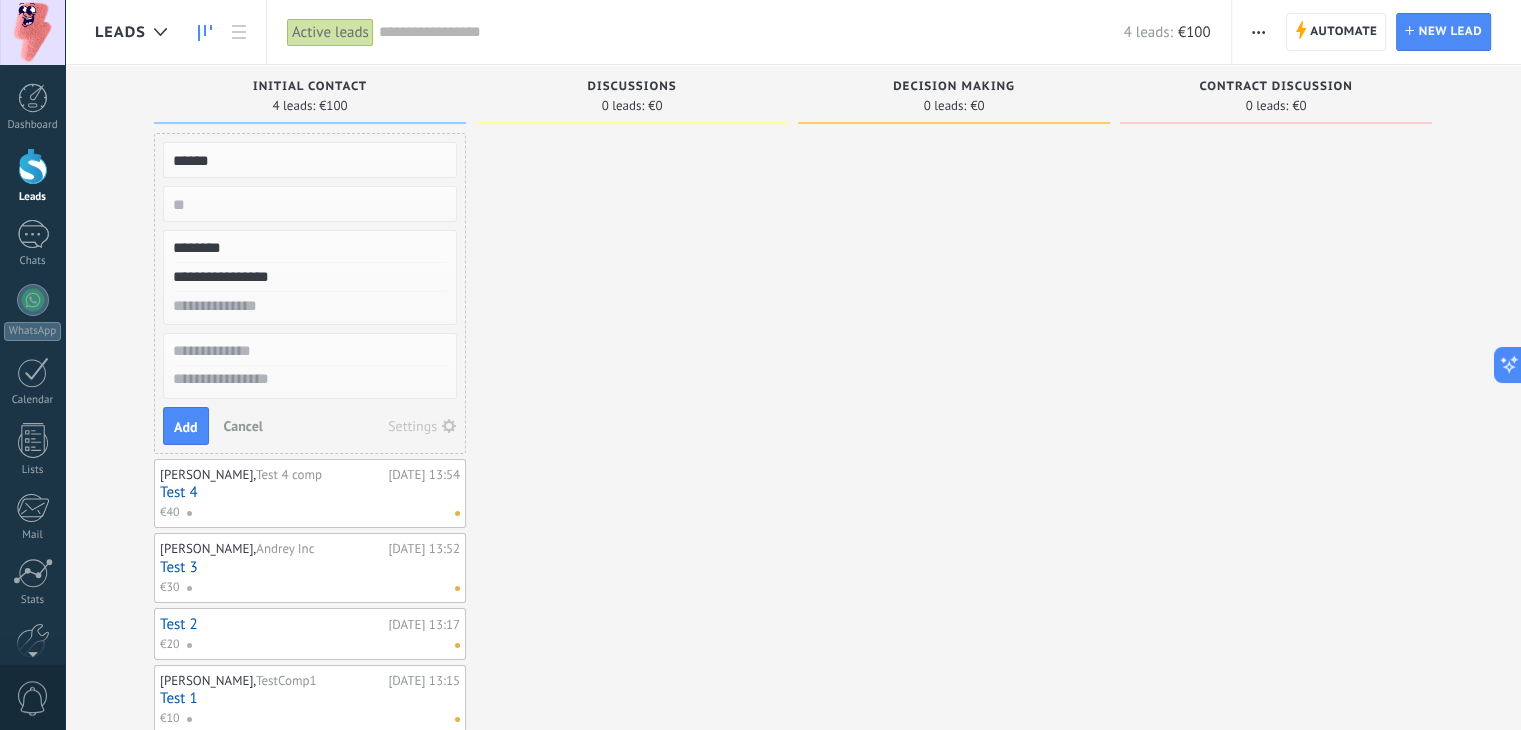 paste on "********" 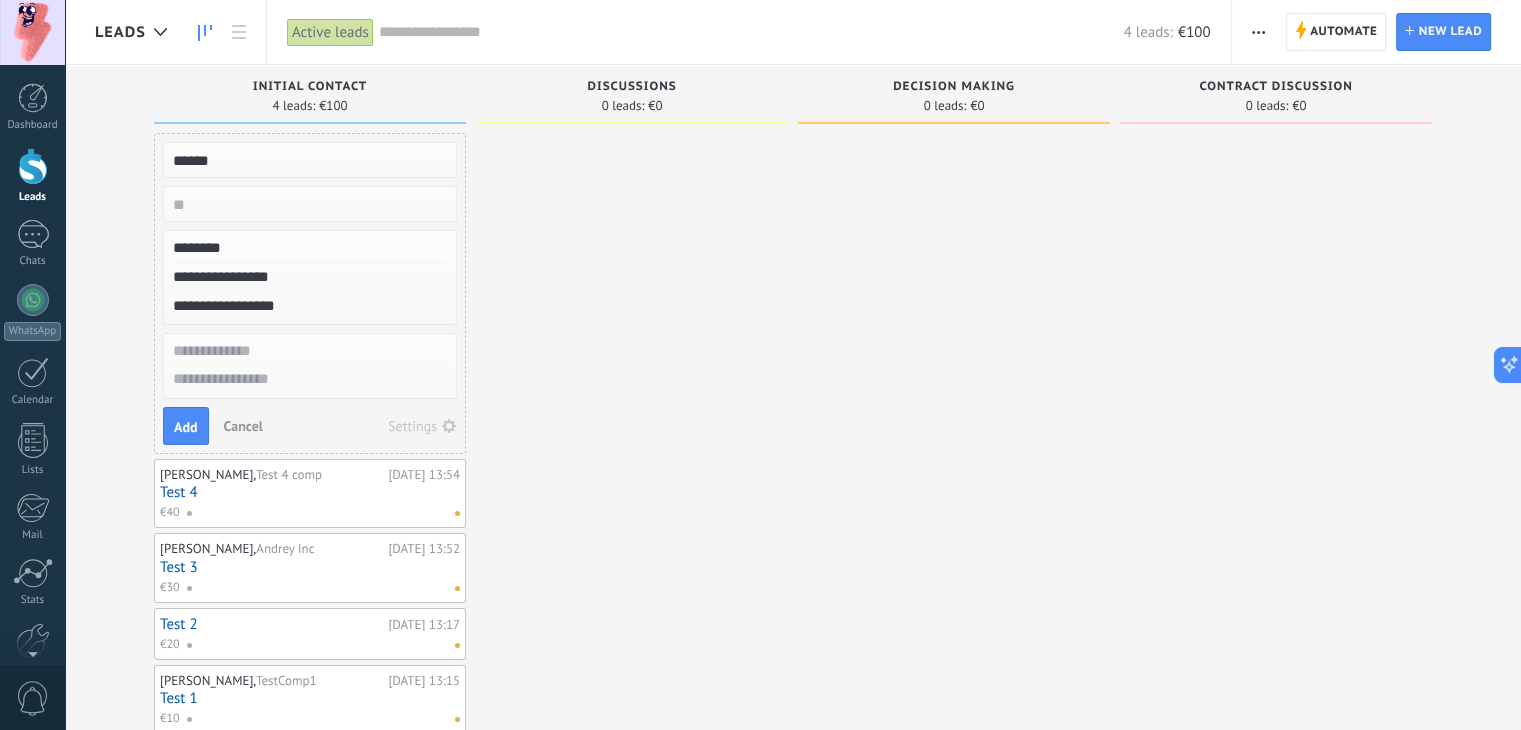 type on "**********" 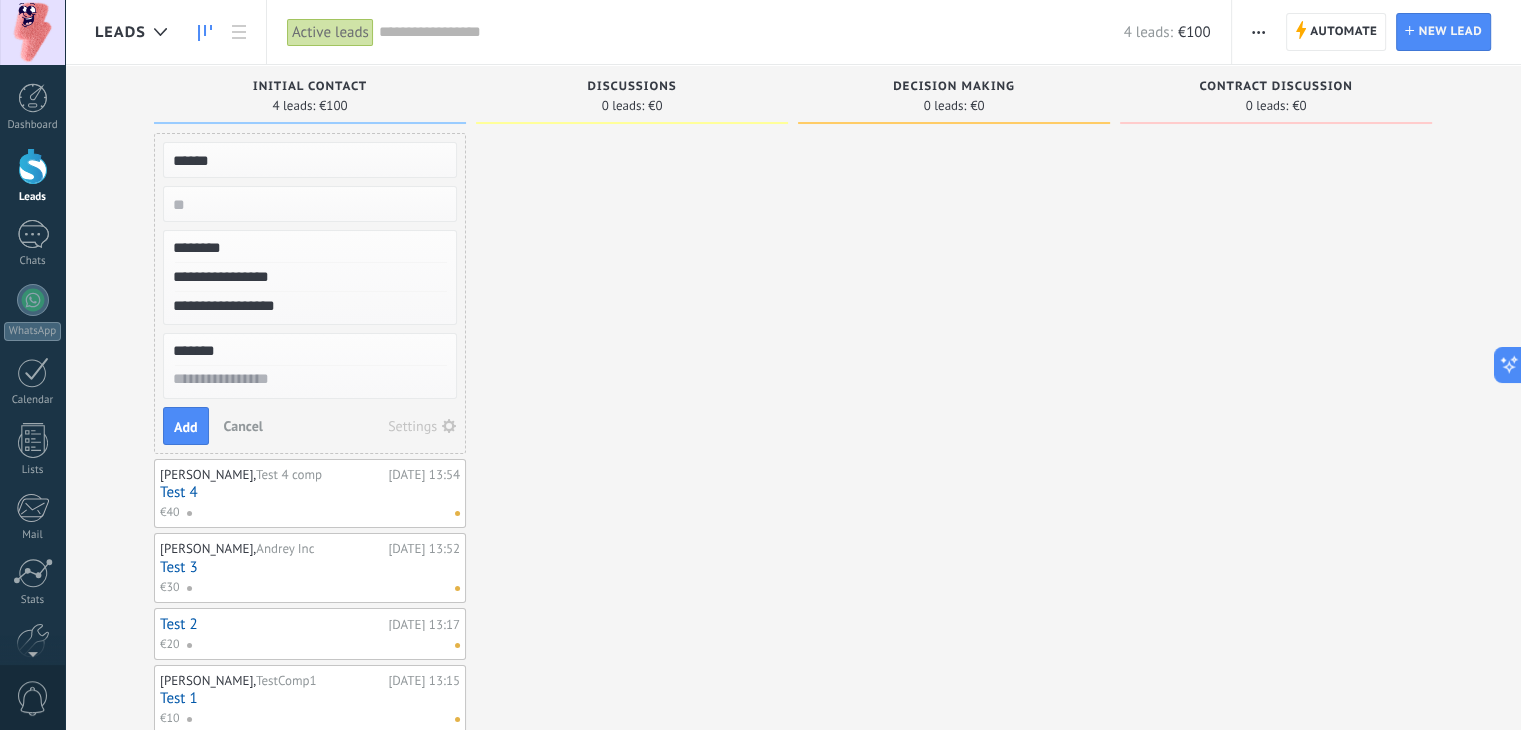type on "*******" 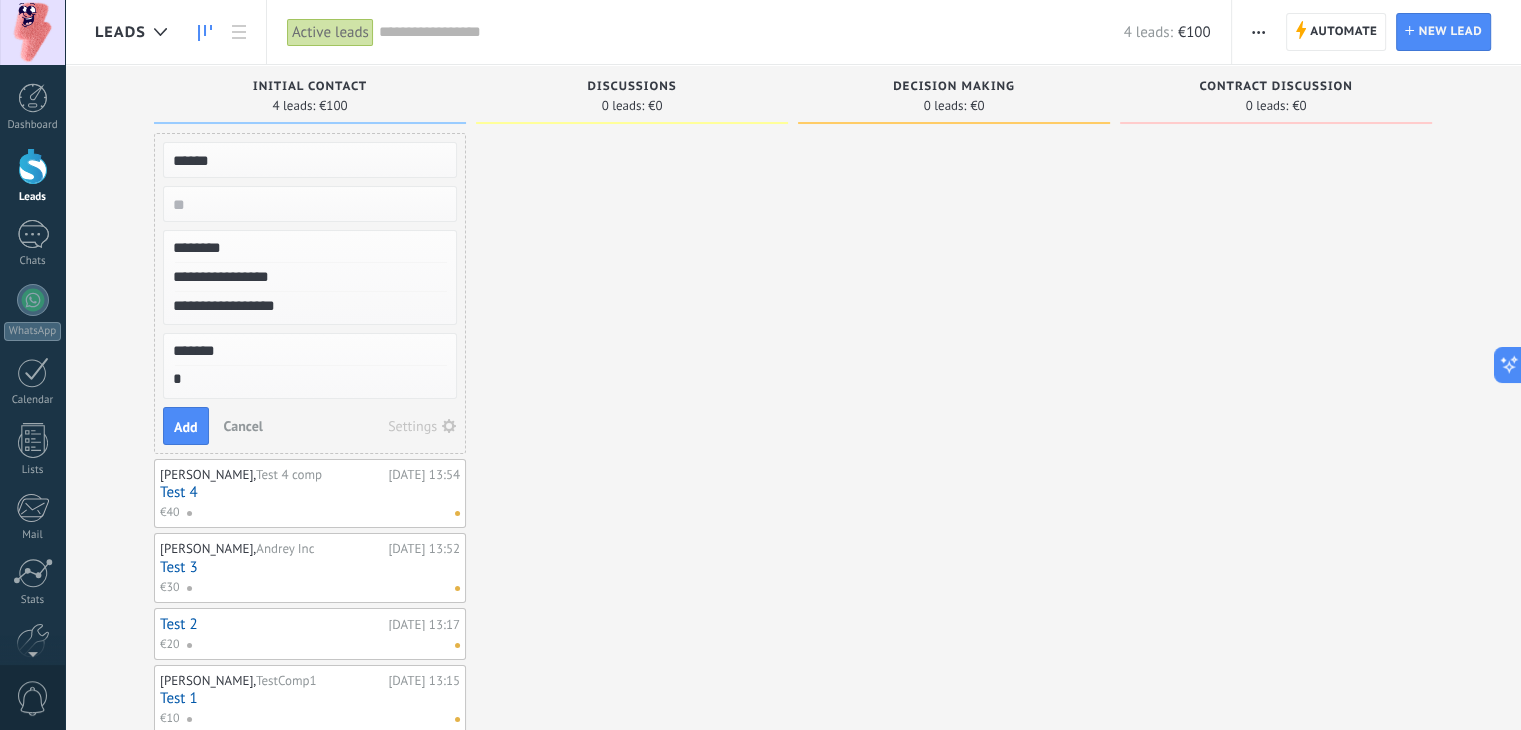 type on "**********" 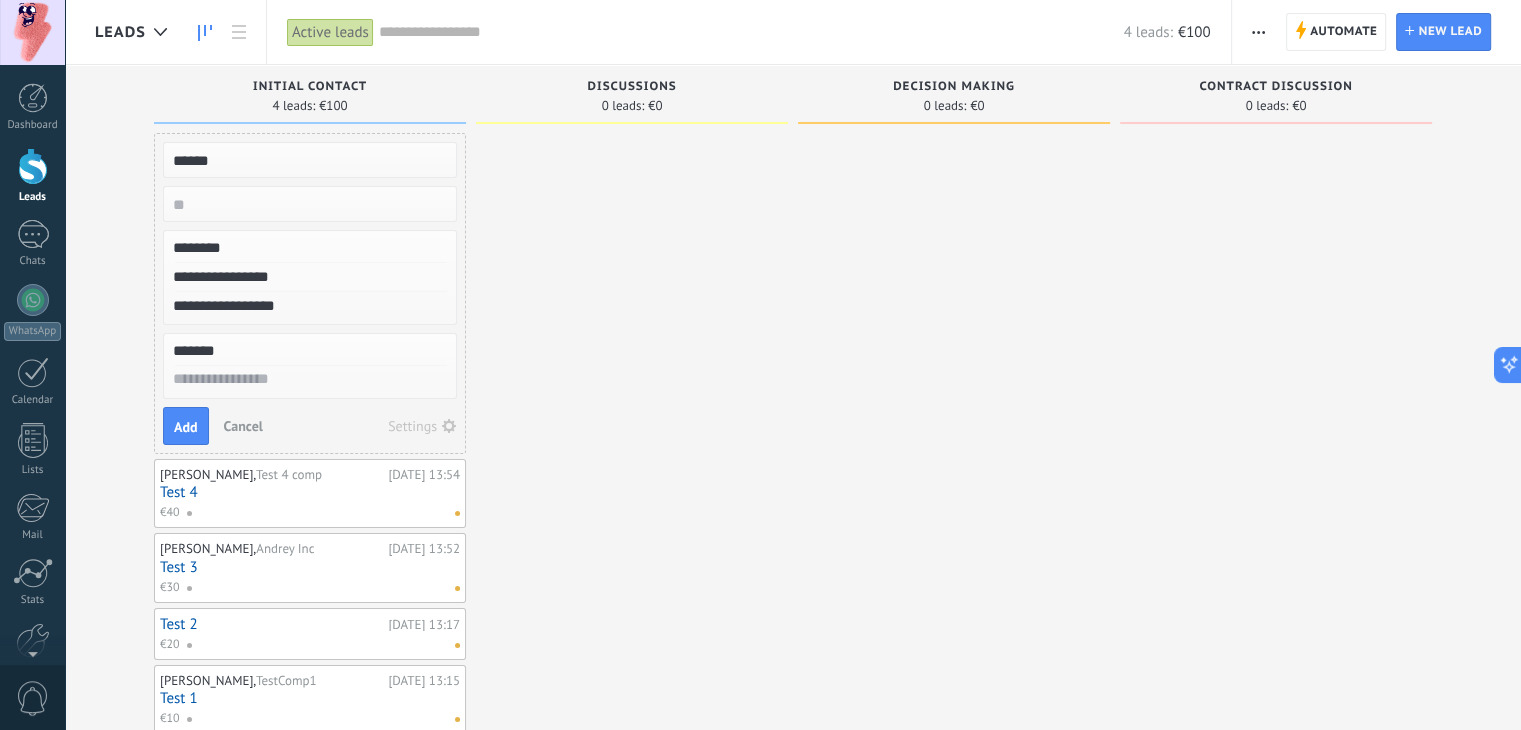 type on "*" 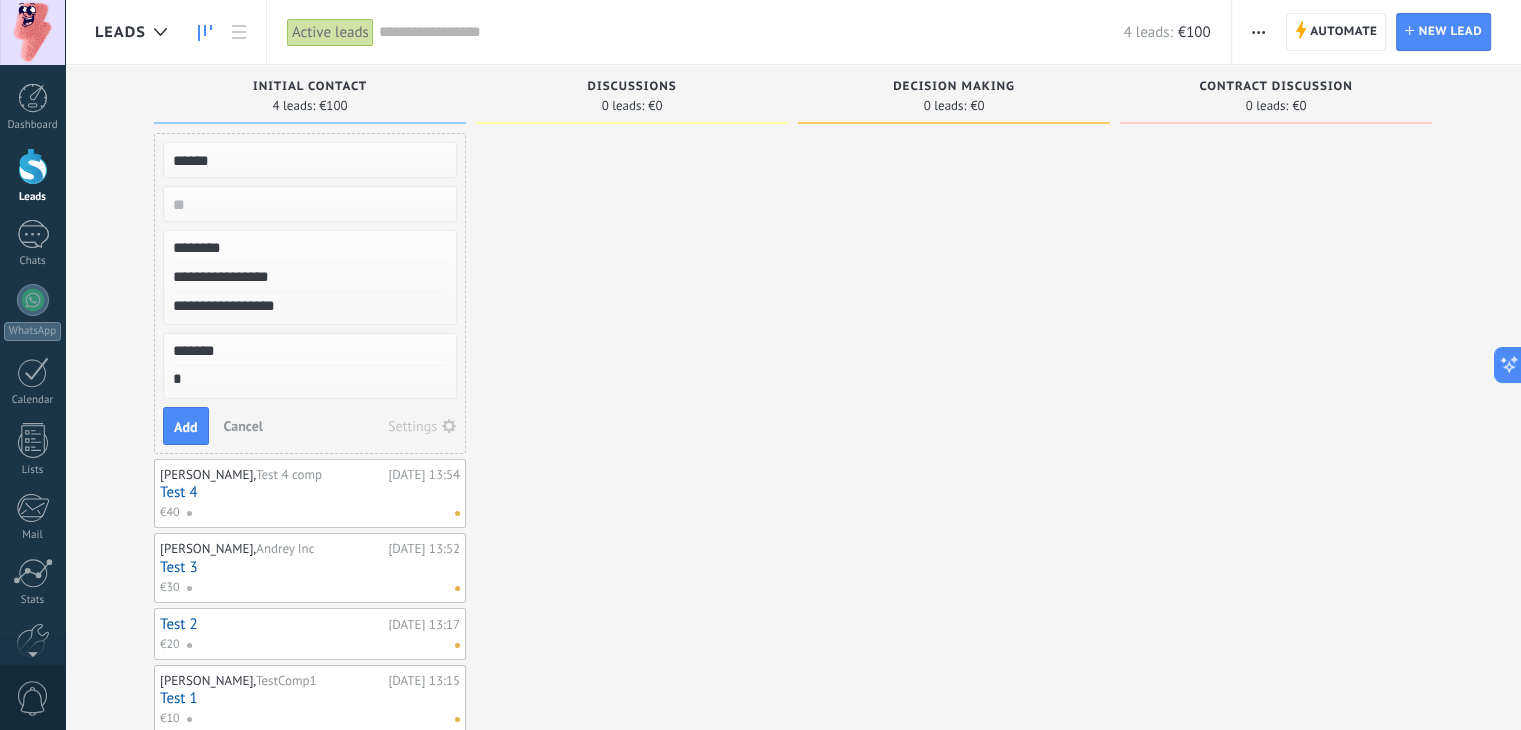 type on "**" 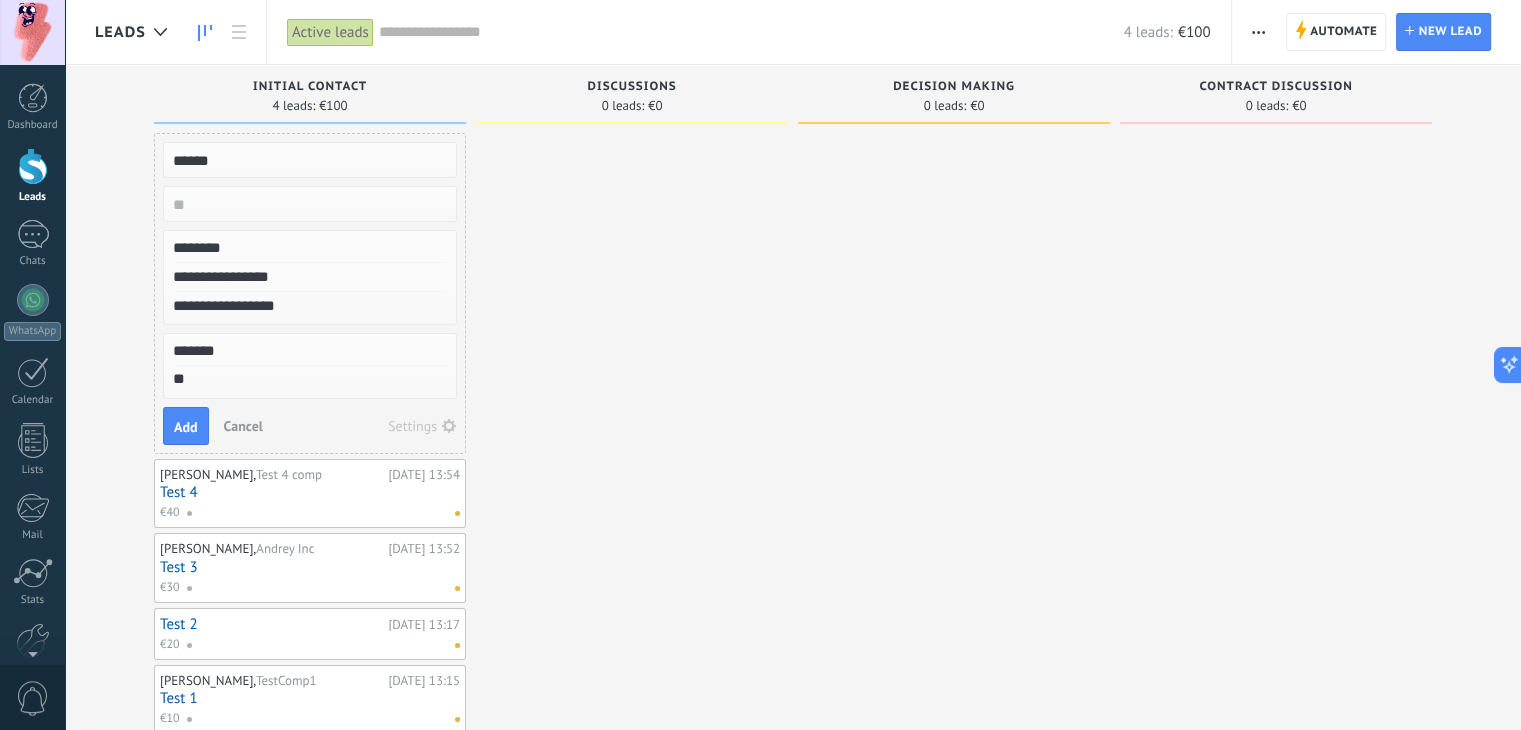 type on "***" 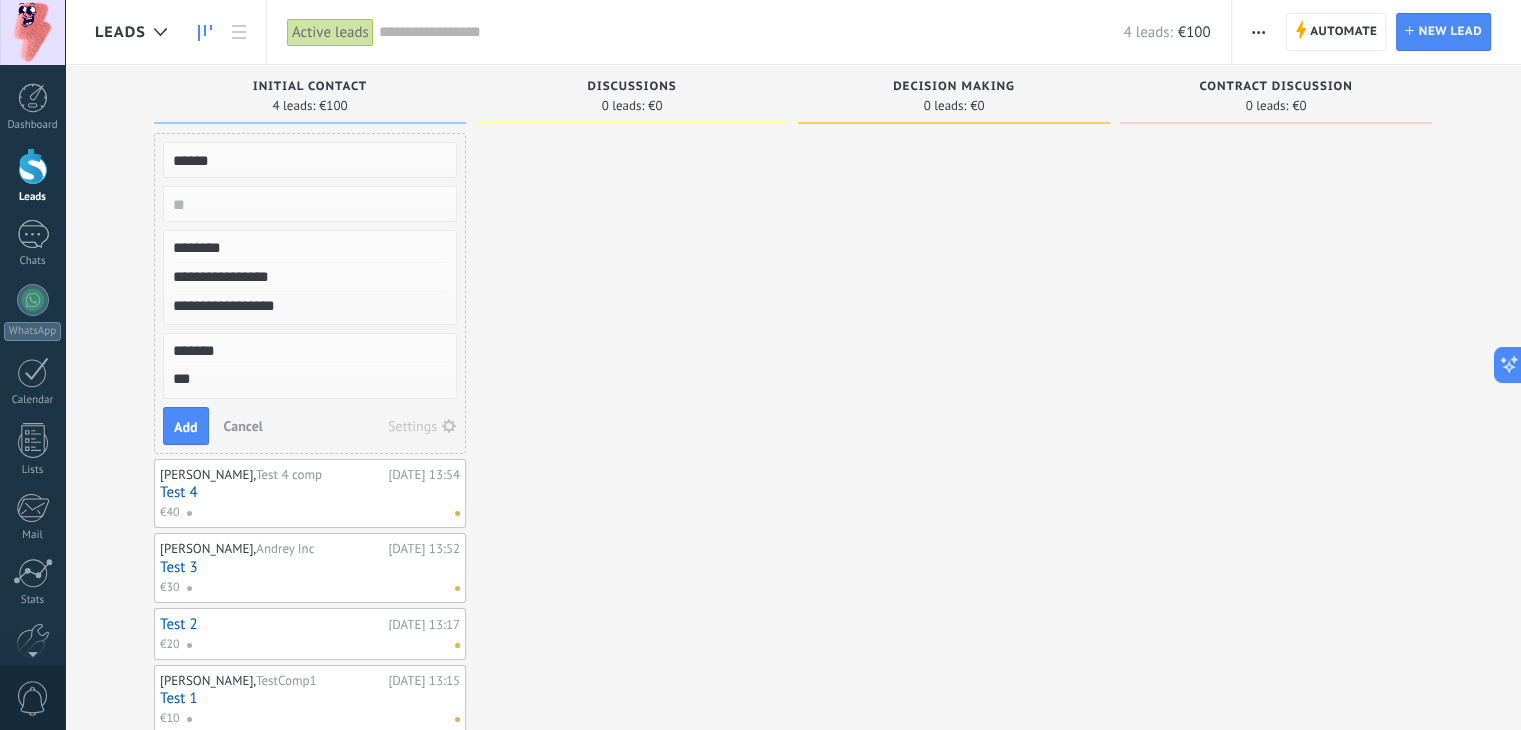 type on "****" 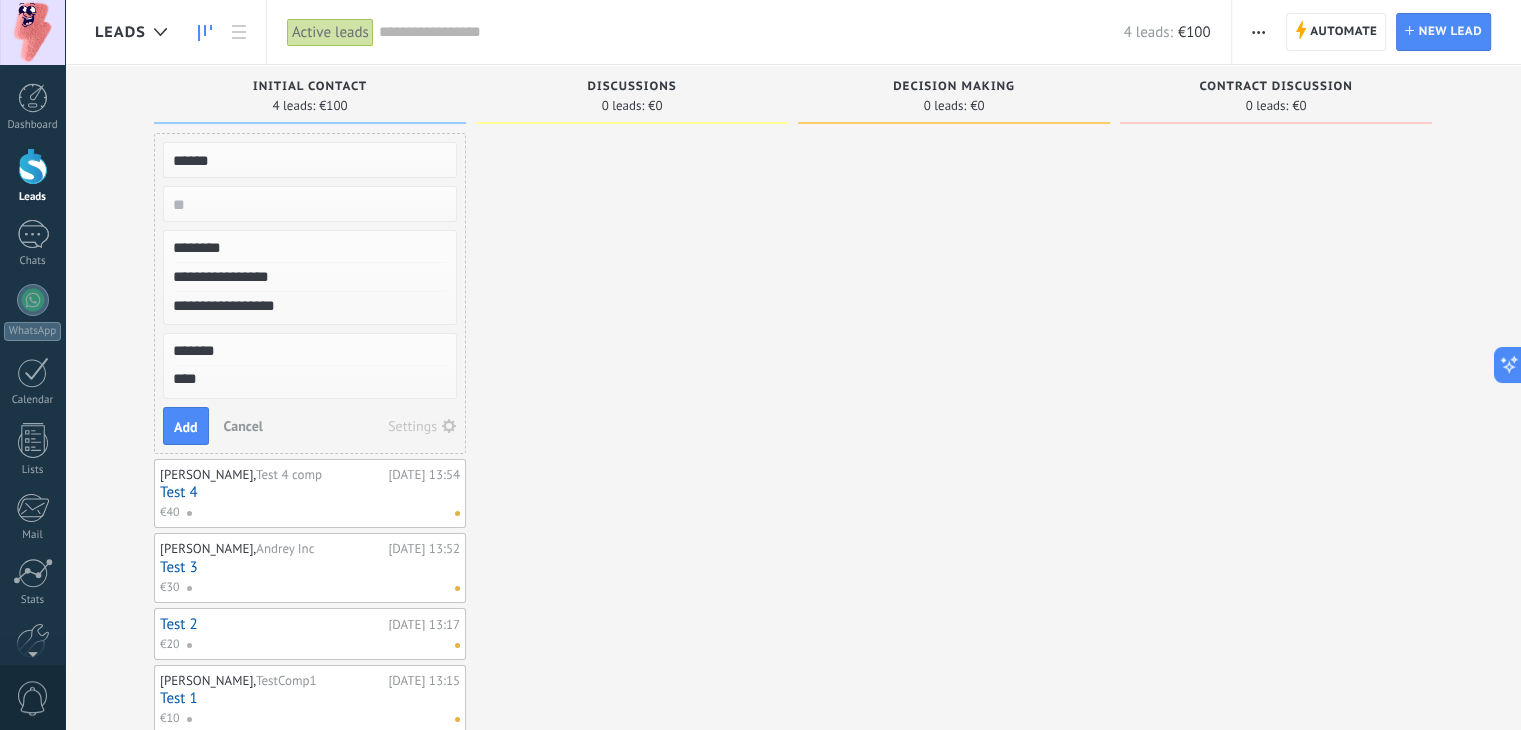 type on "*****" 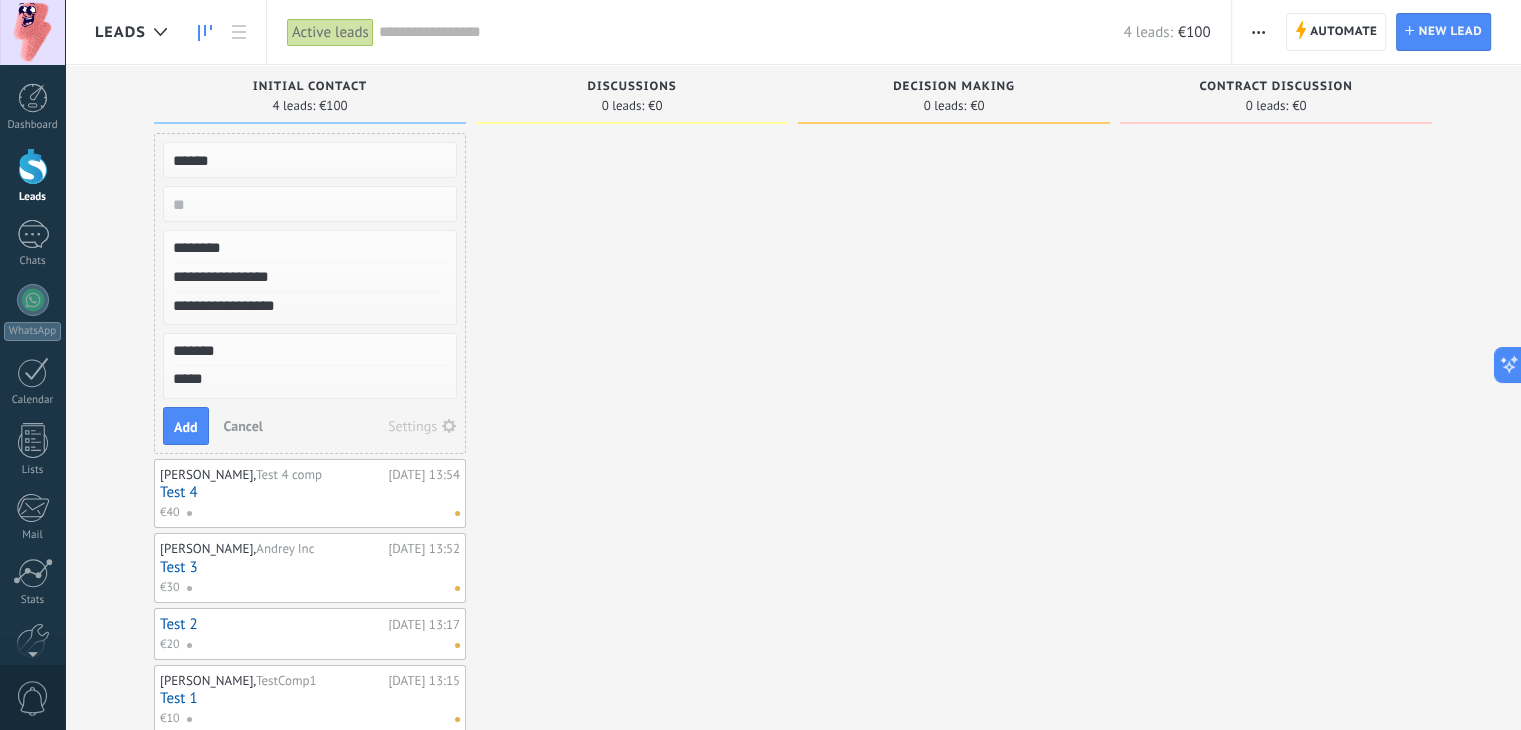 type on "******" 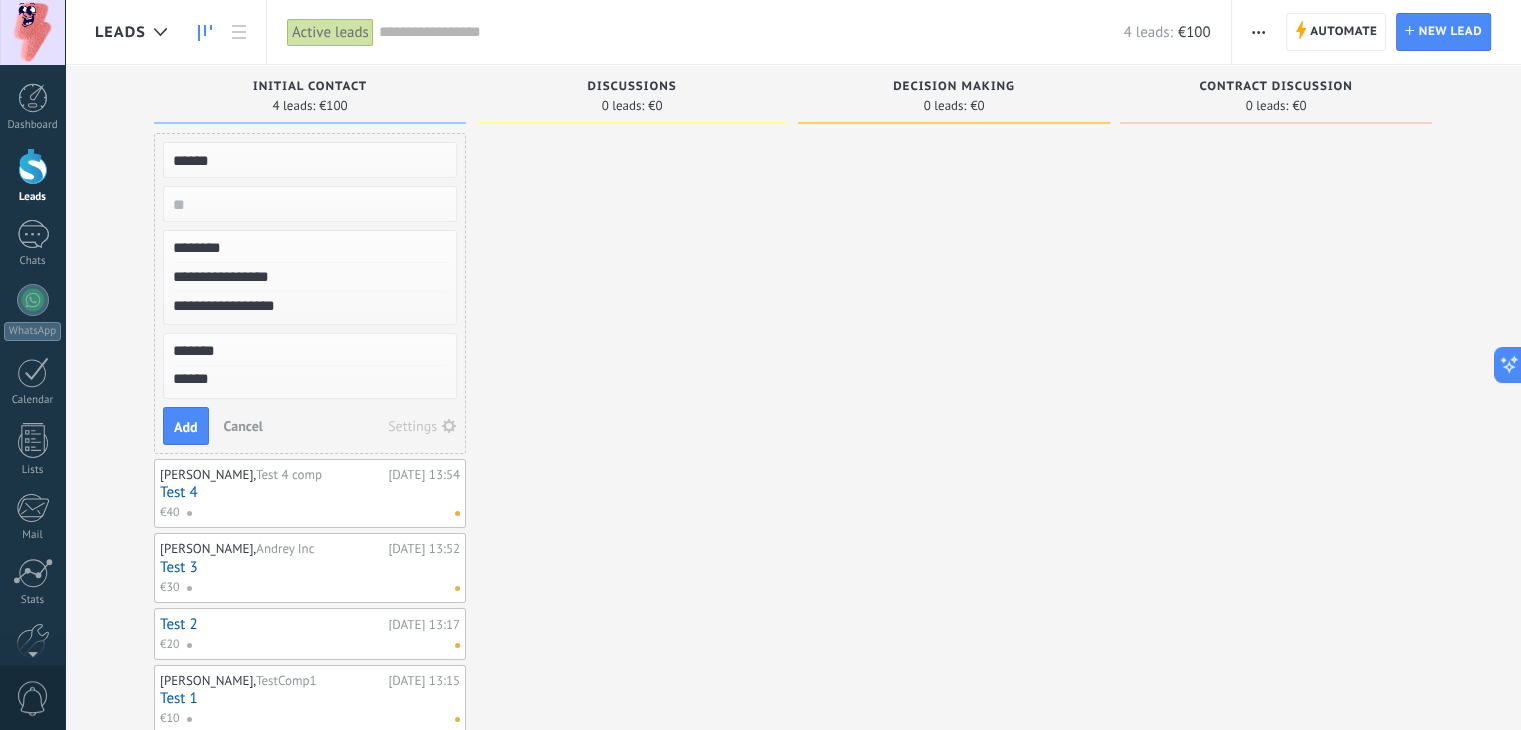 scroll, scrollTop: 19, scrollLeft: 0, axis: vertical 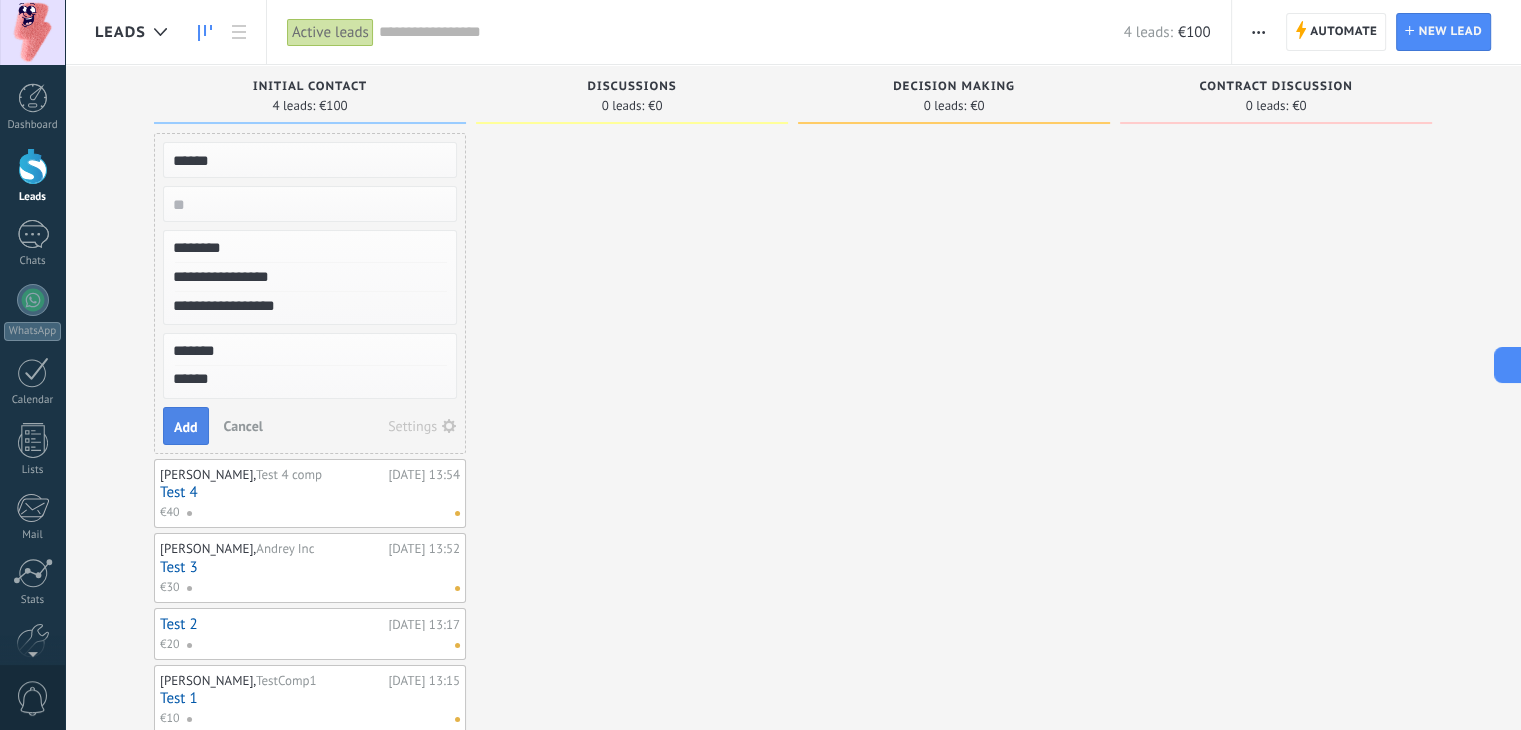 type on "******" 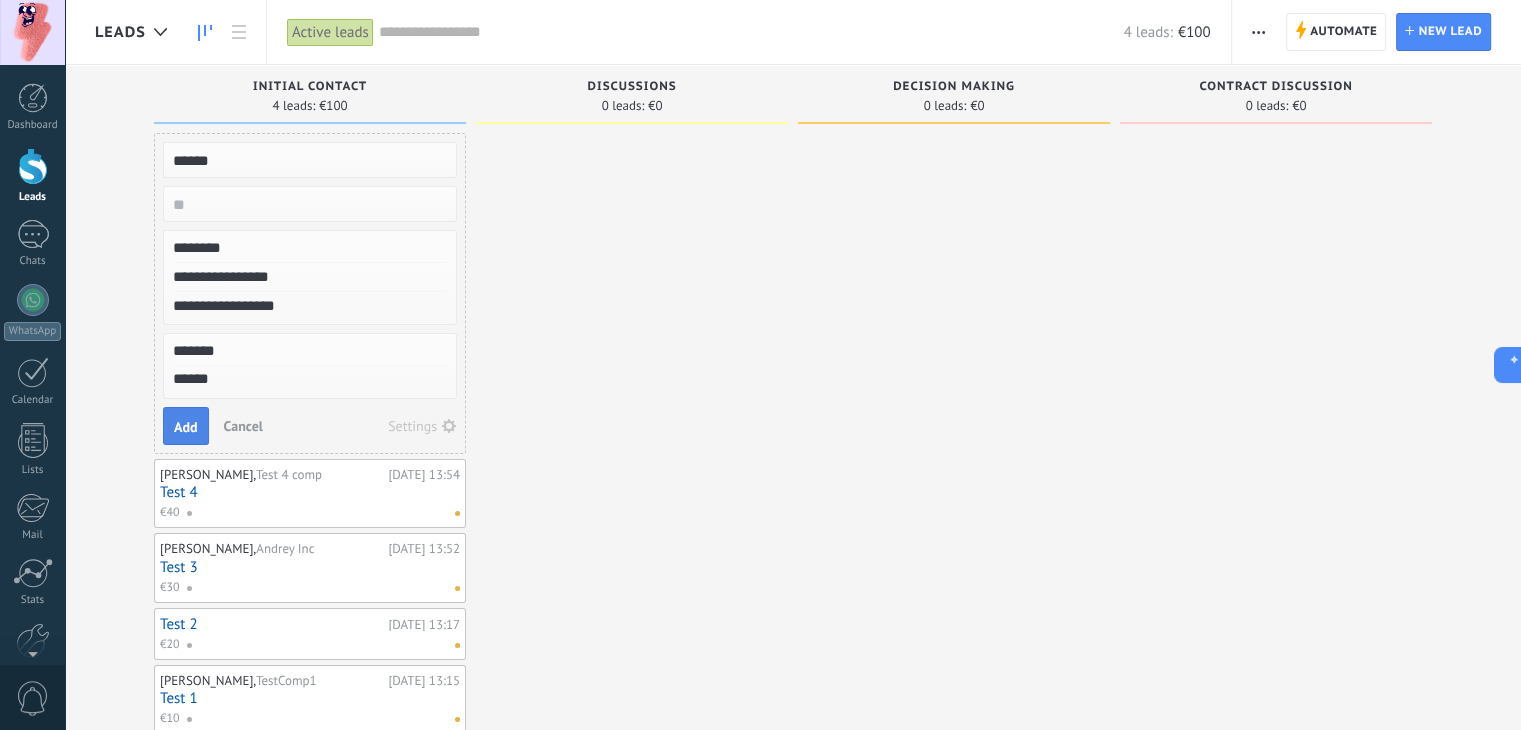 click on "Add" at bounding box center (186, 426) 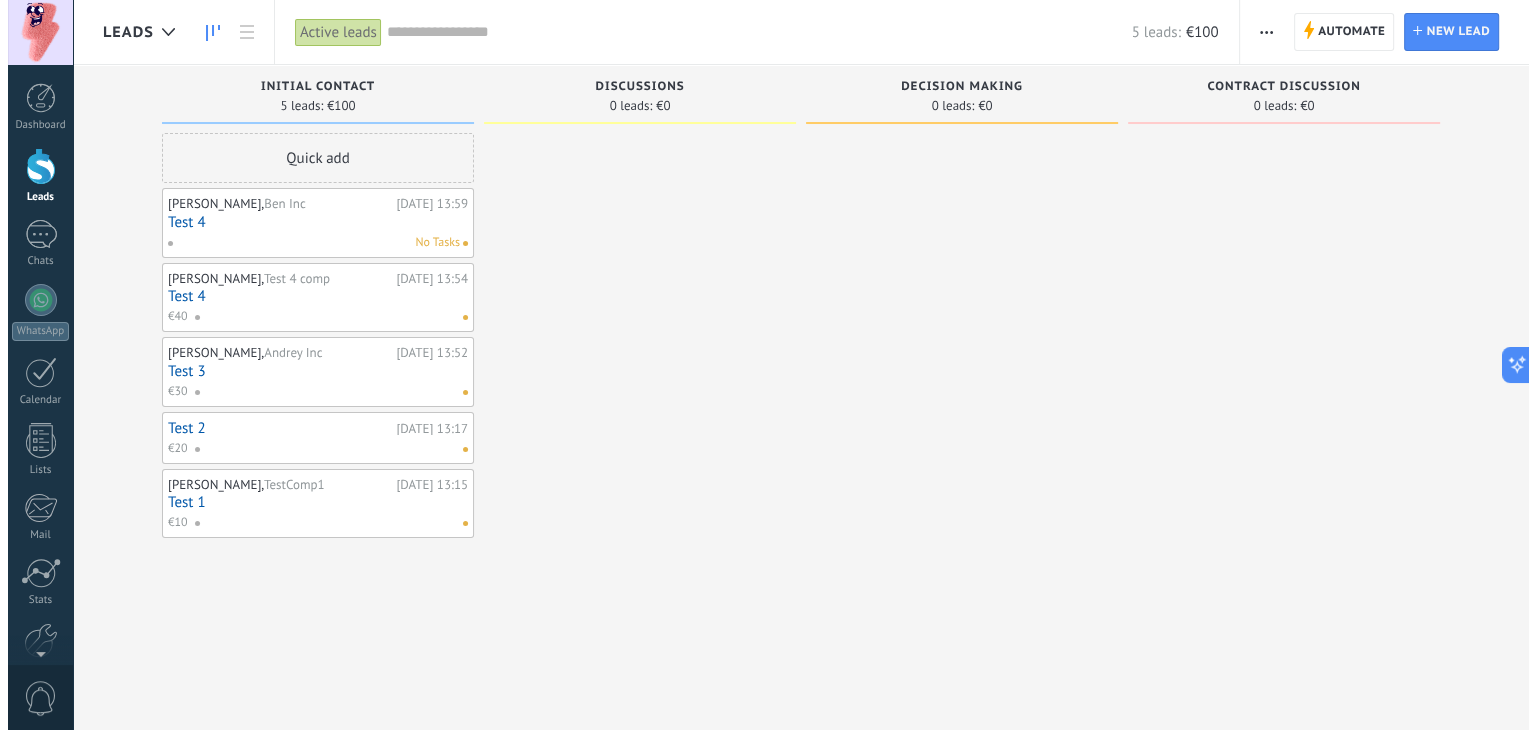 scroll, scrollTop: 19, scrollLeft: 0, axis: vertical 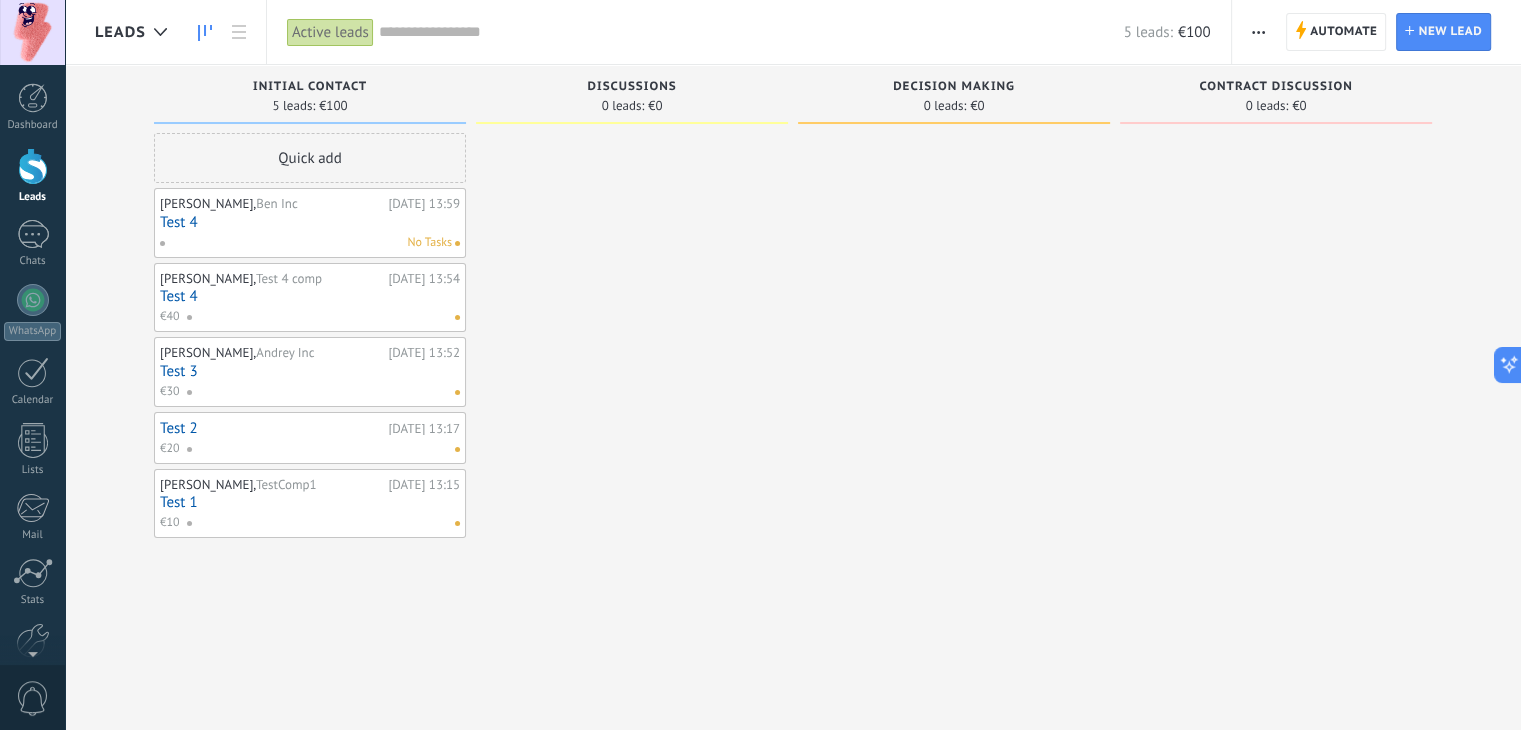 click on "[PERSON_NAME] Inc" at bounding box center (271, 204) 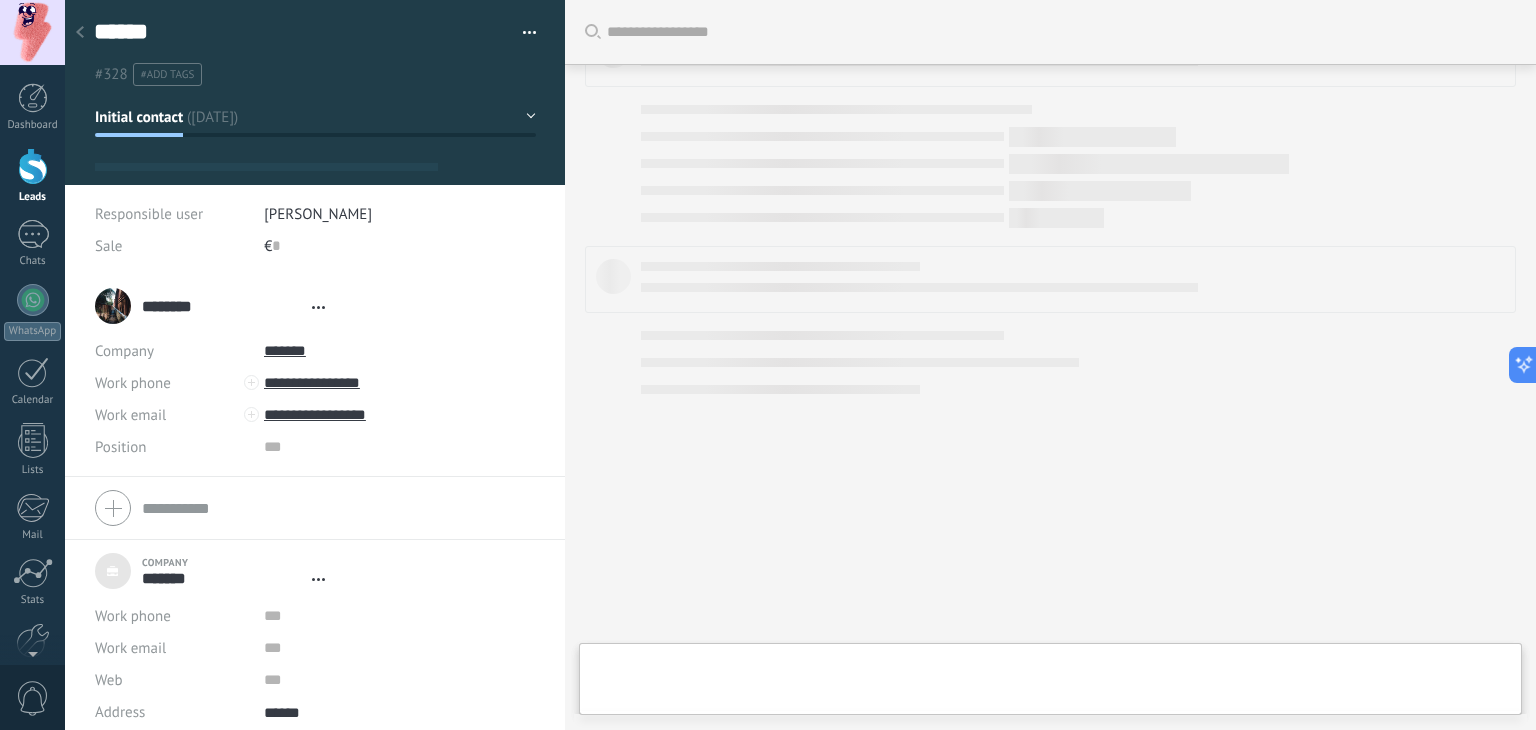 scroll, scrollTop: 20, scrollLeft: 0, axis: vertical 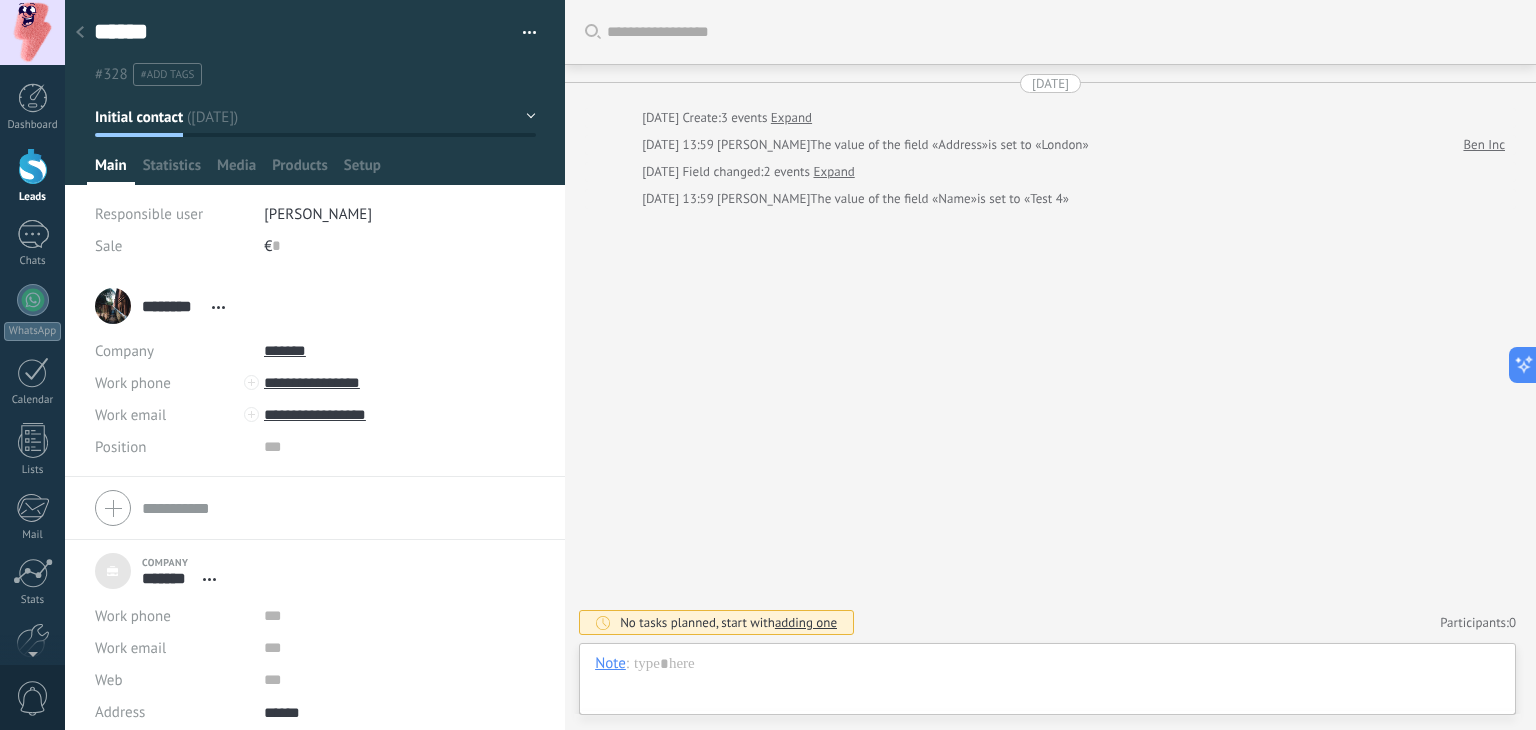 click at bounding box center [522, 33] 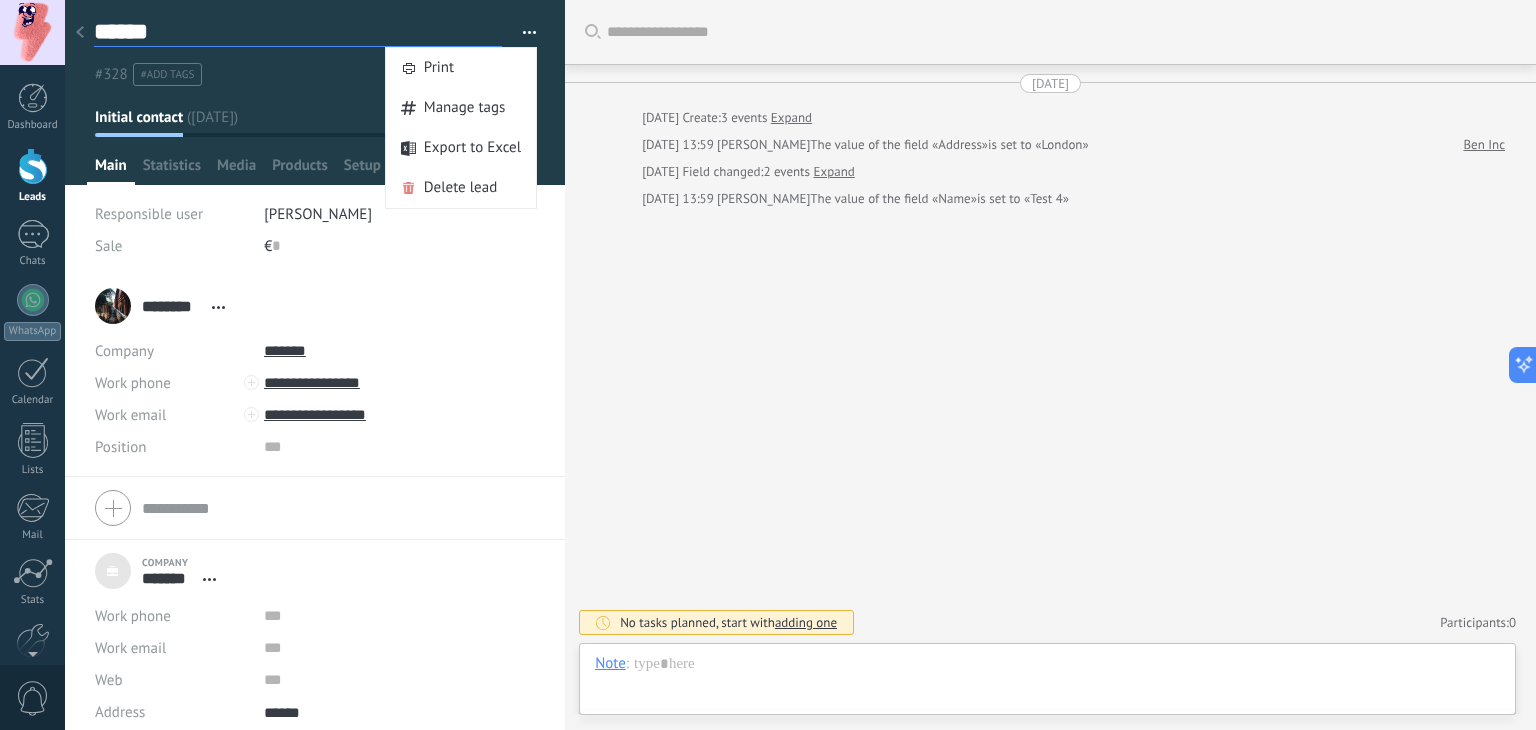 click on "******" at bounding box center [298, 32] 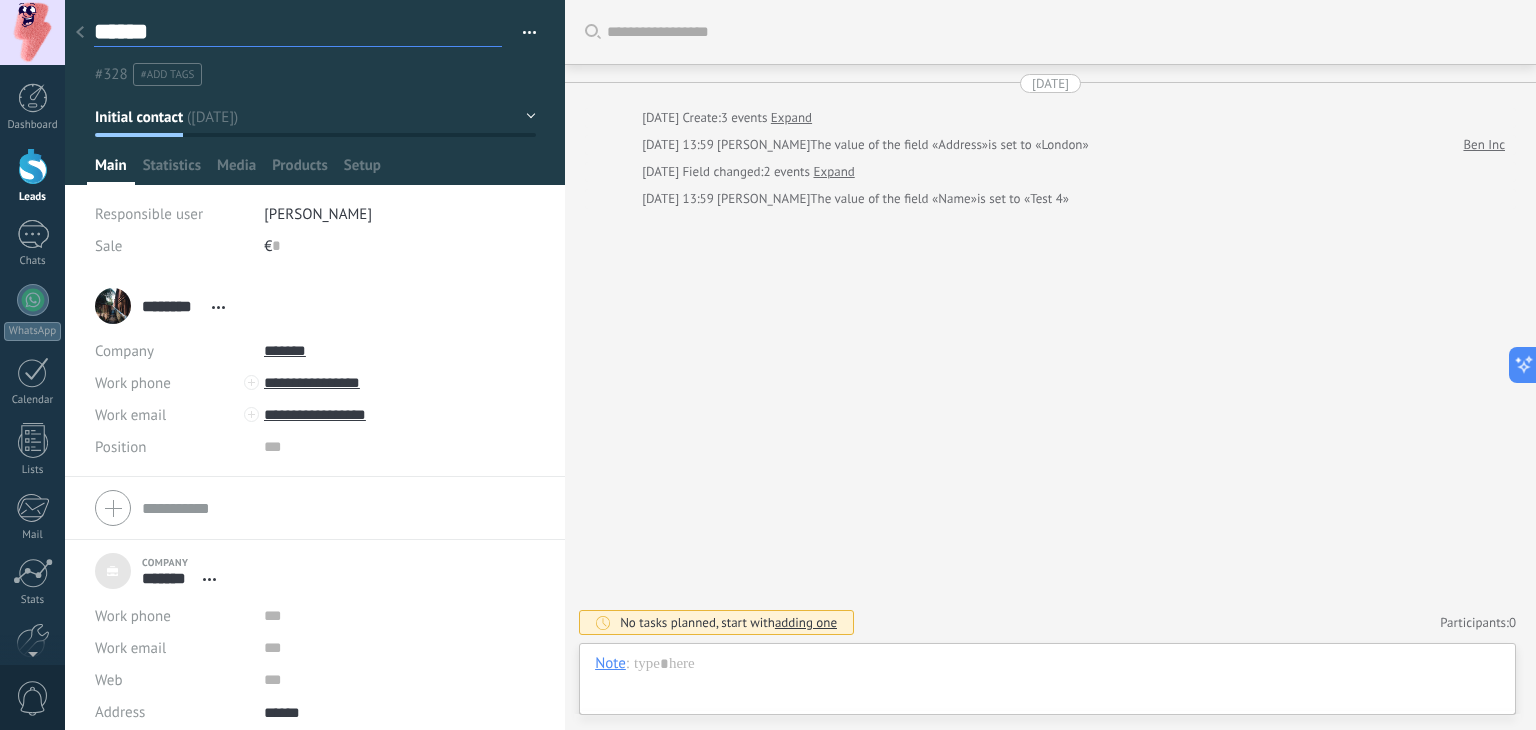 type on "****" 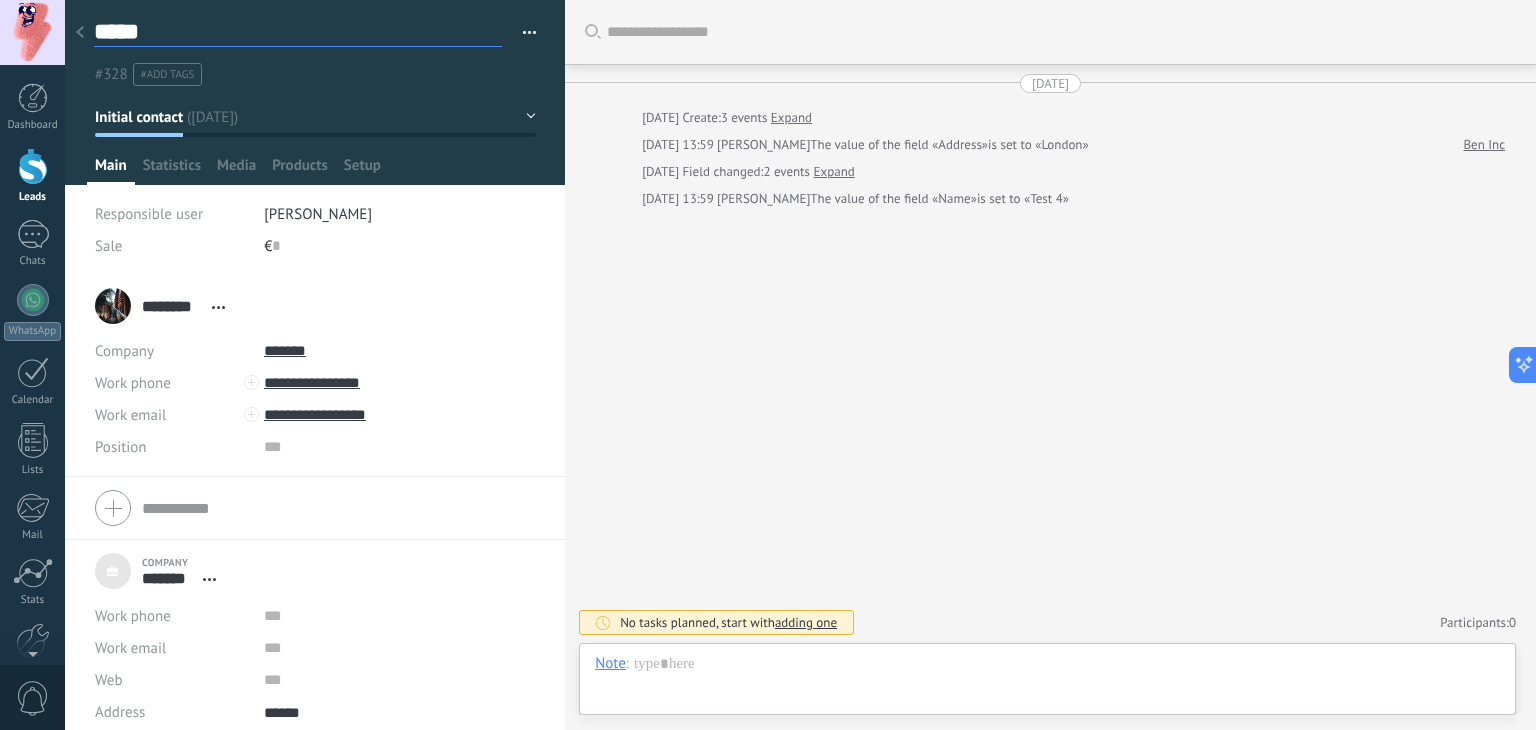 type on "******" 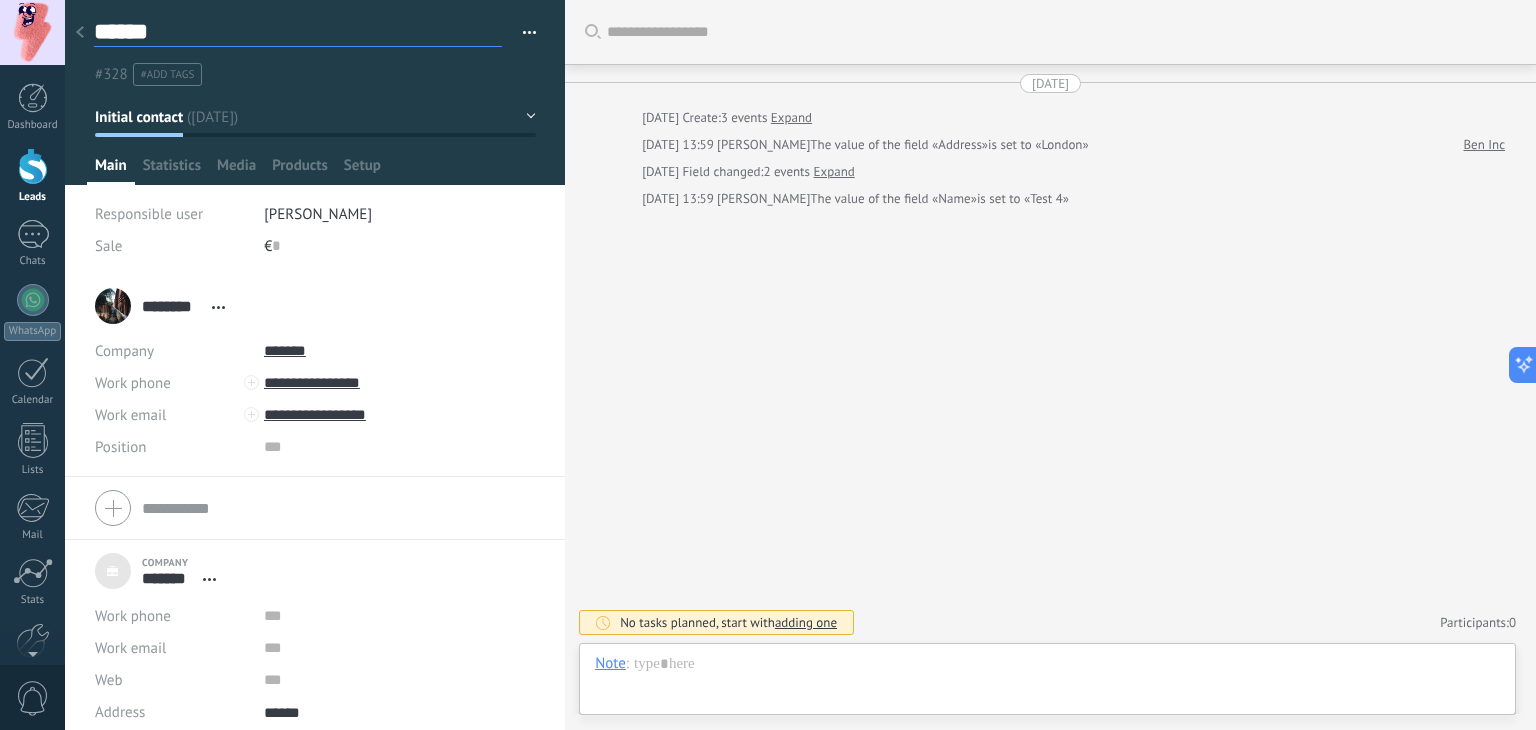 scroll, scrollTop: 29, scrollLeft: 0, axis: vertical 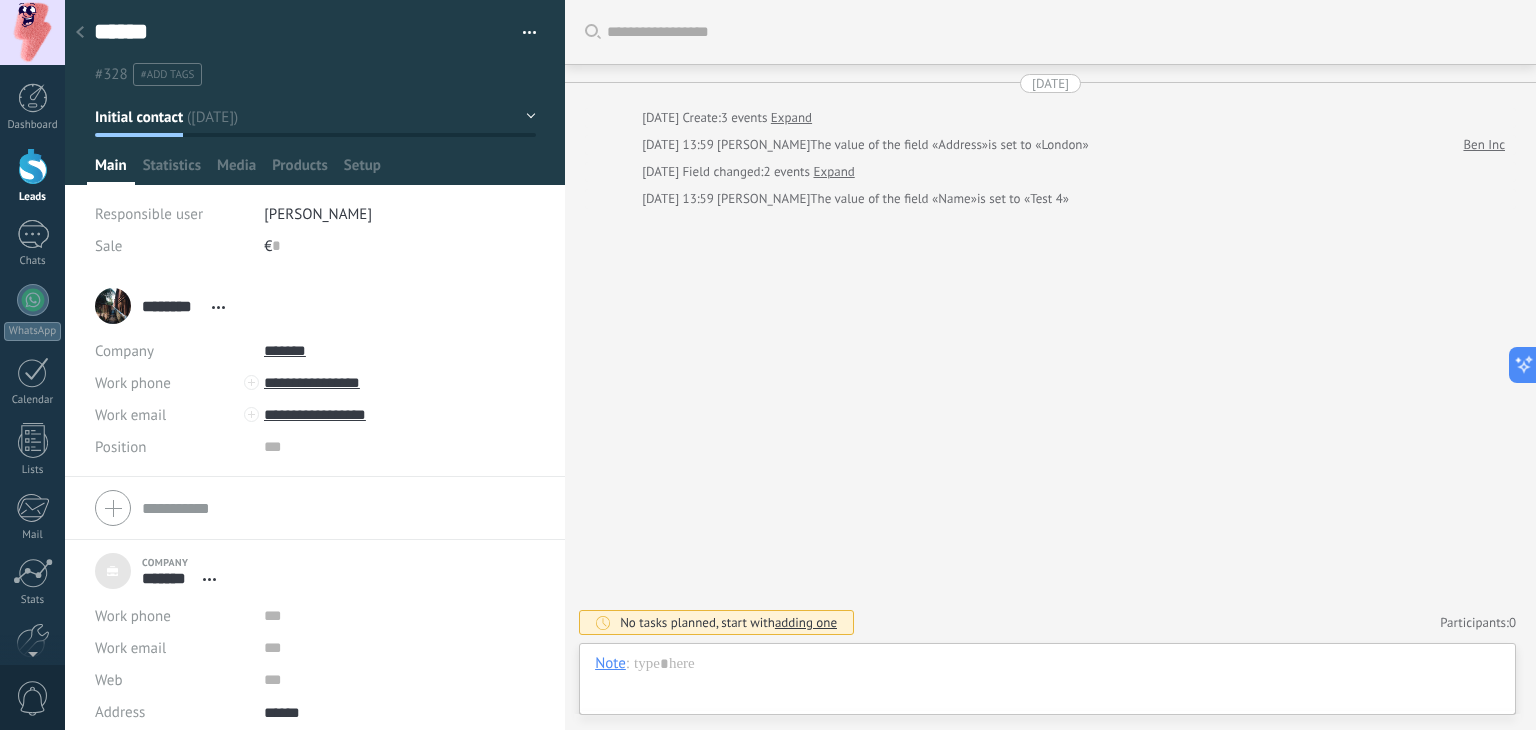 click on "Search Load more Today Today Create:  3 events   Expand Today 13:59 Бижан Тахиров  The value of the field «Address»  is set to «London» Ben Inc Today Field changed:  2 events   Expand Today 13:59 Бижан Тахиров  The value of the field «Name»  is set to «Test 4» No tasks planned, start with  adding one Participants:  0 Add member Bots:  0" at bounding box center (1050, 365) 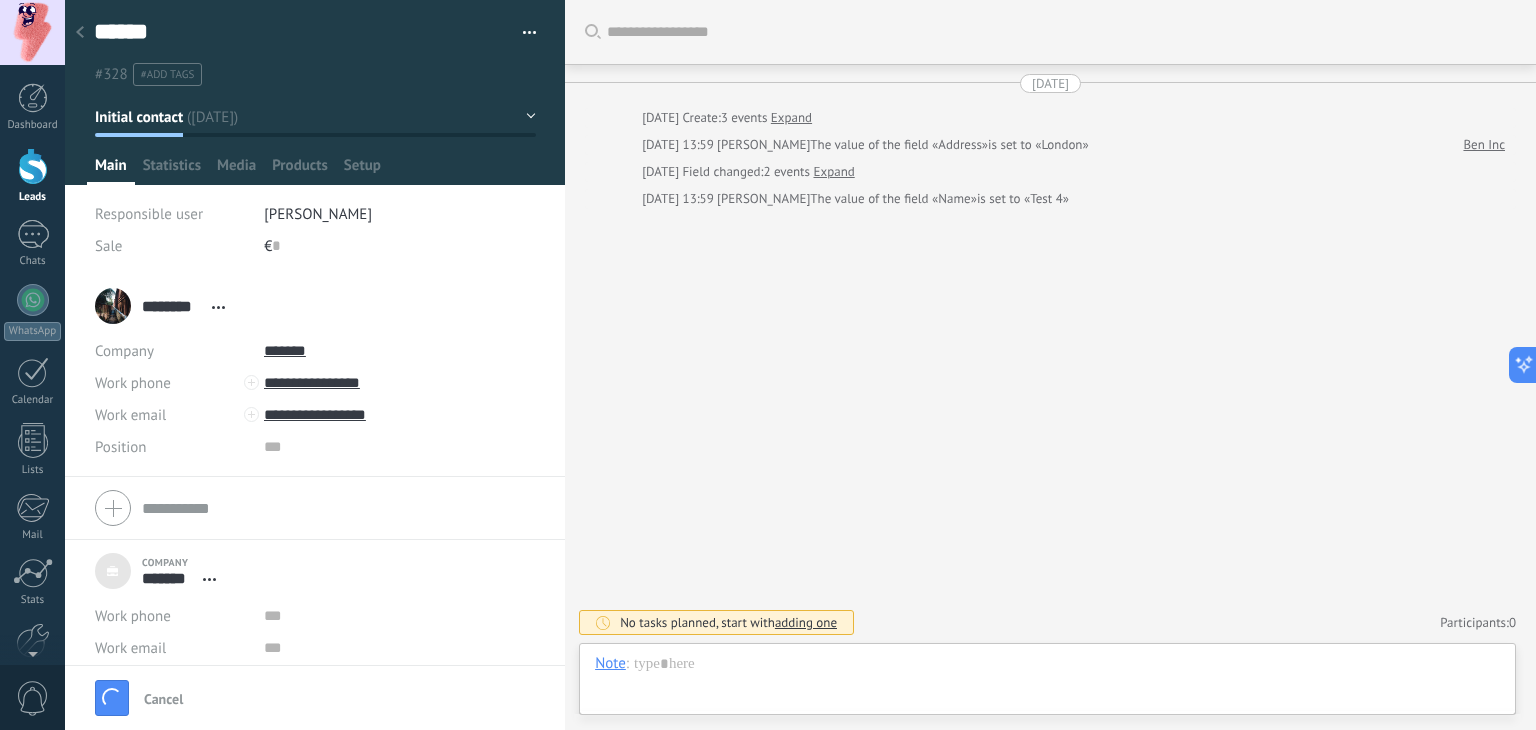 scroll, scrollTop: 0, scrollLeft: 0, axis: both 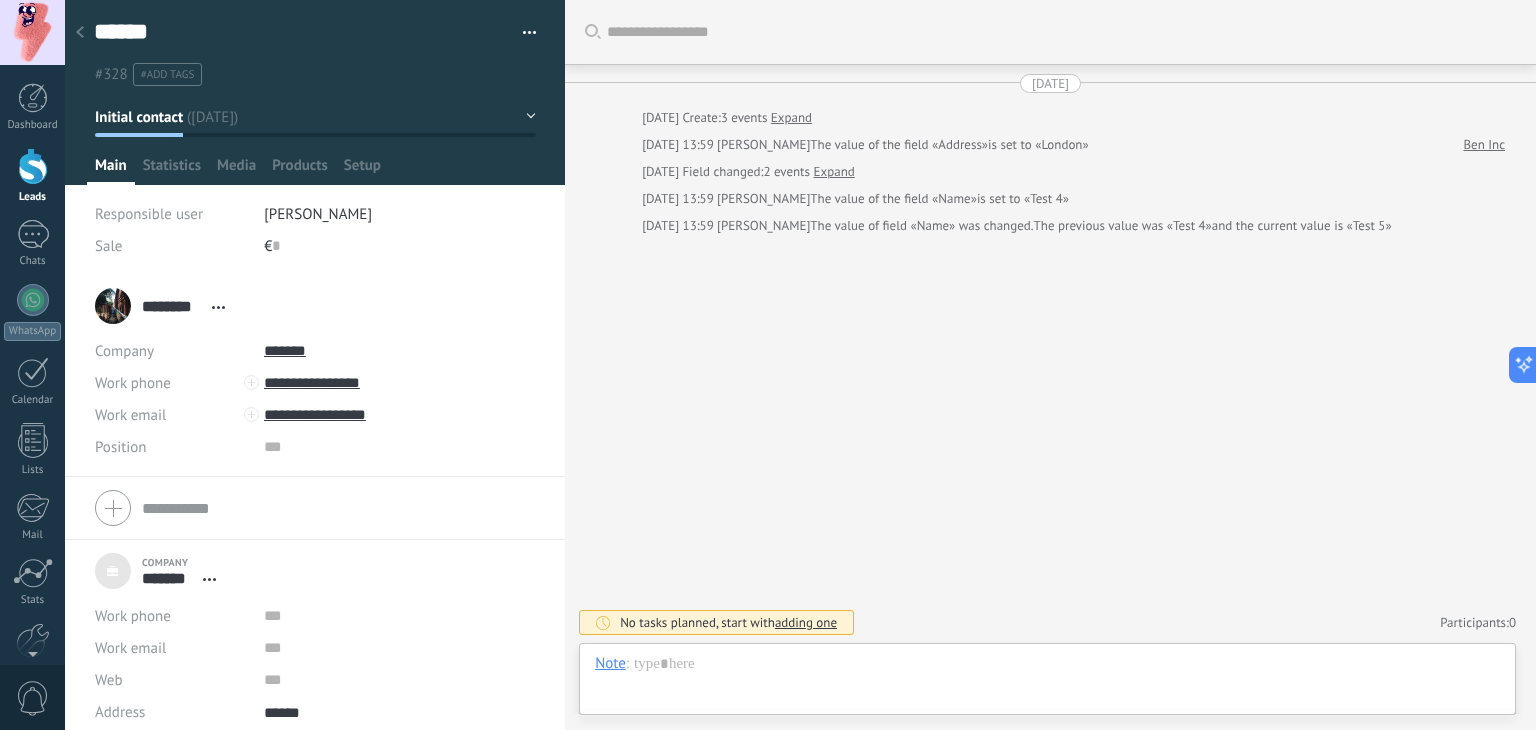 click on "€
0" at bounding box center (400, 246) 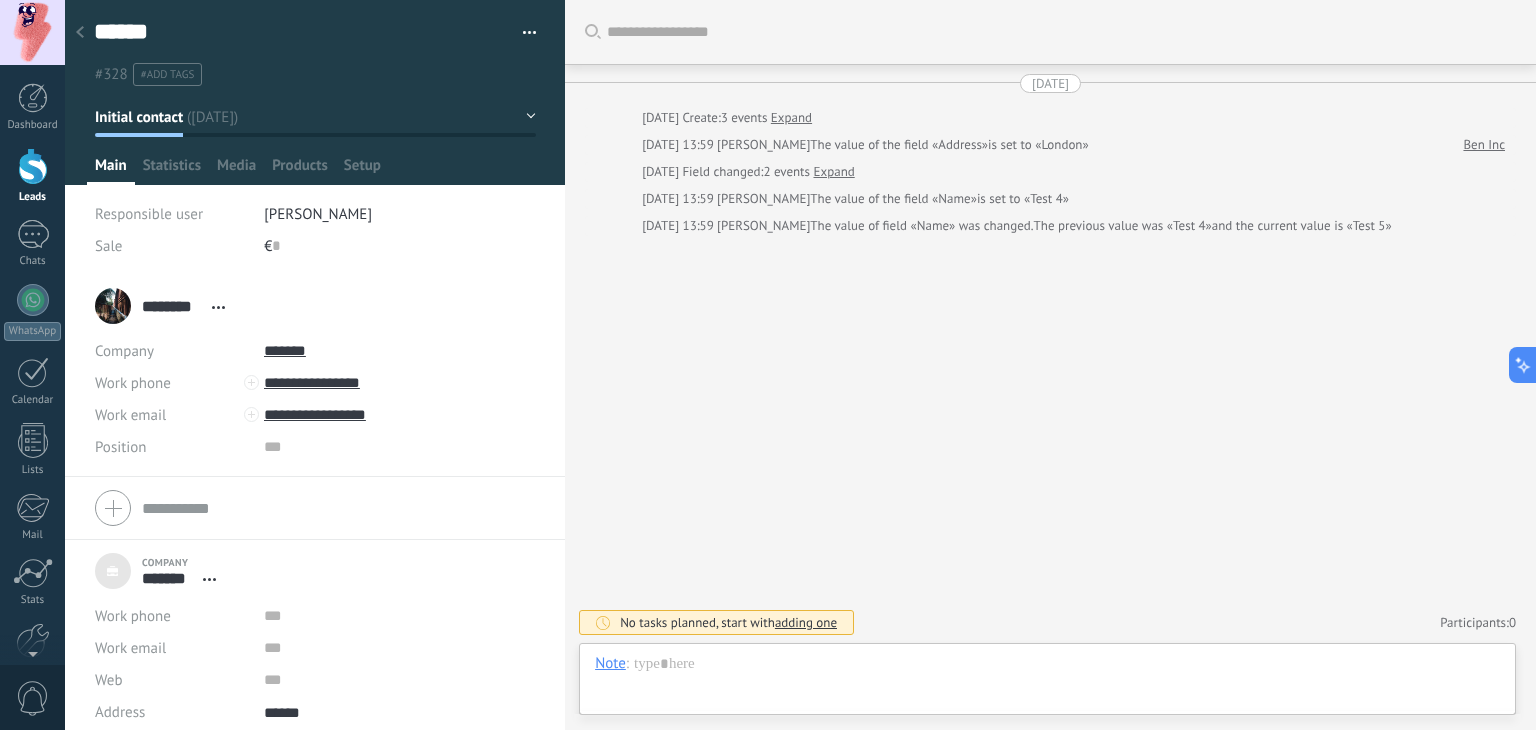 click on "€
0" at bounding box center [400, 246] 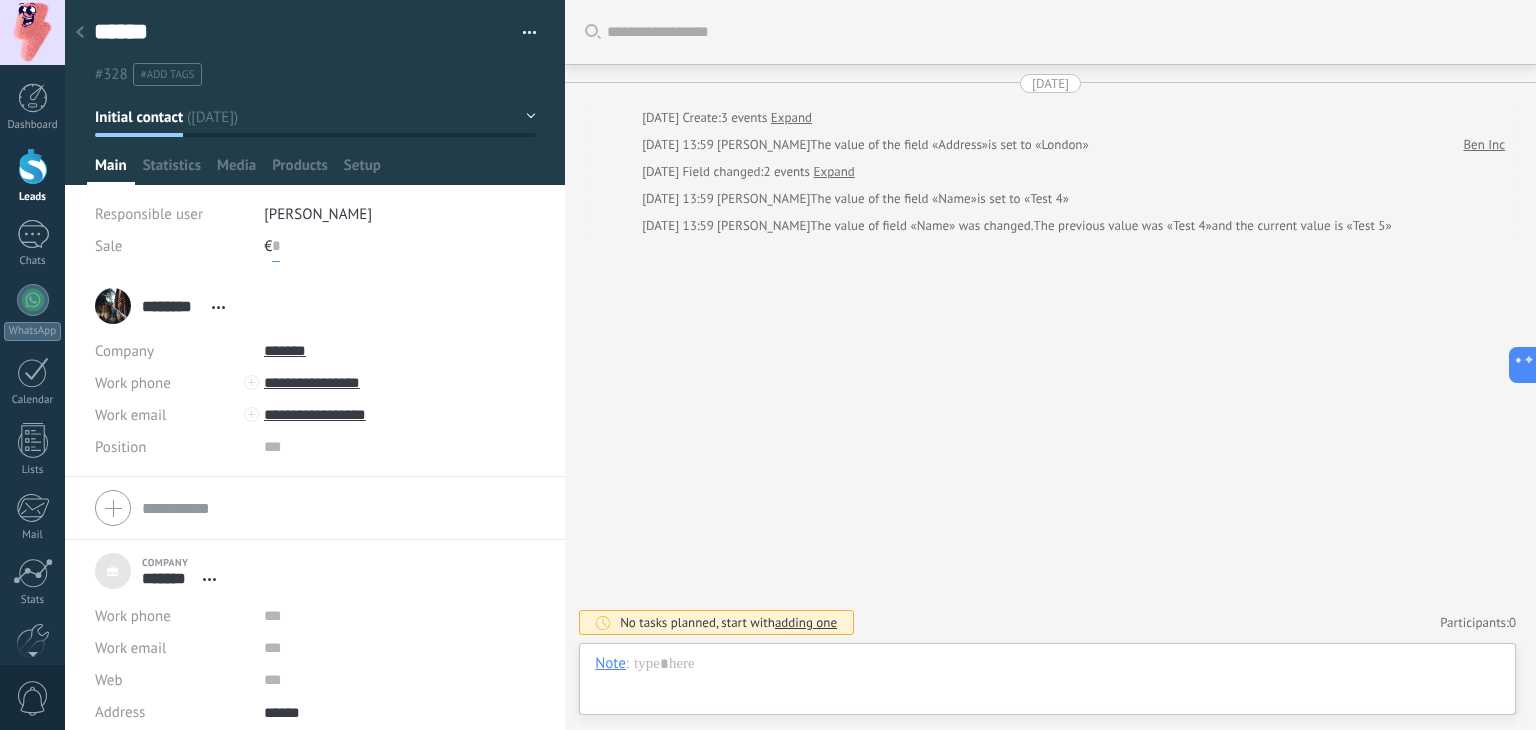 click at bounding box center [276, 246] 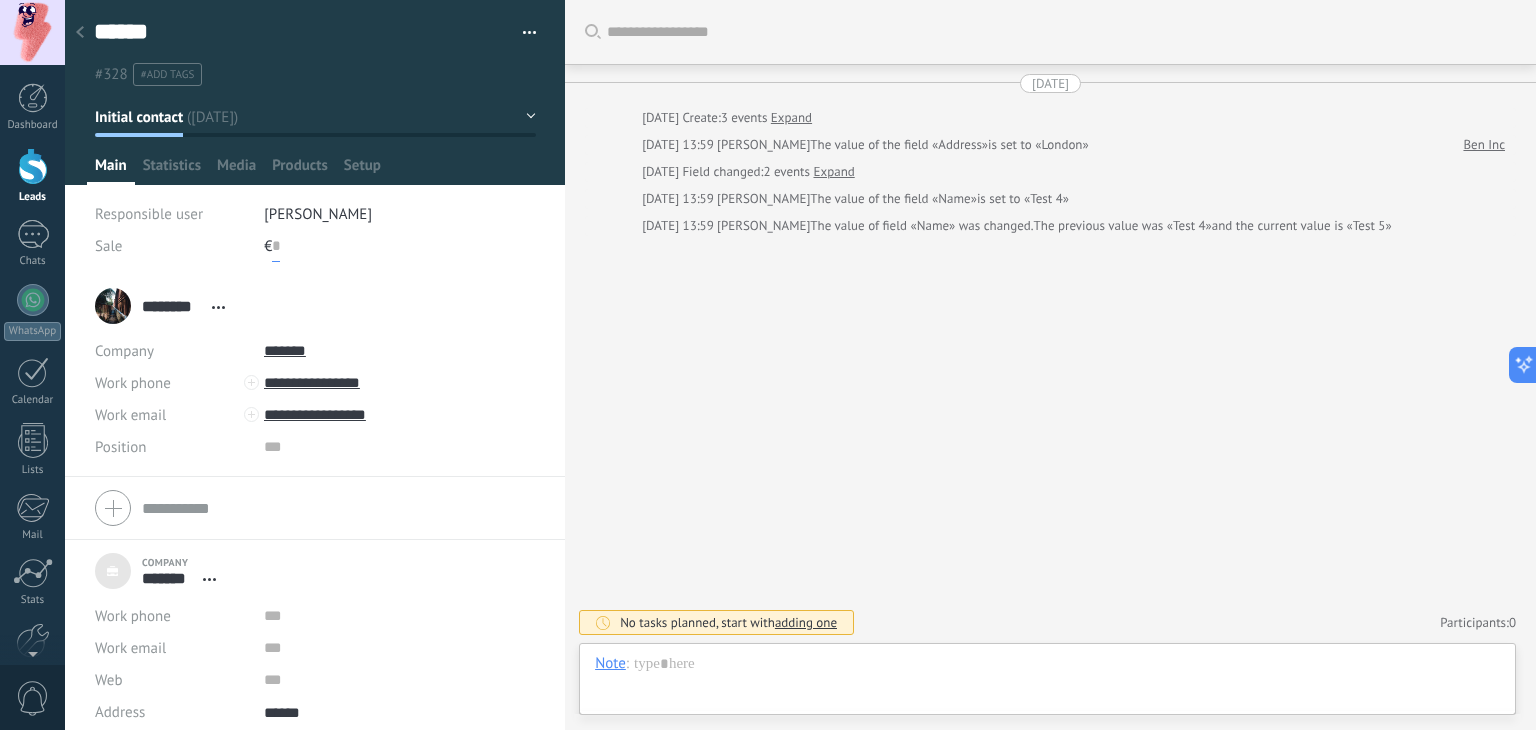 click at bounding box center (276, 246) 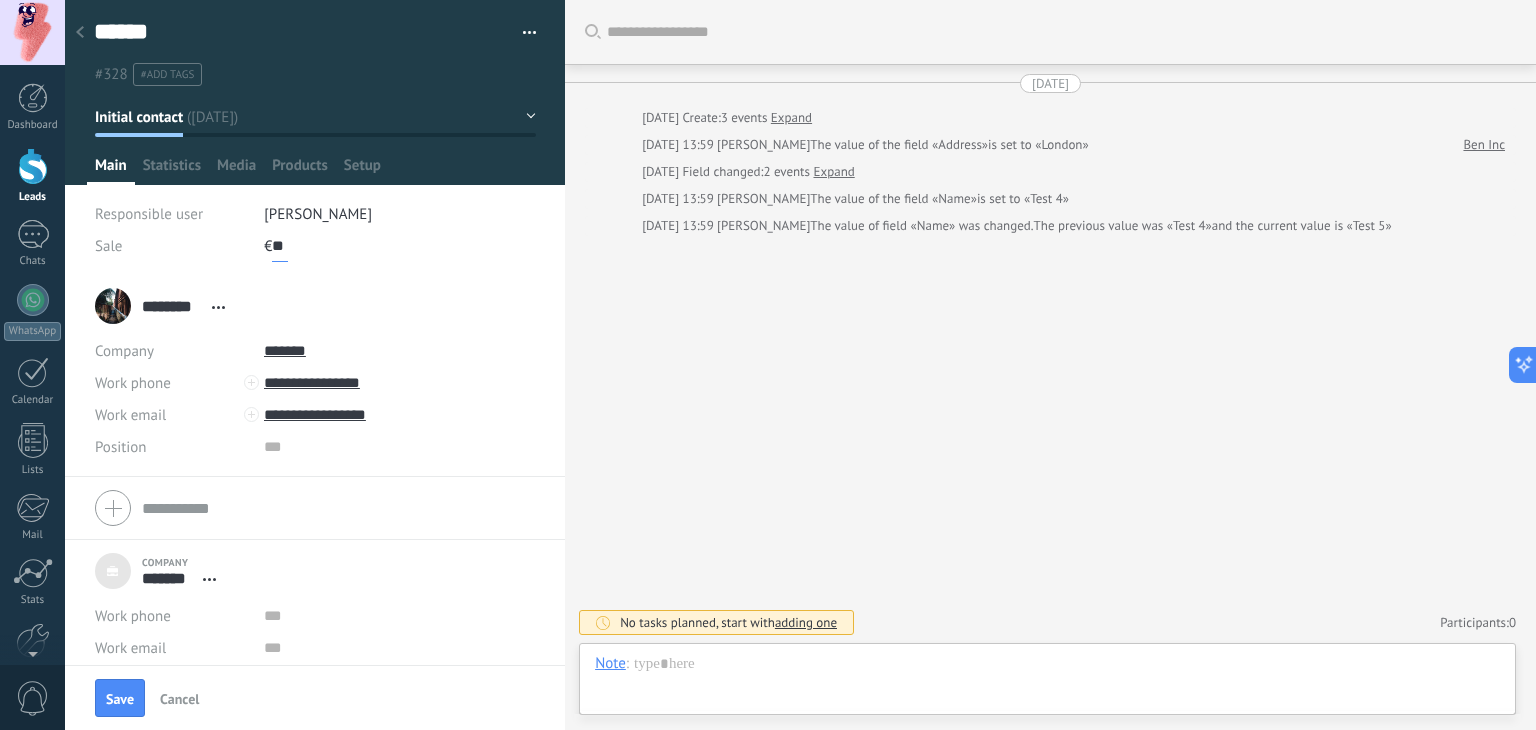 type on "**" 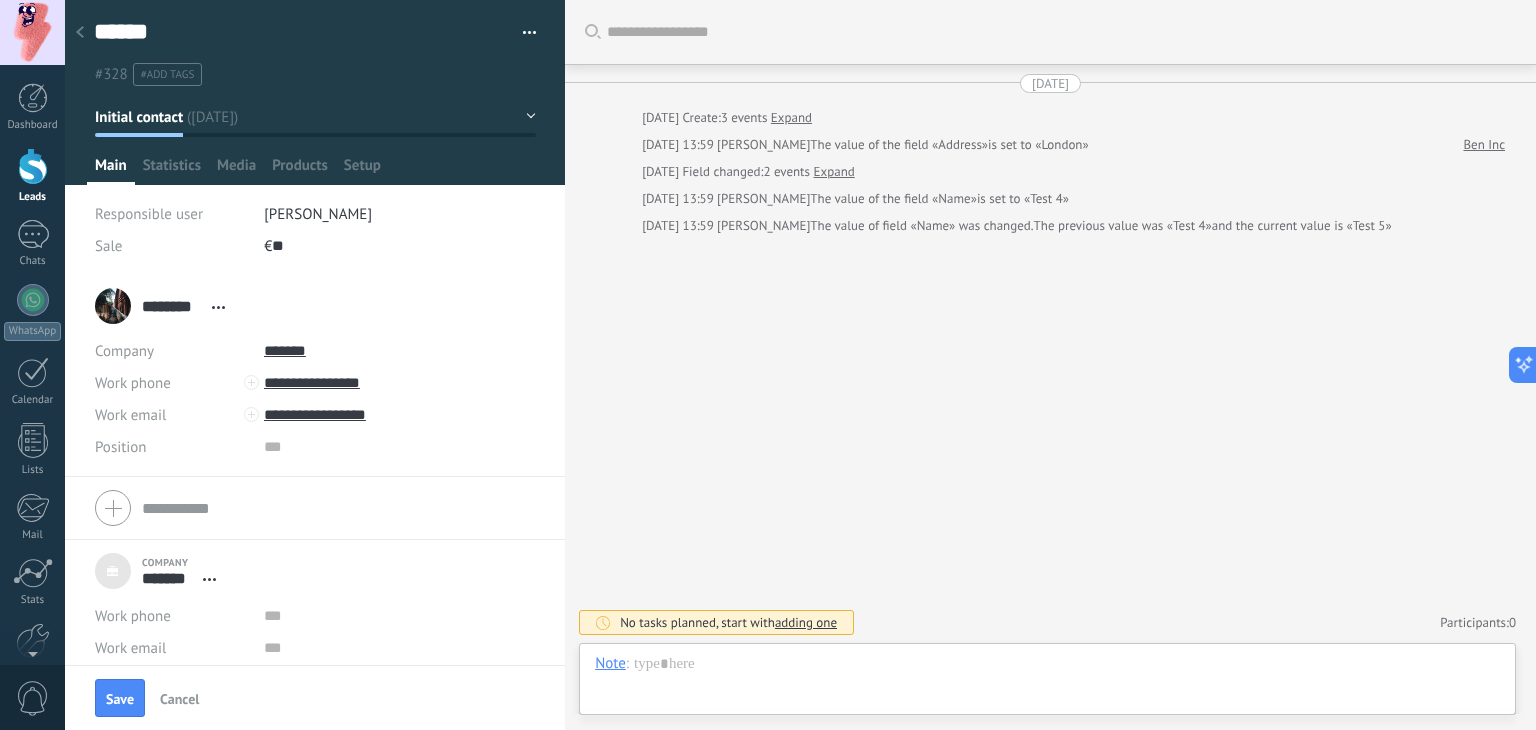 click on "******** Benedict
******** Benedict
Last name
Open details
Copy name
Unlink" at bounding box center [315, 306] 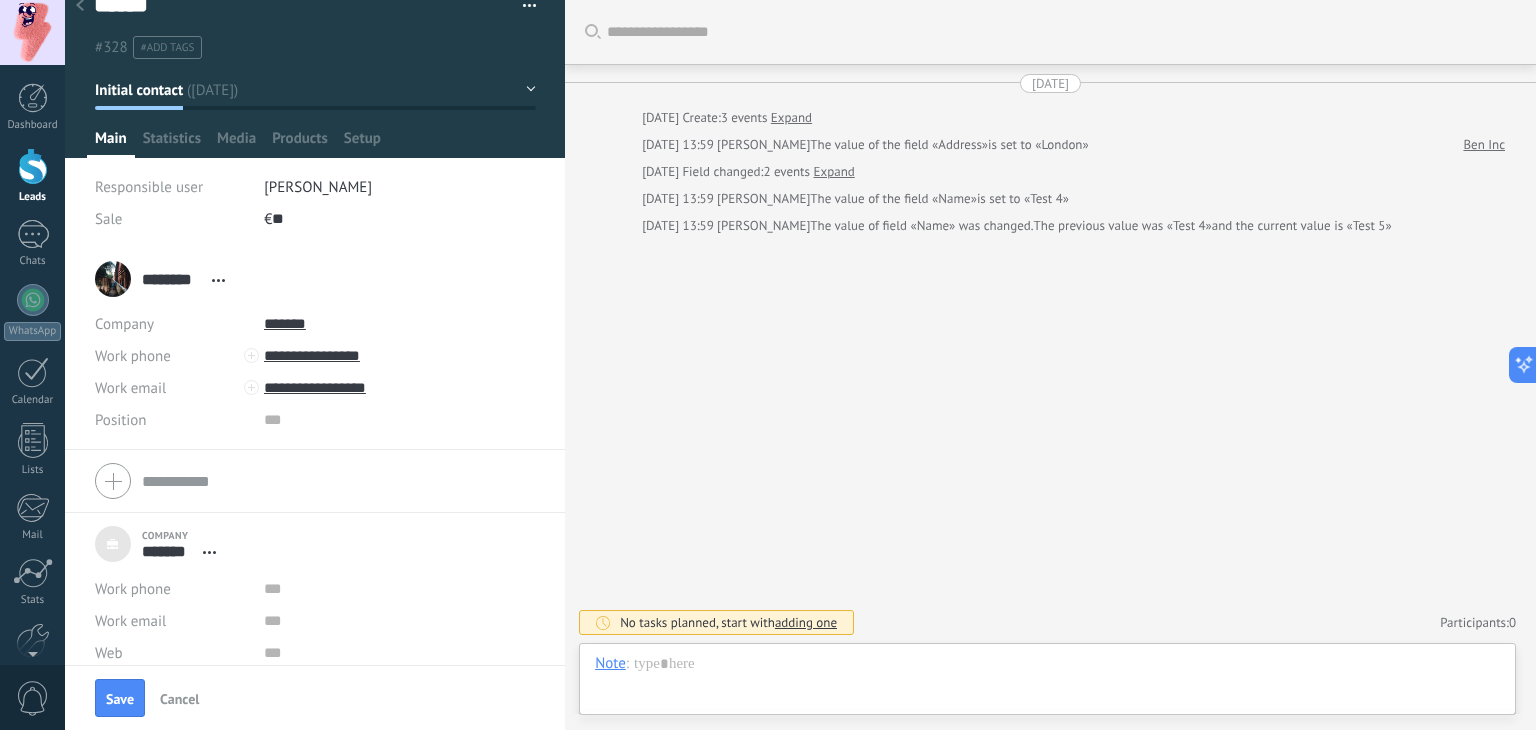 scroll, scrollTop: 0, scrollLeft: 0, axis: both 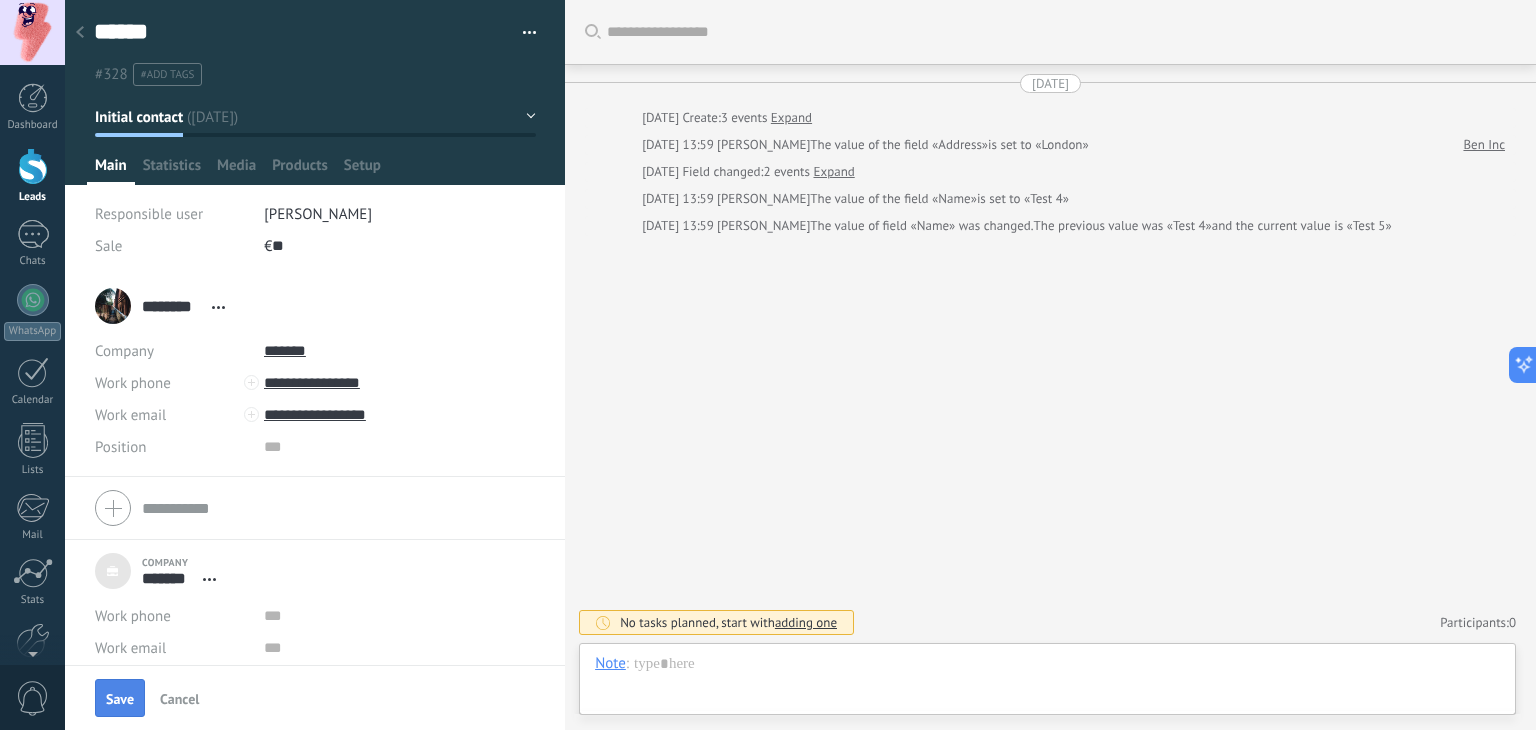 click on "Save" at bounding box center (120, 698) 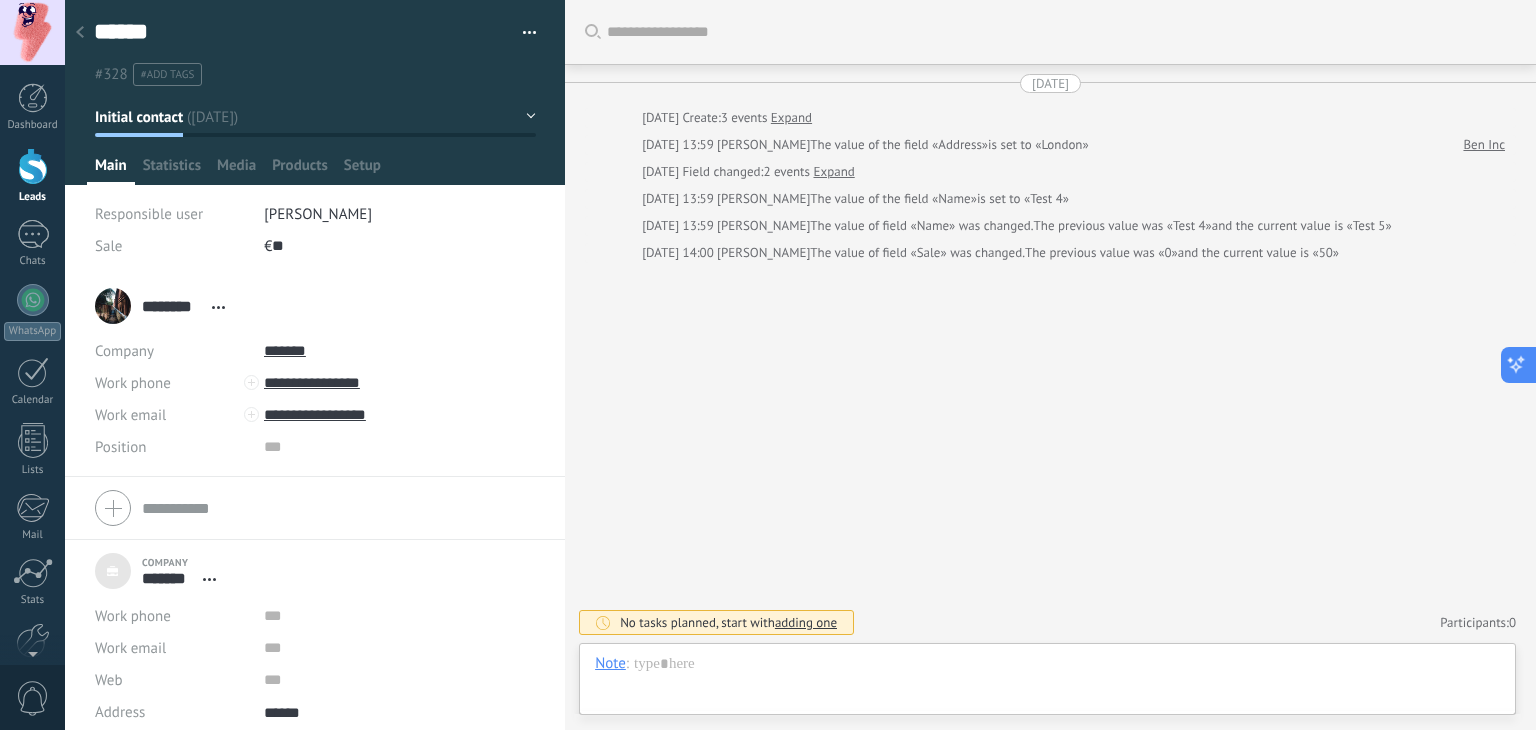 click at bounding box center (1519, 365) 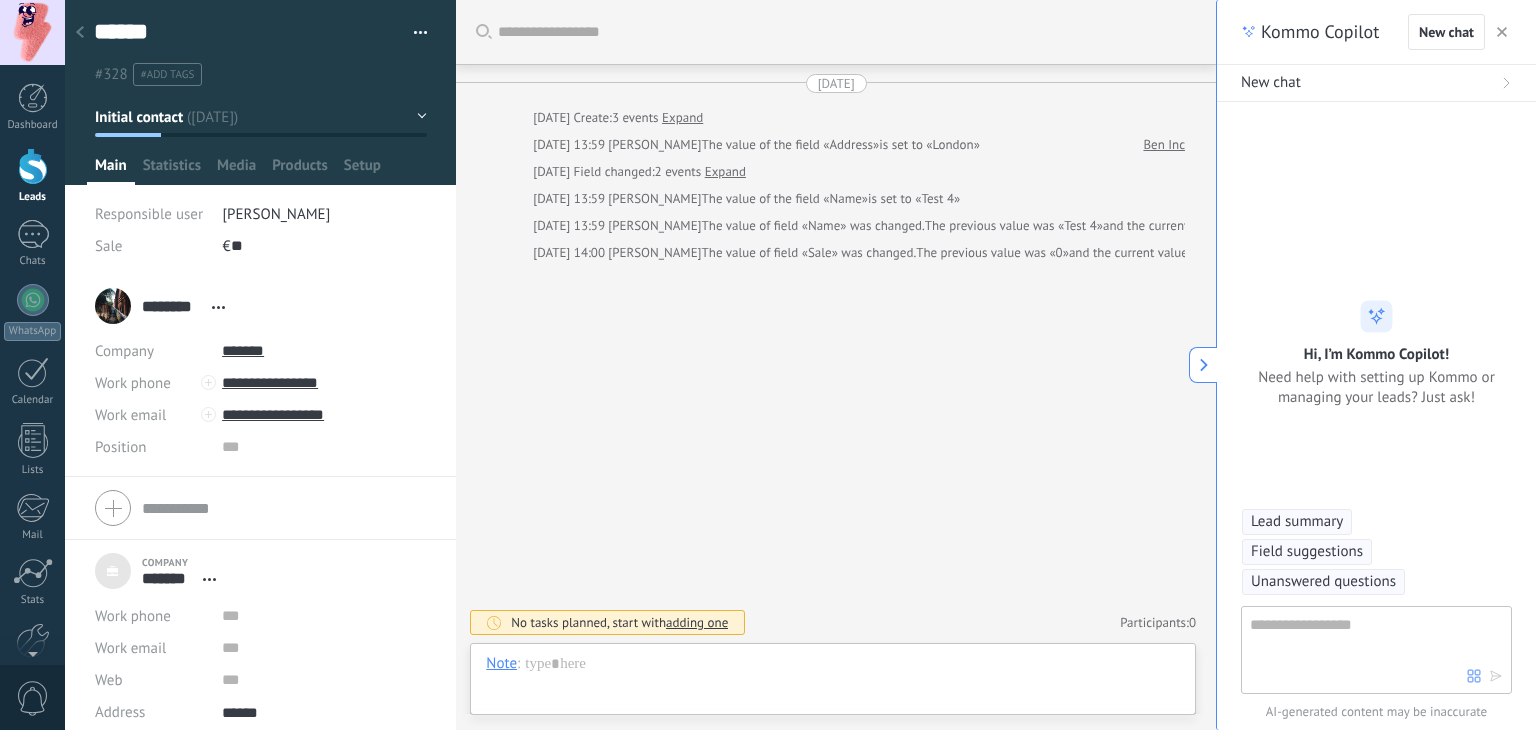 scroll, scrollTop: 20, scrollLeft: 0, axis: vertical 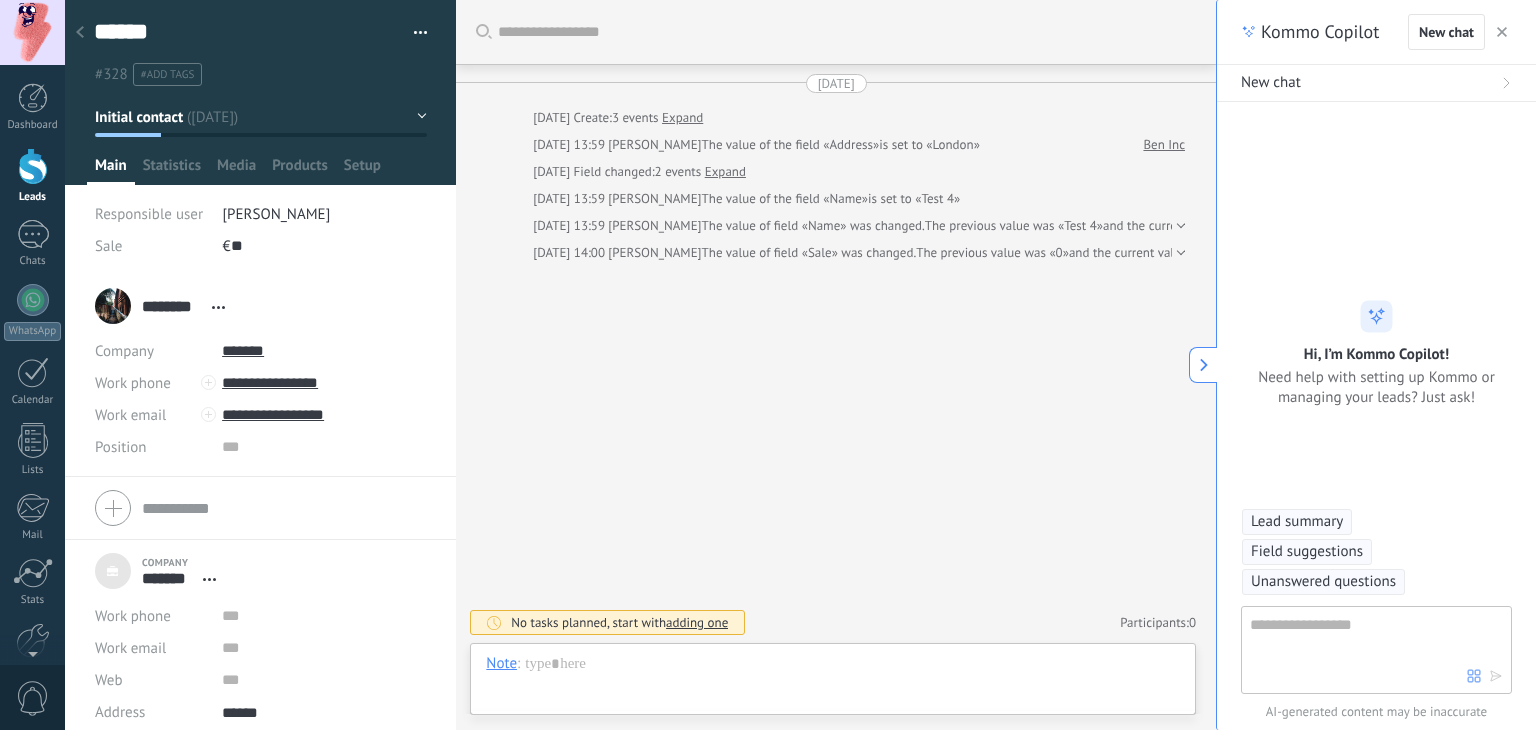 click at bounding box center [1203, 365] 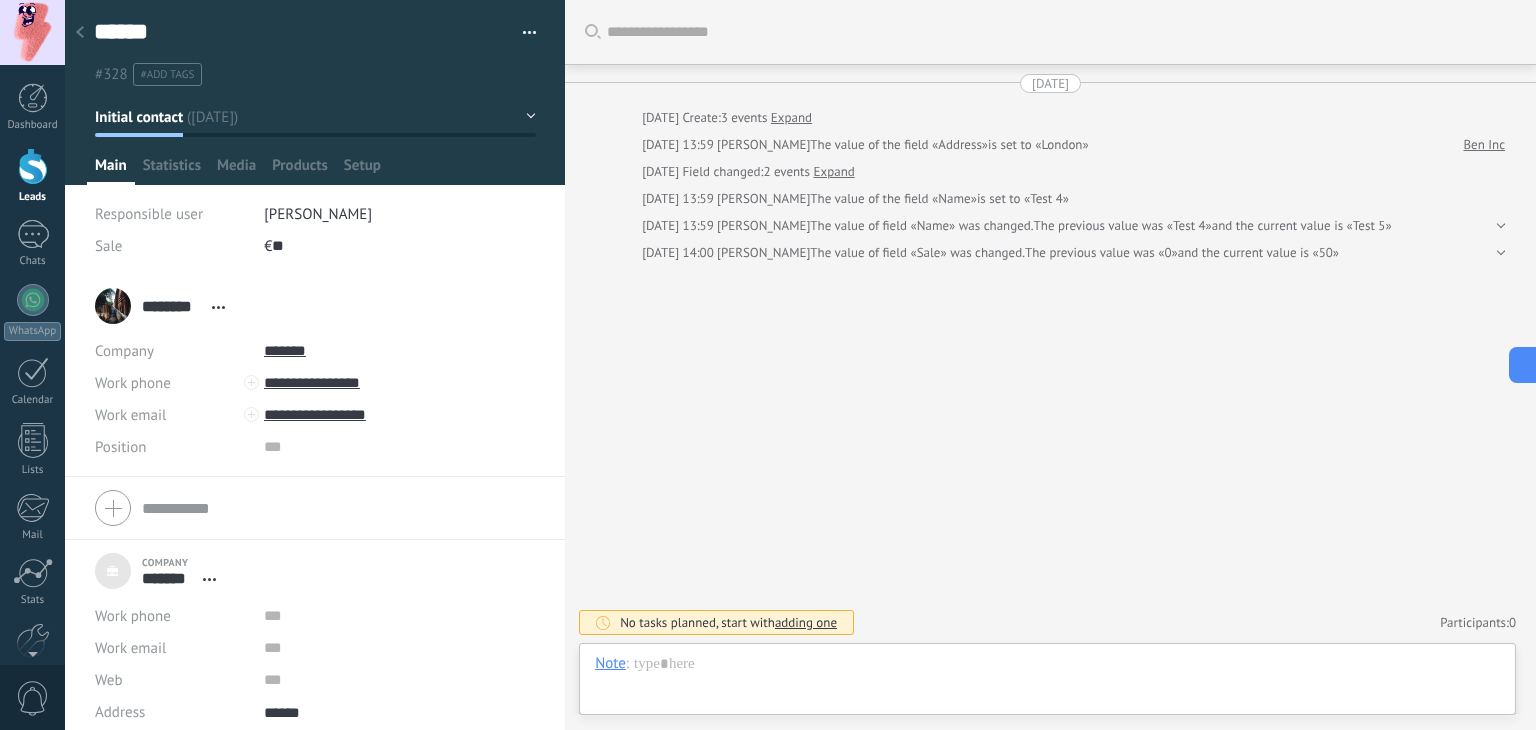 scroll, scrollTop: 29, scrollLeft: 0, axis: vertical 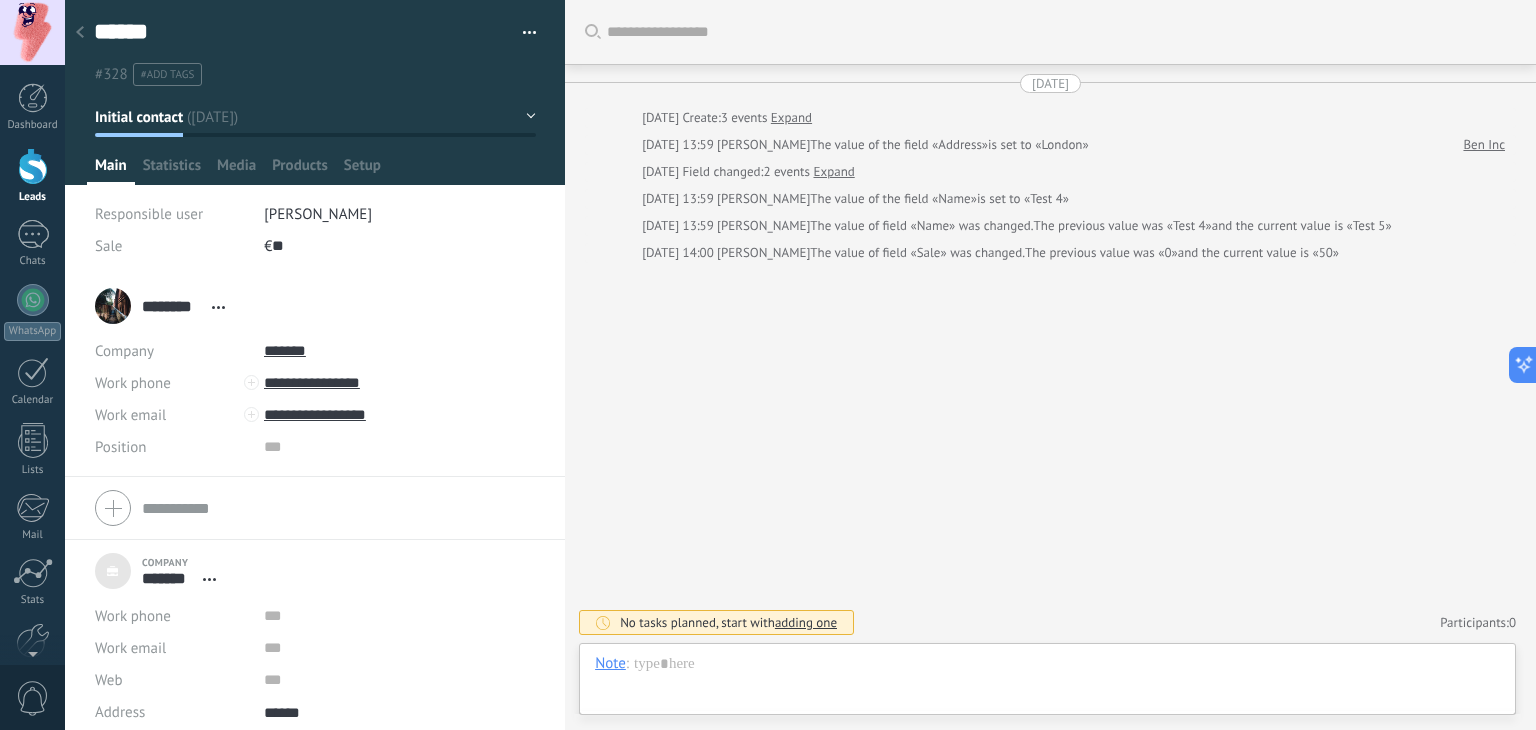 click on "Sale" at bounding box center [172, 246] 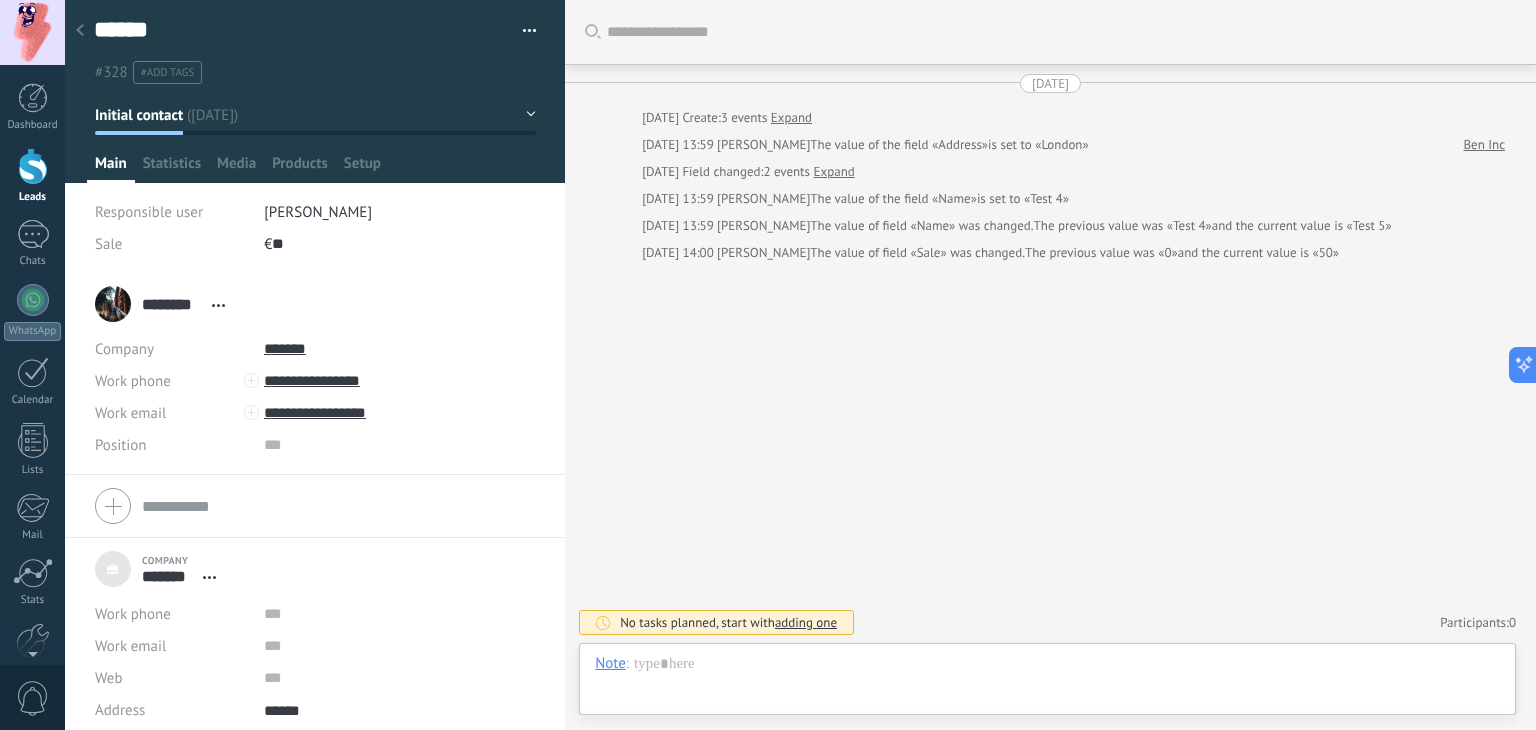 scroll, scrollTop: 0, scrollLeft: 0, axis: both 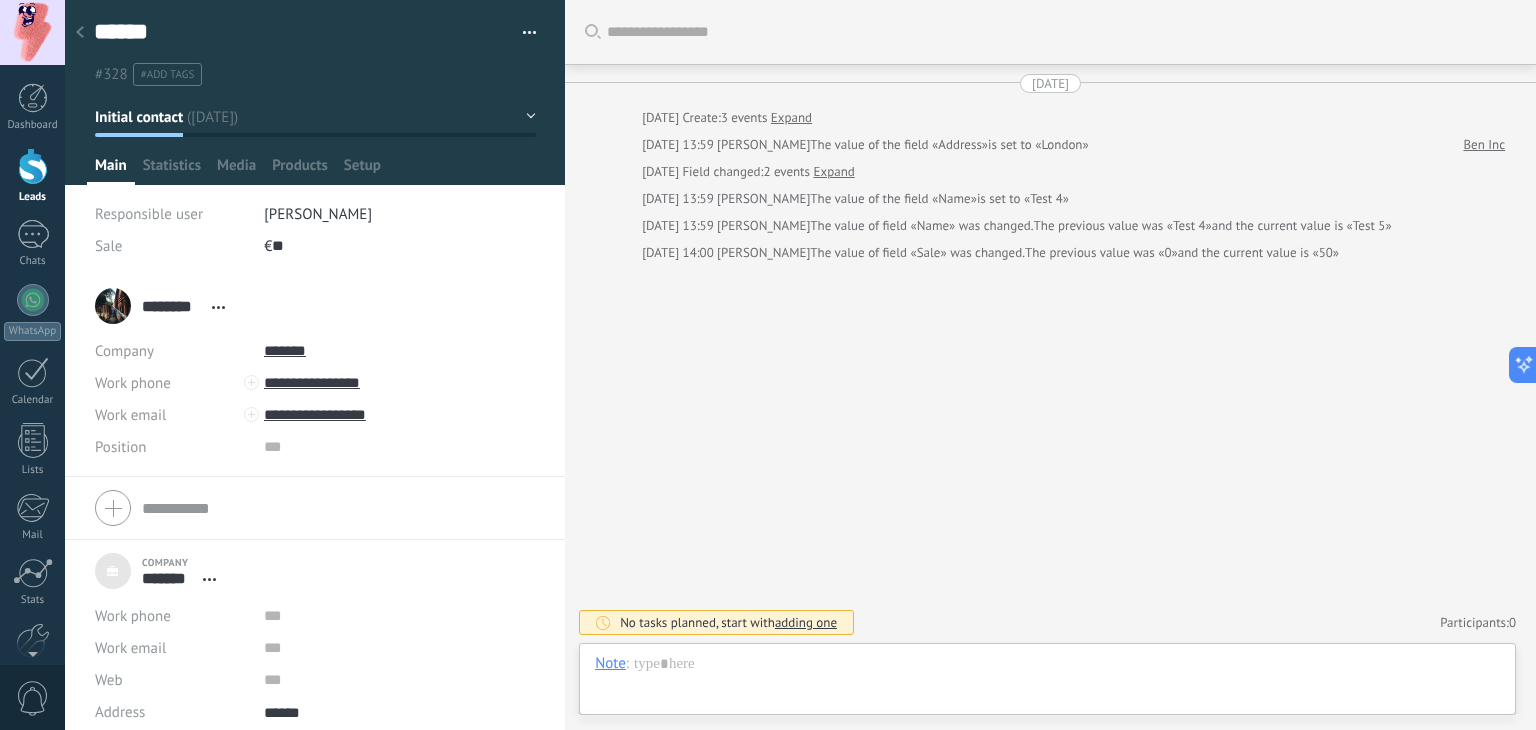 click on "#add tags" at bounding box center [168, 75] 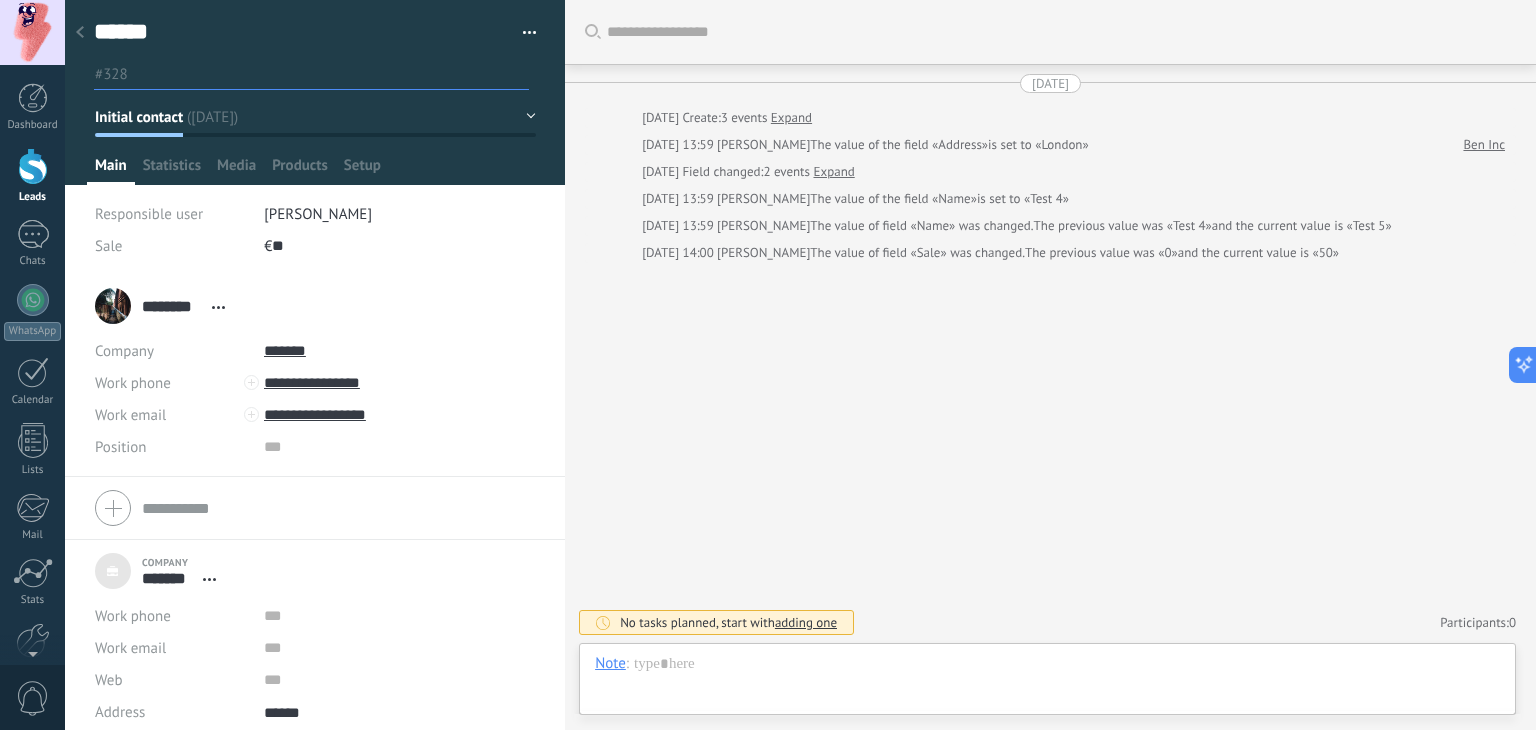 click on "Sale" at bounding box center [172, 246] 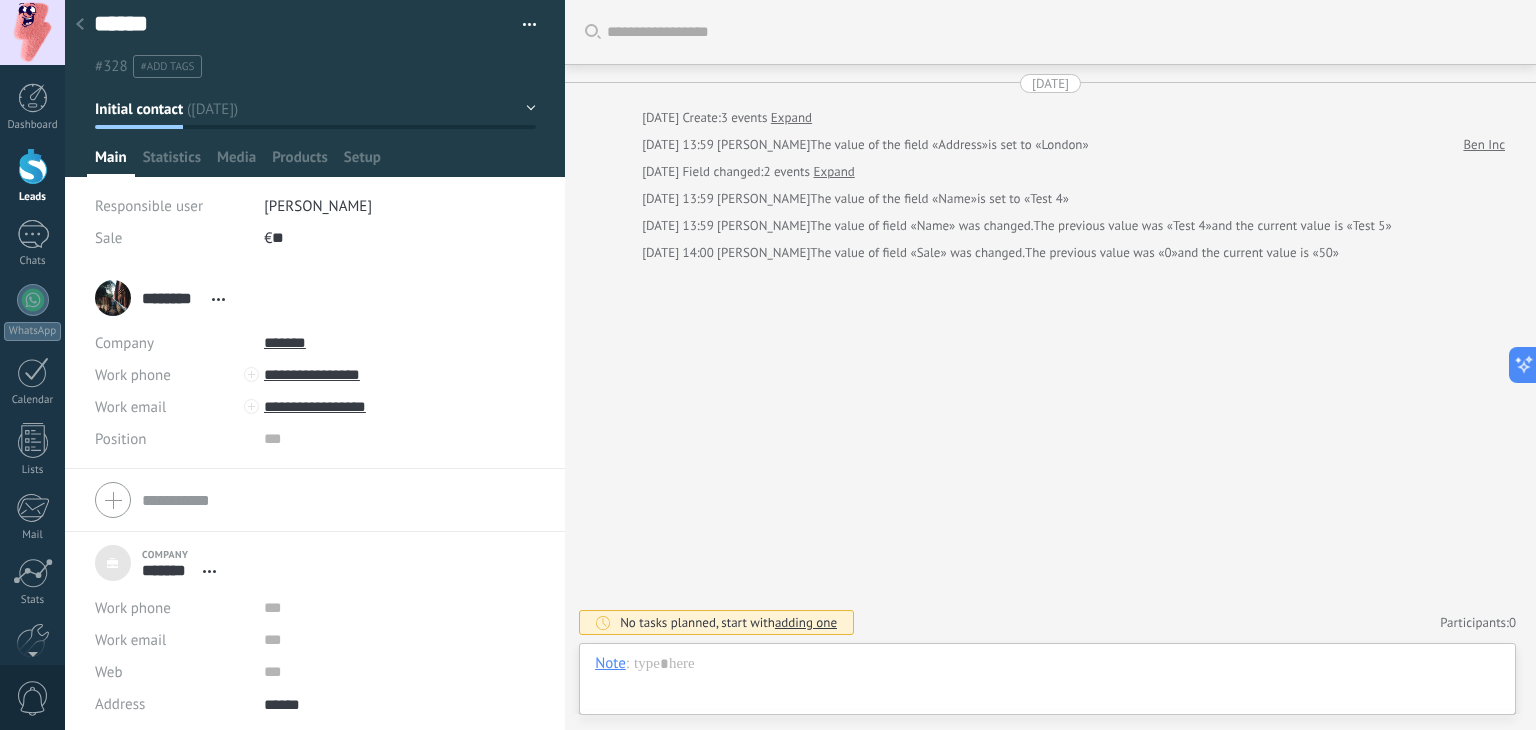 scroll, scrollTop: 11, scrollLeft: 0, axis: vertical 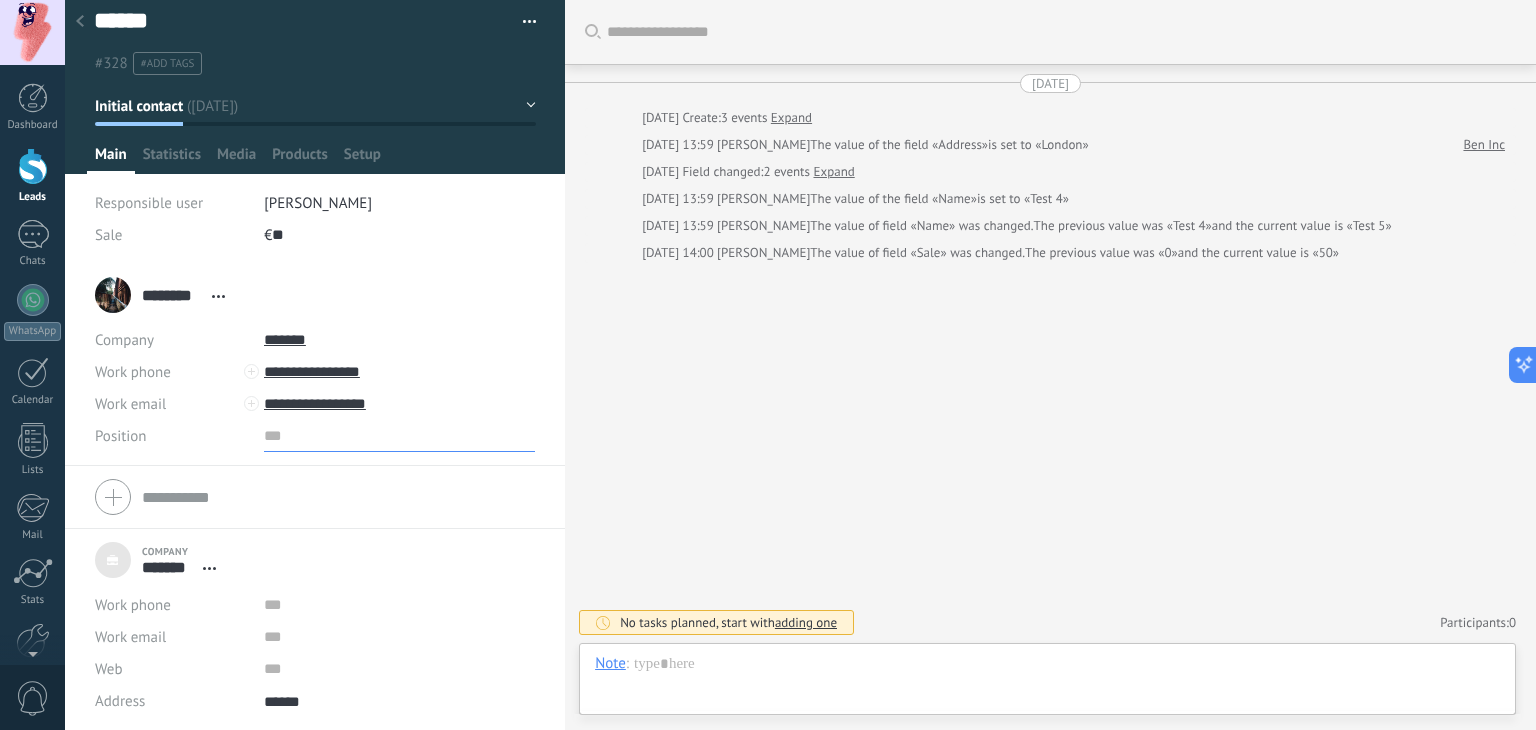 click at bounding box center (399, 436) 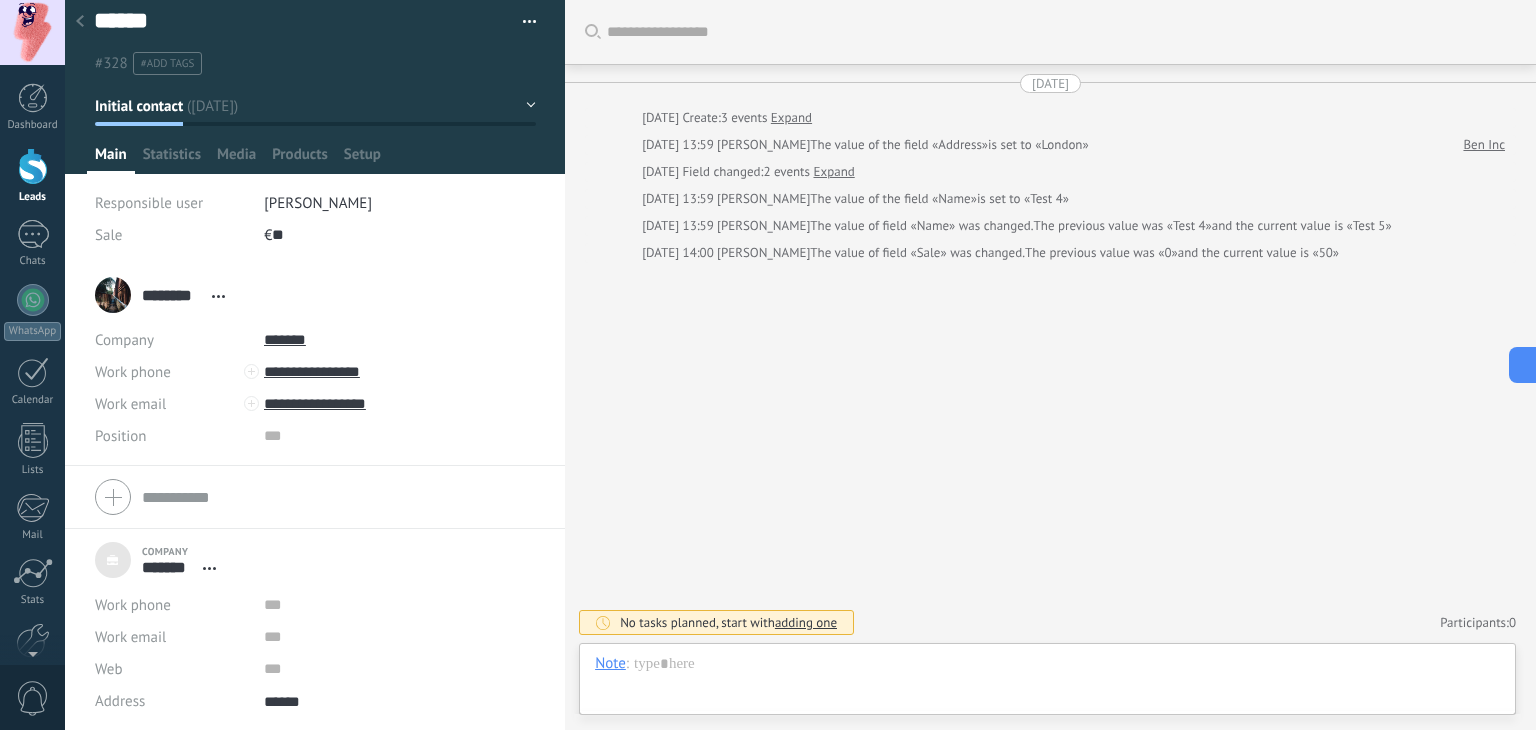 click on "Position" at bounding box center (121, 436) 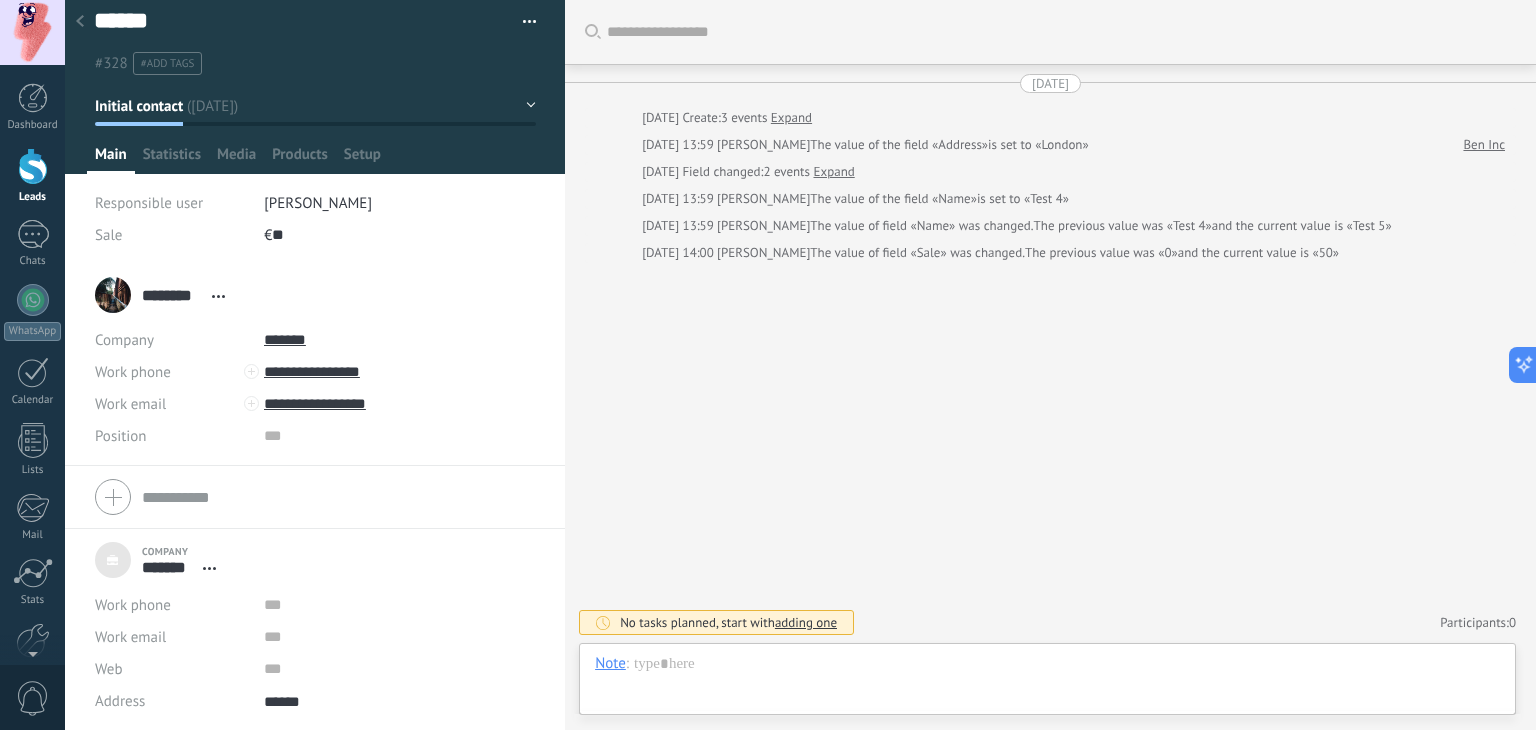 click on "Position" at bounding box center (172, 436) 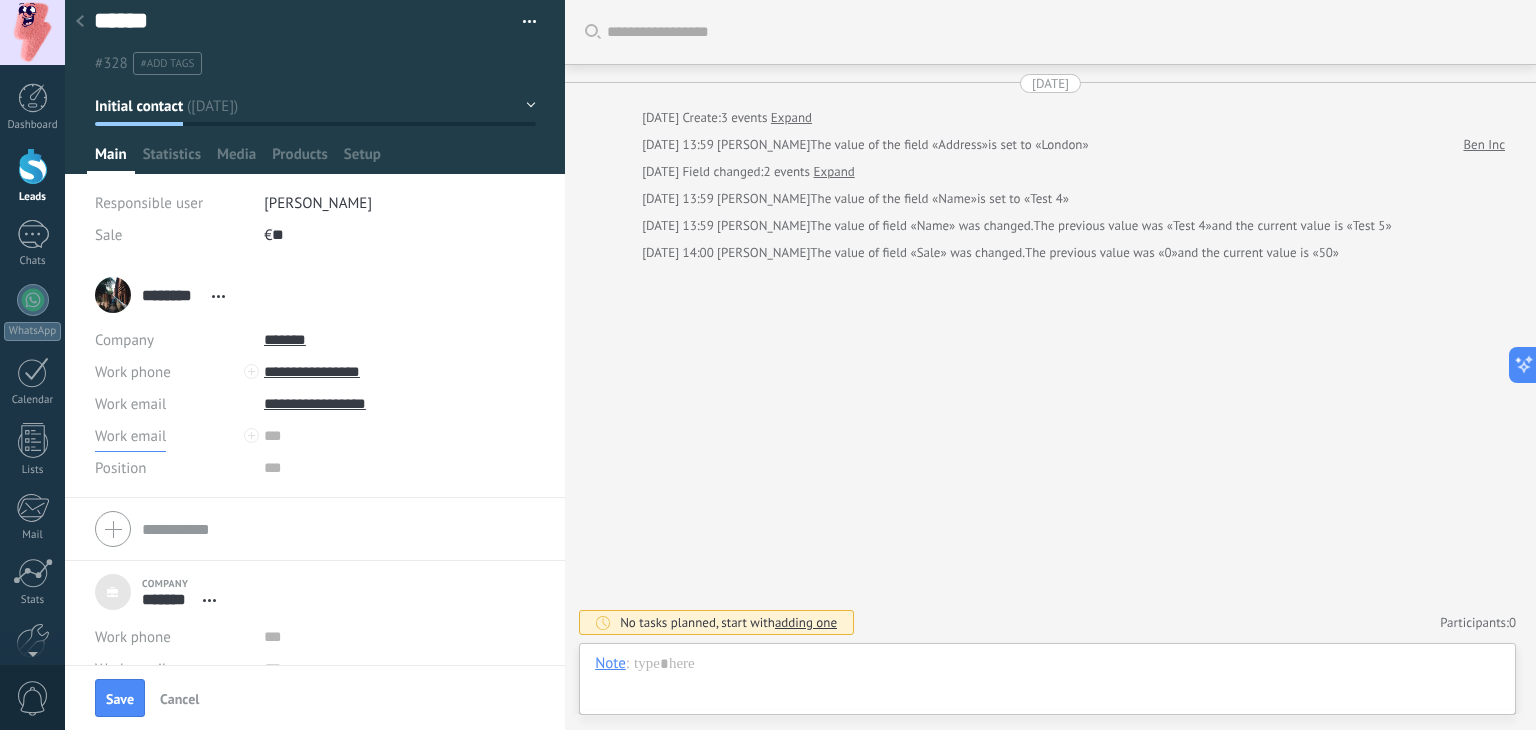 click on "Work email" at bounding box center [130, 436] 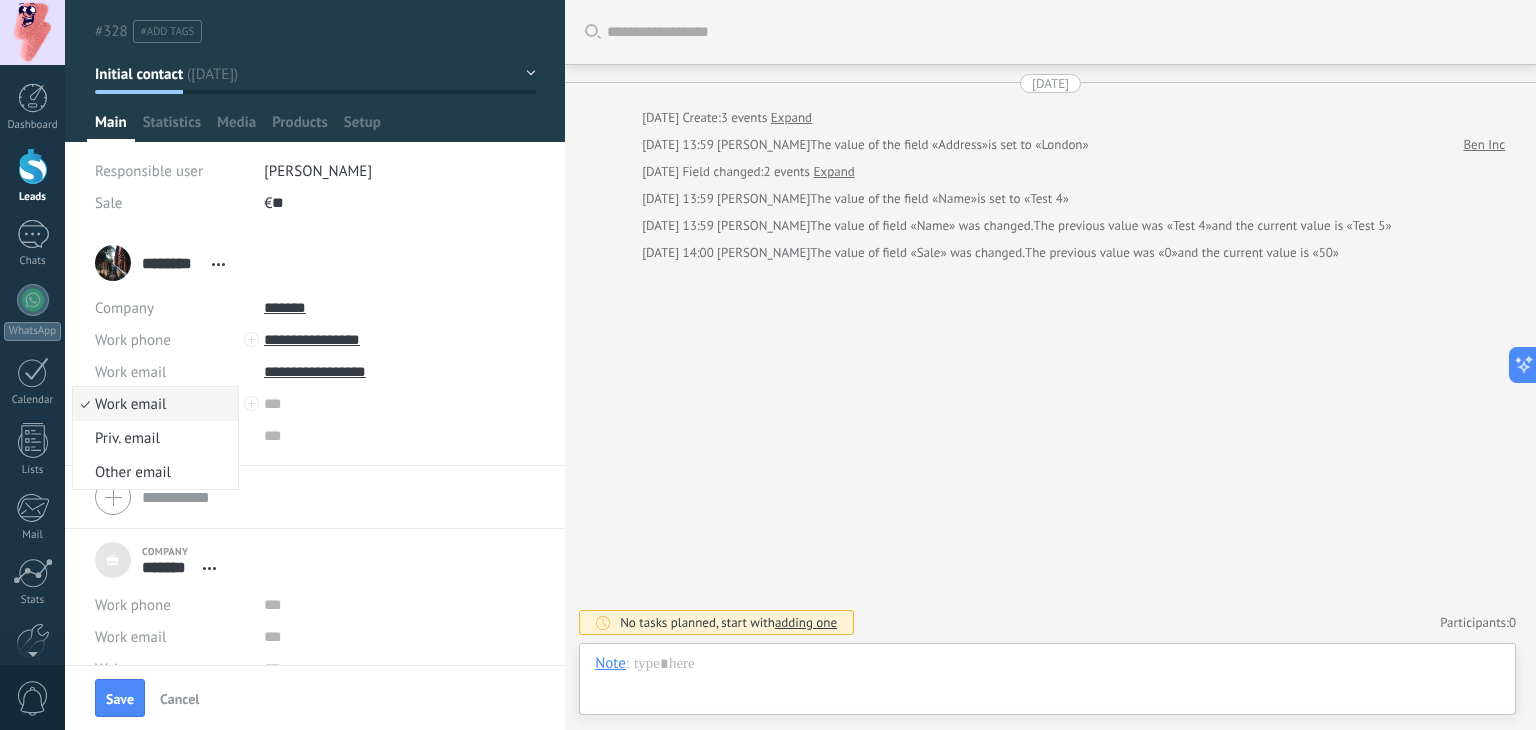 scroll, scrollTop: 8, scrollLeft: 0, axis: vertical 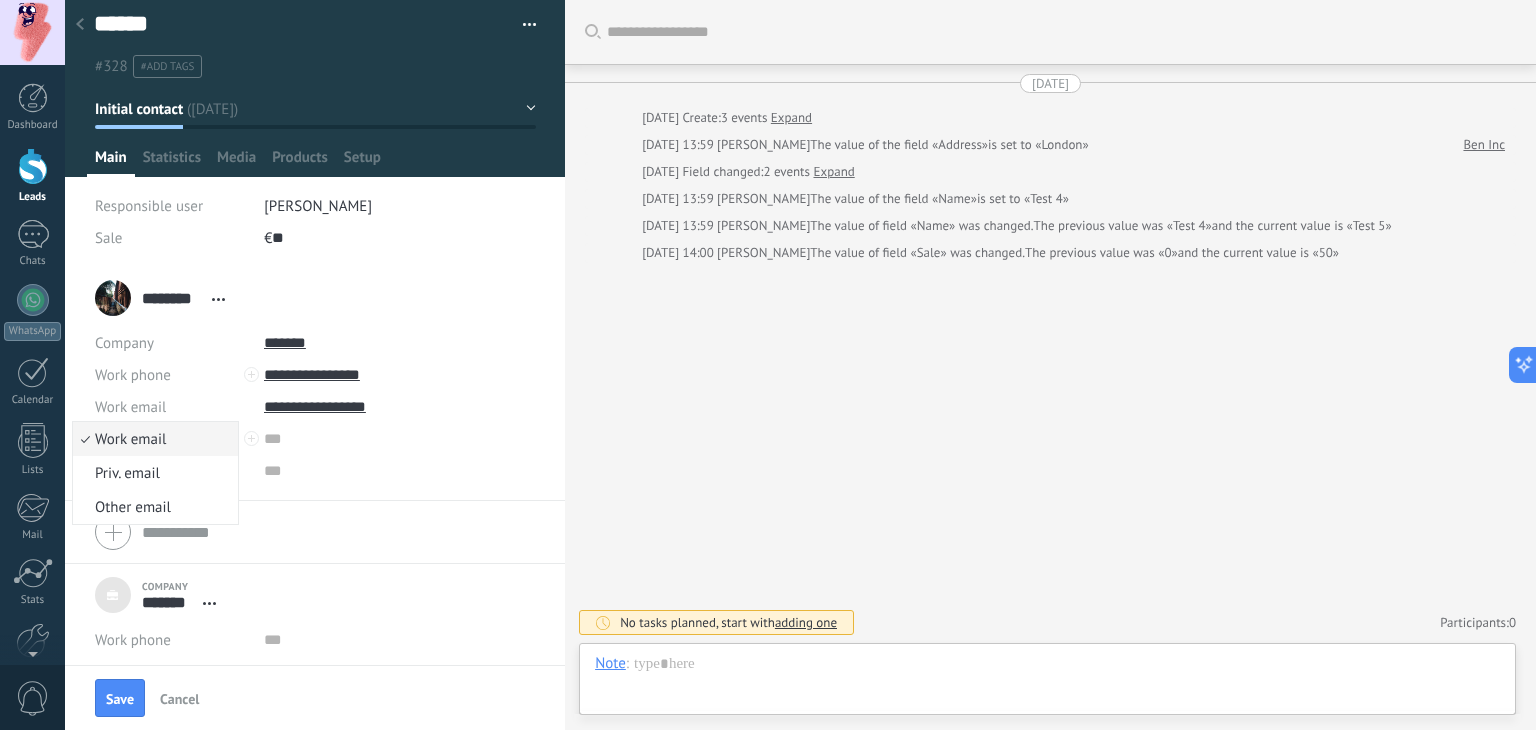 click on "Work phone
Work DD
Mobile
Fax
Home
Other
Work phone" at bounding box center [172, 375] 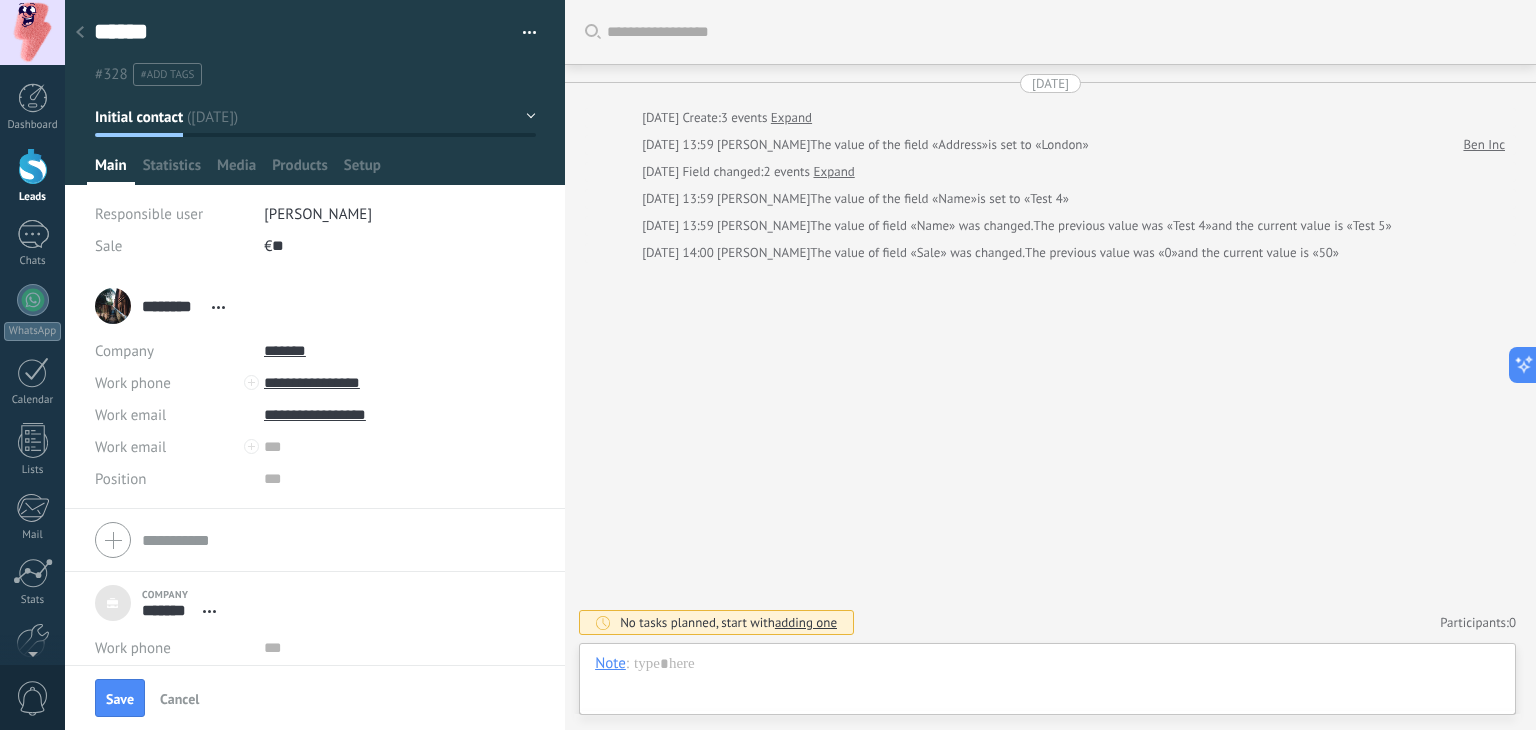 scroll, scrollTop: 0, scrollLeft: 0, axis: both 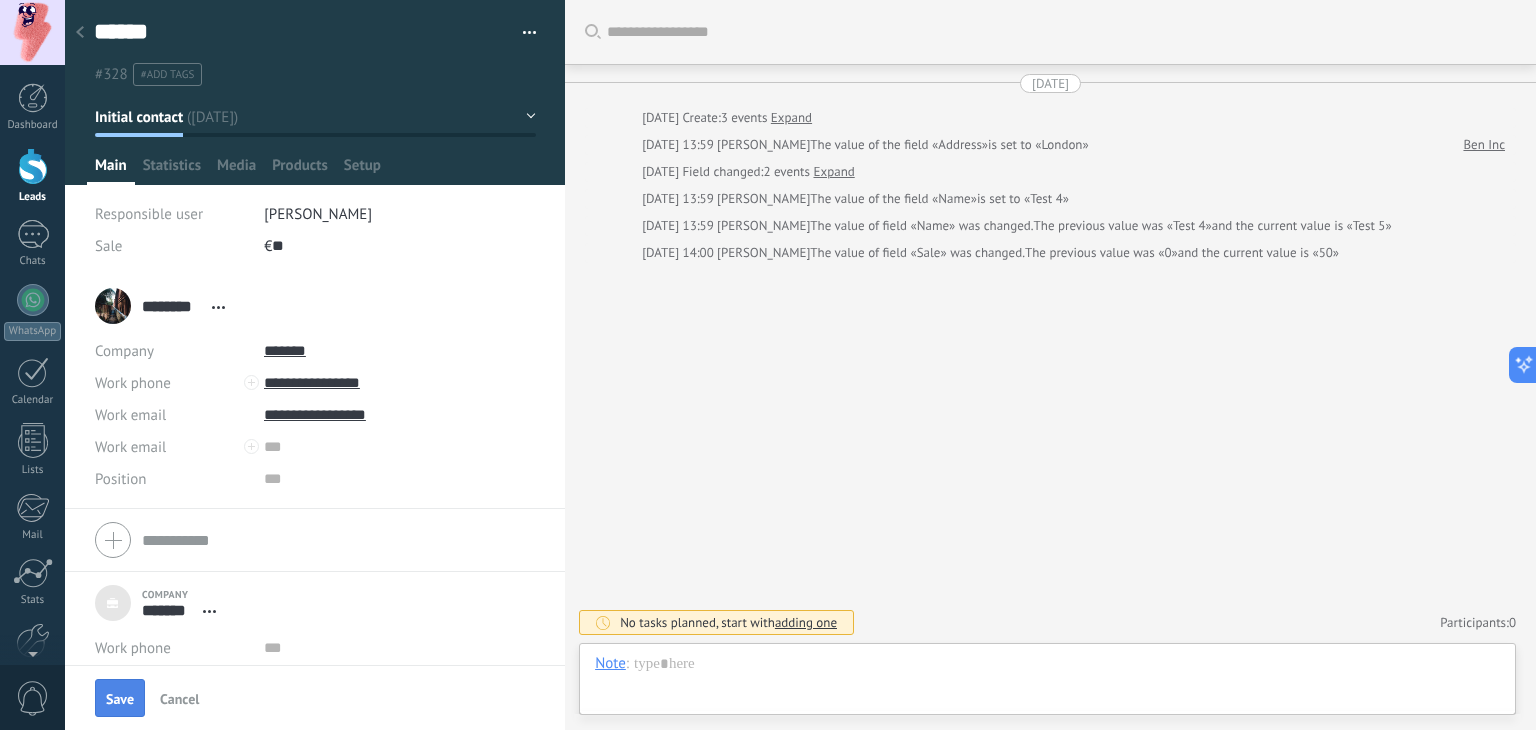 click on "Save" at bounding box center [120, 699] 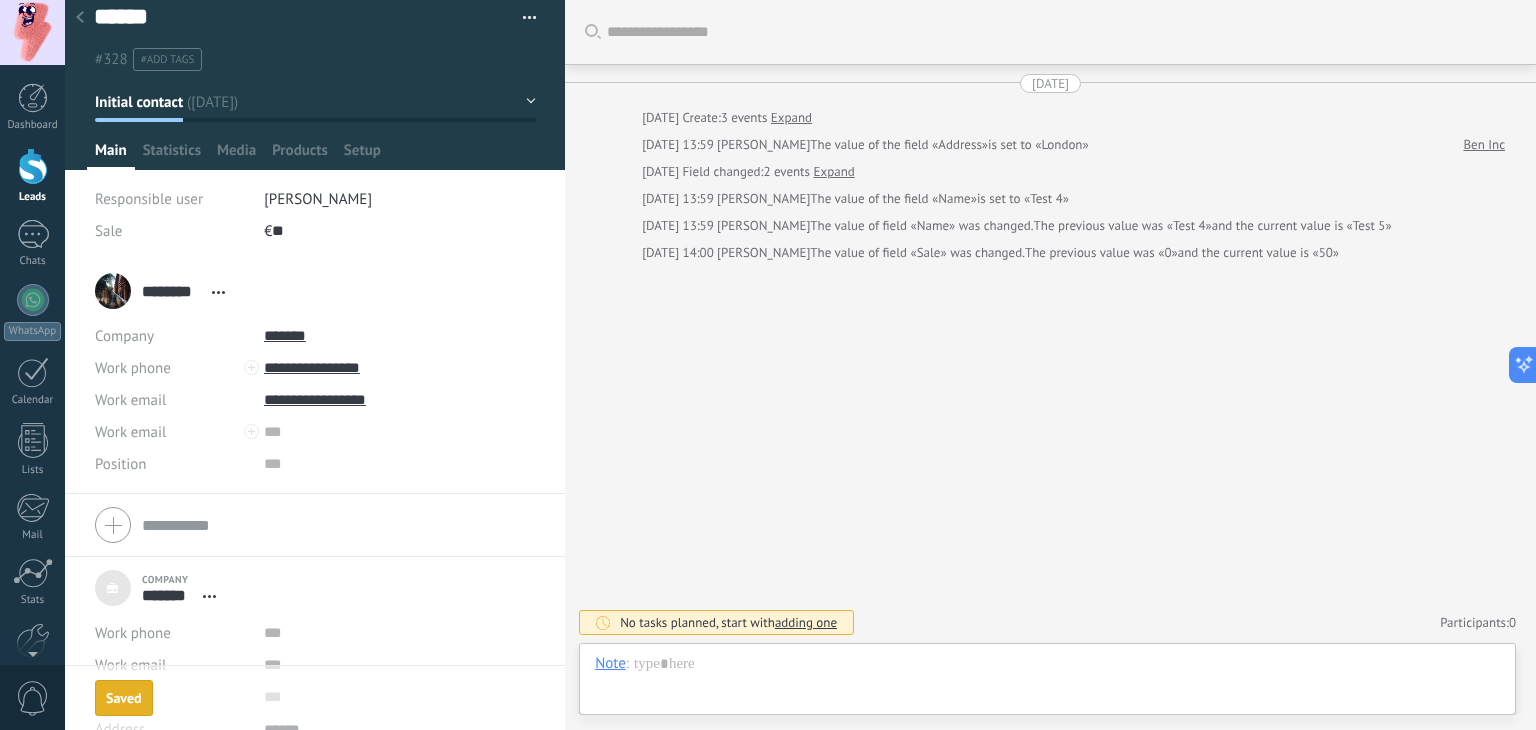 scroll, scrollTop: 43, scrollLeft: 0, axis: vertical 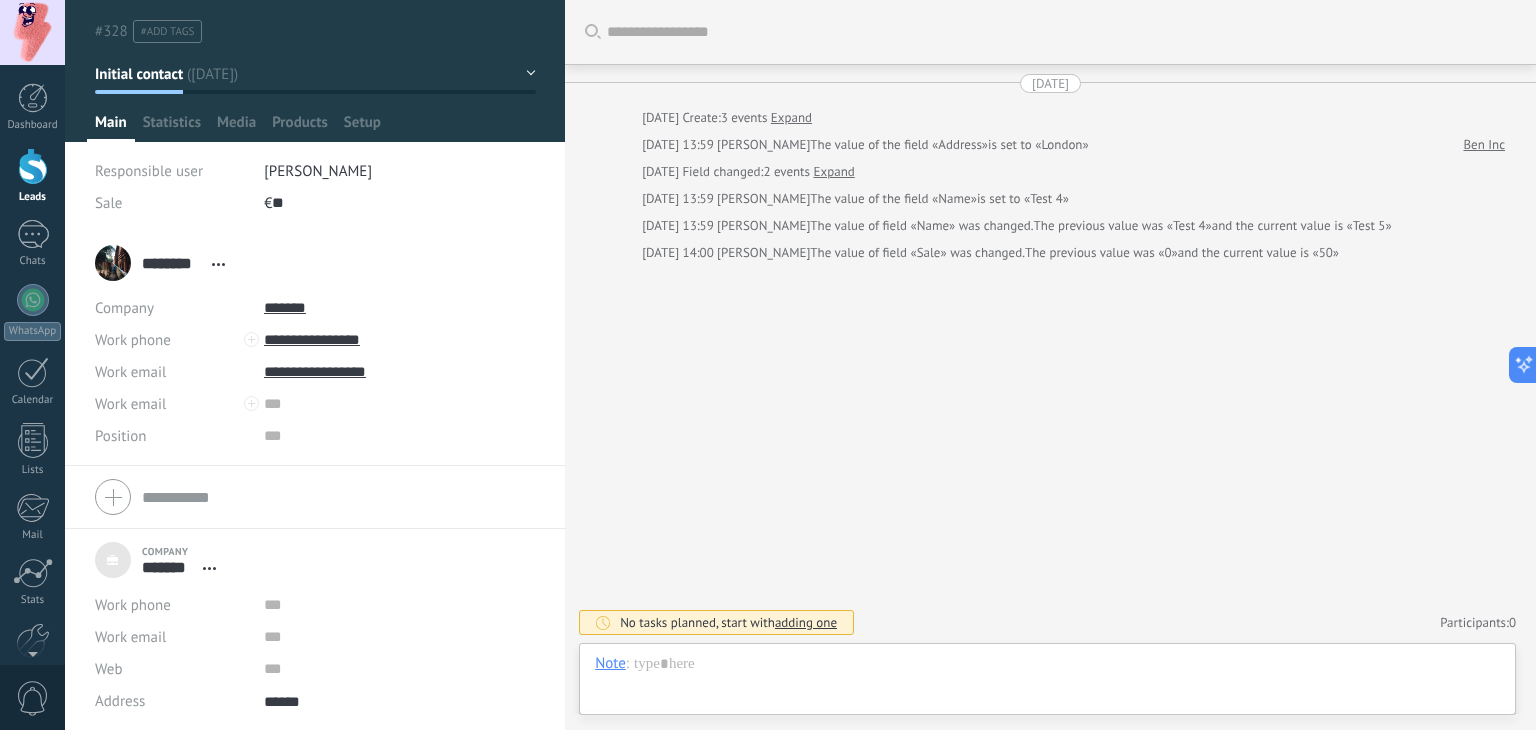 click at bounding box center [315, 497] 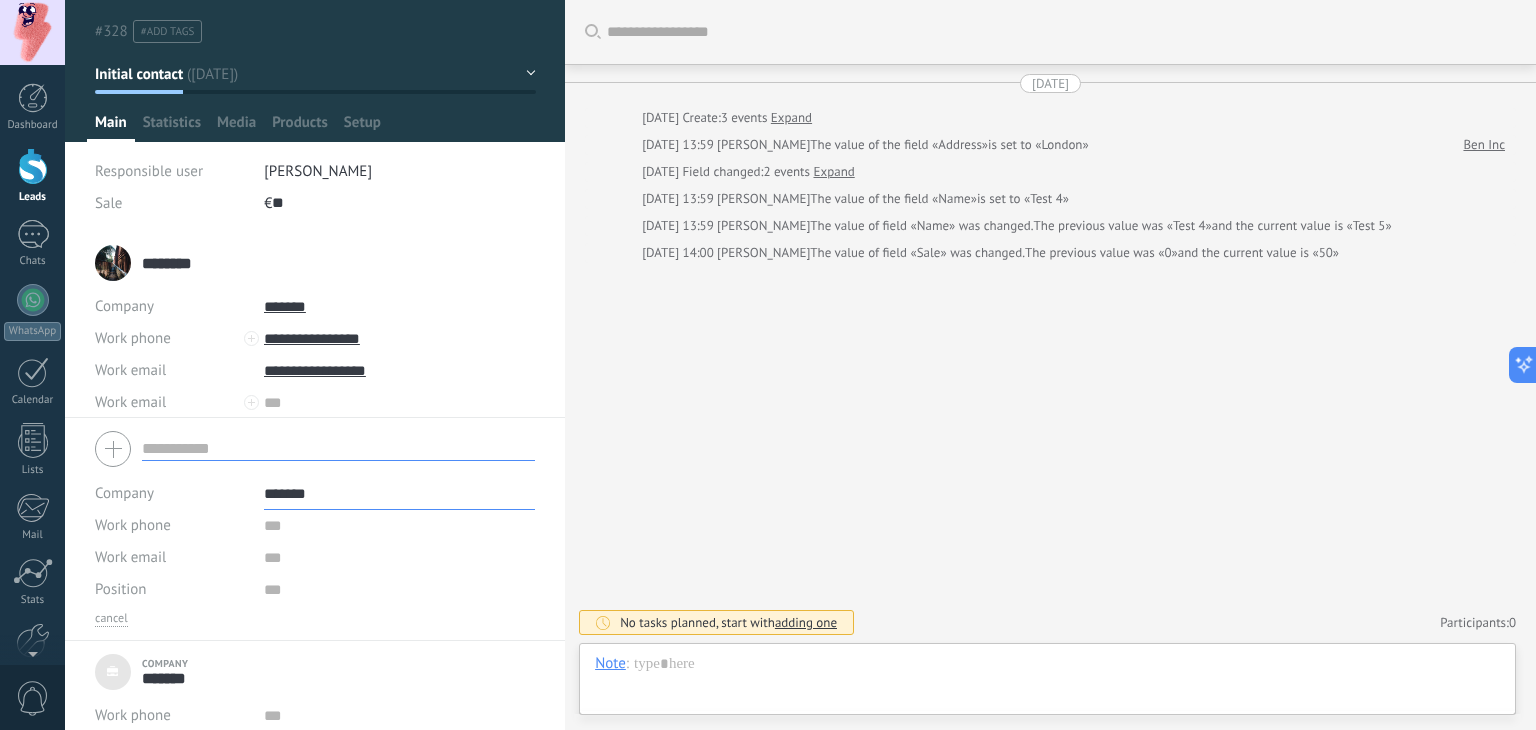 scroll, scrollTop: 20, scrollLeft: 0, axis: vertical 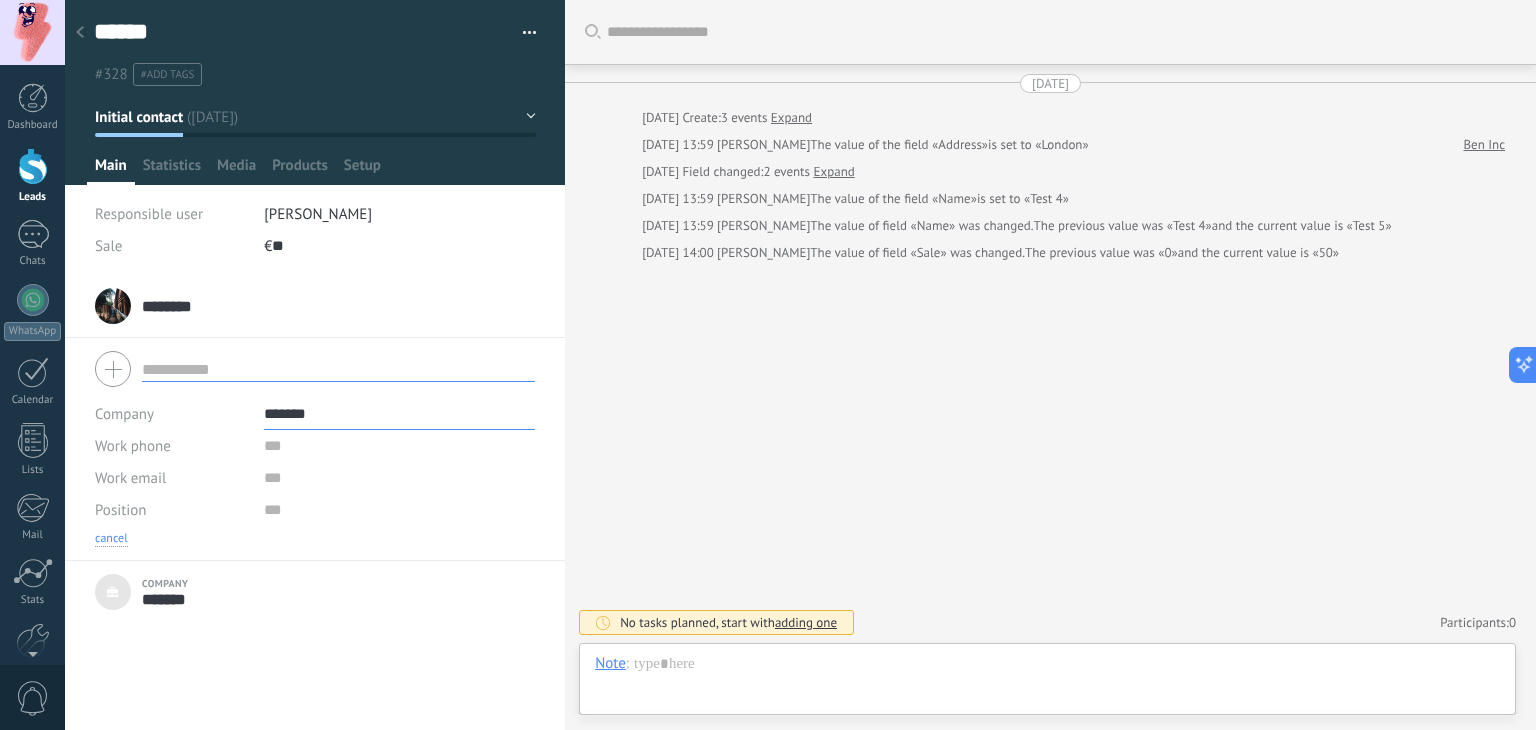 click on "cancel" at bounding box center (111, 539) 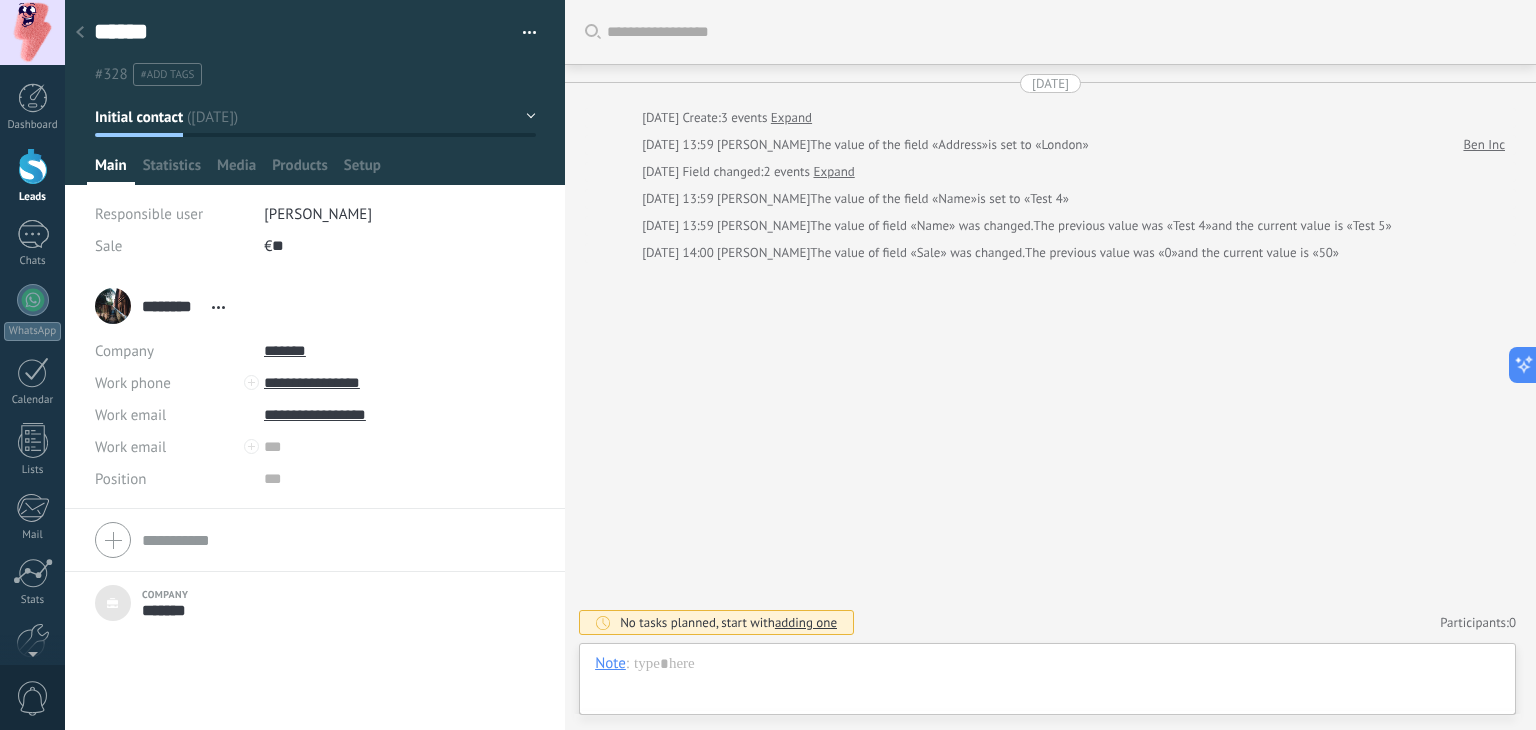 click at bounding box center [80, 33] 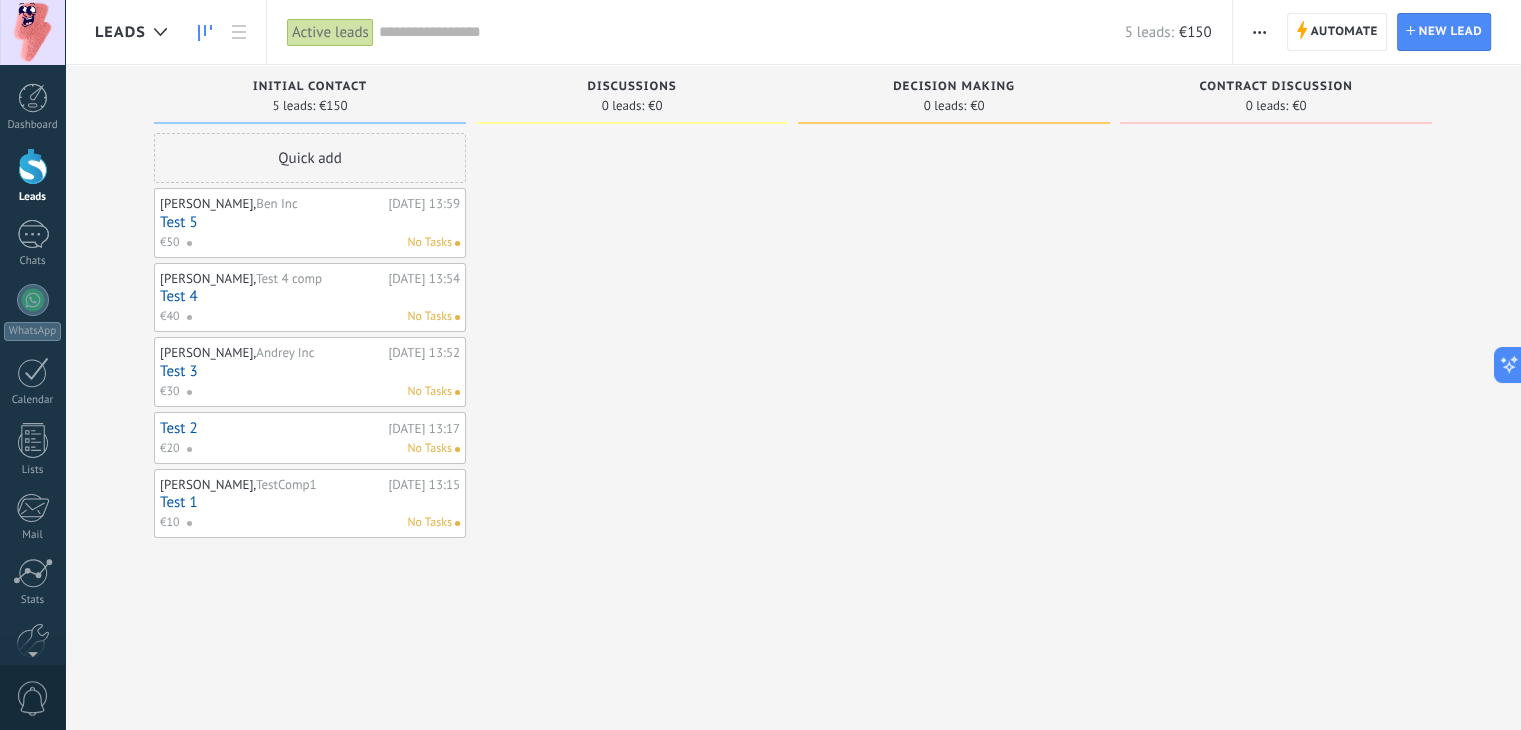 click on "Test 1" at bounding box center (310, 502) 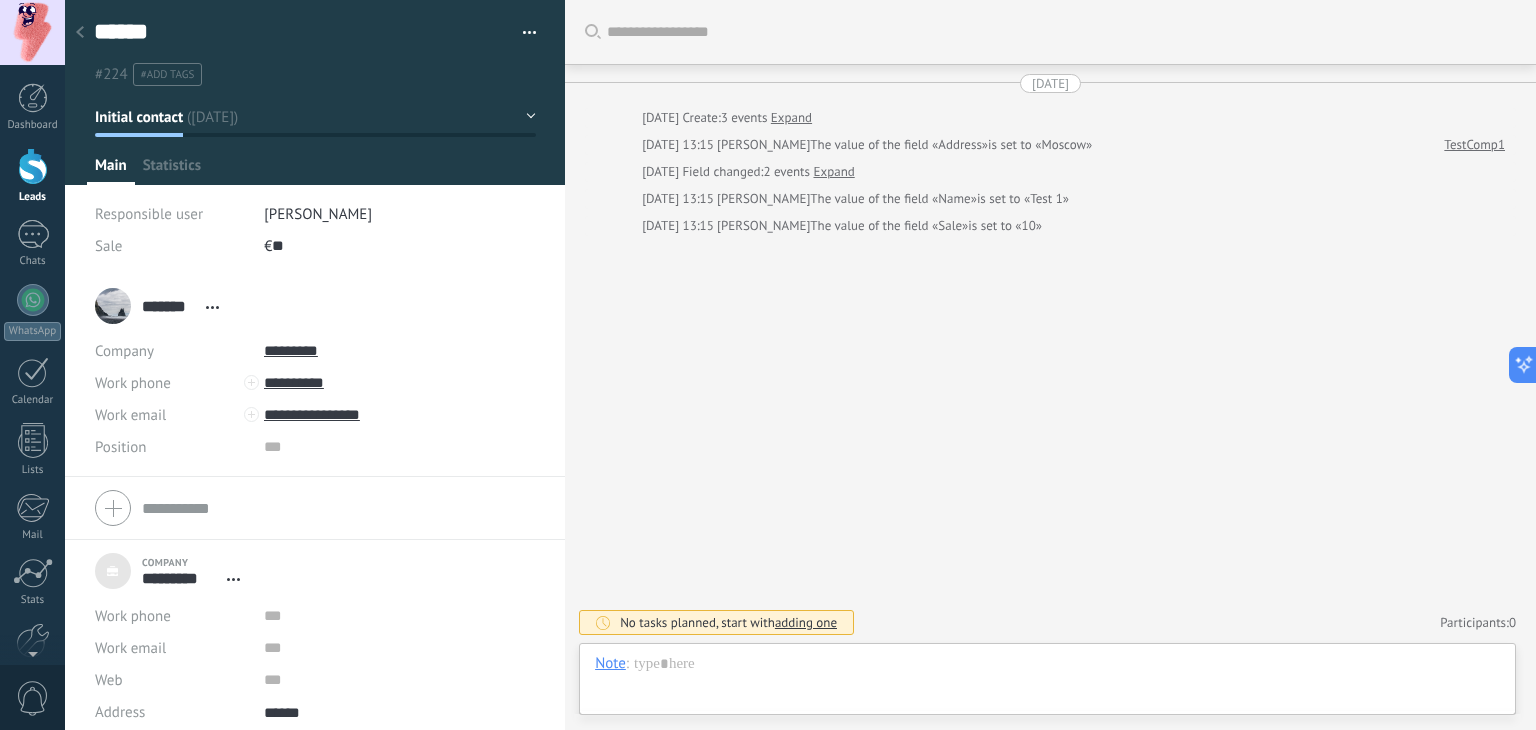 scroll, scrollTop: 20, scrollLeft: 0, axis: vertical 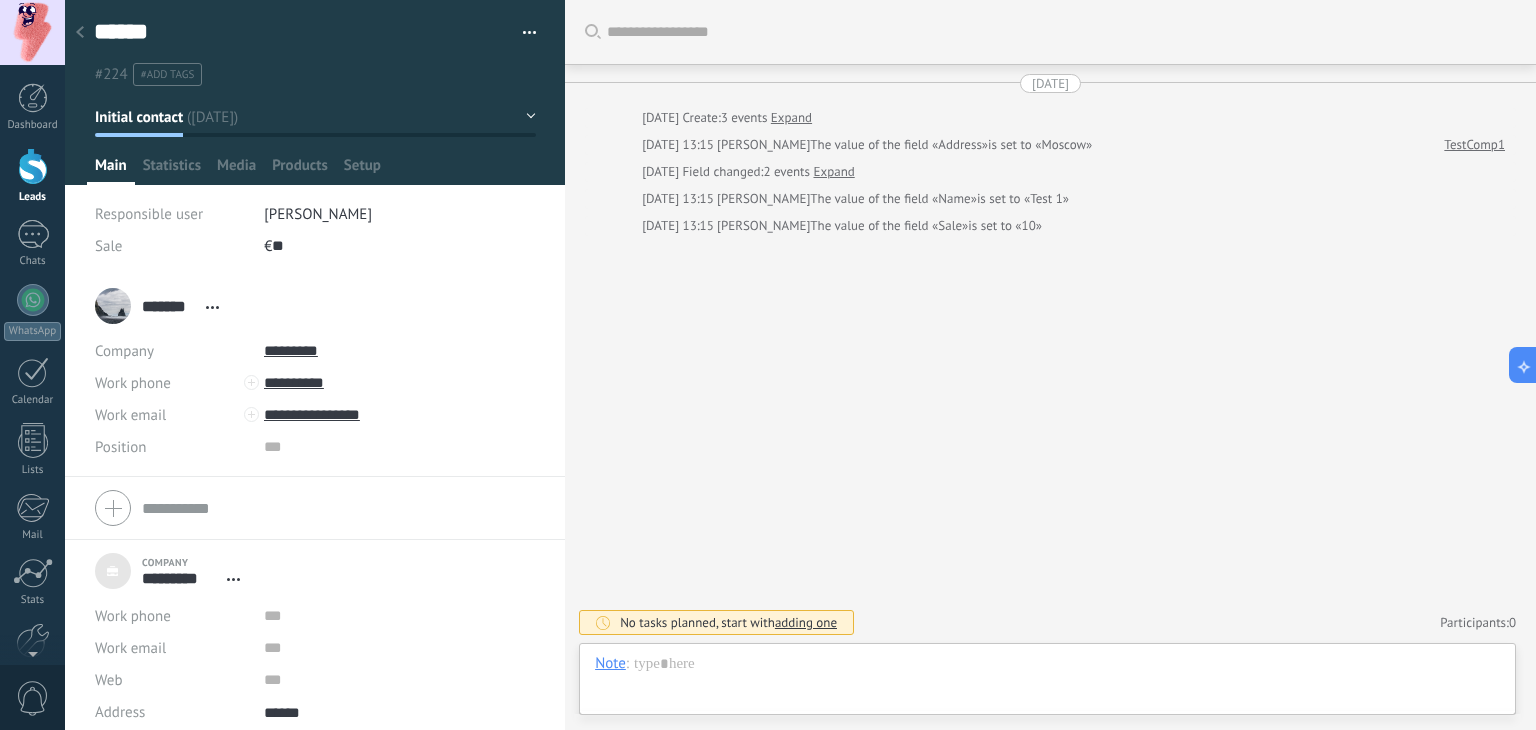 click at bounding box center [522, 33] 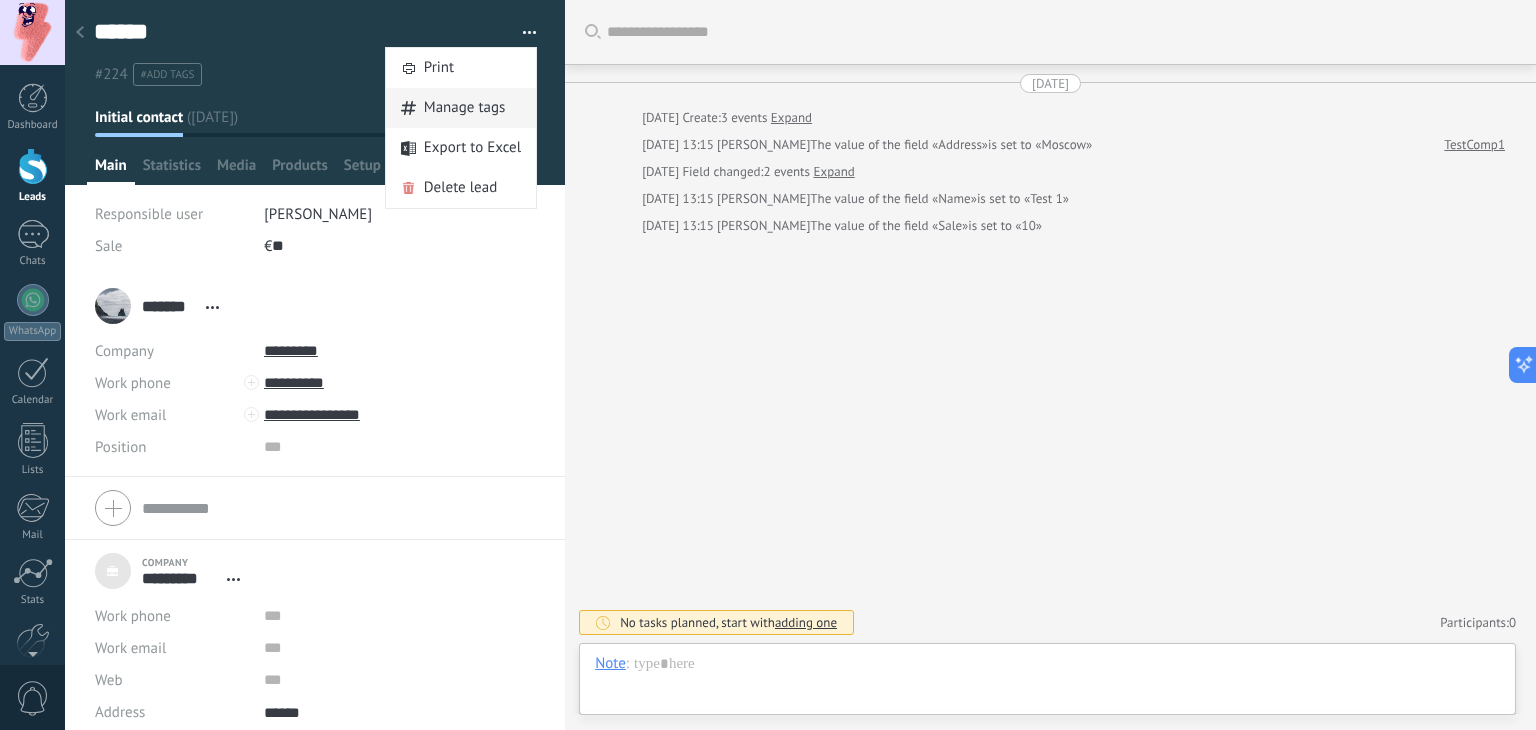 click on "Manage tags" at bounding box center [465, 108] 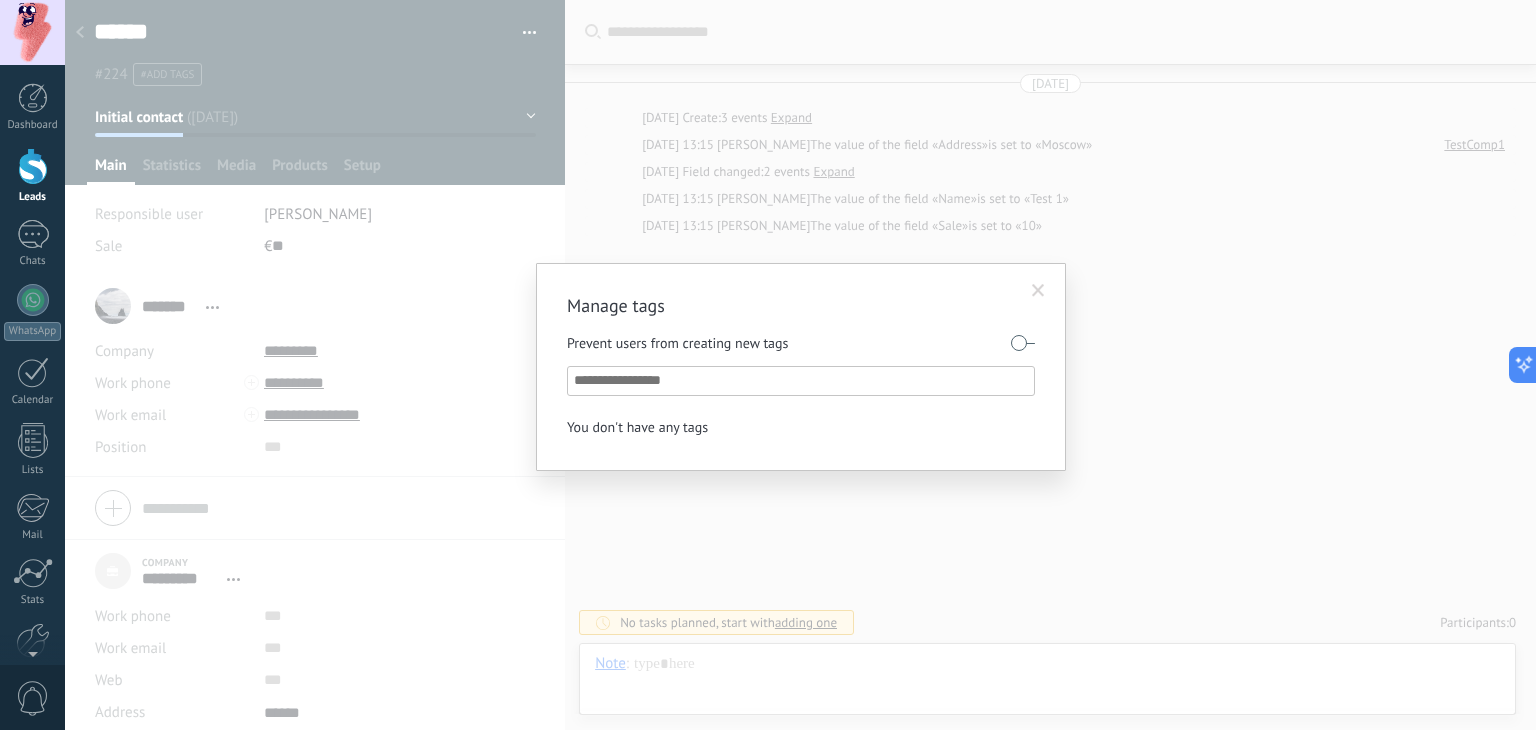 click at bounding box center [1038, 291] 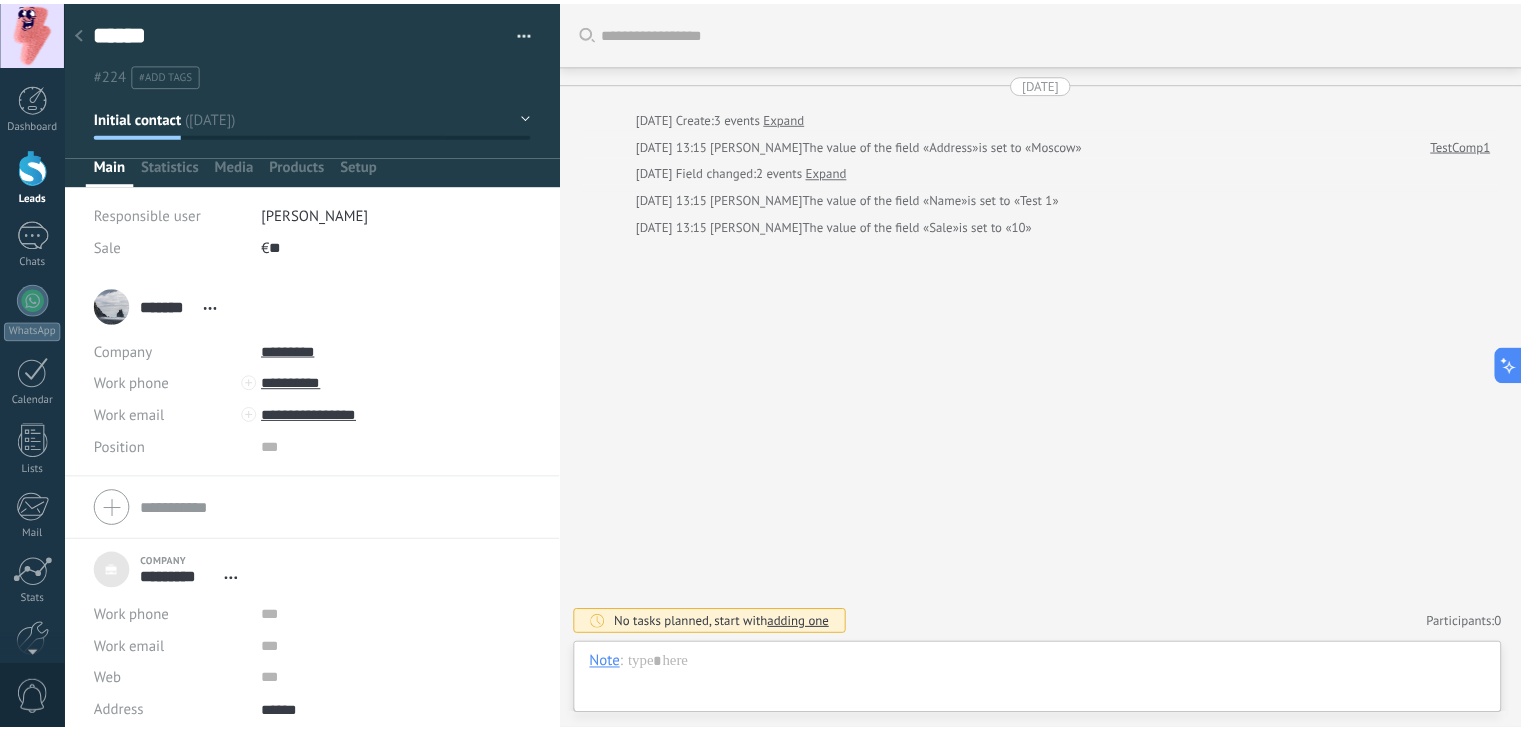 scroll, scrollTop: 11, scrollLeft: 0, axis: vertical 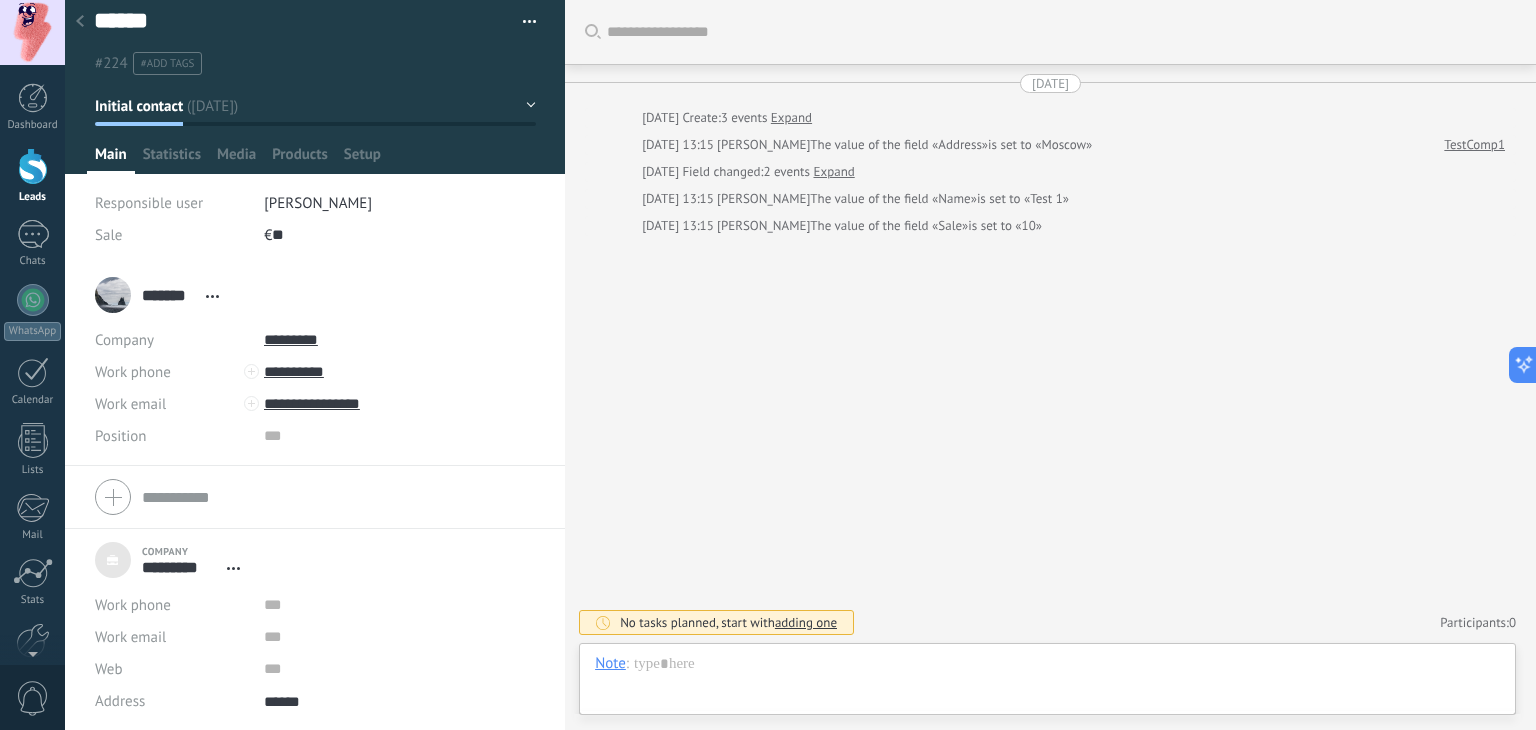 click at bounding box center [80, 22] 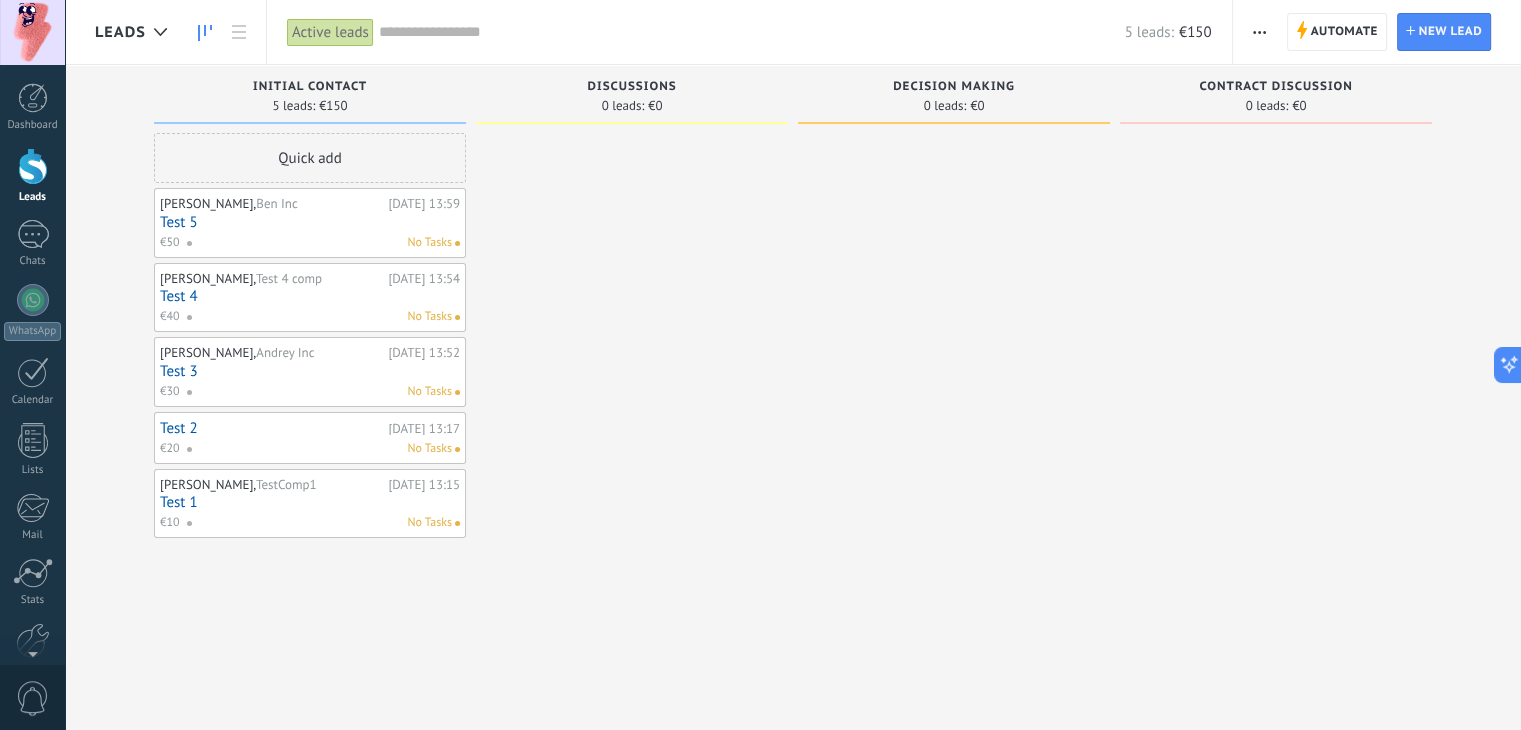 click on "Quick add" at bounding box center (310, 158) 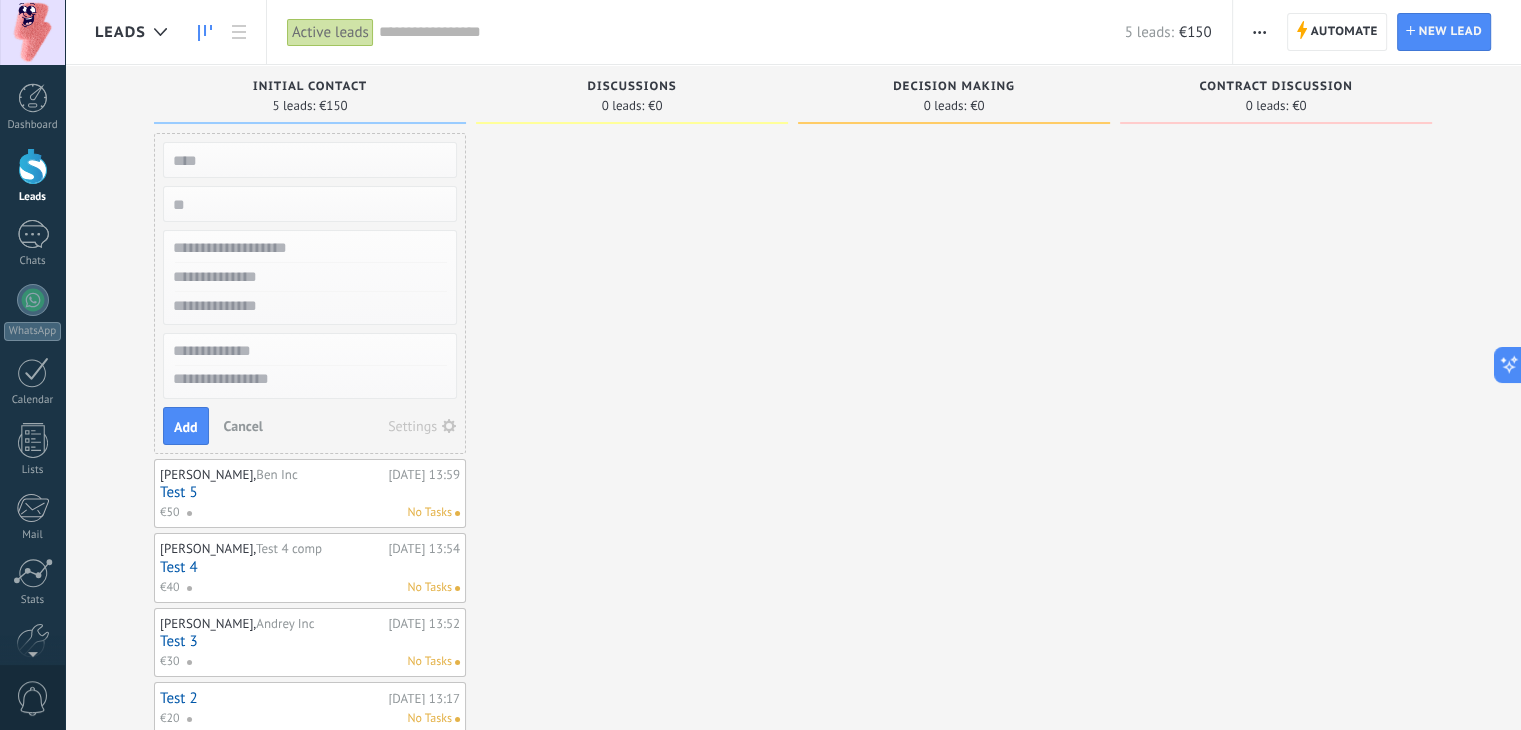 click at bounding box center (308, 277) 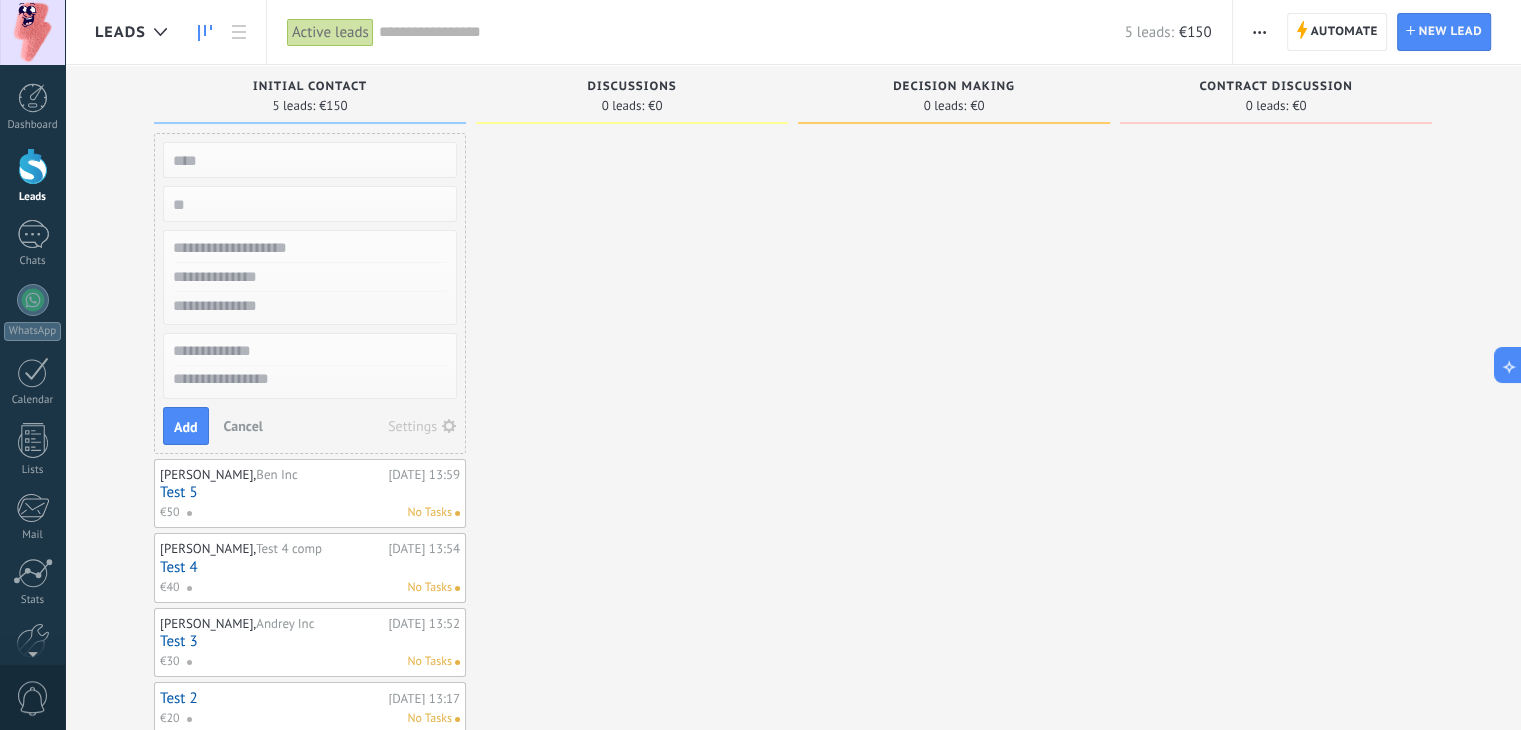 click on "Settings" at bounding box center [412, 426] 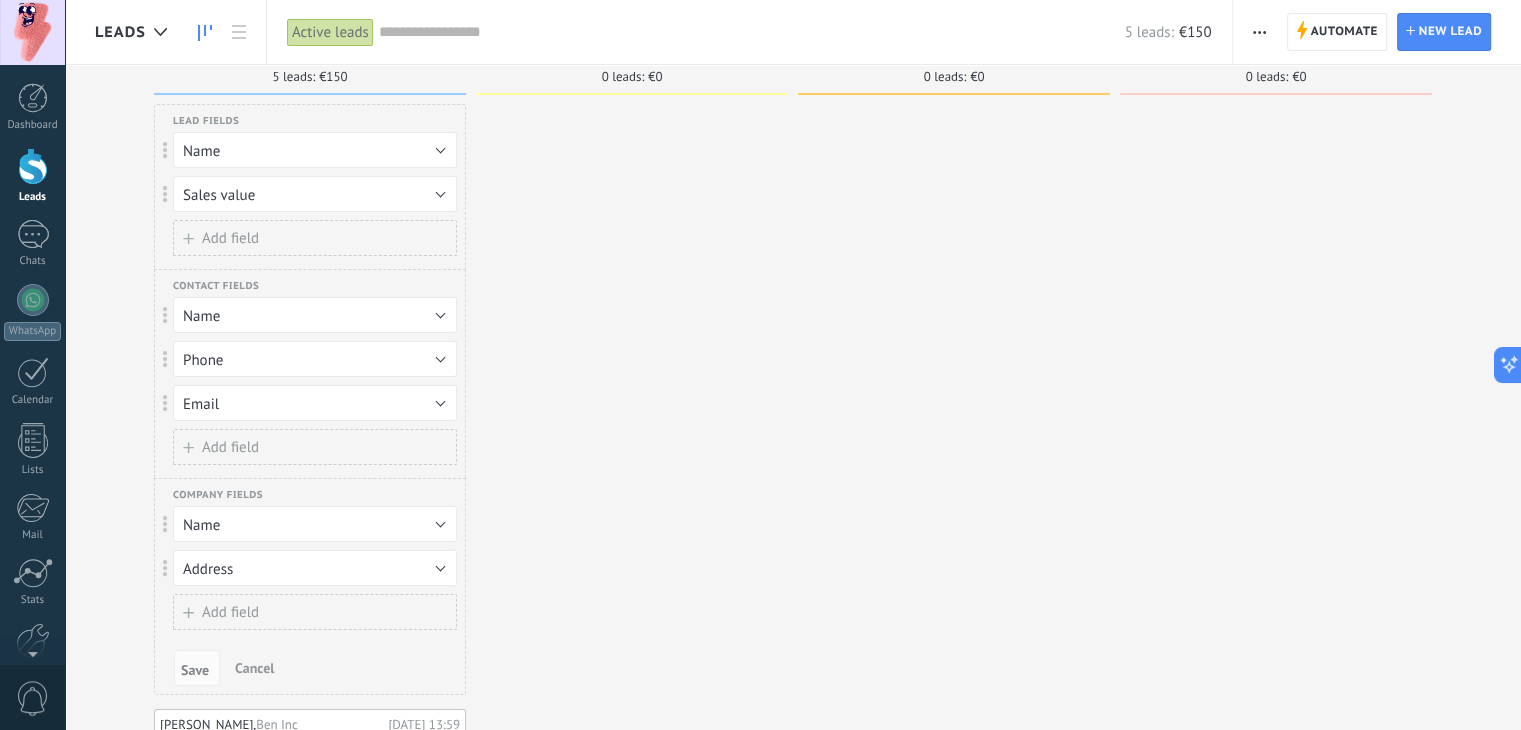 scroll, scrollTop: 0, scrollLeft: 0, axis: both 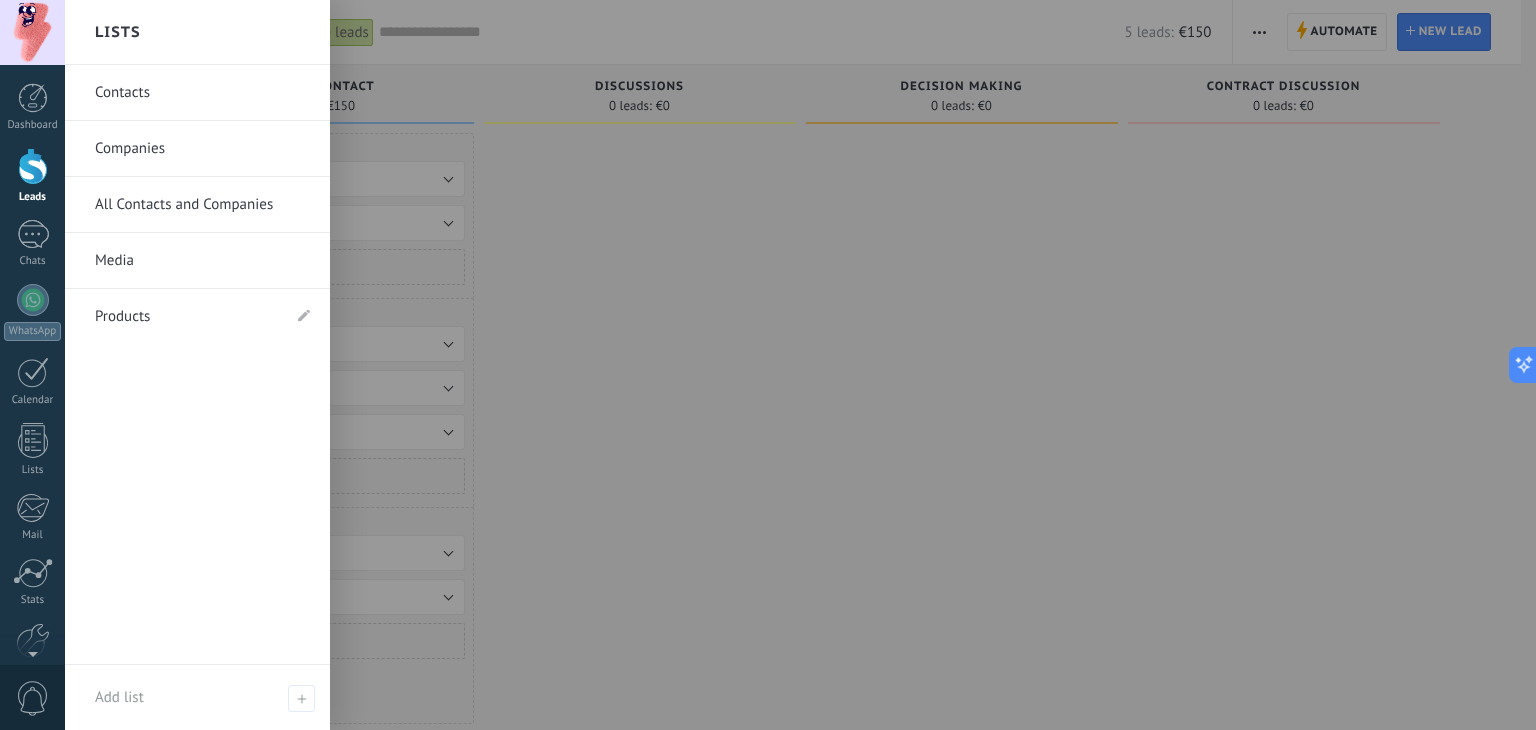 click on "Contacts" at bounding box center (202, 93) 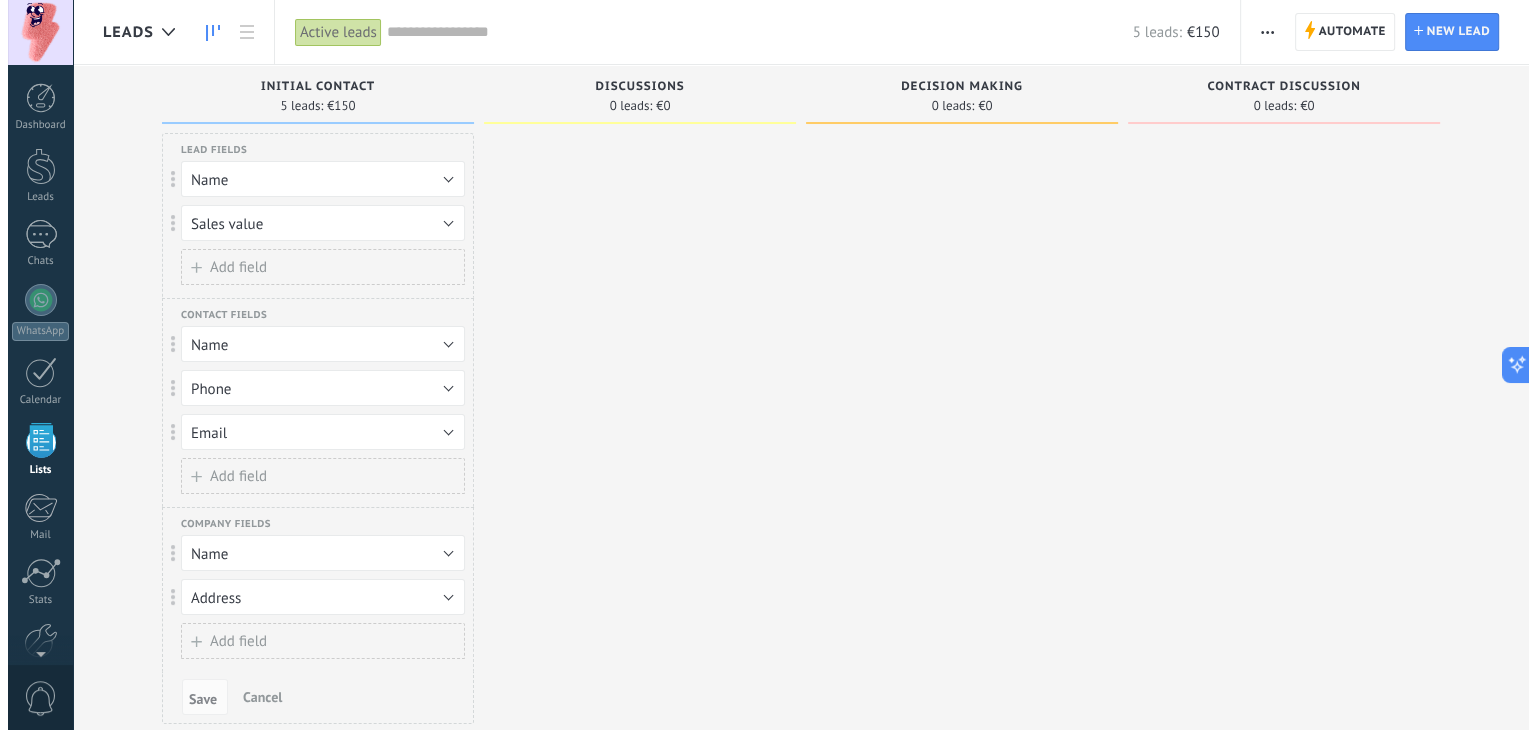 scroll, scrollTop: 51, scrollLeft: 0, axis: vertical 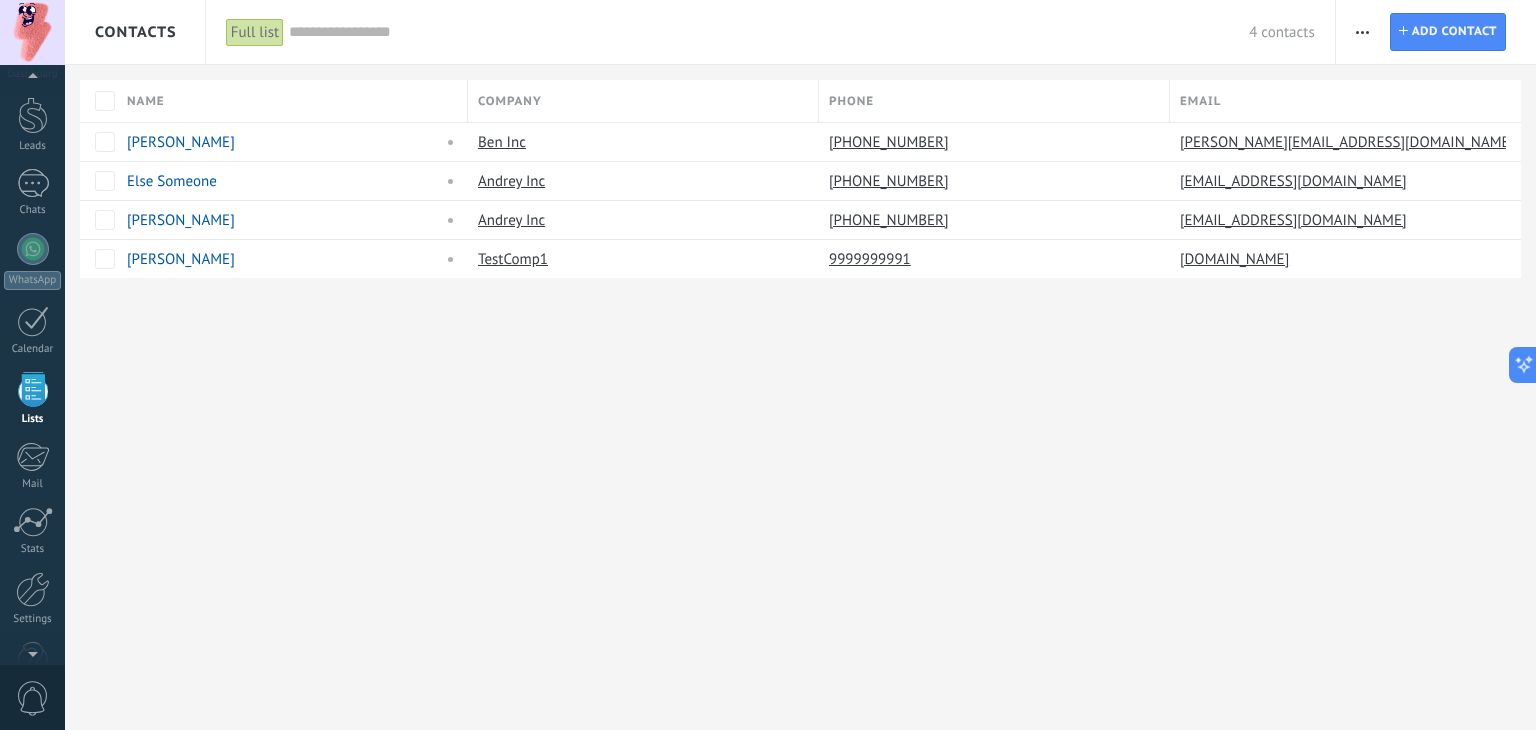 click 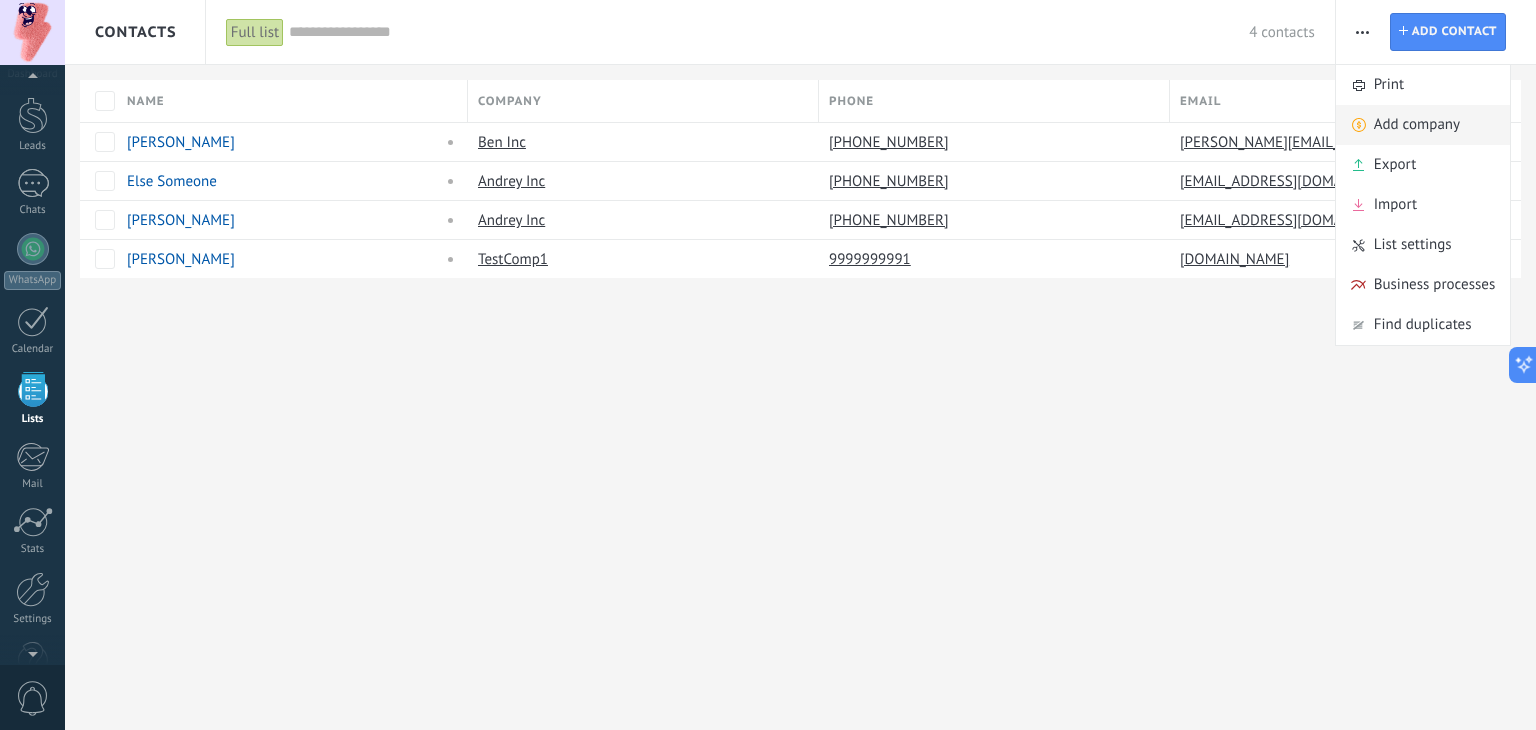 click on "Add company" at bounding box center (1417, 125) 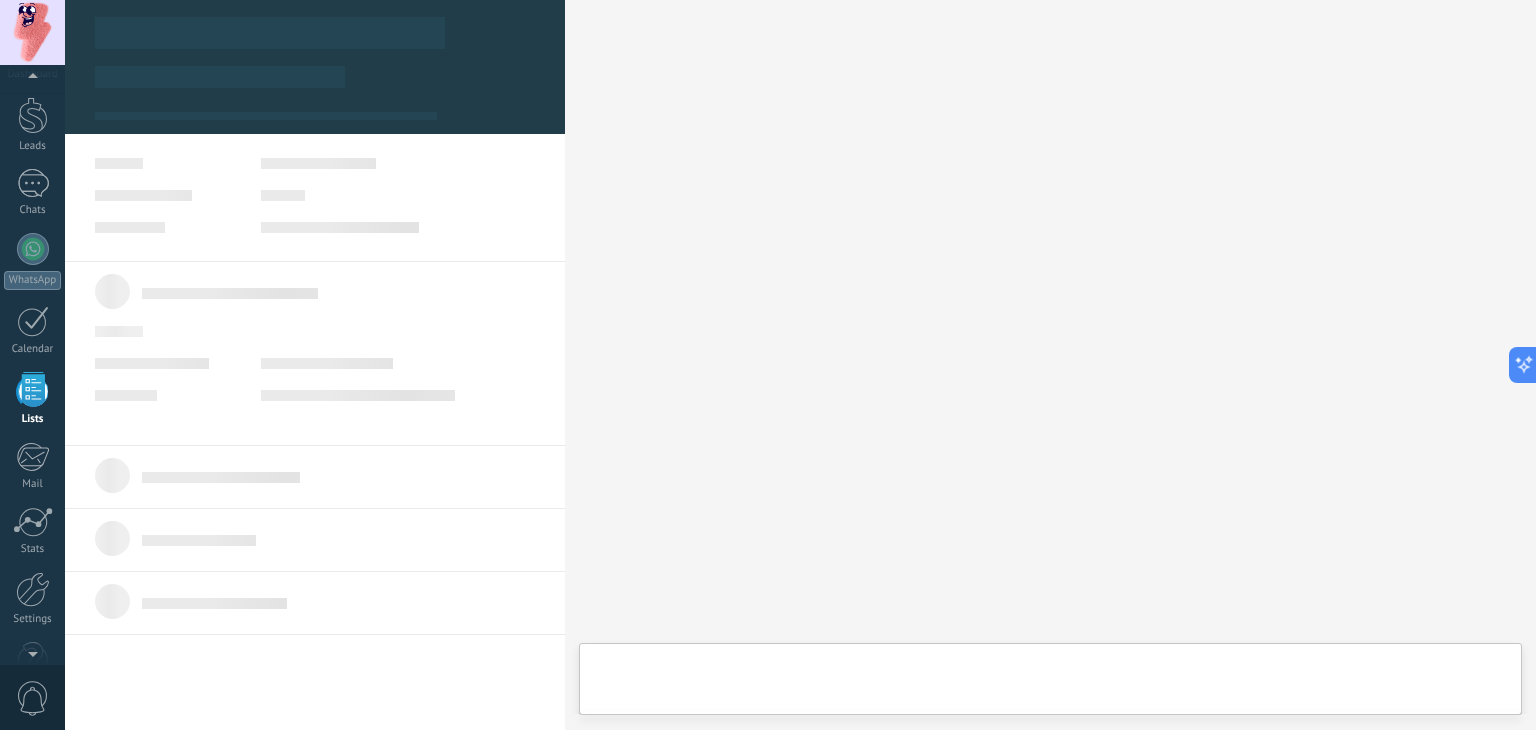 type on "***" 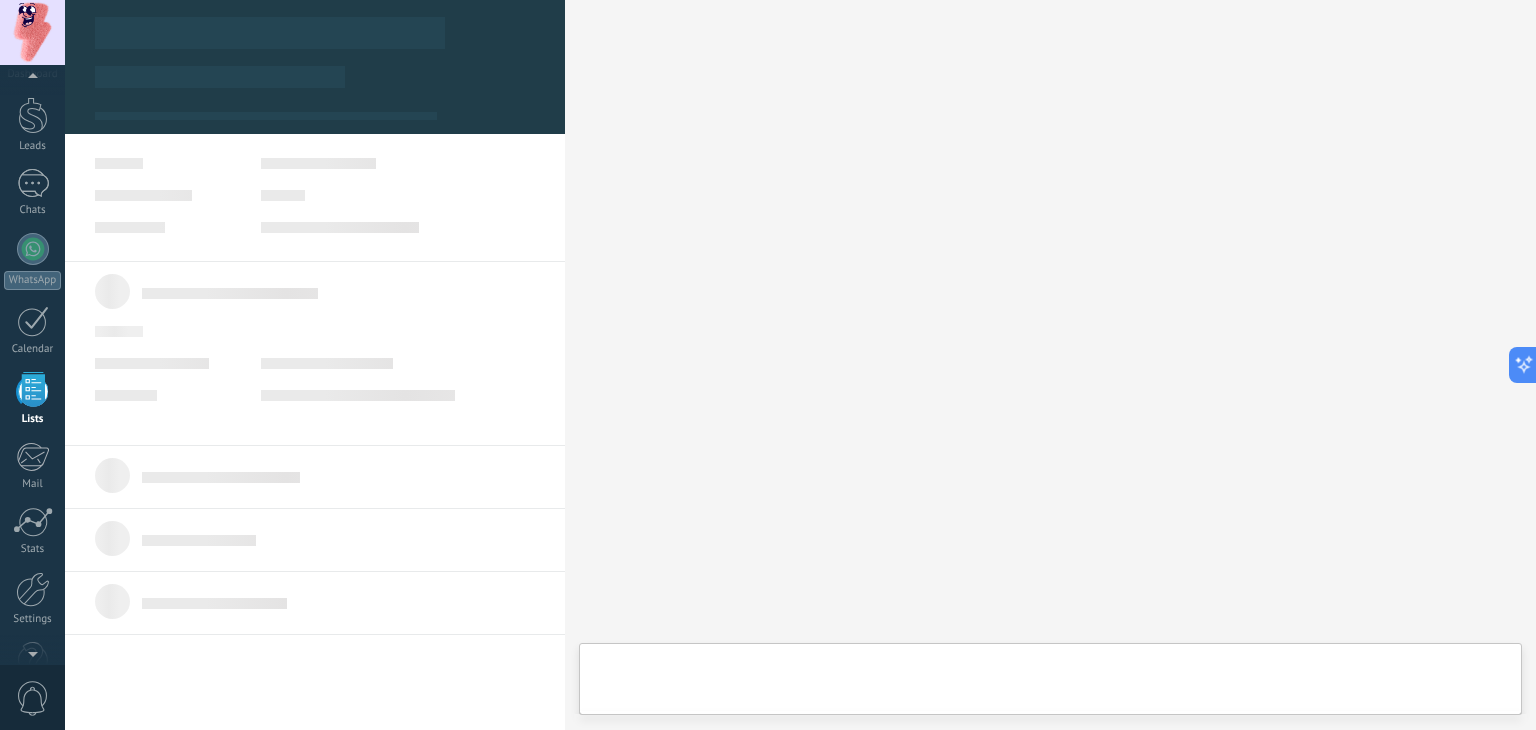 scroll, scrollTop: 20, scrollLeft: 0, axis: vertical 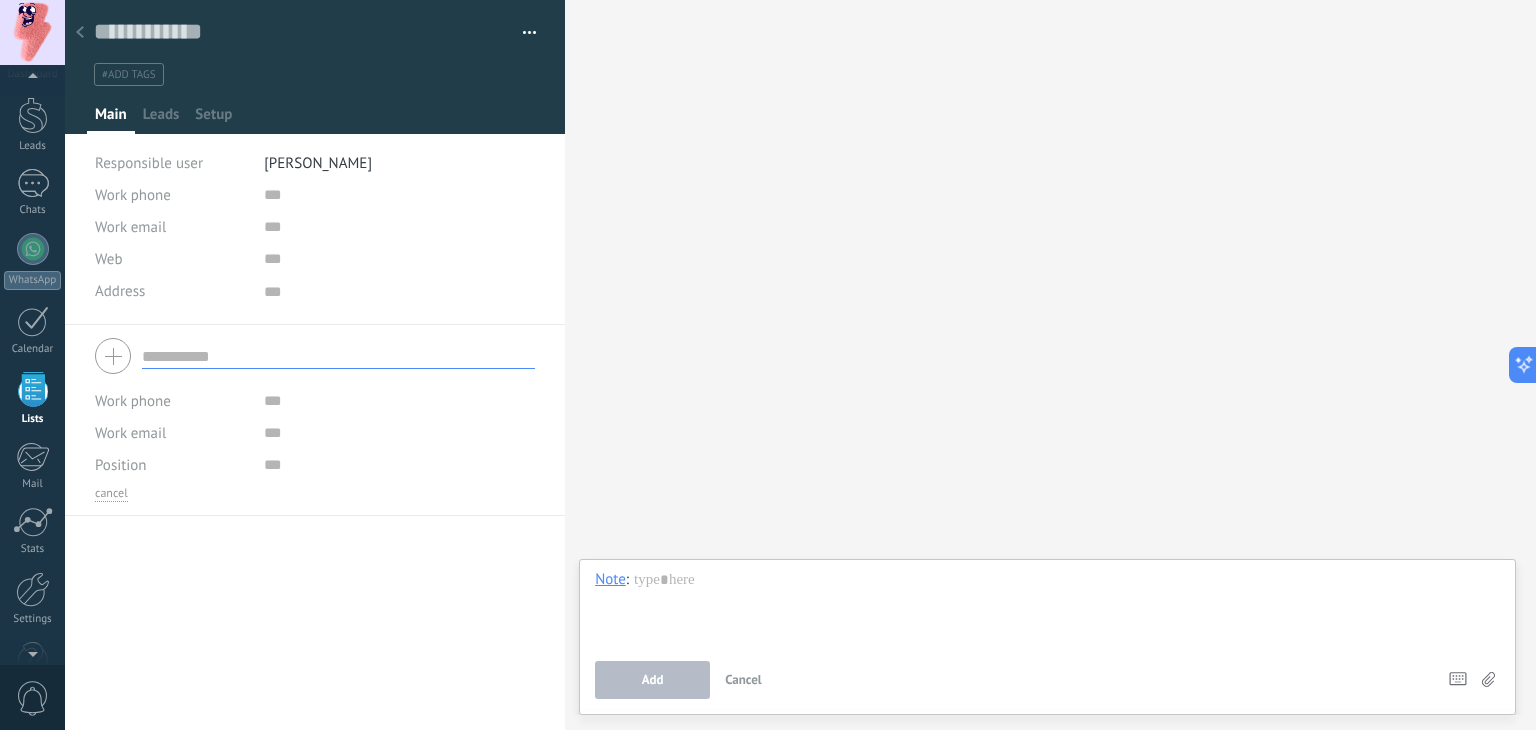 click at bounding box center (338, 356) 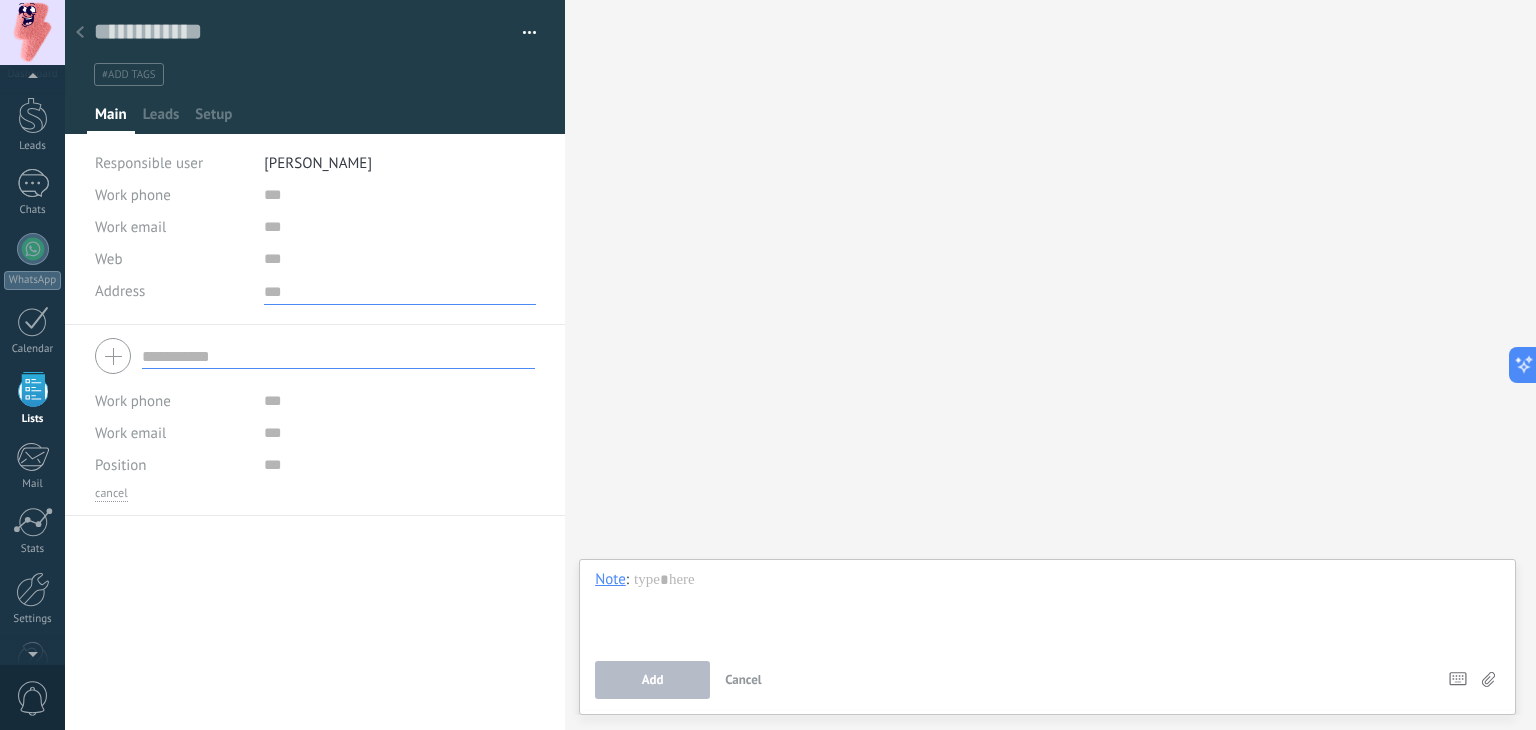 click at bounding box center [400, 290] 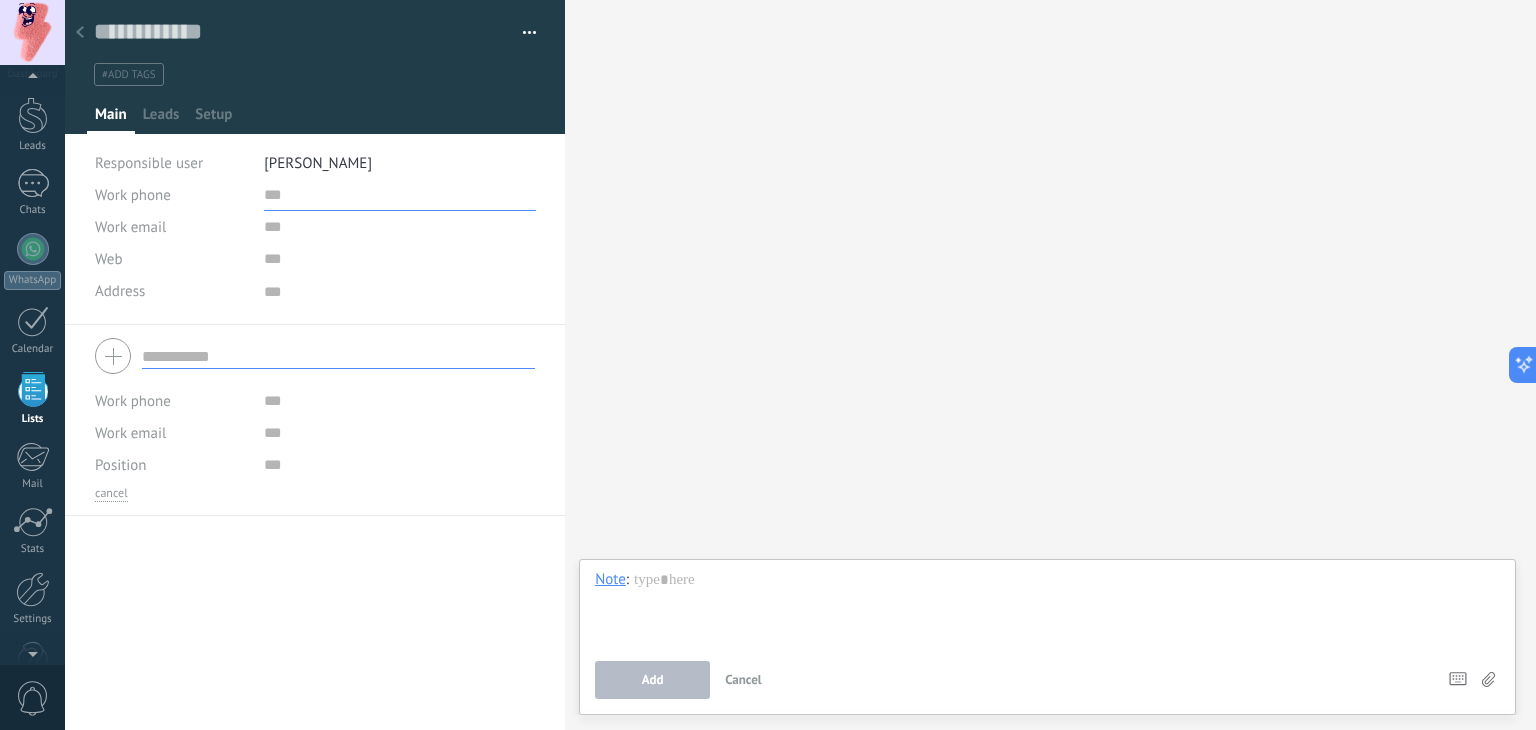 click at bounding box center [400, 195] 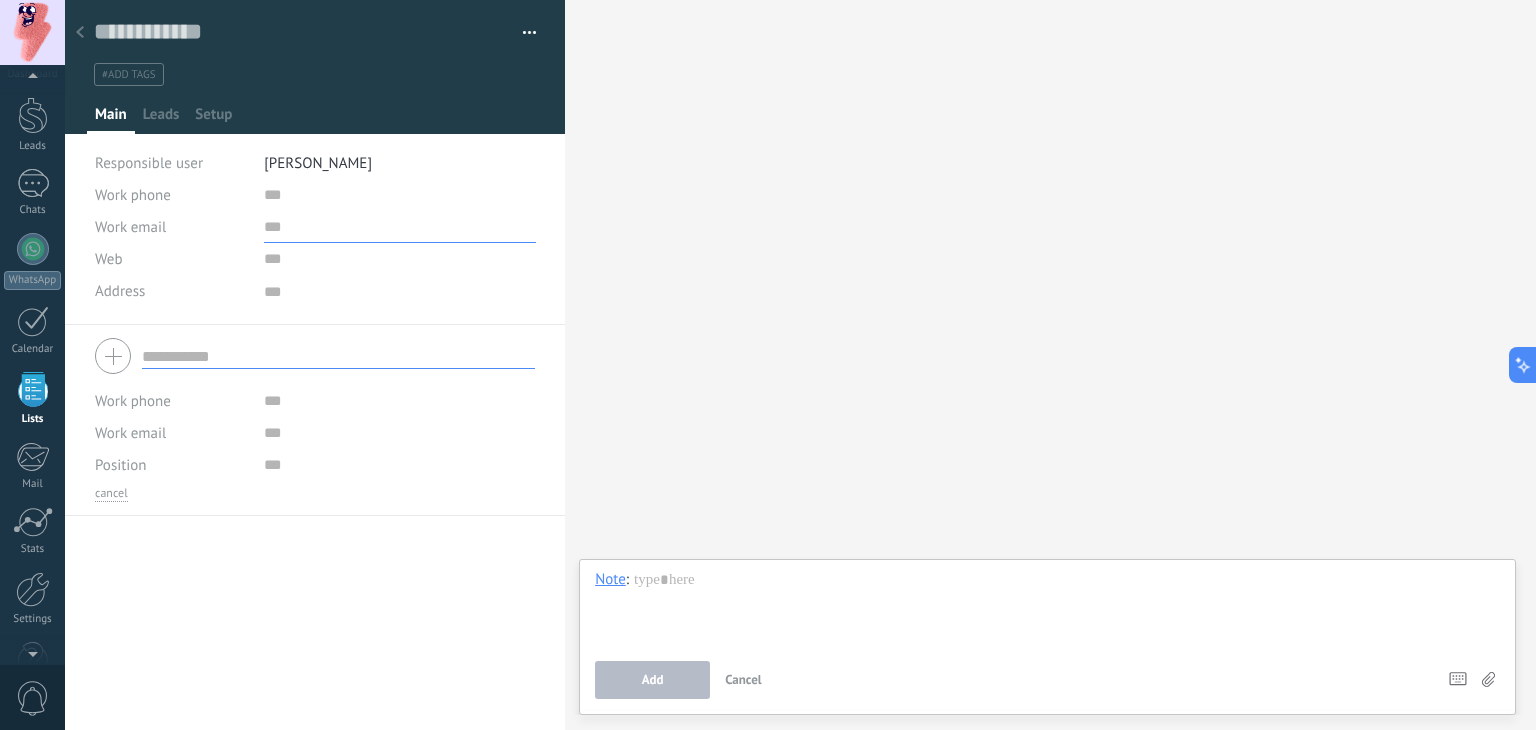 drag, startPoint x: 281, startPoint y: 229, endPoint x: 296, endPoint y: 246, distance: 22.671568 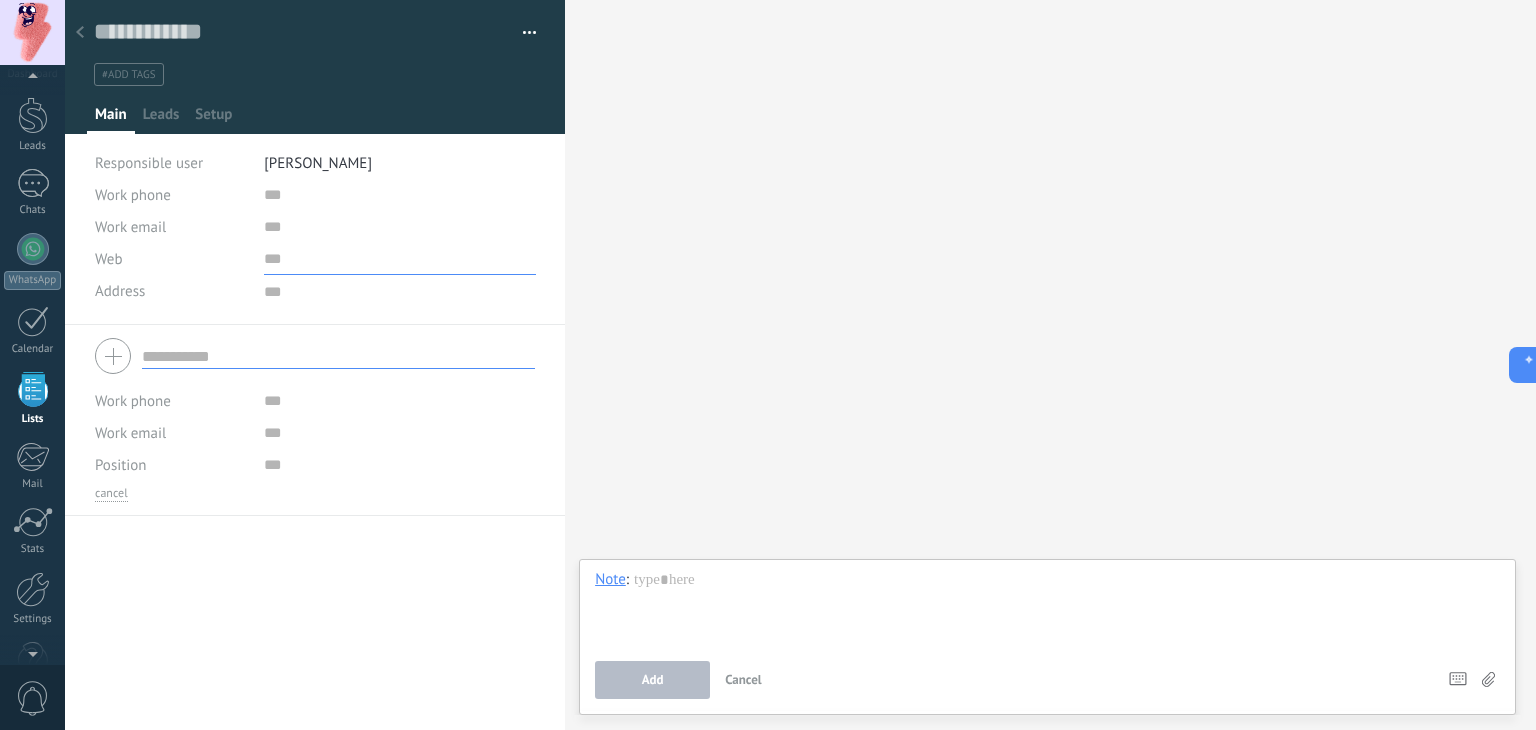 click at bounding box center (400, 259) 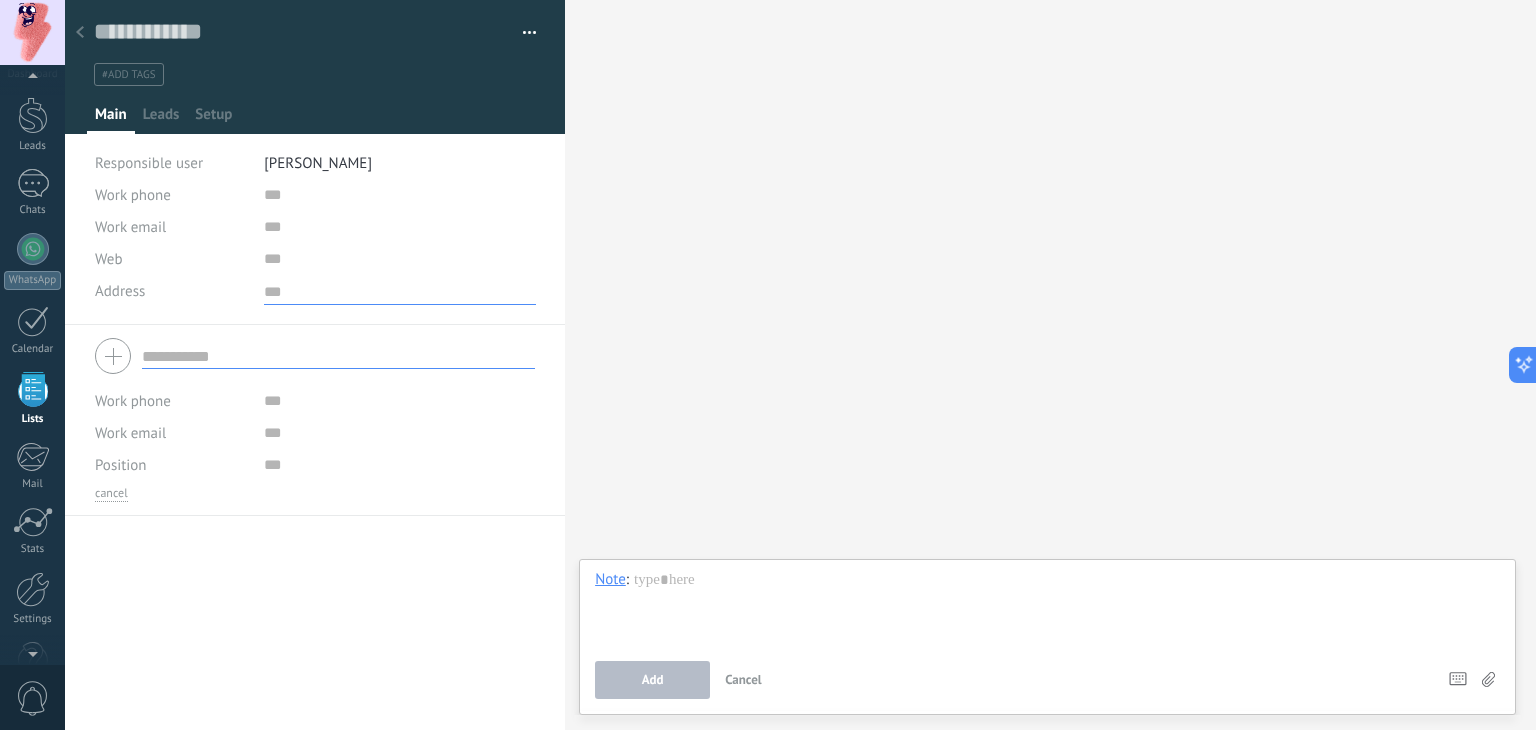 drag, startPoint x: 311, startPoint y: 289, endPoint x: 318, endPoint y: 301, distance: 13.892444 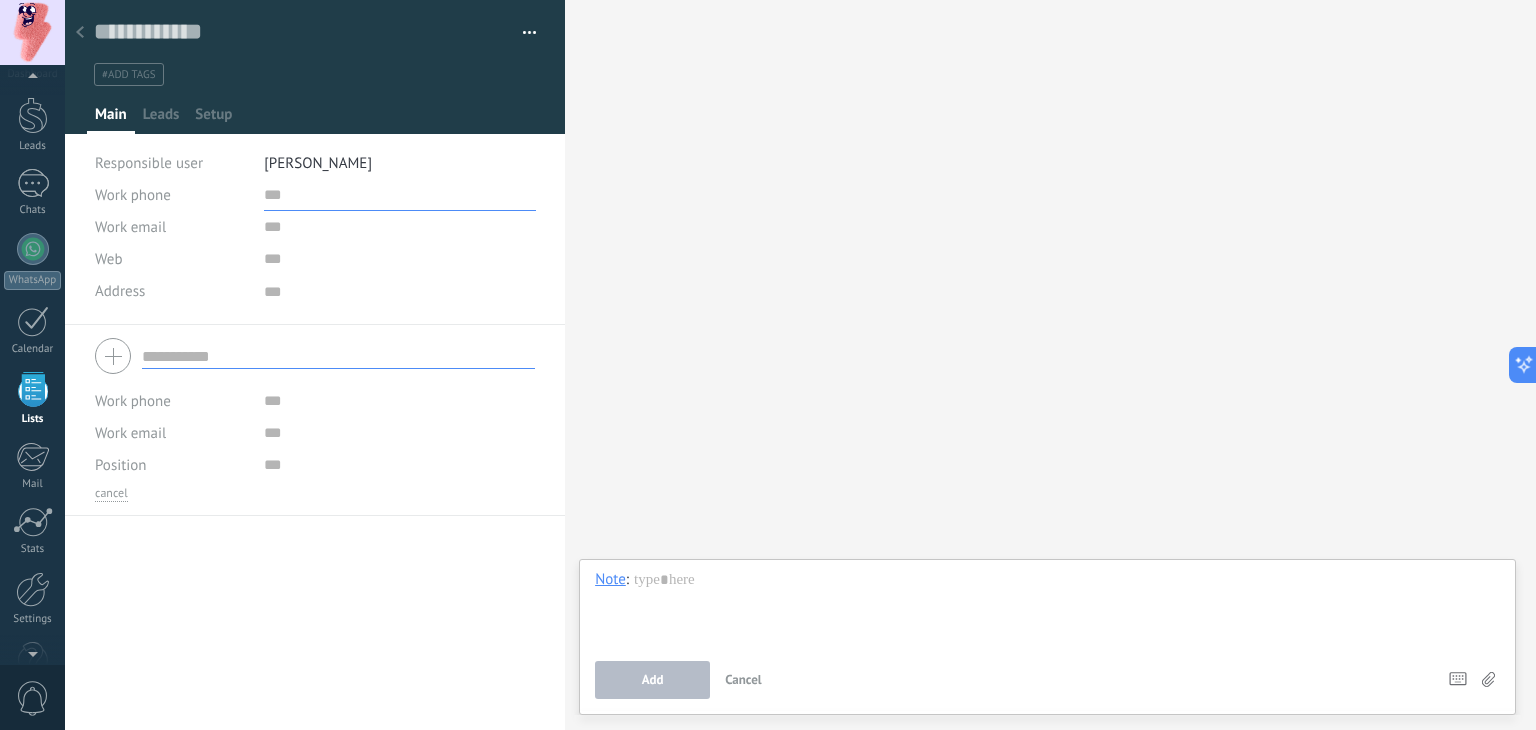 click on "Work phone
Work DD
Mobile
Fax
Home
Other
Work phone
Call
Copy
Edit
Work email
Priv. email
Other email
Work email
Mail
Send from Kommo
Copy
Edit
Web
Follow
Copy
Edit
Address" at bounding box center [315, 252] 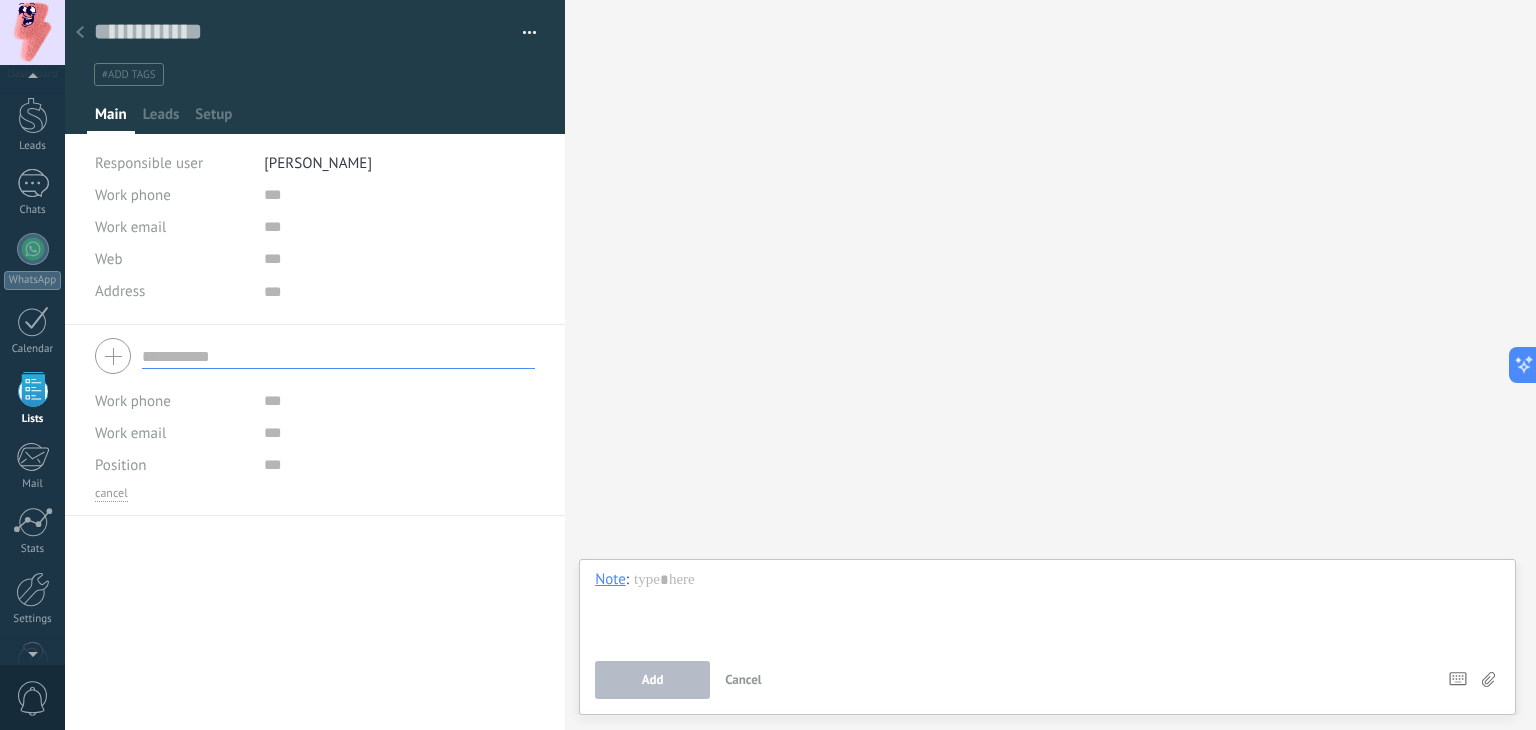 click on "[PERSON_NAME]" at bounding box center (400, 163) 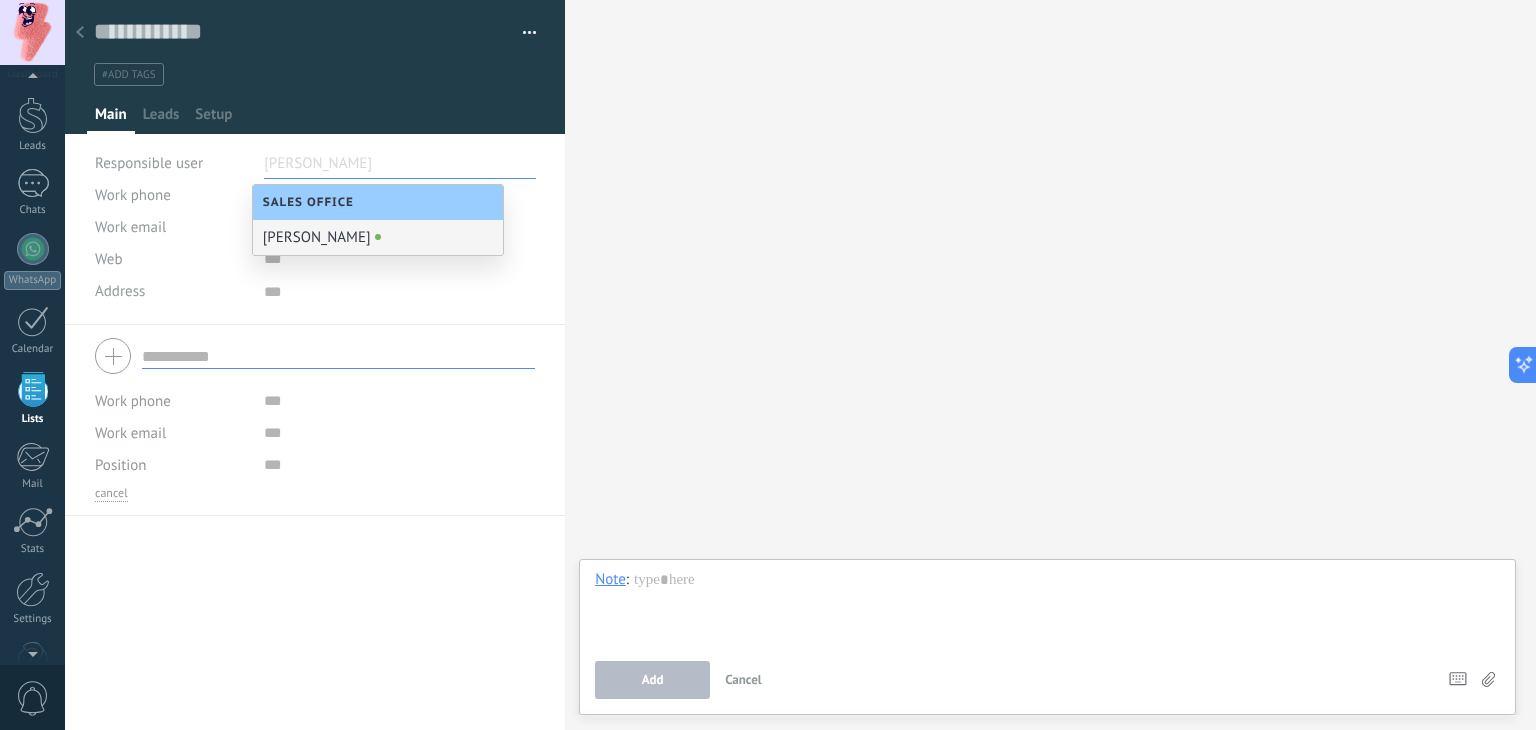 click on "[PERSON_NAME]" at bounding box center [378, 237] 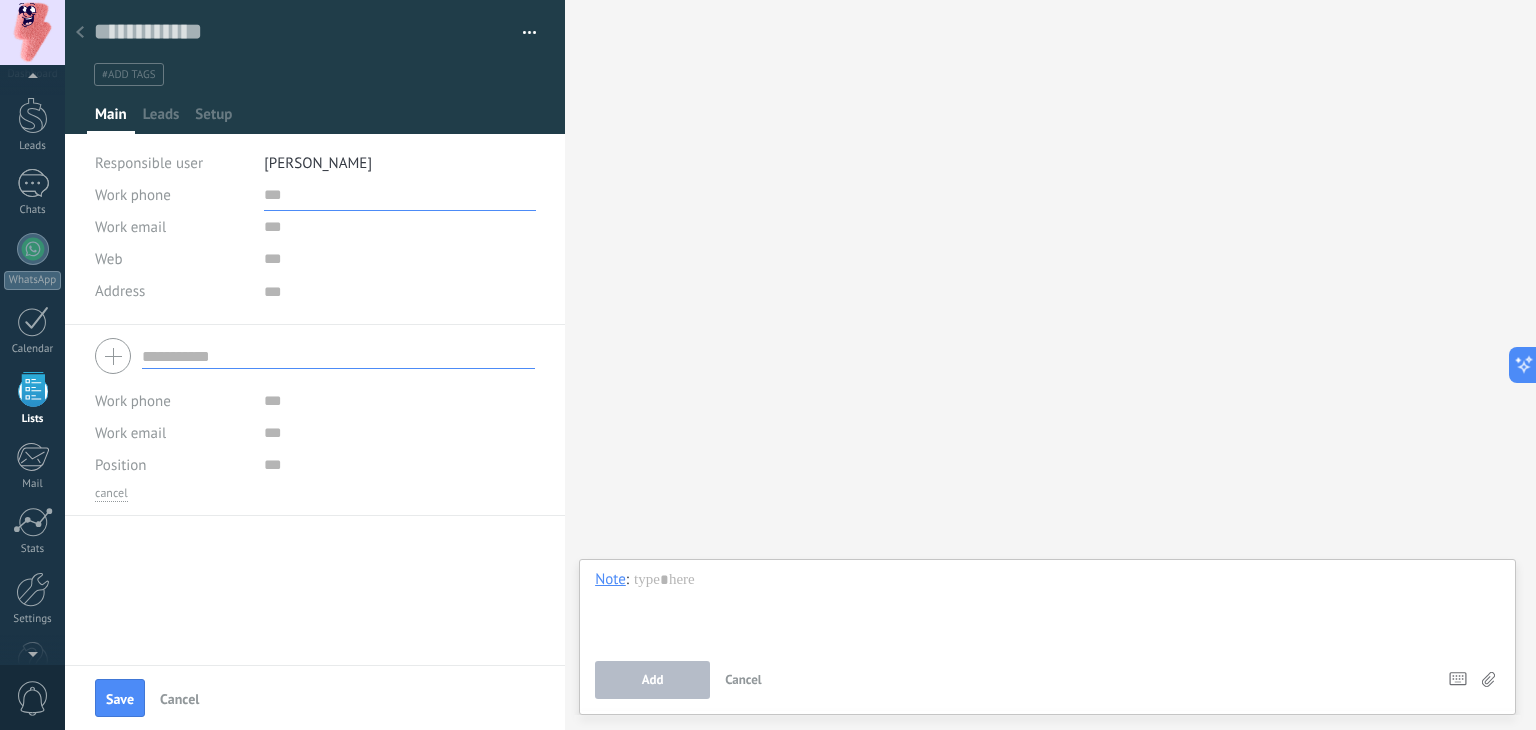 click at bounding box center [400, 195] 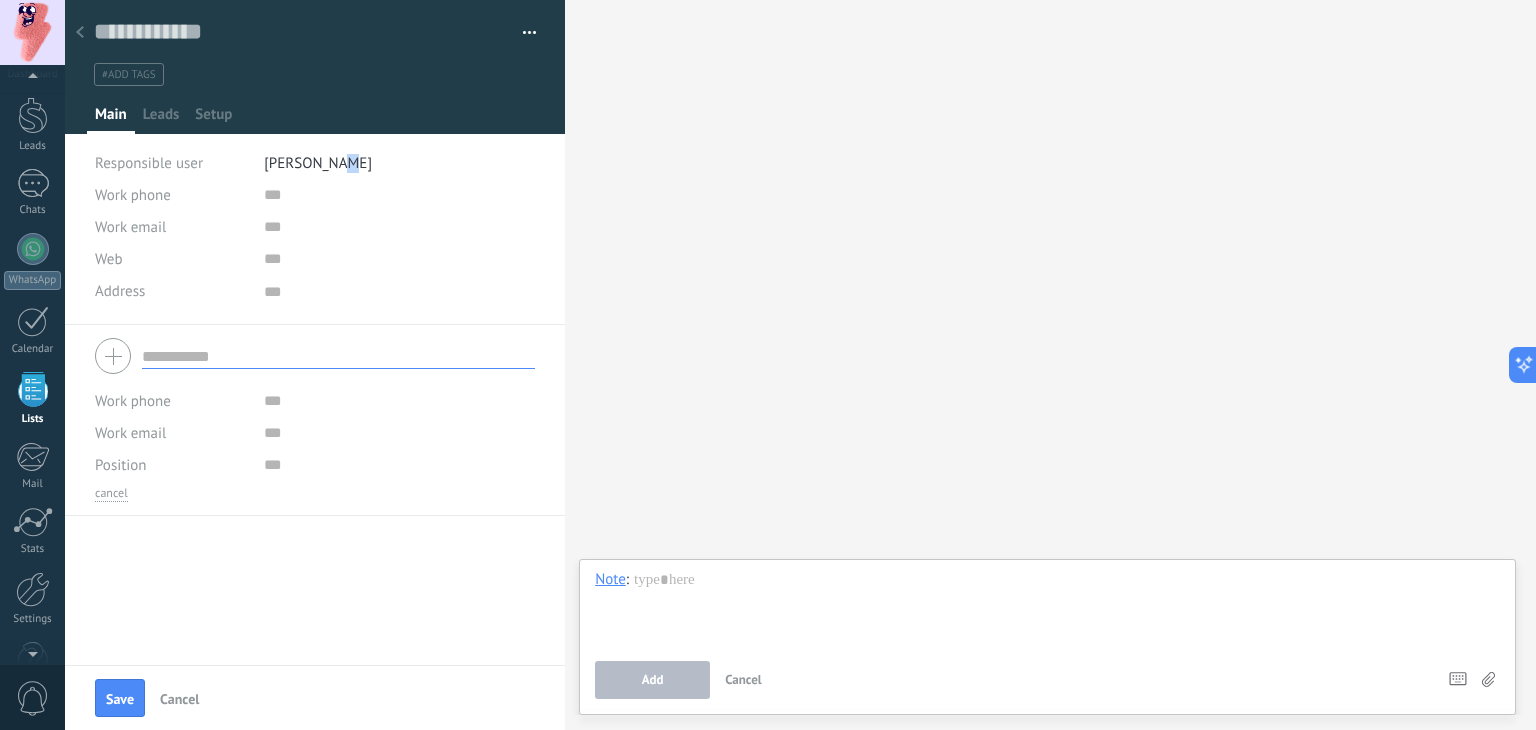 click on "[PERSON_NAME]" at bounding box center (318, 163) 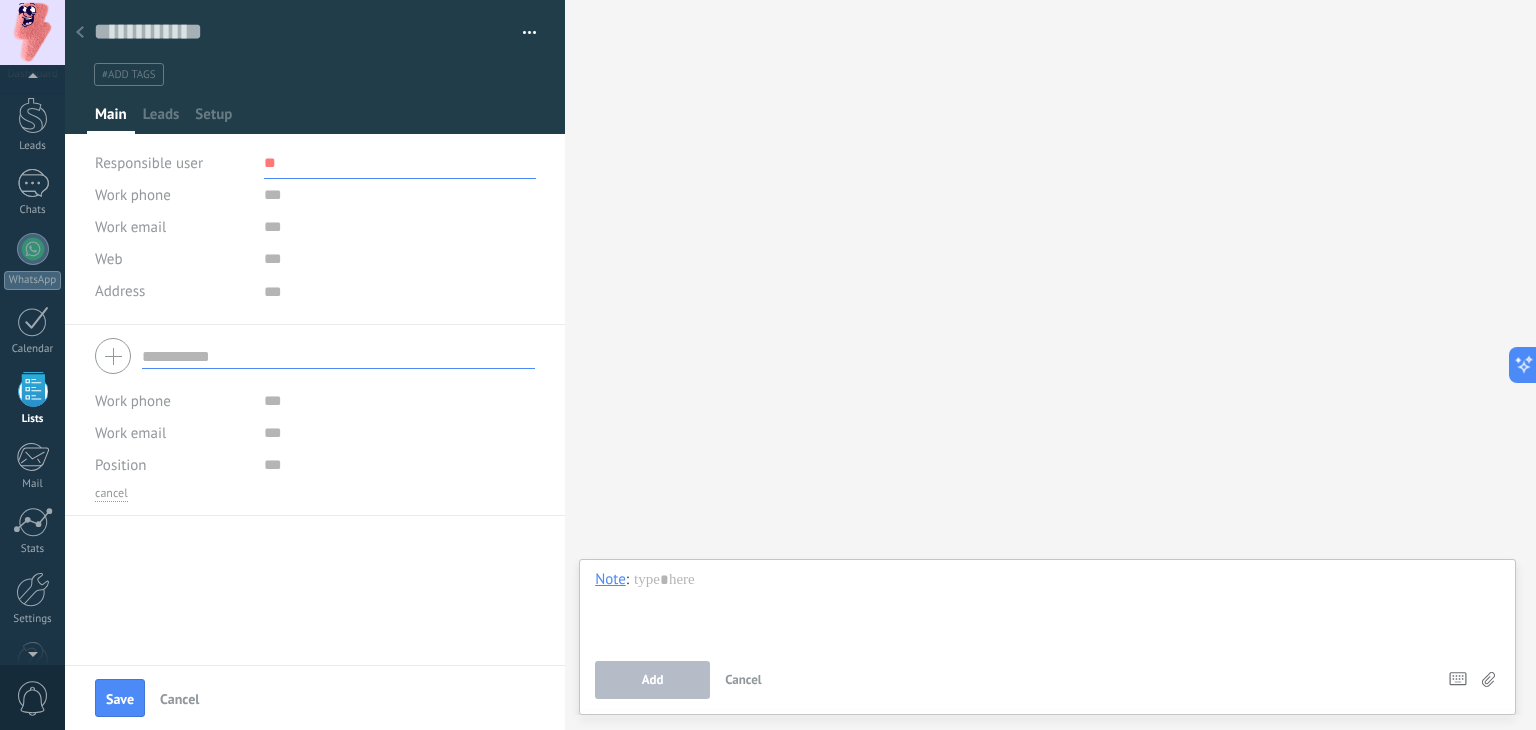 type on "*" 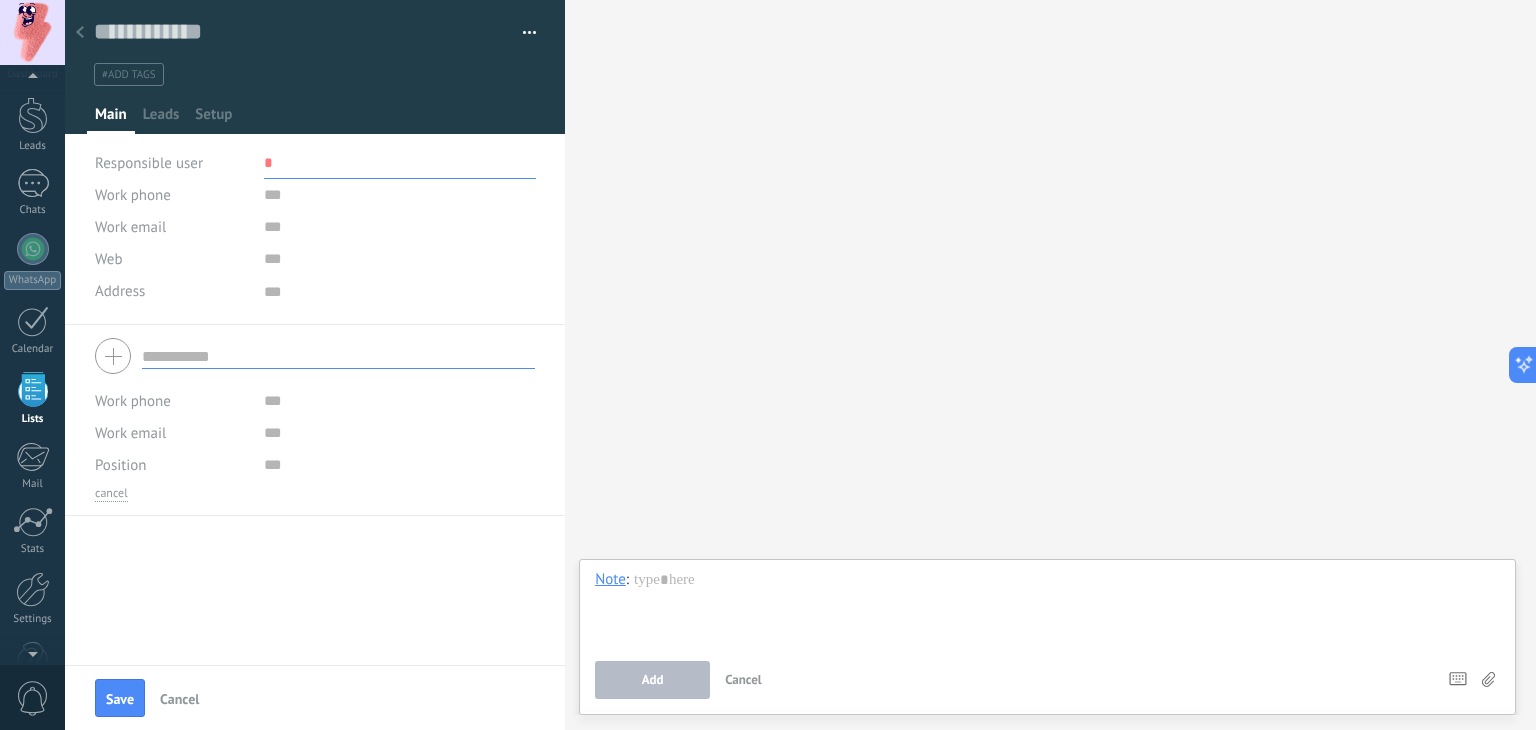 type 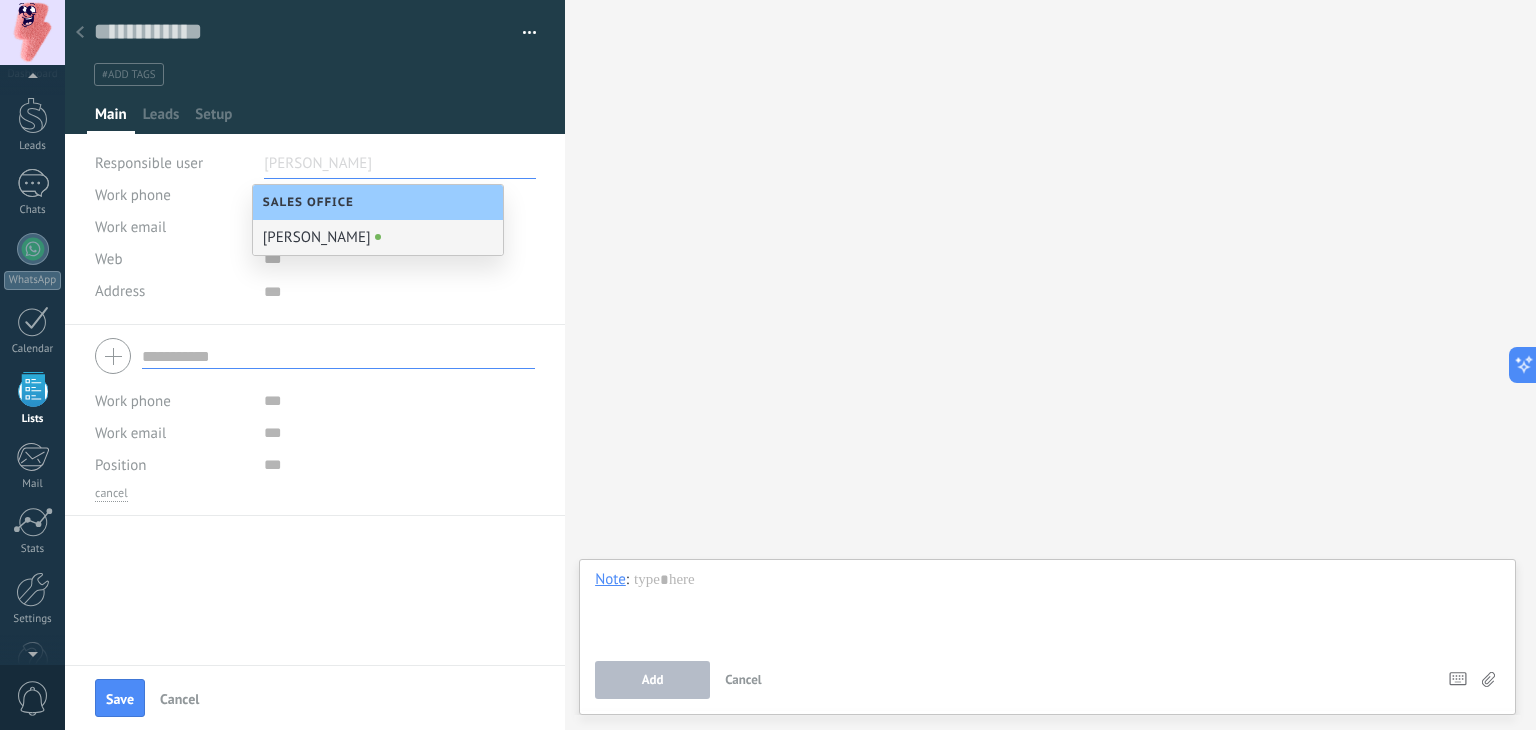 click on "Responsible user" at bounding box center [172, 163] 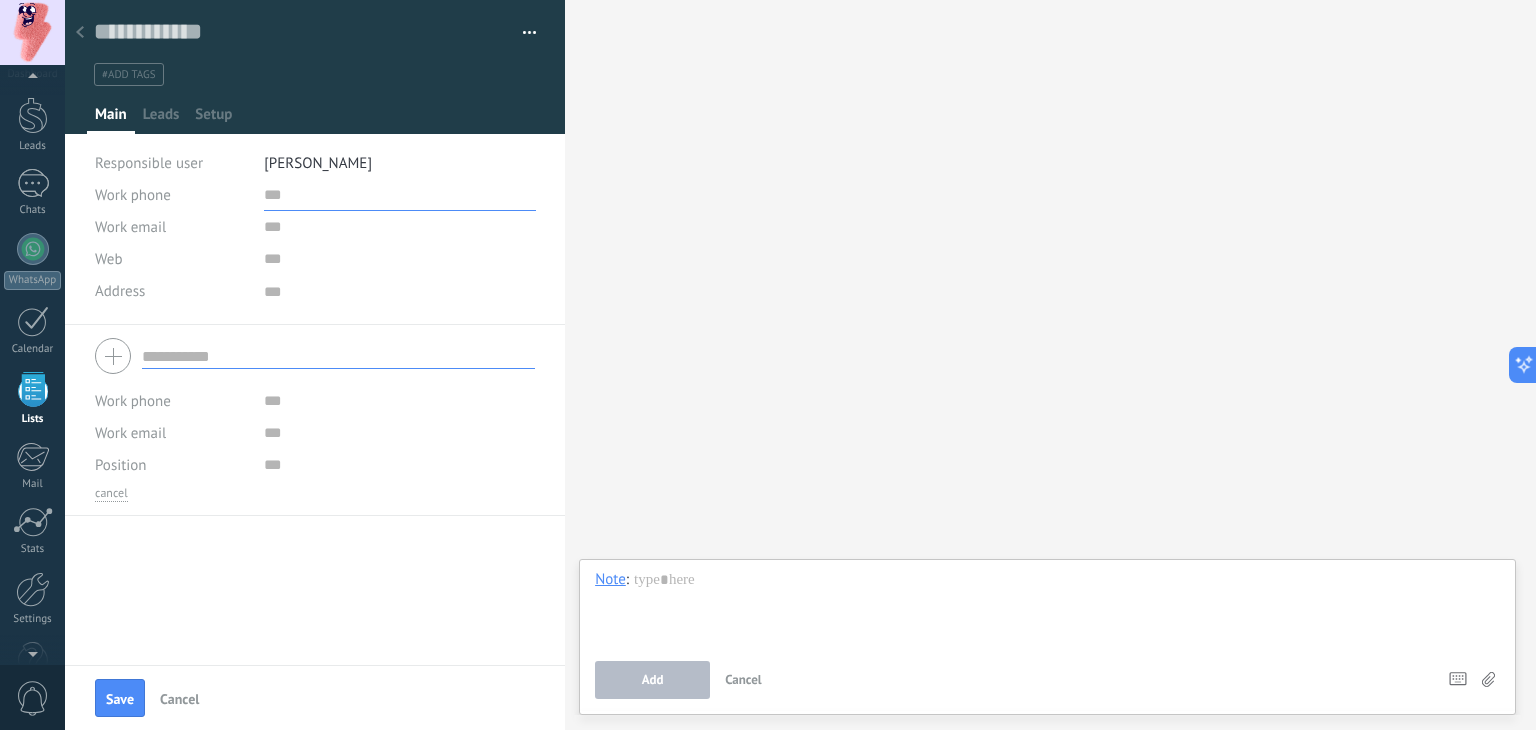 click at bounding box center [400, 195] 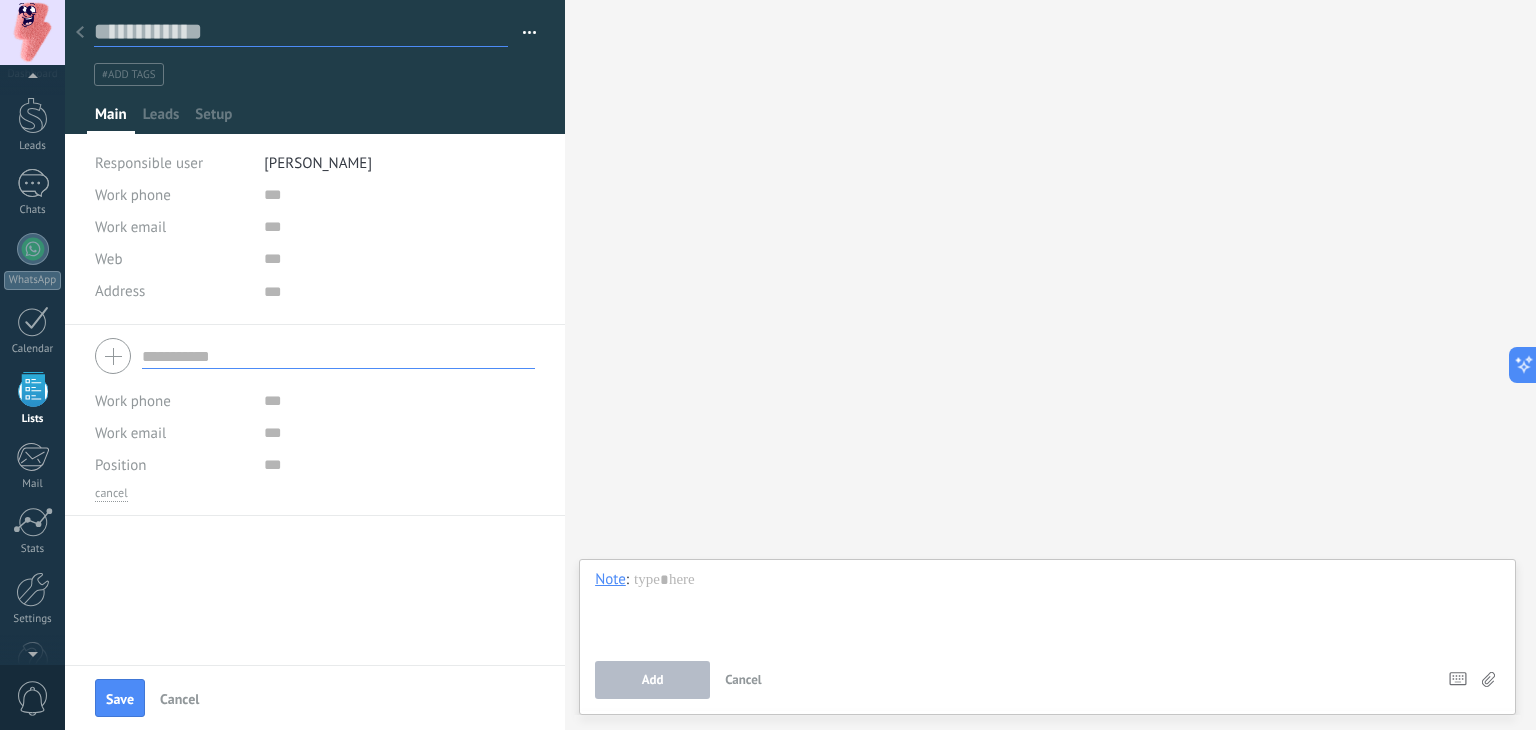 click at bounding box center (301, 32) 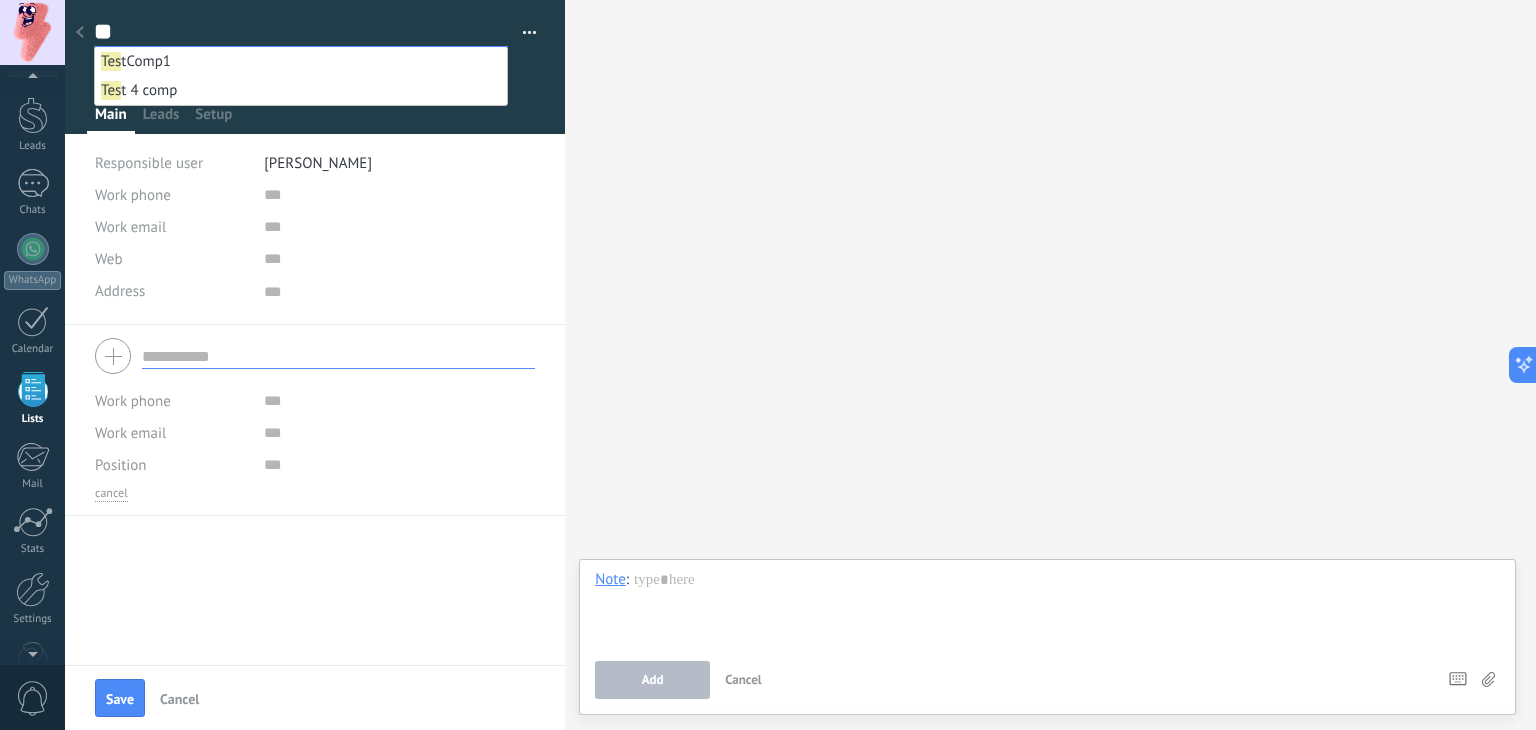 type on "*" 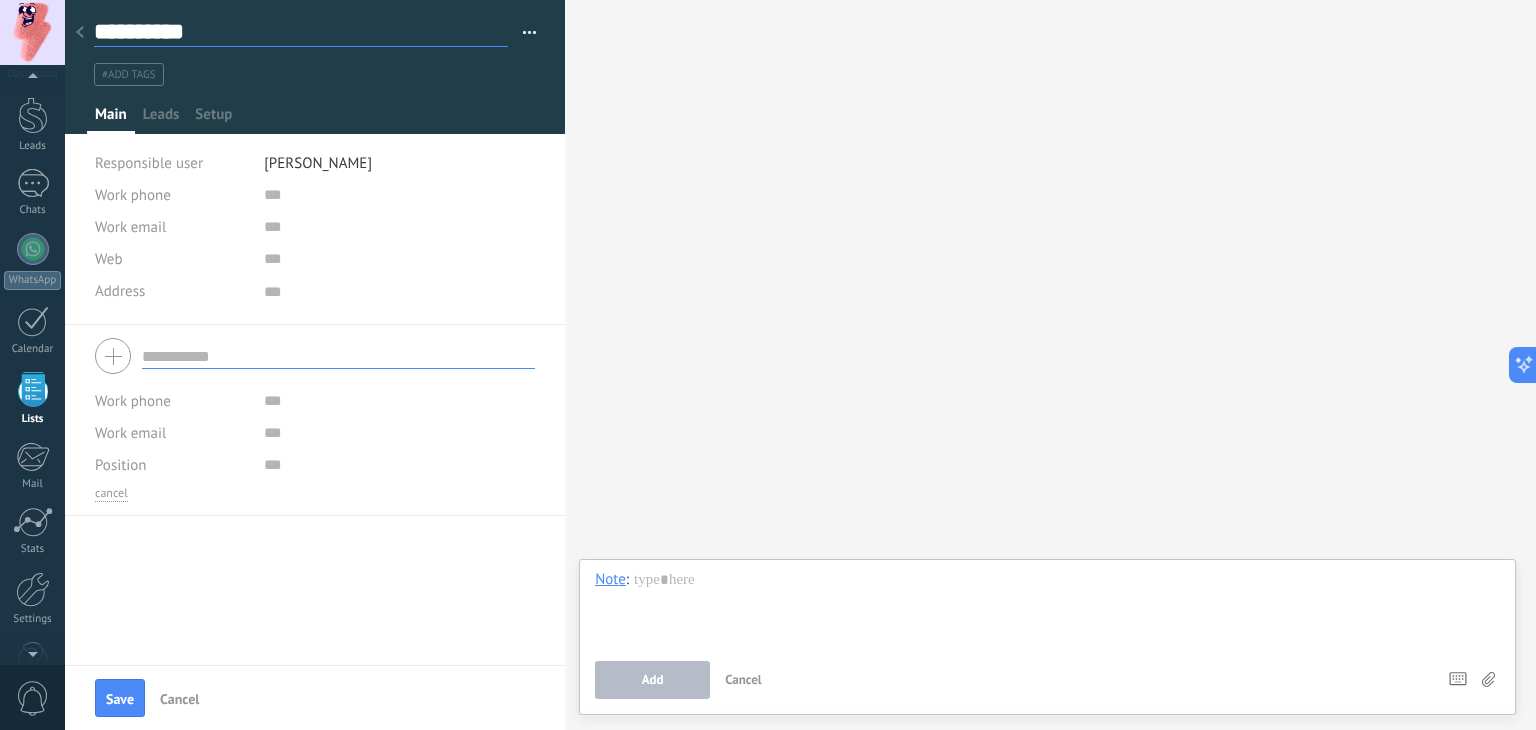 type on "**********" 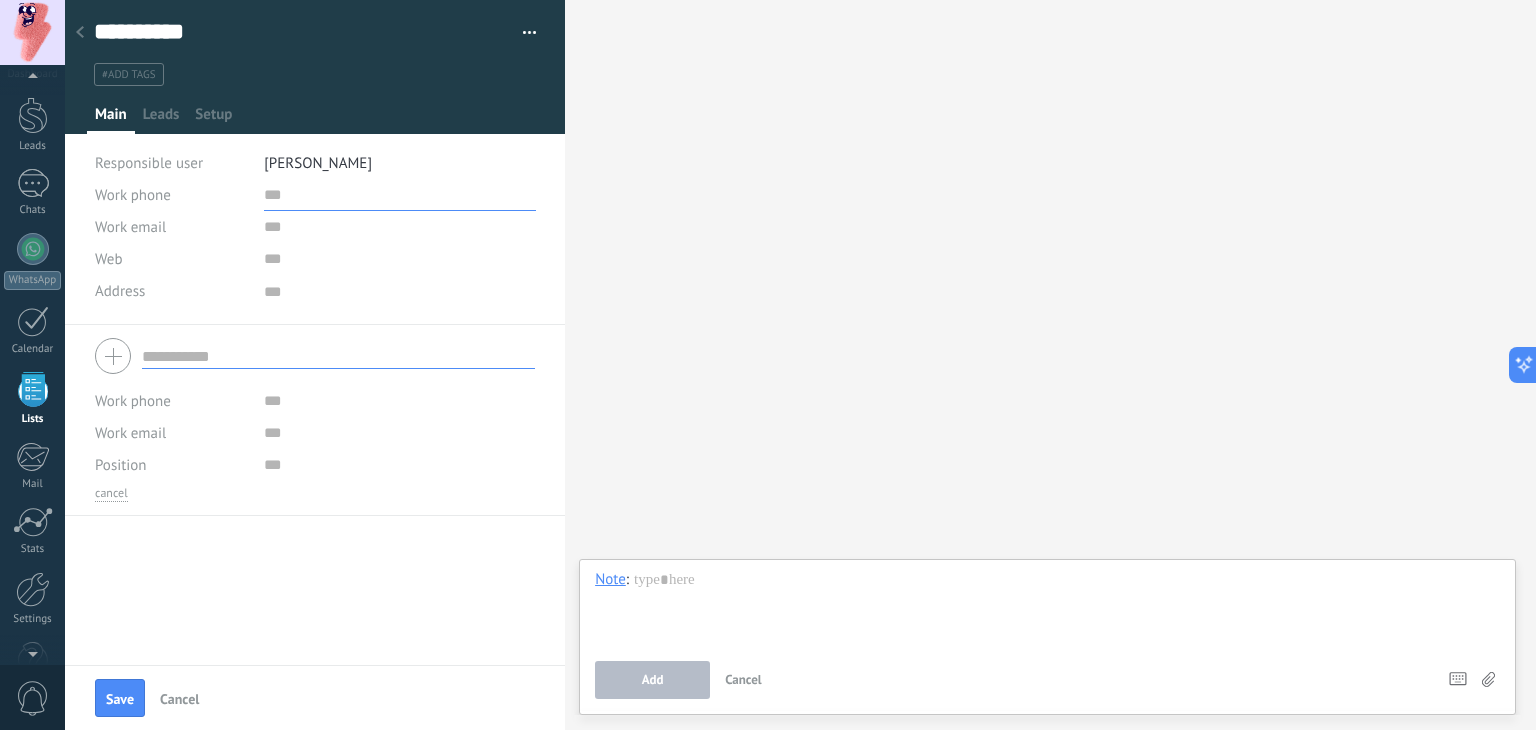 click at bounding box center (400, 195) 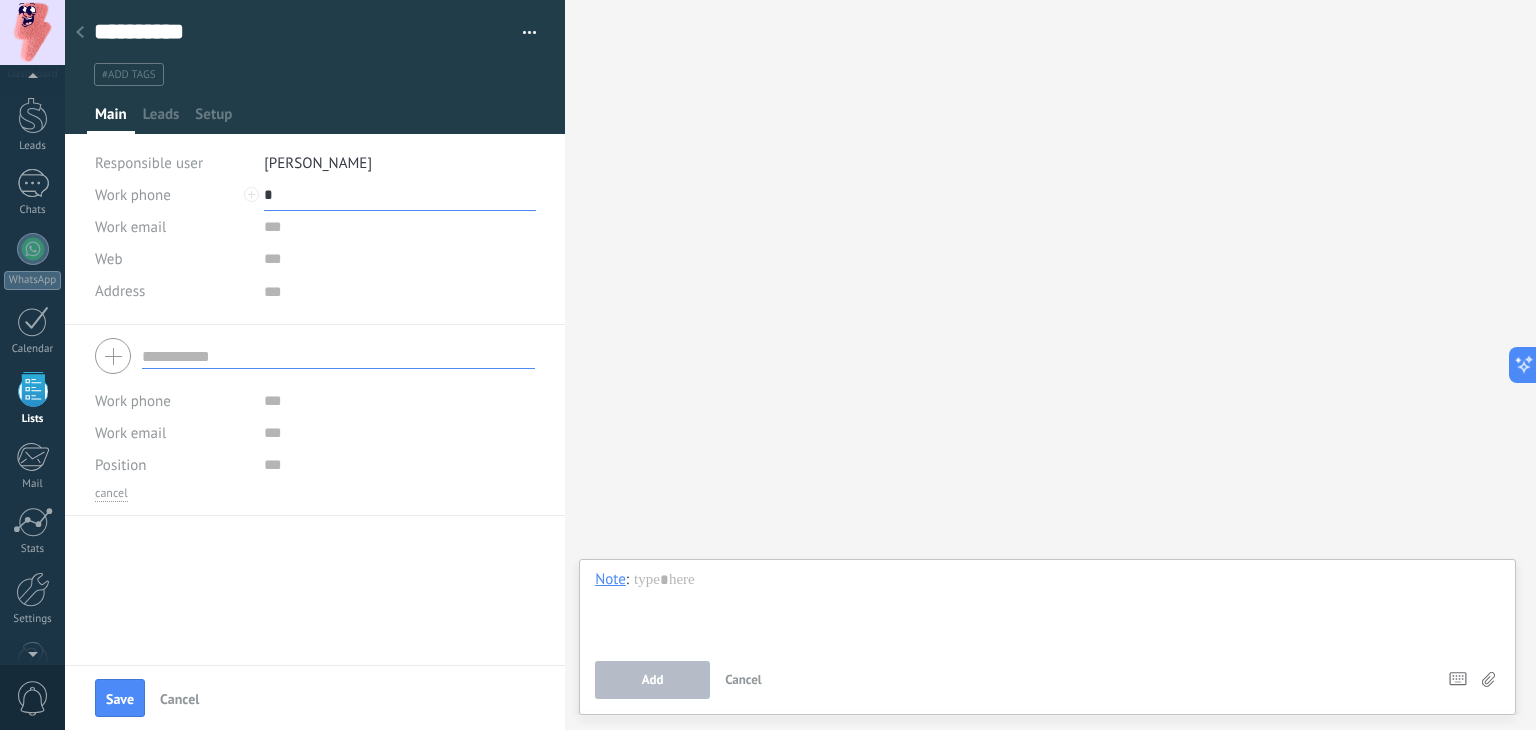 type 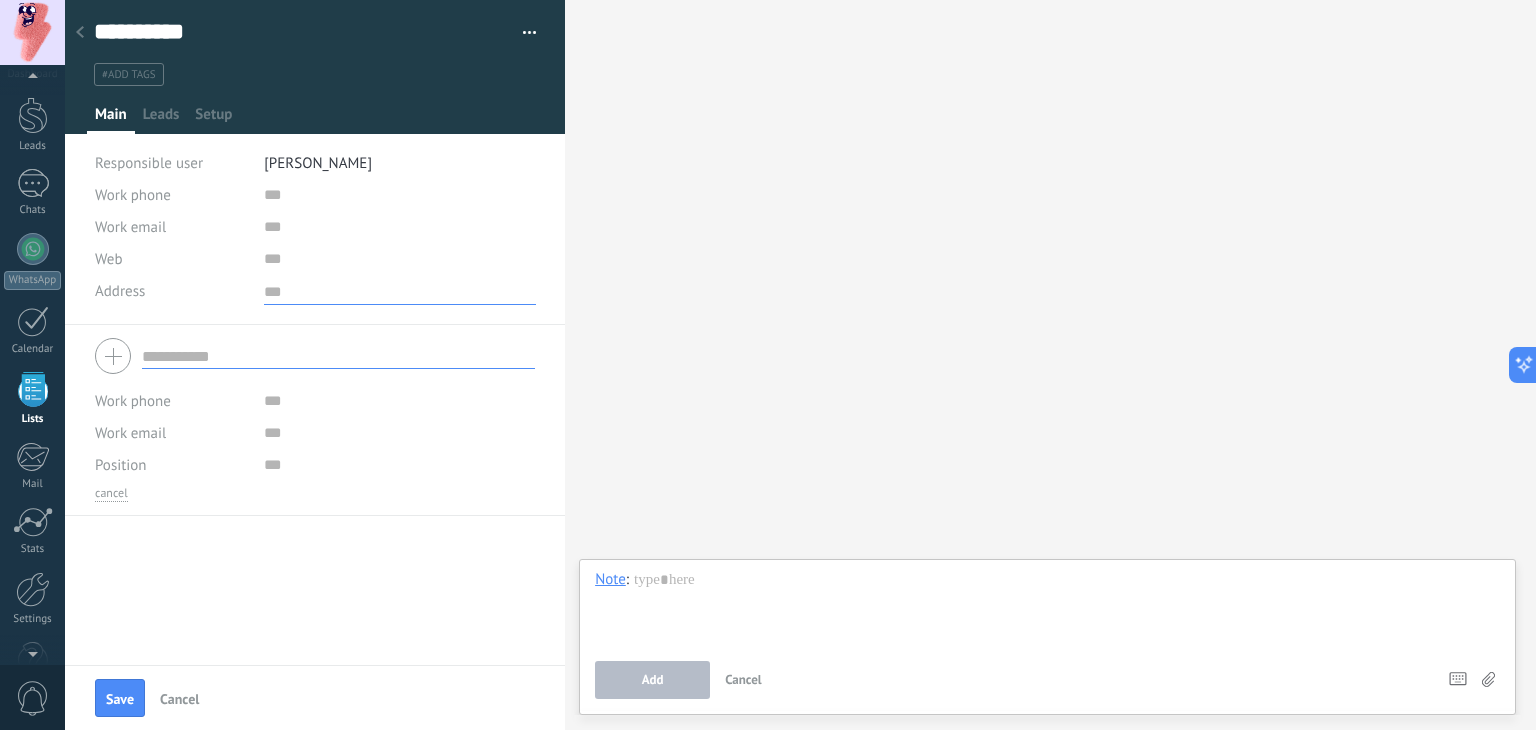 click at bounding box center (400, 290) 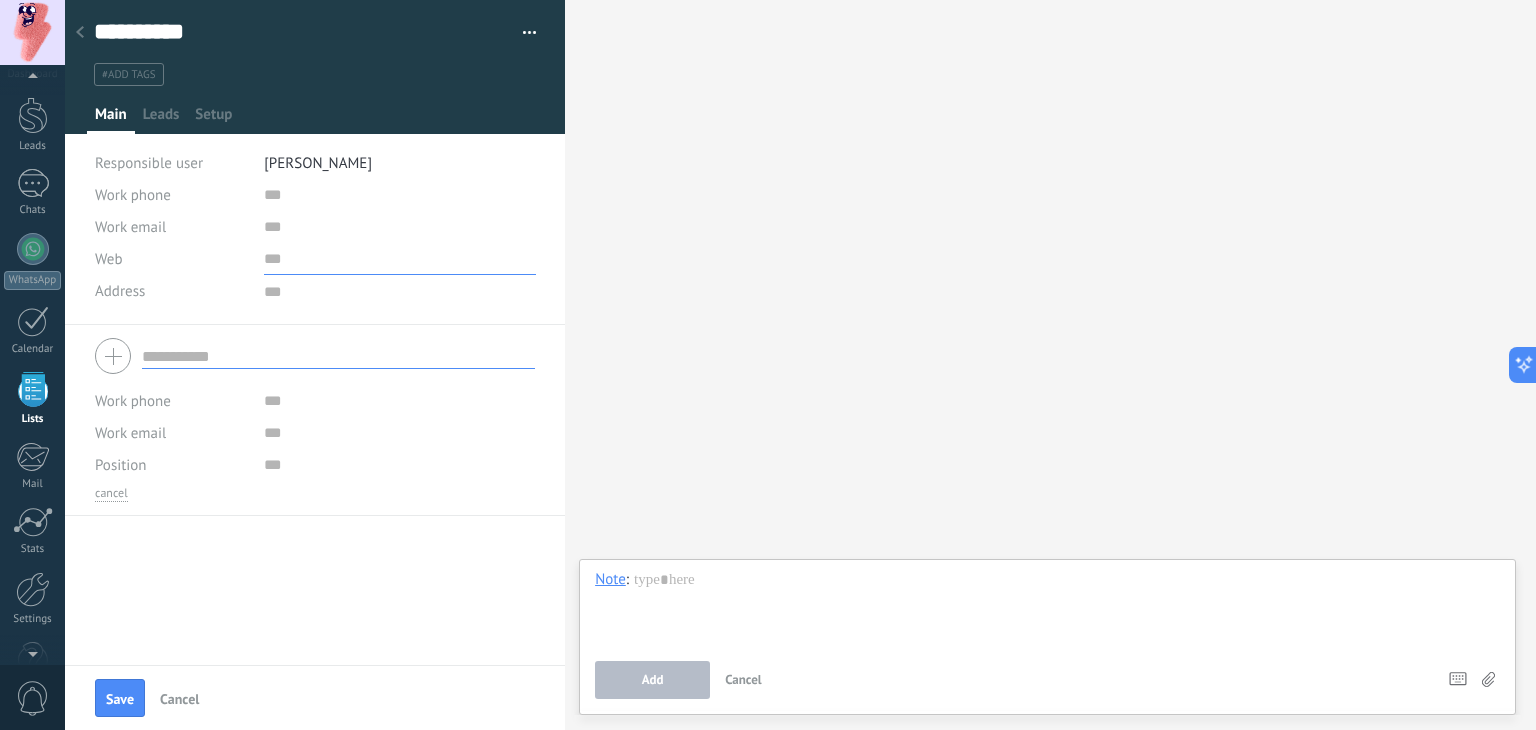 click at bounding box center (400, 259) 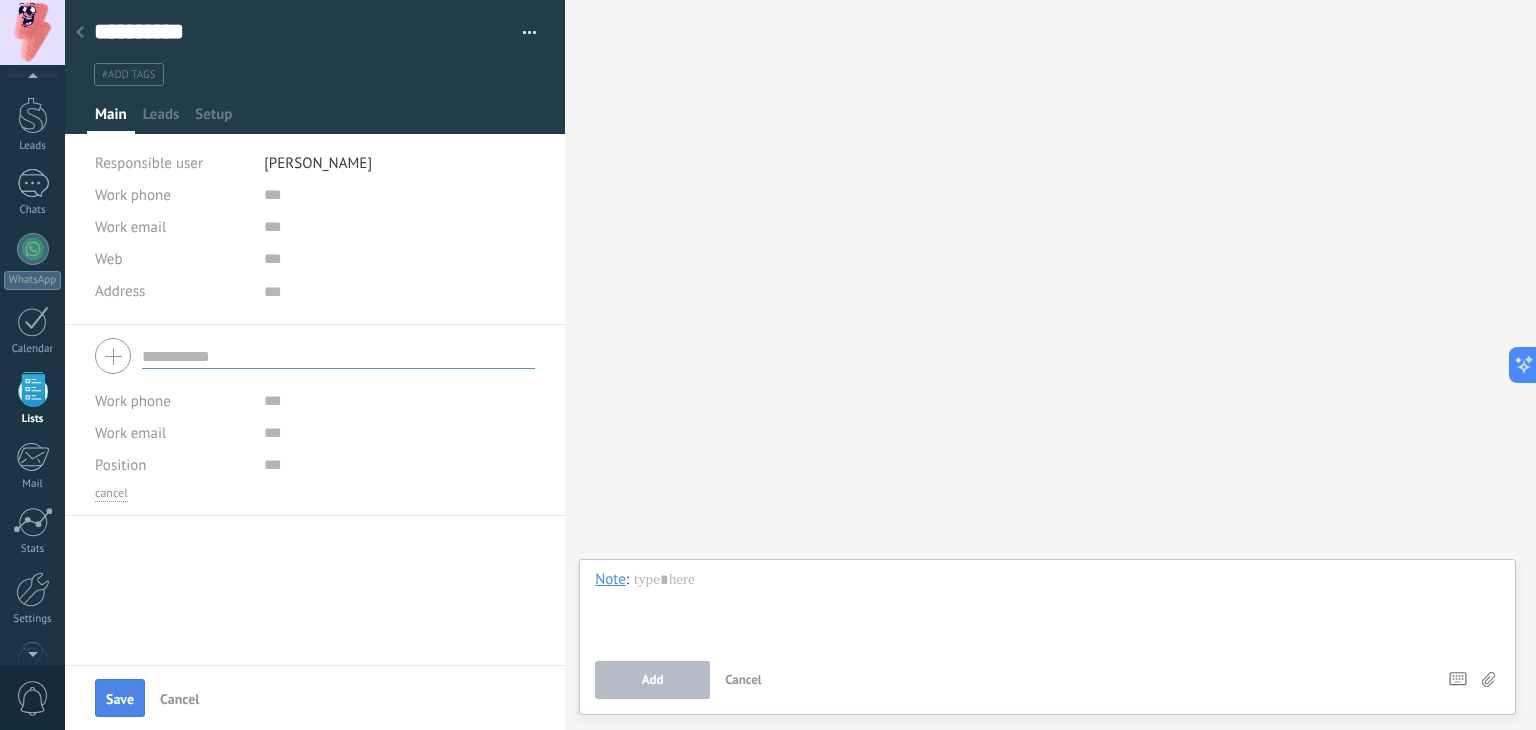 click on "Save" at bounding box center [120, 699] 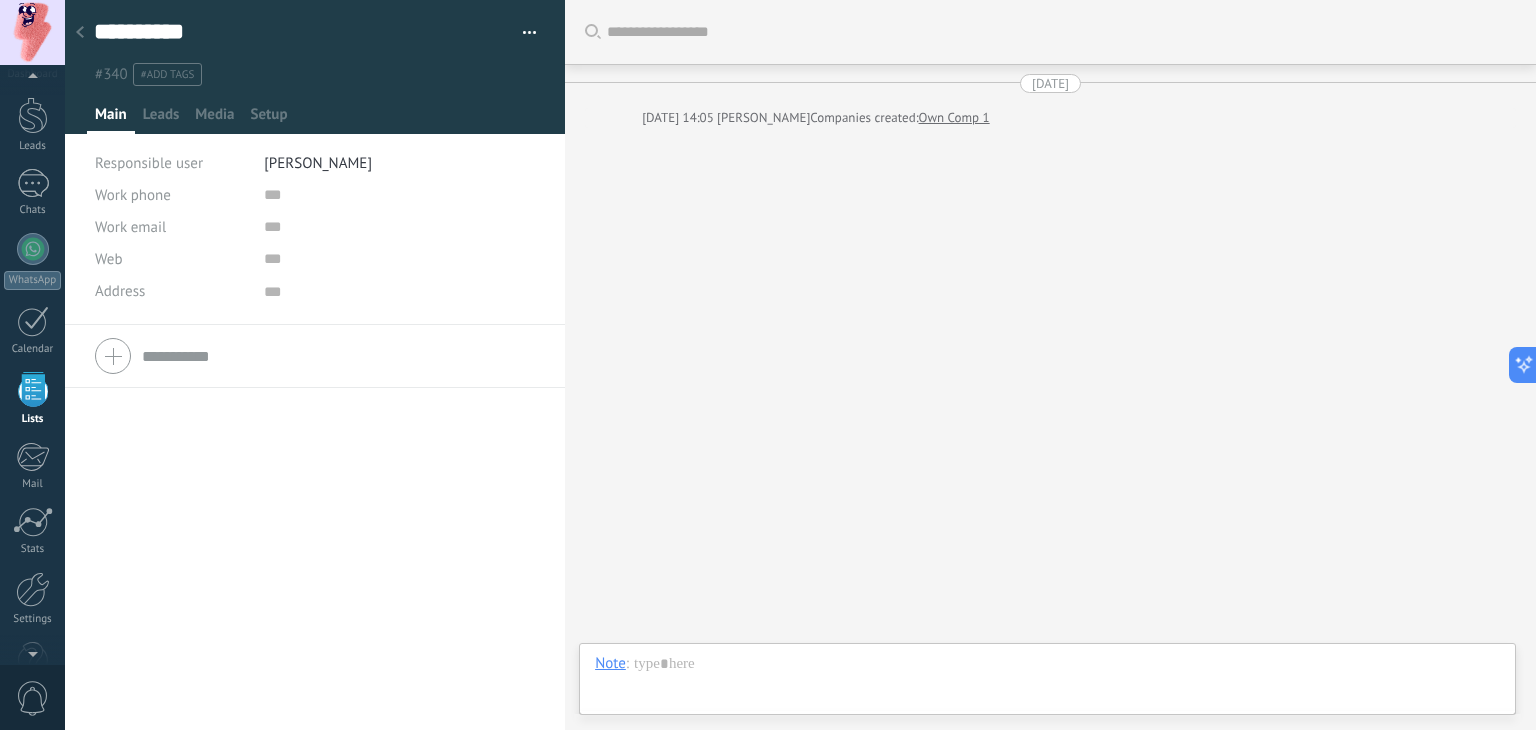 scroll, scrollTop: 20, scrollLeft: 0, axis: vertical 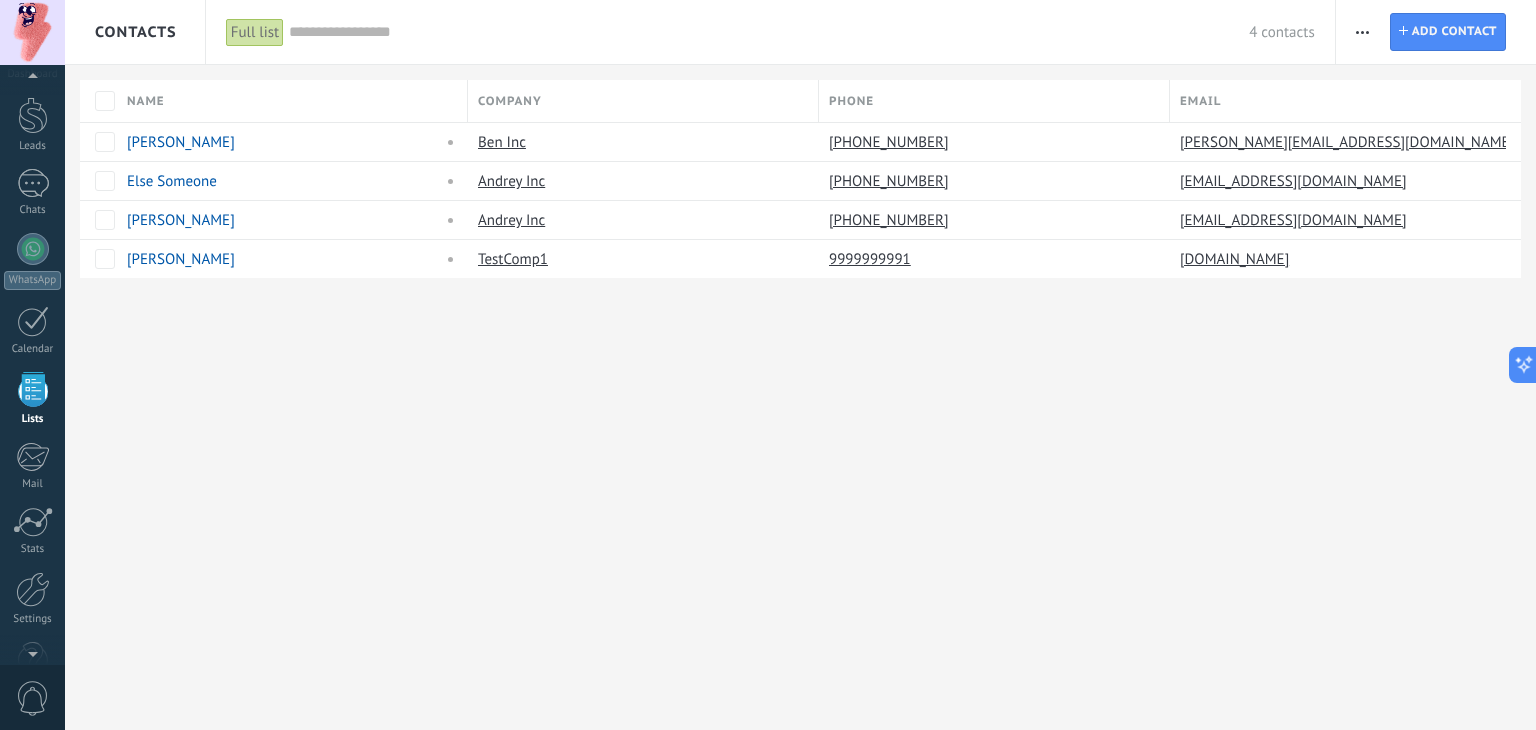 click at bounding box center [1362, 32] 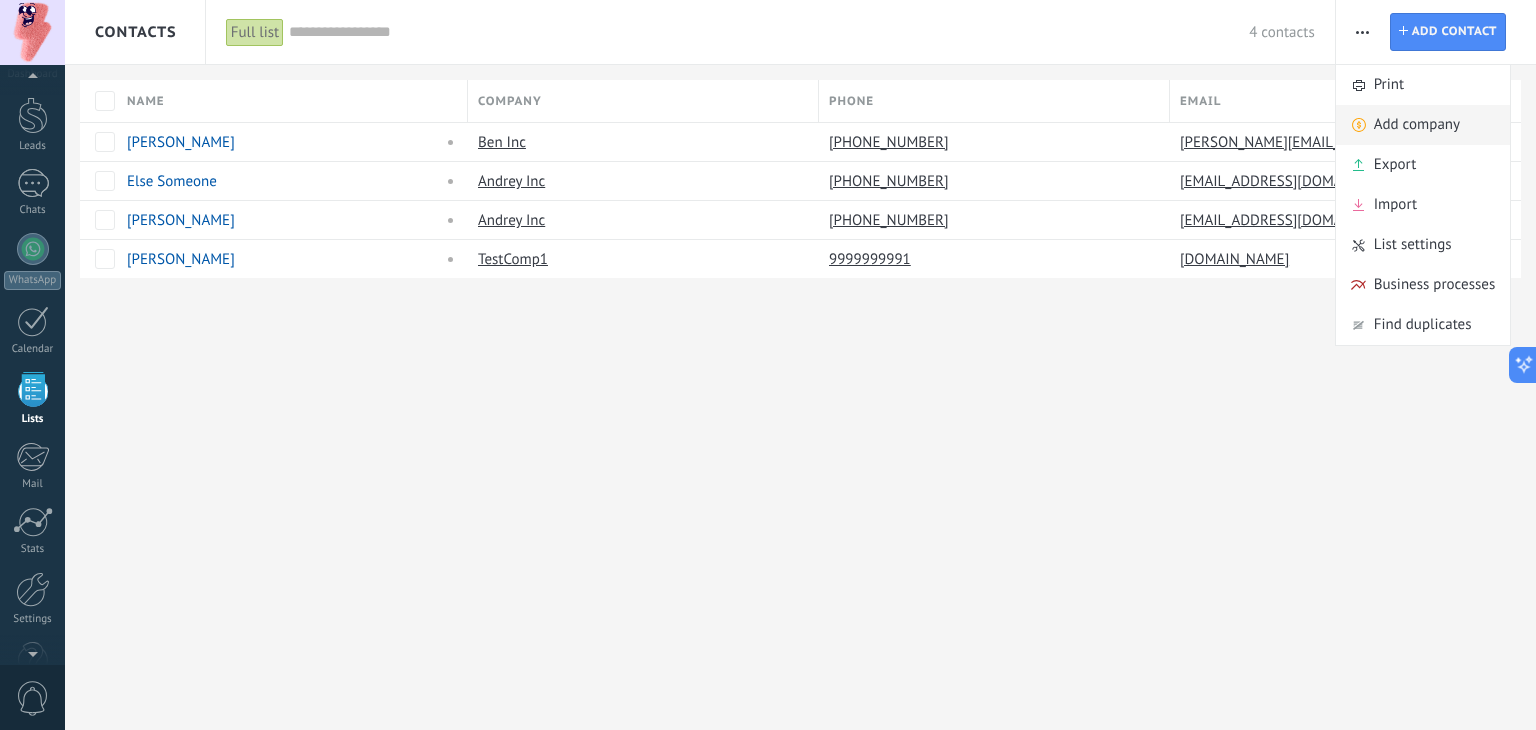 click on "Add company" at bounding box center [1417, 125] 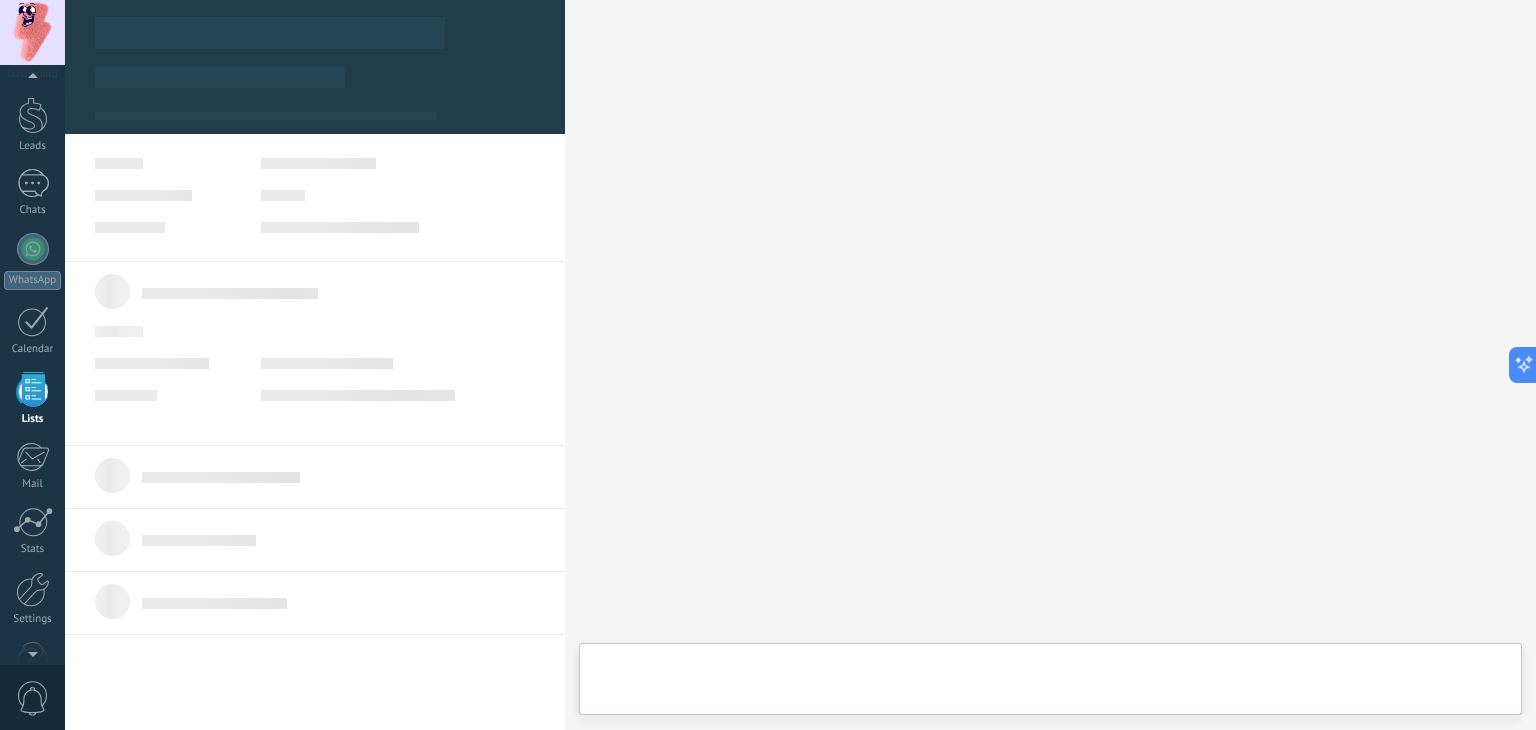 type on "***" 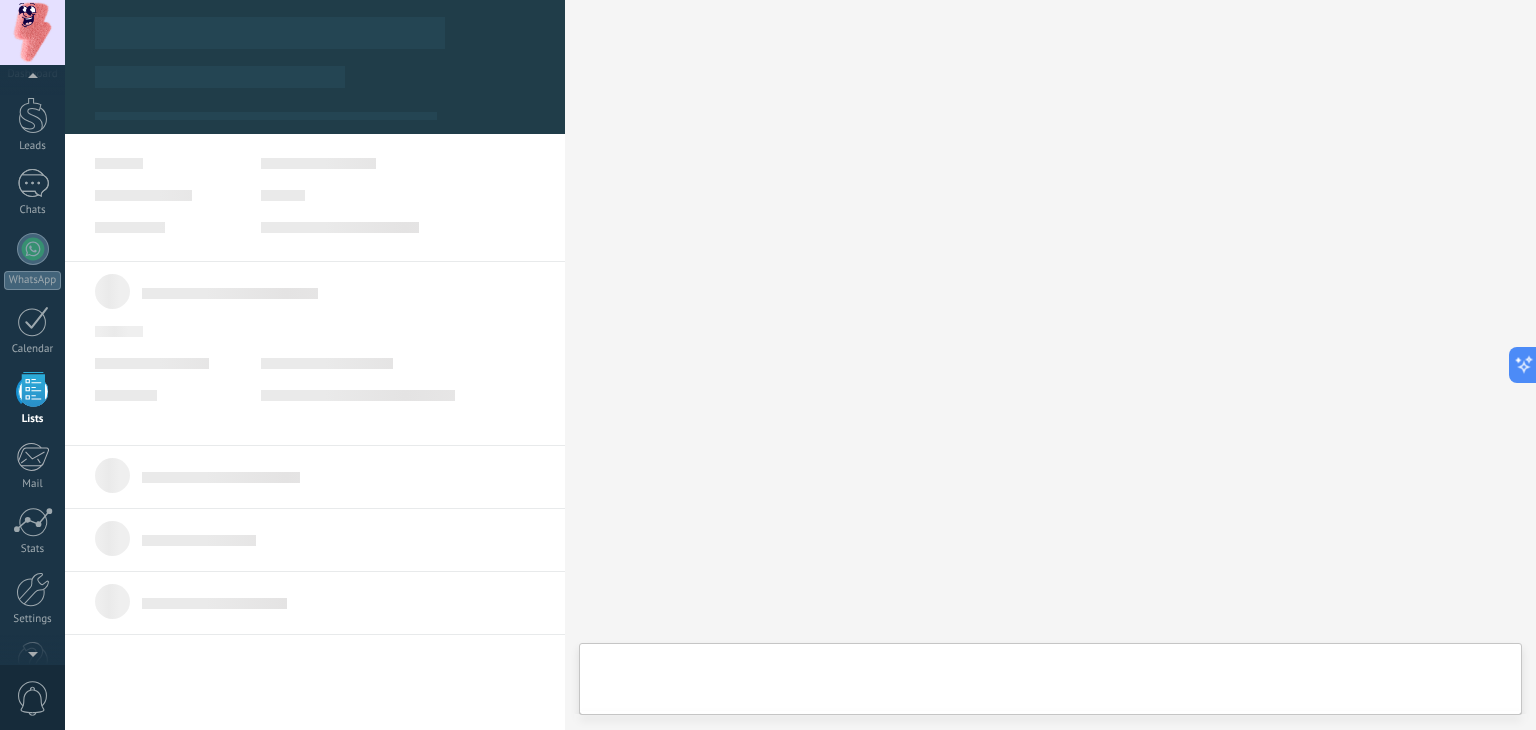 scroll, scrollTop: 20, scrollLeft: 0, axis: vertical 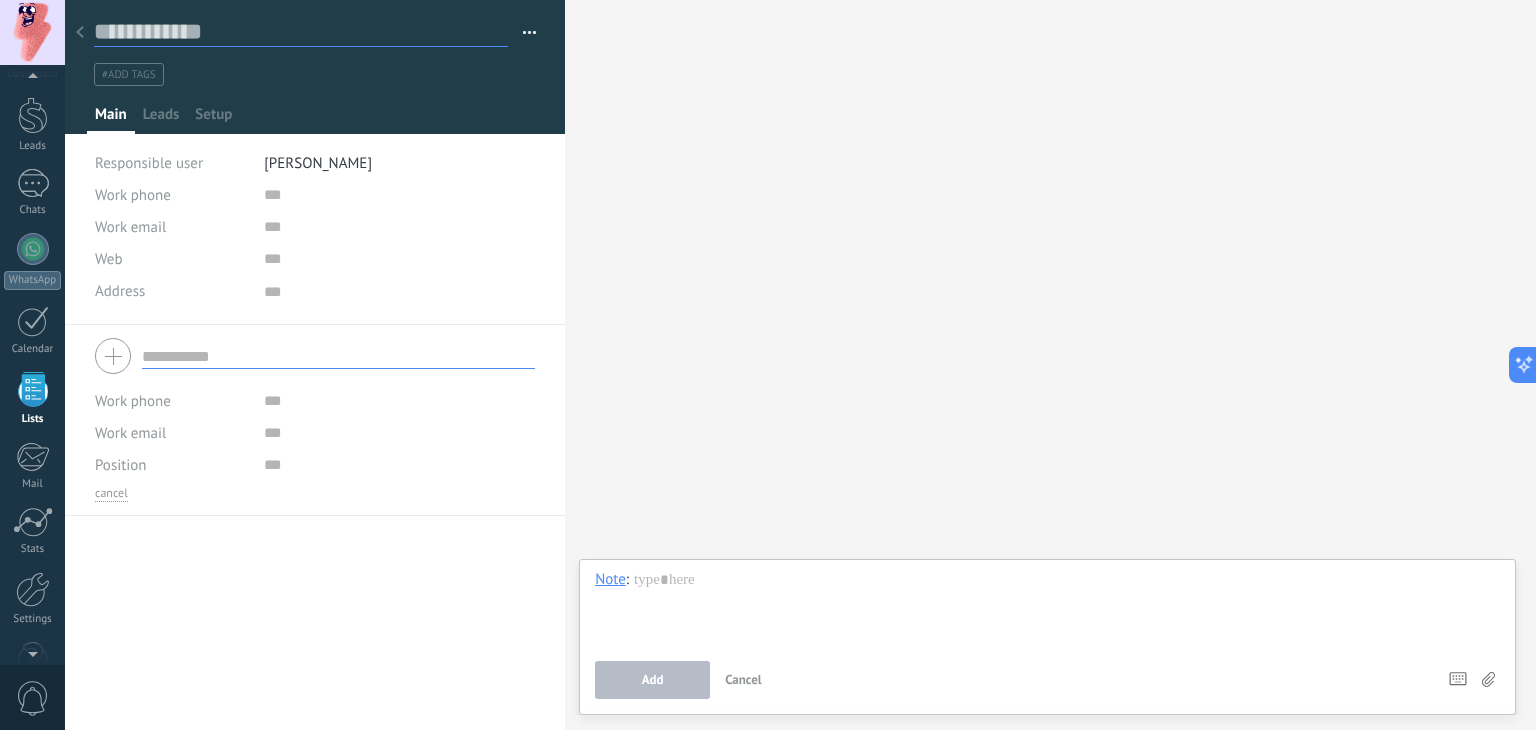 click at bounding box center [301, 32] 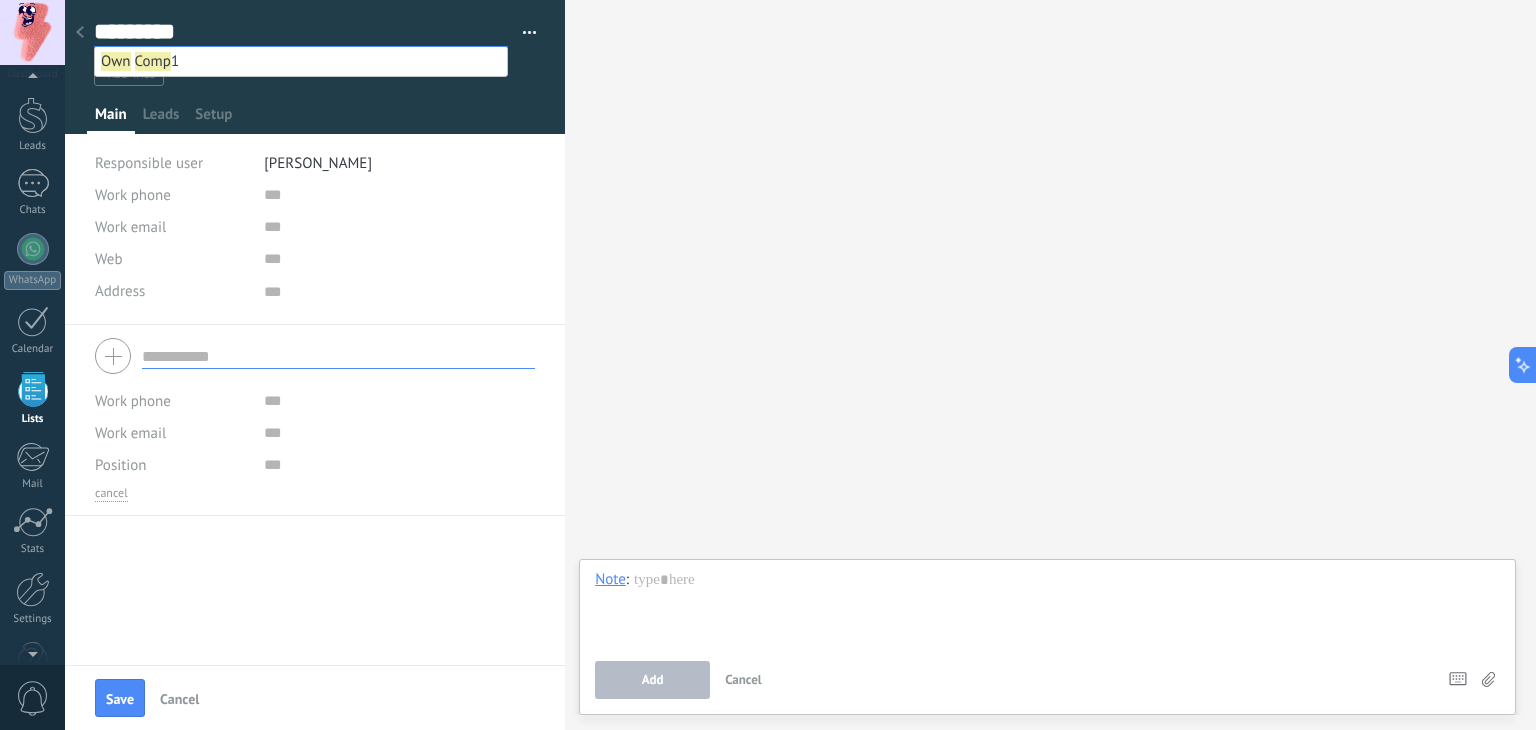 click on "********" at bounding box center (301, 32) 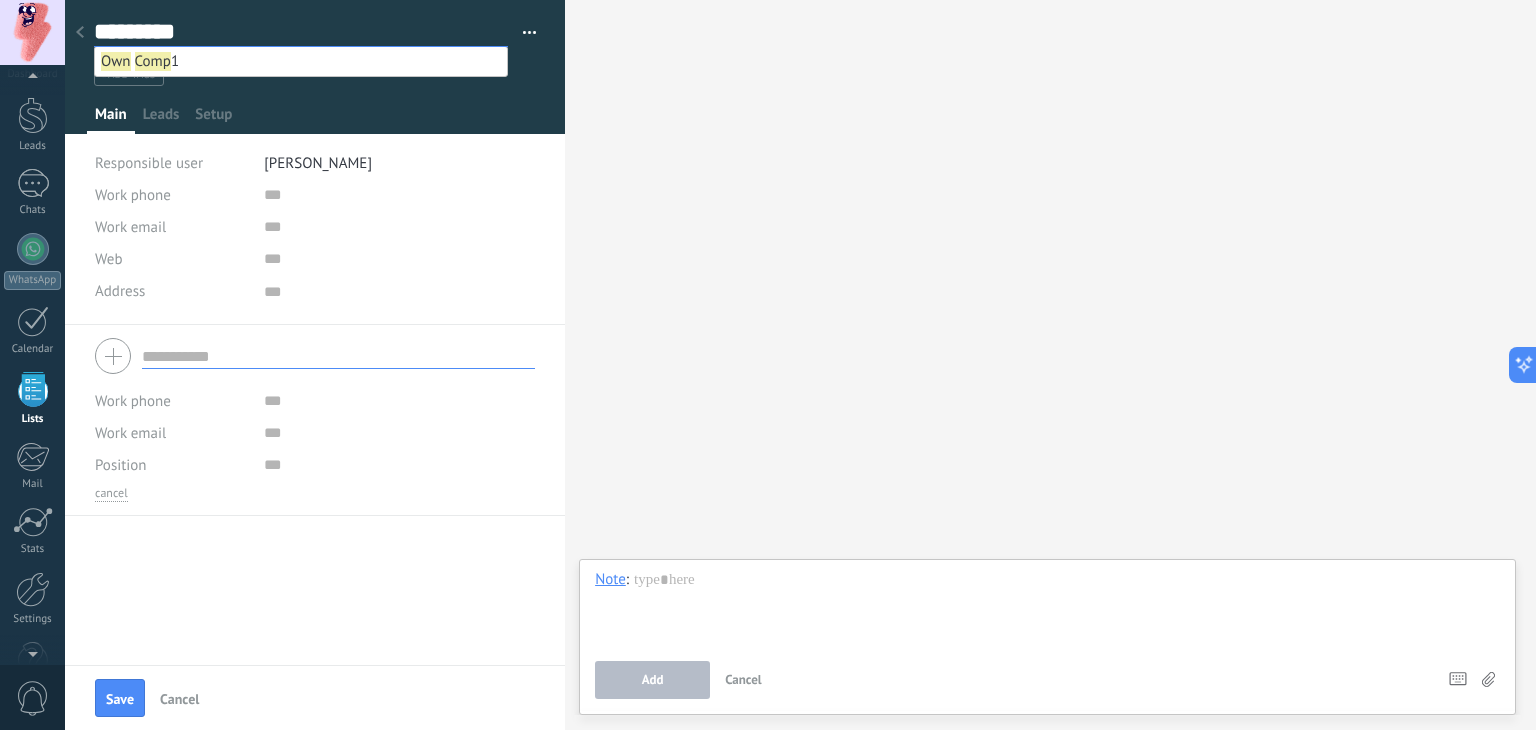click on "********" at bounding box center [301, 32] 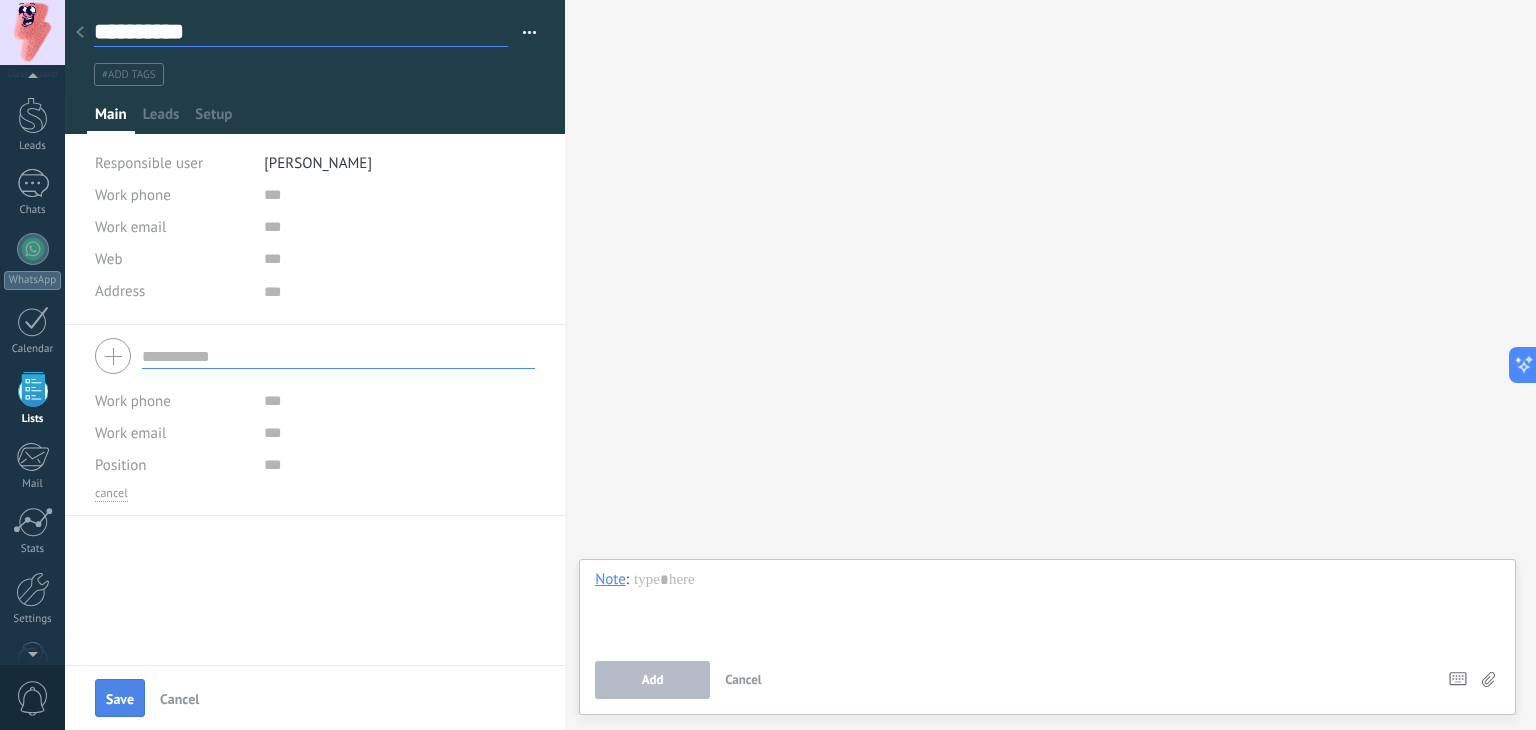 type on "**********" 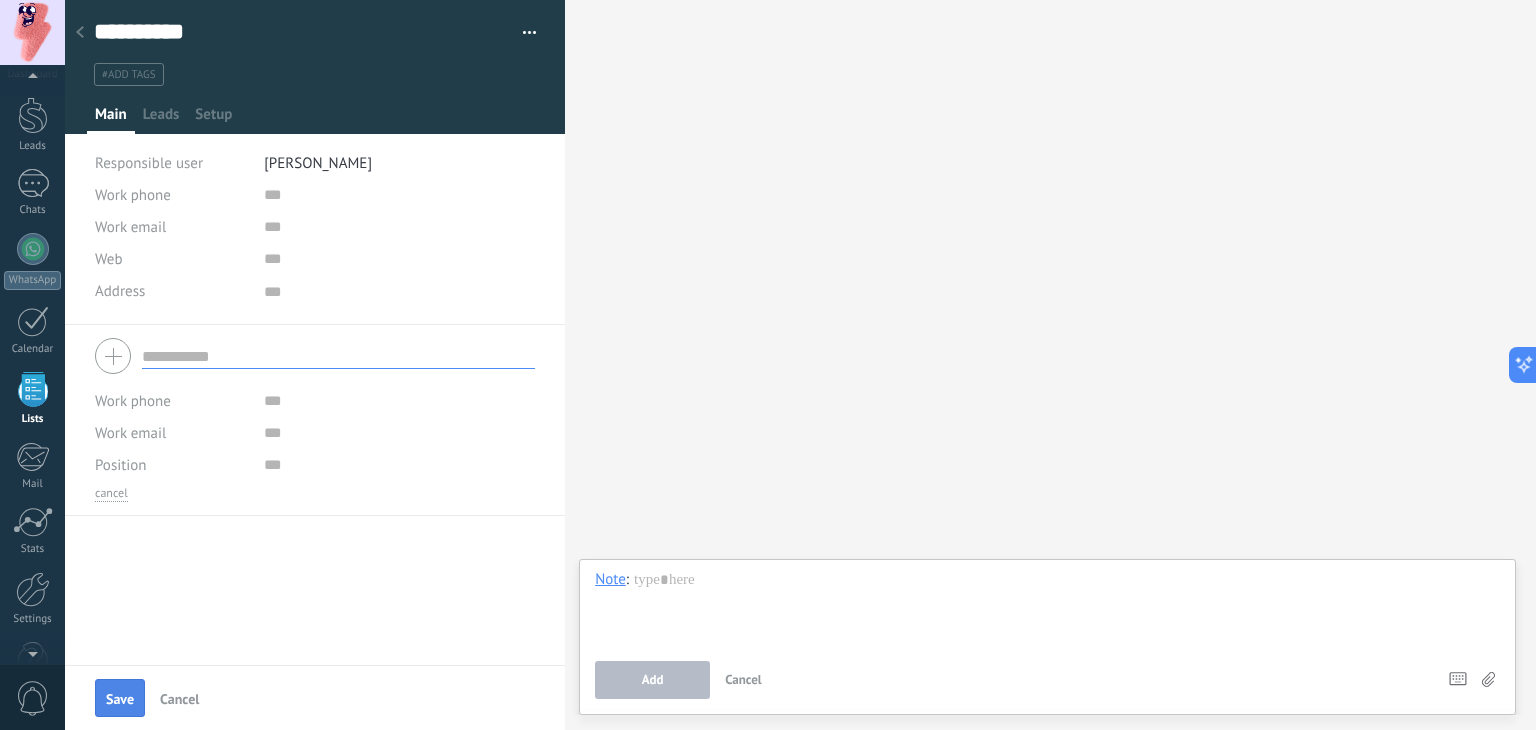 click on "Save" at bounding box center [120, 699] 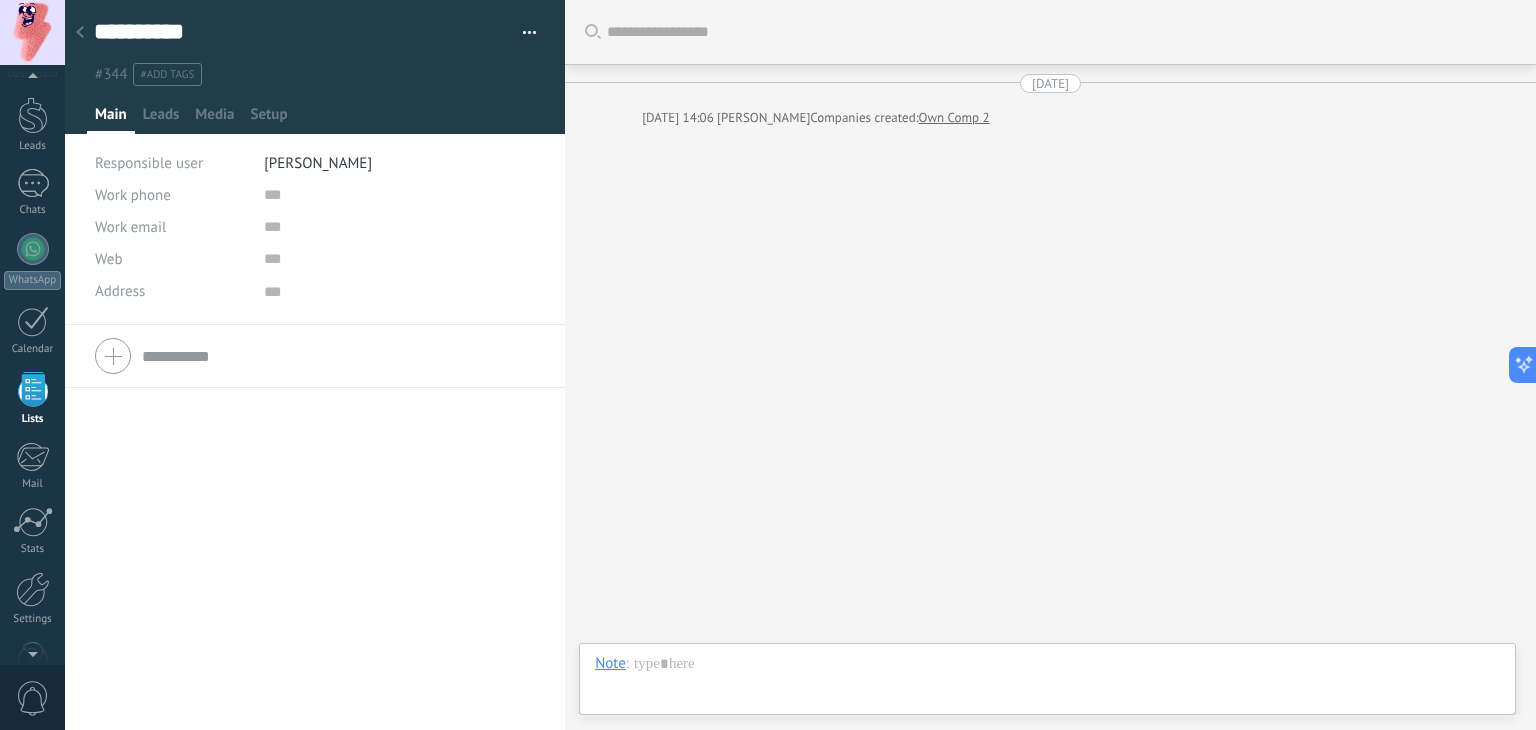 scroll, scrollTop: 20, scrollLeft: 0, axis: vertical 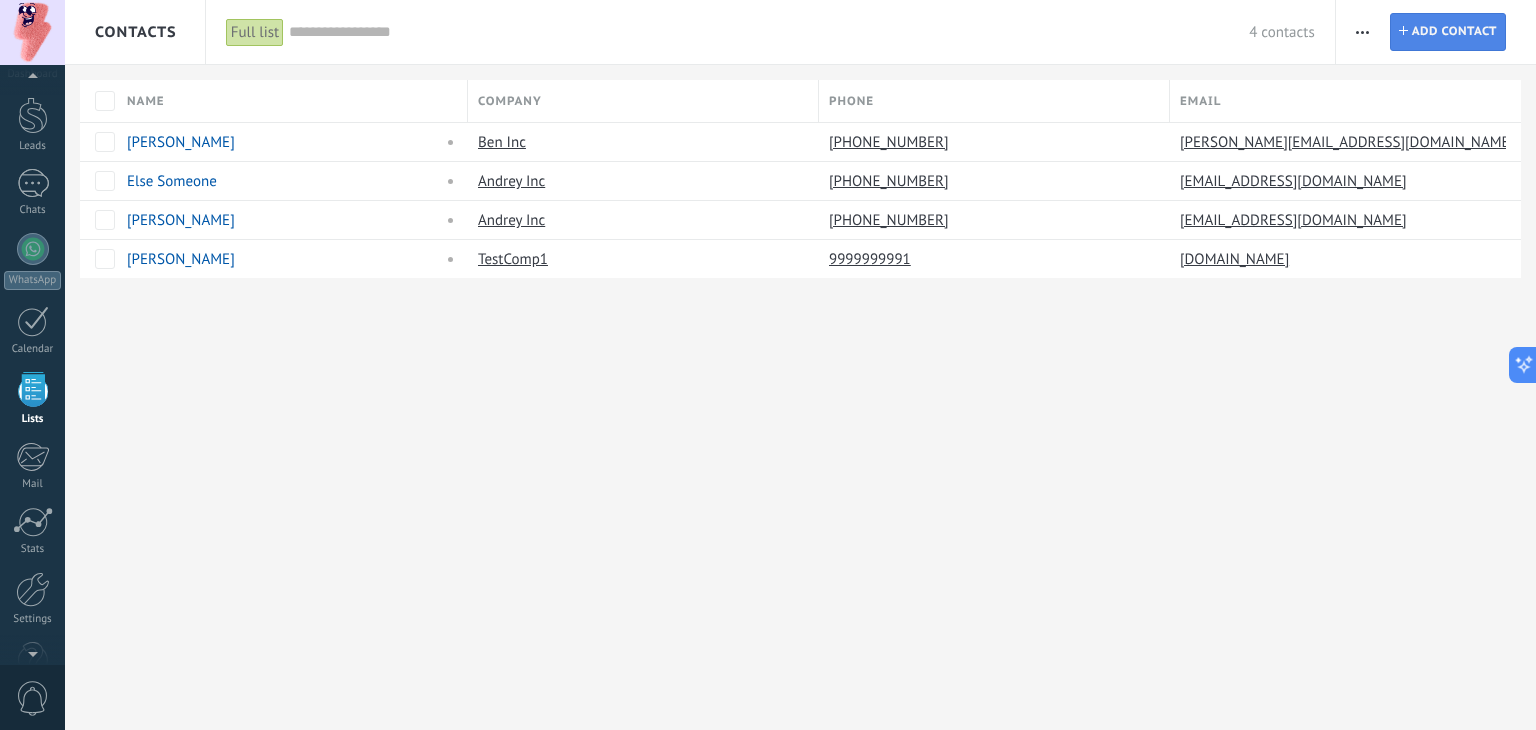 click on "Add contact" at bounding box center (1454, 32) 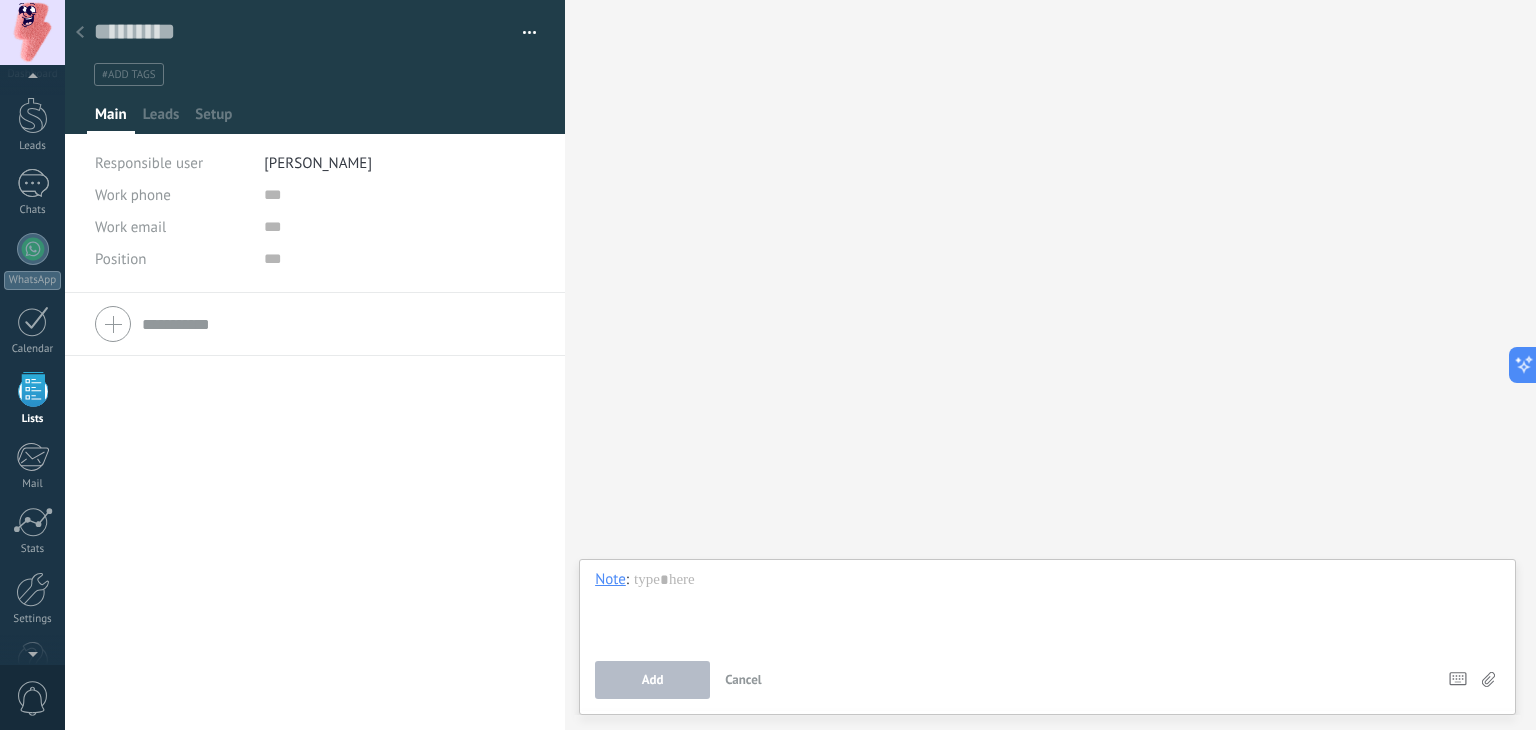 drag, startPoint x: 87, startPoint y: 32, endPoint x: 113, endPoint y: 25, distance: 26.925823 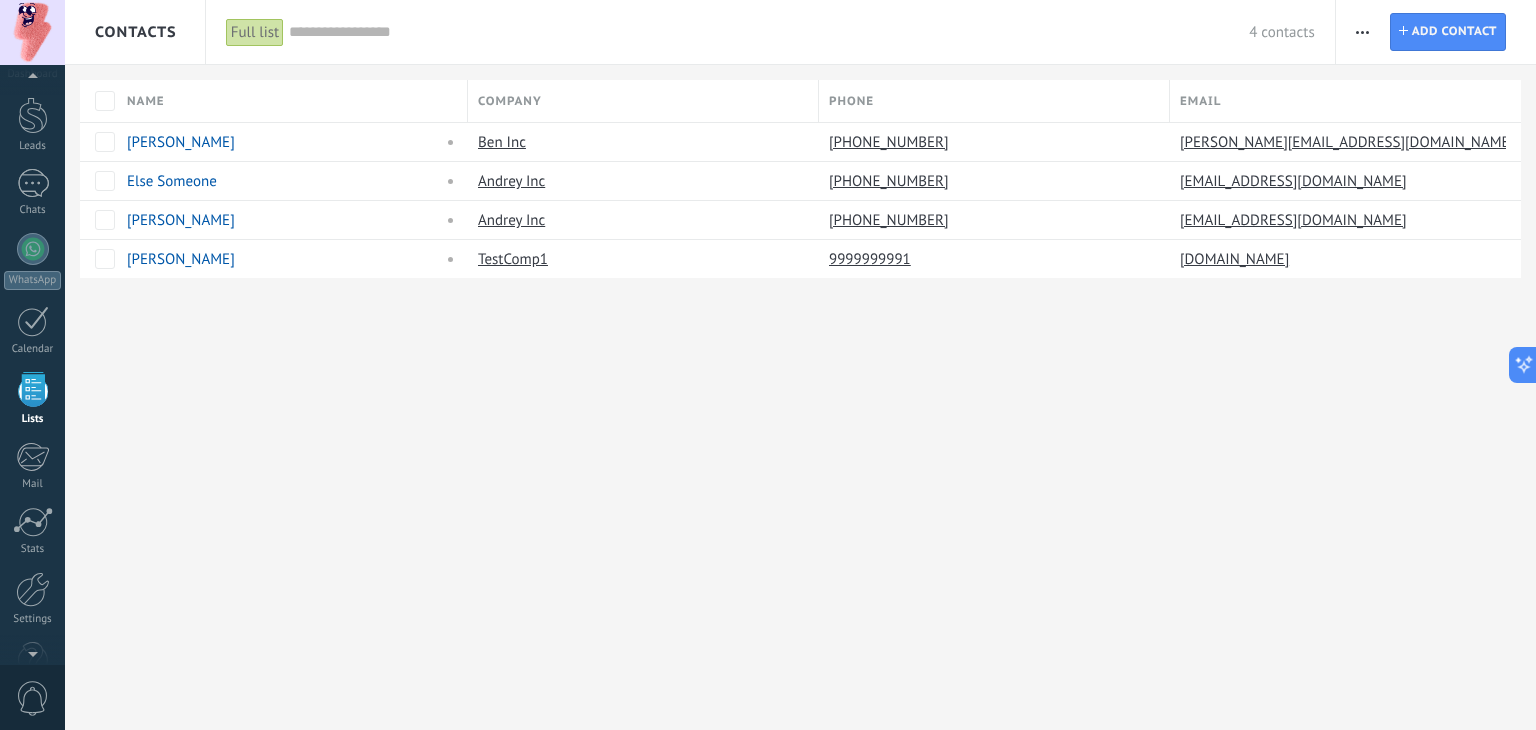 click at bounding box center [1362, 32] 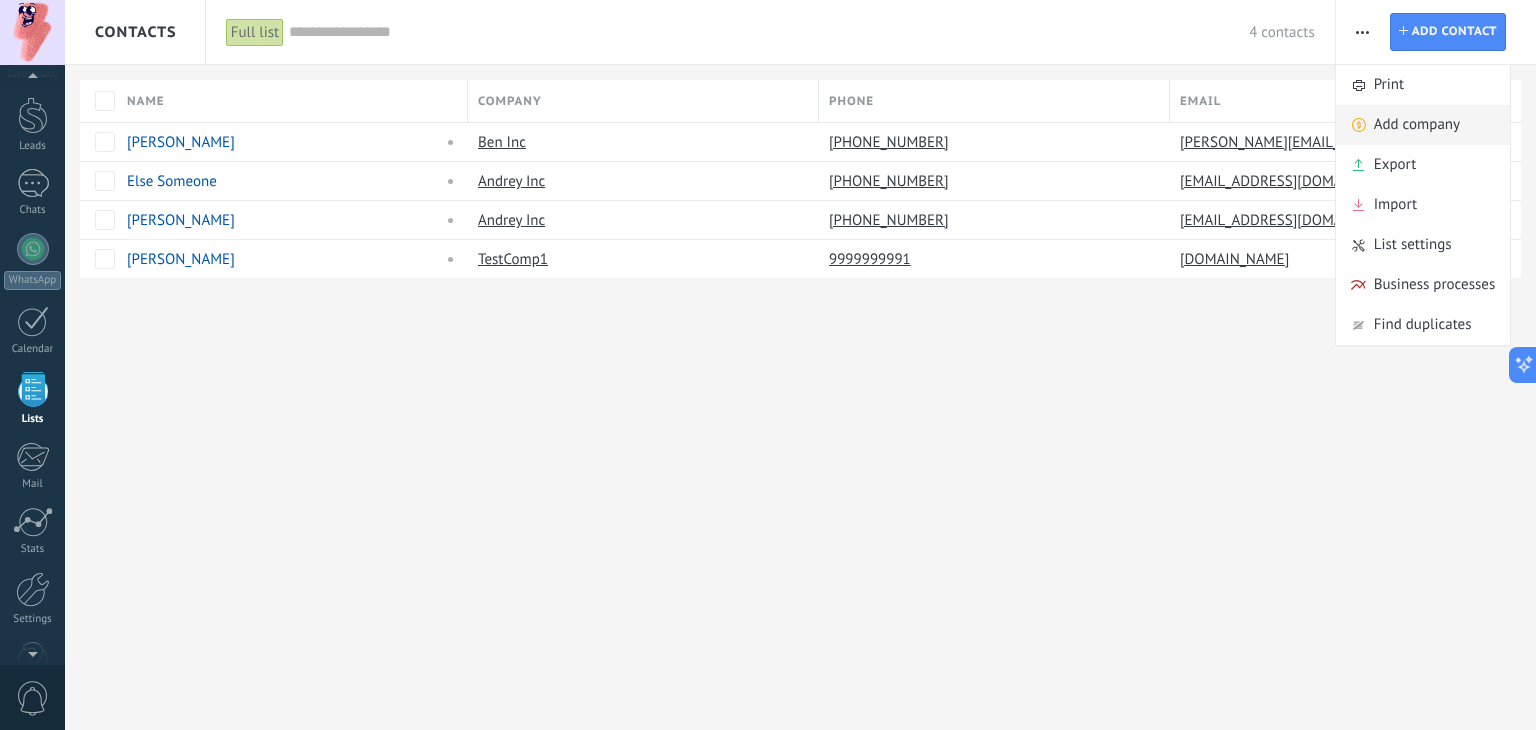 click on "Add company" at bounding box center [1417, 125] 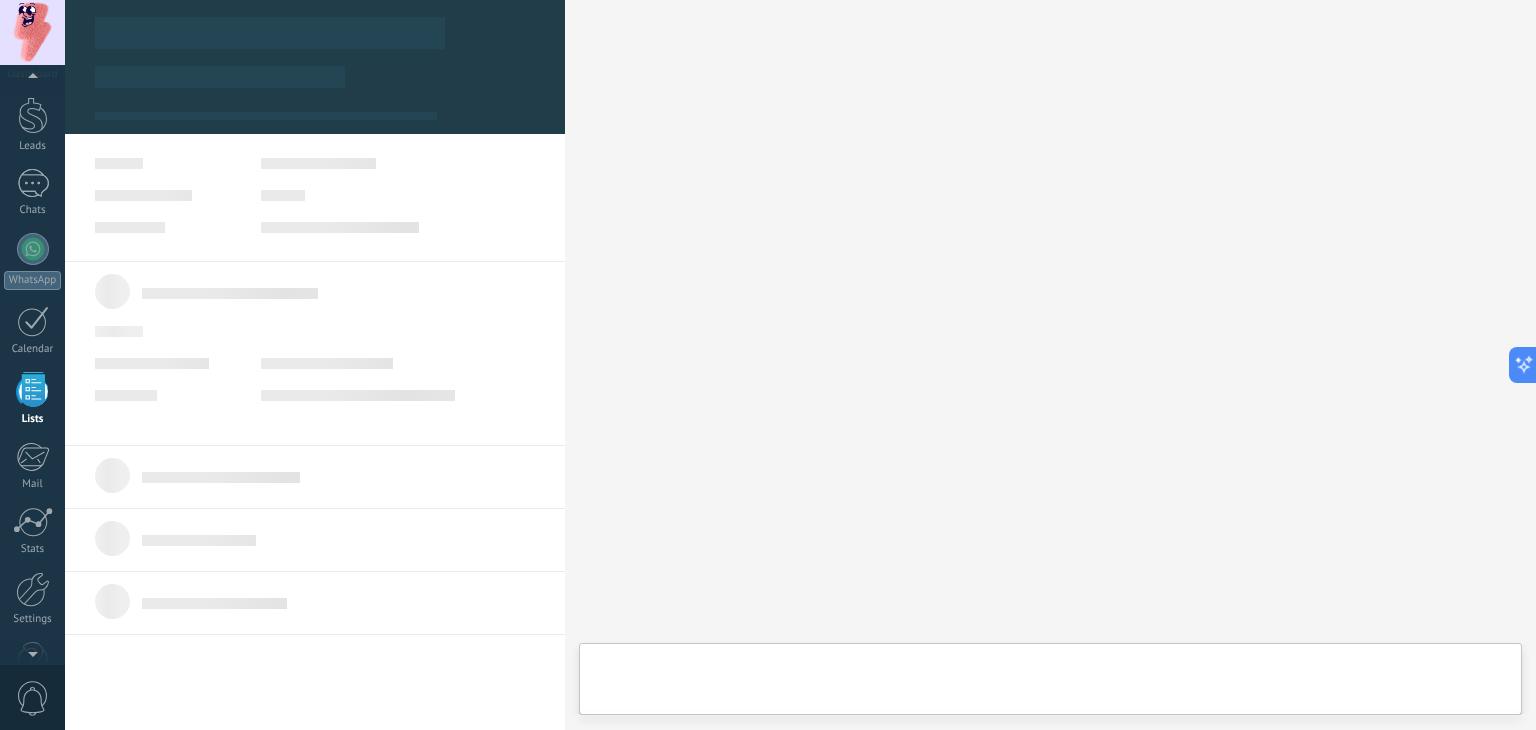 type on "***" 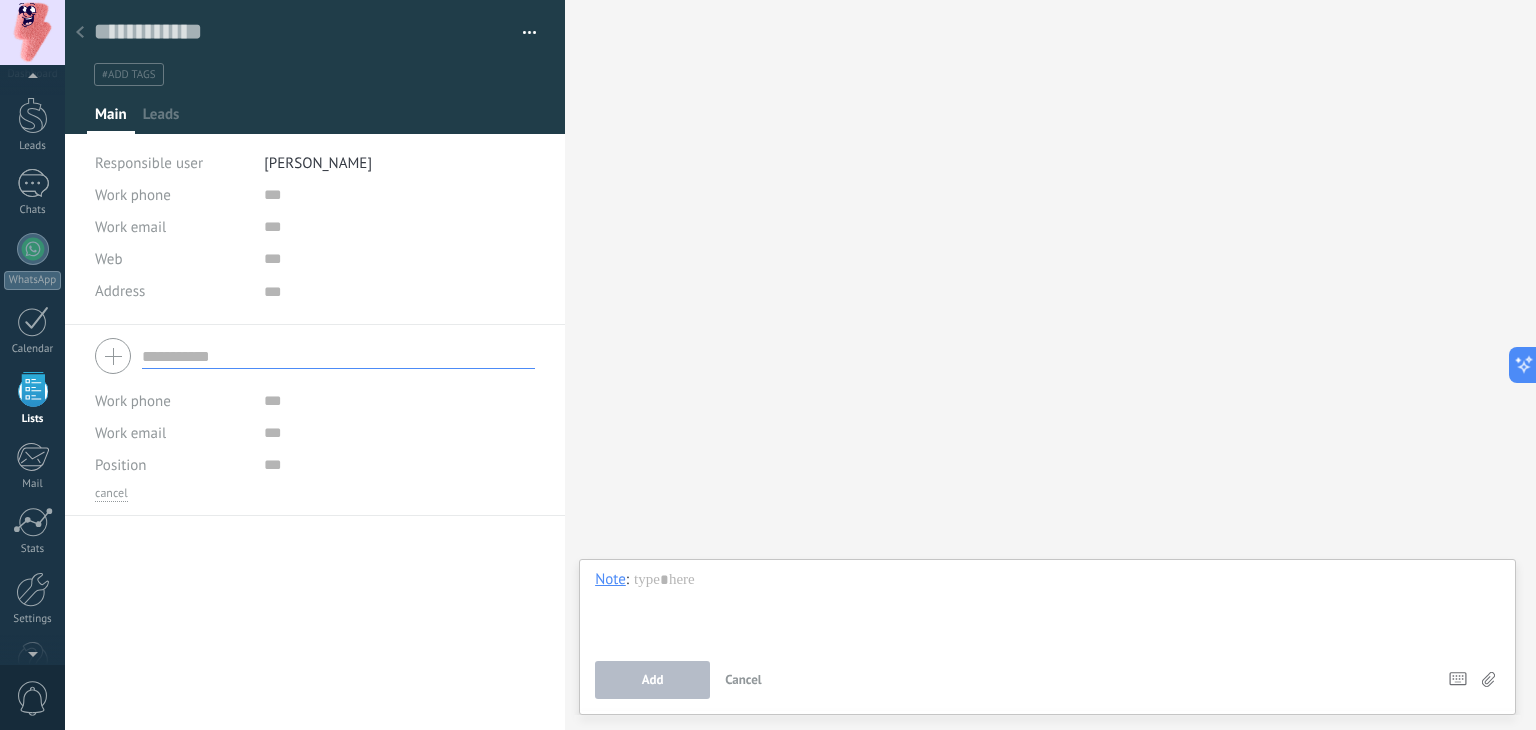 scroll, scrollTop: 20, scrollLeft: 0, axis: vertical 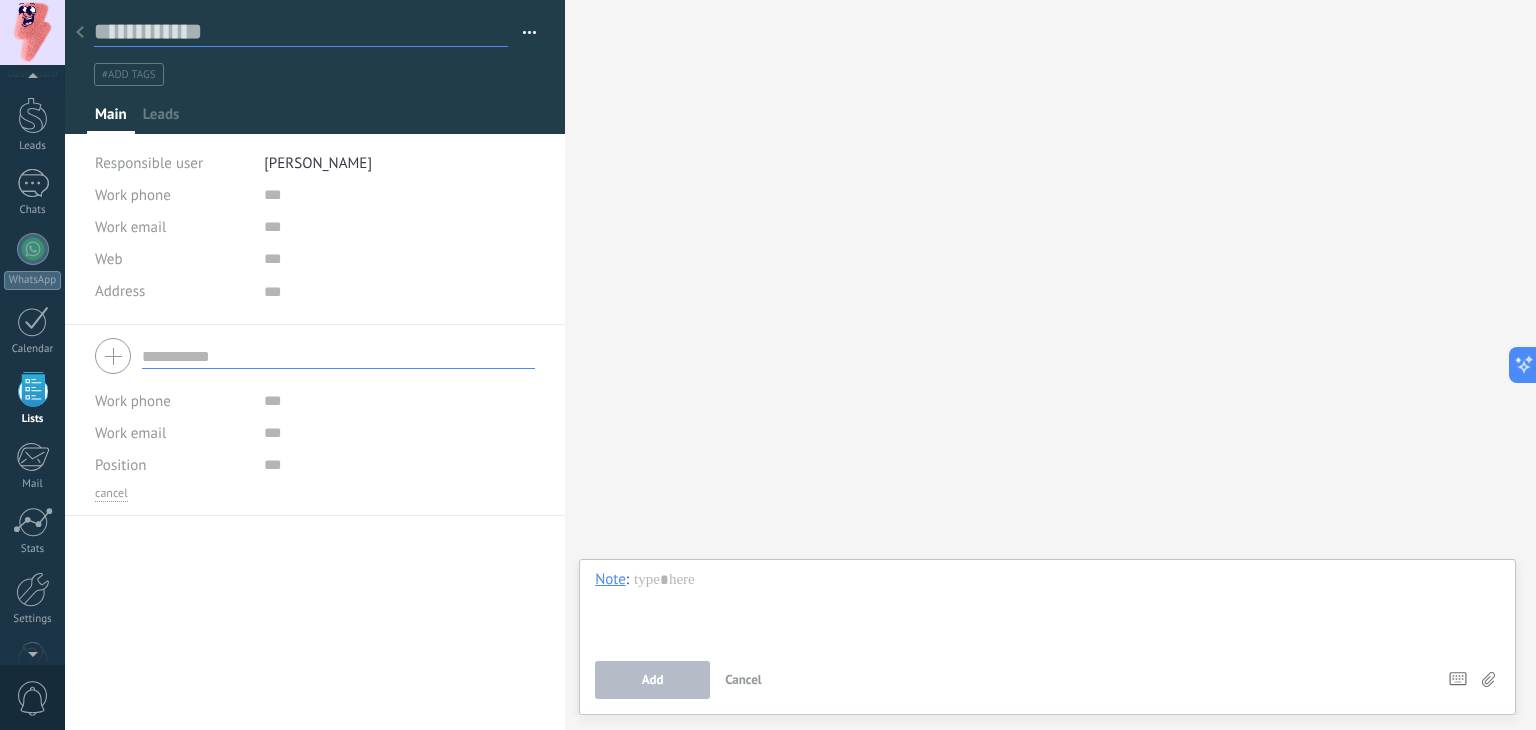 click at bounding box center [301, 32] 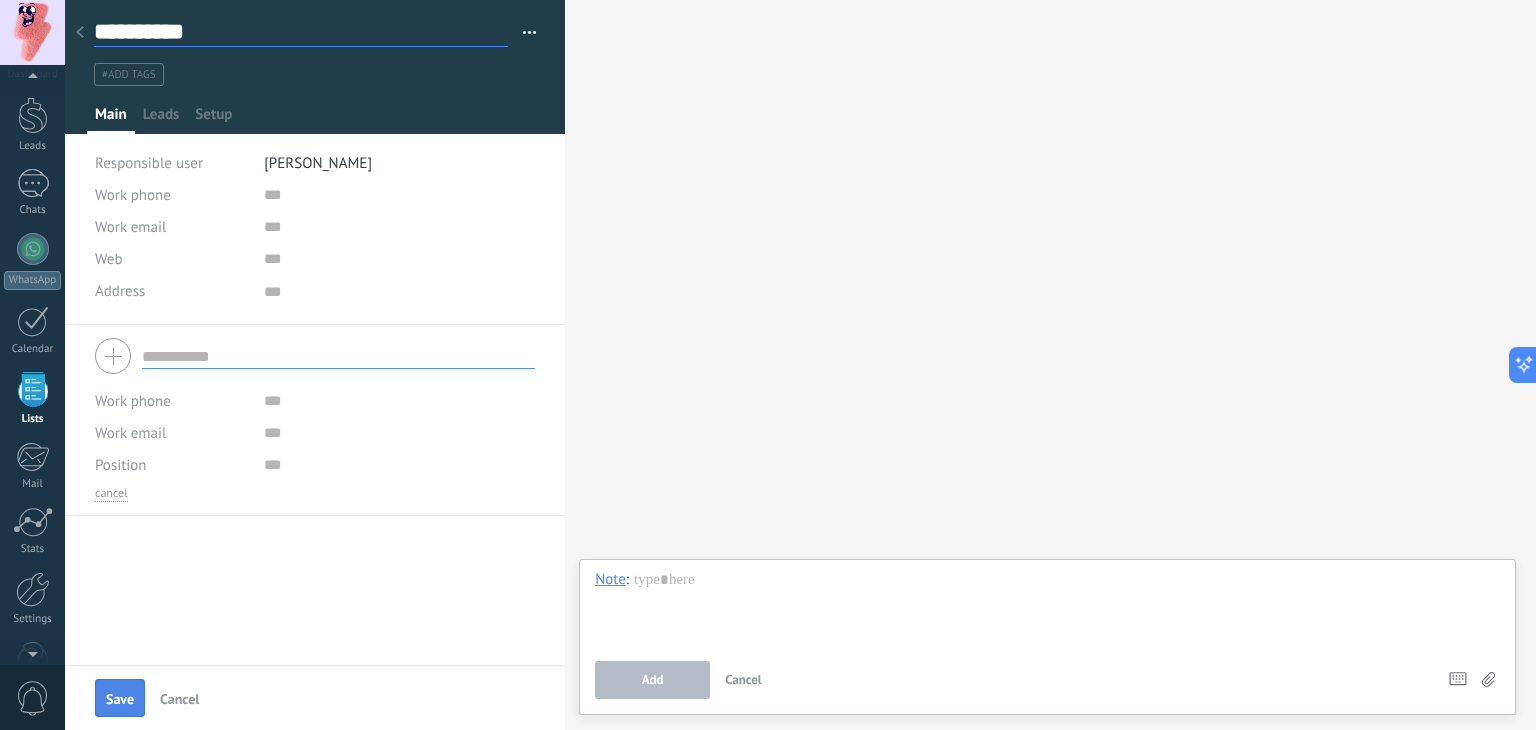 type on "**********" 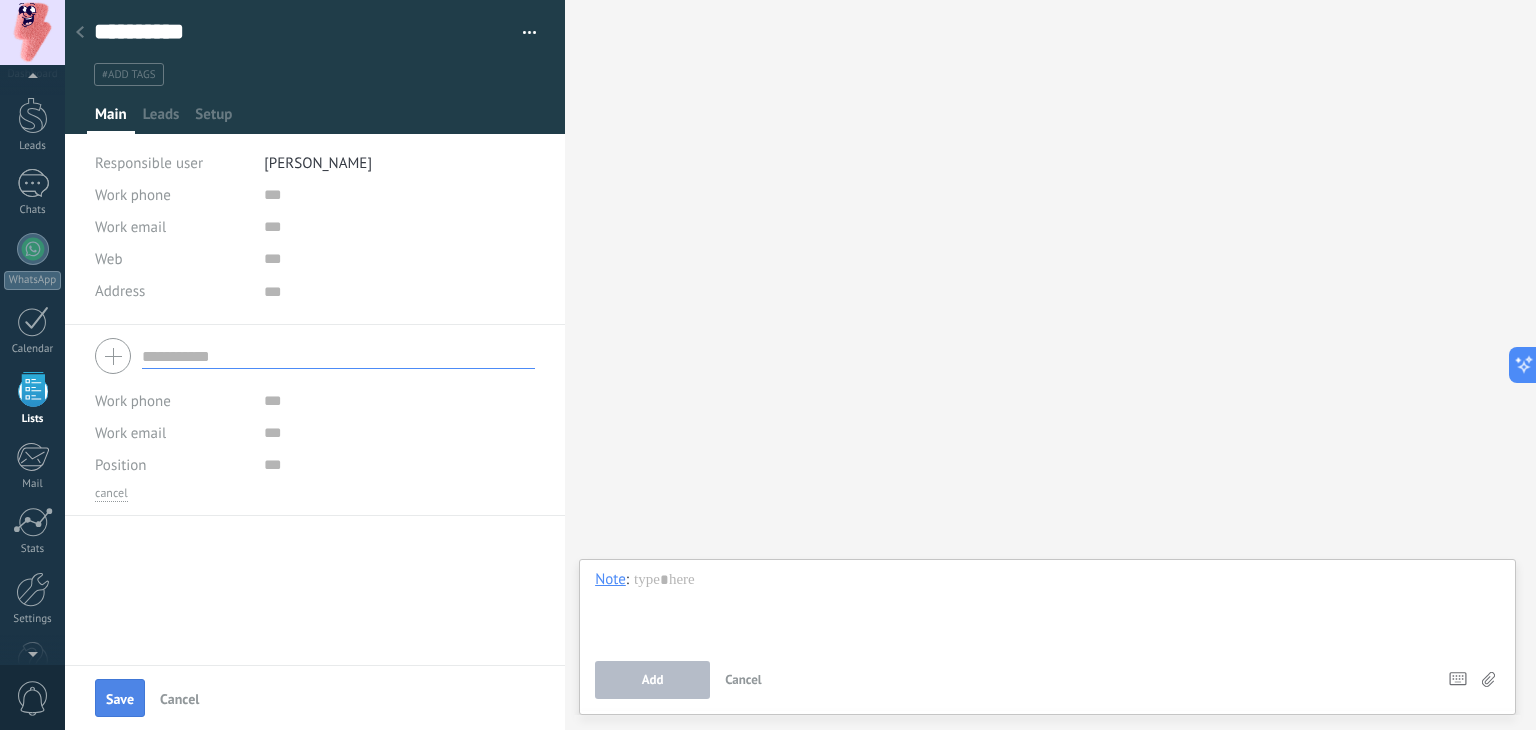 click on "Save" at bounding box center [120, 699] 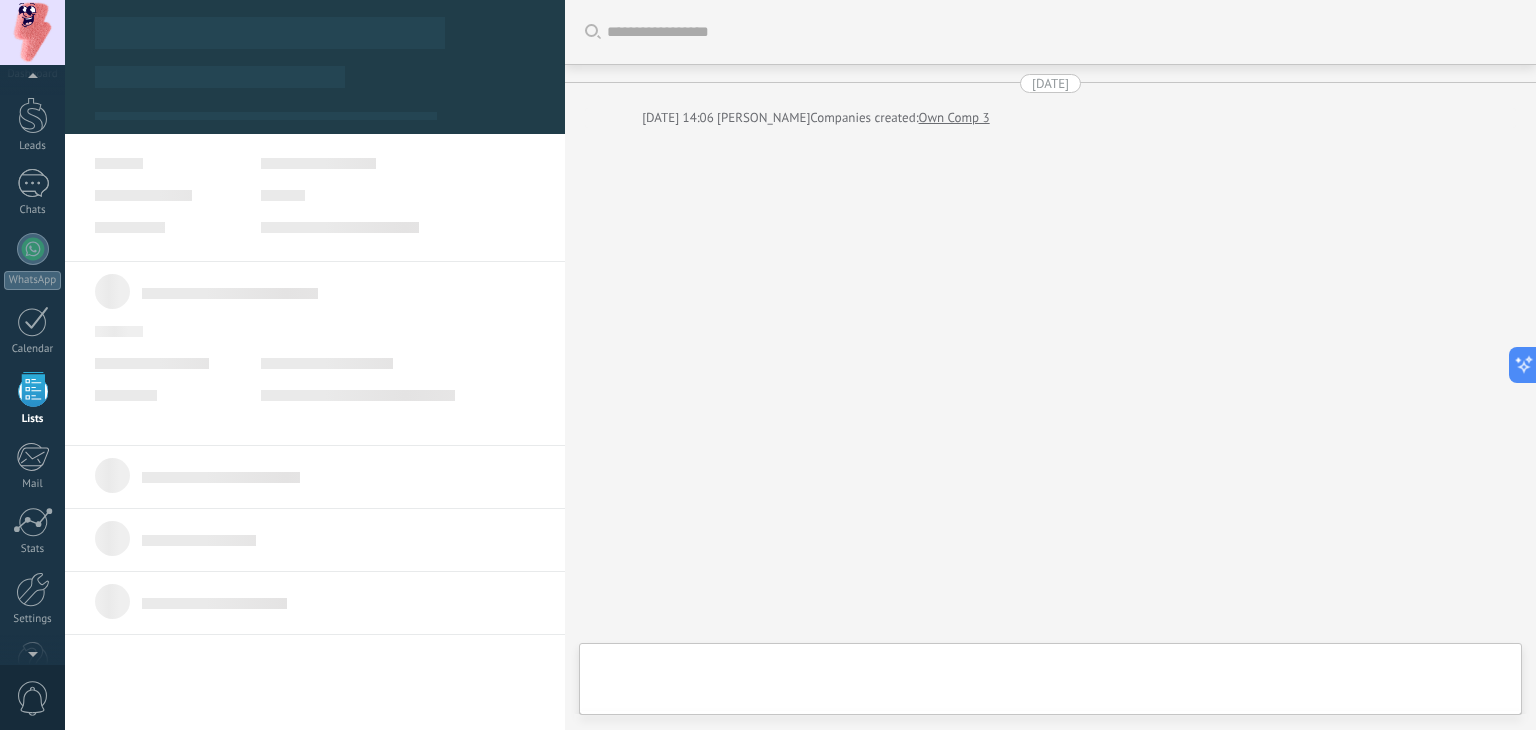 type on "***" 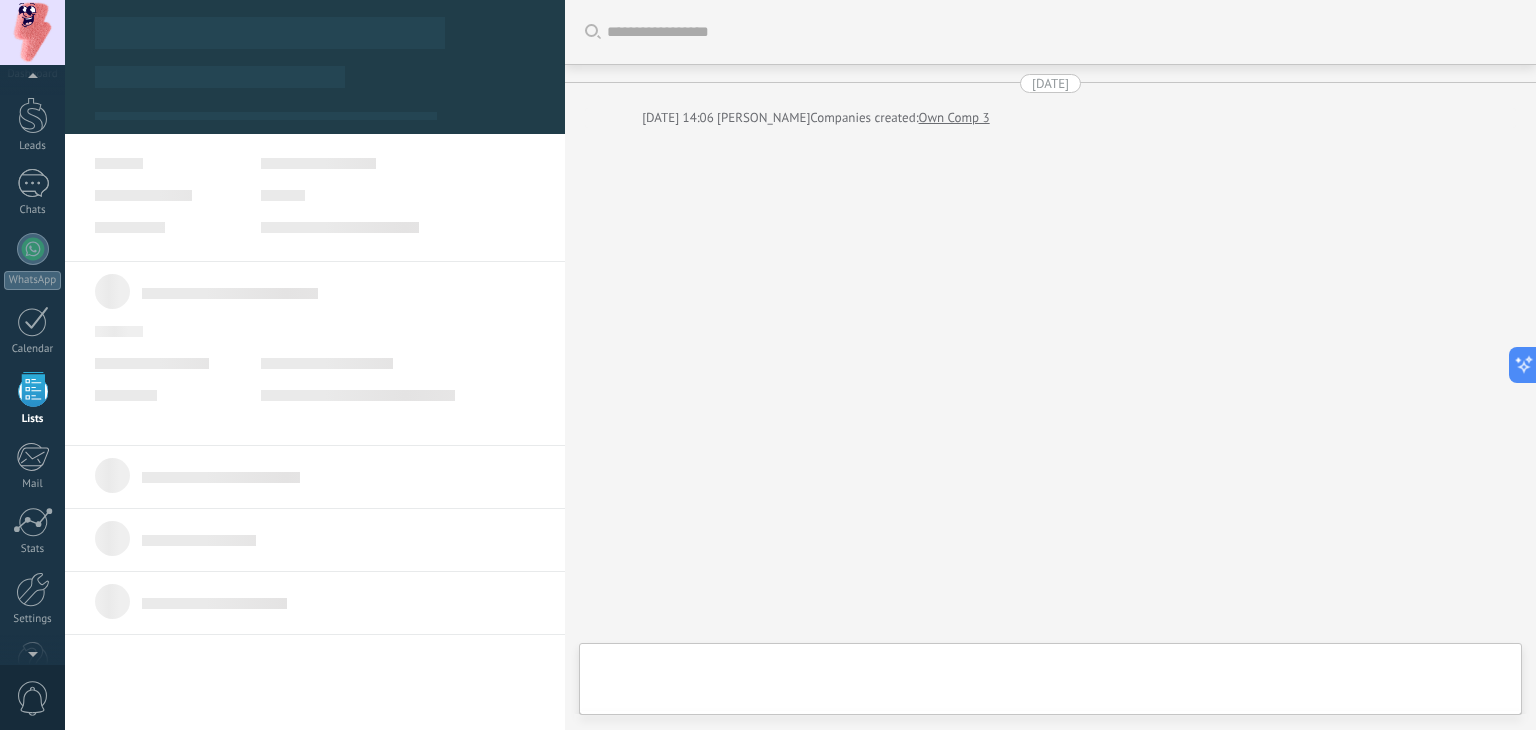 scroll, scrollTop: 20, scrollLeft: 0, axis: vertical 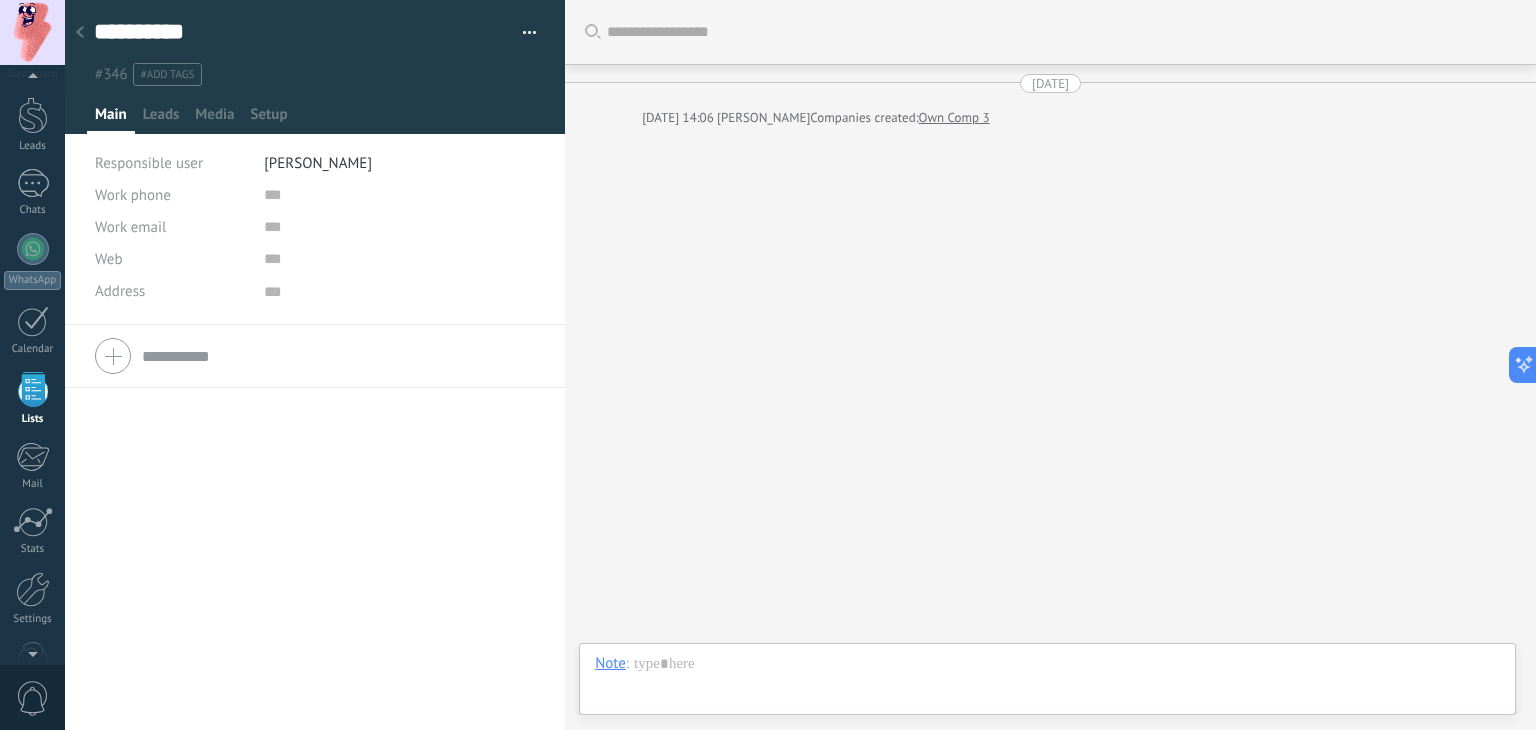 click at bounding box center (80, 33) 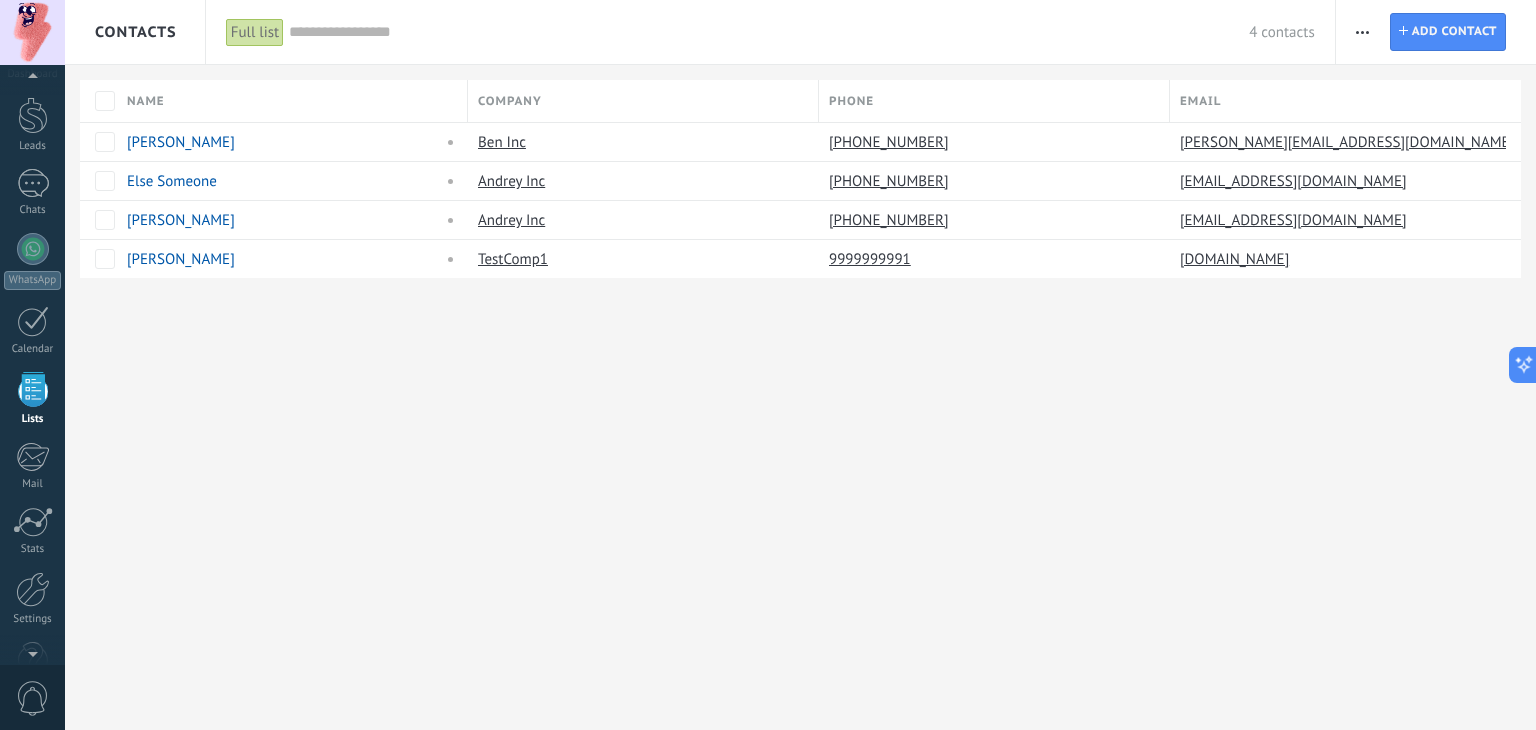 click at bounding box center [1362, 32] 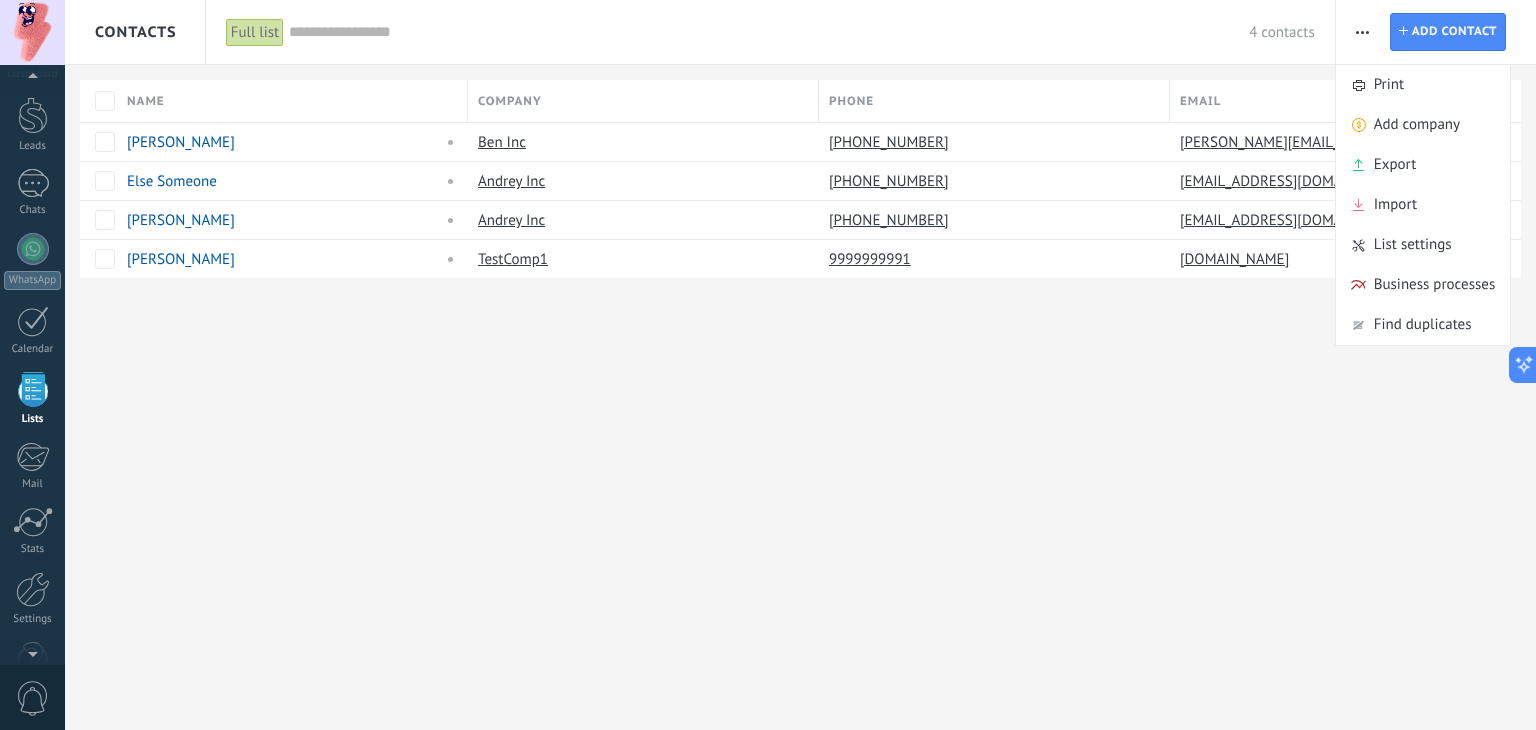 click at bounding box center (1362, 32) 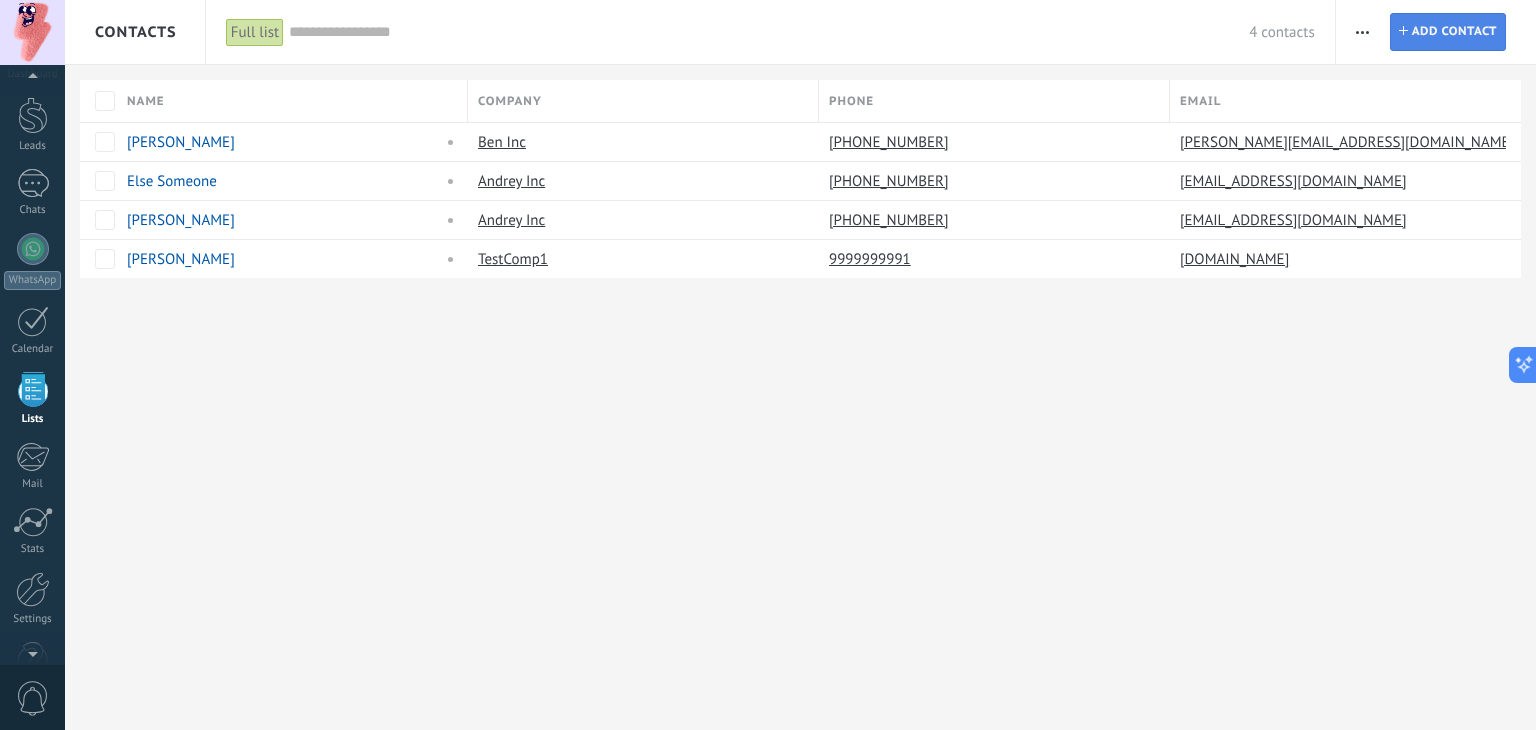 click on "Add contact" at bounding box center [1454, 32] 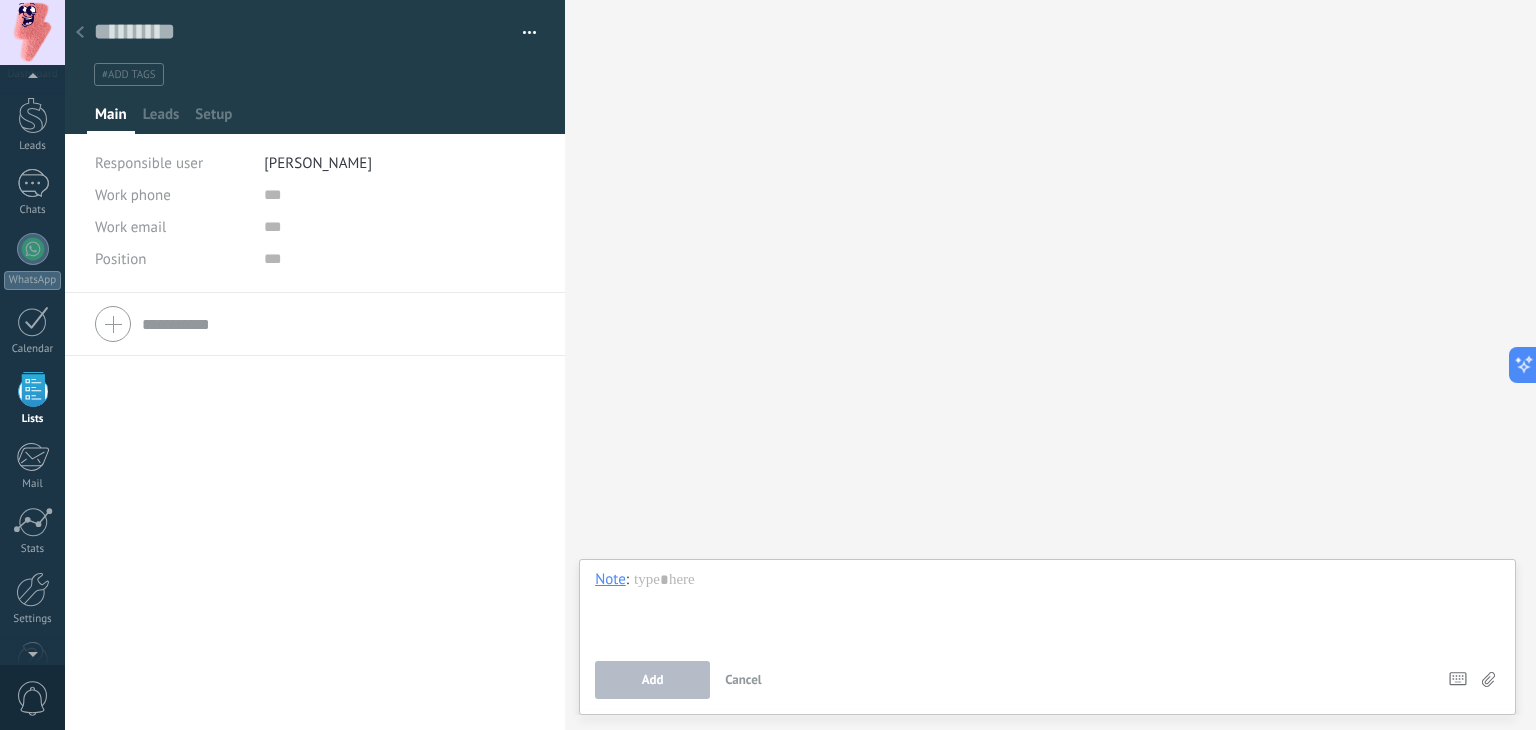 click on "Copy name
Save and create
Manage tags
#add tags" at bounding box center [315, 43] 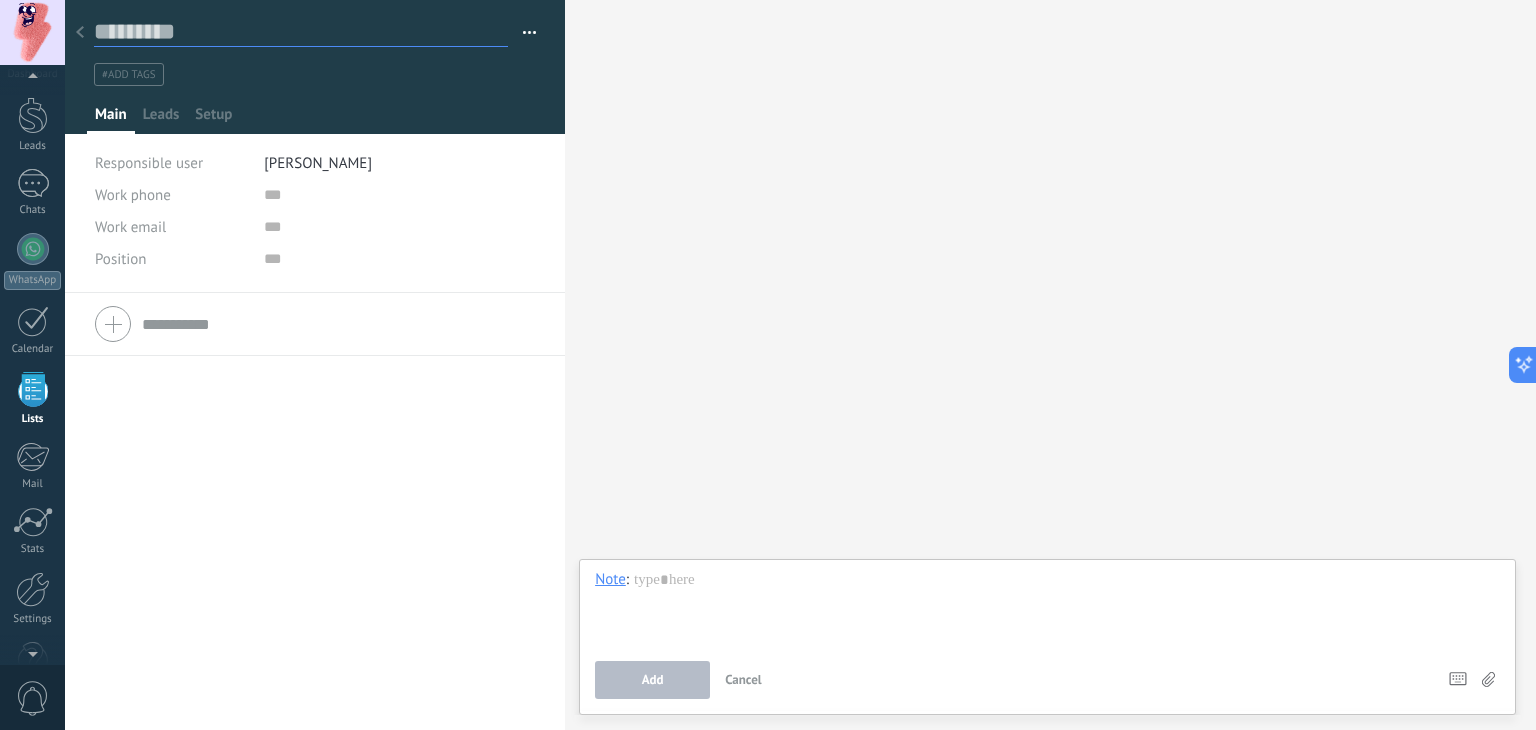 click at bounding box center [301, 32] 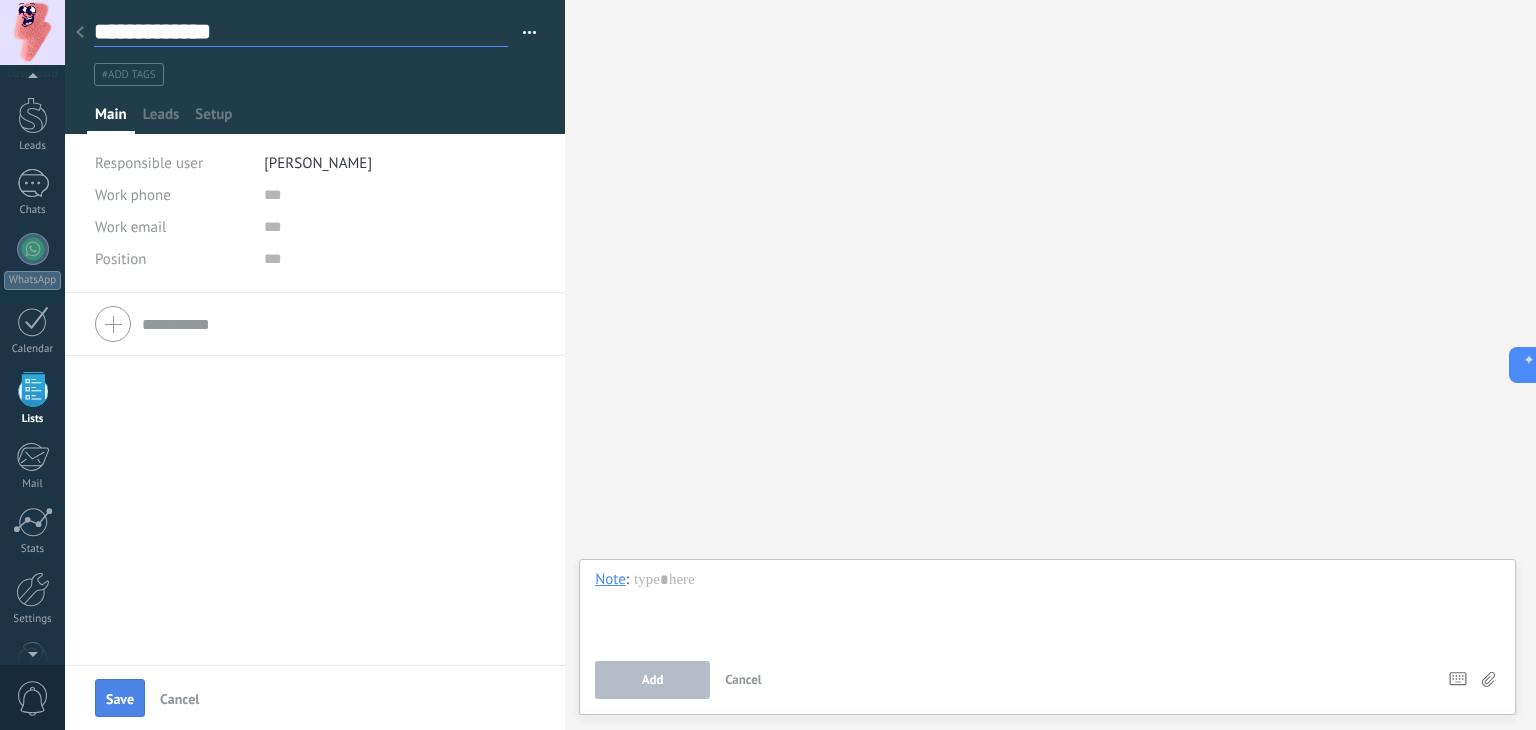type on "**********" 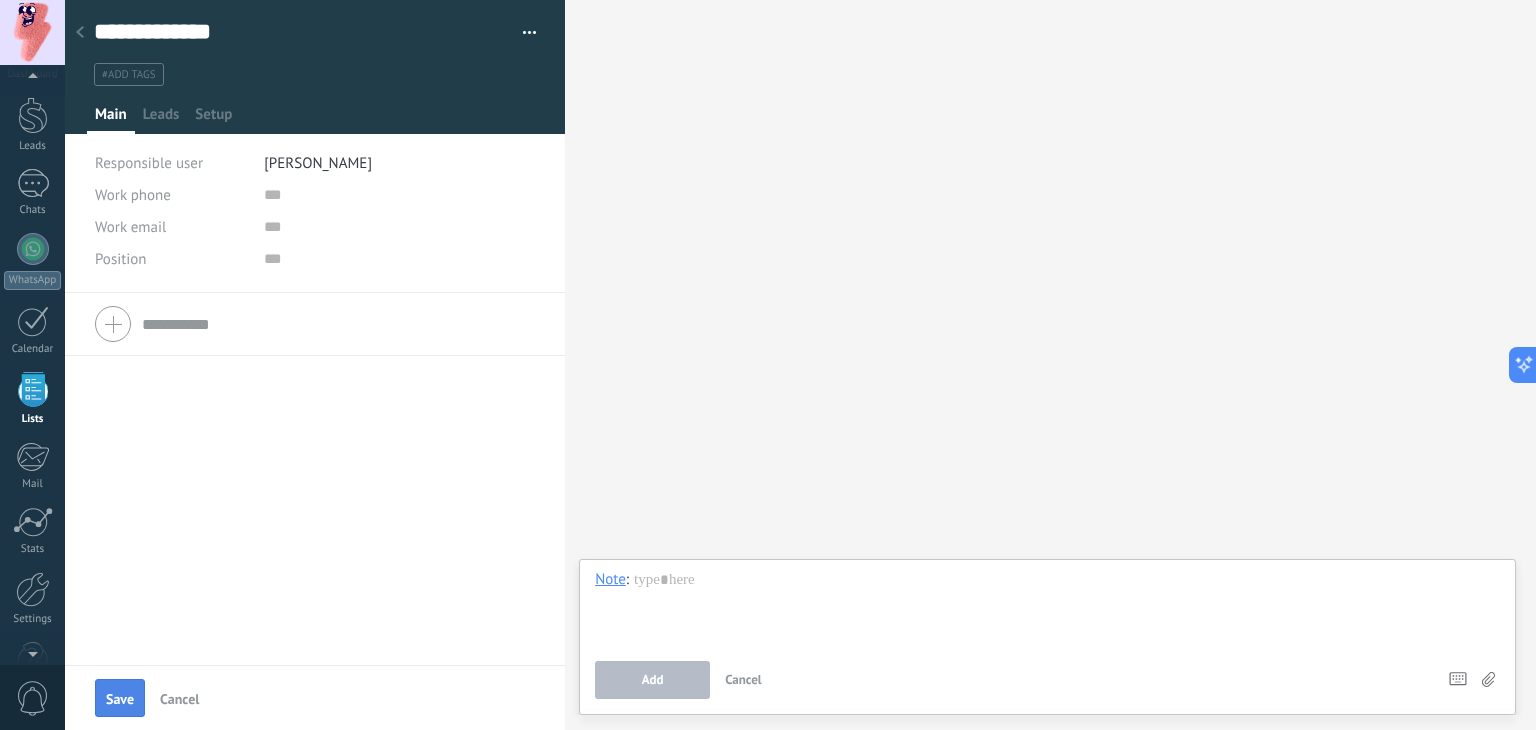 click on "Save" at bounding box center [120, 699] 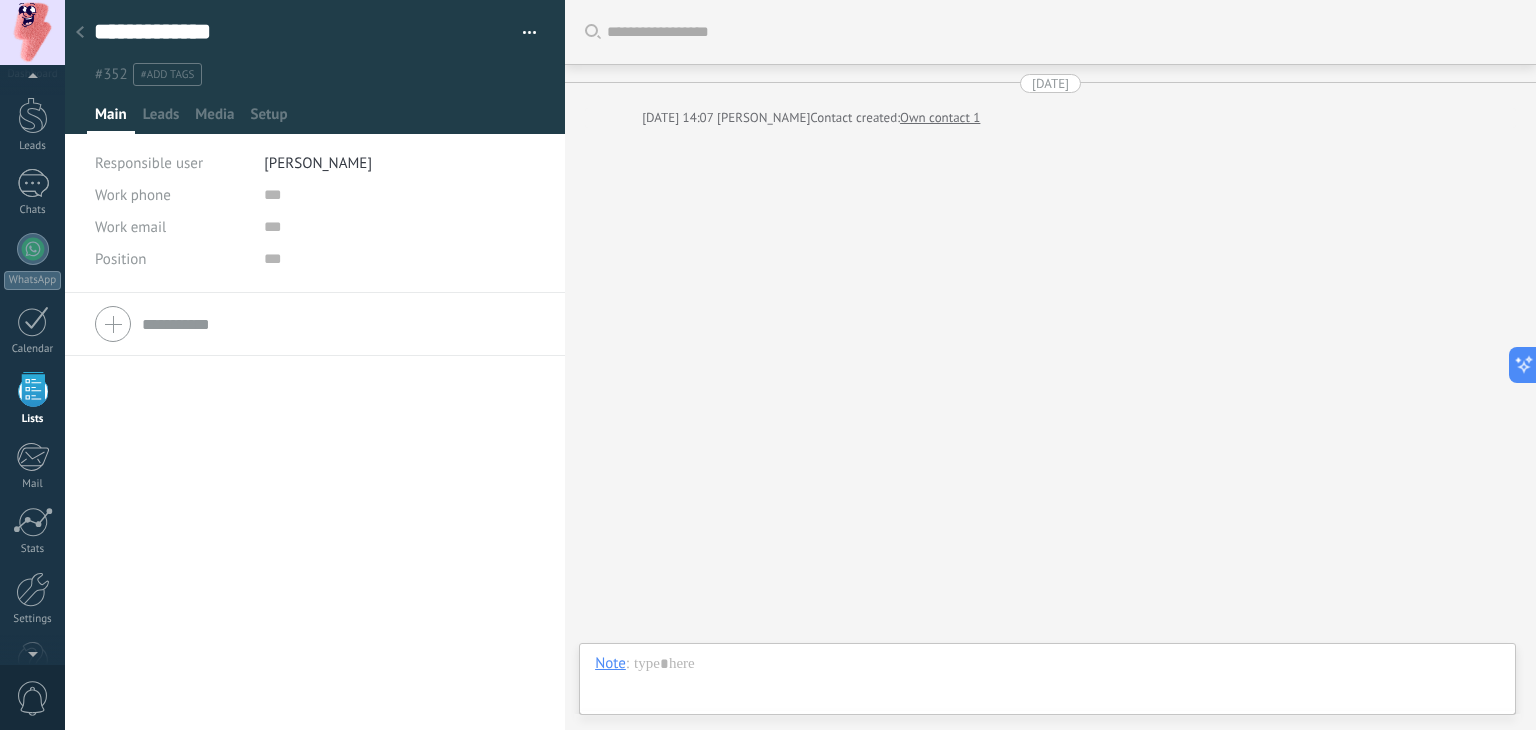 click at bounding box center [80, 33] 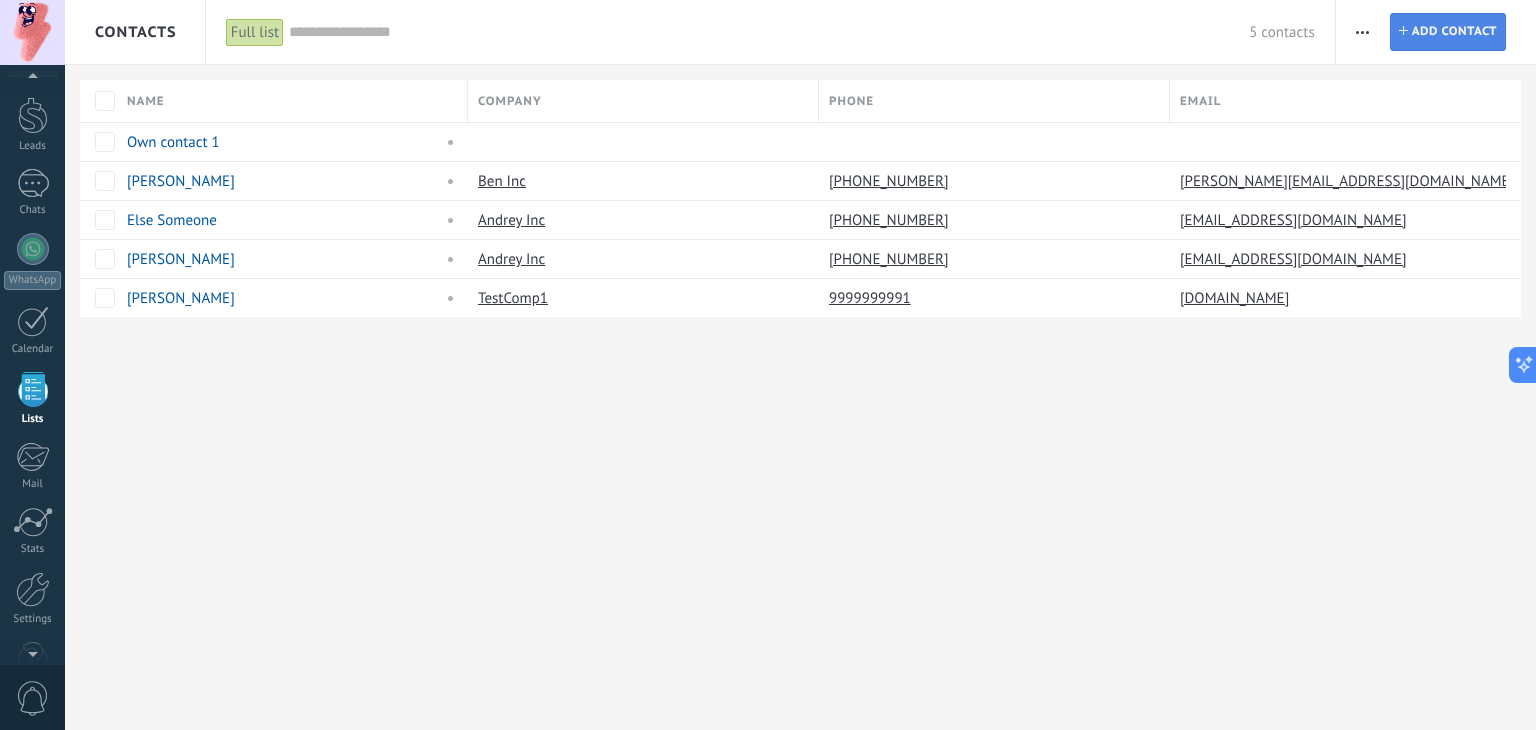 click on "Add contact" at bounding box center [1454, 32] 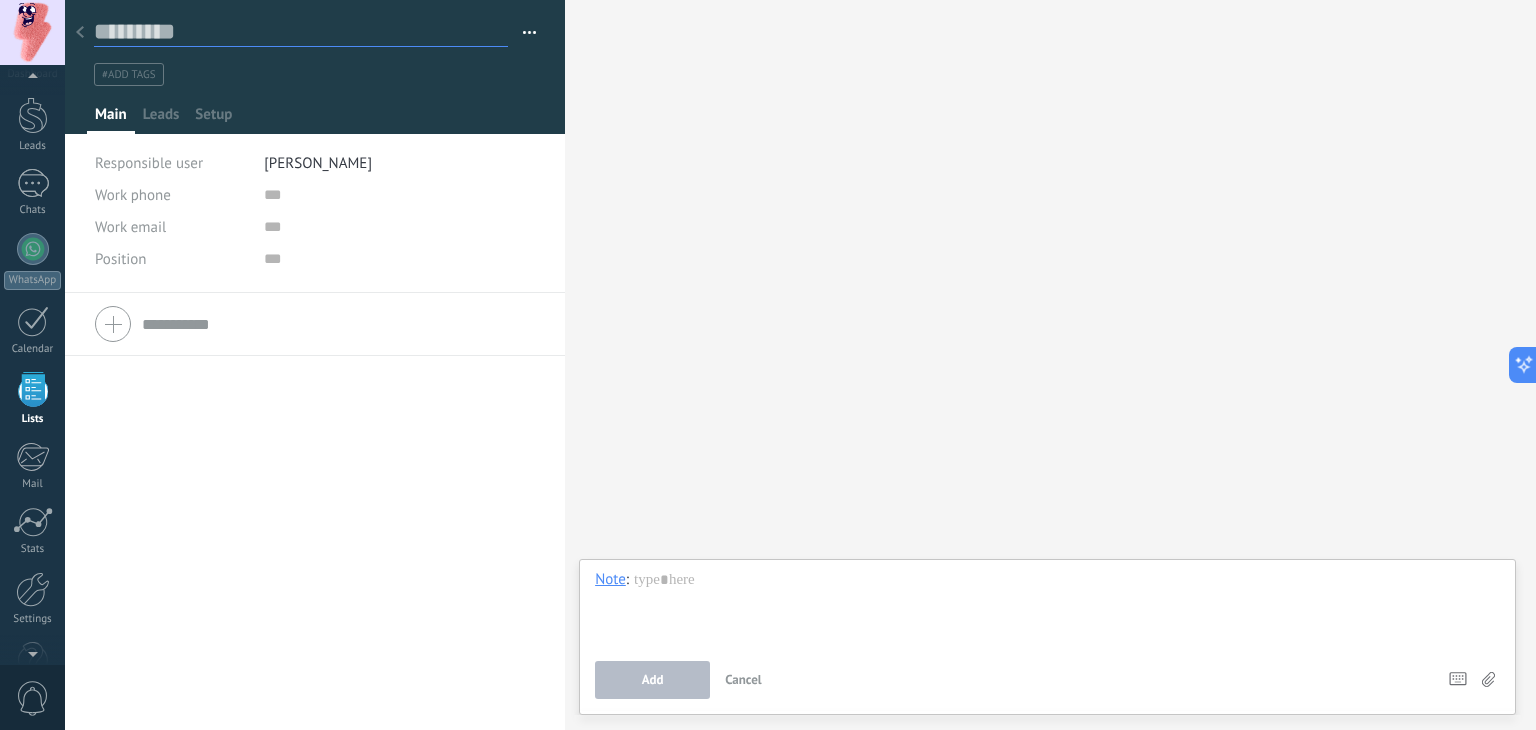 drag, startPoint x: 381, startPoint y: 36, endPoint x: 388, endPoint y: 49, distance: 14.764823 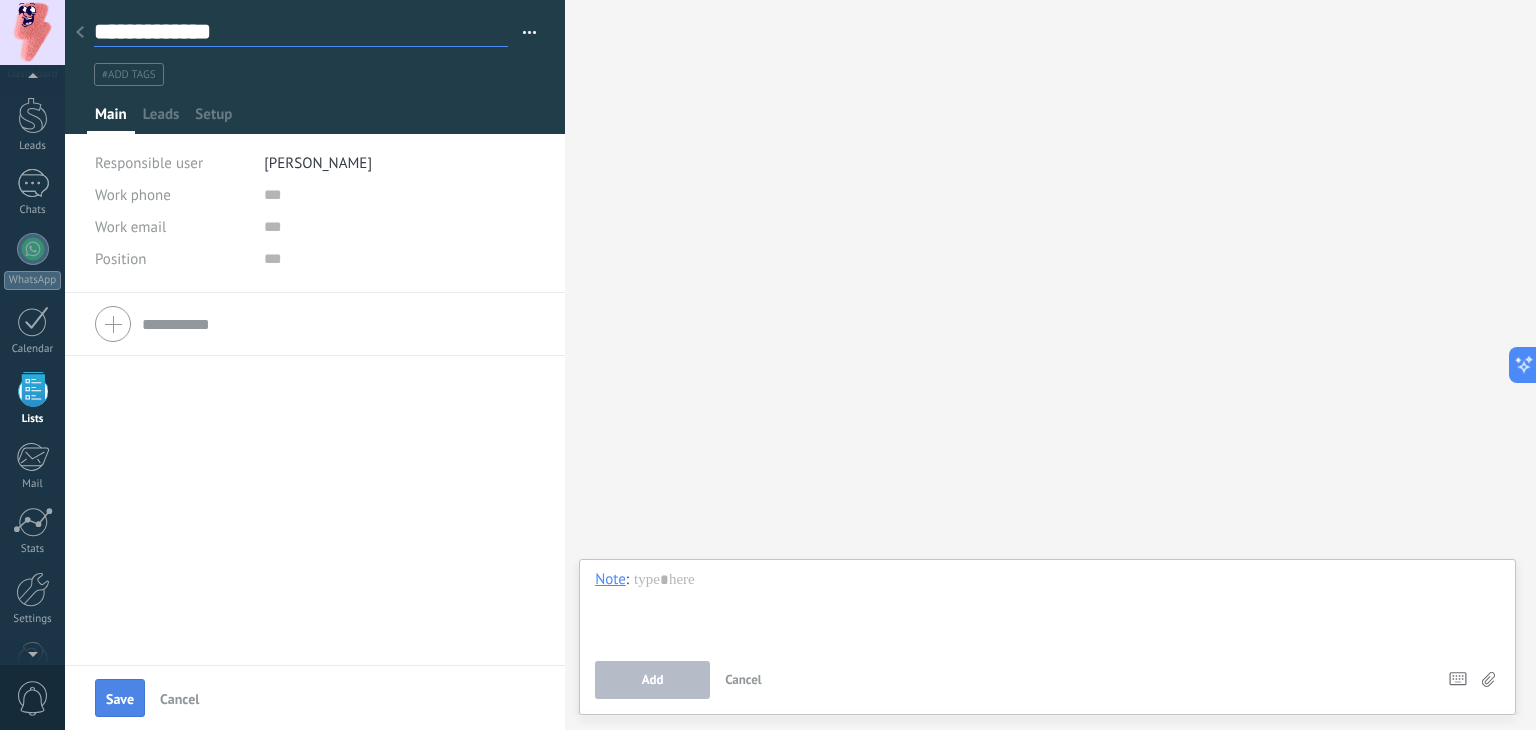 type on "**********" 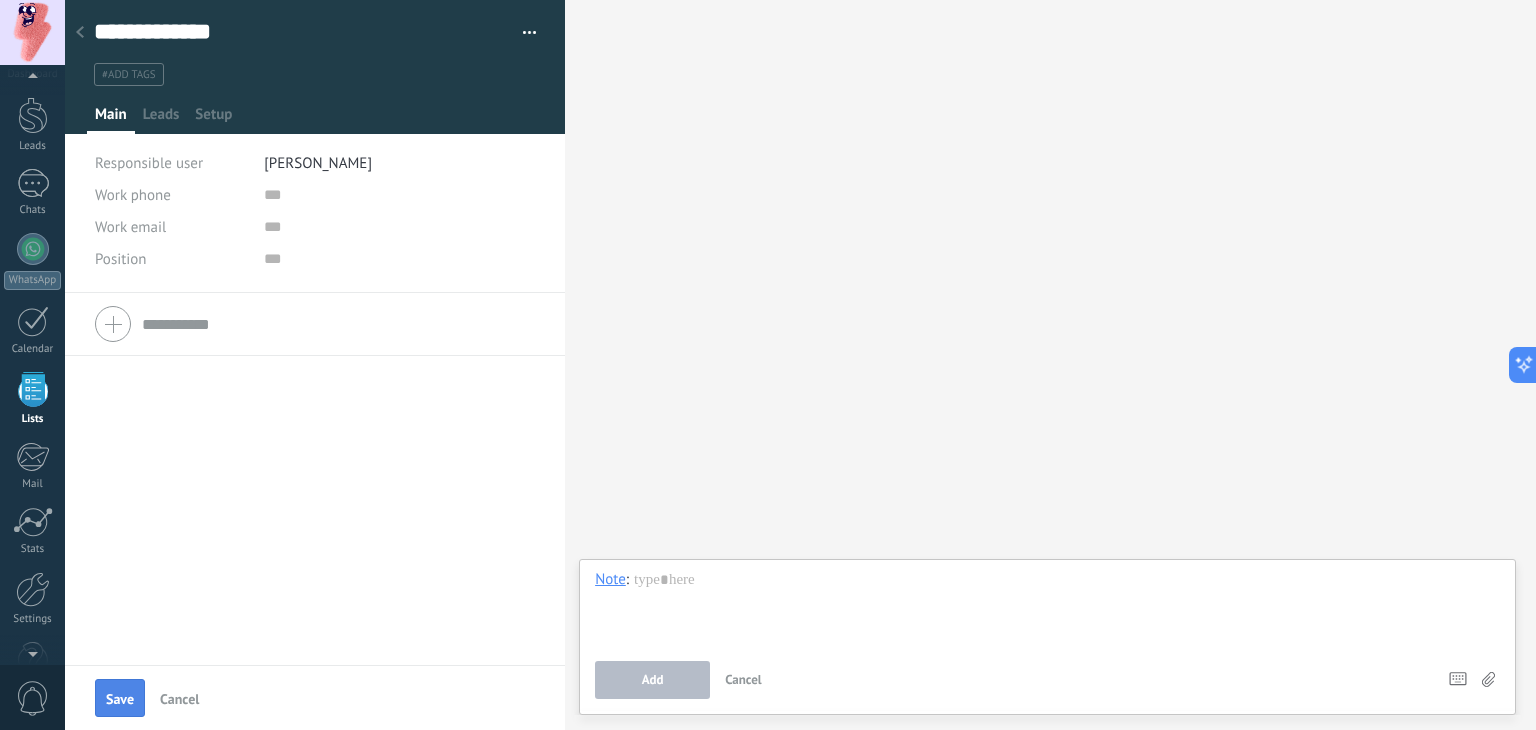 click on "Save" at bounding box center (120, 698) 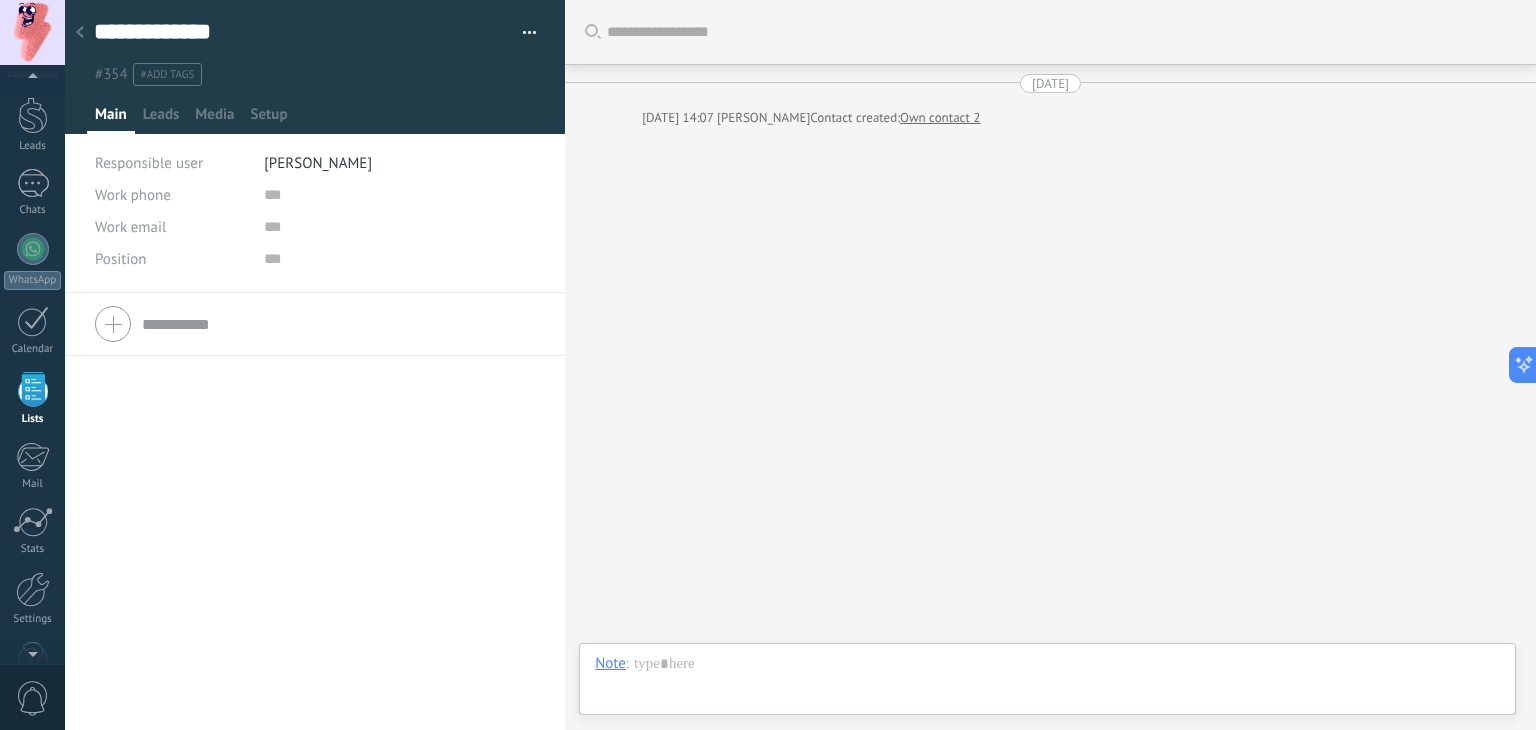 click at bounding box center (80, 33) 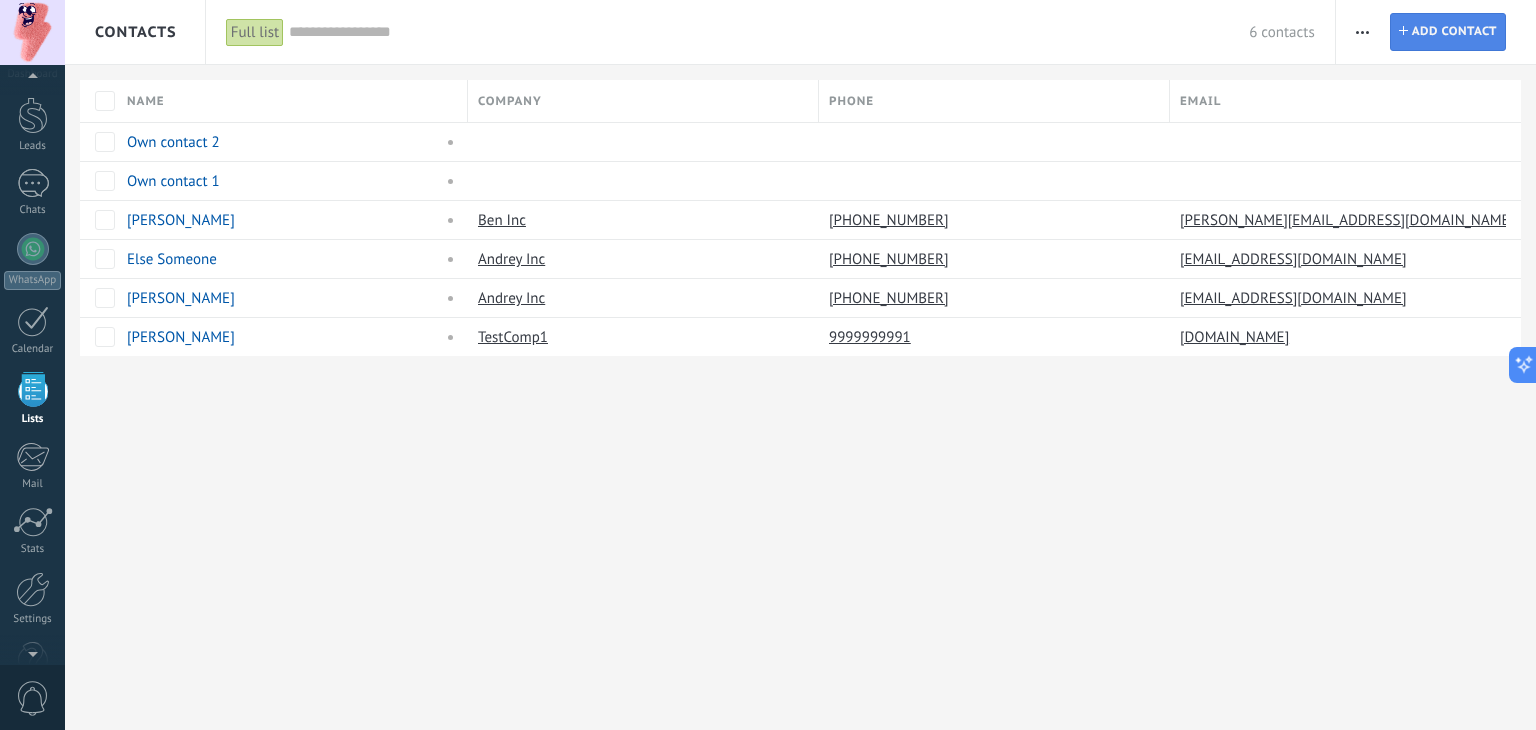 click on "Add contact" at bounding box center (1454, 32) 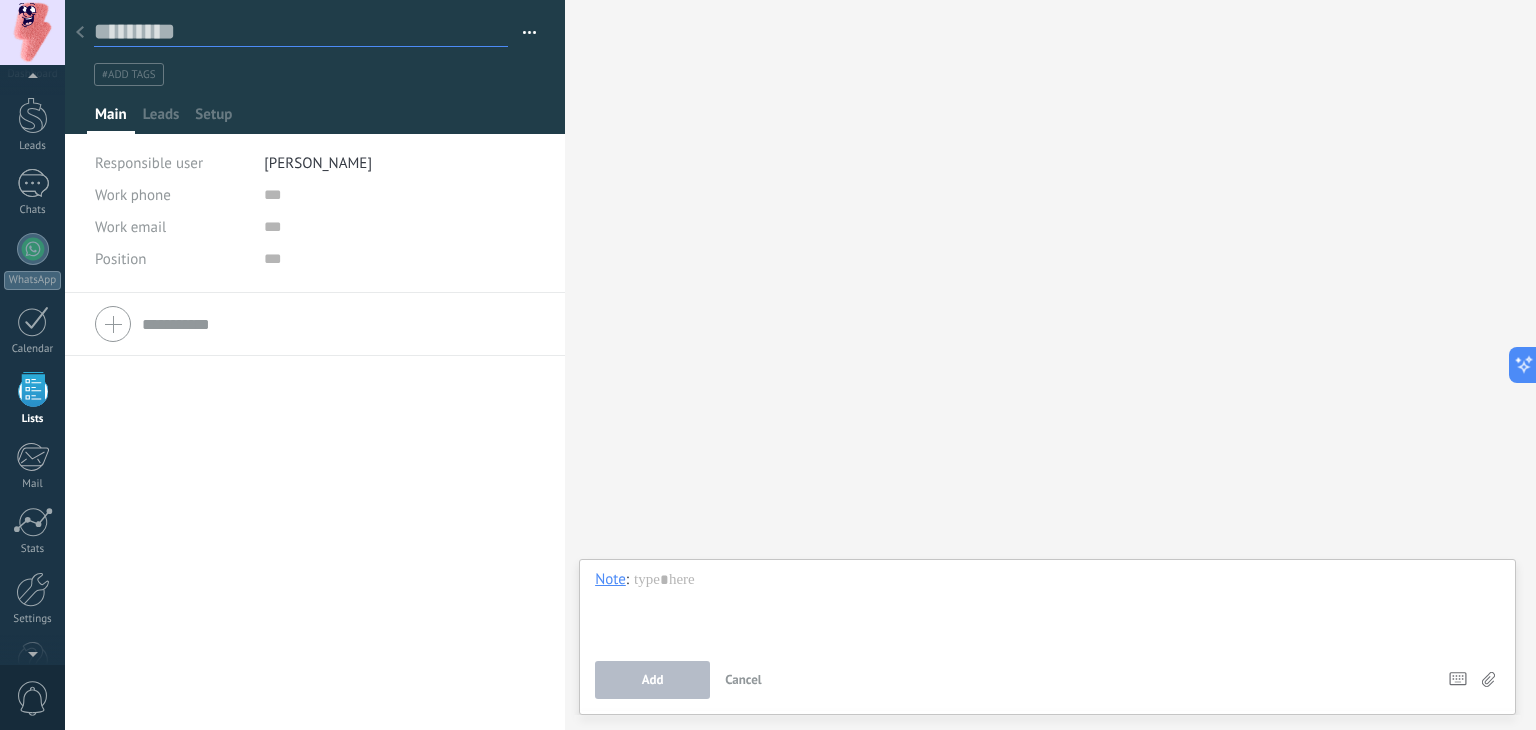 click at bounding box center (301, 32) 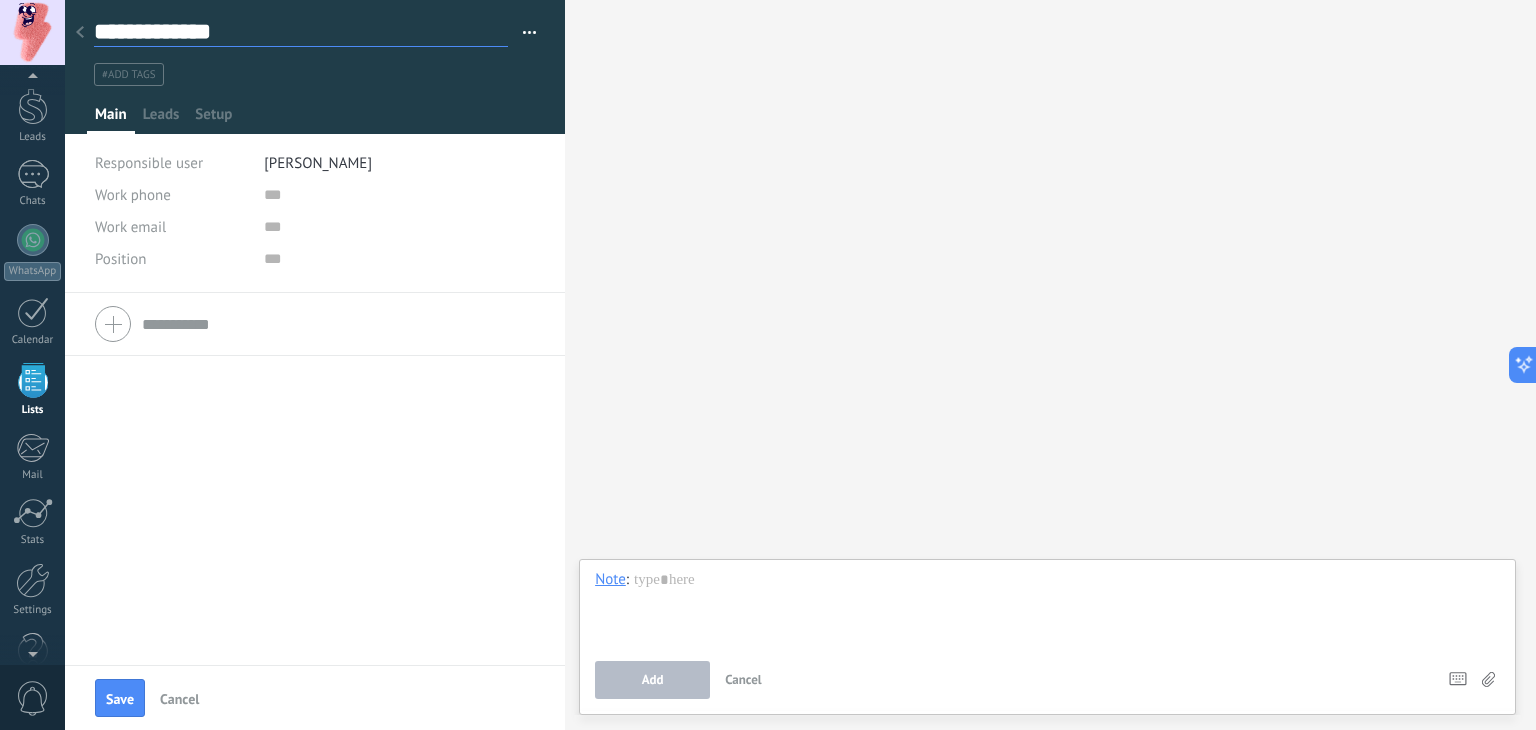 scroll, scrollTop: 51, scrollLeft: 0, axis: vertical 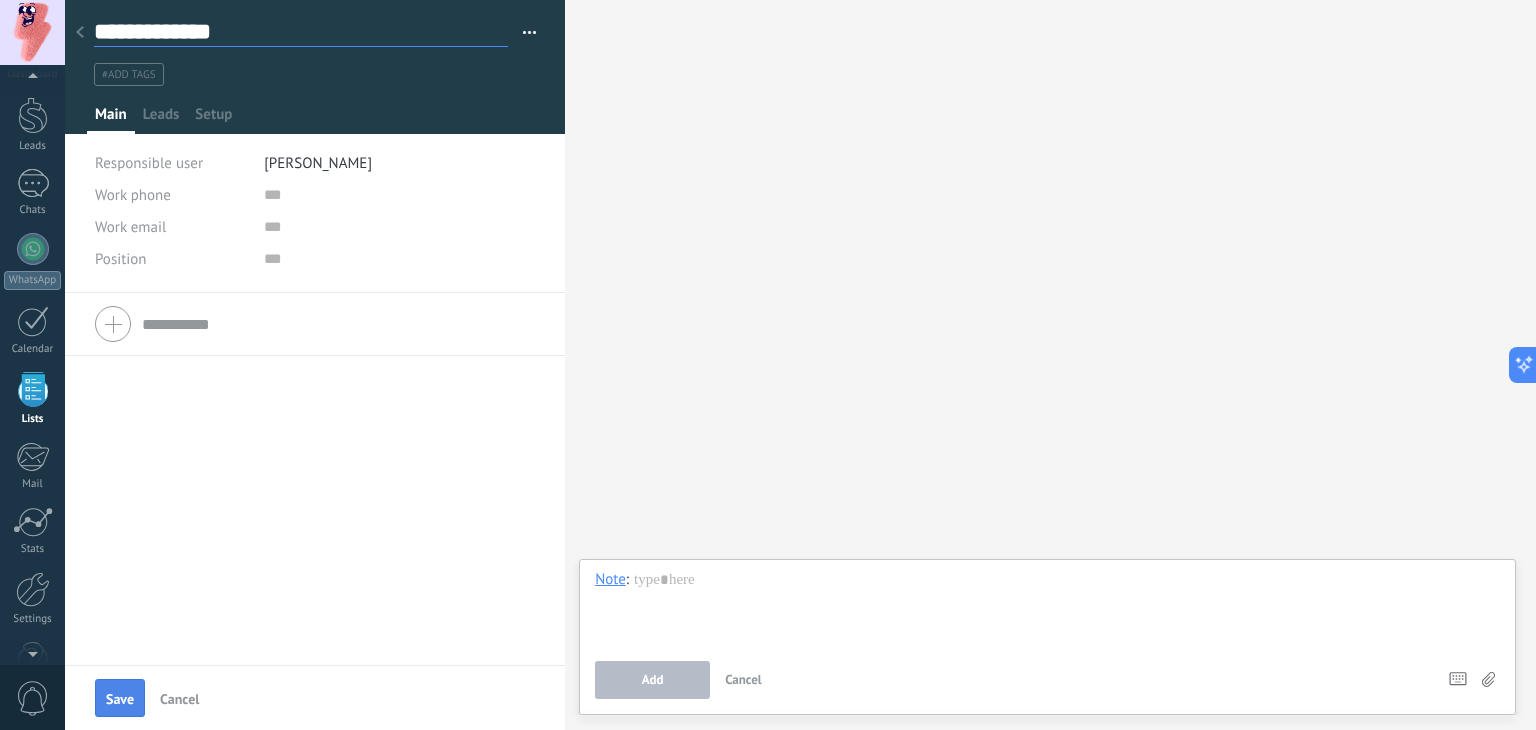 type on "**********" 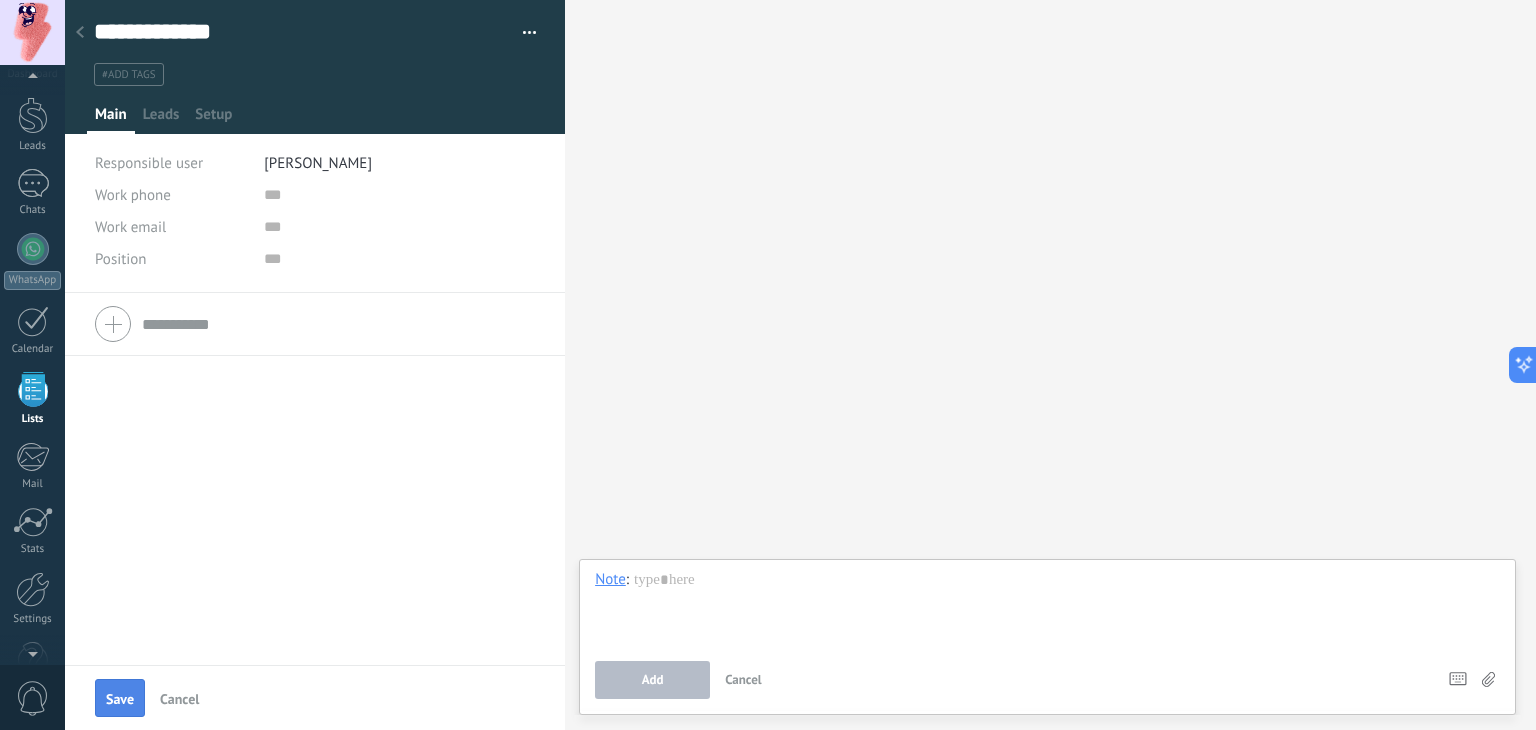 click on "Save" at bounding box center [120, 698] 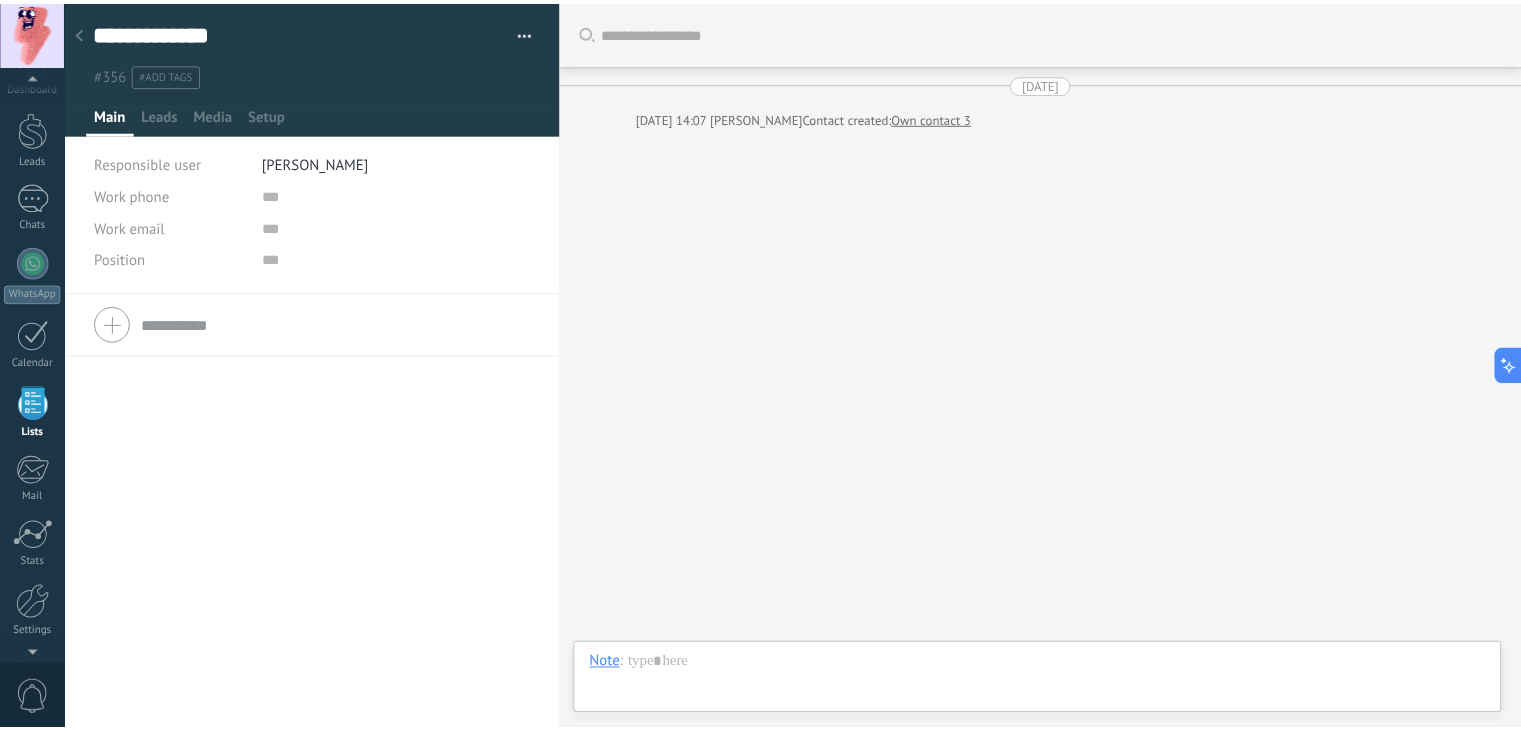 scroll, scrollTop: 51, scrollLeft: 0, axis: vertical 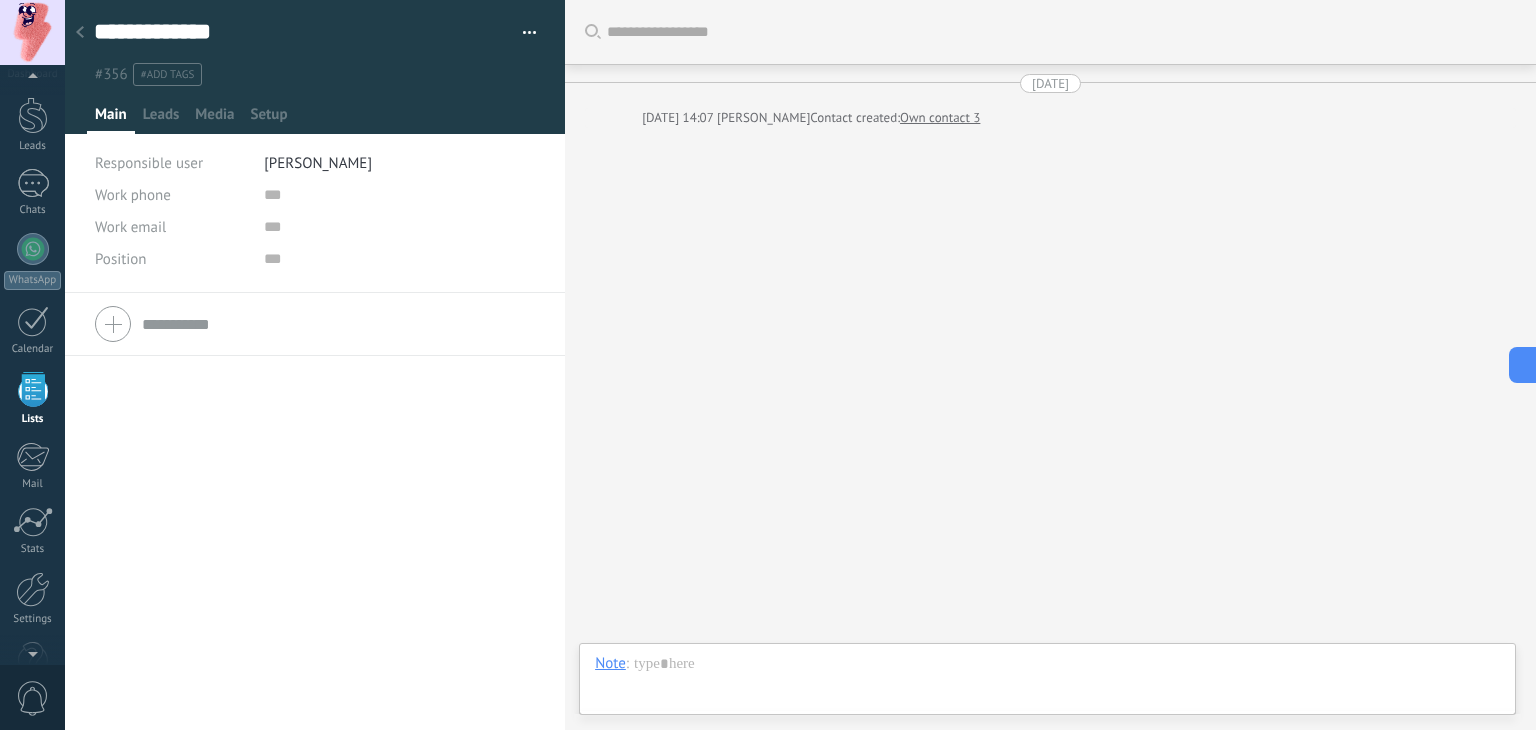 click at bounding box center (80, 33) 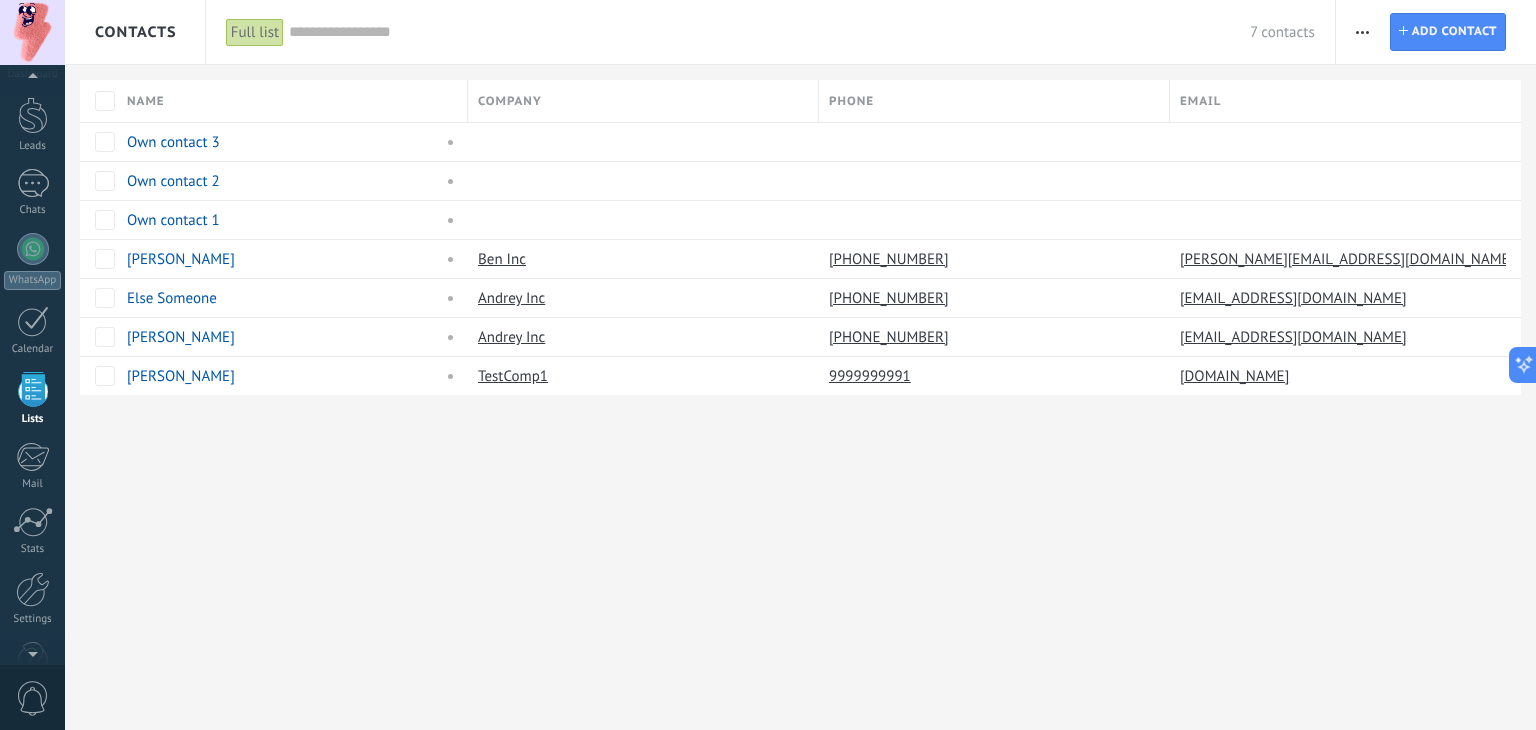 click at bounding box center (1362, 32) 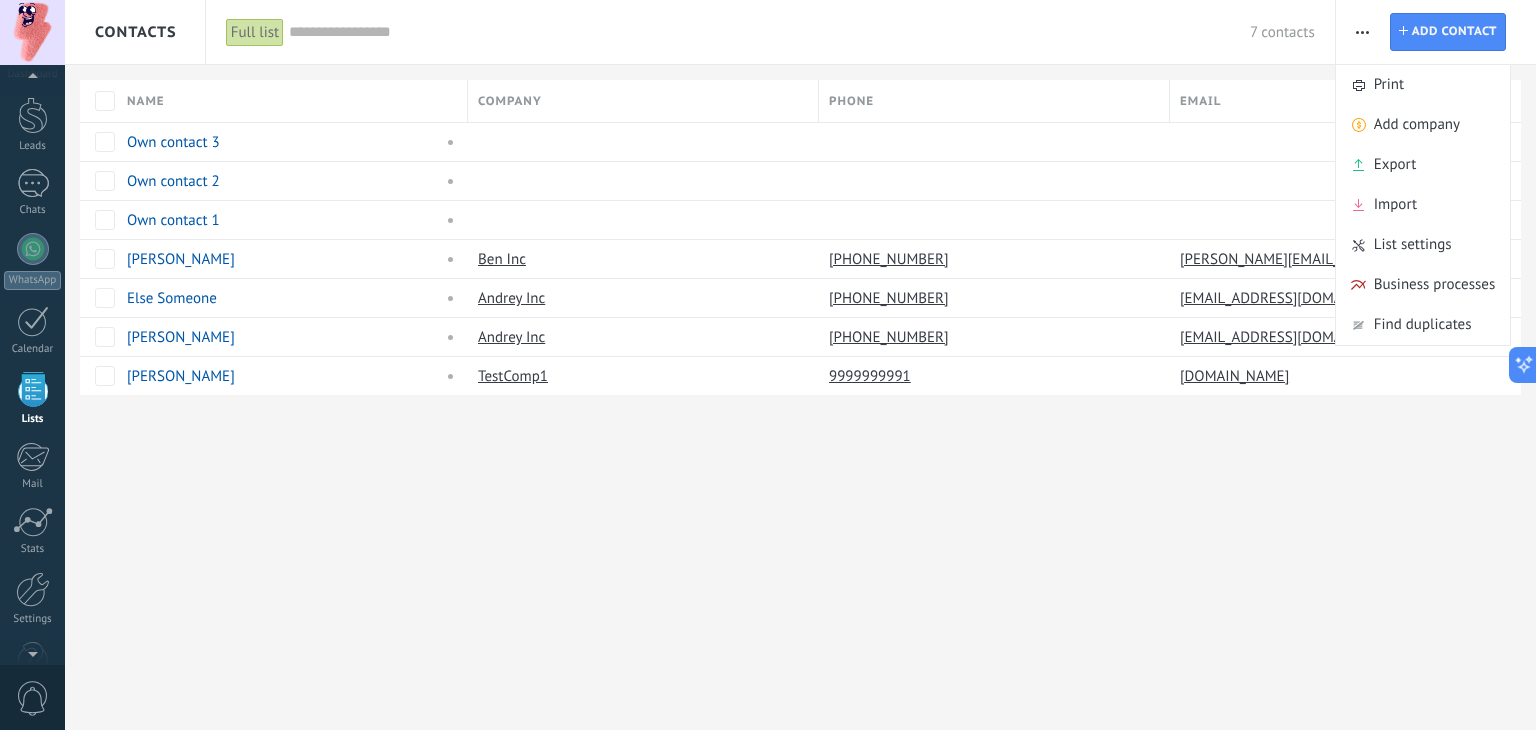 click at bounding box center [1362, 32] 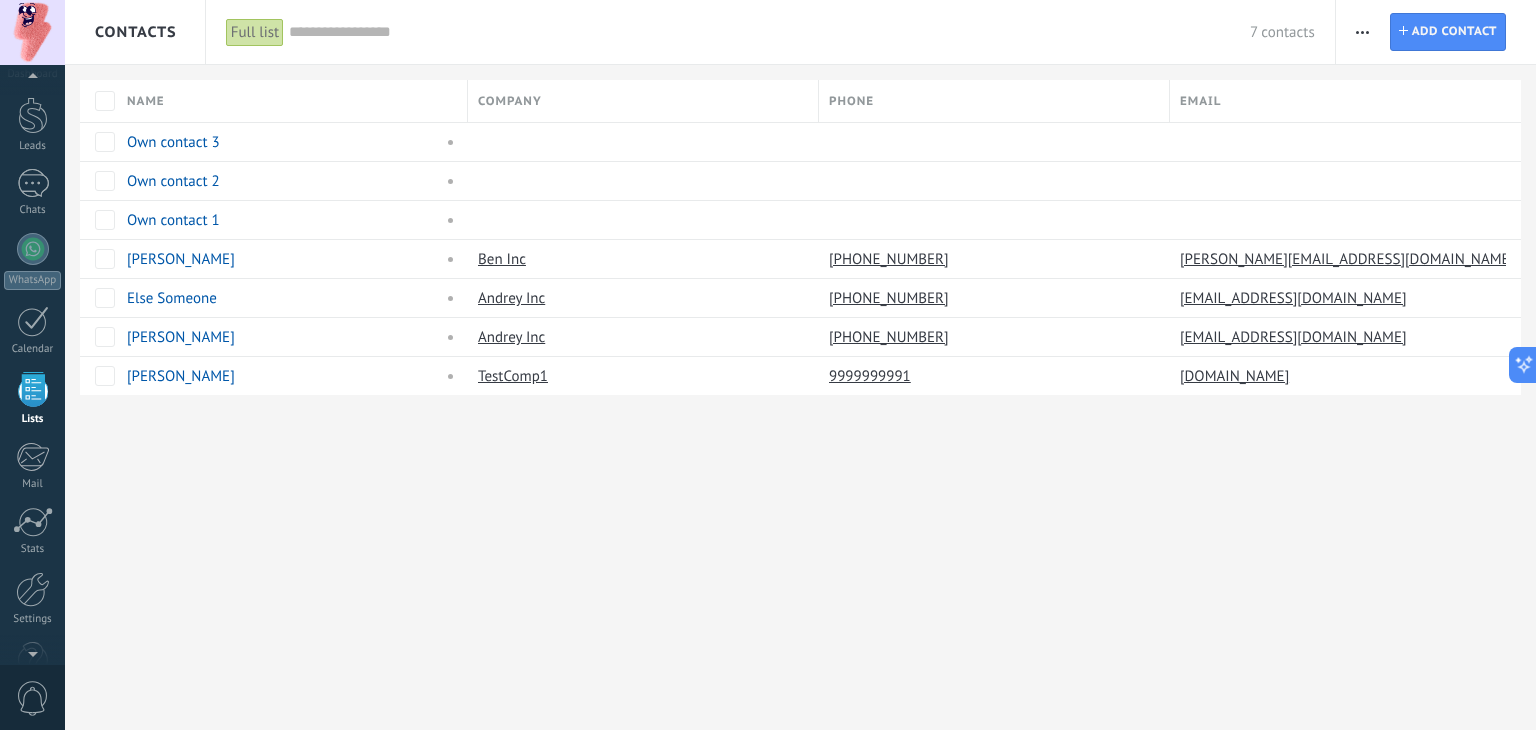 click on "7 contacts" at bounding box center (1282, 32) 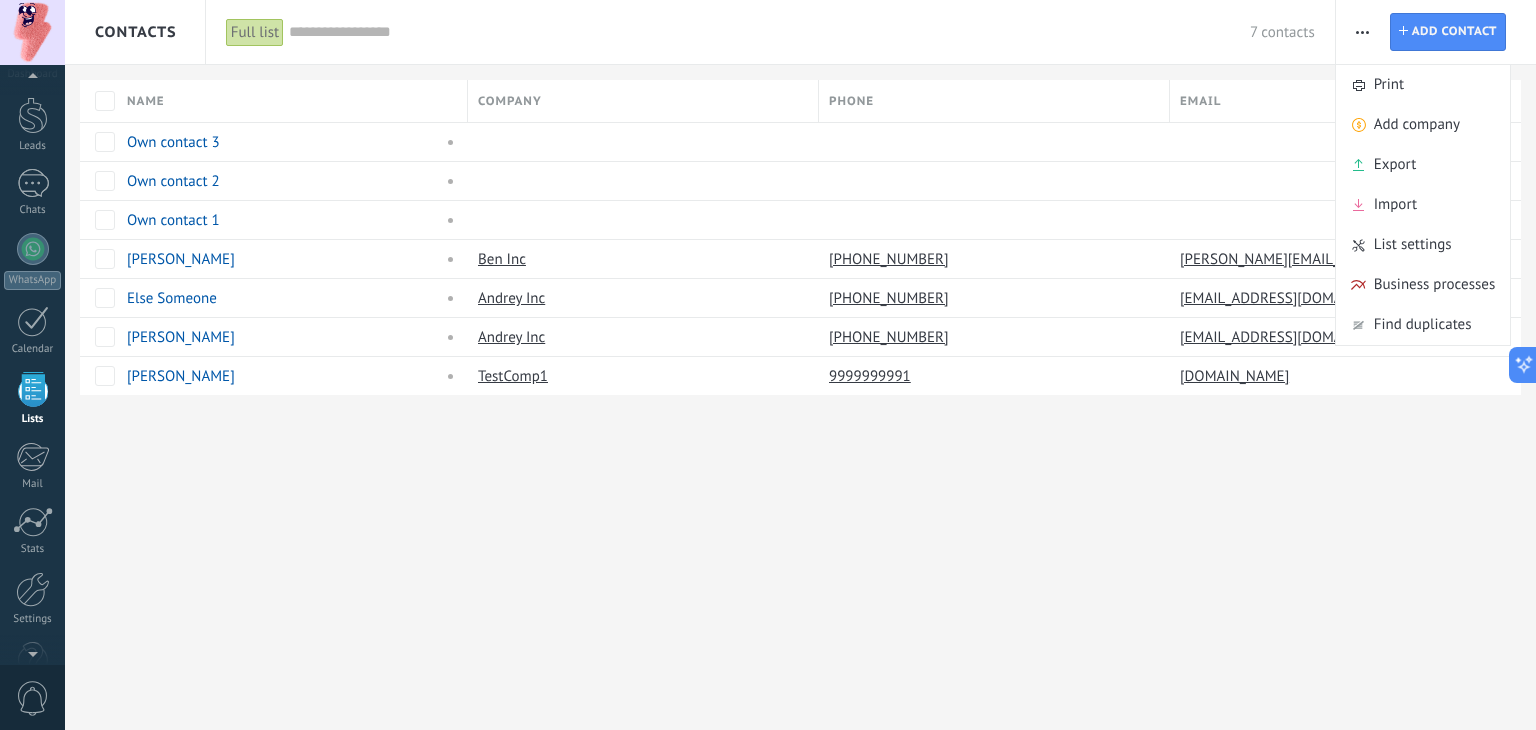 click on "Print Add company Export Import List settings Business processes Find duplicates" at bounding box center (1363, 32) 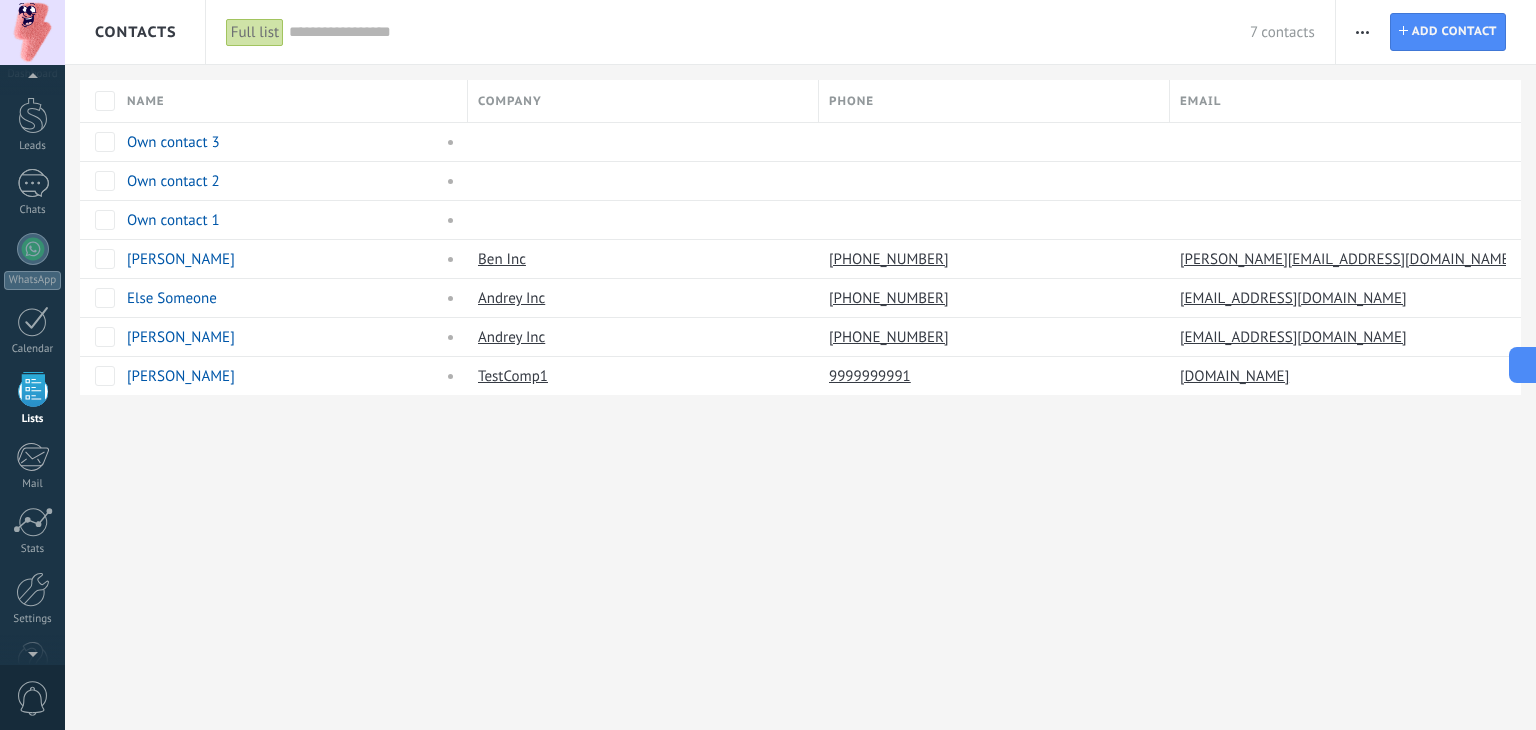 click at bounding box center [1170, 103] 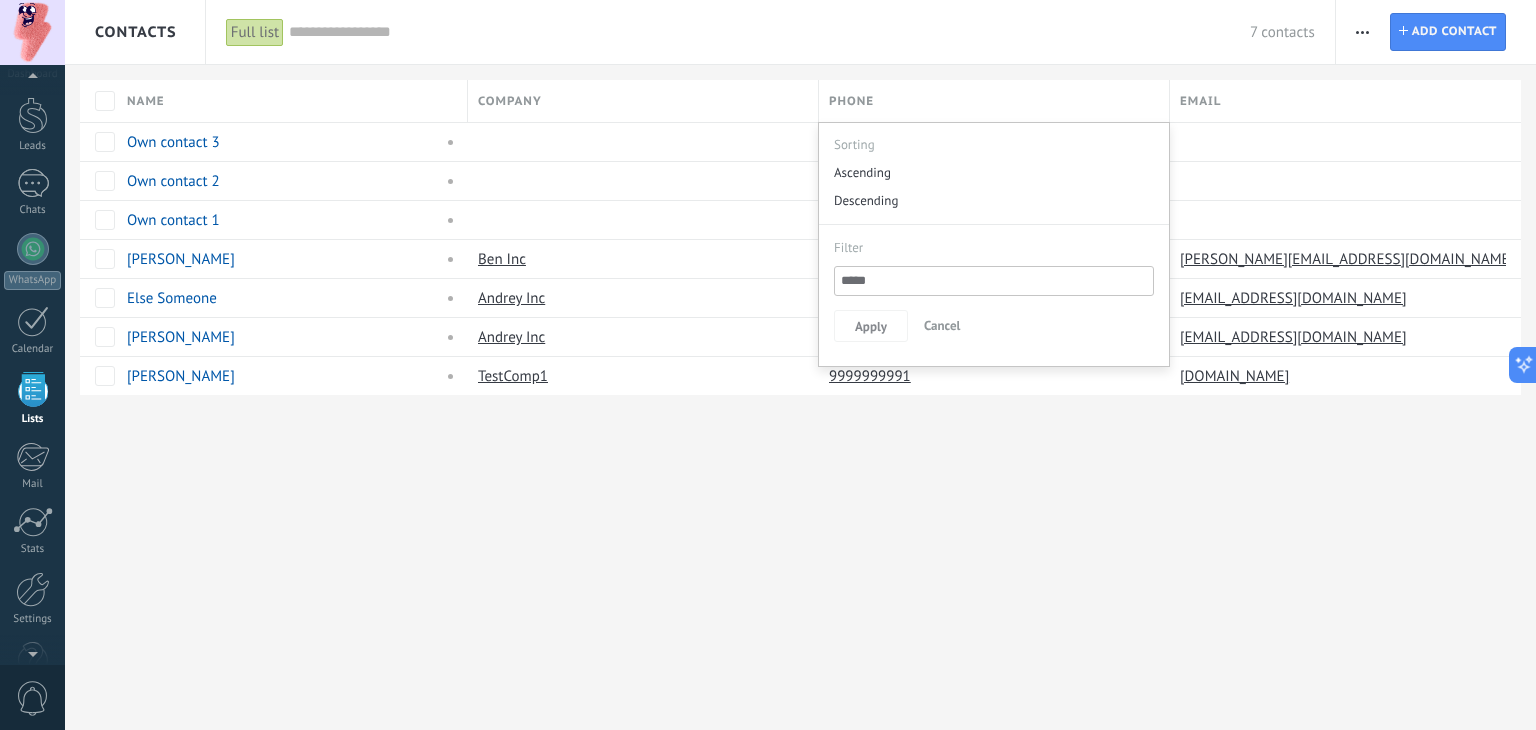 click at bounding box center [768, 32] 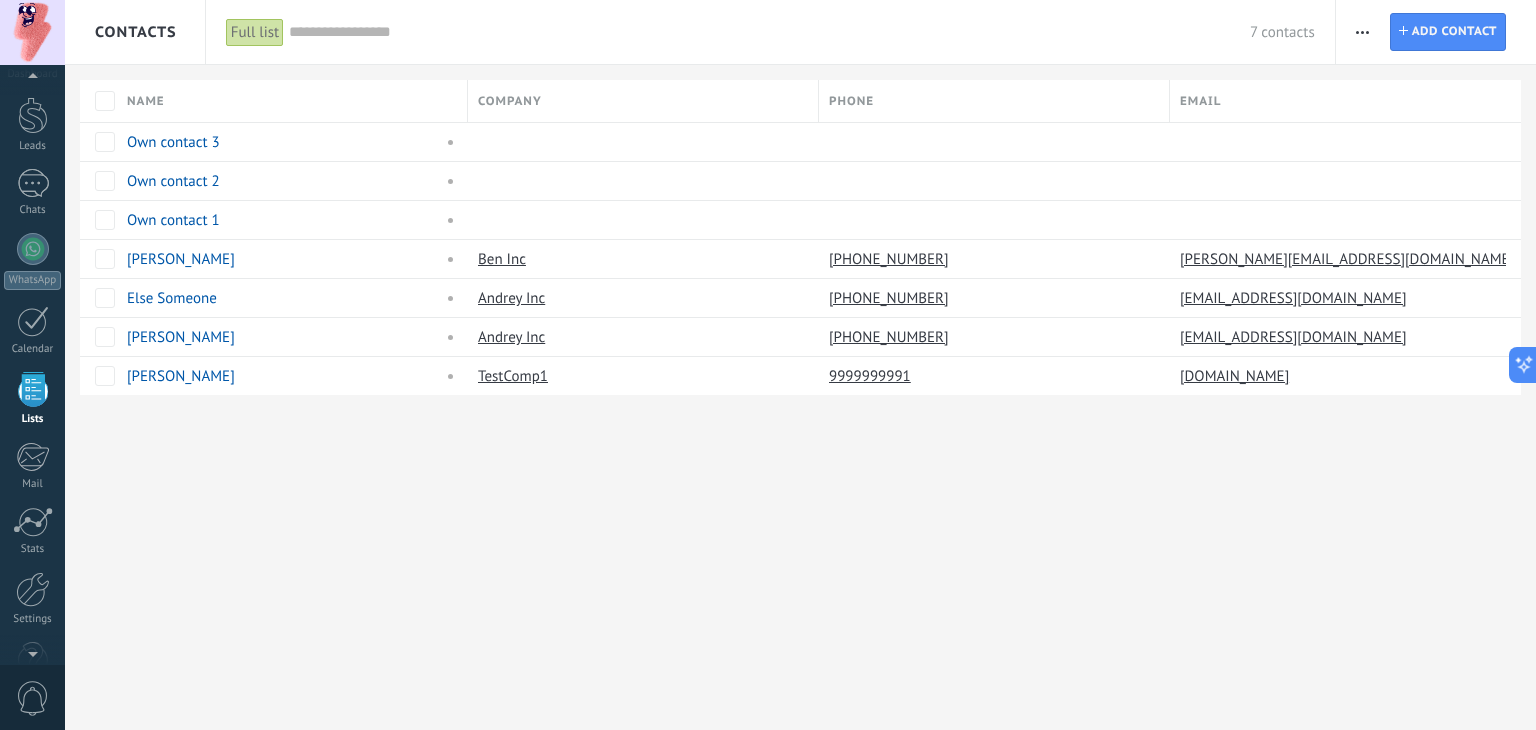 click at bounding box center [468, 103] 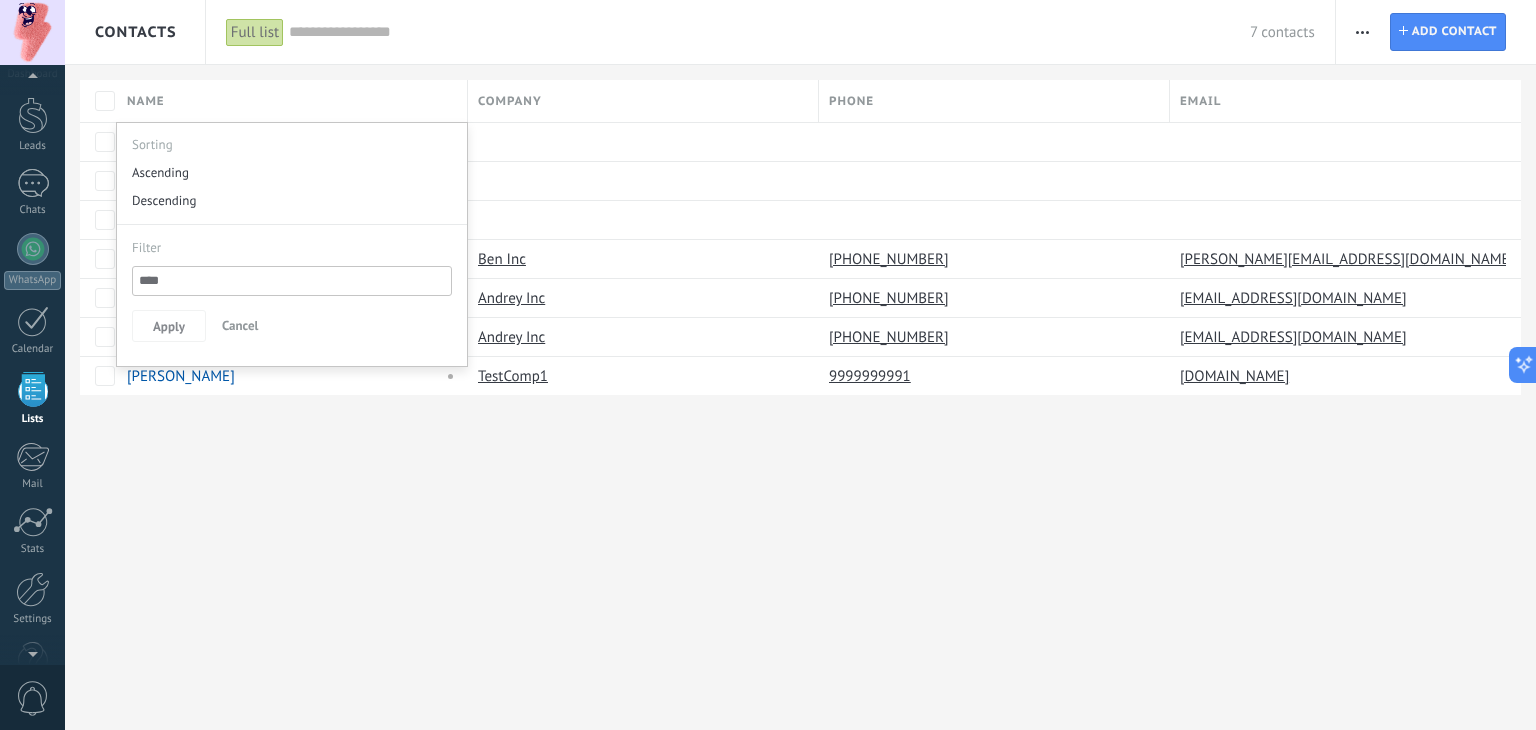 click at bounding box center [768, 32] 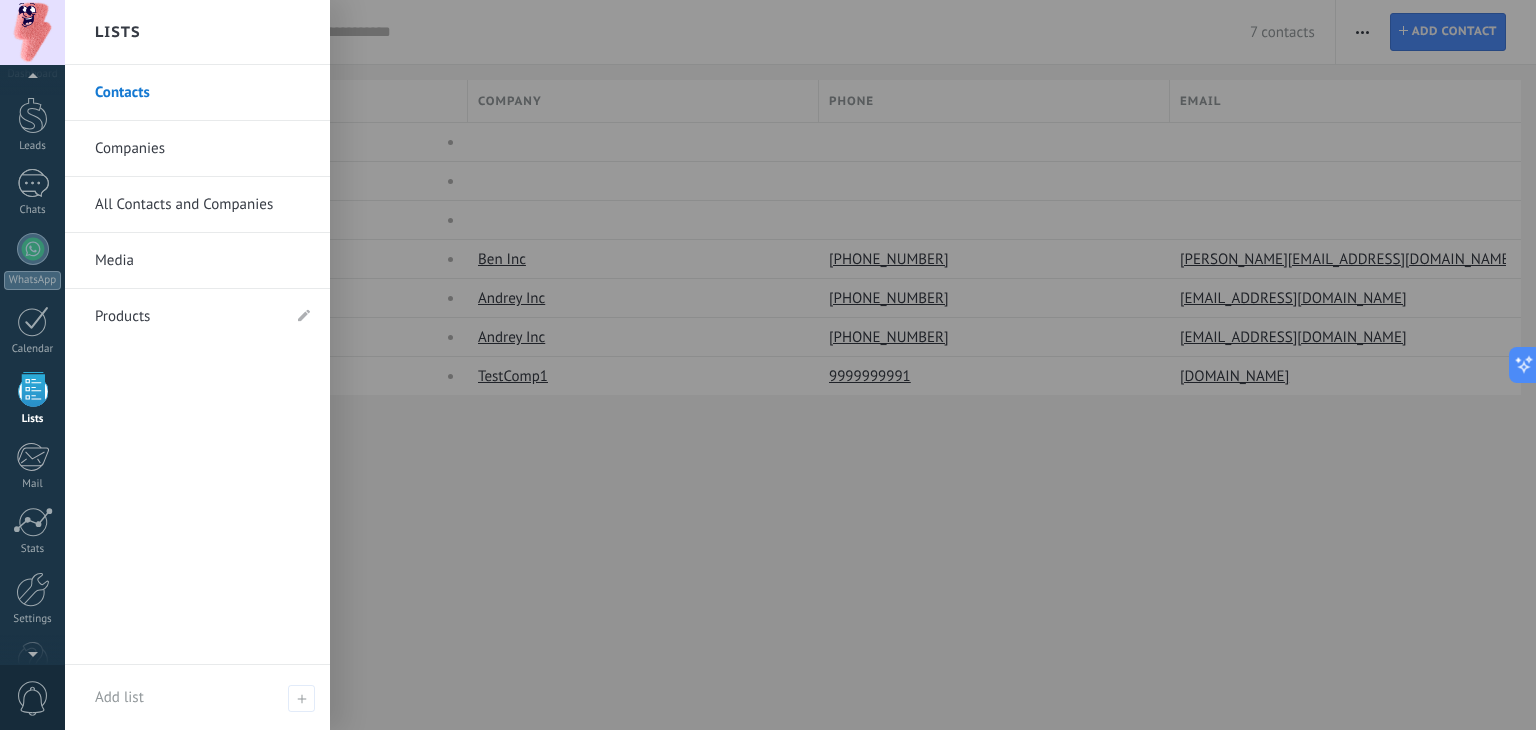 click on "Products" at bounding box center (187, 317) 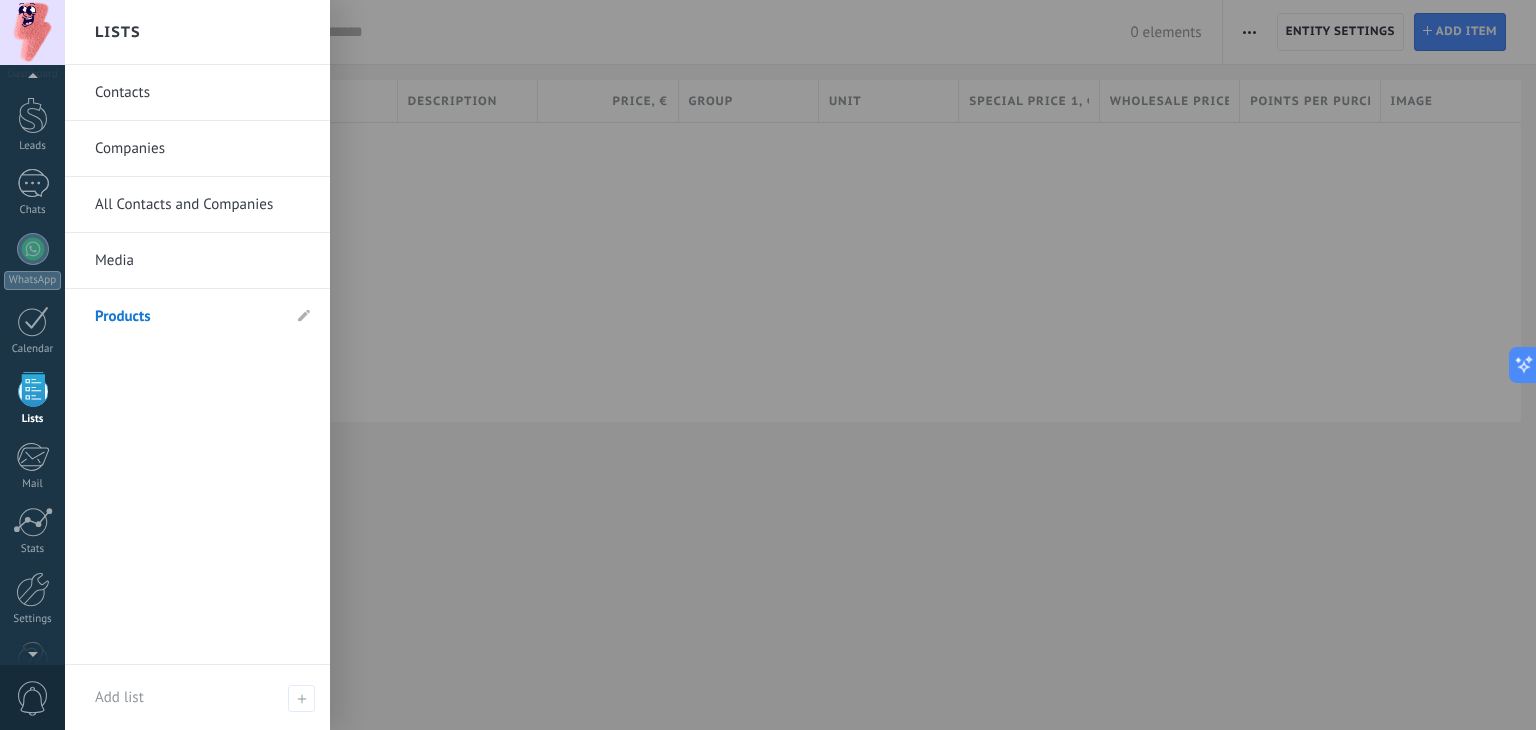 click on "Companies" at bounding box center [202, 149] 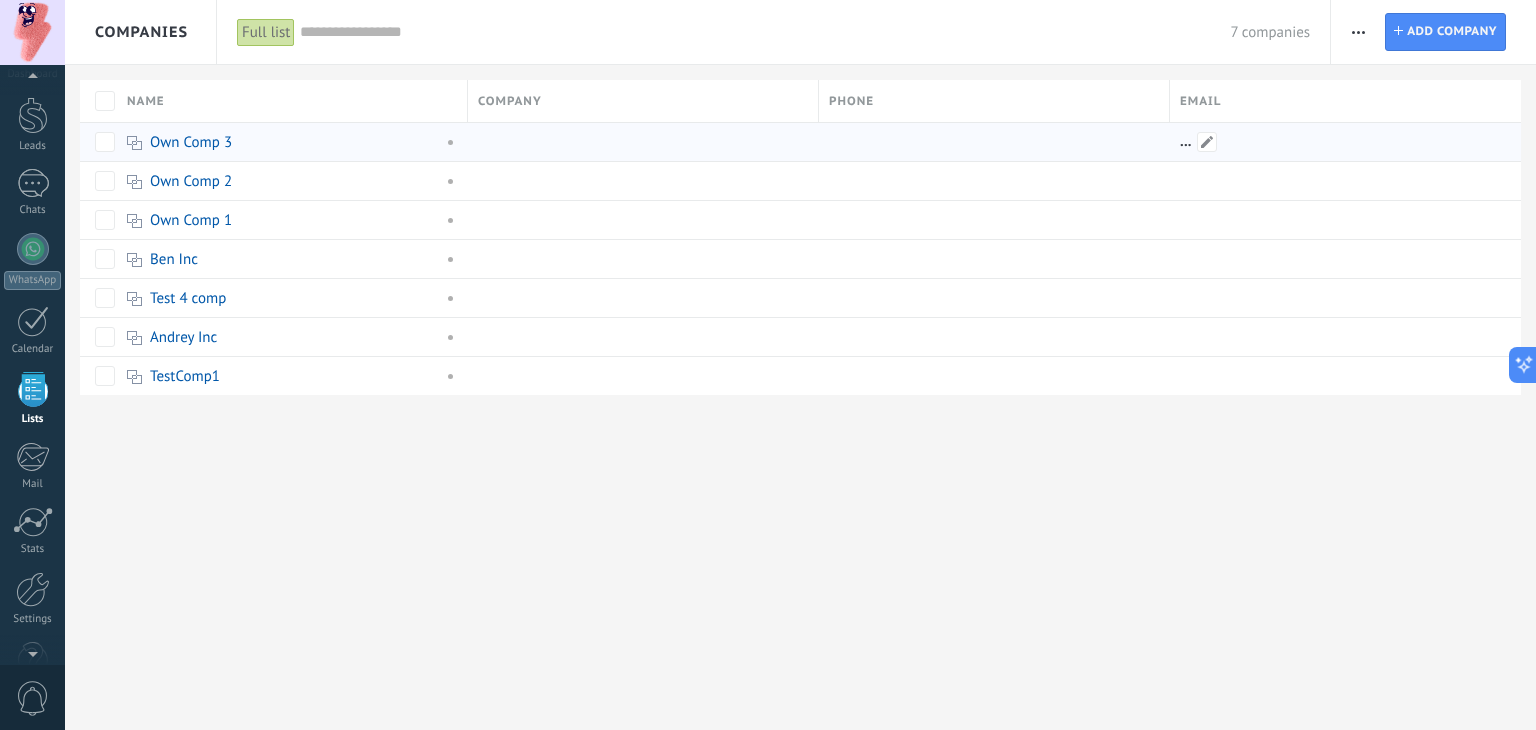 click at bounding box center [1338, 142] 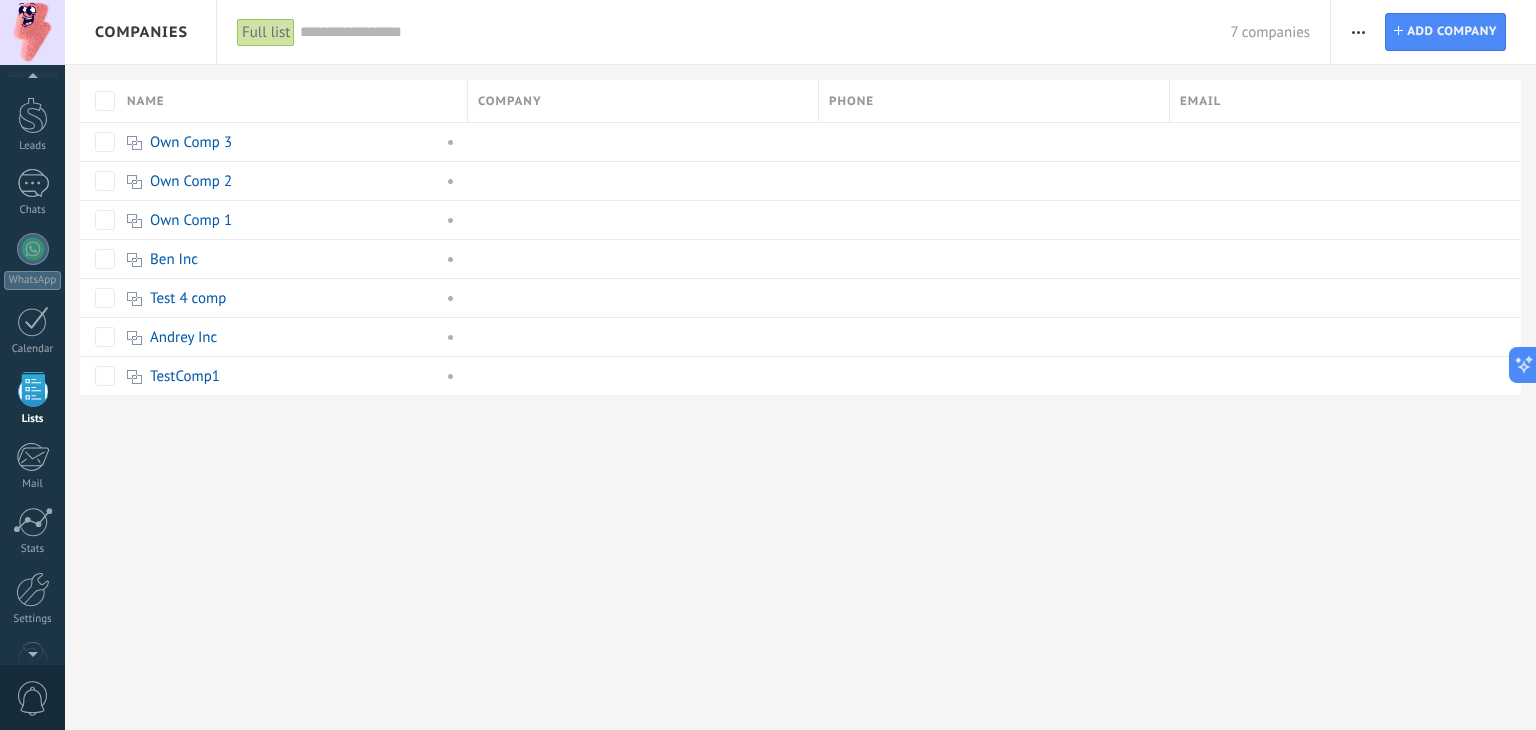click at bounding box center (1358, 32) 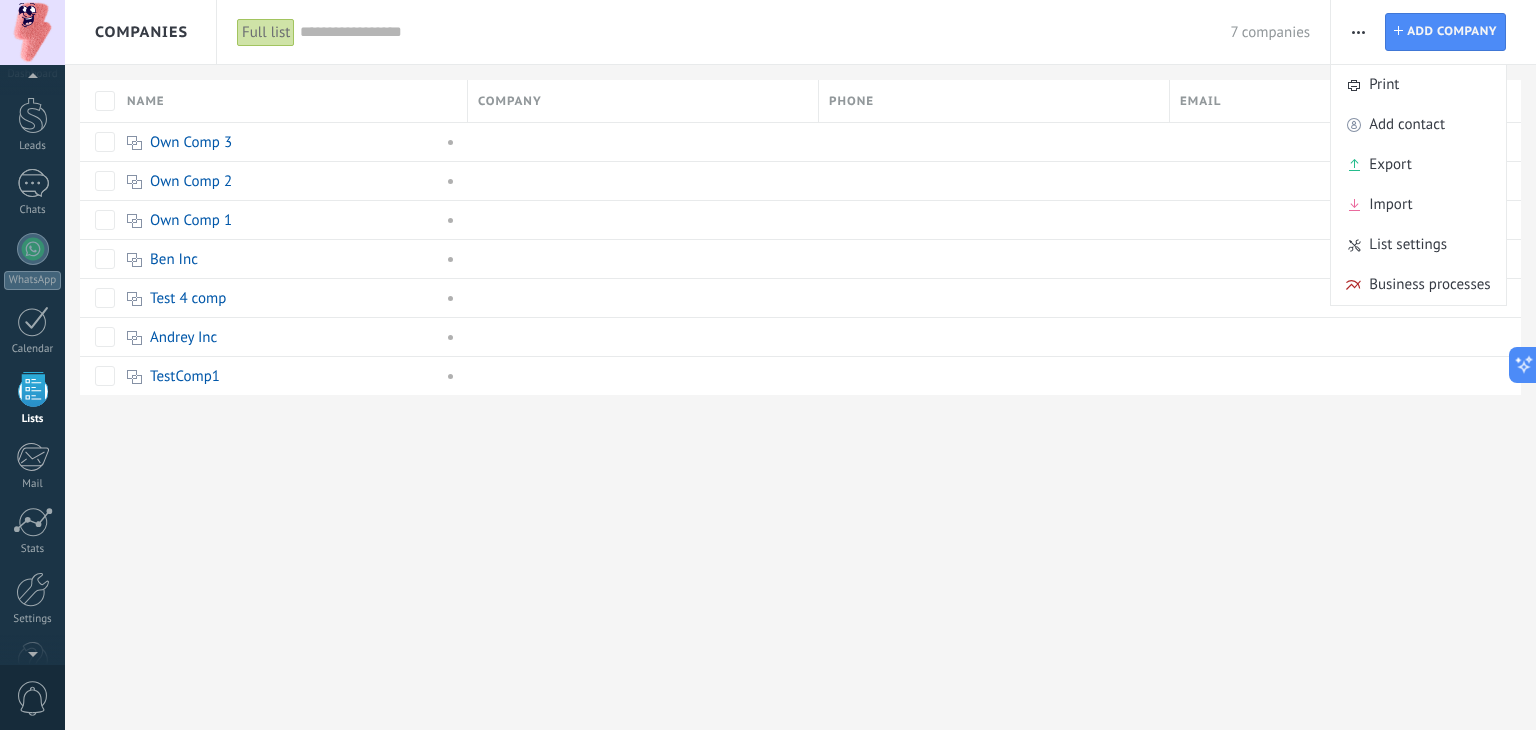 click at bounding box center [1358, 32] 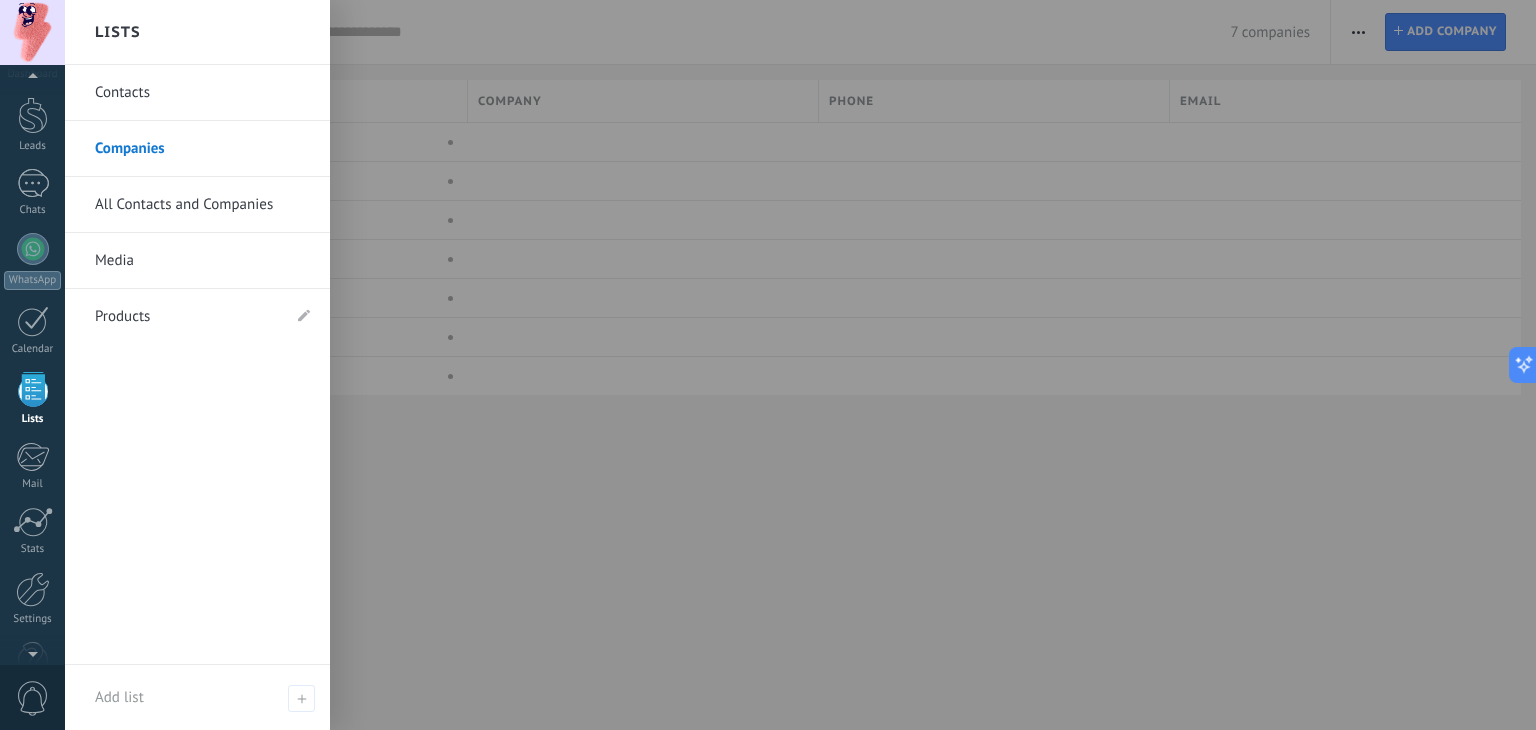 click on "All Contacts and Companies" at bounding box center [202, 205] 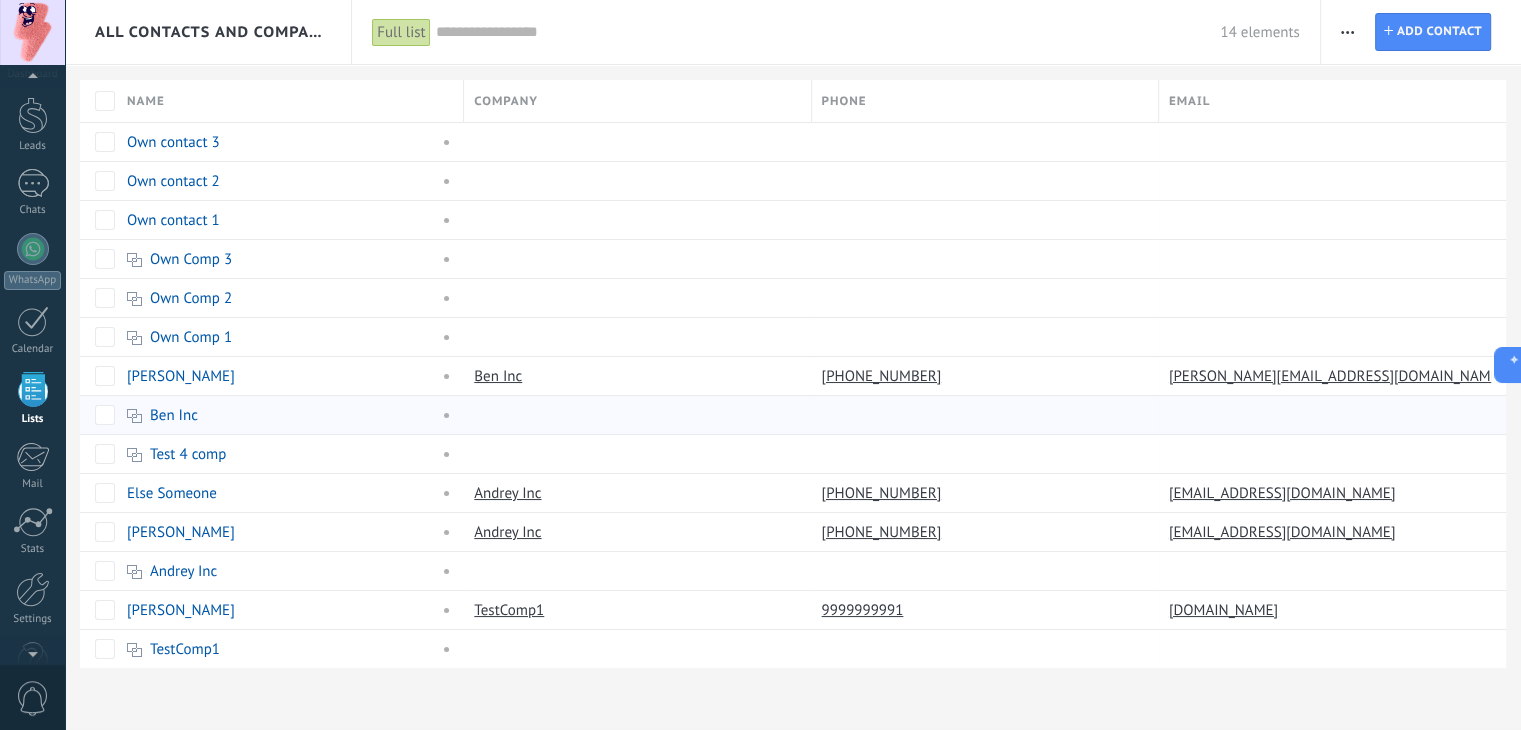 scroll, scrollTop: 0, scrollLeft: 0, axis: both 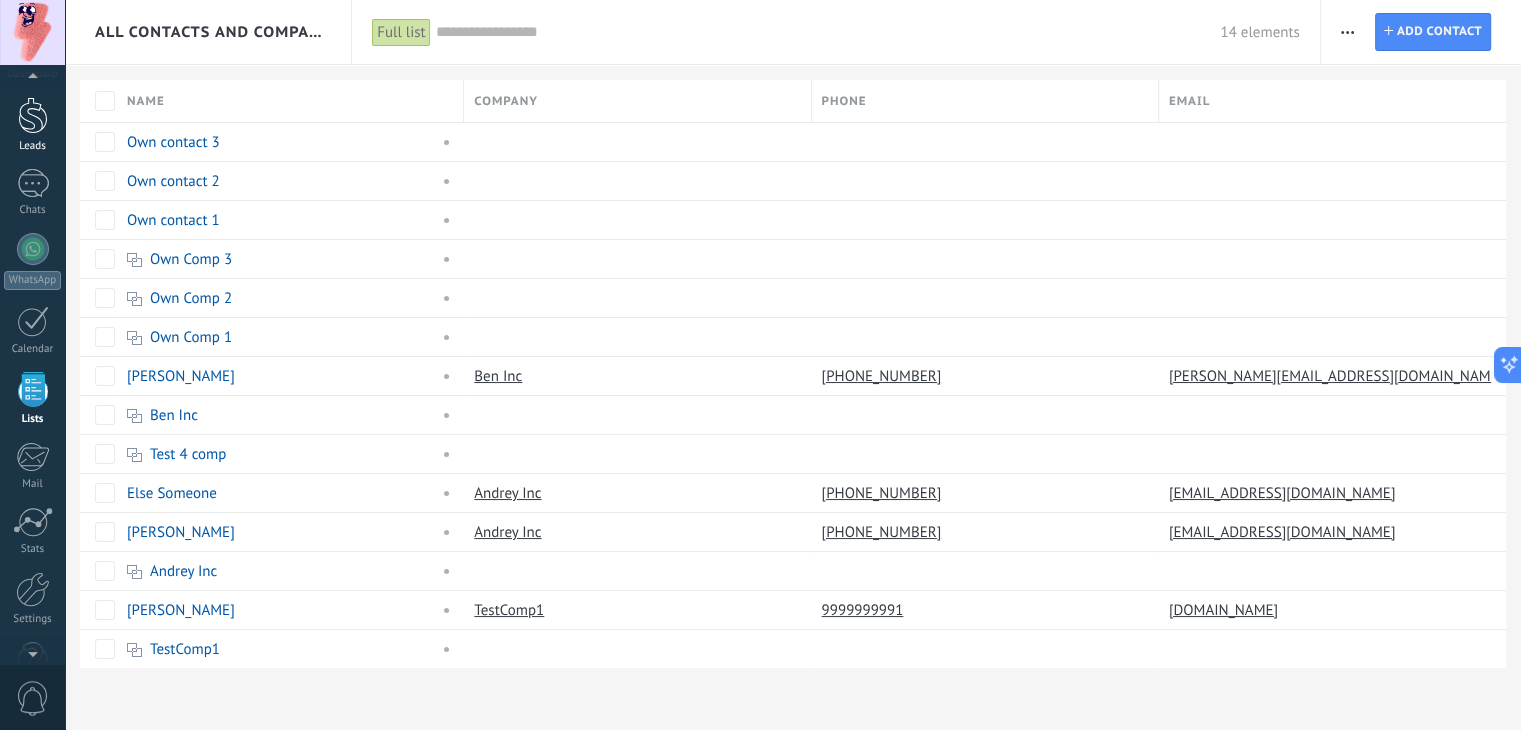 click on "Leads" at bounding box center (32, 125) 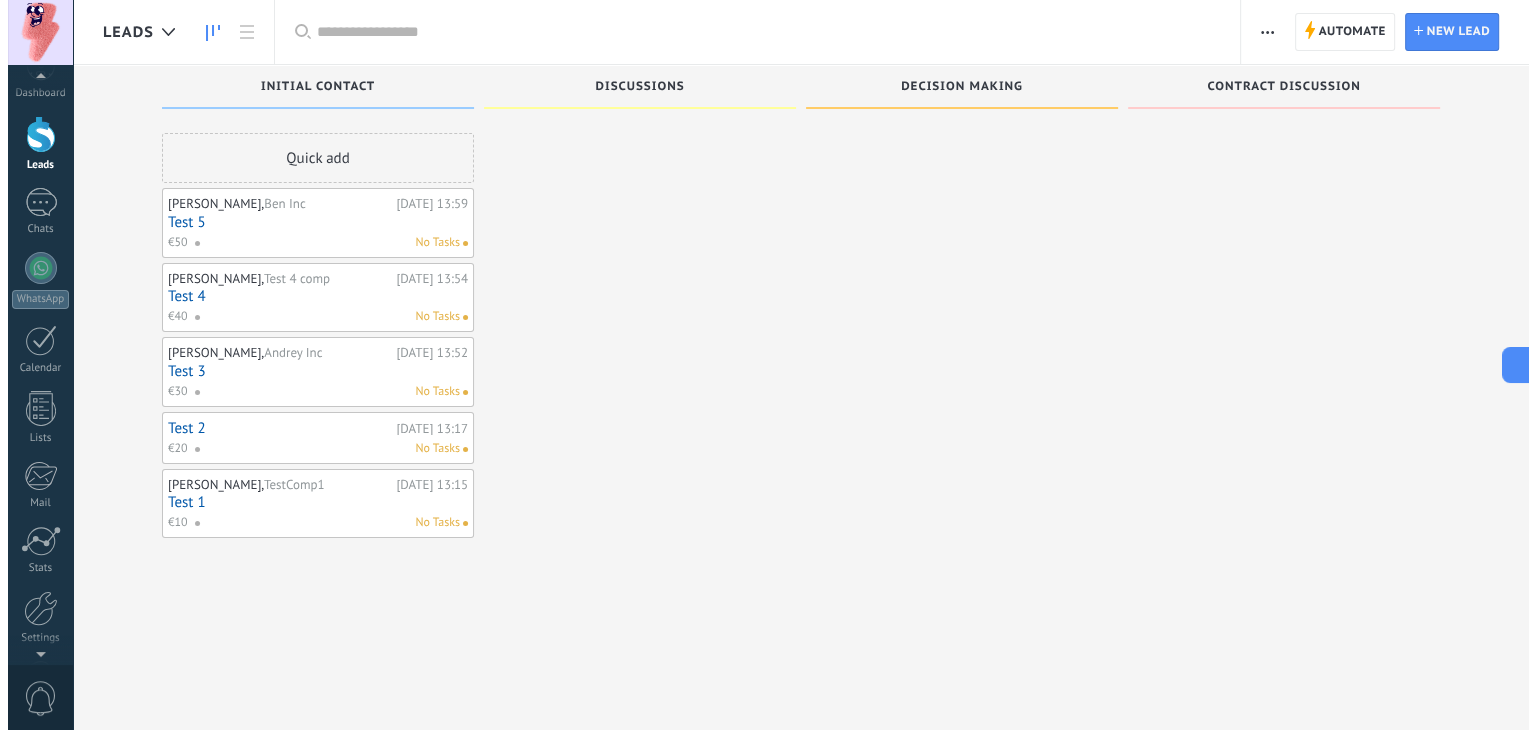 scroll, scrollTop: 0, scrollLeft: 0, axis: both 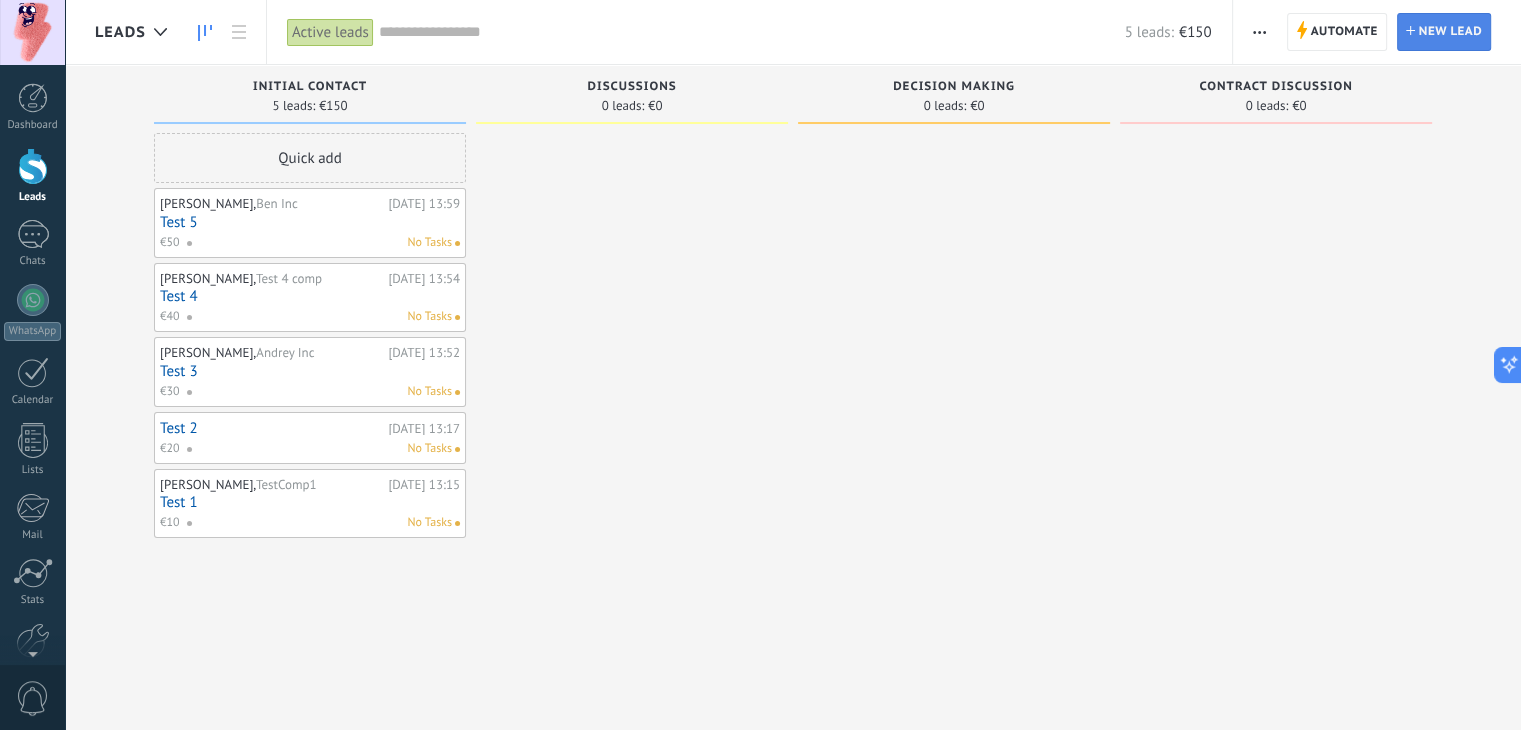 click on "New lead" at bounding box center (1450, 32) 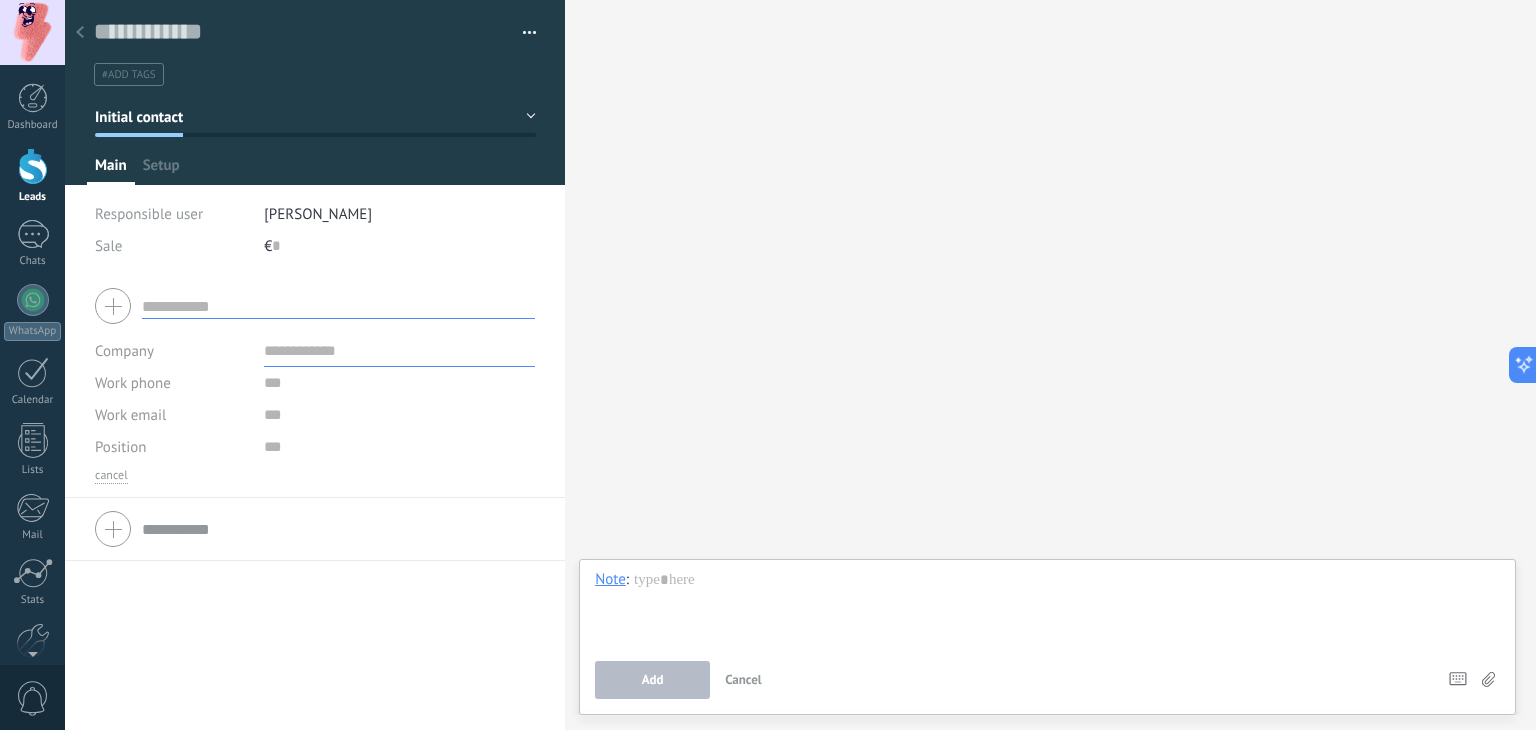 click at bounding box center [80, 33] 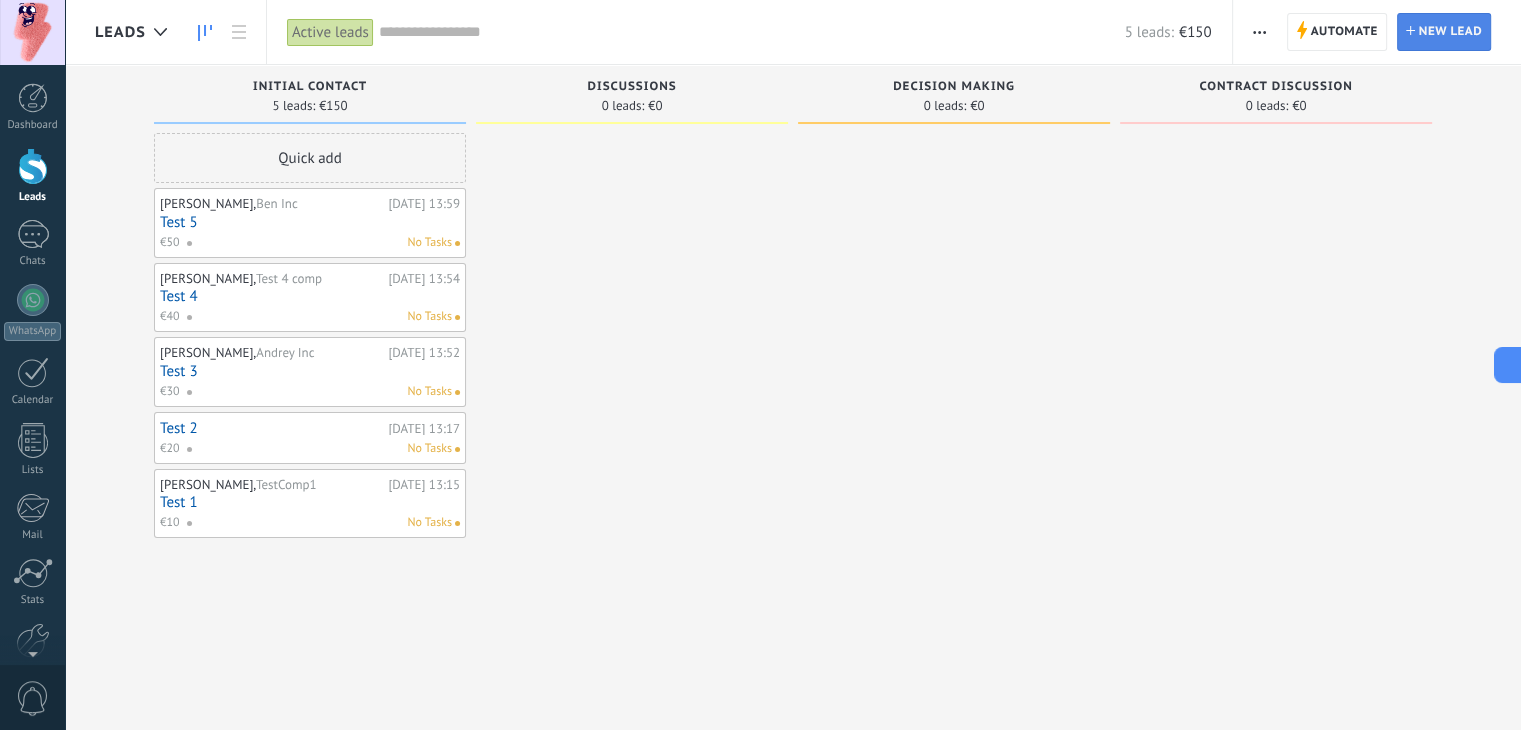 click on "Lead New lead" at bounding box center (1444, 32) 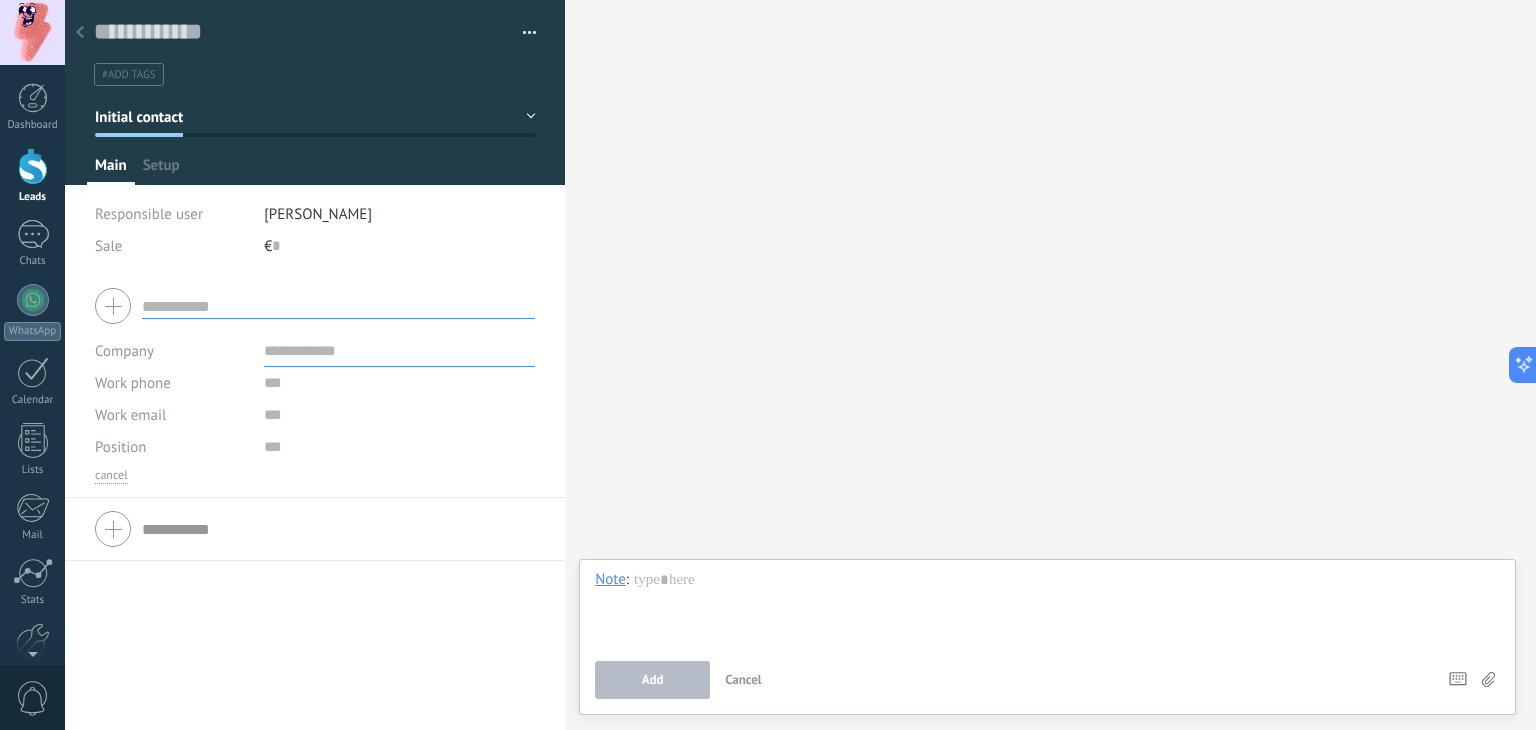 click on "€
0" at bounding box center [400, 246] 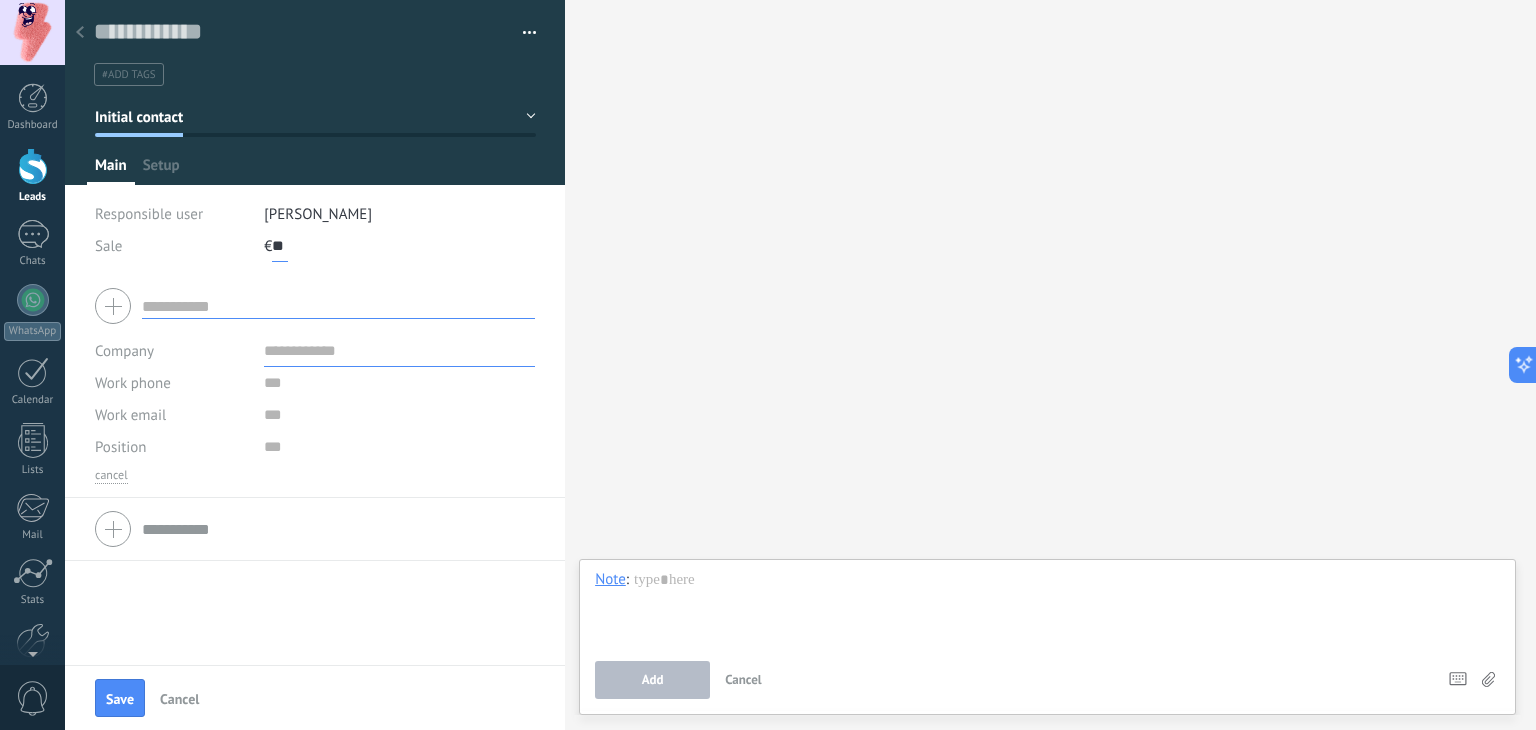 type on "**" 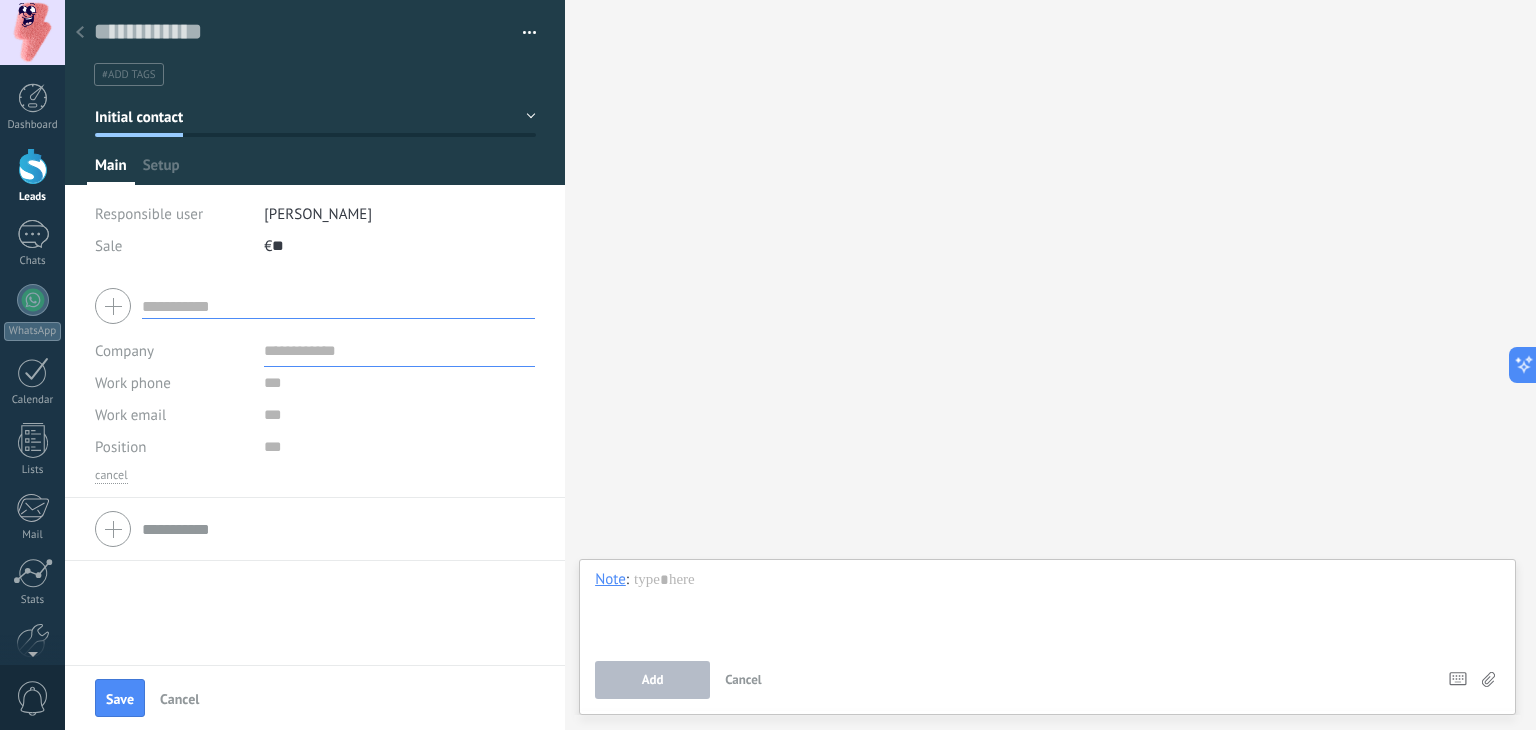 click at bounding box center (399, 351) 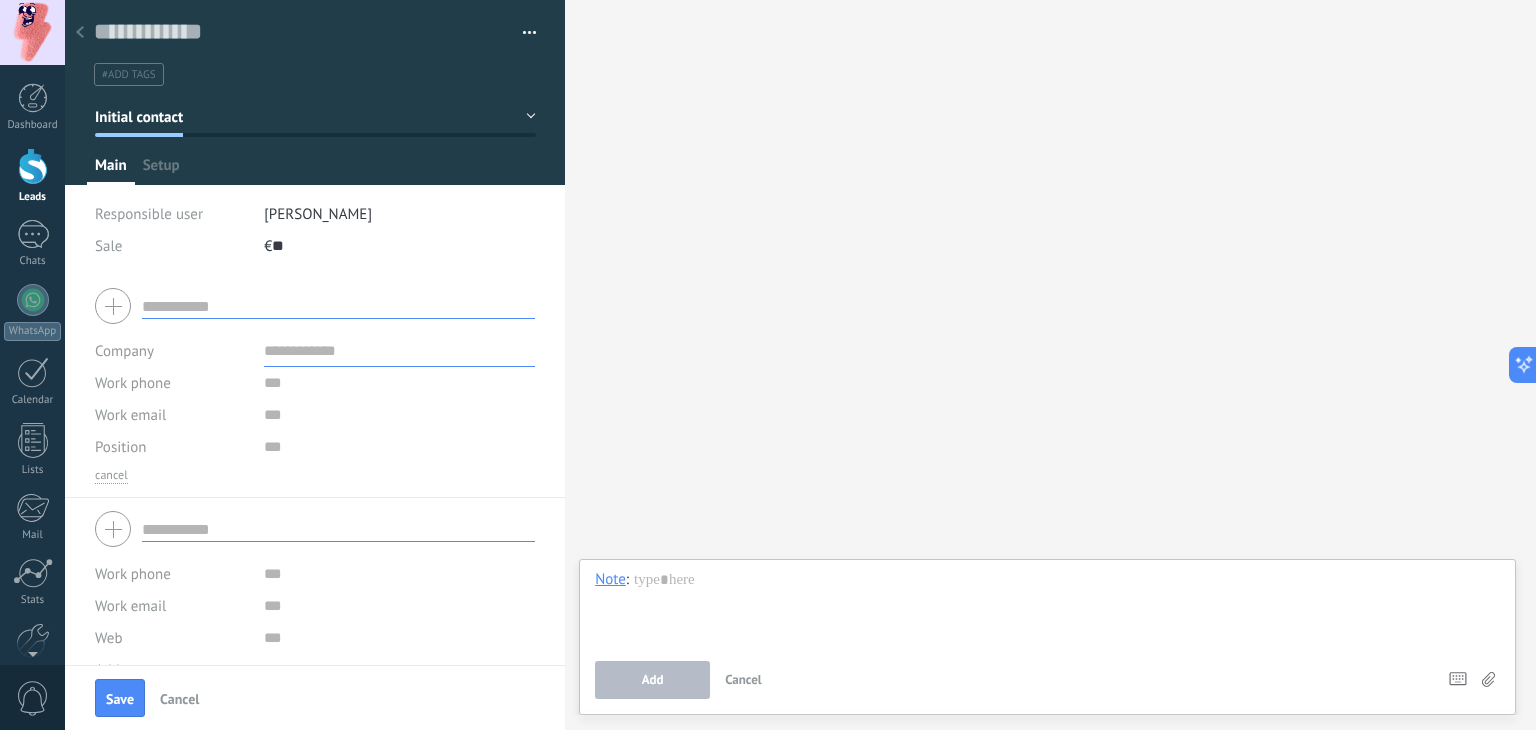 scroll, scrollTop: 56, scrollLeft: 0, axis: vertical 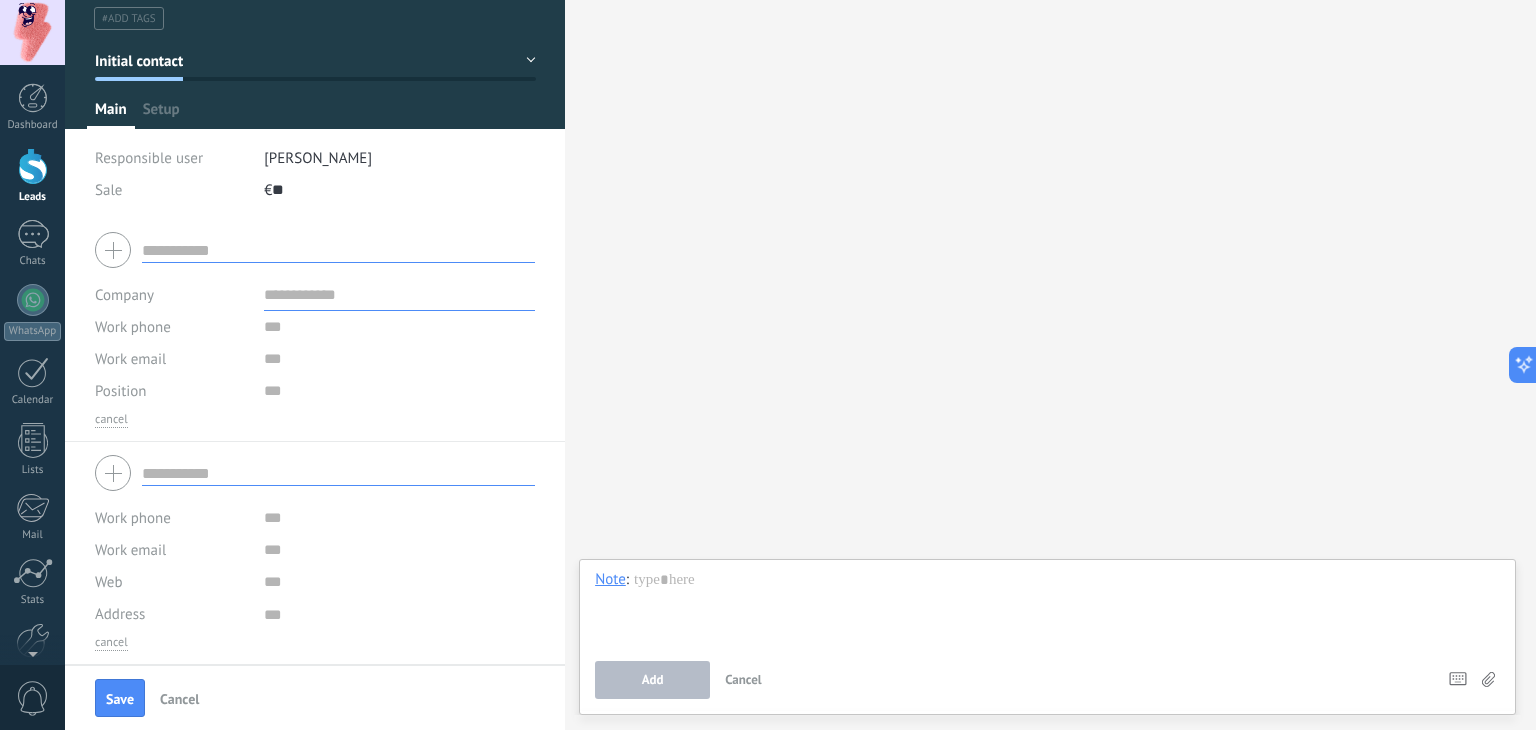 click at bounding box center [338, 473] 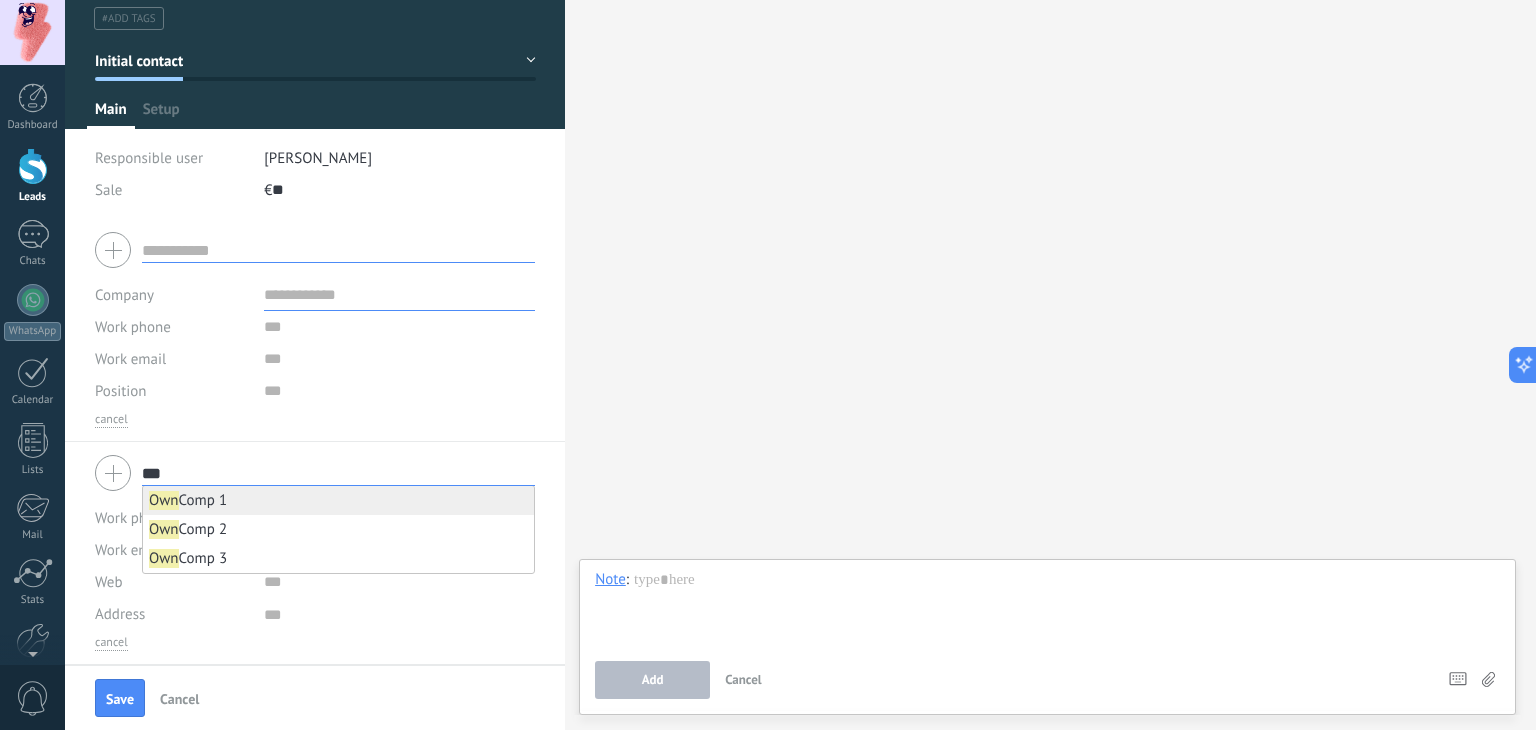 type on "***" 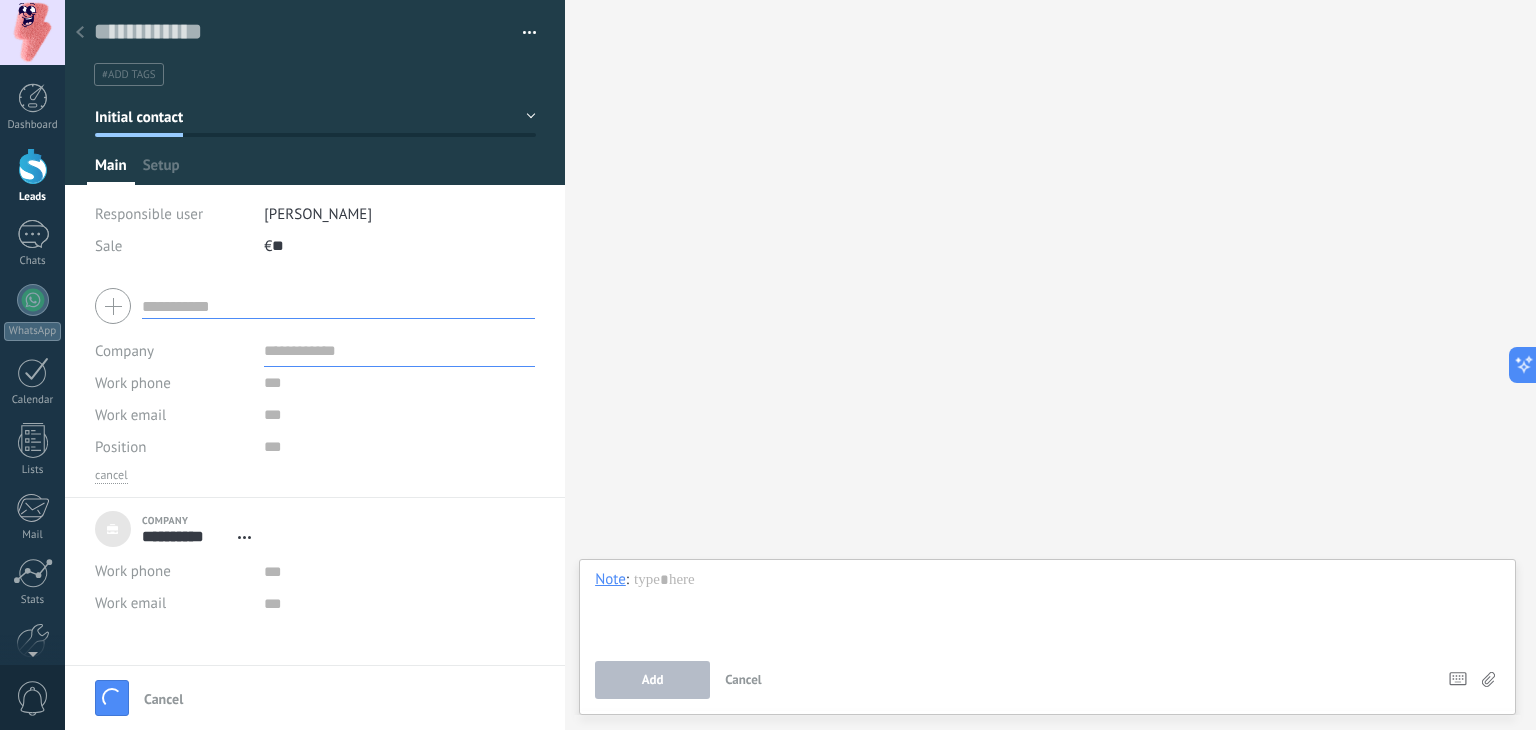 scroll, scrollTop: 20, scrollLeft: 0, axis: vertical 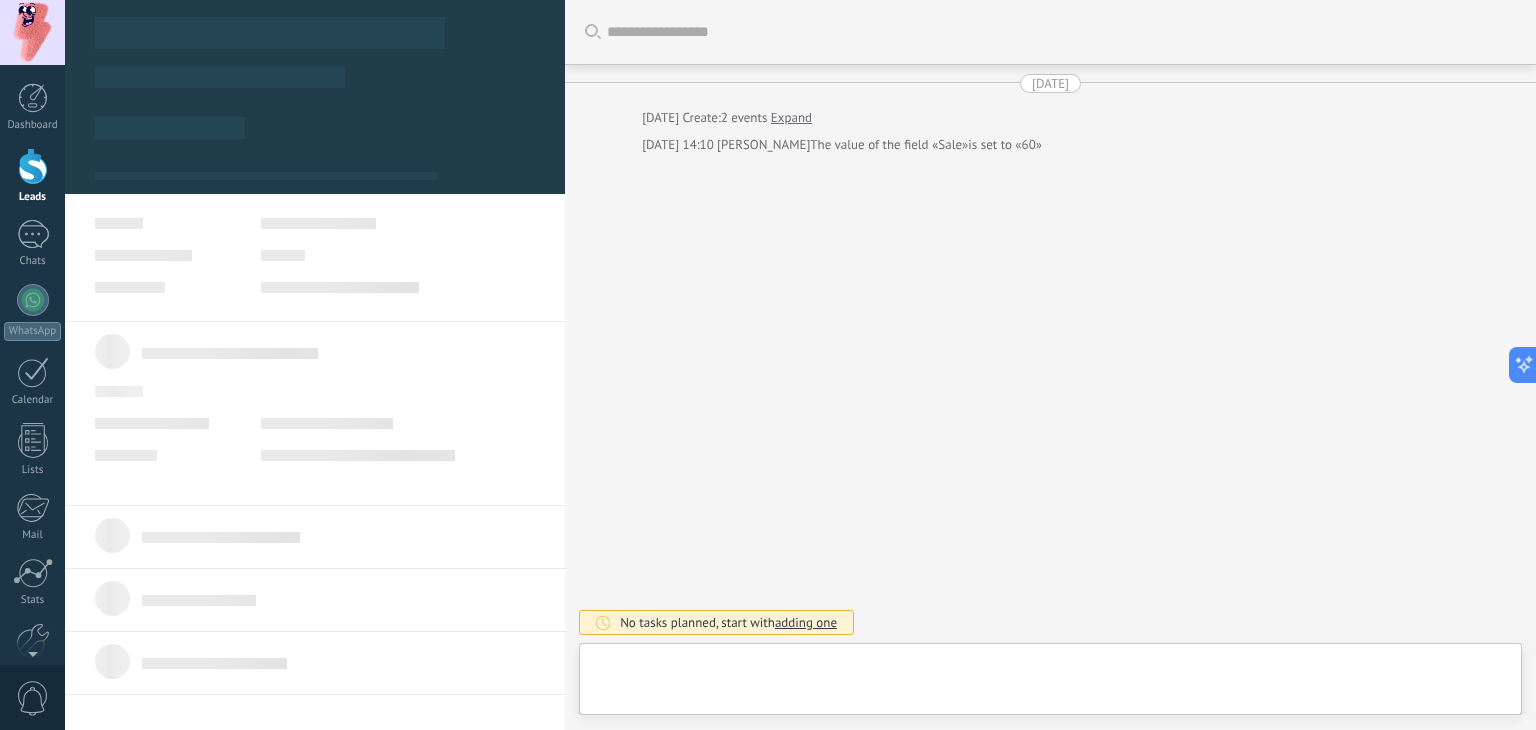 type on "***" 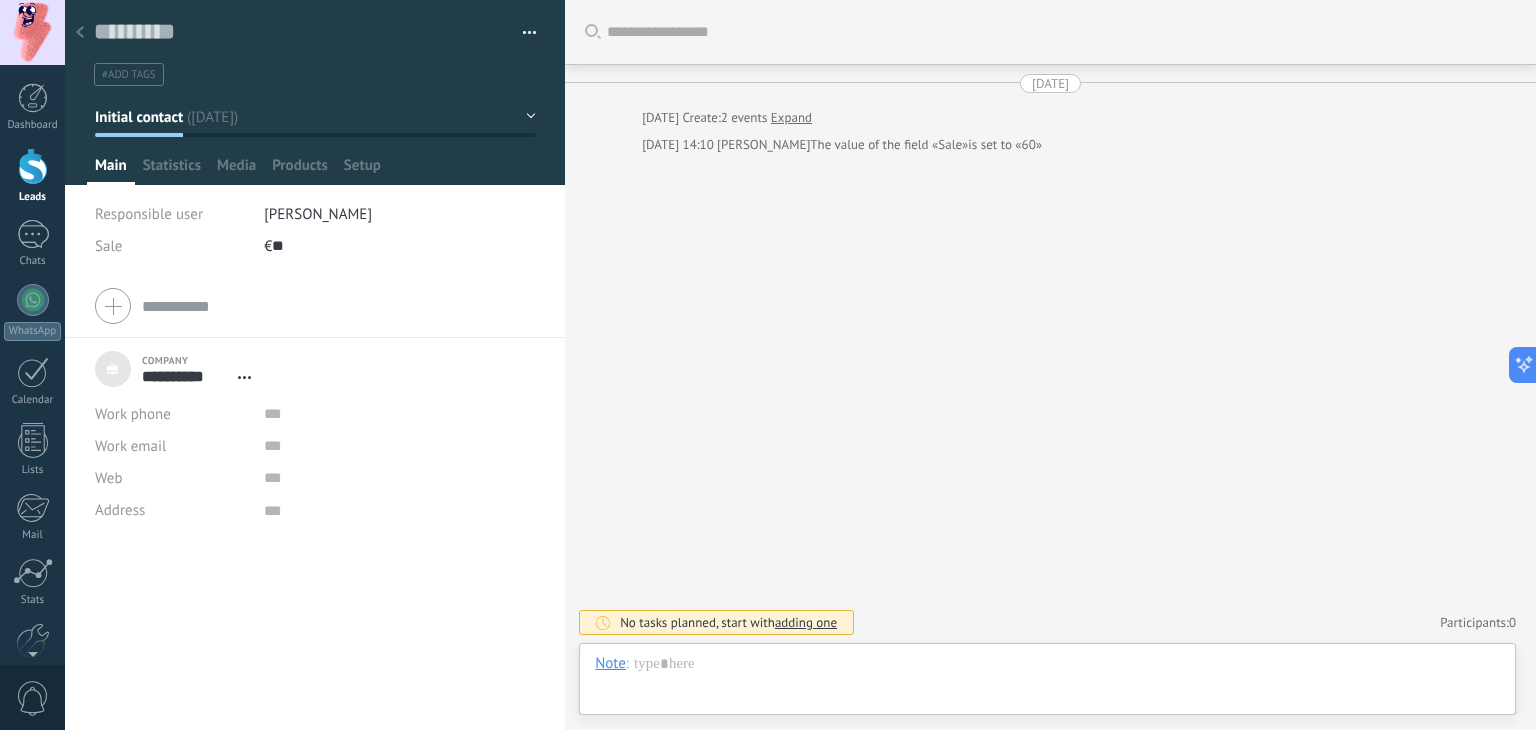 click on "Company
Work phone
Work DD
Mobile
Fax
Home
Other
Work phone
Call
Copy
Edit
Work email
Priv. email
Other email
Position" at bounding box center (315, 502) 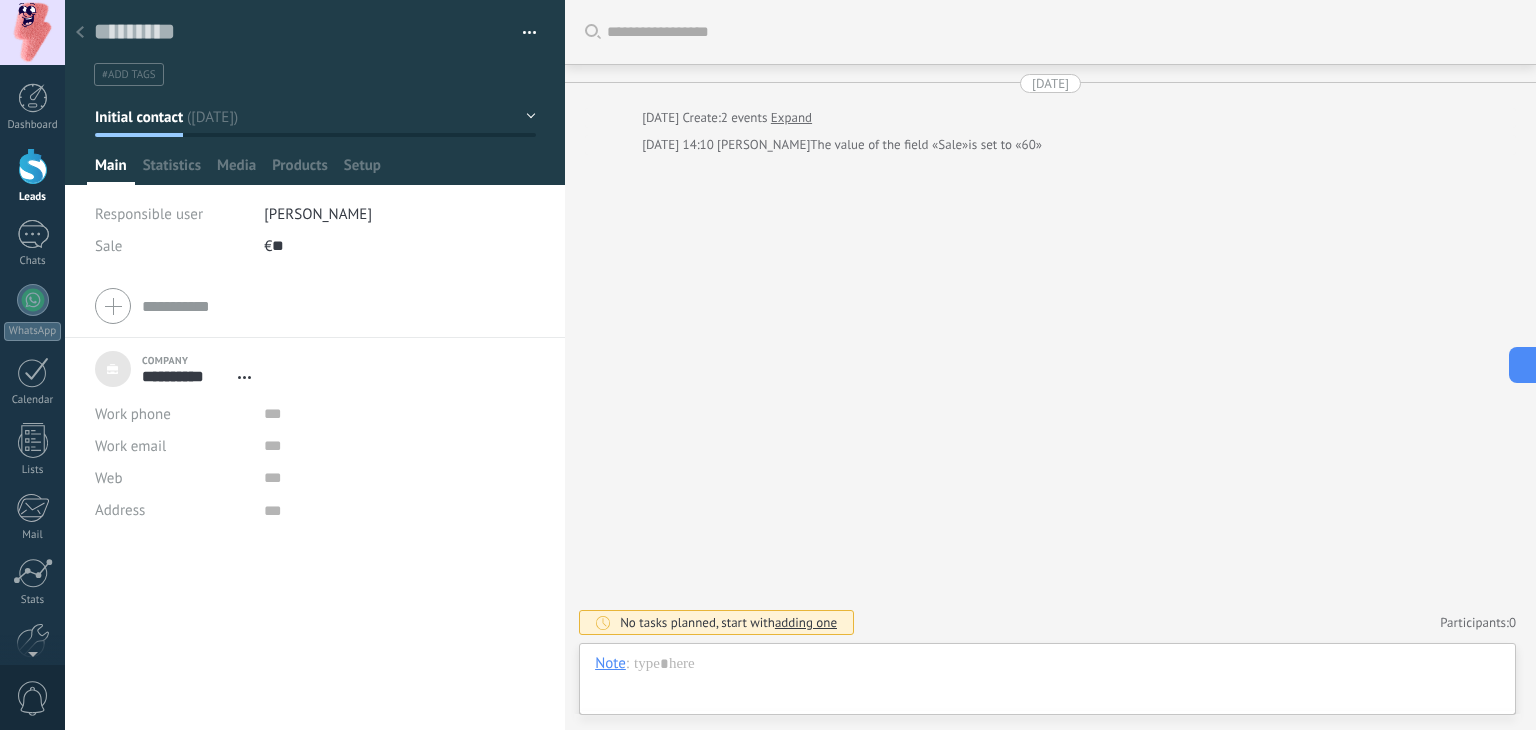 click on "**********" at bounding box center [315, 438] 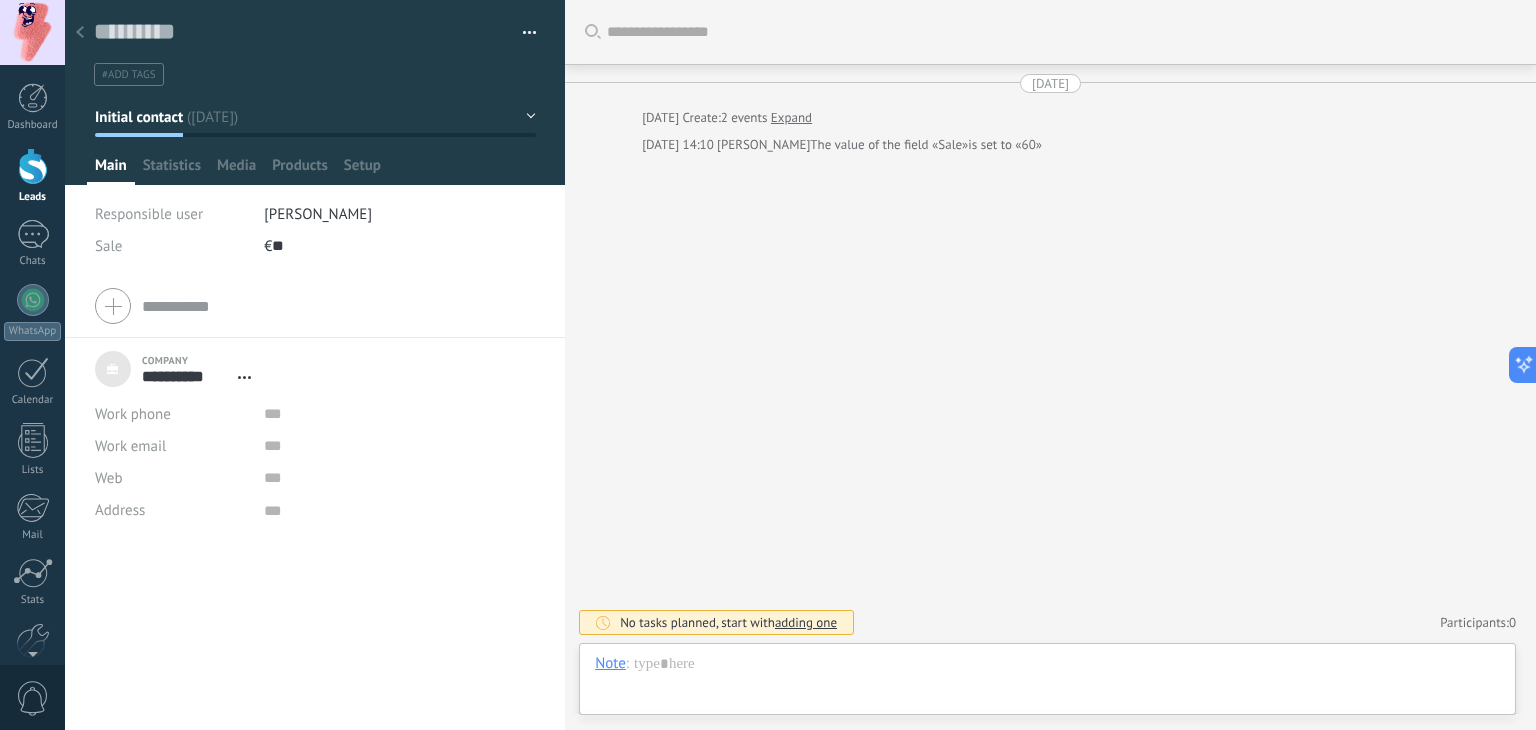 click on "**********" at bounding box center [315, 438] 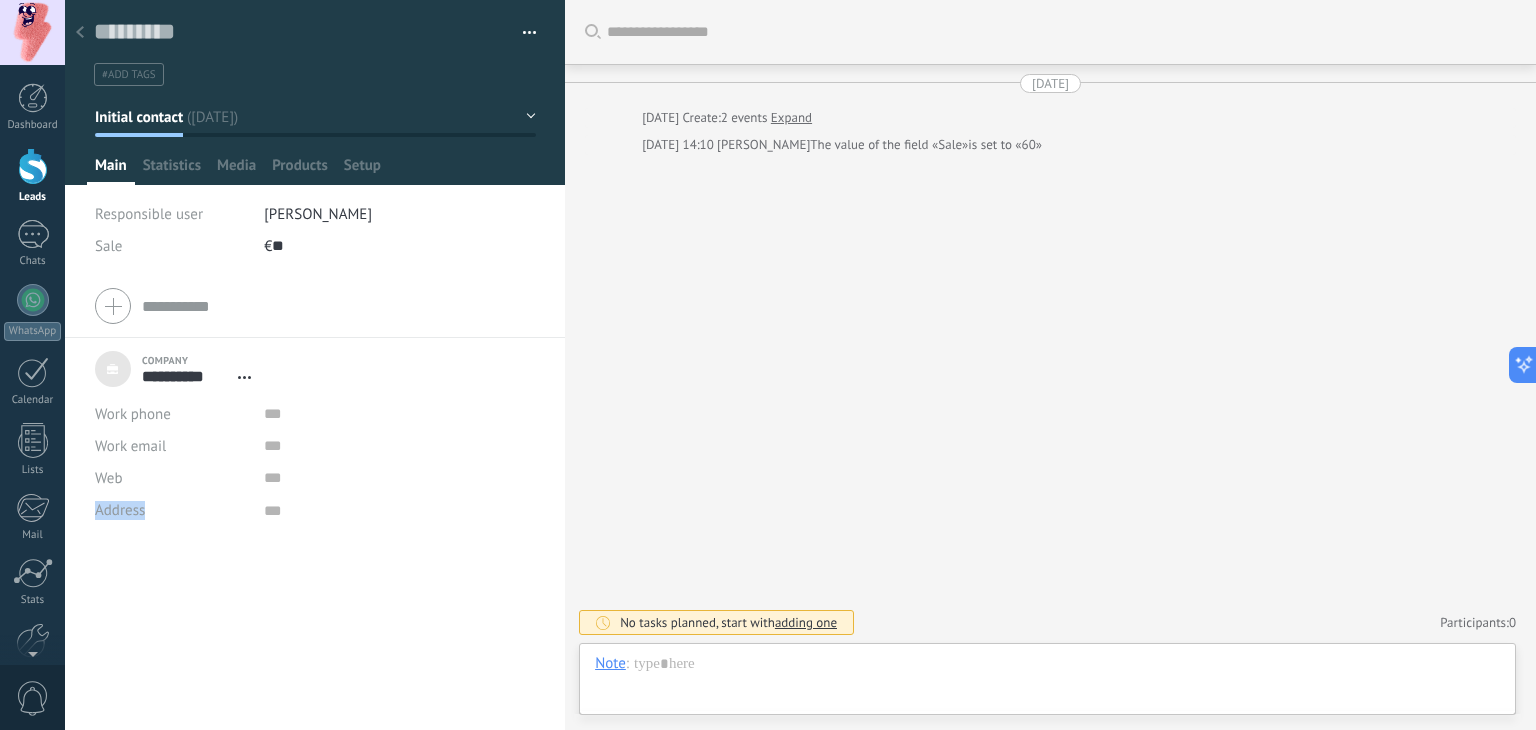 click on "**********" at bounding box center (315, 438) 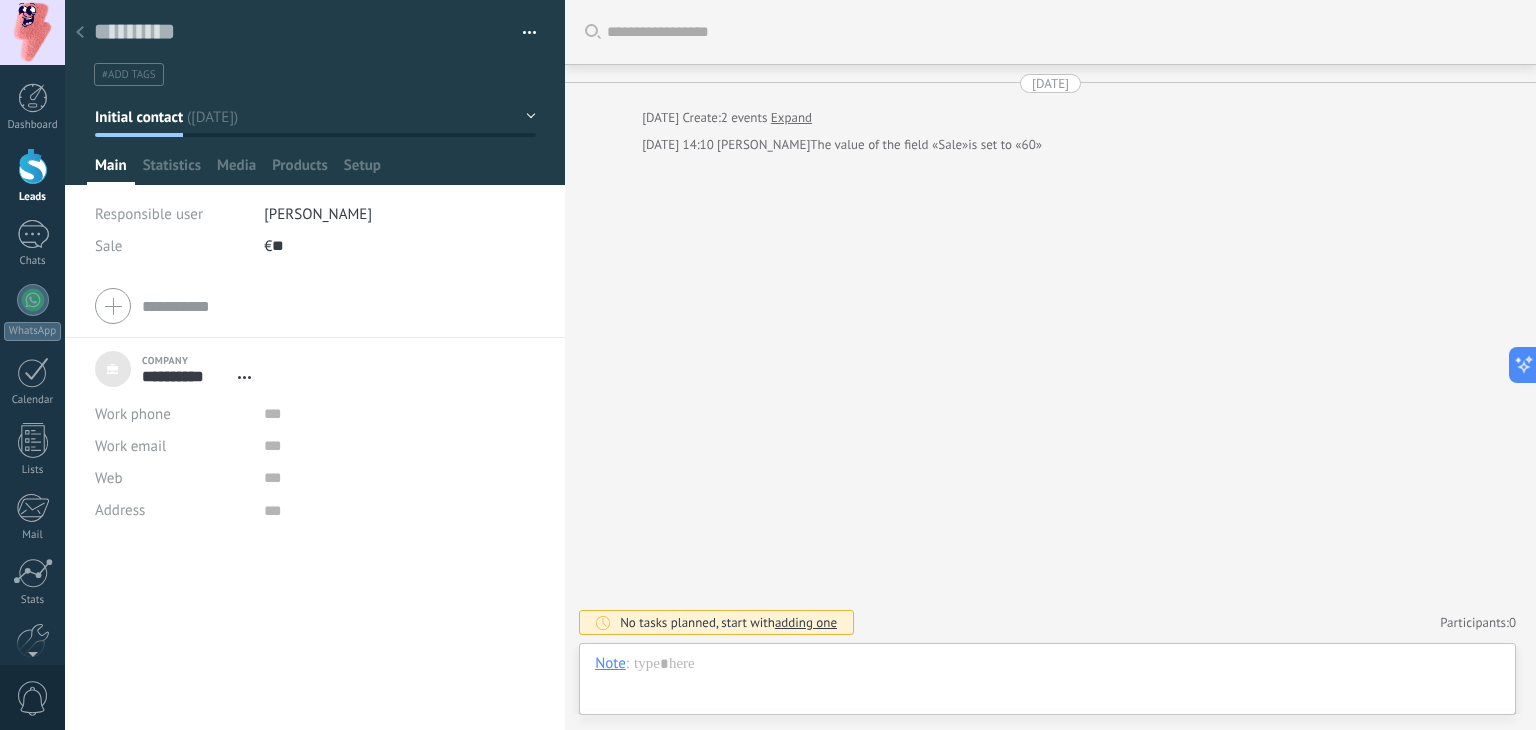 click on "Open details
Unlink" at bounding box center [244, 377] 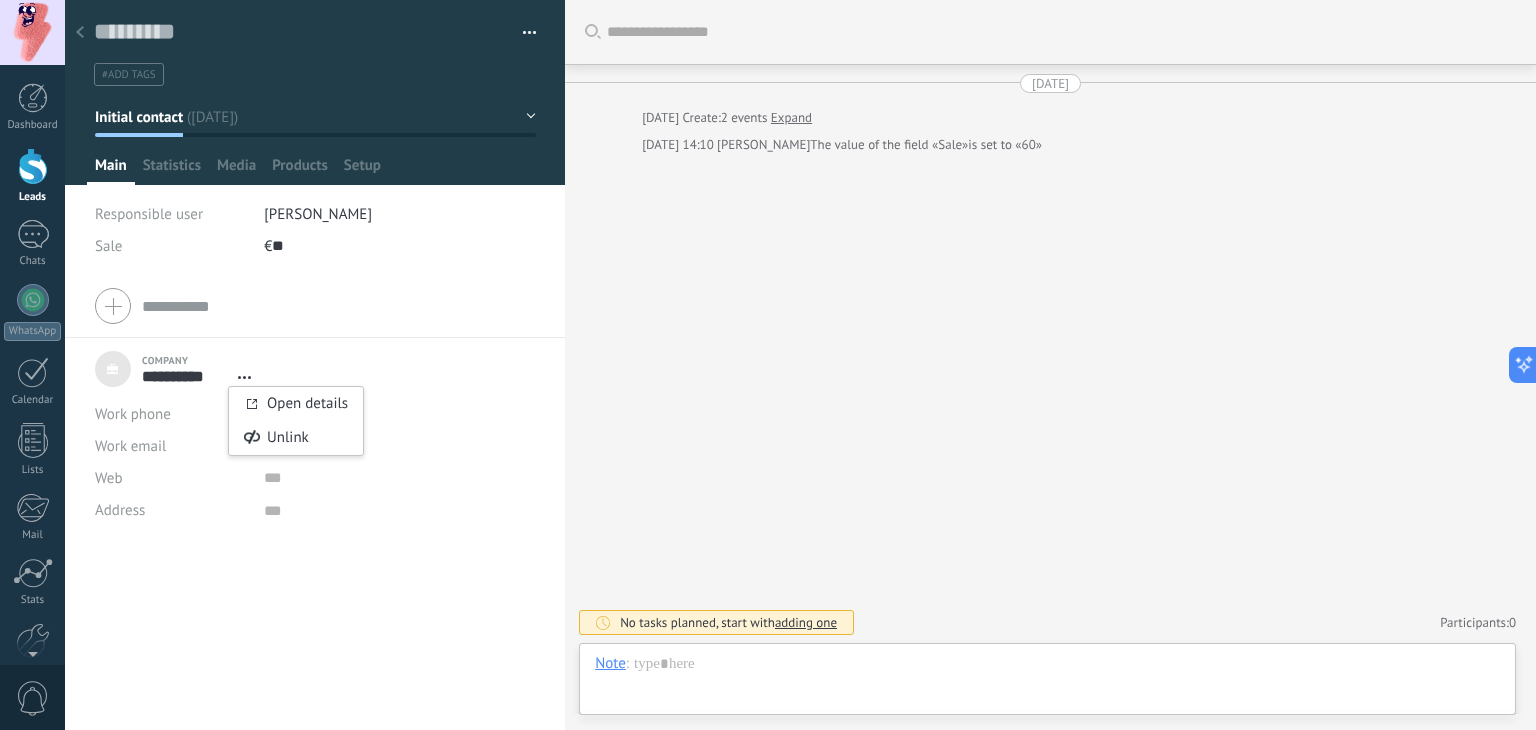 click on "Company
Work phone
Work DD
Mobile
Fax
Home
Other
Work phone
Call
Copy
Edit
Work email
Priv. email
Other email
Position" at bounding box center (315, 502) 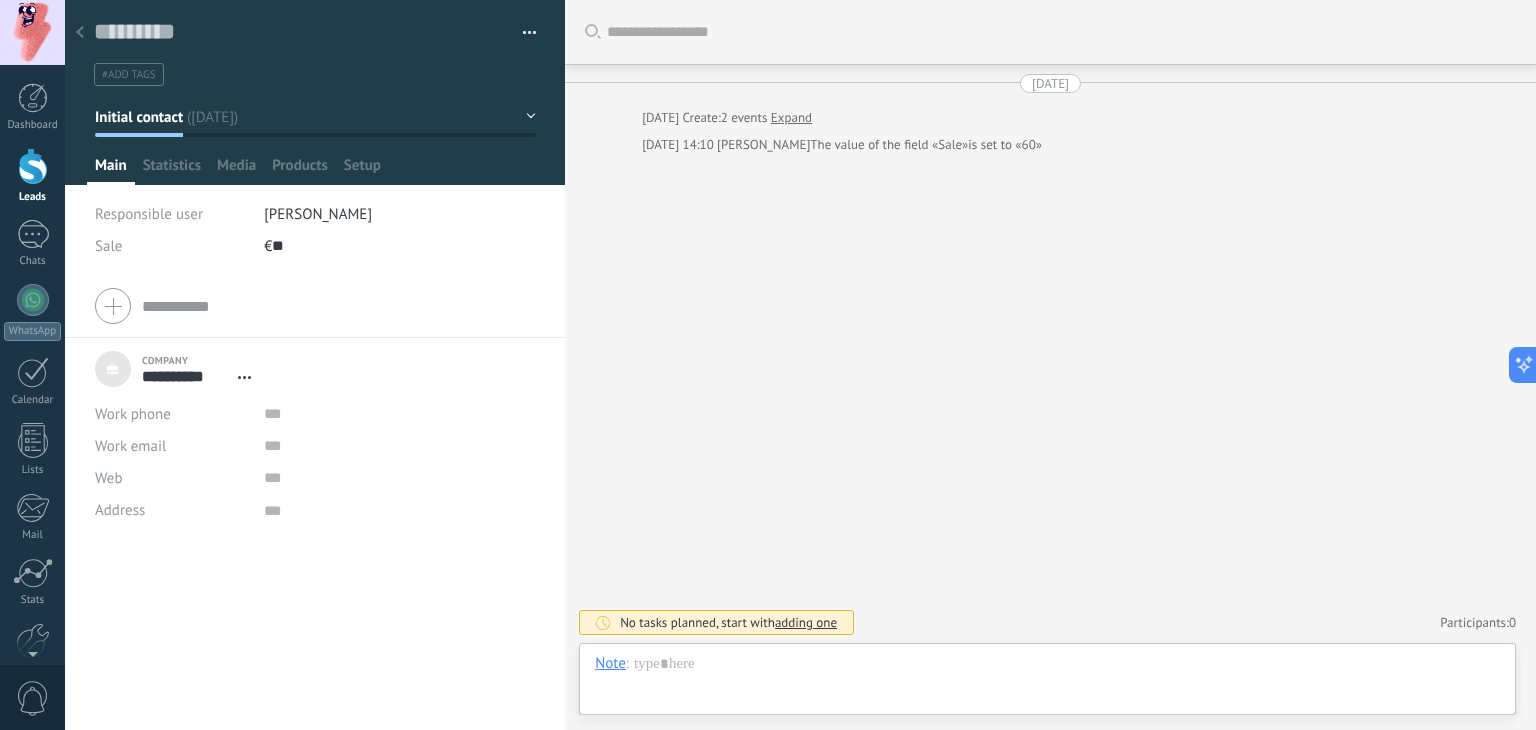 click at bounding box center (80, 33) 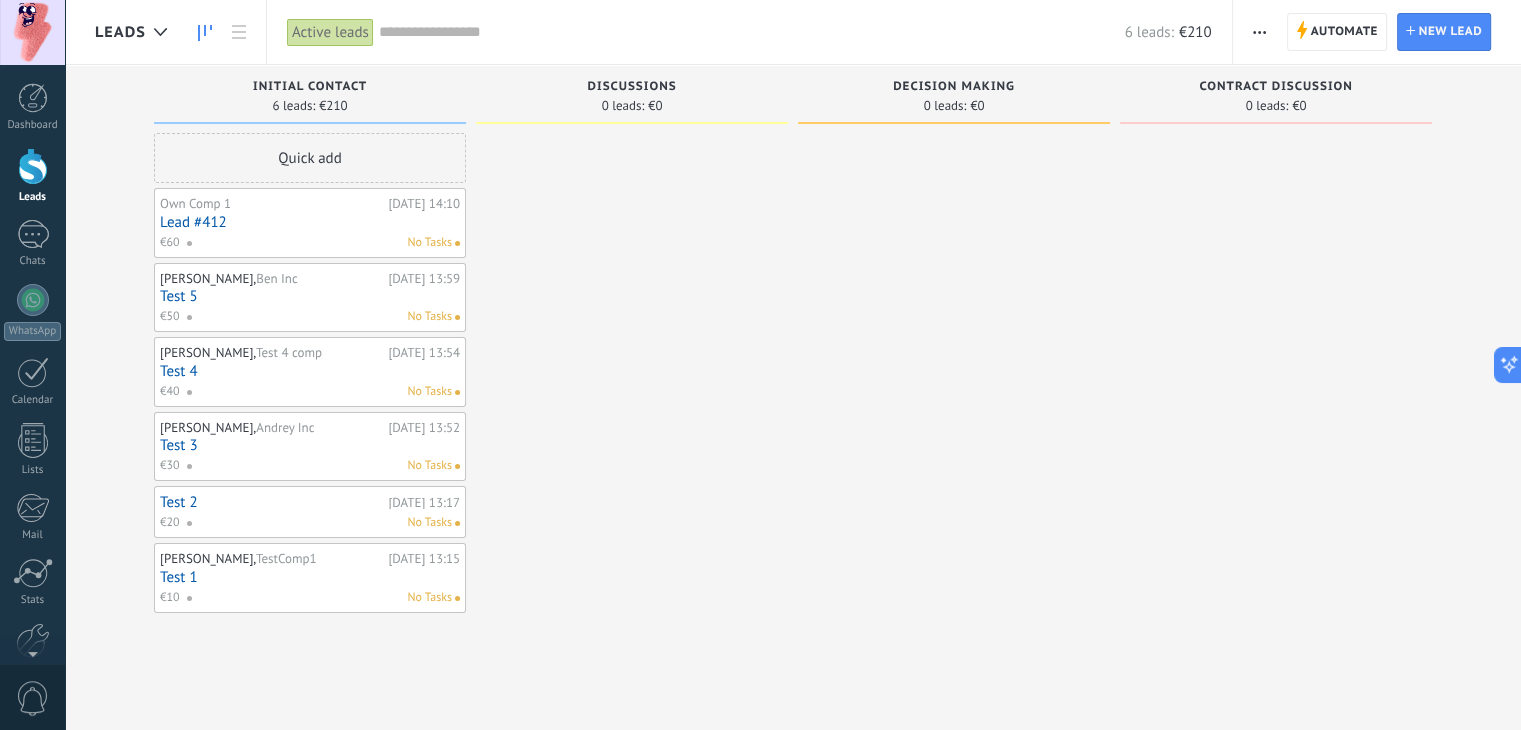 click at bounding box center (1259, 32) 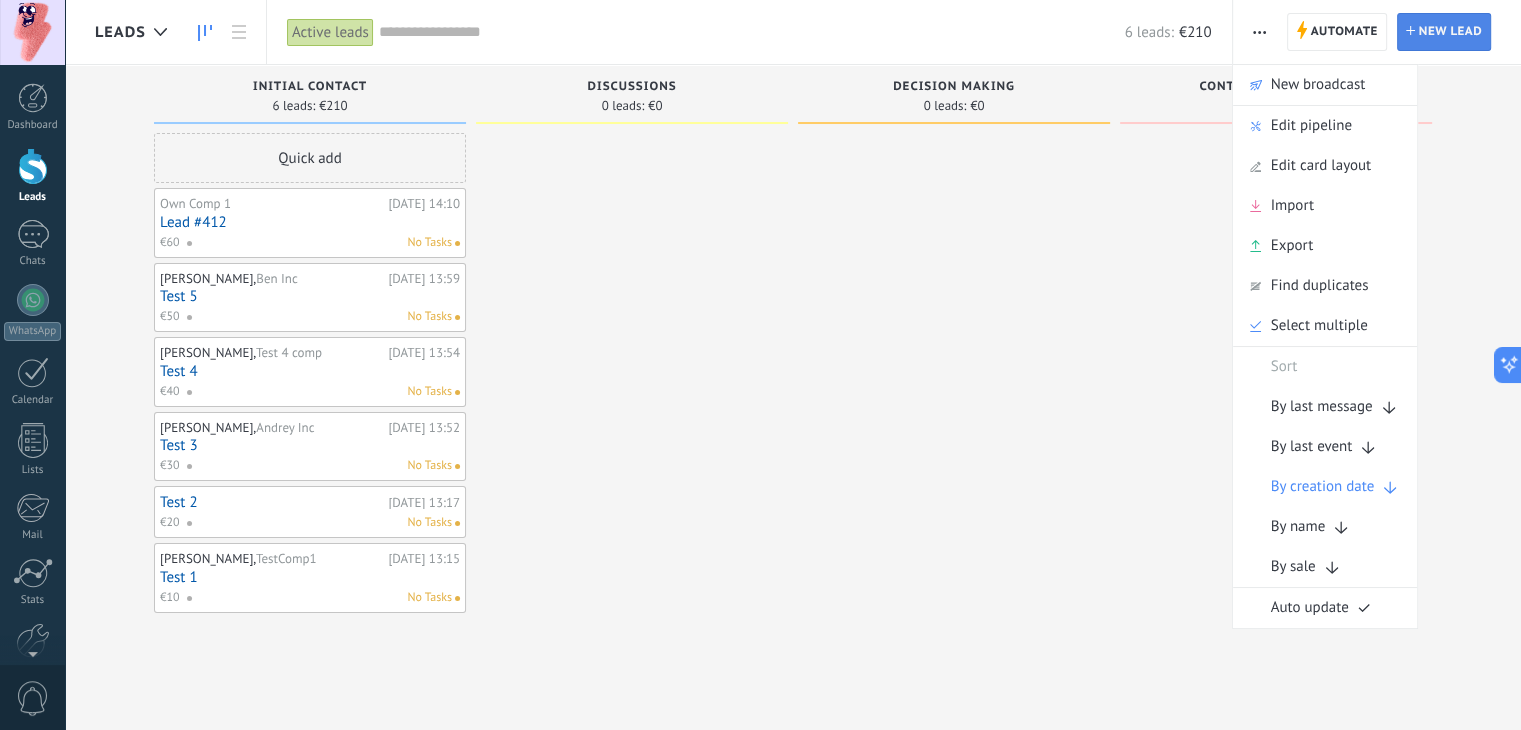 click on "New lead" at bounding box center (1450, 32) 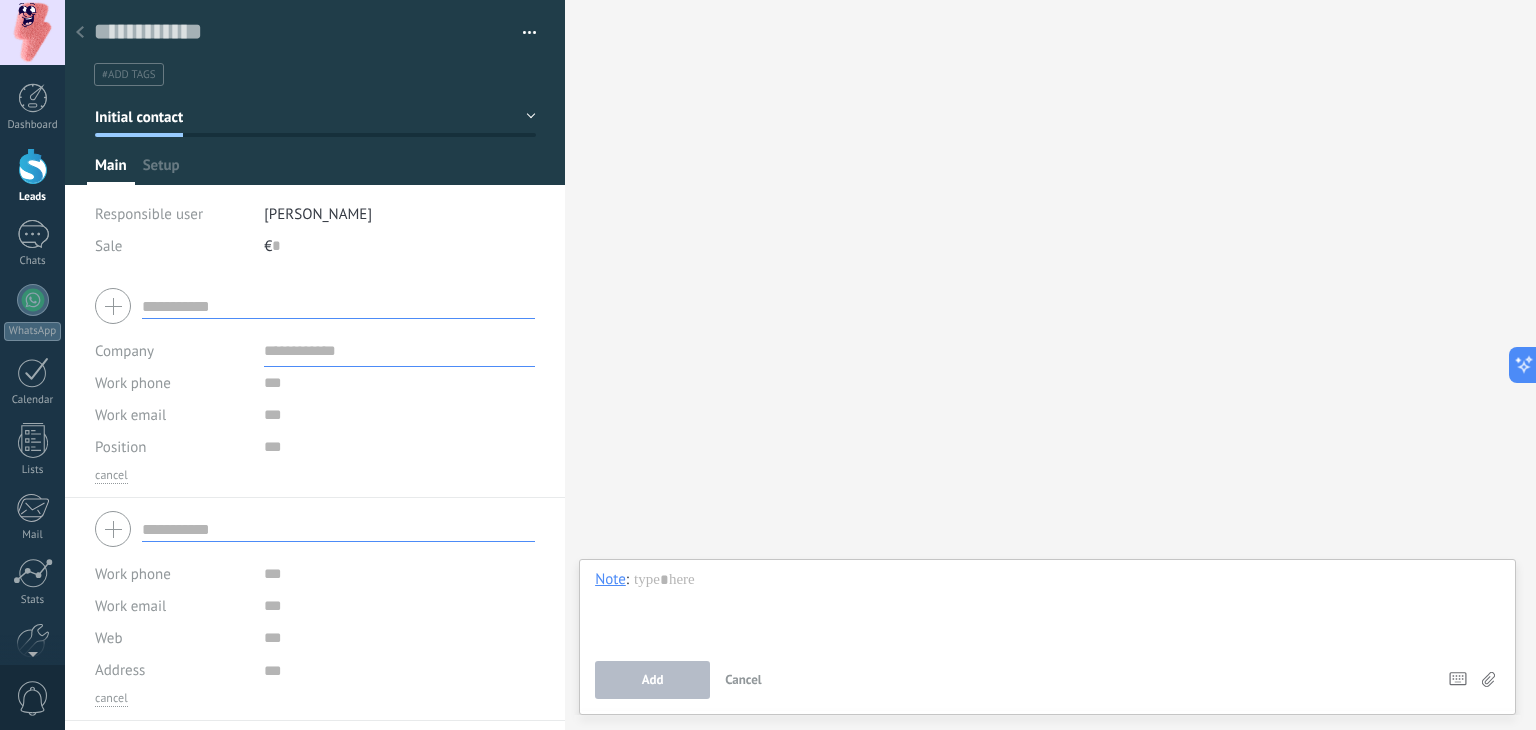 click at bounding box center (338, 529) 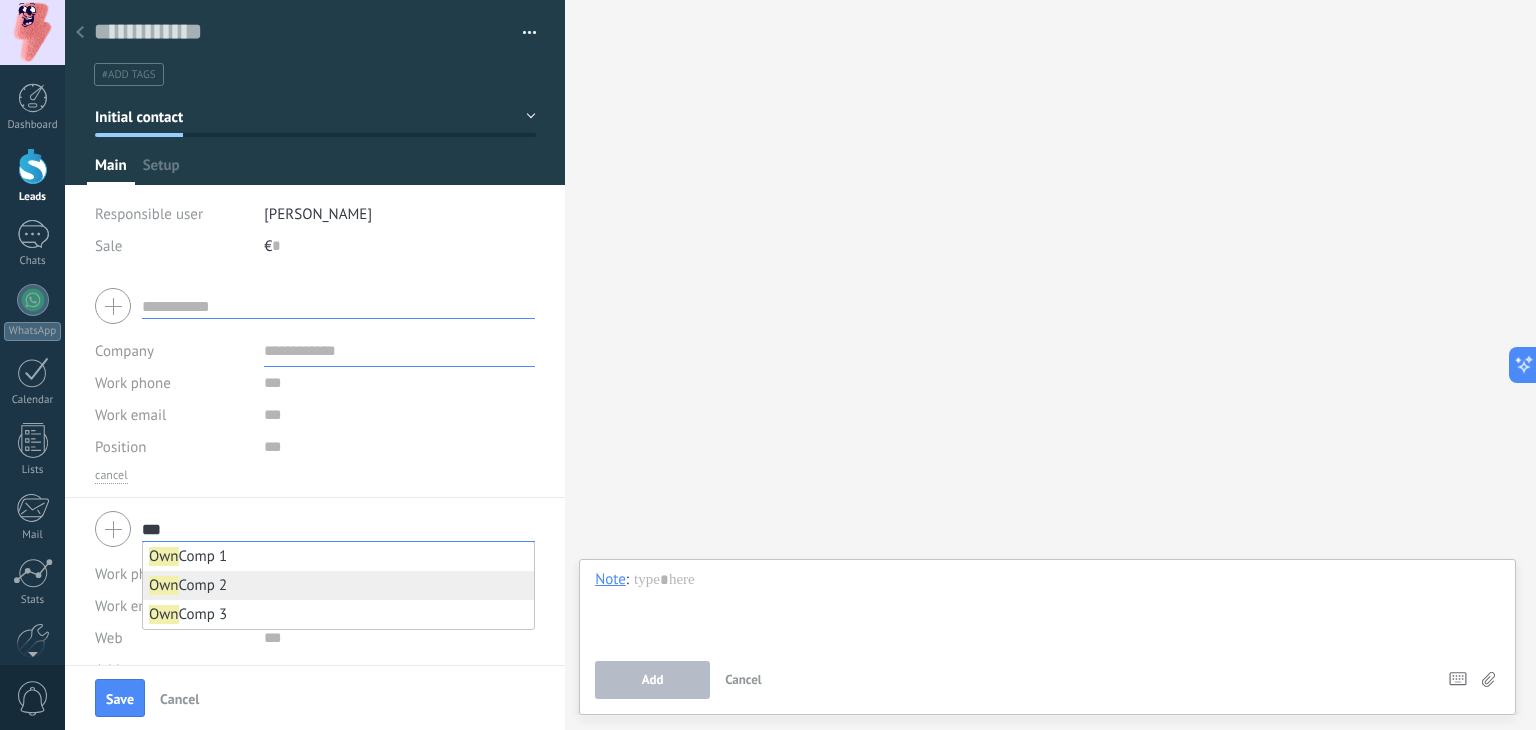 type on "***" 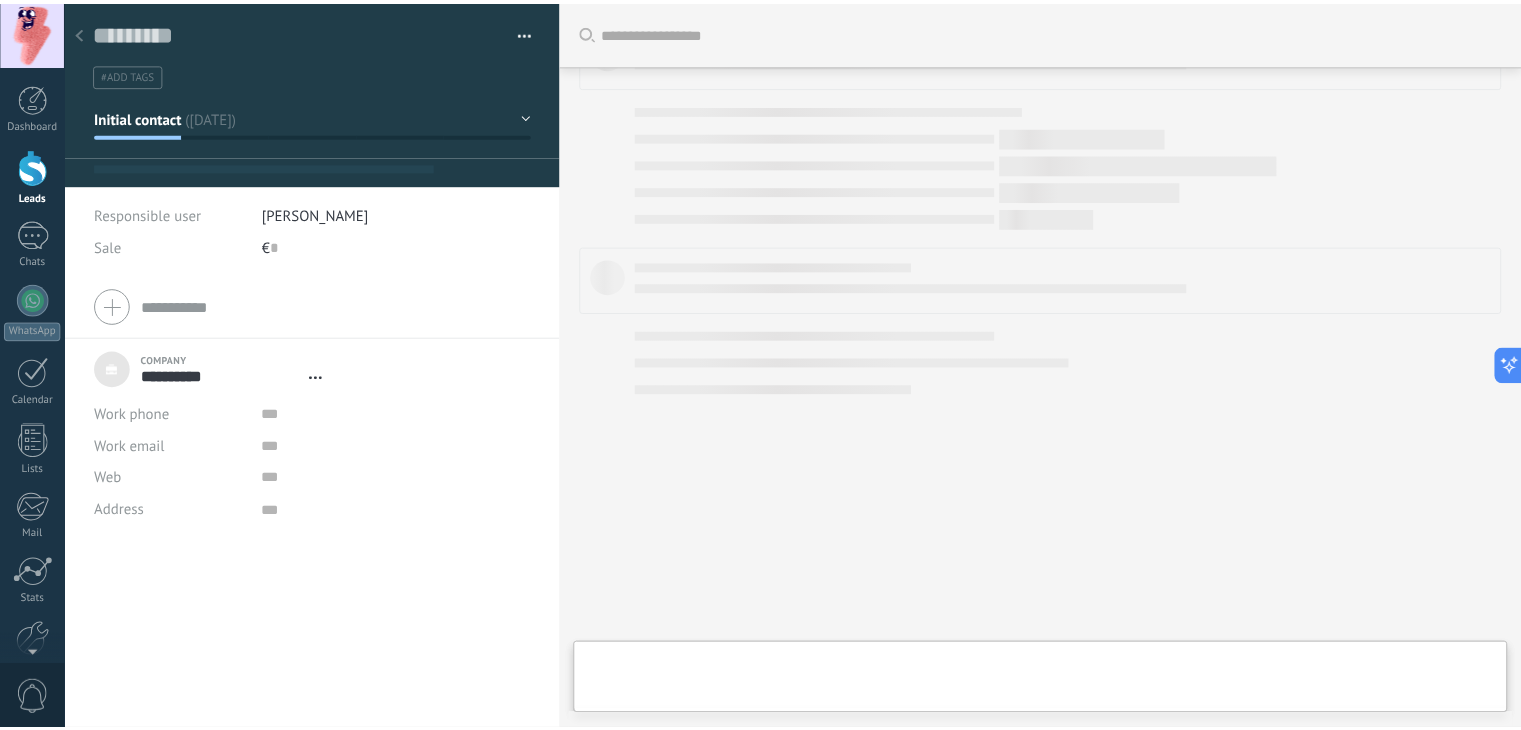 scroll, scrollTop: 20, scrollLeft: 0, axis: vertical 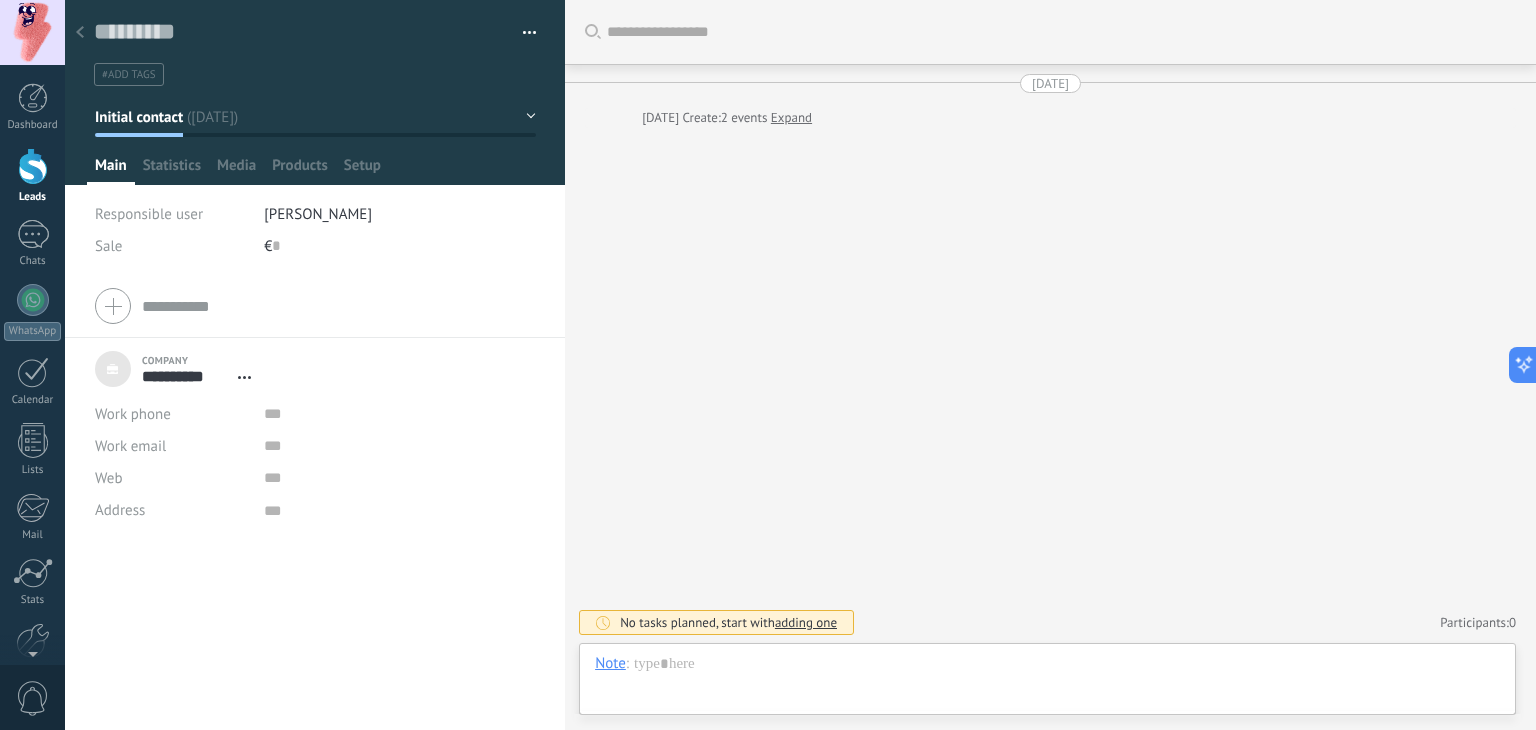 click at bounding box center [80, 33] 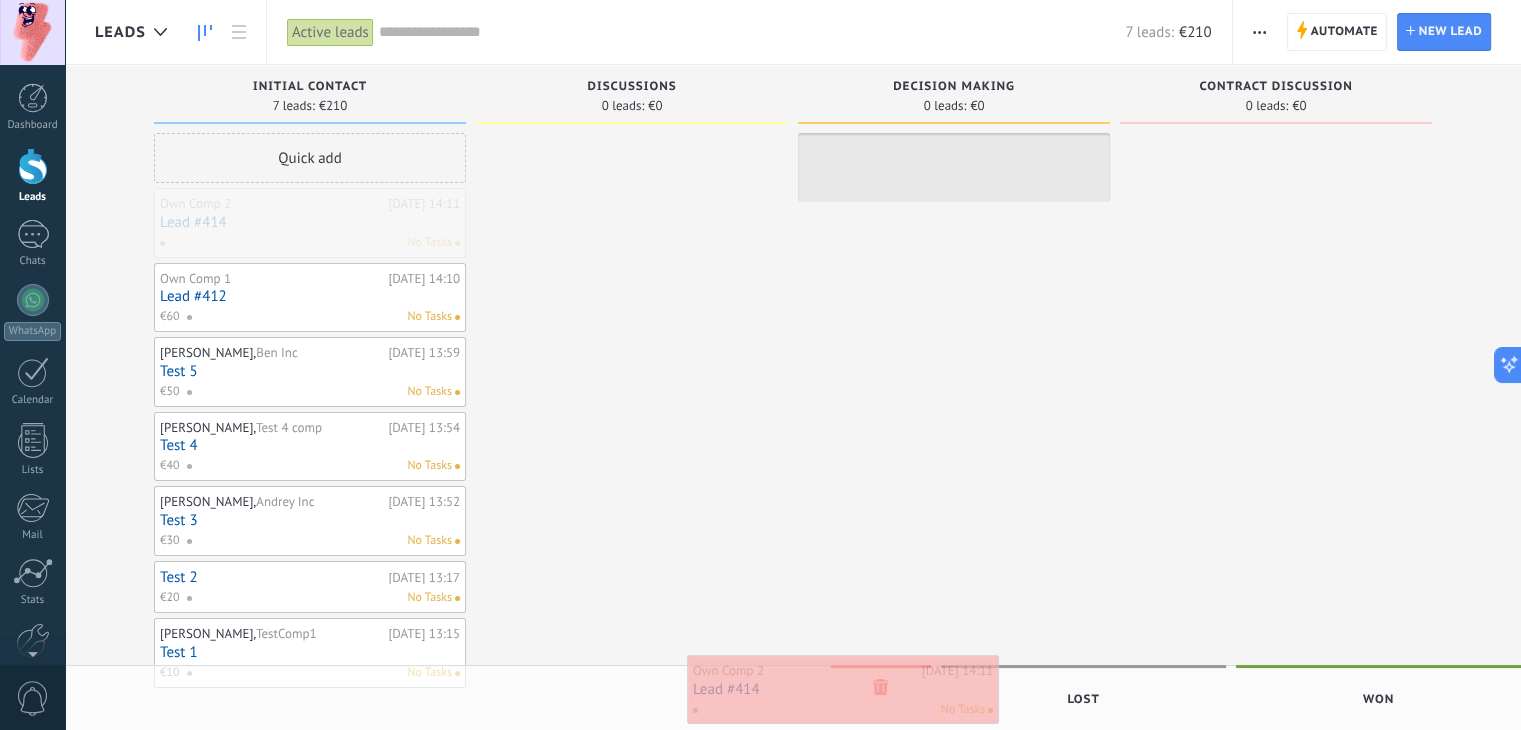 drag, startPoint x: 391, startPoint y: 236, endPoint x: 924, endPoint y: 703, distance: 708.6452 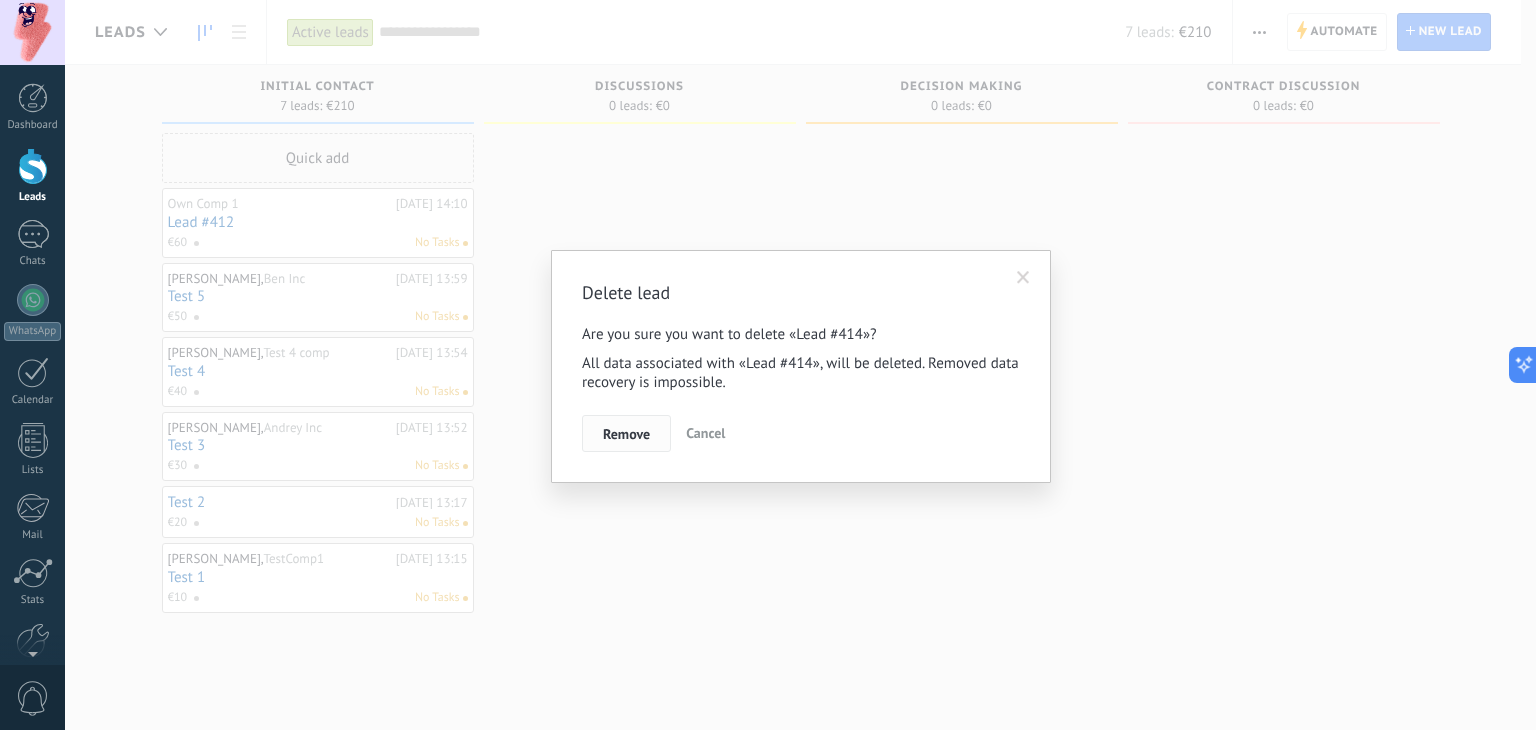 click on "Remove" at bounding box center [626, 434] 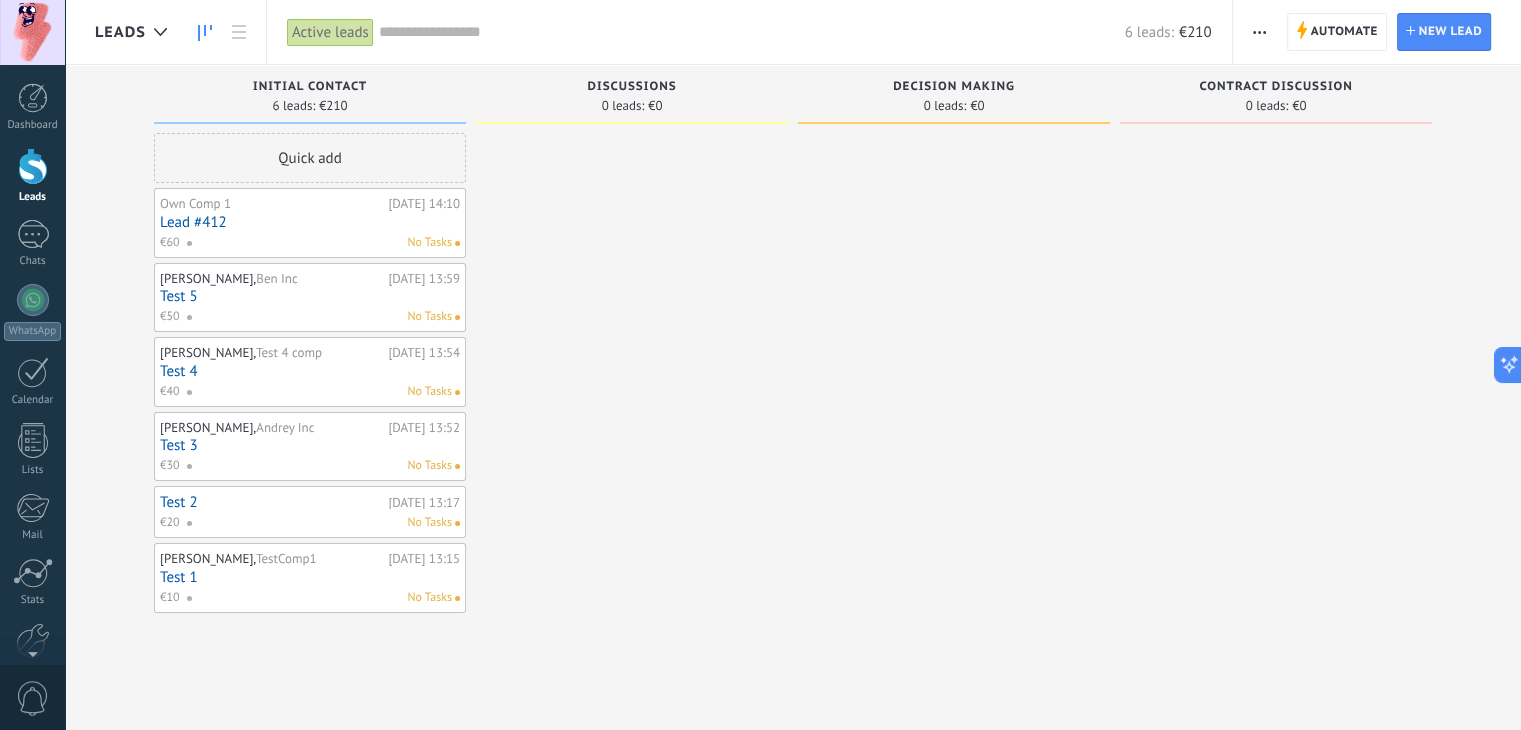 click on "Quick add" at bounding box center (310, 158) 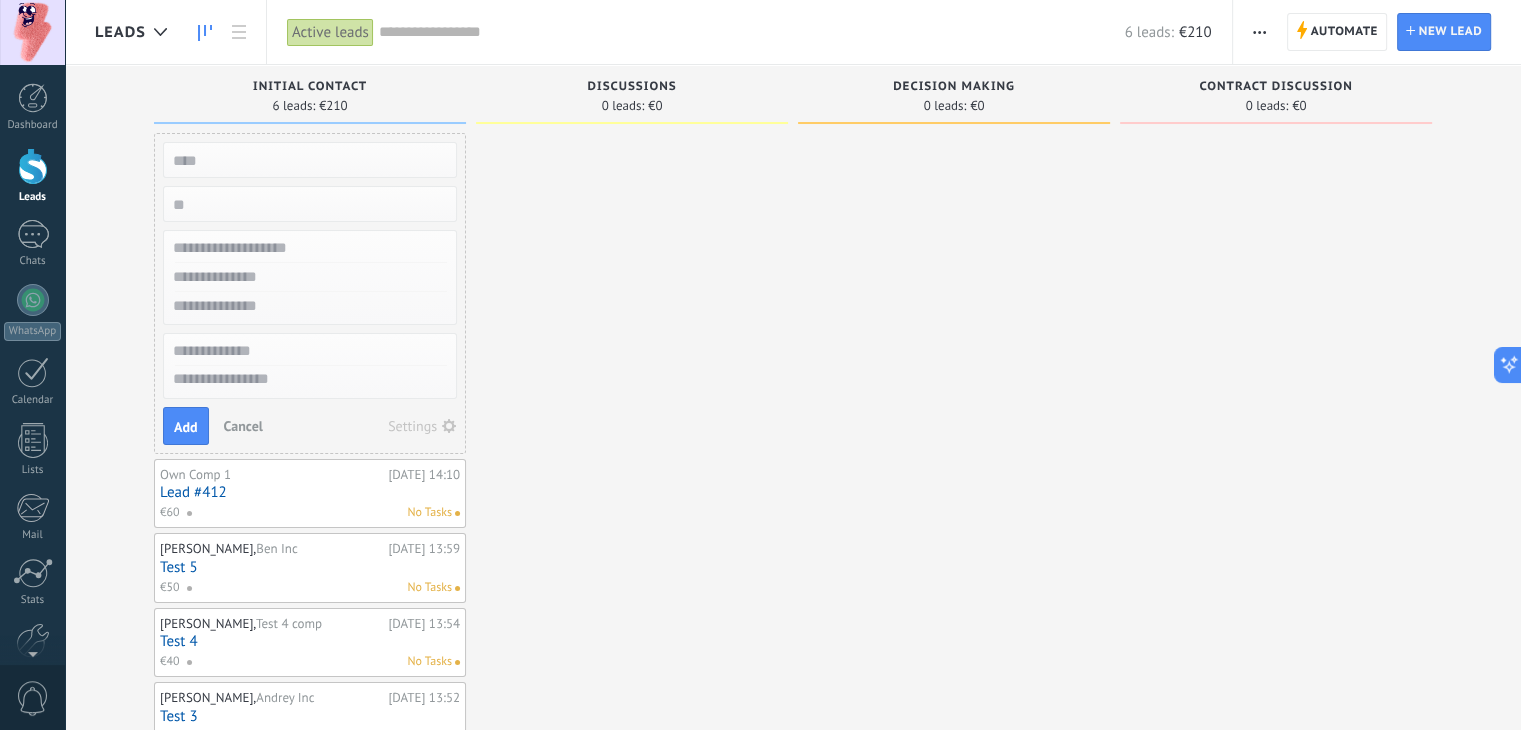 click on "Settings" at bounding box center [412, 426] 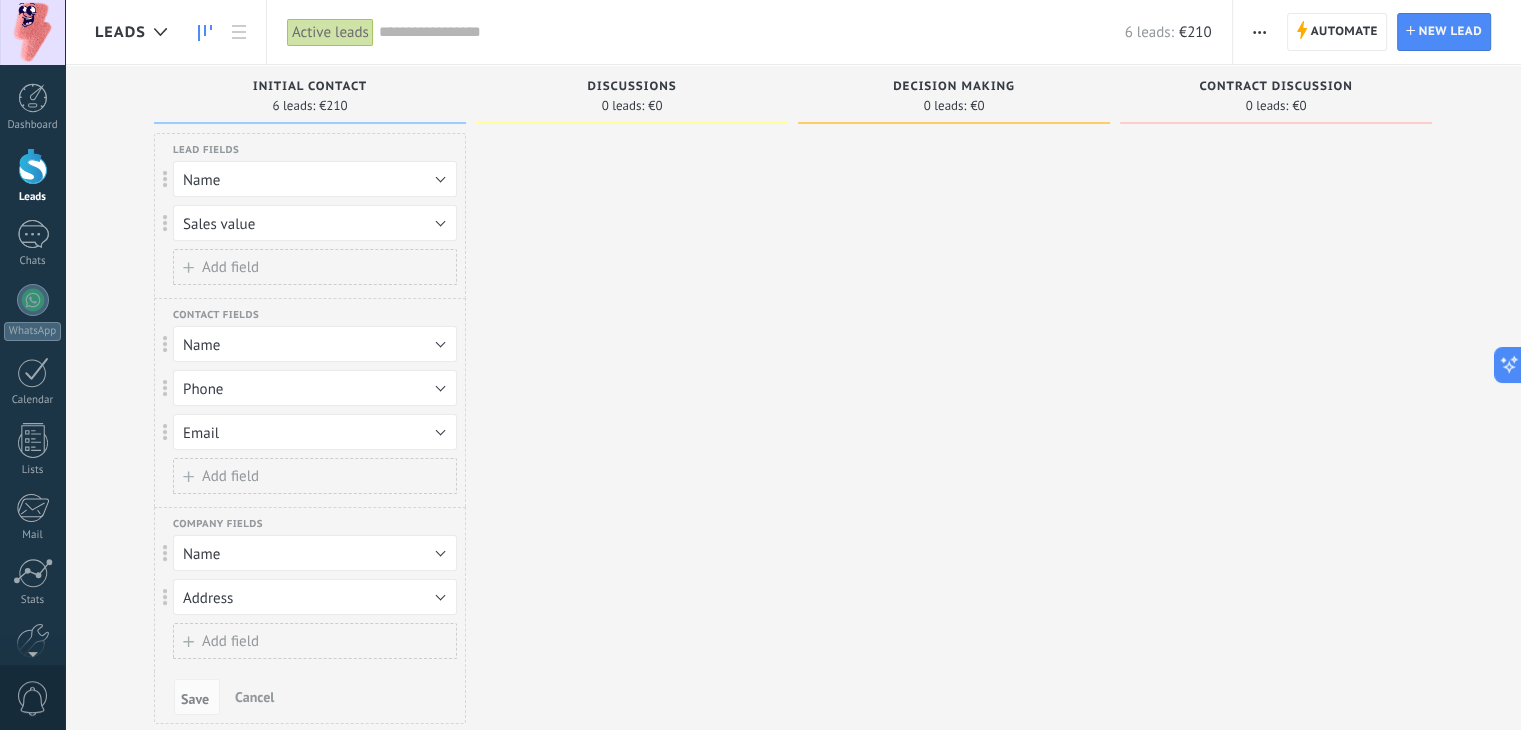 click on "Add field" at bounding box center (315, 267) 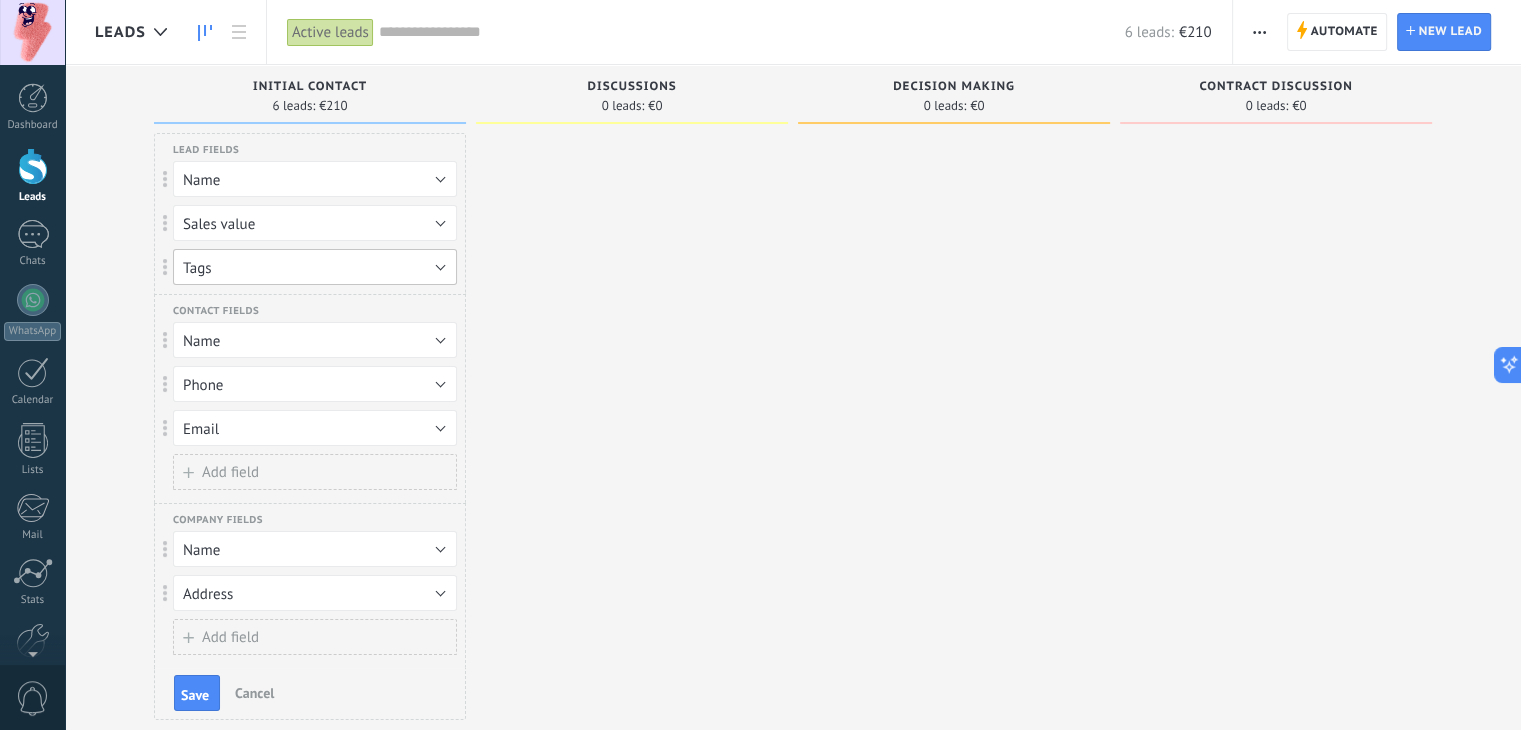 click on "Tags" at bounding box center [315, 267] 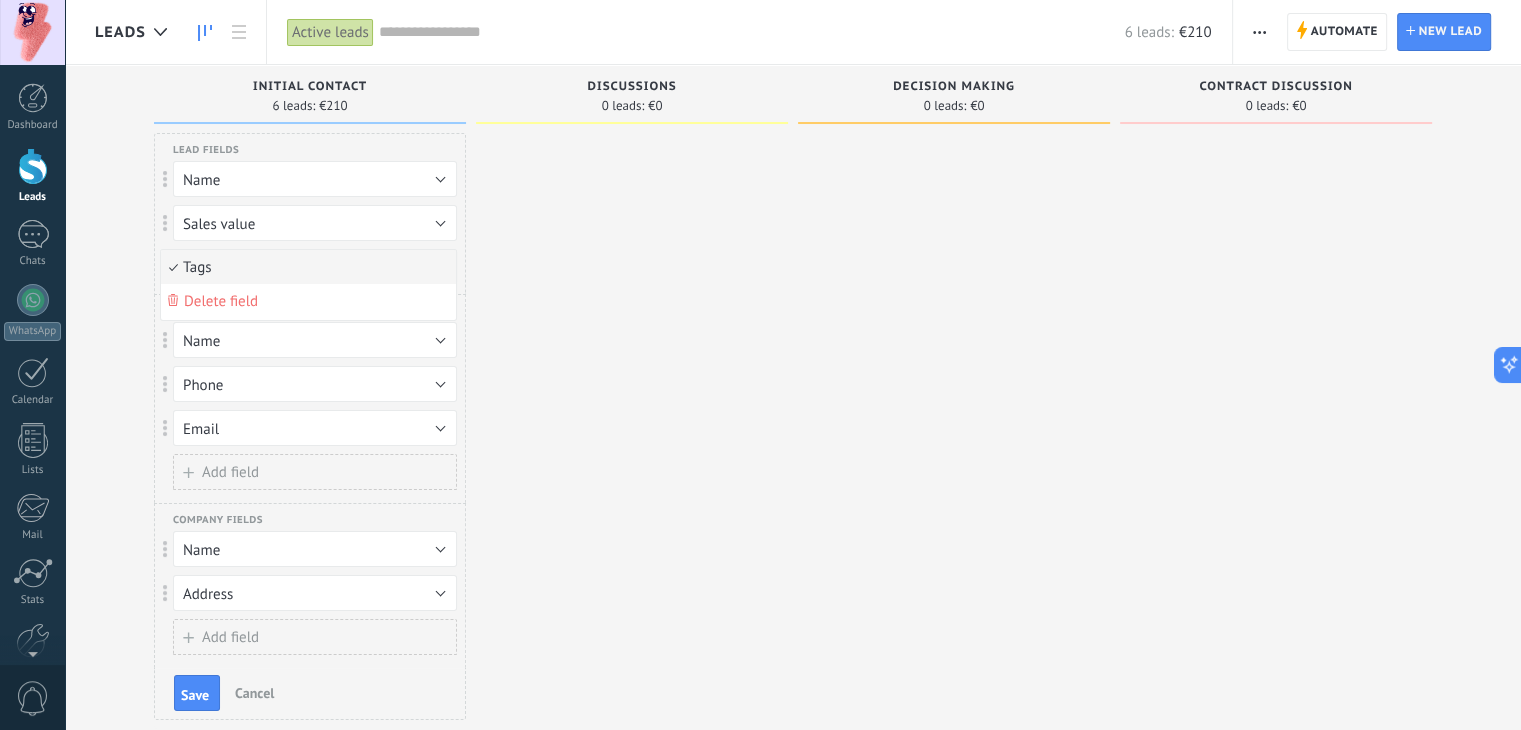 click on "Tags" at bounding box center [305, 267] 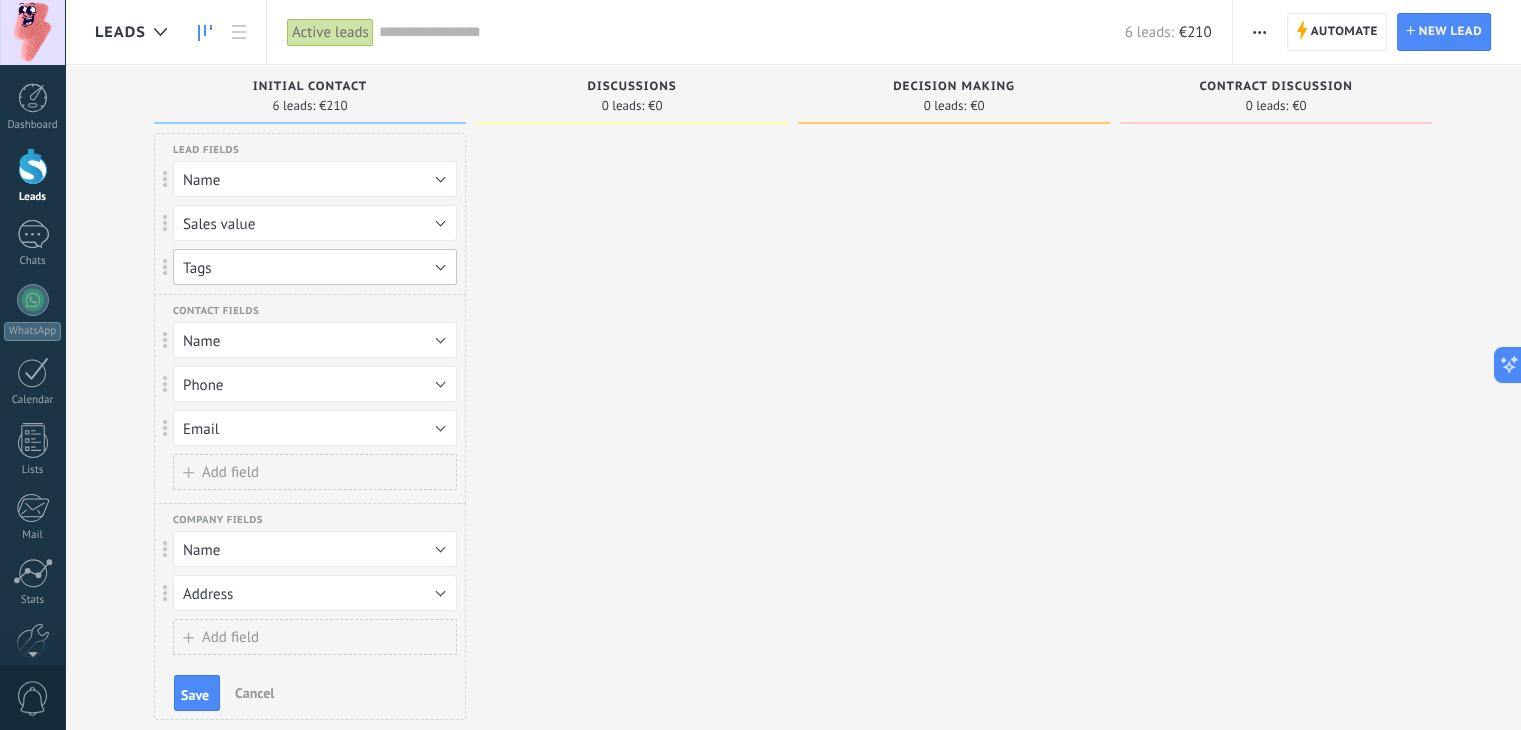 click on "Tags" at bounding box center (197, 268) 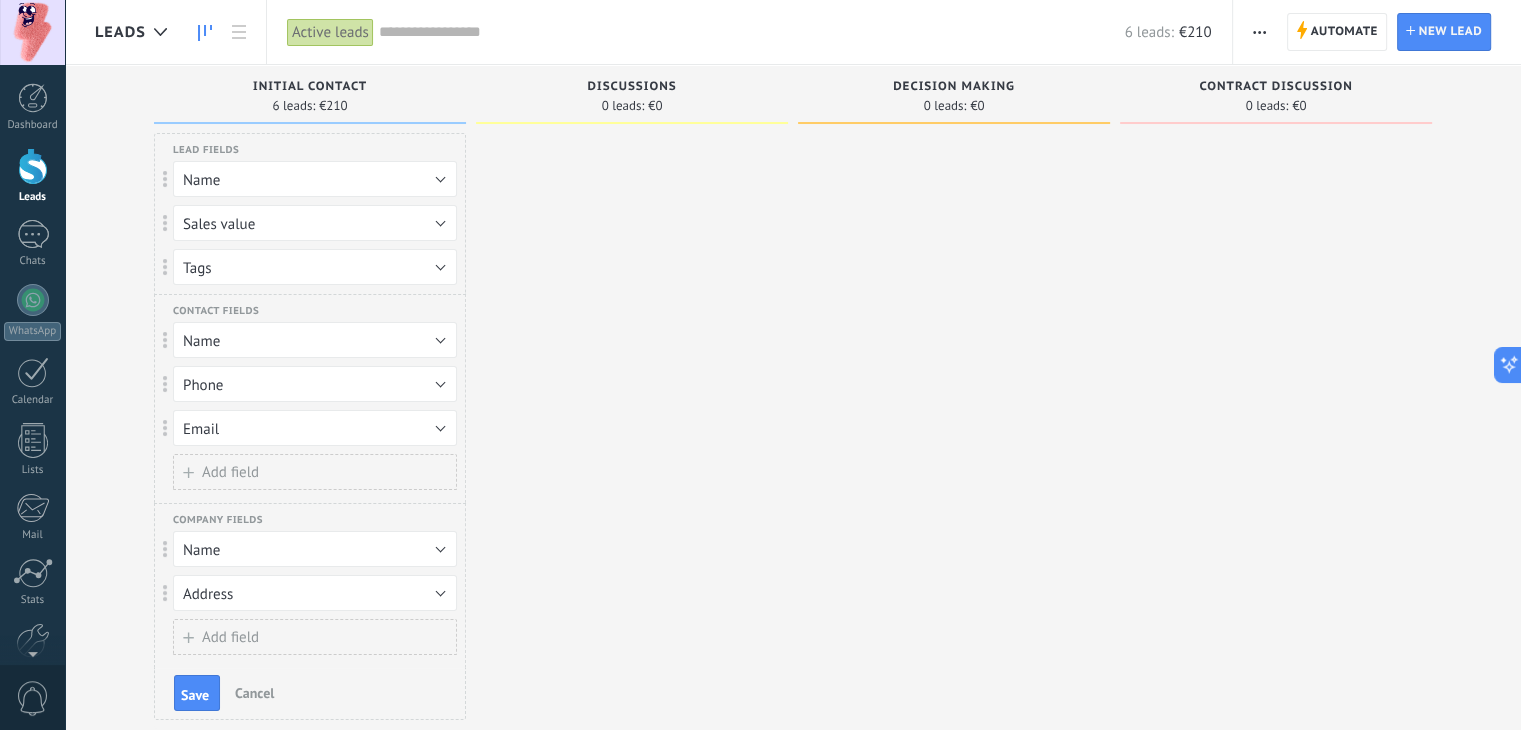 click on "Lead fields Sales value Name Tags
Delete field
Name Sales value Name Tags
Delete field
Sales value Sales value Name Tags
Delete field
Tags Add field" at bounding box center [310, 213] 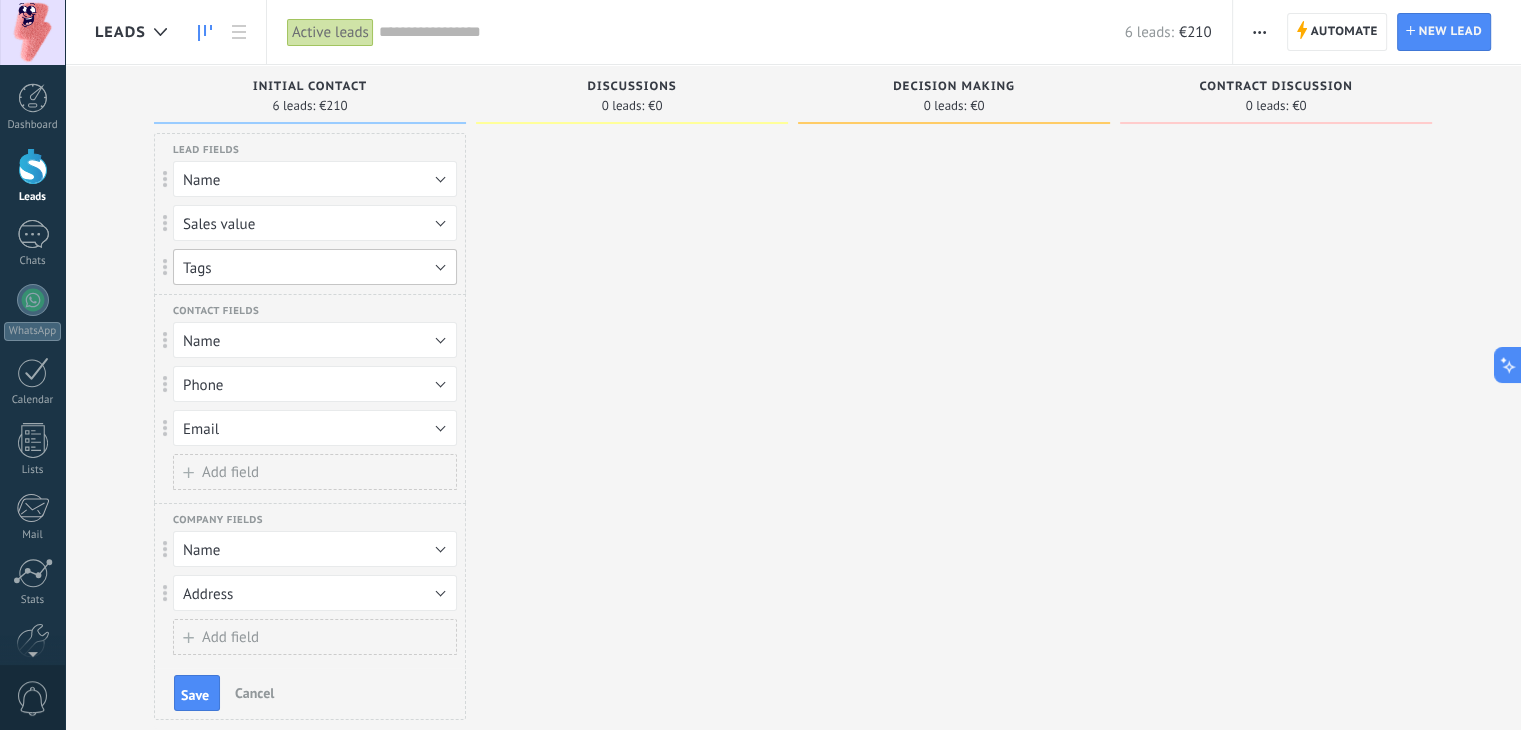 click on "Tags" at bounding box center [315, 267] 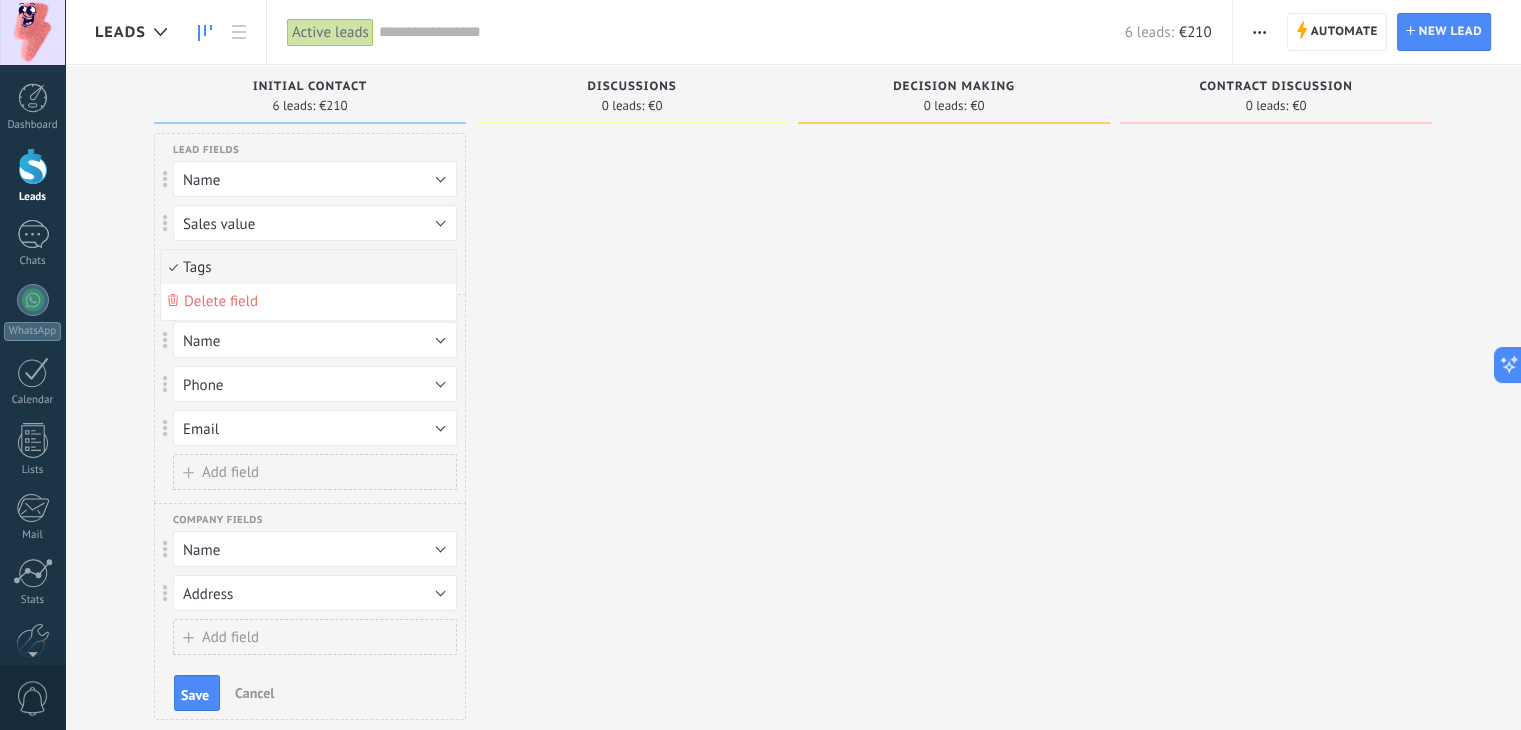 click on "Tags" at bounding box center (305, 267) 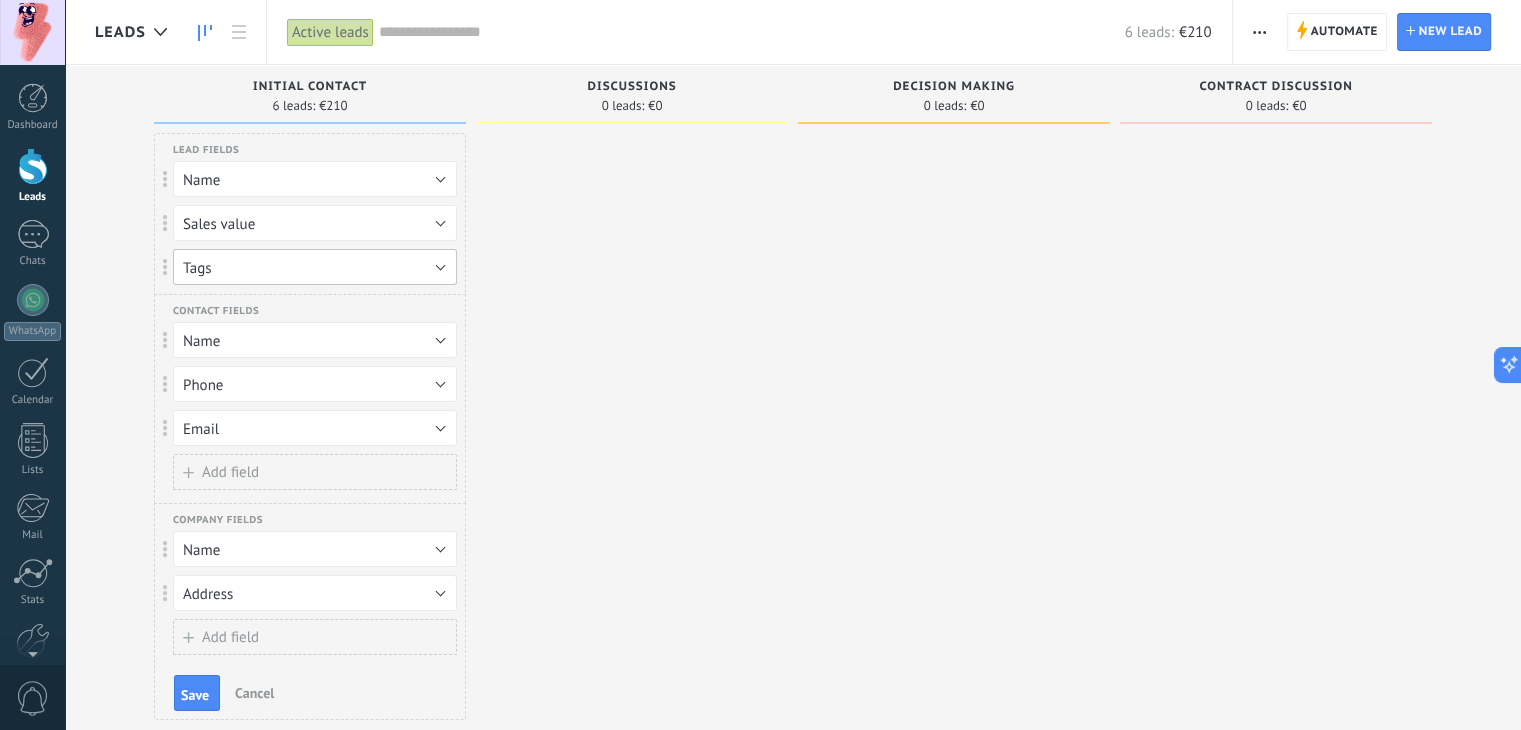 click on "Tags" at bounding box center [315, 267] 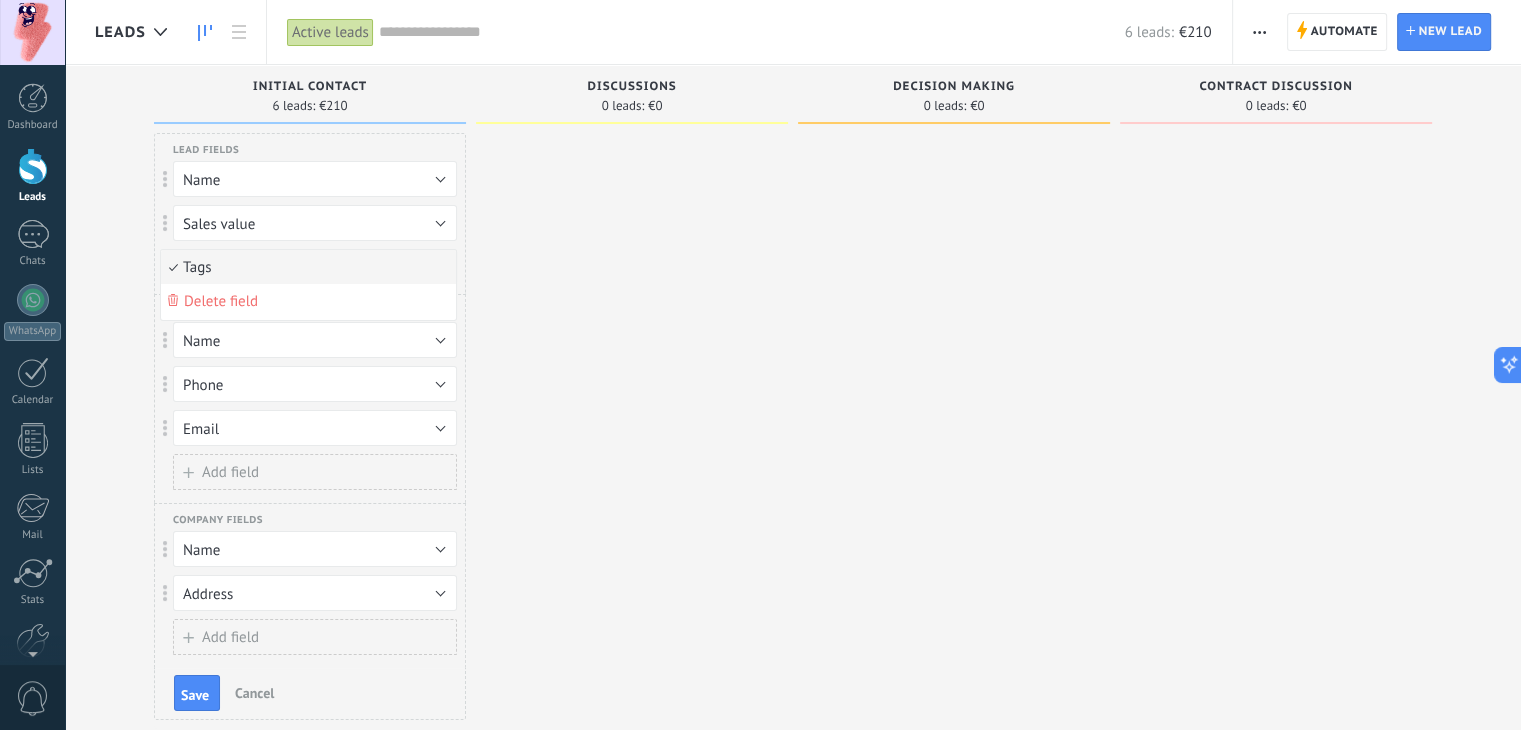 click on "Tags" at bounding box center (305, 267) 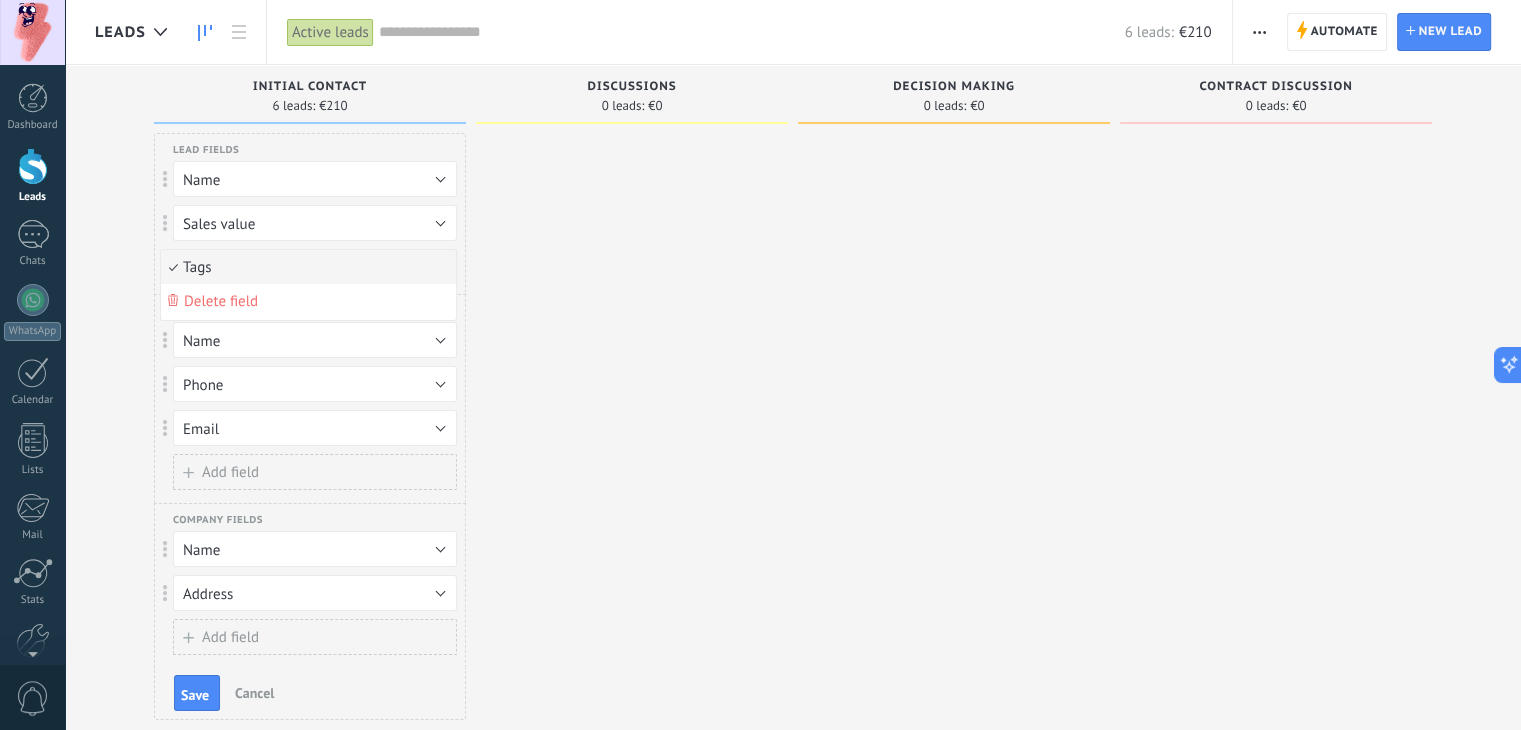 click on "Tags" at bounding box center (315, 267) 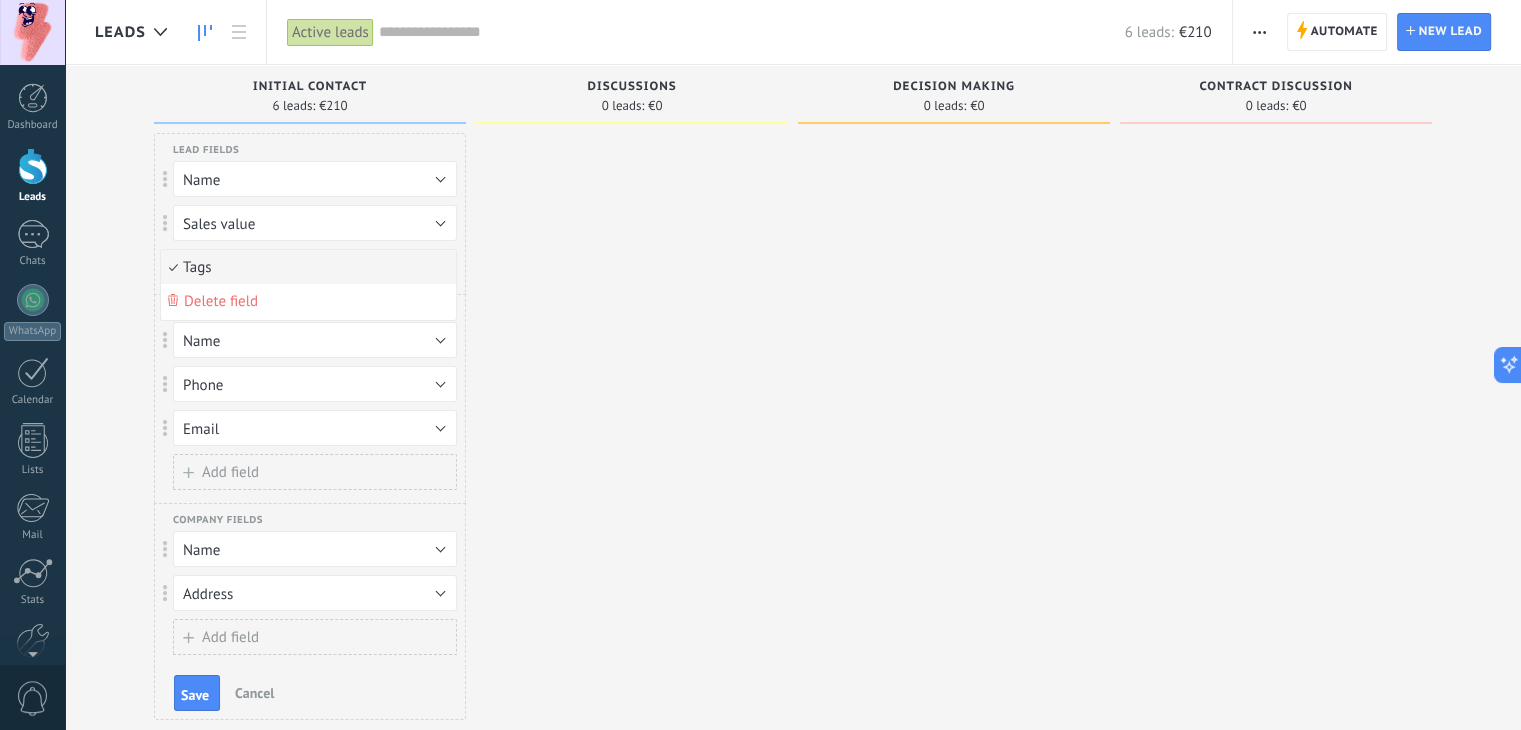 click on "Tags" at bounding box center [305, 267] 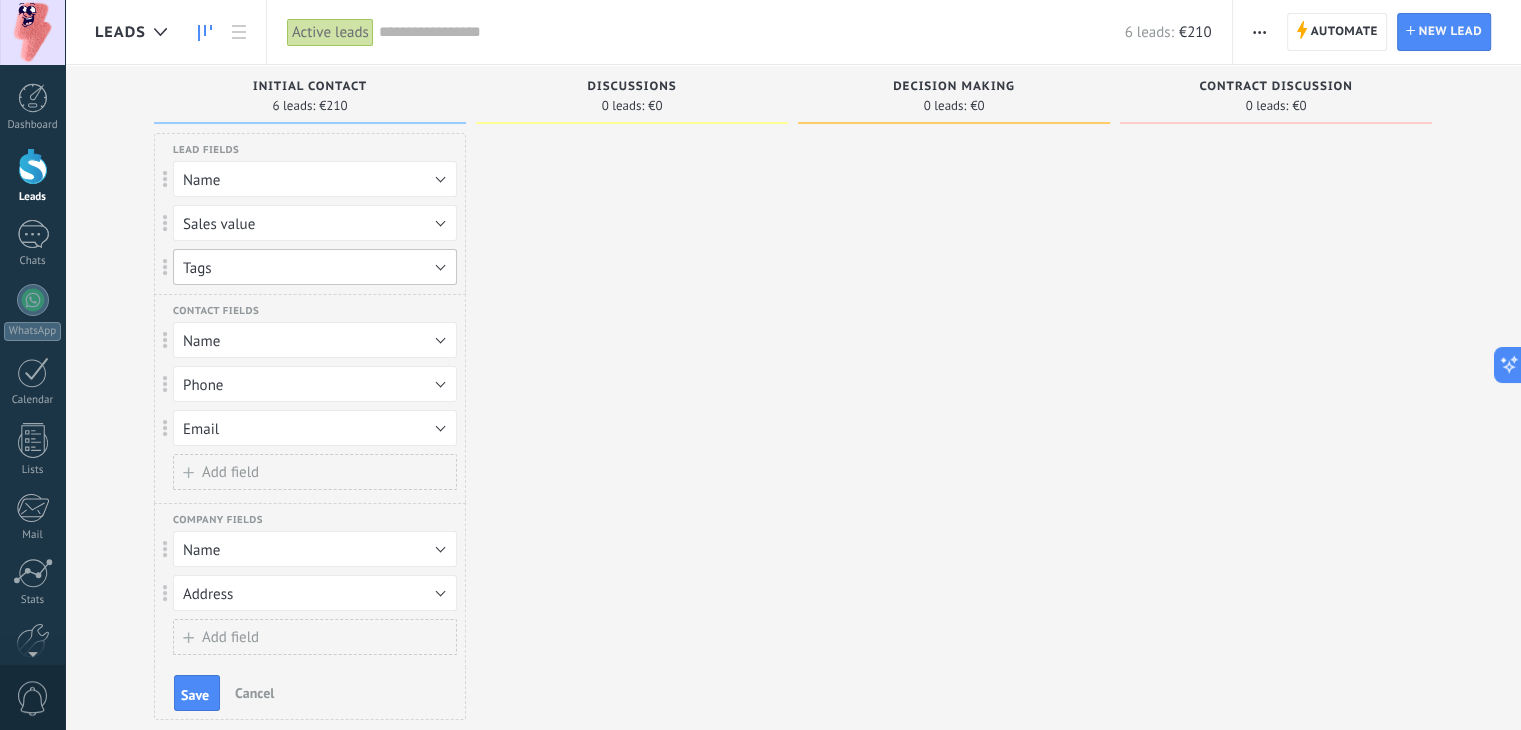 click on "Tags" at bounding box center [315, 267] 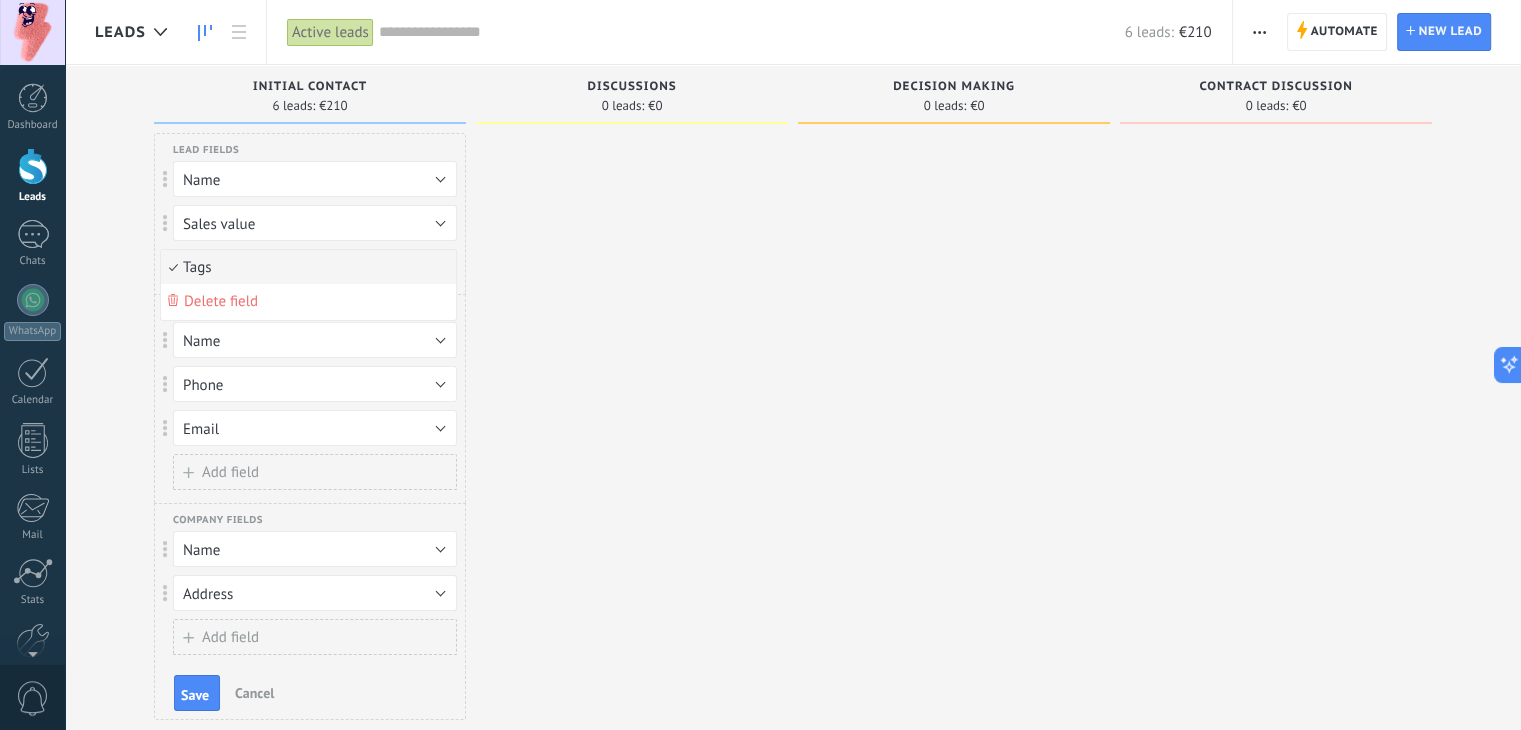 click on "Tags" at bounding box center (305, 267) 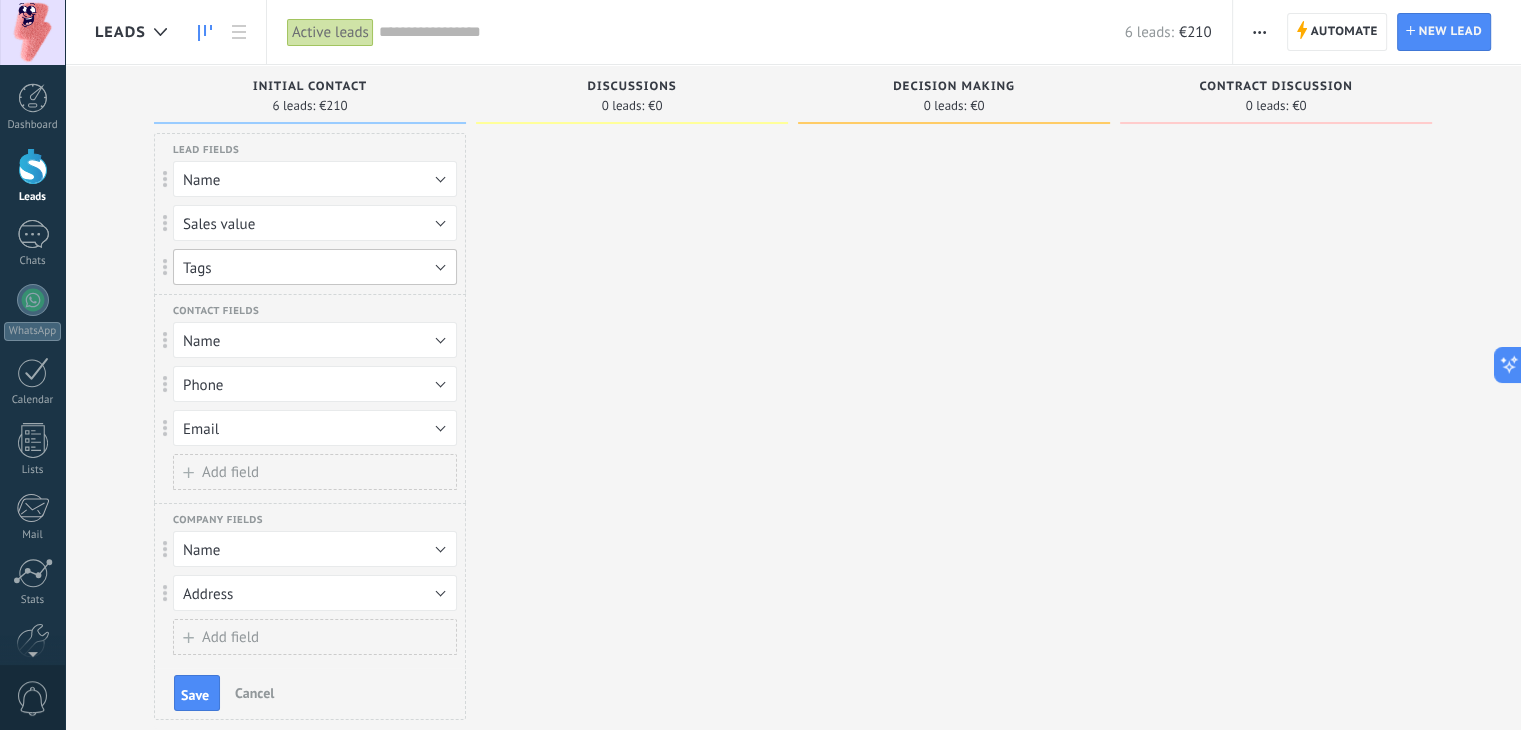 click on "Tags" at bounding box center [315, 267] 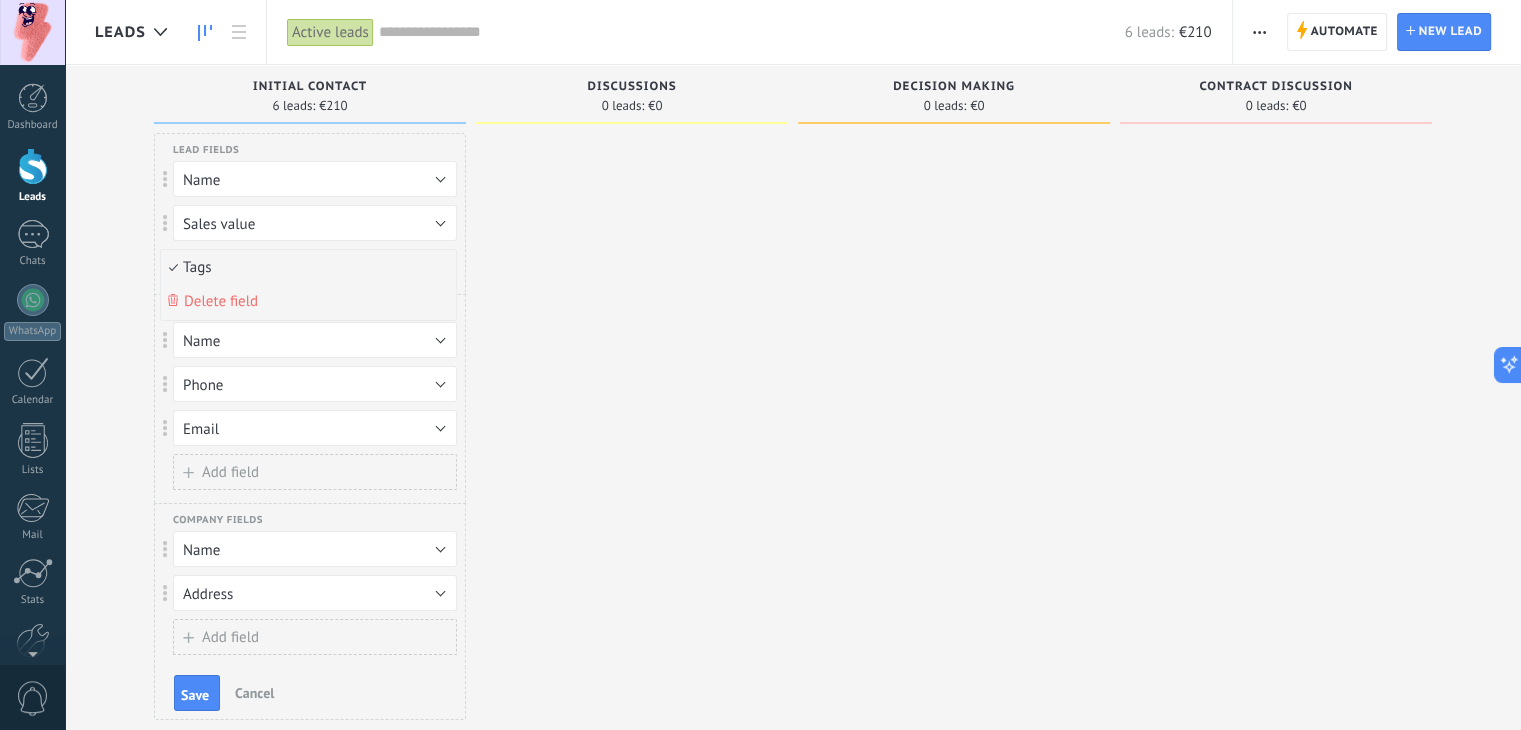 click on "Delete field" at bounding box center [221, 301] 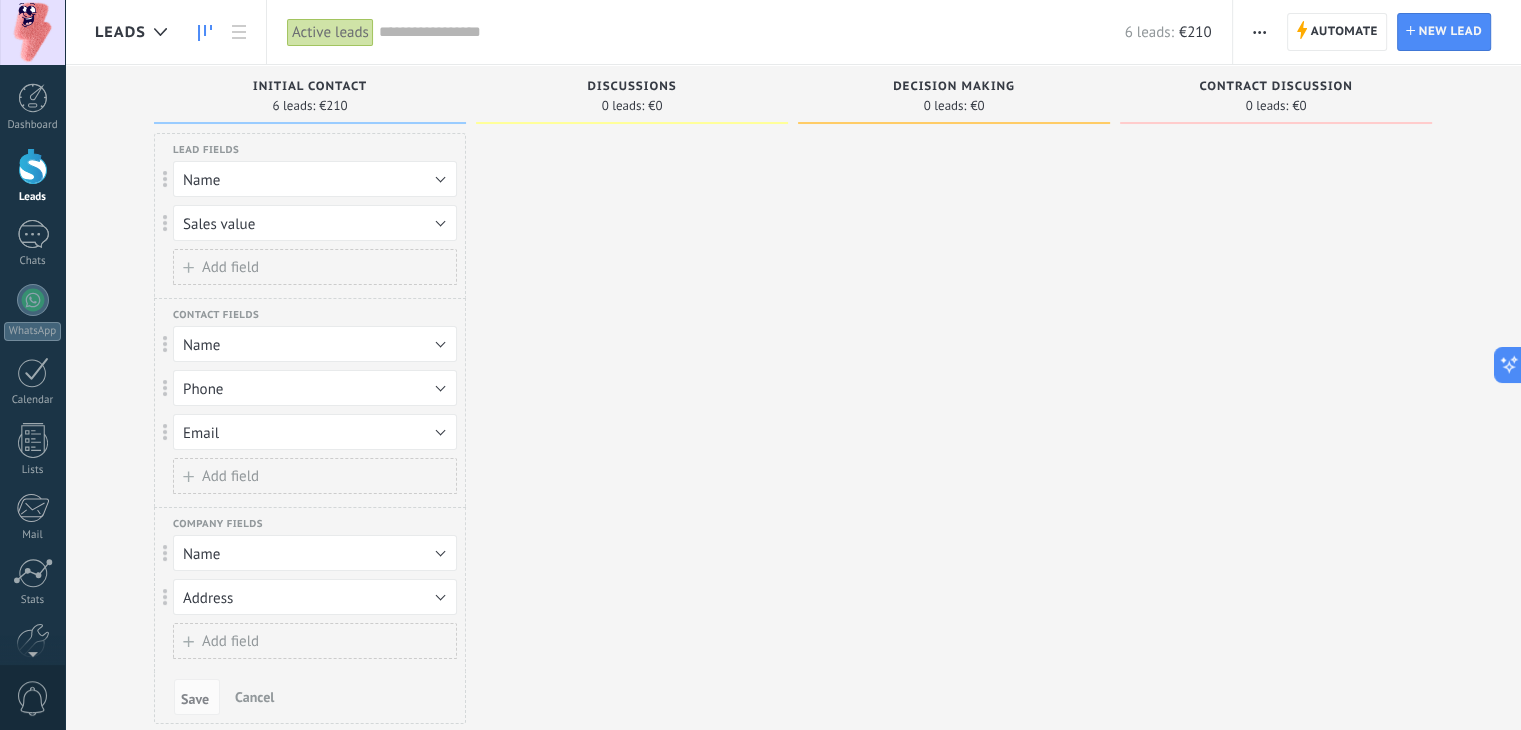 click 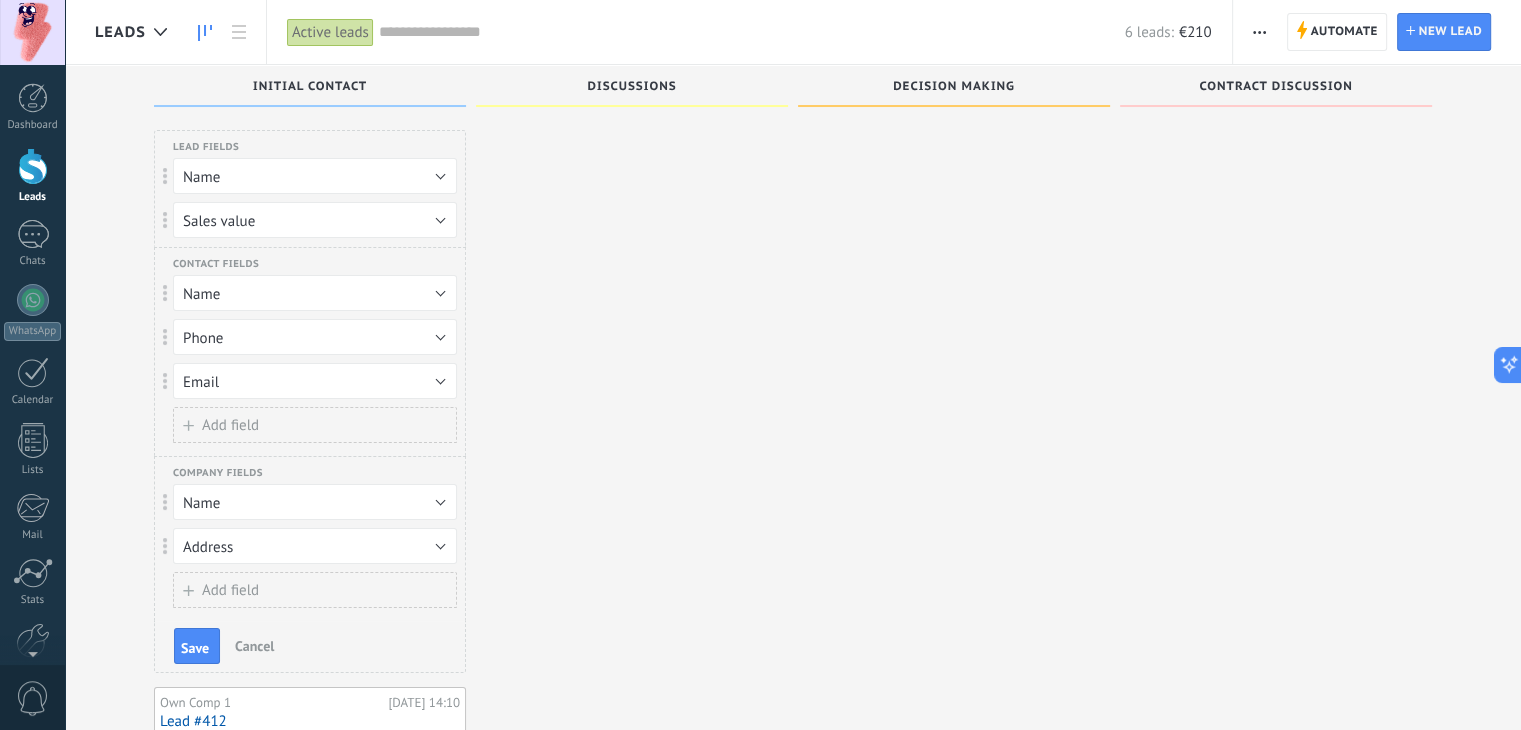 scroll, scrollTop: 0, scrollLeft: 0, axis: both 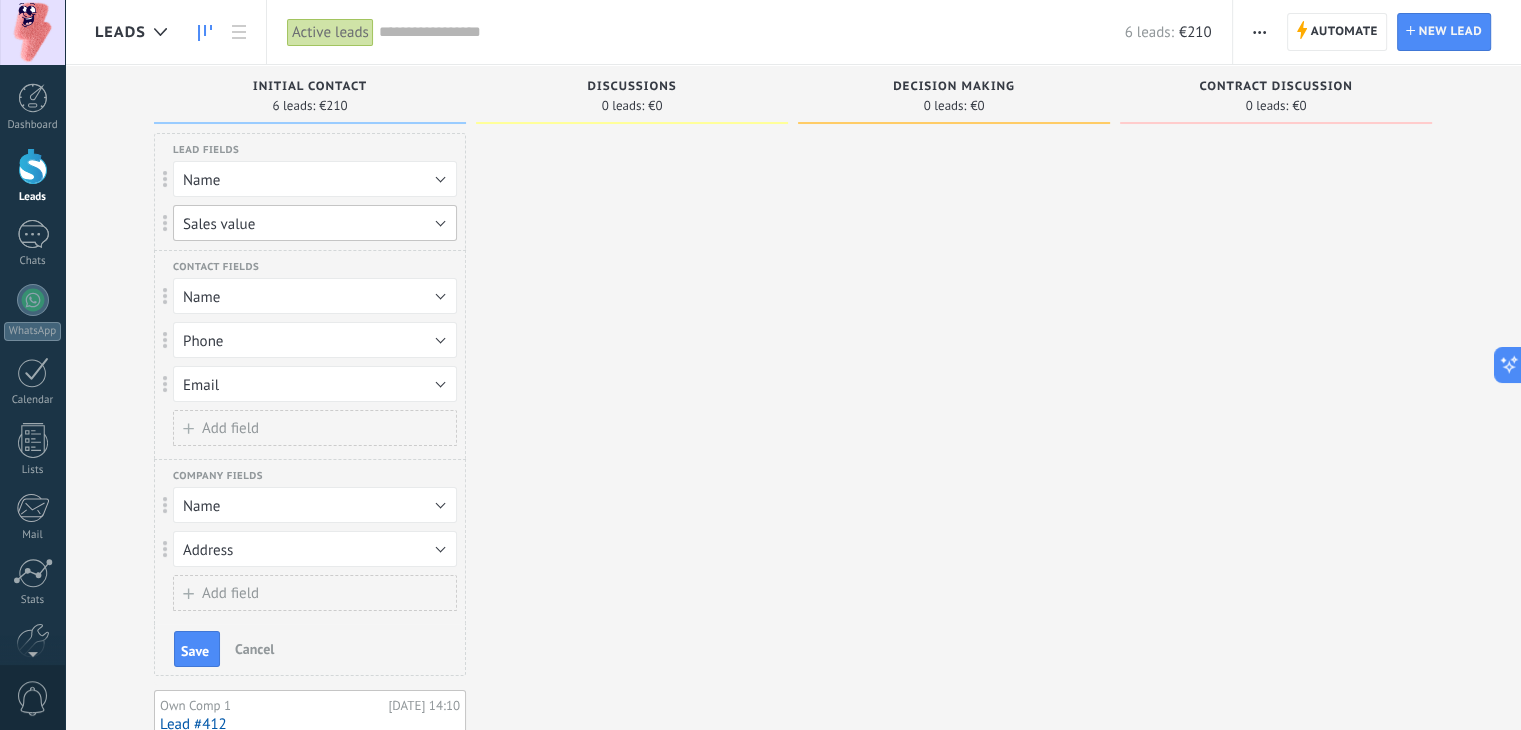 drag, startPoint x: 267, startPoint y: 224, endPoint x: 183, endPoint y: 438, distance: 229.89563 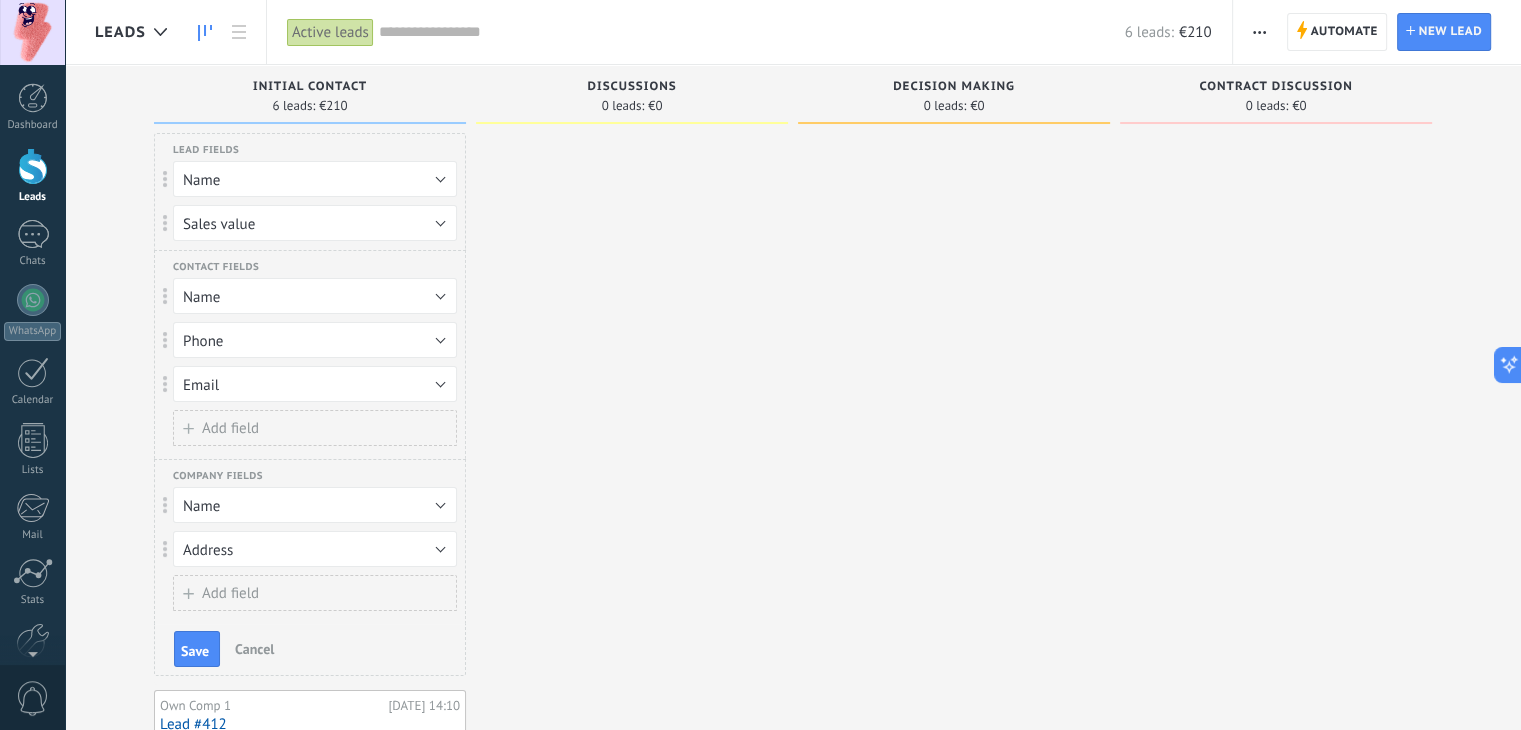 click on "Add field" at bounding box center [315, 428] 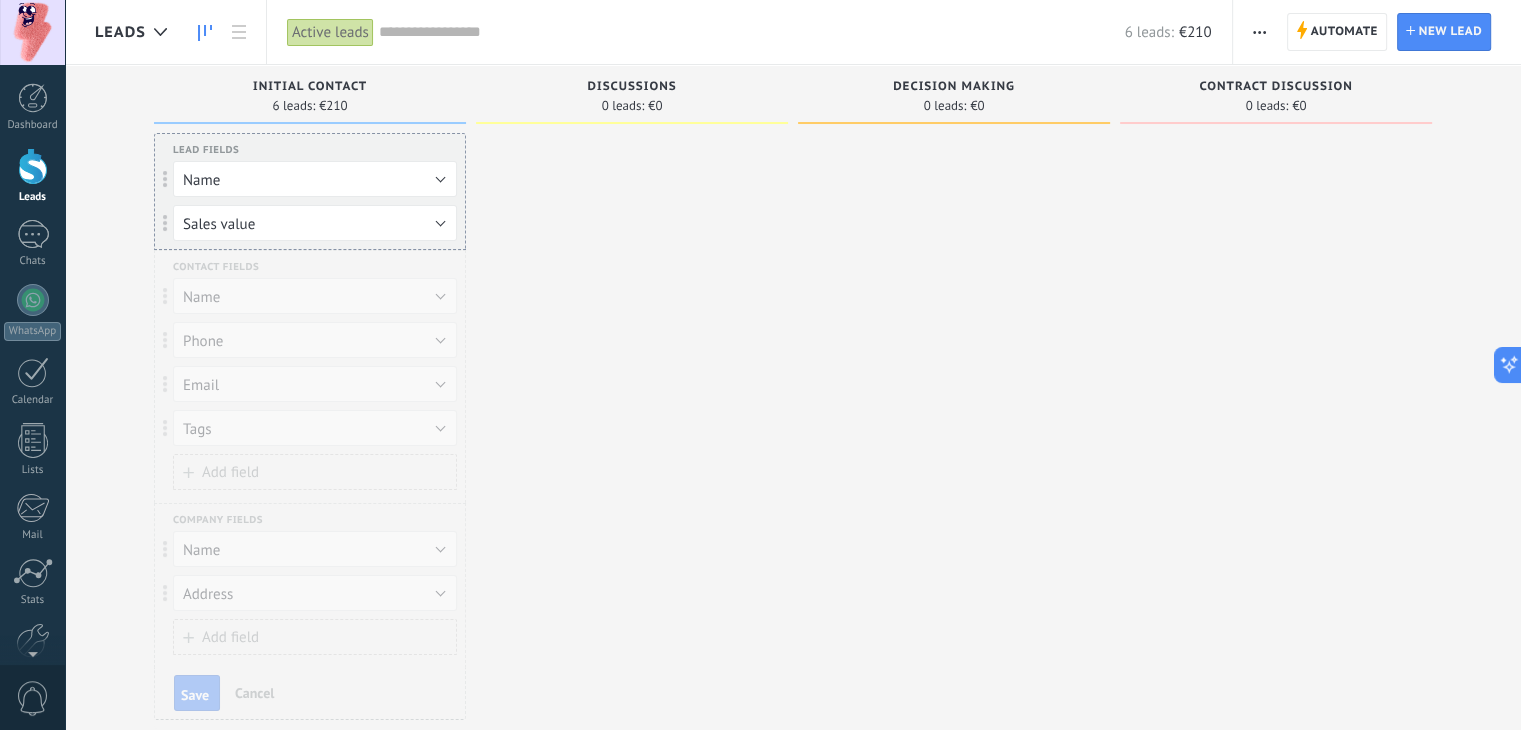 click at bounding box center [165, 223] 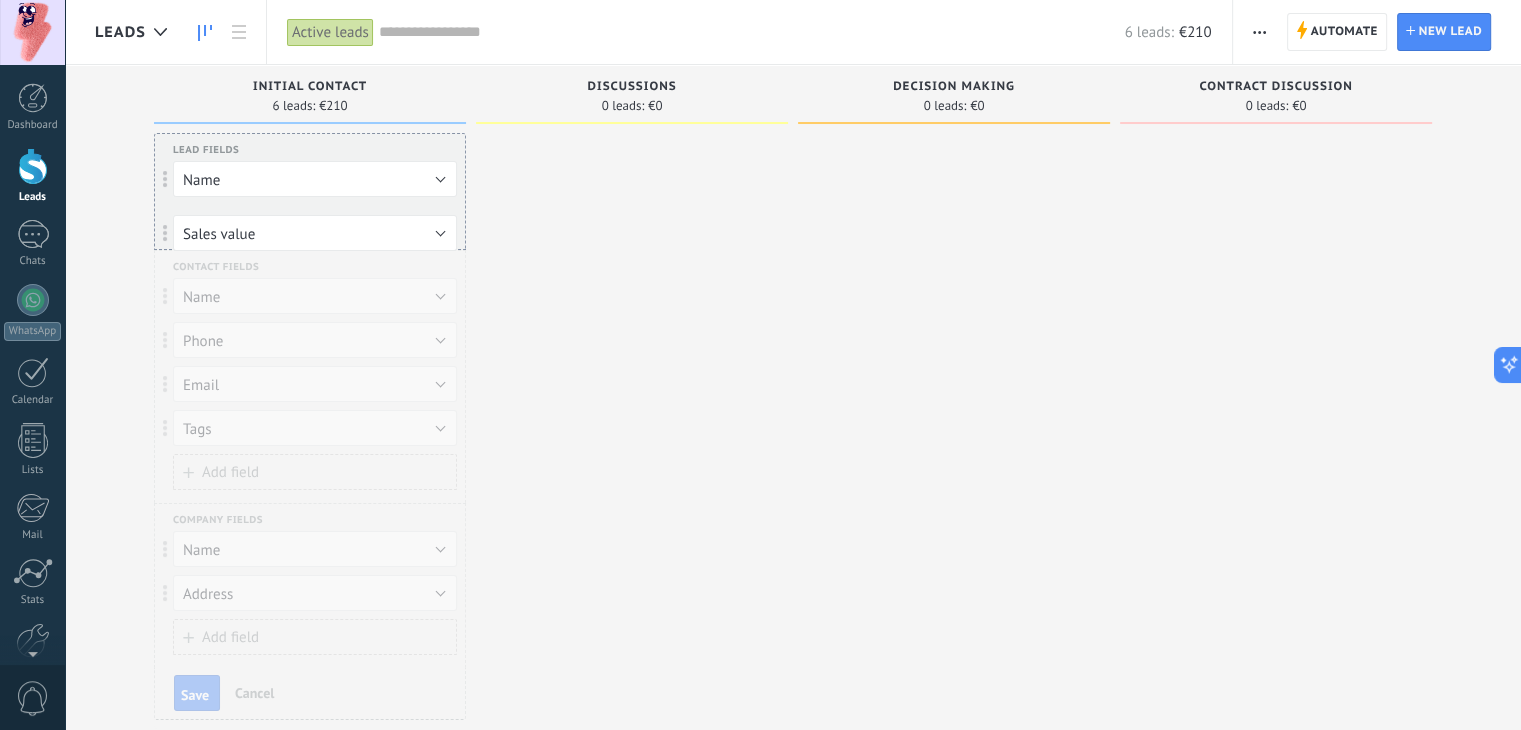 drag, startPoint x: 163, startPoint y: 228, endPoint x: 168, endPoint y: 243, distance: 15.811388 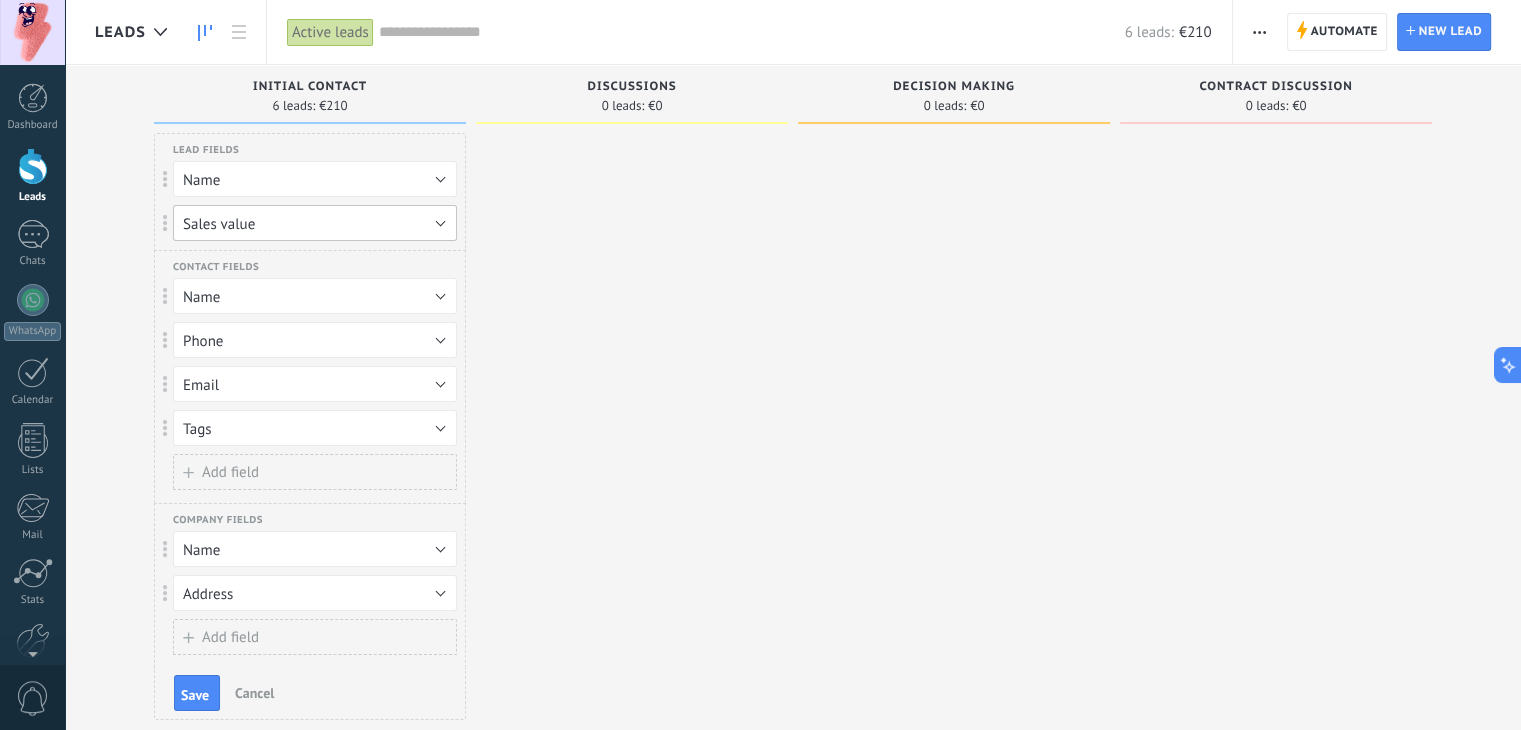 drag, startPoint x: 173, startPoint y: 223, endPoint x: 151, endPoint y: 234, distance: 24.596748 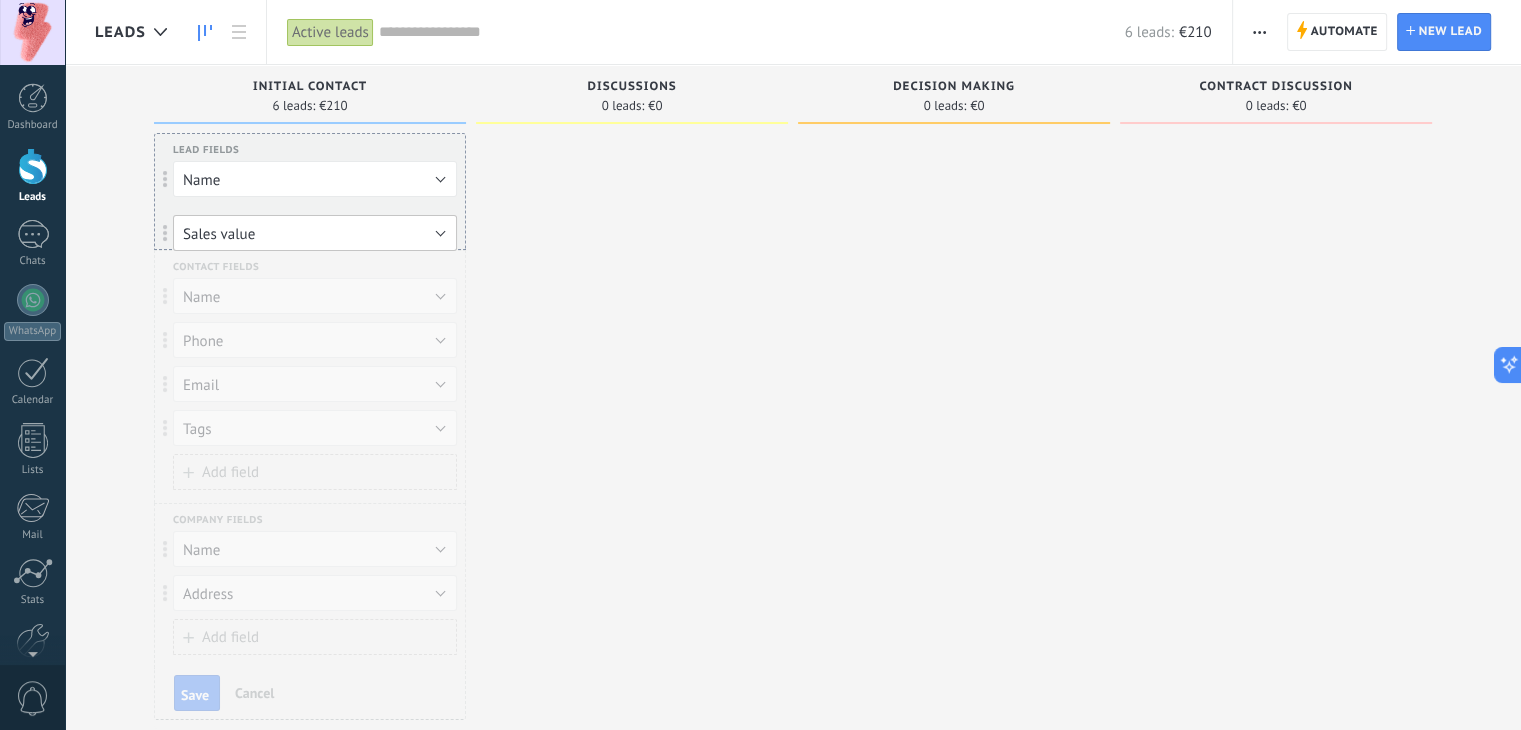 drag, startPoint x: 168, startPoint y: 223, endPoint x: 170, endPoint y: 233, distance: 10.198039 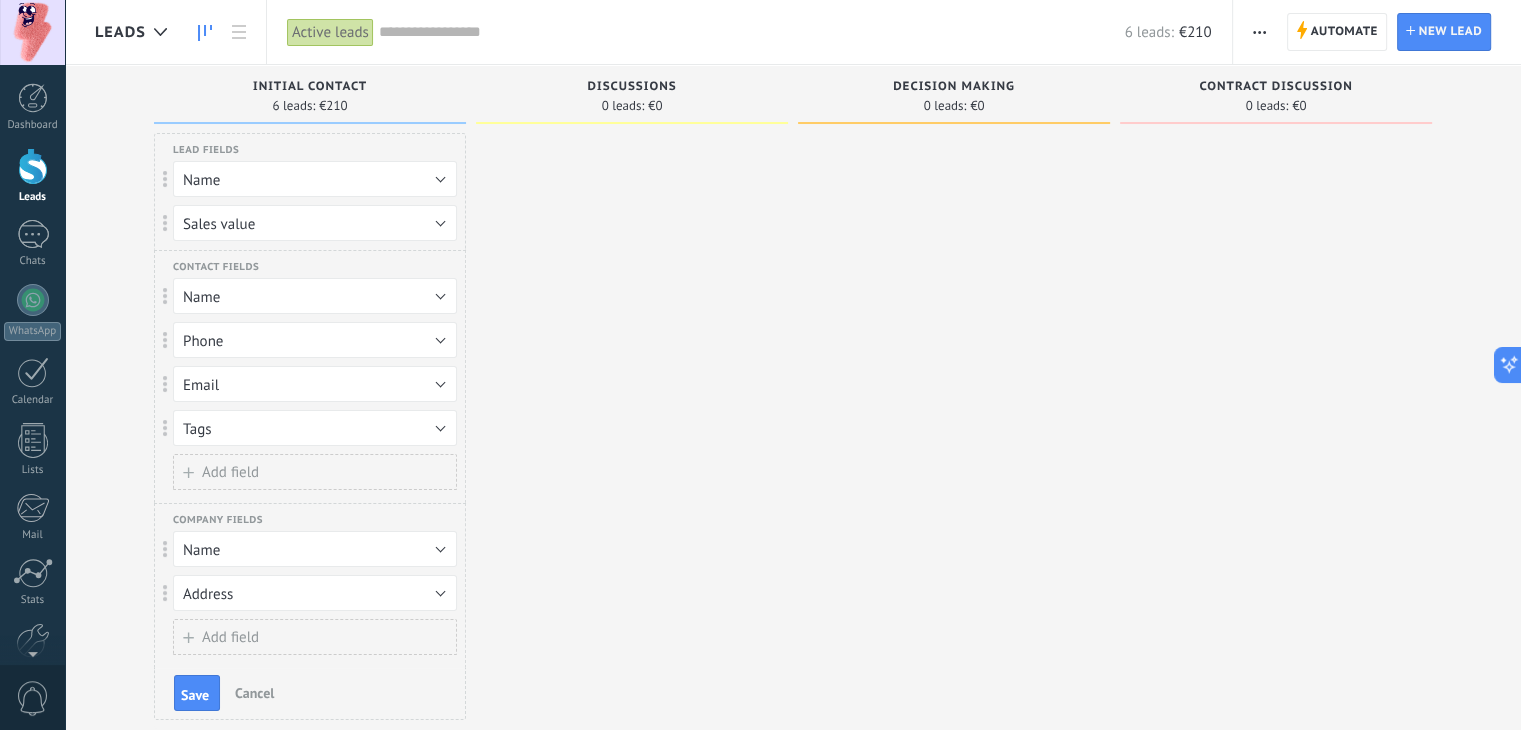 click on "Sales value Name Tags
Delete field
Sales value" at bounding box center (306, 223) 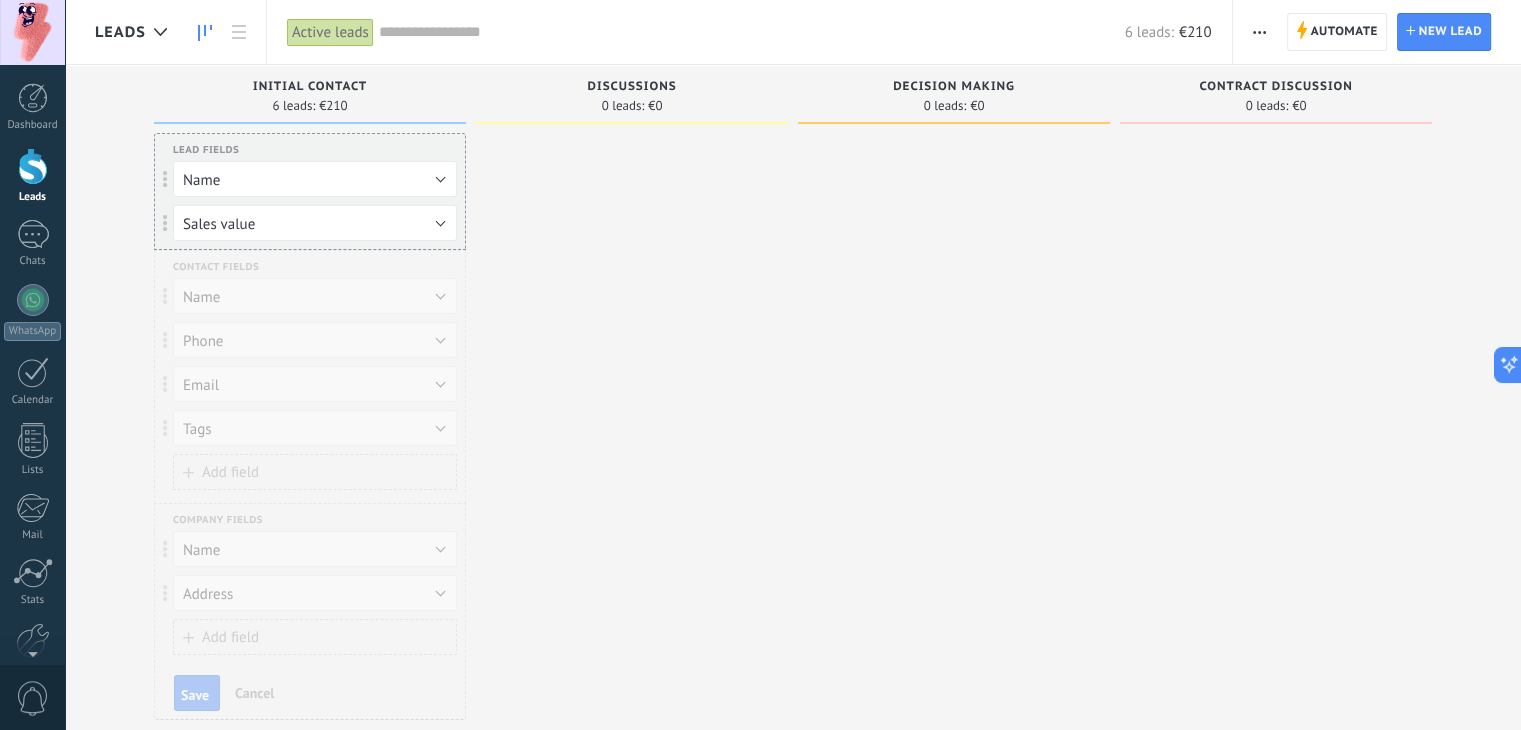 click at bounding box center [164, 223] 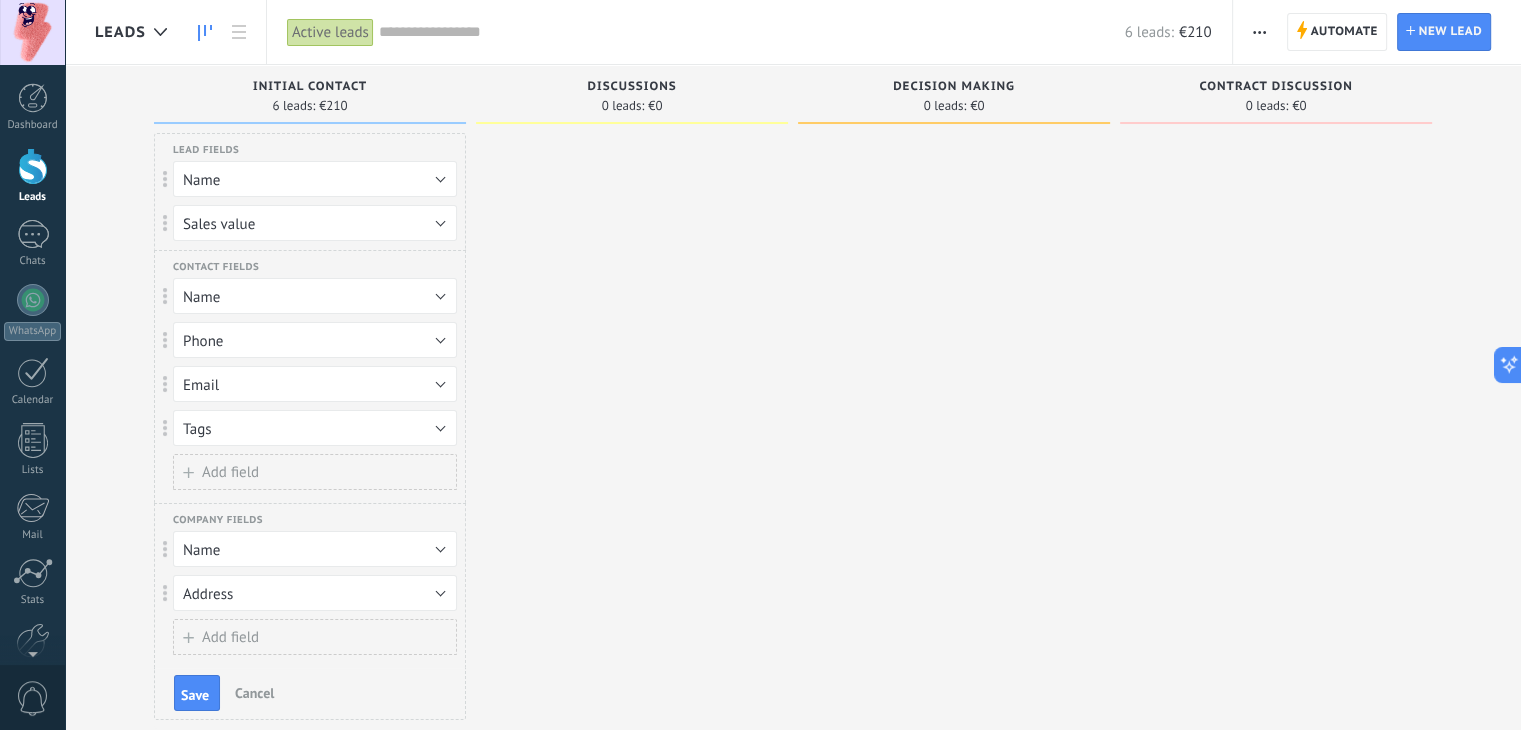 click on "Cancel" at bounding box center [254, 693] 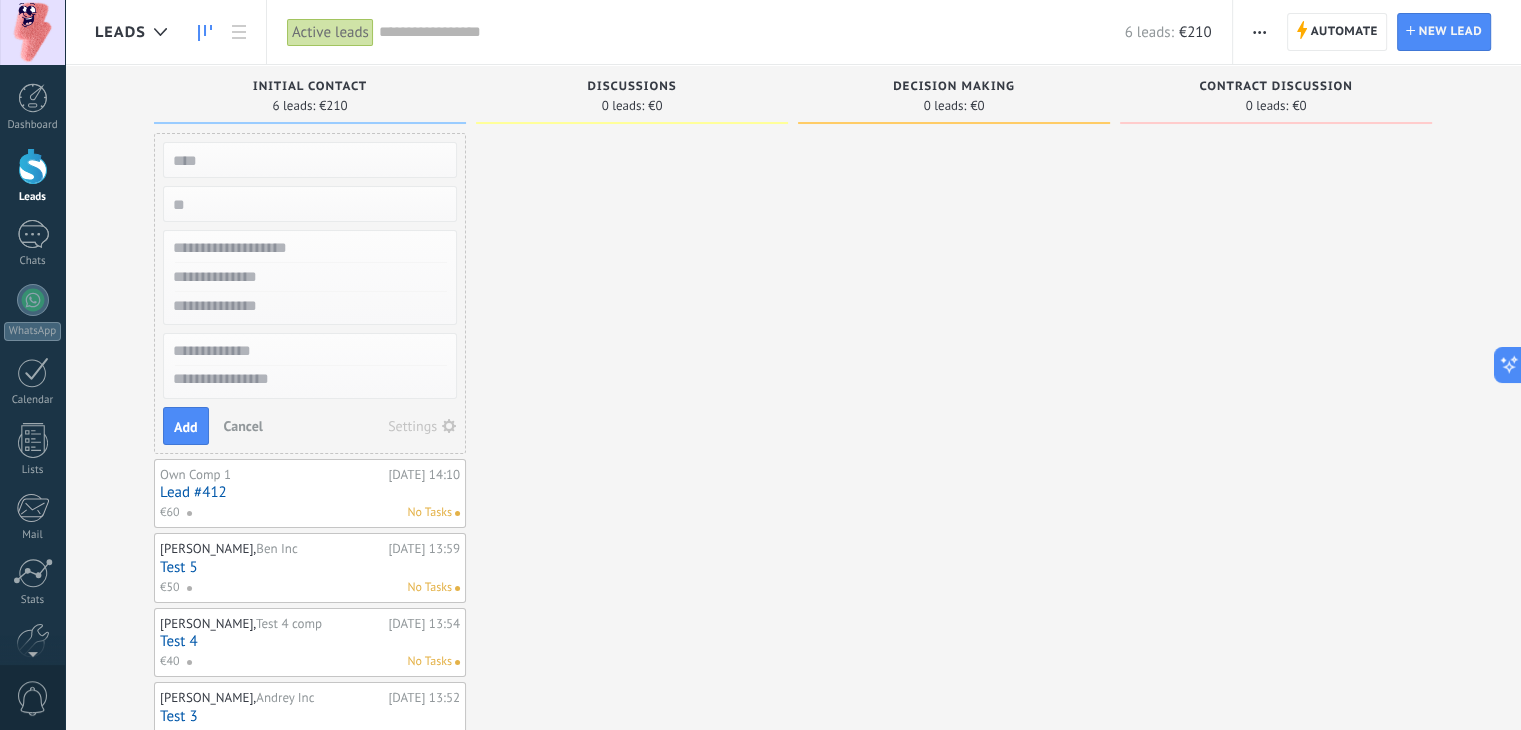 click on "Settings" at bounding box center (412, 426) 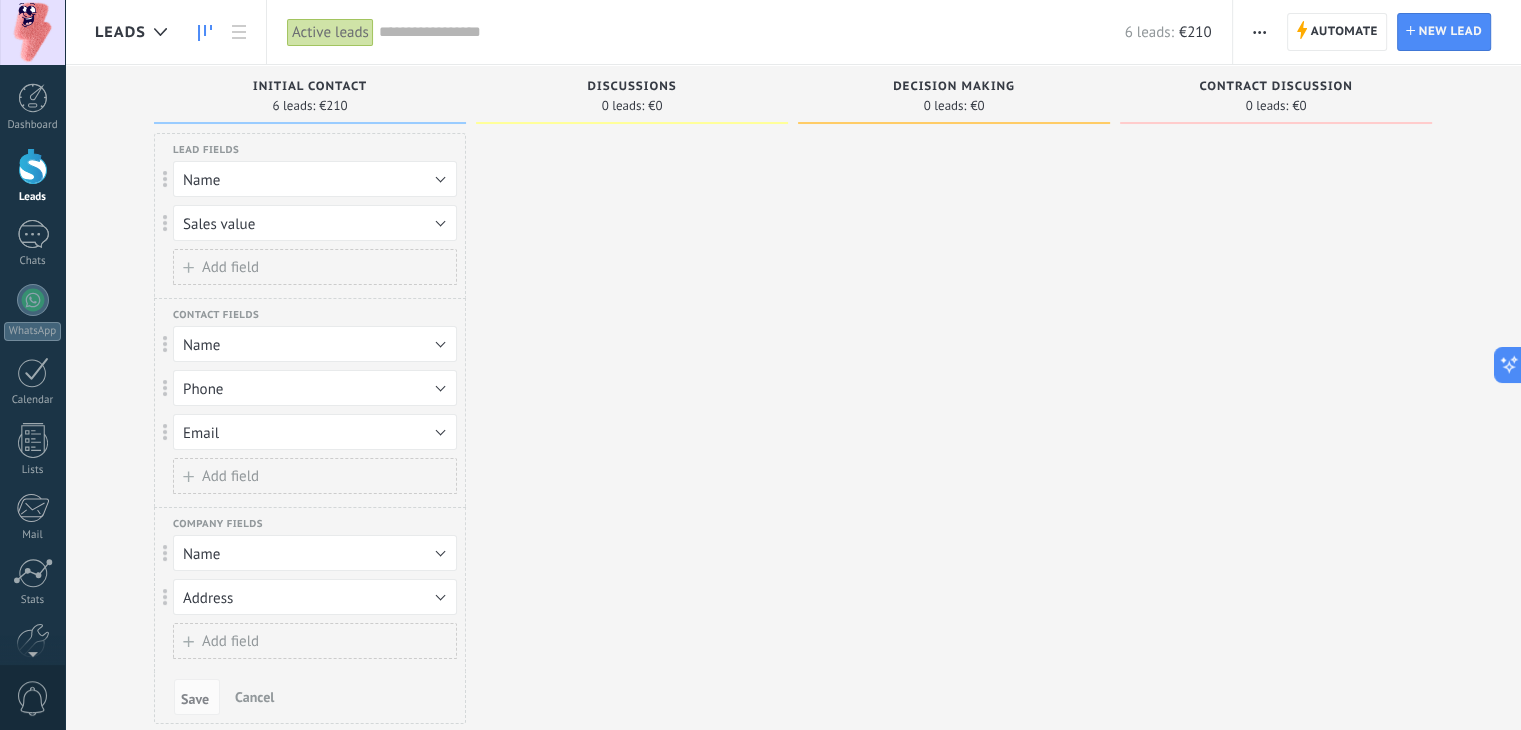 click on "Add field" at bounding box center [230, 267] 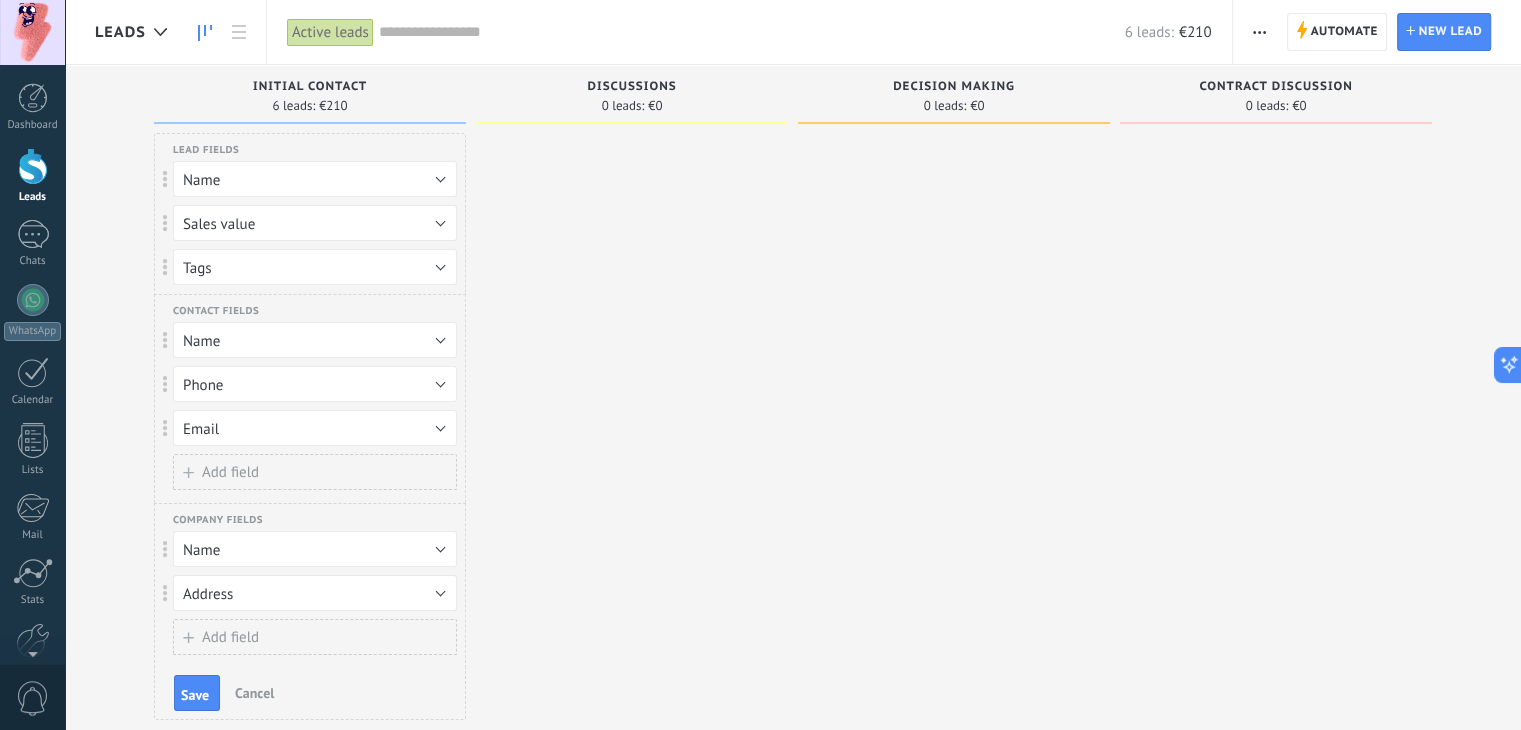 click on "Add field" at bounding box center [315, 472] 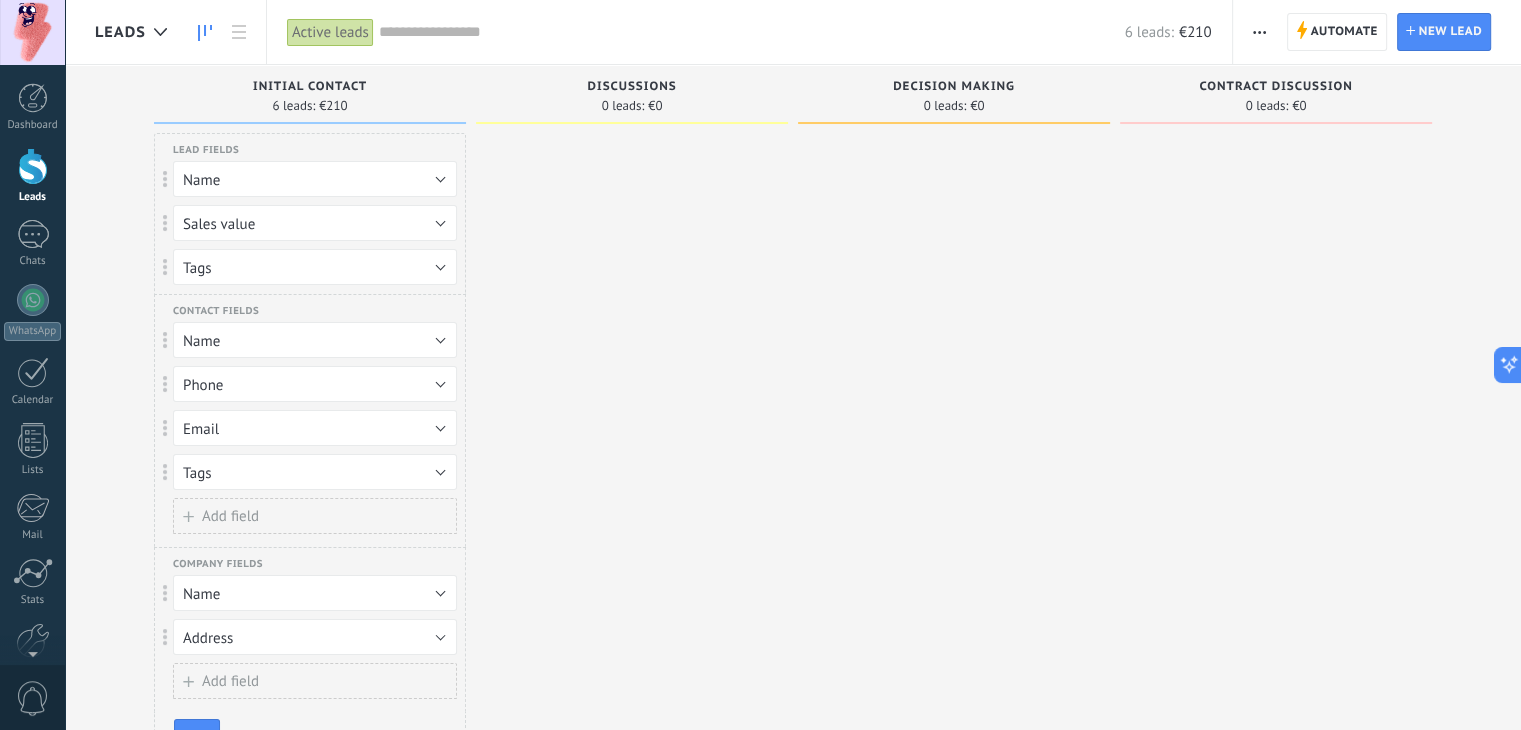 click on "Add field" at bounding box center [230, 516] 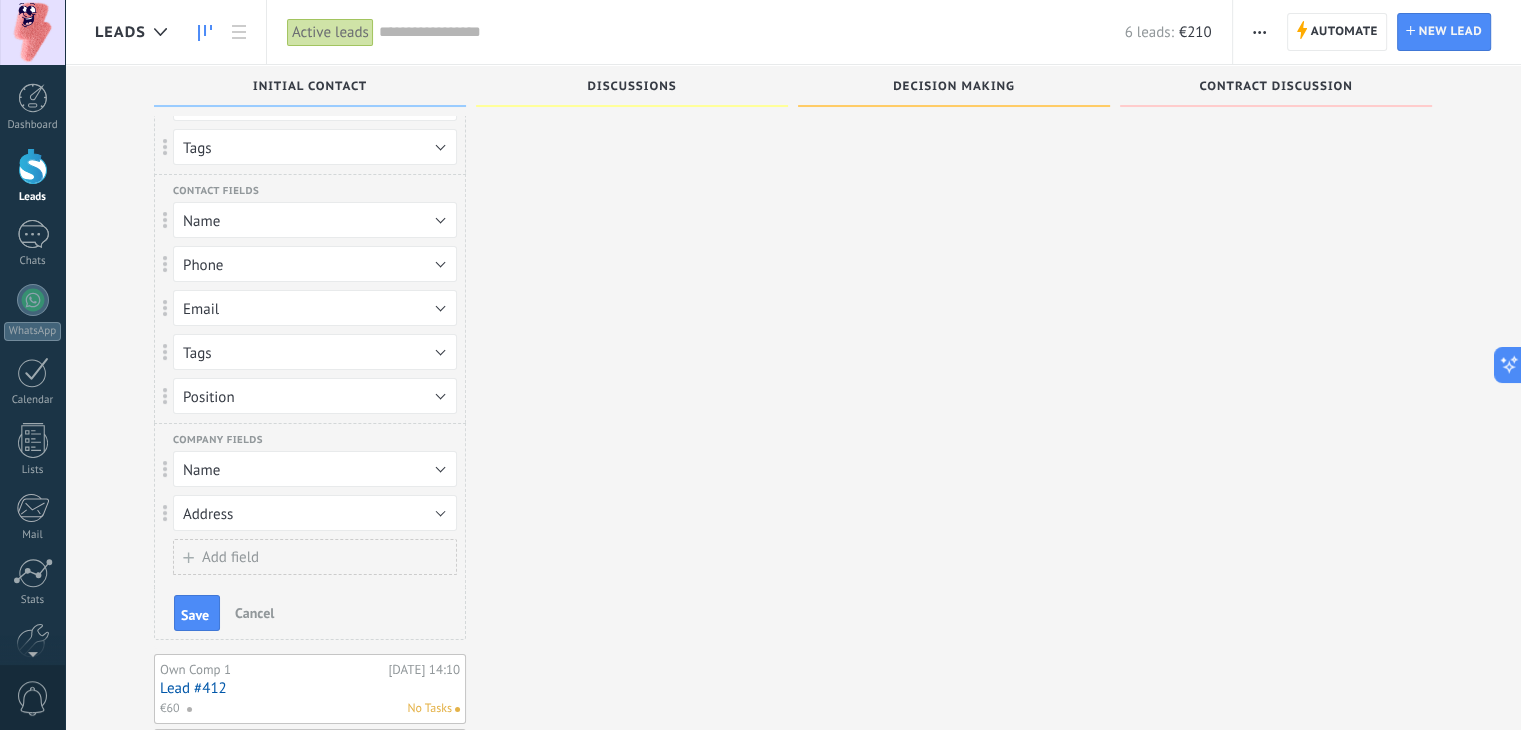 scroll, scrollTop: 122, scrollLeft: 0, axis: vertical 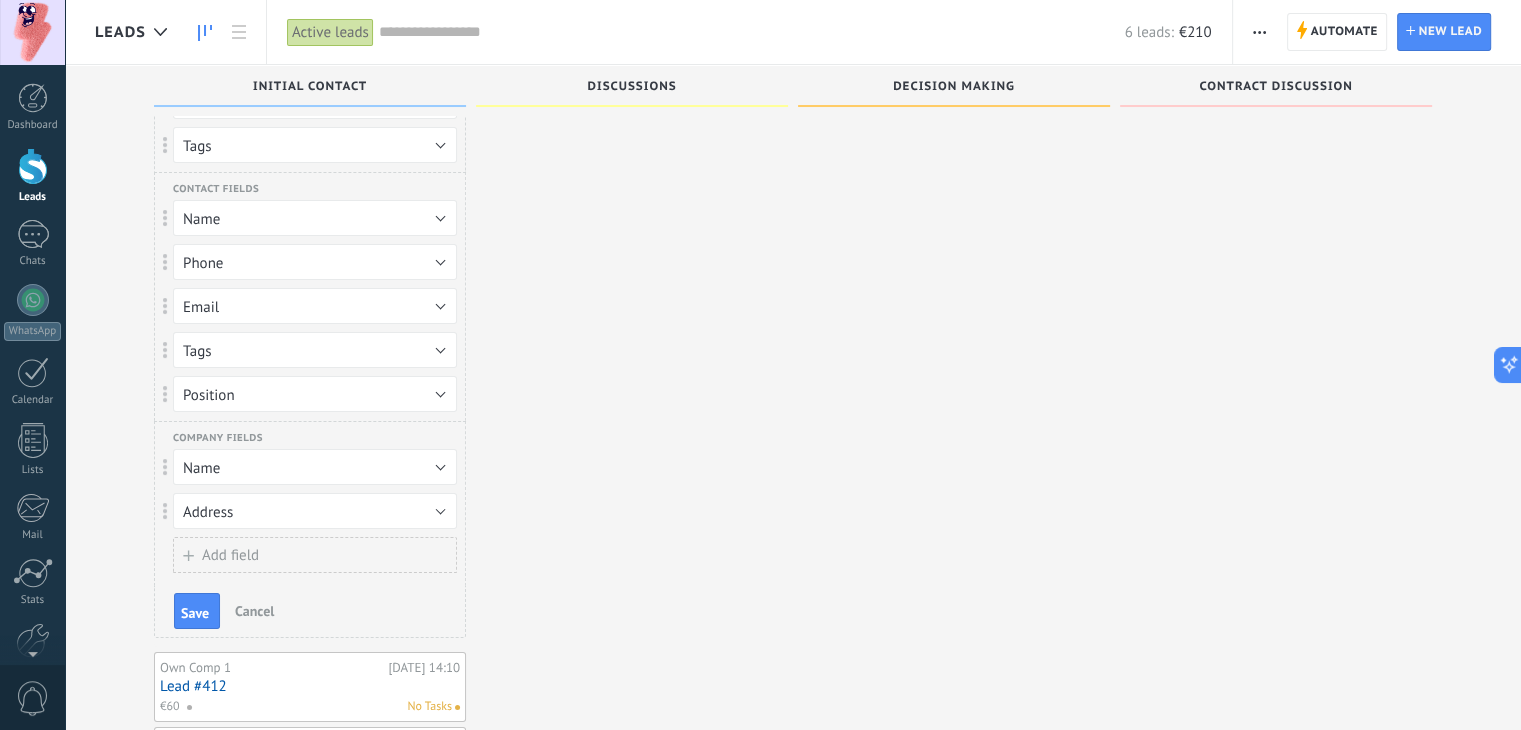 click on "Add field" at bounding box center [230, 555] 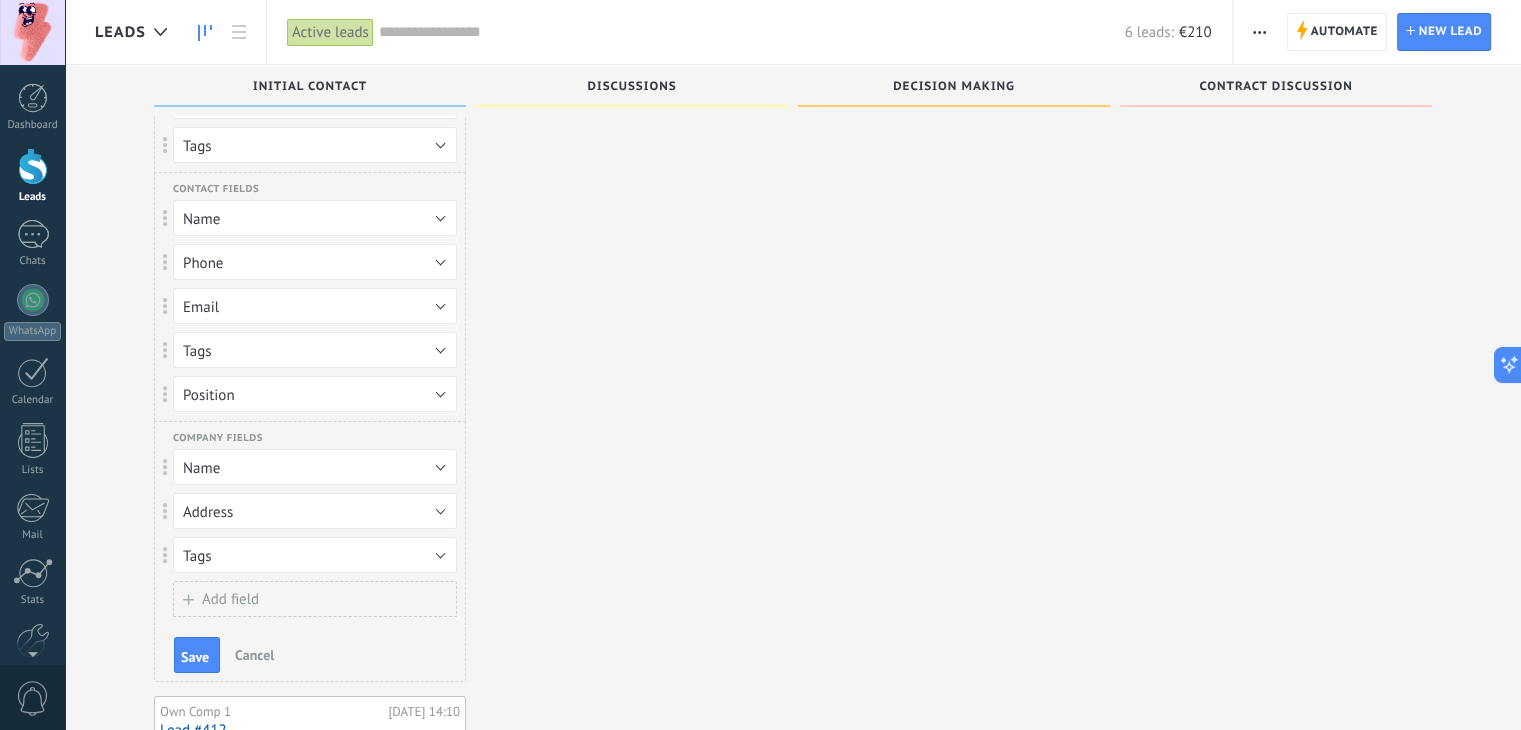 click on "Add field" at bounding box center (315, 599) 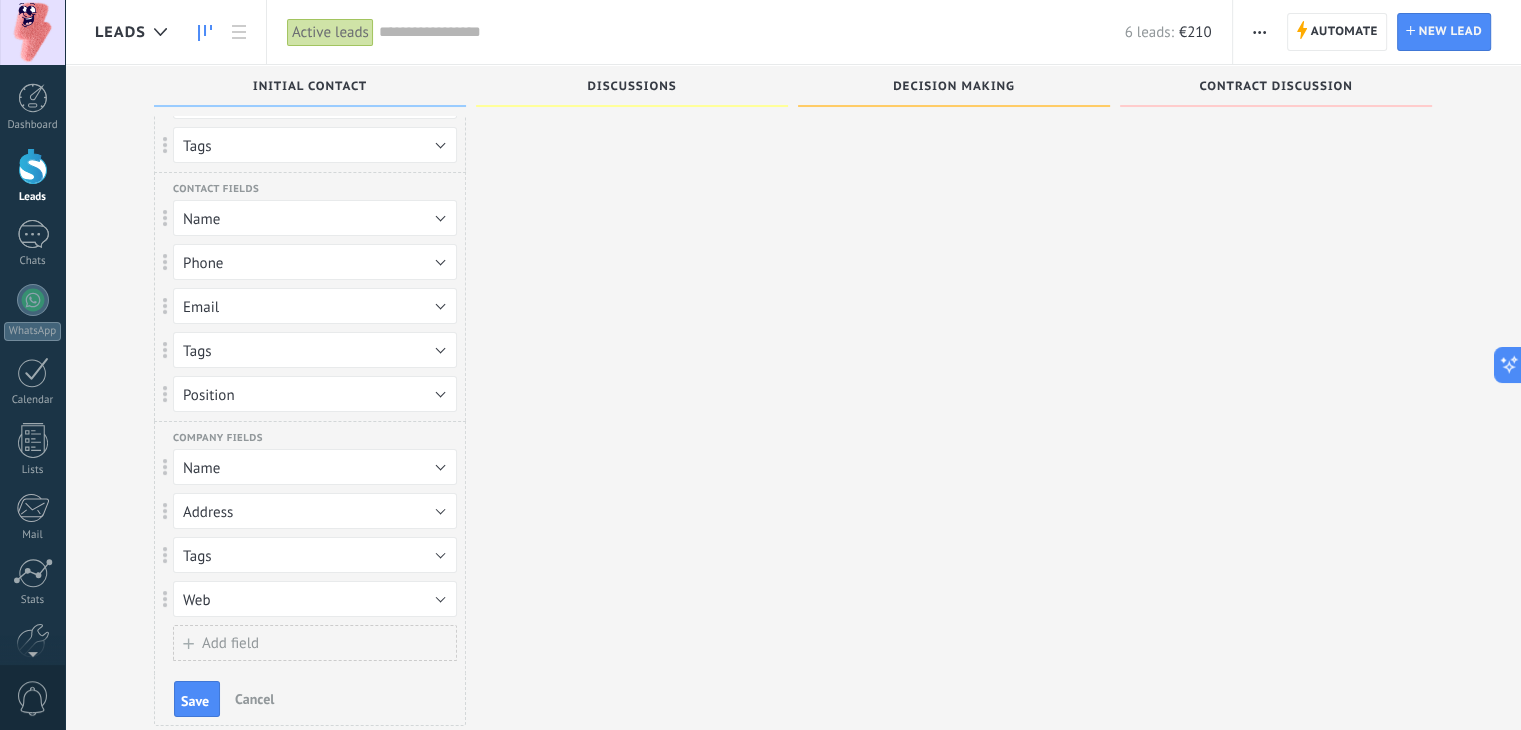 click on "Add field" at bounding box center [230, 643] 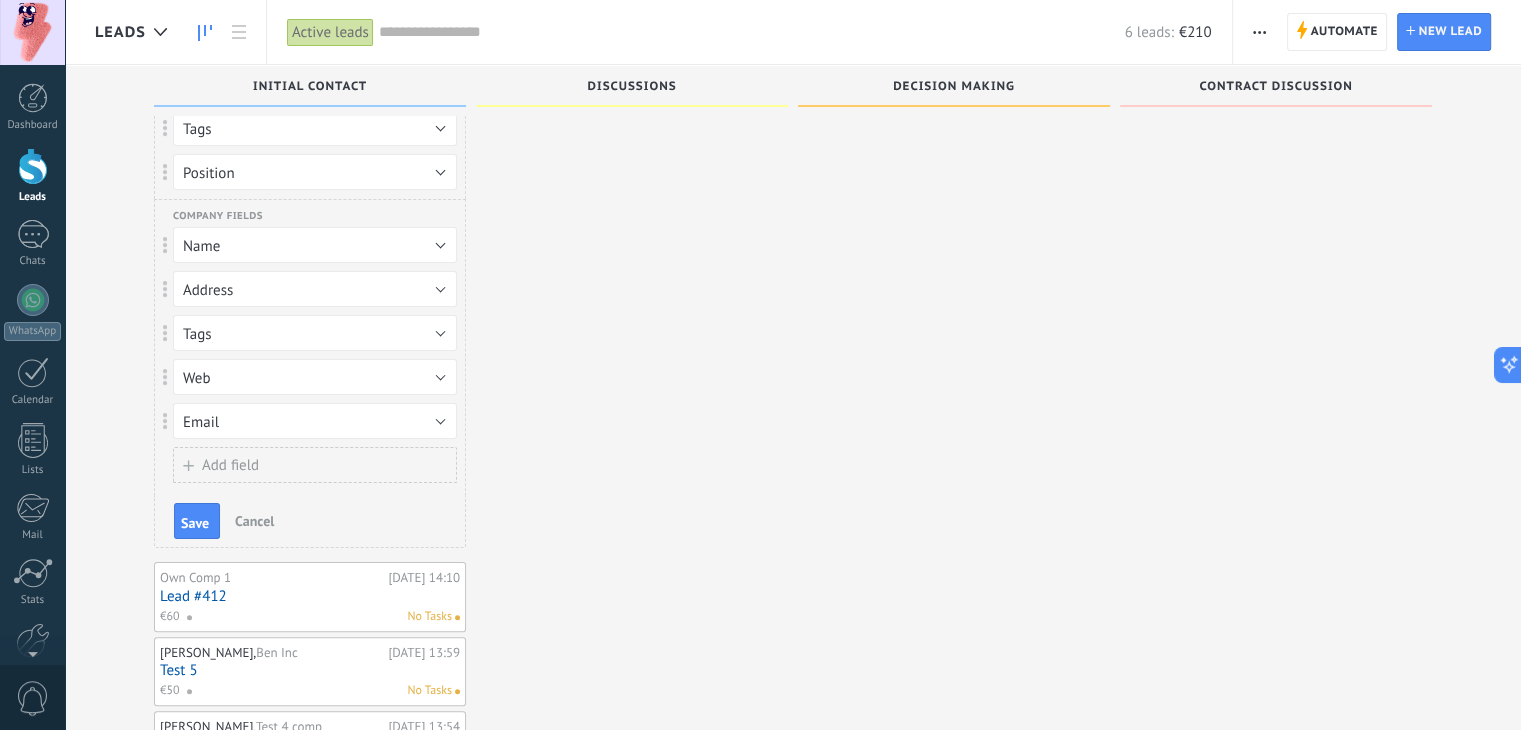 scroll, scrollTop: 348, scrollLeft: 0, axis: vertical 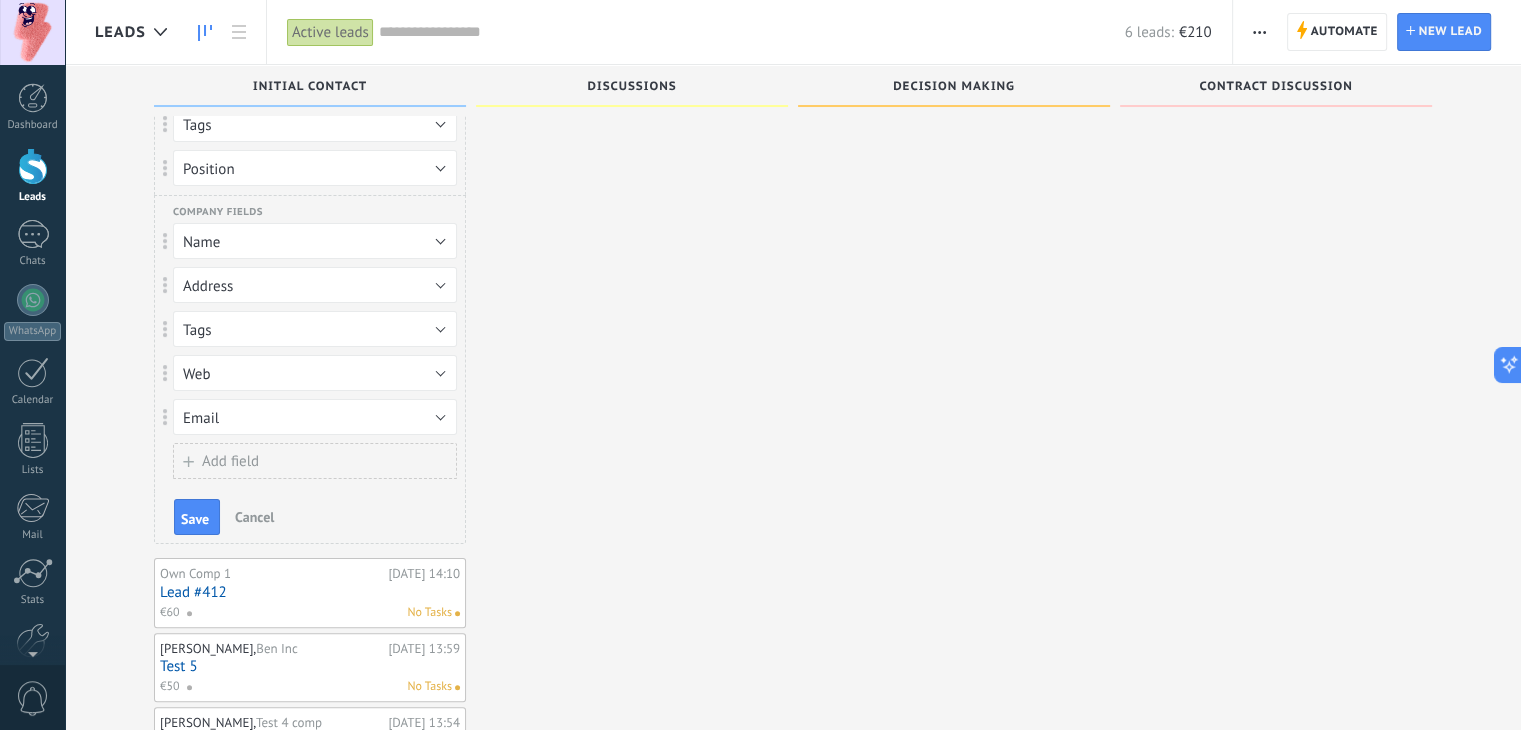 click on "Cancel" at bounding box center (254, 517) 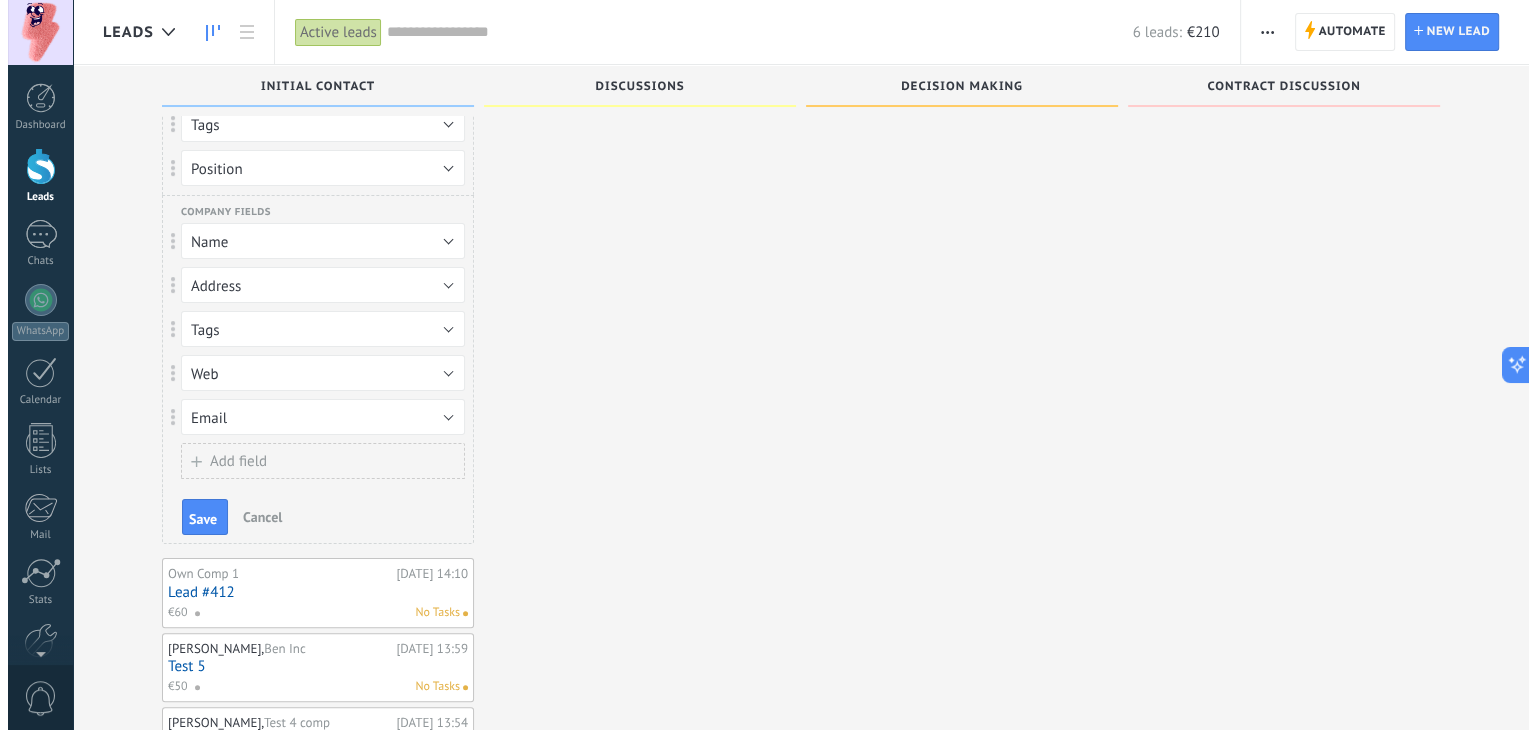 scroll, scrollTop: 0, scrollLeft: 0, axis: both 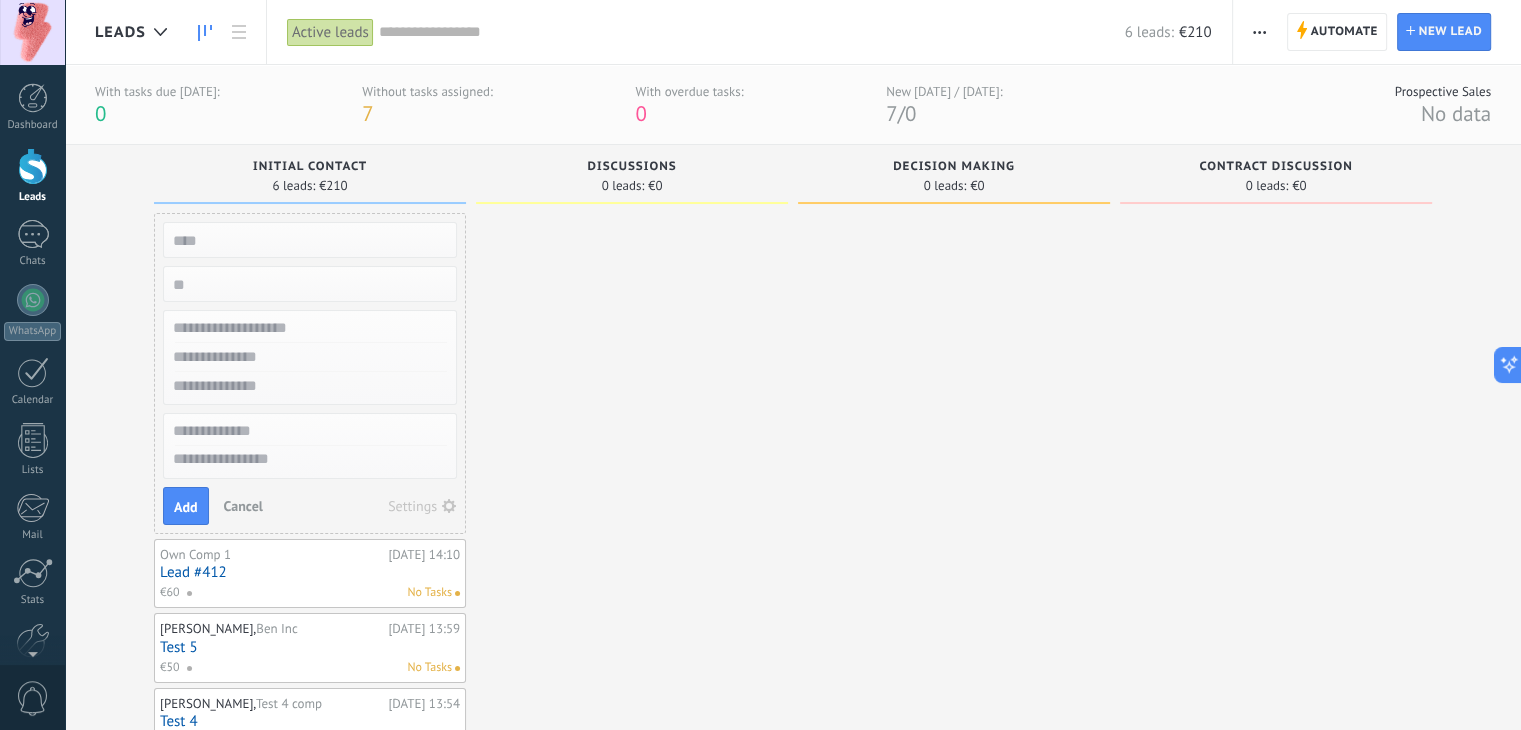 click on "Cancel" at bounding box center (243, 506) 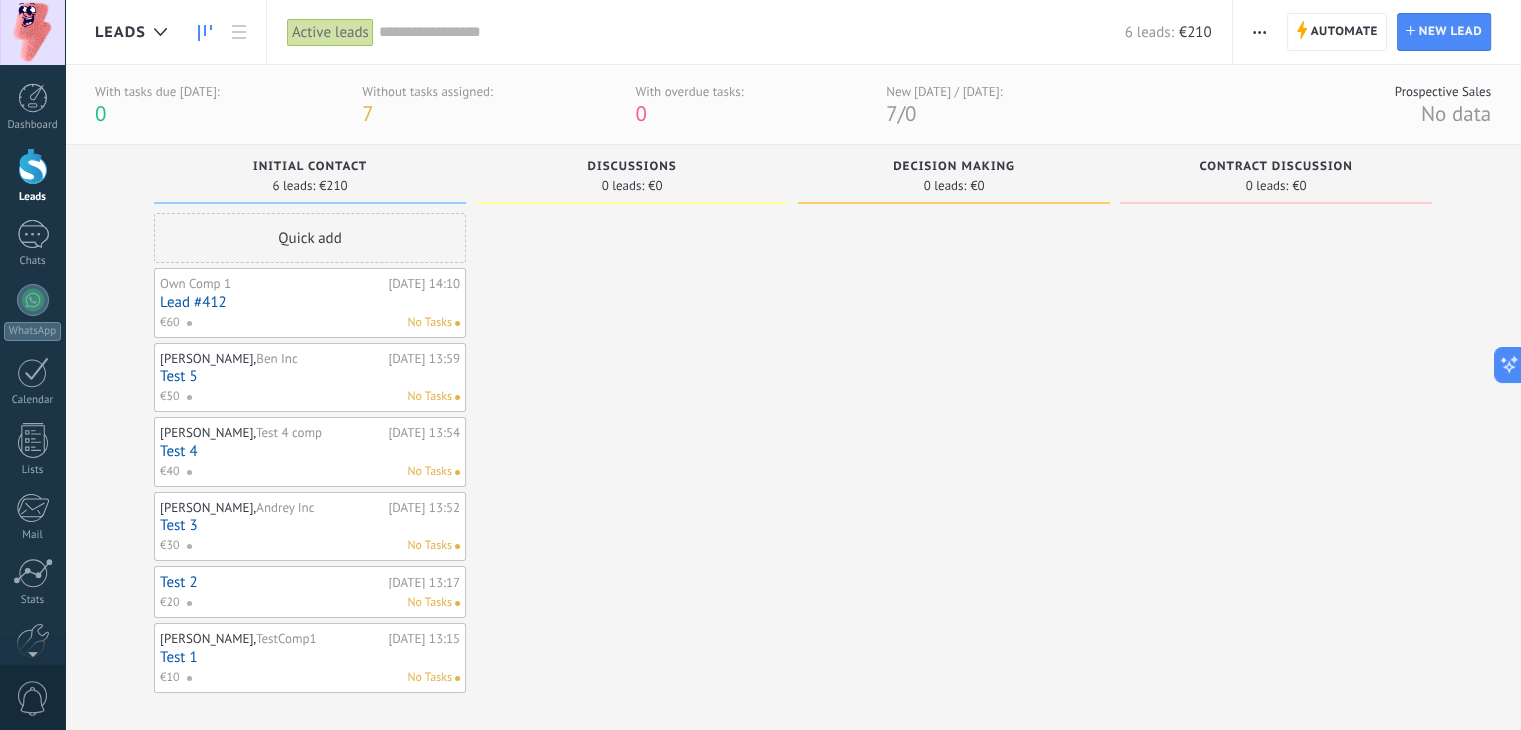 click at bounding box center (1259, 32) 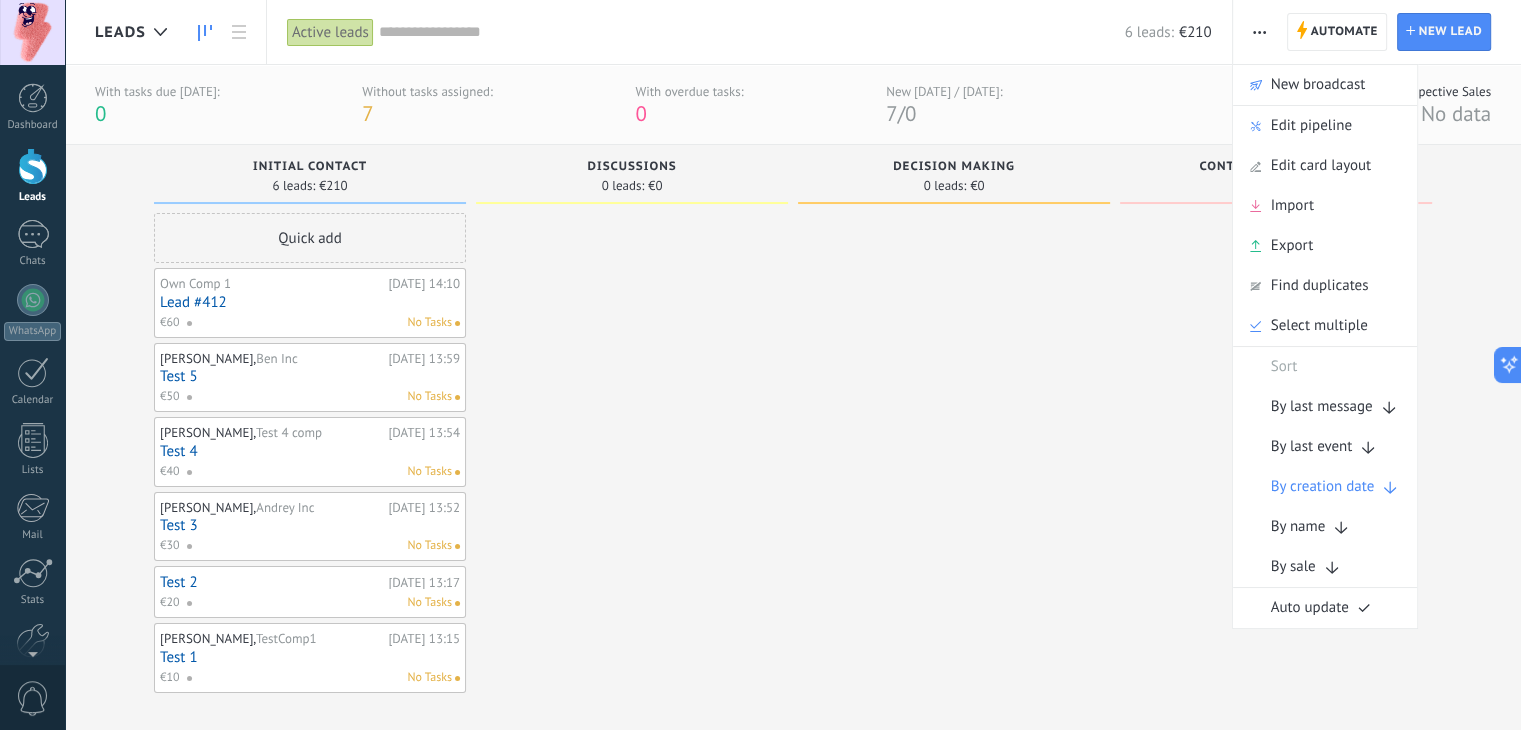 click at bounding box center (632, 453) 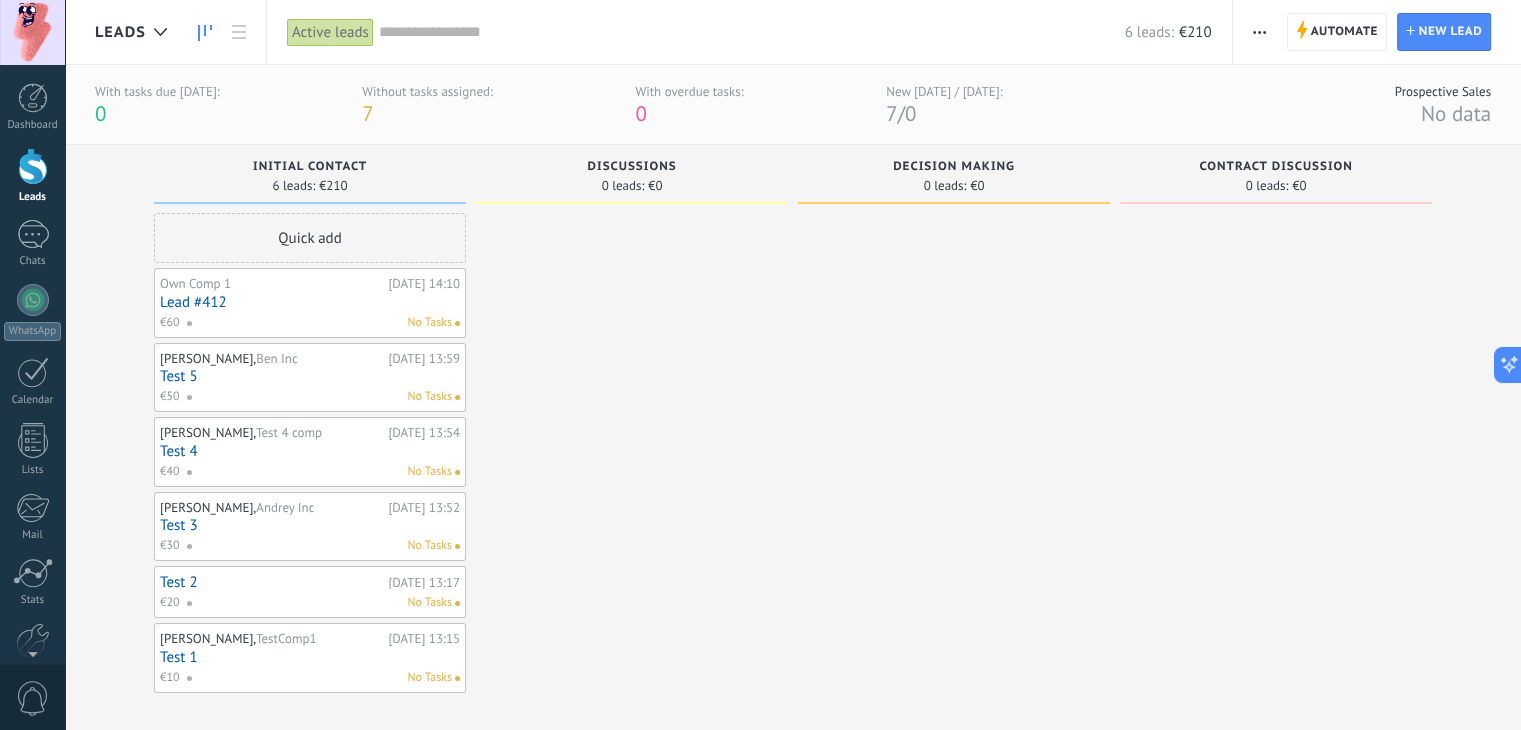 click on "No Tasks" at bounding box center (319, 323) 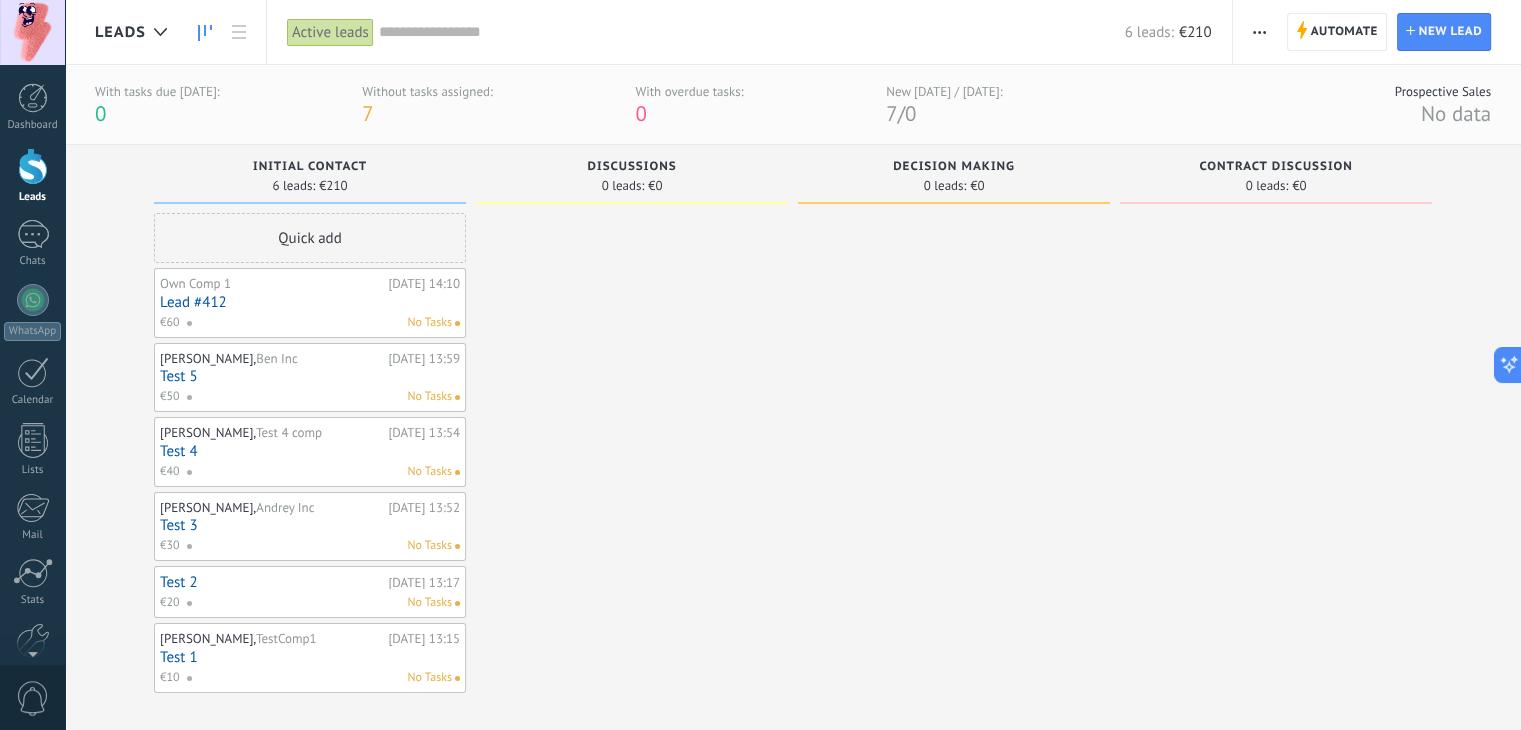 click on "Lead #412" at bounding box center (310, 302) 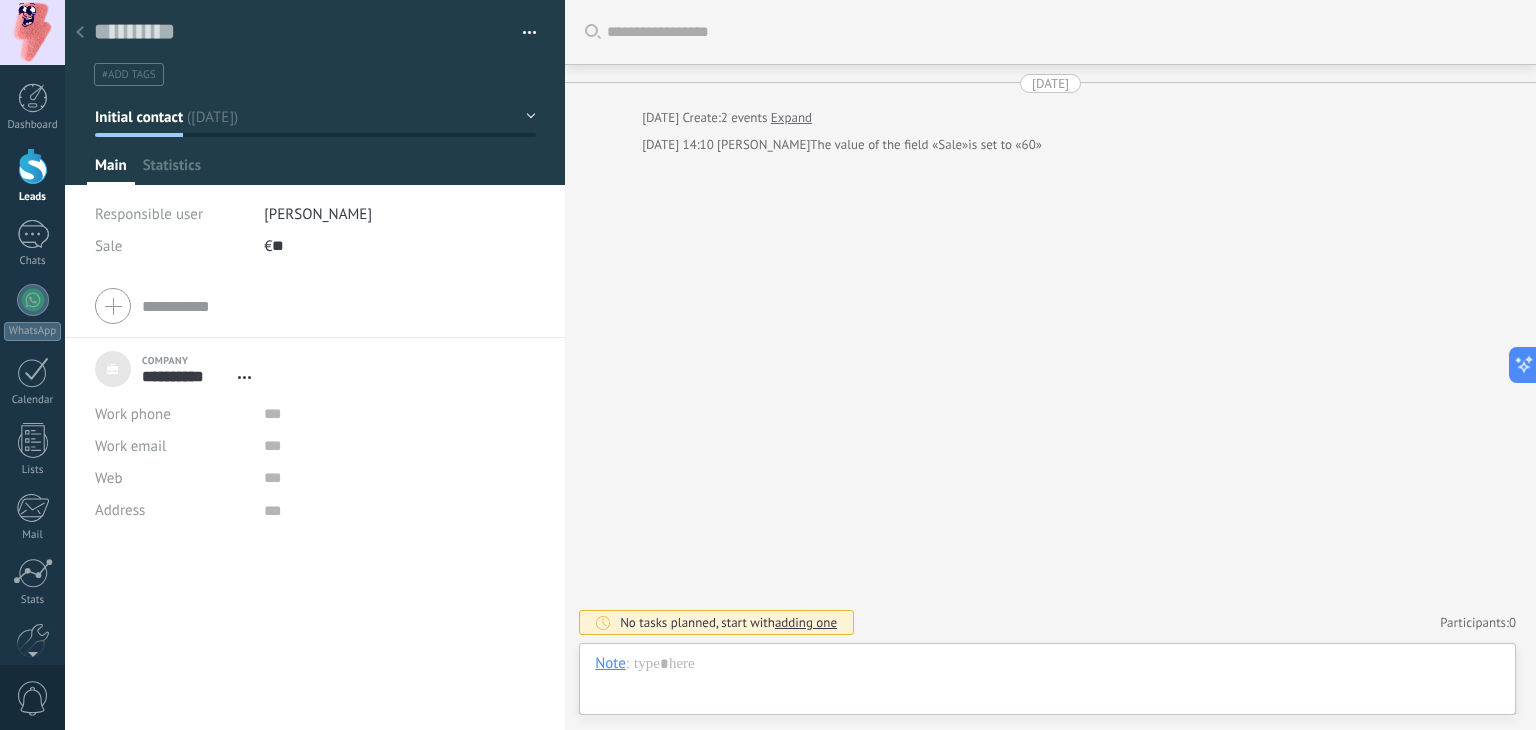 scroll, scrollTop: 20, scrollLeft: 0, axis: vertical 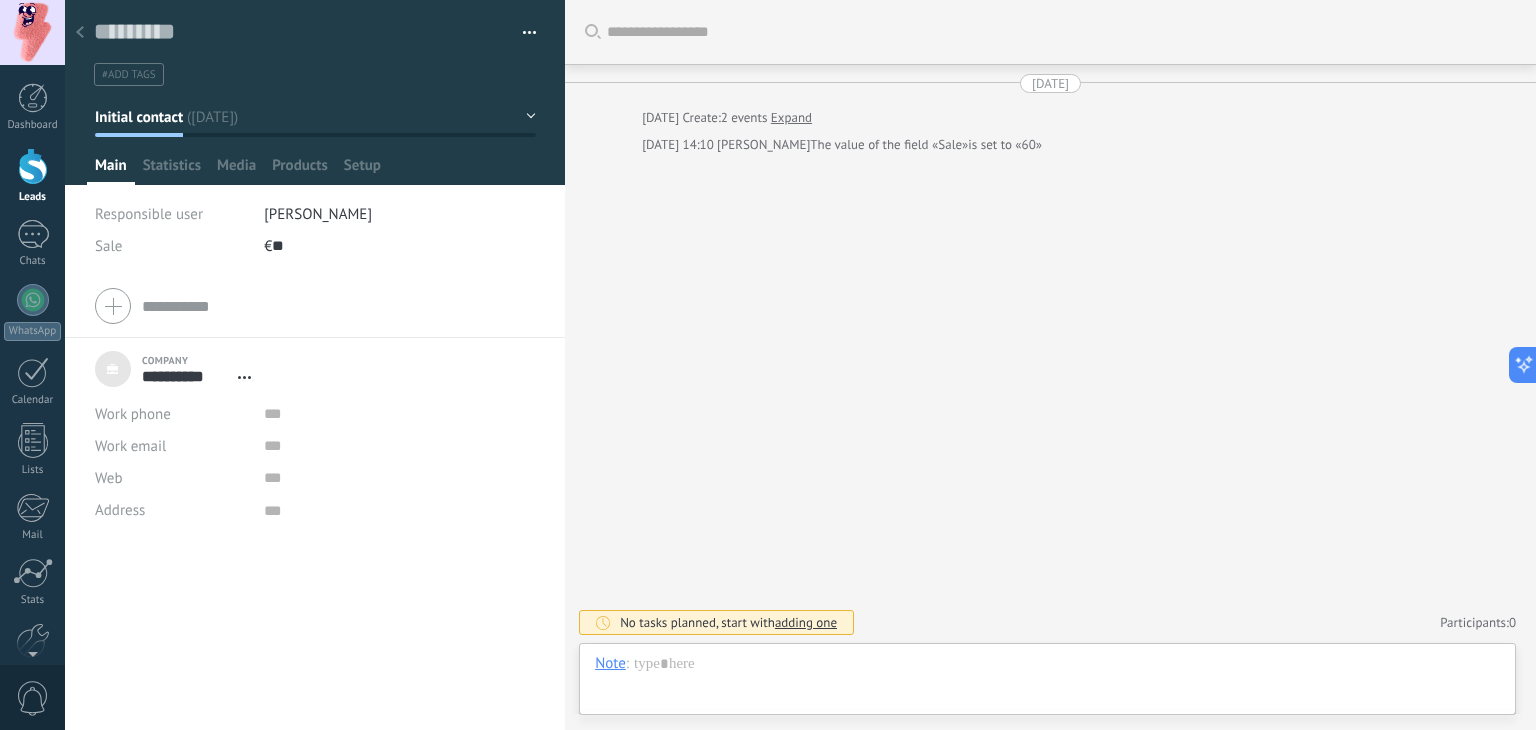 click on "Open details
Unlink" at bounding box center (244, 377) 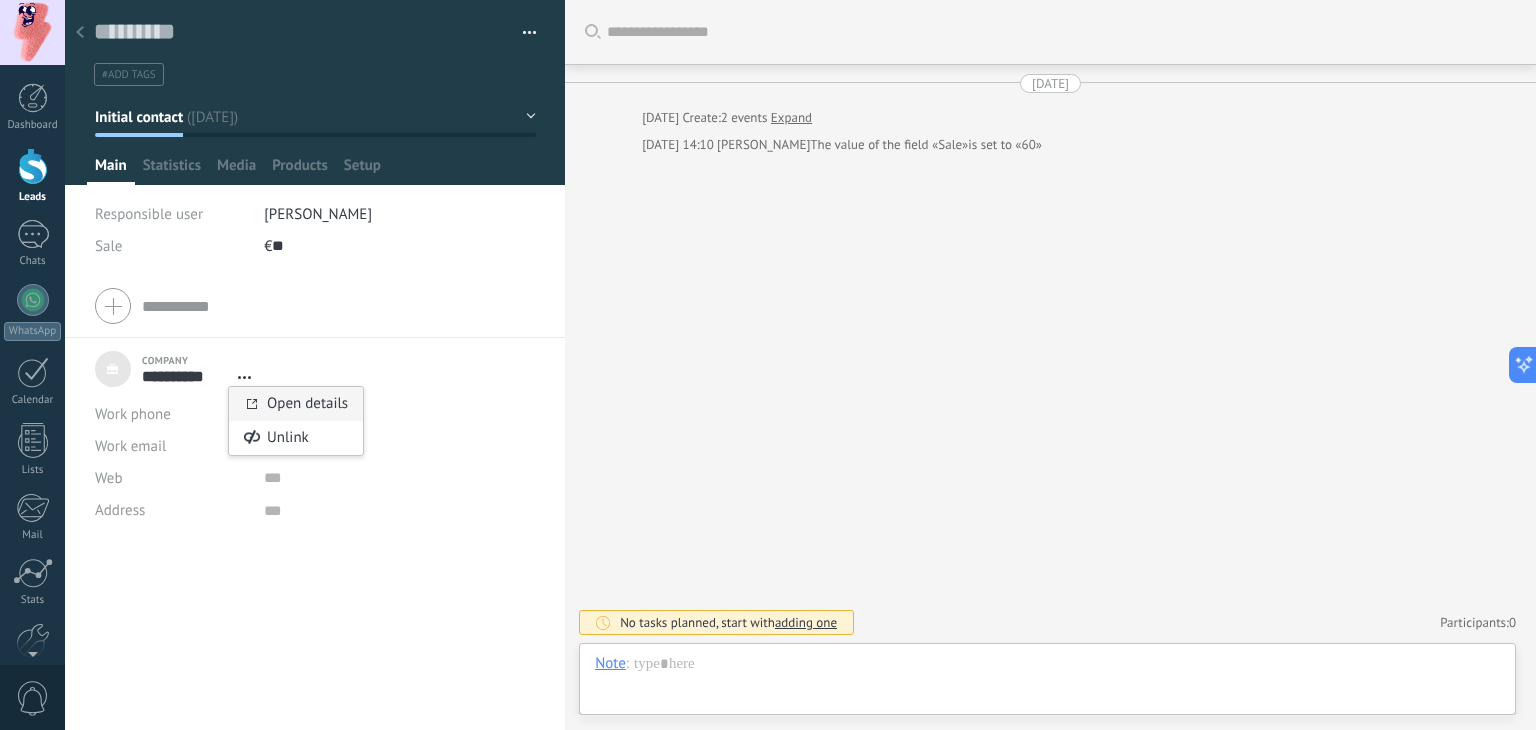 click on "Open details" at bounding box center [307, 403] 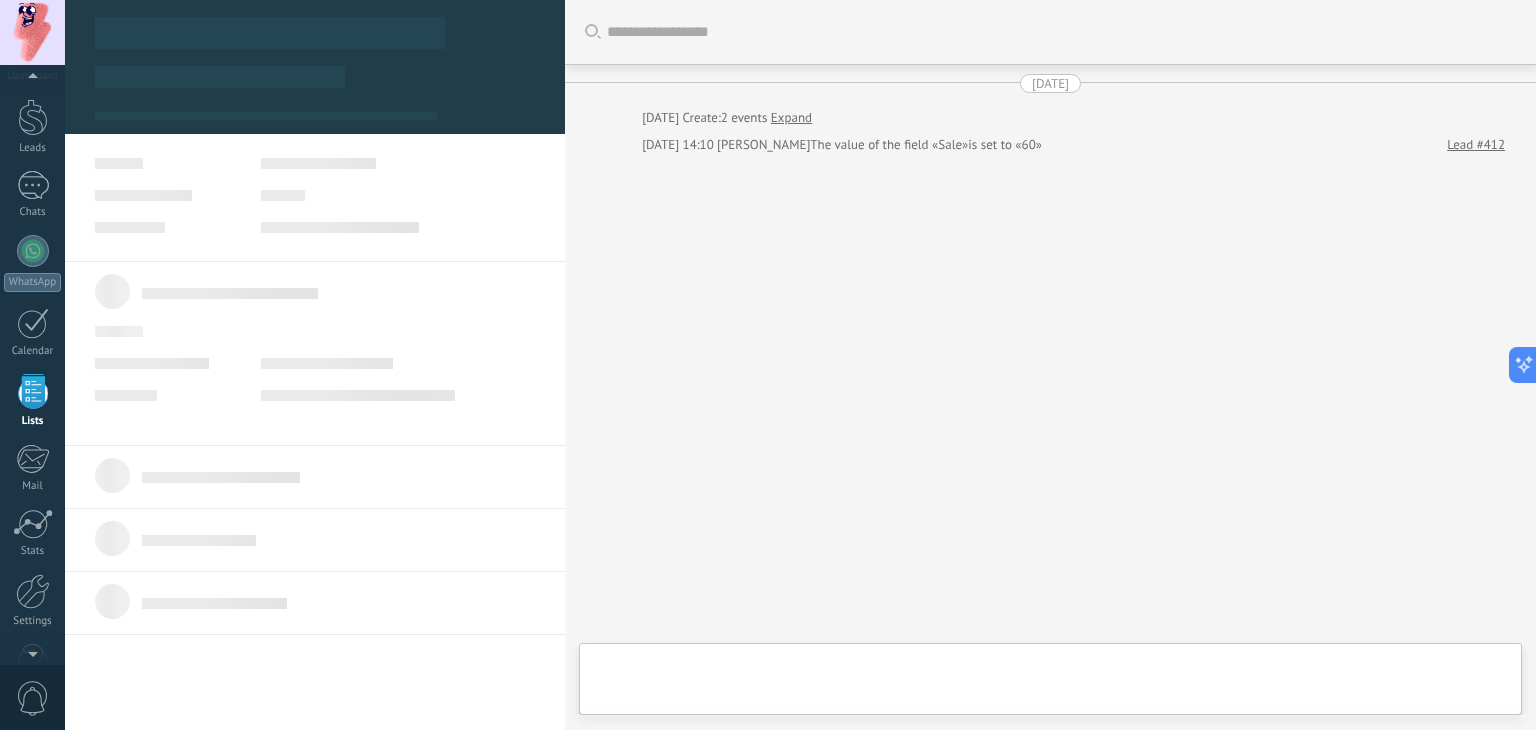 scroll, scrollTop: 51, scrollLeft: 0, axis: vertical 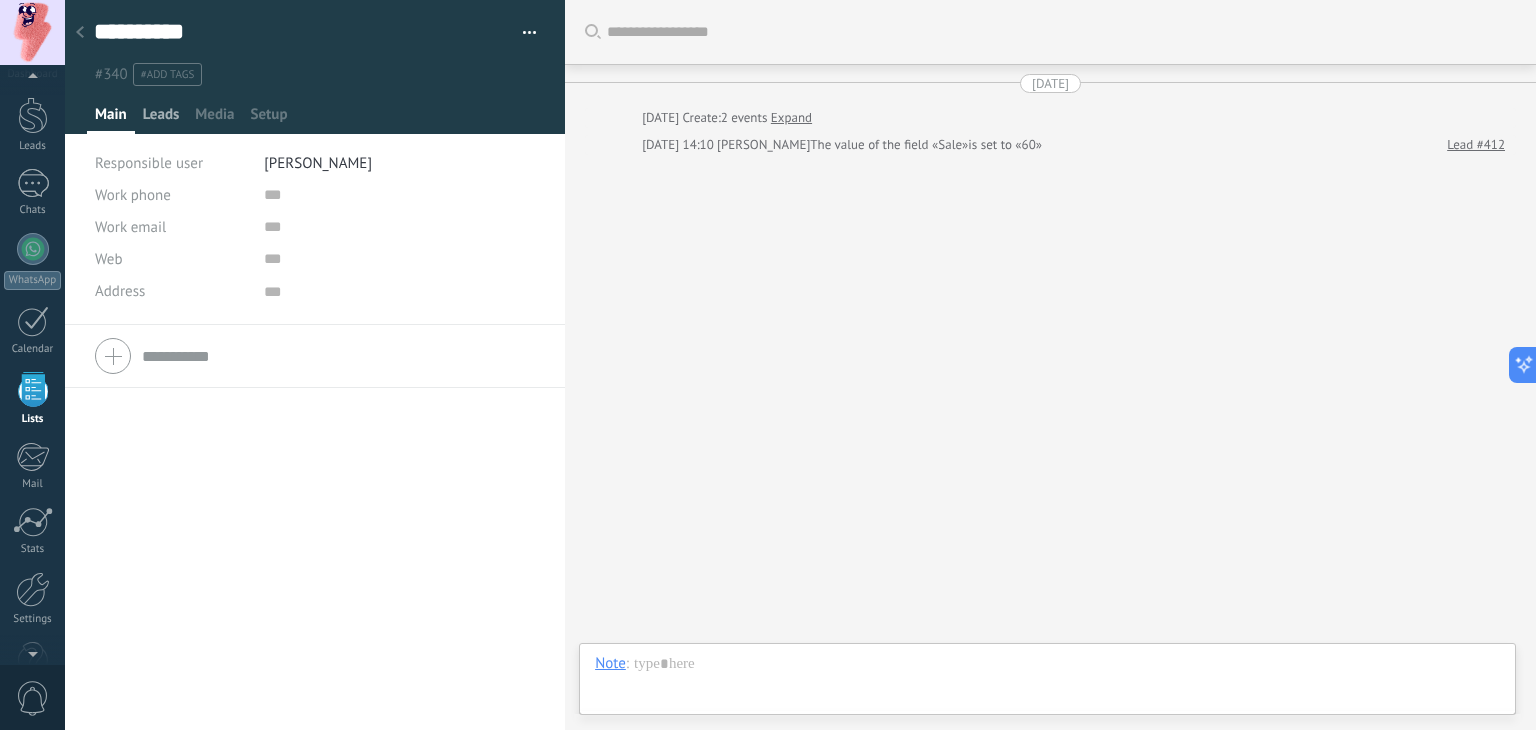click on "Leads" at bounding box center [161, 119] 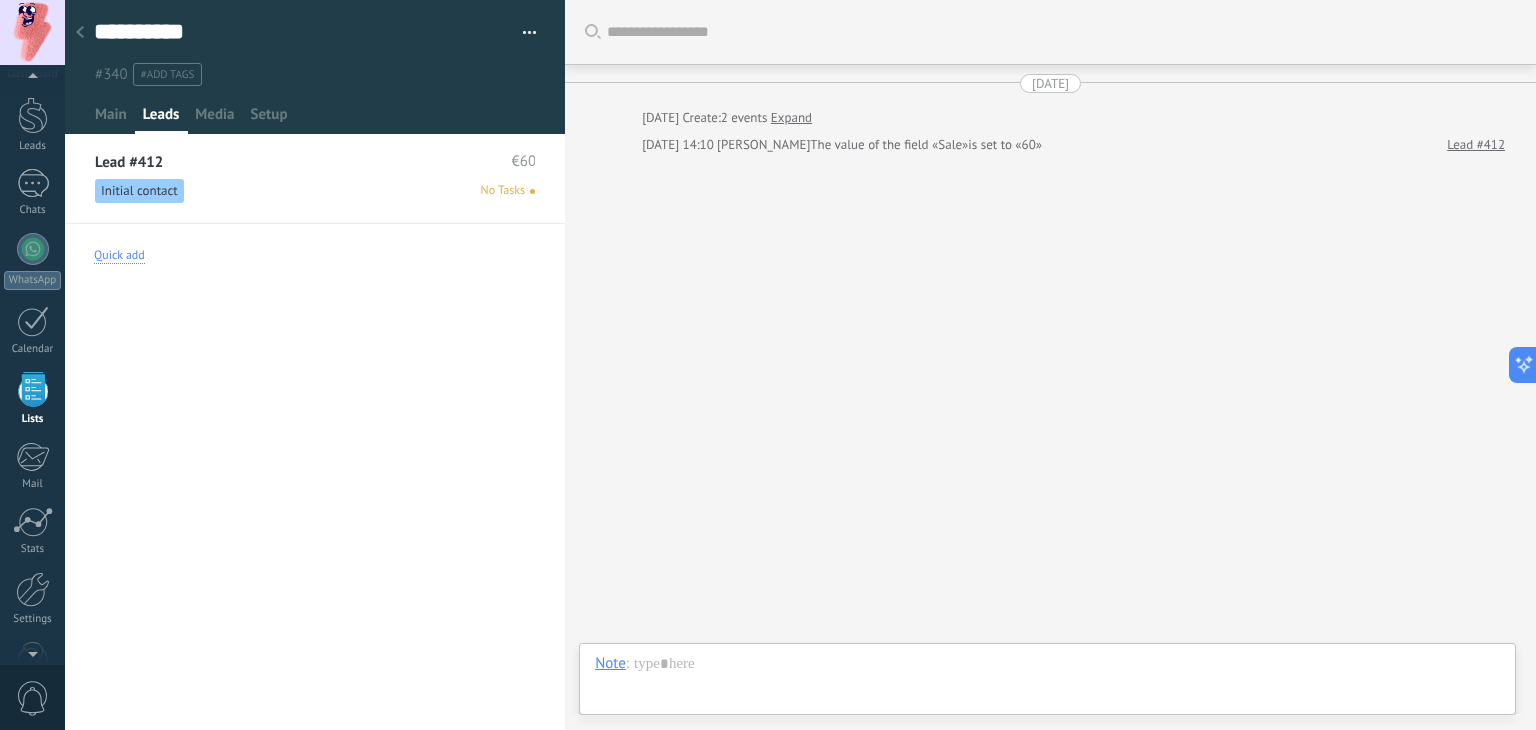 click on "Quick add" at bounding box center (119, 256) 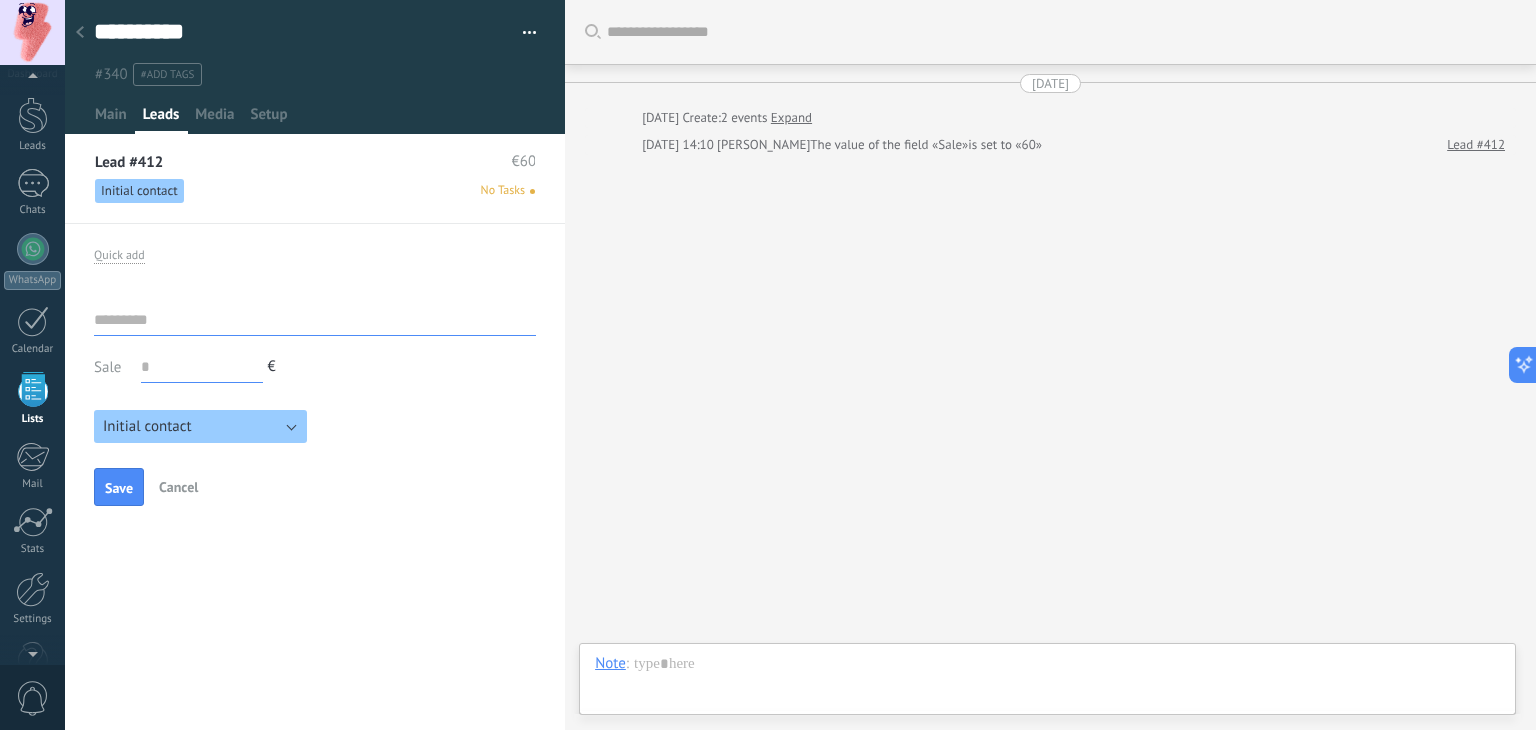 click on "Cancel" at bounding box center [178, 487] 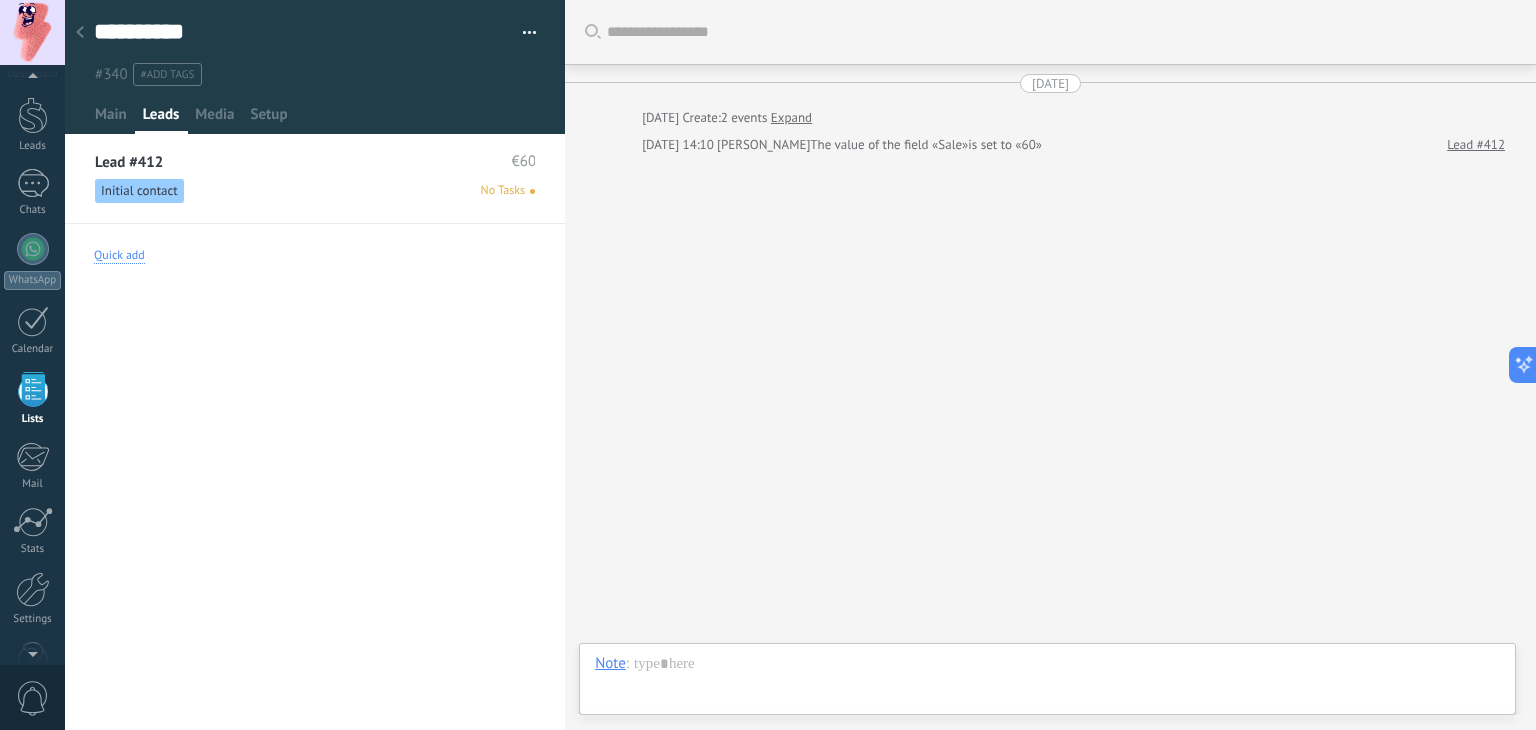 click on "Quick add" at bounding box center [315, 256] 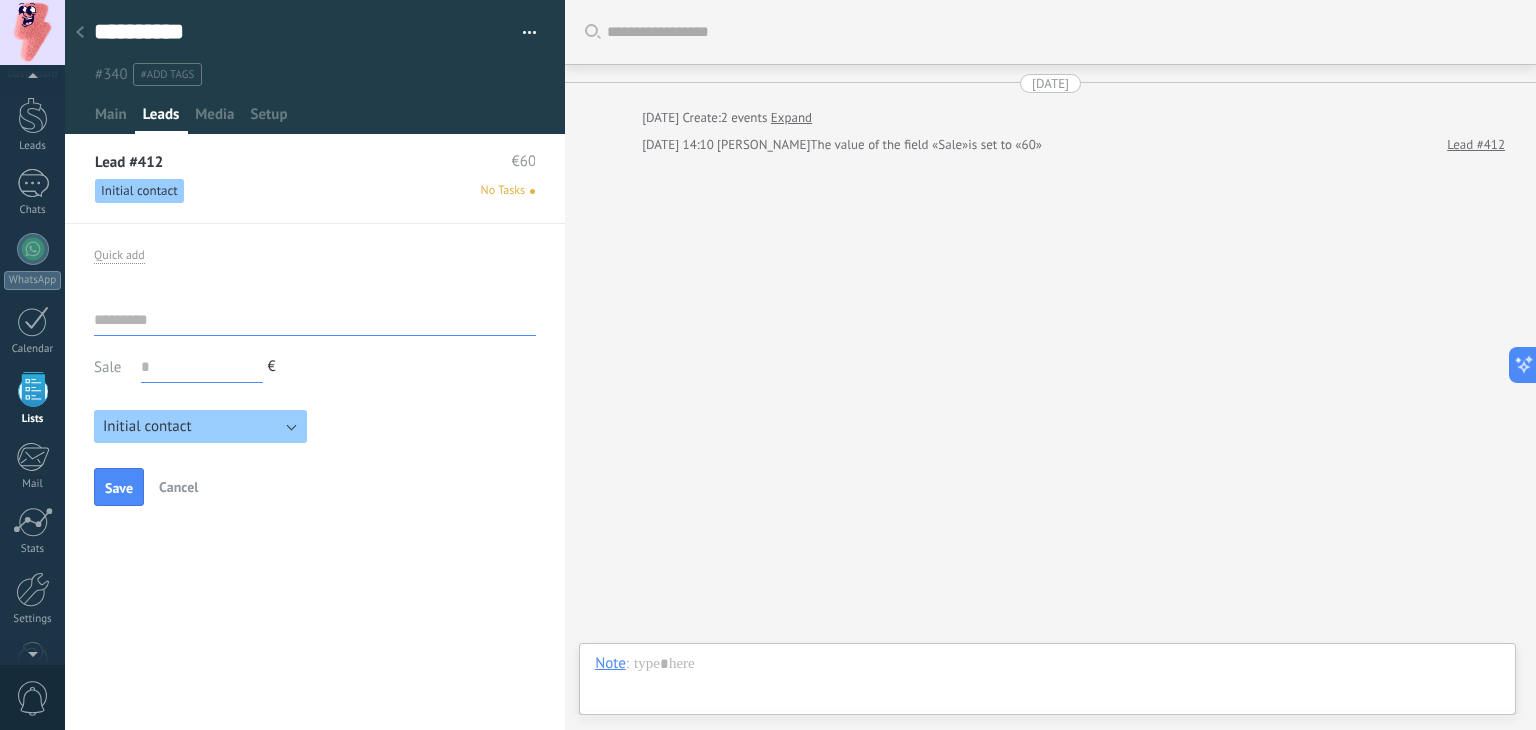 click on "Cancel" at bounding box center (178, 487) 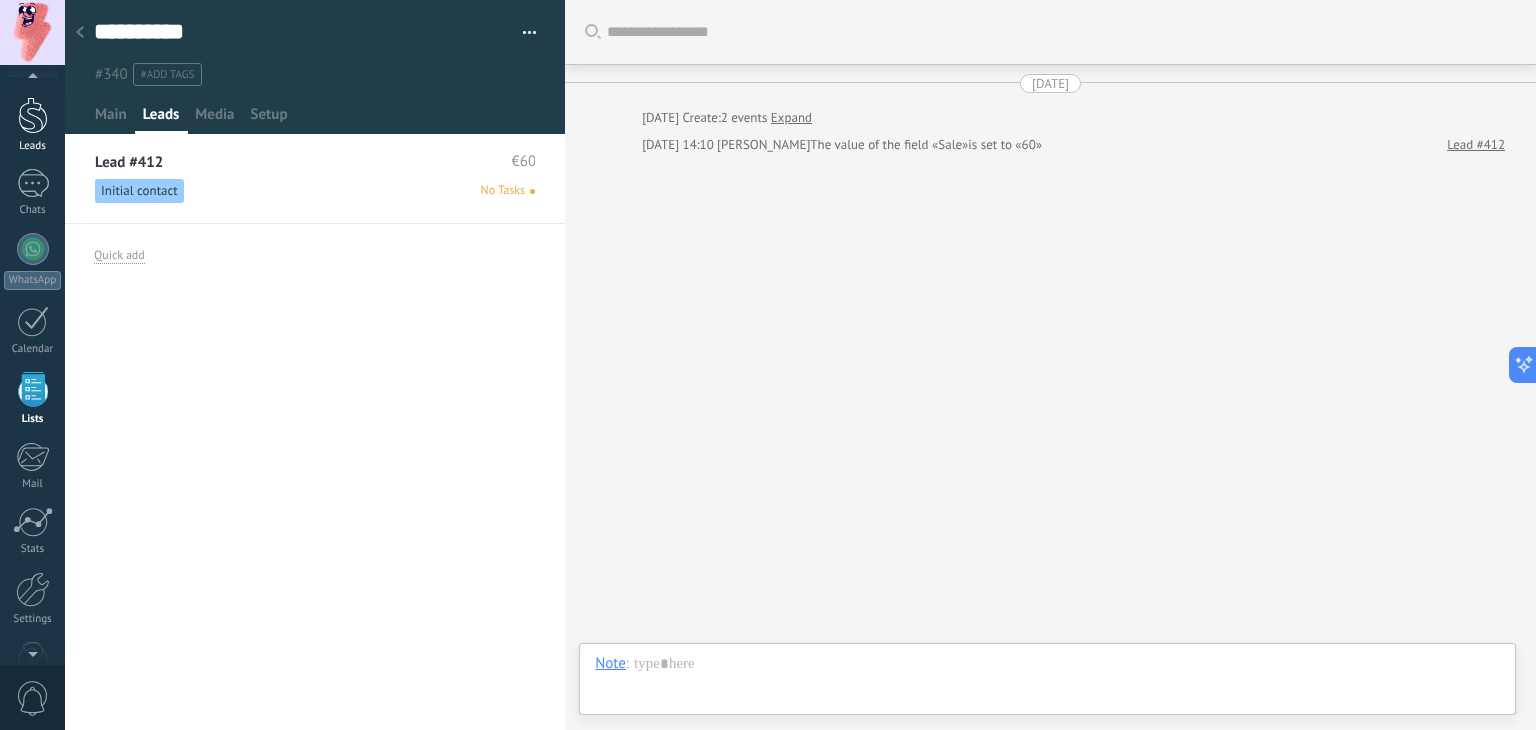 click at bounding box center [33, 115] 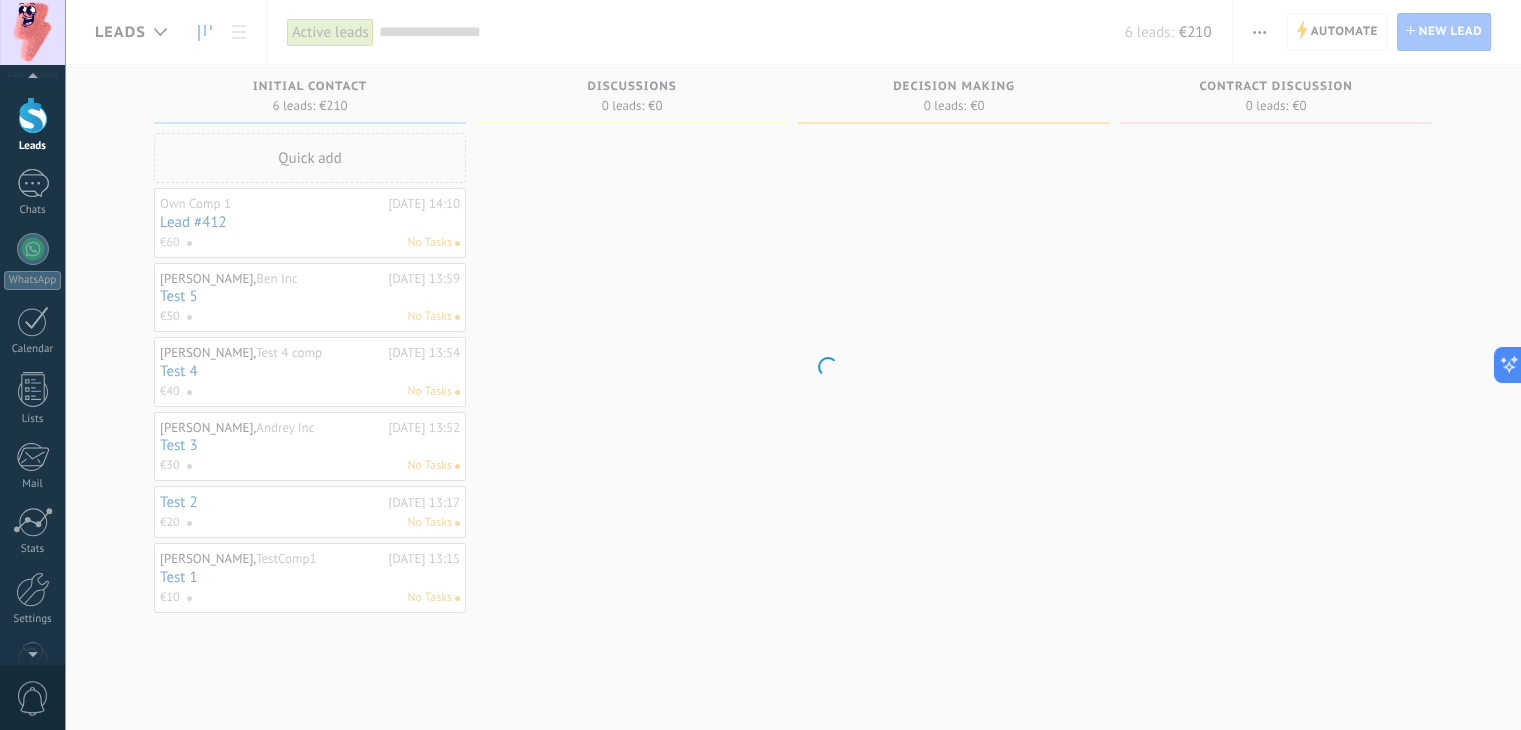 scroll, scrollTop: 0, scrollLeft: 0, axis: both 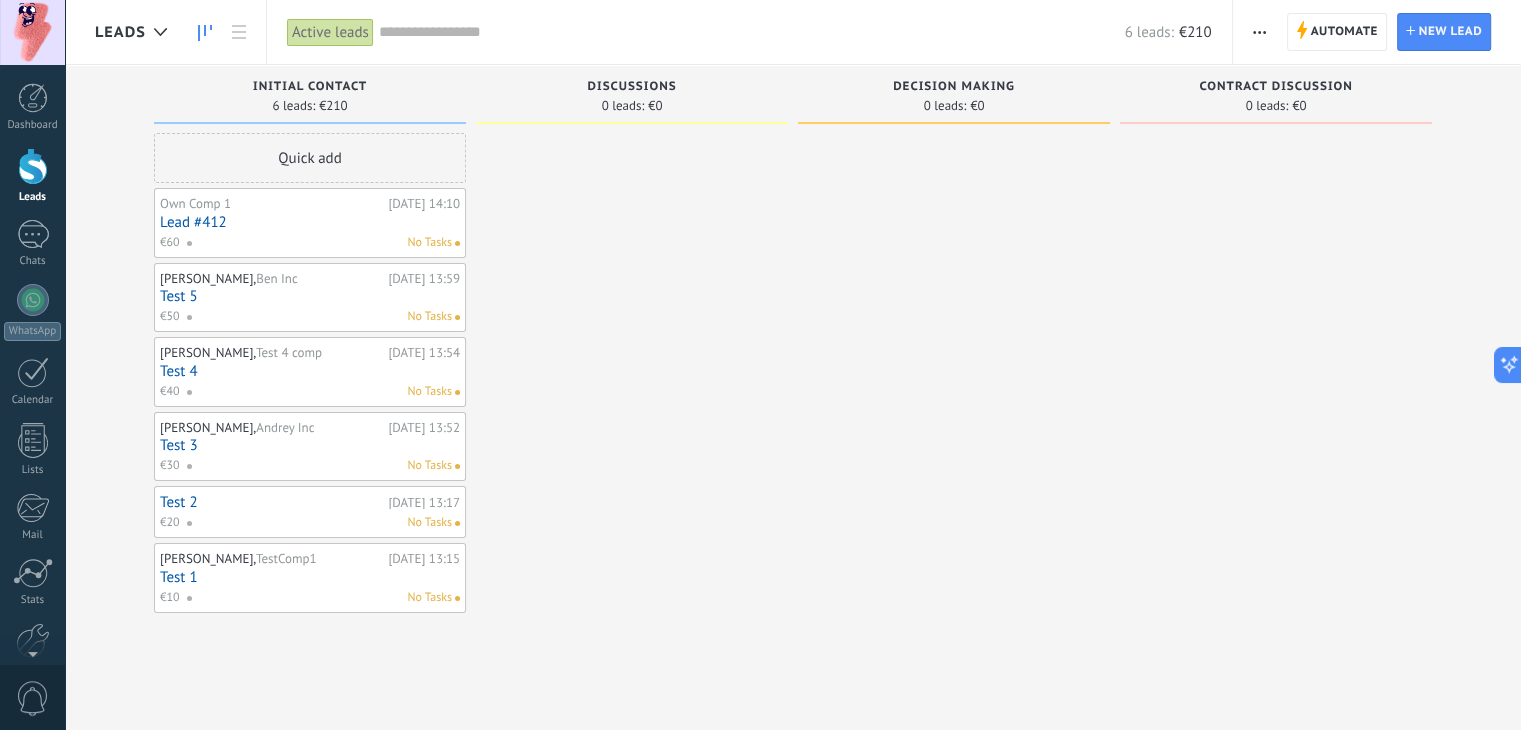 click at bounding box center [1259, 32] 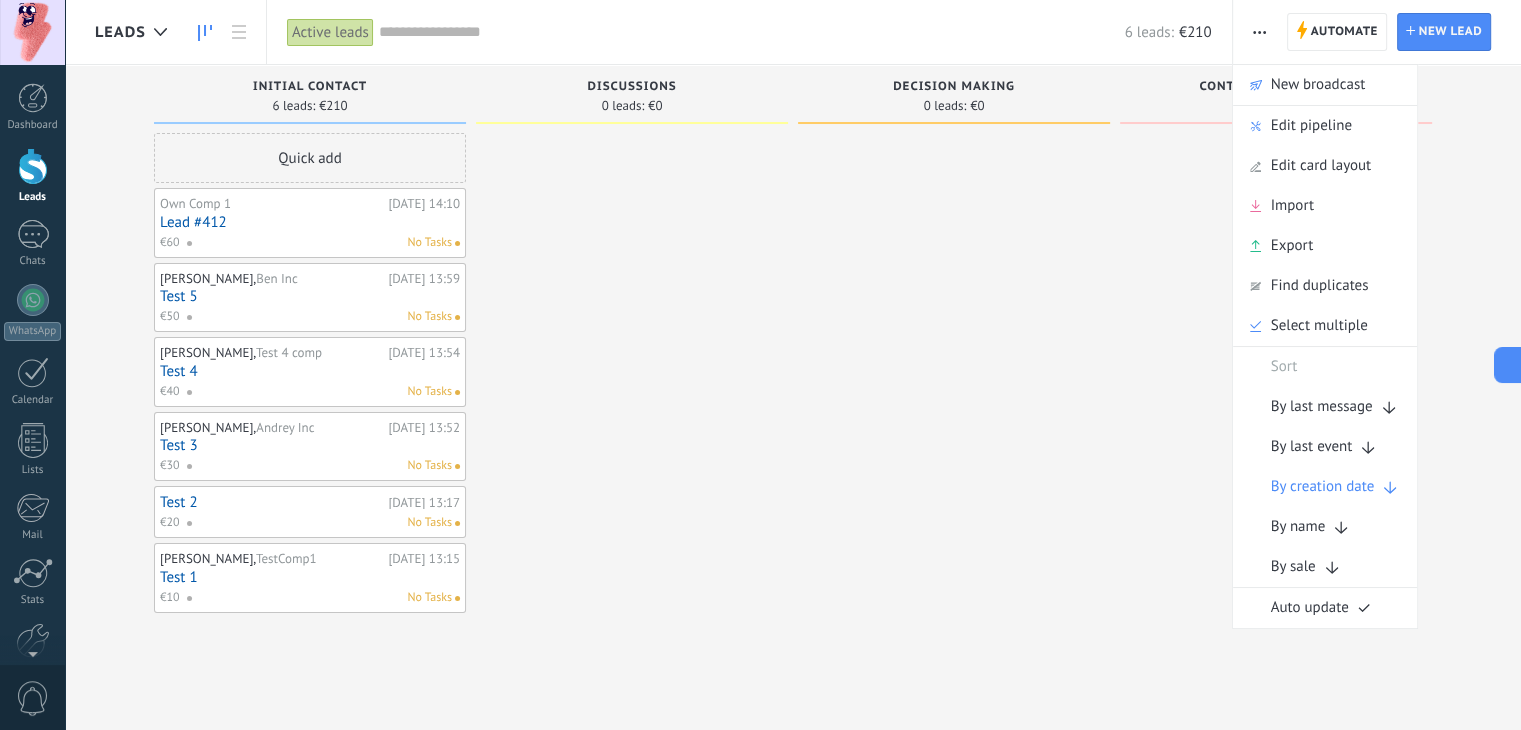 click at bounding box center (1259, 32) 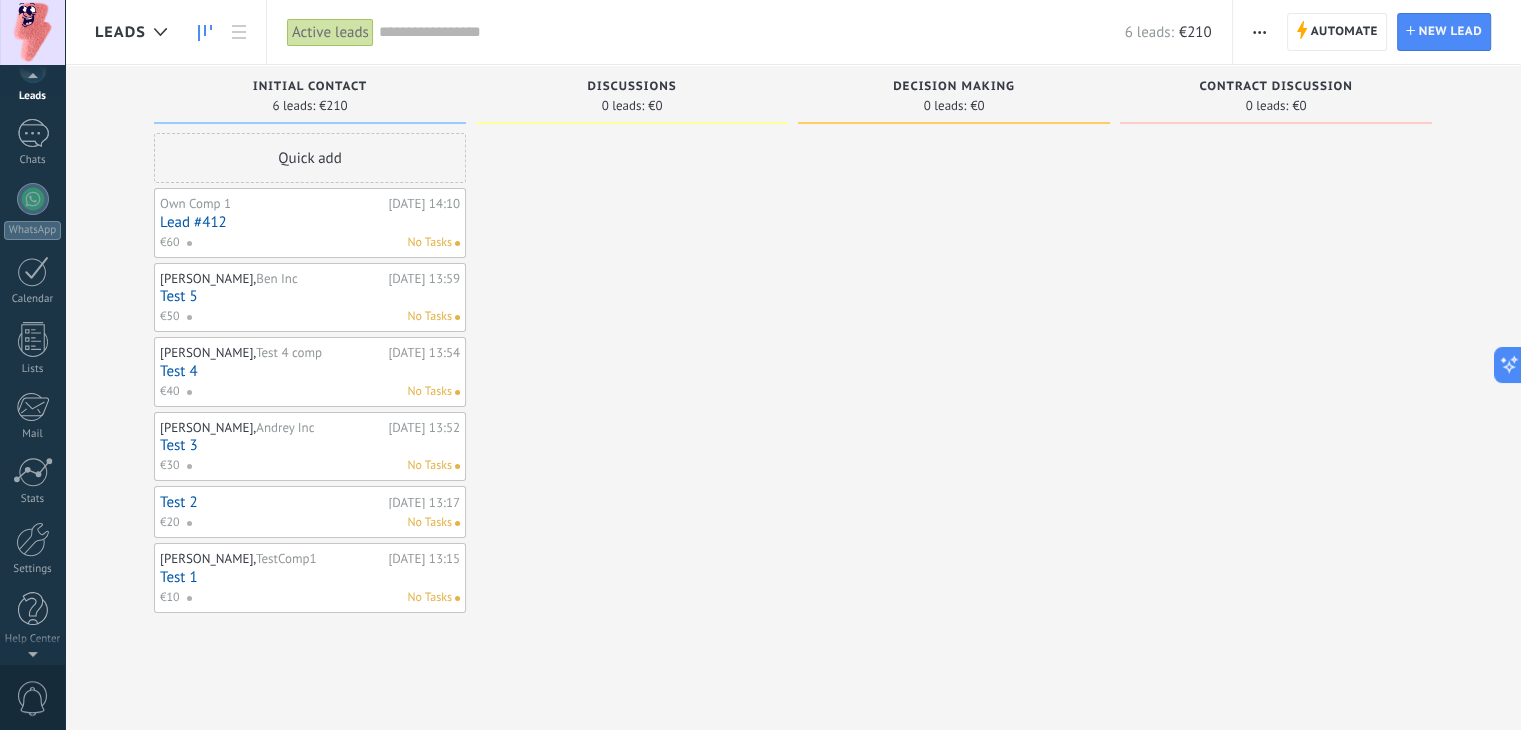 scroll, scrollTop: 100, scrollLeft: 0, axis: vertical 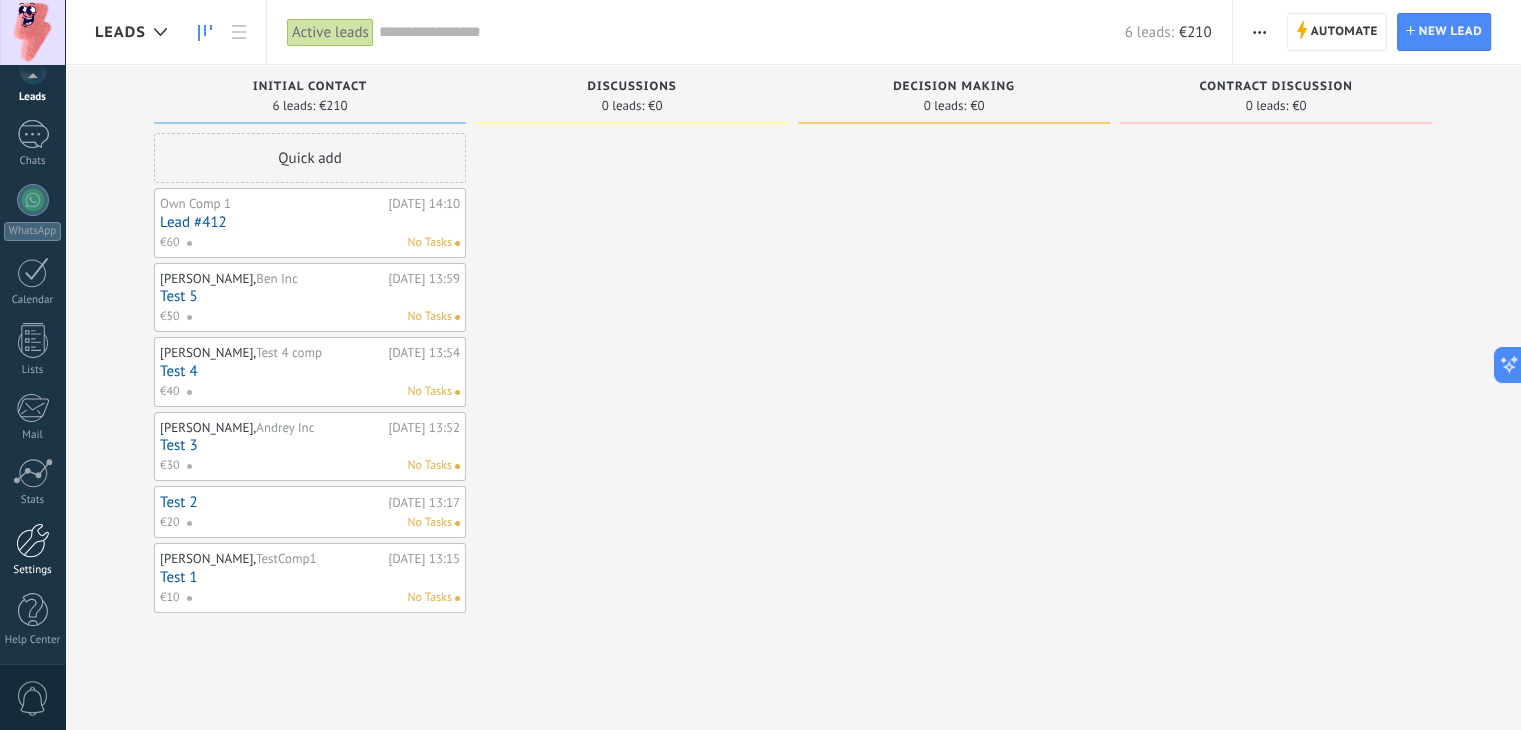 click on "Settings" at bounding box center (32, 550) 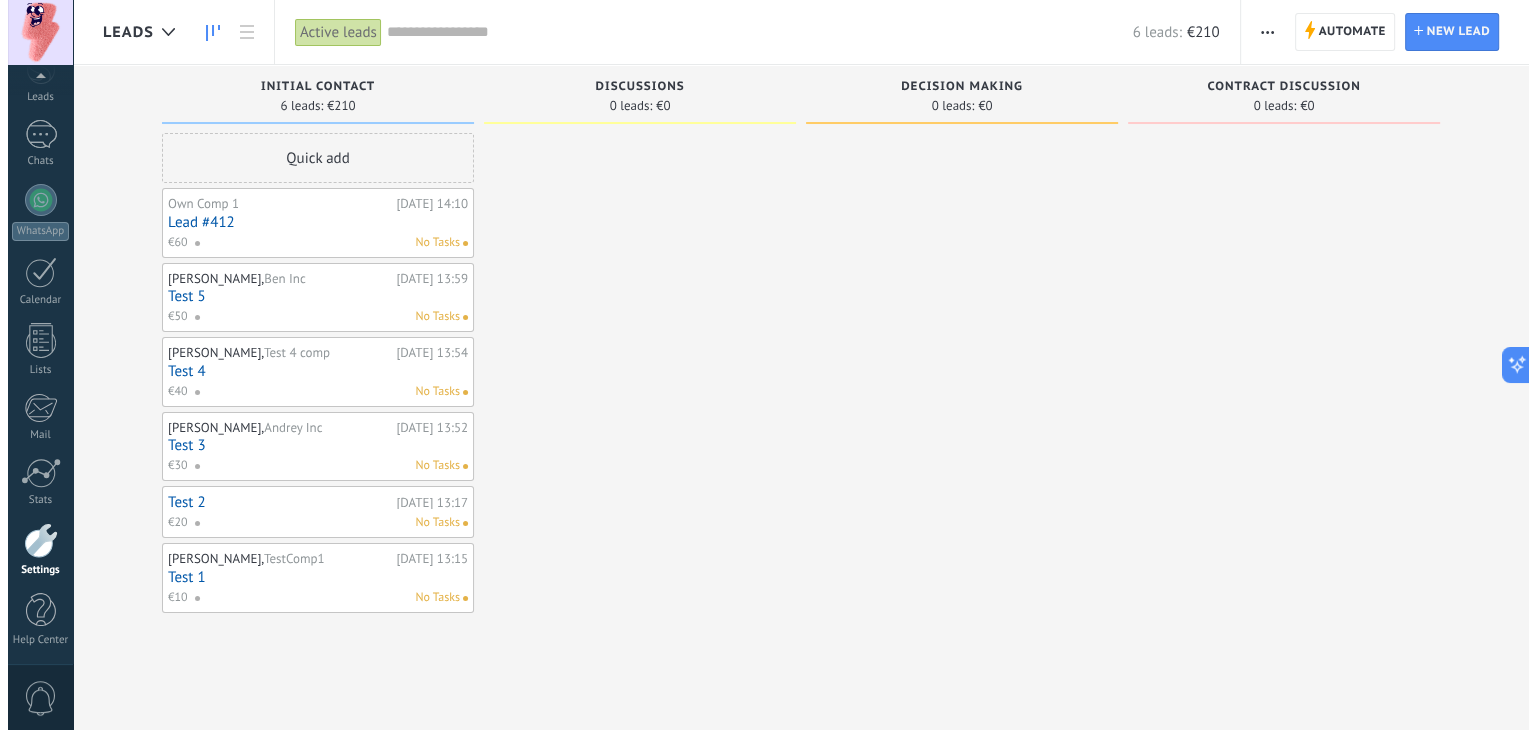 scroll, scrollTop: 101, scrollLeft: 0, axis: vertical 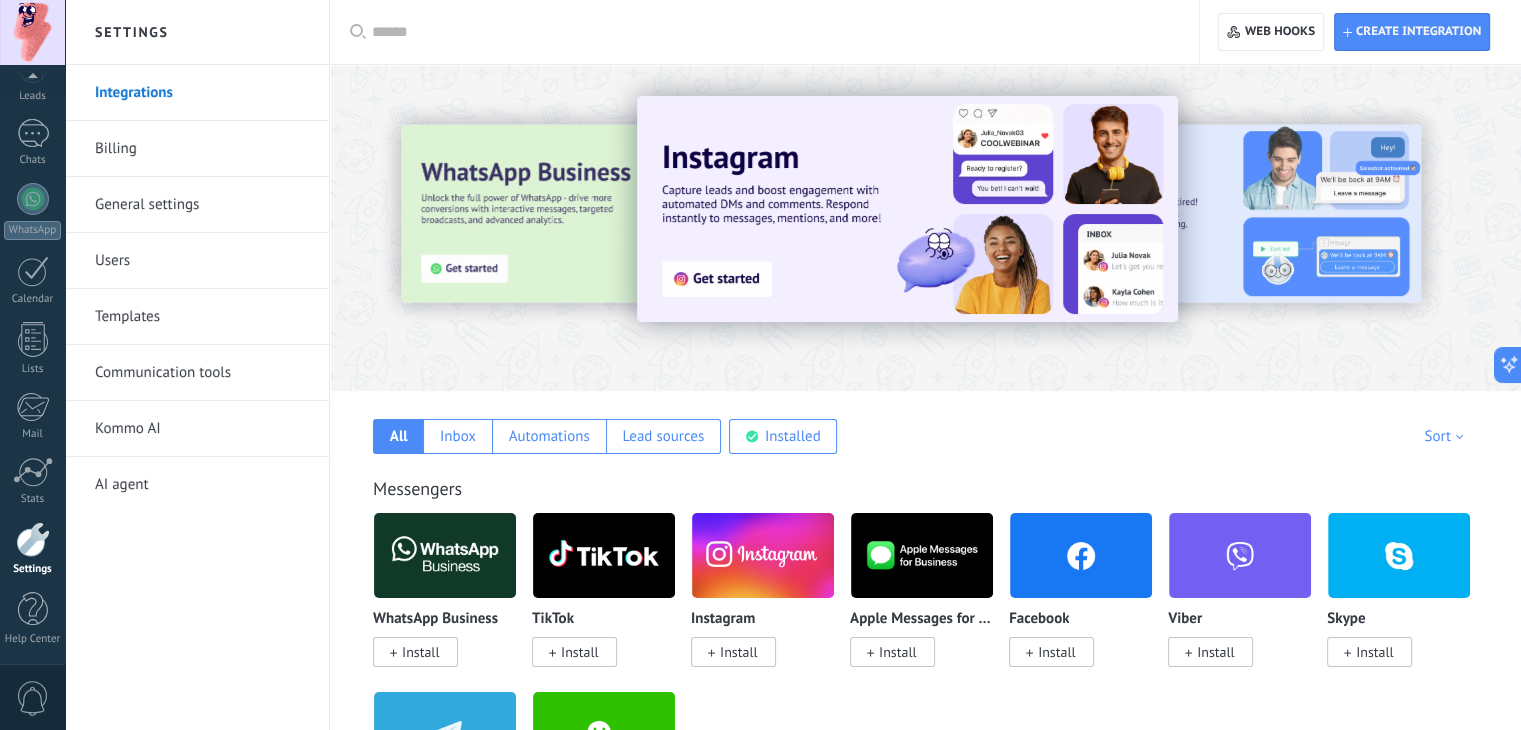 click on "Users" at bounding box center (202, 261) 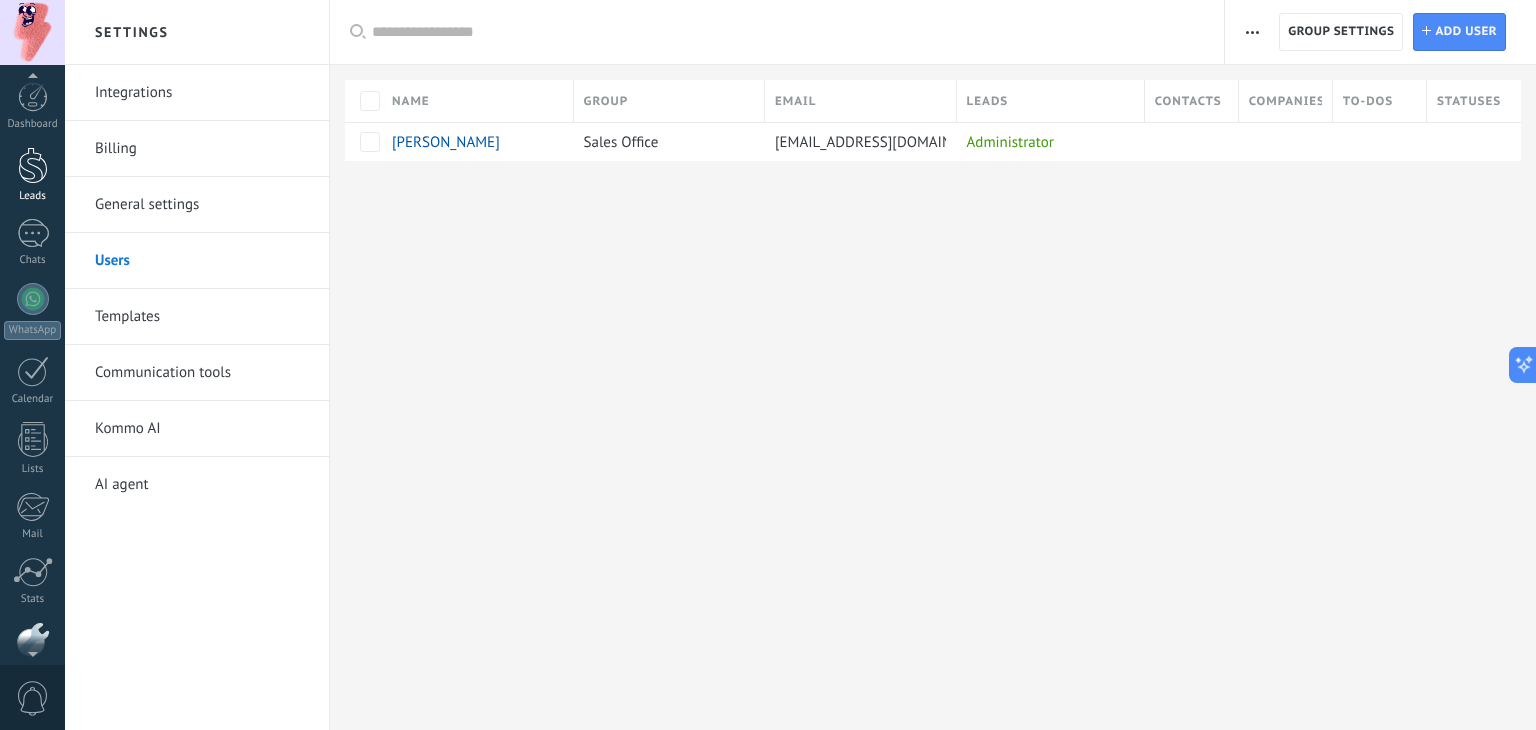 scroll, scrollTop: 0, scrollLeft: 0, axis: both 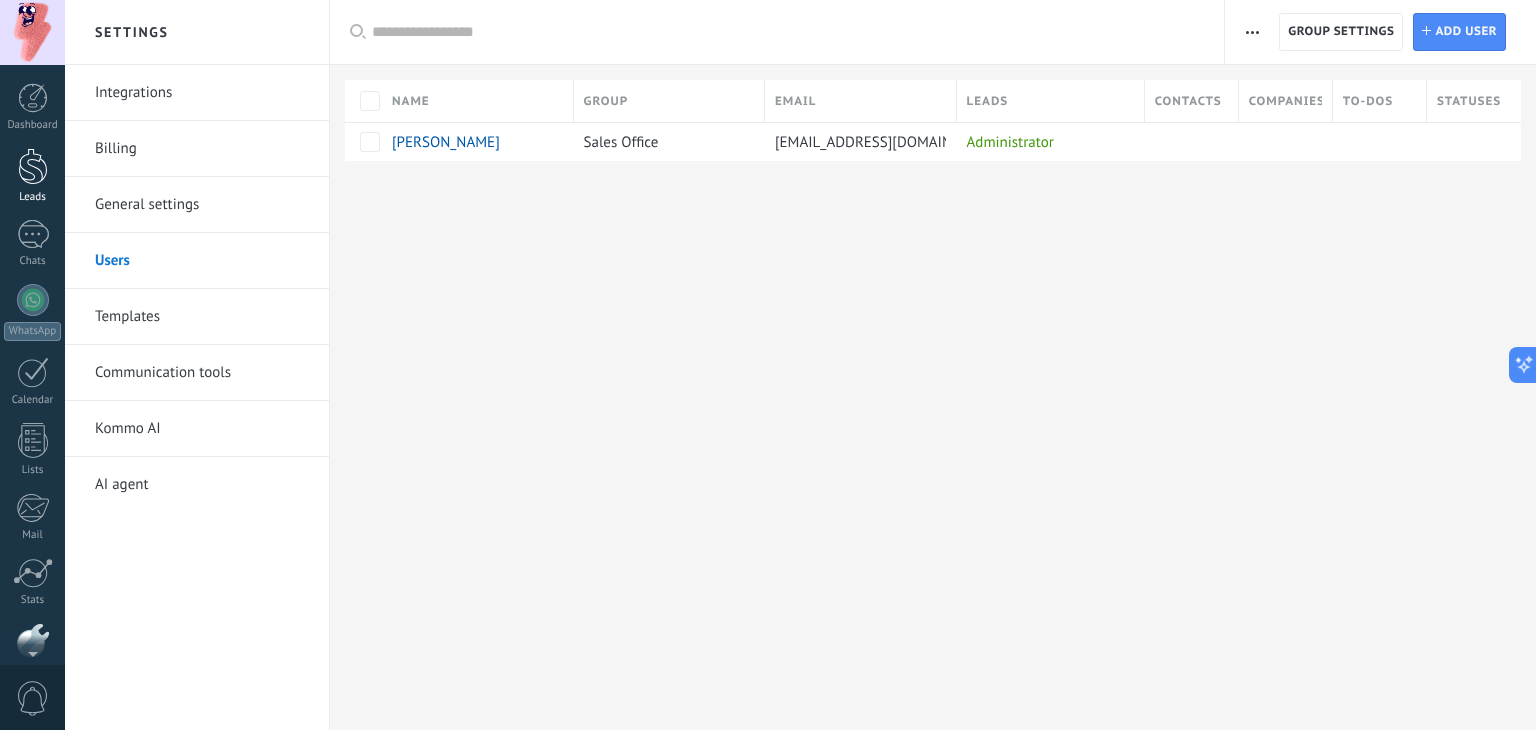 click at bounding box center (33, 166) 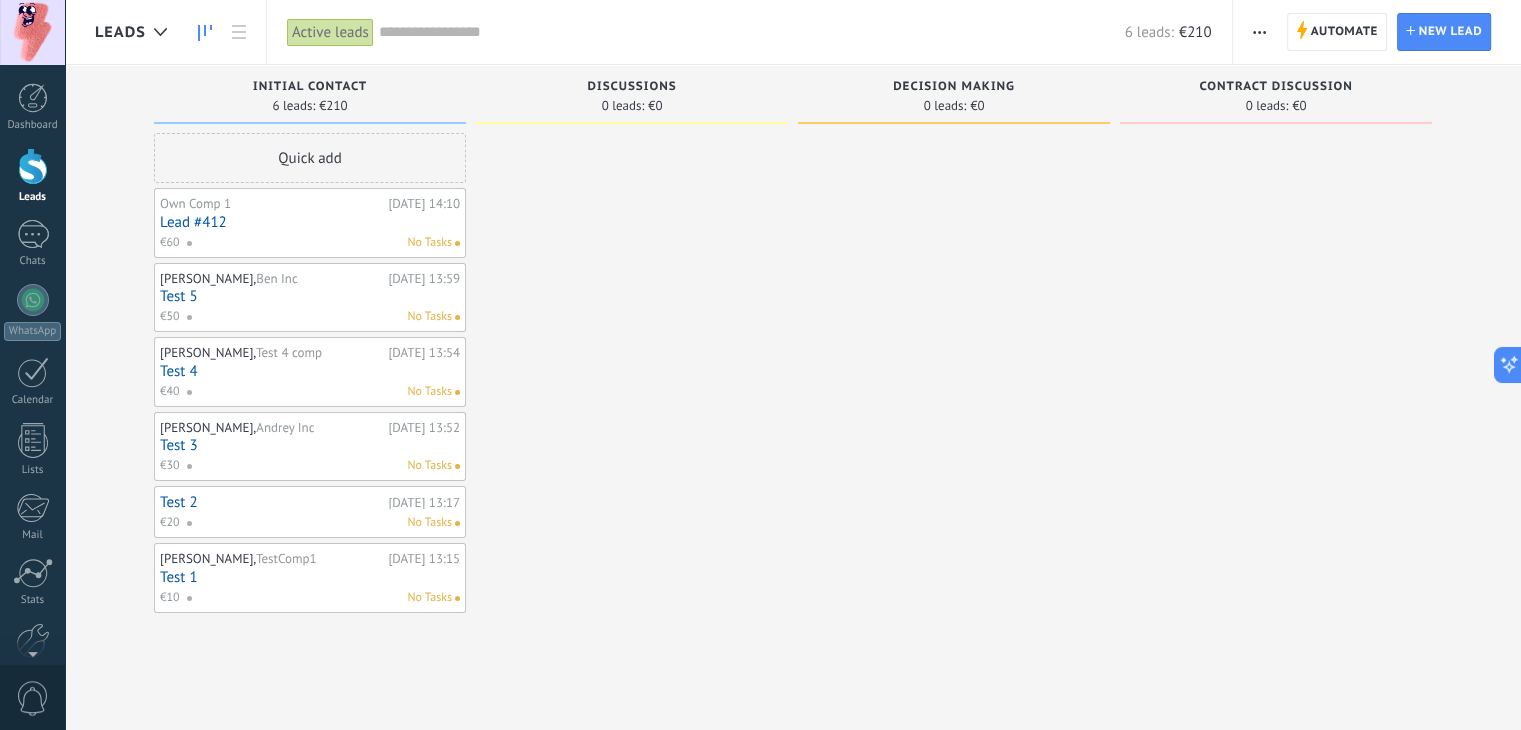 click on "Andrey,  Test 4 comp Today 13:54 Test 4 €40 No Tasks" at bounding box center [310, 372] 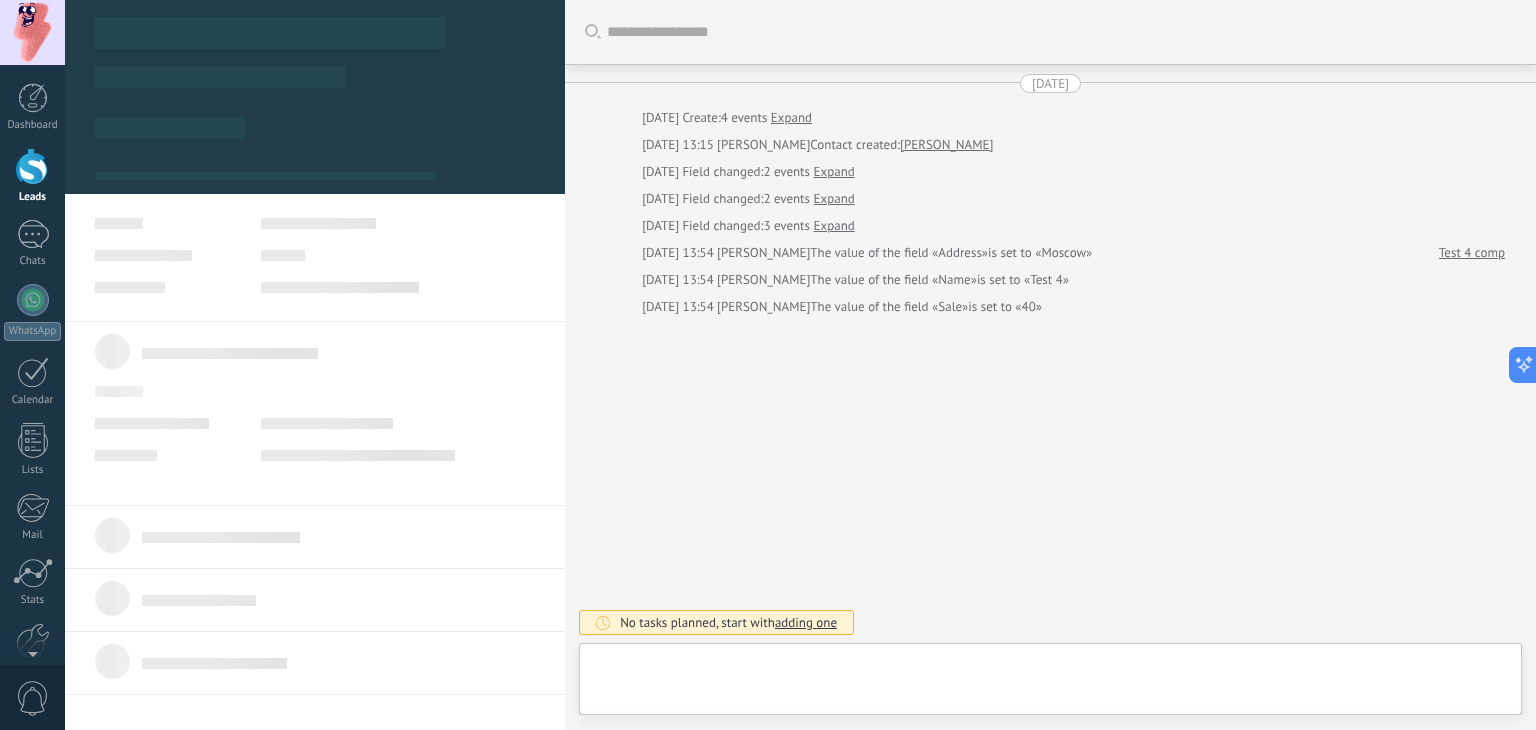 scroll, scrollTop: 20, scrollLeft: 0, axis: vertical 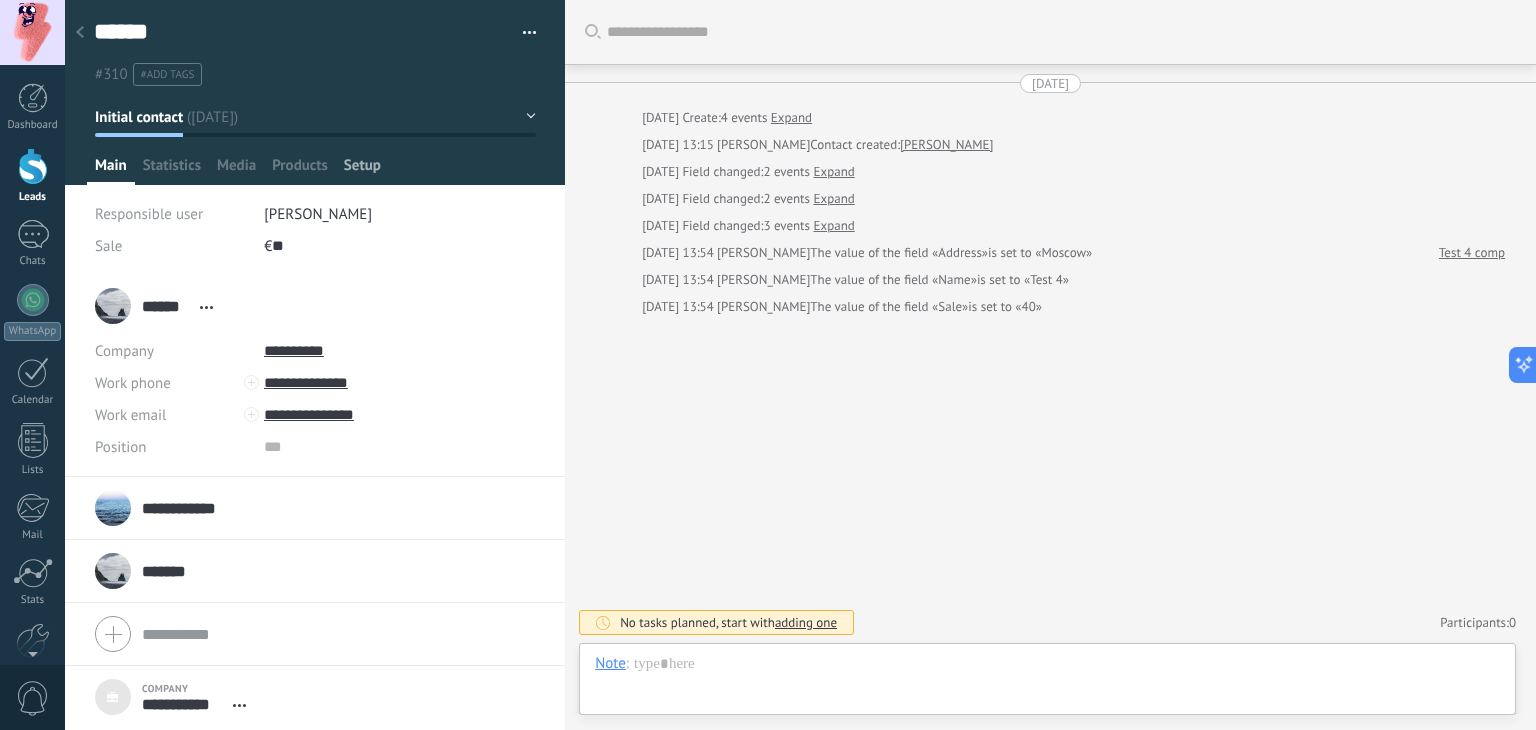 click on "Setup" at bounding box center [362, 170] 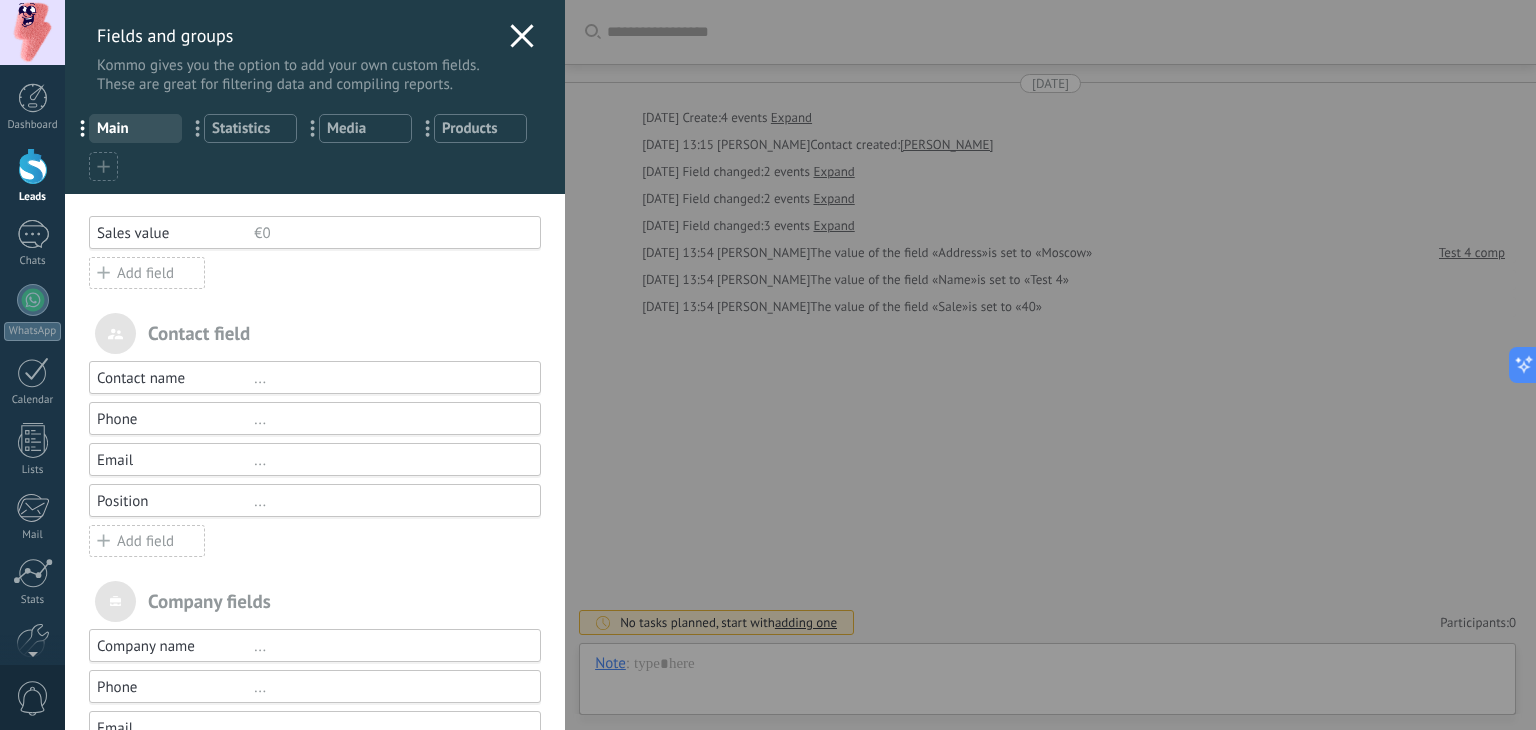 click 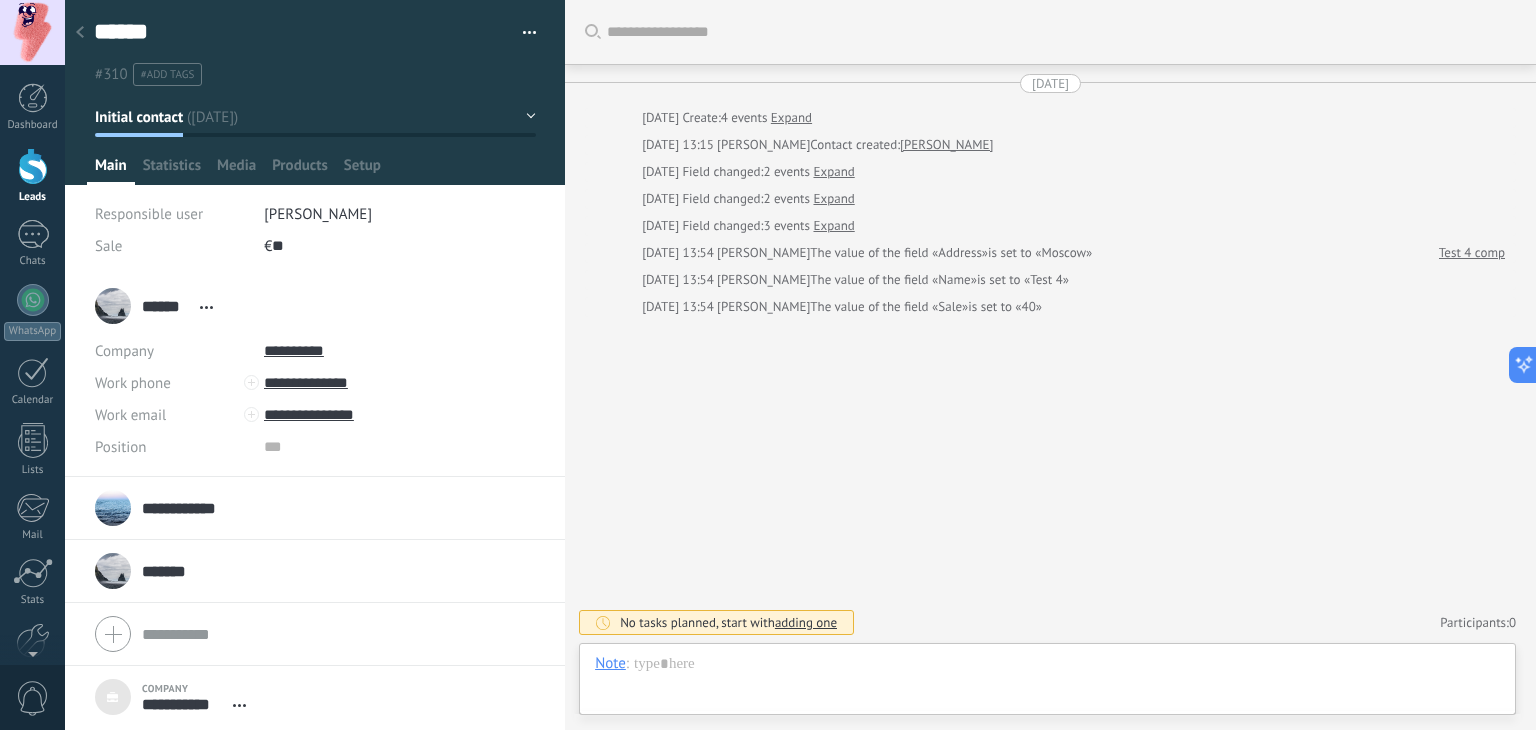 click 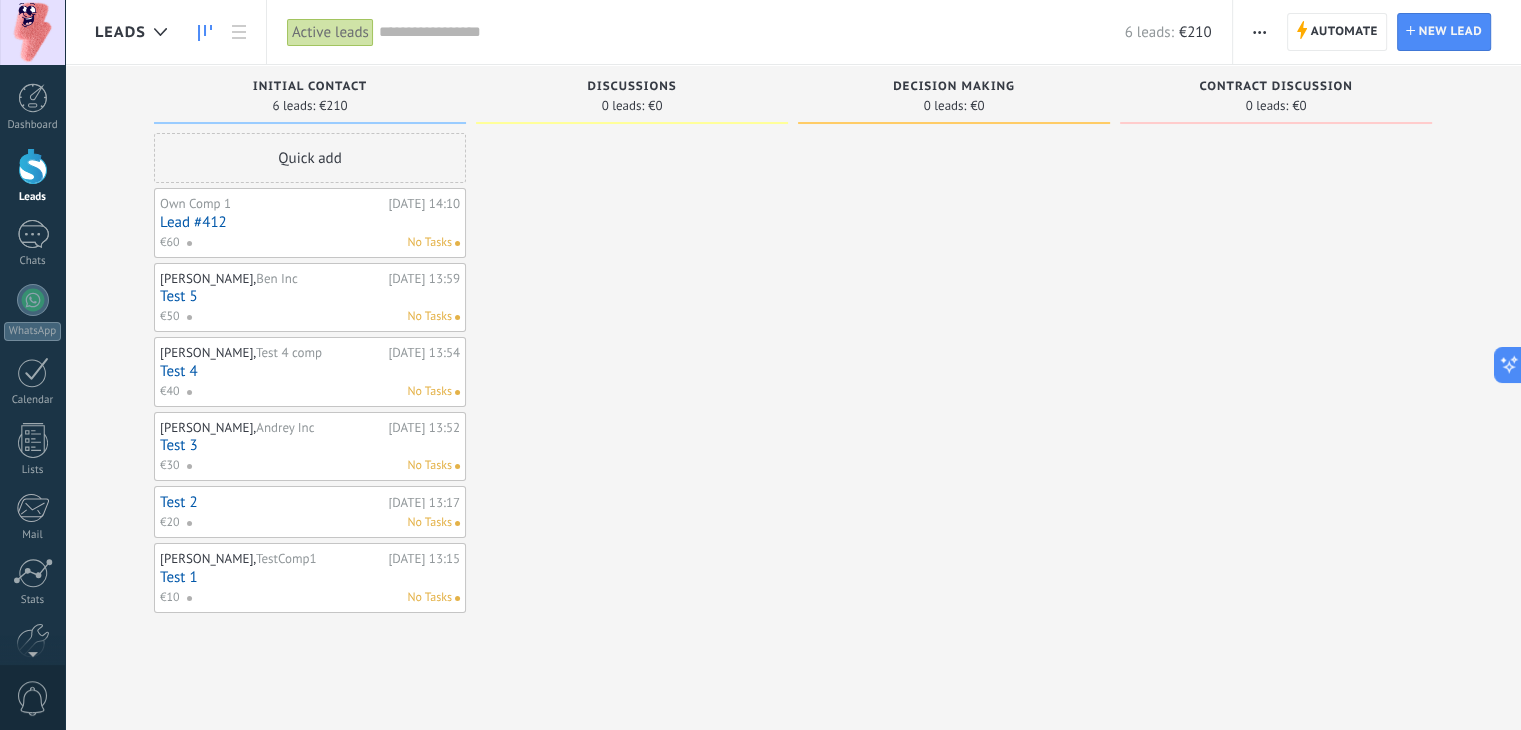click on "Lead #412" at bounding box center [310, 222] 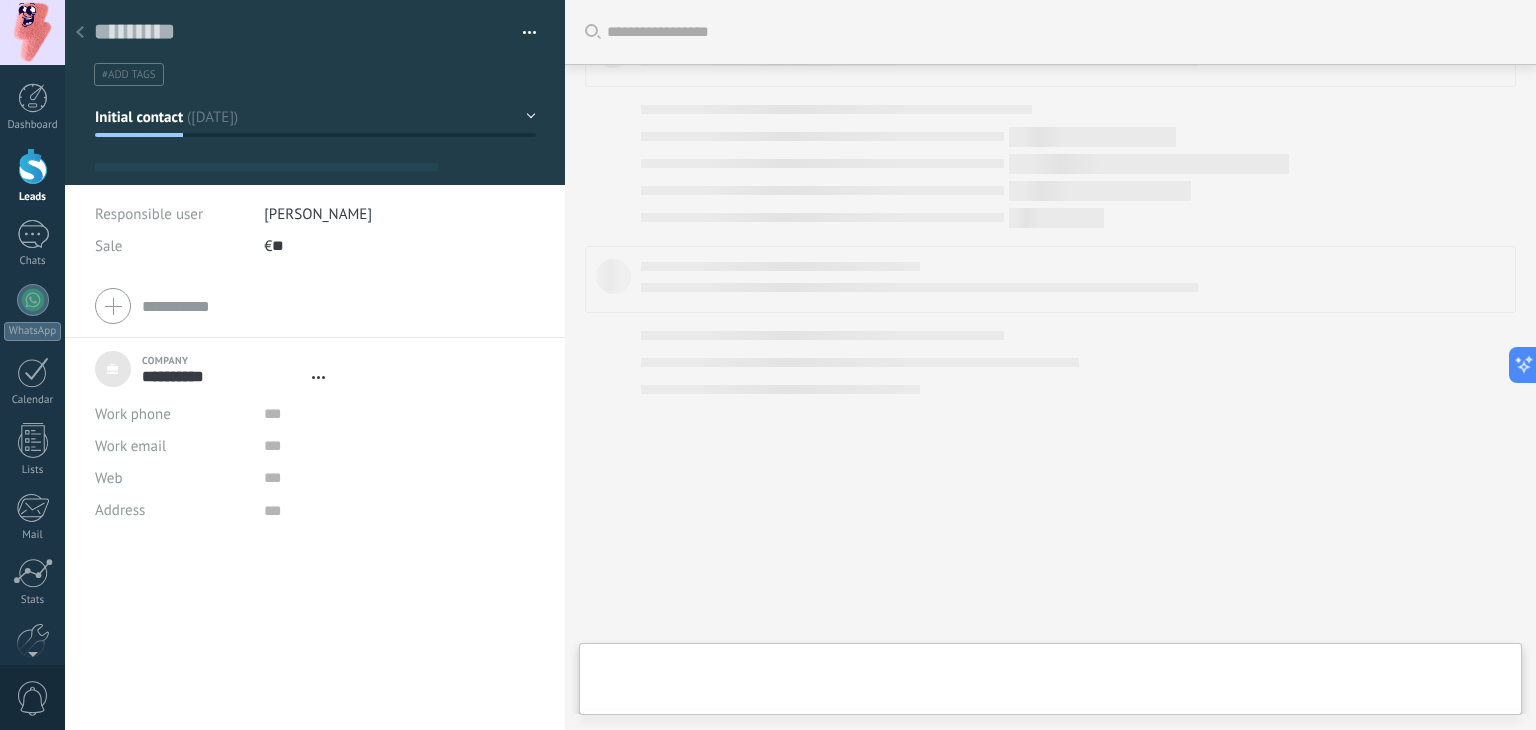 type on "***" 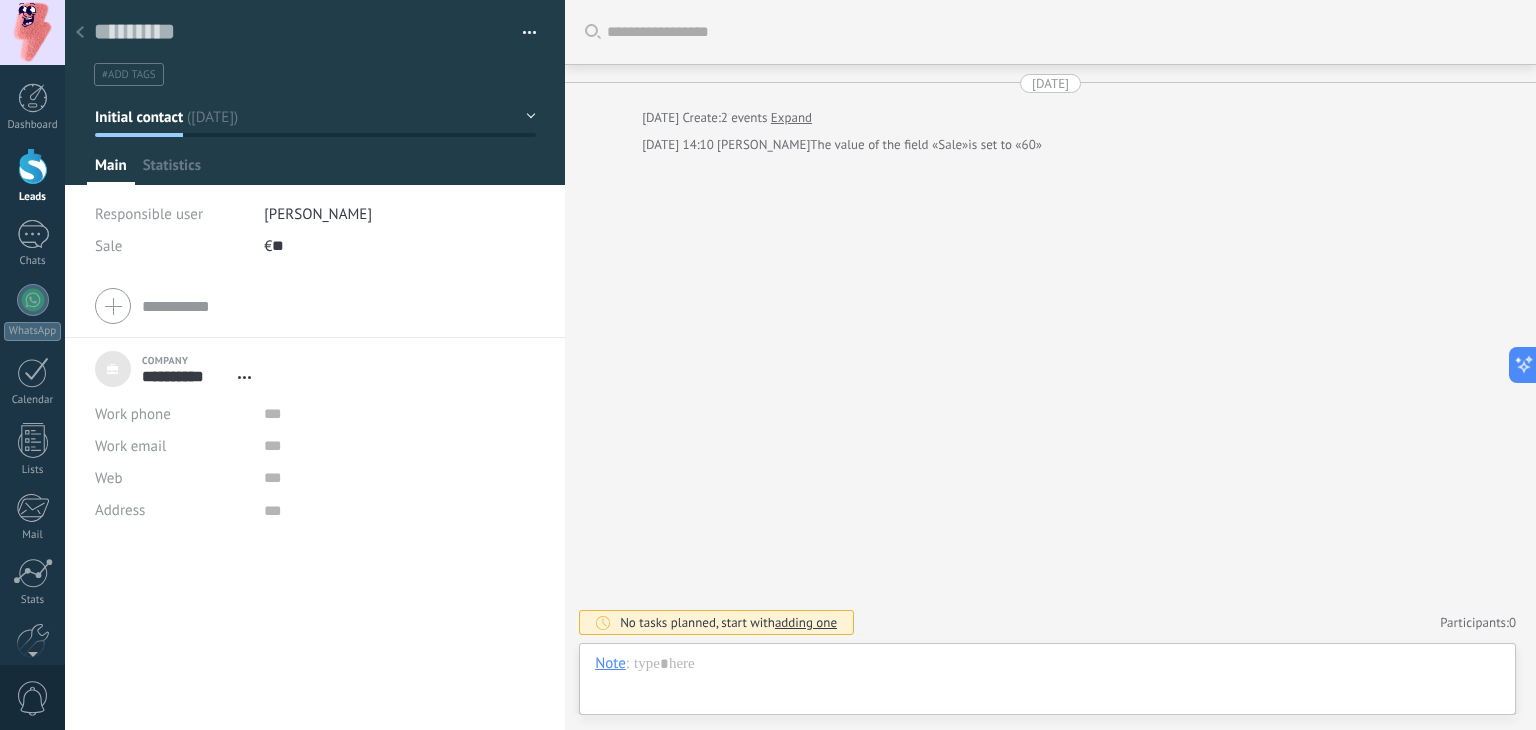scroll, scrollTop: 20, scrollLeft: 0, axis: vertical 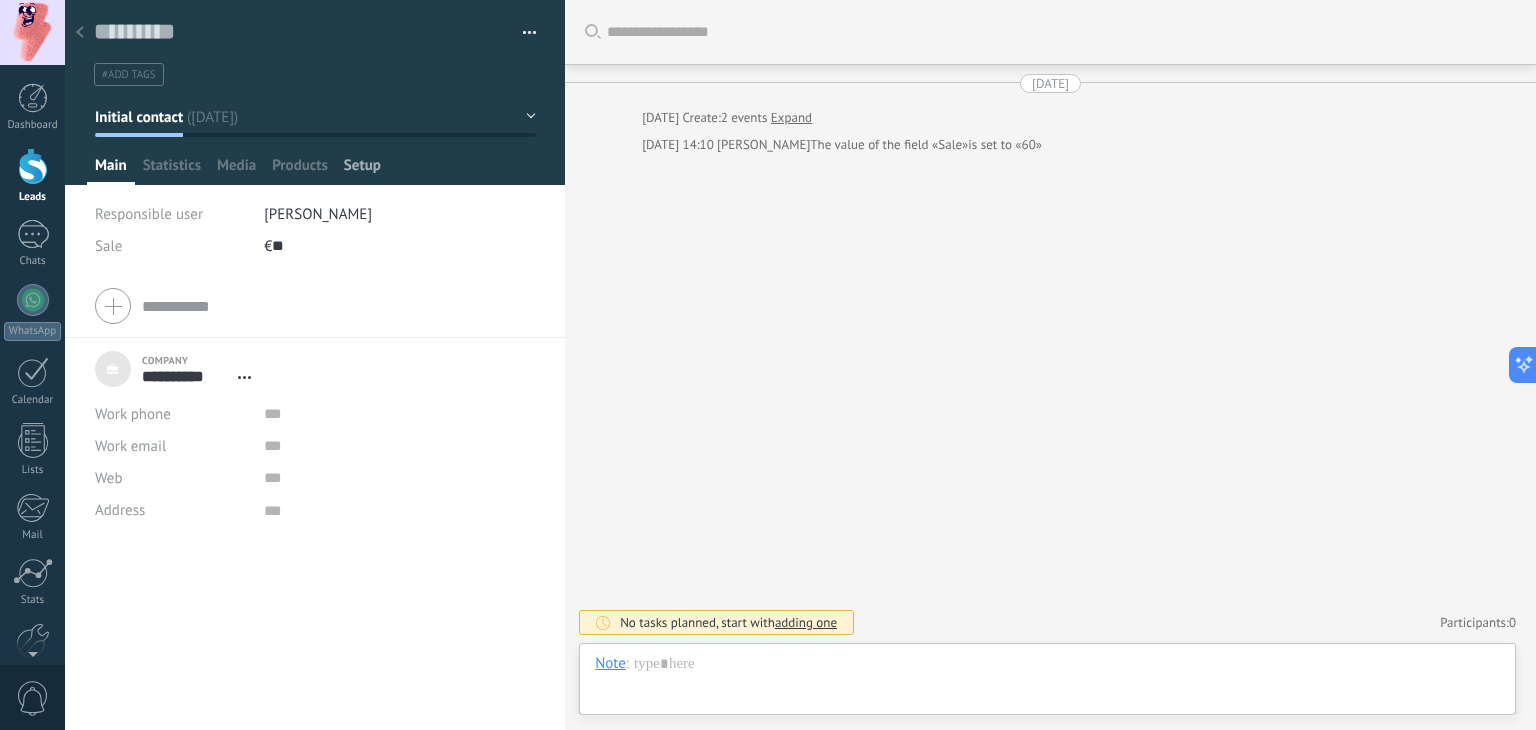 click on "Setup" at bounding box center [362, 170] 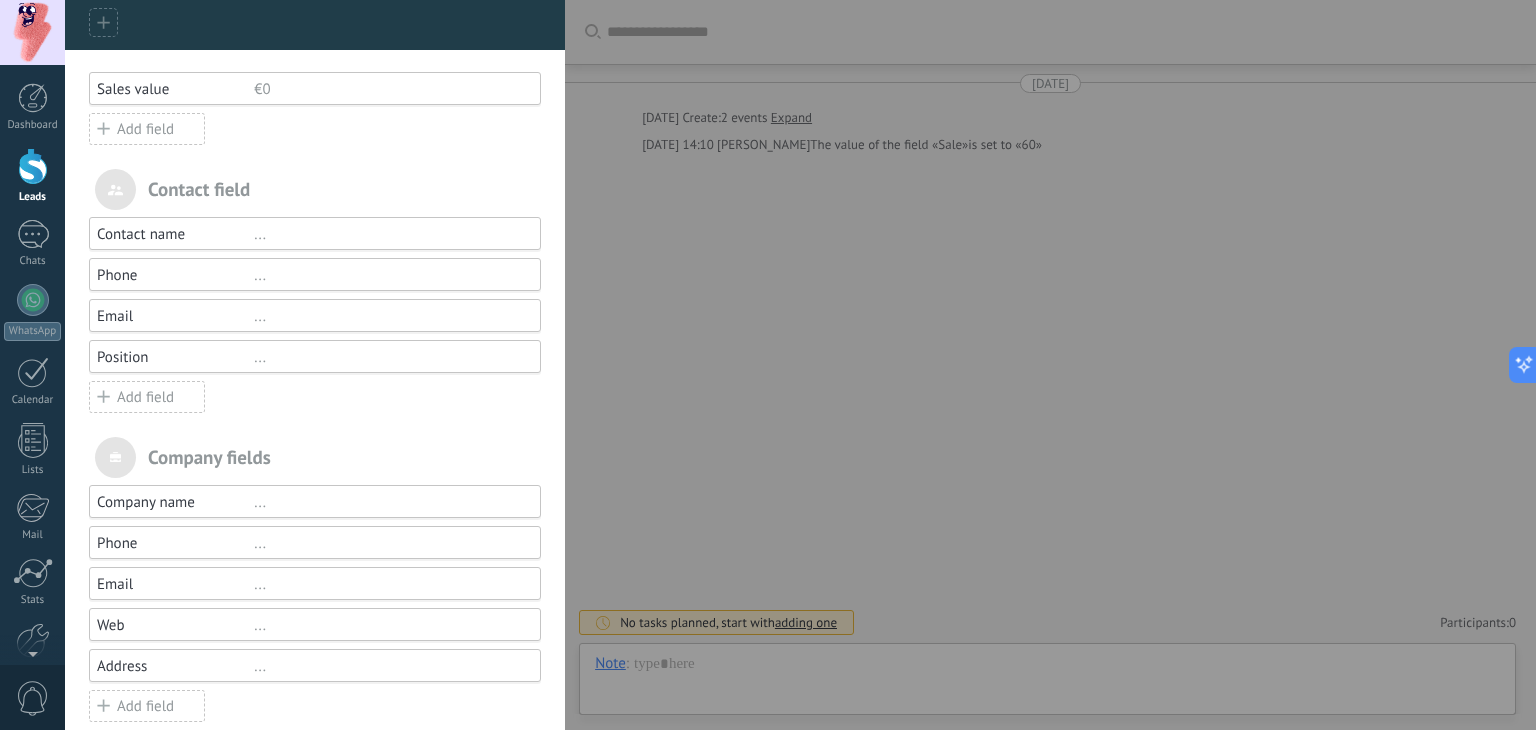 scroll, scrollTop: 169, scrollLeft: 0, axis: vertical 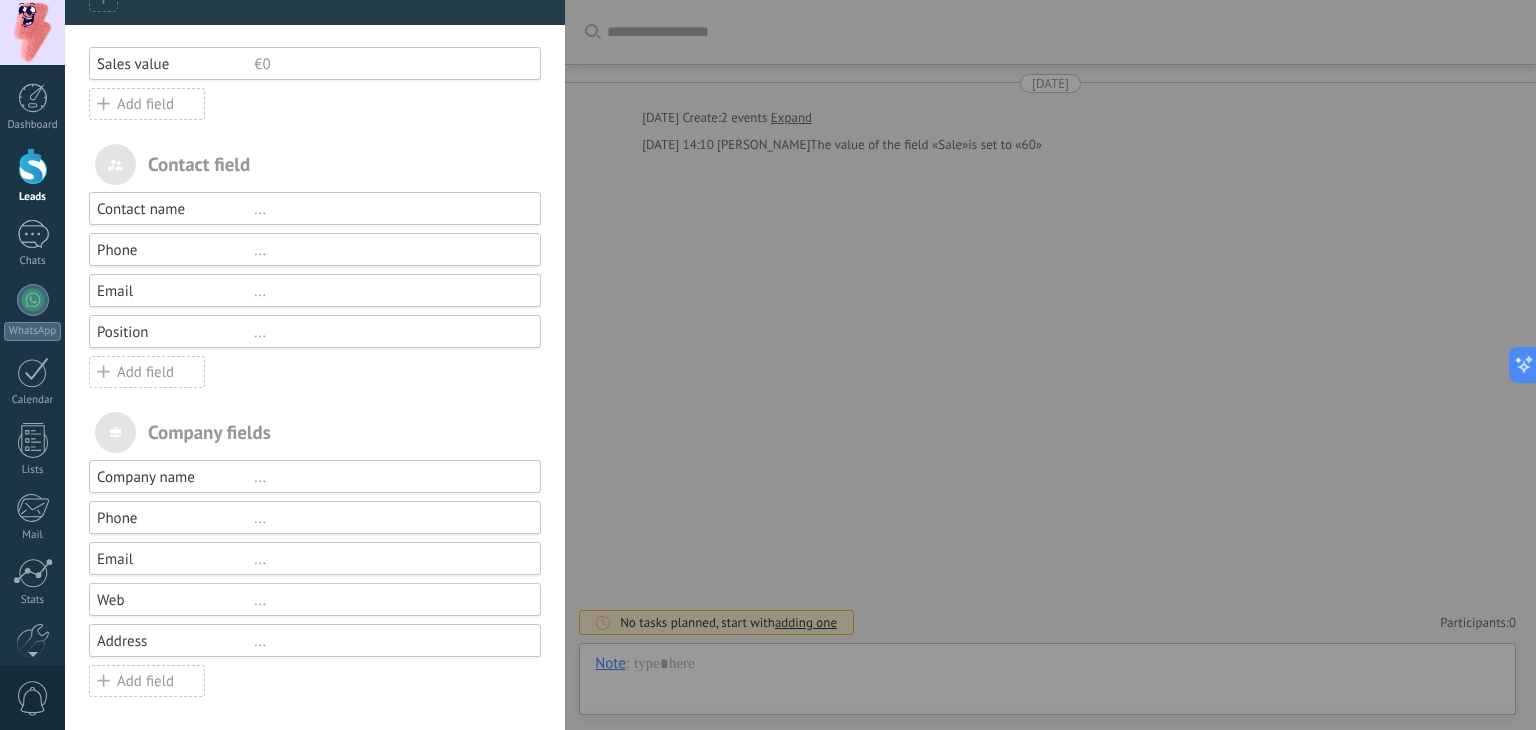 click on "Add field" at bounding box center (147, 372) 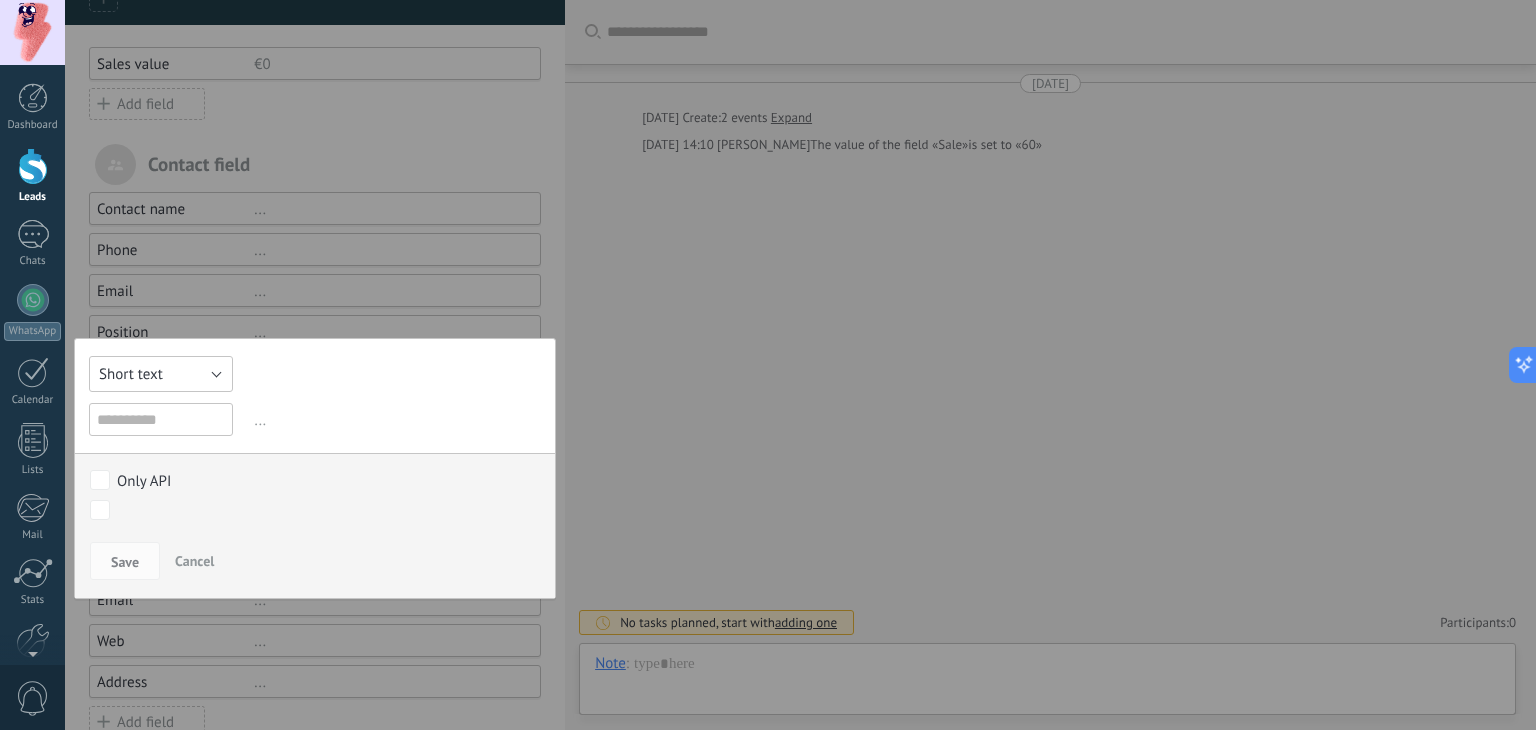 click on "Short text" at bounding box center (161, 374) 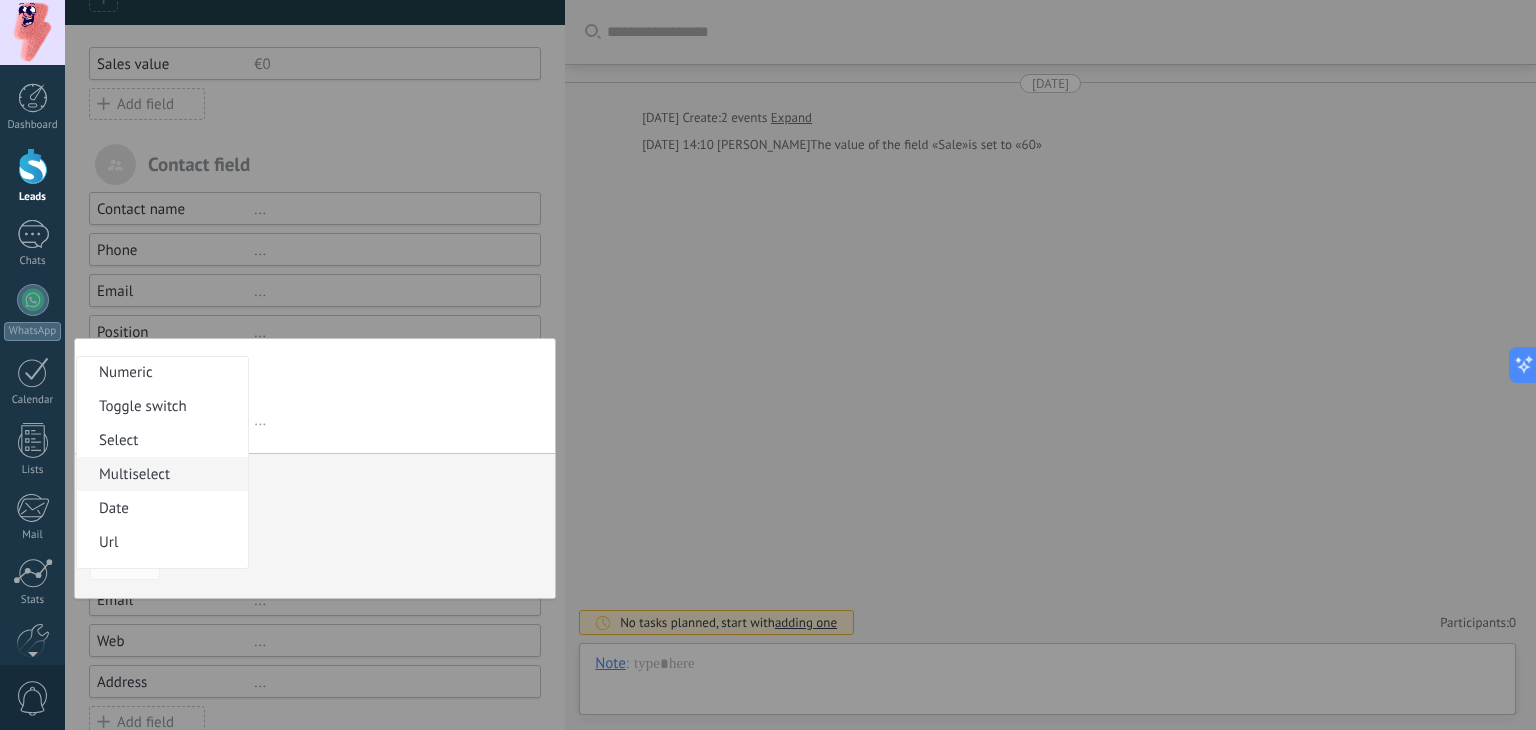 scroll, scrollTop: 0, scrollLeft: 0, axis: both 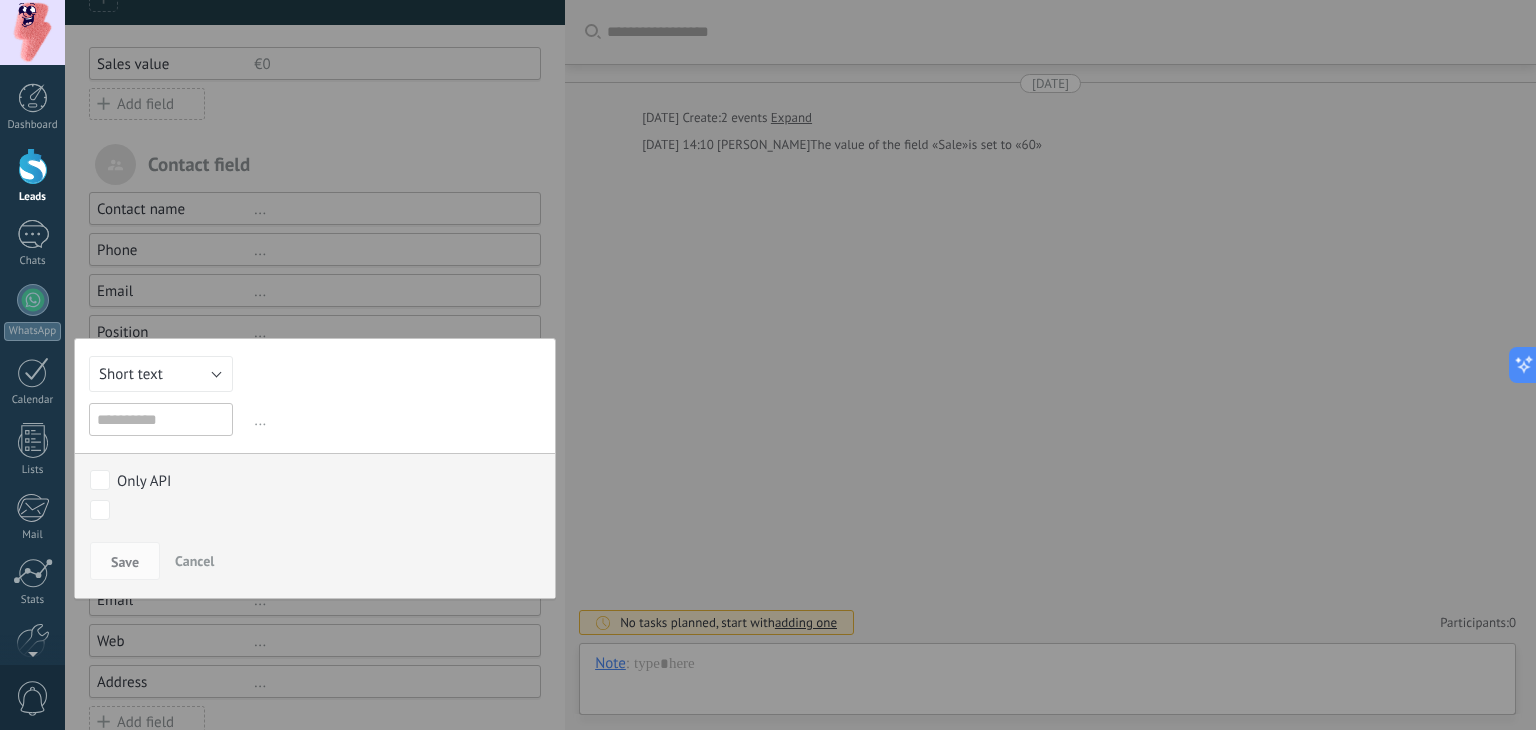 click on "Short text Numeric Toggle switch Select Multiselect Date Url Long text Radiobutton Short address Address Birthday Tax ID Date and time Currency File Short text ... The currency field allows you to enter monetary values outside of your account’s currency Use a formula to calculate the value = [ — insert a field * — multiply / — divide + — add - — subtract ( ) — parentheses Use a formula to fill in the field’s value automatically. For example,  [Sale] * 0.2  will calculate and fill in a 20% discount. Only API Initial contact Discussions Decision making Contract discussion Closed - won Closed - lost Save Cancel" at bounding box center (315, 468) 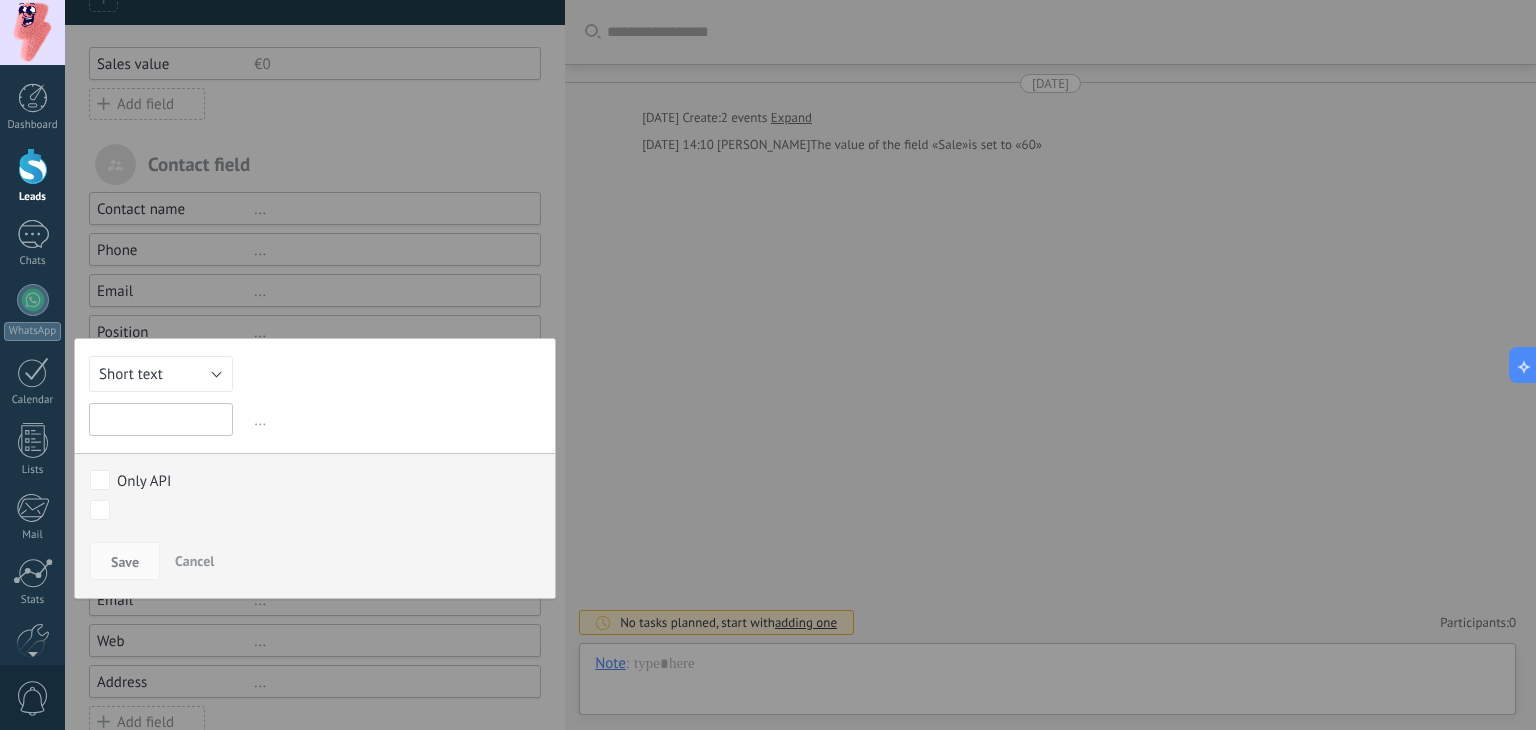 click at bounding box center (161, 419) 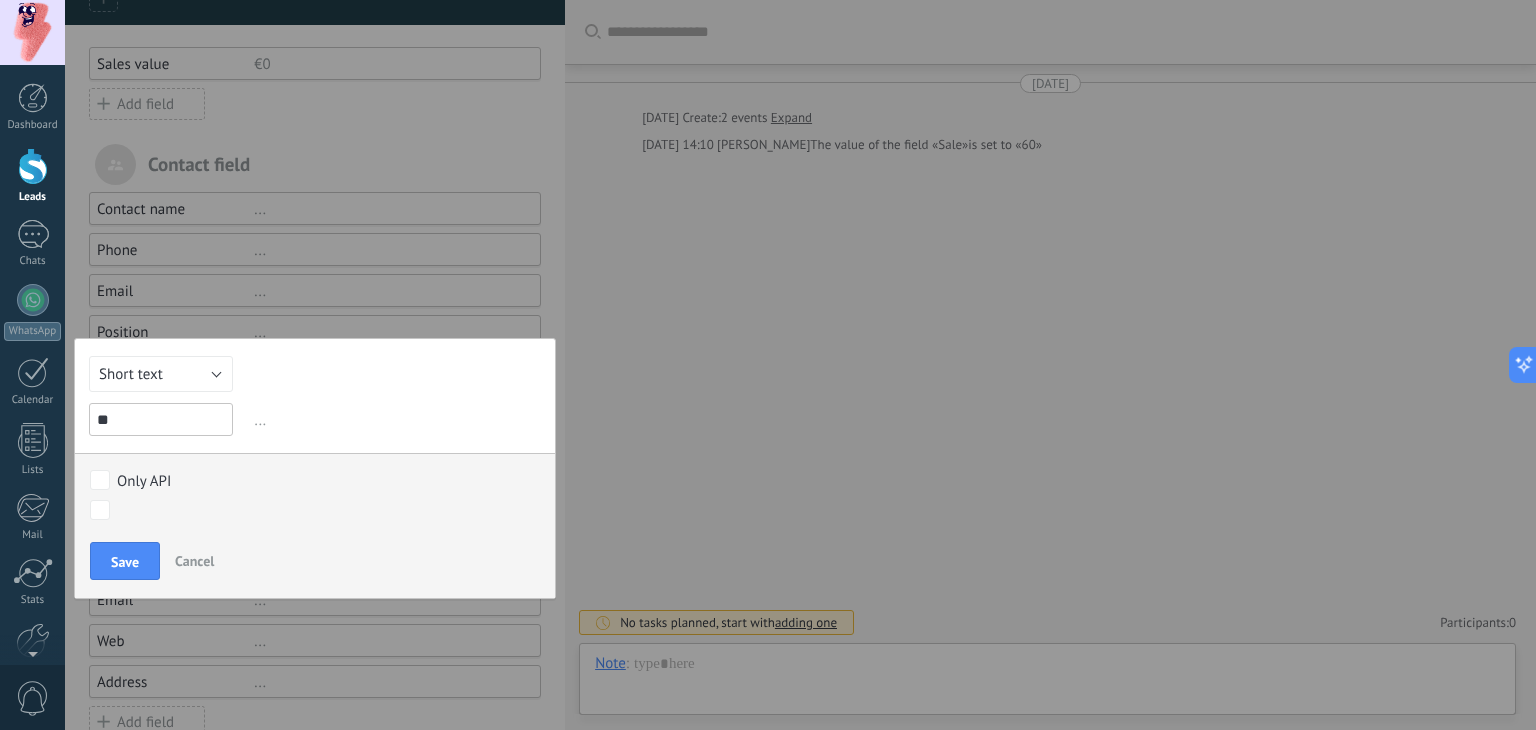 type on "*" 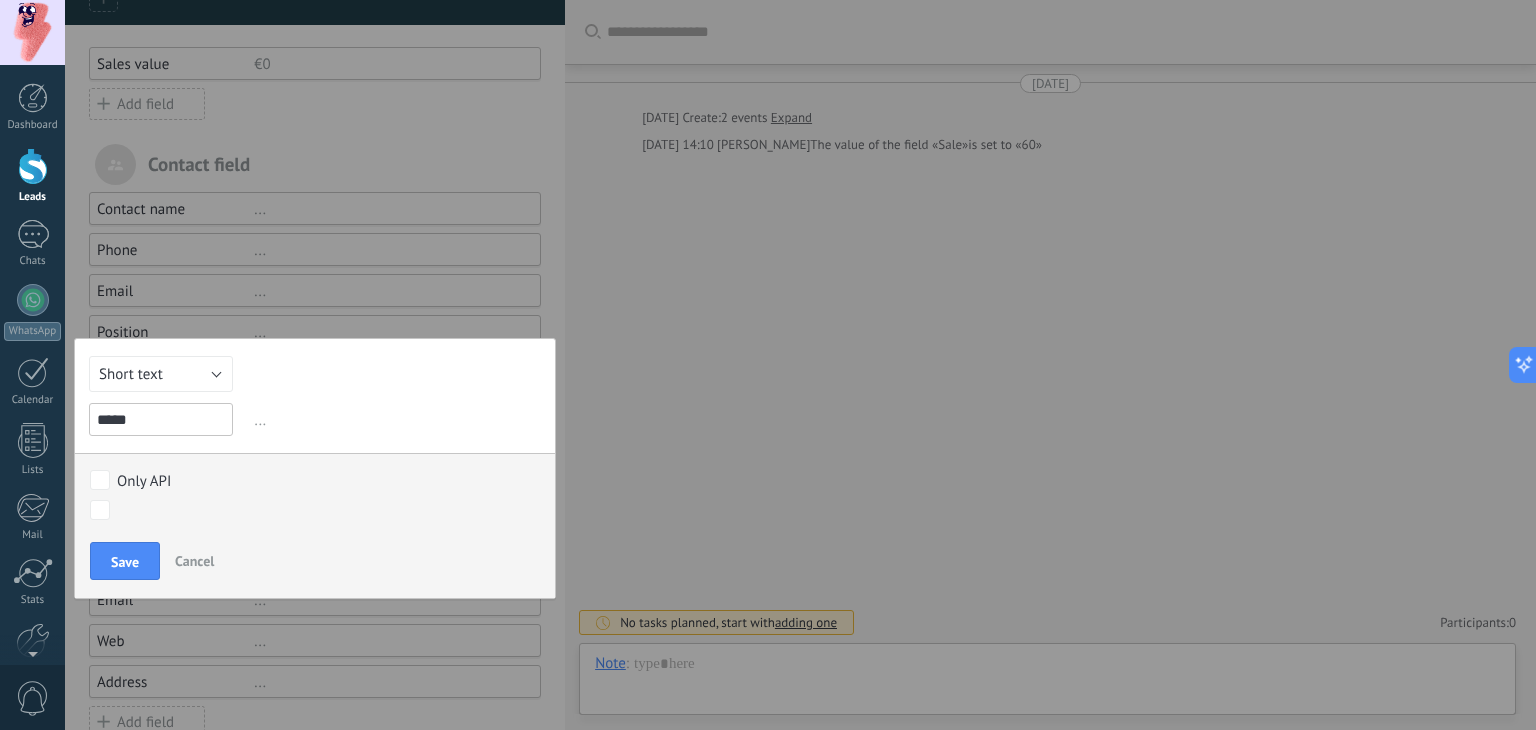 type on "*****" 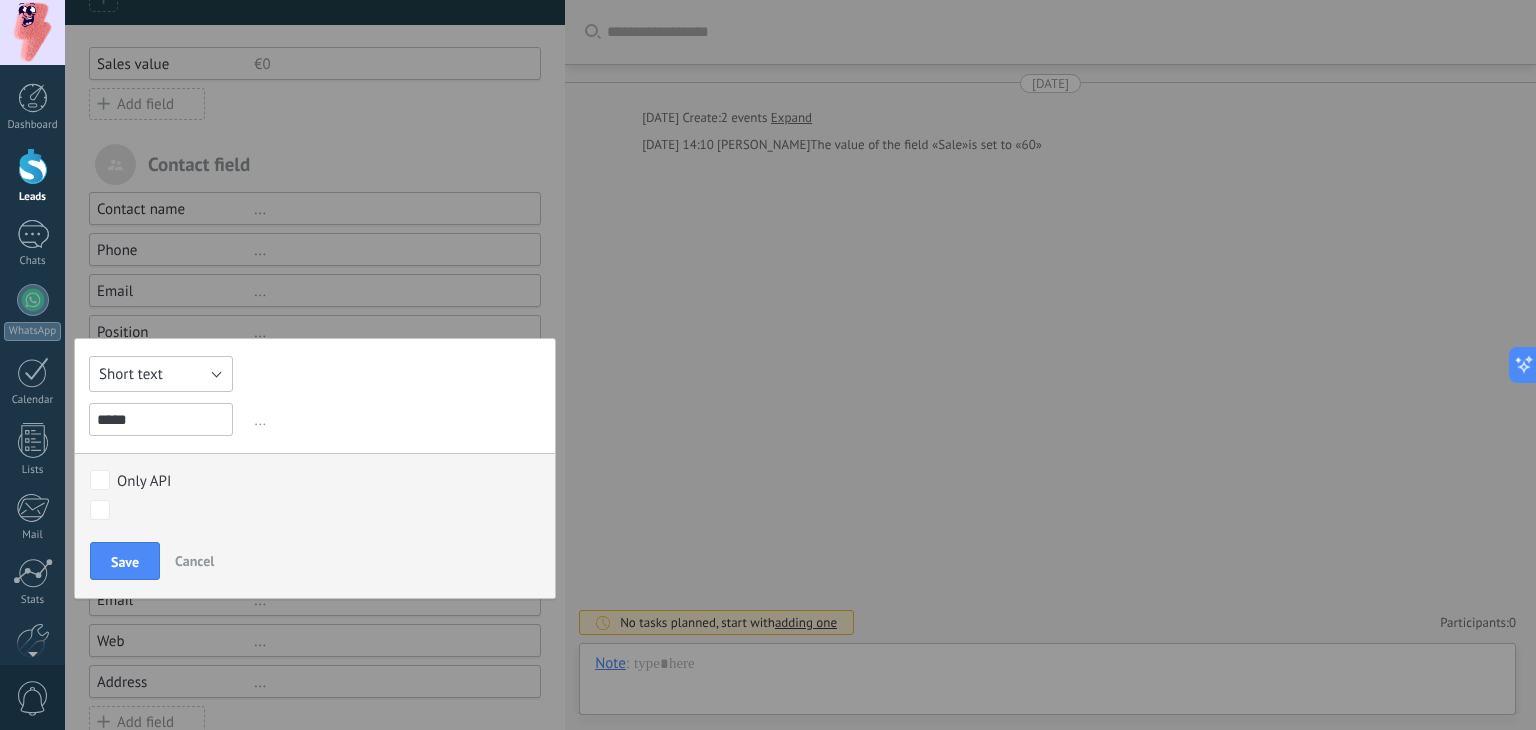 click on "Short text" at bounding box center [161, 374] 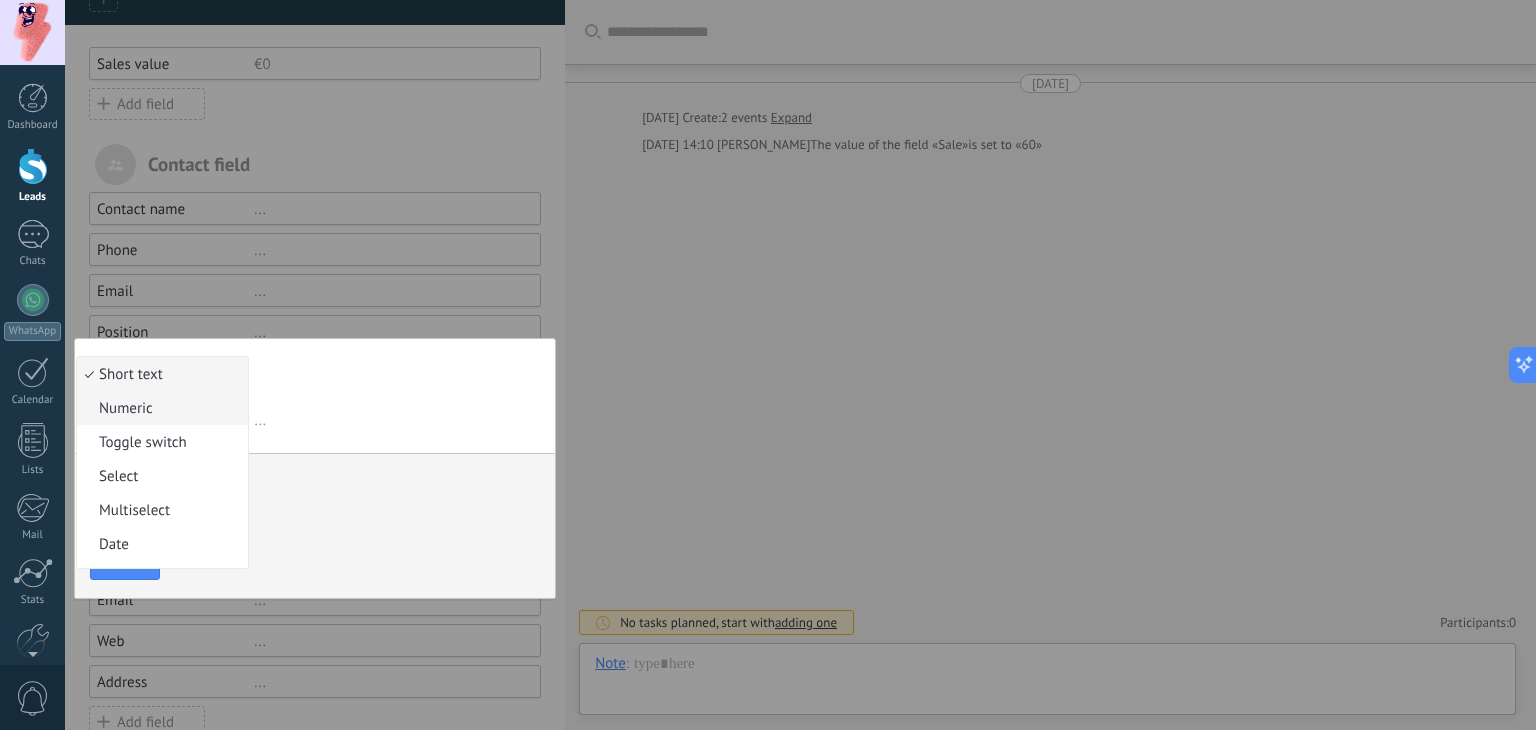 click on "Numeric" at bounding box center (159, 408) 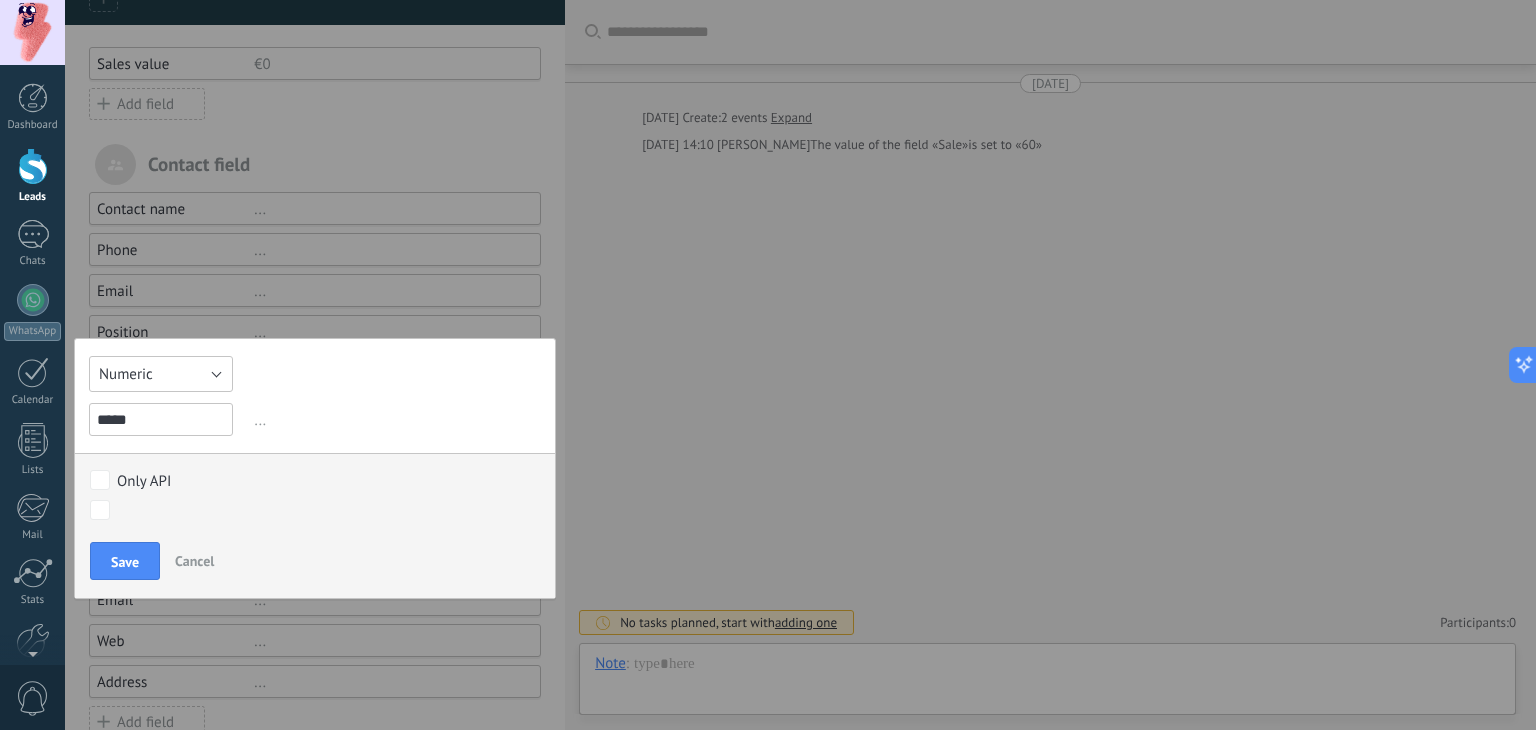 click on "Numeric" at bounding box center (126, 374) 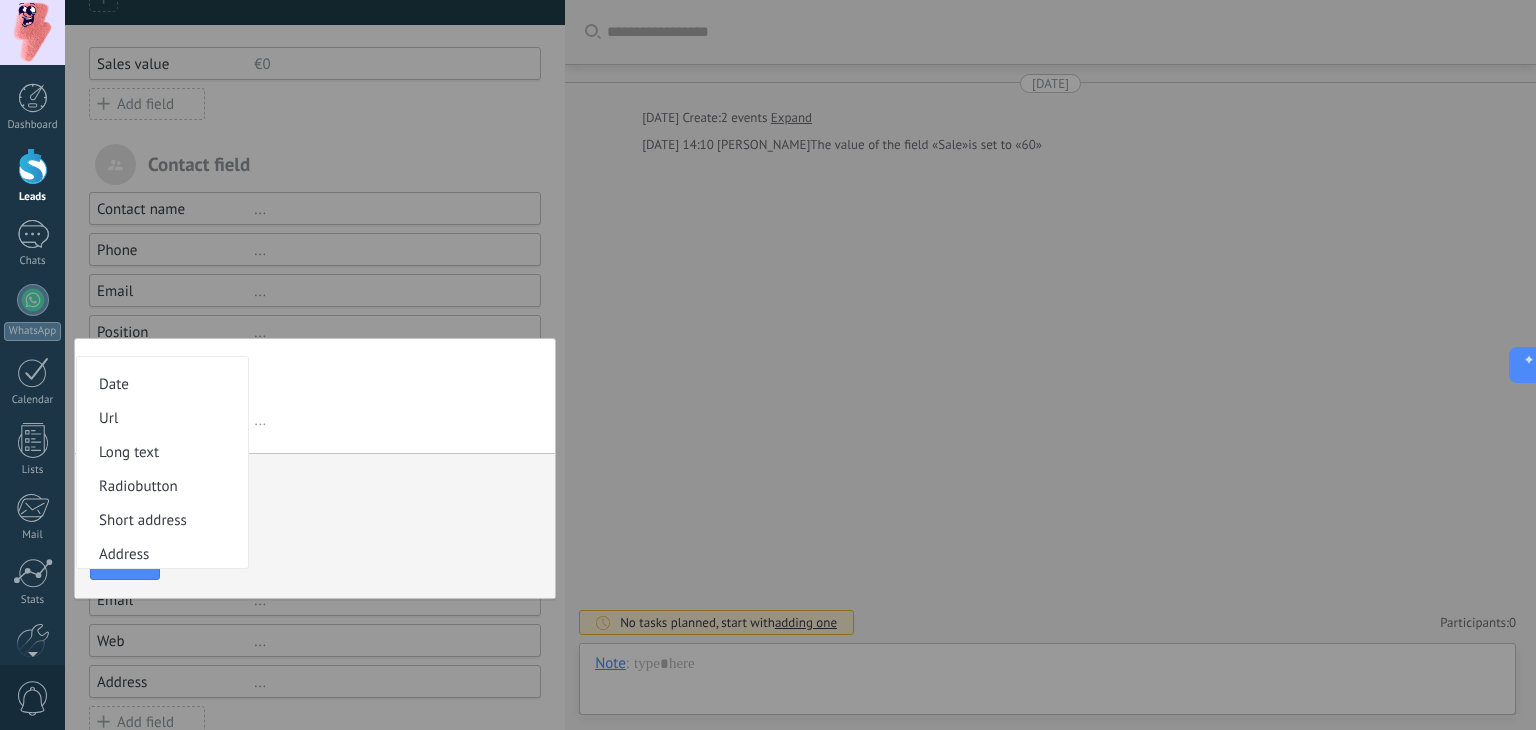 scroll, scrollTop: 0, scrollLeft: 0, axis: both 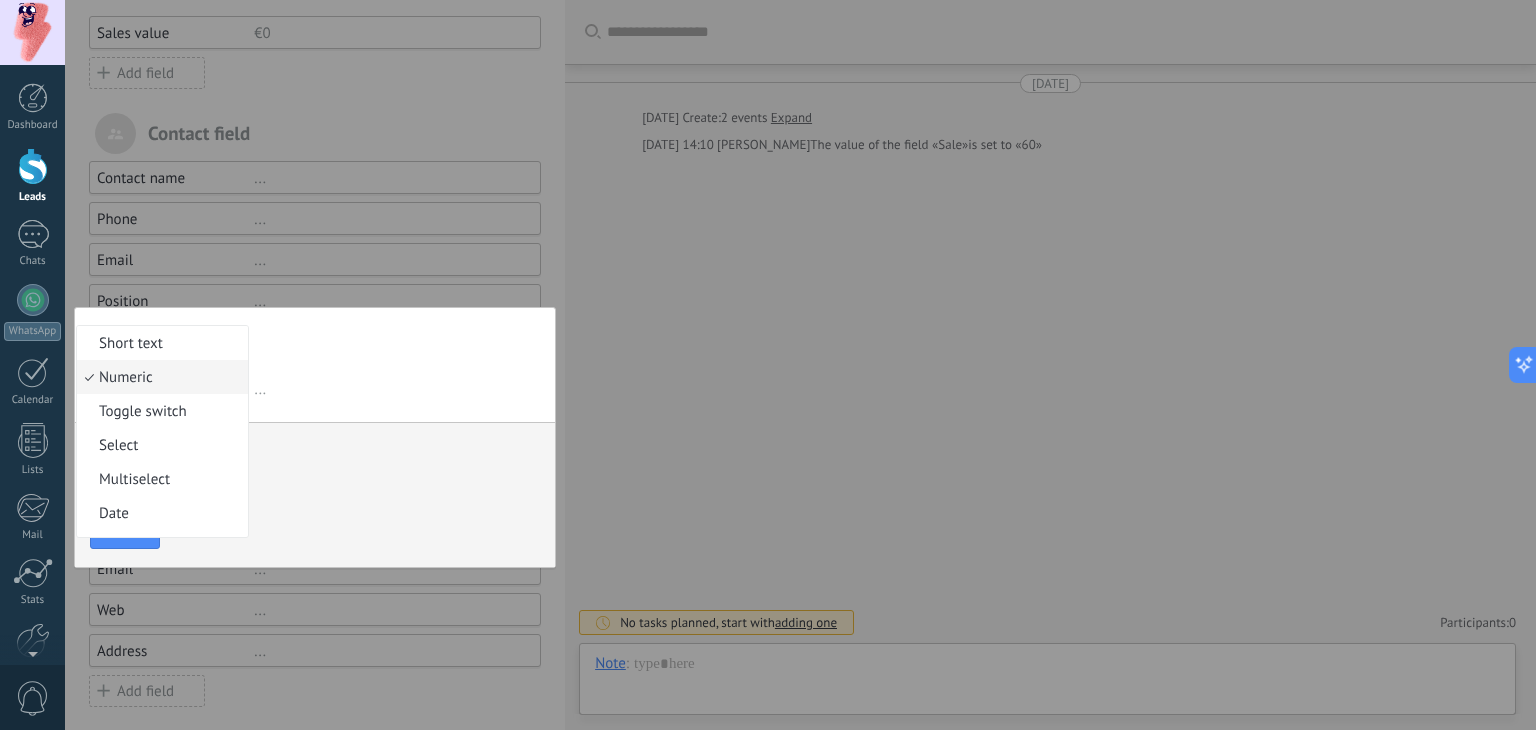 click on "..." at bounding box center (395, 389) 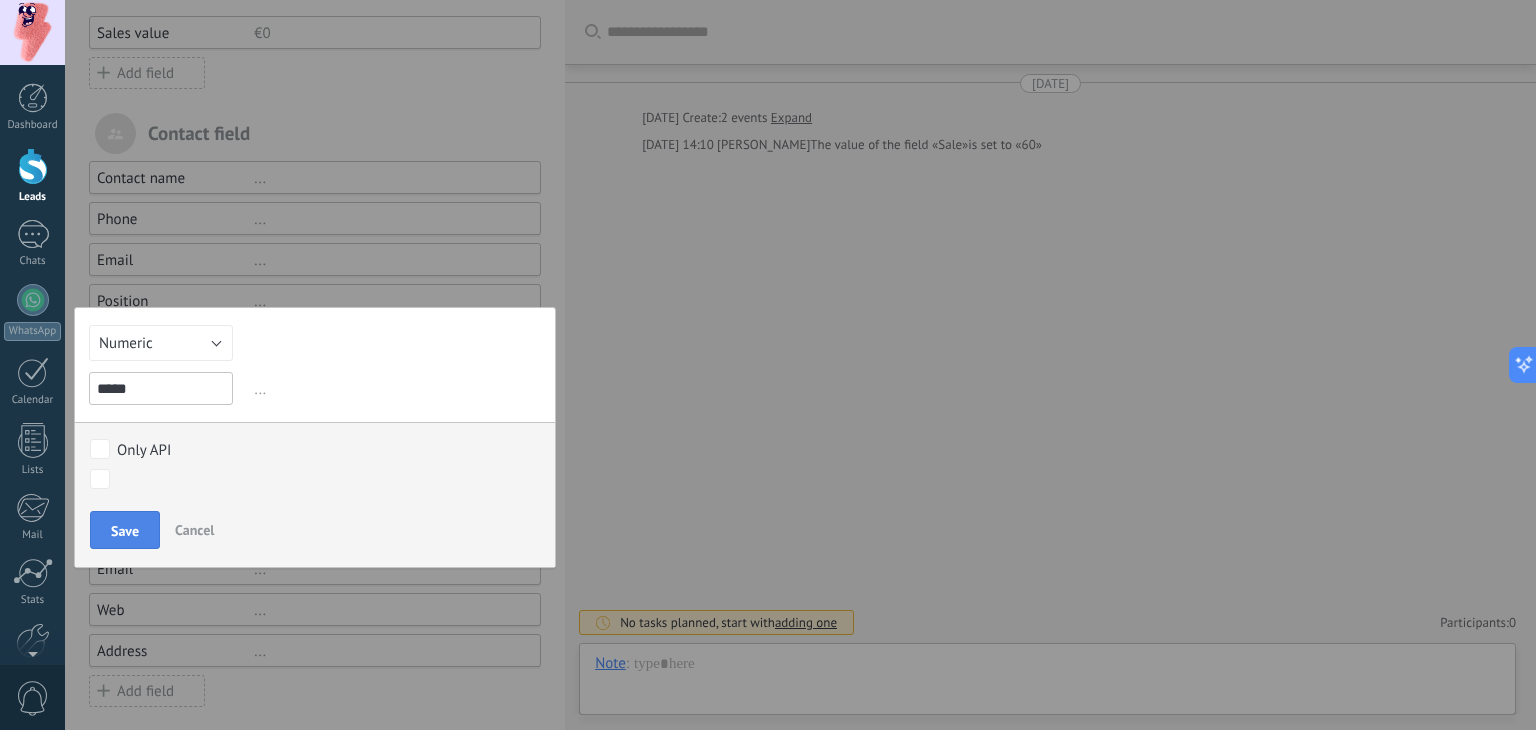 click on "Save" at bounding box center (125, 530) 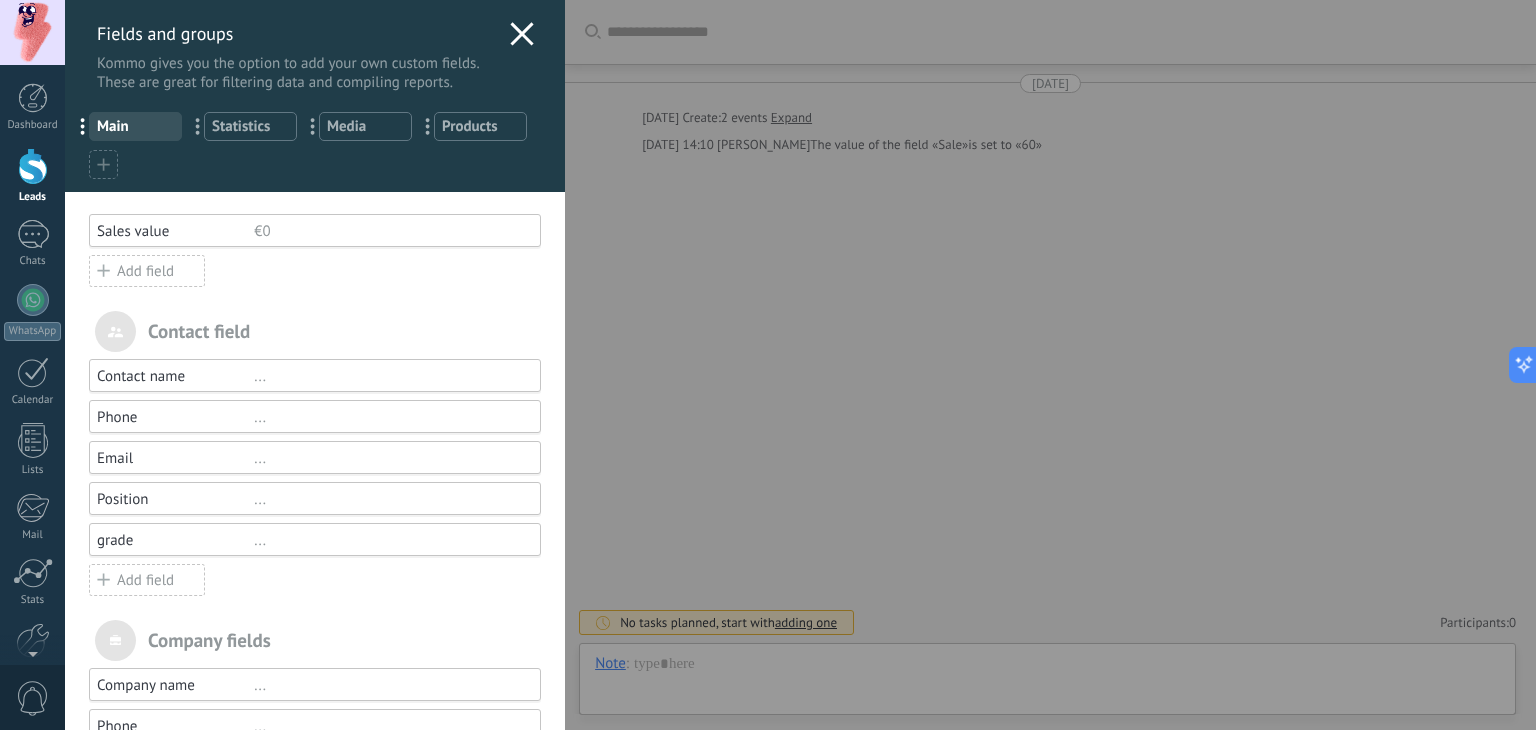 scroll, scrollTop: 0, scrollLeft: 0, axis: both 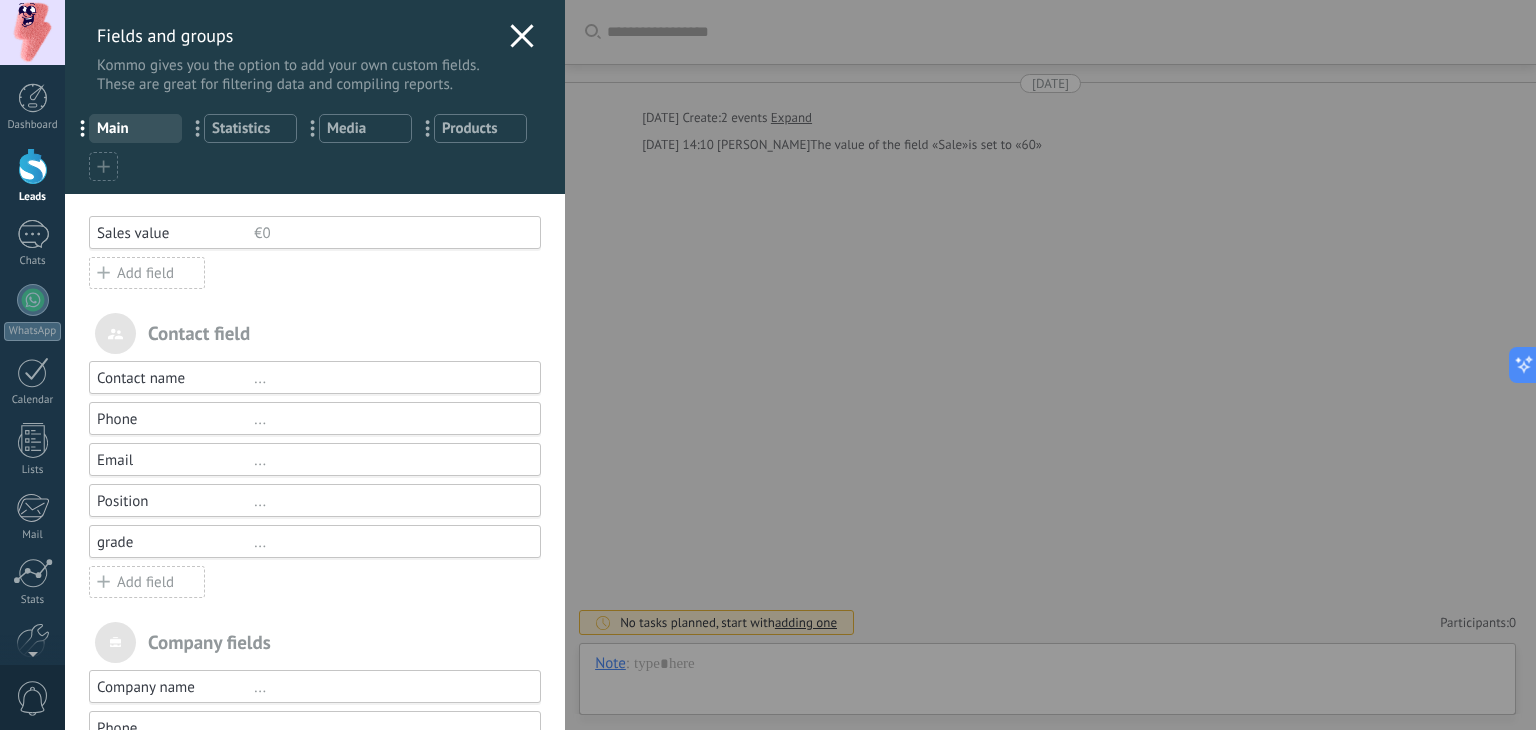 click on "Add field" at bounding box center (147, 273) 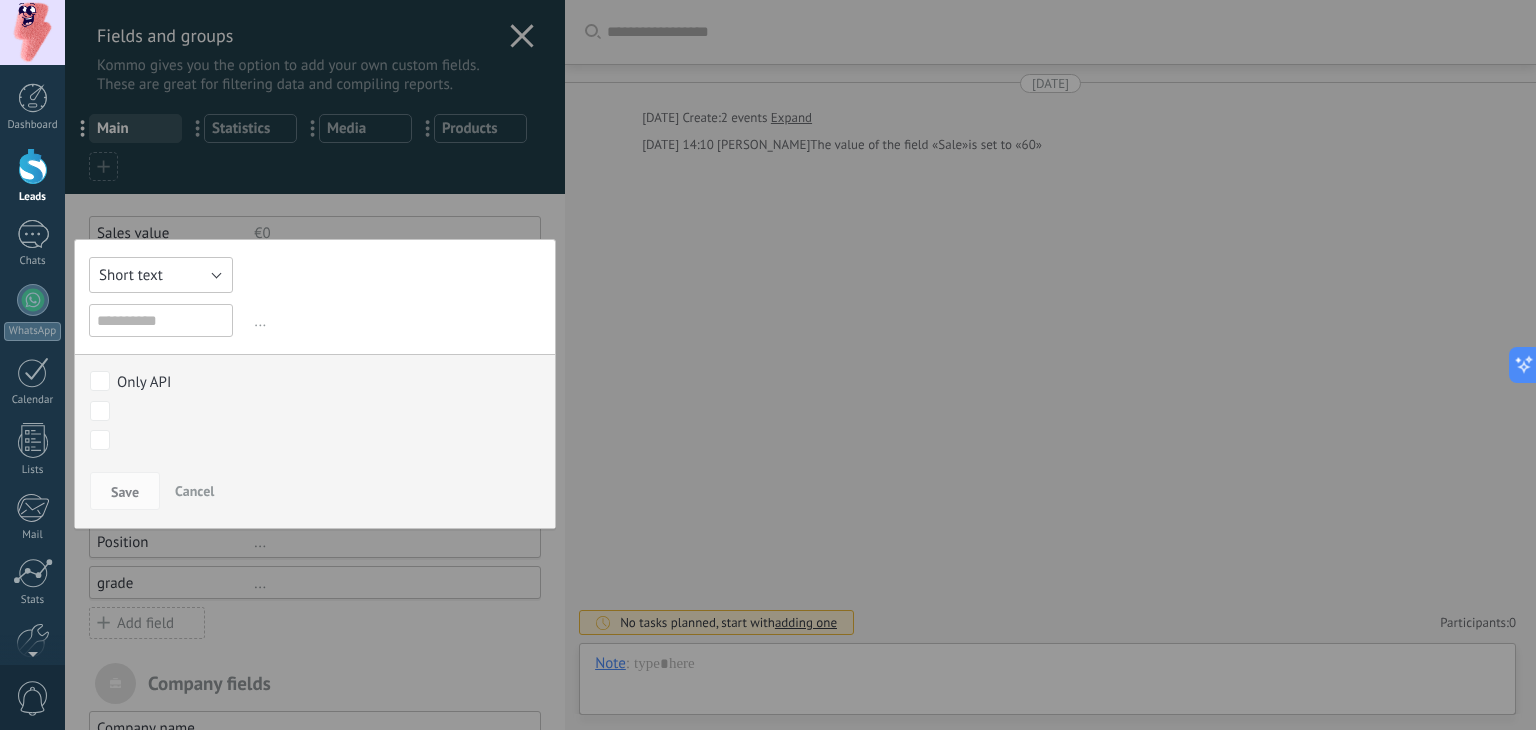 click on "Short text" at bounding box center (161, 275) 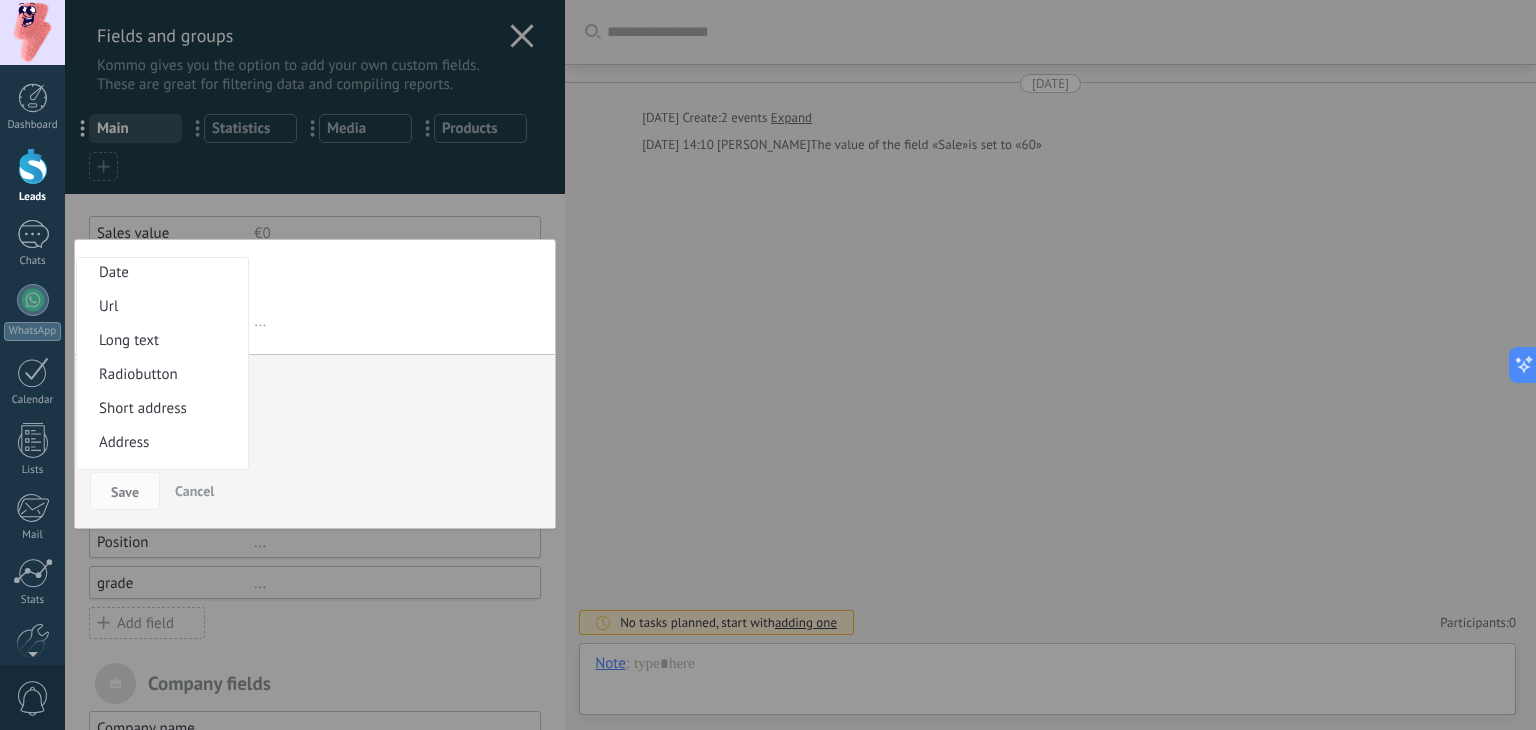 scroll, scrollTop: 370, scrollLeft: 0, axis: vertical 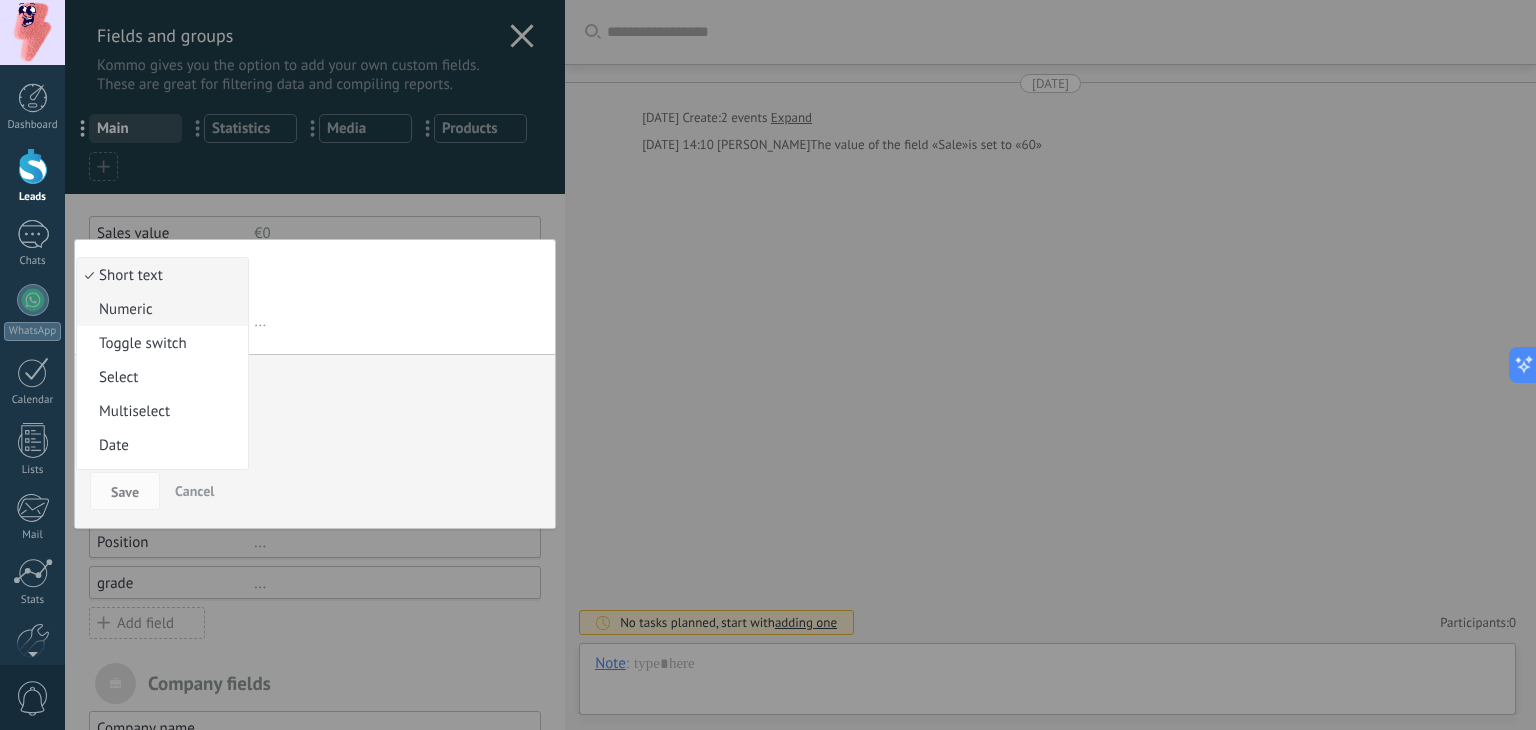 click on "Numeric" at bounding box center (159, 309) 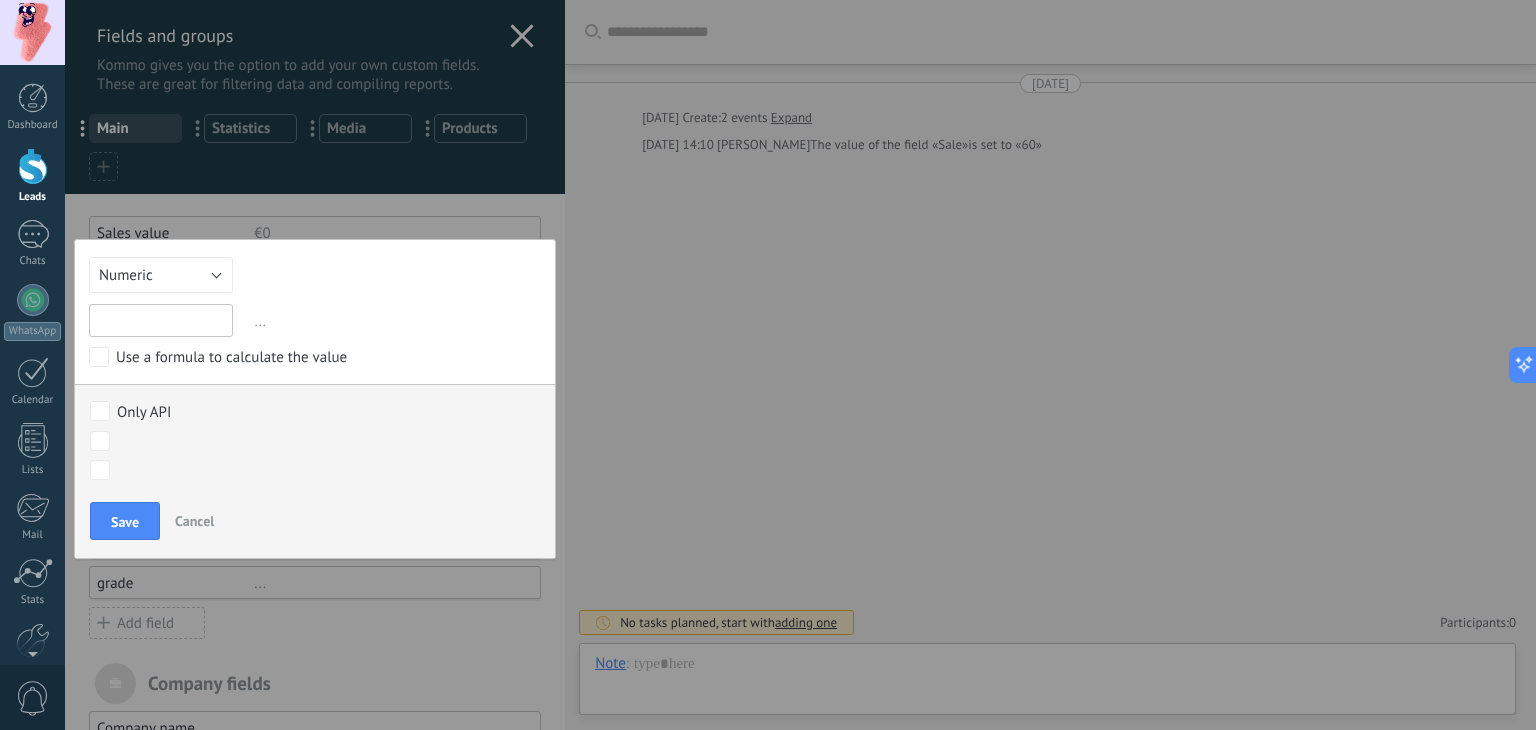 click at bounding box center [161, 320] 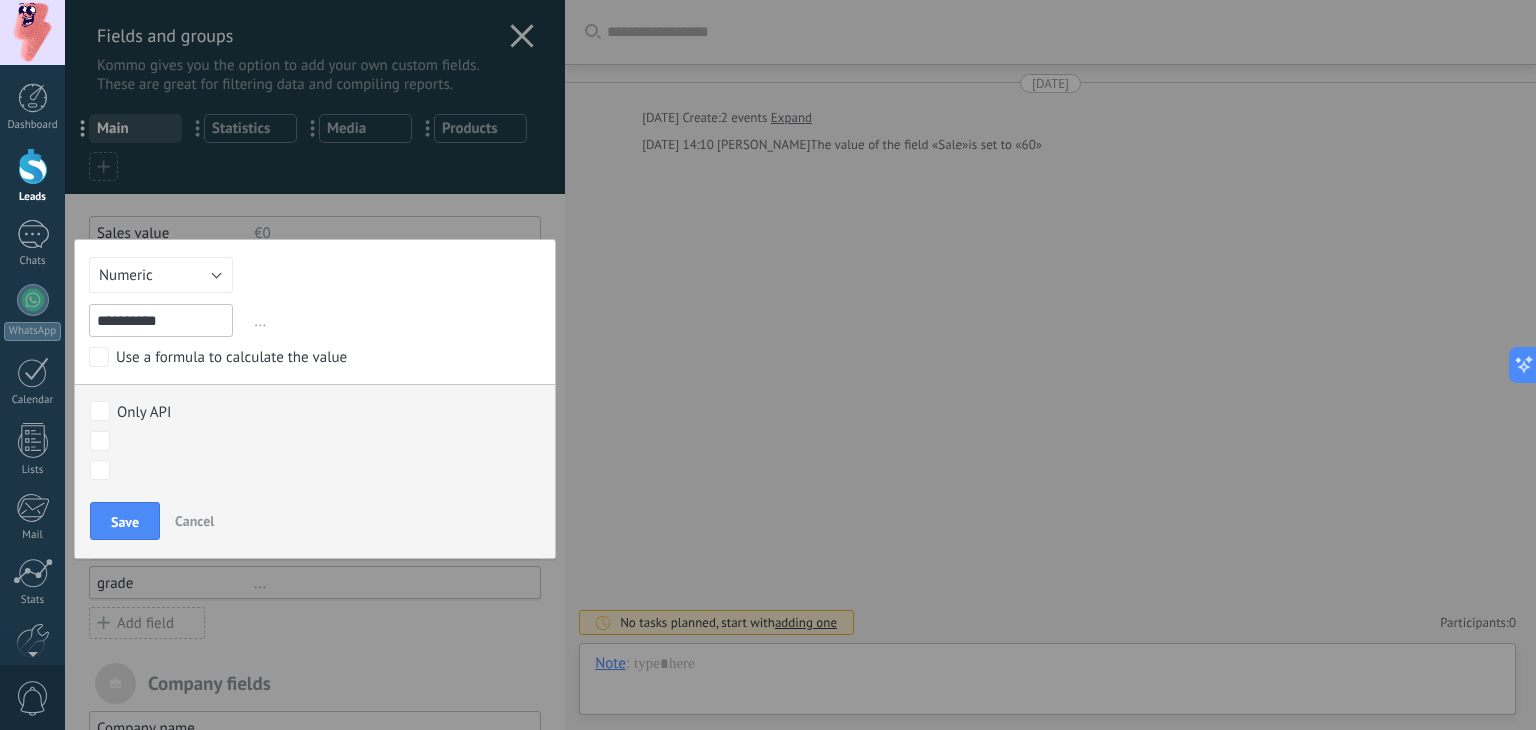 drag, startPoint x: 192, startPoint y: 327, endPoint x: 54, endPoint y: 298, distance: 141.01419 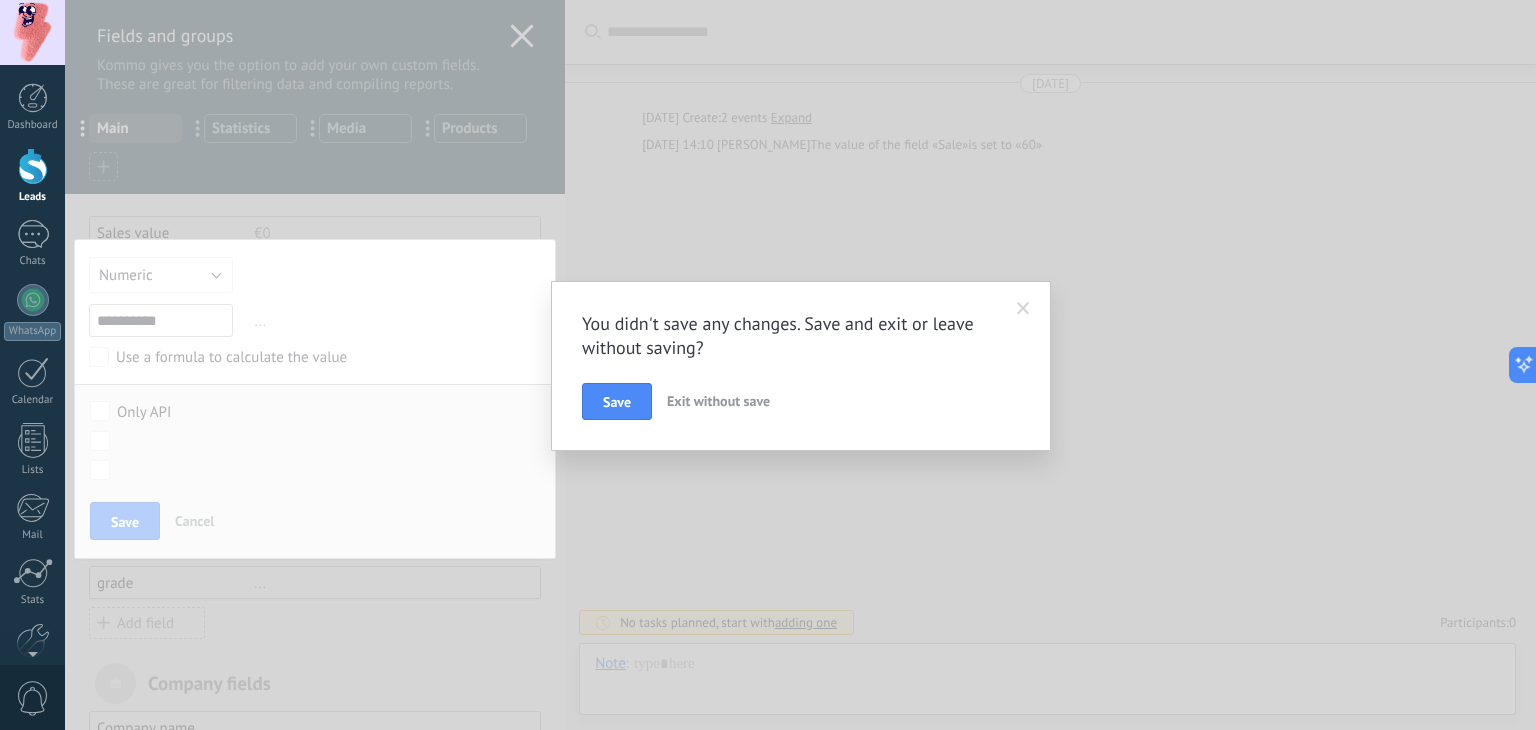 type on "**********" 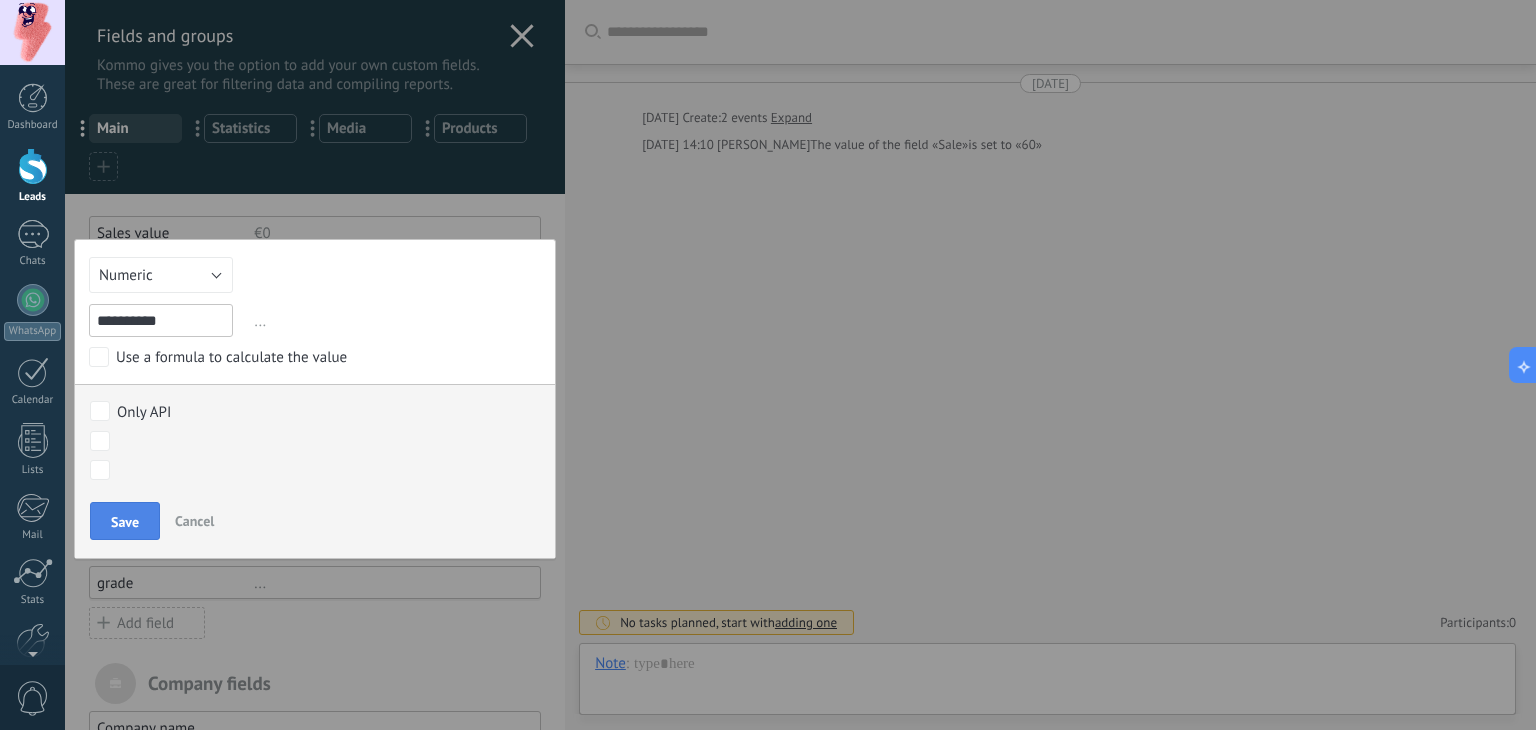 click on "Save" at bounding box center [125, 522] 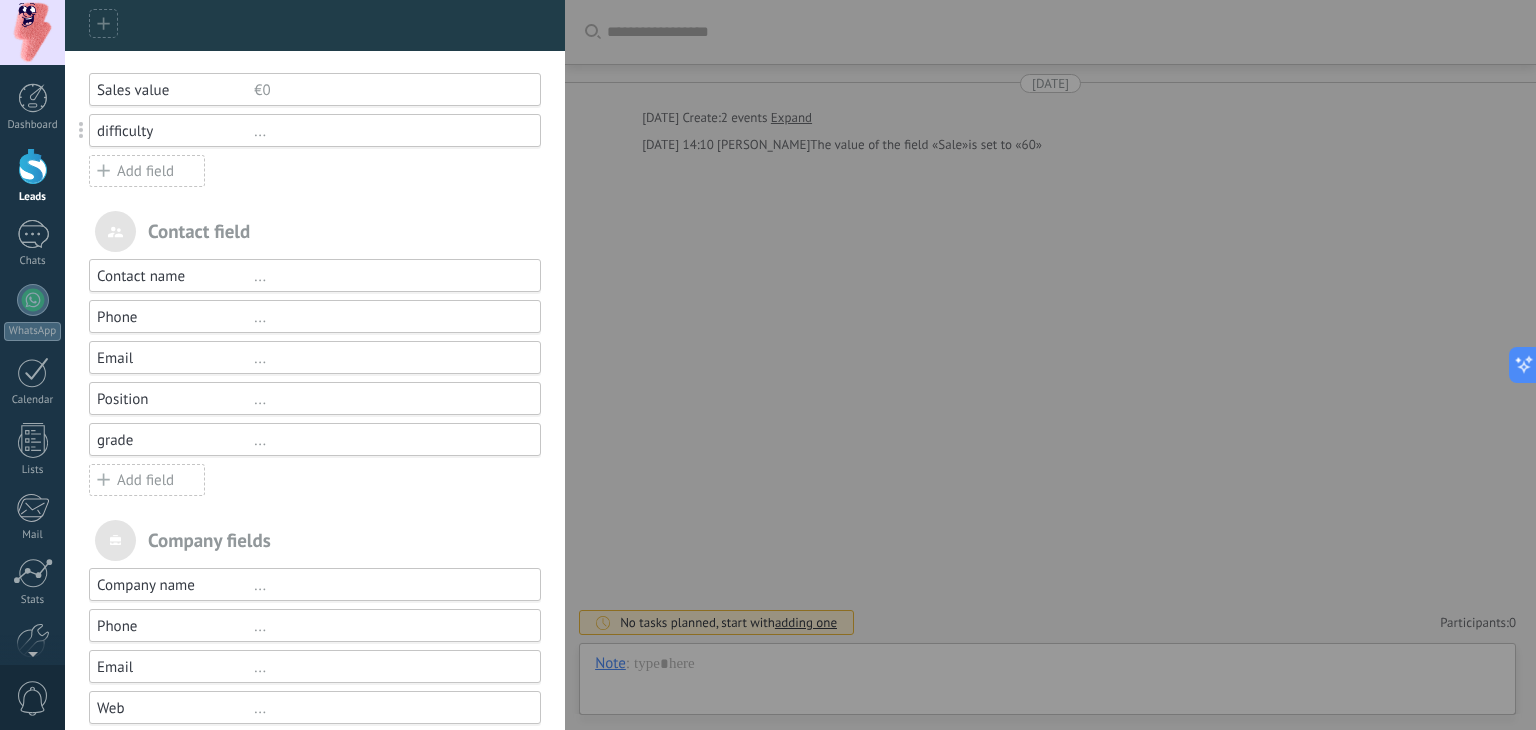 scroll, scrollTop: 0, scrollLeft: 0, axis: both 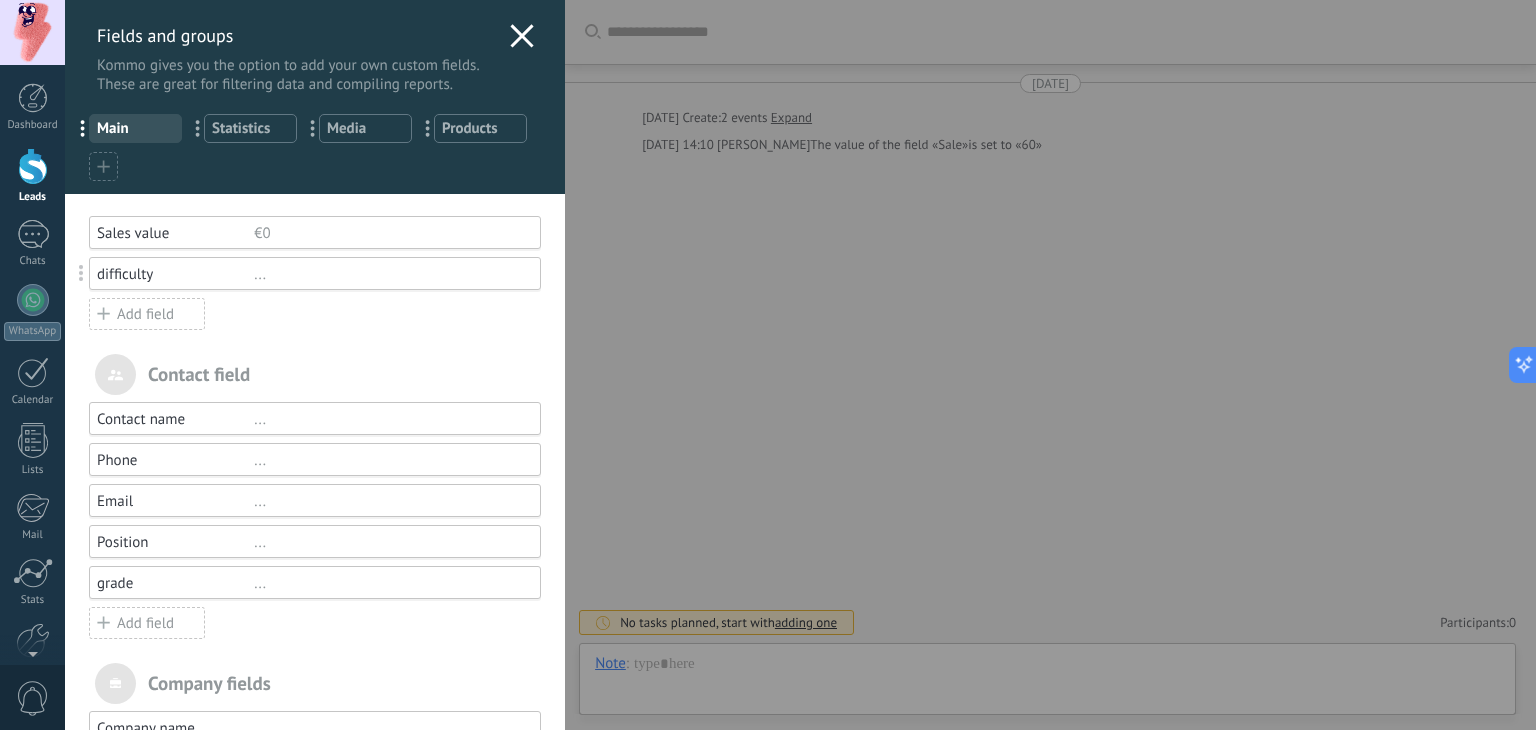 click on "Fields and groups Kommo gives you the option to add your own custom fields. These are great for filtering data and compiling reports. ... Main ... Statistics ... Media ... Products You have reached the limit of custom fields in the Trial period Plan. Sales value €0 difficulty ... Add field utm_content ... utm_medium ... utm_campaign ... utm_source ... utm_term ... utm_referrer ... referrer ... gclientid ... gclid ... fbclid ... Add tracker Contact field Contact name ... Phone ... Email ... Position ... grade ... Add field Company fields Company name ... Phone ... Email ... Web ... Address ... Add field" at bounding box center [800, 365] 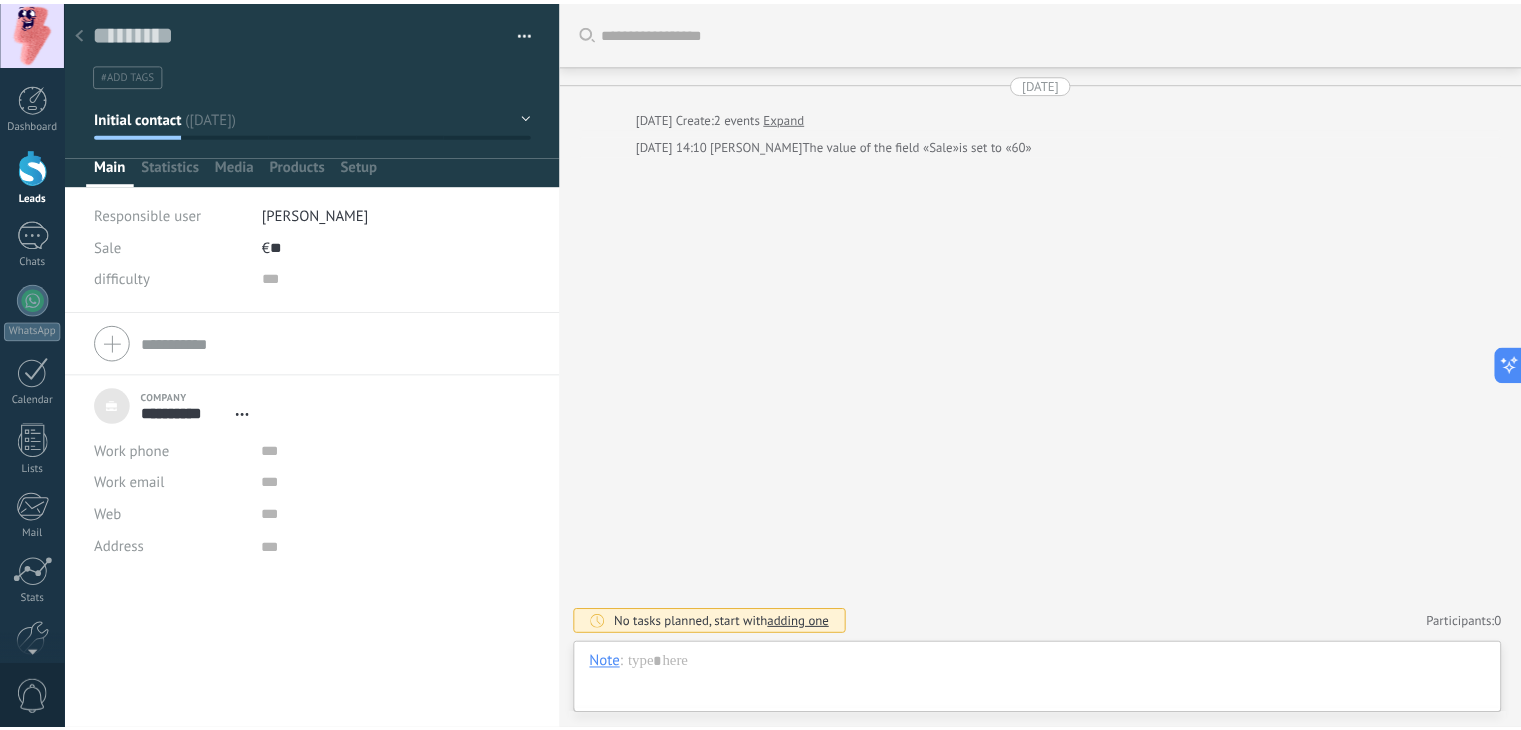 scroll, scrollTop: 20, scrollLeft: 0, axis: vertical 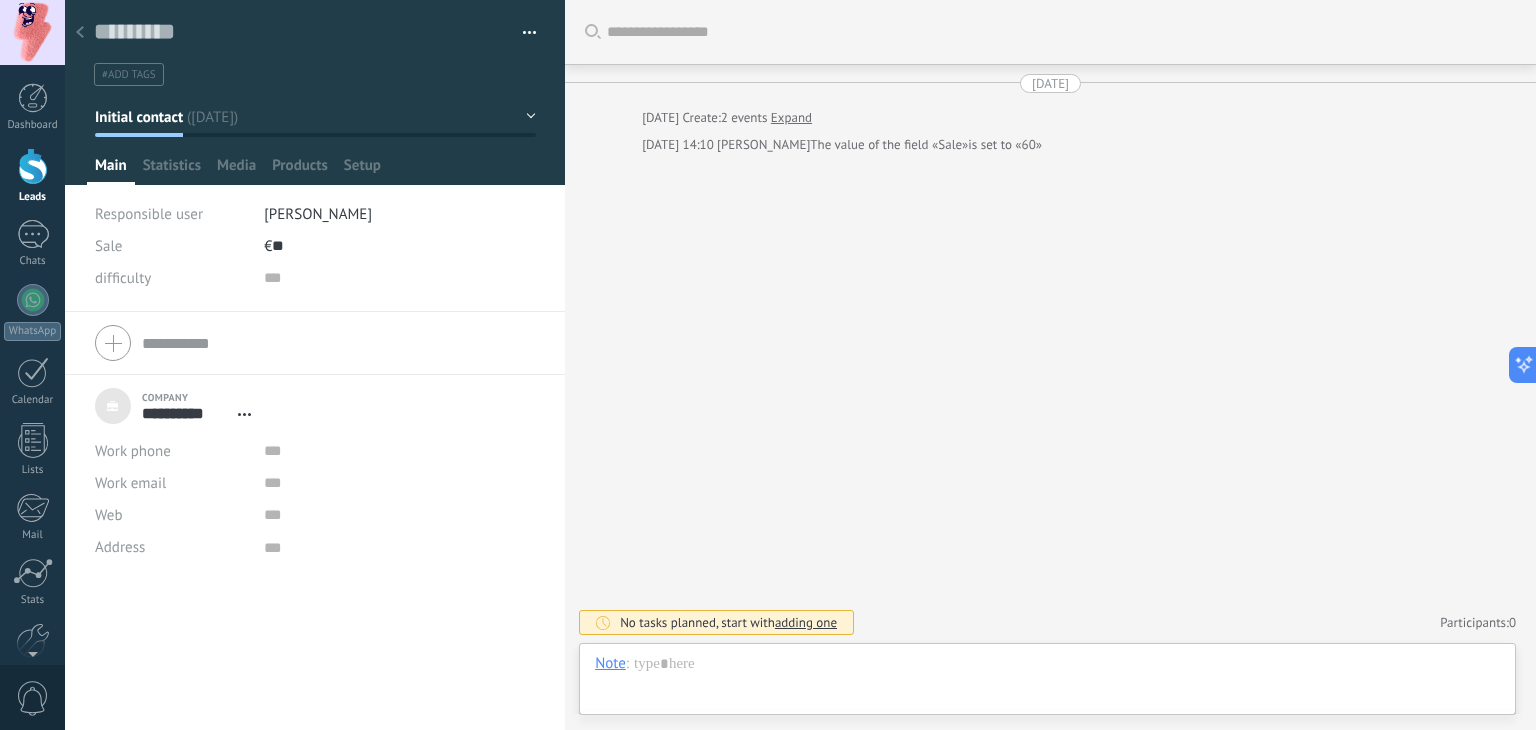 click at bounding box center [33, 166] 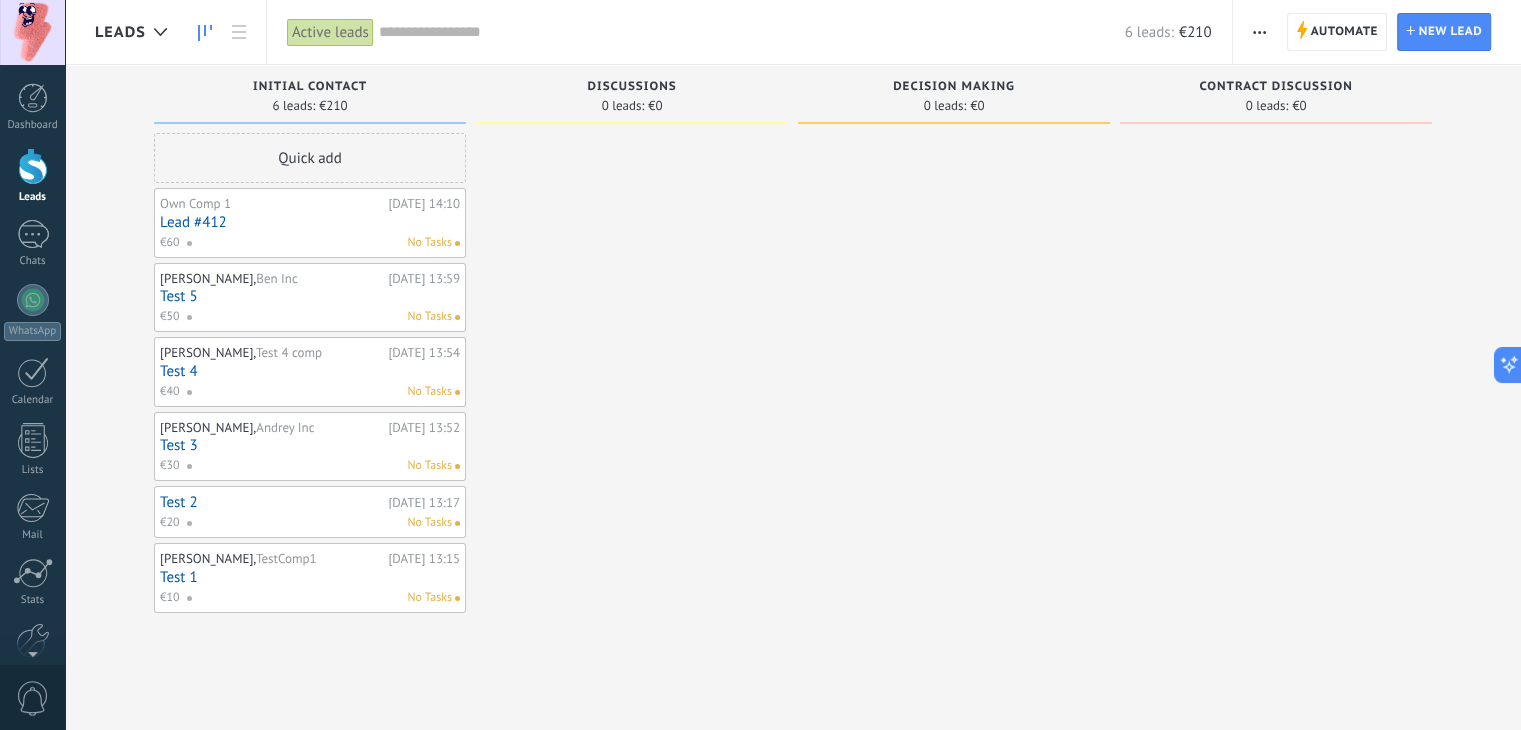 click on "Quick add" at bounding box center [310, 158] 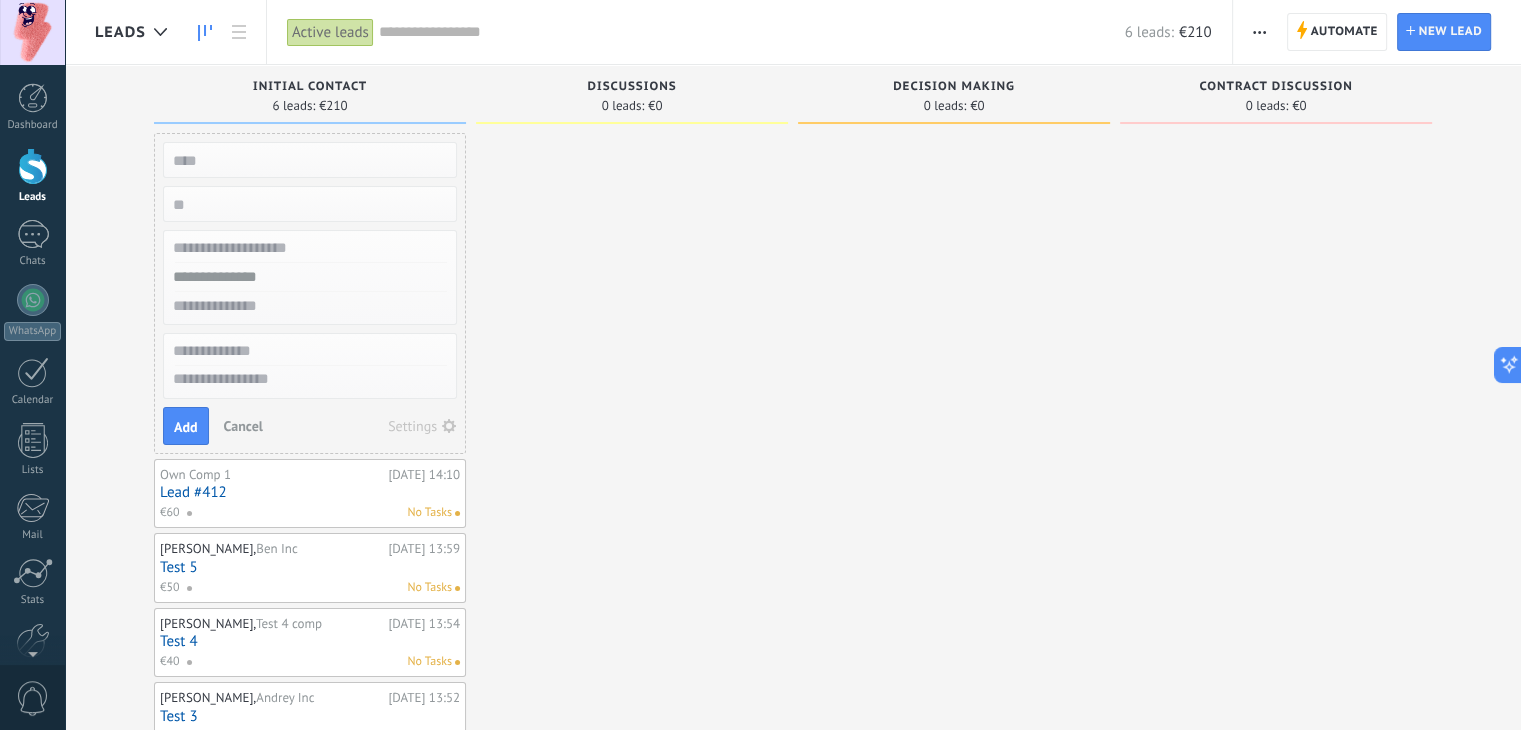 click on "Settings" at bounding box center (412, 426) 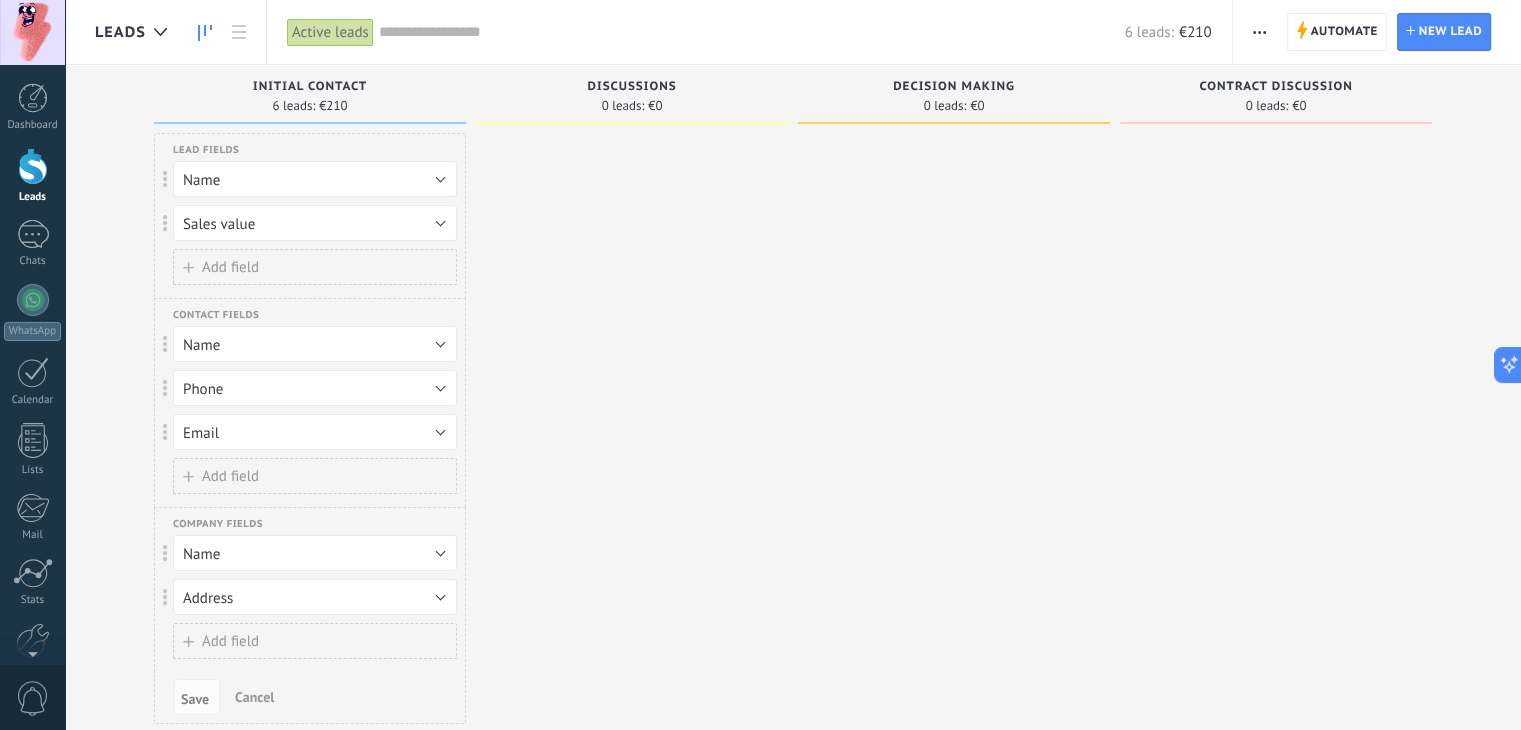 click on "Add field" at bounding box center [230, 267] 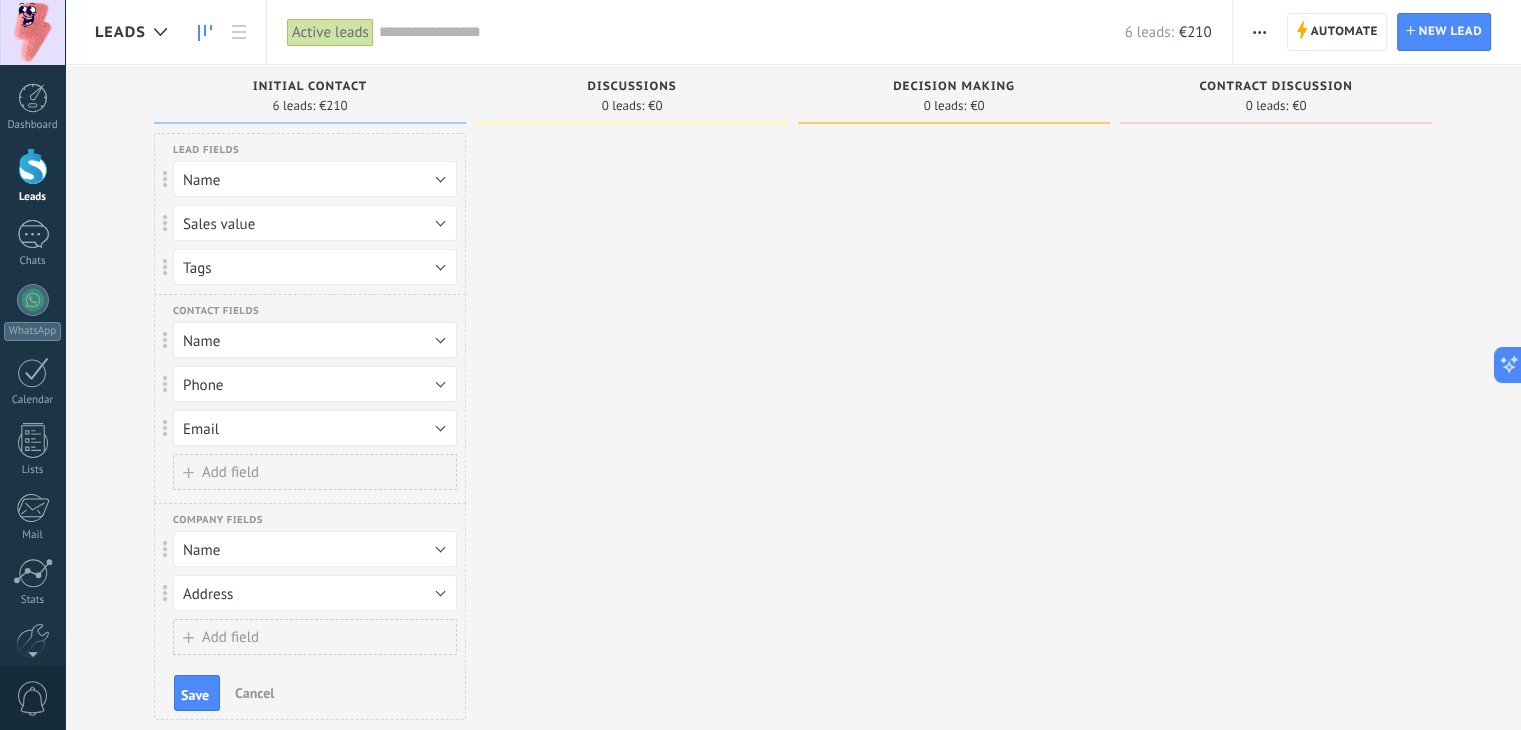click on "Add field" at bounding box center (230, 472) 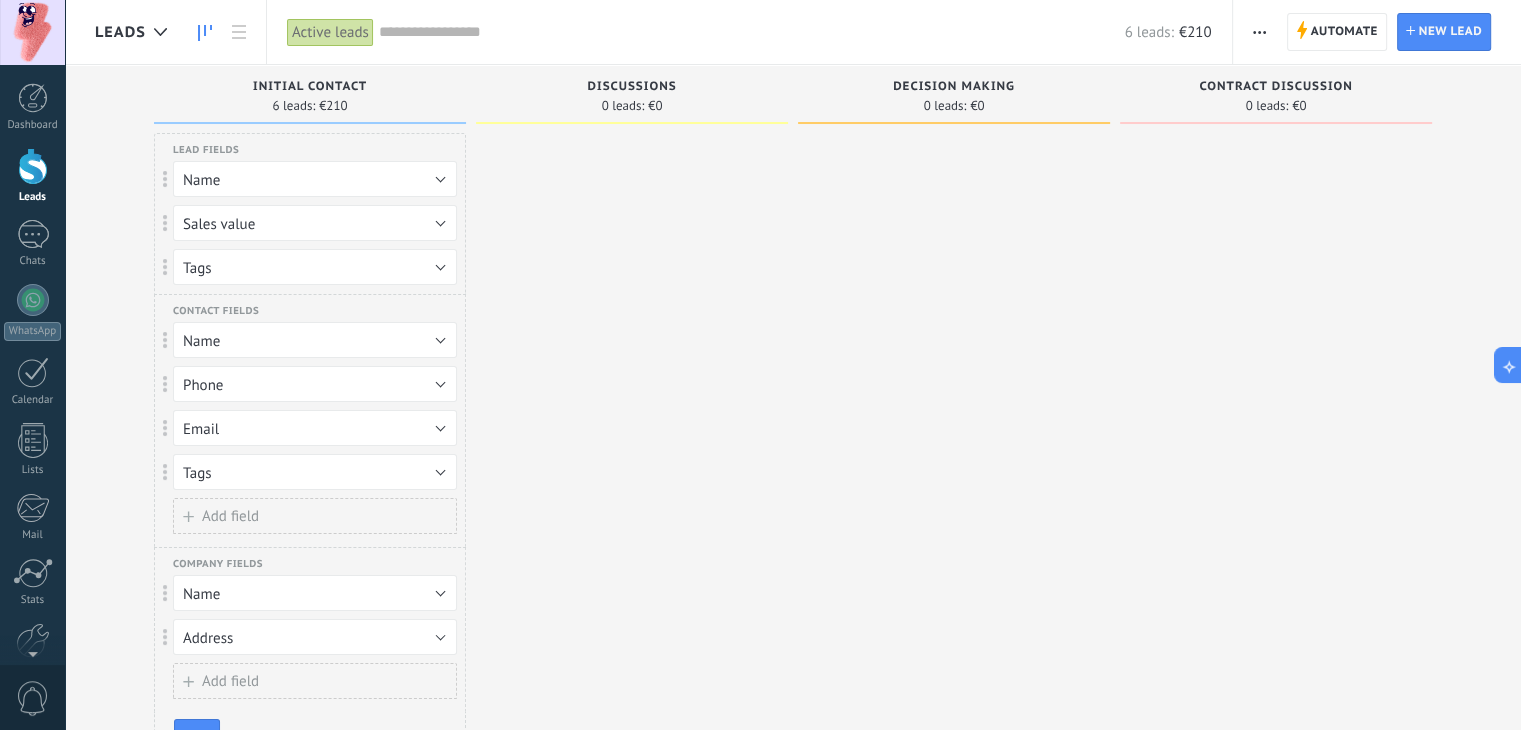 click on "Add field" at bounding box center [230, 516] 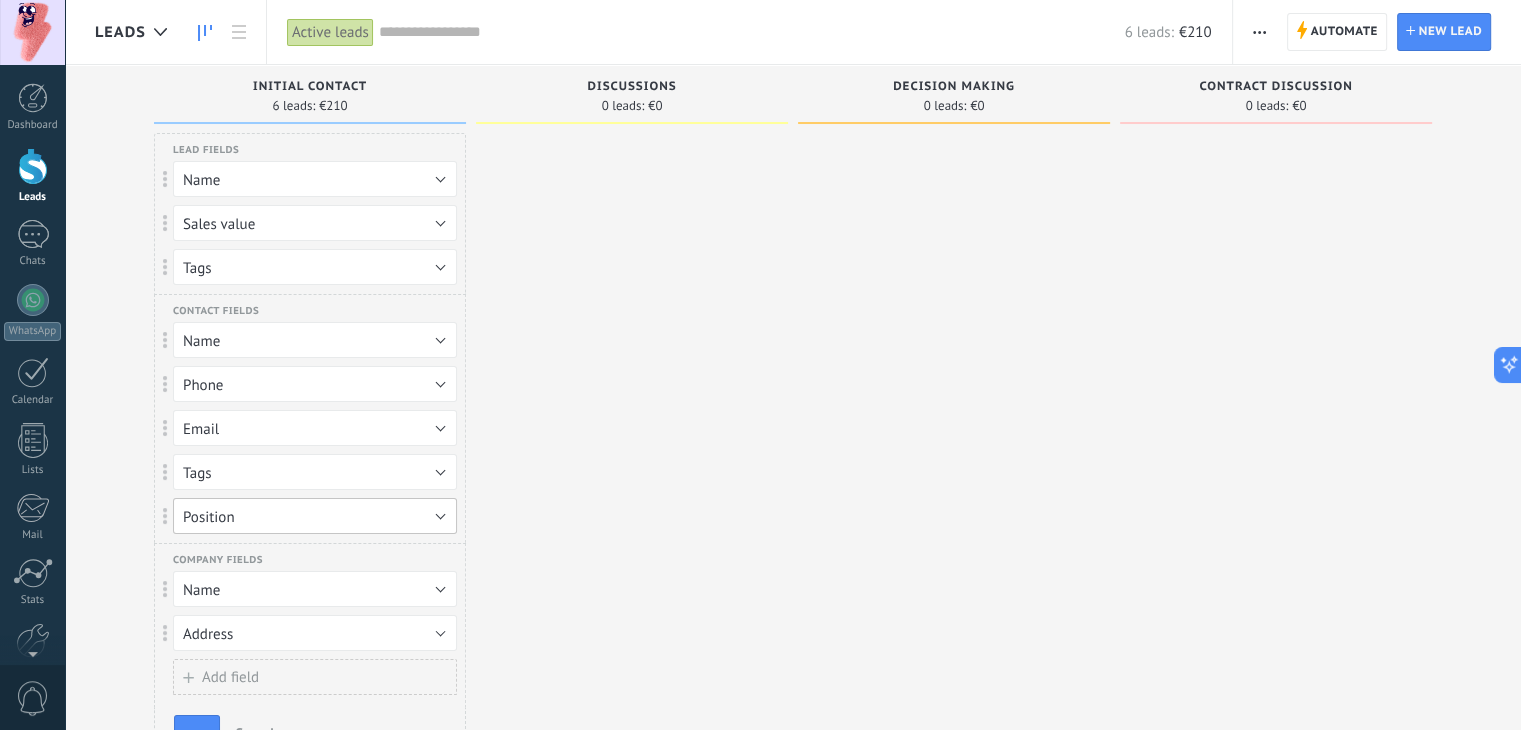 click on "Position" at bounding box center [209, 517] 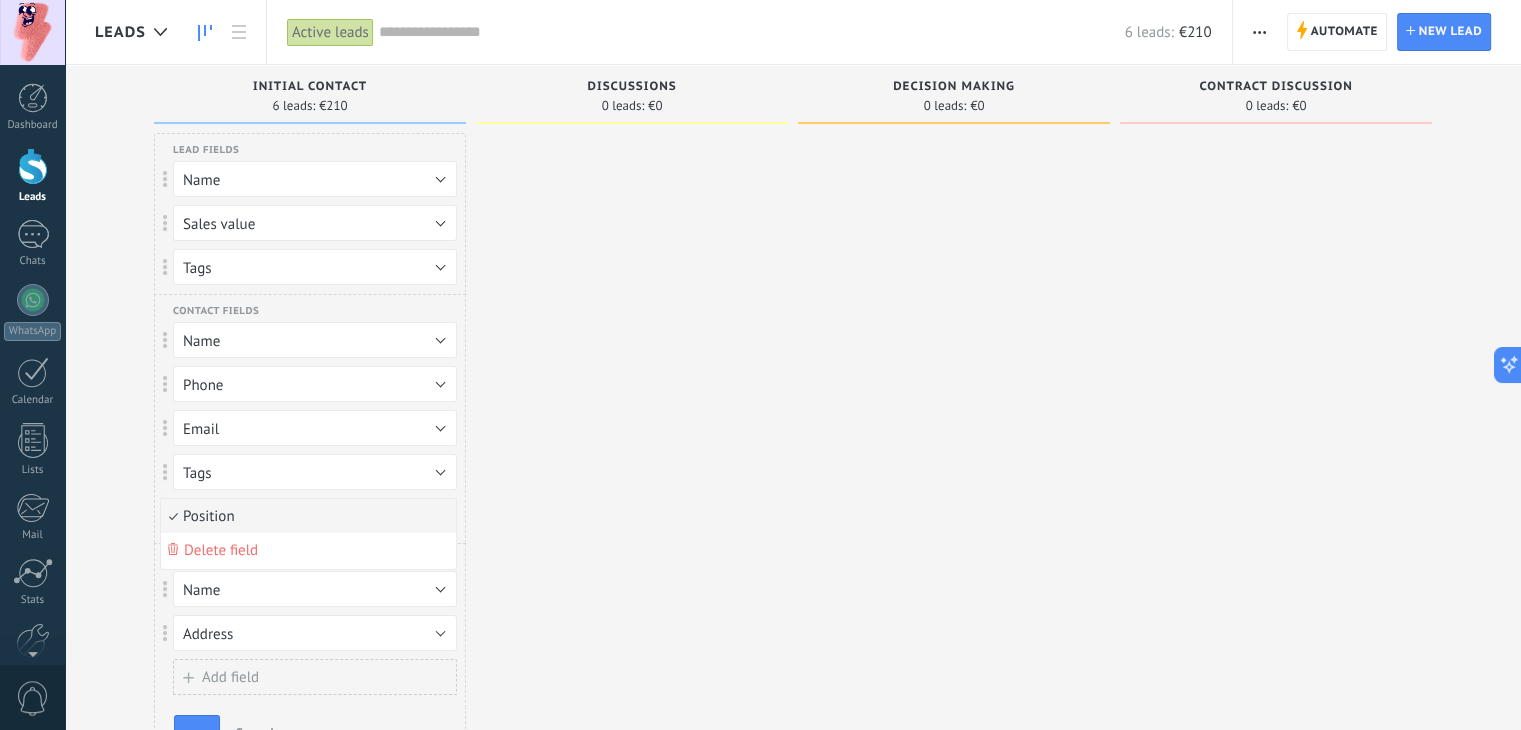 click on "Position" at bounding box center (305, 516) 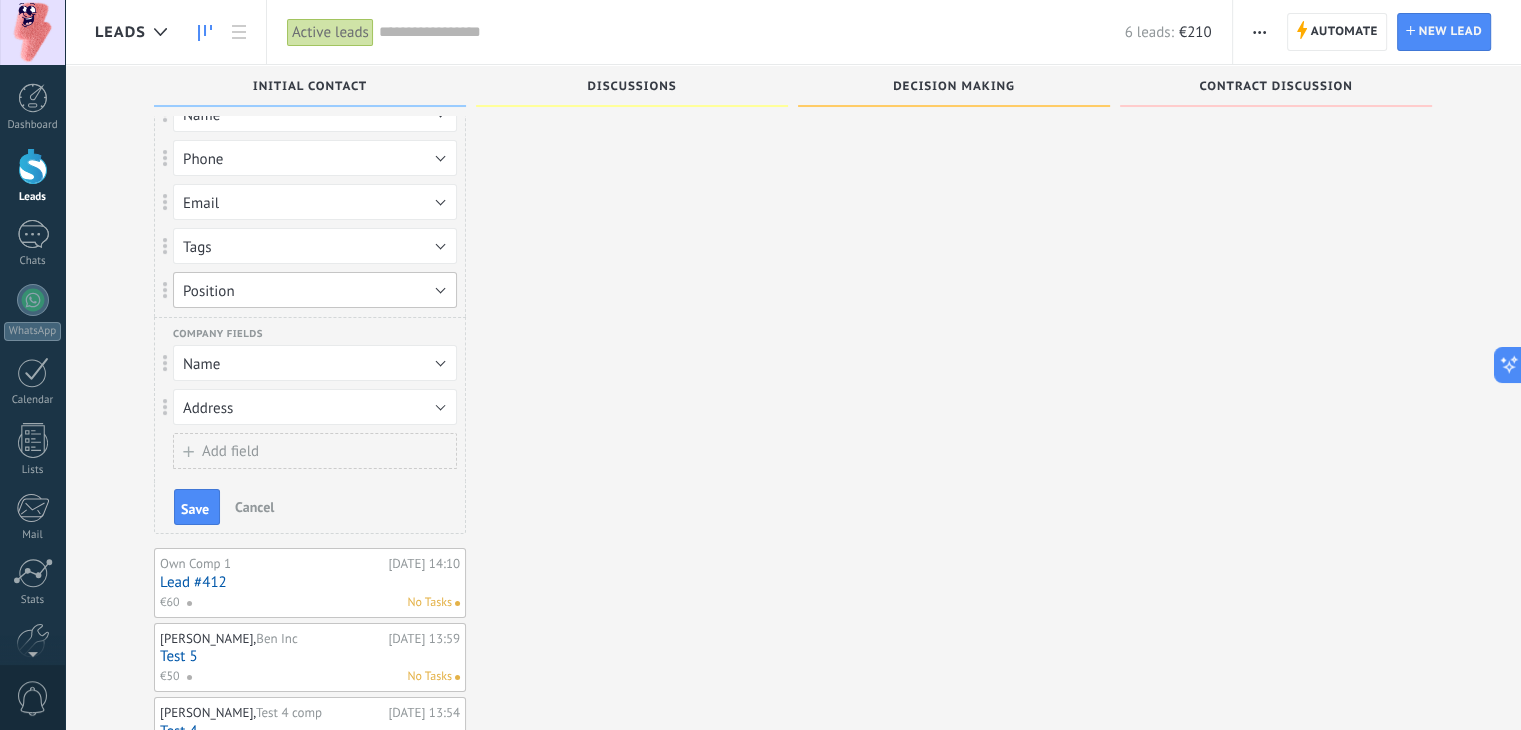 scroll, scrollTop: 300, scrollLeft: 0, axis: vertical 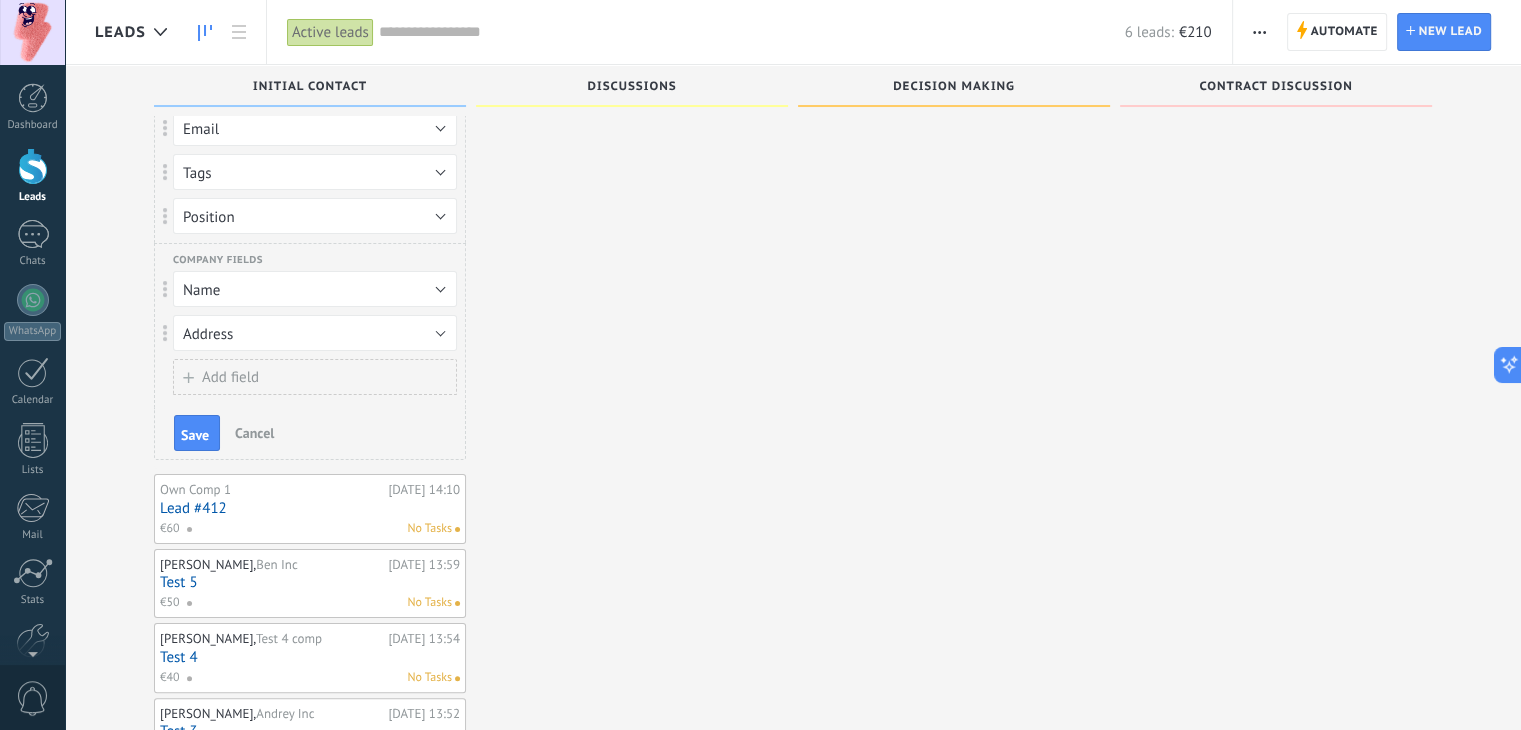 click on "Cancel" at bounding box center [254, 433] 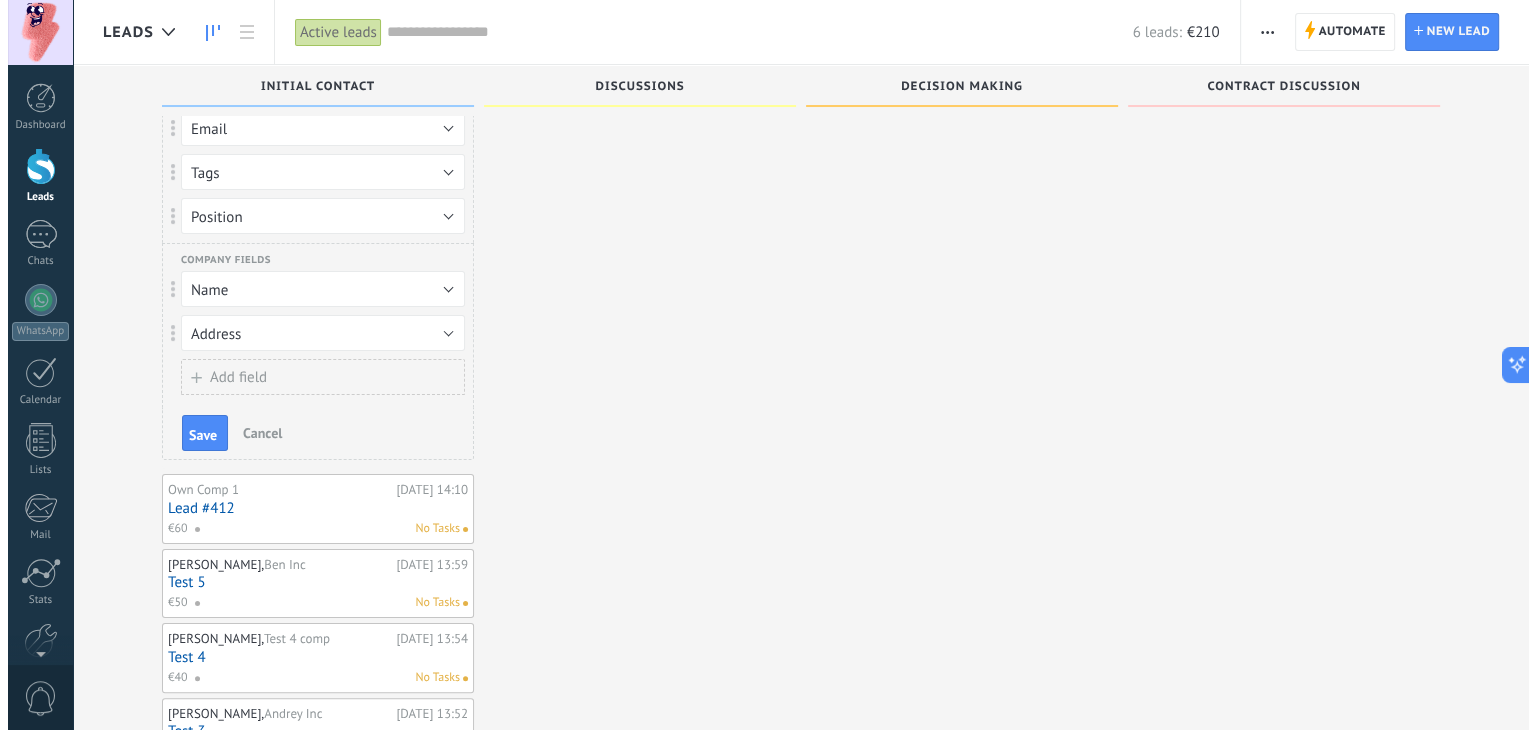 scroll, scrollTop: 0, scrollLeft: 0, axis: both 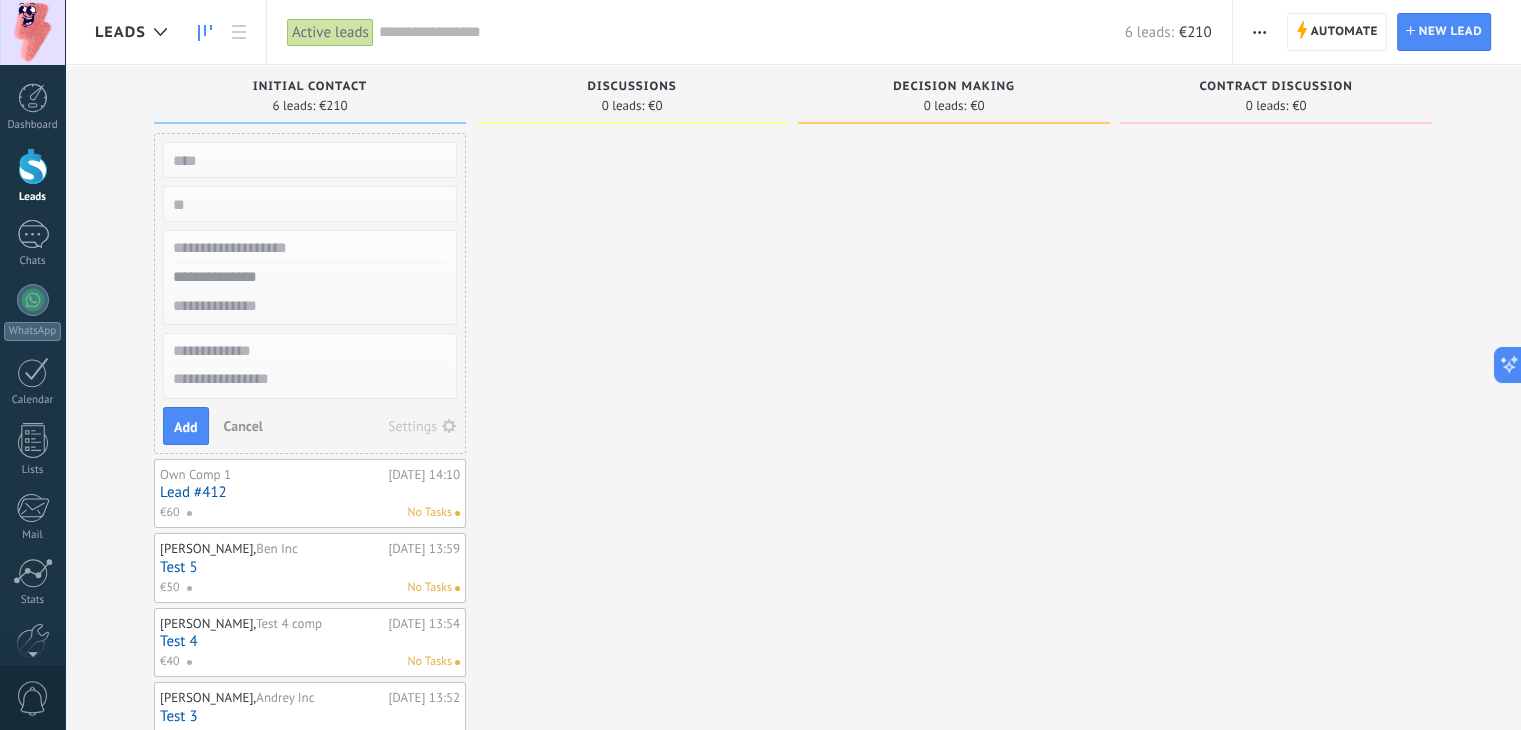 click on "Cancel" at bounding box center (243, 426) 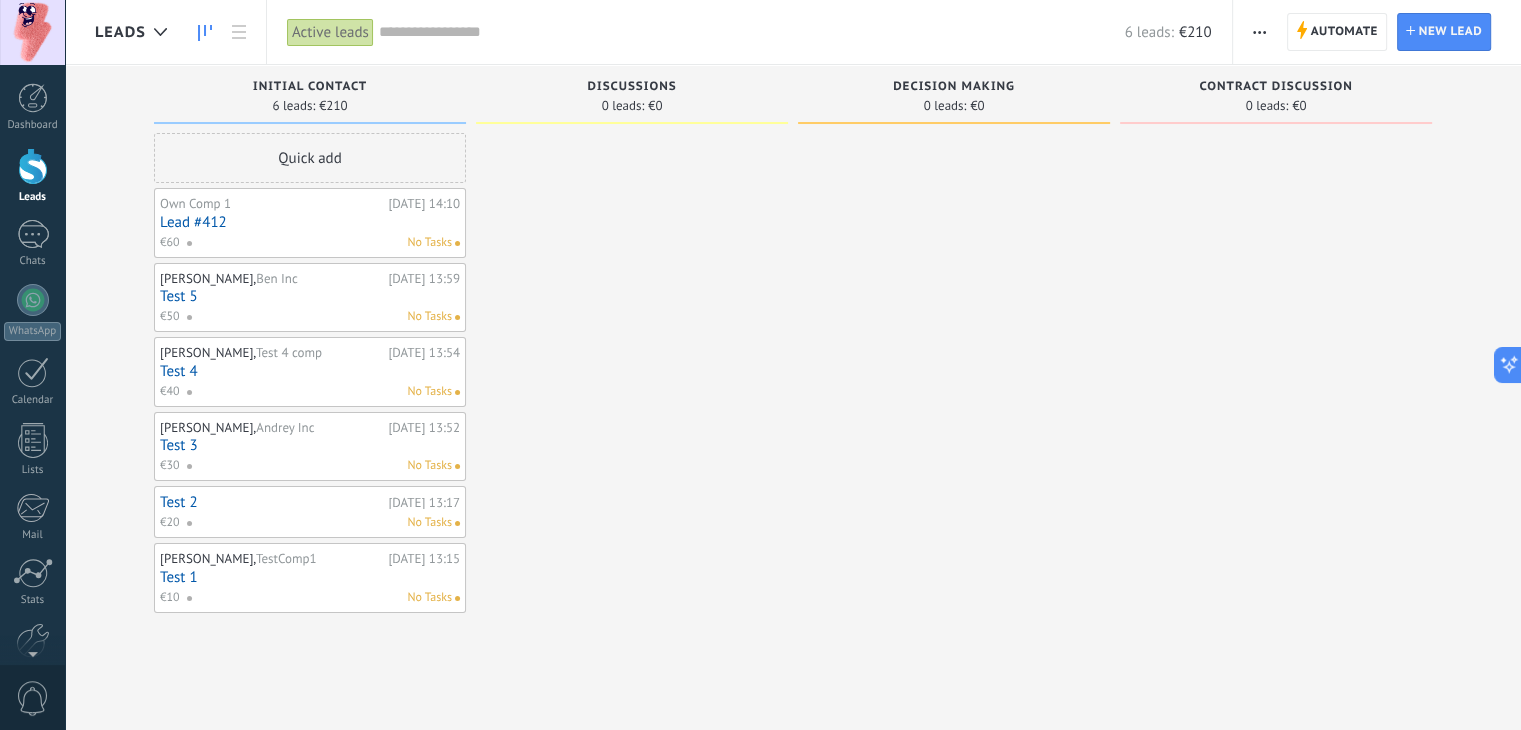 click on "Lead #412" at bounding box center [310, 222] 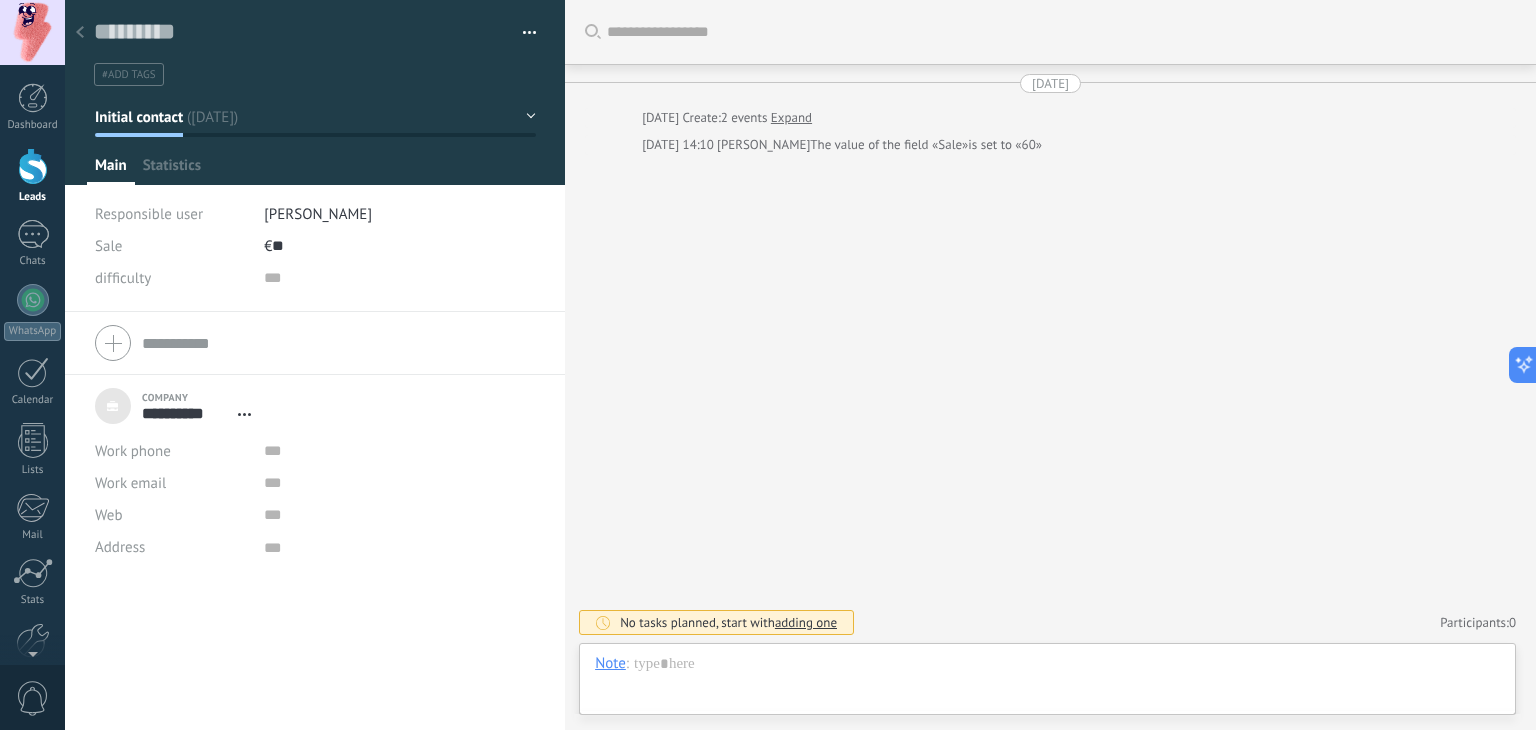scroll, scrollTop: 20, scrollLeft: 0, axis: vertical 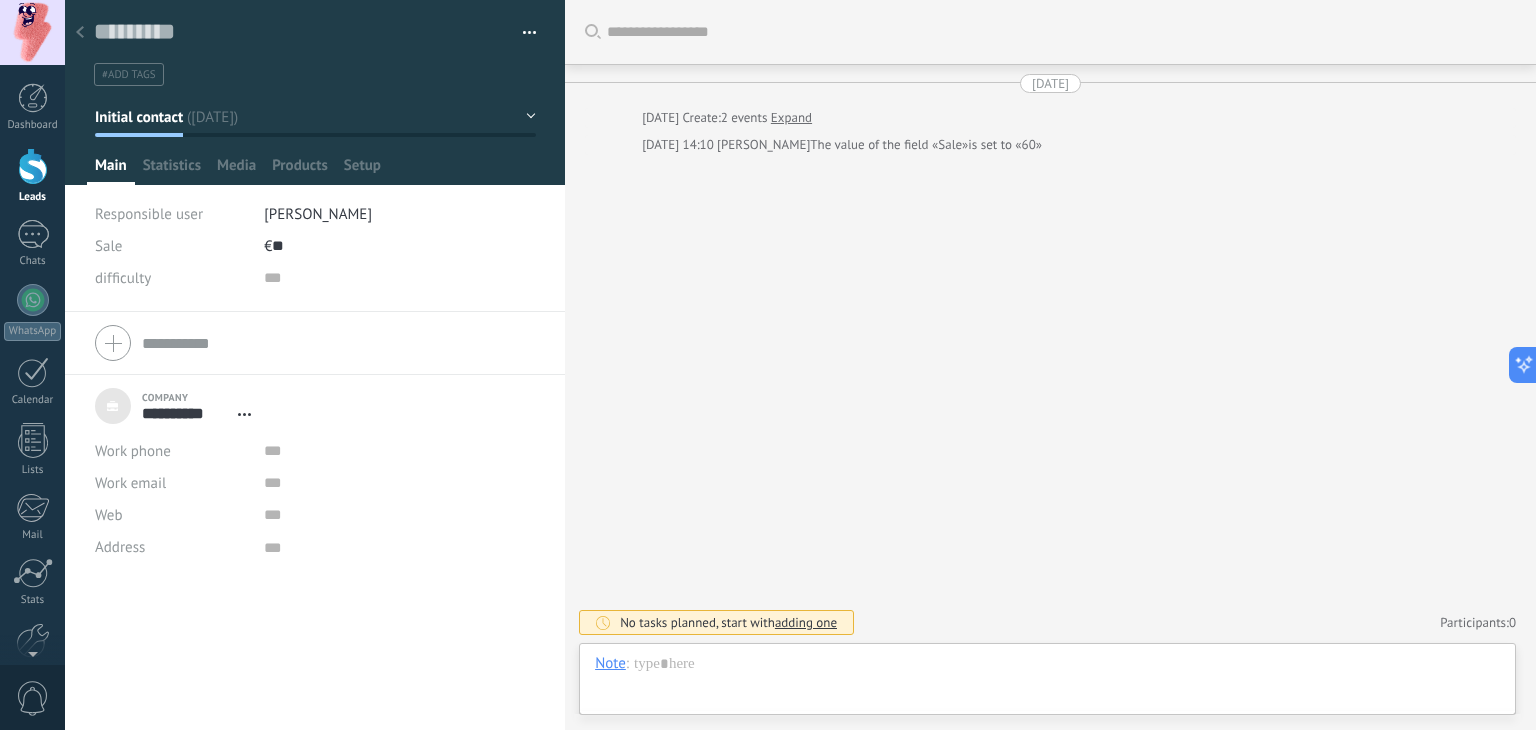 click at bounding box center (315, 343) 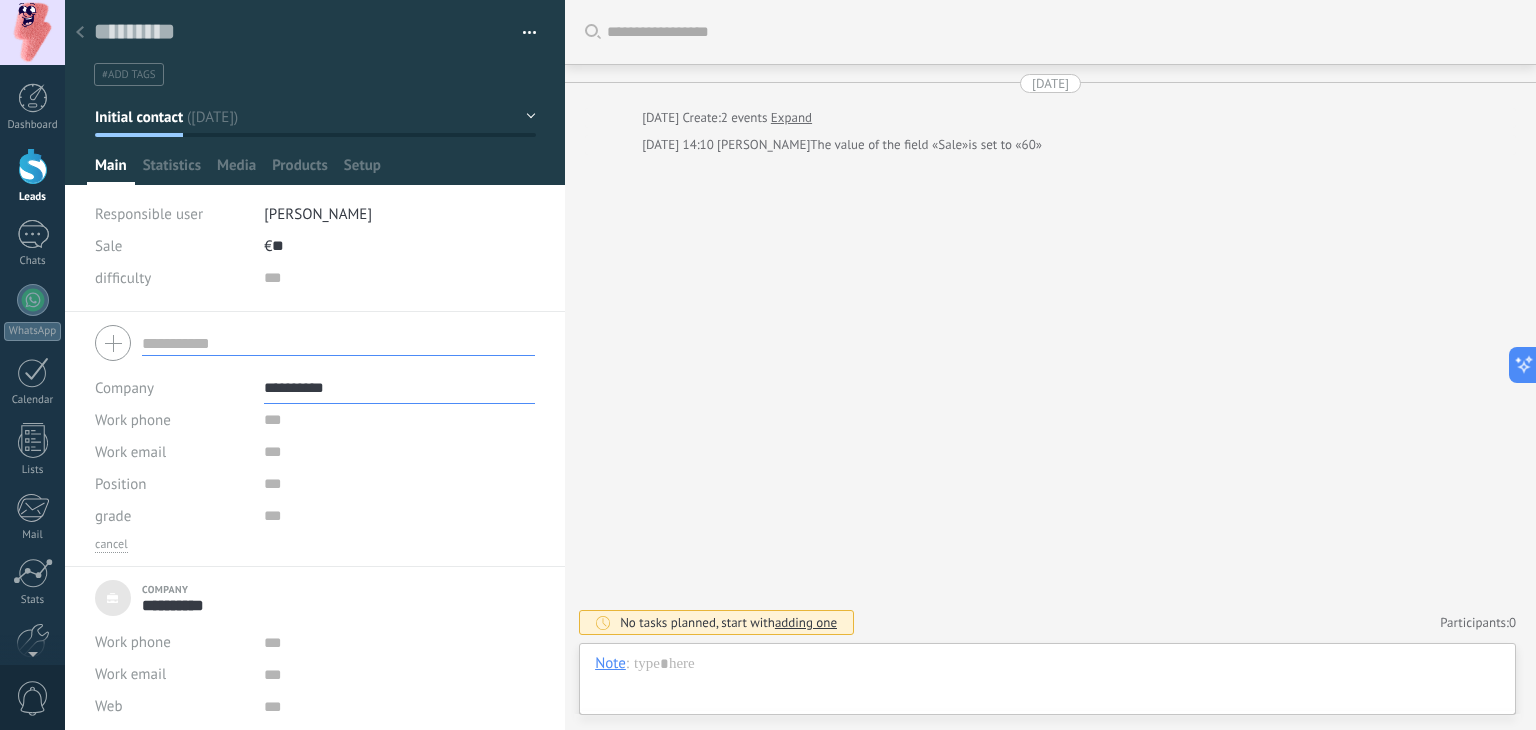 scroll, scrollTop: 20, scrollLeft: 0, axis: vertical 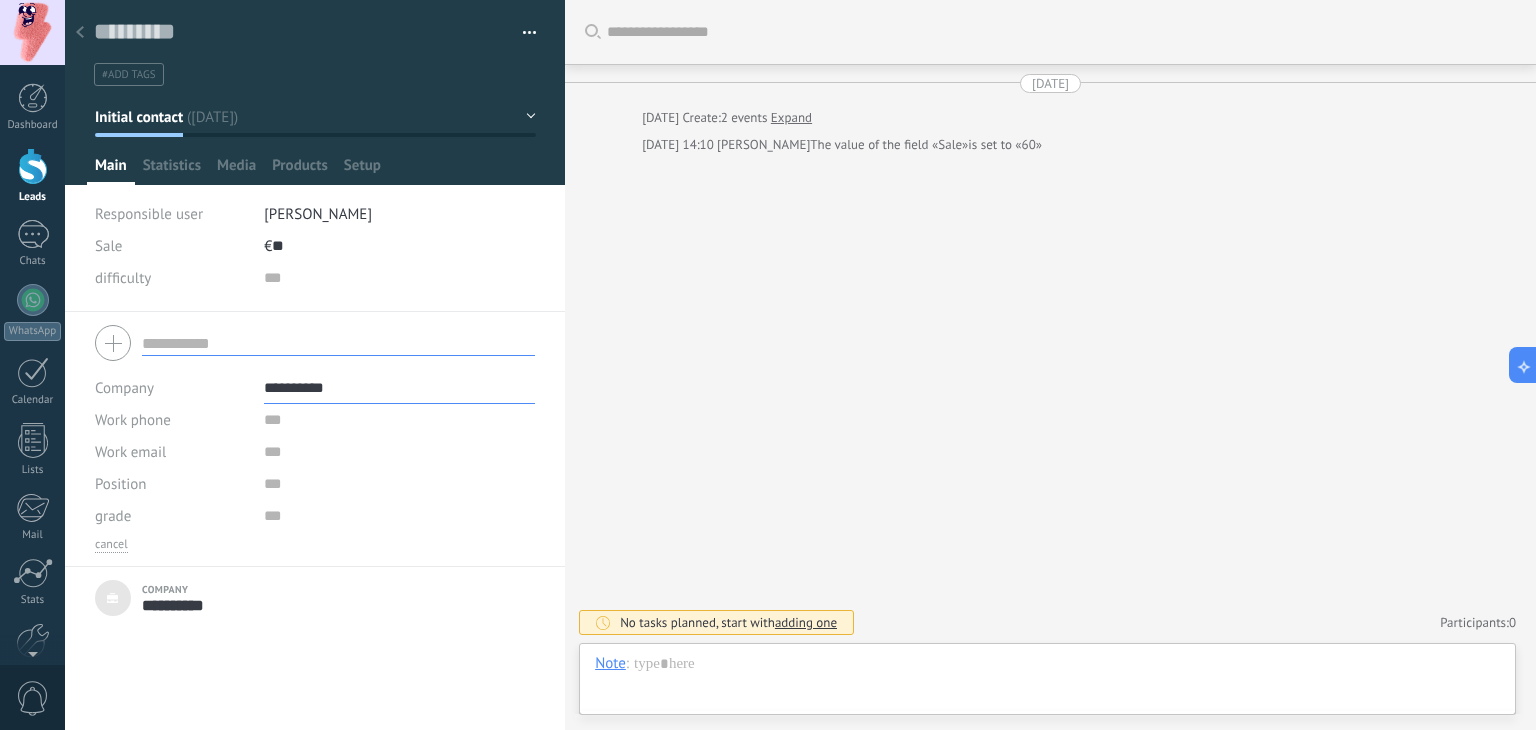 click at bounding box center (338, 343) 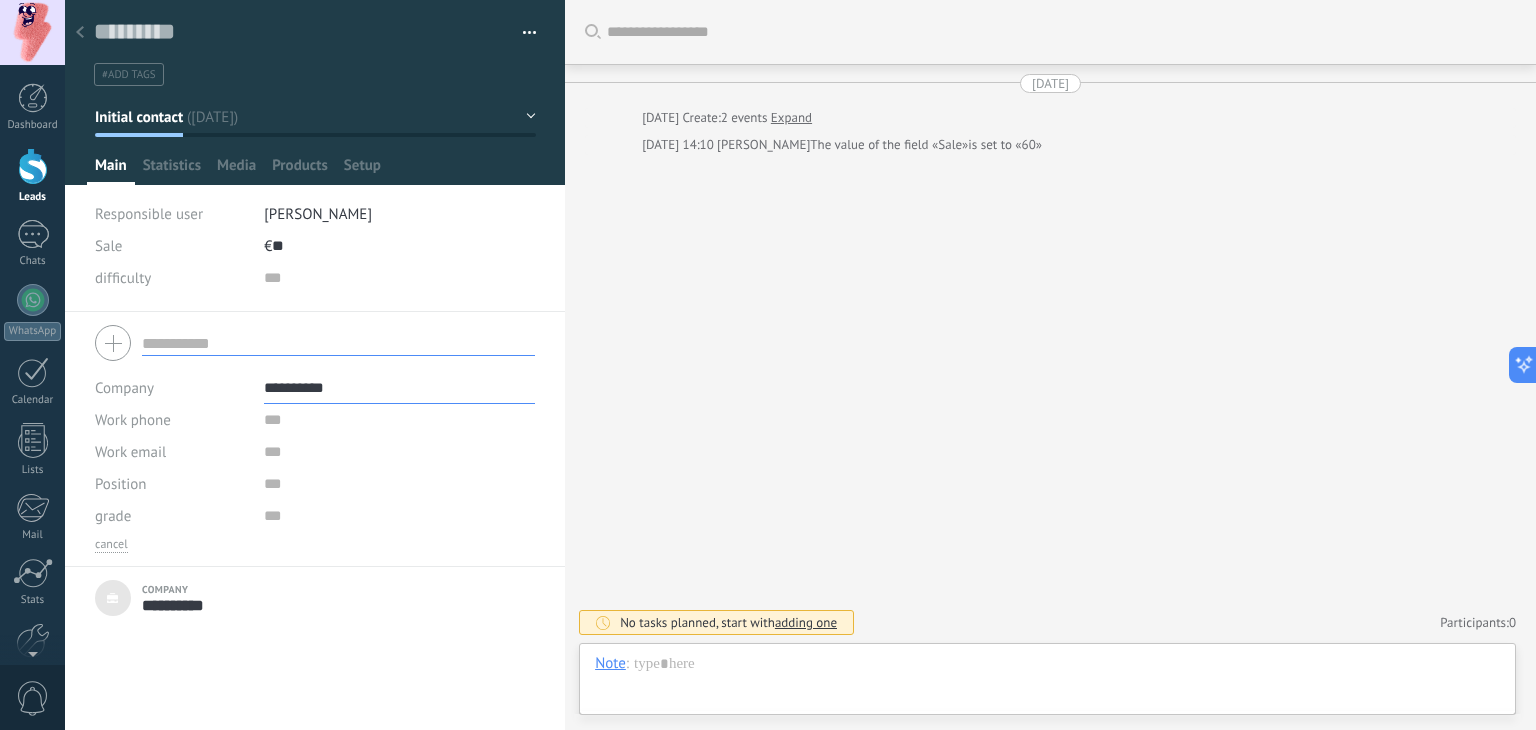 drag, startPoint x: 351, startPoint y: 378, endPoint x: 224, endPoint y: 380, distance: 127.01575 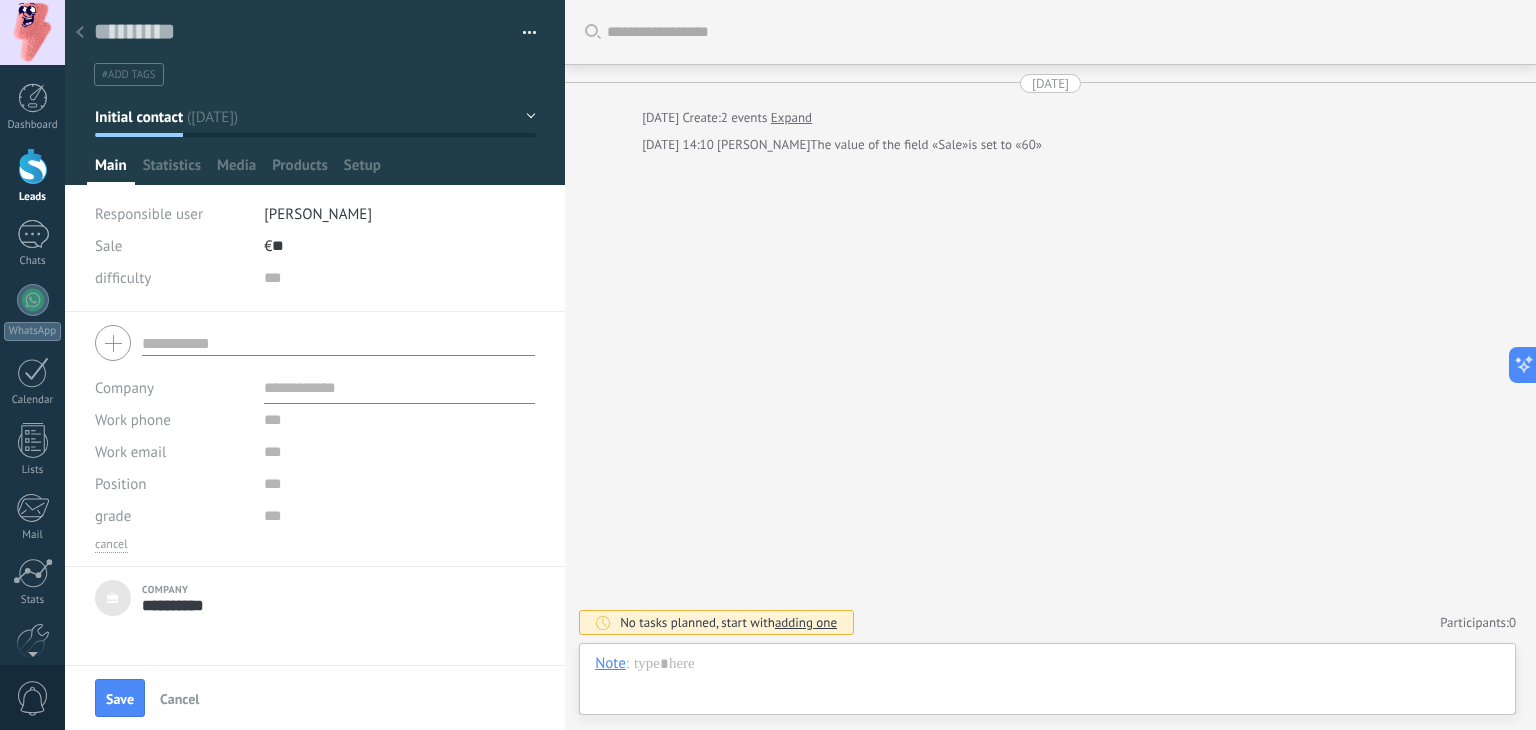 type 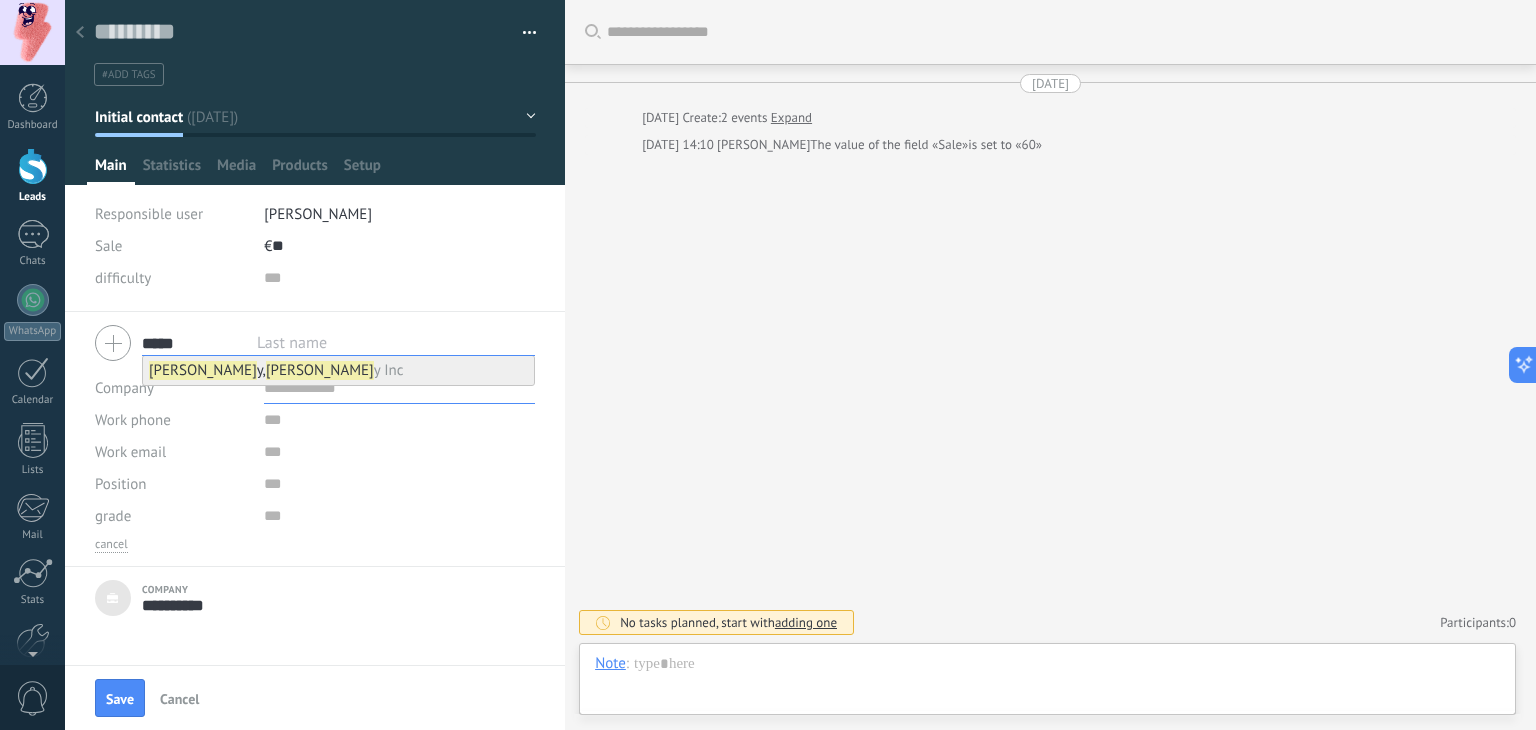 type on "*****" 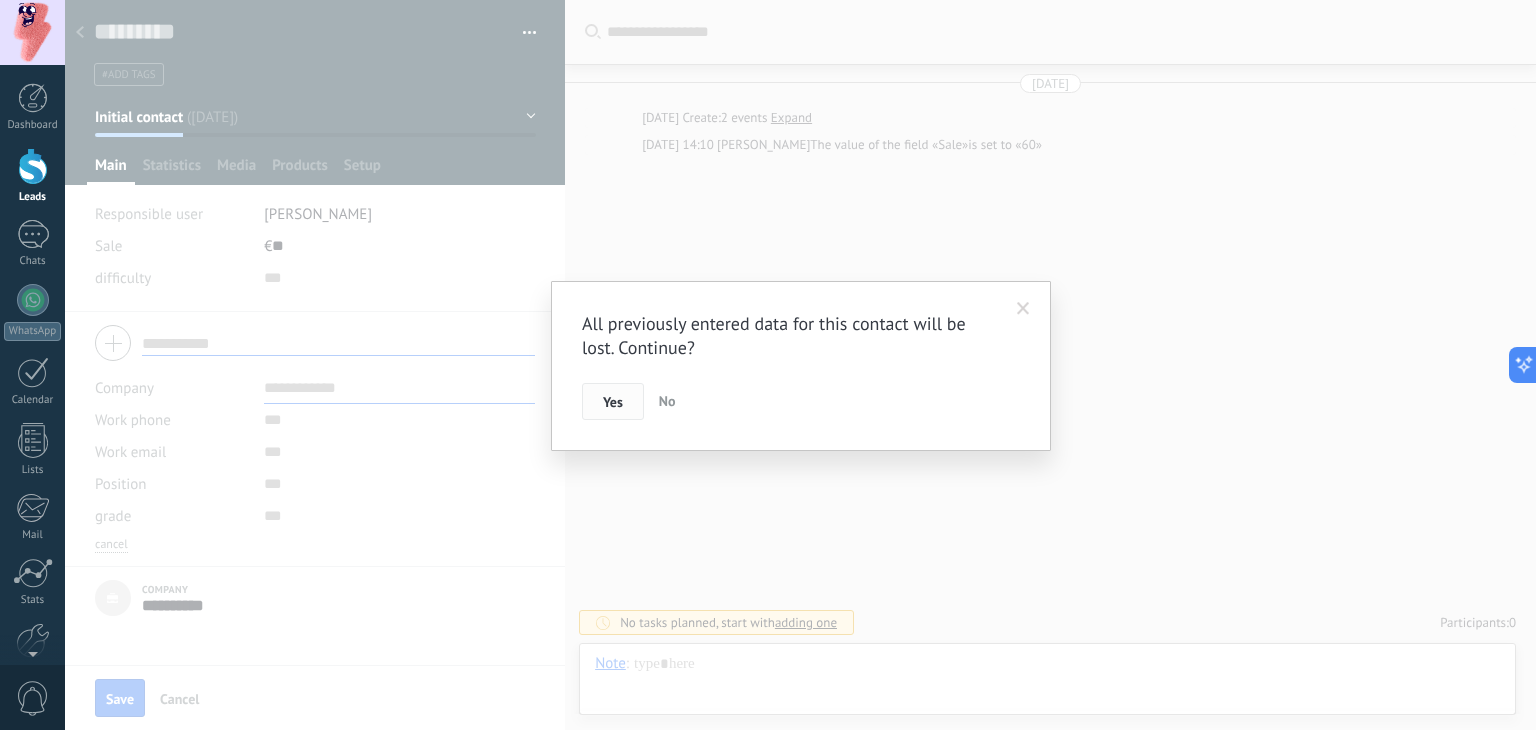 click on "Yes" at bounding box center [613, 402] 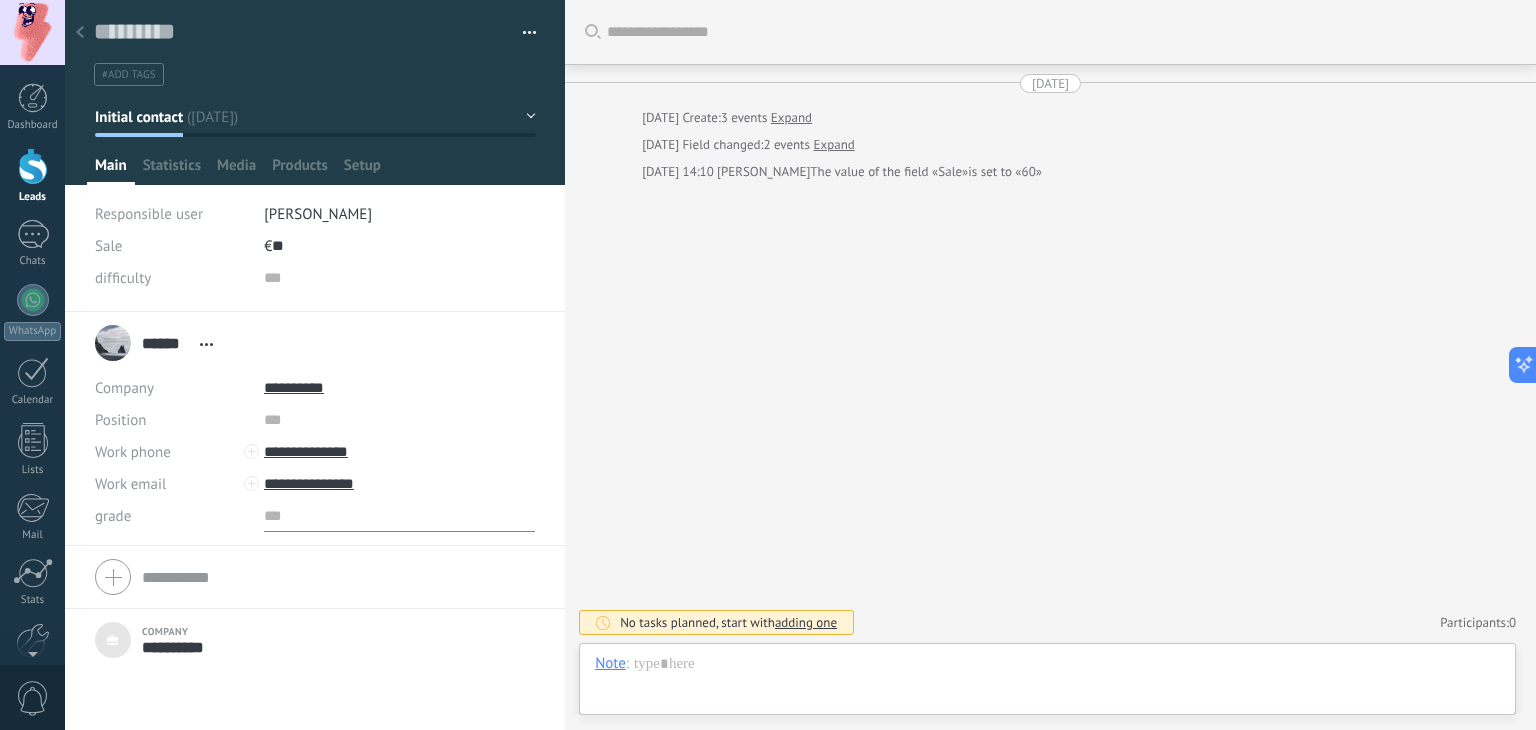 click at bounding box center [399, 516] 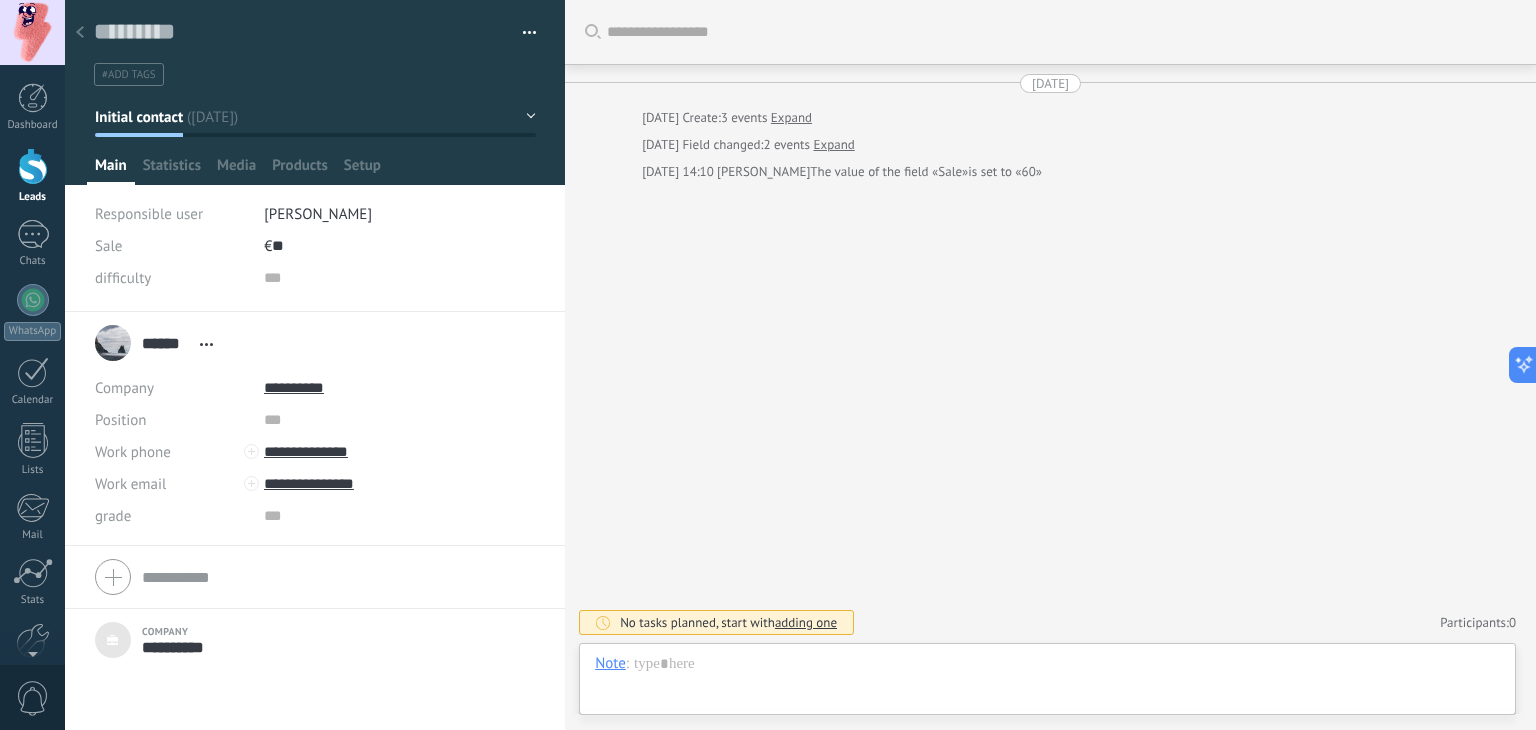 click on "**********" at bounding box center (315, 425) 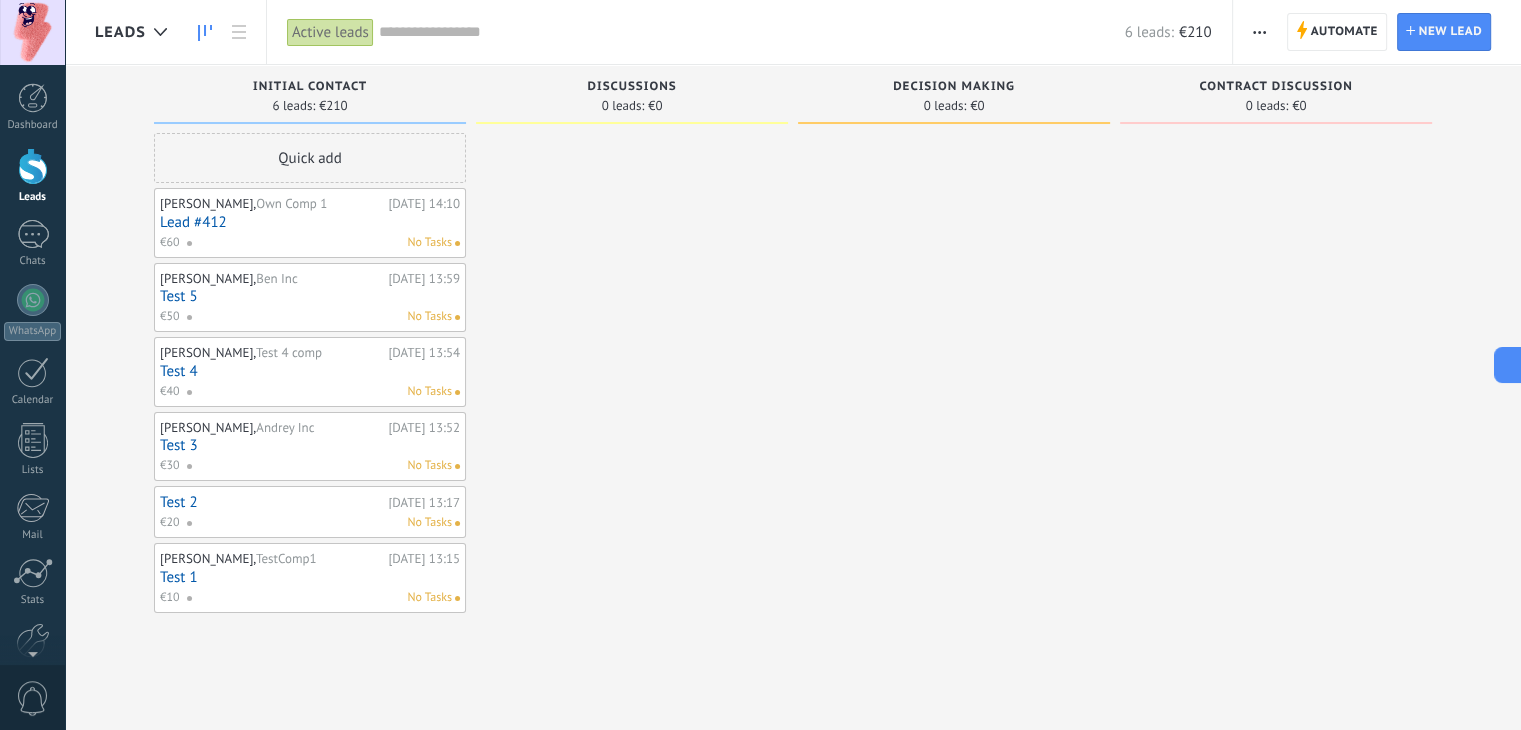 click on "No Tasks" at bounding box center (319, 243) 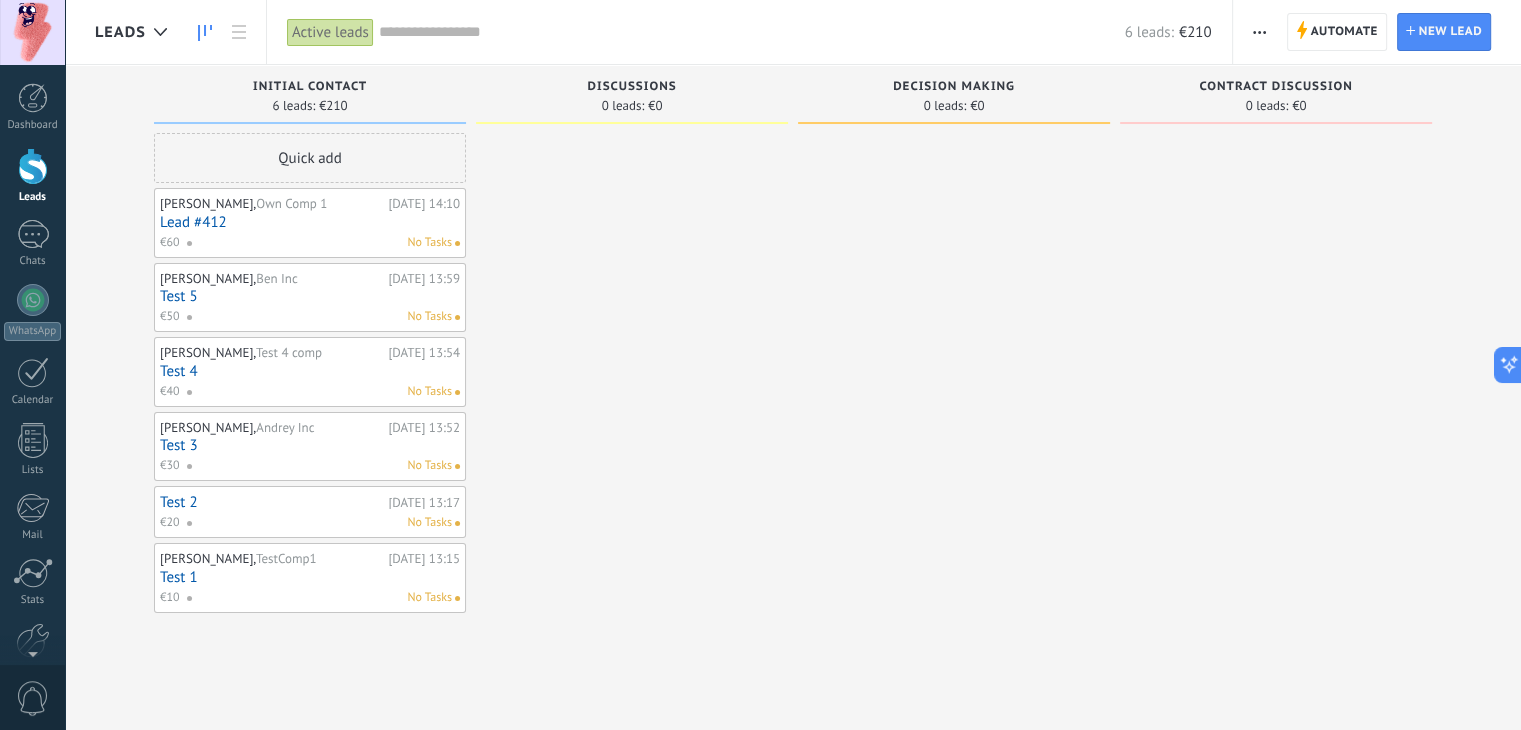 click on "Lead #412" at bounding box center (310, 222) 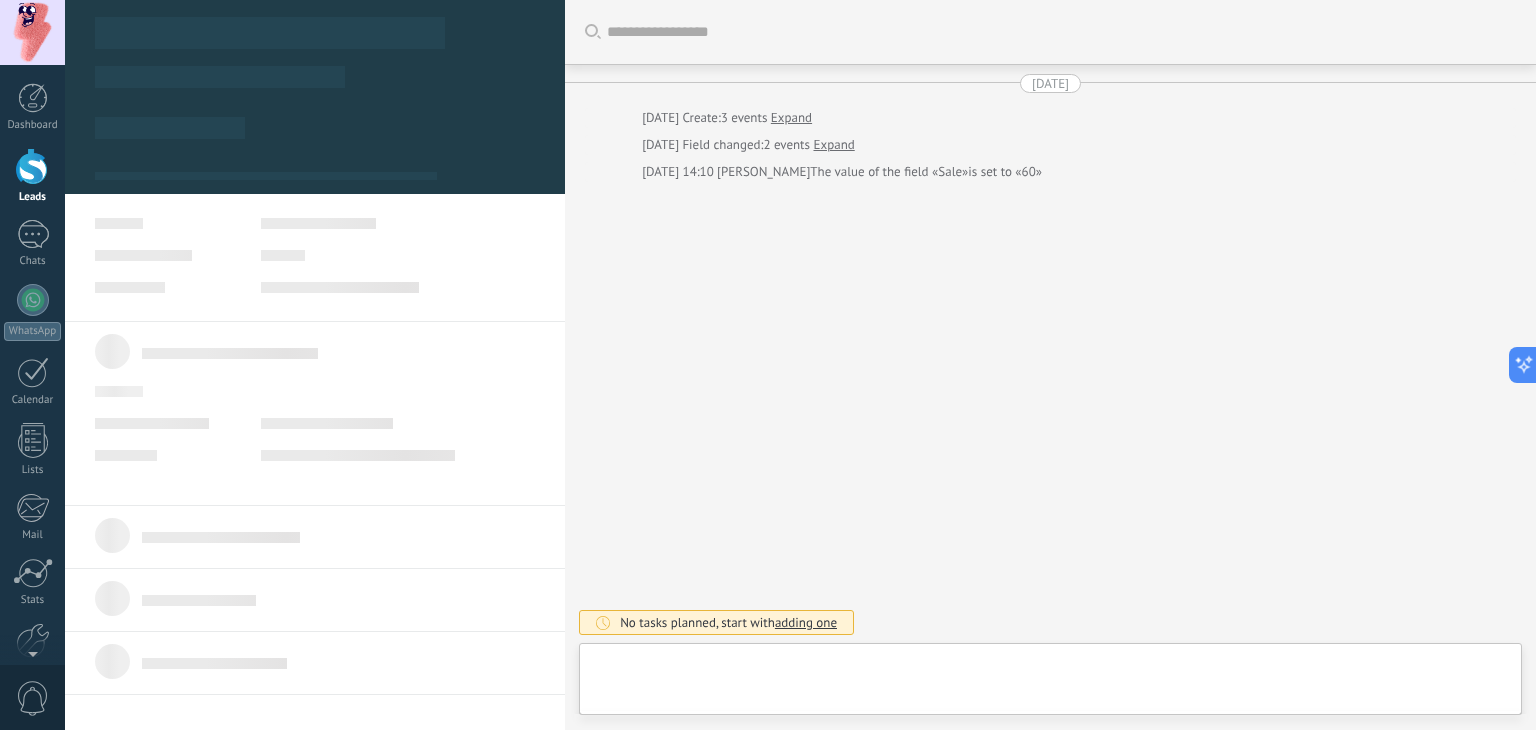type on "***" 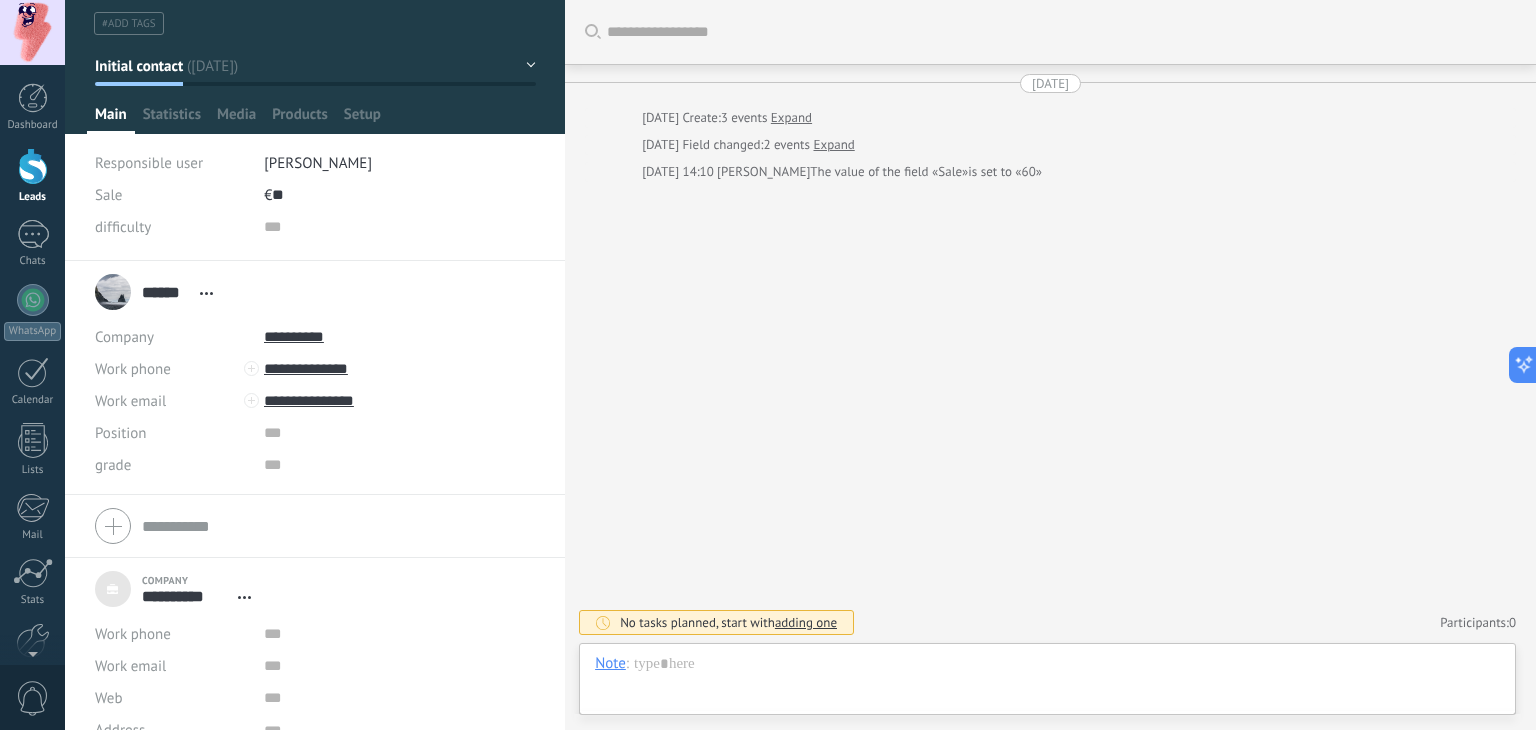 scroll, scrollTop: 80, scrollLeft: 0, axis: vertical 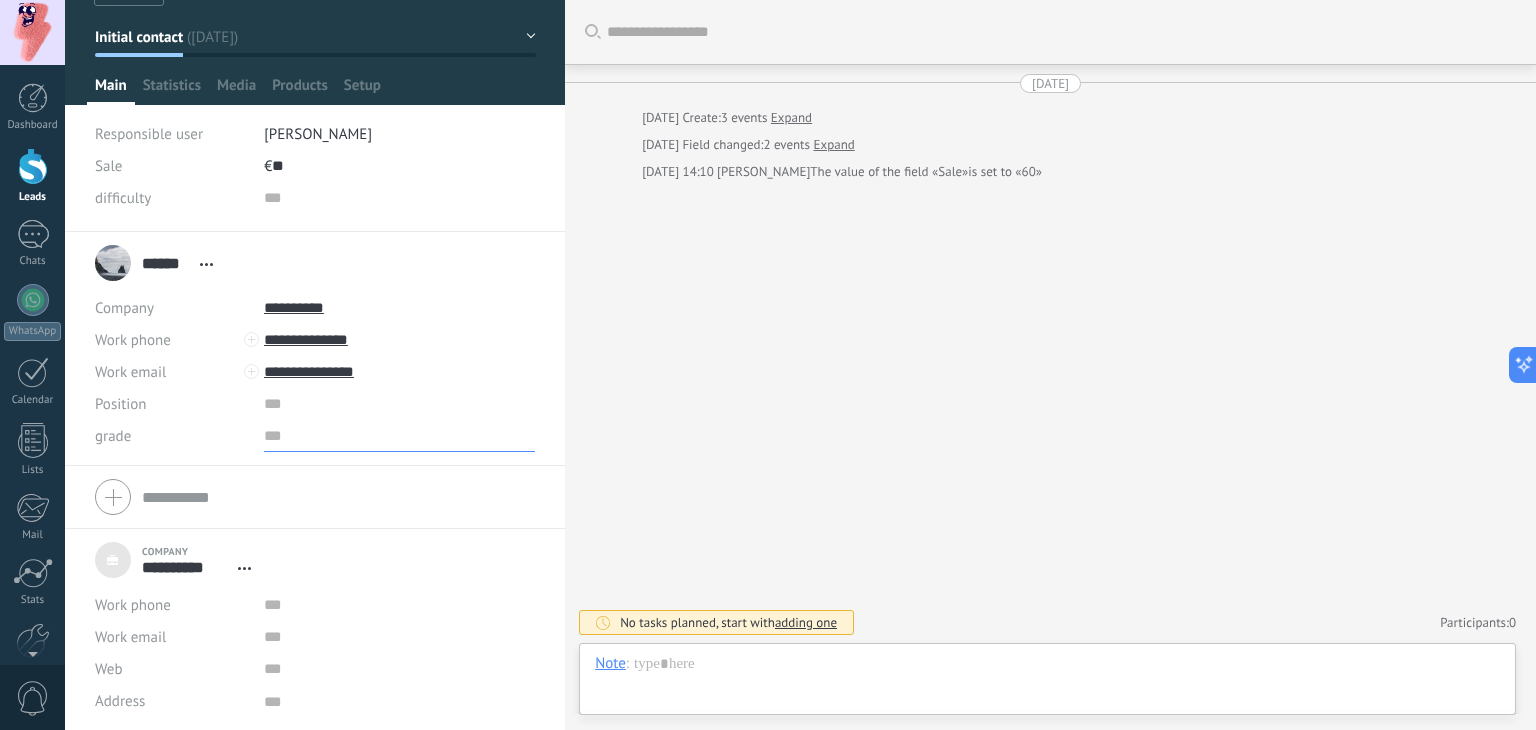 click at bounding box center [399, 436] 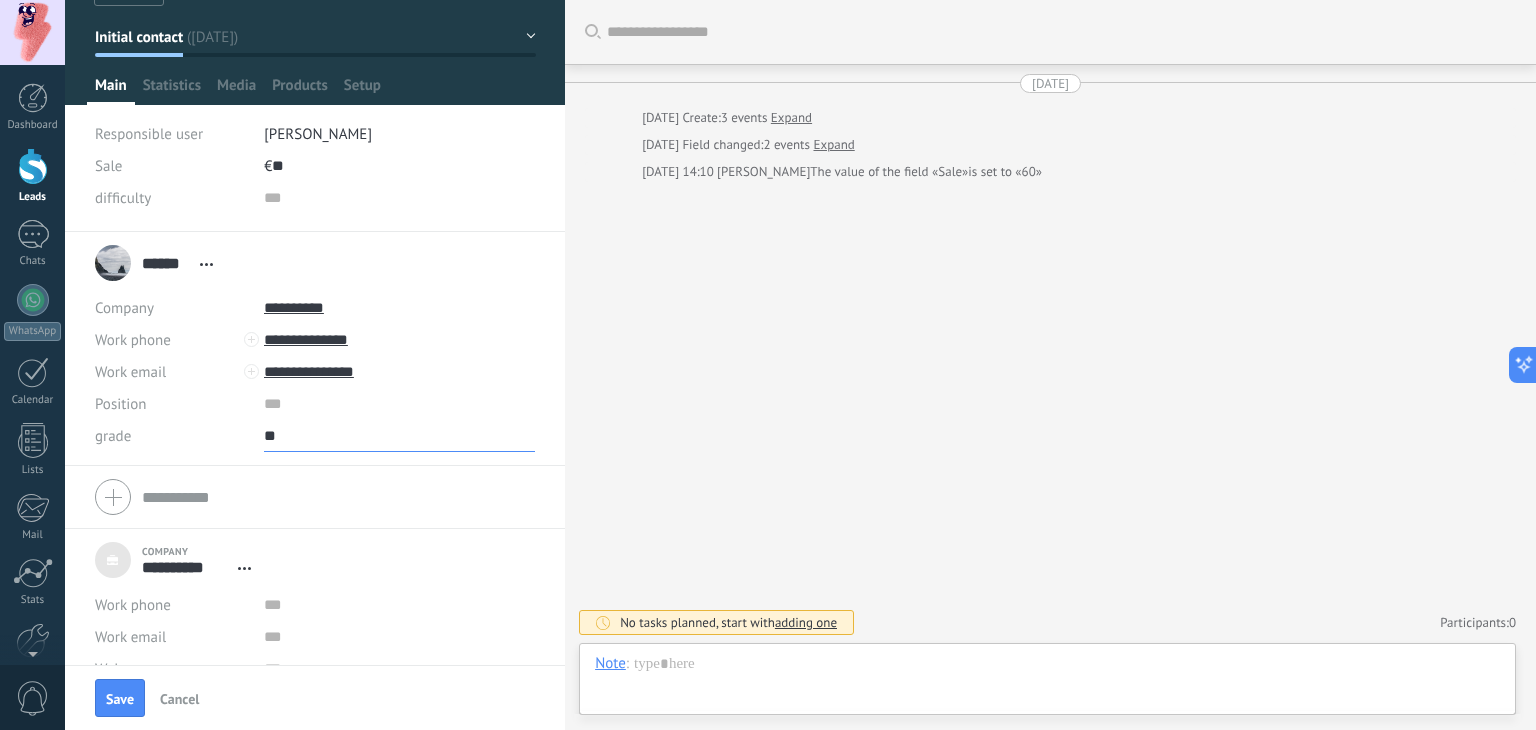 scroll, scrollTop: 44, scrollLeft: 0, axis: vertical 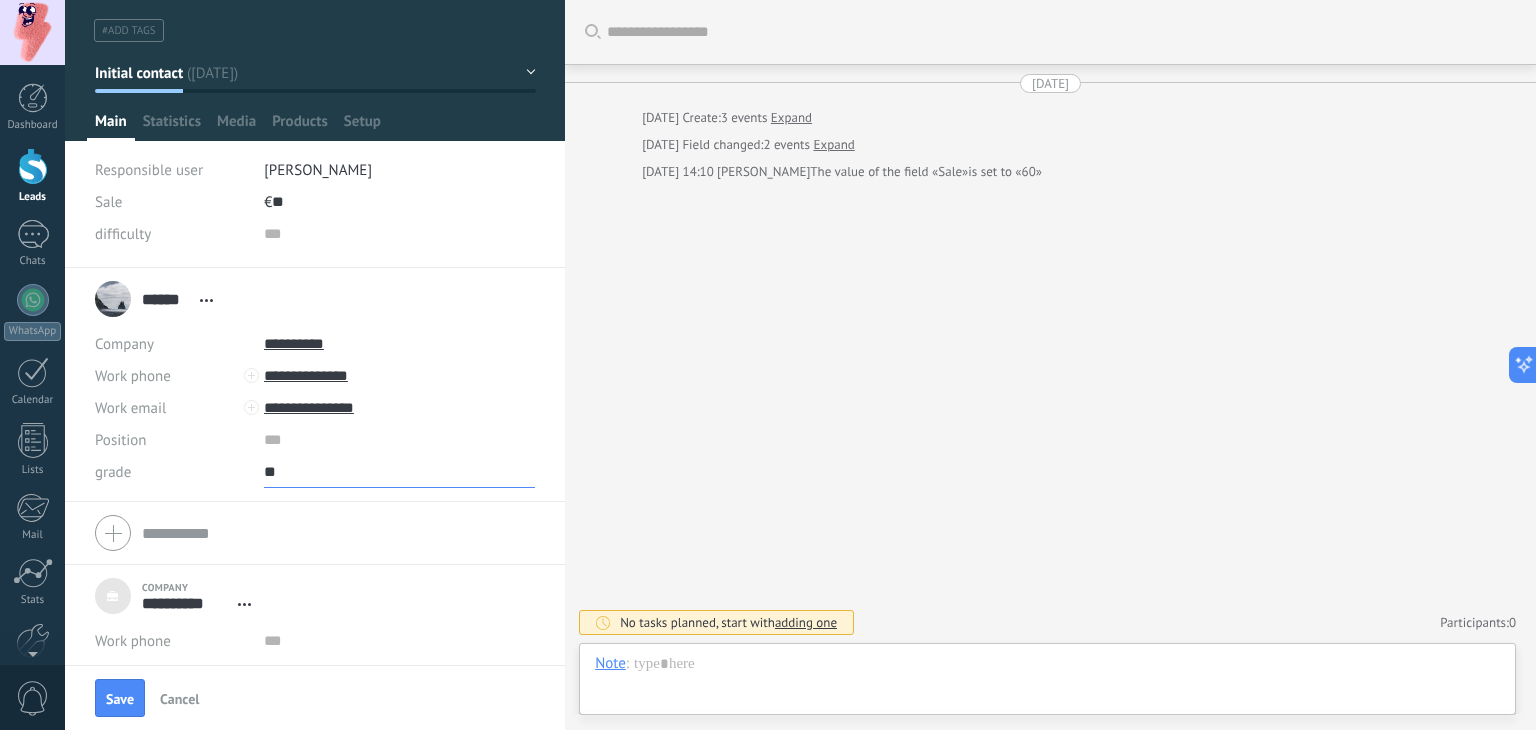 type on "**" 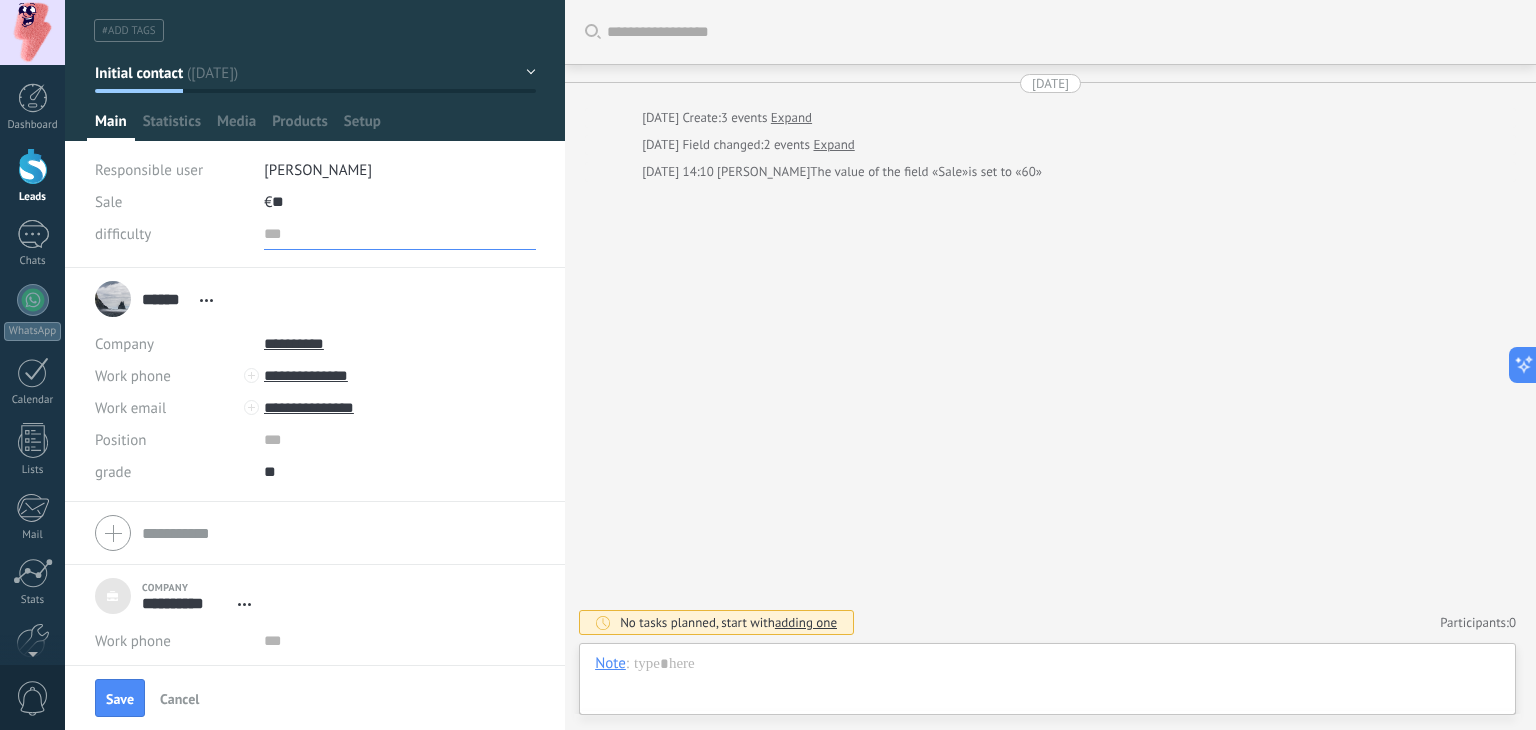 click at bounding box center (400, 234) 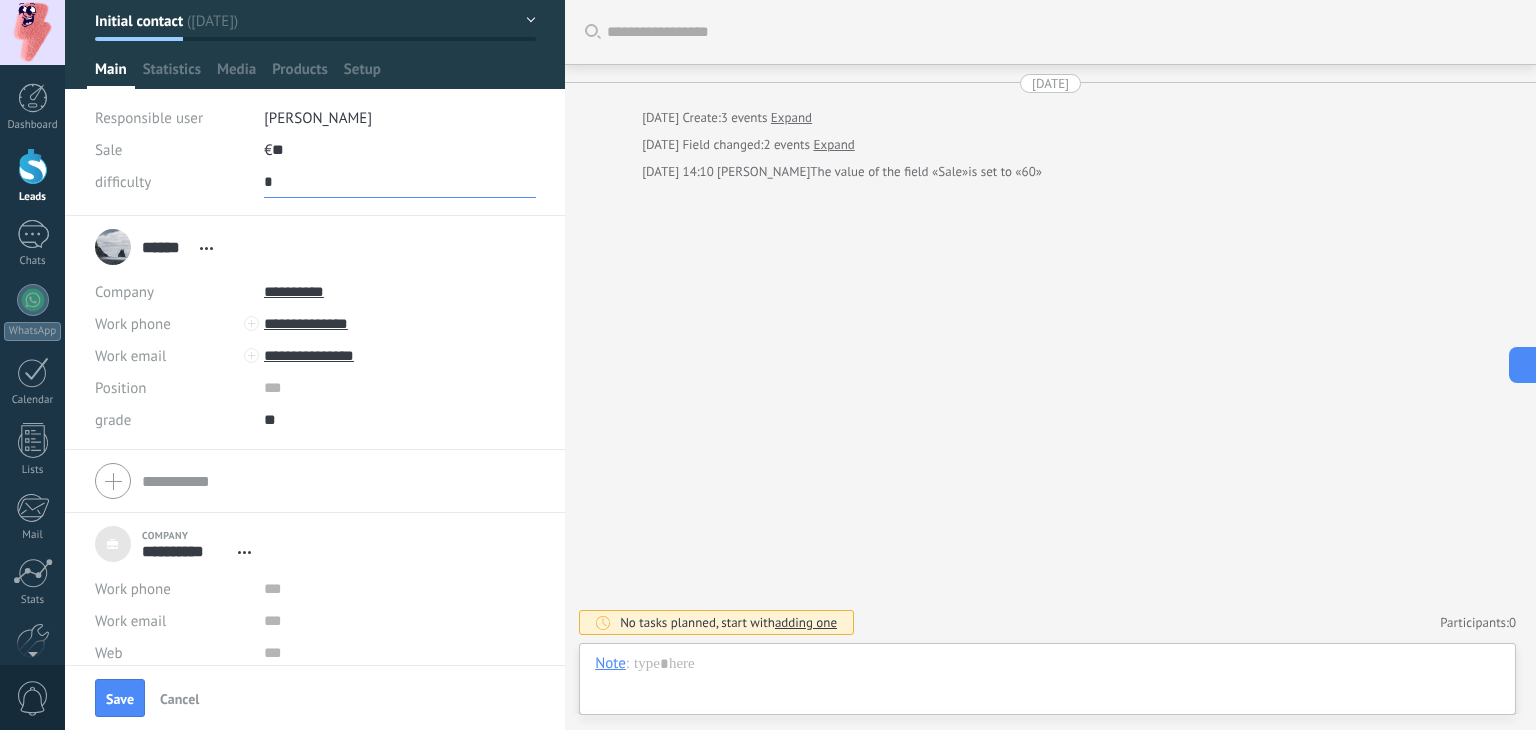 scroll, scrollTop: 144, scrollLeft: 0, axis: vertical 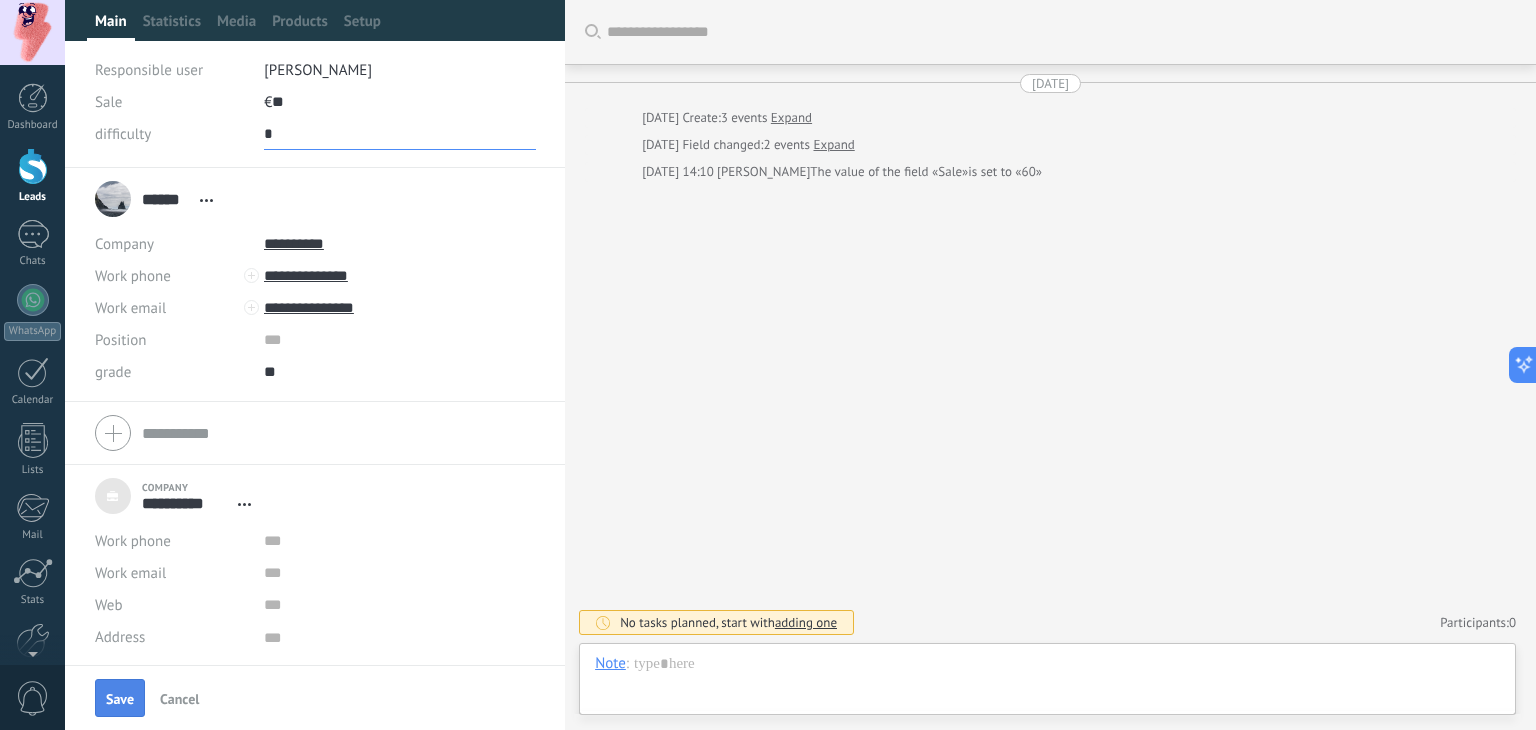 type on "*" 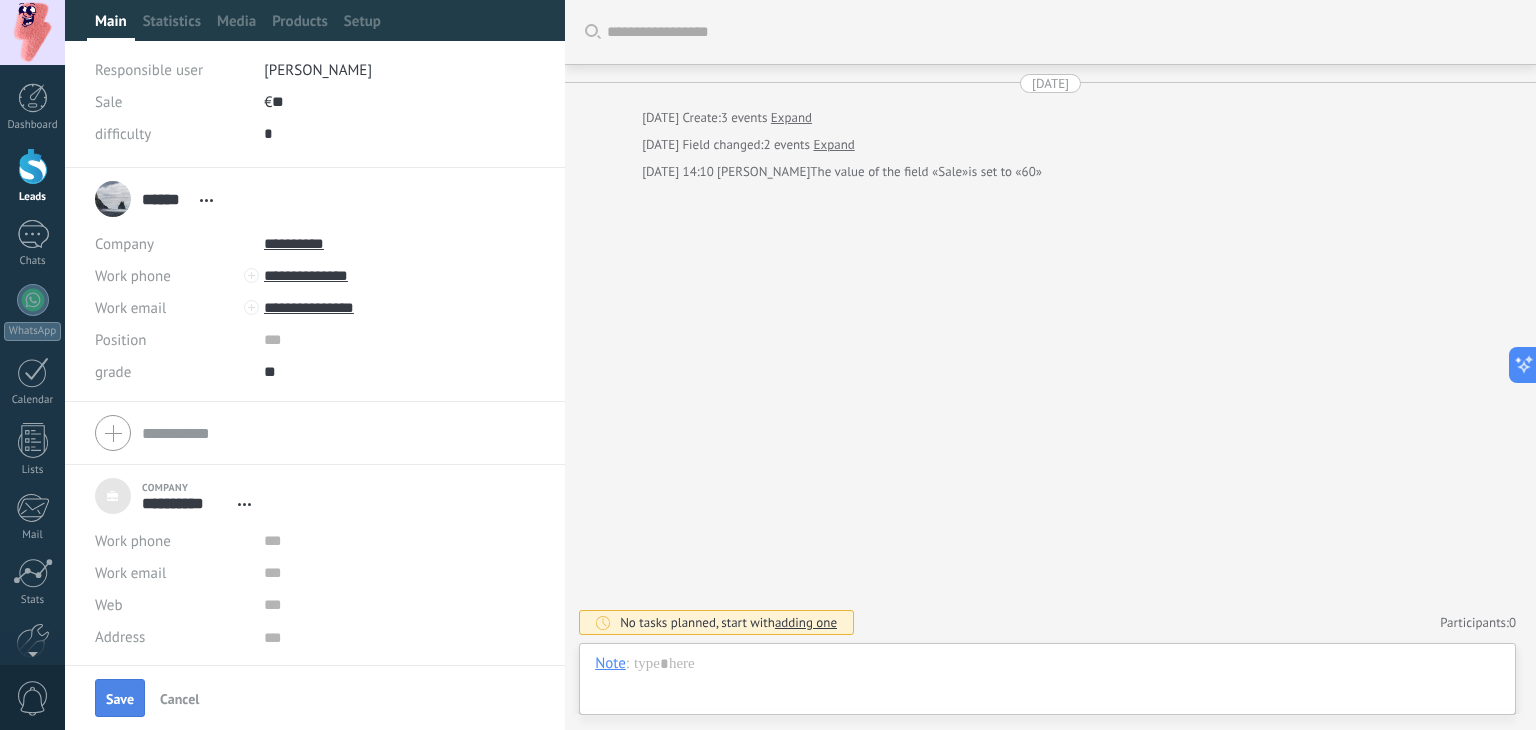 click on "Save" at bounding box center (120, 698) 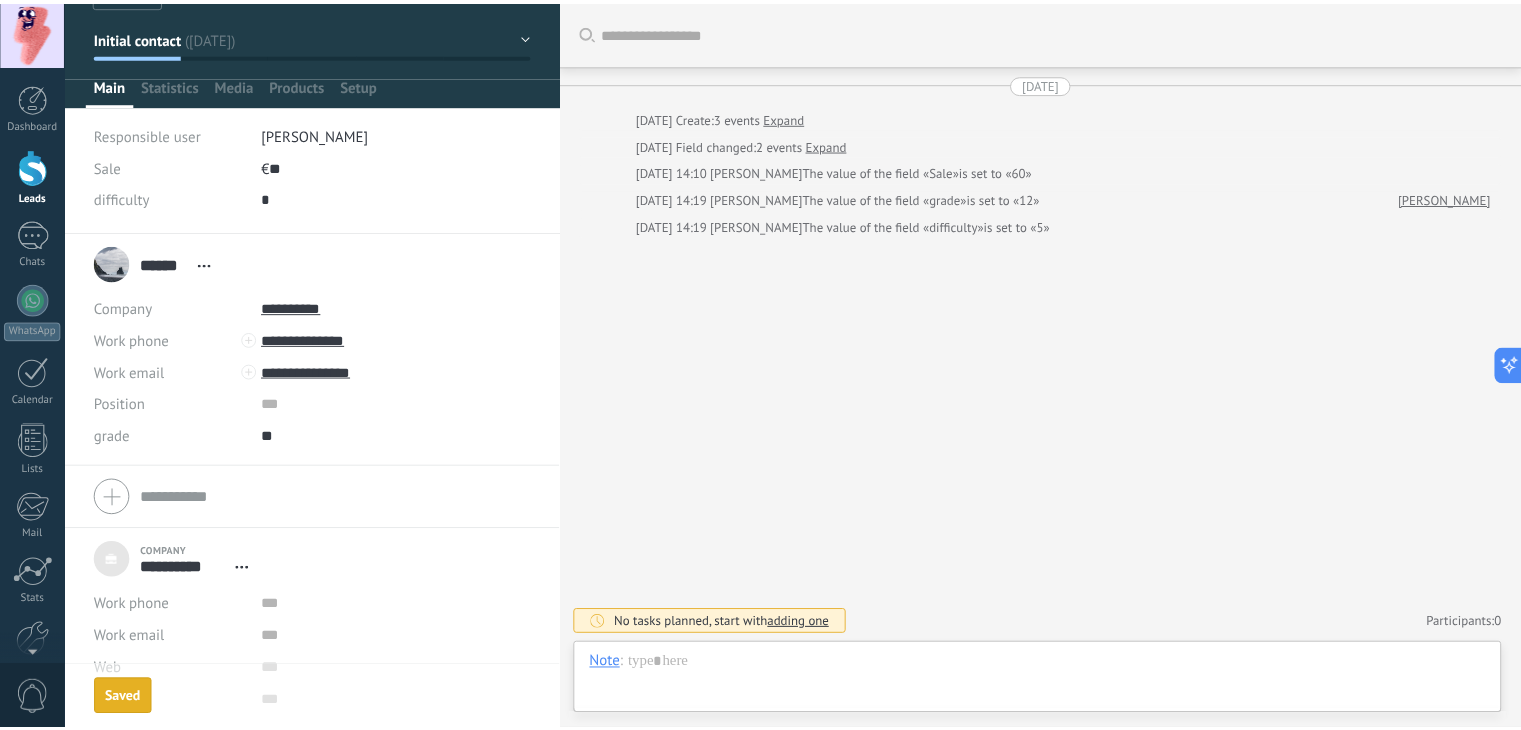 scroll, scrollTop: 0, scrollLeft: 0, axis: both 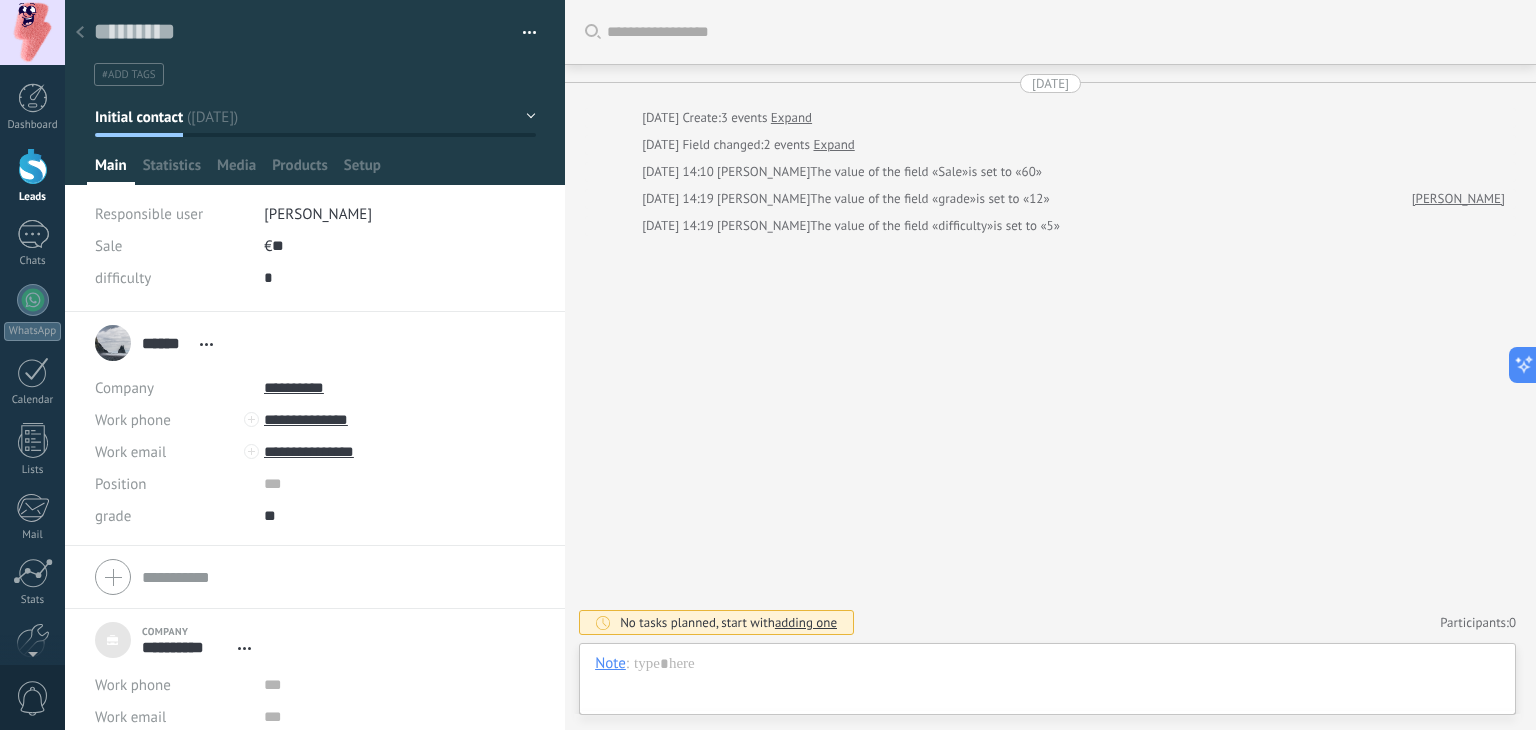click 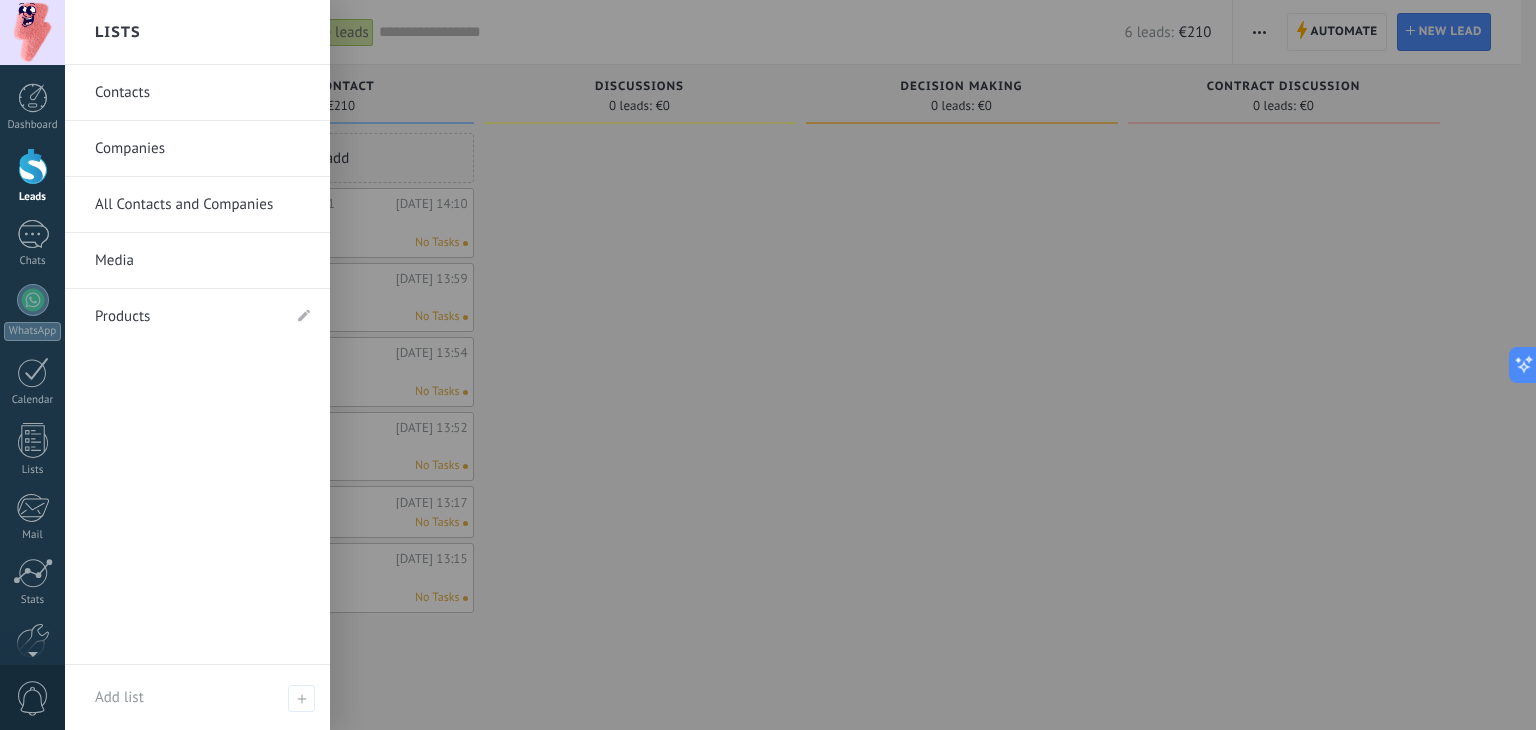 click on "Contacts" at bounding box center (202, 93) 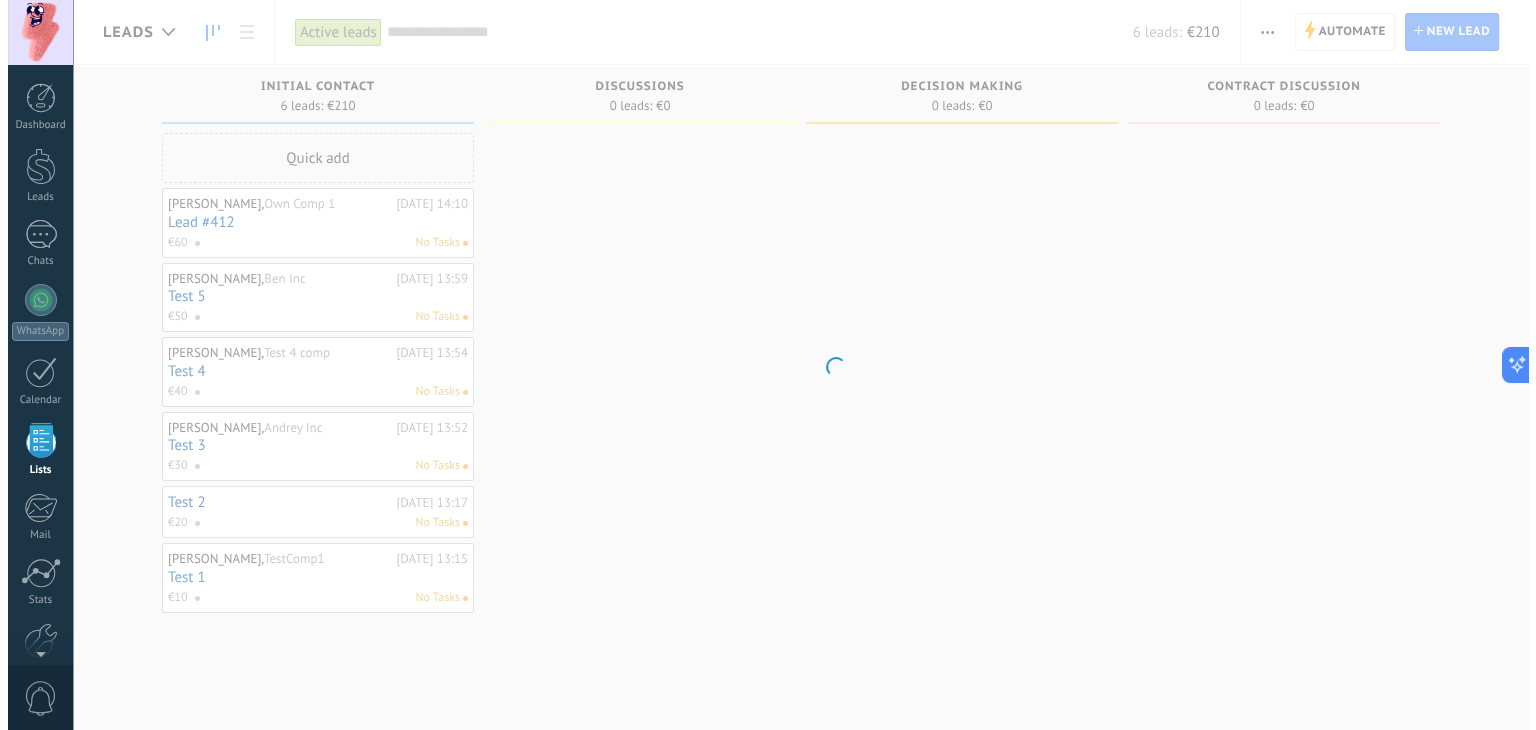scroll, scrollTop: 51, scrollLeft: 0, axis: vertical 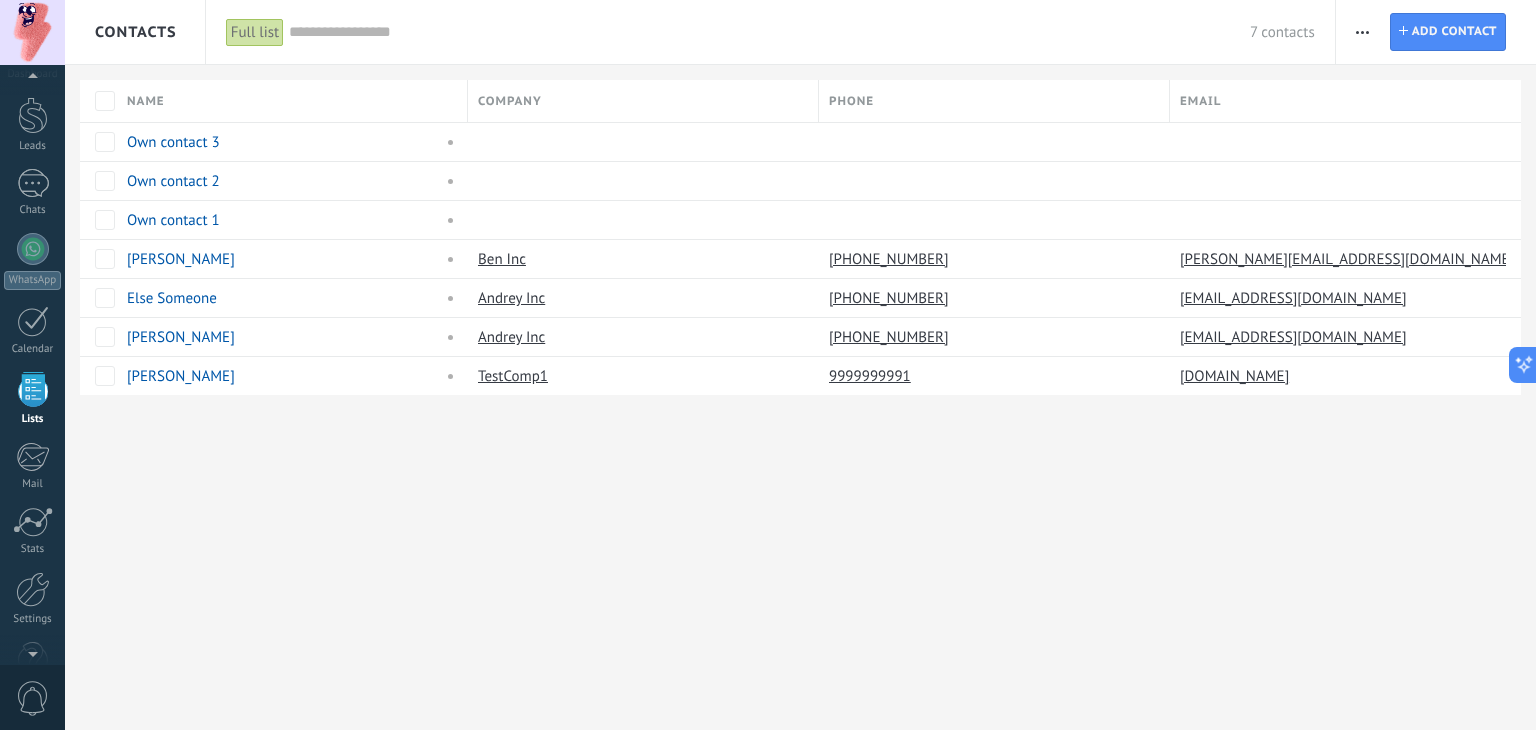 click at bounding box center (1362, 32) 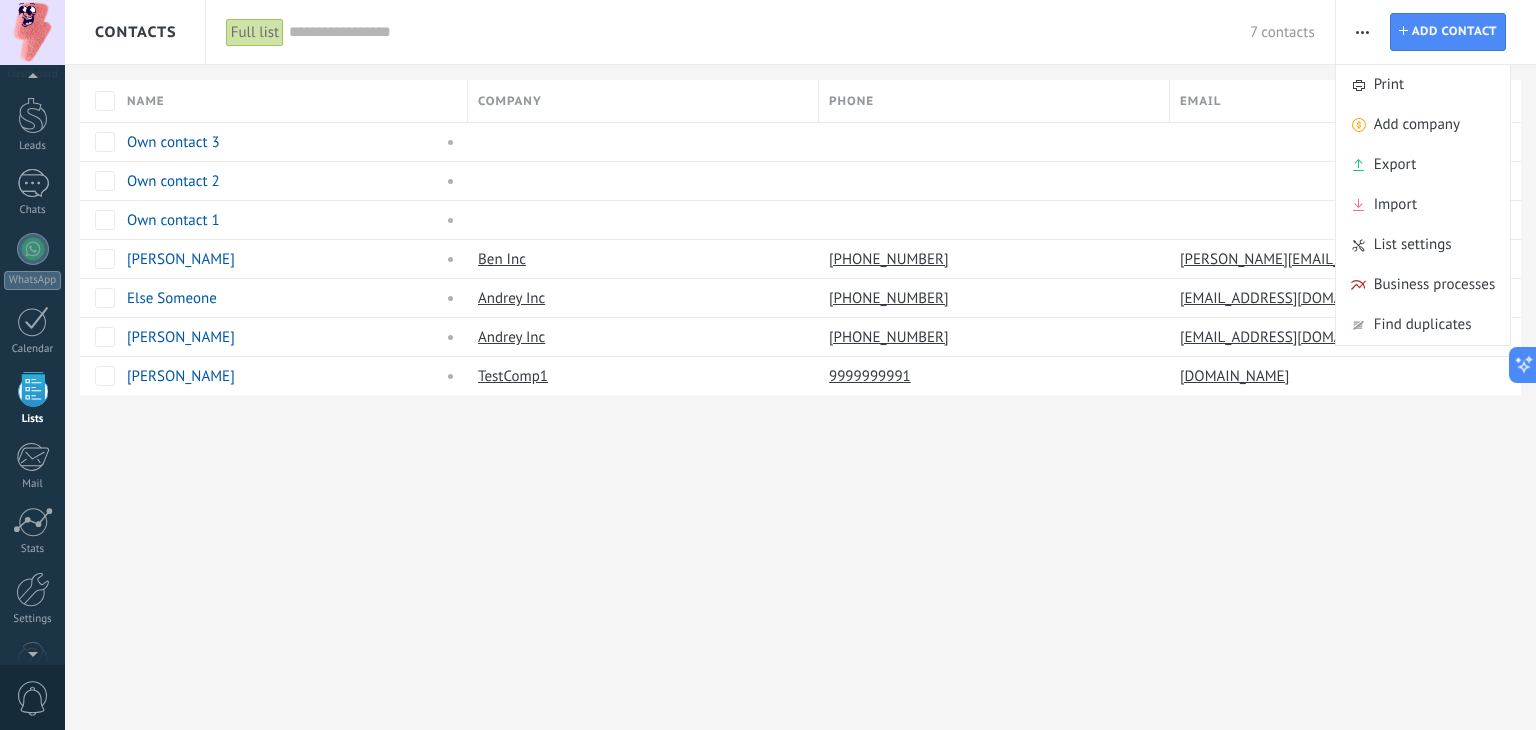 click at bounding box center (1362, 32) 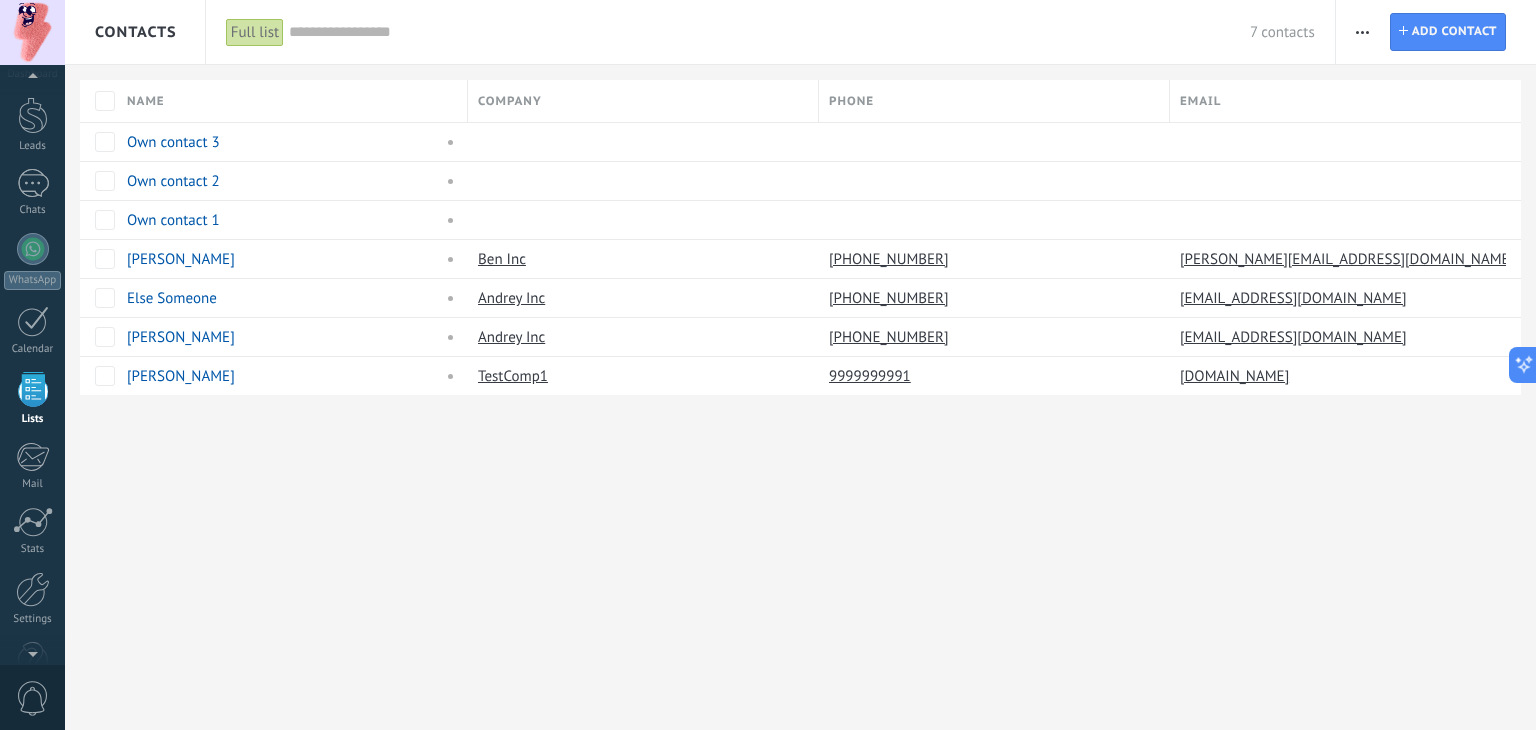 click at bounding box center [468, 103] 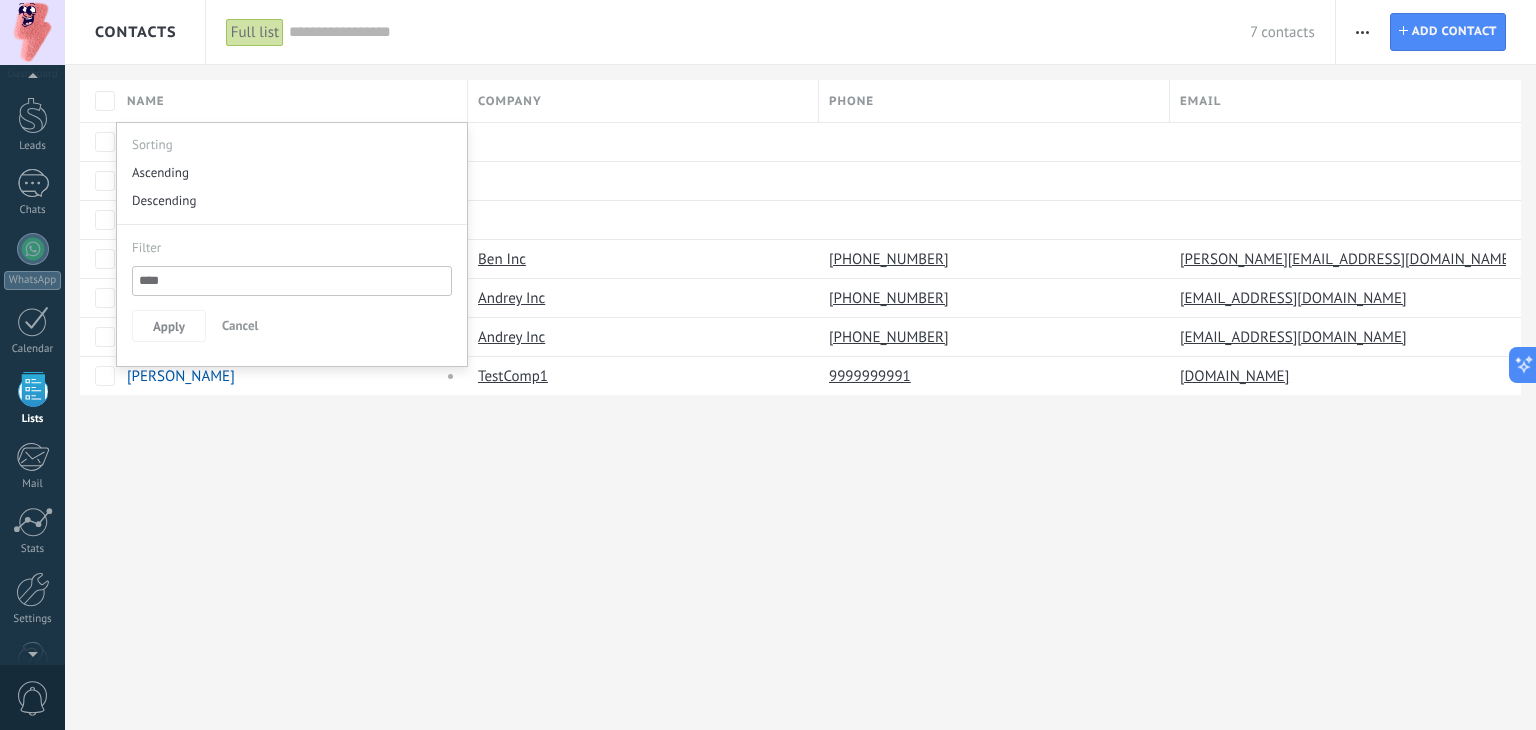 click on "Contacts Full list Apply 7 contacts Full list Contacts without tasks assigned Contacts with overdue tasks No leads linked Deleted Save Any time Any time Today Yesterday Last  ** 30  days This week Last week This month Last month This quarter This year   Select all No leads linked No active leads linked Initial contact Discussions Decision making Contract discussion Closed - won Closed - lost Active stages Select all Insufficient budget Product does not fit need Not satisfied with conditions Bought from competitor Undefined reason Reason for close-lost leads Select all Due today Due tomorrow Due this week Due this month Due this quarter No Tasks Overdue All values - Tags Manage You don't have connected tags Apply Reset Print Add company Export Import List settings Business processes Find duplicates Contact Add contact Available columns Address (company) Created at Created by grade (contact) Leads Modified at Modified by Nearest To-do Position (contact) Resp. user Web (company) Done Cancel For all account users" at bounding box center [800, 230] 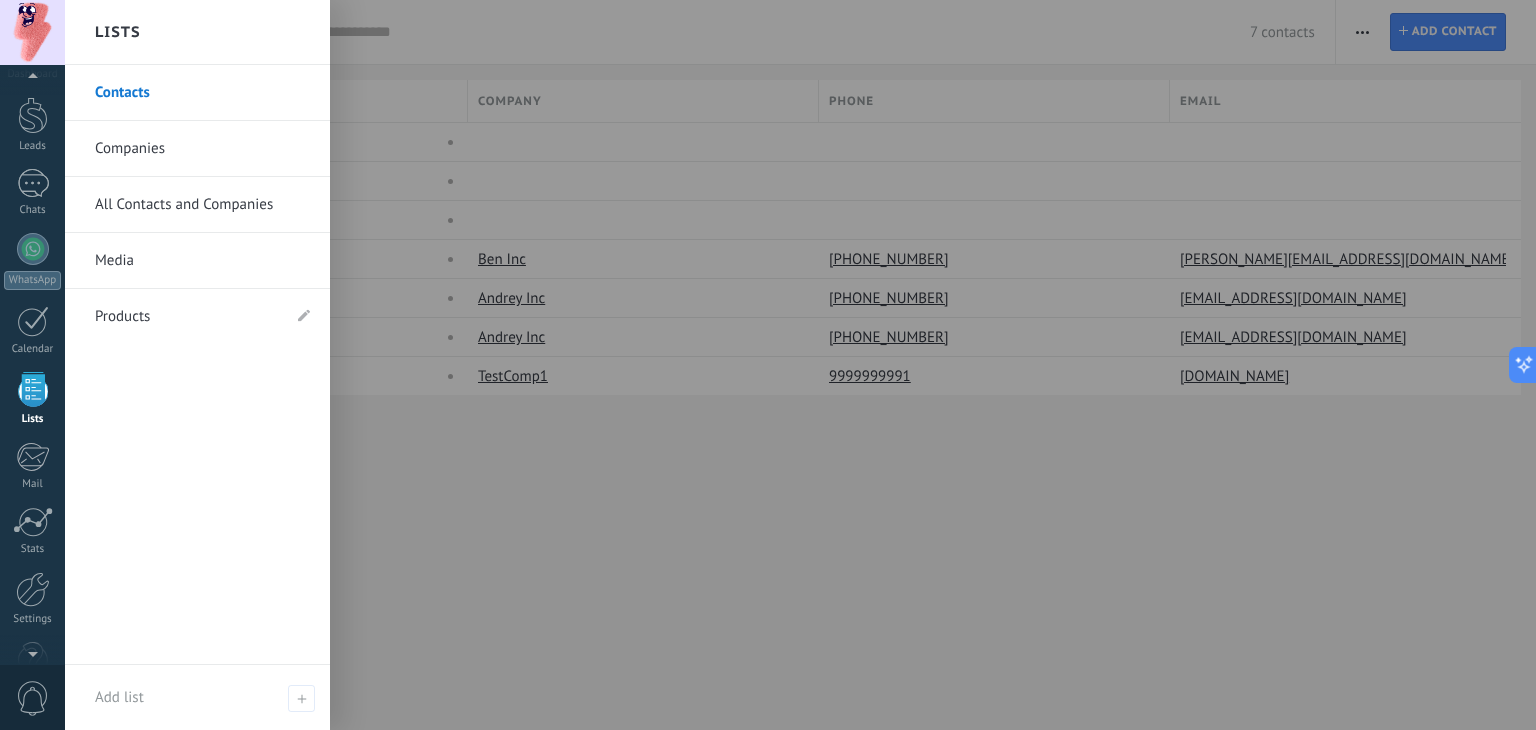 click at bounding box center (33, 389) 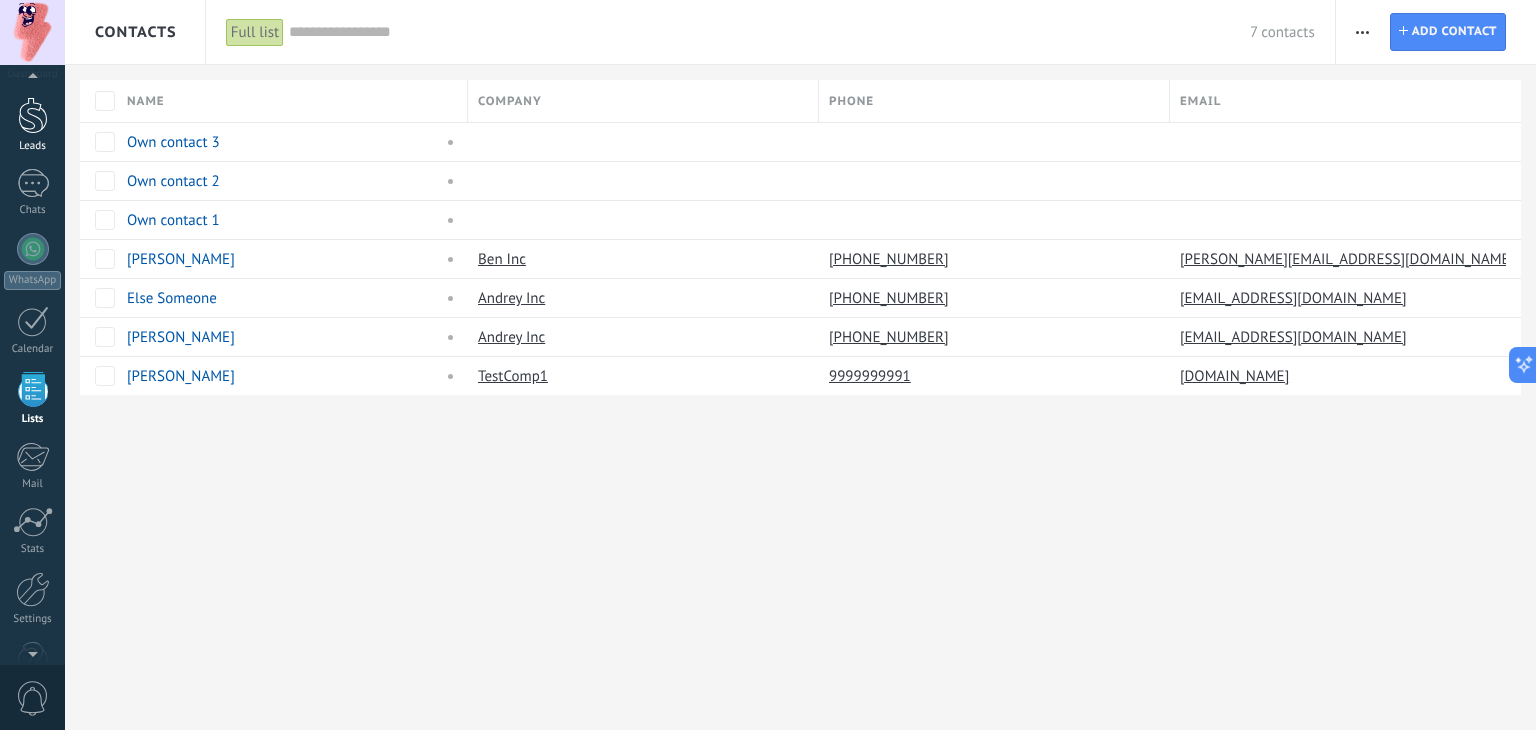 click on "Leads" at bounding box center (32, 125) 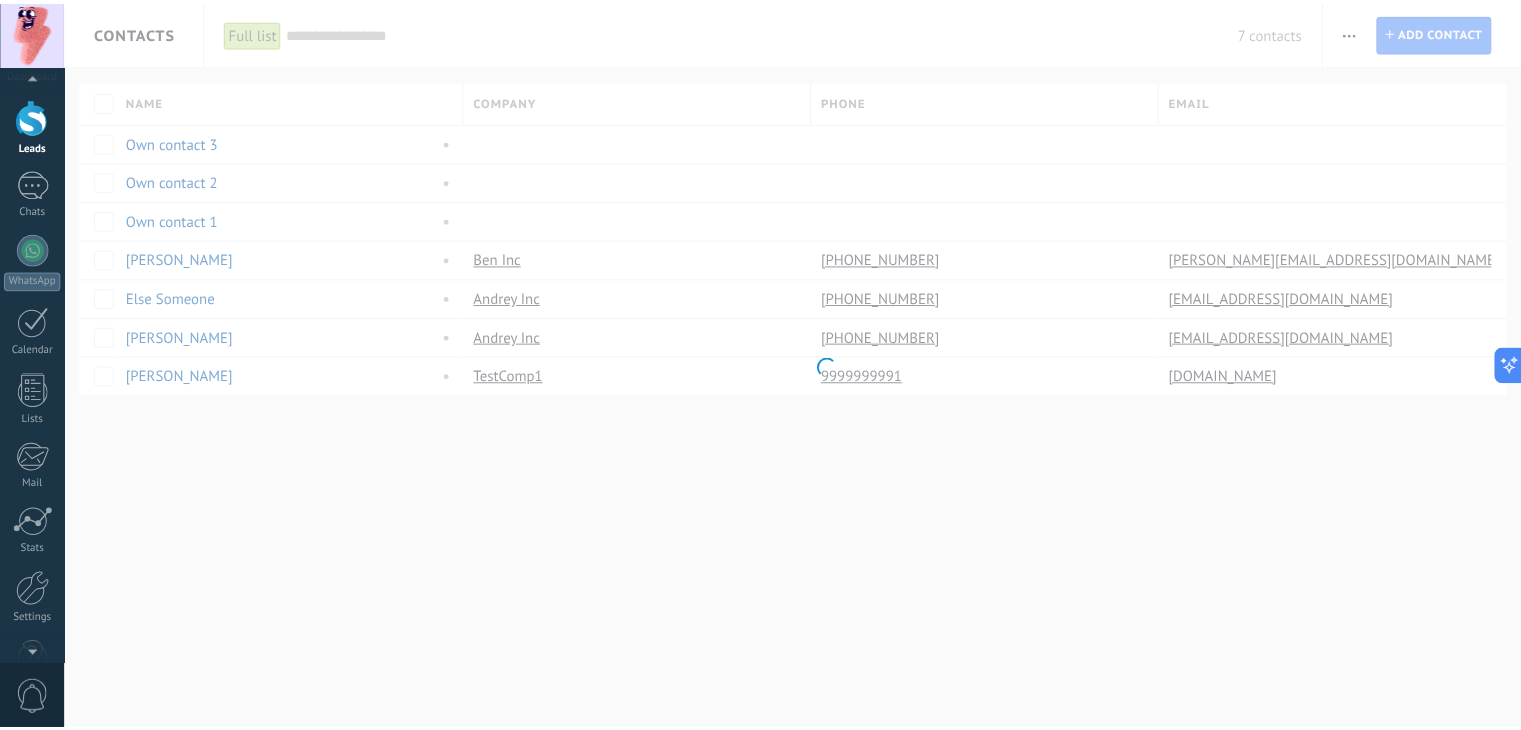 scroll, scrollTop: 0, scrollLeft: 0, axis: both 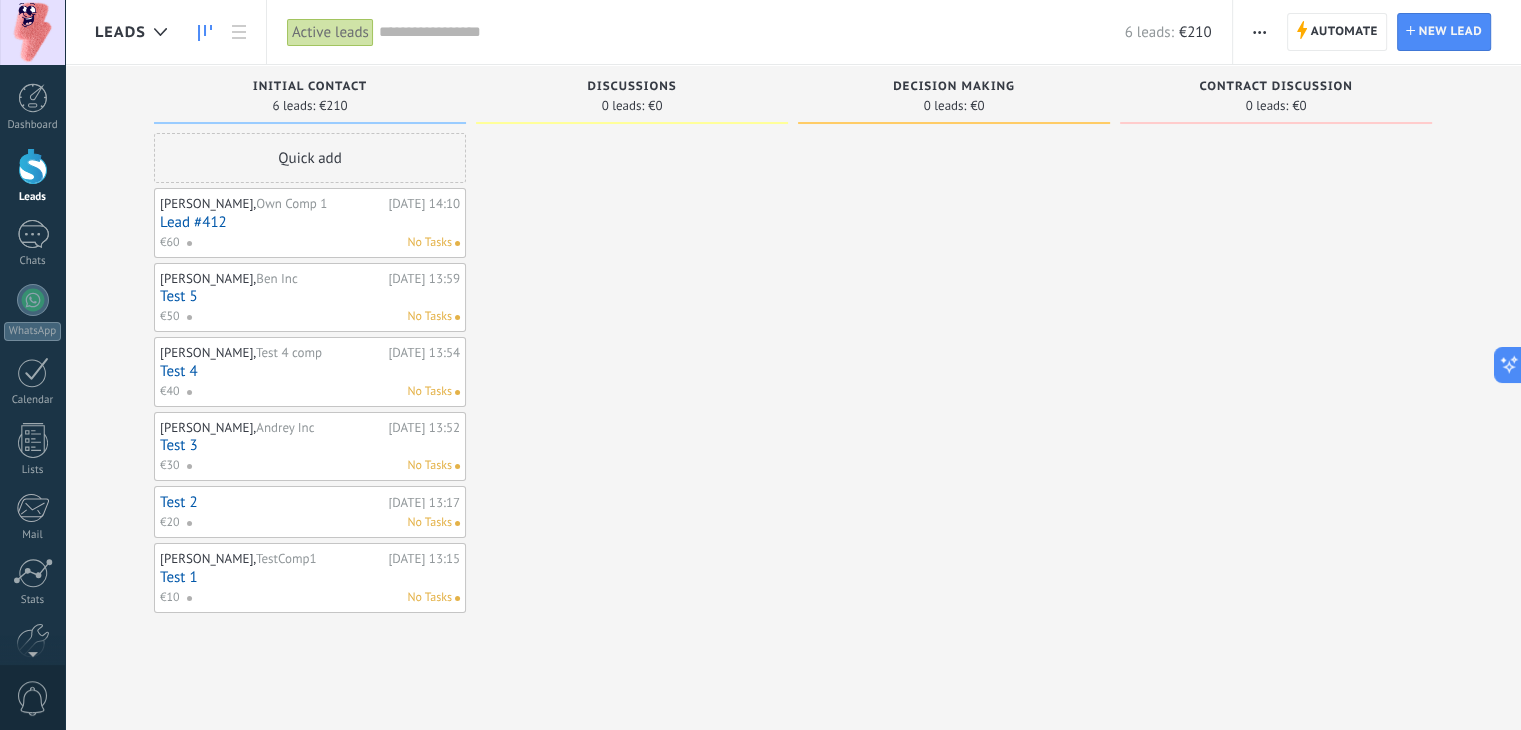 click on "Automate New broadcast Edit pipeline Edit card layout Import Export Find duplicates Select multiple Sort By last message By last event By creation date By name By sale Auto update" at bounding box center (1260, 32) 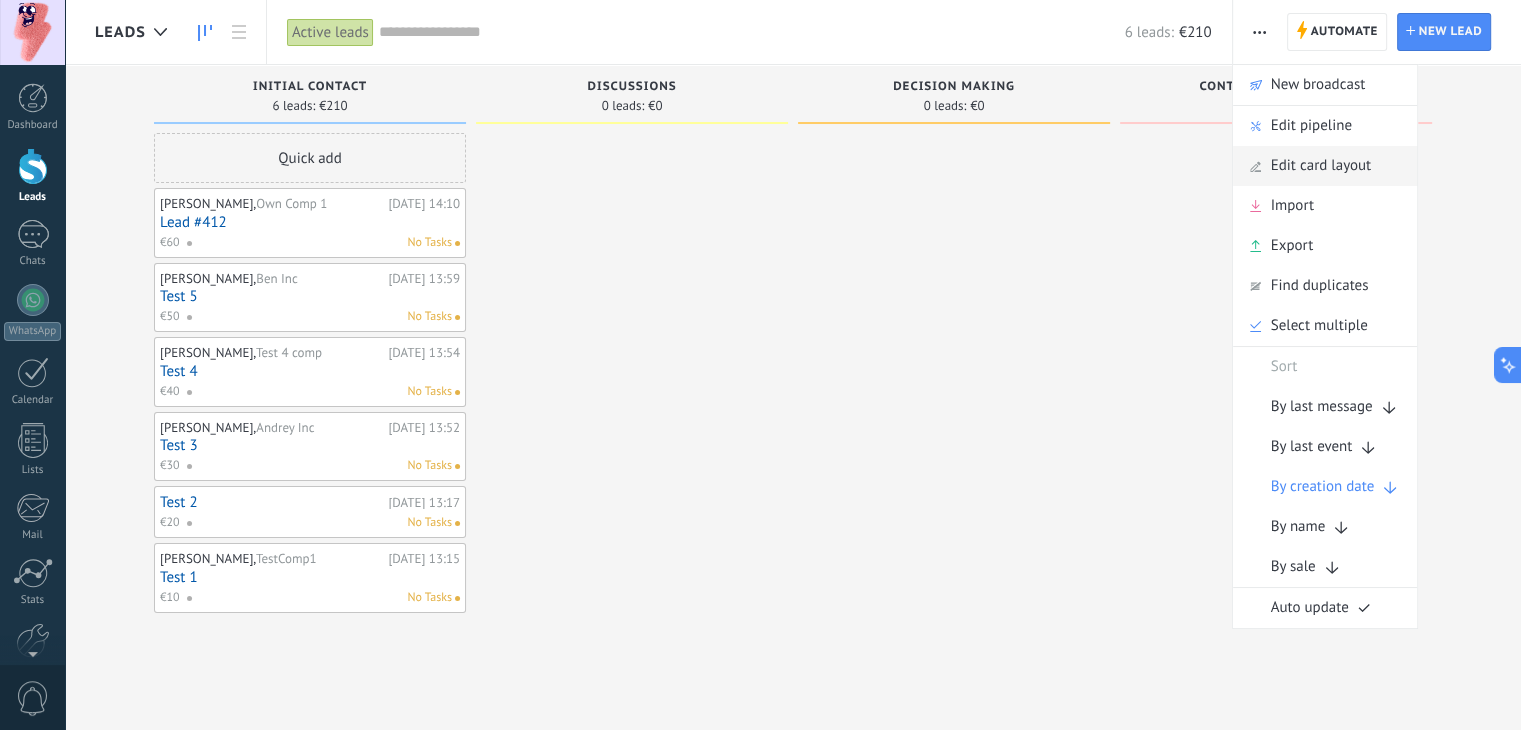 click on "Edit card layout" at bounding box center [1321, 166] 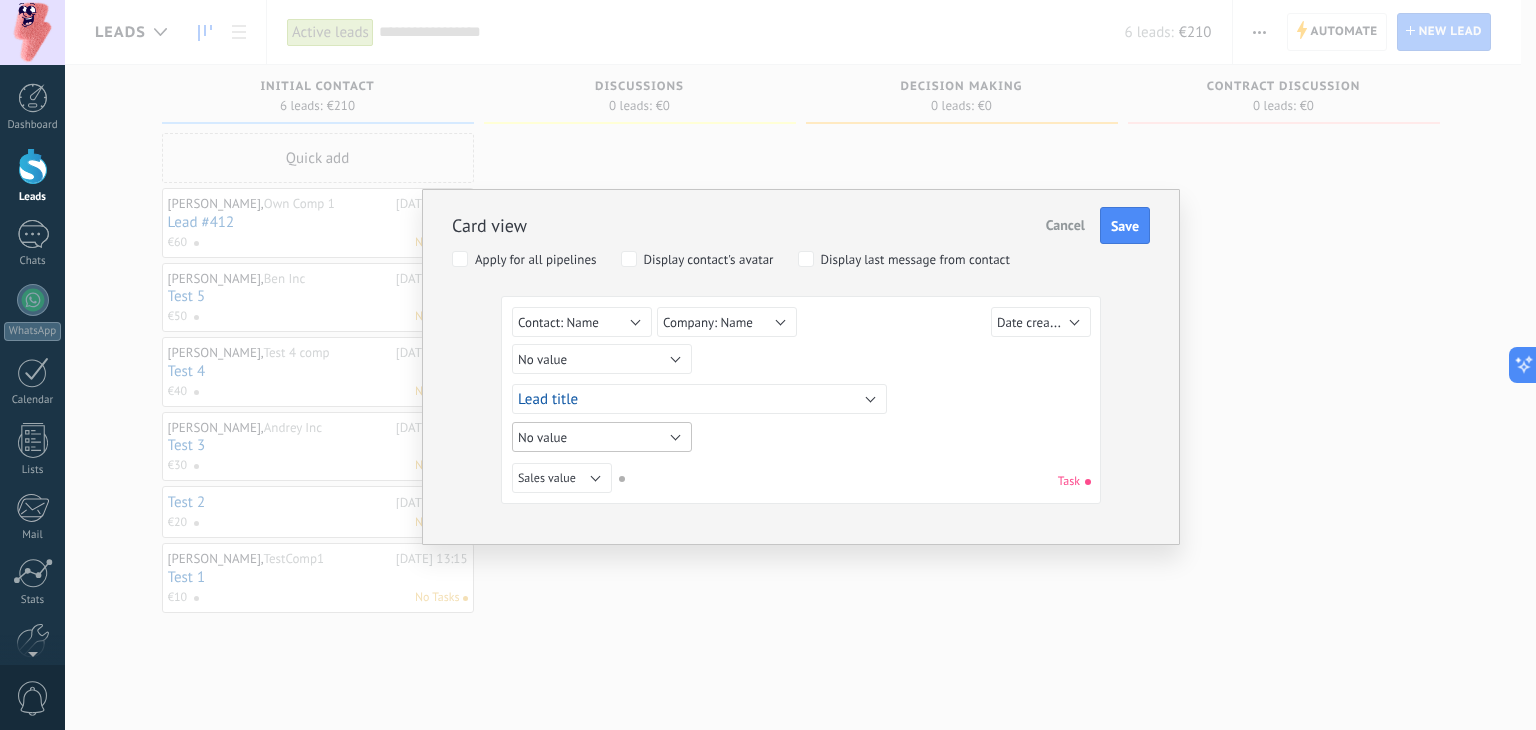 click on "No value" at bounding box center [602, 437] 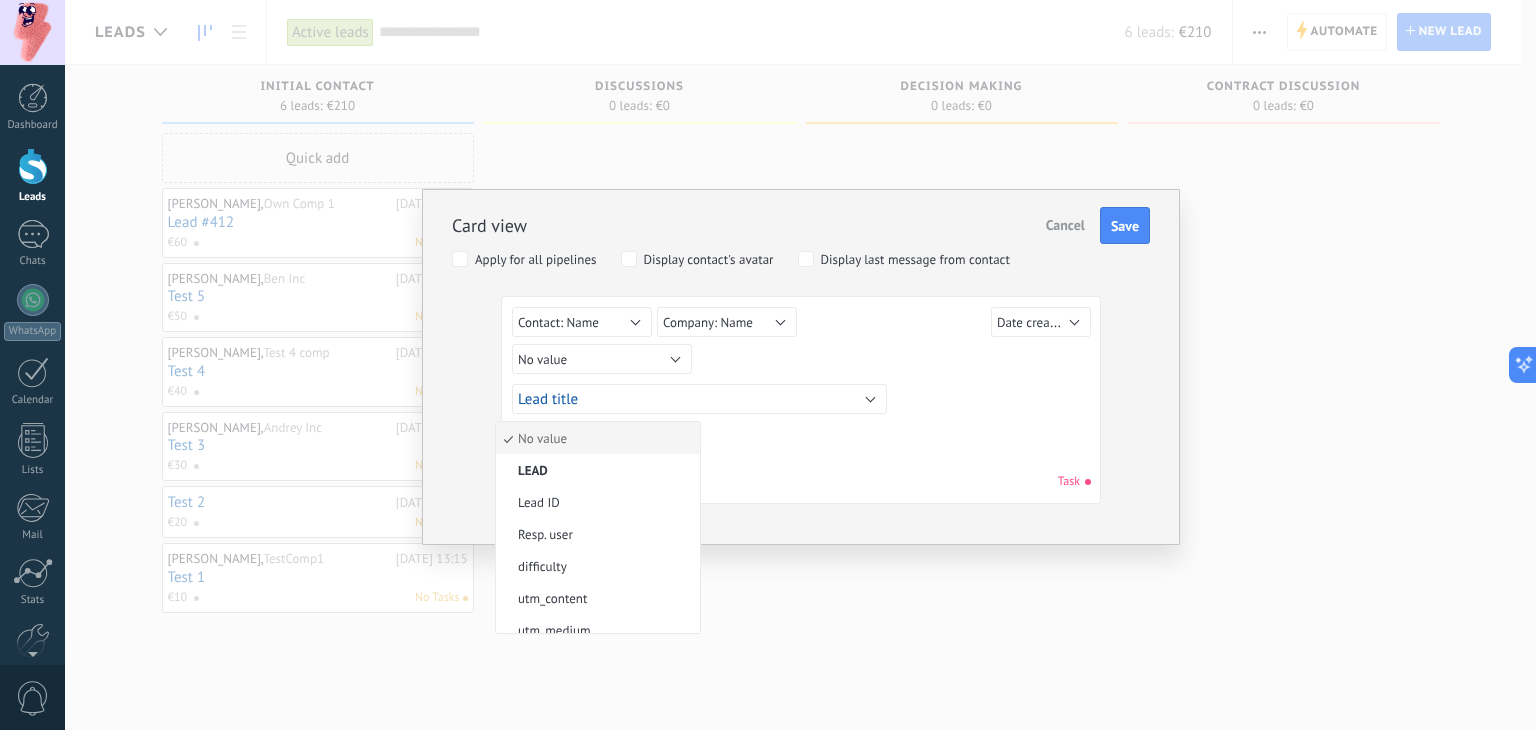 click on "No value" at bounding box center (595, 438) 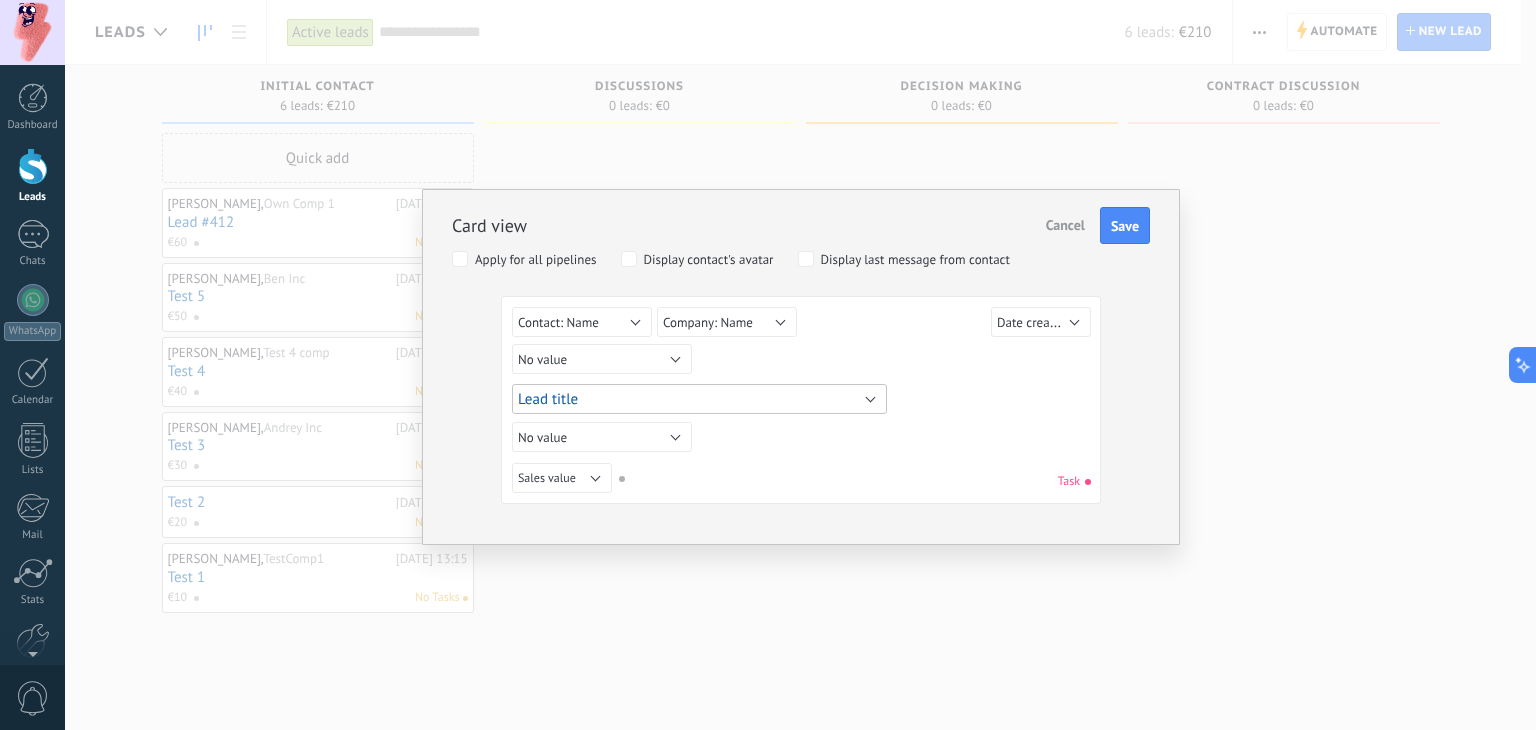 click on "Lead title" at bounding box center [699, 399] 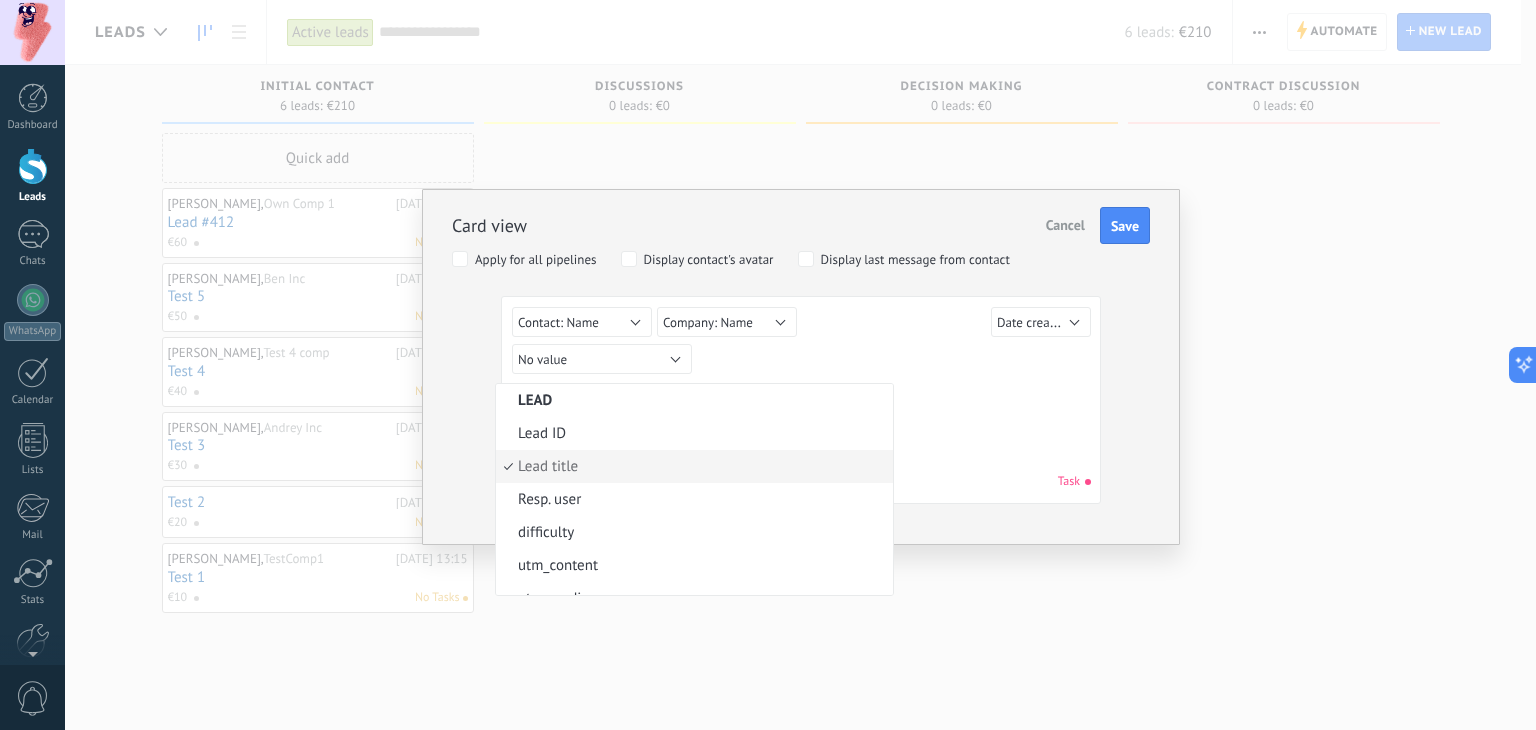 click on "Lead Lead ID Lead title Date created Sales value Resp. user difficulty utm_content utm_medium utm_campaign utm_source utm_term utm_referrer referrer gclientid gclid fbclid Main contact Contact: Name Contact: grade Contact: Phone Contact: Email Contact: Position Company Company: Name Company: Phone Company: Email Company: Web Company: Address Lead title" at bounding box center (699, 399) 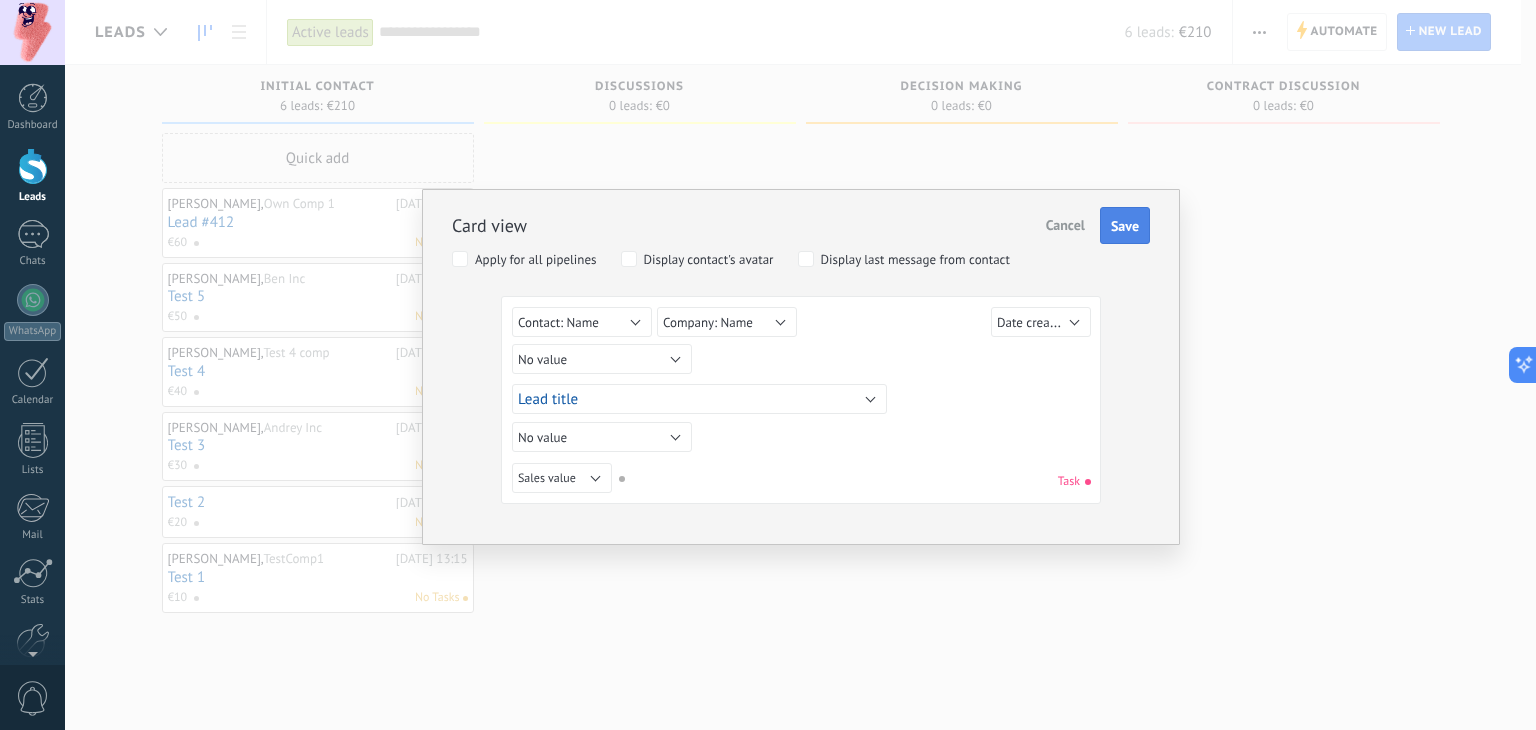 click on "Save" at bounding box center [1125, 226] 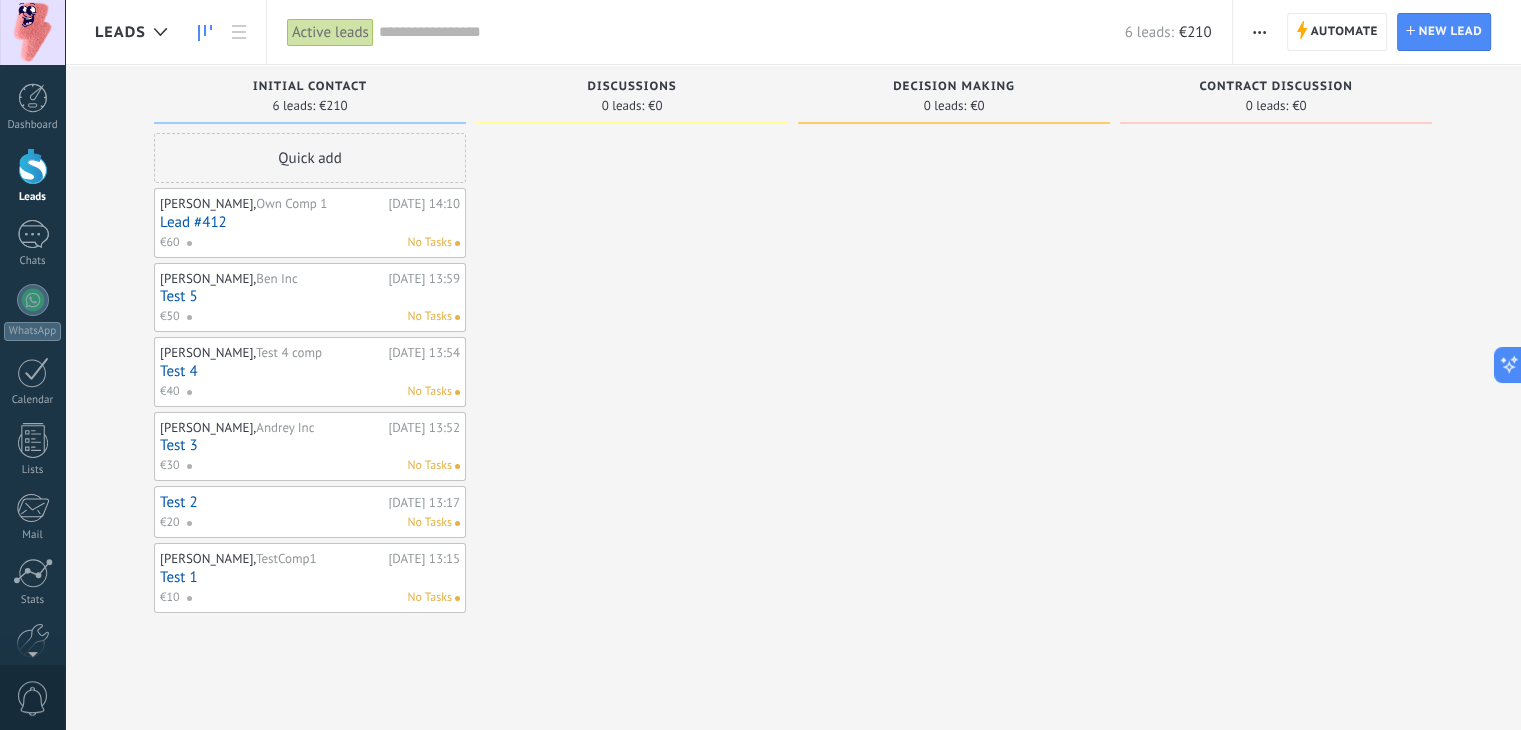 click at bounding box center [1259, 32] 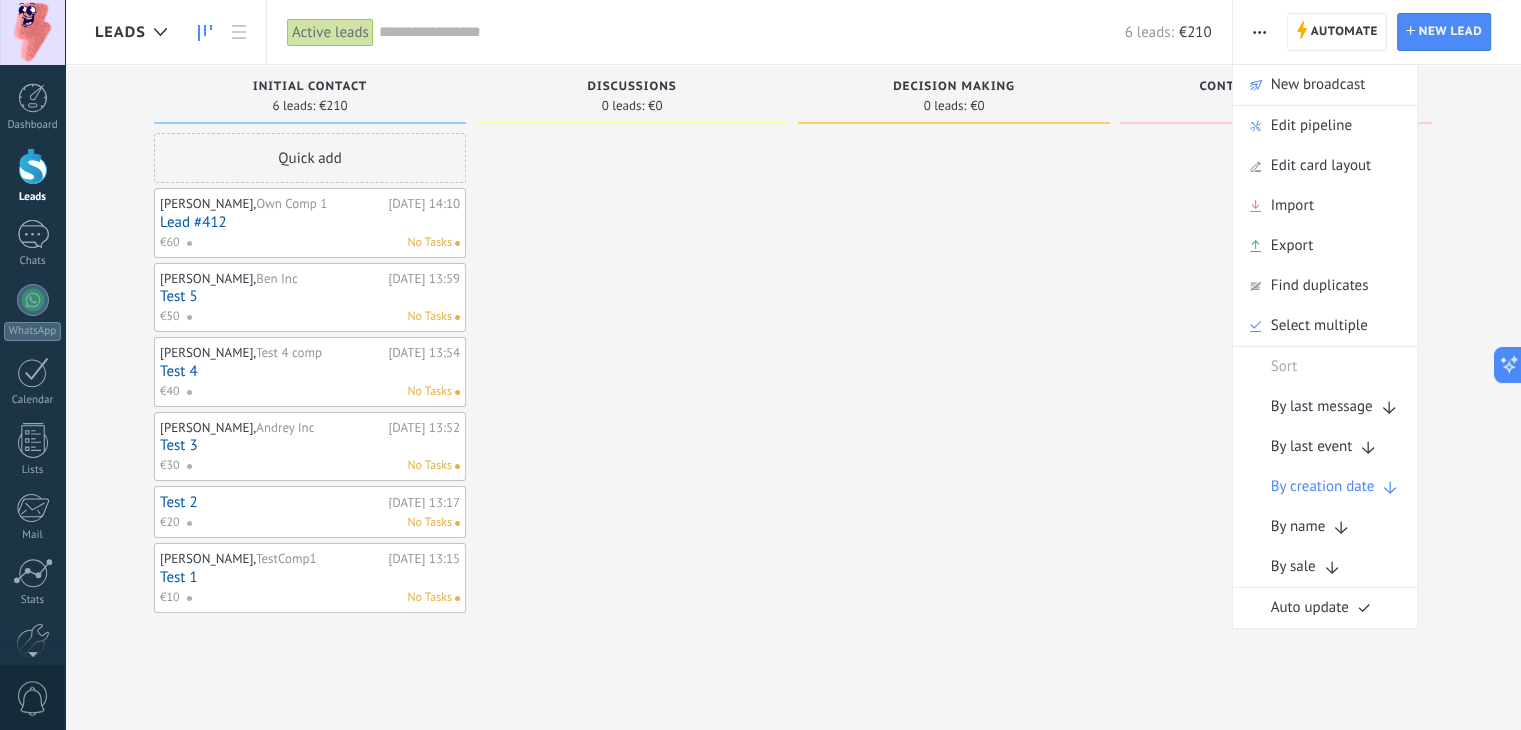 click at bounding box center [954, 373] 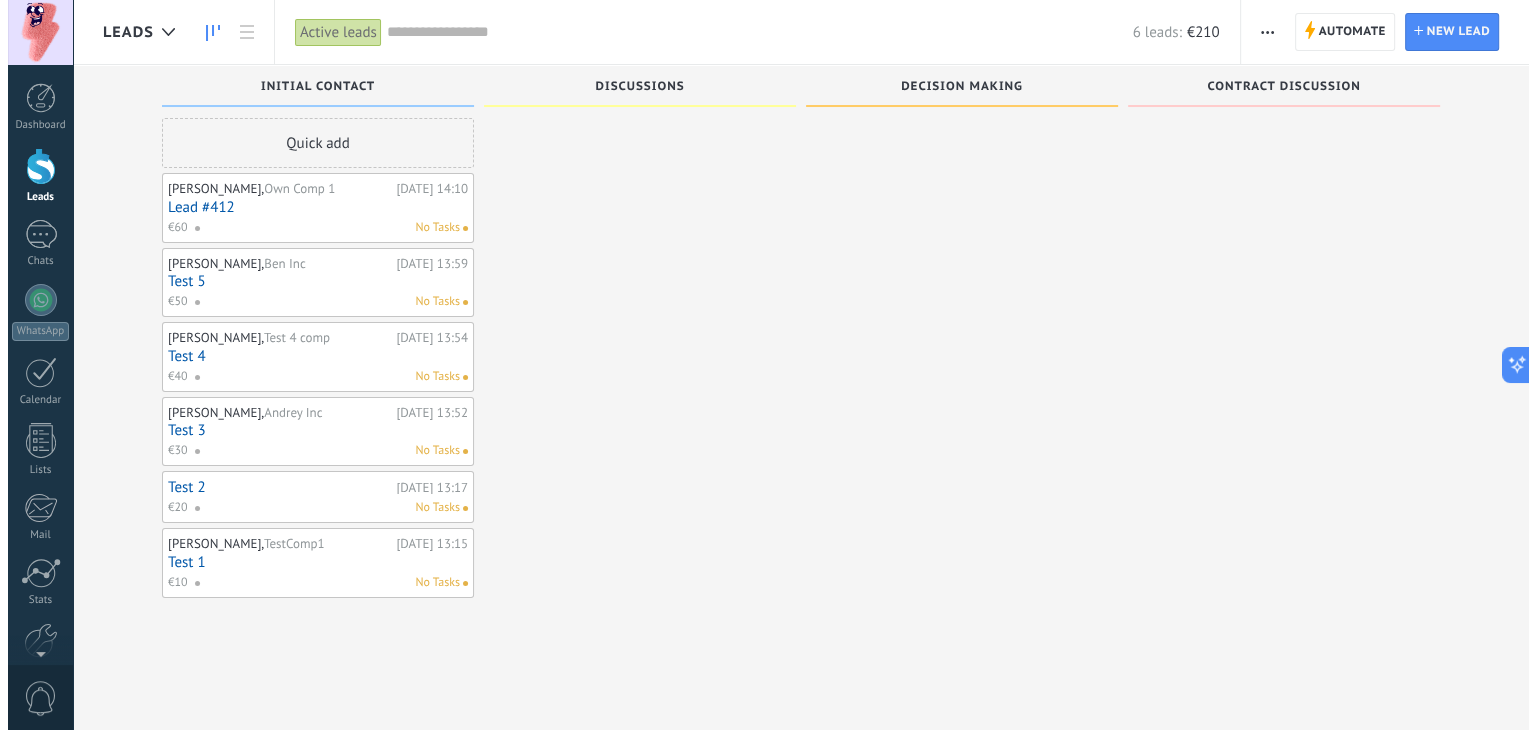 scroll, scrollTop: 0, scrollLeft: 0, axis: both 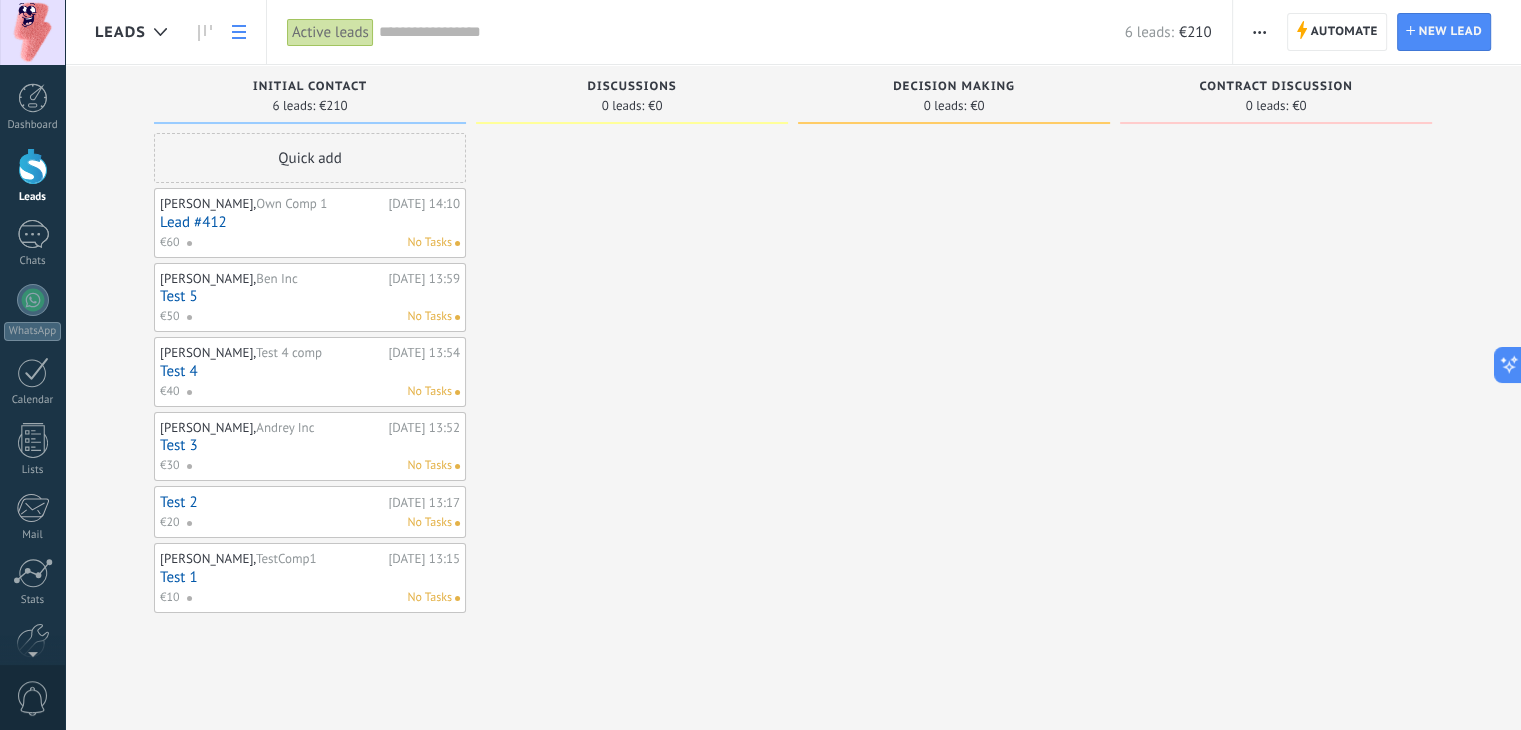 click at bounding box center (239, 32) 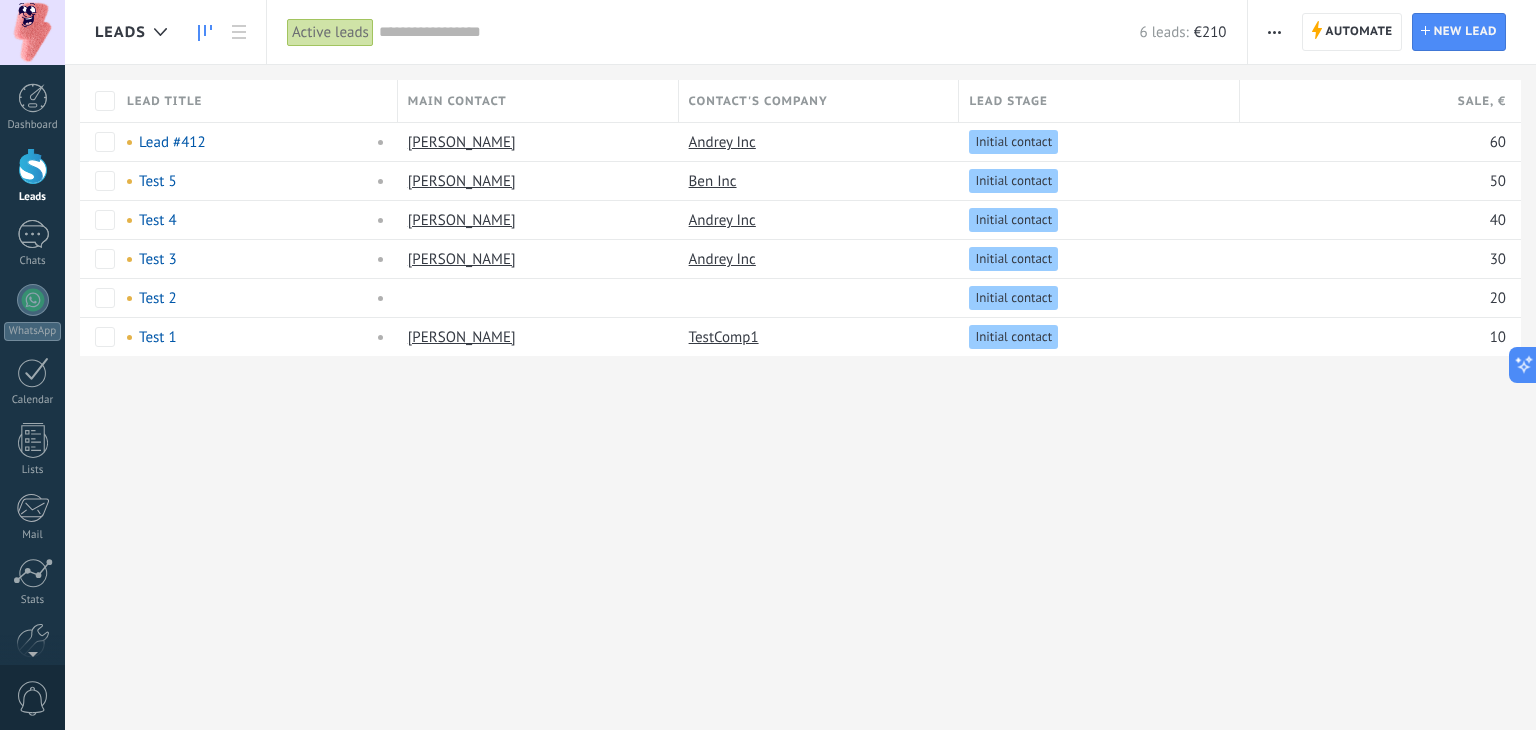 click 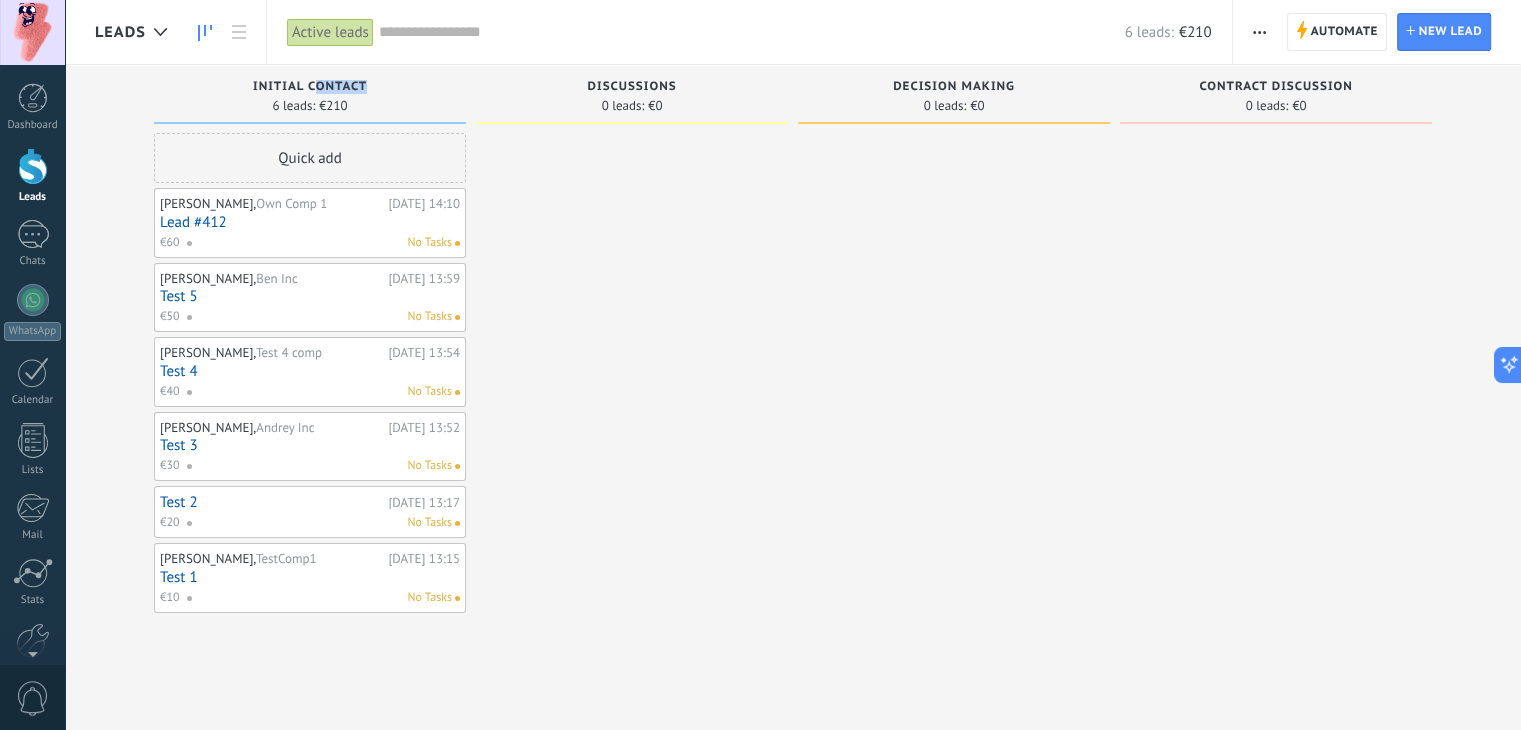 click on "Initial contact" at bounding box center (310, 88) 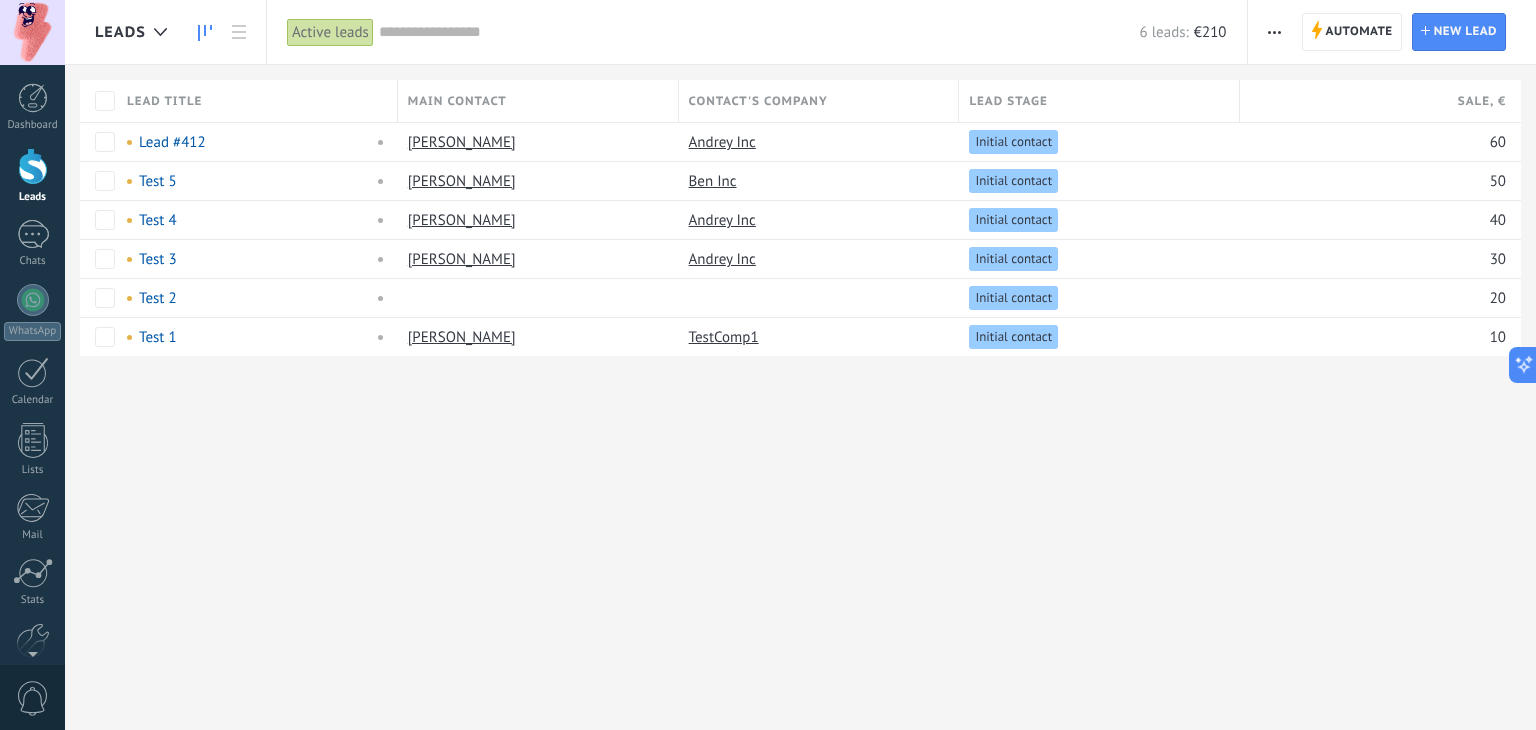 click 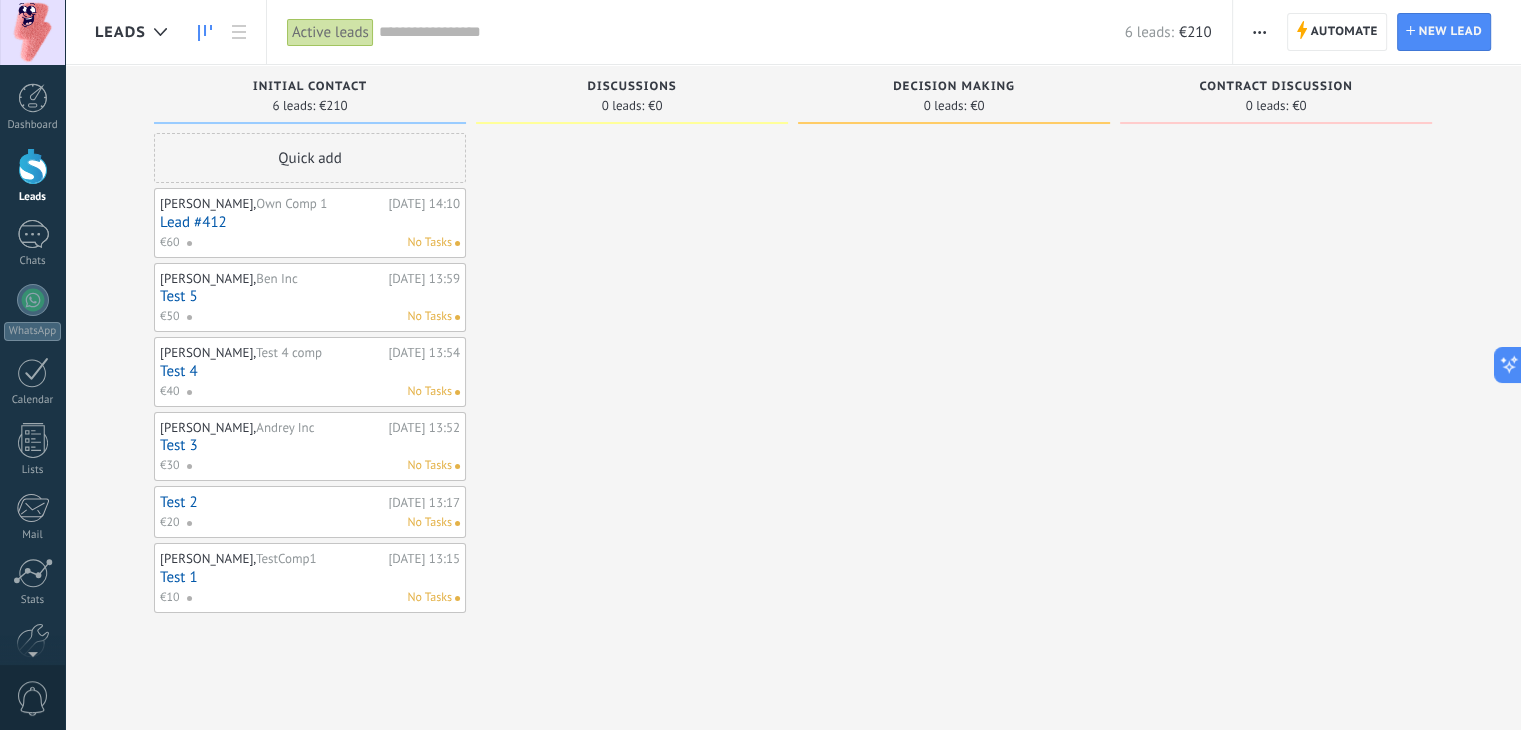 click at bounding box center [1259, 32] 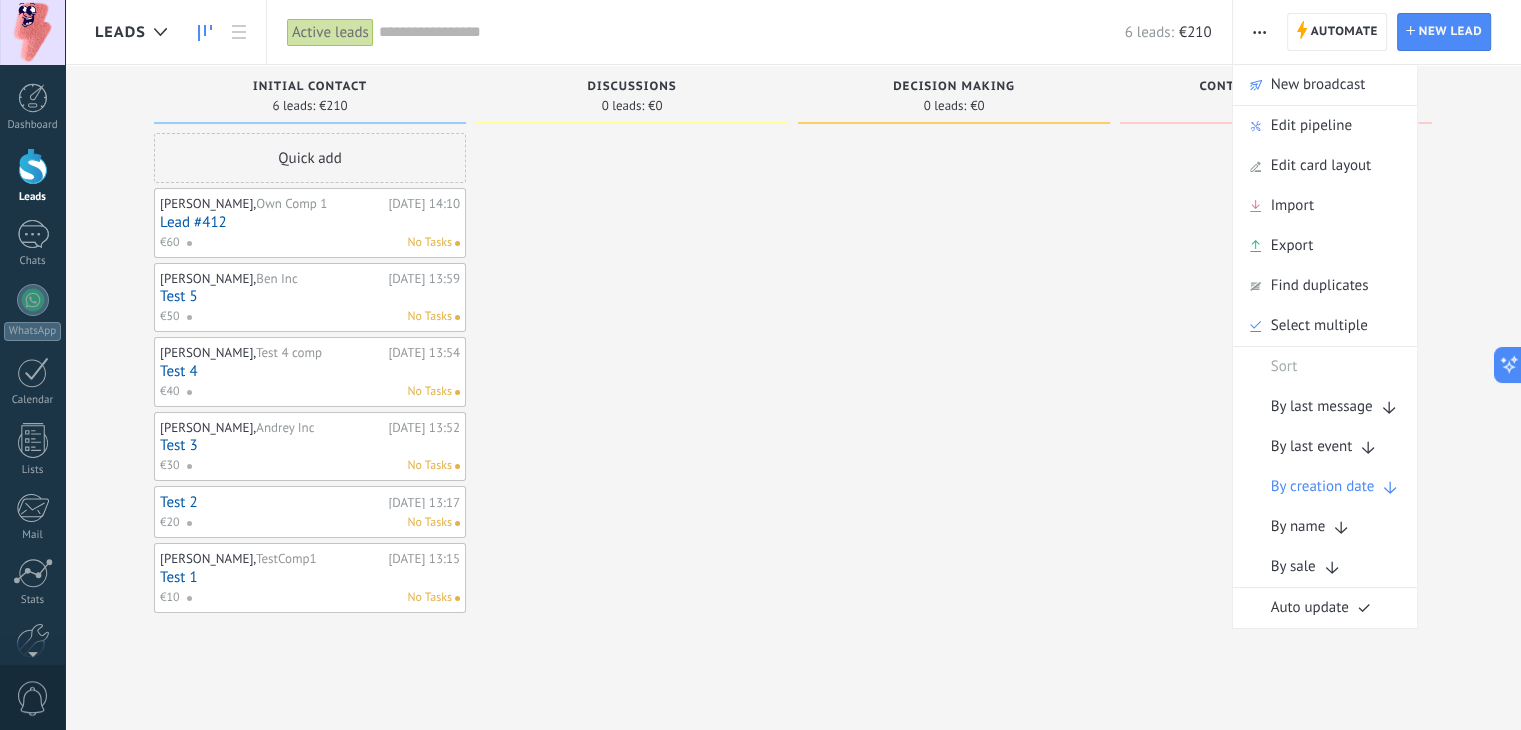 click on "Edit pipeline" at bounding box center [1311, 126] 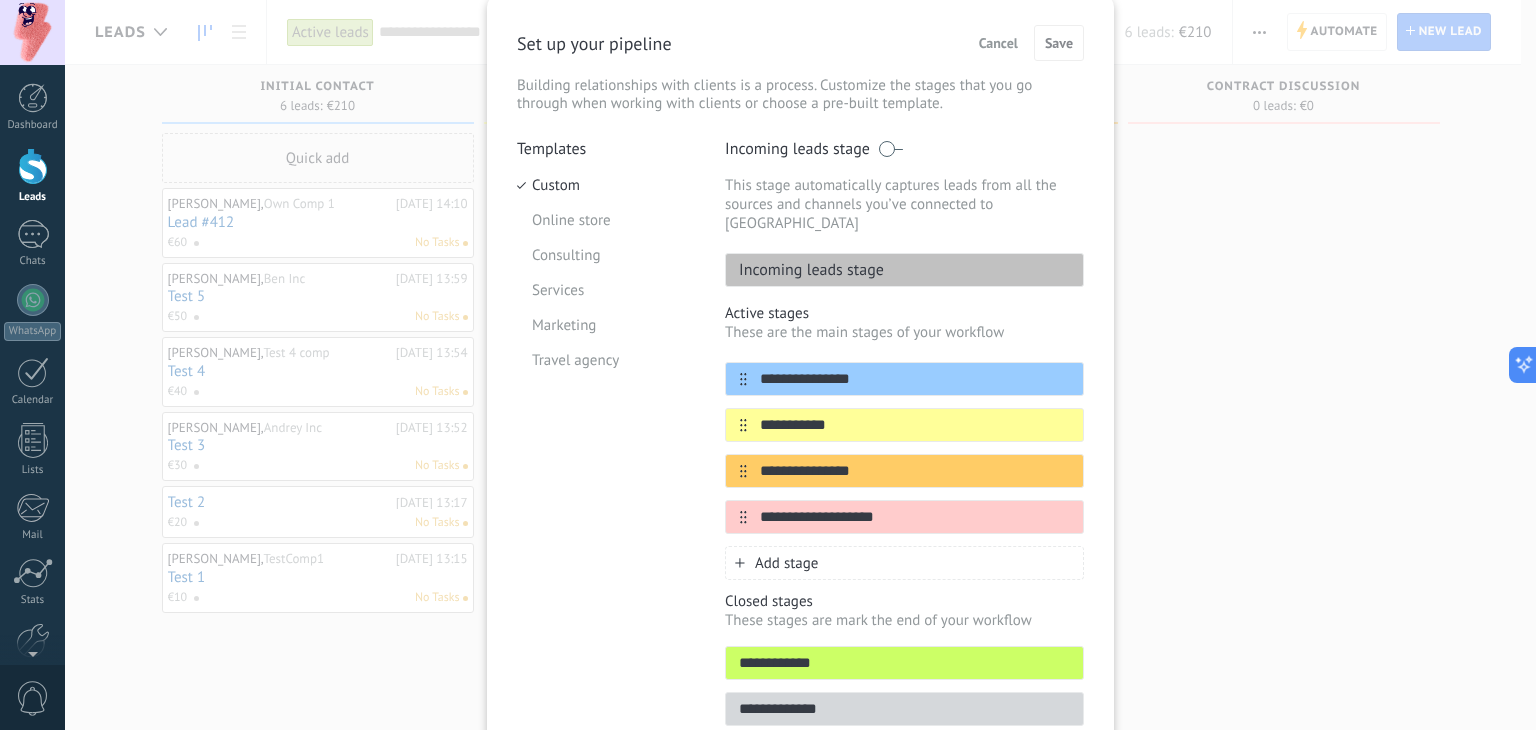 scroll, scrollTop: 100, scrollLeft: 0, axis: vertical 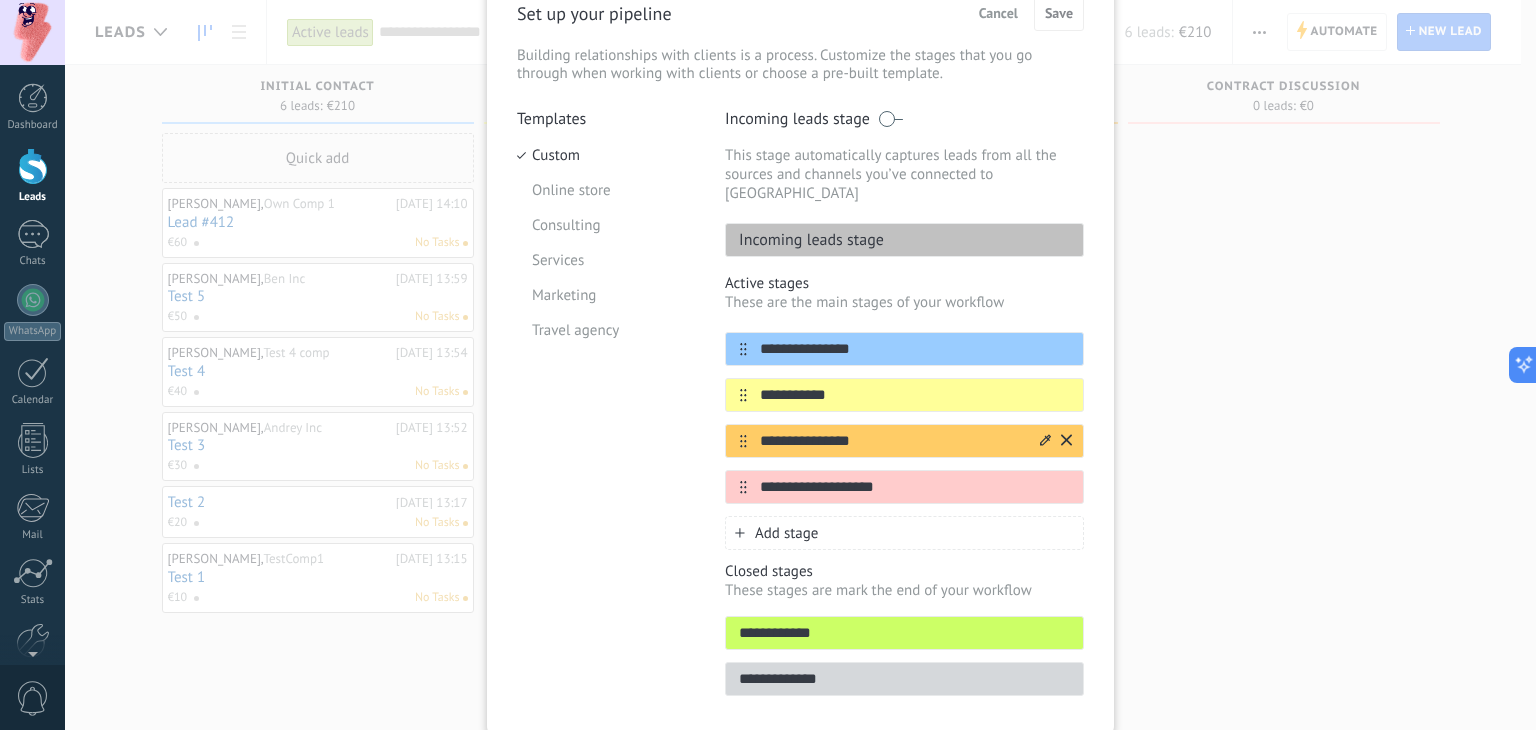 click 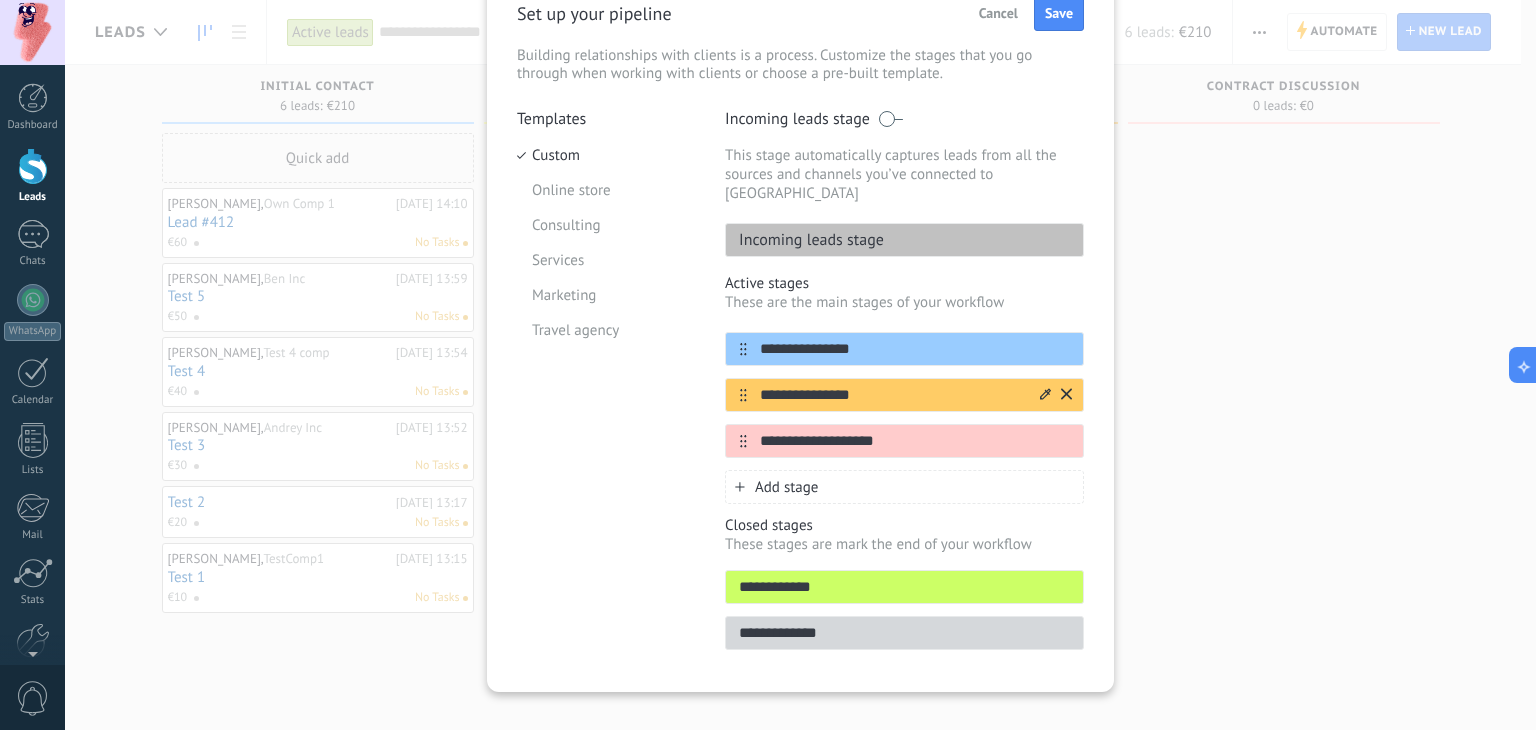 click 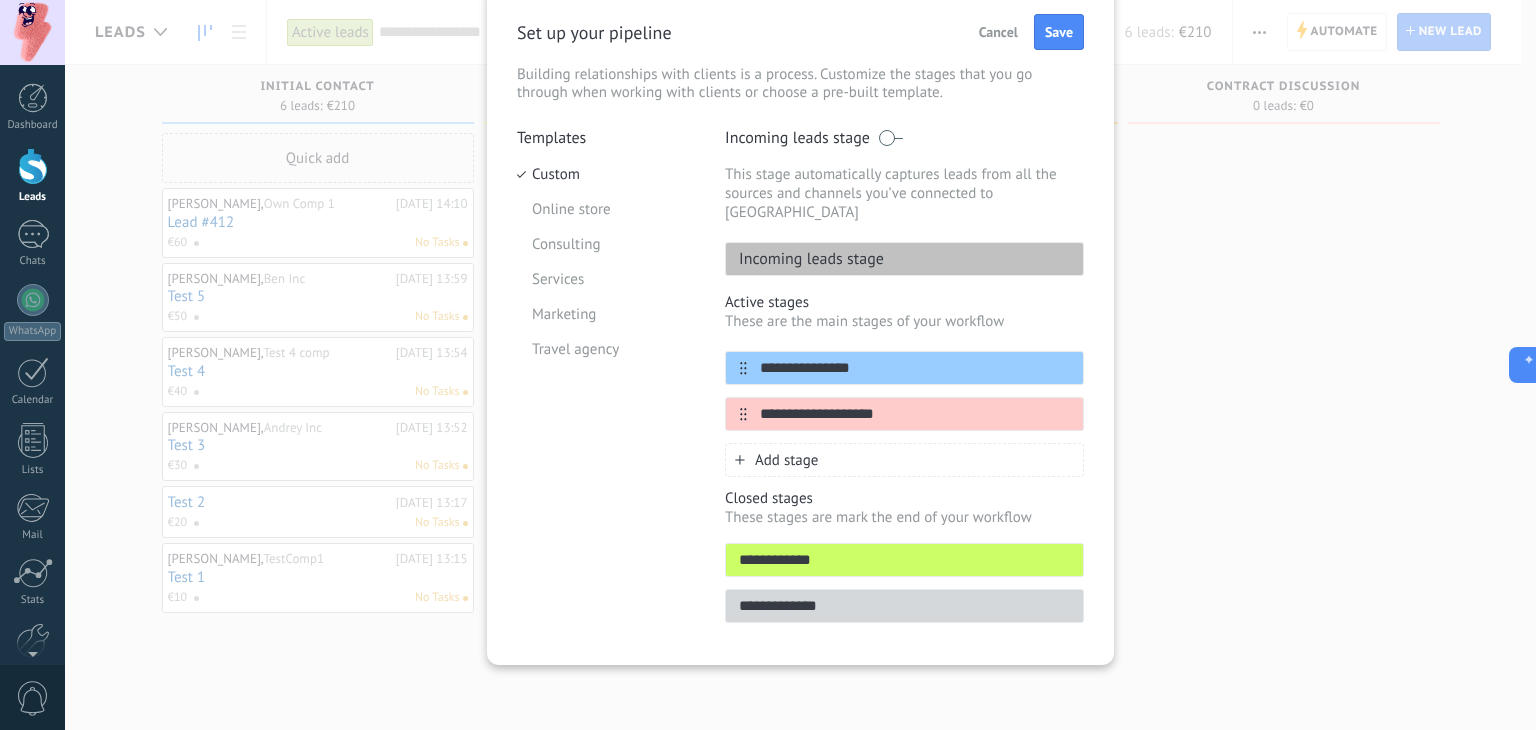 scroll, scrollTop: 61, scrollLeft: 0, axis: vertical 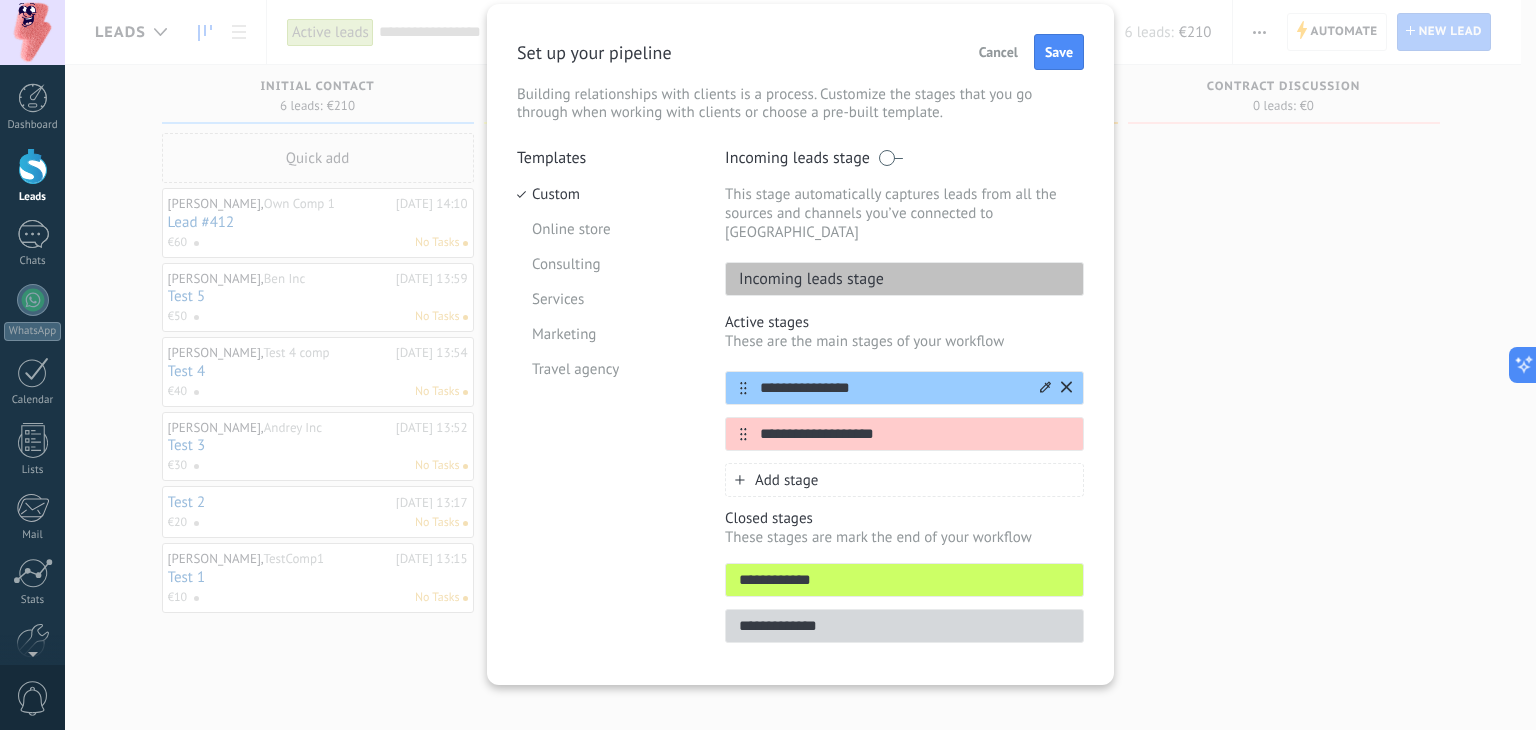 click 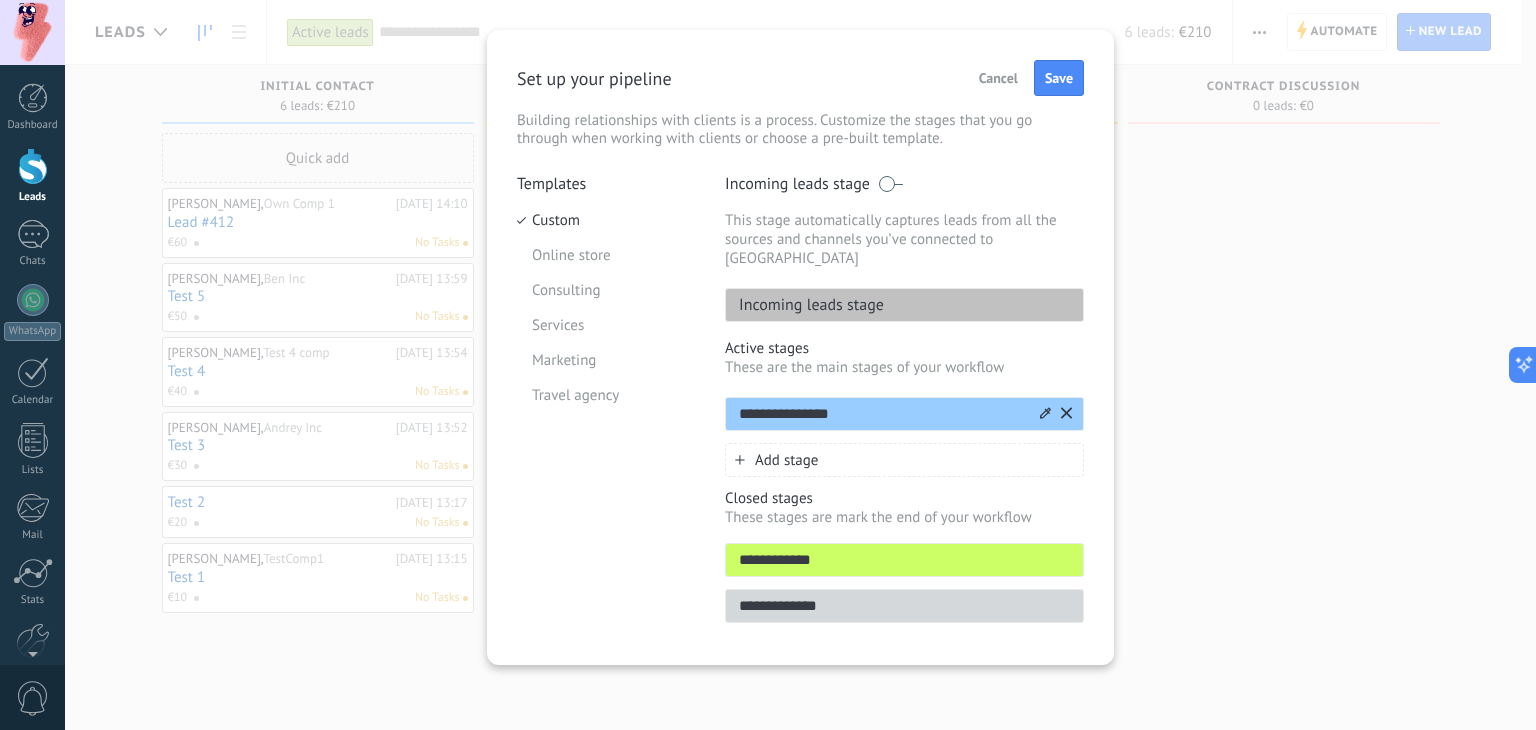 scroll, scrollTop: 16, scrollLeft: 0, axis: vertical 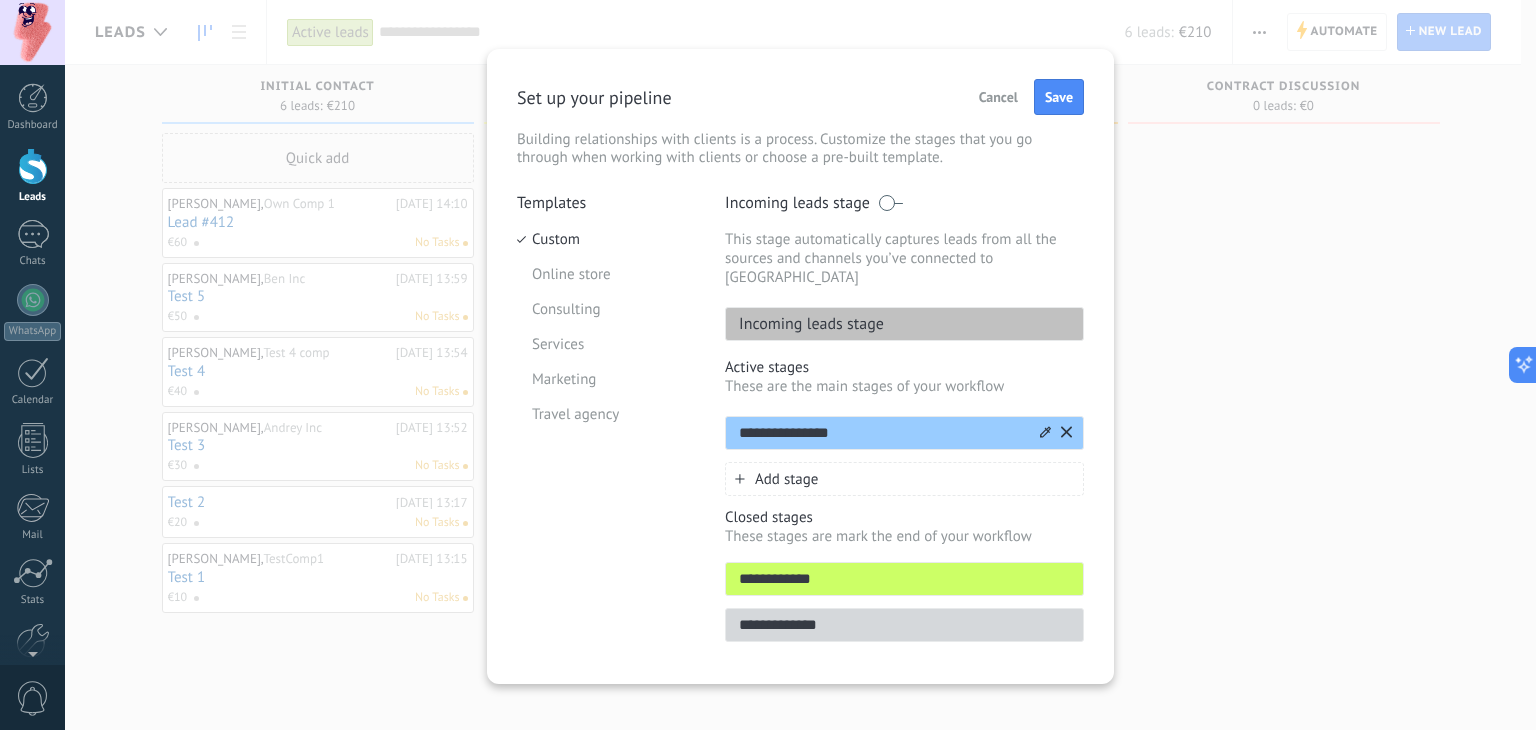 click 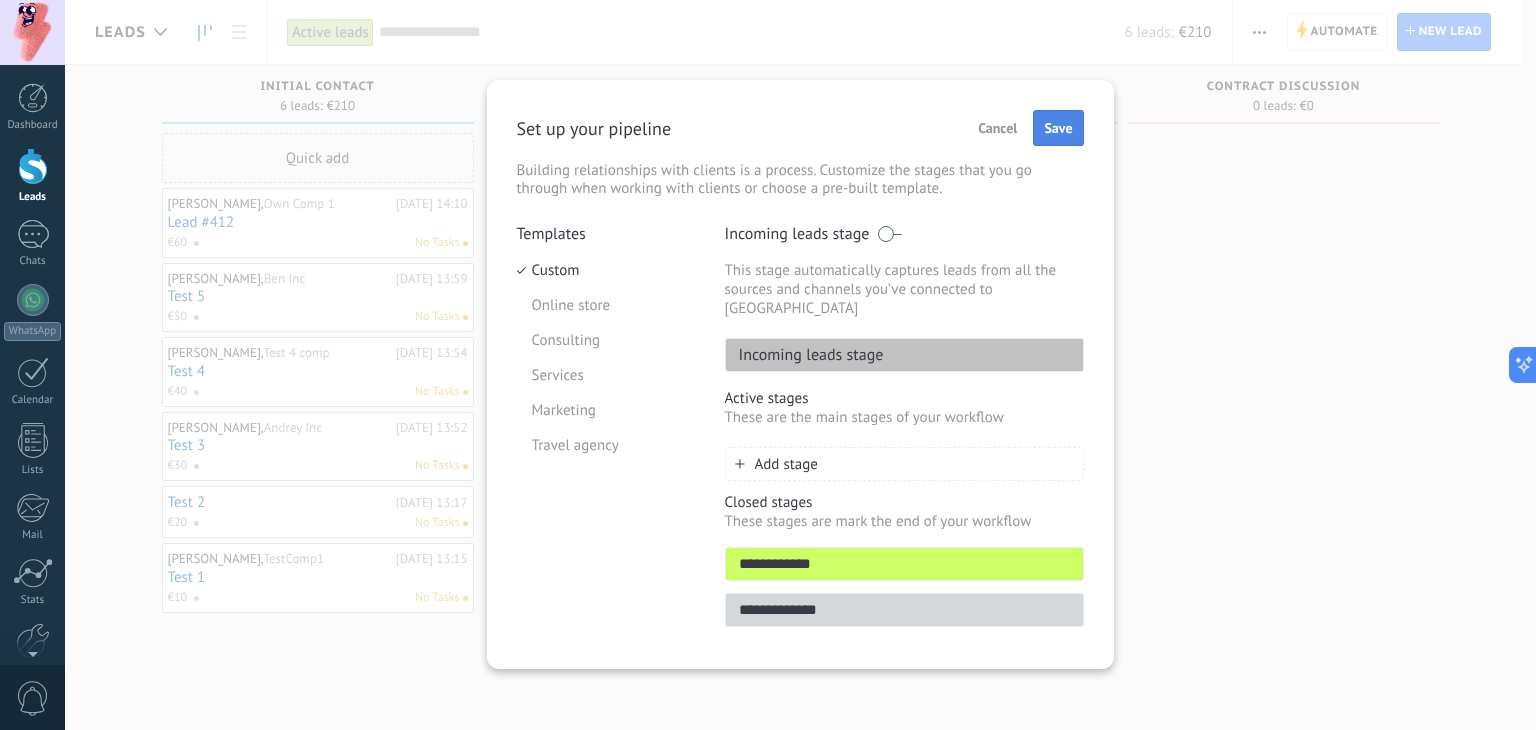 click on "Save" at bounding box center (1058, 128) 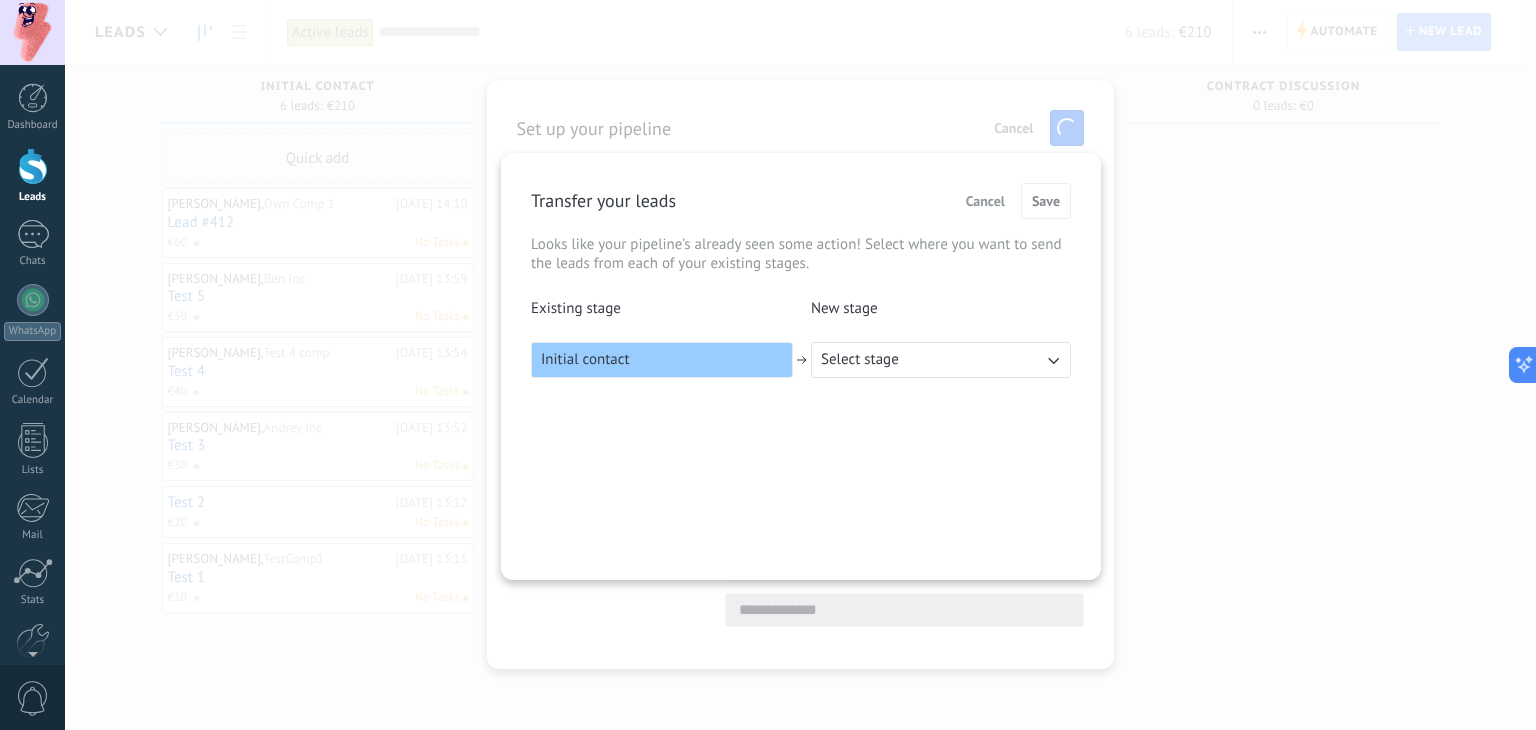 click on "Select stage" at bounding box center [860, 360] 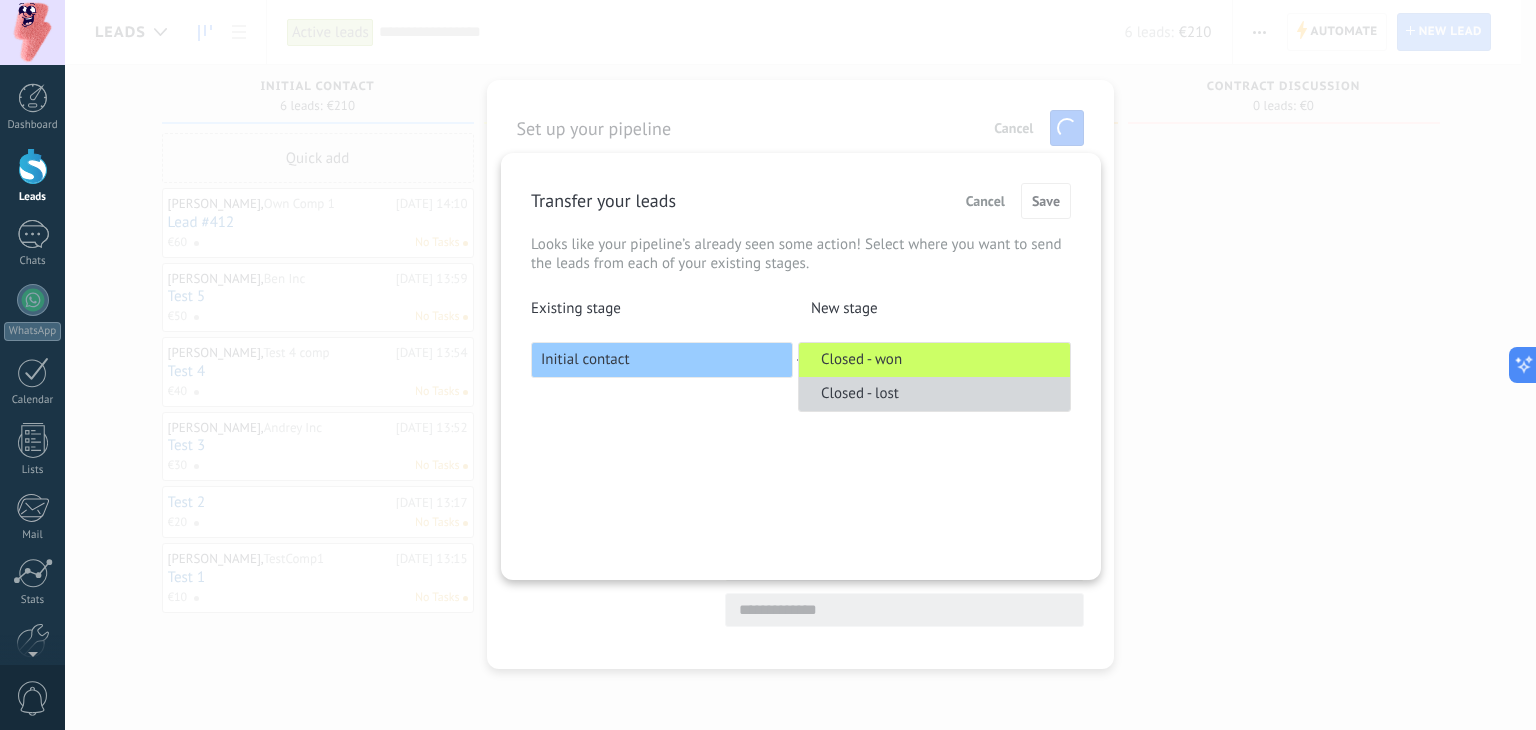 click on "Looks like your pipeline’s already seen some action! Select where you want to send the leads from each of your existing stages." at bounding box center (801, 254) 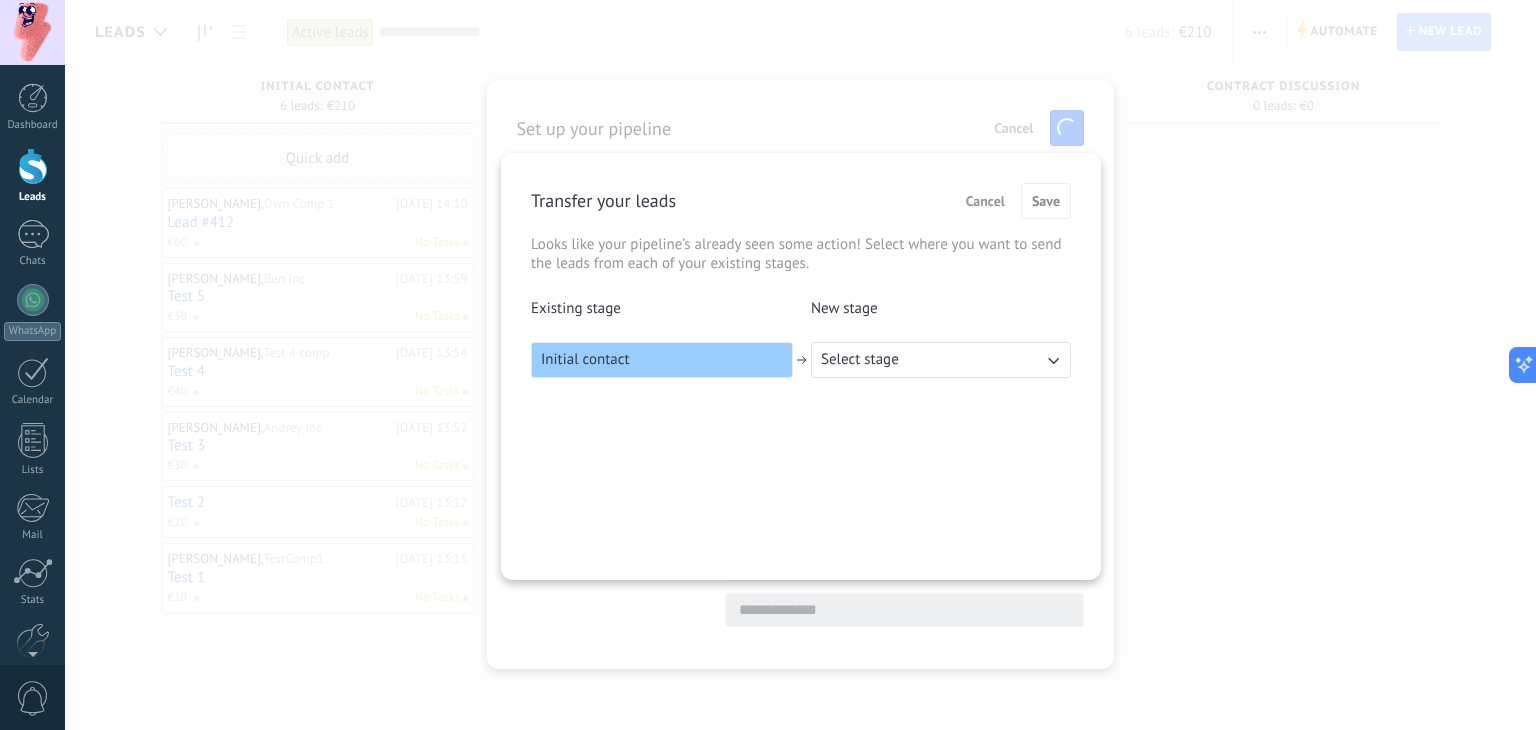 click on "Cancel" at bounding box center (985, 201) 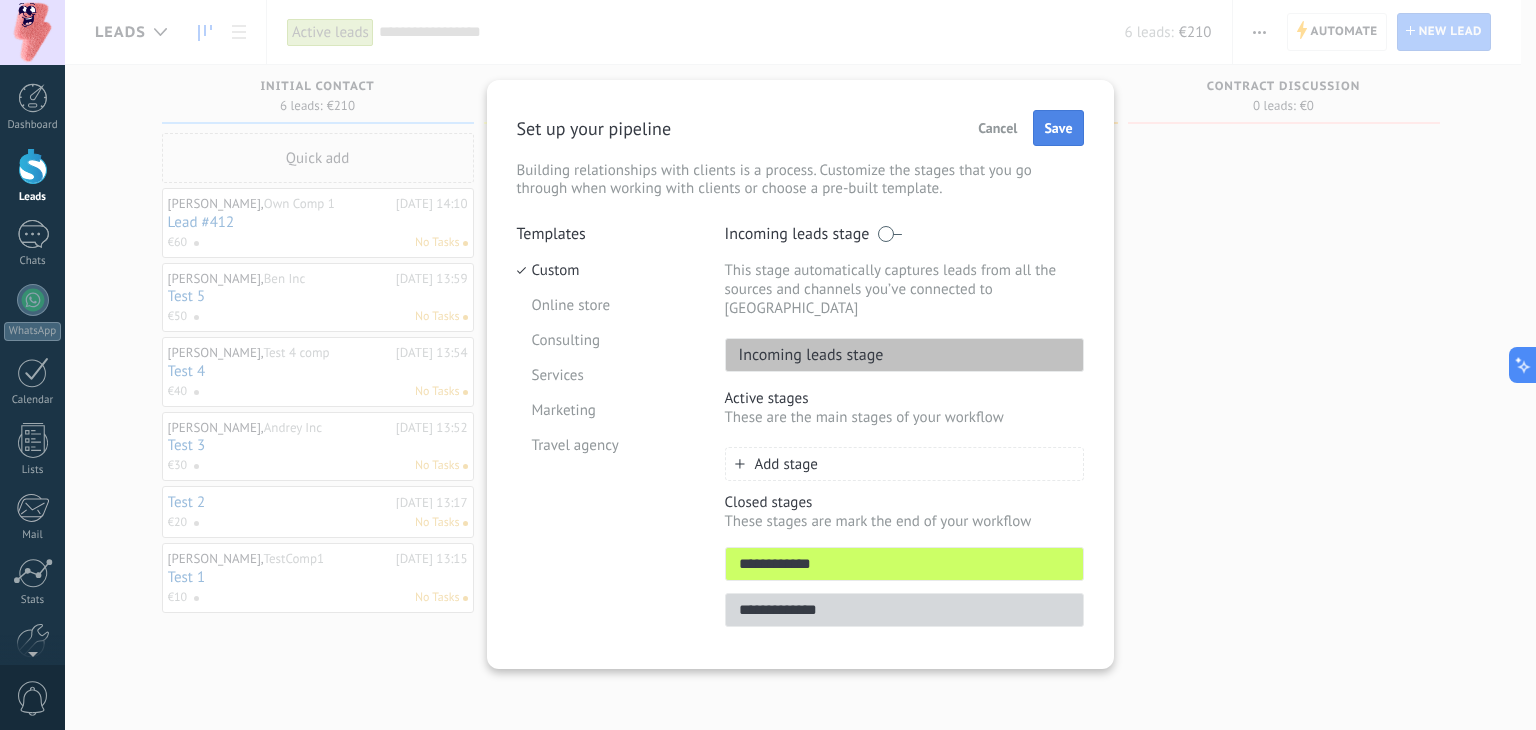 click on "Save" at bounding box center [1058, 128] 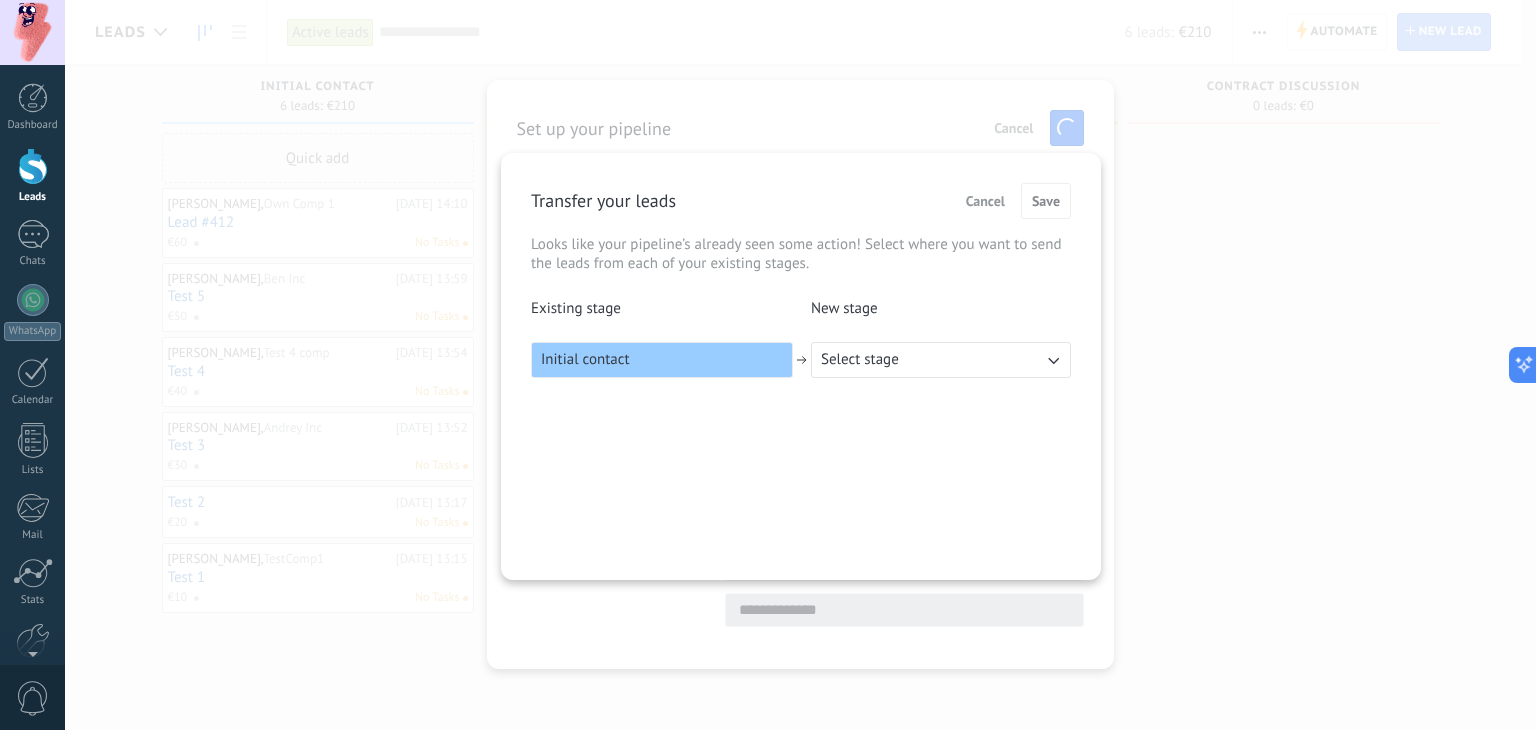 click on "Cancel" at bounding box center [985, 201] 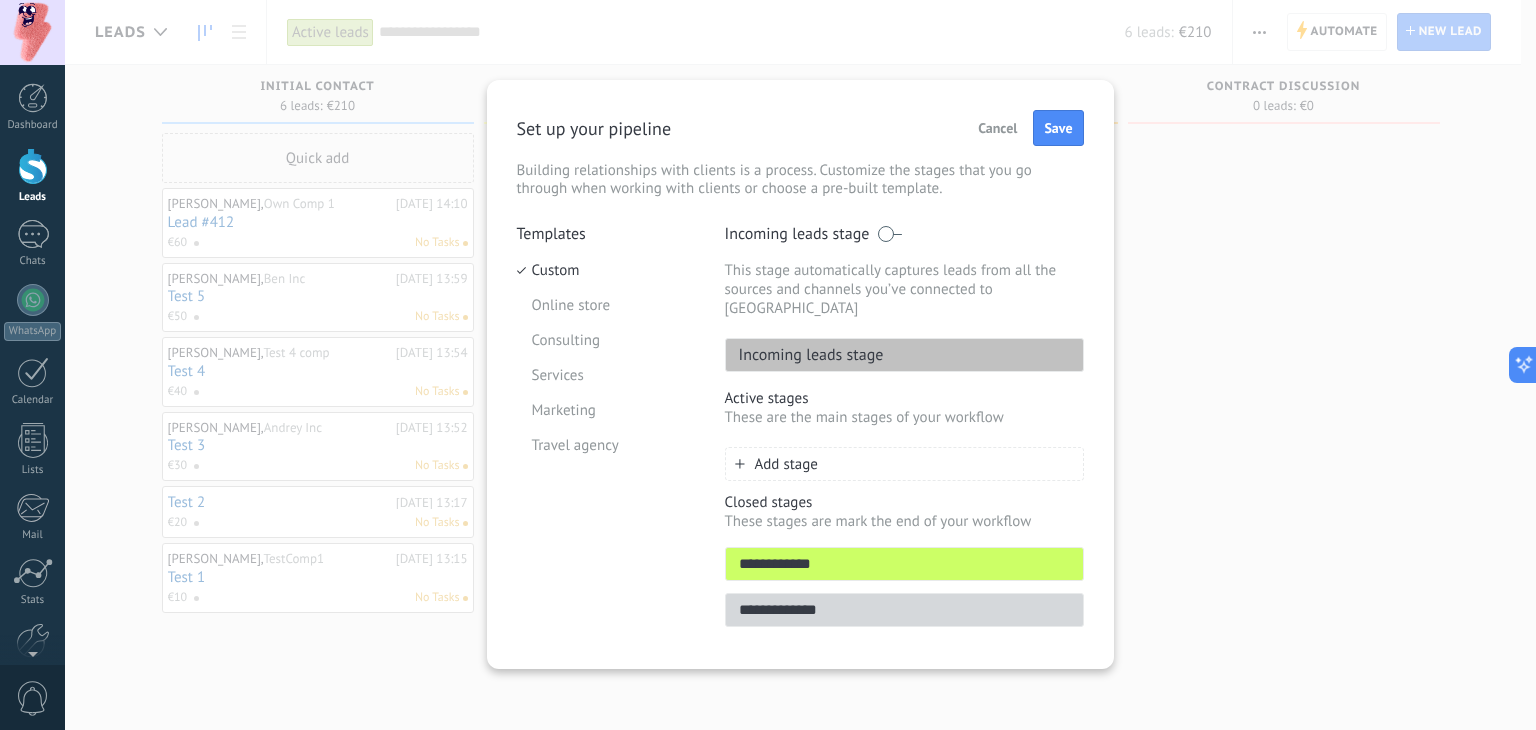 click on "Cancel" at bounding box center [997, 128] 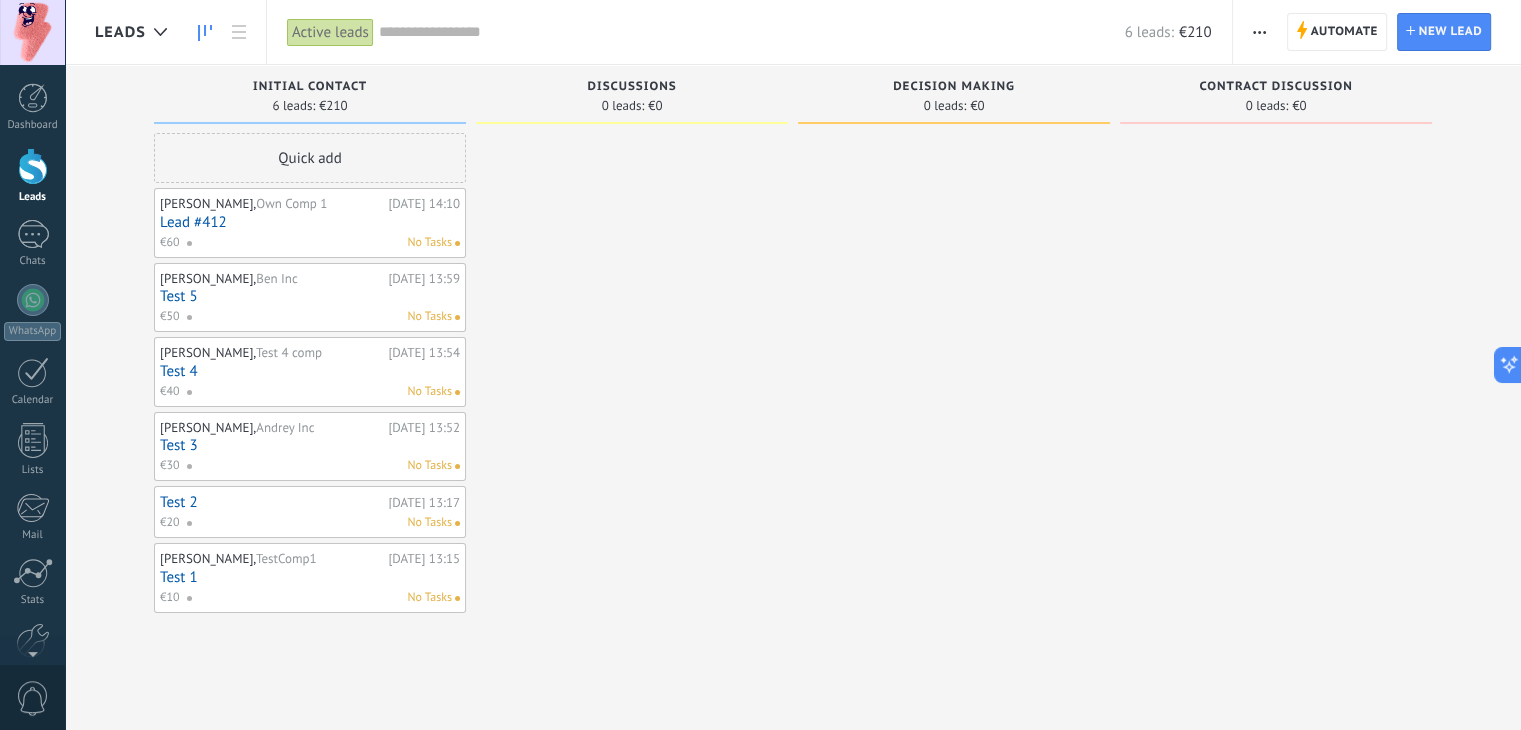 click at bounding box center (1259, 32) 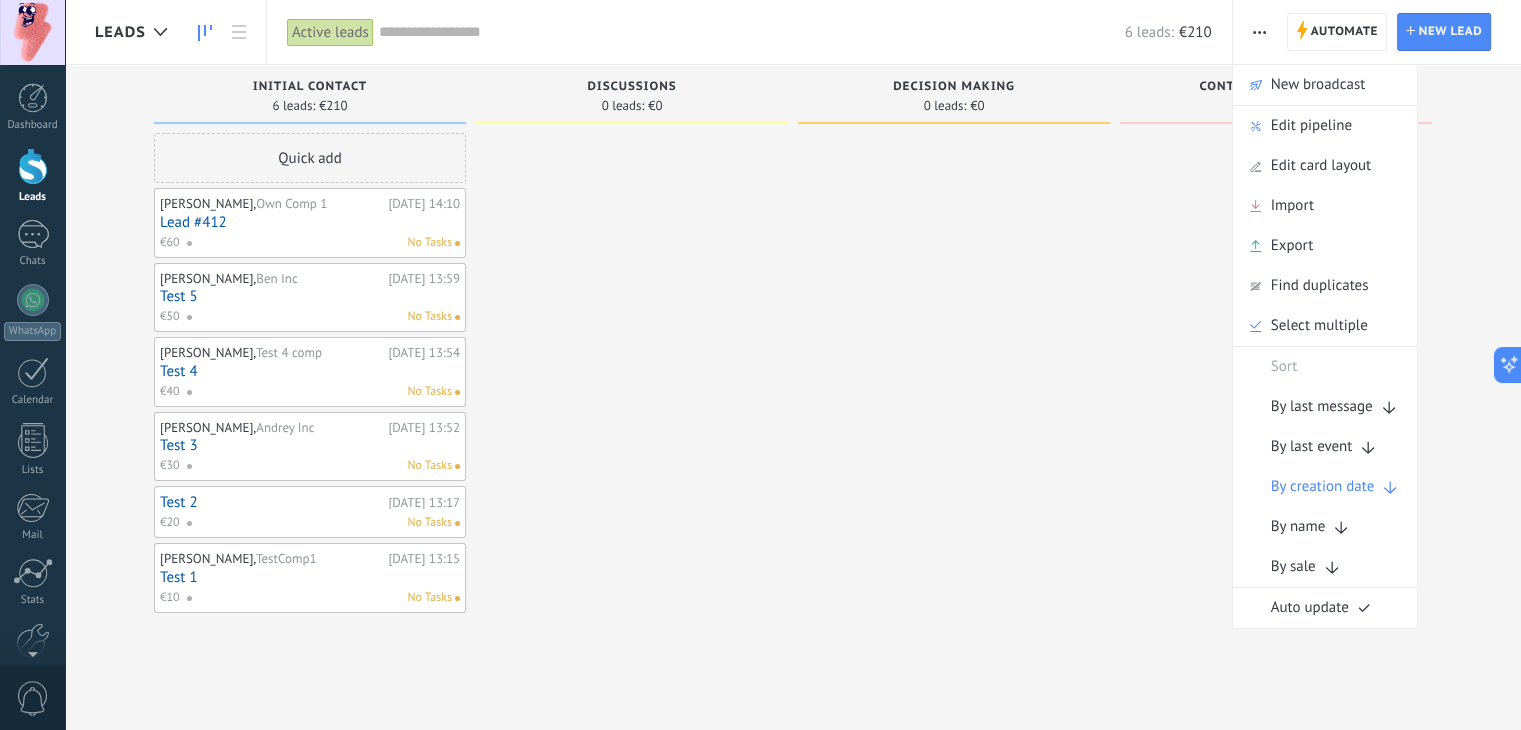 click at bounding box center [632, 373] 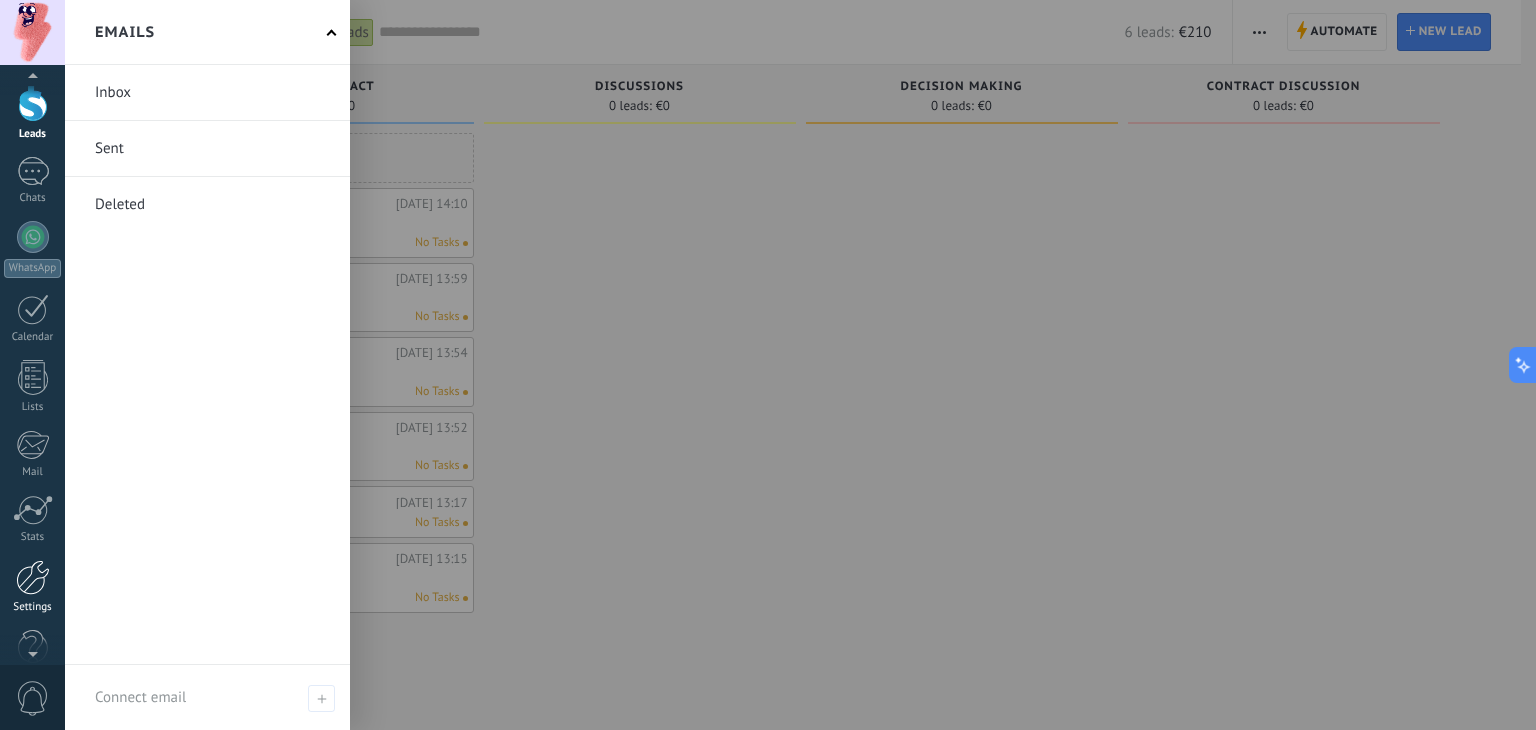 scroll, scrollTop: 101, scrollLeft: 0, axis: vertical 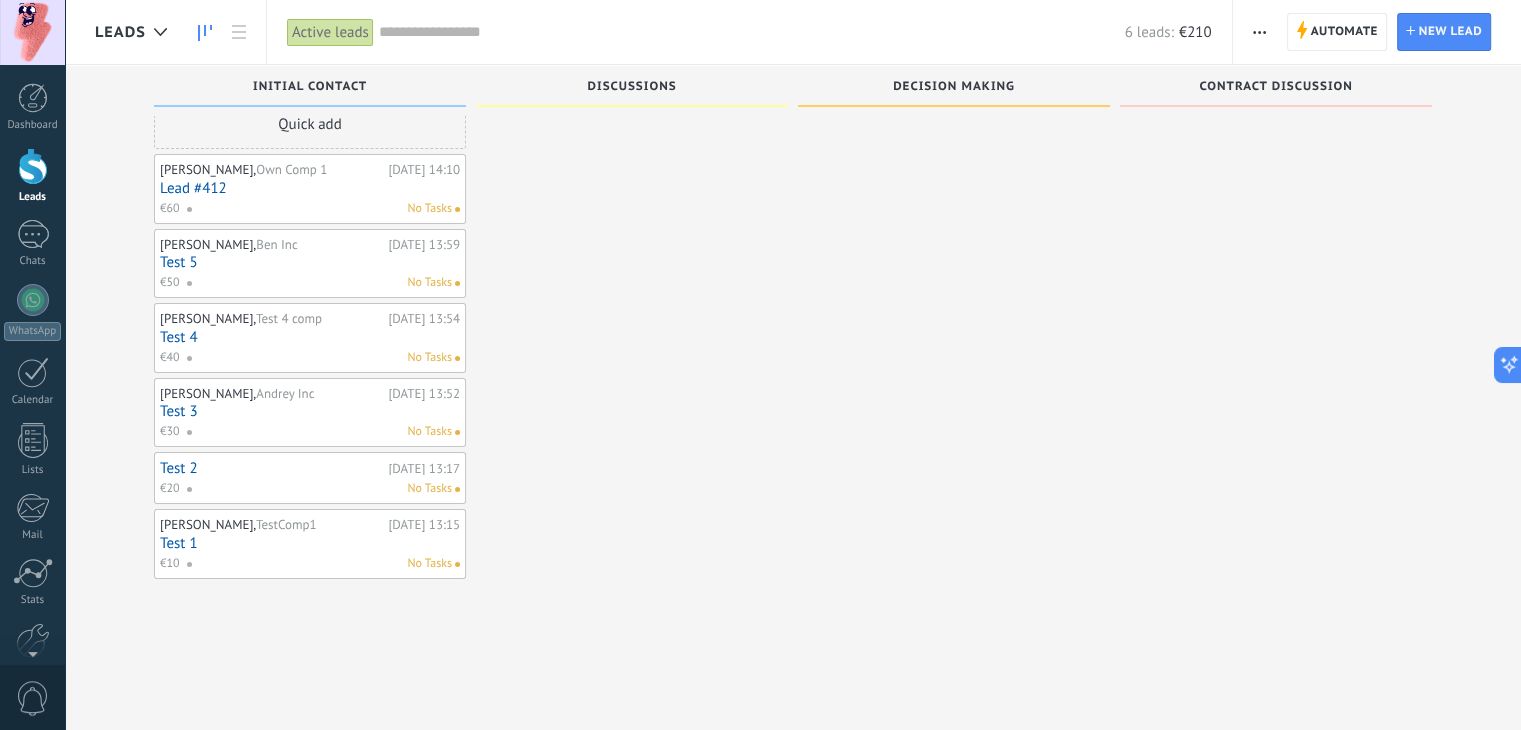 click on "Active leads" at bounding box center [330, 32] 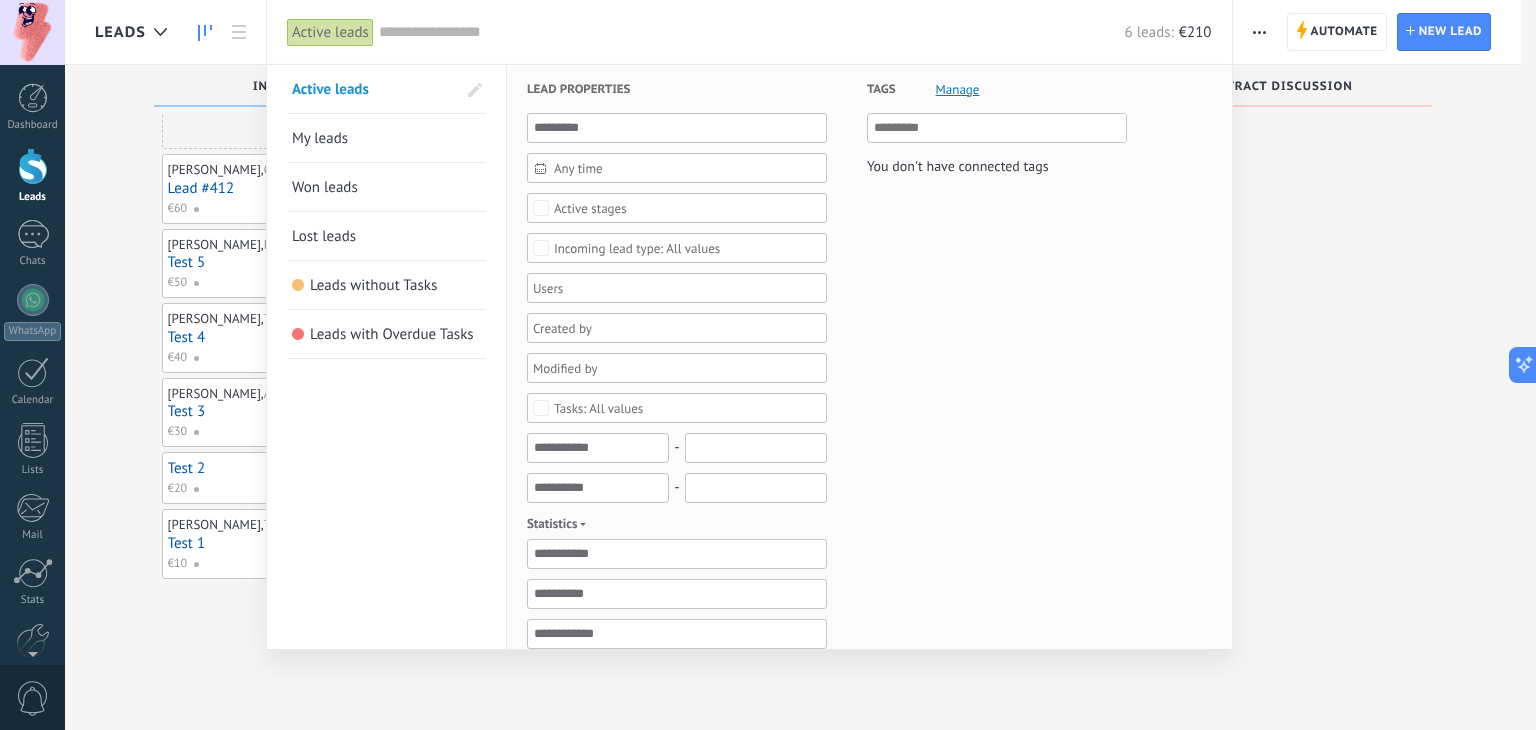 click on "Active leads" at bounding box center [330, 32] 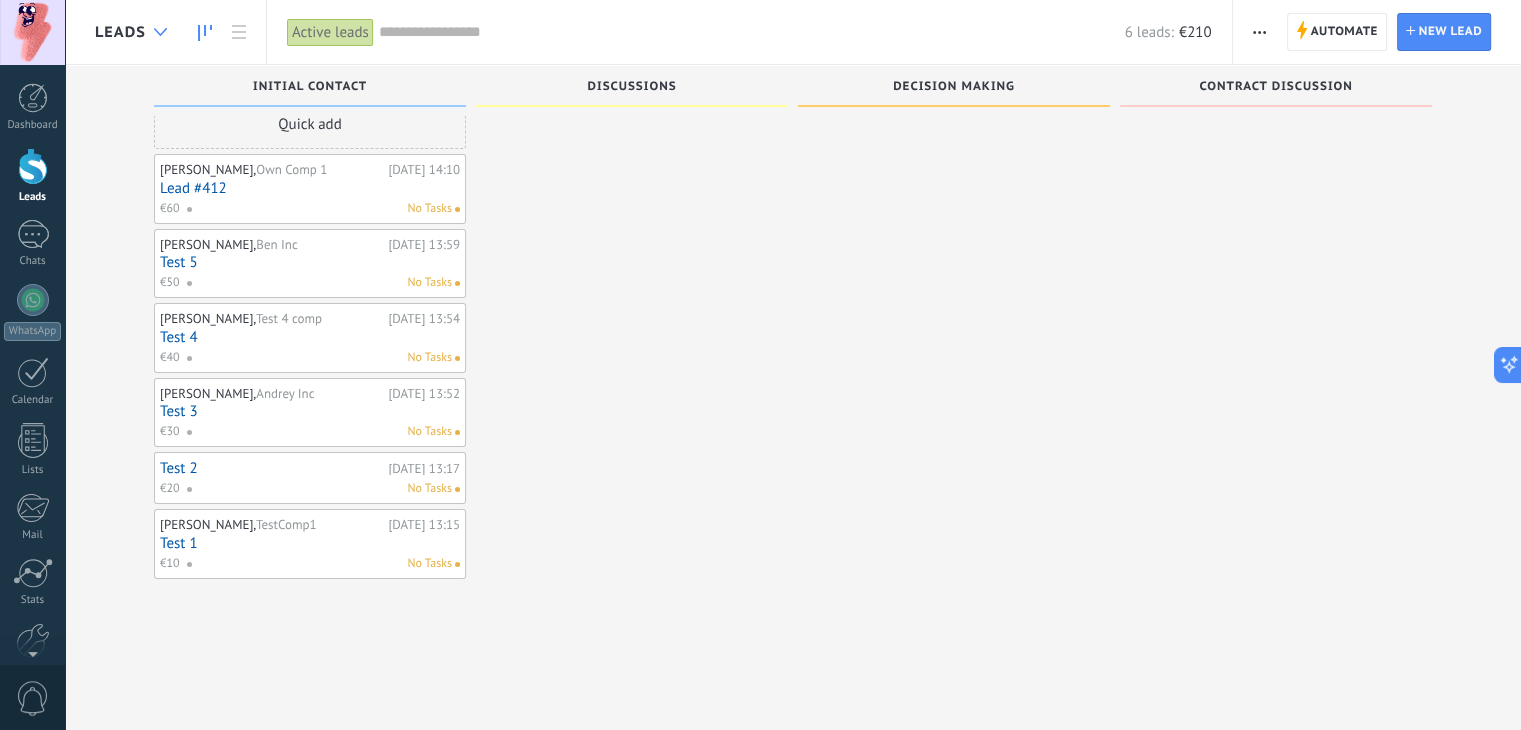 click at bounding box center [160, 32] 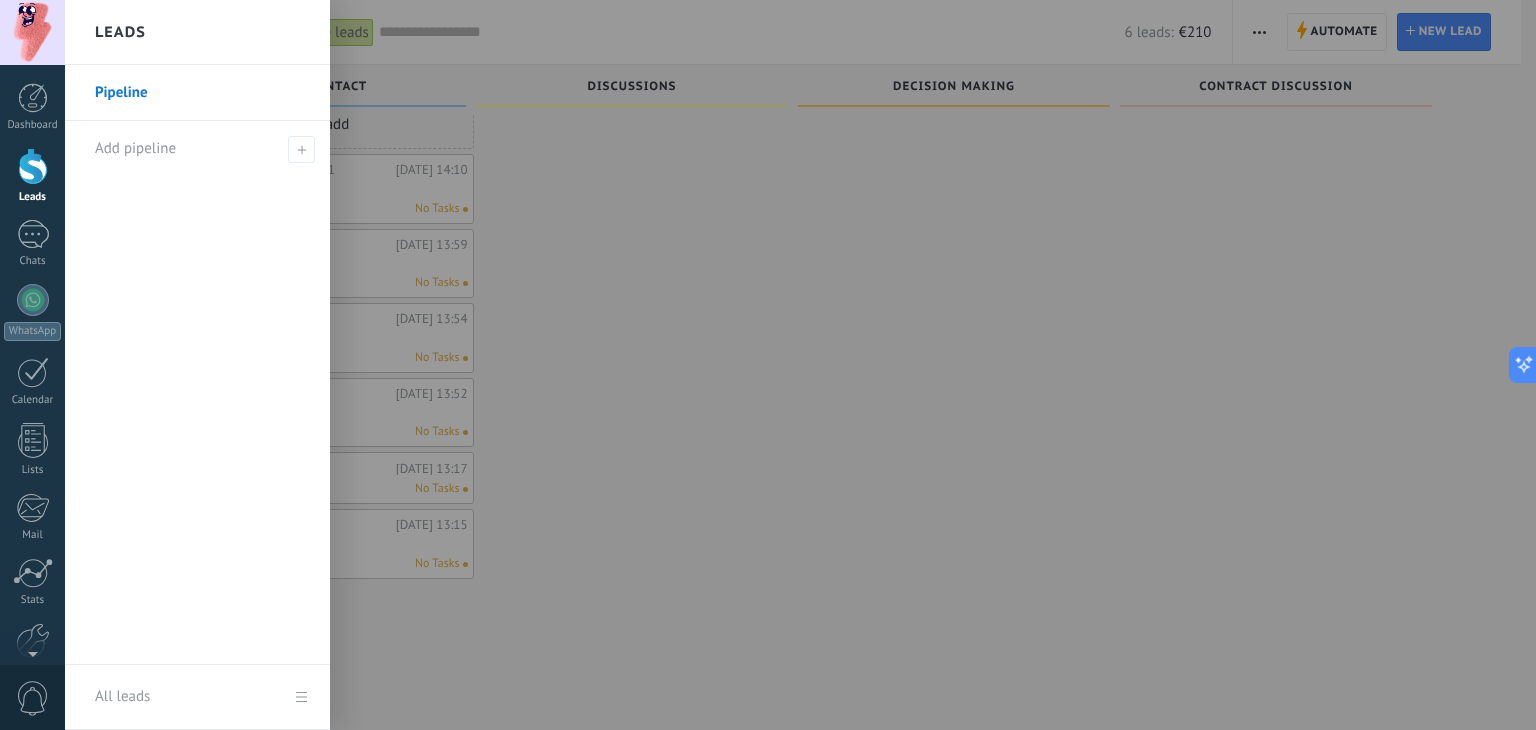 click at bounding box center (833, 365) 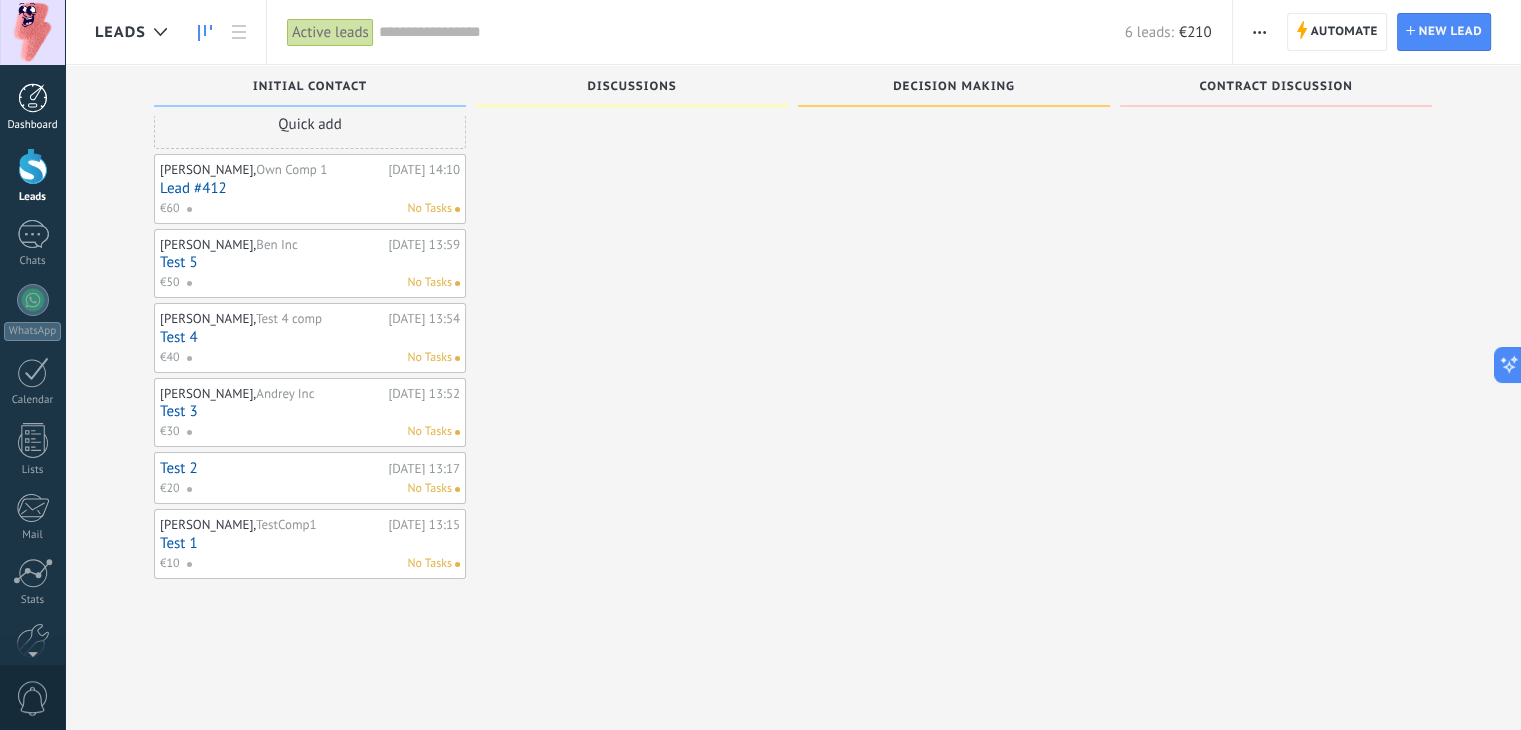 click on "Dashboard" at bounding box center [32, 107] 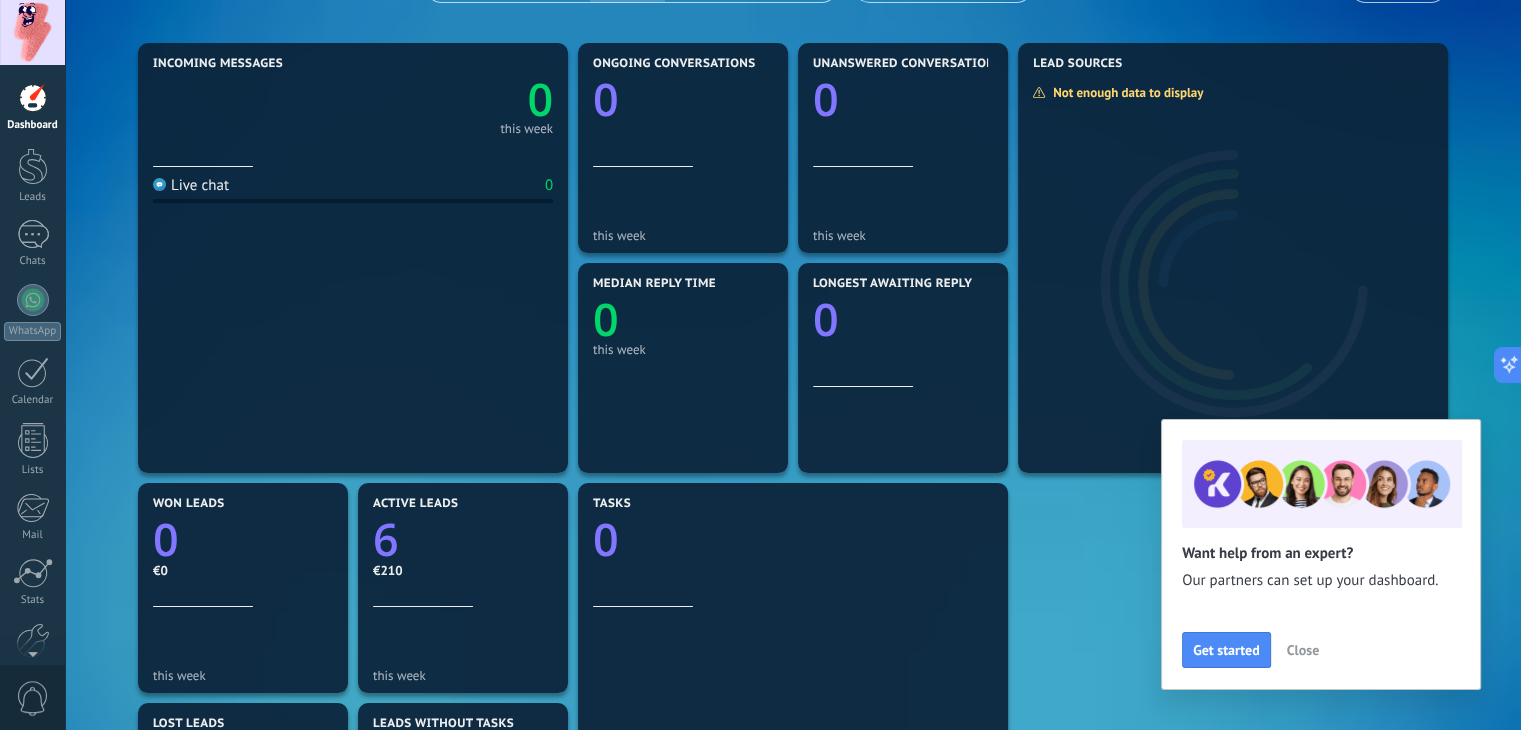 scroll, scrollTop: 85, scrollLeft: 0, axis: vertical 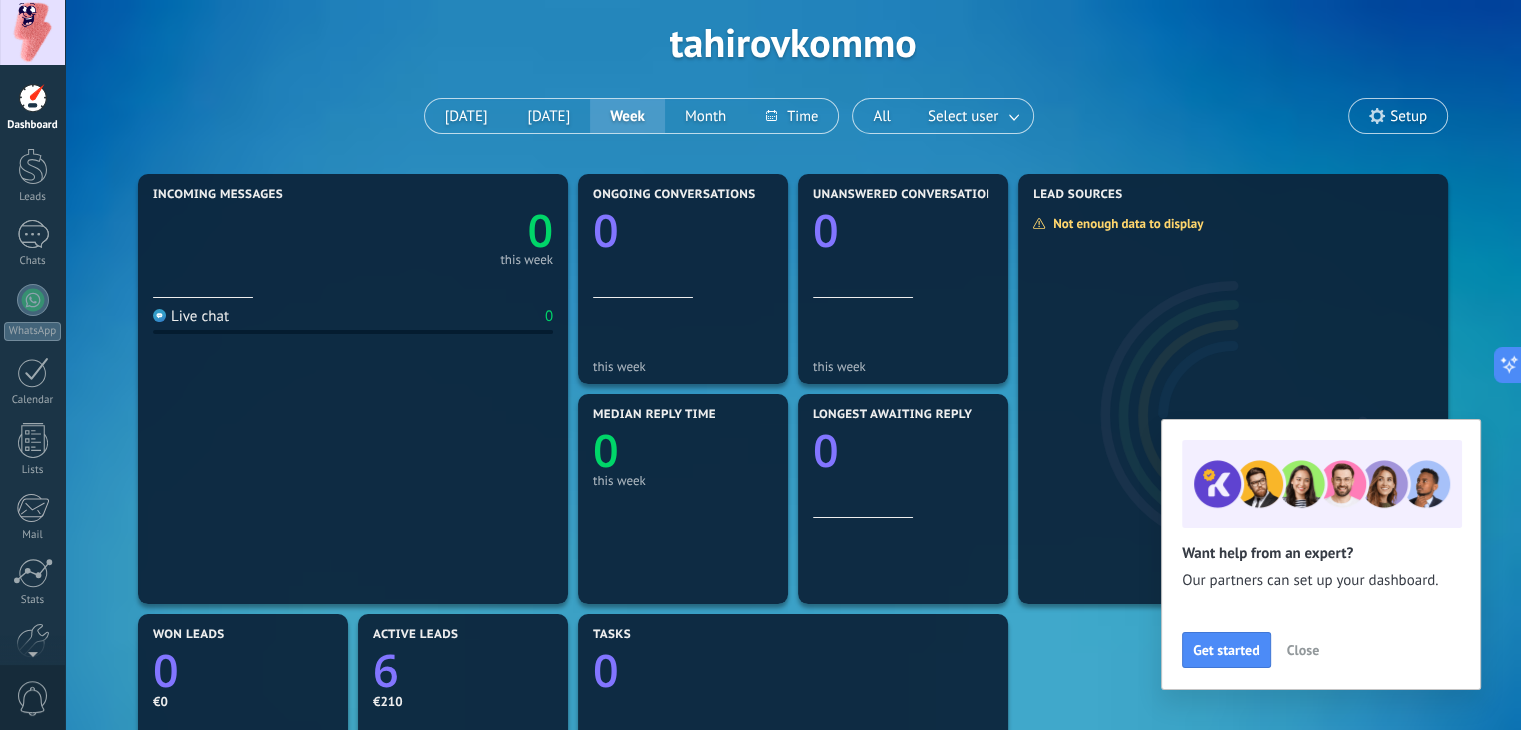click on "Close" at bounding box center (1303, 650) 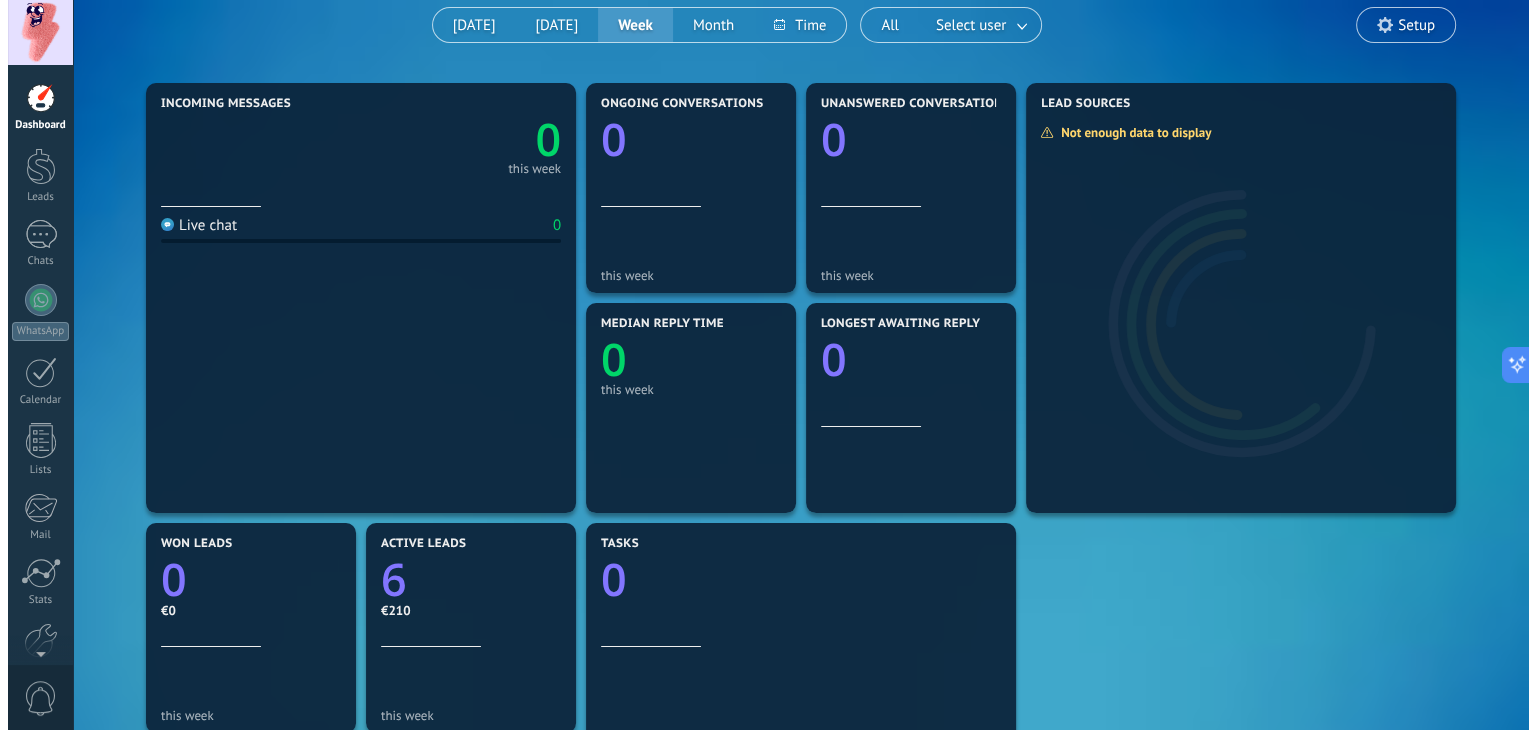 scroll, scrollTop: 285, scrollLeft: 0, axis: vertical 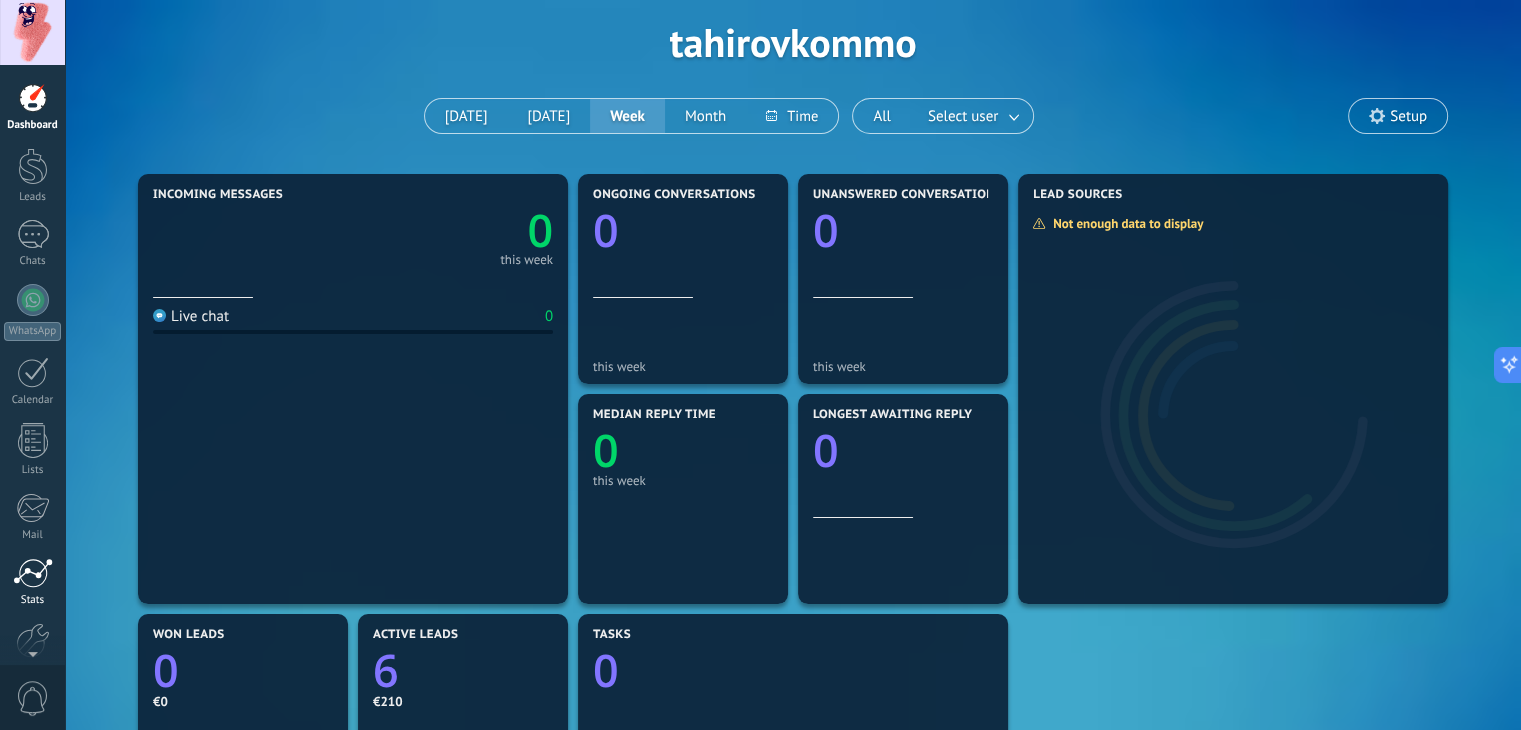click at bounding box center (33, 573) 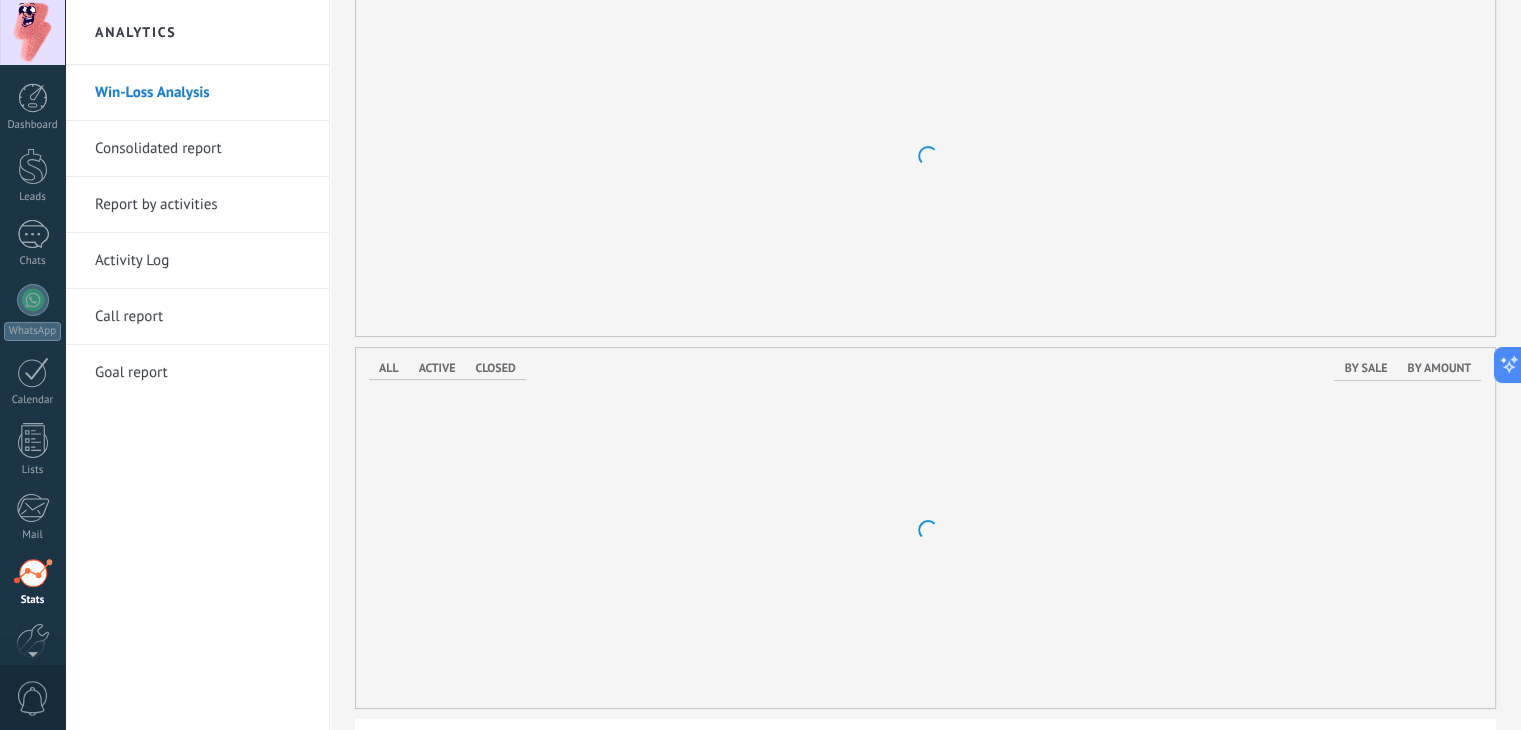 scroll, scrollTop: 0, scrollLeft: 0, axis: both 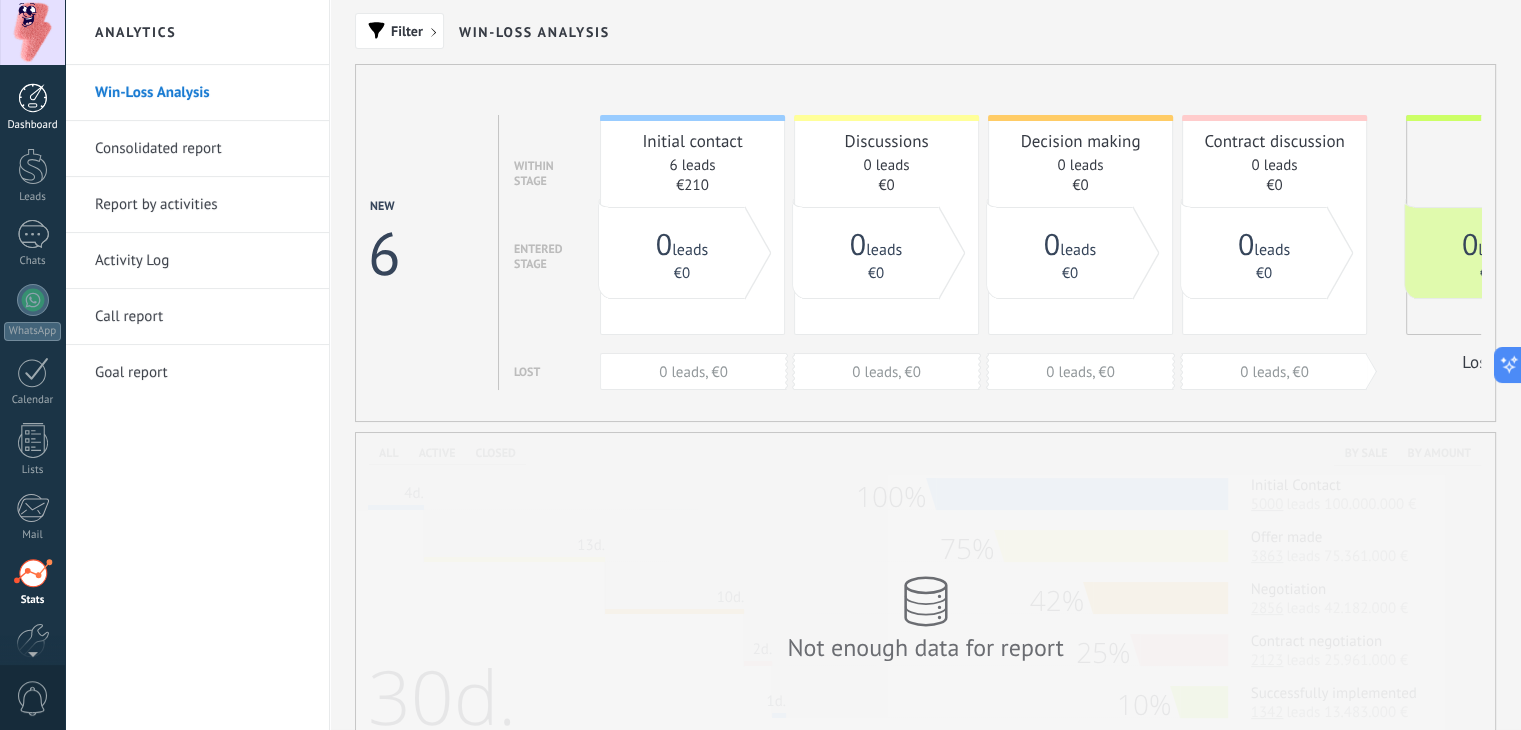 click at bounding box center [33, 98] 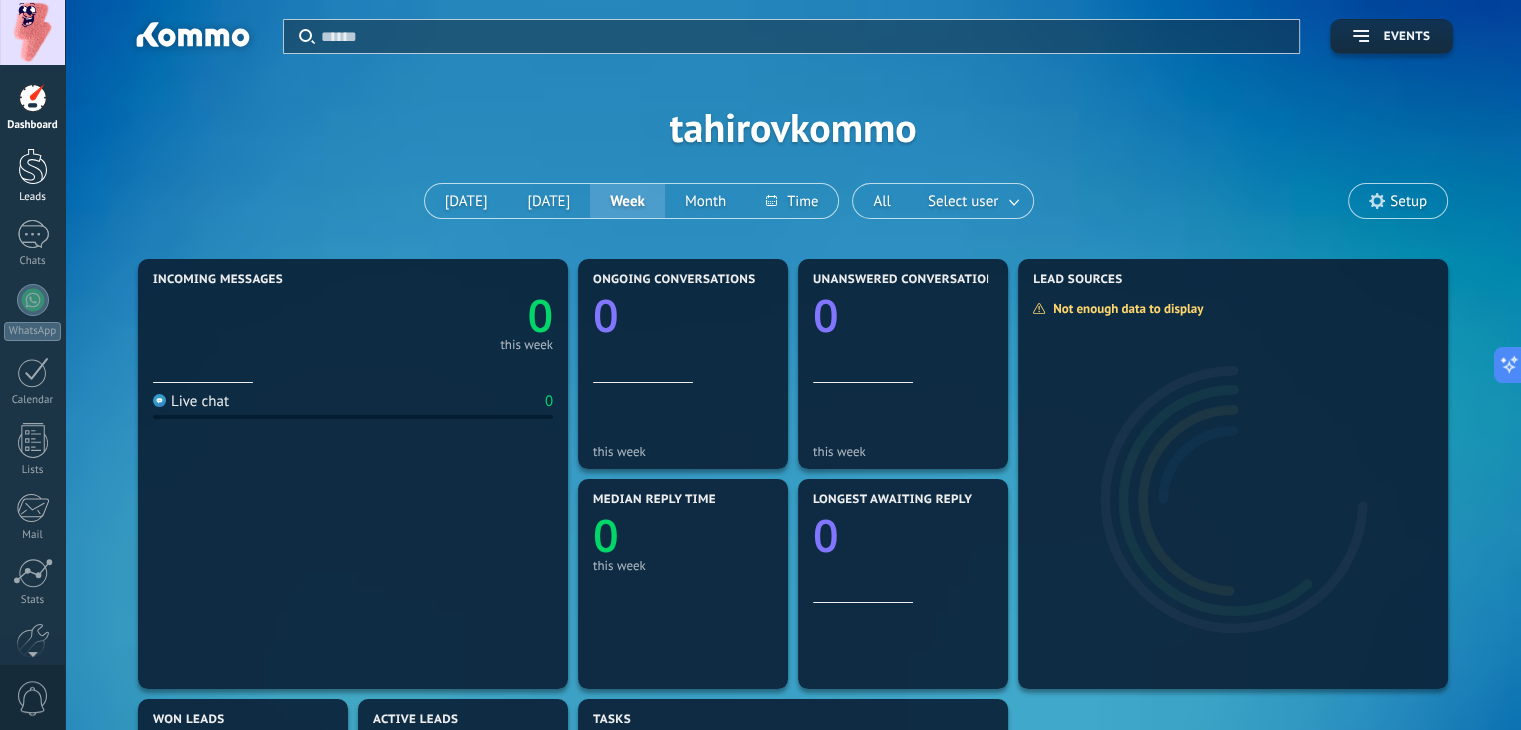 click on "Leads" at bounding box center (32, 176) 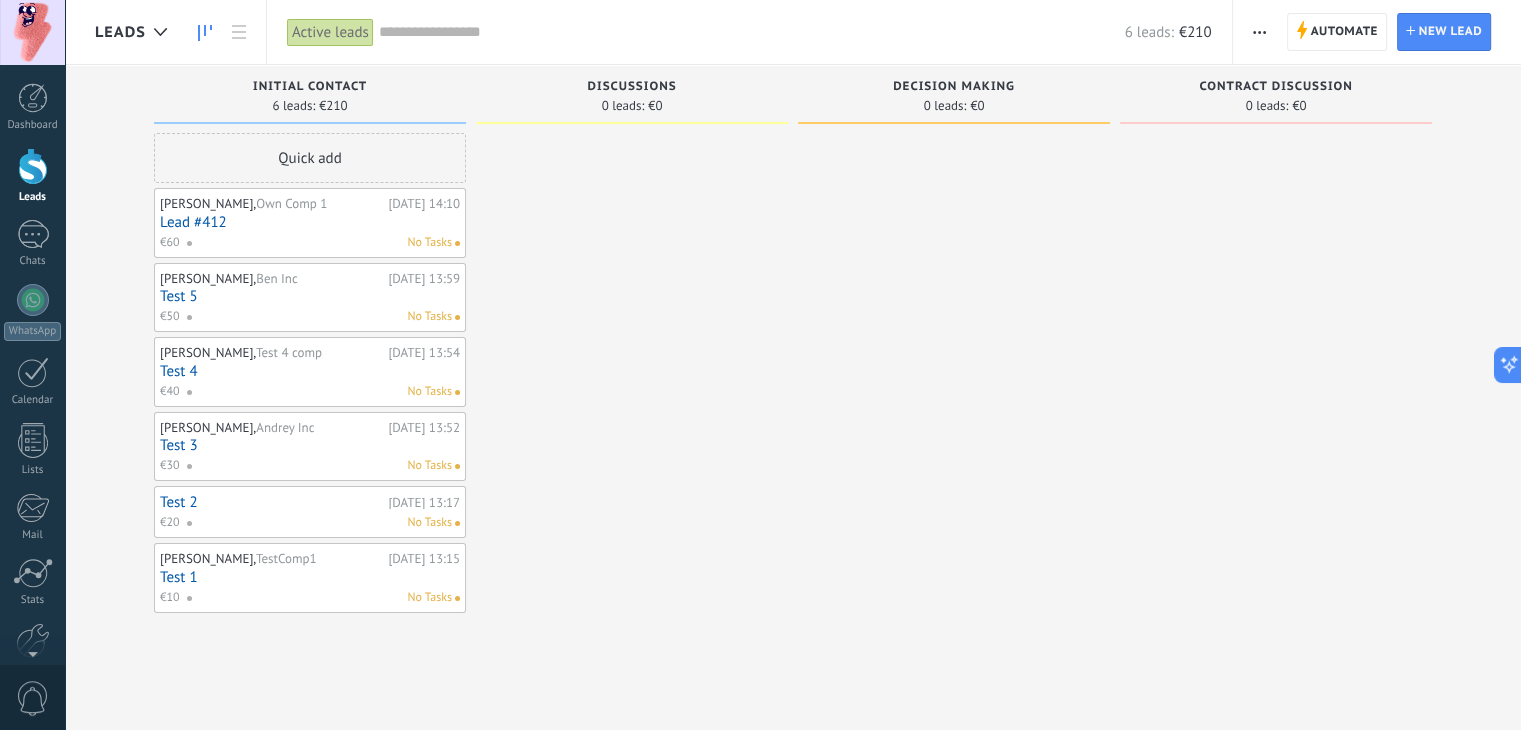click at bounding box center [1259, 32] 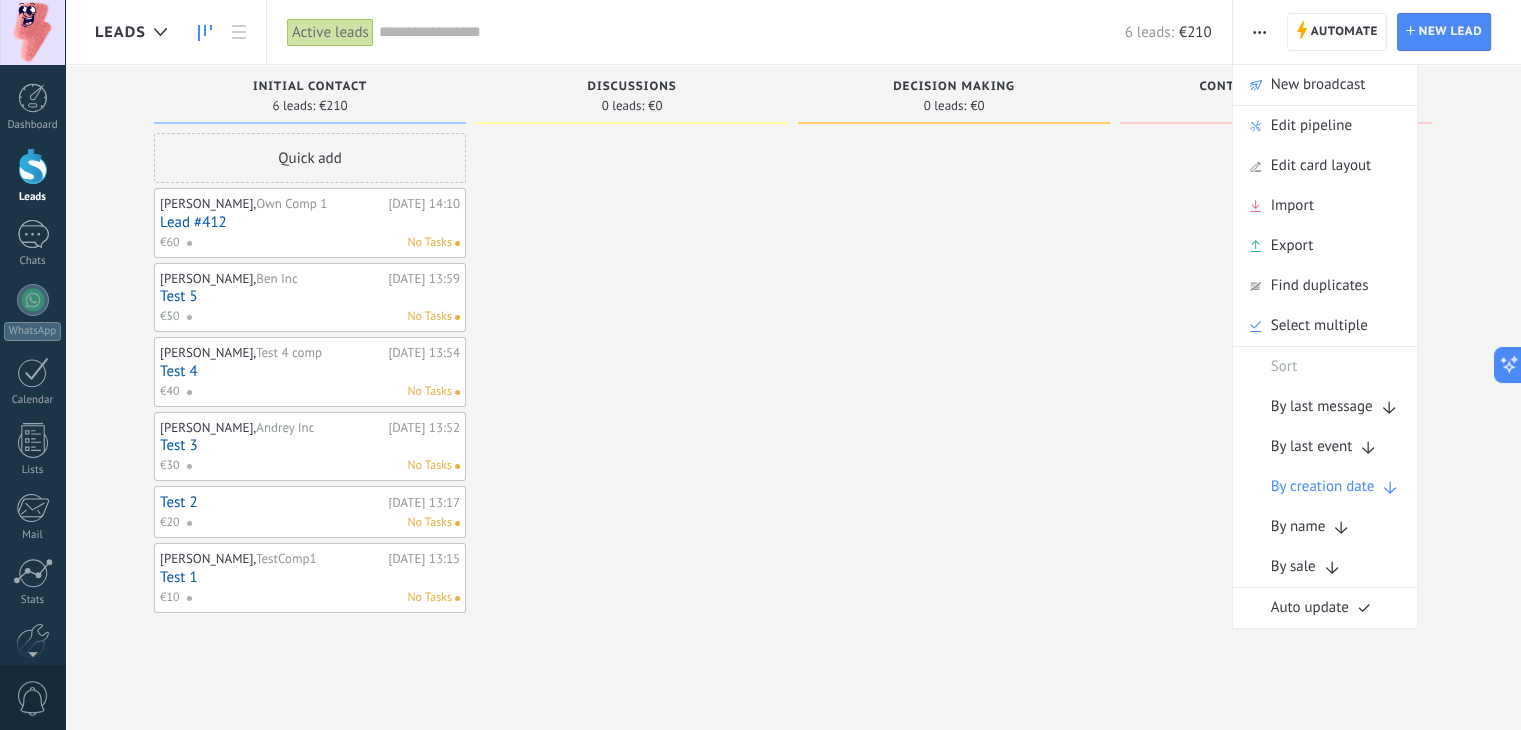 click at bounding box center [1259, 32] 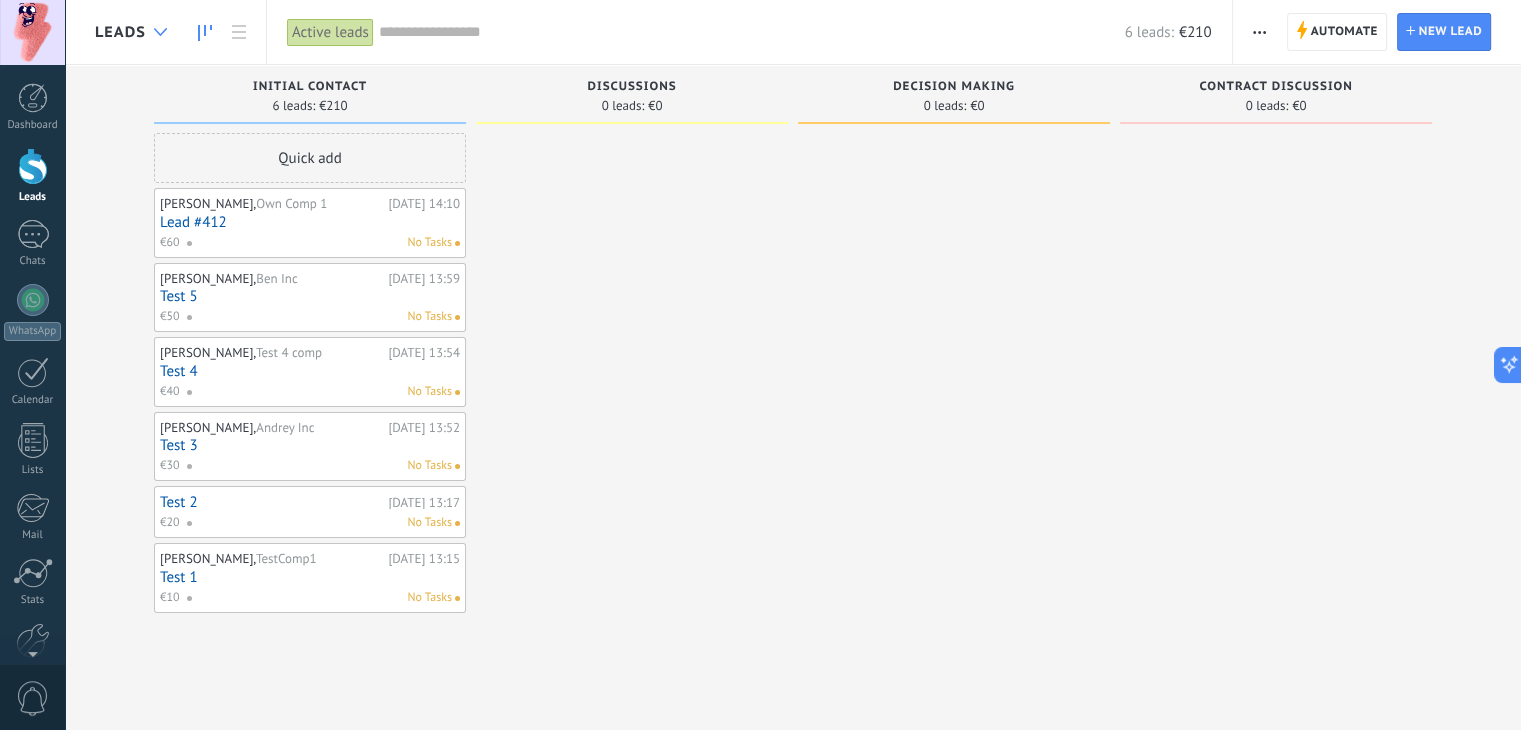 click at bounding box center [160, 32] 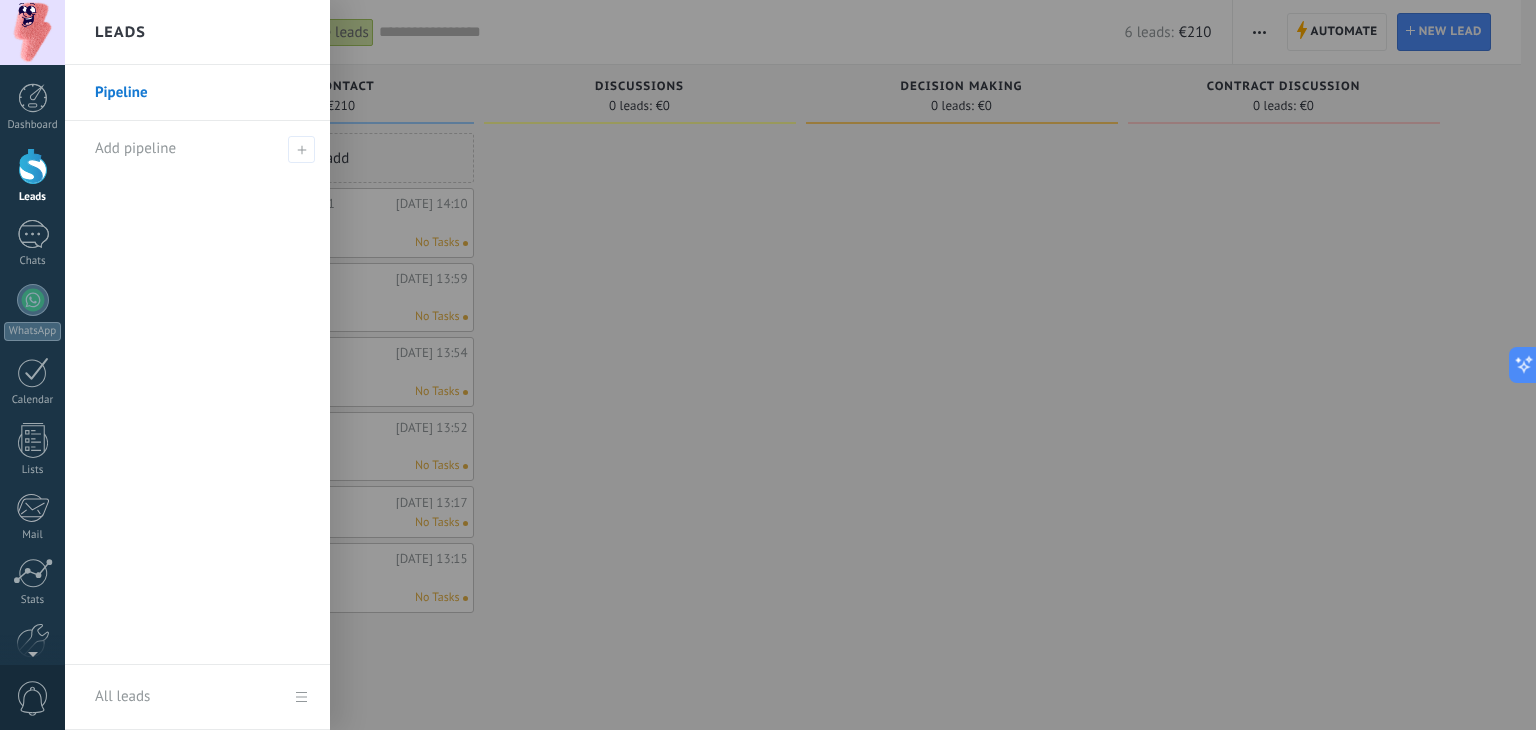 click at bounding box center (833, 365) 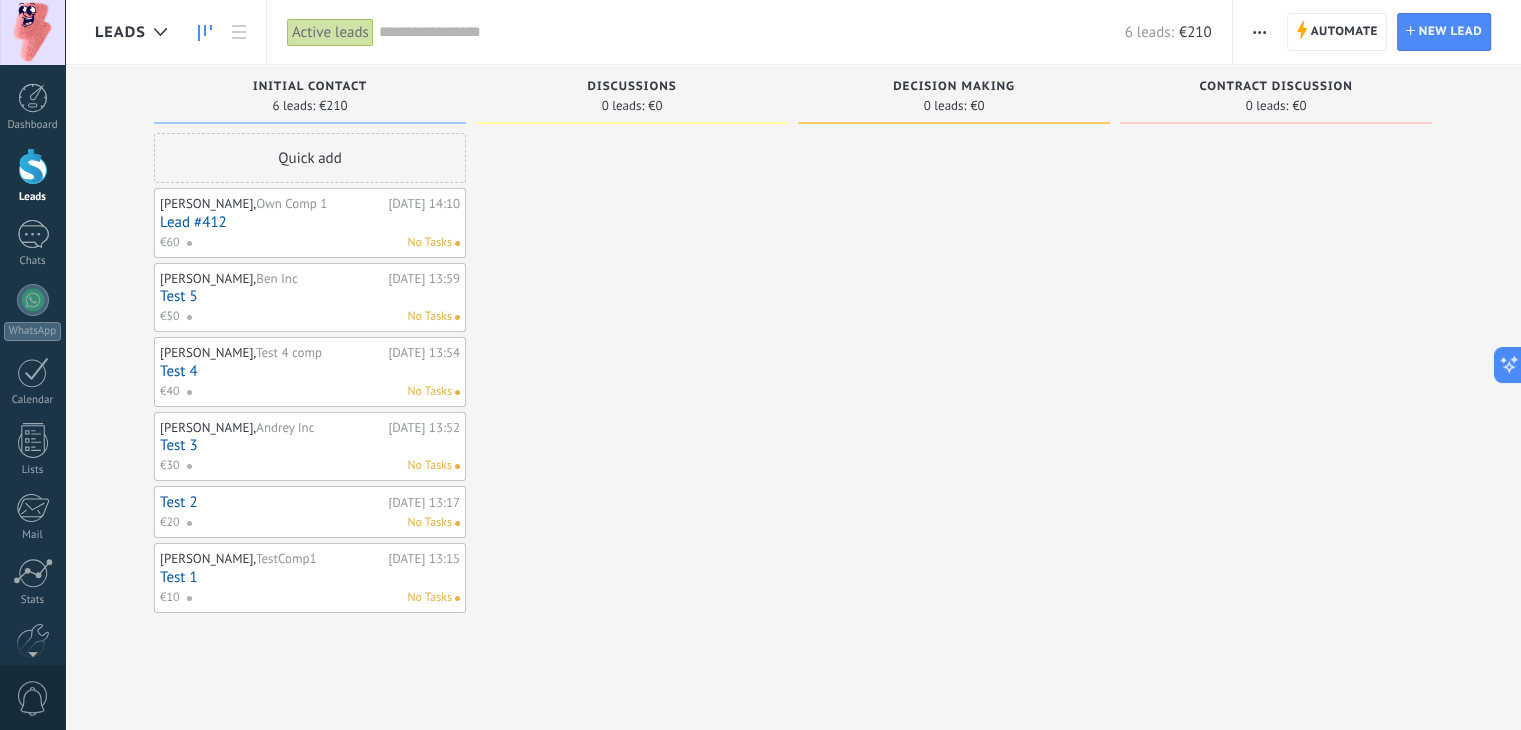 click on "Test 4" at bounding box center (310, 371) 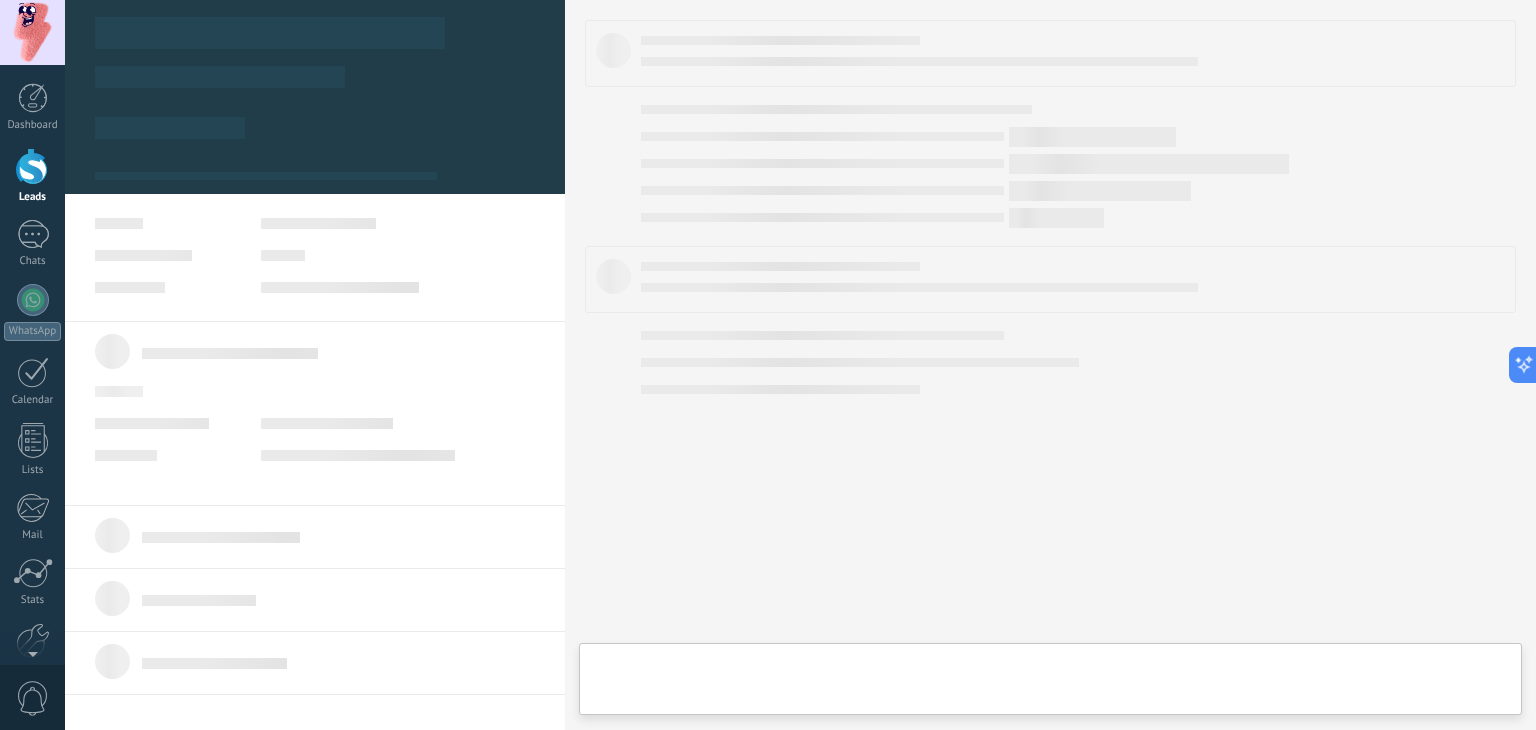 type on "******" 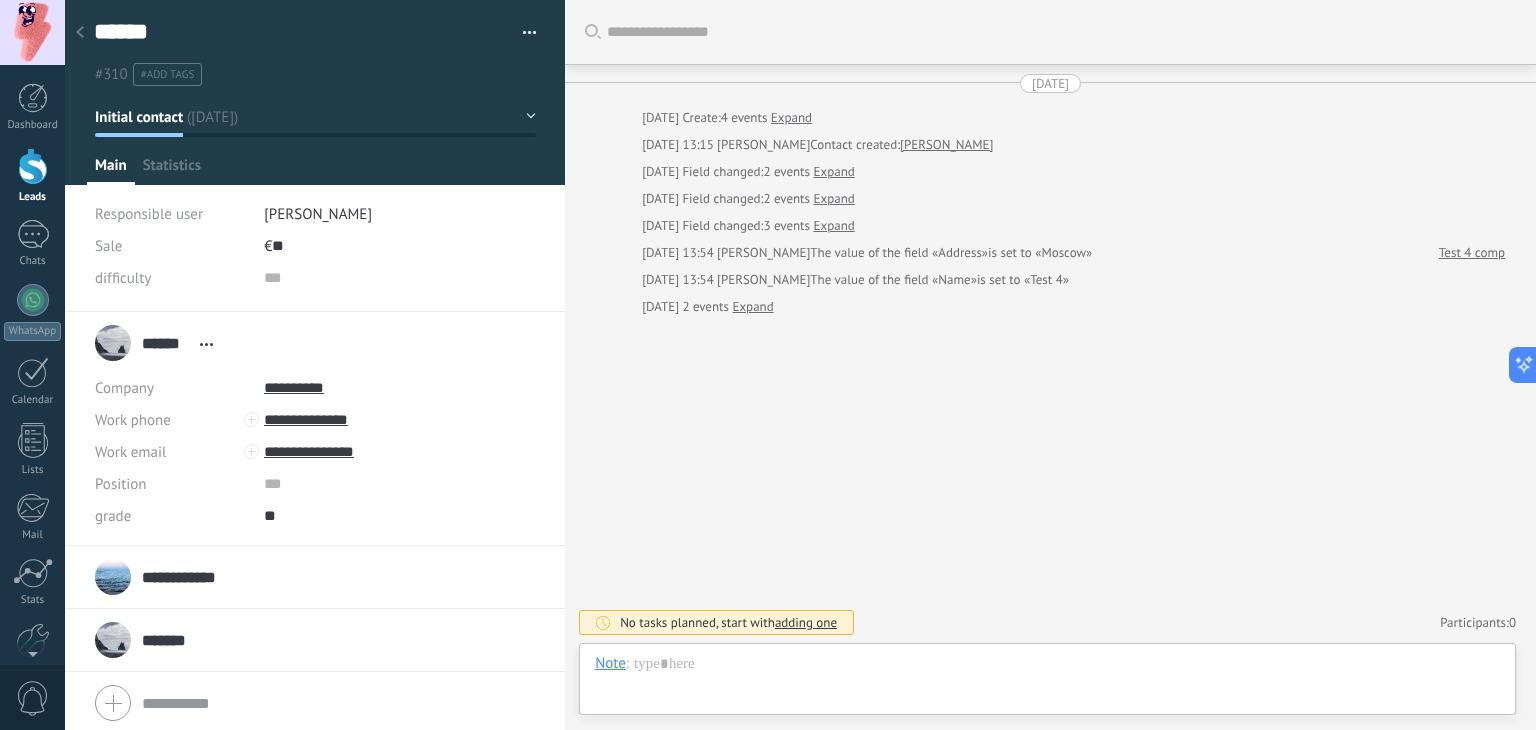 scroll, scrollTop: 20, scrollLeft: 0, axis: vertical 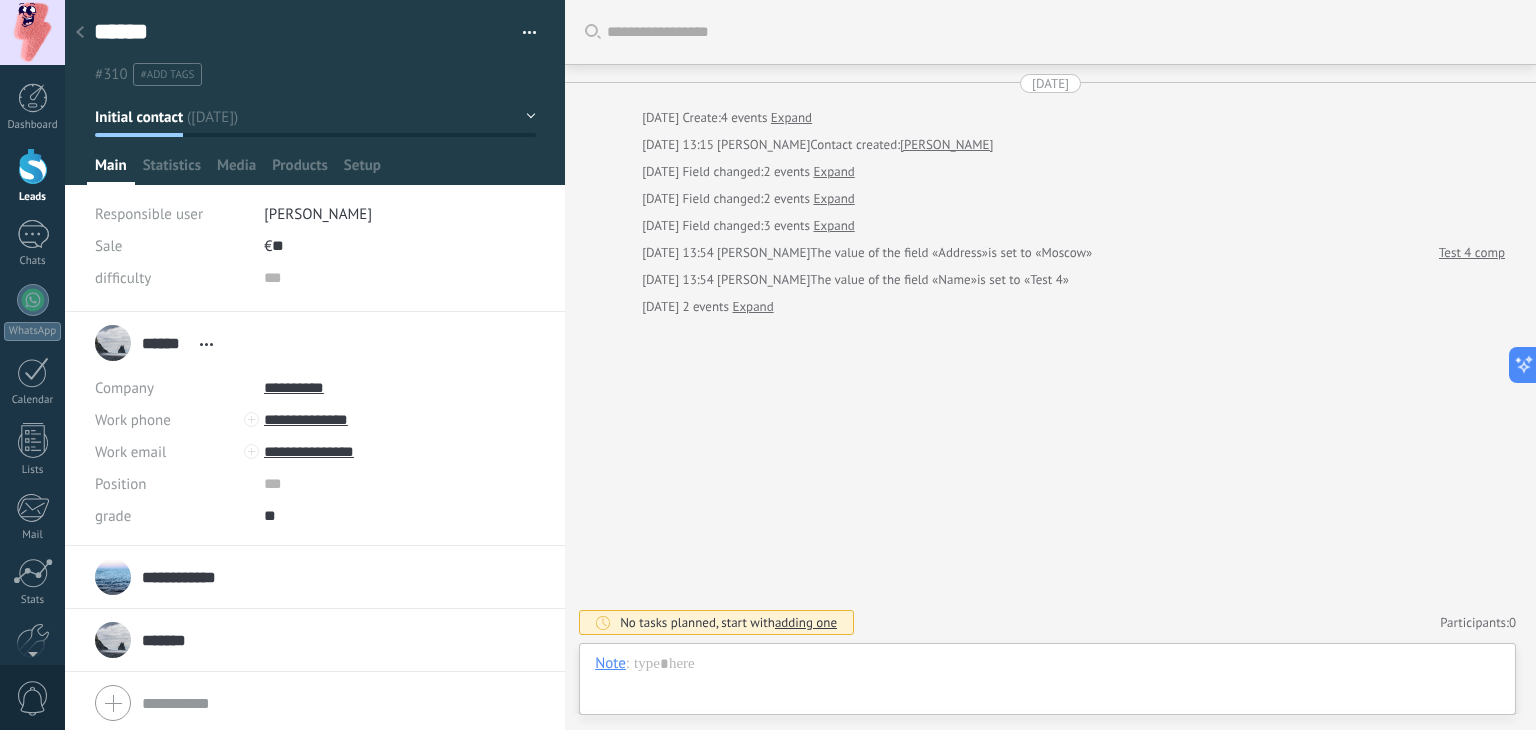 click at bounding box center [80, 33] 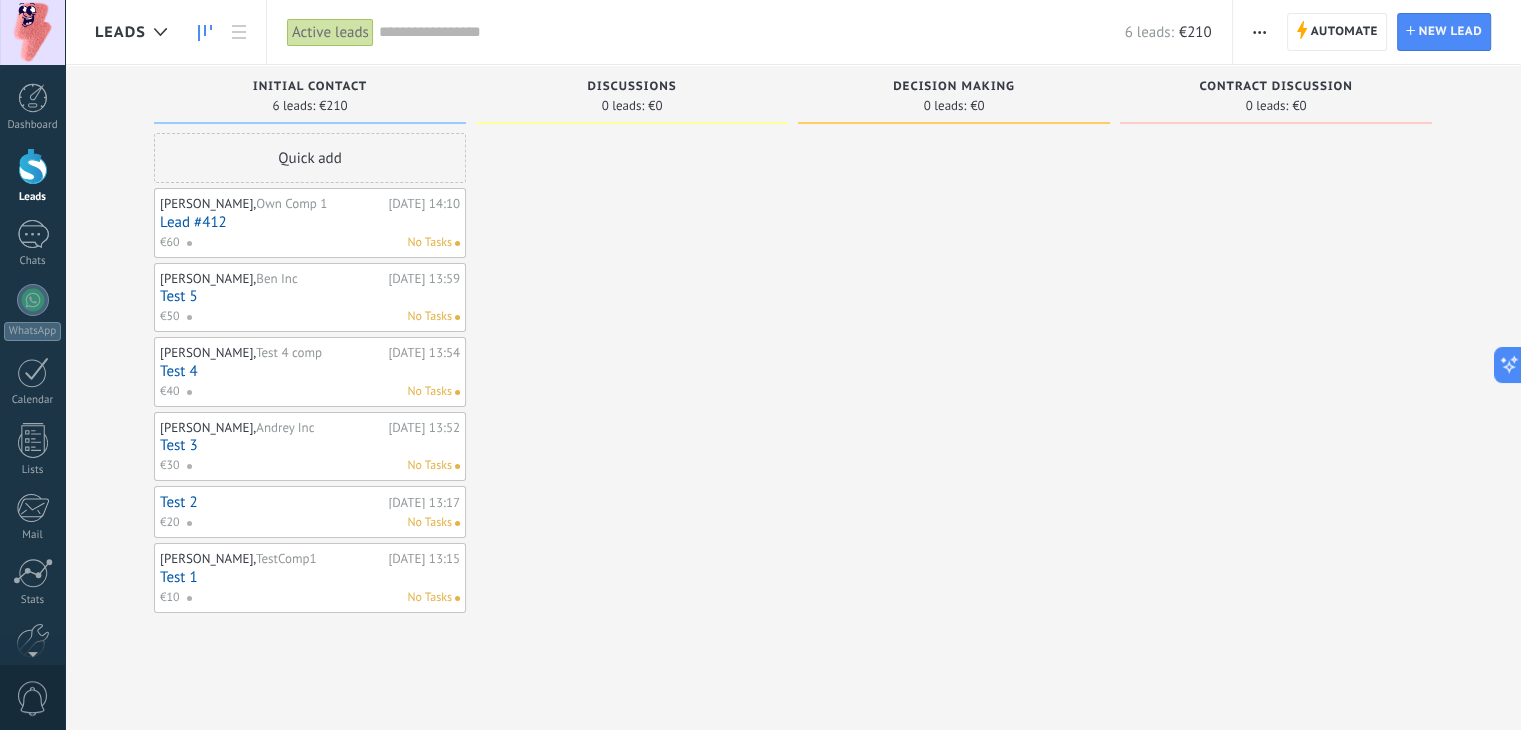 click at bounding box center (32, 32) 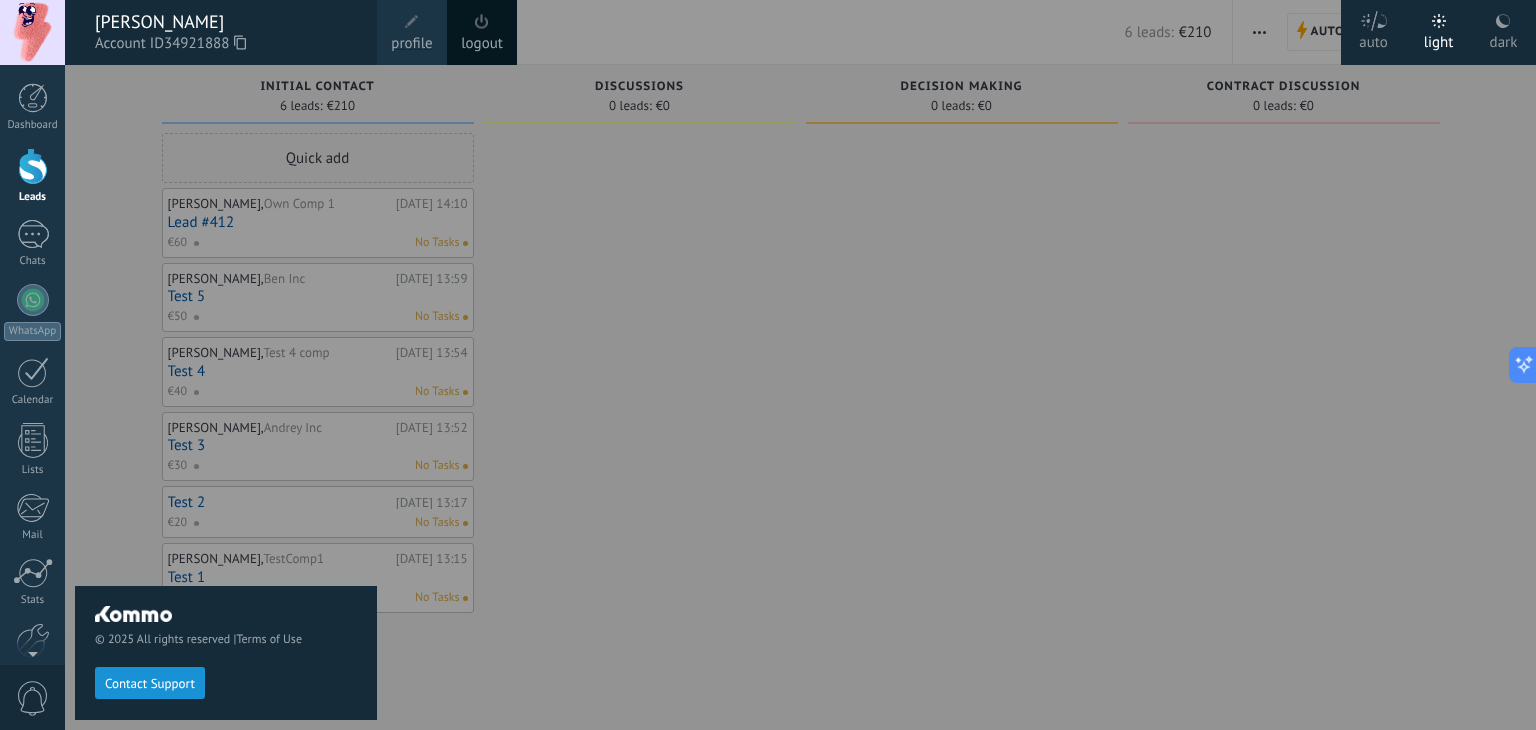 click on "dark" at bounding box center [1504, 39] 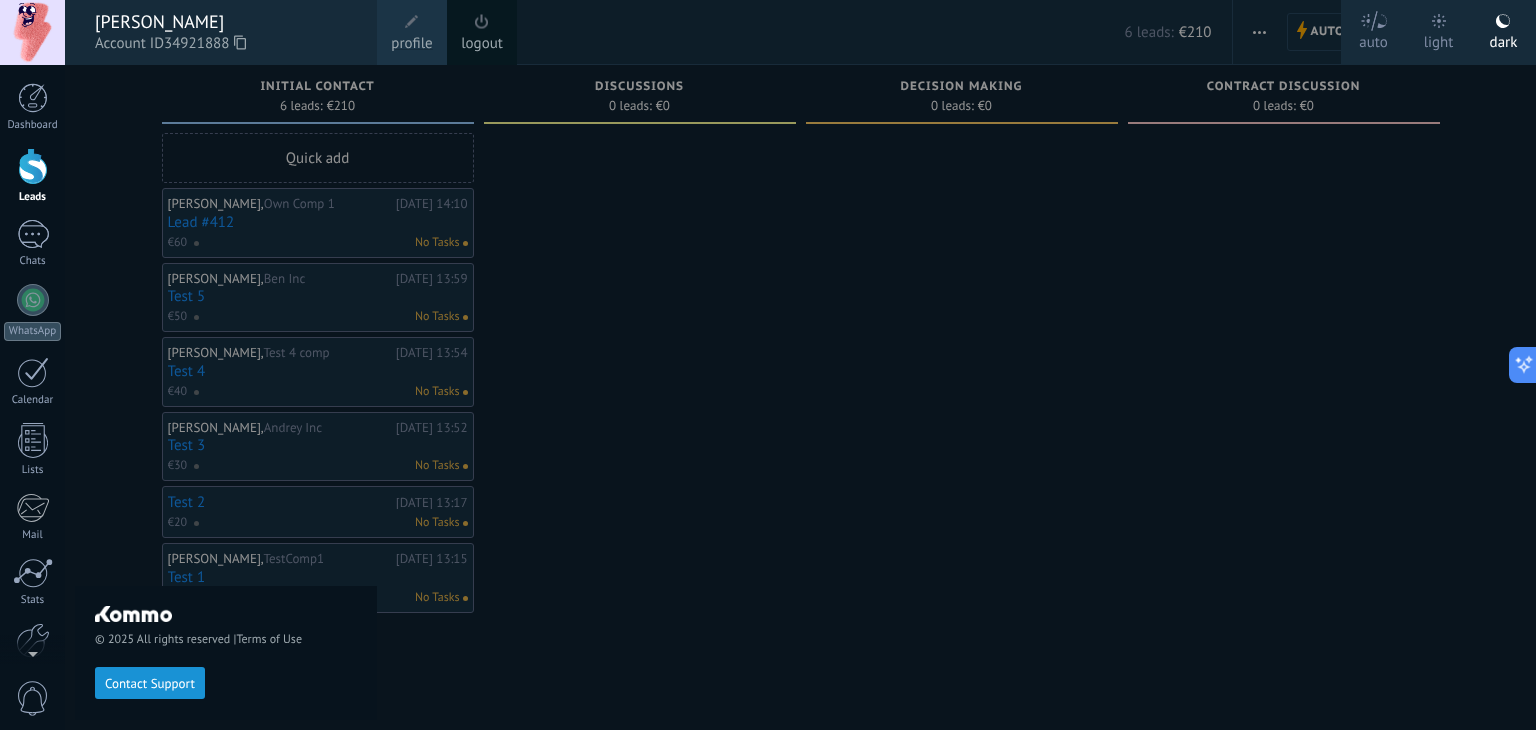 click at bounding box center [833, 365] 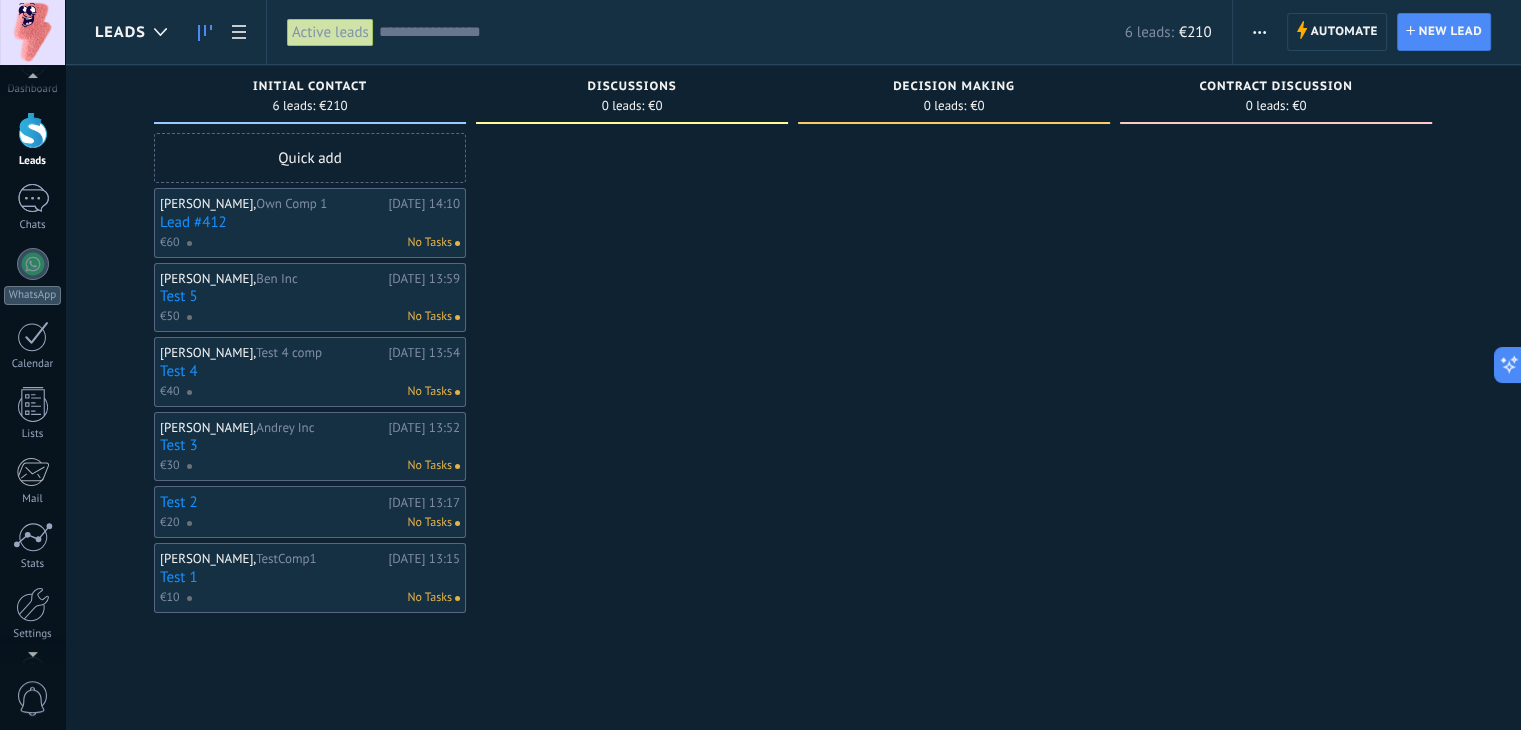 scroll, scrollTop: 100, scrollLeft: 0, axis: vertical 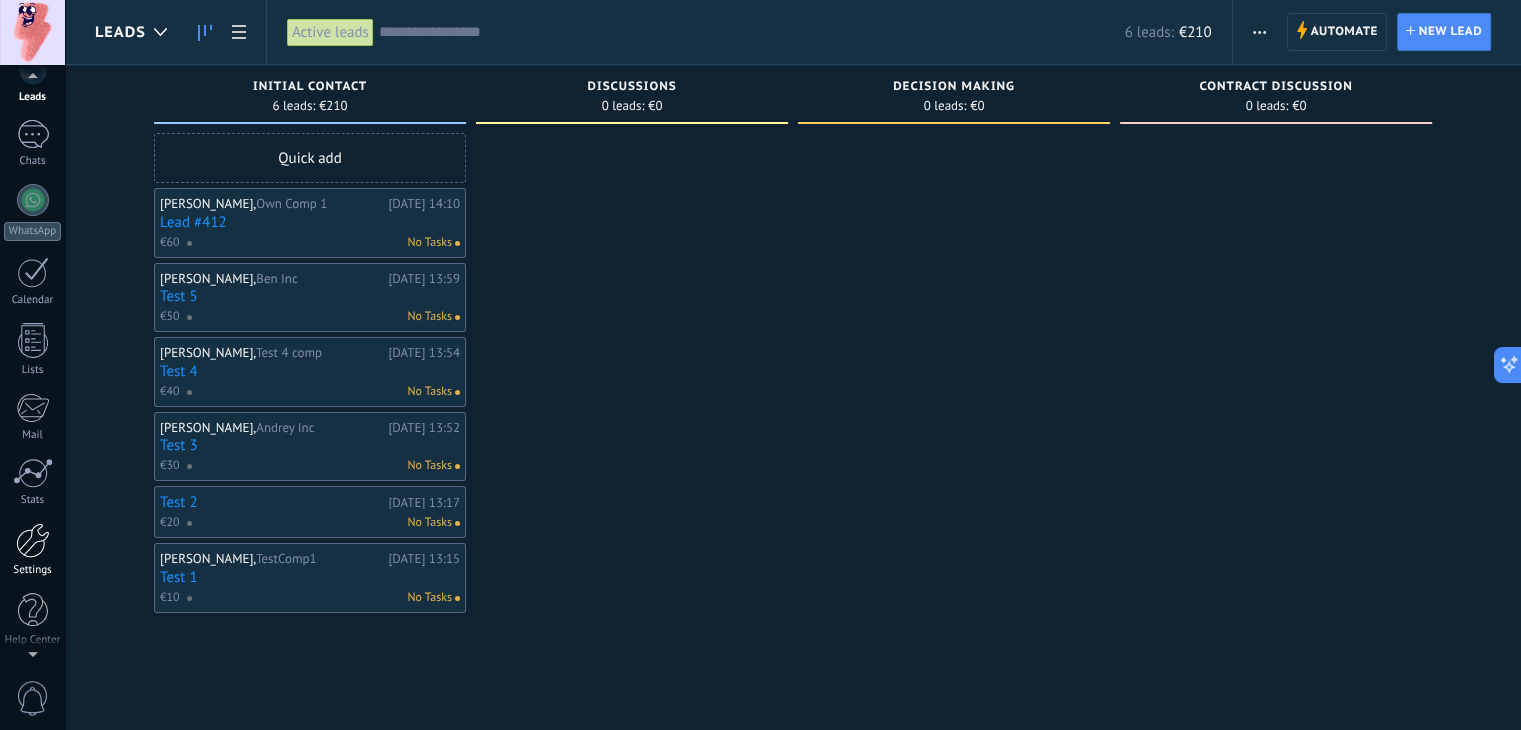 click on "Settings" at bounding box center [32, 550] 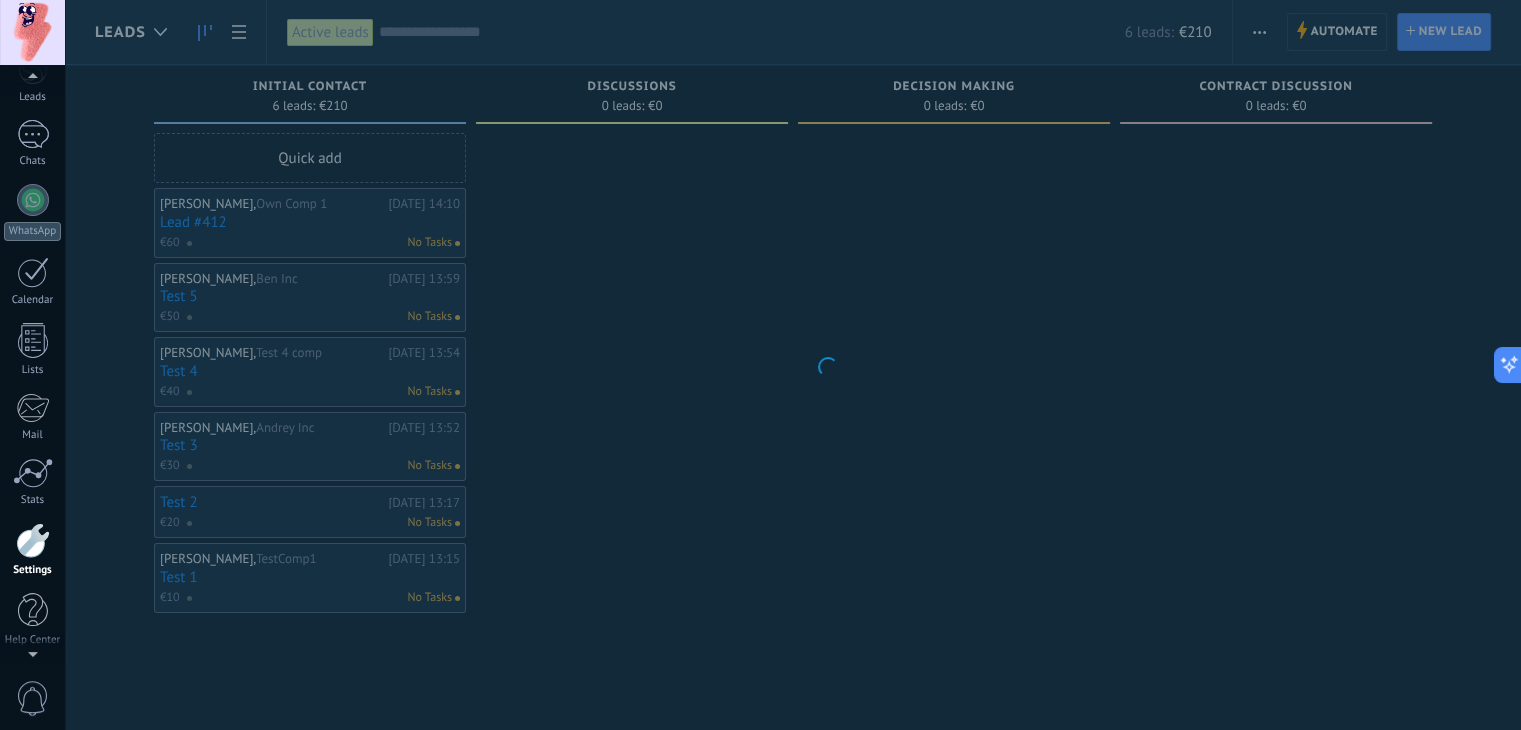 scroll, scrollTop: 101, scrollLeft: 0, axis: vertical 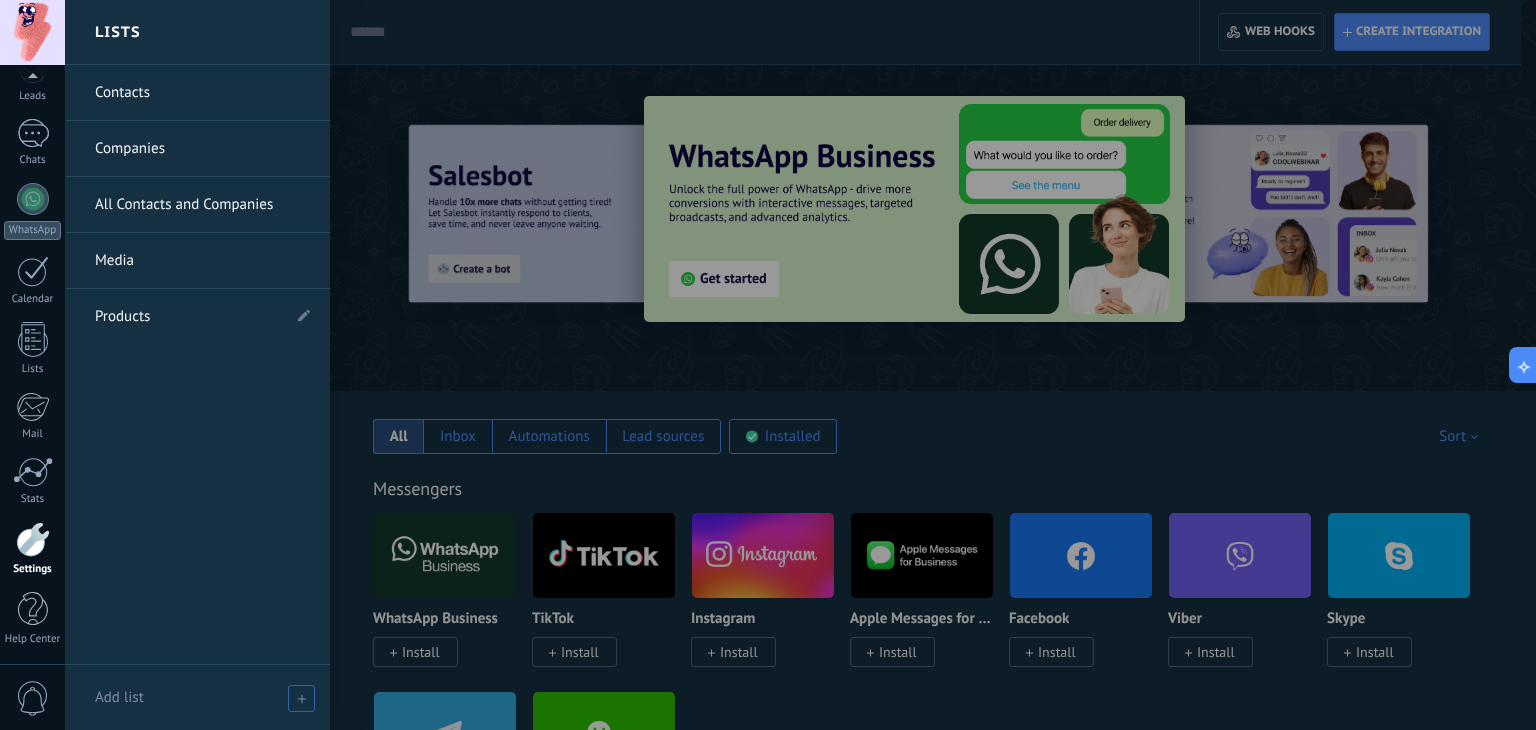 click at bounding box center [301, 698] 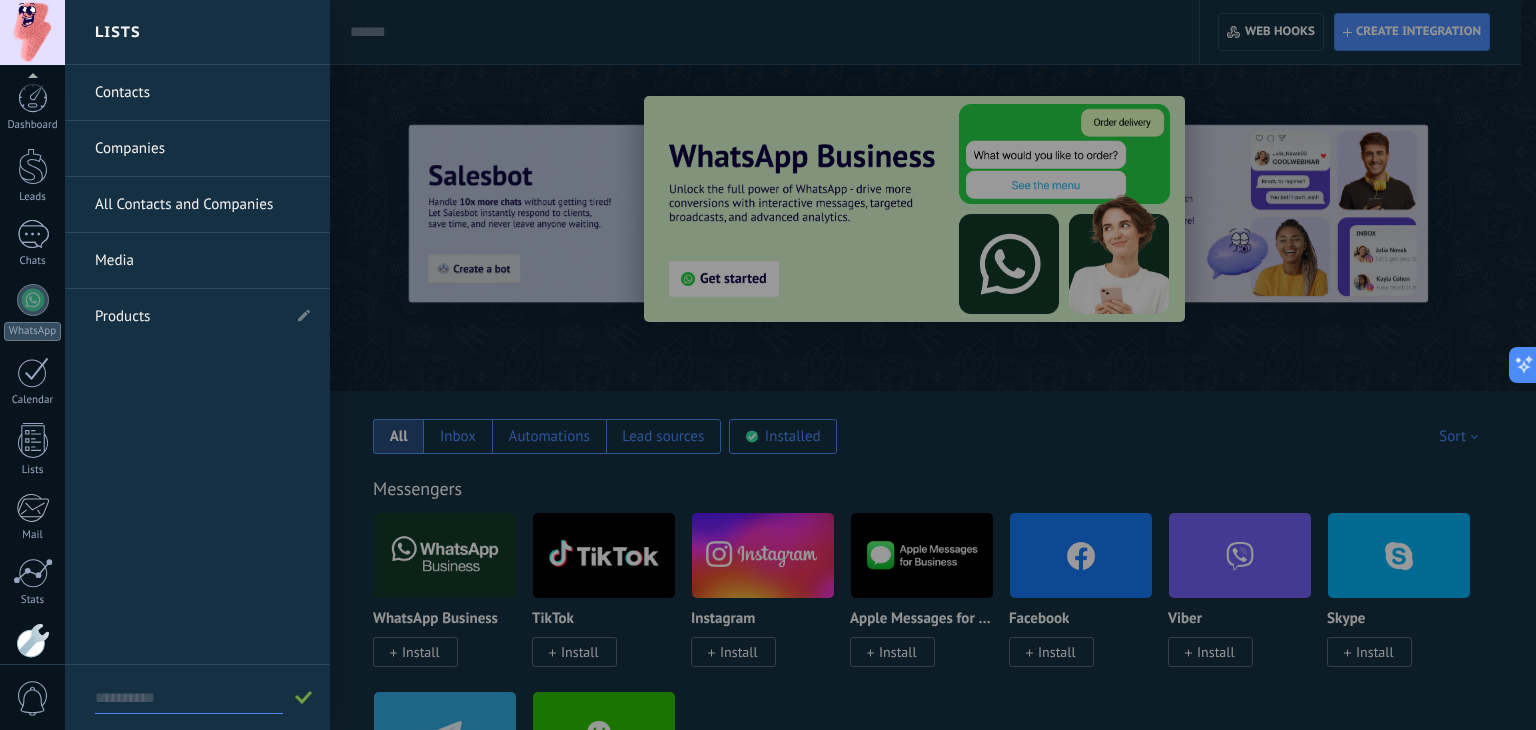 scroll, scrollTop: 0, scrollLeft: 0, axis: both 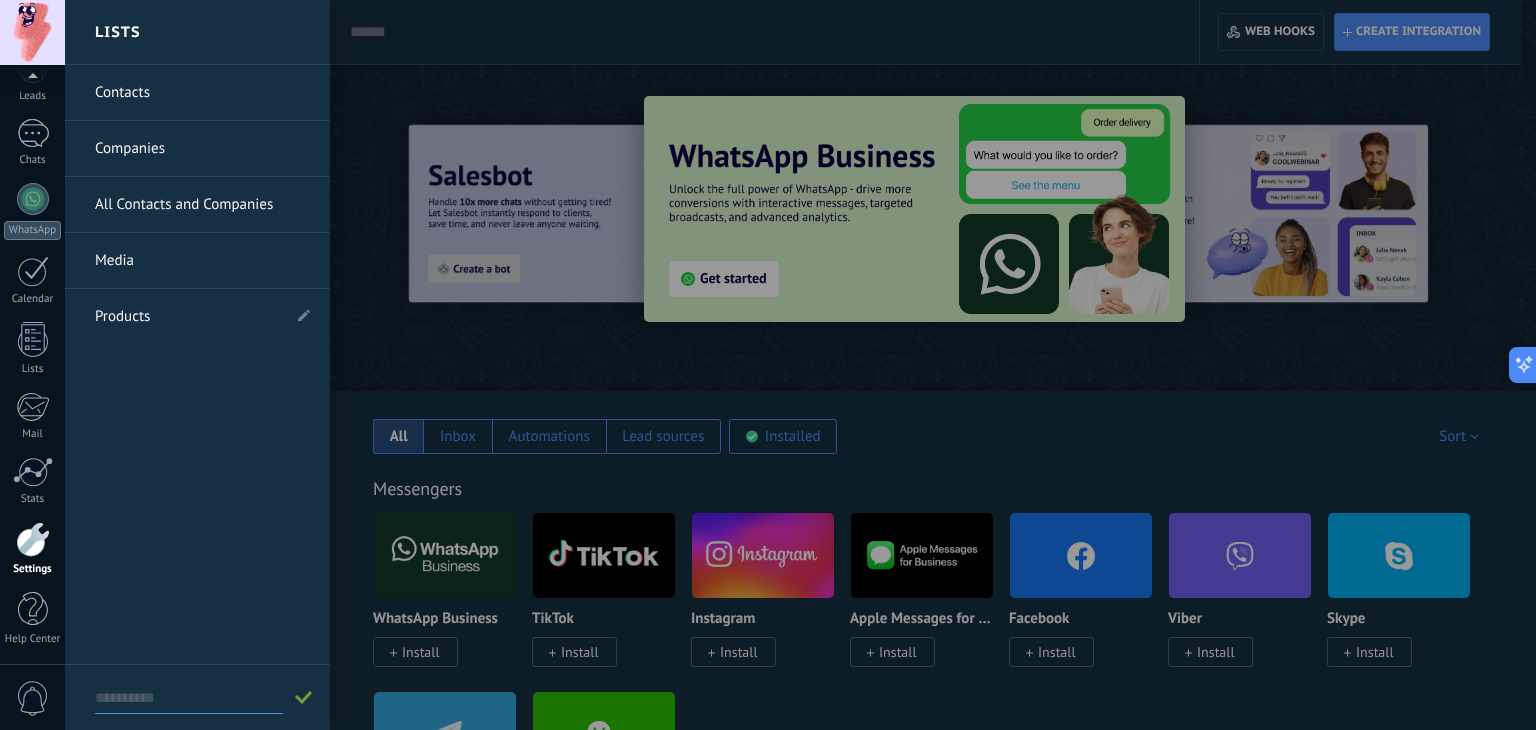 click on "Contacts Companies All Contacts and Companies Media Products" at bounding box center [197, 365] 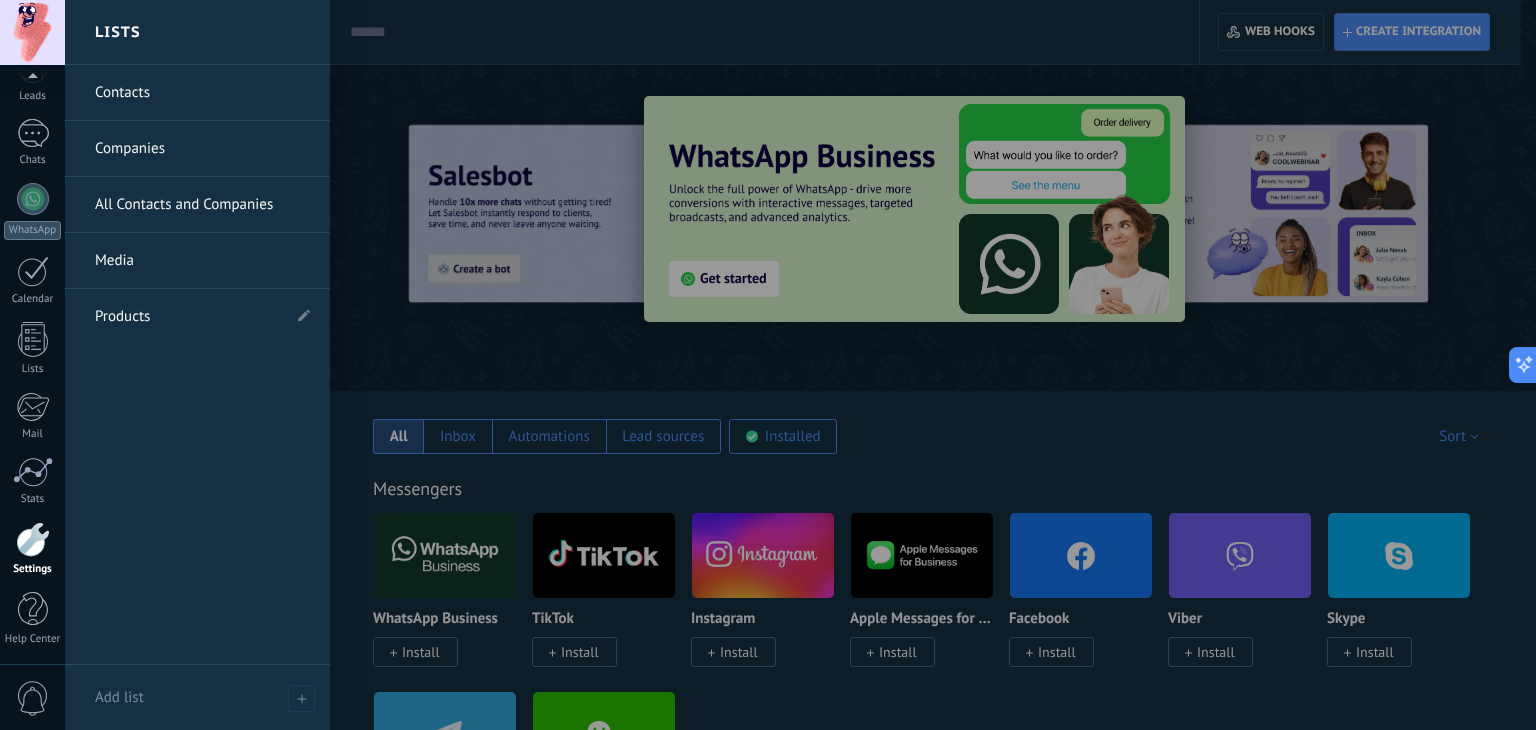 click on "Contacts" at bounding box center (202, 93) 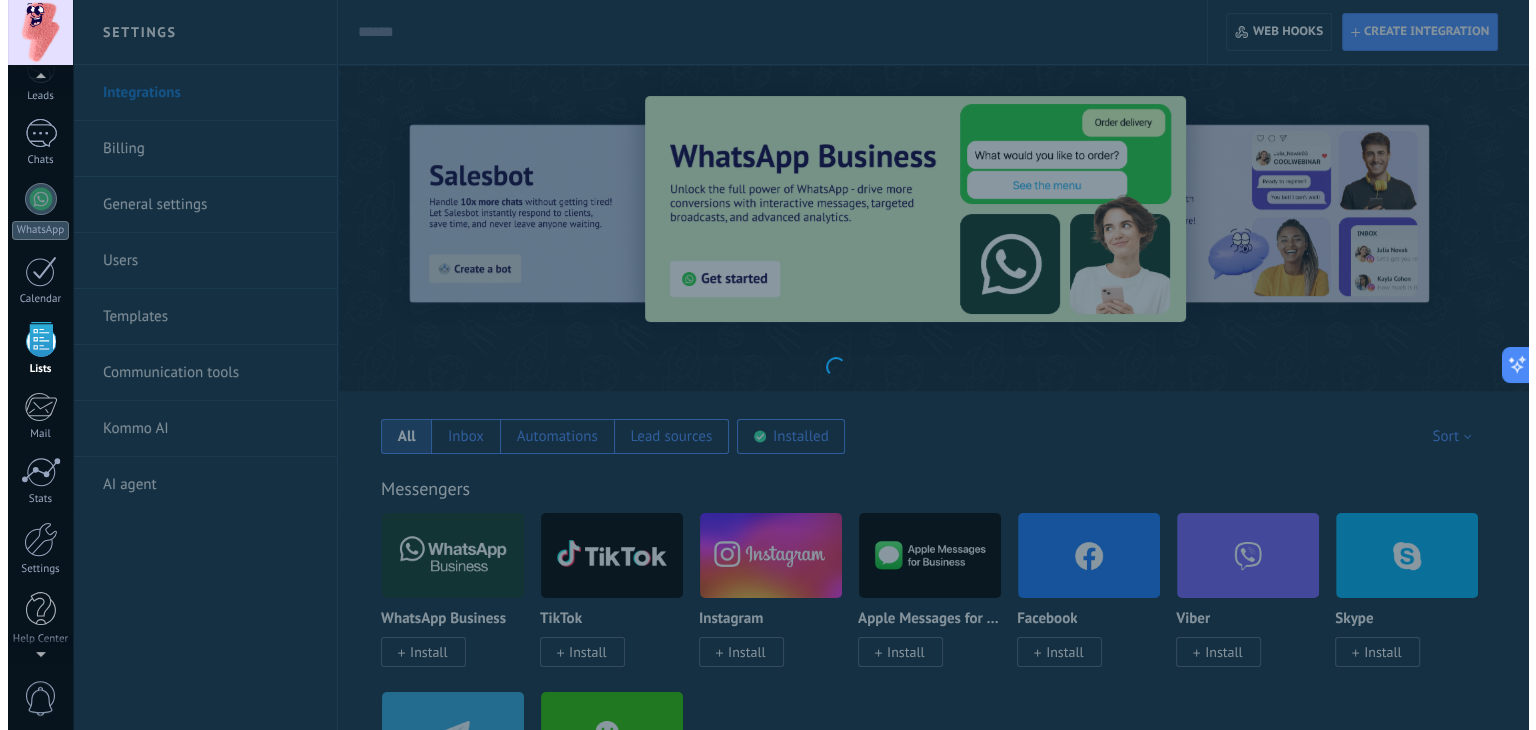 scroll, scrollTop: 51, scrollLeft: 0, axis: vertical 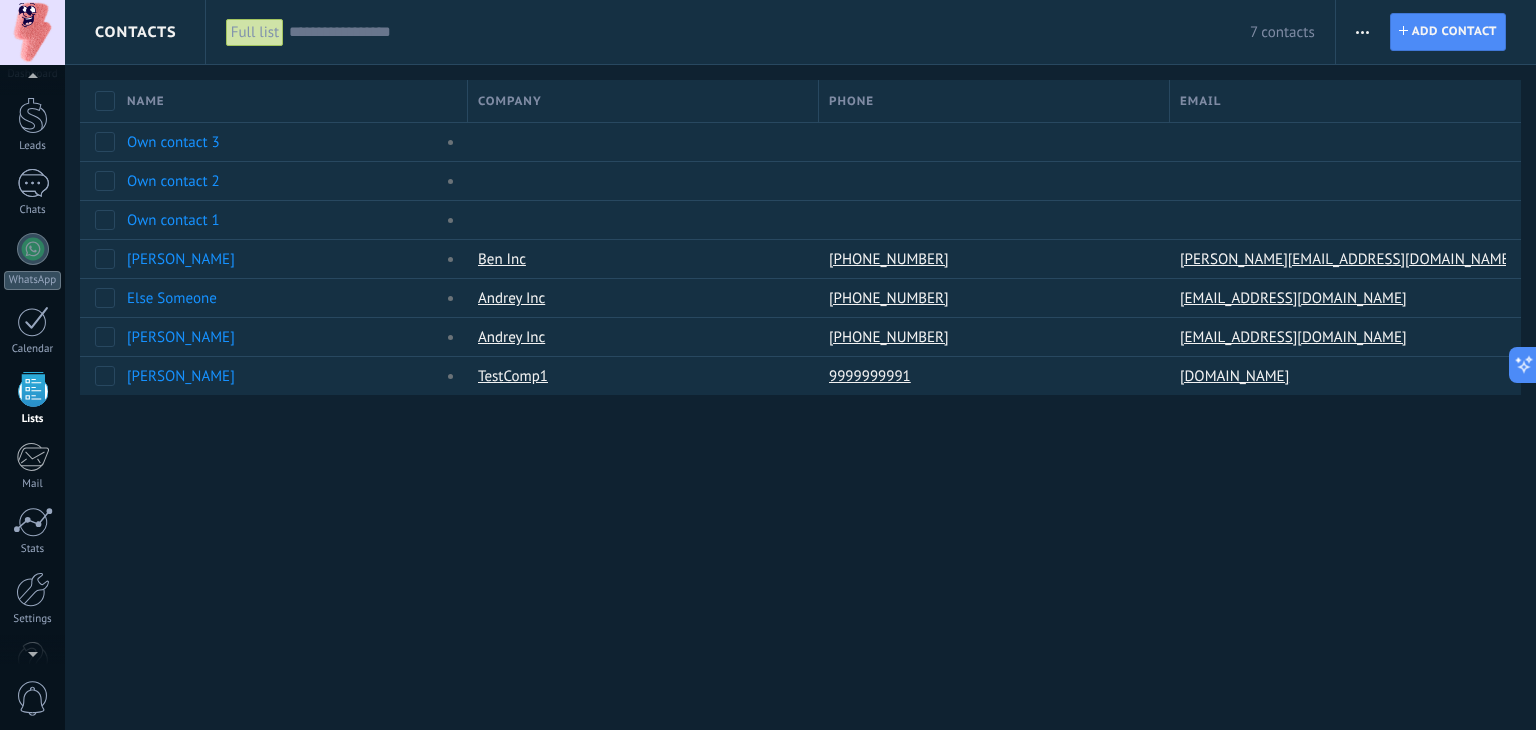 click at bounding box center [1362, 32] 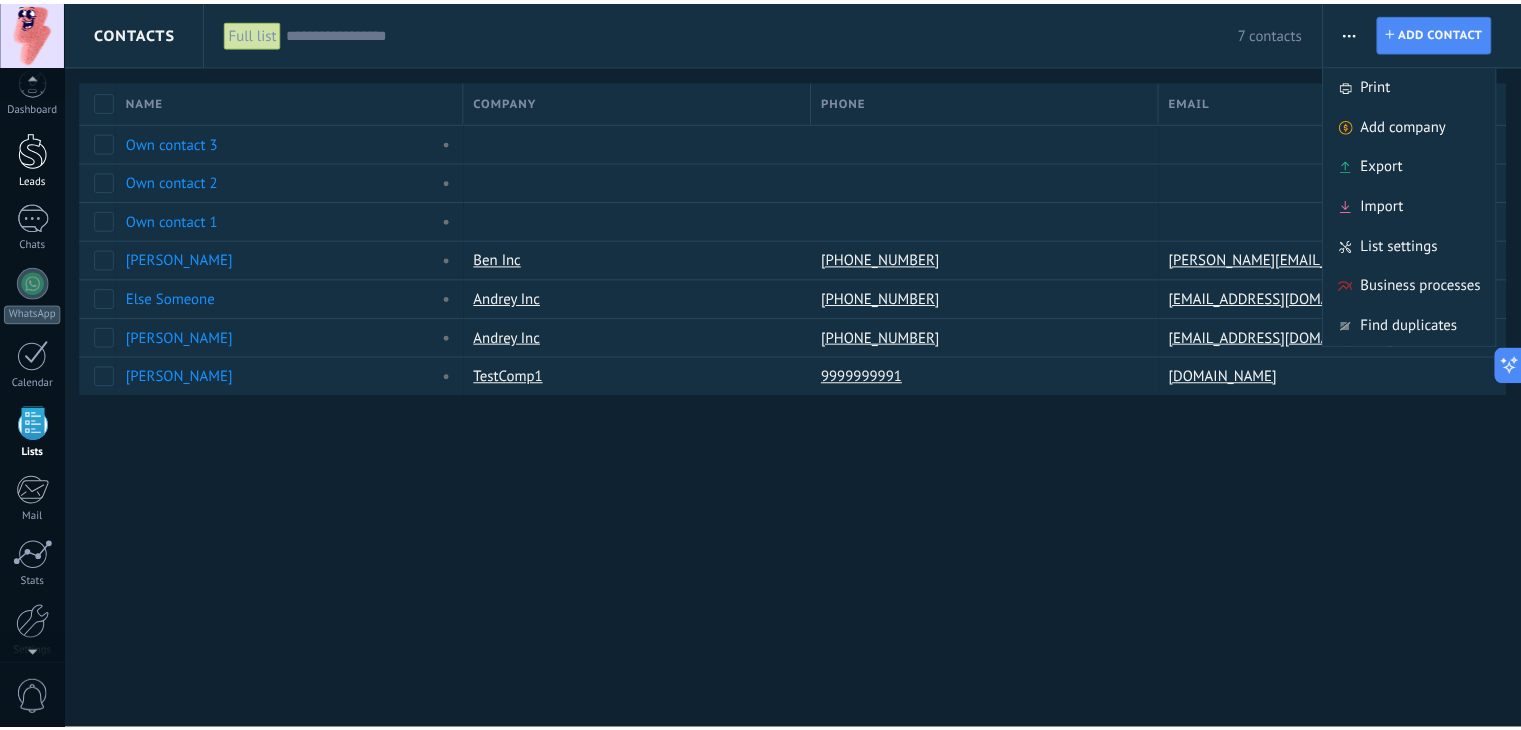 scroll, scrollTop: 0, scrollLeft: 0, axis: both 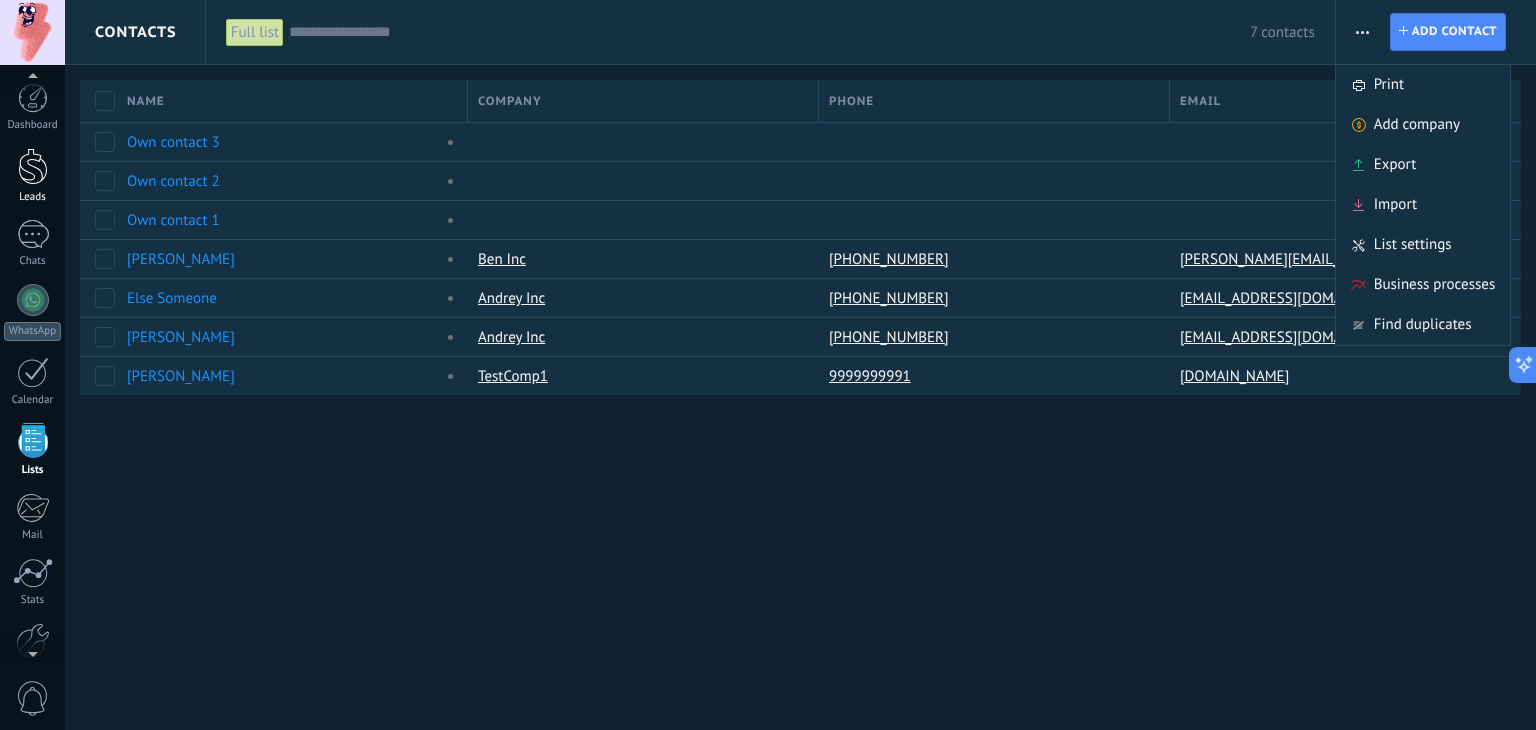 click at bounding box center (33, 166) 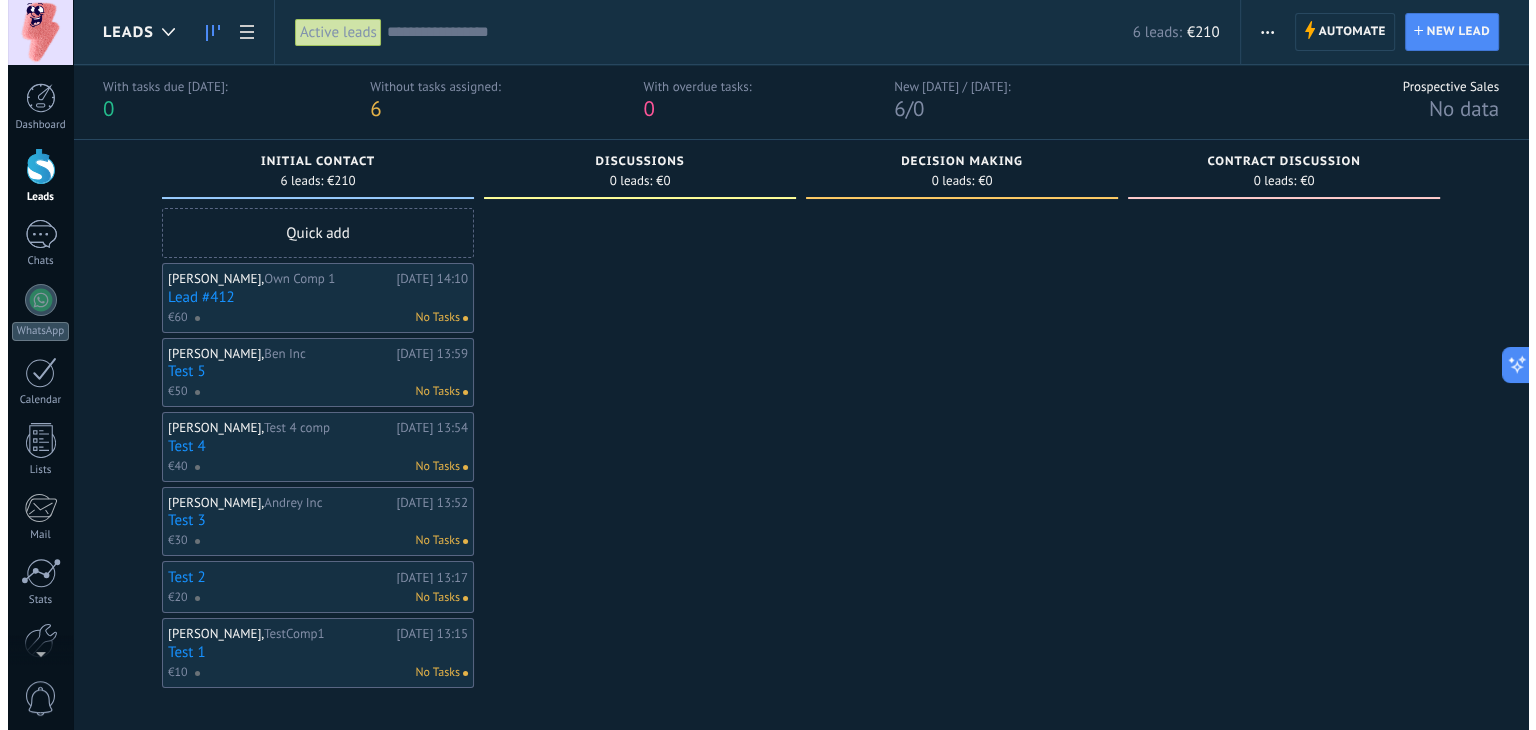 scroll, scrollTop: 0, scrollLeft: 0, axis: both 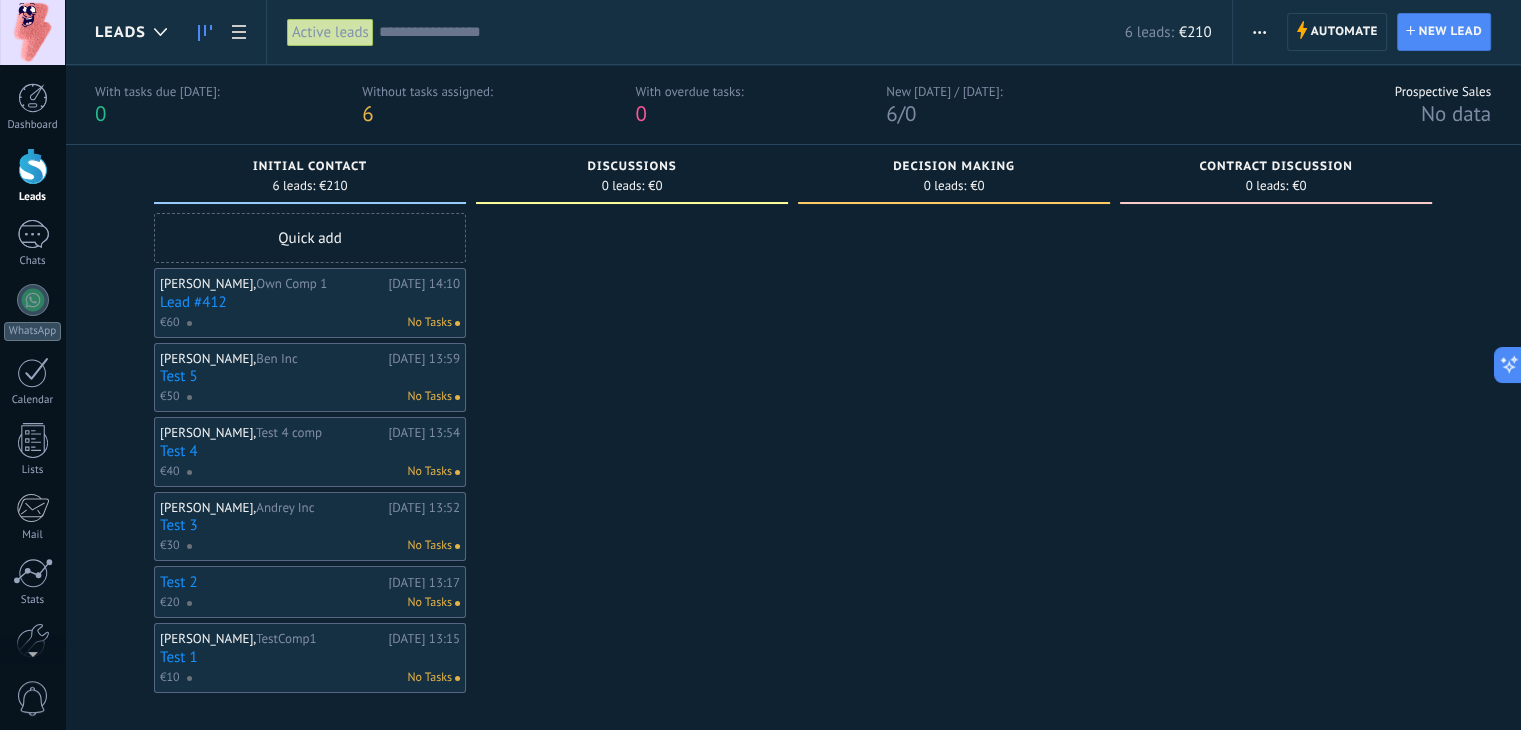 click on "Leads" at bounding box center (120, 32) 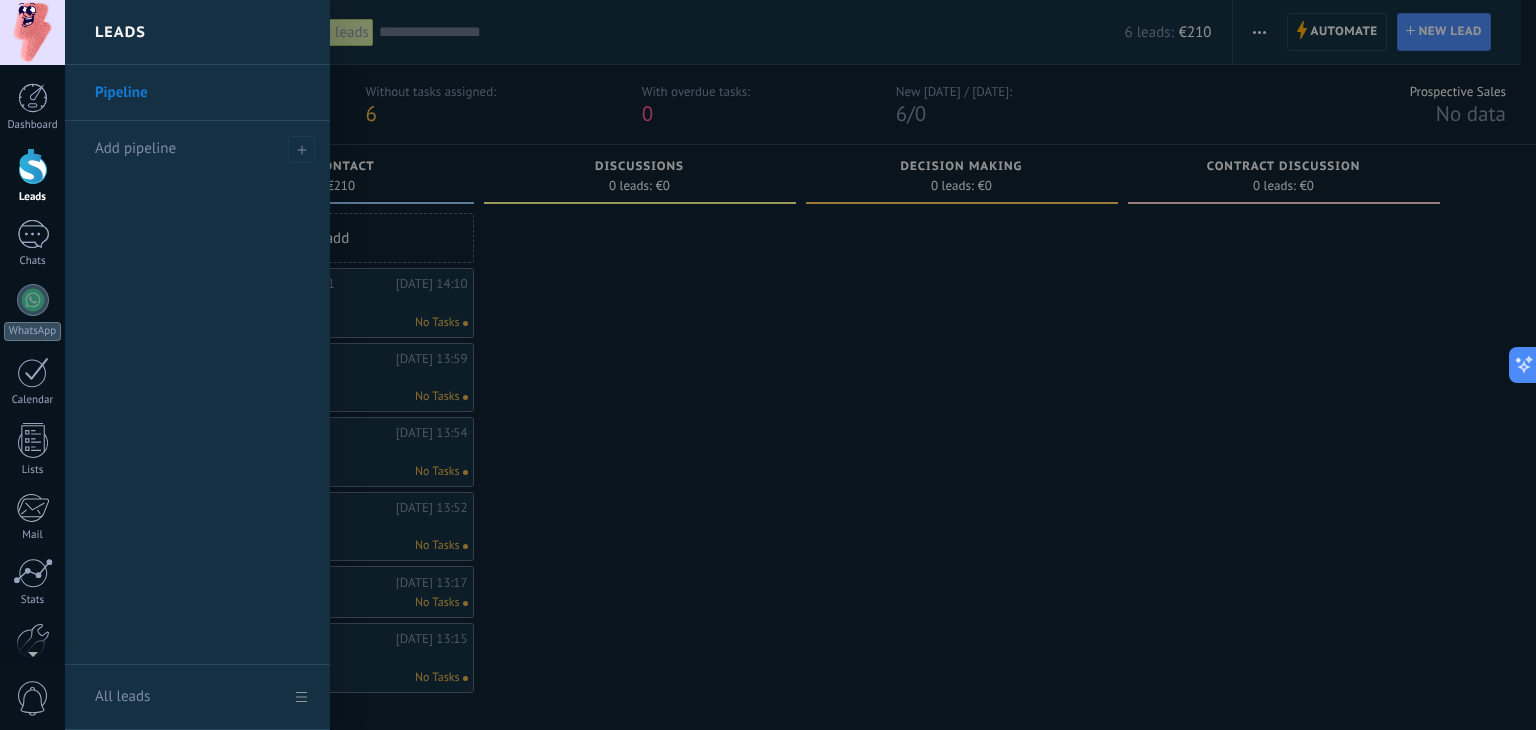 click at bounding box center [833, 365] 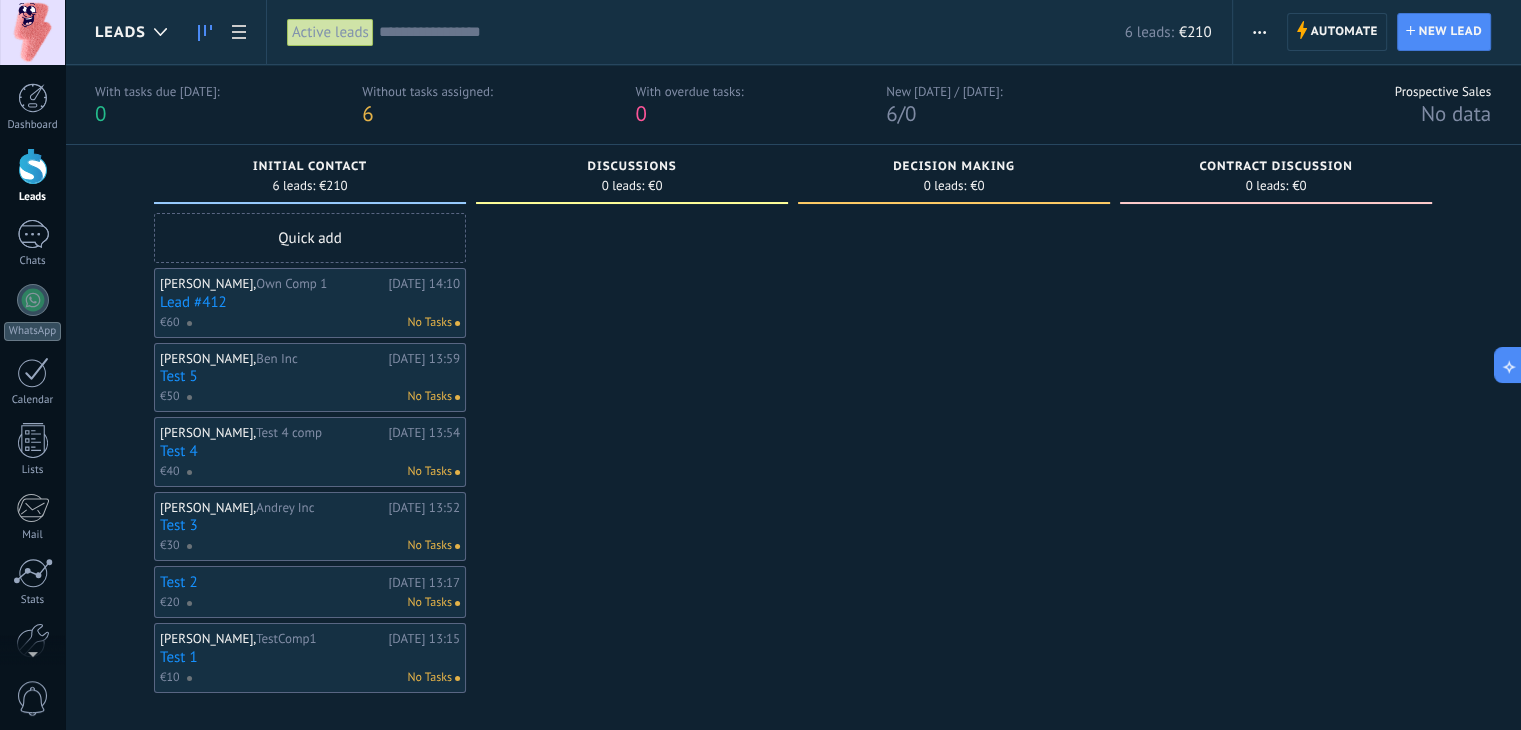 click on "Leads" at bounding box center (120, 32) 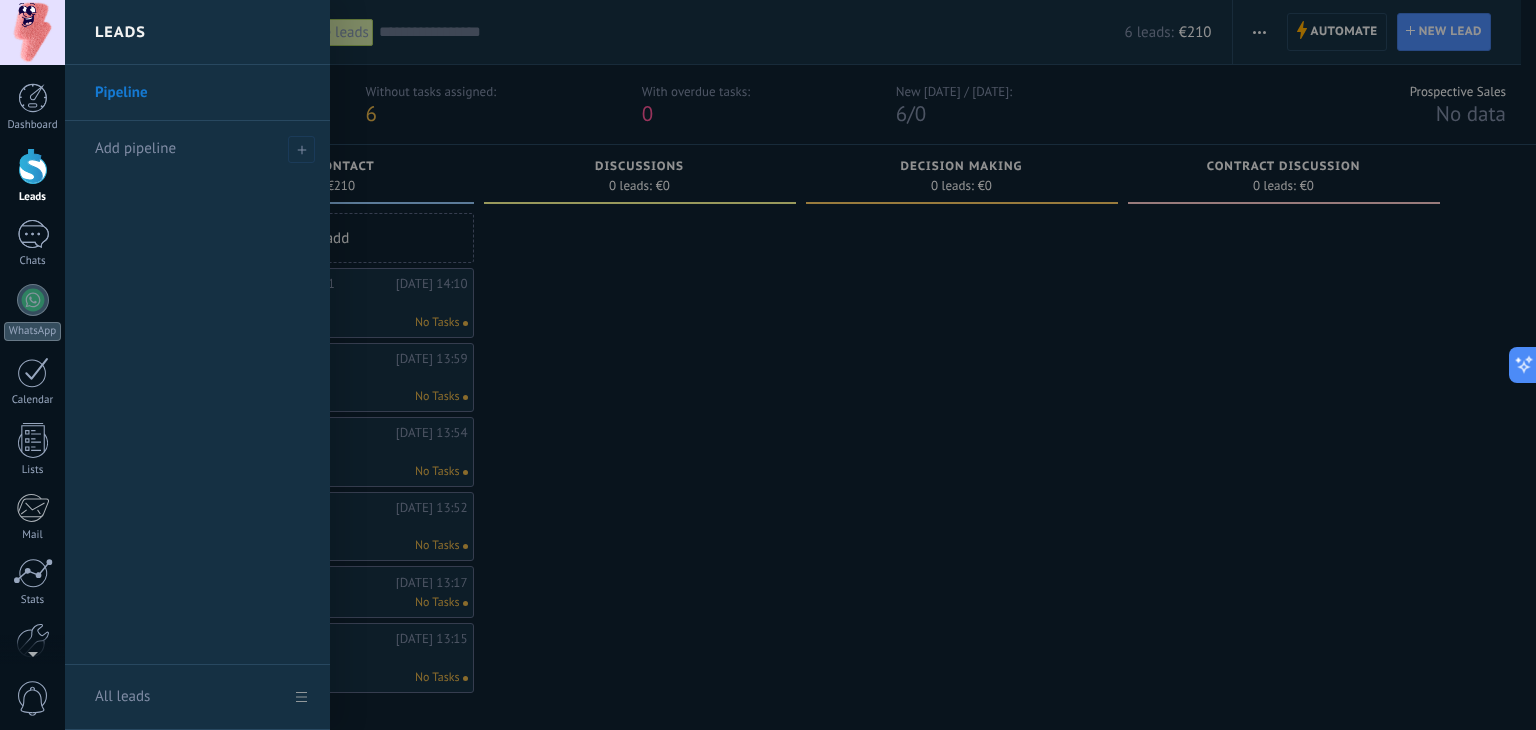 click on "Pipeline" at bounding box center (202, 93) 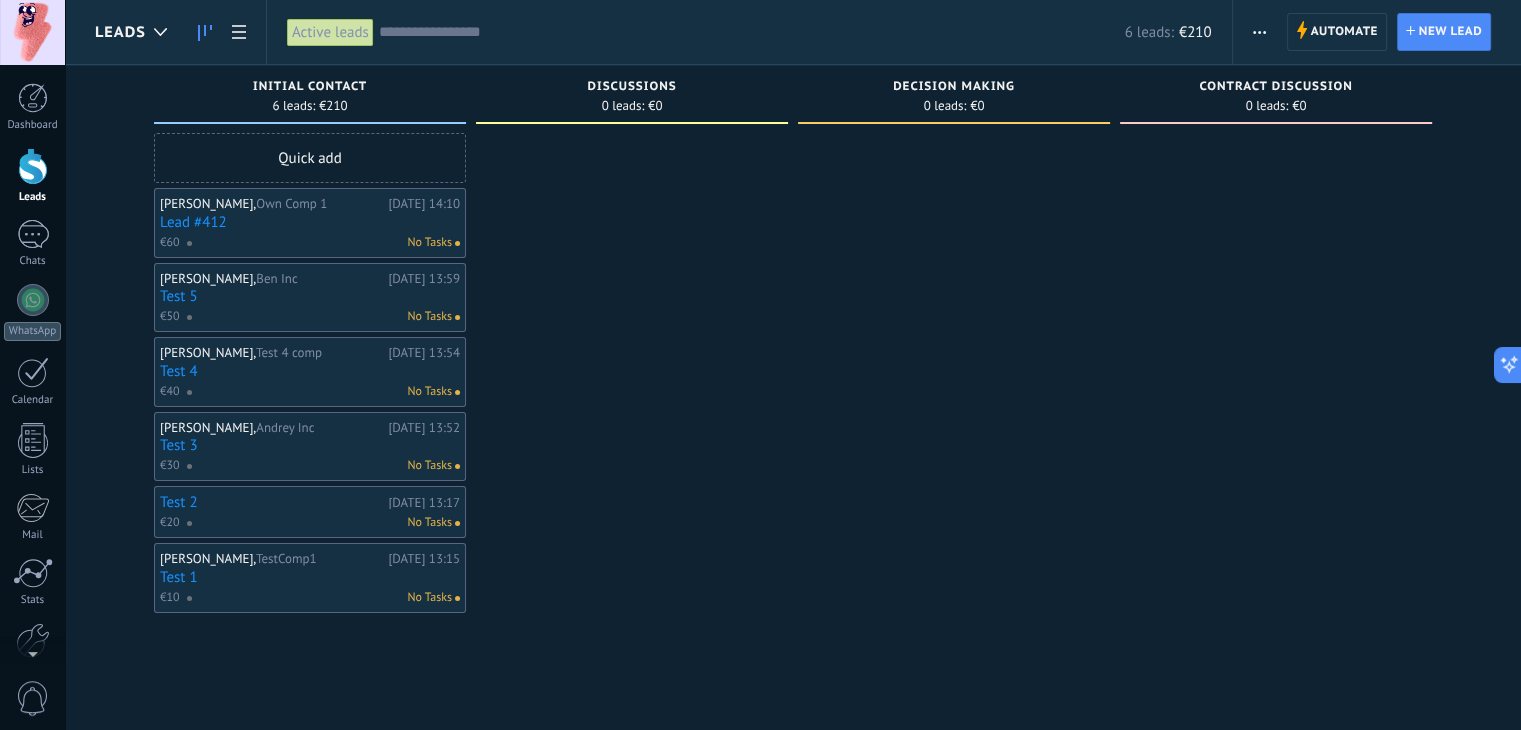 click at bounding box center (1259, 32) 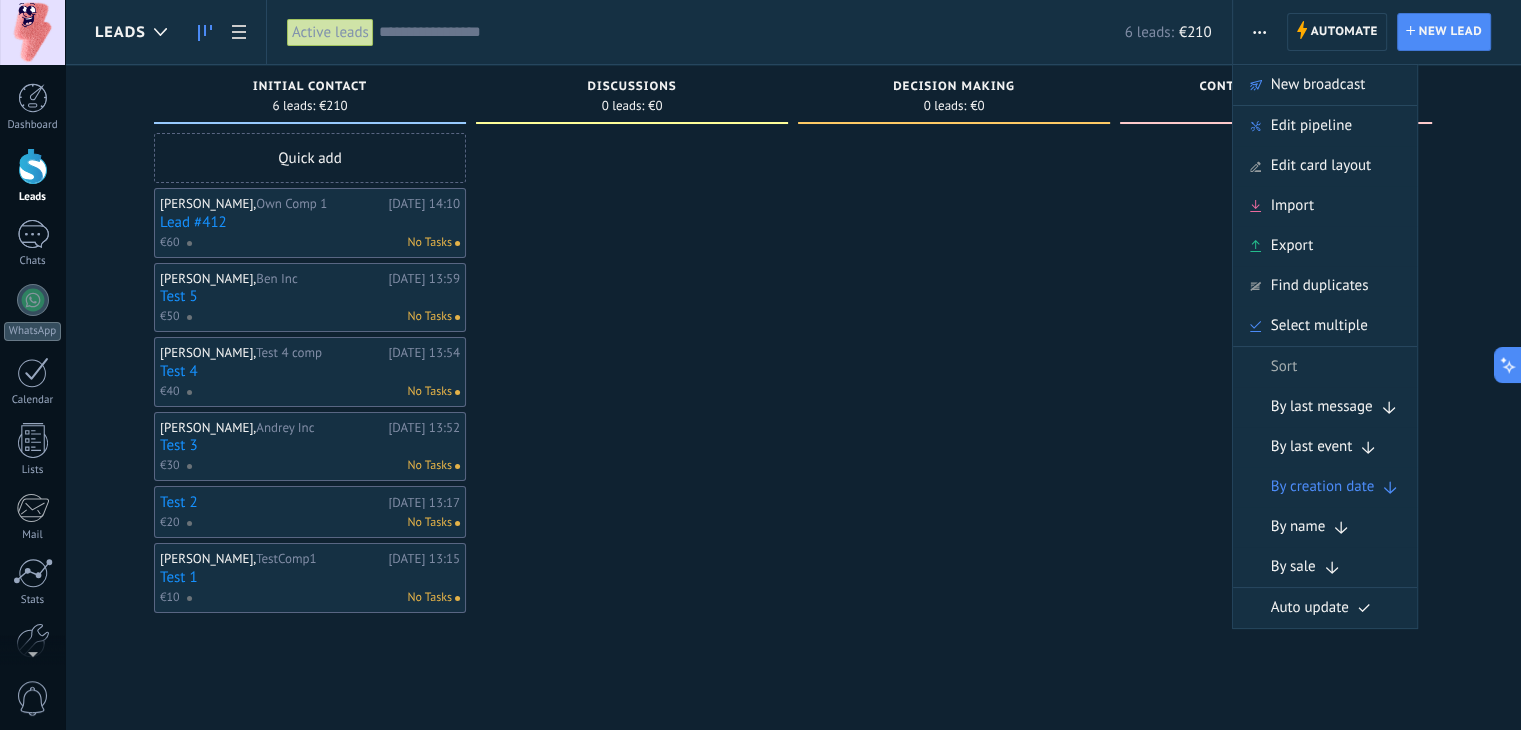 click on "Edit pipeline" at bounding box center (1311, 126) 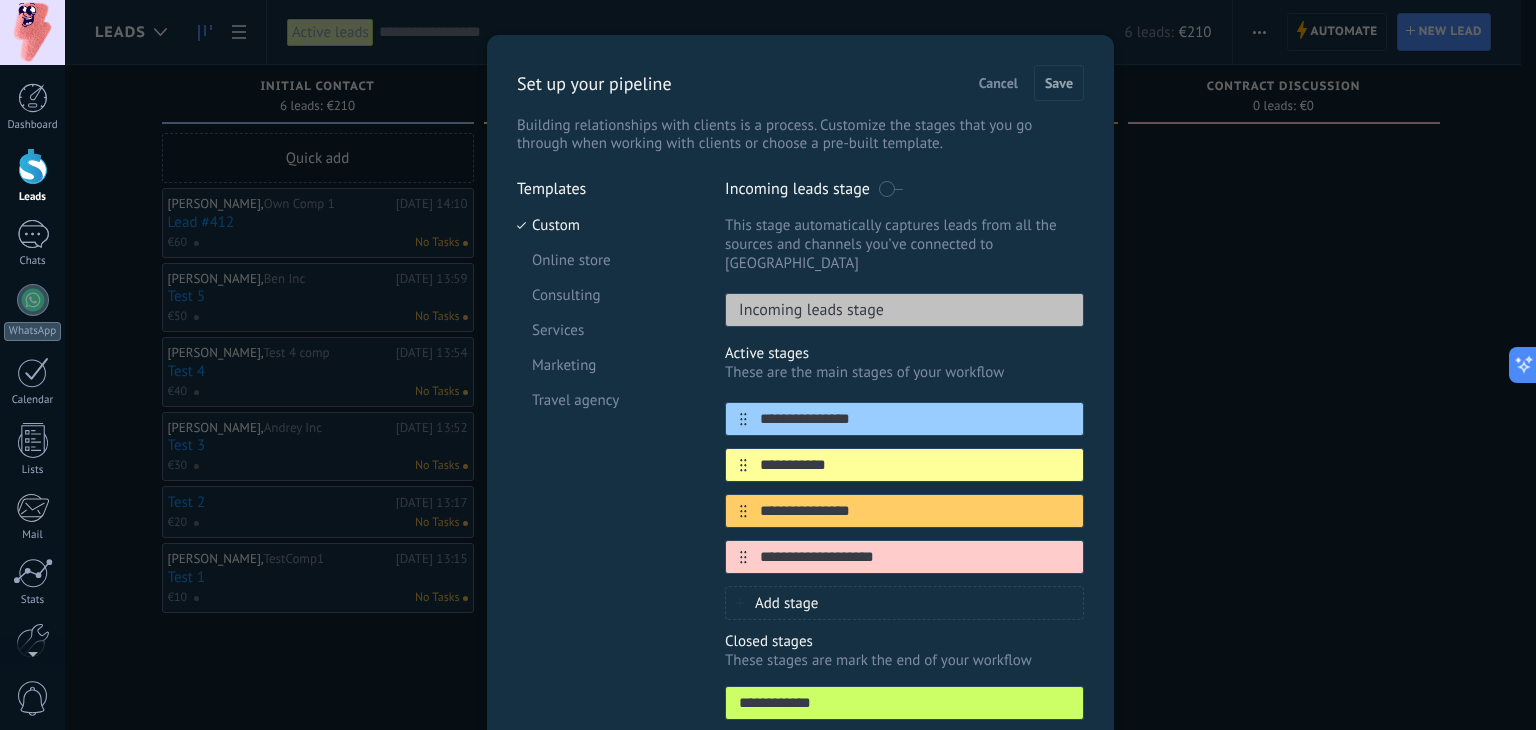 scroll, scrollTop: 0, scrollLeft: 0, axis: both 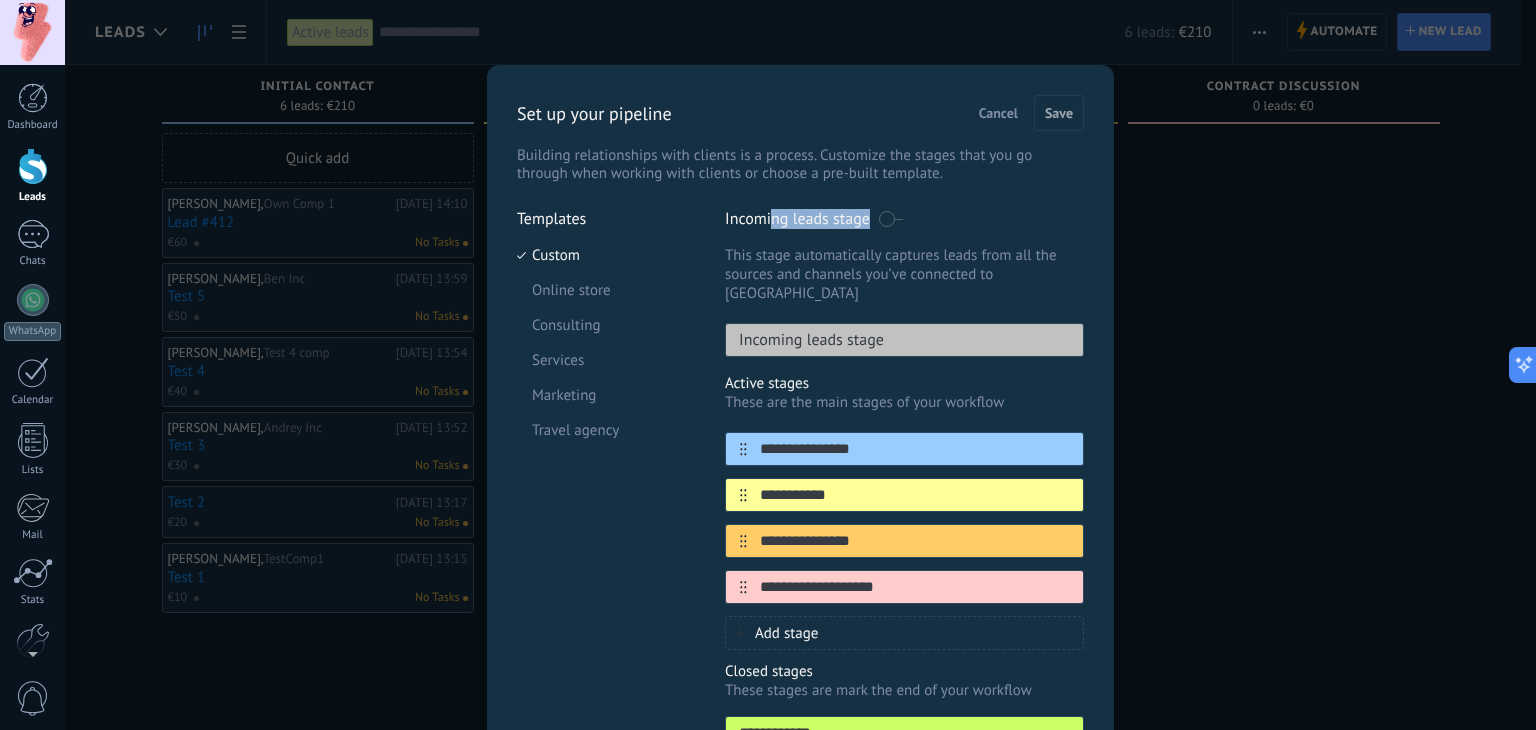 drag, startPoint x: 776, startPoint y: 215, endPoint x: 864, endPoint y: 211, distance: 88.09086 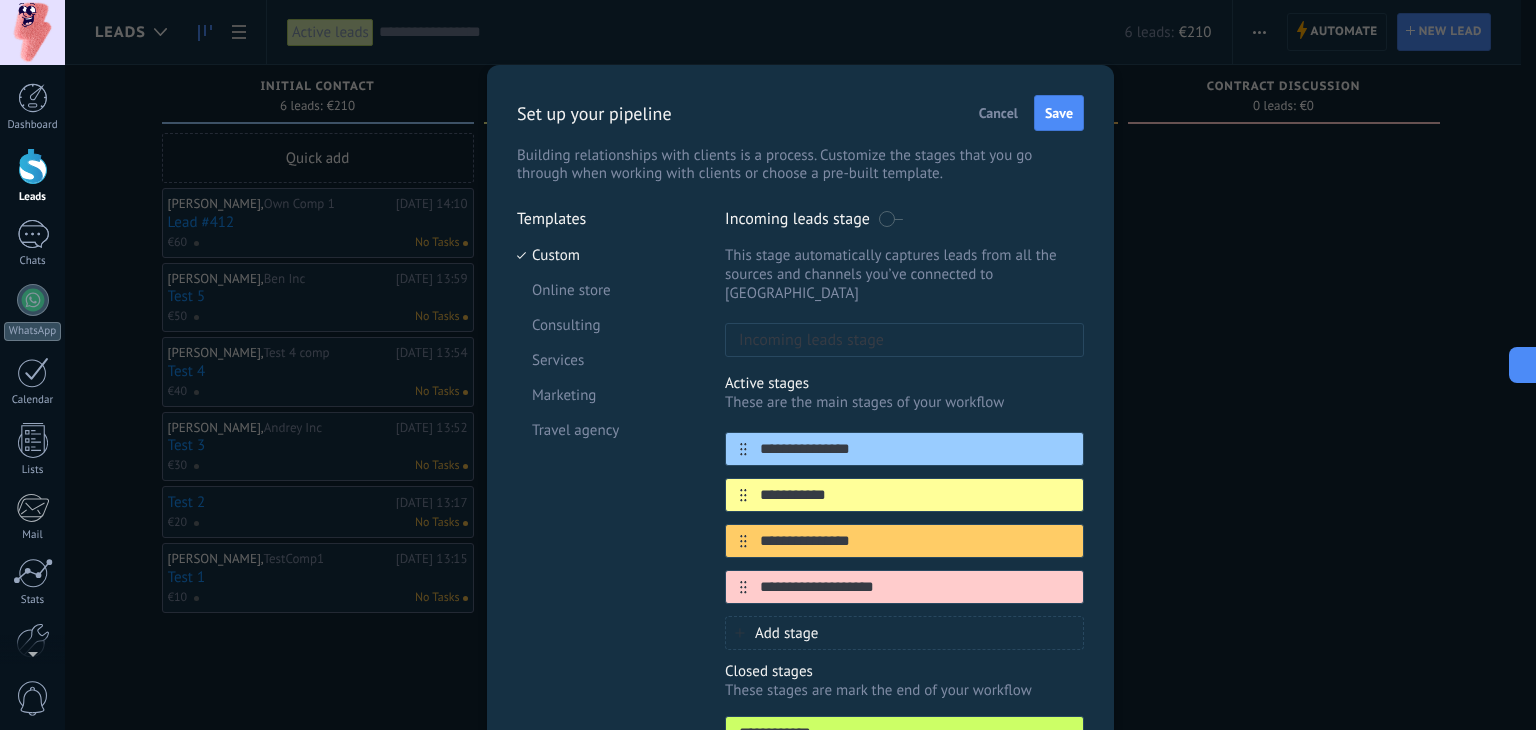 click at bounding box center [890, 219] 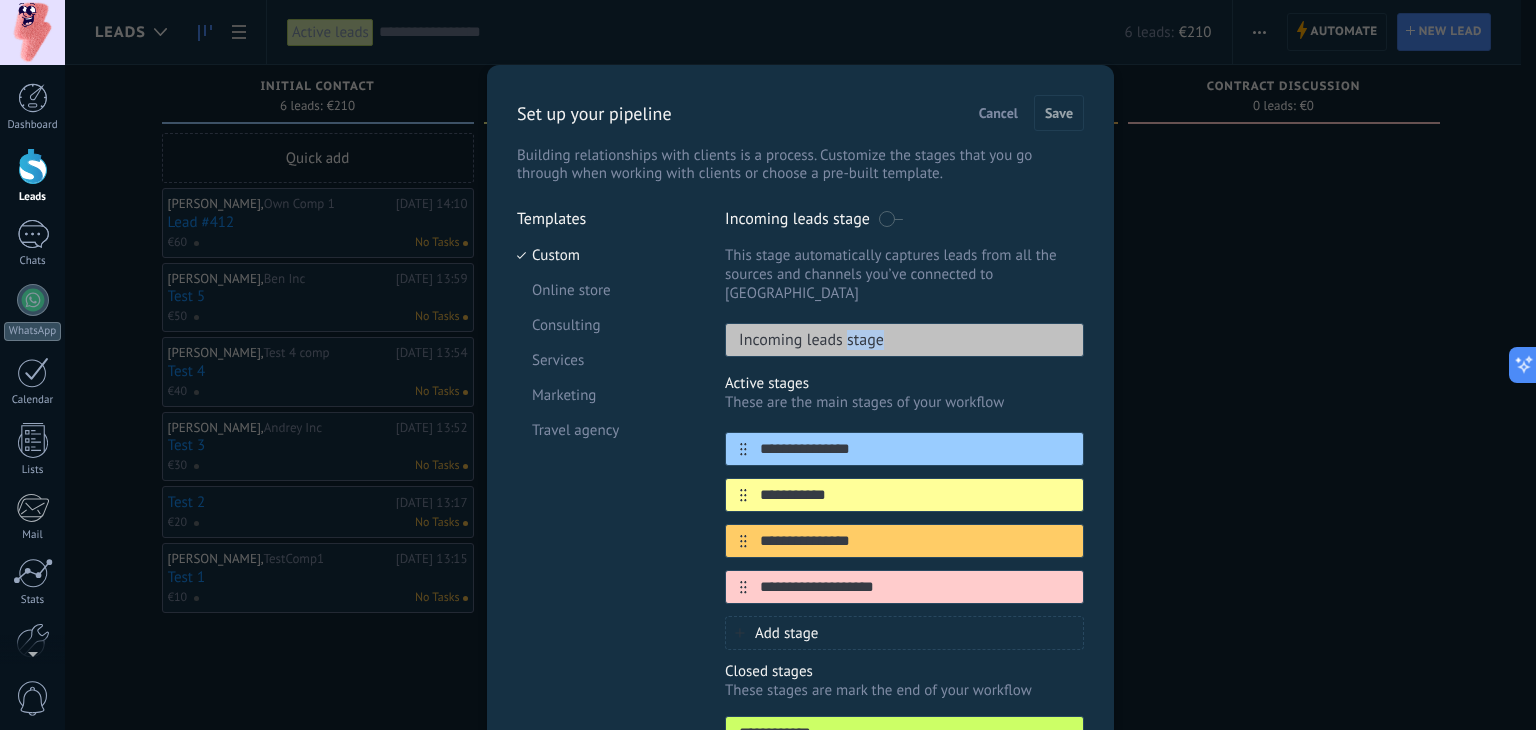 drag, startPoint x: 845, startPoint y: 323, endPoint x: 895, endPoint y: 325, distance: 50.039986 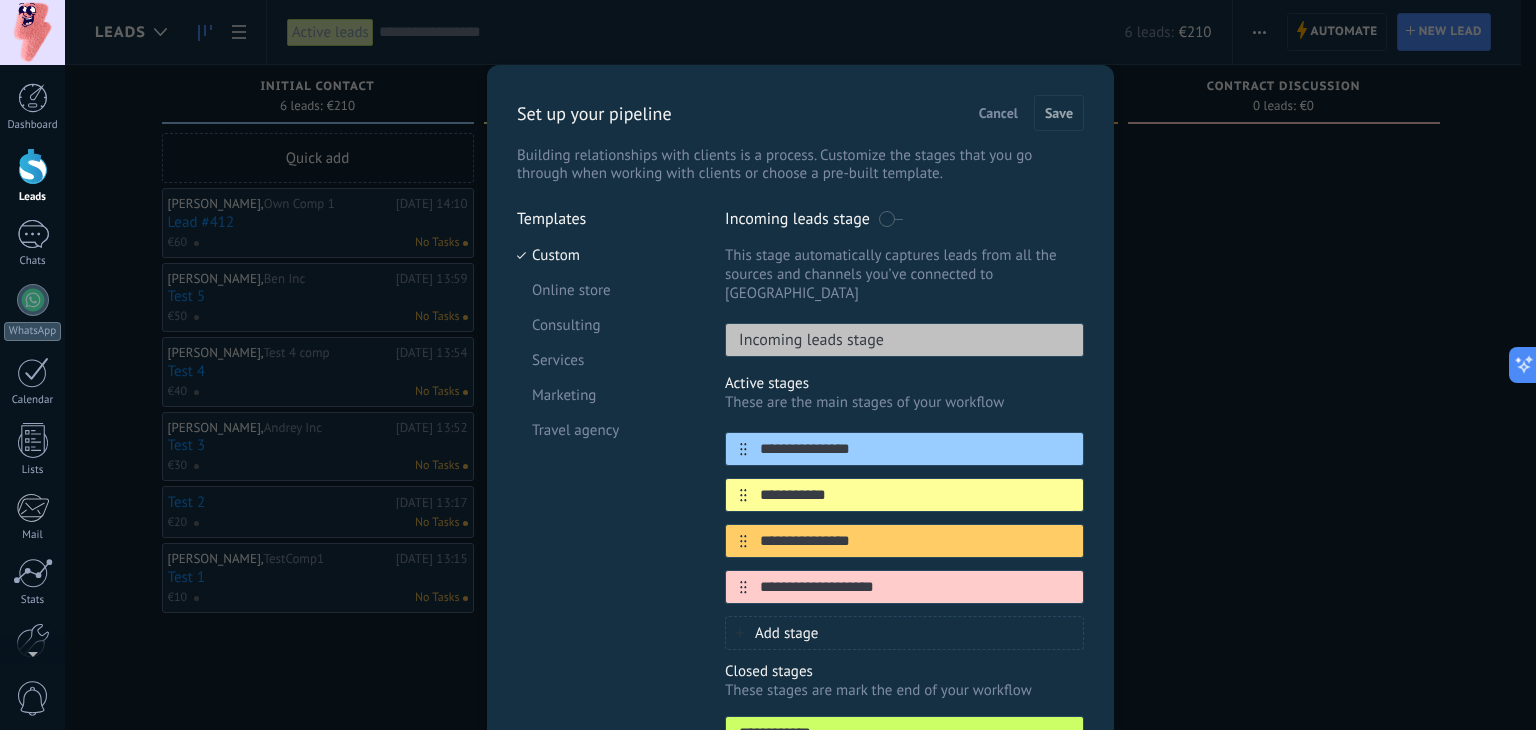 click on "**********" at bounding box center (904, 508) 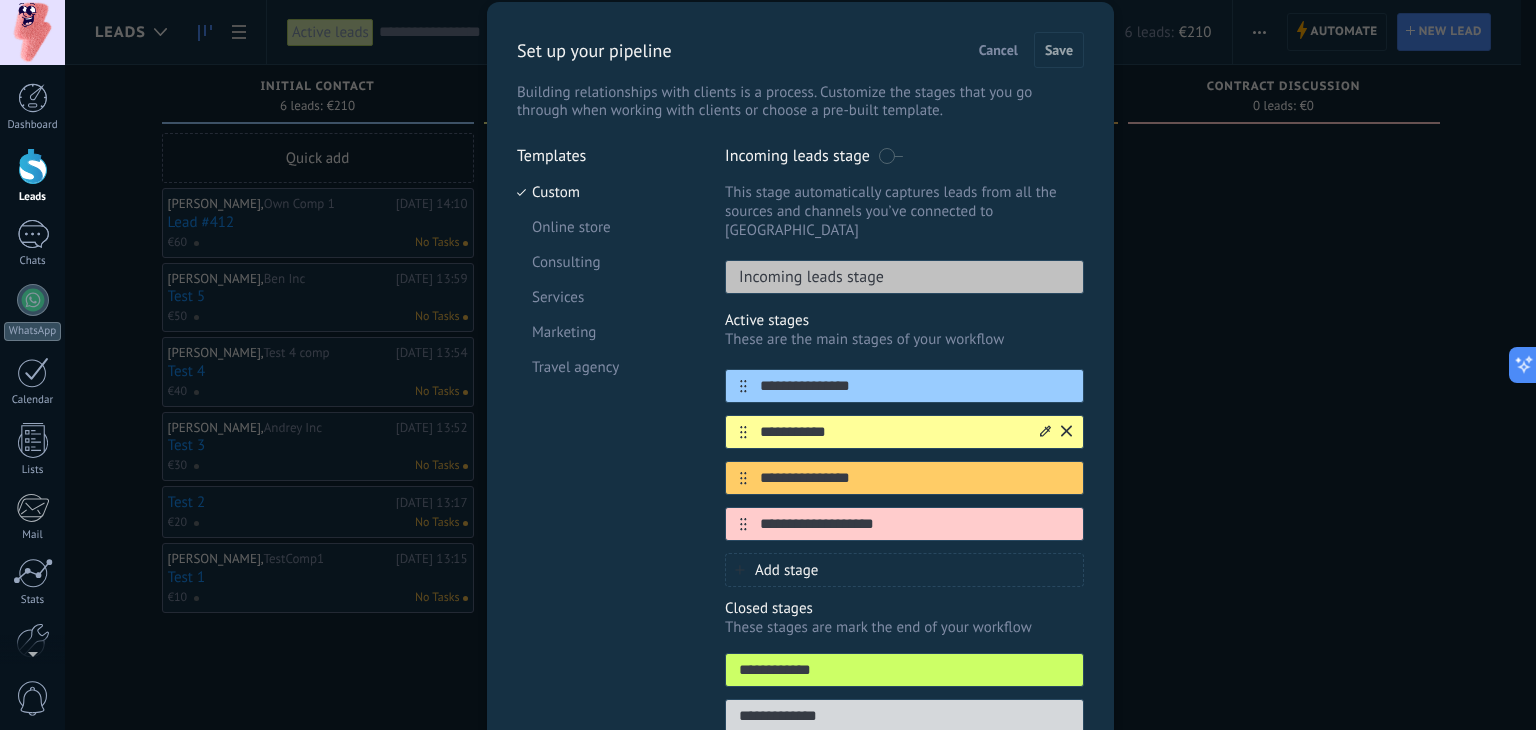 scroll, scrollTop: 0, scrollLeft: 0, axis: both 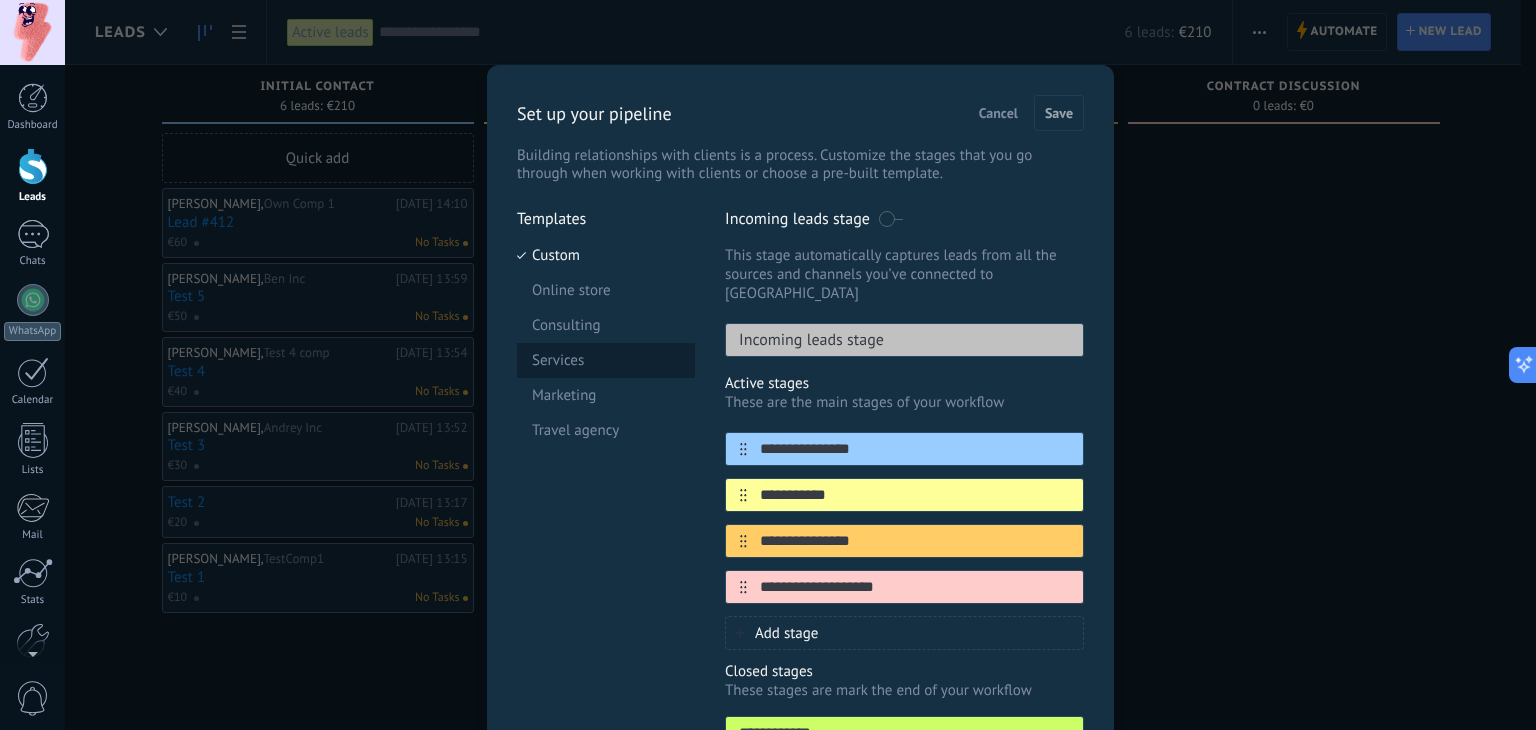 click on "Services" at bounding box center (606, 360) 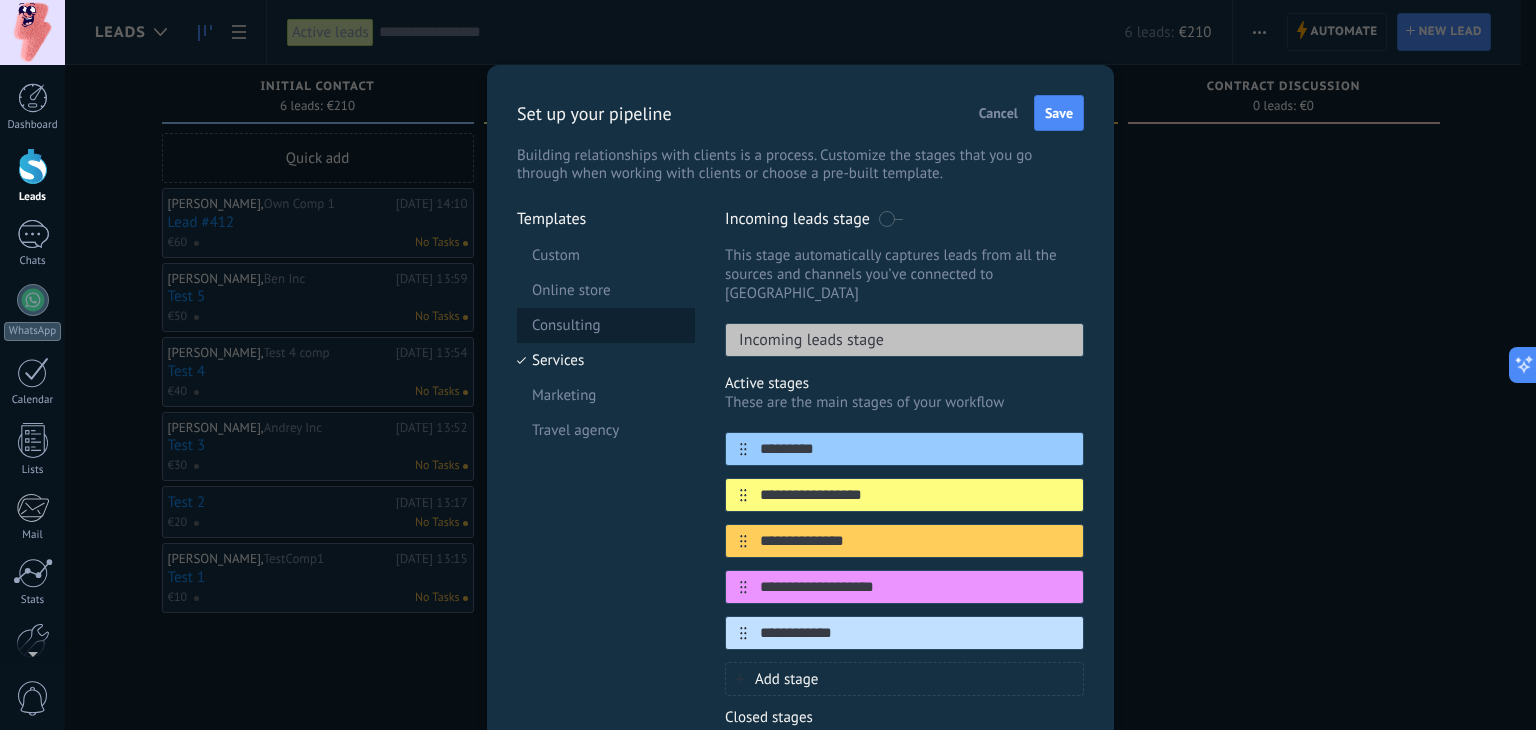 click on "Consulting" at bounding box center [606, 325] 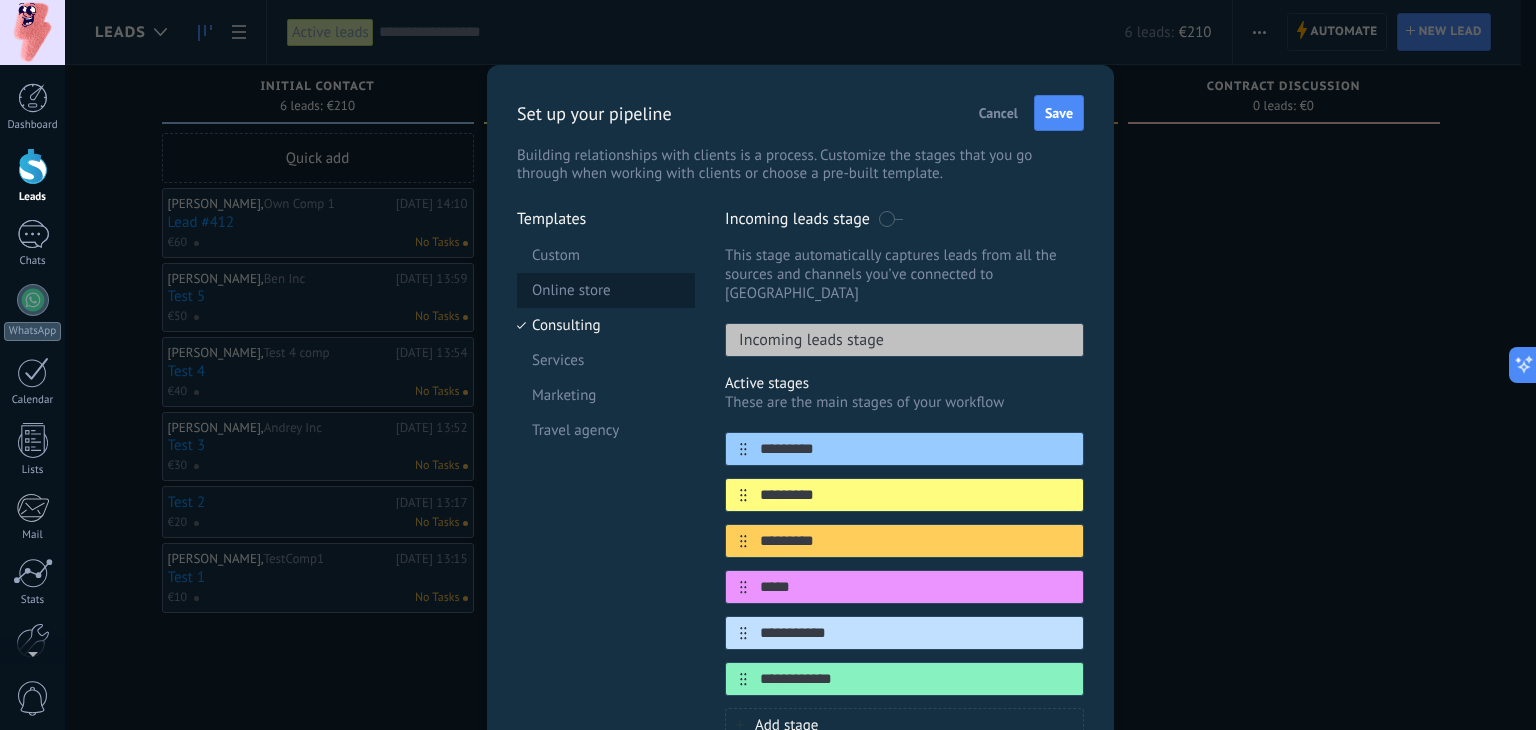 click on "Online store" at bounding box center (606, 290) 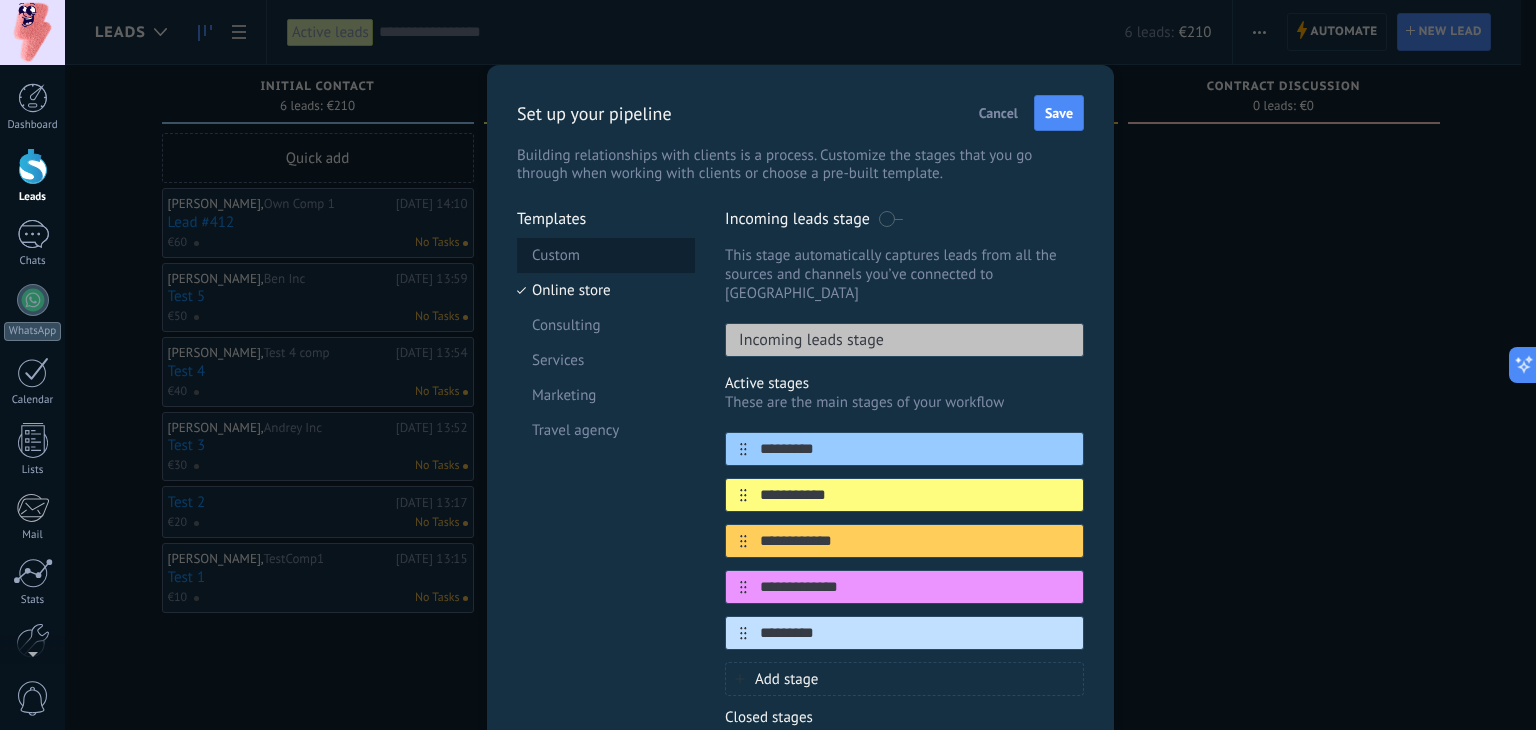 click on "Custom" at bounding box center [606, 255] 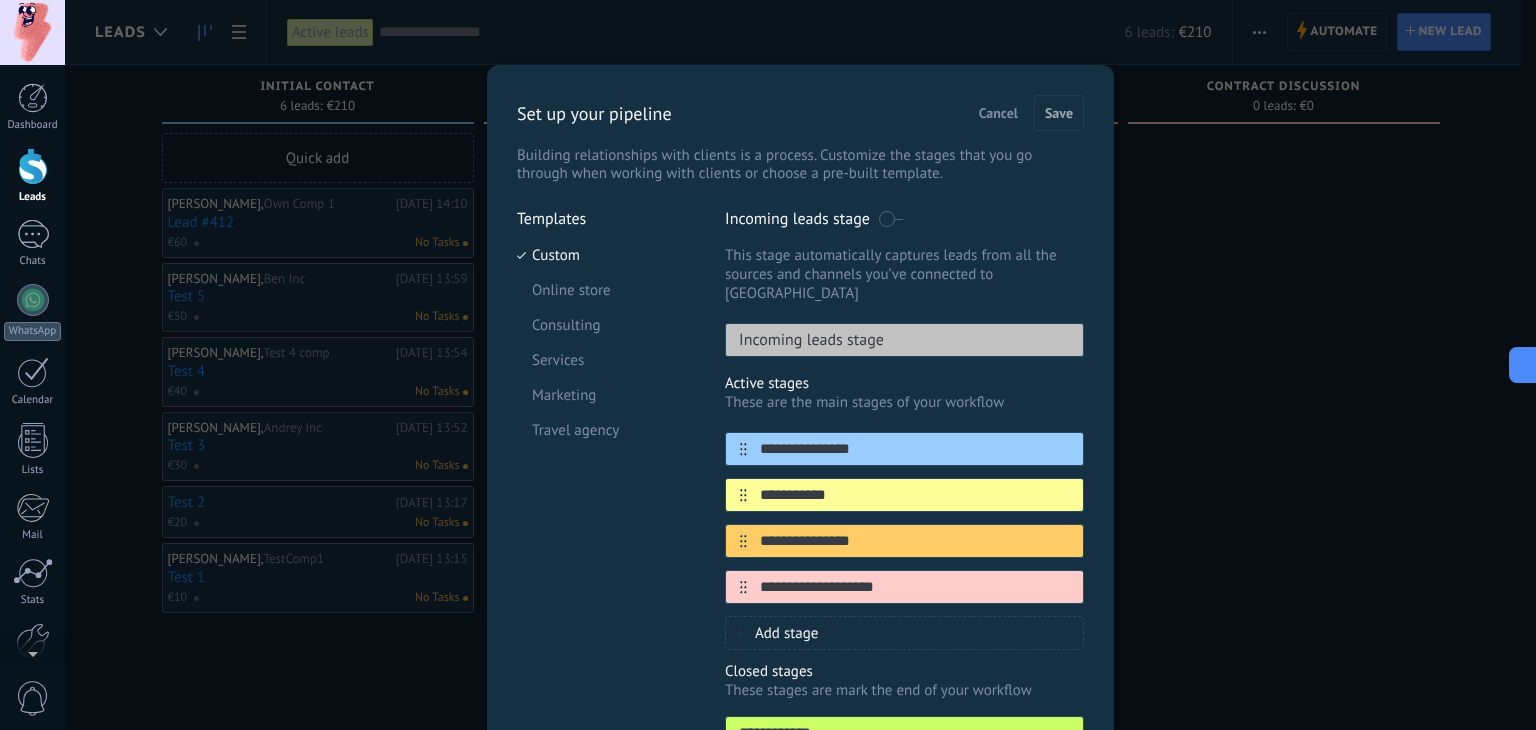 click on "Cancel" at bounding box center (998, 113) 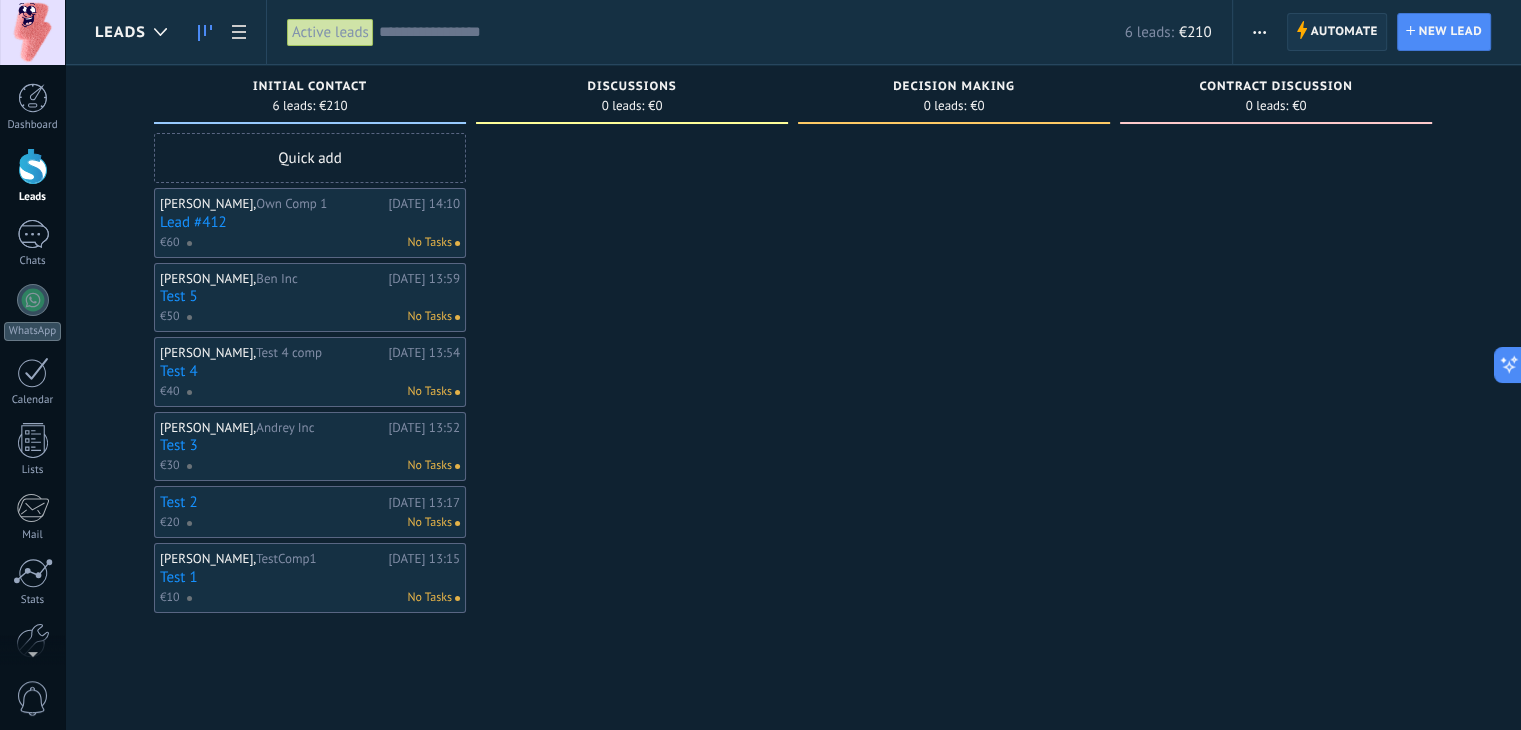 click 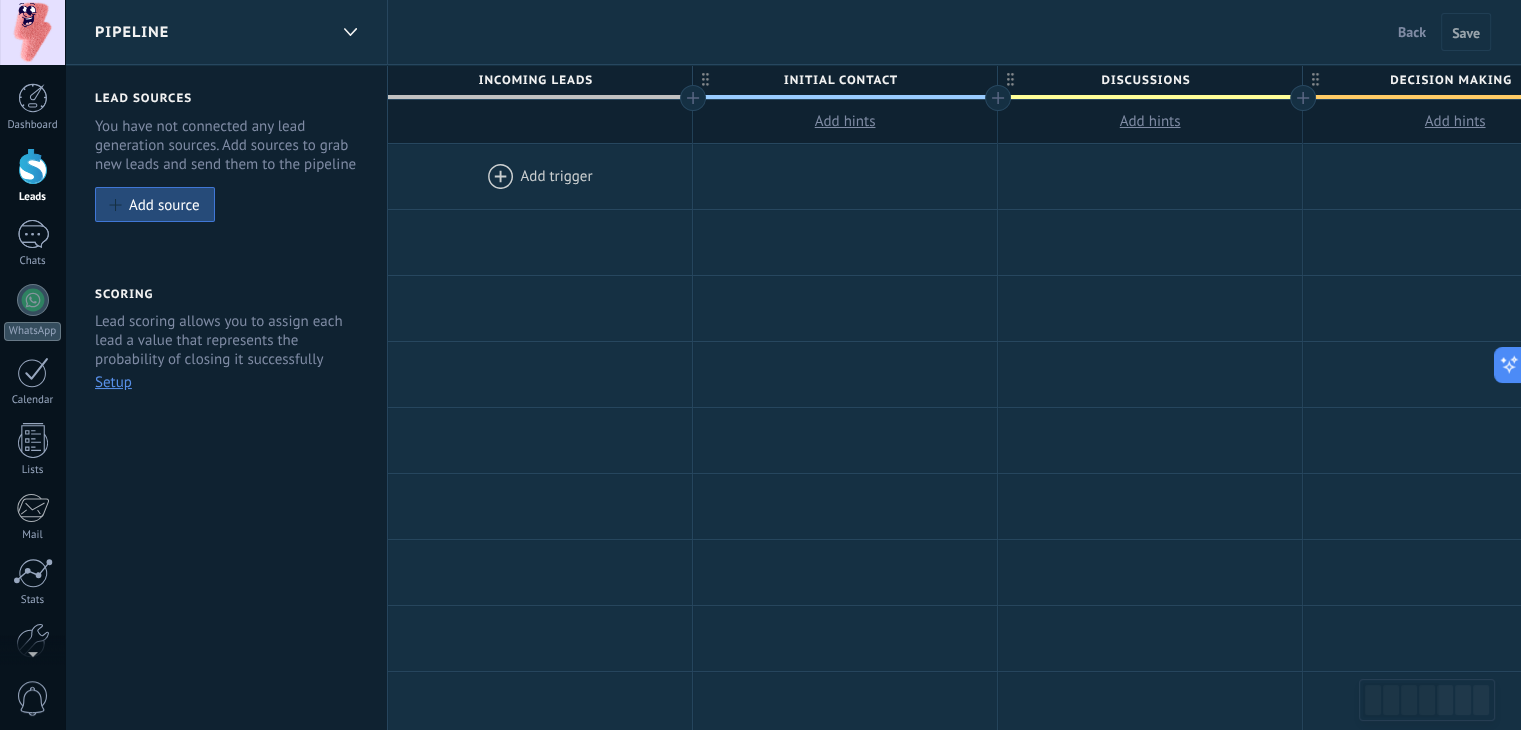 click at bounding box center (540, 176) 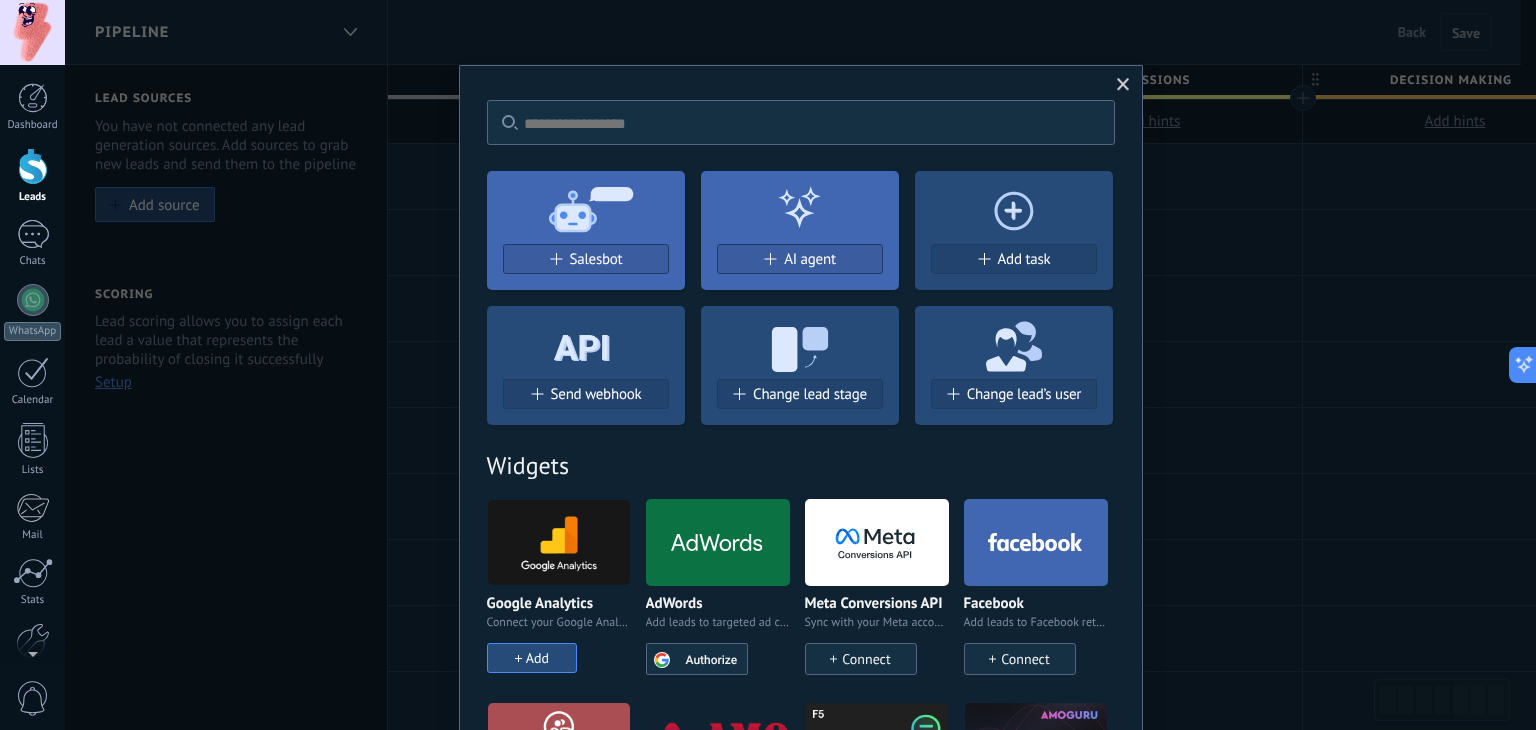 click on "No results. Salesbot AI agent Add task Send webhook Change lead stage Change lead’s user Widgets Google Analytics Connect your Google Analytics account and create custom Google Analytics Add AdWords Add leads to targeted ad campaigns automatically Google ads Authorize Meta Conversions API Sync with your Meta account to optimize ad performance Connect Facebook Add leads to Facebook retargeting campaigns Connect Creditor by CatCode Control of partial payments in a lead Install Bonus system Increase your customer loyalty Install Chatter - WA+ChatGPT via Komanda F5 Integration of WhatsApp, Telegram,  Avito& VK Install Google docs by AMOGURU Google docs by AMOGURU Install Smart distribution by AMOGURU  Smart distribution of leads from AMOGURU Install Status change block by AMOGURU Move leads only to configured stages. Install Whatsapp by YouMessages Whatsapp integration and bot builder Install Fields calculator. Formulas Fields calculator. Formulas Install Guru Service Time tracking, lead distribution, analytics" at bounding box center [801, 2210] 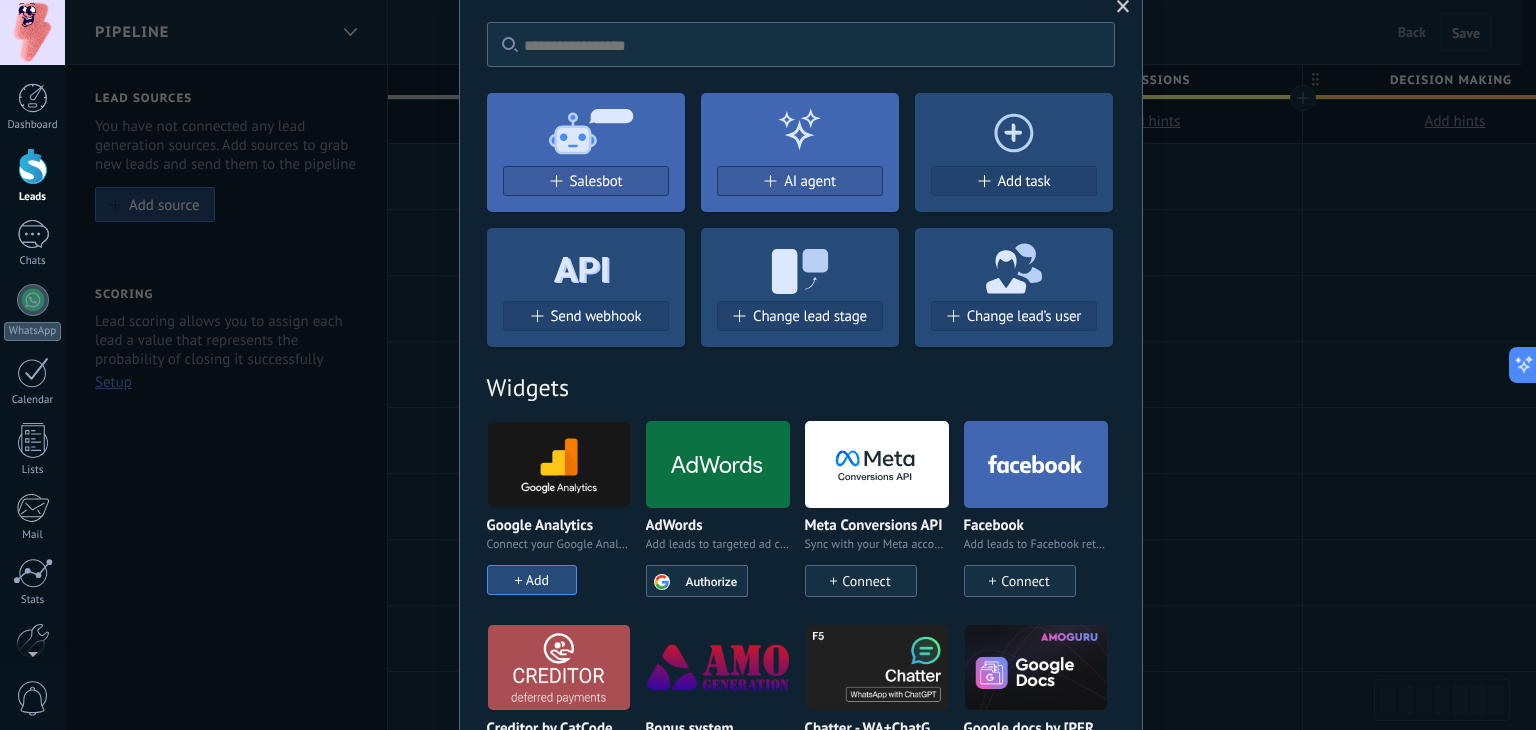 scroll, scrollTop: 0, scrollLeft: 0, axis: both 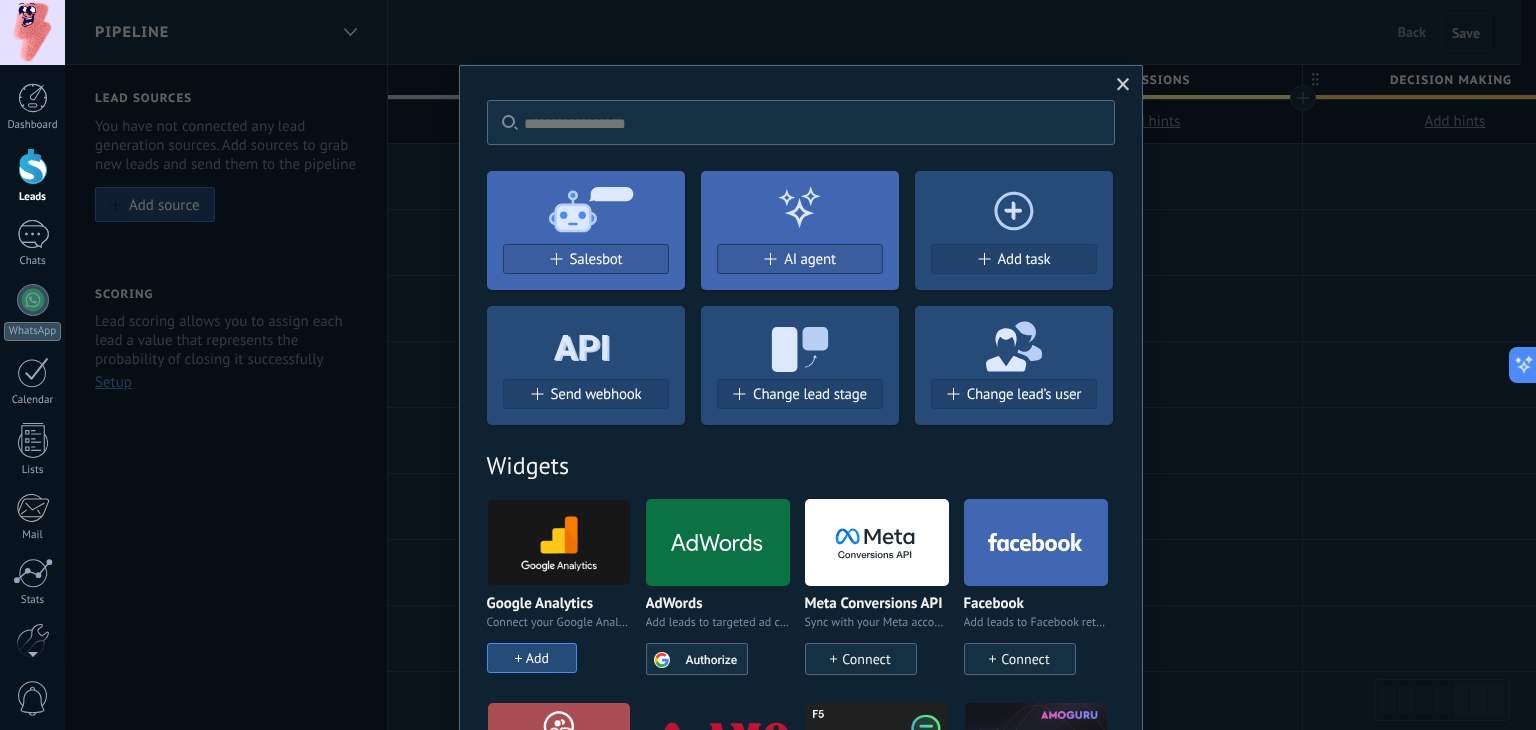 click at bounding box center (1123, 85) 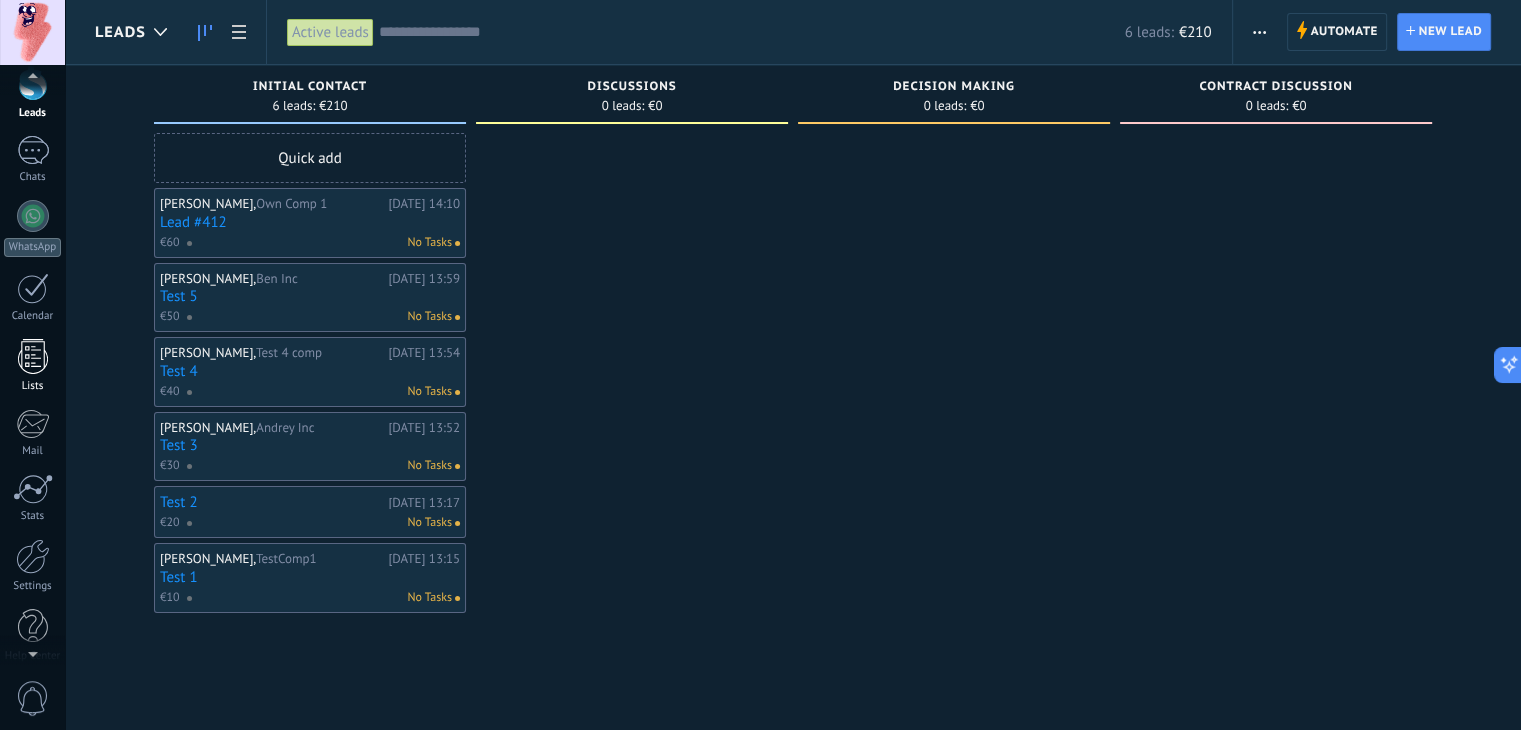 scroll, scrollTop: 84, scrollLeft: 0, axis: vertical 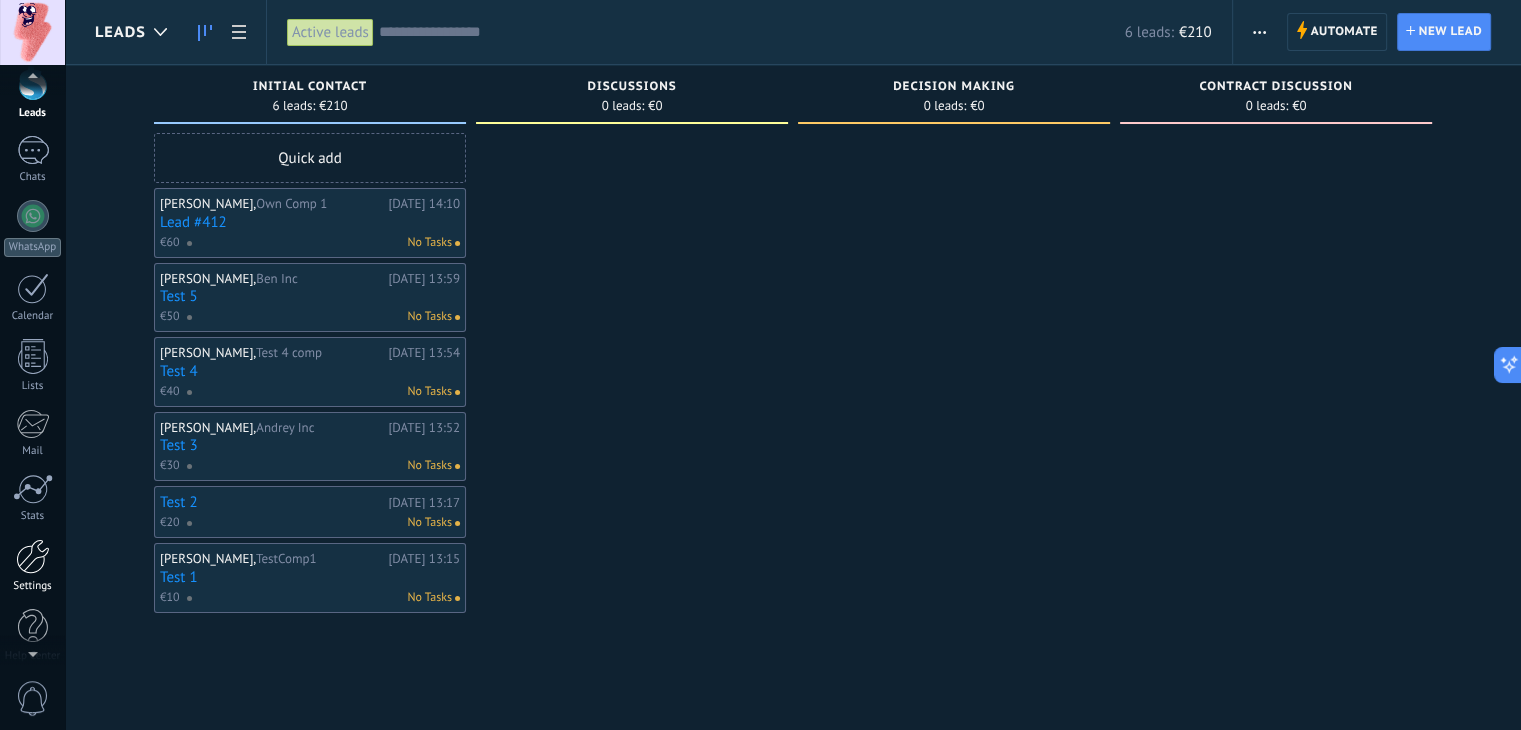 click at bounding box center (33, 556) 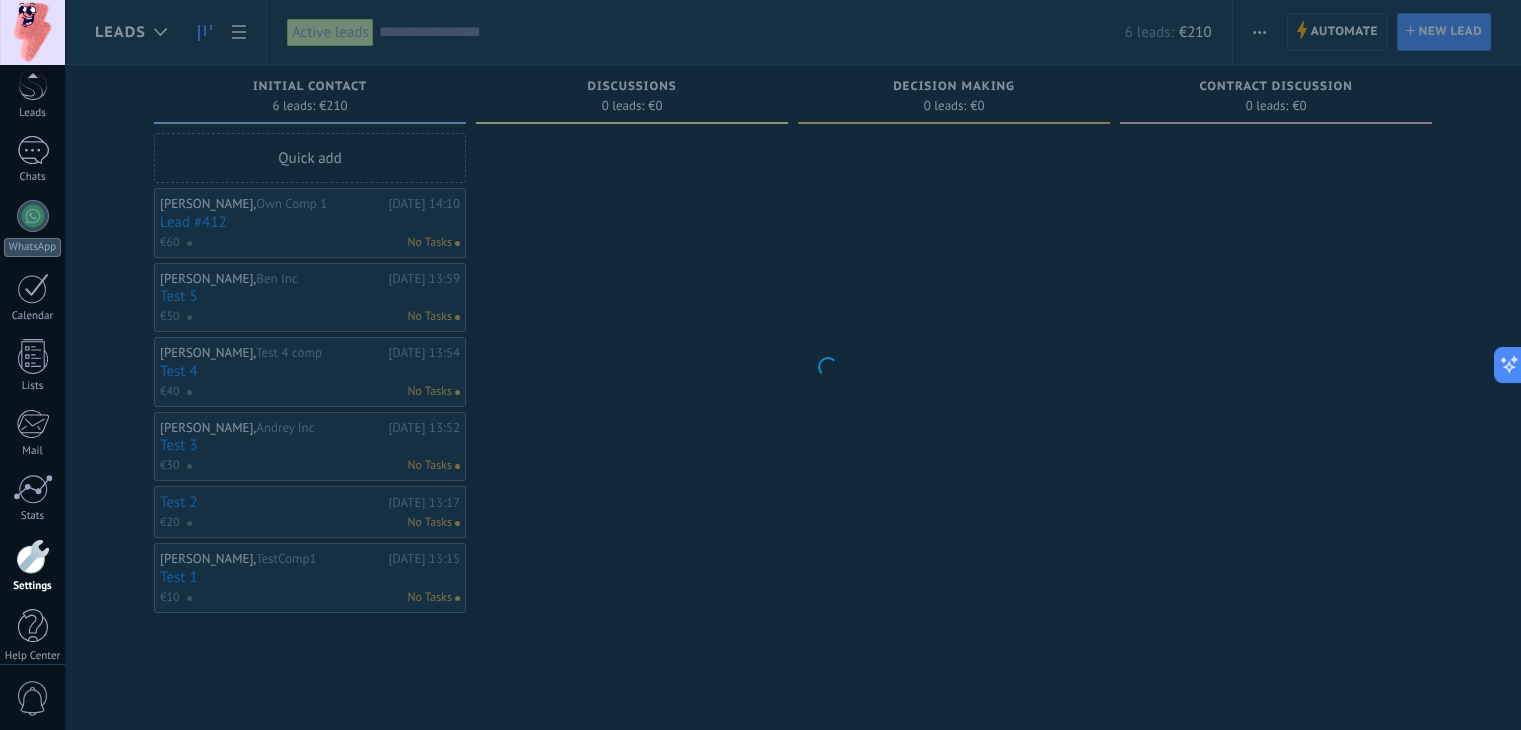scroll, scrollTop: 101, scrollLeft: 0, axis: vertical 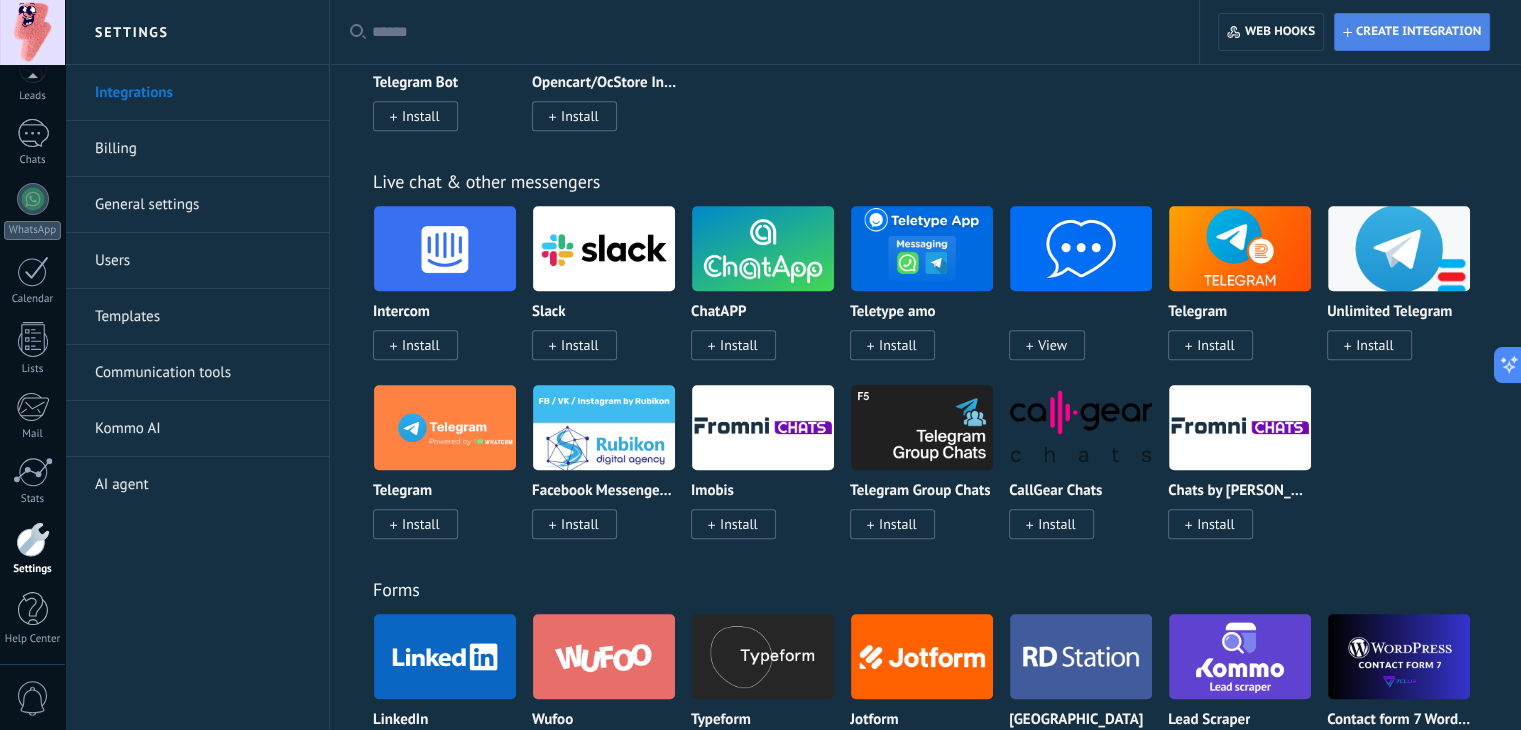 click on "Create integration" at bounding box center (1418, 32) 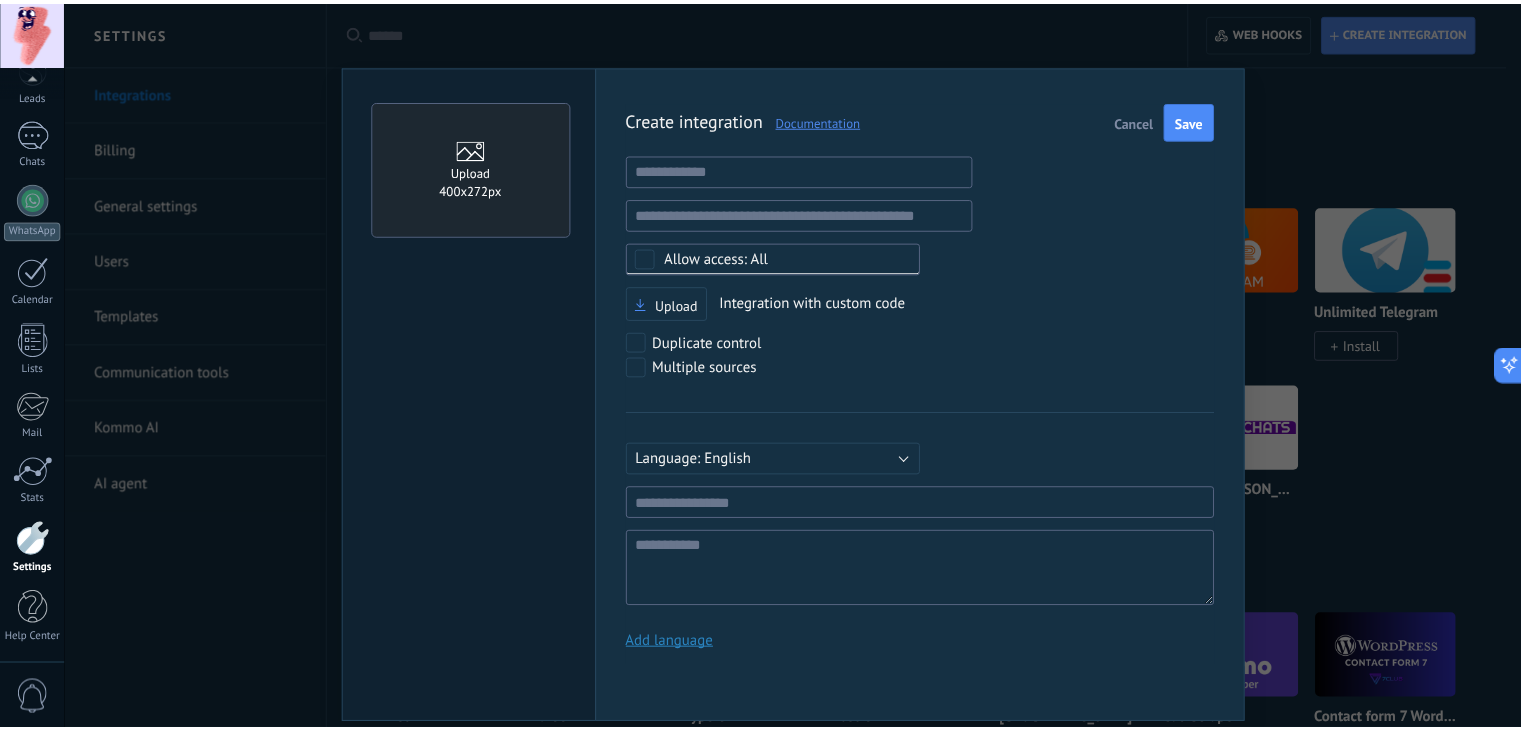 scroll, scrollTop: 19, scrollLeft: 0, axis: vertical 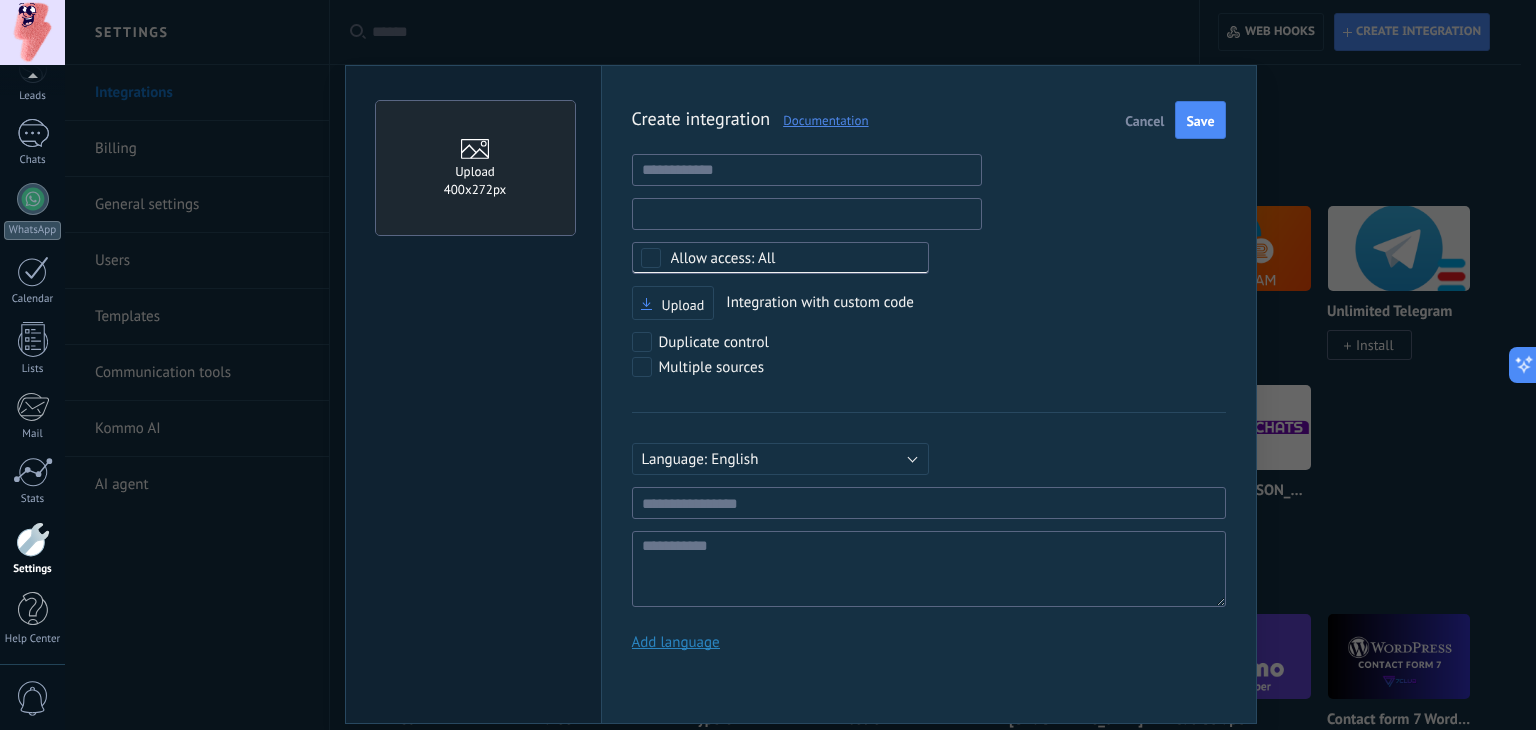 click at bounding box center [807, 214] 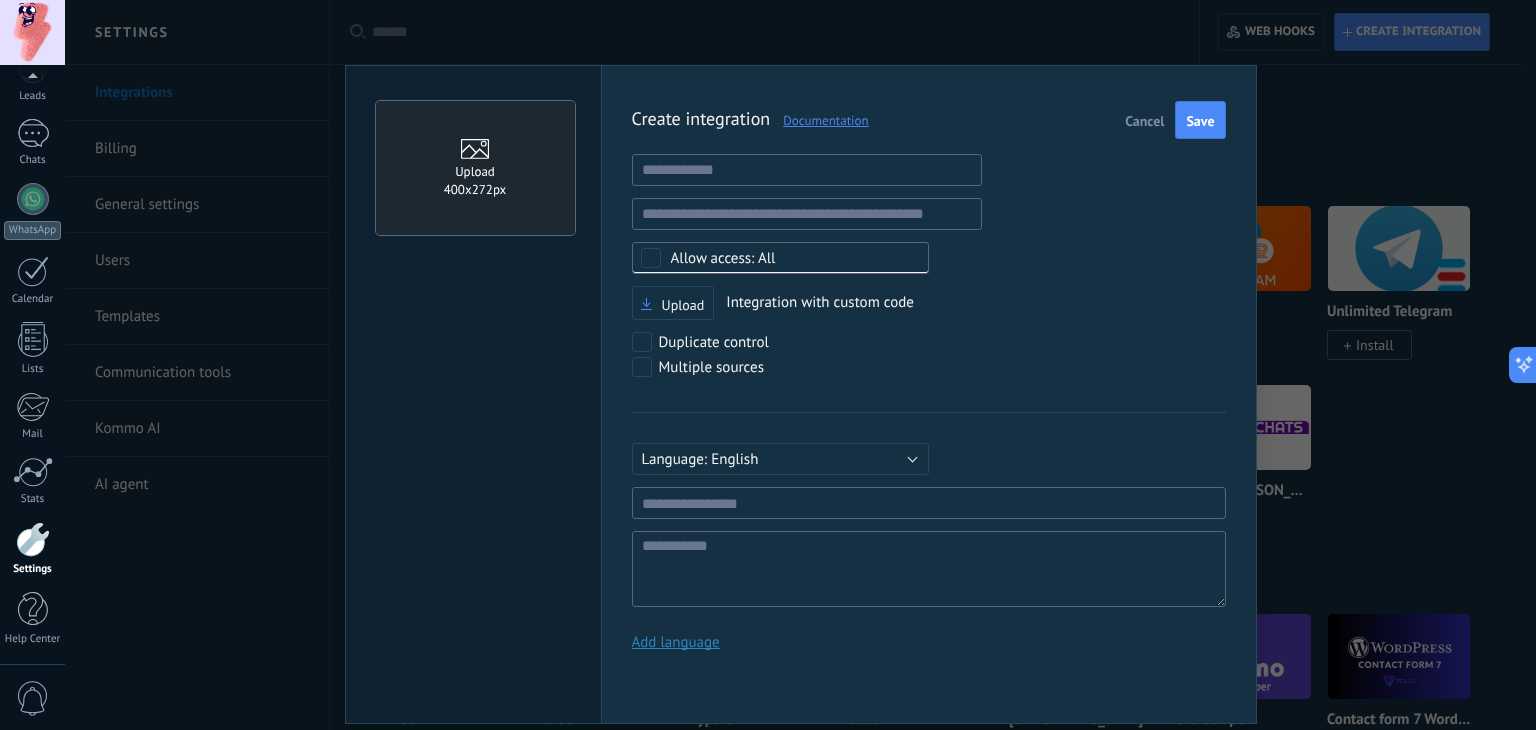 click on "Create integration Documentation Cancel Save Invalid URL Invalid URL Select none Access to account data Notification center Access to files Deleting files All Upload Integration with custom code Duplicate control Multiple sources Русский English Español Português Indonesia Türkçe English At least 3 characters At least 5 characters Add language" at bounding box center (929, 383) 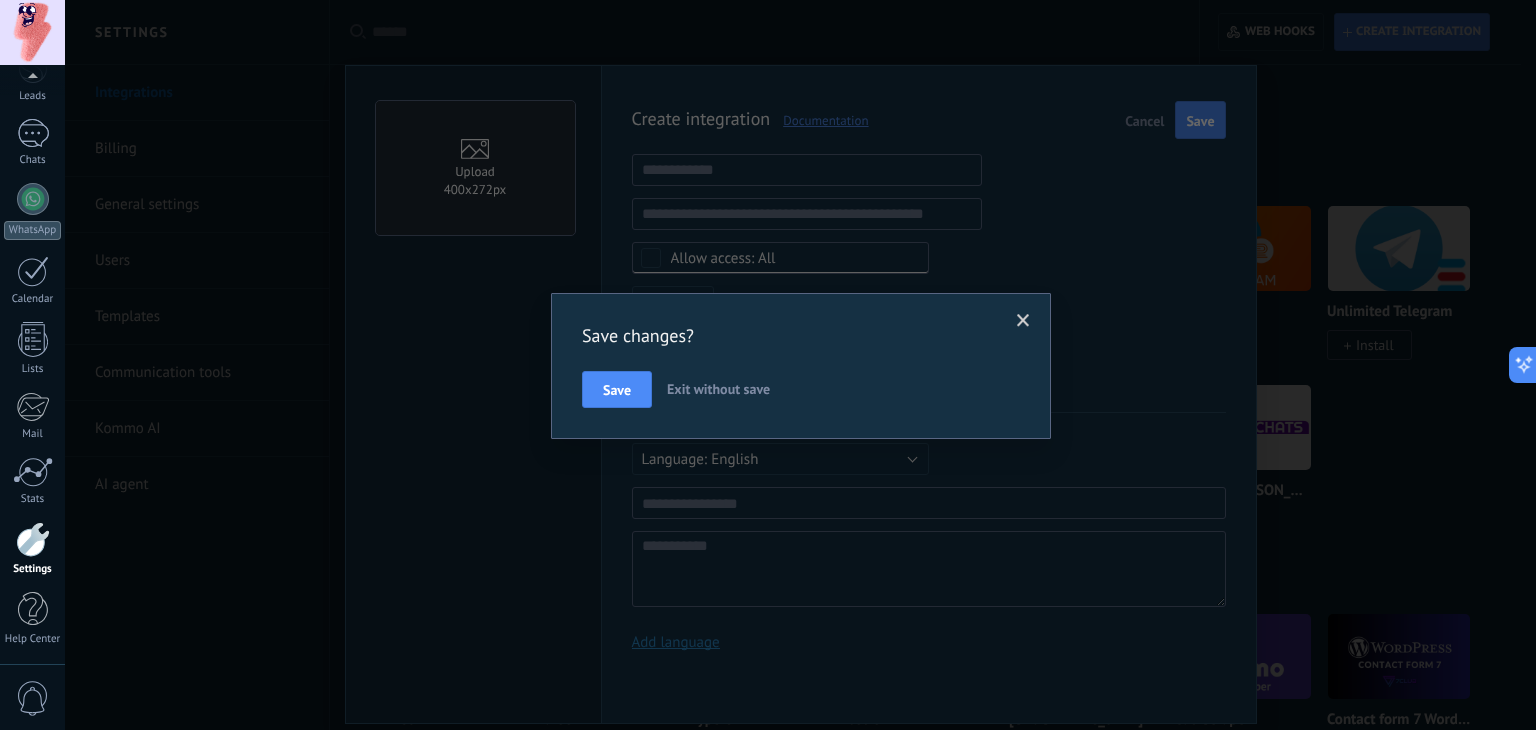 click on "Exit without save" at bounding box center [718, 389] 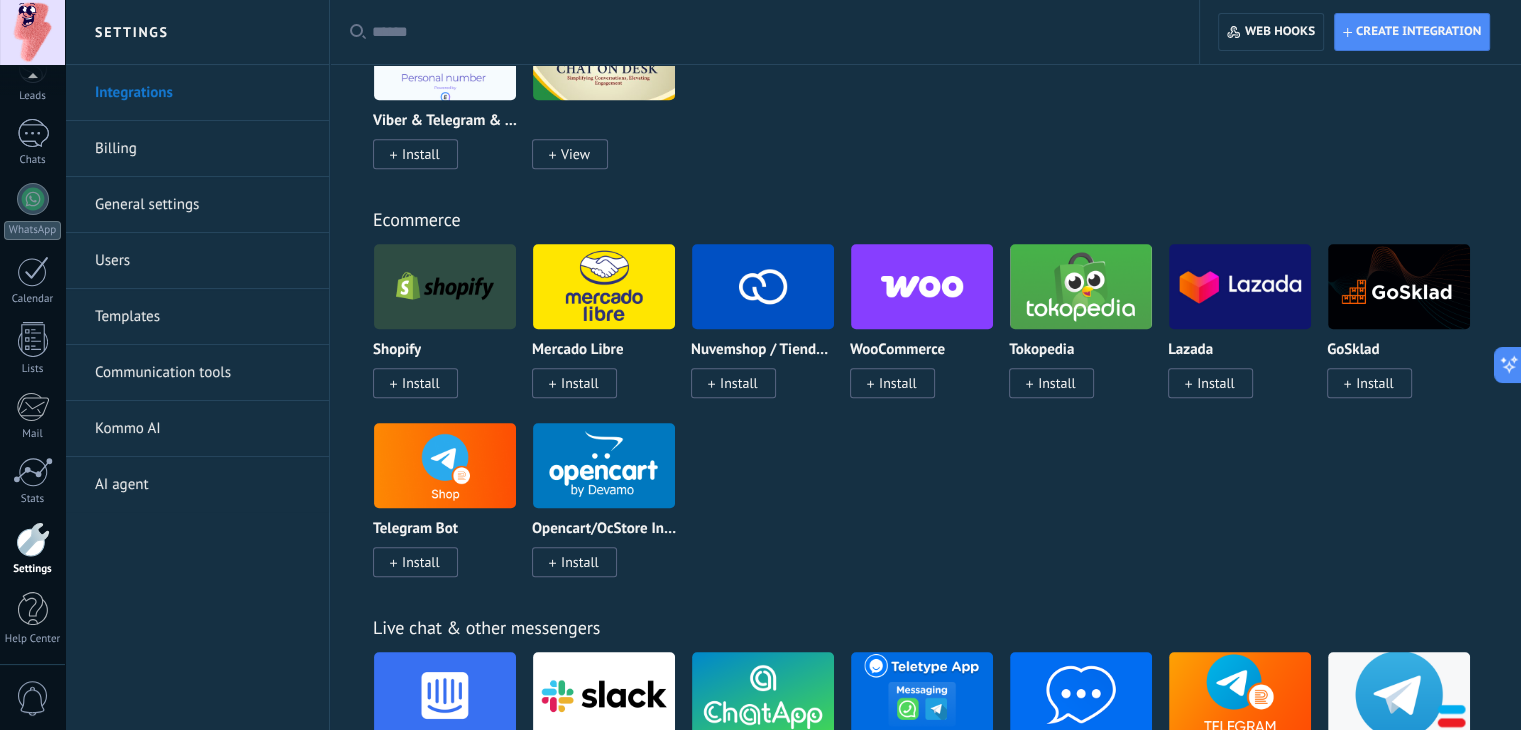 scroll, scrollTop: 1130, scrollLeft: 0, axis: vertical 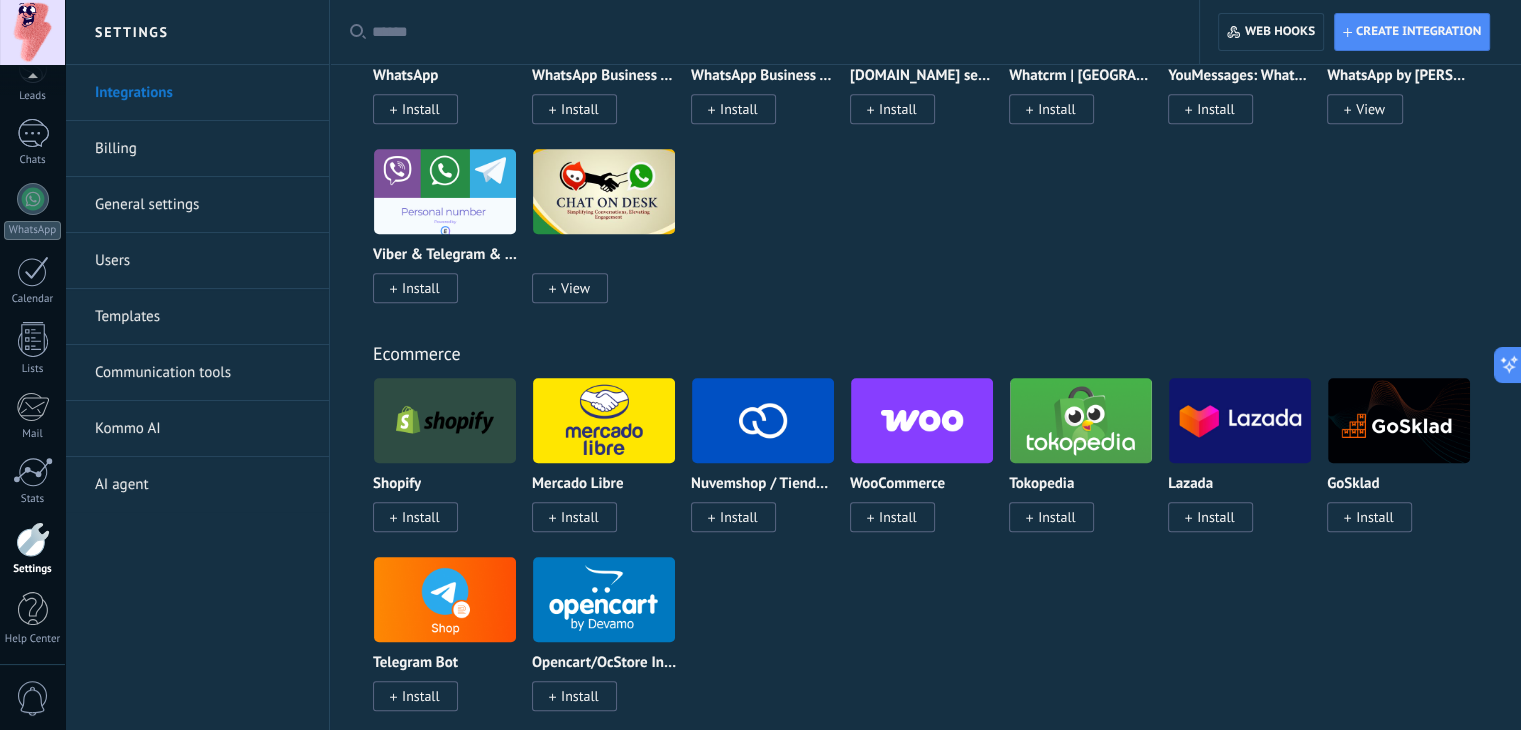 click at bounding box center (771, 32) 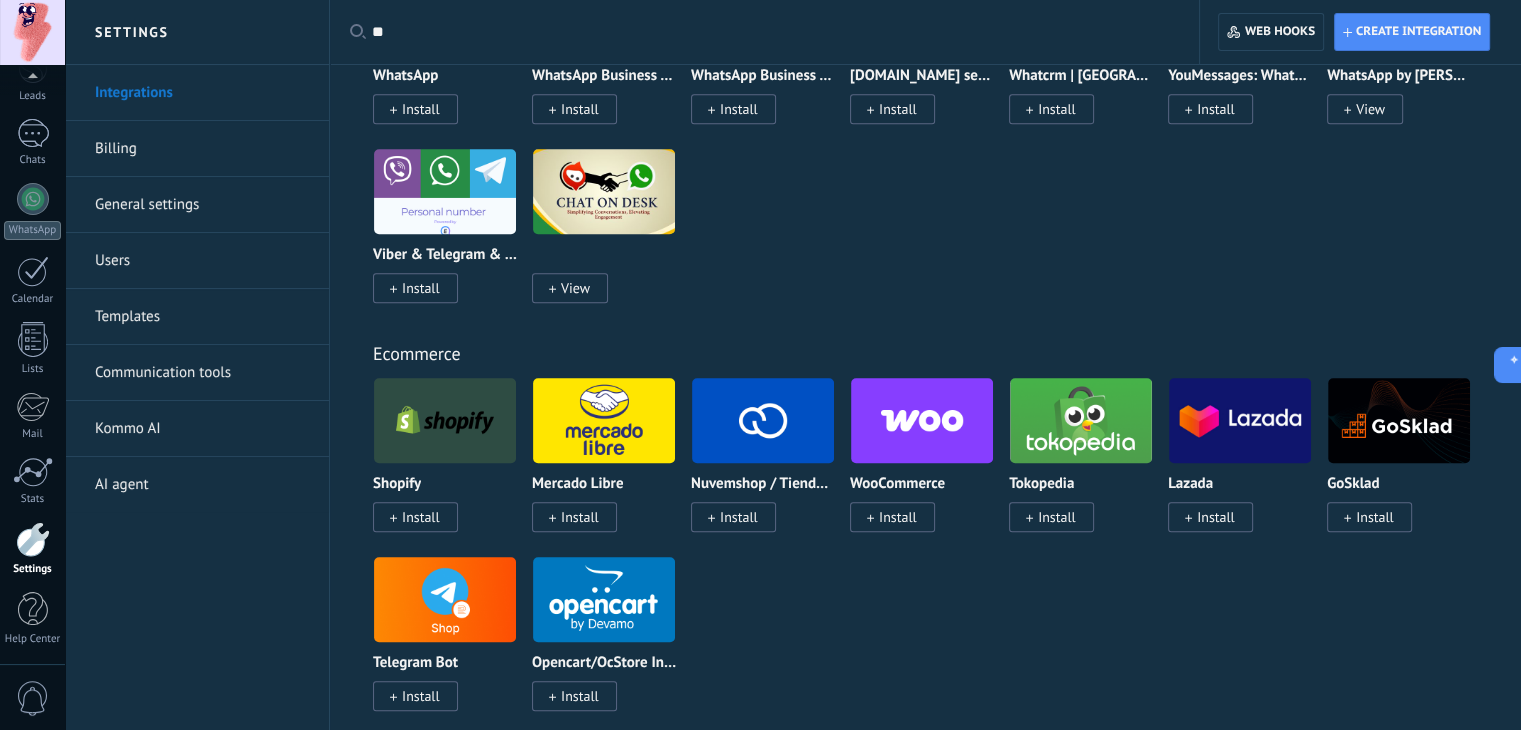 type on "*" 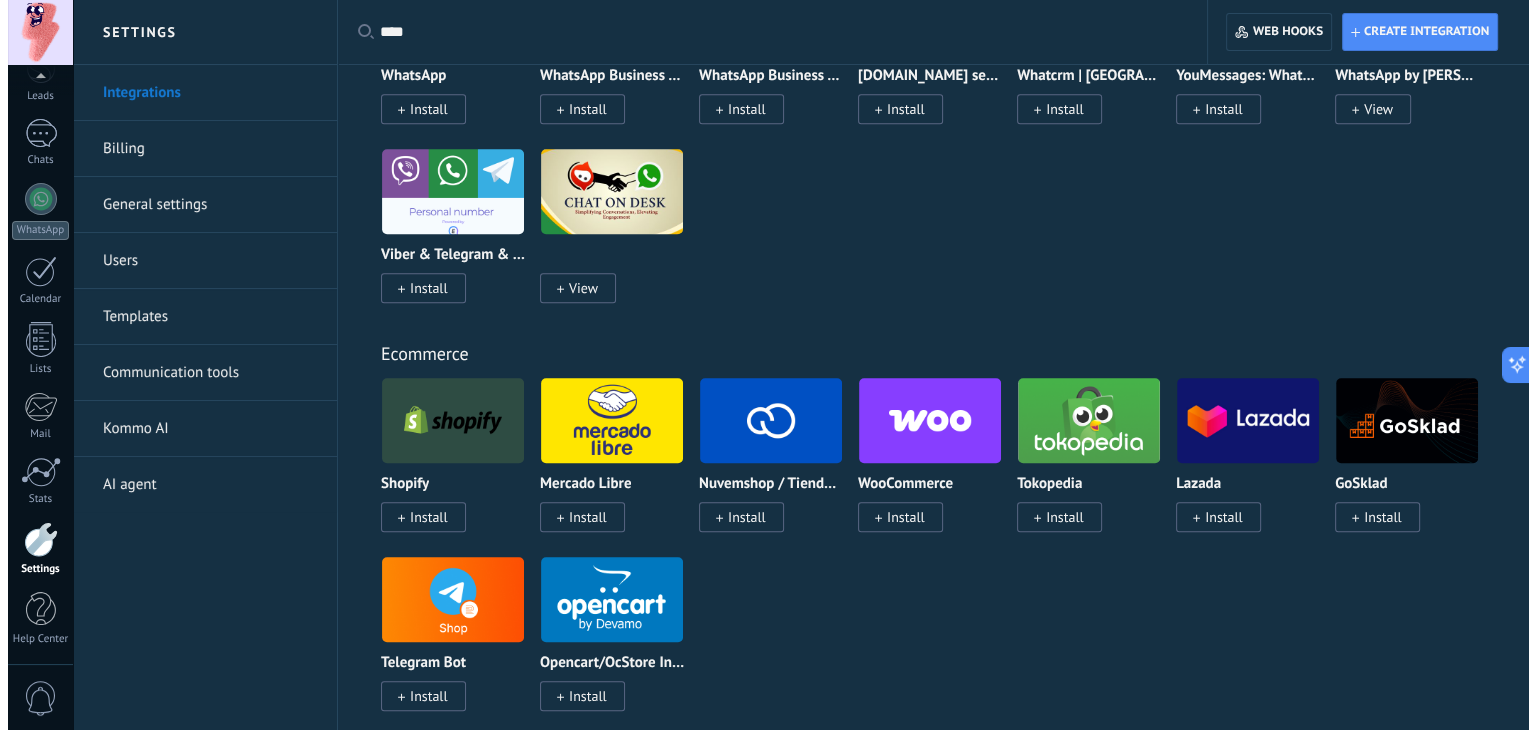 scroll, scrollTop: 0, scrollLeft: 0, axis: both 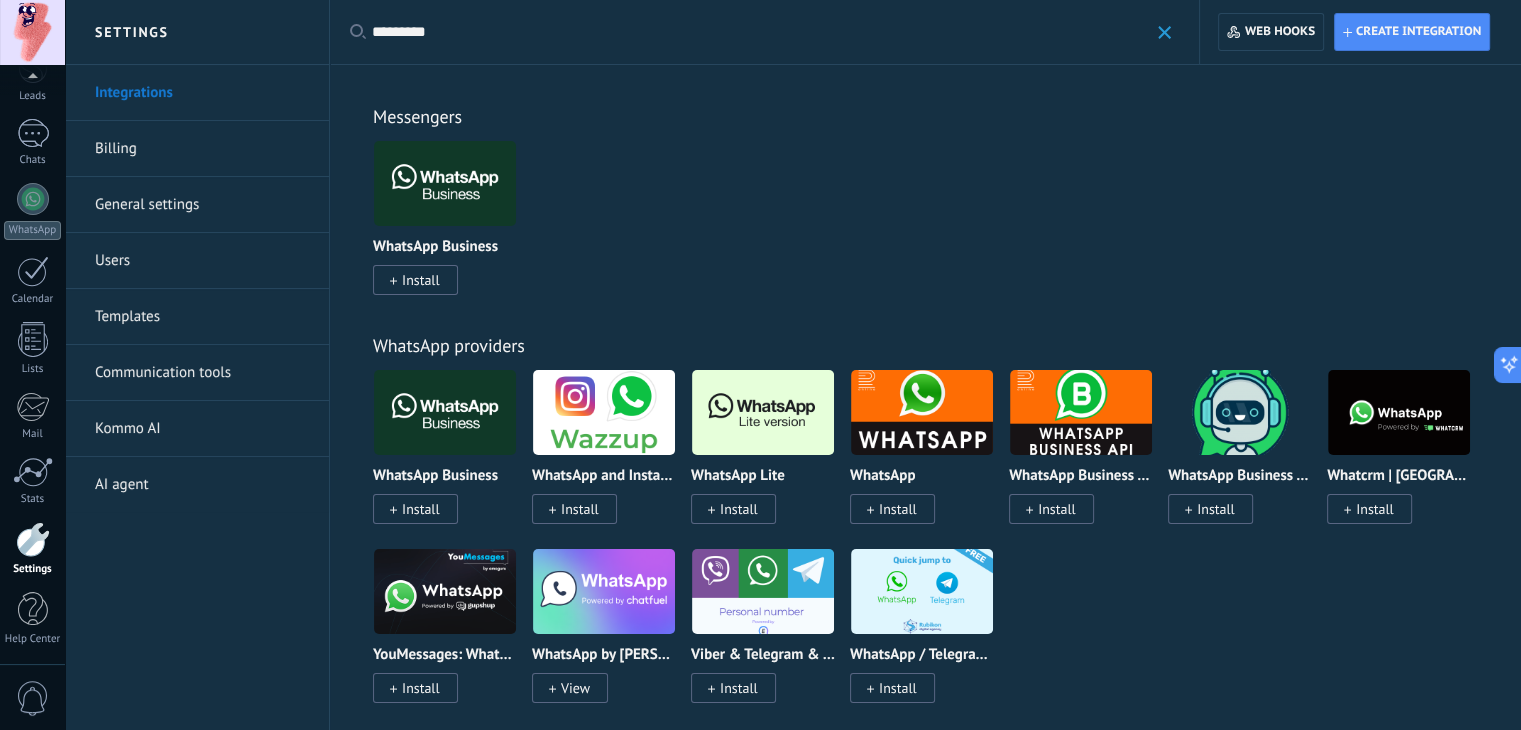 type on "********" 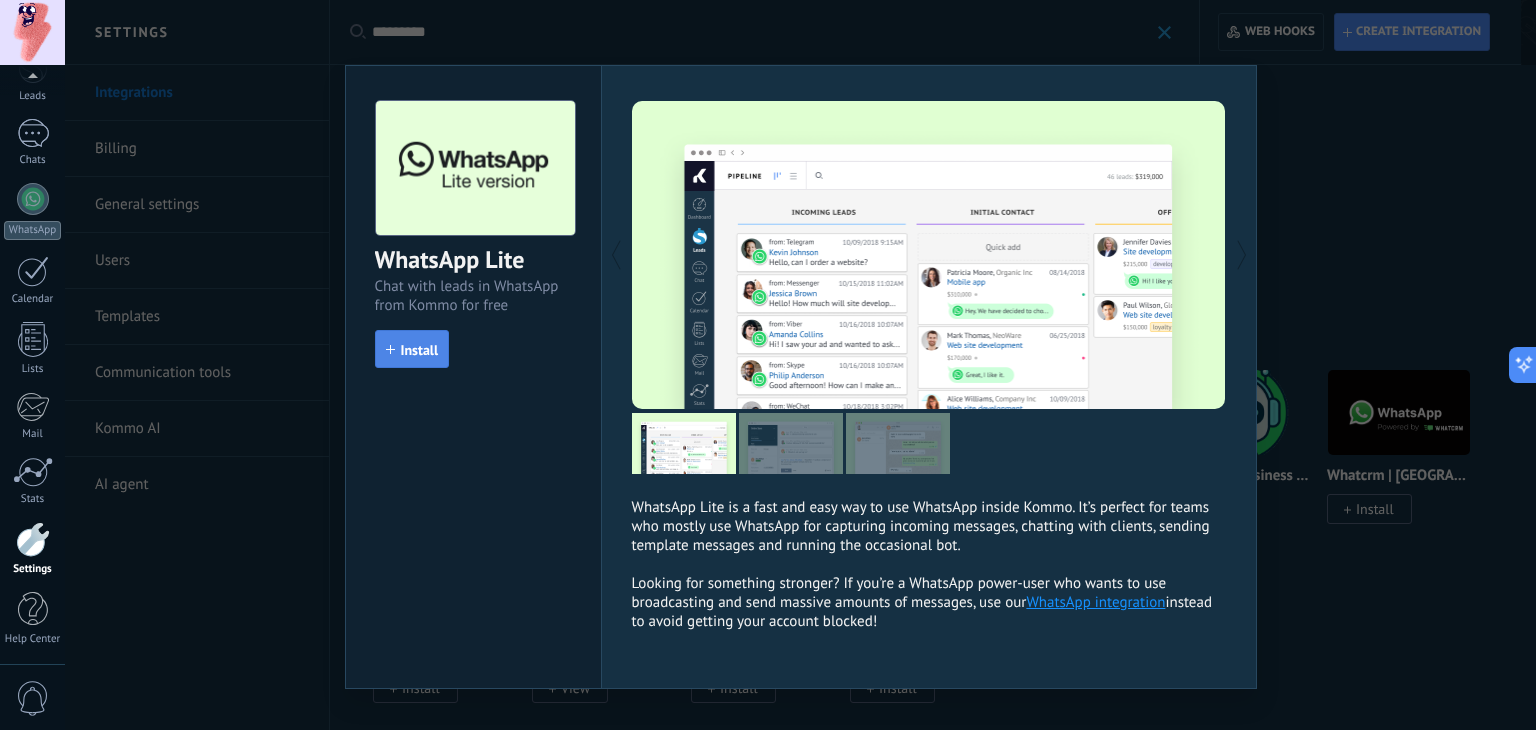 click on "Install" at bounding box center [412, 349] 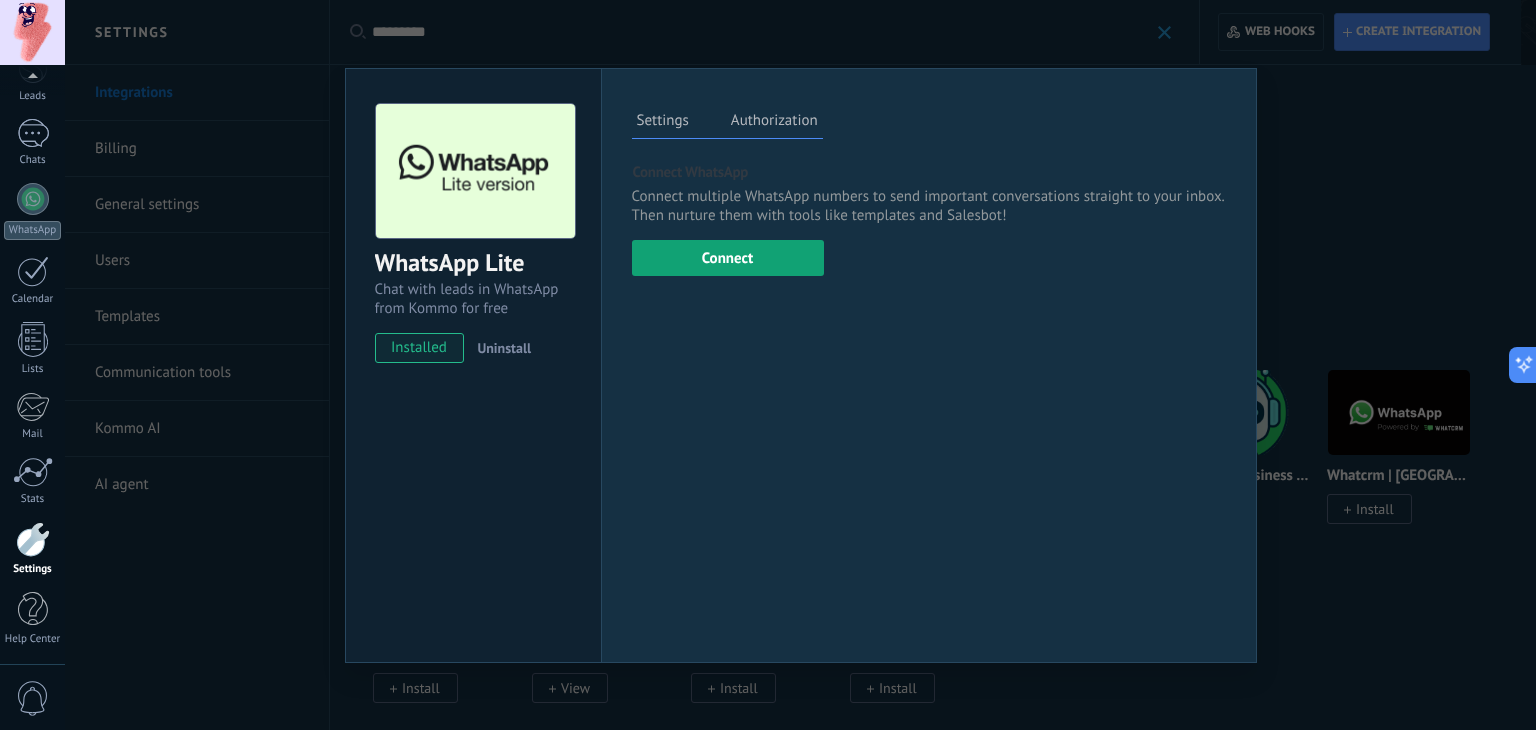 click on "Connect" at bounding box center [728, 258] 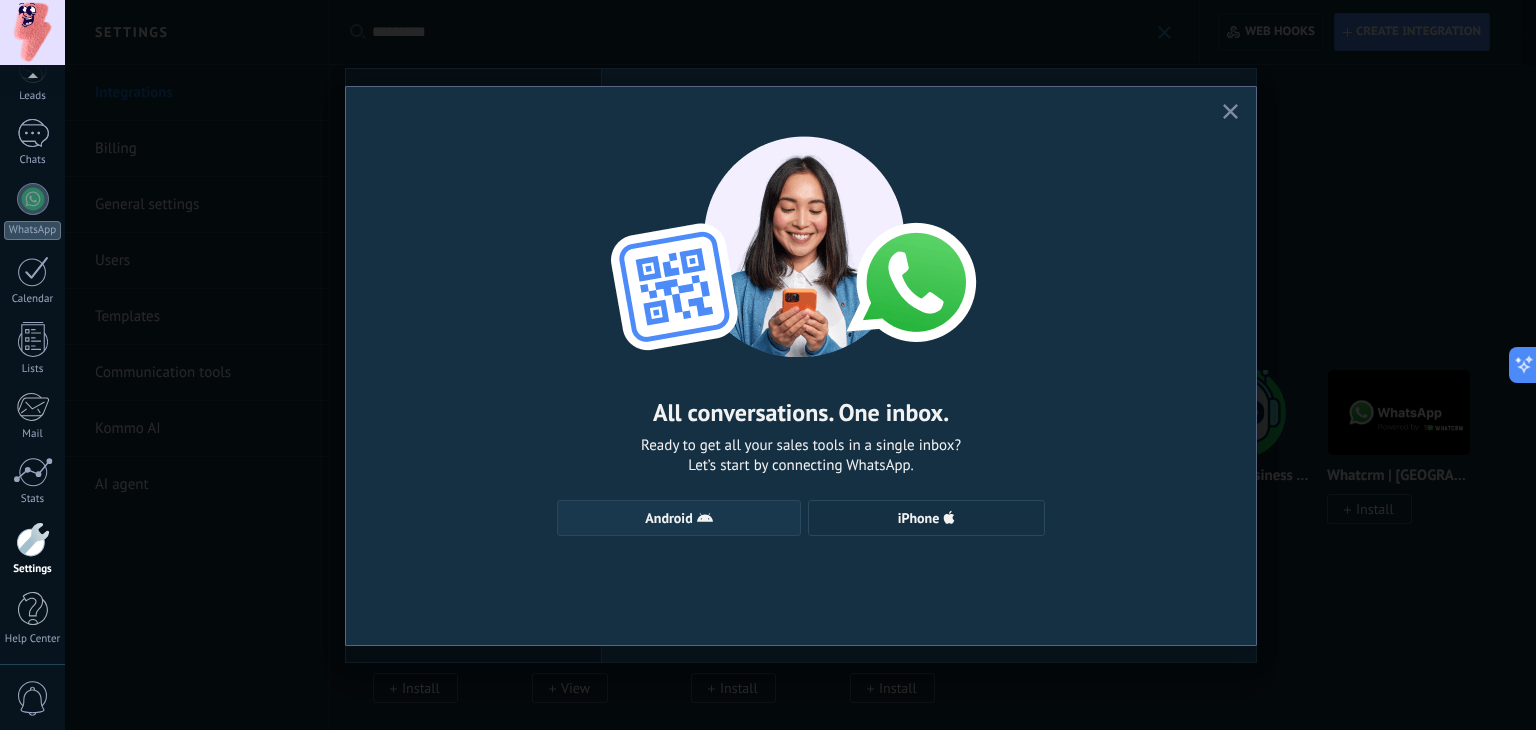 click on "Android" at bounding box center (679, 518) 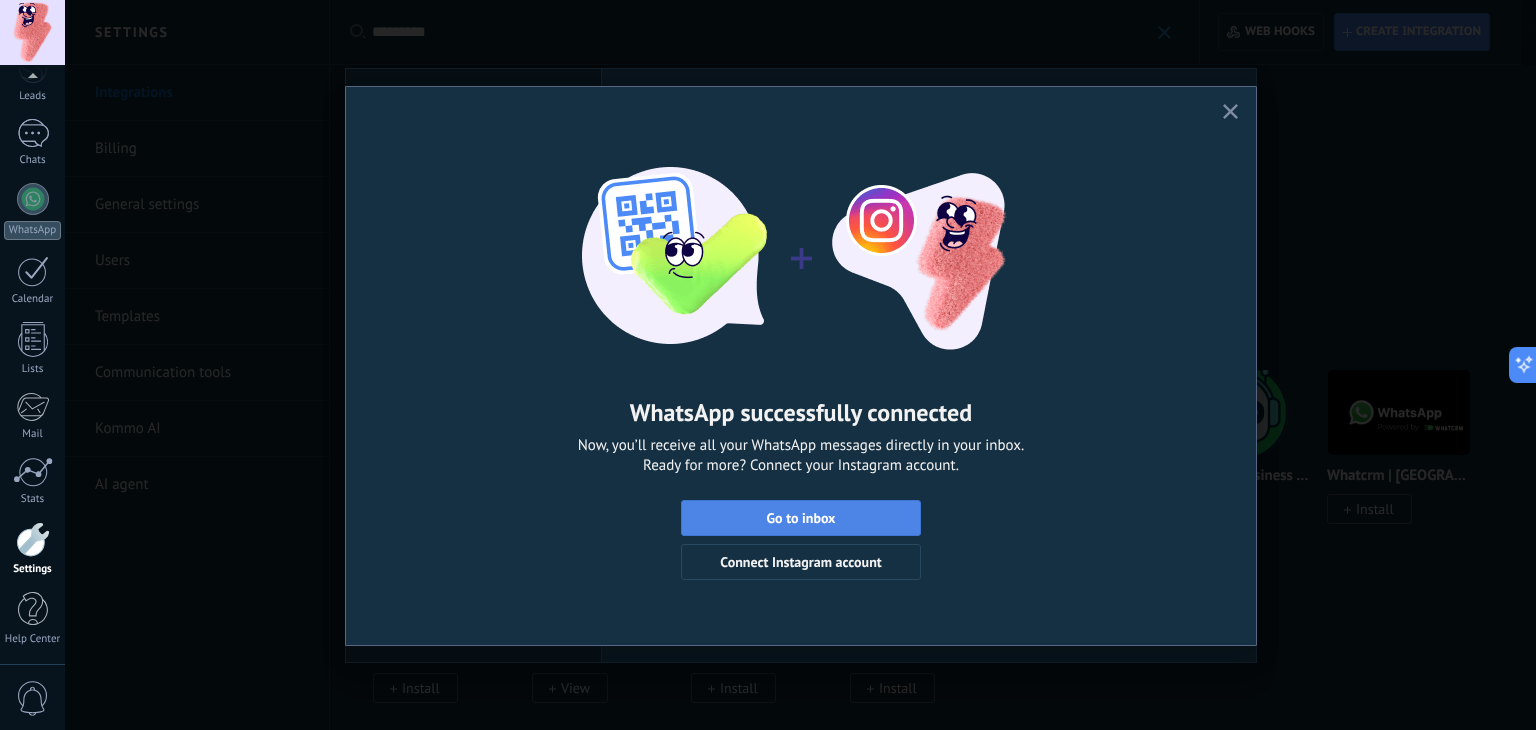 click on "Go to inbox" at bounding box center (801, 518) 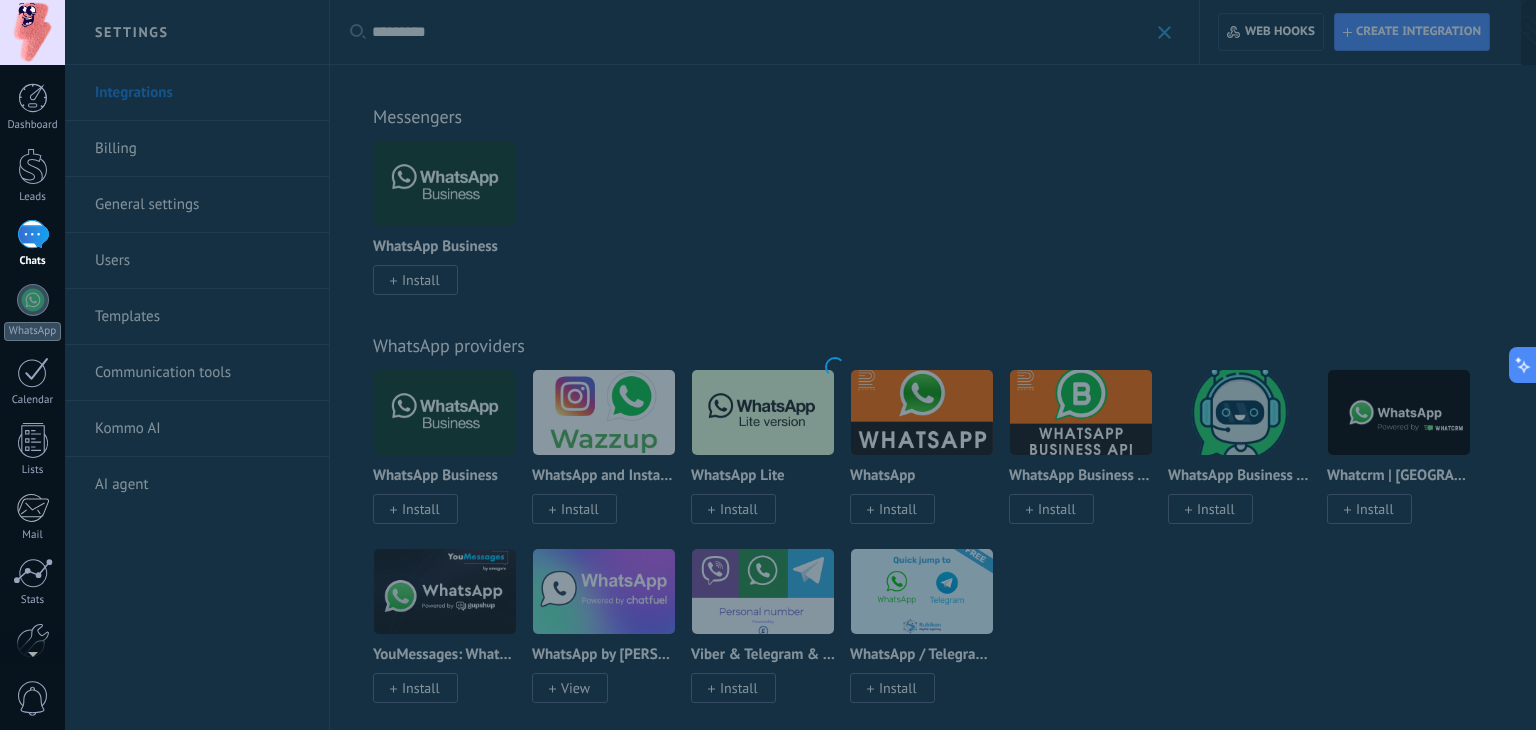 scroll, scrollTop: 0, scrollLeft: 0, axis: both 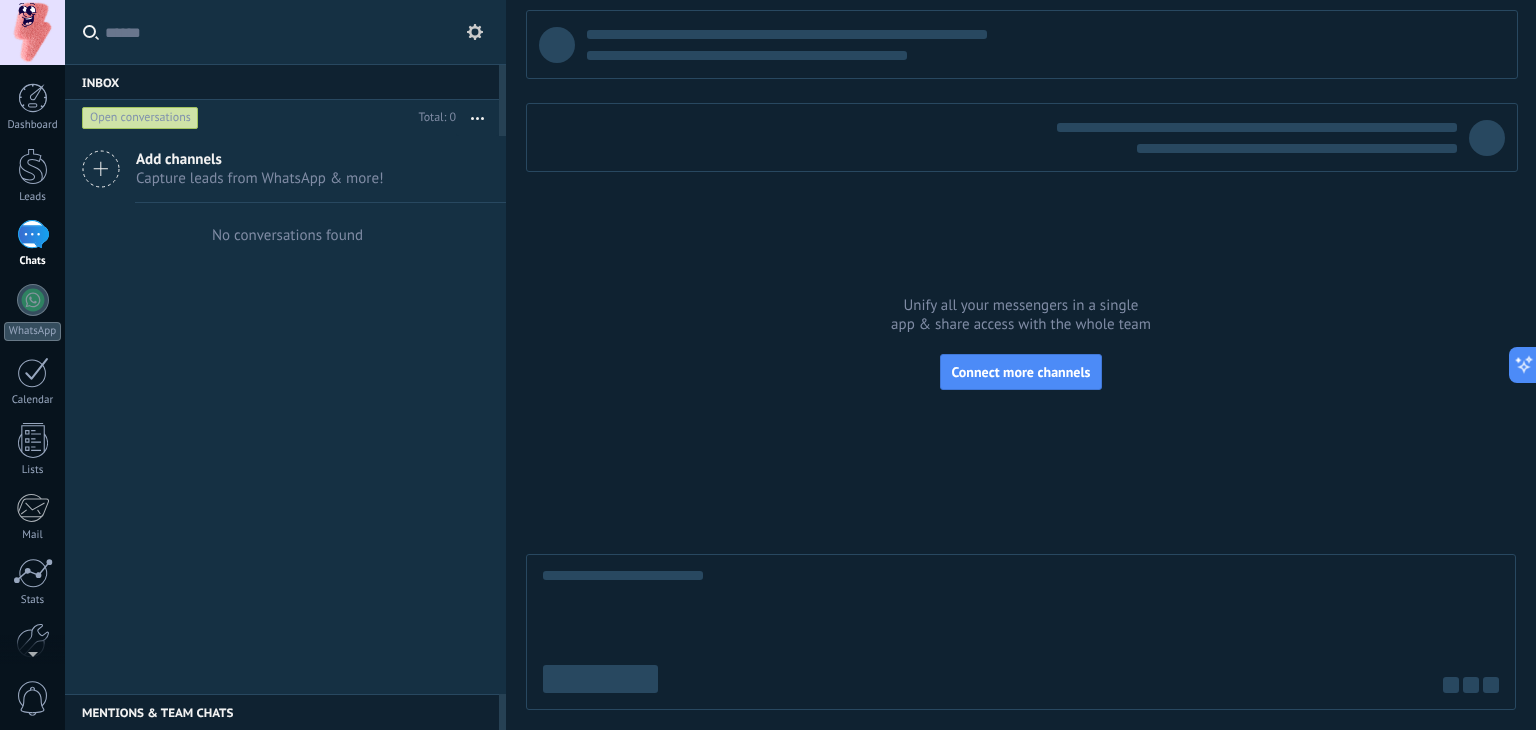 click on "Add channels
Capture leads from WhatsApp & more!" at bounding box center [285, 169] 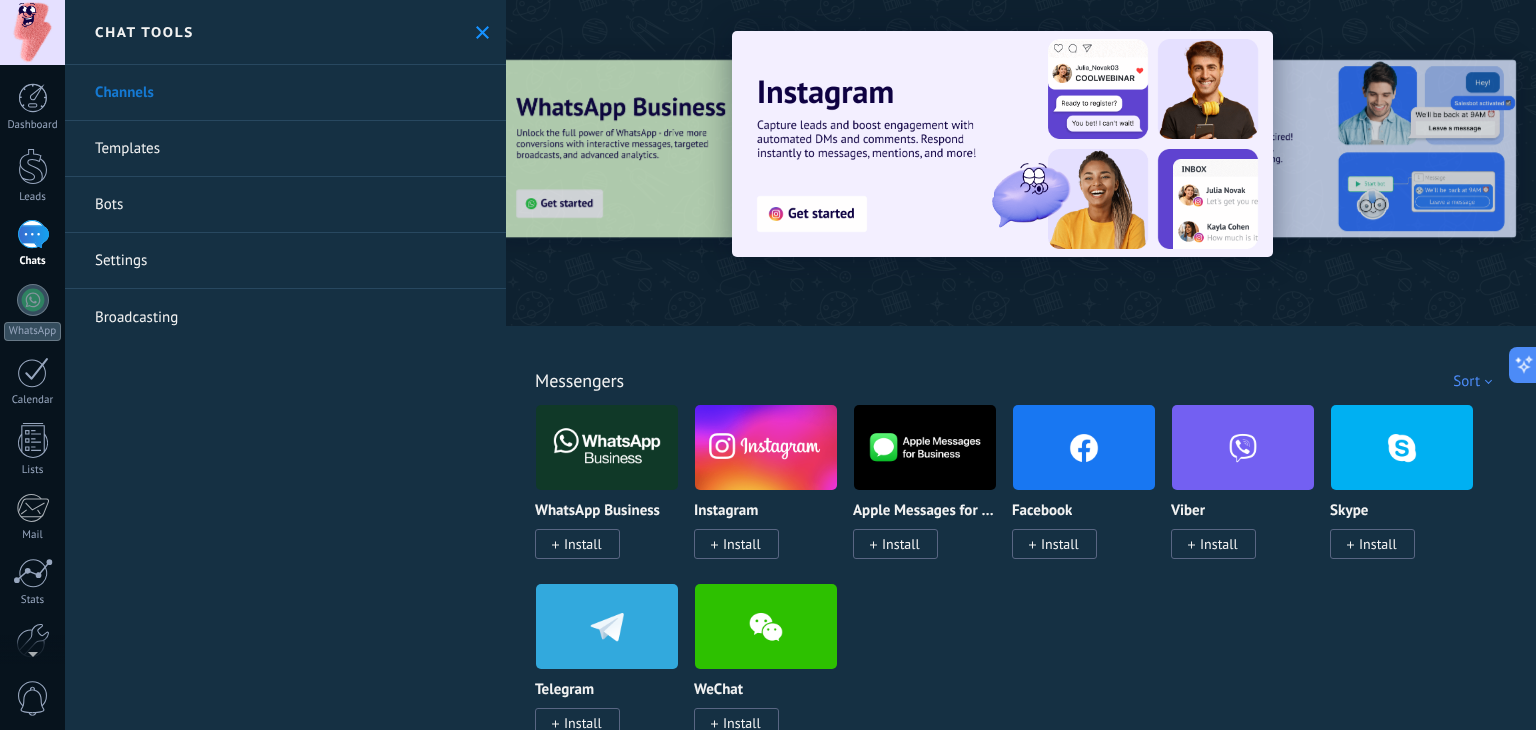 click on "Templates" at bounding box center [285, 149] 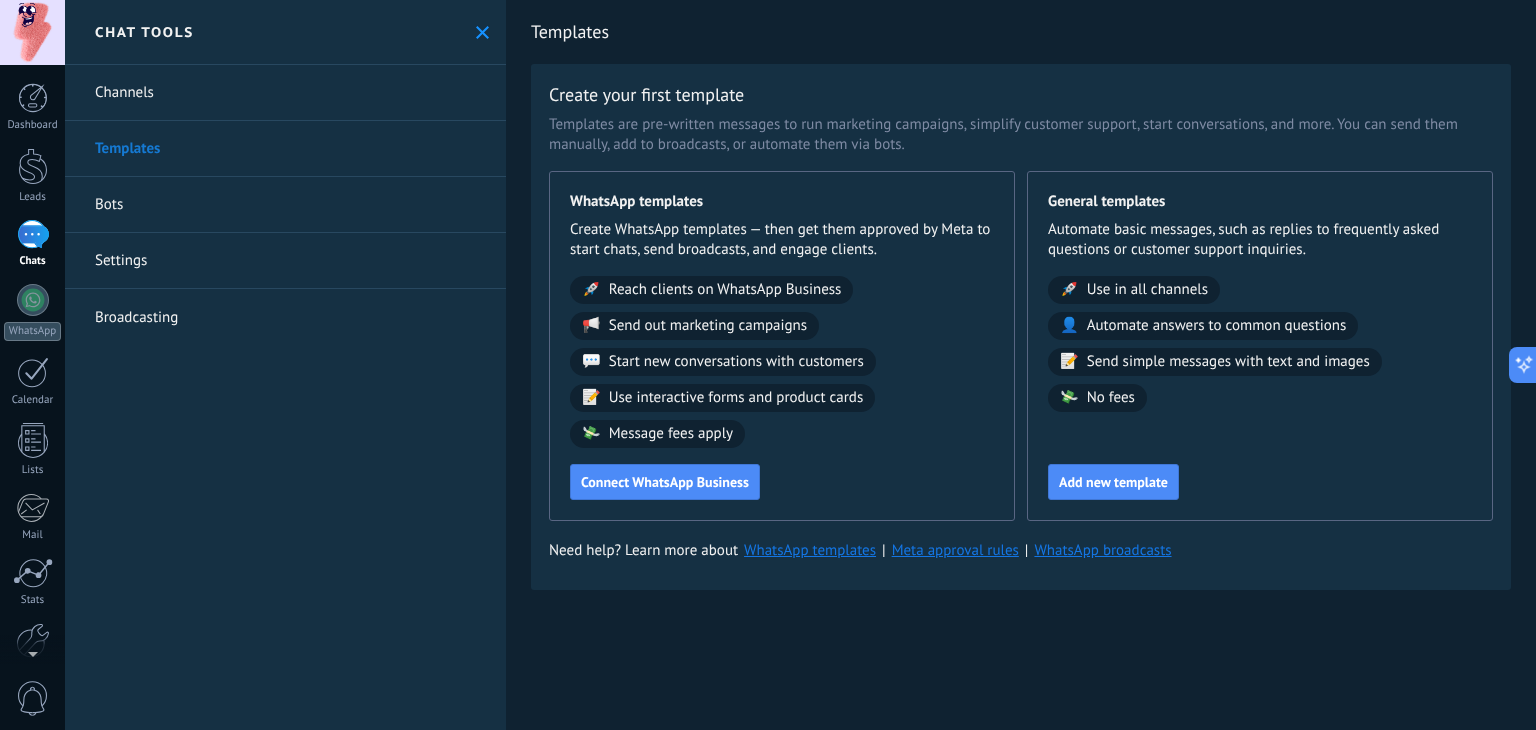 click on "Channels" at bounding box center (285, 93) 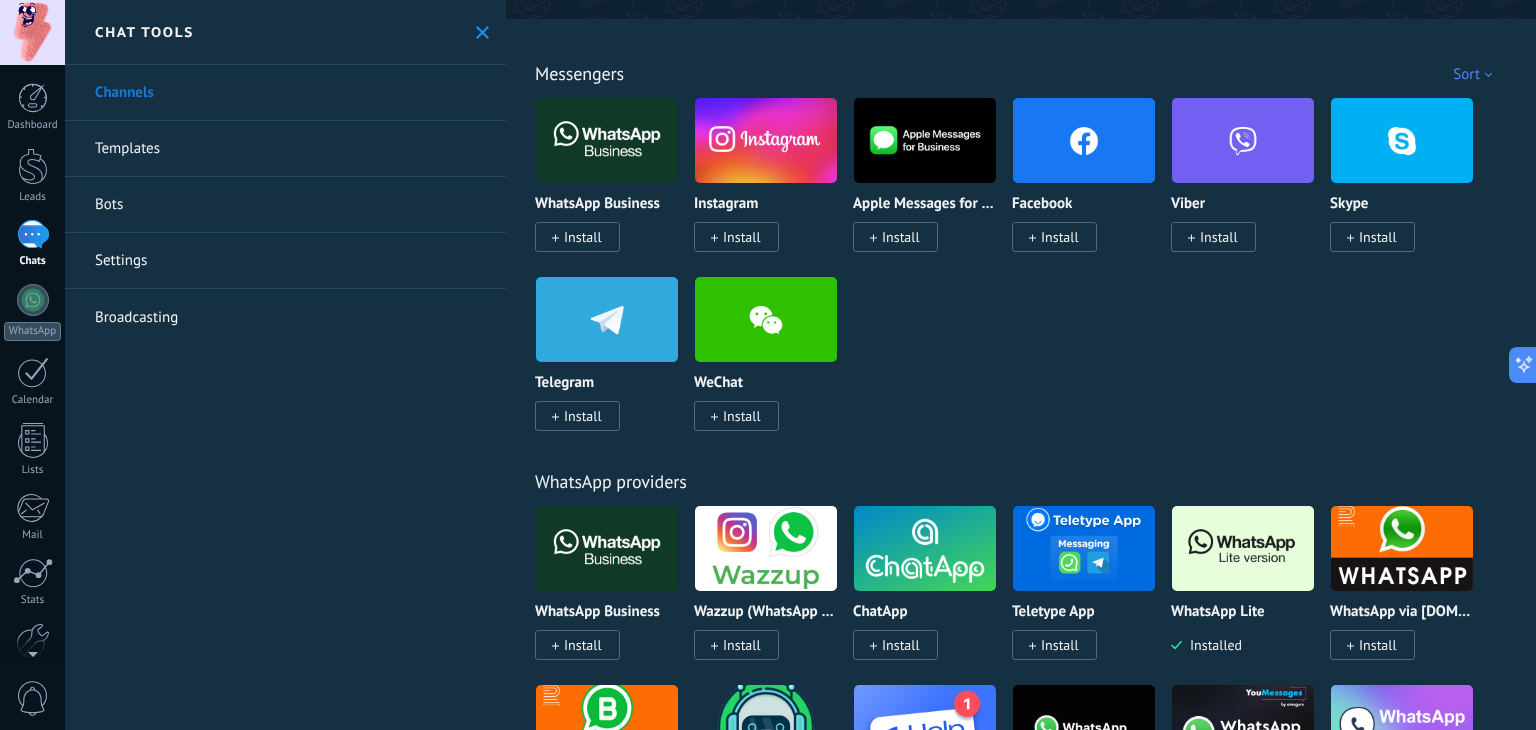 scroll, scrollTop: 500, scrollLeft: 0, axis: vertical 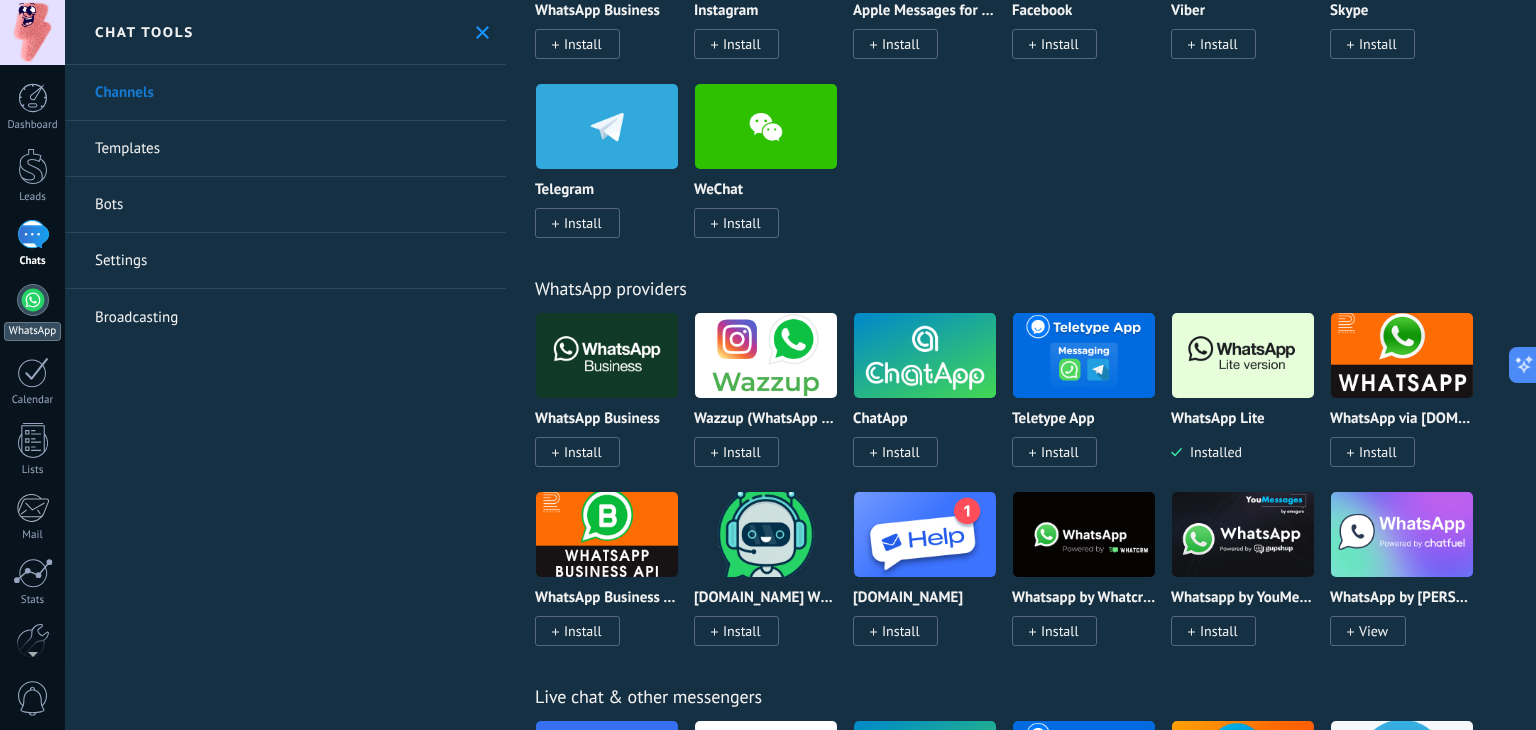 click at bounding box center [33, 300] 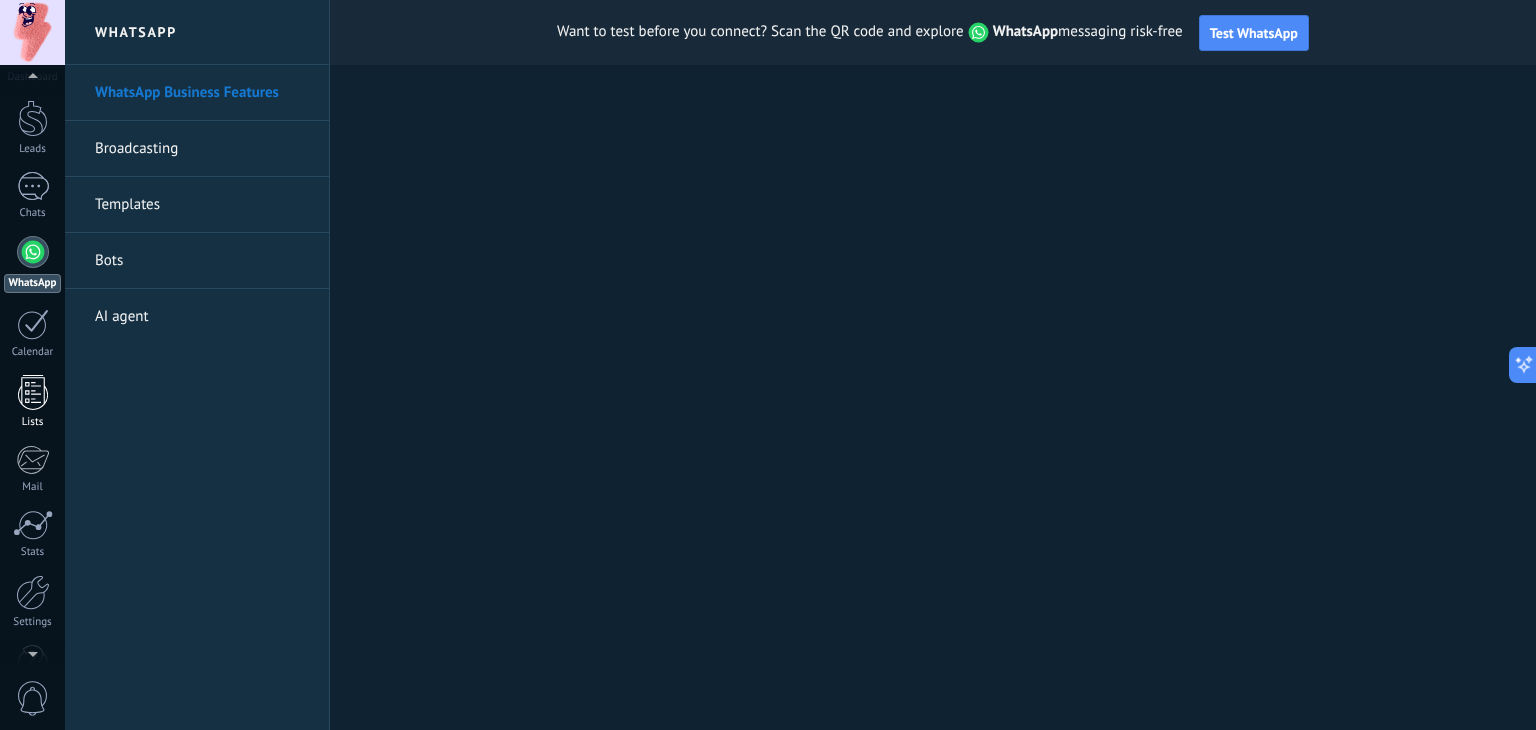 scroll, scrollTop: 0, scrollLeft: 0, axis: both 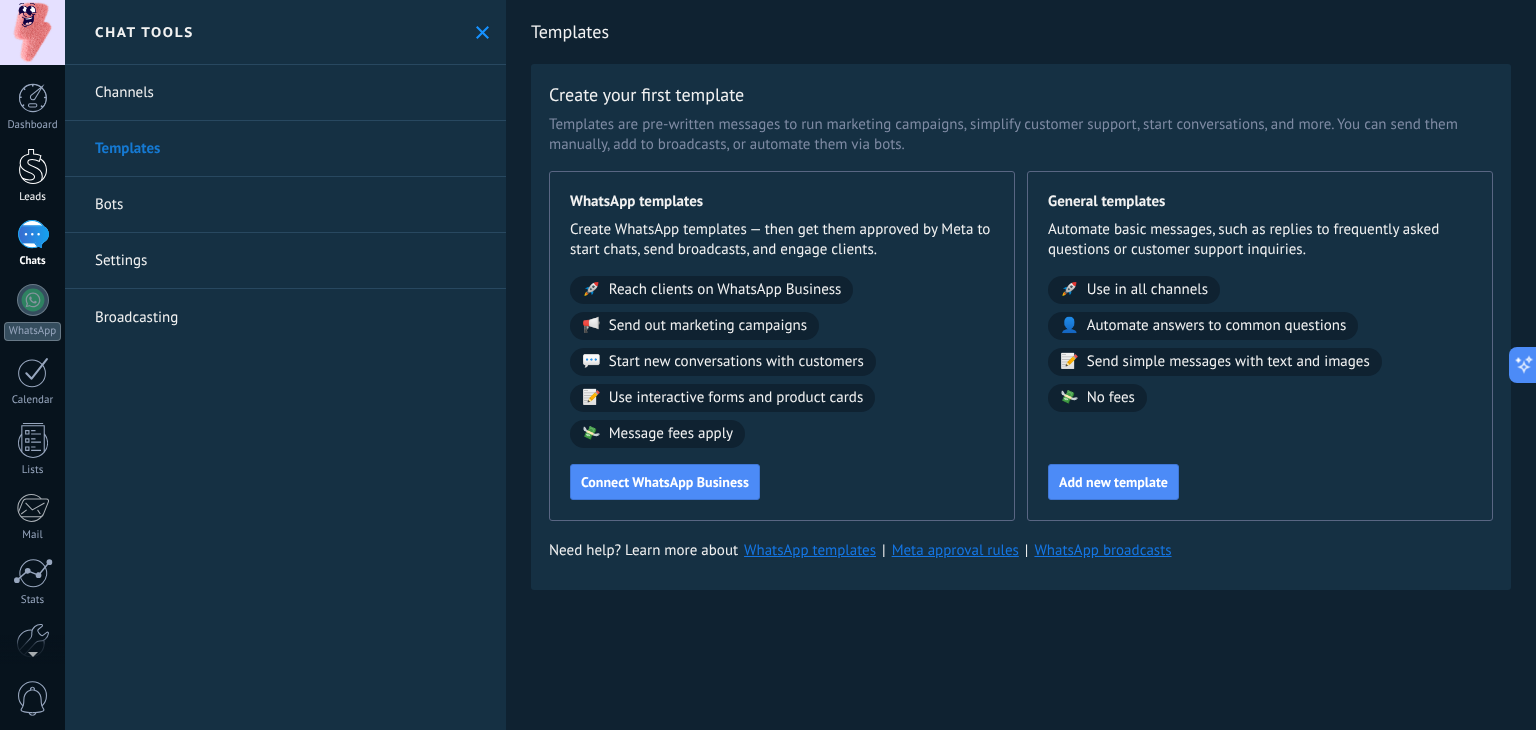 click on "Leads" at bounding box center [32, 176] 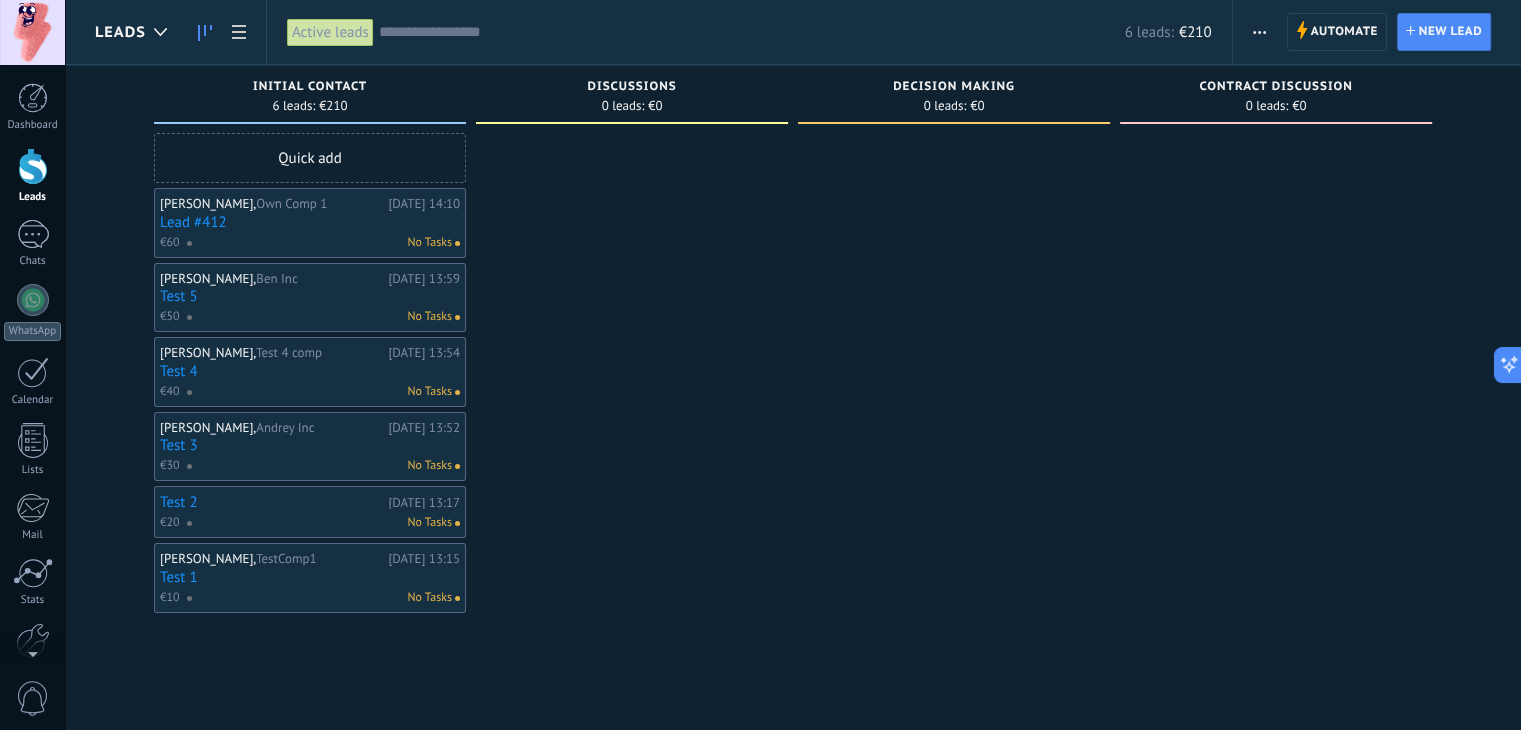 click at bounding box center (1259, 32) 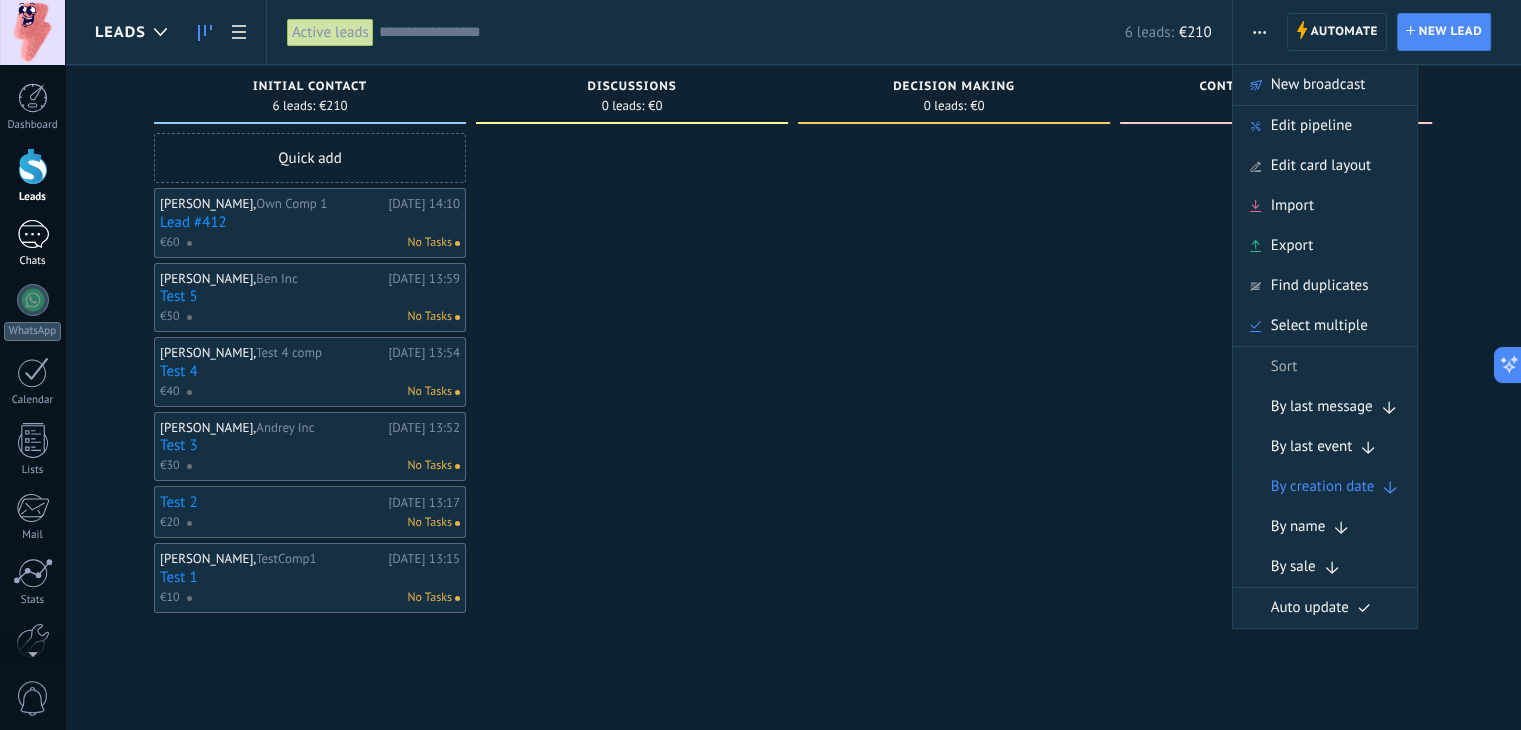 click at bounding box center (33, 234) 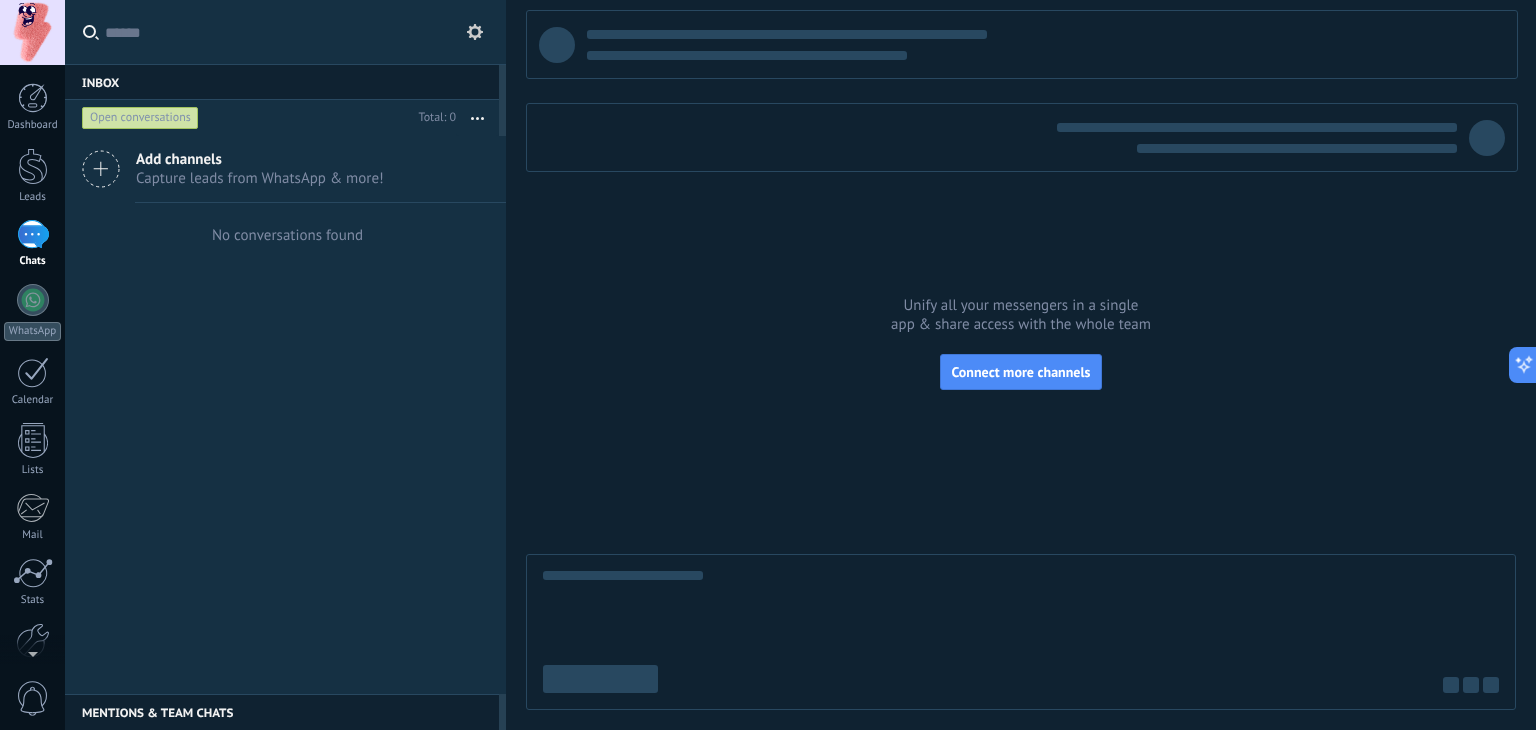 click 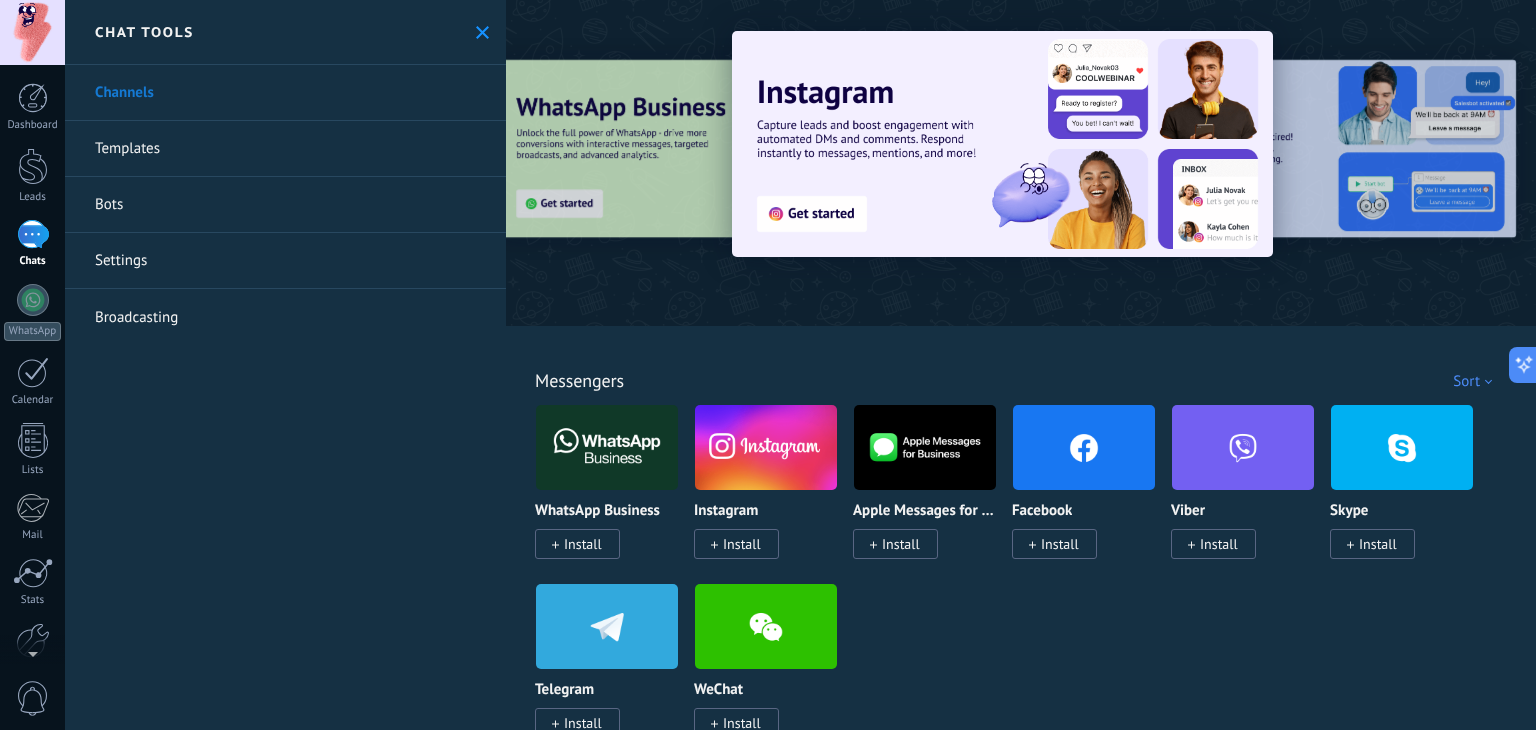 click on "Broadcasting" at bounding box center [285, 317] 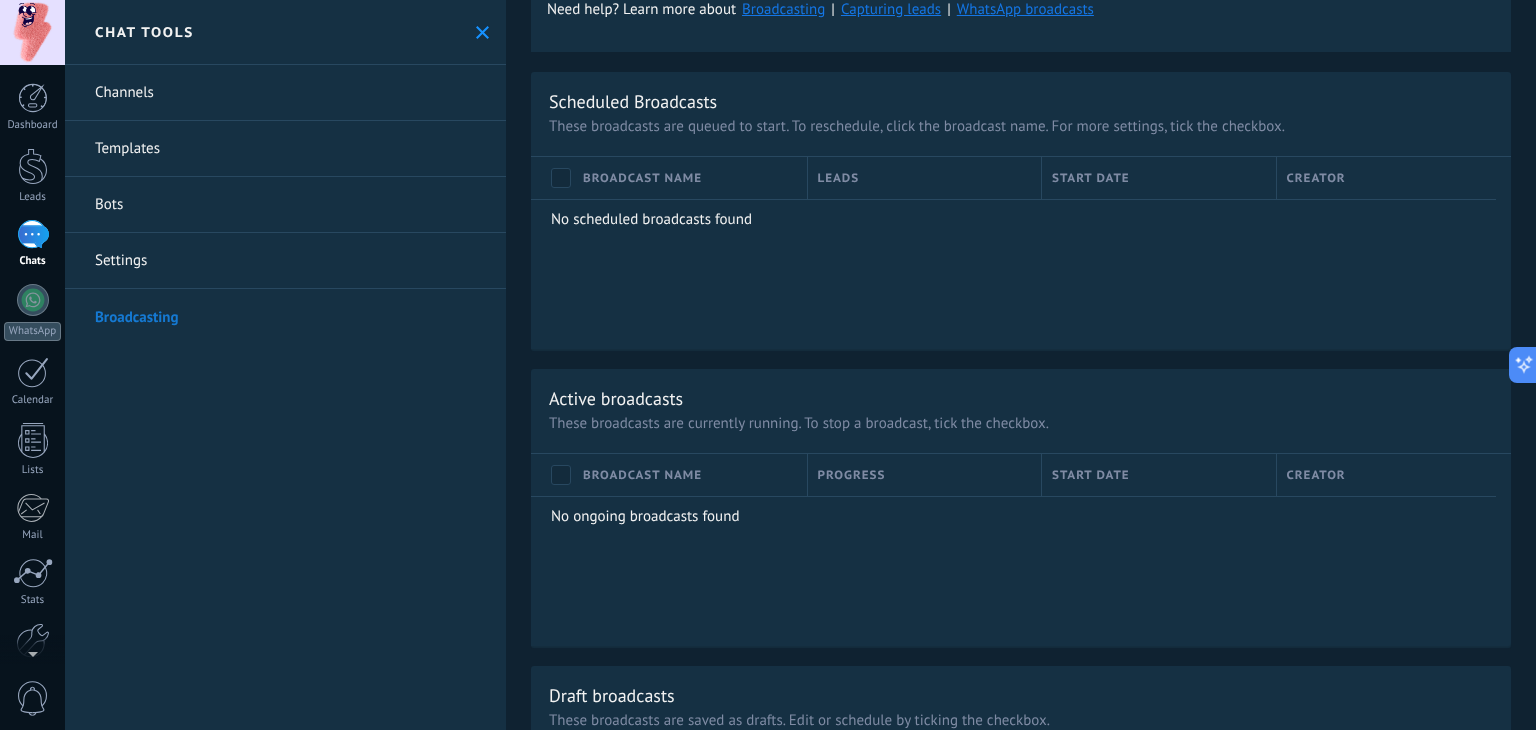scroll, scrollTop: 600, scrollLeft: 0, axis: vertical 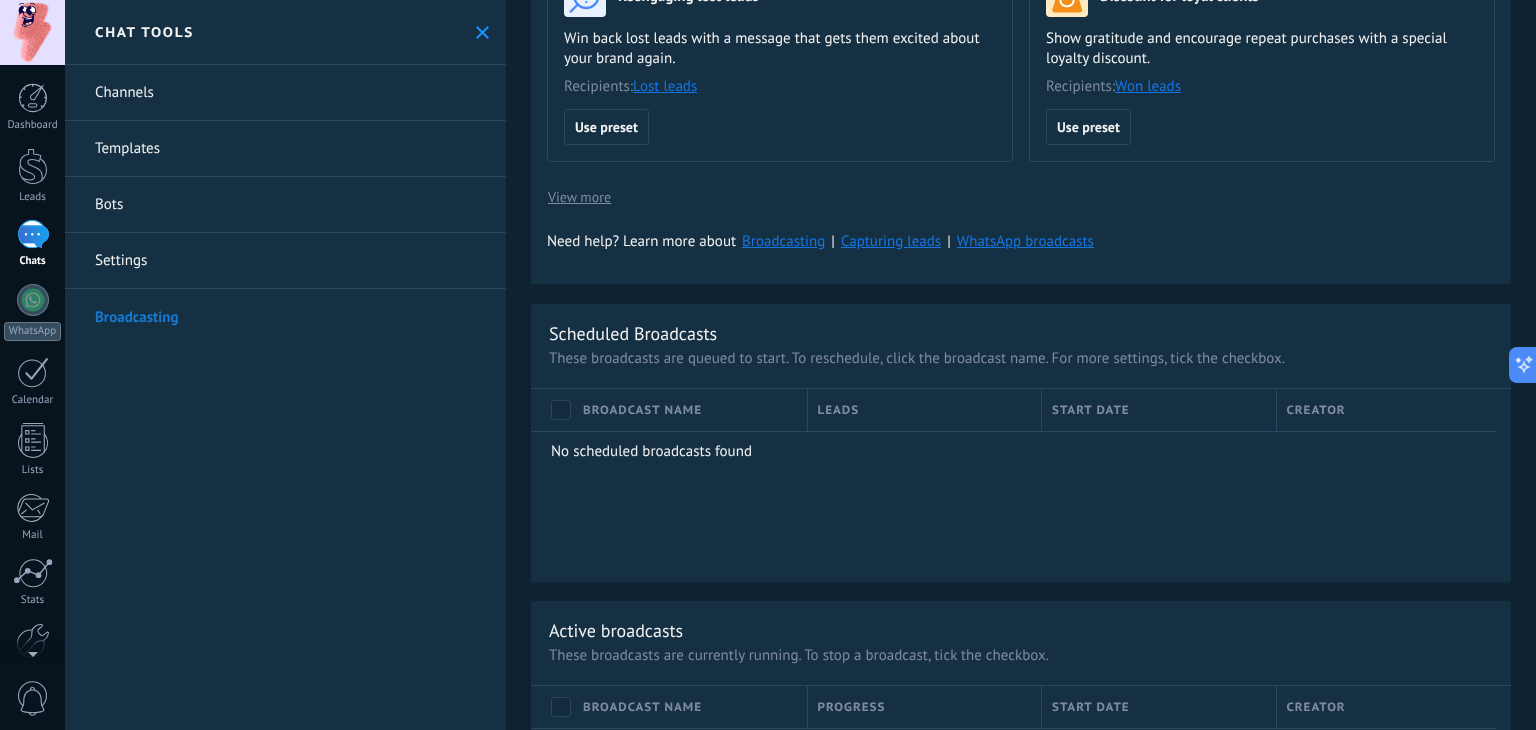 click on "Settings" at bounding box center [285, 261] 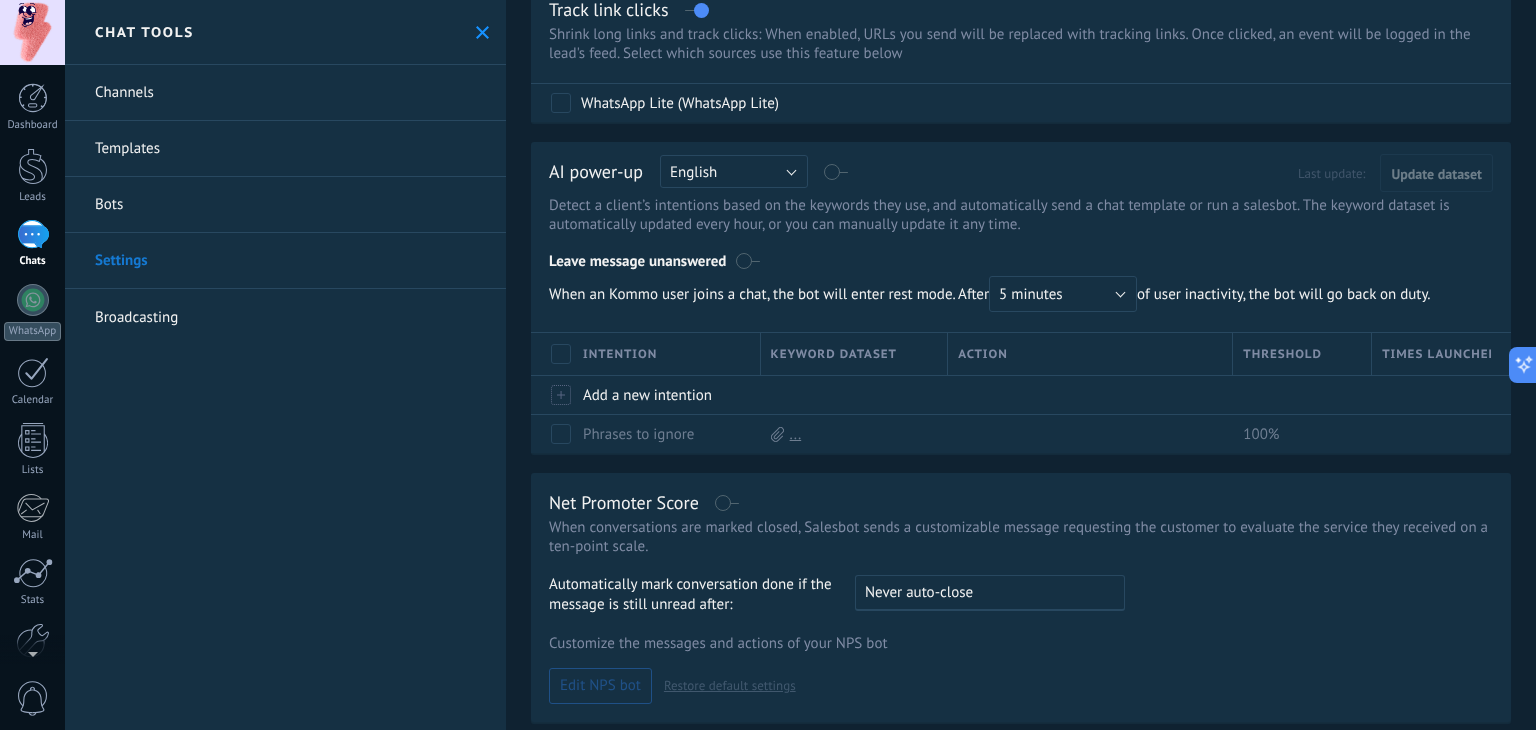 scroll, scrollTop: 0, scrollLeft: 0, axis: both 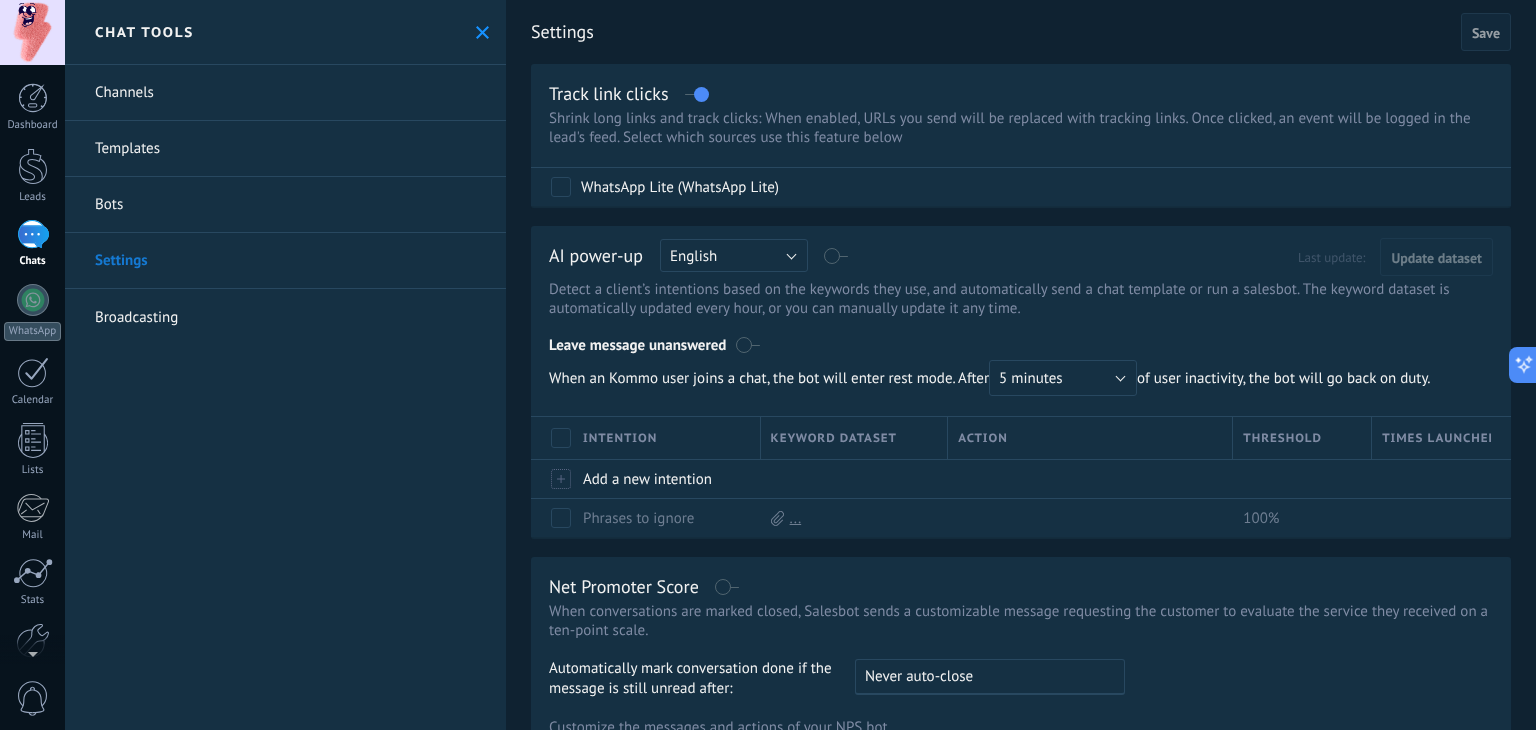 click on "Templates" at bounding box center (285, 149) 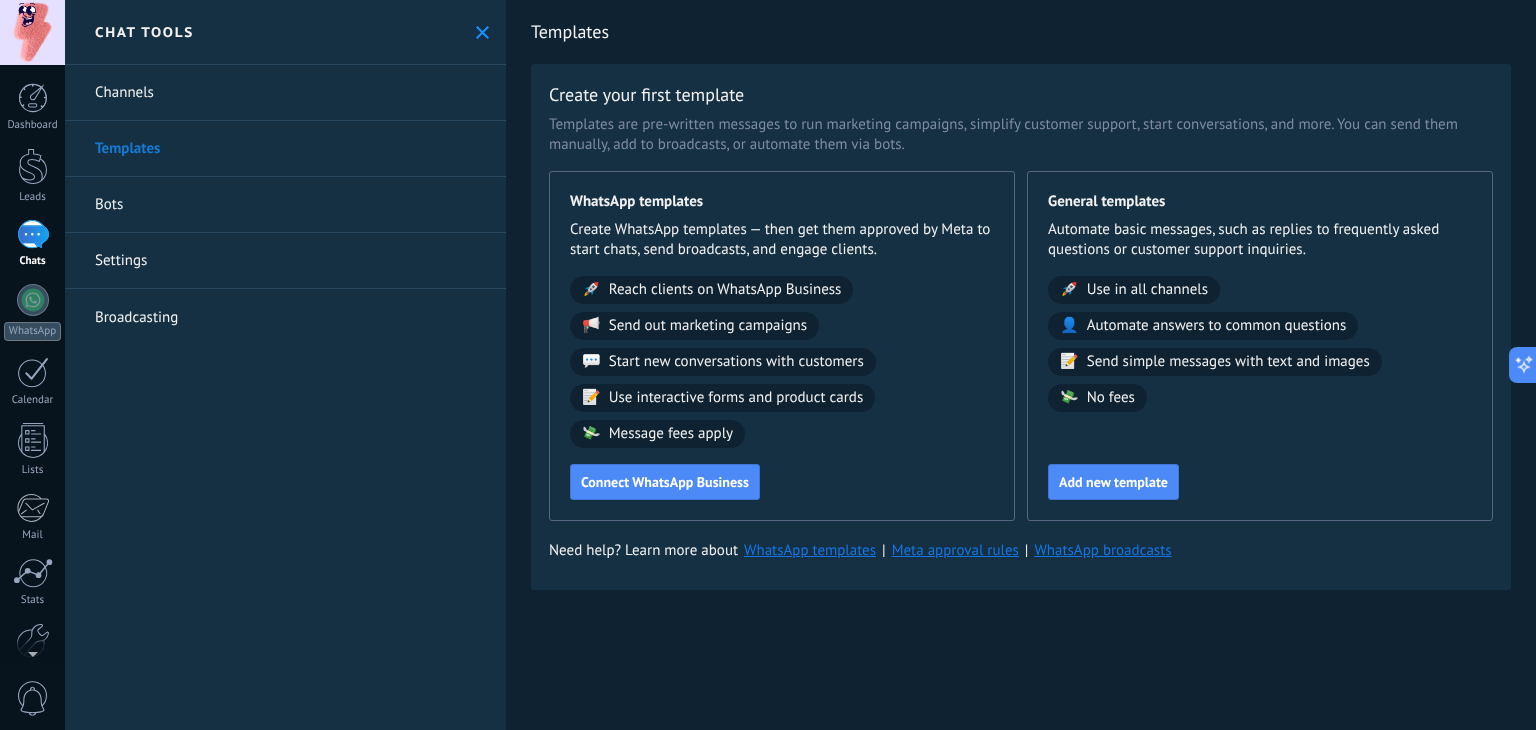 click on "Channels" at bounding box center [285, 93] 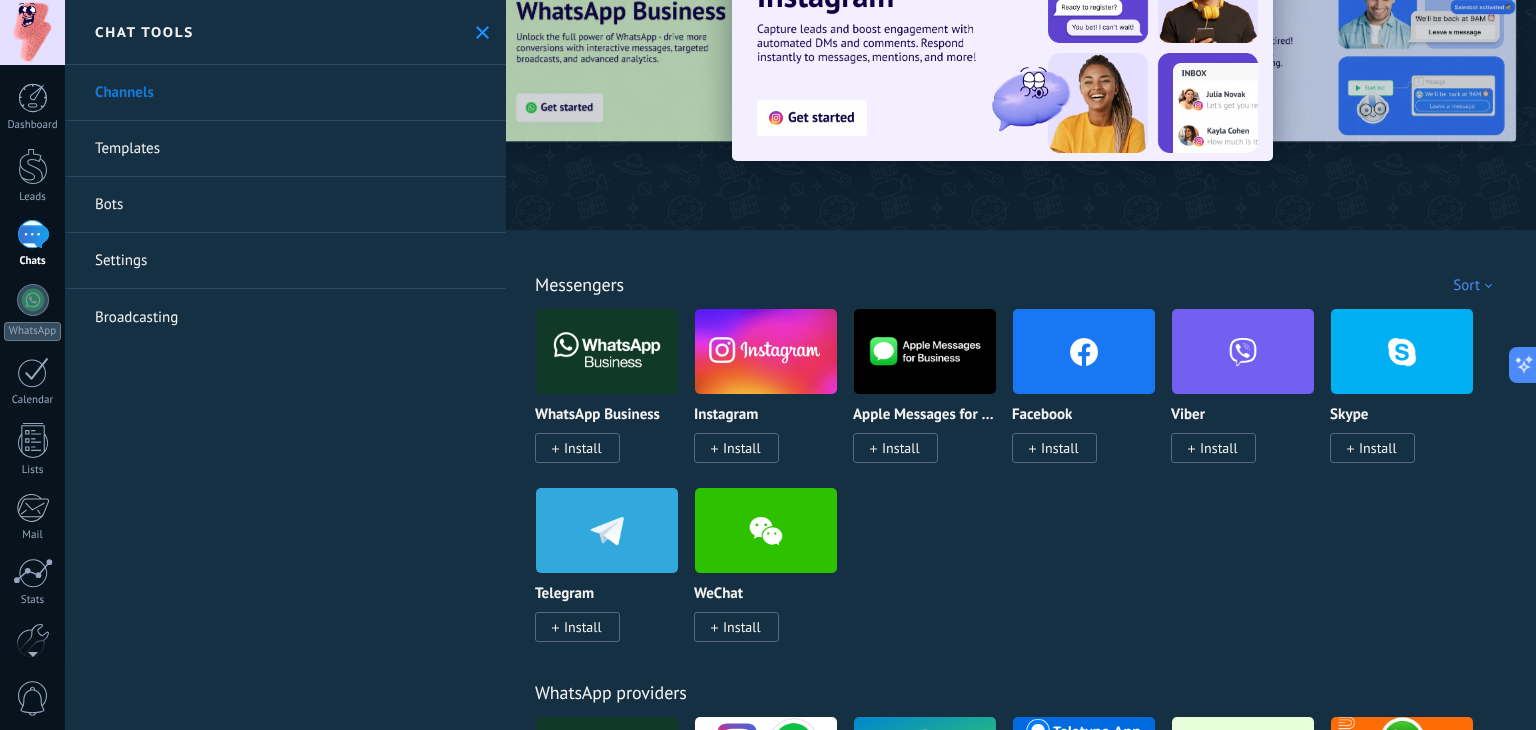 scroll, scrollTop: 0, scrollLeft: 0, axis: both 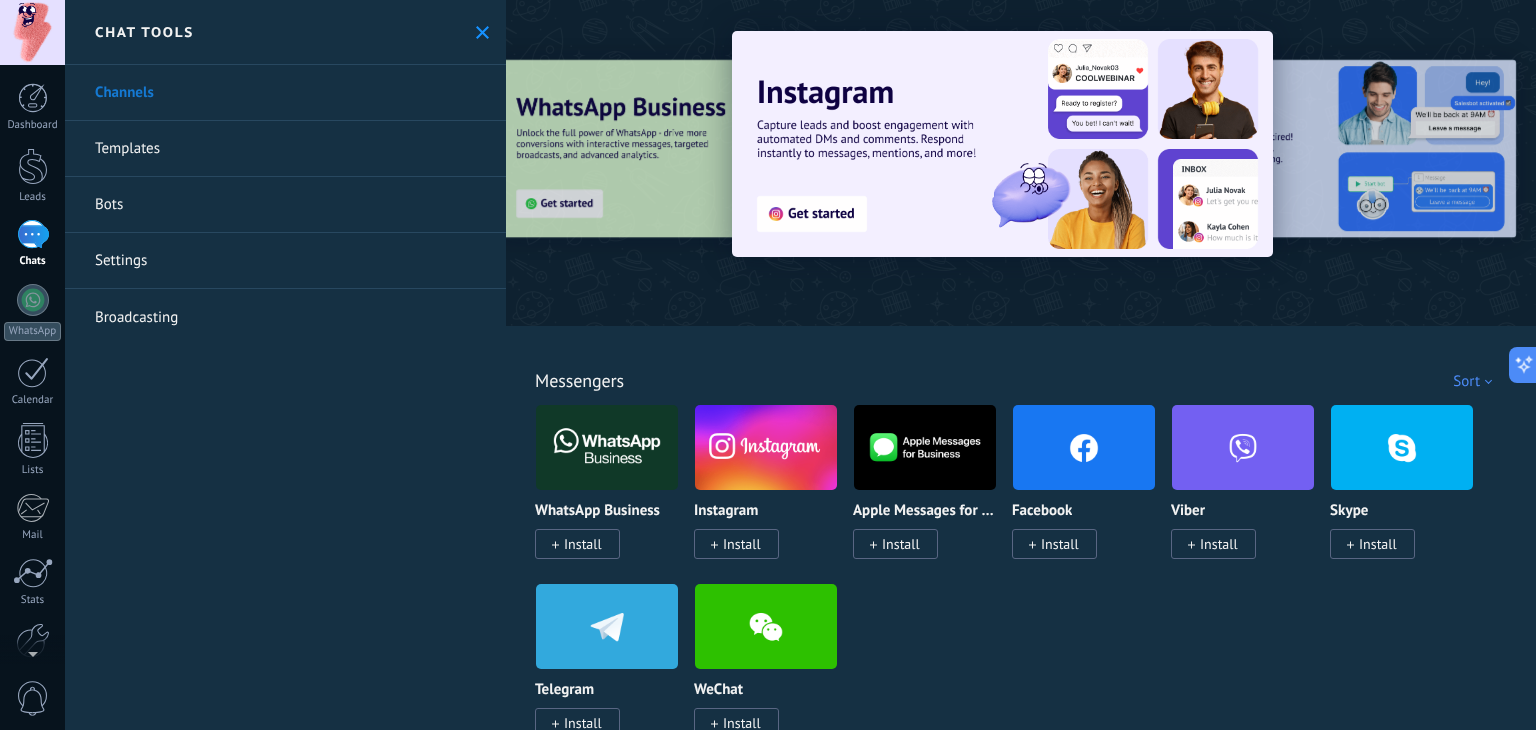 click on "Settings" at bounding box center [285, 261] 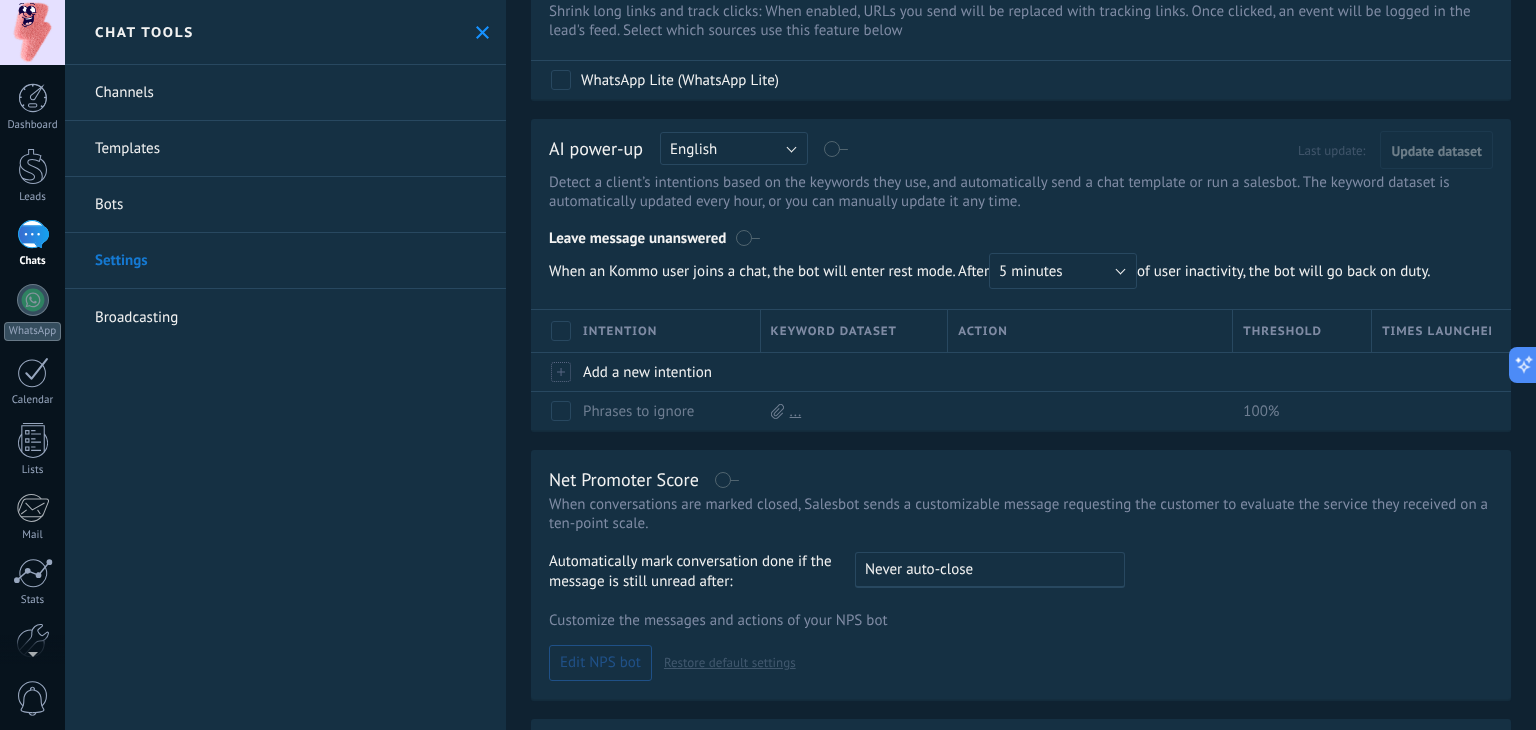 scroll, scrollTop: 0, scrollLeft: 0, axis: both 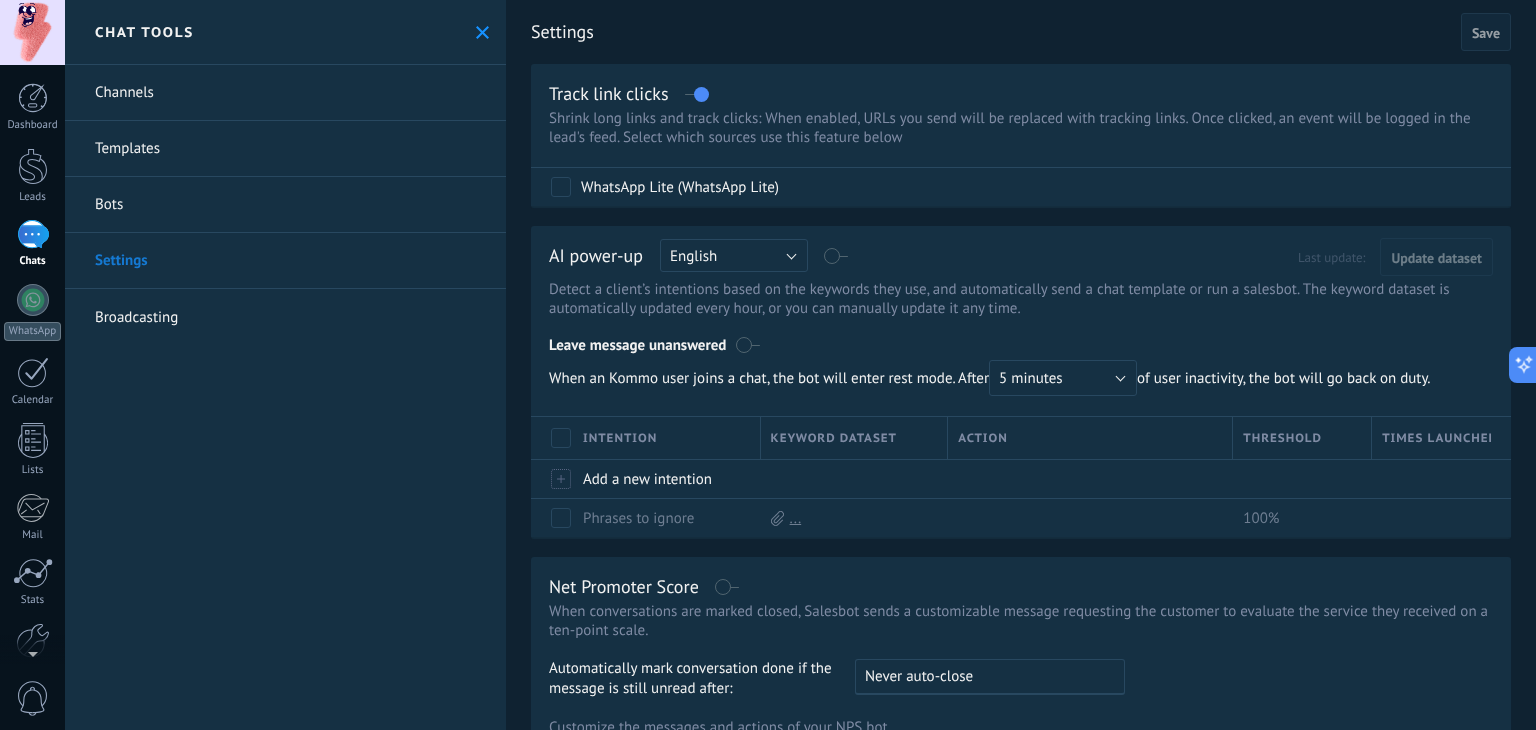 click on "Bots" at bounding box center [285, 205] 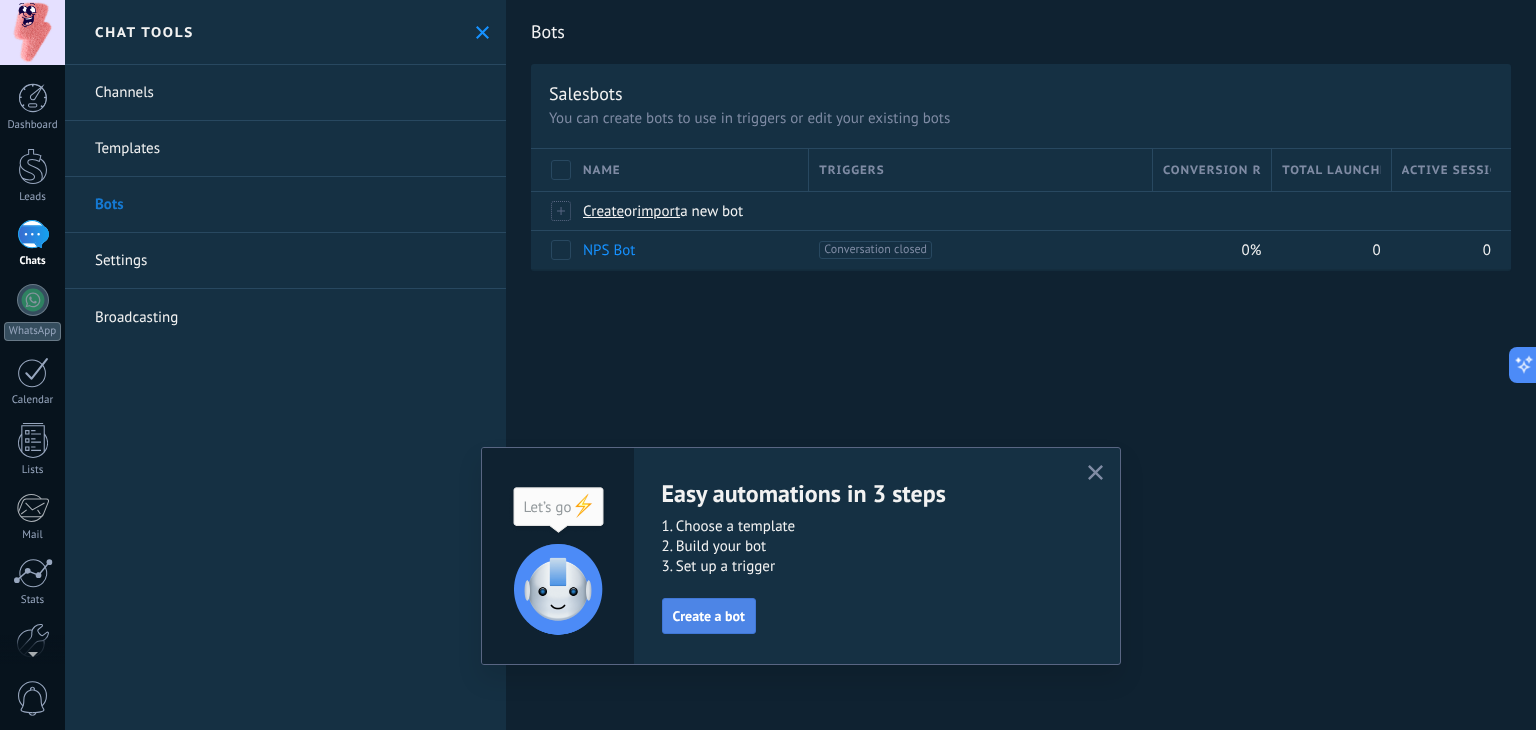 click on "Create a bot" at bounding box center (709, 616) 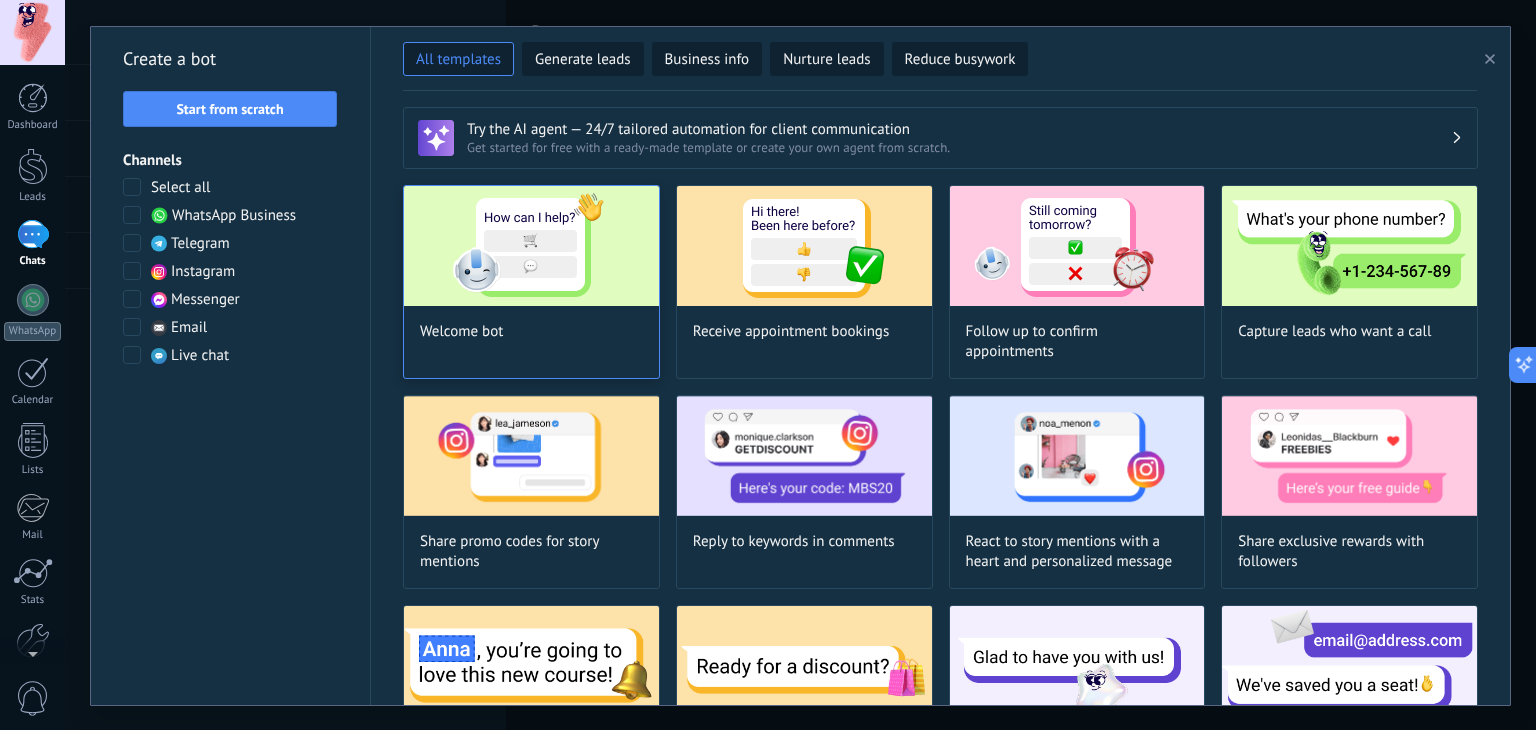 click at bounding box center [531, 246] 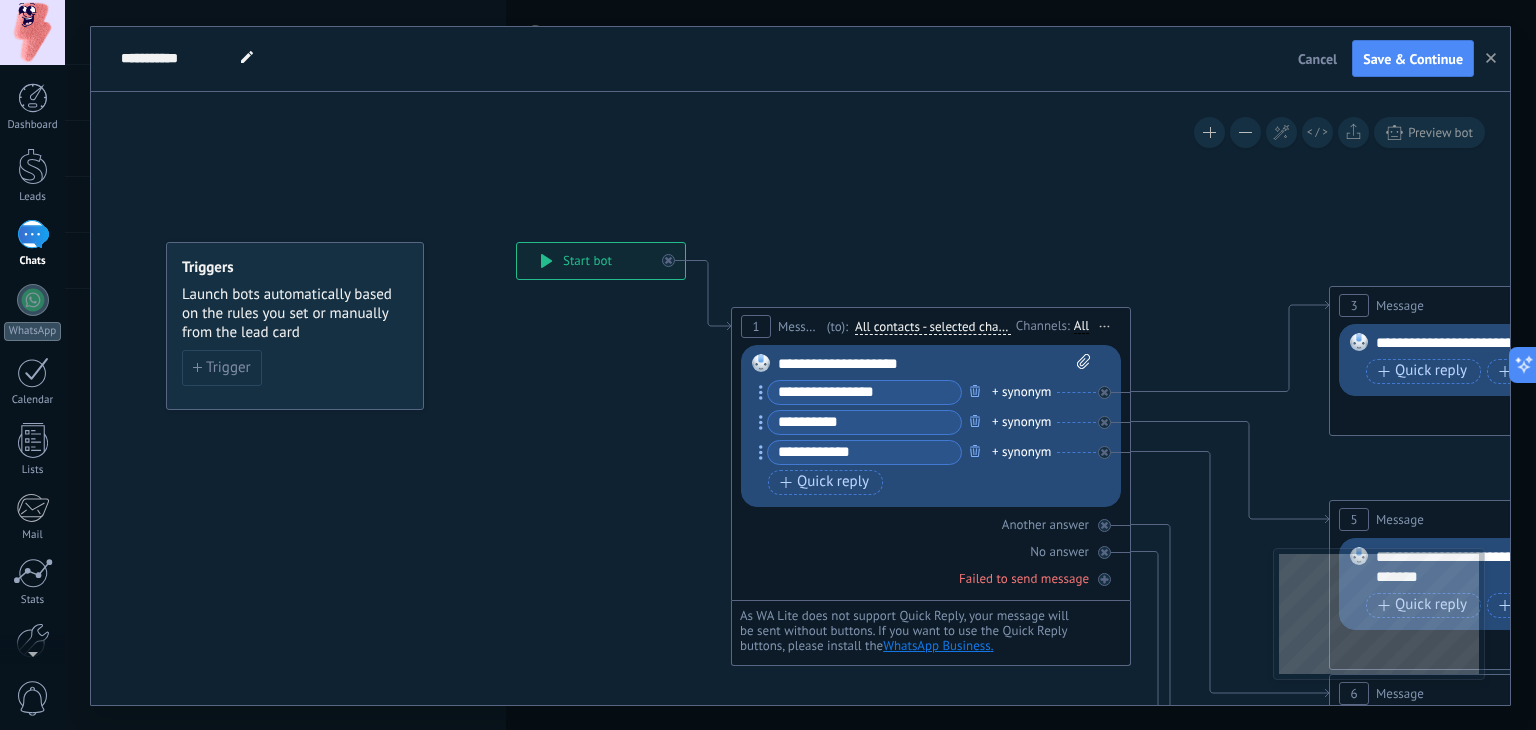 click on "**********" at bounding box center [601, 261] 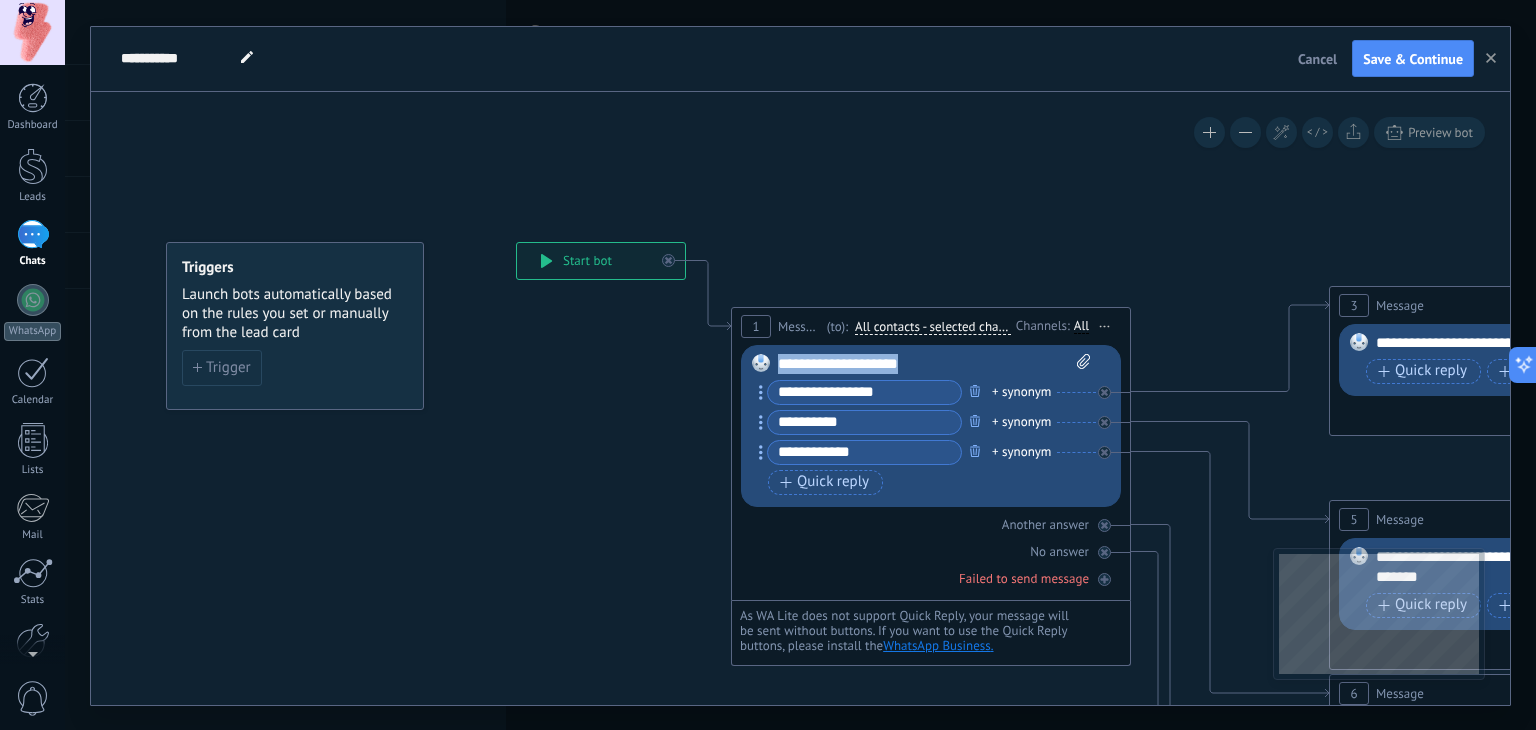 drag, startPoint x: 921, startPoint y: 364, endPoint x: 764, endPoint y: 349, distance: 157.71494 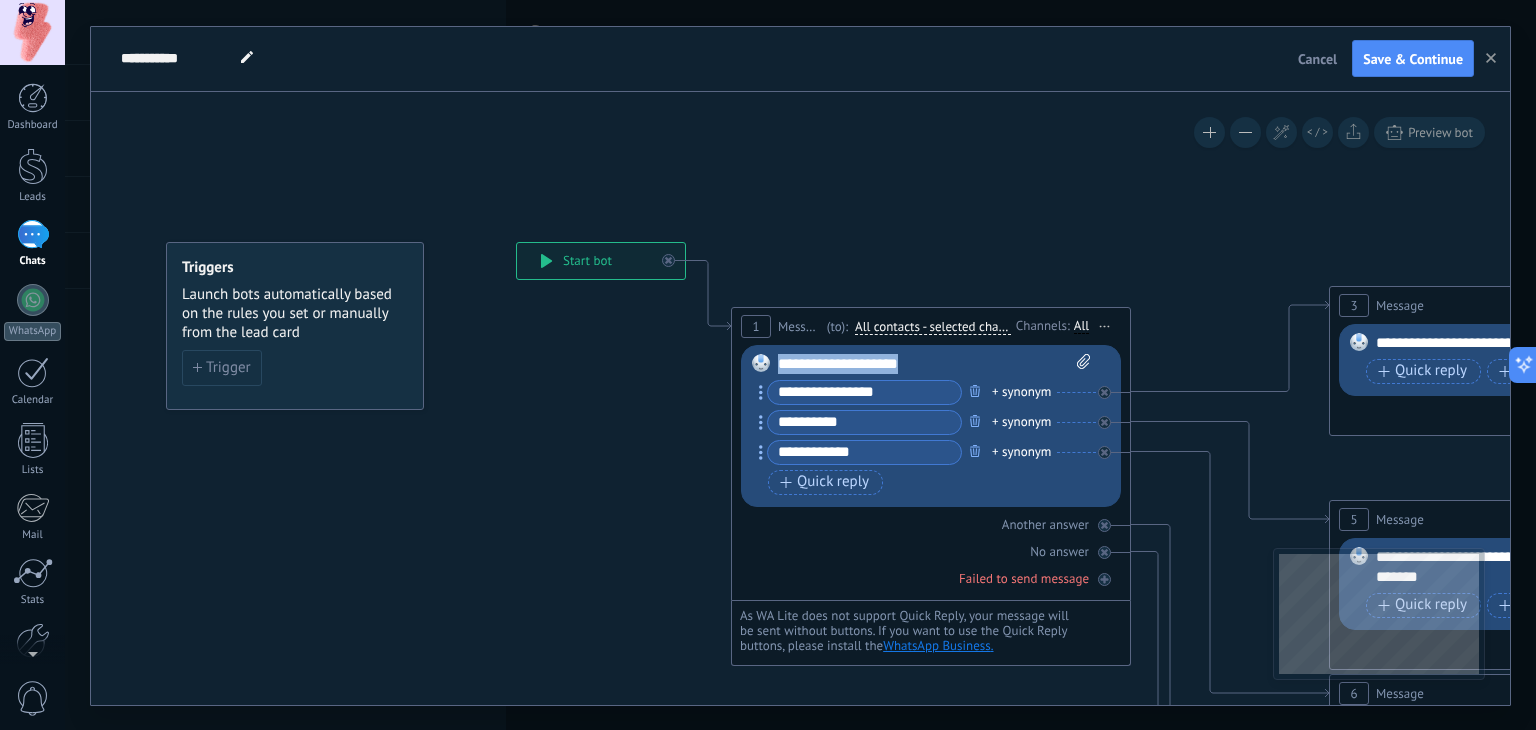 click on "**********" at bounding box center (931, 426) 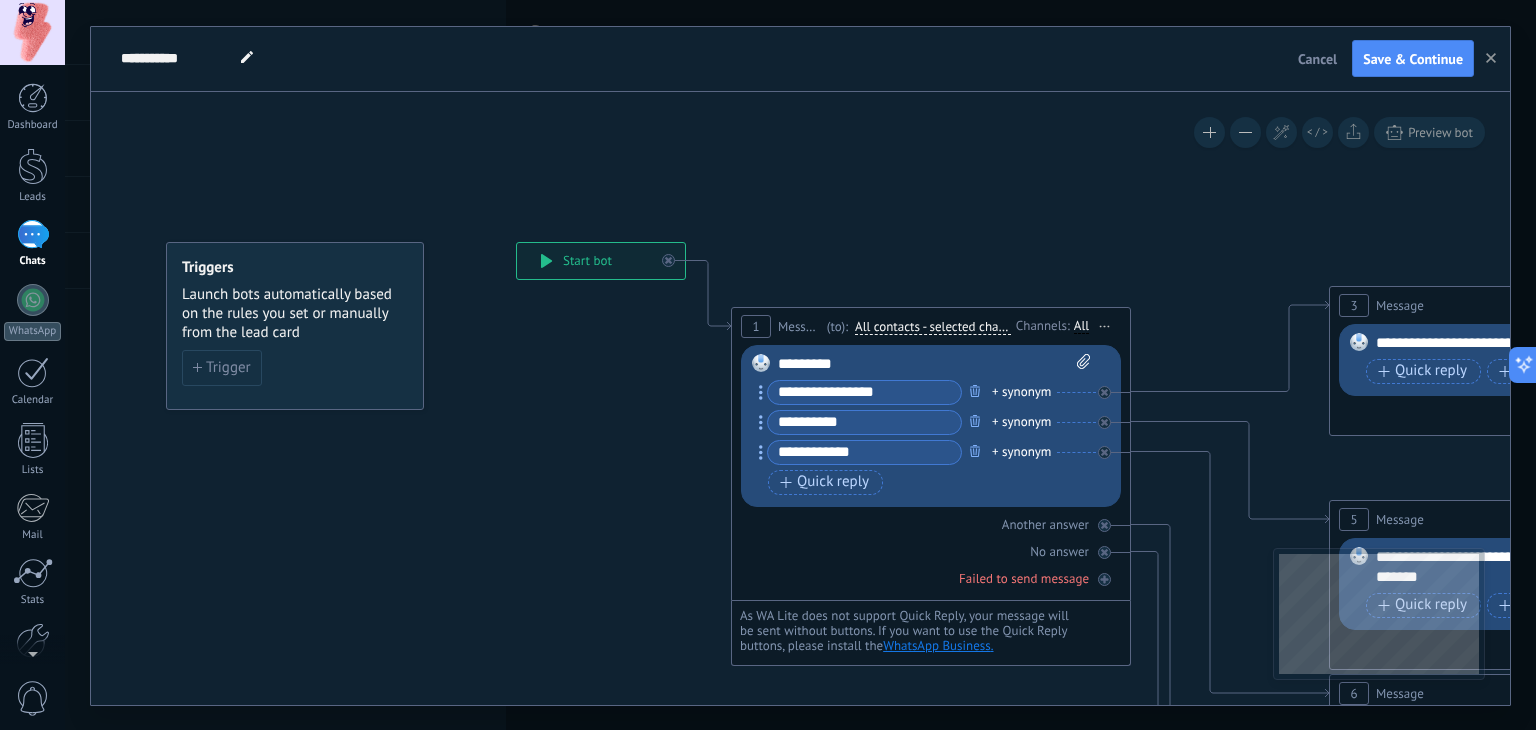 click 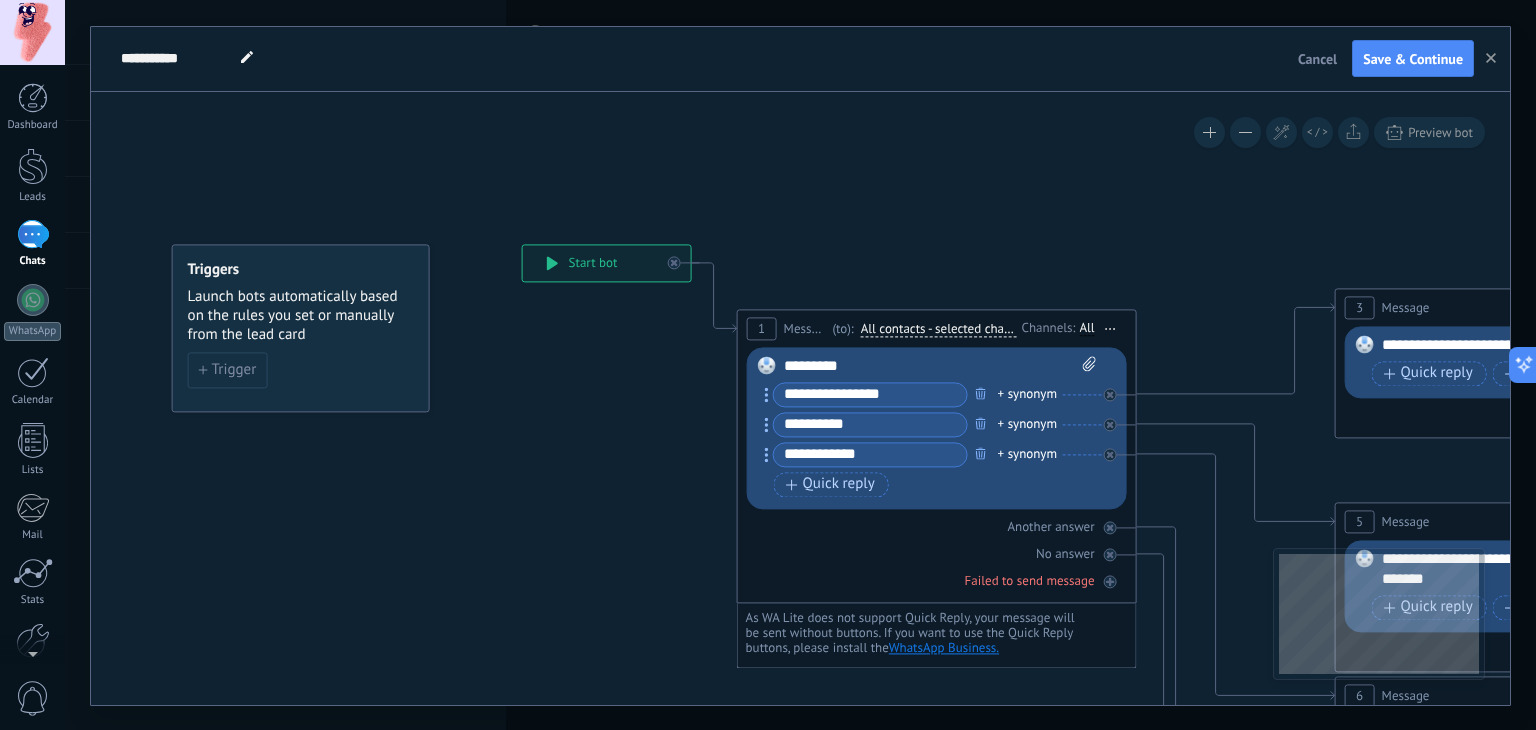 click 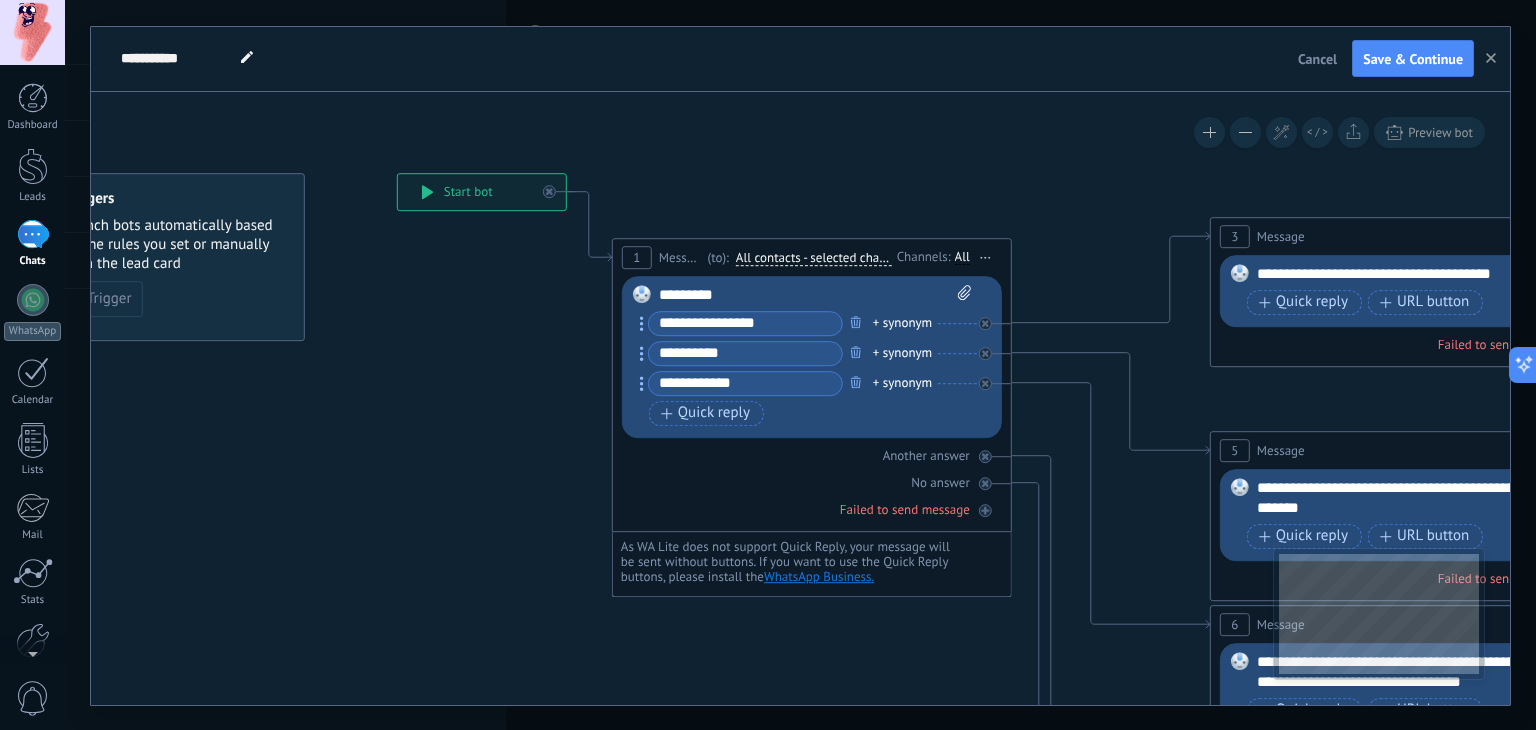 drag, startPoint x: 712, startPoint y: 457, endPoint x: 765, endPoint y: 389, distance: 86.21485 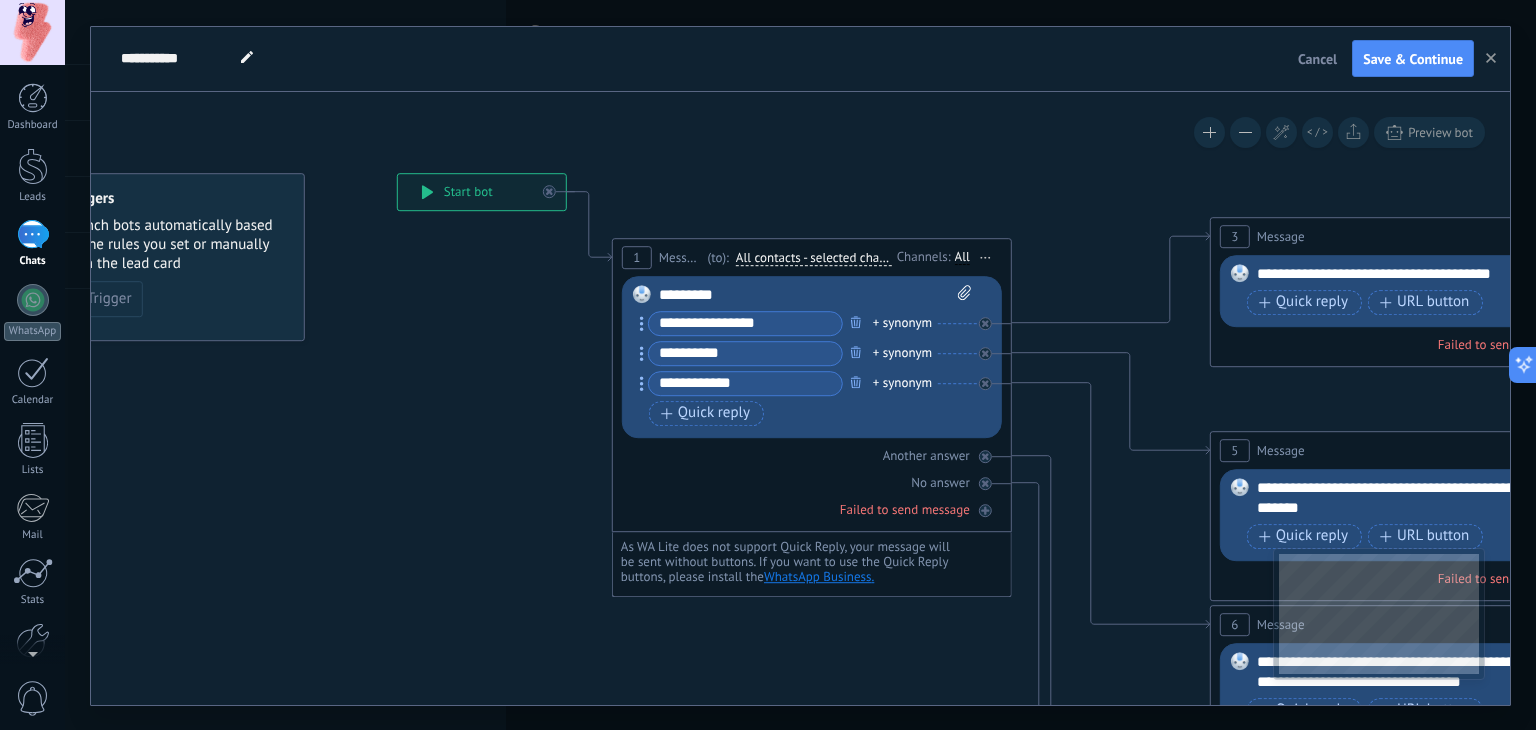click 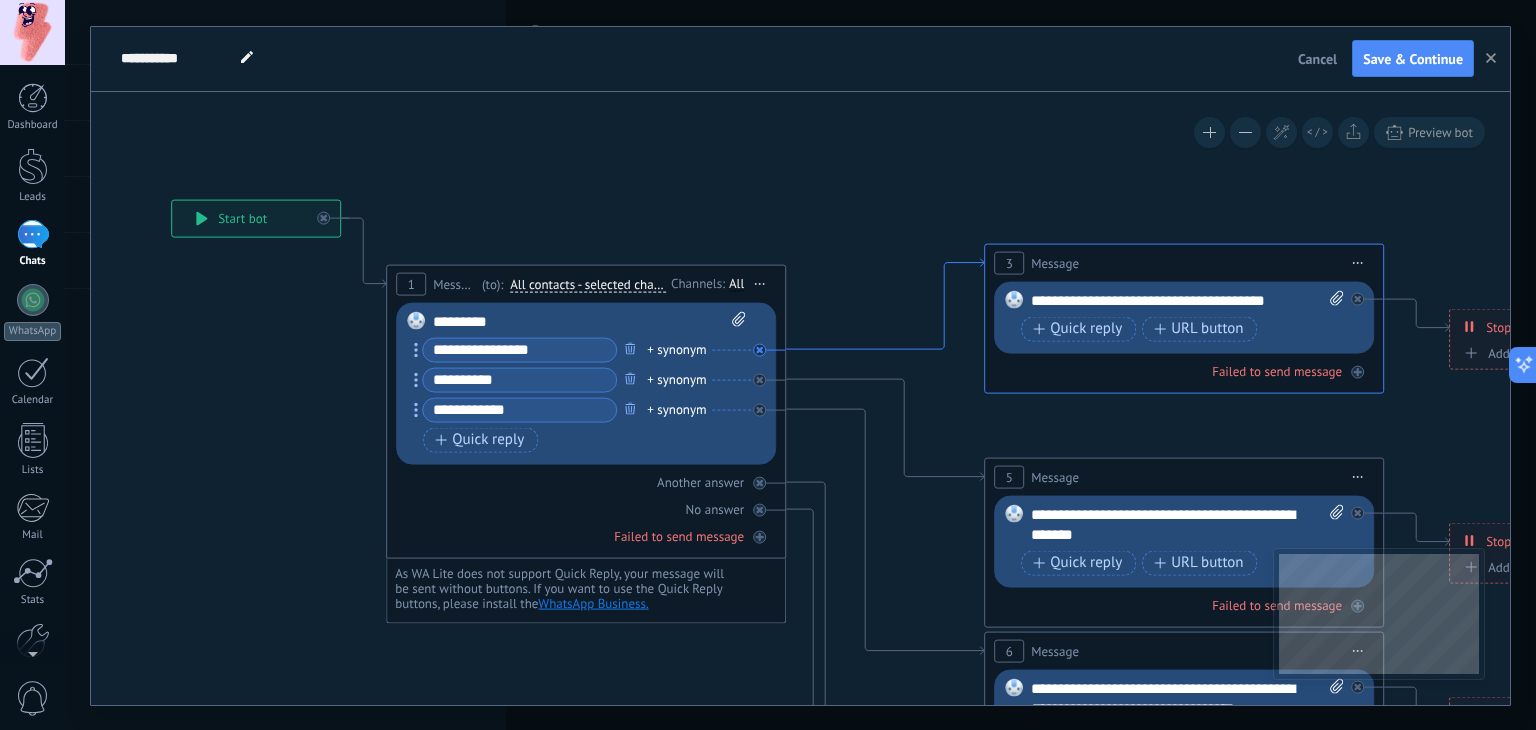 drag, startPoint x: 1149, startPoint y: 318, endPoint x: 919, endPoint y: 345, distance: 231.57936 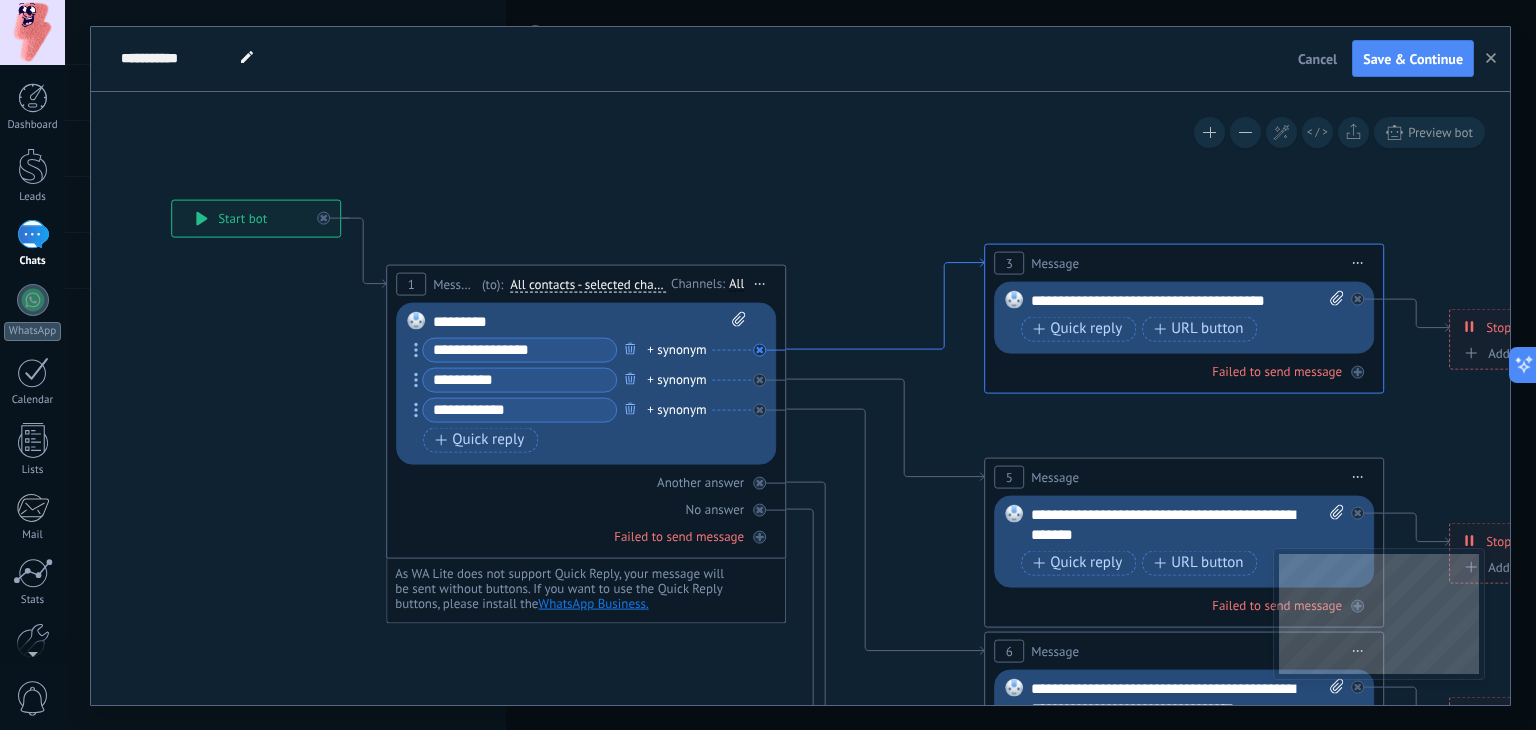 click 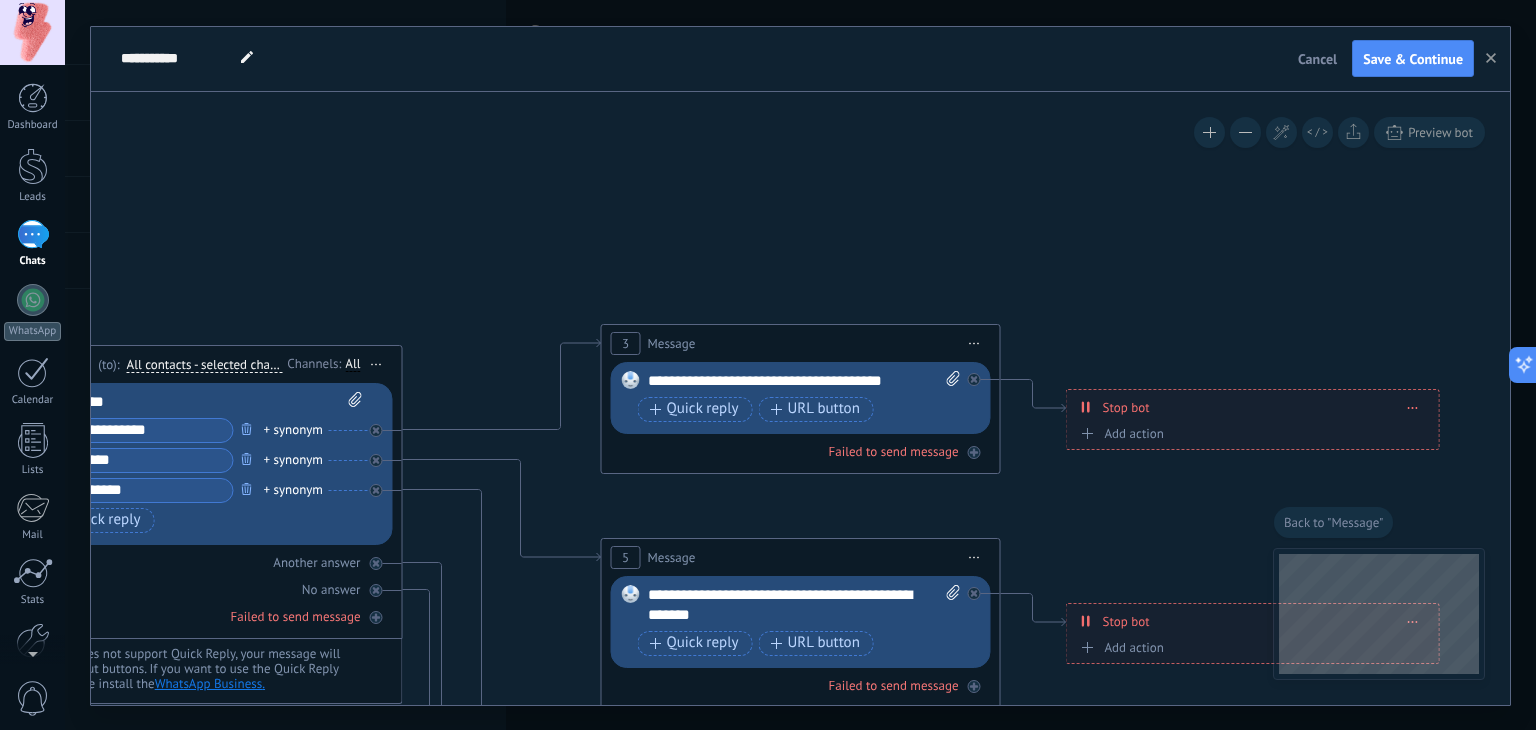 click on "Start preview here
Rename
Duplicate
Delete" at bounding box center (975, 343) 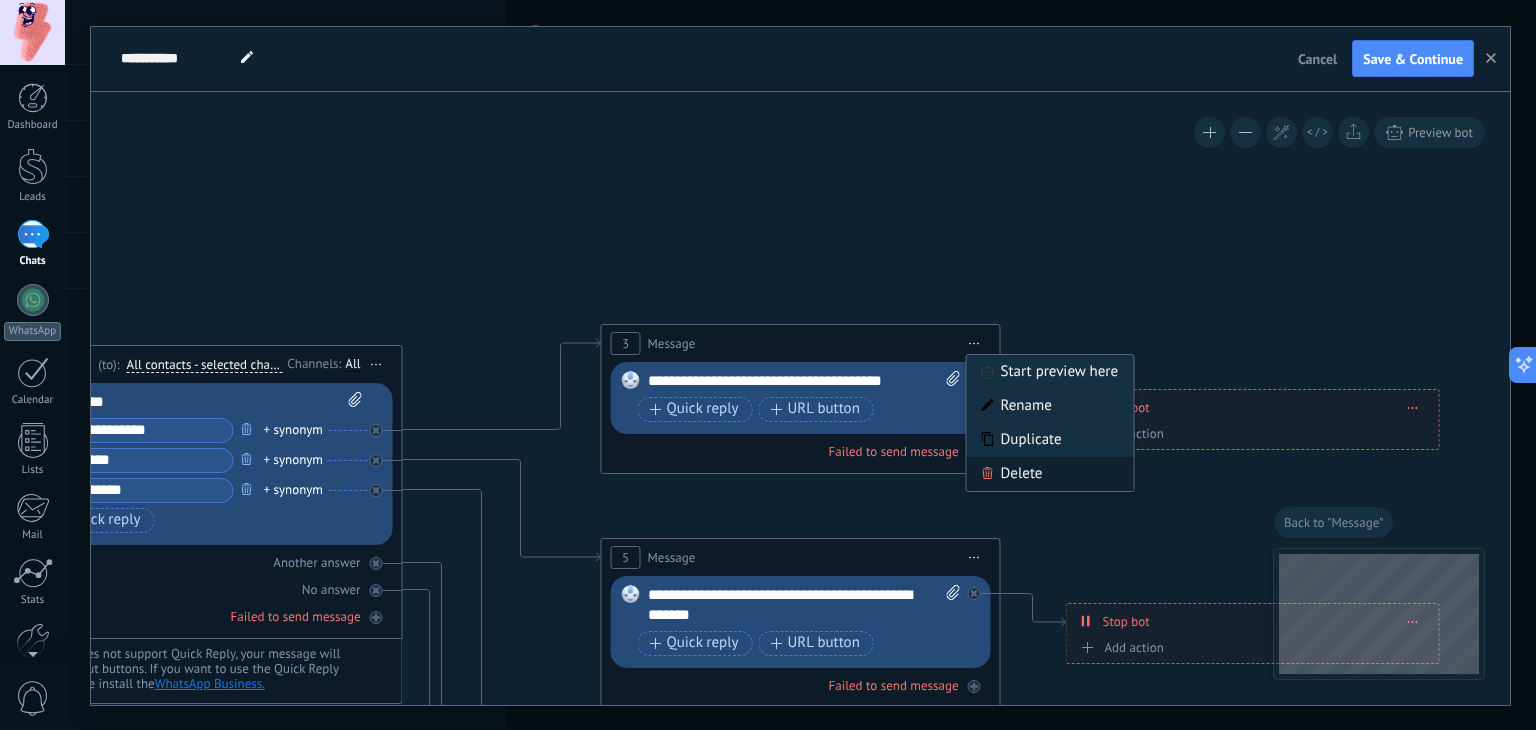 click on "Delete" at bounding box center [1050, 474] 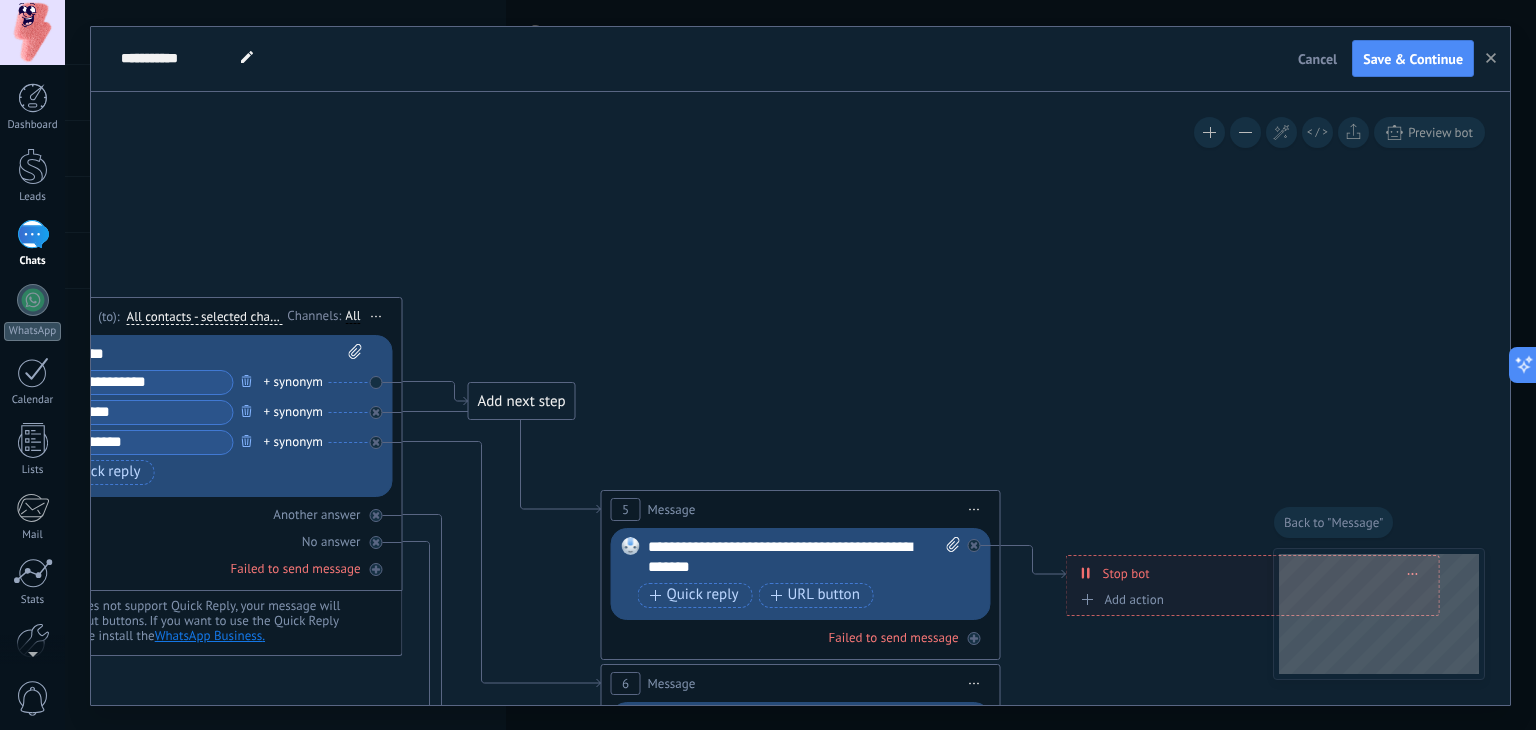 click on "Start preview here
Rename
Duplicate
Delete" at bounding box center [975, 509] 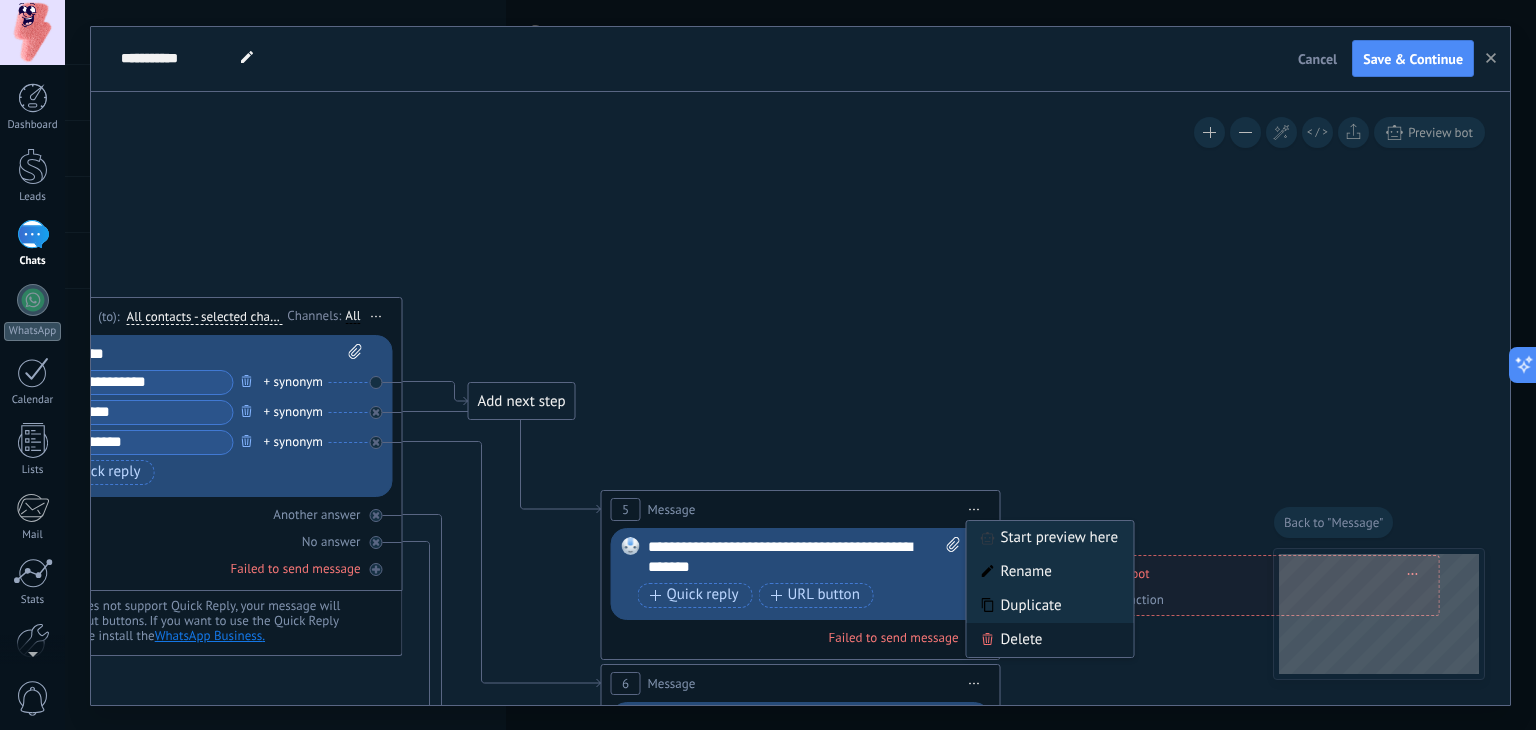 click on "Delete" at bounding box center [1050, 640] 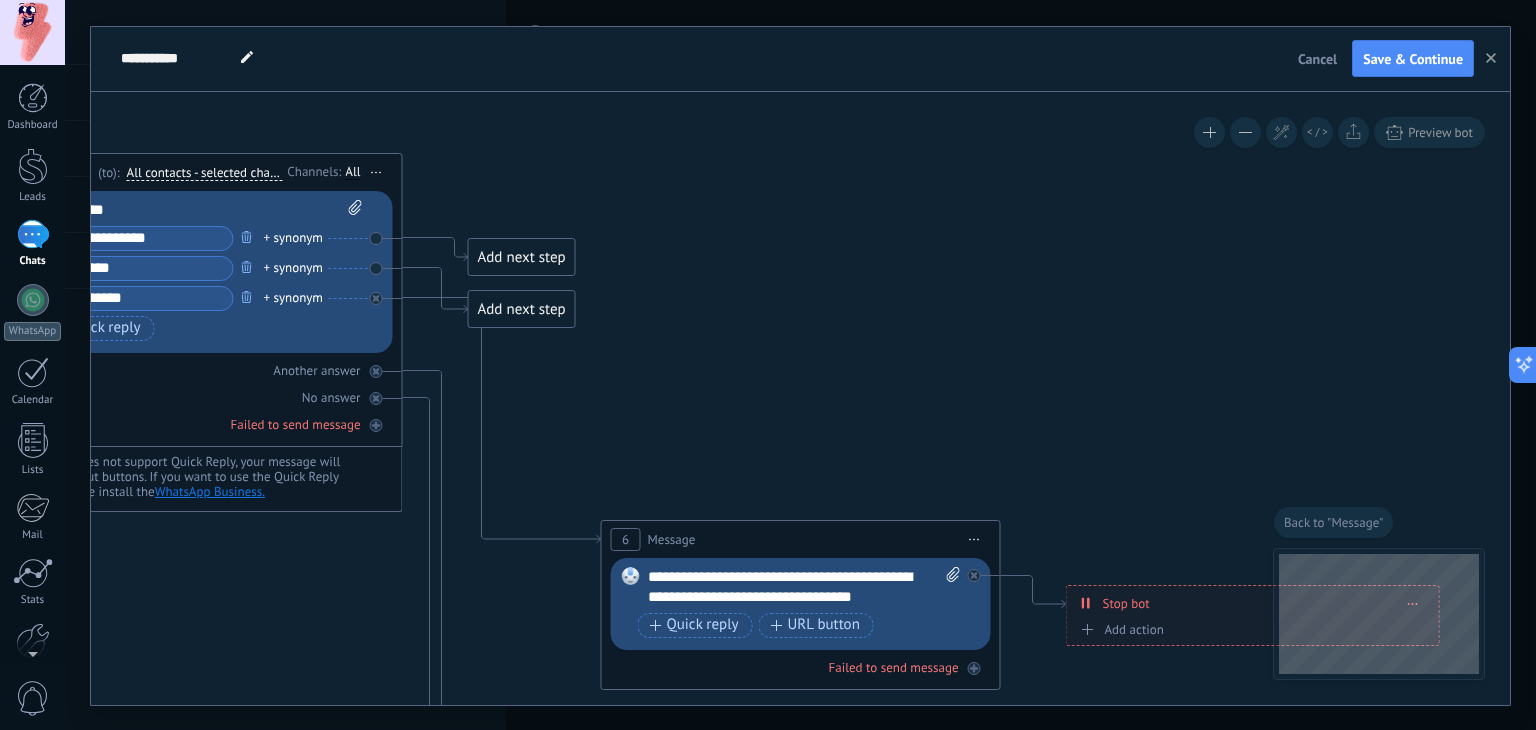 click on "Start preview here
Rename
Duplicate
Delete" at bounding box center (975, 539) 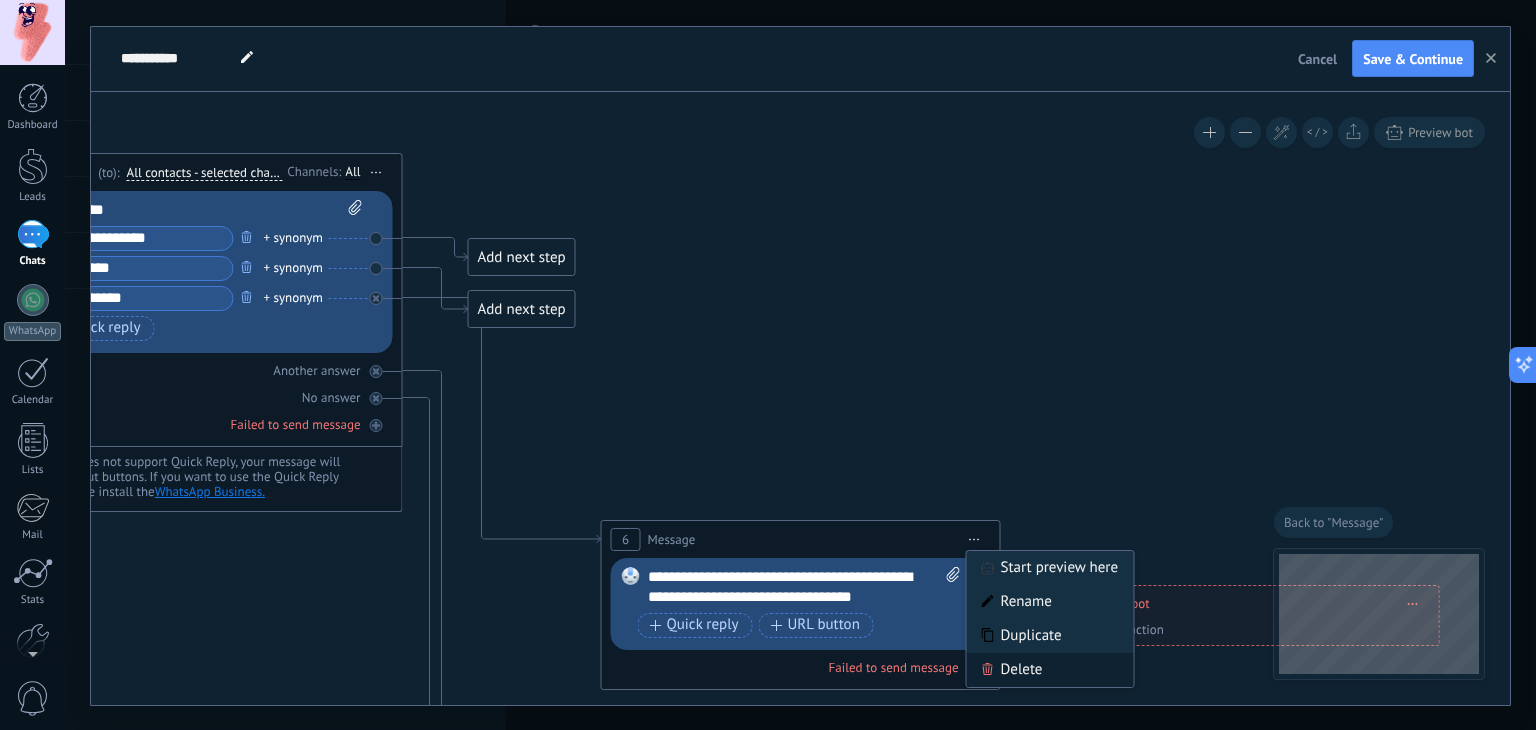 click on "Delete" at bounding box center [1050, 670] 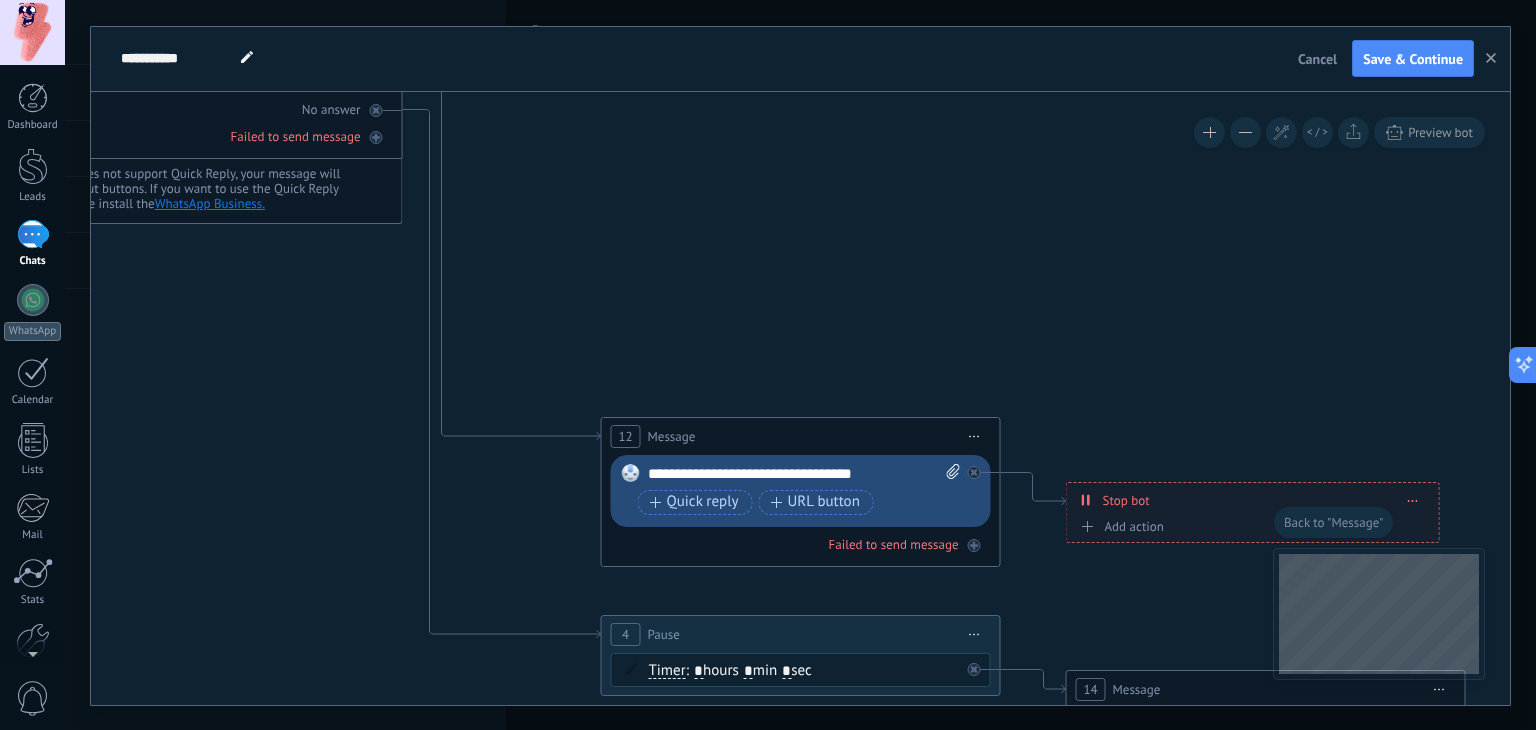 click 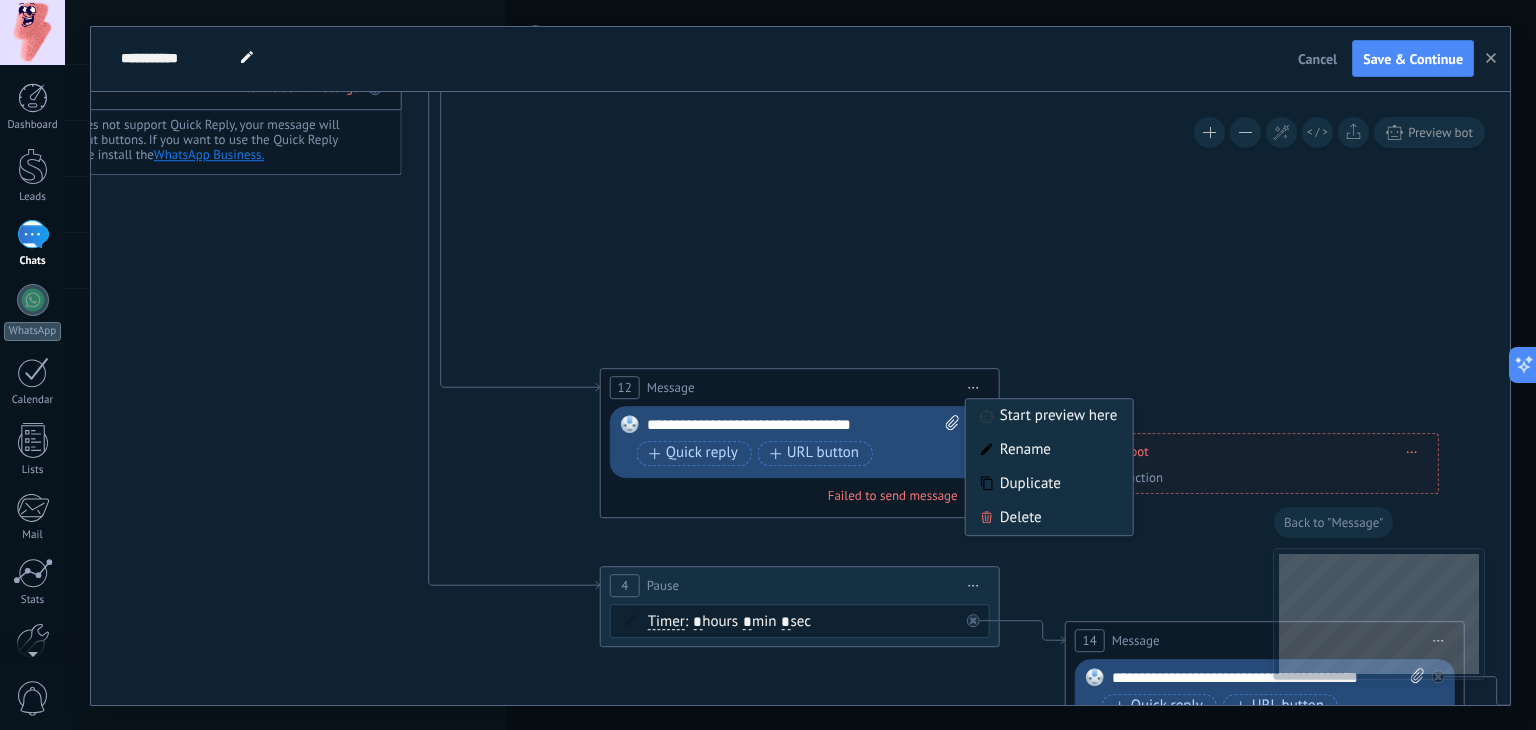 click 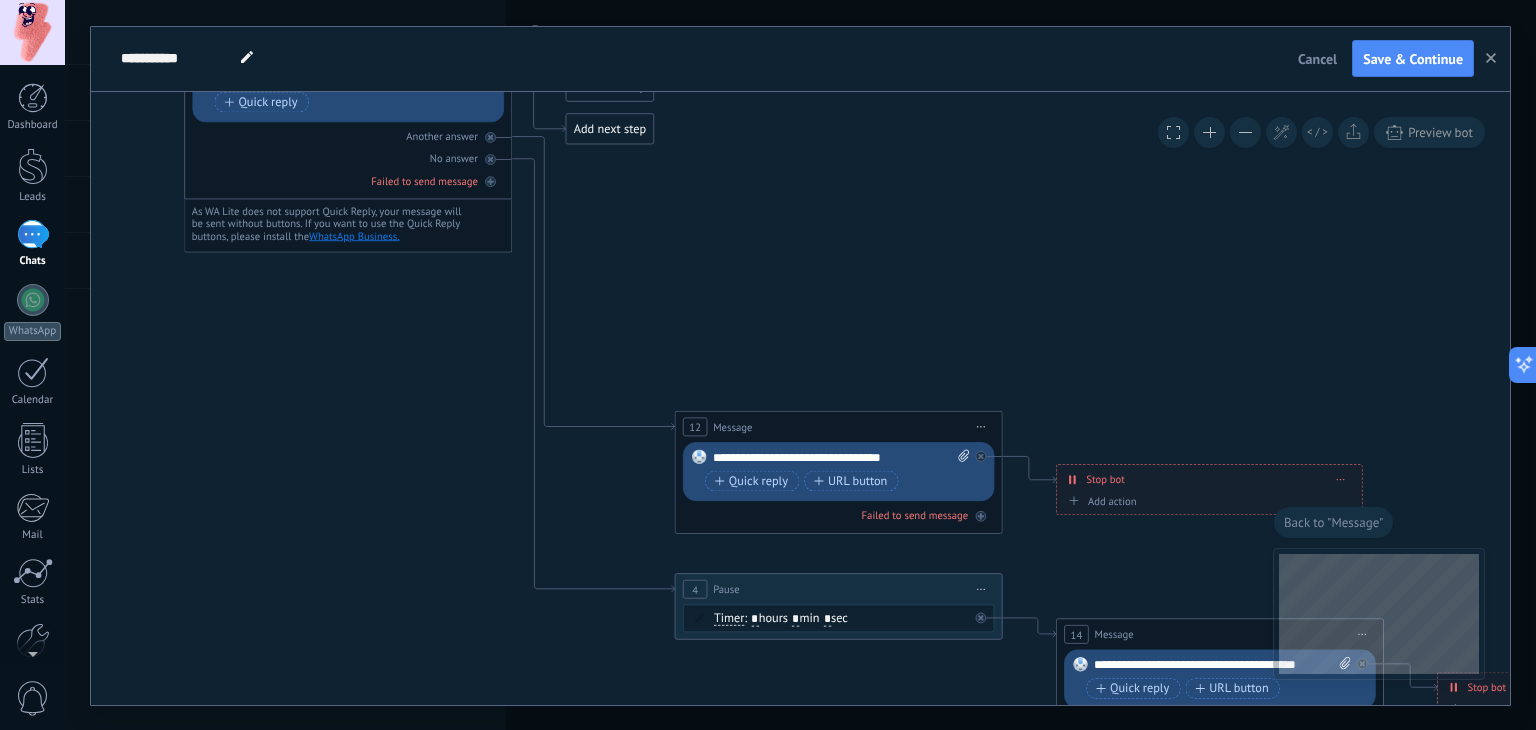 drag, startPoint x: 696, startPoint y: 322, endPoint x: 639, endPoint y: 323, distance: 57.00877 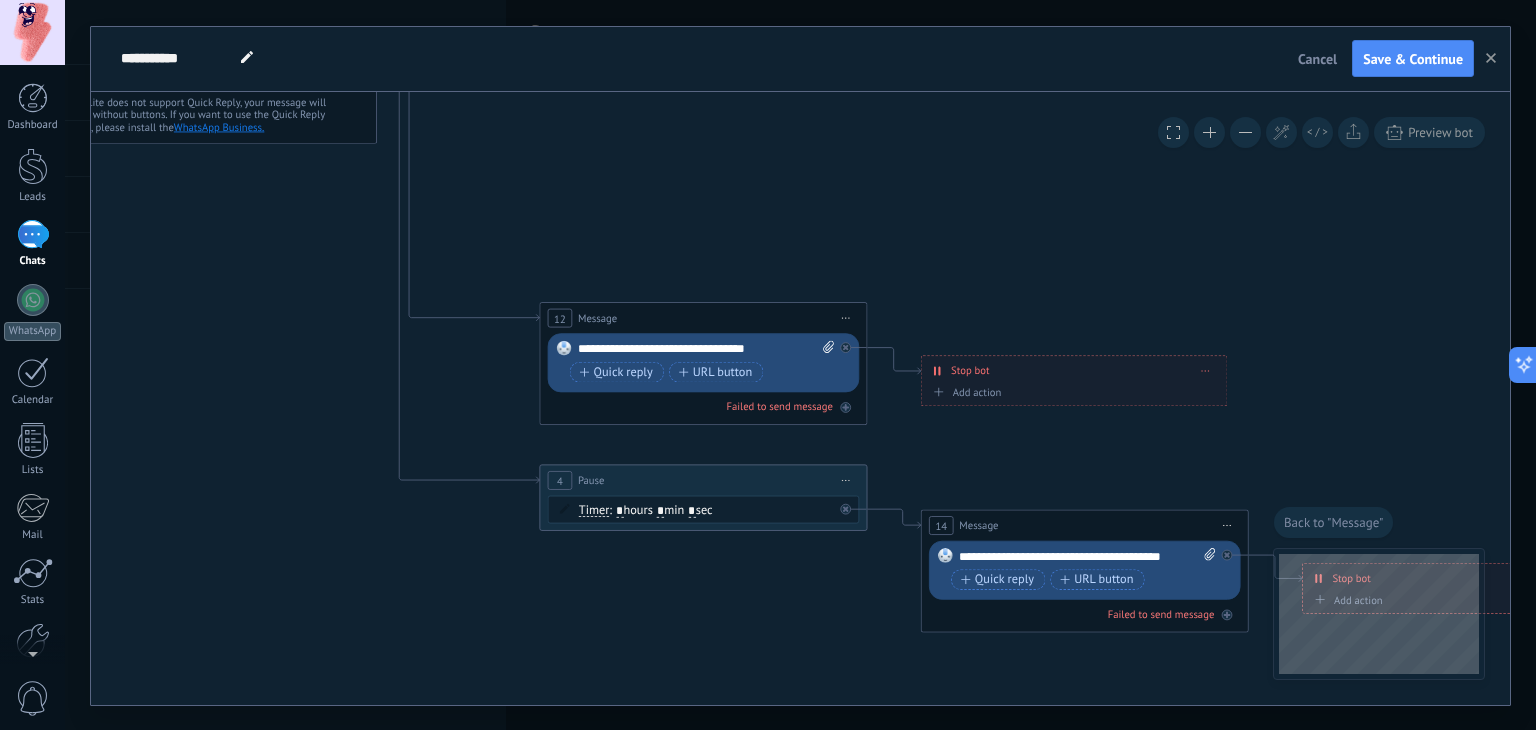 click on "Start preview here
Rename
Duplicate
Delete" at bounding box center (846, 318) 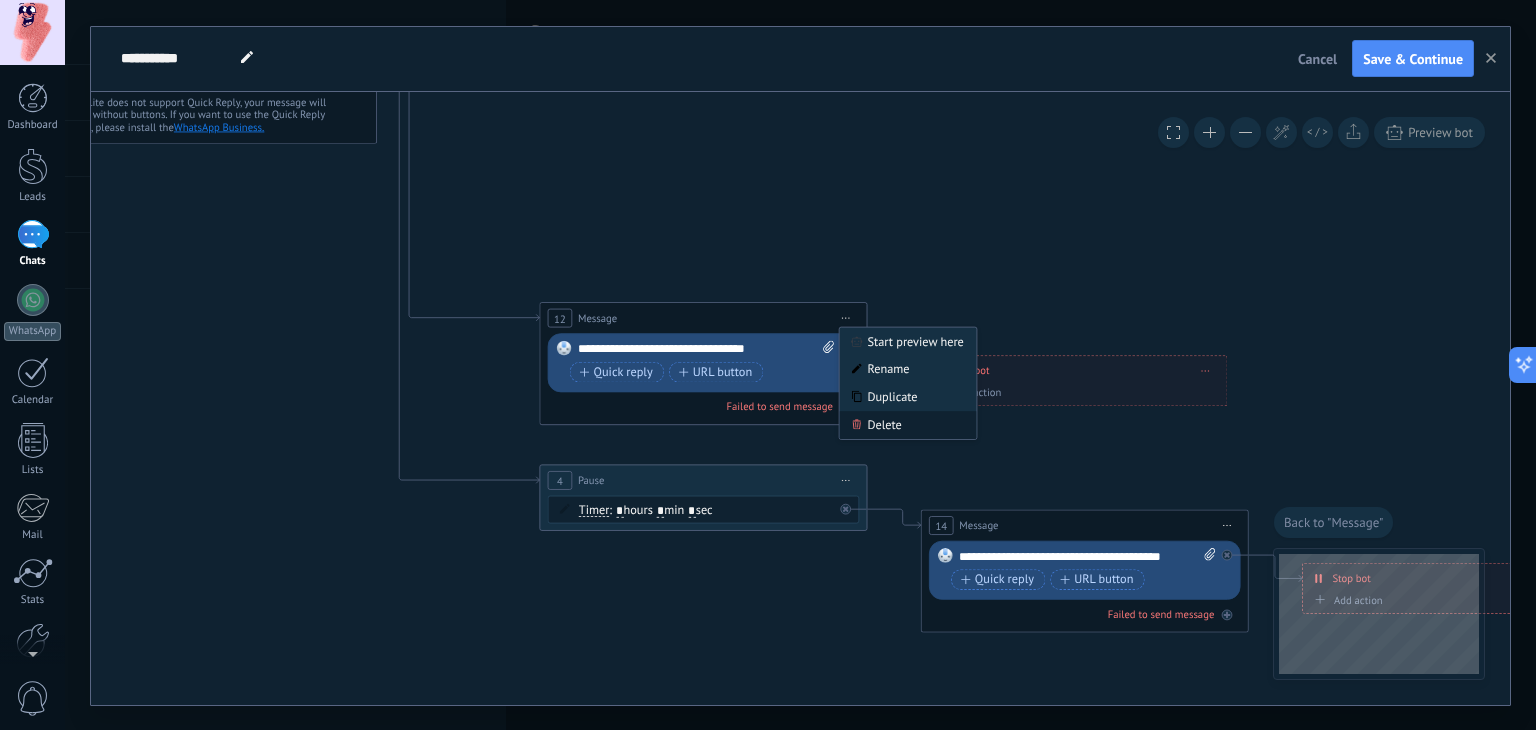click on "Delete" at bounding box center (908, 425) 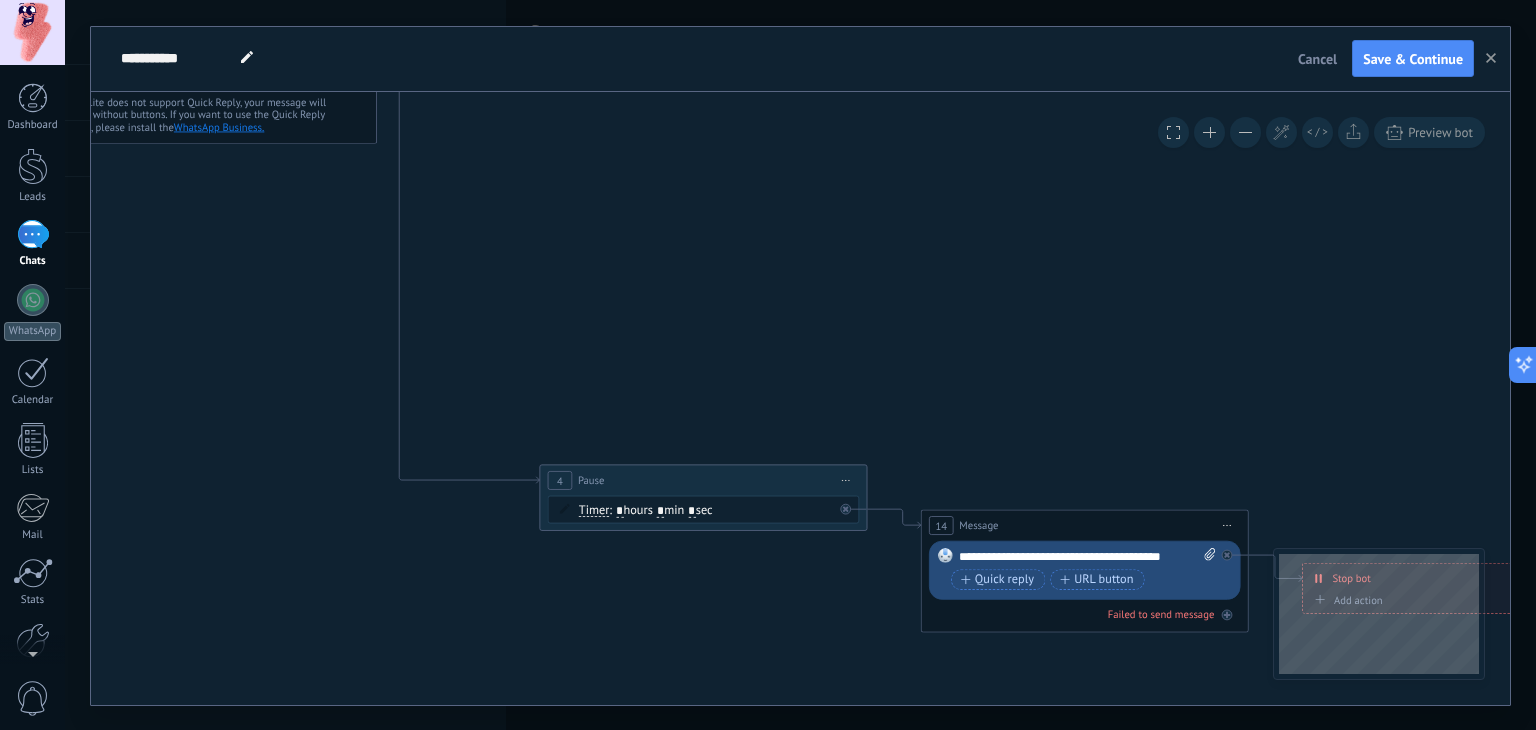 click on "Start preview here
Rename
Duplicate
Delete" at bounding box center [846, 480] 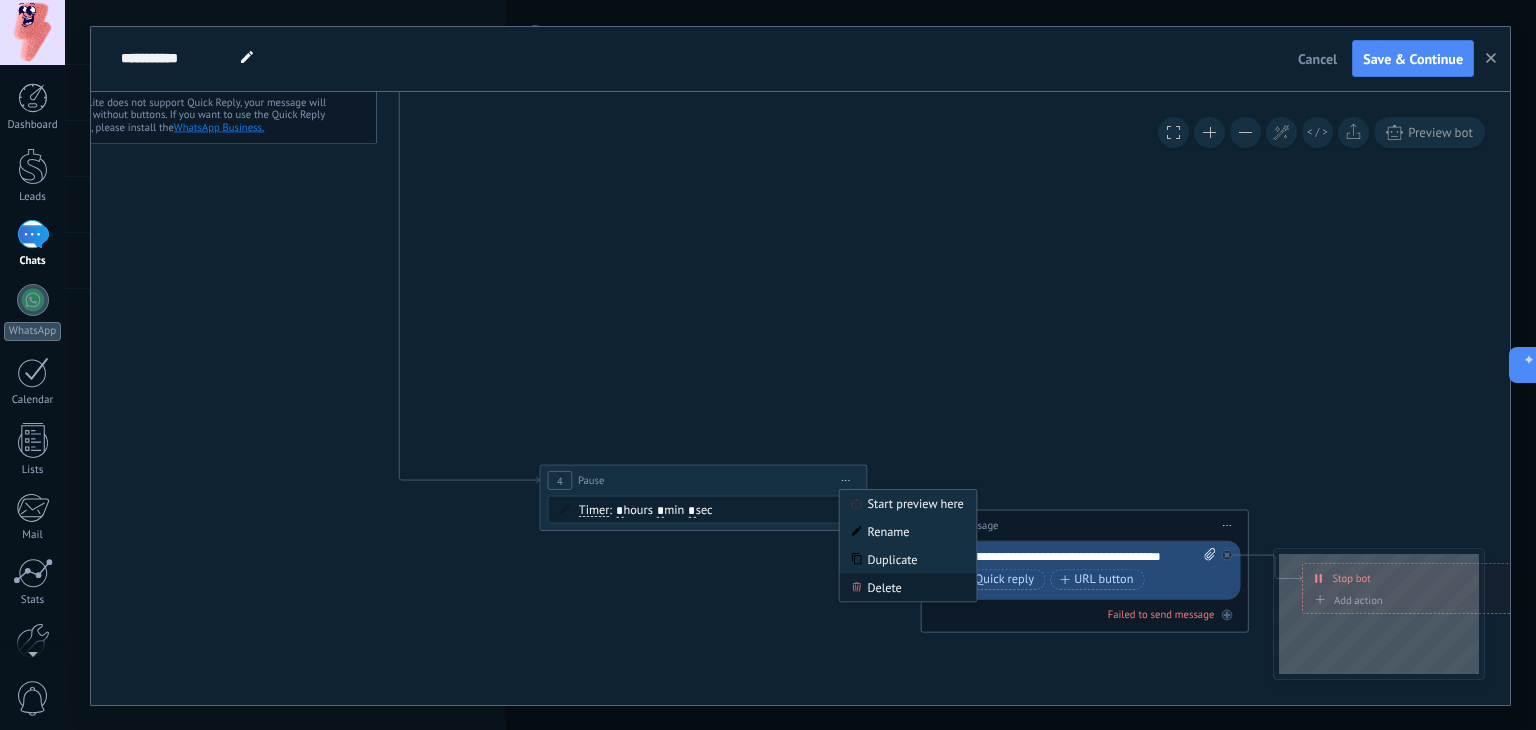 click on "Delete" at bounding box center [908, 587] 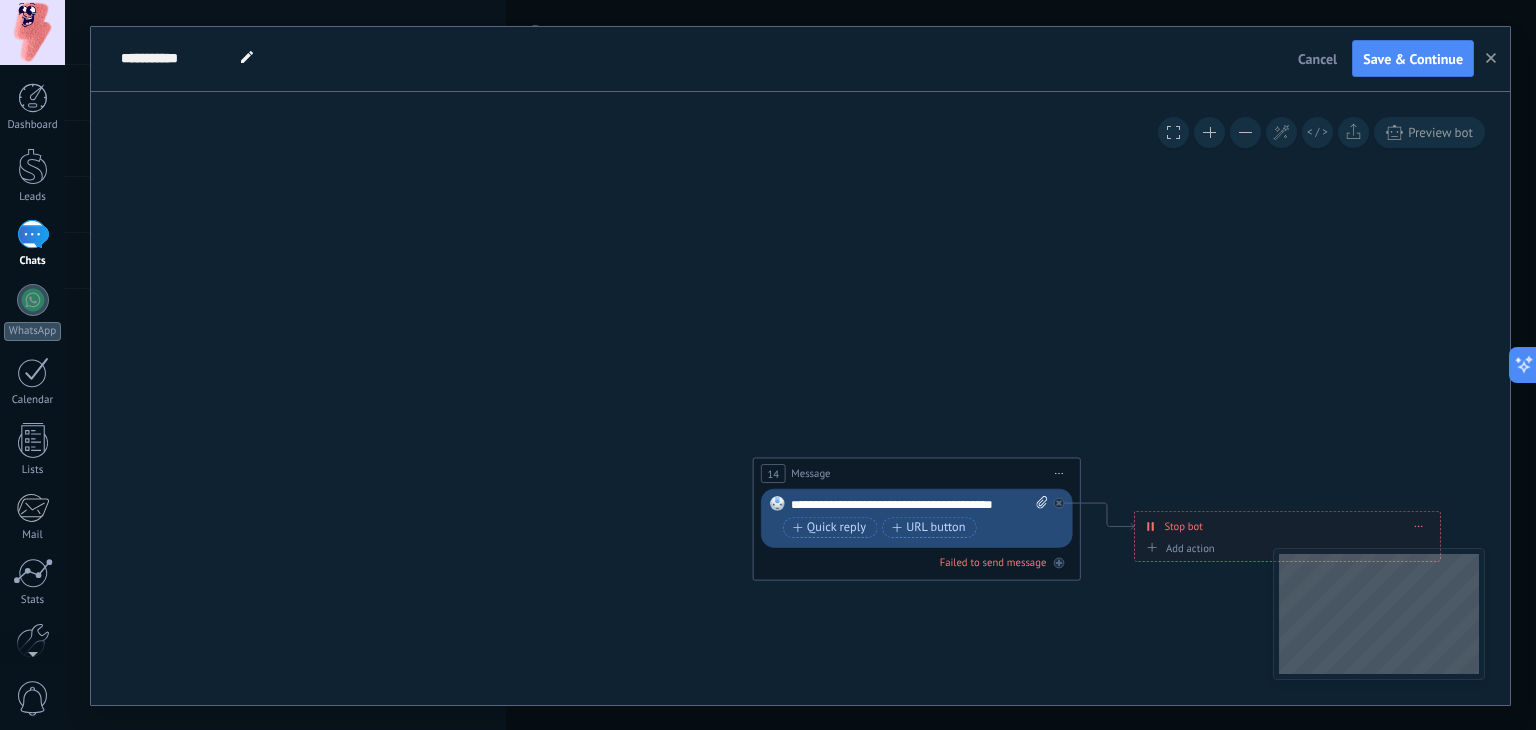 drag, startPoint x: 1036, startPoint y: 446, endPoint x: 852, endPoint y: 395, distance: 190.93716 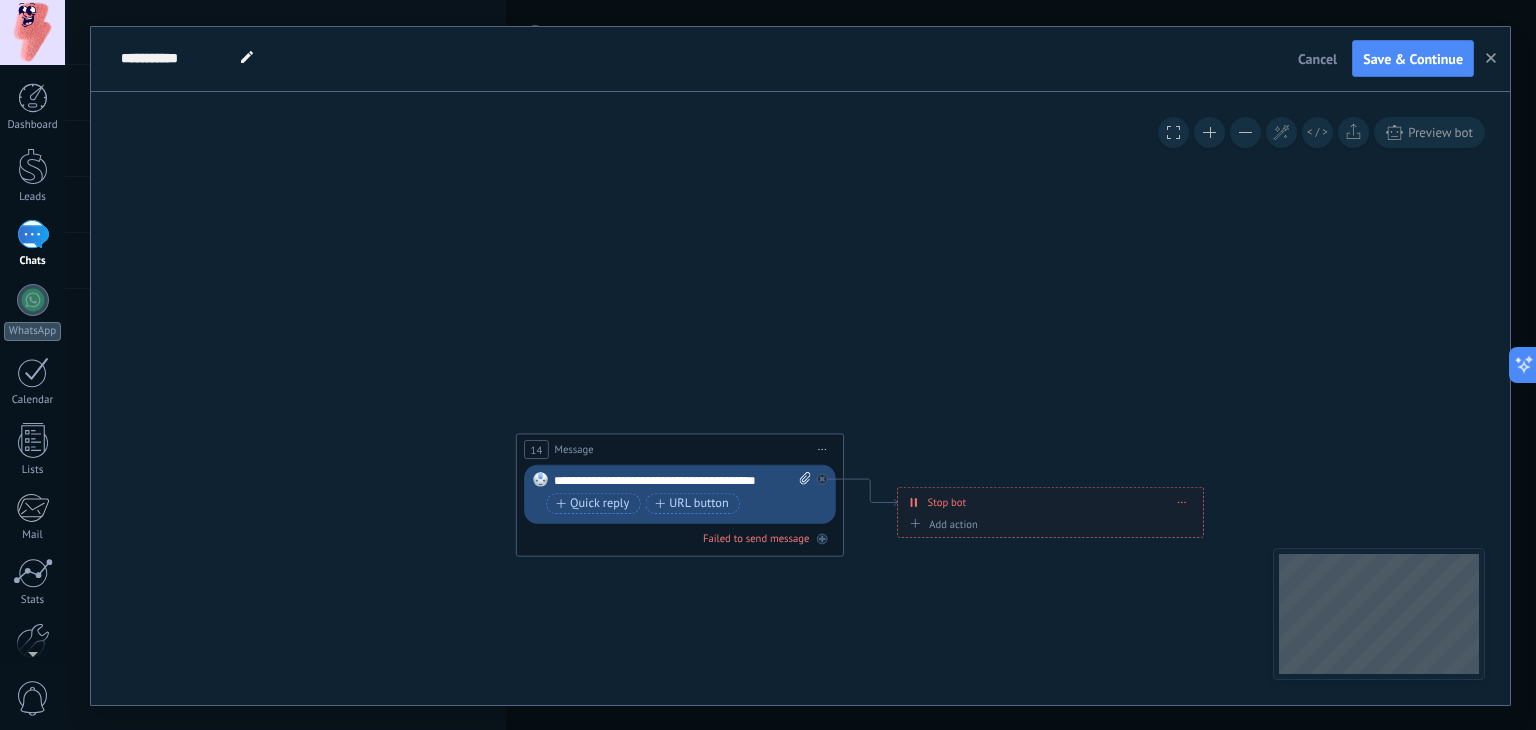 click 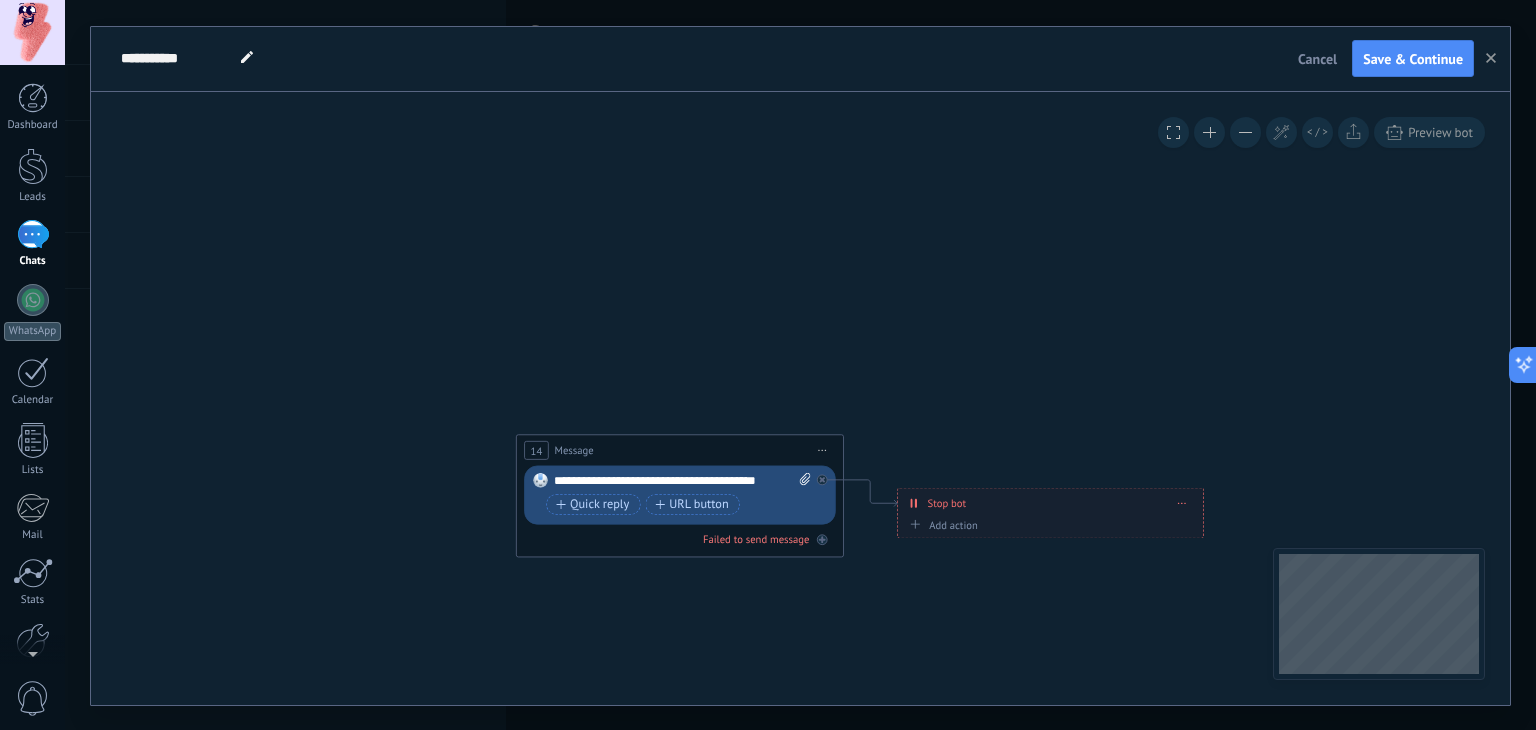 click 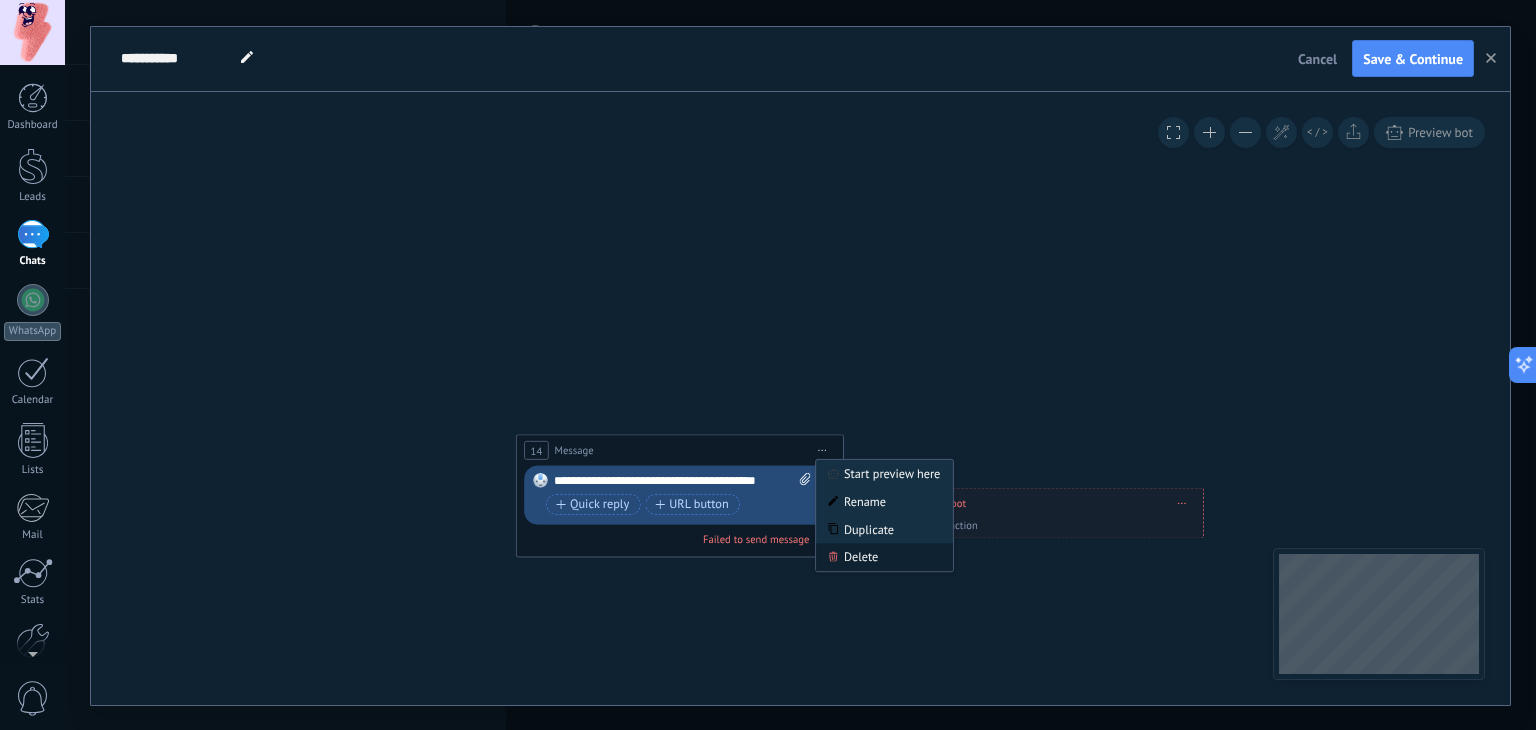 click on "Delete" at bounding box center [884, 557] 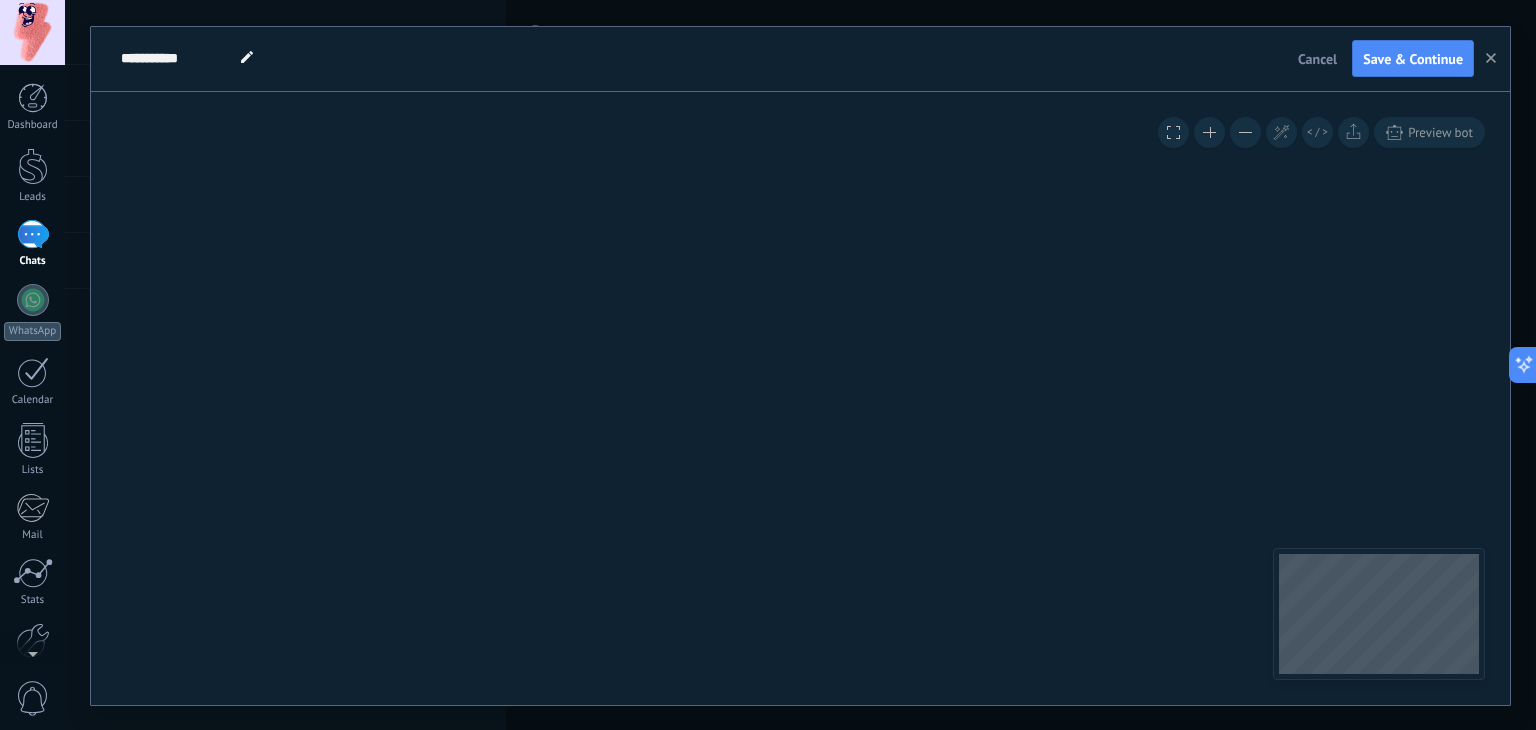 drag, startPoint x: 601, startPoint y: 360, endPoint x: 1031, endPoint y: 501, distance: 452.52734 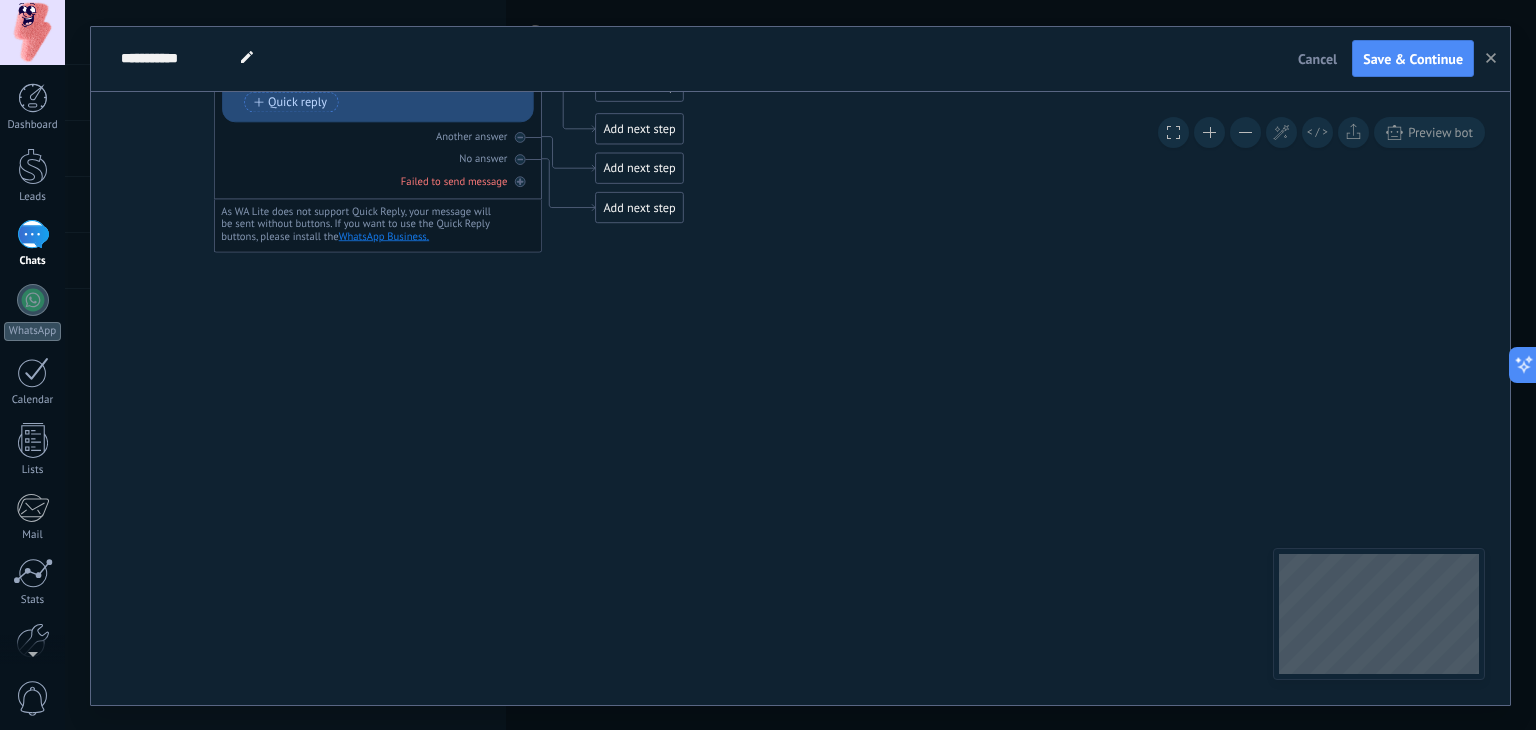 drag, startPoint x: 844, startPoint y: 385, endPoint x: 896, endPoint y: 415, distance: 60.033325 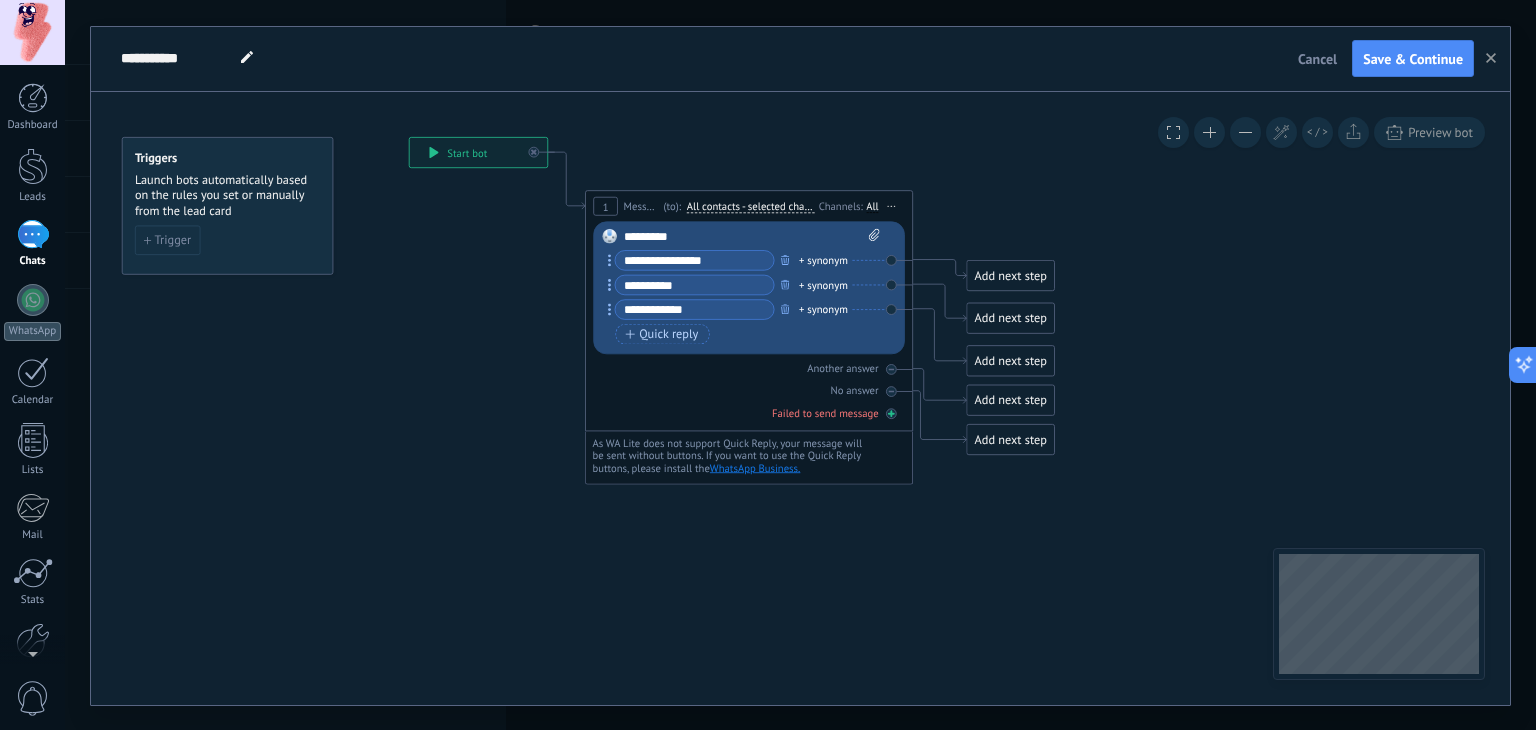 drag, startPoint x: 781, startPoint y: 345, endPoint x: 836, endPoint y: 429, distance: 100.40418 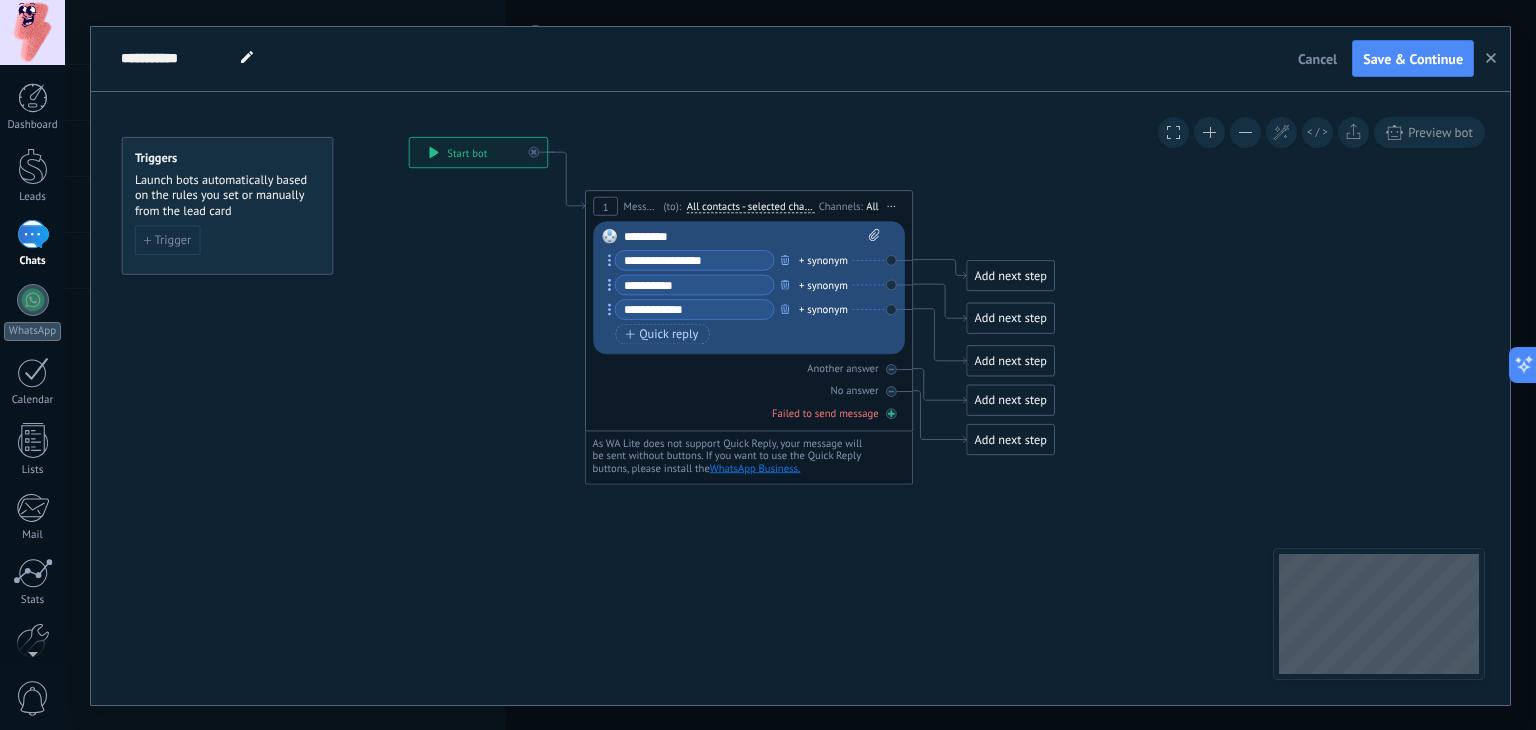 click 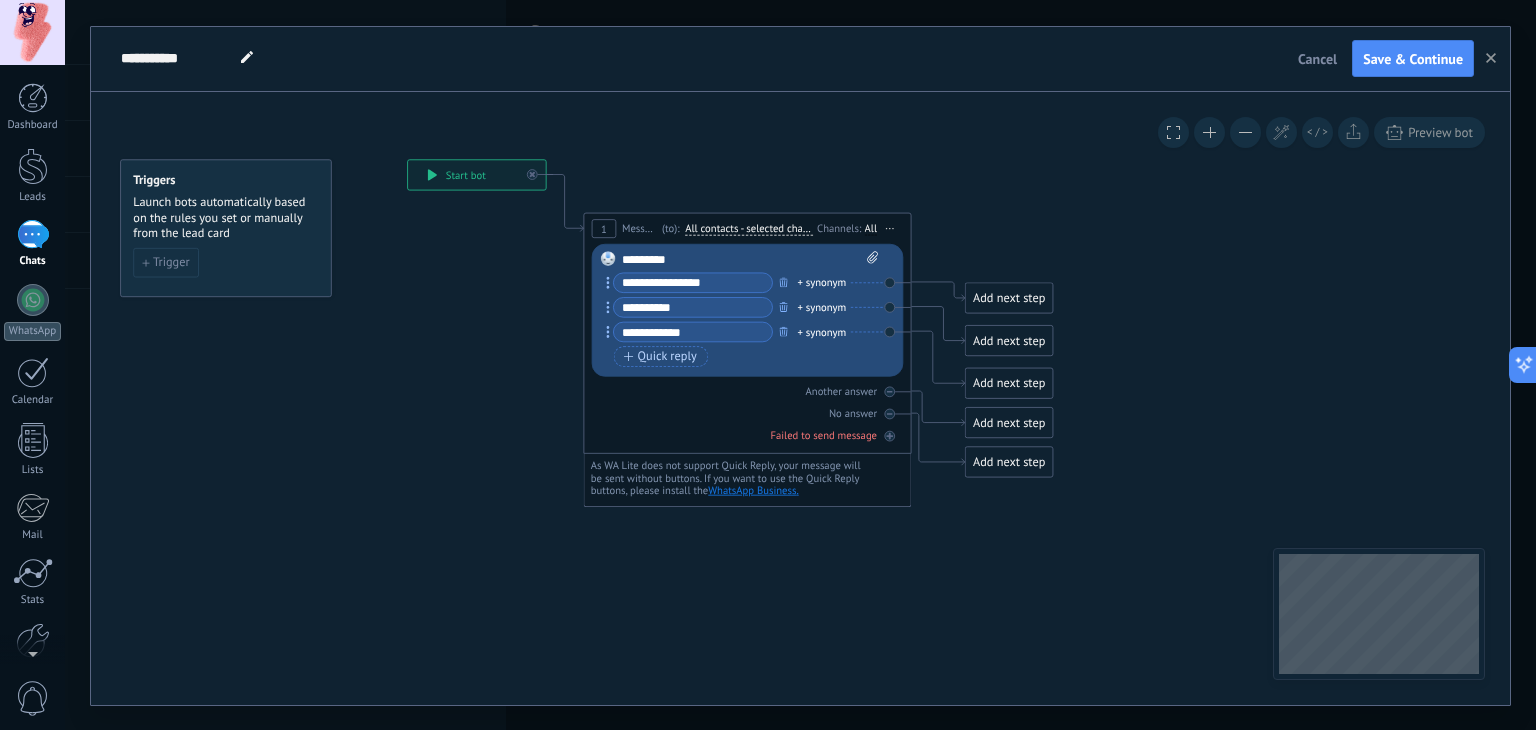 drag, startPoint x: 804, startPoint y: 459, endPoint x: 486, endPoint y: 396, distance: 324.1805 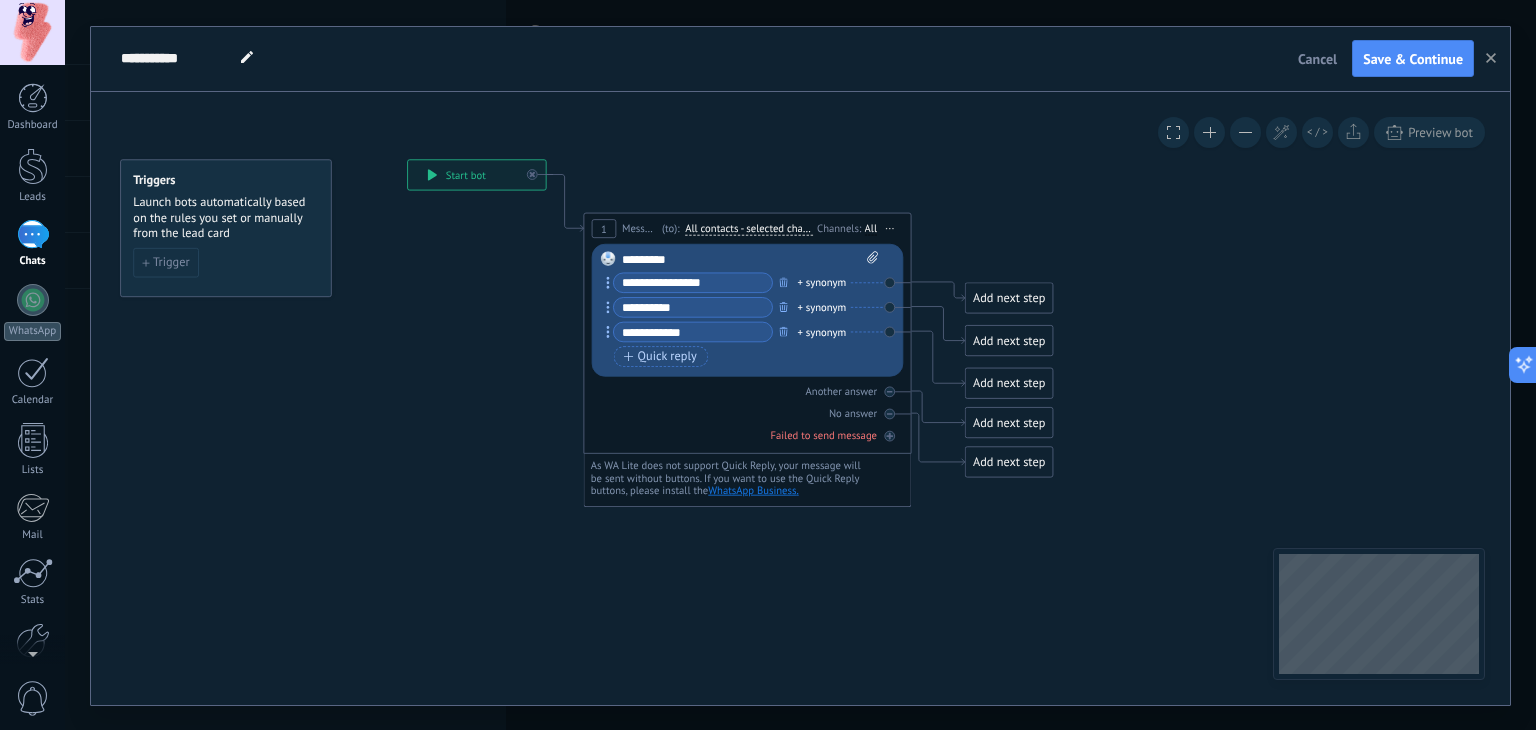 click on "**********" at bounding box center [407, 159] 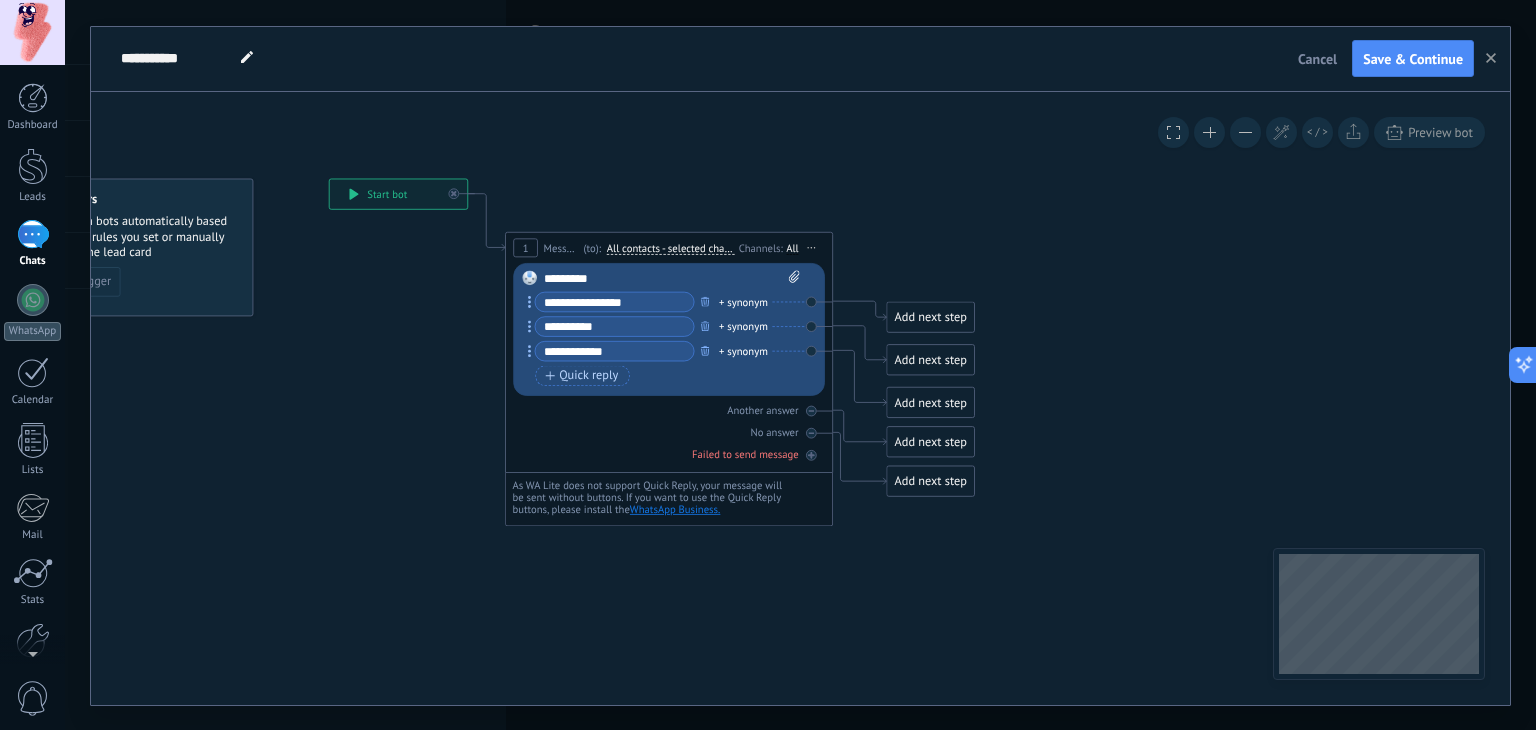 drag, startPoint x: 512, startPoint y: 368, endPoint x: 411, endPoint y: 401, distance: 106.25441 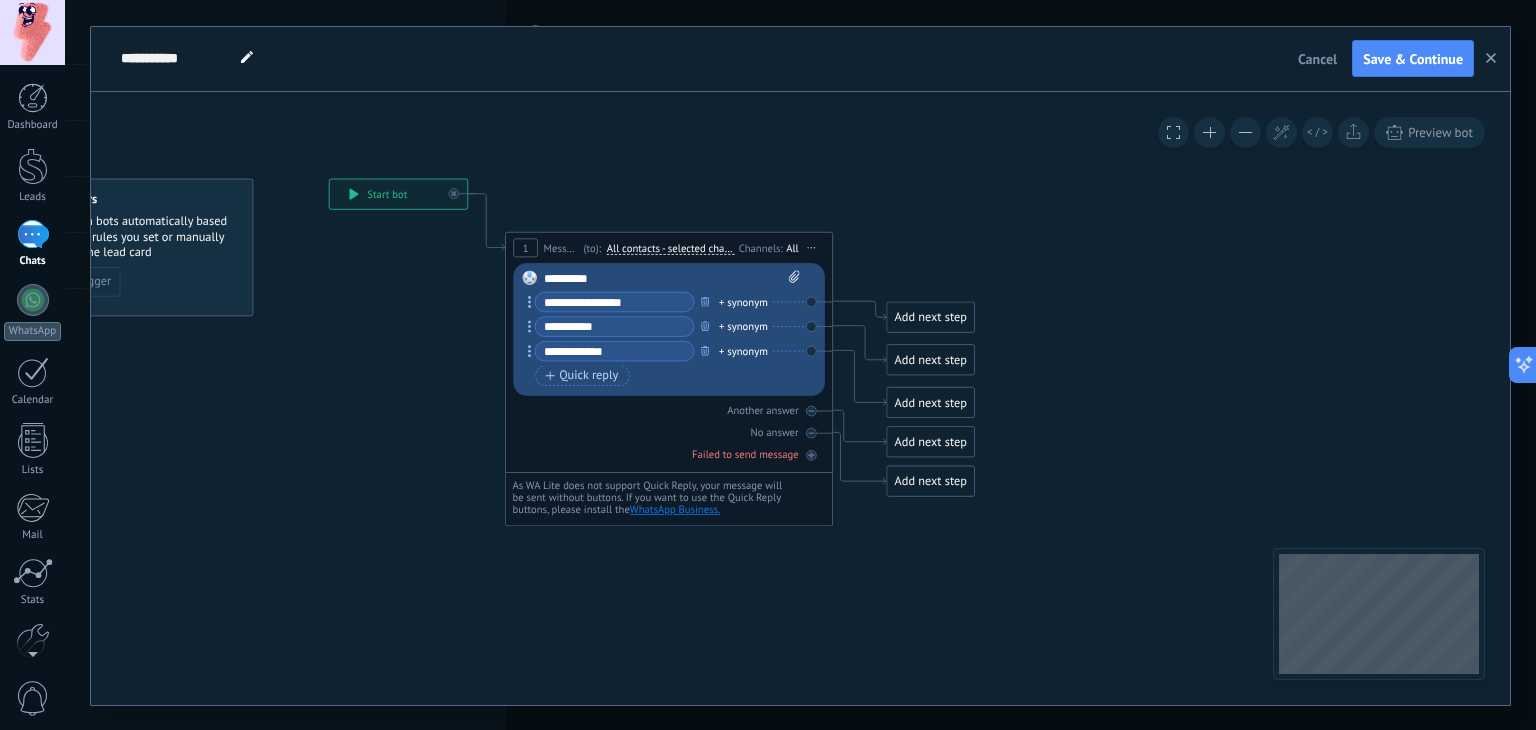 click 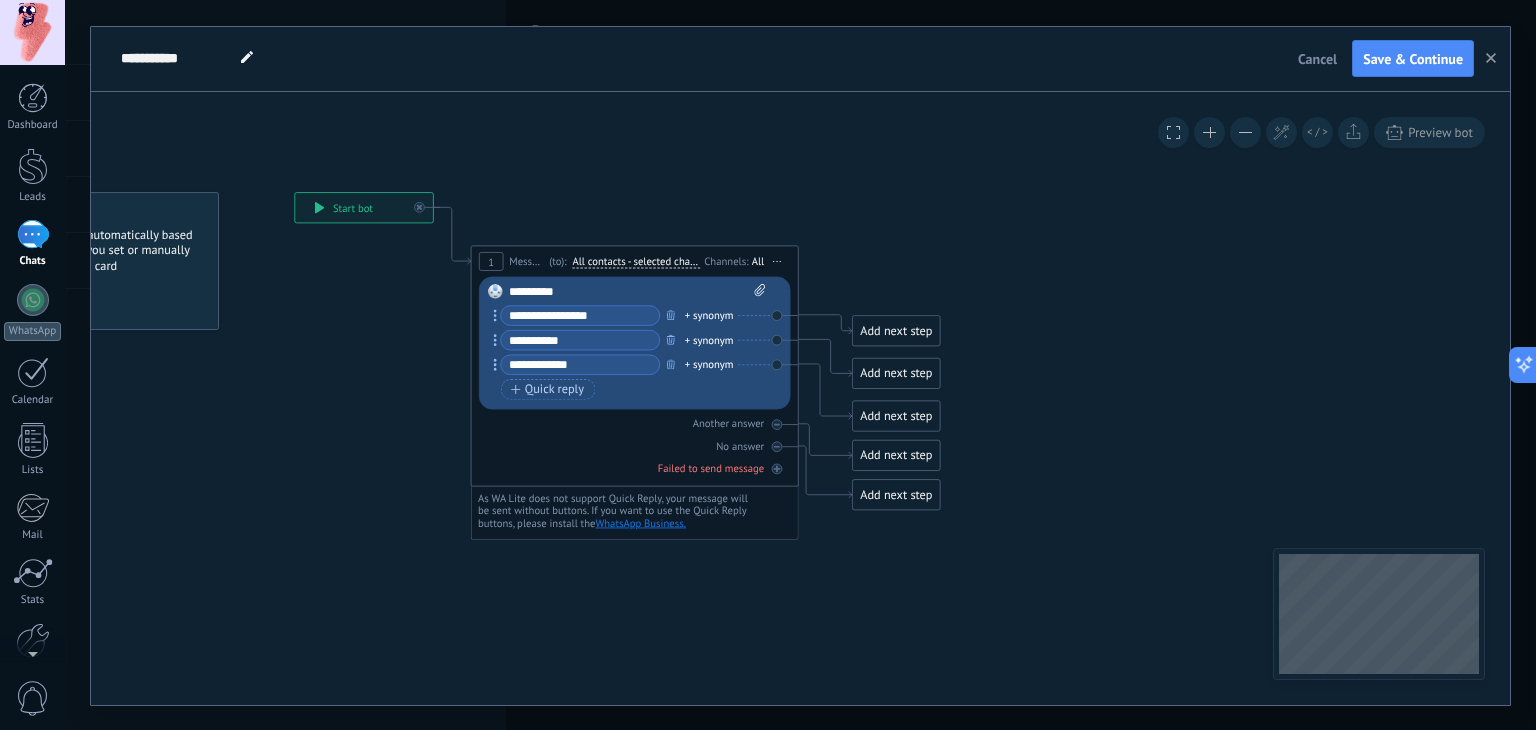 click 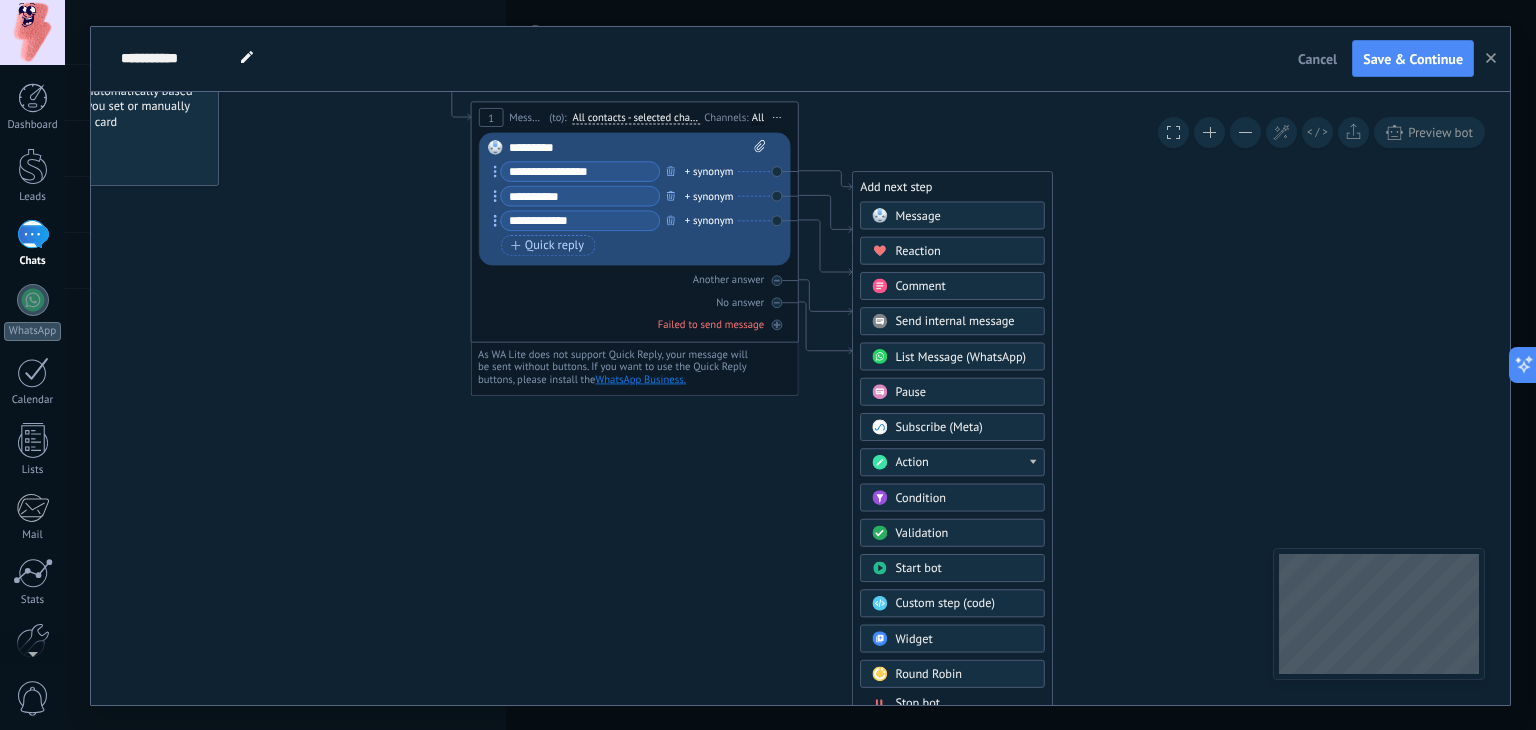 click 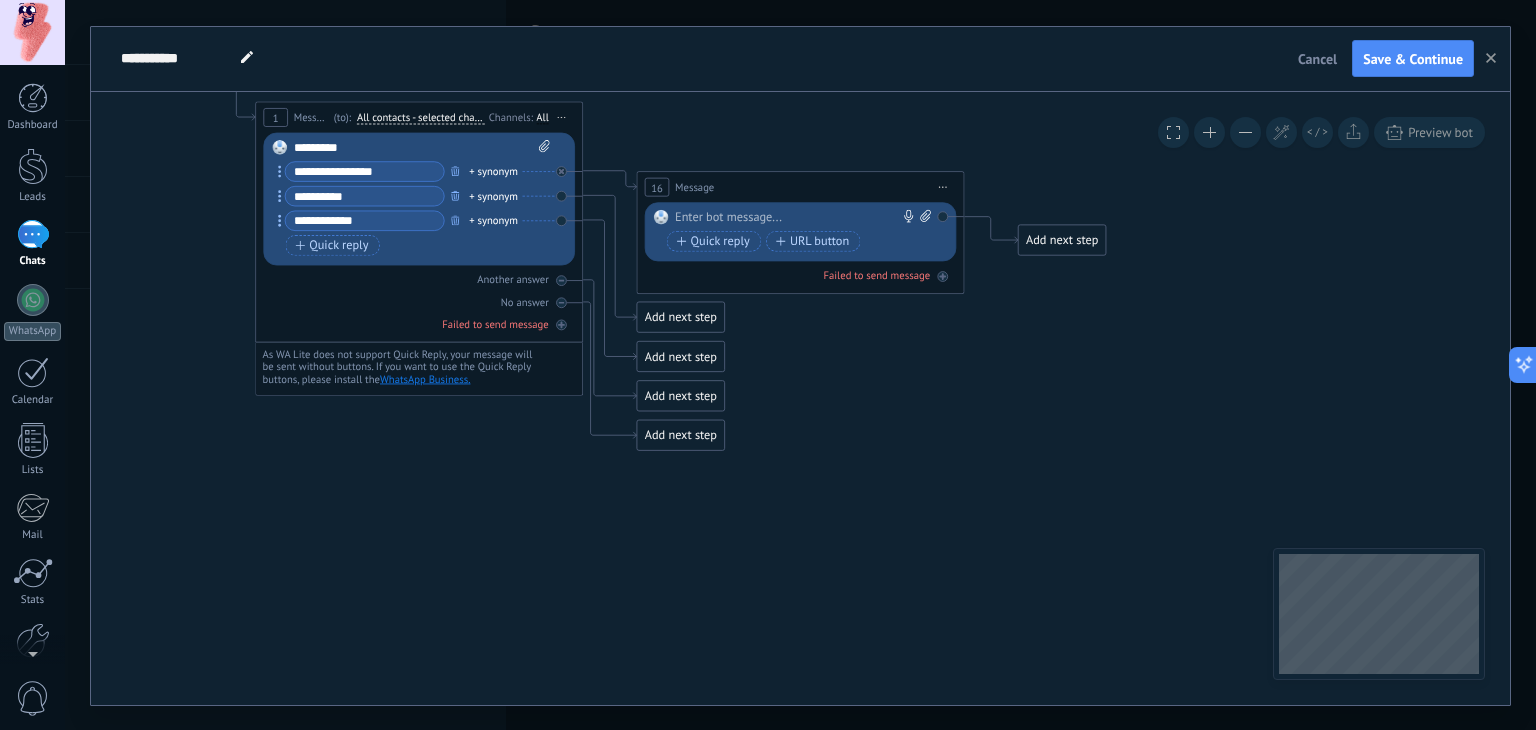 click at bounding box center [797, 217] 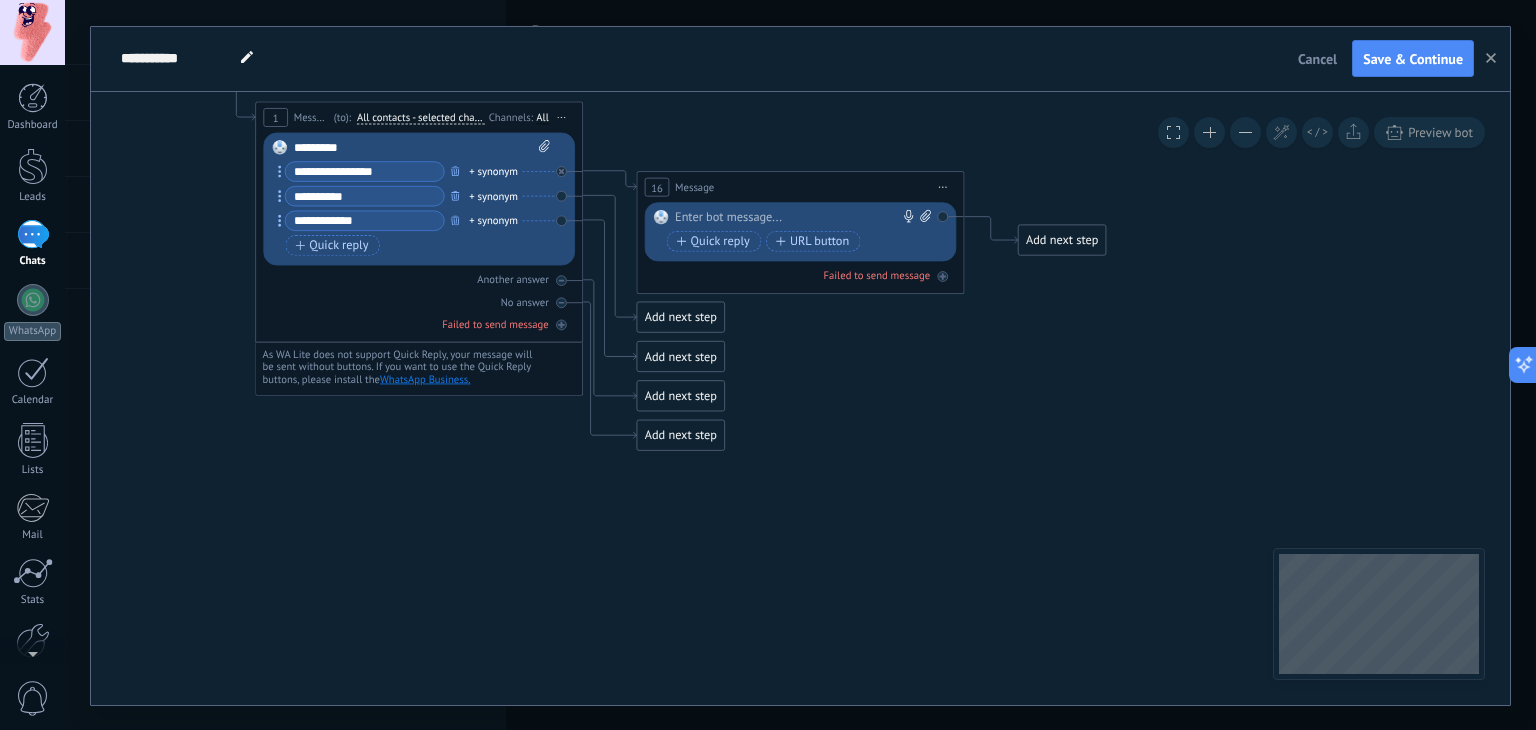 type 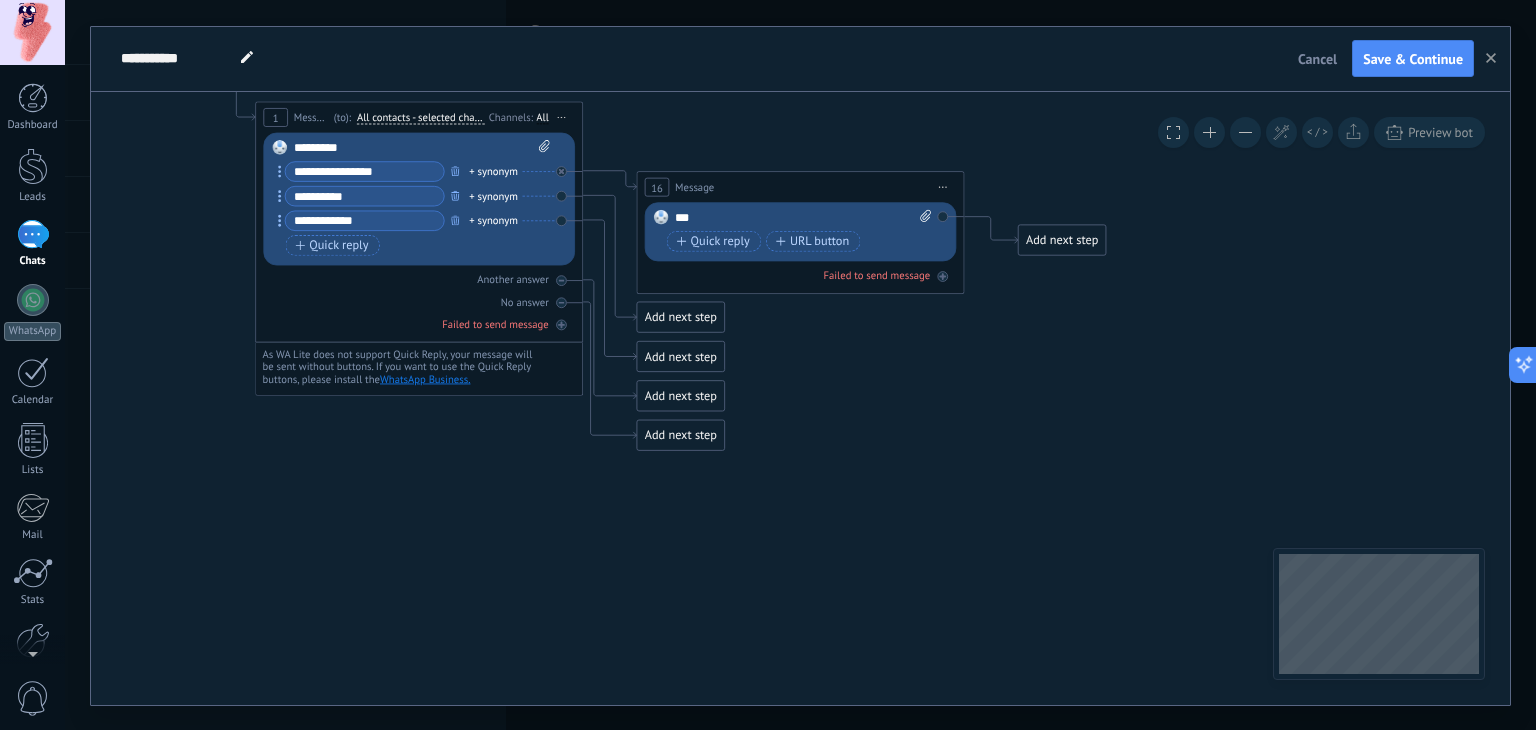 click 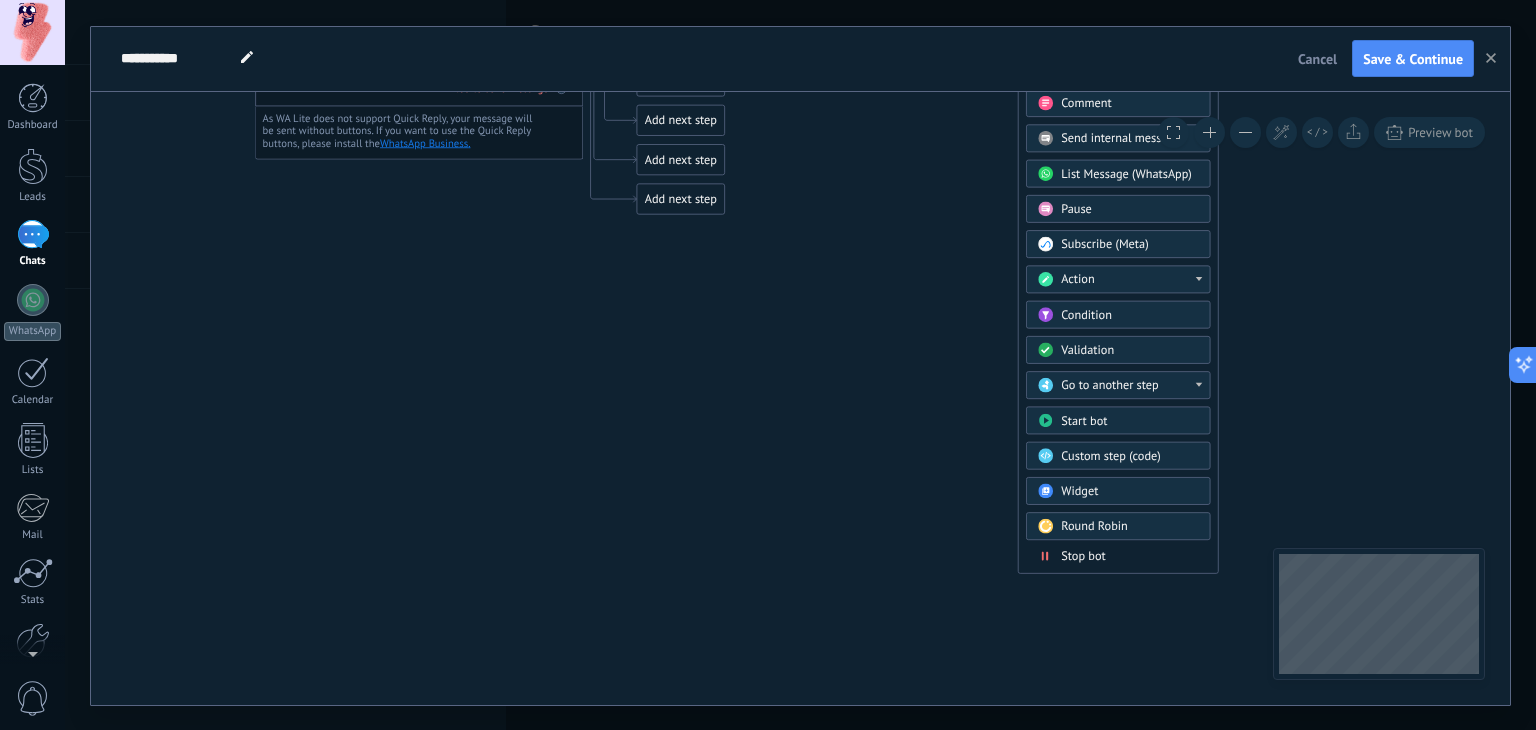 click on "Stop bot" at bounding box center [1083, 556] 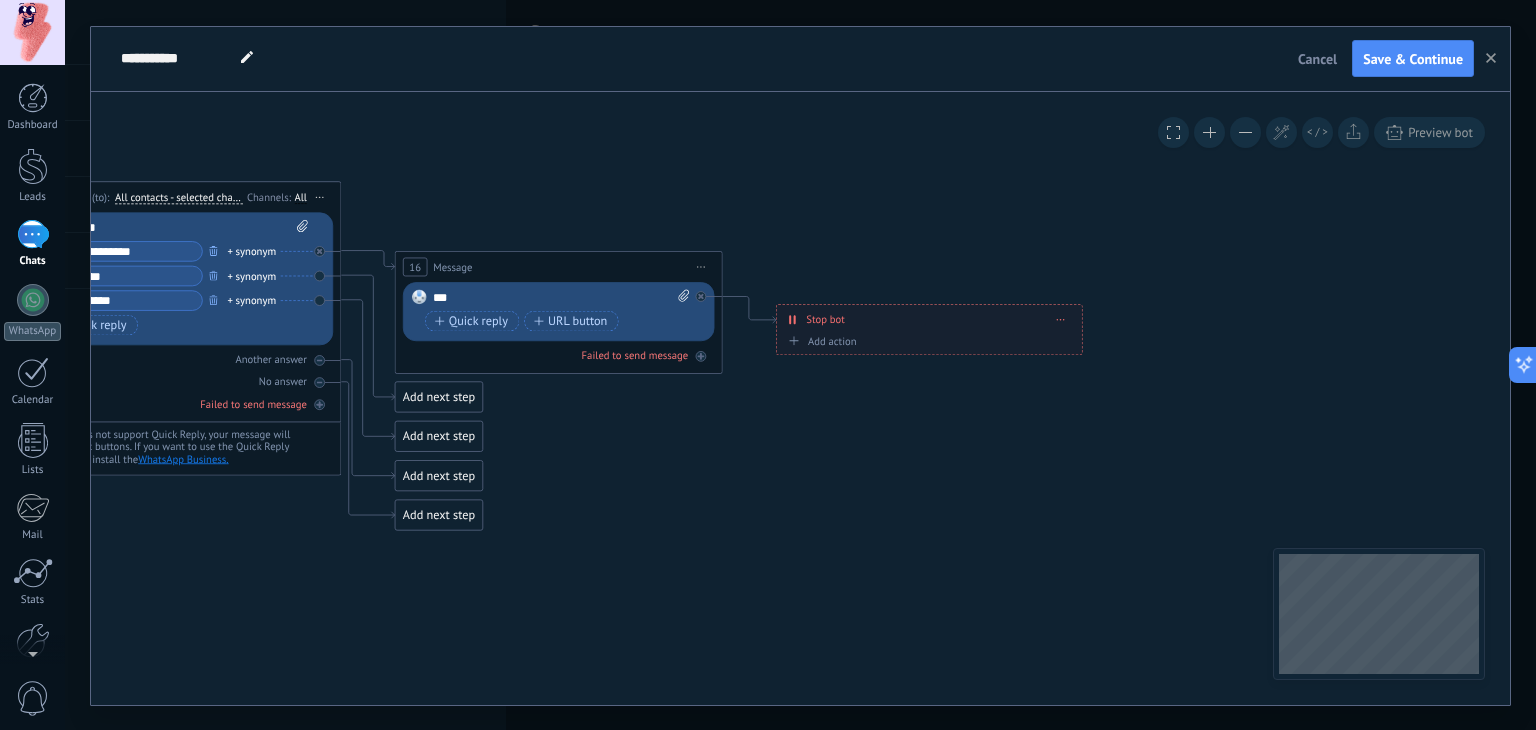drag, startPoint x: 607, startPoint y: 393, endPoint x: 803, endPoint y: 436, distance: 200.6614 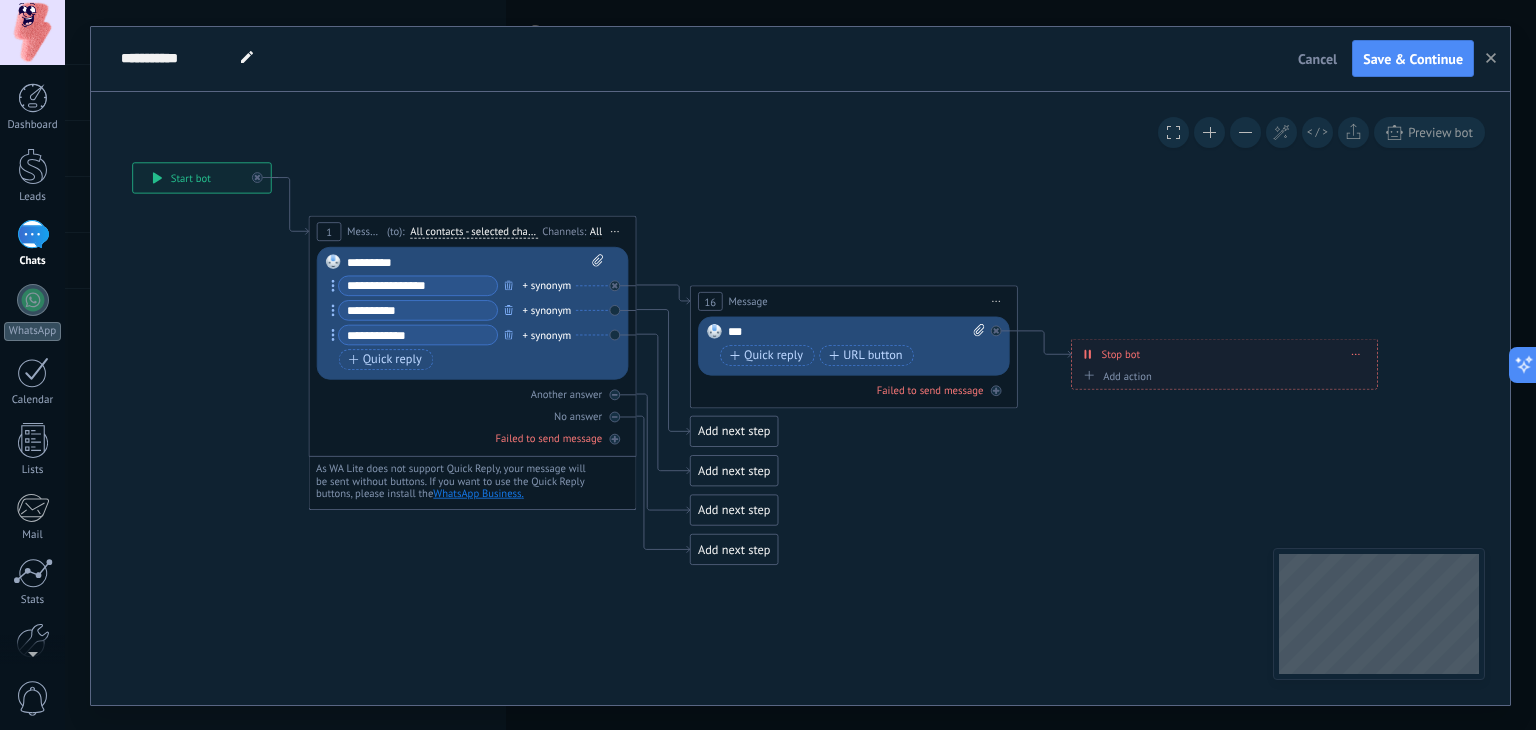 drag, startPoint x: 667, startPoint y: 440, endPoint x: 904, endPoint y: 462, distance: 238.0189 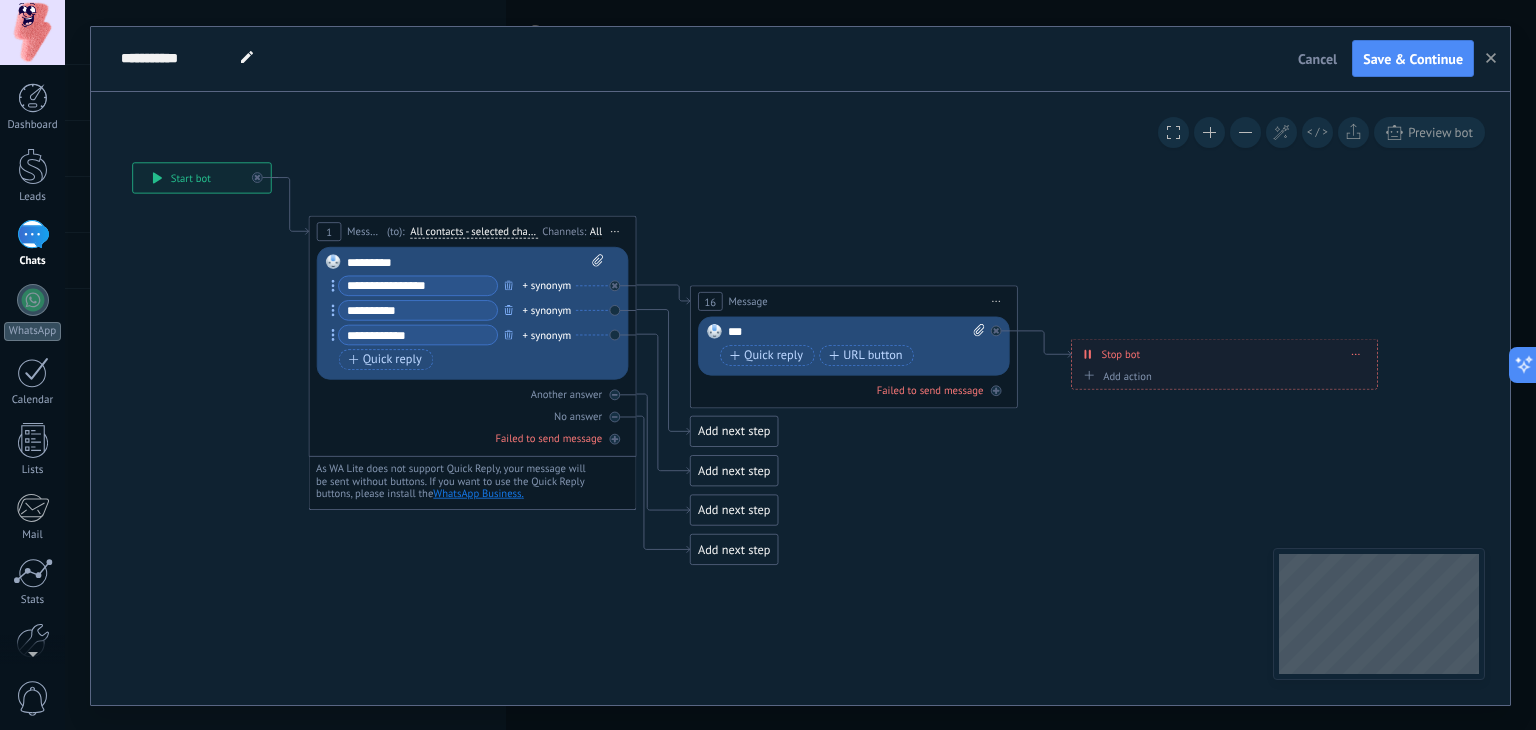 click 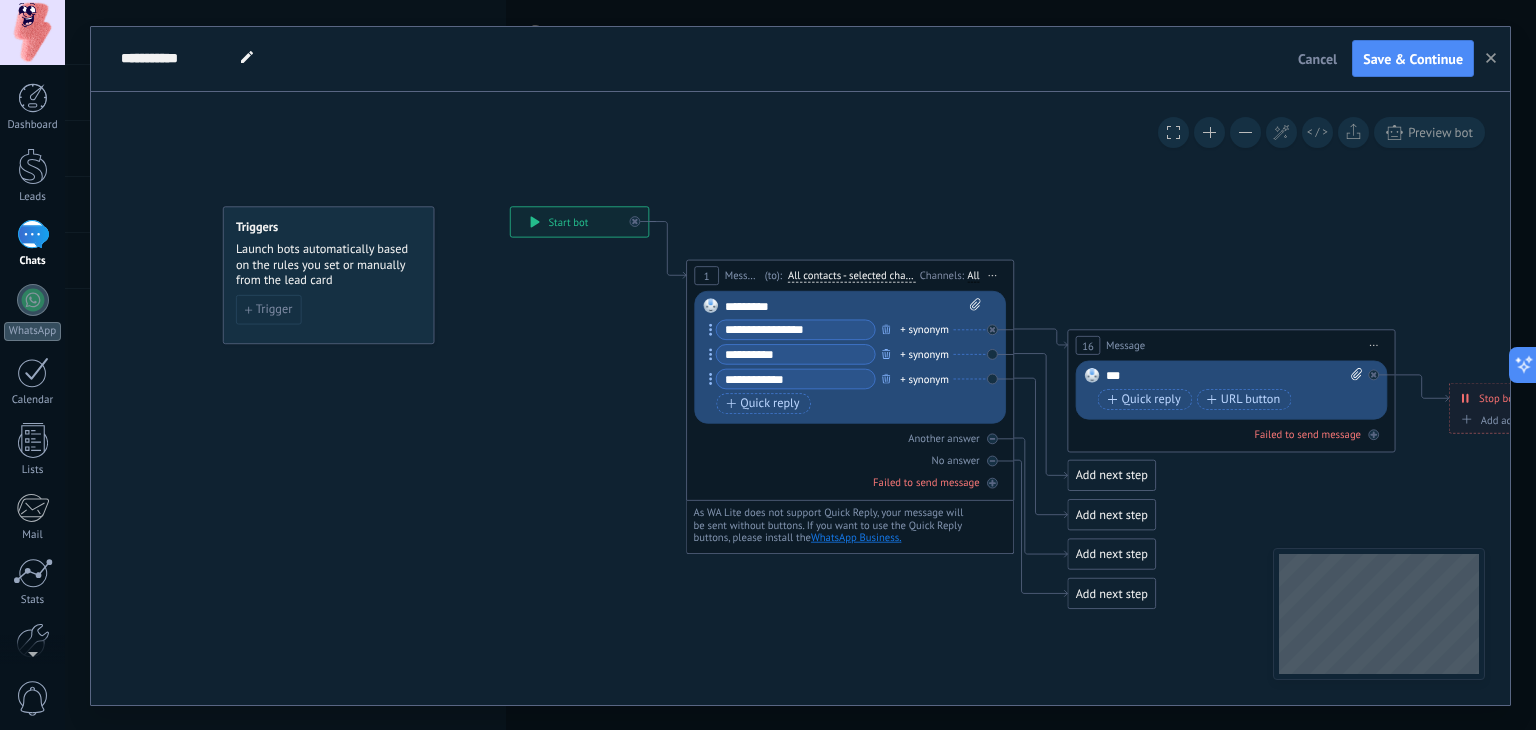 drag, startPoint x: 234, startPoint y: 377, endPoint x: 524, endPoint y: 417, distance: 292.74564 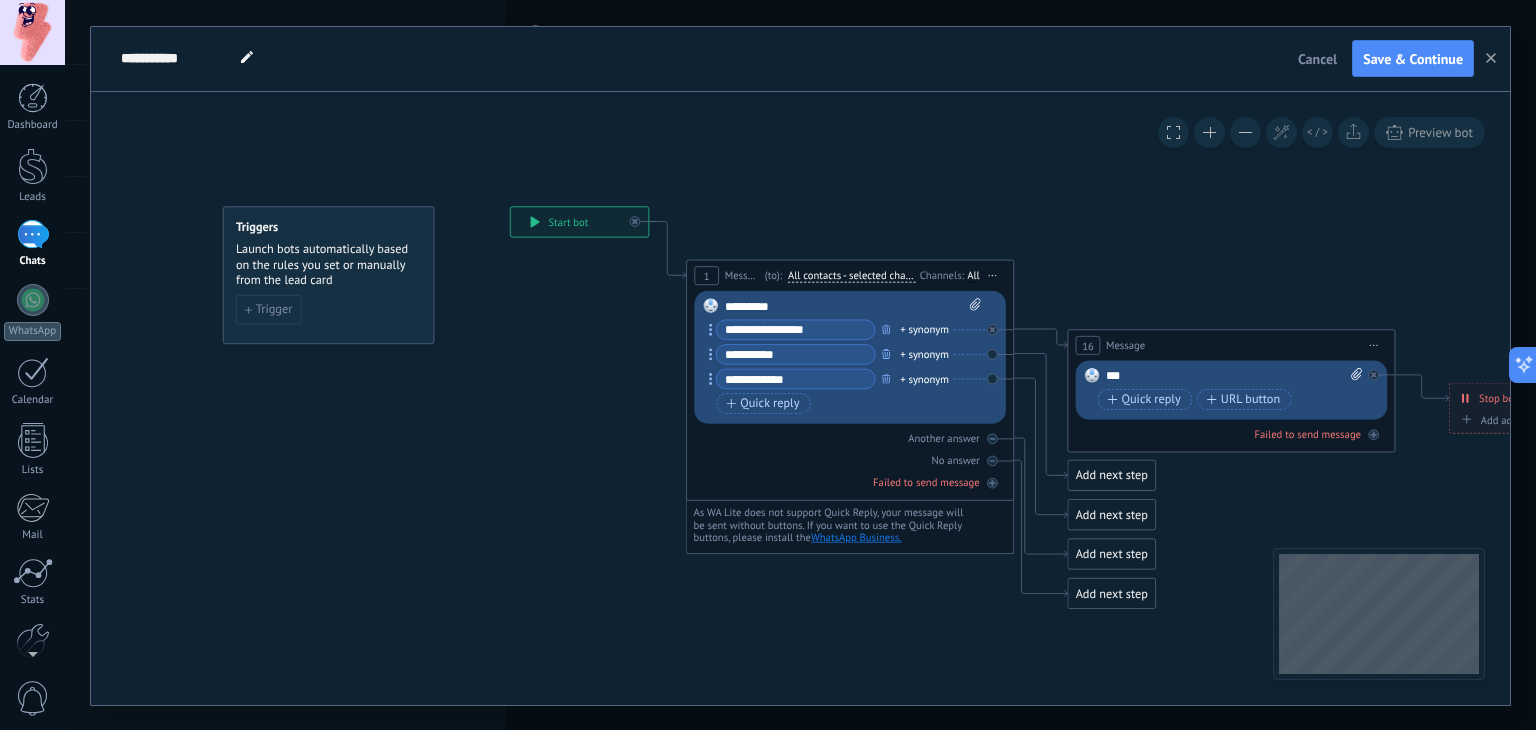 click 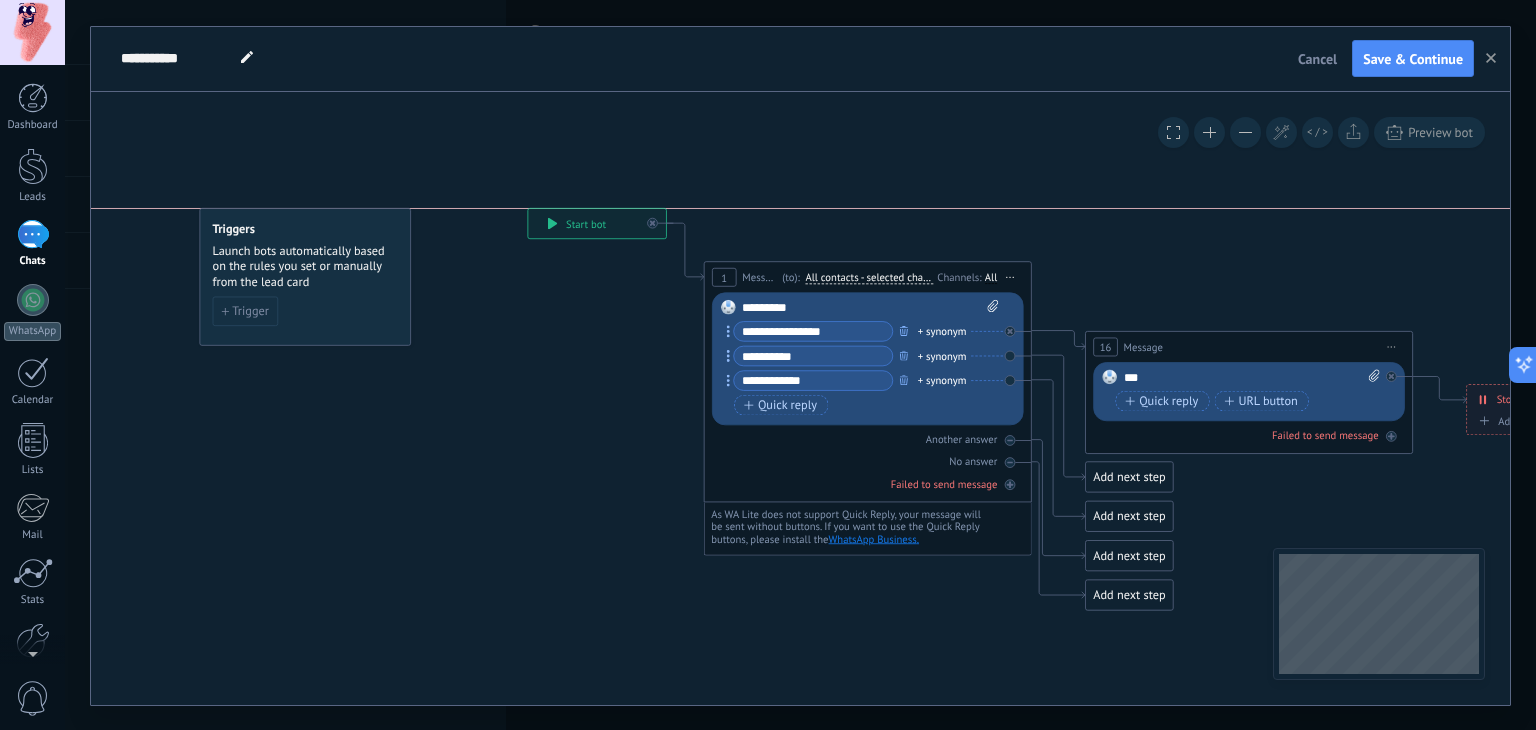 drag, startPoint x: 313, startPoint y: 260, endPoint x: 338, endPoint y: 278, distance: 30.805843 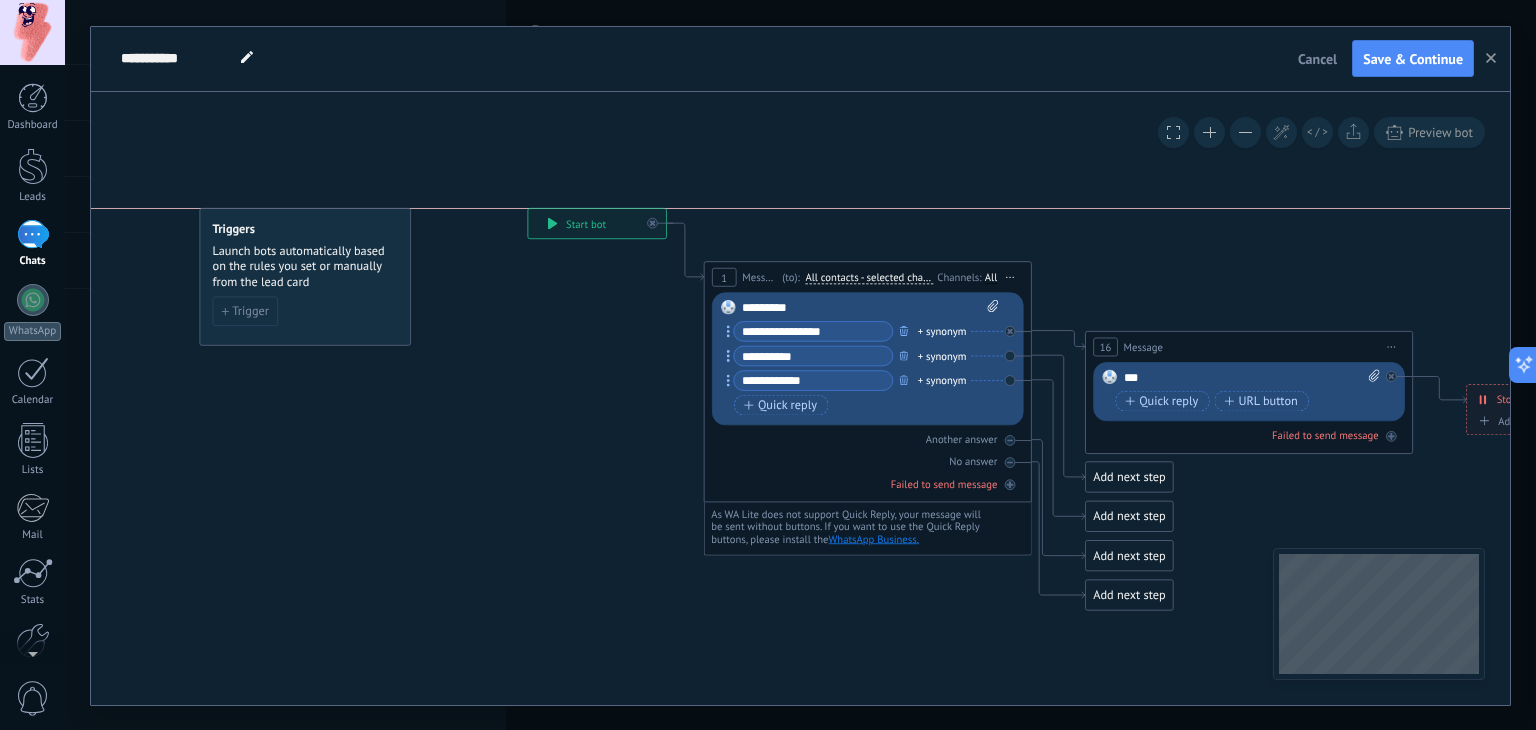 click on "Launch bots automatically based on the rules you set or manually from the lead card" at bounding box center [306, 266] 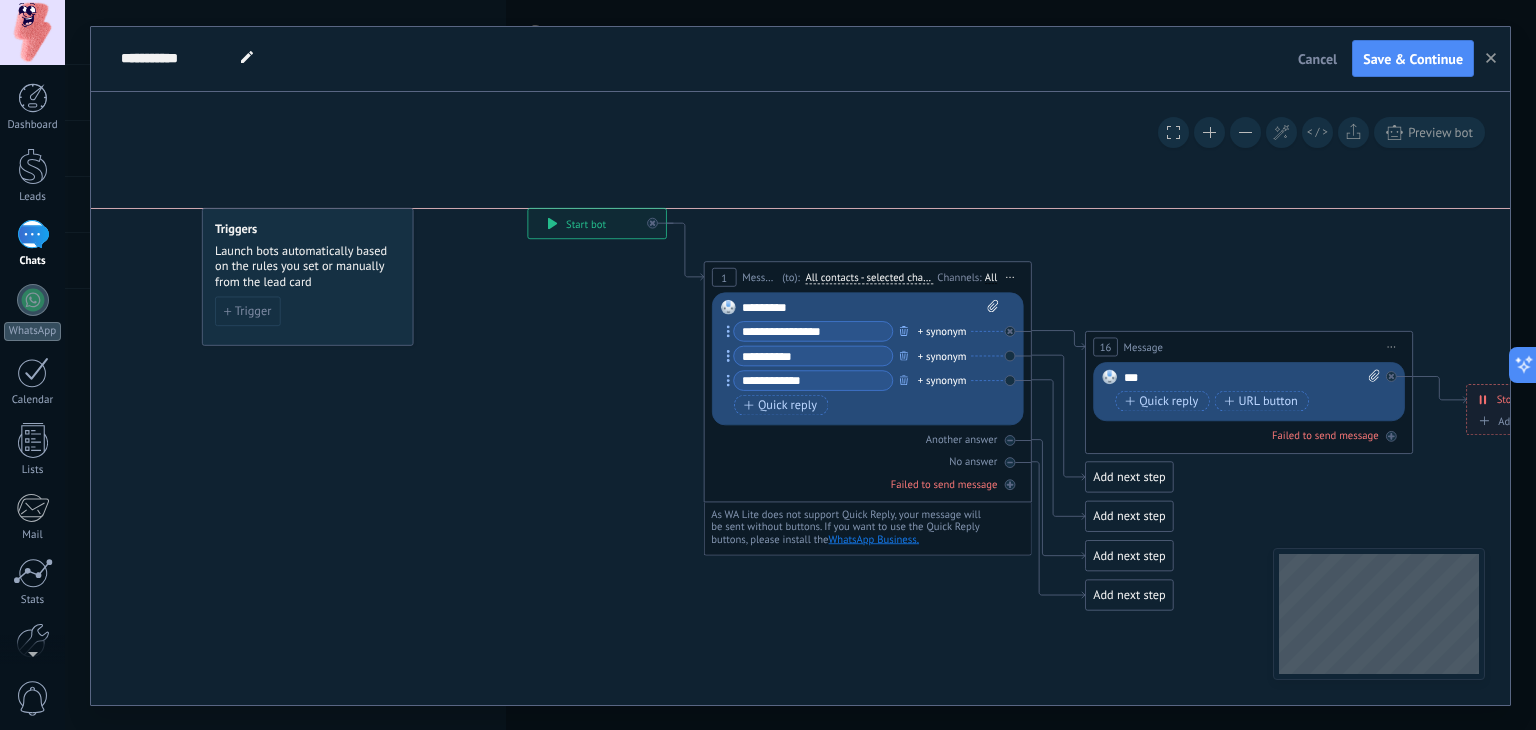 drag, startPoint x: 312, startPoint y: 297, endPoint x: 345, endPoint y: 305, distance: 33.955853 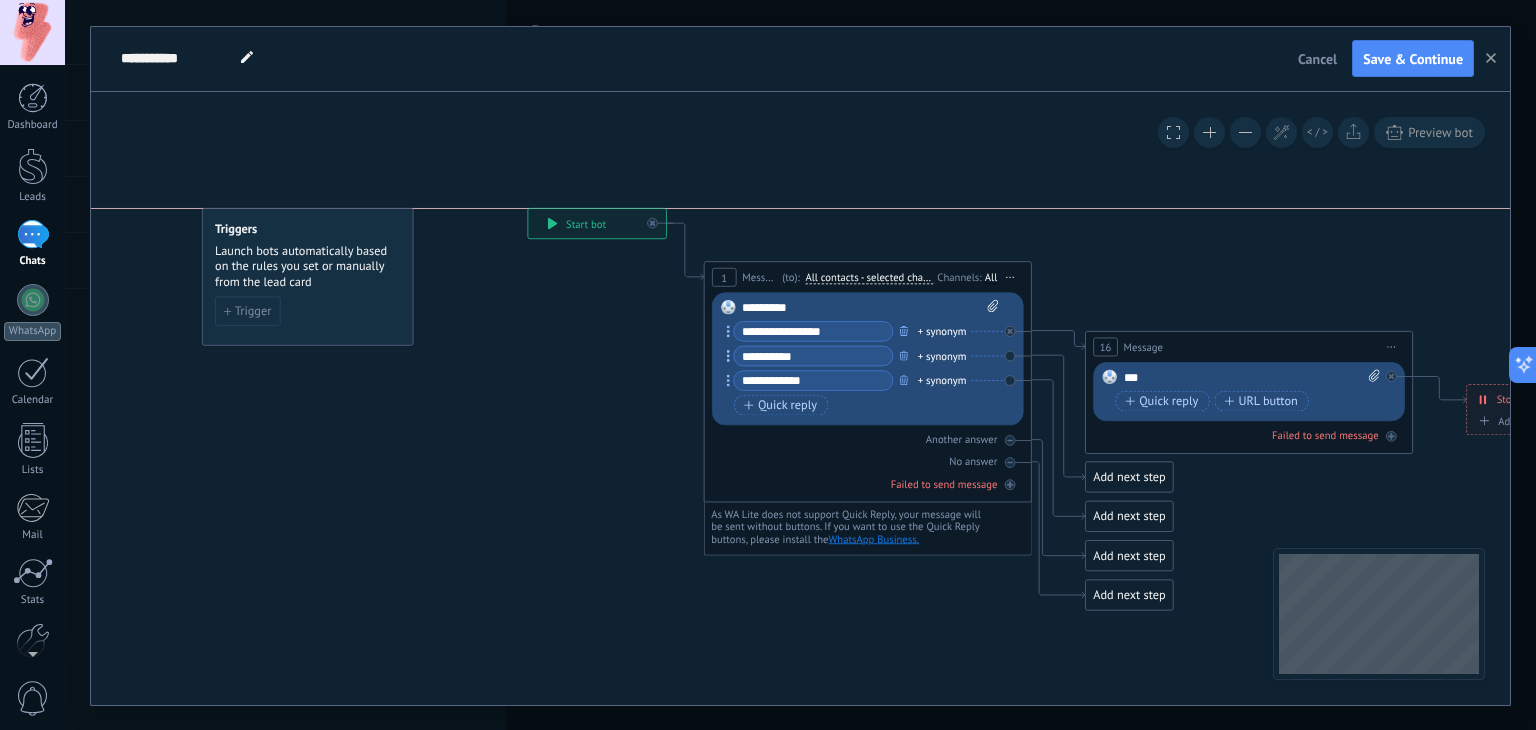 click on "Trigger" at bounding box center (307, 311) 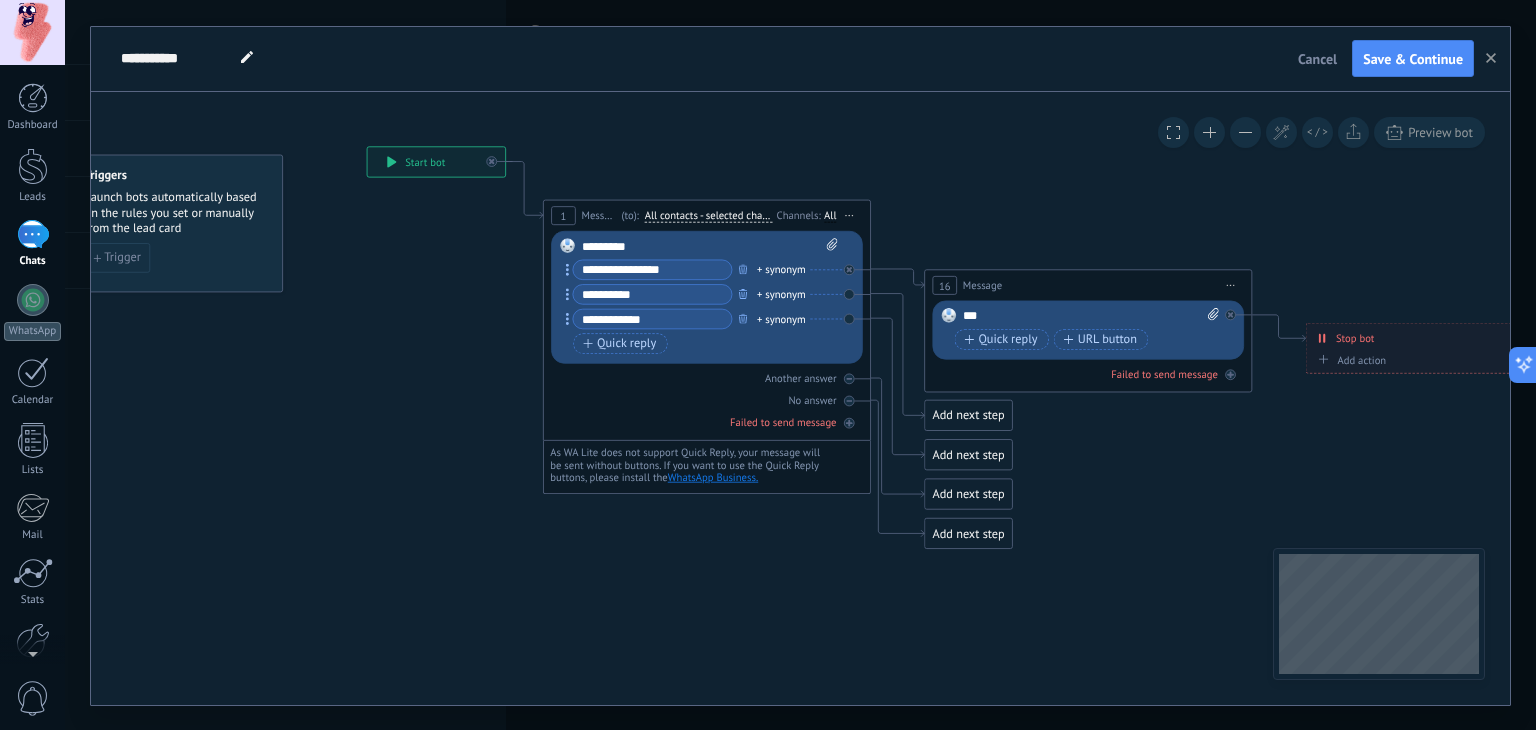 drag, startPoint x: 530, startPoint y: 378, endPoint x: 518, endPoint y: 377, distance: 12.0415945 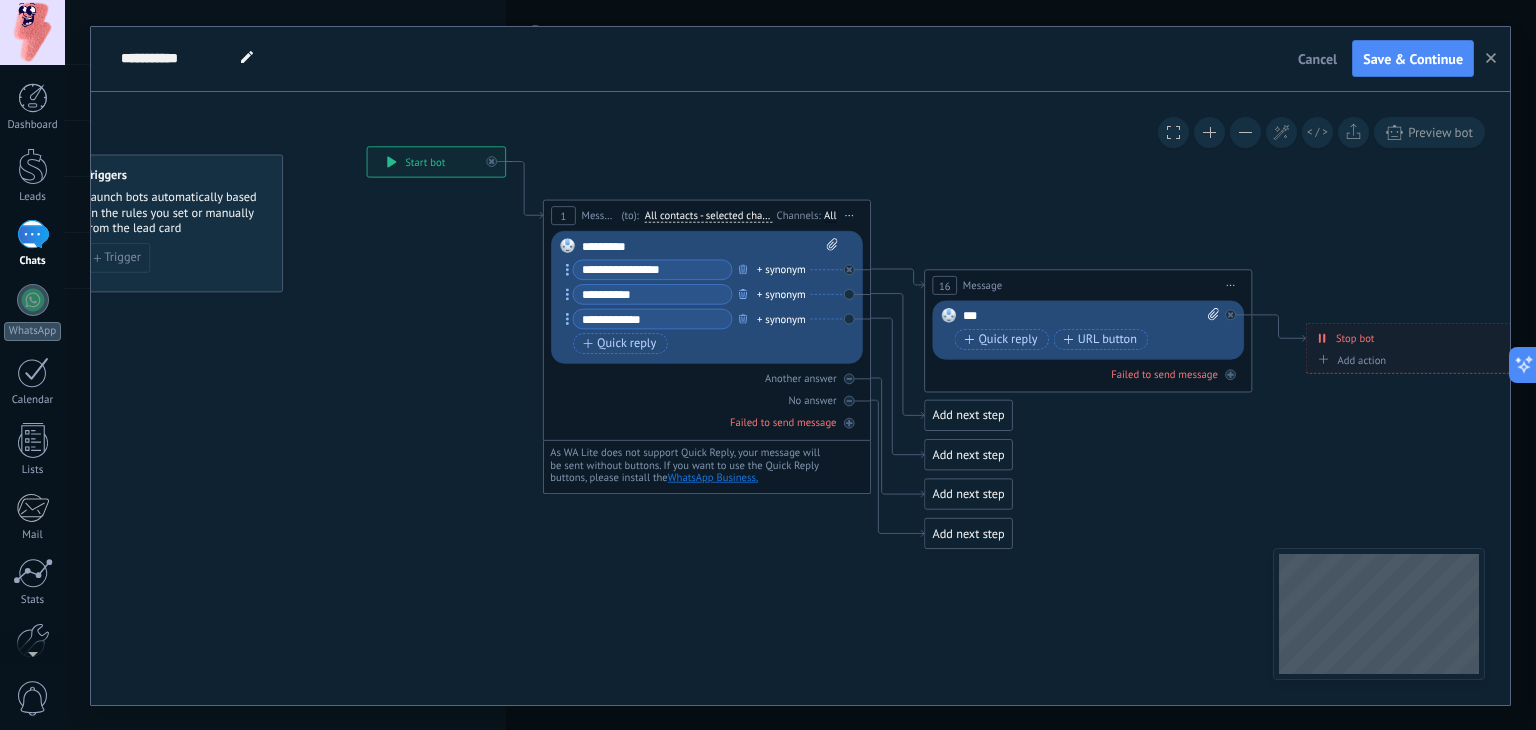 click 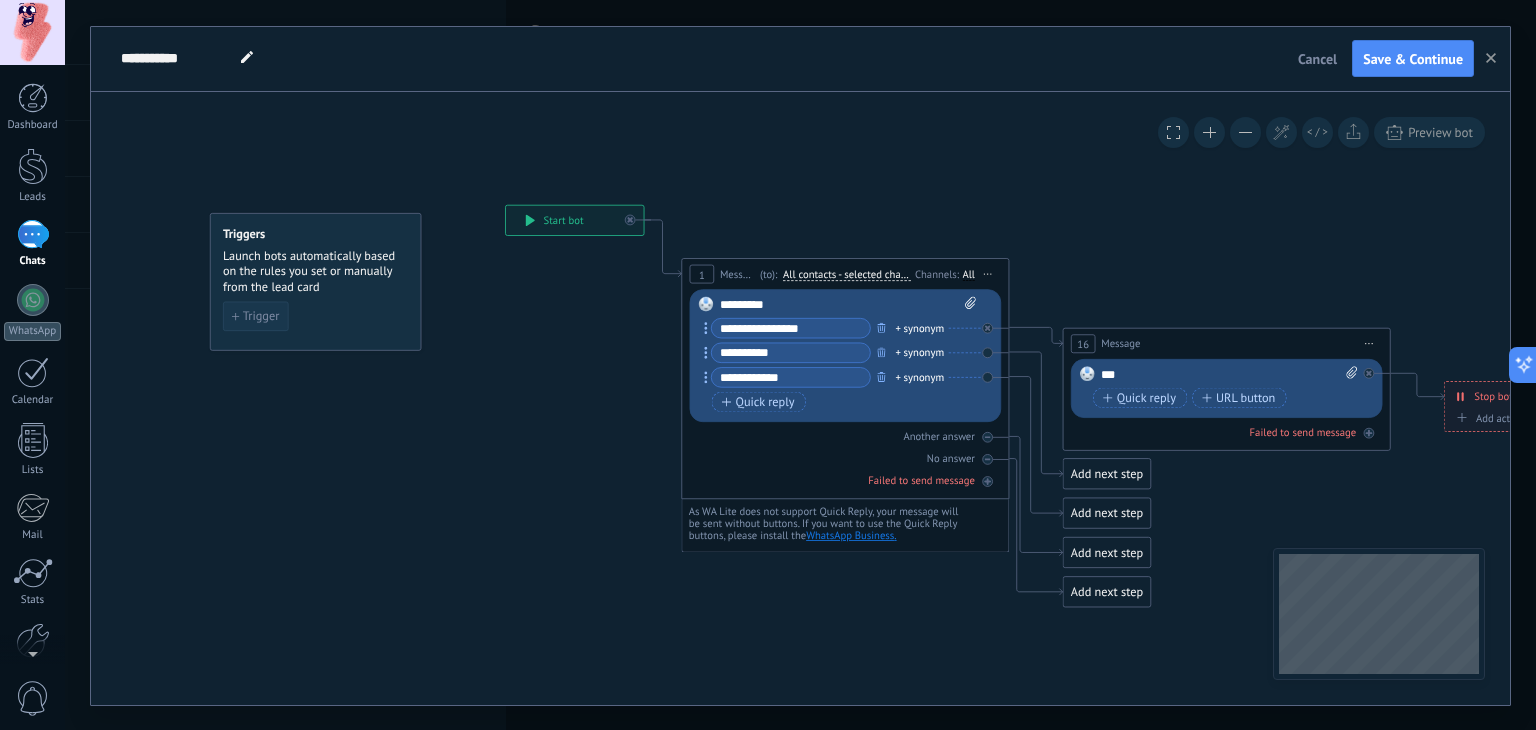 click on "Trigger" at bounding box center (255, 316) 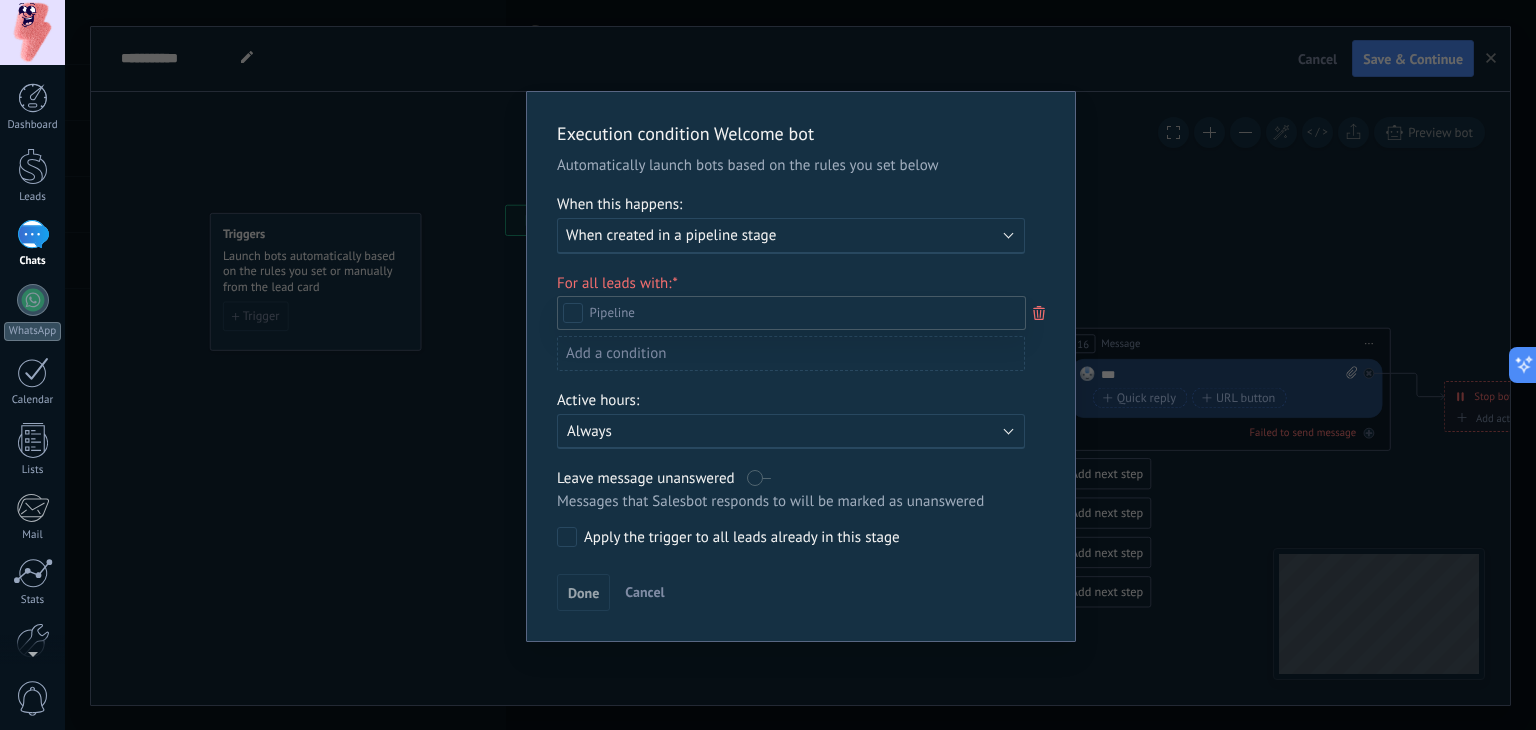 scroll, scrollTop: 0, scrollLeft: 0, axis: both 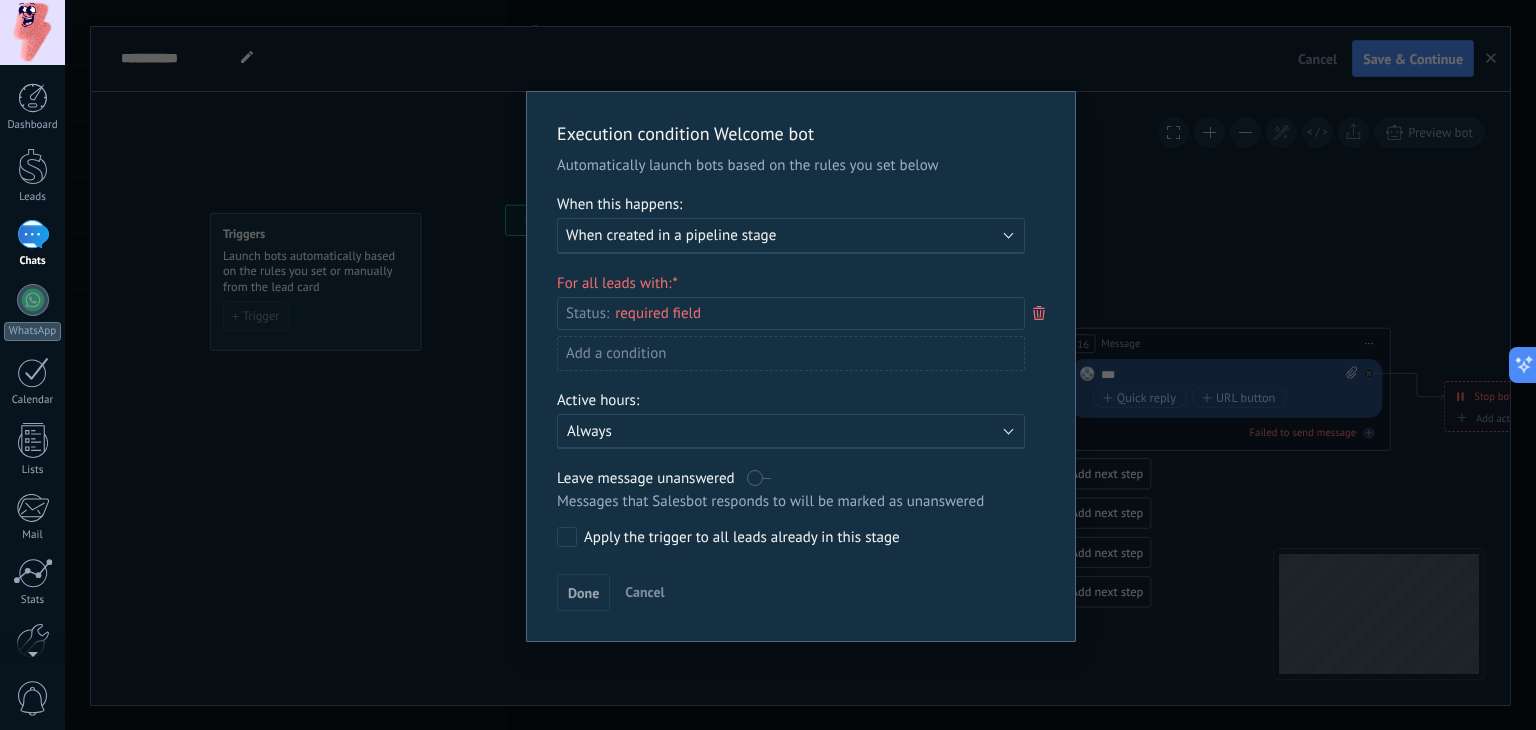 click on "Execution condition Welcome bot Automatically launch bots based on the rules you set below When this happens: Execute:  When created in a pipeline stage For all leads with: Status: Incoming leads Initial contact Discussions Decision making Contract discussion Closed - won Closed - lost Add a condition Active hours: Active:  Always Leave message unanswered Messages that Salesbot responds to will be marked as unanswered Apply the trigger to all leads already in this stage Done Cancel" at bounding box center (800, 365) 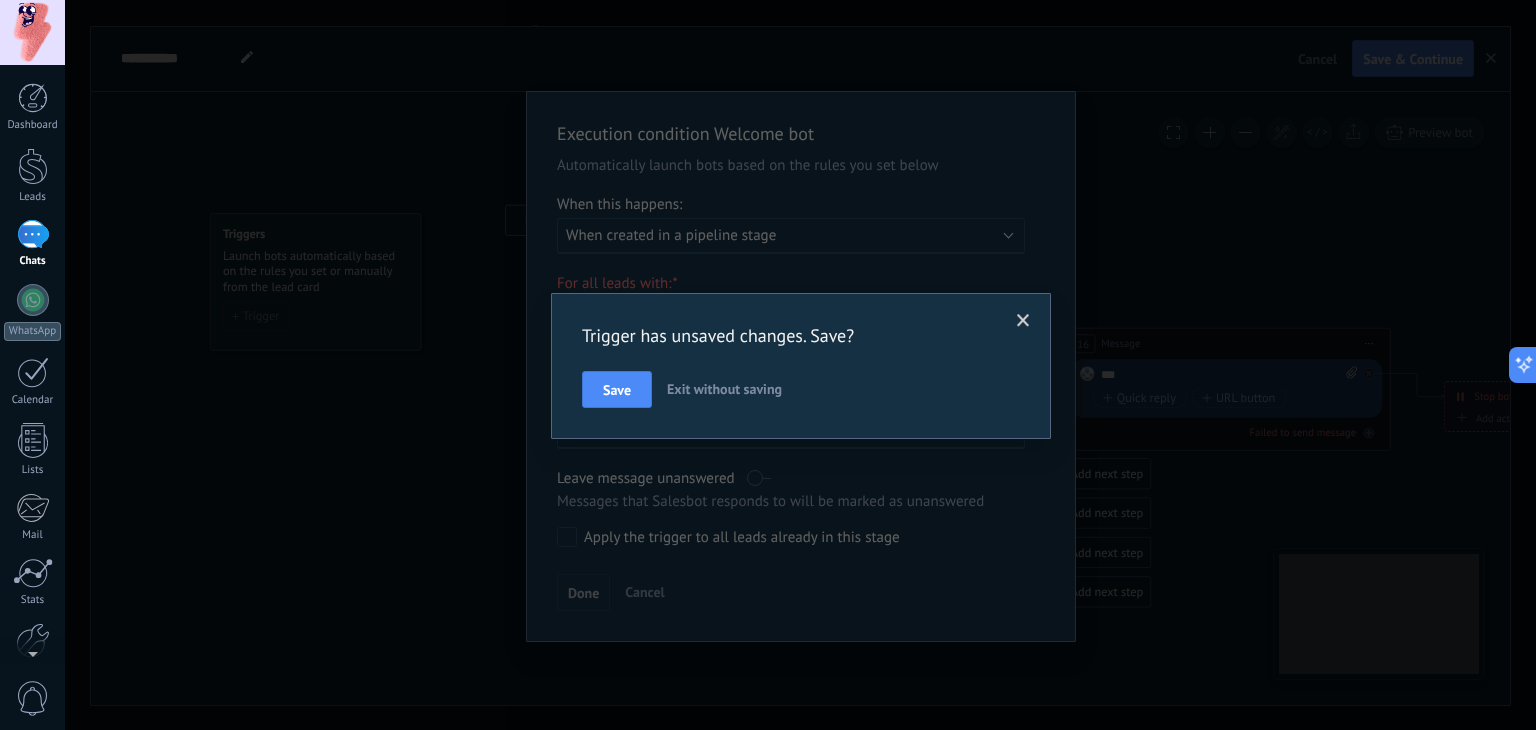 click on "Exit without saving" at bounding box center (724, 389) 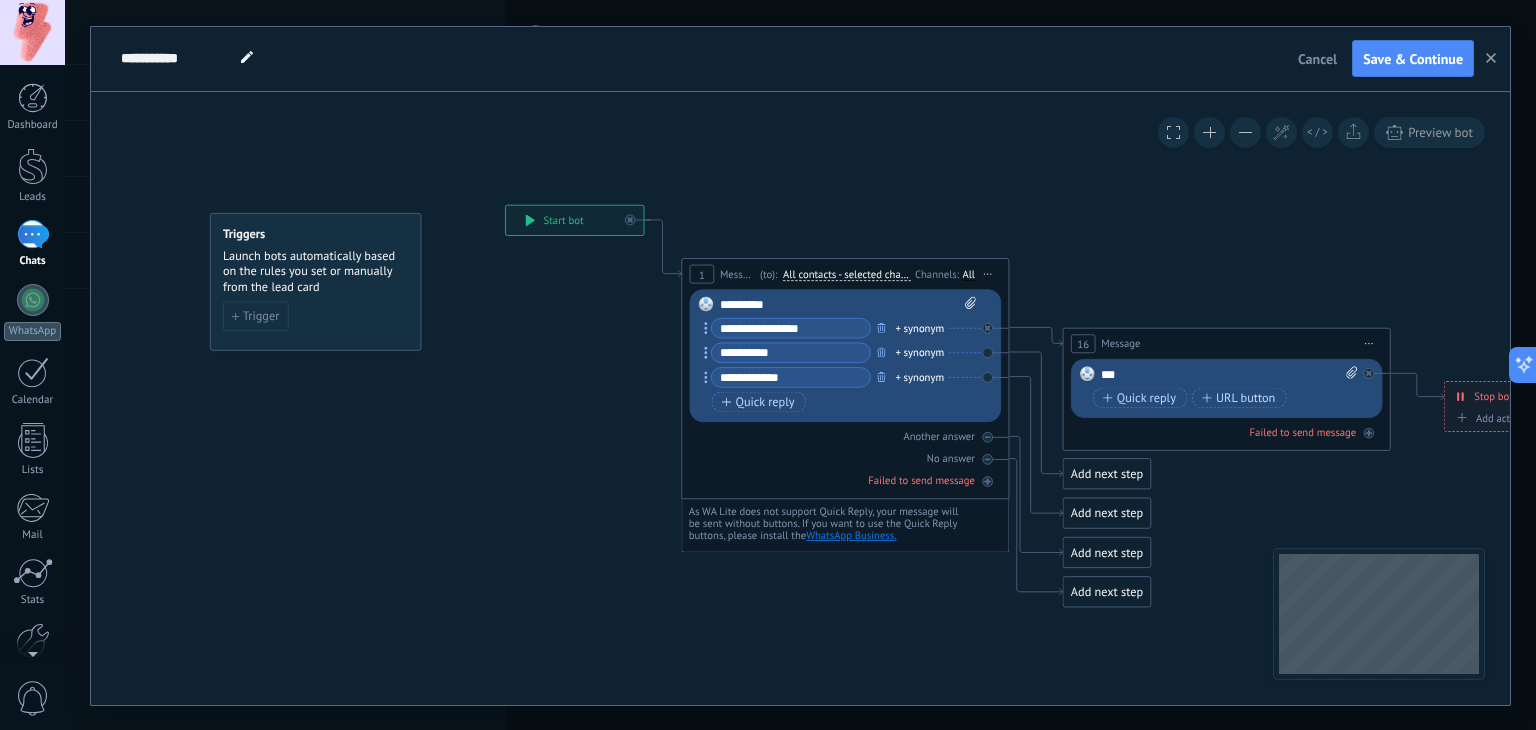 click 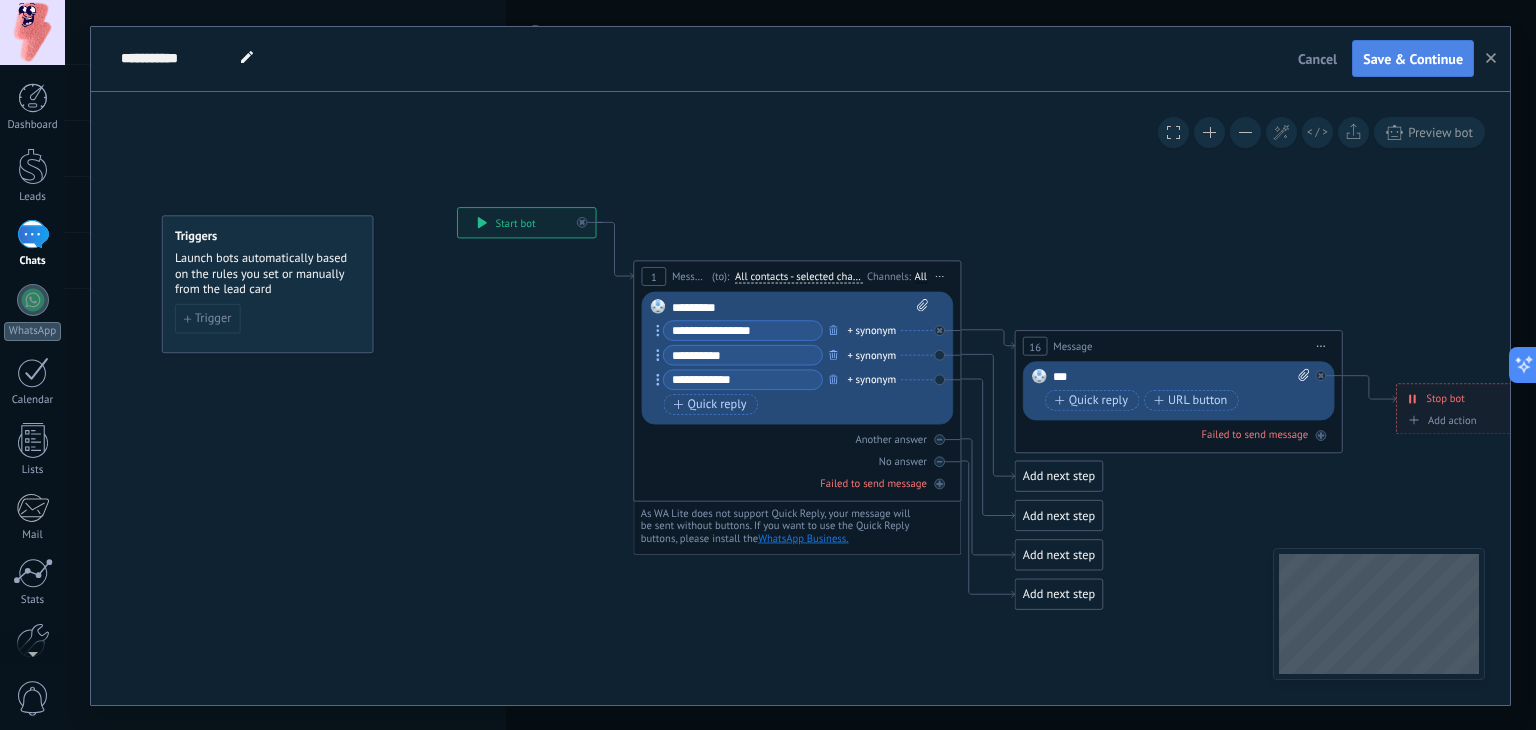 click on "Save & Continue" at bounding box center (1413, 59) 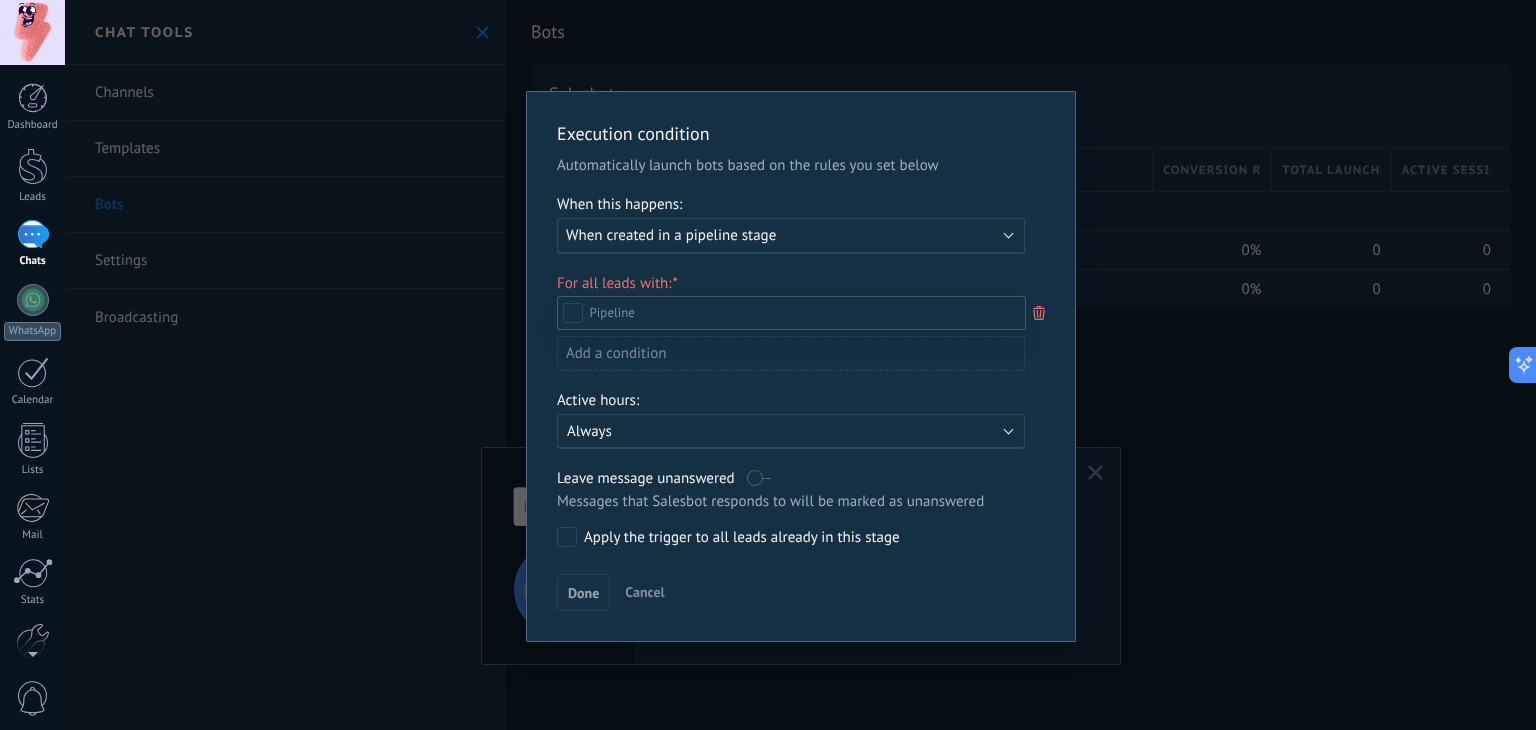 click on "Incoming leads" at bounding box center [0, 0] 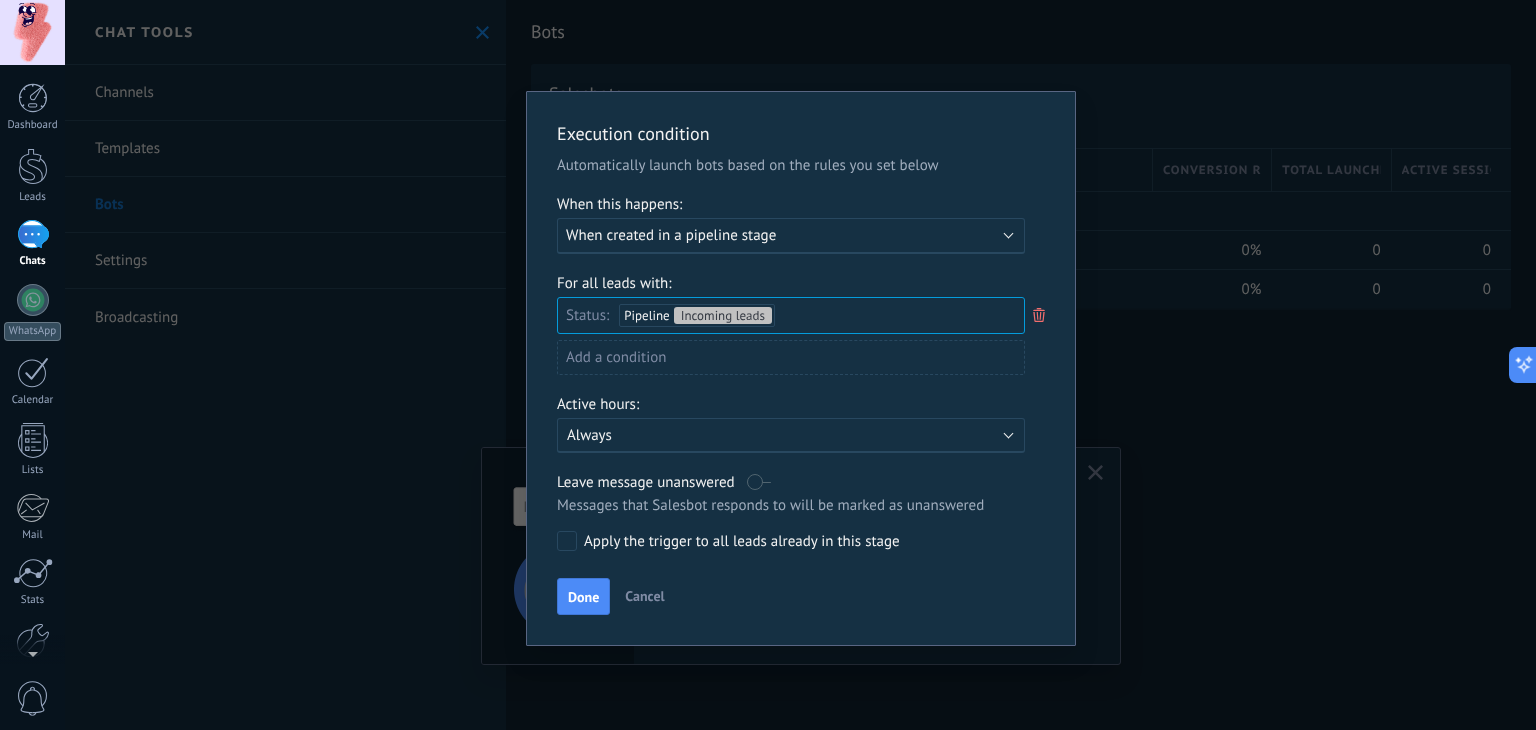 click on "Add a condition" at bounding box center [791, 357] 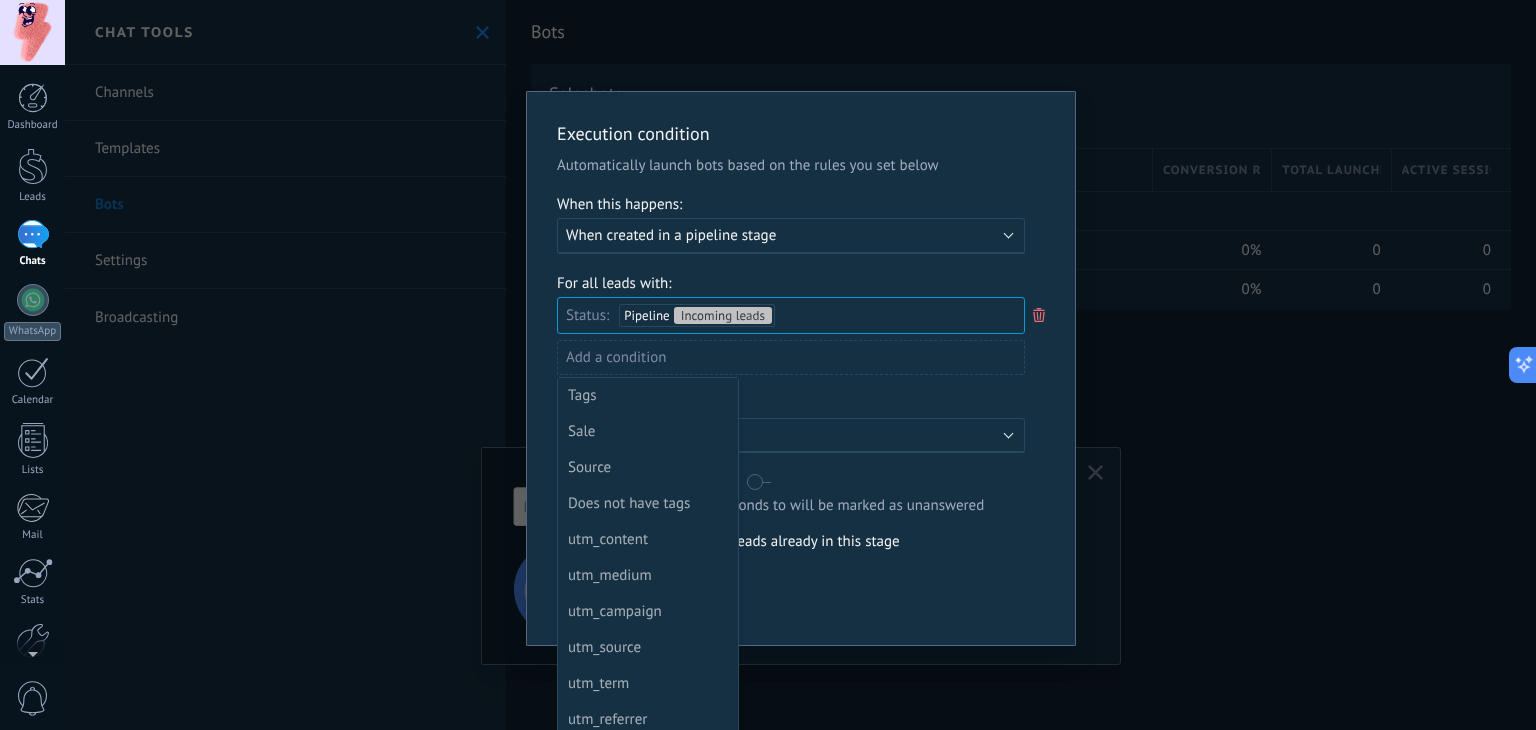 click at bounding box center [801, 368] 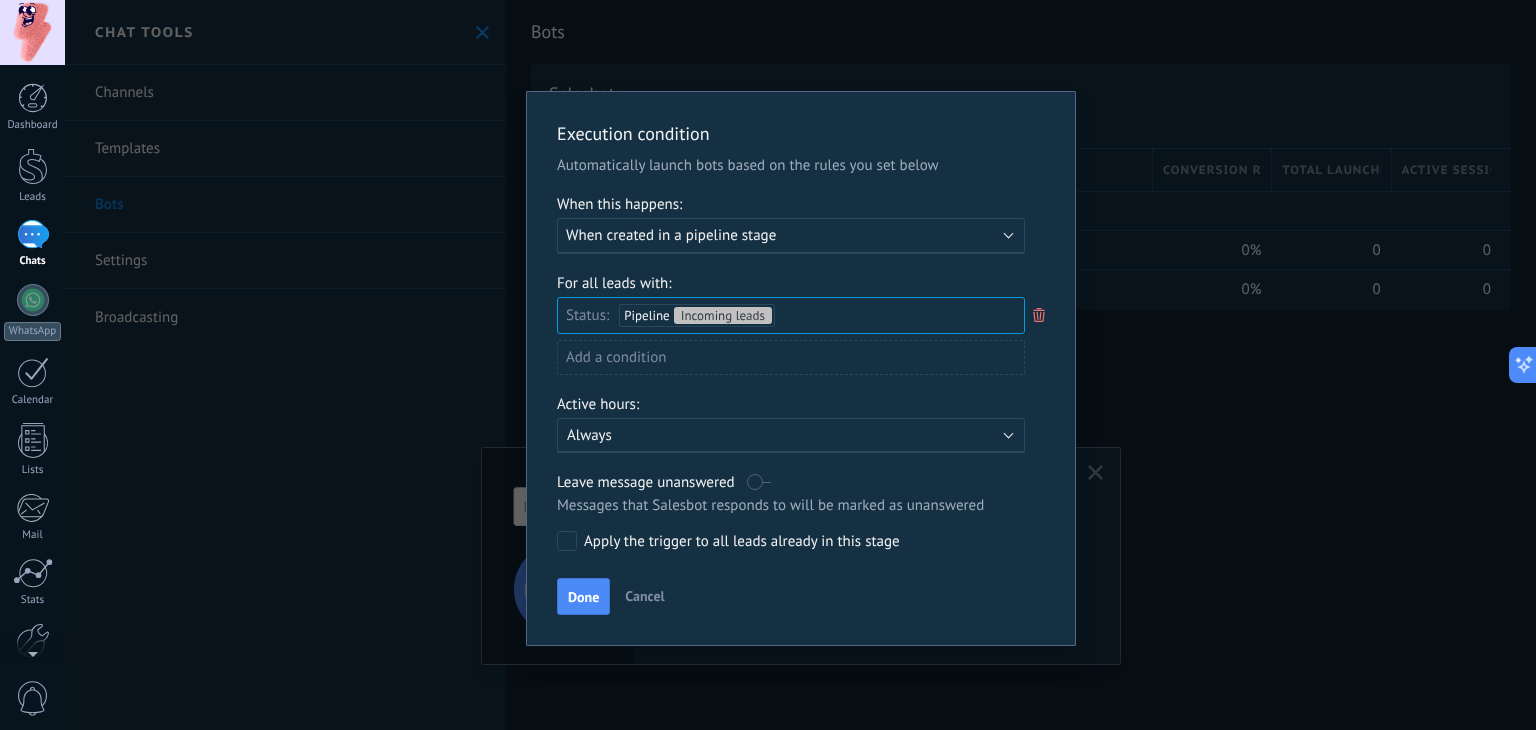 click on "Add a condition" at bounding box center [791, 357] 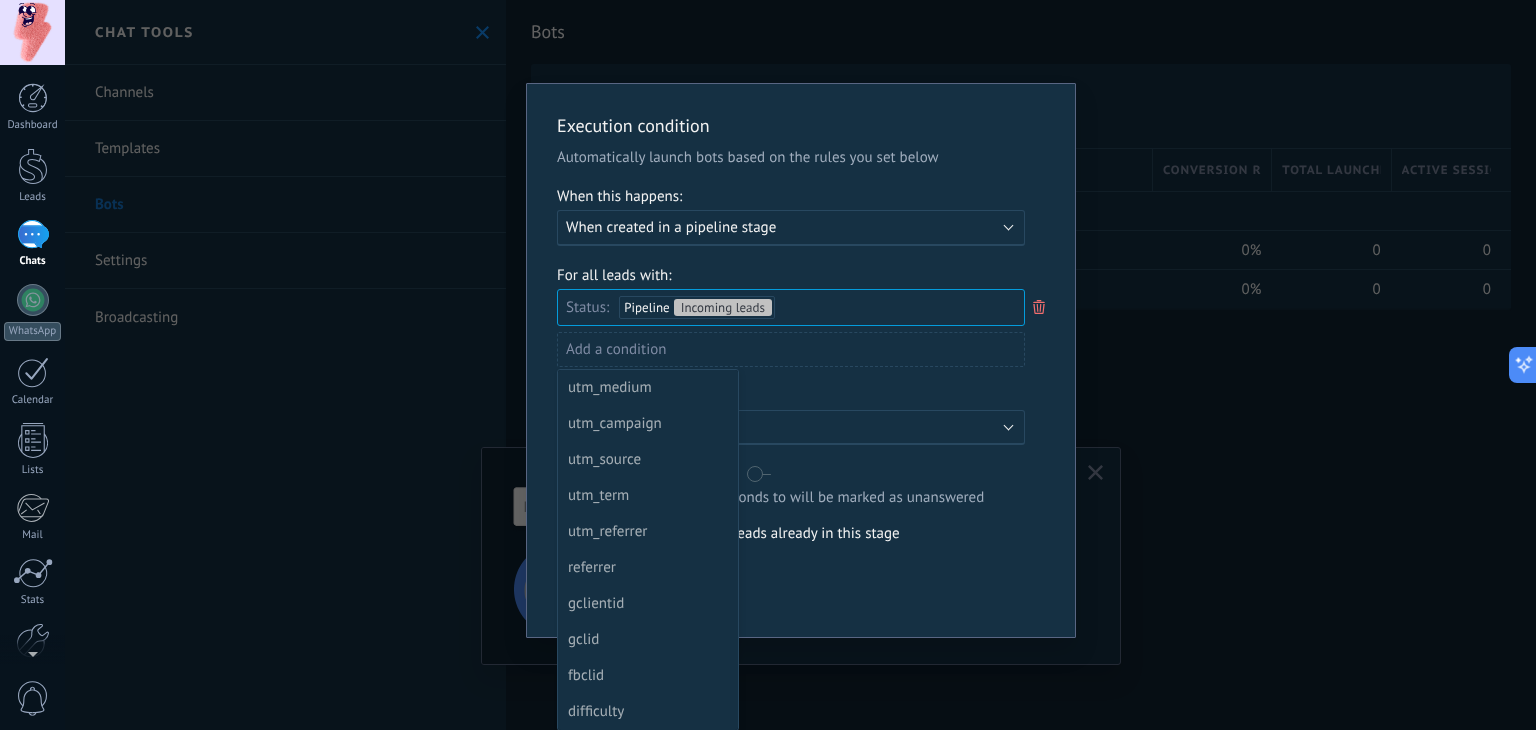 click at bounding box center (801, 360) 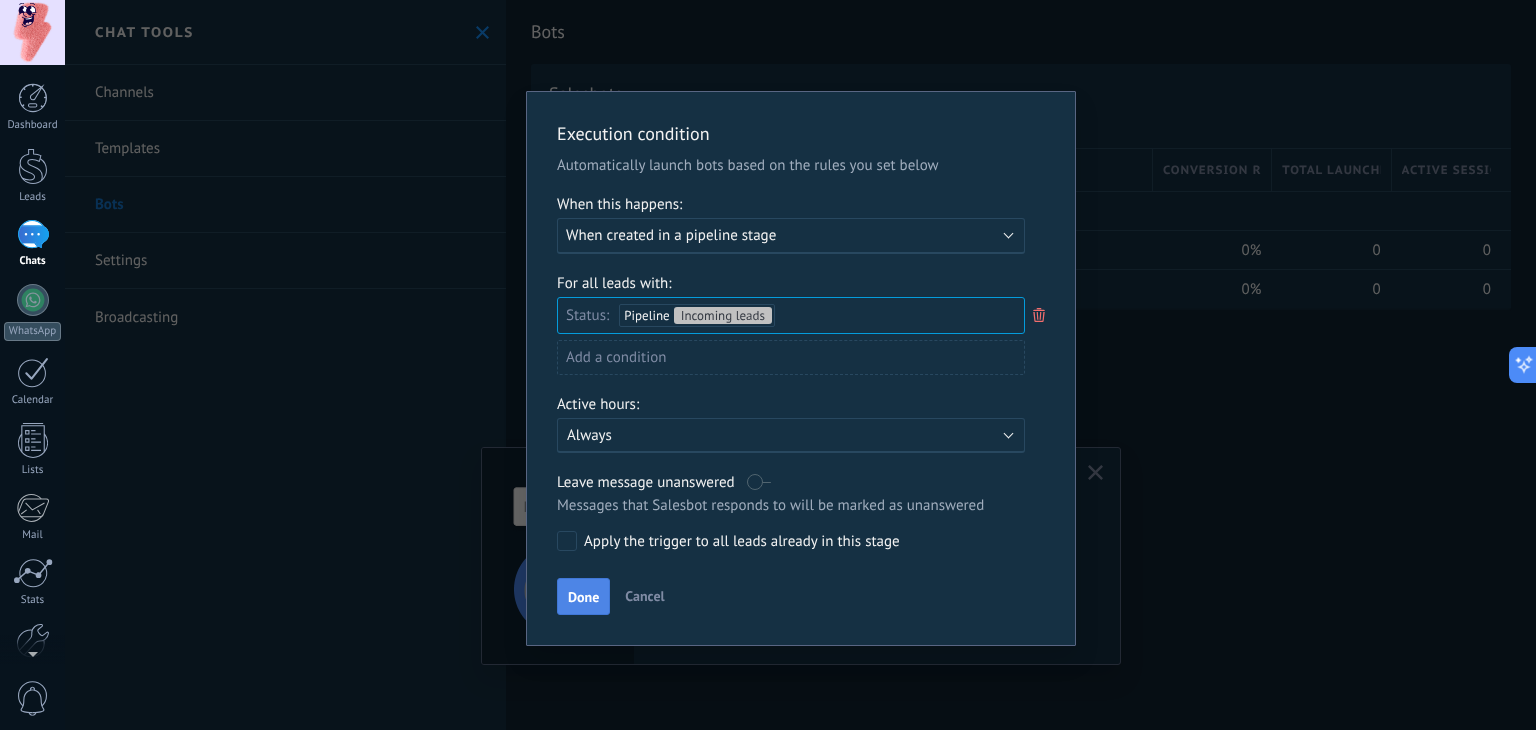 click on "Done" at bounding box center (583, 597) 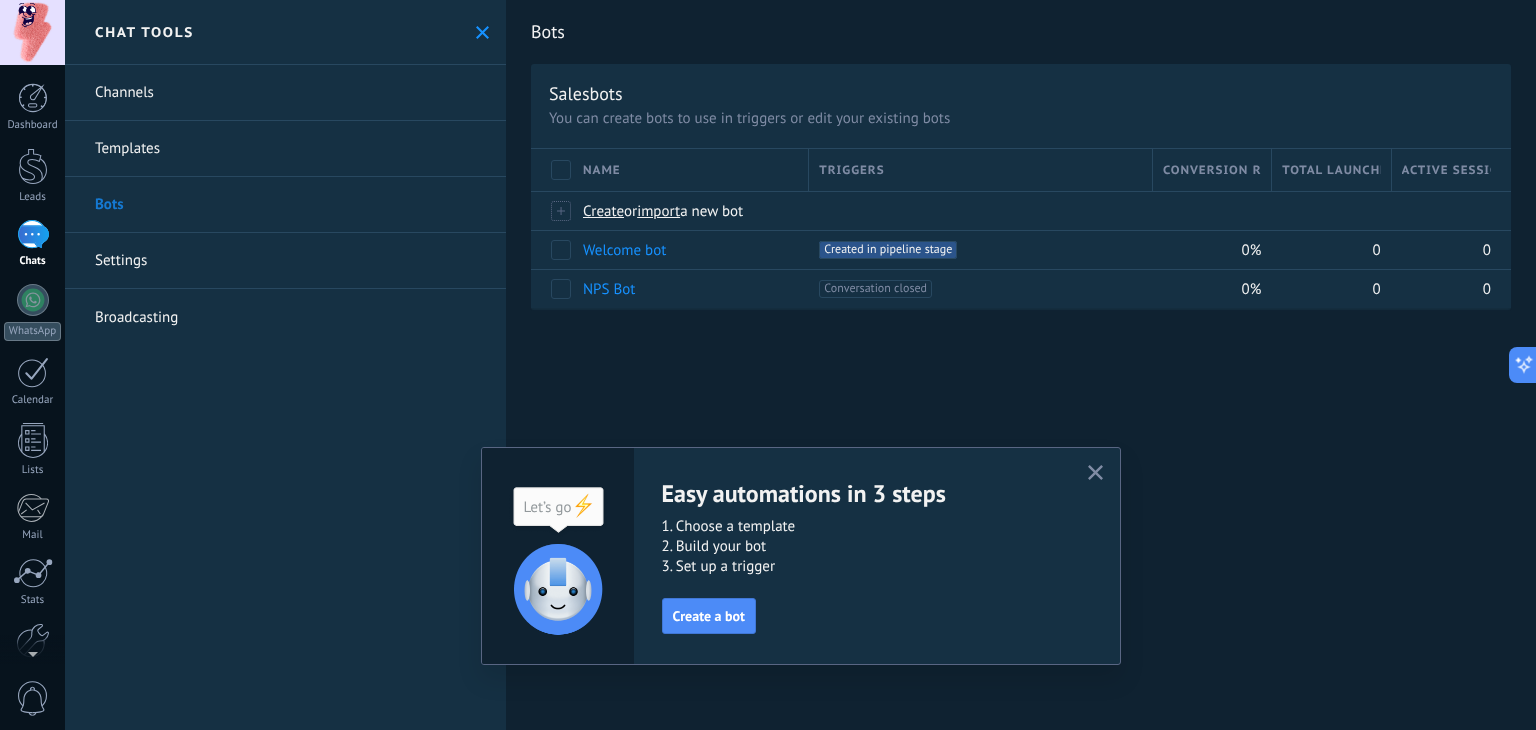 click at bounding box center (1095, 473) 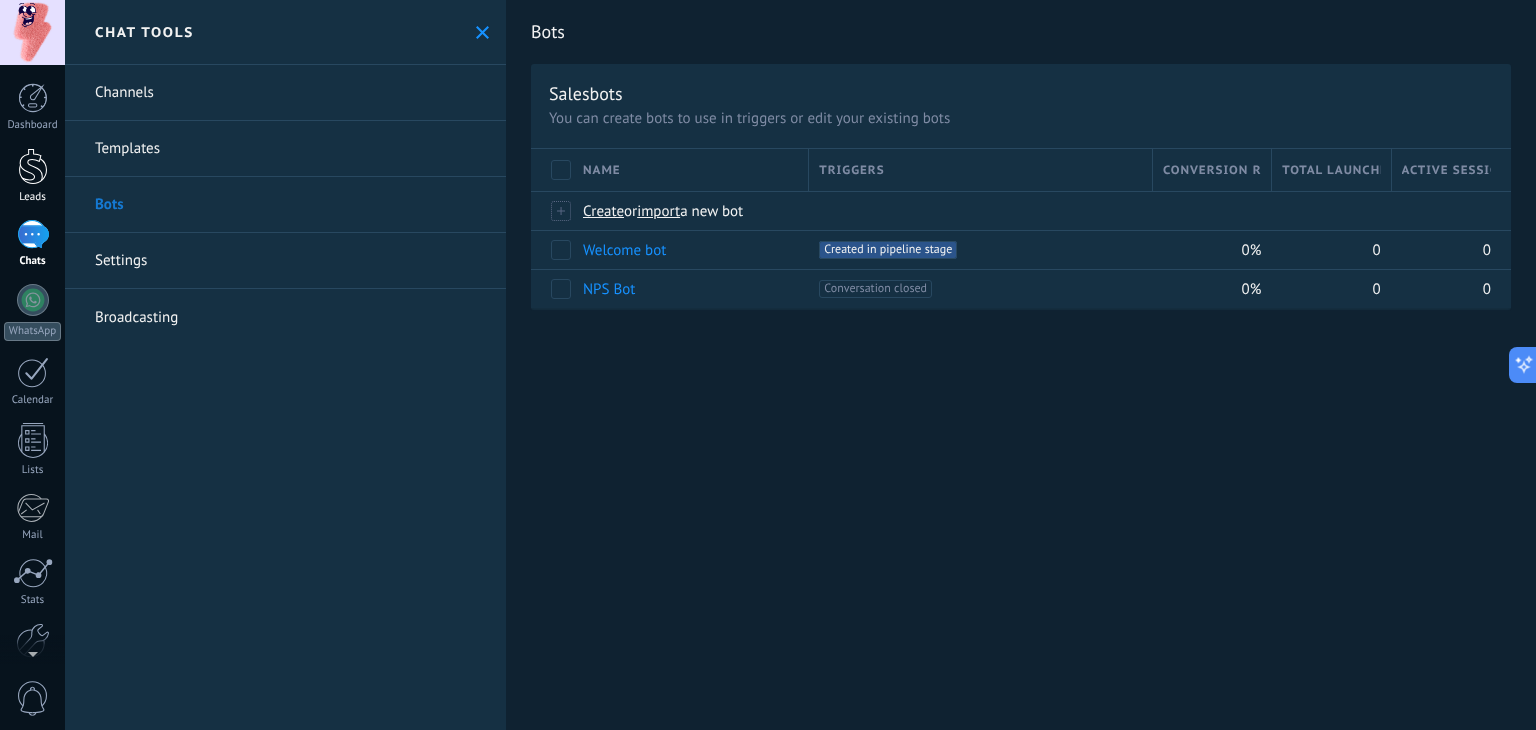 click on "Leads" at bounding box center [32, 176] 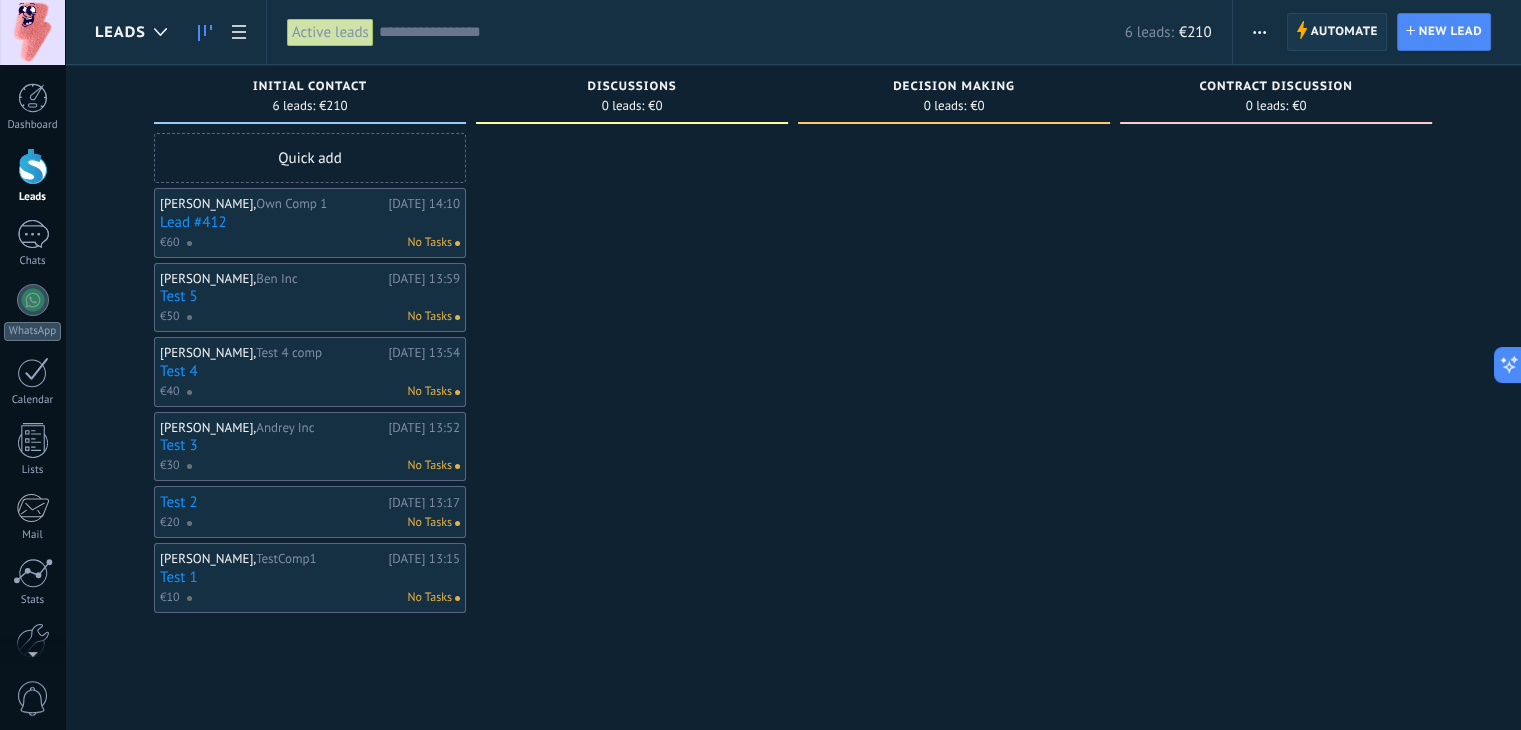 click on "Automate Automate" at bounding box center [1337, 32] 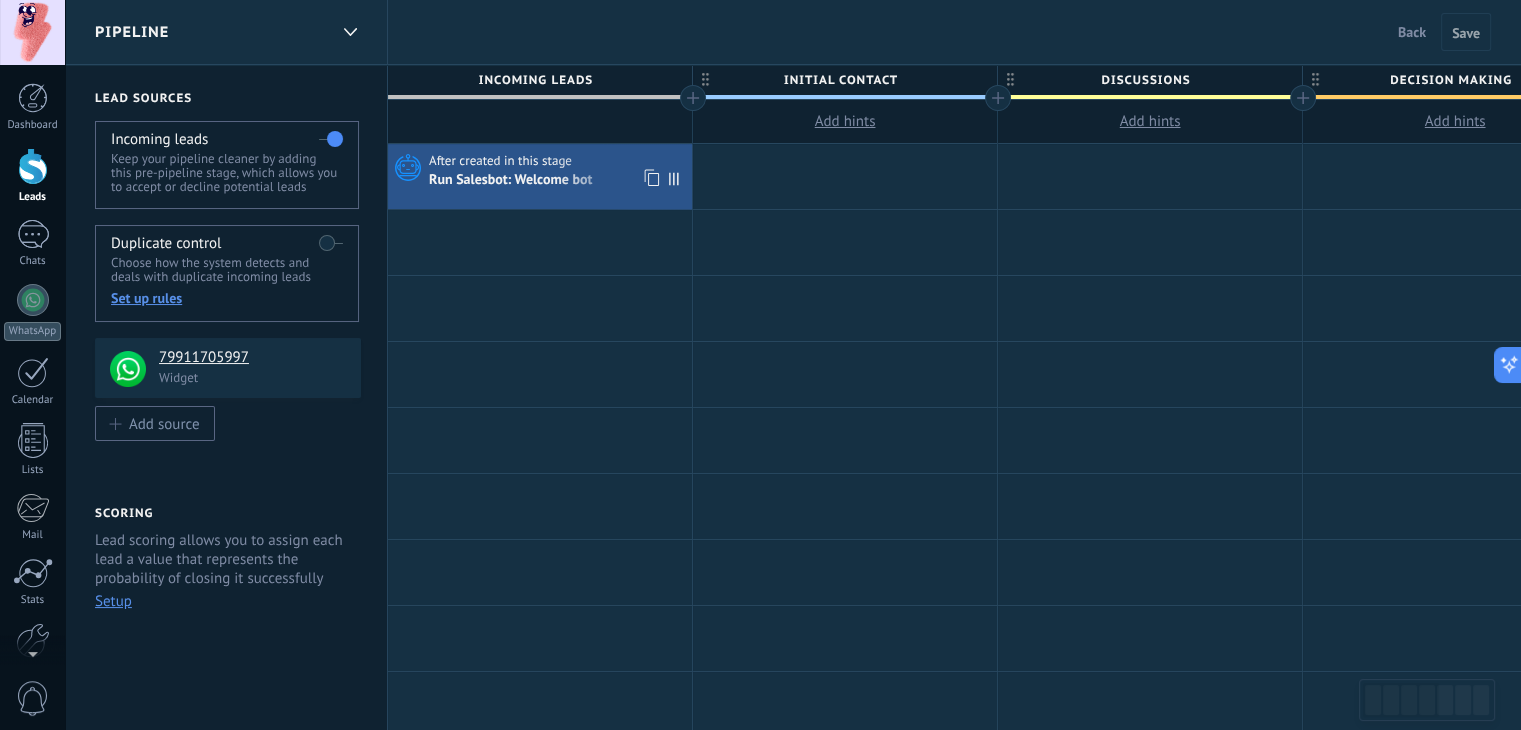 click 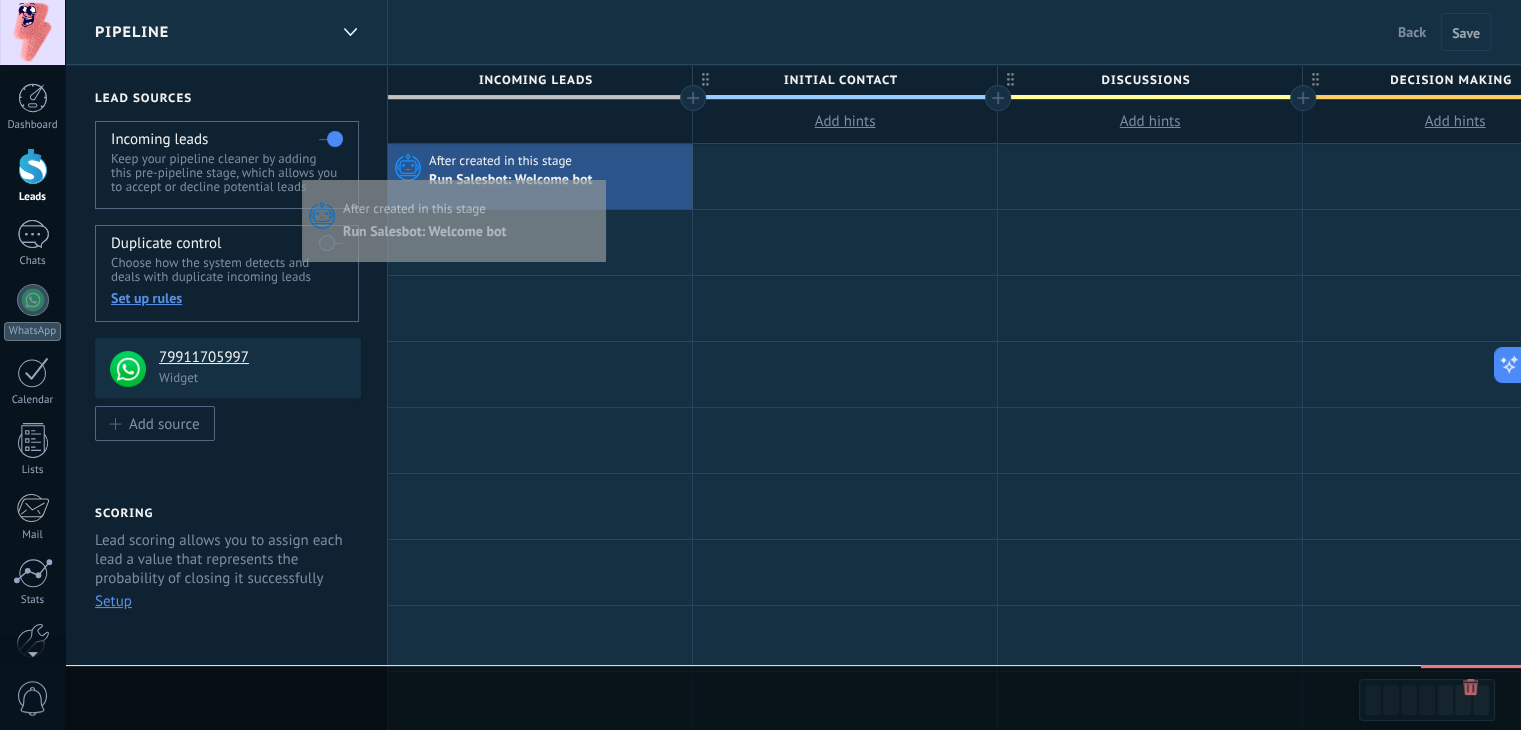 click on "Run Salesbot: Welcome bot" at bounding box center [558, 180] 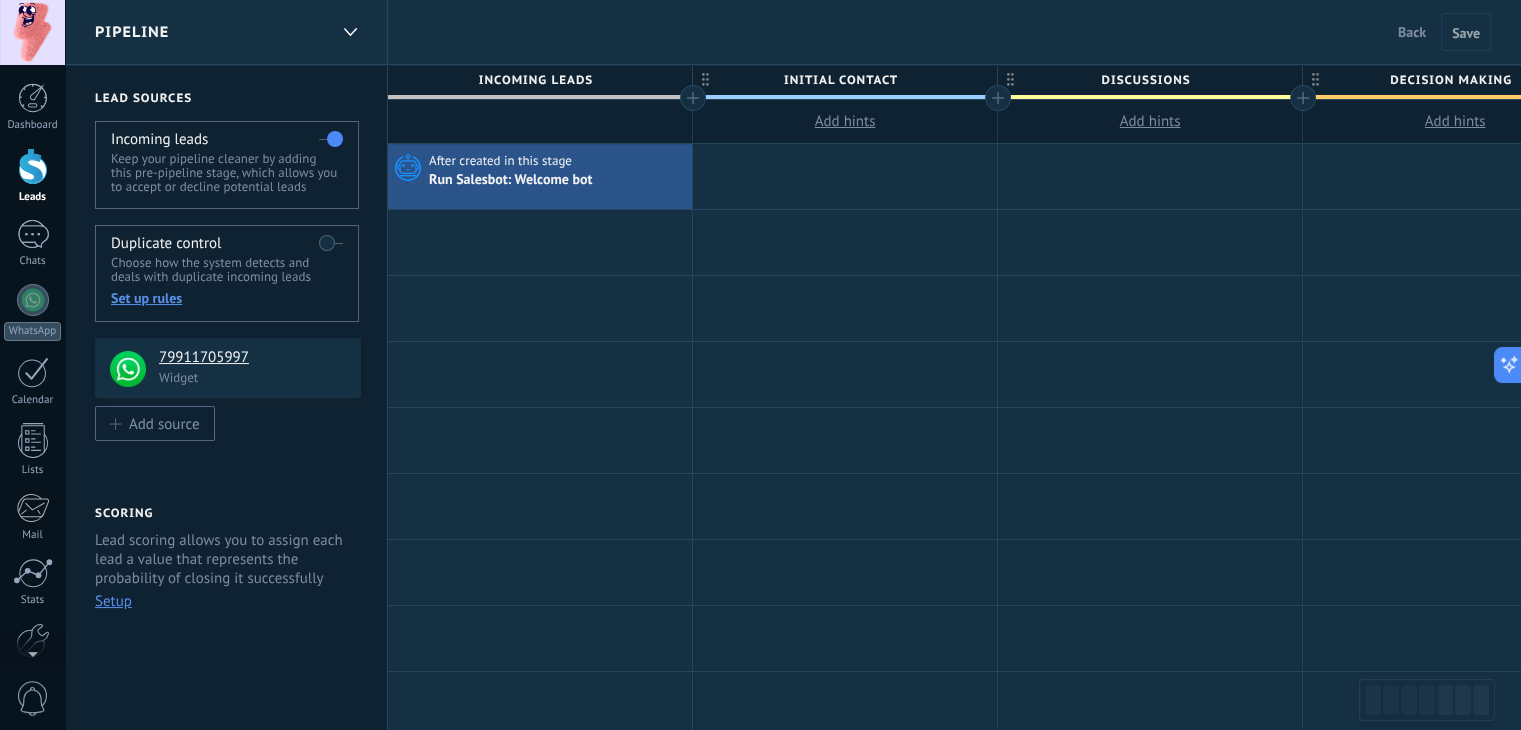 click on "Run Salesbot: Welcome bot" at bounding box center (558, 180) 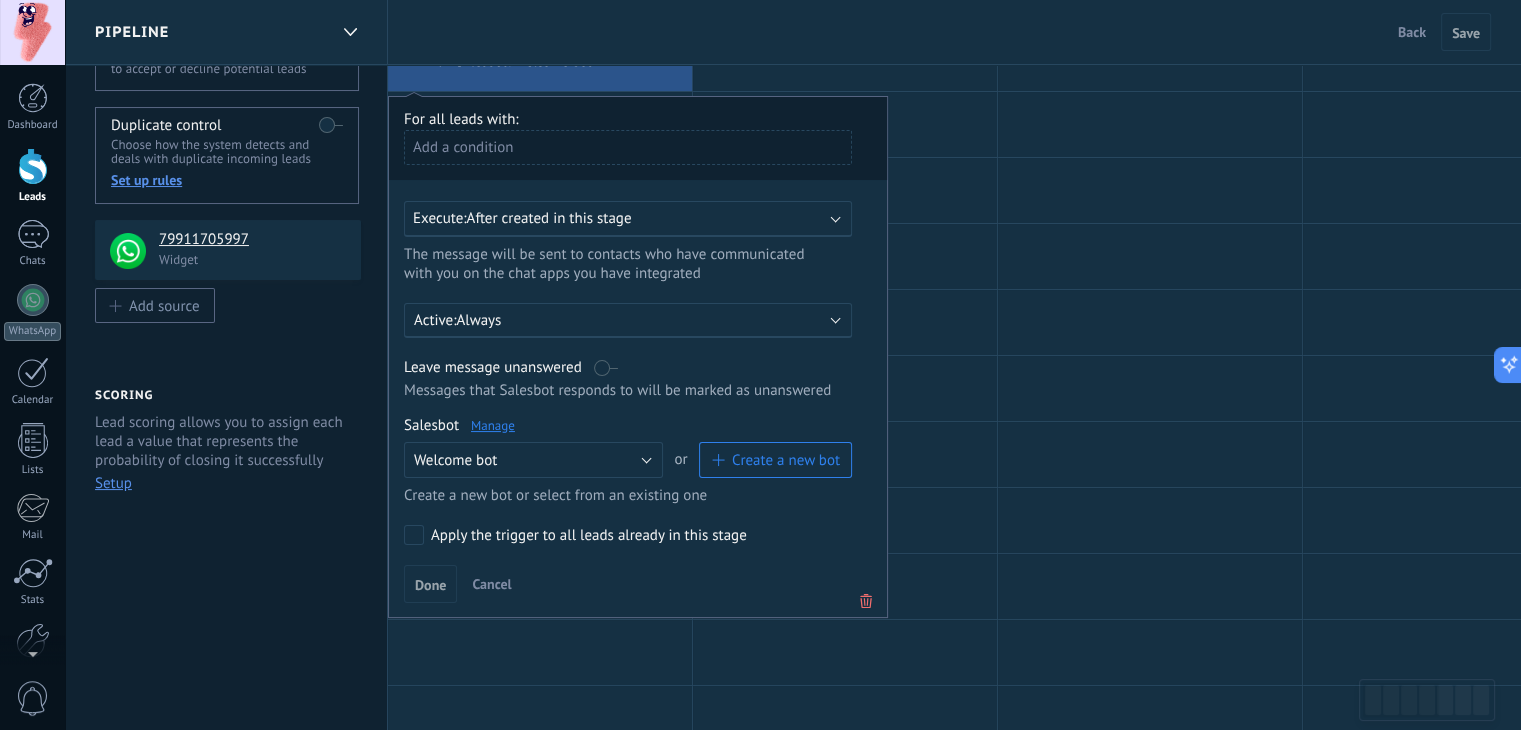 scroll, scrollTop: 0, scrollLeft: 0, axis: both 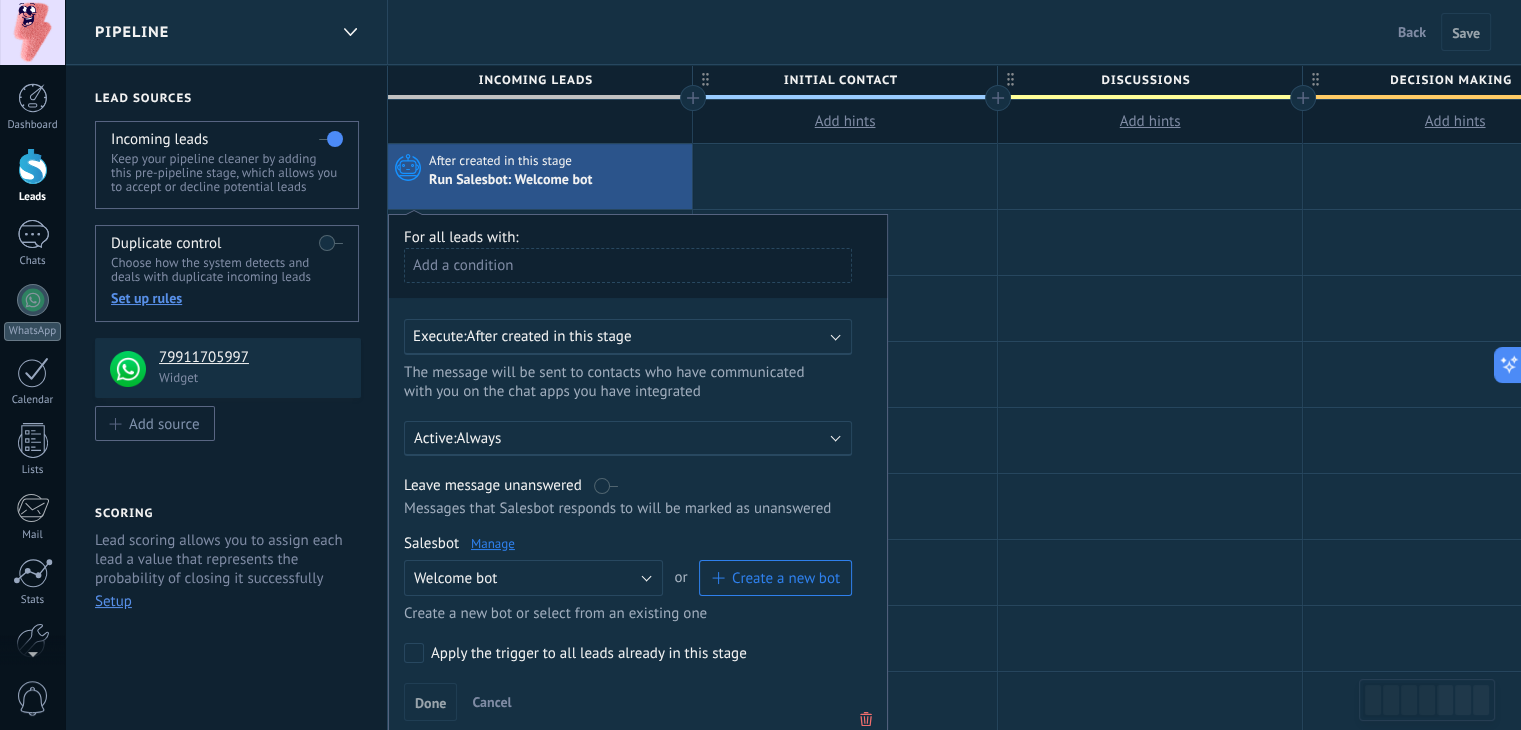 click on "After created in this stage" at bounding box center (502, 161) 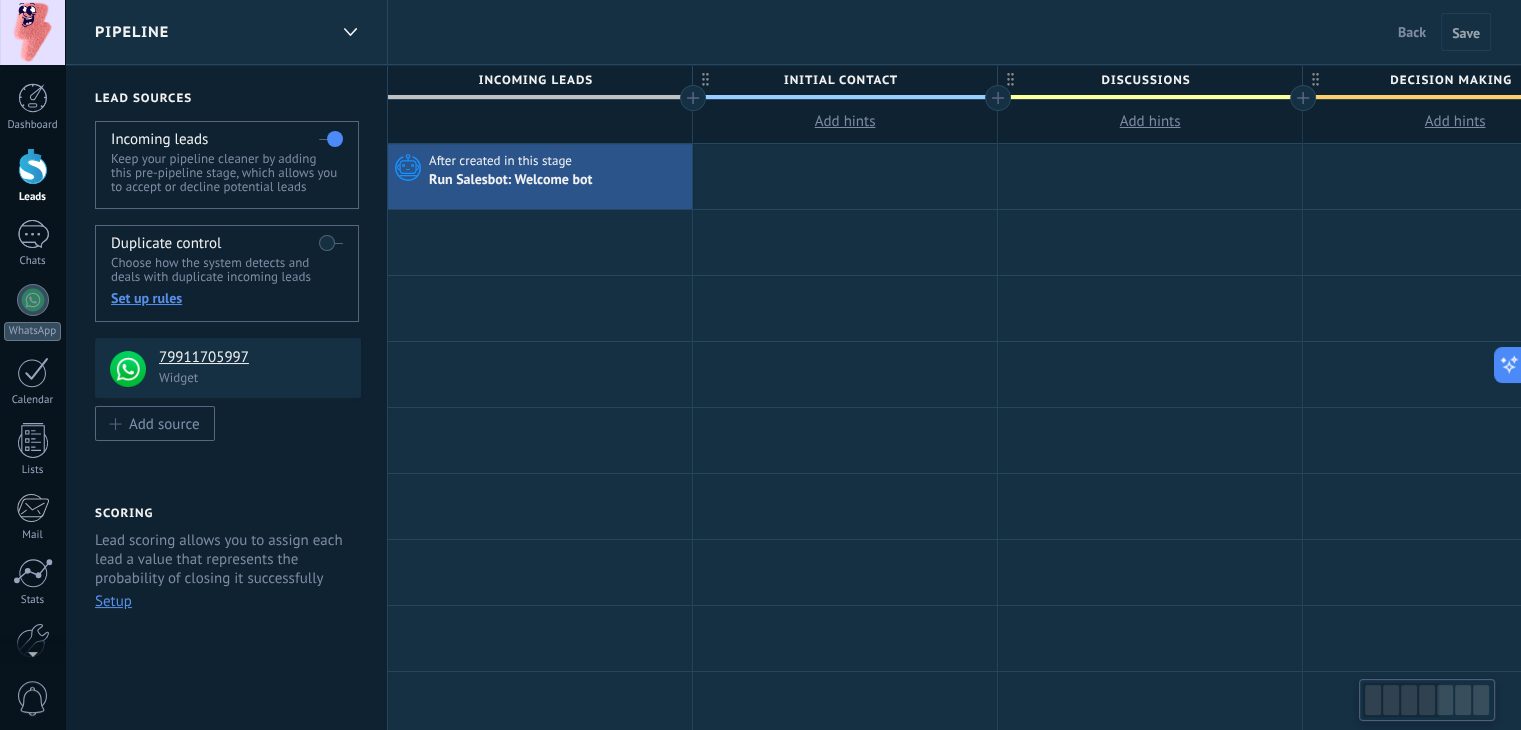 click 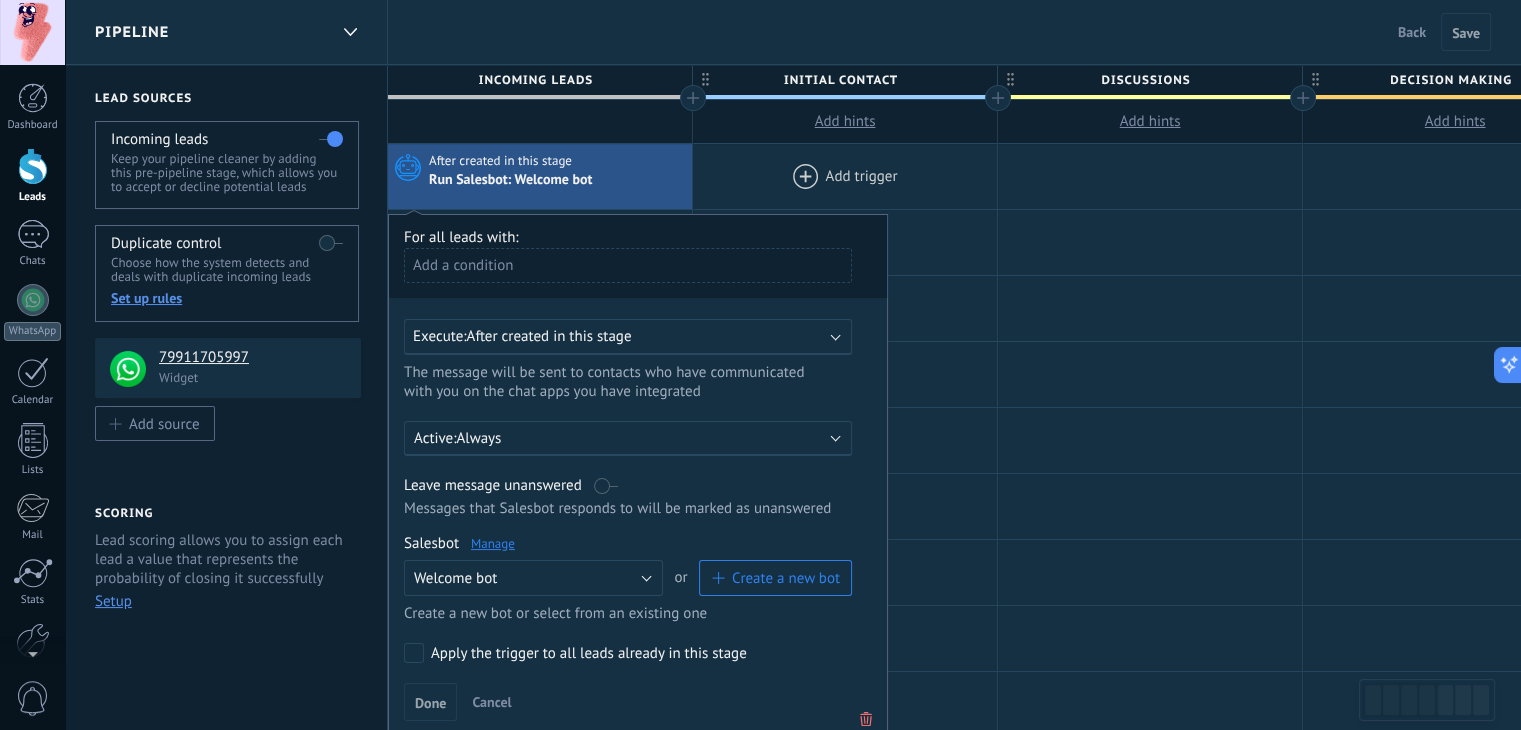 click at bounding box center [845, 176] 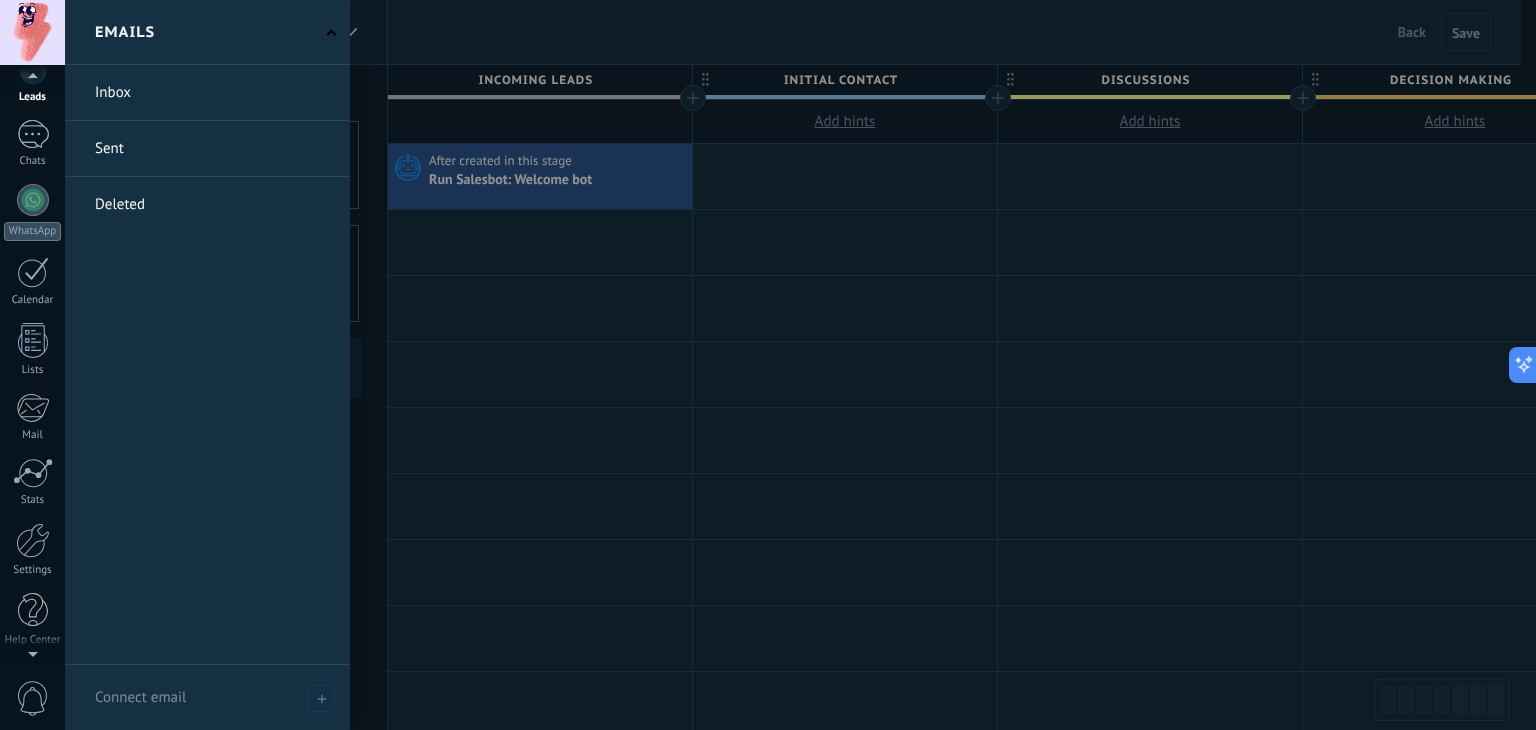 scroll, scrollTop: 0, scrollLeft: 0, axis: both 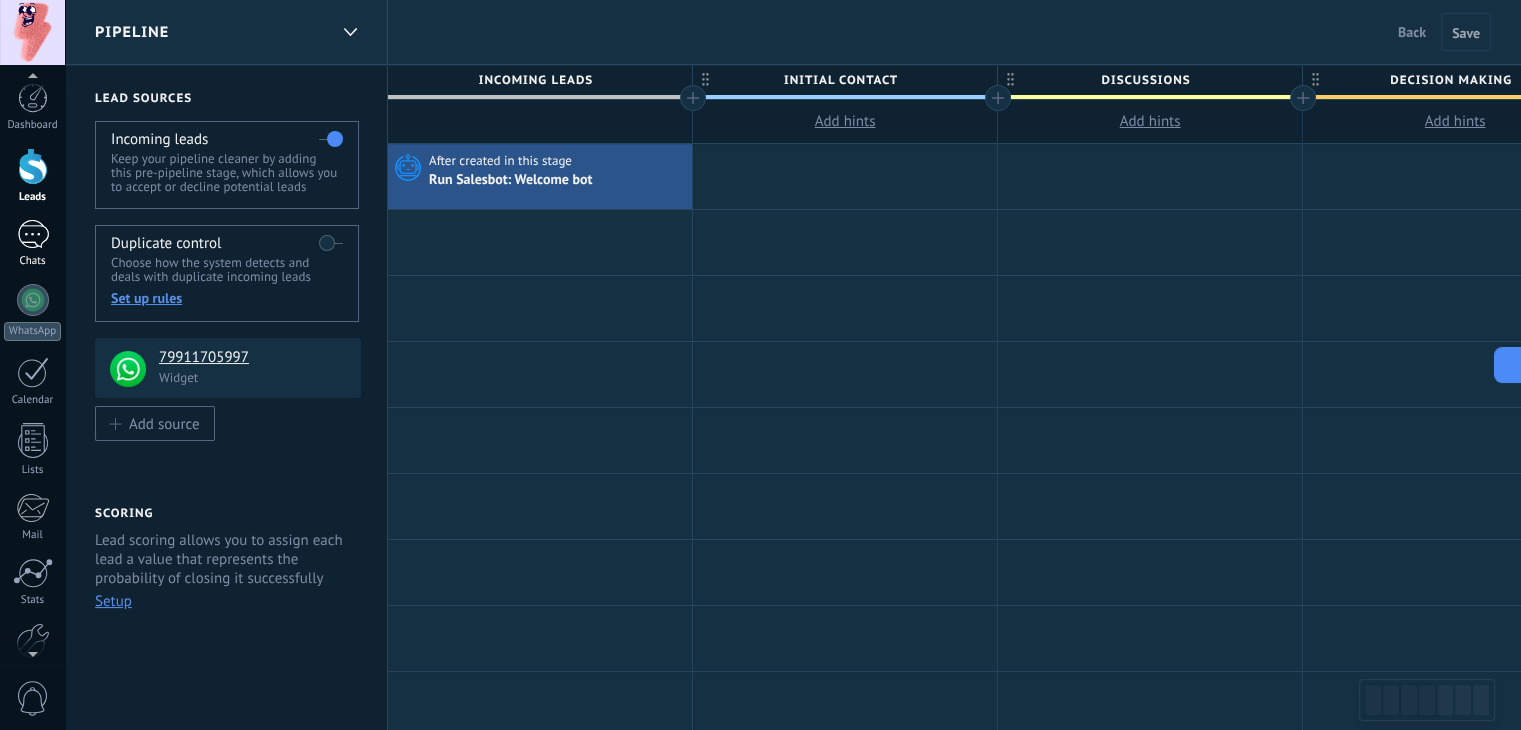 click at bounding box center (33, 234) 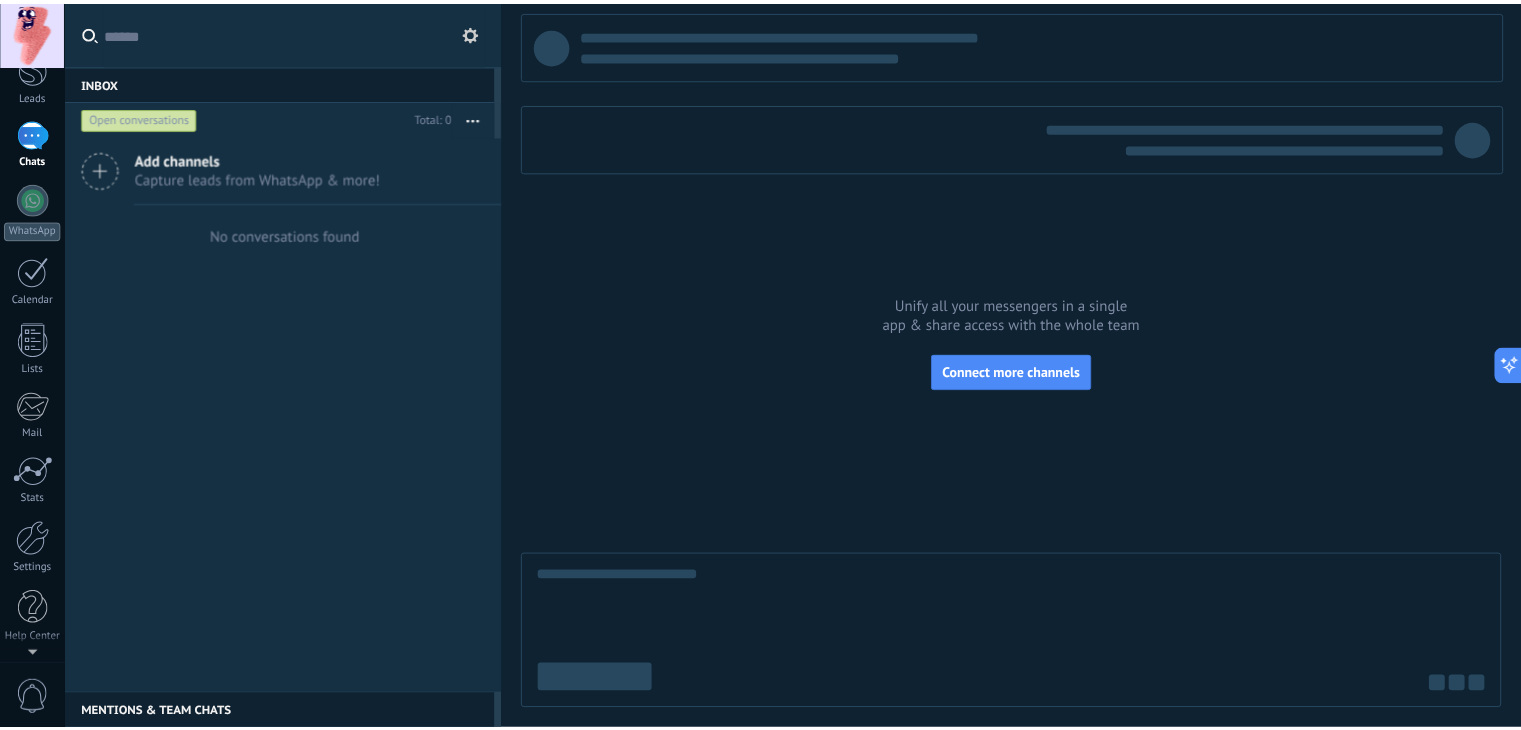 scroll, scrollTop: 0, scrollLeft: 0, axis: both 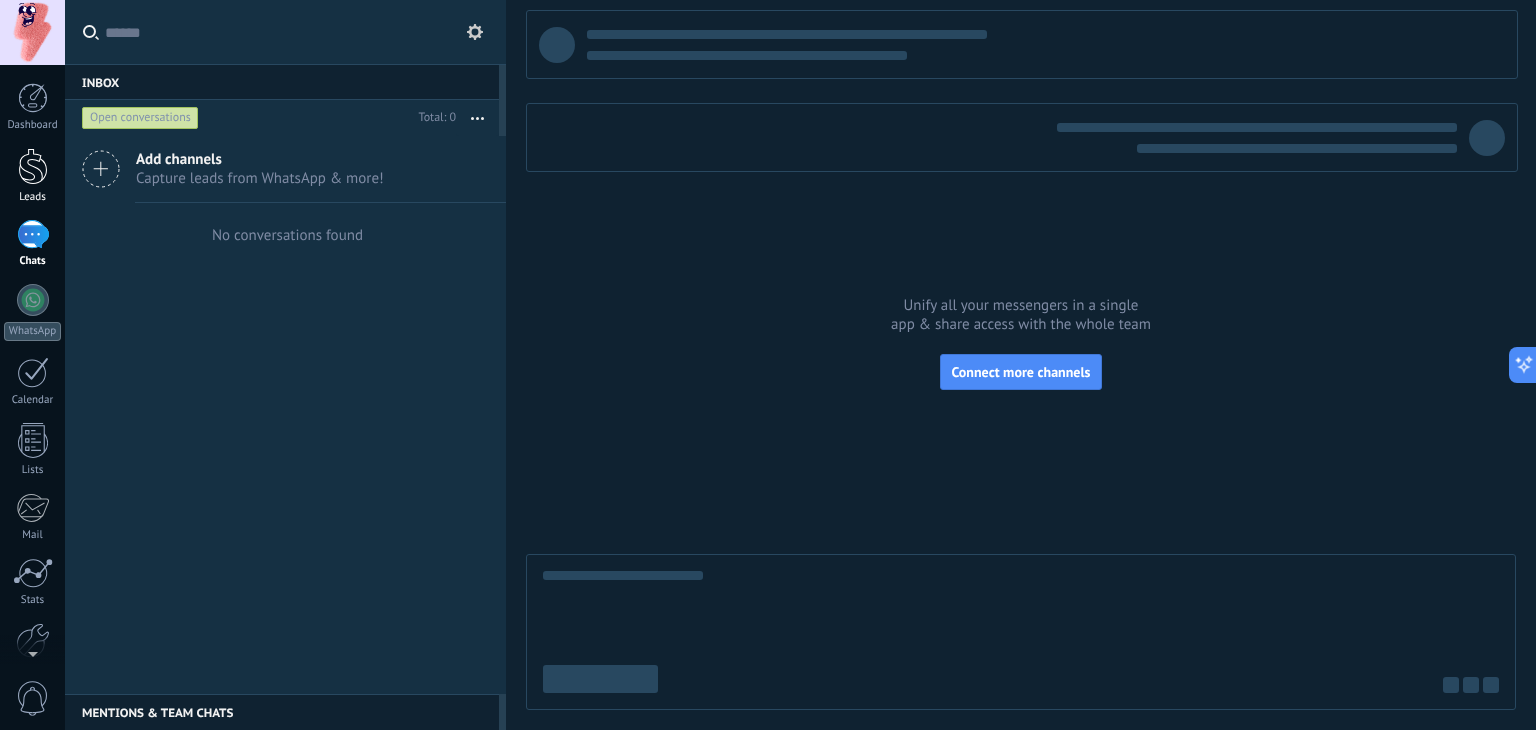 click at bounding box center [33, 166] 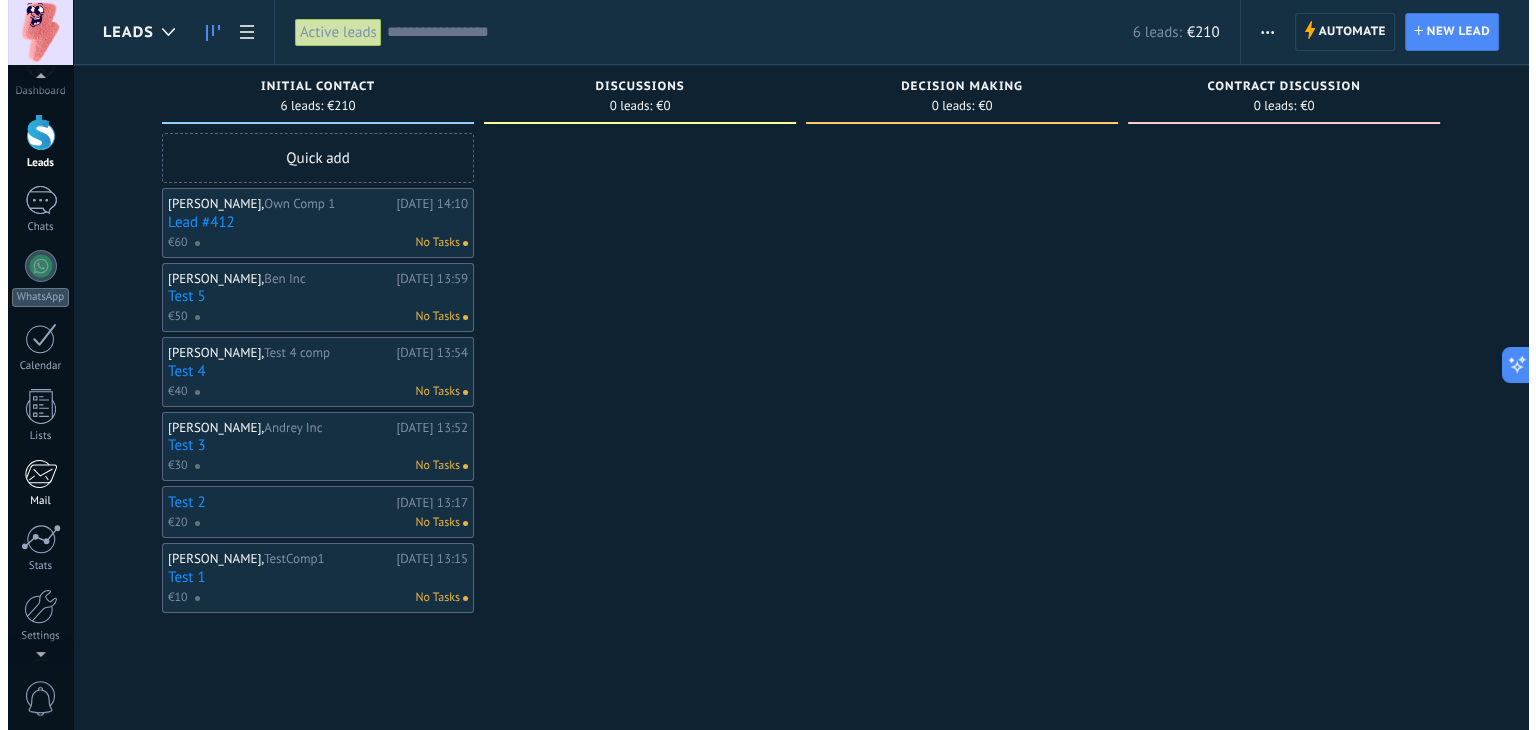 scroll, scrollTop: 0, scrollLeft: 0, axis: both 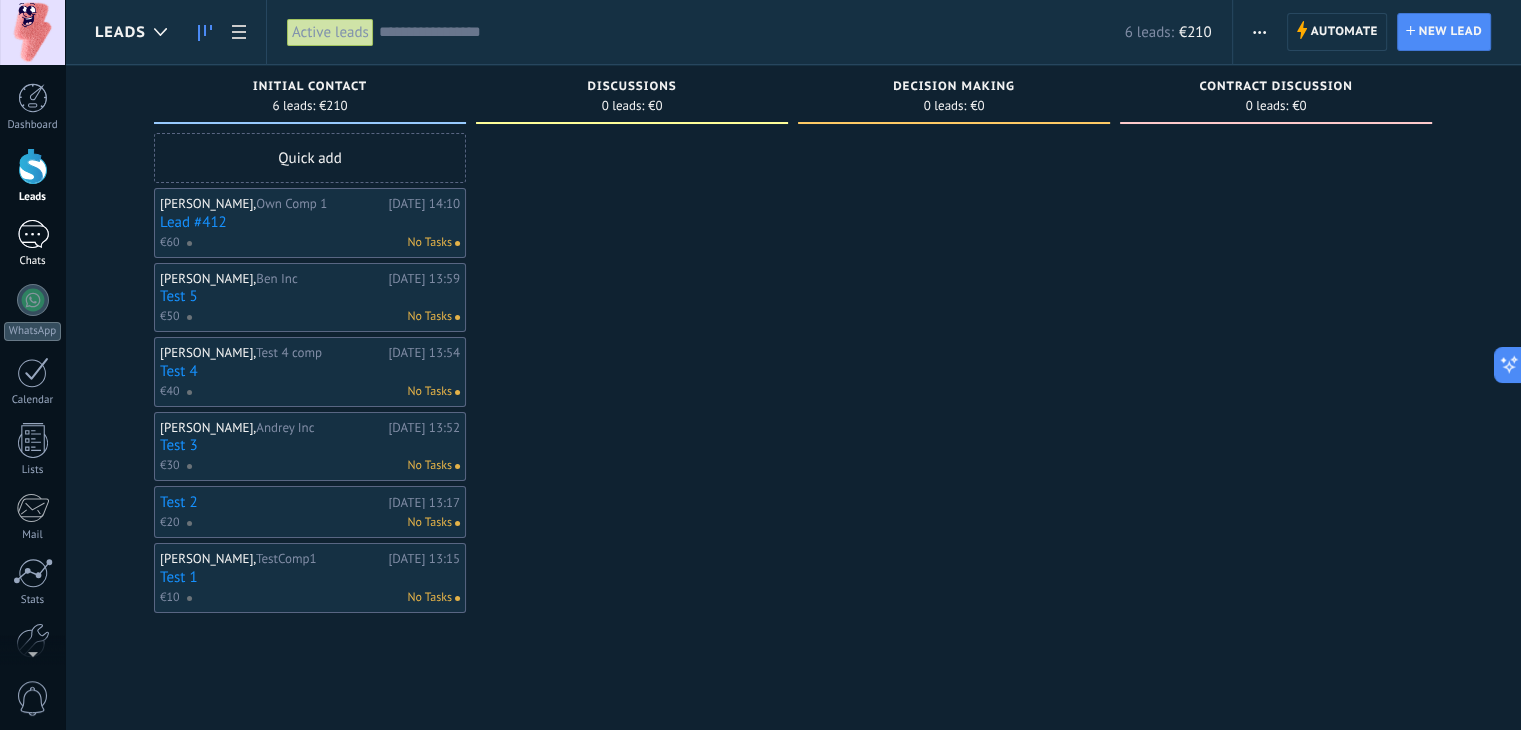 click at bounding box center (33, 234) 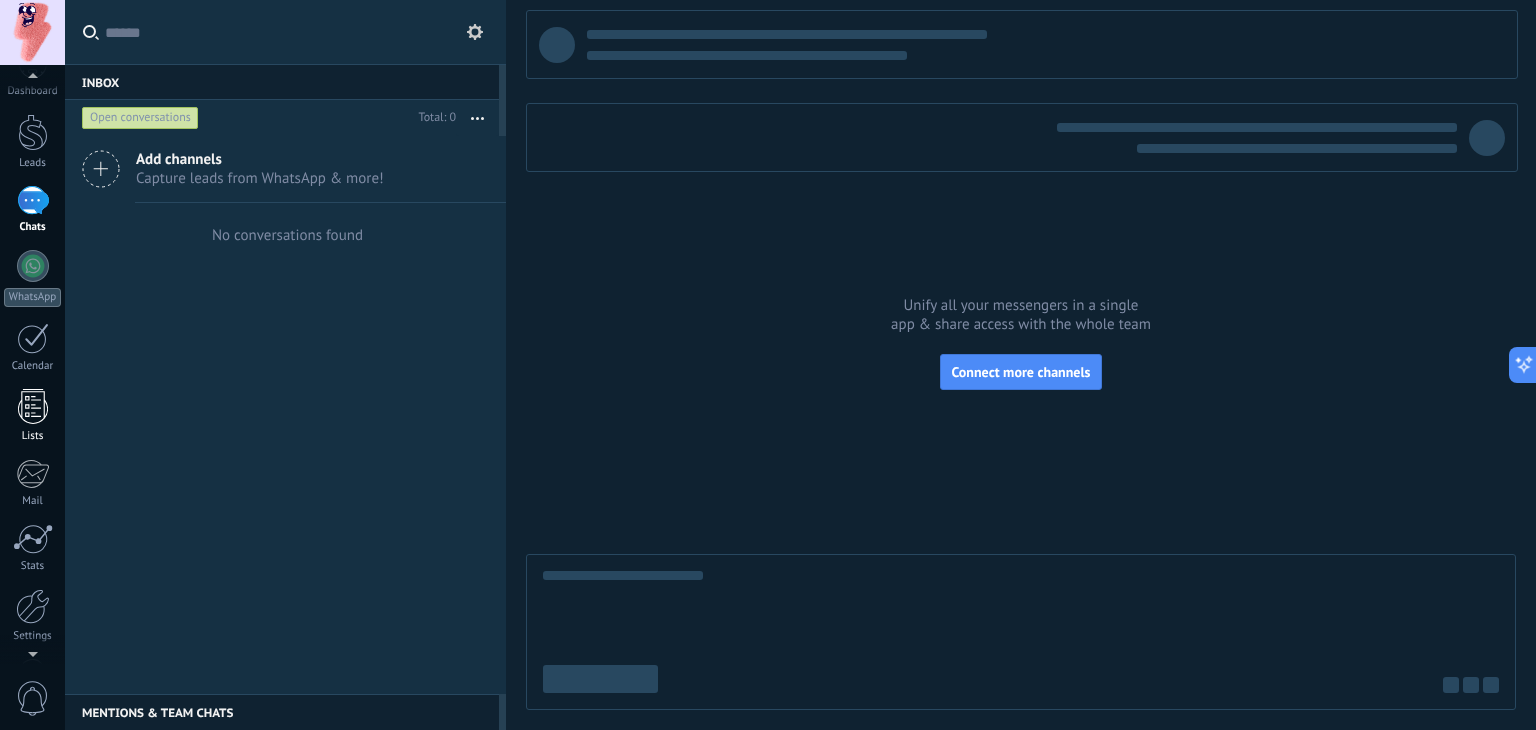 scroll, scrollTop: 0, scrollLeft: 0, axis: both 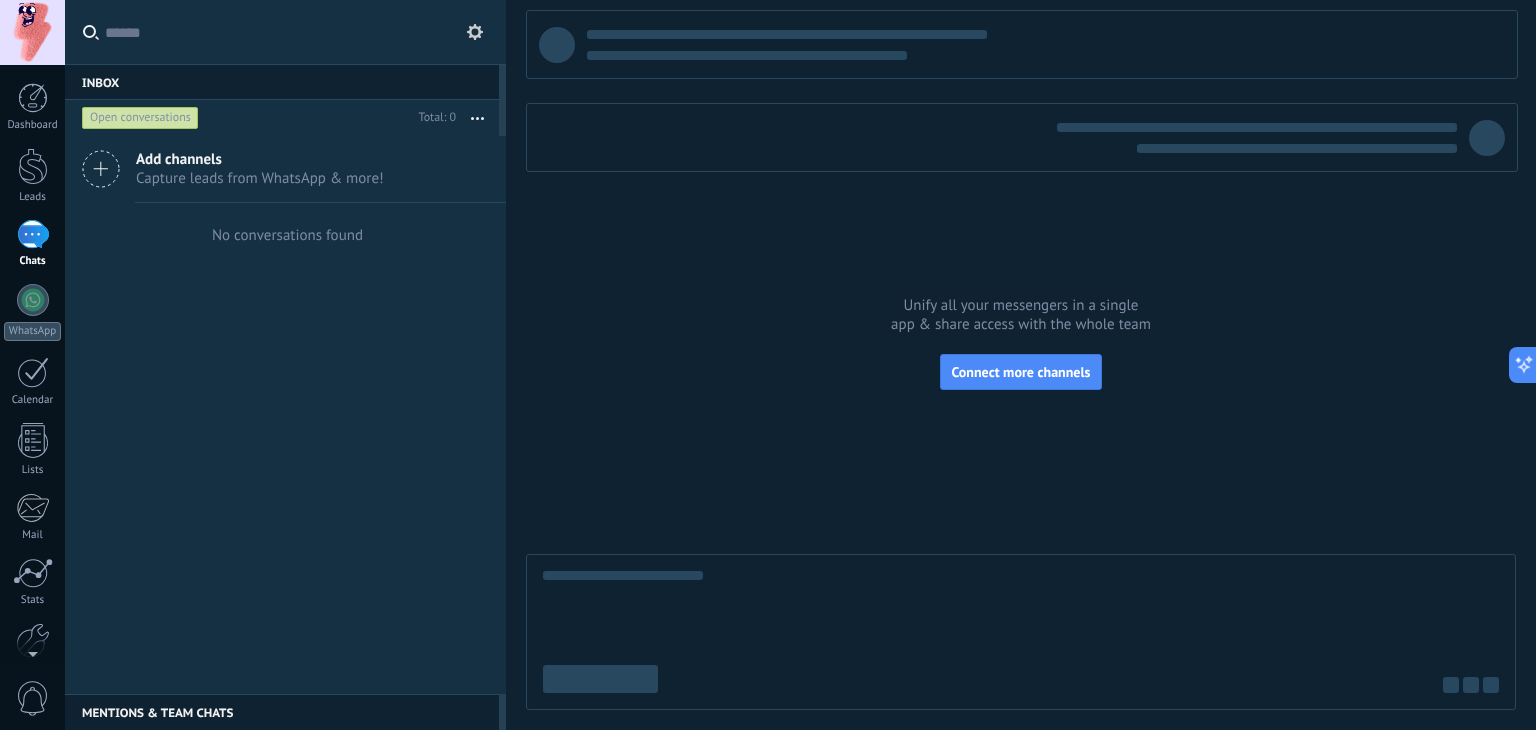 click 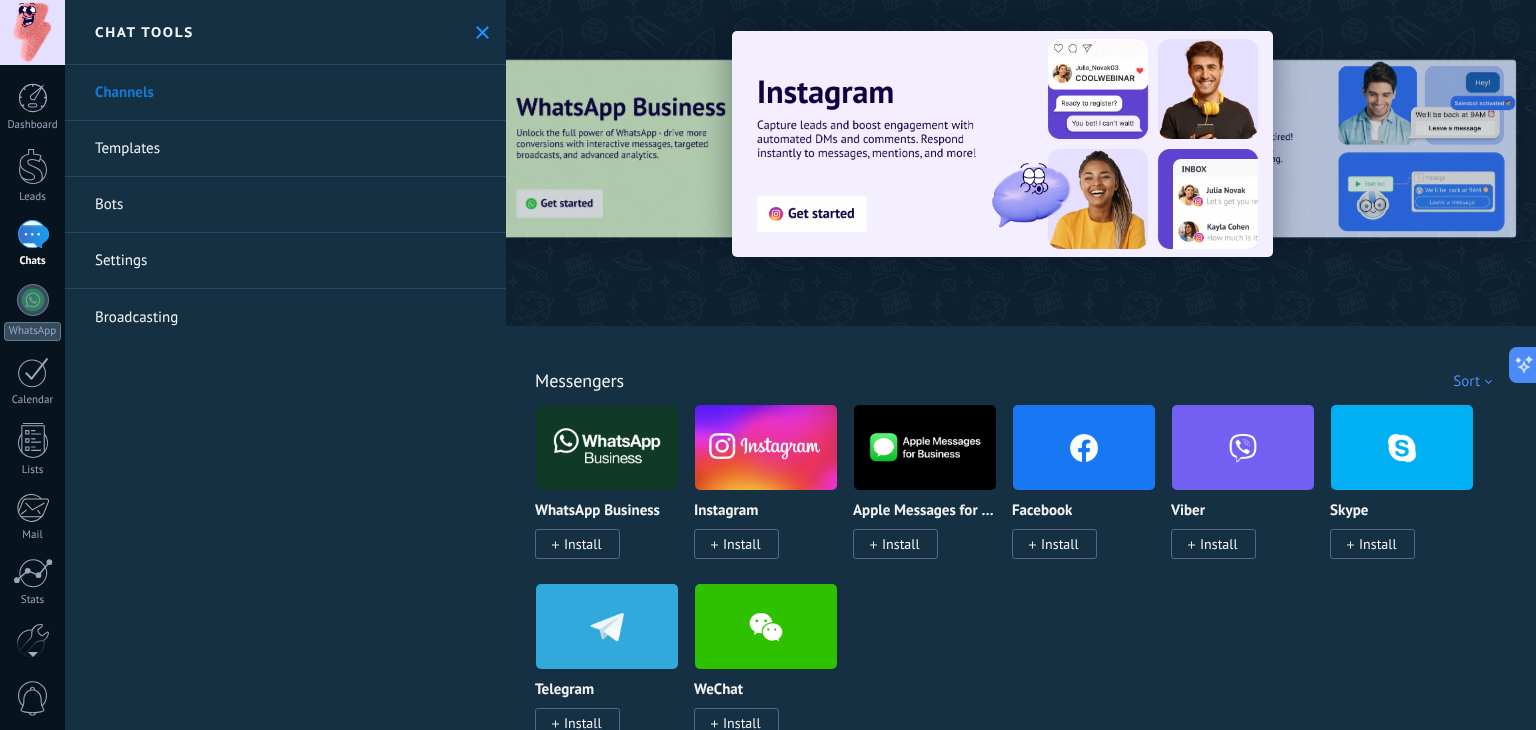click on "Bots" at bounding box center (285, 205) 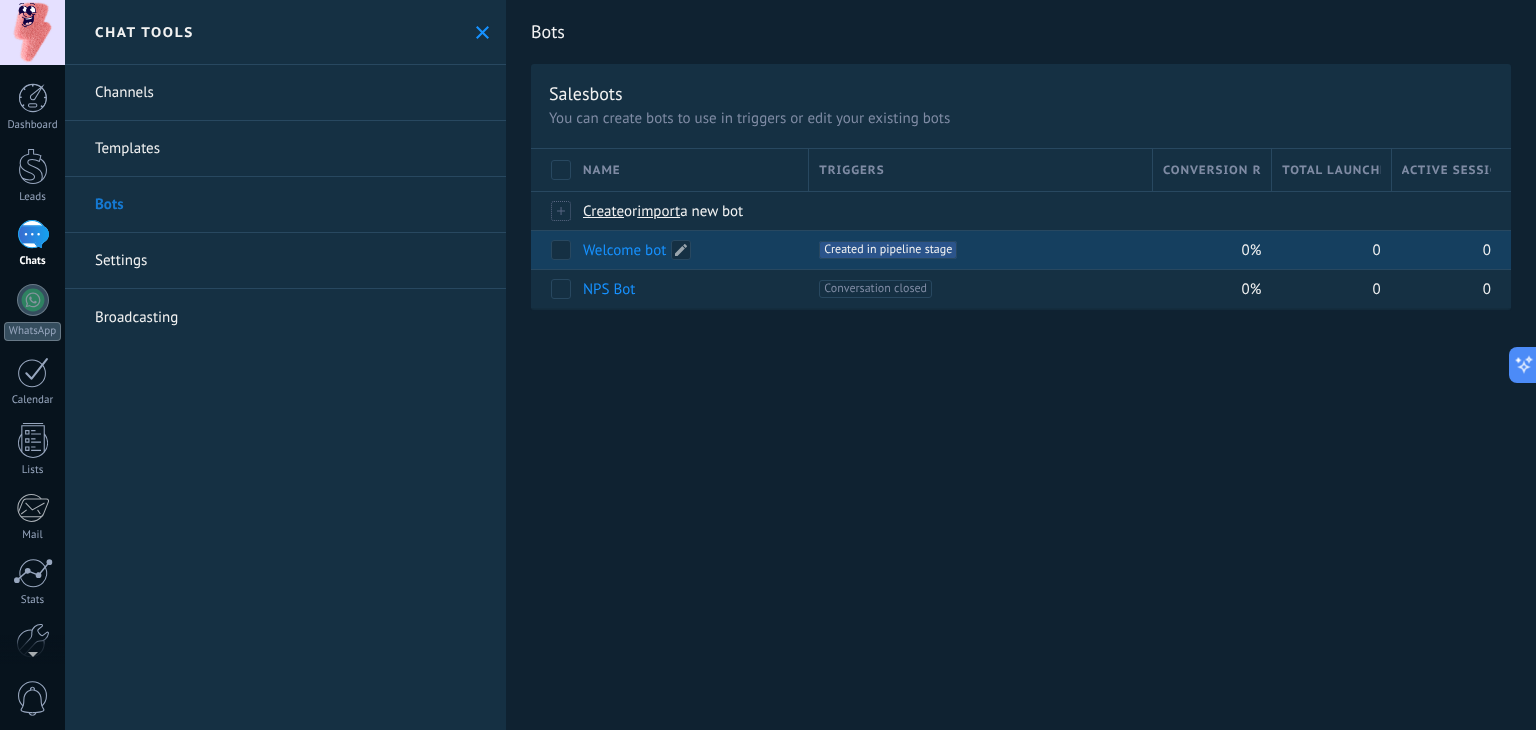 click on "Welcome bot" at bounding box center (624, 250) 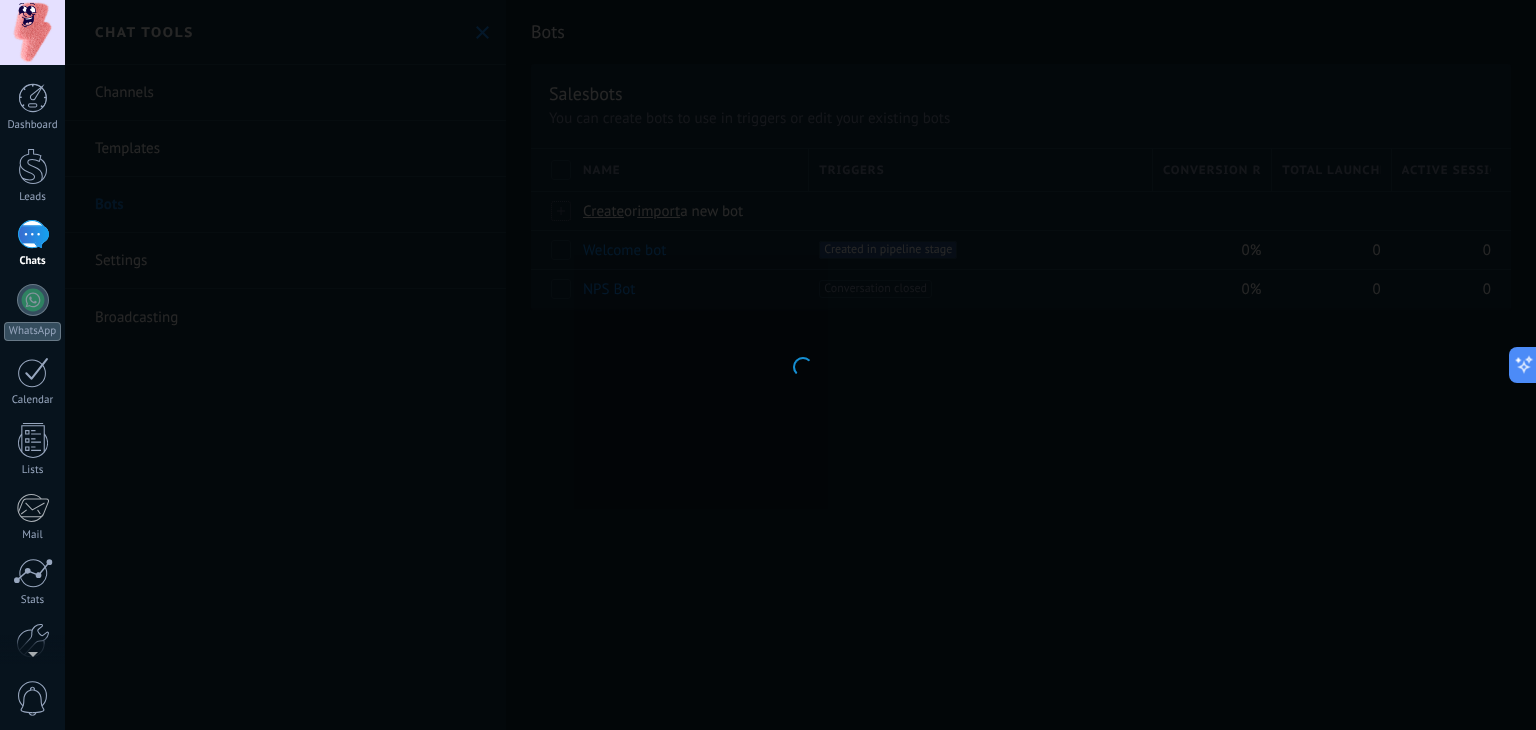 type on "**********" 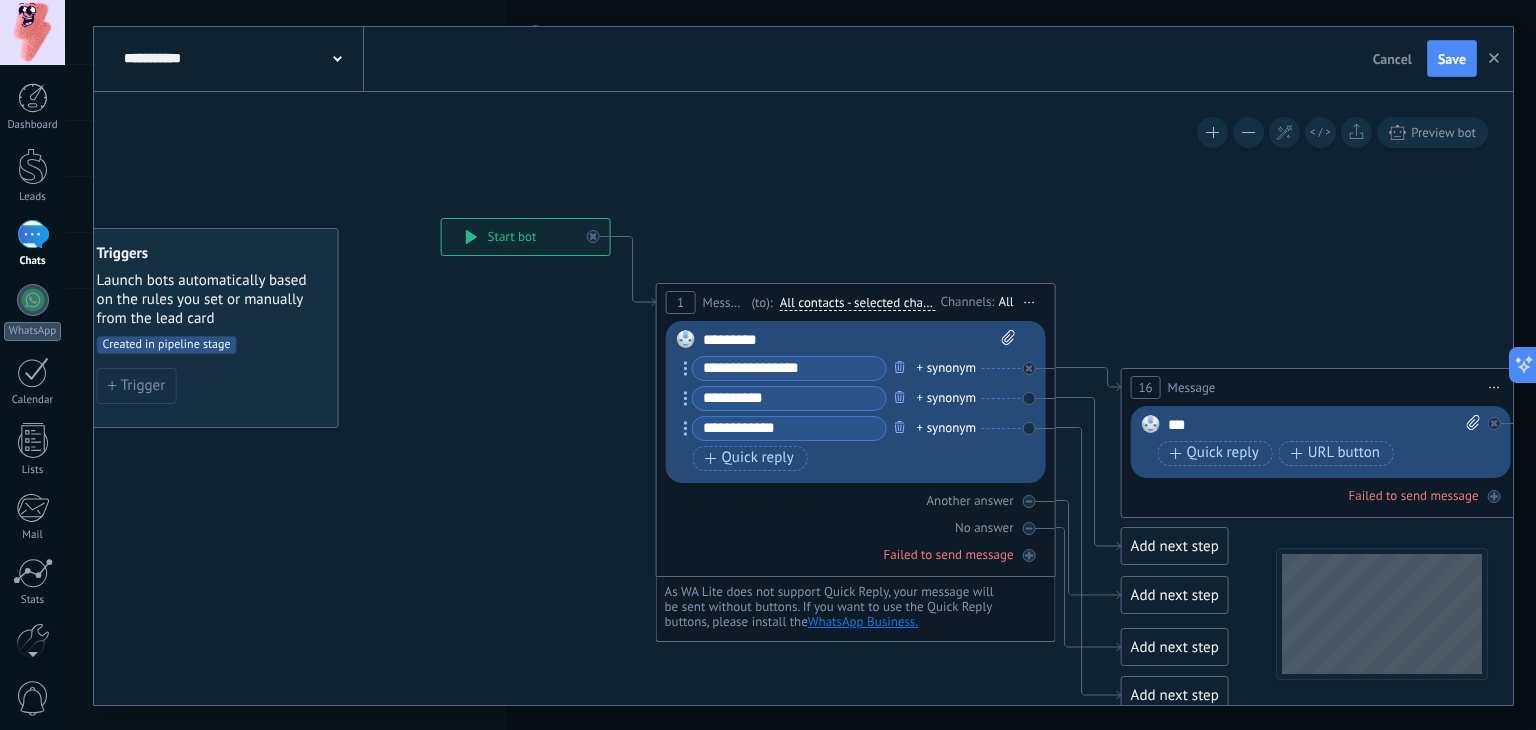 drag, startPoint x: 574, startPoint y: 452, endPoint x: 492, endPoint y: 425, distance: 86.33076 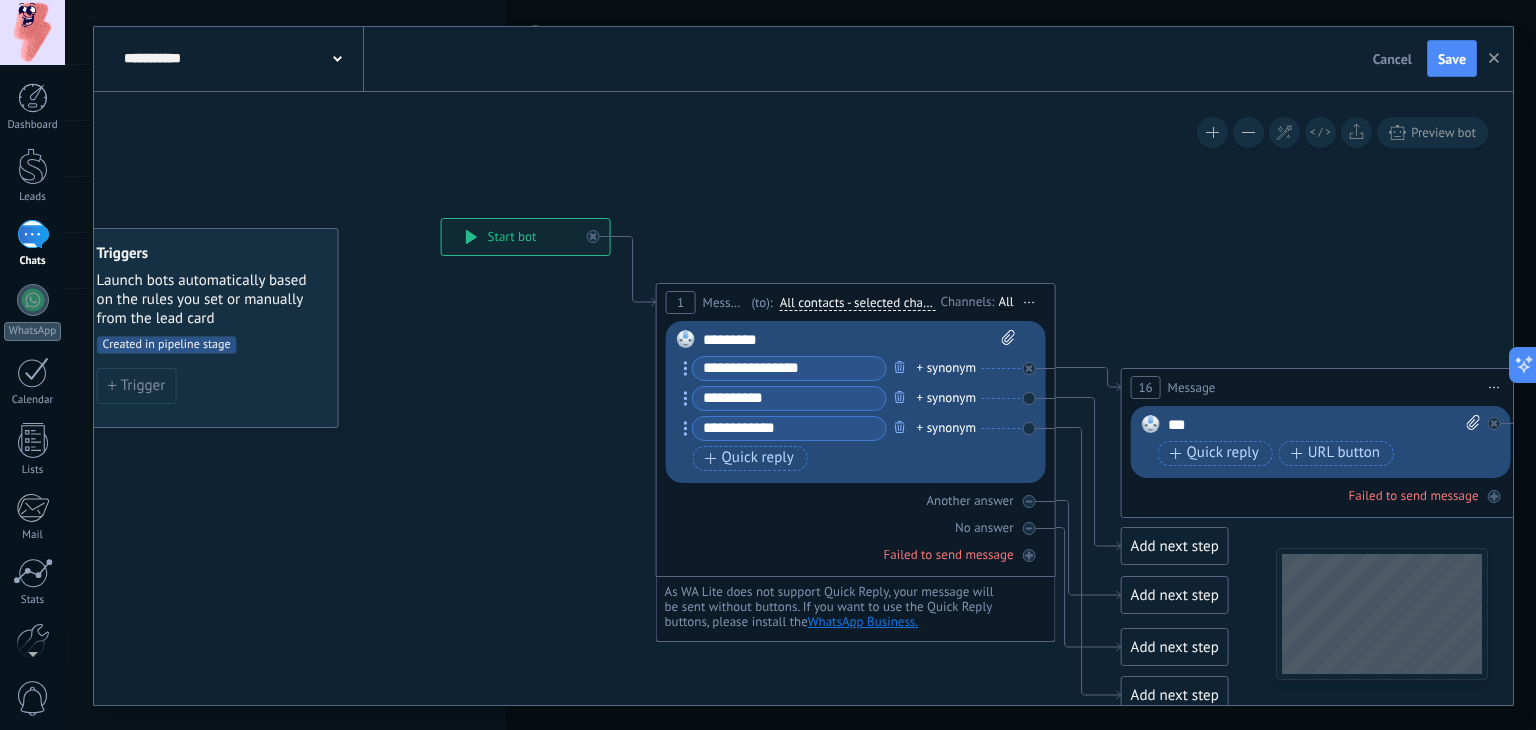 click 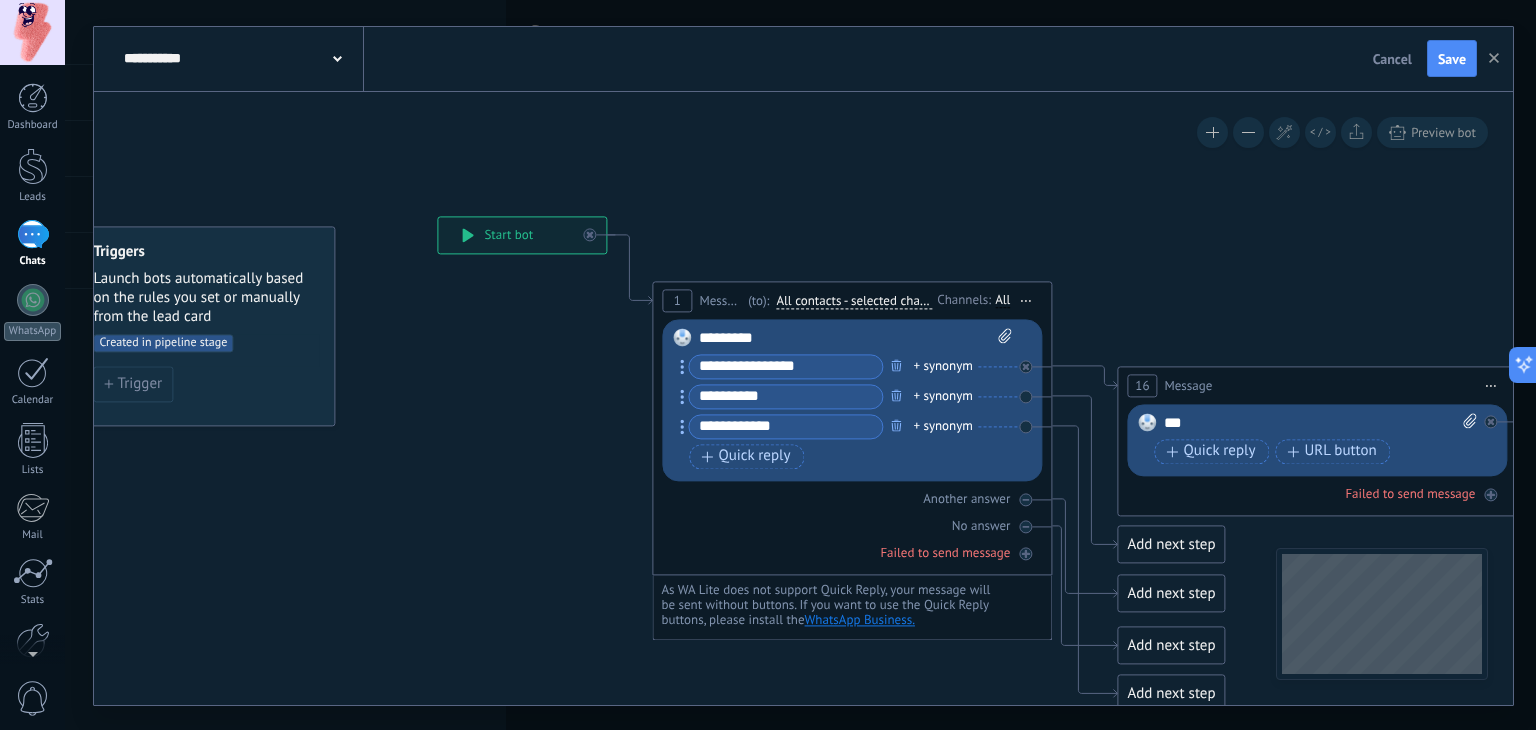 drag, startPoint x: 421, startPoint y: 408, endPoint x: 524, endPoint y: 387, distance: 105.11898 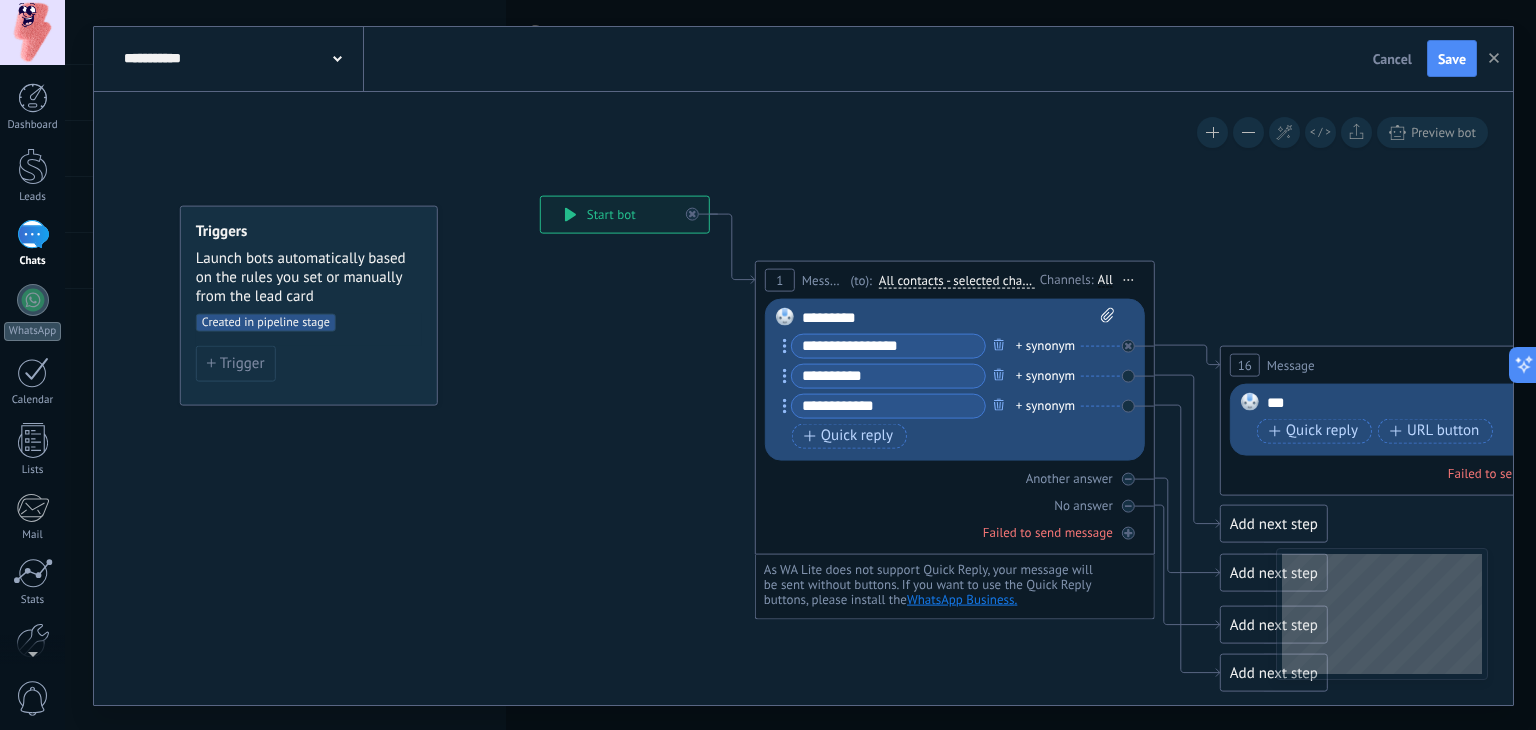 click 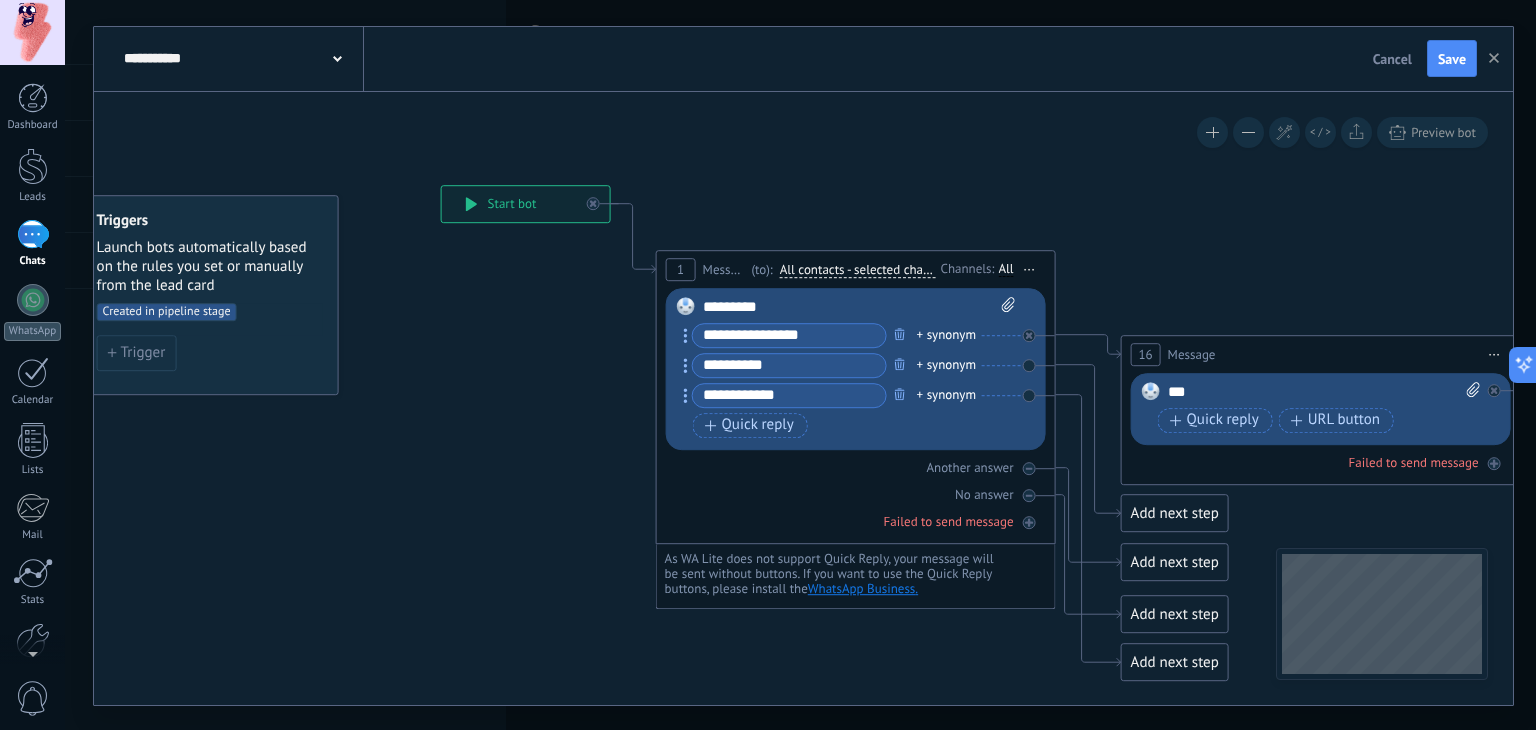 drag, startPoint x: 713, startPoint y: 445, endPoint x: 609, endPoint y: 432, distance: 104.80935 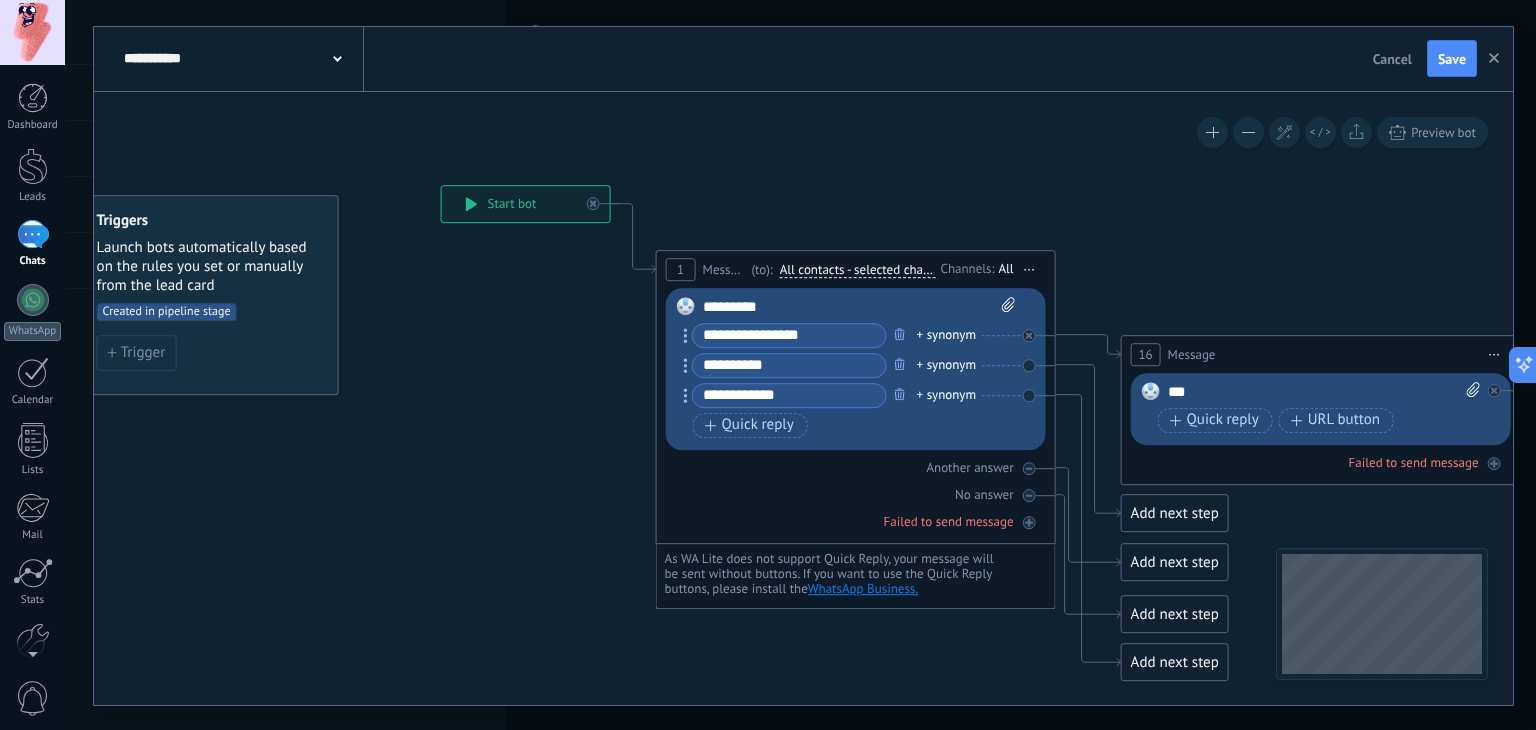 click 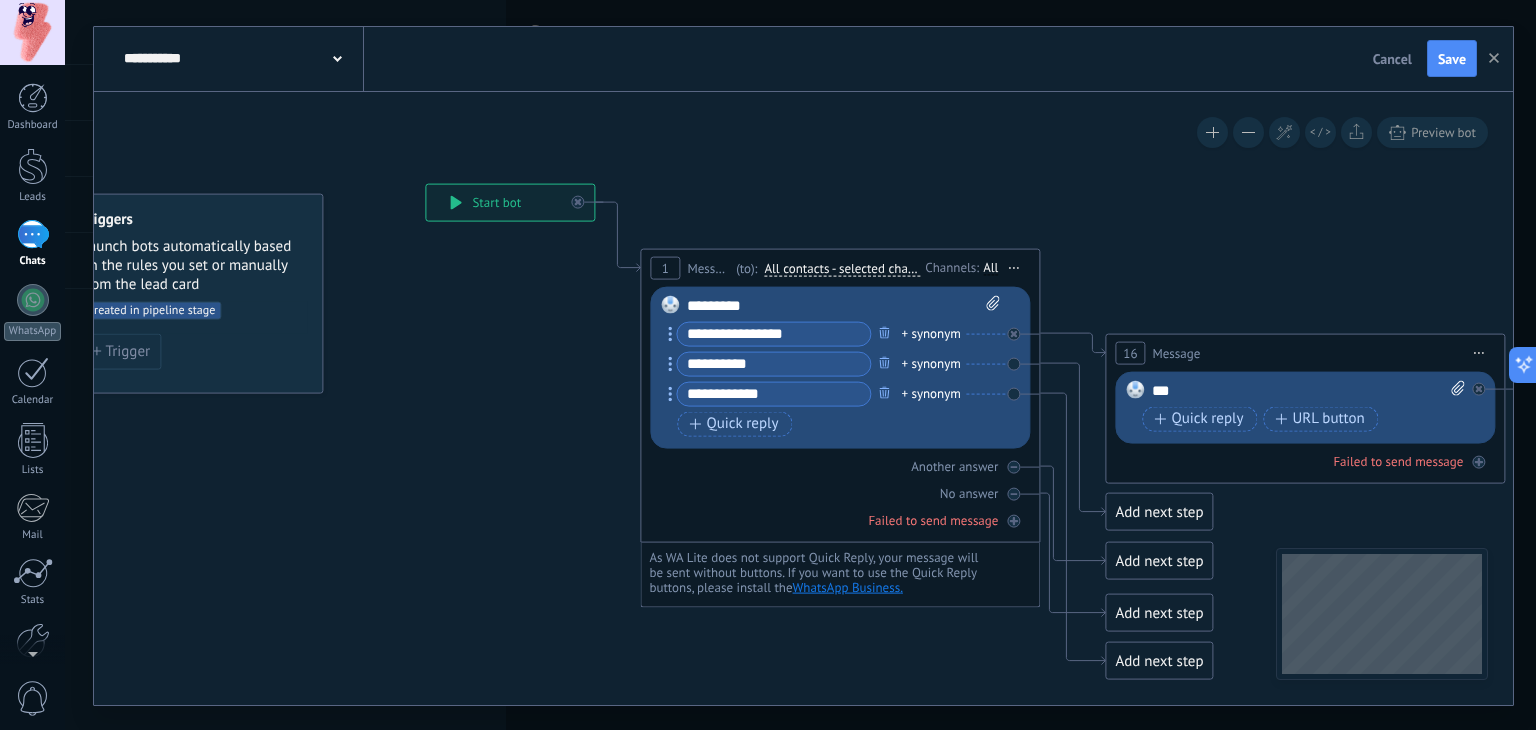 click on "Replace
Remove
Convert to voice message
Drag the image here to attach it.
Add image
Upload
Drag & drop
File not found
Enter bot message...
*********" at bounding box center (840, 367) 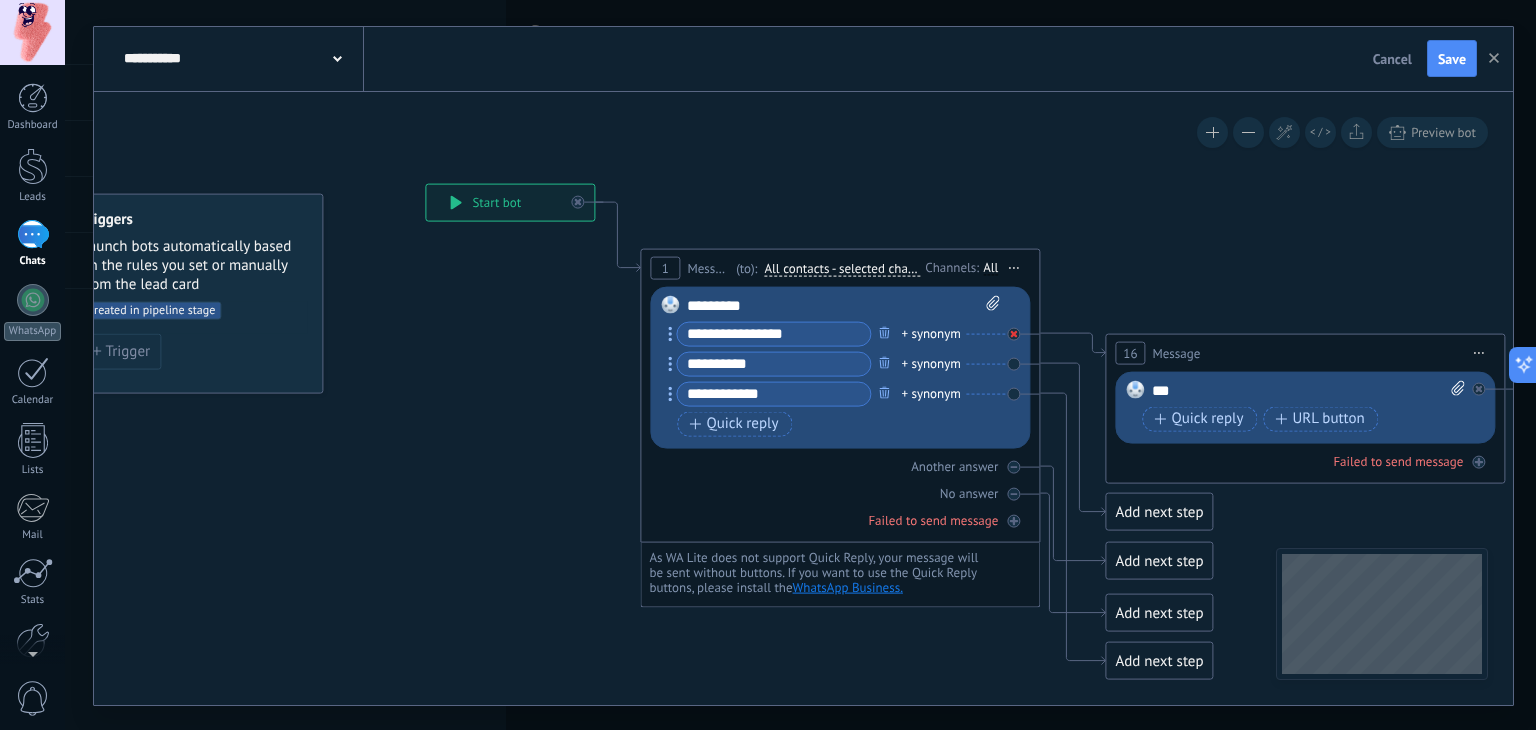 click at bounding box center [1013, 333] 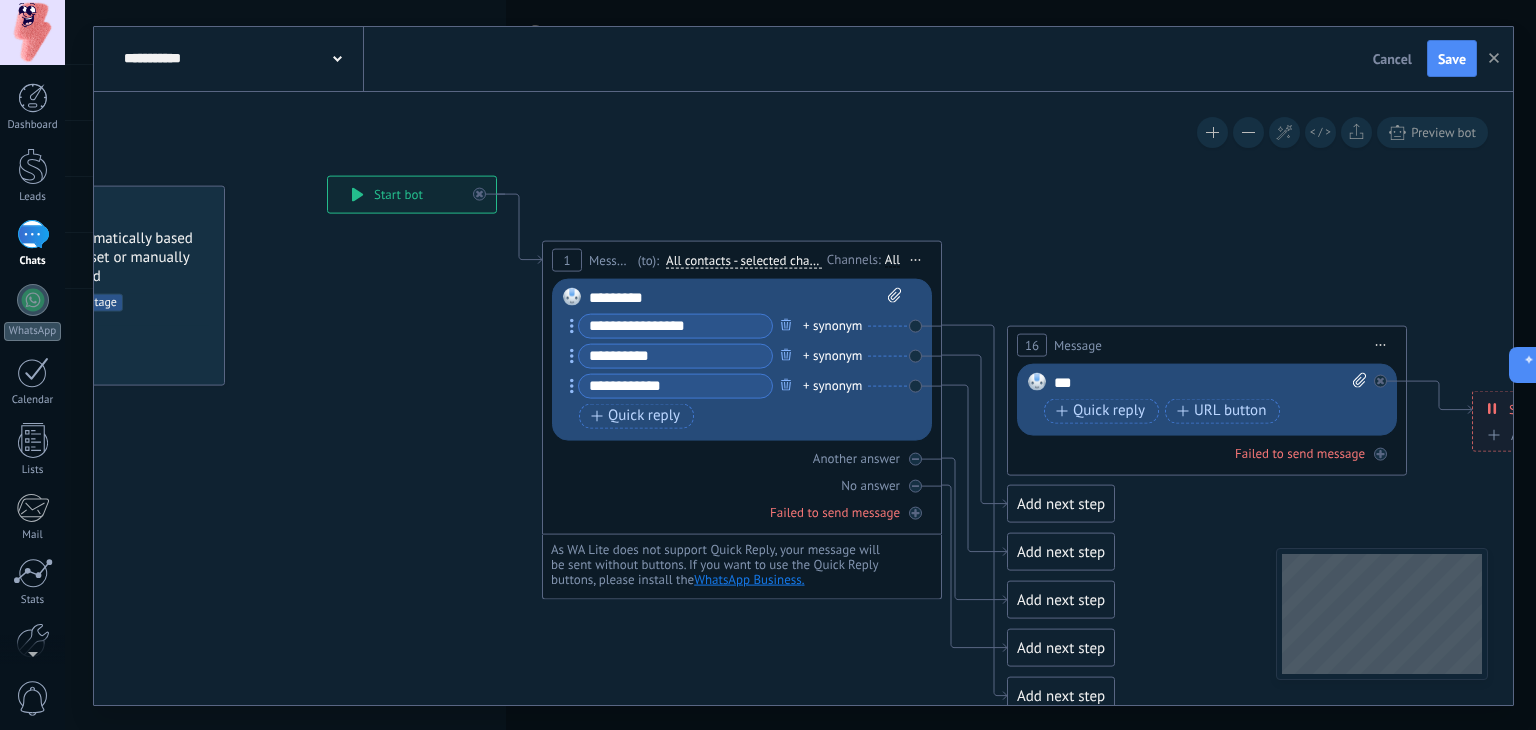 drag, startPoint x: 1120, startPoint y: 293, endPoint x: 1024, endPoint y: 285, distance: 96.332756 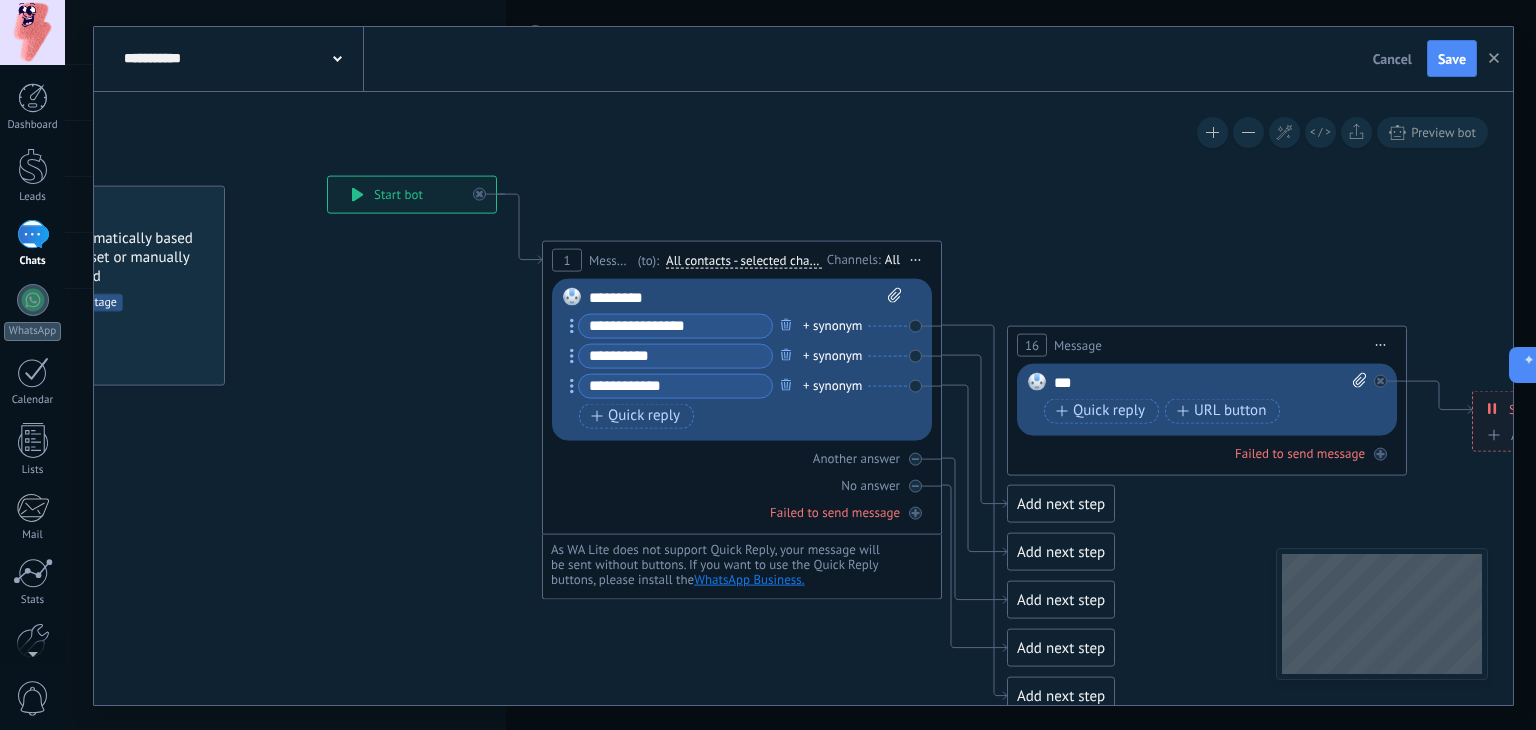click 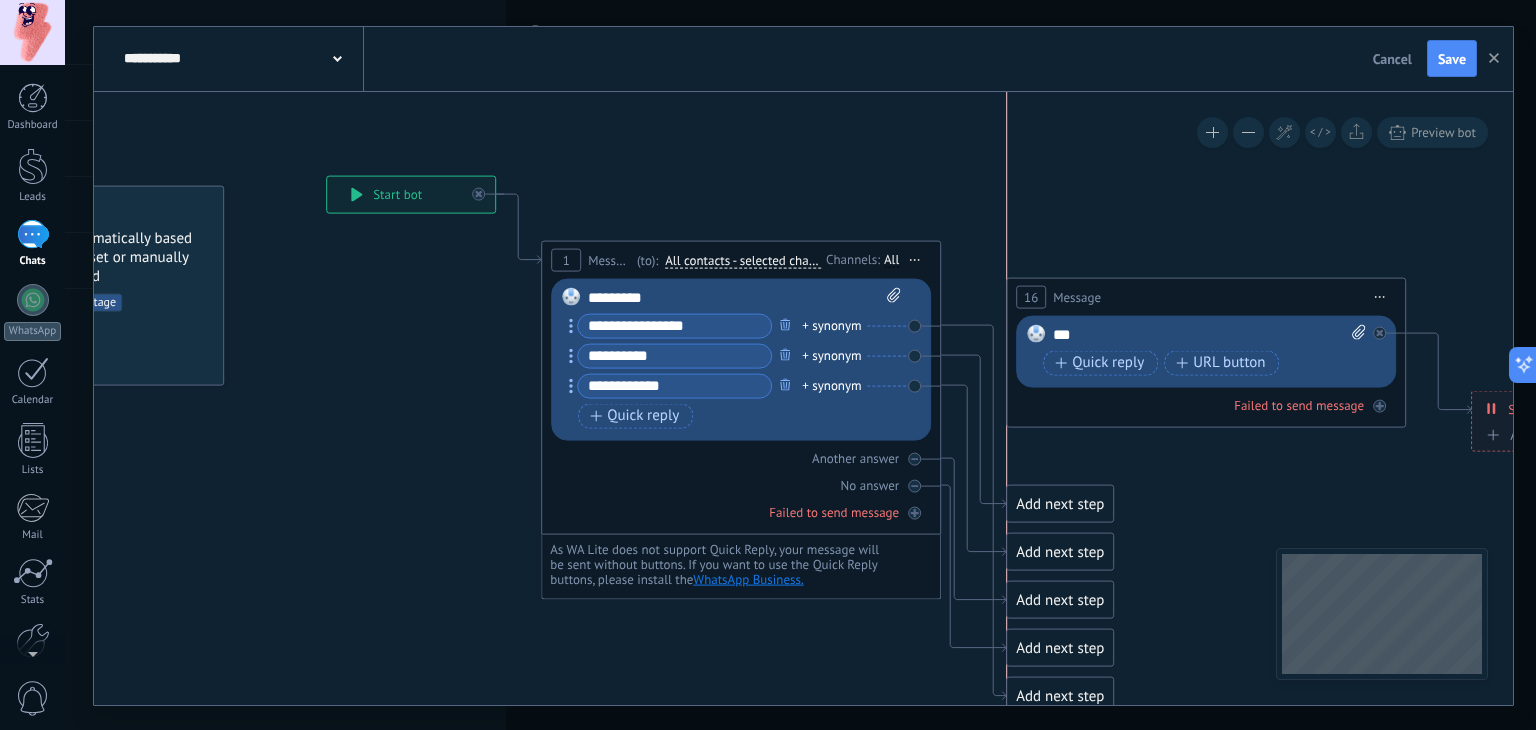 drag, startPoint x: 1067, startPoint y: 334, endPoint x: 1070, endPoint y: 290, distance: 44.102154 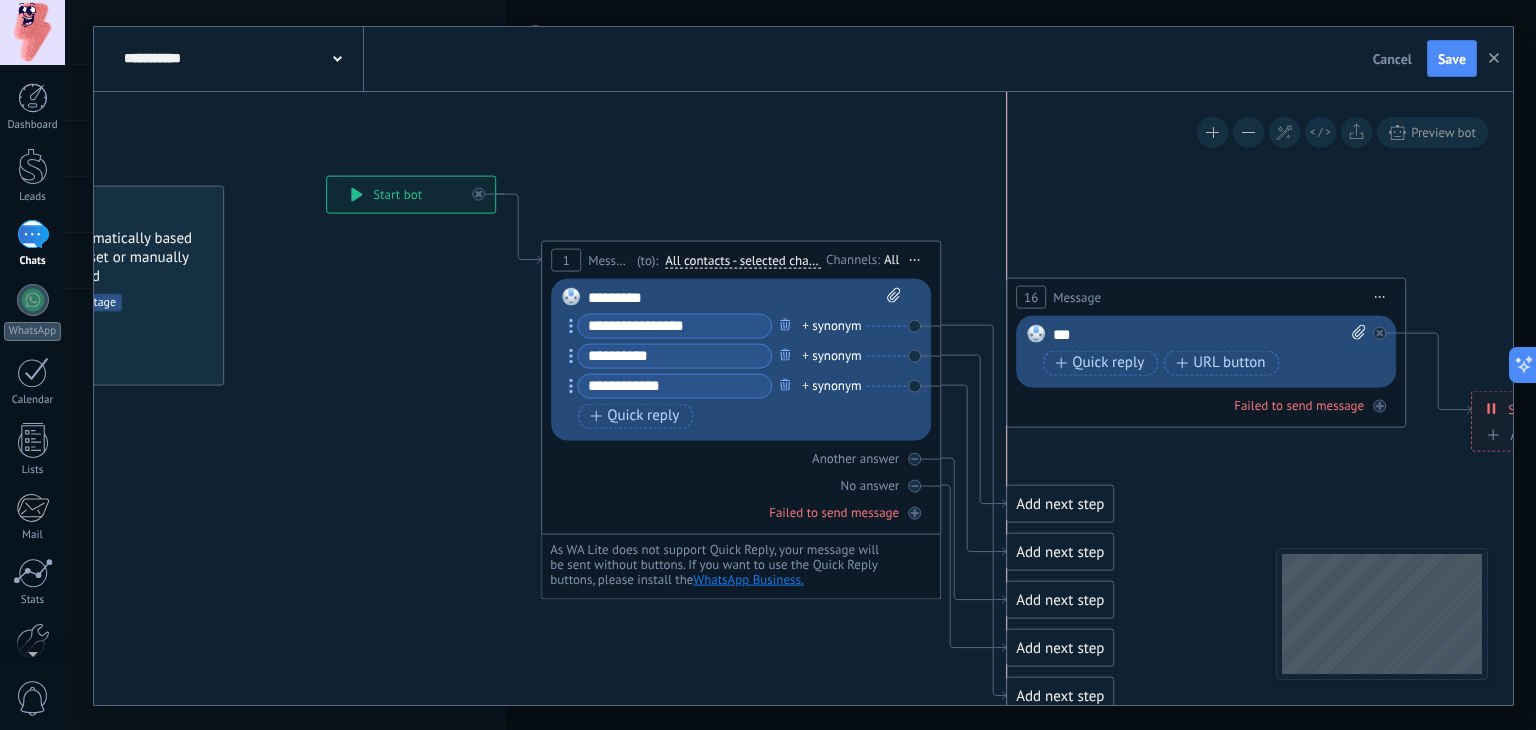 click on "Message" at bounding box center [1077, 296] 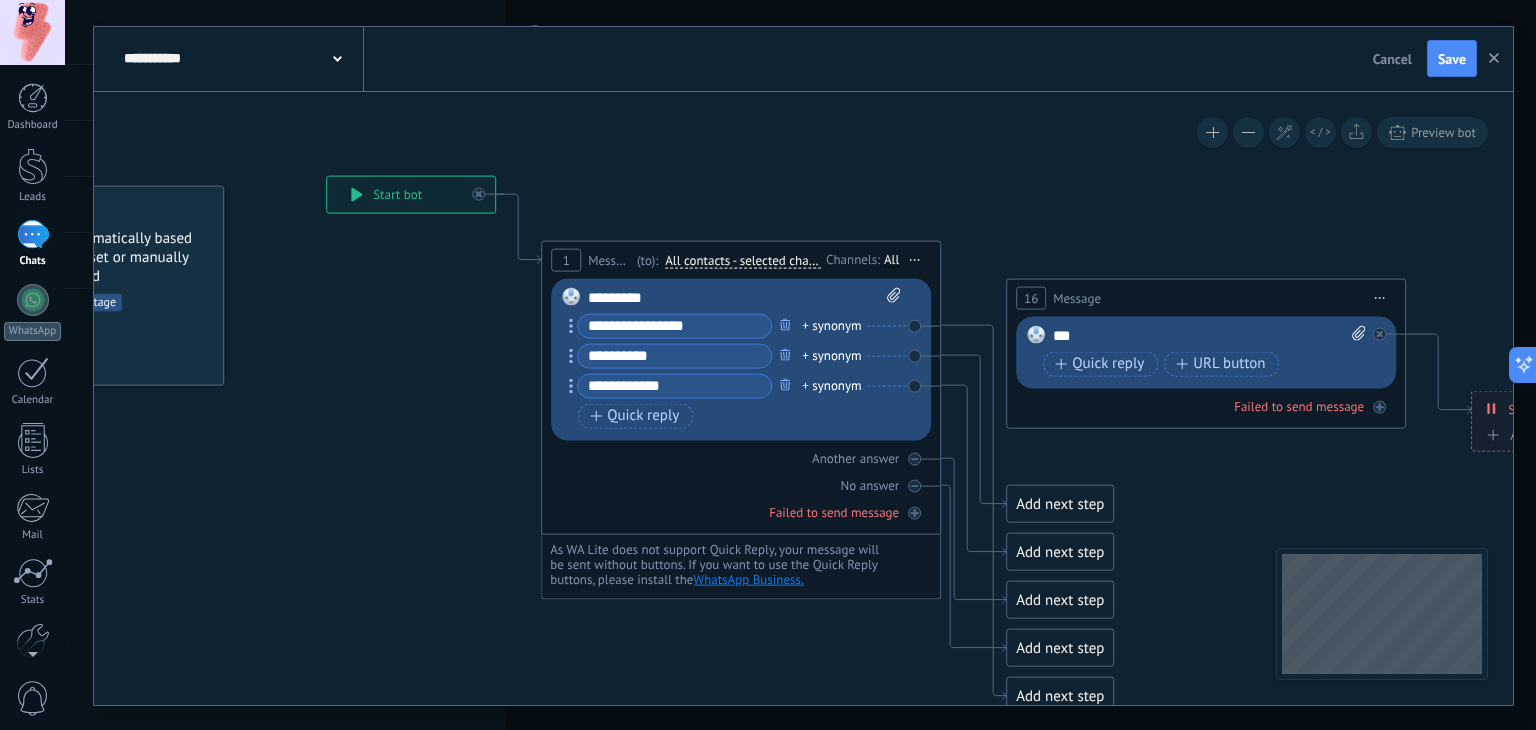 drag, startPoint x: 916, startPoint y: 322, endPoint x: 970, endPoint y: 336, distance: 55.7853 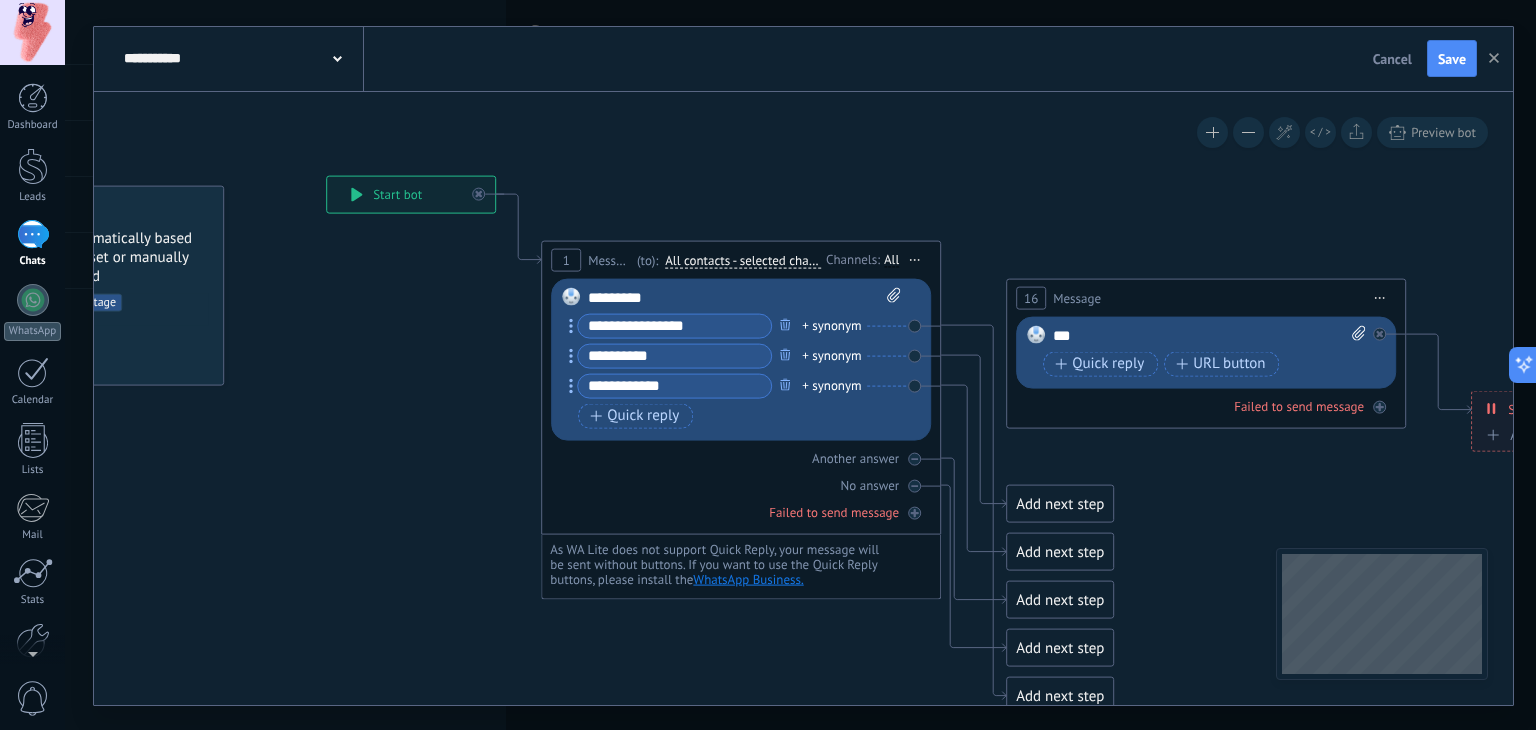 click on "**********" at bounding box center [326, 175] 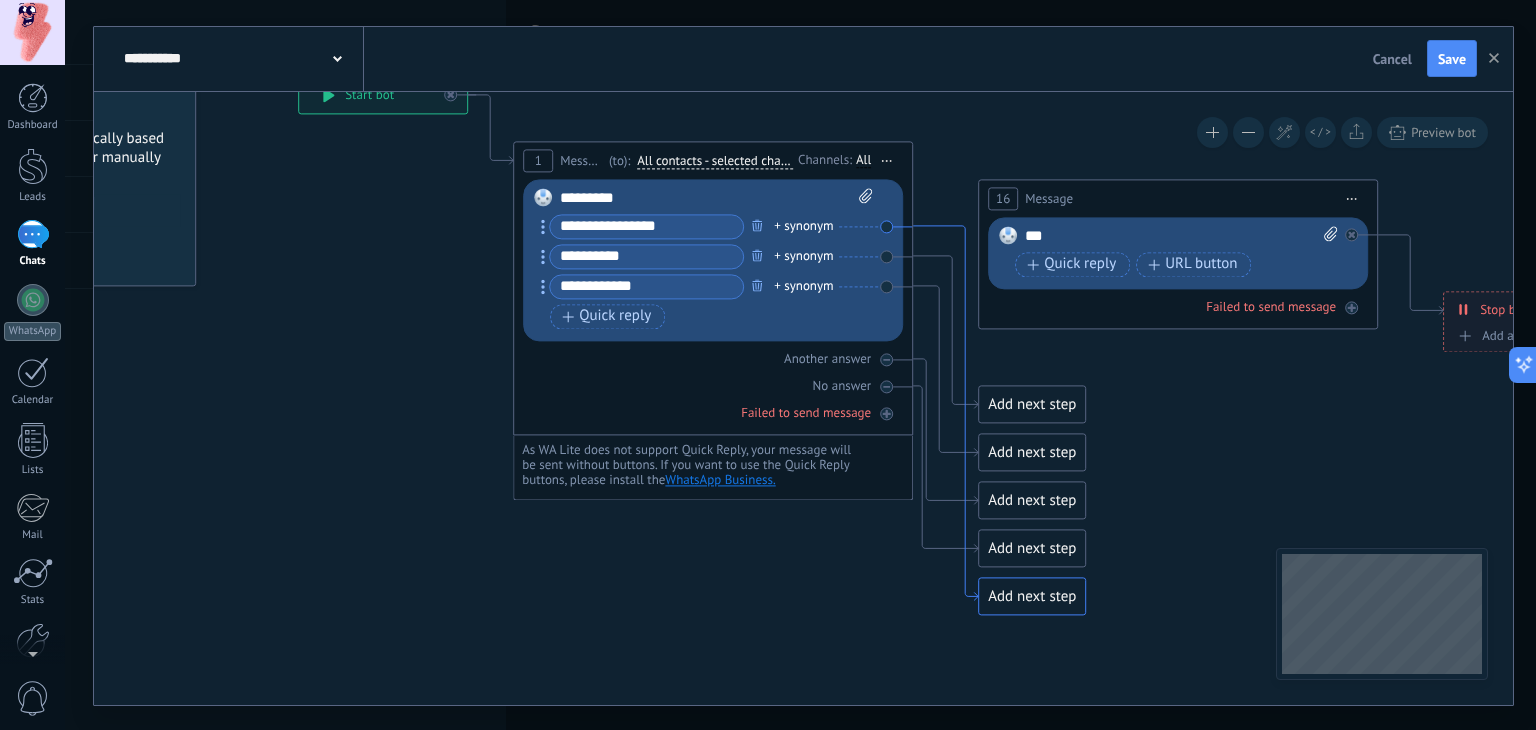 drag, startPoint x: 961, startPoint y: 325, endPoint x: 932, endPoint y: 225, distance: 104.120125 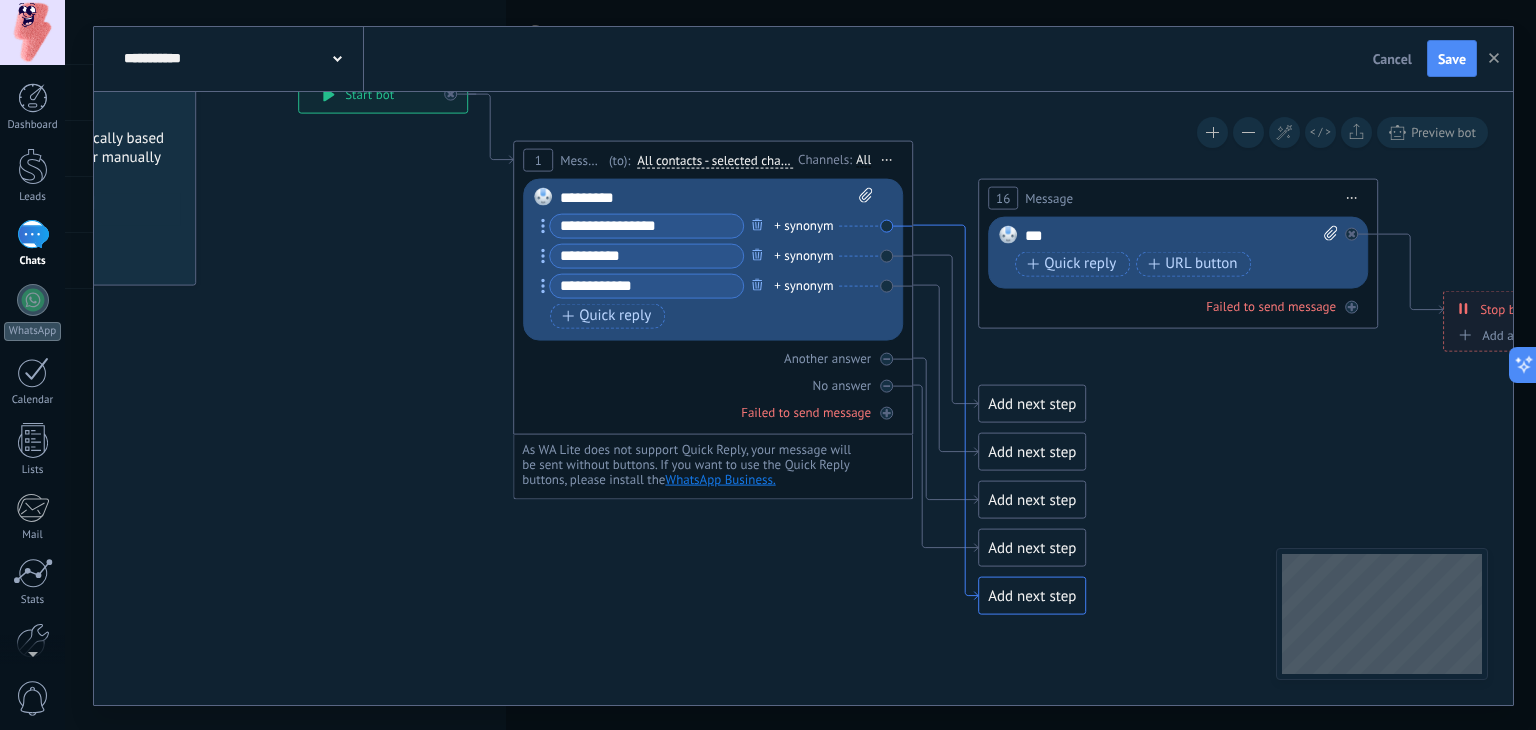 click 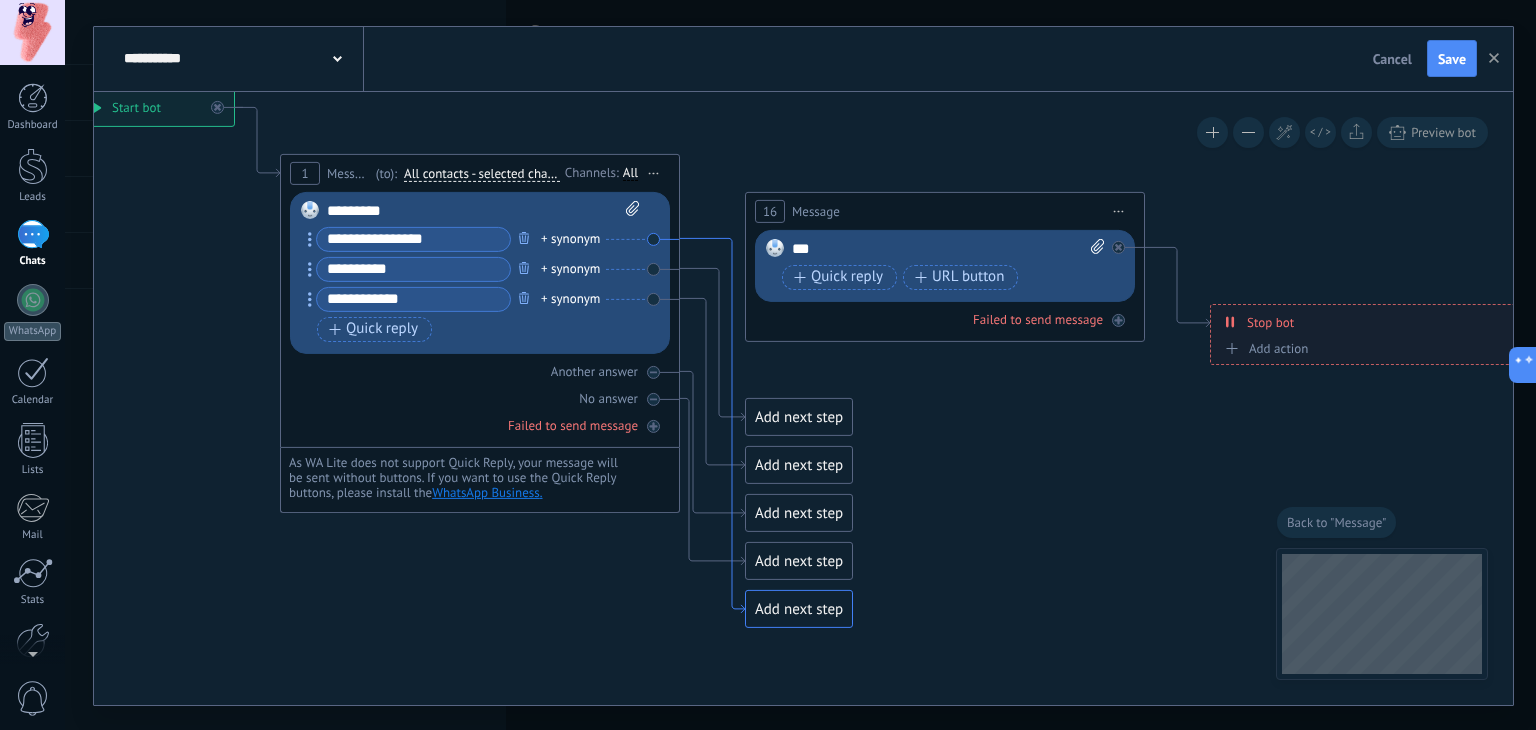 drag, startPoint x: 744, startPoint y: 396, endPoint x: 716, endPoint y: 624, distance: 229.71286 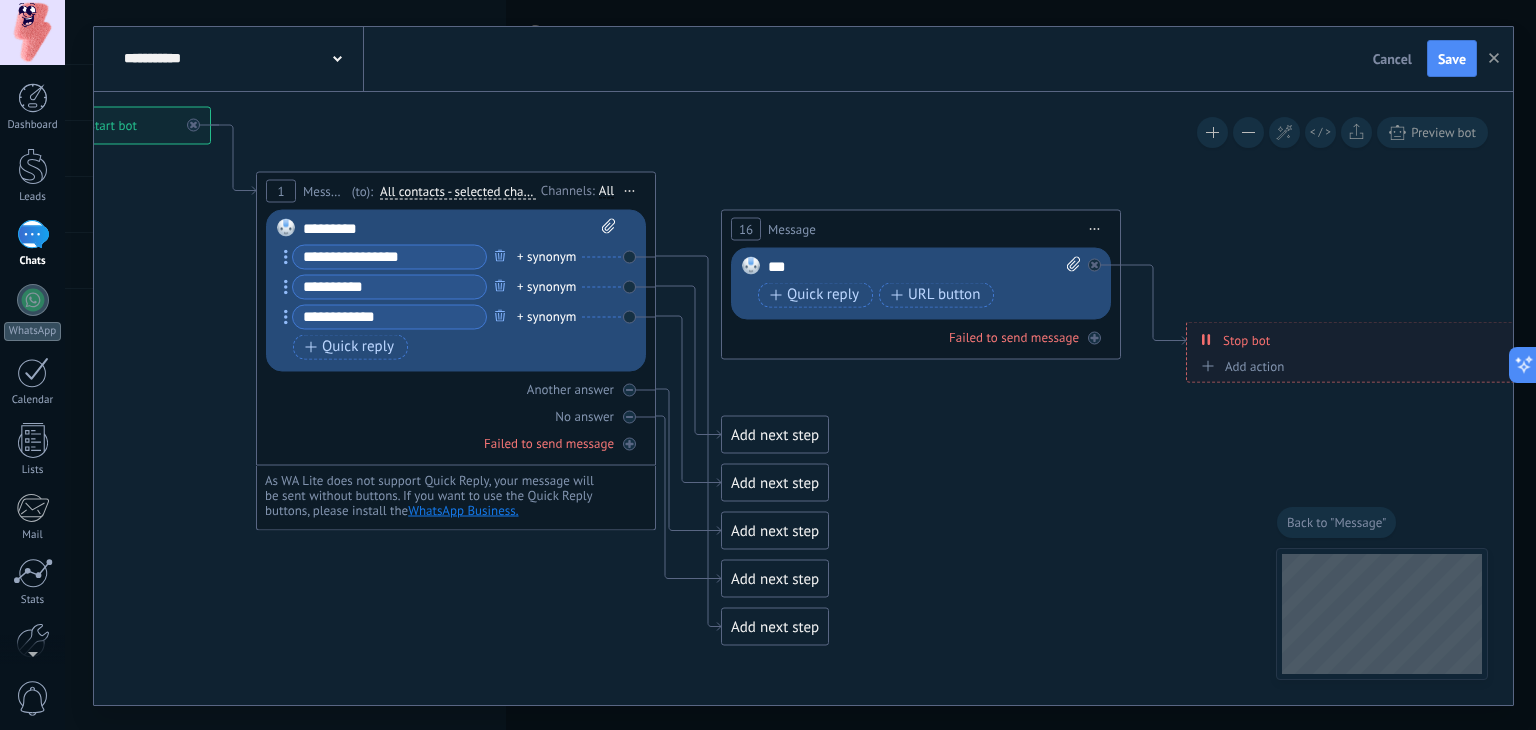 click on "16
Message
*******
(to):
All contacts - selected channels
All contacts - selected channels
All contacts - primary channel
Main contact - selected channels
Main contact - primary channel
All contacts - selected channels
All contacts - selected channels
All contacts - primary channel
Main contact - selected channels
Main contact - primary channel" at bounding box center (921, 284) 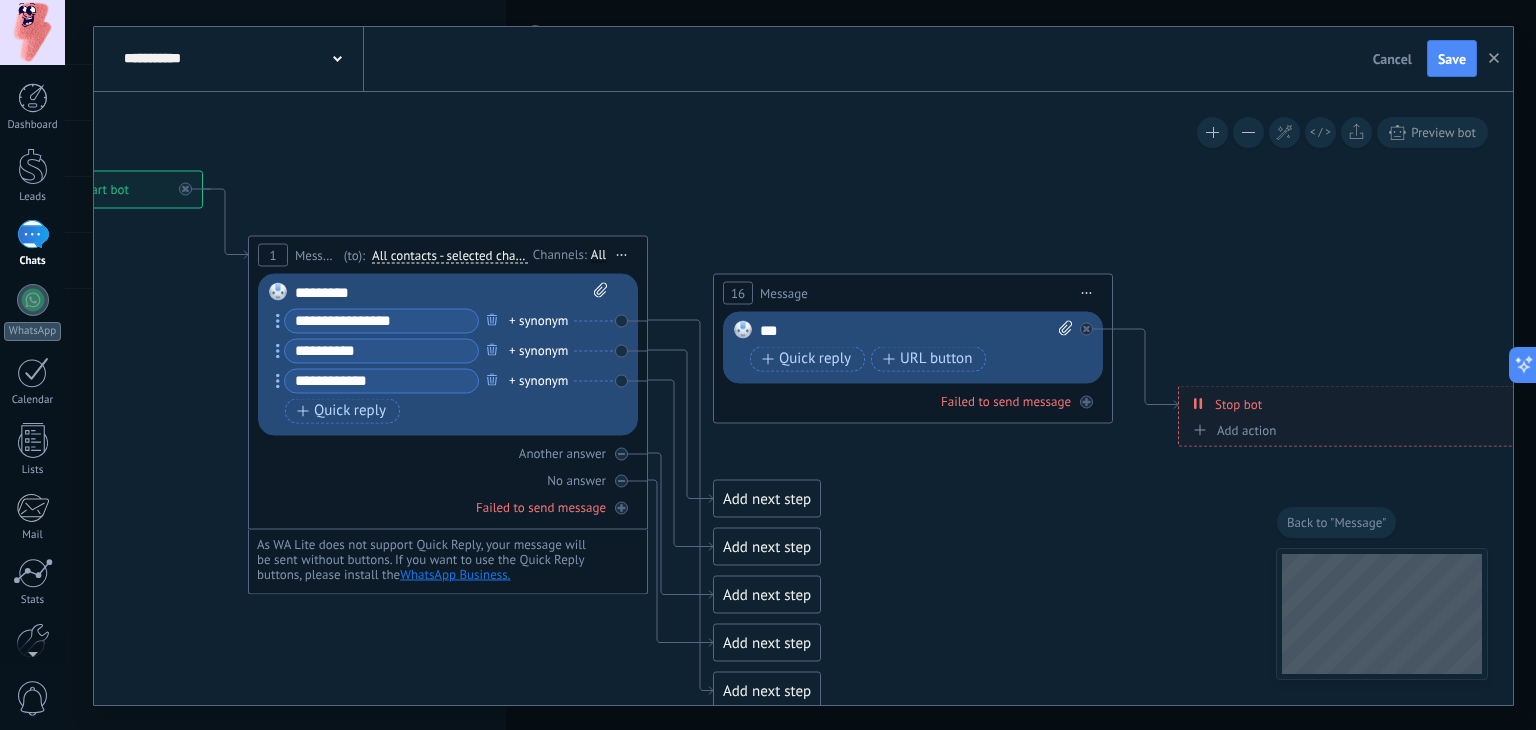 drag, startPoint x: 719, startPoint y: 280, endPoint x: 709, endPoint y: 346, distance: 66.75328 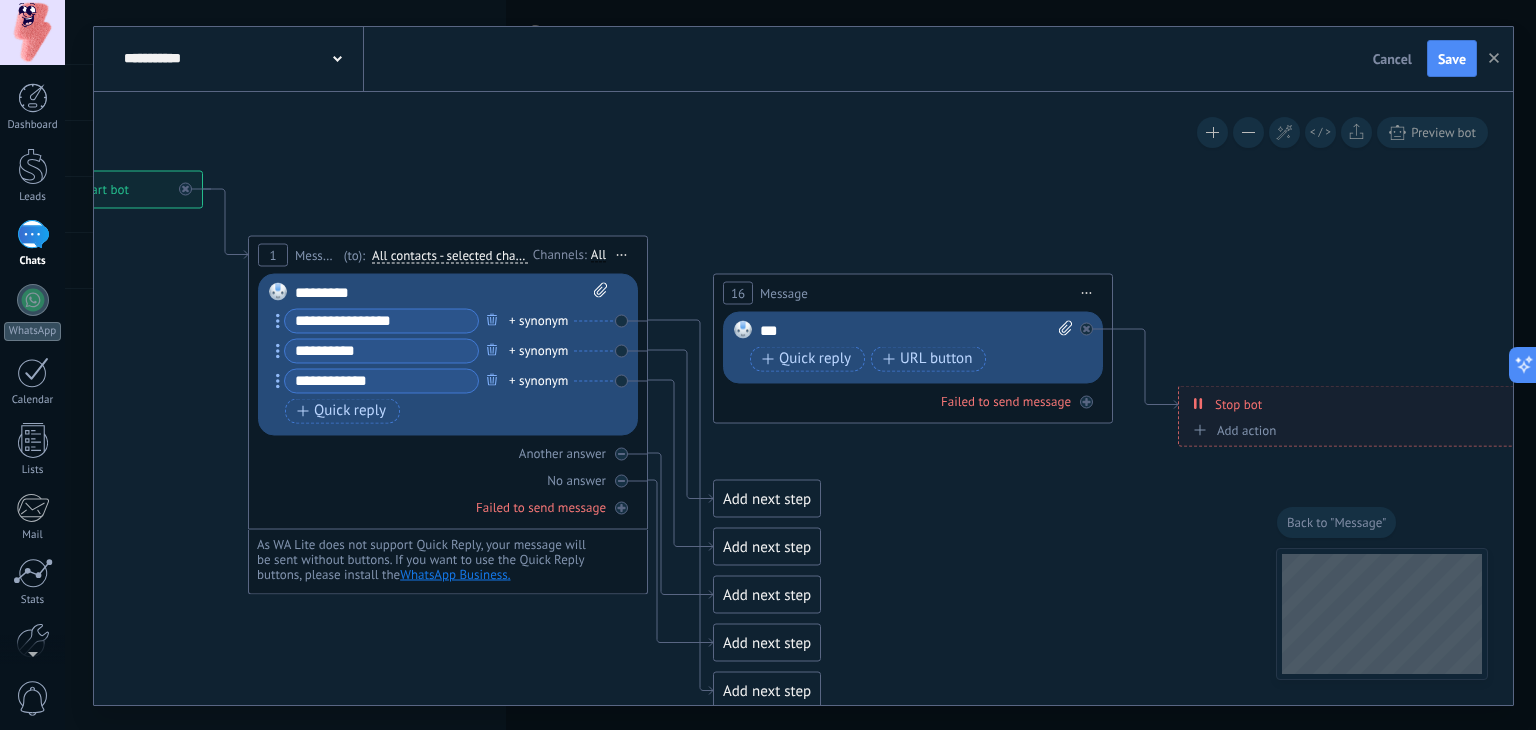 click 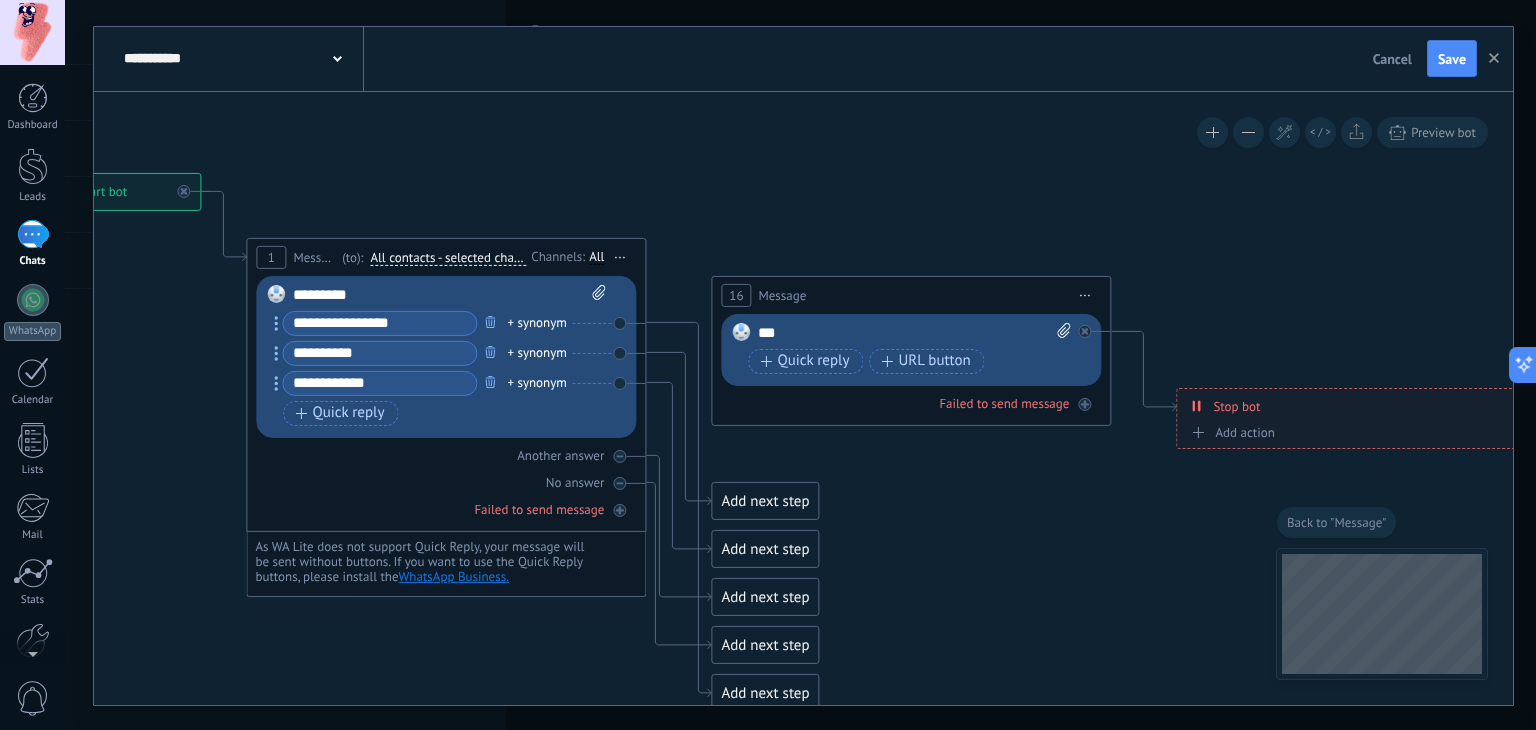 click on "Cancel" at bounding box center [1392, 59] 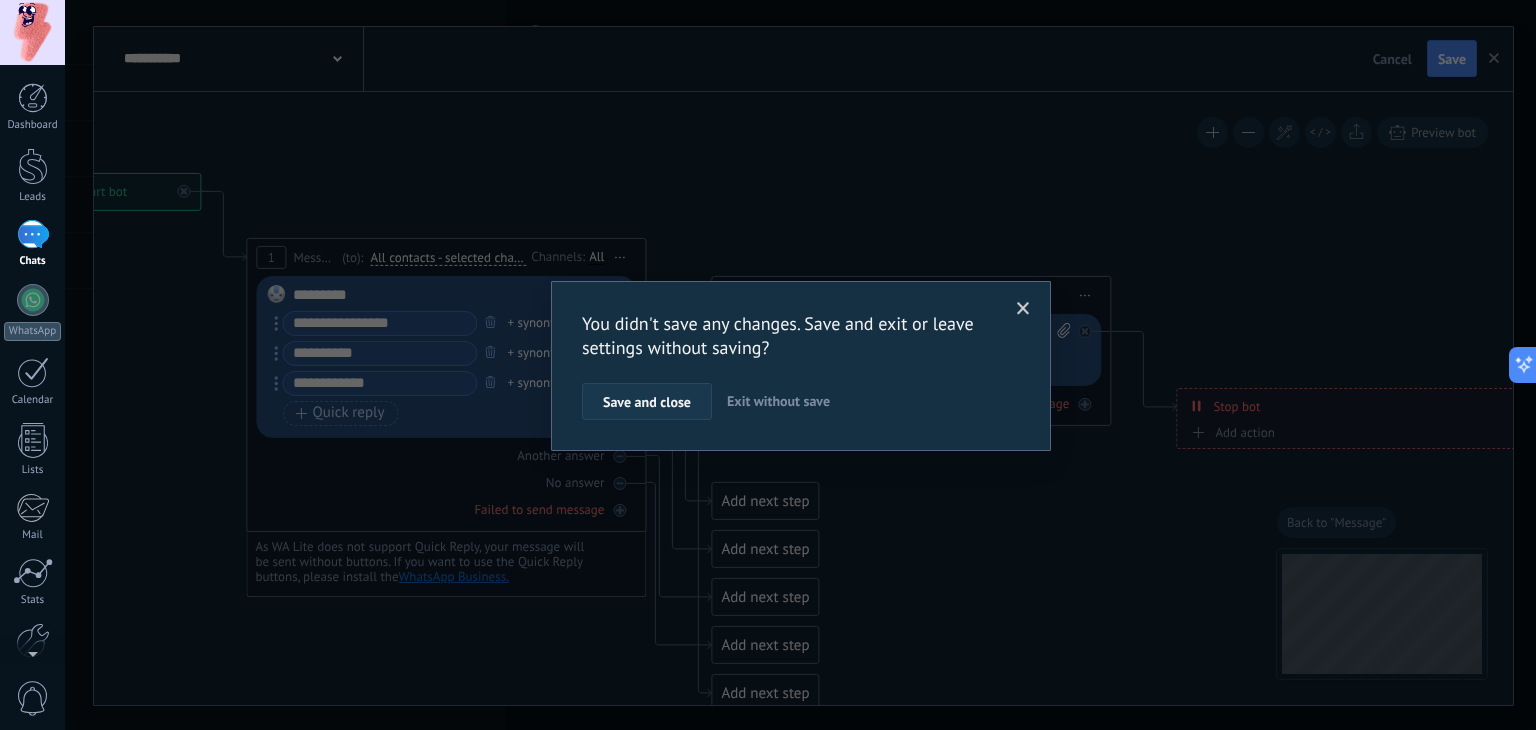 click on "Save and close" at bounding box center [647, 402] 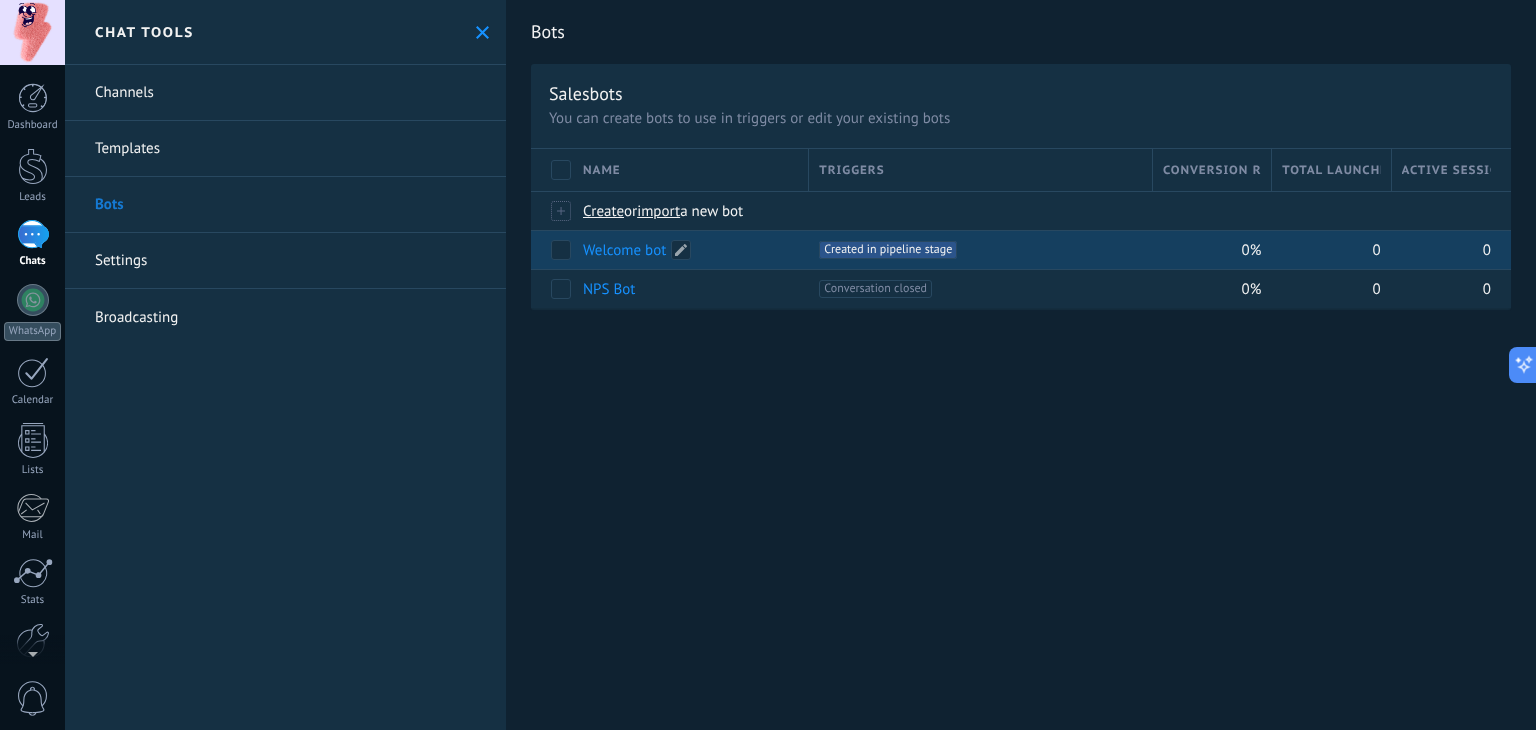 click on "Welcome bot" at bounding box center [624, 250] 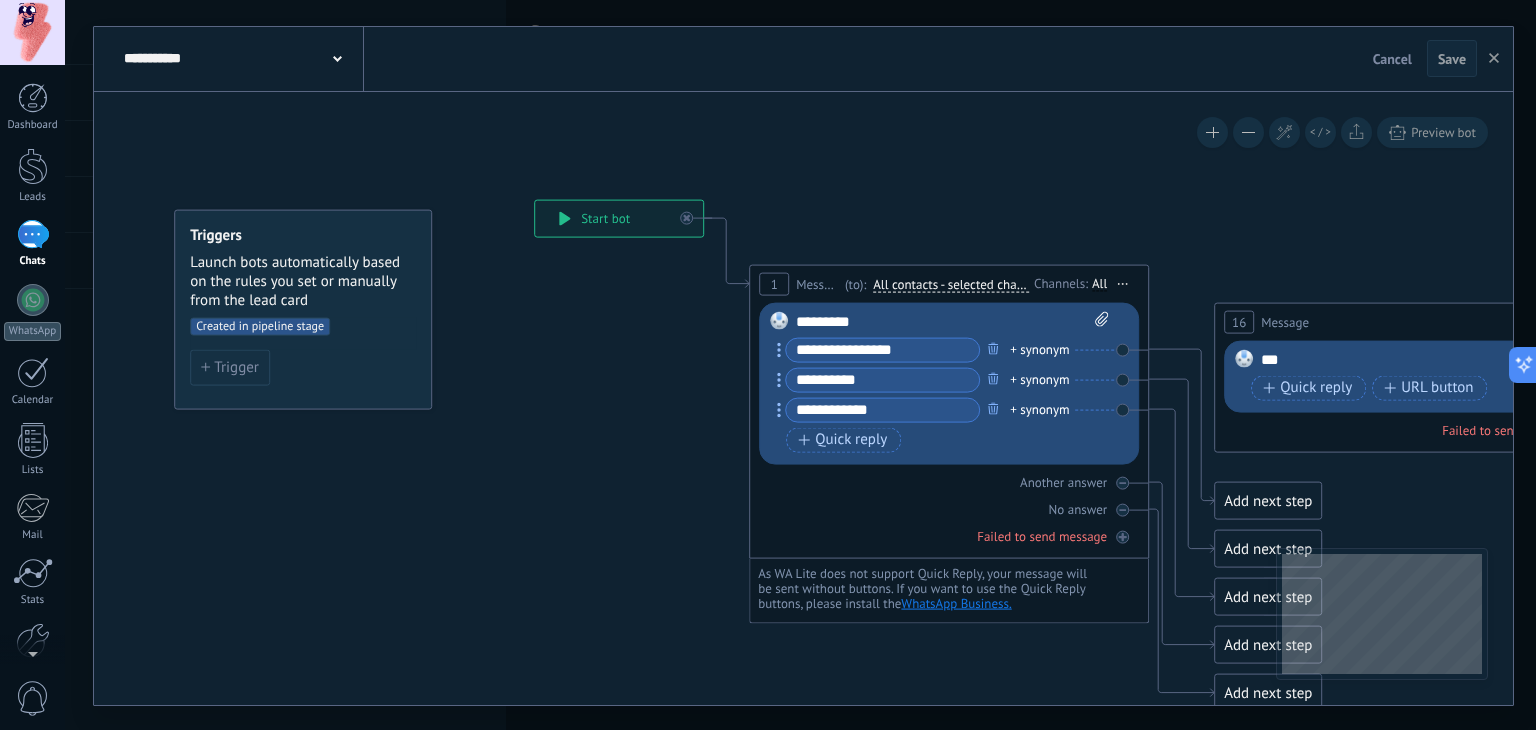 drag, startPoint x: 628, startPoint y: 400, endPoint x: 496, endPoint y: 340, distance: 144.99655 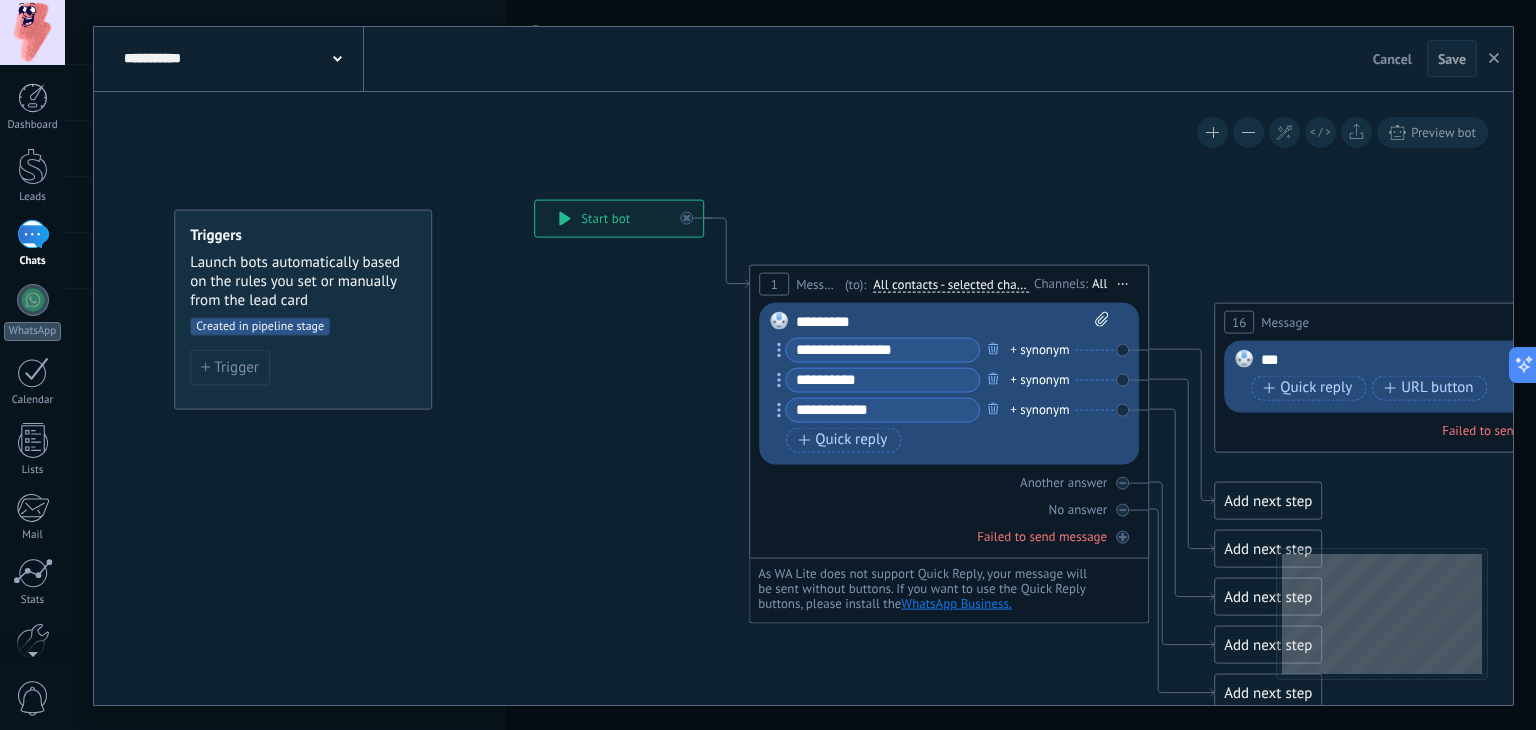 click 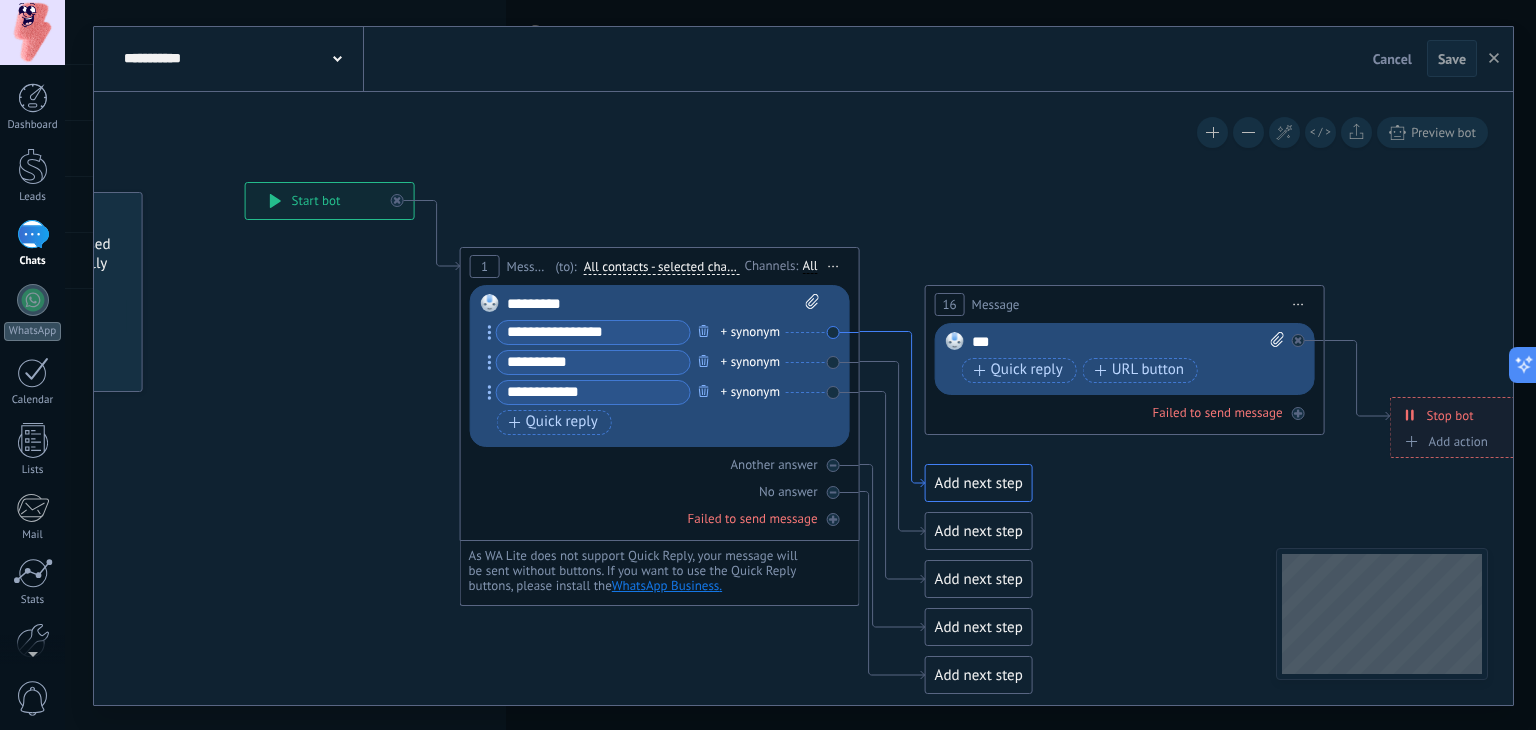 drag, startPoint x: 1003, startPoint y: 392, endPoint x: 836, endPoint y: 408, distance: 167.76471 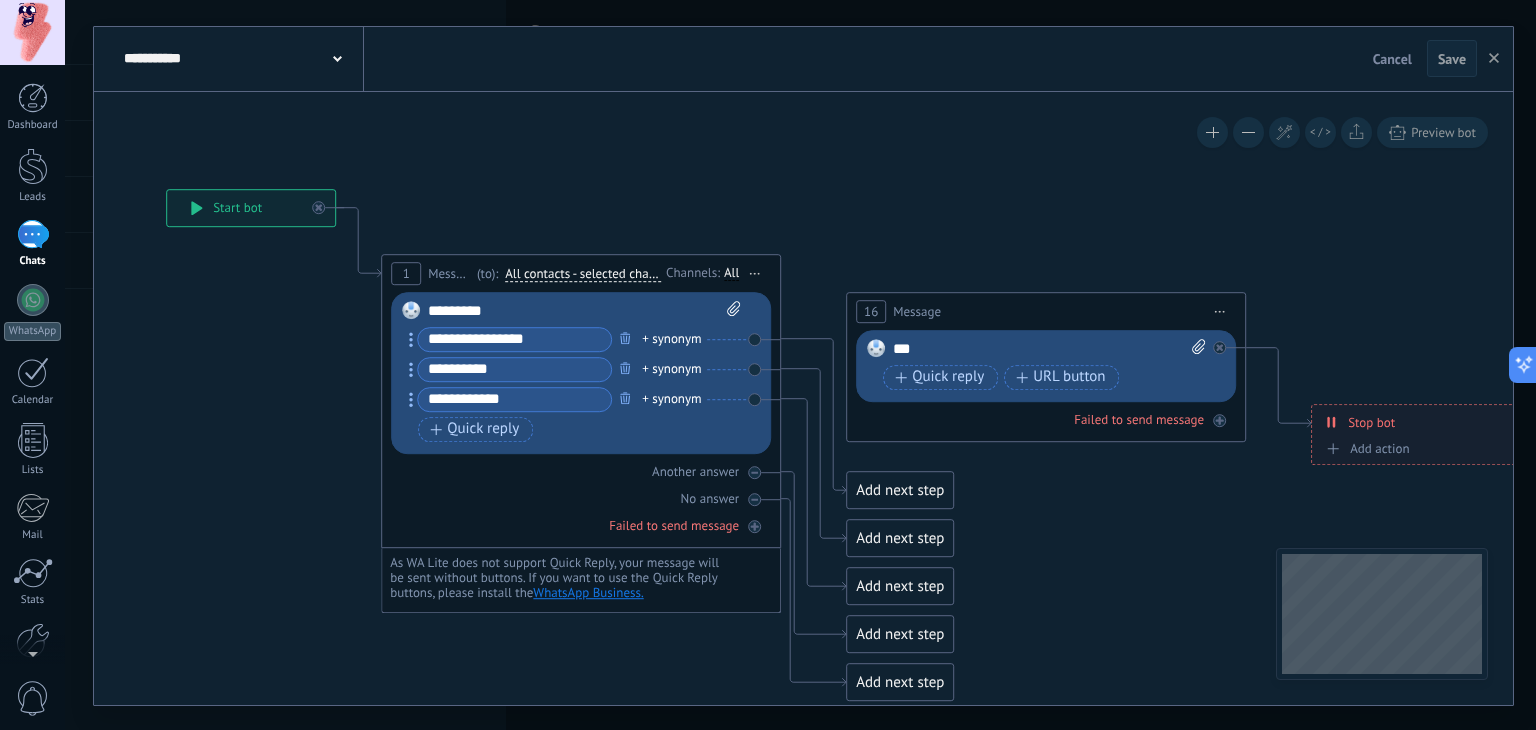 click on "Add next step" at bounding box center (900, 490) 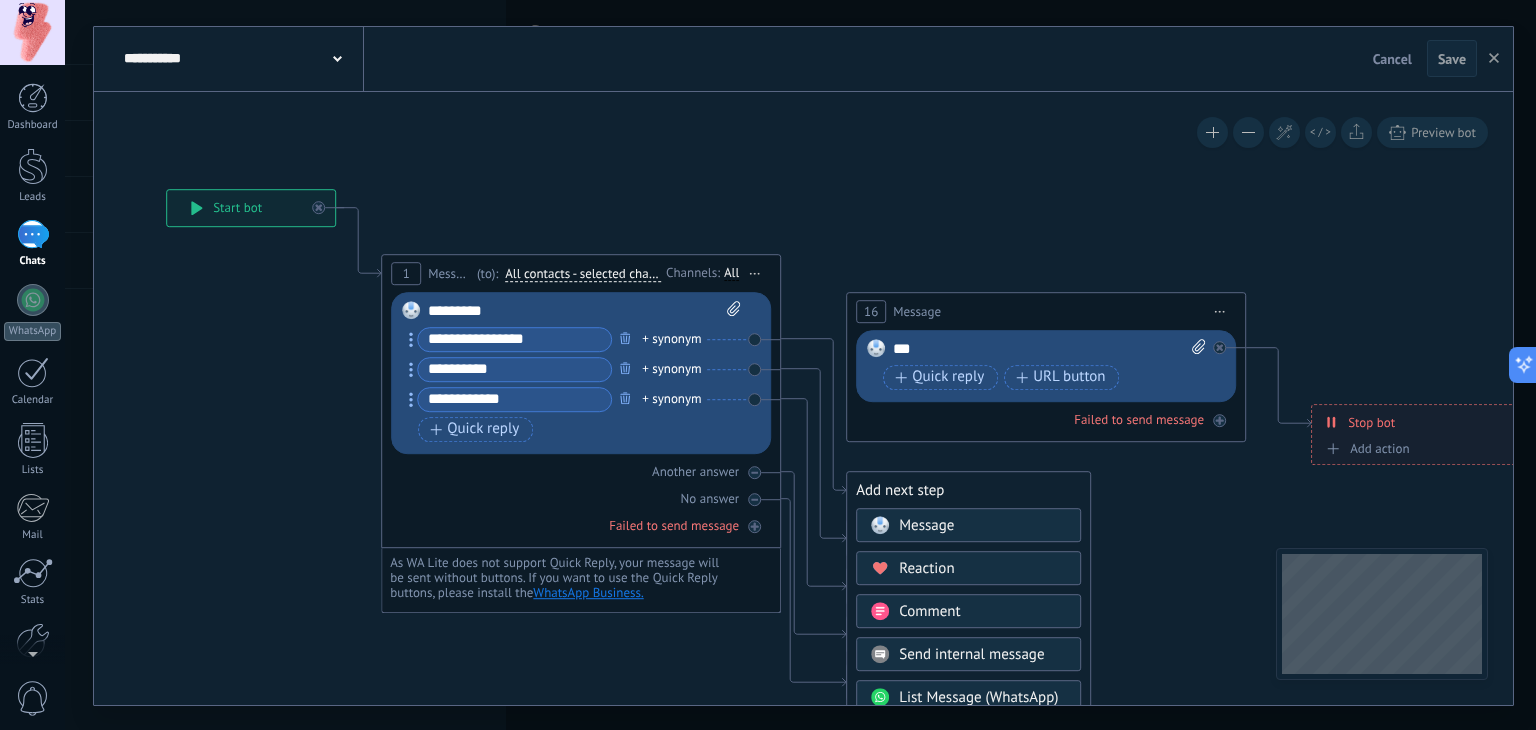 click on "*********" at bounding box center (585, 311) 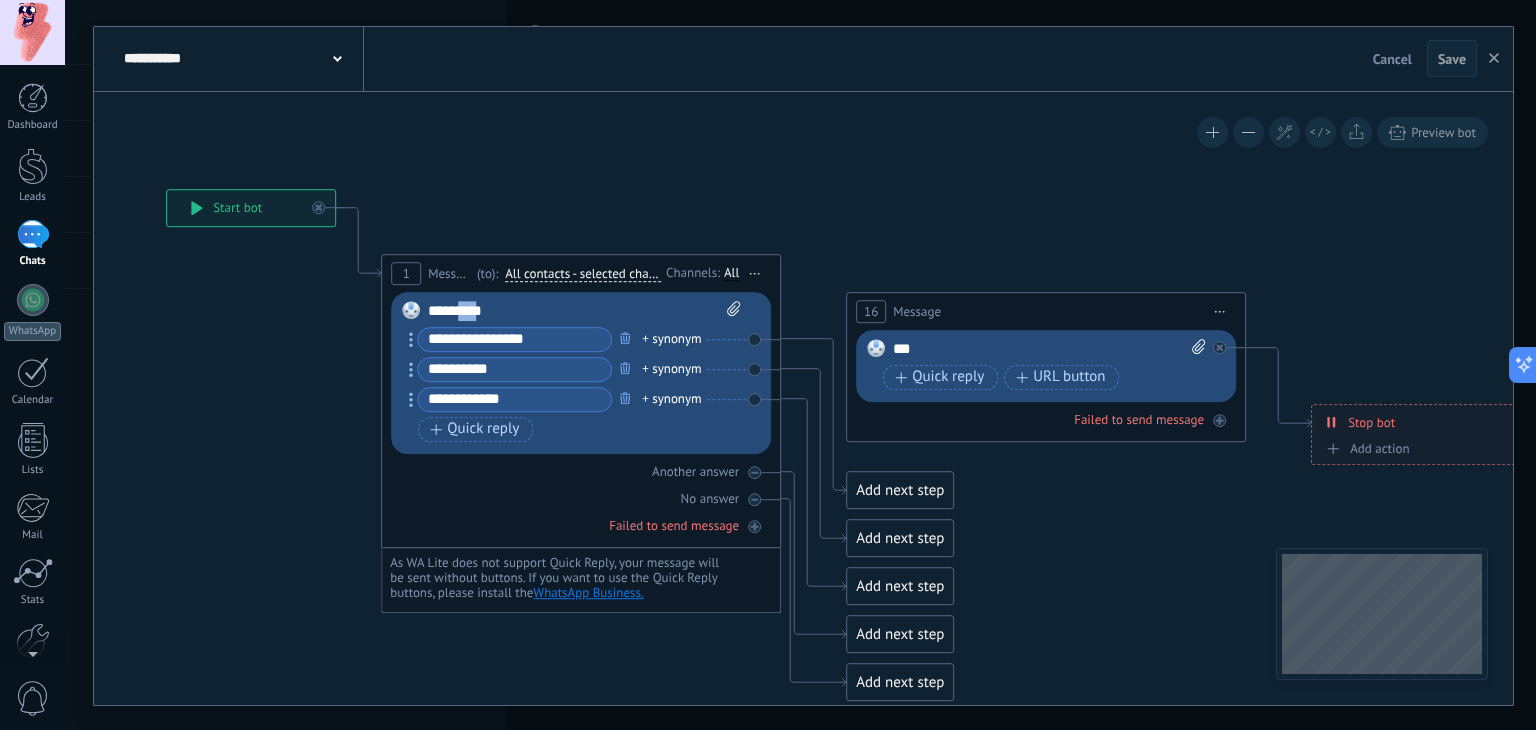 drag, startPoint x: 486, startPoint y: 310, endPoint x: 459, endPoint y: 309, distance: 27.018513 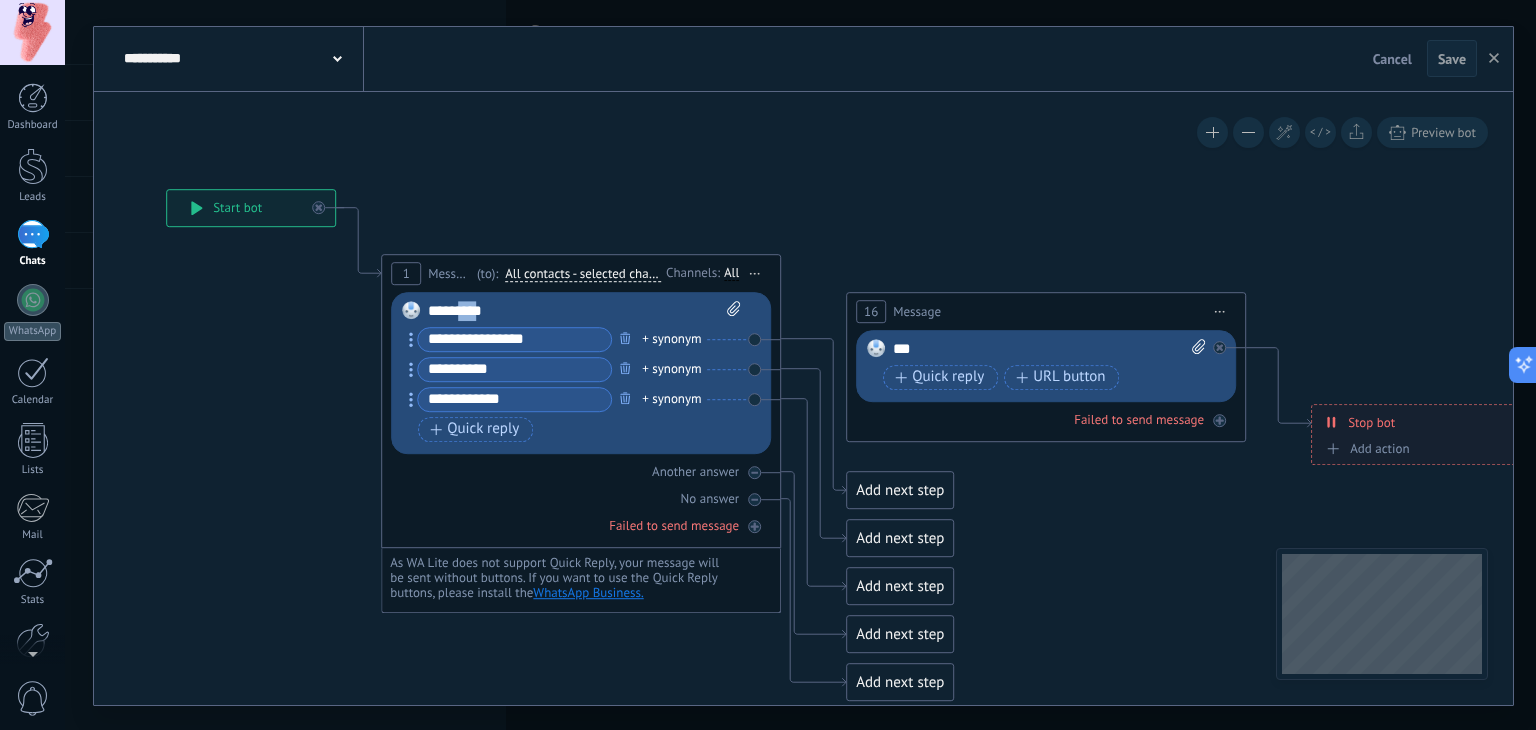 click on "*********" at bounding box center (585, 311) 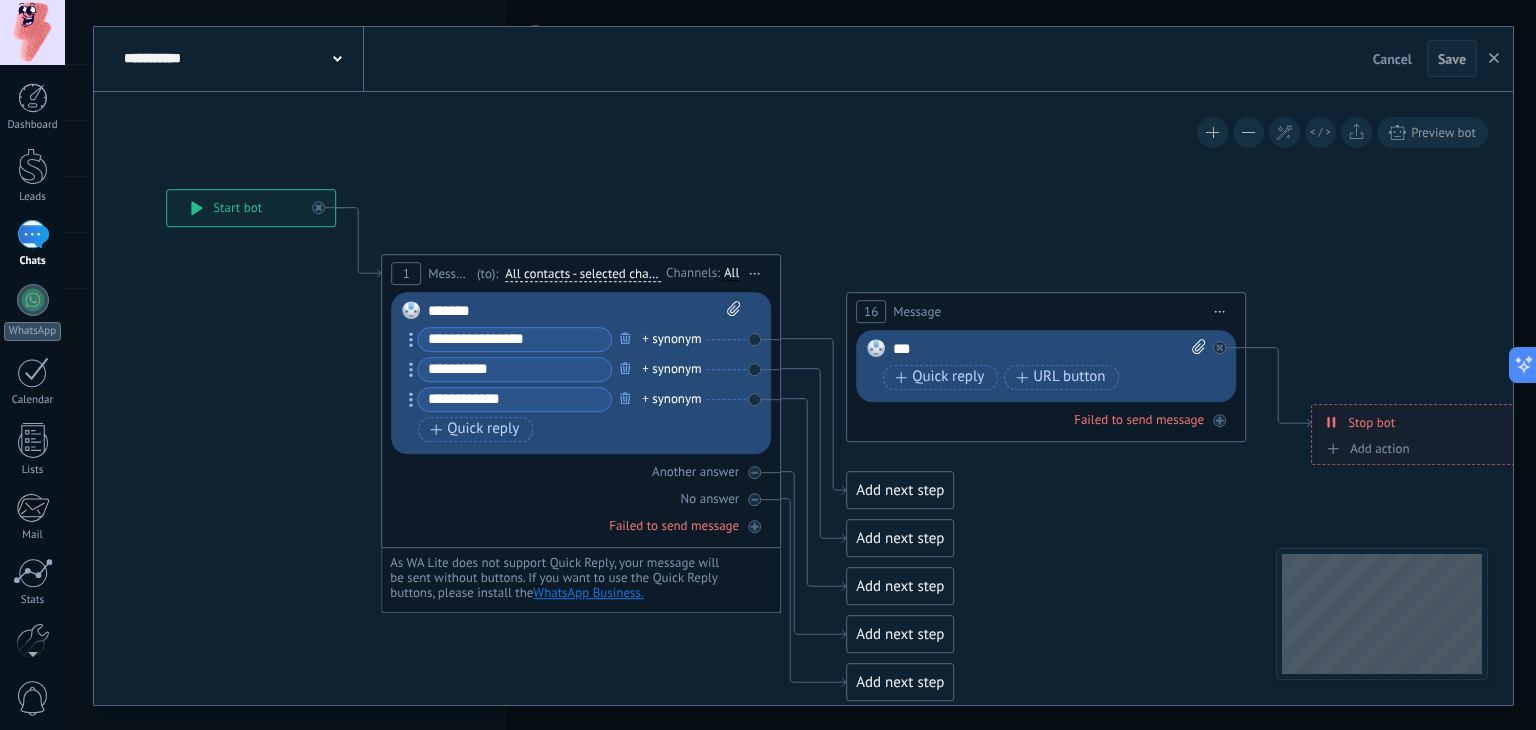click 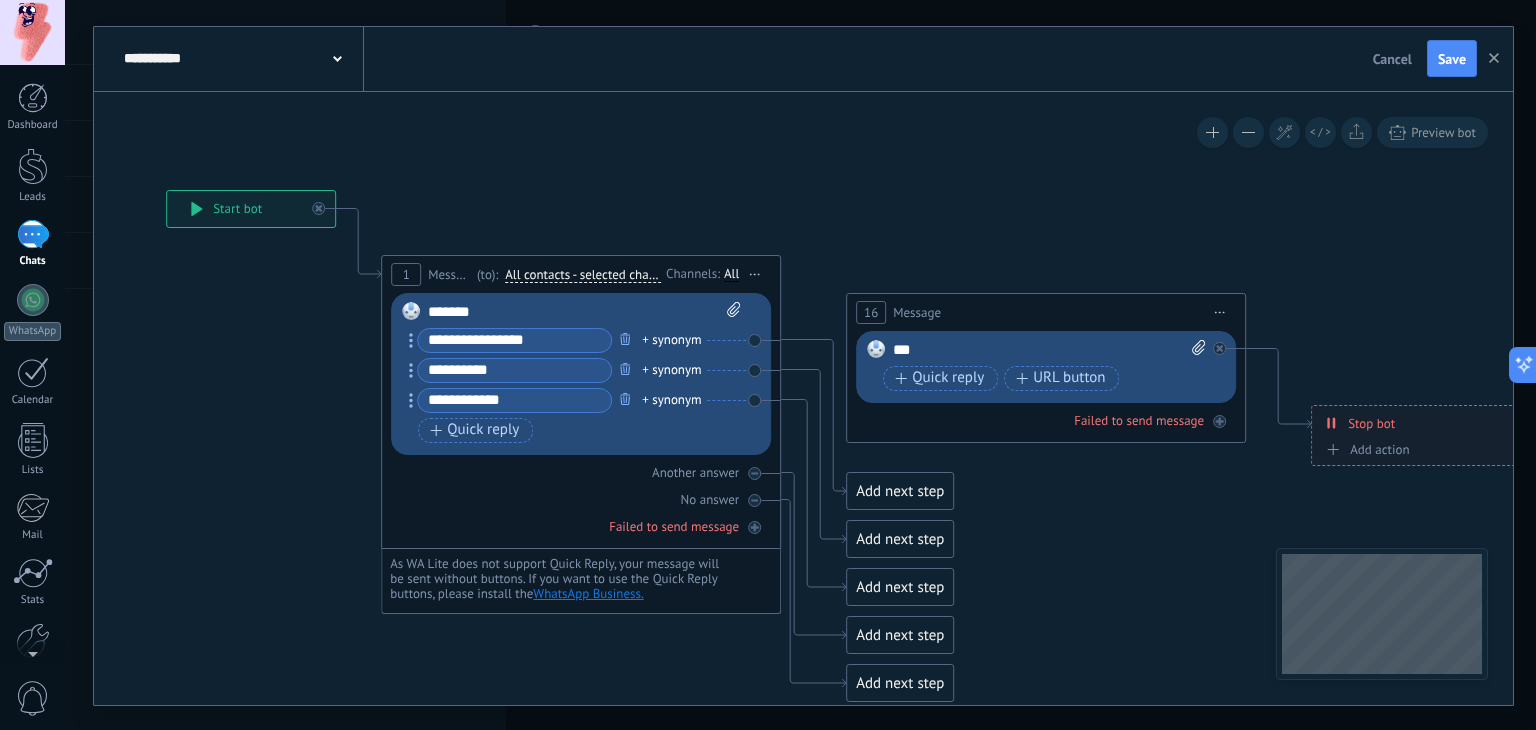 click on "16
Message
*******
(to):
All contacts - selected channels
All contacts - selected channels
All contacts - primary channel
Main contact - selected channels
Main contact - primary channel
All contacts - selected channels
All contacts - selected channels
All contacts - primary channel
Main contact - selected channels
Main contact - primary channel" at bounding box center (1046, 312) 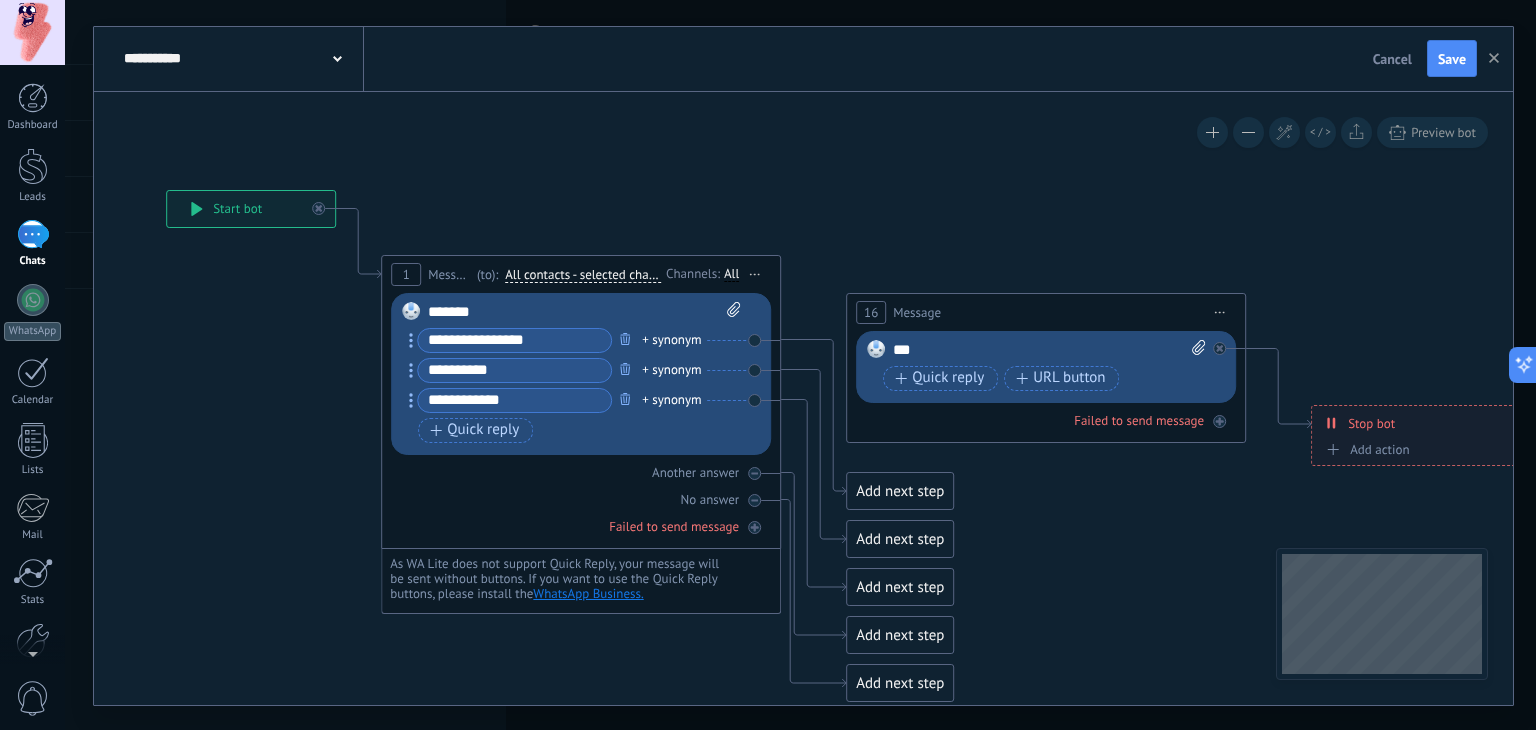 click on "Start preview here
Rename
Duplicate
Delete" at bounding box center [1220, 312] 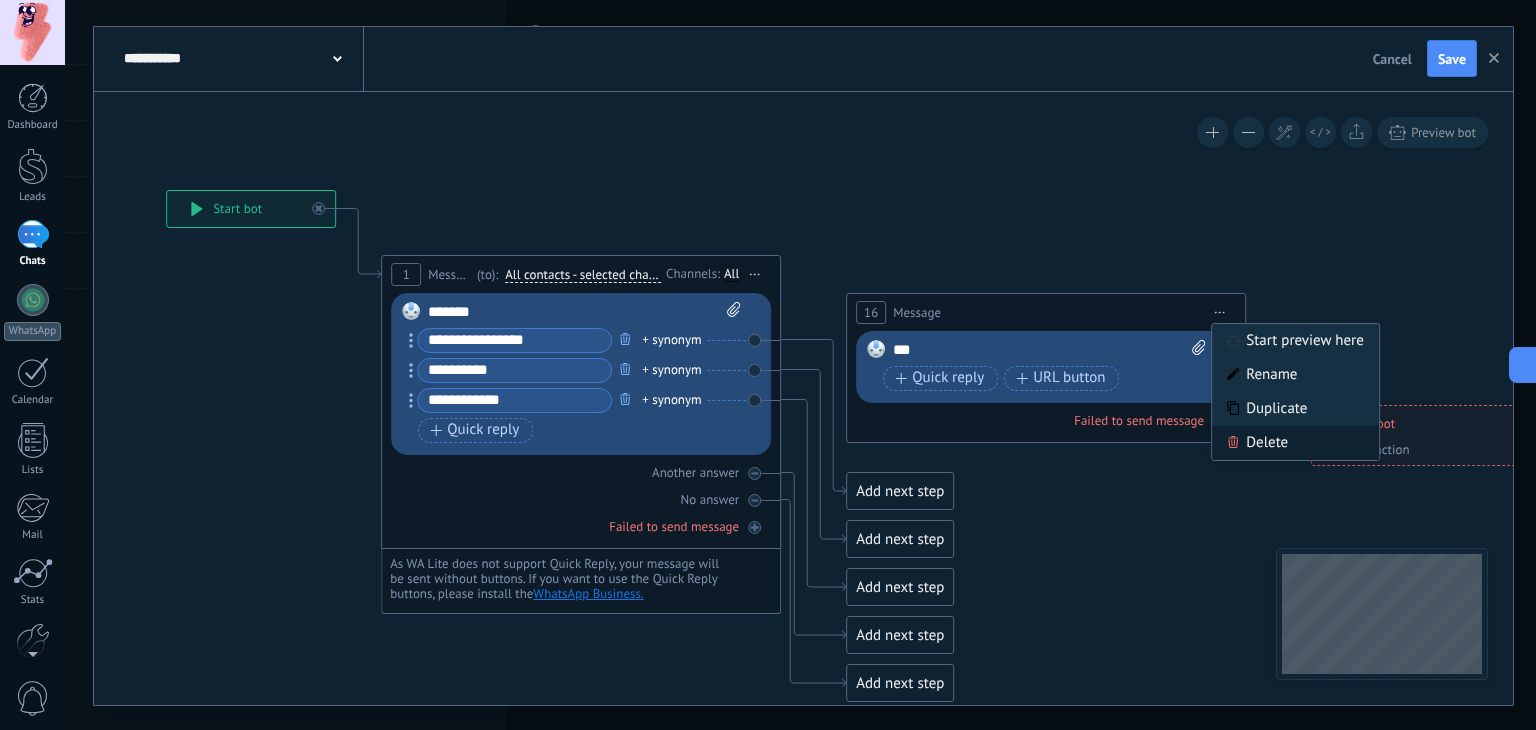 click on "Delete" at bounding box center (1295, 443) 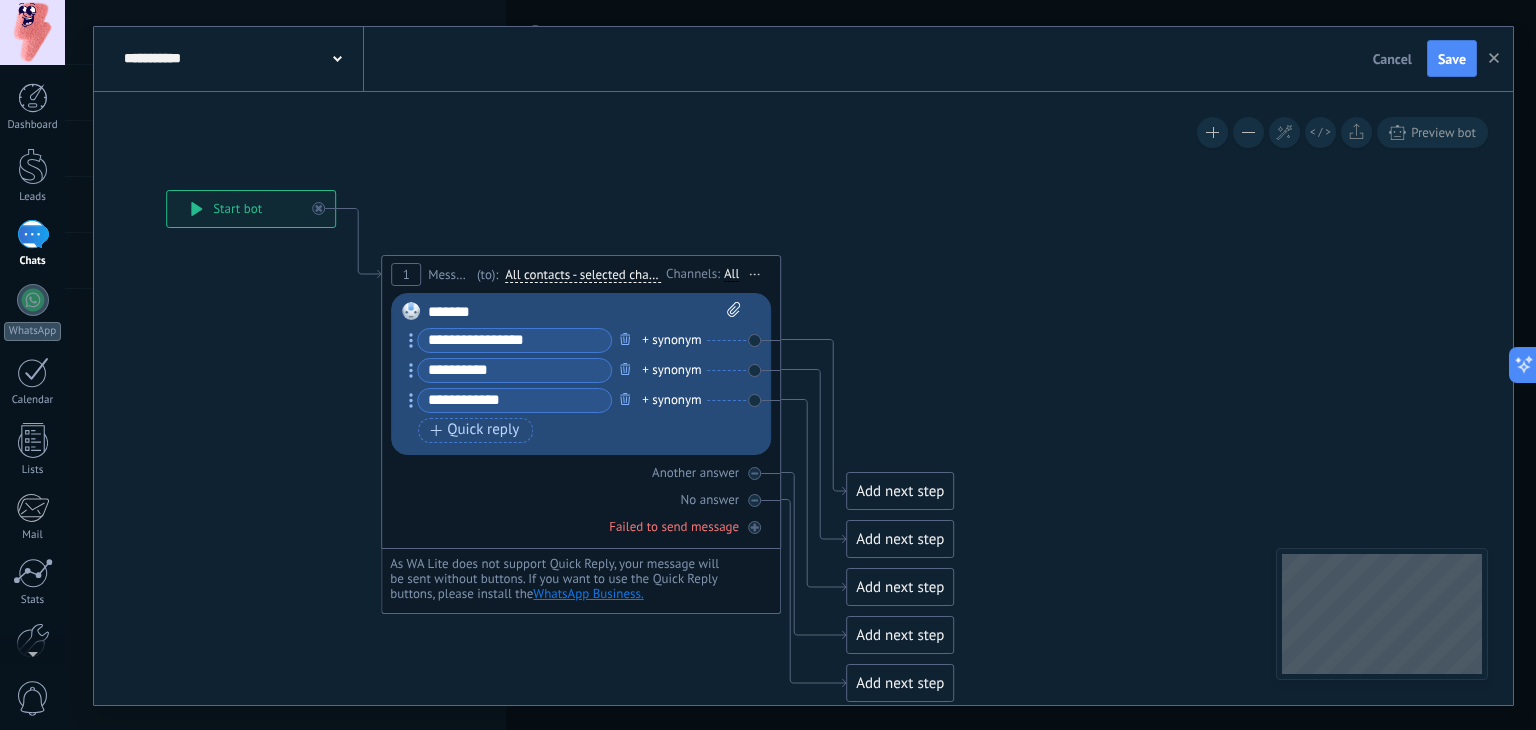 click on "*******" at bounding box center (585, 312) 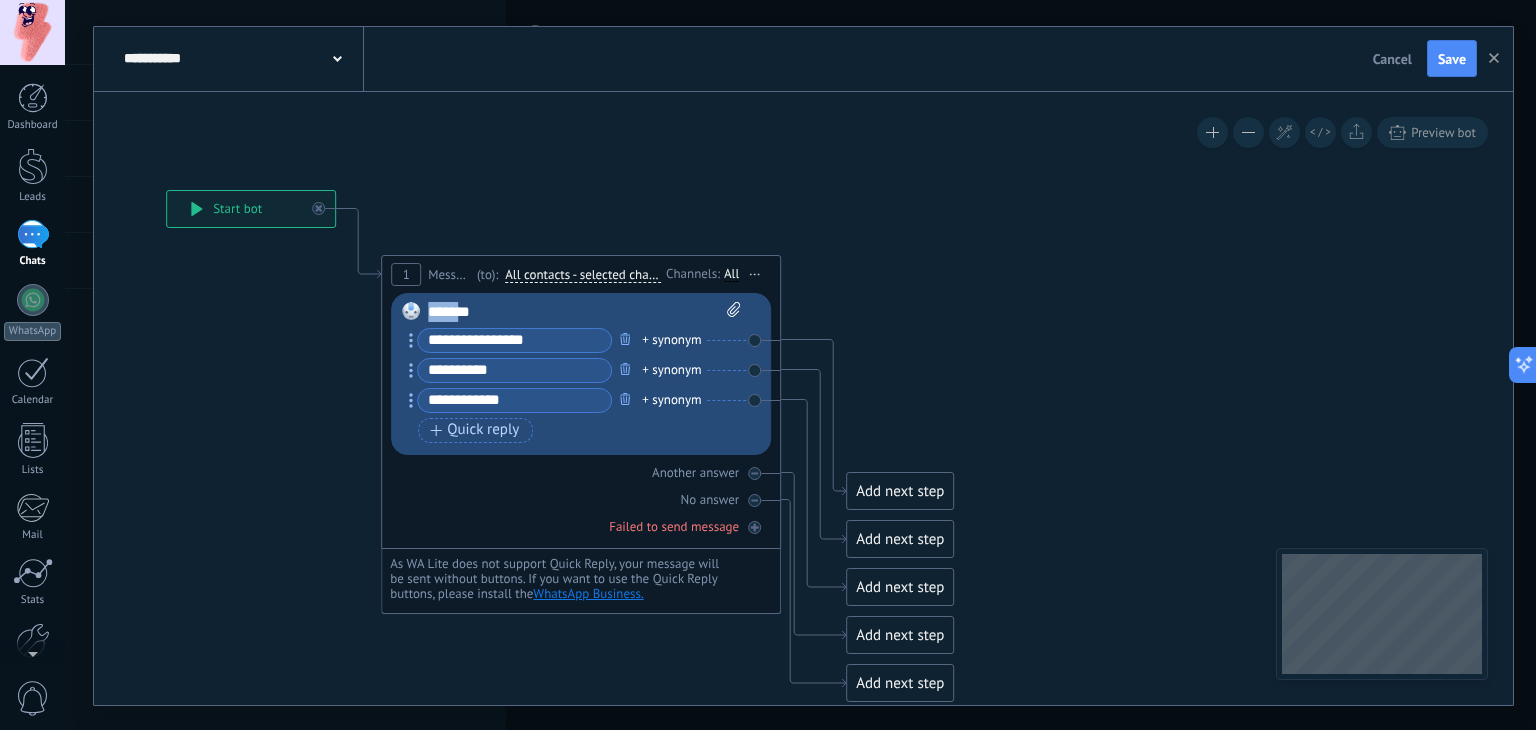 drag, startPoint x: 458, startPoint y: 308, endPoint x: 391, endPoint y: 307, distance: 67.00746 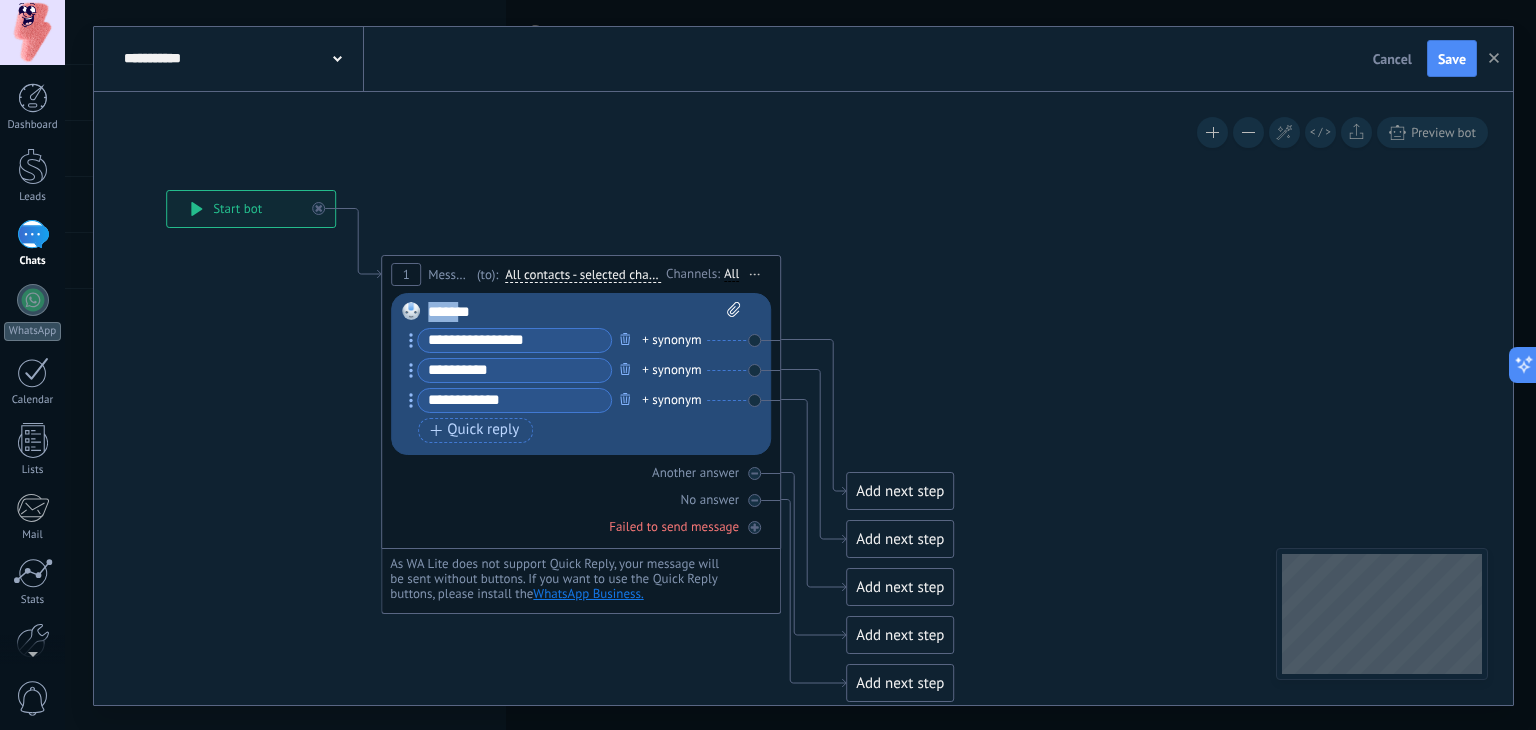 click on "Replace
Remove
Convert to voice message
Drag the image here to attach it.
Add image
Upload
Drag & drop
File not found
Enter bot message...
*******" at bounding box center (581, 374) 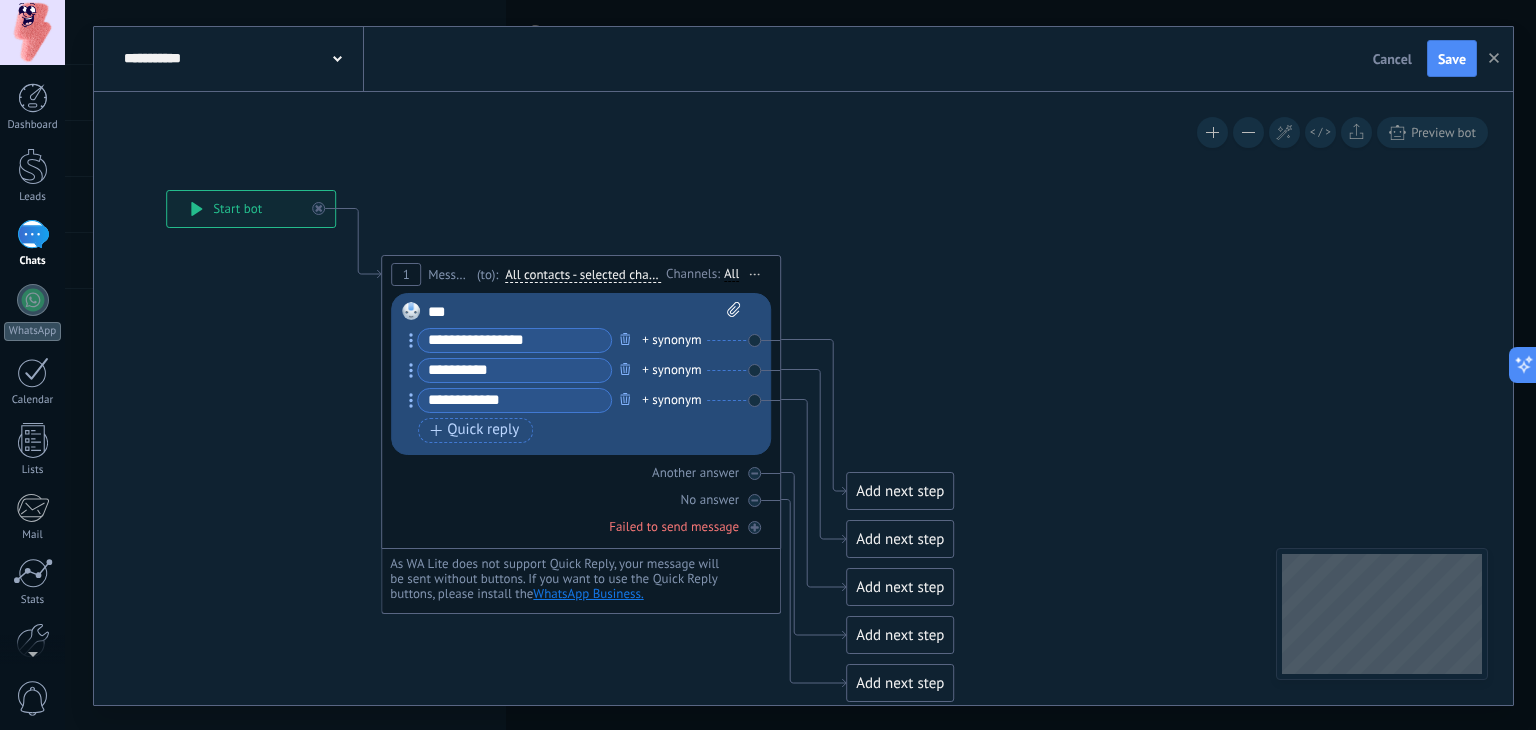 click 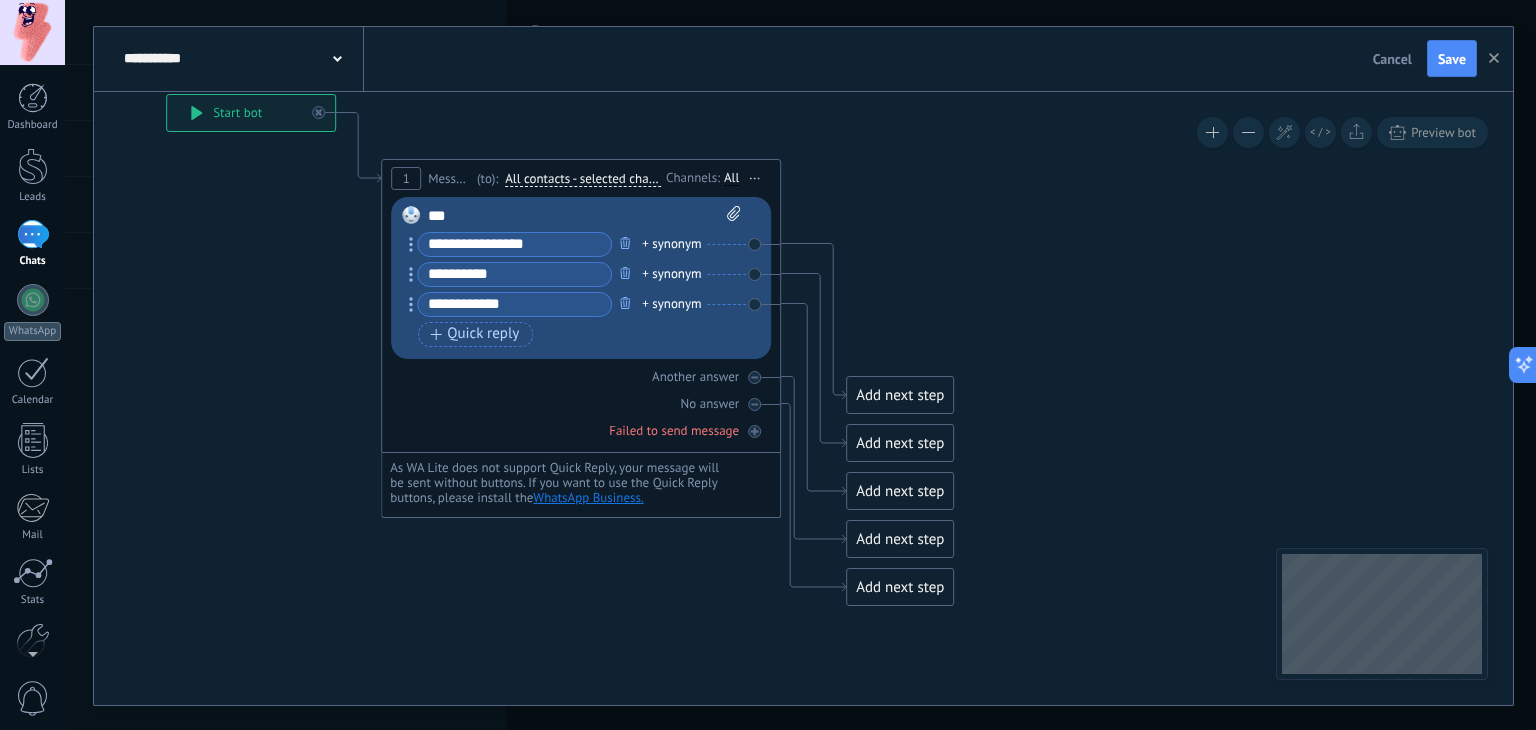 click on "Add next step" at bounding box center (900, 395) 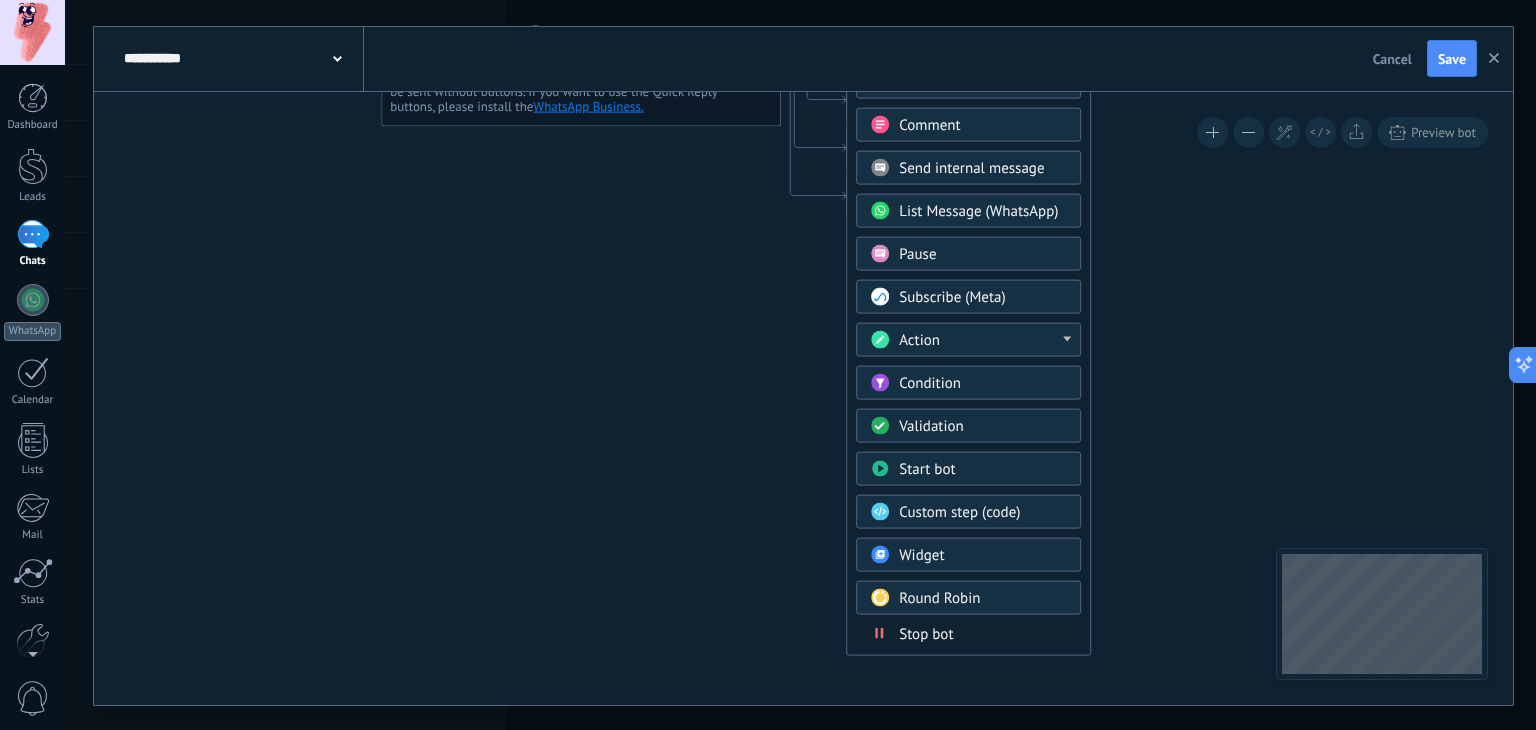 click on "Stop bot" at bounding box center (926, 633) 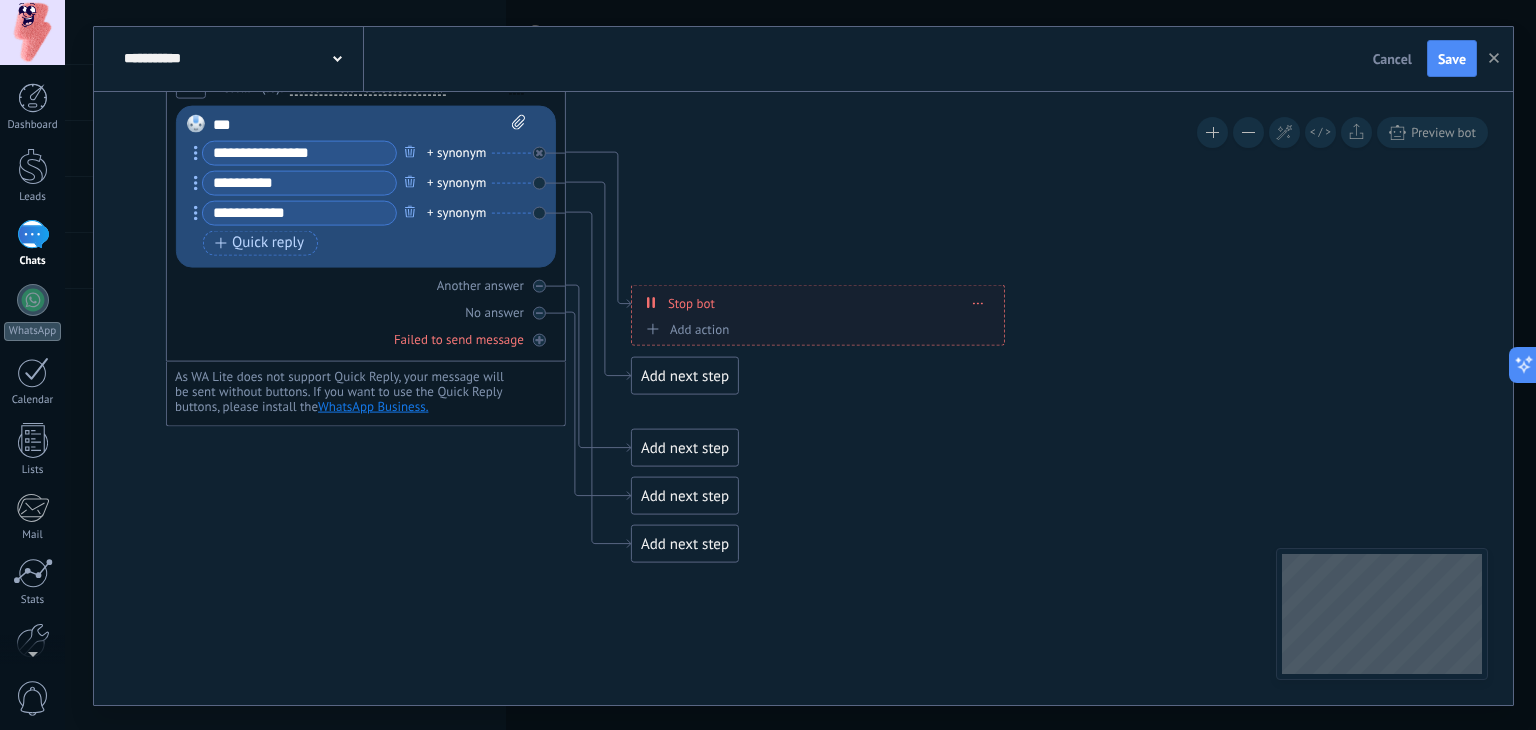 drag, startPoint x: 855, startPoint y: 462, endPoint x: 1048, endPoint y: 596, distance: 234.95744 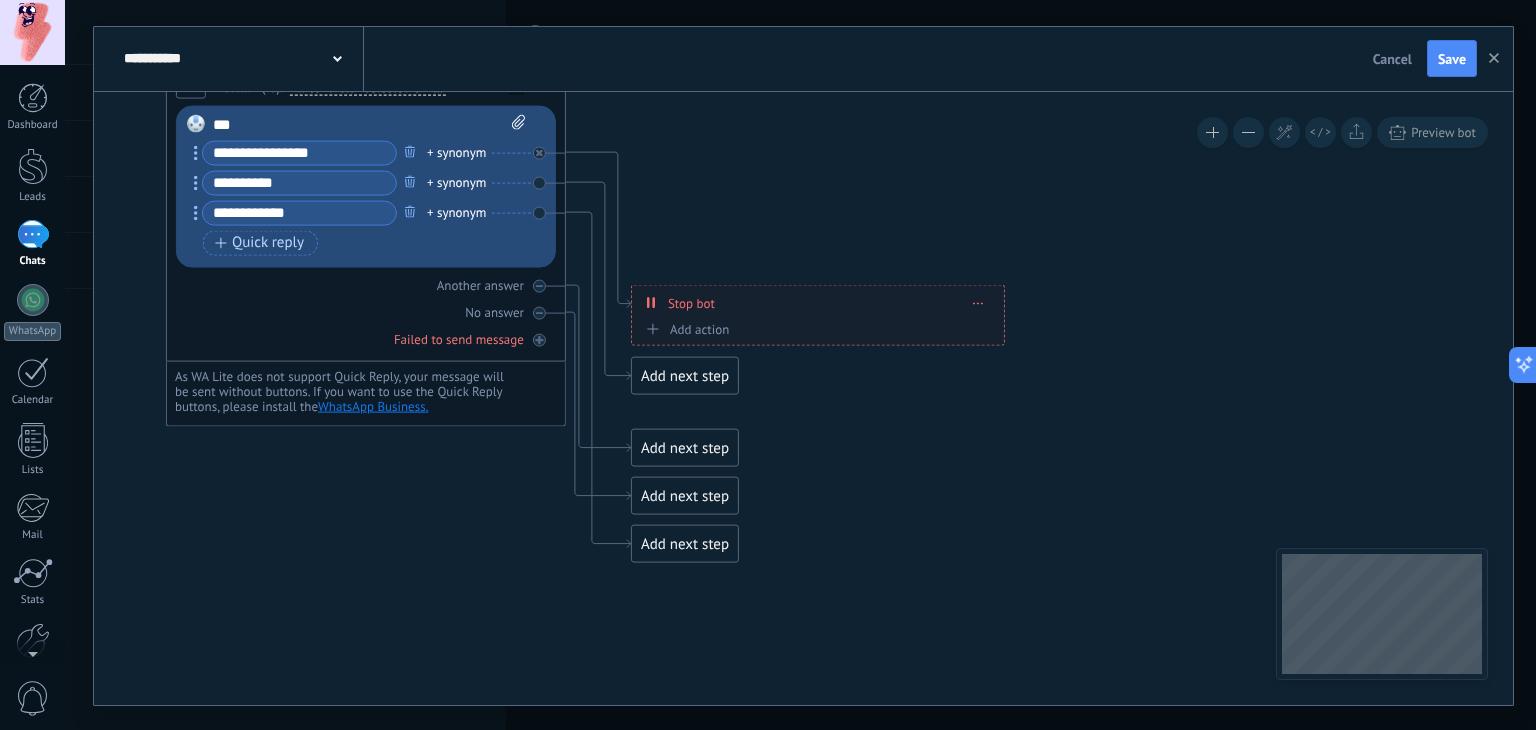 click 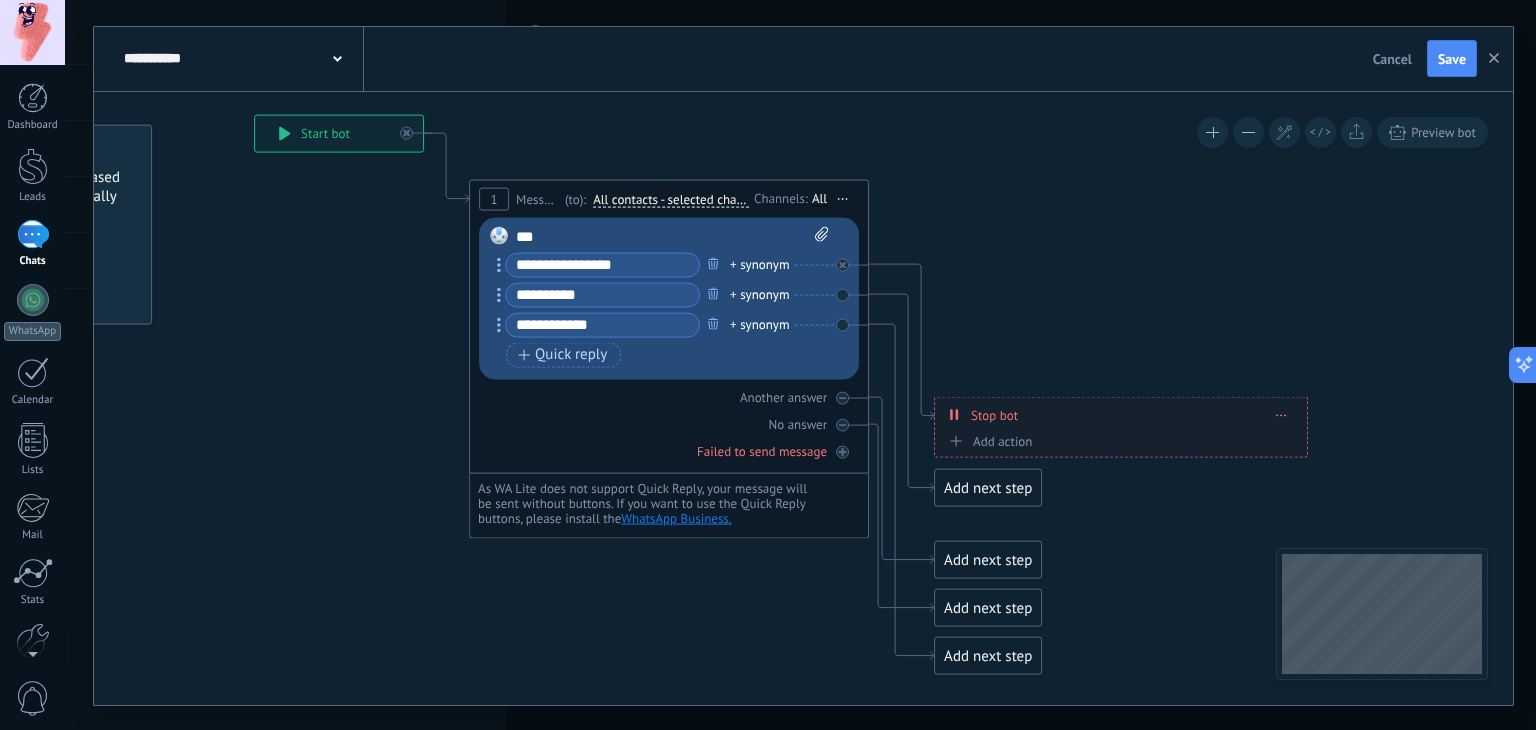 drag, startPoint x: 618, startPoint y: 559, endPoint x: 703, endPoint y: 539, distance: 87.32124 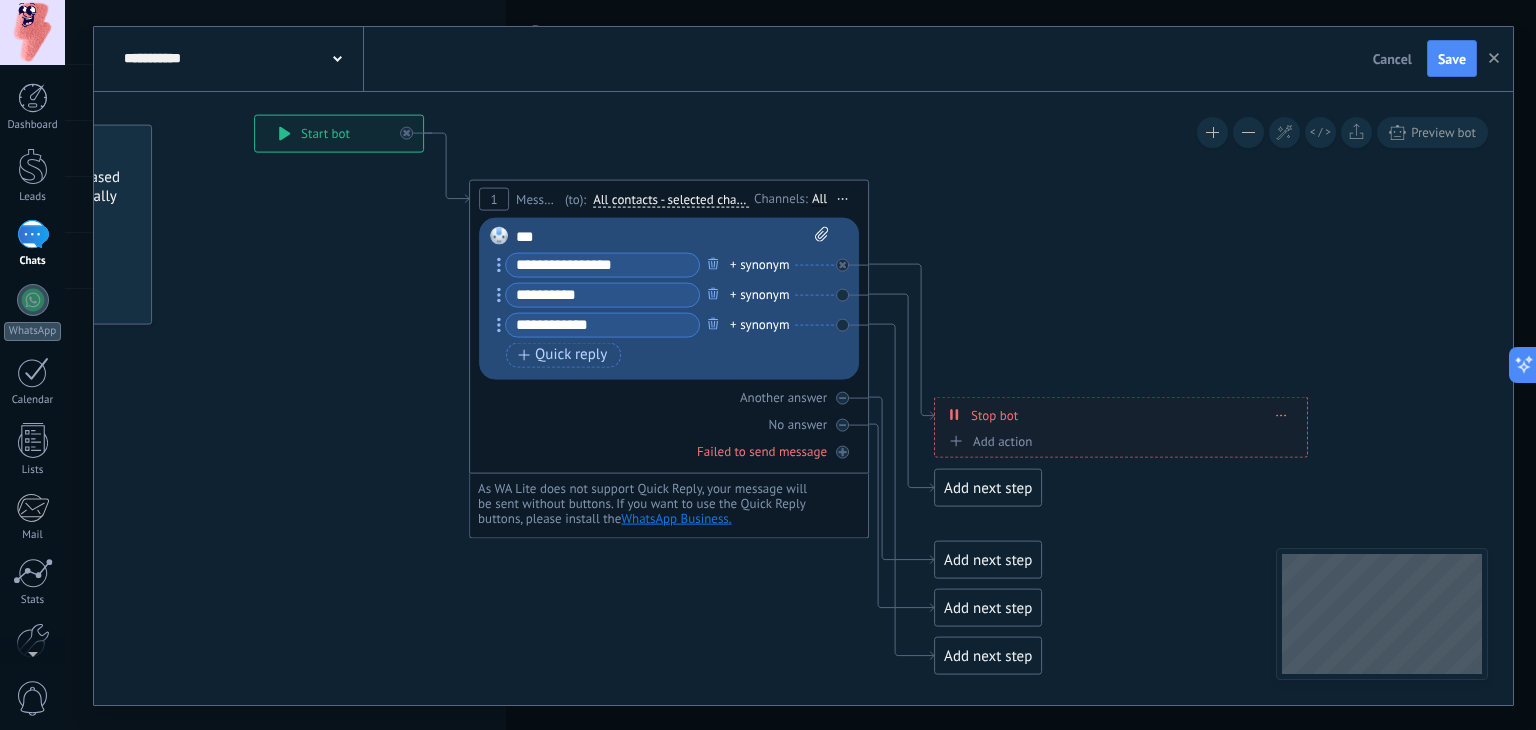 click 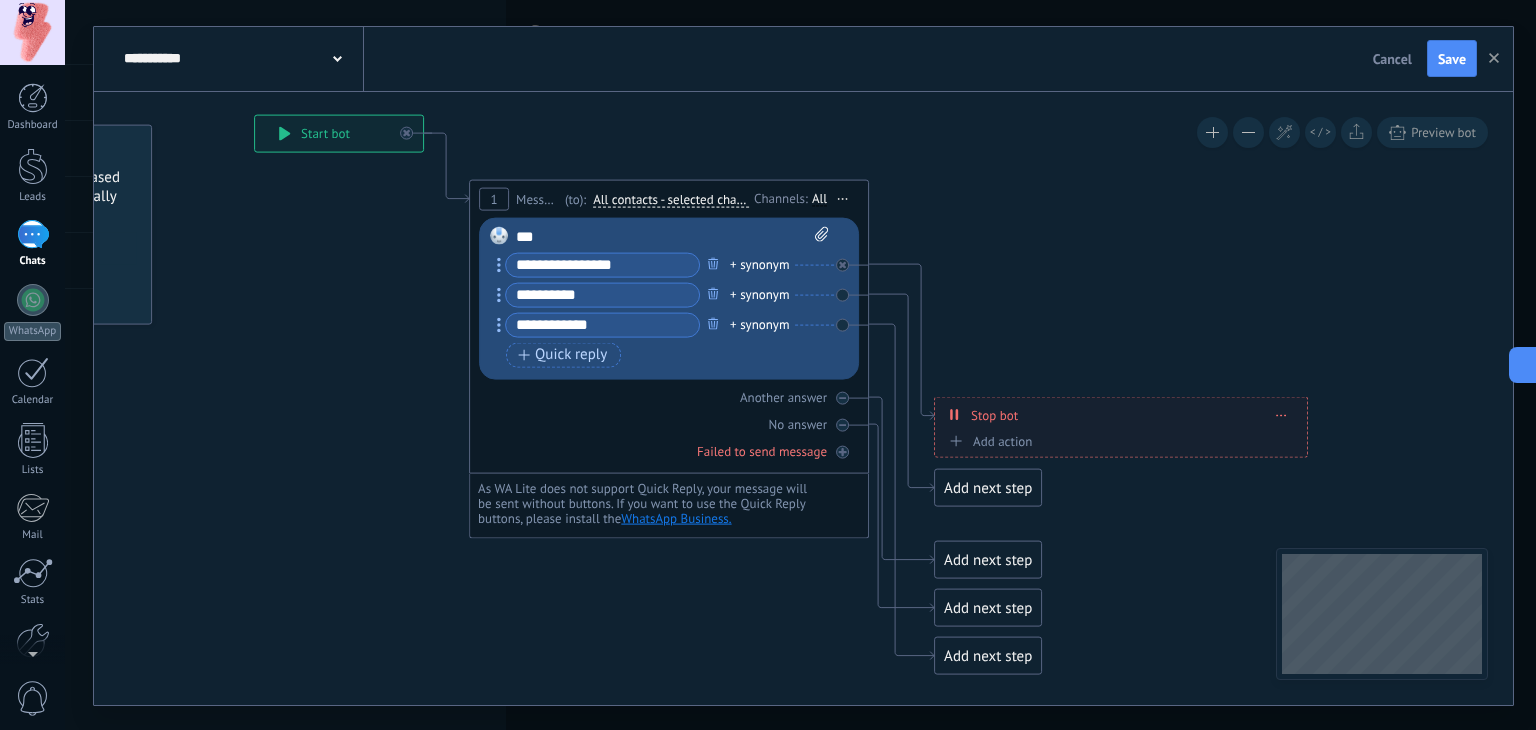 drag, startPoint x: 560, startPoint y: 432, endPoint x: 608, endPoint y: 444, distance: 49.47727 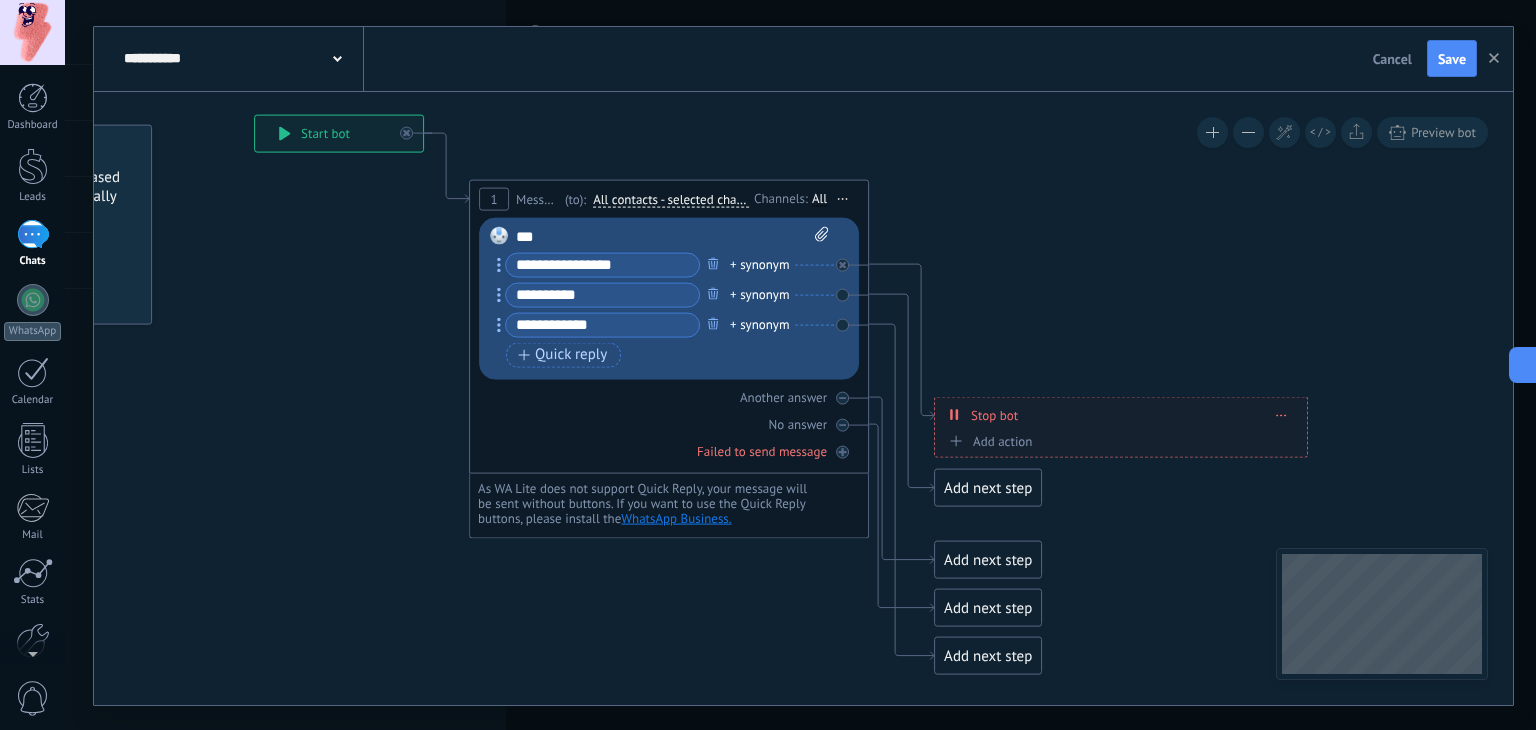 click 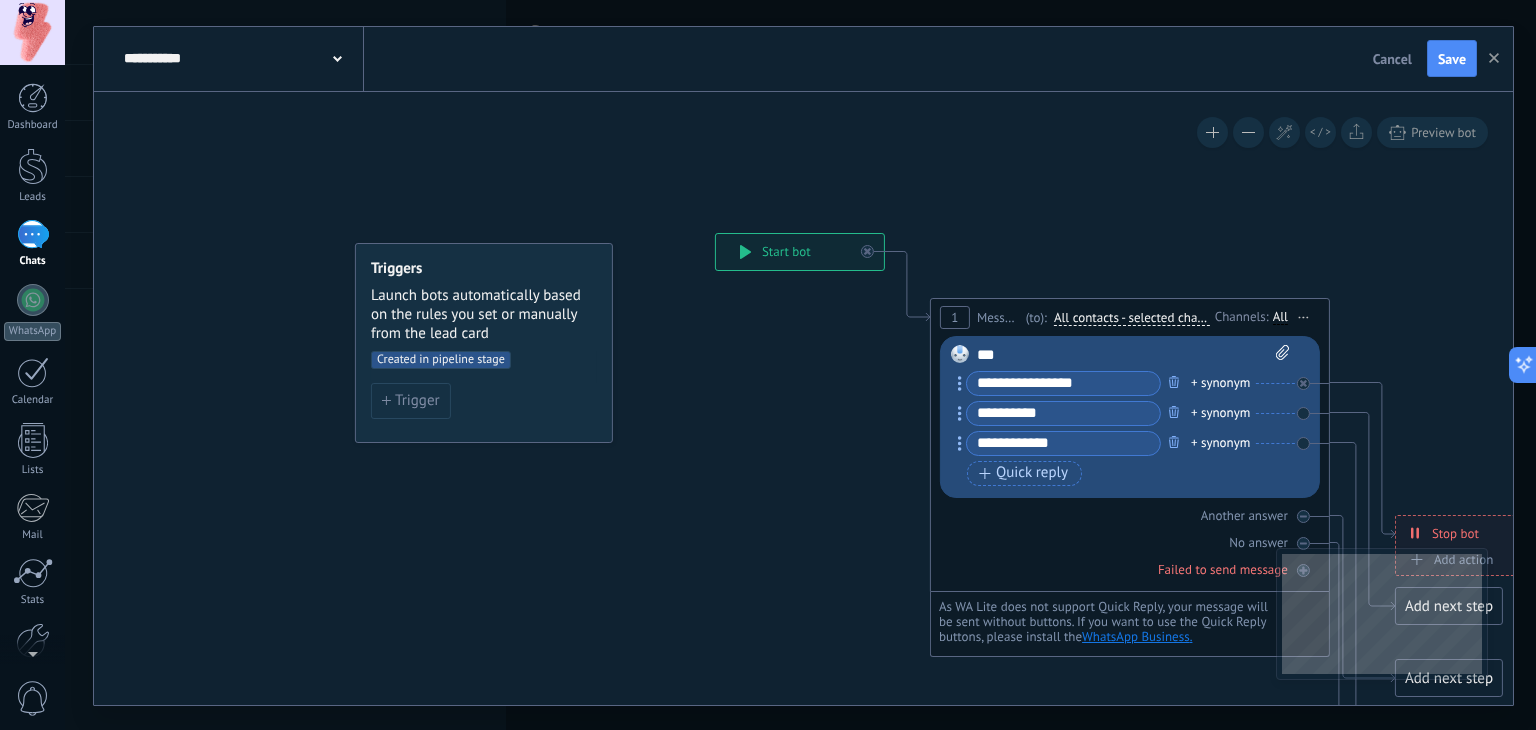 drag, startPoint x: 459, startPoint y: 424, endPoint x: 594, endPoint y: 487, distance: 148.9765 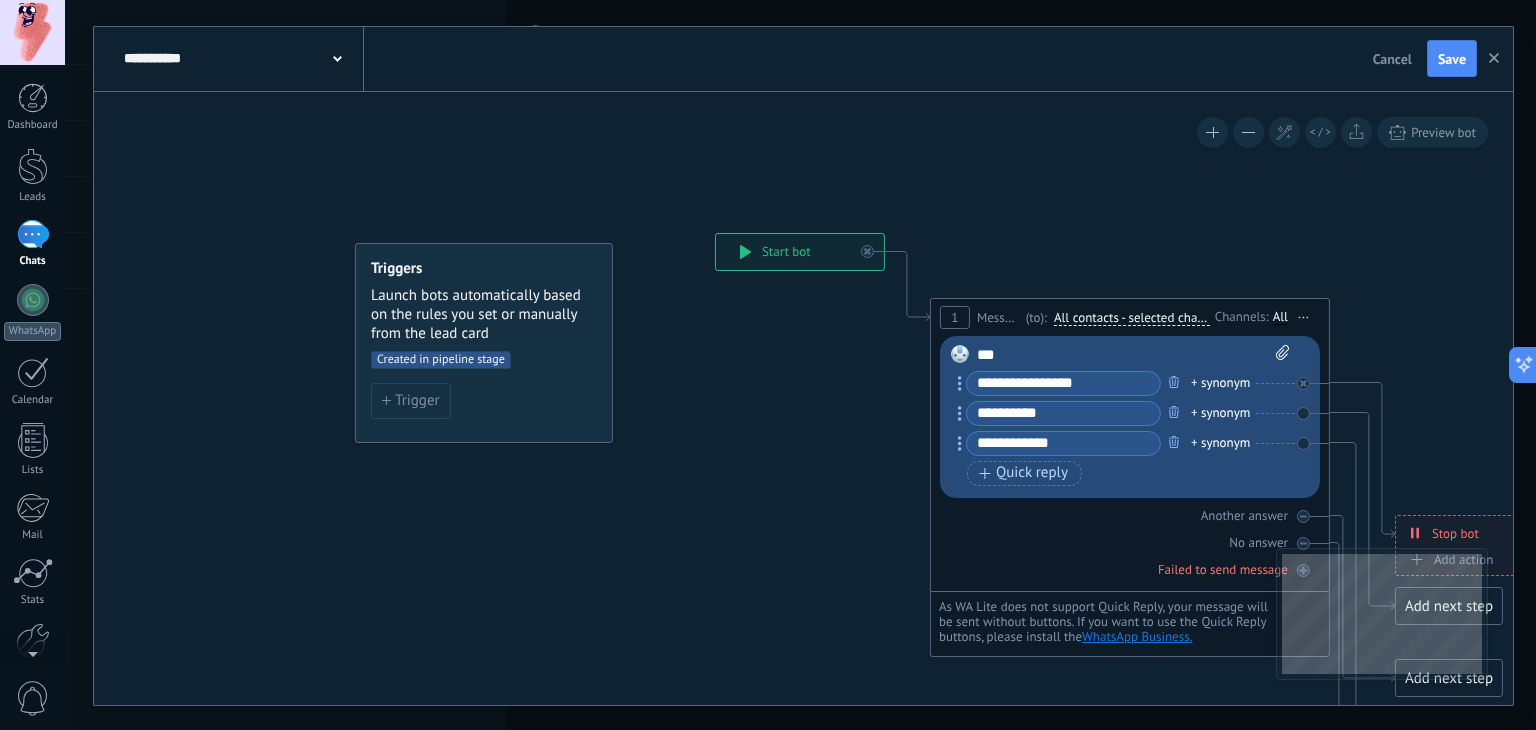 click 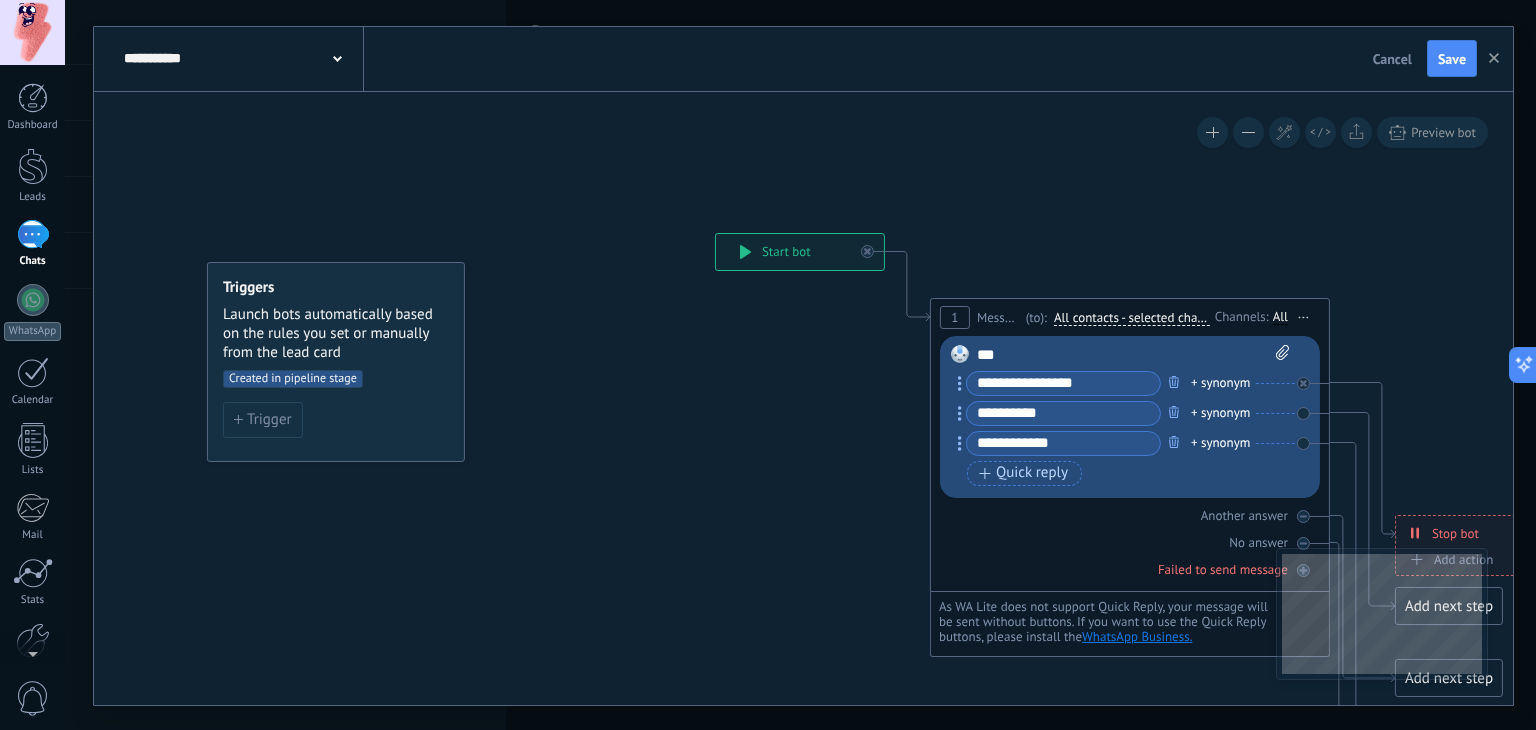 drag, startPoint x: 492, startPoint y: 415, endPoint x: 340, endPoint y: 434, distance: 153.18289 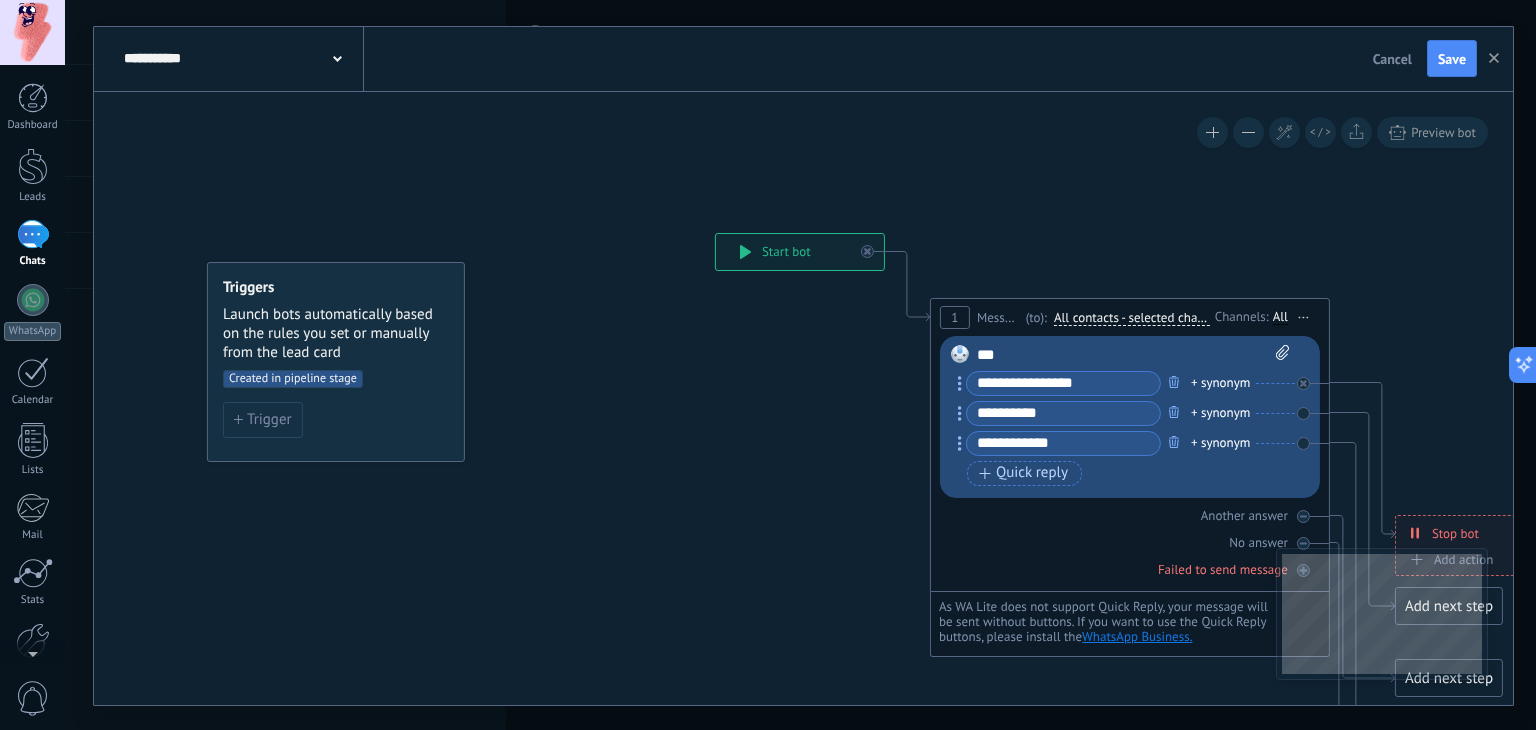 click on "Trigger" at bounding box center [336, 420] 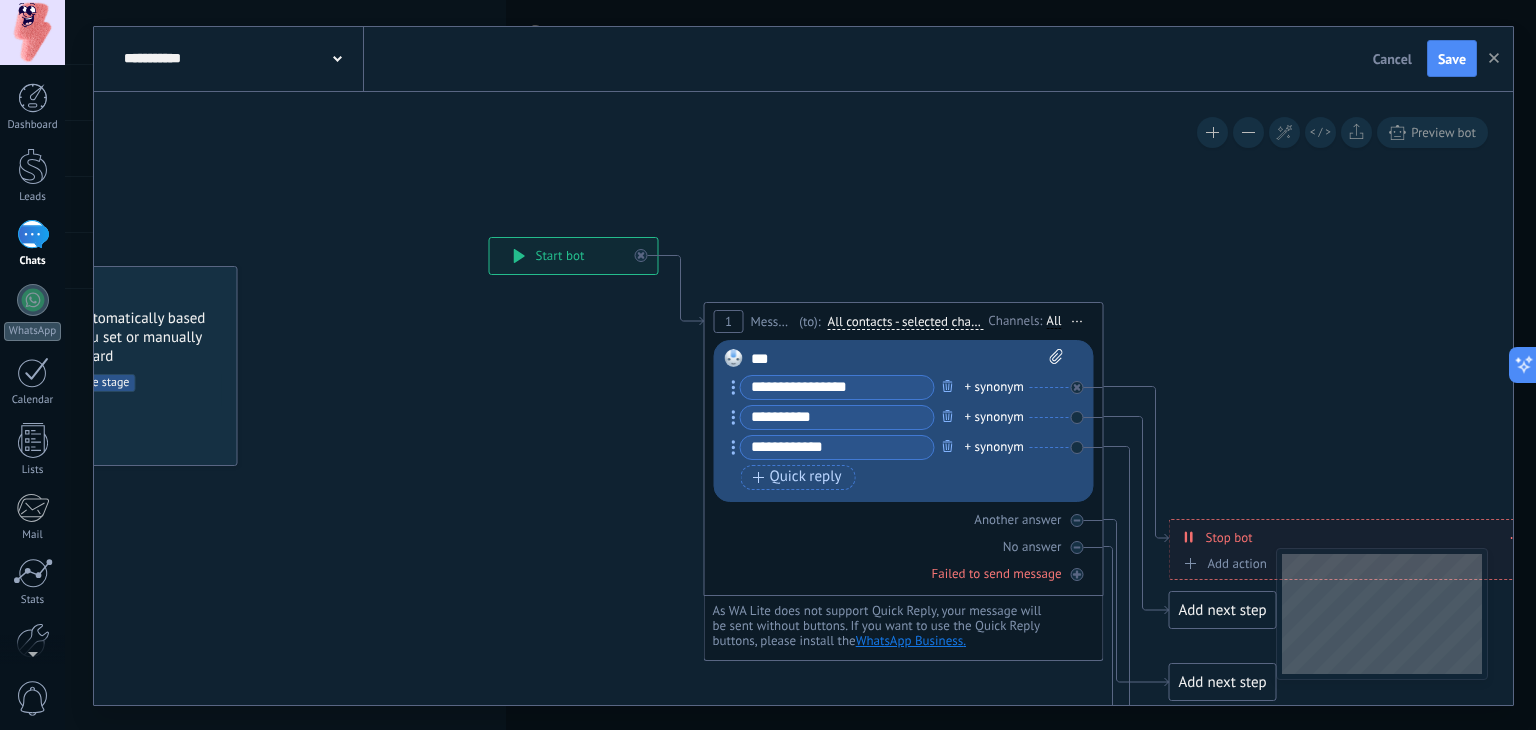 drag, startPoint x: 655, startPoint y: 468, endPoint x: 430, endPoint y: 472, distance: 225.03555 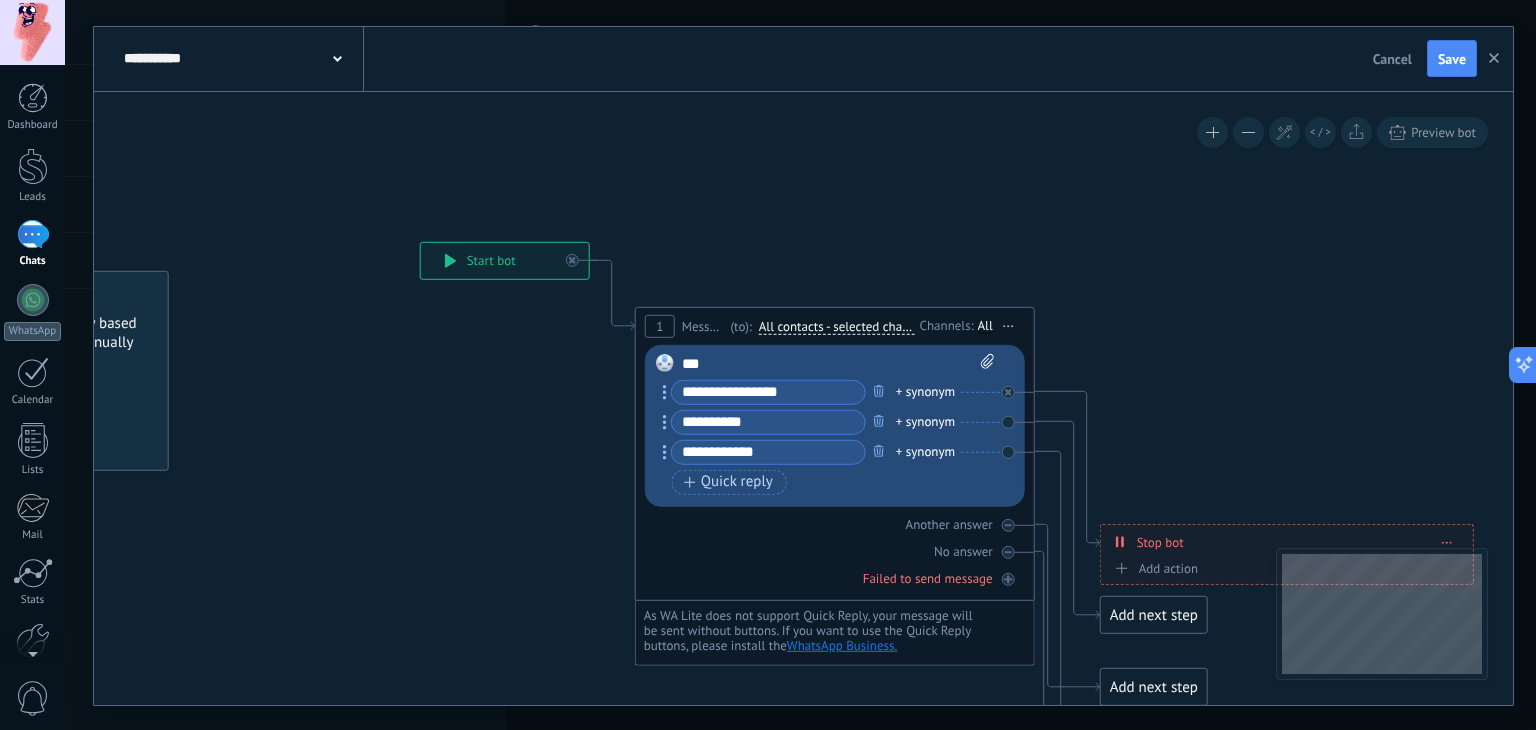 drag, startPoint x: 570, startPoint y: 481, endPoint x: 510, endPoint y: 485, distance: 60.133186 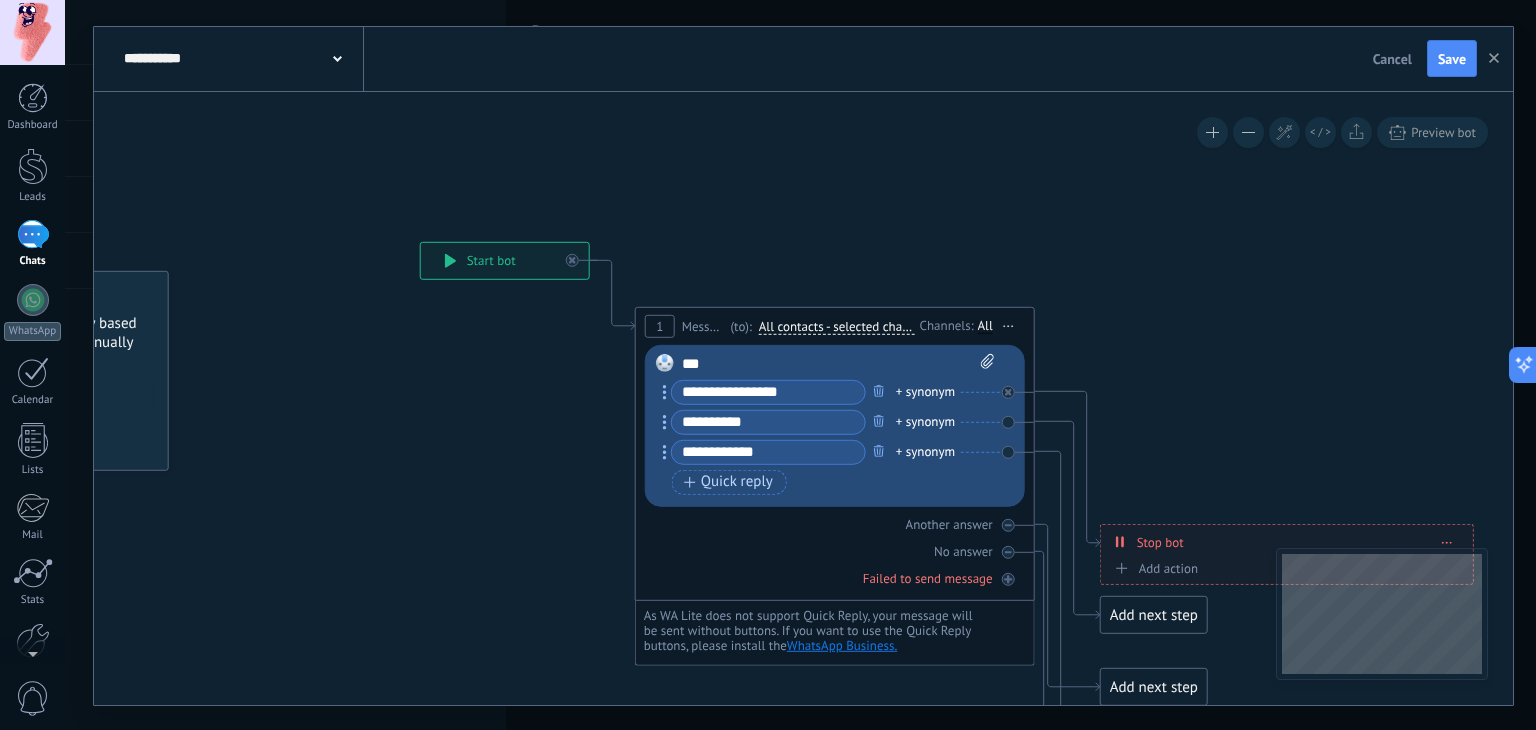 click 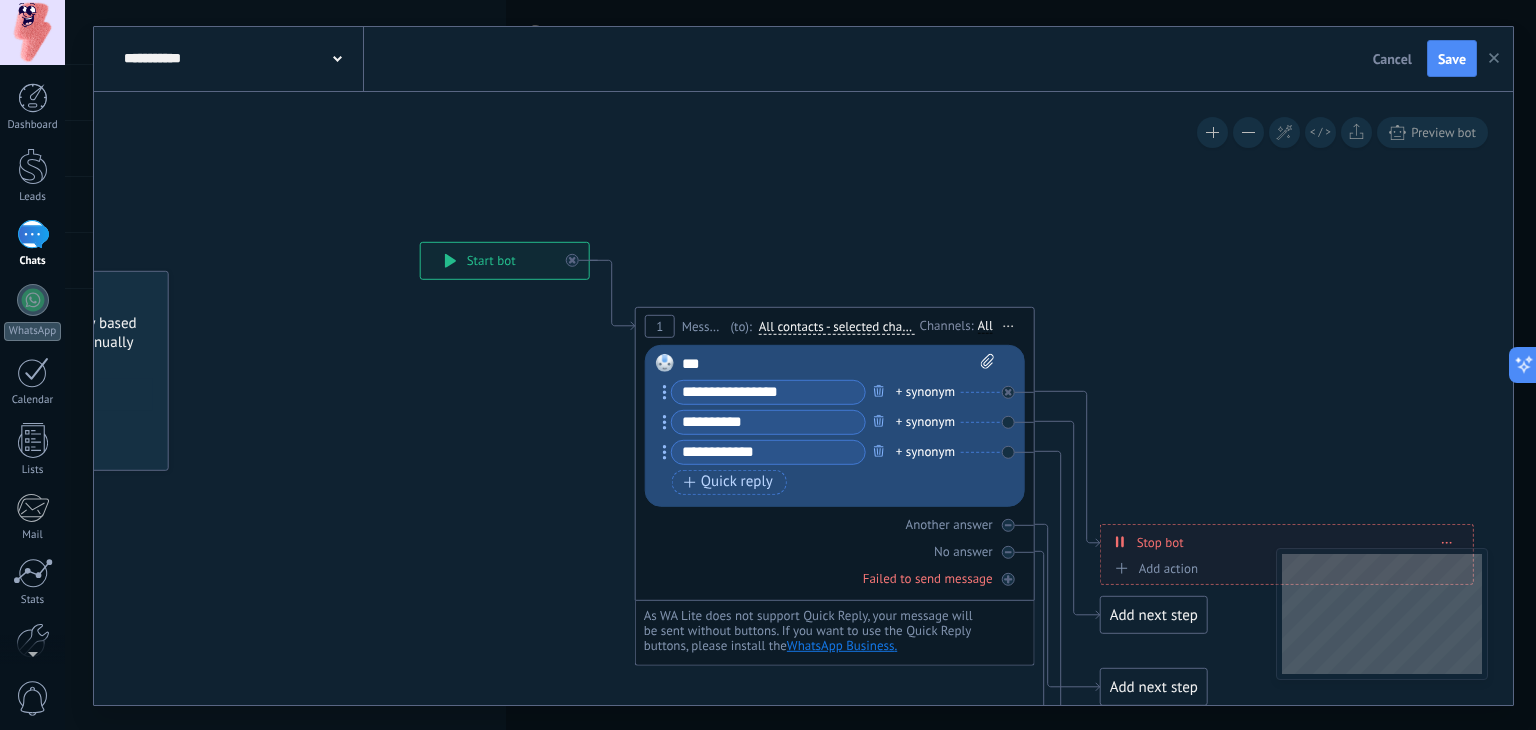 click 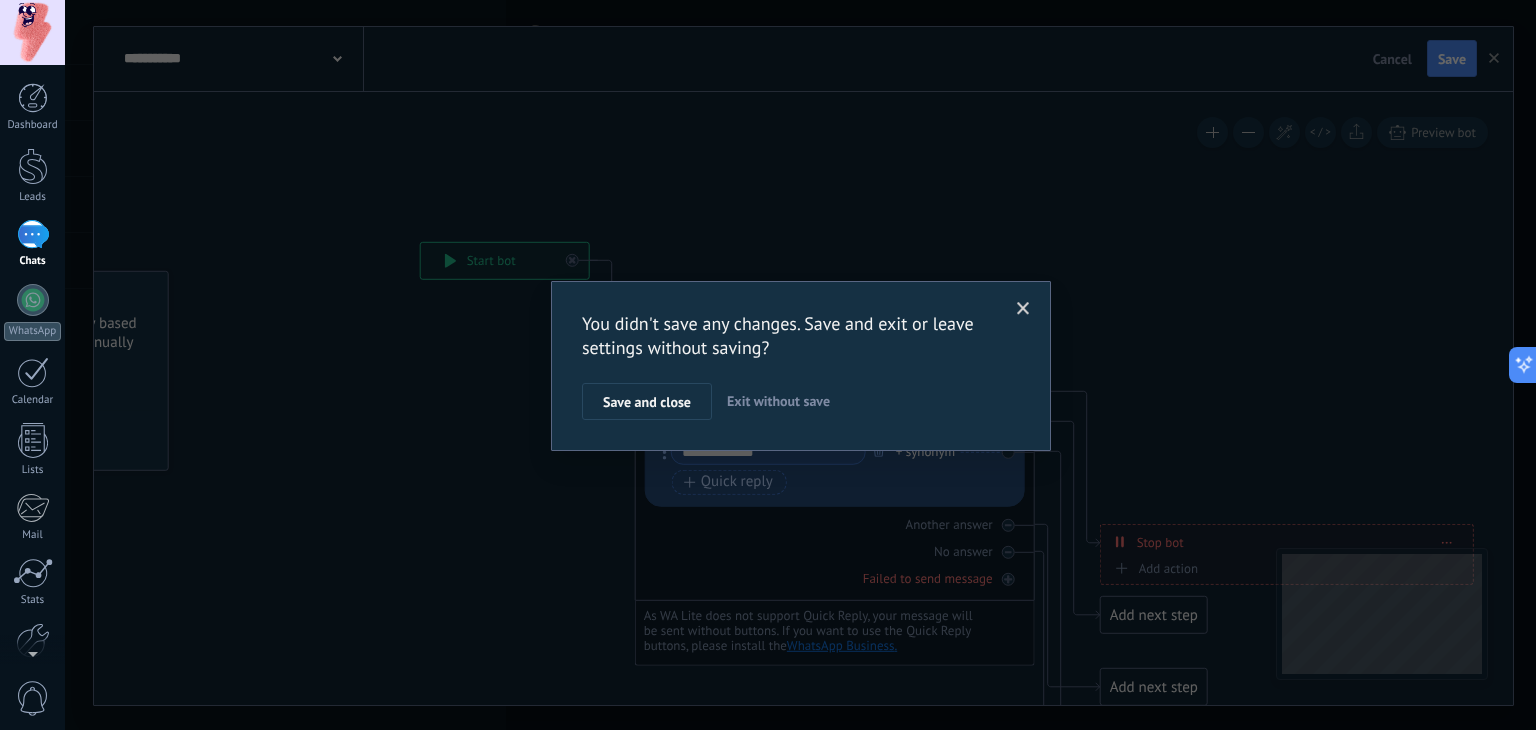click on "Exit without save" at bounding box center [778, 401] 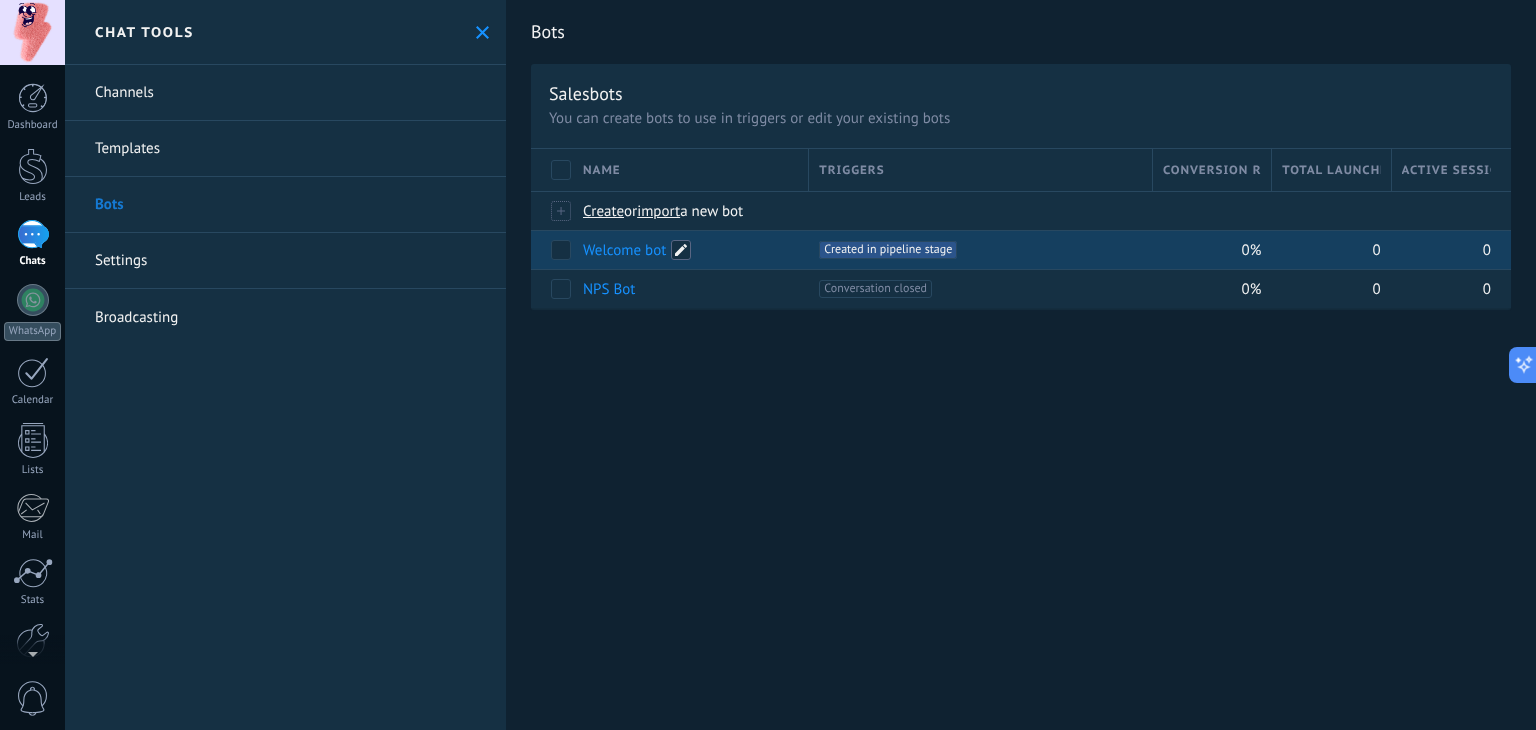 click at bounding box center (681, 250) 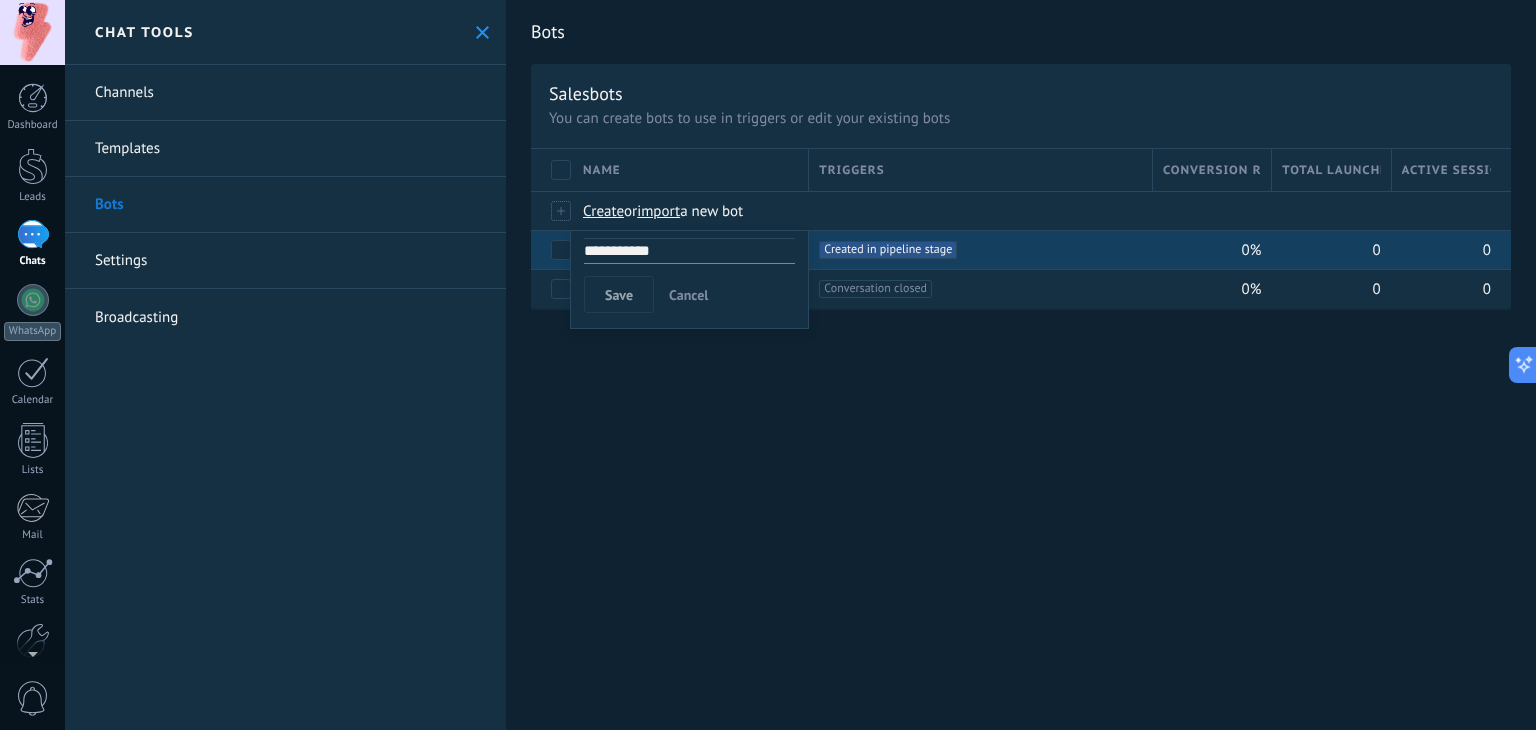 click on "**********" at bounding box center [1021, 365] 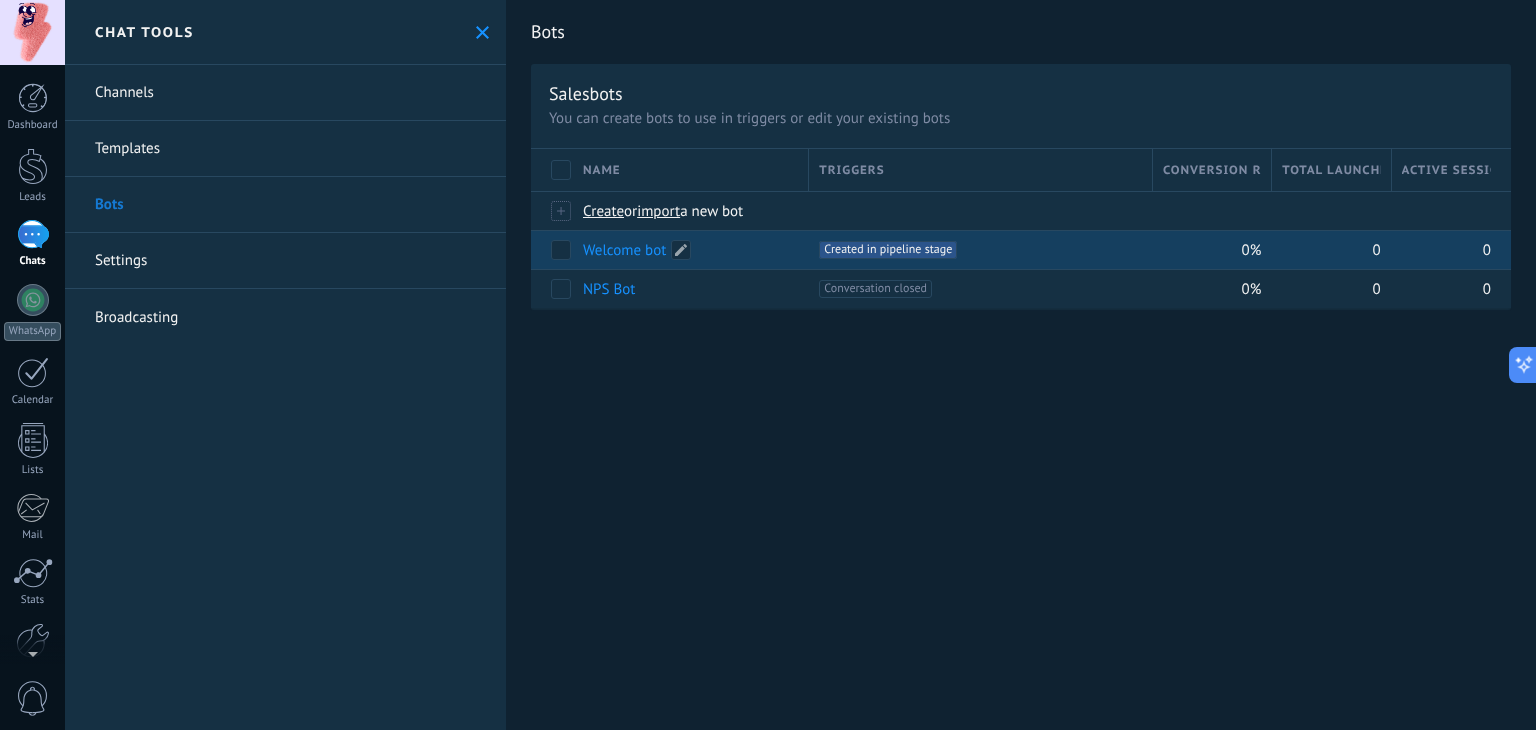 click on "Welcome bot" at bounding box center (624, 250) 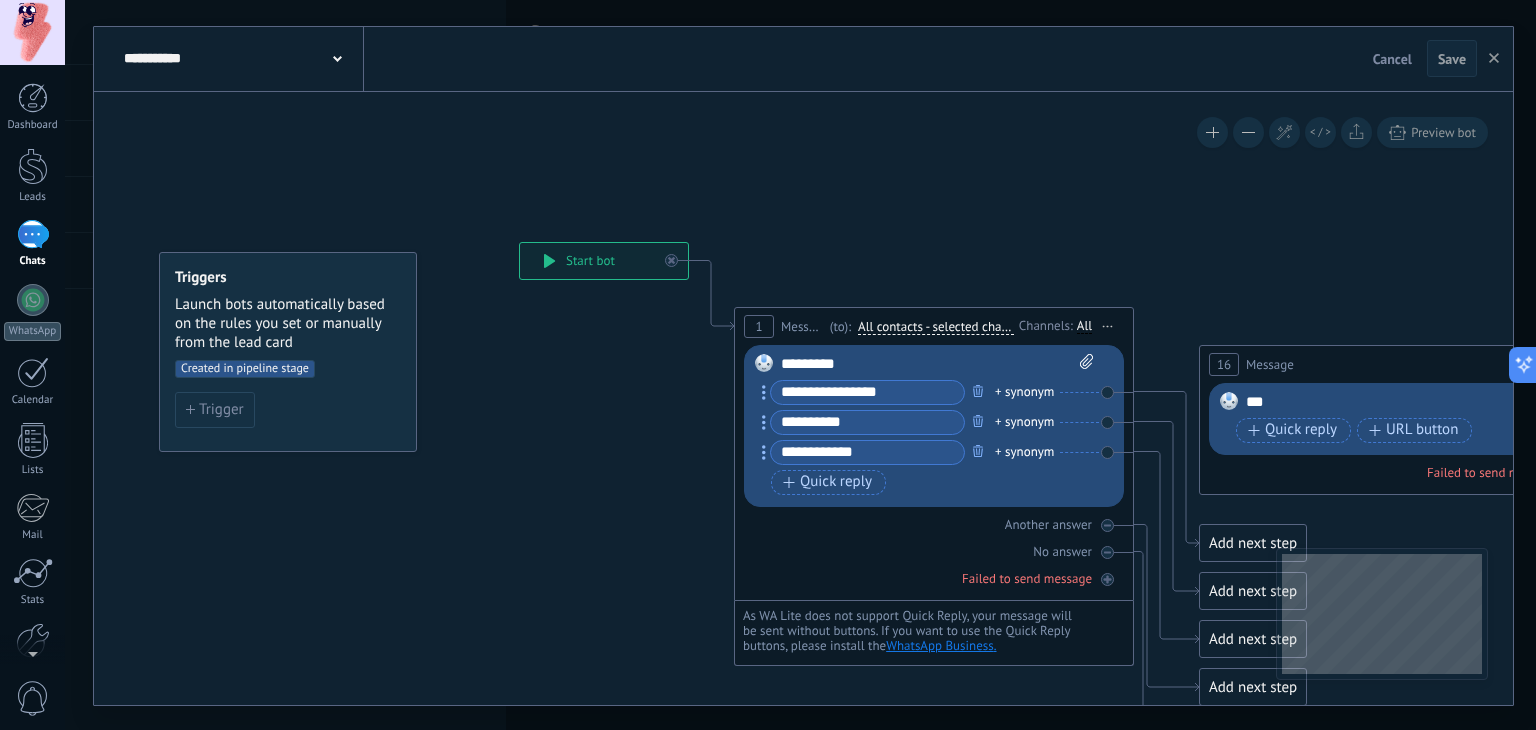 click on "**********" at bounding box center [241, 59] 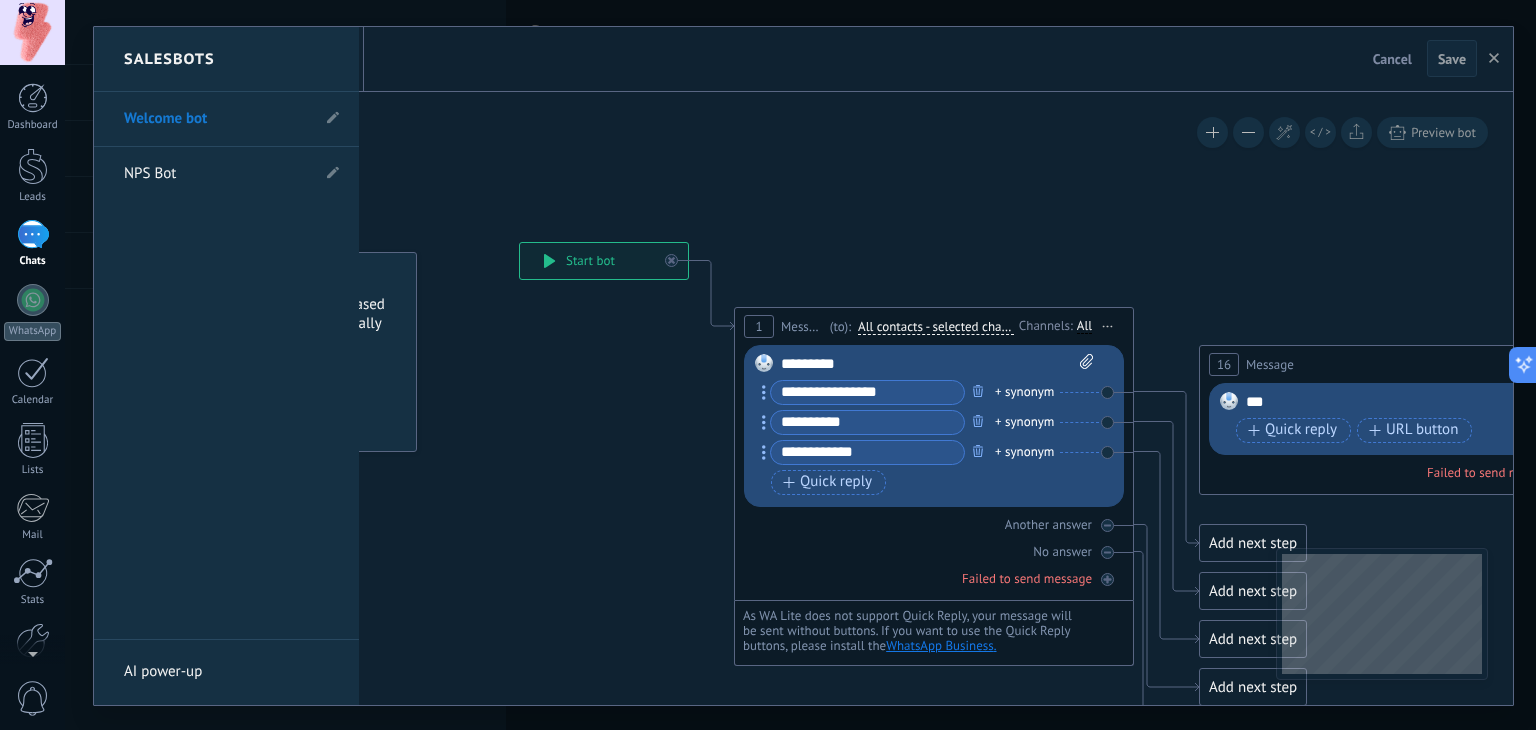 click at bounding box center (803, 366) 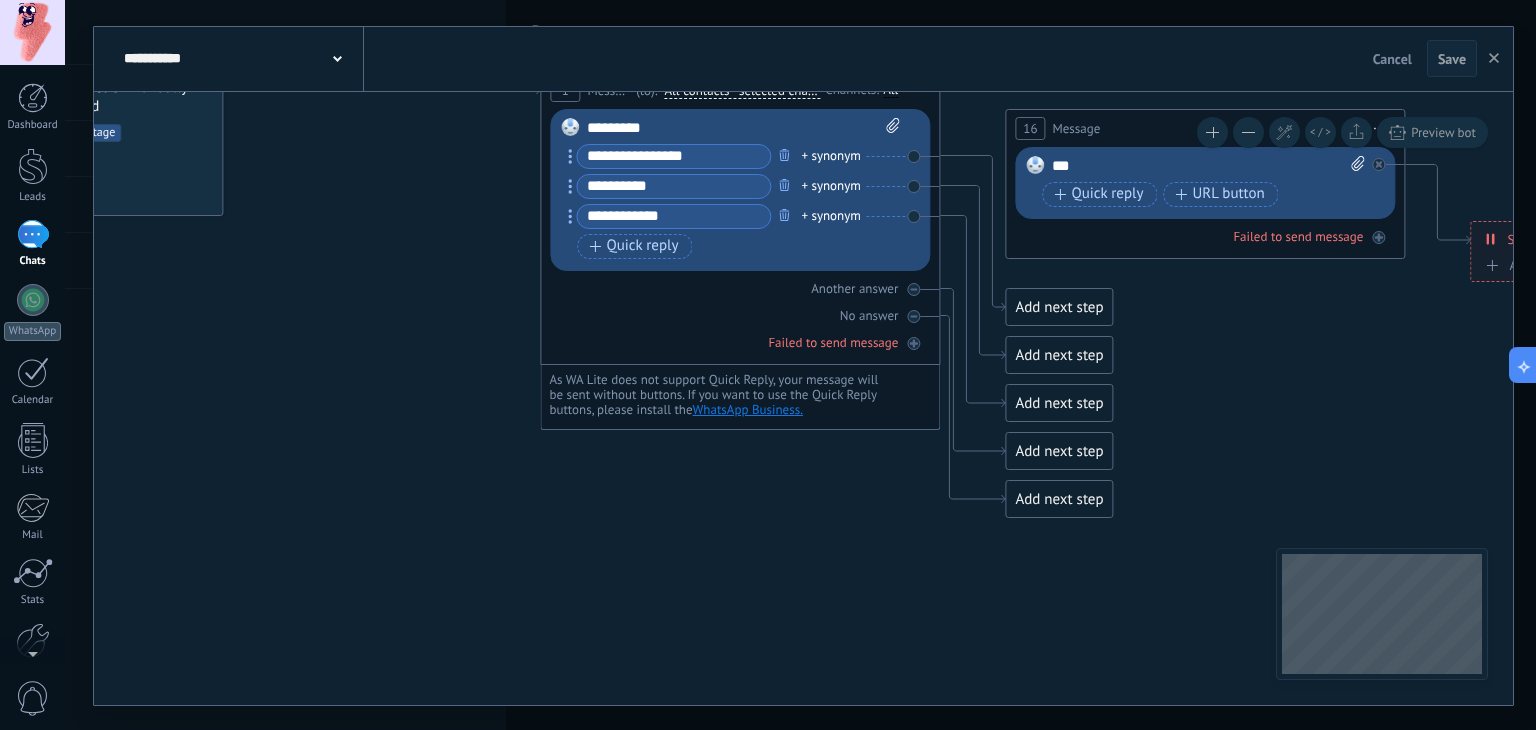 drag, startPoint x: 644, startPoint y: 489, endPoint x: 548, endPoint y: 538, distance: 107.78219 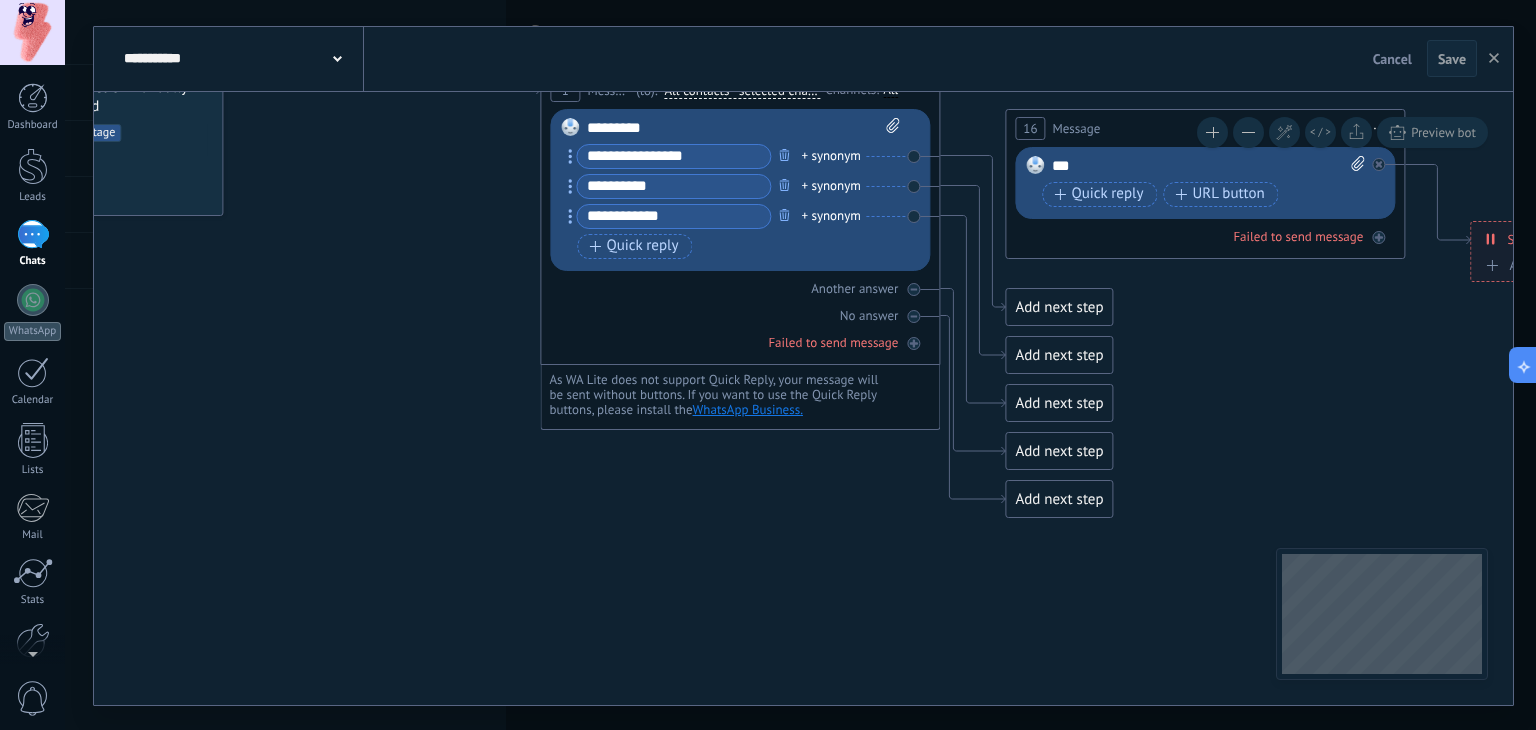 click 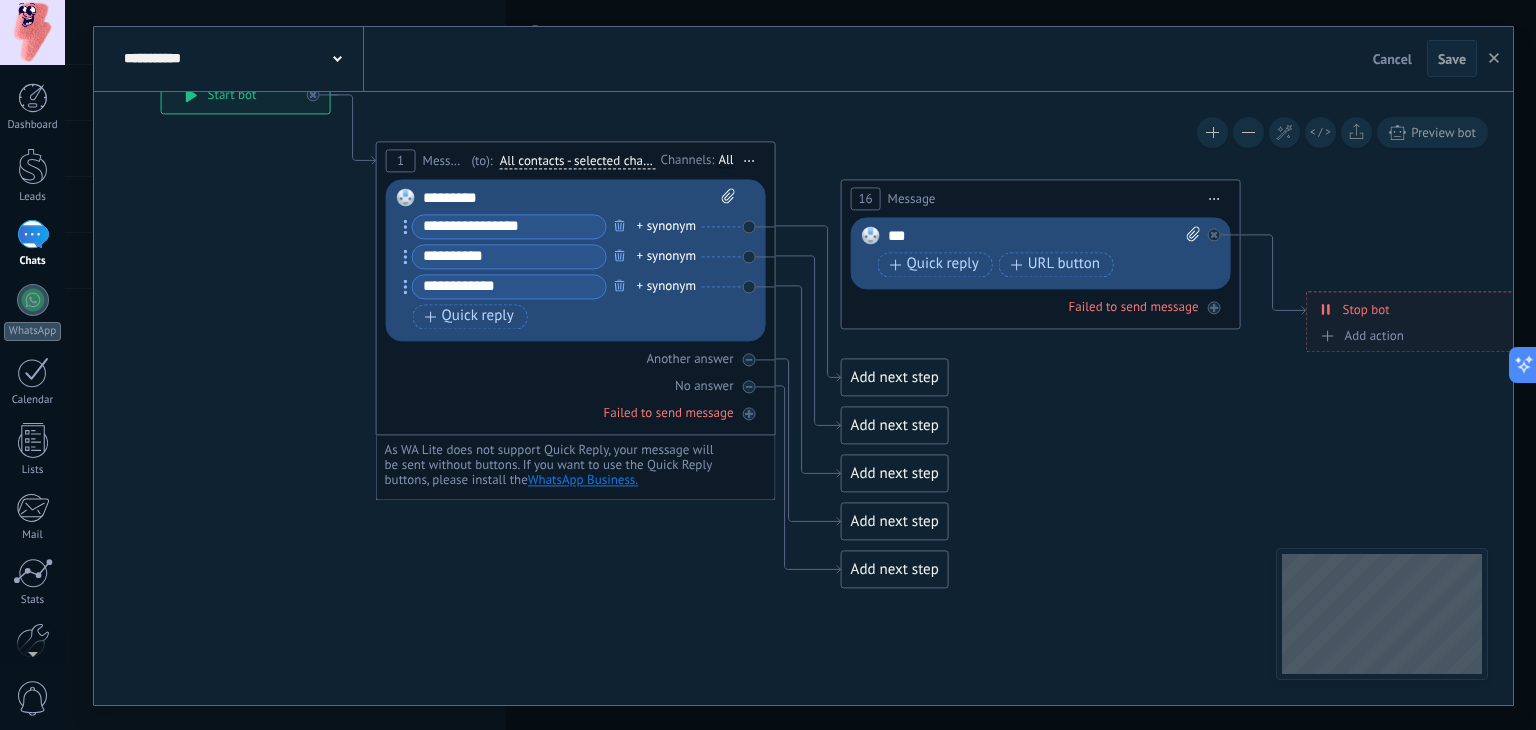drag, startPoint x: 640, startPoint y: 506, endPoint x: 500, endPoint y: 518, distance: 140.51335 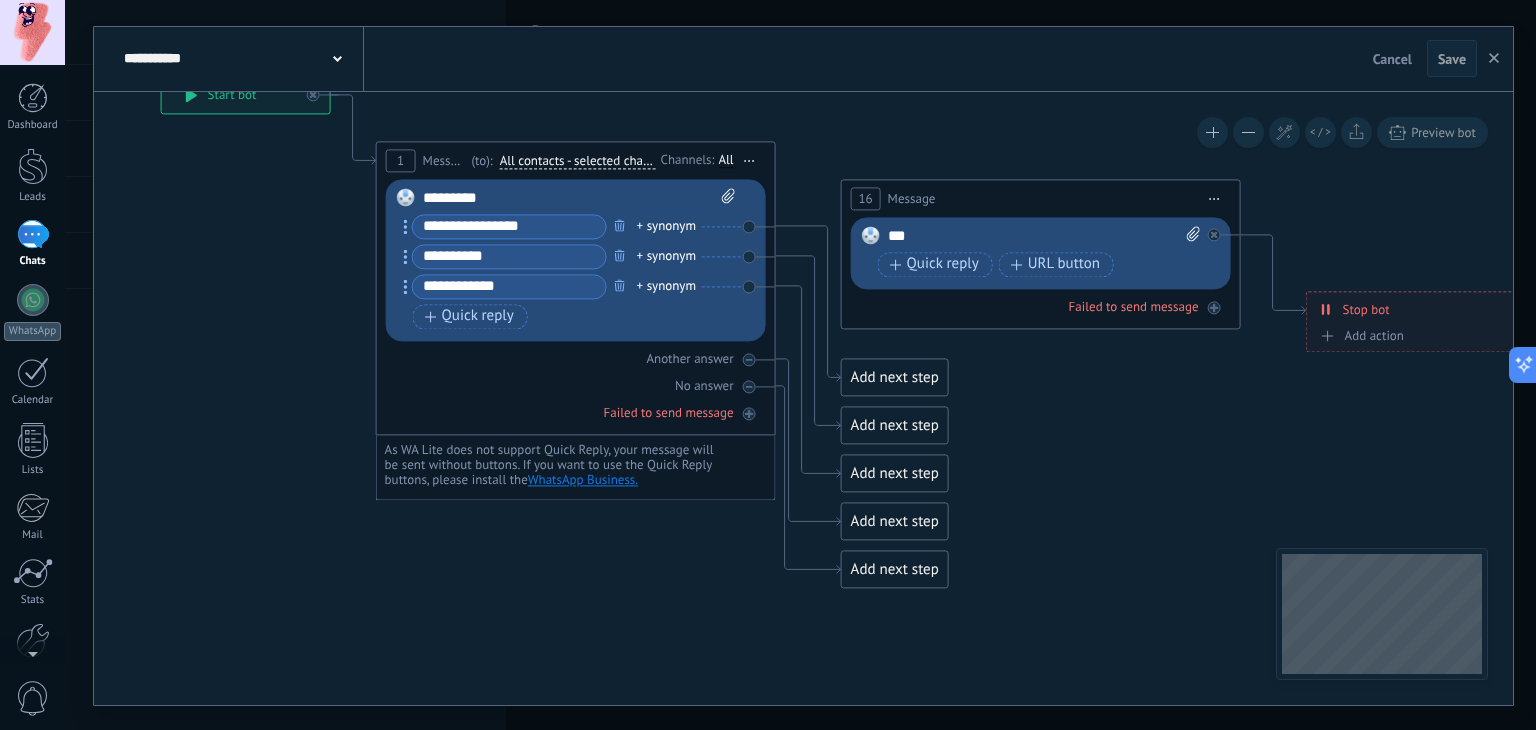 click 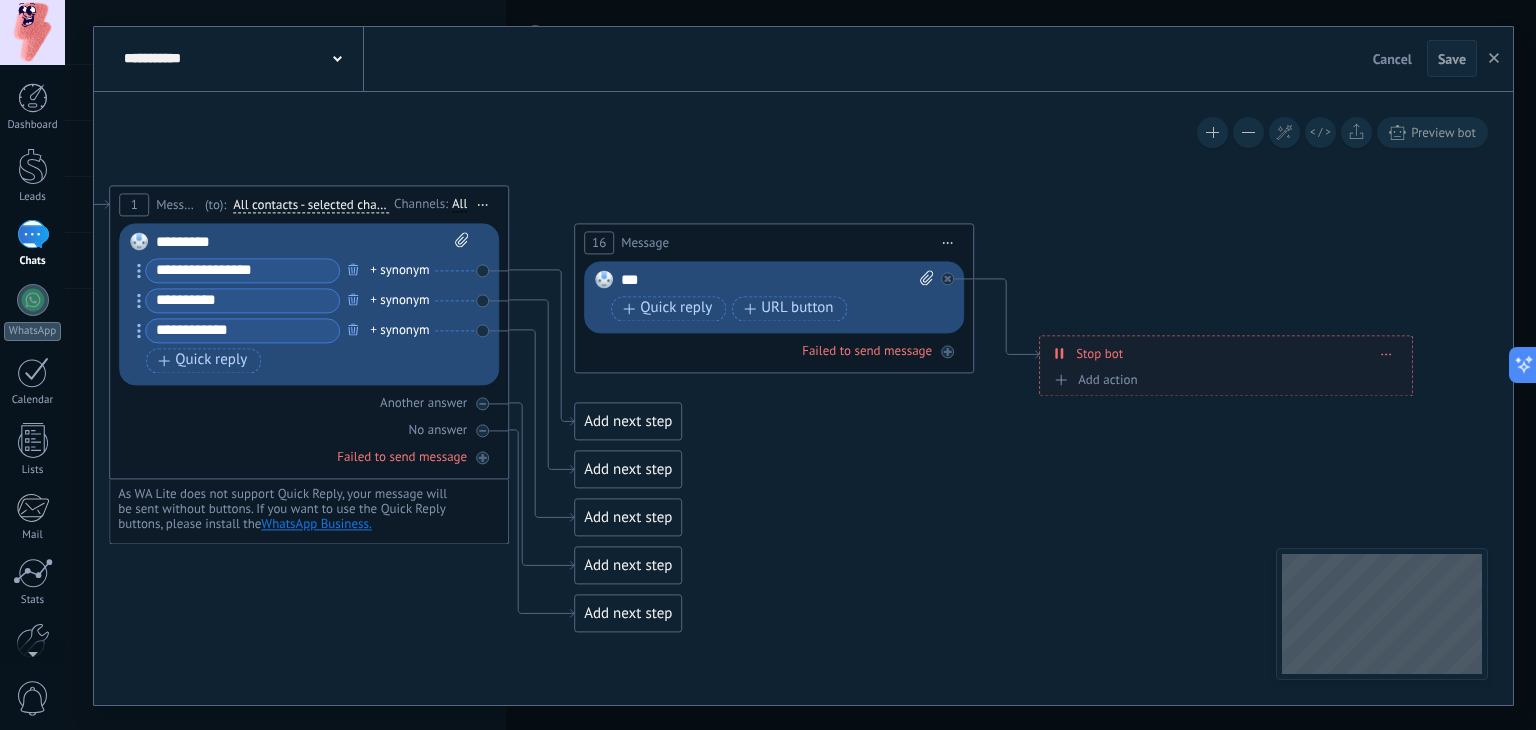 drag, startPoint x: 931, startPoint y: 463, endPoint x: 809, endPoint y: 493, distance: 125.63439 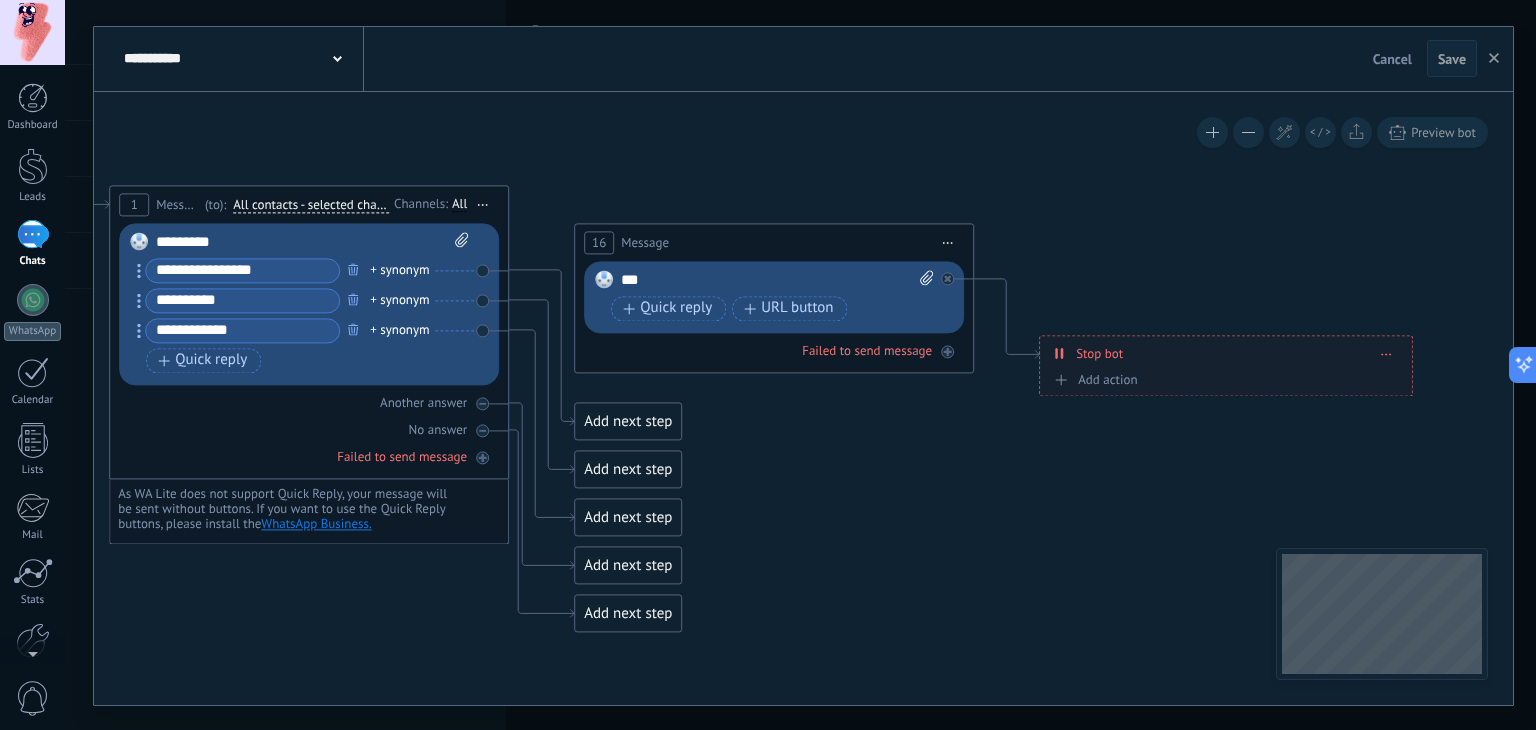 click 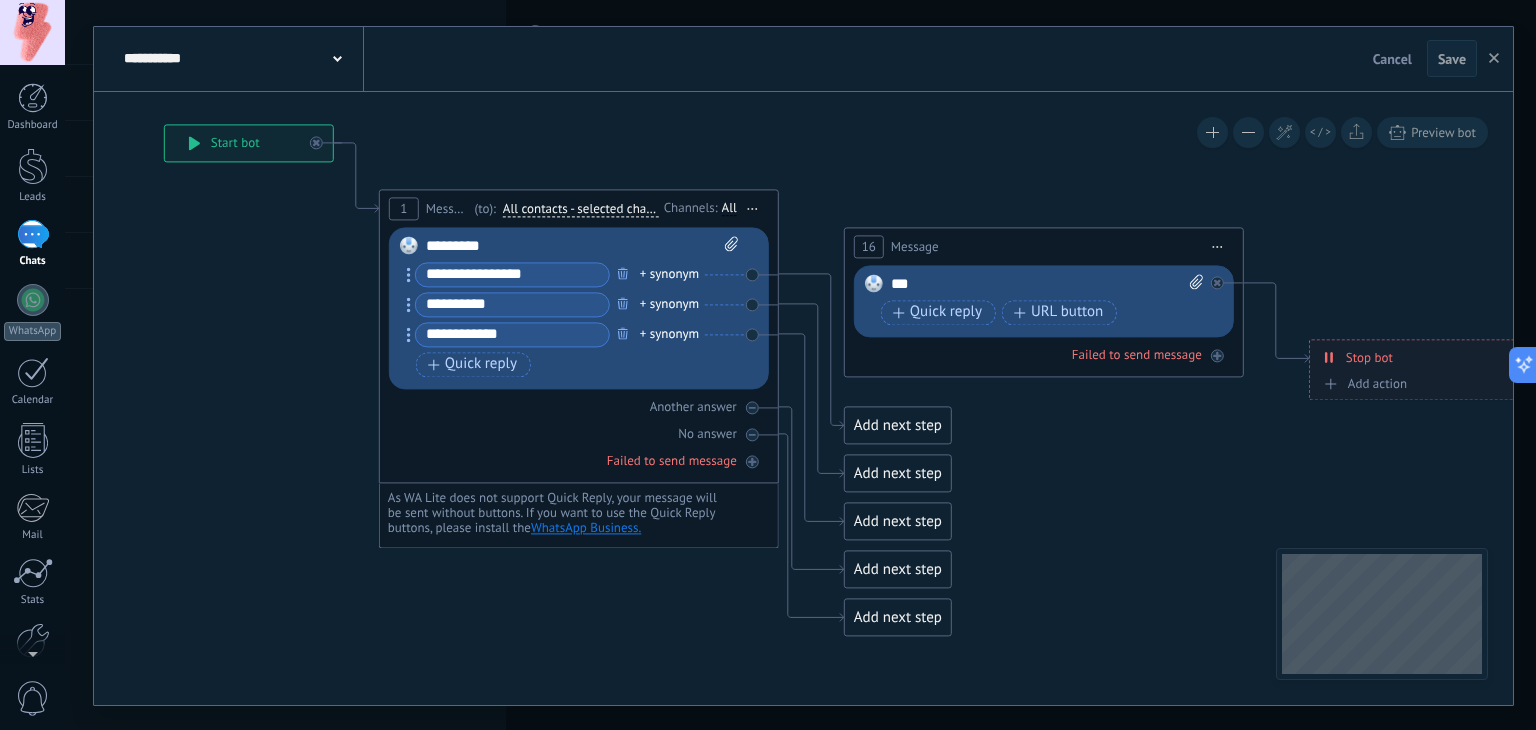 drag, startPoint x: 800, startPoint y: 479, endPoint x: 876, endPoint y: 464, distance: 77.46612 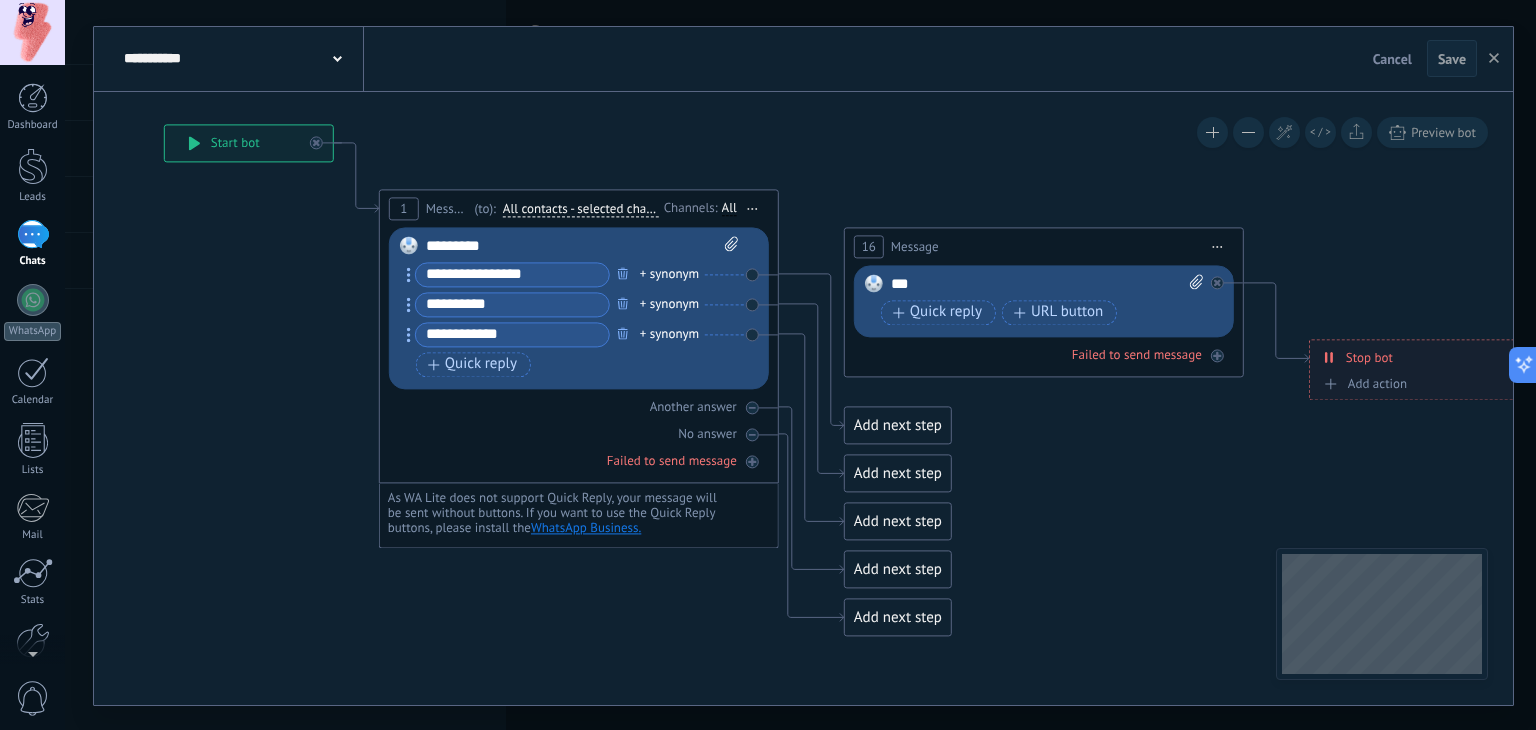 click 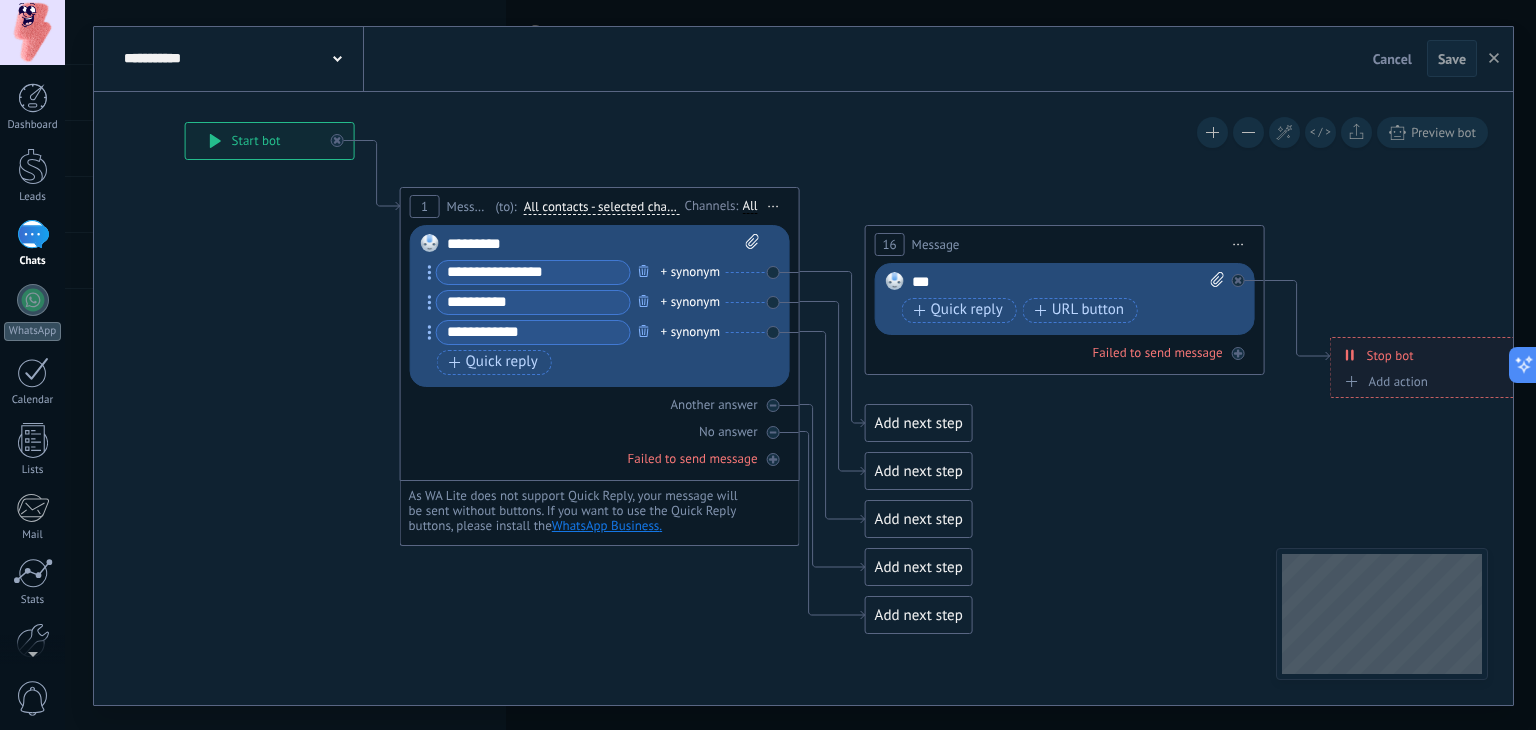 drag, startPoint x: 666, startPoint y: 469, endPoint x: 396, endPoint y: 535, distance: 277.94965 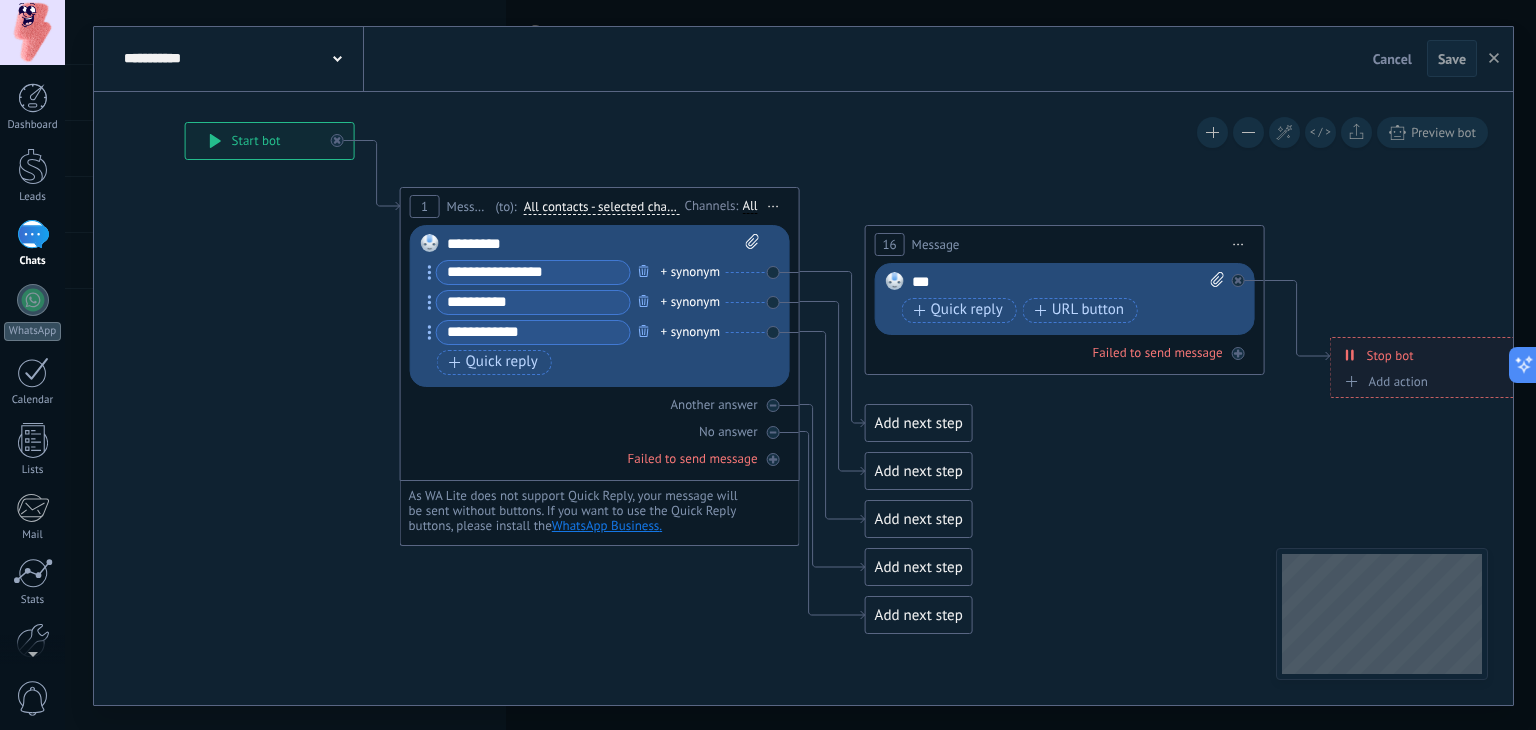 click on "**********" at bounding box center [185, 122] 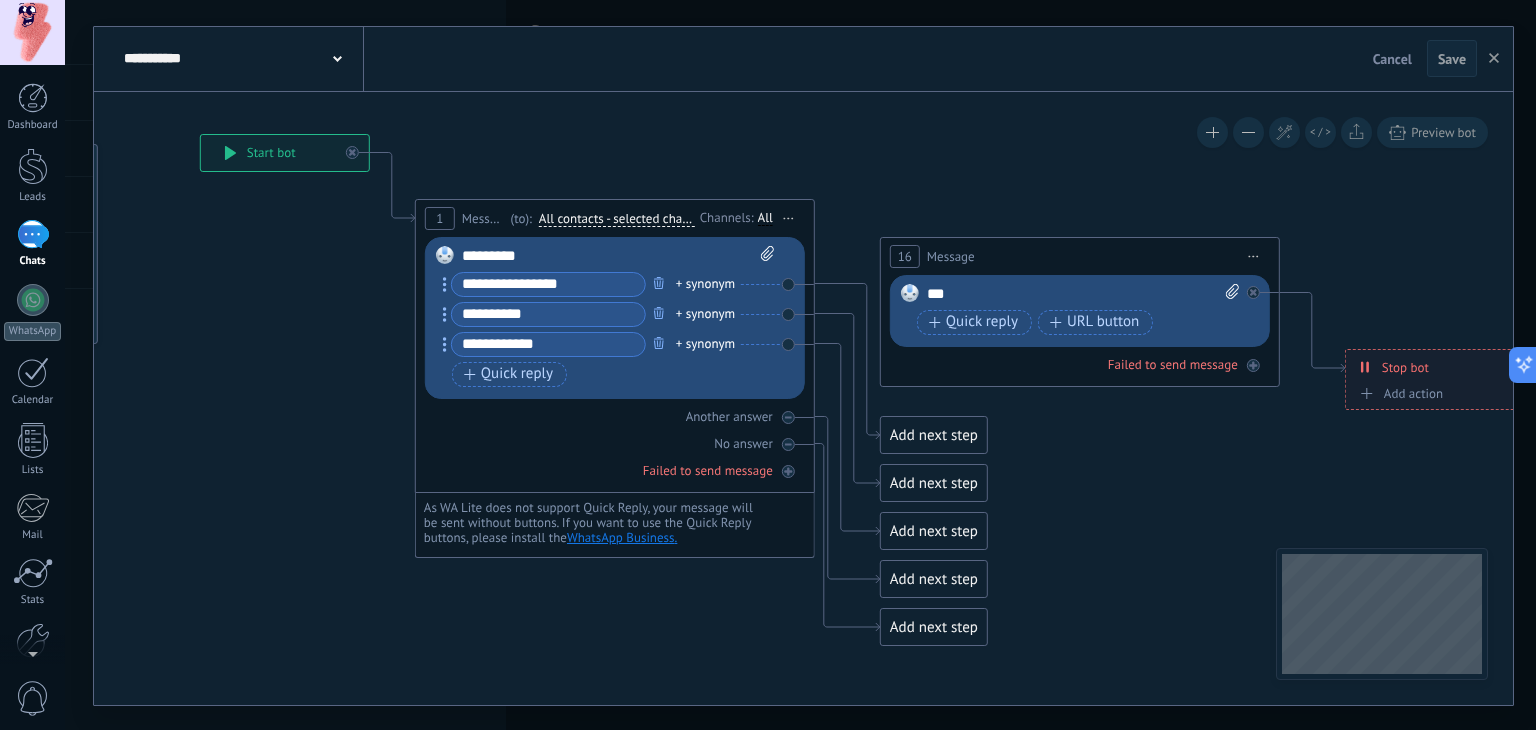 drag, startPoint x: 332, startPoint y: 381, endPoint x: 376, endPoint y: 467, distance: 96.60228 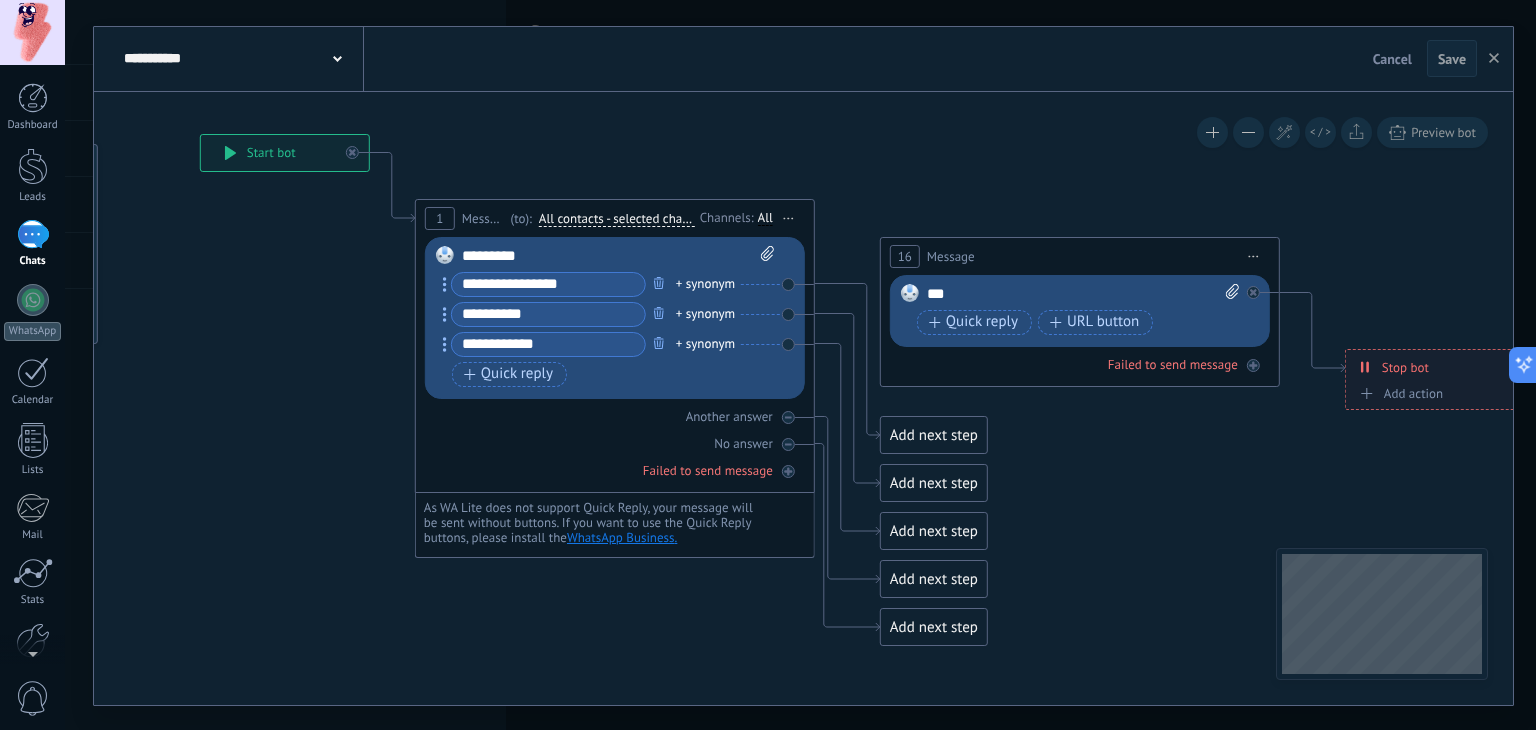 click 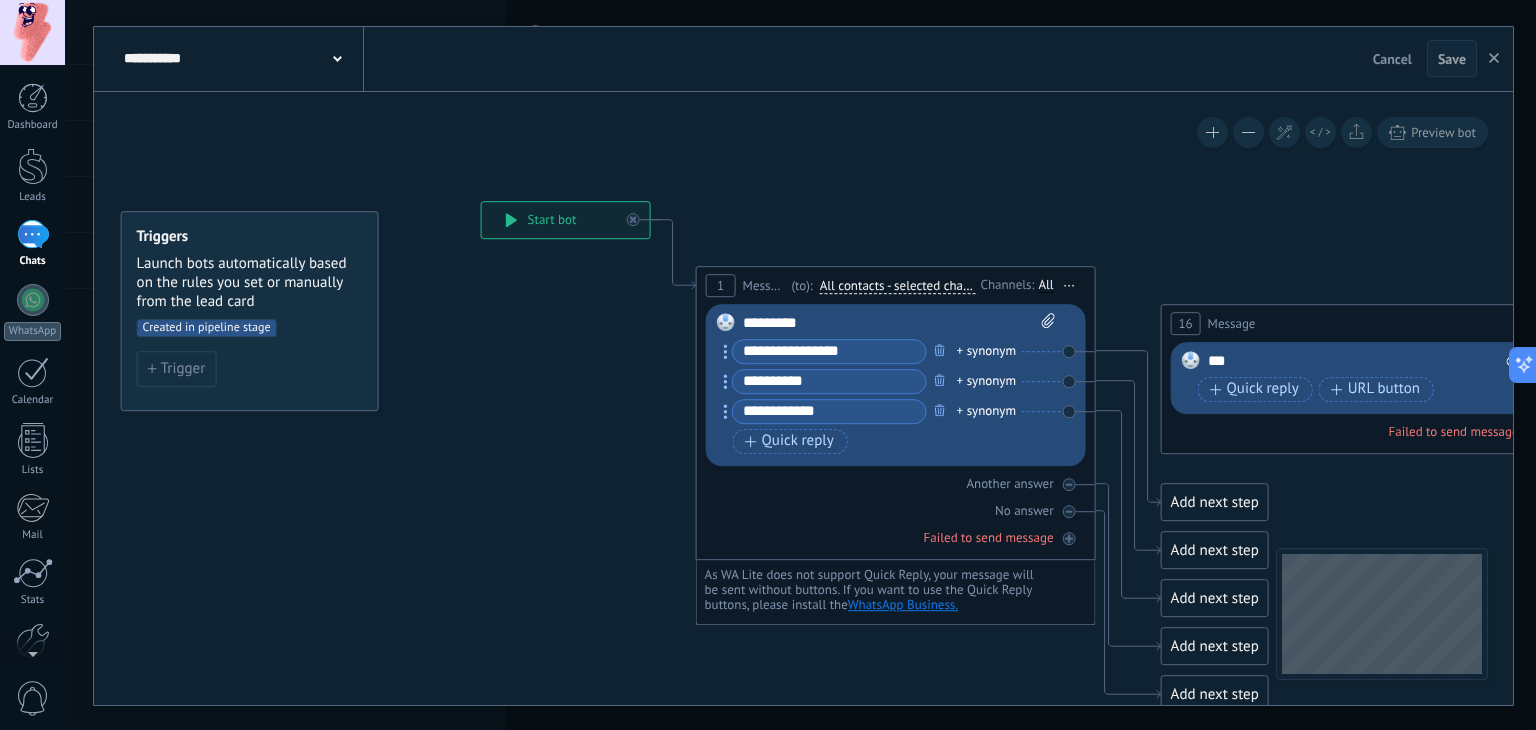drag, startPoint x: 620, startPoint y: 356, endPoint x: 668, endPoint y: 344, distance: 49.47727 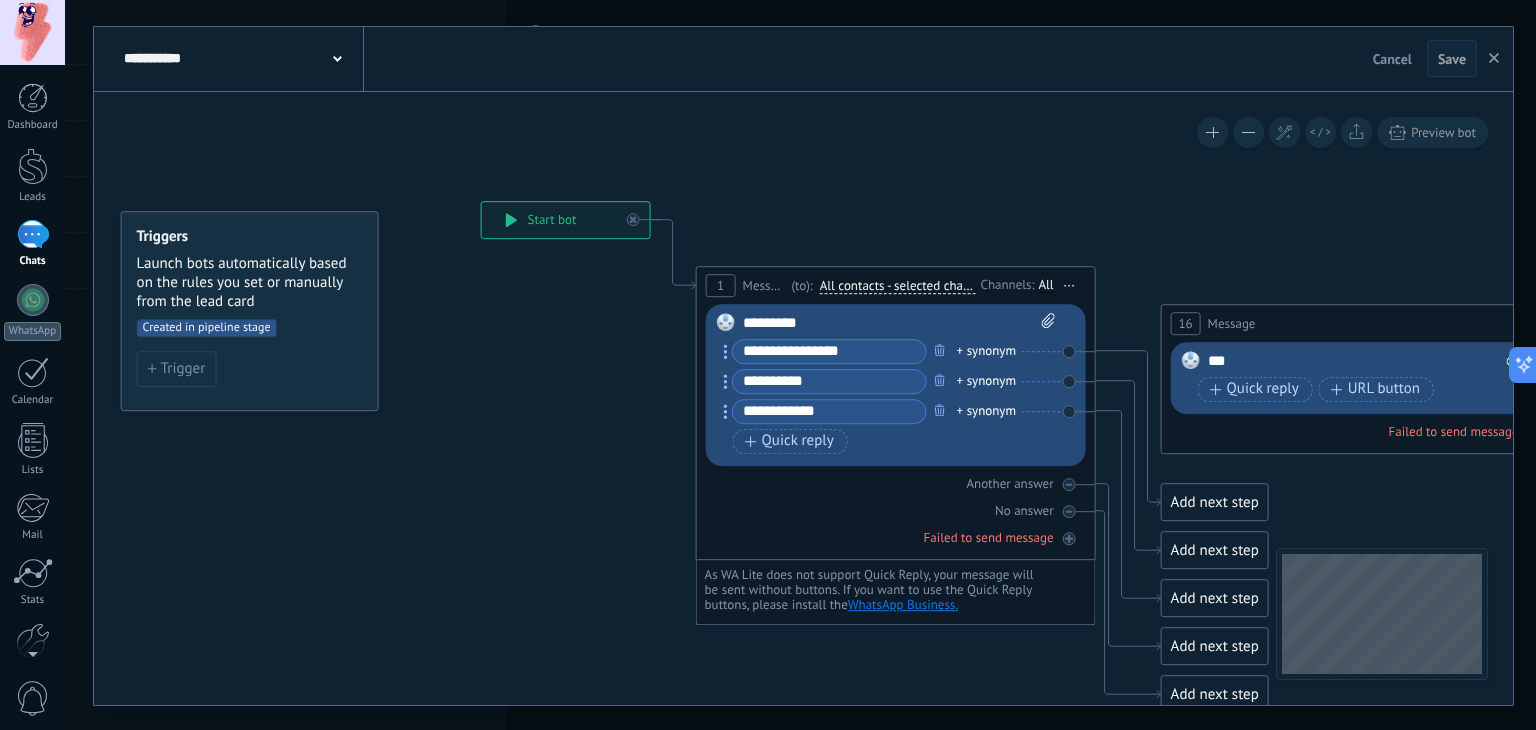 click 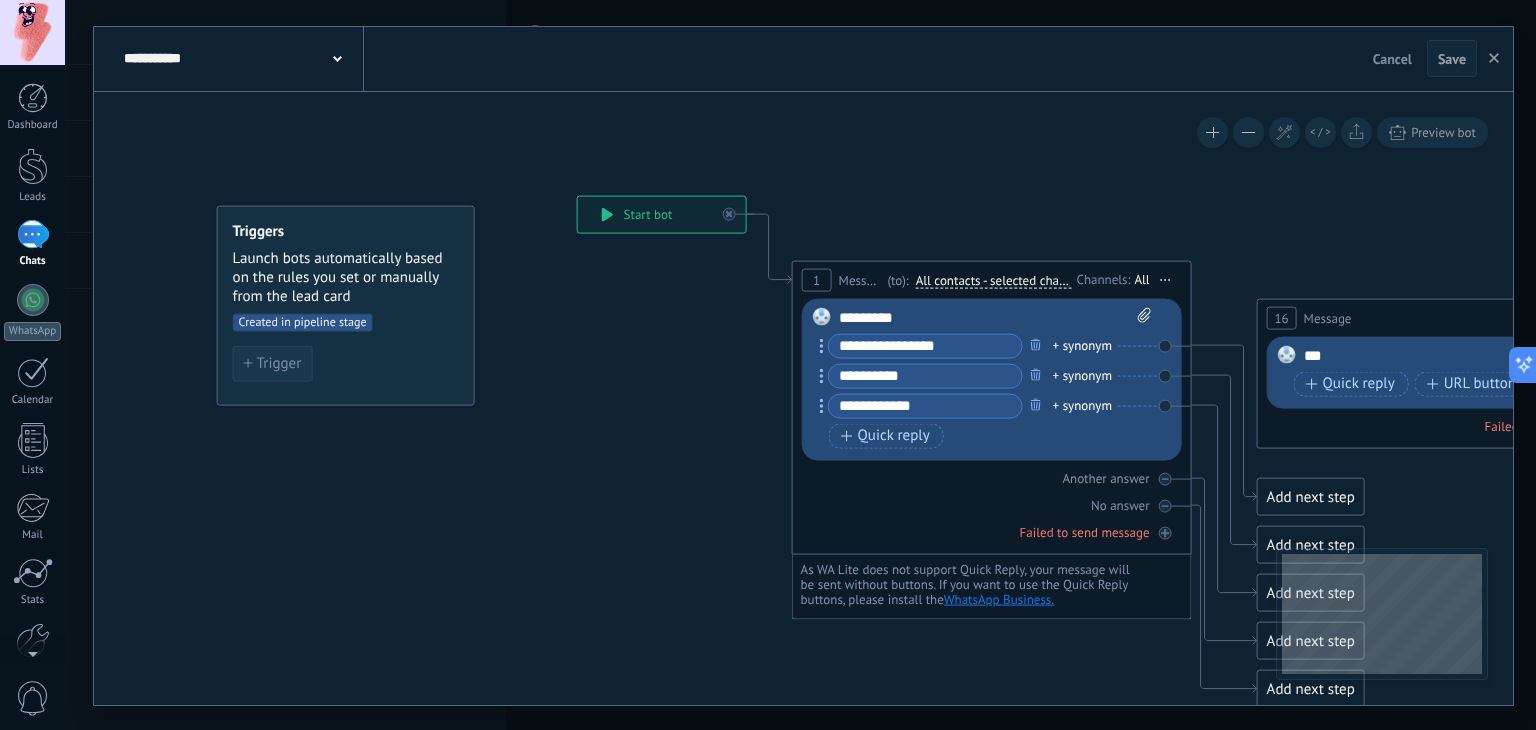 click on "Trigger" at bounding box center (279, 363) 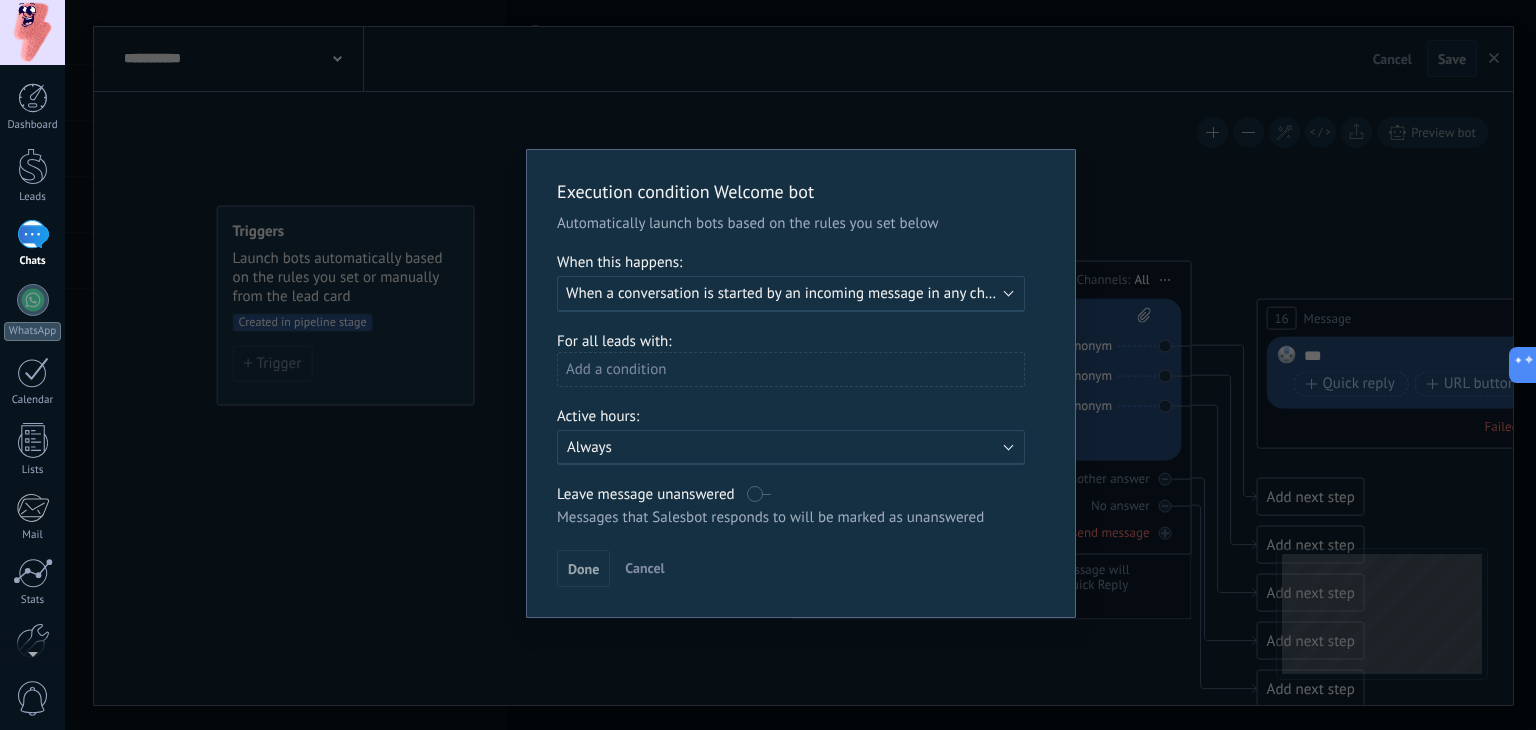 click on "Always" at bounding box center (742, 447) 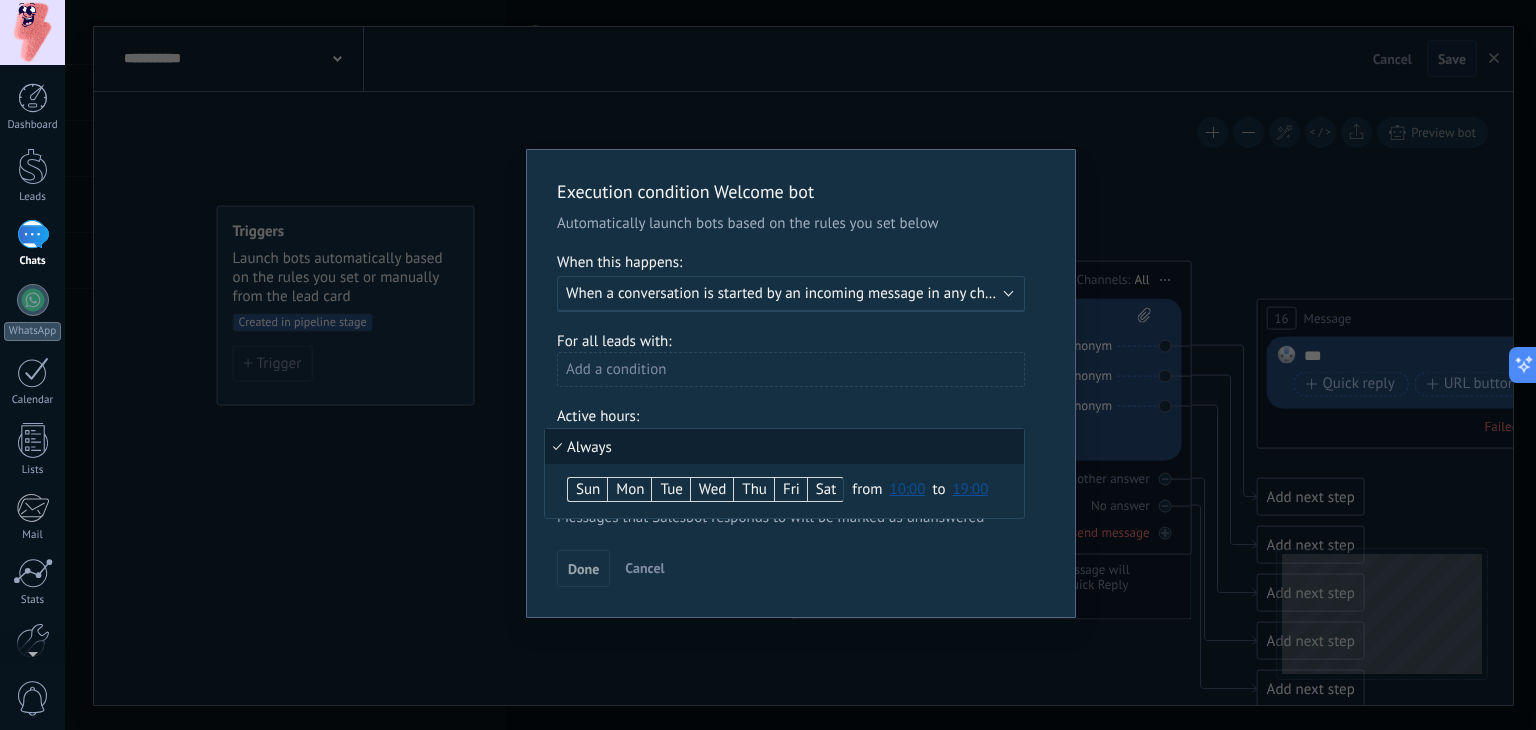 click on "Always" at bounding box center [784, 446] 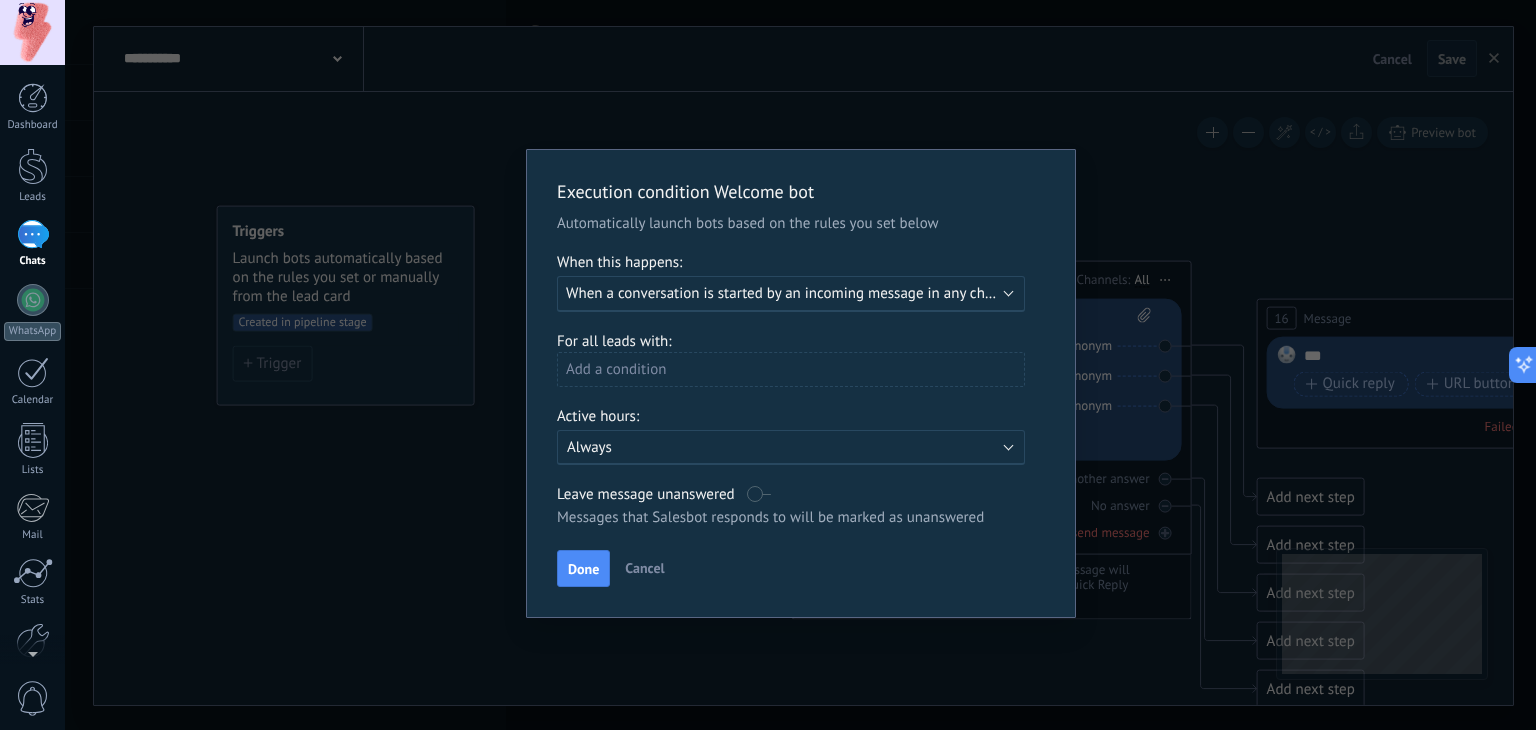 click on "Add a condition" at bounding box center [791, 369] 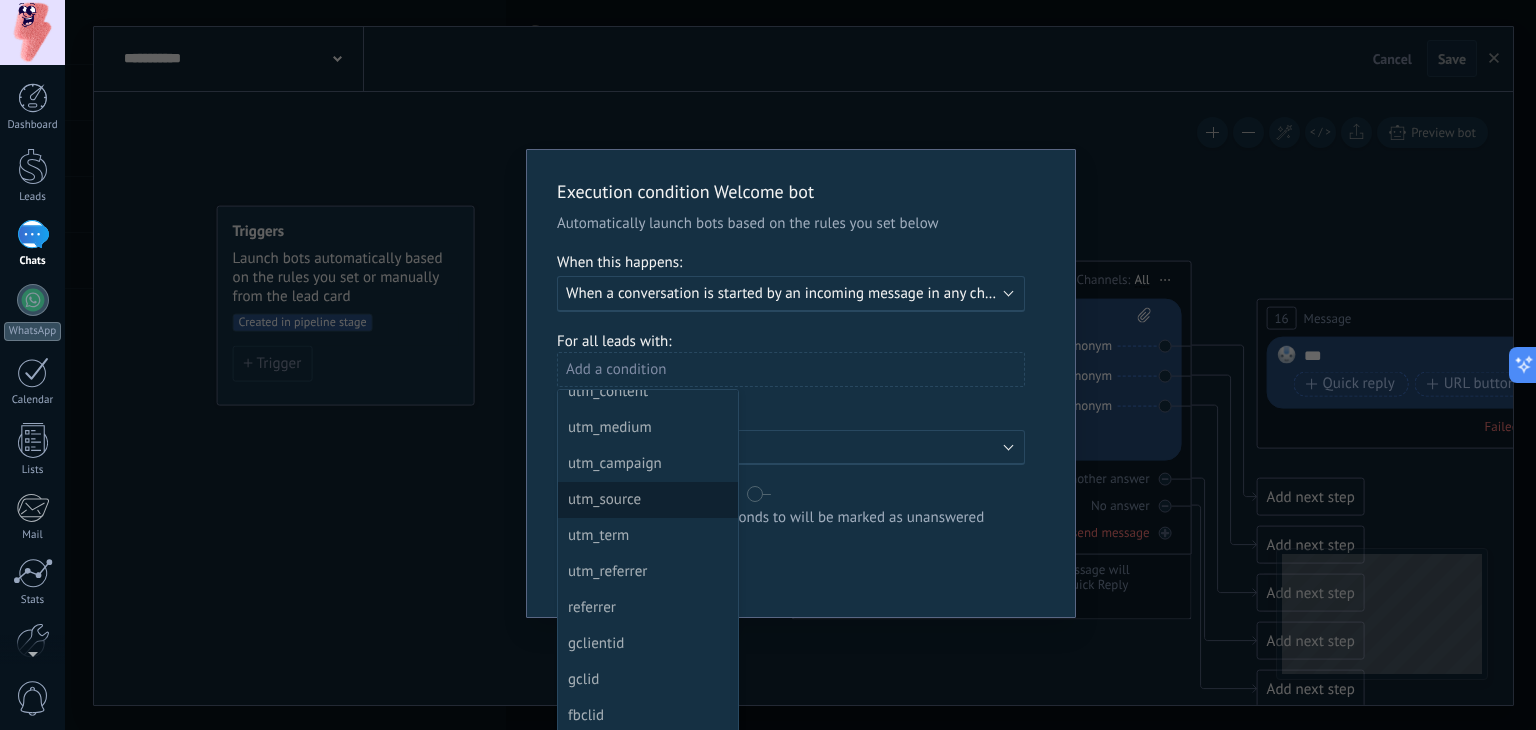 scroll, scrollTop: 252, scrollLeft: 0, axis: vertical 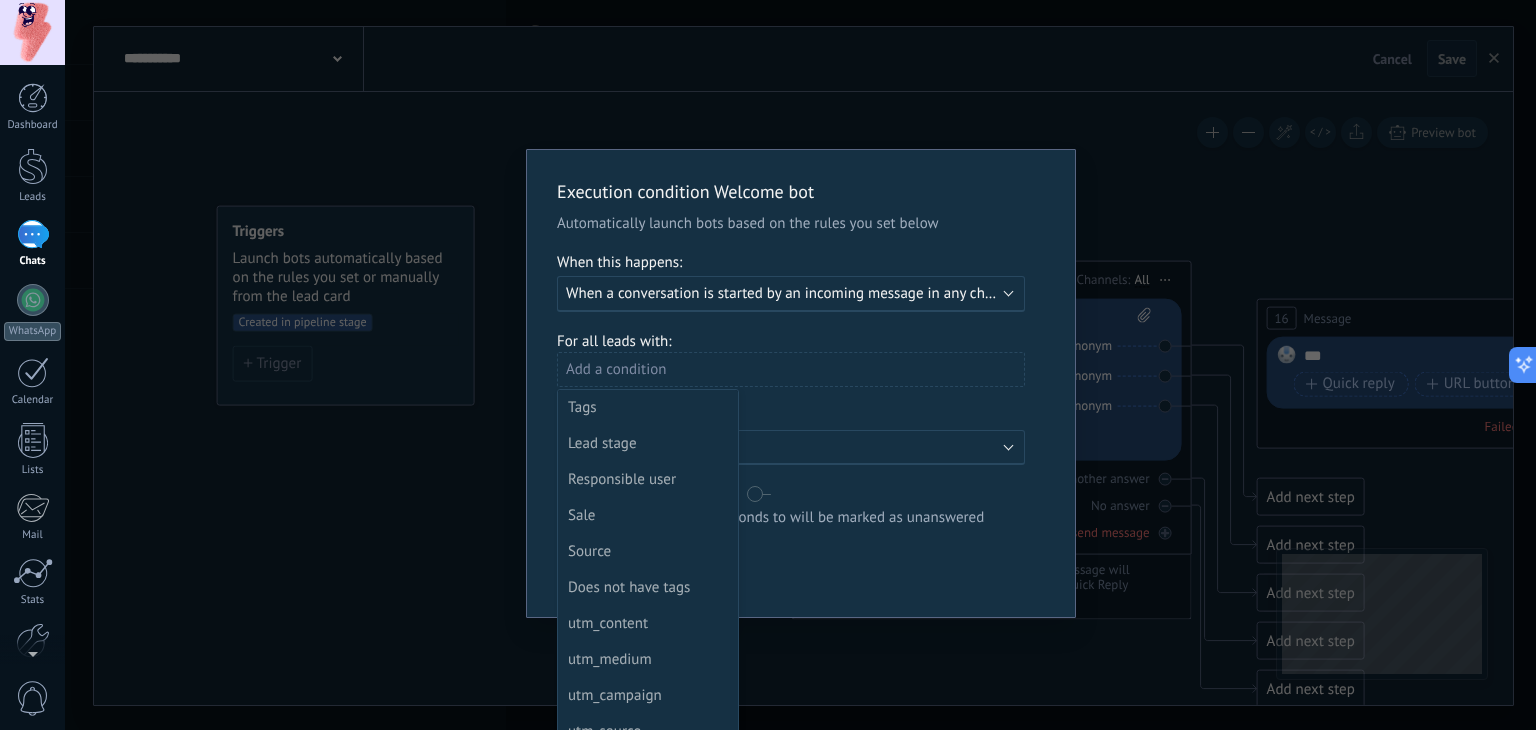 click on "Execution condition Welcome bot Automatically launch bots based on the rules you set below When this happens: Execute:  When a conversation is started by an incoming message in any channel For all leads with: Add a condition Tags Lead stage Responsible user Sale Source Does not have tags utm_content utm_medium utm_campaign utm_source utm_term utm_referrer referrer gclientid gclid fbclid difficulty Active hours: Active:  Always Leave message unanswered Messages that Salesbot responds to will be marked as unanswered Apply the trigger to all leads already in this stage Done Cancel" at bounding box center (800, 365) 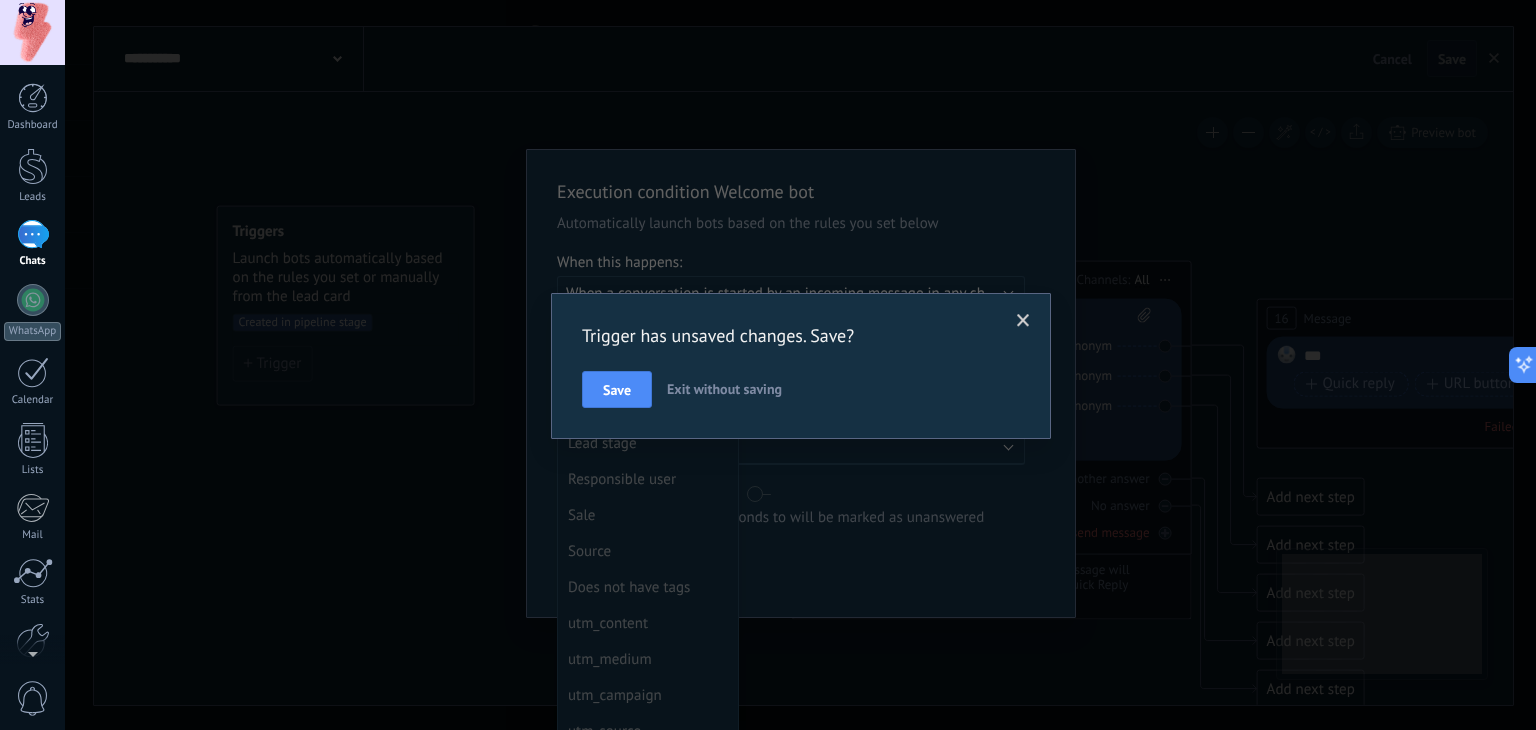 click at bounding box center [1023, 321] 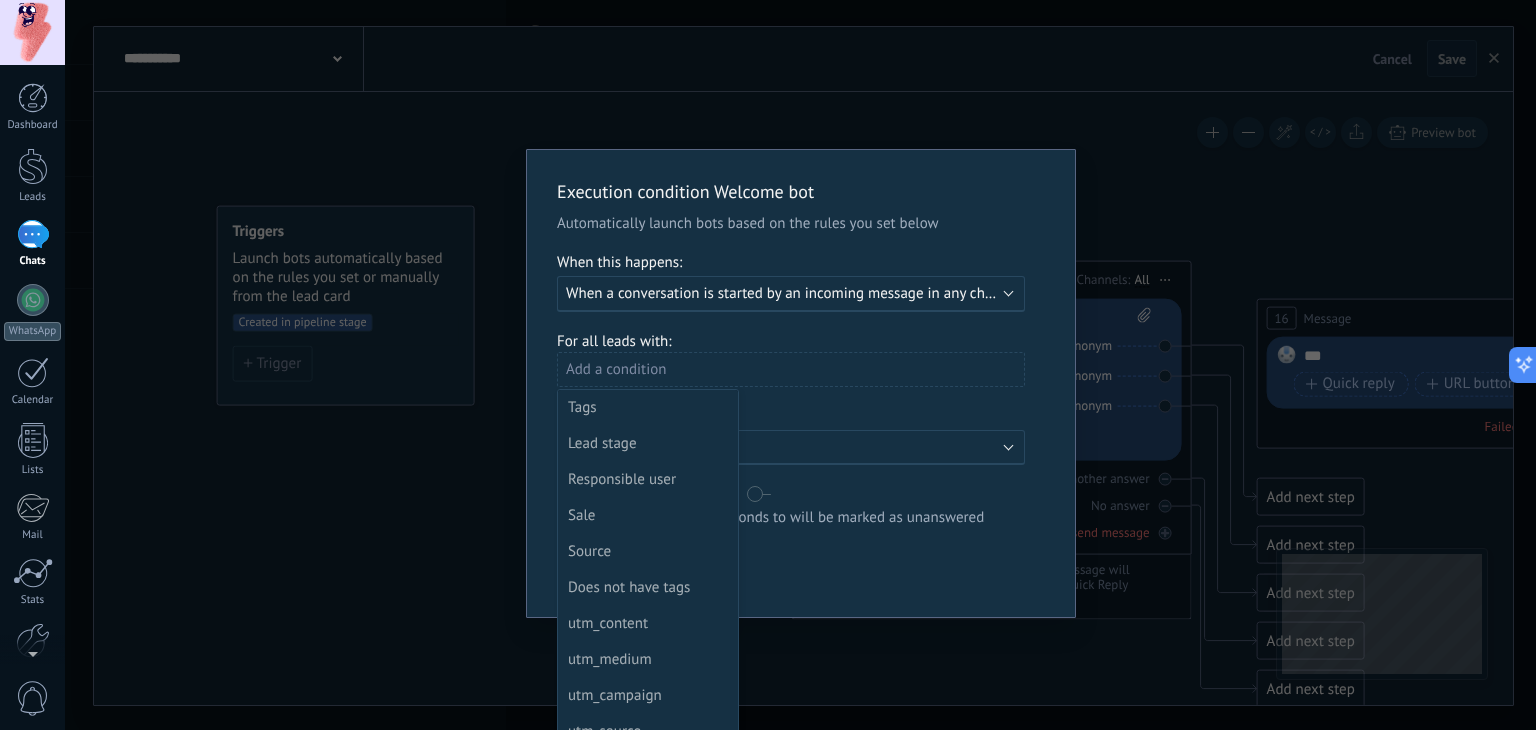 click at bounding box center (801, 383) 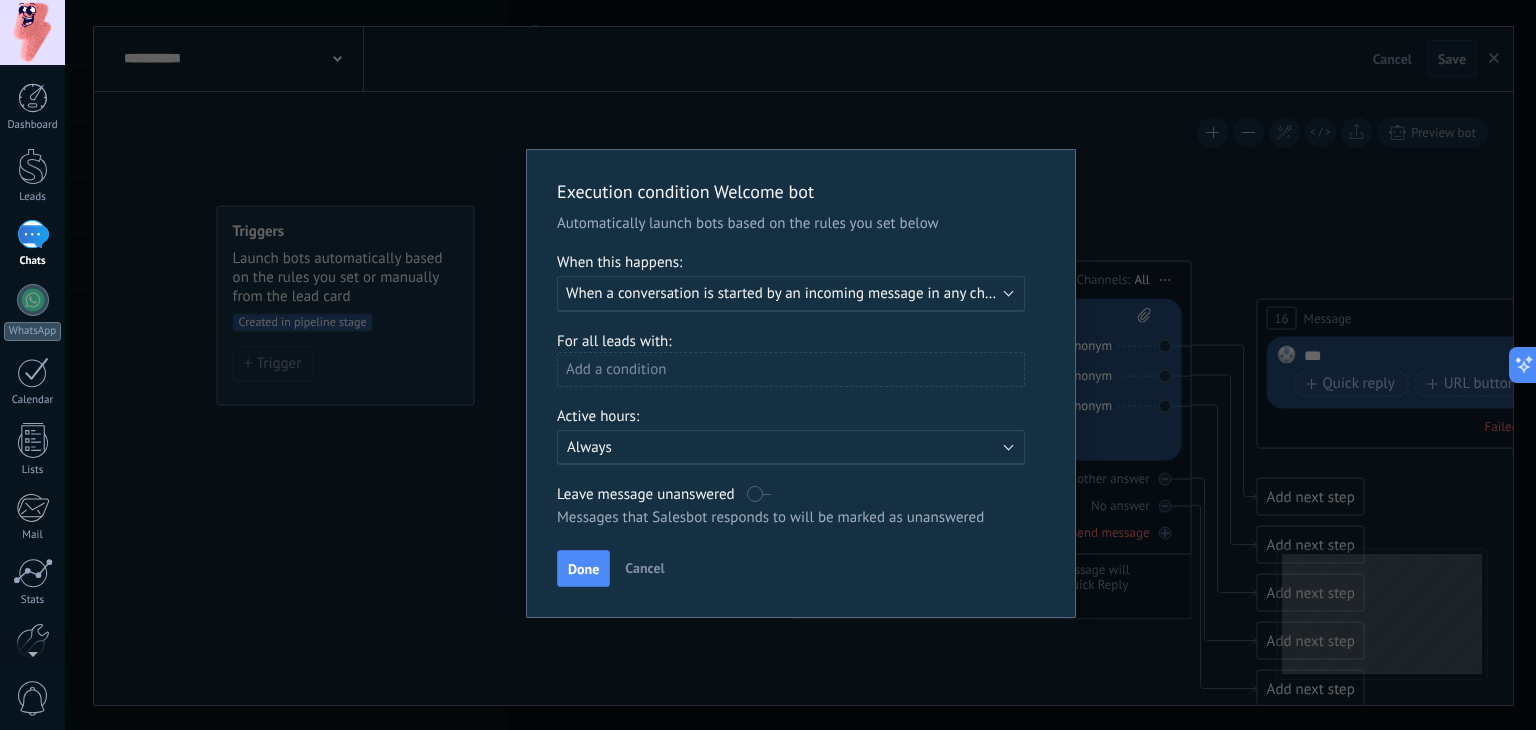 click on "When a conversation is started by an incoming message in any channel" at bounding box center (793, 293) 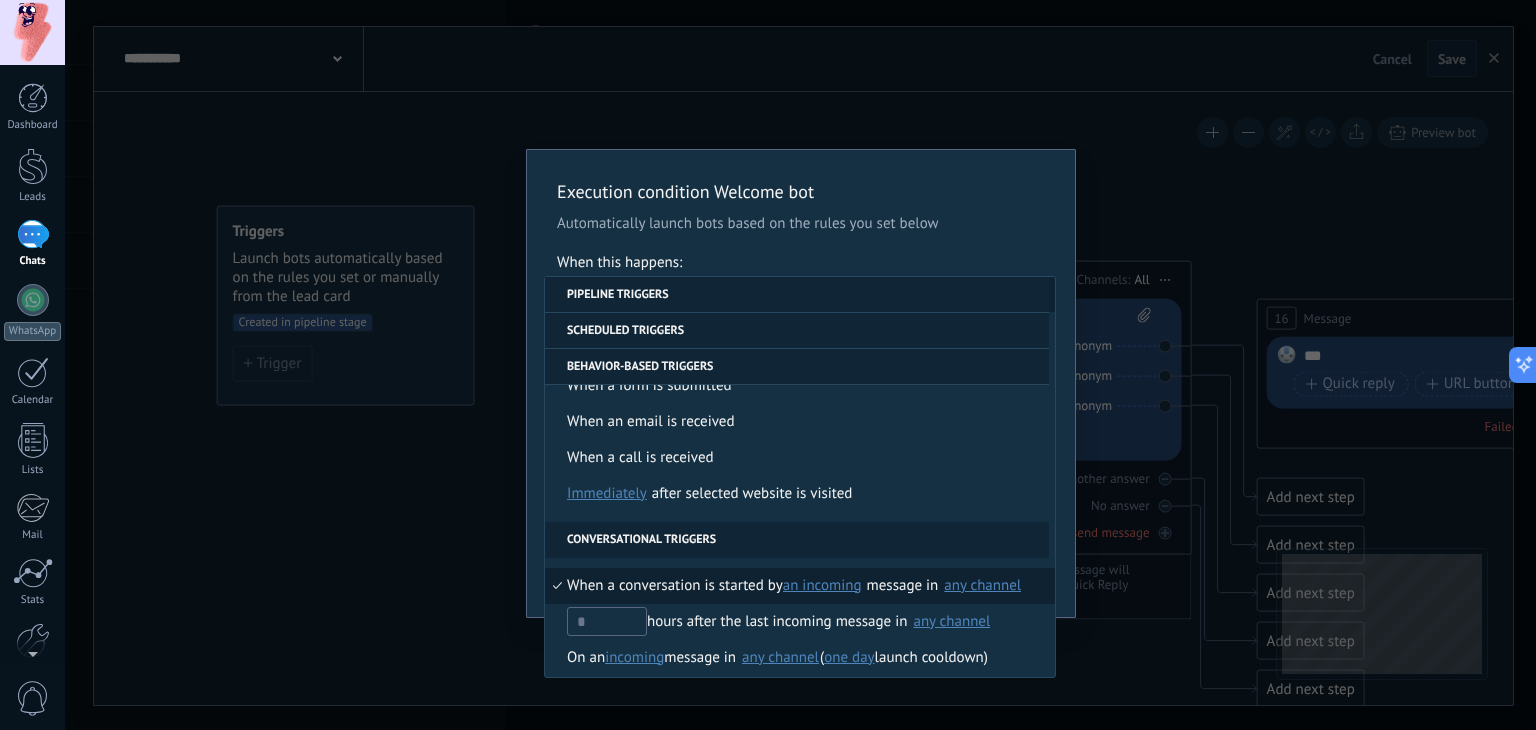 scroll, scrollTop: 472, scrollLeft: 0, axis: vertical 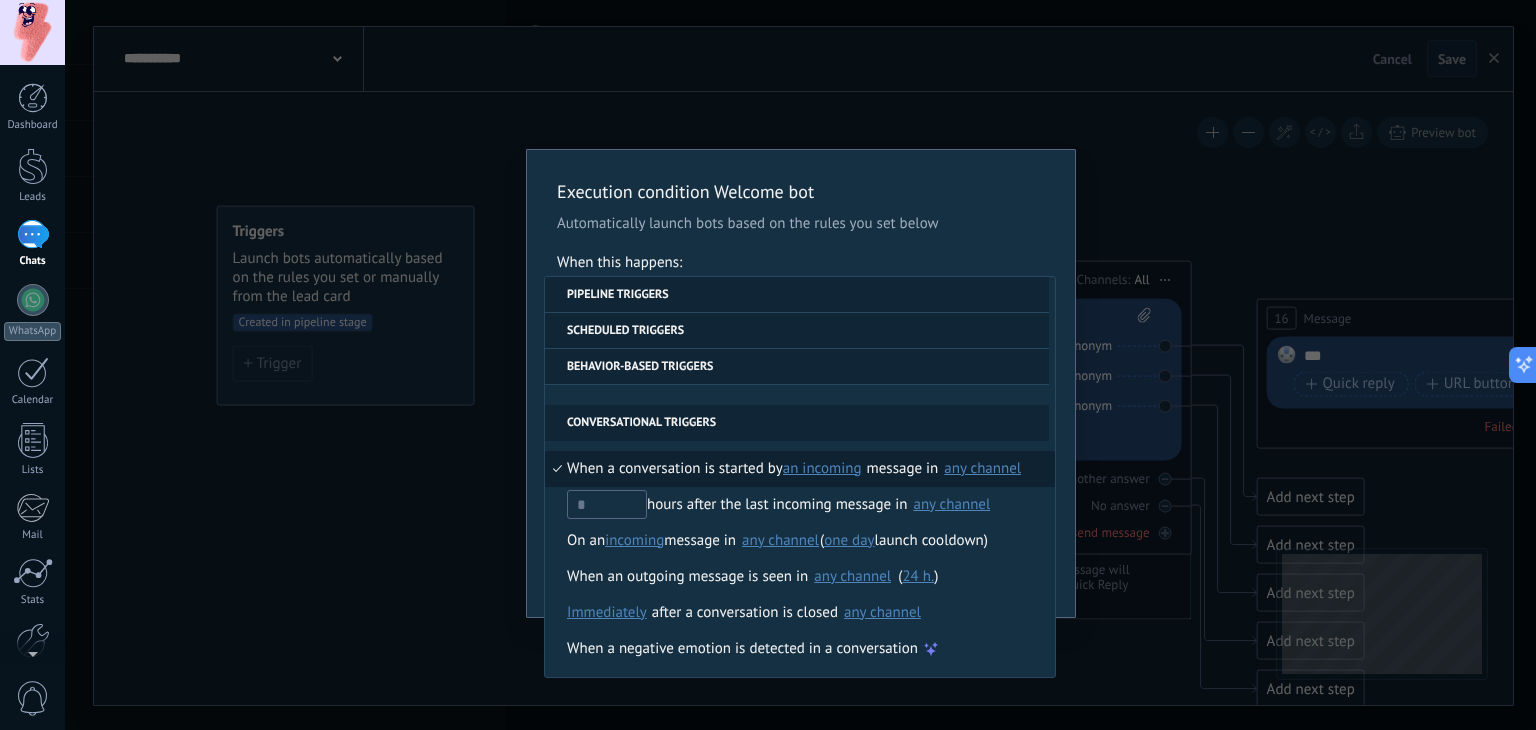 click on "message in" at bounding box center (903, 469) 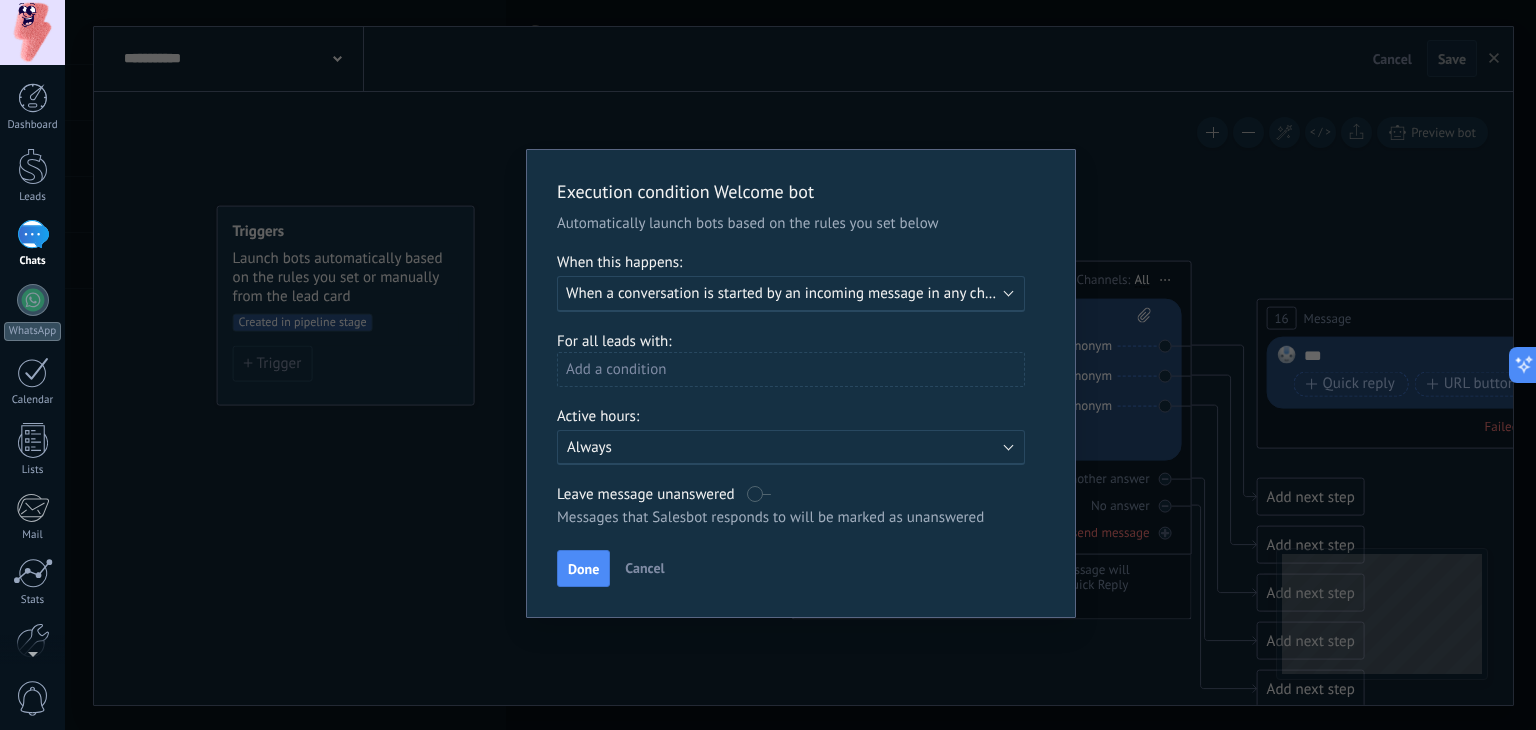 click on "Add a condition" at bounding box center [791, 369] 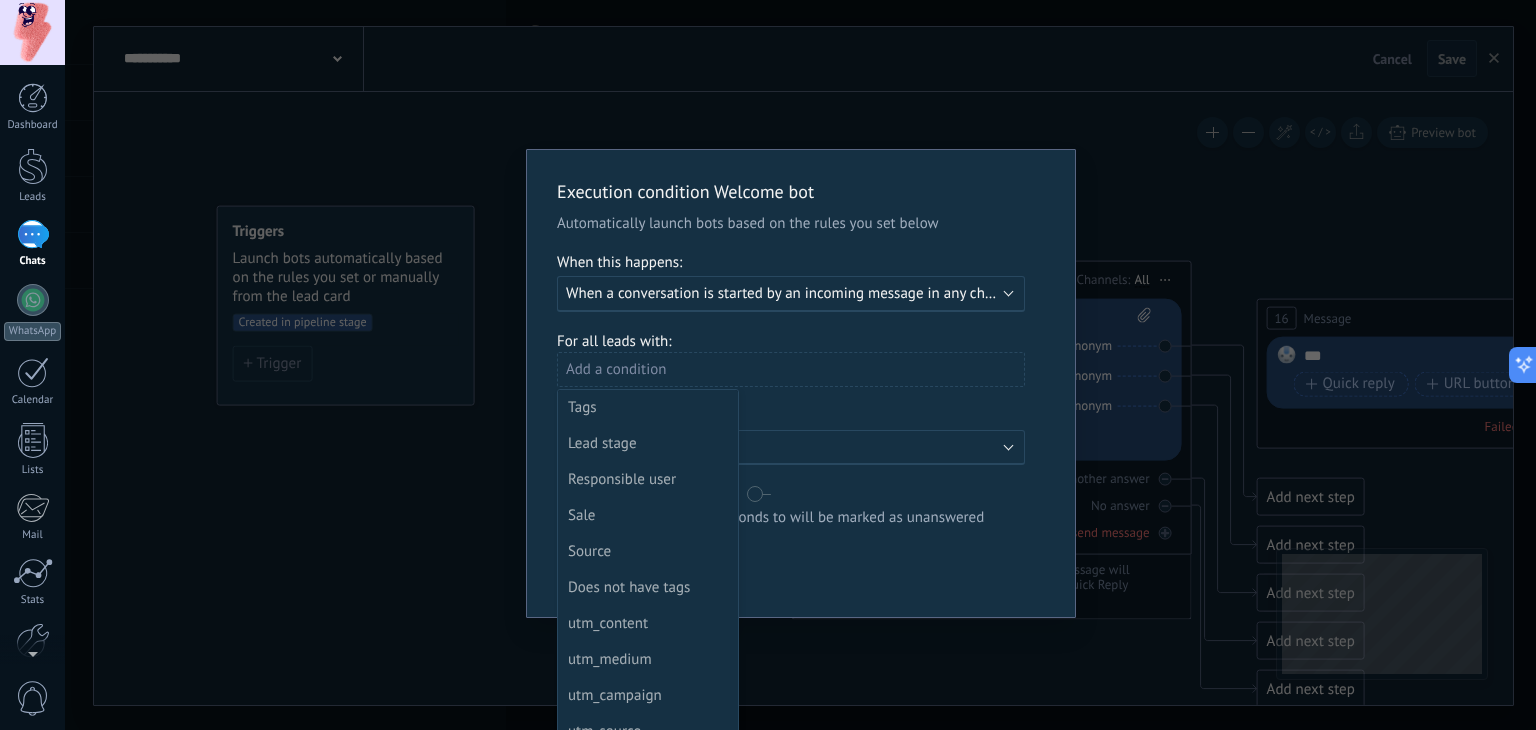 click at bounding box center [801, 383] 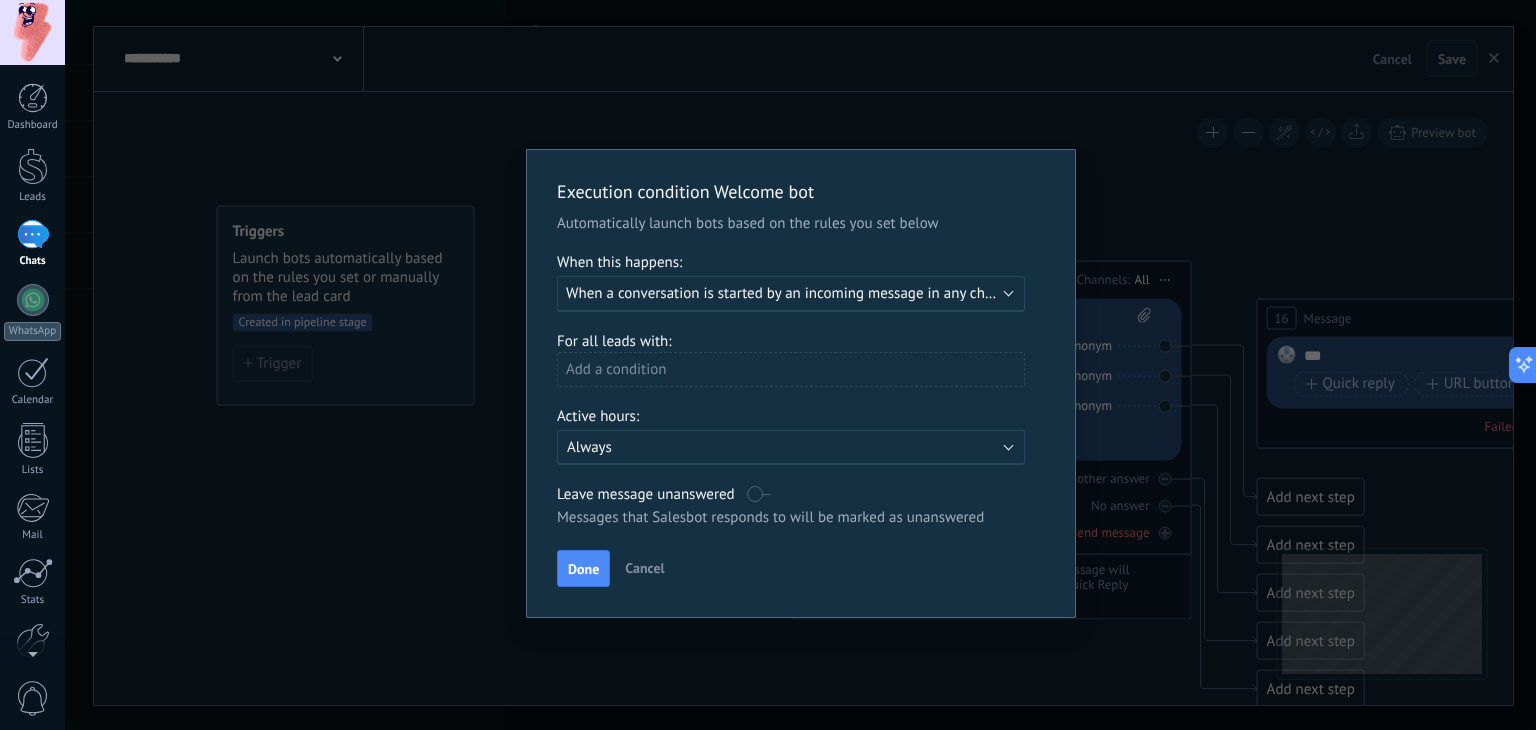 click on "Always" at bounding box center (742, 447) 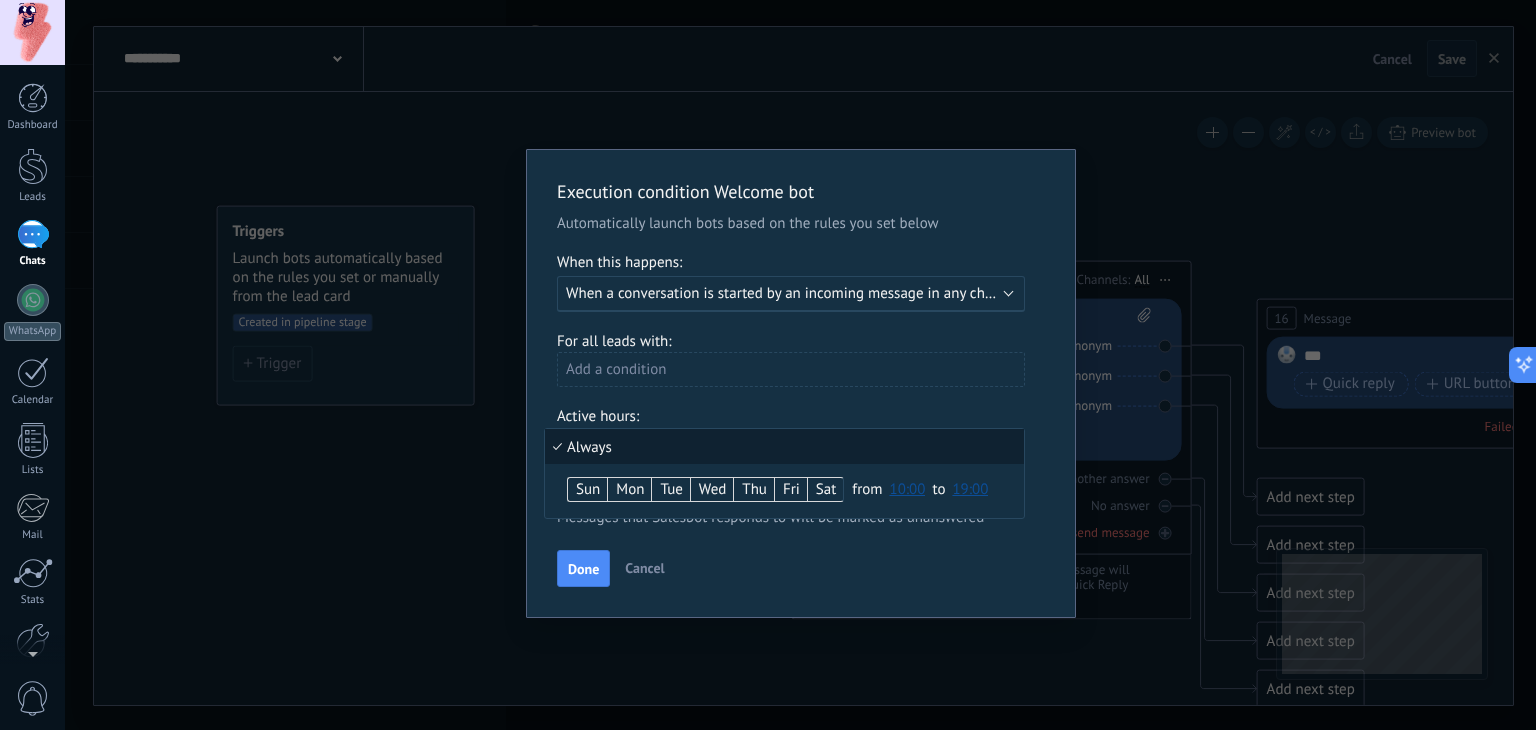 click on "Always" at bounding box center [784, 446] 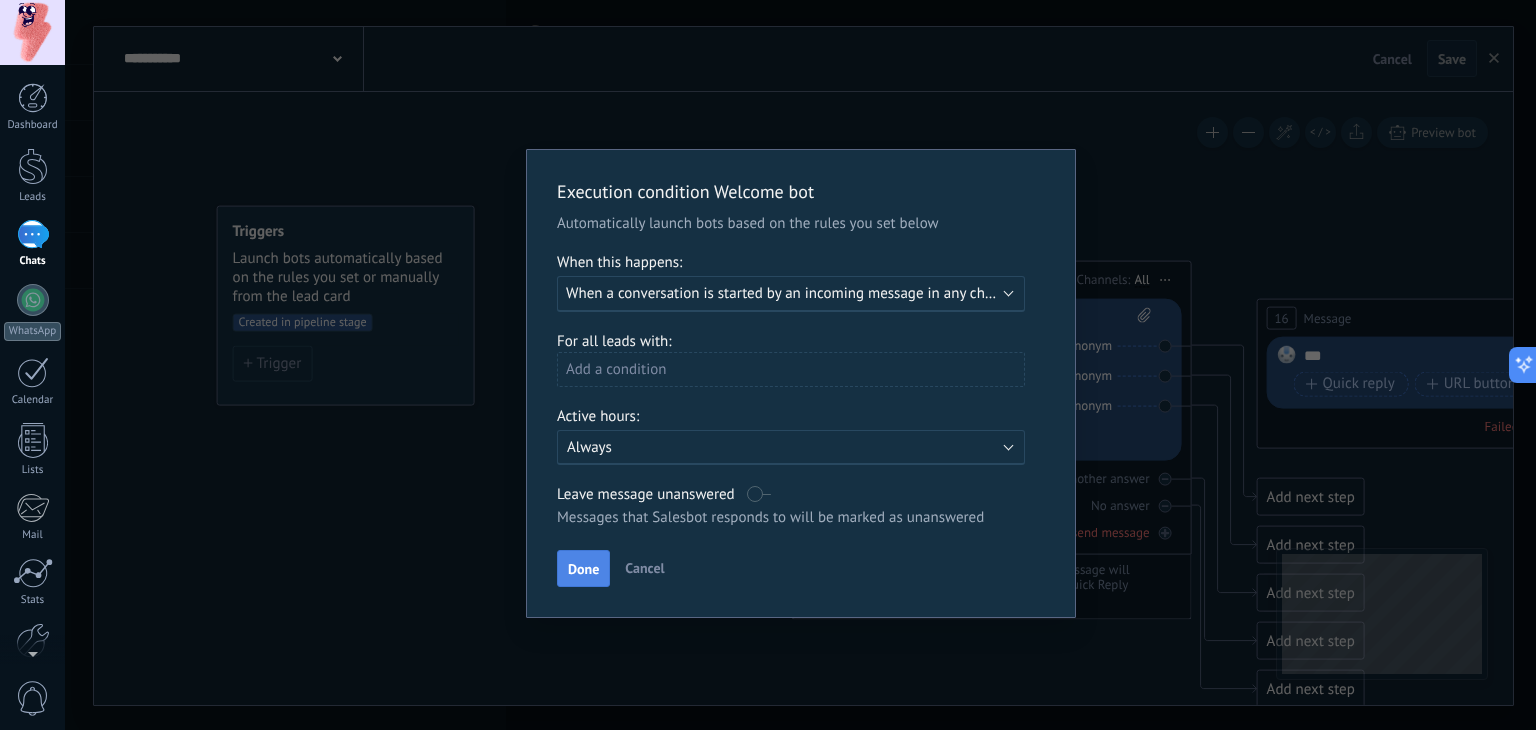 click on "Done" at bounding box center (583, 569) 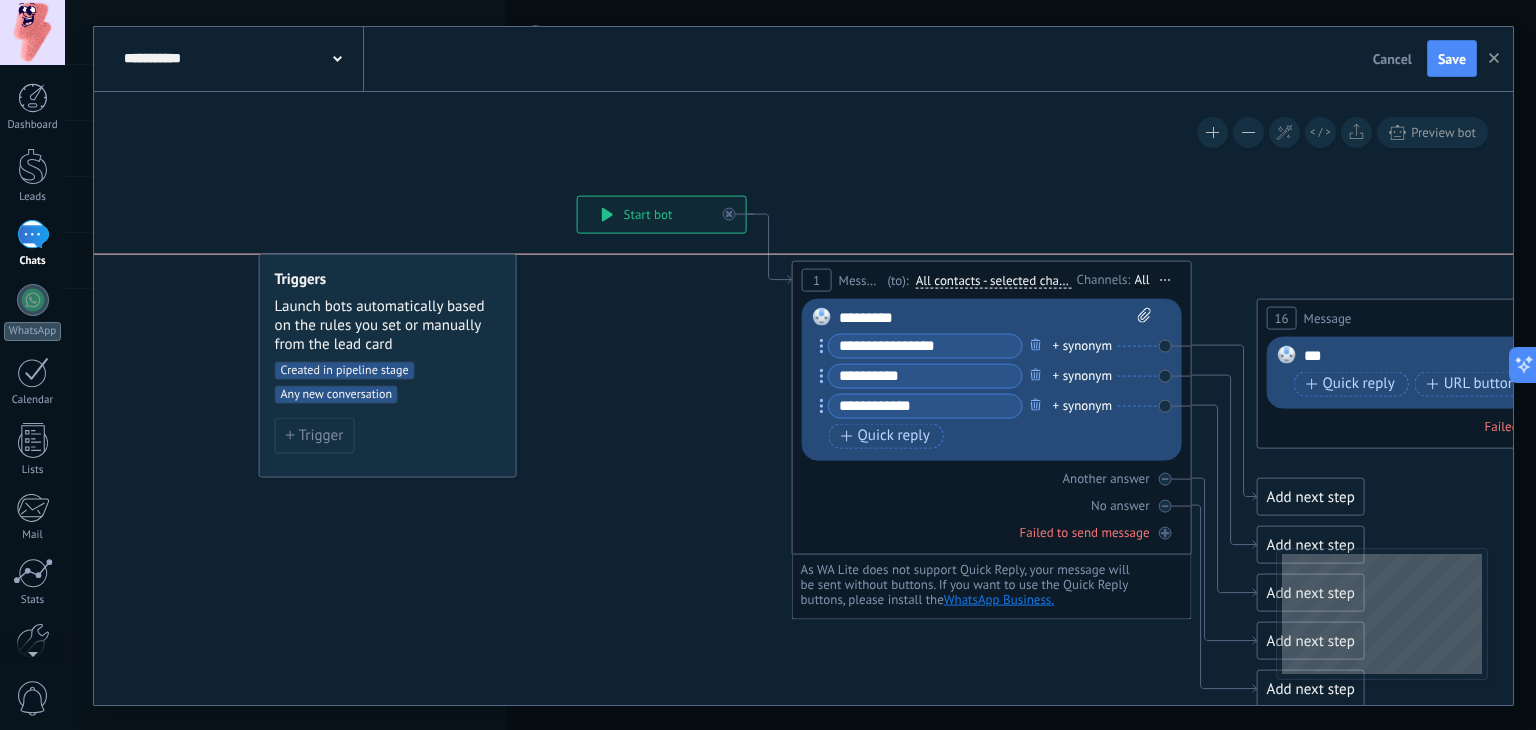 drag, startPoint x: 398, startPoint y: 393, endPoint x: 441, endPoint y: 438, distance: 62.241467 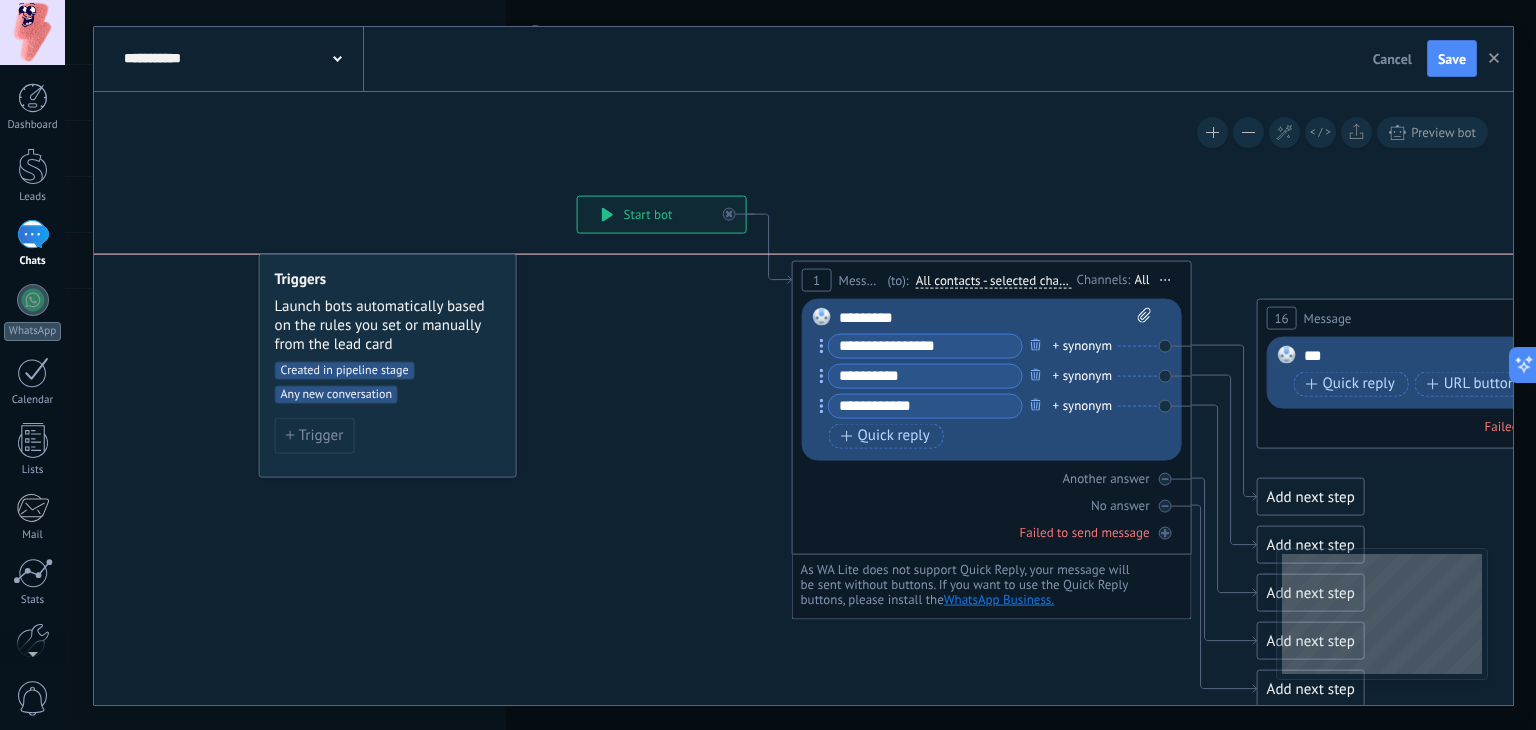 click on "Trigger" at bounding box center (388, 435) 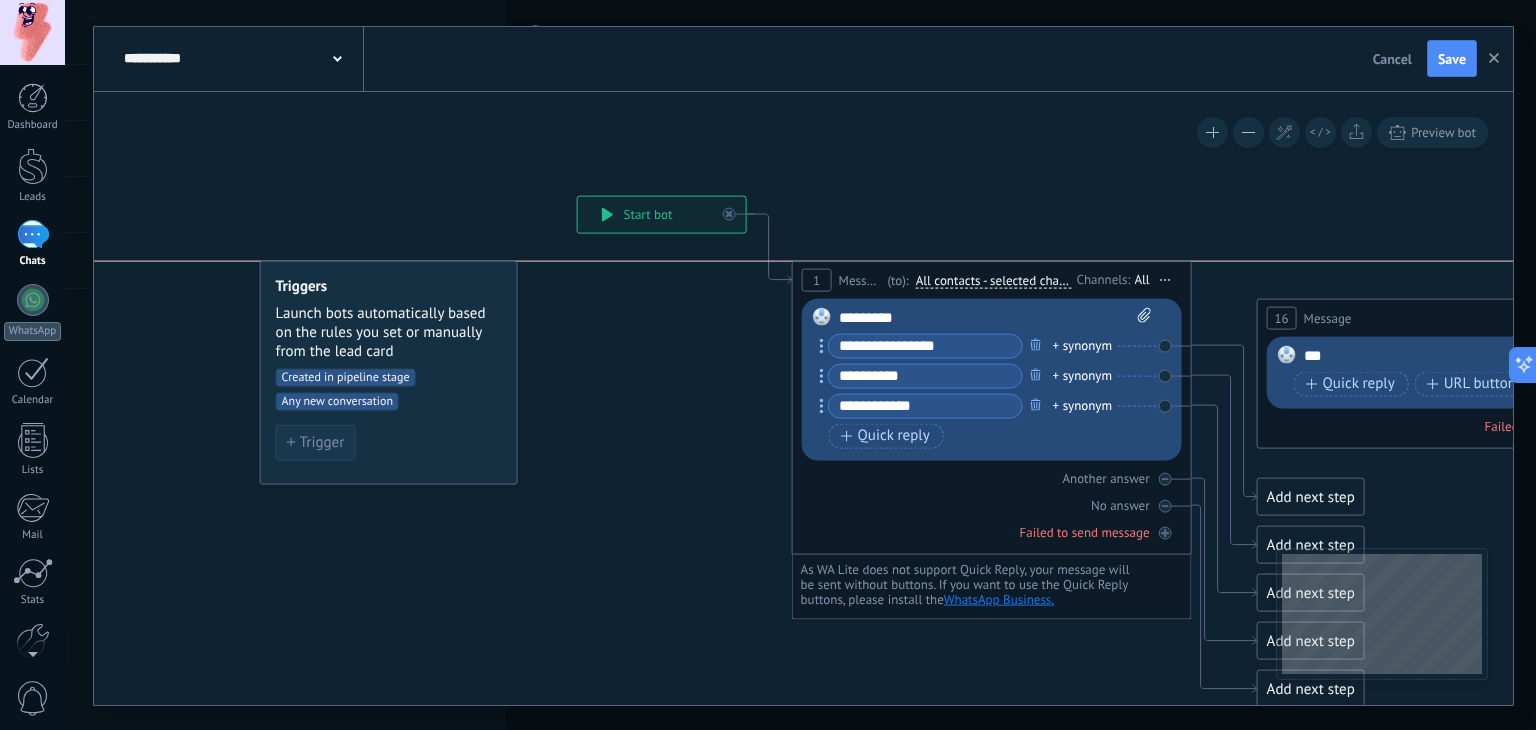 drag, startPoint x: 326, startPoint y: 441, endPoint x: 327, endPoint y: 451, distance: 10.049875 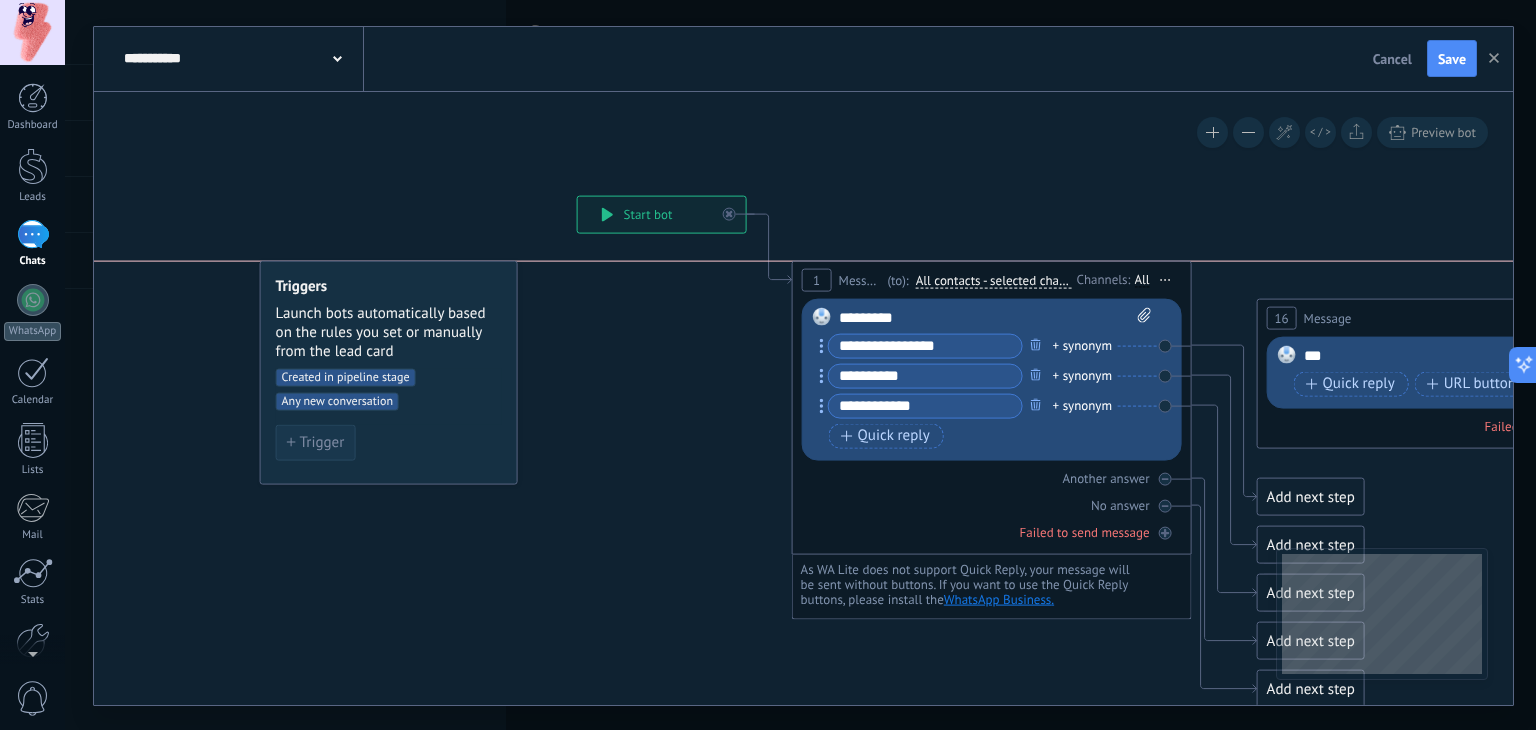 click on "Trigger" at bounding box center (316, 442) 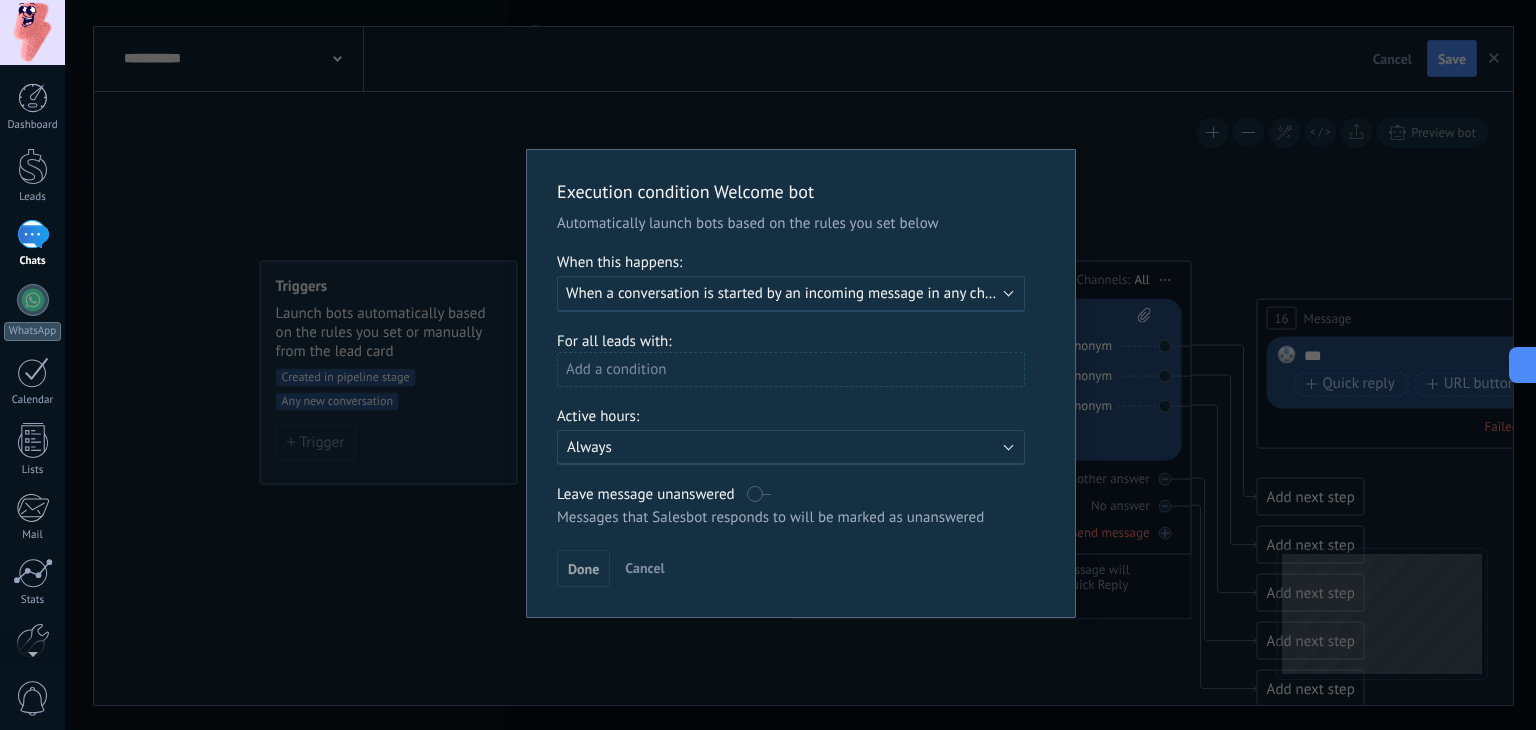 click on "Execution condition Welcome bot Automatically launch bots based on the rules you set below When this happens: Execute:  When a conversation is started by an incoming message in any channel For all leads with: Add a condition Active hours: Active:  Always Leave message unanswered Messages that Salesbot responds to will be marked as unanswered Apply the trigger to all leads already in this stage Done Cancel" at bounding box center (800, 365) 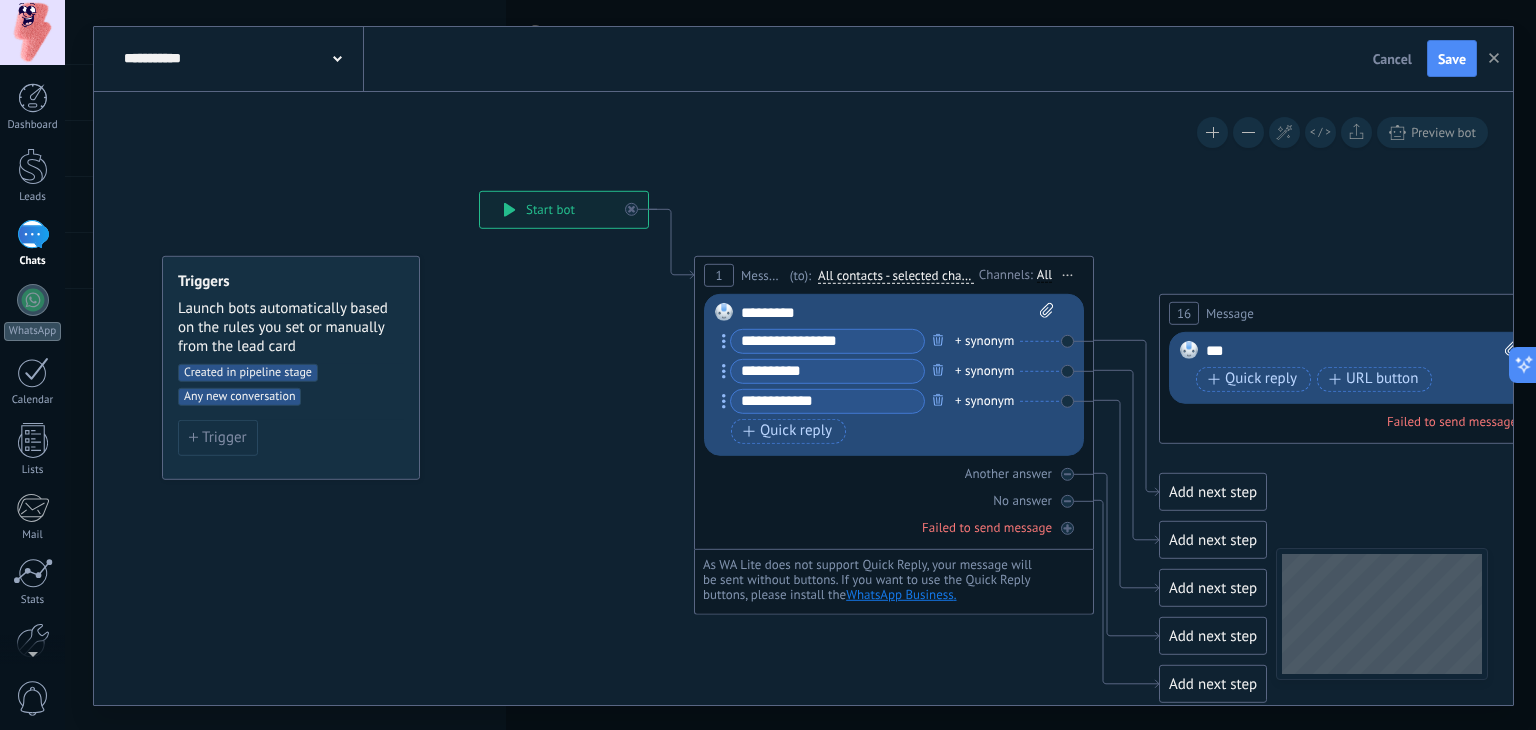 drag, startPoint x: 616, startPoint y: 392, endPoint x: 491, endPoint y: 387, distance: 125.09996 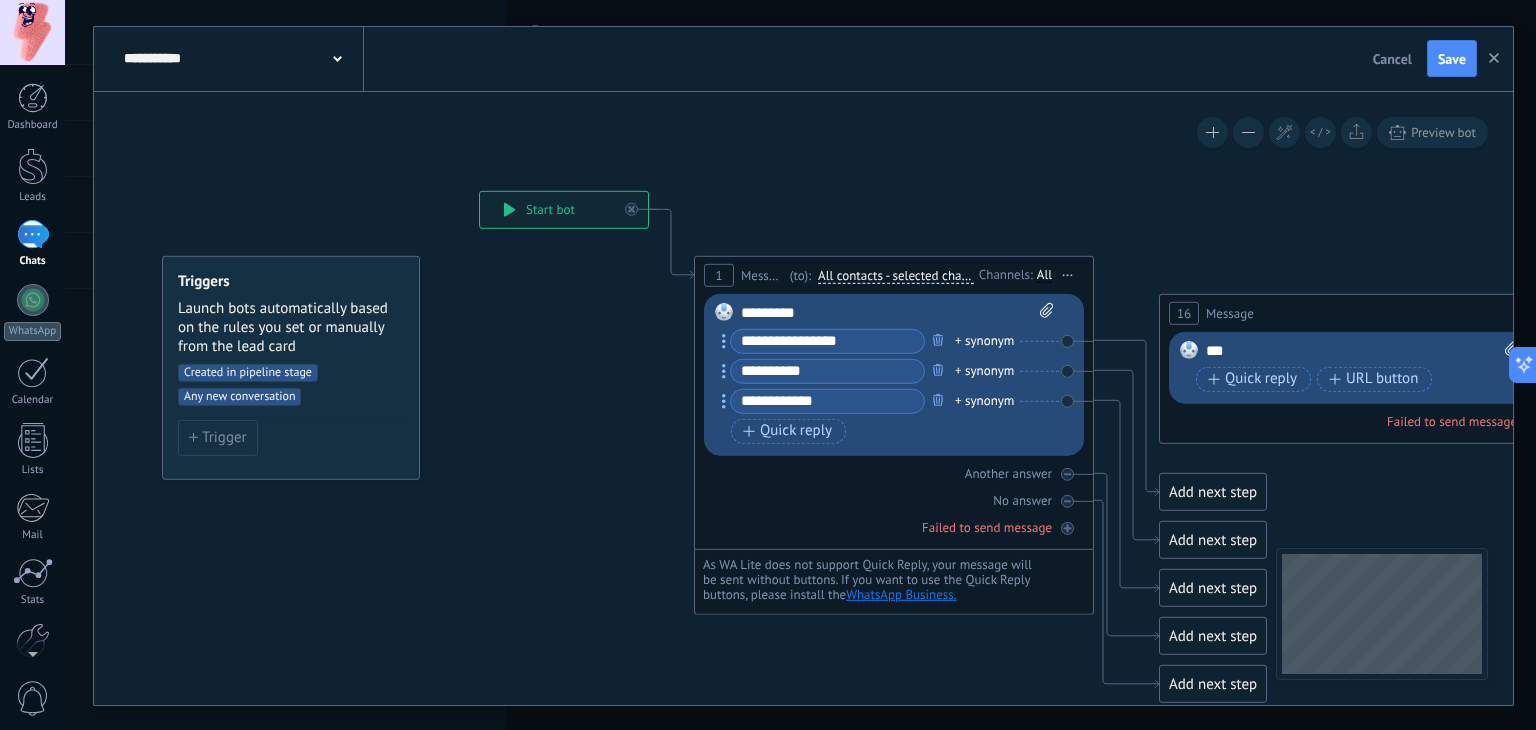 click 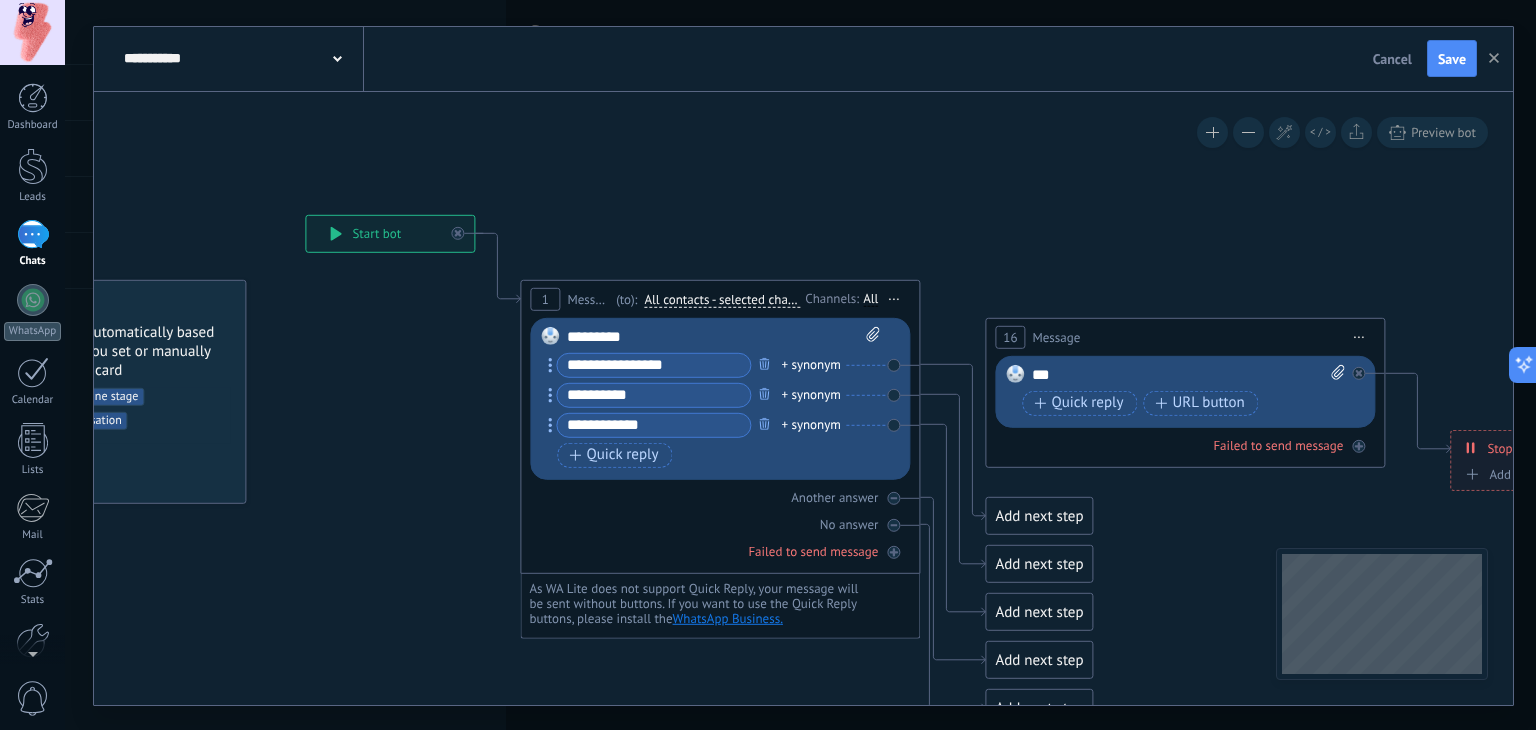 drag, startPoint x: 561, startPoint y: 444, endPoint x: 407, endPoint y: 477, distance: 157.49603 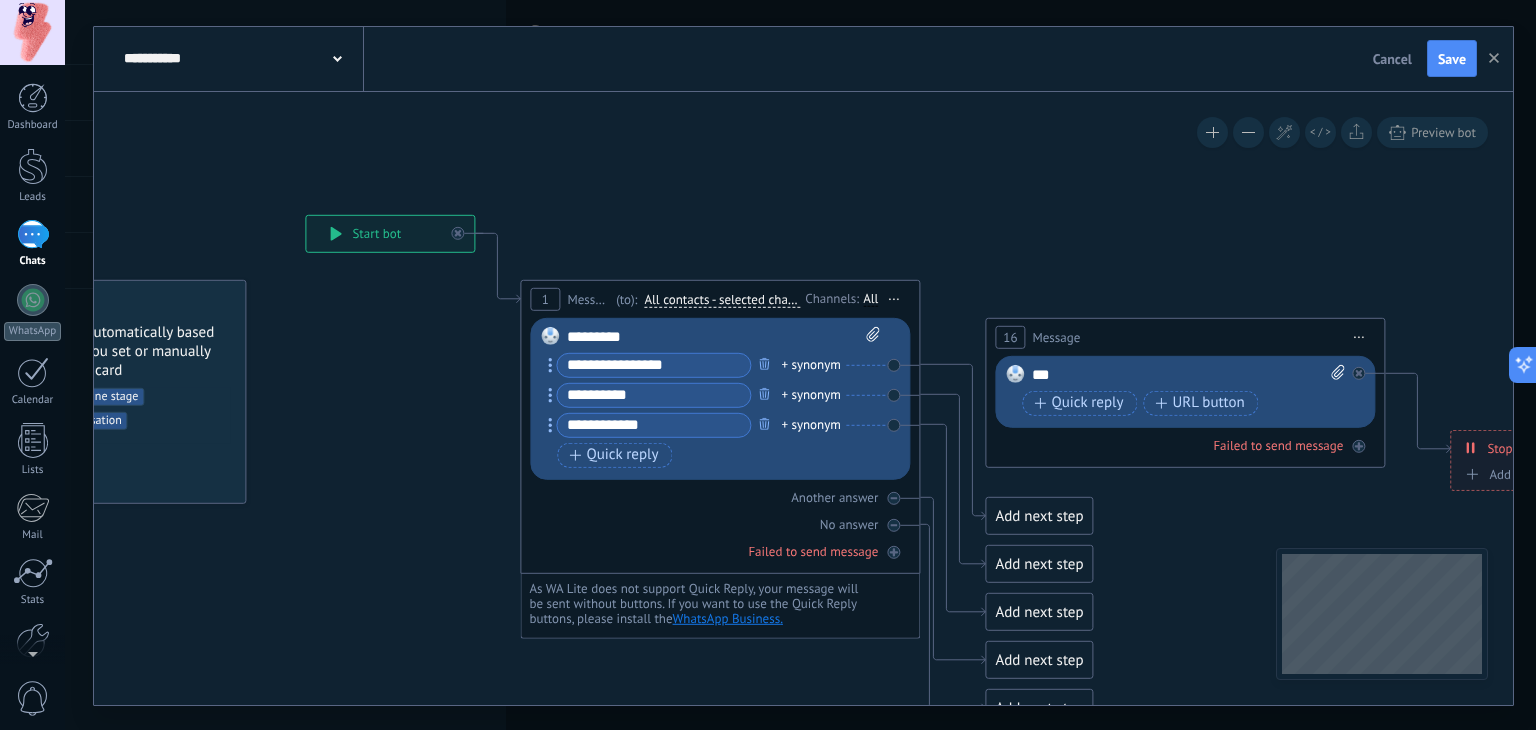 click 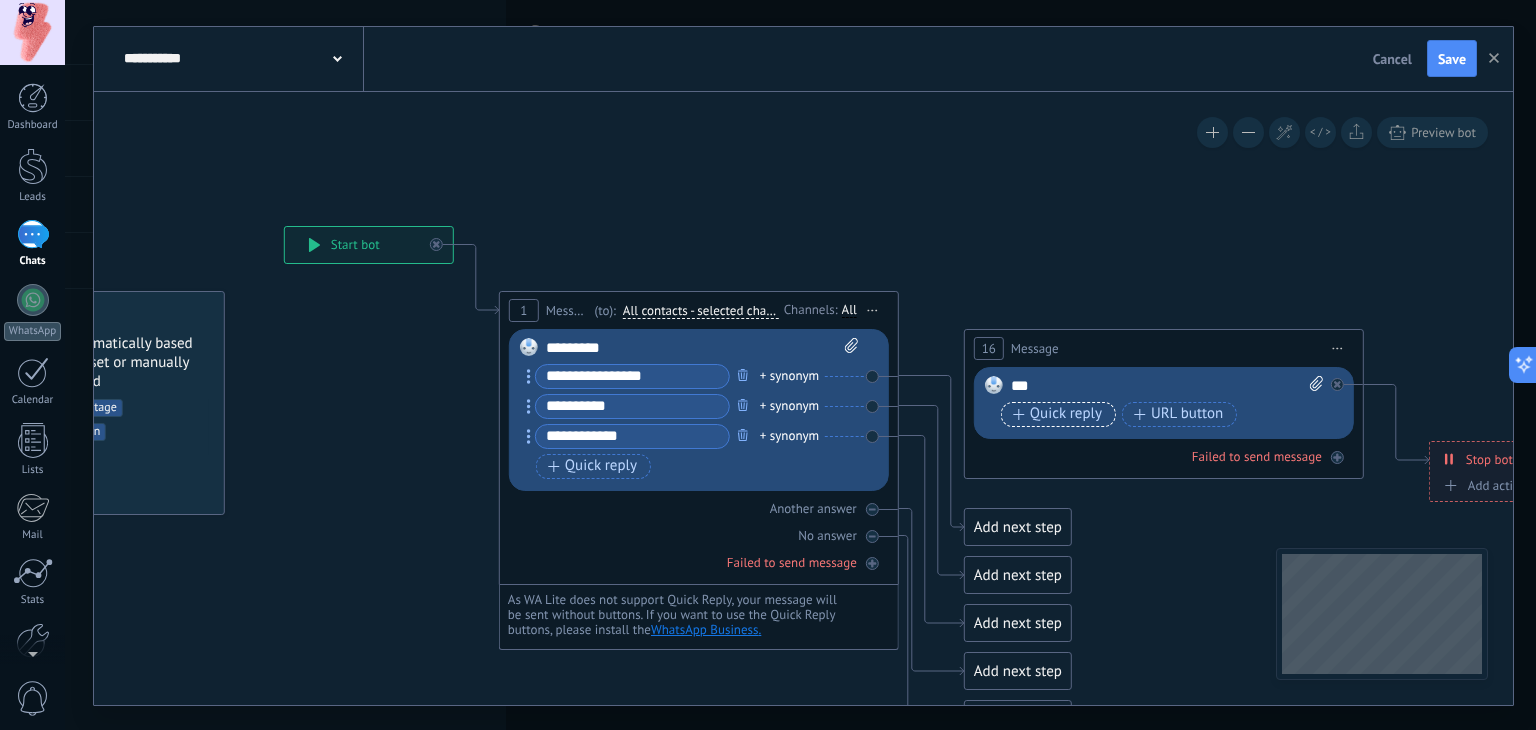 click 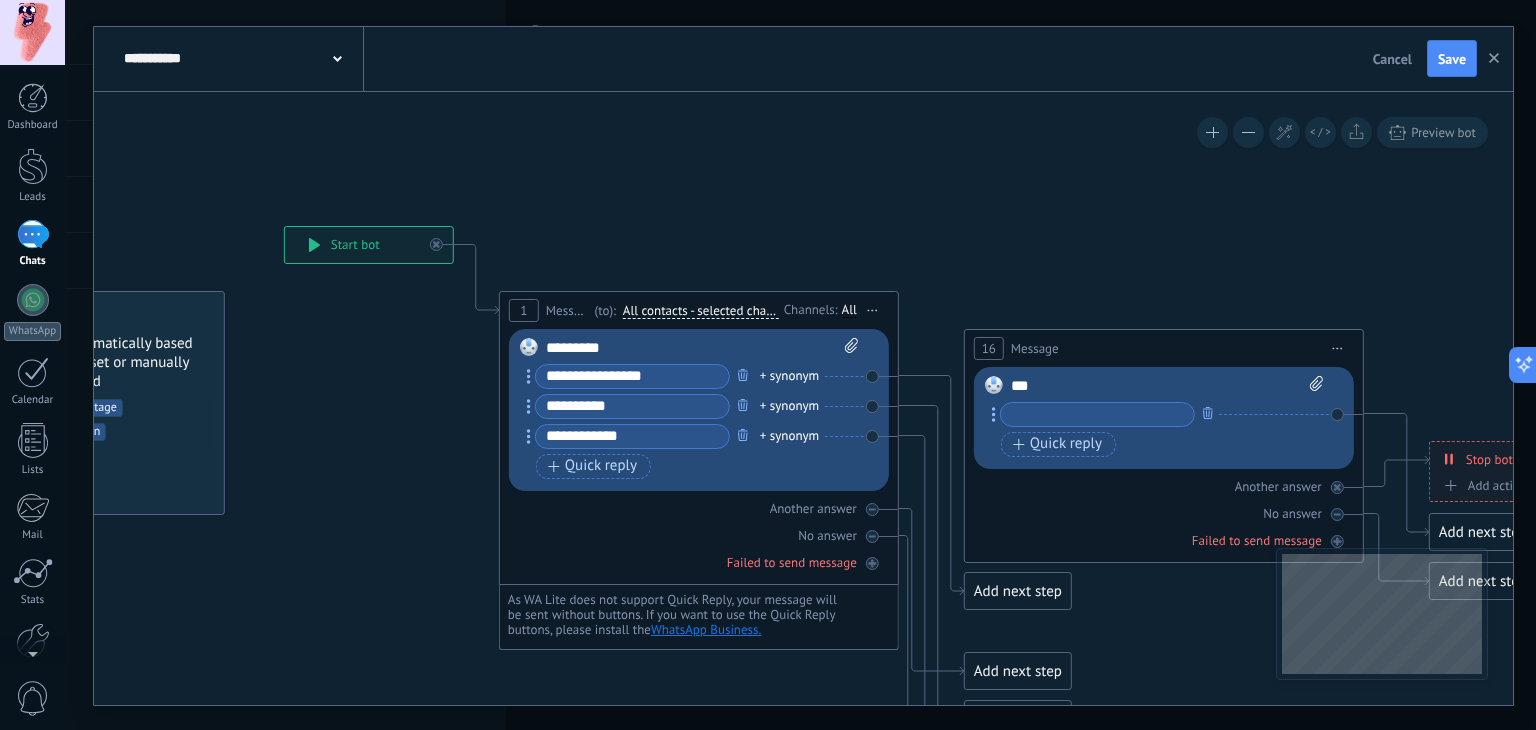 click 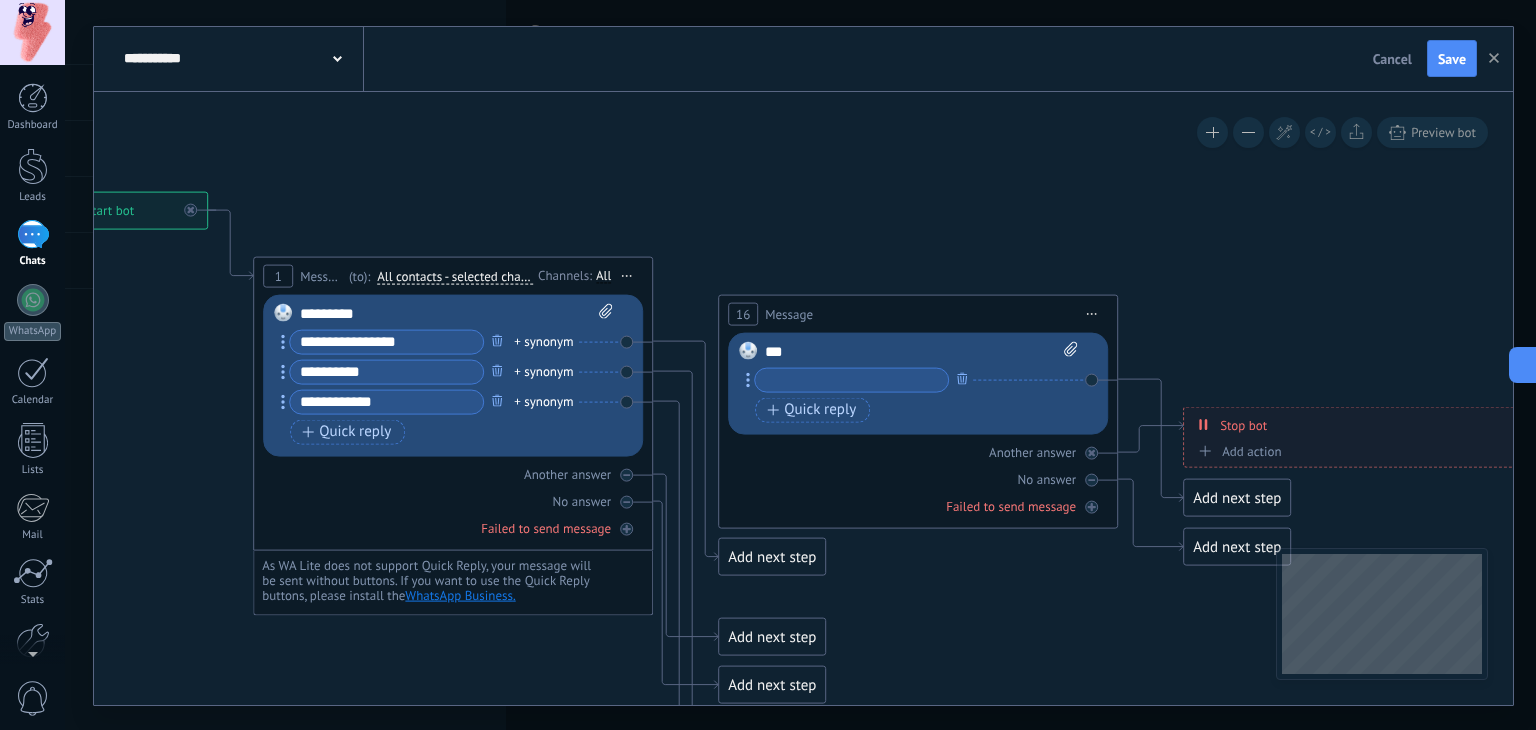 drag, startPoint x: 1308, startPoint y: 283, endPoint x: 990, endPoint y: 234, distance: 321.75302 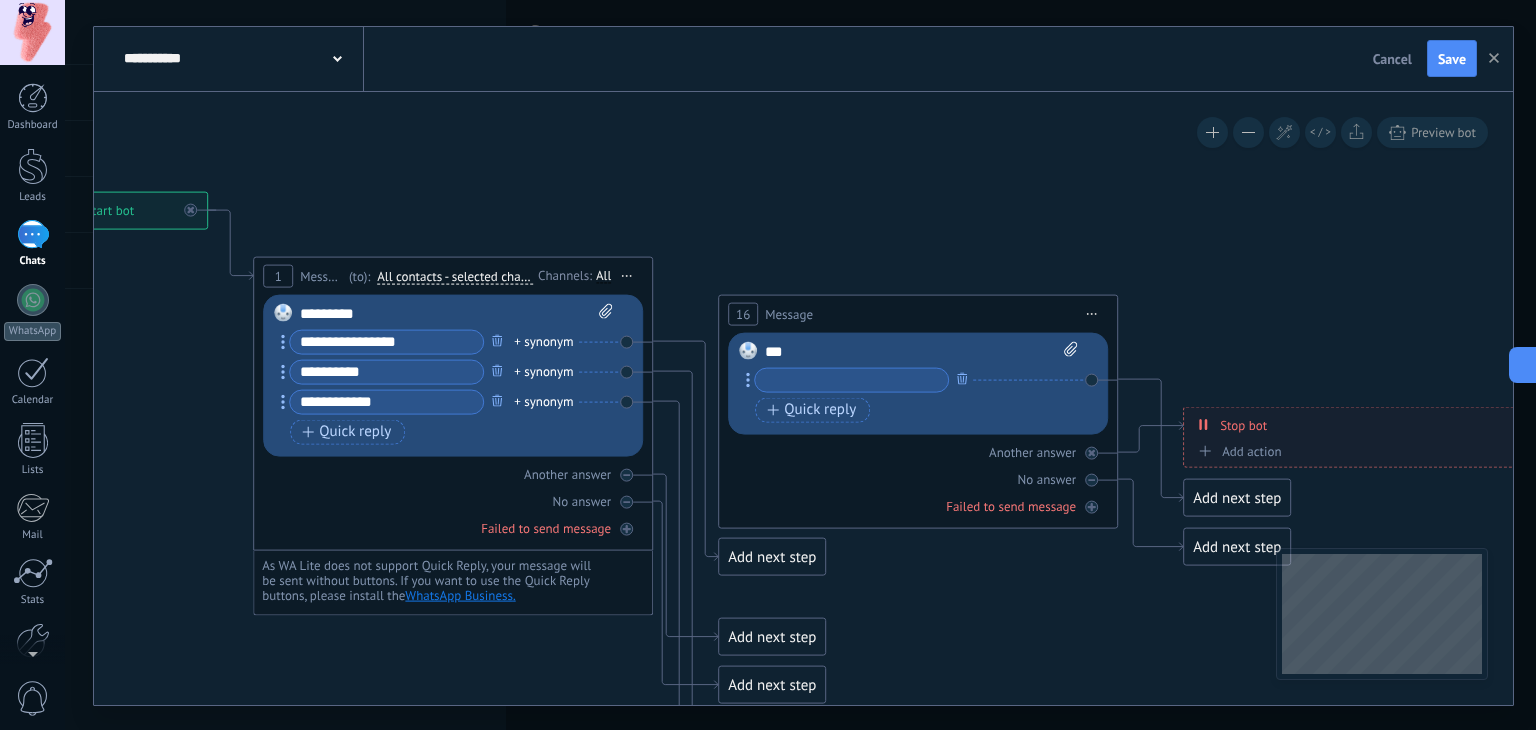 click 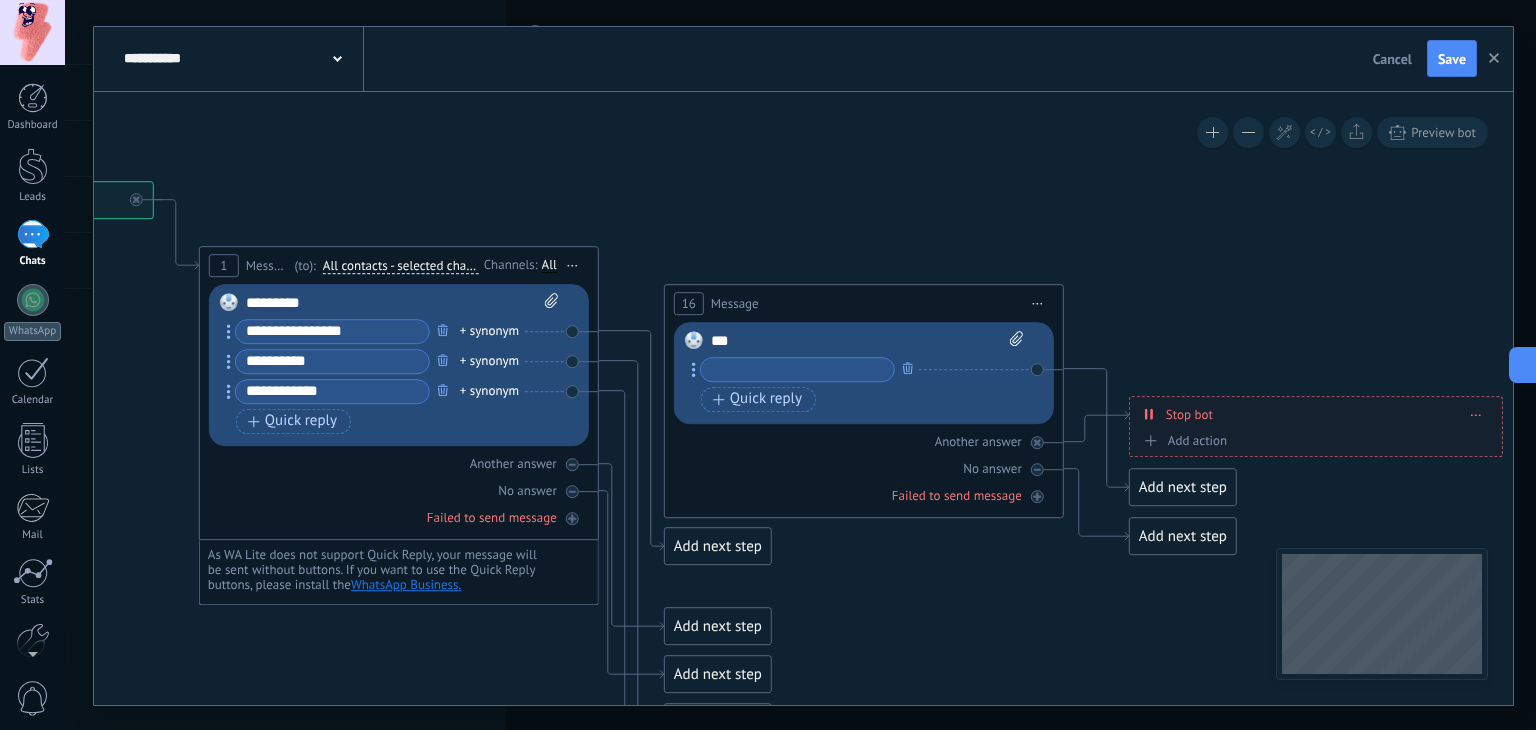 click 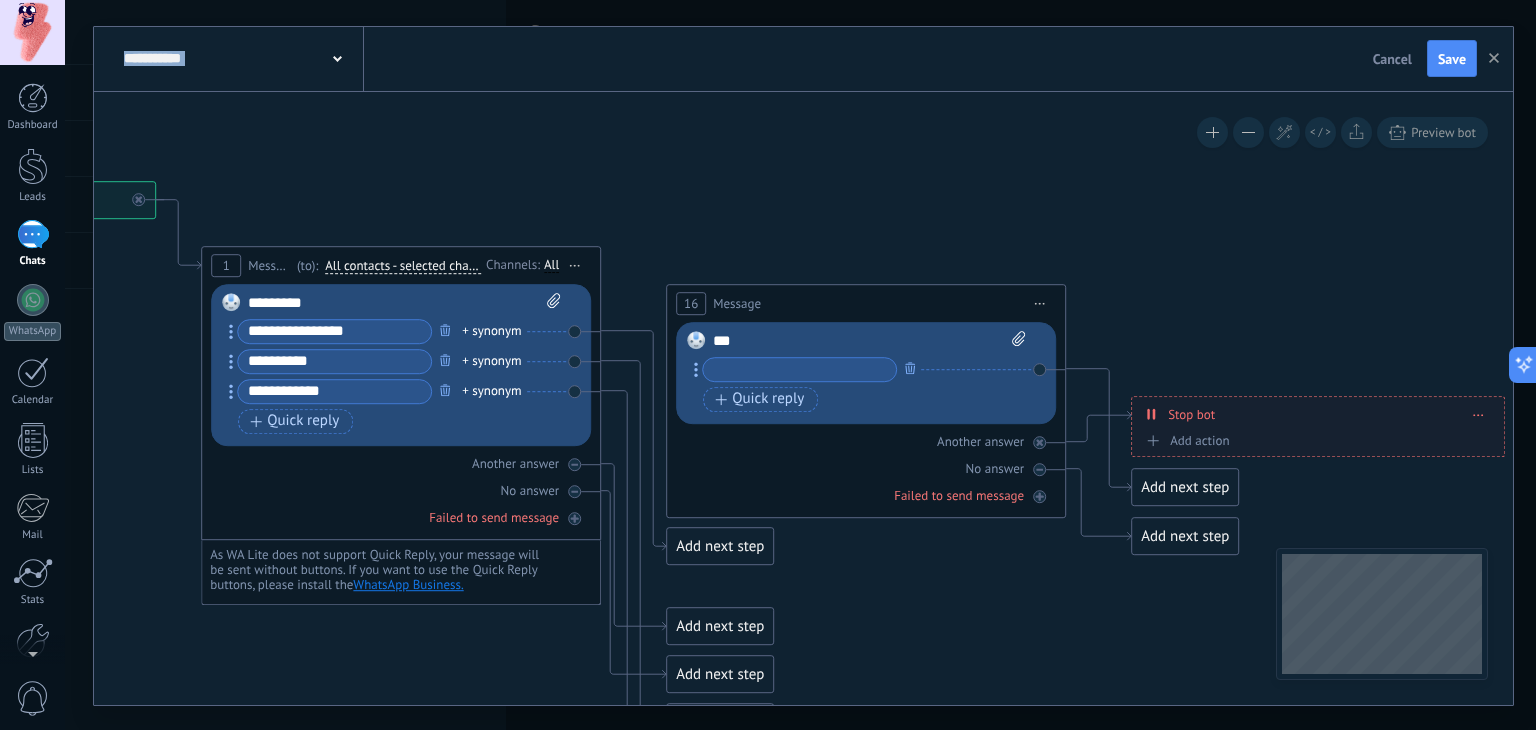 click 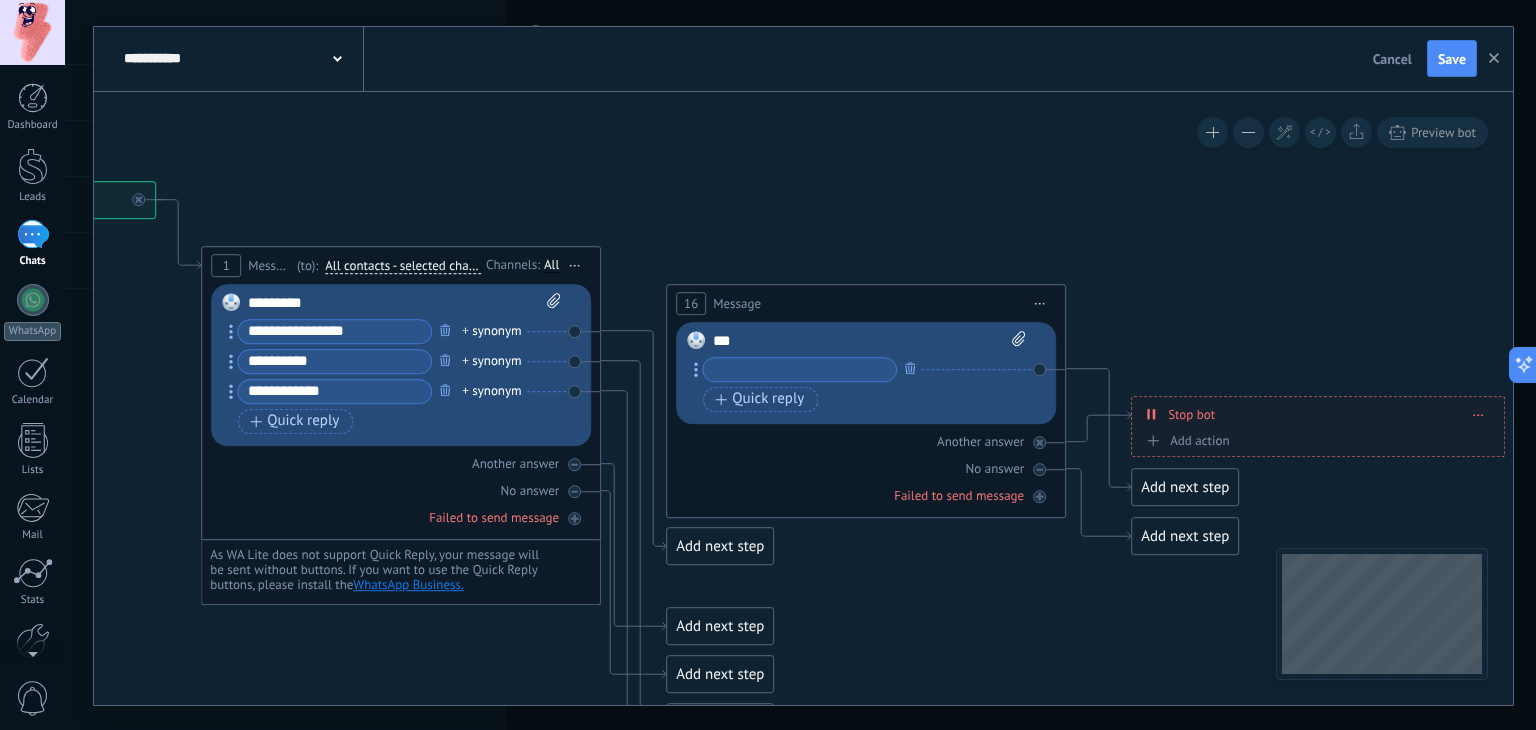 click 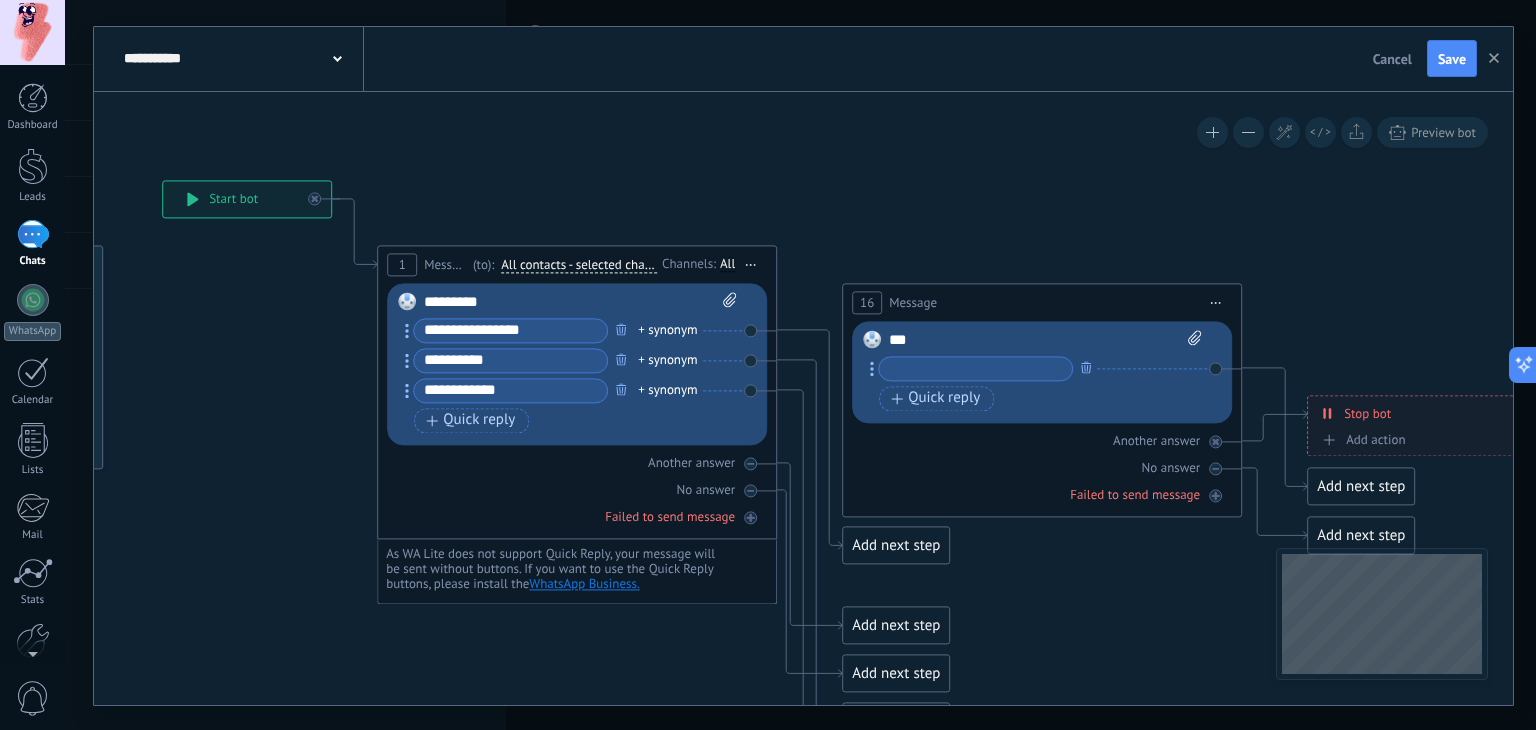 drag, startPoint x: 985, startPoint y: 244, endPoint x: 1032, endPoint y: 241, distance: 47.095646 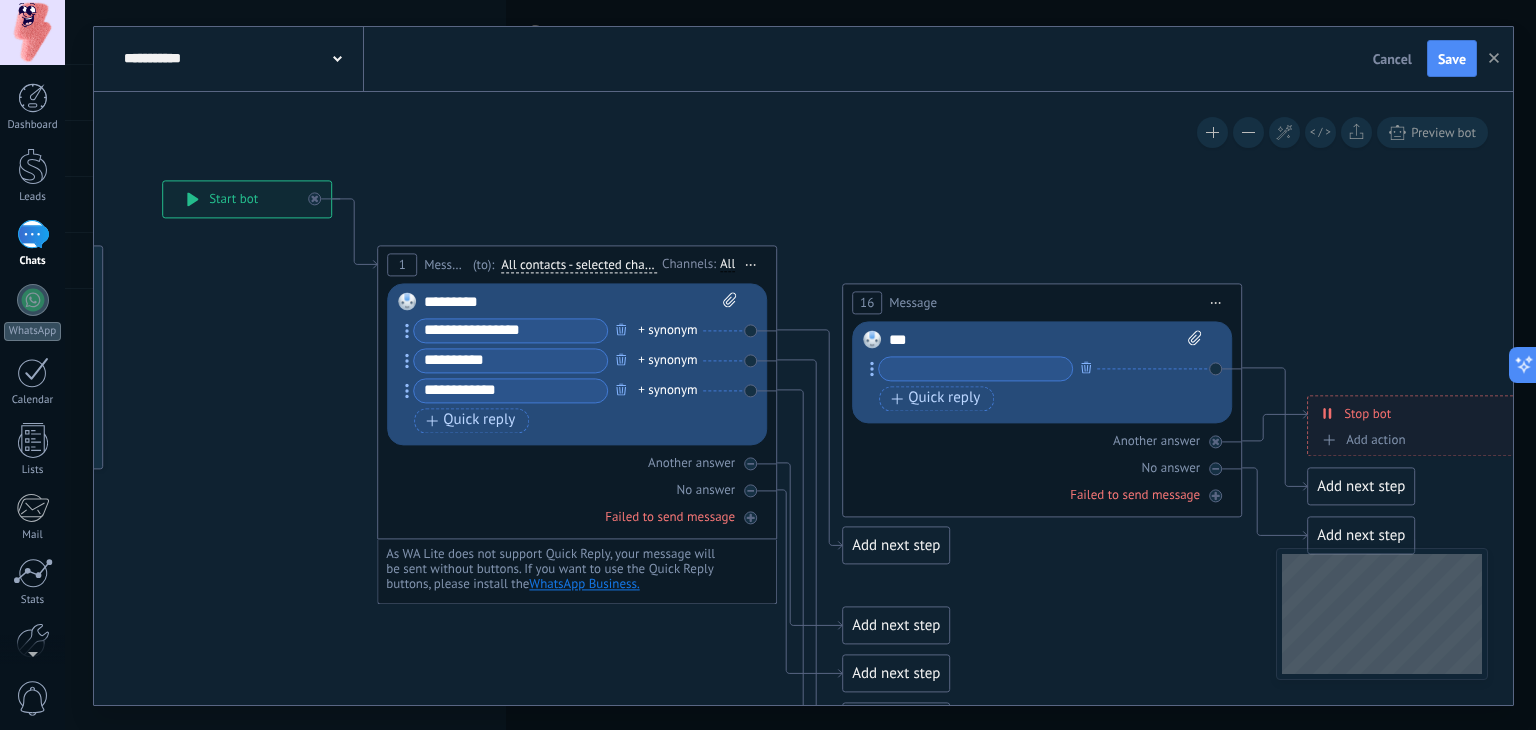 click 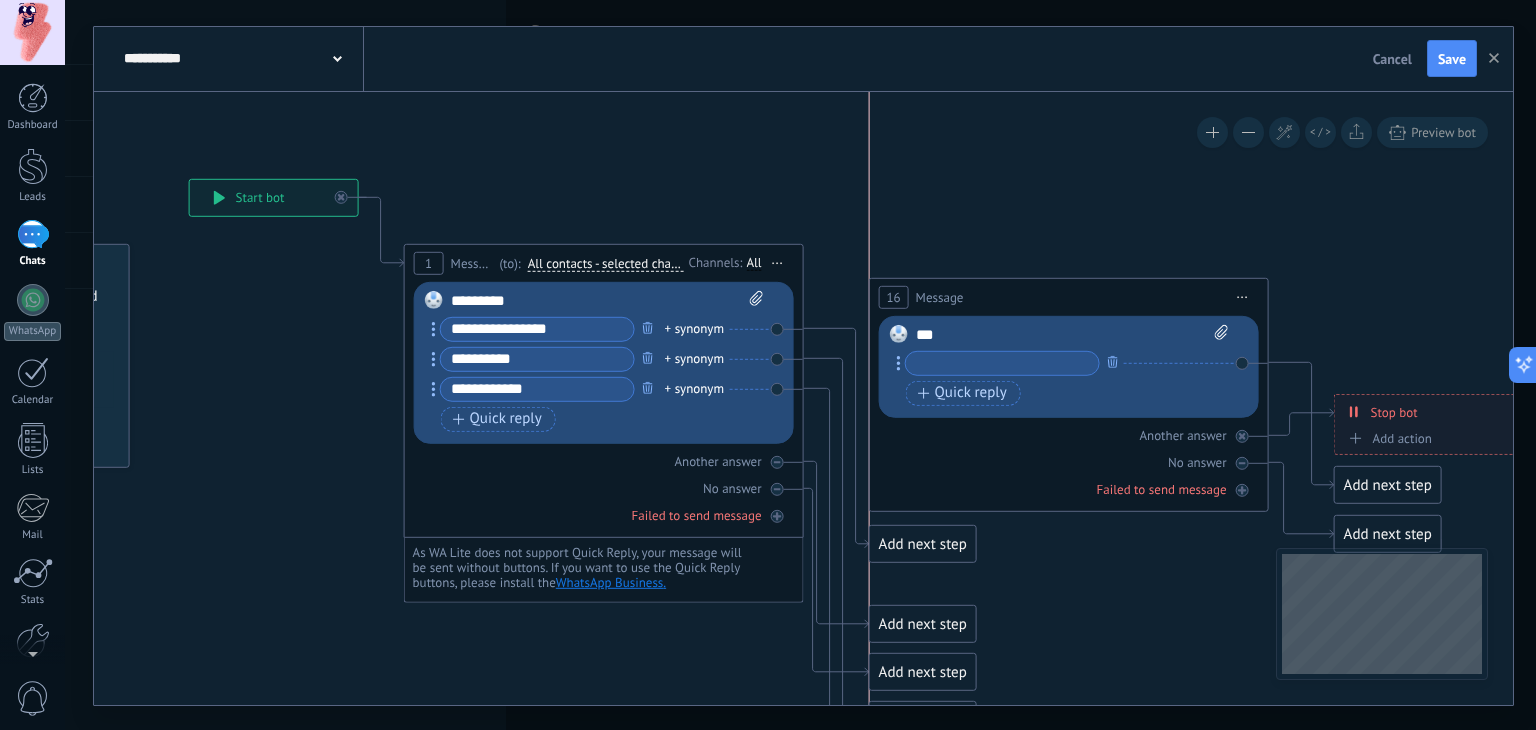 click on "Message" at bounding box center (940, 296) 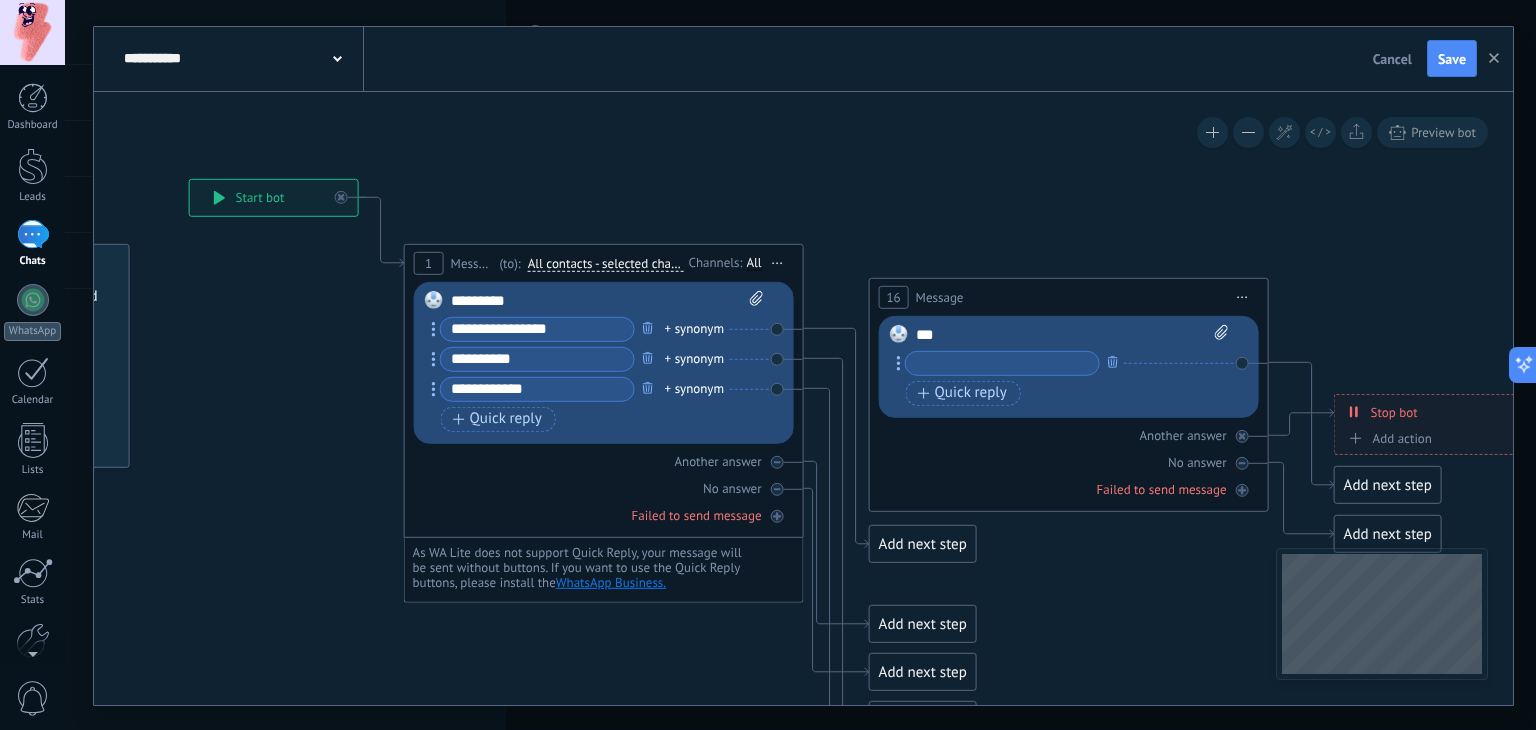 drag, startPoint x: 1447, startPoint y: 70, endPoint x: 1439, endPoint y: 77, distance: 10.630146 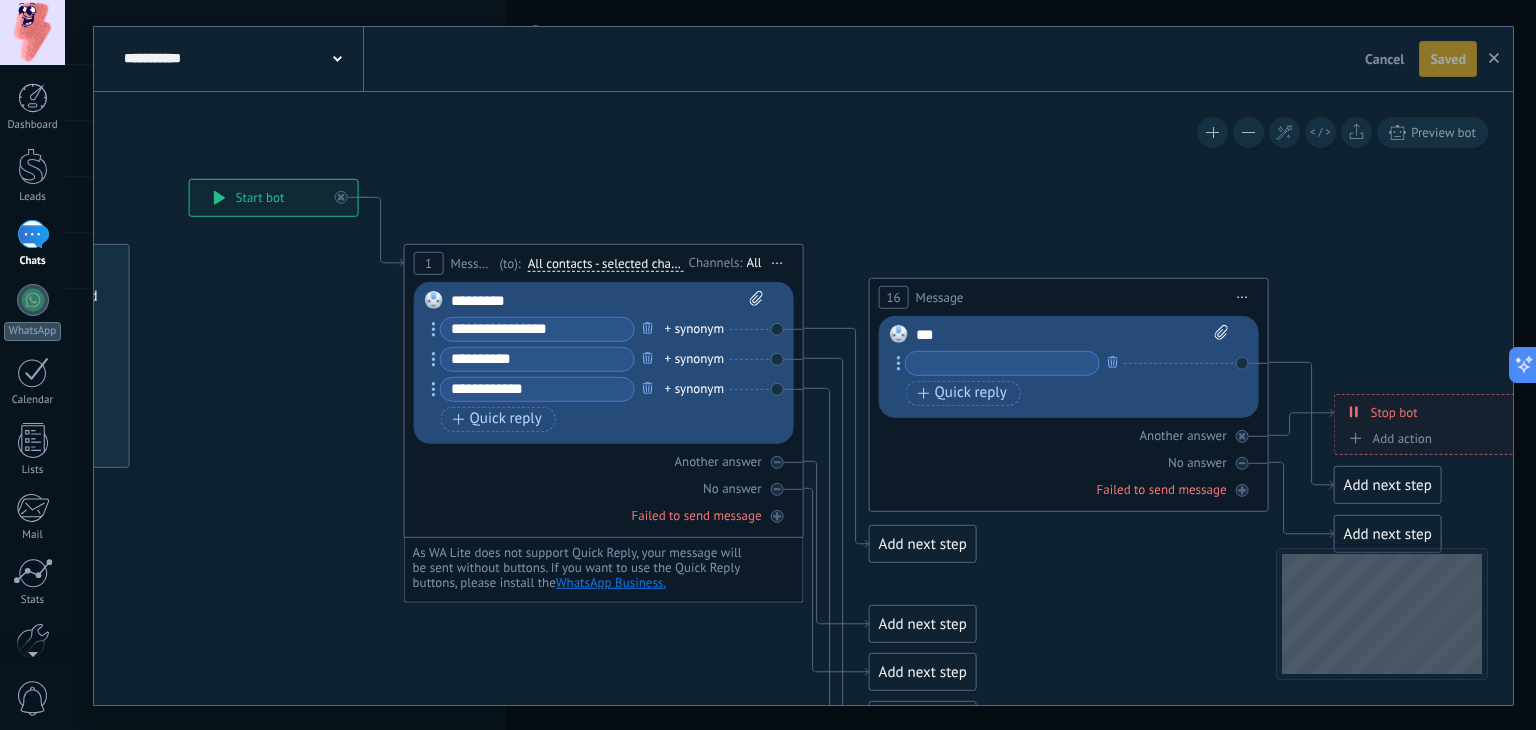click 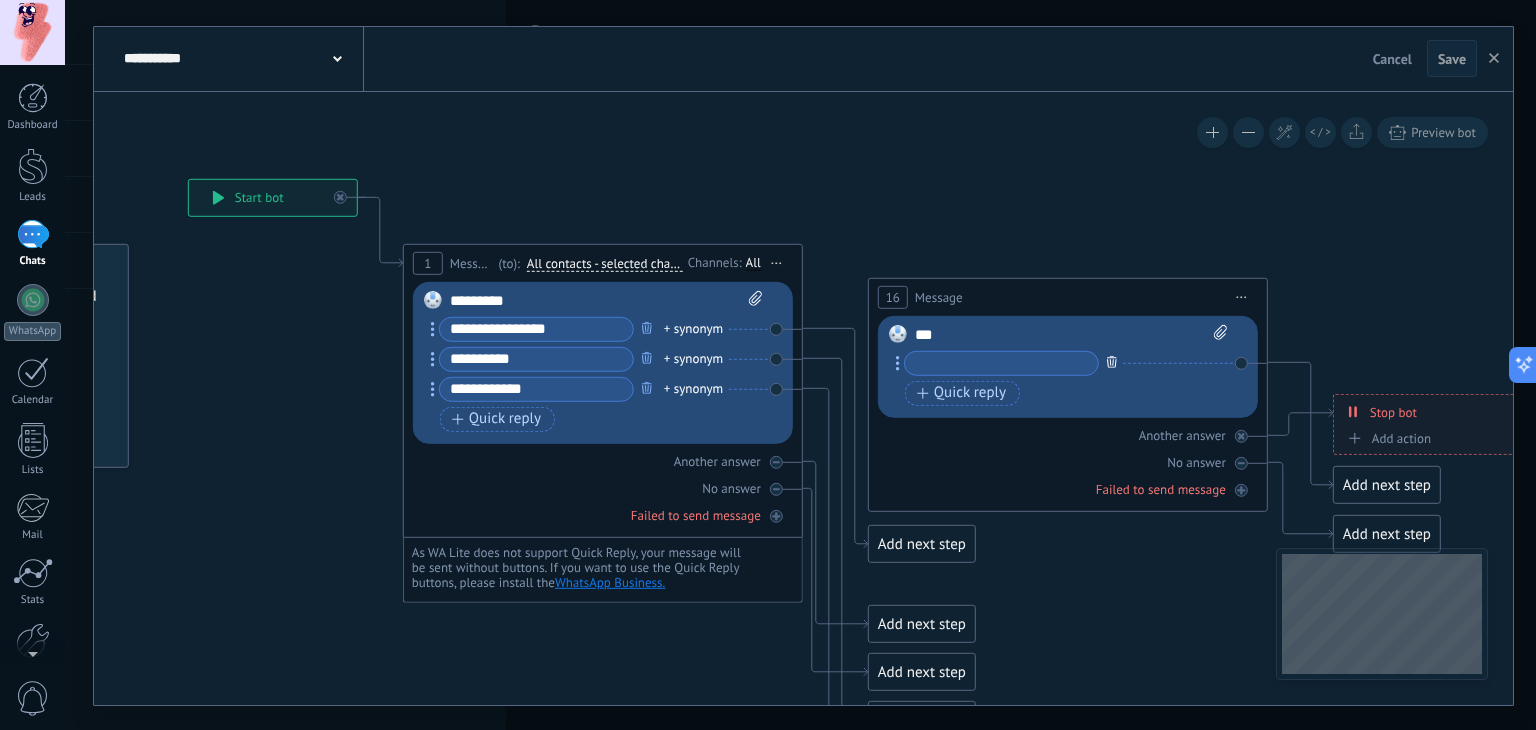 click at bounding box center [1112, 361] 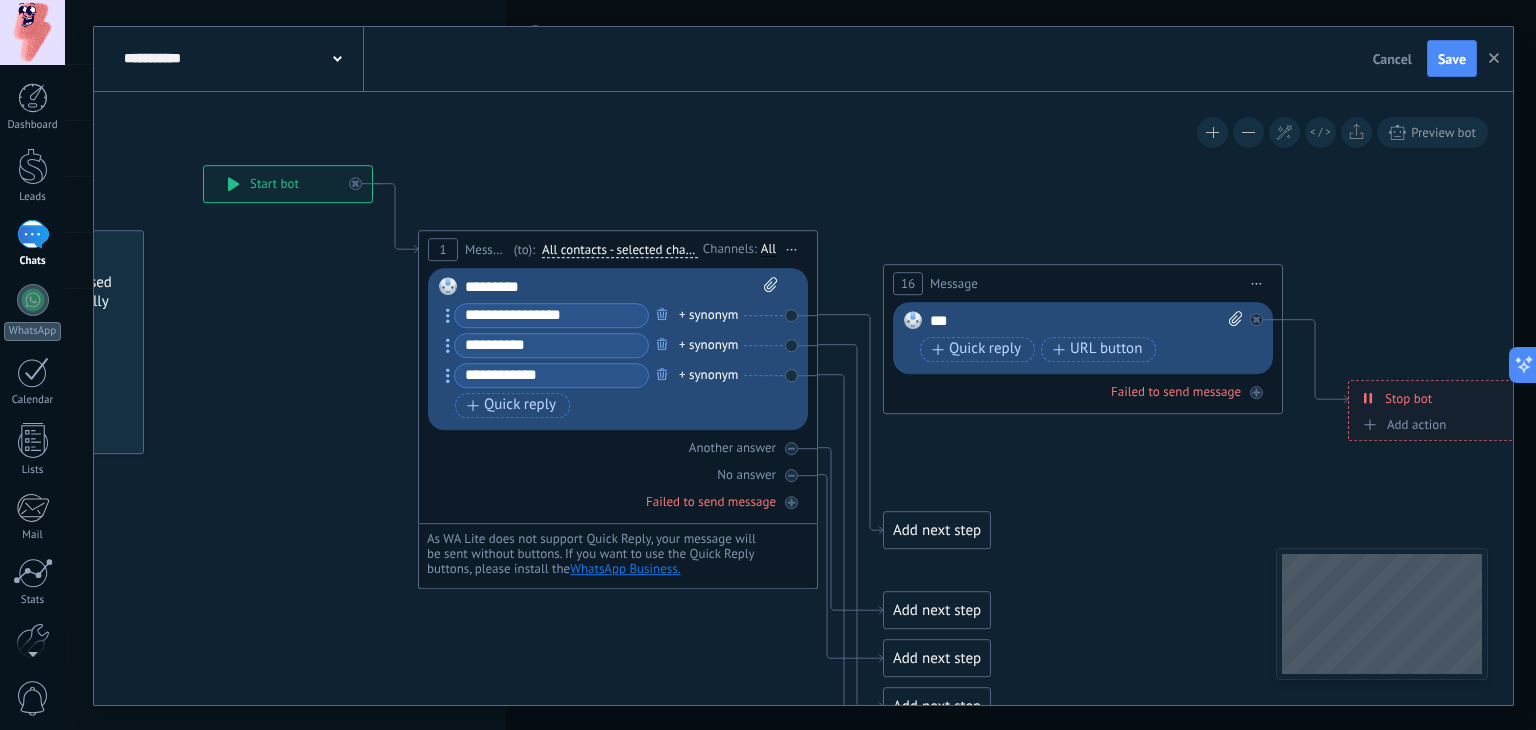 drag, startPoint x: 1001, startPoint y: 193, endPoint x: 1018, endPoint y: 179, distance: 22.022715 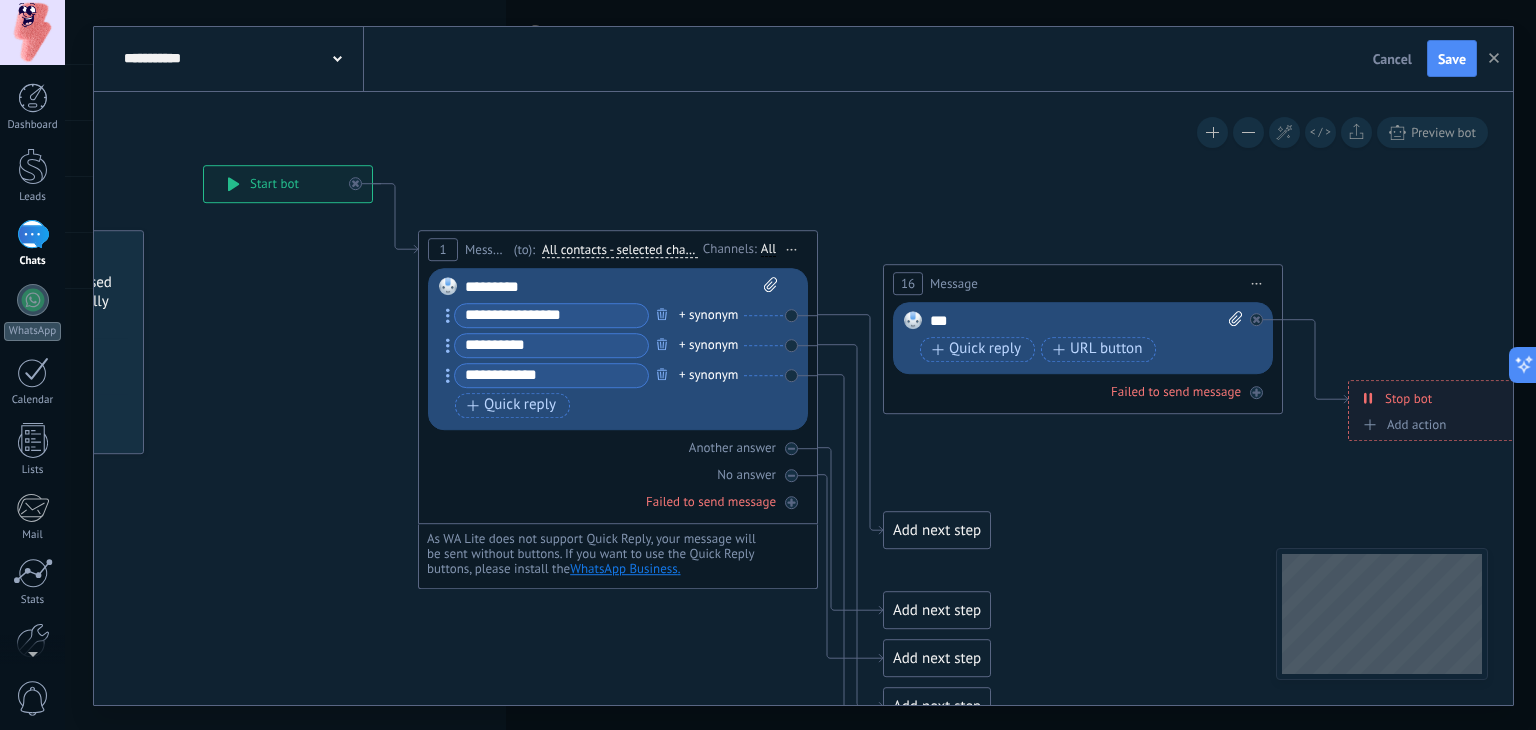 click 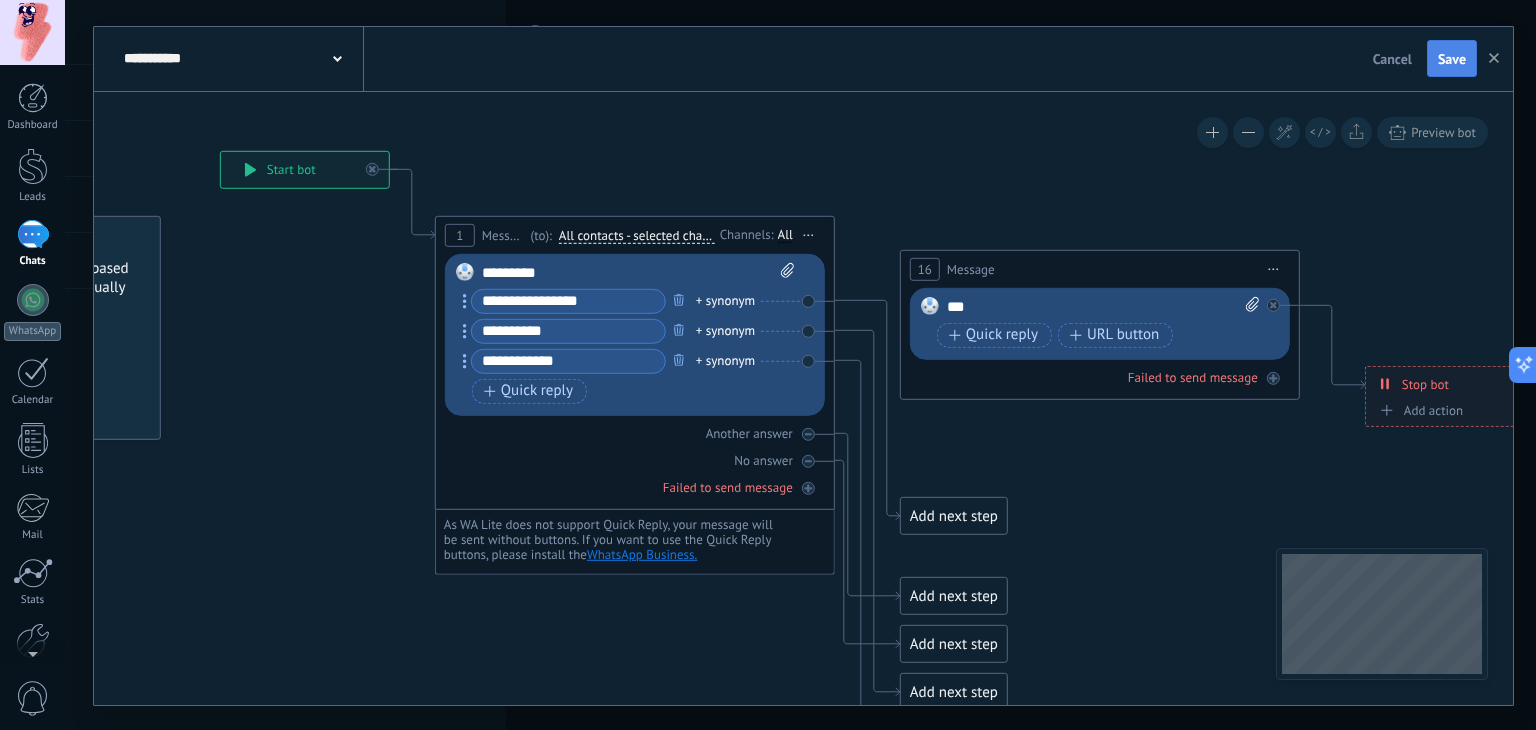 click on "Save" at bounding box center [1452, 59] 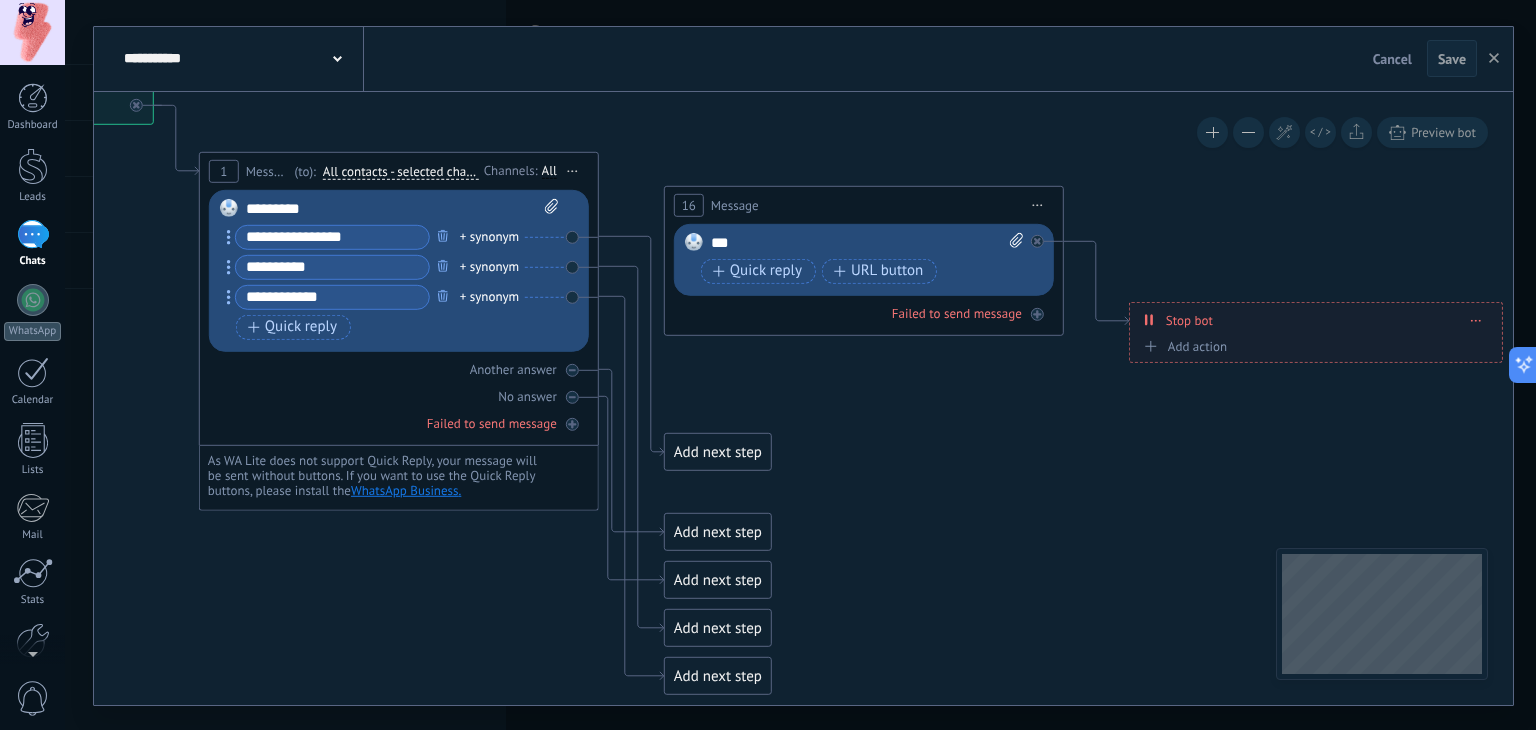 drag, startPoint x: 772, startPoint y: 111, endPoint x: 571, endPoint y: 52, distance: 209.48032 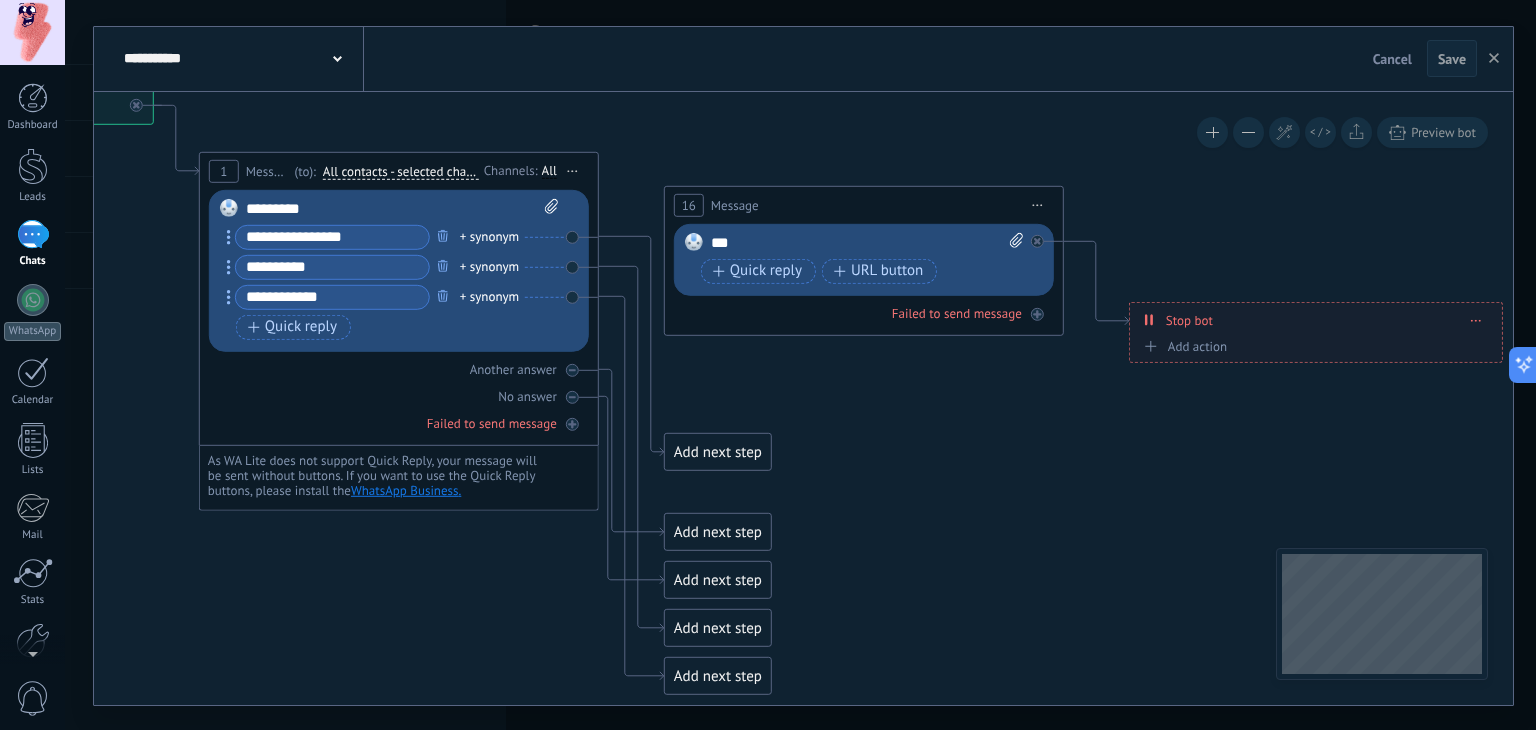 click on "**********" at bounding box center (803, 366) 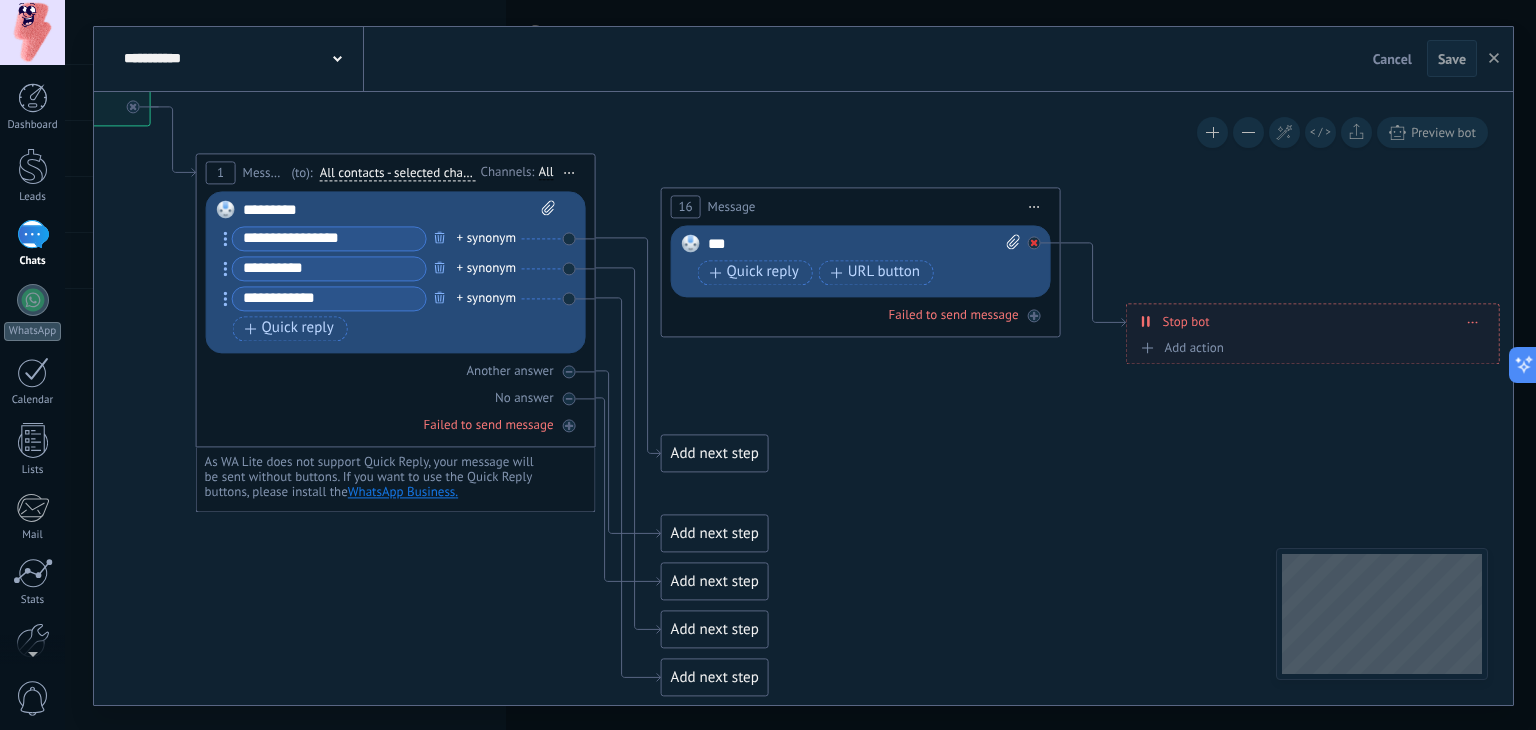 click 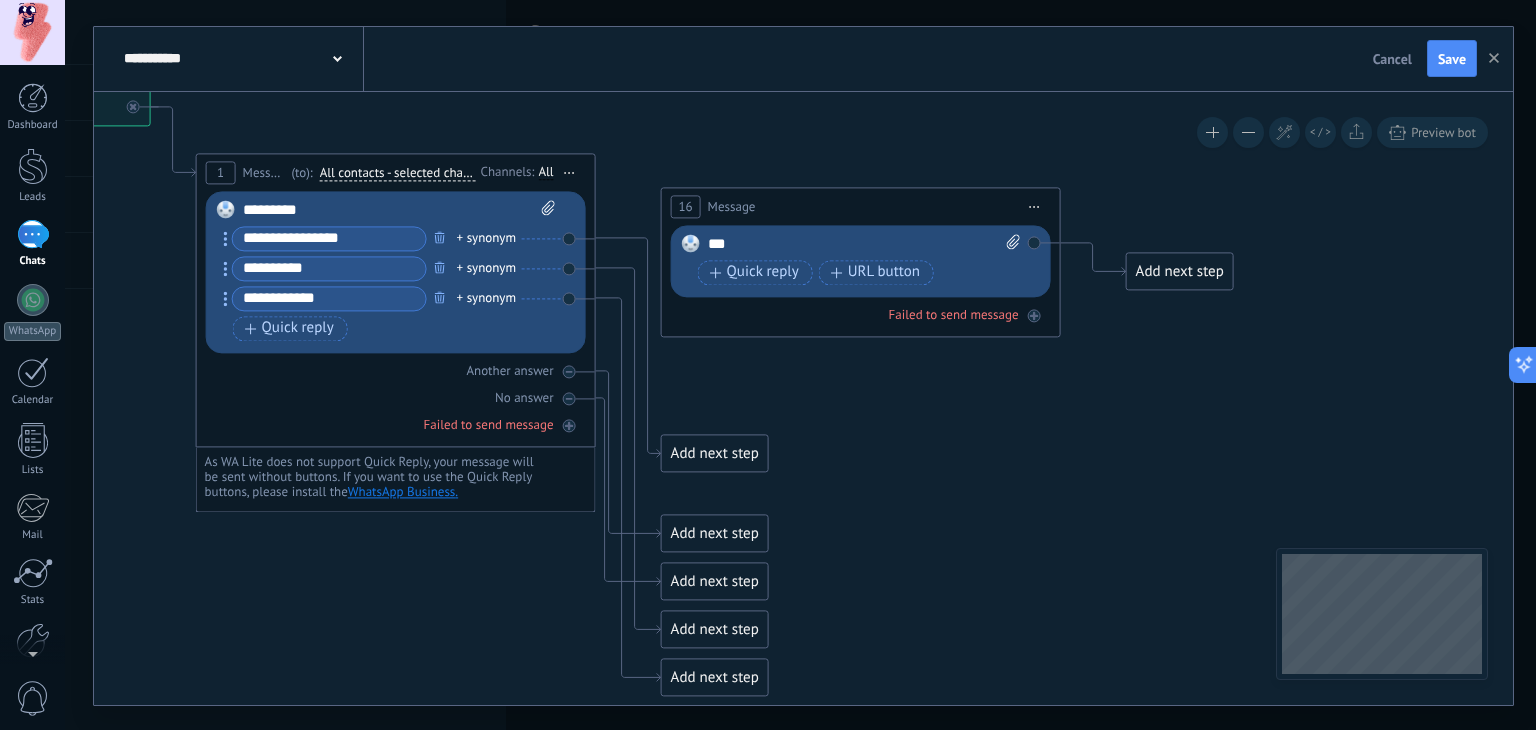 click on "Replace
Remove
Convert to voice message
Drag the image here to attach it.
Add image
Upload
Drag & drop
File not found
Enter bot message...
***" at bounding box center (861, 261) 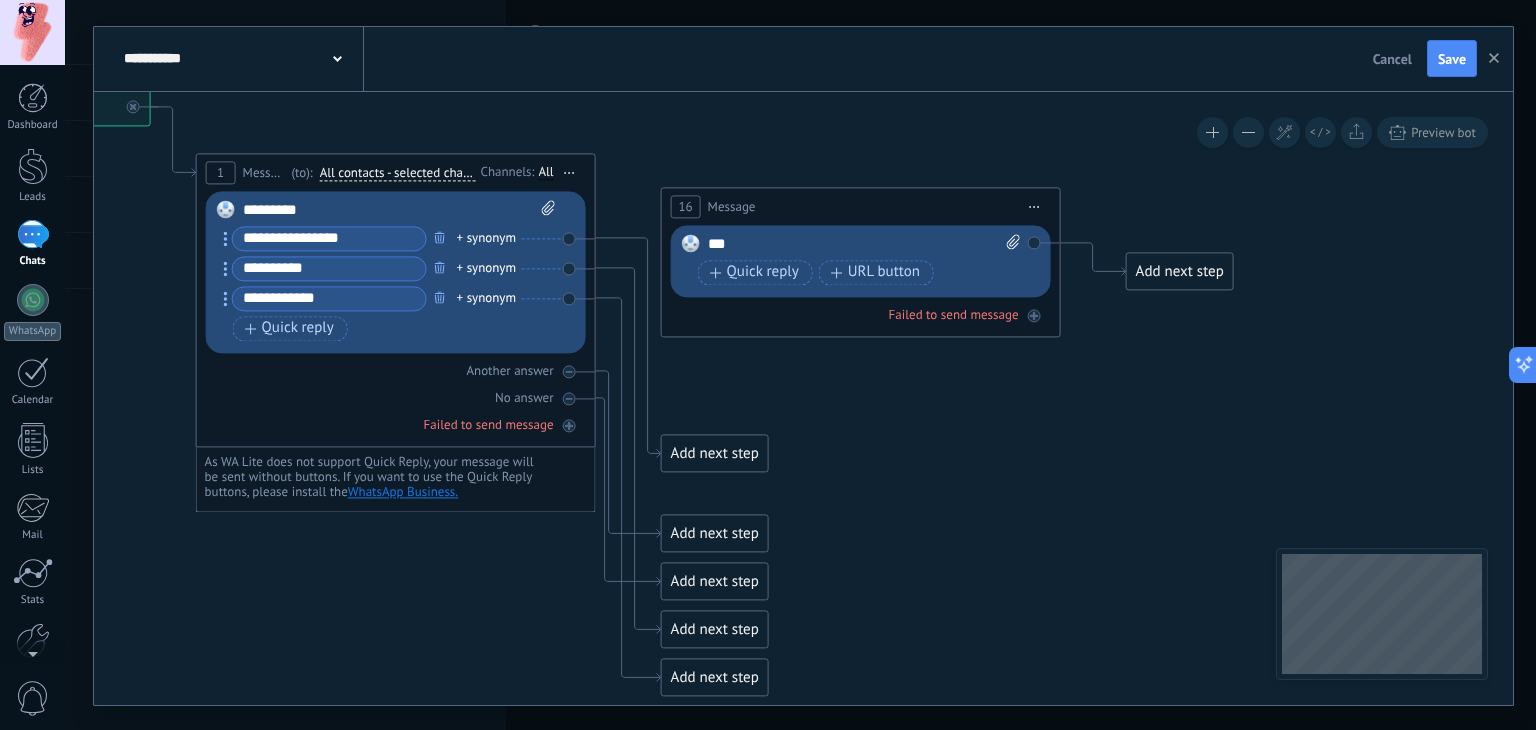 click on "Start preview here
Rename
Duplicate
Delete" at bounding box center (1035, 206) 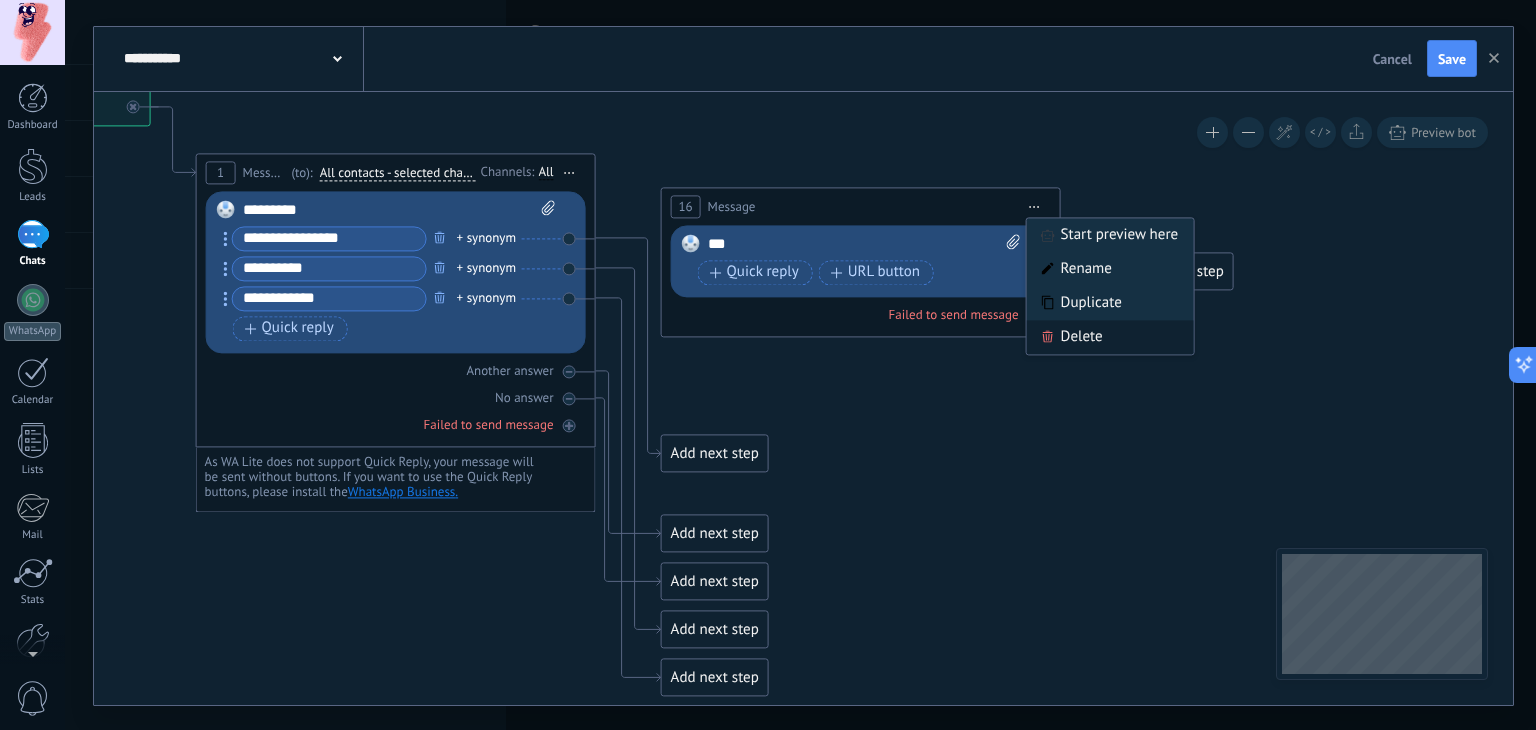 click on "Delete" at bounding box center (1110, 337) 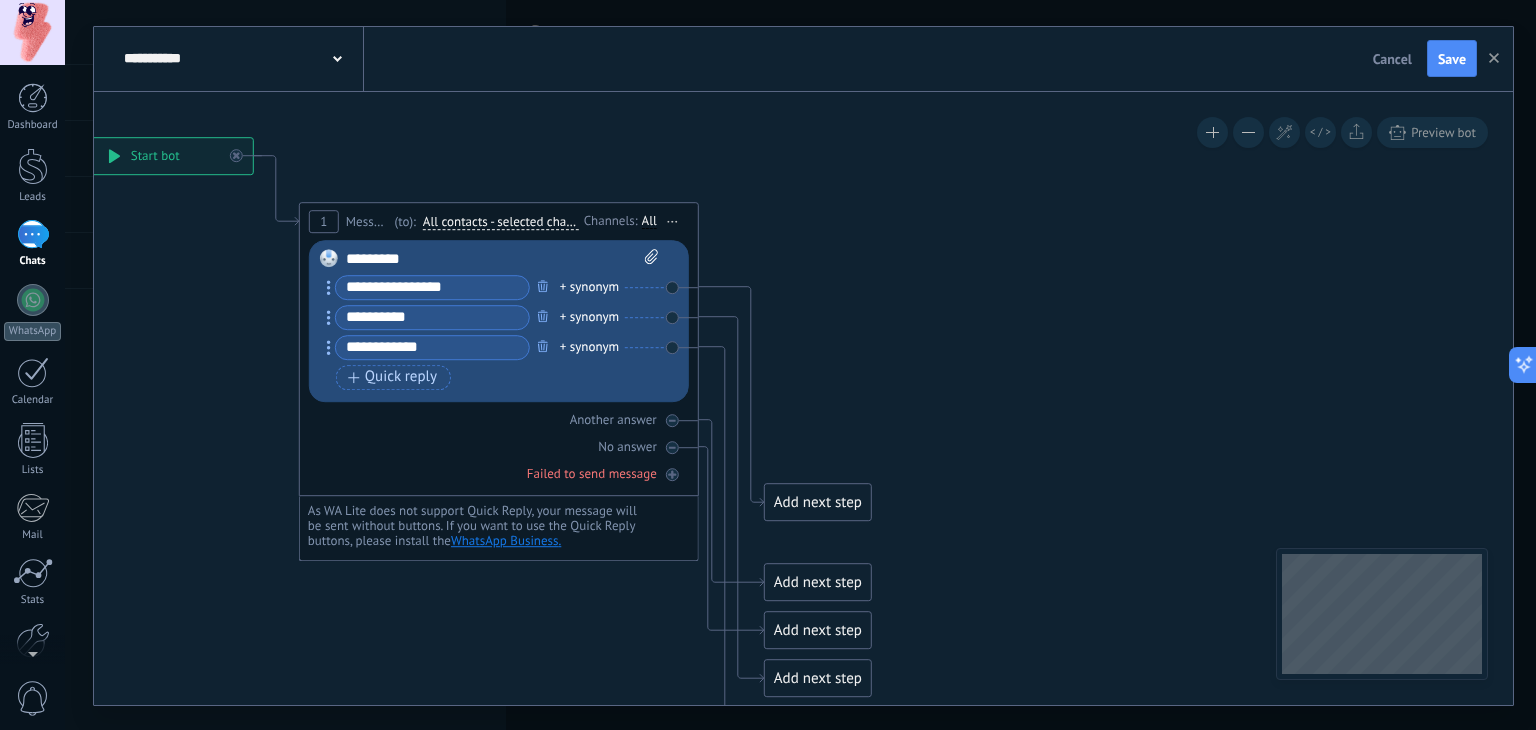 drag, startPoint x: 458, startPoint y: 88, endPoint x: 532, endPoint y: 140, distance: 90.44335 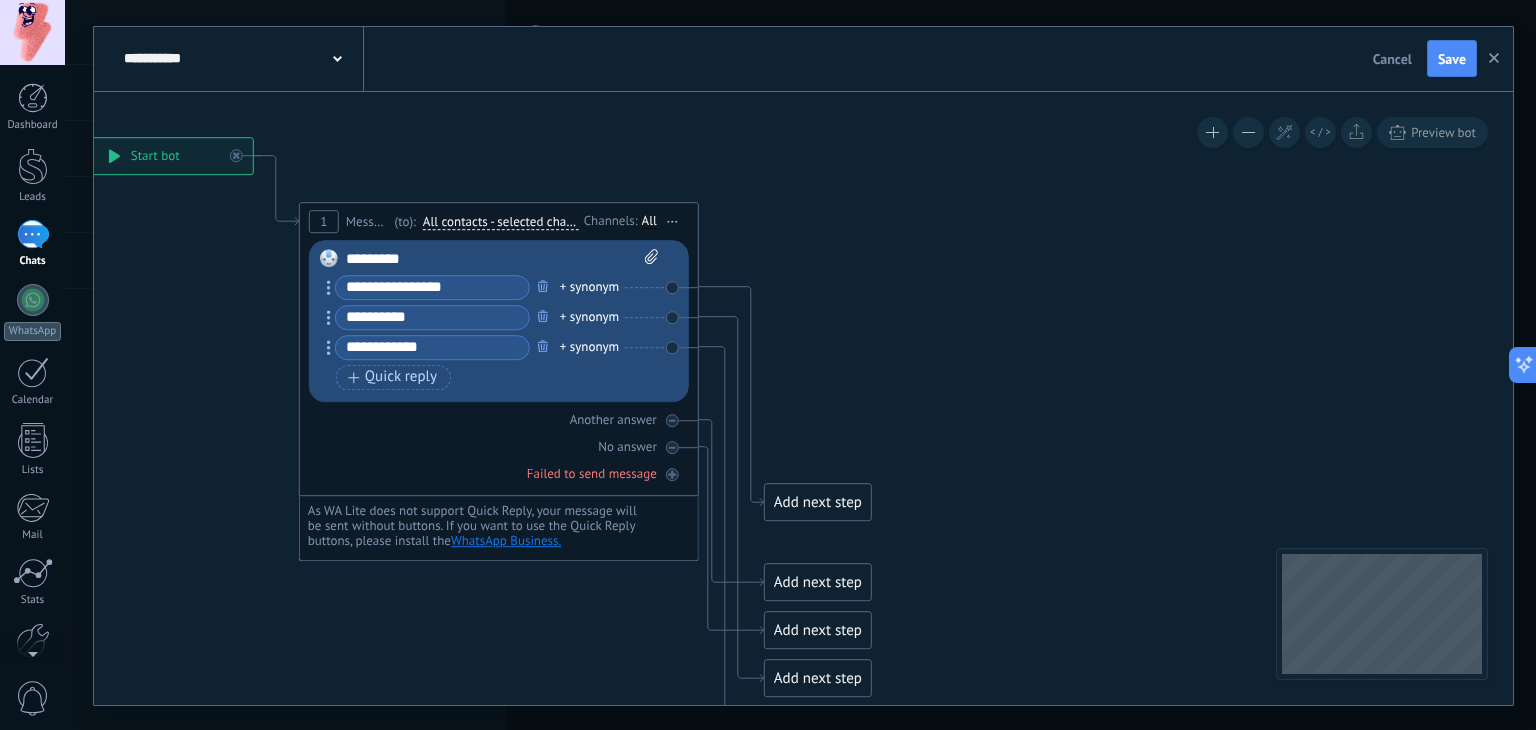 click 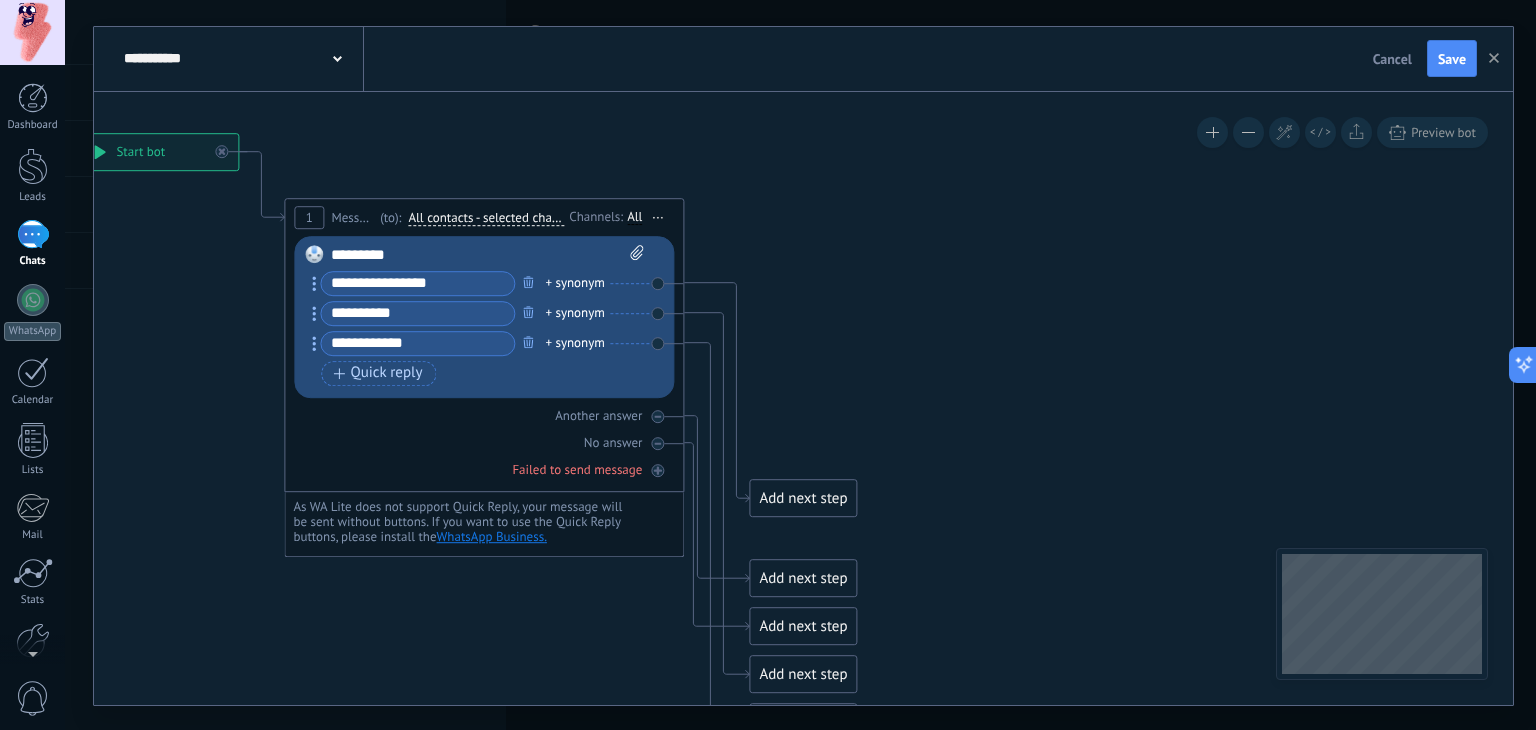 click on "Add next step" at bounding box center (803, 498) 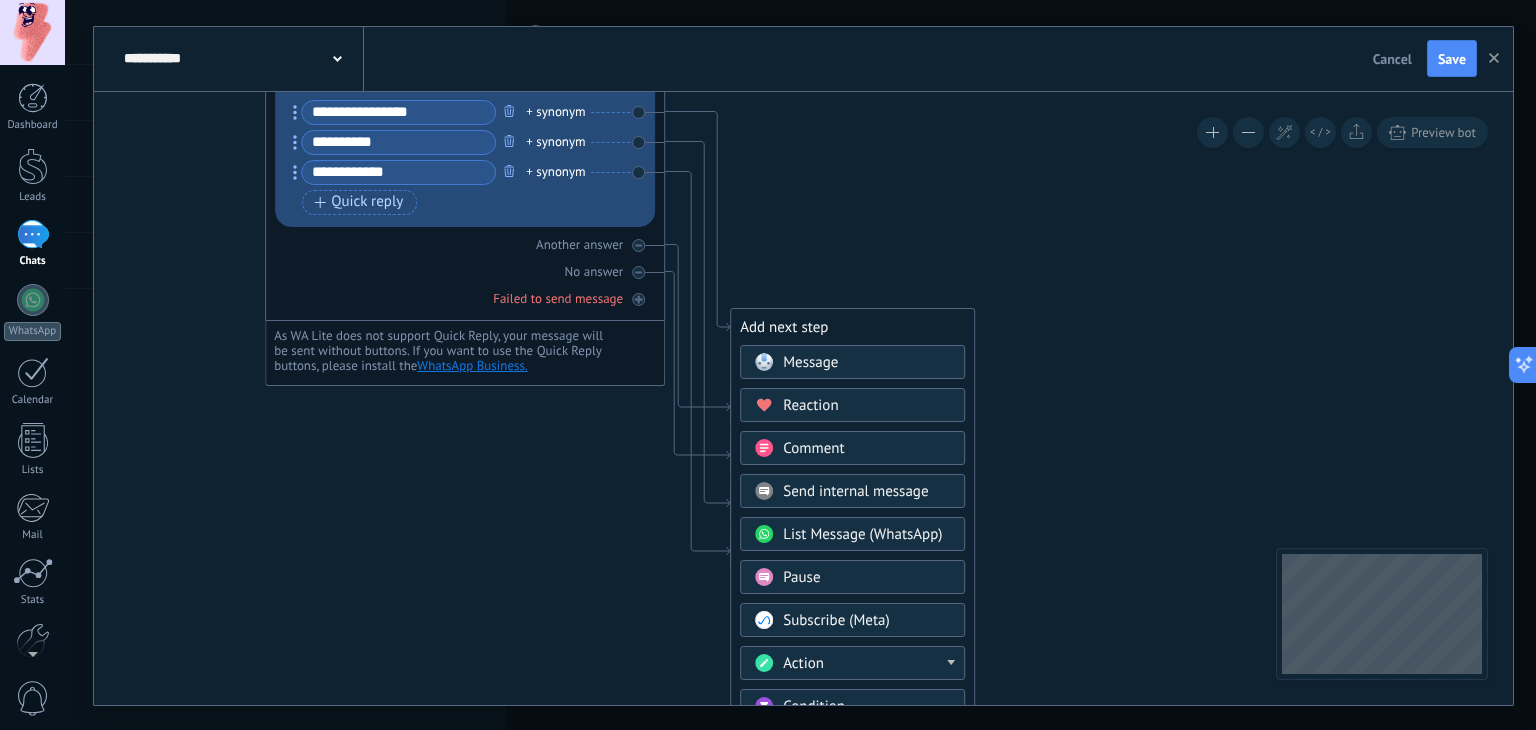 drag, startPoint x: 856, startPoint y: 367, endPoint x: 834, endPoint y: 353, distance: 26.076809 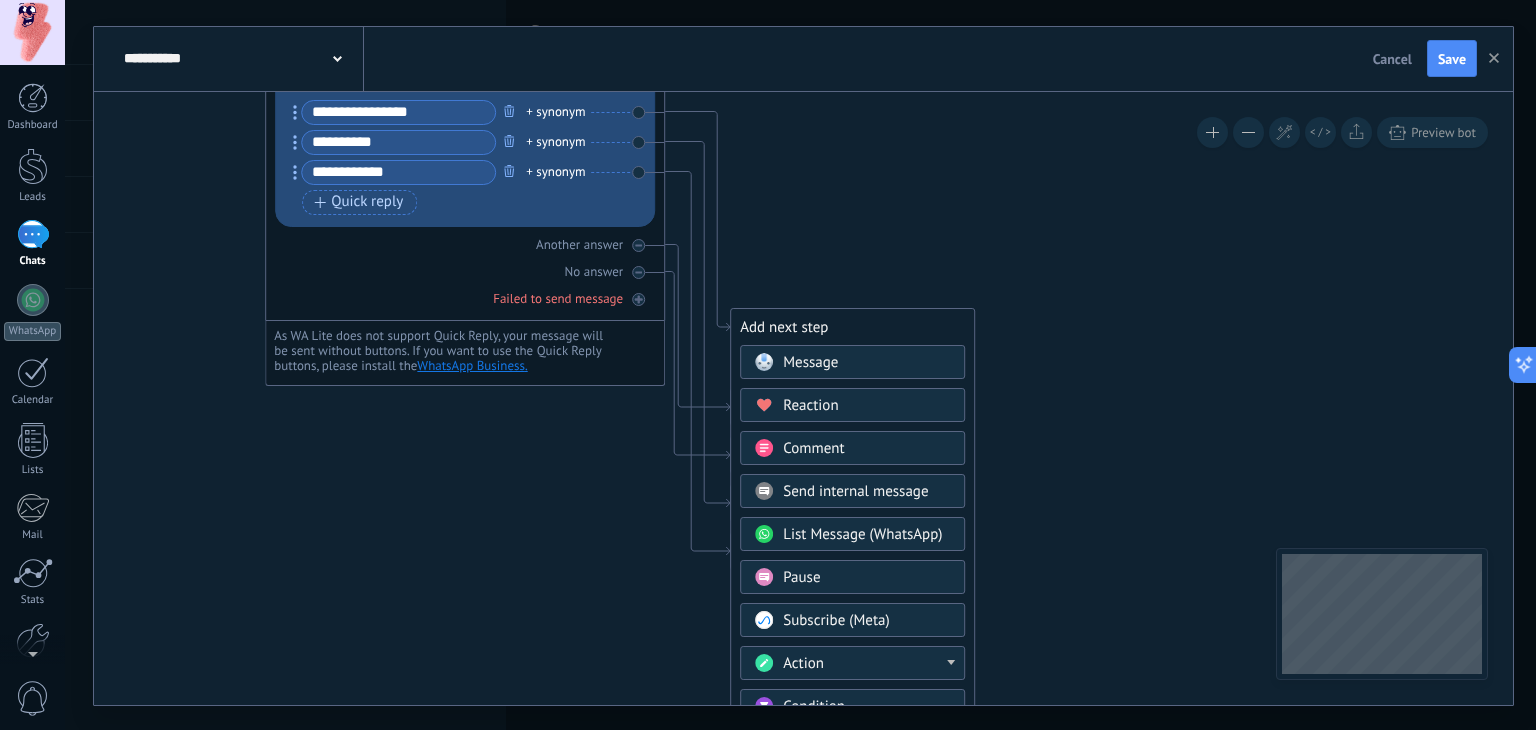 click 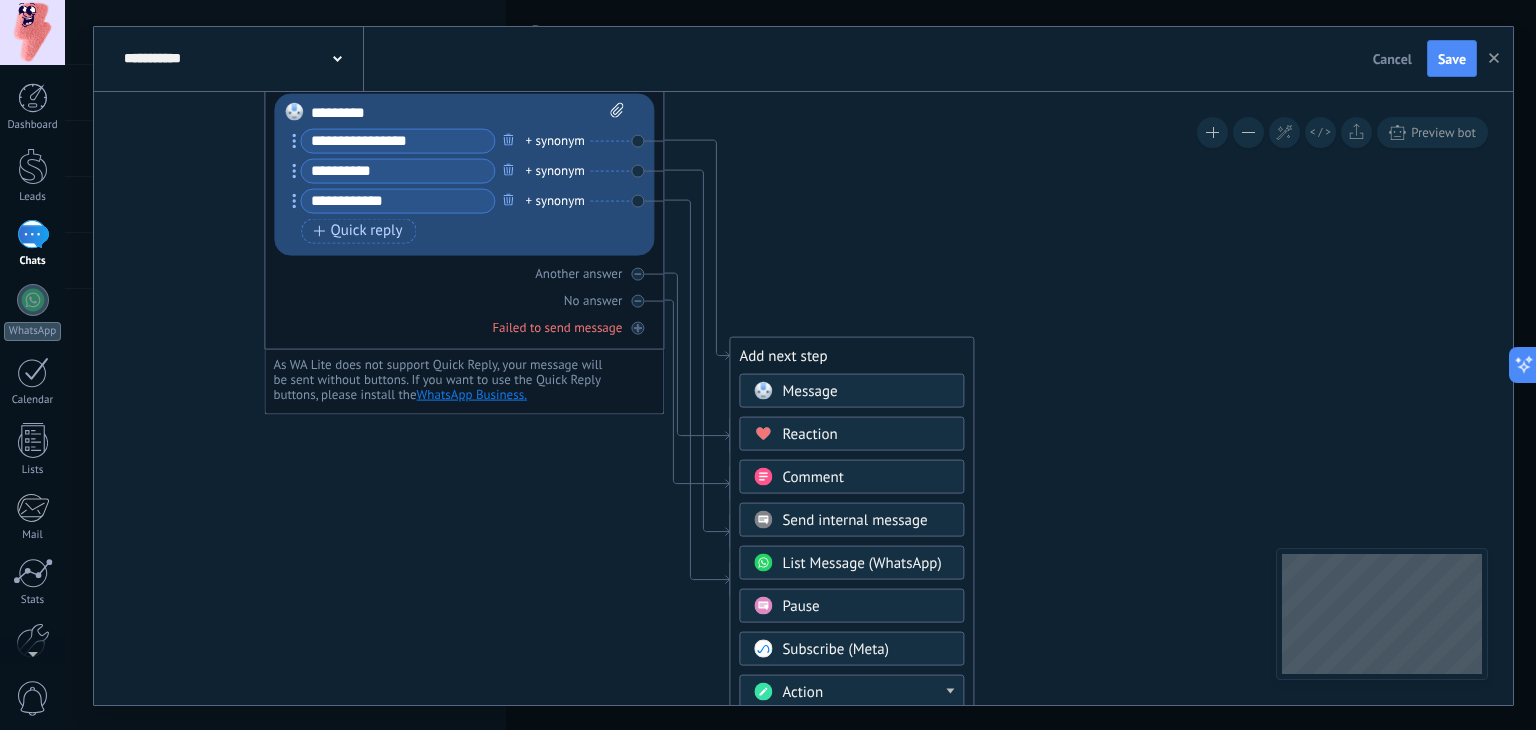 click 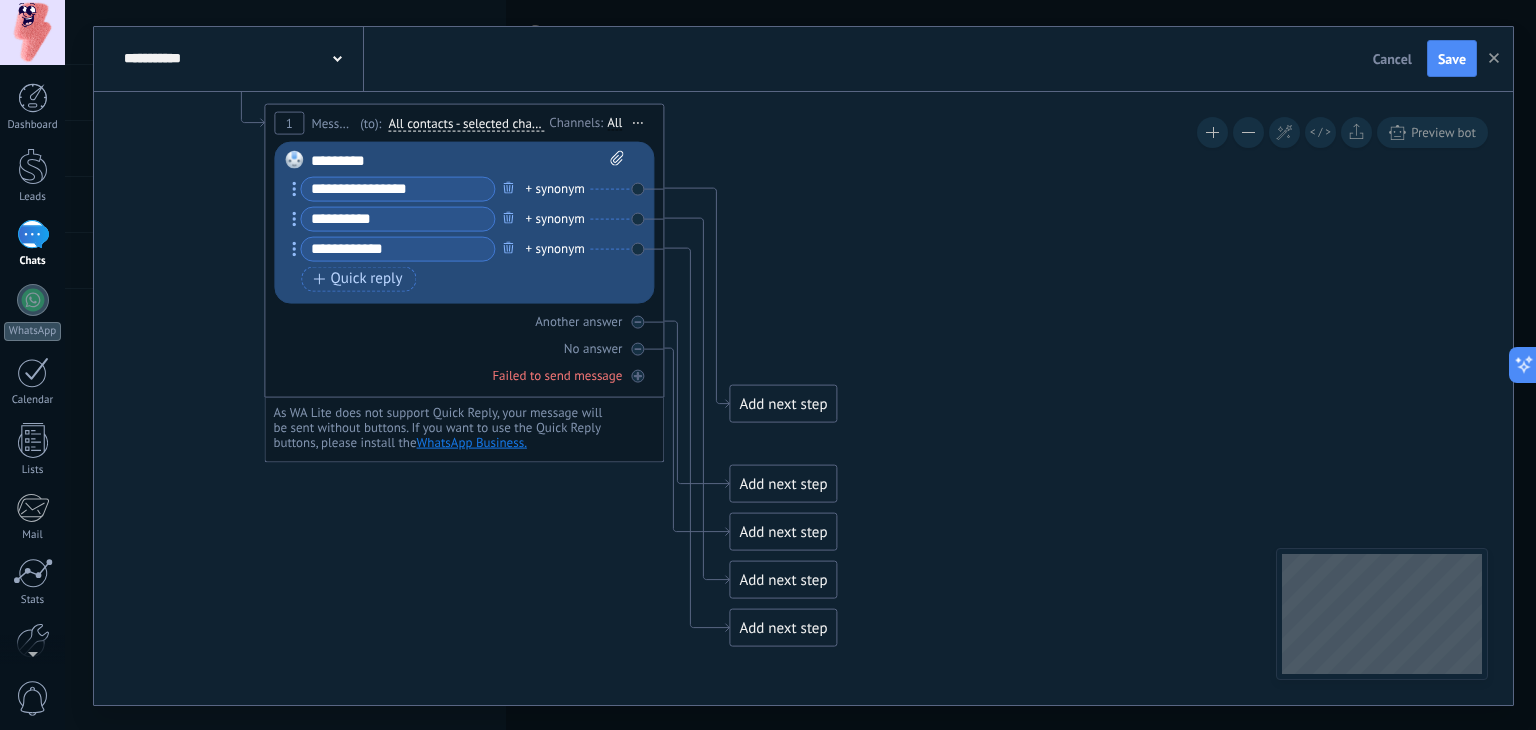 click on "Replace
Remove
Convert to voice message
Drag the image here to attach it.
Add image
Upload
Drag & drop
File not found
Enter bot message...
*********" at bounding box center (464, 222) 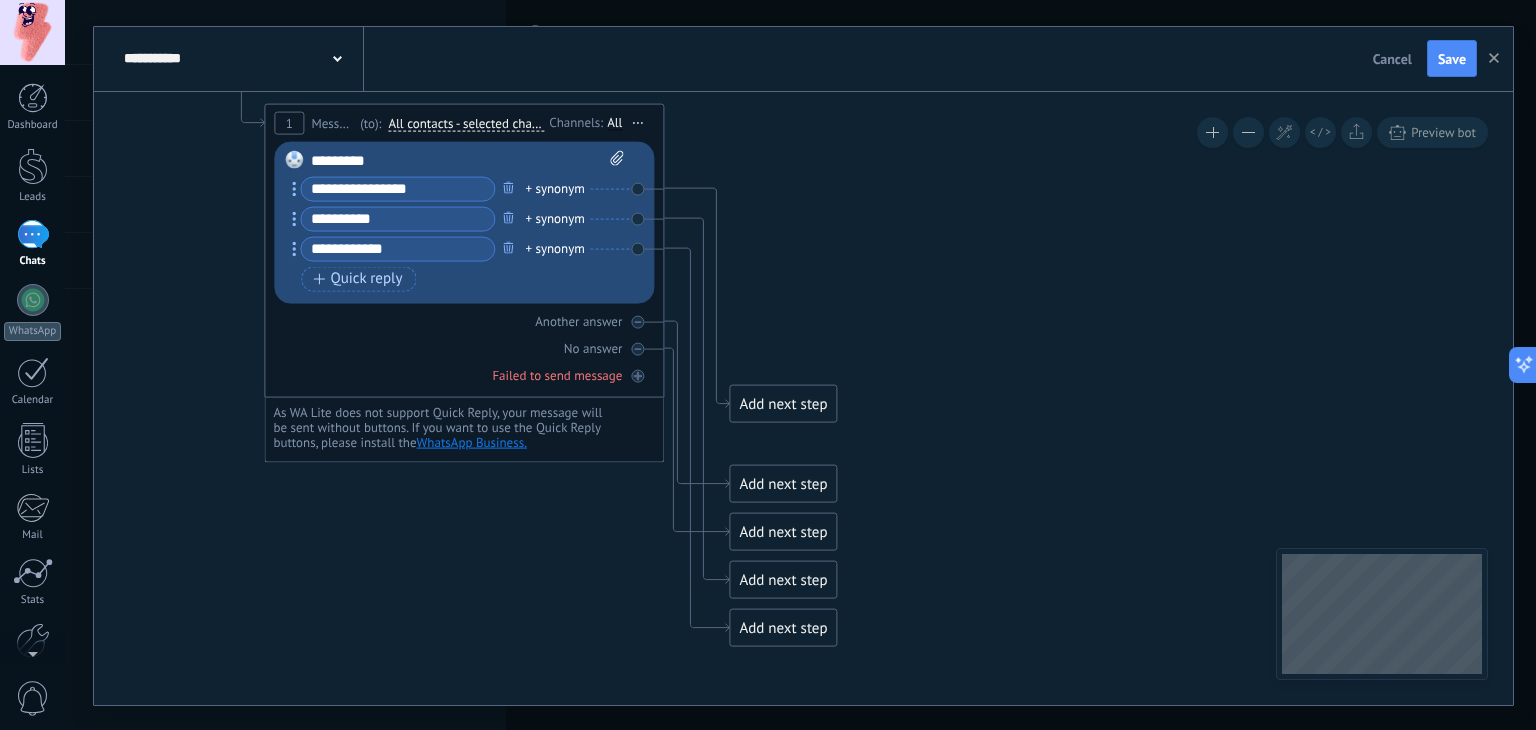 click on "*********" at bounding box center [468, 160] 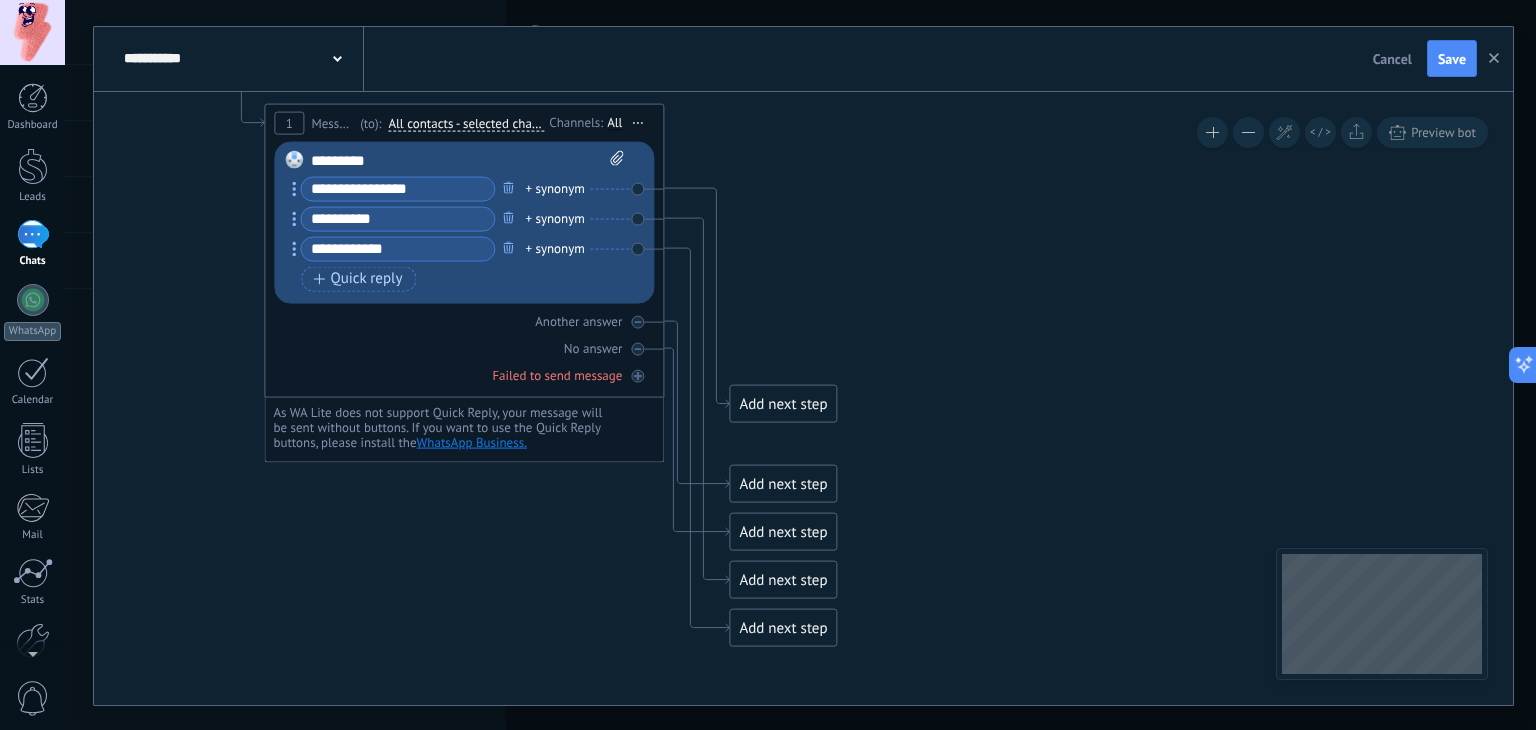 type 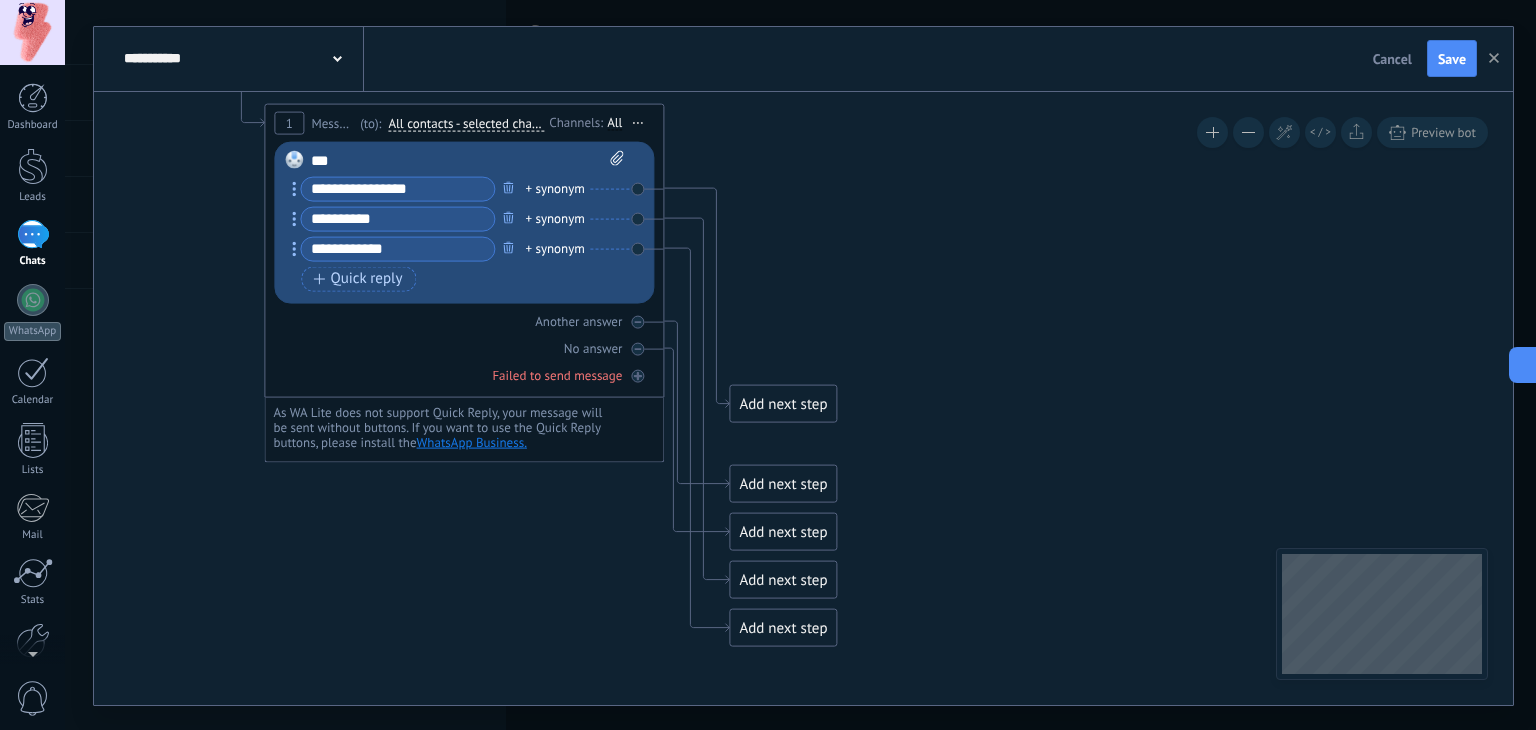 click on "All contacts - selected channels" at bounding box center (466, 123) 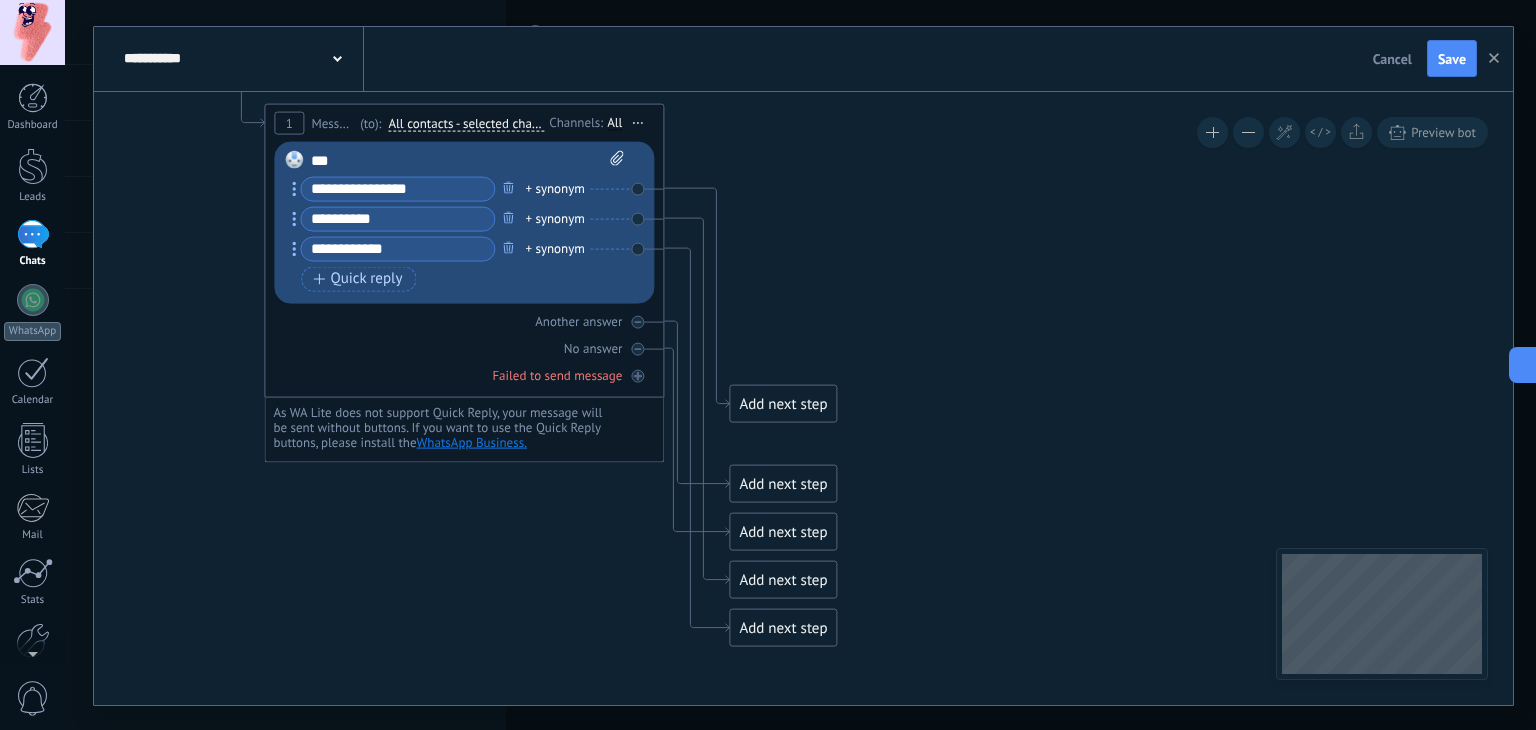 click on "All contacts - selected channels" at bounding box center [503, 123] 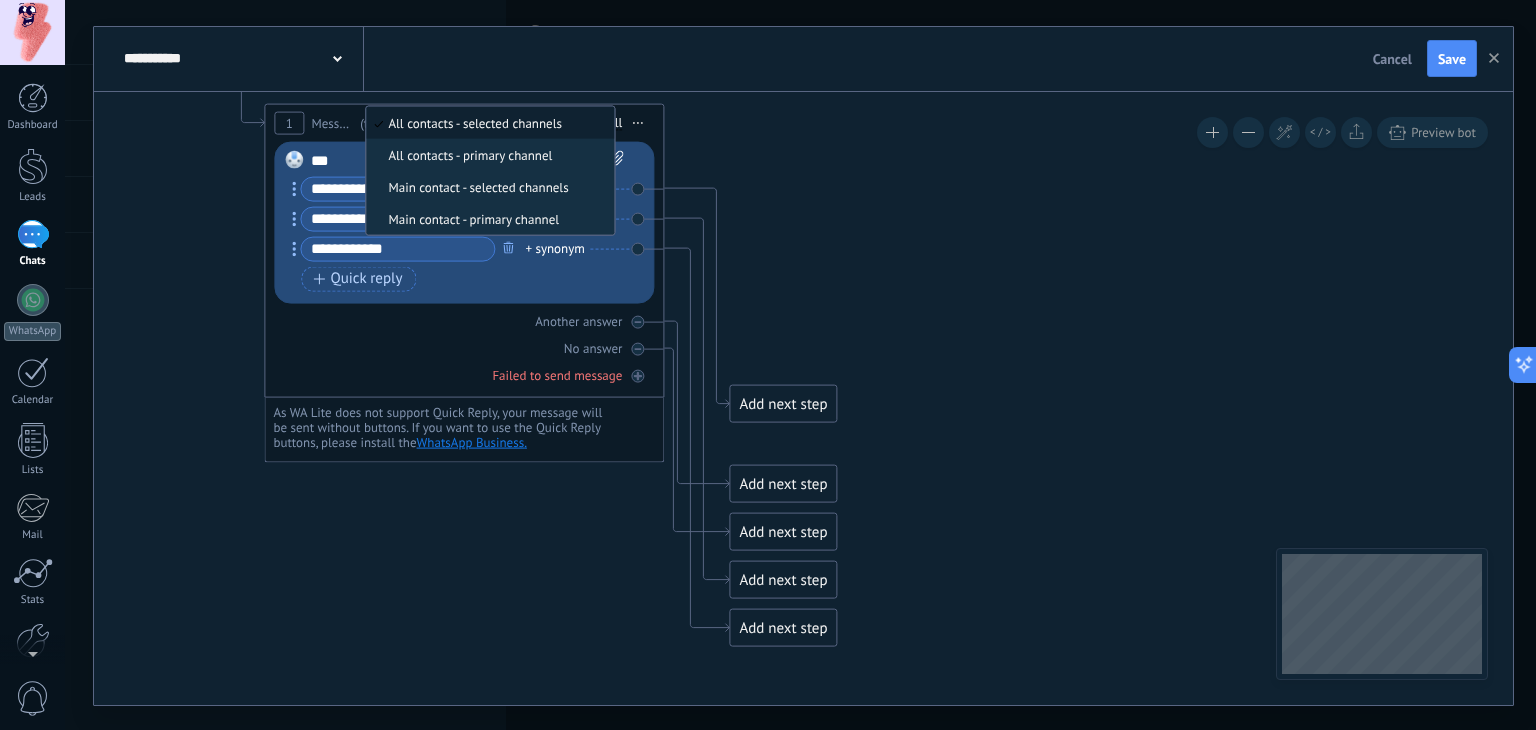 click 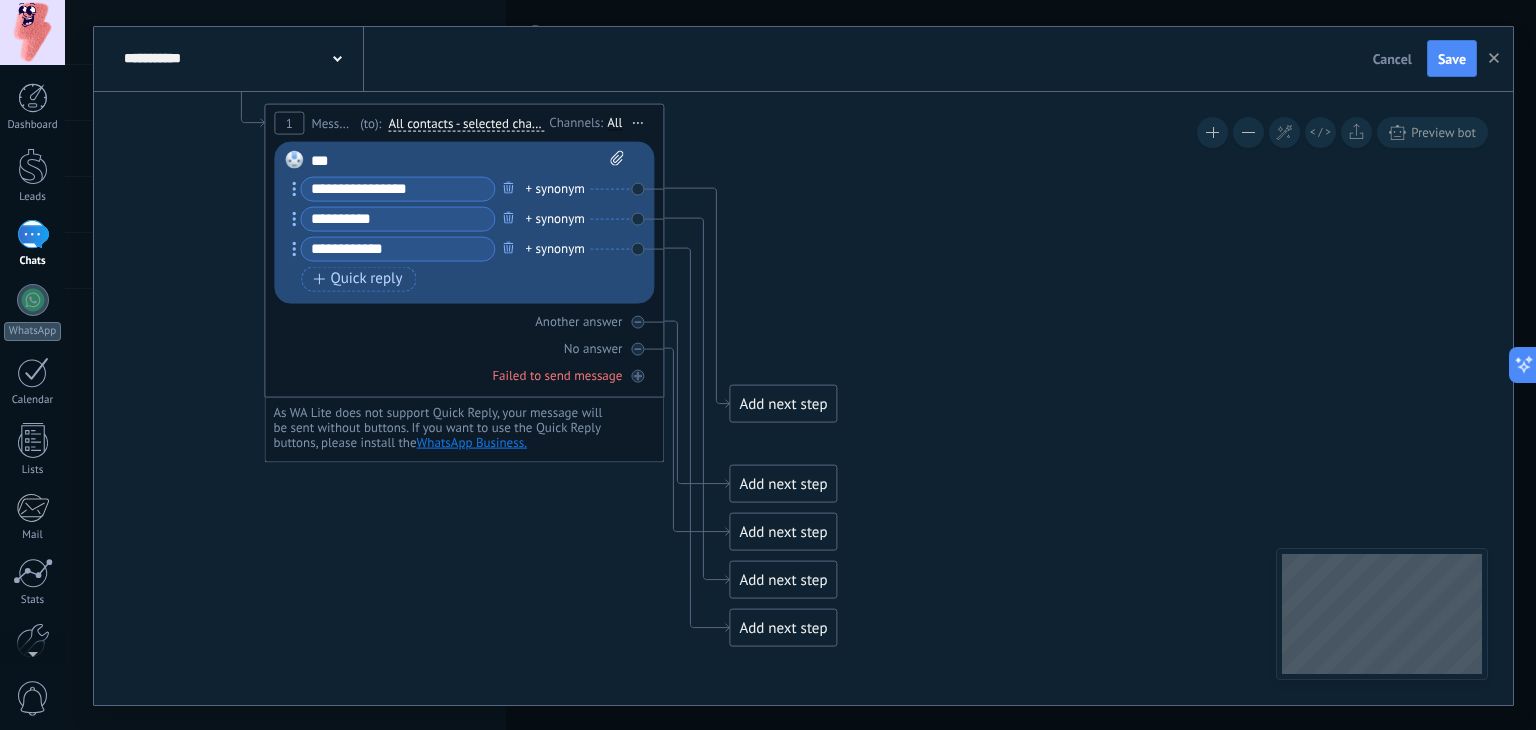 click on "Channels:" at bounding box center (578, 122) 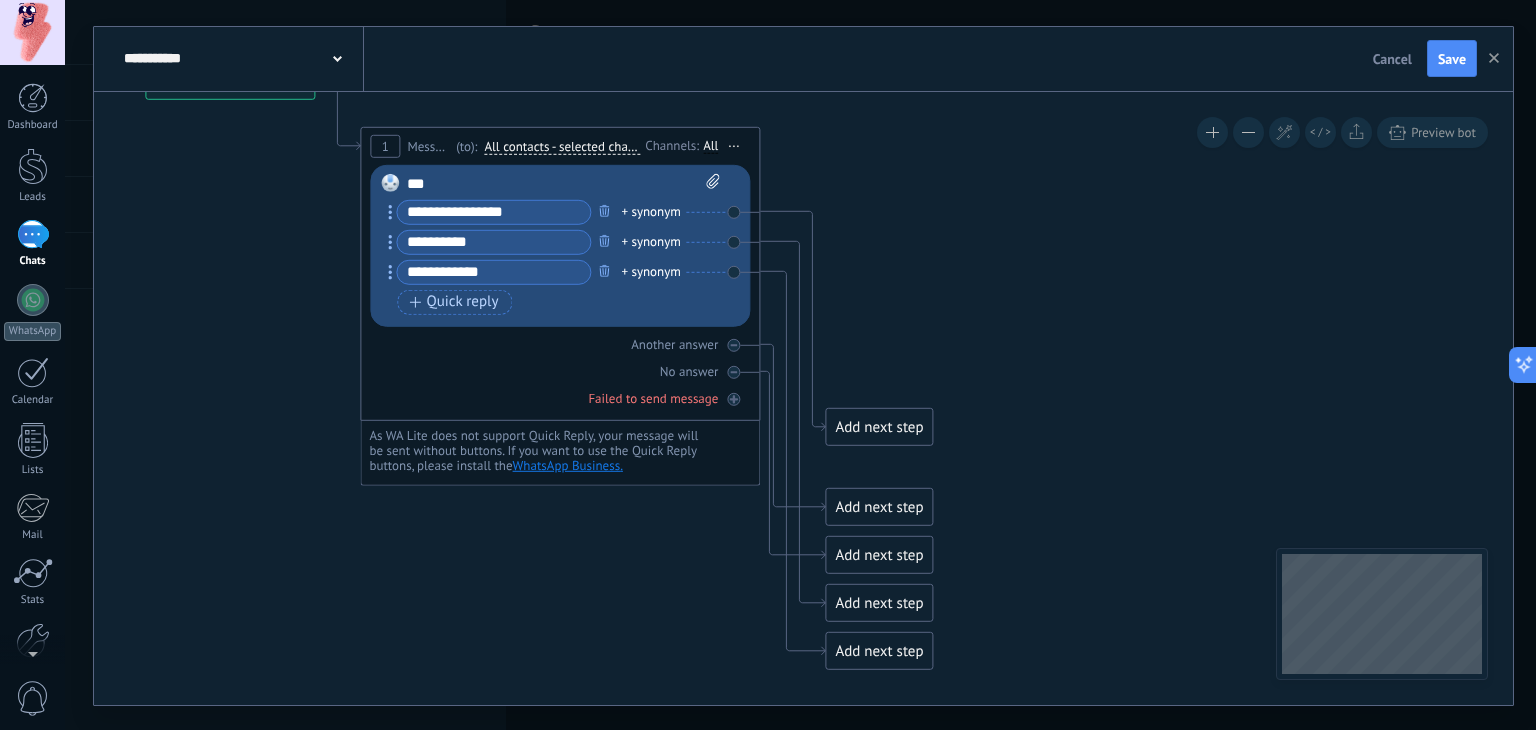 drag, startPoint x: 788, startPoint y: 139, endPoint x: 866, endPoint y: 161, distance: 81.0432 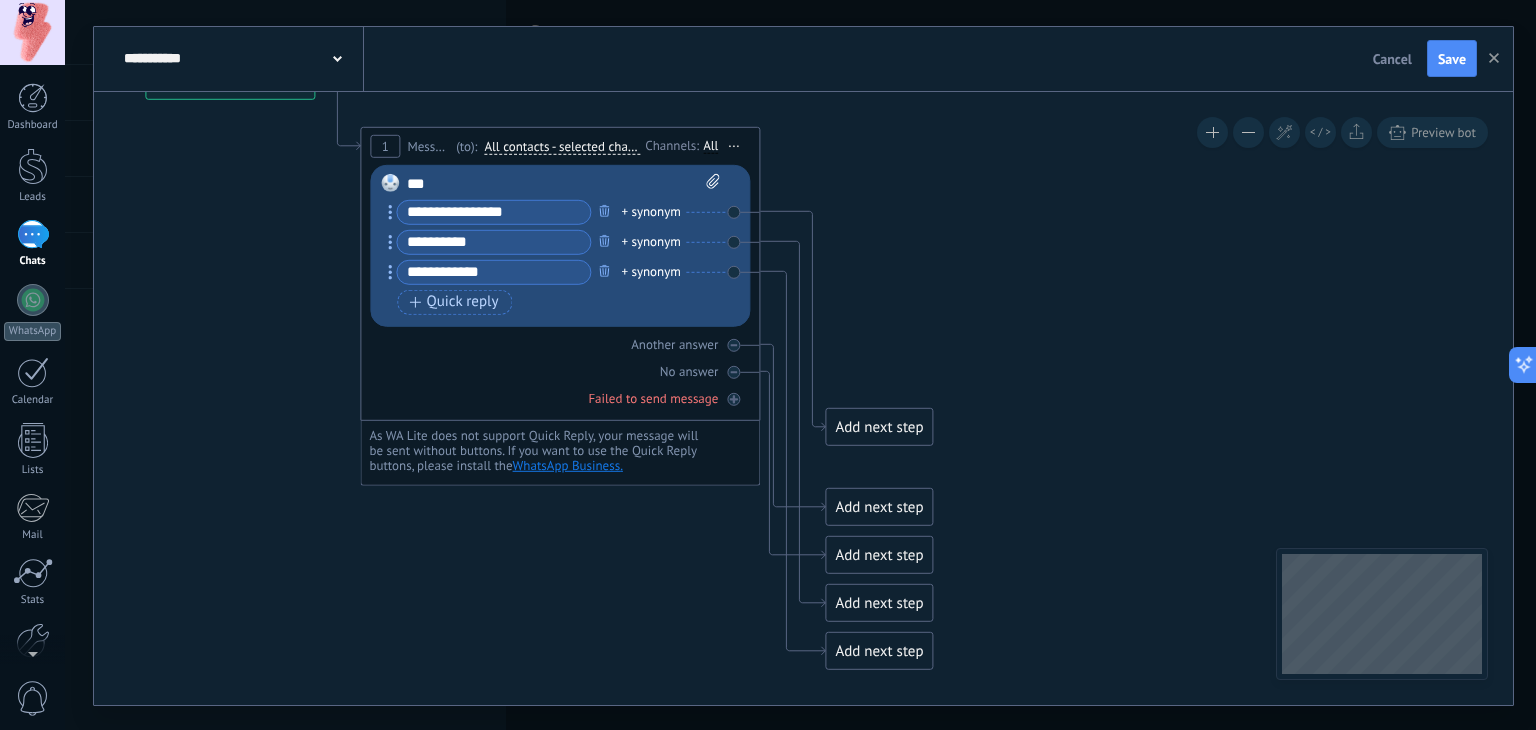 click 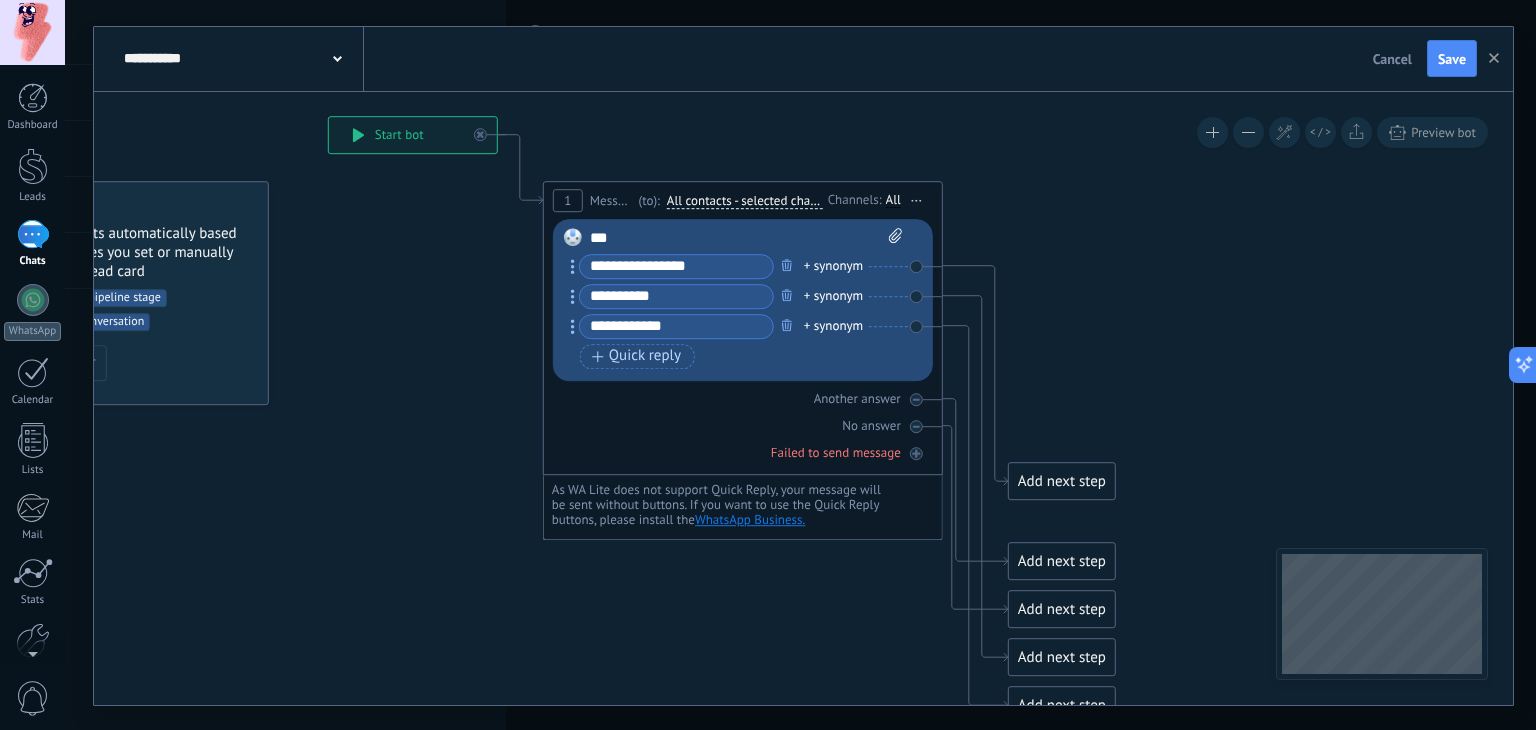 drag, startPoint x: 895, startPoint y: 252, endPoint x: 1090, endPoint y: 316, distance: 205.23401 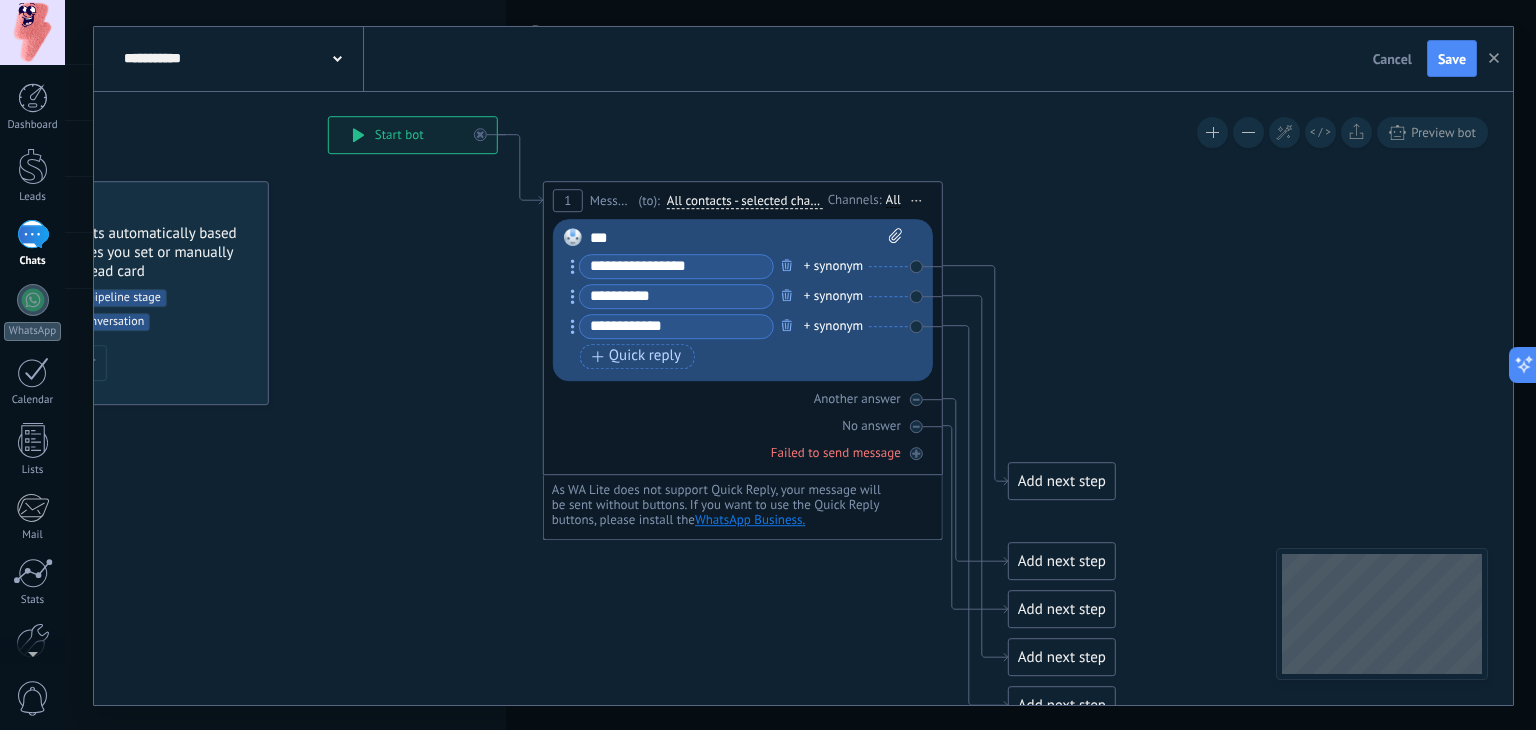 click 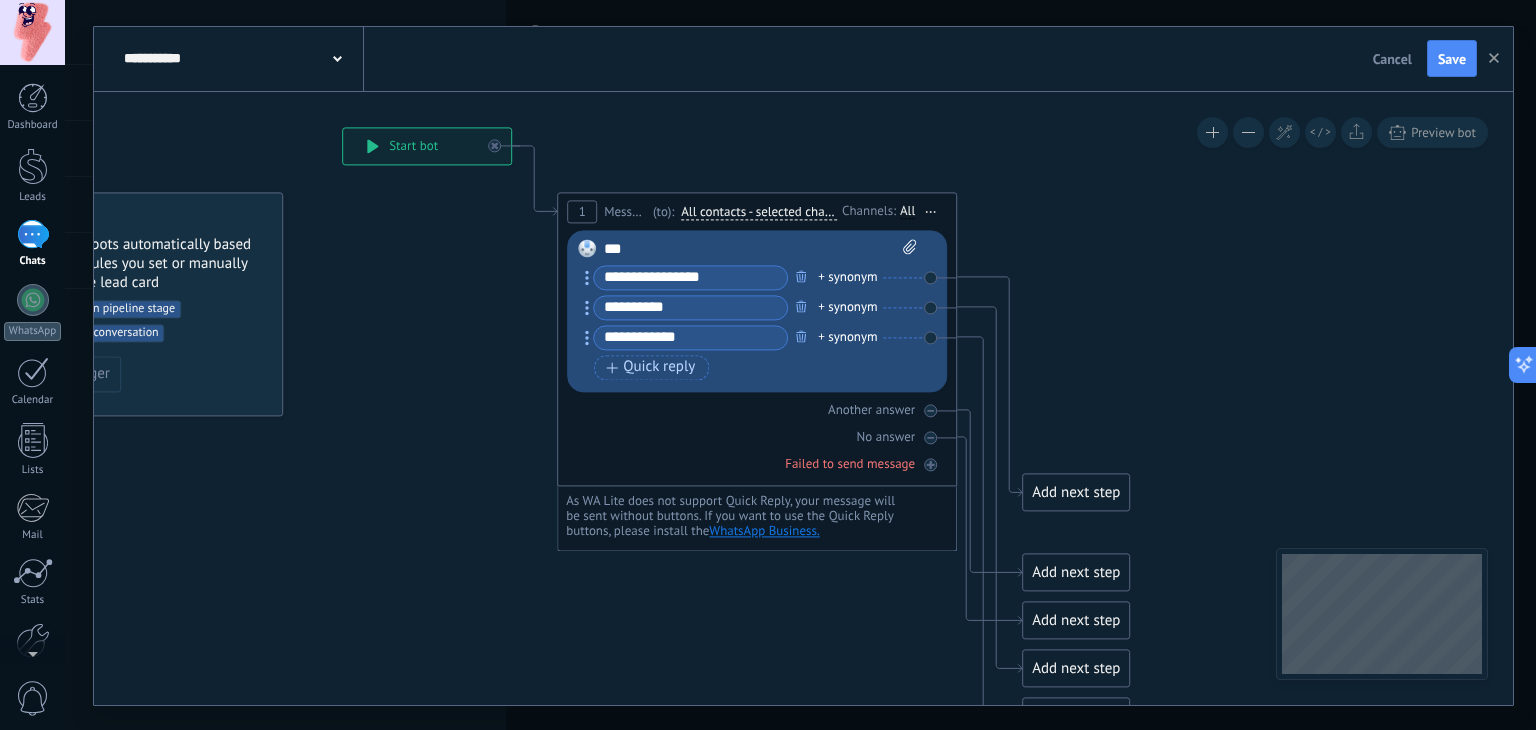 click on "Add next step" at bounding box center (1076, 492) 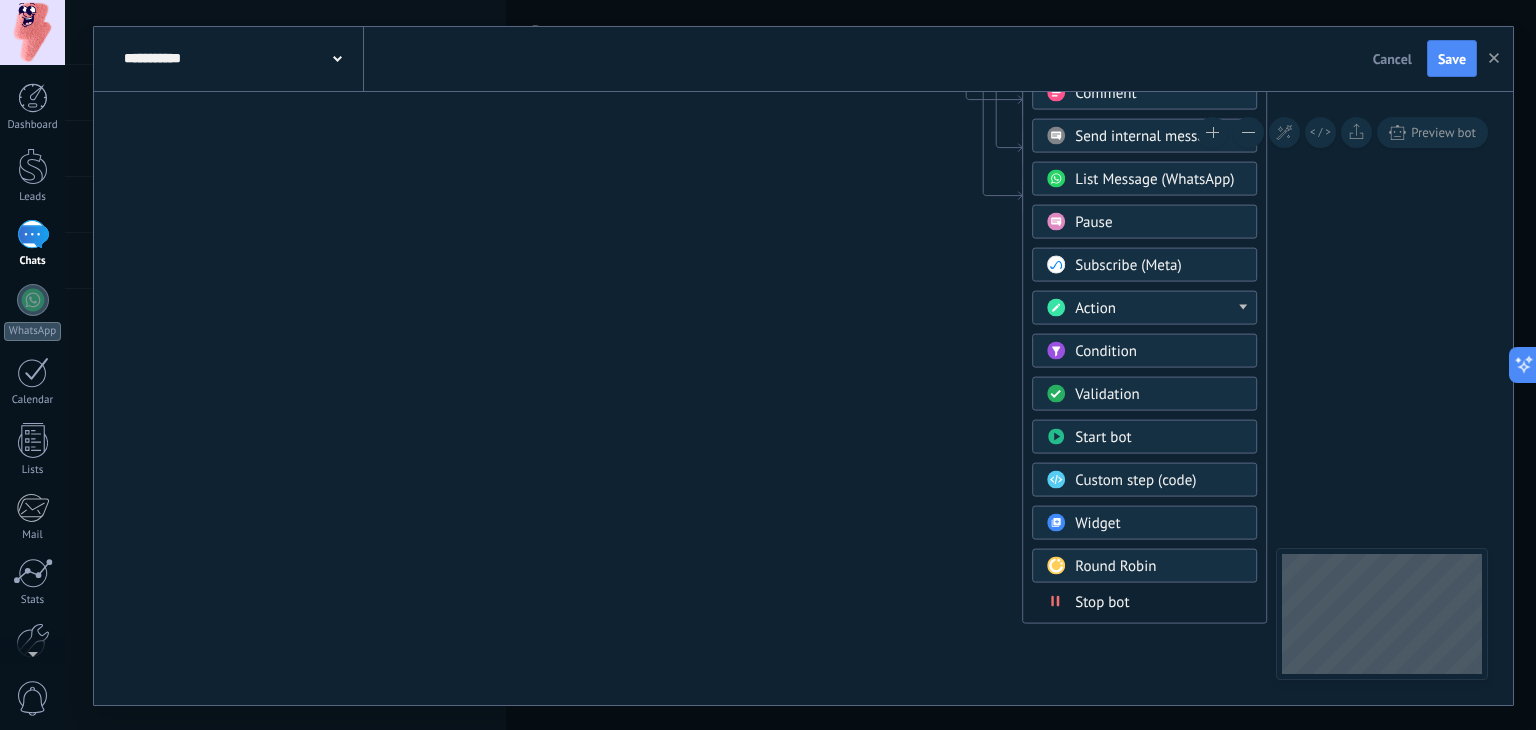 click on "Stop bot" at bounding box center (1102, 601) 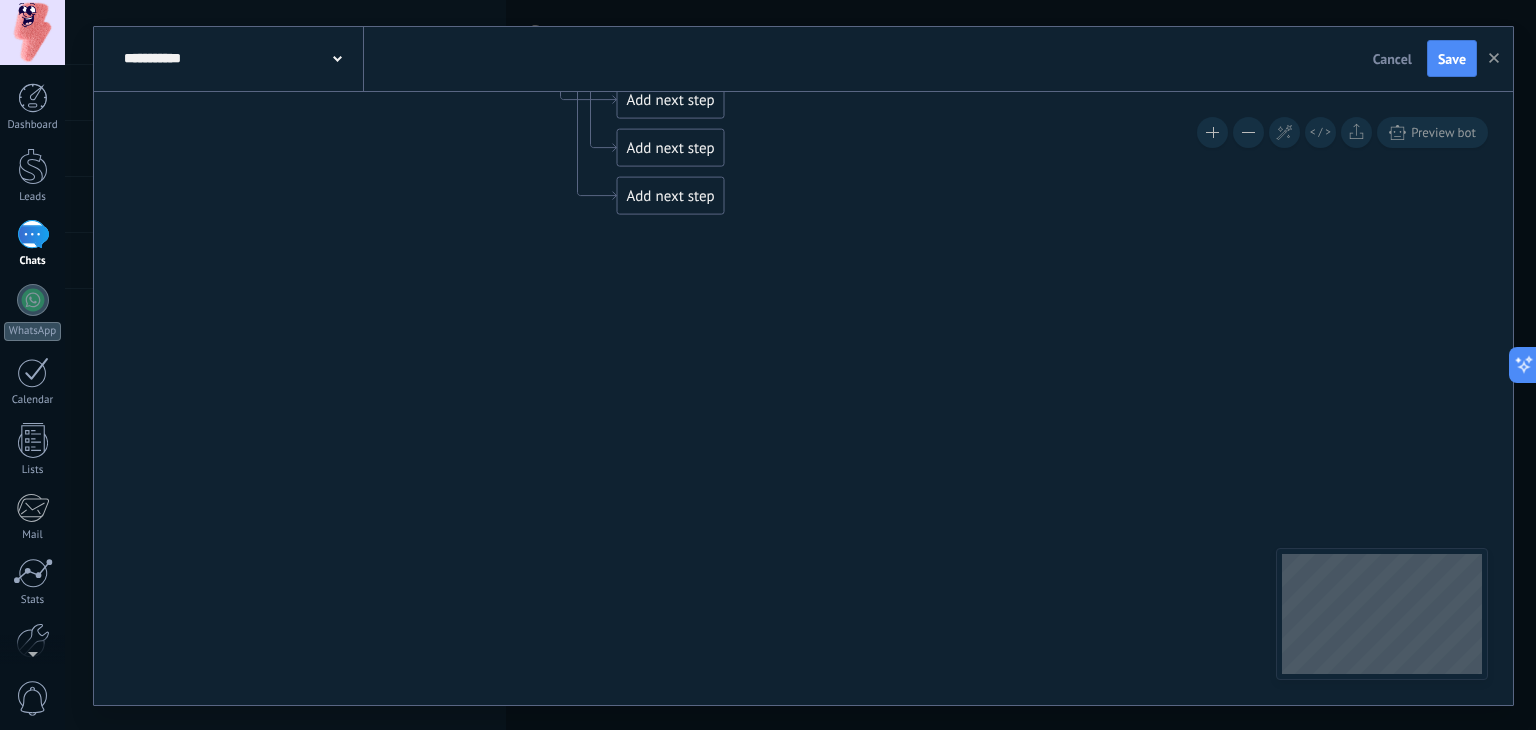 click 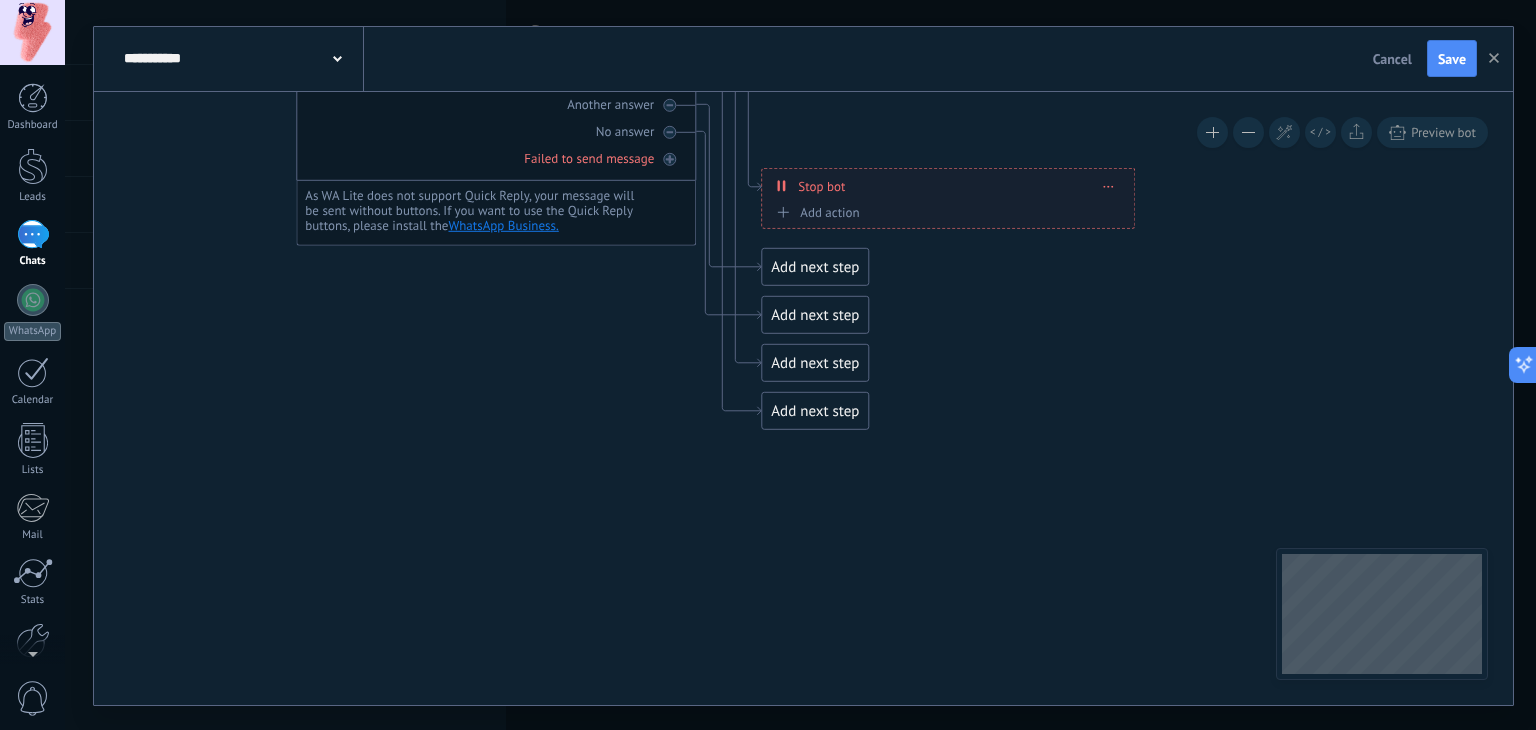 drag, startPoint x: 618, startPoint y: 306, endPoint x: 808, endPoint y: 518, distance: 284.68228 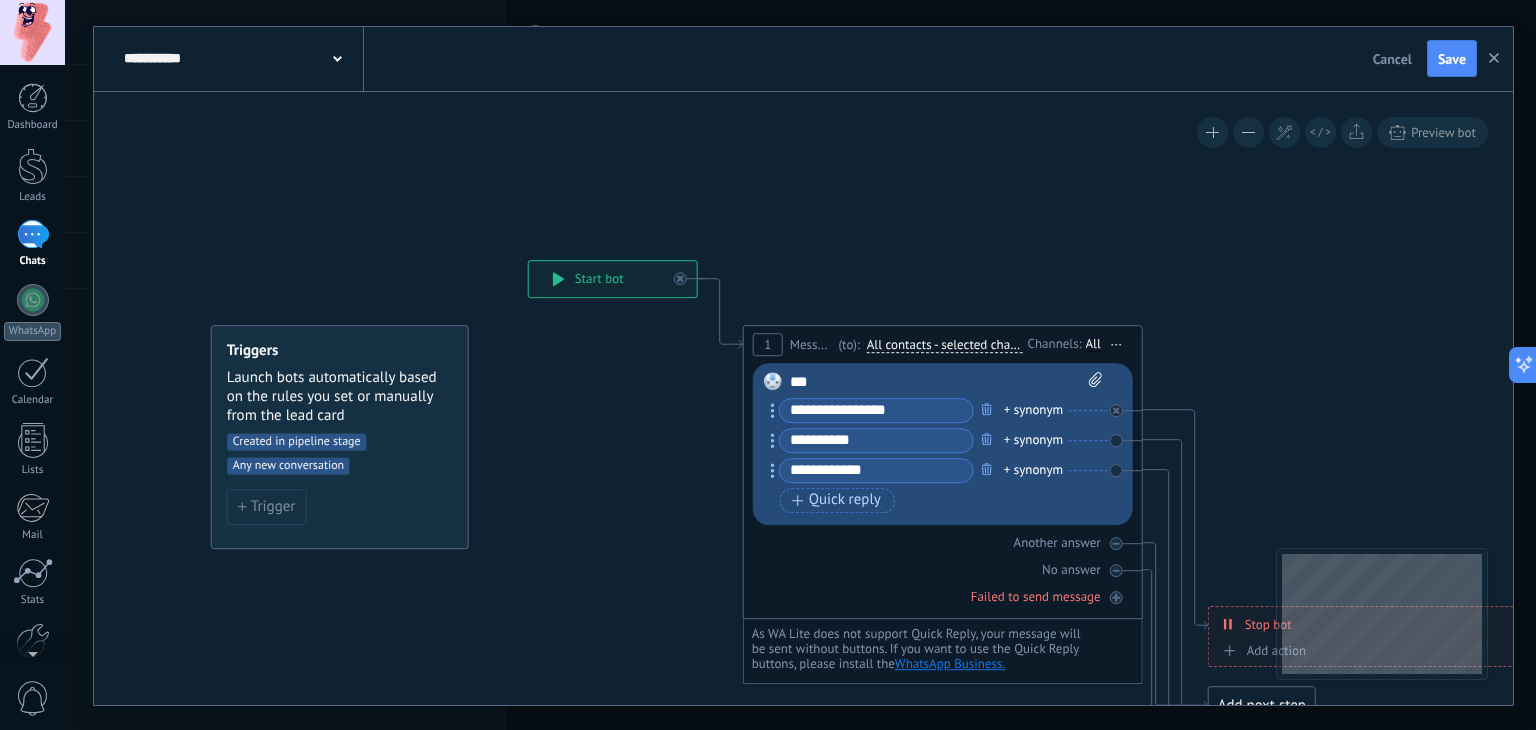 drag, startPoint x: 502, startPoint y: 201, endPoint x: 700, endPoint y: 391, distance: 274.41574 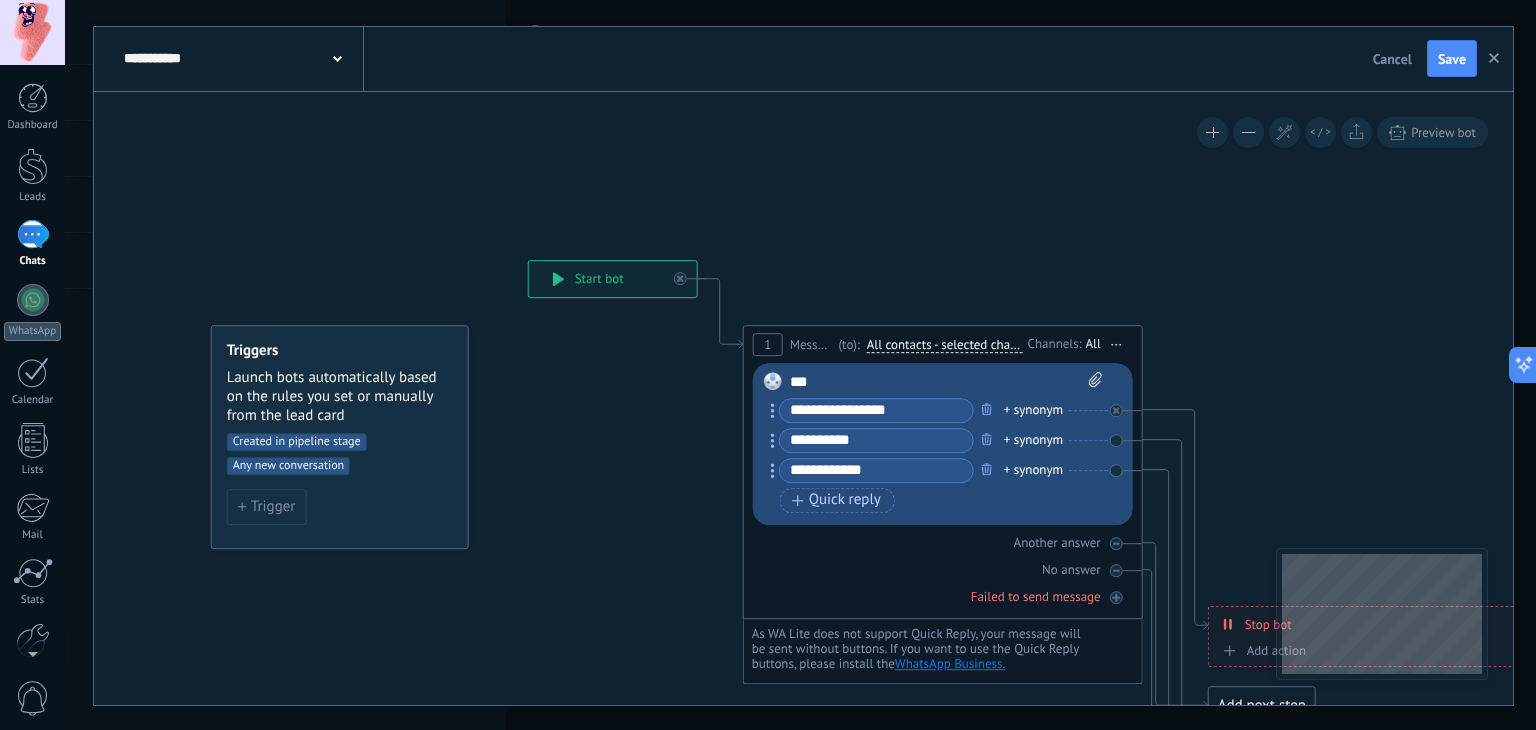 click 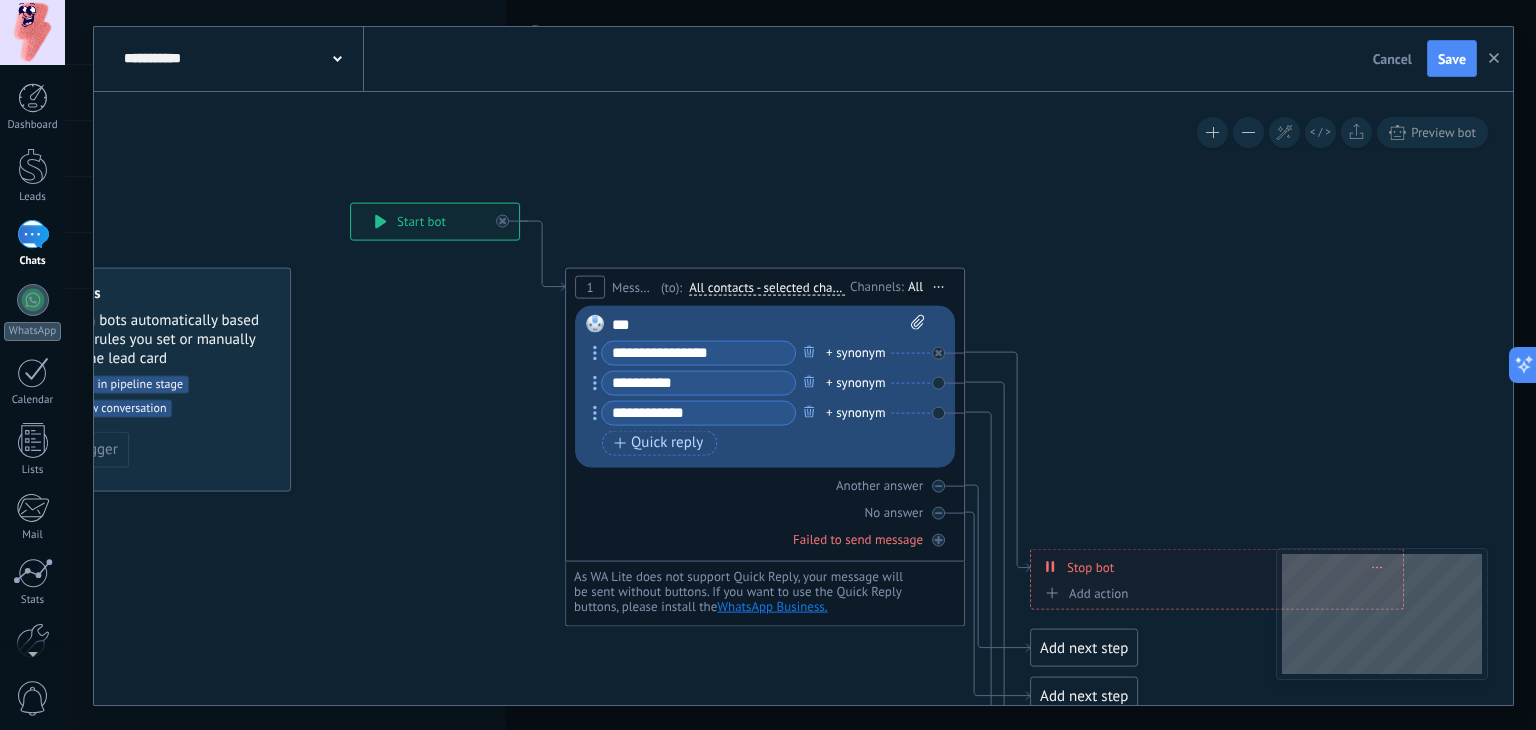 drag, startPoint x: 672, startPoint y: 368, endPoint x: 459, endPoint y: 296, distance: 224.83995 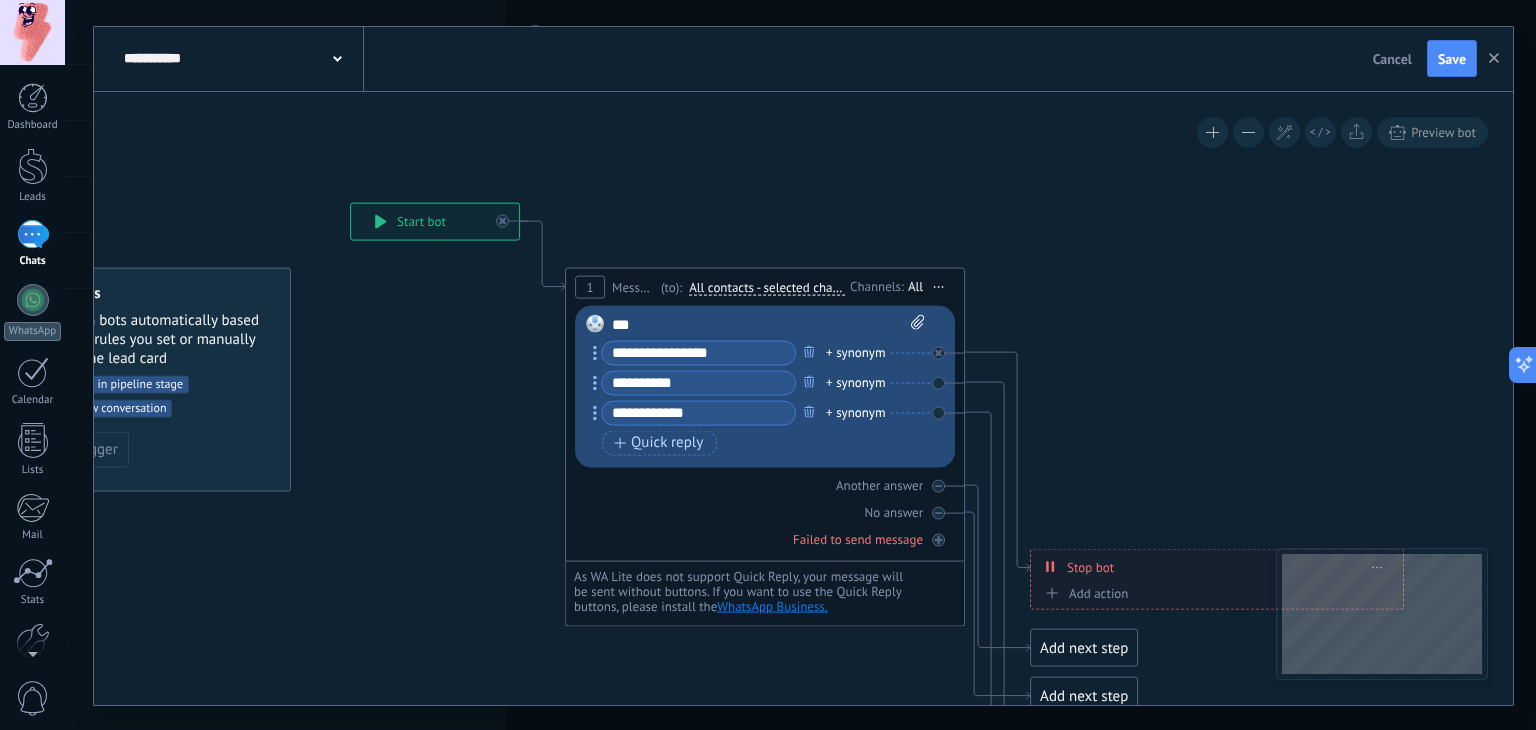 click 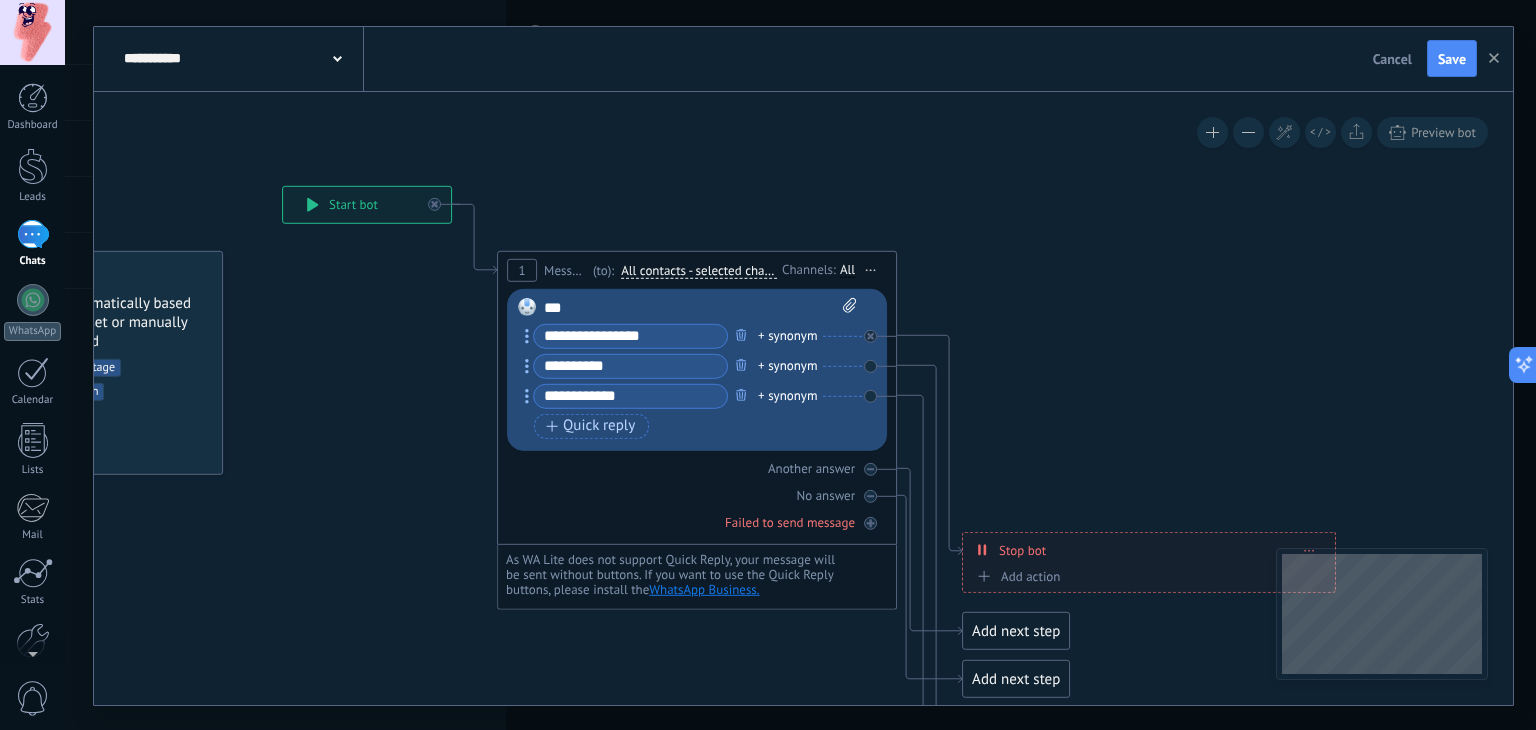 drag, startPoint x: 478, startPoint y: 335, endPoint x: 405, endPoint y: 324, distance: 73.82411 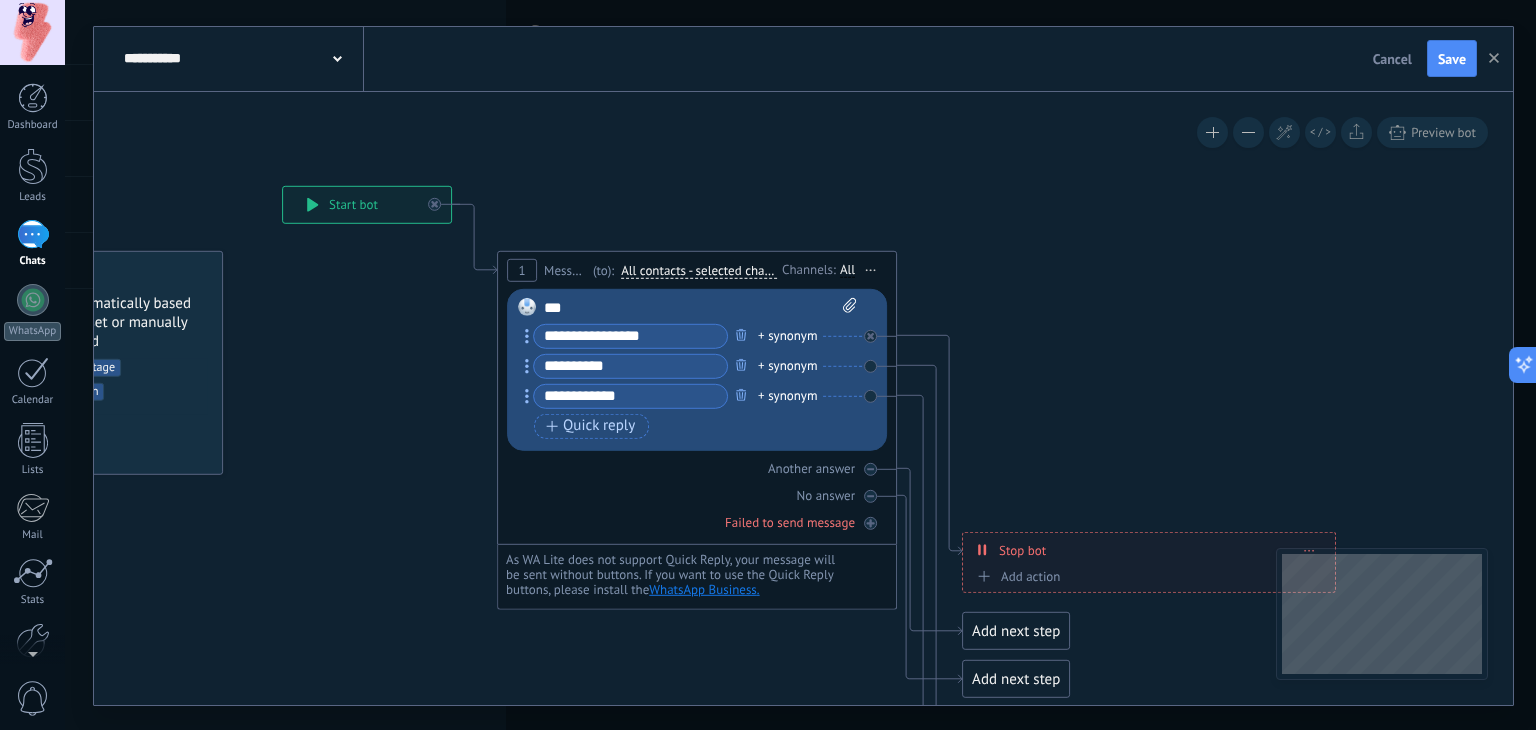 click 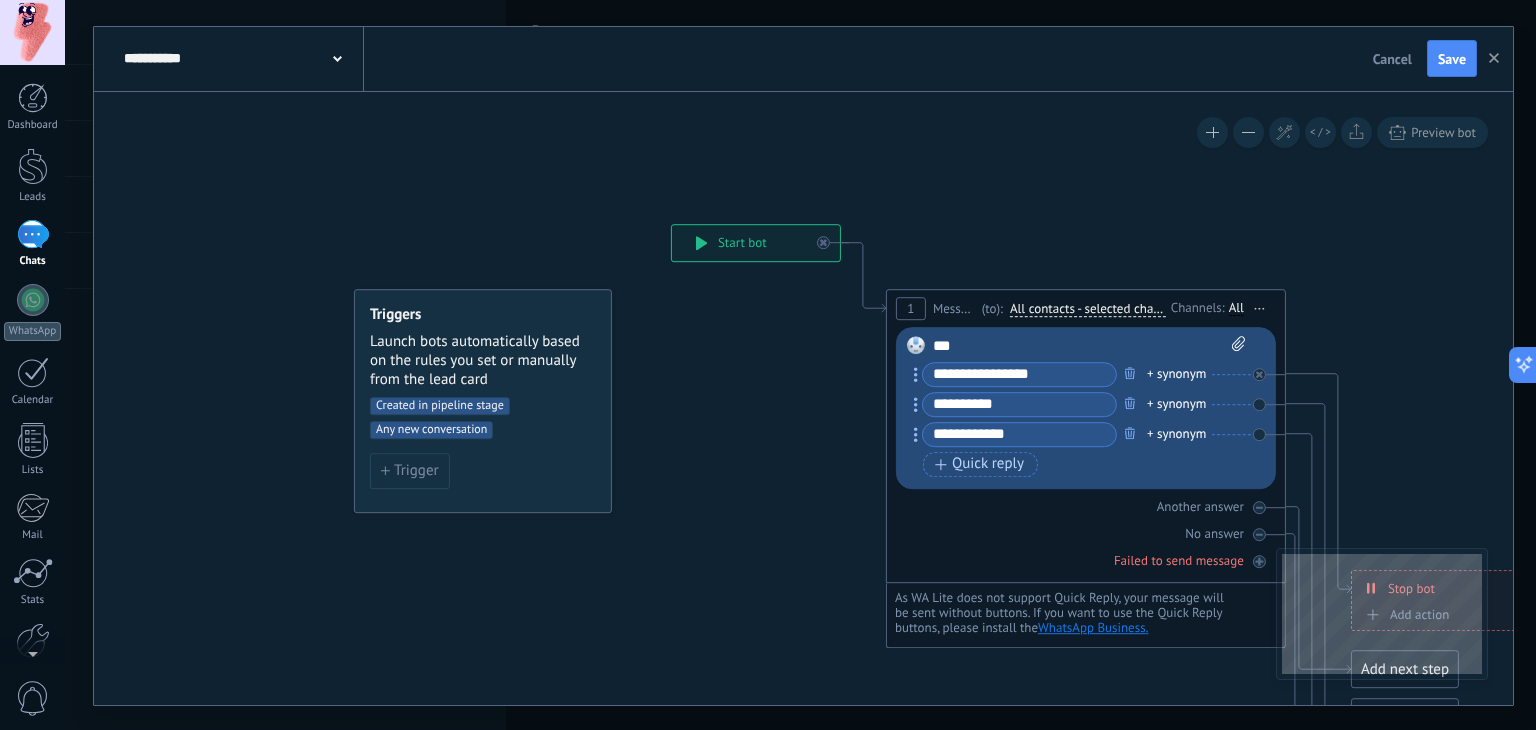 drag, startPoint x: 520, startPoint y: 187, endPoint x: 962, endPoint y: 233, distance: 444.3872 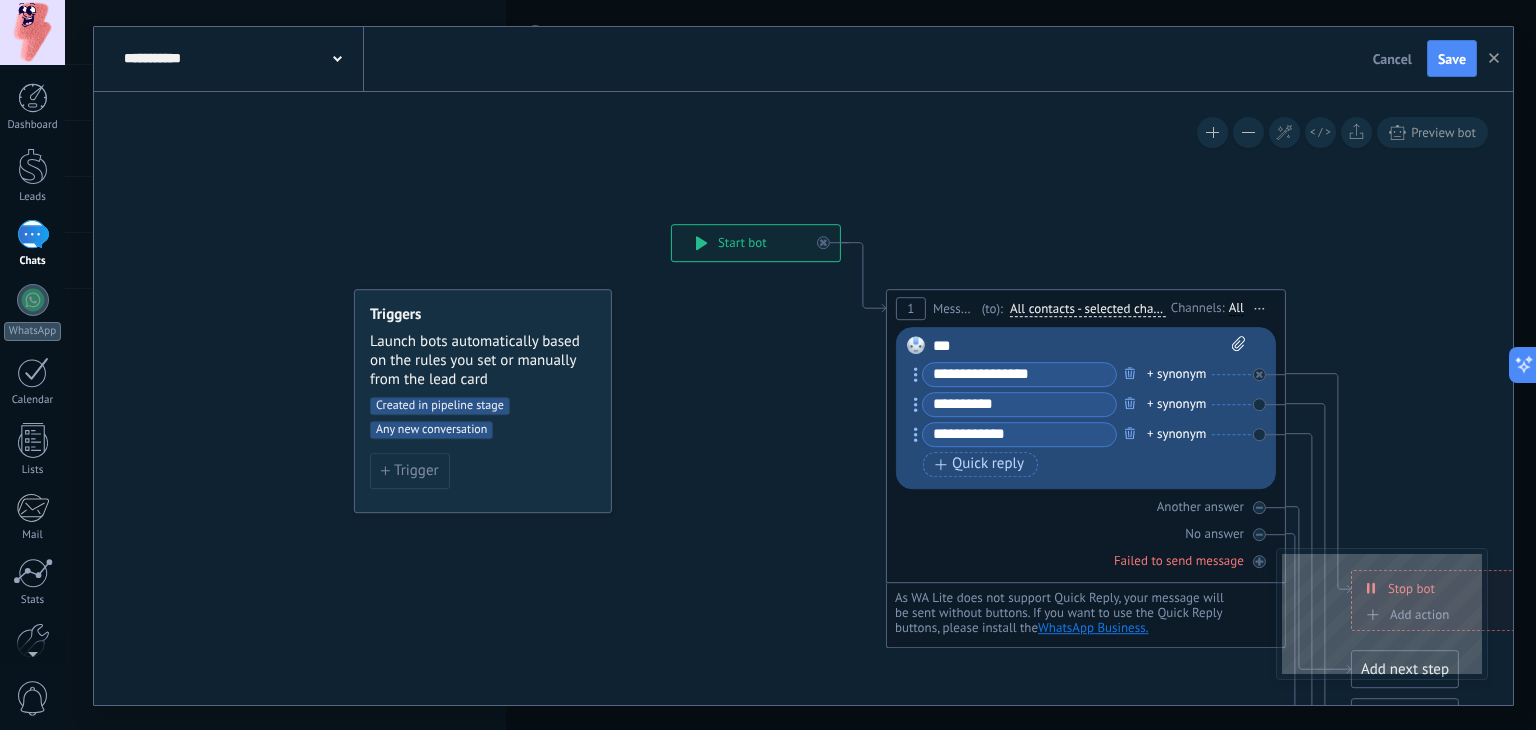 click 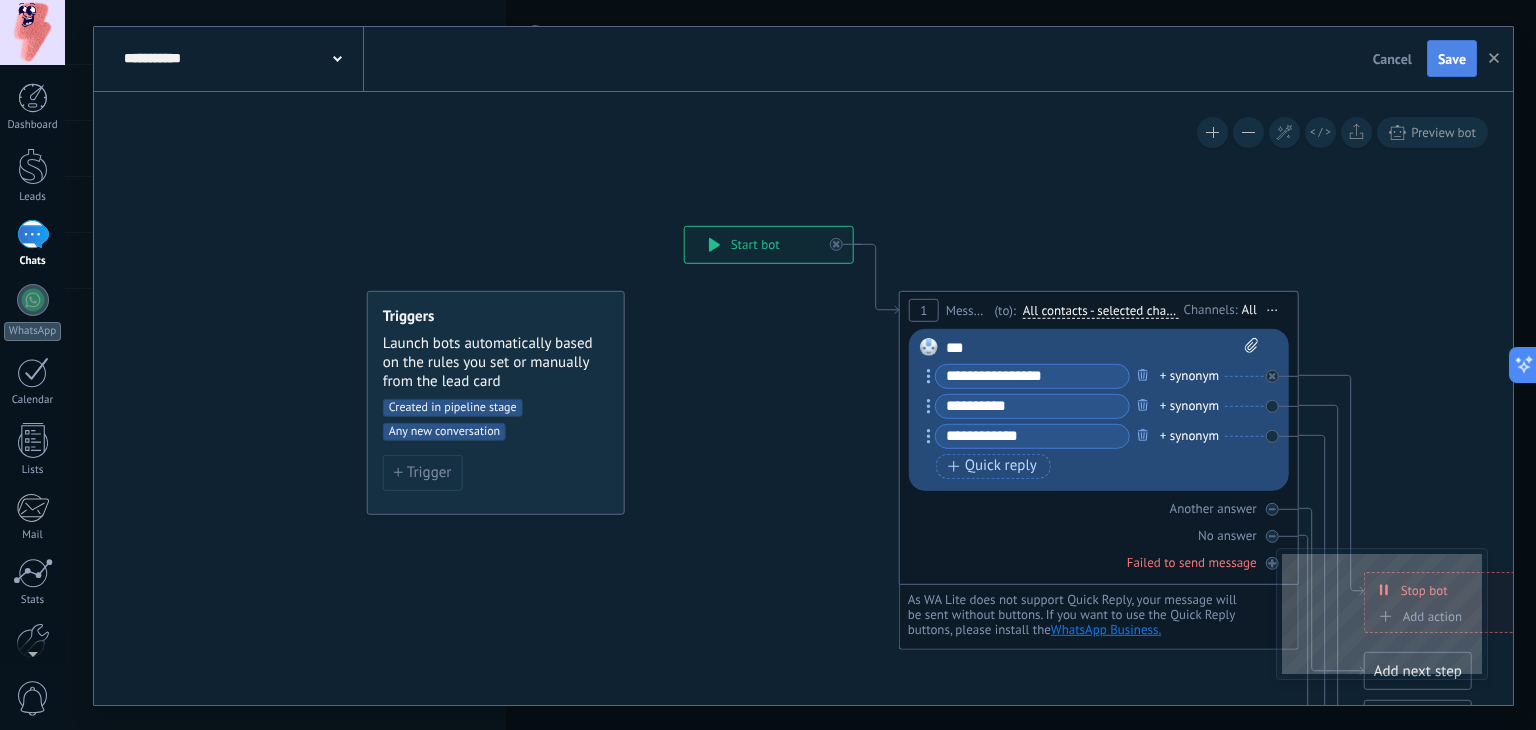 click on "Save" at bounding box center [1452, 59] 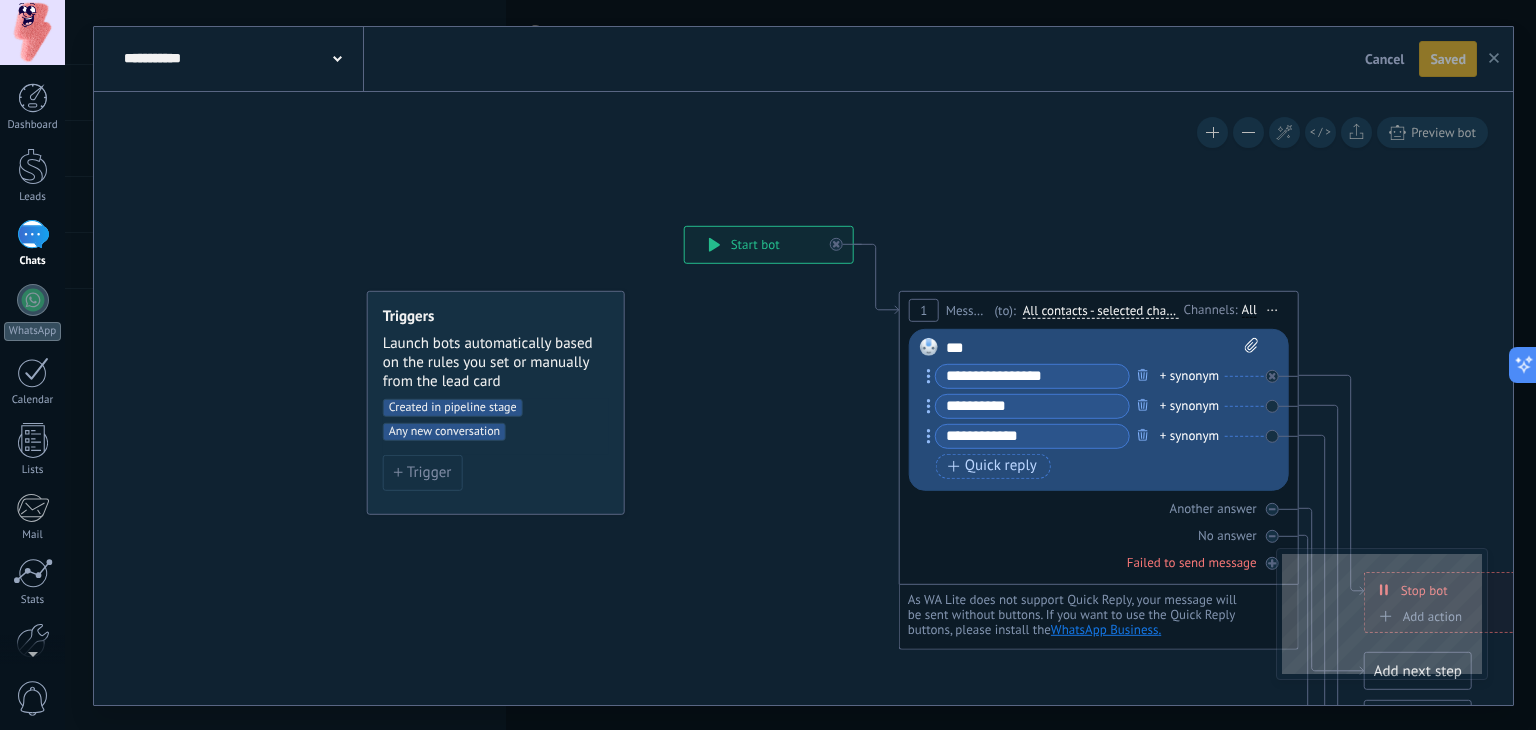 click 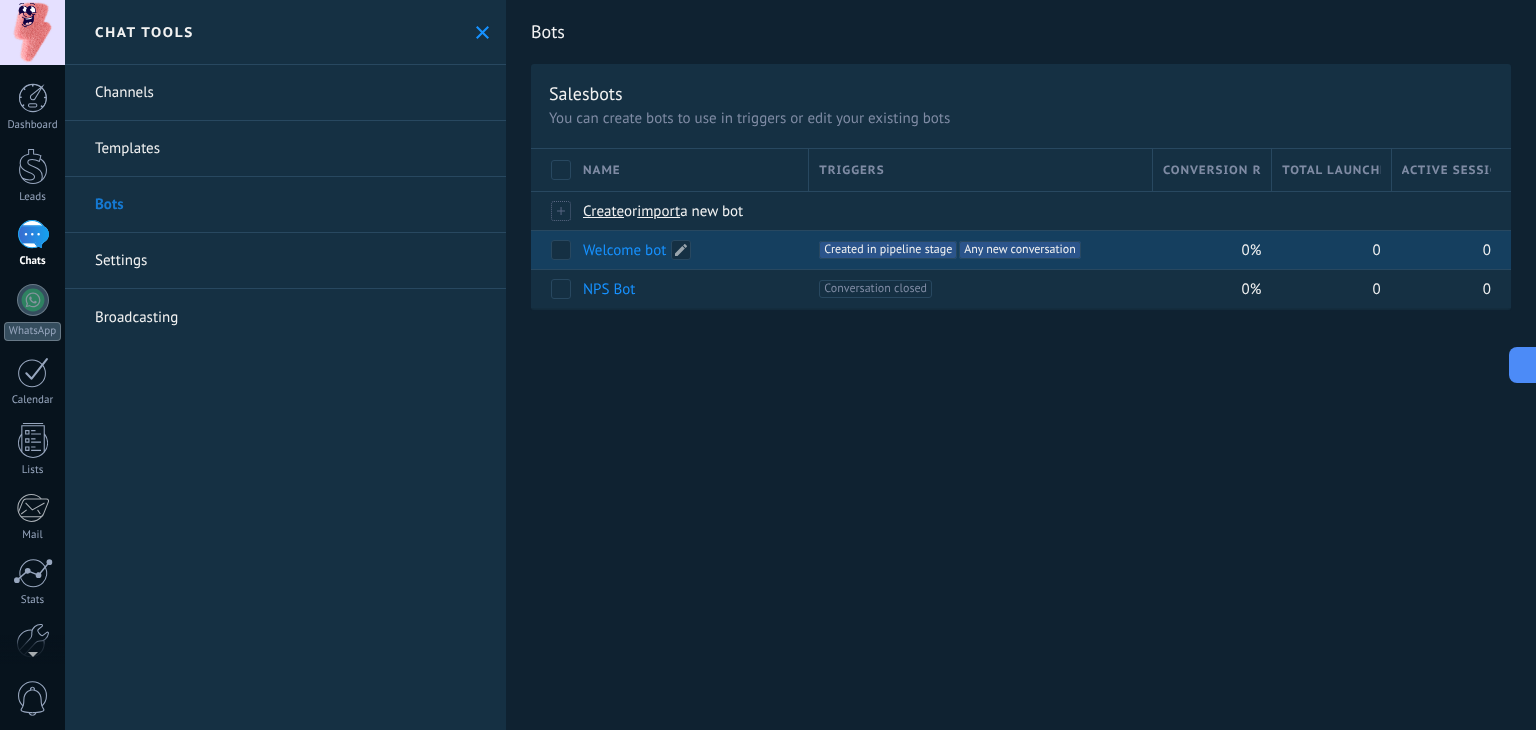 click on "Welcome bot" at bounding box center (624, 250) 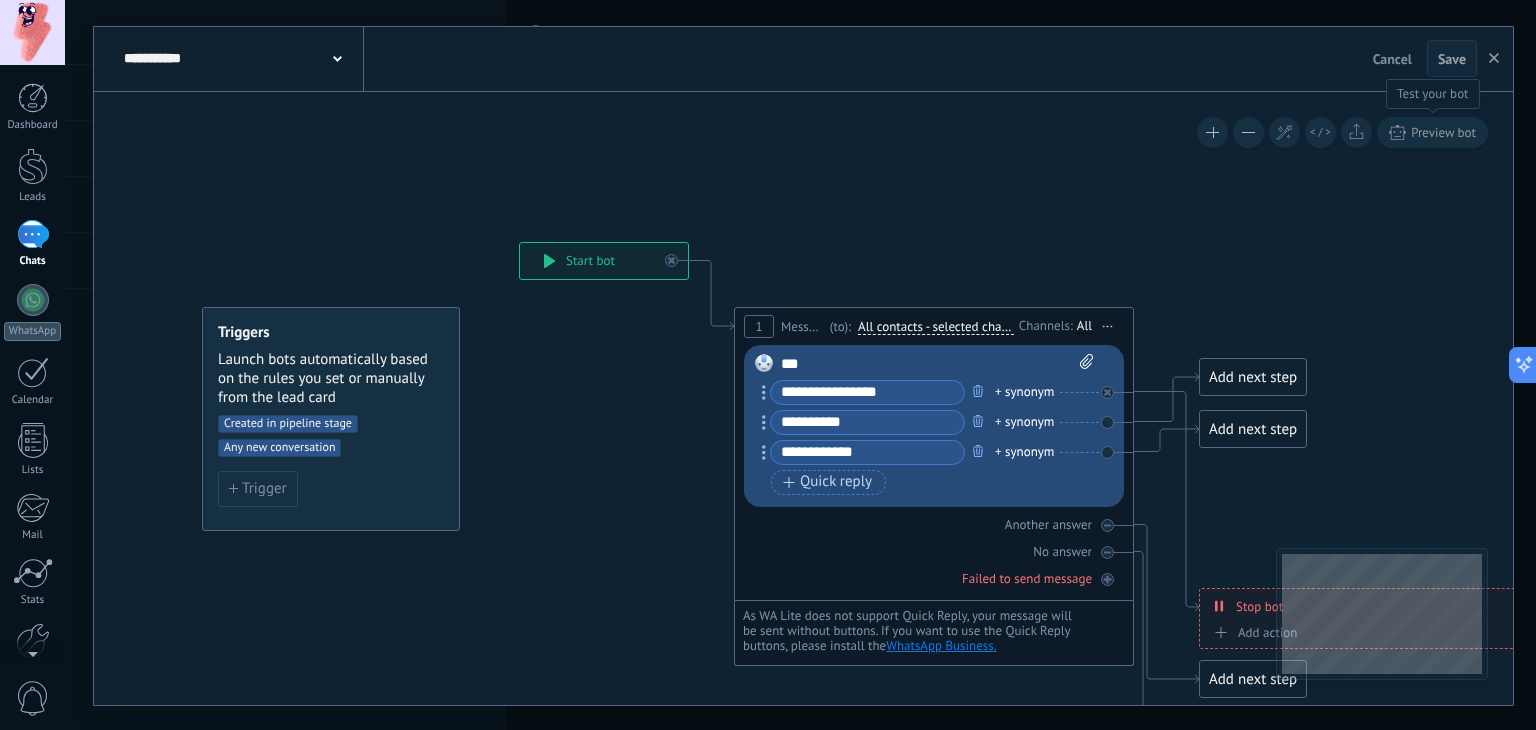 click on "Preview bot" at bounding box center [1443, 132] 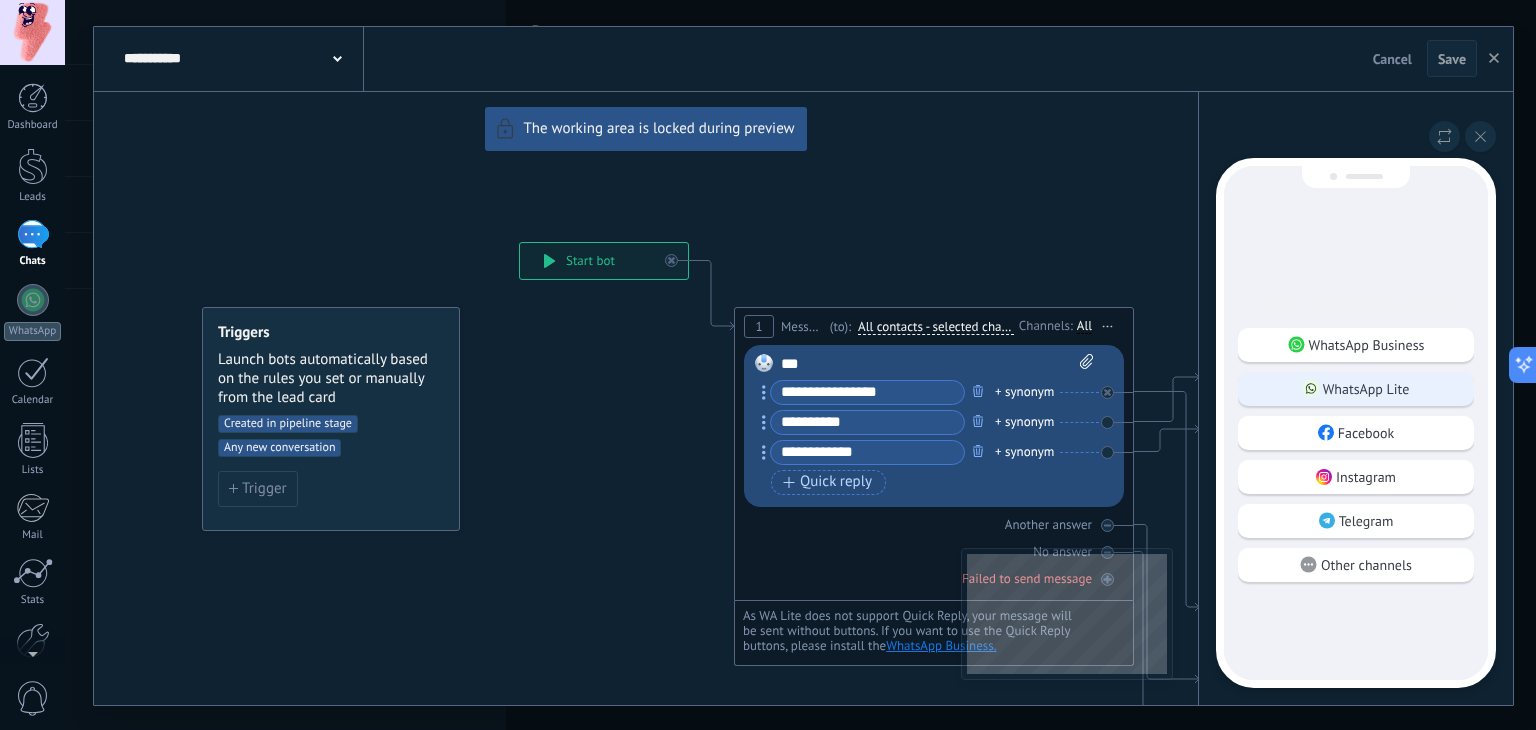 click on "WhatsApp Lite" at bounding box center [1356, 389] 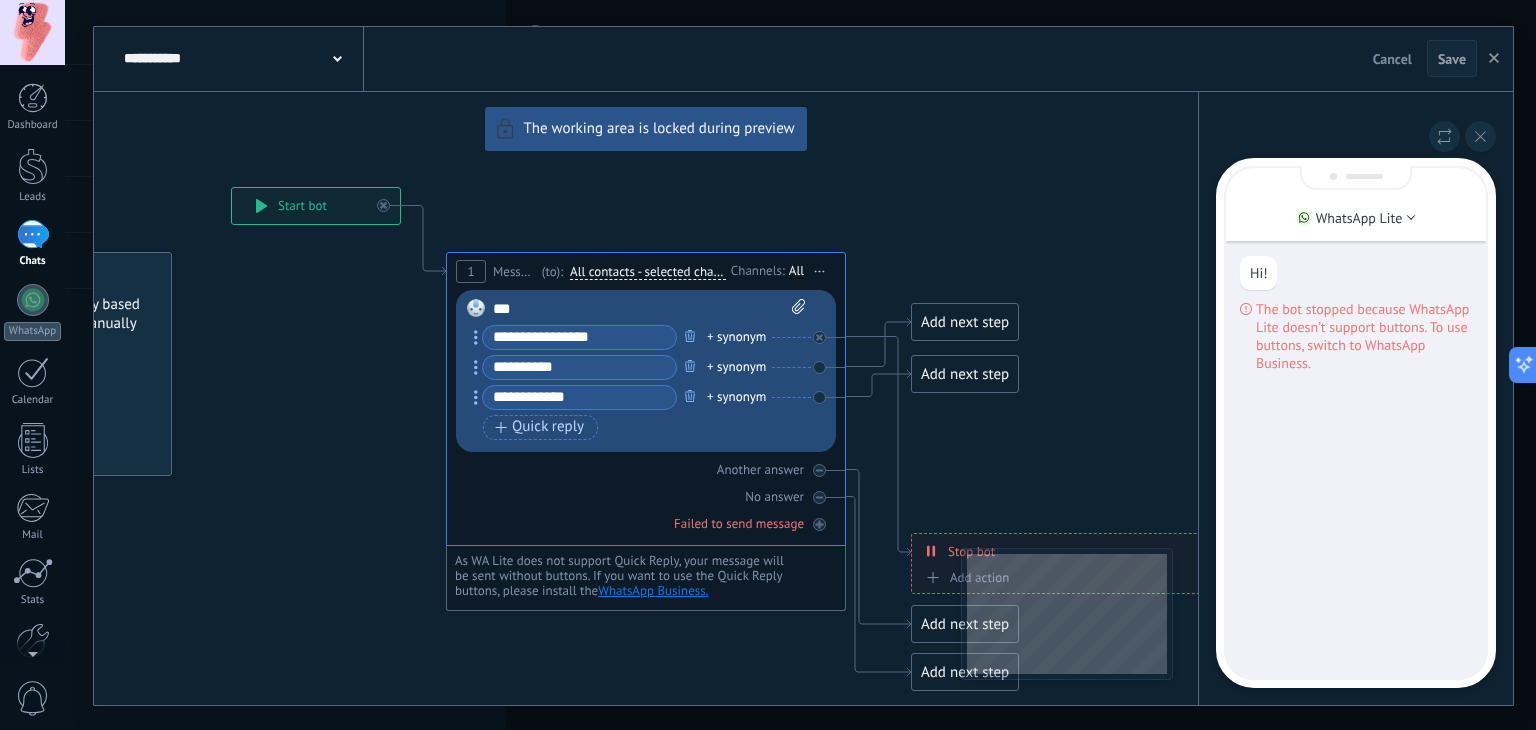click on "**********" at bounding box center (803, 366) 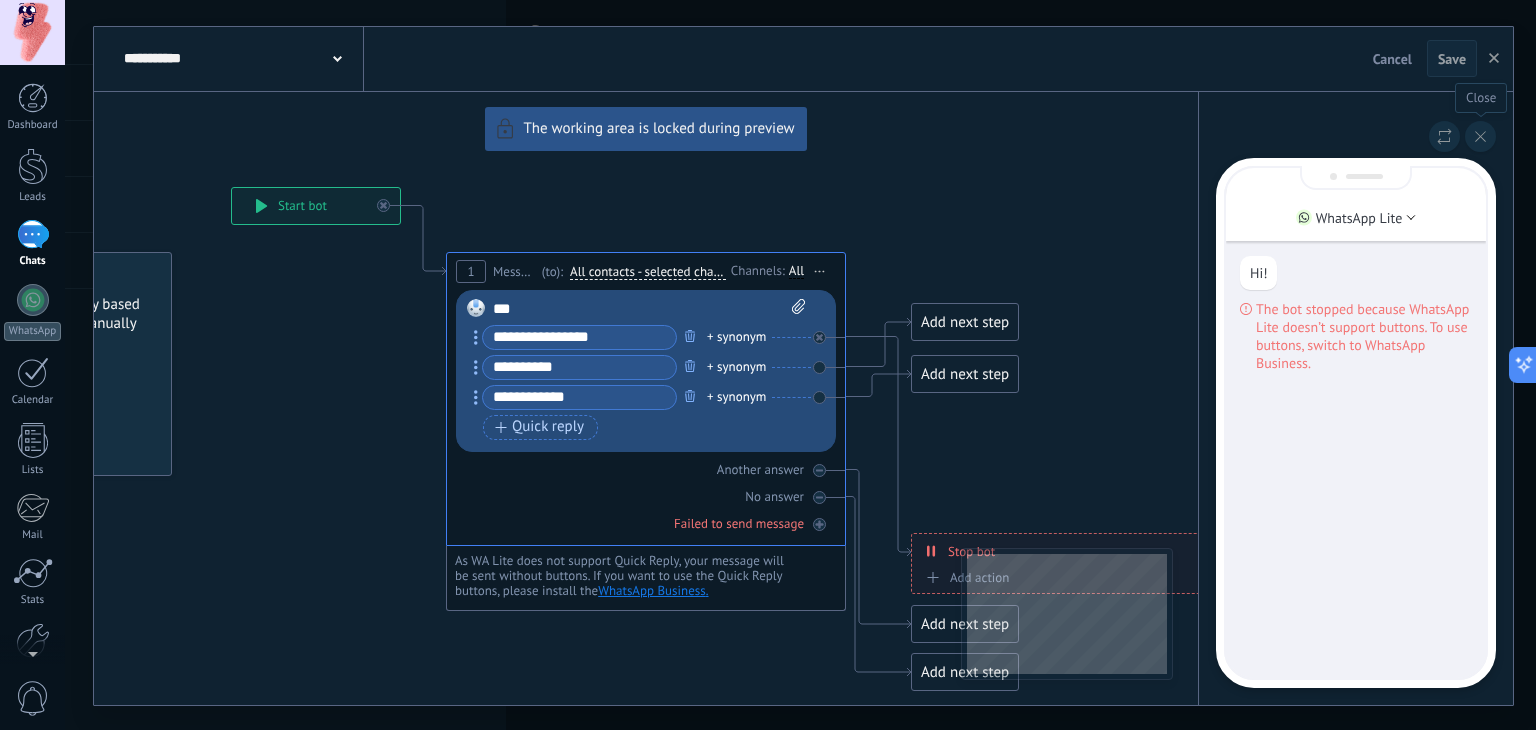 click 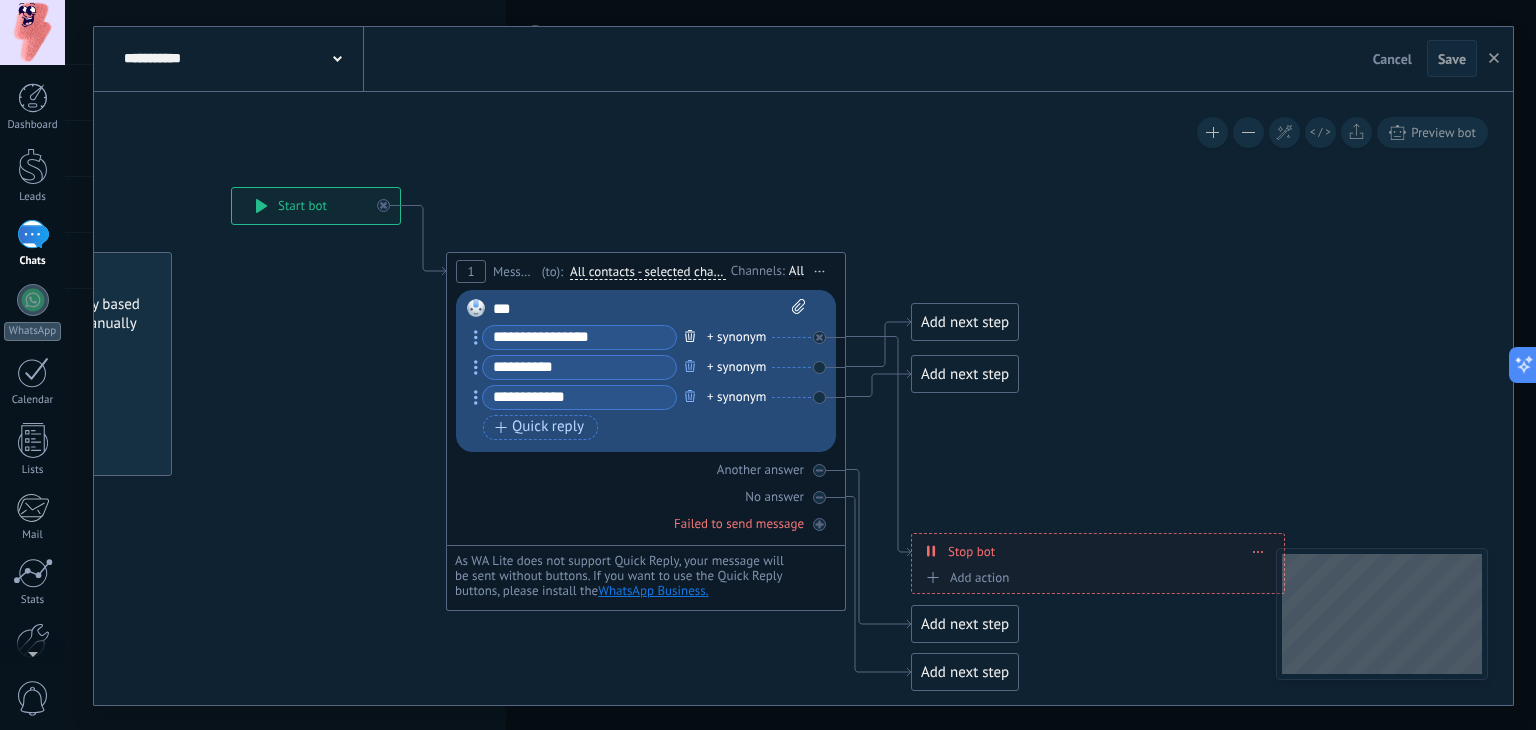 click 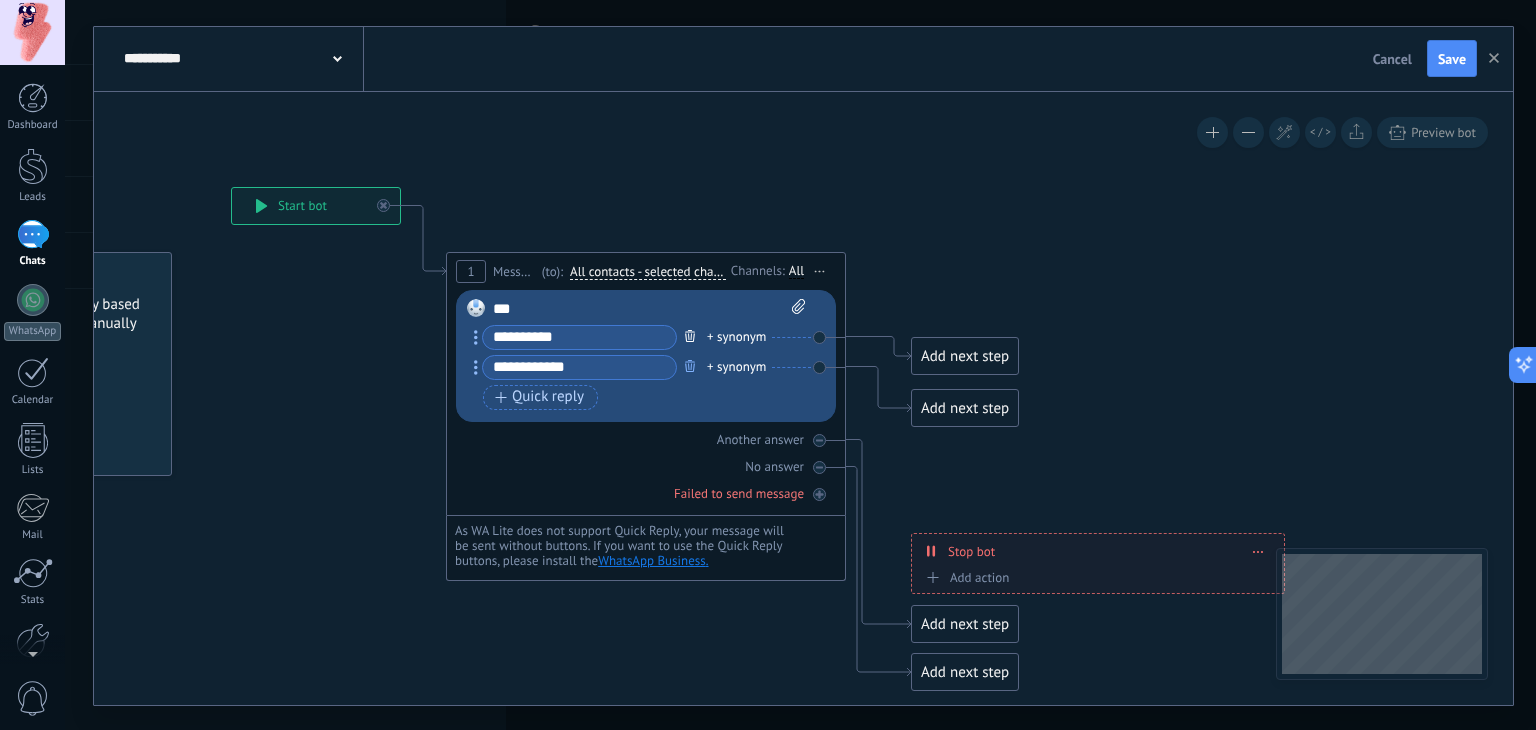 click 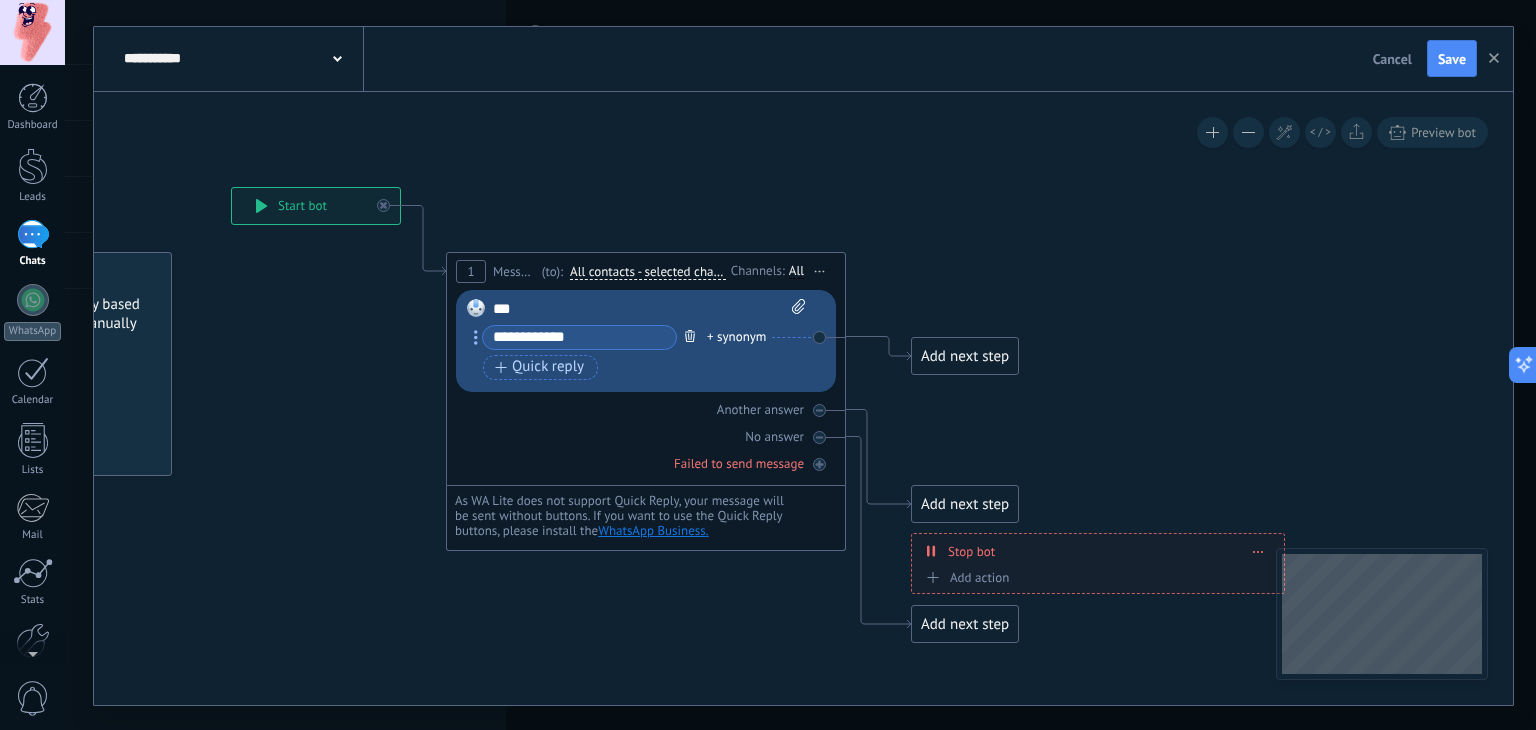 click 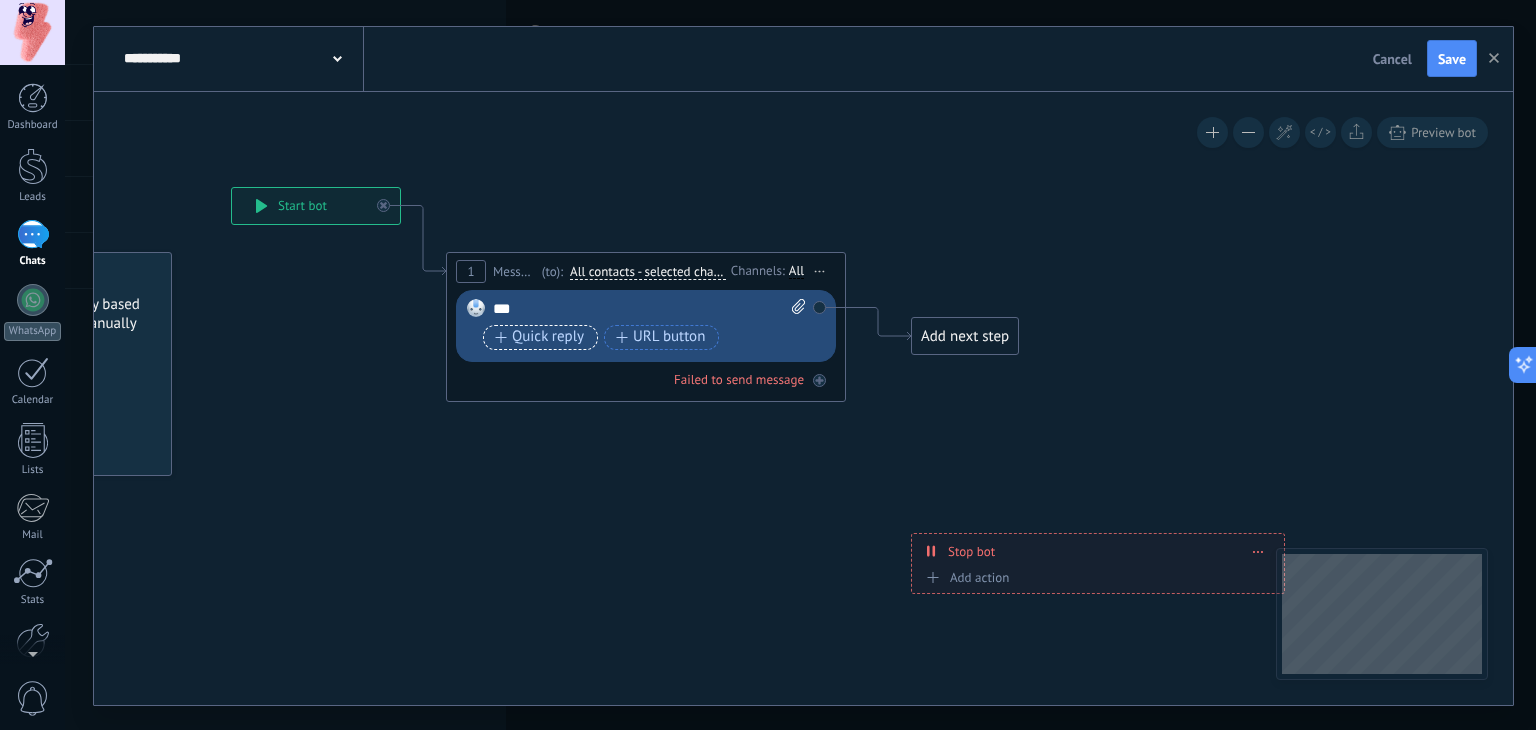click on "Quick reply" at bounding box center [539, 337] 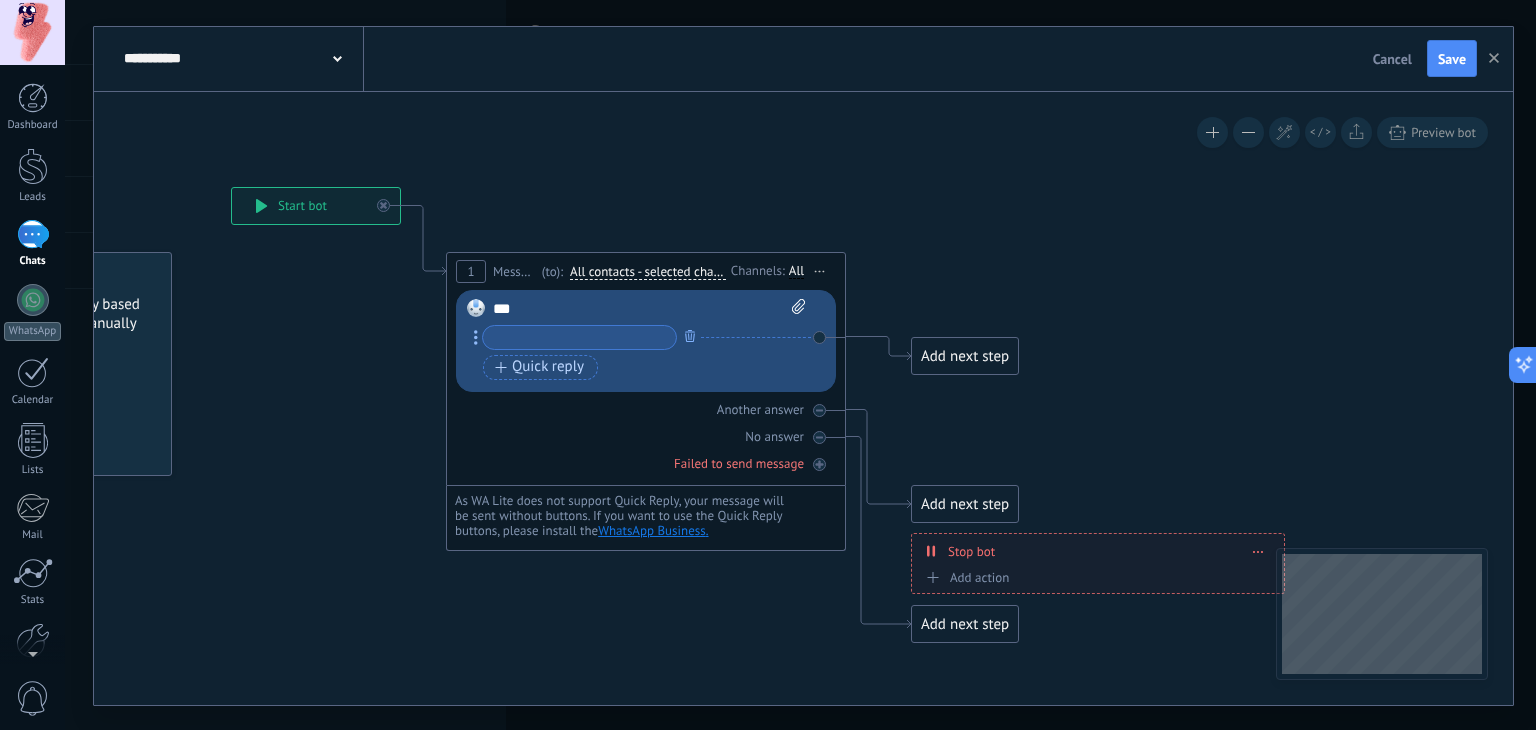click 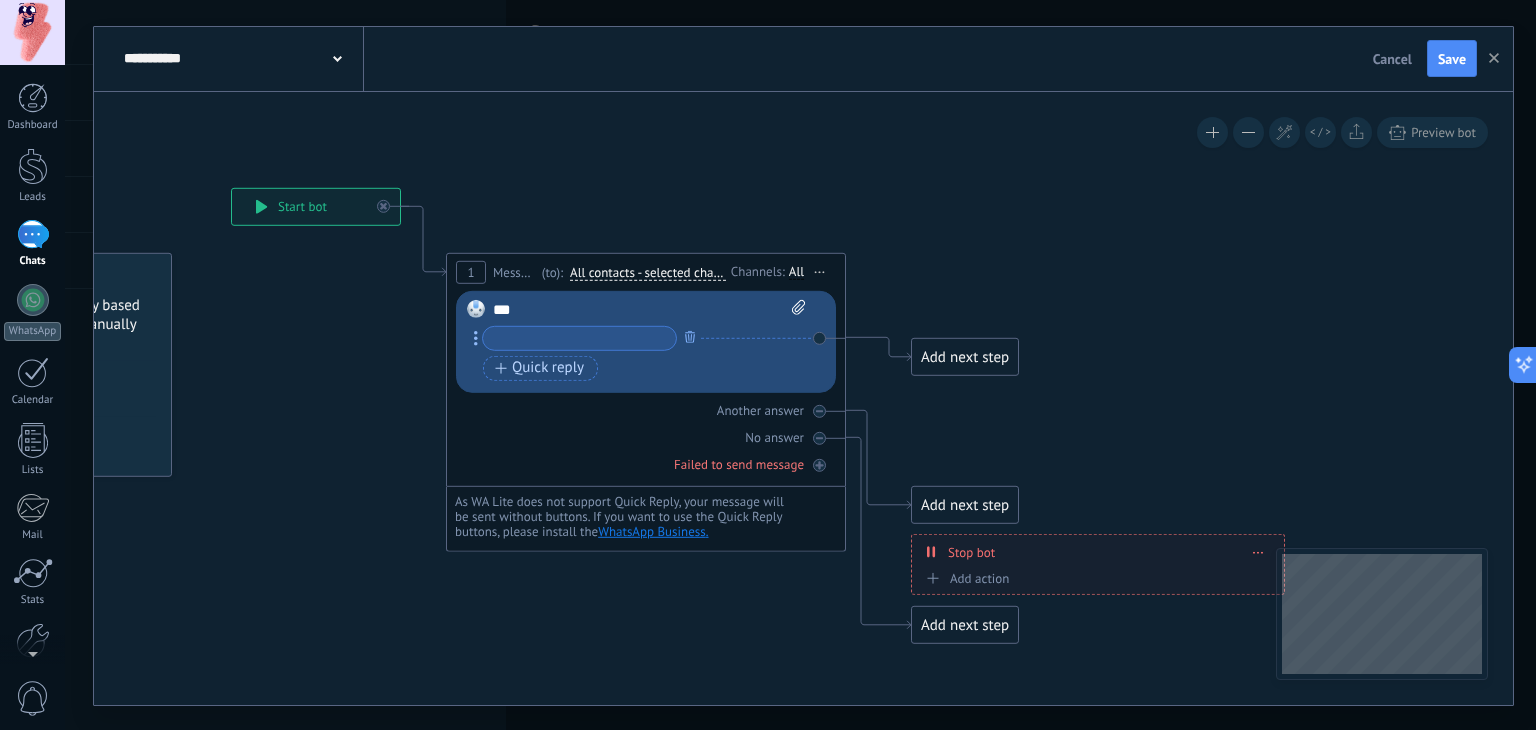click 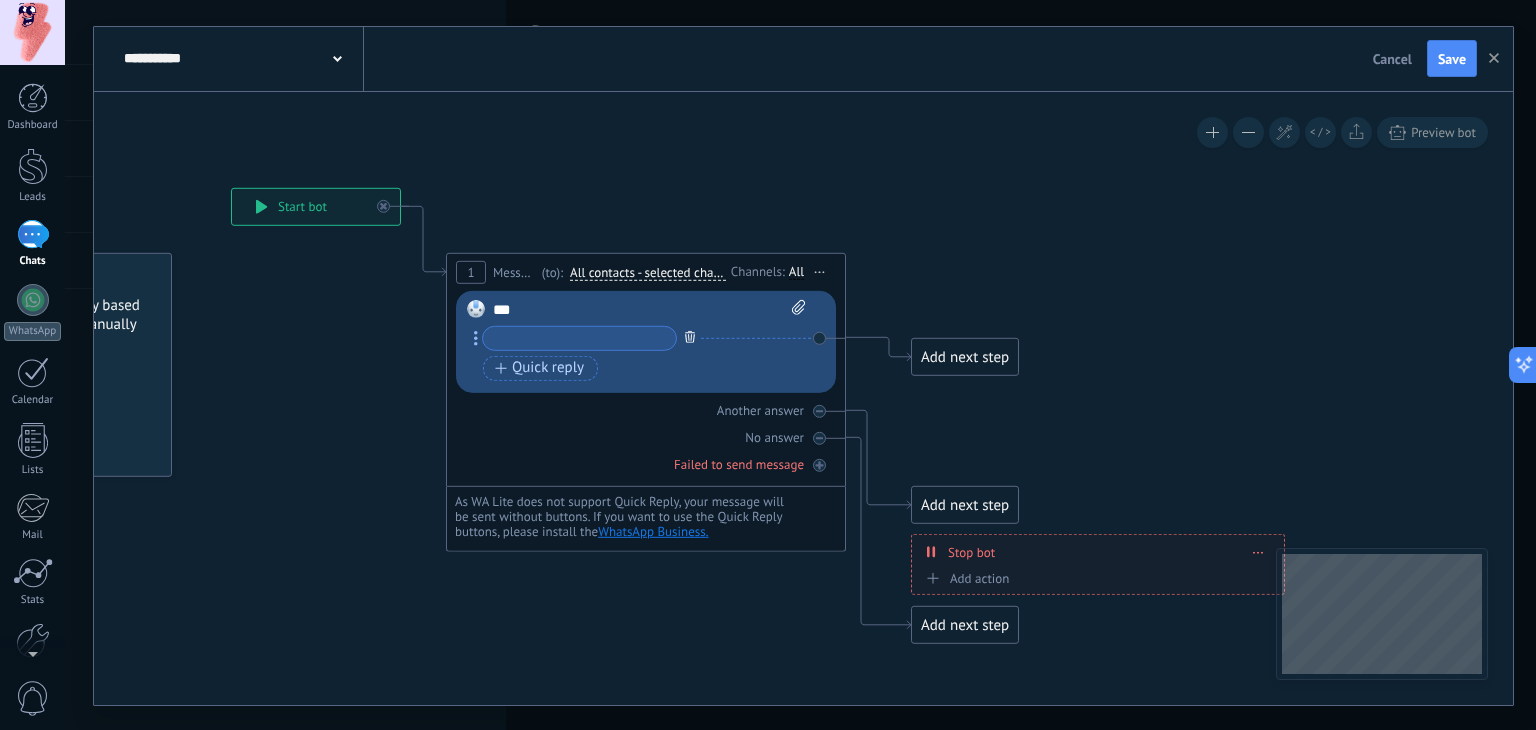 click 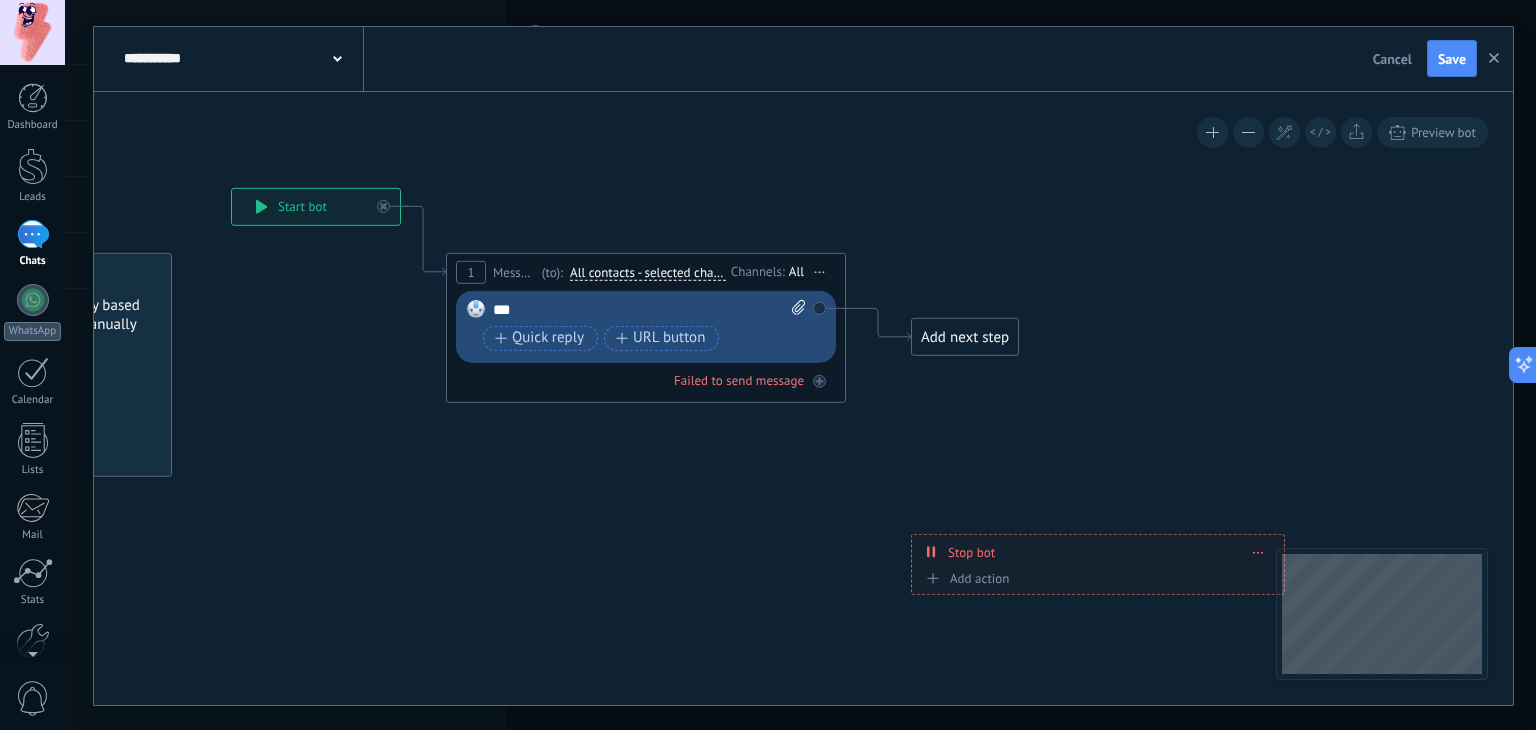 click 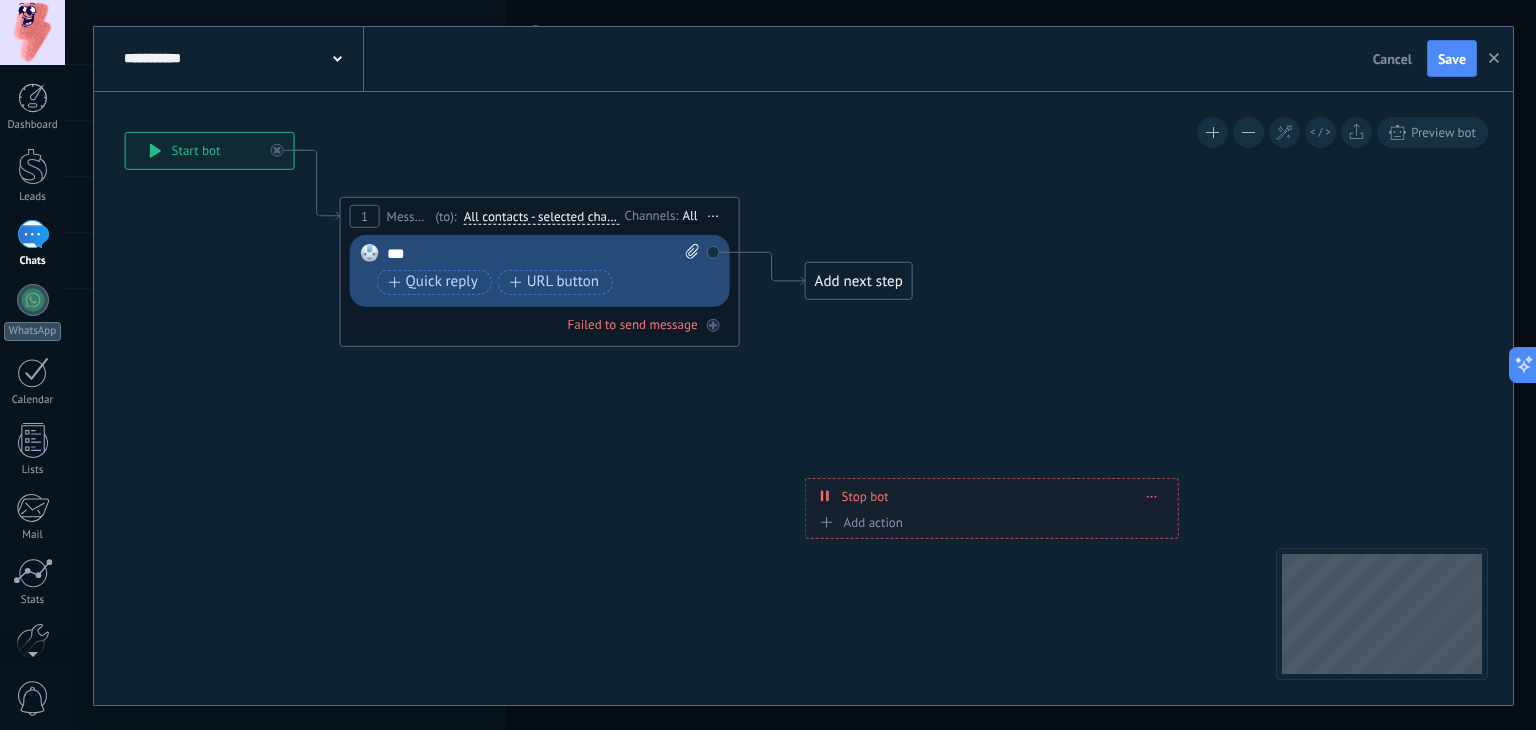 drag, startPoint x: 1184, startPoint y: 489, endPoint x: 1078, endPoint y: 433, distance: 119.88328 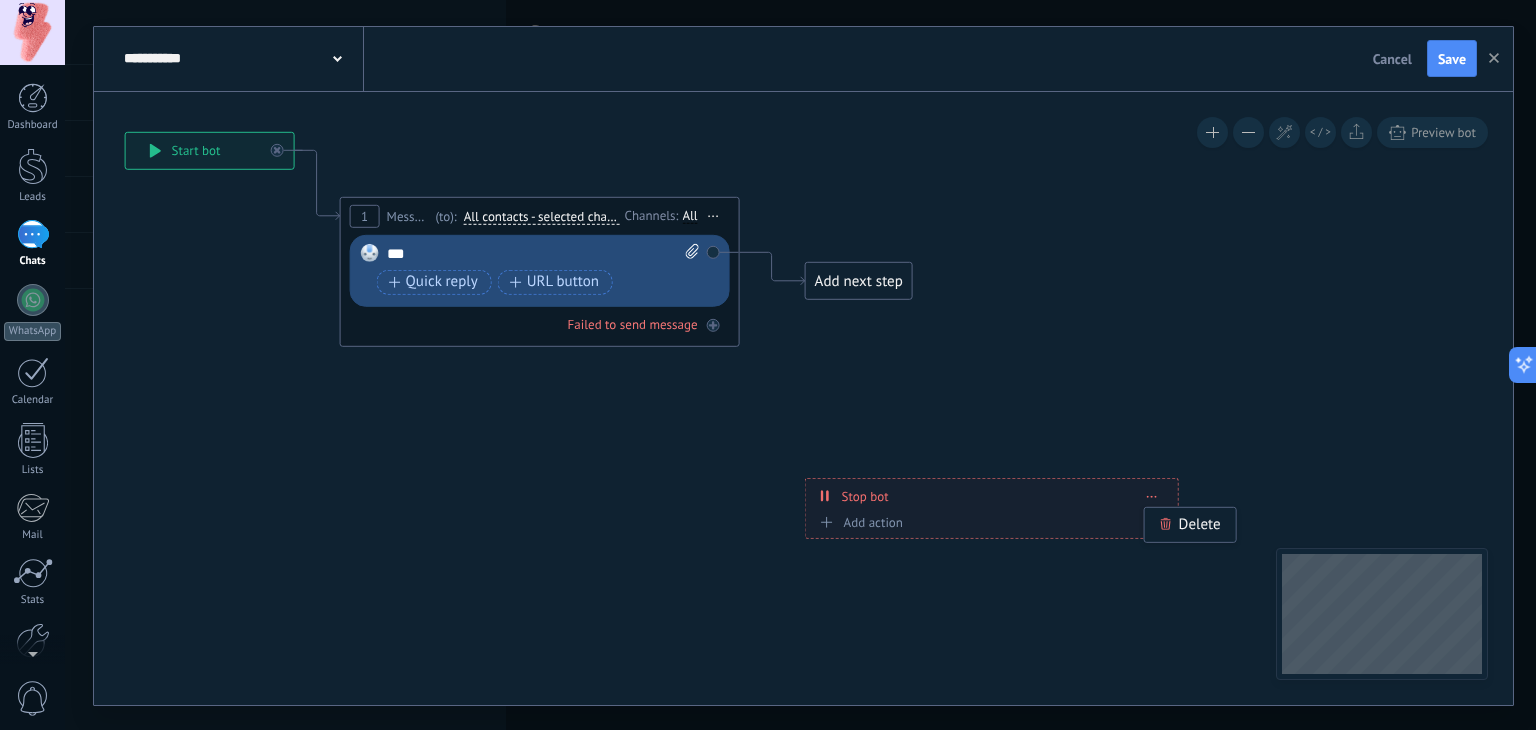 click on "Delete" at bounding box center [1190, 524] 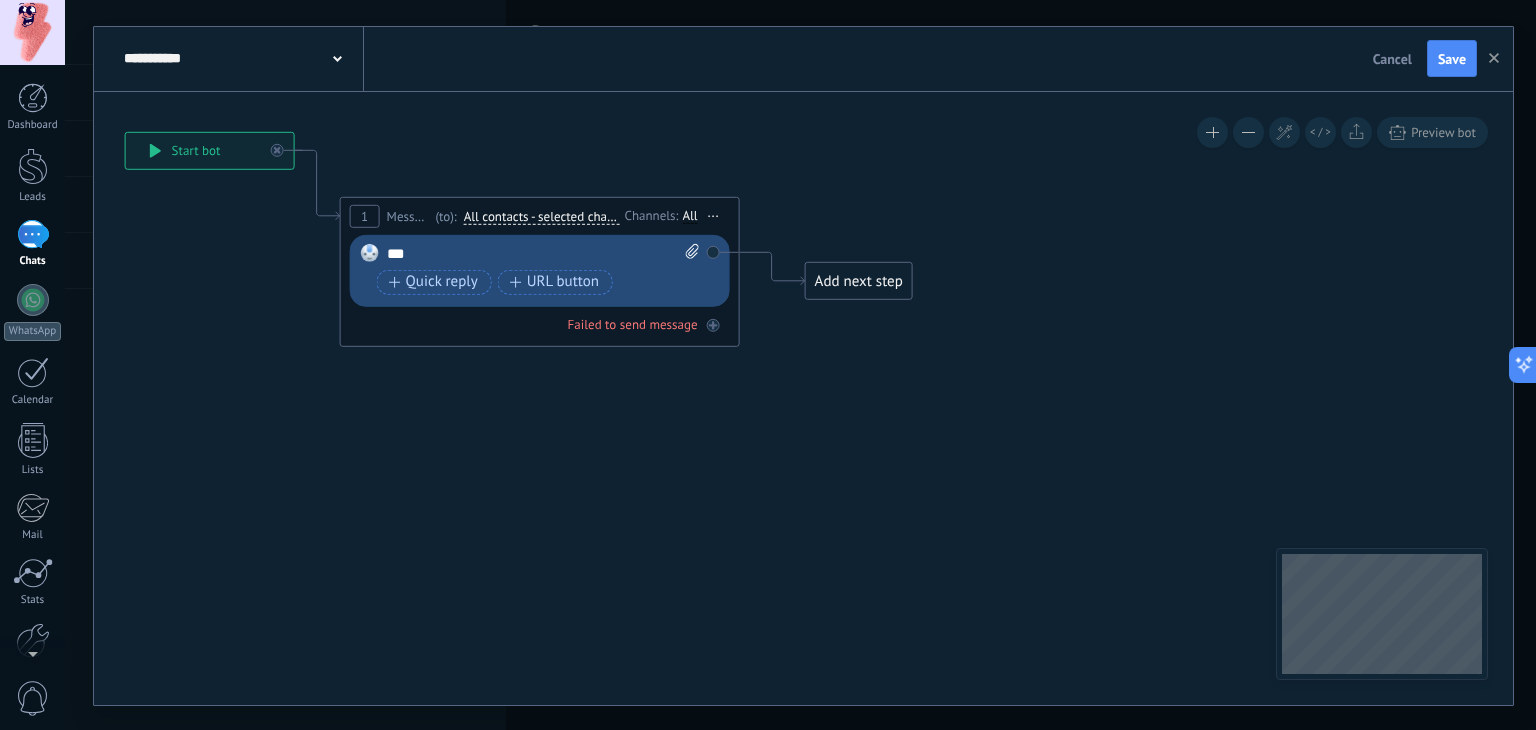 click on "Add next step" at bounding box center [859, 280] 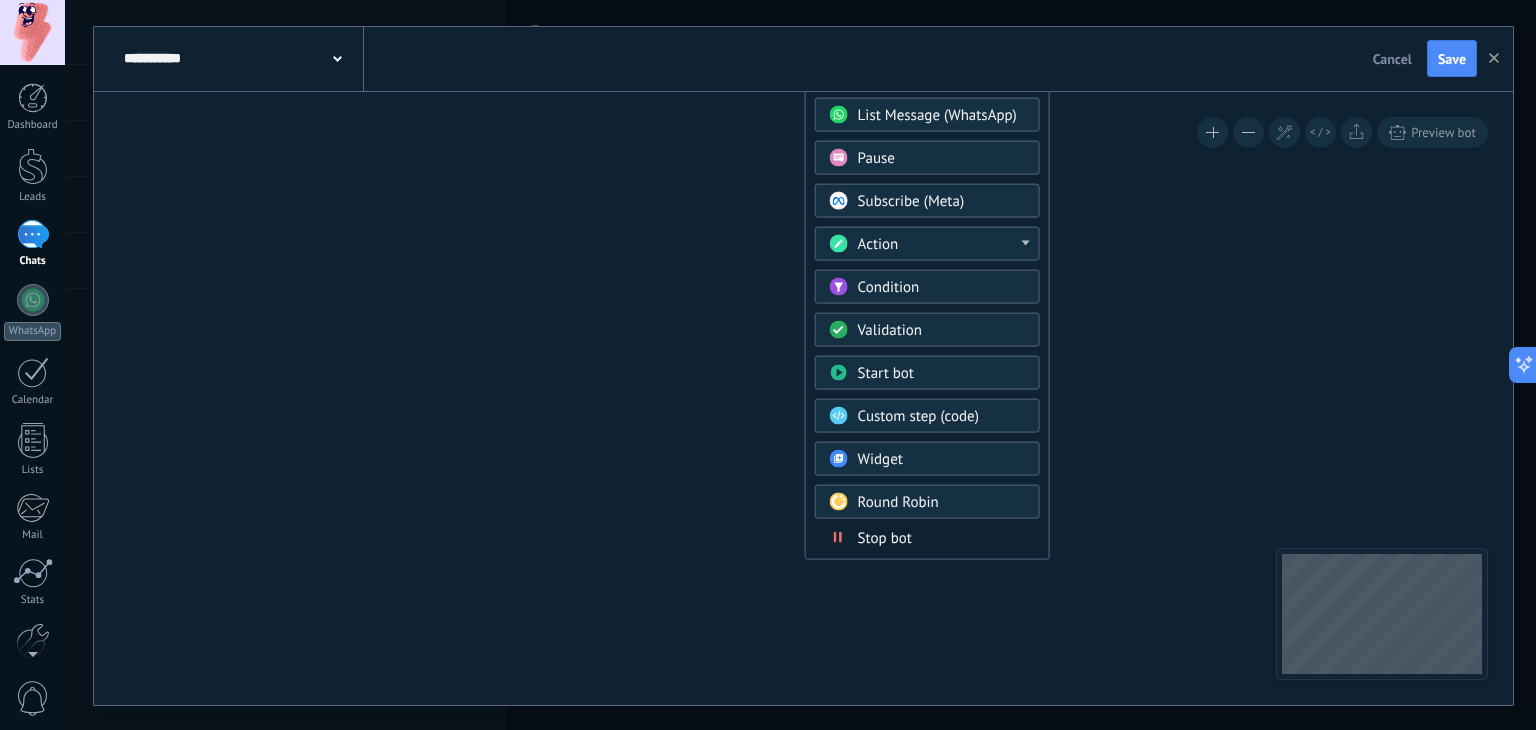click on "Stop bot" at bounding box center [885, 537] 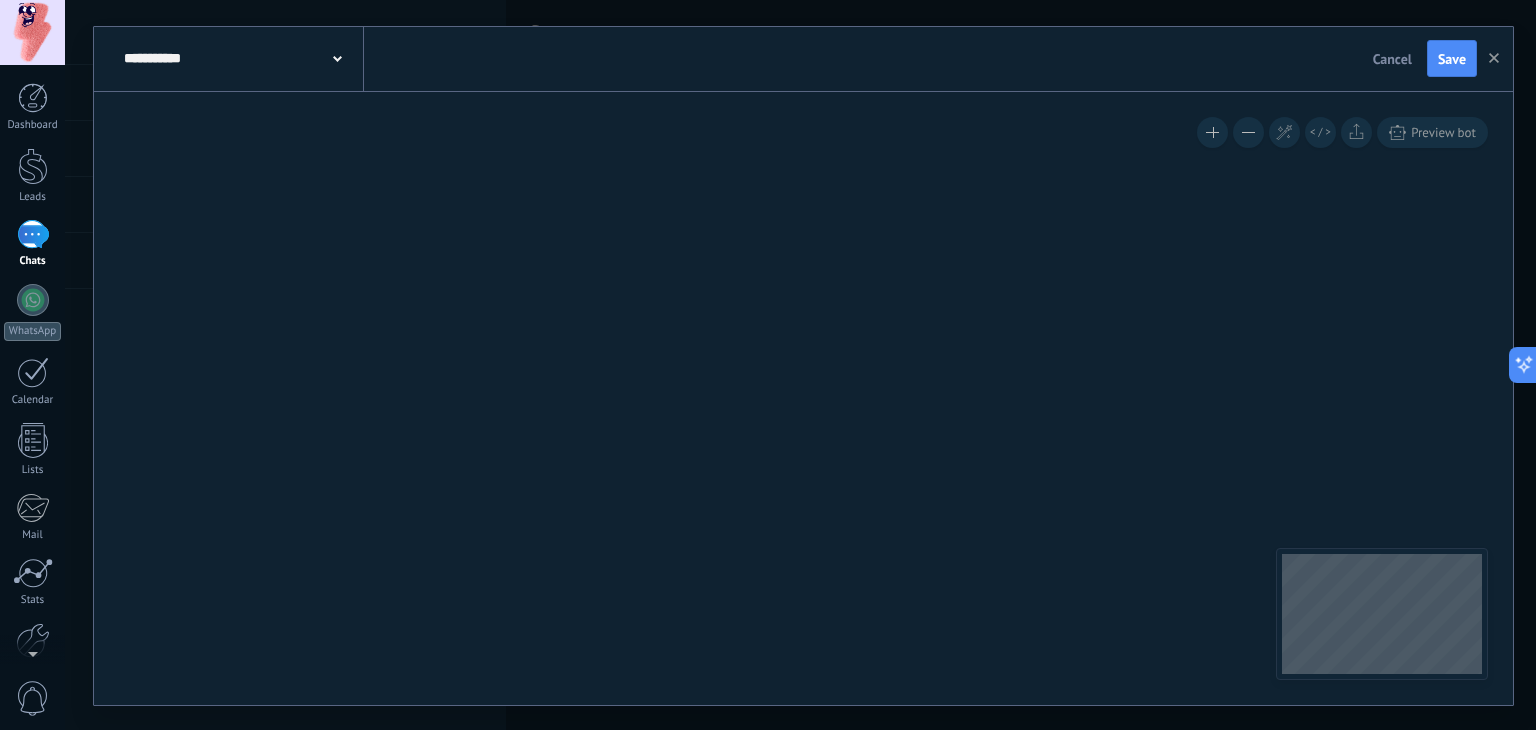 drag, startPoint x: 669, startPoint y: 273, endPoint x: 772, endPoint y: 557, distance: 302.10098 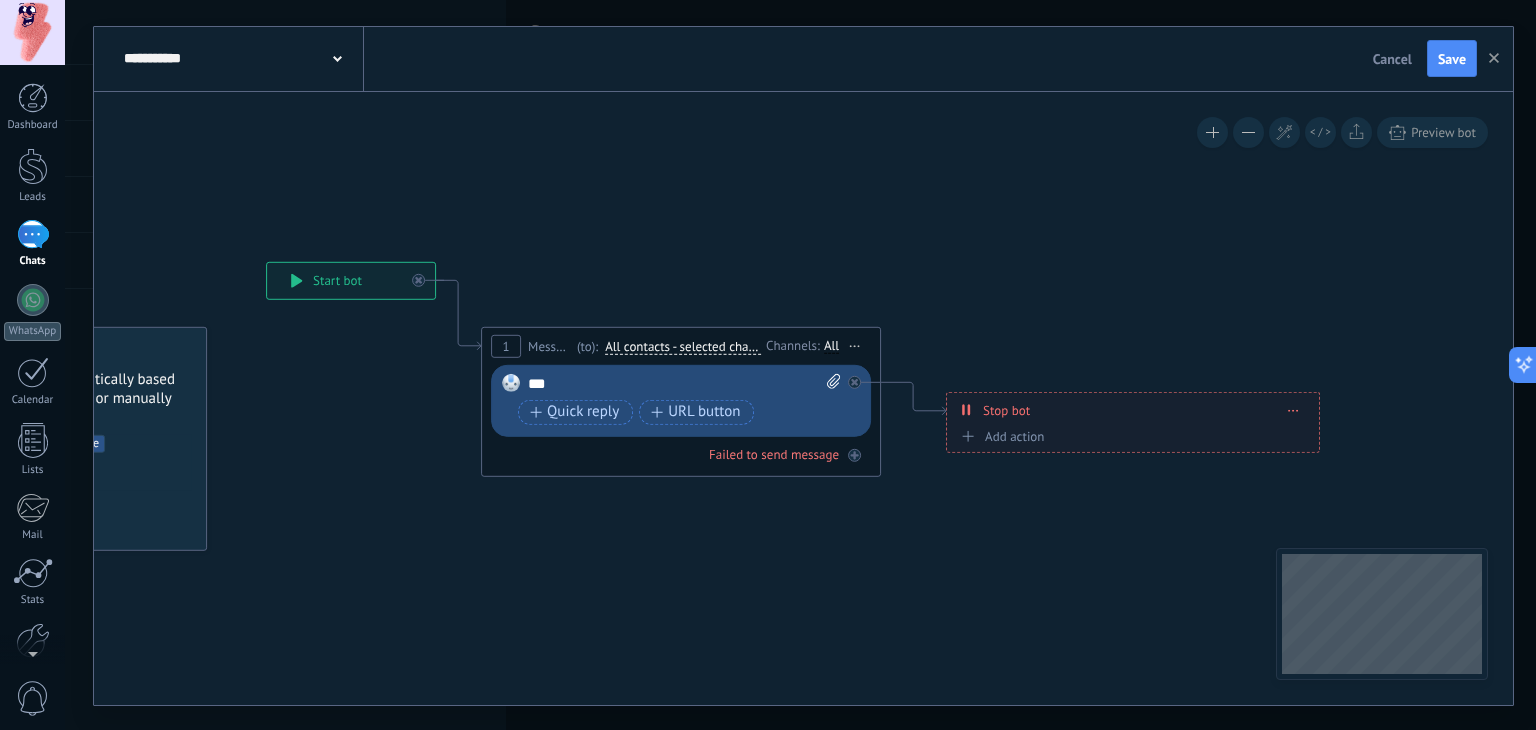 drag, startPoint x: 791, startPoint y: 511, endPoint x: 911, endPoint y: 614, distance: 158.14233 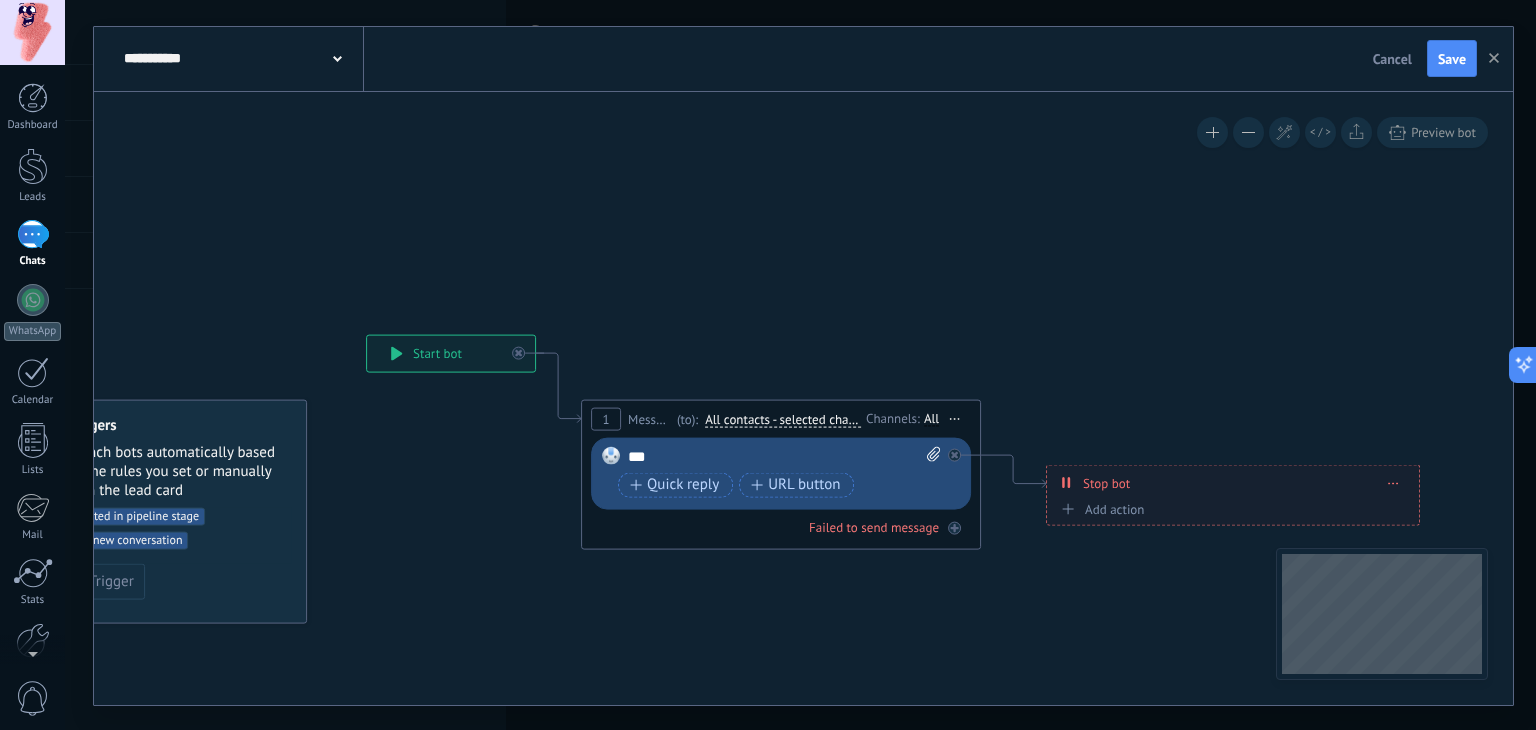 drag, startPoint x: 529, startPoint y: 497, endPoint x: 541, endPoint y: 508, distance: 16.27882 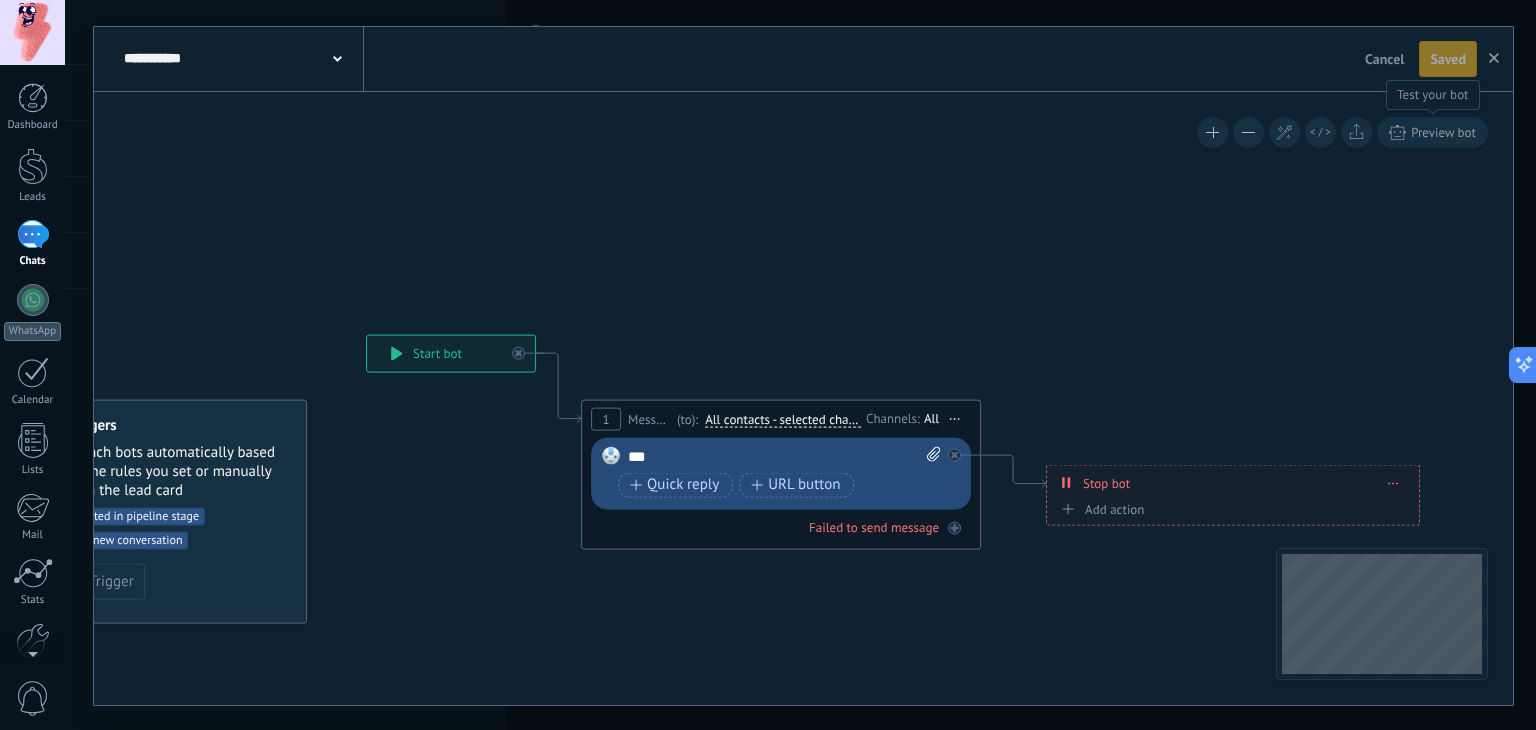 click on "Preview bot" at bounding box center [1443, 132] 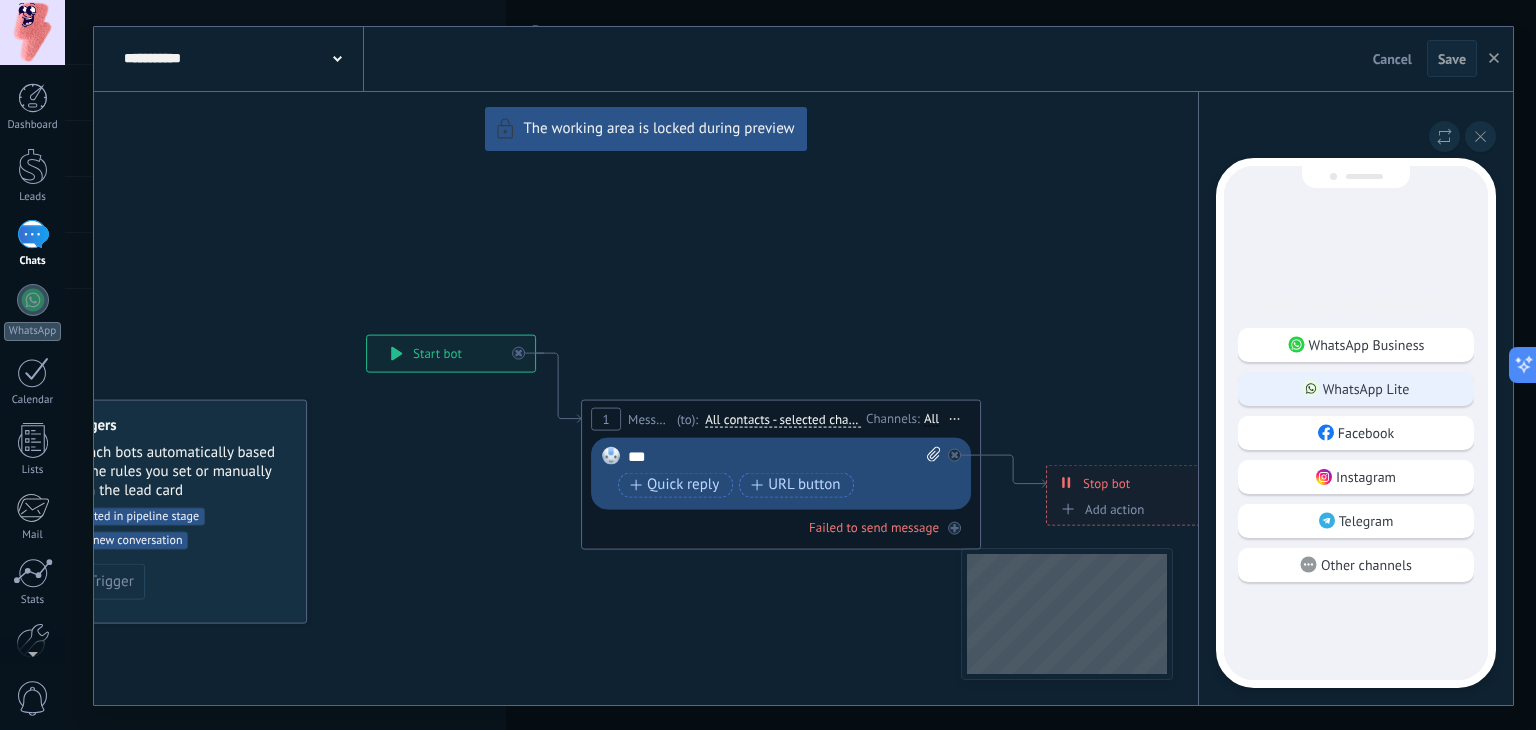 click on "WhatsApp Lite" at bounding box center (1356, 389) 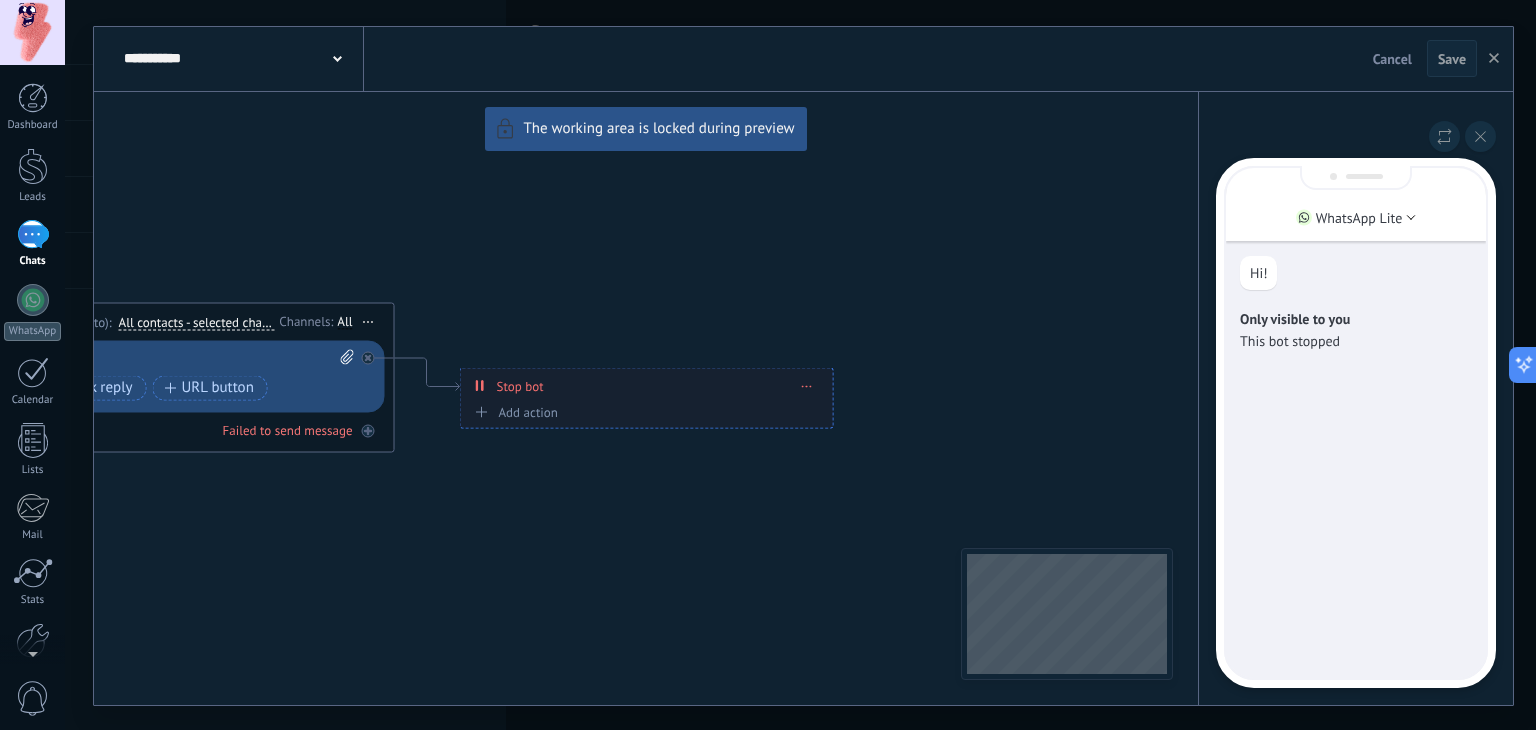 drag, startPoint x: 905, startPoint y: 241, endPoint x: 1132, endPoint y: 289, distance: 232.0194 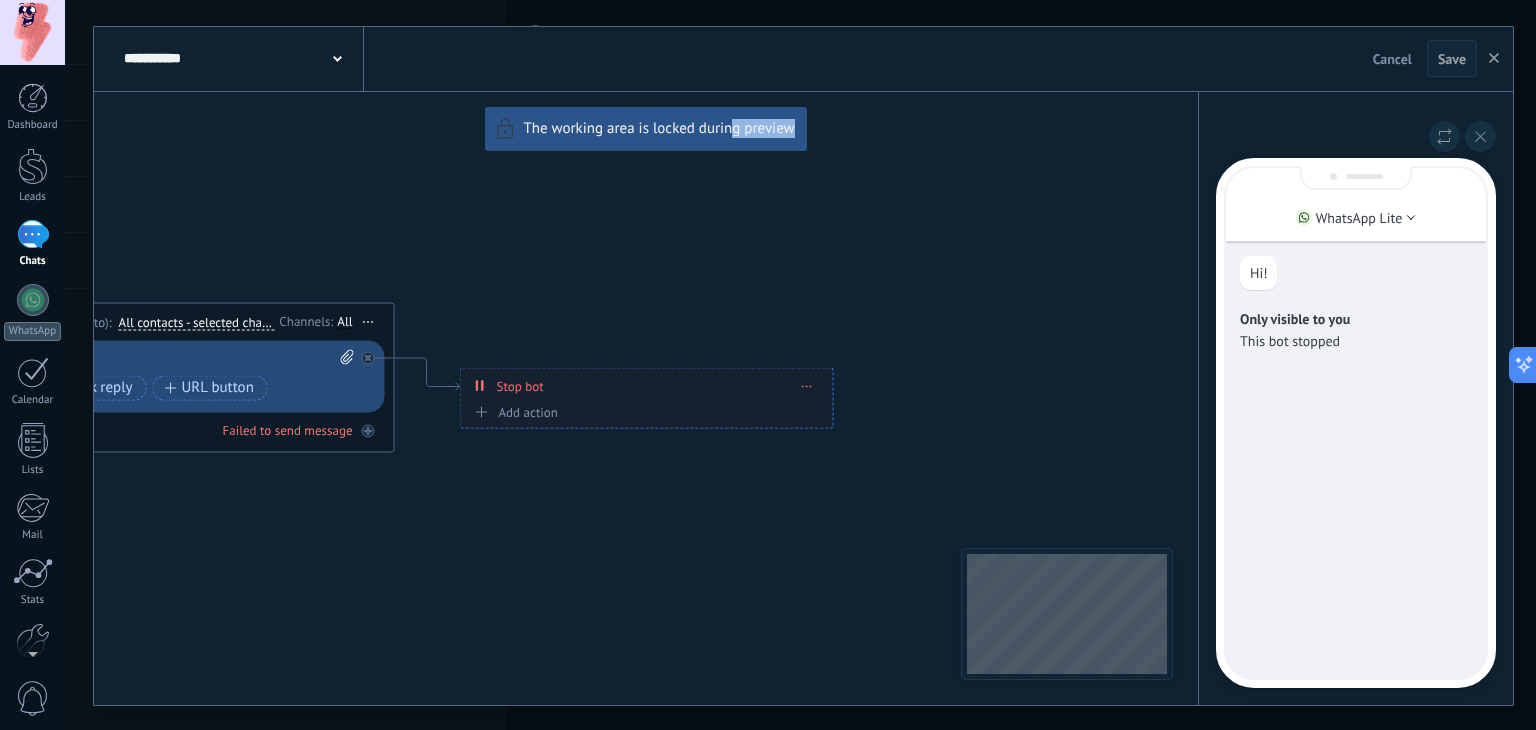 drag, startPoint x: 770, startPoint y: 274, endPoint x: 840, endPoint y: 281, distance: 70.34913 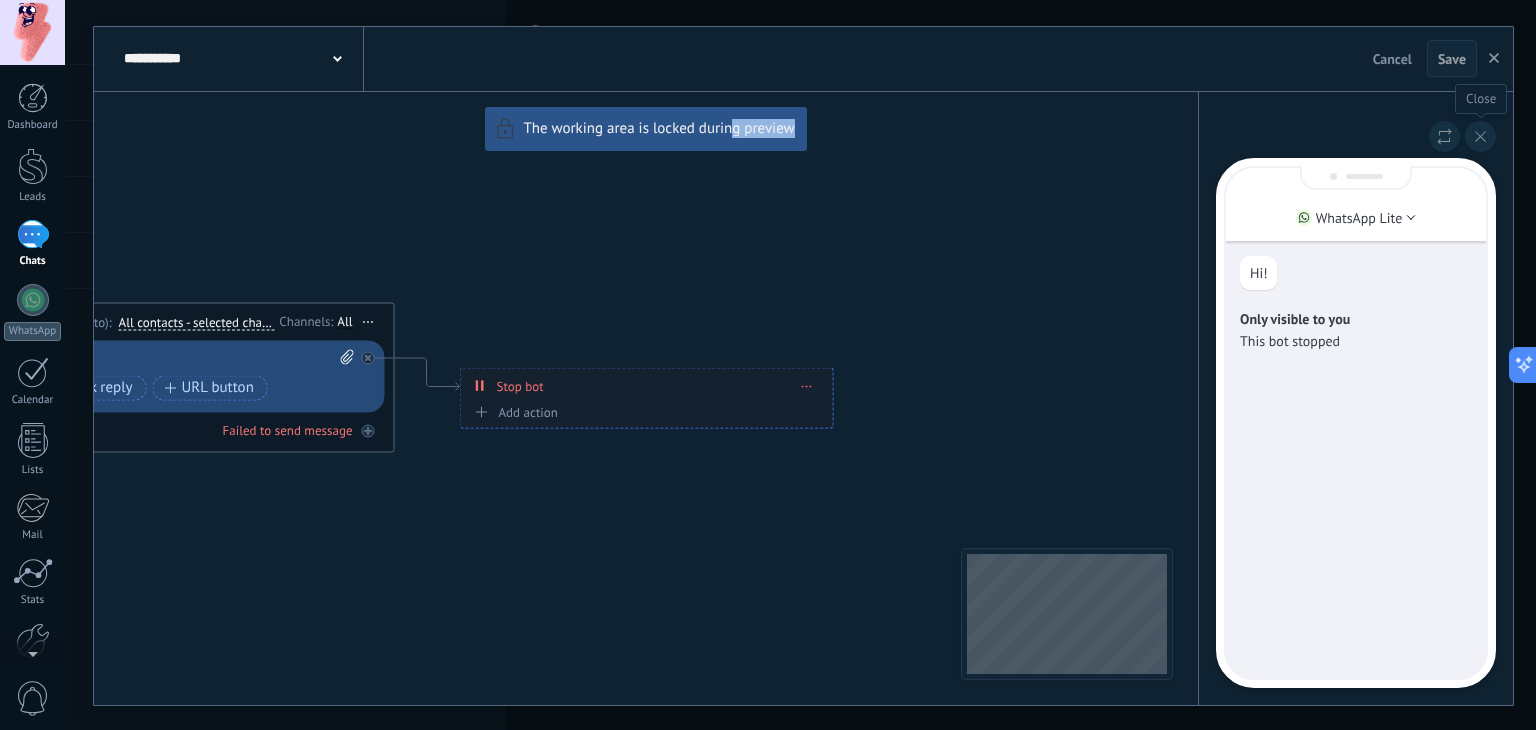 click at bounding box center (1480, 136) 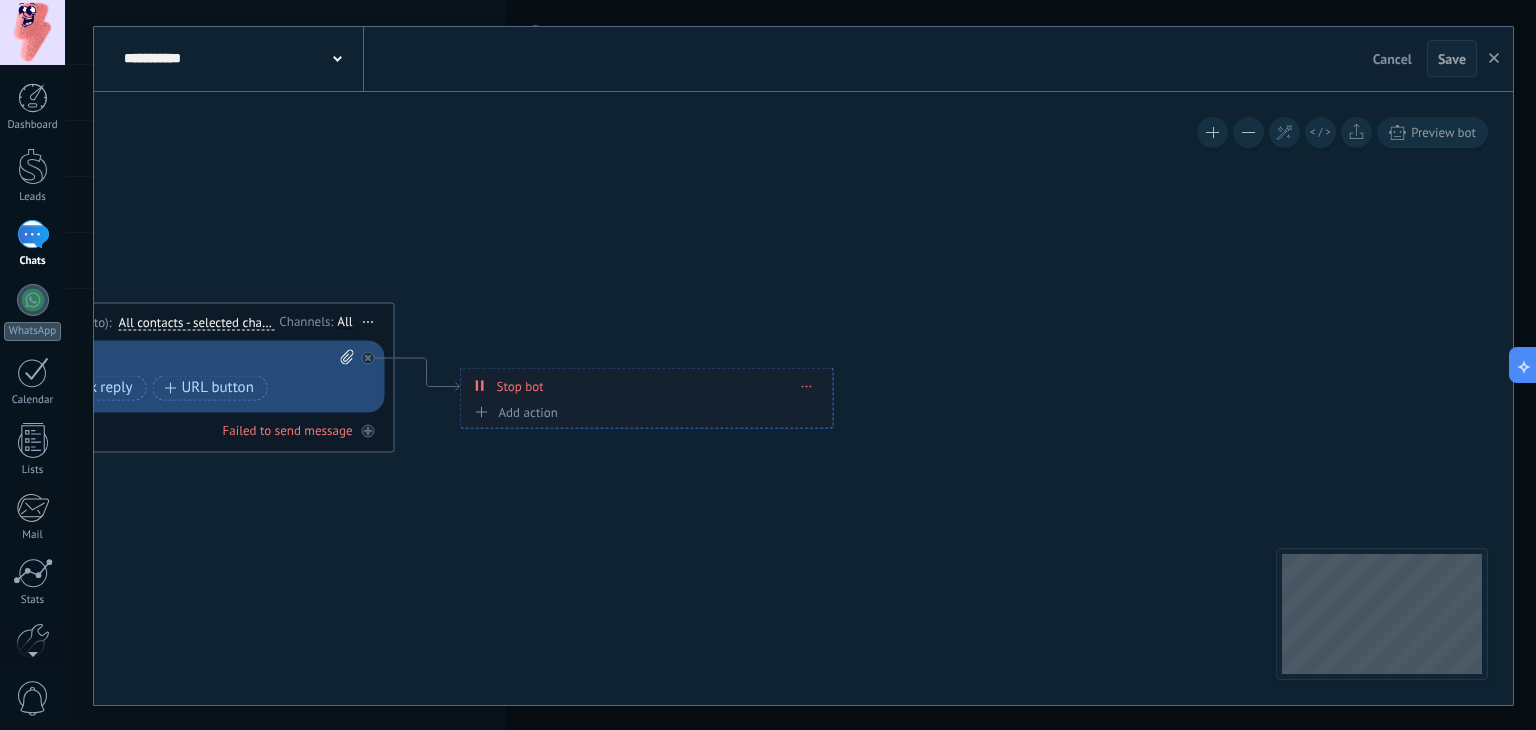 drag, startPoint x: 986, startPoint y: 205, endPoint x: 1265, endPoint y: 247, distance: 282.1436 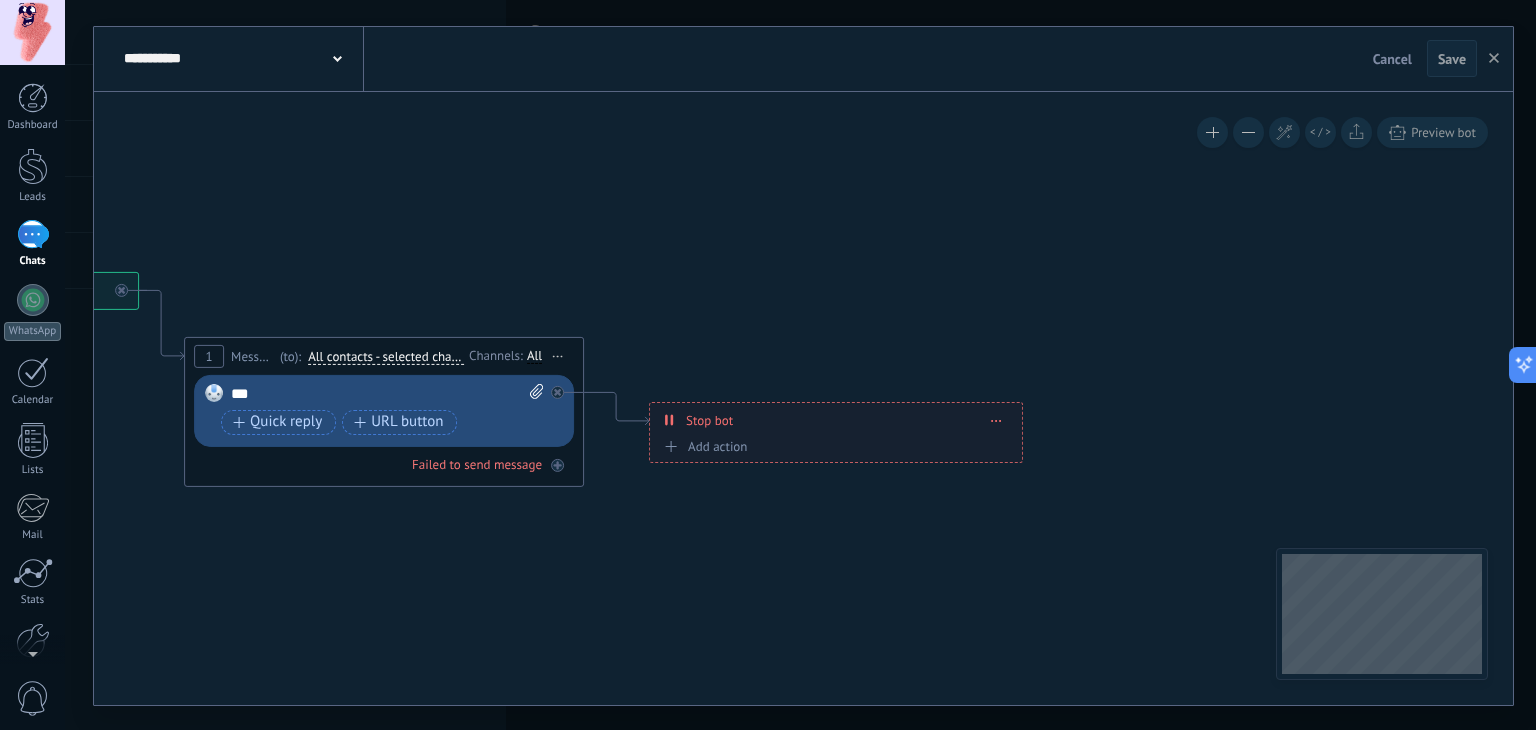 drag, startPoint x: 942, startPoint y: 294, endPoint x: 1169, endPoint y: 321, distance: 228.60008 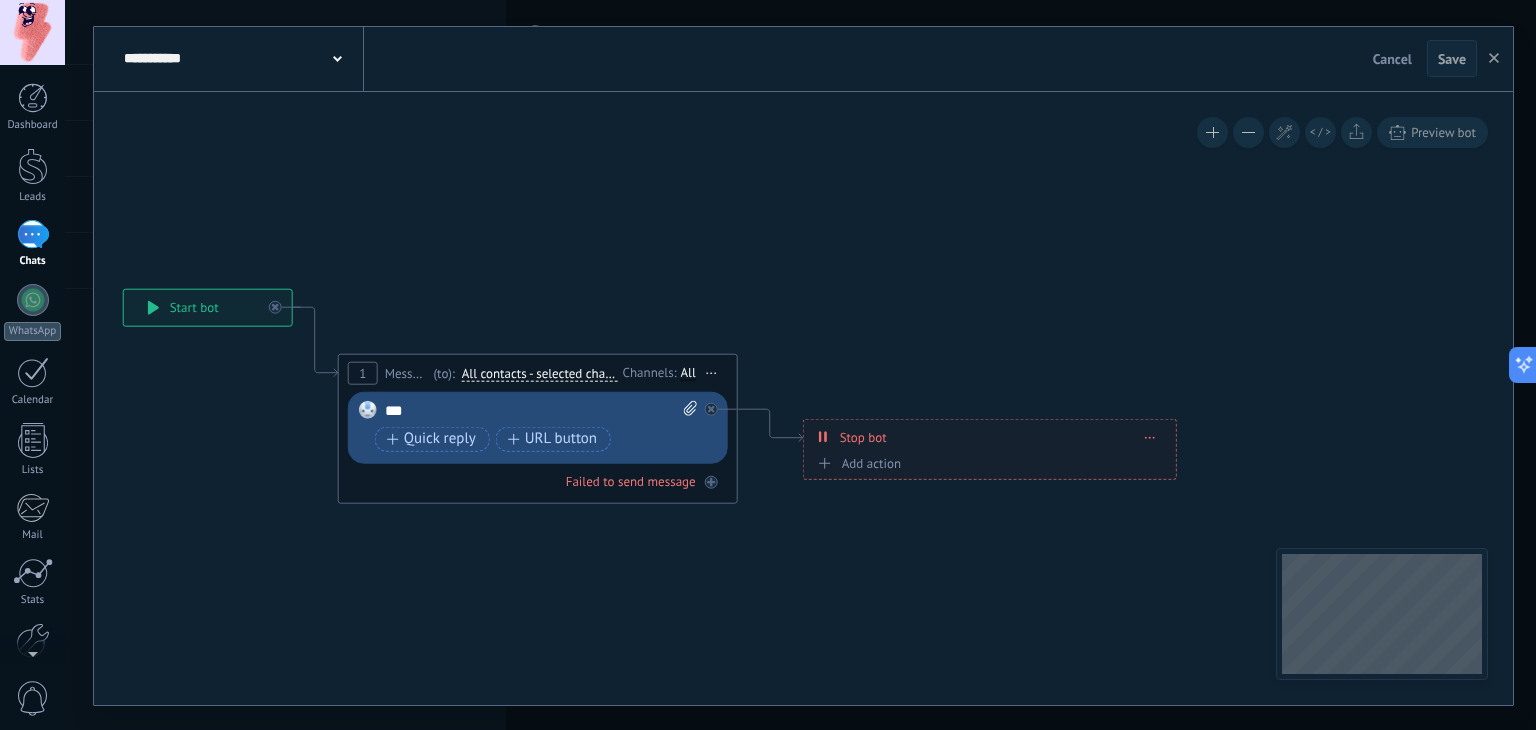 drag, startPoint x: 894, startPoint y: 329, endPoint x: 932, endPoint y: 330, distance: 38.013157 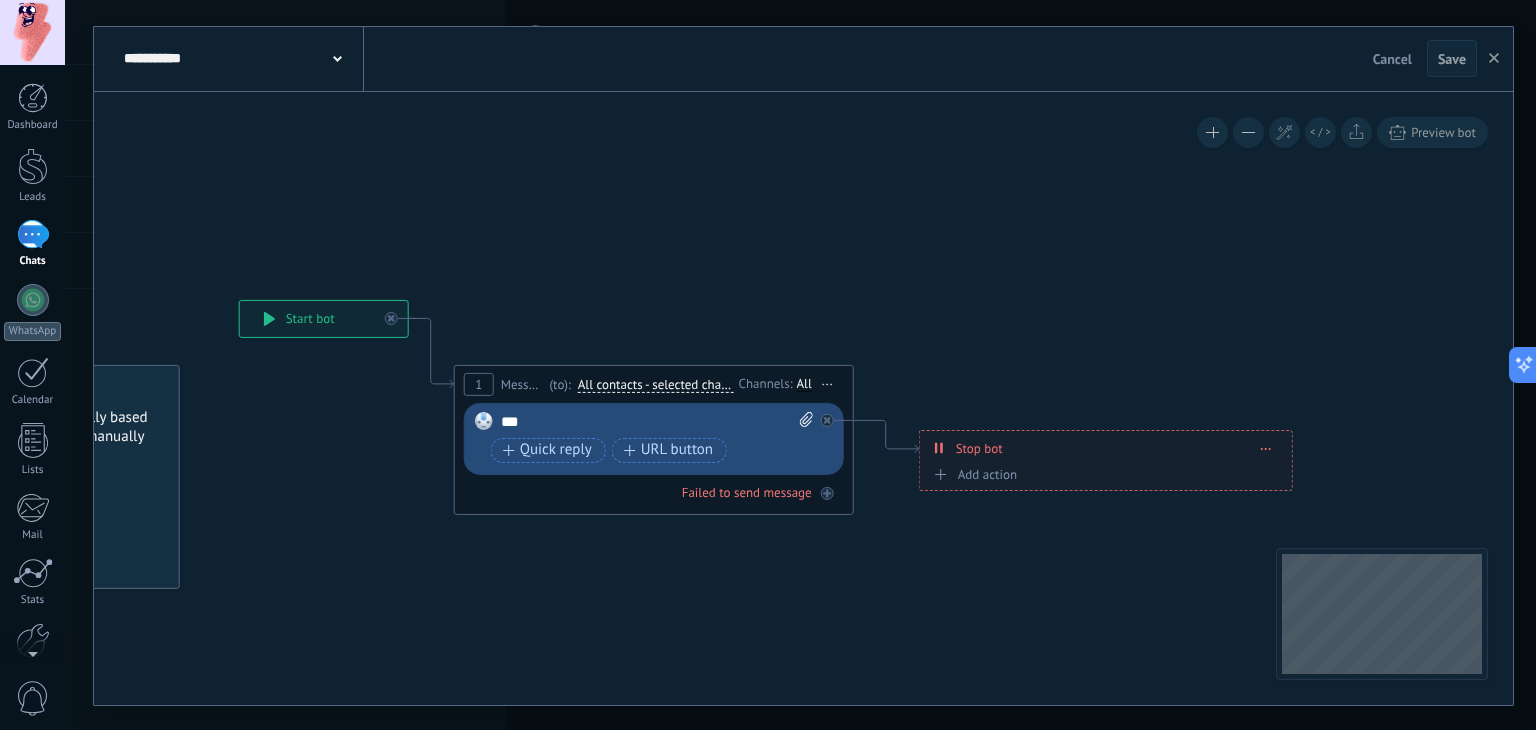 click 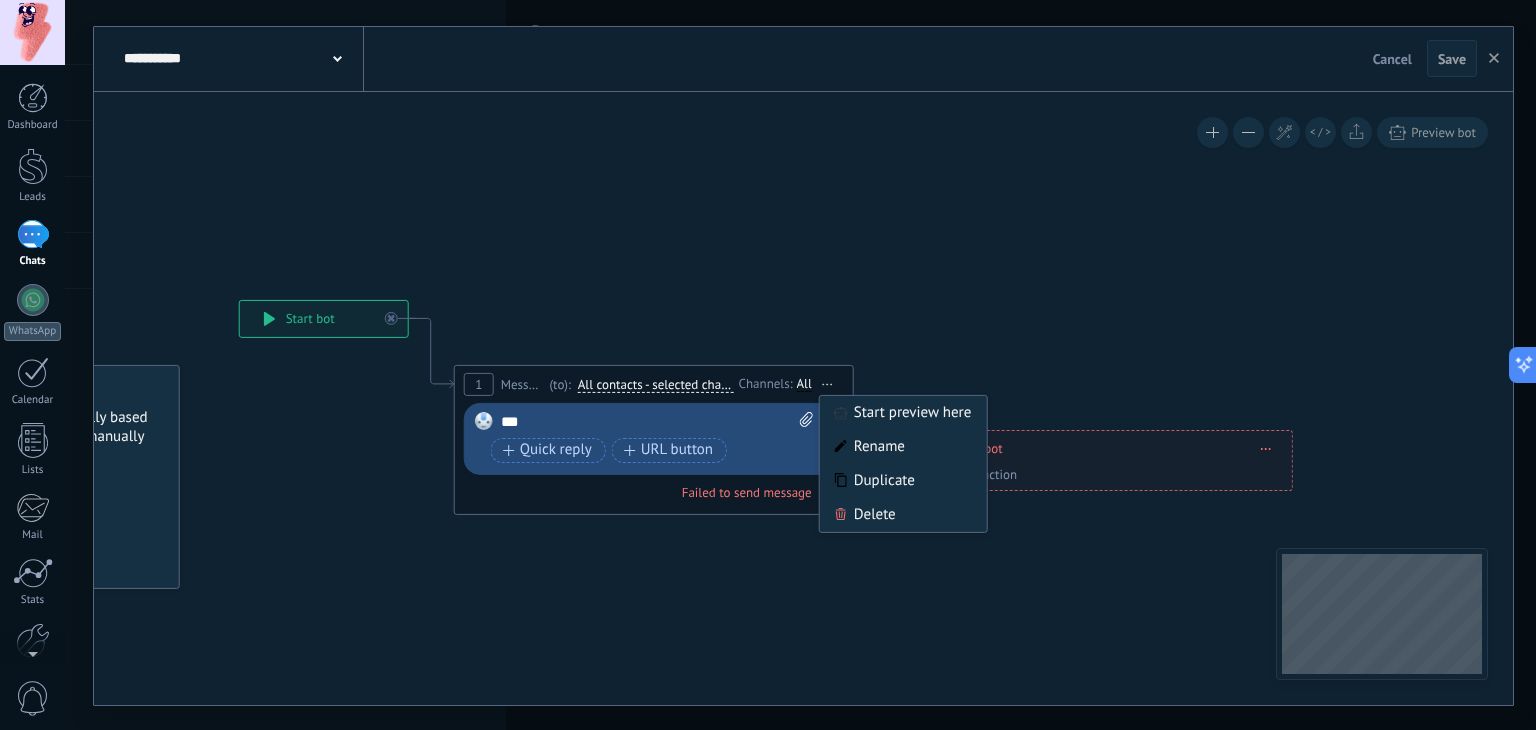 click 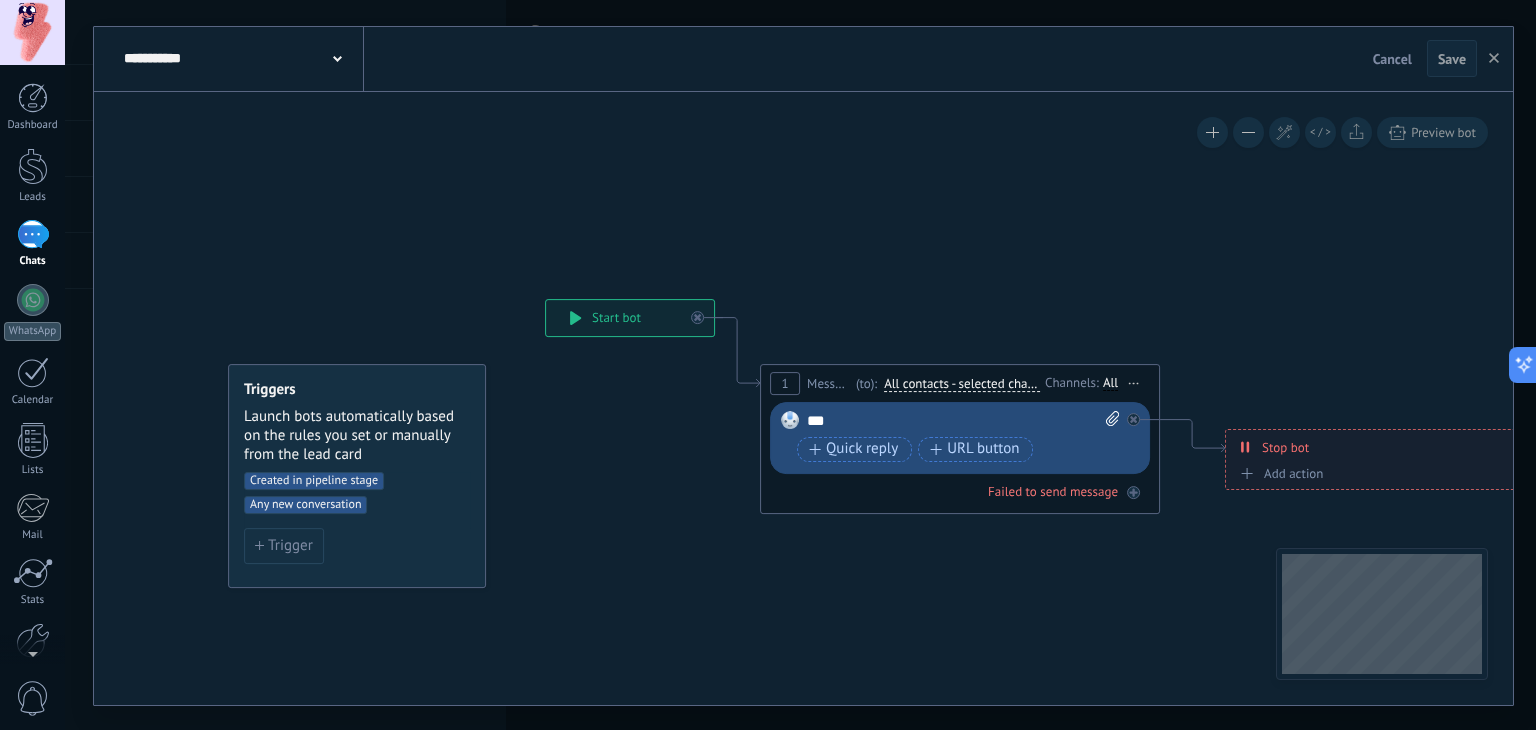 drag, startPoint x: 642, startPoint y: 314, endPoint x: 929, endPoint y: 313, distance: 287.00174 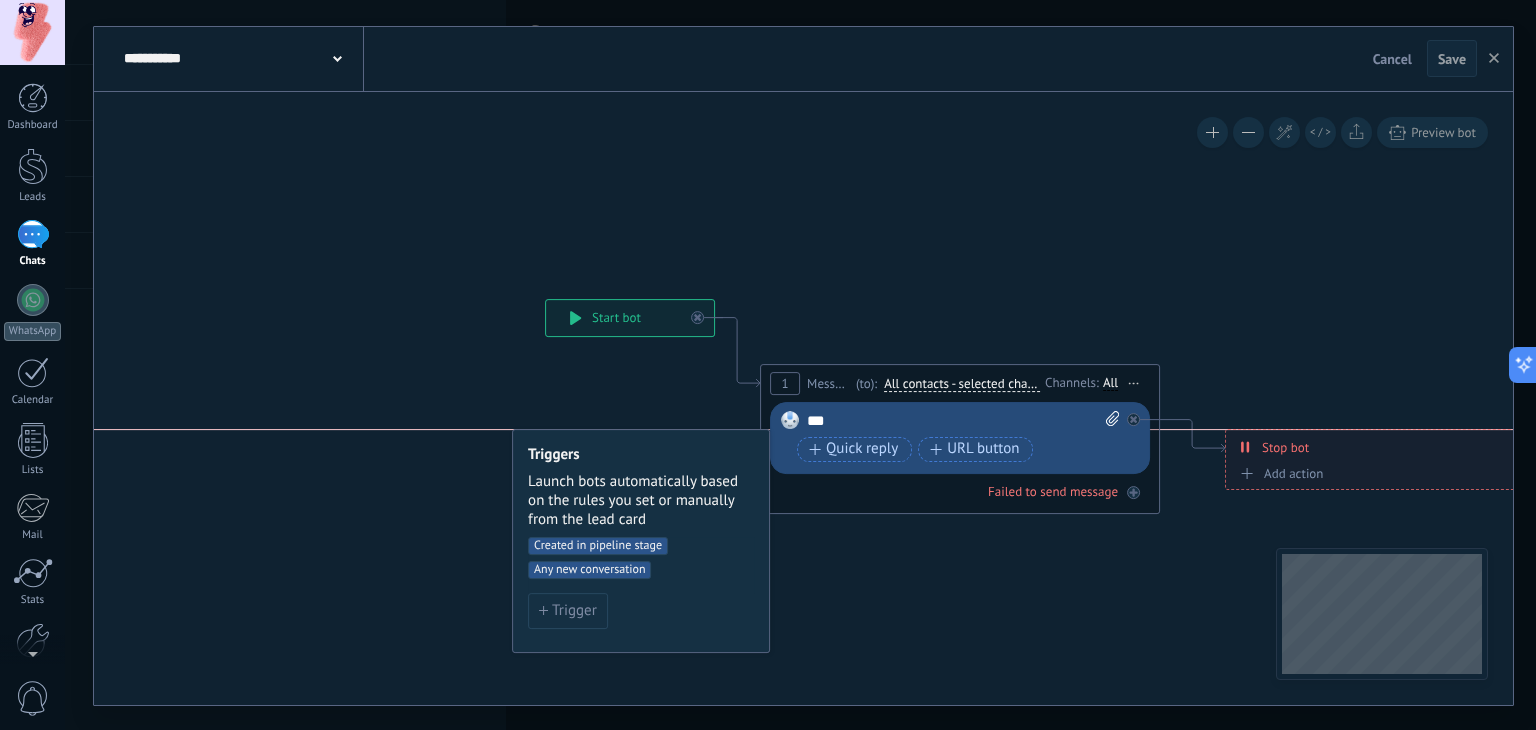 drag, startPoint x: 316, startPoint y: 419, endPoint x: 599, endPoint y: 484, distance: 290.36874 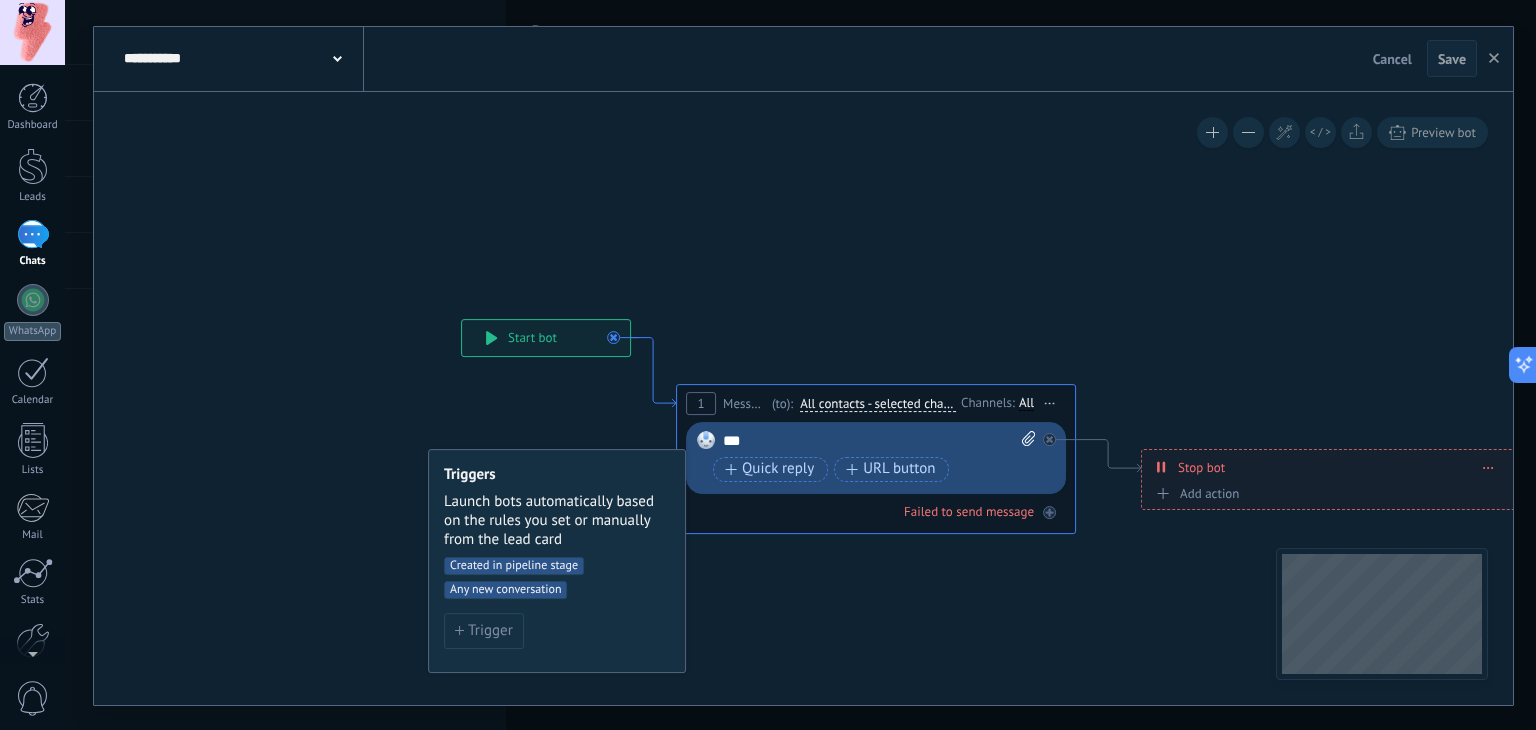 drag, startPoint x: 738, startPoint y: 373, endPoint x: 654, endPoint y: 393, distance: 86.34813 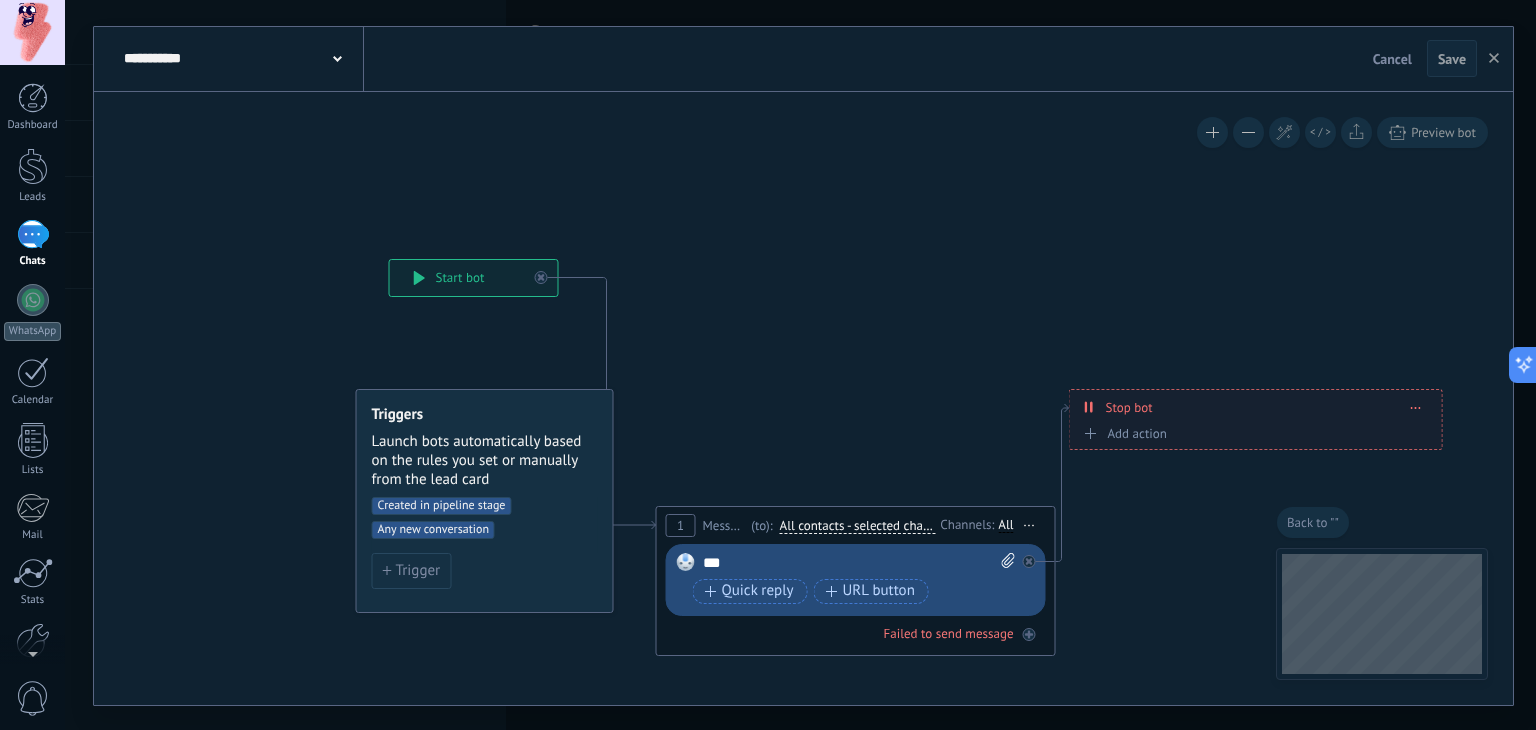 drag, startPoint x: 610, startPoint y: 337, endPoint x: 662, endPoint y: 520, distance: 190.24458 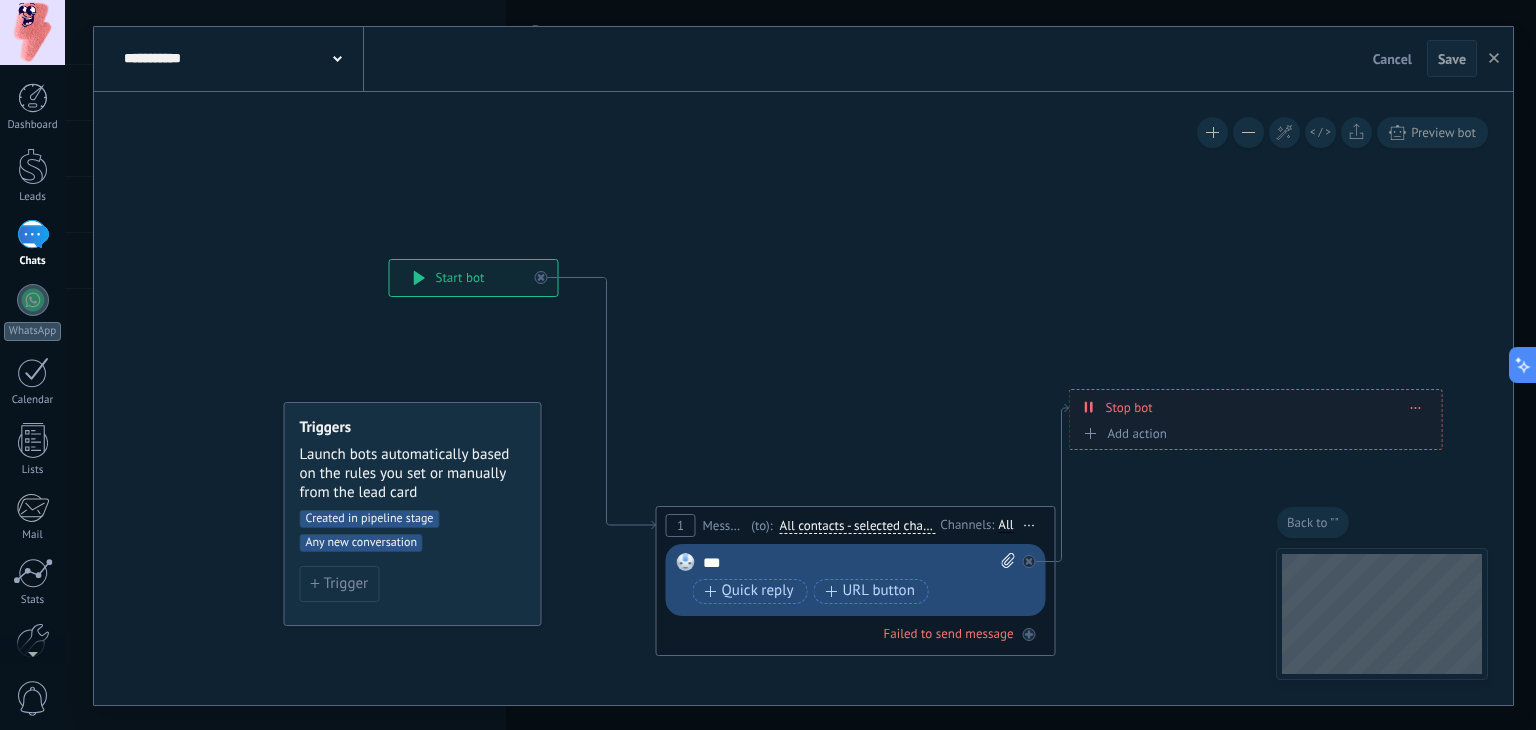 drag, startPoint x: 504, startPoint y: 418, endPoint x: 426, endPoint y: 433, distance: 79.429214 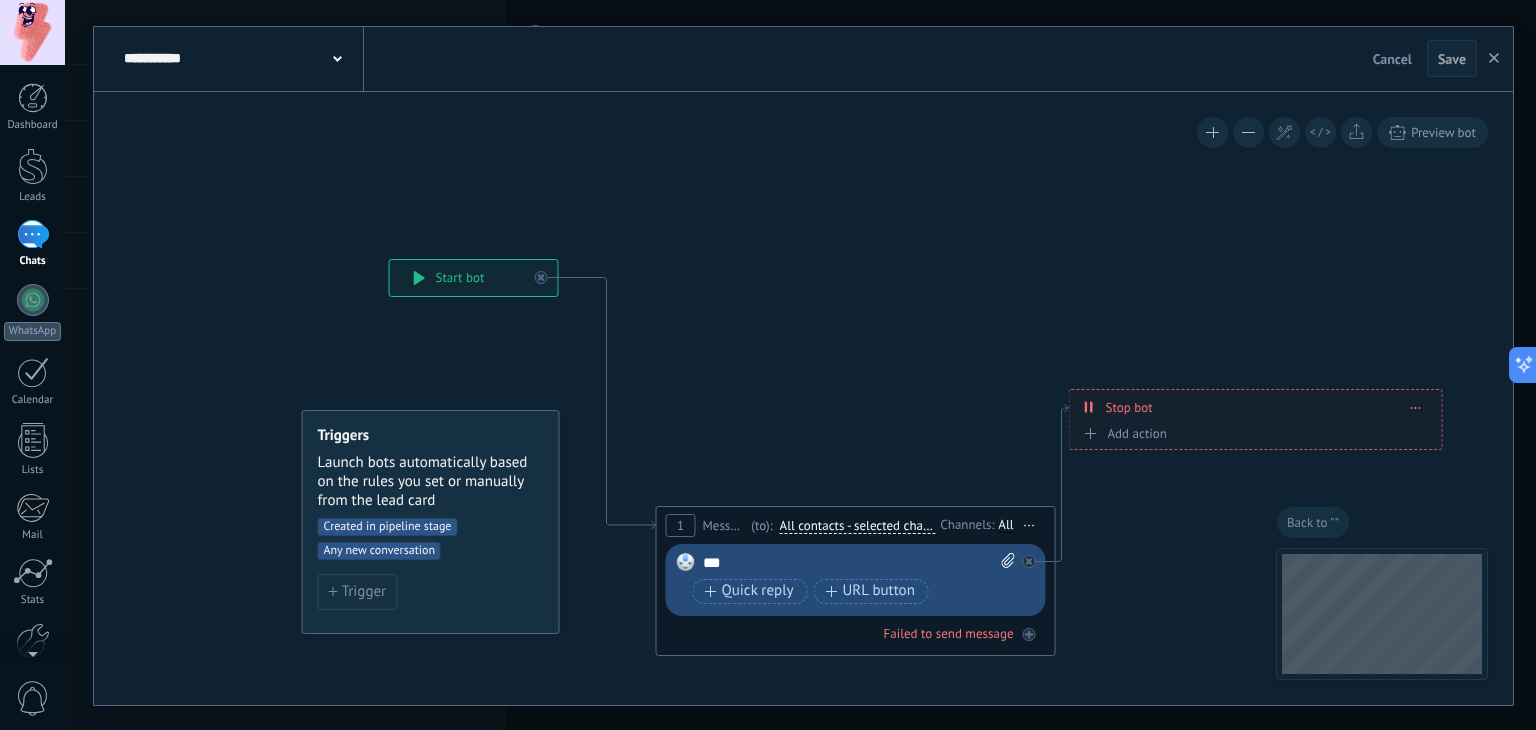 drag, startPoint x: 324, startPoint y: 540, endPoint x: 349, endPoint y: 546, distance: 25.70992 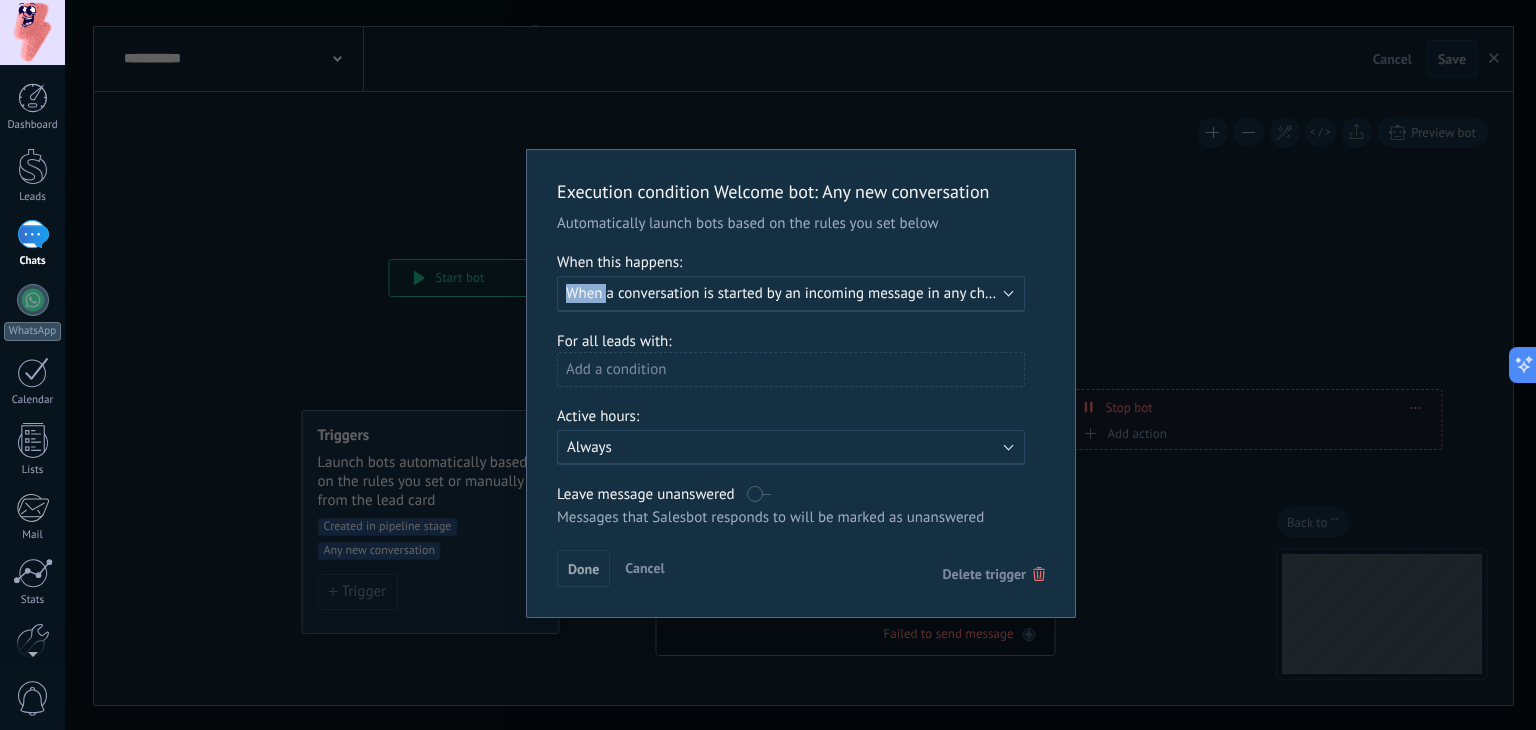drag, startPoint x: 609, startPoint y: 286, endPoint x: 517, endPoint y: 292, distance: 92.19544 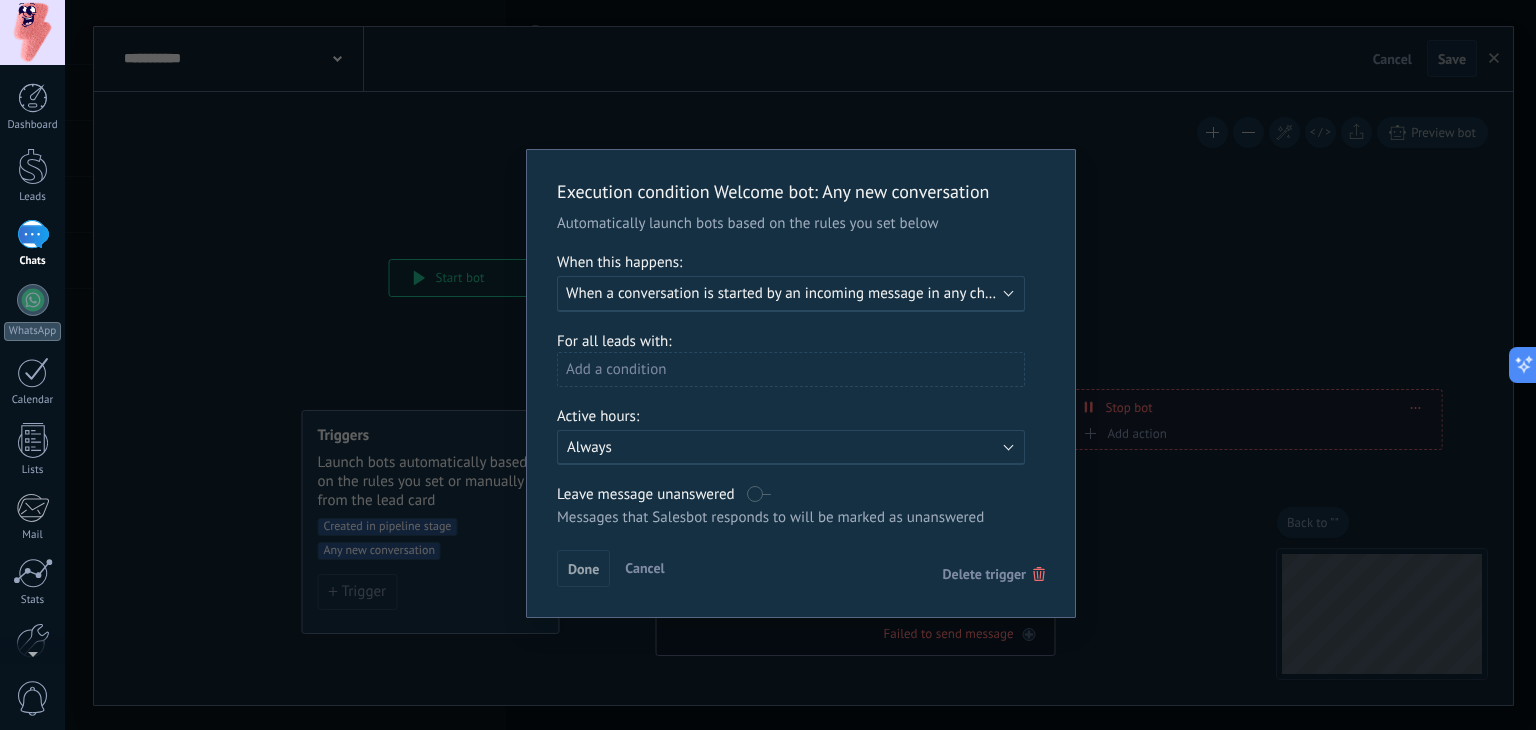 click on "Active:  Always" at bounding box center (791, 447) 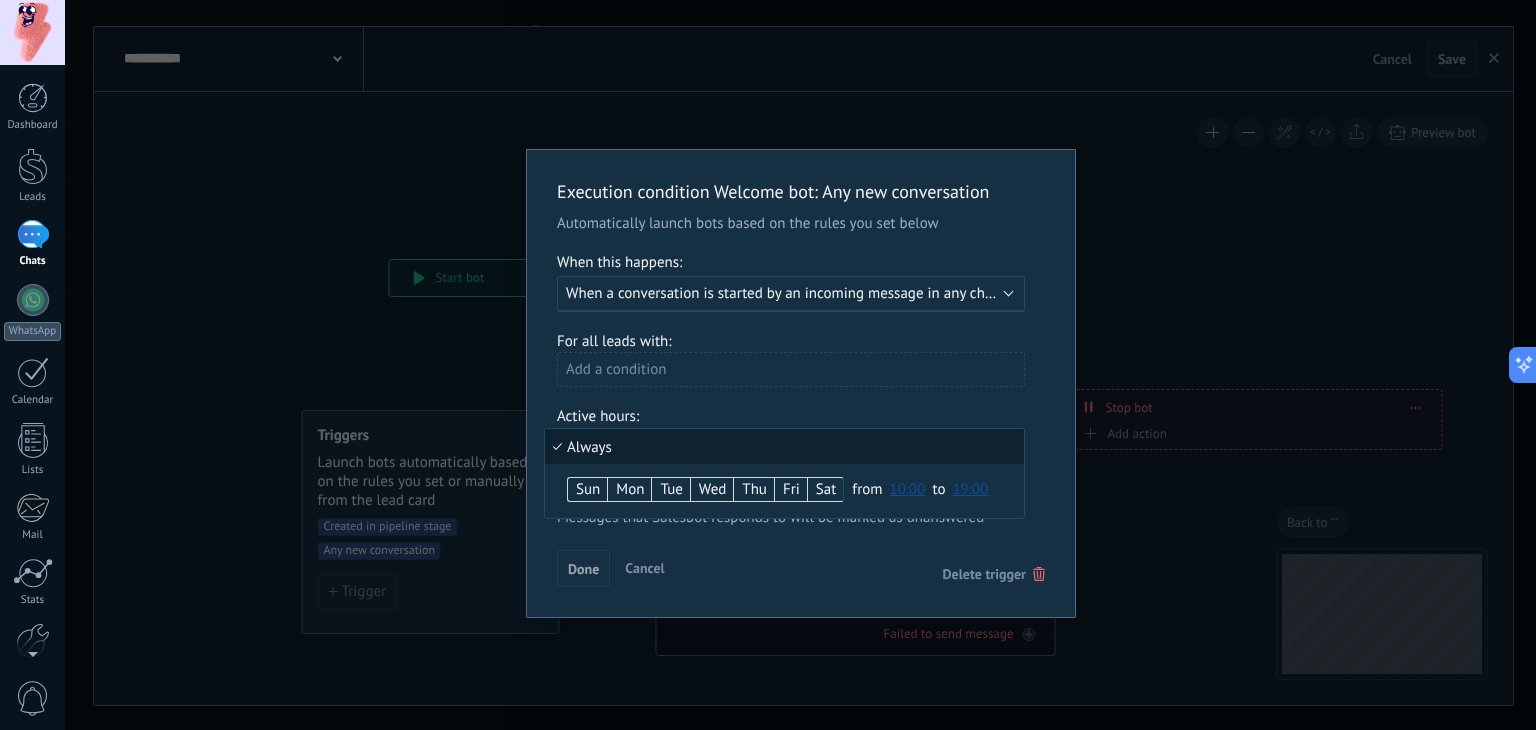 click on "Always" at bounding box center [784, 446] 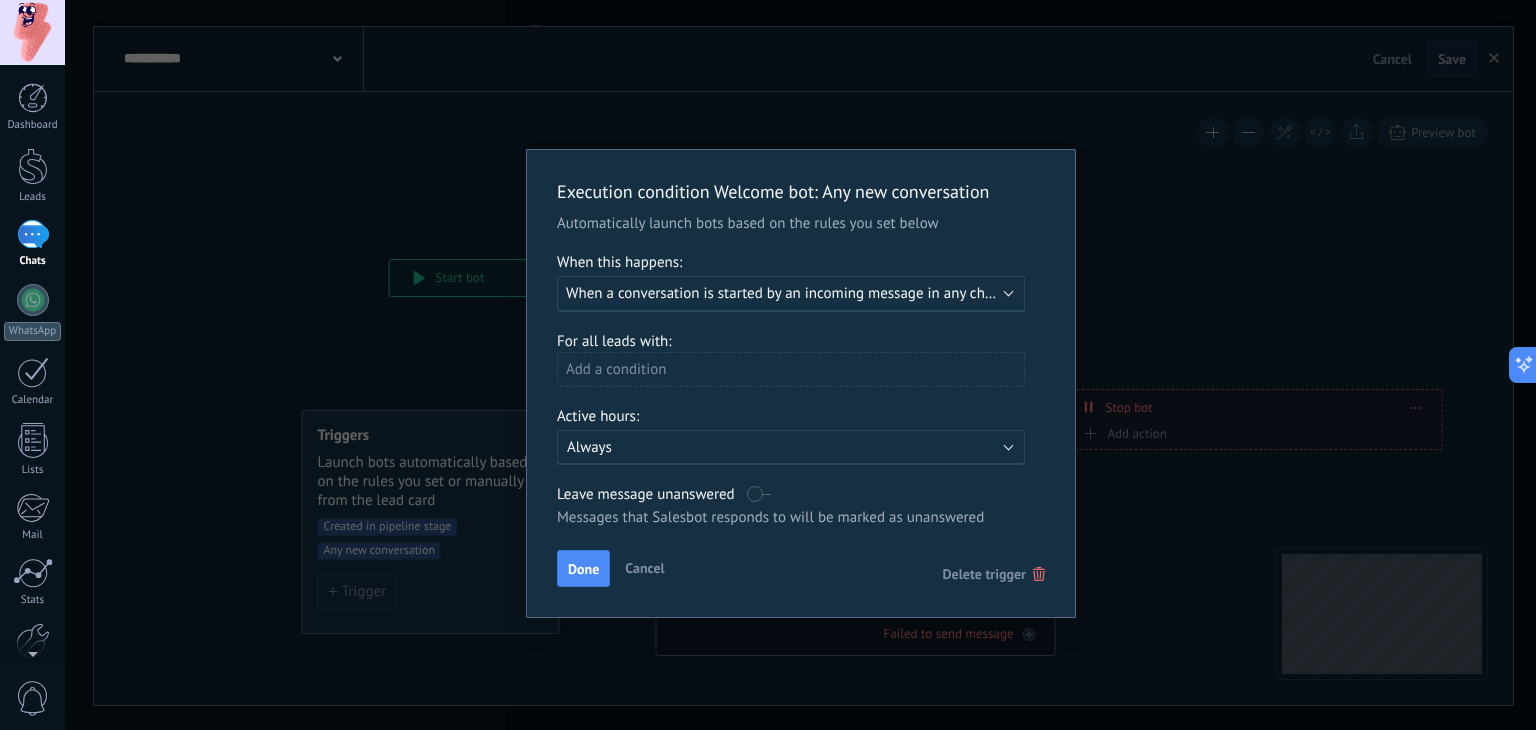 click on "Add a condition" at bounding box center (791, 369) 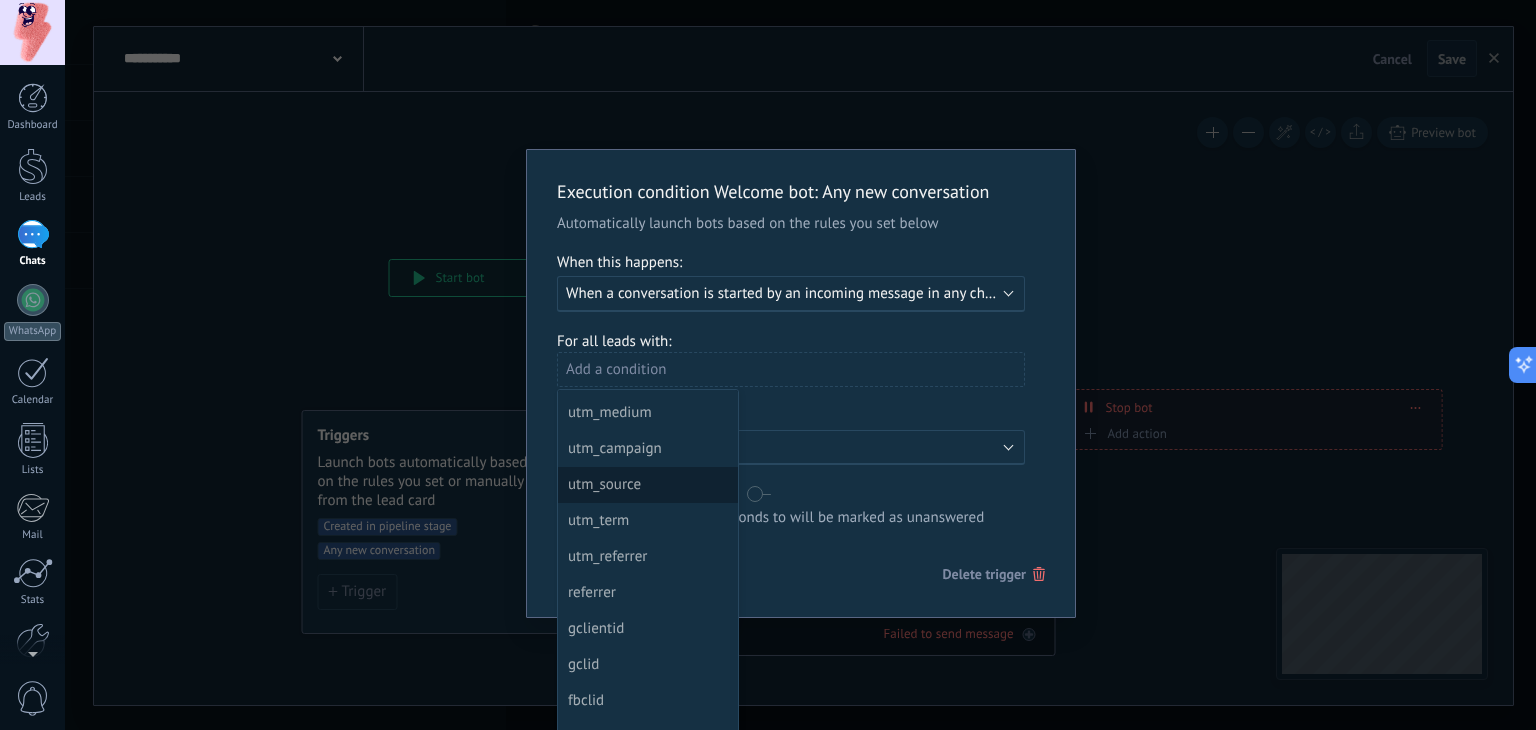 scroll, scrollTop: 252, scrollLeft: 0, axis: vertical 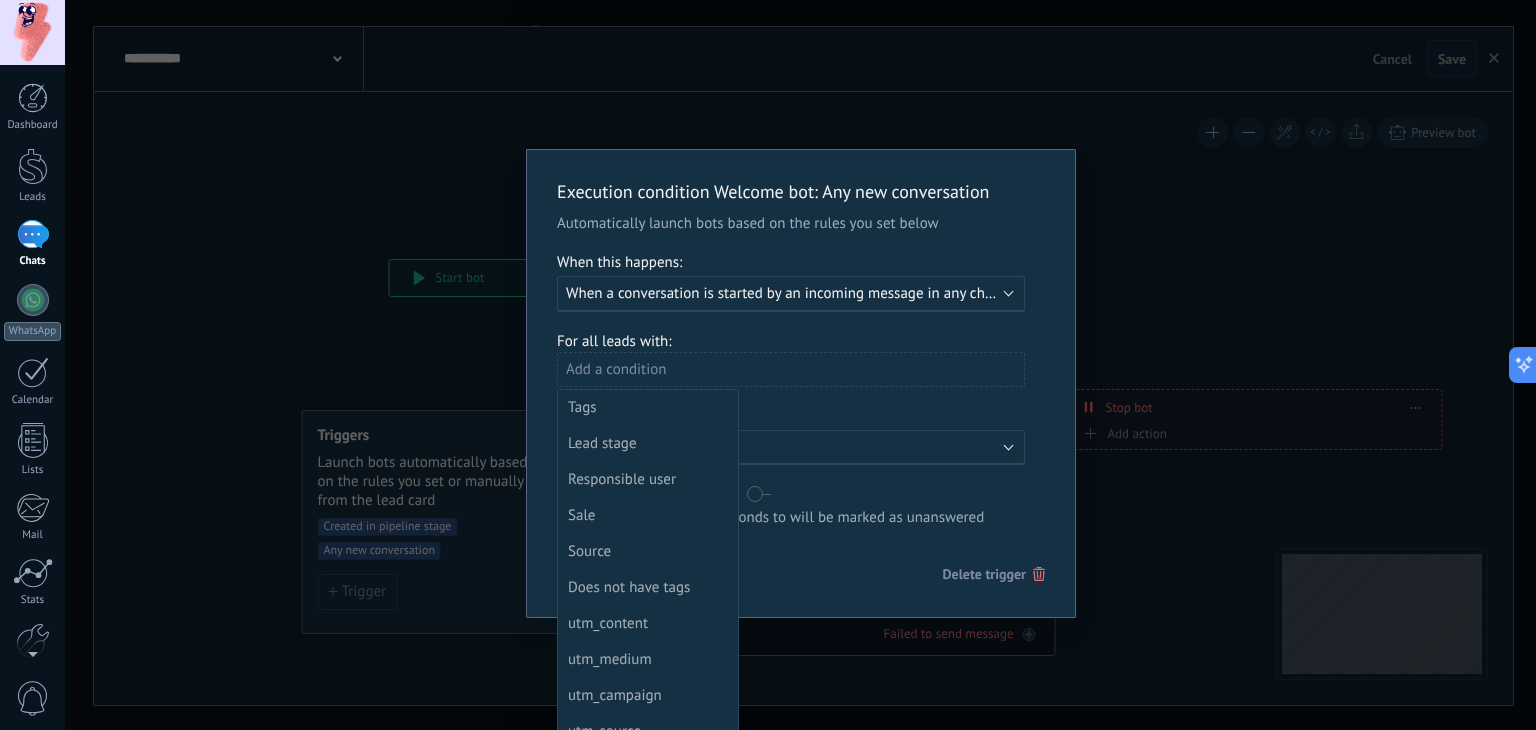 click at bounding box center [801, 383] 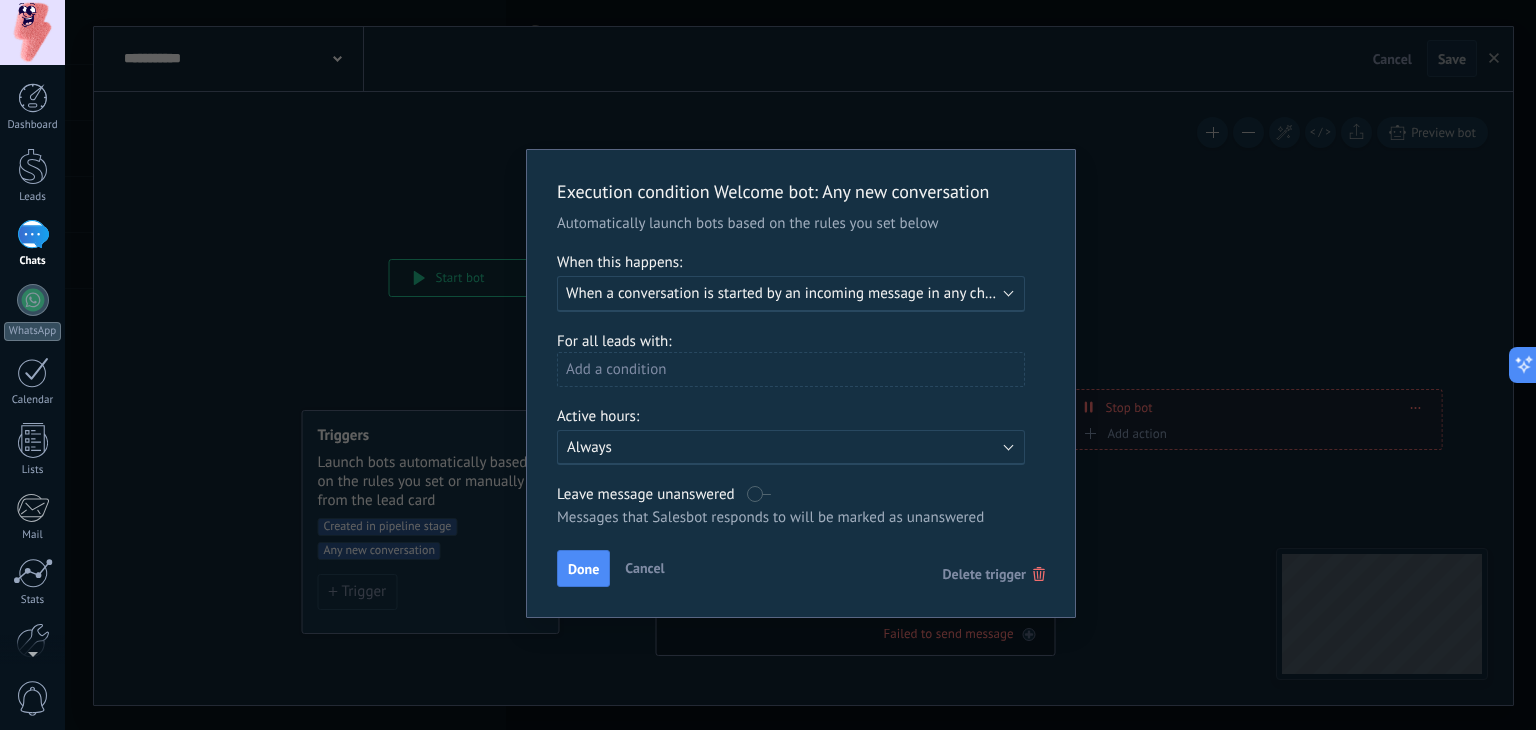 click on "Done" at bounding box center [583, 569] 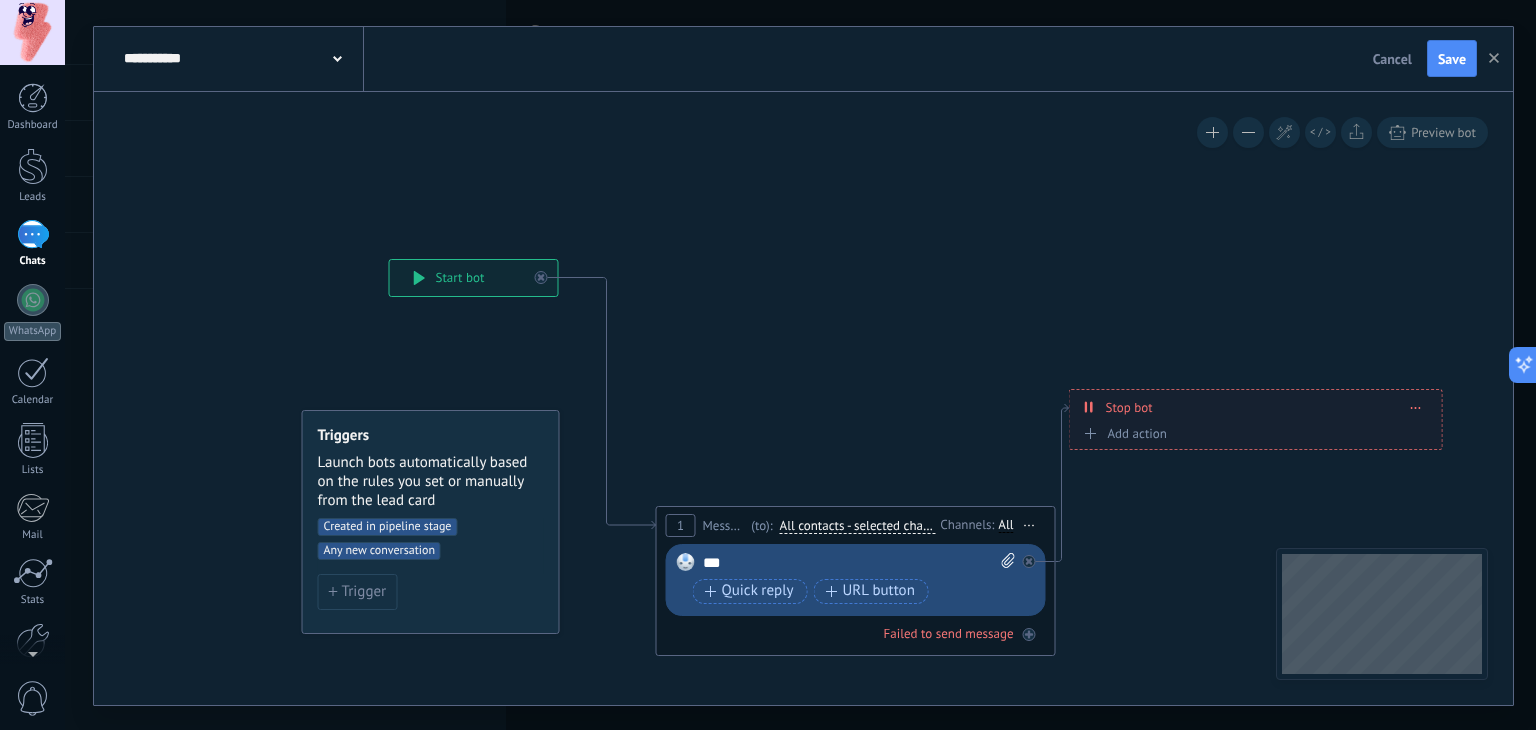 drag, startPoint x: 500, startPoint y: 325, endPoint x: 437, endPoint y: 359, distance: 71.5891 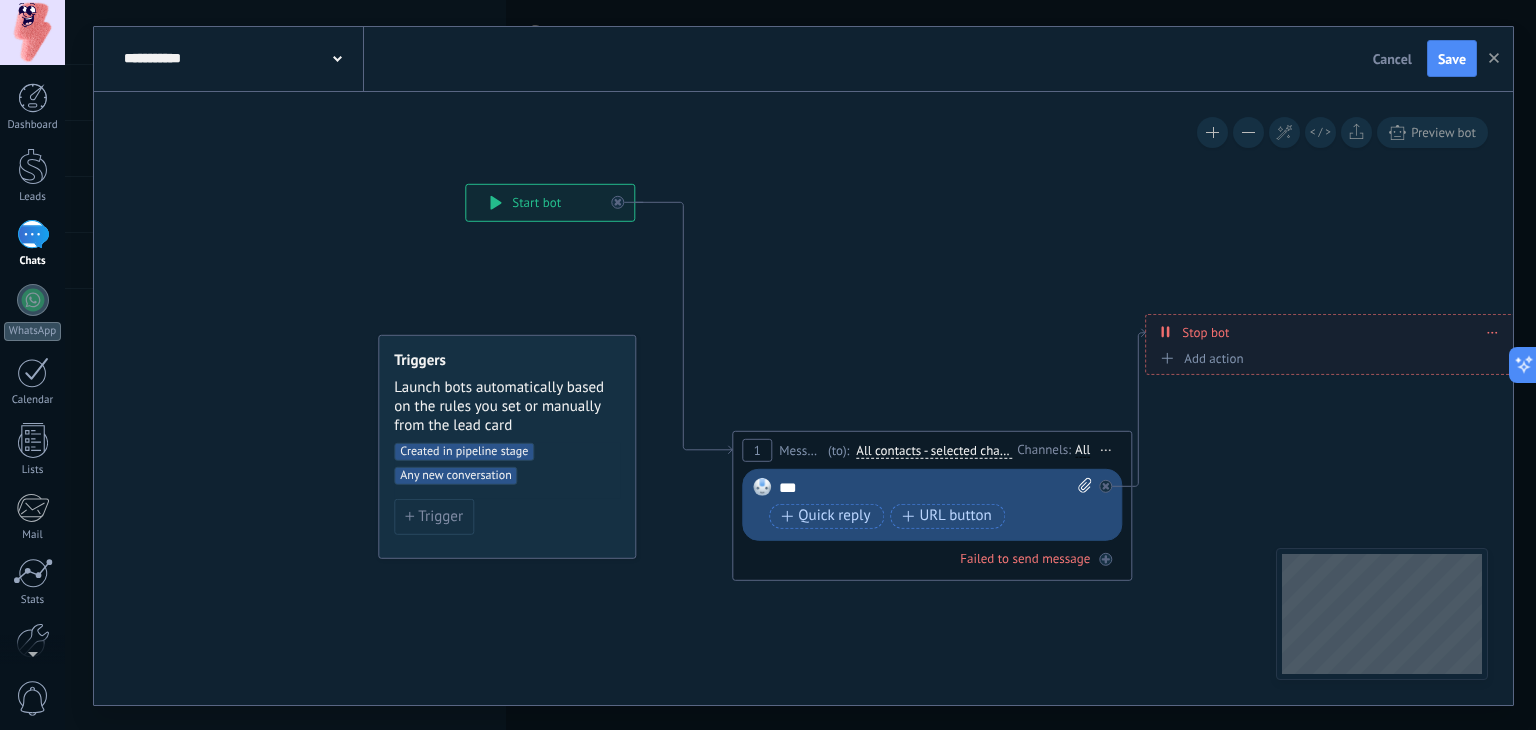drag, startPoint x: 904, startPoint y: 297, endPoint x: 1017, endPoint y: 185, distance: 159.1006 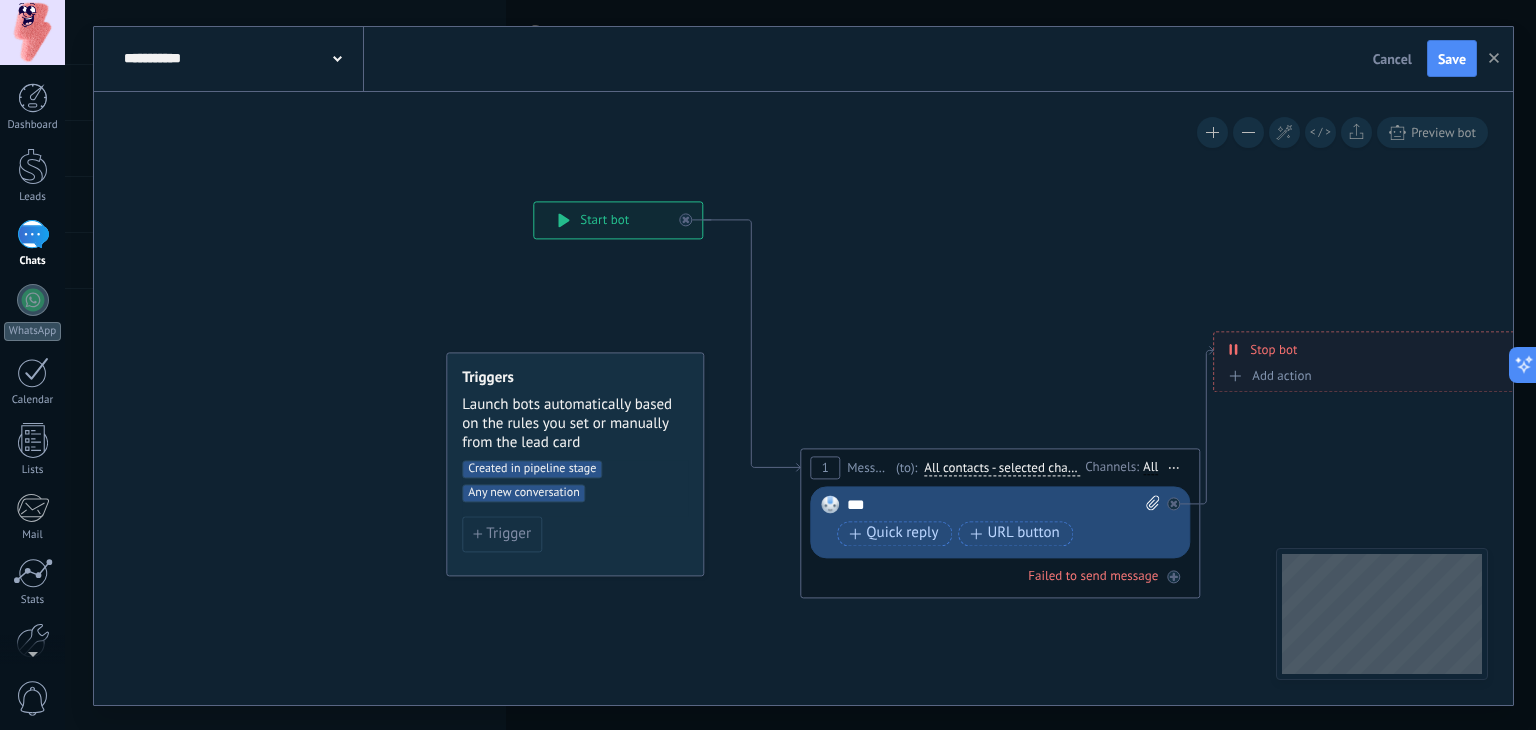 drag, startPoint x: 824, startPoint y: 257, endPoint x: 939, endPoint y: 294, distance: 120.805626 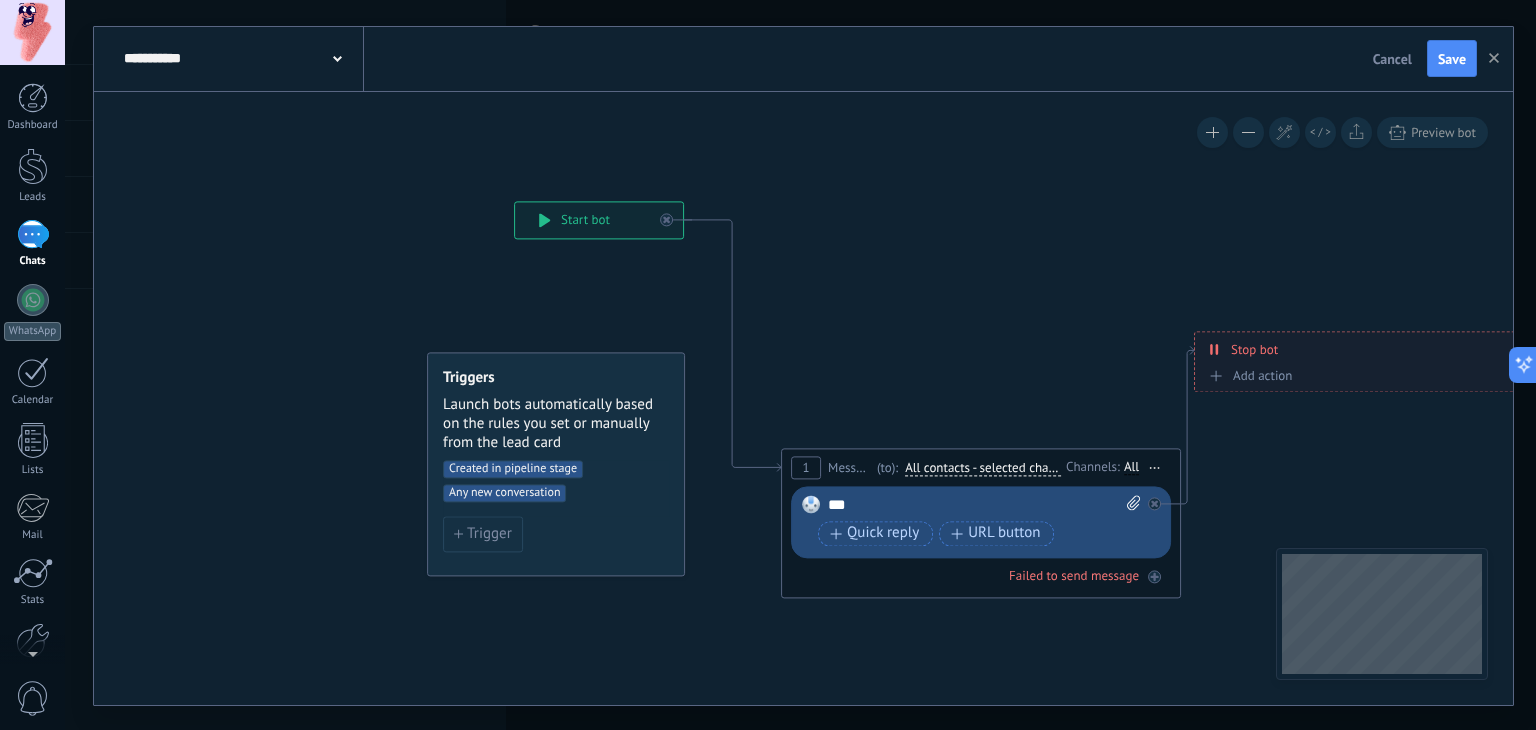 drag, startPoint x: 990, startPoint y: 398, endPoint x: 895, endPoint y: 405, distance: 95.257545 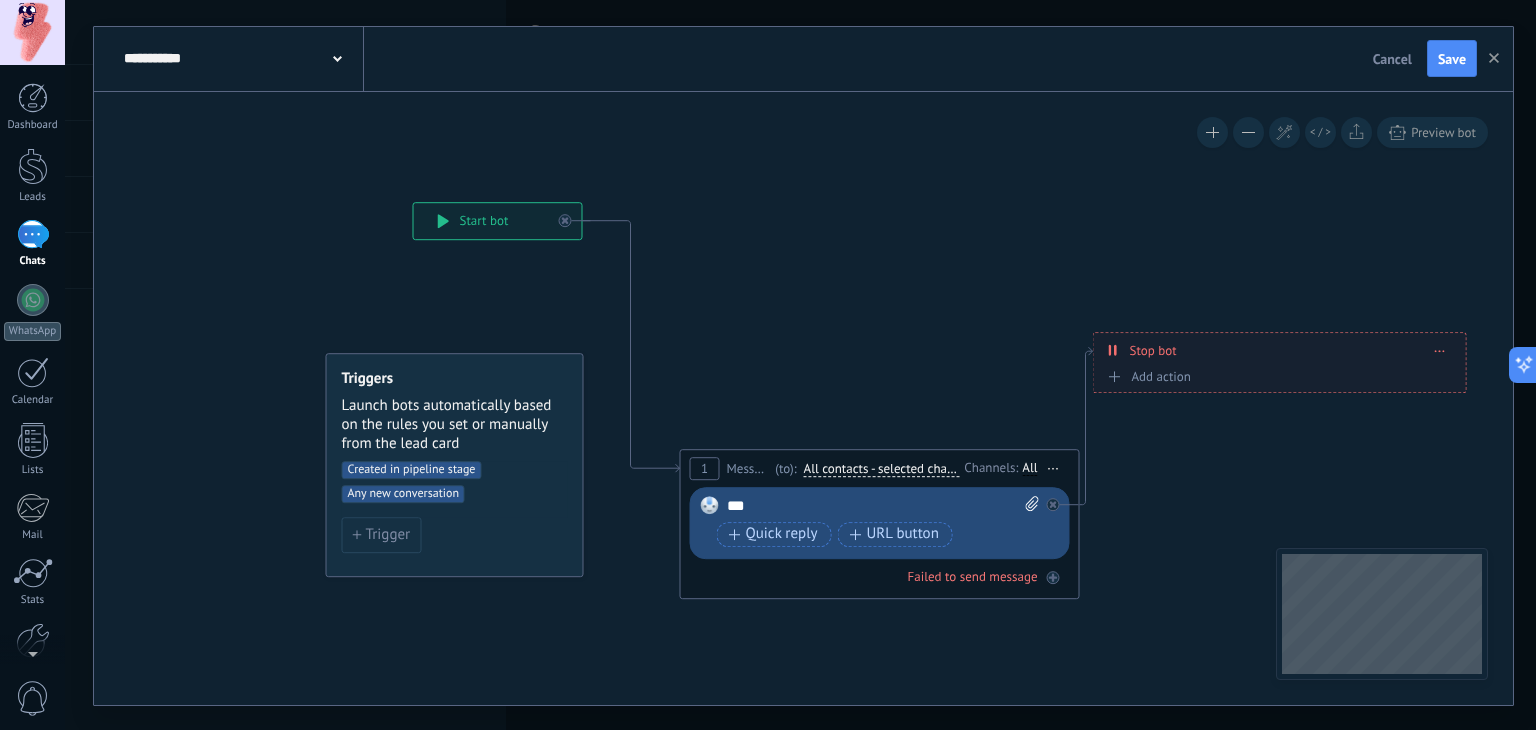 click on "**********" at bounding box center (498, 221) 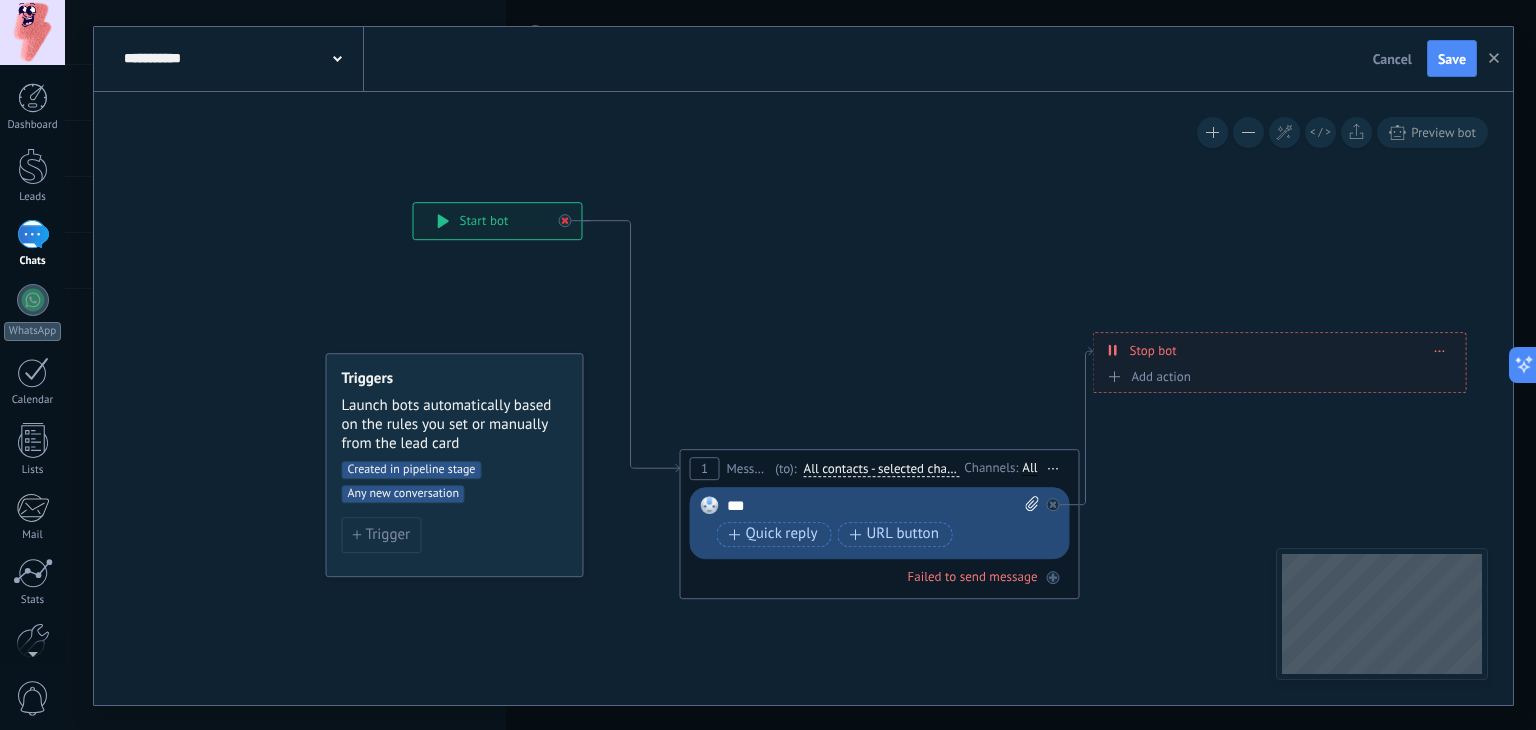 click at bounding box center [565, 220] 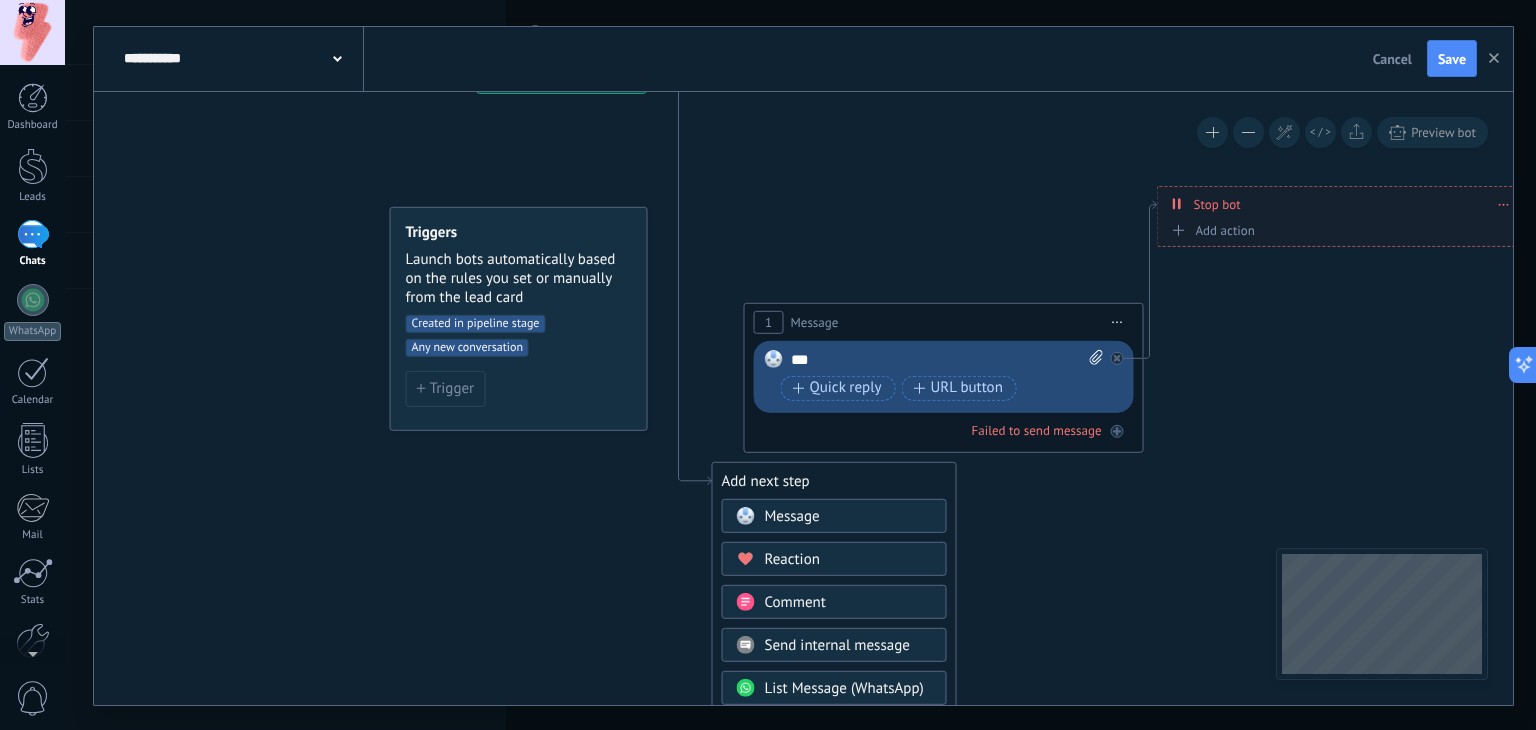 drag, startPoint x: 774, startPoint y: 271, endPoint x: 808, endPoint y: 103, distance: 171.40594 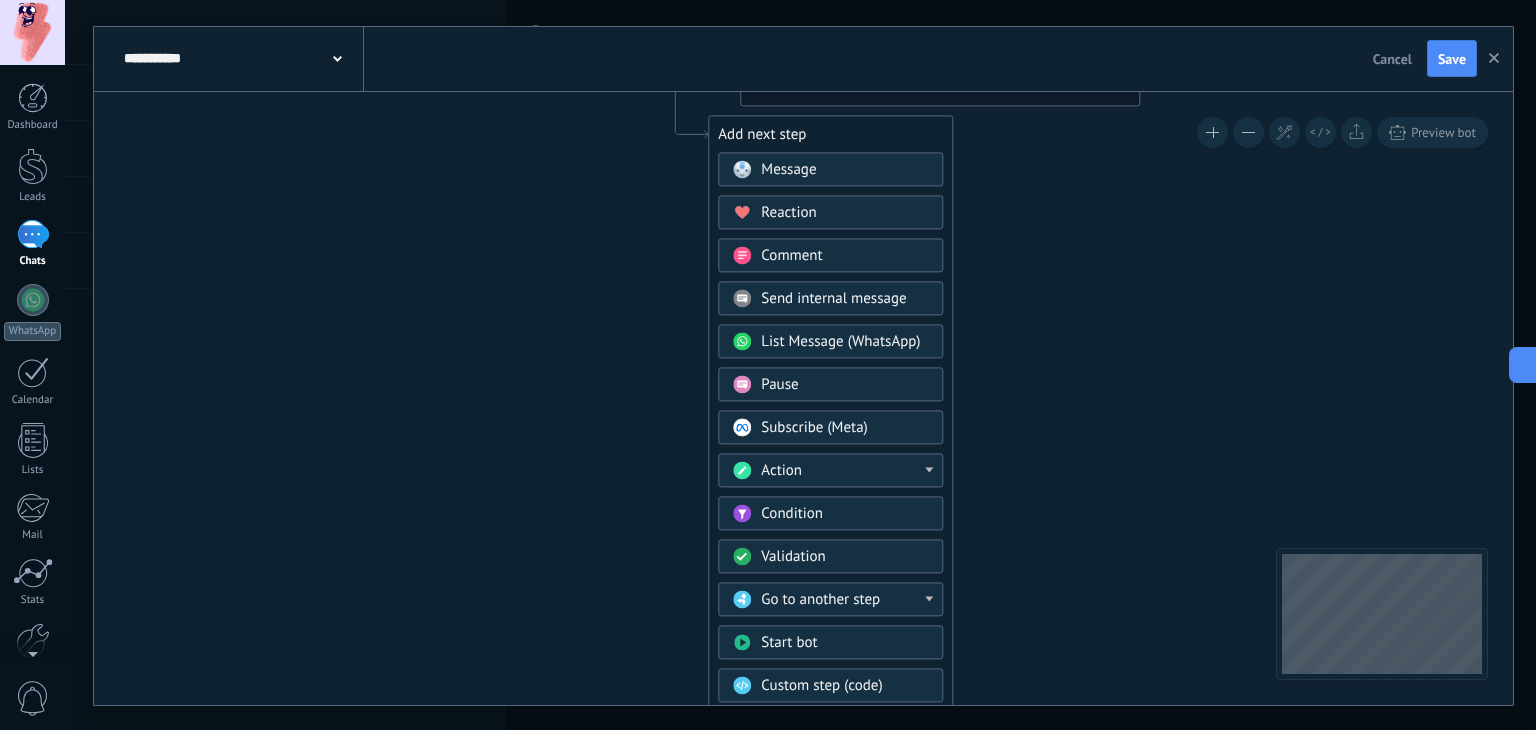 click on "Action" at bounding box center [845, 471] 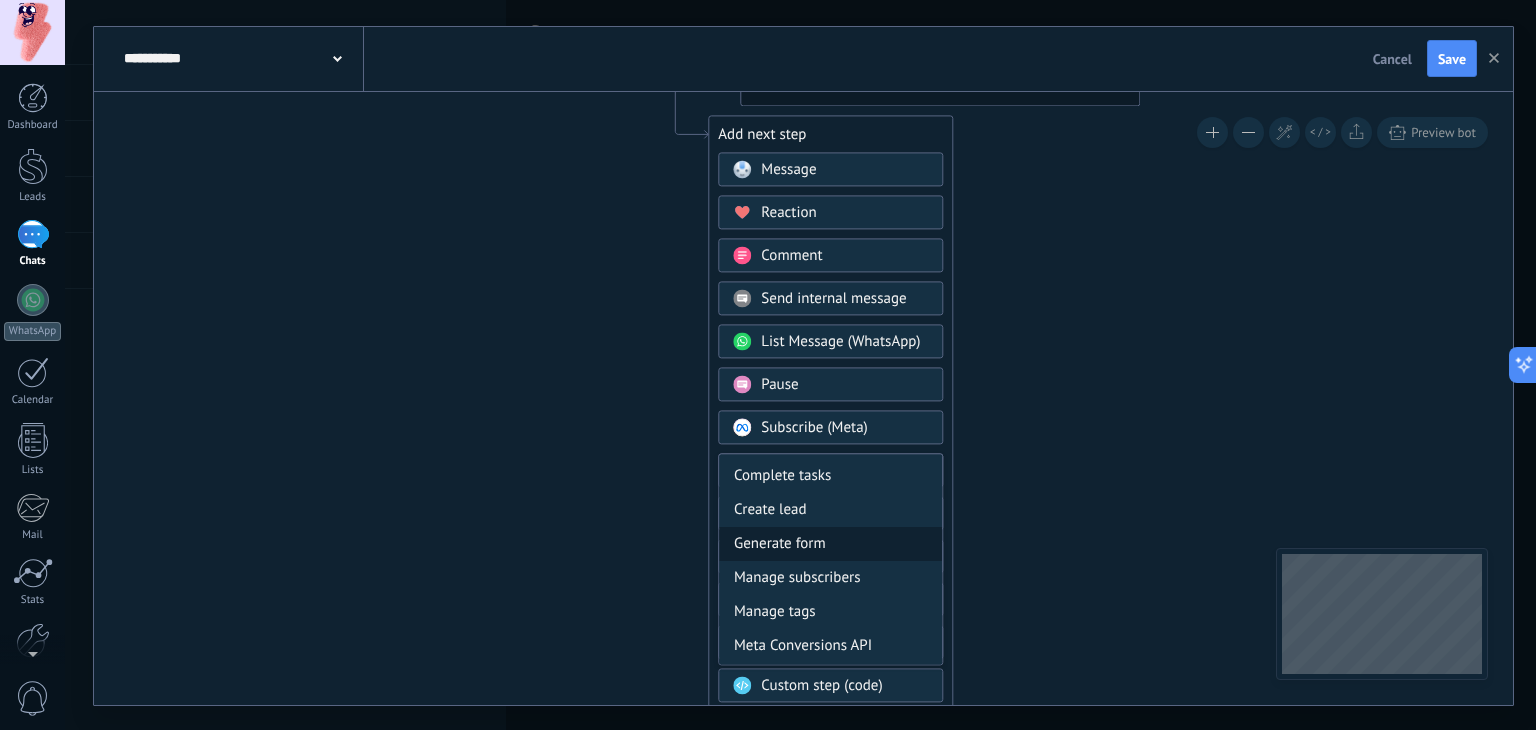 scroll, scrollTop: 265, scrollLeft: 0, axis: vertical 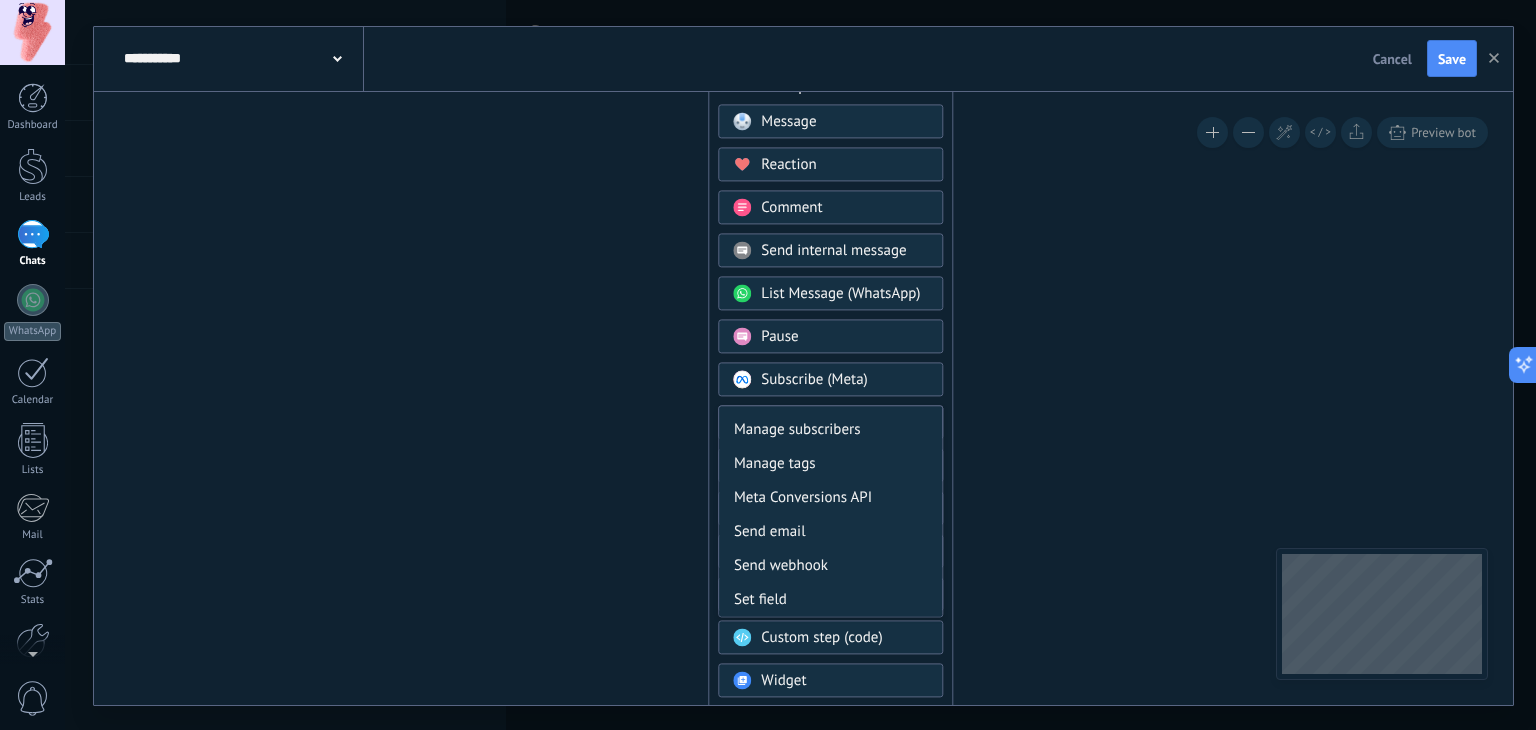 click 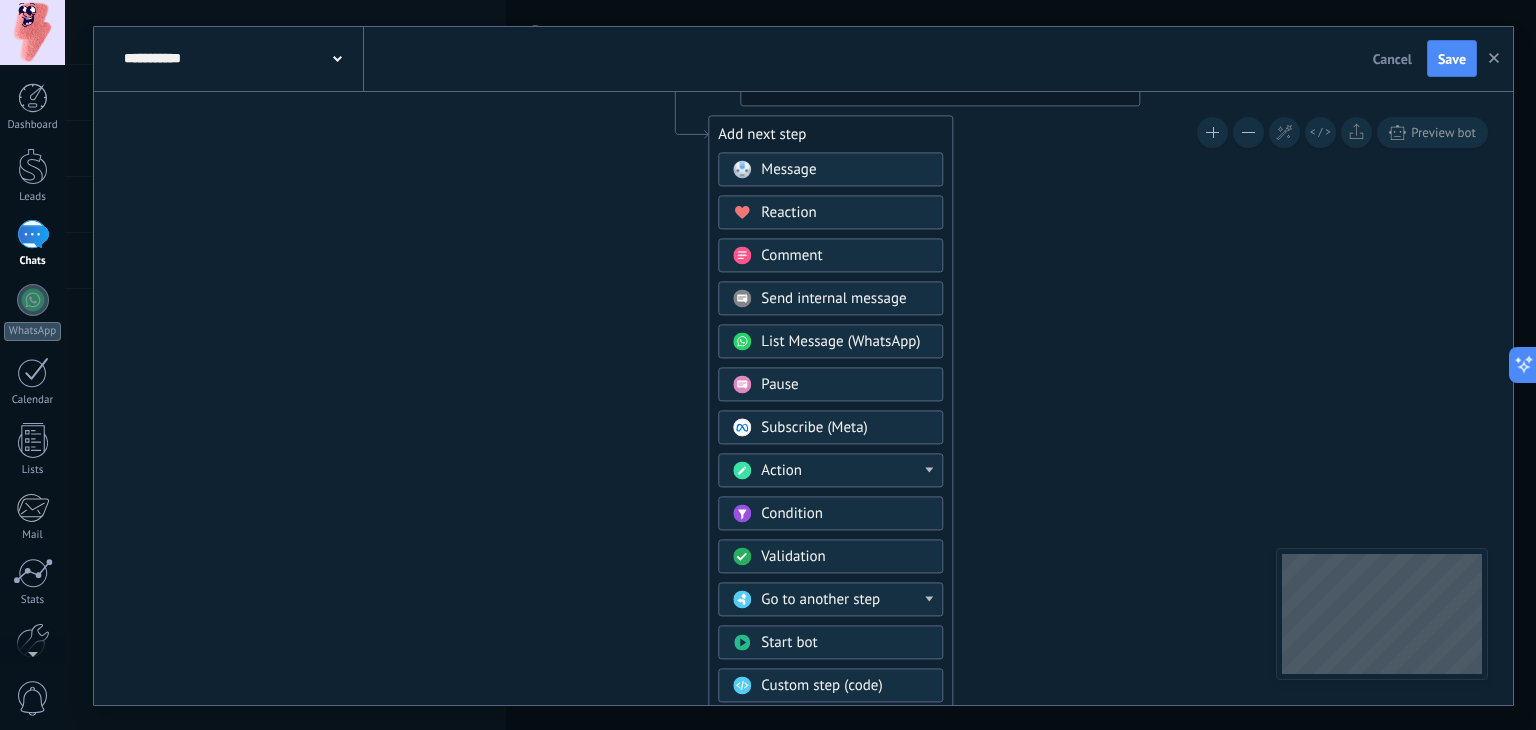 click on "Action" at bounding box center [845, 471] 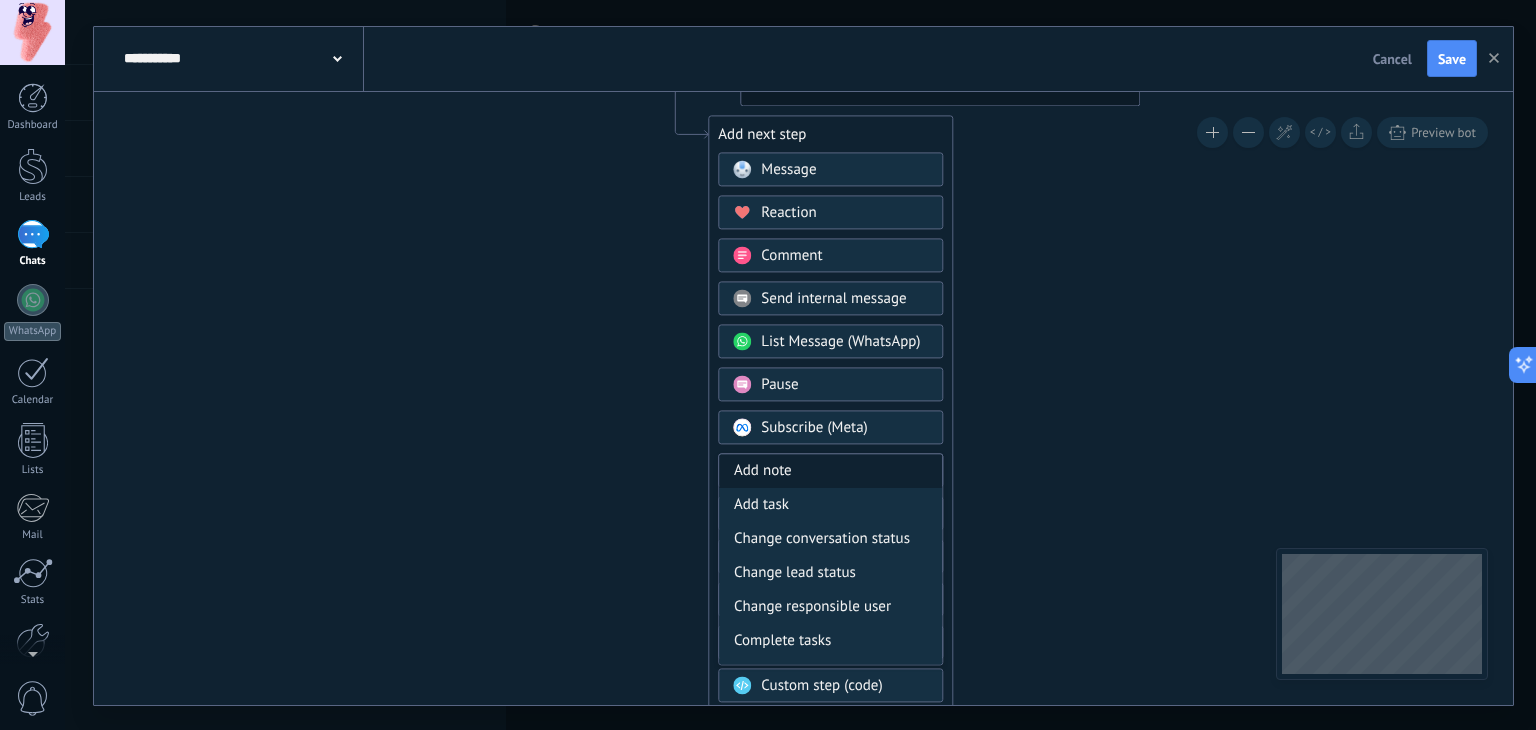 click on "Add note" at bounding box center (830, 471) 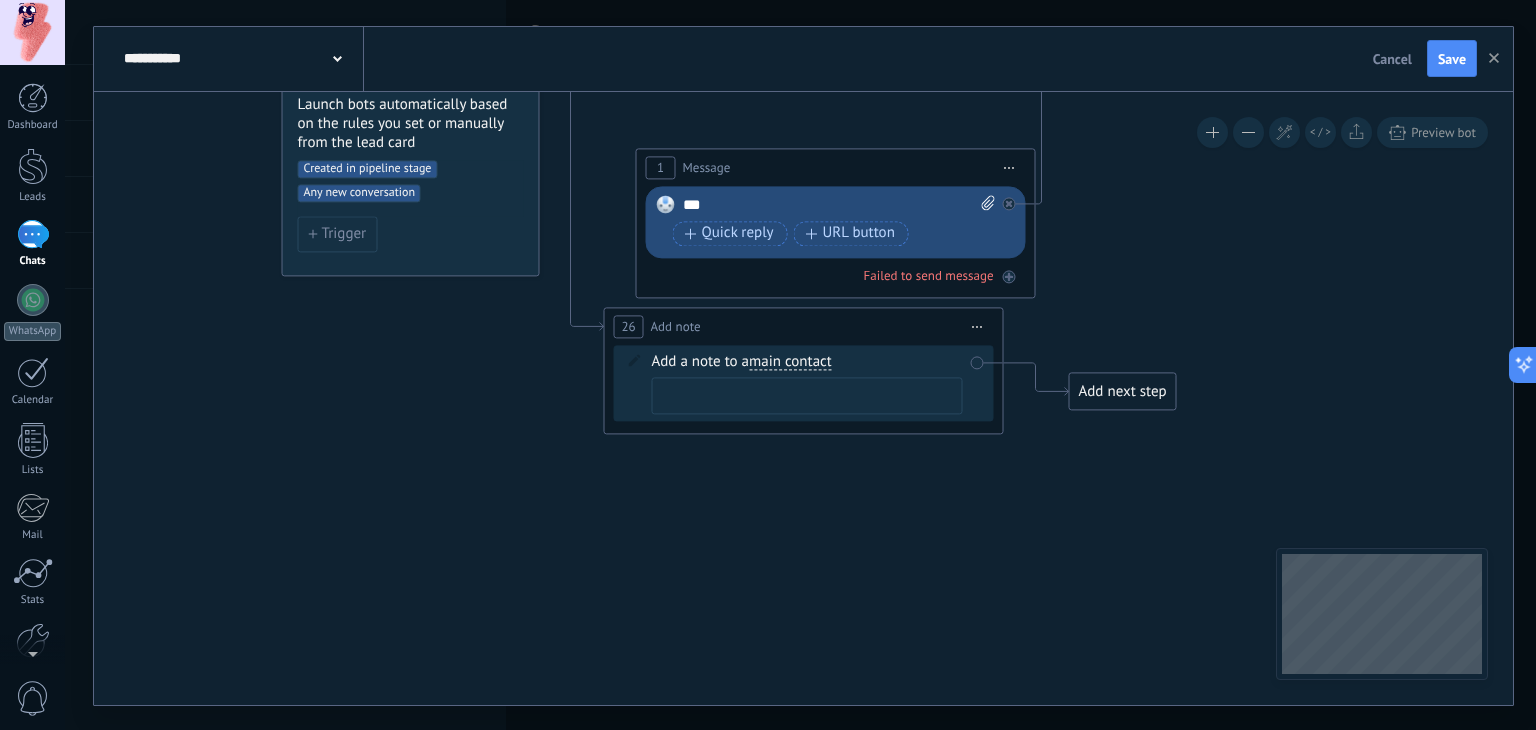 click 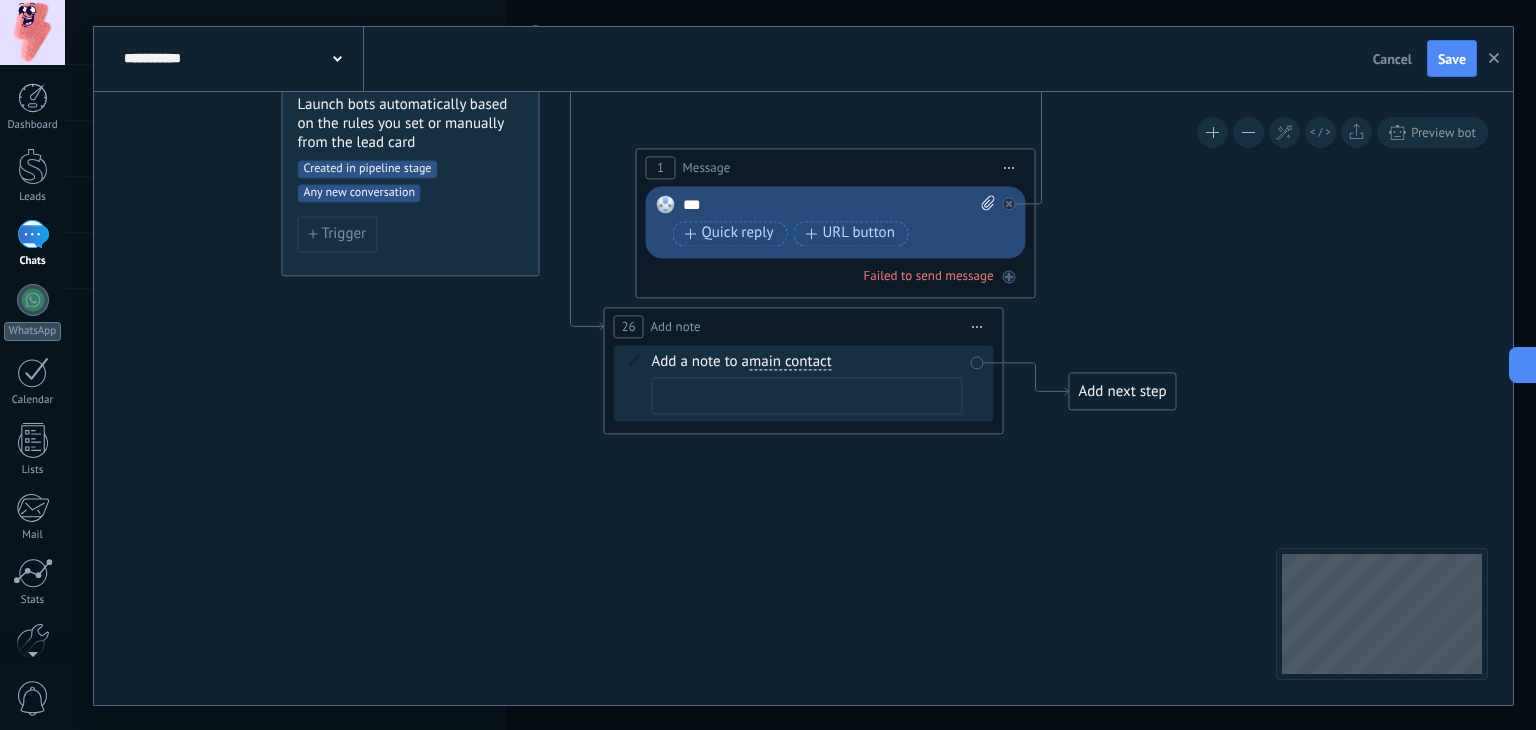 click on "Start preview here
Rename
Duplicate
Delete" at bounding box center [978, 326] 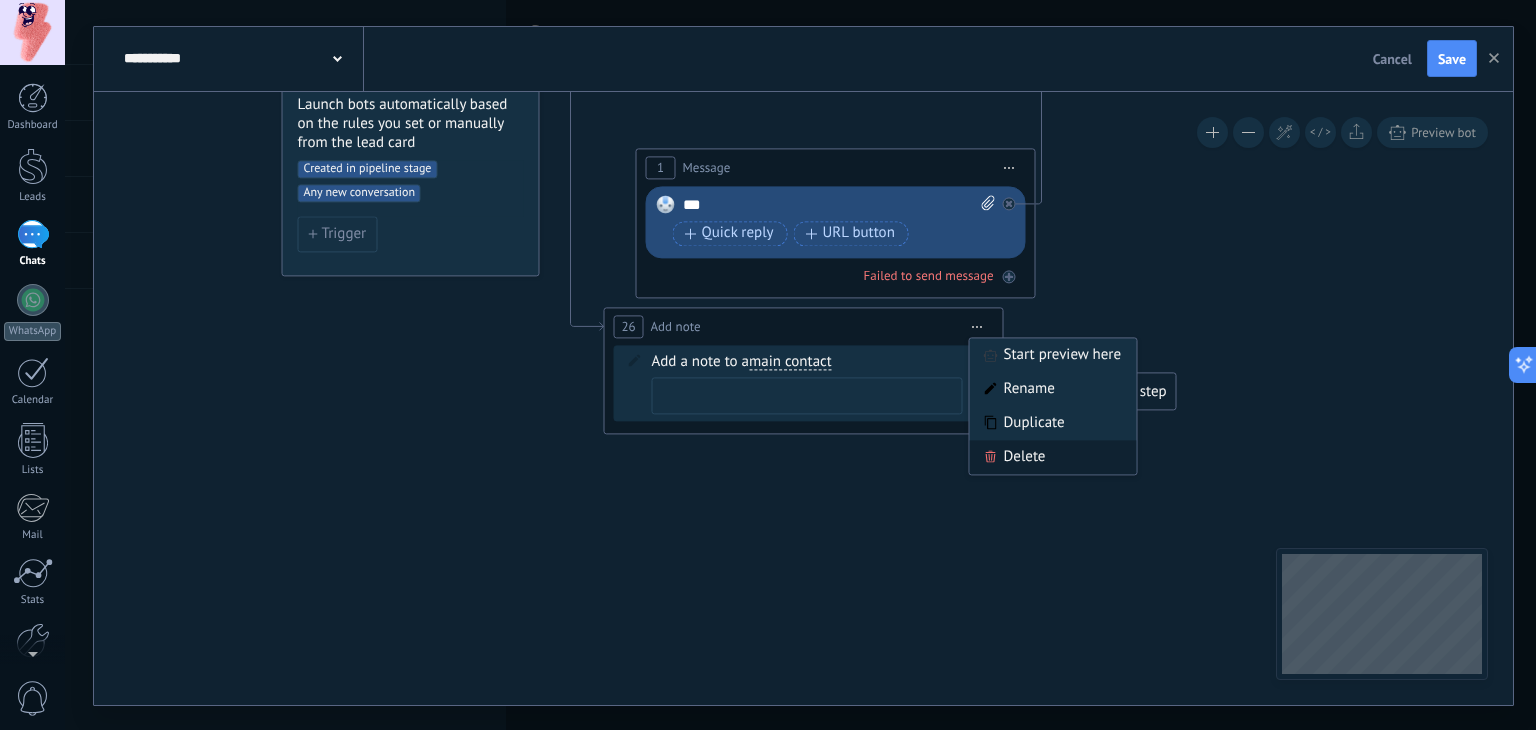 click on "Delete" at bounding box center (1053, 457) 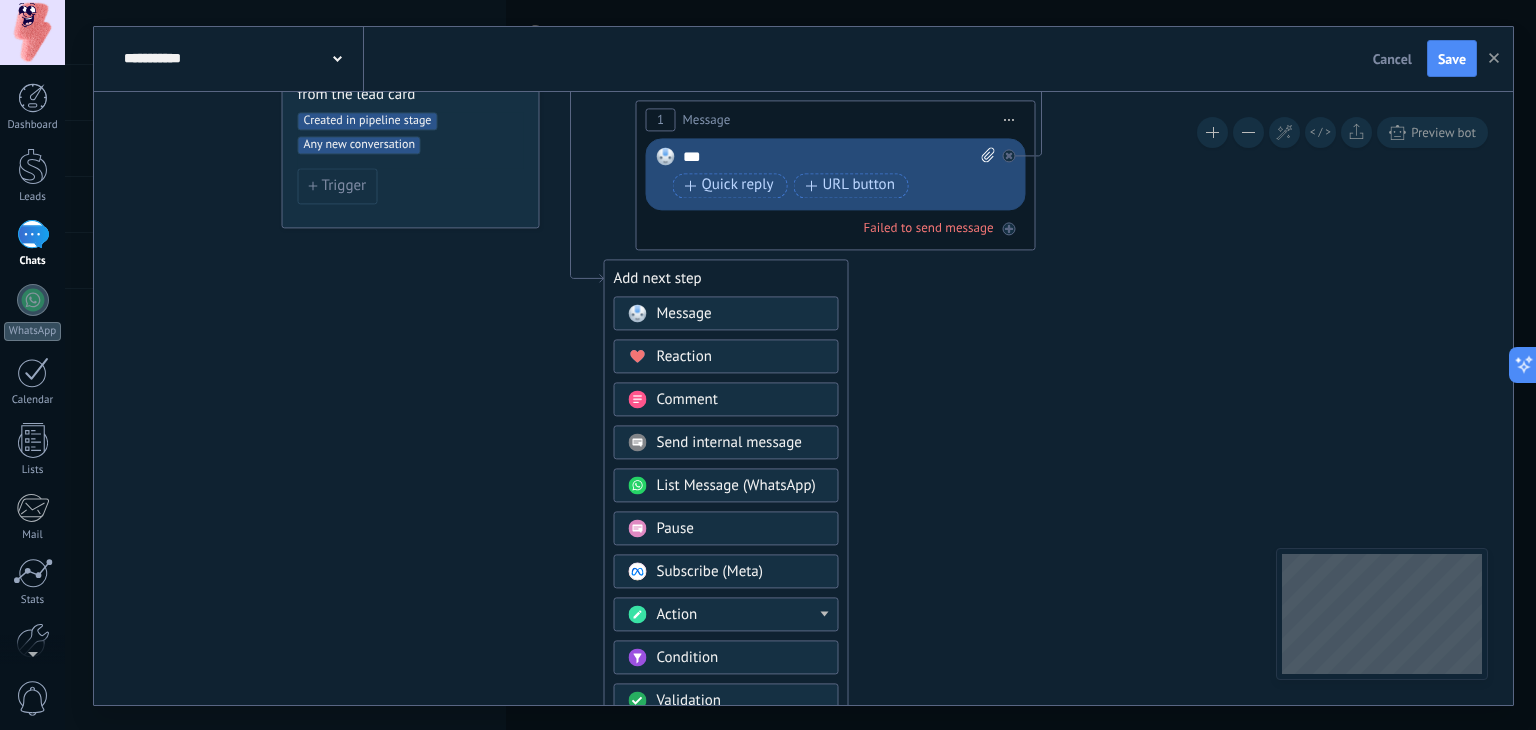 click on "Message" at bounding box center (741, 314) 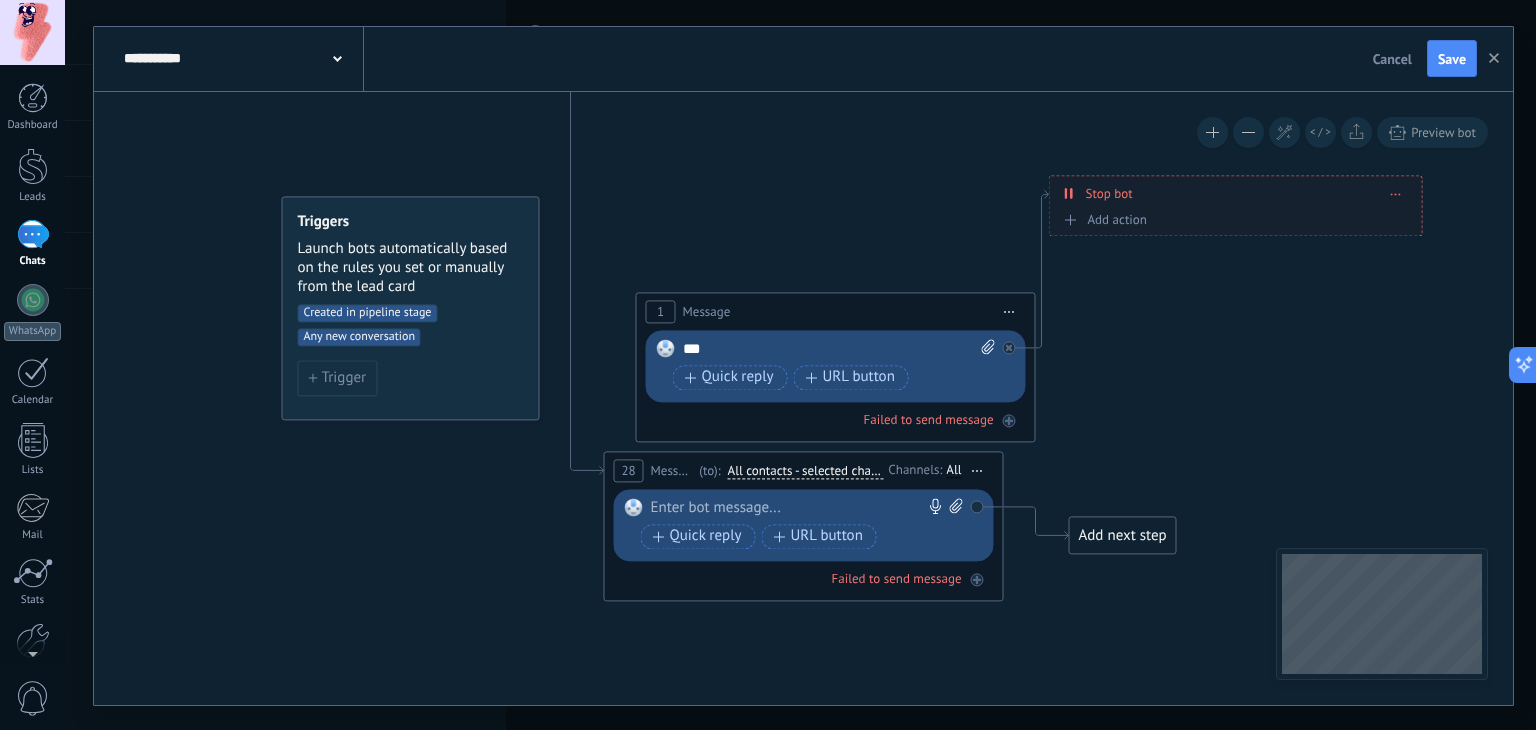 click on "Start preview here
Rename
Duplicate
Delete" at bounding box center (978, 470) 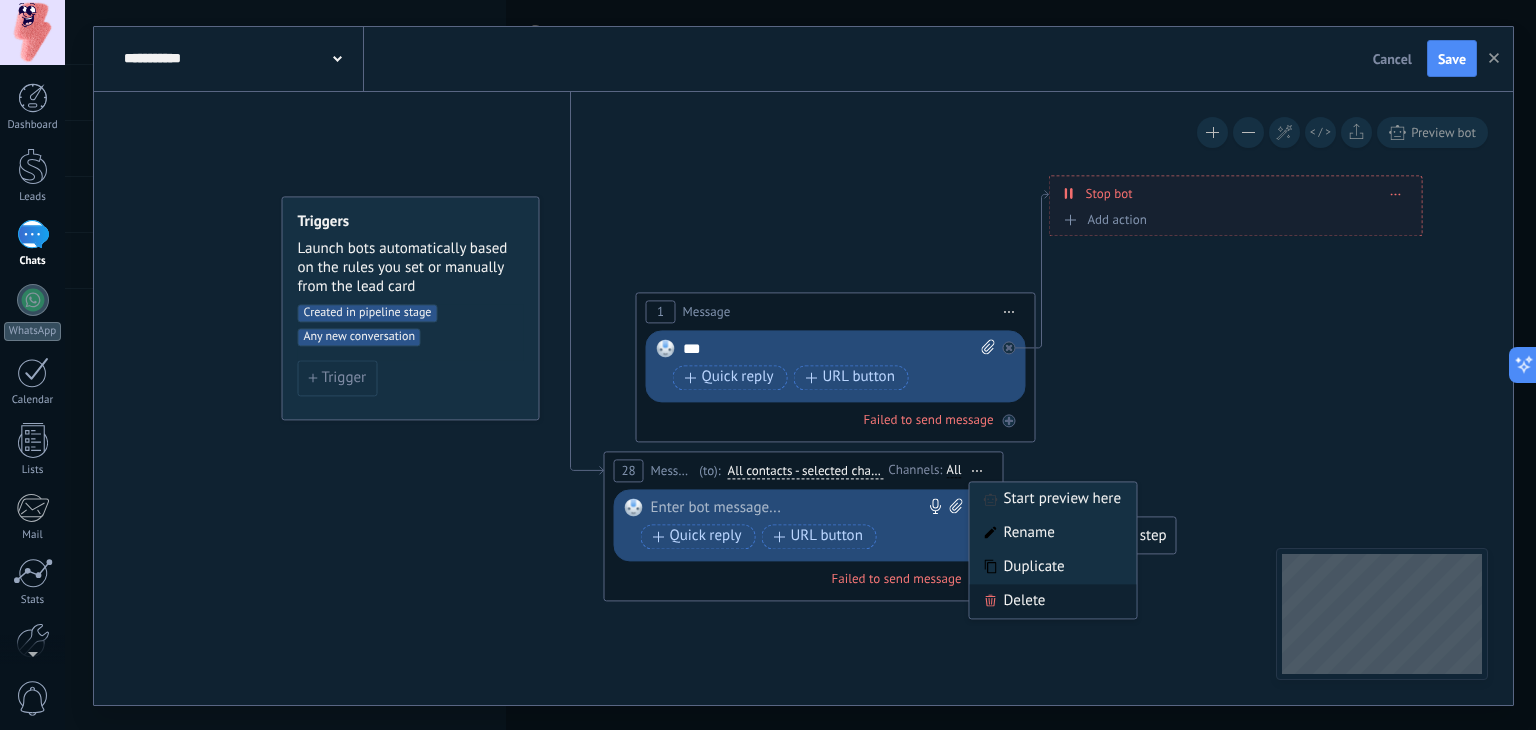 click on "Delete" at bounding box center [1053, 601] 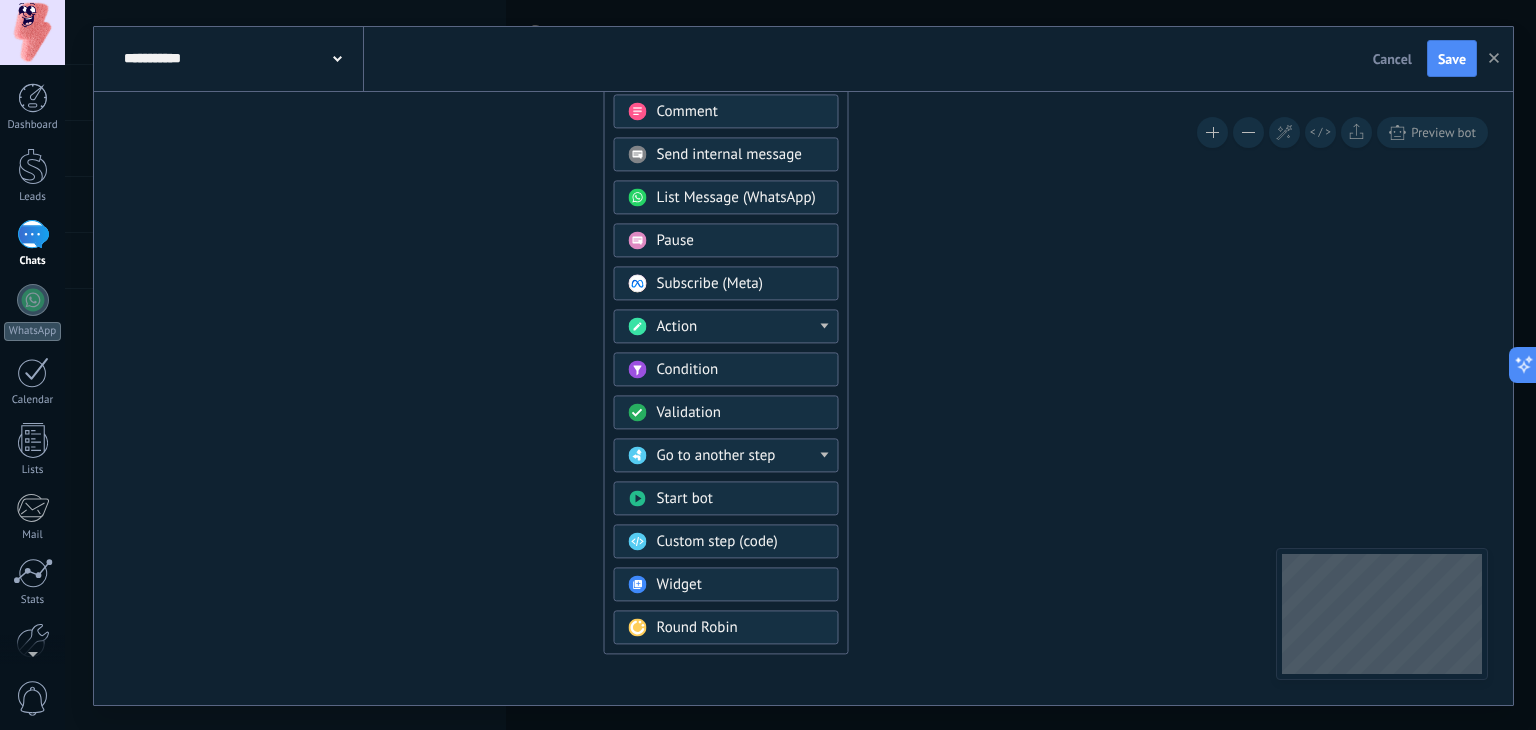 click 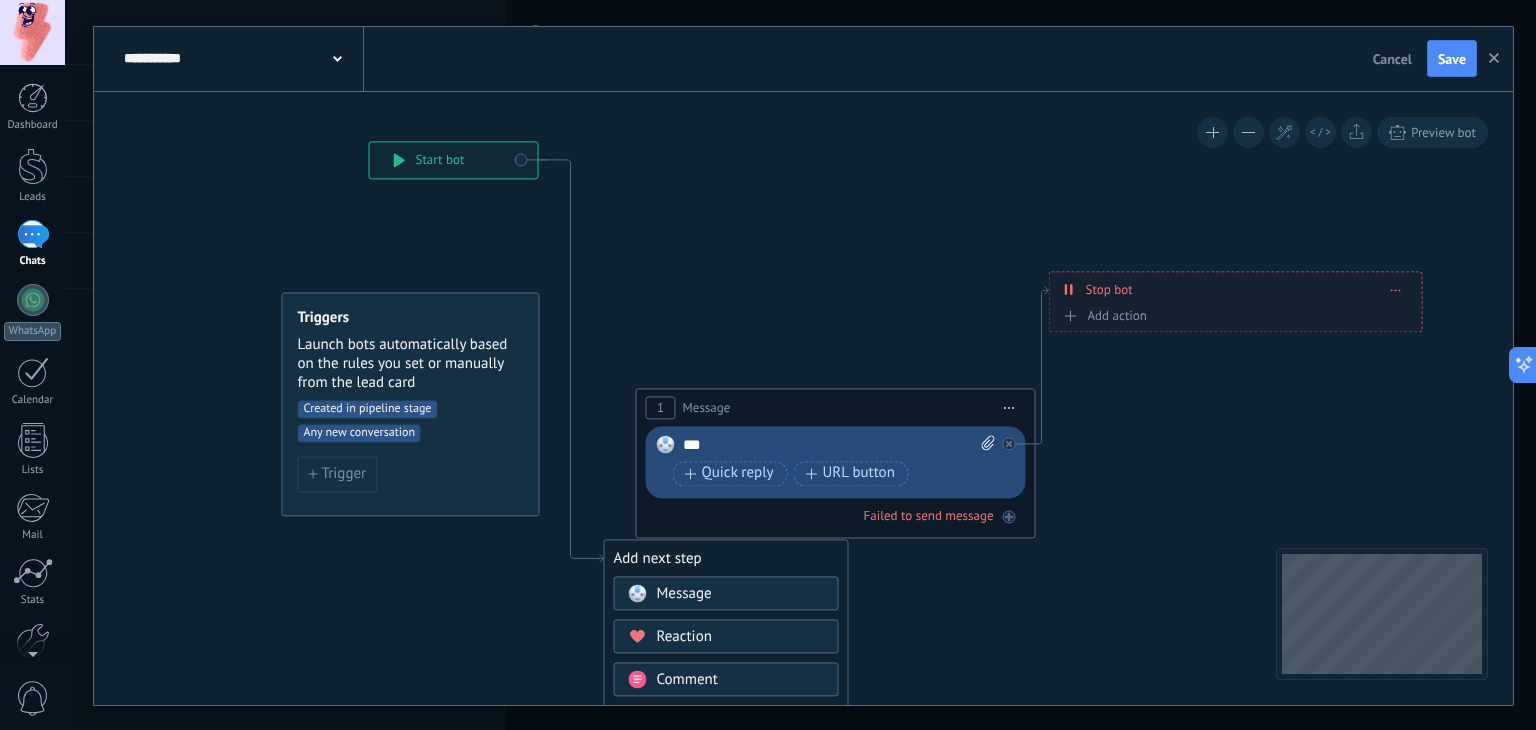 click on "Add next step" at bounding box center [726, 558] 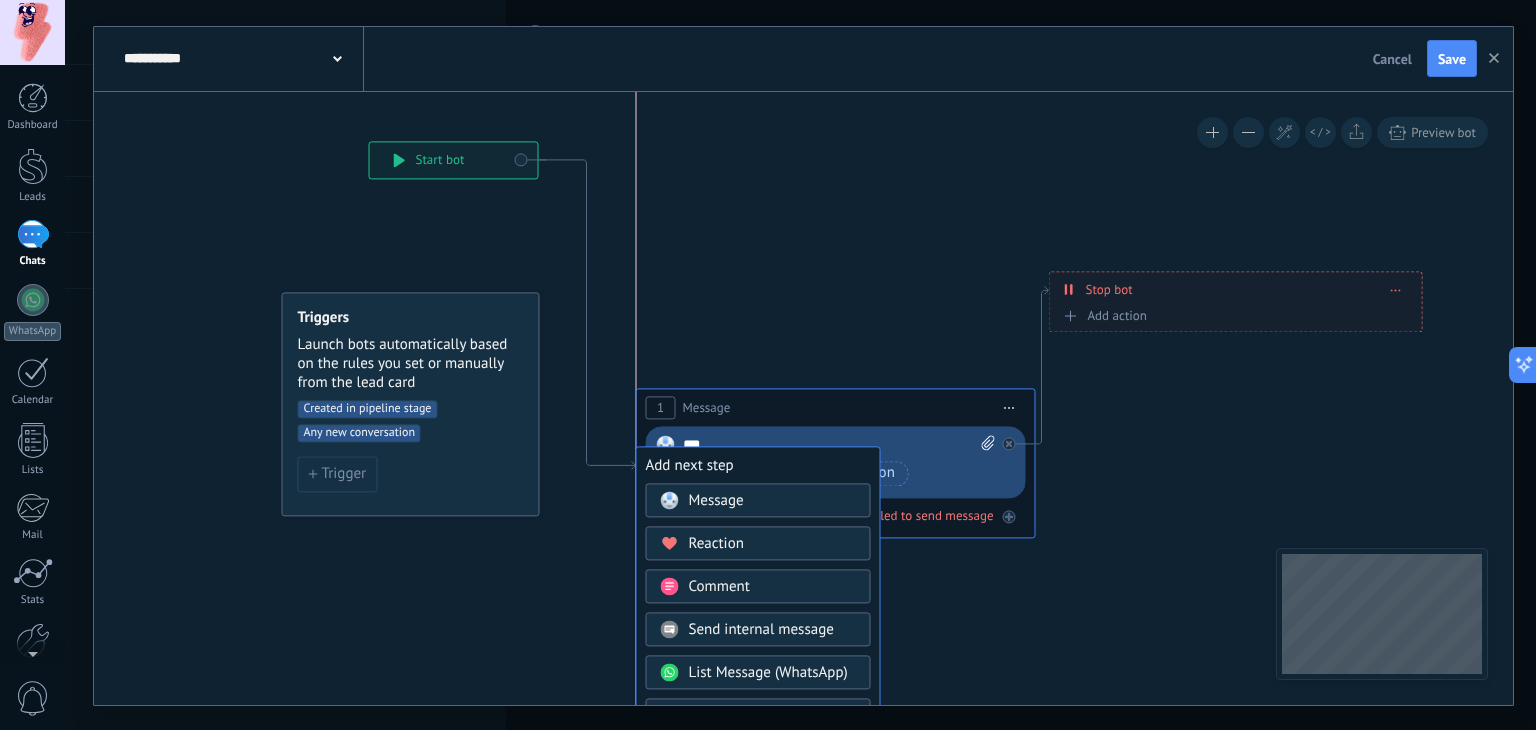 drag, startPoint x: 604, startPoint y: 558, endPoint x: 636, endPoint y: 467, distance: 96.462425 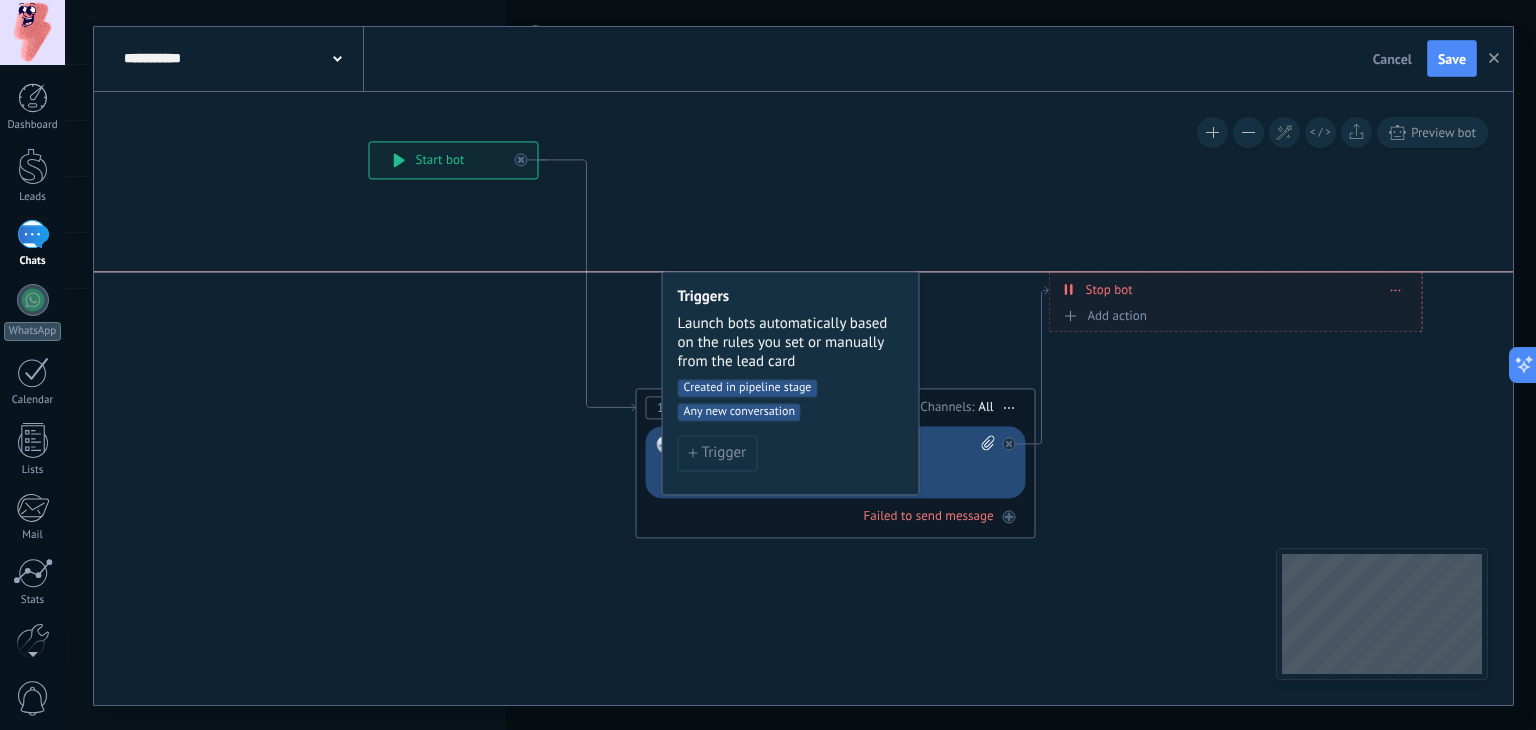 drag, startPoint x: 422, startPoint y: 322, endPoint x: 781, endPoint y: 289, distance: 360.51352 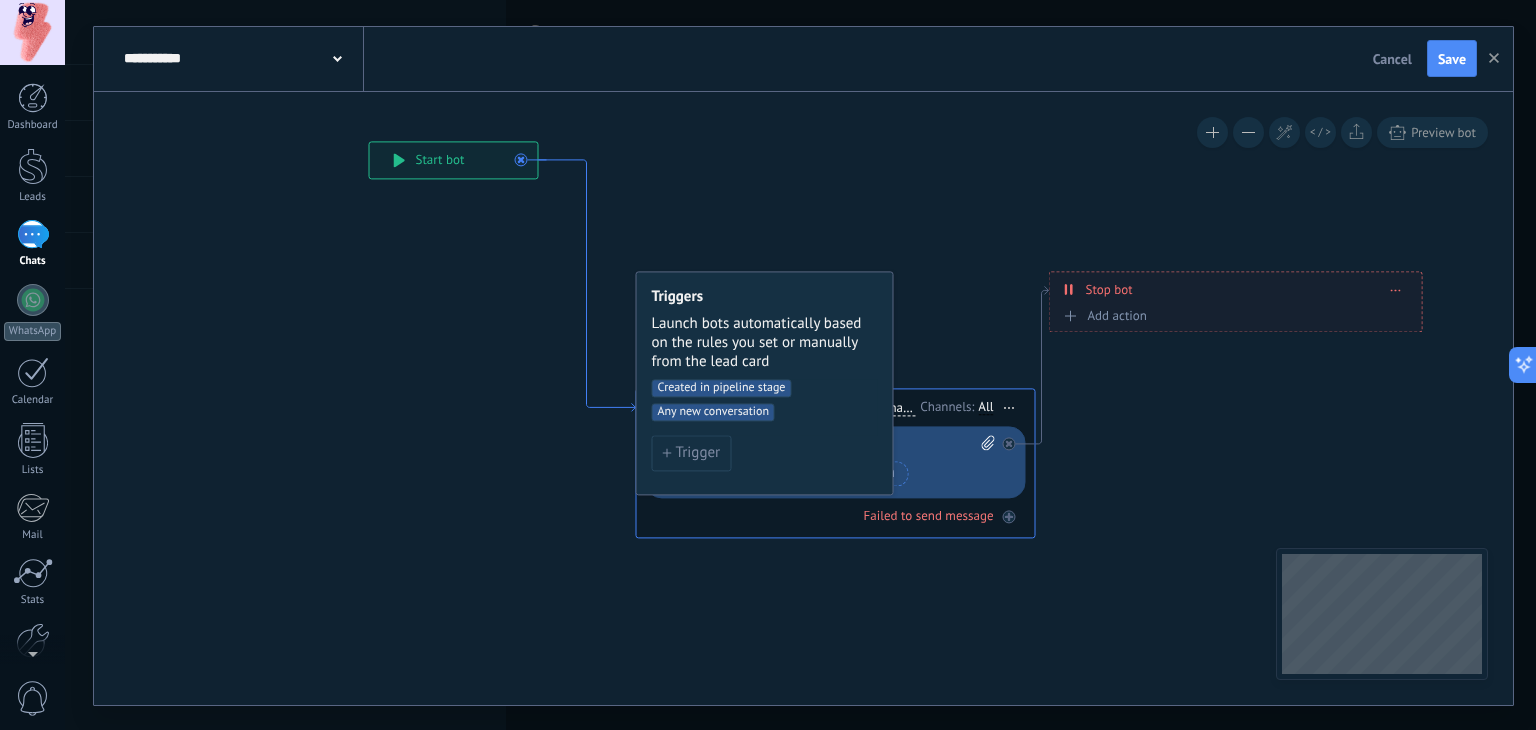 click 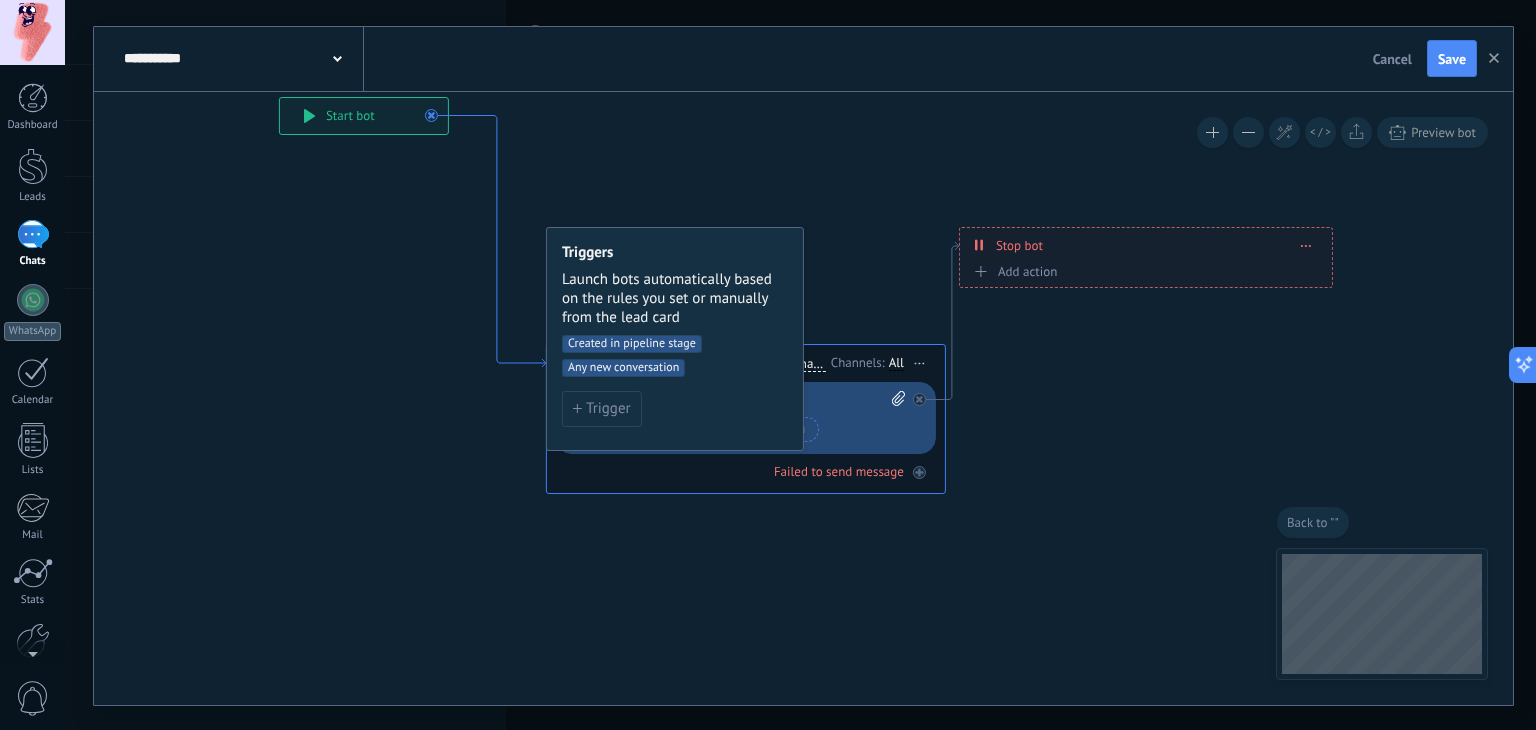drag, startPoint x: 590, startPoint y: 345, endPoint x: 532, endPoint y: 365, distance: 61.351448 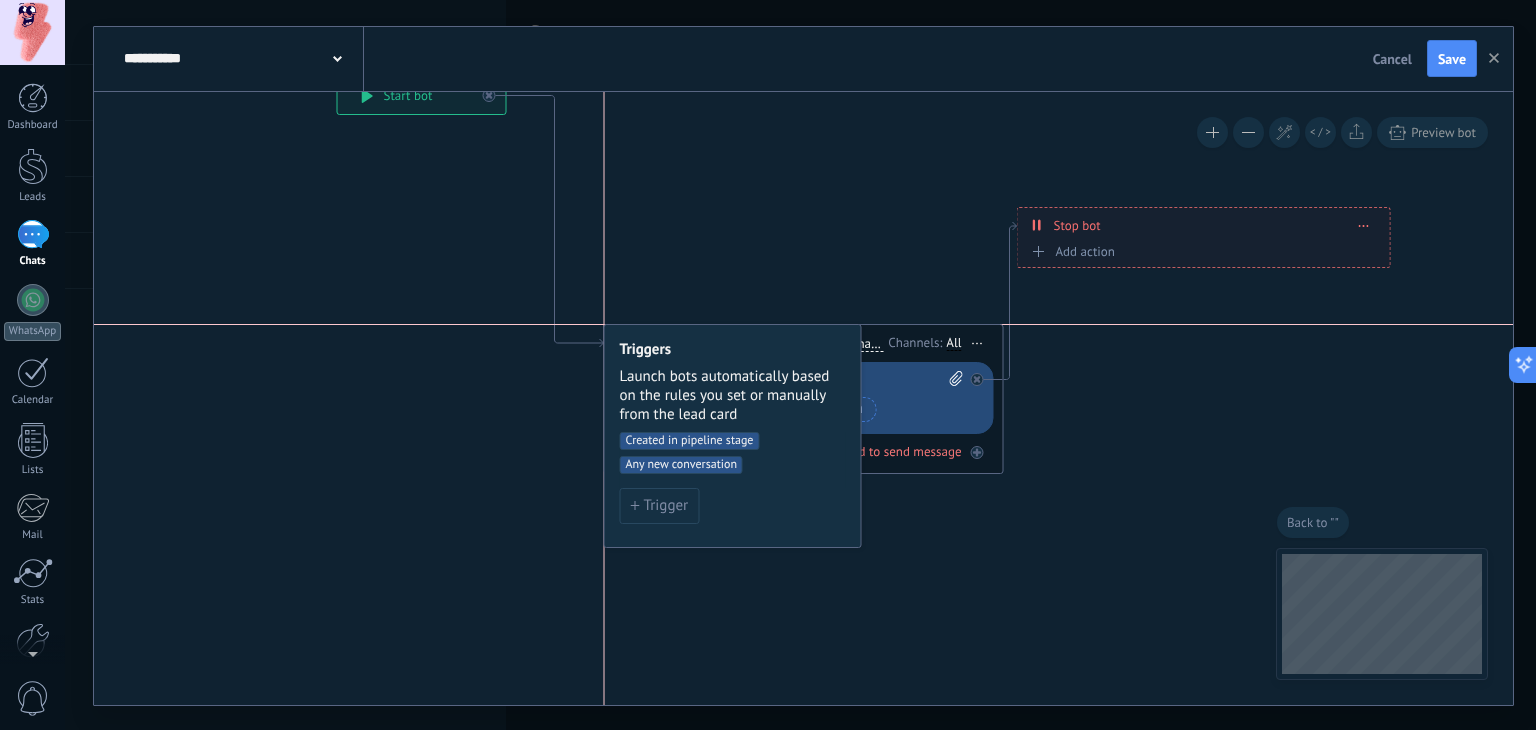 drag, startPoint x: 675, startPoint y: 239, endPoint x: 671, endPoint y: 356, distance: 117.06836 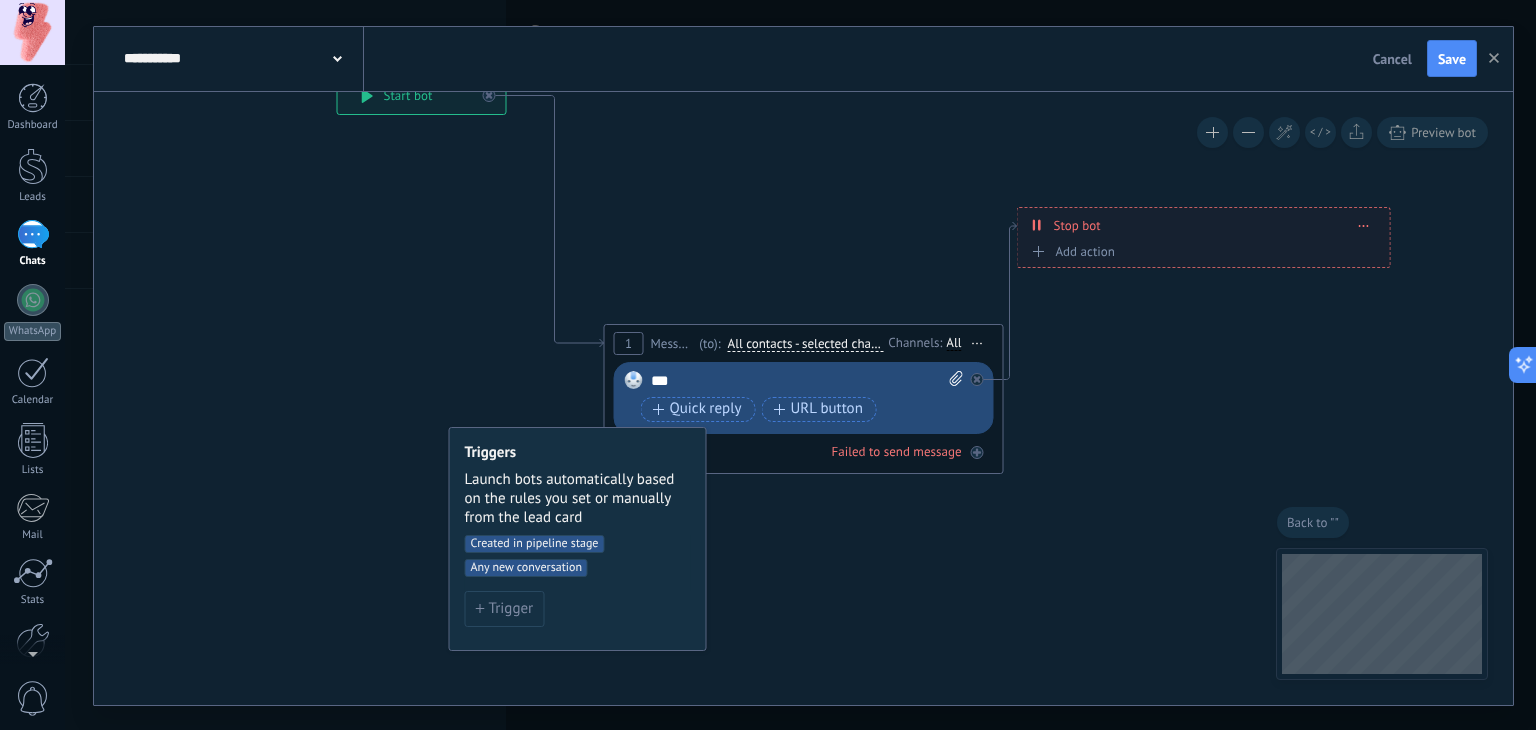 drag, startPoint x: 666, startPoint y: 349, endPoint x: 518, endPoint y: 449, distance: 178.61691 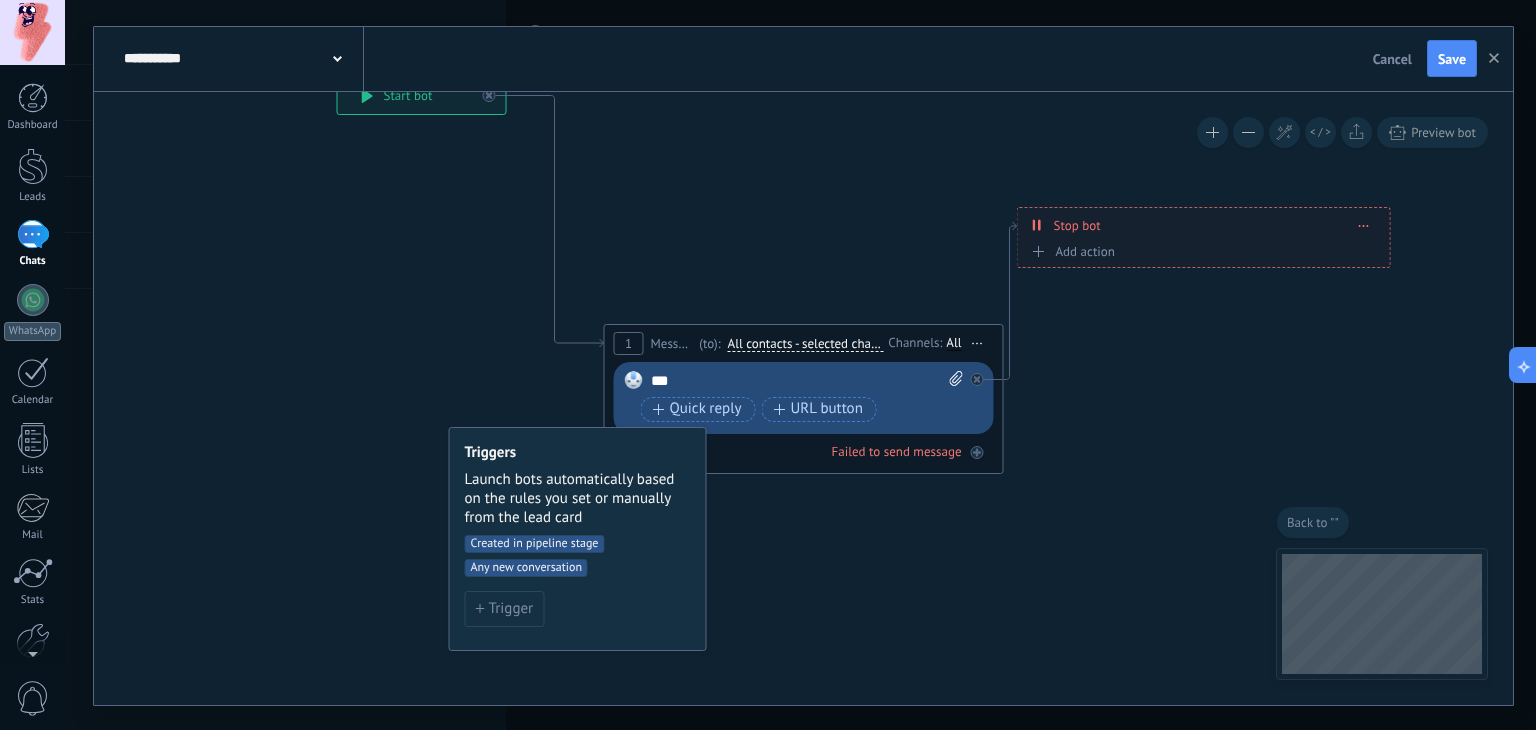 click on "Message" at bounding box center [673, 343] 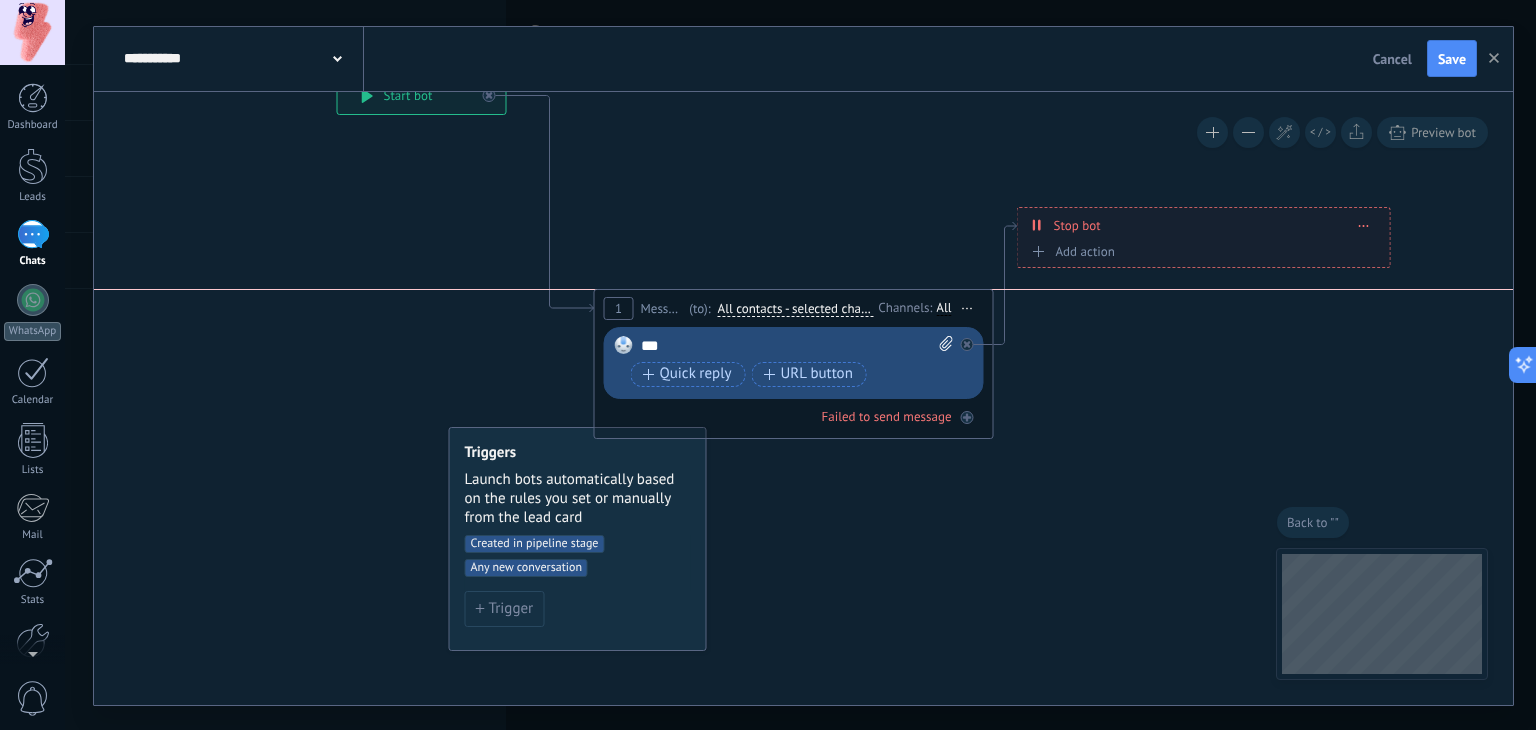 drag, startPoint x: 665, startPoint y: 339, endPoint x: 666, endPoint y: 294, distance: 45.01111 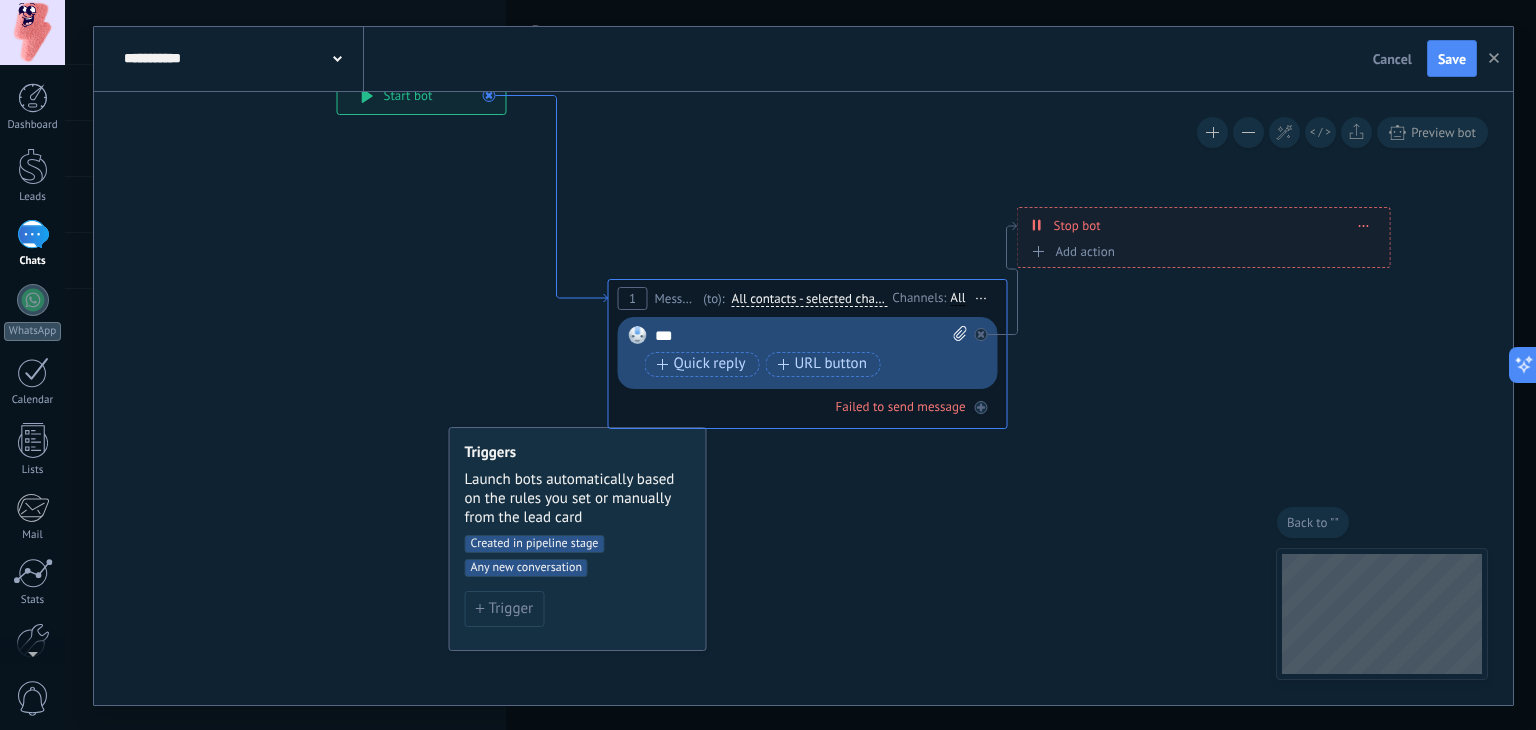 click 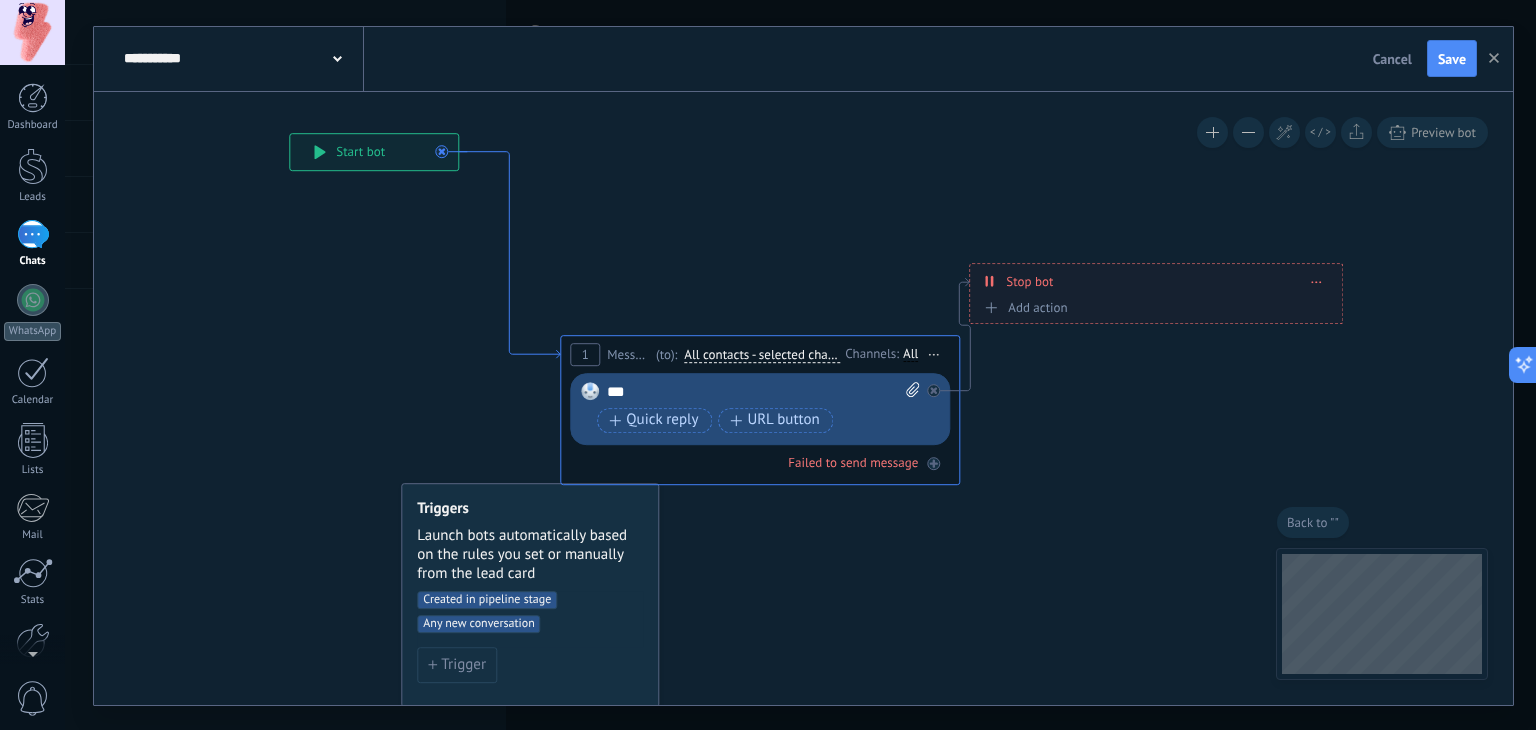 drag, startPoint x: 595, startPoint y: 345, endPoint x: 572, endPoint y: 359, distance: 26.925823 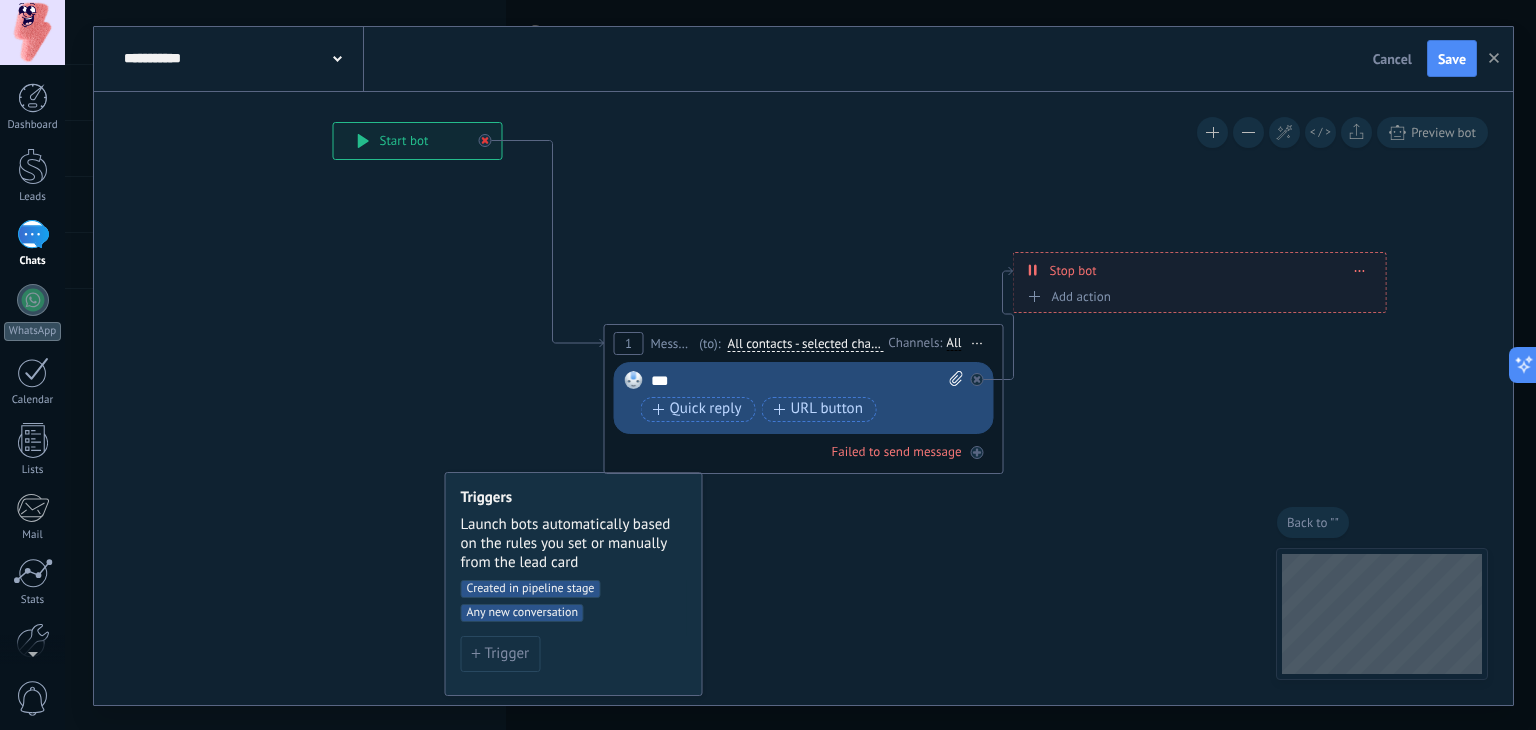 click at bounding box center [490, 135] 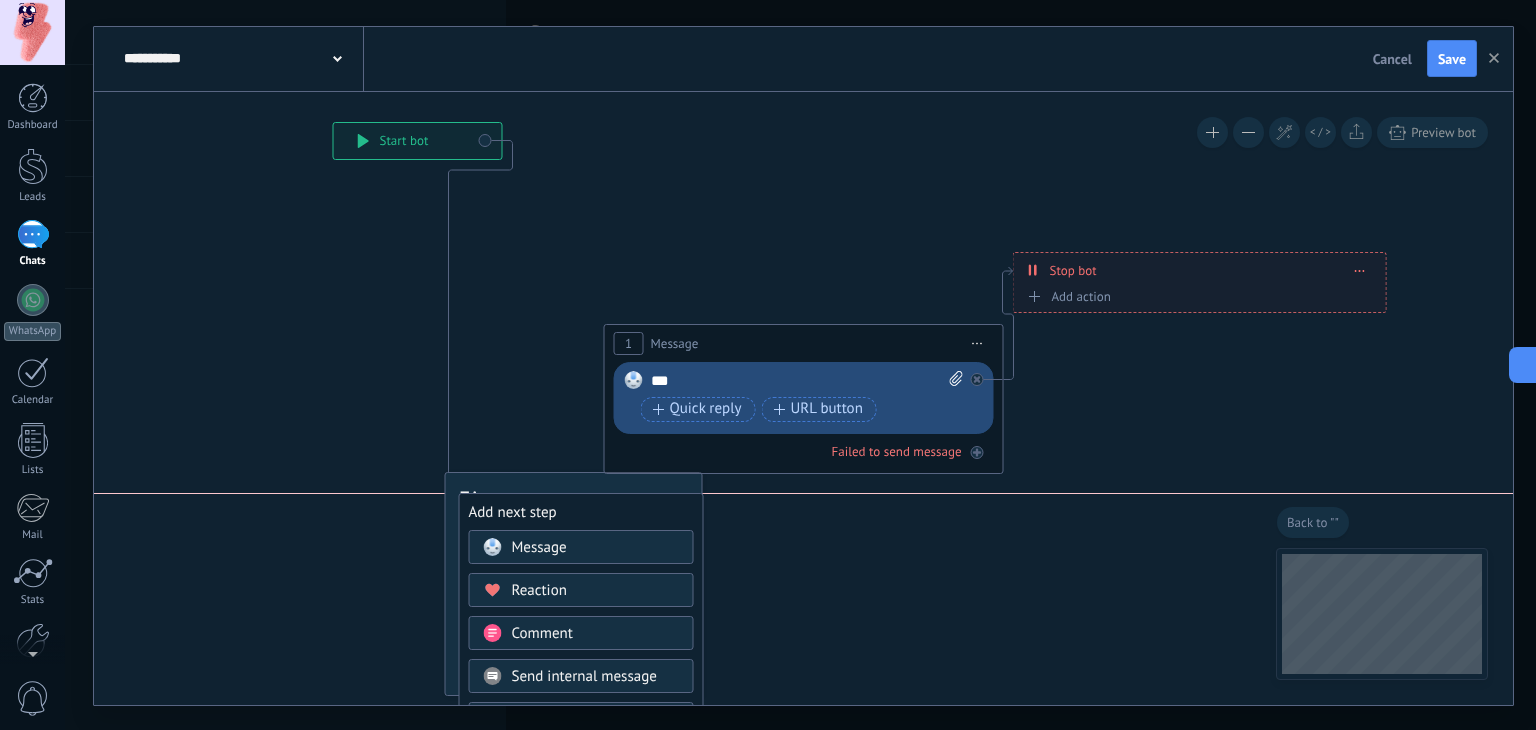 drag, startPoint x: 603, startPoint y: 496, endPoint x: 494, endPoint y: 499, distance: 109.041275 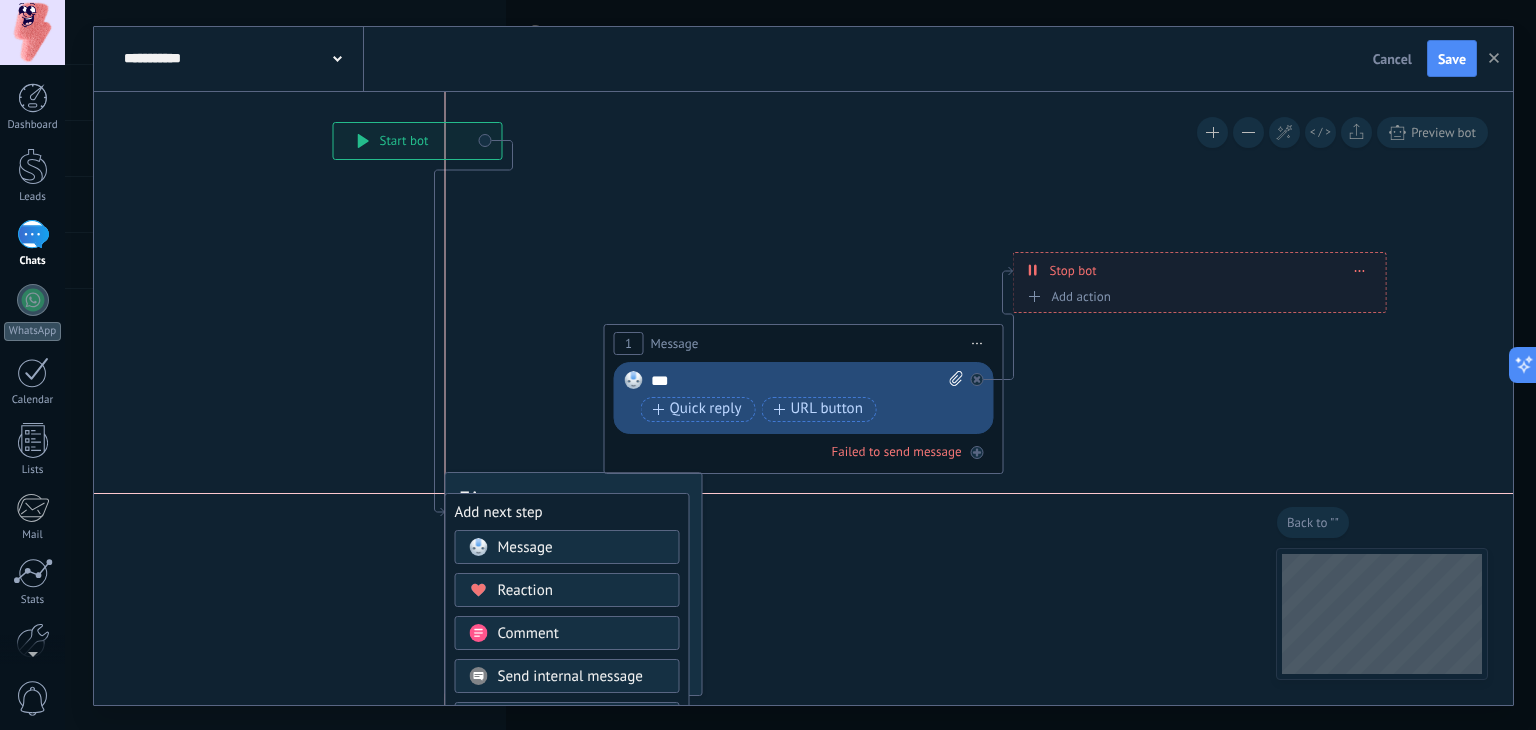 drag, startPoint x: 492, startPoint y: 499, endPoint x: 473, endPoint y: 499, distance: 19 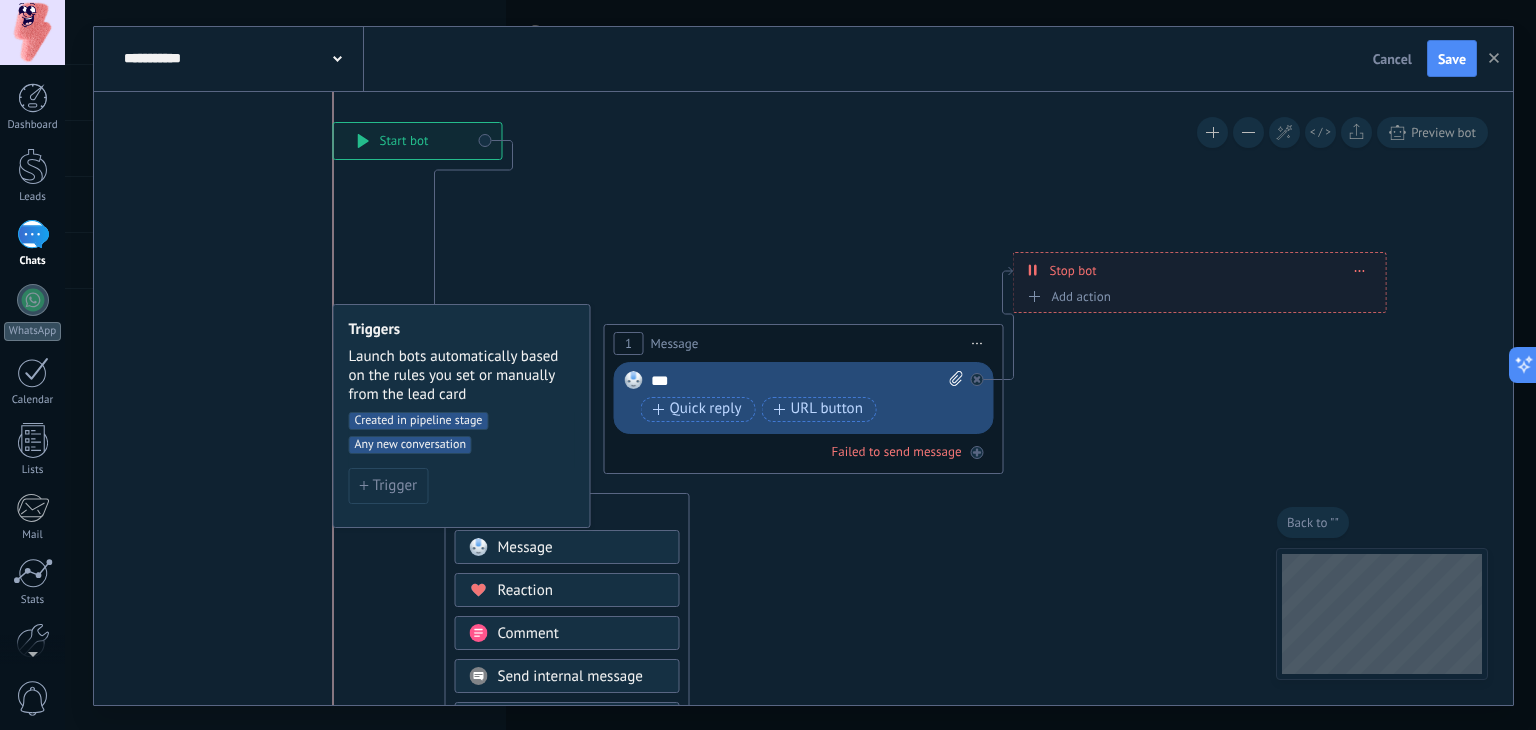 drag, startPoint x: 468, startPoint y: 467, endPoint x: 369, endPoint y: 305, distance: 189.85521 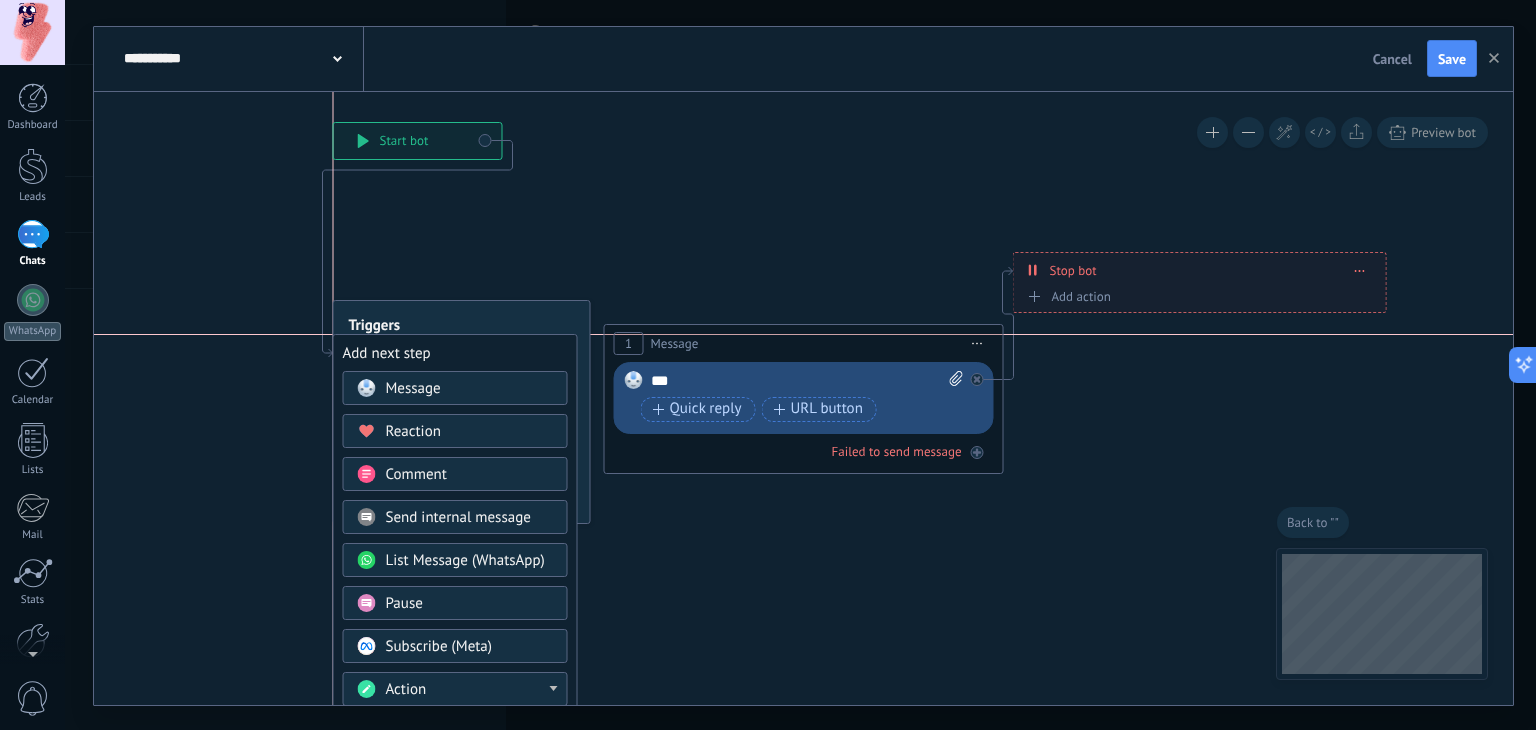 drag, startPoint x: 624, startPoint y: 505, endPoint x: 518, endPoint y: 347, distance: 190.26297 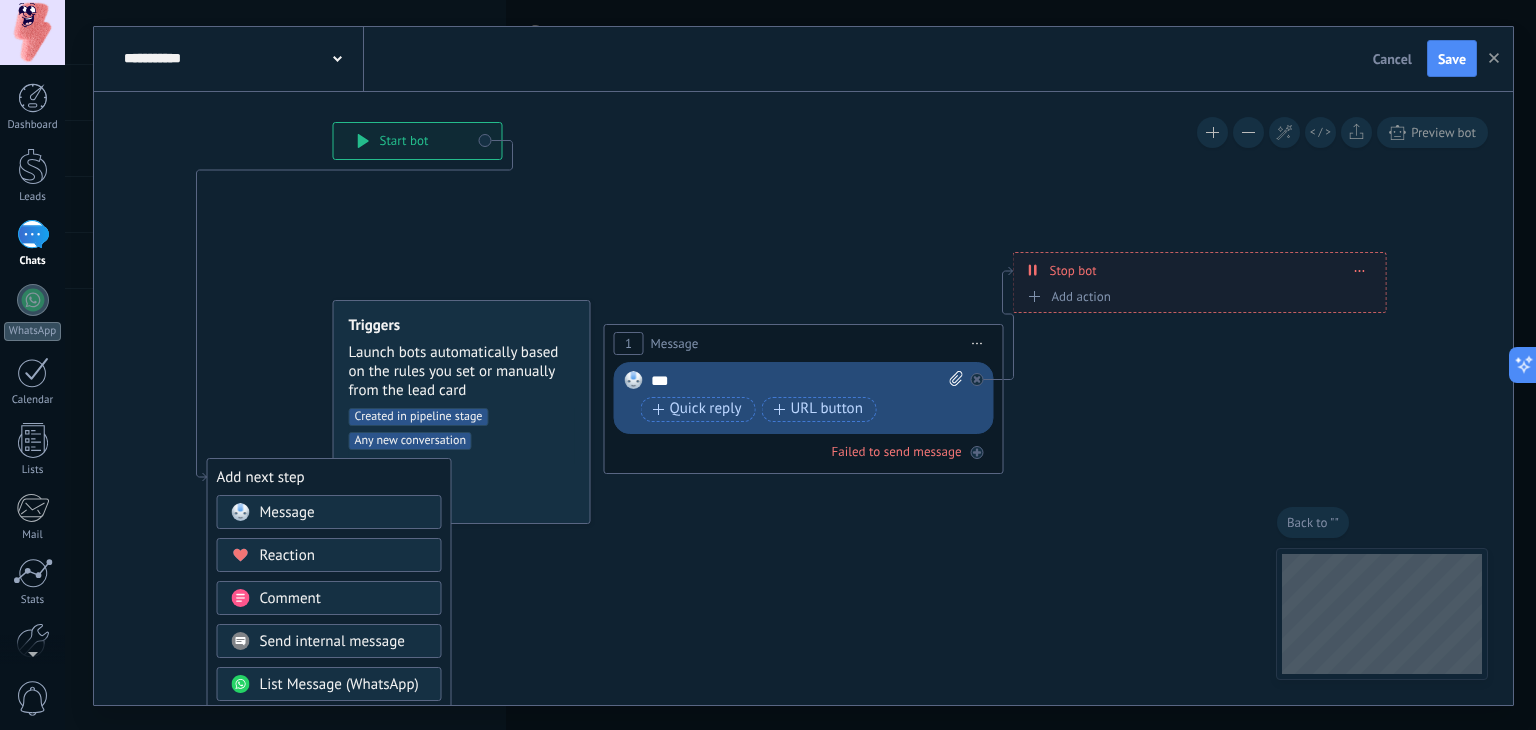drag, startPoint x: 500, startPoint y: 348, endPoint x: 304, endPoint y: 441, distance: 216.94469 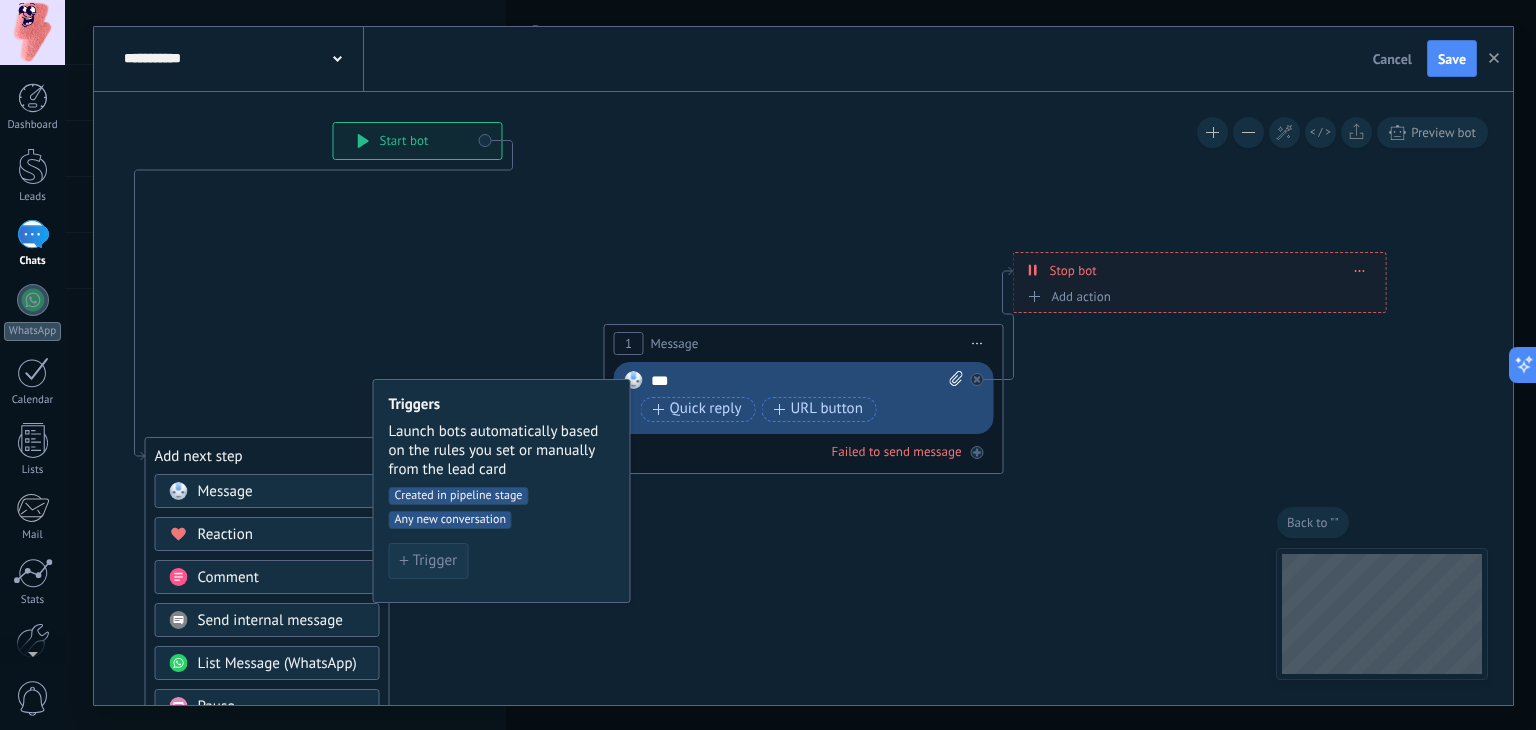 drag, startPoint x: 415, startPoint y: 483, endPoint x: 454, endPoint y: 564, distance: 89.89995 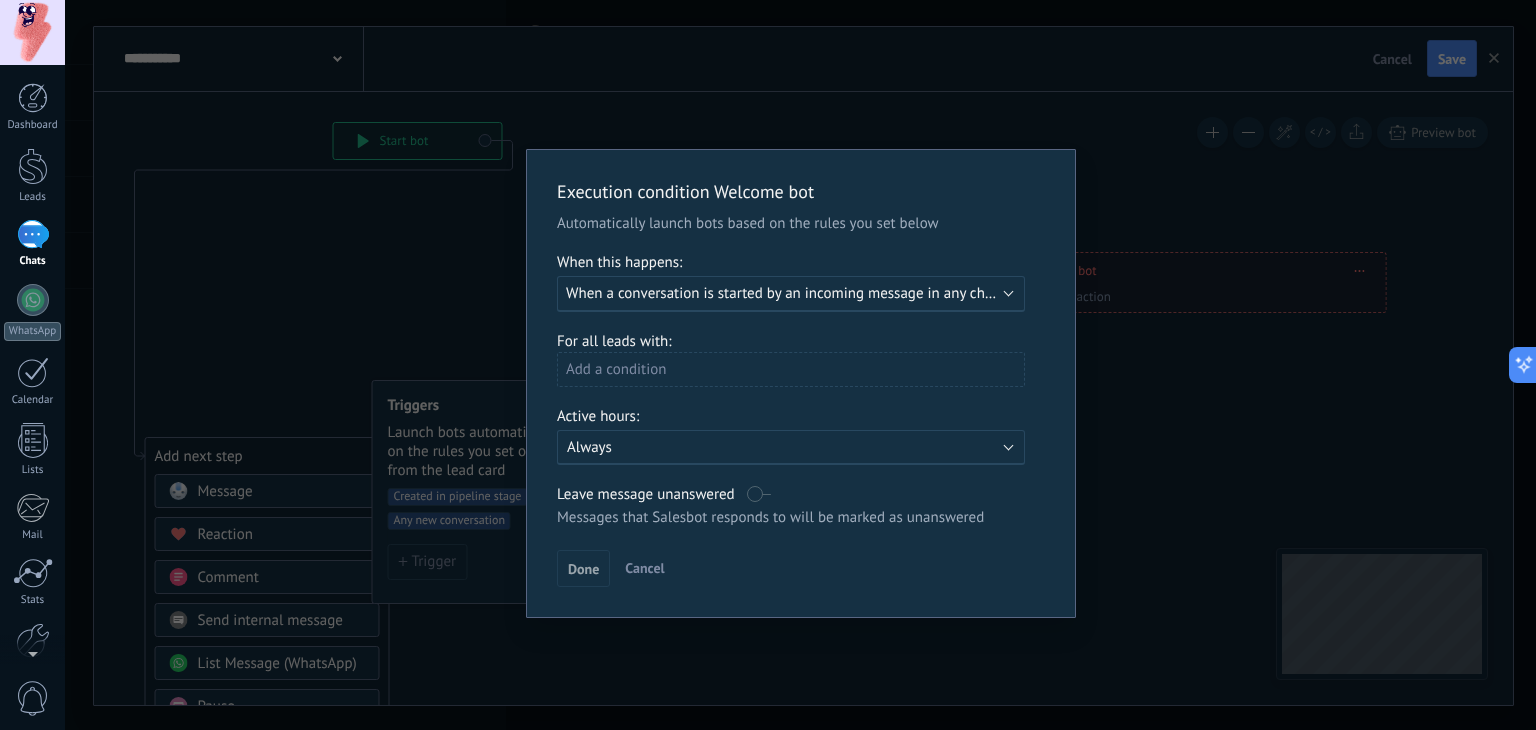 click on "Execution condition Welcome bot Automatically launch bots based on the rules you set below When this happens: Execute:  When a conversation is started by an incoming message in any channel For all leads with: Add a condition Active hours: Active:  Always Leave message unanswered Messages that Salesbot responds to will be marked as unanswered Apply the trigger to all leads already in this stage Done Cancel" at bounding box center (801, 383) 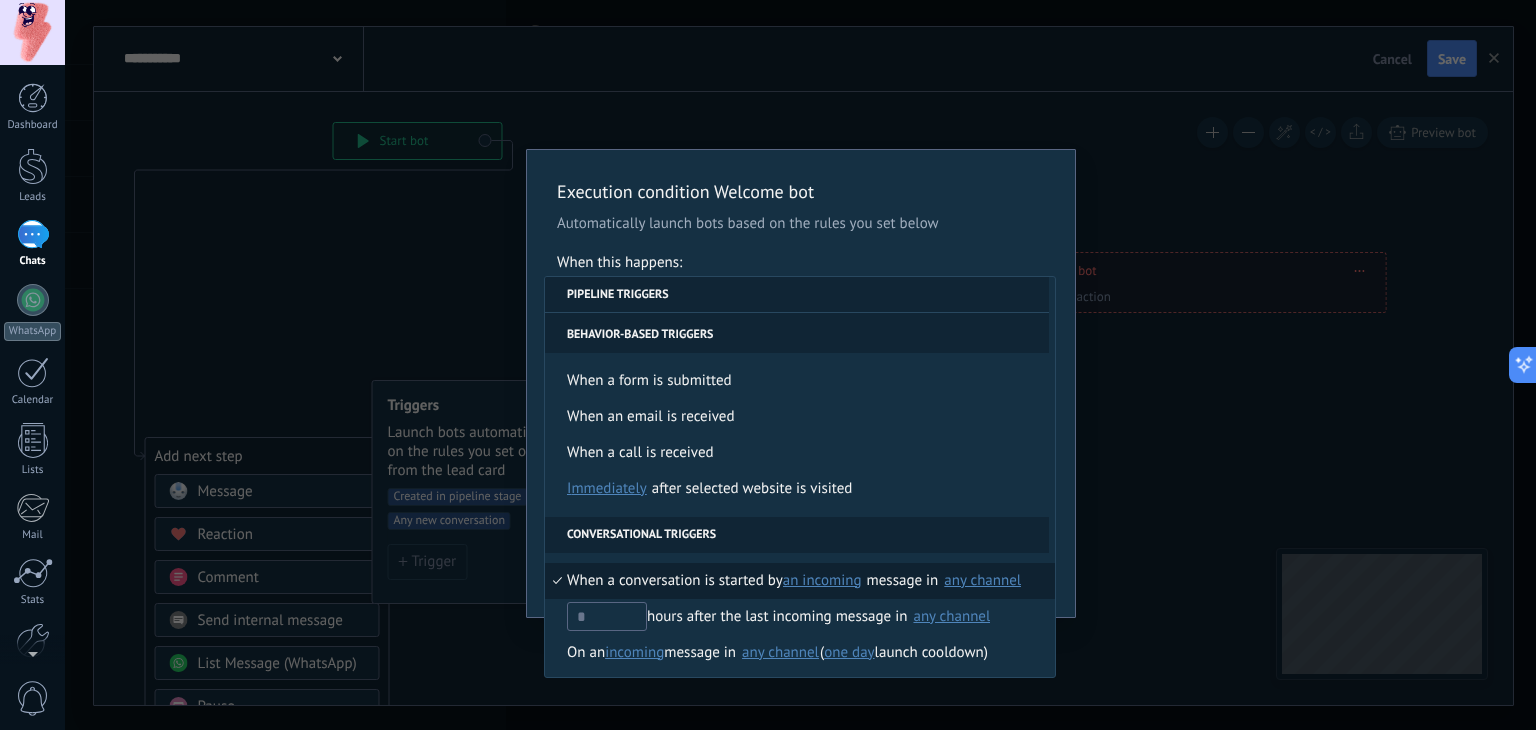 scroll, scrollTop: 472, scrollLeft: 0, axis: vertical 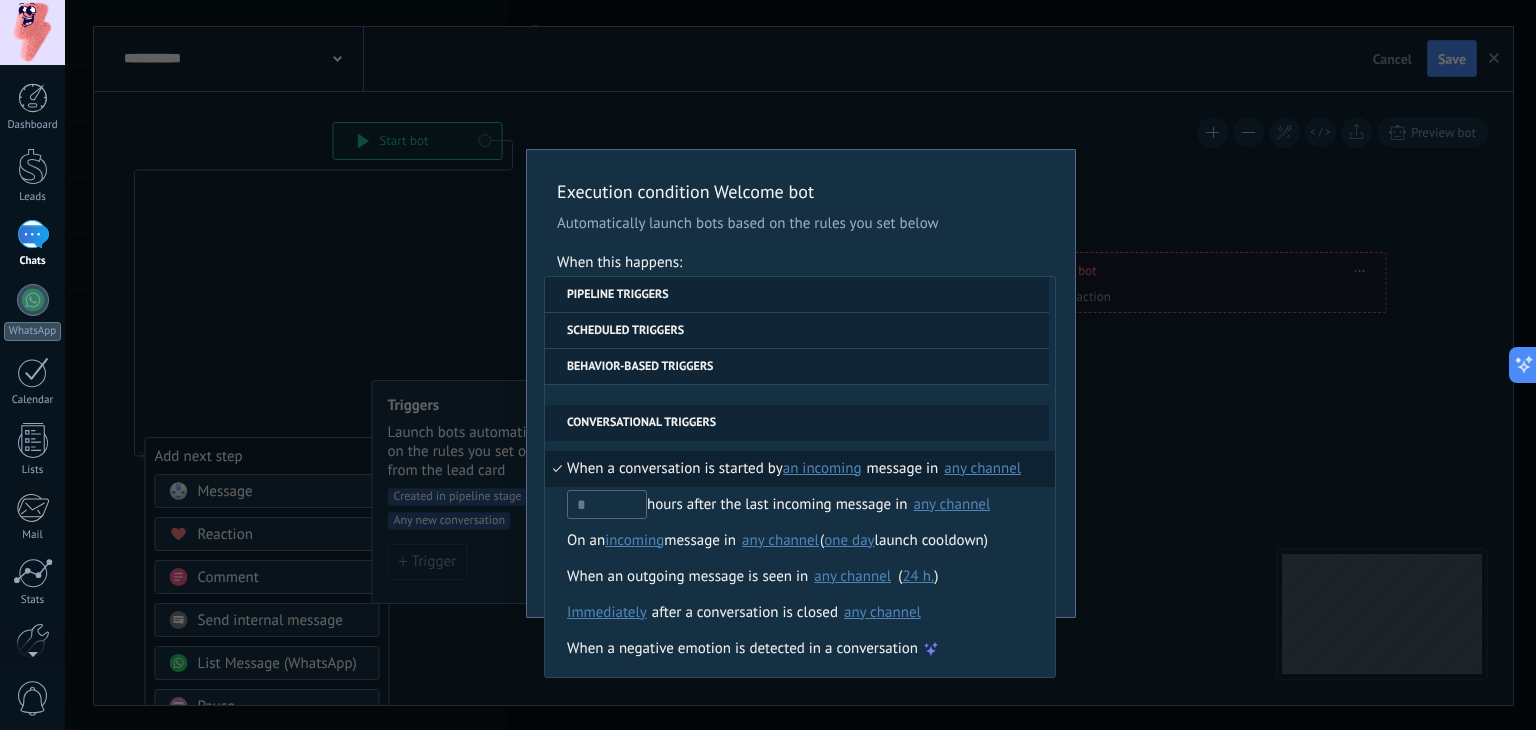 click on "**********" at bounding box center (800, 365) 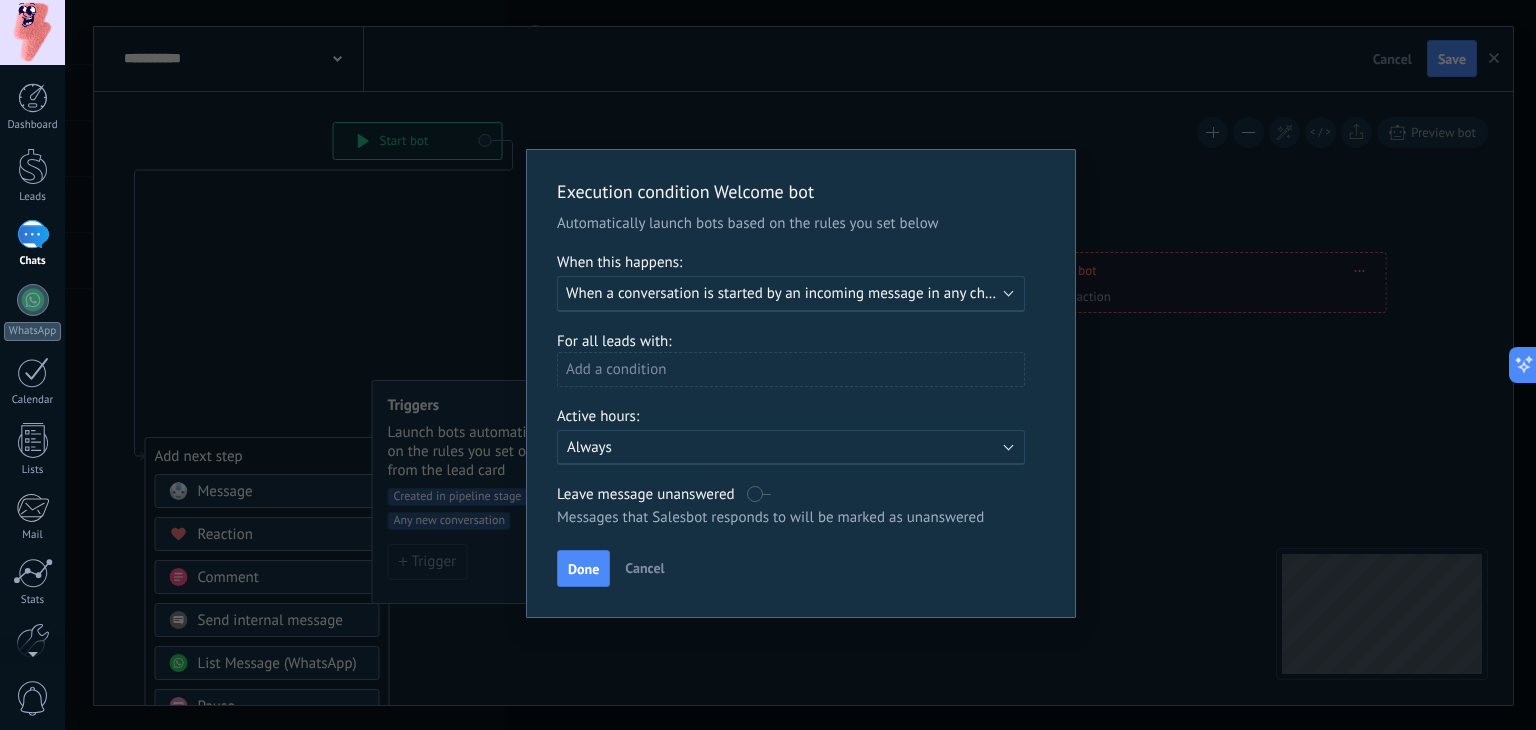 click on "Cancel" at bounding box center (644, 568) 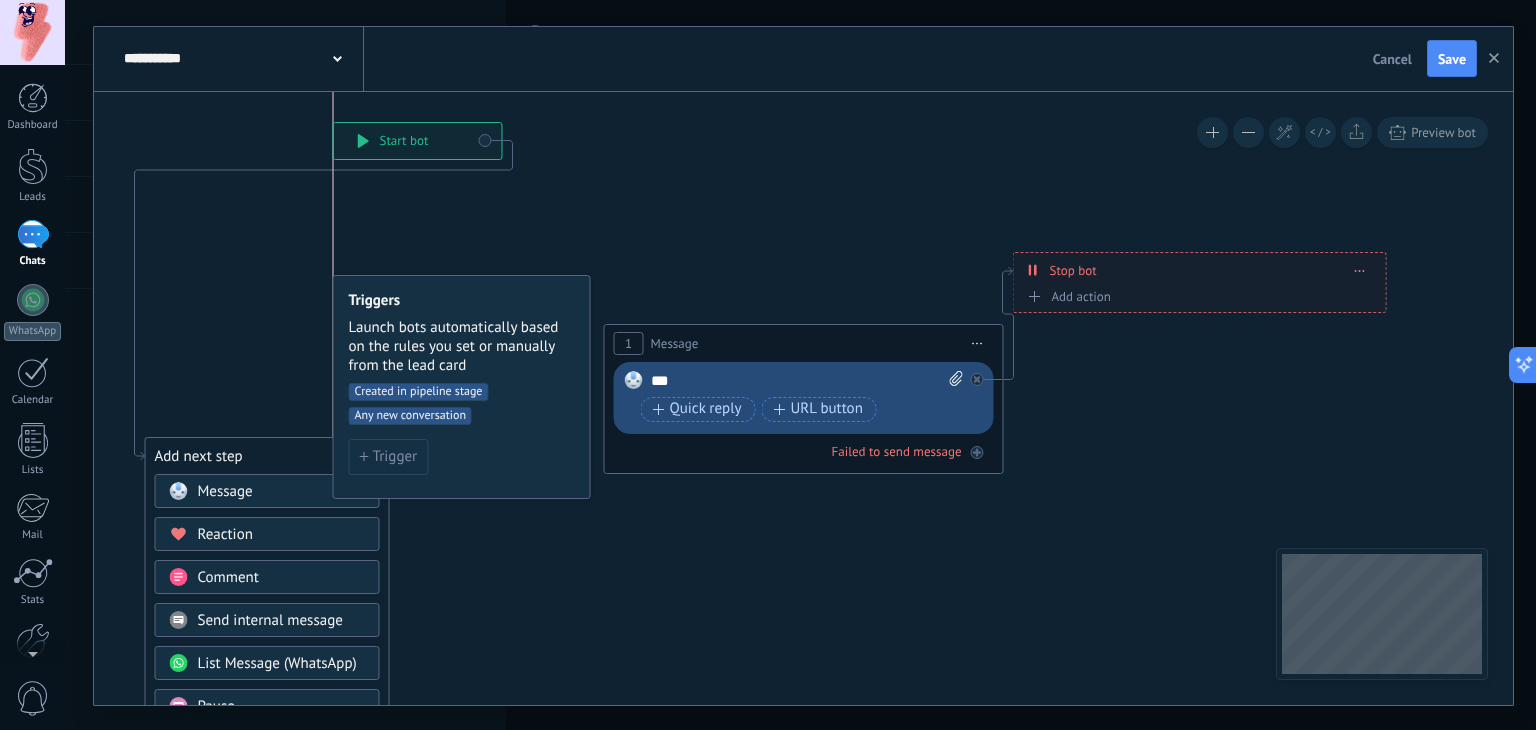 drag, startPoint x: 490, startPoint y: 522, endPoint x: 453, endPoint y: 414, distance: 114.16216 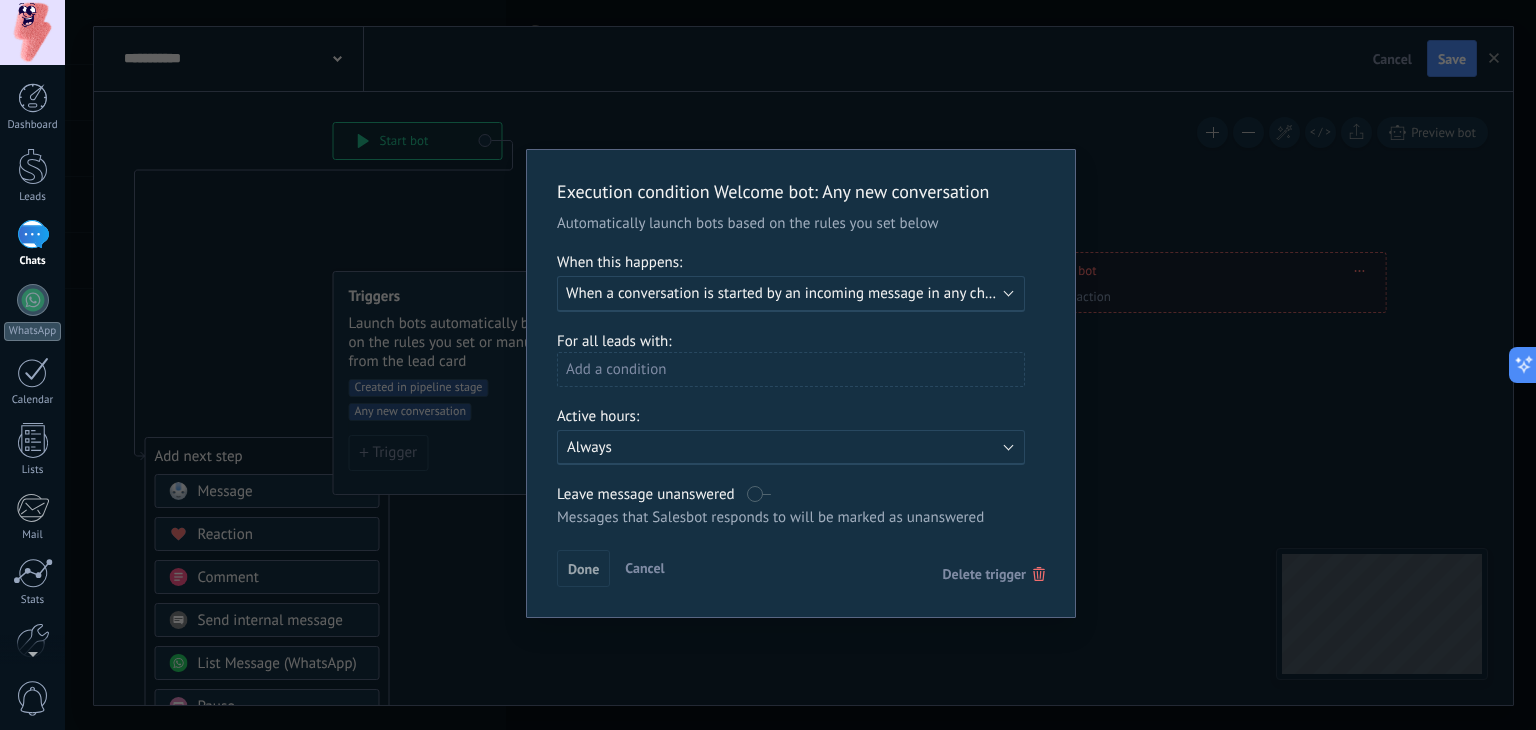 click on "Execution condition Welcome bot : Any new conversation Automatically launch bots based on the rules you set below When this happens: Execute:  When a conversation is started by an incoming message in any channel For all leads with: Add a condition Active hours: Active:  Always Leave message unanswered Messages that Salesbot responds to will be marked as unanswered Apply the trigger to all leads already in this stage Done Cancel Delete trigger" at bounding box center (800, 365) 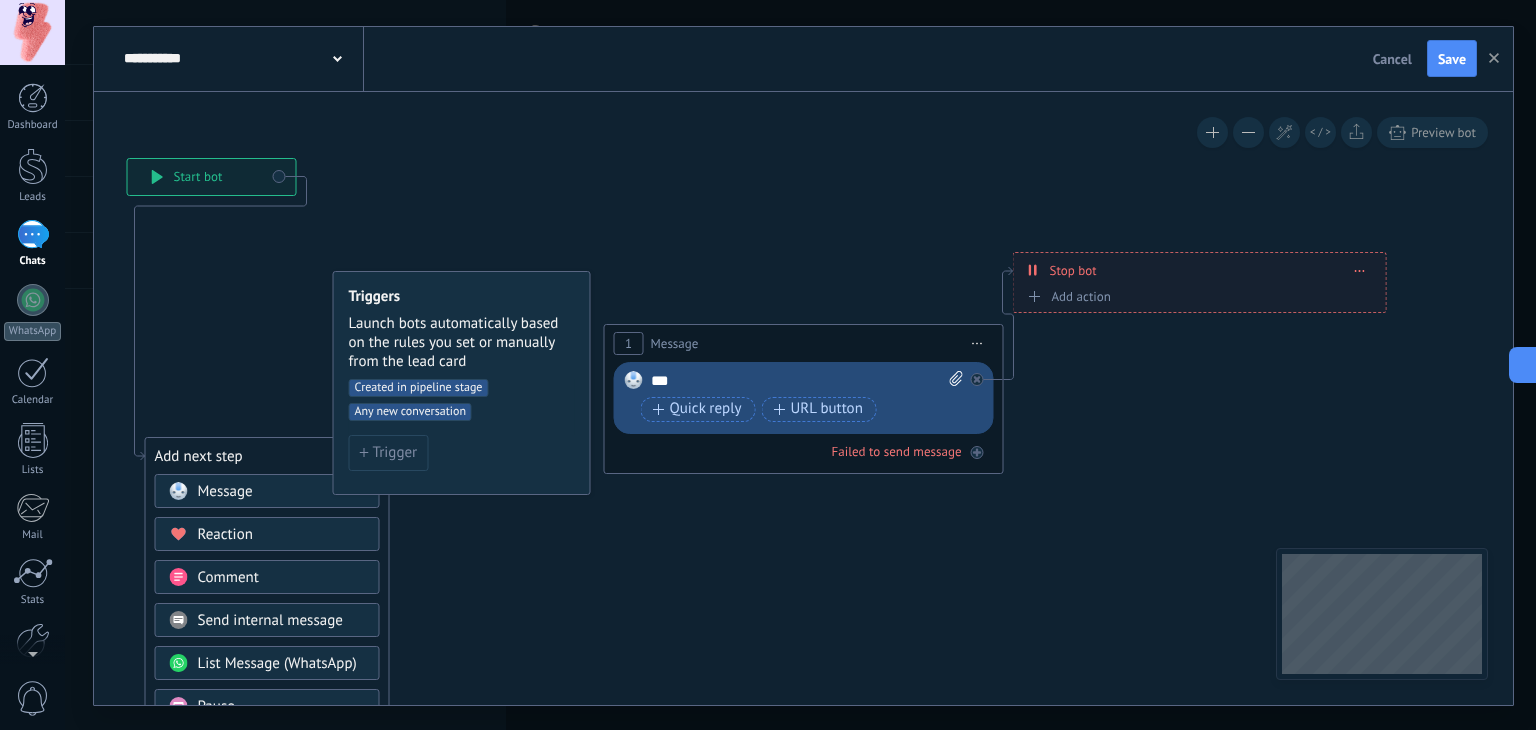 drag, startPoint x: 436, startPoint y: 134, endPoint x: 230, endPoint y: 171, distance: 209.29645 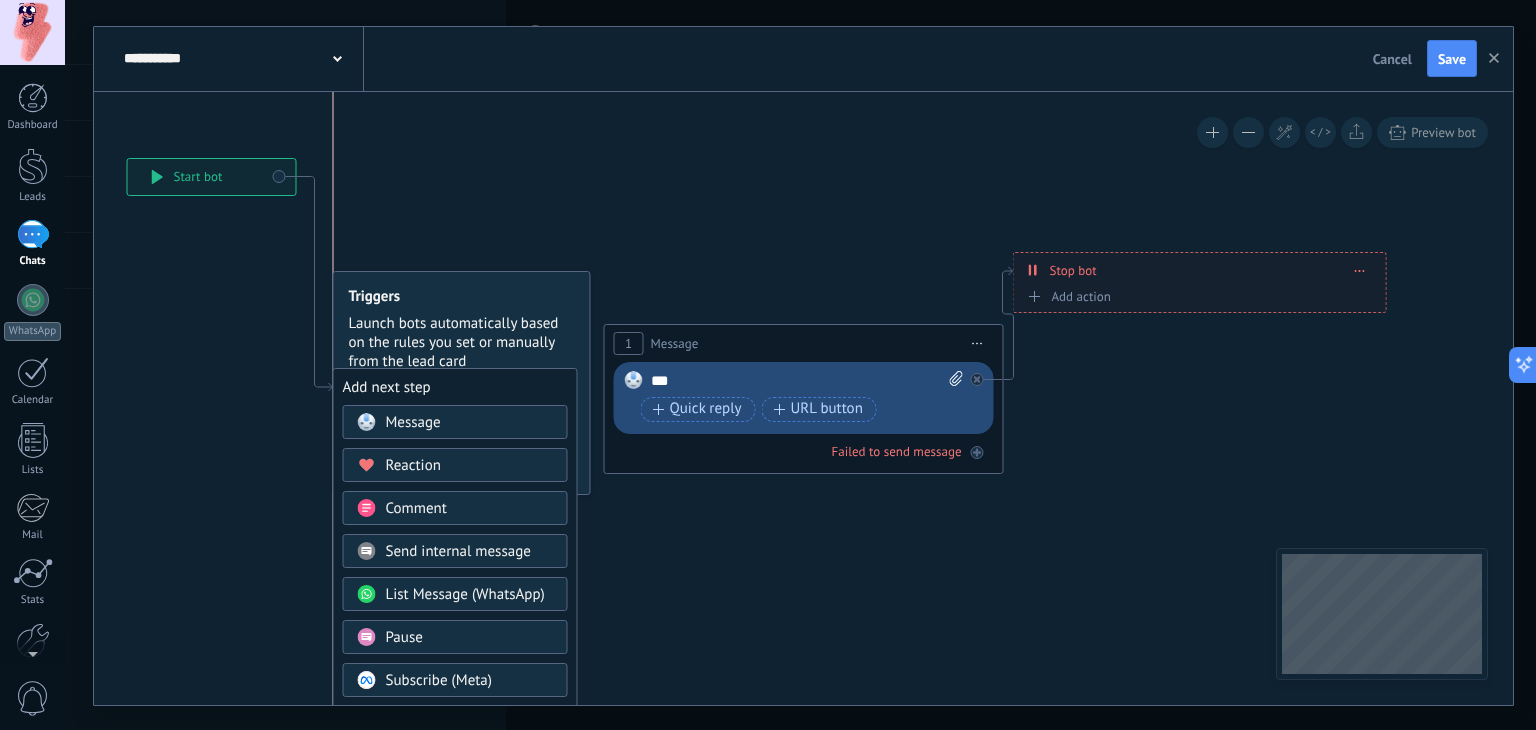 drag, startPoint x: 270, startPoint y: 462, endPoint x: 451, endPoint y: 393, distance: 193.70596 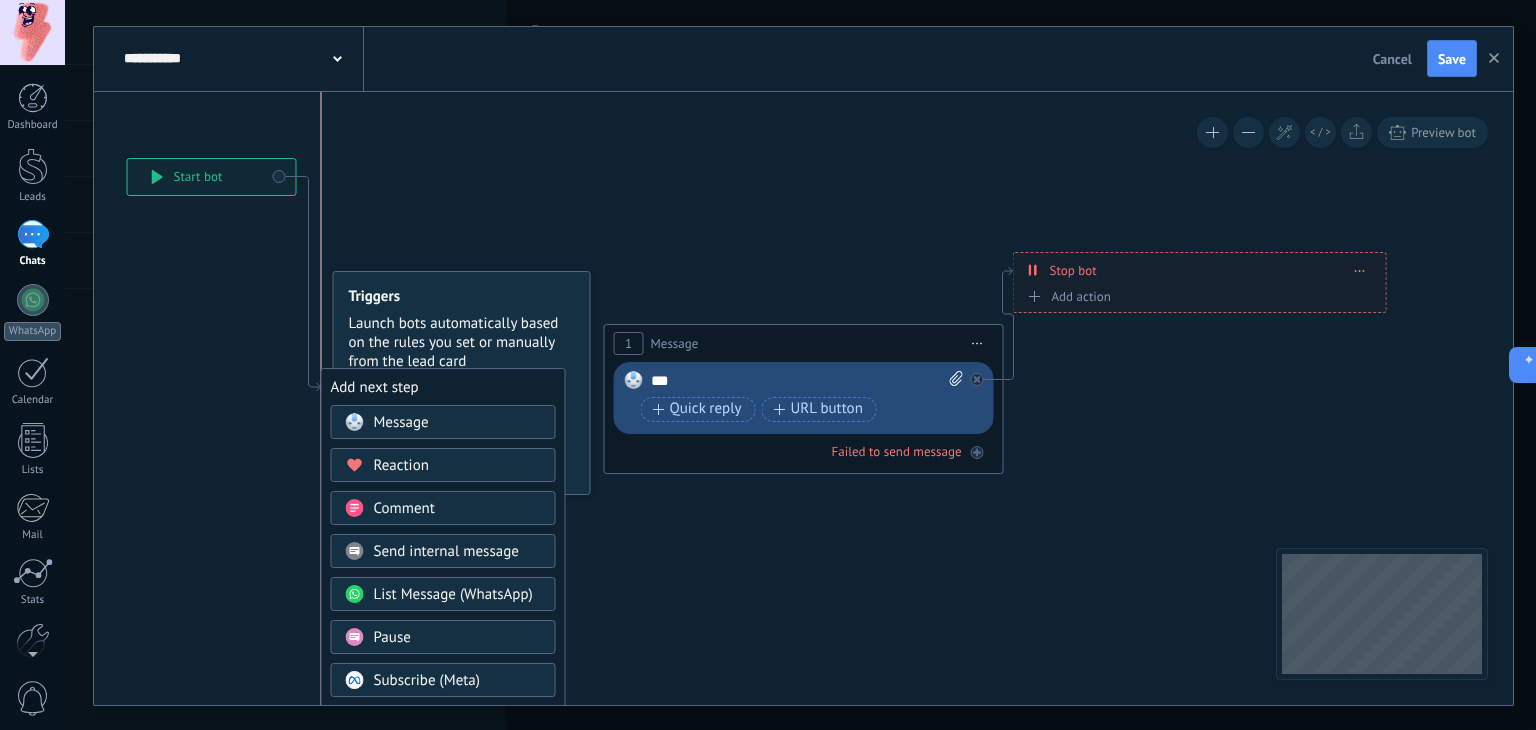 drag, startPoint x: 426, startPoint y: 393, endPoint x: 409, endPoint y: 393, distance: 17 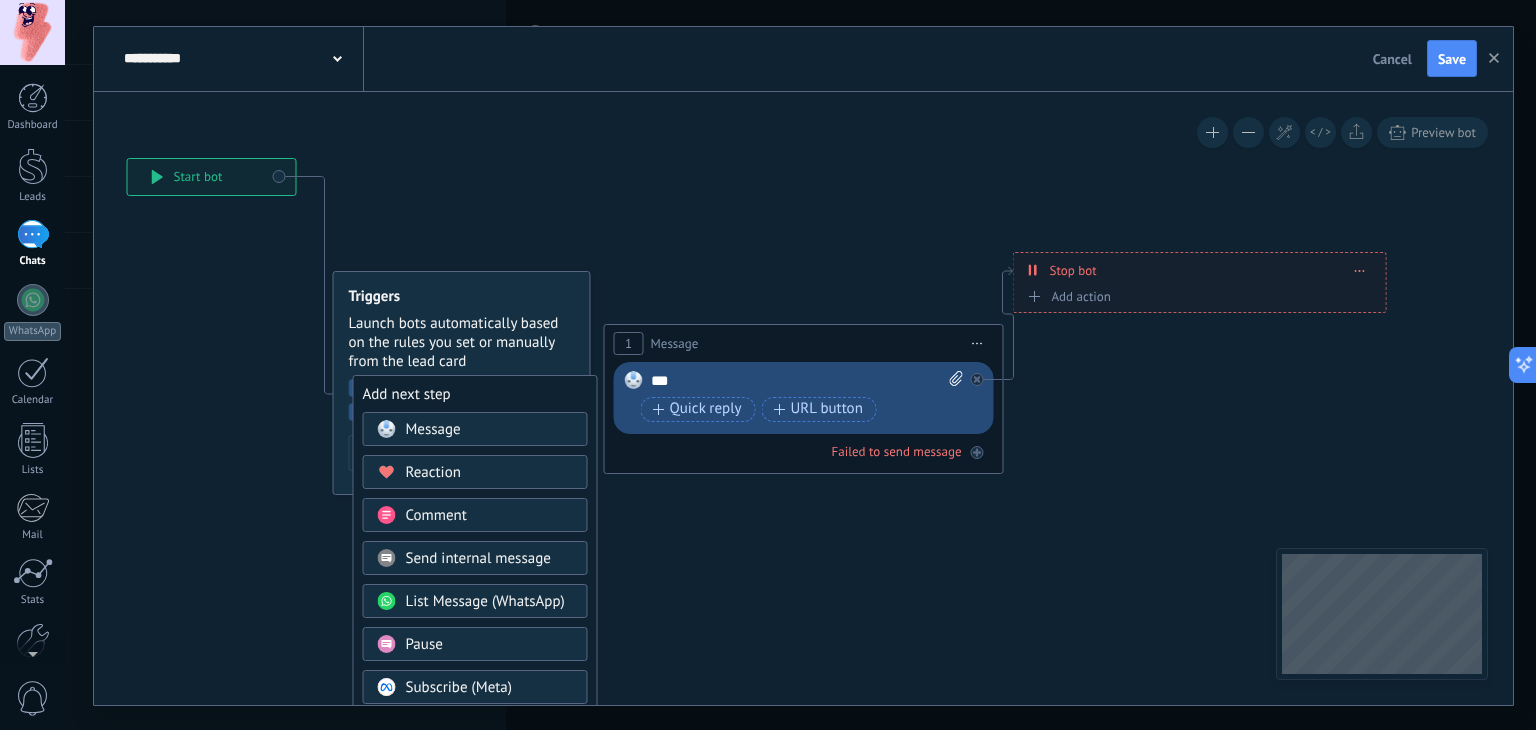 drag, startPoint x: 415, startPoint y: 391, endPoint x: 445, endPoint y: 398, distance: 30.805843 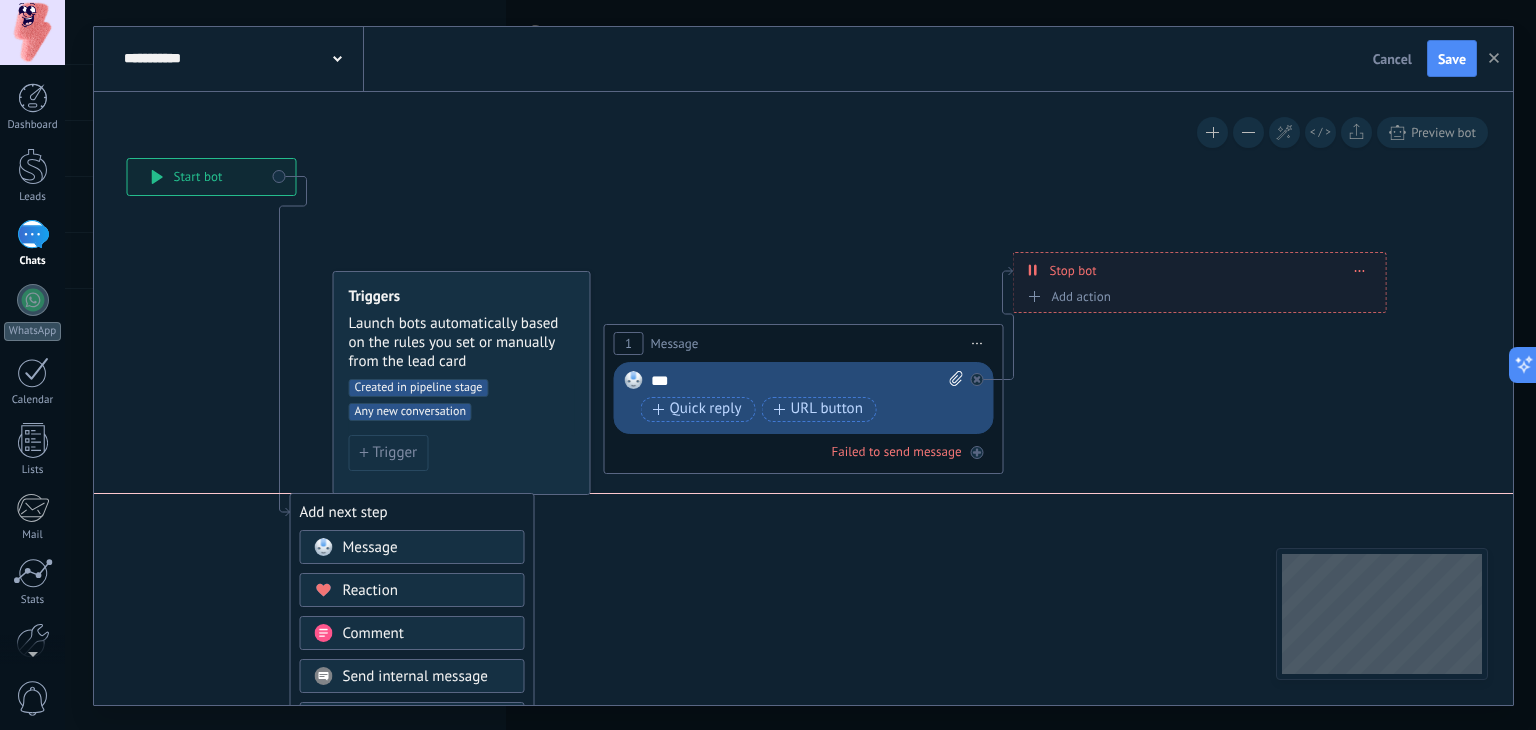drag, startPoint x: 445, startPoint y: 398, endPoint x: 383, endPoint y: 517, distance: 134.18271 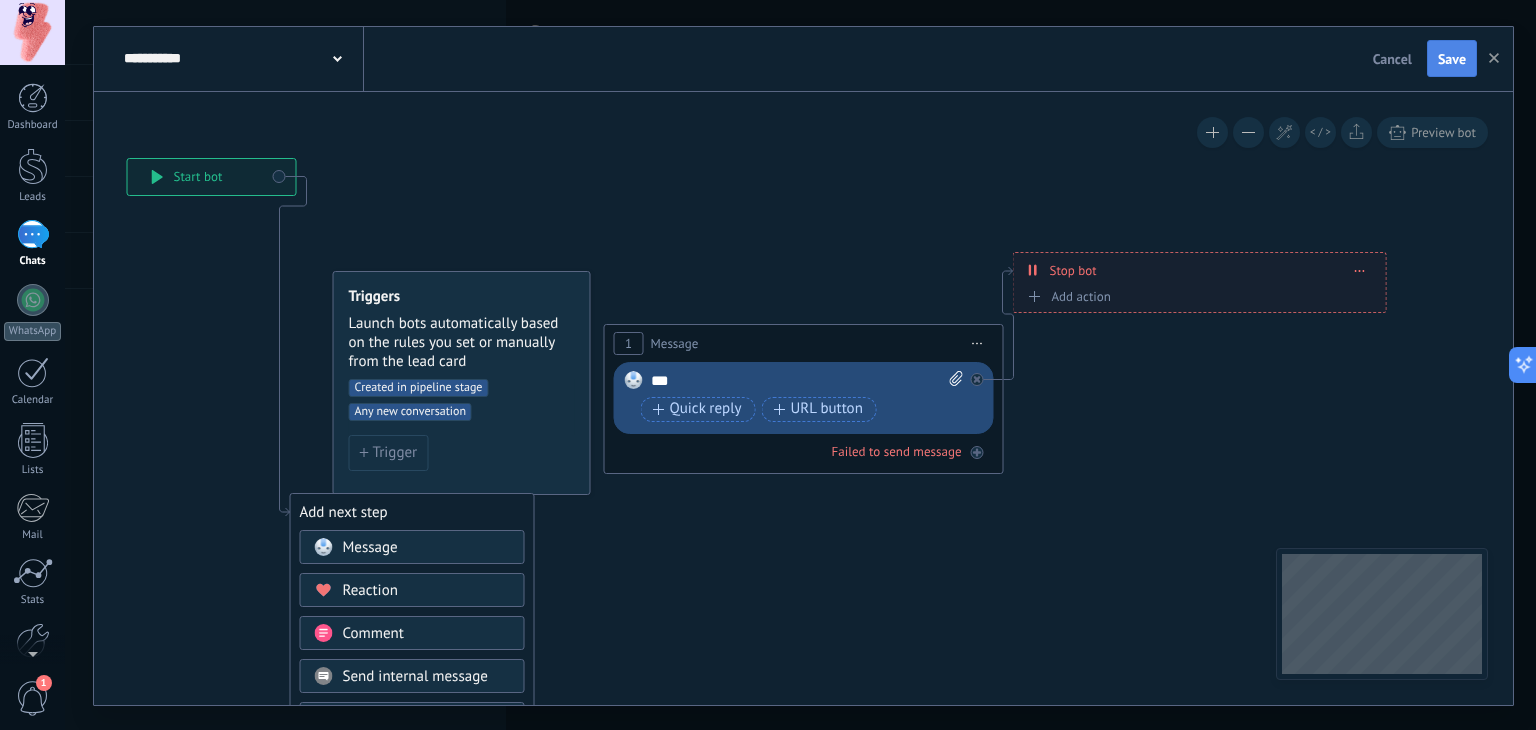 click on "Save" at bounding box center [1452, 59] 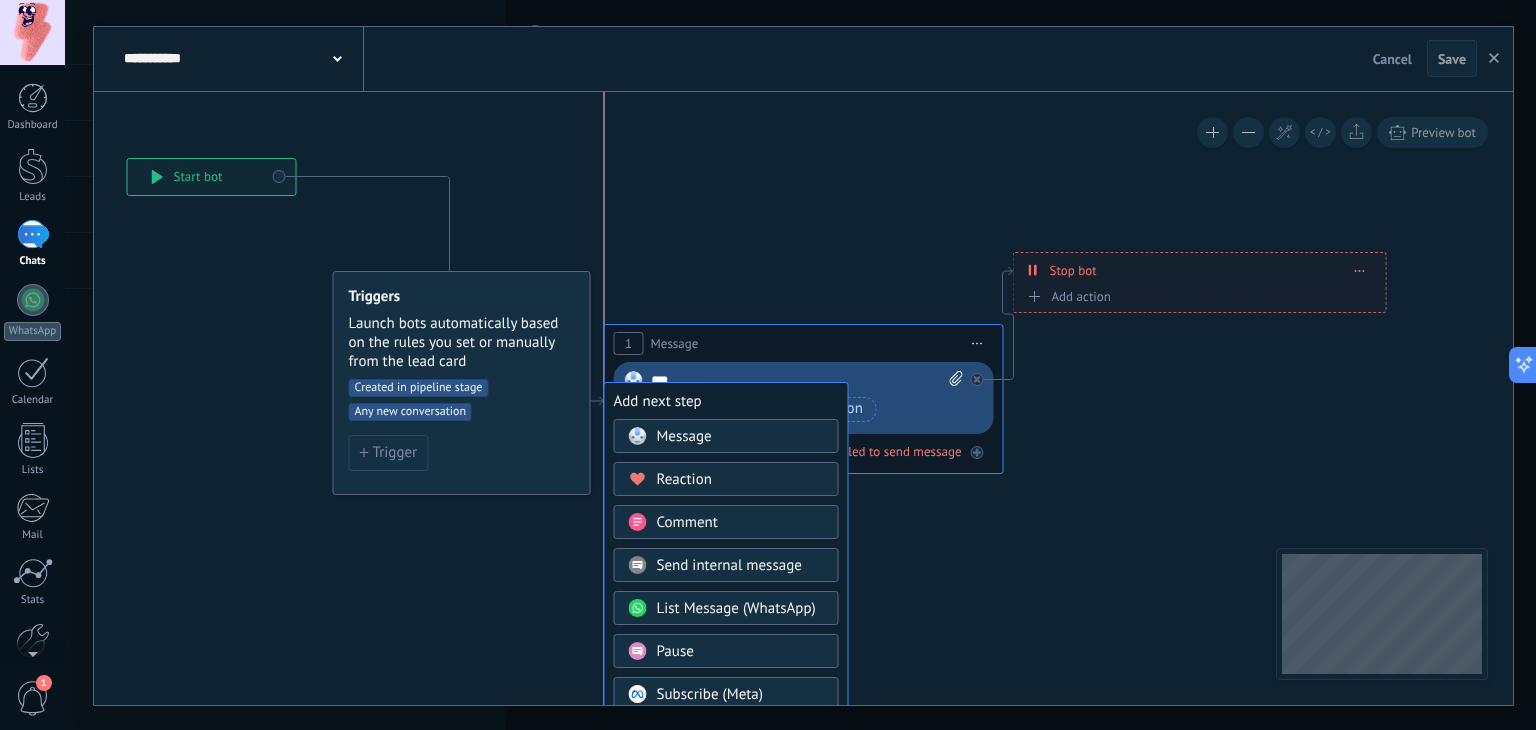 drag, startPoint x: 313, startPoint y: 508, endPoint x: 612, endPoint y: 405, distance: 316.2436 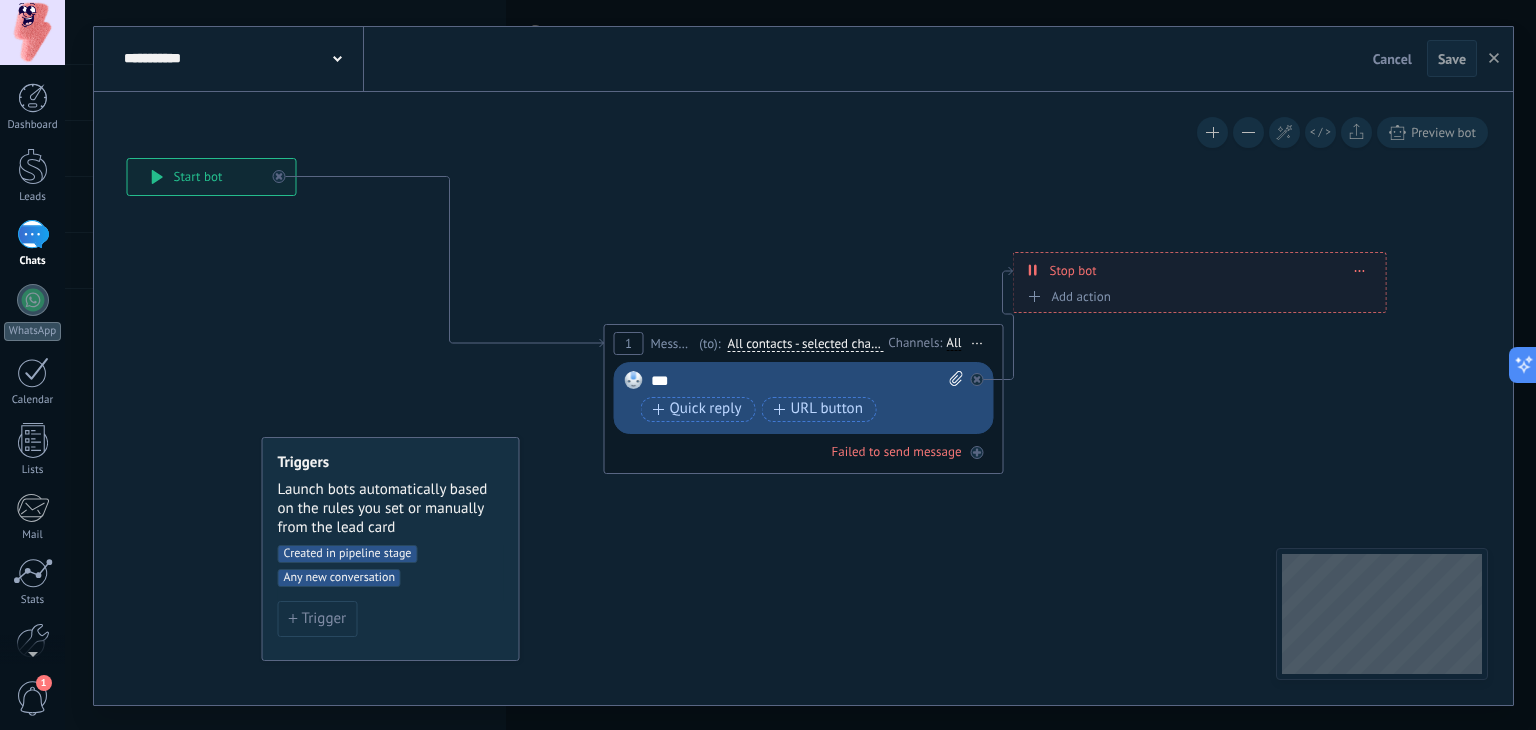 drag, startPoint x: 541, startPoint y: 300, endPoint x: 479, endPoint y: 467, distance: 178.13759 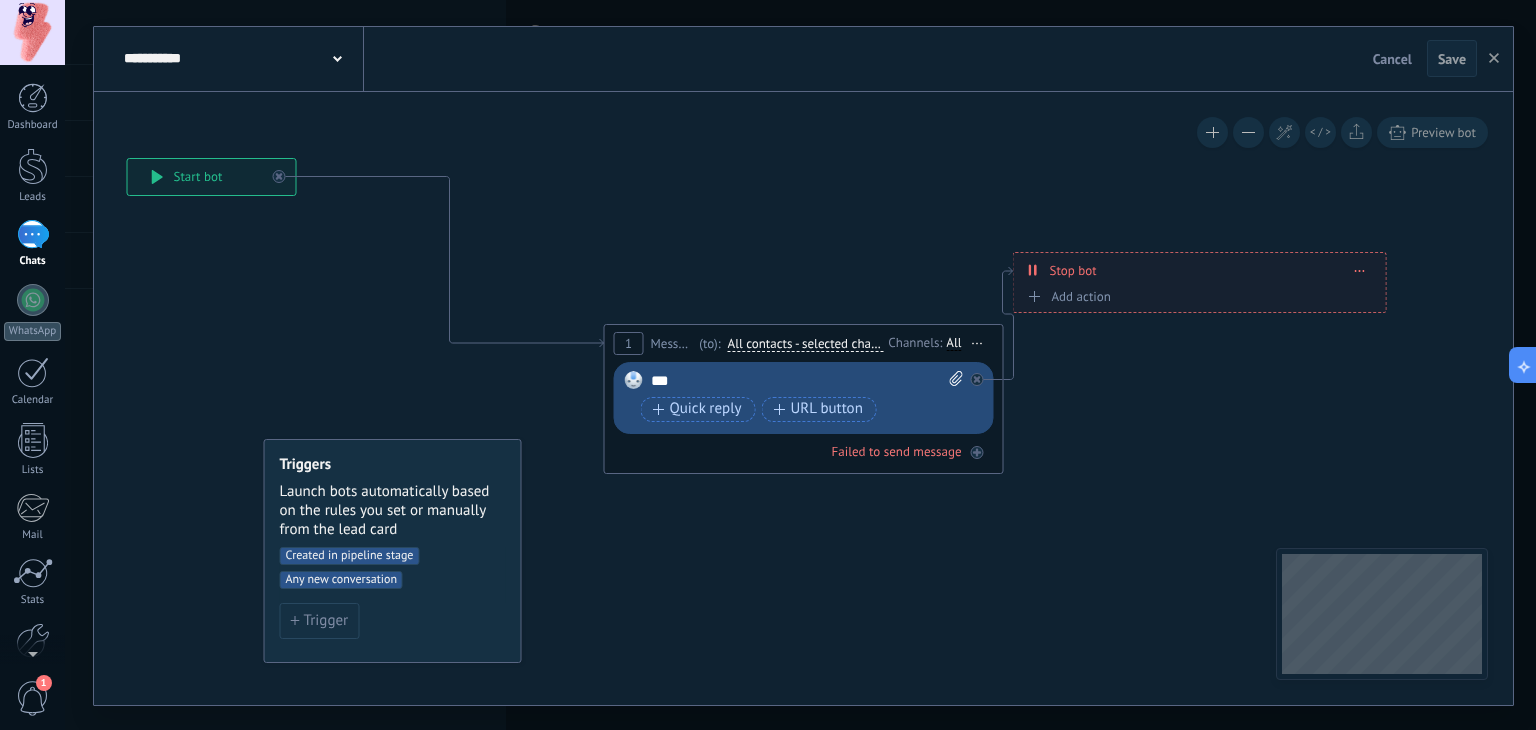 click on "1" at bounding box center (628, 343) 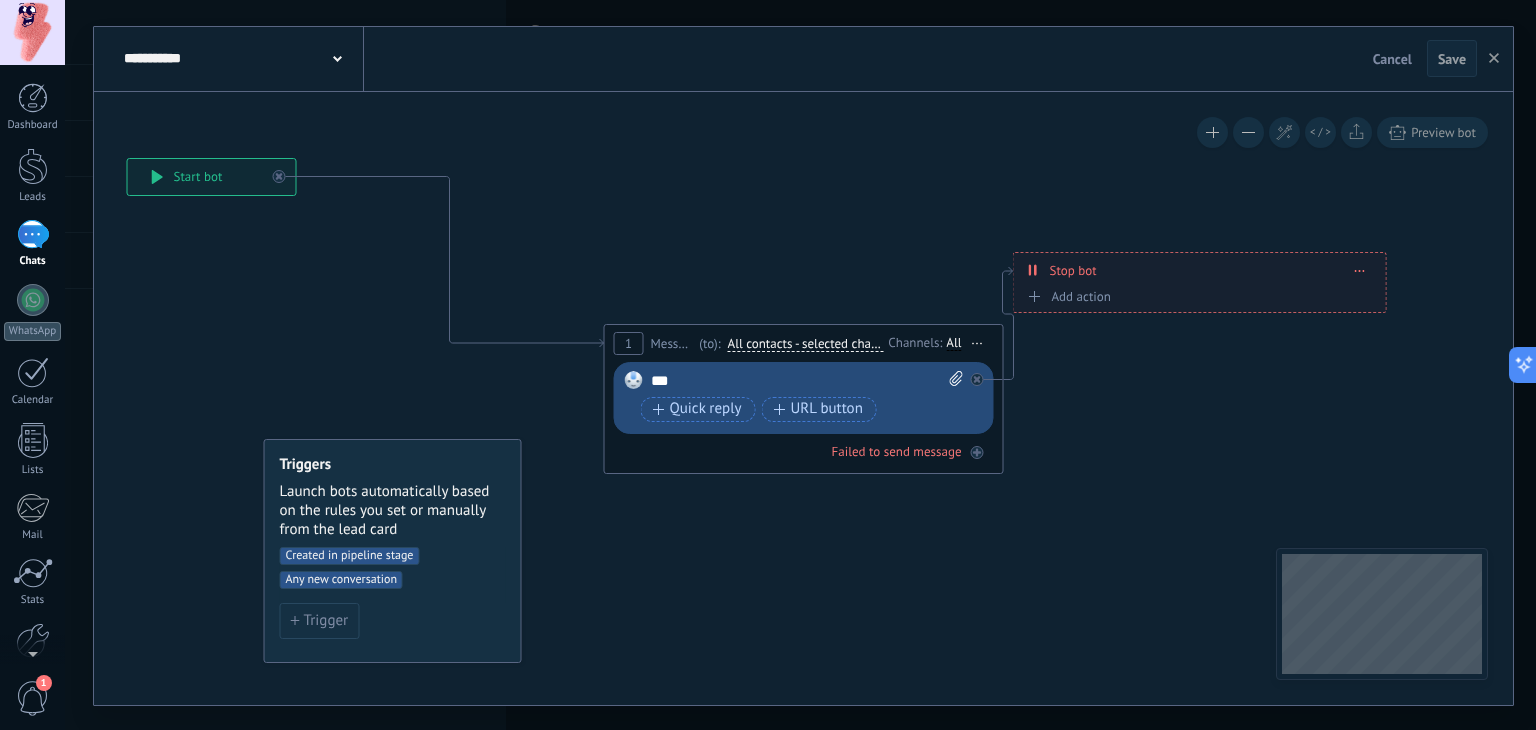 click on "1" at bounding box center (628, 343) 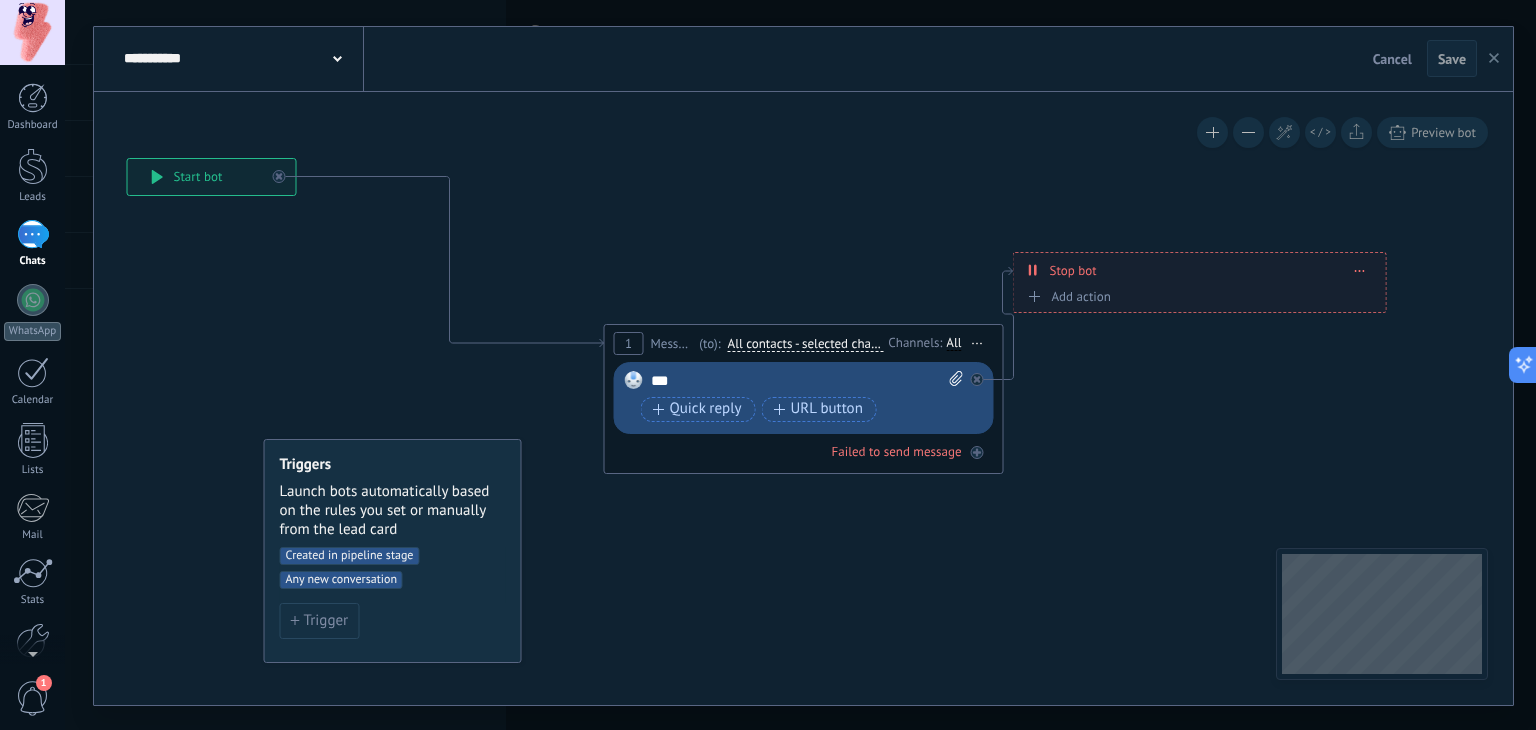 click at bounding box center (1494, 59) 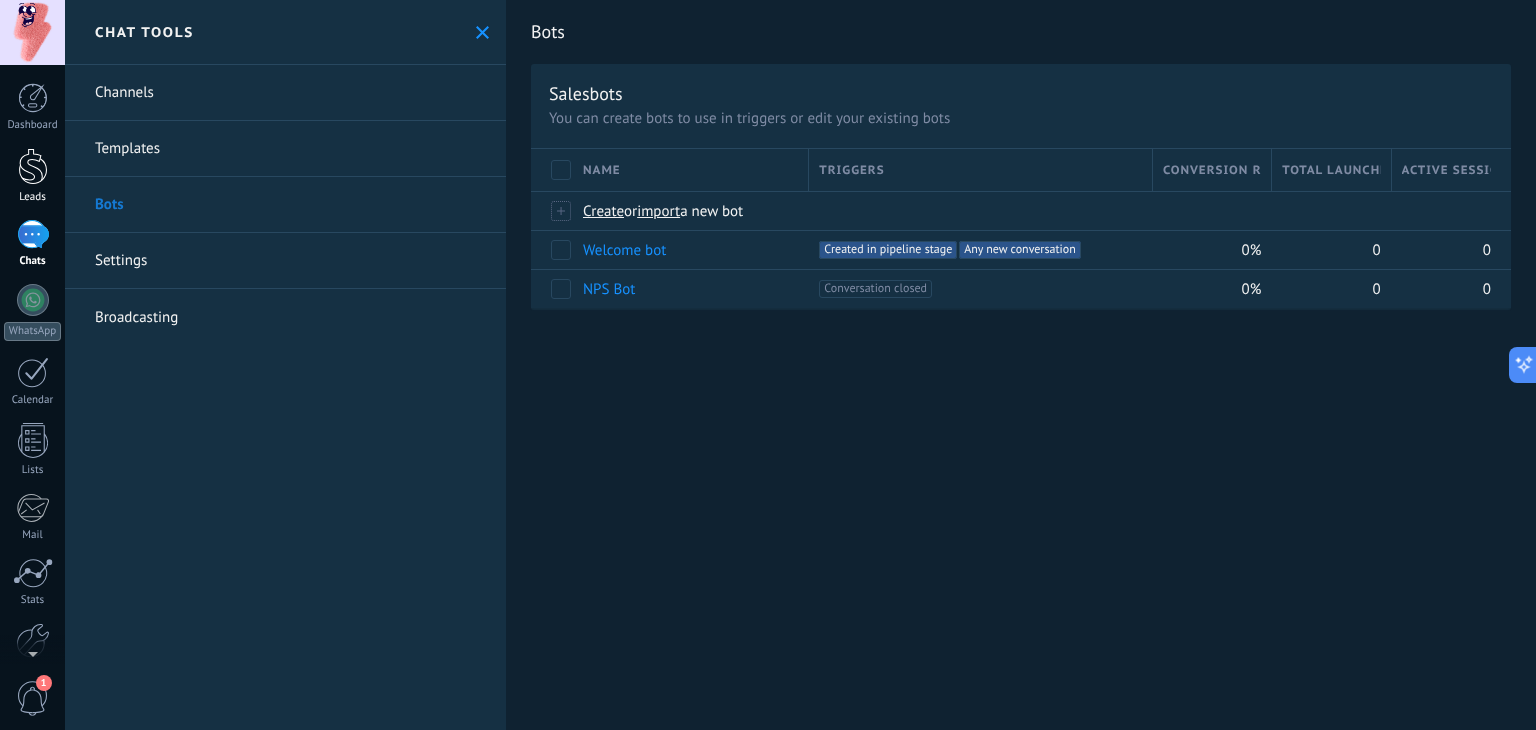 click on "Leads" at bounding box center (32, 176) 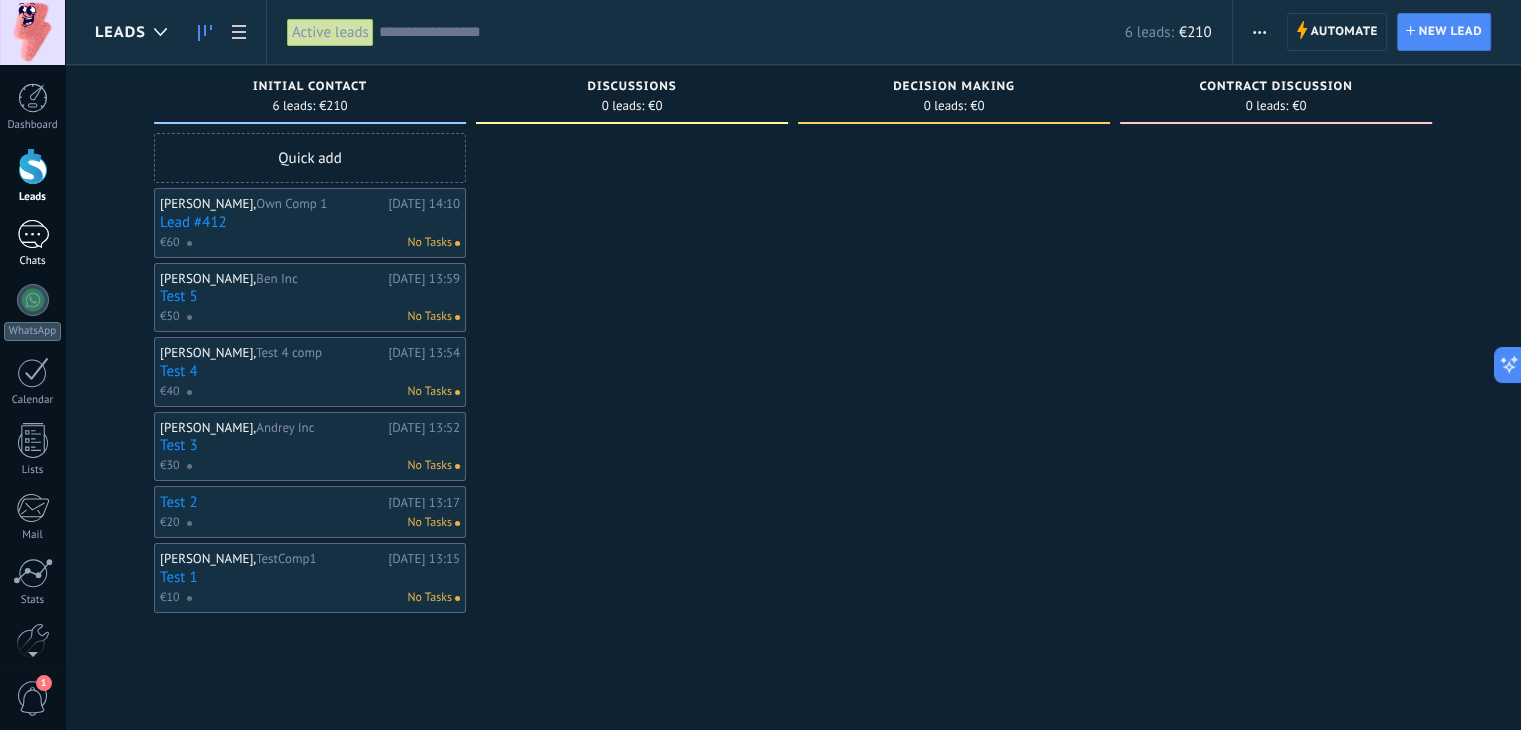 click on "Chats" at bounding box center [33, 261] 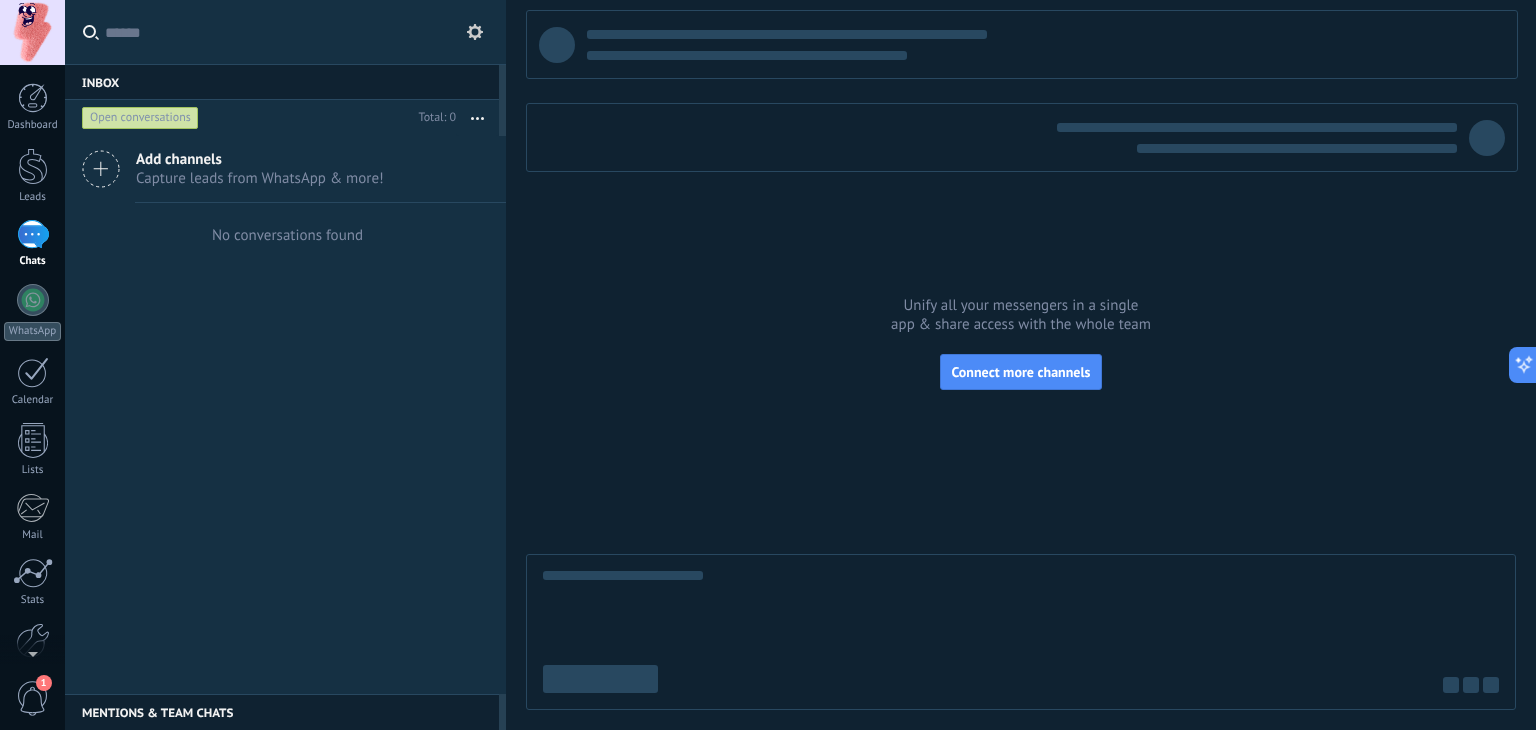 click on "Add channels
Capture leads from WhatsApp & more!
No conversations found" at bounding box center [285, 415] 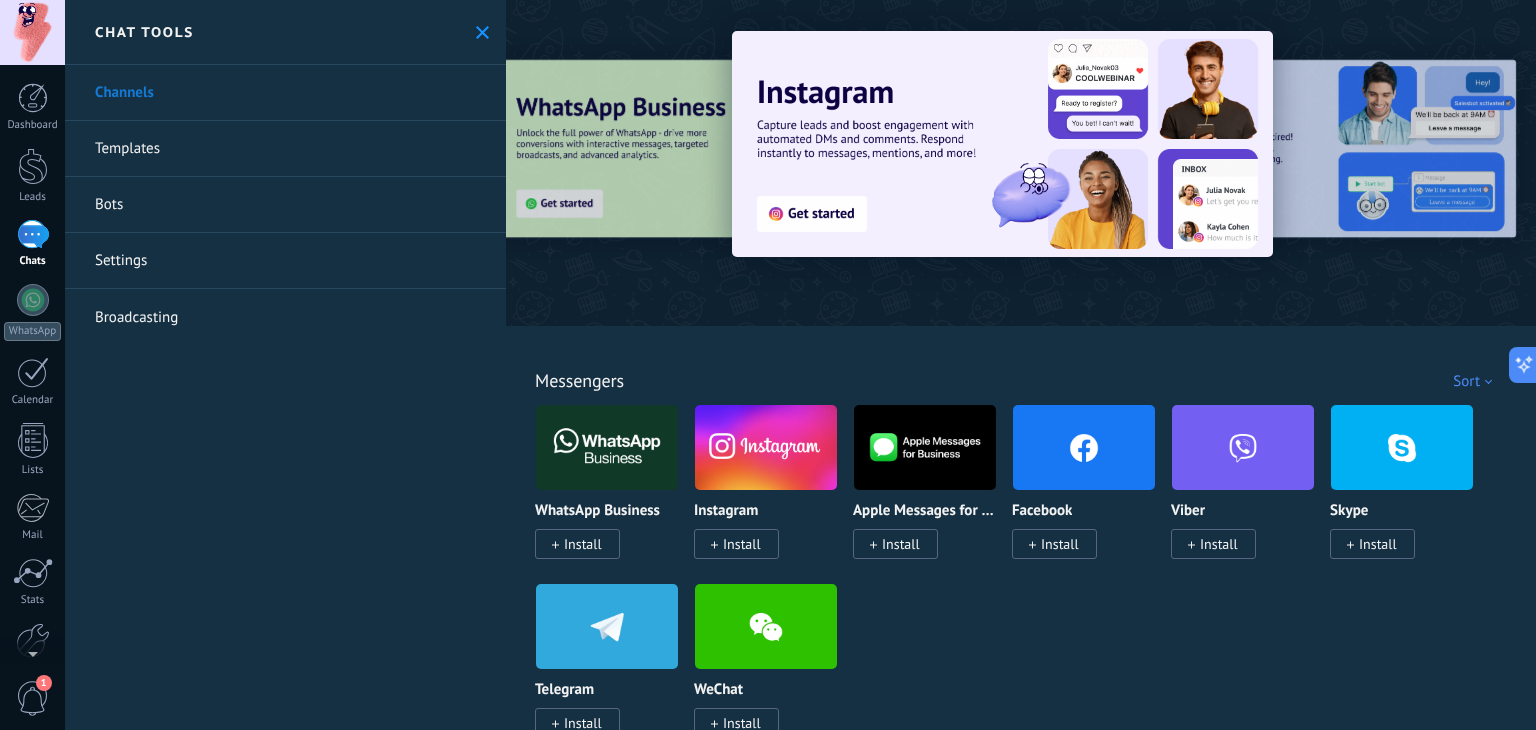 click at bounding box center (482, 32) 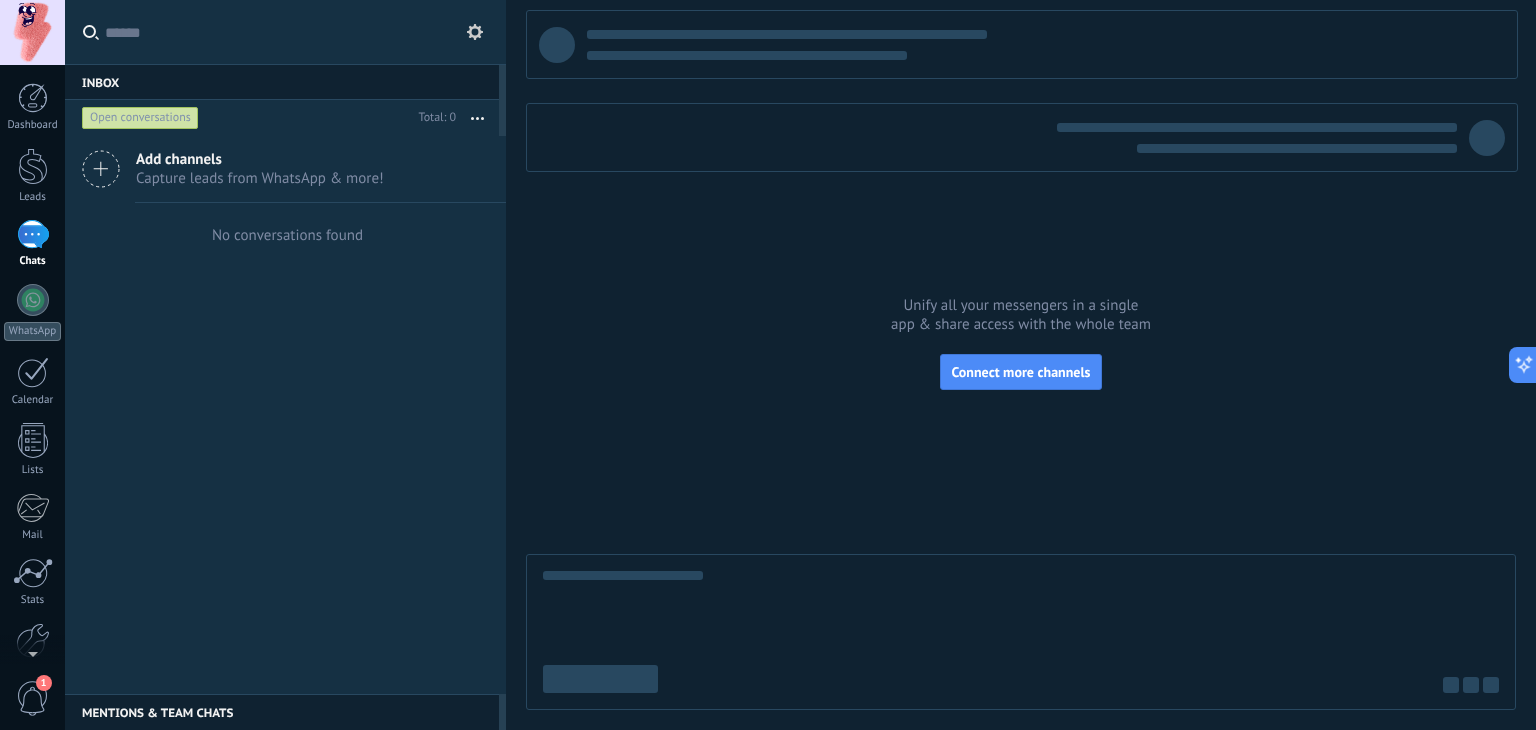click at bounding box center [477, 118] 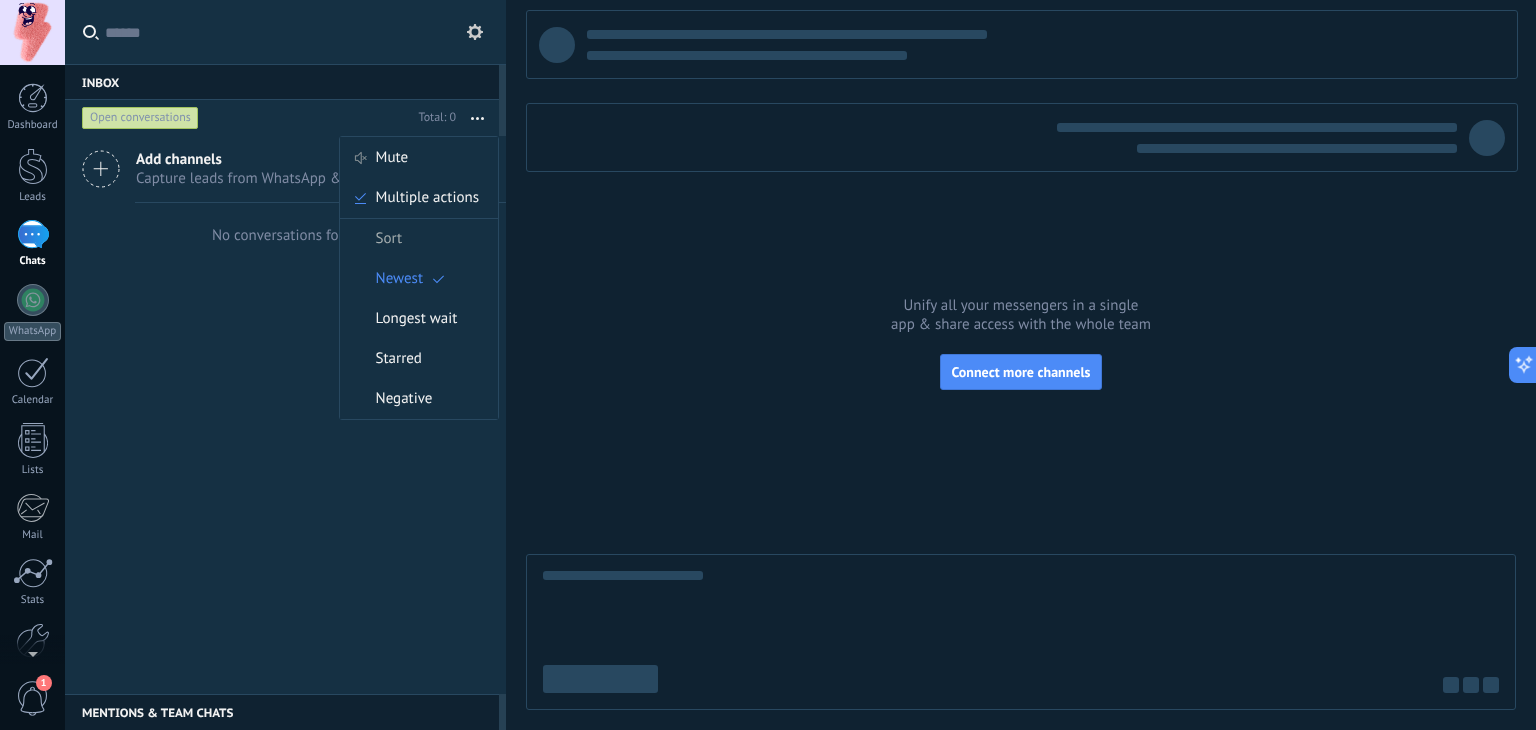 click on "Add channels
Capture leads from WhatsApp & more!
No conversations found" at bounding box center (285, 415) 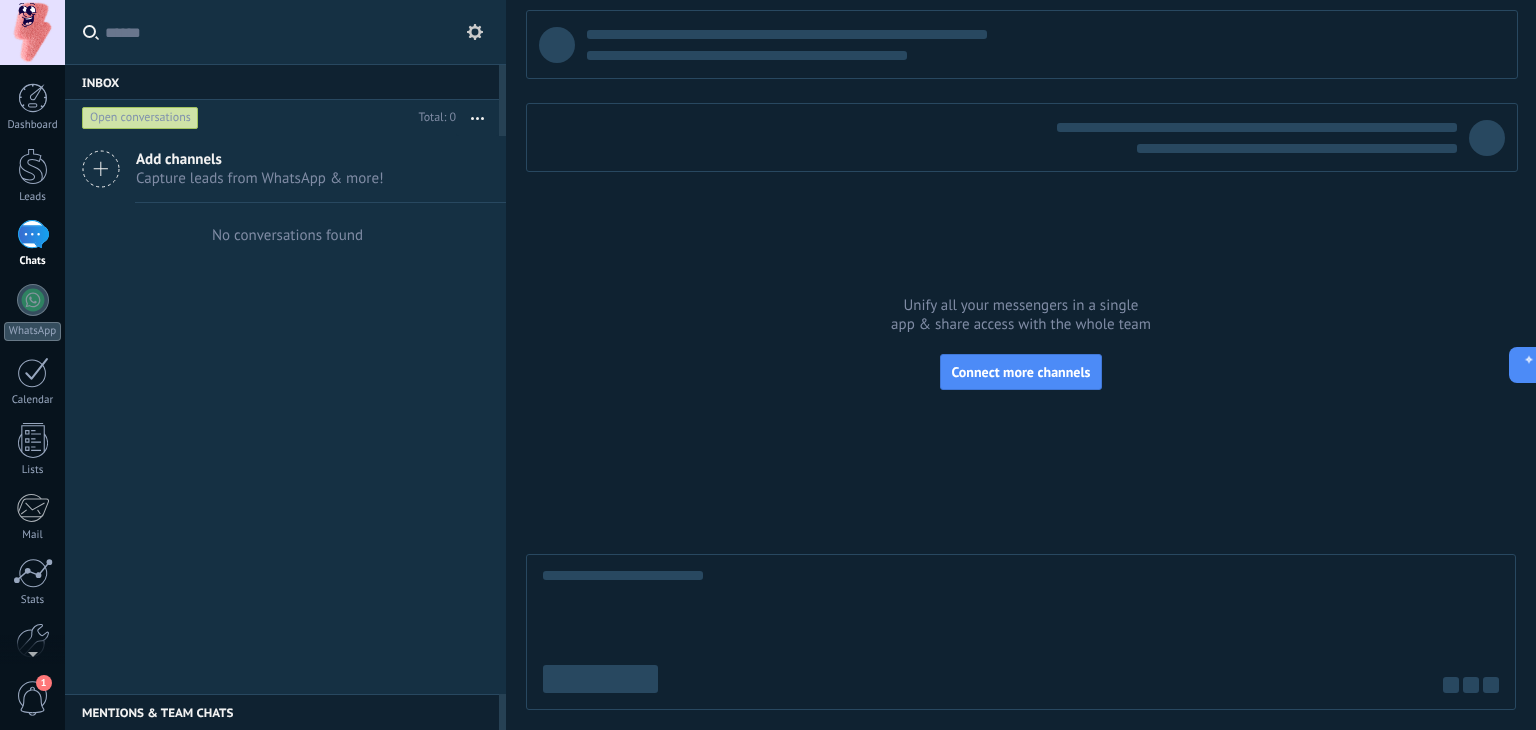 click 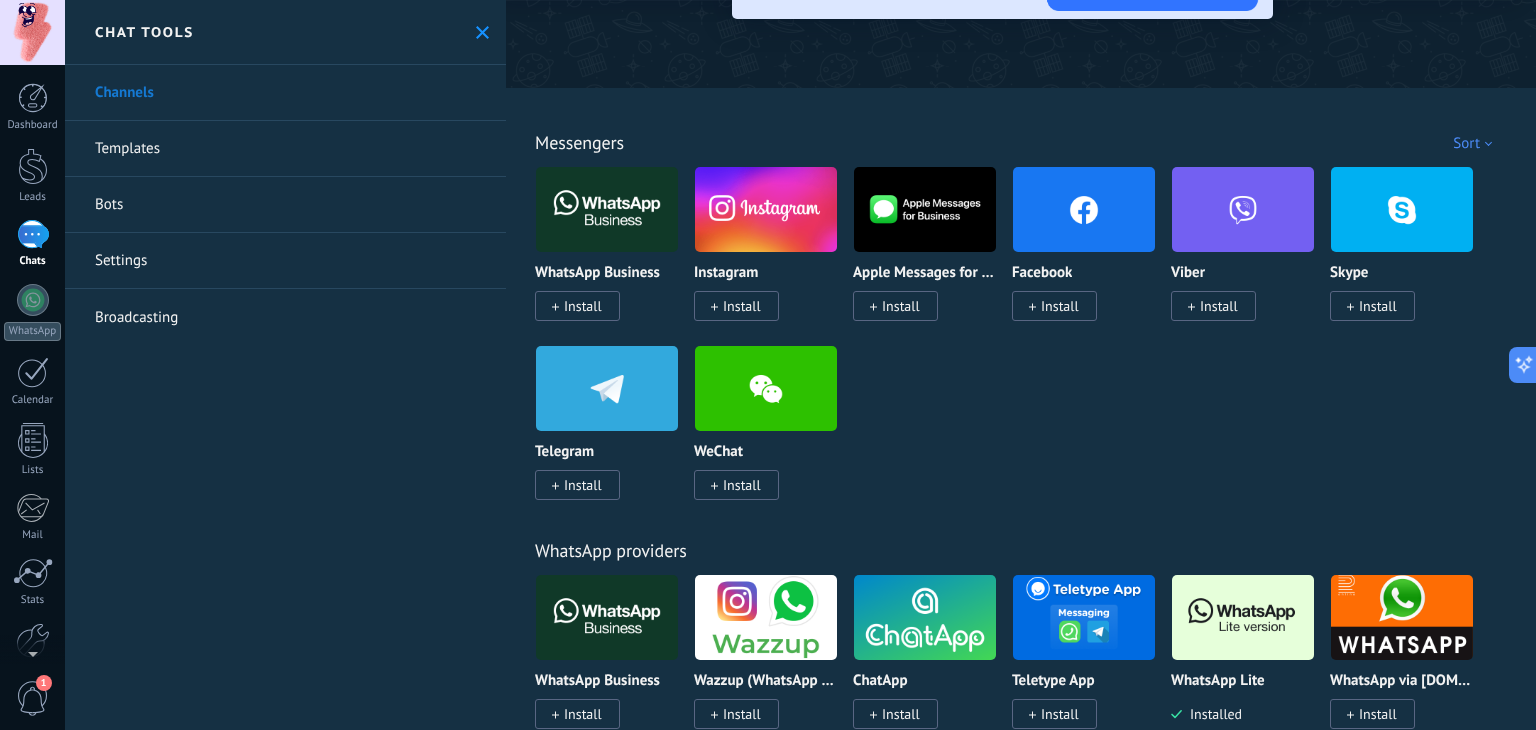 scroll, scrollTop: 0, scrollLeft: 0, axis: both 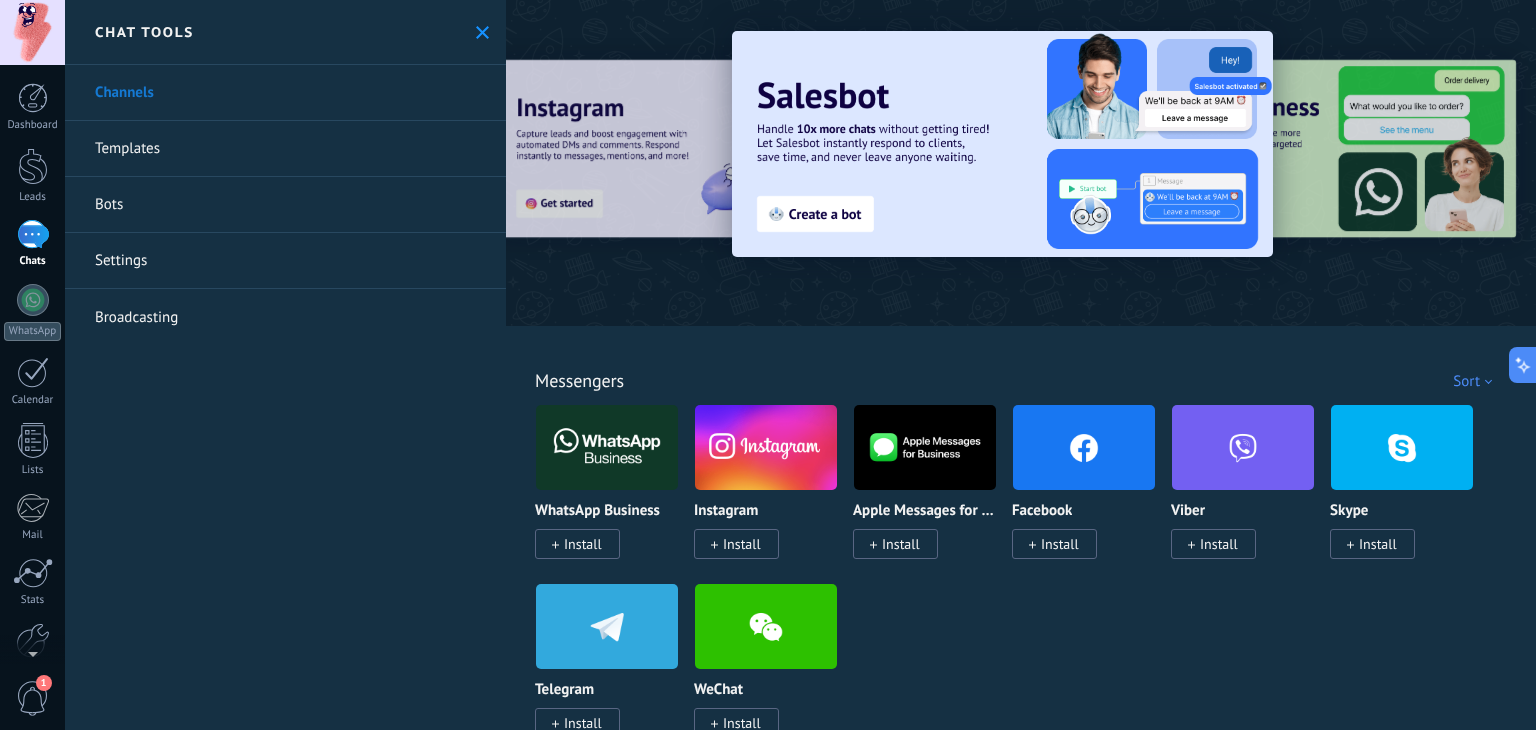 click on "Channels" at bounding box center [285, 93] 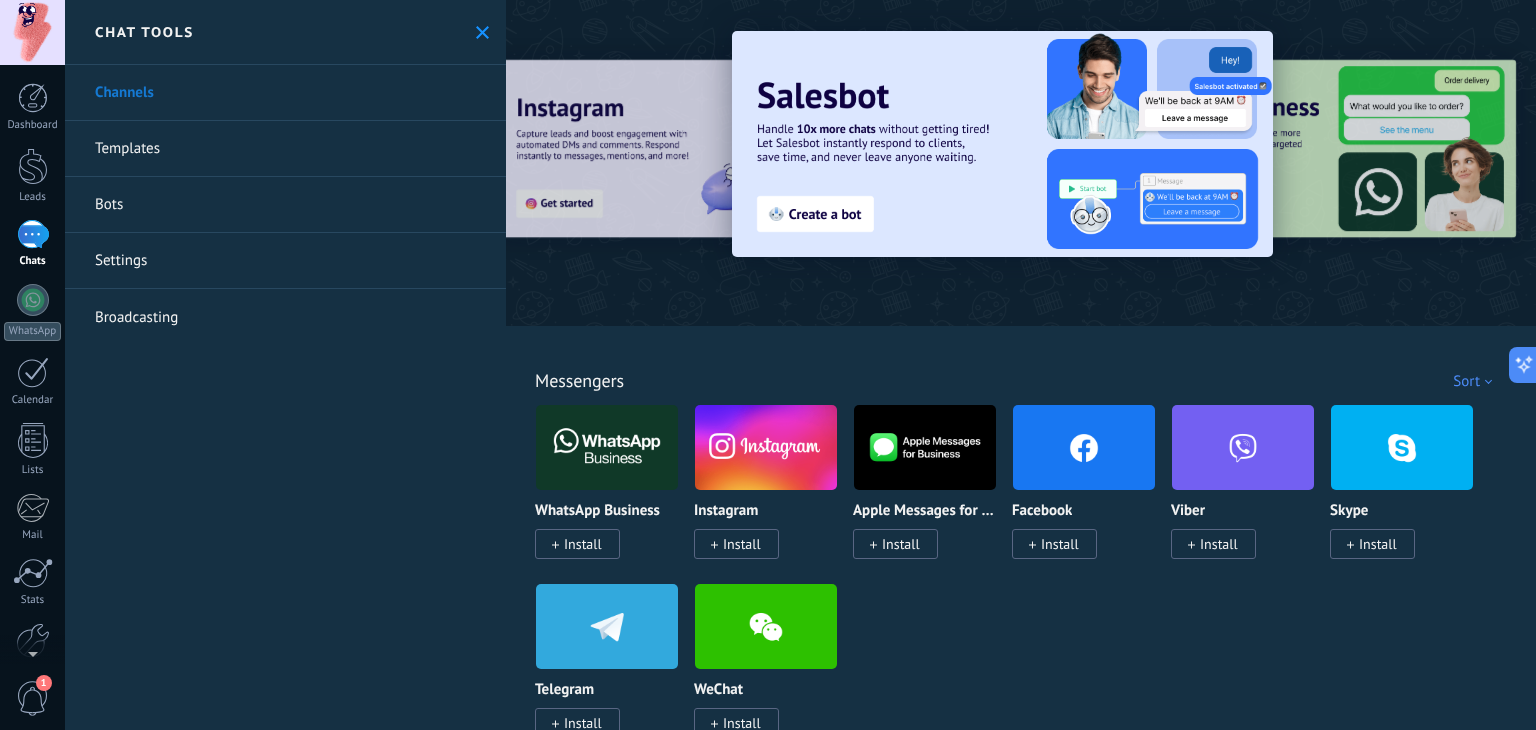 click on "Bots" at bounding box center [285, 205] 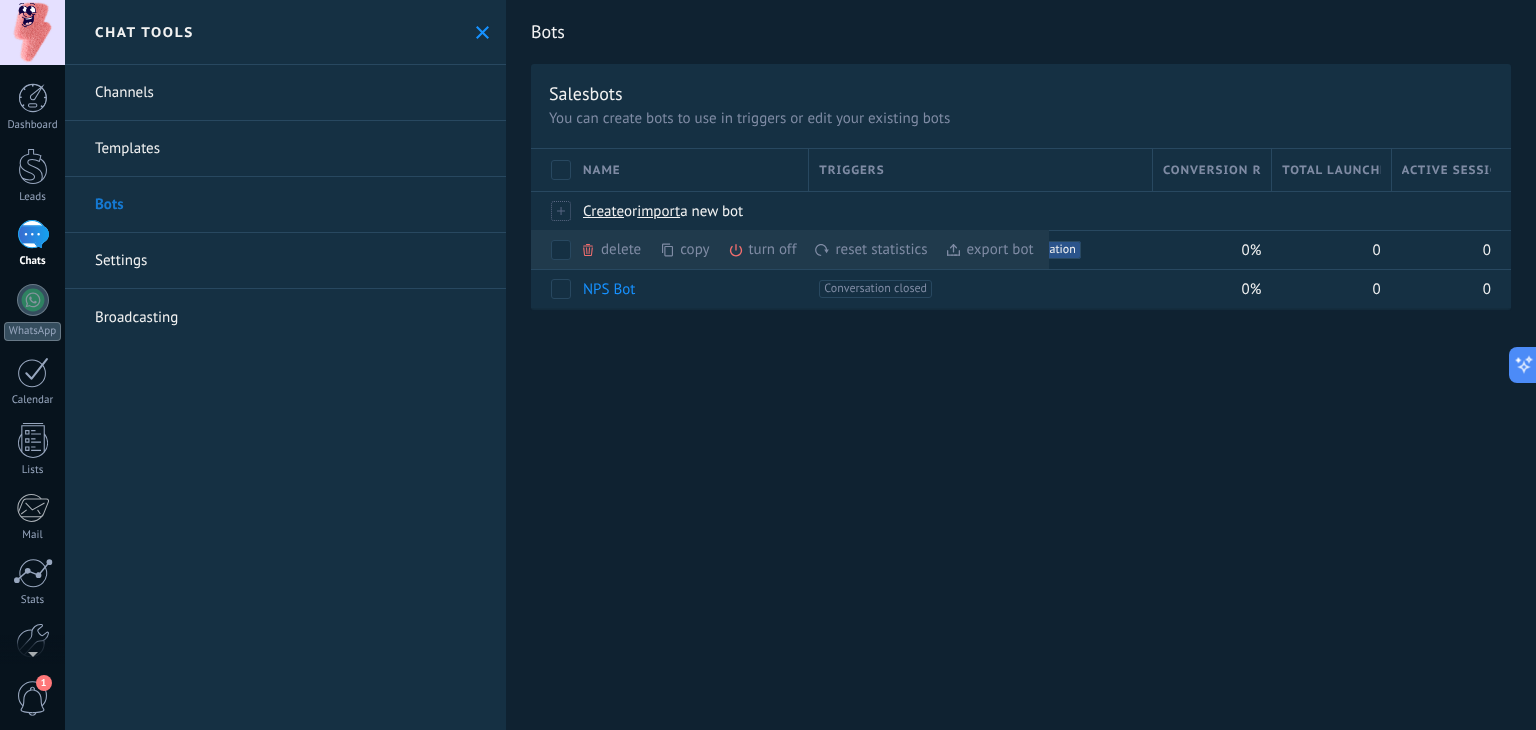 click on "Bots Salesbots You can create bots to use in triggers or edit your existing bots Upgrade to Advanced Name Triggers Conversion rate Total launched Active sessions        Create  or  import  a new bot              delete more copy more turn off more reset statistics more export bot more Welcome bot +2 Created in pipeline stage +1 Any new conversation +0 0% 0 0        NPS Bot +1 Conversation closed +0 0% 0 0 Show more advanced Track link clicks Shrink long links and track clicks: When enabled, URLs you send will be replaced with tracking links. Once clicked, an event will be logged in the lead's feed. Select which sources use this feature below WhatsApp Lite (WhatsApp Lite) AI power-up Russian English Spanish Portuguese Indonesian Turkish English Last update: Update dataset Detect a client’s intentions based on the keywords they use, and automatically send a chat template or run a salesbot. The keyword dataset is automatically updated every hour, or you can manually update it any time. 5 minutes 1 hour" at bounding box center [1021, 365] 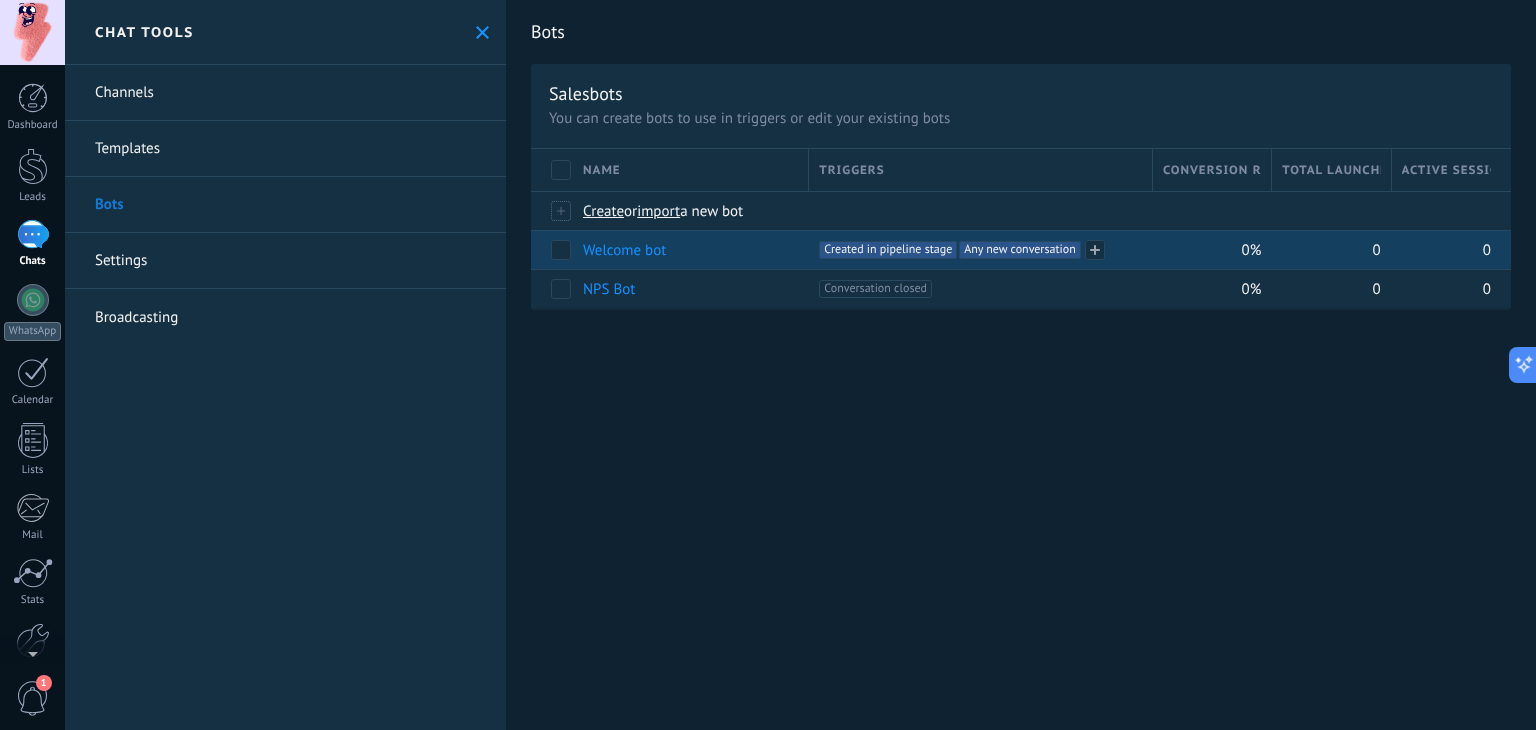 click on "Created in pipeline stage +1" at bounding box center (888, 250) 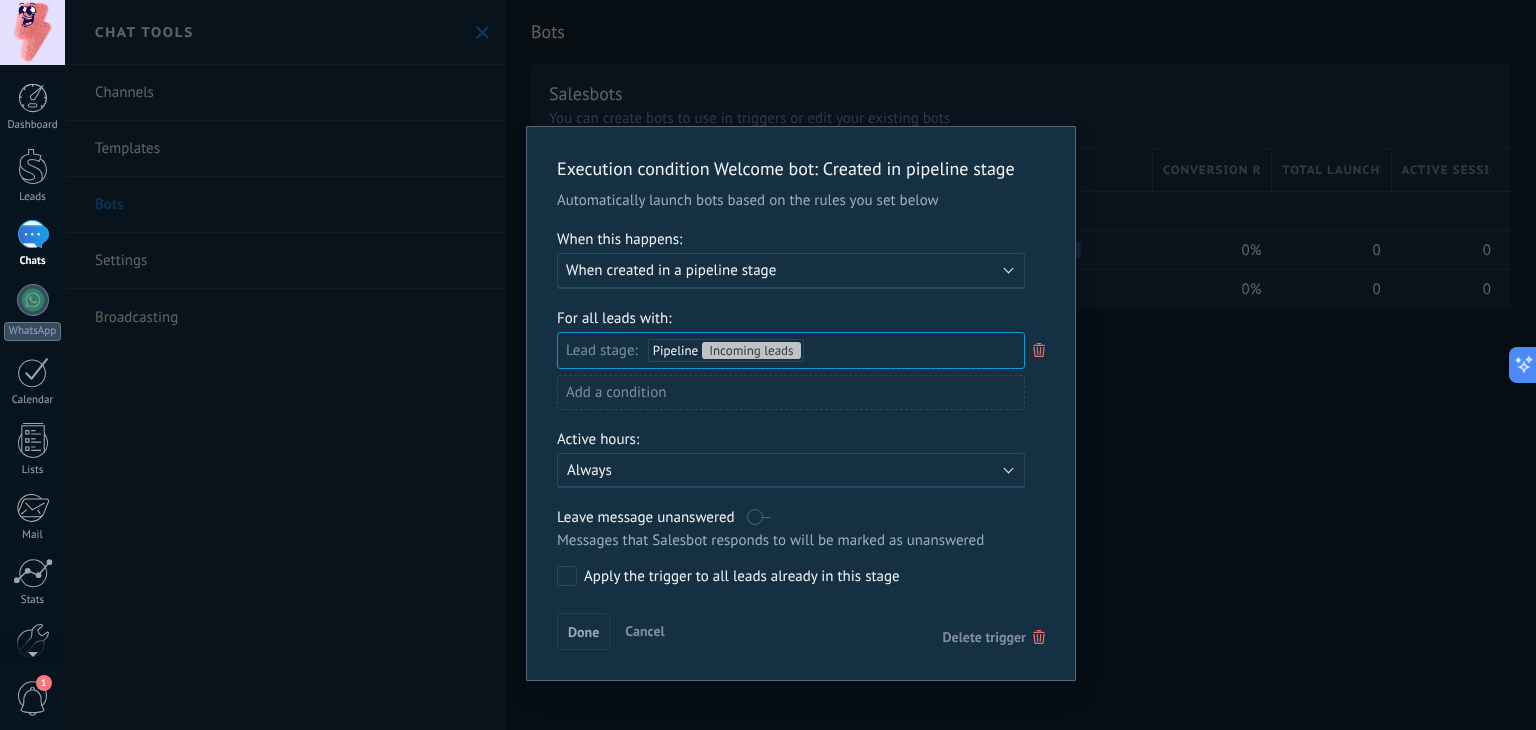 click on "When created in a pipeline stage" at bounding box center (671, 270) 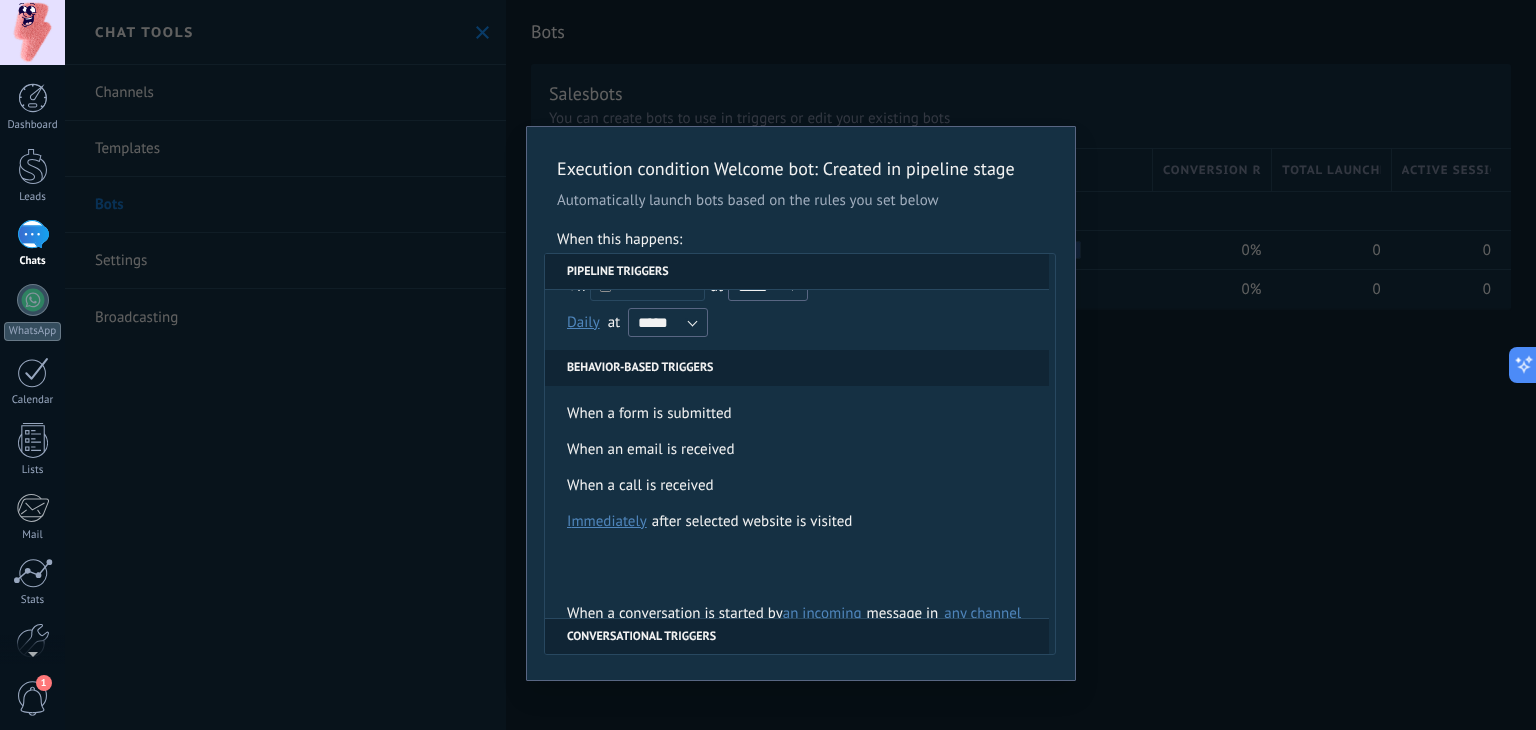 scroll, scrollTop: 472, scrollLeft: 0, axis: vertical 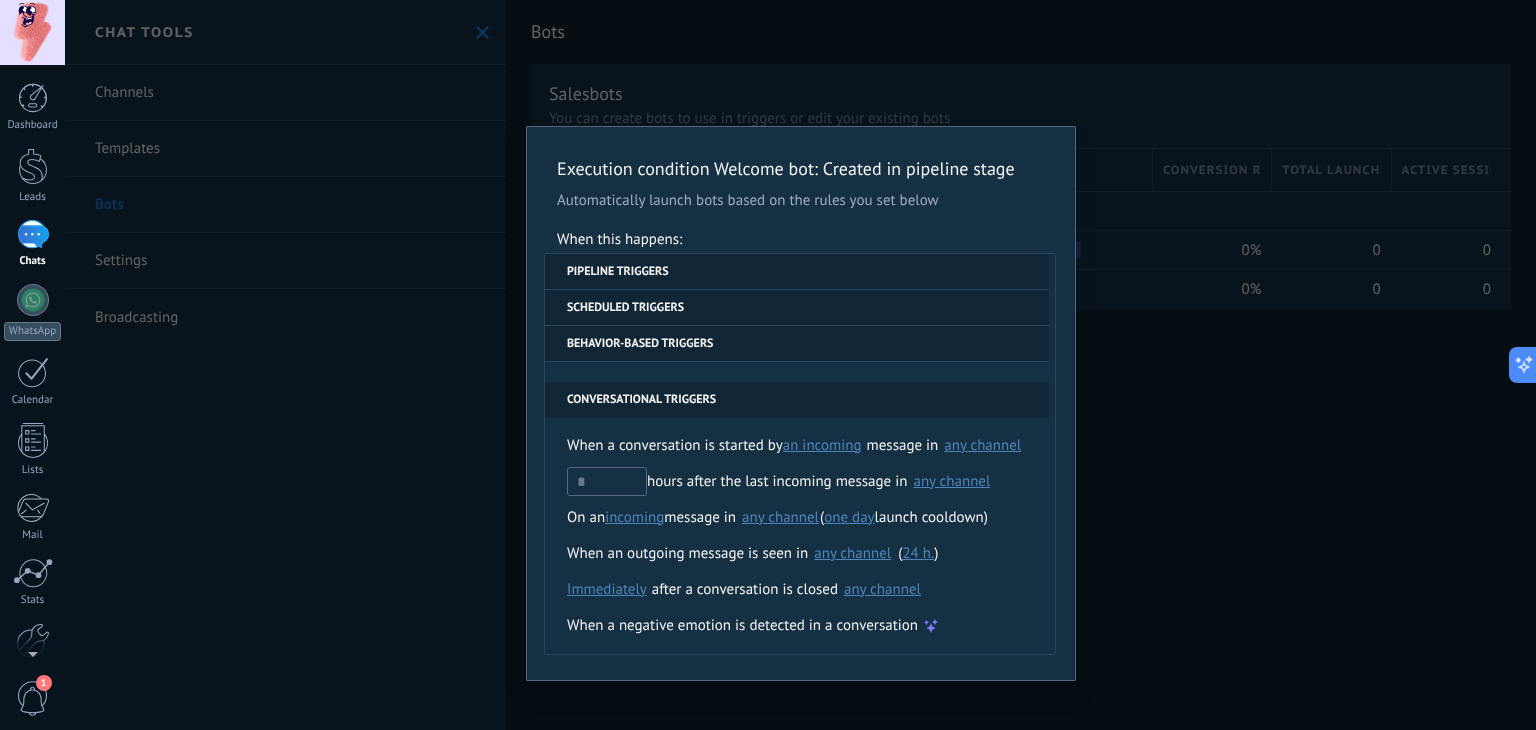 click on "Scheduled triggers" at bounding box center [797, 308] 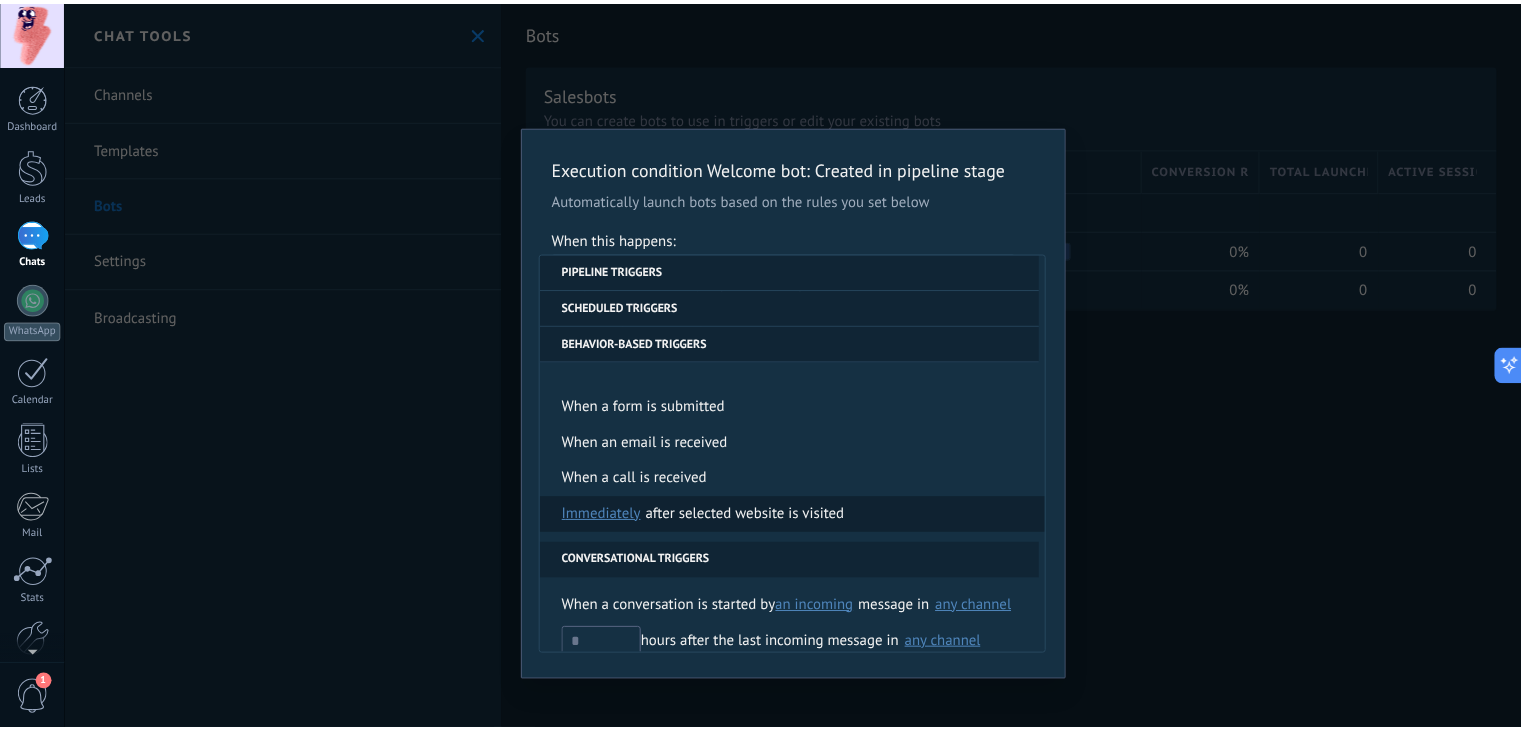 scroll, scrollTop: 472, scrollLeft: 0, axis: vertical 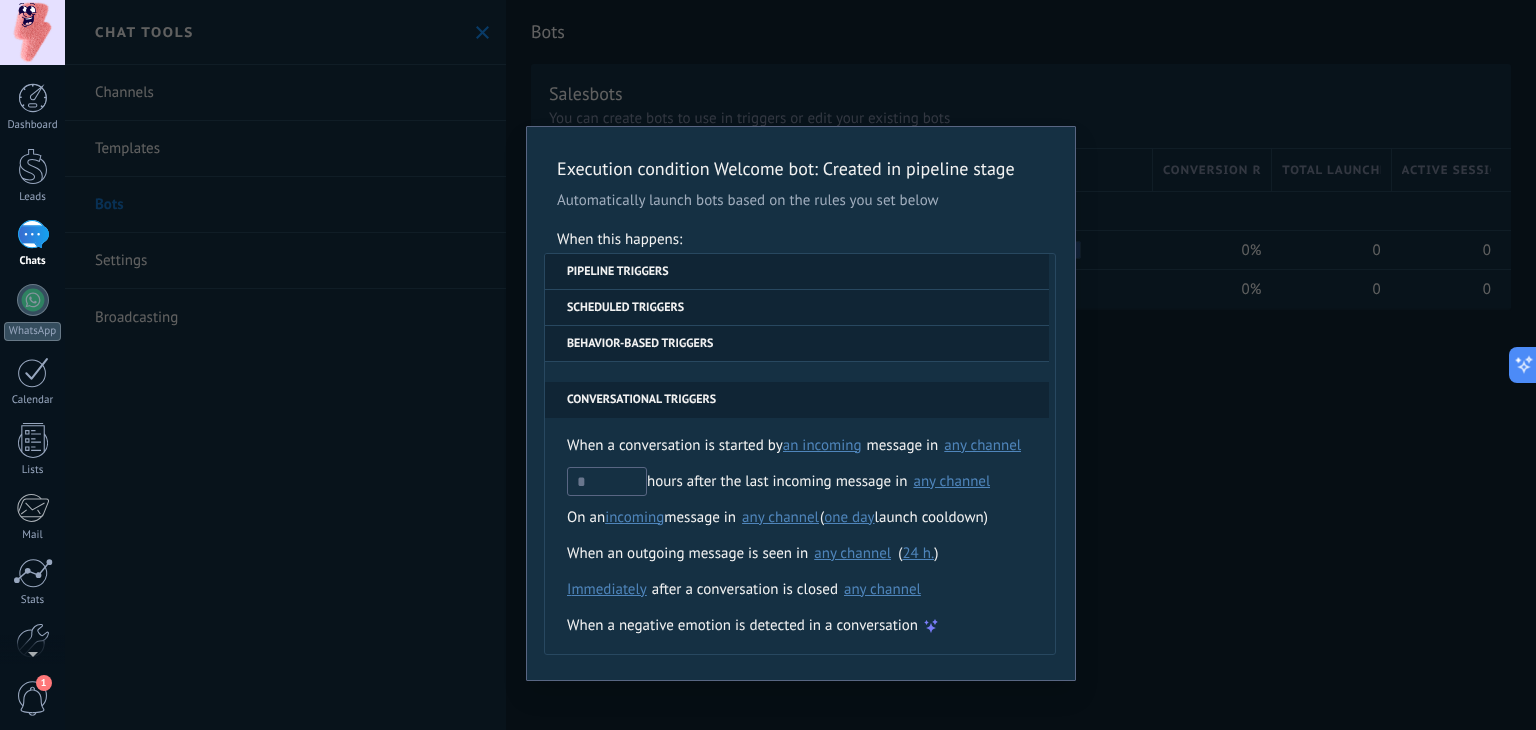 click on "**********" at bounding box center (800, 365) 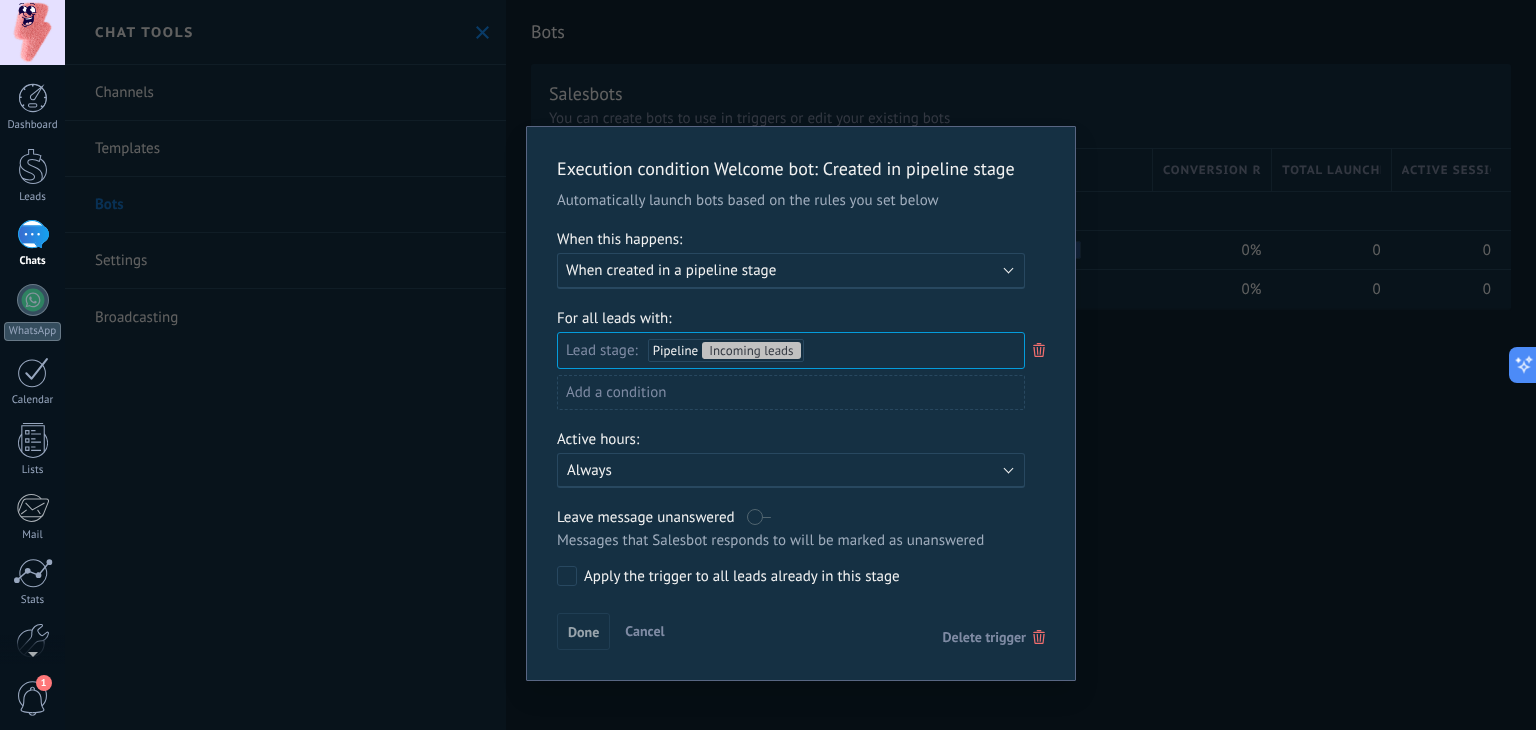 click on "Execution condition Welcome bot : Created in pipeline stage Automatically launch bots based on the rules you set below When this happens: Execute:  When created in a pipeline stage  For all leads with: Lead stage: Pipeline Incoming leads Incoming leads Initial contact Discussions Decision making Contract discussion Closed - won Closed - lost Add a condition Active hours: Active:  Always Leave message unanswered Messages that Salesbot responds to will be marked as unanswered Apply the trigger to all leads already in this stage Done Cancel Delete trigger" at bounding box center [800, 365] 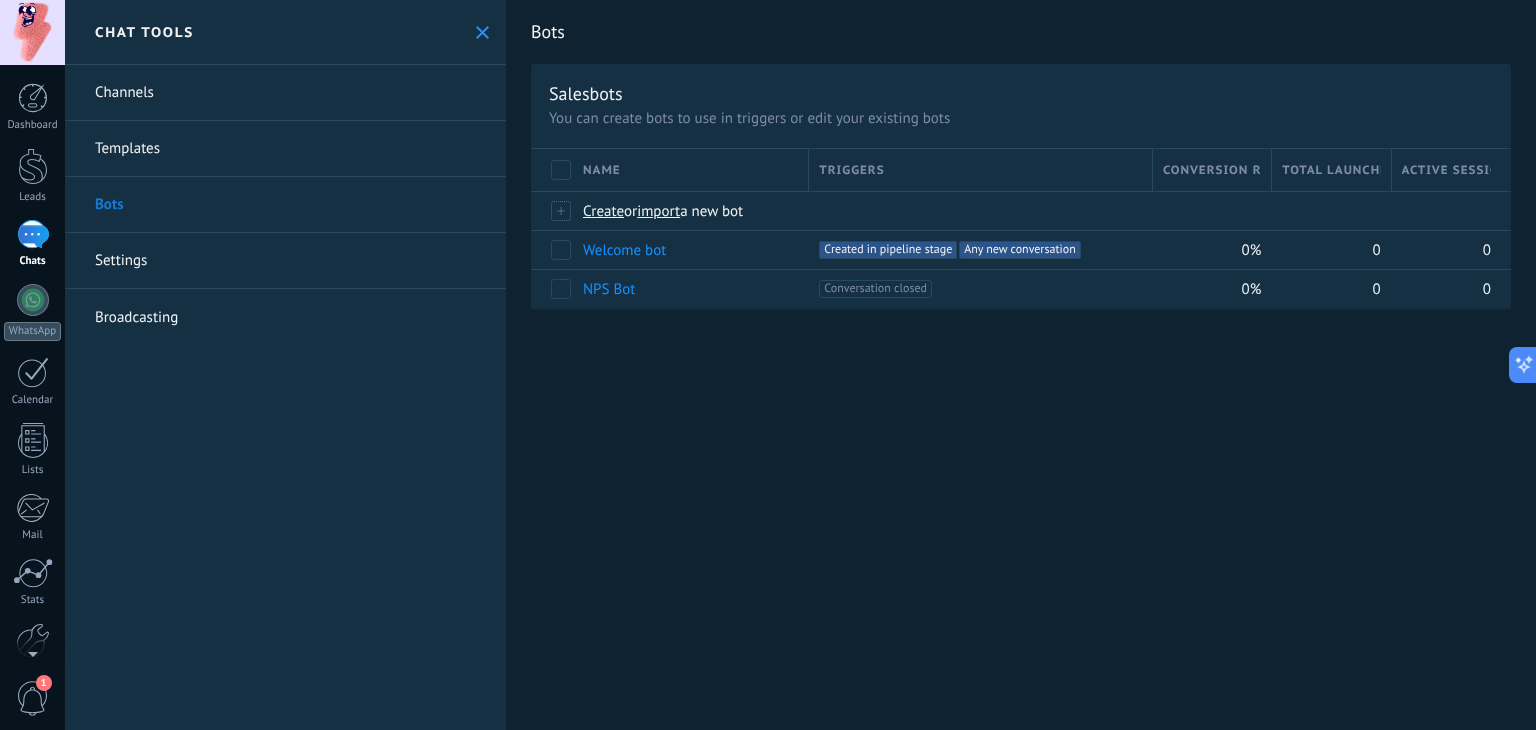 click on "Settings" at bounding box center [285, 261] 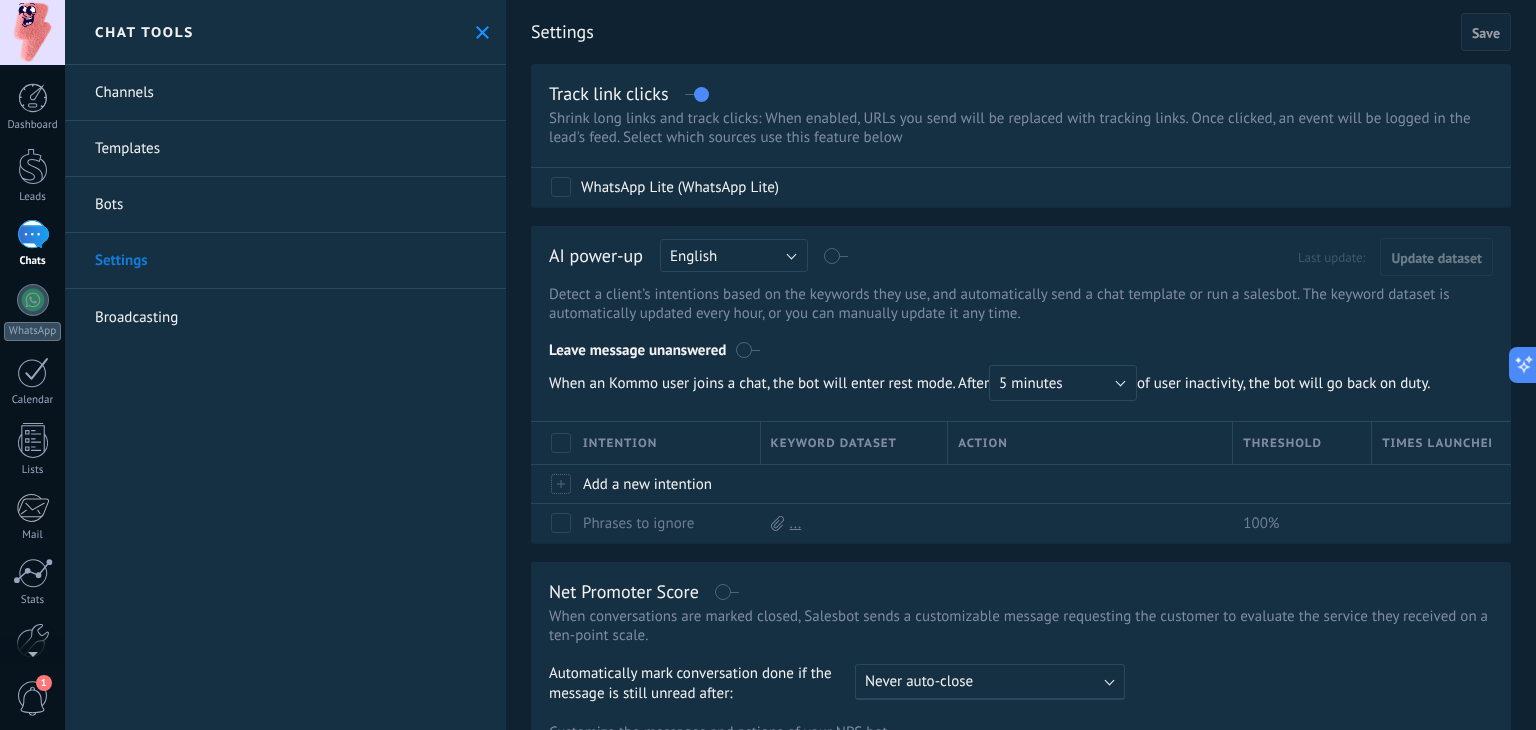 click on "Bots" at bounding box center [285, 205] 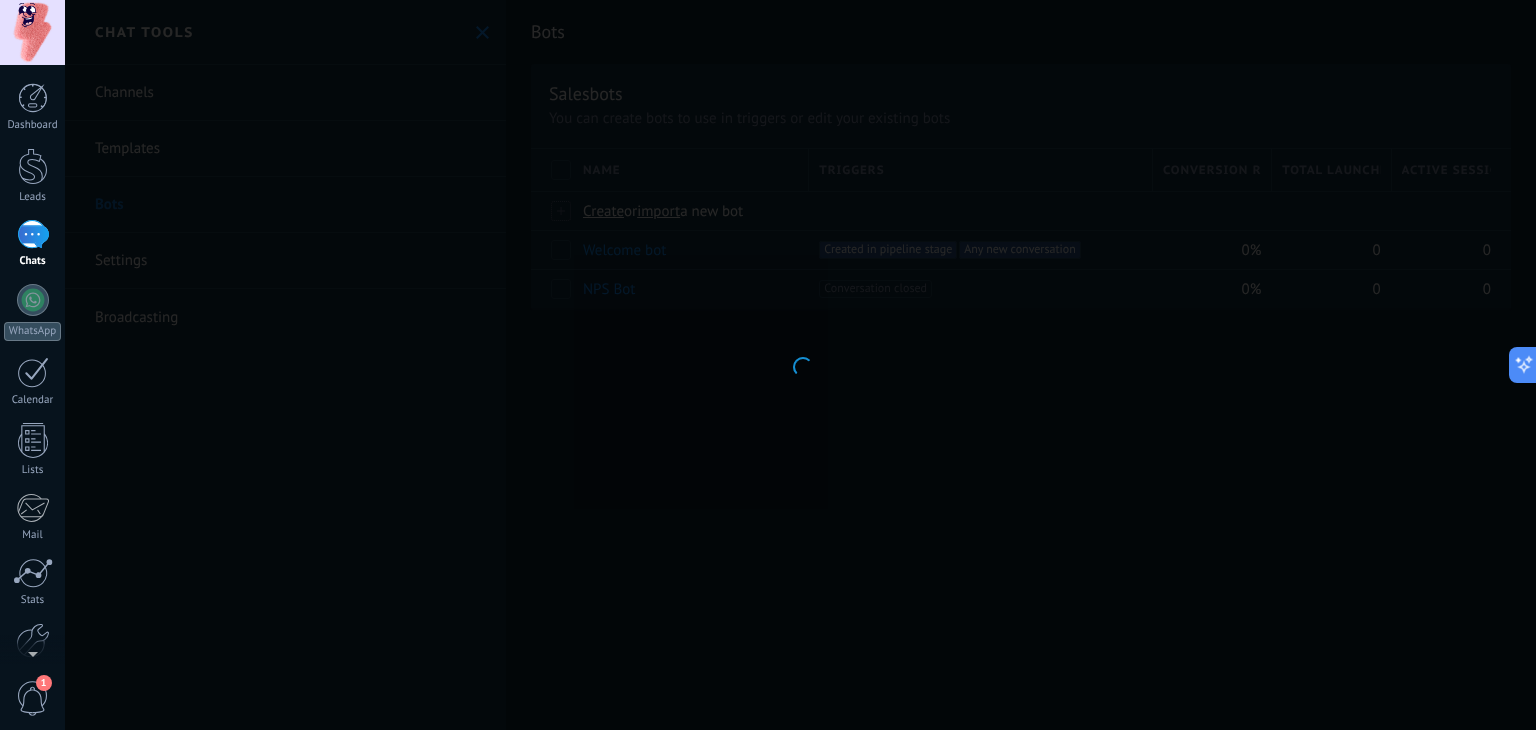 type on "**********" 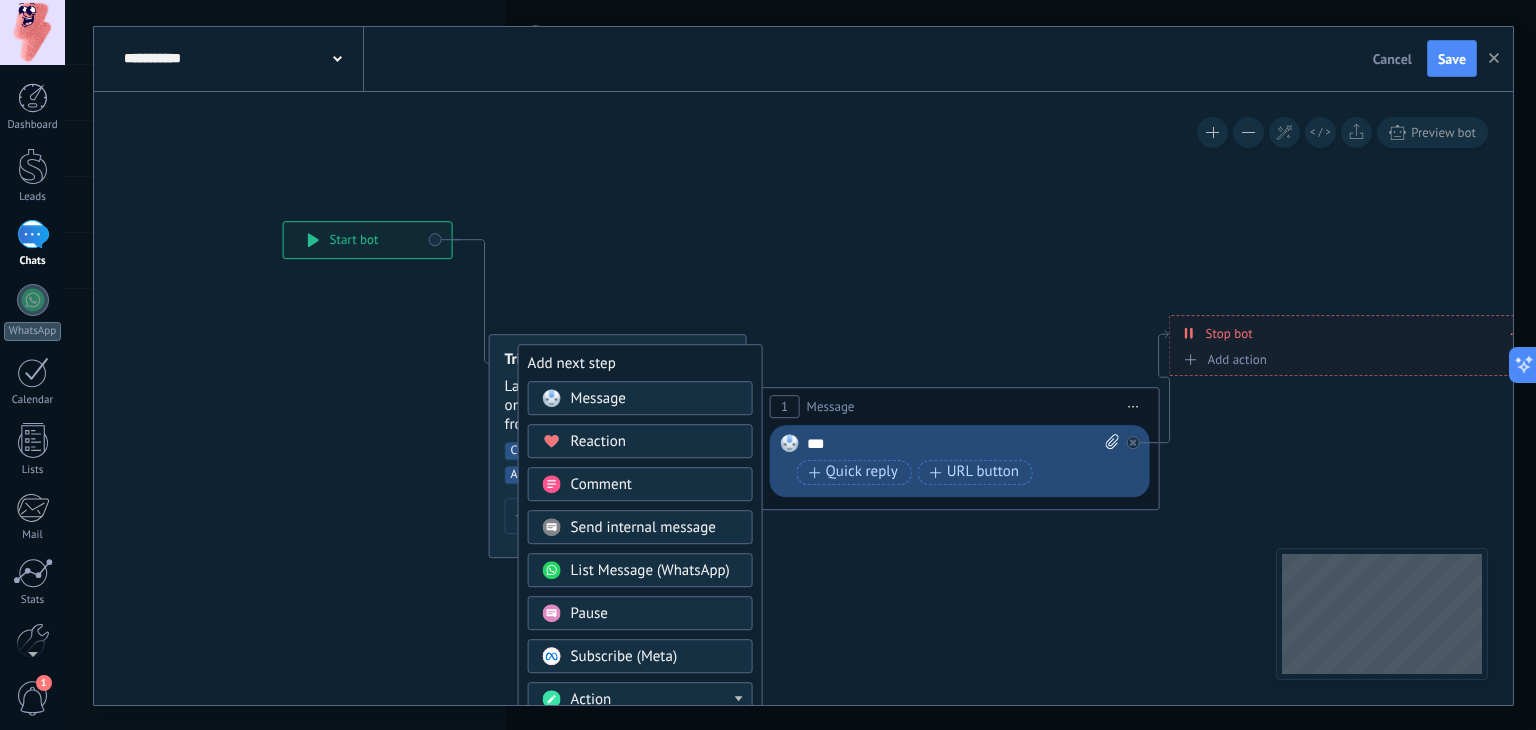 drag, startPoint x: 594, startPoint y: 324, endPoint x: 567, endPoint y: 269, distance: 61.269894 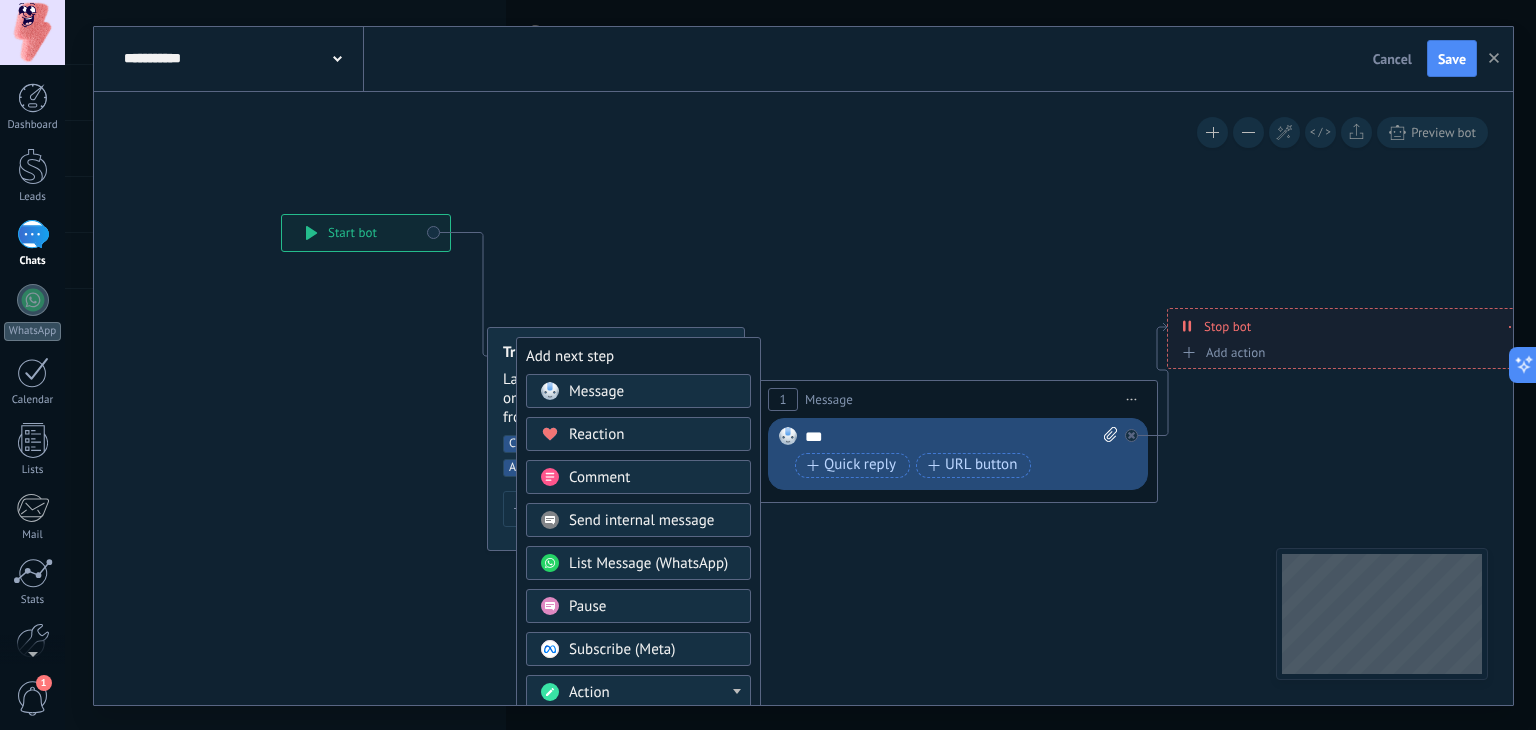 click 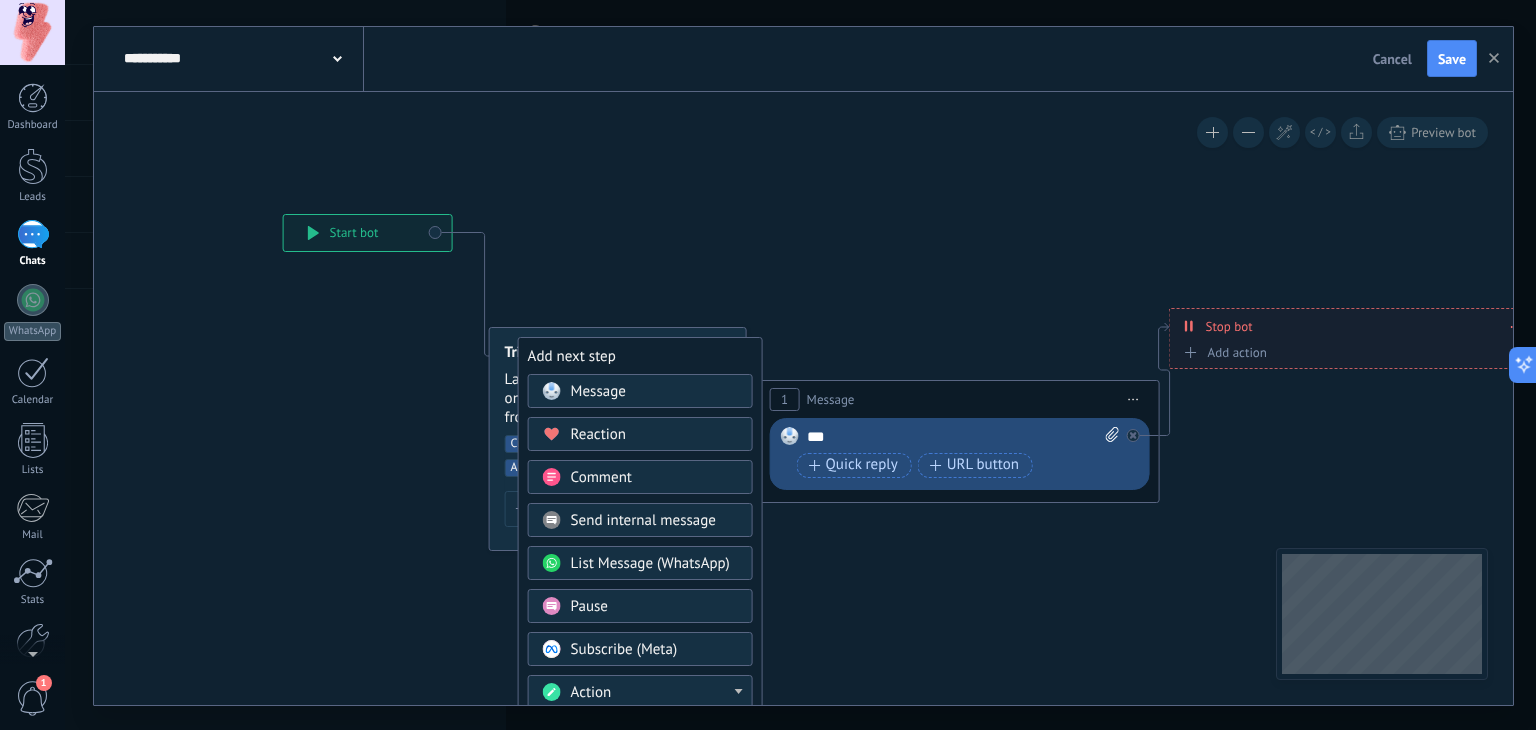 click 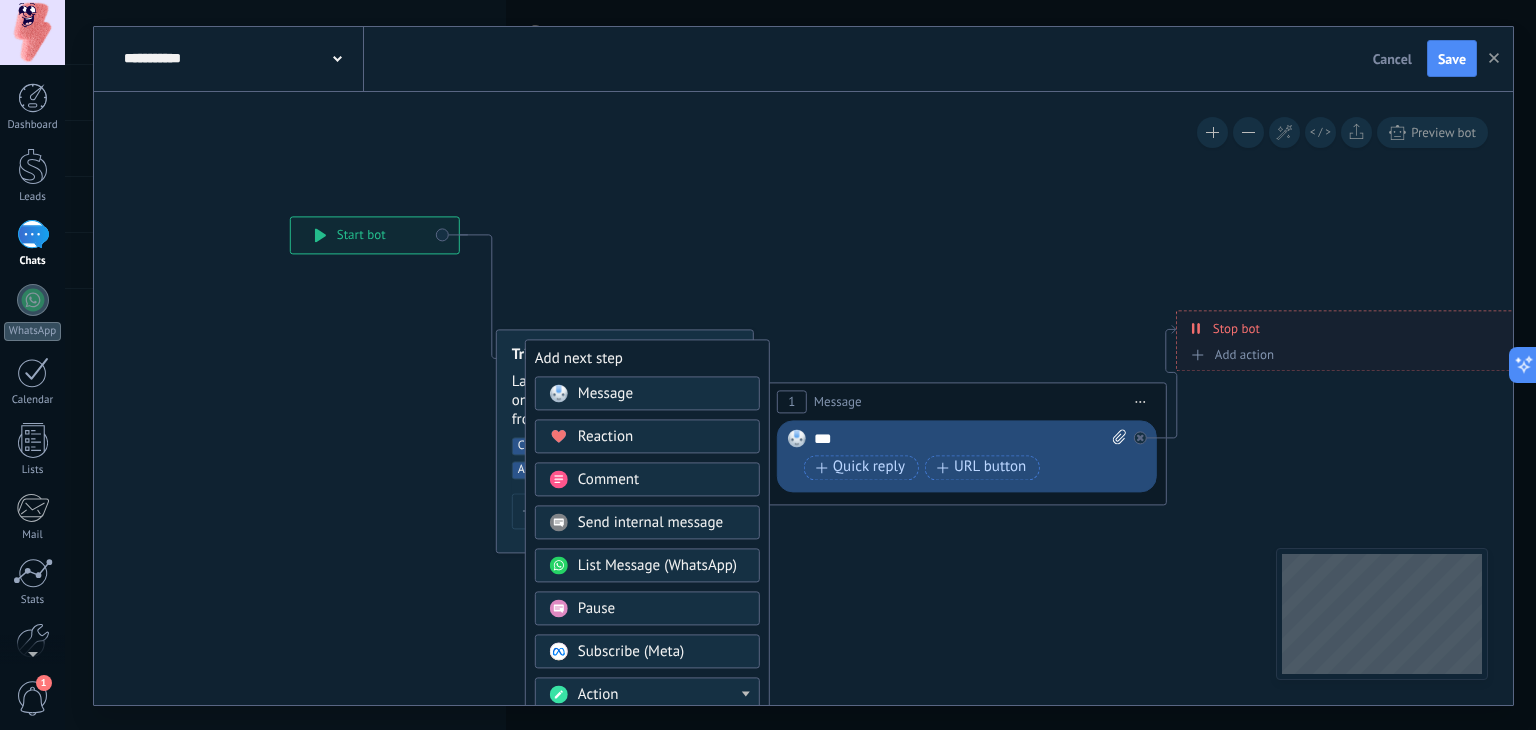 drag, startPoint x: 380, startPoint y: 401, endPoint x: 391, endPoint y: 397, distance: 11.7046995 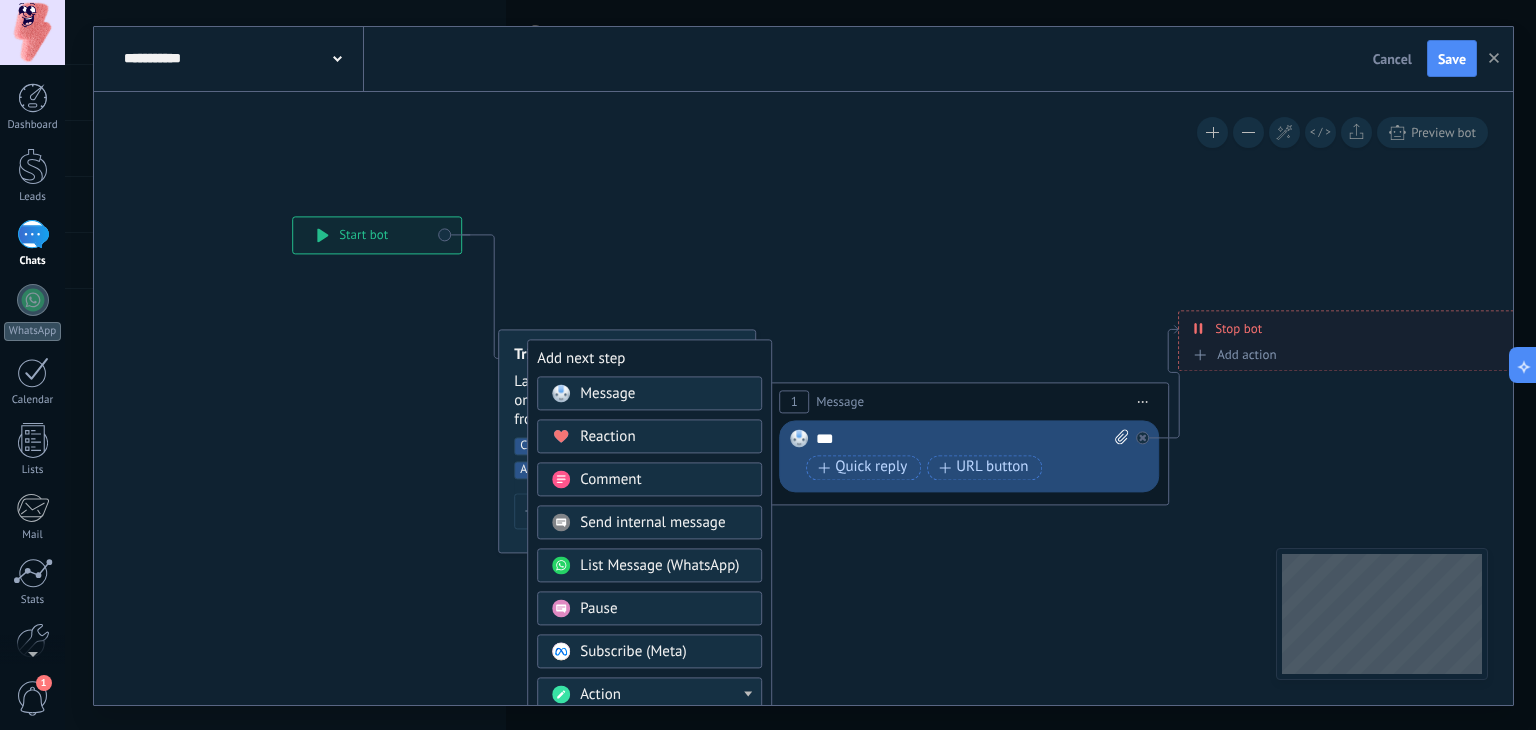 click on "Triggers Launch bots automatically based on the rules you set or manually from the lead card Created in pipeline stage Any new conversation Trigger" at bounding box center [627, 441] 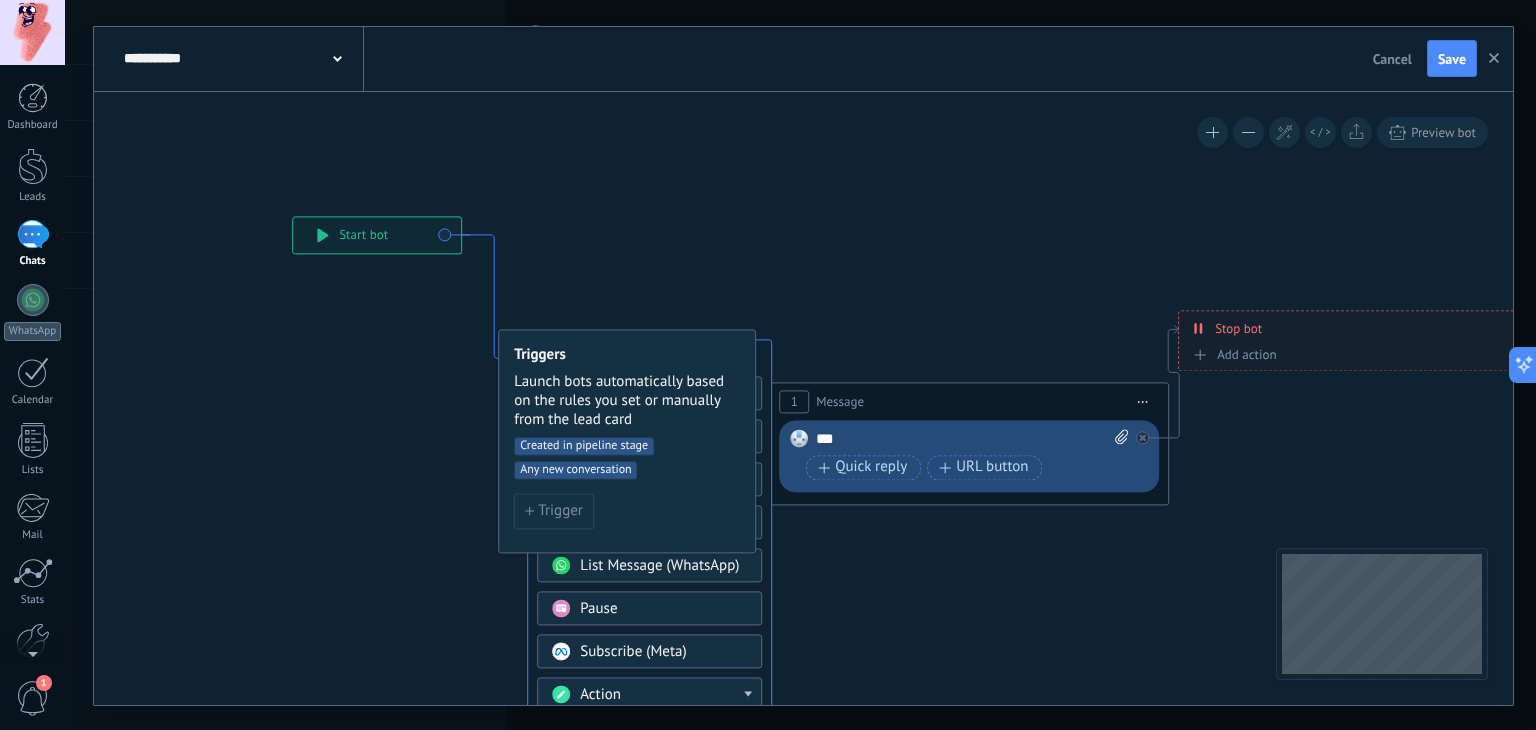 click 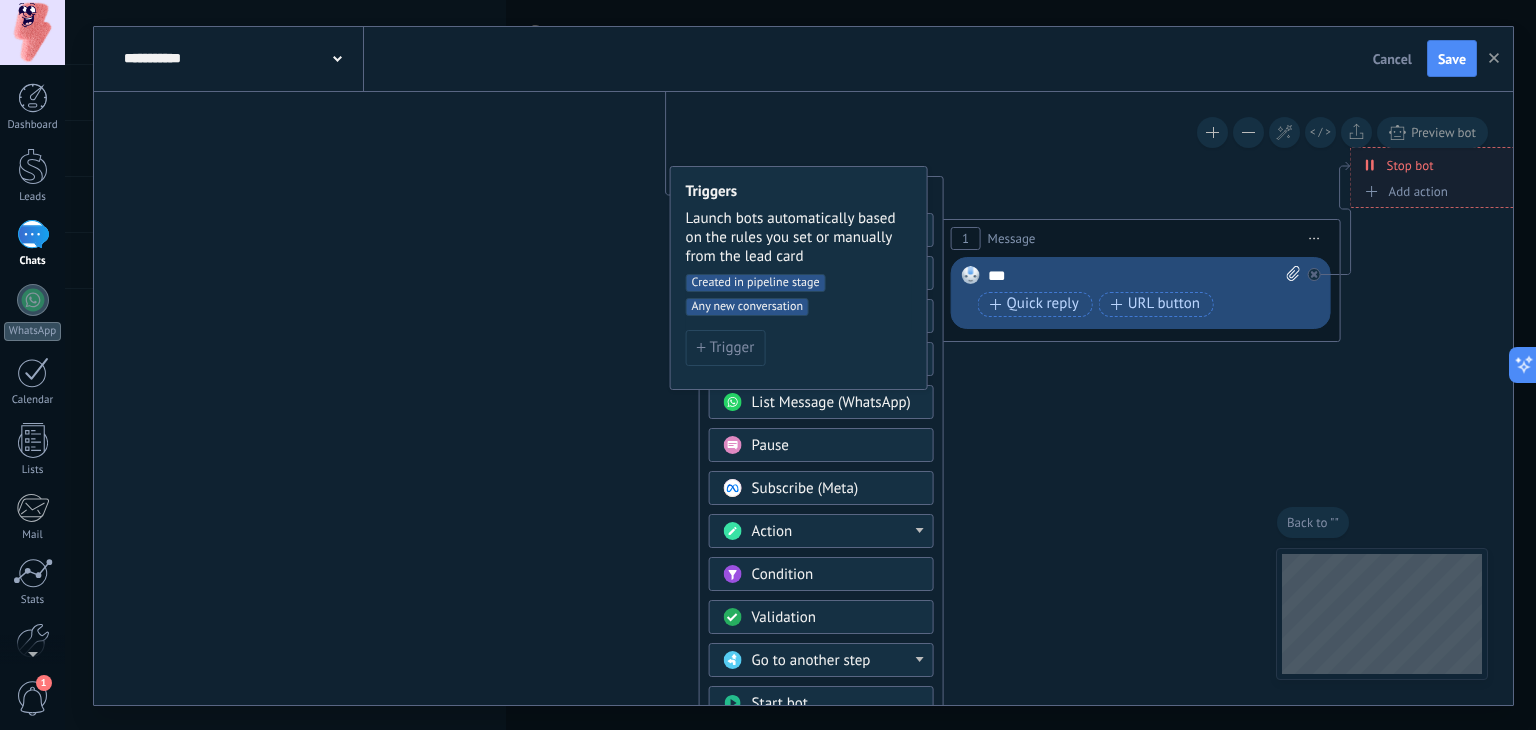drag, startPoint x: 496, startPoint y: 309, endPoint x: 404, endPoint y: 455, distance: 172.56883 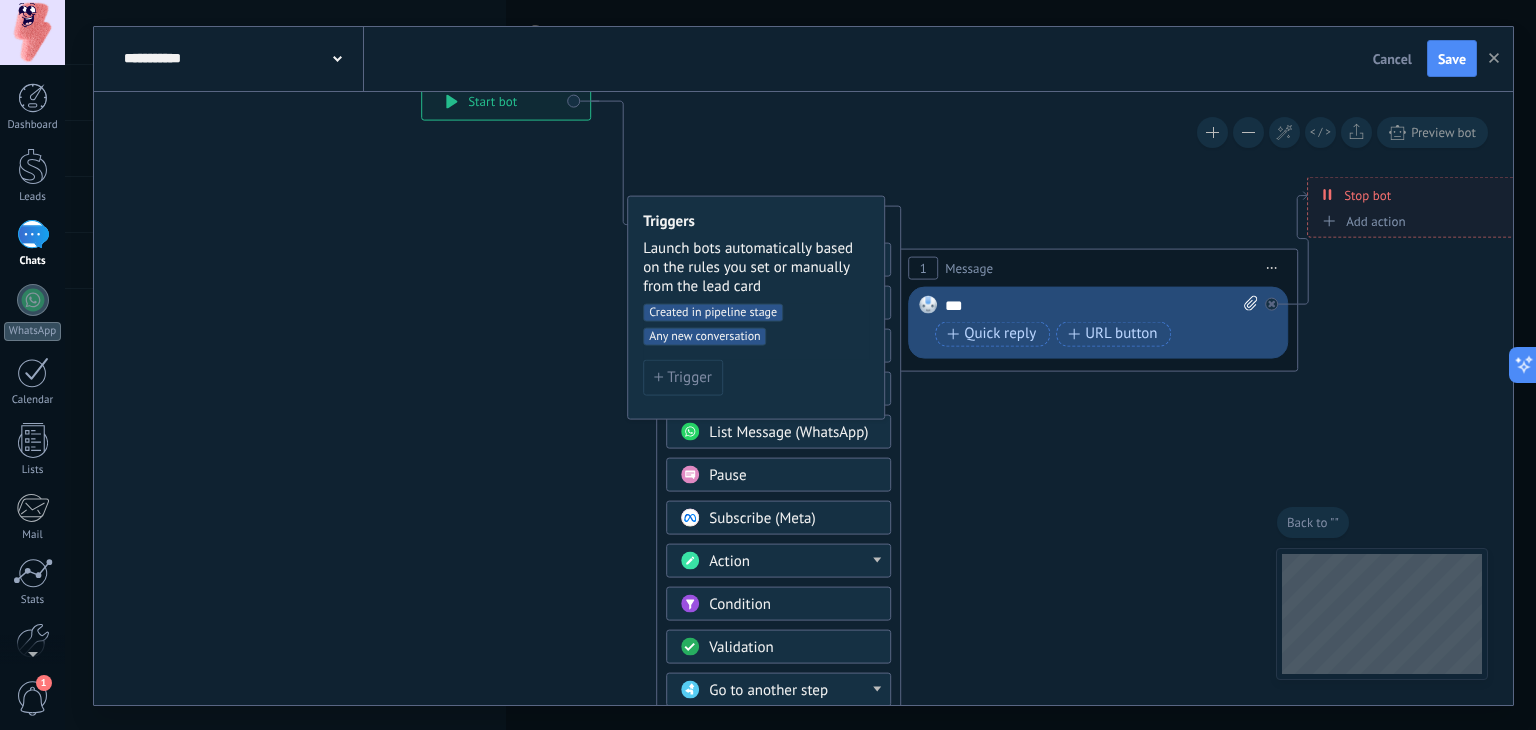 click on "Any new conversation" at bounding box center (704, 336) 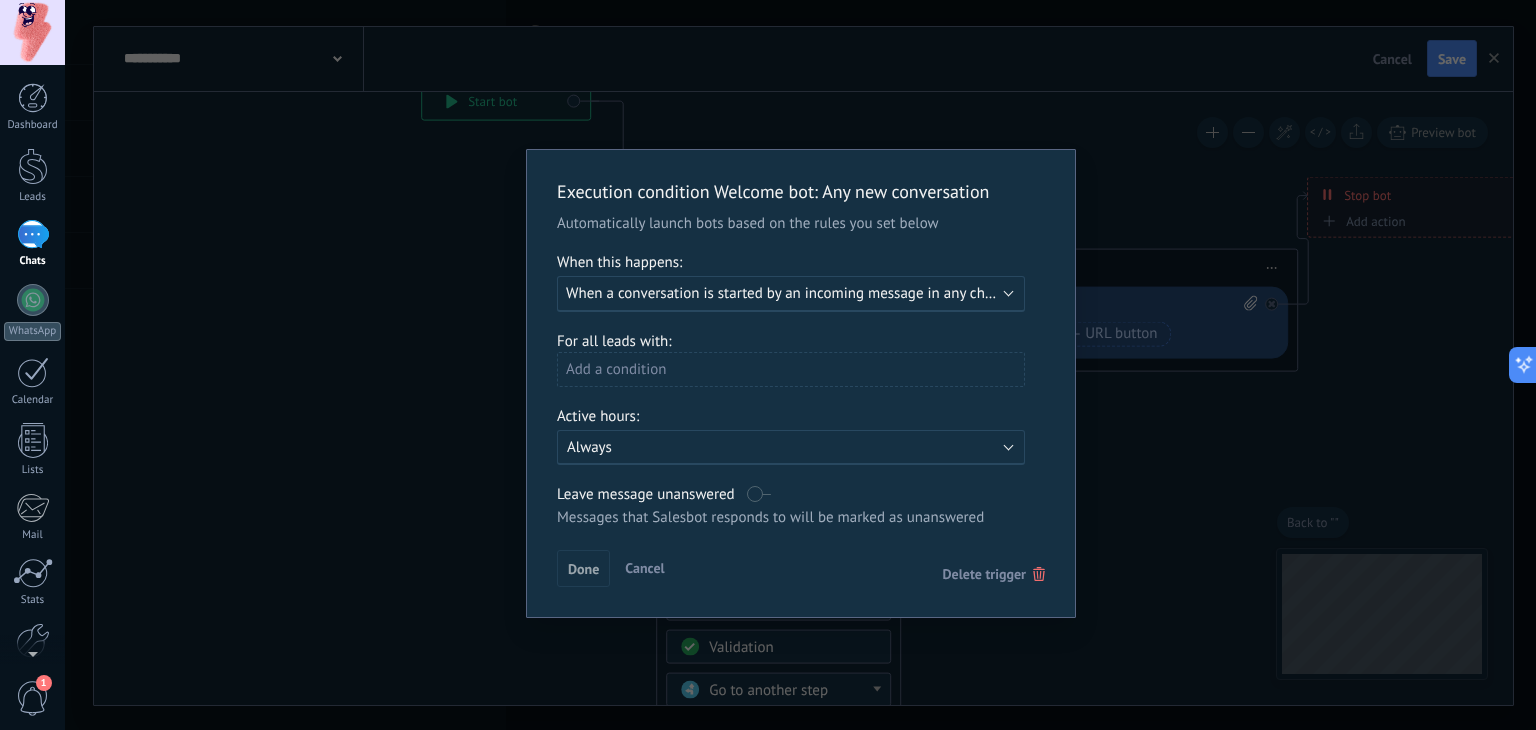 click on "Execution condition Welcome bot : Any new conversation Automatically launch bots based on the rules you set below When this happens: Execute:  When a conversation is started by an incoming message in any channel For all leads with: Add a condition Active hours: Active:  Always Leave message unanswered Messages that Salesbot responds to will be marked as unanswered Apply the trigger to all leads already in this stage Done Cancel Delete trigger" at bounding box center [800, 365] 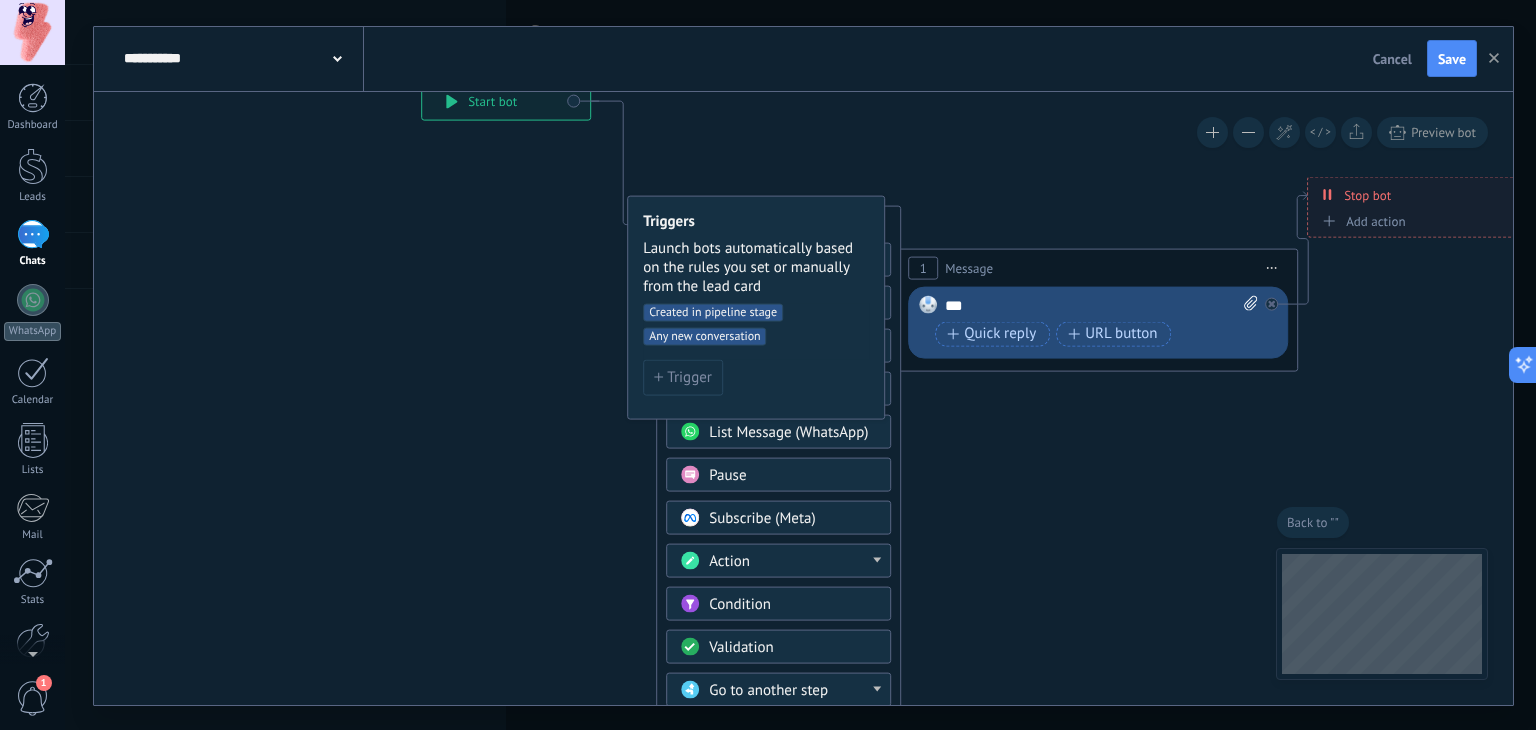 click on "Created in pipeline stage" at bounding box center (713, 312) 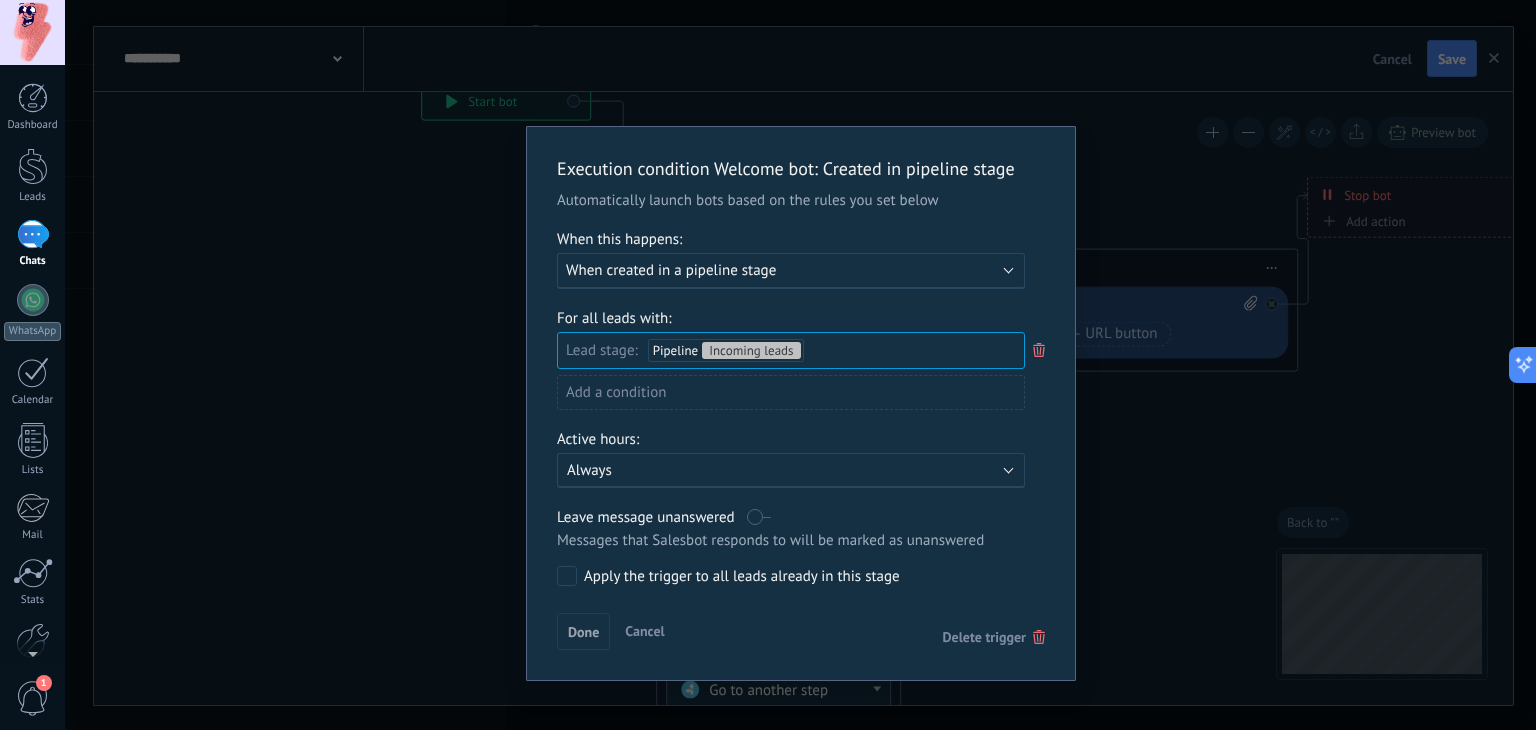 click on "Delete trigger" at bounding box center [984, 637] 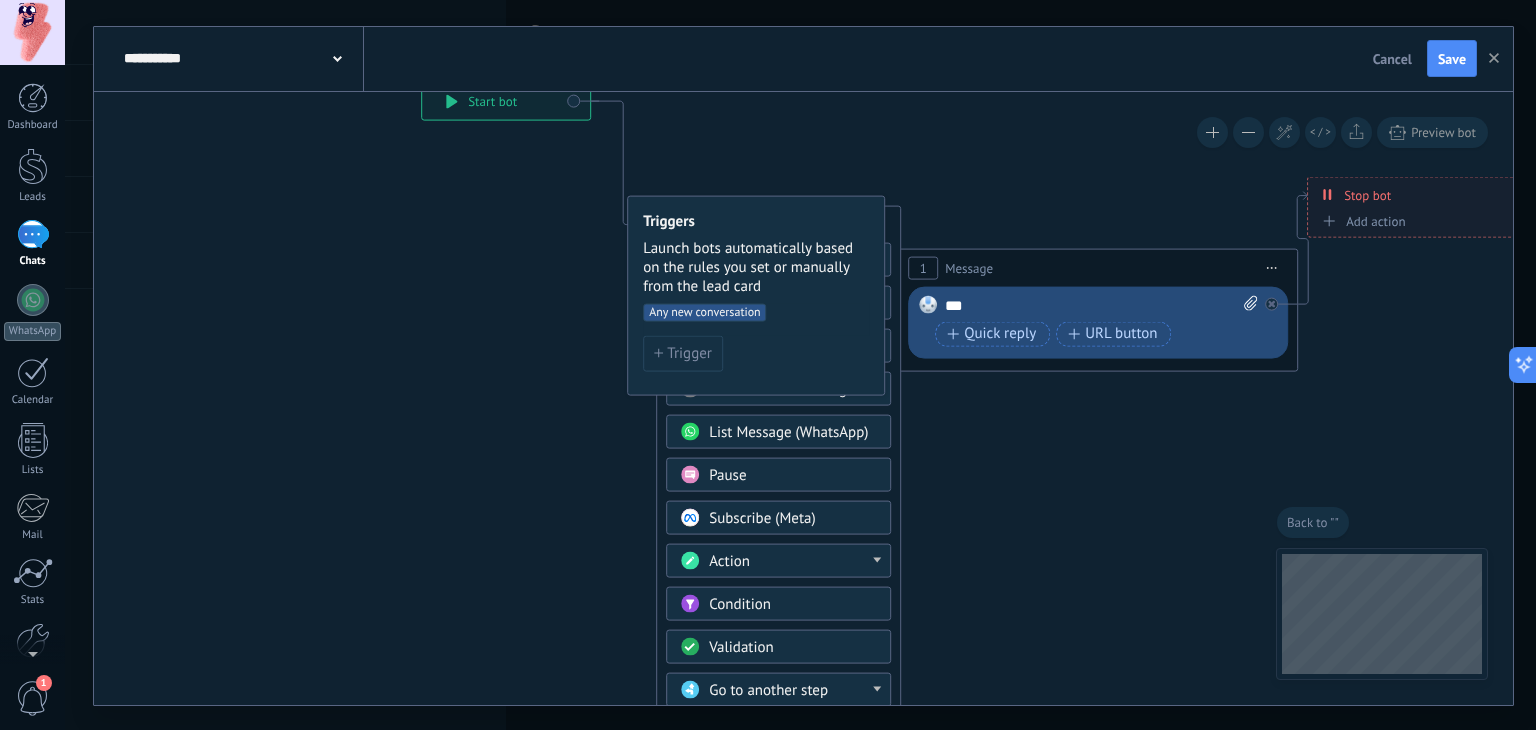 click 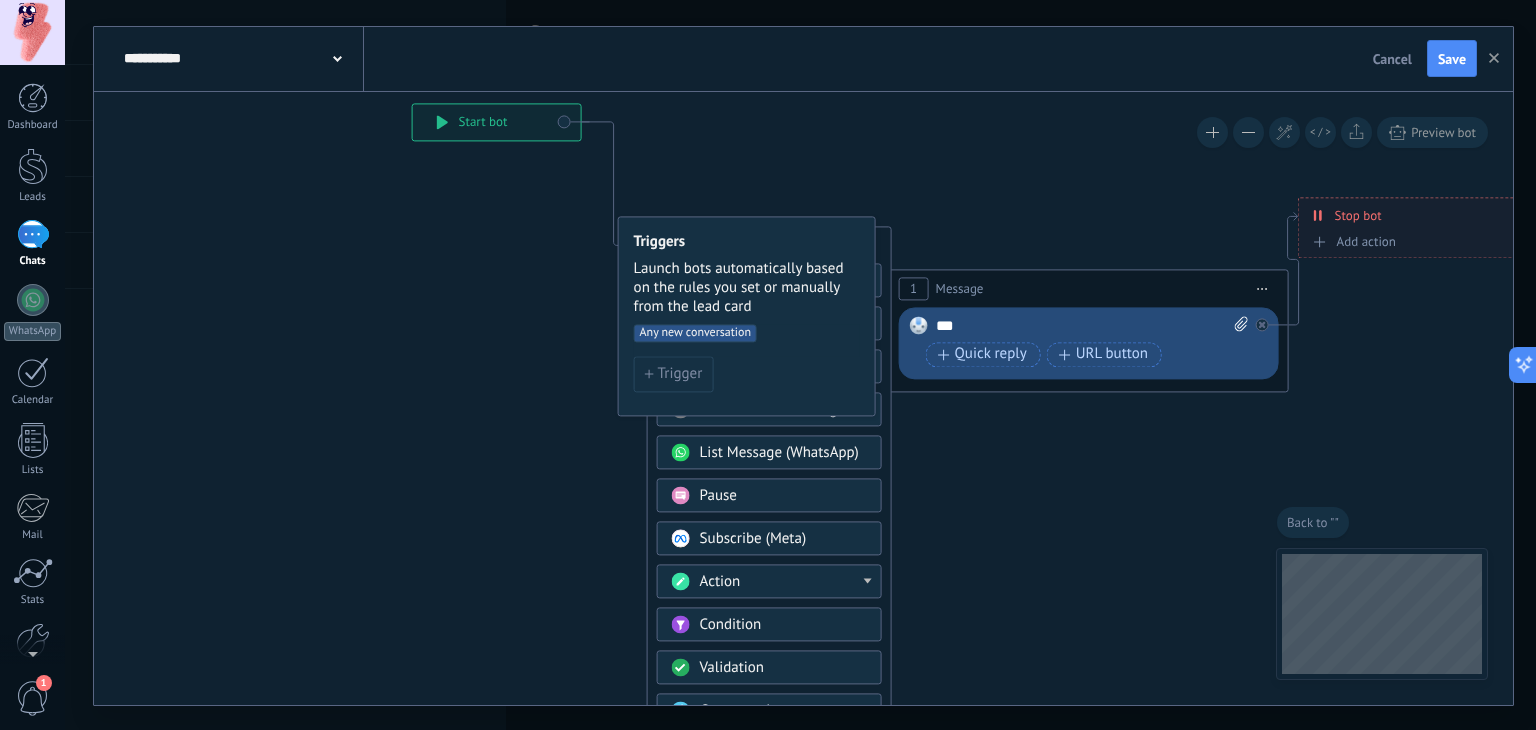 drag, startPoint x: 515, startPoint y: 402, endPoint x: 476, endPoint y: 493, distance: 99.00505 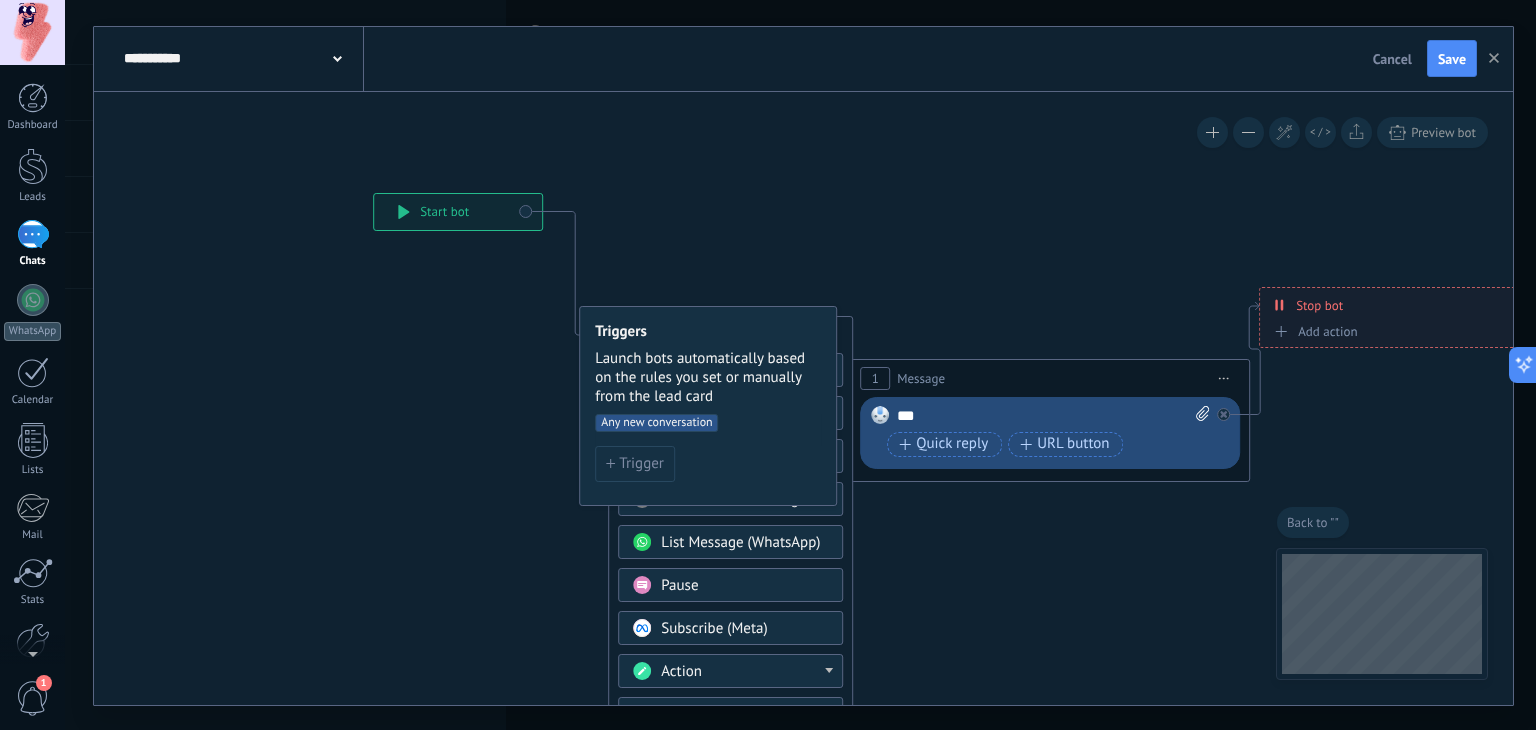 click 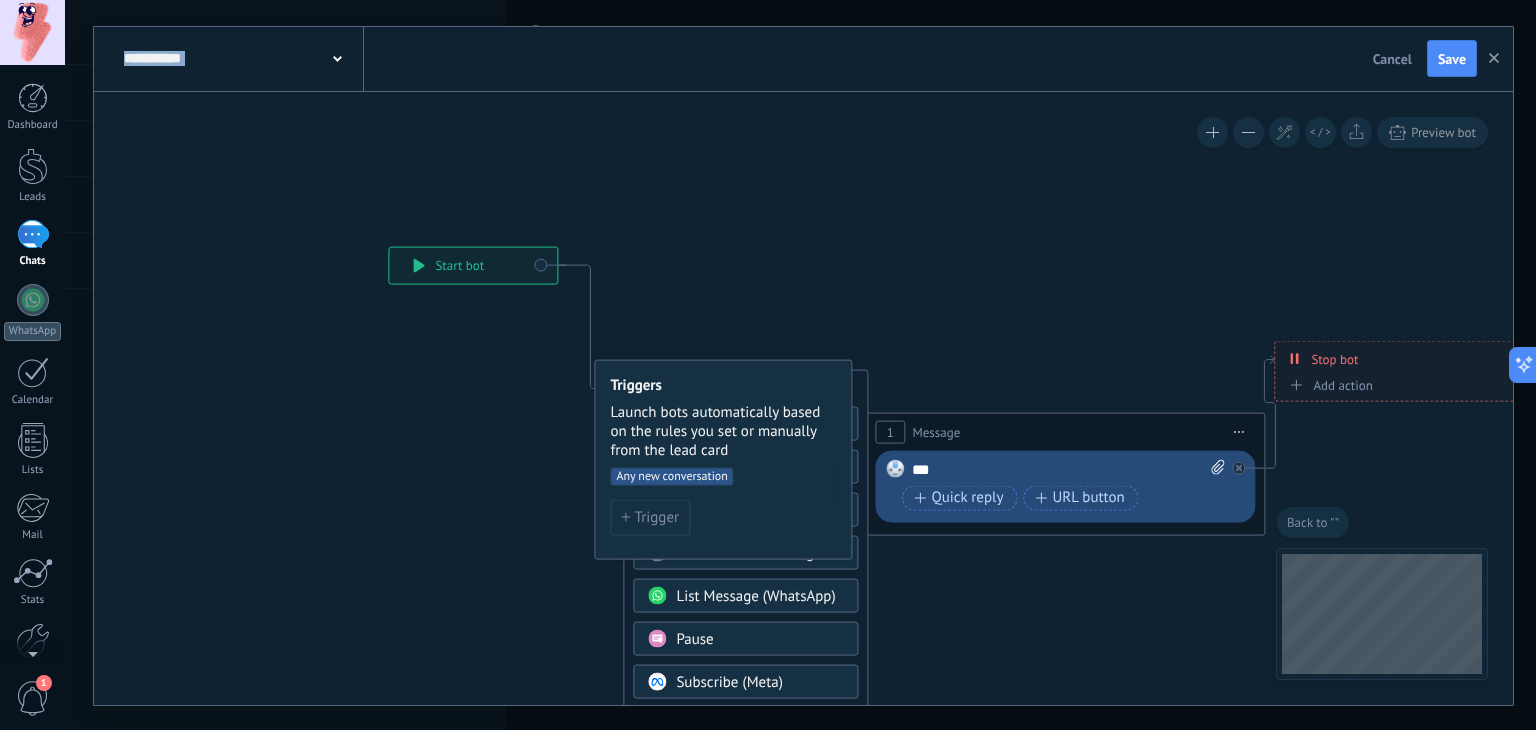 drag, startPoint x: 620, startPoint y: 266, endPoint x: 636, endPoint y: 320, distance: 56.32051 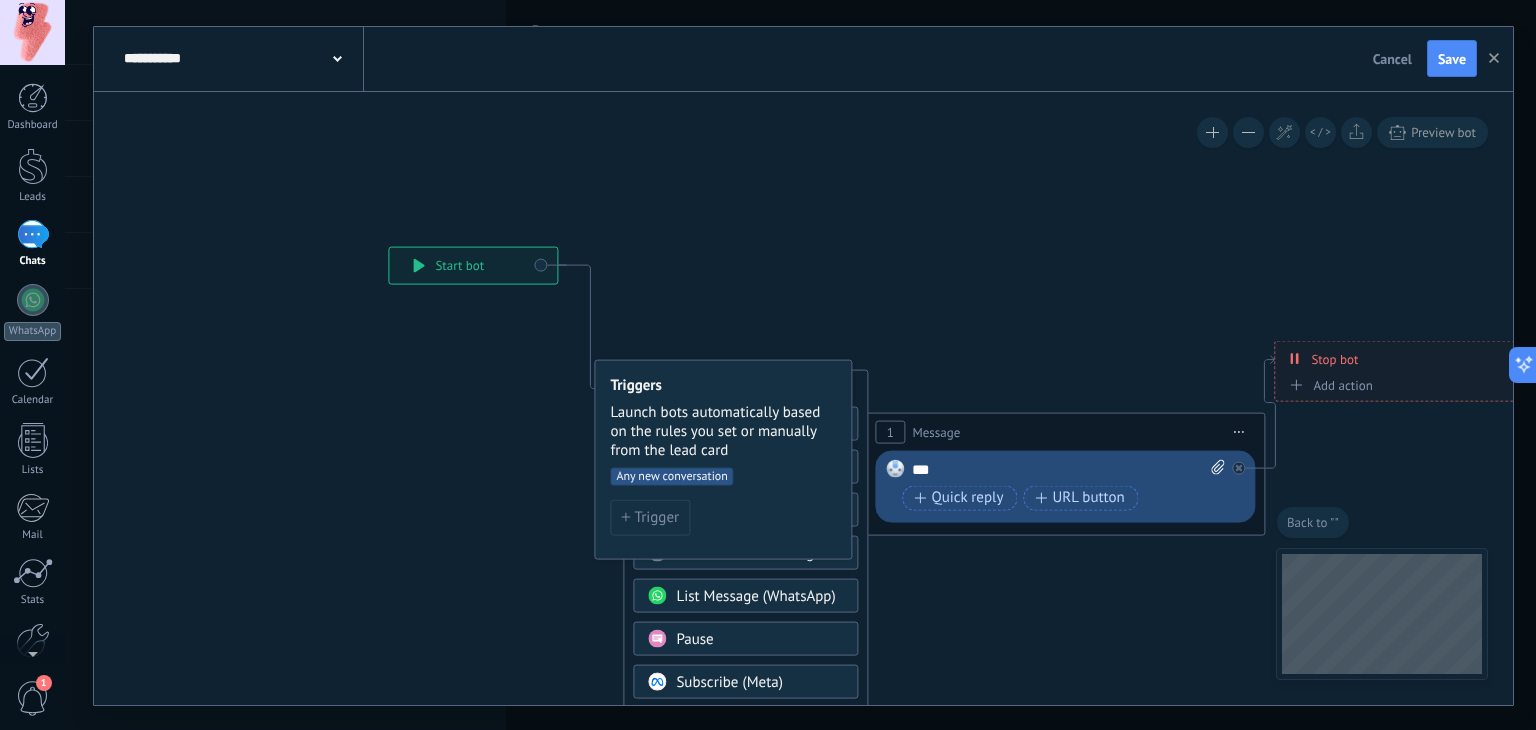 click 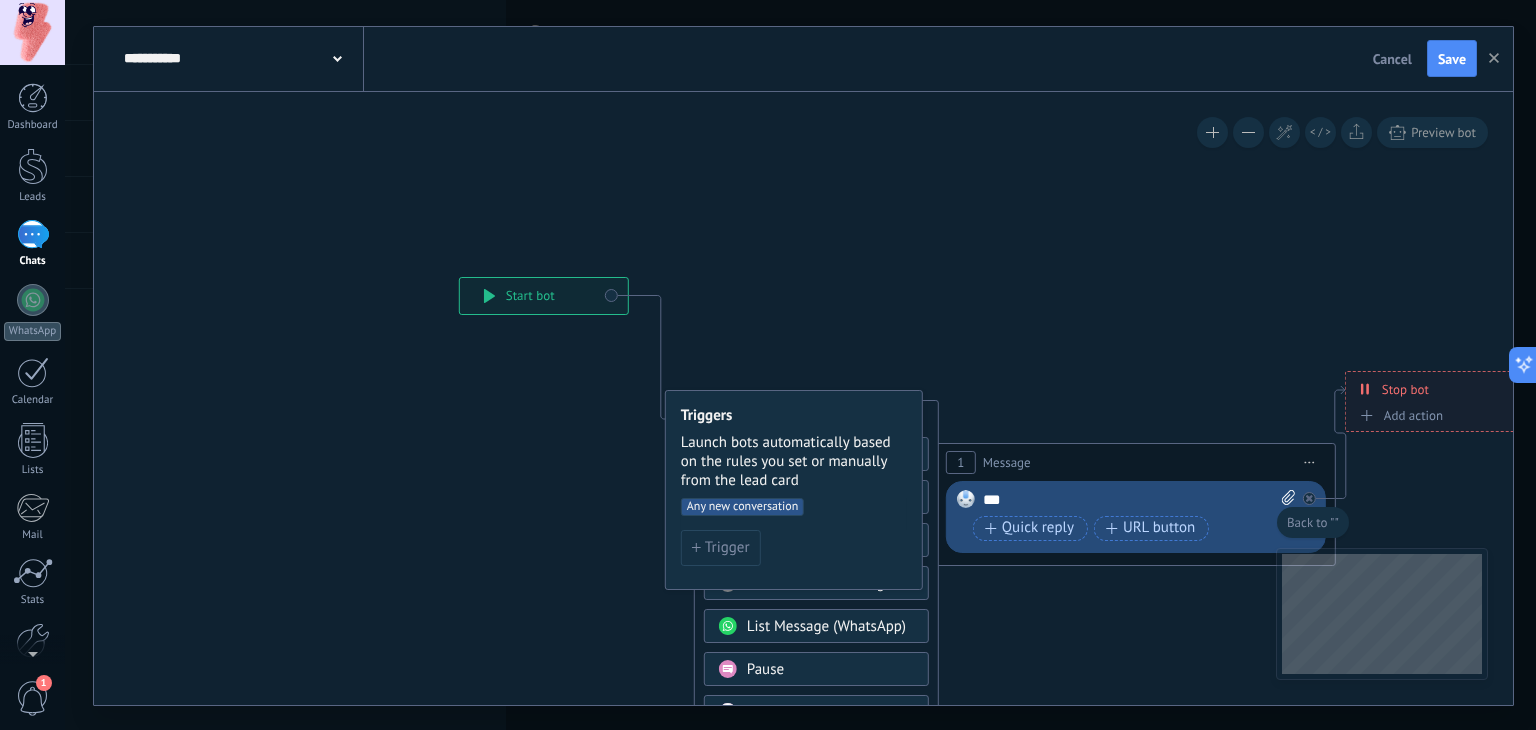drag, startPoint x: 763, startPoint y: 318, endPoint x: 833, endPoint y: 349, distance: 76.55717 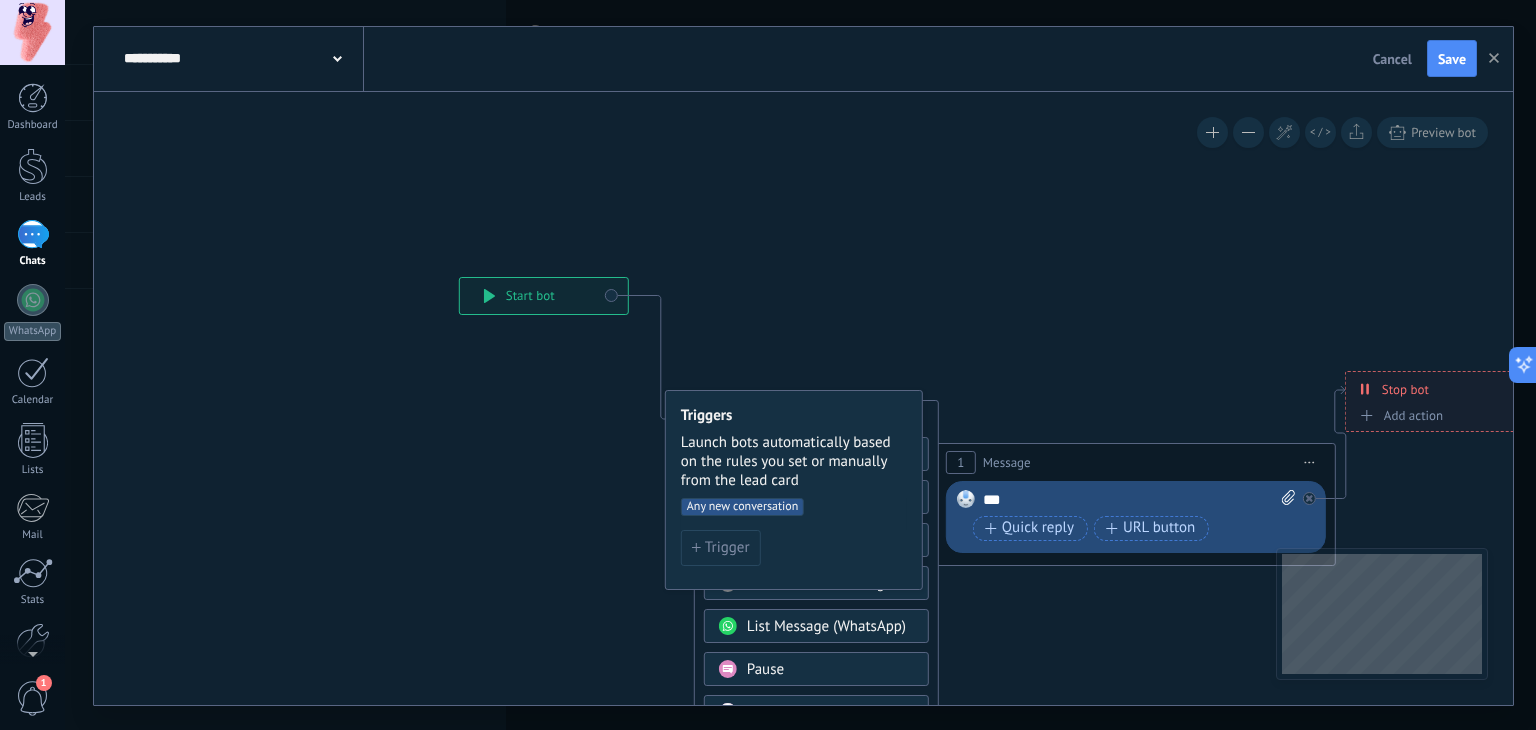 click on "Cancel" at bounding box center [1392, 59] 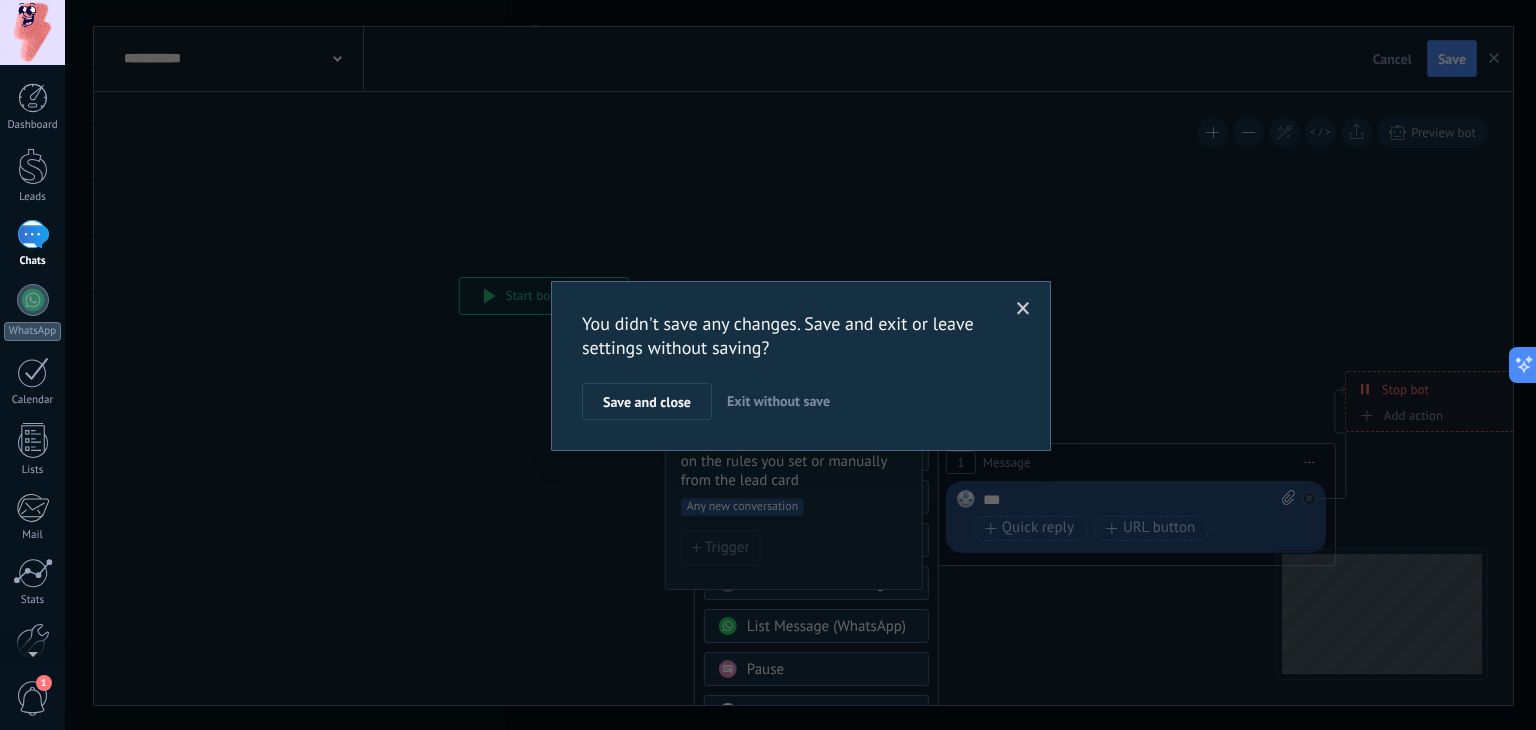 click on "Exit without save" at bounding box center (778, 401) 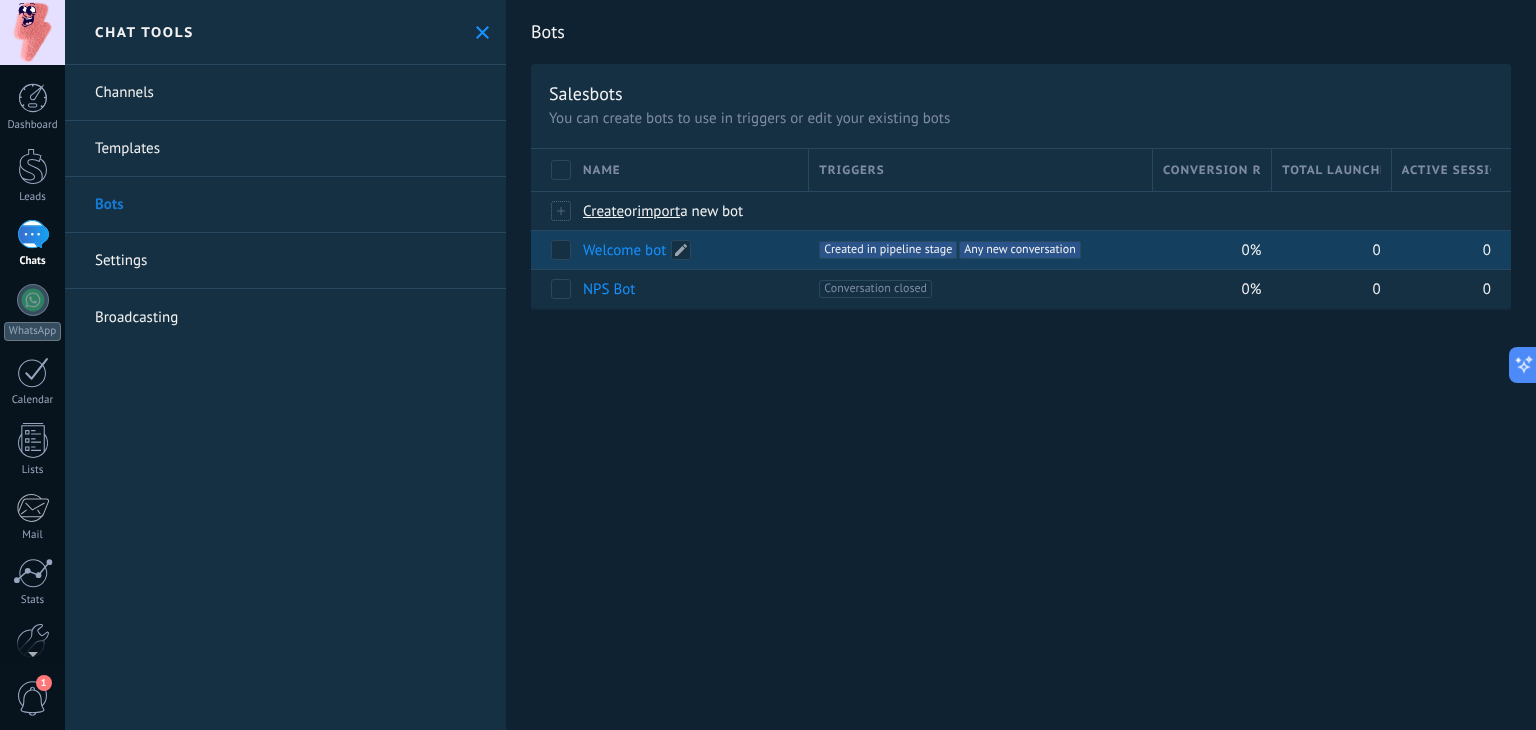 click on "Welcome bot" at bounding box center (624, 250) 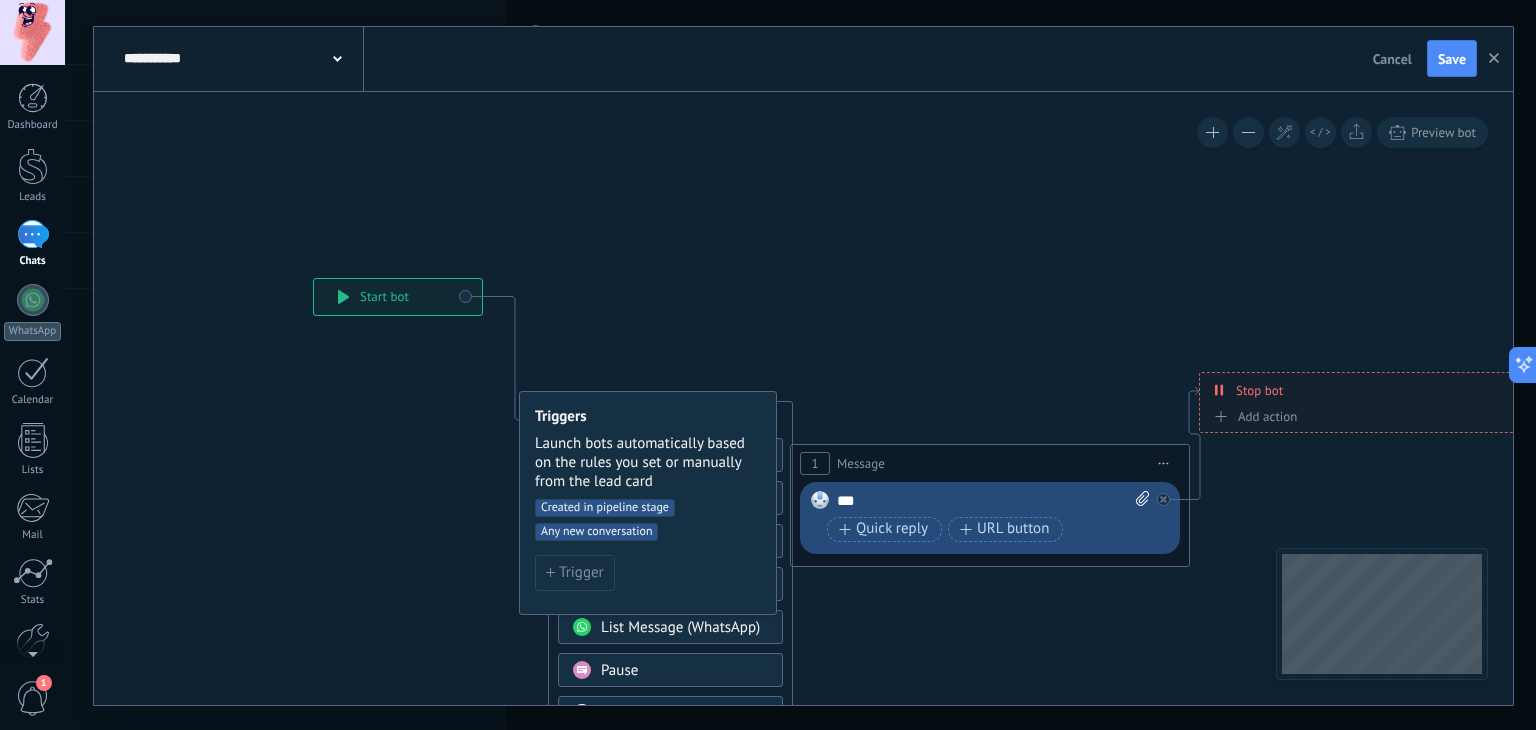 click 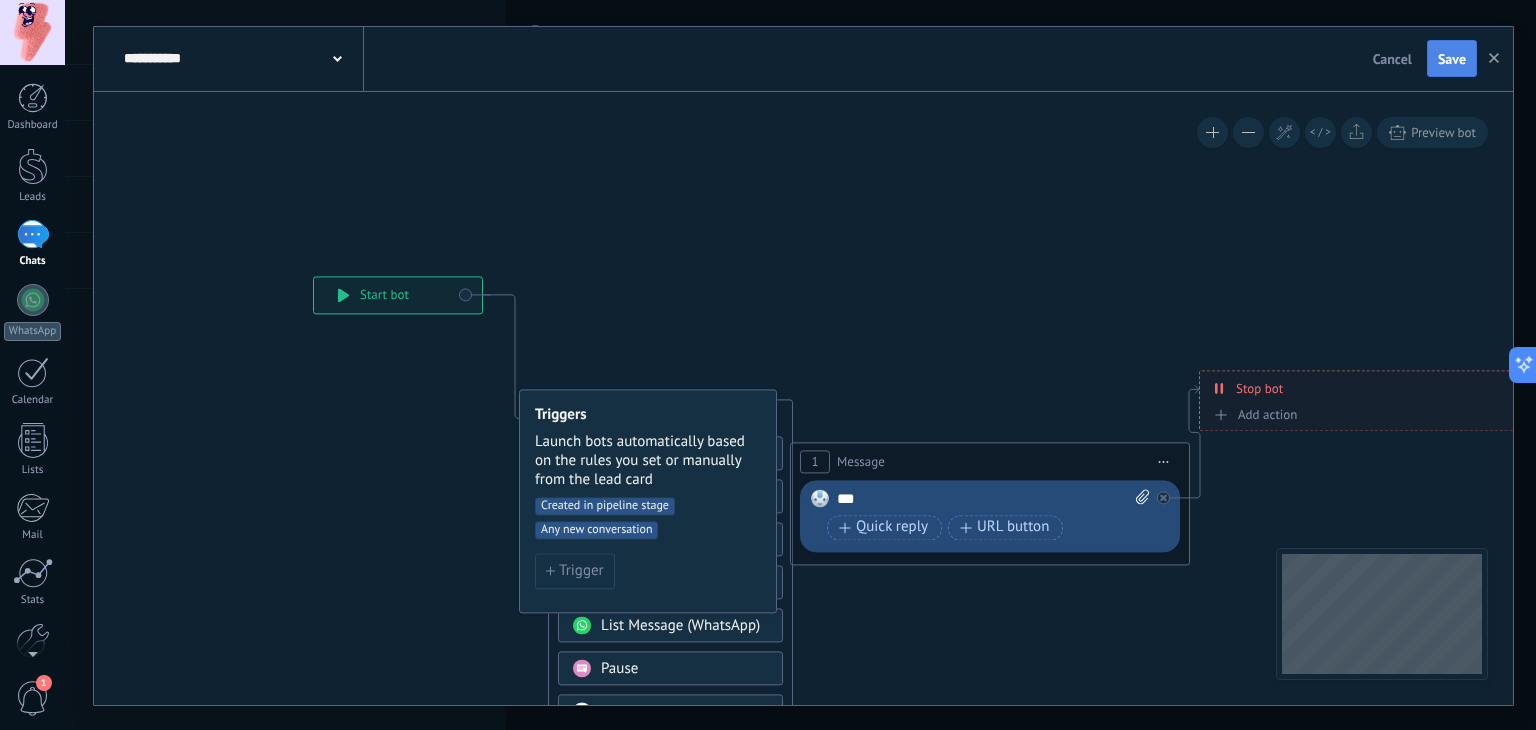 click on "Save" at bounding box center (1452, 59) 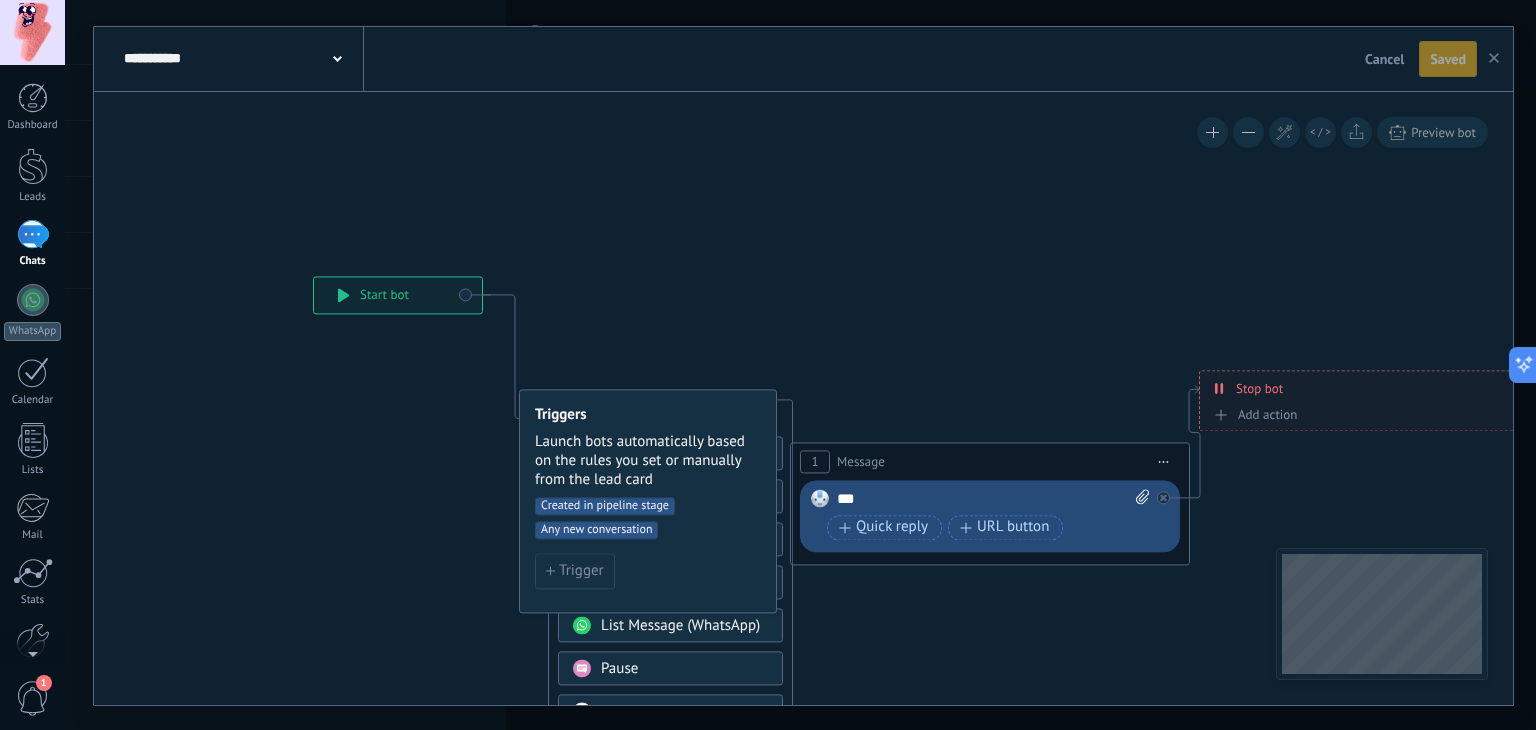 click 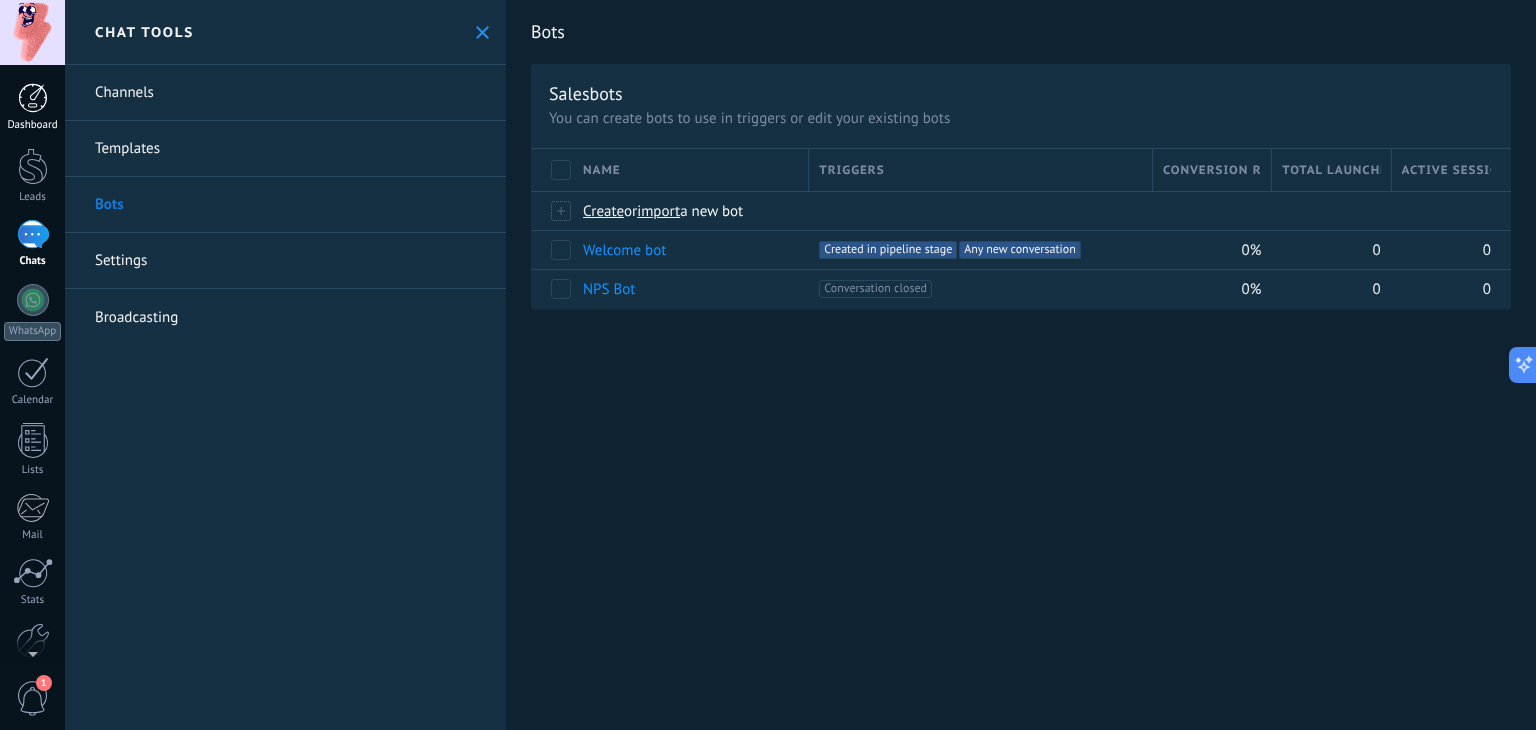 click at bounding box center (33, 98) 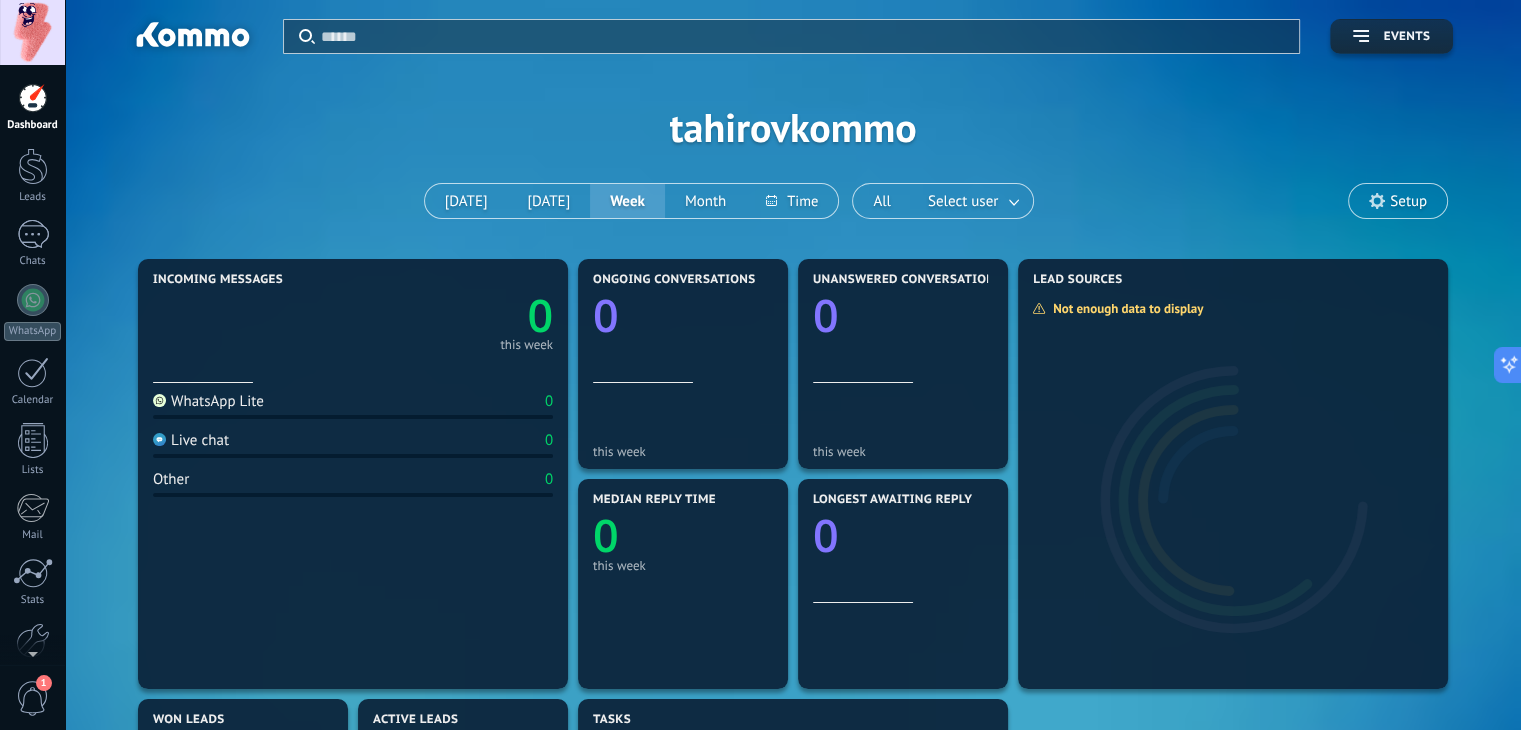 click on "WhatsApp Lite" at bounding box center [208, 401] 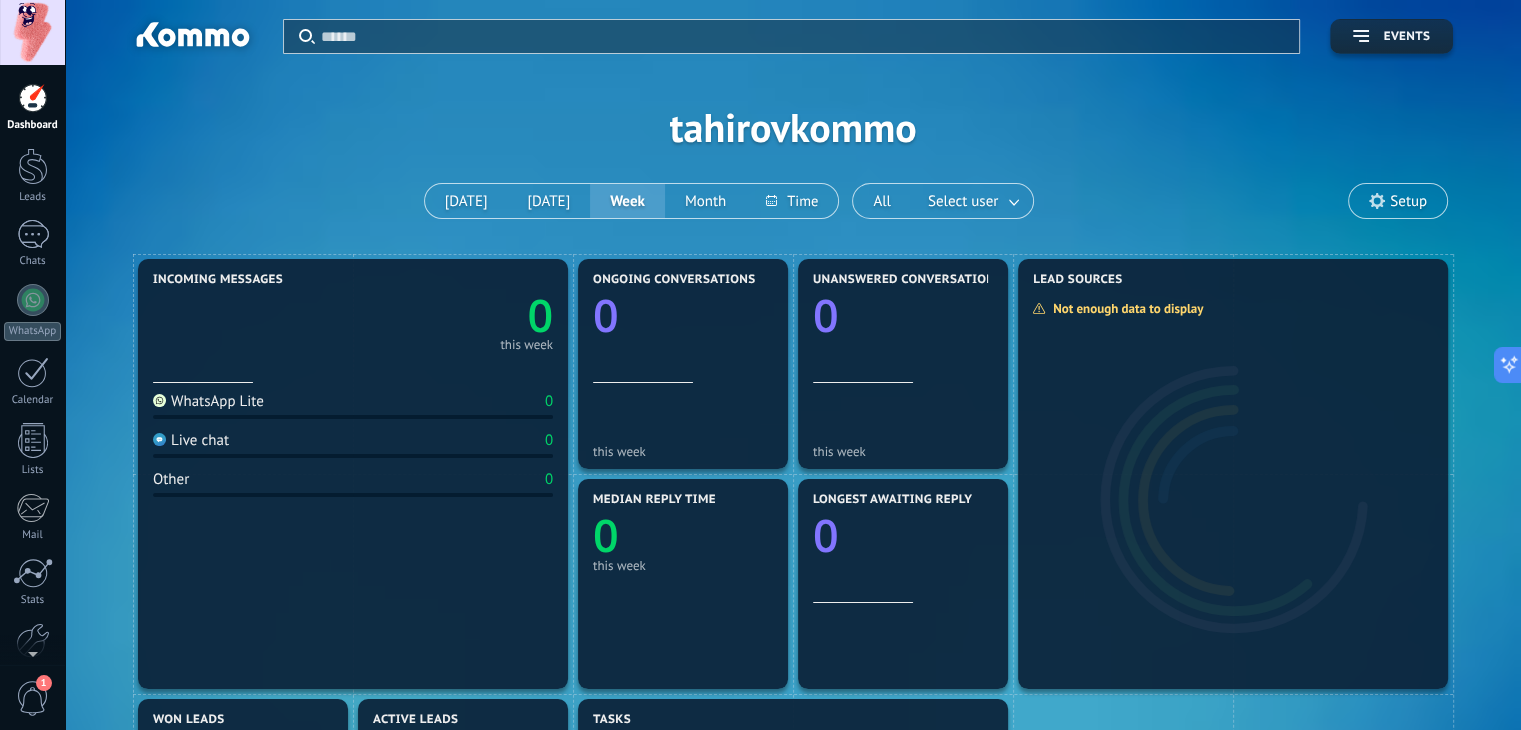 click on "WhatsApp Lite" at bounding box center [208, 401] 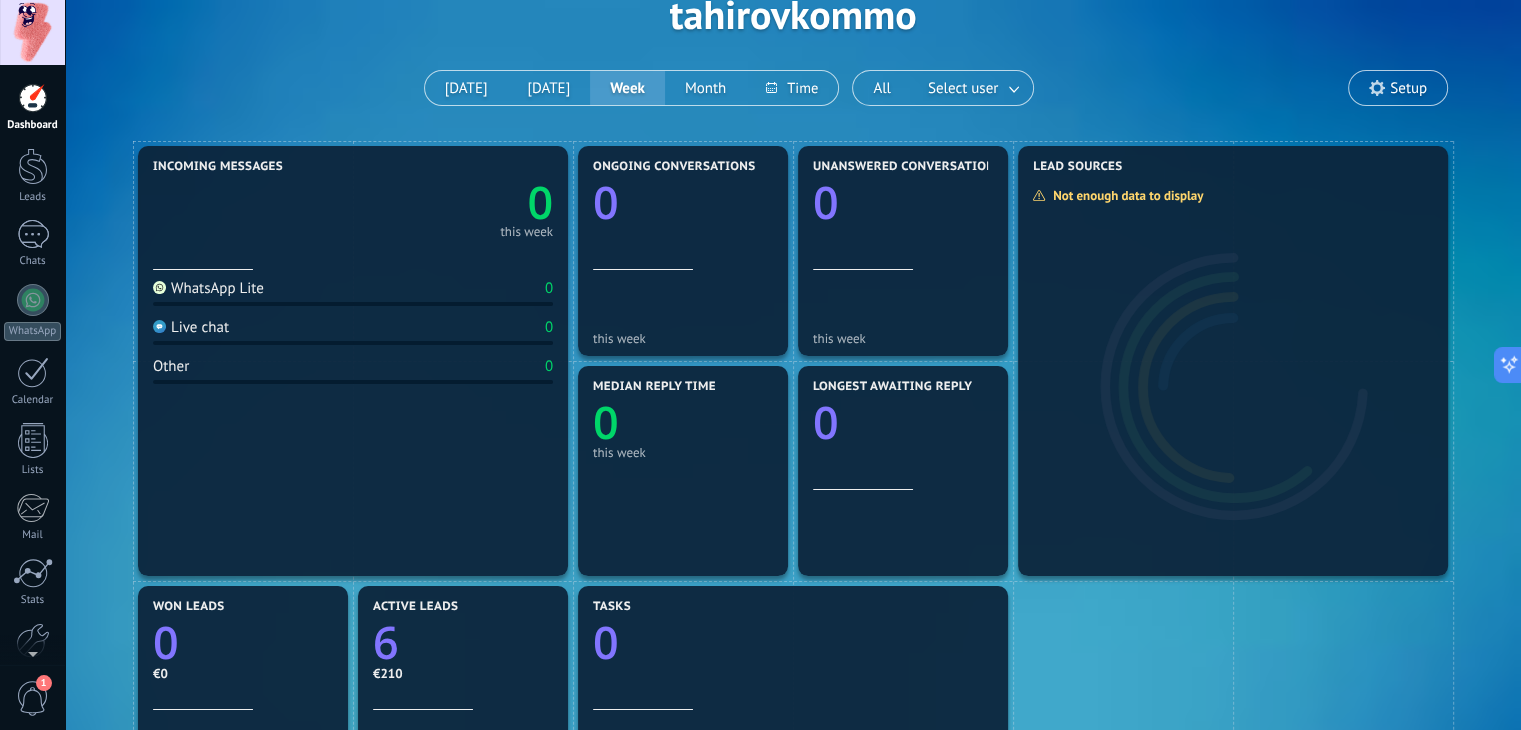 scroll, scrollTop: 200, scrollLeft: 0, axis: vertical 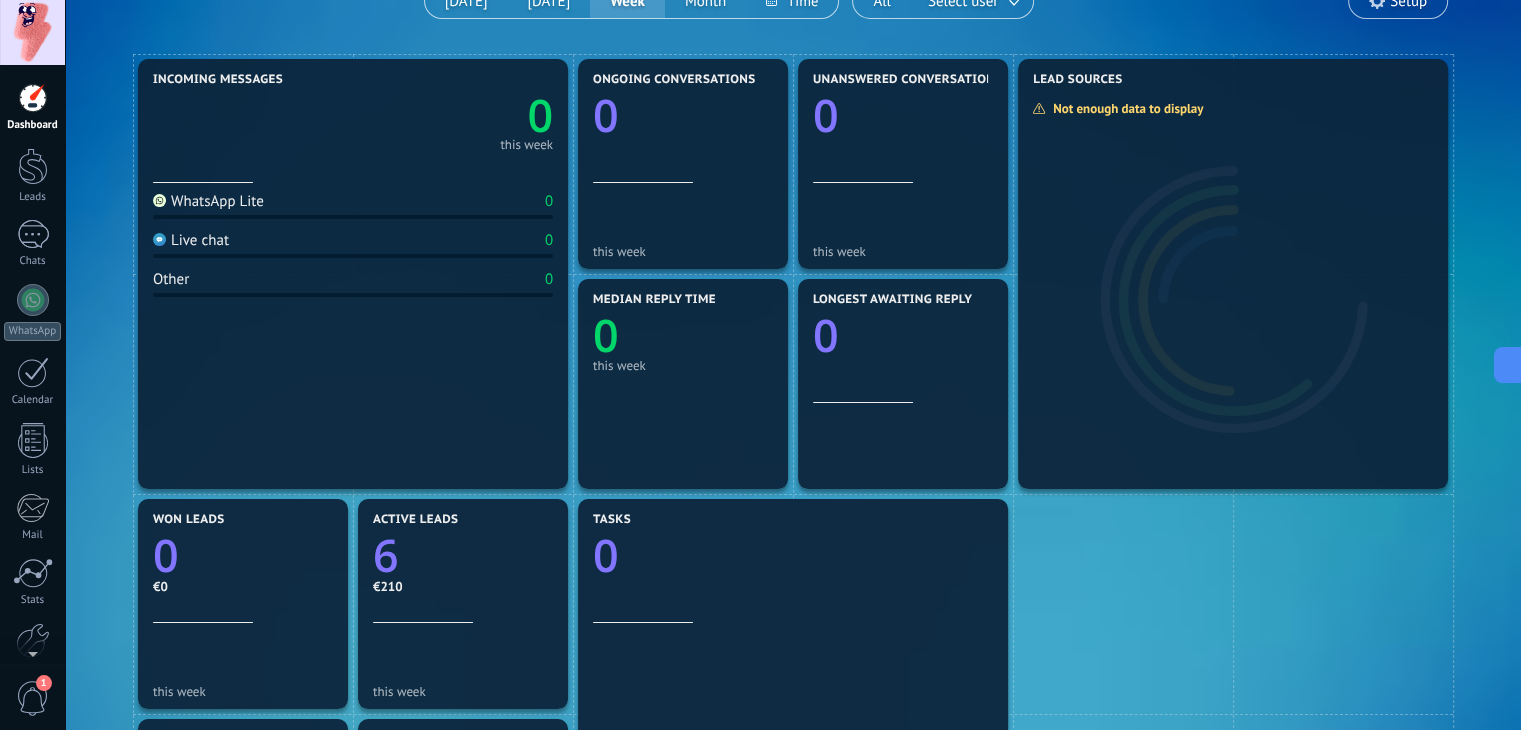 click on "WhatsApp Lite" at bounding box center [208, 201] 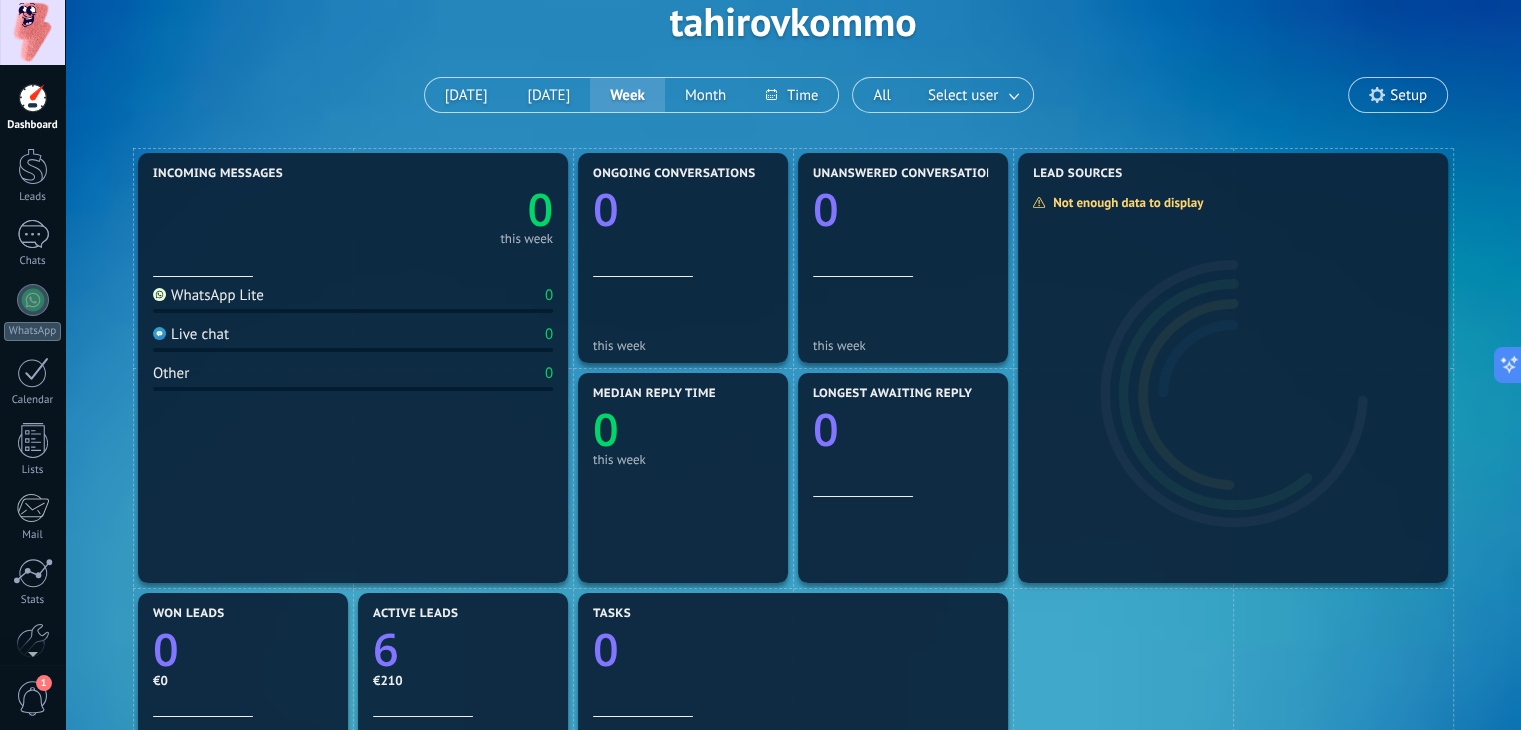 scroll, scrollTop: 0, scrollLeft: 0, axis: both 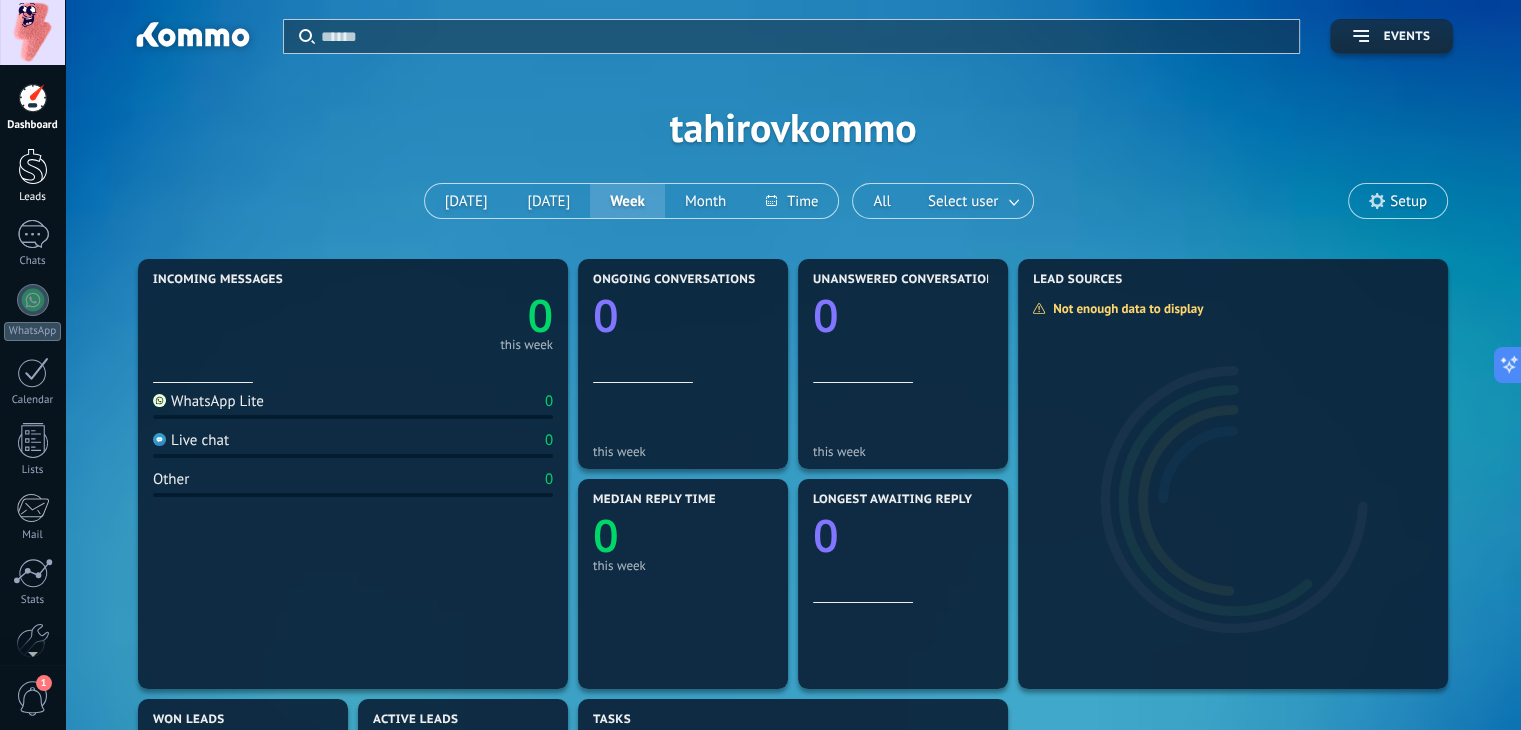 click on "Leads" at bounding box center [32, 176] 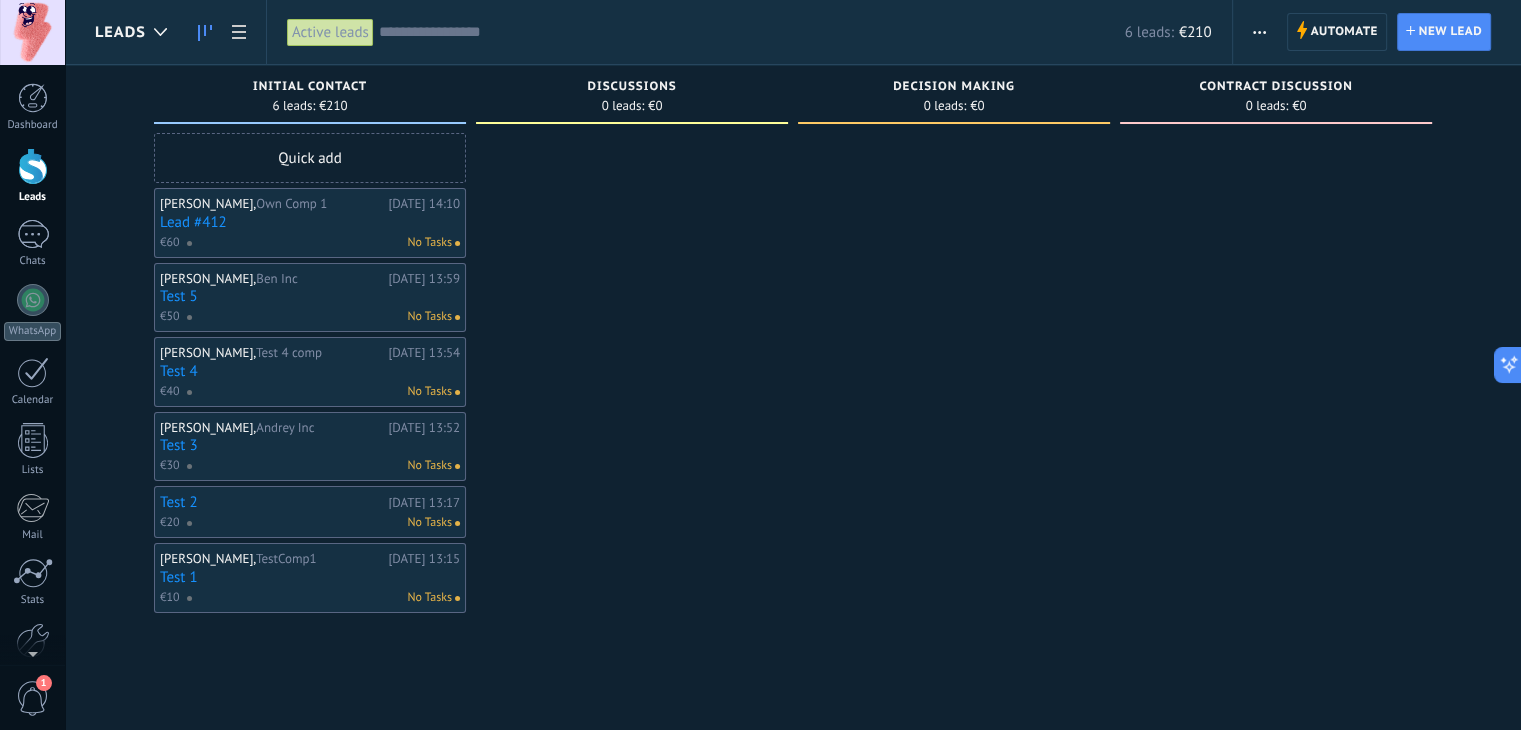 click at bounding box center [1259, 32] 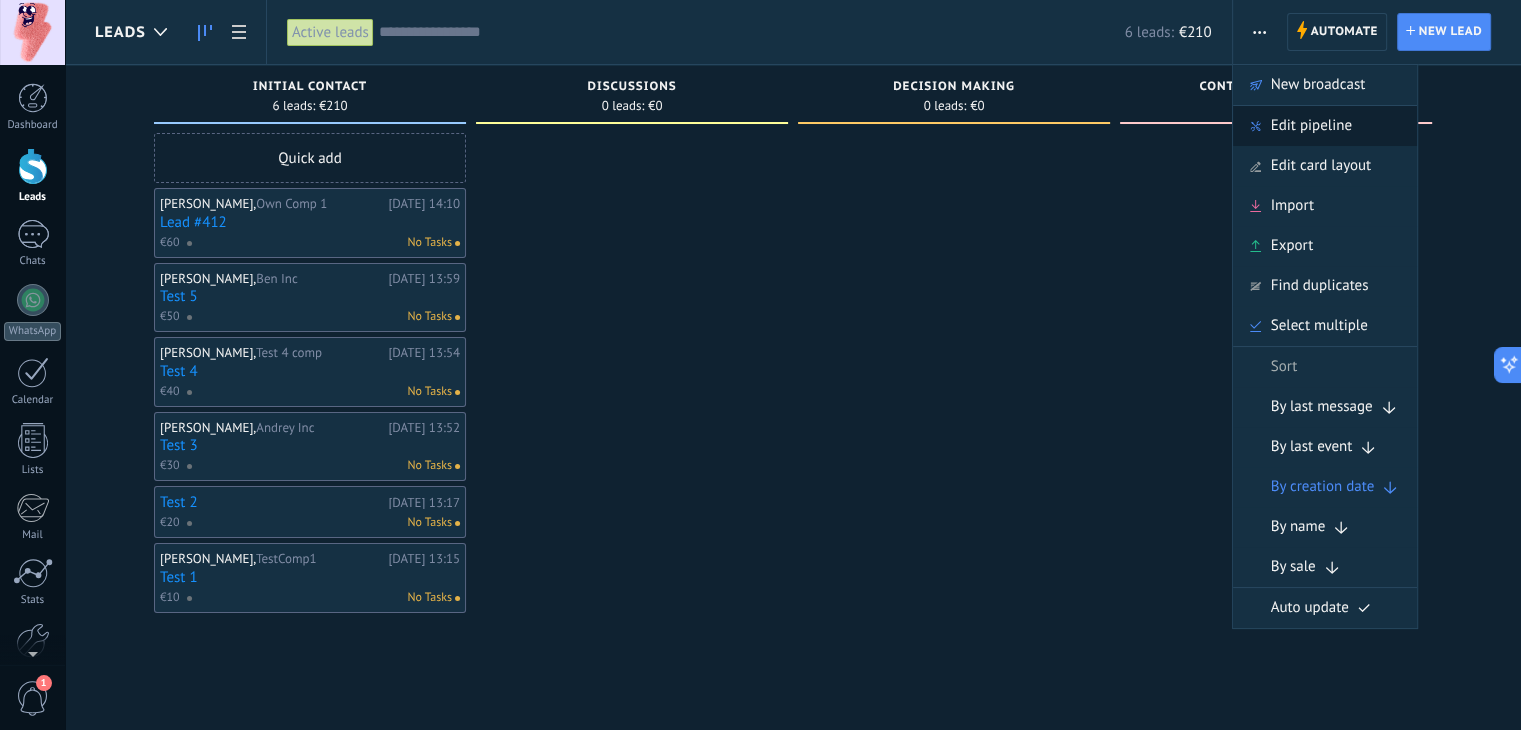 click on "Edit pipeline" at bounding box center [1325, 126] 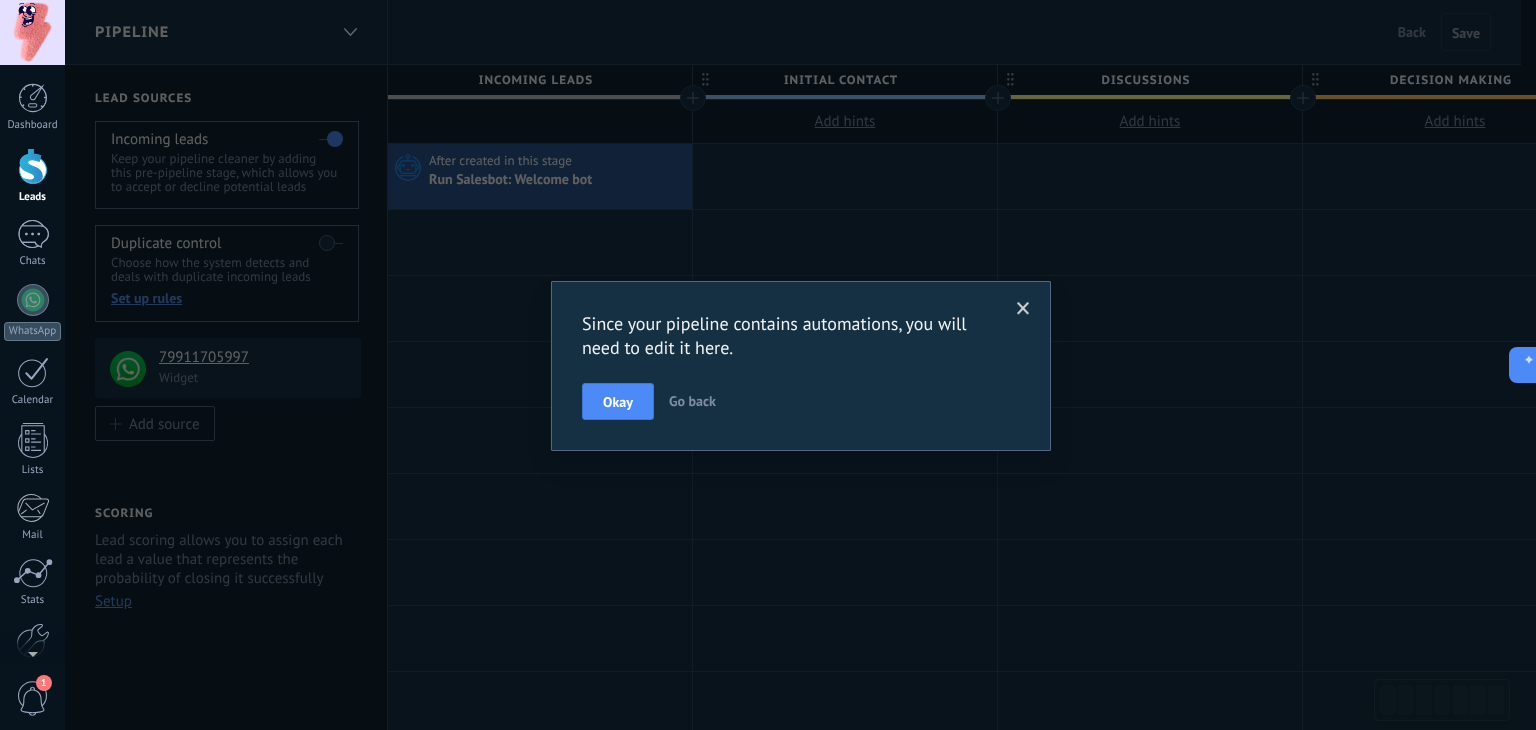 click on "Okay" at bounding box center [618, 402] 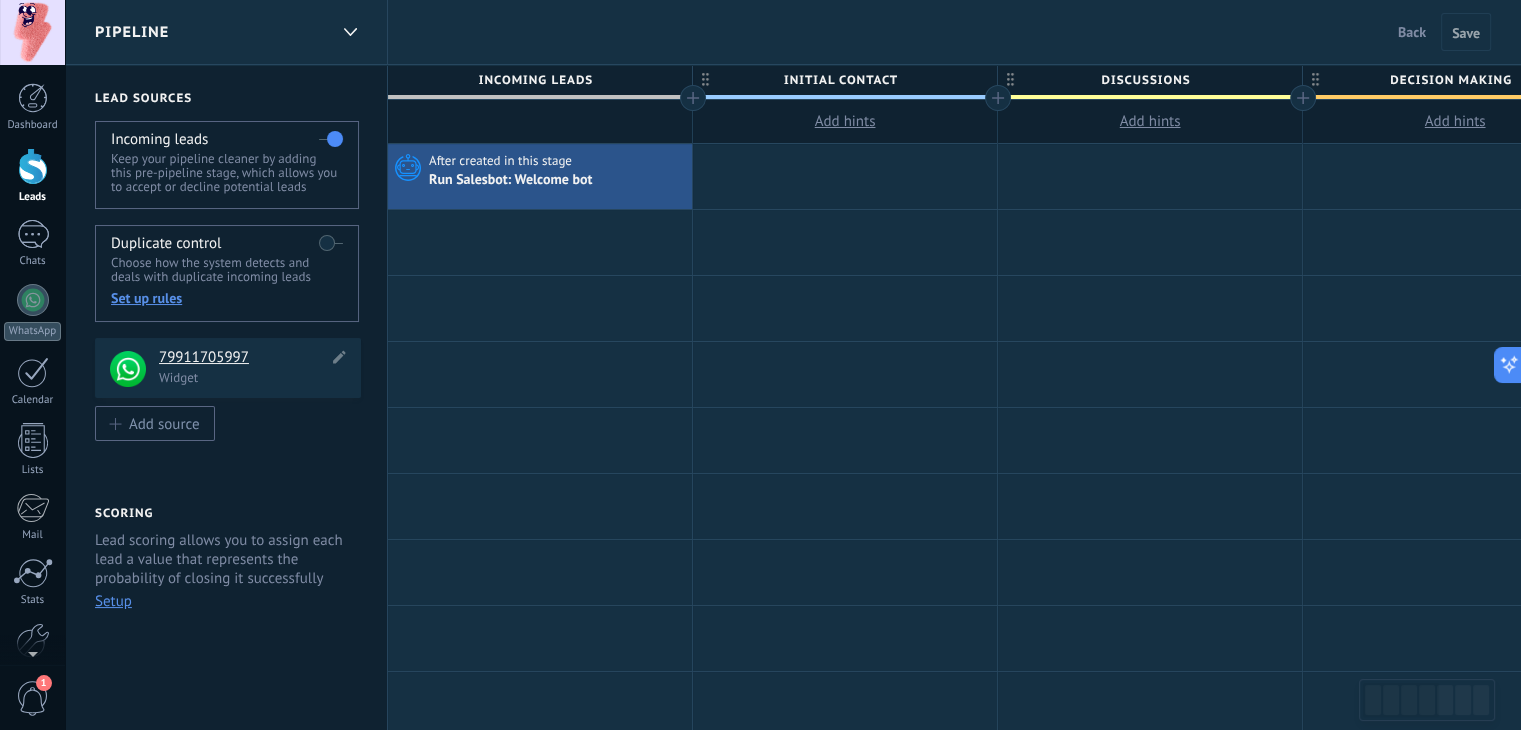 click at bounding box center [128, 369] 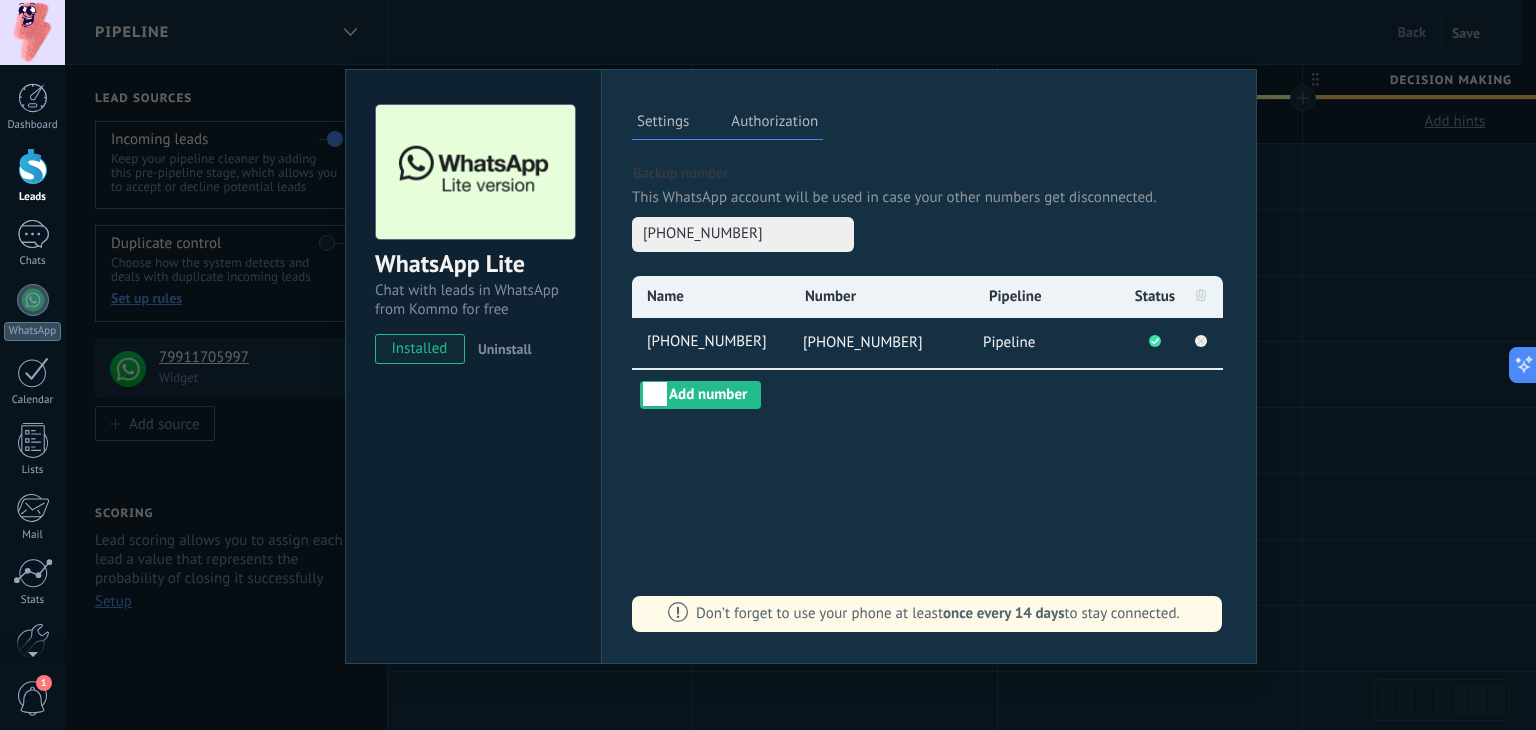 click on "WhatsApp Lite Chat with leads in WhatsApp from Kommo for free installed Uninstall Settings Authorization This tab logs the users who have granted integration access to this account. If you want to to remove a user's ability to send requests to the account on behalf of this integration, you can revoke access. If access is revoked from all users, the integration will stop working. This app is installed, but no one has given it access yet. More than 2 billion people actively use WhatsApp to connect with friends, family and businesses. This integration adds the most popular messenger to your communication arsenal: automatically capture leads from incoming chat messages, share chat access with your whole team and power it all up with [PERSON_NAME]’s built-in tools like the engagement button and Salesbot. more _:  Save Backup number This WhatsApp account will be used in case your other numbers get disconnected.   [PHONE_NUMBER] Name Number Pipeline Status [PHONE_NUMBER] [PHONE_NUMBER] Pipeline Add number" at bounding box center [800, 365] 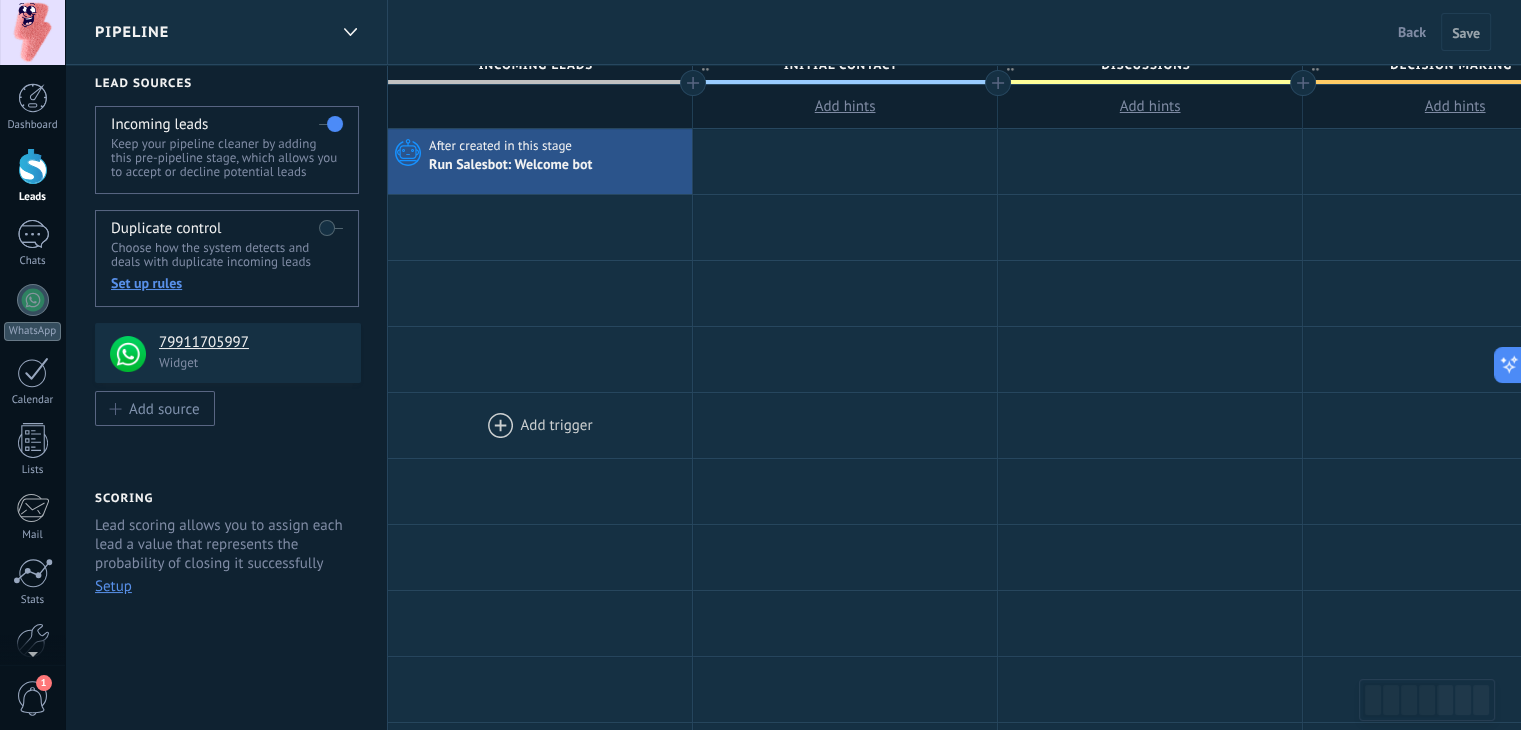 scroll, scrollTop: 0, scrollLeft: 0, axis: both 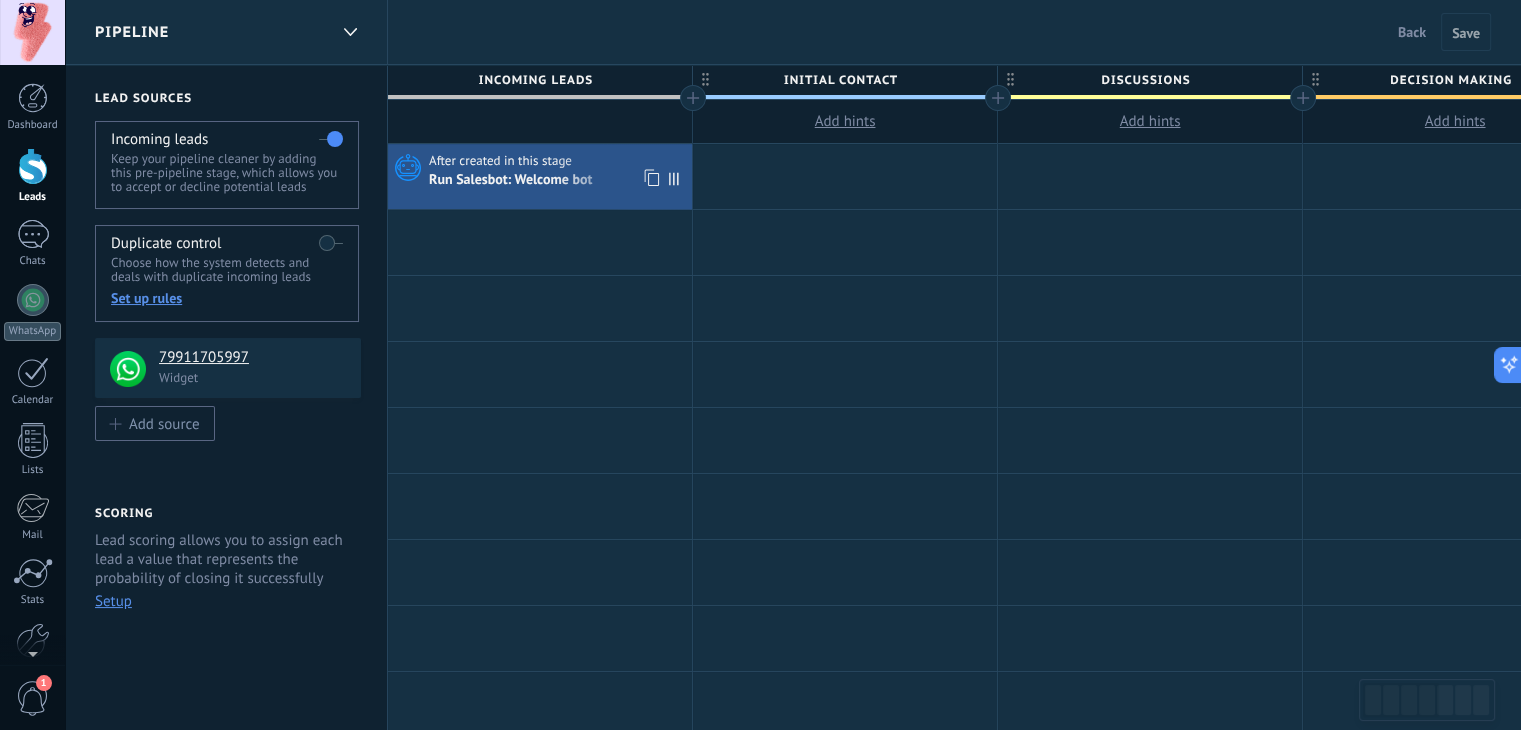 click 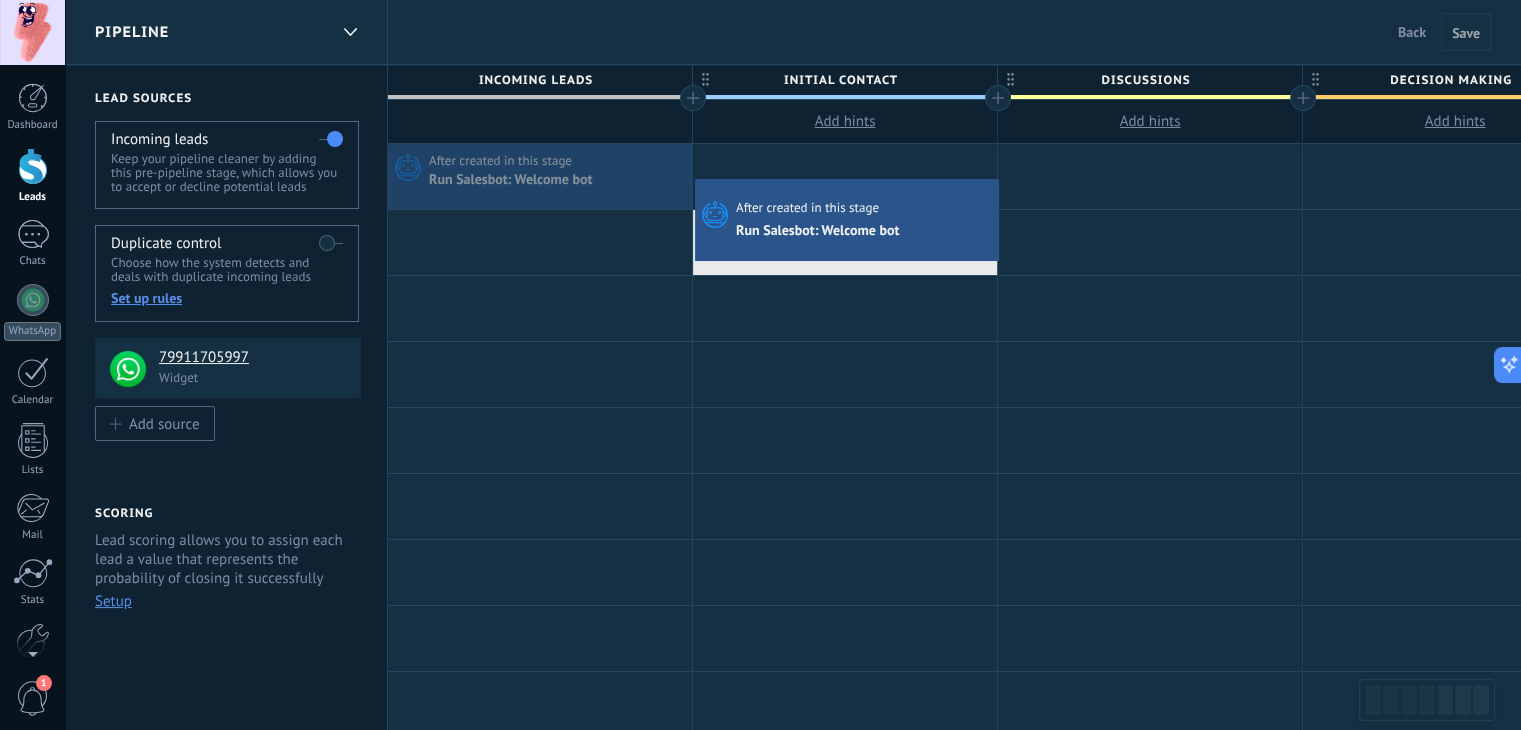 drag, startPoint x: 512, startPoint y: 149, endPoint x: 695, endPoint y: 168, distance: 183.98369 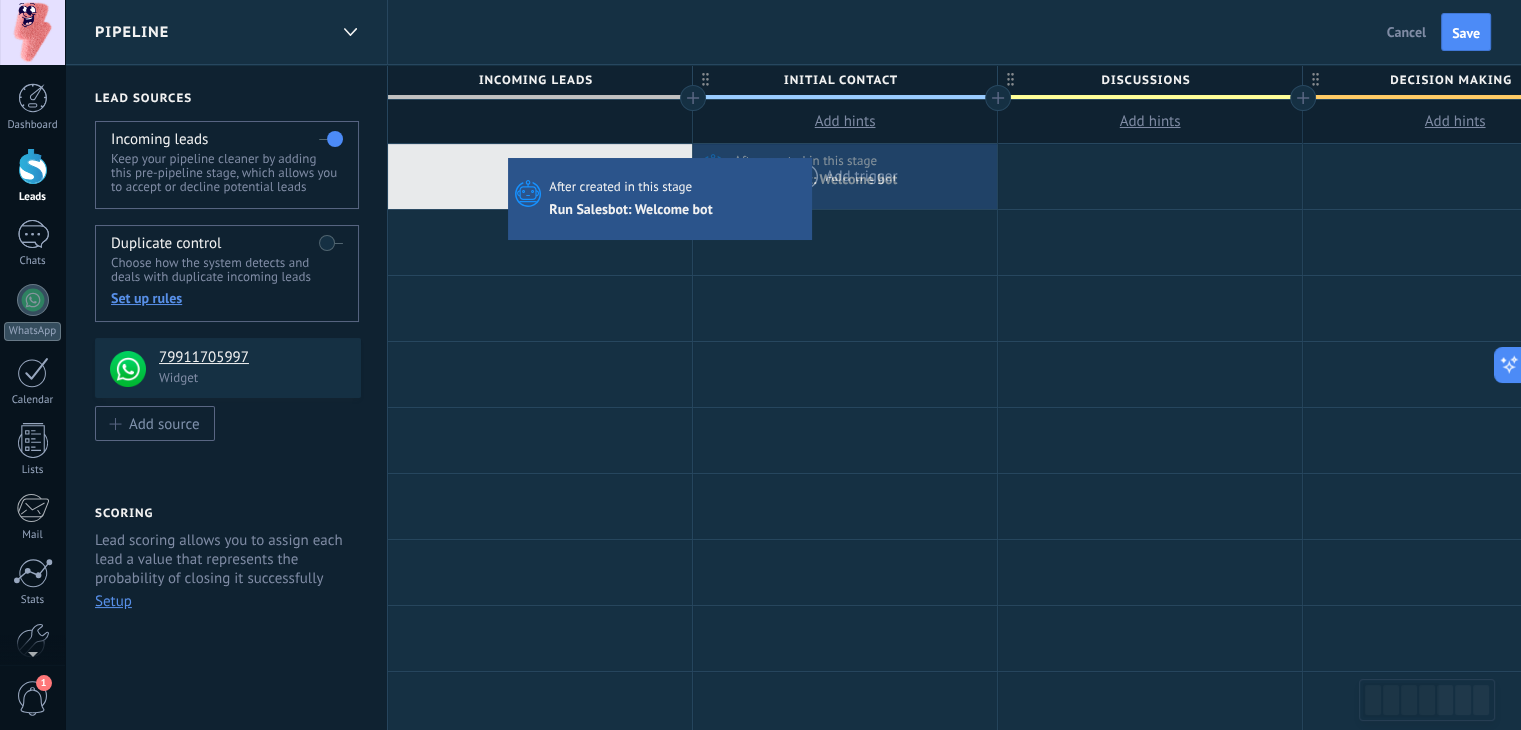 drag, startPoint x: 740, startPoint y: 179, endPoint x: 512, endPoint y: 162, distance: 228.63289 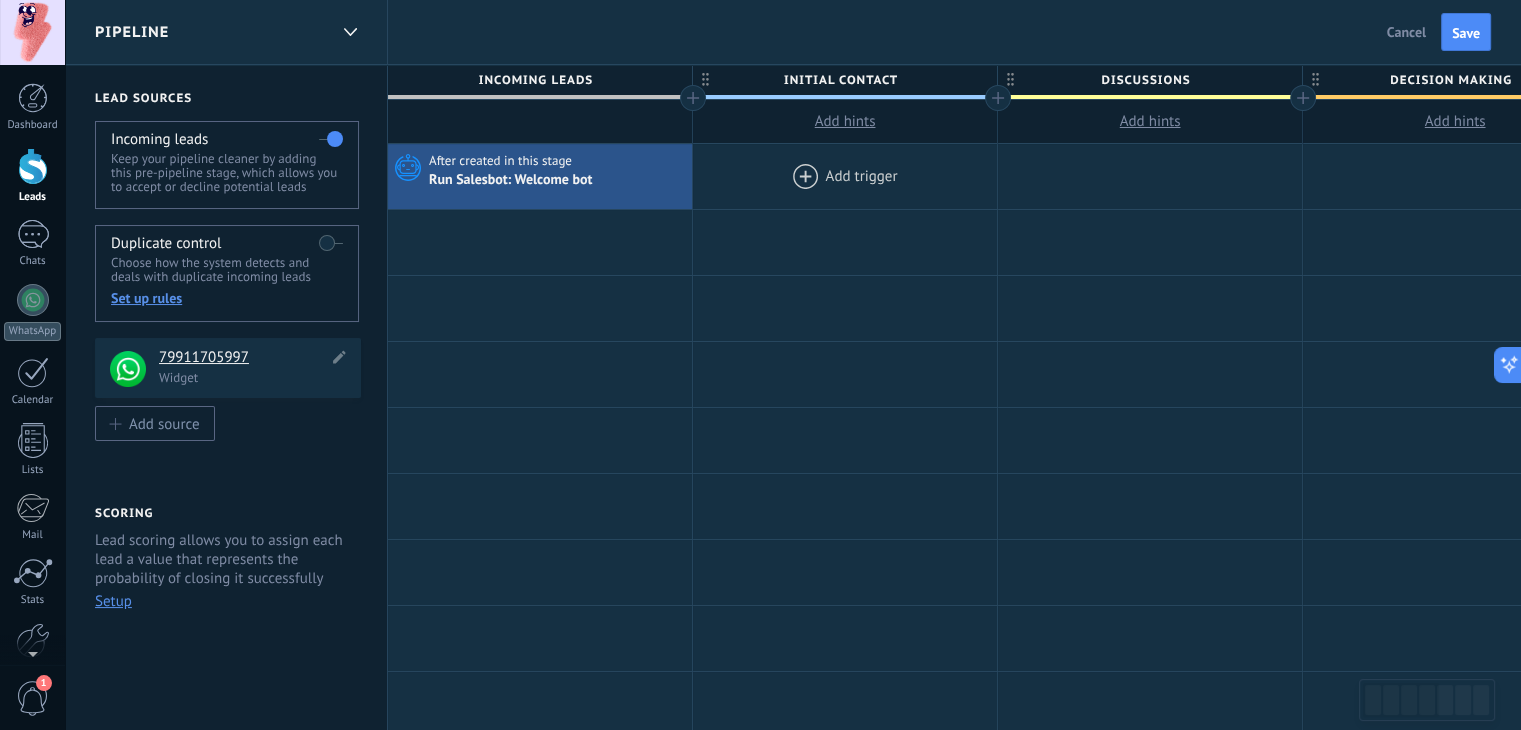 click on "Widget" at bounding box center [254, 377] 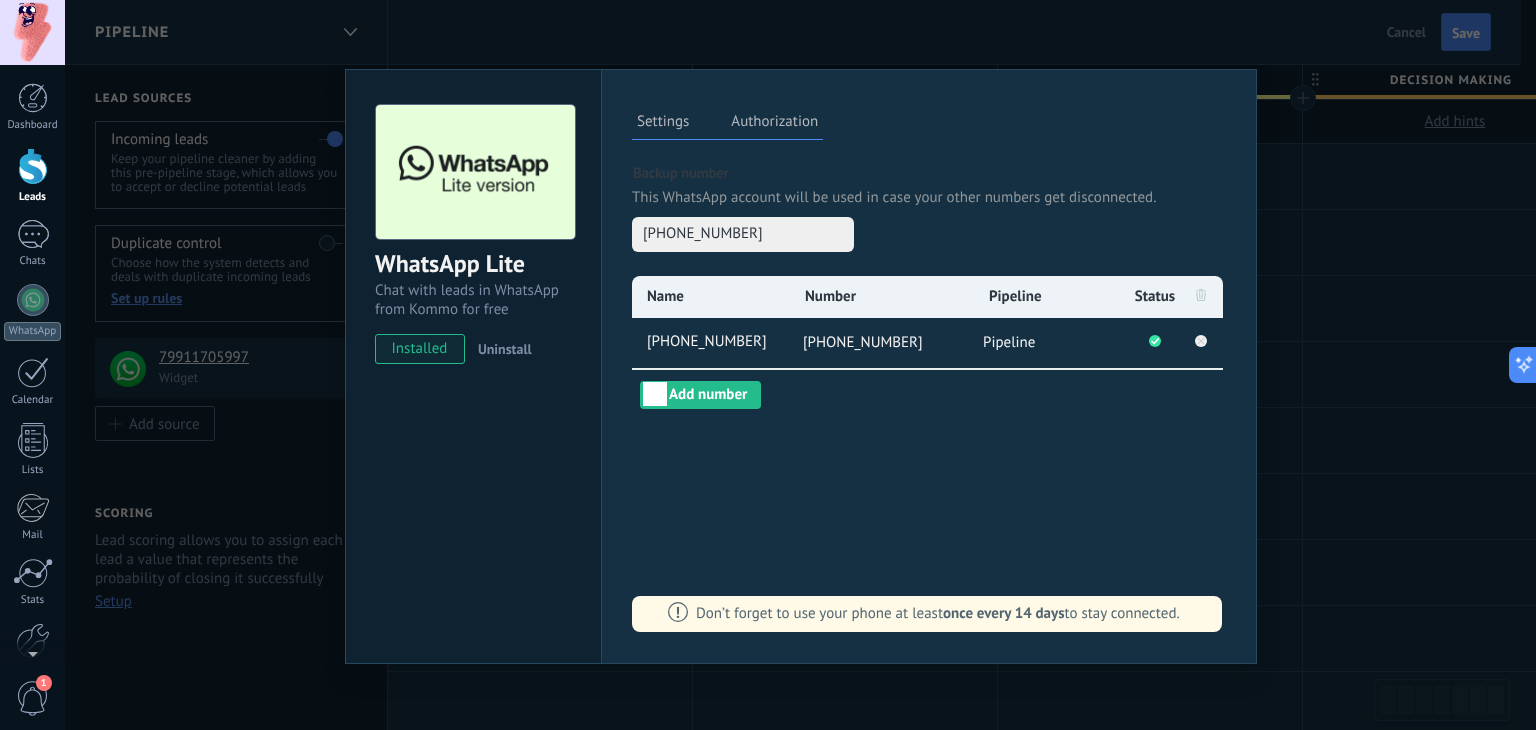 click on "Authorization" at bounding box center [774, 124] 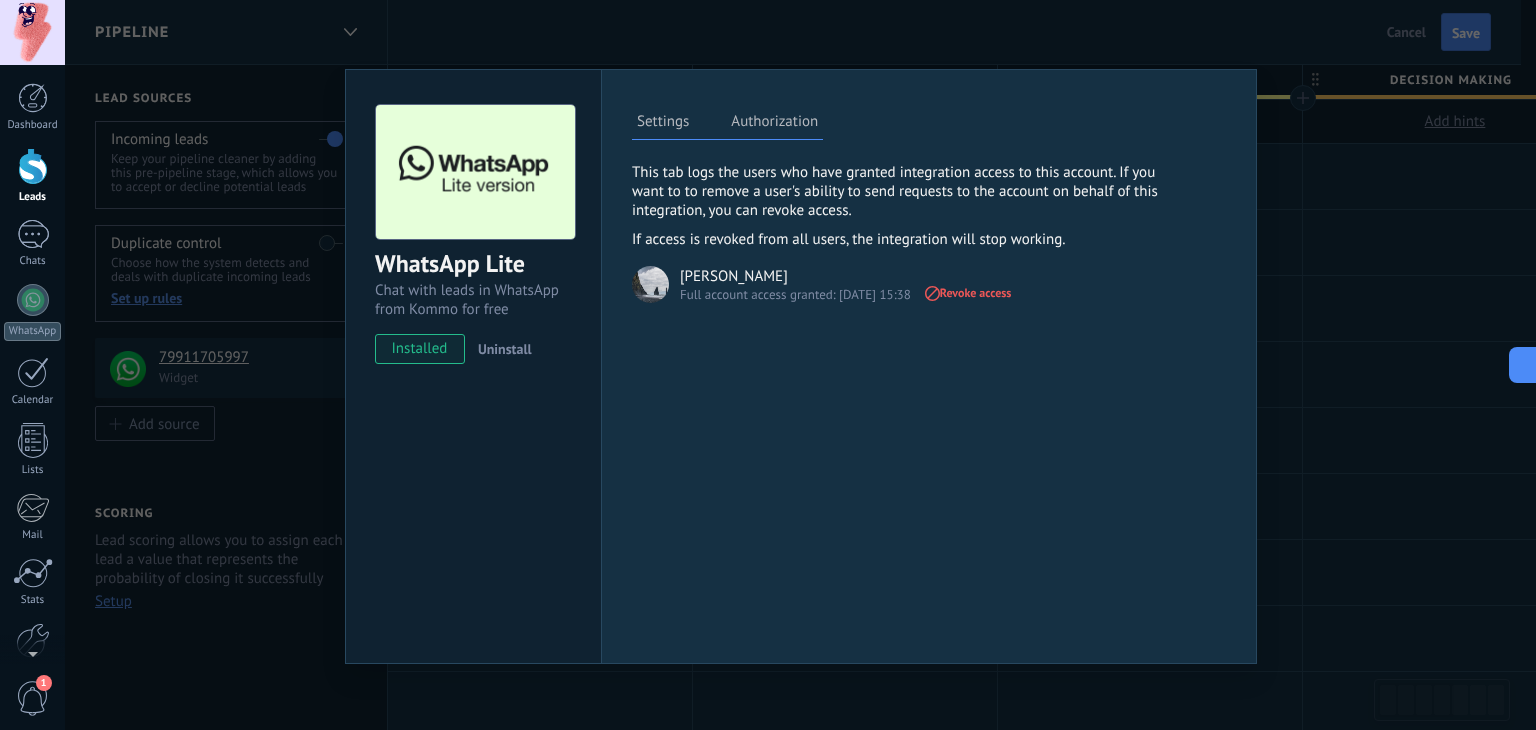 click on "Settings Authorization" at bounding box center [727, 122] 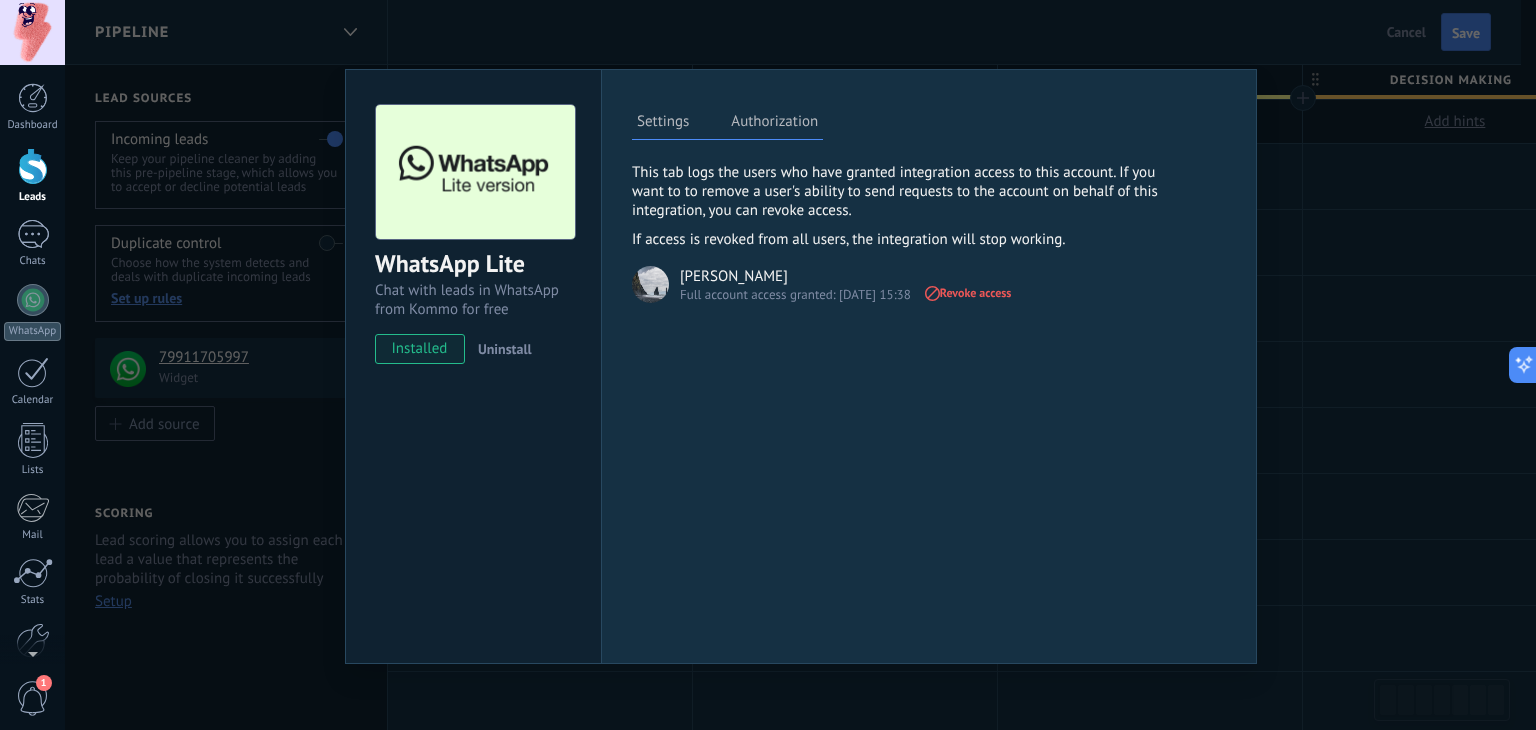 click on "Settings" at bounding box center (663, 124) 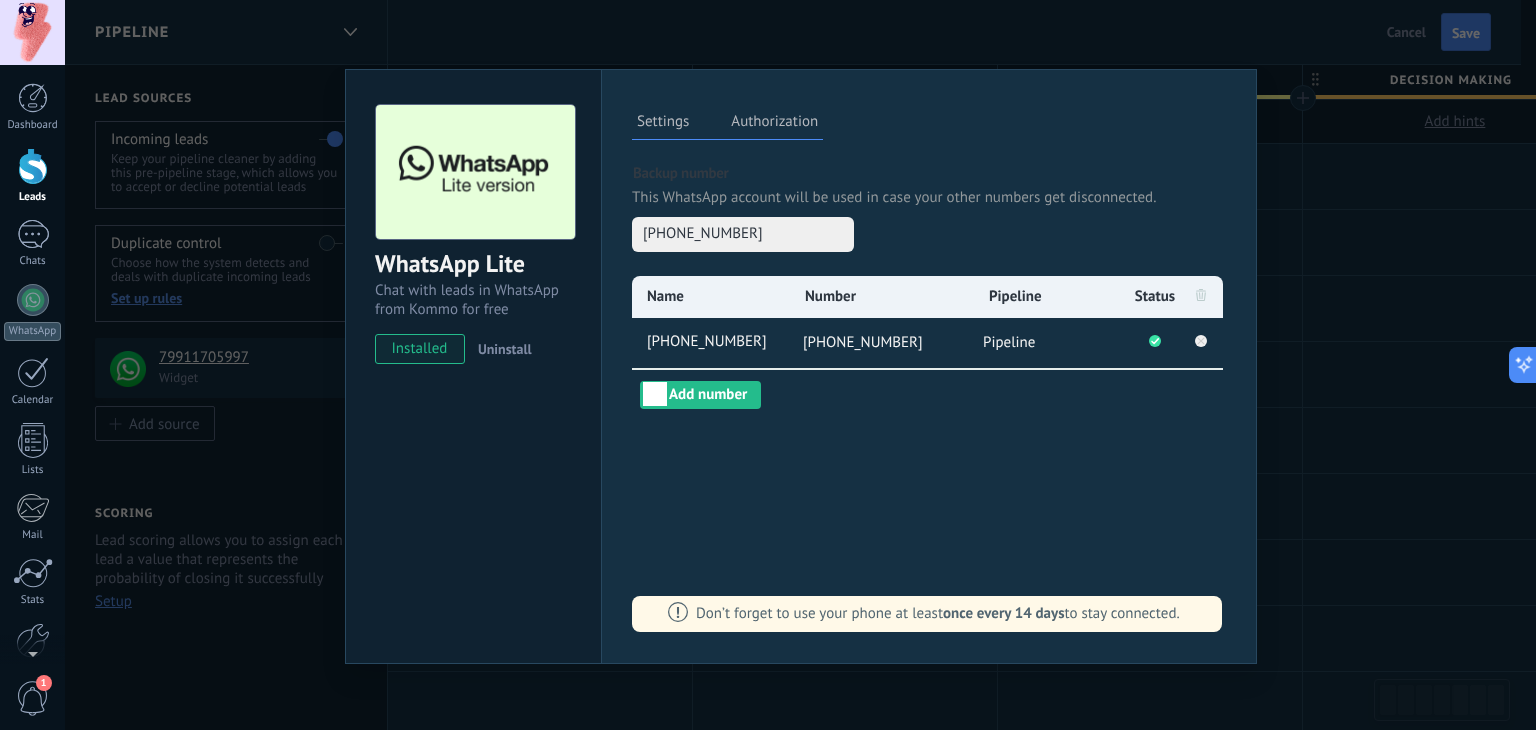 click on "WhatsApp Lite Chat with leads in WhatsApp from Kommo for free installed Uninstall Settings Authorization This tab logs the users who have granted integration access to this account. If you want to to remove a user's ability to send requests to the account on behalf of this integration, you can revoke access. If access is revoked from all users, the integration will stop working. This app is installed, but no one has given it access yet. More than 2 billion people actively use WhatsApp to connect with friends, family and businesses. This integration adds the most popular messenger to your communication arsenal: automatically capture leads from incoming chat messages, share chat access with your whole team and power it all up with [PERSON_NAME]’s built-in tools like the engagement button and Salesbot. more _:  Save Backup number This WhatsApp account will be used in case your other numbers get disconnected.   [PHONE_NUMBER] Name Number Pipeline Status [PHONE_NUMBER] [PHONE_NUMBER] Pipeline Add number" at bounding box center (800, 365) 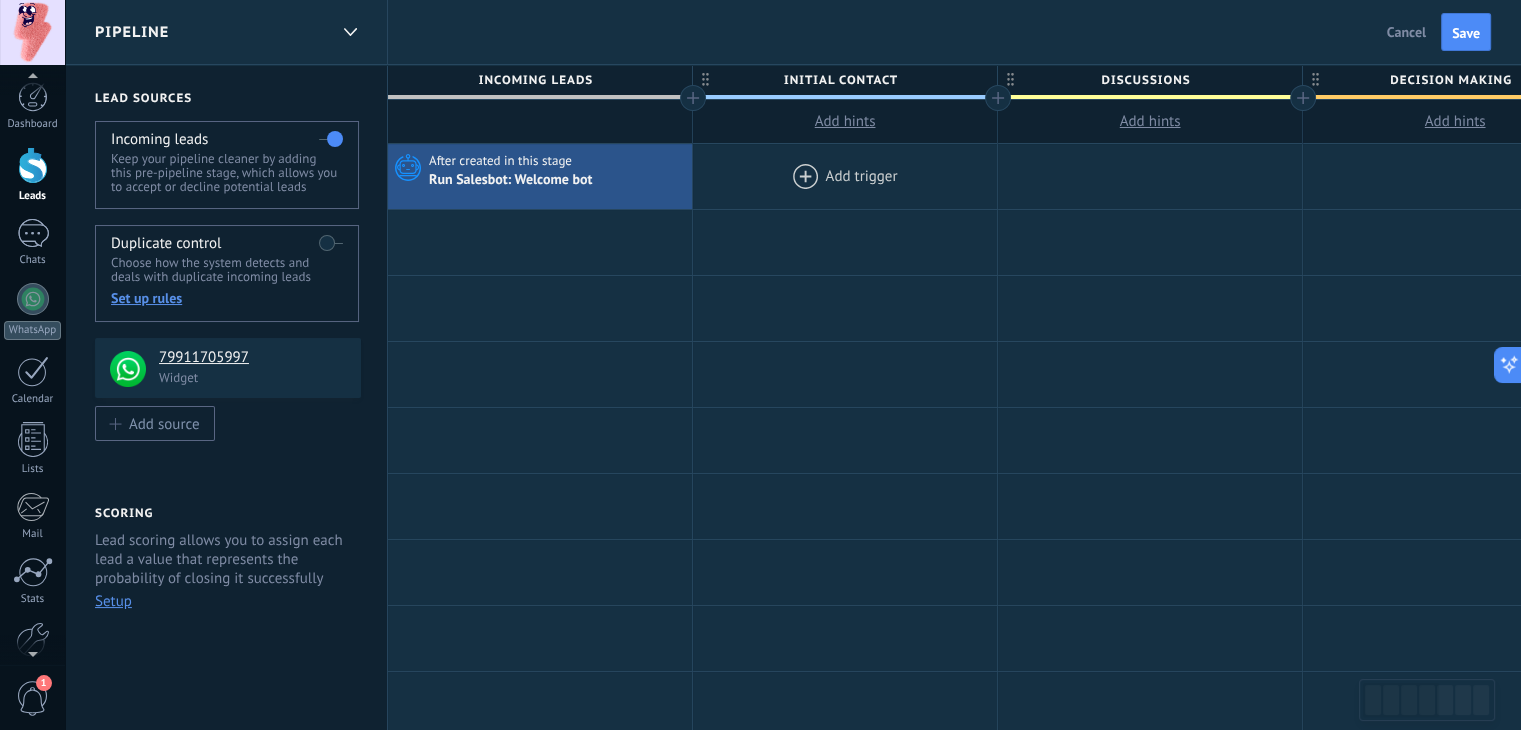 scroll, scrollTop: 0, scrollLeft: 0, axis: both 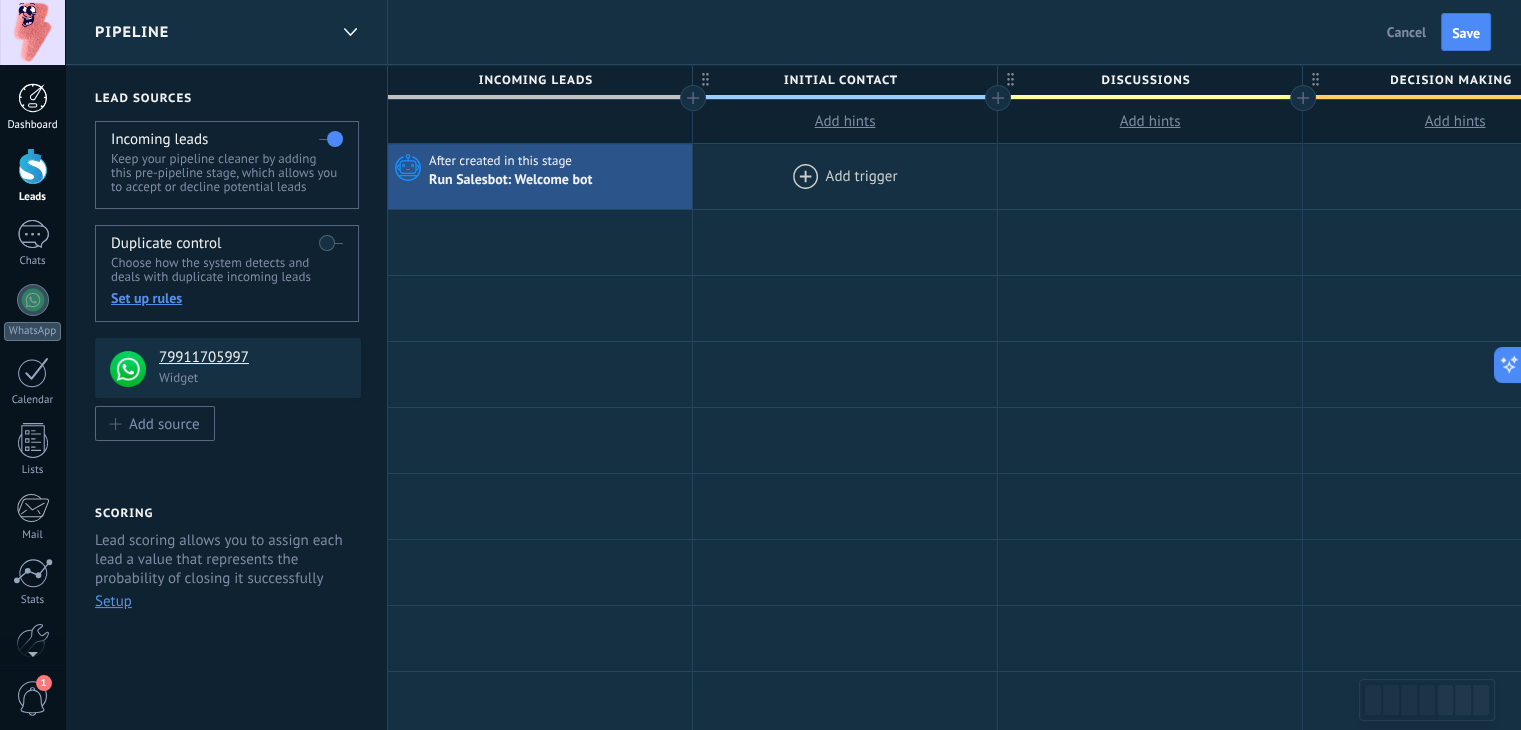 click at bounding box center [33, 98] 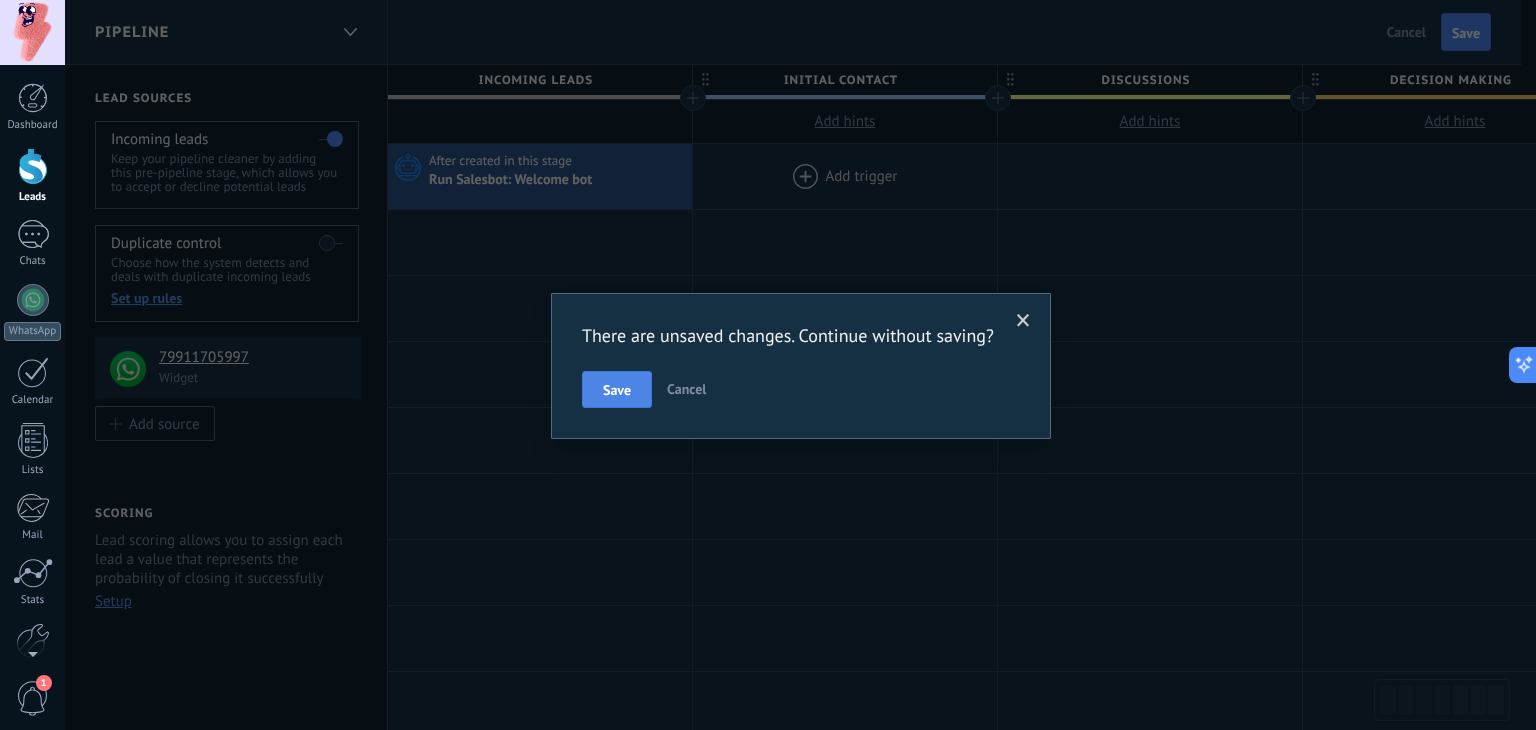 click on "Save" at bounding box center (617, 390) 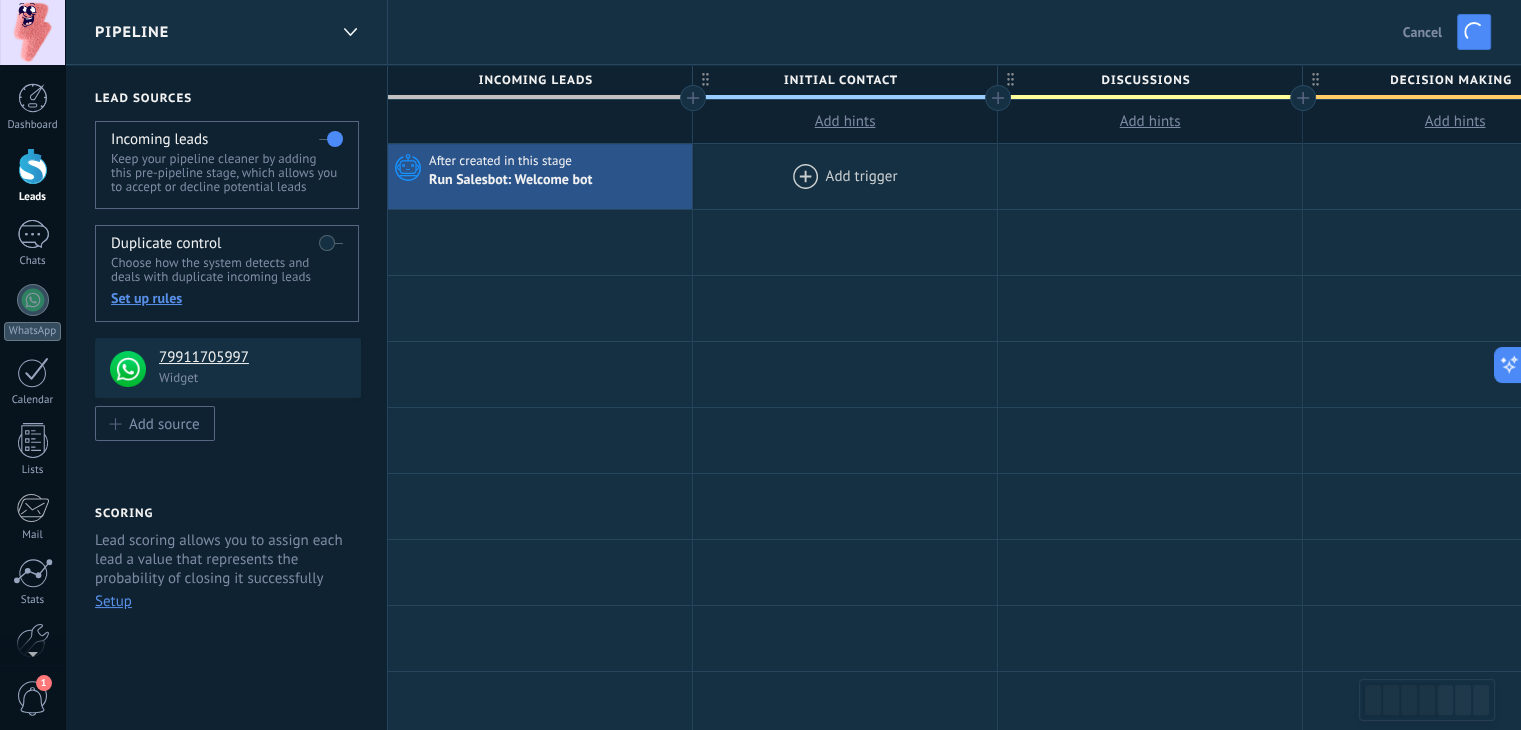 click at bounding box center [33, 166] 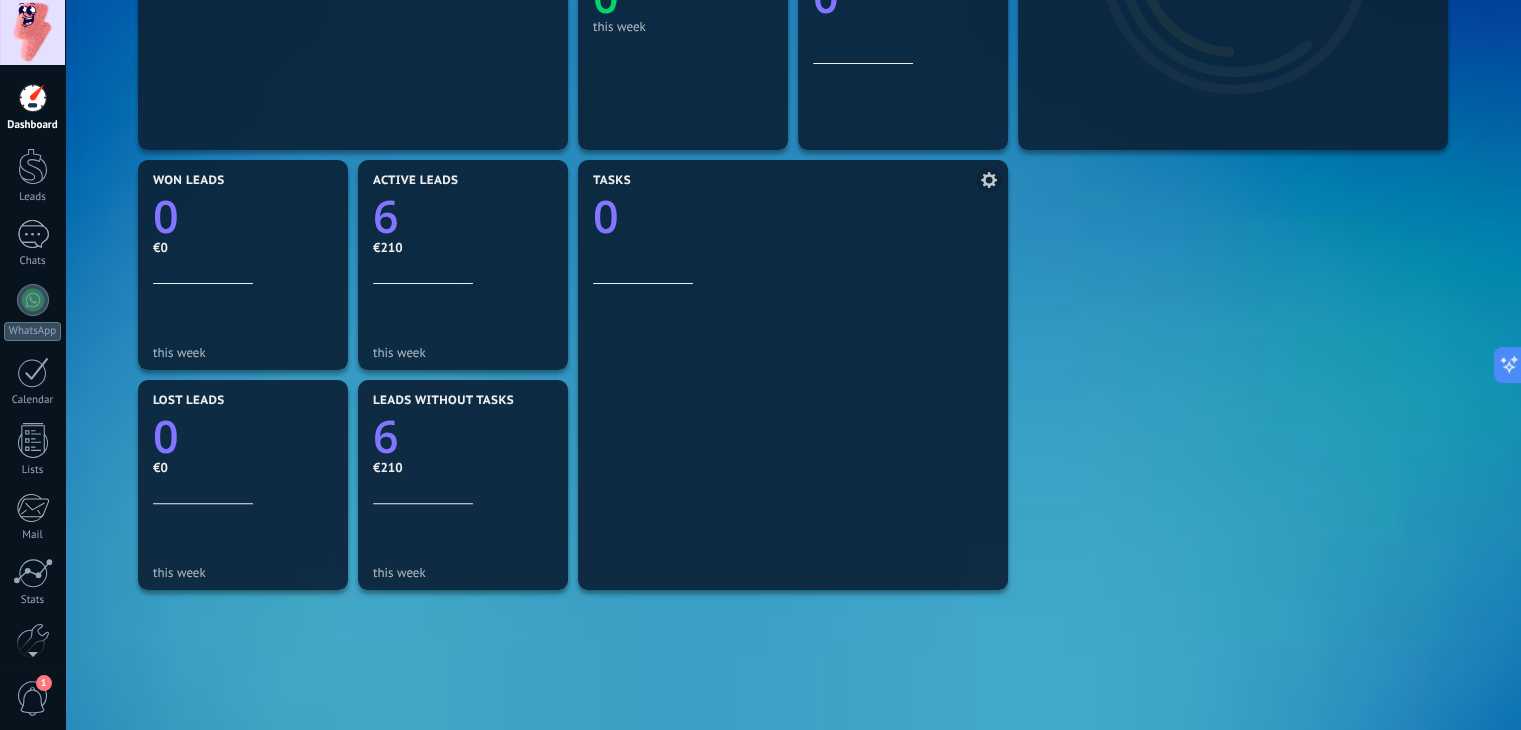 scroll, scrollTop: 685, scrollLeft: 0, axis: vertical 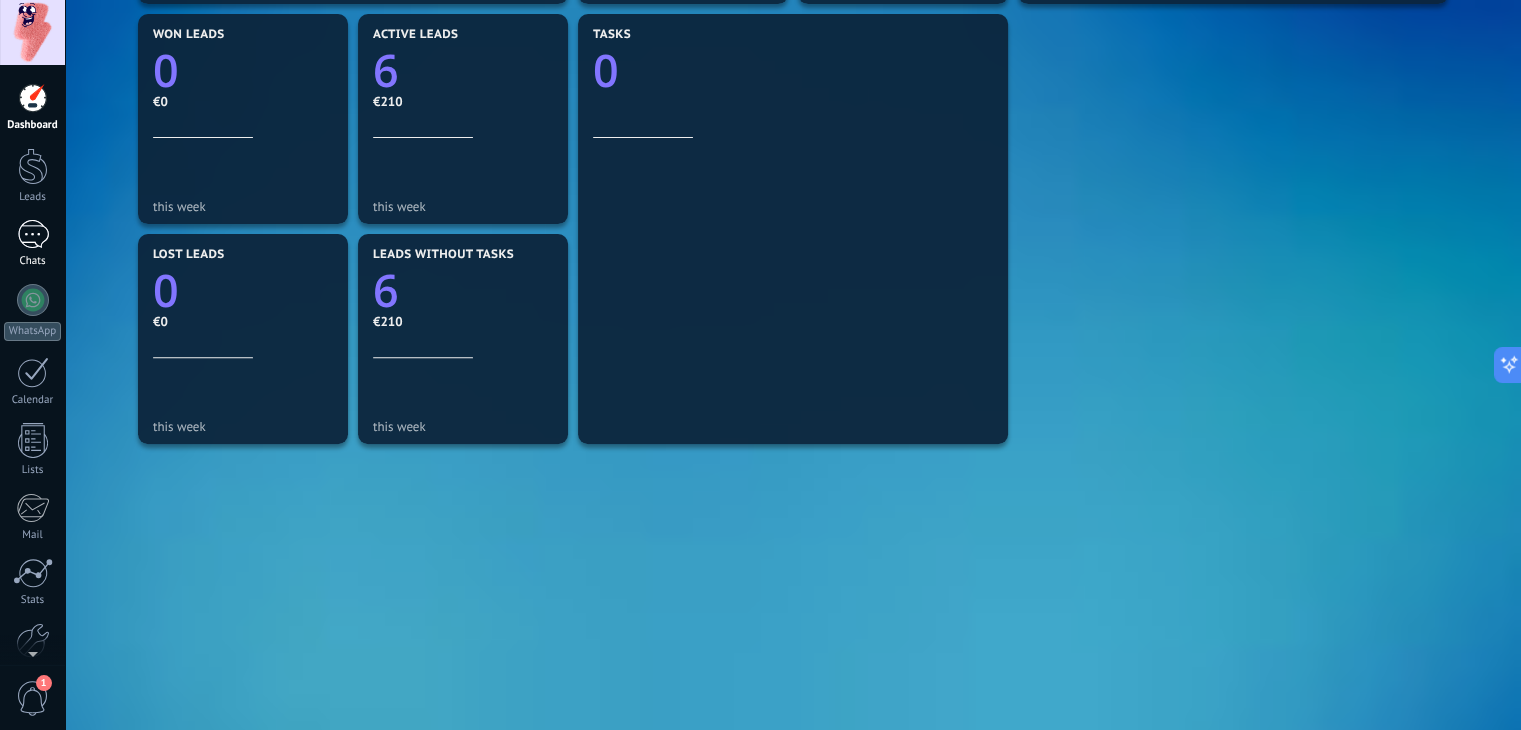 click at bounding box center [33, 234] 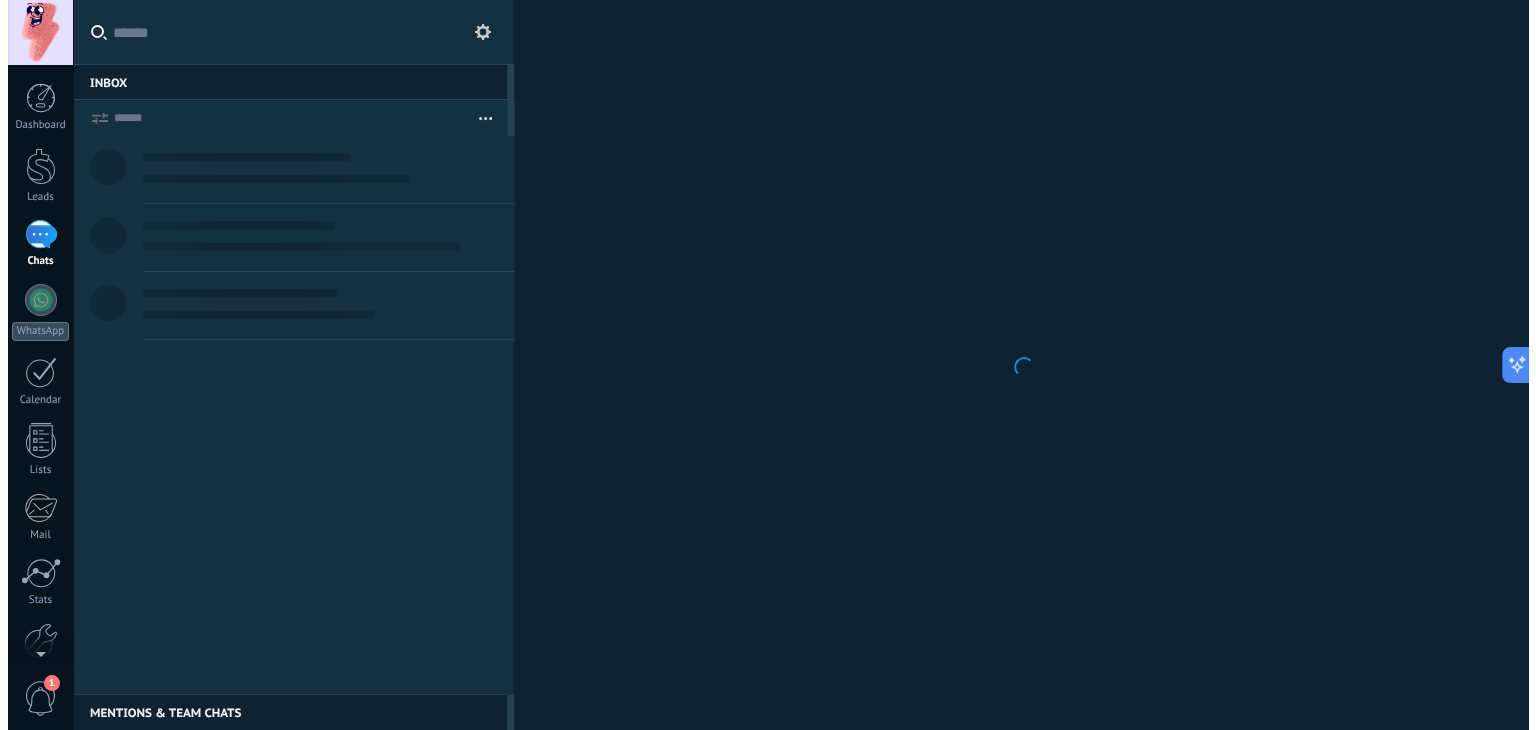 scroll, scrollTop: 0, scrollLeft: 0, axis: both 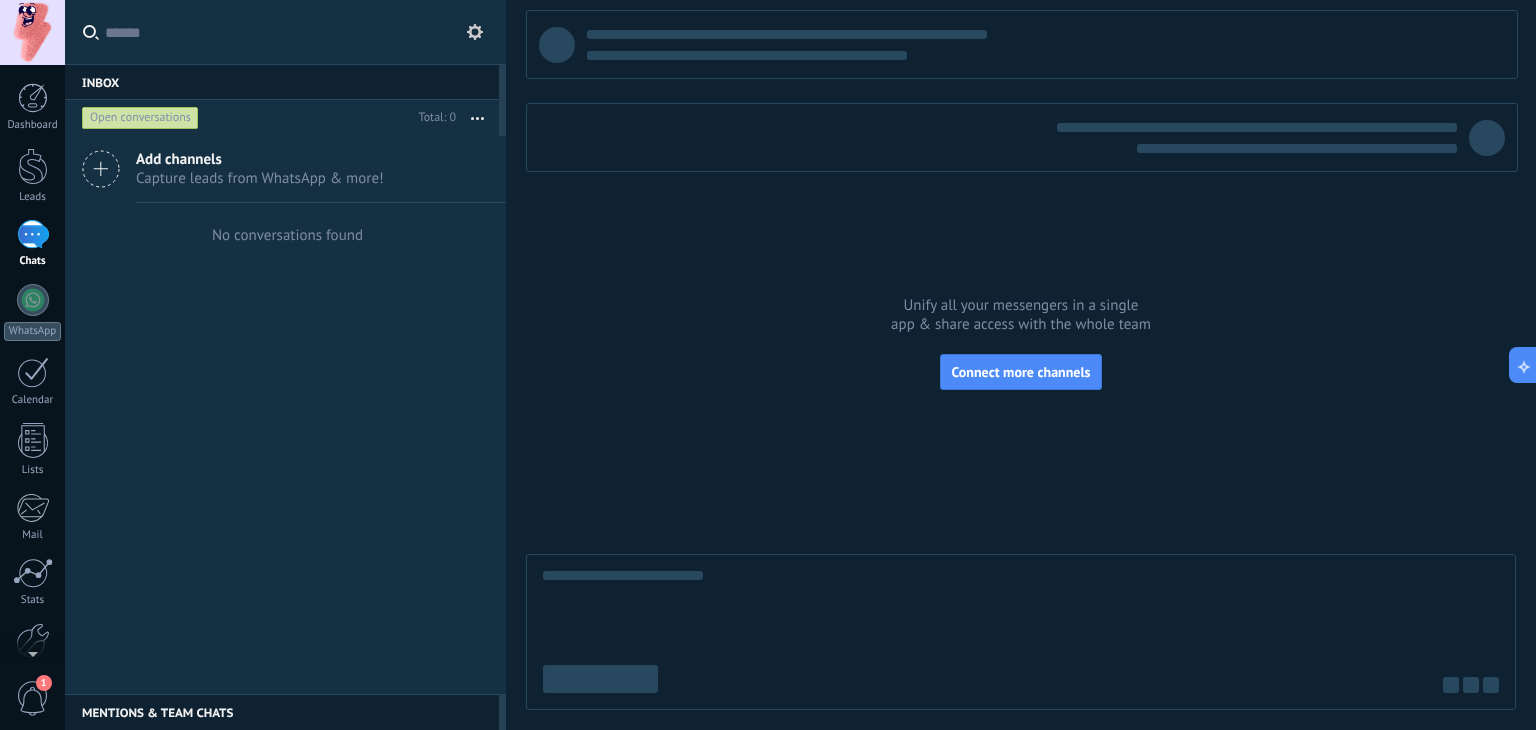 click on "Capture leads from WhatsApp & more!" at bounding box center [260, 178] 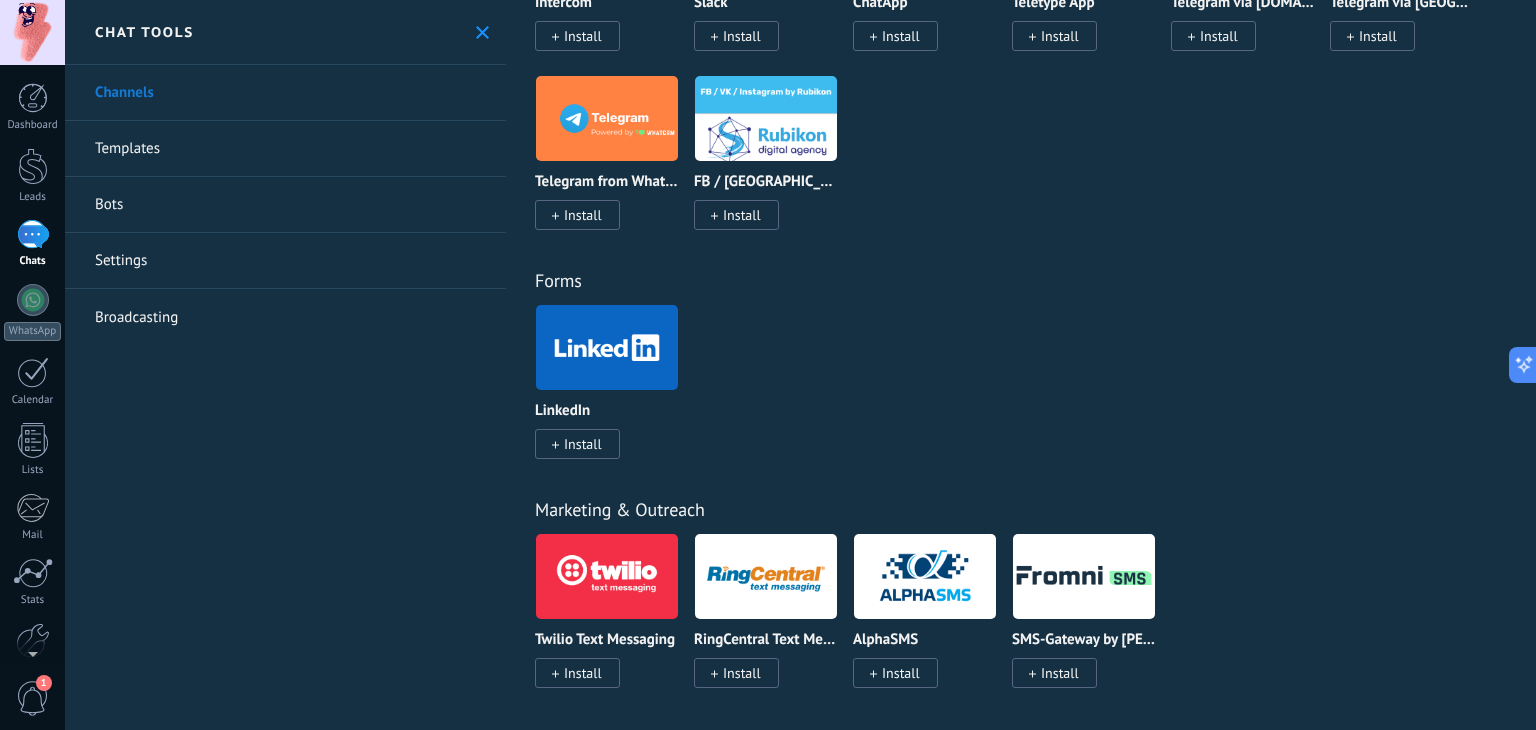 scroll, scrollTop: 1337, scrollLeft: 0, axis: vertical 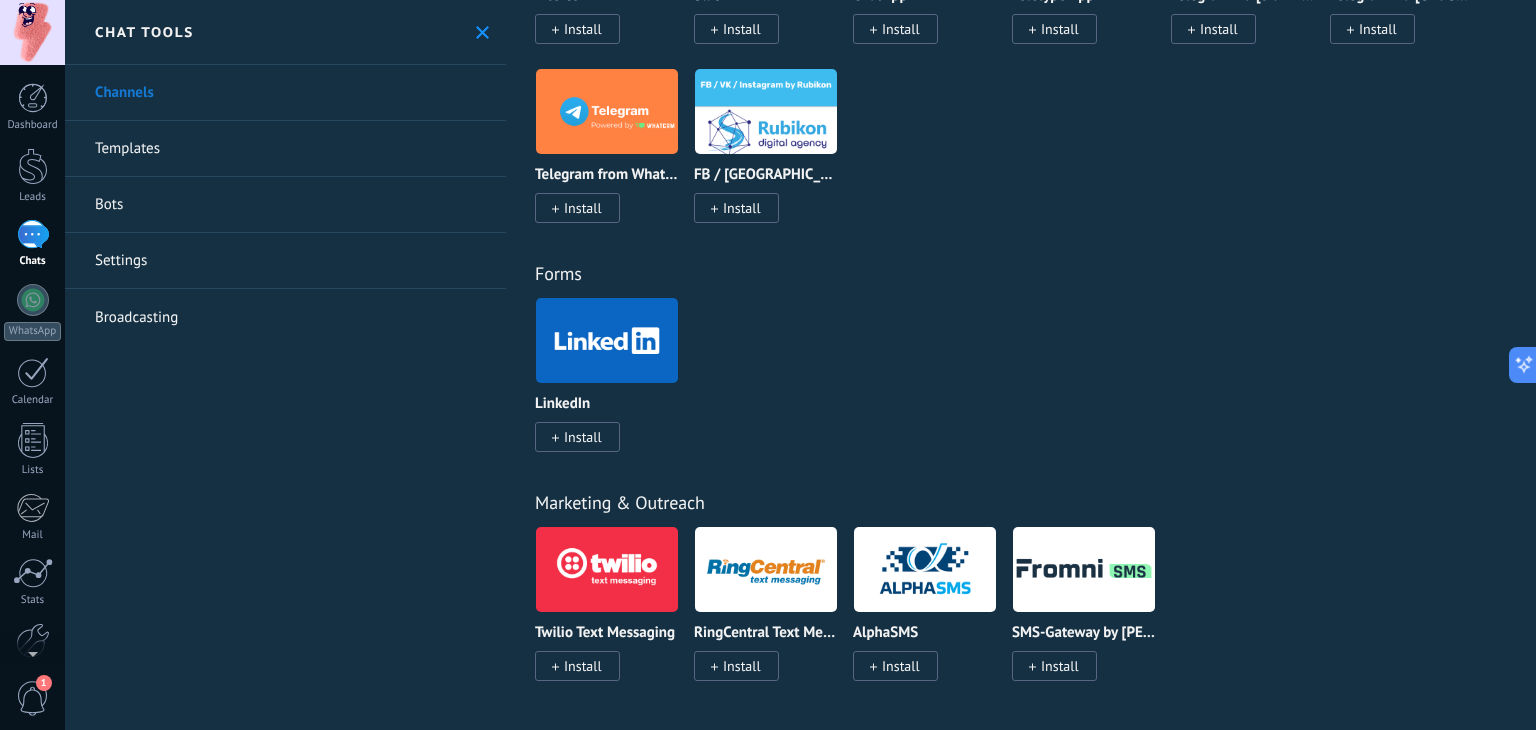 click on "Templates" at bounding box center [285, 149] 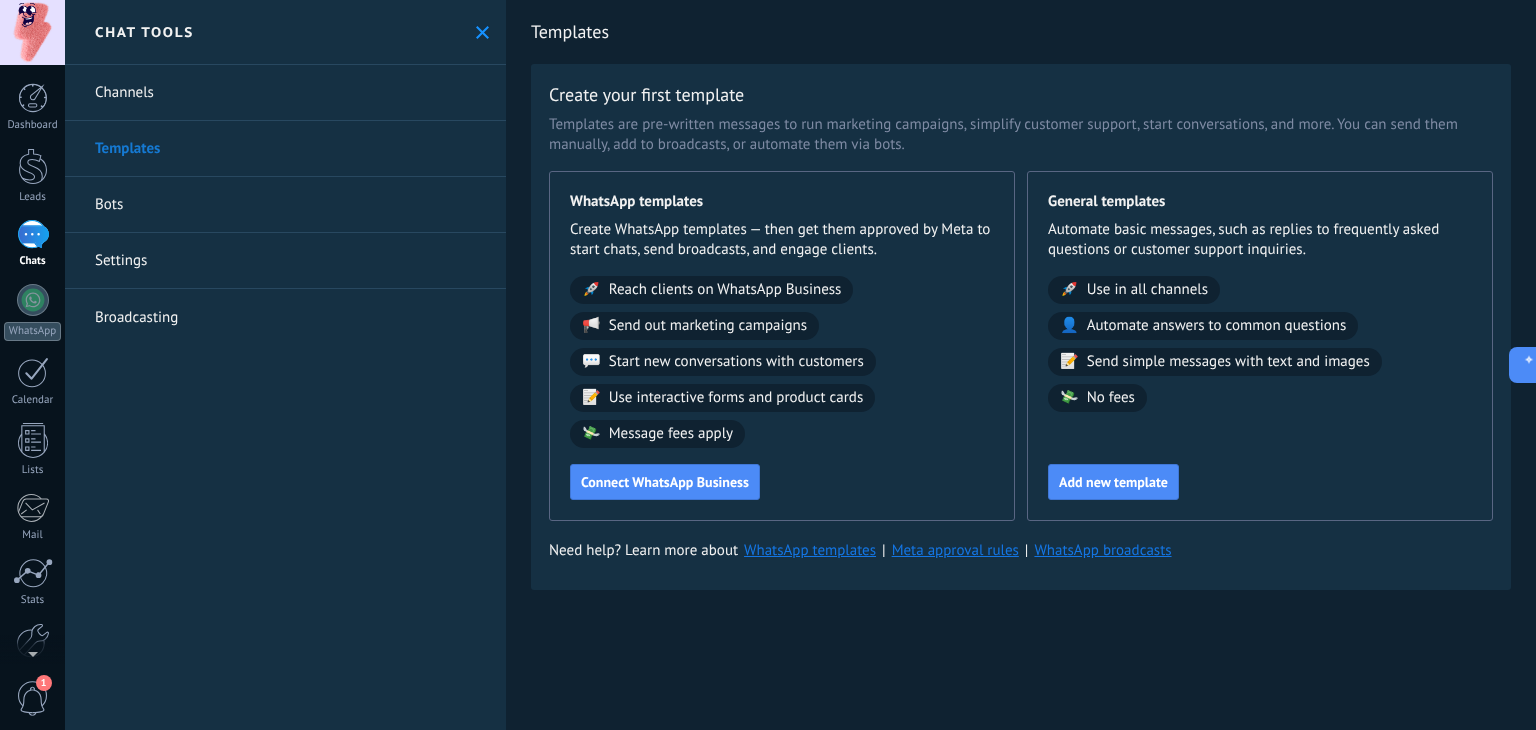 click on "Settings" at bounding box center (285, 261) 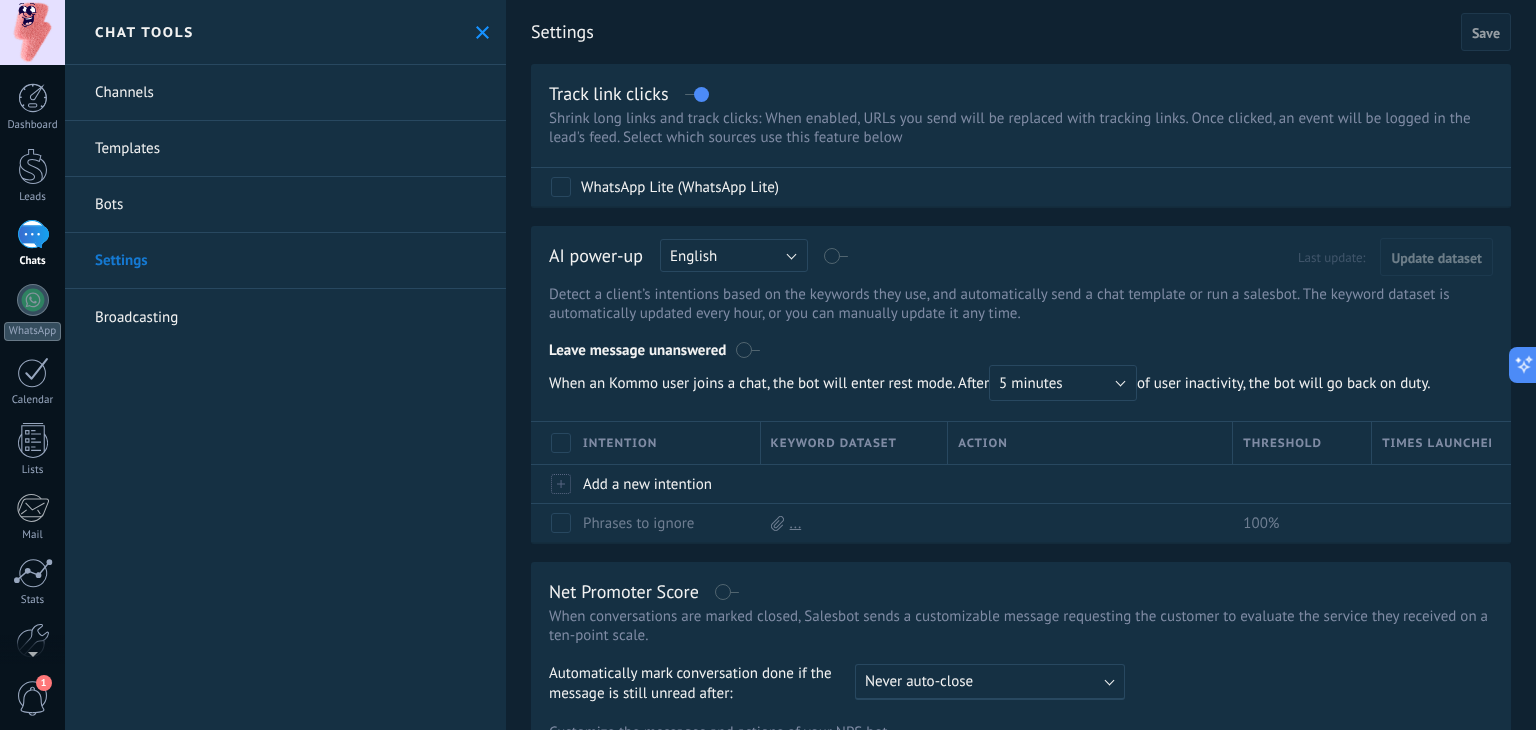 click on "AI power-up Russian English Spanish Portuguese Indonesian Turkish English Last update: Update dataset Detect a client’s intentions based on the keywords they use, and automatically send a chat template or run a salesbot. The keyword dataset is automatically updated every hour, or you can manually update it any time. Leave message unanswered When an Kommo user joins a chat, the bot will enter rest mode. After  5 minutes 10 minutes 15 minutes 30 minutes 1 hour 6 hours 24 hours 5 minutes  of user inactivity, the bot will go back on duty. Intention Keyword dataset Action Threshold Times launched        Add a new intention                Phrases to ignore ... 100%   Show more" at bounding box center [1021, 384] 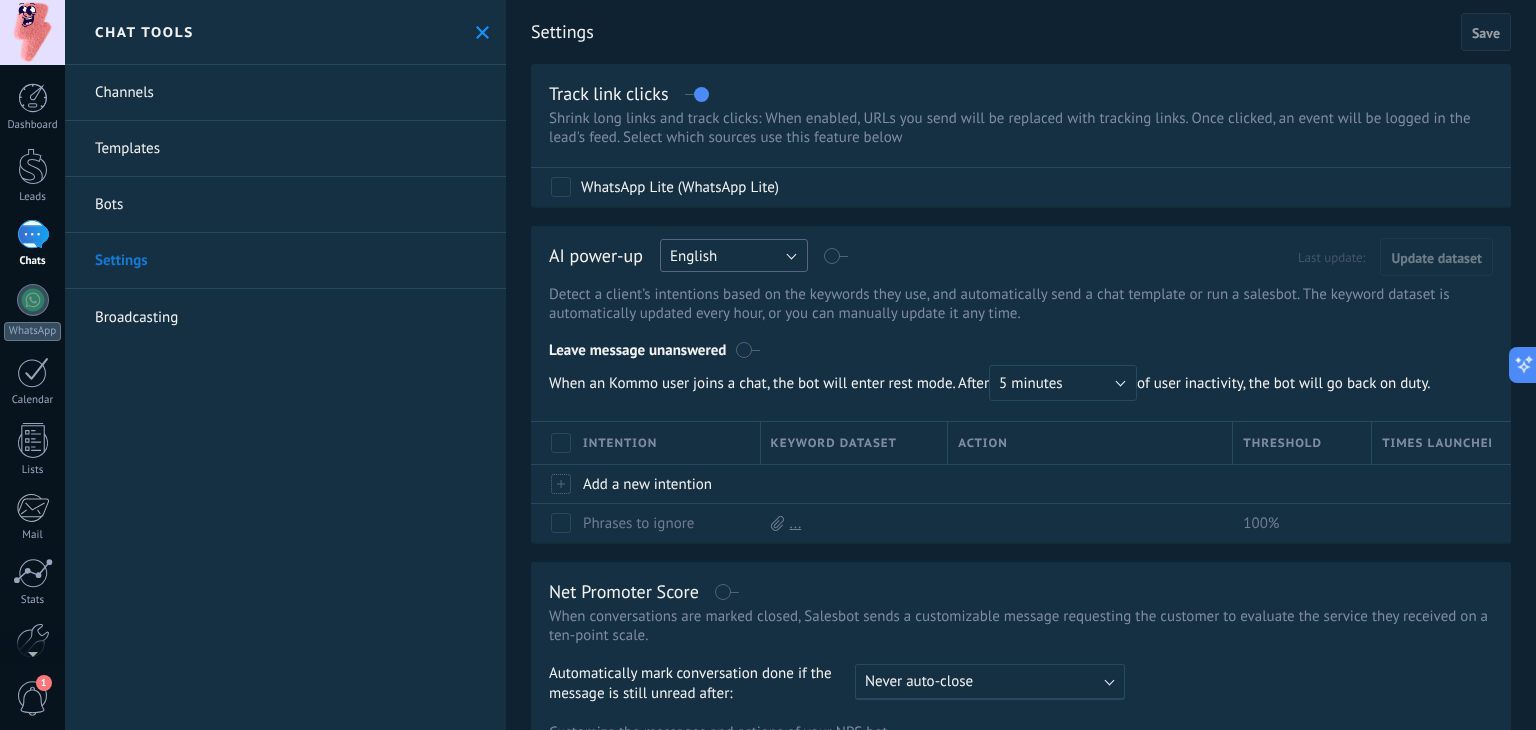 drag, startPoint x: 767, startPoint y: 259, endPoint x: 752, endPoint y: 256, distance: 15.297058 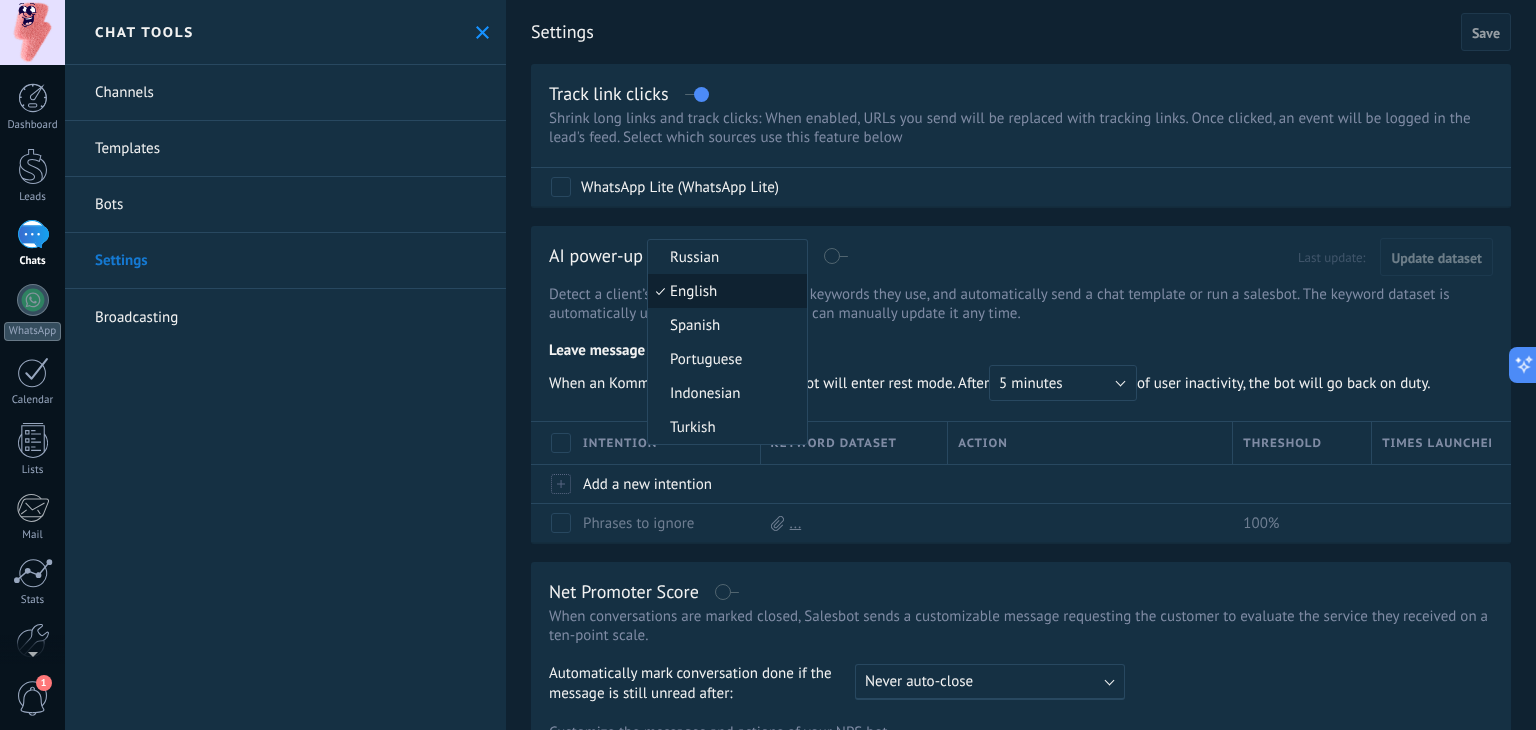 click on "AI power-up Russian English Spanish Portuguese Indonesian Turkish English Last update: Update dataset Detect a client’s intentions based on the keywords they use, and automatically send a chat template or run a salesbot. The keyword dataset is automatically updated every hour, or you can manually update it any time. Leave message unanswered When an Kommo user joins a chat, the bot will enter rest mode. After  5 minutes 10 minutes 15 minutes 30 minutes 1 hour 6 hours 24 hours 5 minutes  of user inactivity, the bot will go back on duty. Intention Keyword dataset Action Threshold Times launched        Add a new intention                Phrases to ignore ... 100%   Show more" at bounding box center [1021, 384] 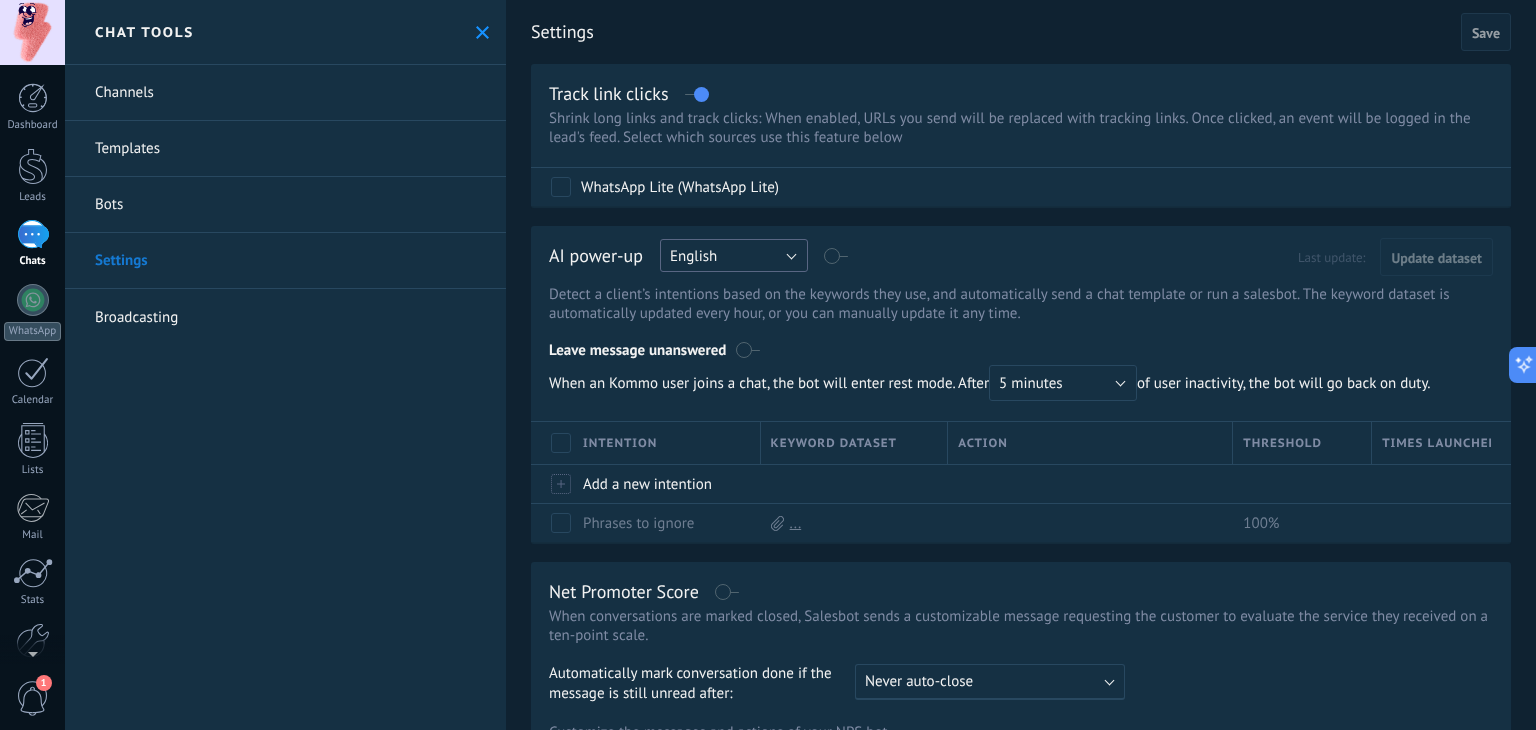 click on "English" at bounding box center (734, 255) 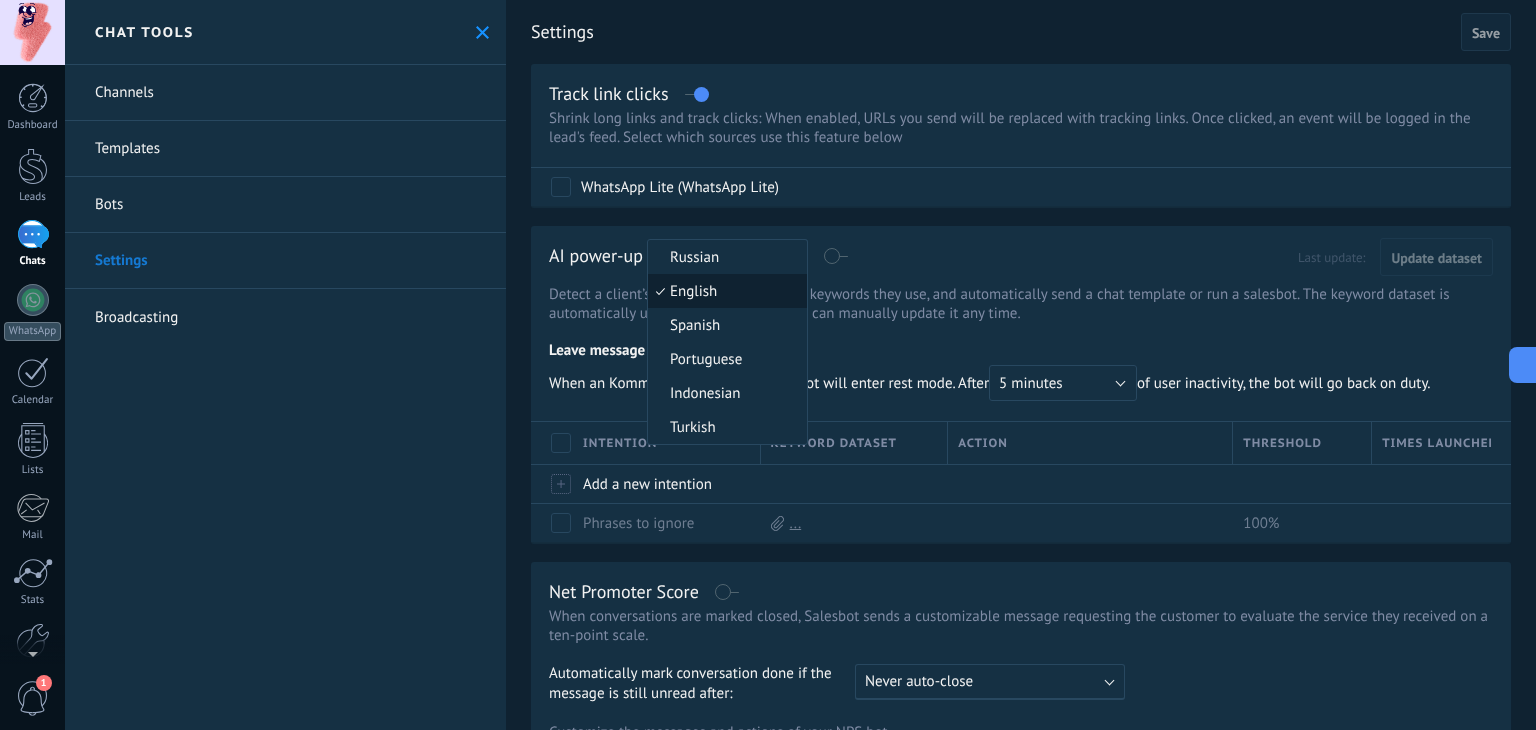 click on "Settings Cancel Save Track link clicks Shrink long links and track clicks: When enabled, URLs you send will be replaced with tracking links. Once clicked, an event will be logged in the lead's feed. Select which sources use this feature below WhatsApp Lite (WhatsApp Lite) AI power-up Russian English Spanish Portuguese Indonesian Turkish English Last update: Update dataset Detect a client’s intentions based on the keywords they use, and automatically send a chat template or run a salesbot. The keyword dataset is automatically updated every hour, or you can manually update it any time. Leave message unanswered When an Kommo user joins a chat, the bot will enter rest mode. After  5 minutes 10 minutes 15 minutes 30 minutes 1 hour 6 hours 24 hours 5 minutes  of user inactivity, the bot will go back on duty. Intention Keyword dataset Action Threshold Times launched        Add a new intention                Phrases to ignore ... 100%   Show more Net Promoter Score   :  Never auto-close Never auto-close 1 day" at bounding box center (1021, 567) 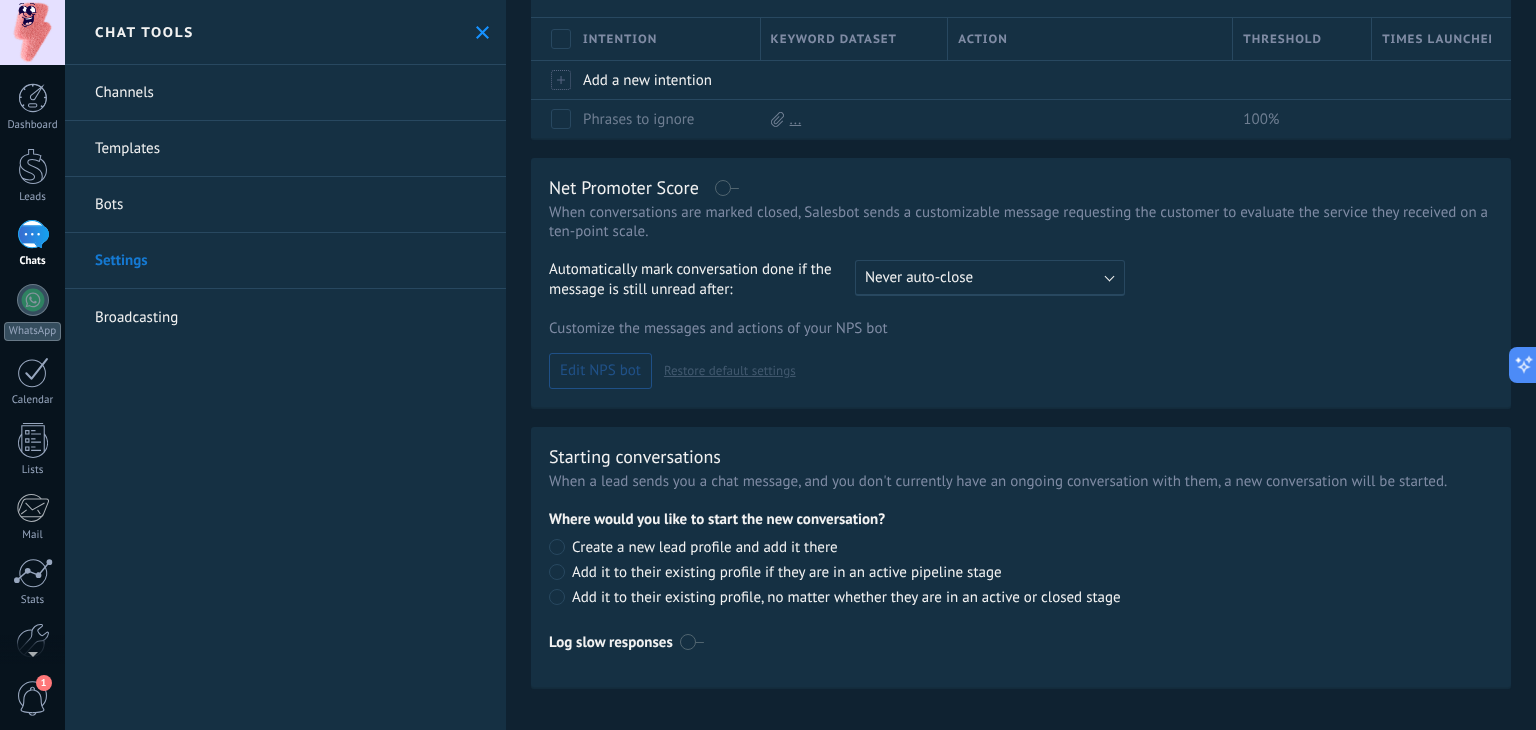 scroll, scrollTop: 408, scrollLeft: 0, axis: vertical 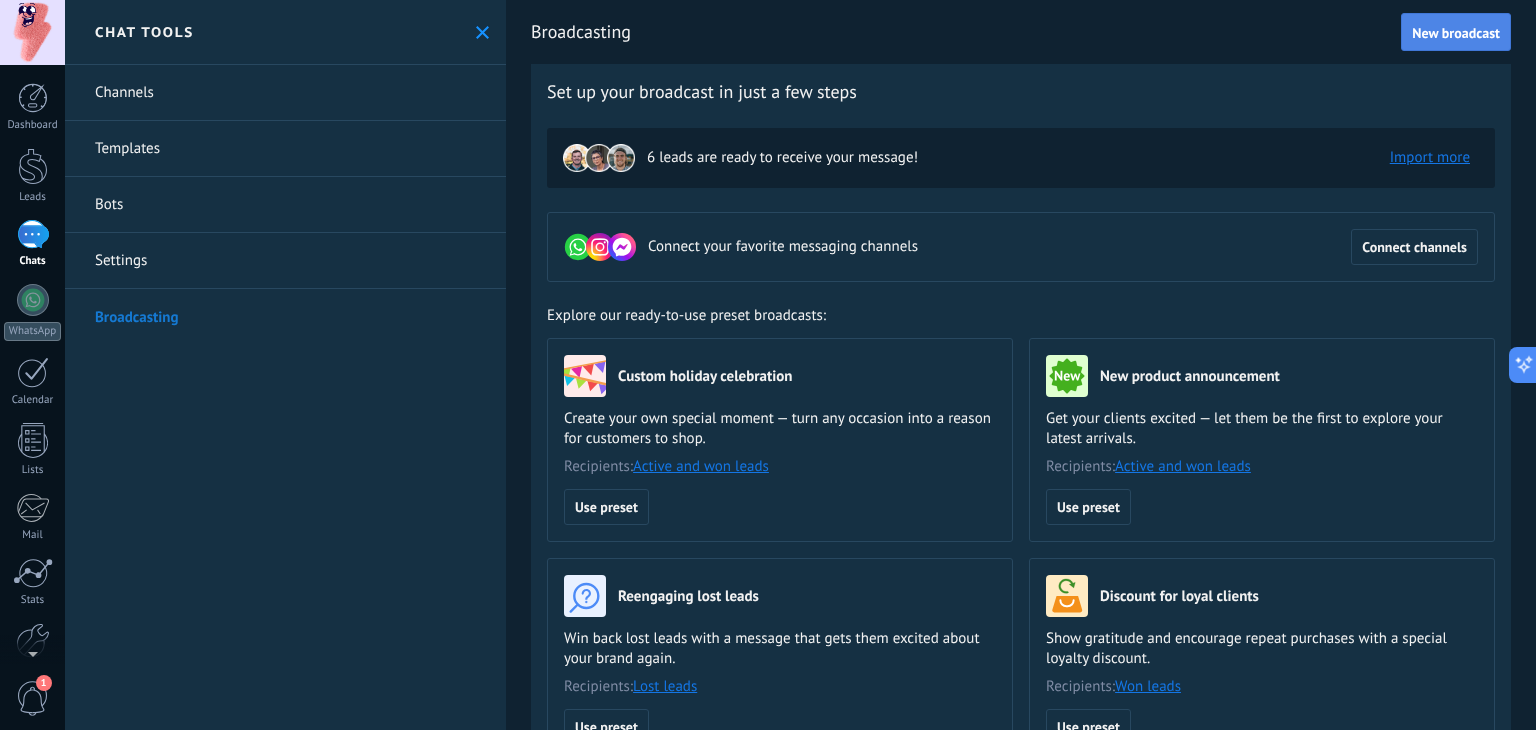 click on "New broadcast" at bounding box center [1456, 32] 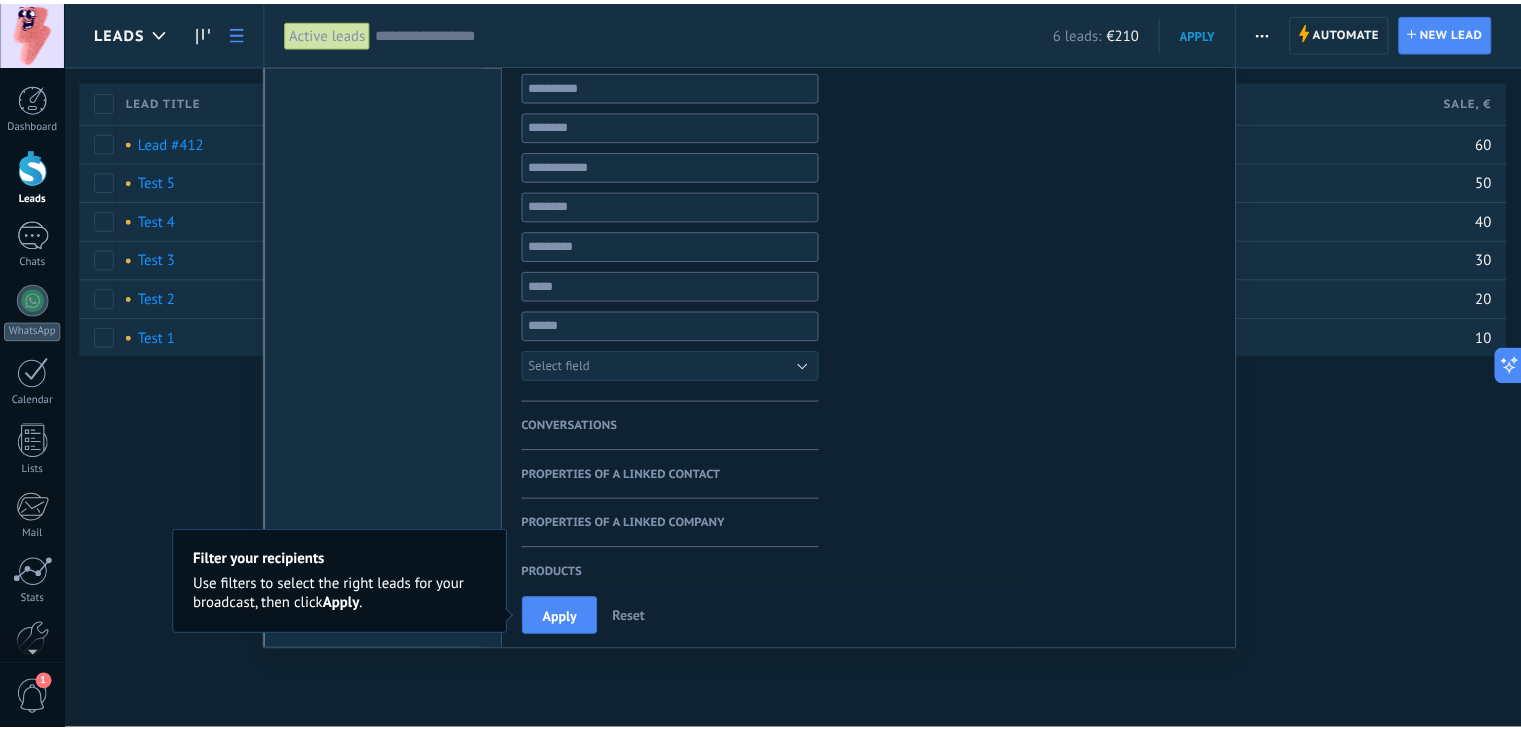 scroll, scrollTop: 0, scrollLeft: 0, axis: both 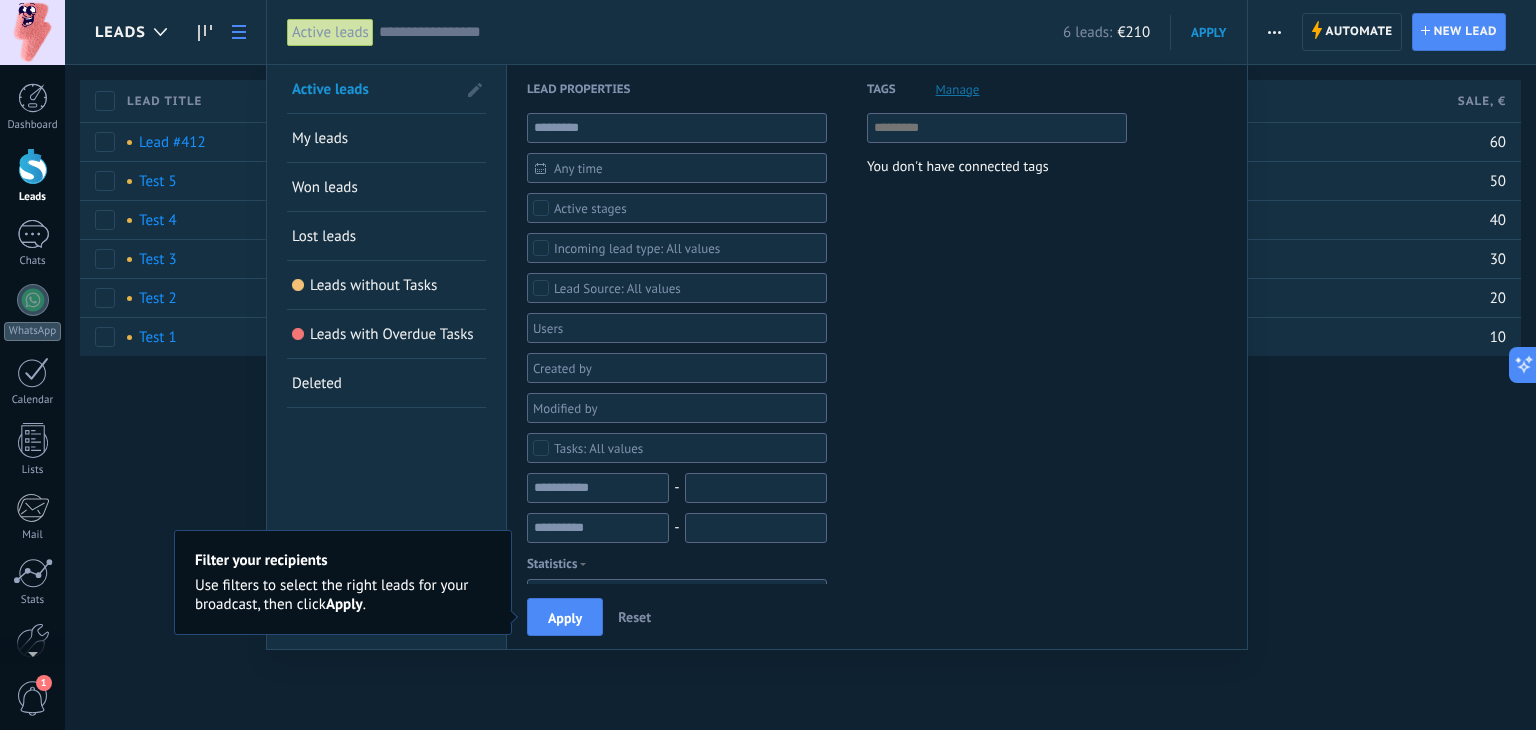 click on "Reset" at bounding box center (634, 617) 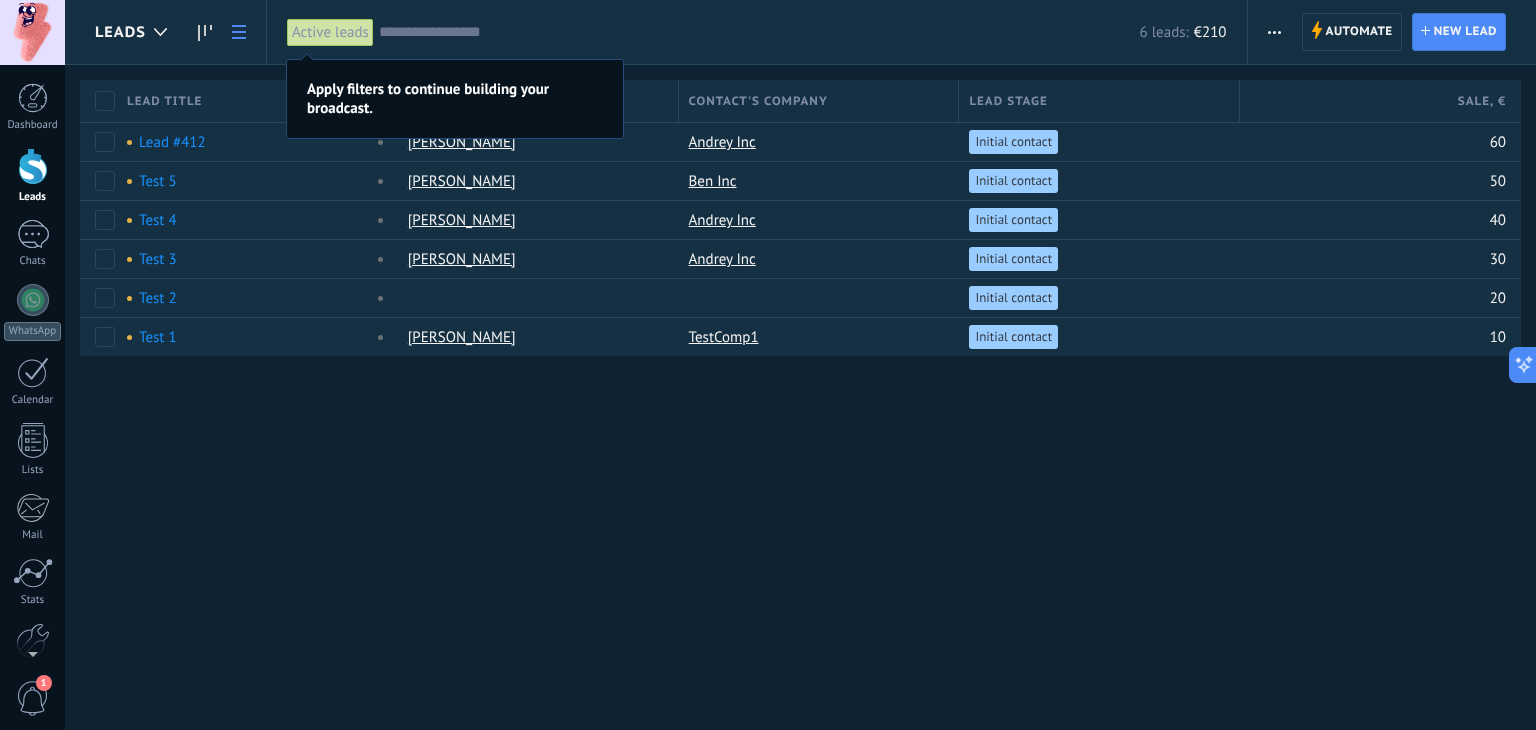 click on "Leads Automate New broadcast Edit pipeline Print List settings Import Export Find duplicates Automate Automate Lead New lead Active leads Apply 6 leads:  €210 Active leads My leads Won leads Lost leads Leads without Tasks Leads with Overdue Tasks Deleted Save Lead properties Any time Any time Today Yesterday Last  ** 30  days This week Last week This month Last month This quarter This year   Select none Incoming leads Initial contact Discussions Decision making Contract discussion Closed - won Closed - lost Active stages Select all Insufficient budget Product does not fit need Not satisfied with conditions Bought from competitor Undefined reason Reason for close-lost leads Select all Phone Email Form Chat All values Select all 79911705997 All values Select all Due today Due tomorrow Due this week Due this month Due this quarter No Tasks Overdue All values - - Statistics Select field utm_content utm_medium utm_campaign utm_source utm_term utm_referrer referrer gclientid gclid fbclid Select field Select all -" at bounding box center [800, 365] 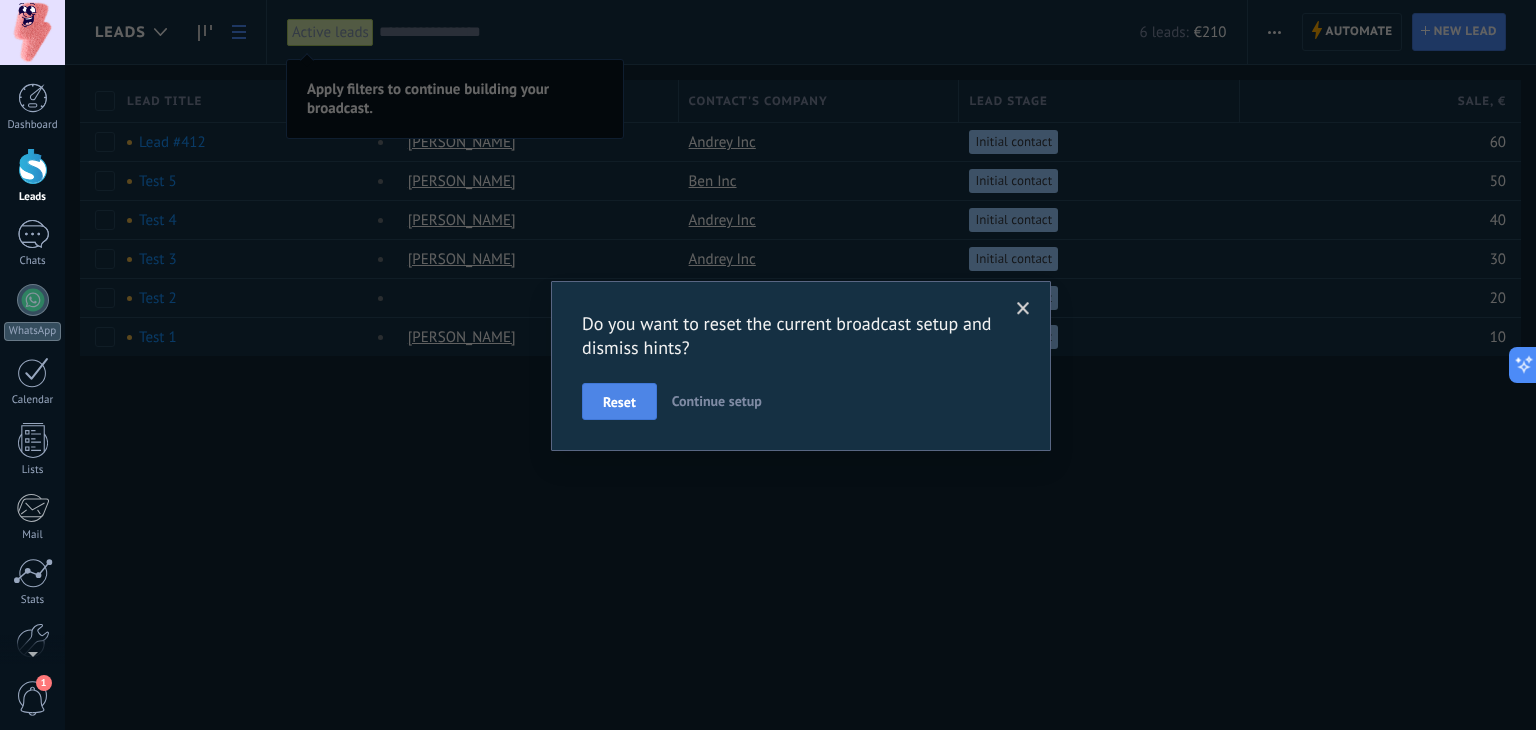 click on "Reset" at bounding box center (619, 402) 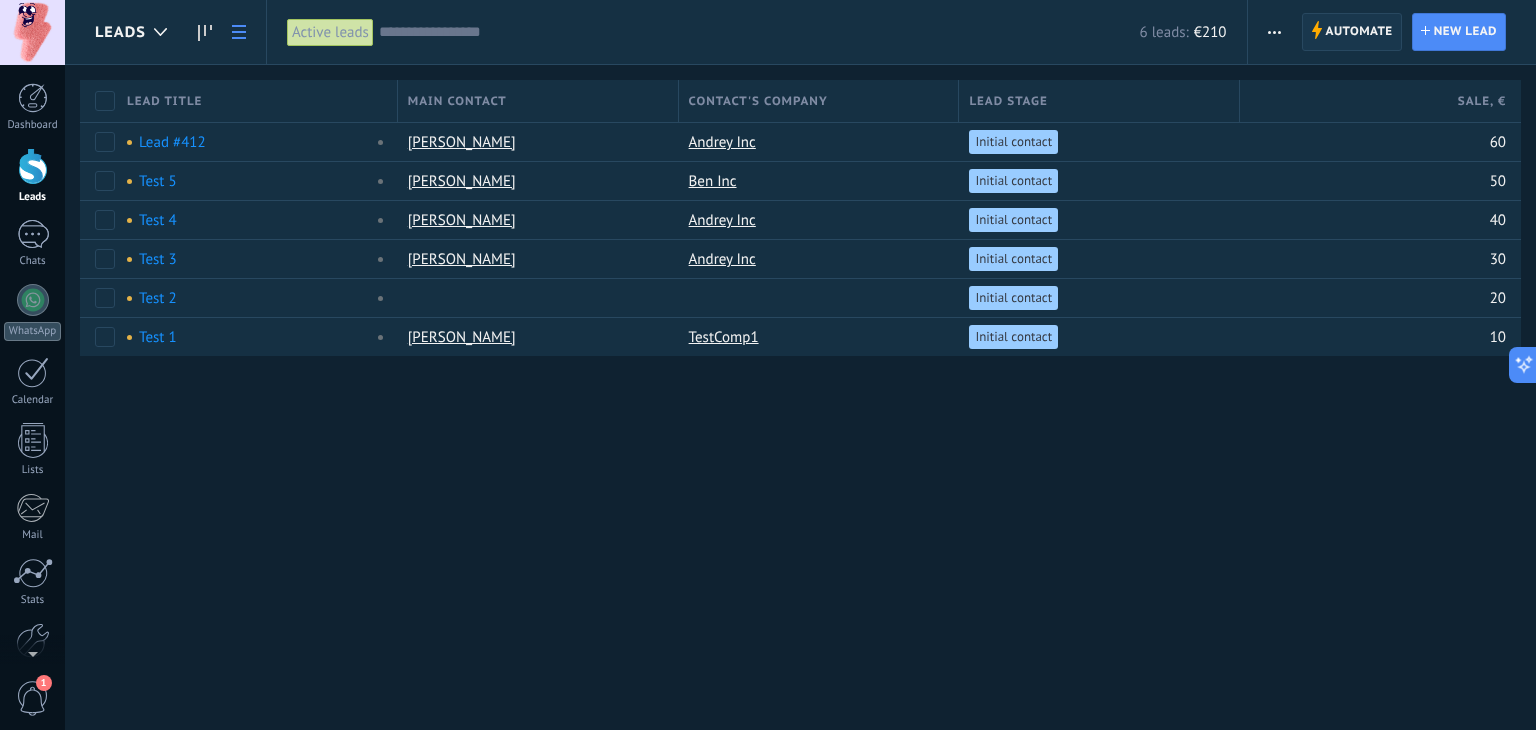 click on "Automate" at bounding box center (1359, 32) 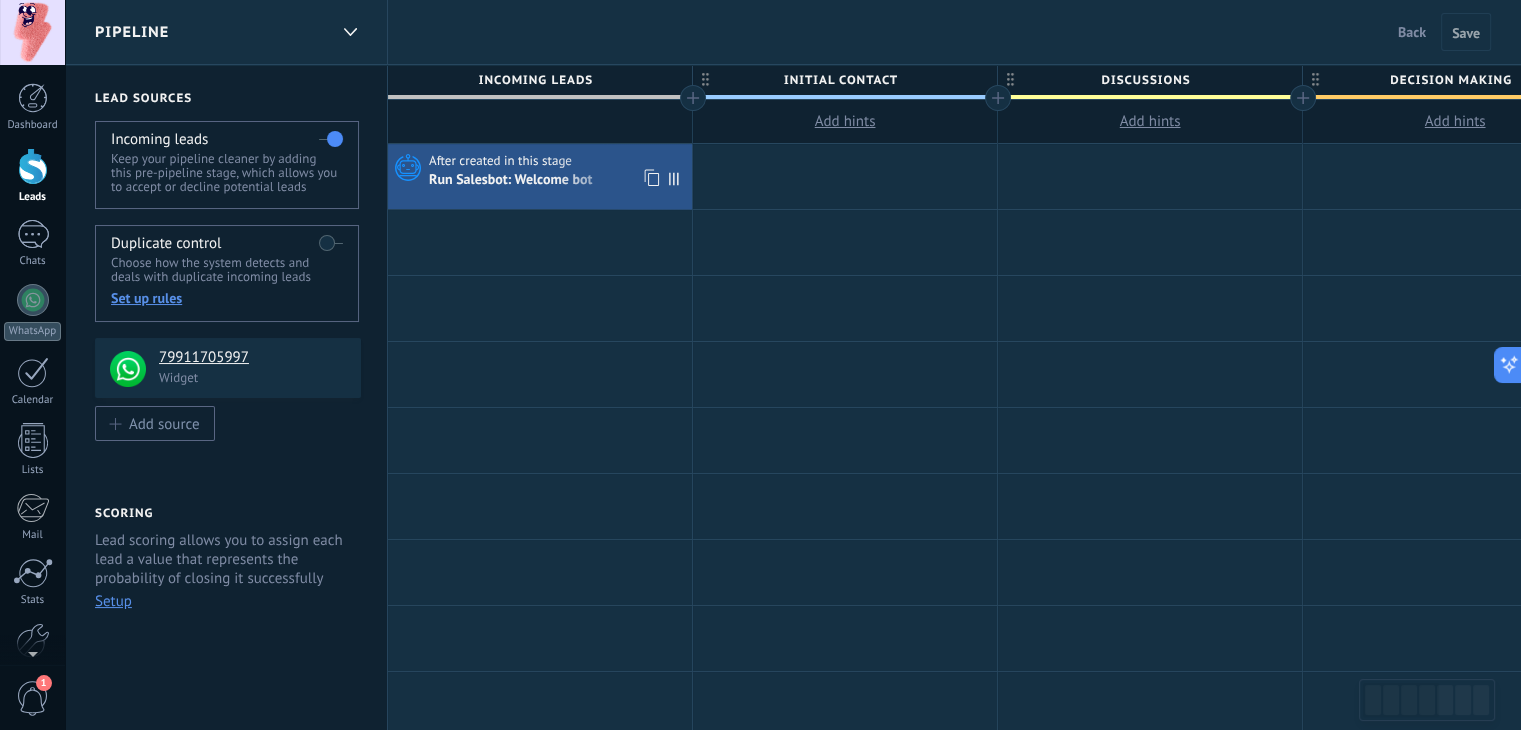 click on "Run Salesbot: Welcome bot" at bounding box center [512, 181] 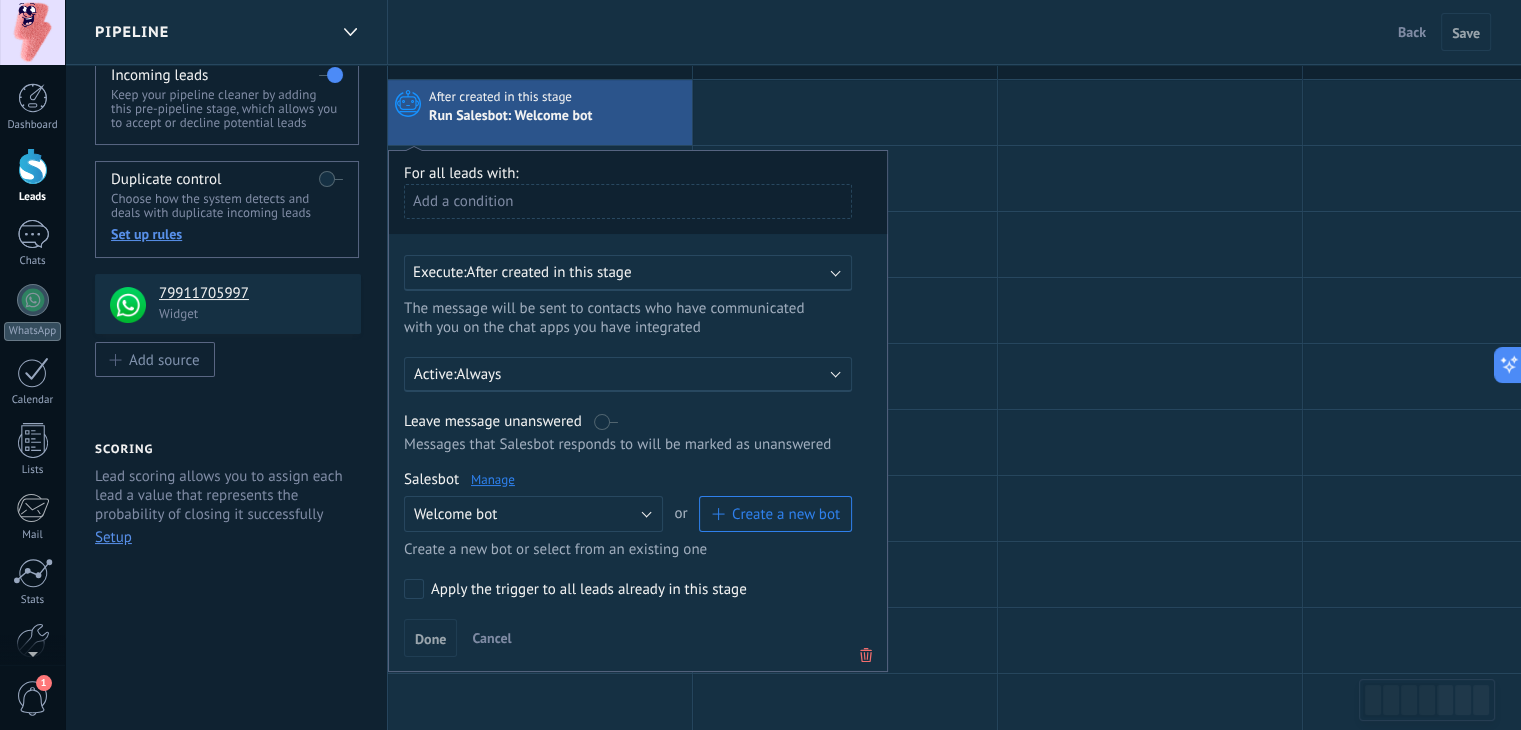 scroll, scrollTop: 100, scrollLeft: 0, axis: vertical 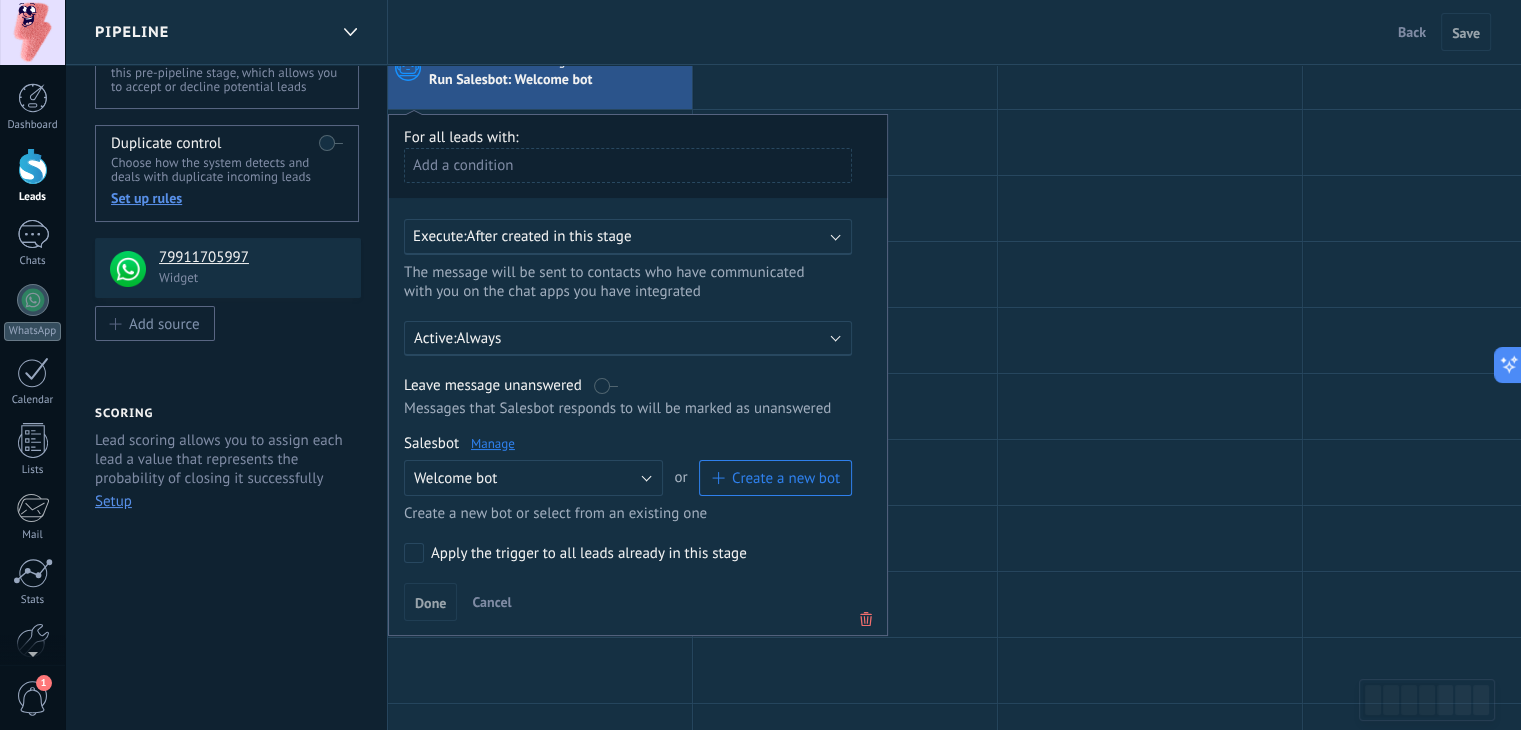click on "Add a condition" at bounding box center (628, 165) 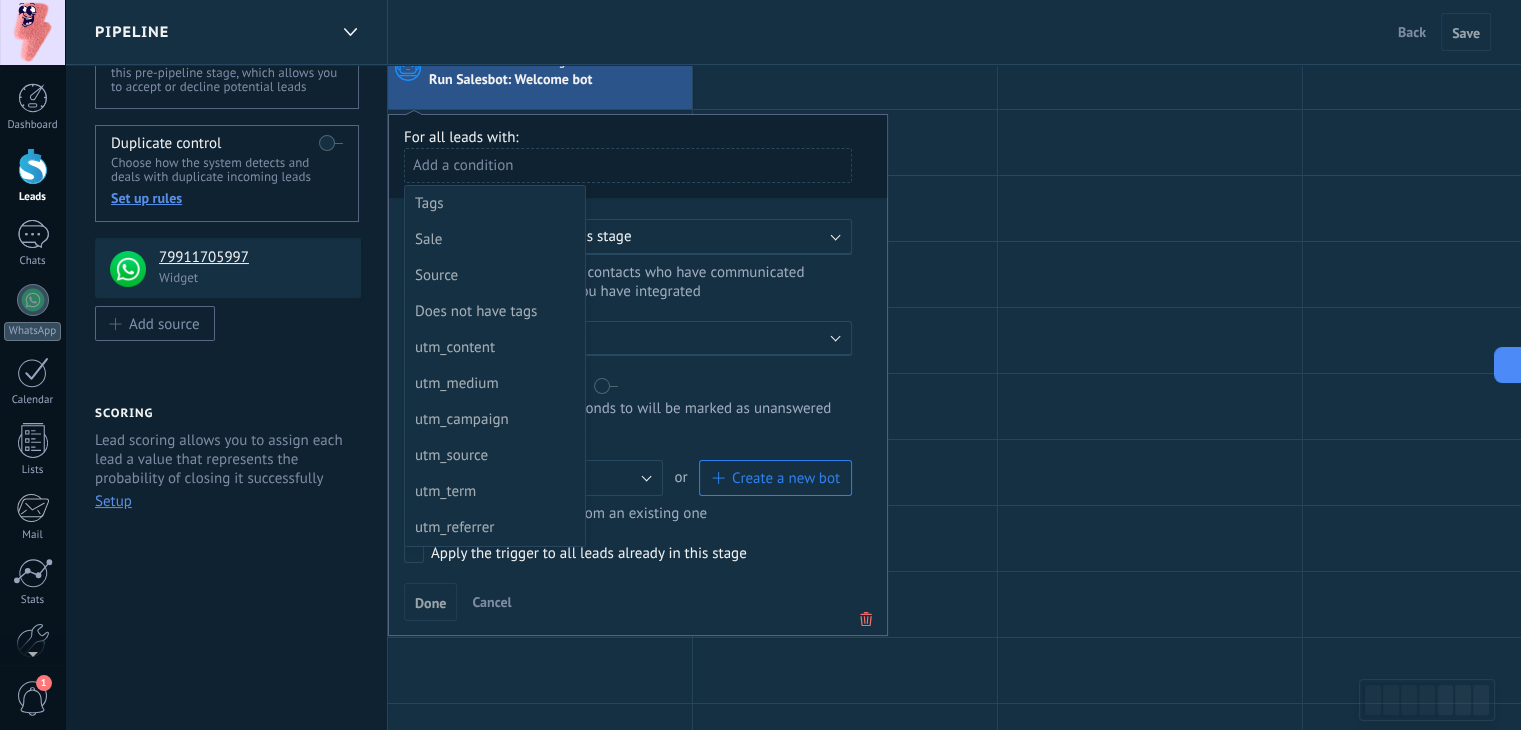 click at bounding box center (638, 375) 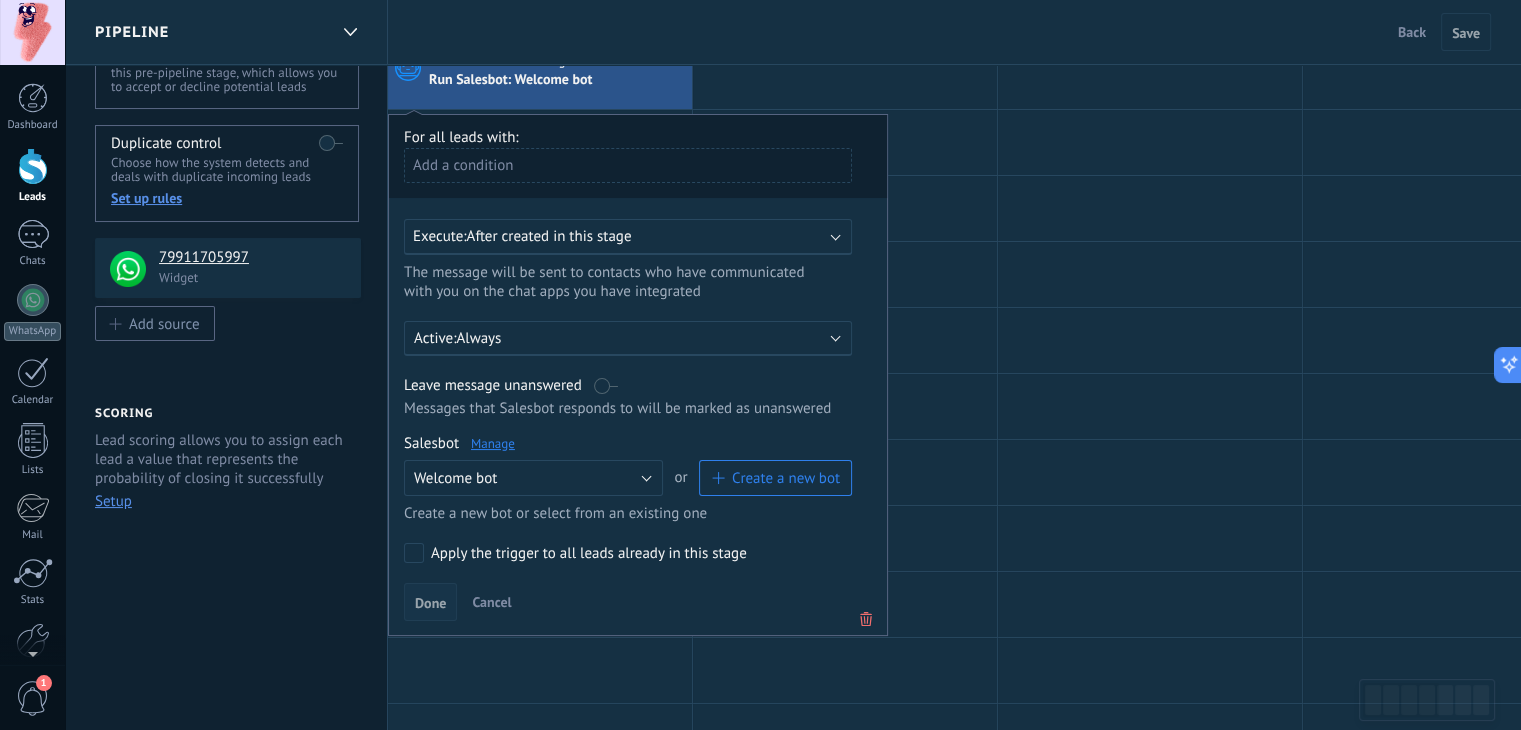 click on "Done" at bounding box center (430, 603) 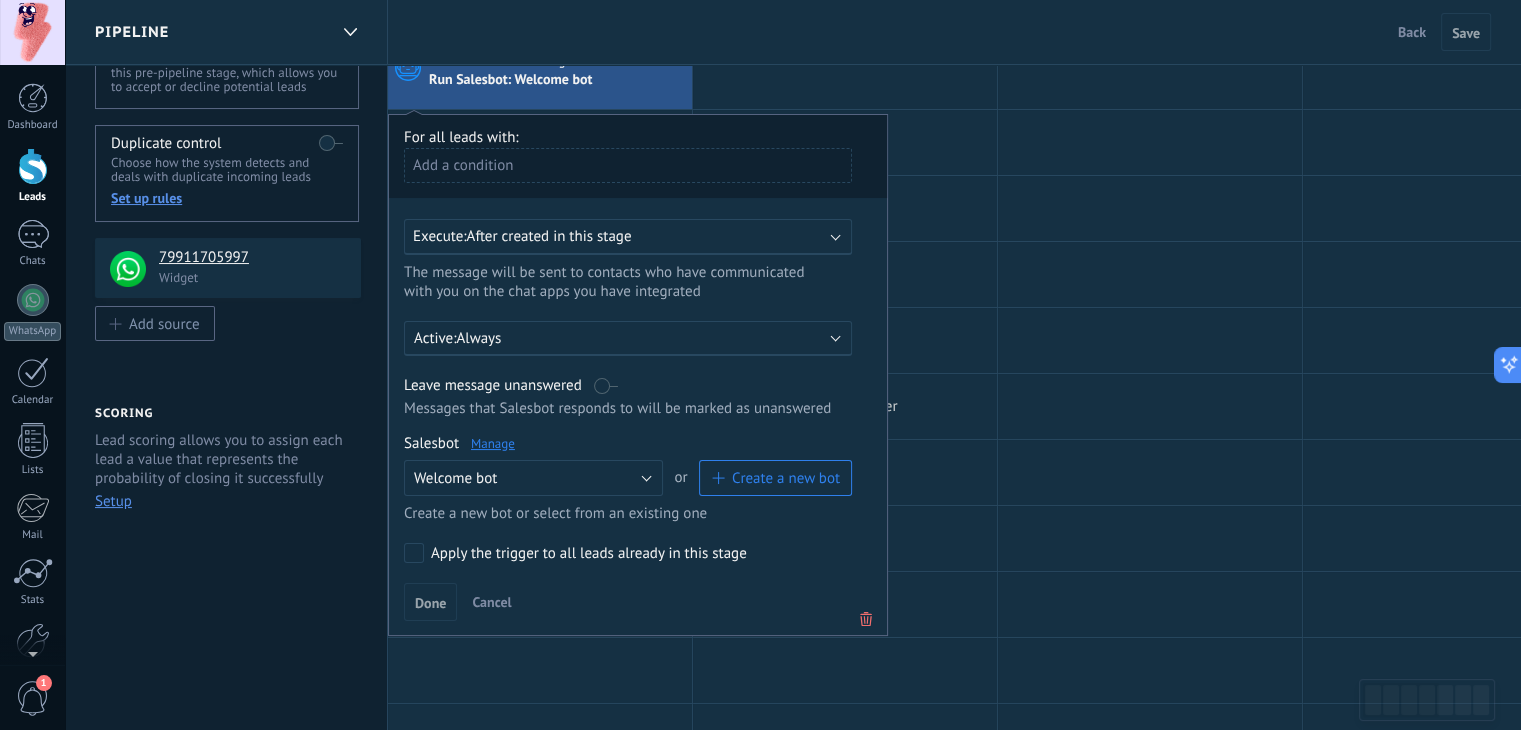 drag, startPoint x: 978, startPoint y: 390, endPoint x: 967, endPoint y: 392, distance: 11.18034 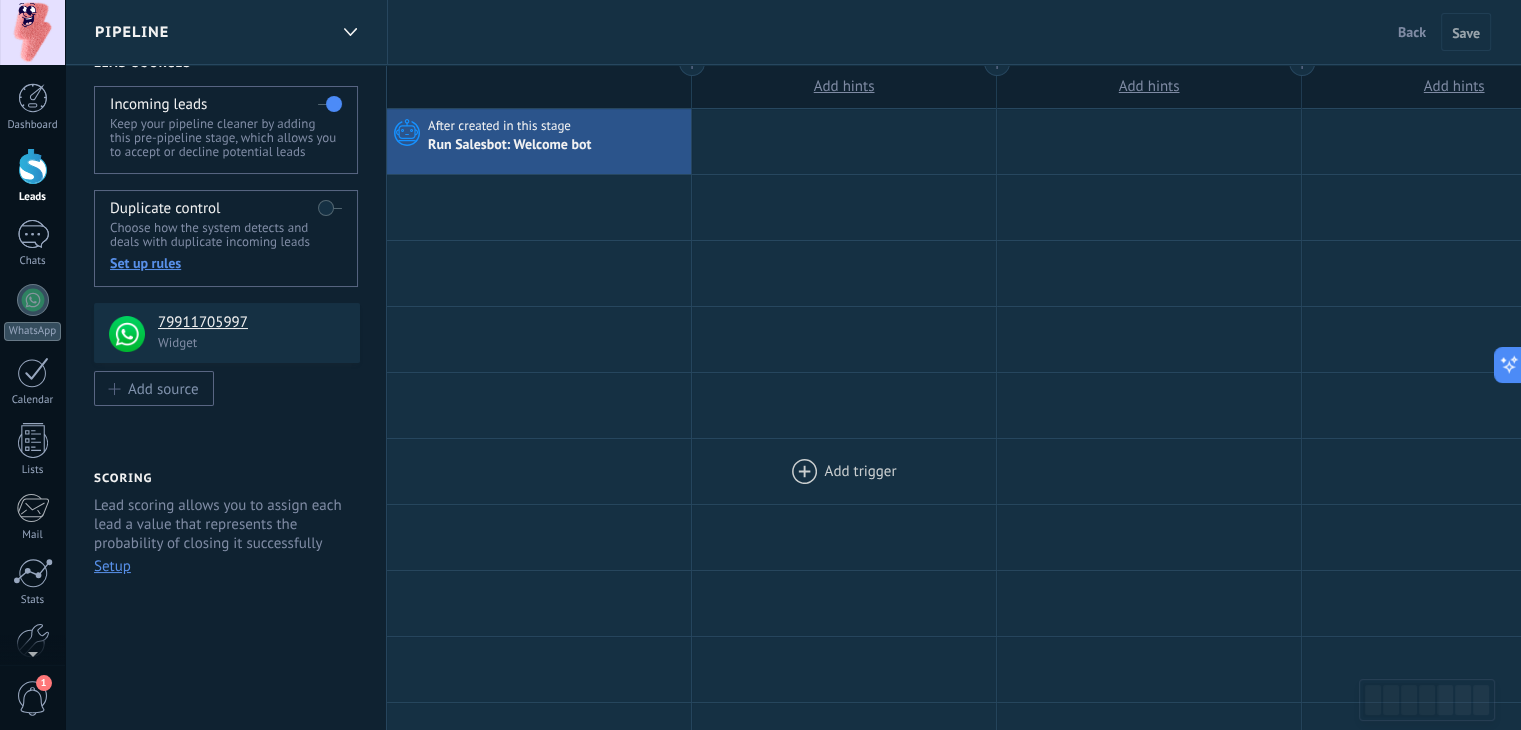 scroll, scrollTop: 0, scrollLeft: 0, axis: both 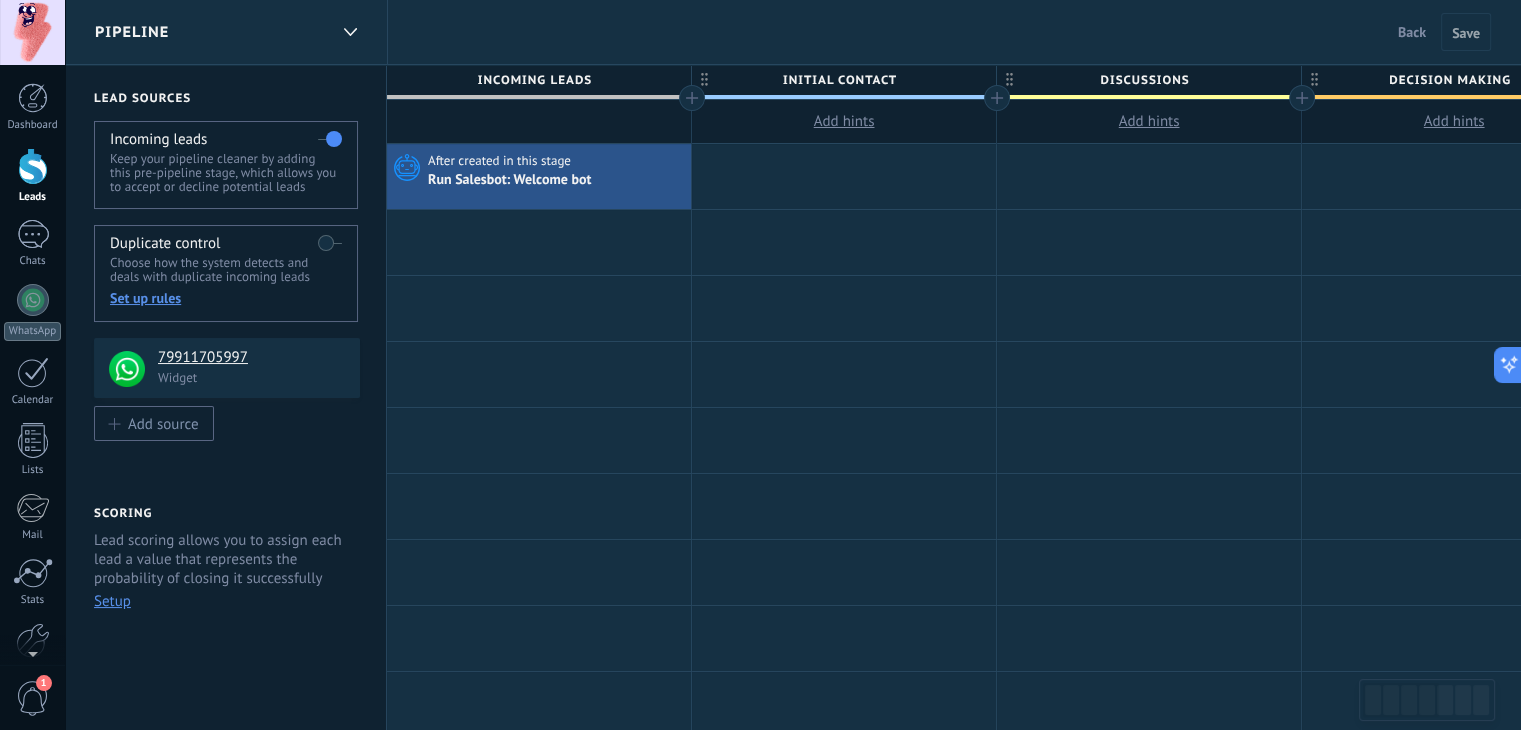 click at bounding box center (33, 166) 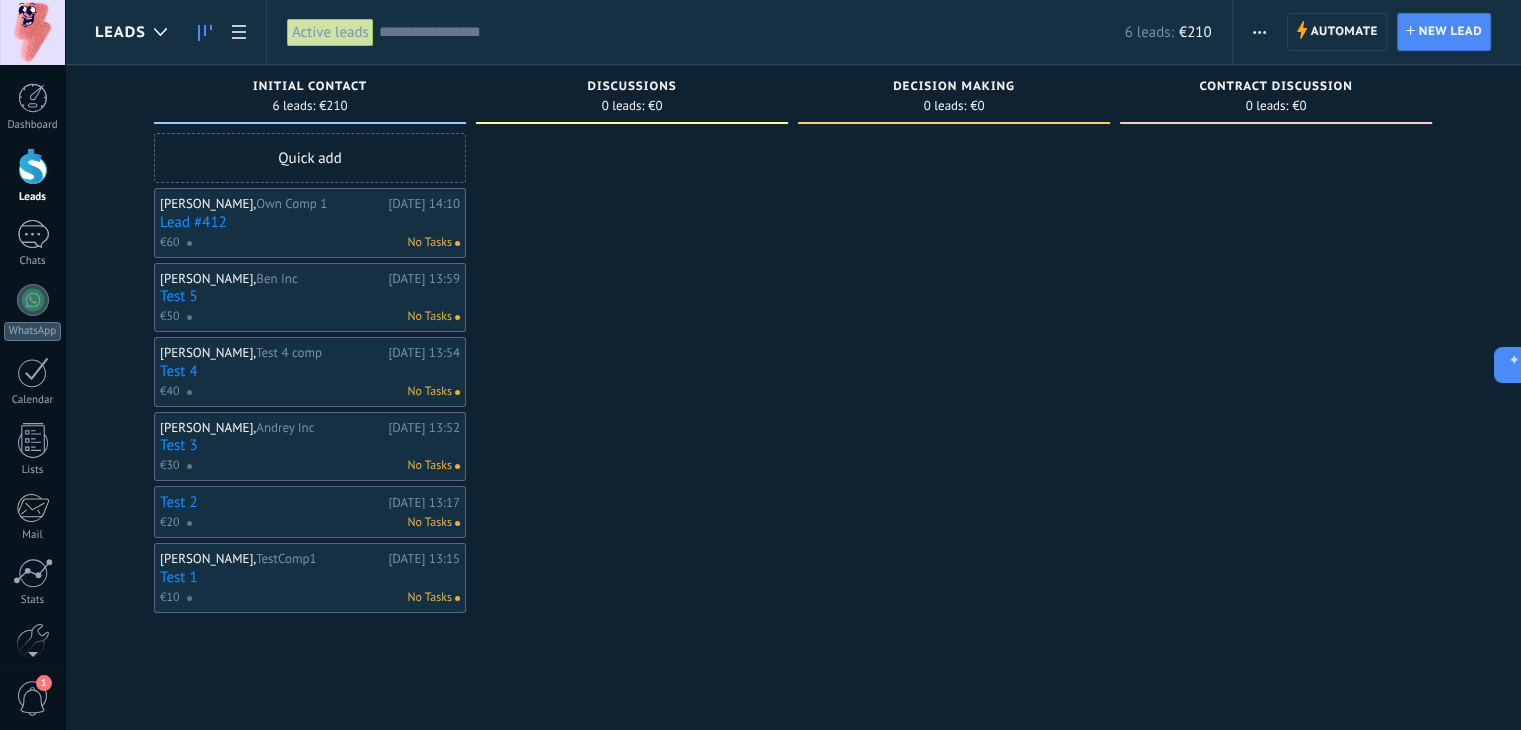 drag, startPoint x: 95, startPoint y: 183, endPoint x: 158, endPoint y: 194, distance: 63.953106 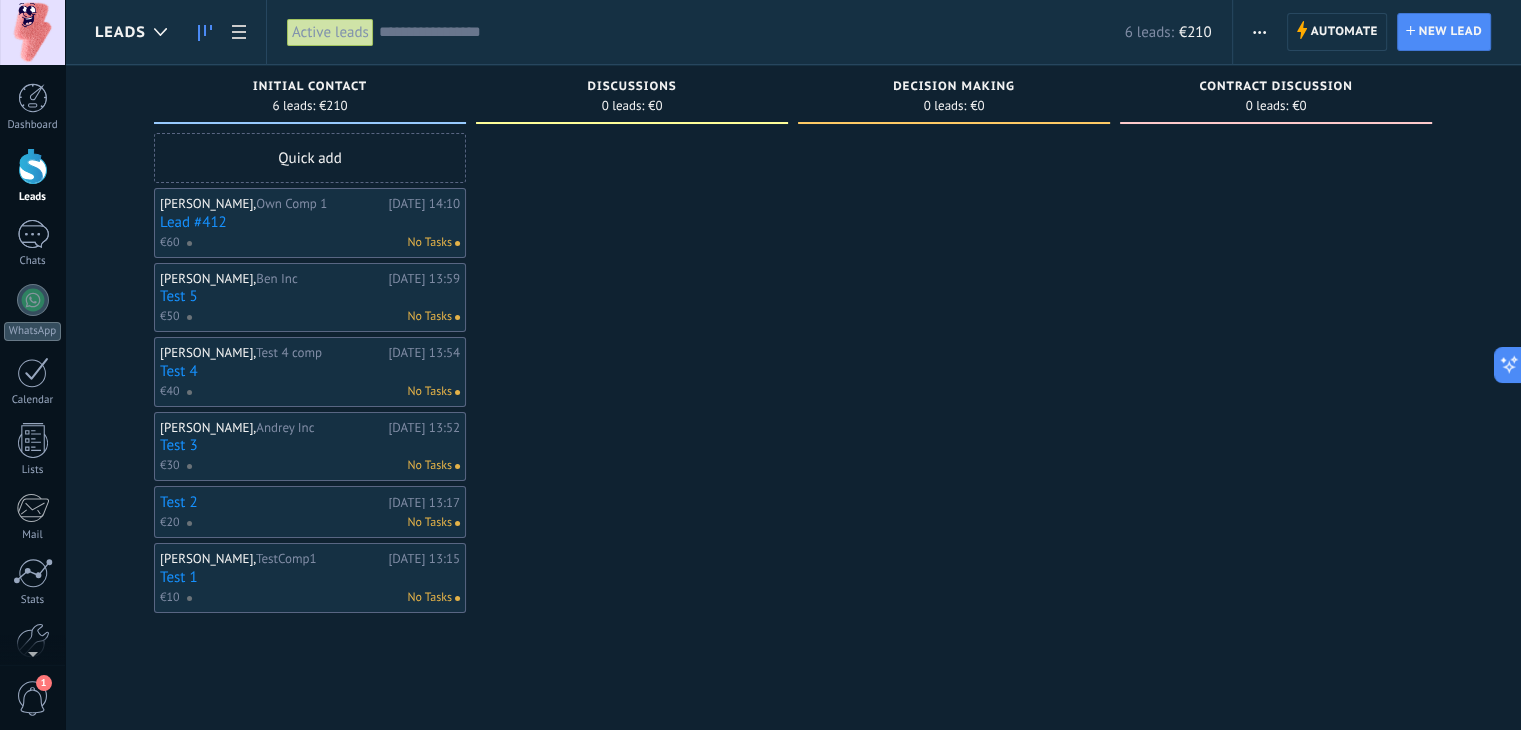 click on "Incoming leads Requests: 0 0 0 0 0 0 0 0 0 Initial contact 6 leads:  €210 Quick add Andrey,  Own Comp 1 Today 14:10 Lead #412 €60 No Tasks Benedict,  Ben Inc Today 13:59 Test 5 €50 No Tasks Andrey,  Test 4 comp Today 13:54 Test 4 €40 No Tasks Andrey,  Andrey Inc Today 13:52 Test 3 €30 No Tasks Test 2 Today 13:17 €20 No Tasks Michael,  TestComp1 Today 13:15 Test 1 €10 No Tasks Discussions 0 leads:  €0 Decision making 0 leads:  €0 Contract discussion 0 leads:  €0" at bounding box center (808, 339) 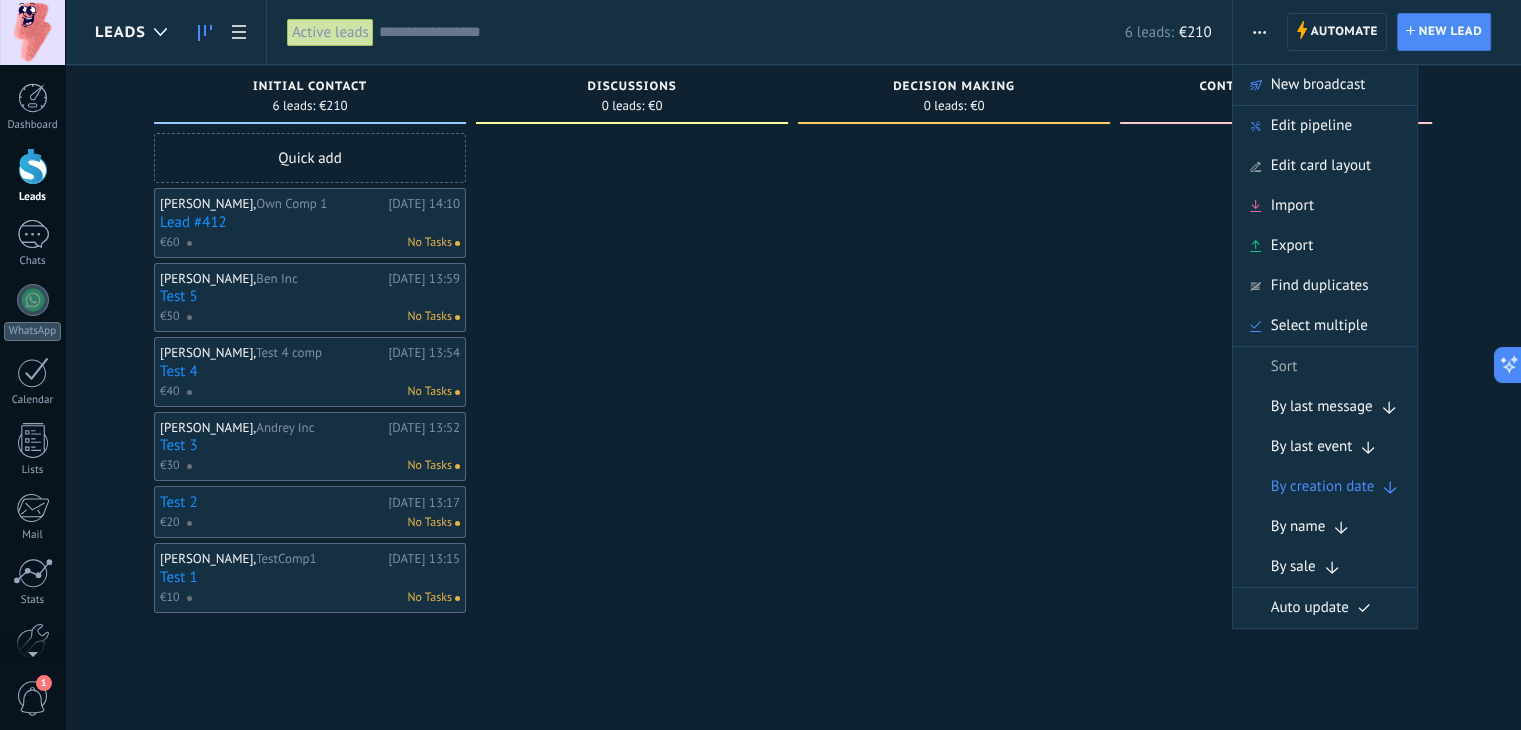 click on "Edit pipeline" at bounding box center (1311, 126) 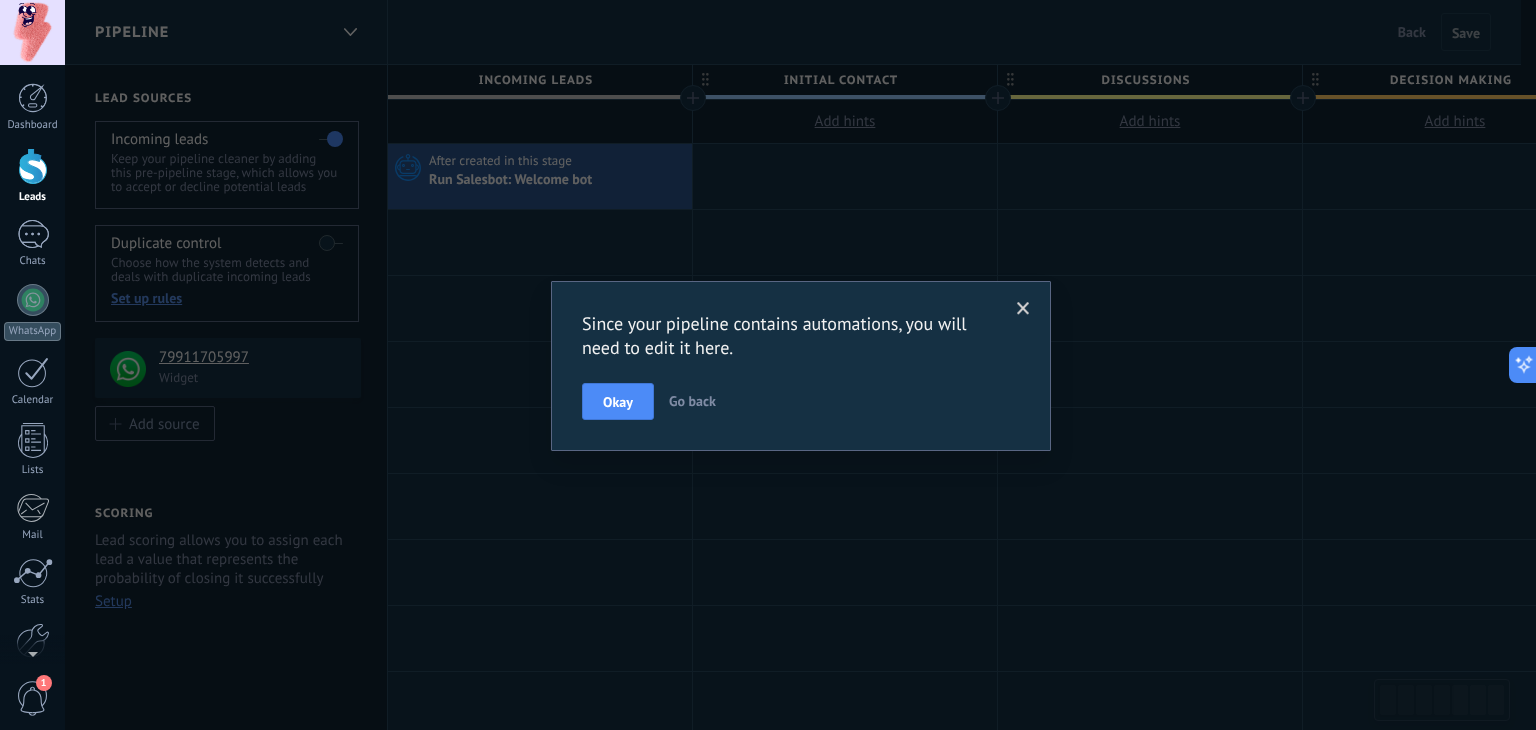 click on "Since your pipeline contains automations, you will need to edit it here. Okay Go back" at bounding box center [800, 365] 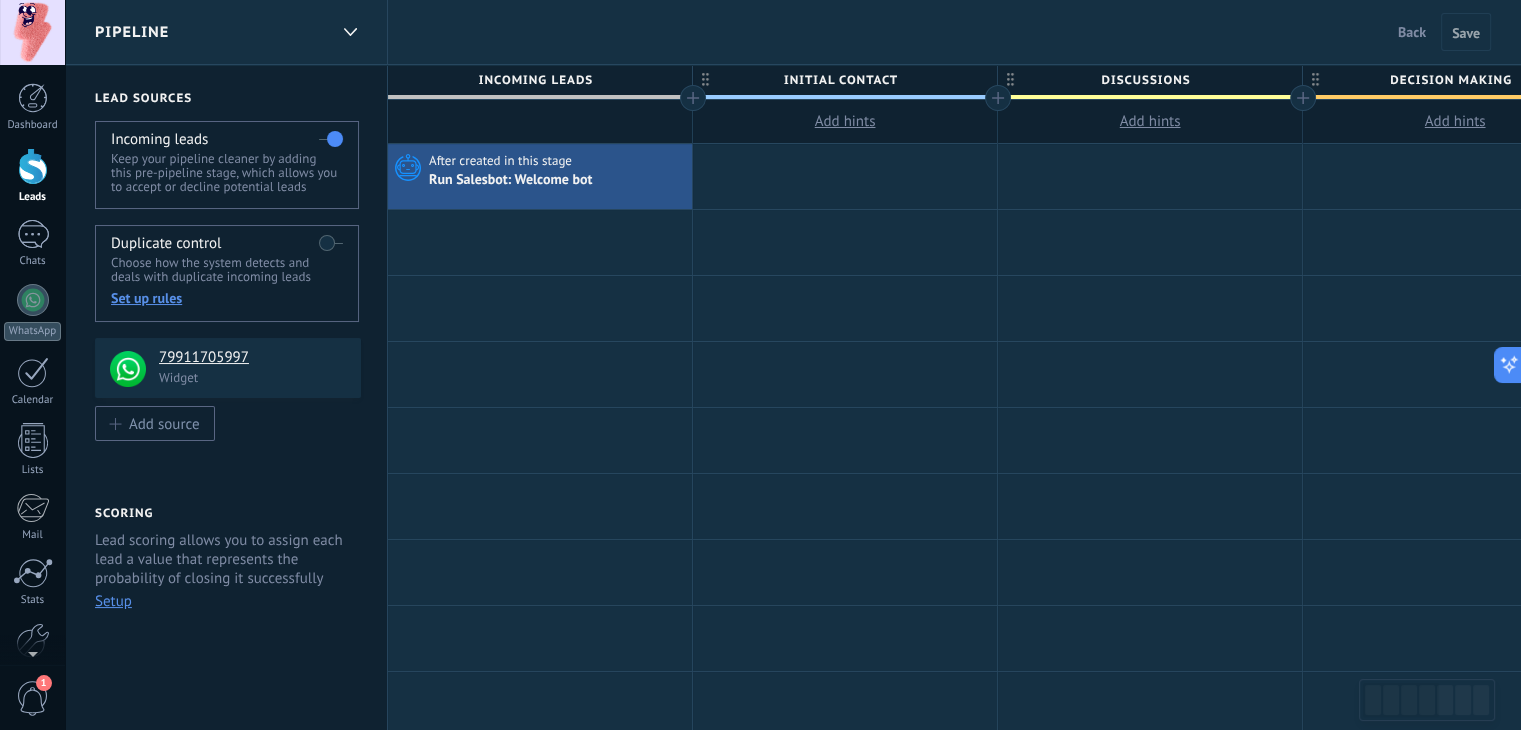 click on "Incoming leads" at bounding box center (535, 80) 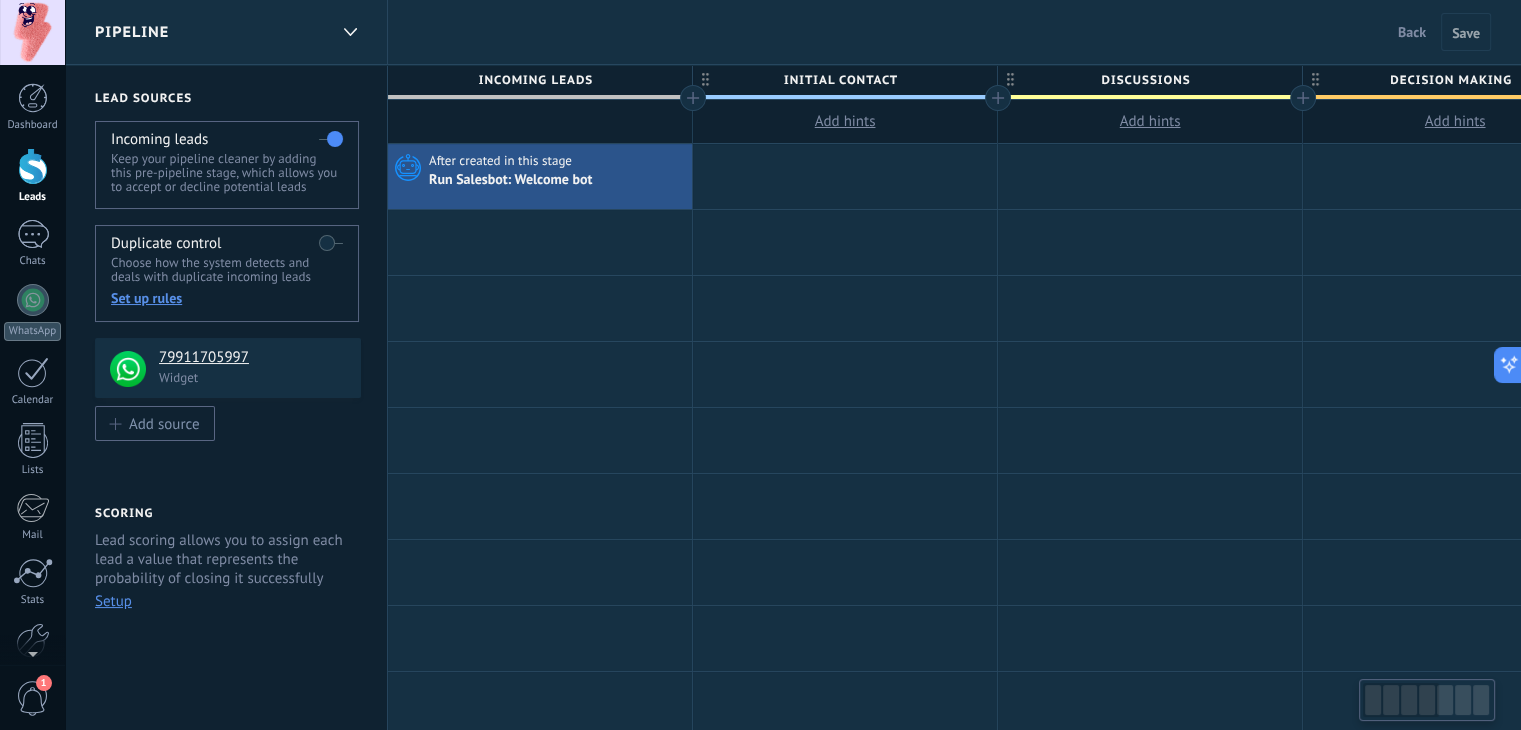 click on "Incoming leads" at bounding box center (535, 80) 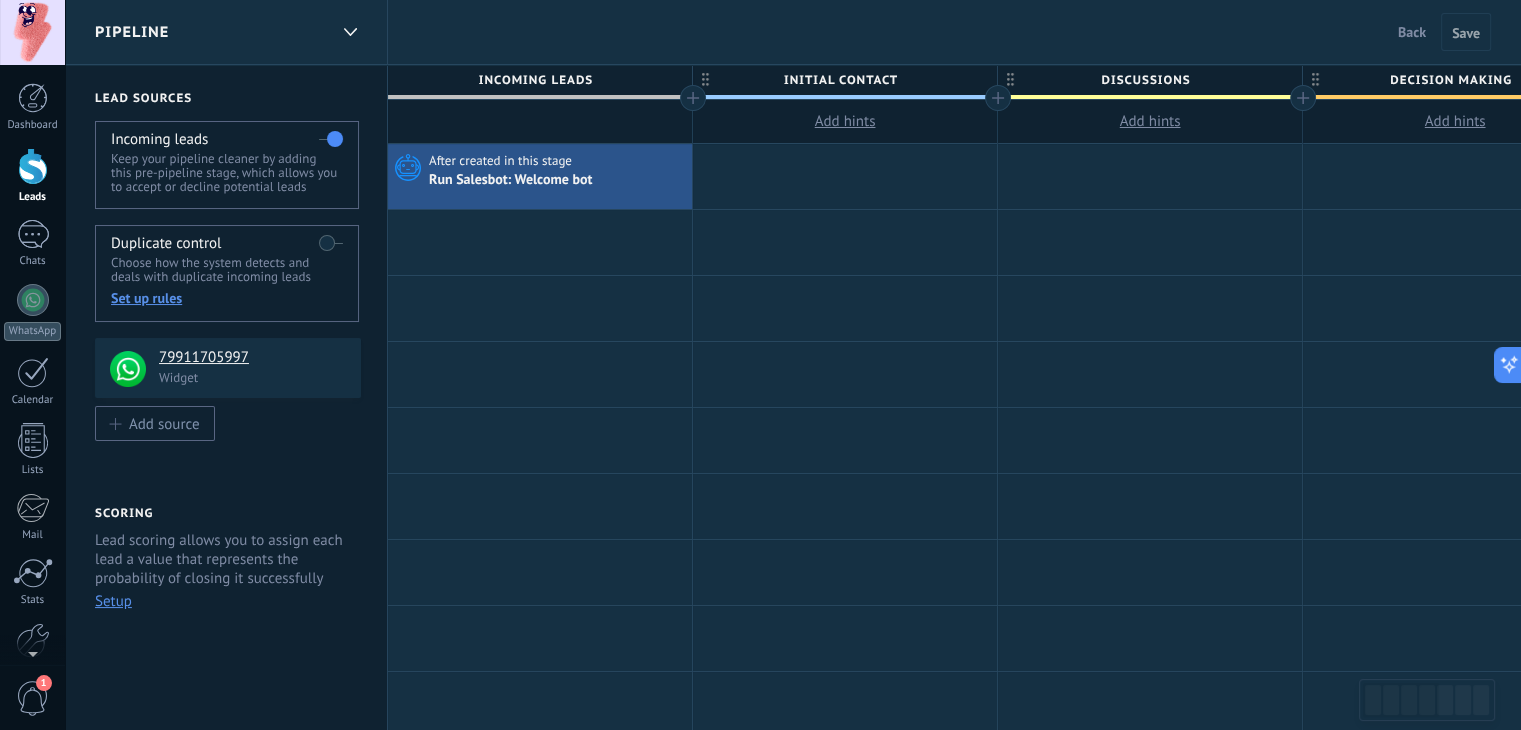 click on "Back" at bounding box center (1412, 32) 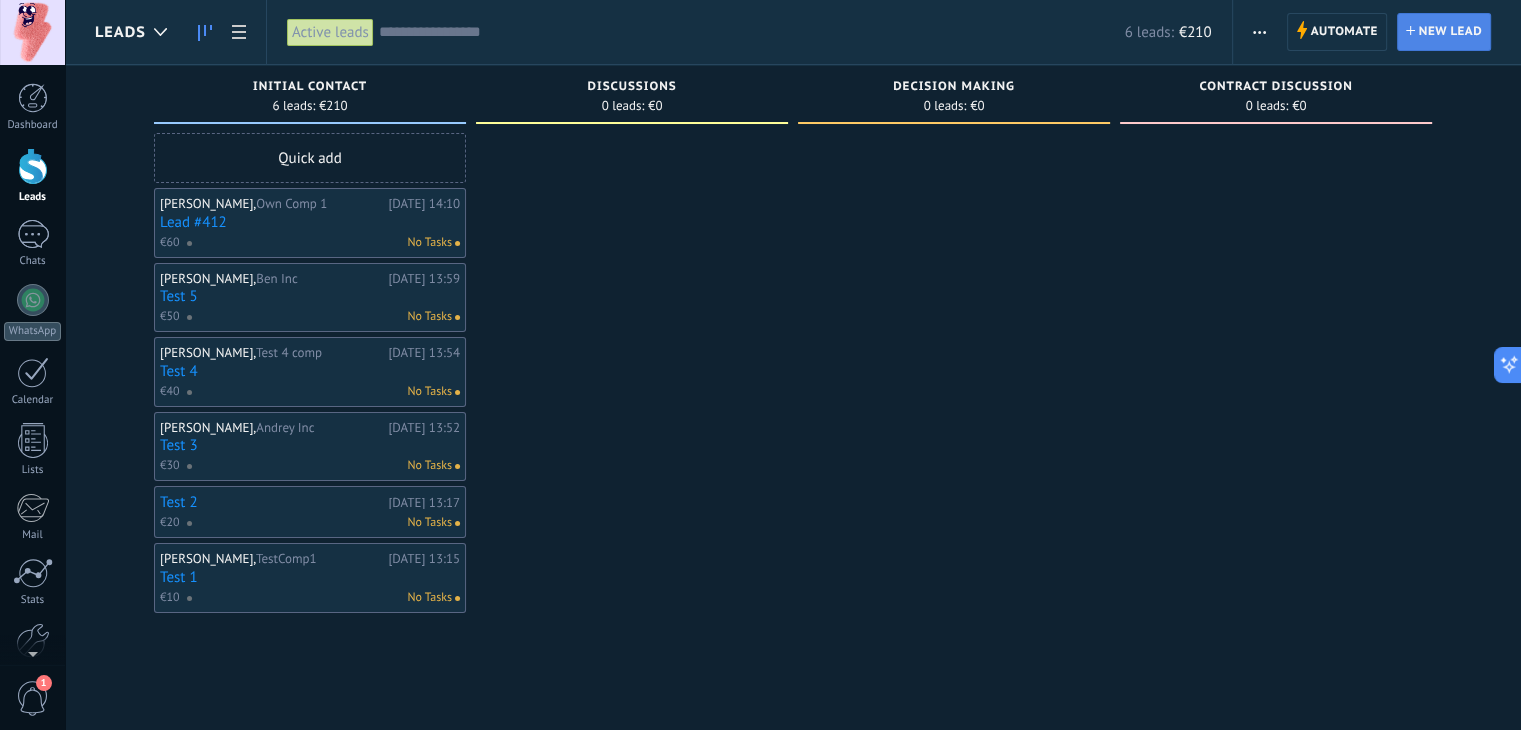 click on "New lead" at bounding box center (1450, 32) 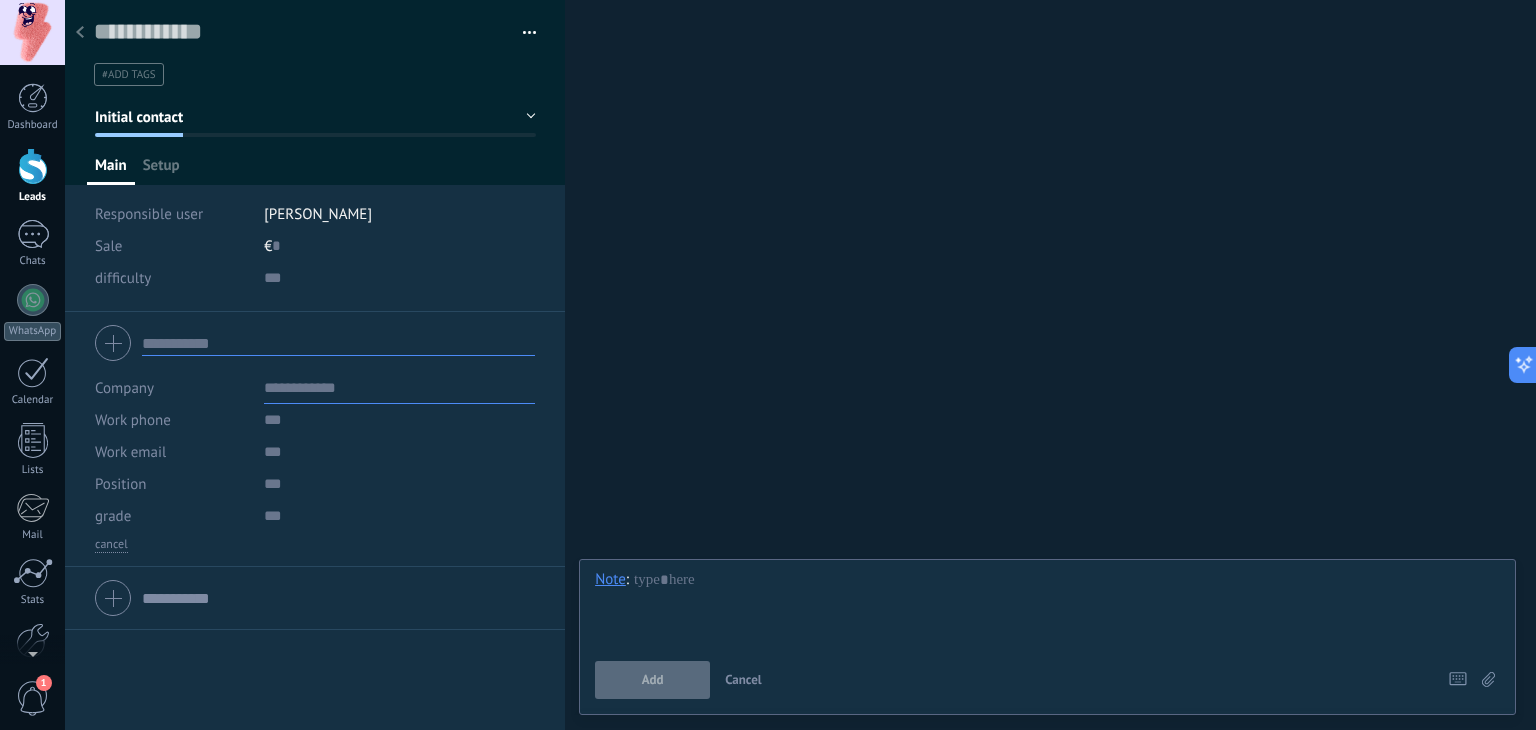 click 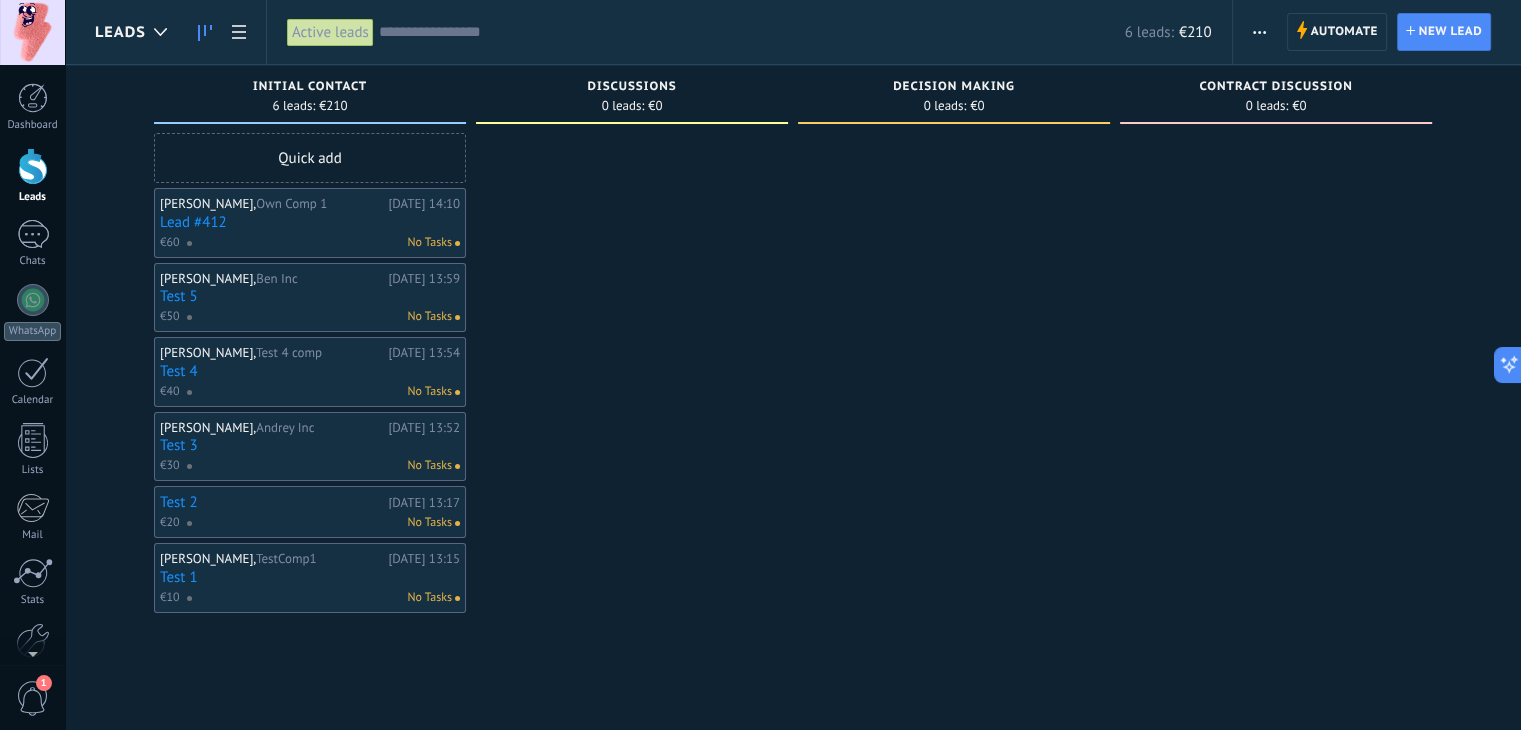 click at bounding box center [1259, 32] 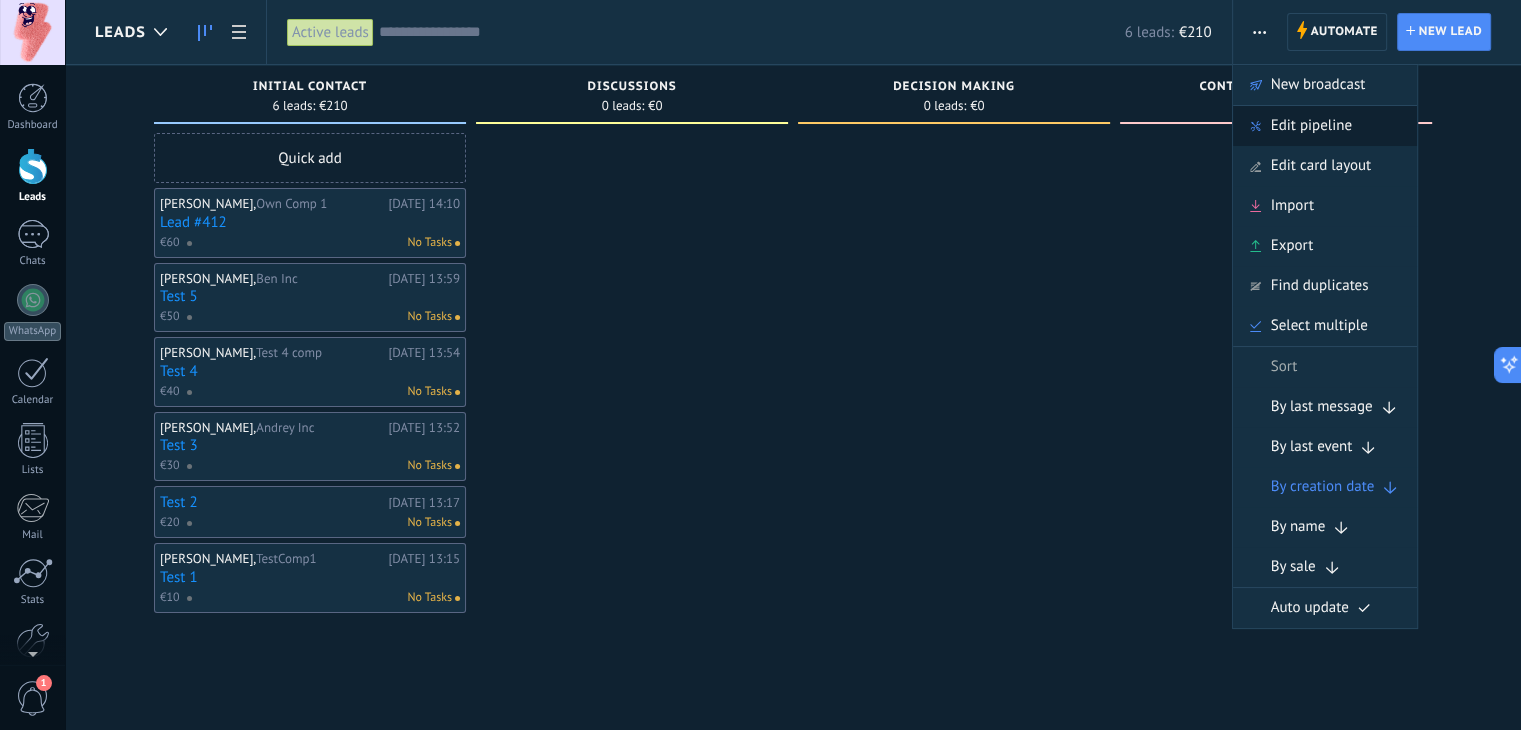 click on "Edit pipeline" at bounding box center [1311, 126] 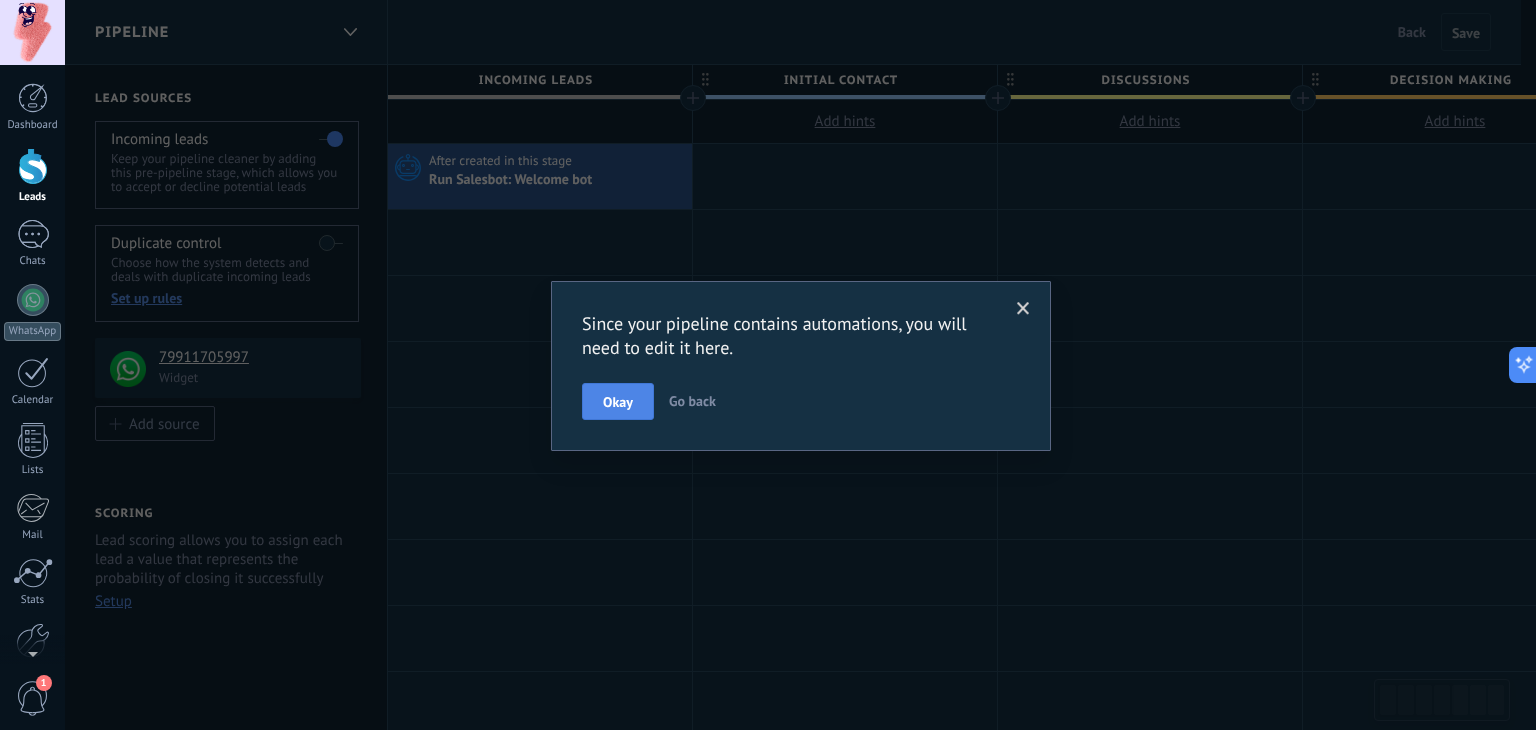 click on "Okay" at bounding box center [618, 402] 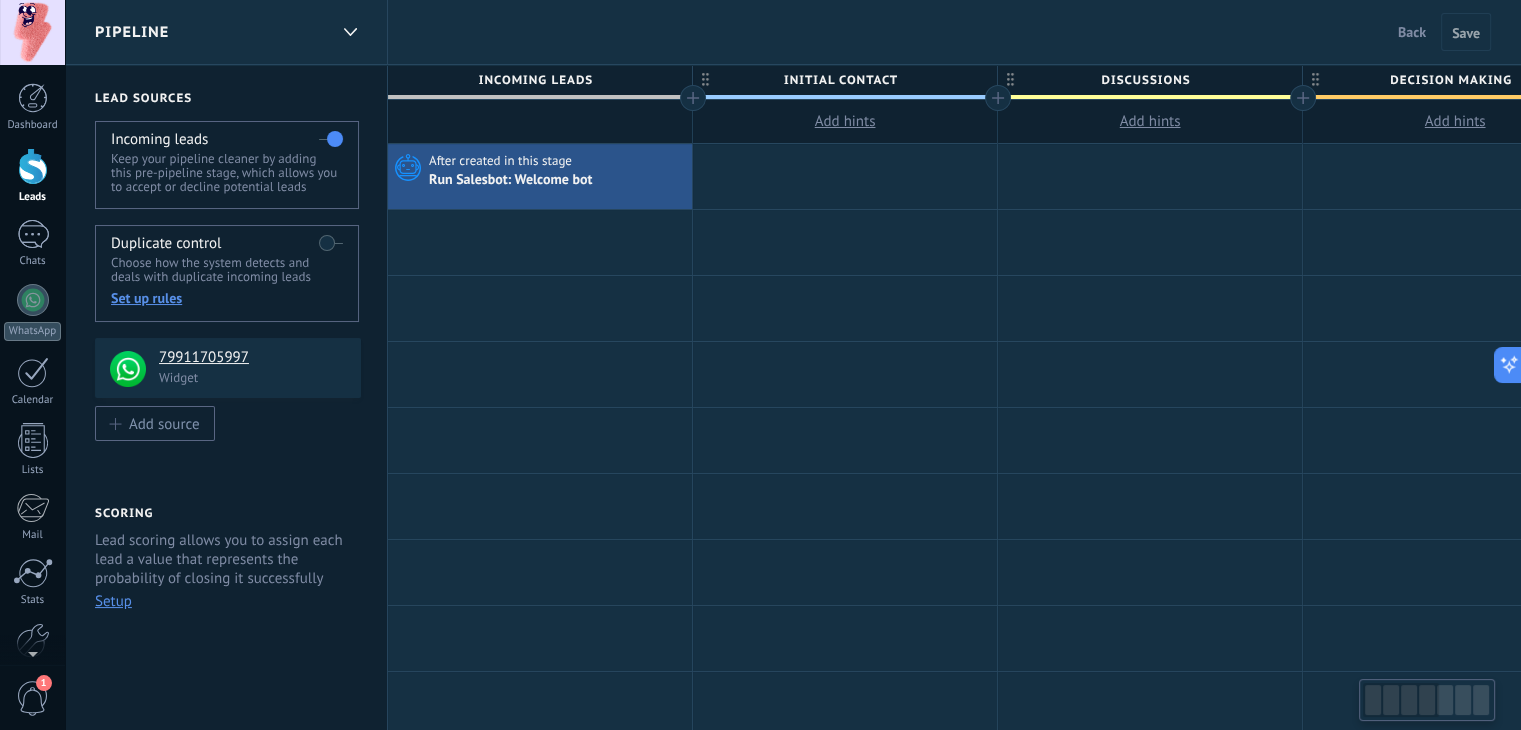 click at bounding box center (331, 139) 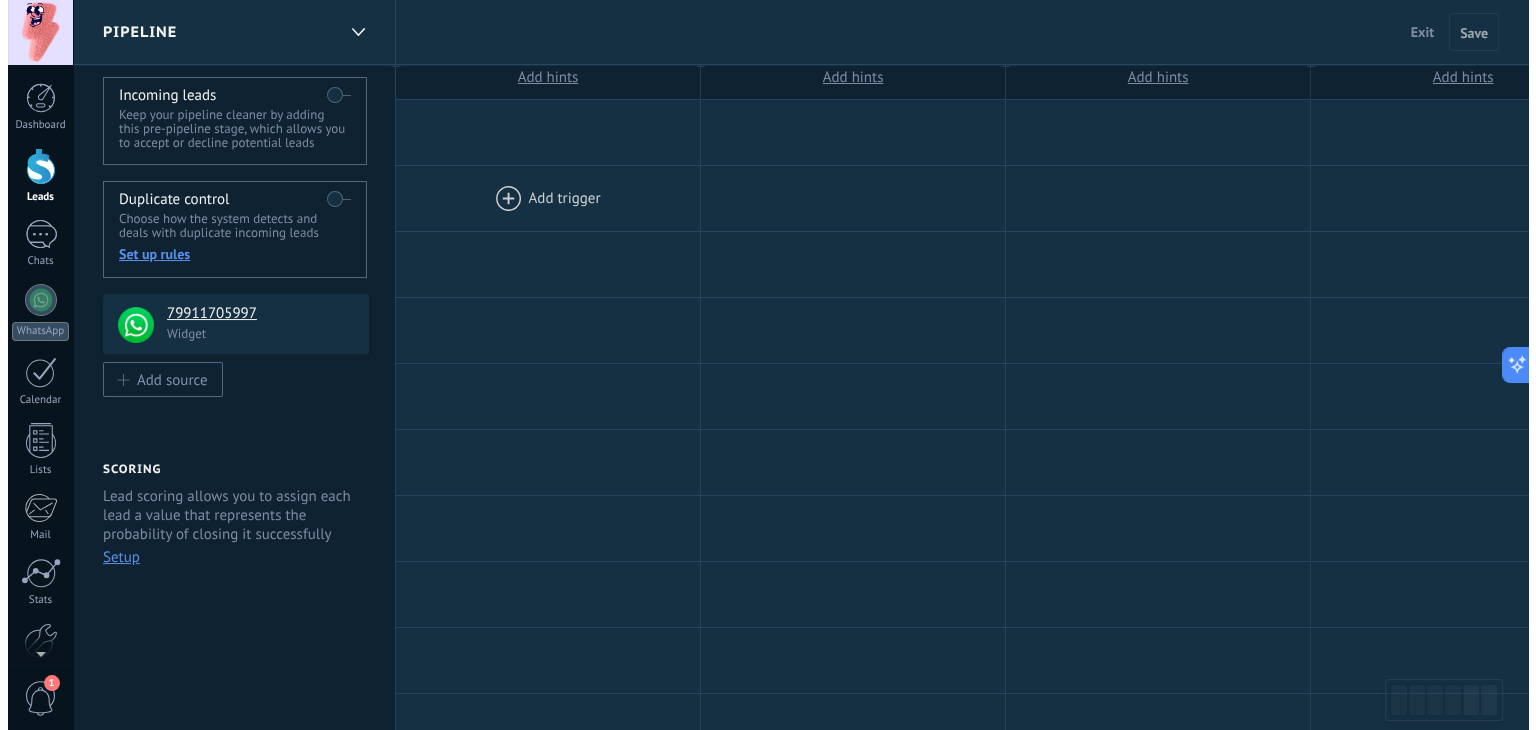 scroll, scrollTop: 0, scrollLeft: 0, axis: both 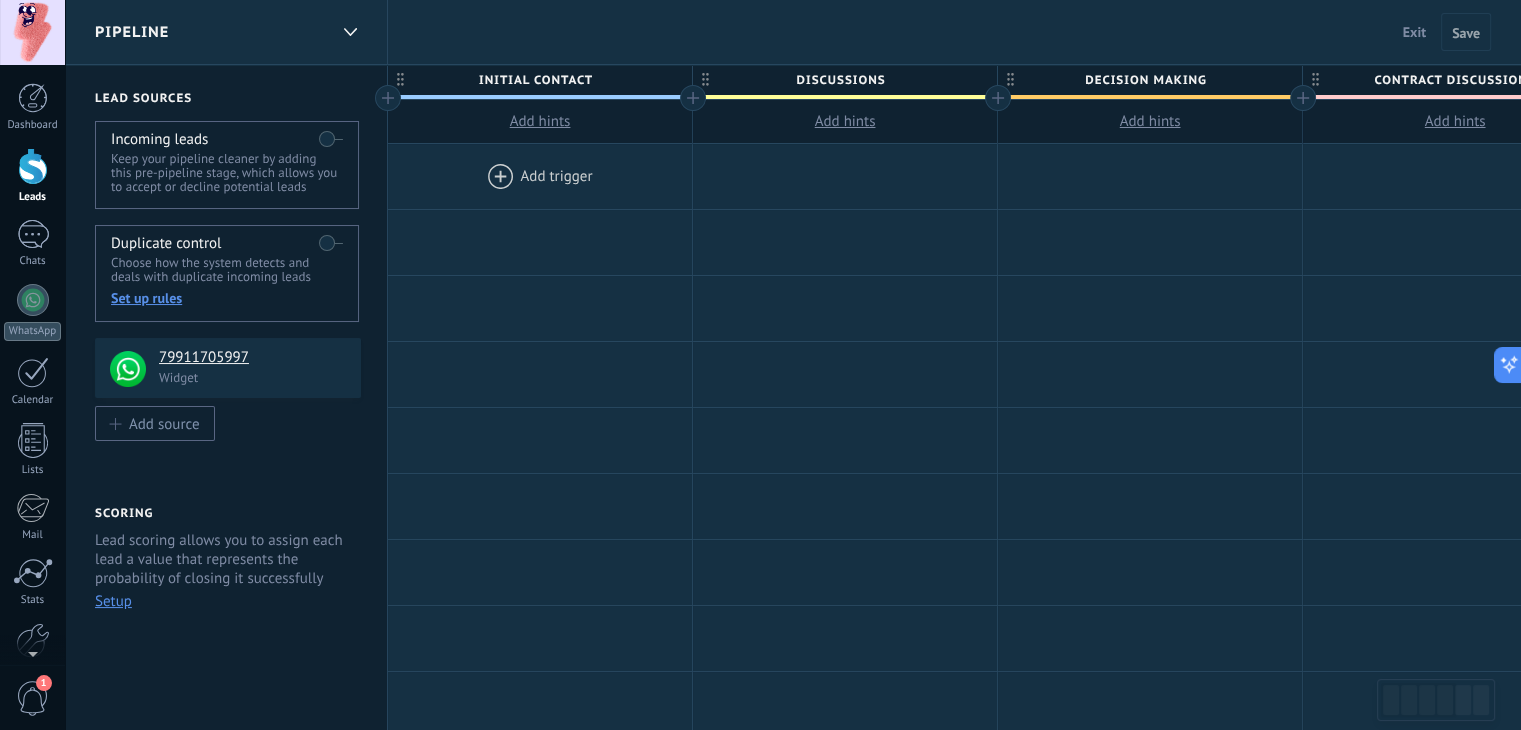 click on "Incoming leads Keep your pipeline cleaner by adding this pre-pipeline stage, which allows you to accept or decline potential leads This feature adds a pre-pipeline stage for incoming leads awaiting your approval" at bounding box center [227, 165] 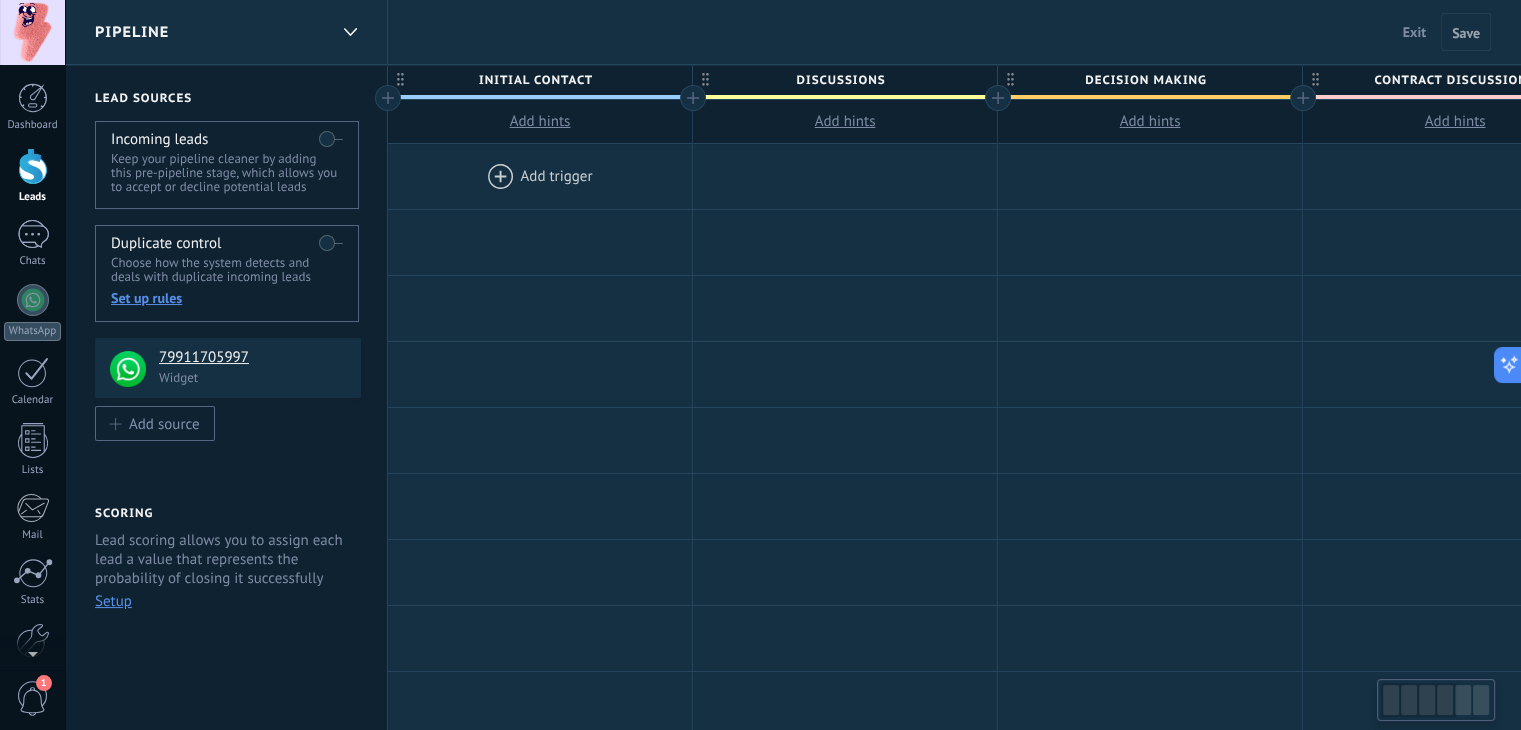 click at bounding box center [331, 139] 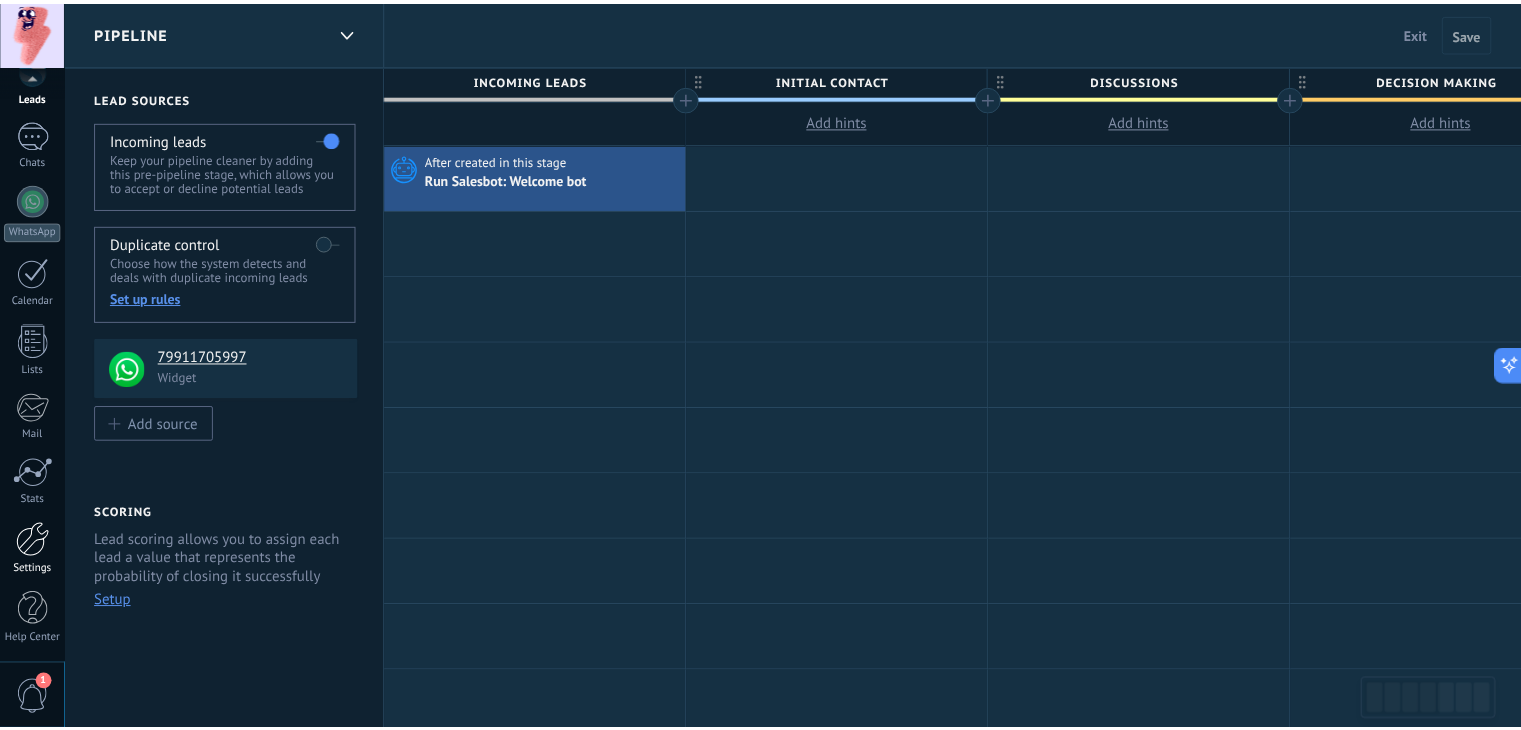 scroll, scrollTop: 101, scrollLeft: 0, axis: vertical 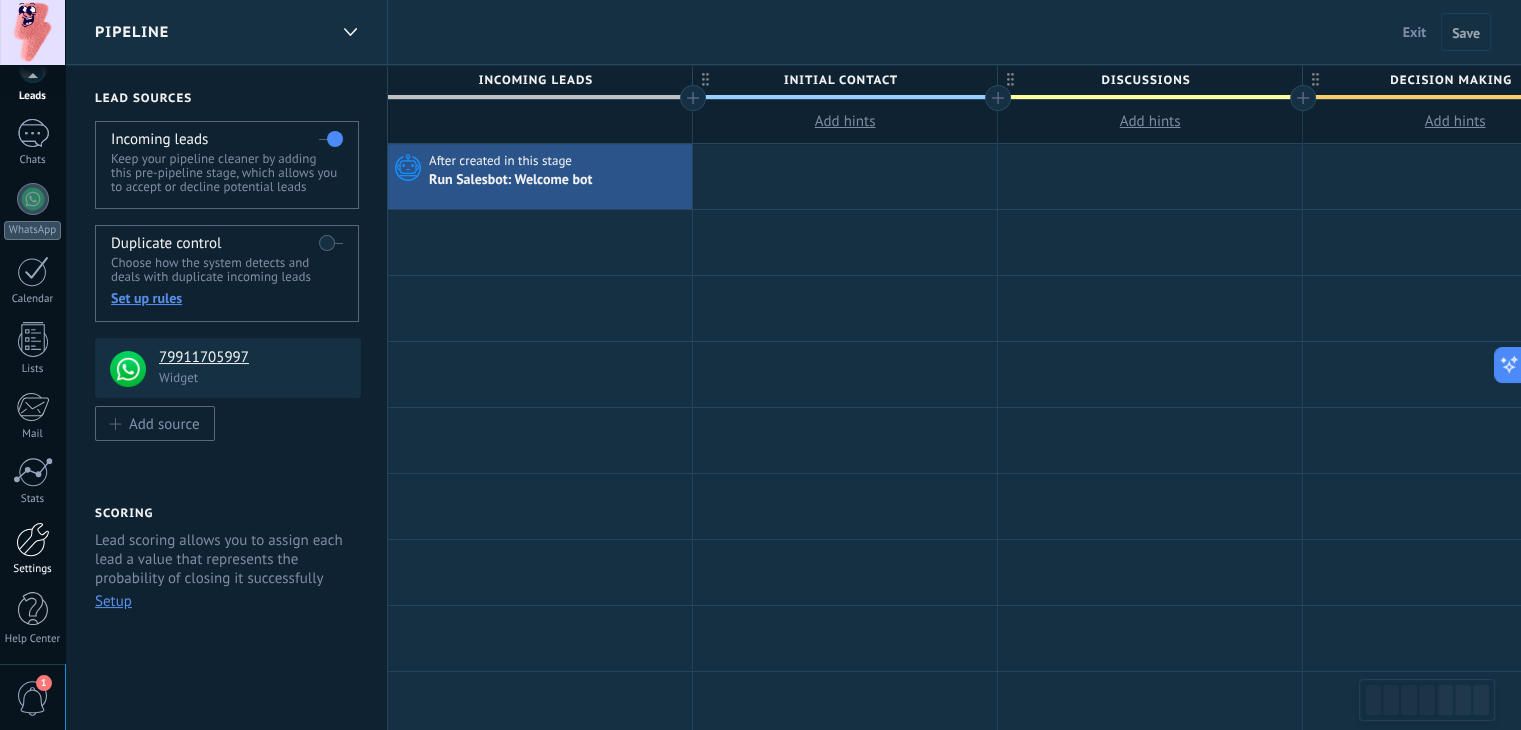 click at bounding box center [33, 539] 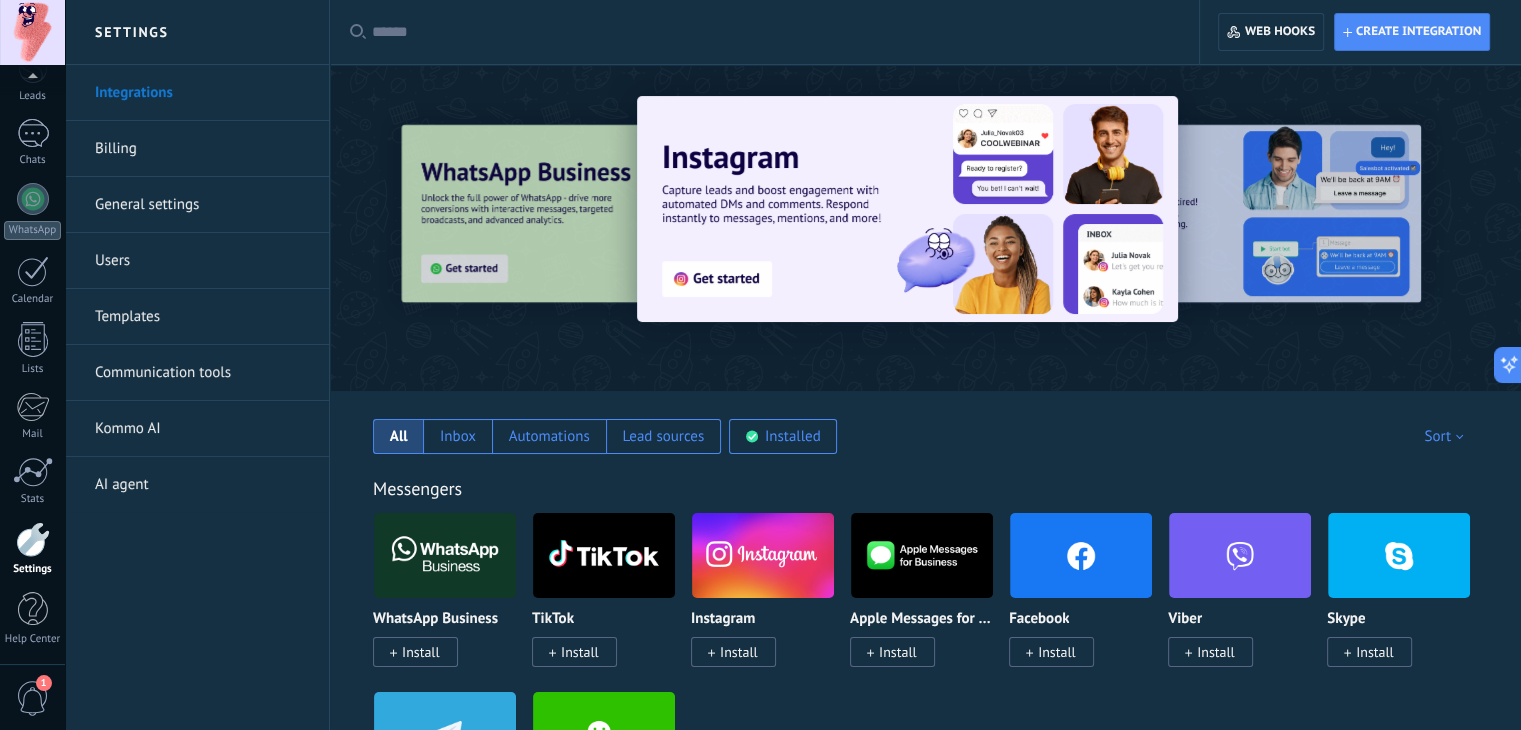 click on "Users" at bounding box center (202, 261) 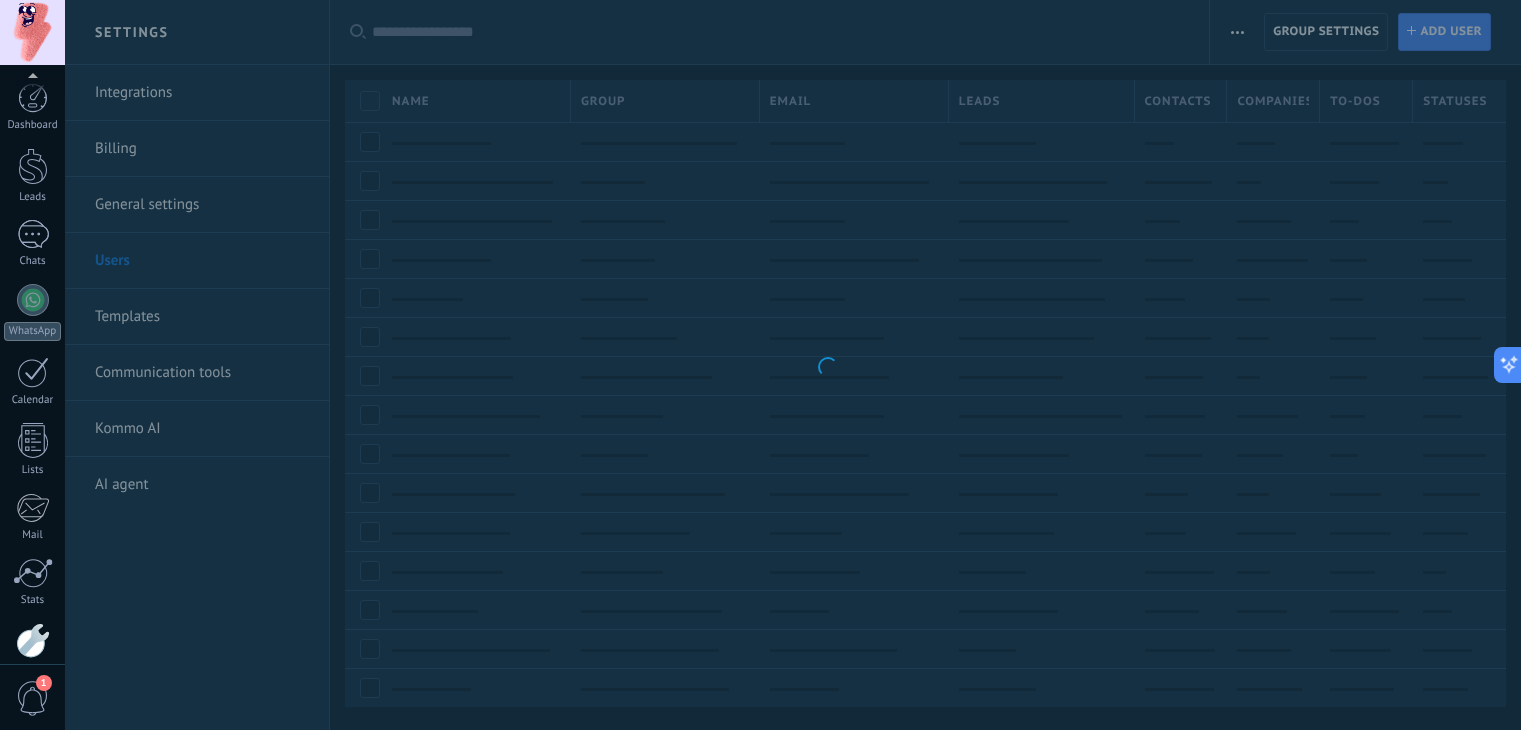 scroll, scrollTop: 0, scrollLeft: 0, axis: both 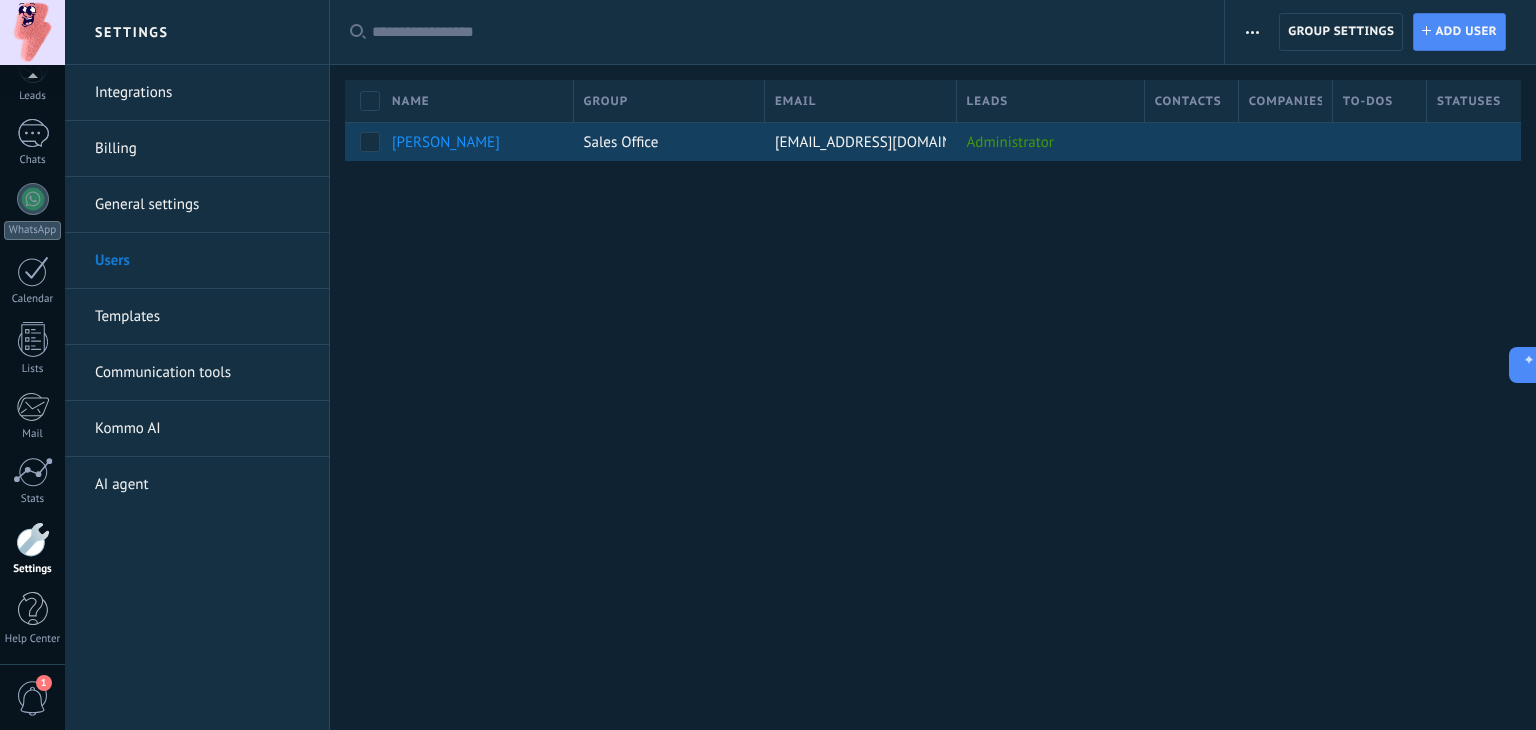 click on "[PERSON_NAME]" at bounding box center (446, 142) 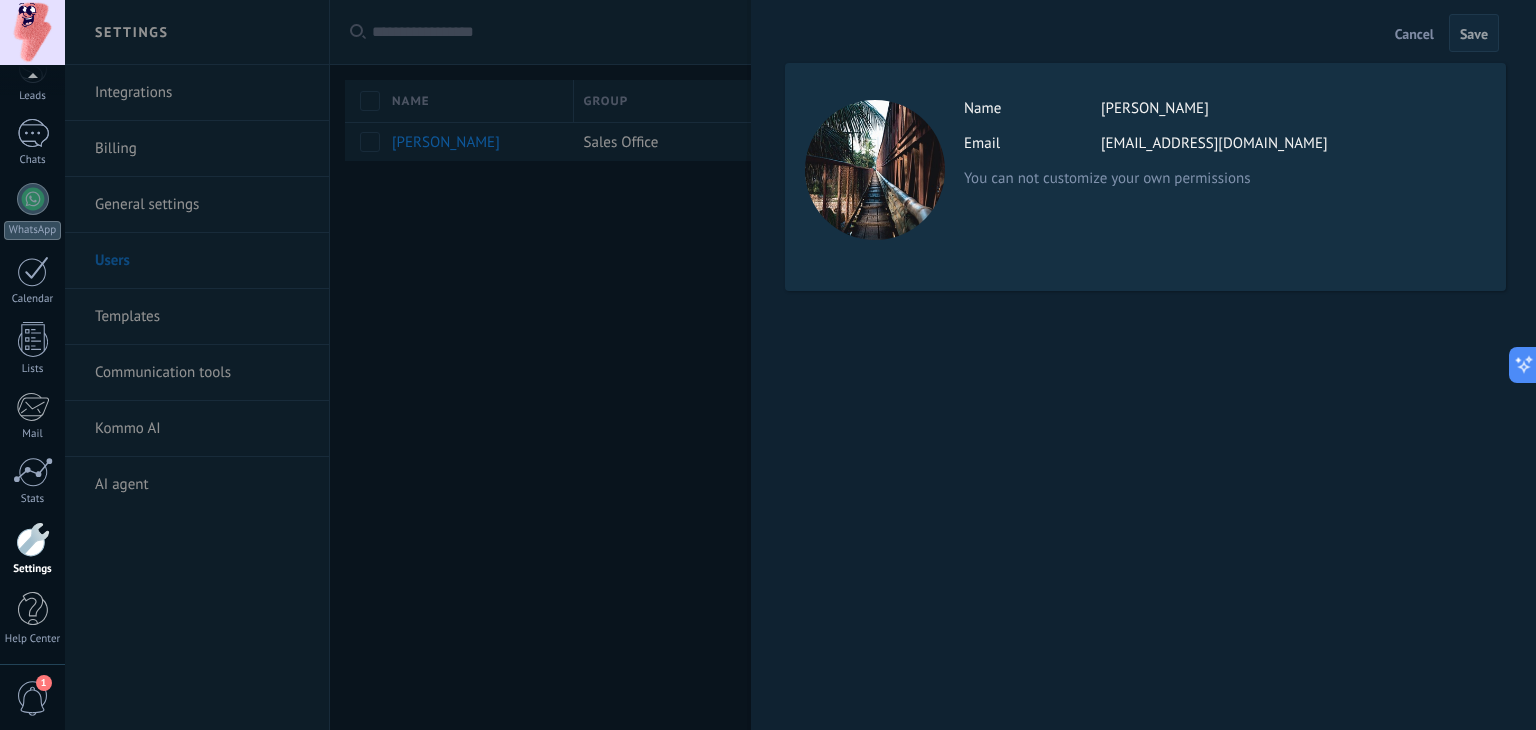 click at bounding box center (768, 365) 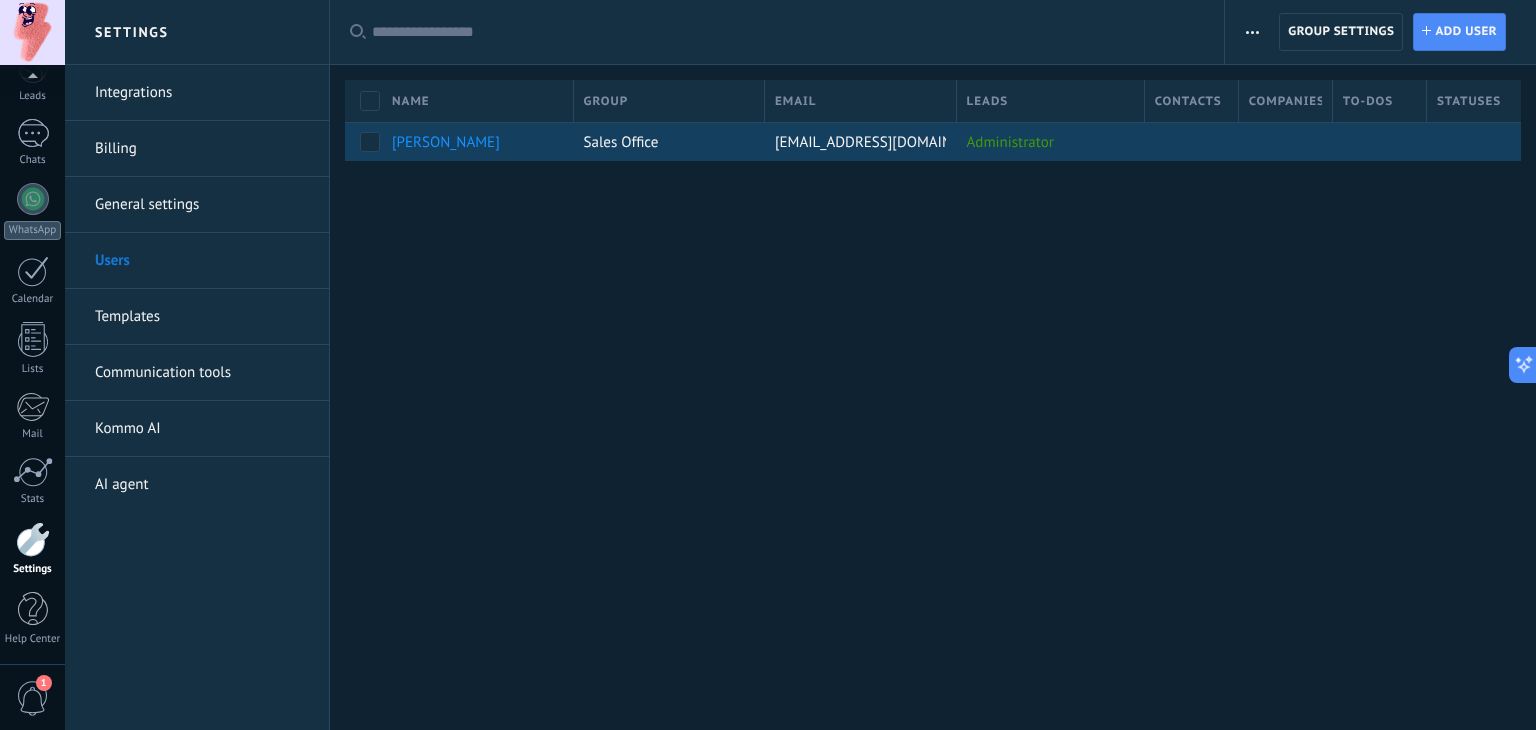 click on "[EMAIL_ADDRESS][DOMAIN_NAME]" at bounding box center [888, 142] 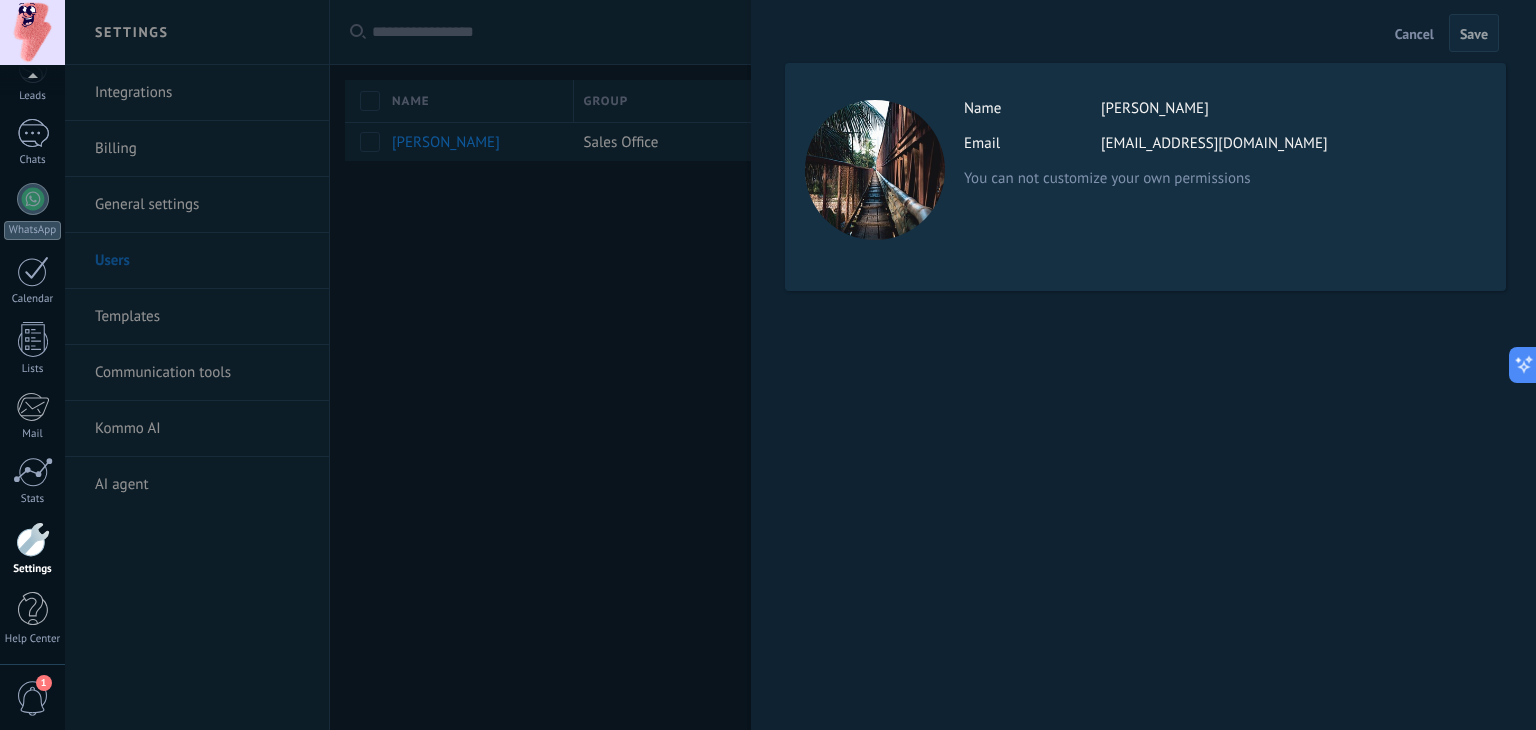 click at bounding box center (768, 365) 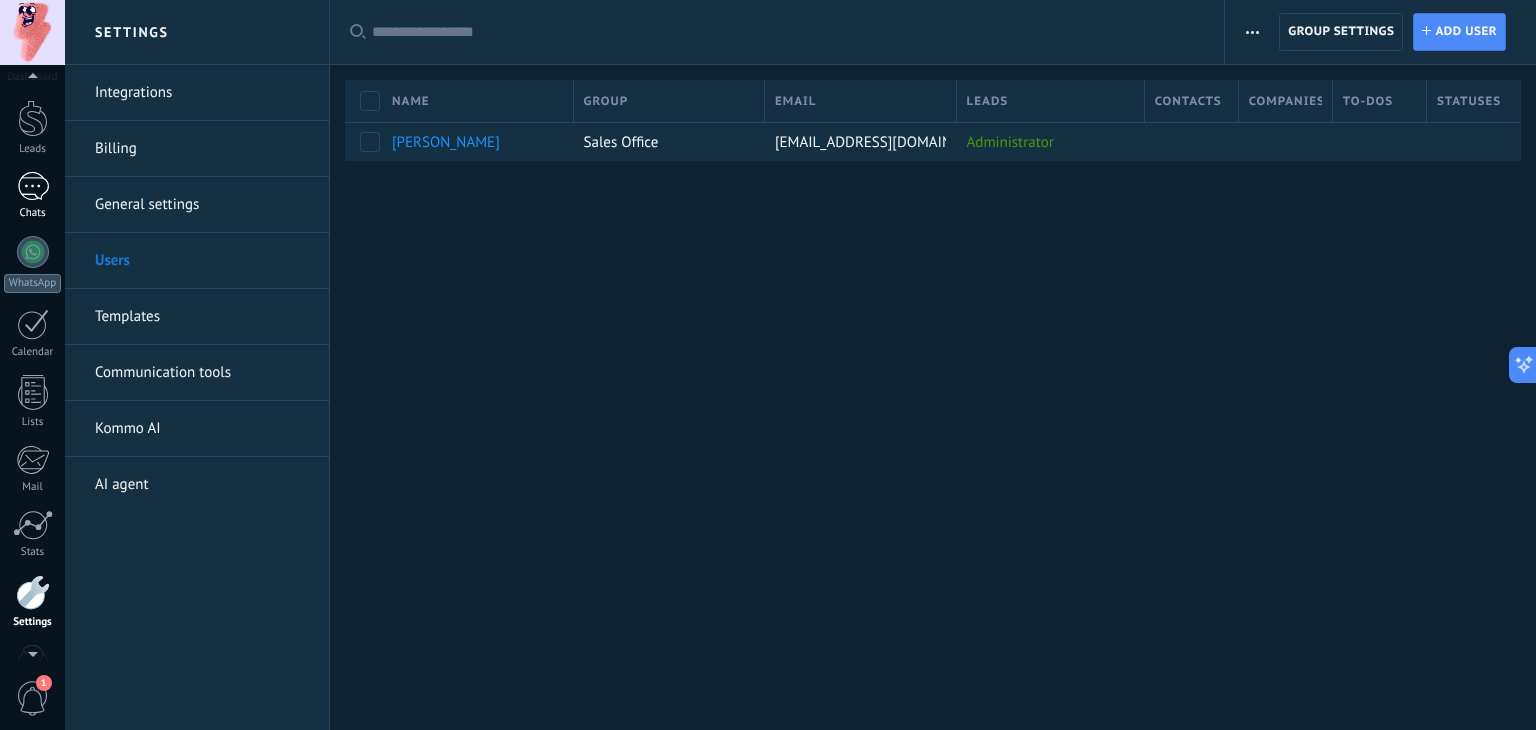 scroll, scrollTop: 0, scrollLeft: 0, axis: both 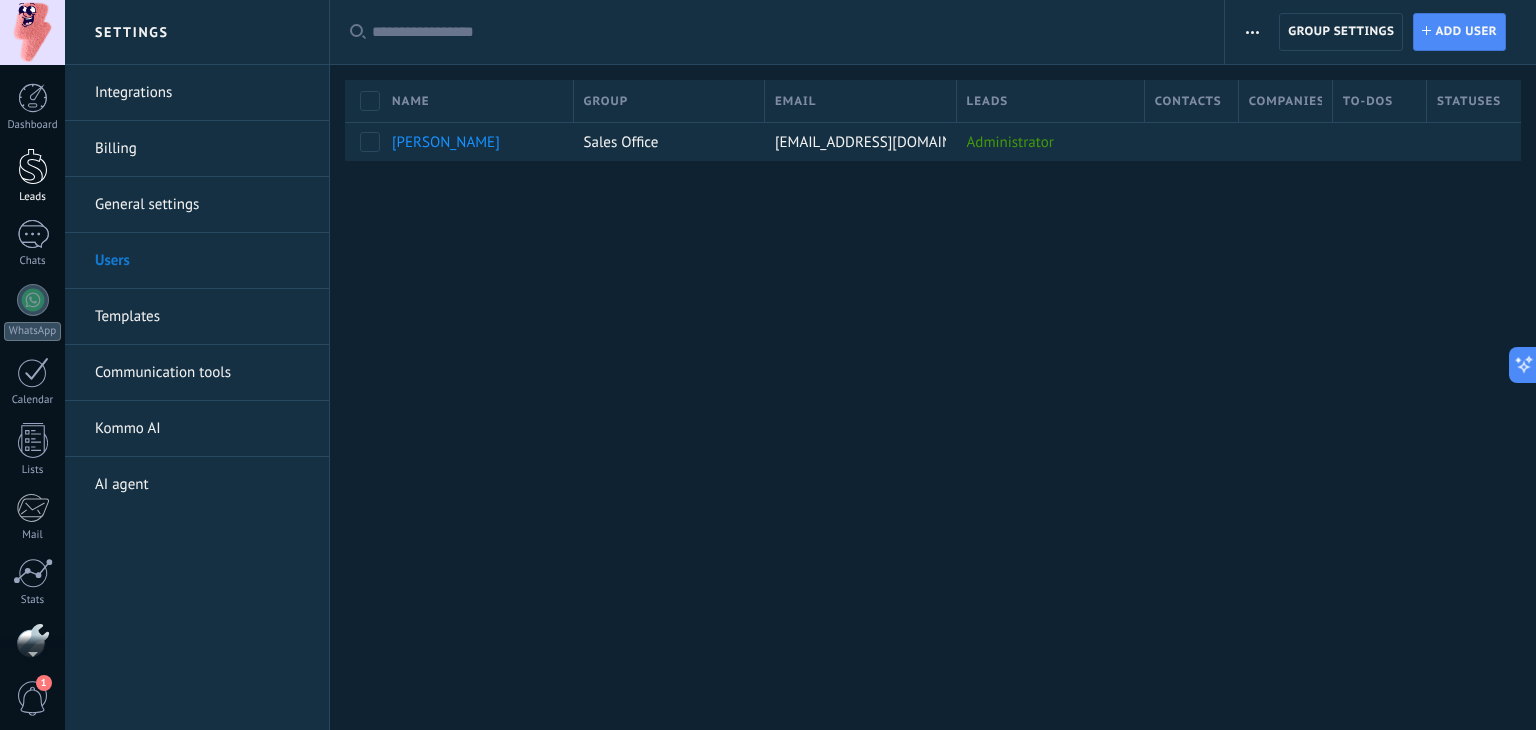 click at bounding box center (33, 166) 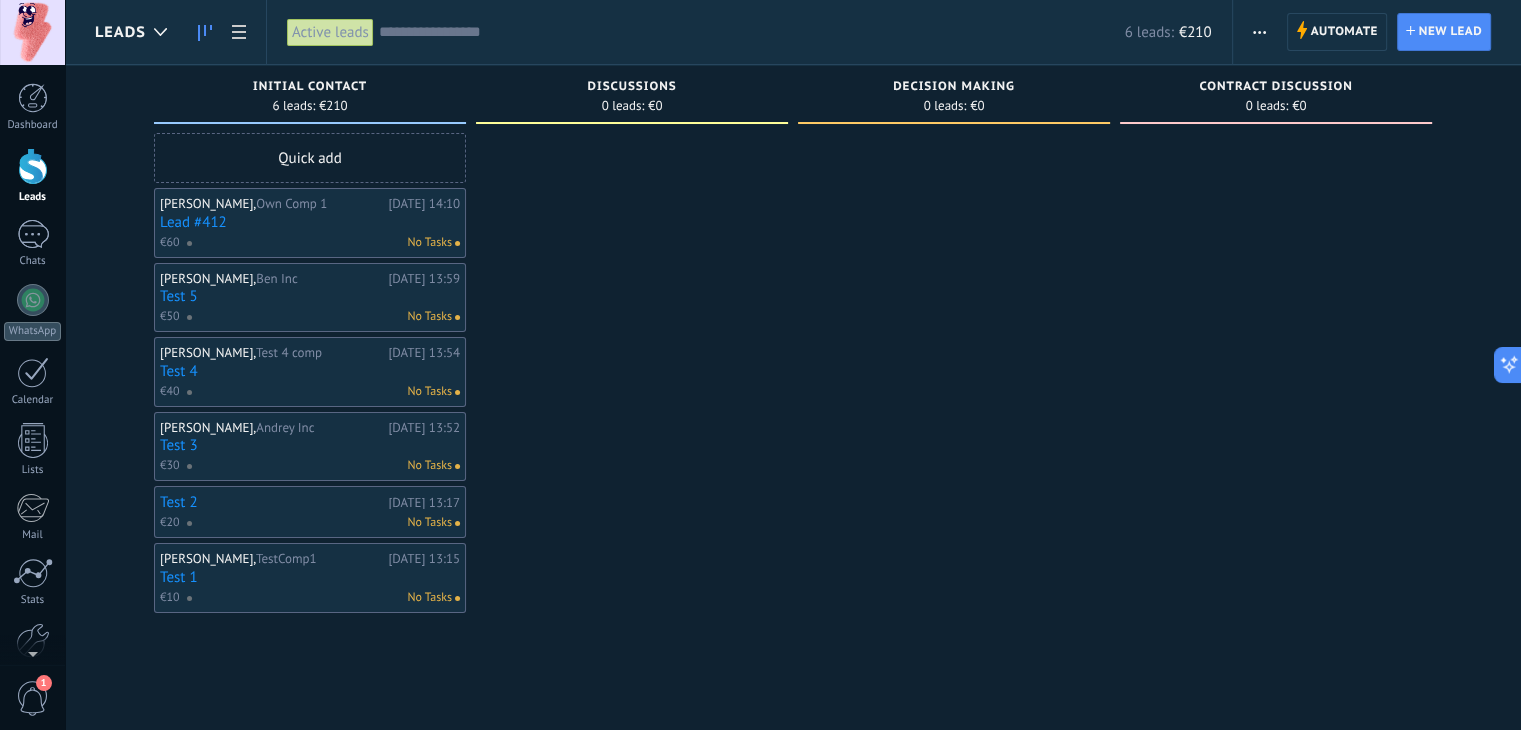 click 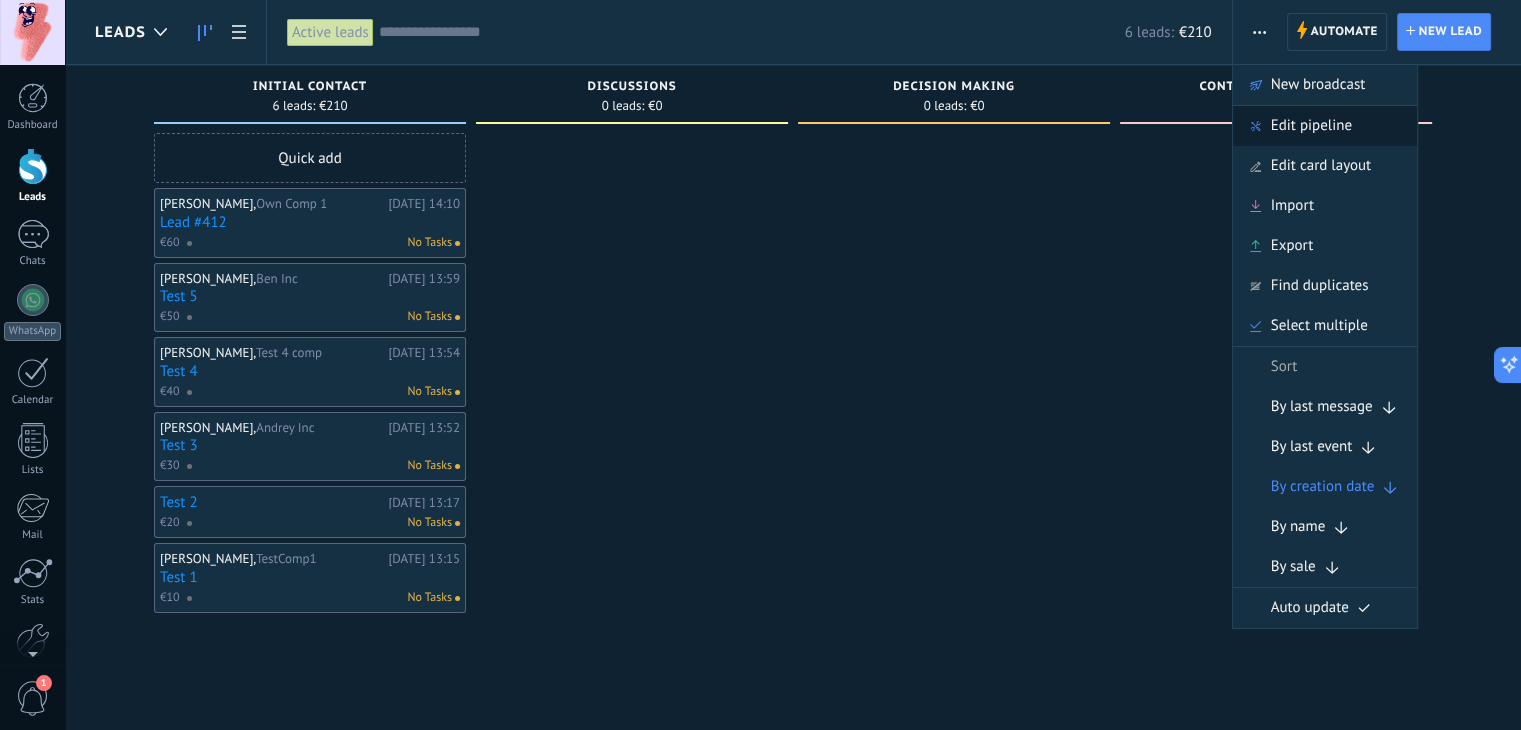 click on "Edit pipeline" at bounding box center (1311, 126) 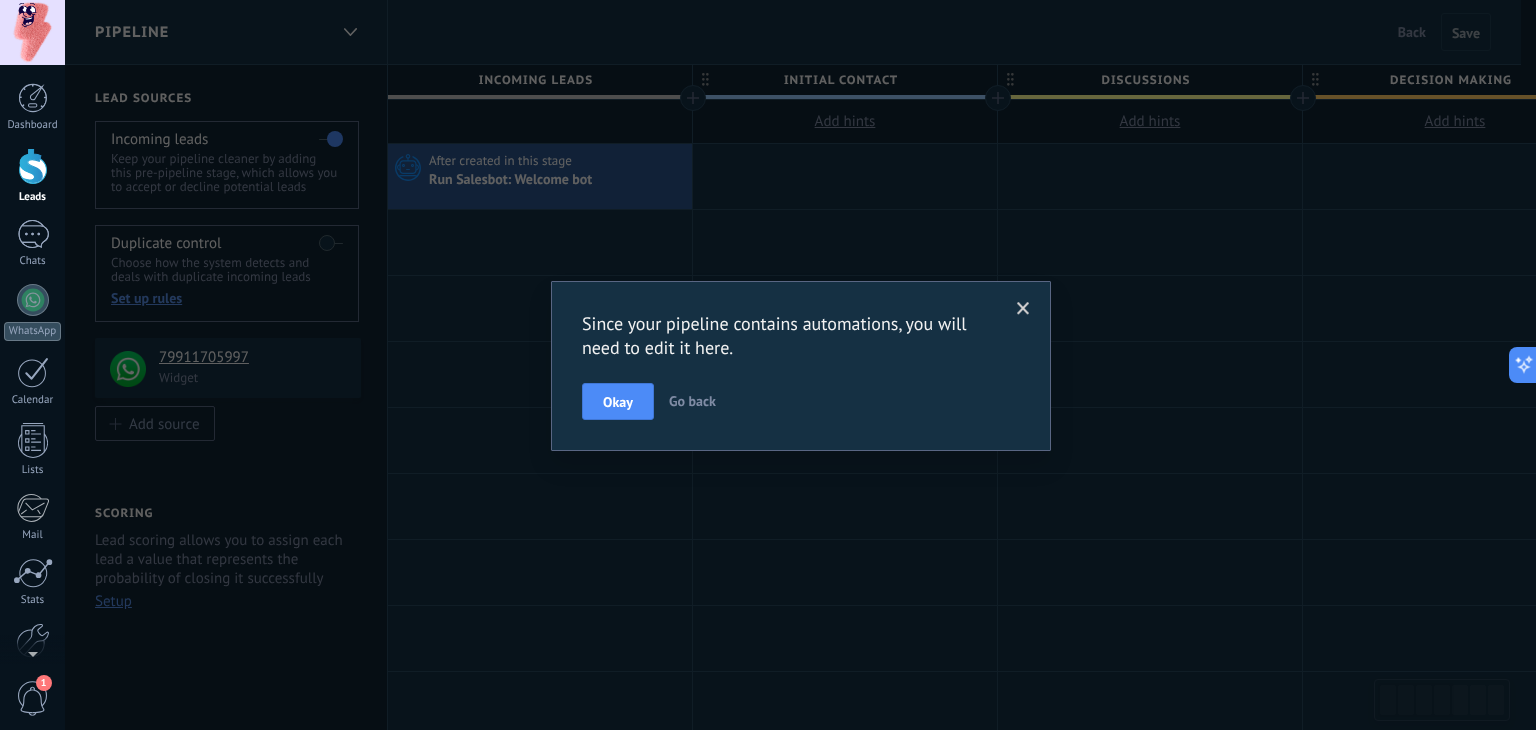 click at bounding box center [1023, 309] 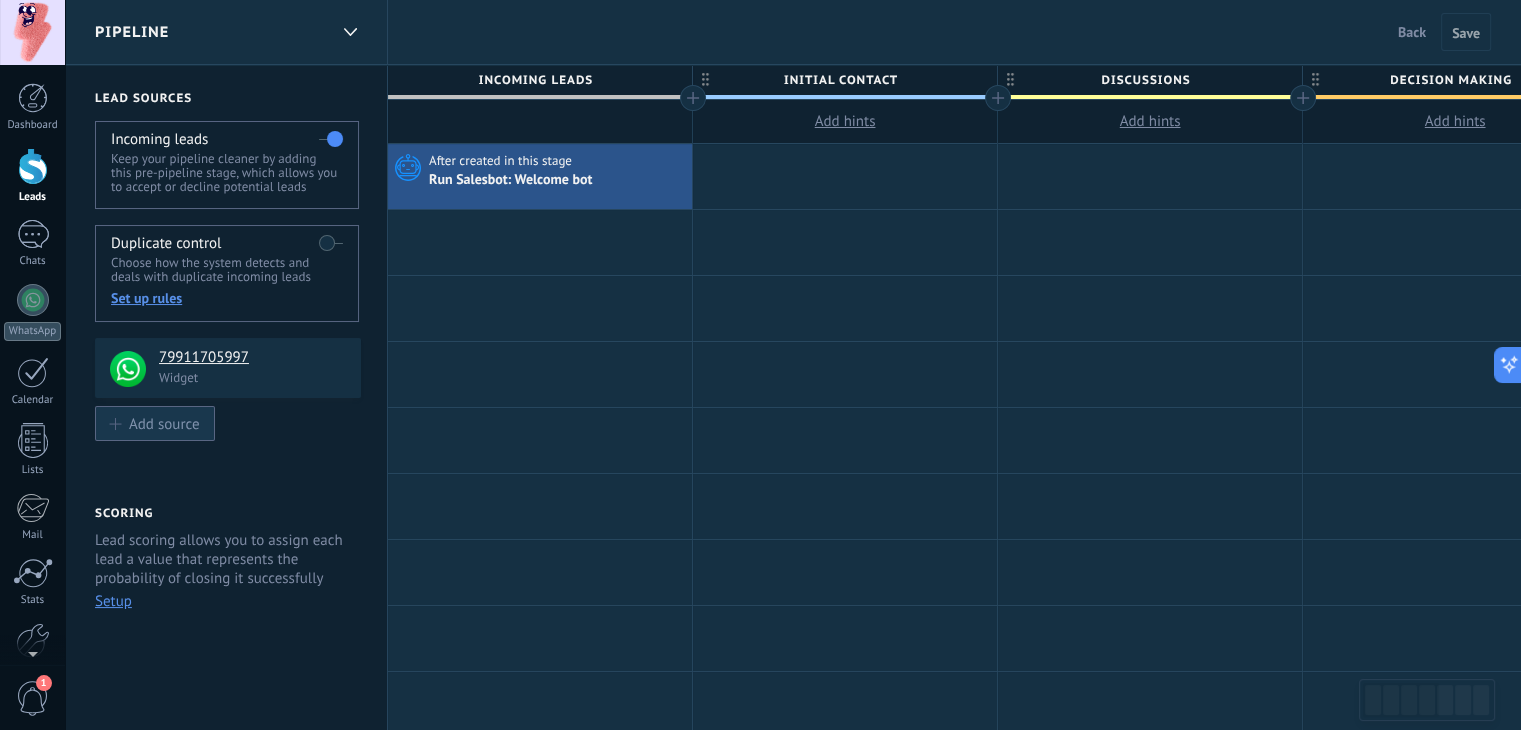 click on "Add source" at bounding box center [164, 423] 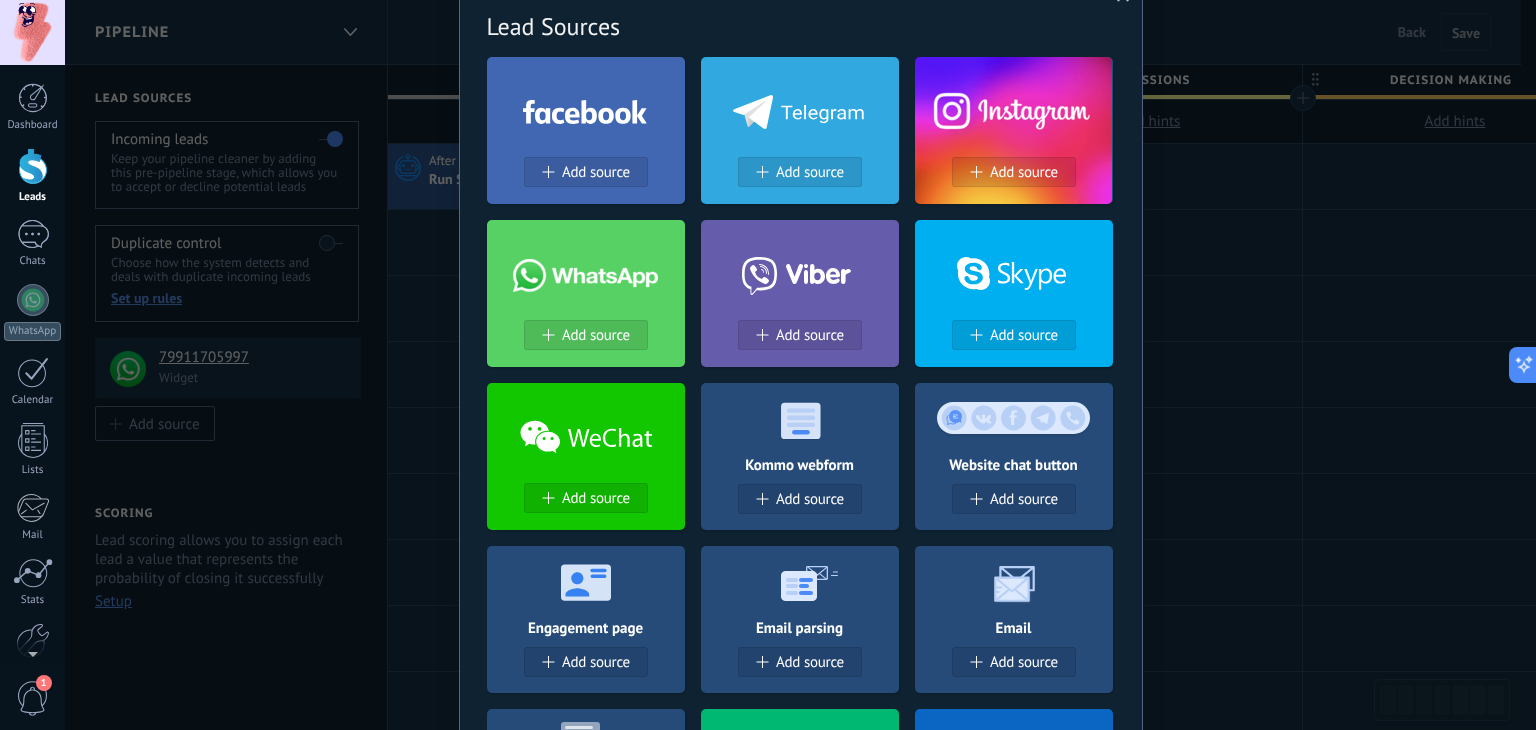 scroll, scrollTop: 0, scrollLeft: 0, axis: both 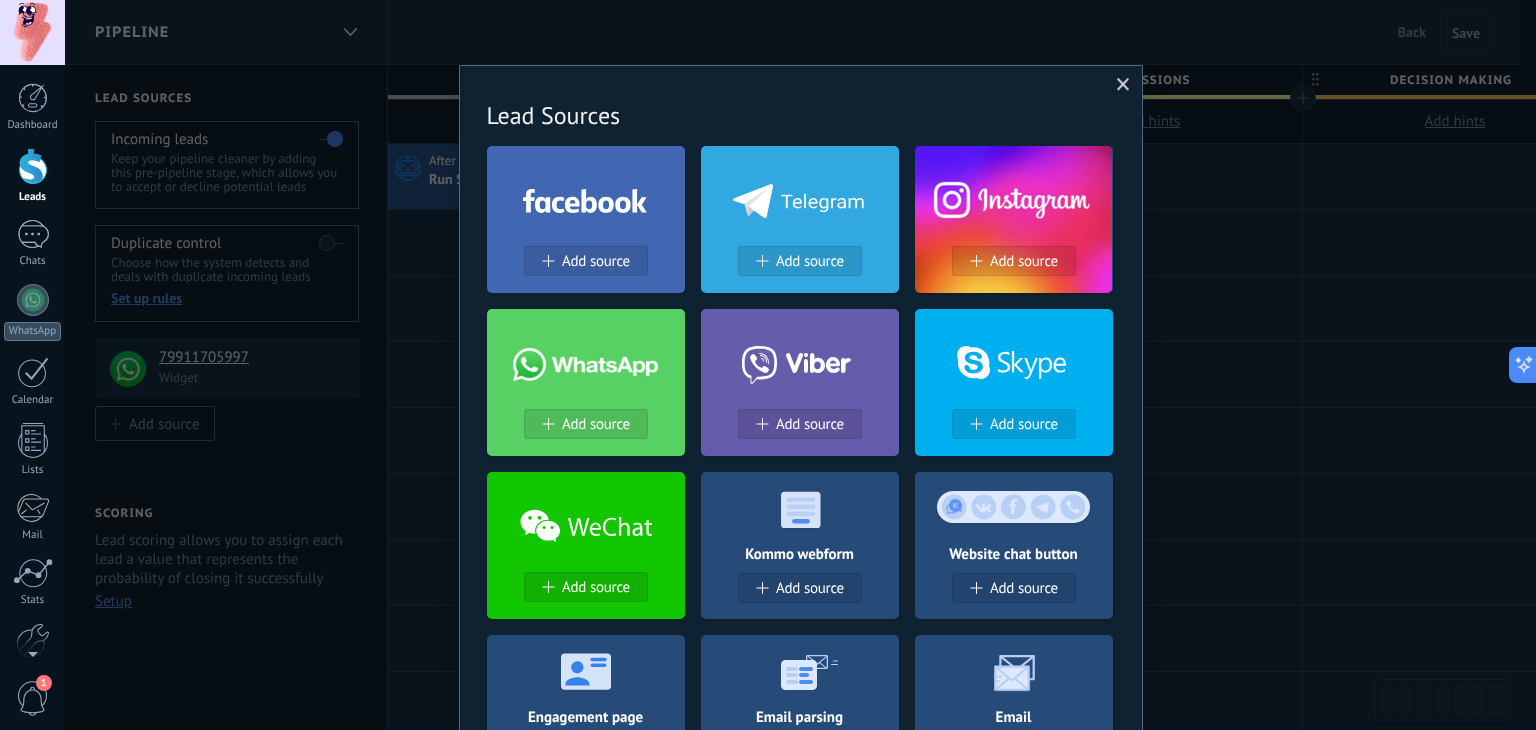 click at bounding box center (1123, 85) 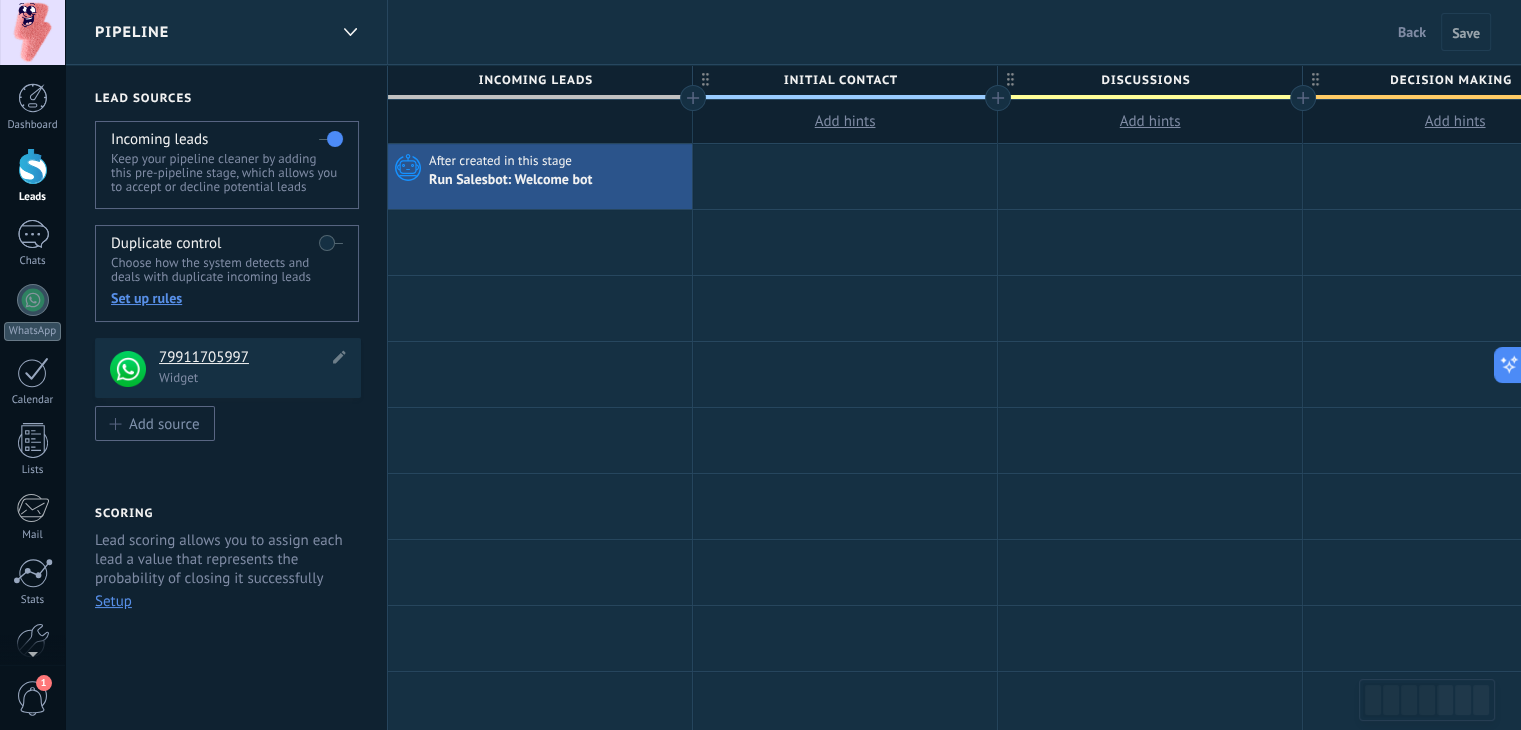 click on "**********" at bounding box center [228, 368] 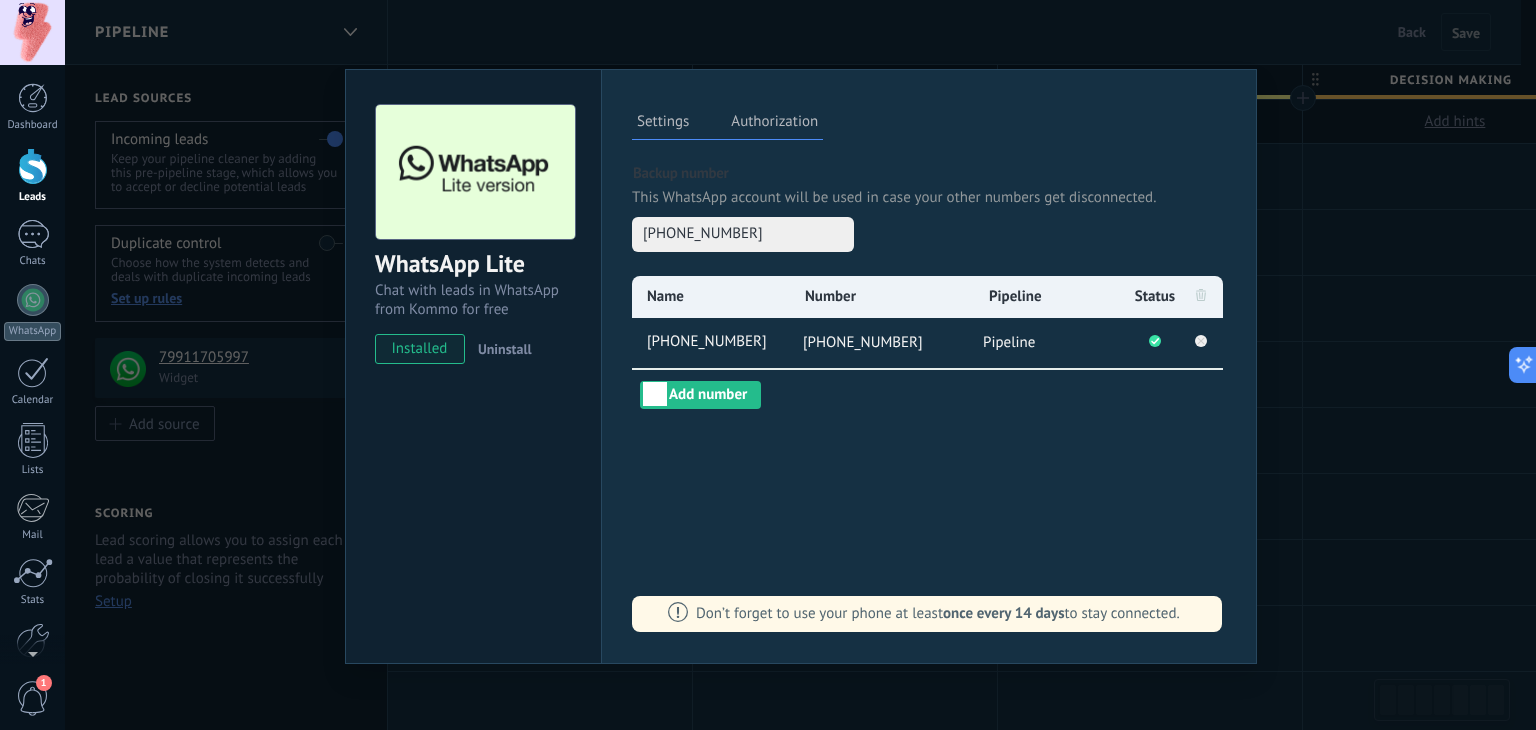 click on "WhatsApp Lite Chat with leads in WhatsApp from Kommo for free installed Uninstall Settings Authorization This tab logs the users who have granted integration access to this account. If you want to to remove a user's ability to send requests to the account on behalf of this integration, you can revoke access. If access is revoked from all users, the integration will stop working. This app is installed, but no one has given it access yet. More than 2 billion people actively use WhatsApp to connect with friends, family and businesses. This integration adds the most popular messenger to your communication arsenal: automatically capture leads from incoming chat messages, share chat access with your whole team and power it all up with [PERSON_NAME]’s built-in tools like the engagement button and Salesbot. more _:  Save Backup number This WhatsApp account will be used in case your other numbers get disconnected.   [PHONE_NUMBER] Name Number Pipeline Status [PHONE_NUMBER] [PHONE_NUMBER] Pipeline Add number" at bounding box center [800, 365] 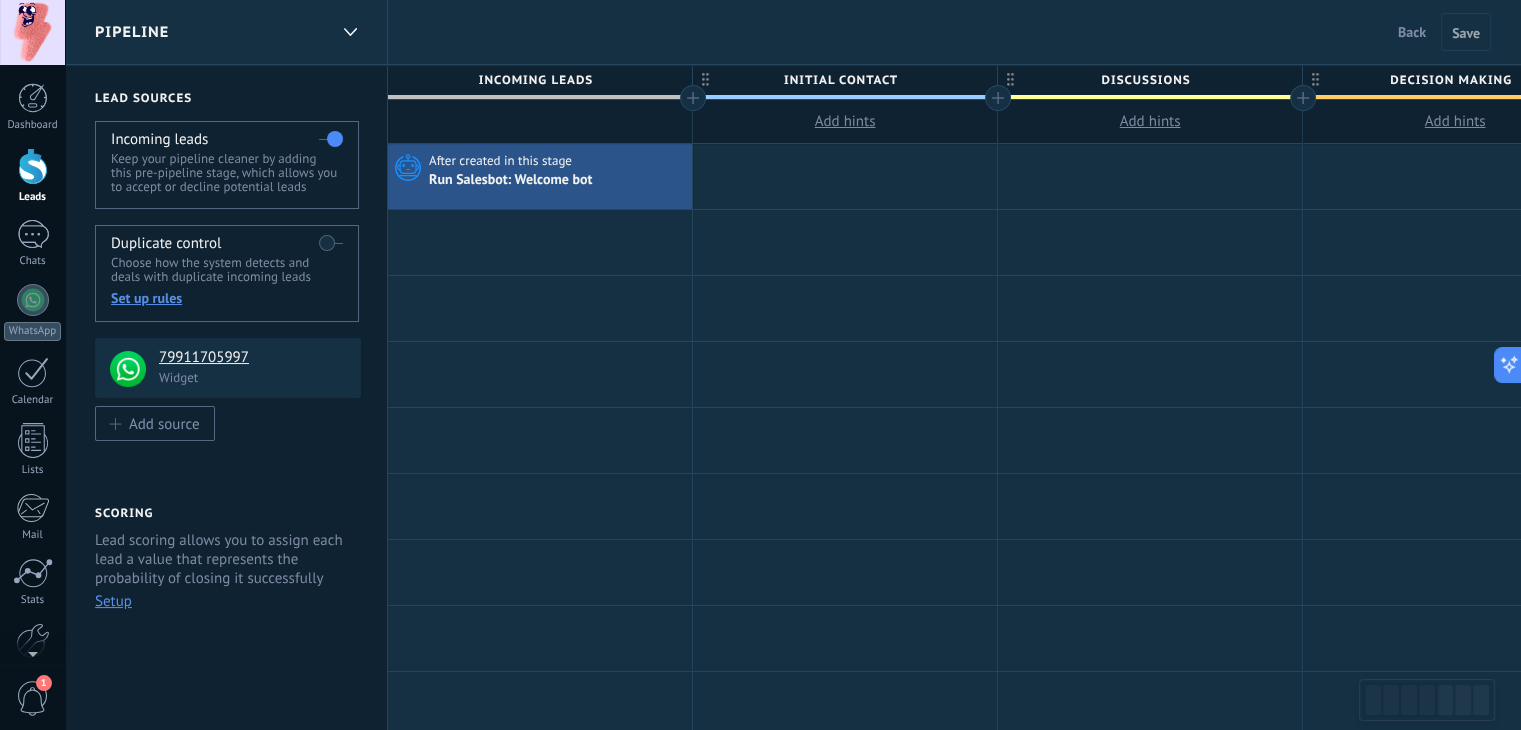 click at bounding box center (33, 166) 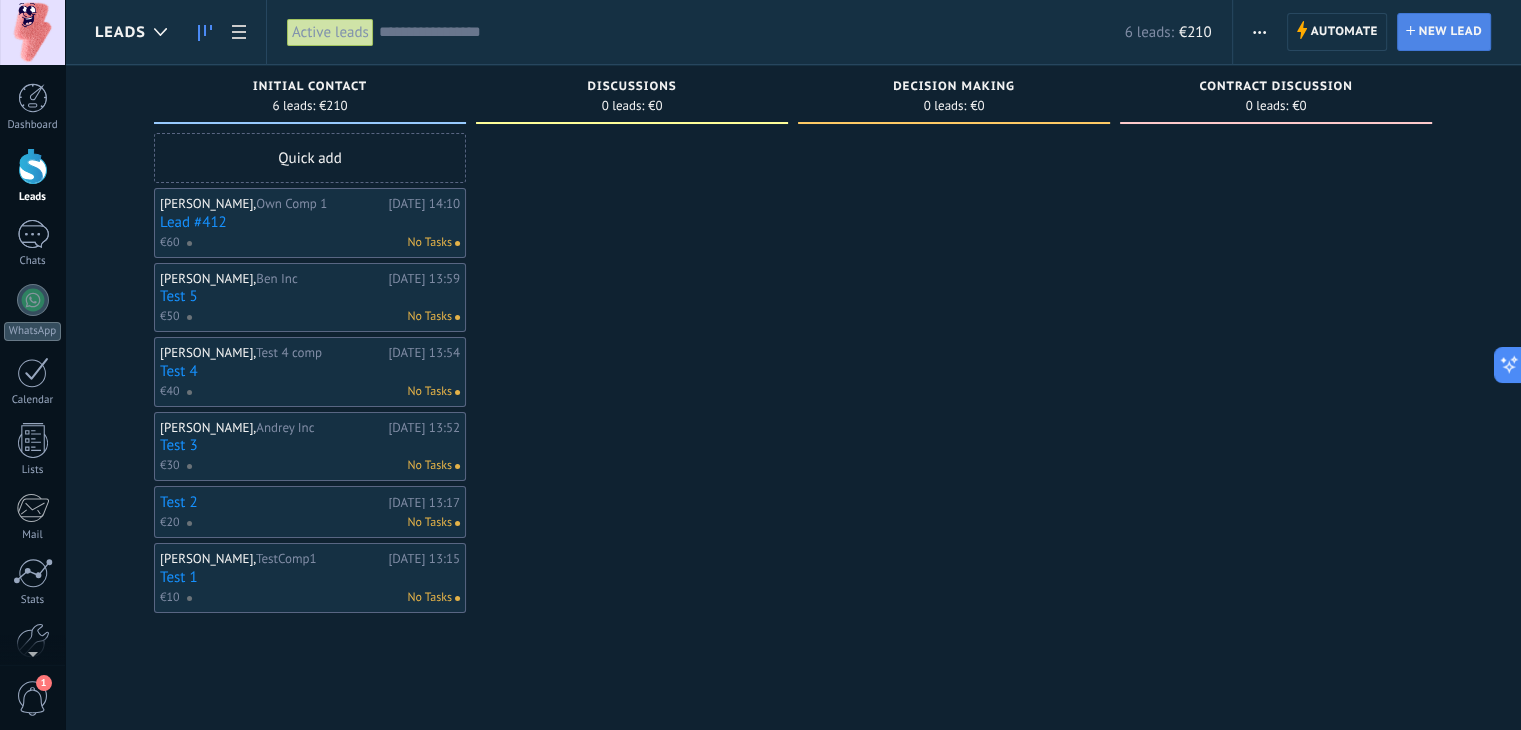 click on "New lead" at bounding box center (1450, 32) 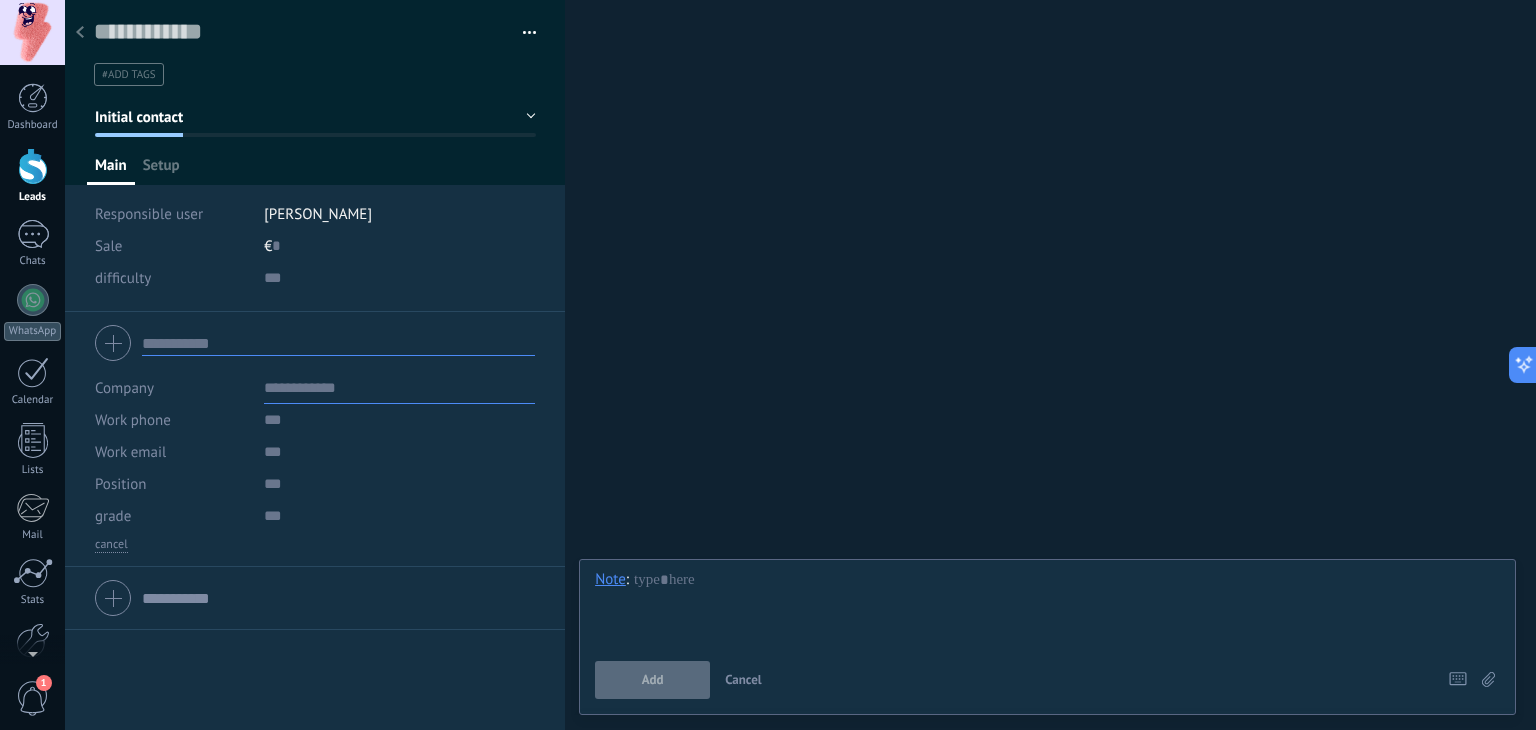 click on "€
0" at bounding box center [400, 246] 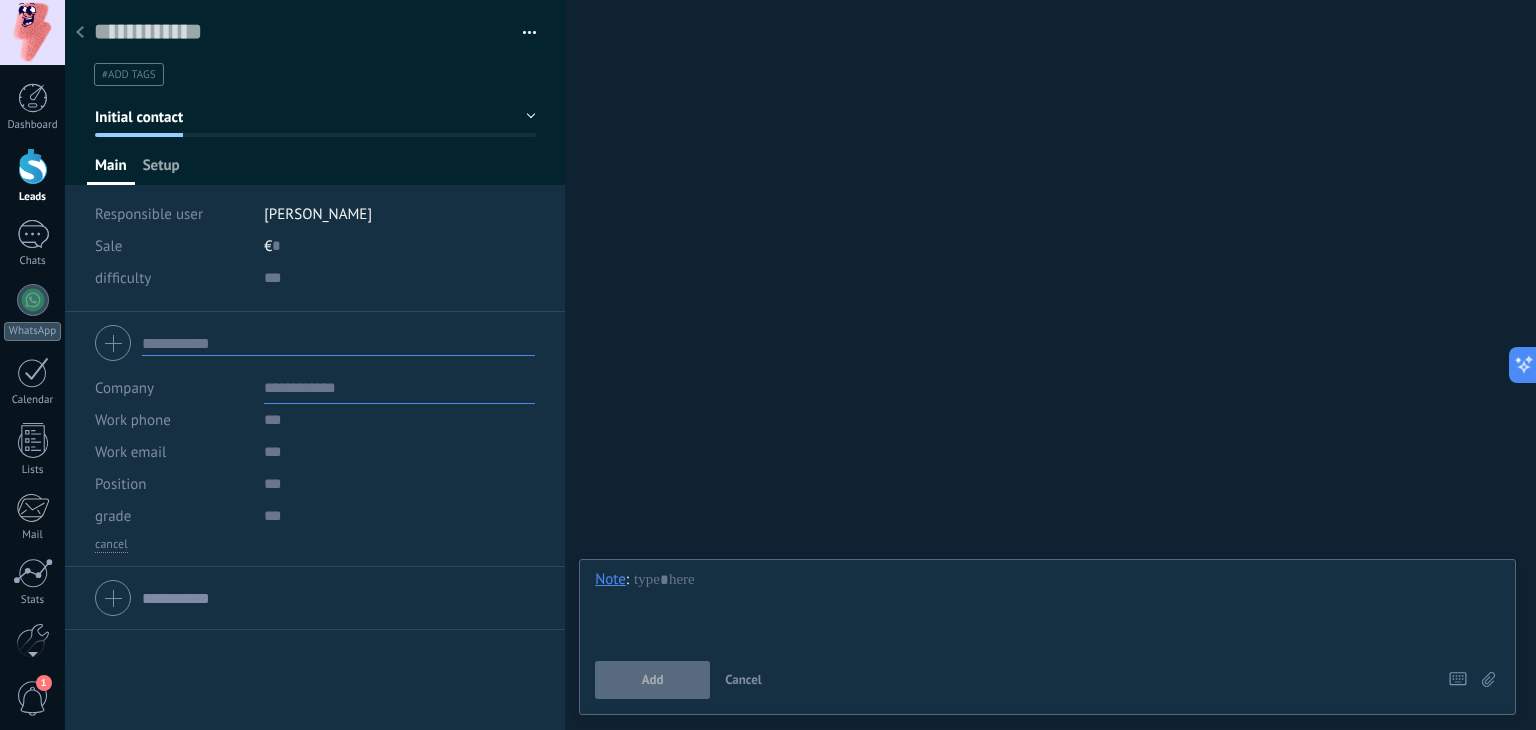click on "Setup" at bounding box center [161, 170] 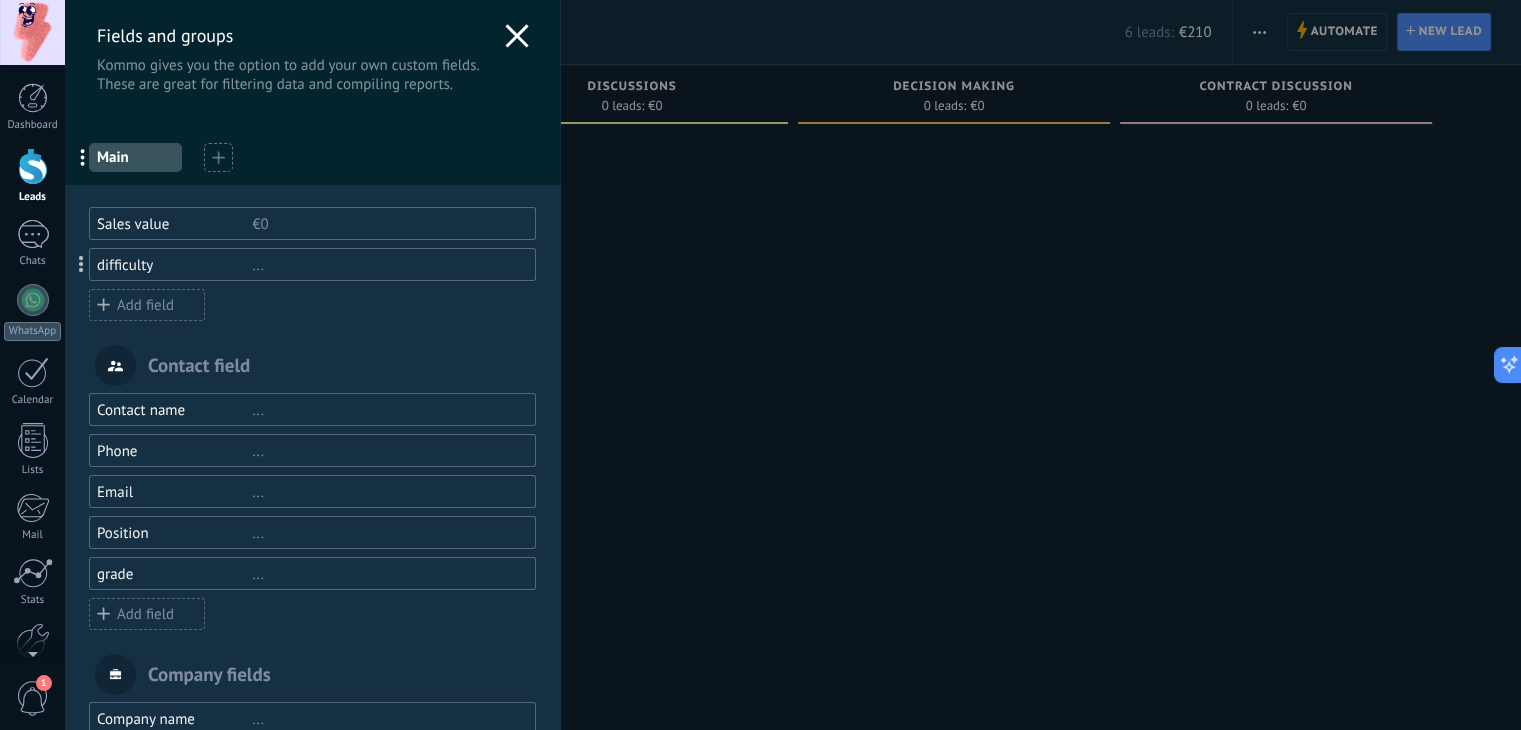 click 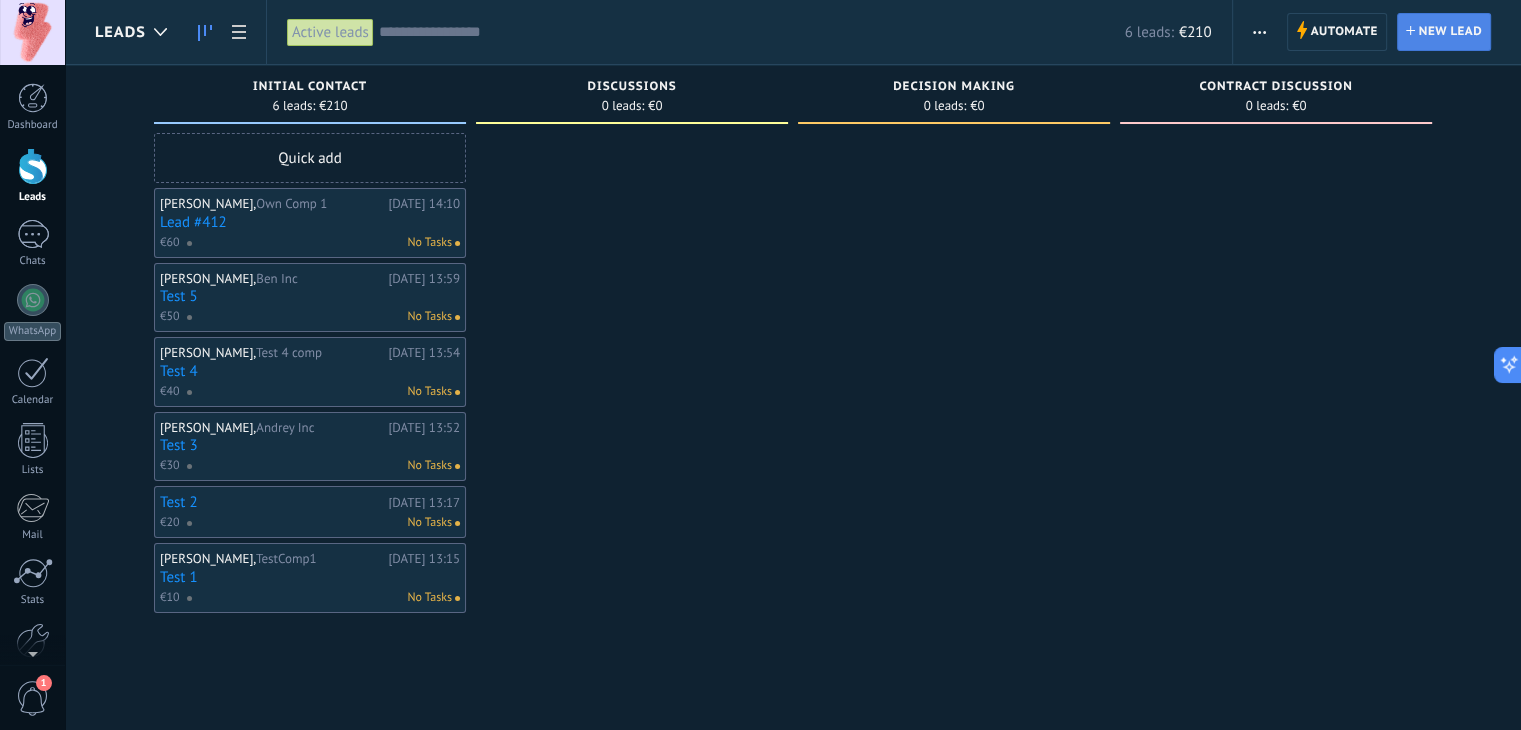 click on "Lead New lead" at bounding box center [1444, 32] 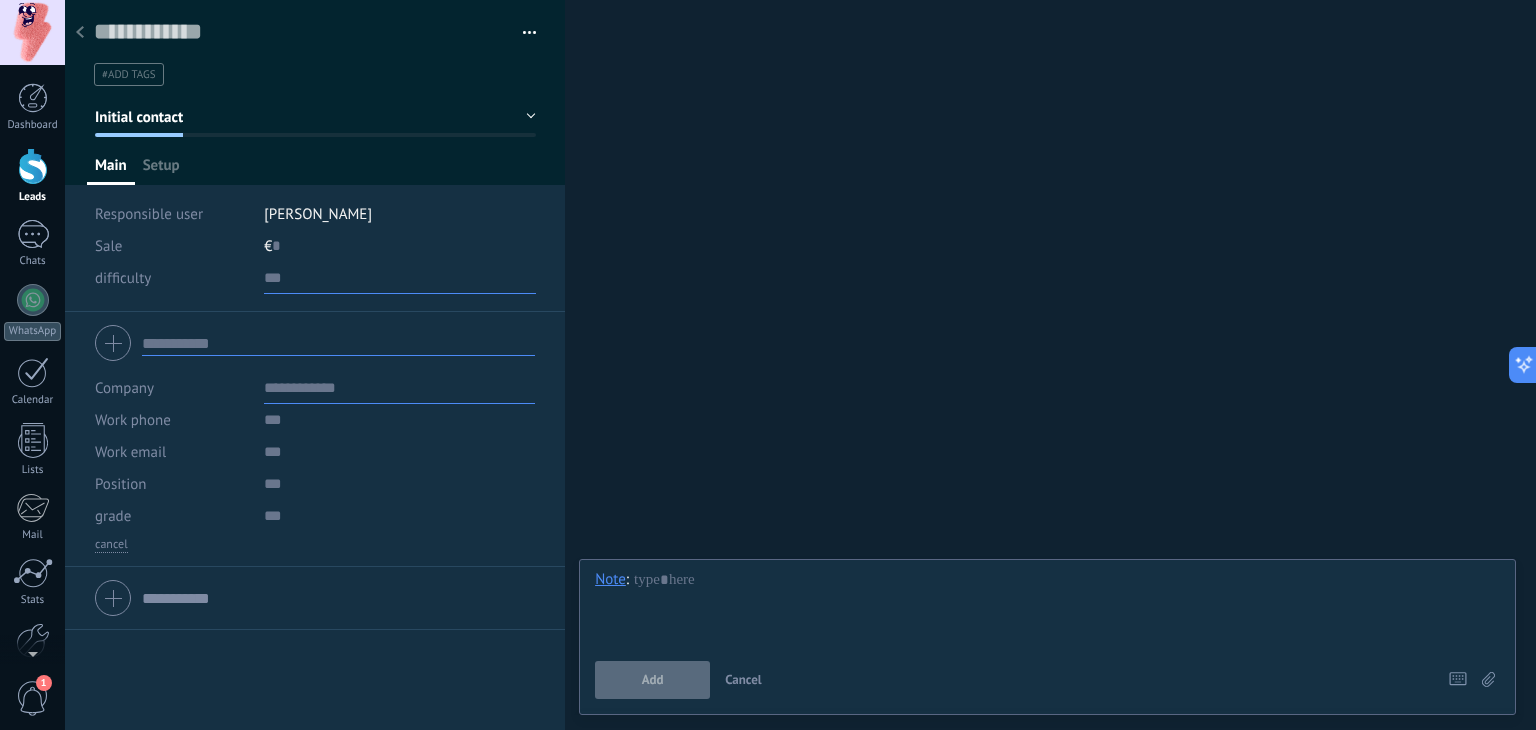 click at bounding box center (400, 278) 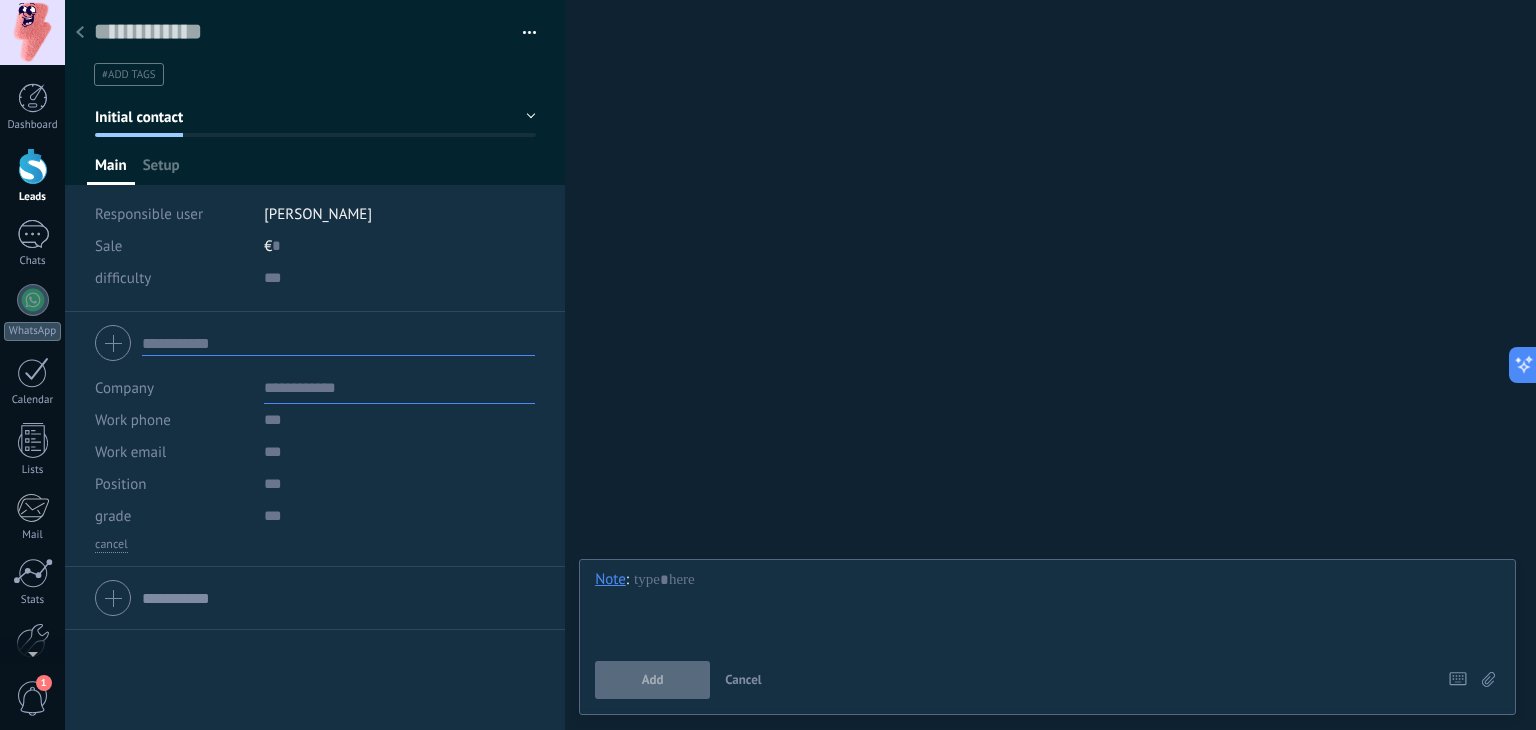 click on "[PERSON_NAME]" at bounding box center [400, 214] 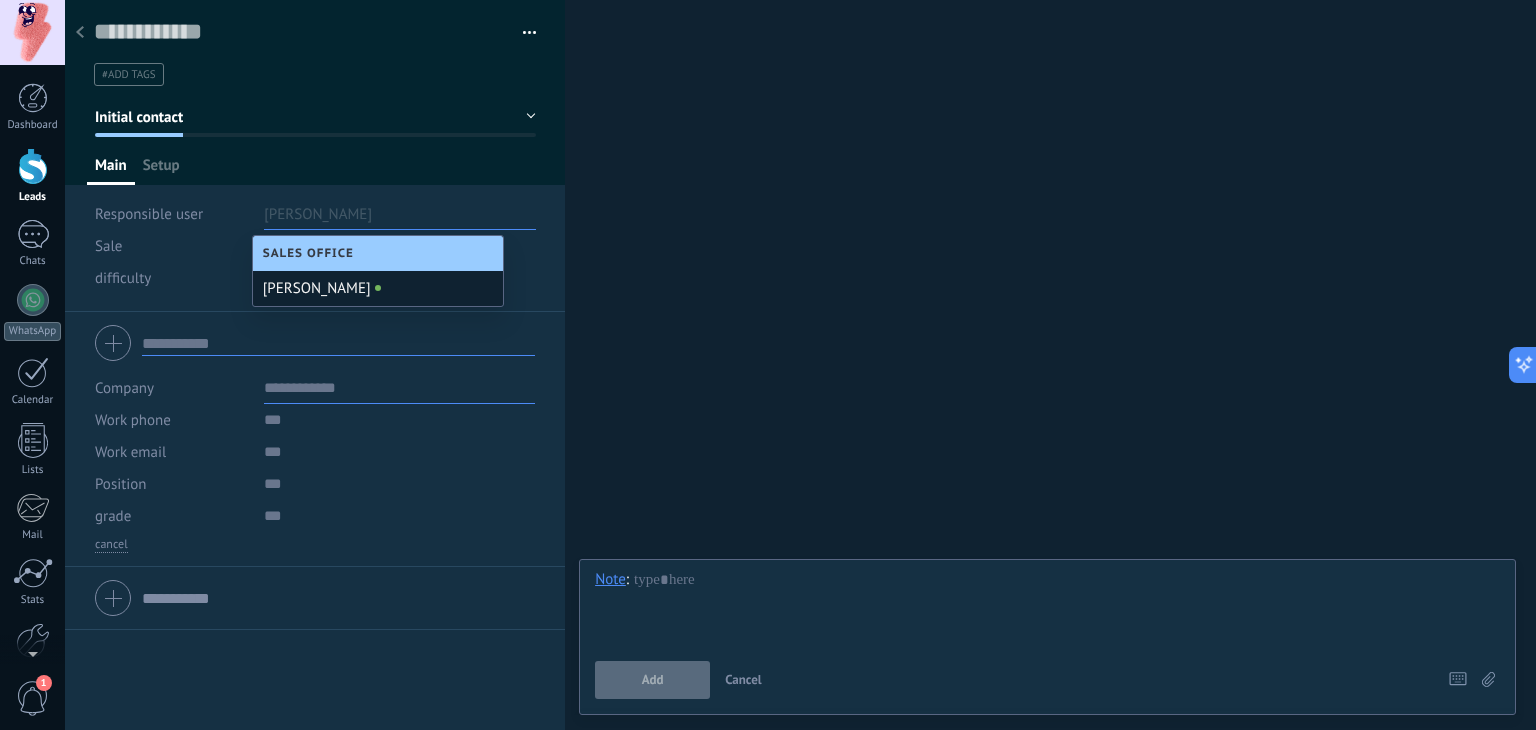 click on "Sales Office" at bounding box center [378, 253] 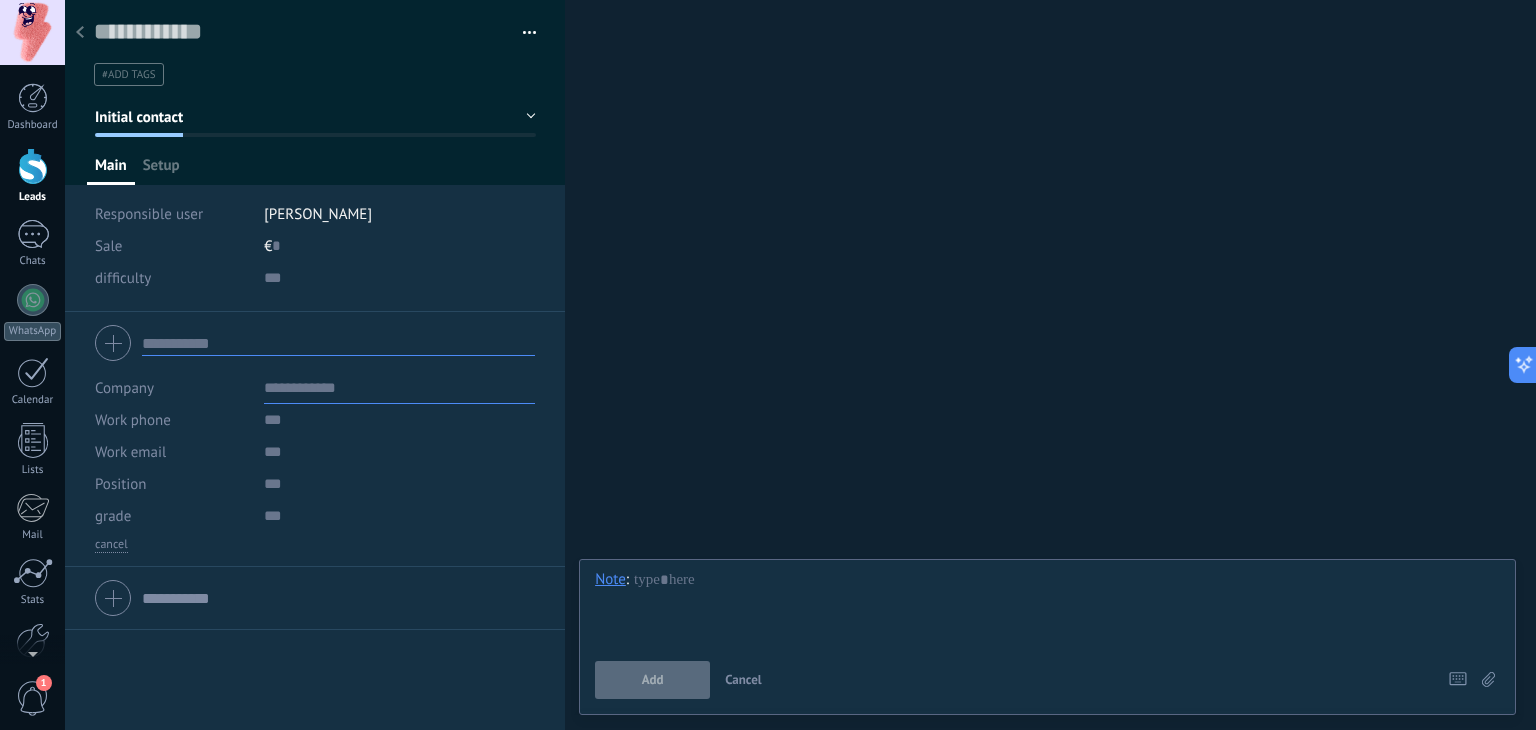 click on "€
0" at bounding box center [400, 246] 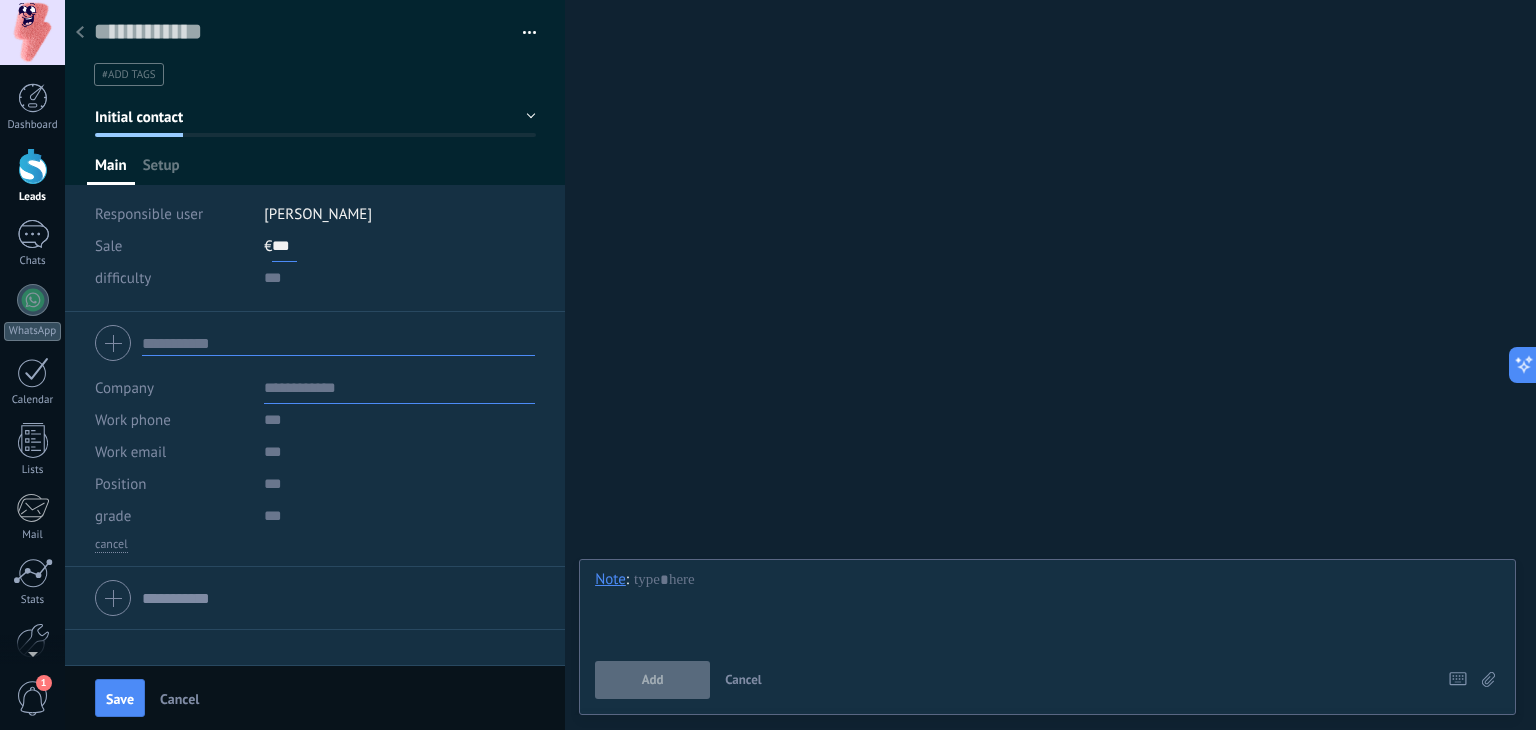 type on "***" 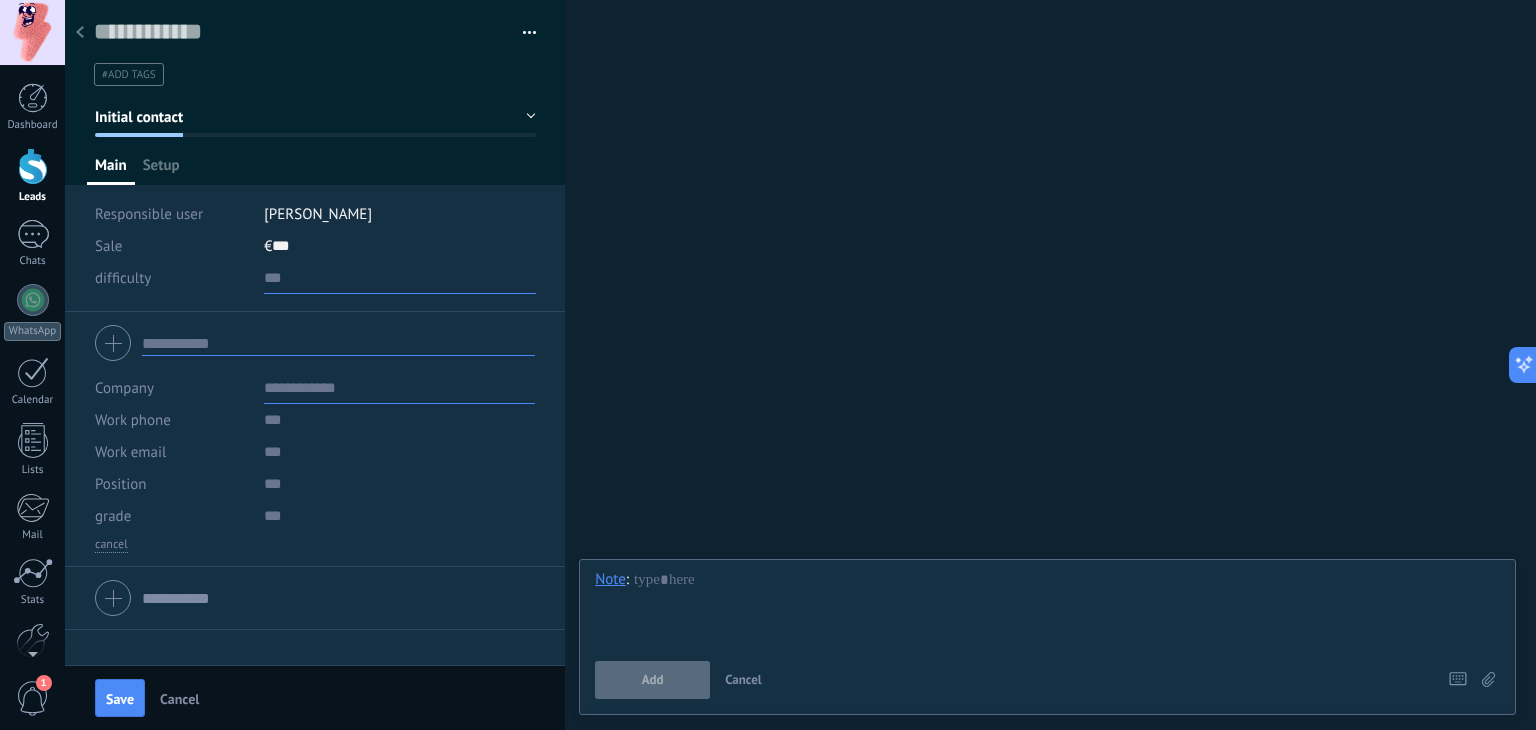 click at bounding box center [400, 278] 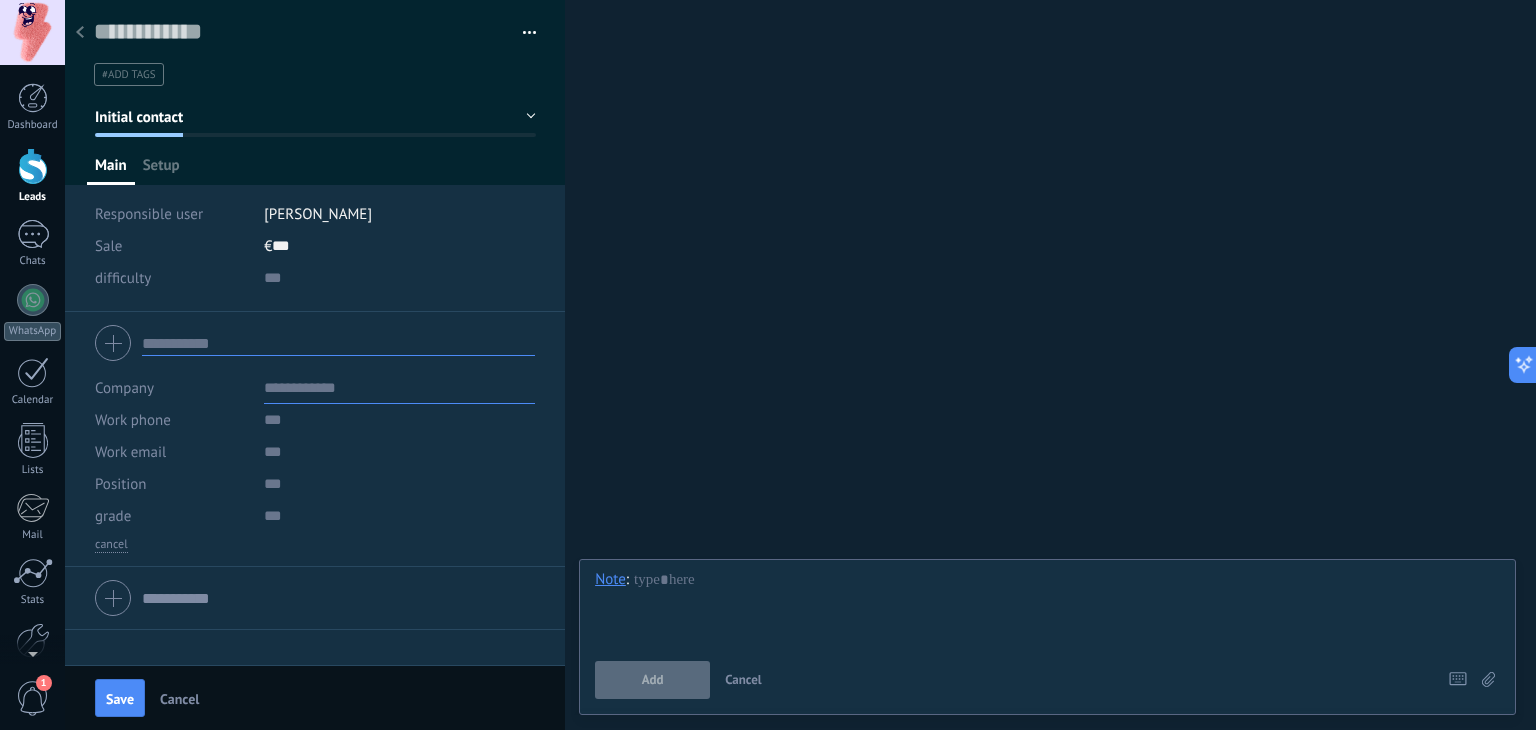 click at bounding box center [338, 343] 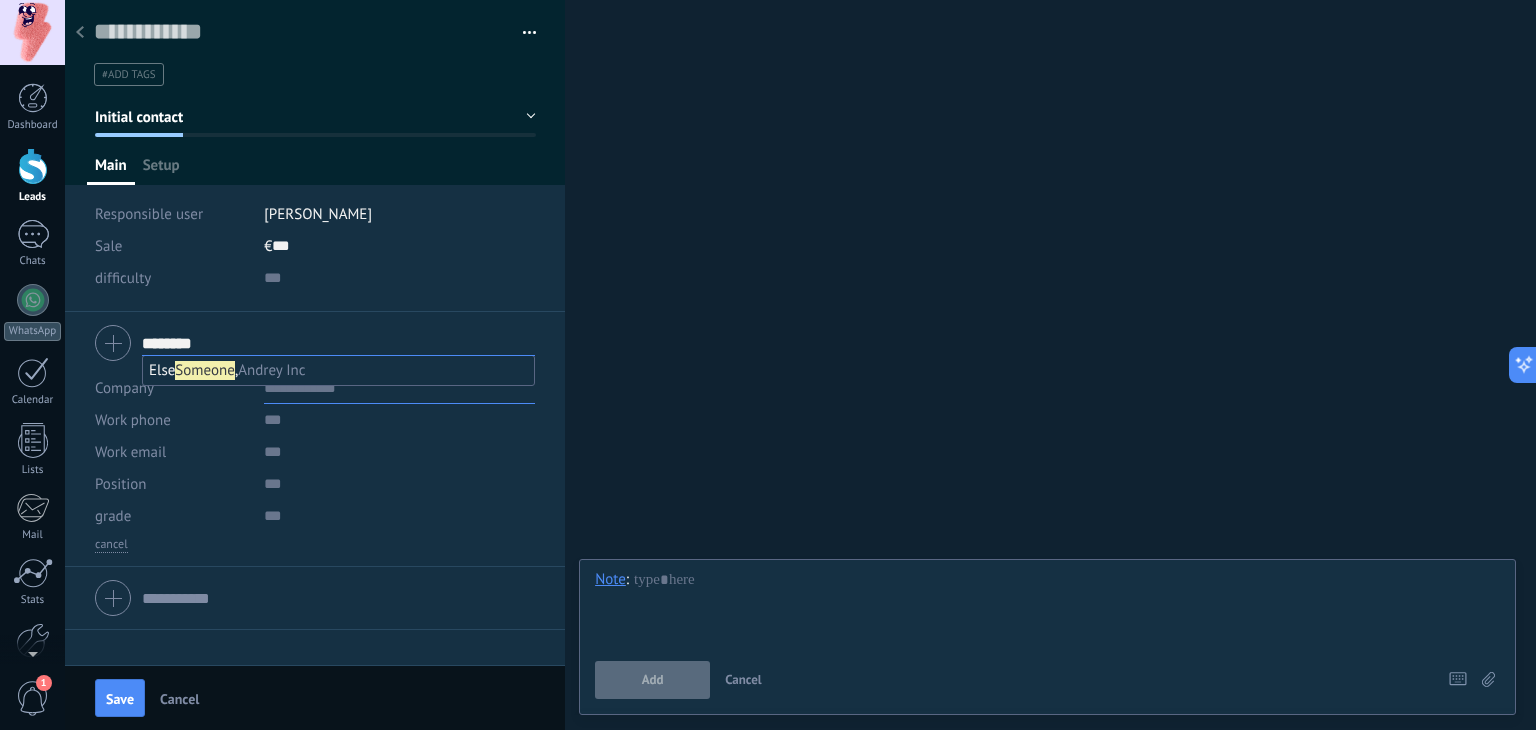 type on "********" 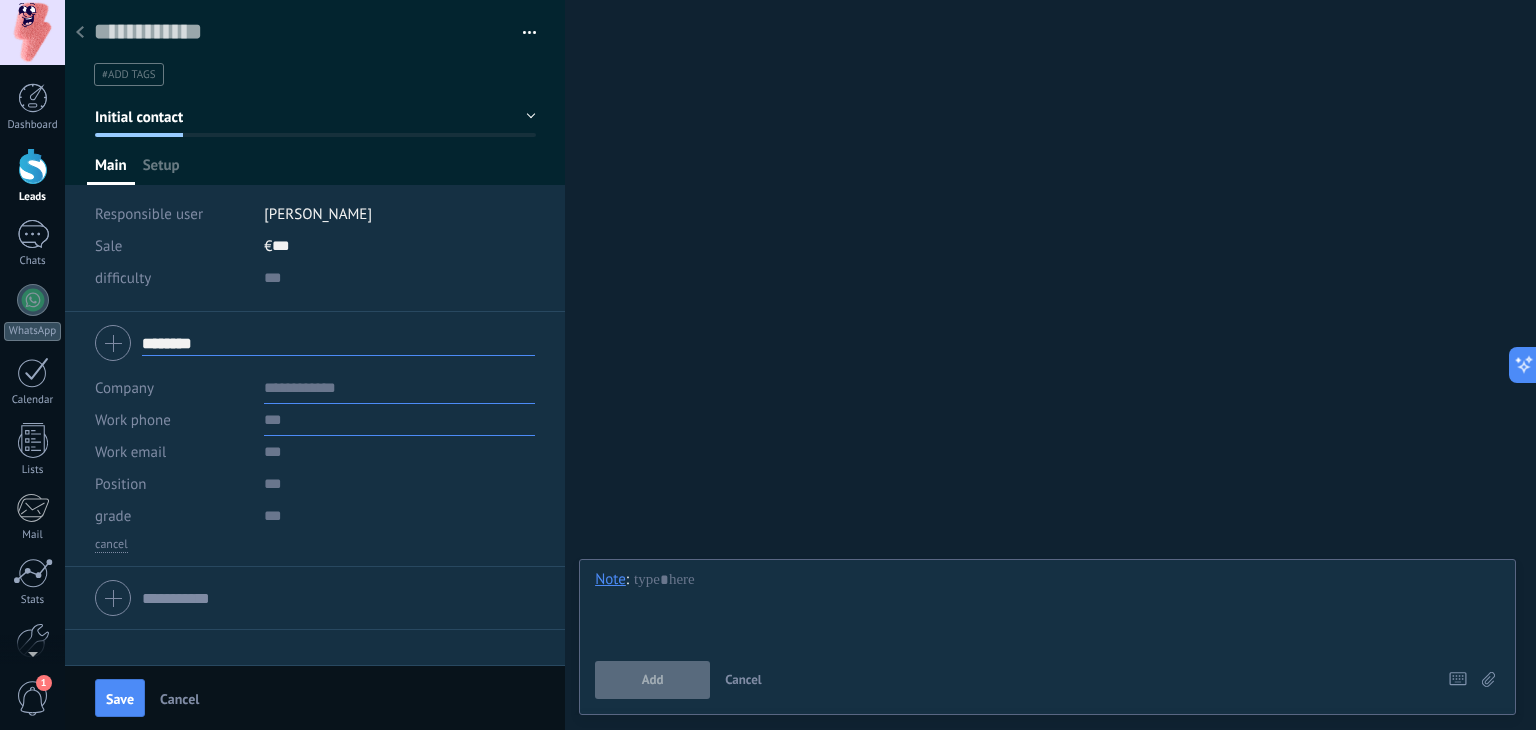 click at bounding box center [399, 420] 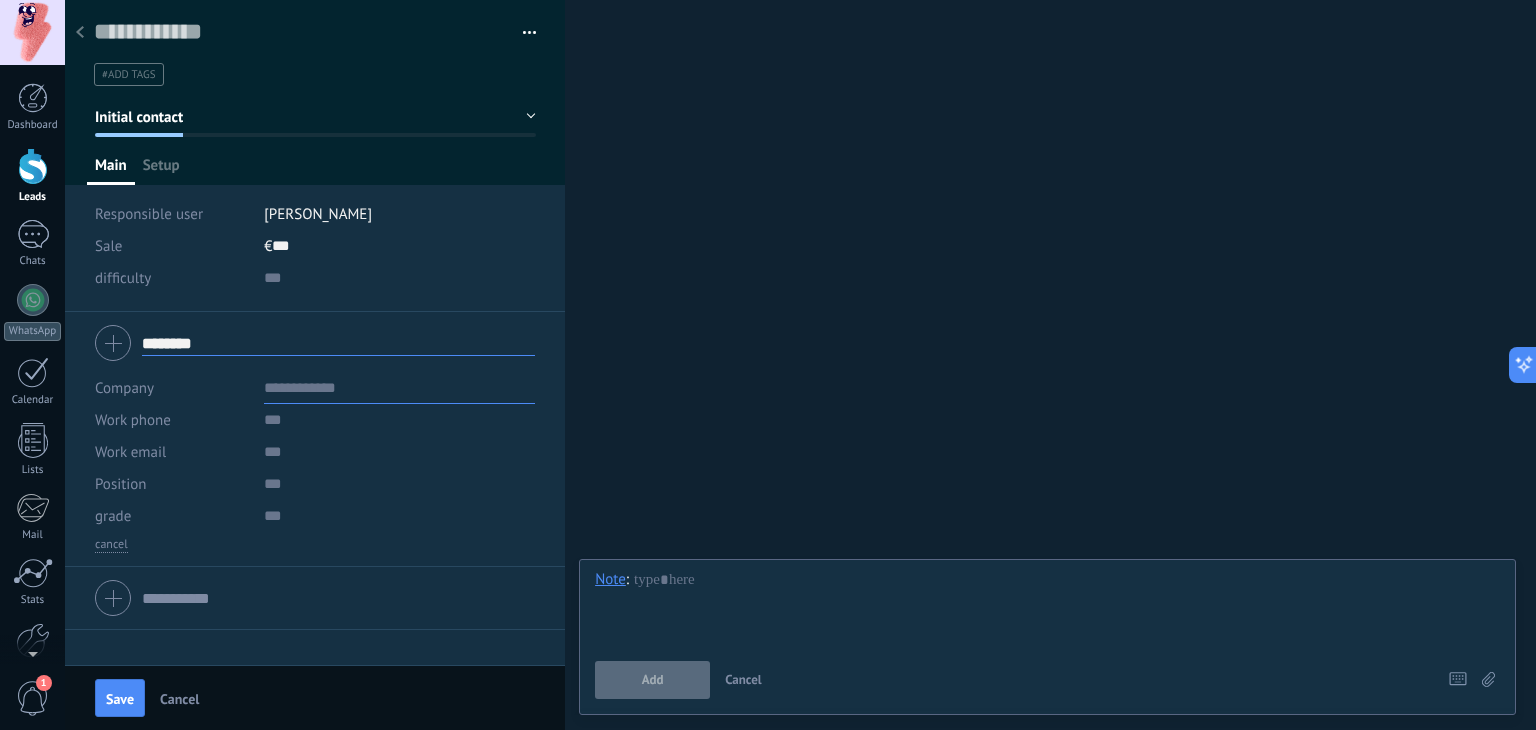 click at bounding box center [399, 388] 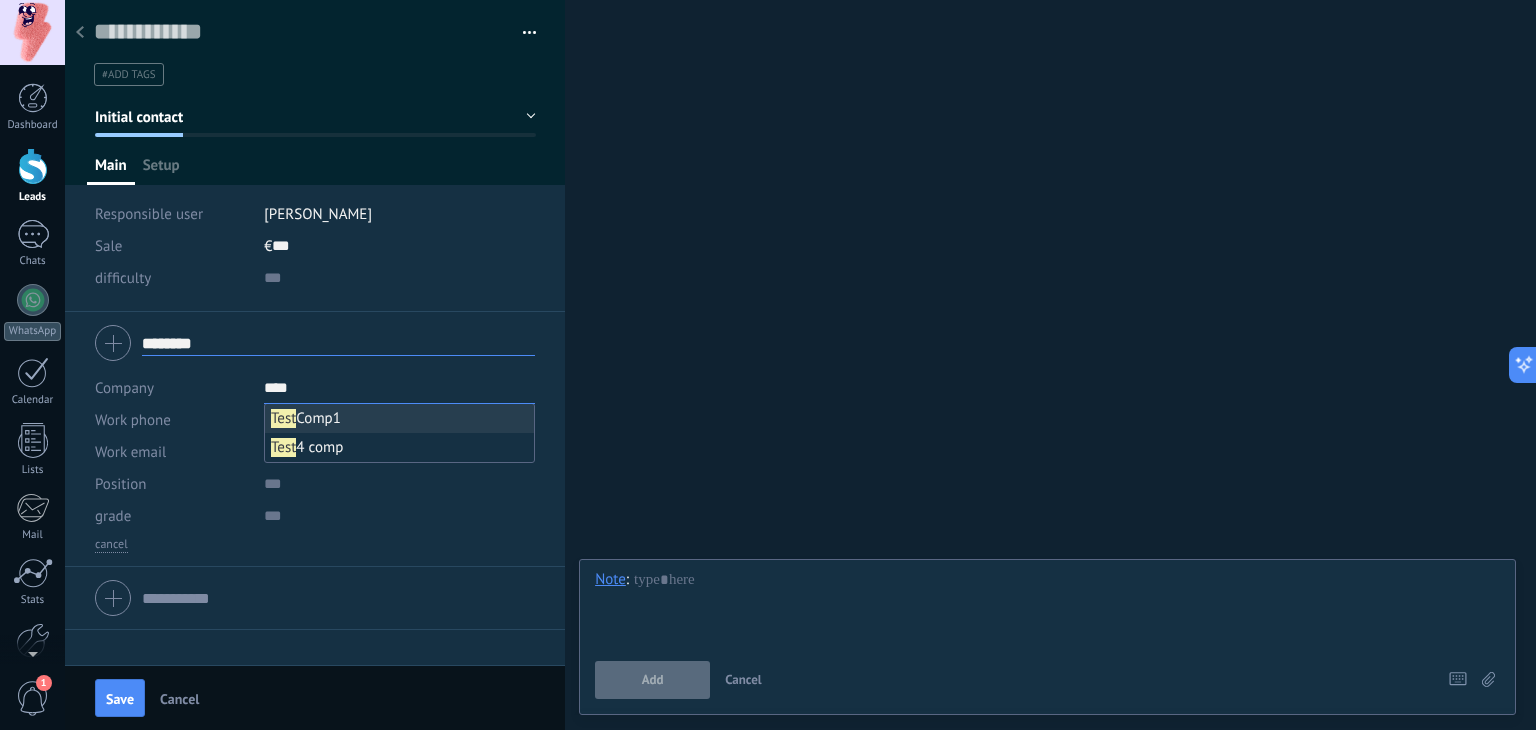 click on "Test Comp1" at bounding box center [306, 418] 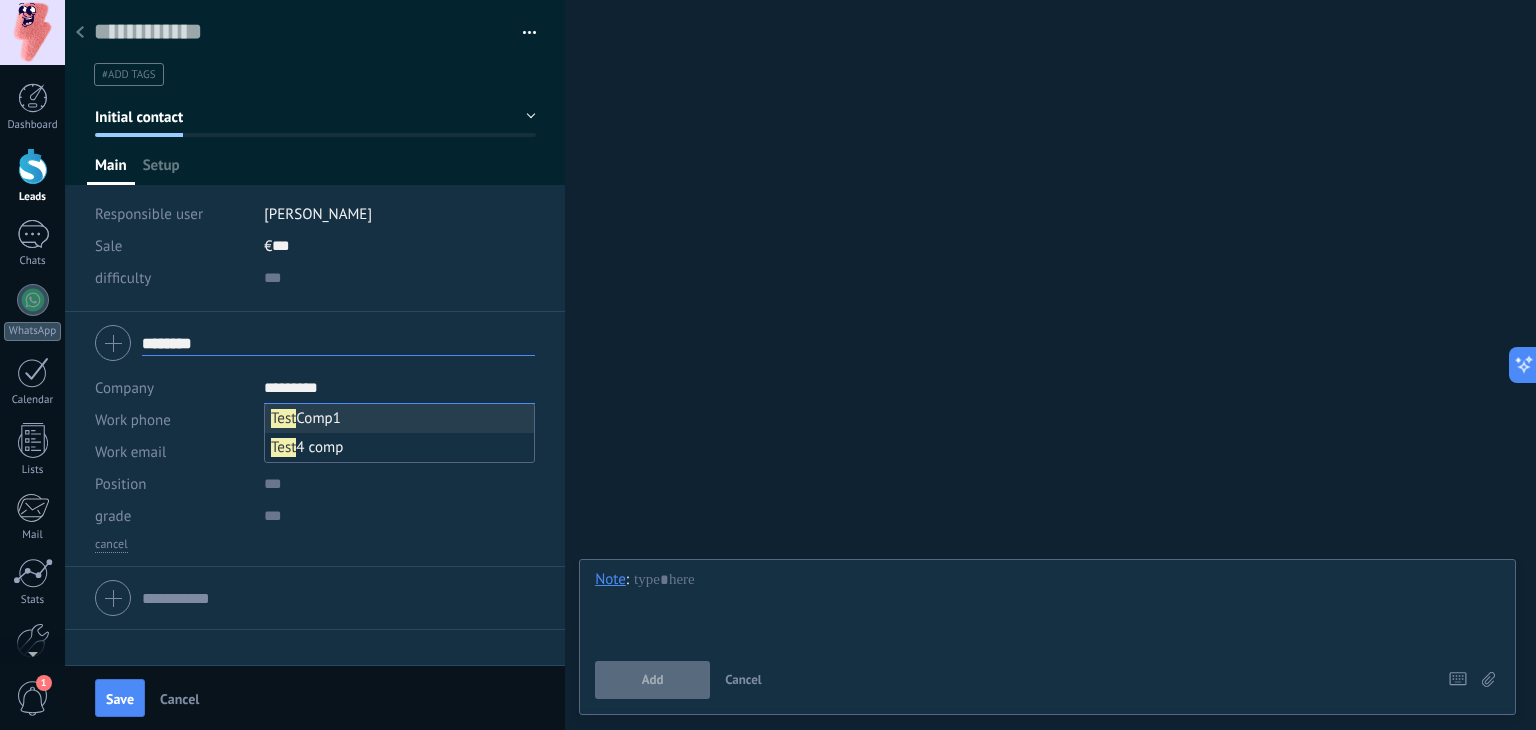 type on "*********" 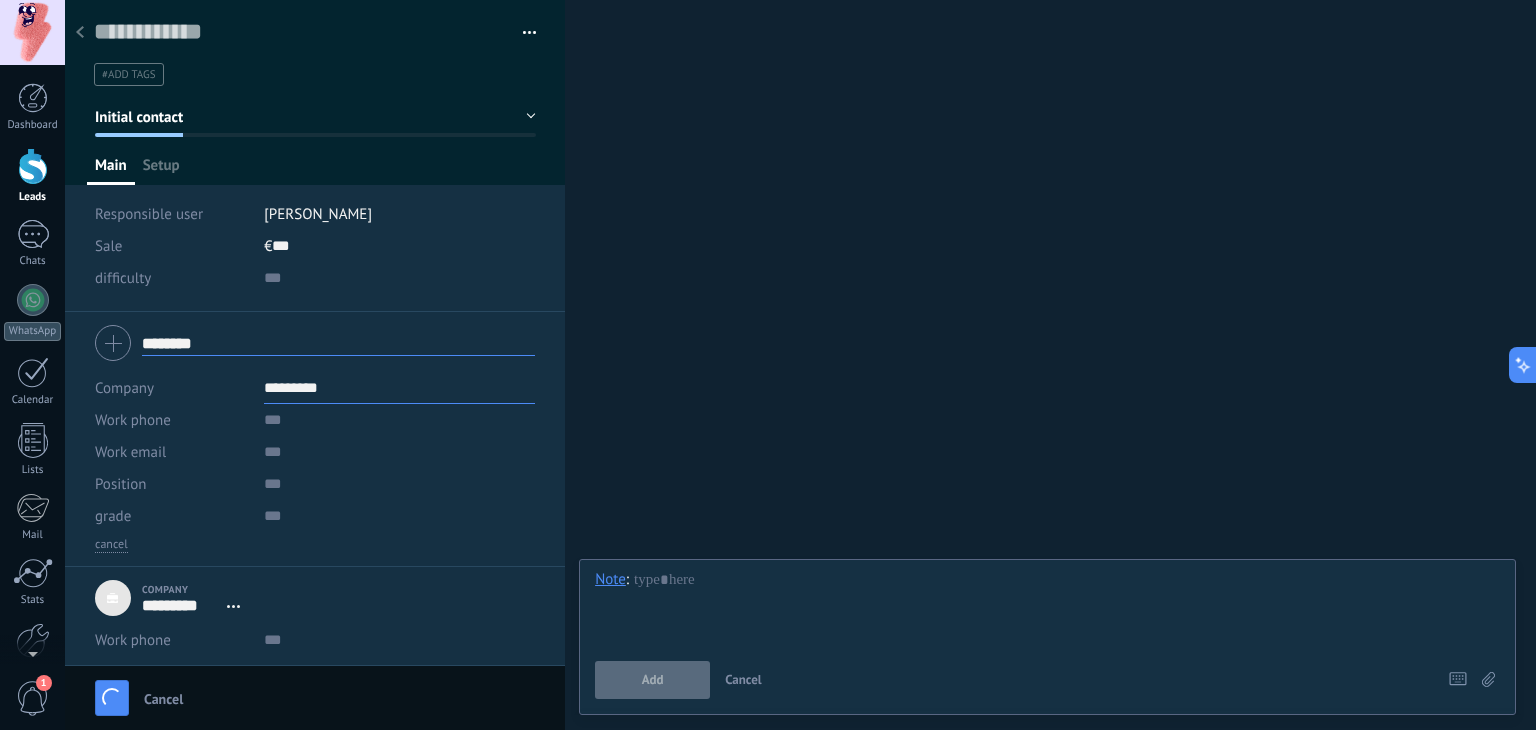 scroll, scrollTop: 20, scrollLeft: 0, axis: vertical 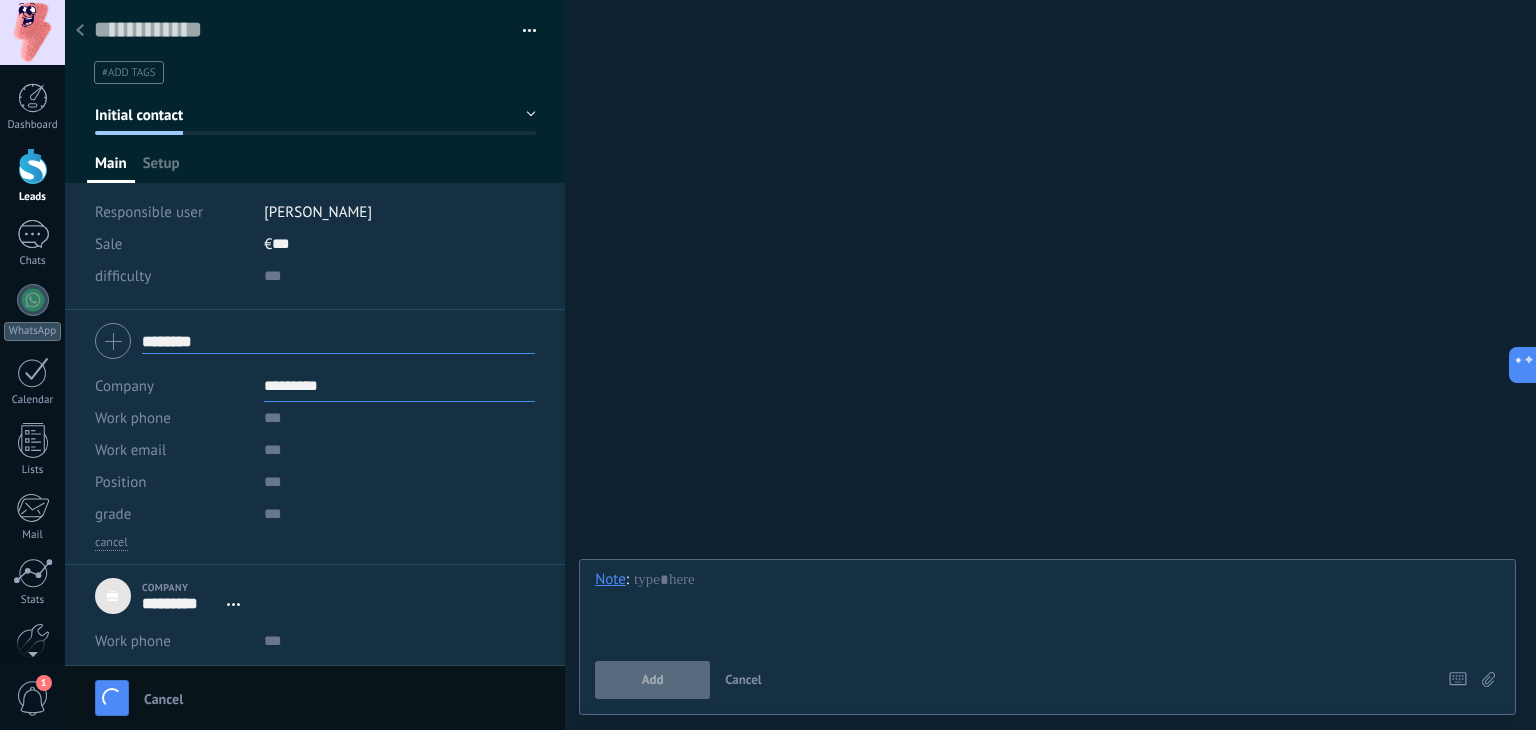 type 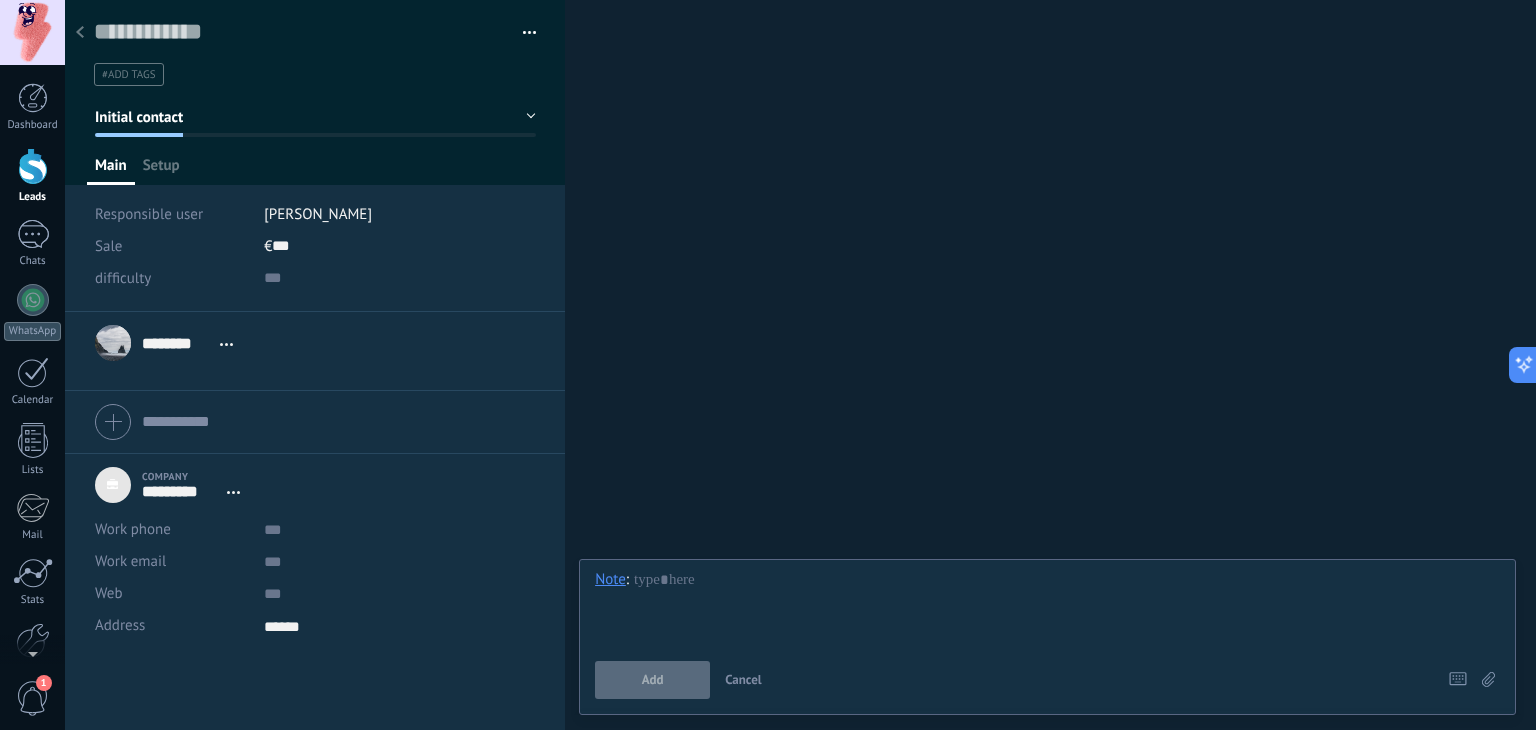 scroll, scrollTop: 20, scrollLeft: 0, axis: vertical 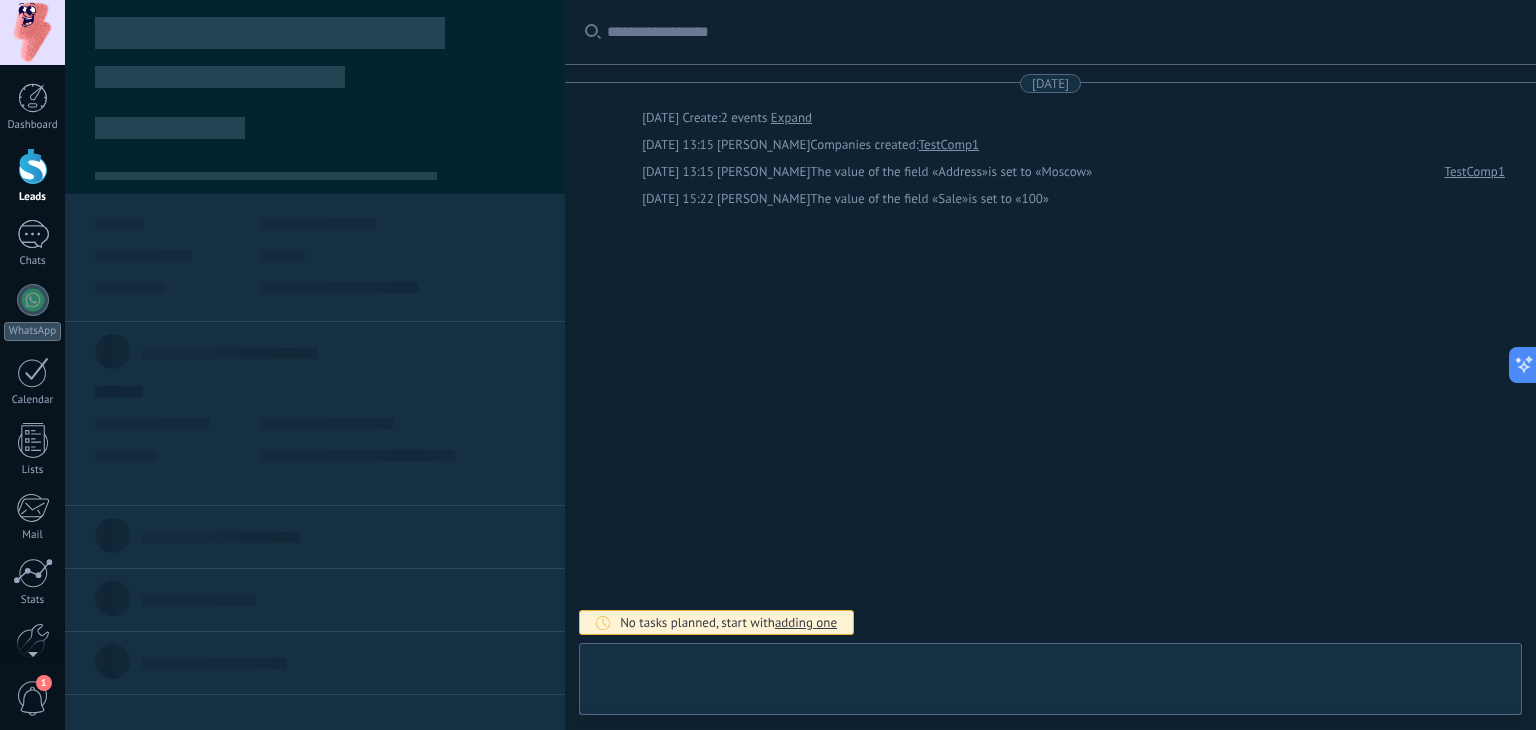 type on "******" 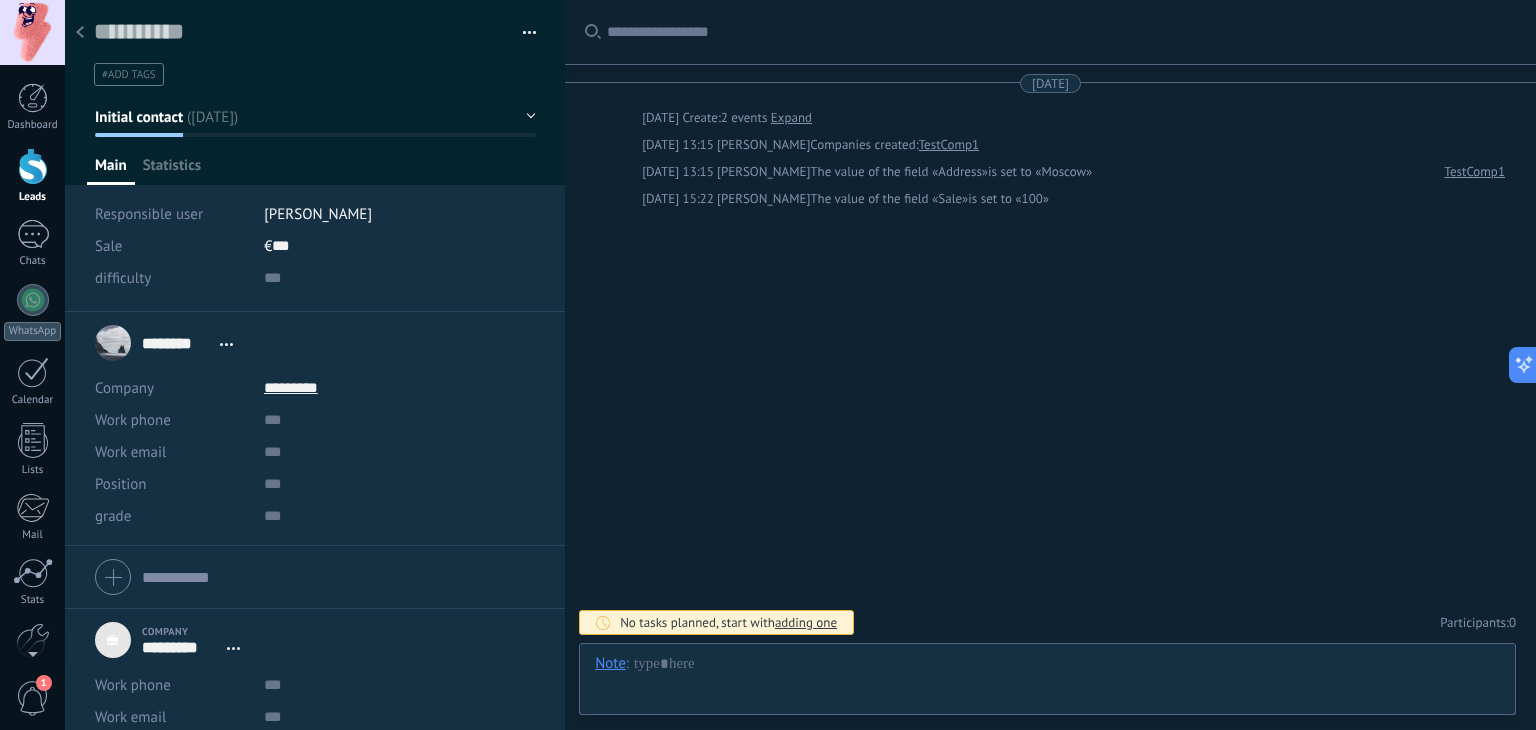 scroll, scrollTop: 20, scrollLeft: 0, axis: vertical 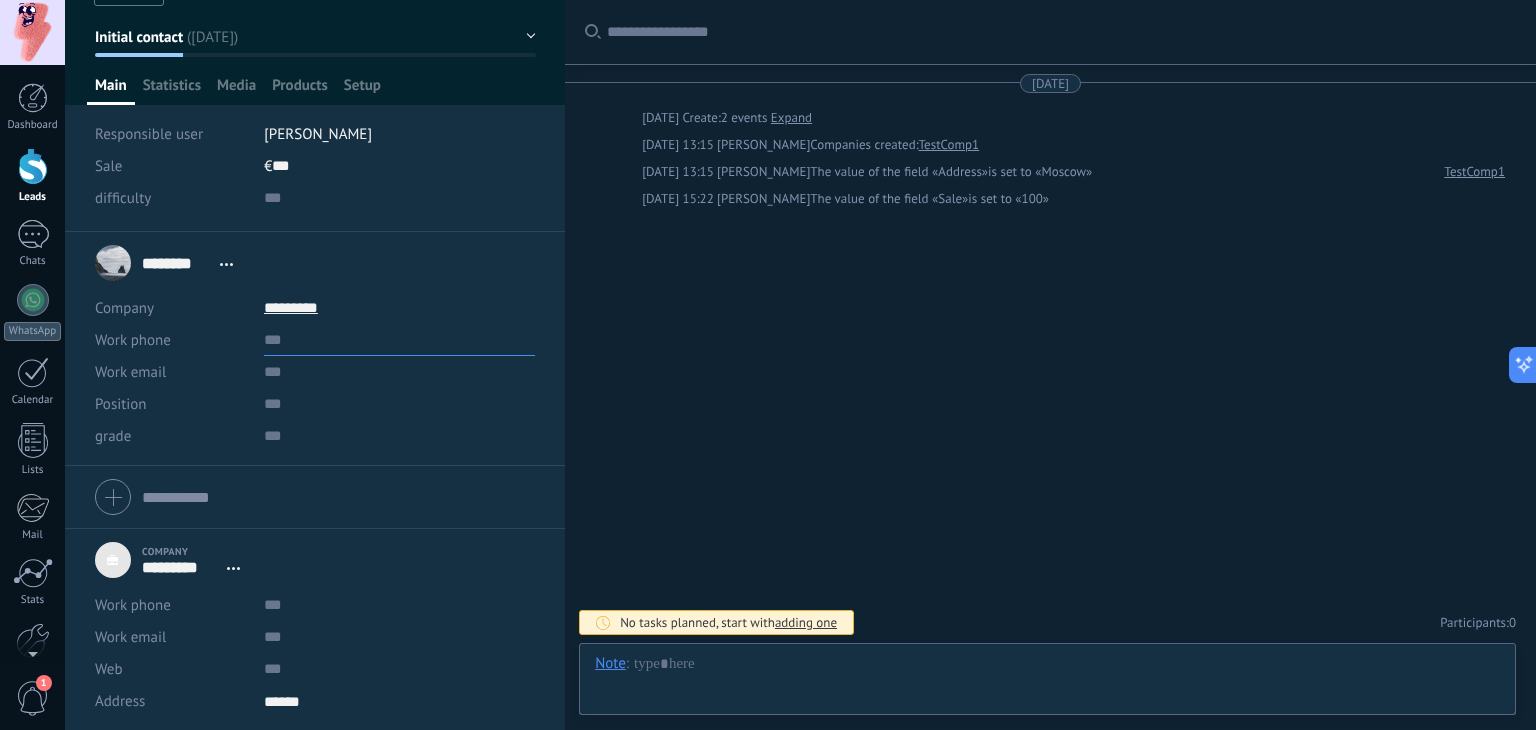 click at bounding box center (399, 340) 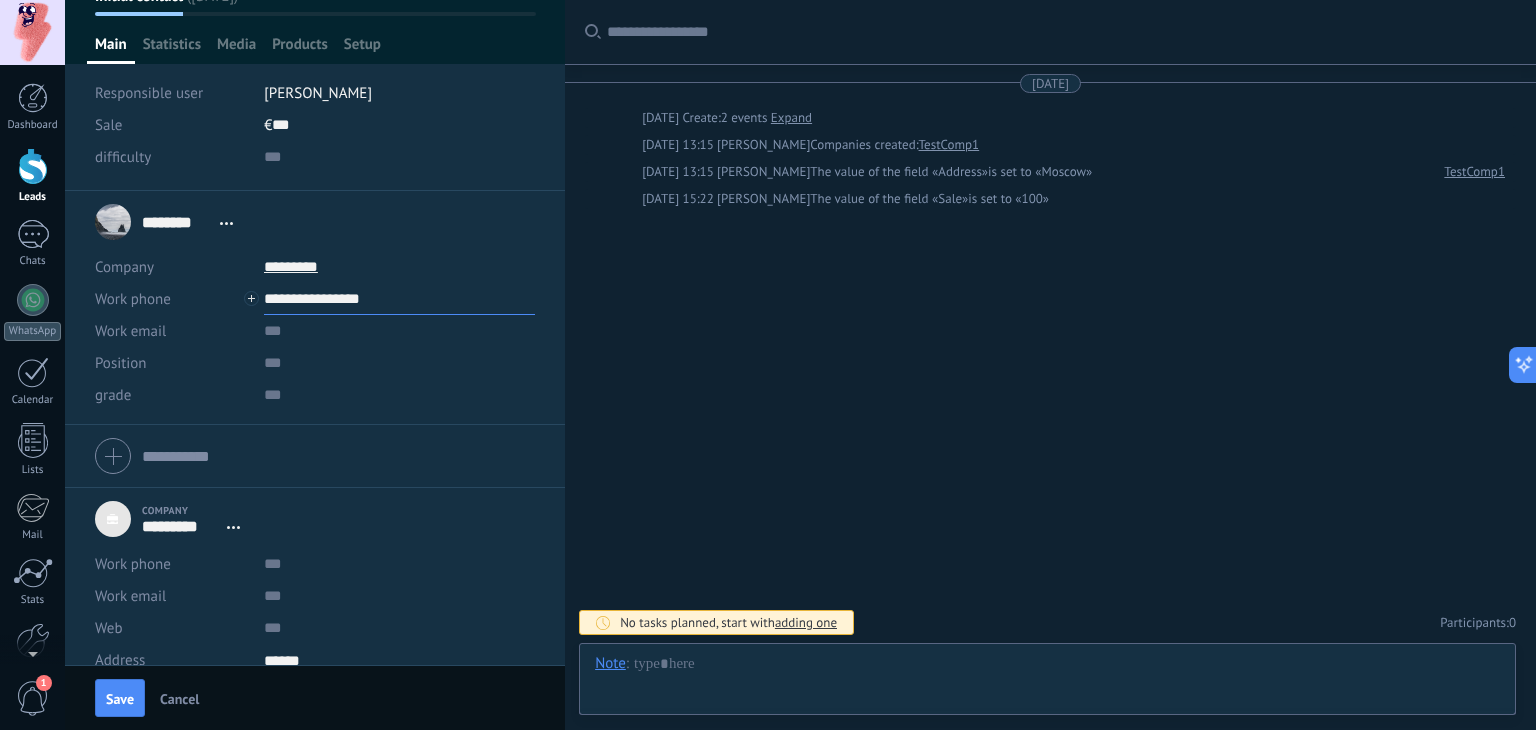 scroll, scrollTop: 144, scrollLeft: 0, axis: vertical 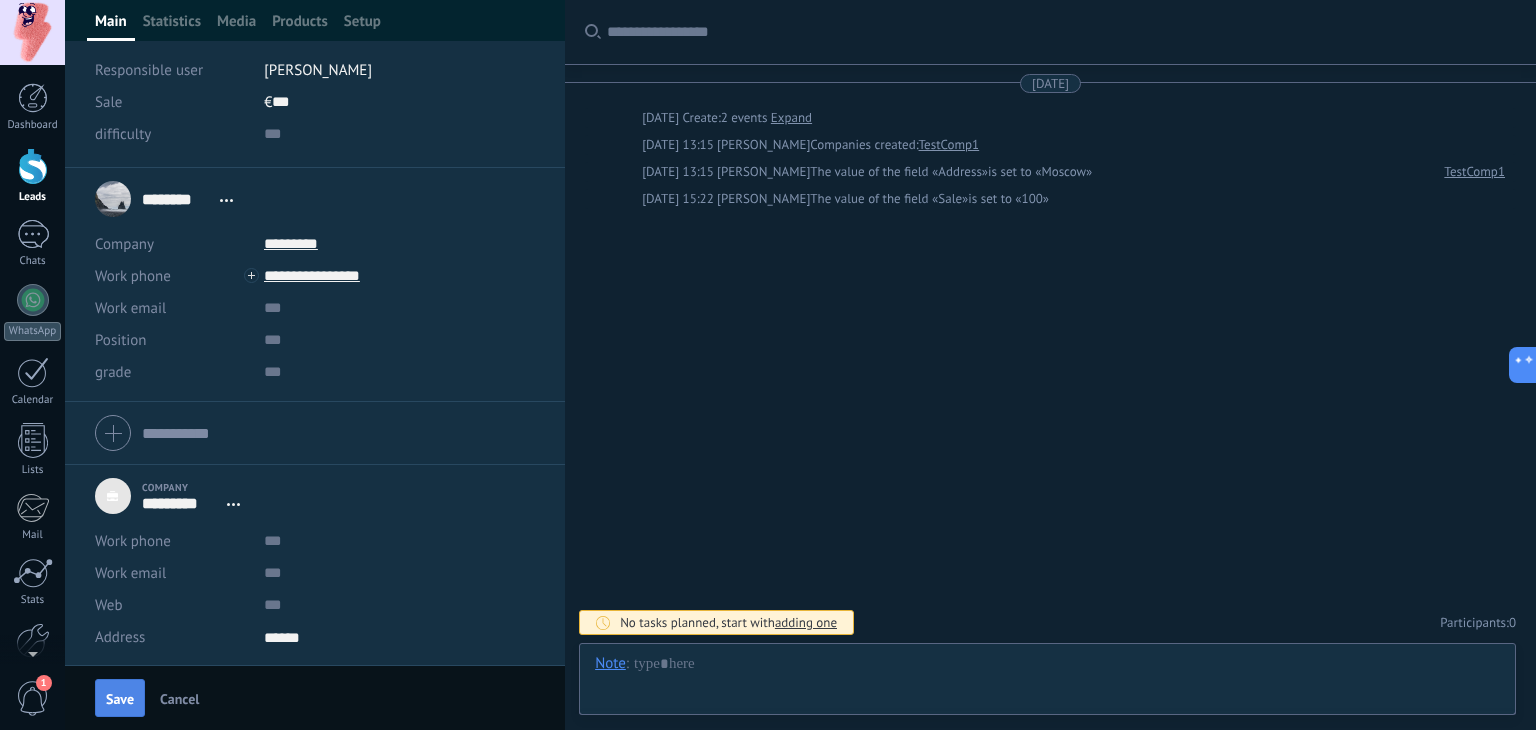 type on "**********" 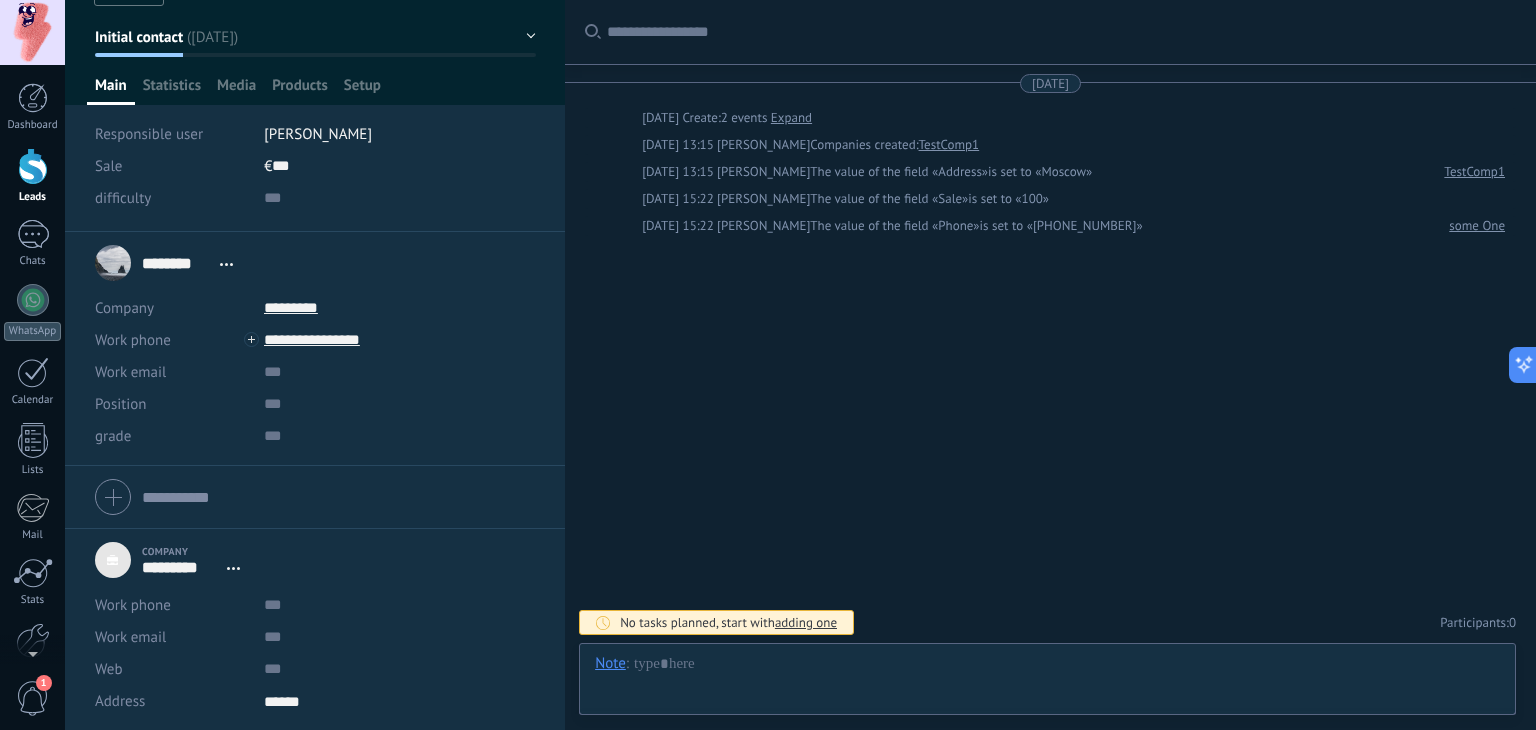 scroll, scrollTop: 0, scrollLeft: 0, axis: both 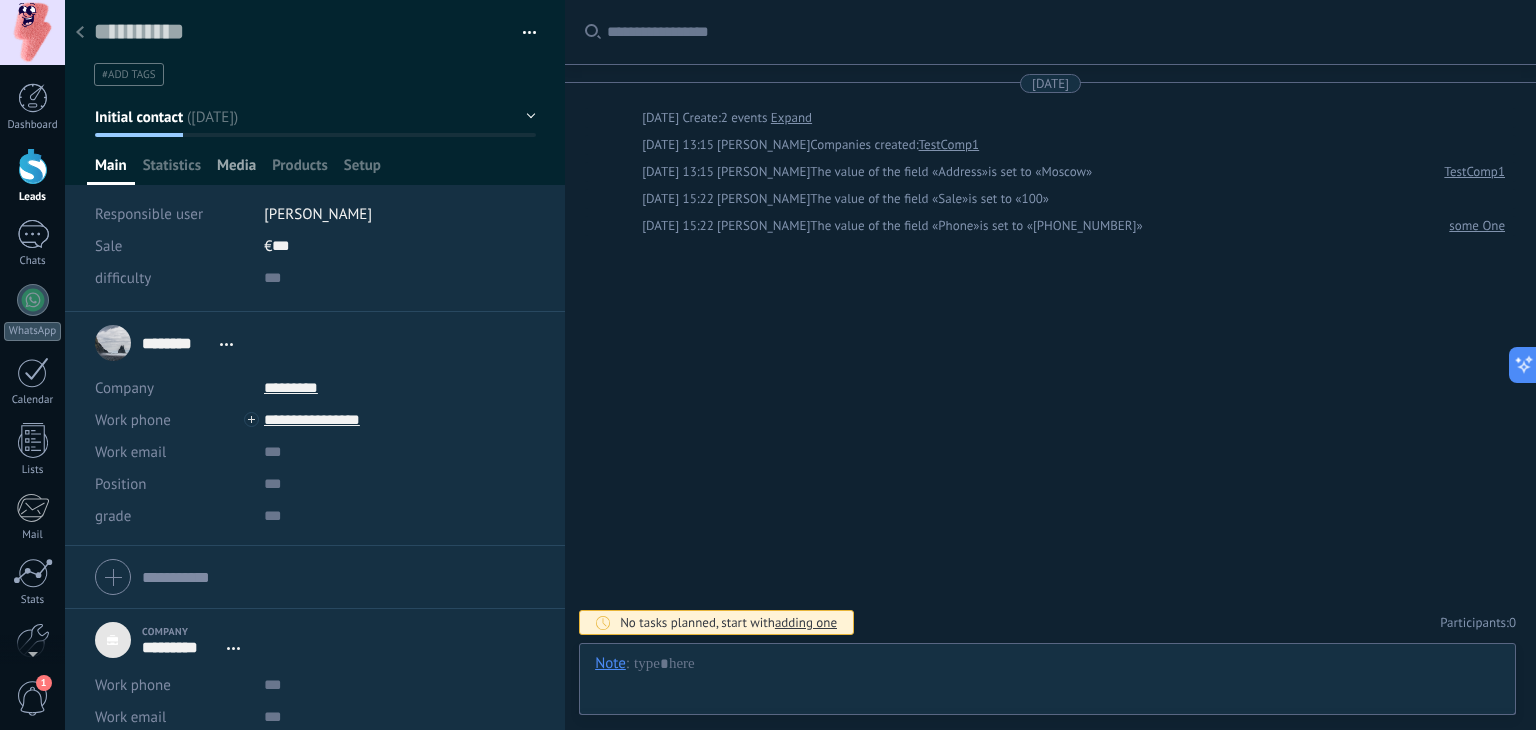 click on "Media" at bounding box center [236, 170] 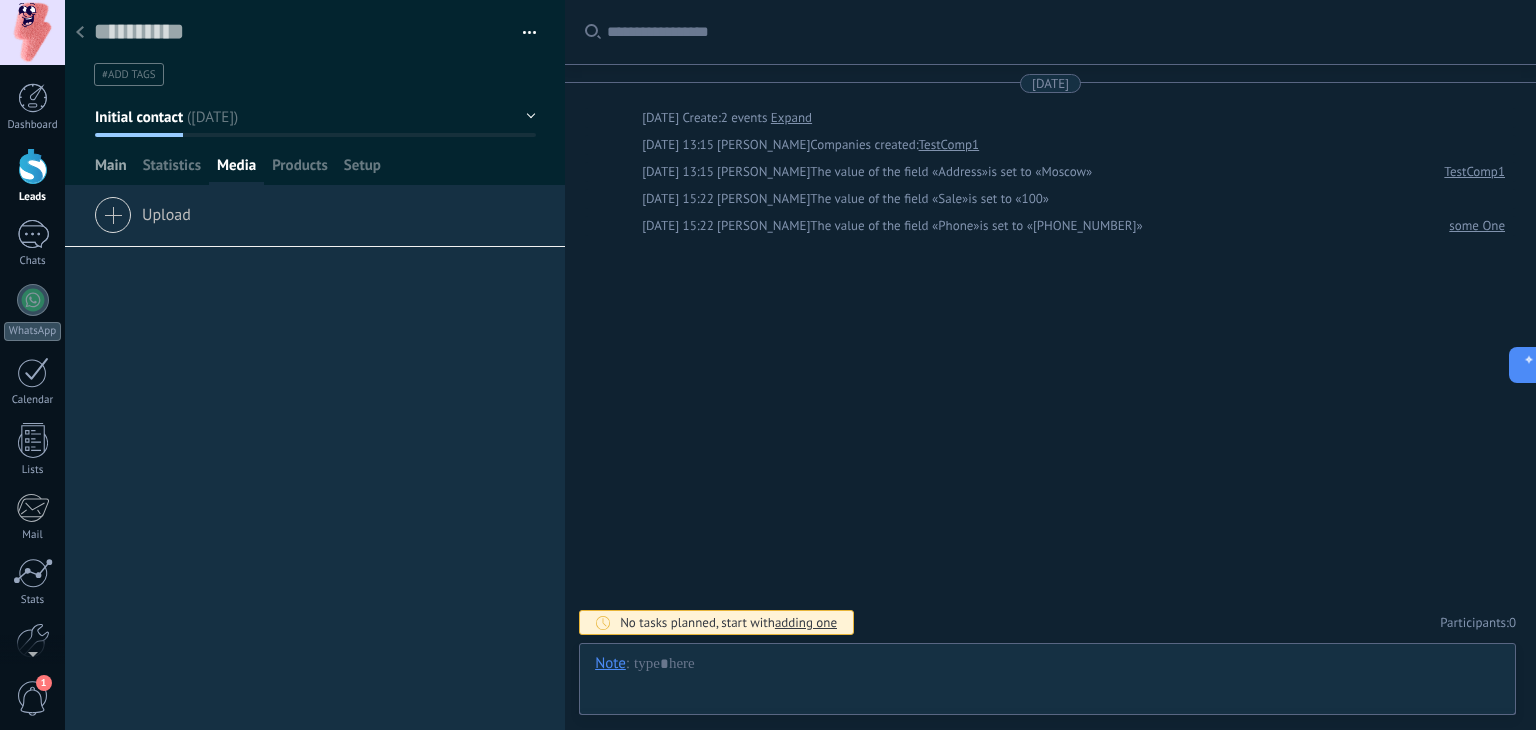 click on "Main" at bounding box center (111, 170) 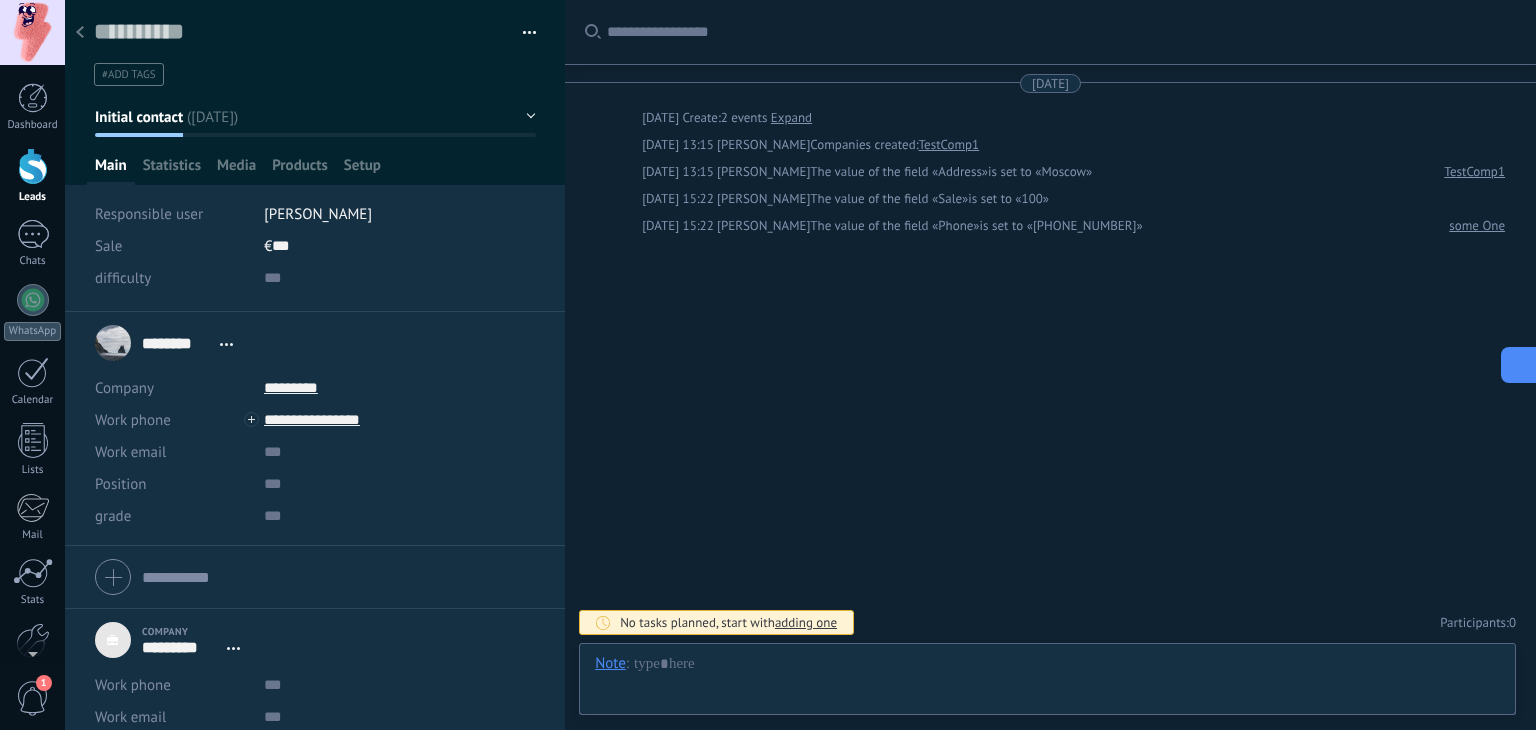 click 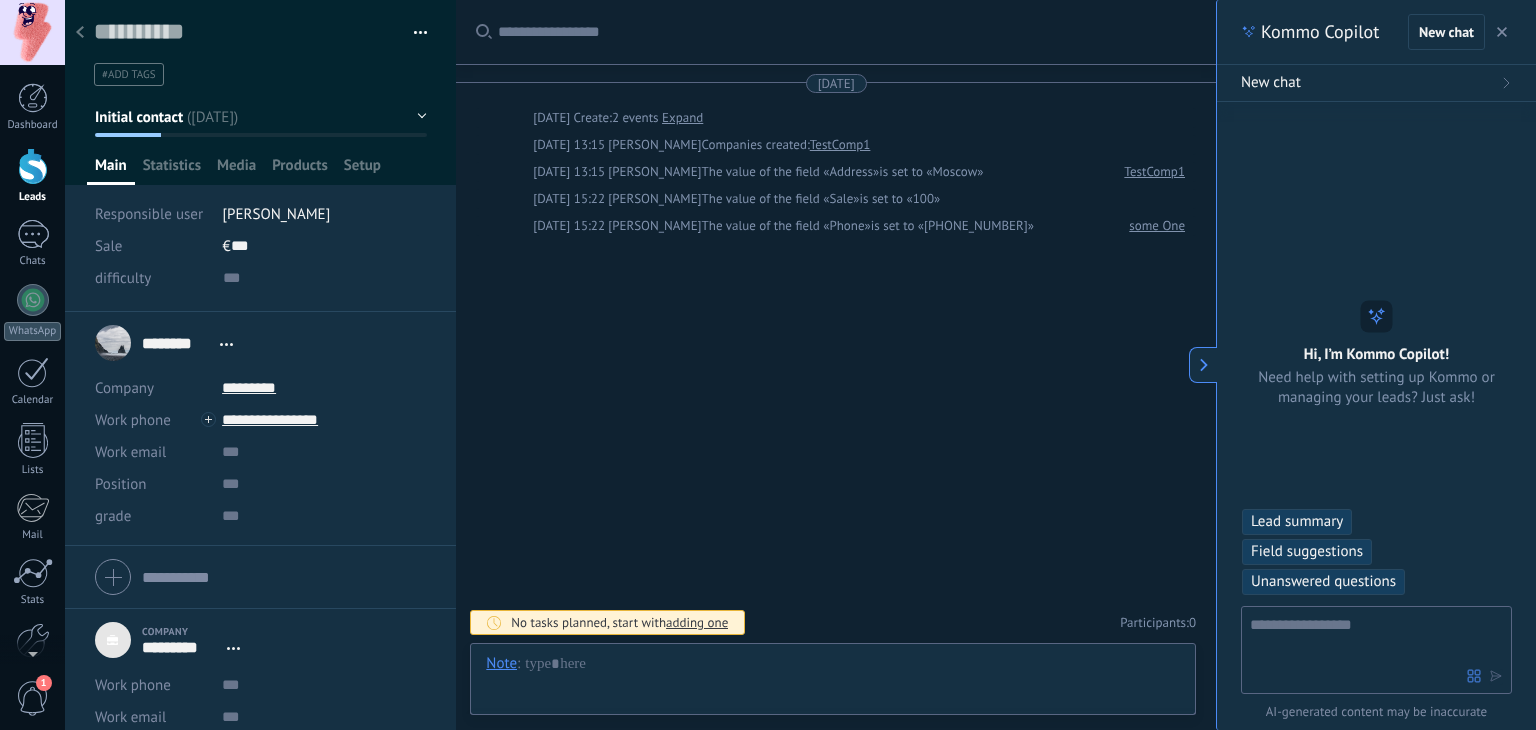 scroll, scrollTop: 20, scrollLeft: 0, axis: vertical 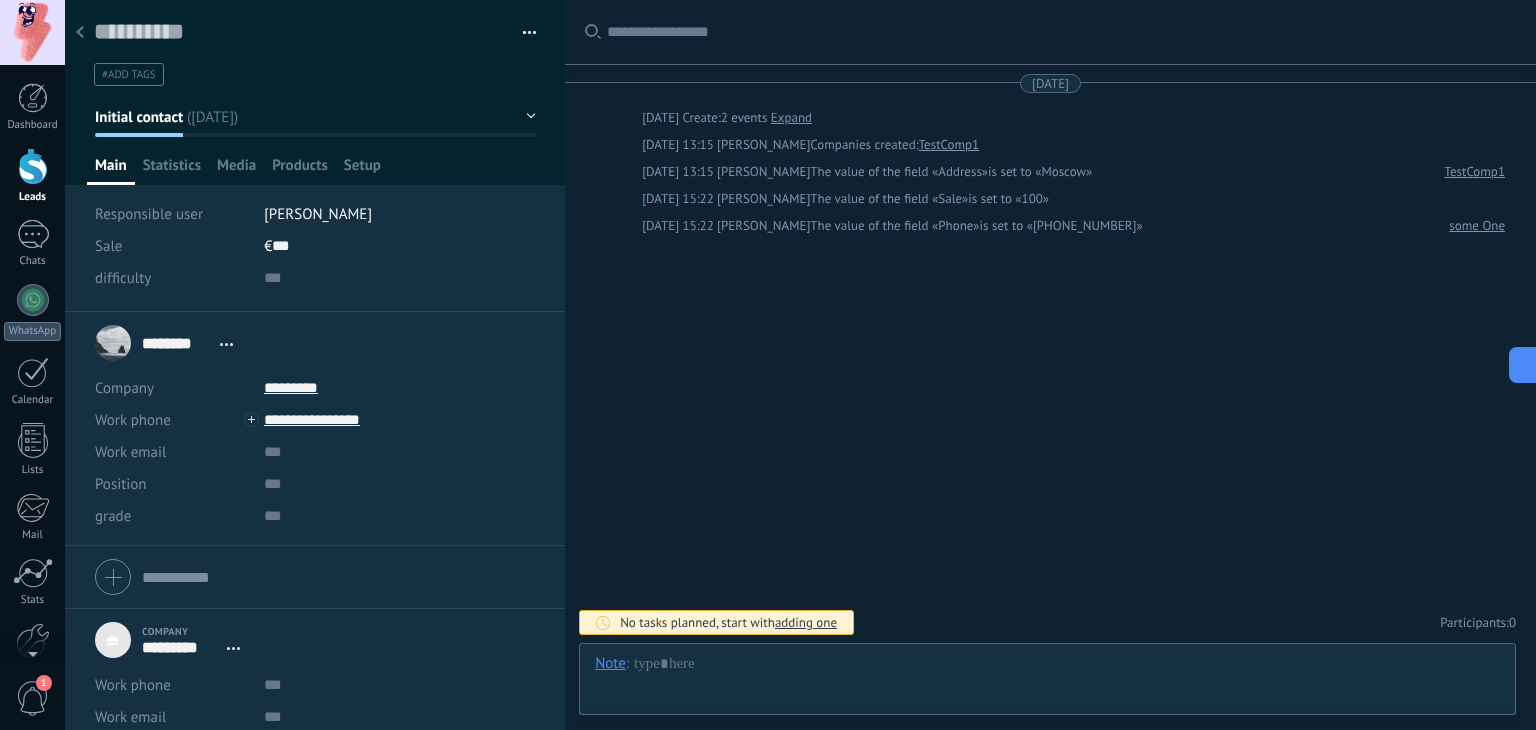 type on "******" 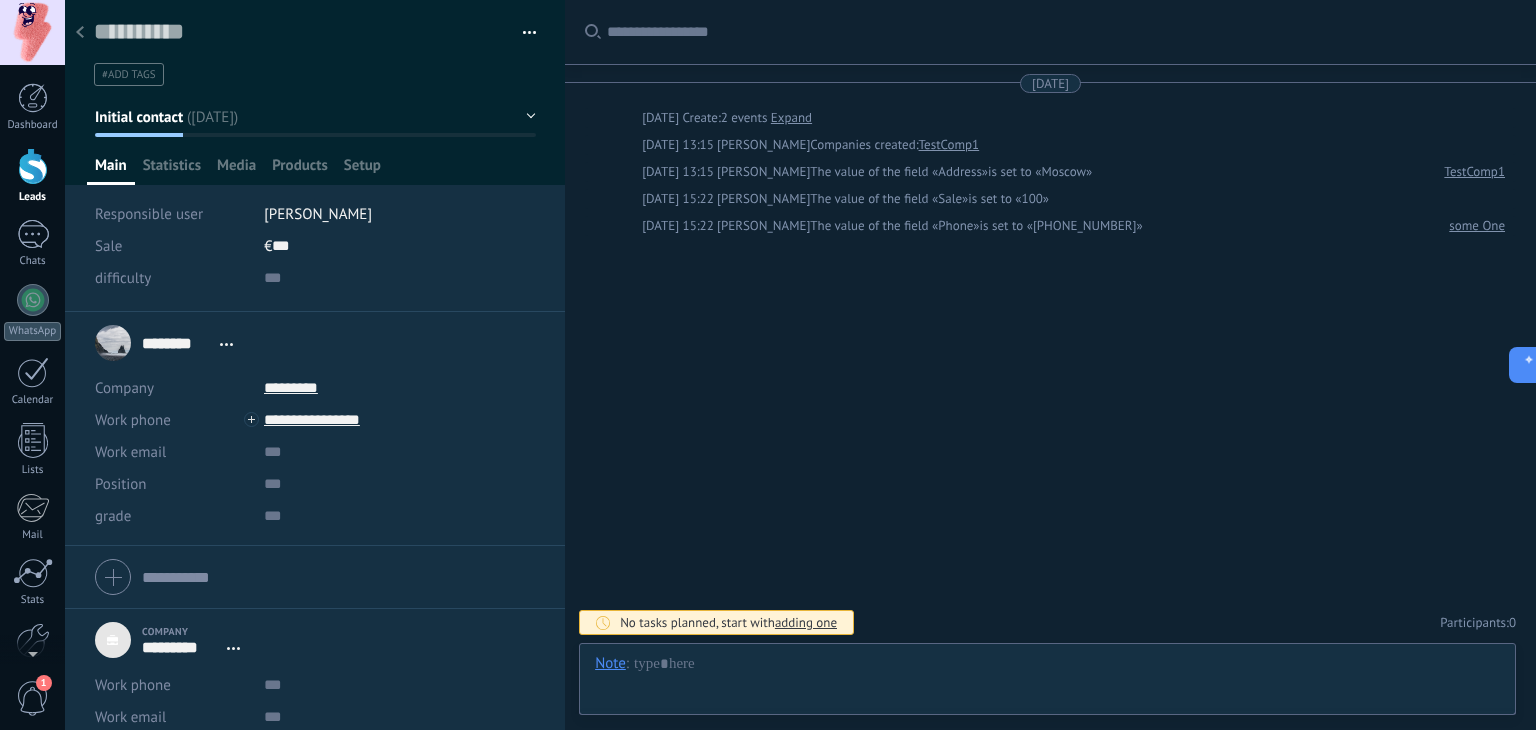 scroll, scrollTop: 20, scrollLeft: 0, axis: vertical 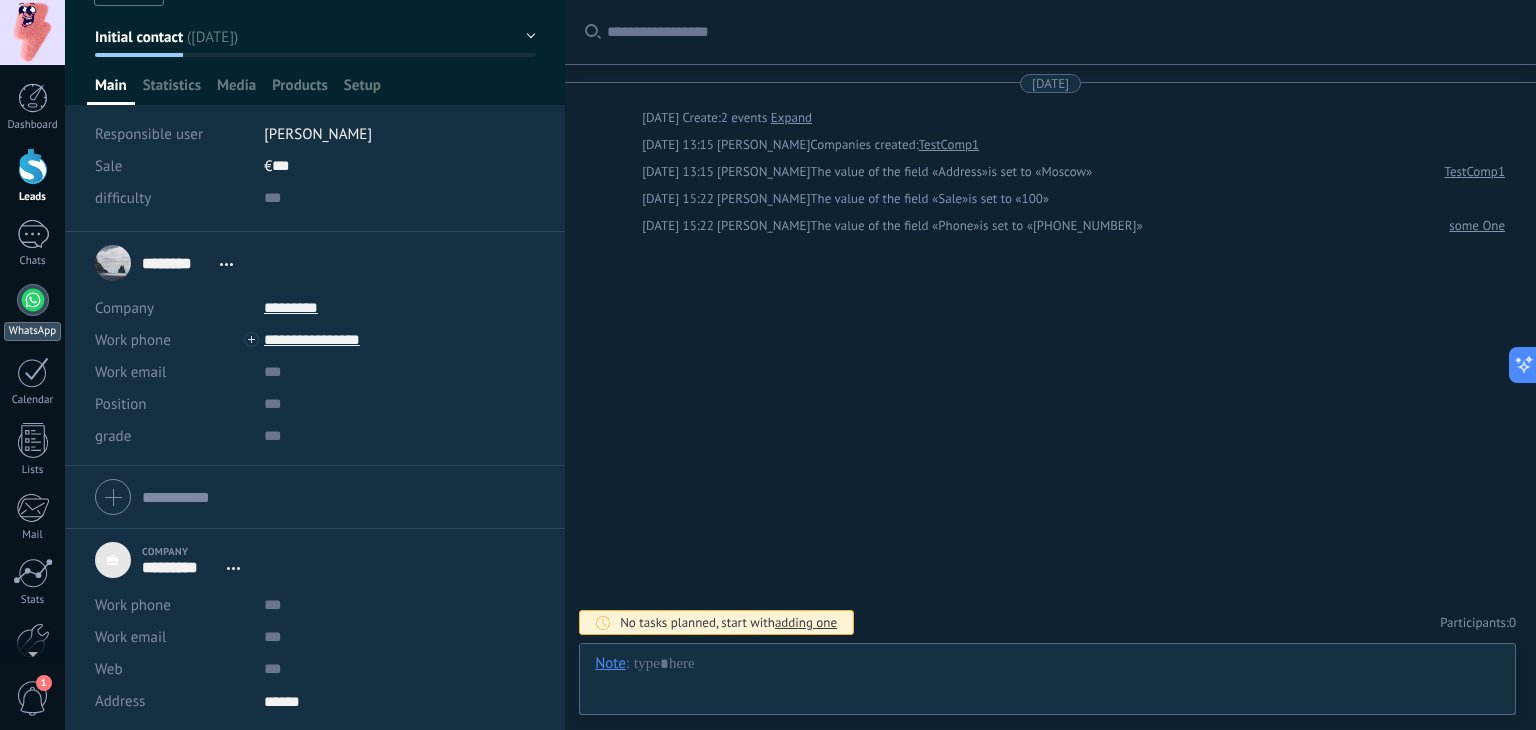 click at bounding box center [33, 300] 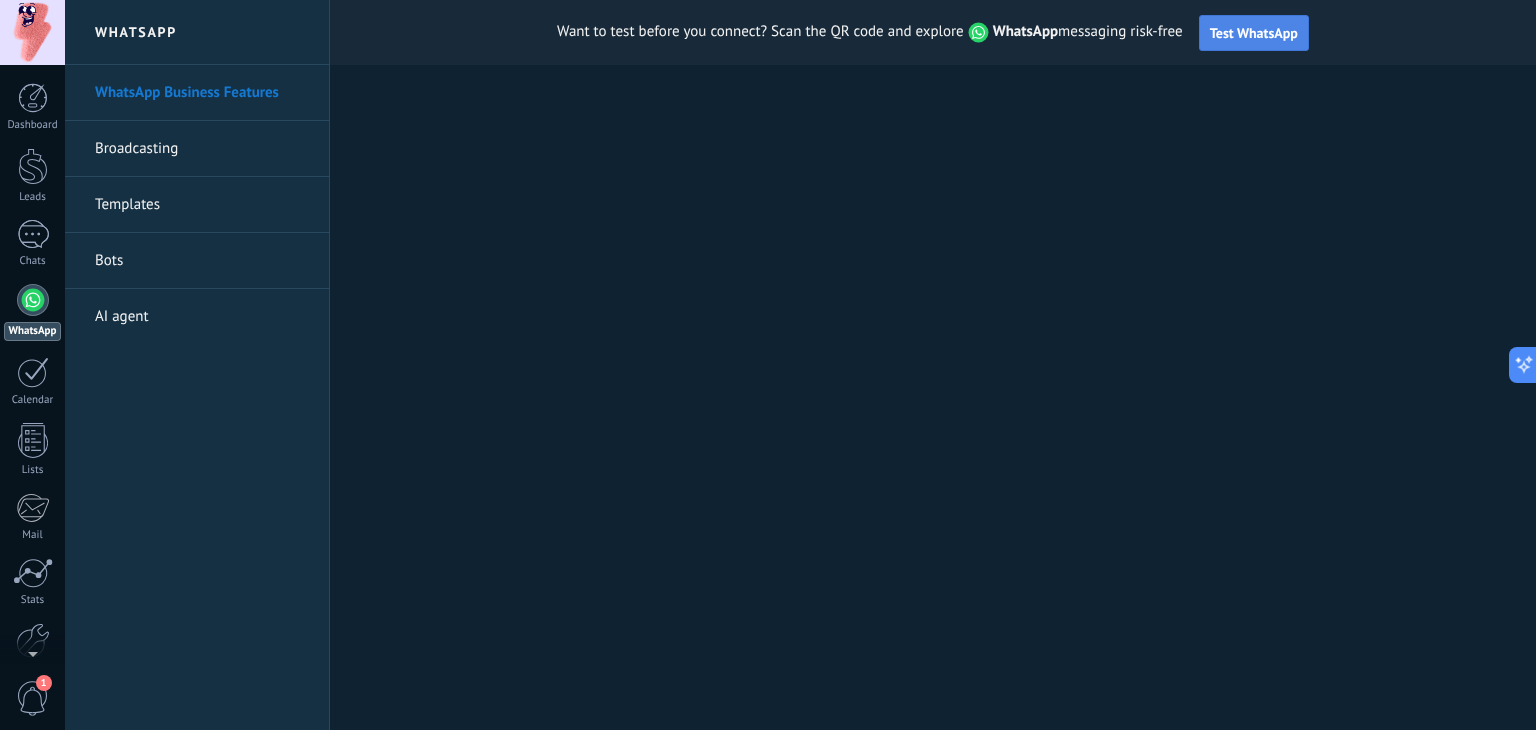 click on "Test WhatsApp" at bounding box center (1254, 33) 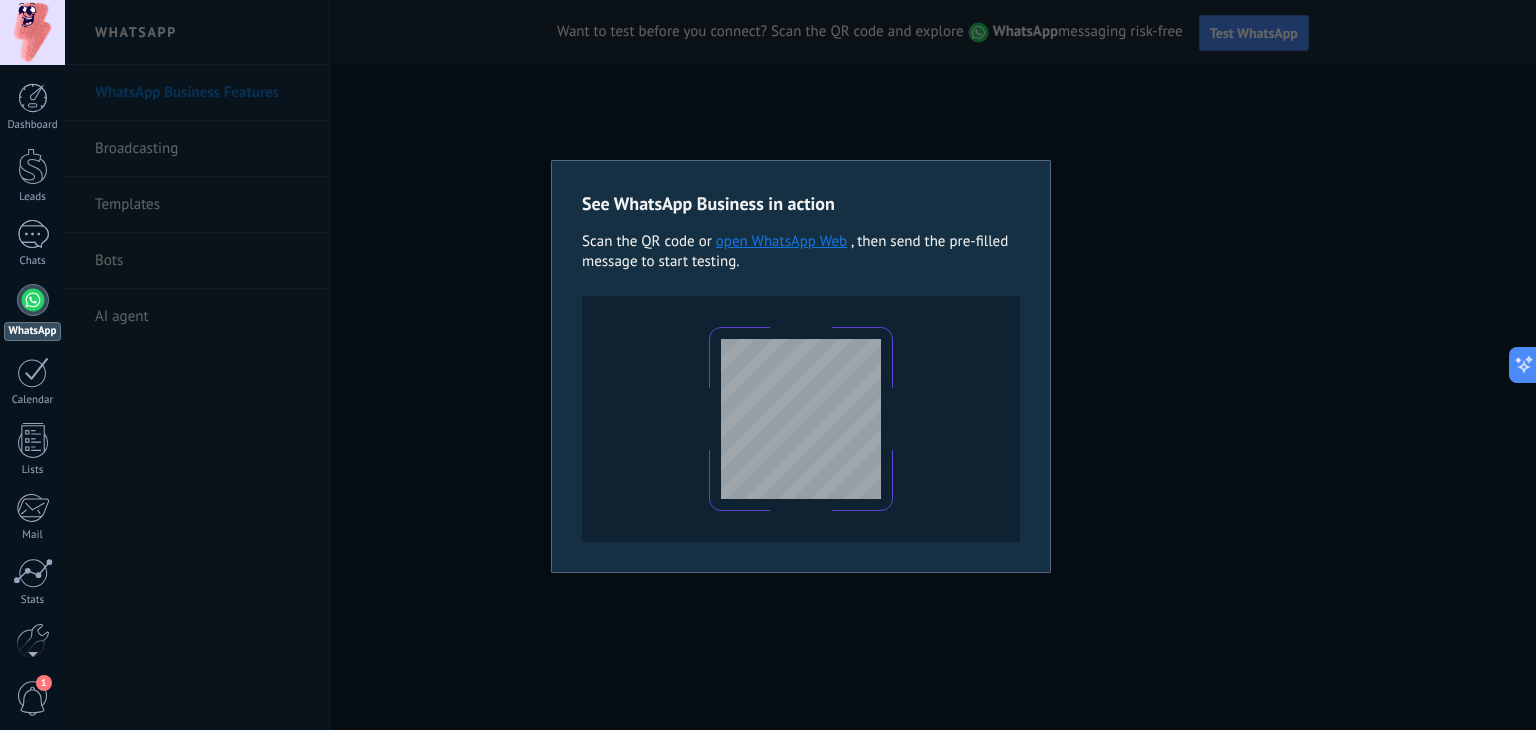 click on "See WhatsApp Business in action Scan the QR code or   open WhatsApp Web   , then send the pre-filled message to start testing." at bounding box center [800, 365] 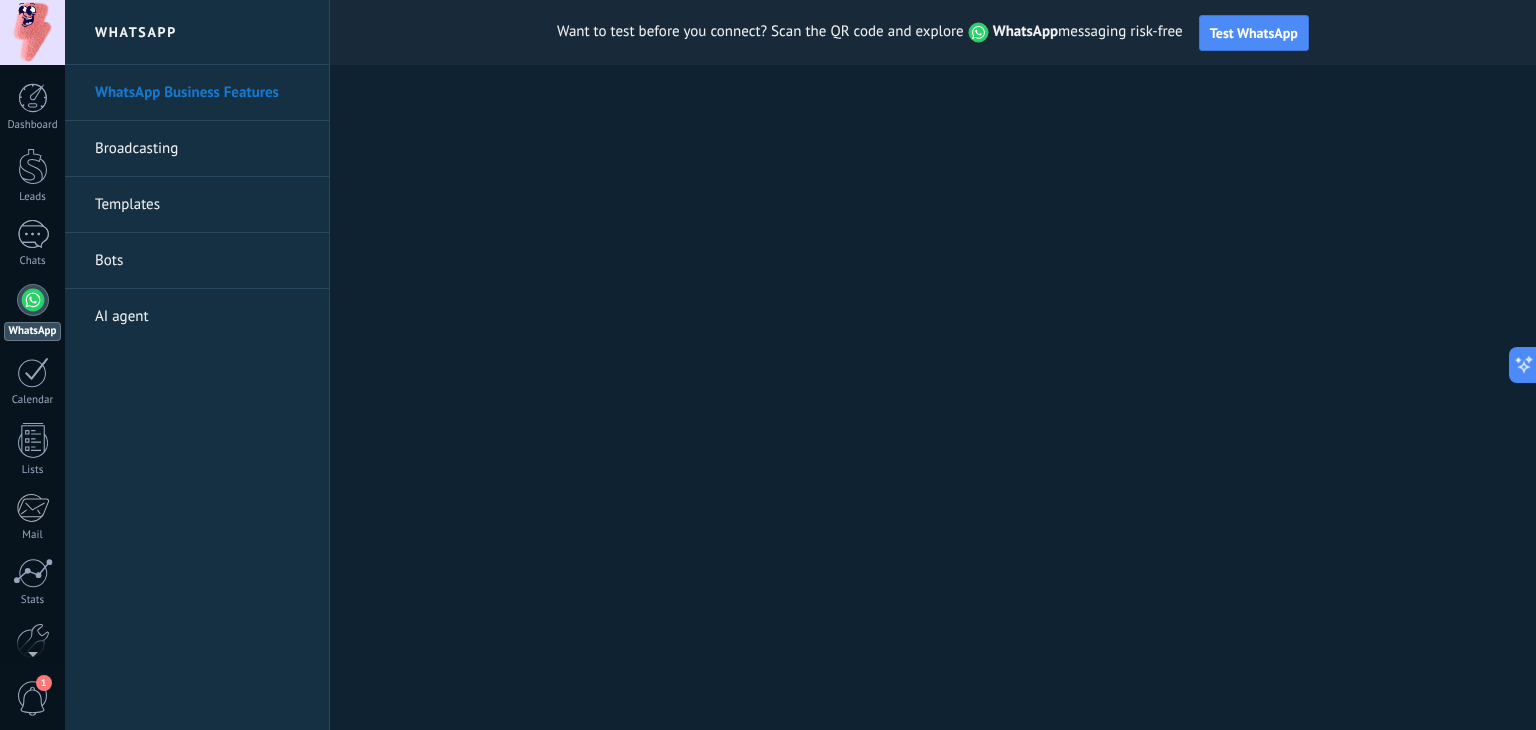click on "Bots" at bounding box center (202, 261) 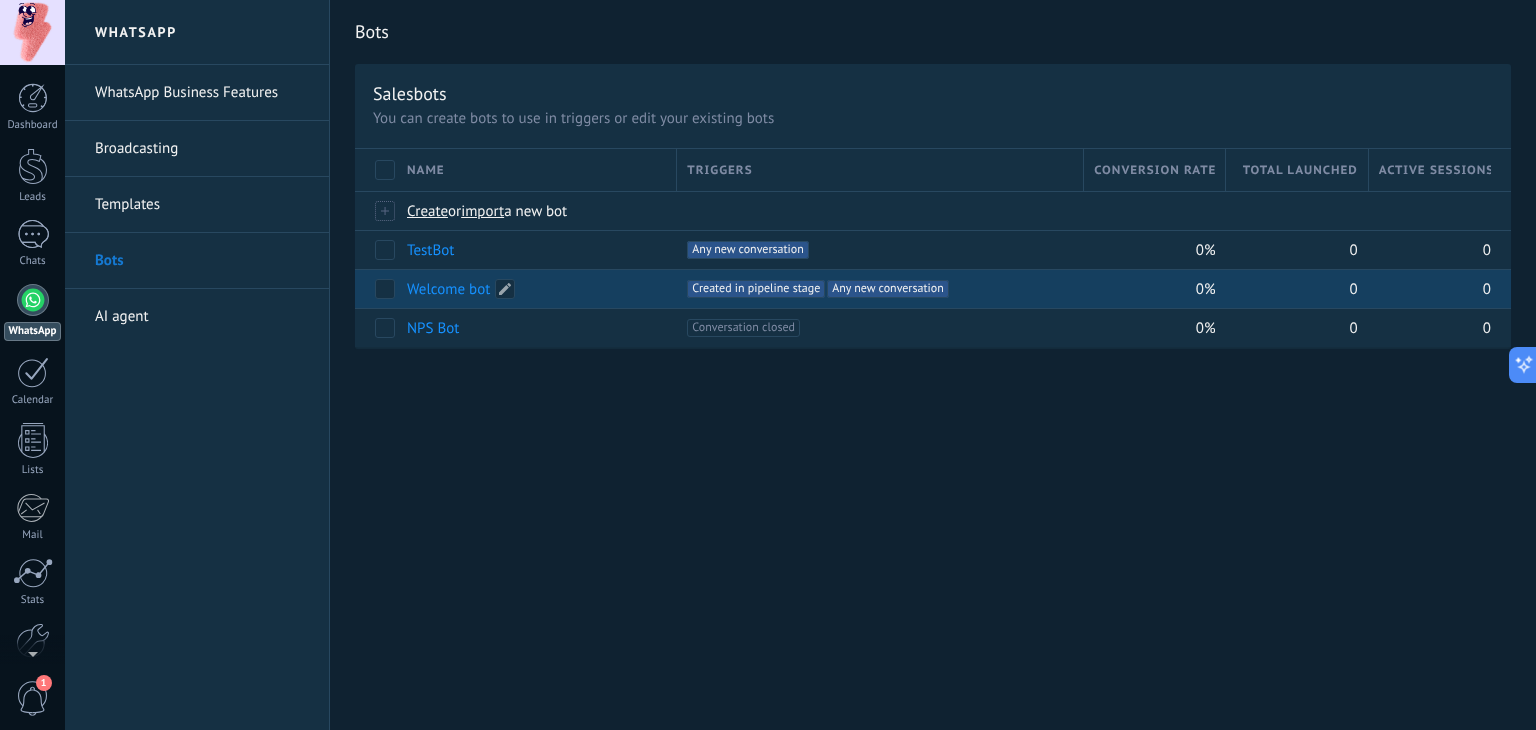 click on "Welcome bot" at bounding box center [448, 289] 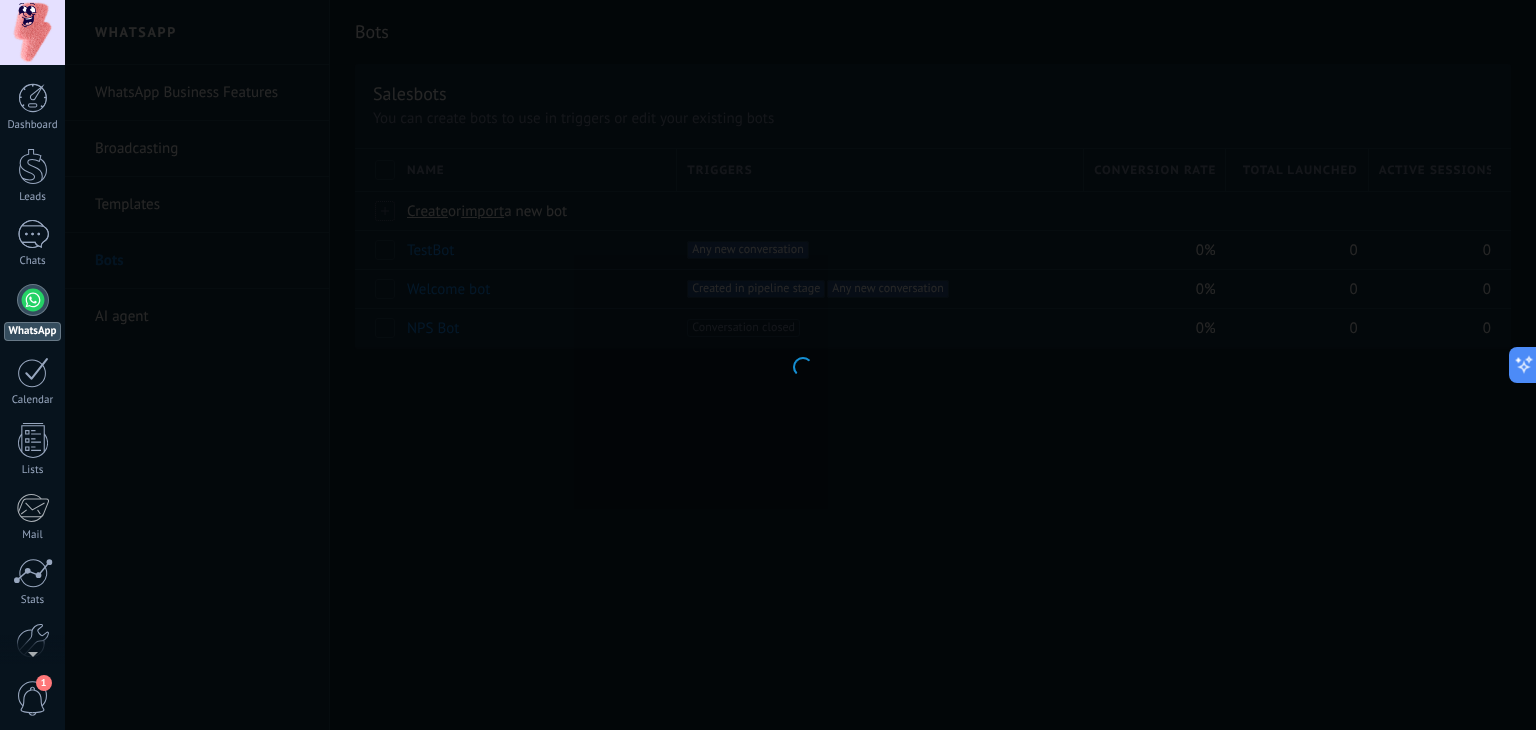 type on "**********" 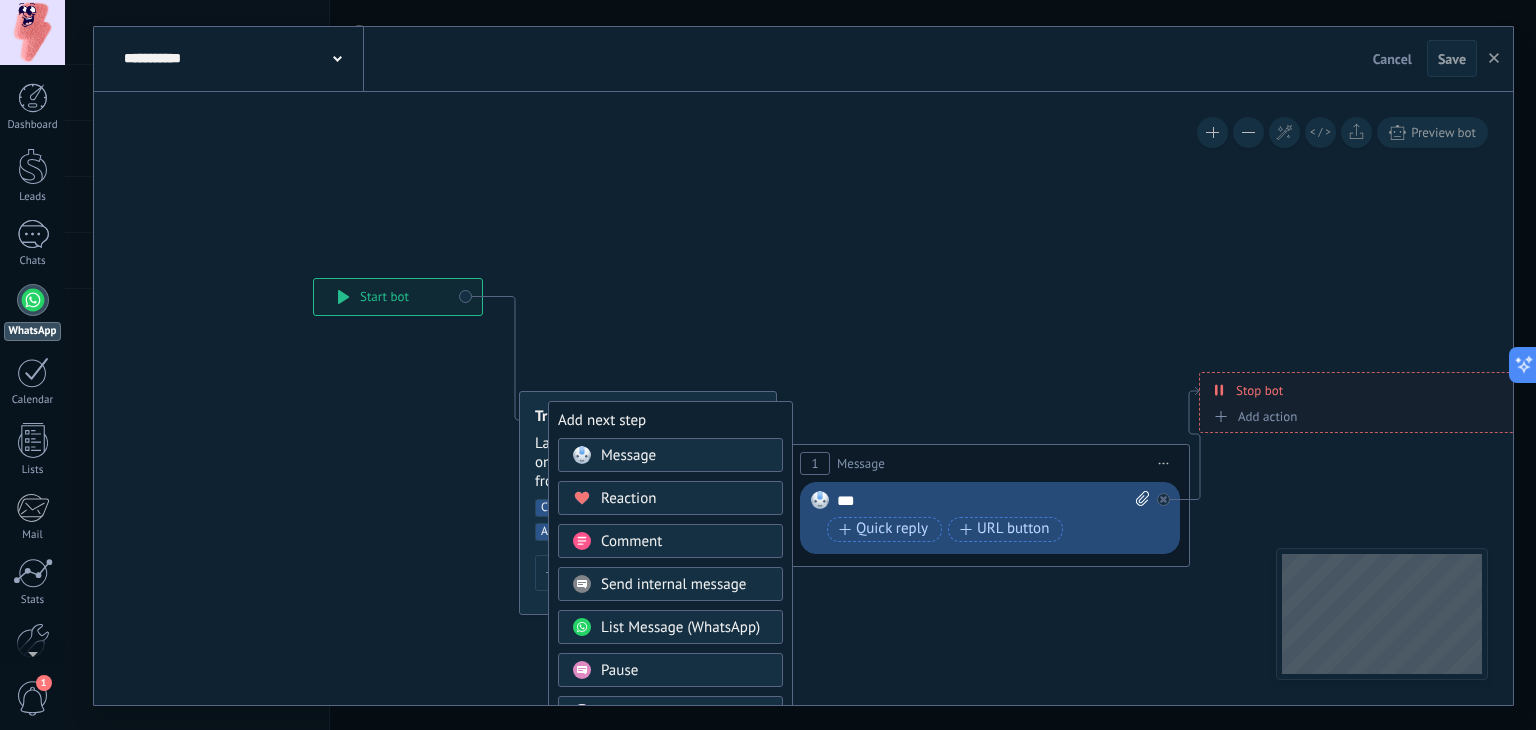 click 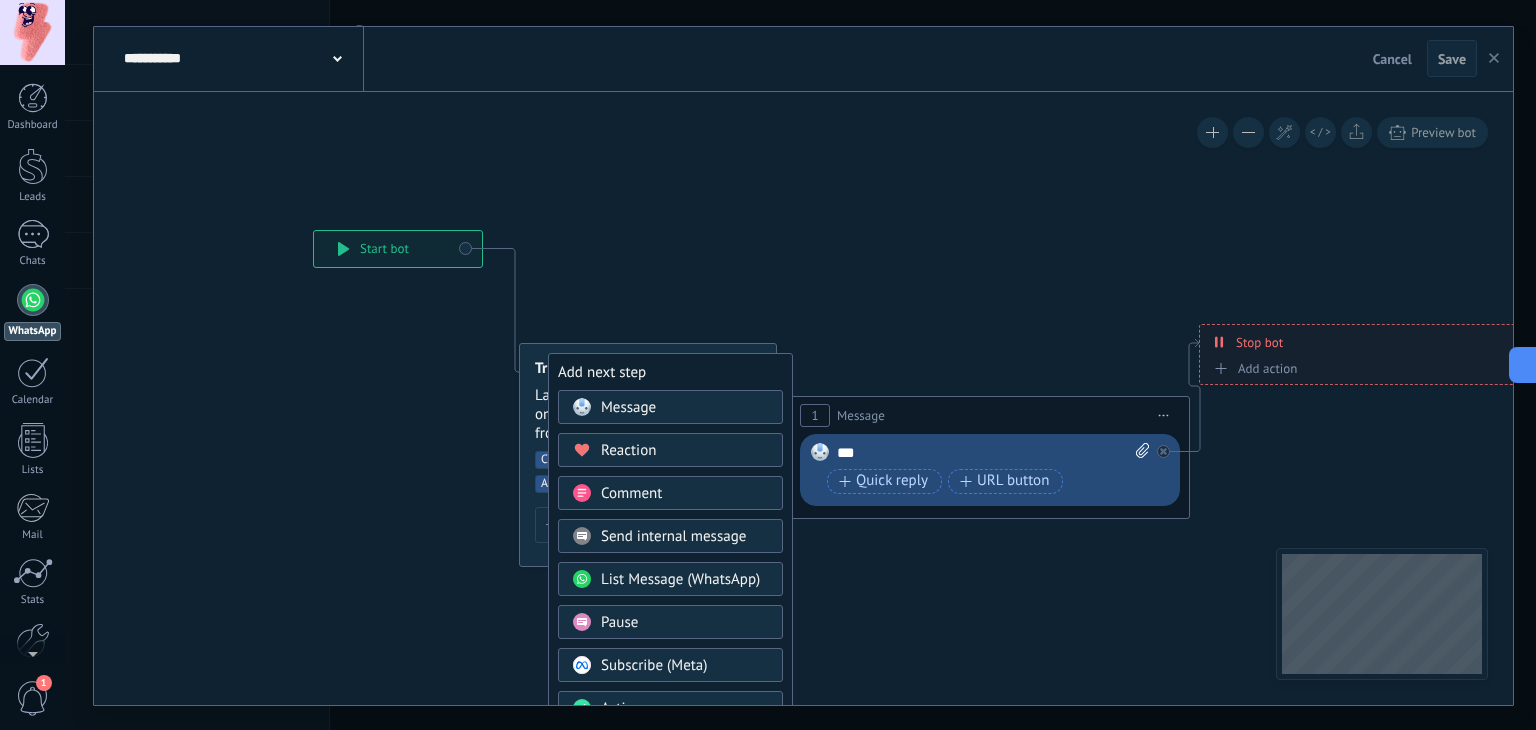 click at bounding box center (1494, 59) 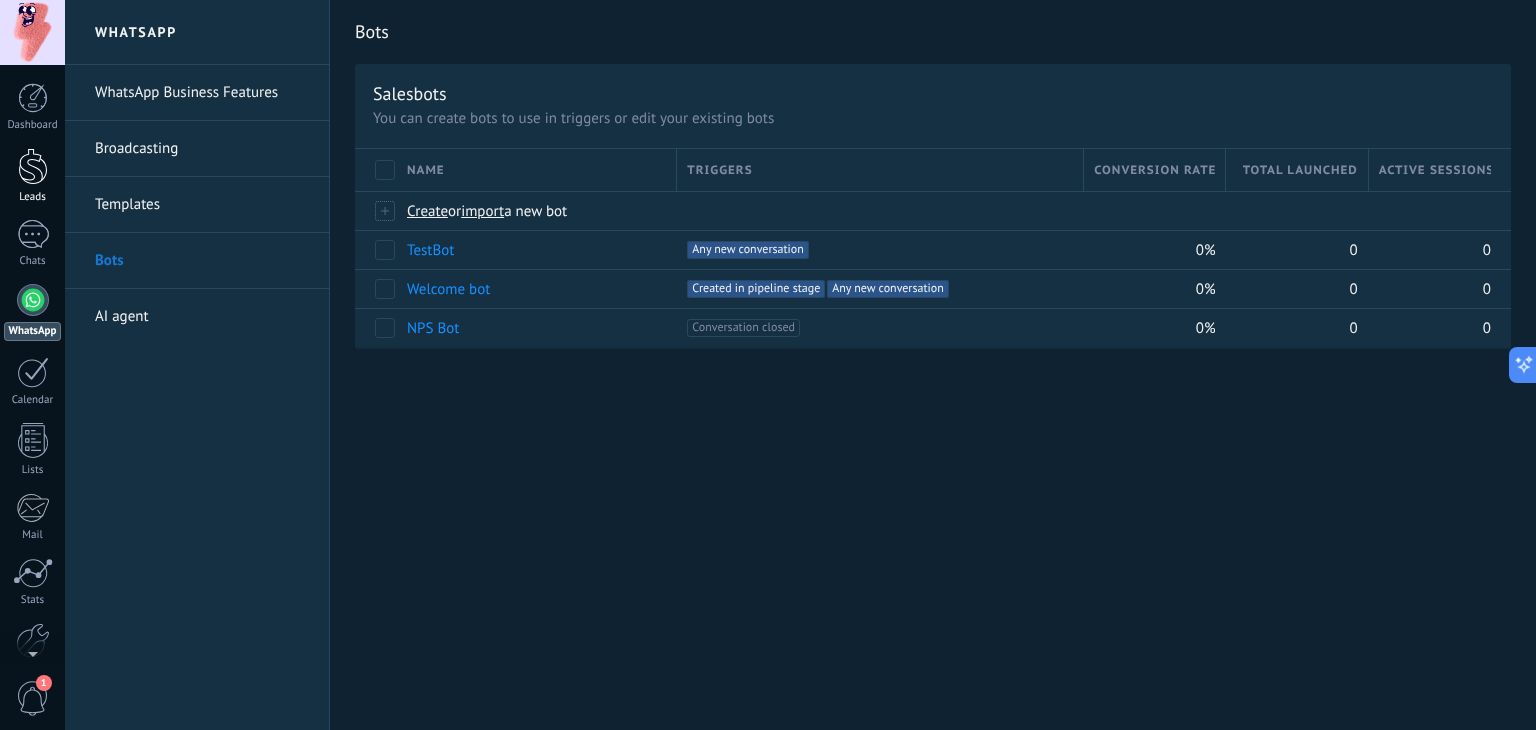 click on "Leads" at bounding box center [33, 197] 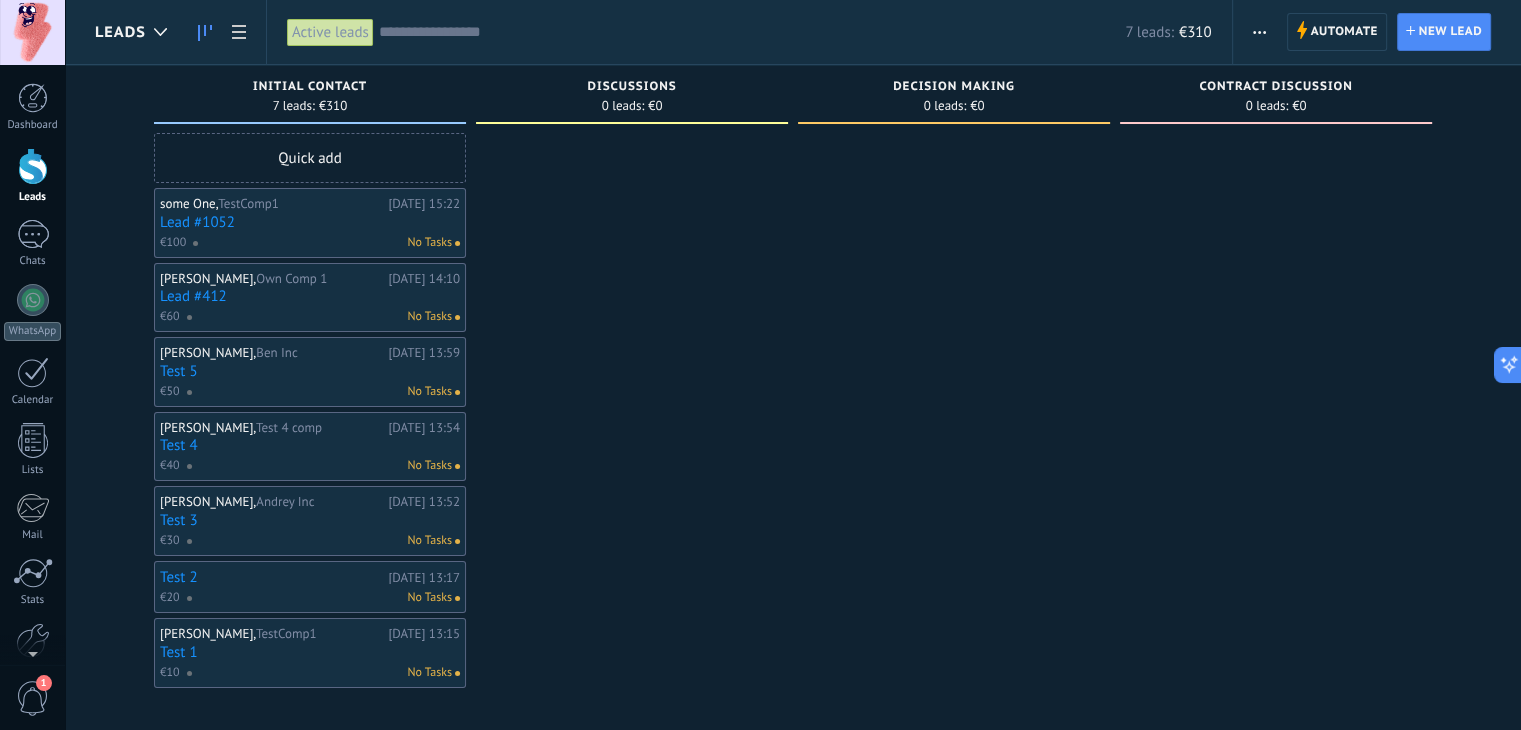 click at bounding box center [1259, 32] 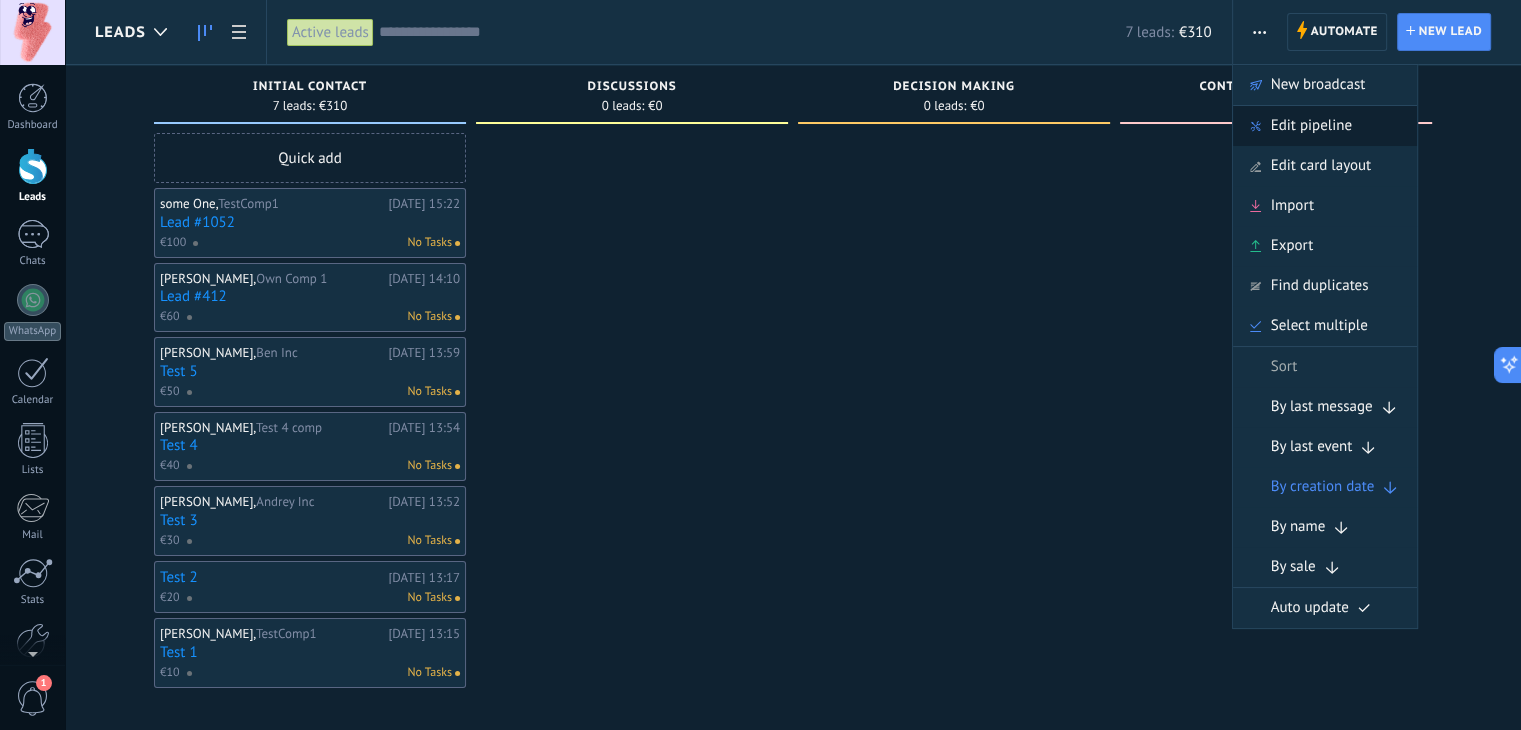 click on "Edit pipeline" at bounding box center [1311, 126] 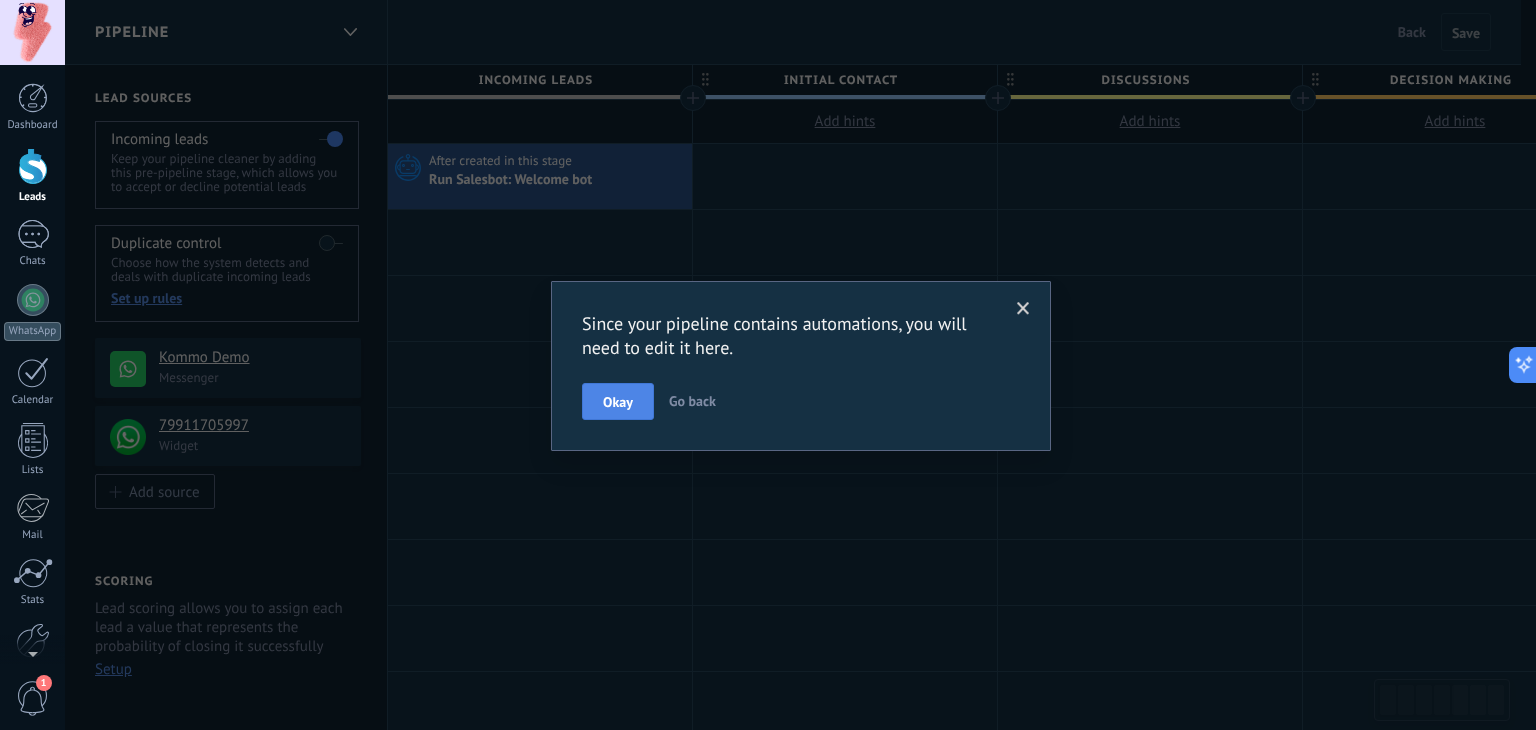 click on "Okay" at bounding box center (618, 402) 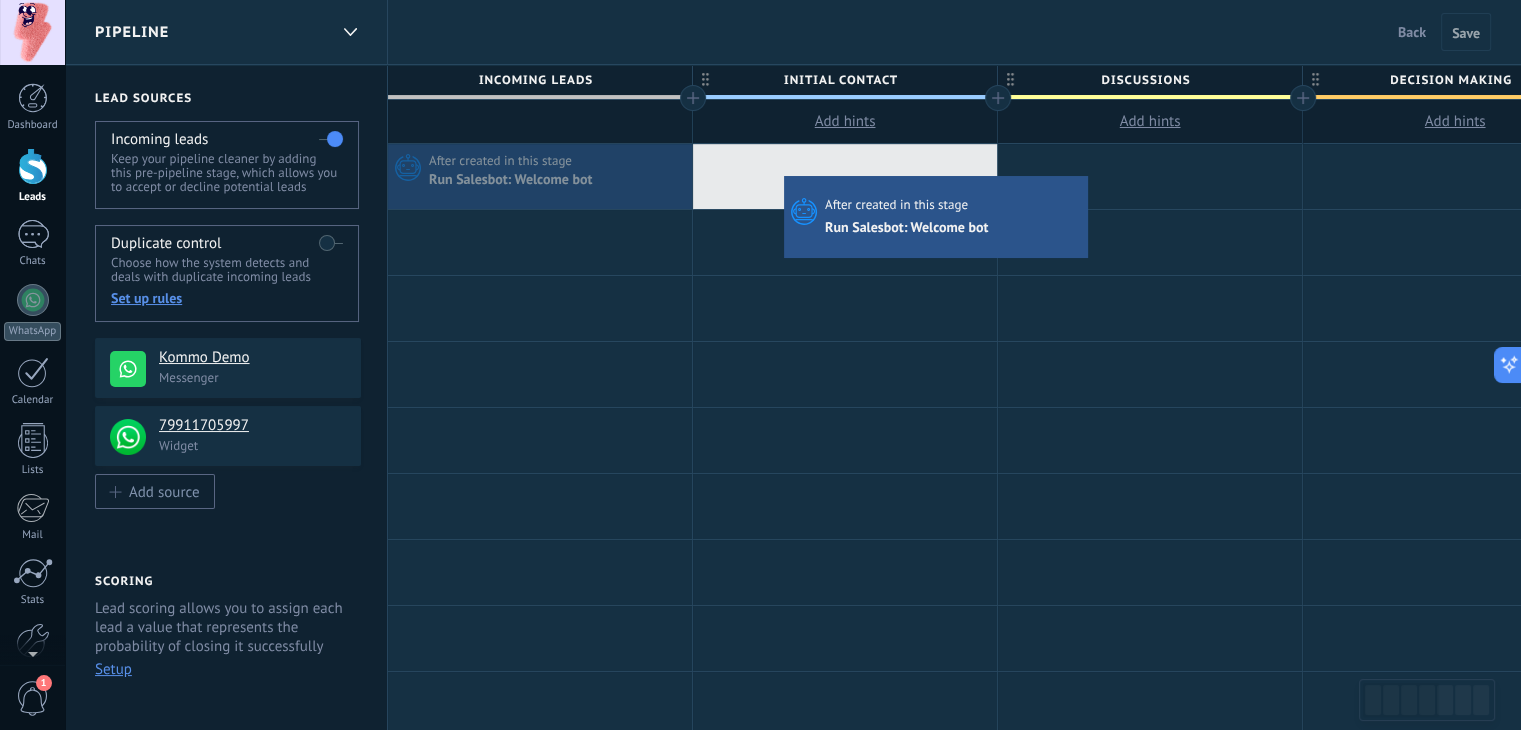 drag, startPoint x: 516, startPoint y: 172, endPoint x: 795, endPoint y: 177, distance: 279.0448 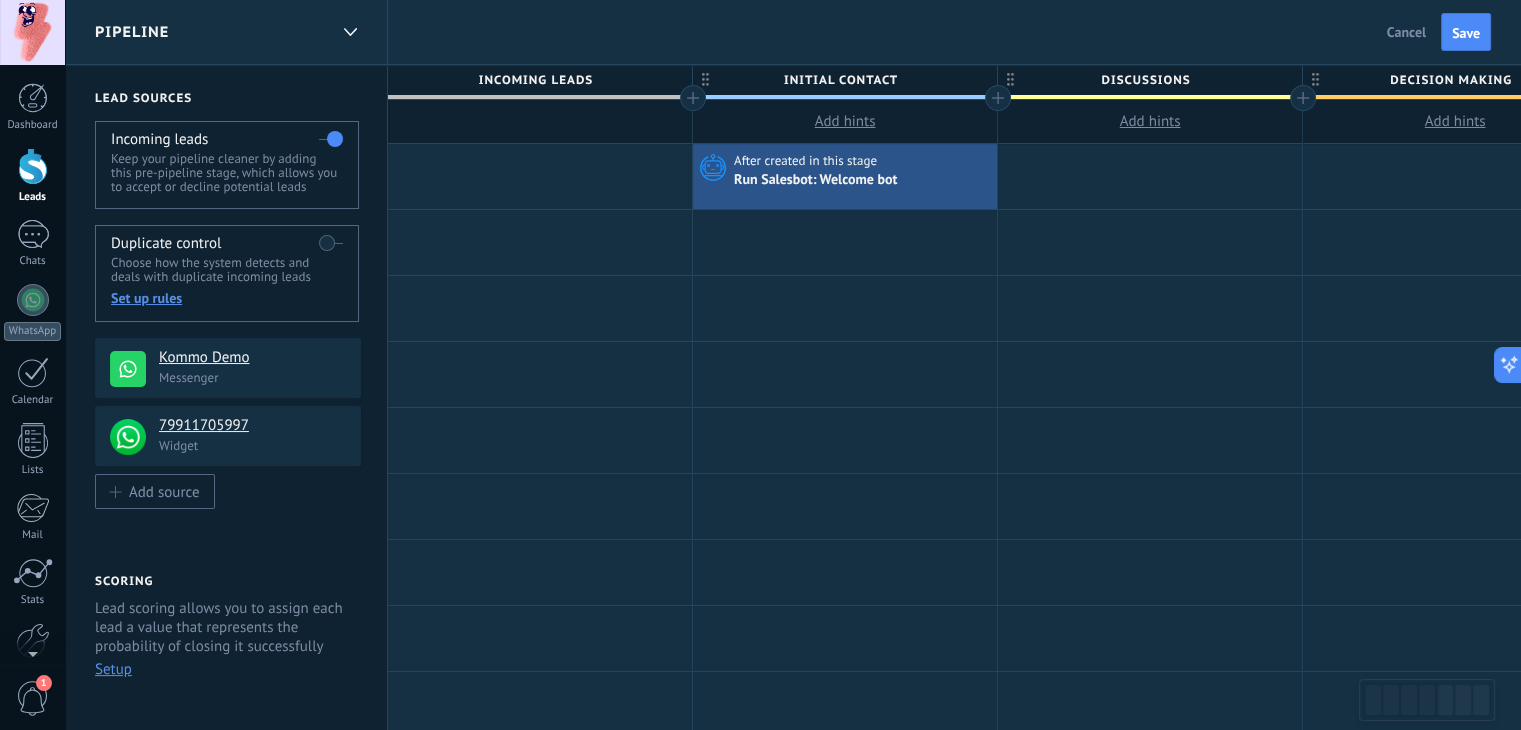 click on "Kommo Demo" at bounding box center (252, 358) 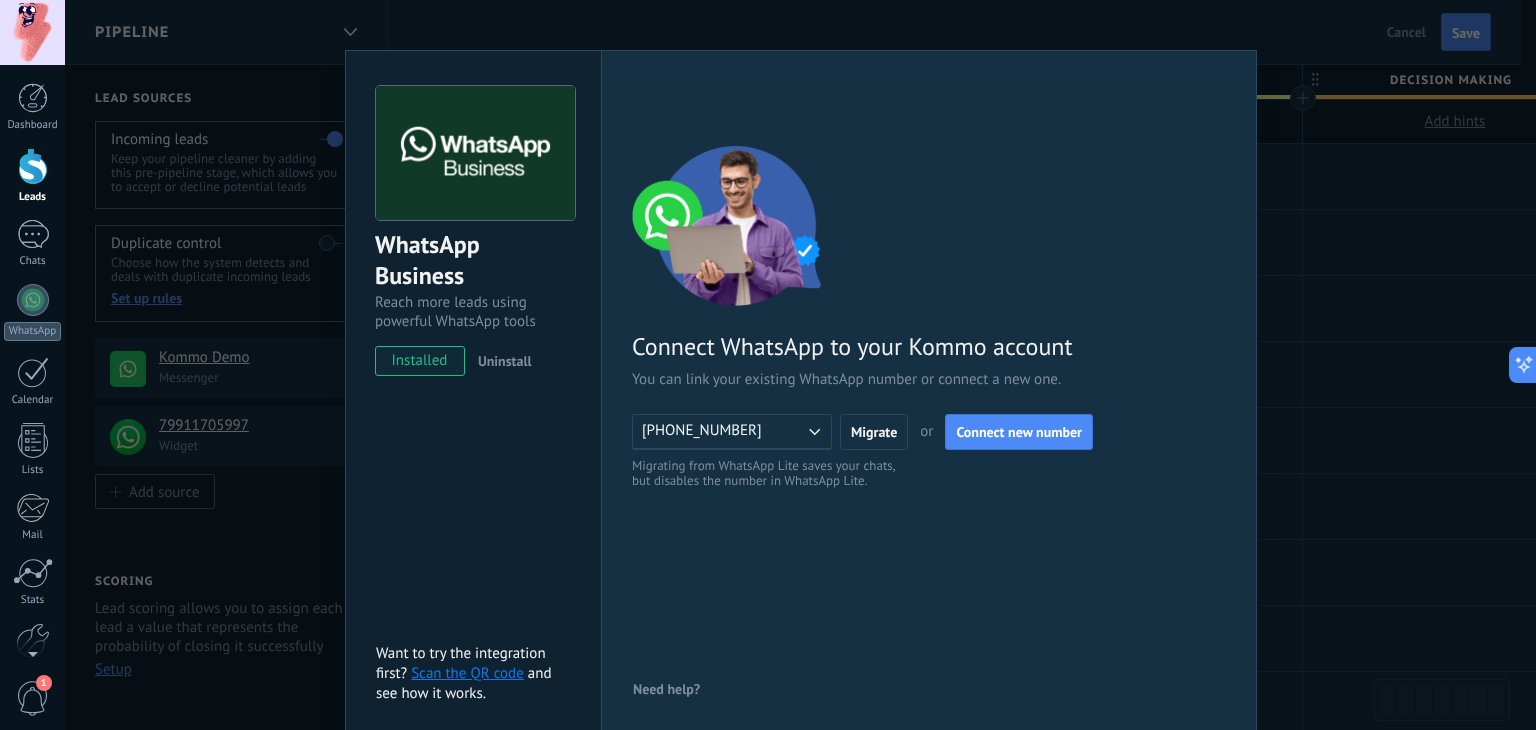 scroll, scrollTop: 28, scrollLeft: 0, axis: vertical 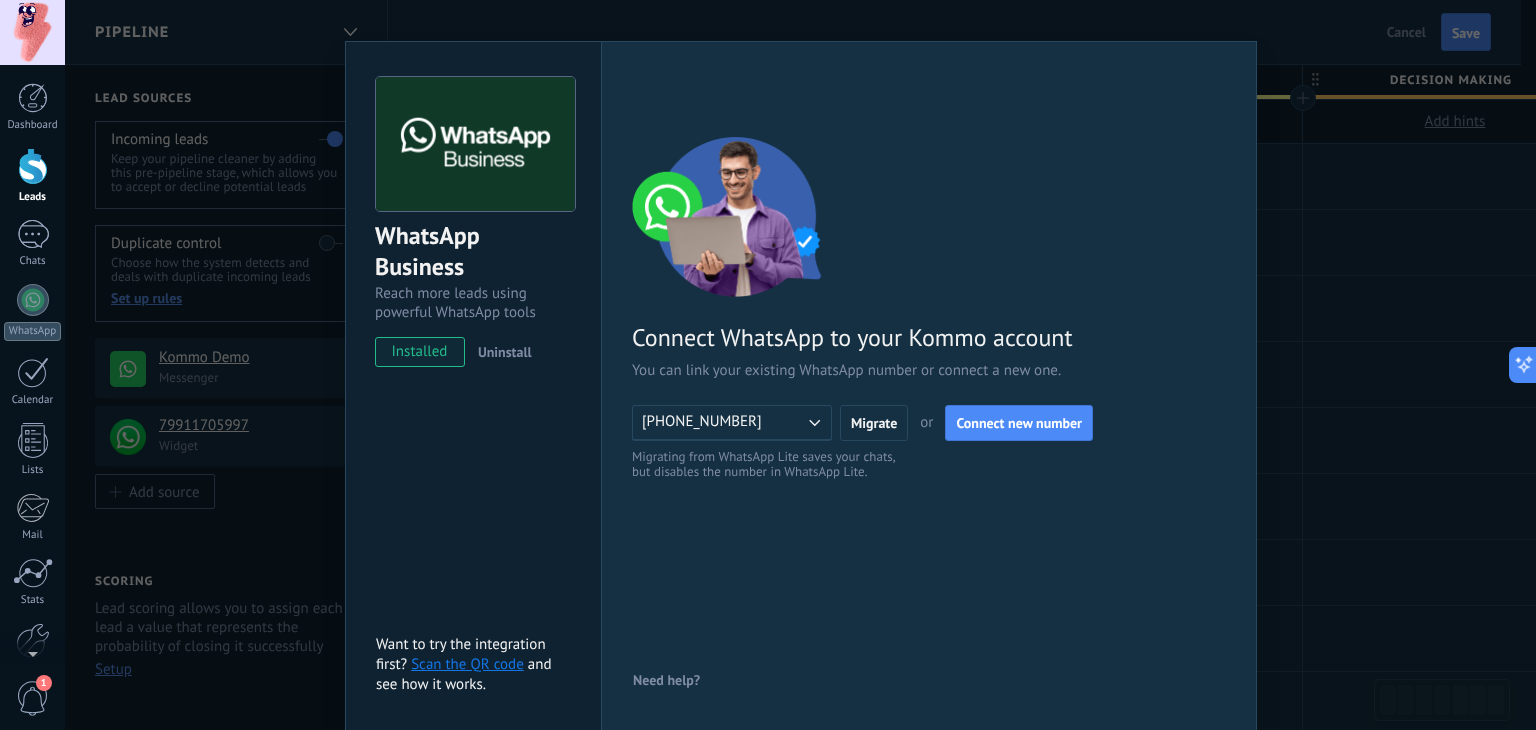 click on "WhatsApp Business Reach more leads using powerful WhatsApp tools installed Uninstall Want to try the integration first?   Scan the QR code   and see how it works. Settings Authorization This tab logs the users who have granted integration access to this account. If you want to to remove a user's ability to send requests to the account on behalf of this integration, you can revoke access. If access is revoked from all users, the integration will stop working. This app is installed, but no one has given it access yet. WhatsApp Cloud API more _:  Save < Back 1 Connect Facebook 2 Finish setup Connect WhatsApp to your Kommo account You can link your existing WhatsApp number or connect a new one. [PHONE_NUMBER] Migrate or Connect new number Migrating from WhatsApp Lite saves your chats, but disables the number in WhatsApp Lite. Need help?" at bounding box center (800, 365) 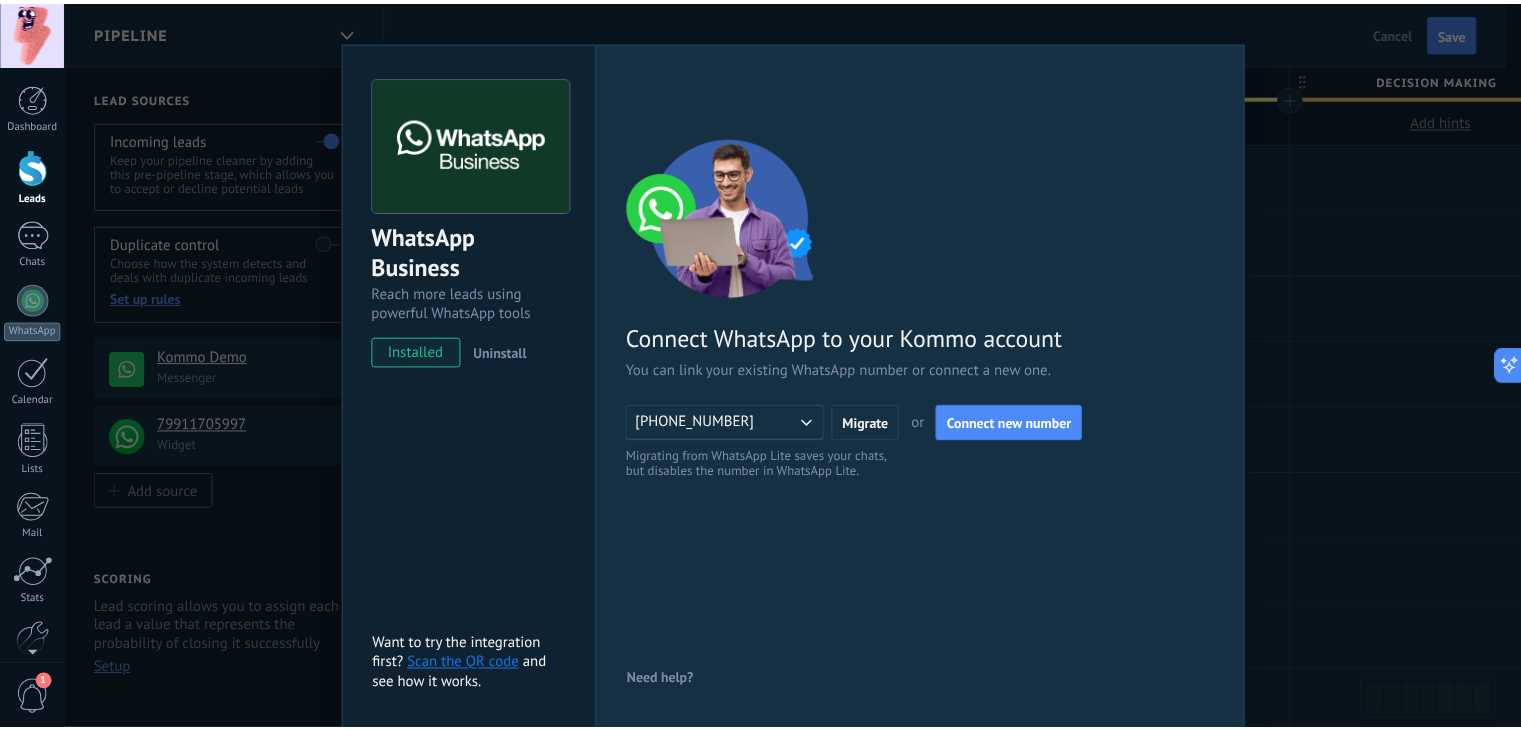 scroll, scrollTop: 0, scrollLeft: 0, axis: both 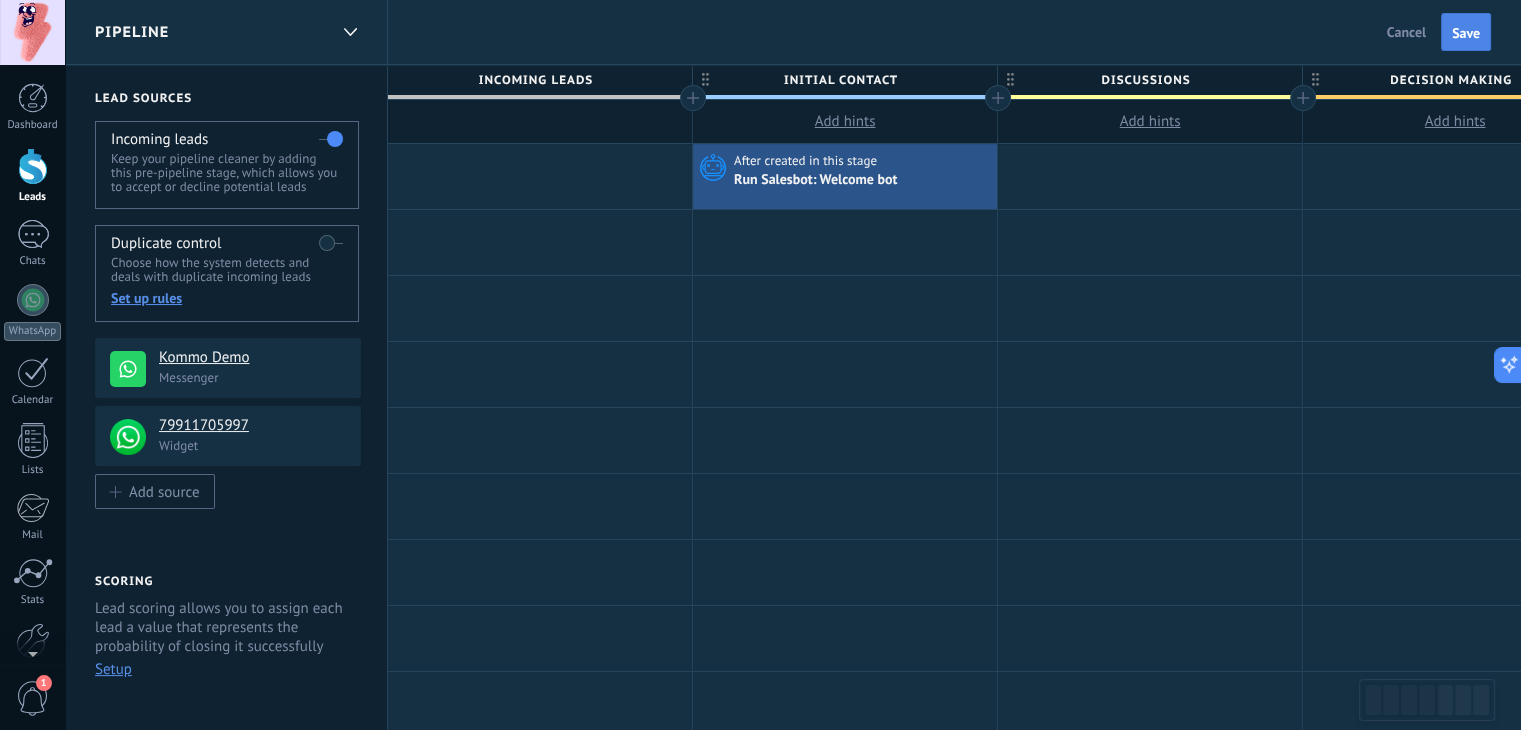 click on "Save" at bounding box center [1466, 33] 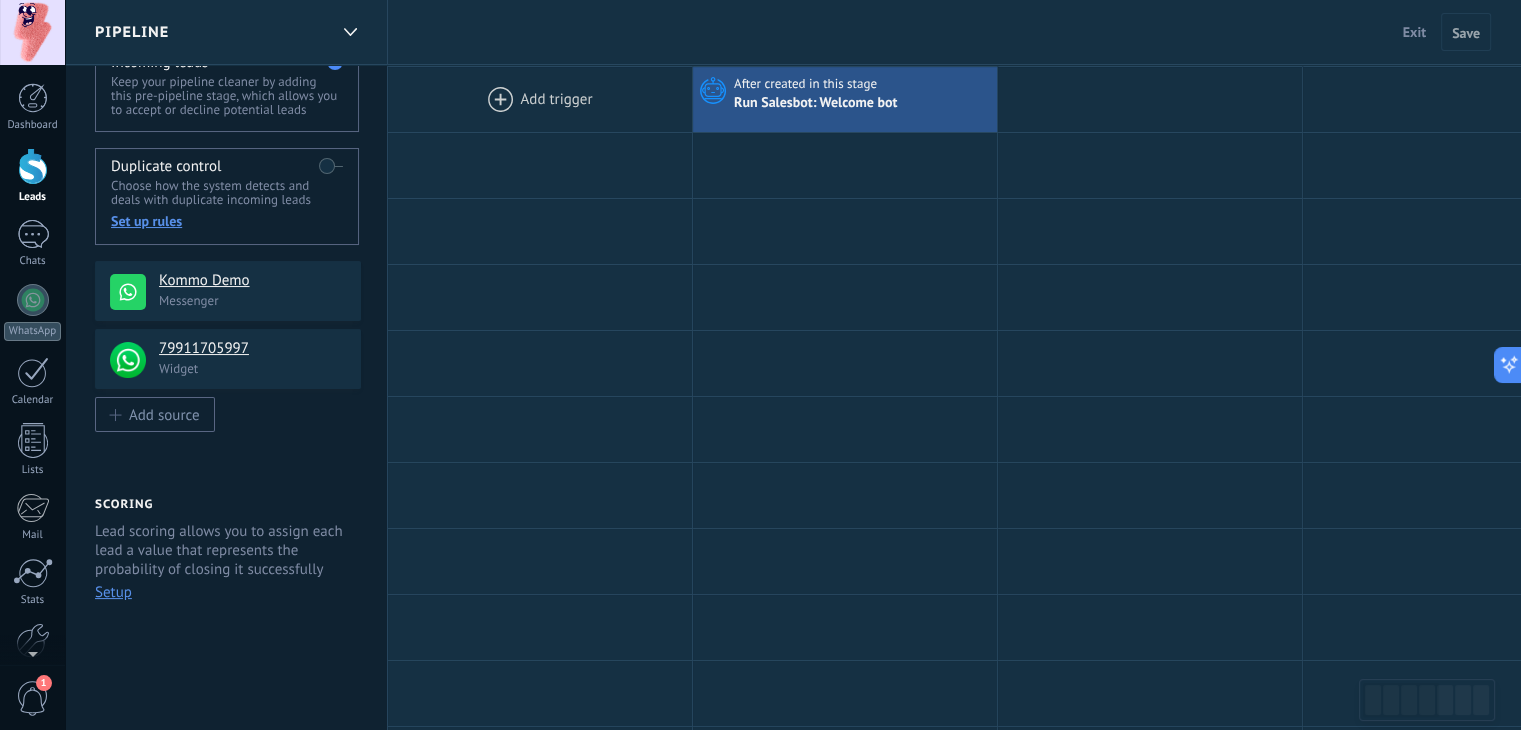 scroll, scrollTop: 100, scrollLeft: 0, axis: vertical 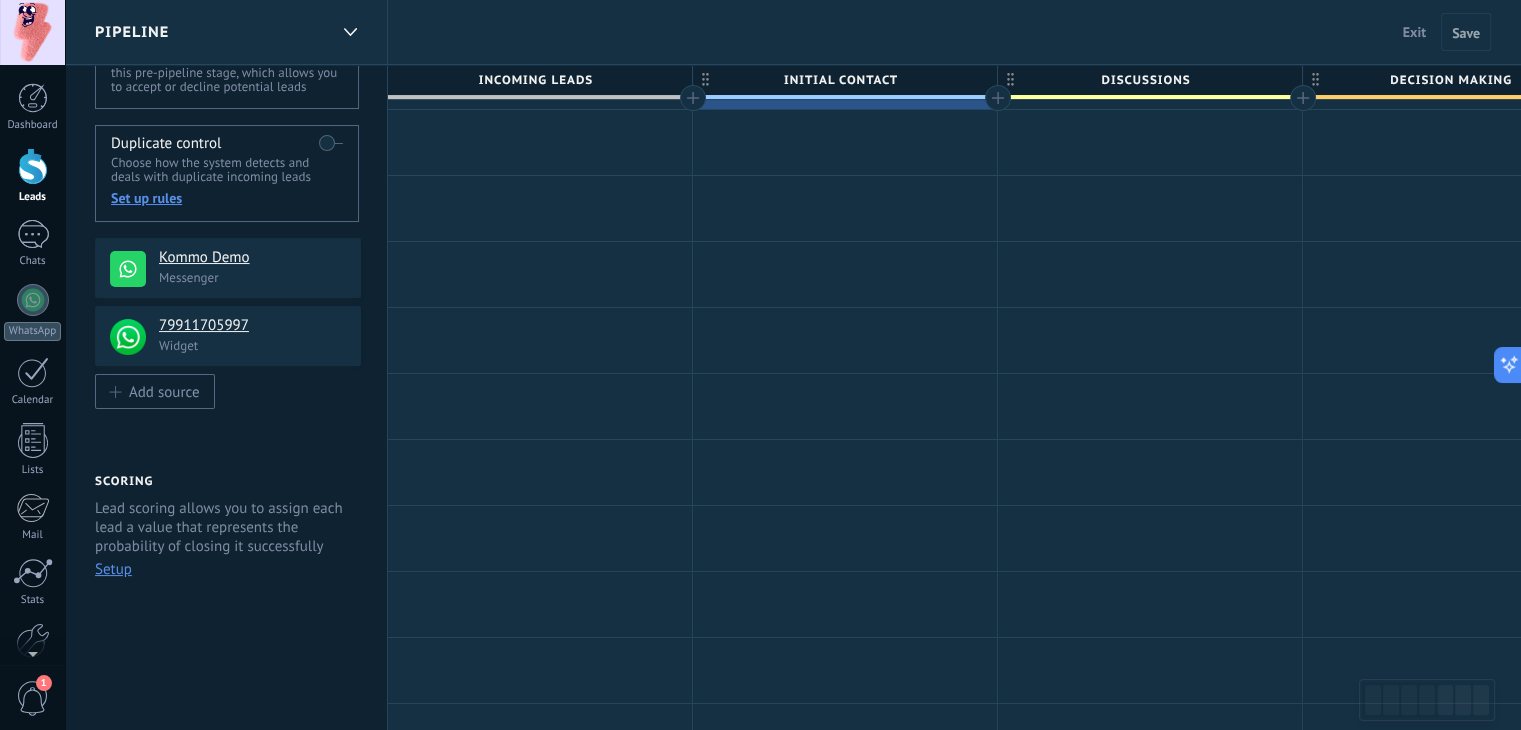 click on "1" at bounding box center (33, 698) 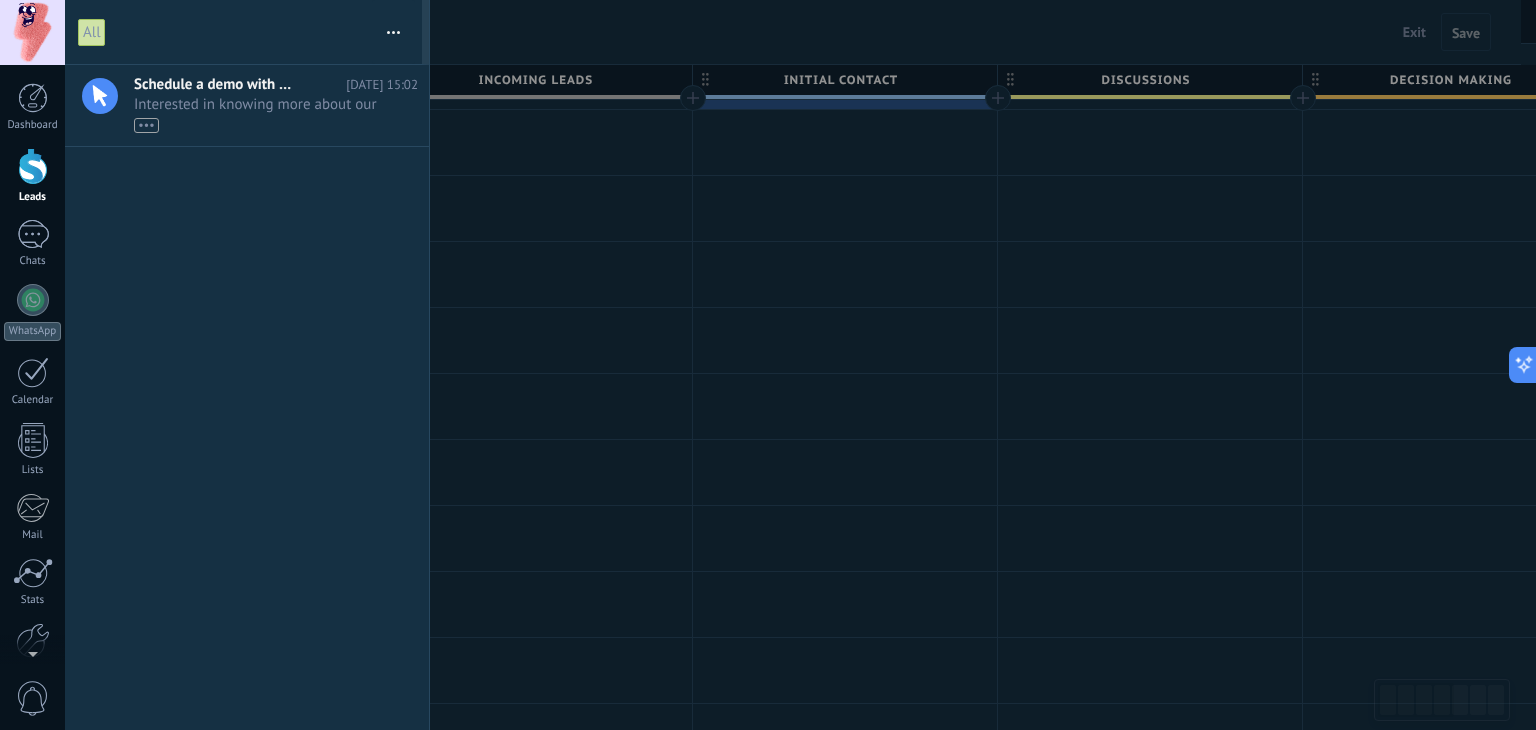 click at bounding box center [768, 365] 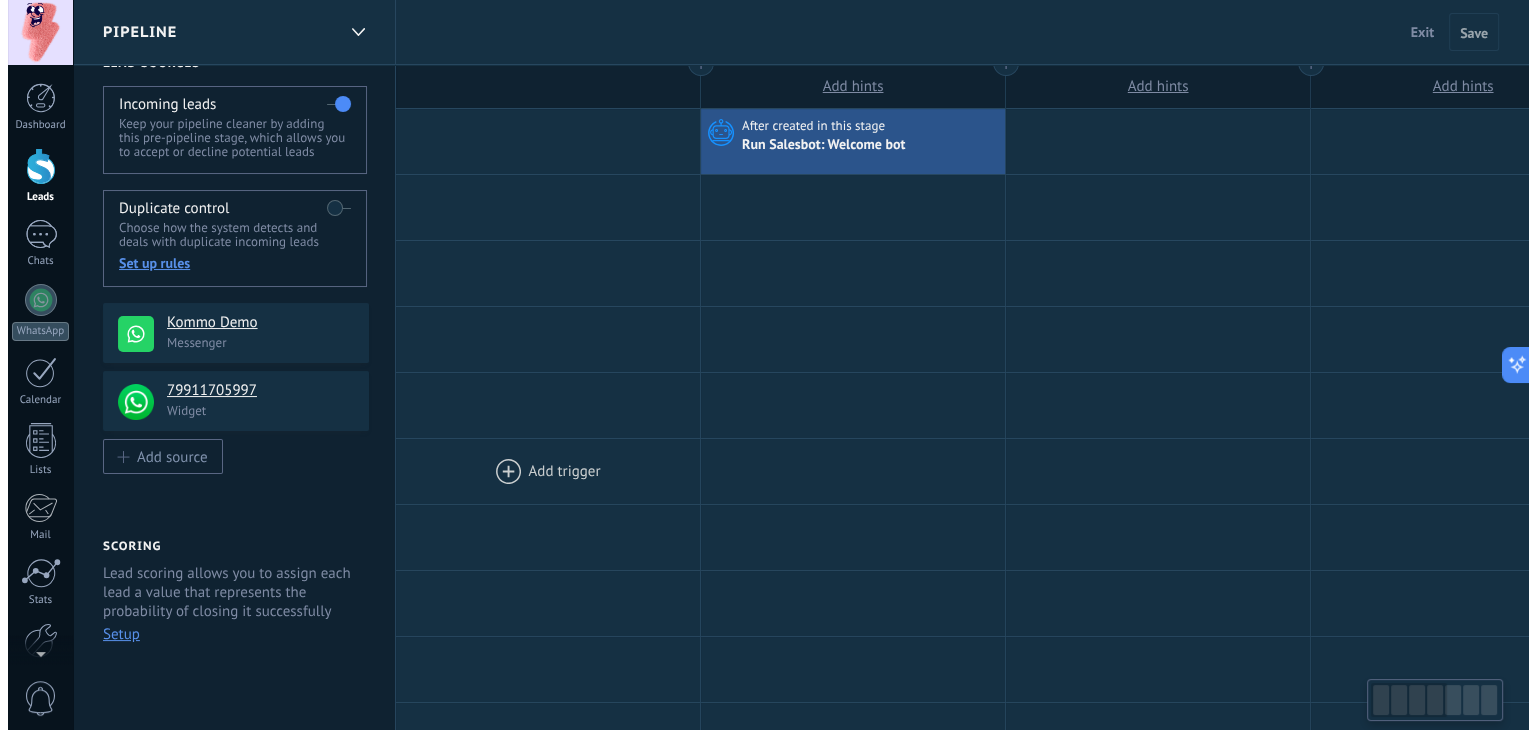 scroll, scrollTop: 0, scrollLeft: 0, axis: both 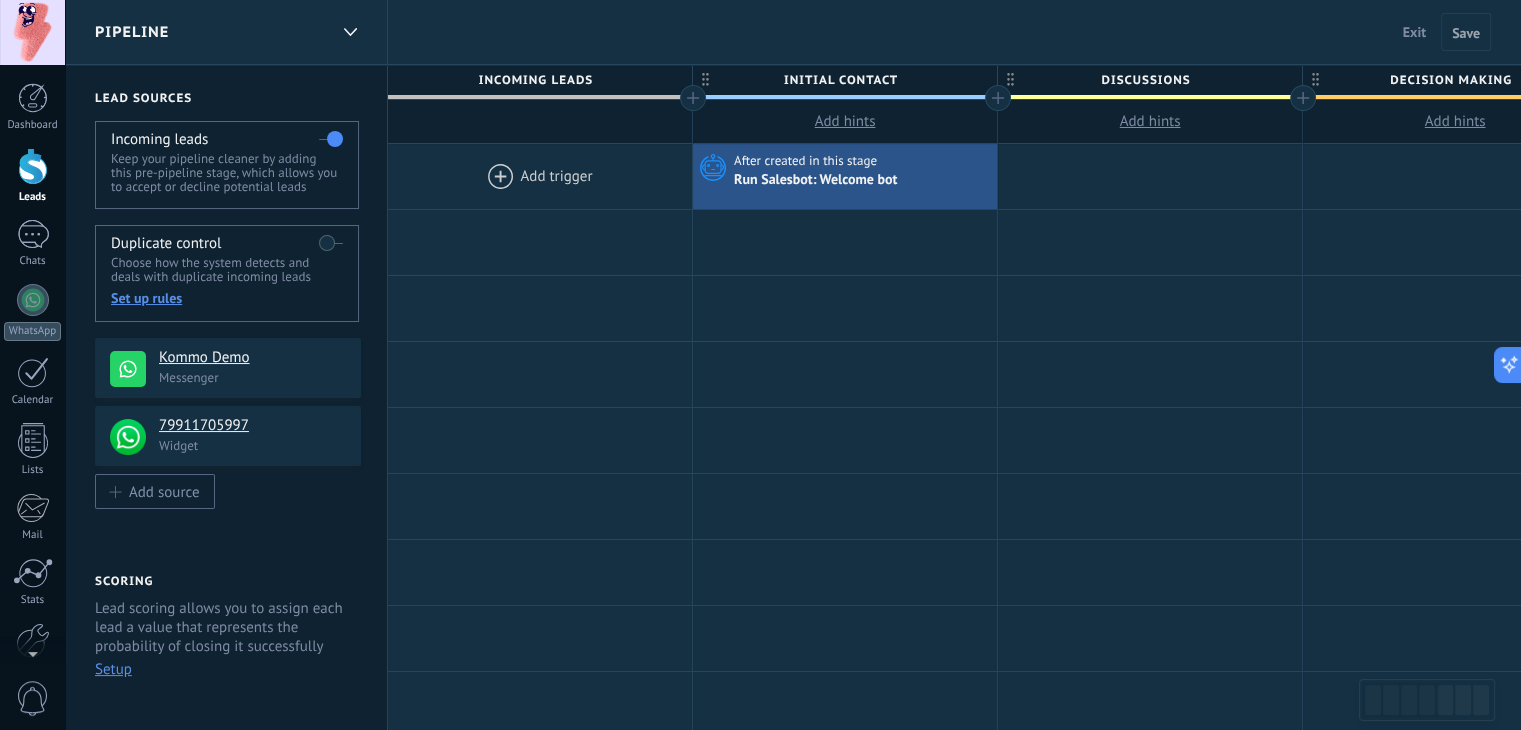click at bounding box center (33, 166) 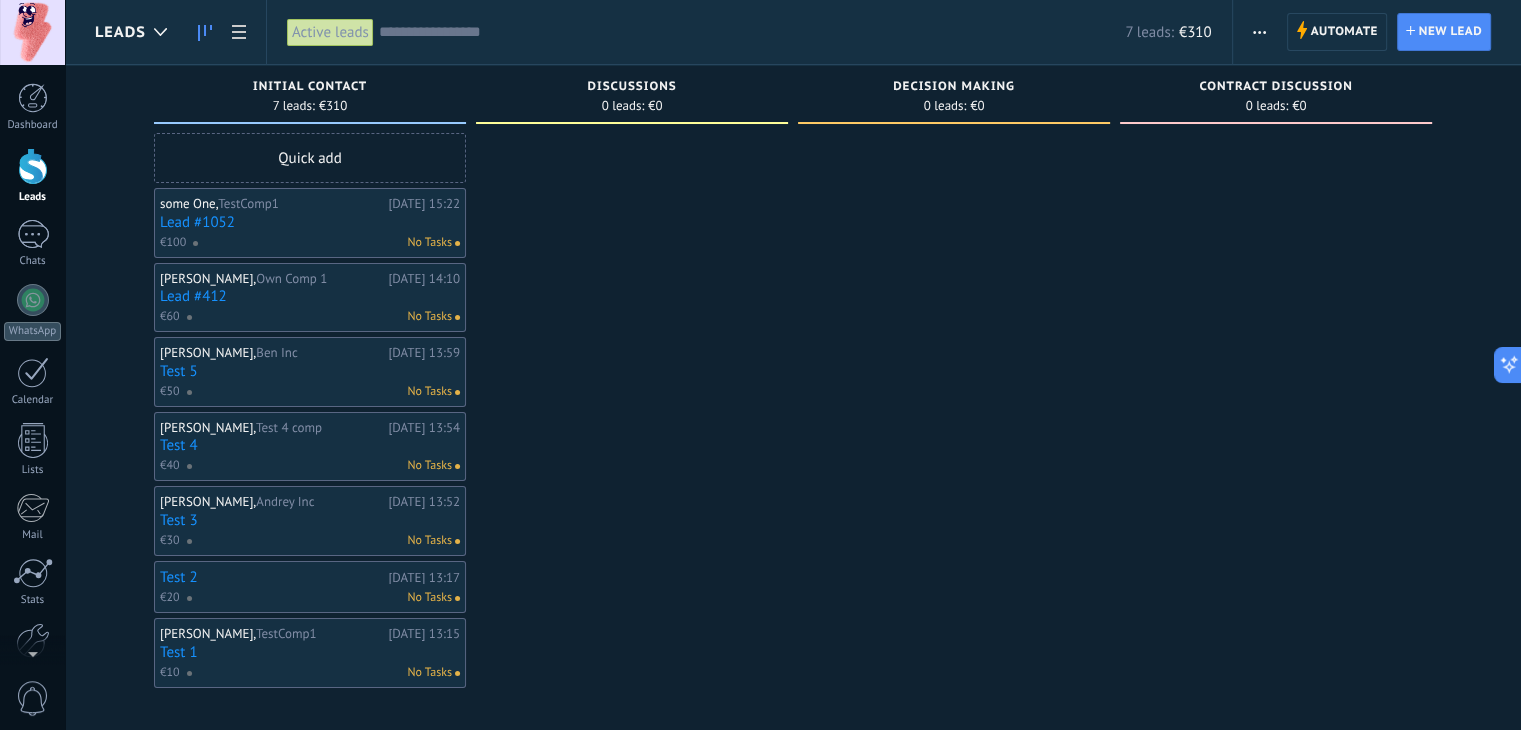 click on "Lead #412" at bounding box center (310, 296) 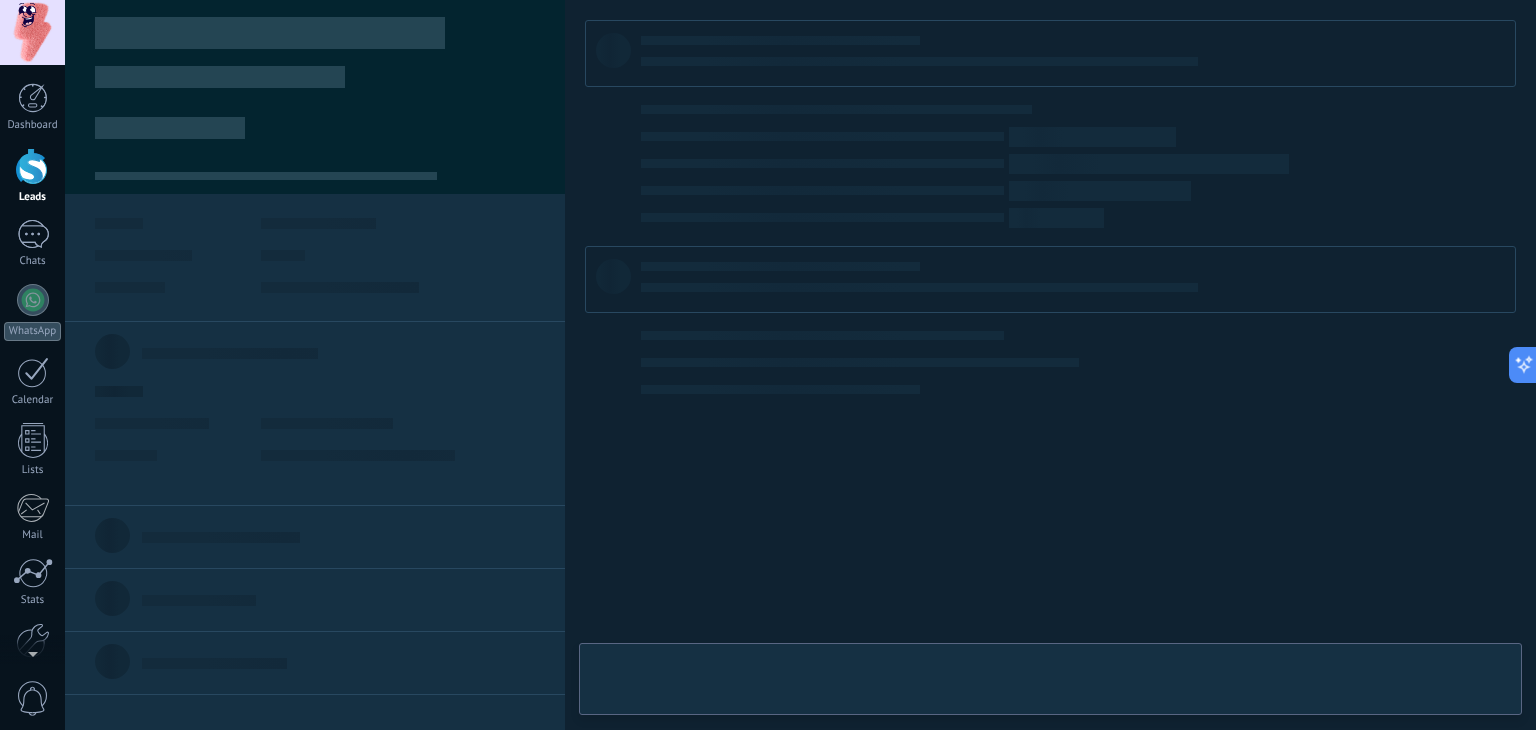 type on "***" 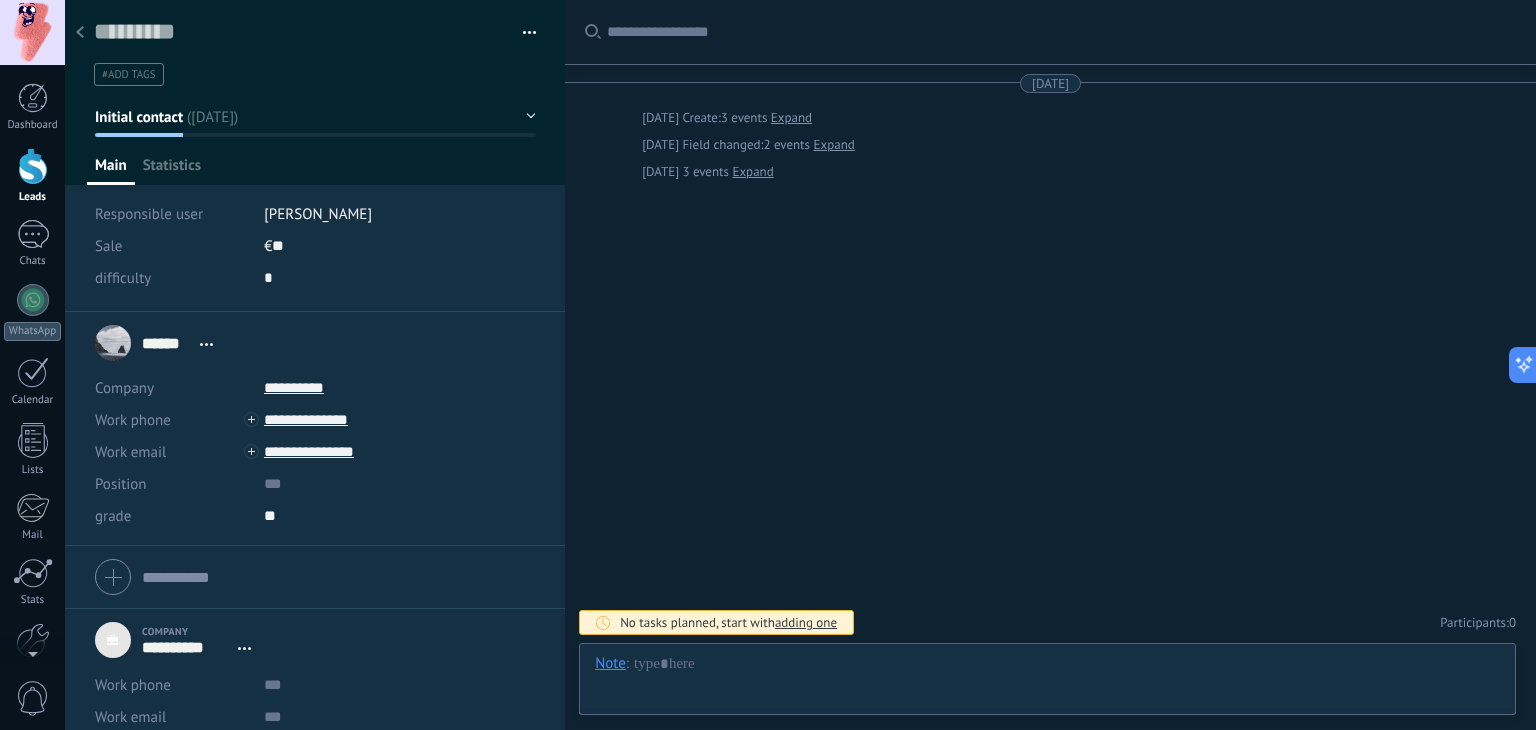 scroll, scrollTop: 20, scrollLeft: 0, axis: vertical 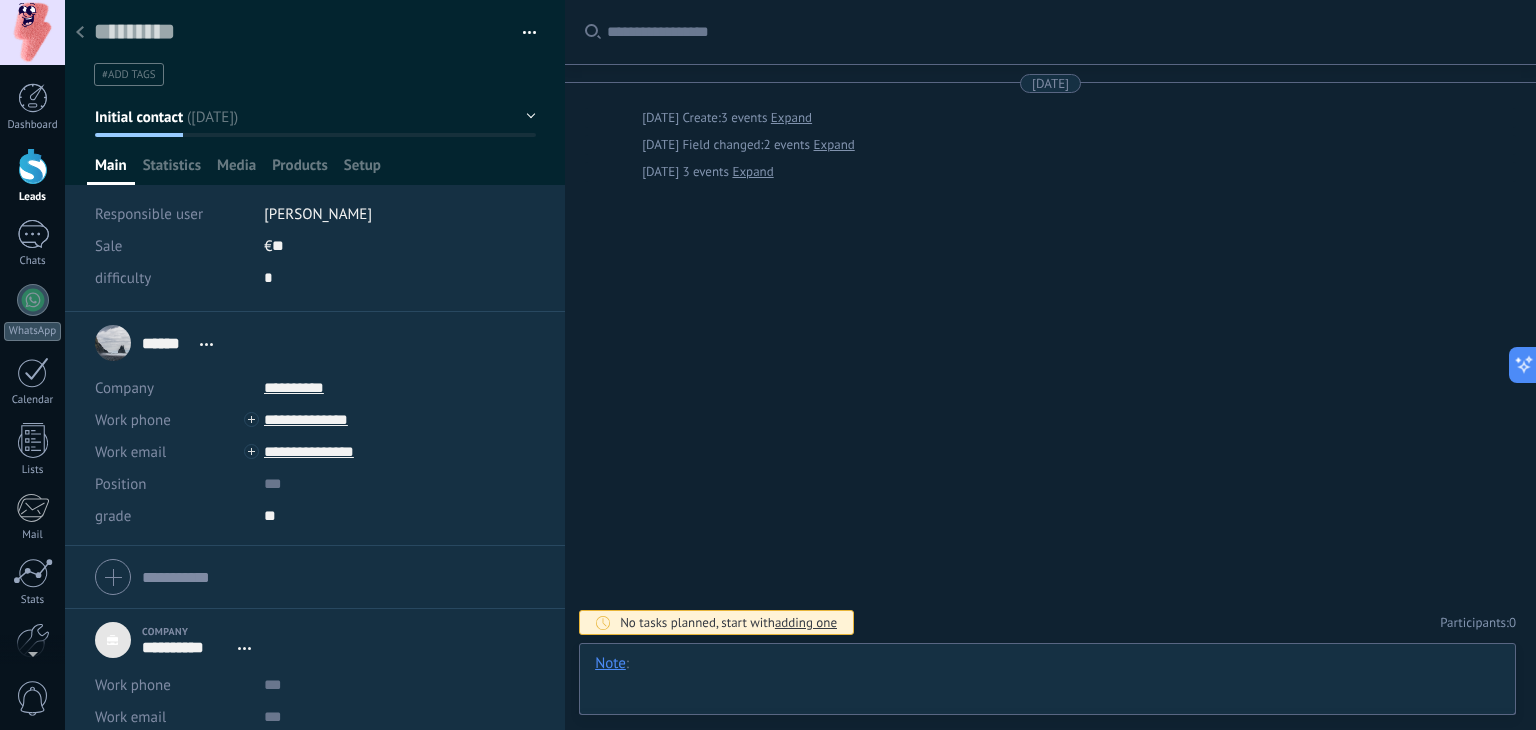 click at bounding box center (1047, 684) 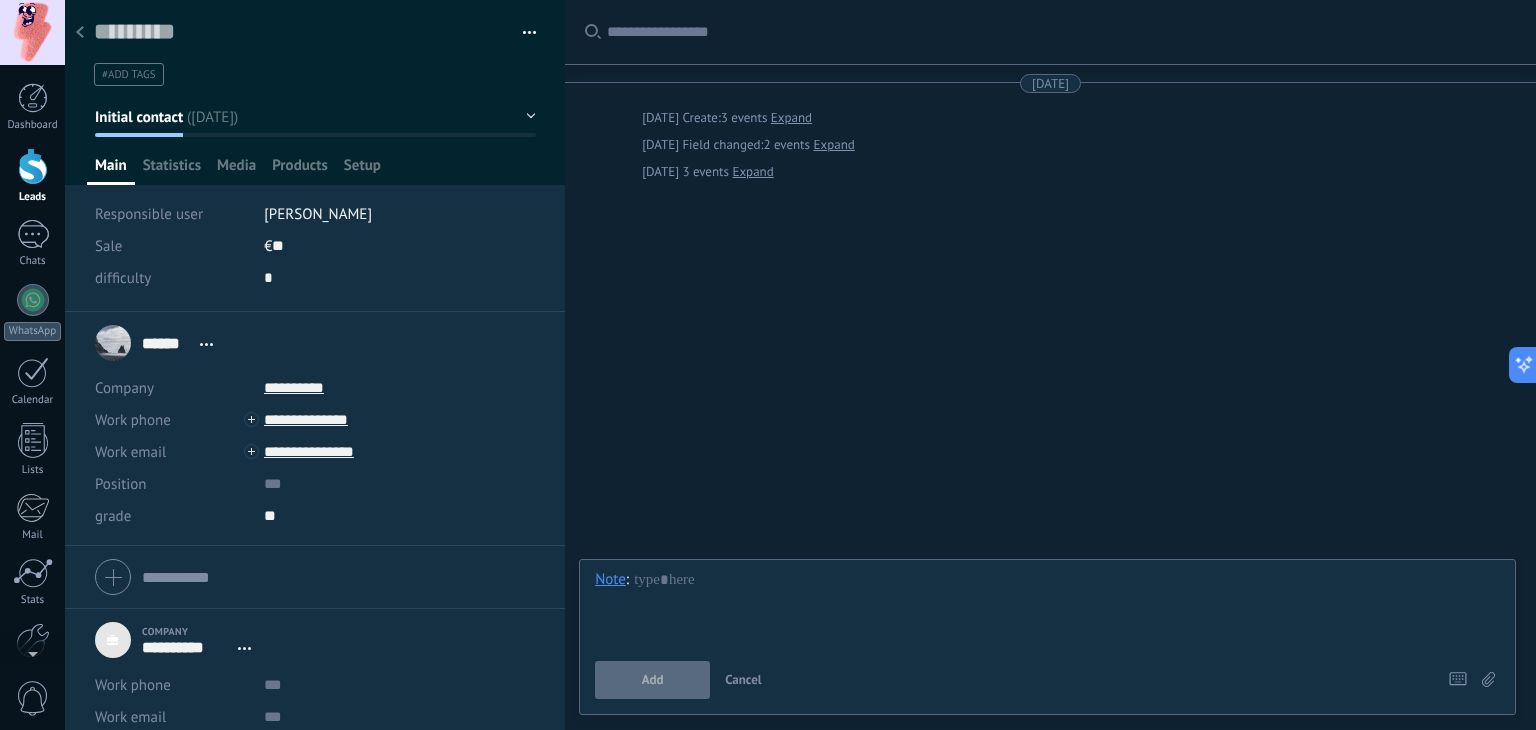 click on "Note" at bounding box center [610, 579] 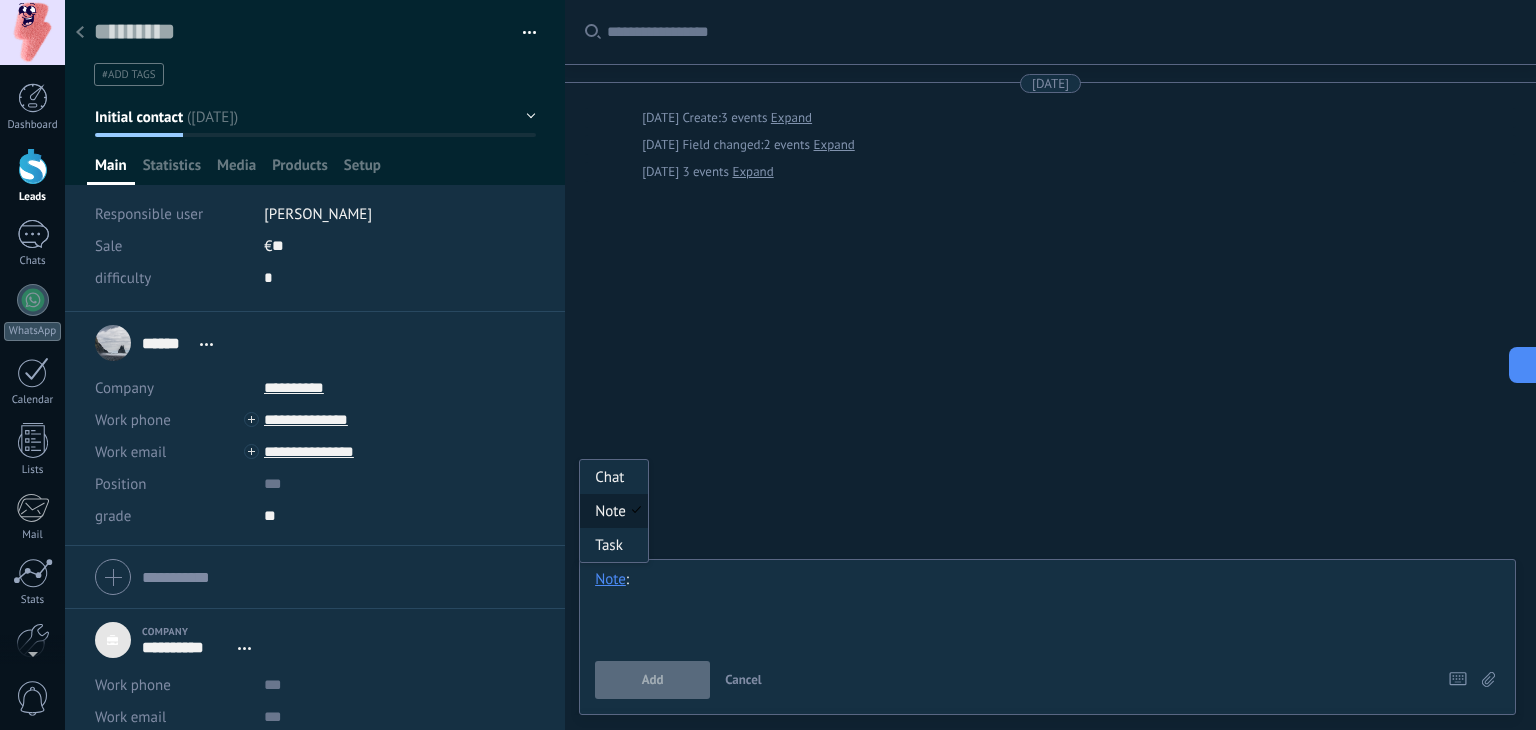 click at bounding box center [1047, 608] 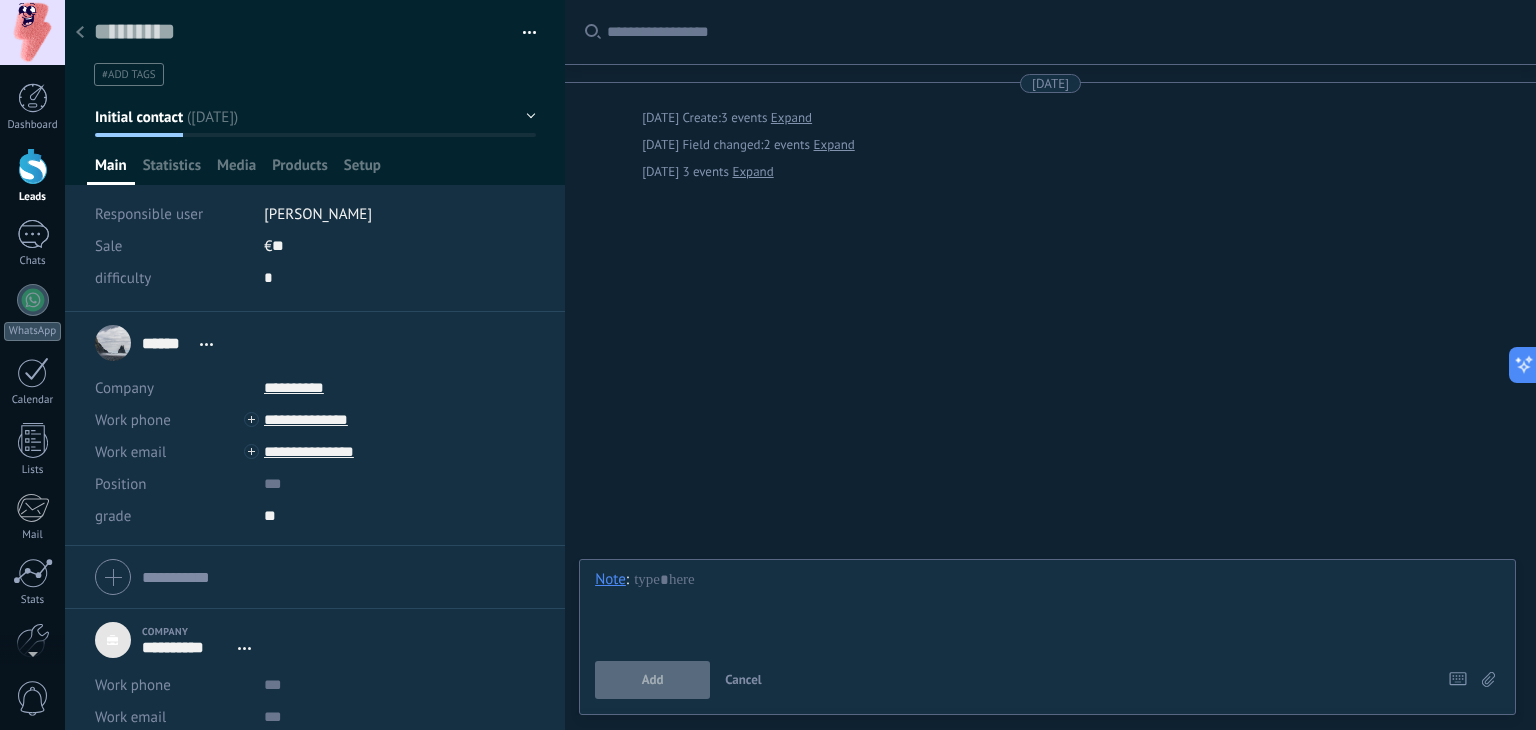 click on "Search Load more [DATE] [DATE] Create:  3 events   Expand [DATE] Field changed:  2 events   Expand [DATE] 3 events   Expand No tasks planned, start with  adding one Participants:  0 Add member Bots:  0" at bounding box center (1050, 365) 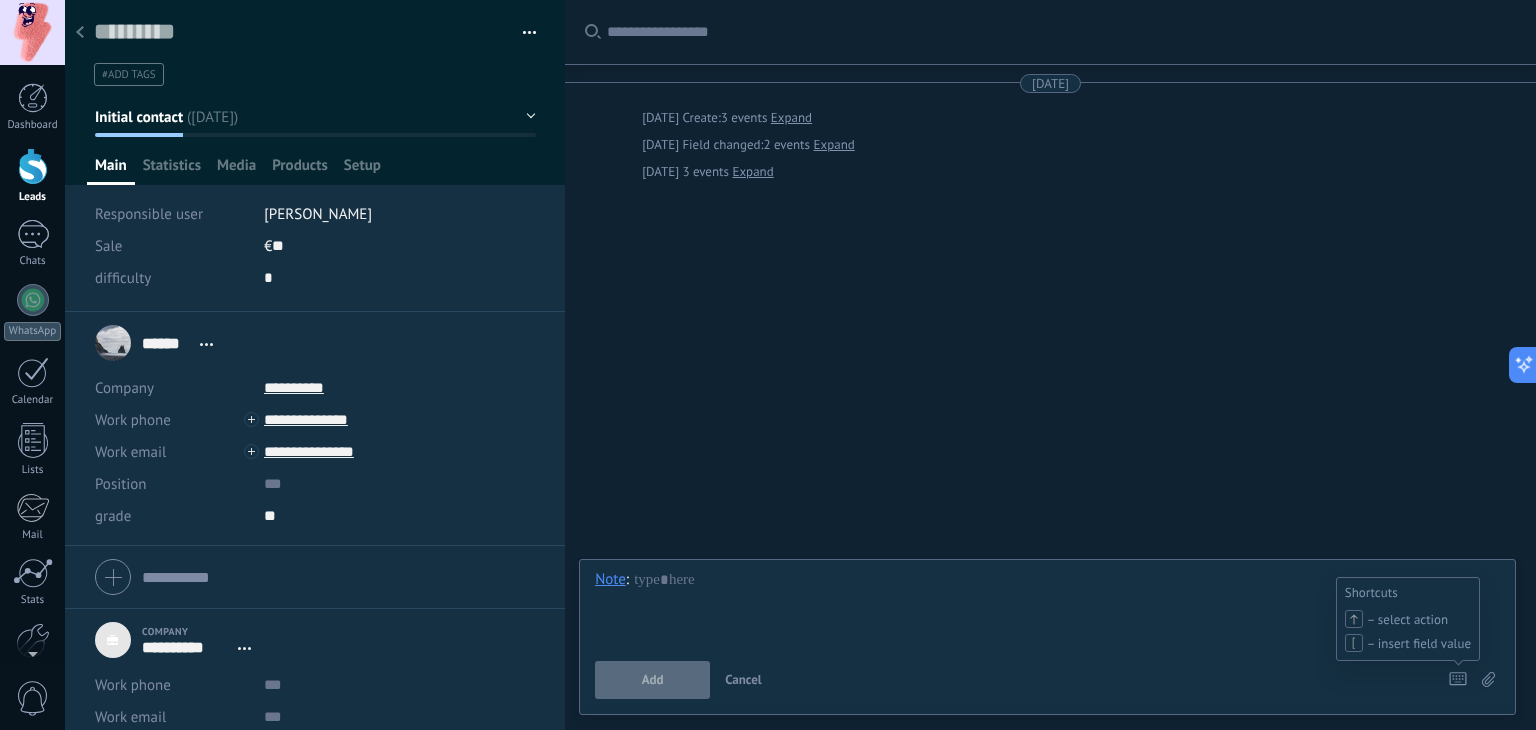 click 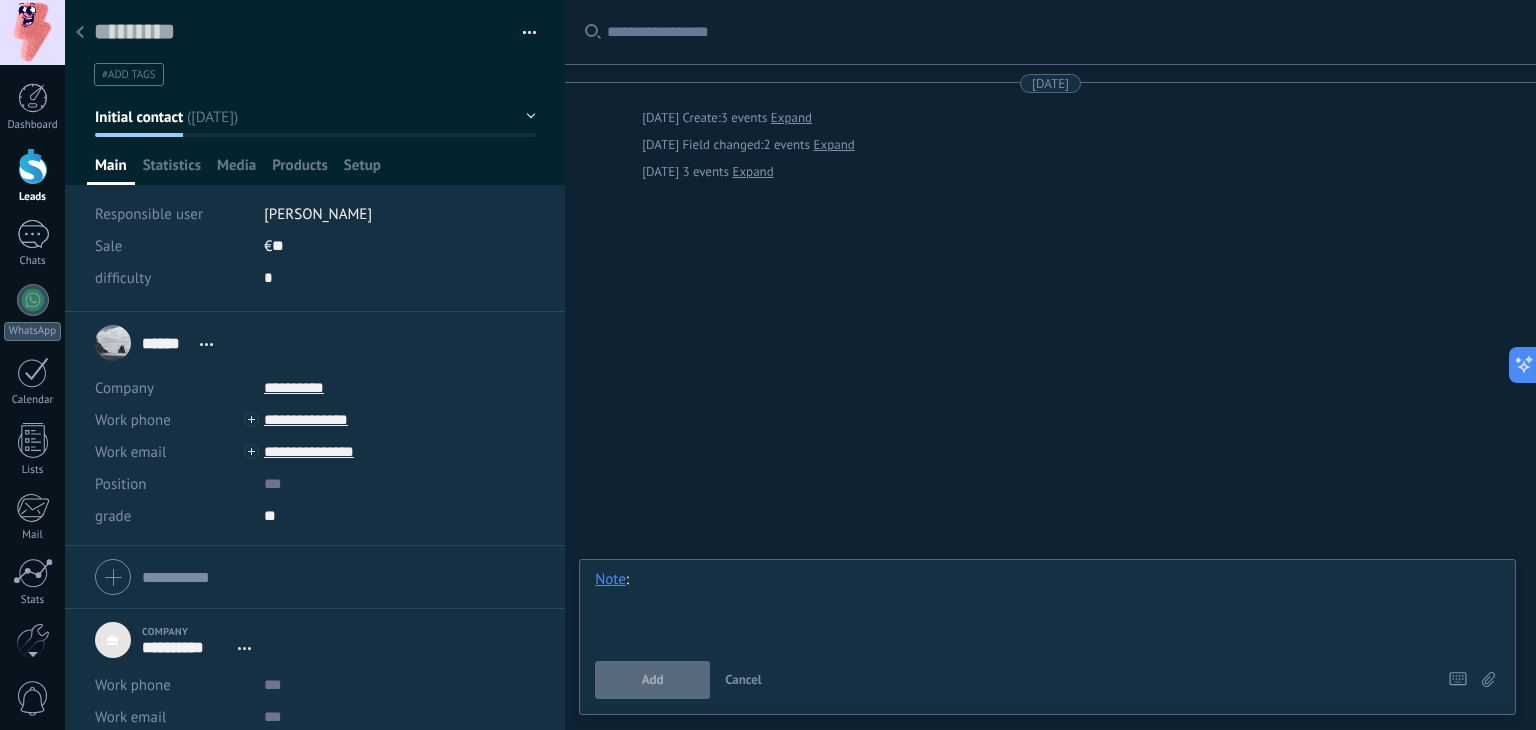 click at bounding box center [1047, 608] 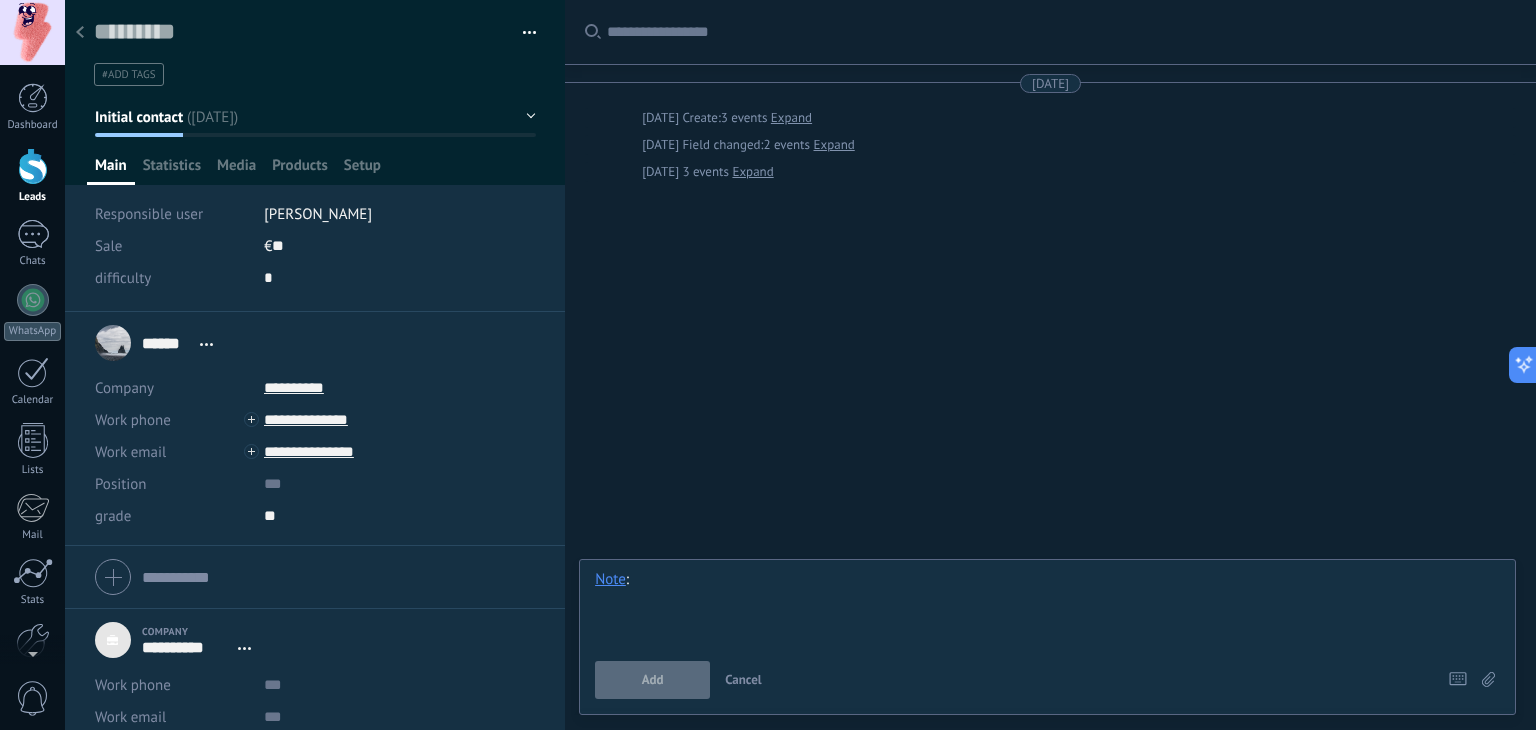 type 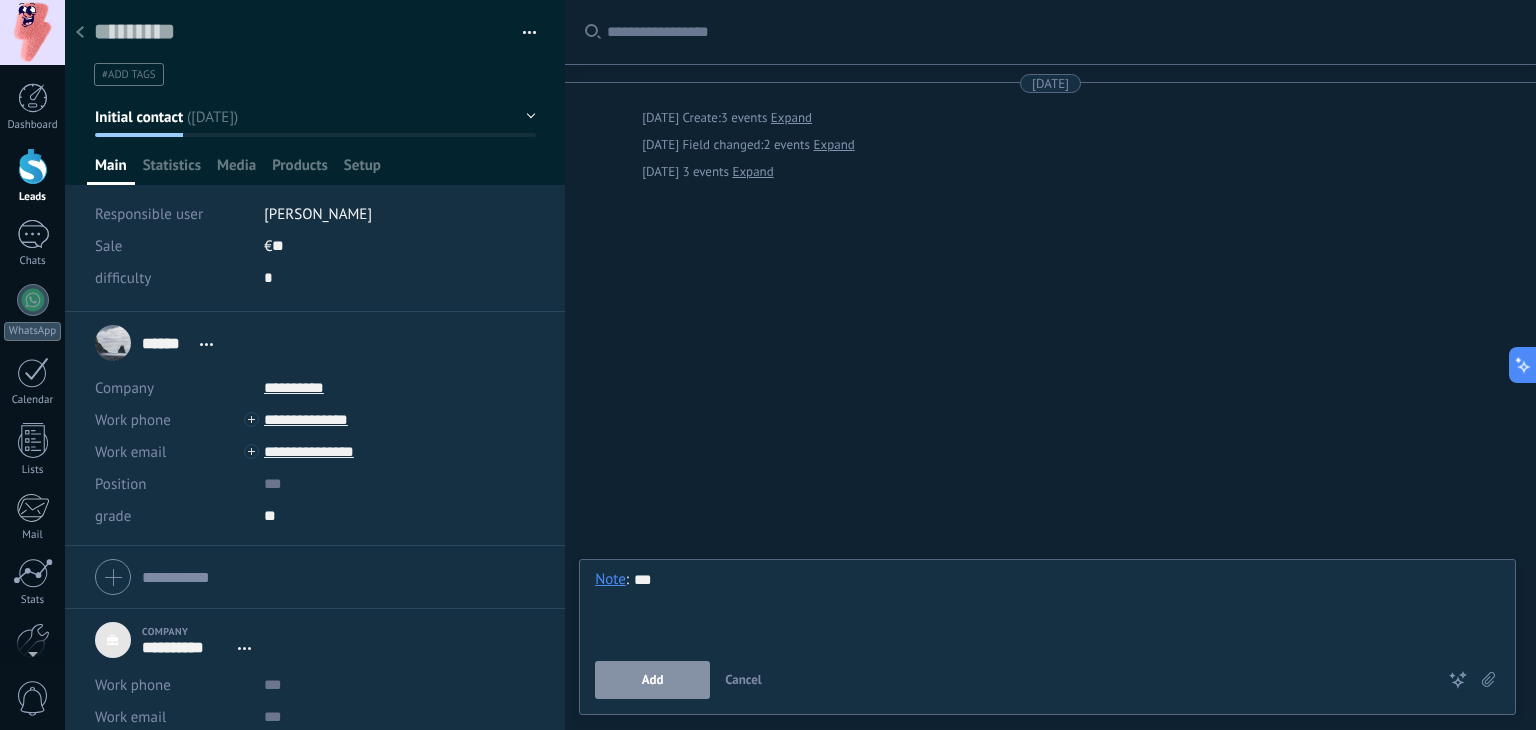 click on "Add" at bounding box center [652, 680] 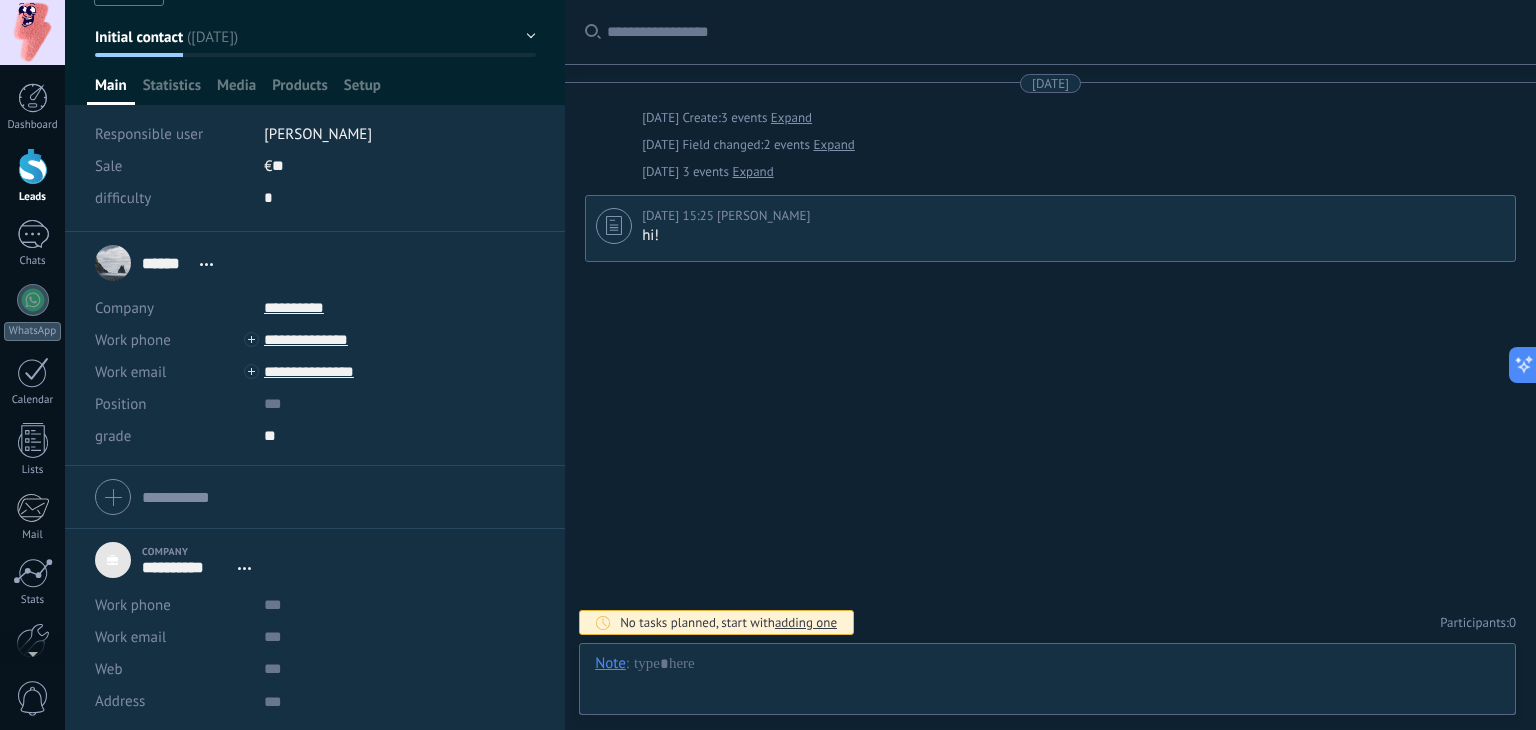 scroll, scrollTop: 0, scrollLeft: 0, axis: both 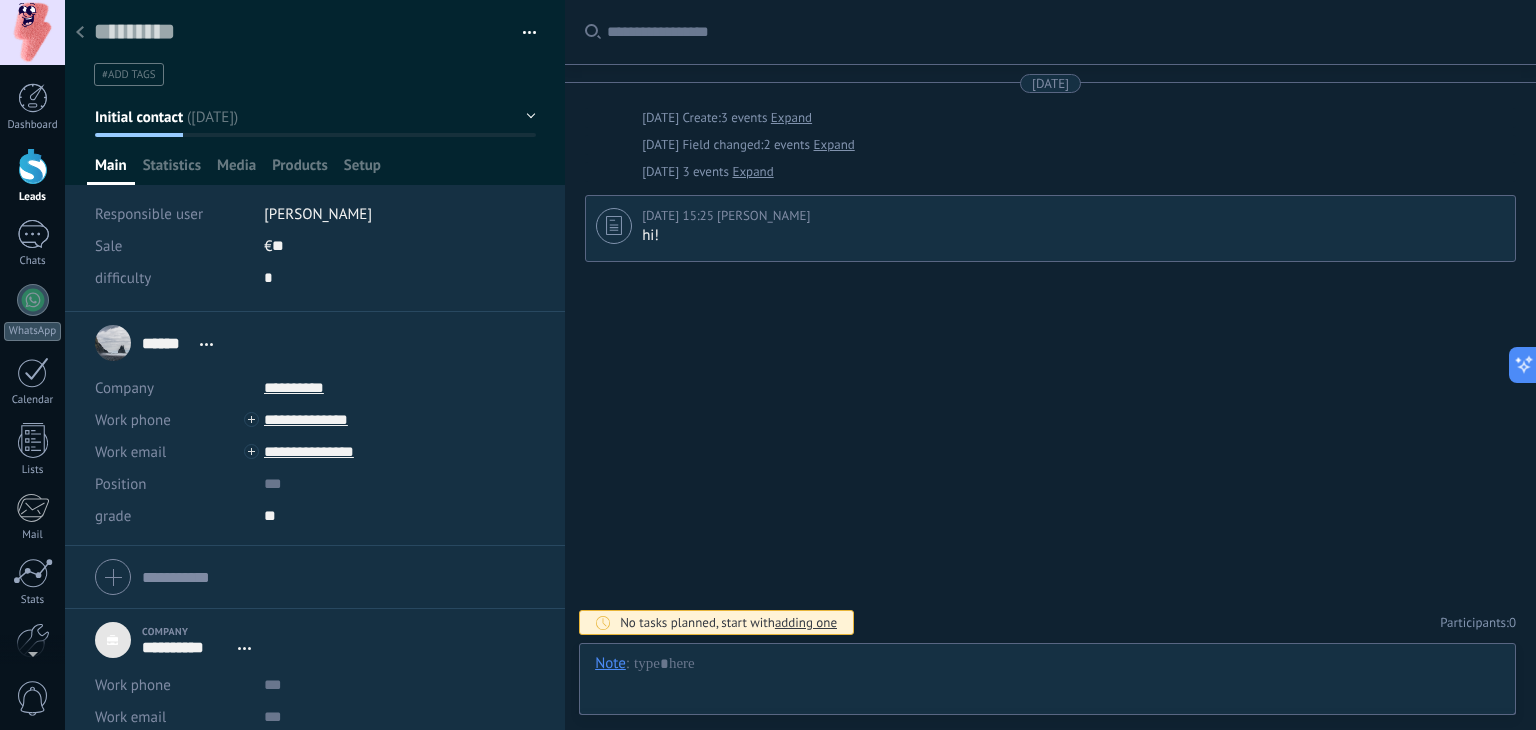 drag, startPoint x: 85, startPoint y: 17, endPoint x: 86, endPoint y: 31, distance: 14.035668 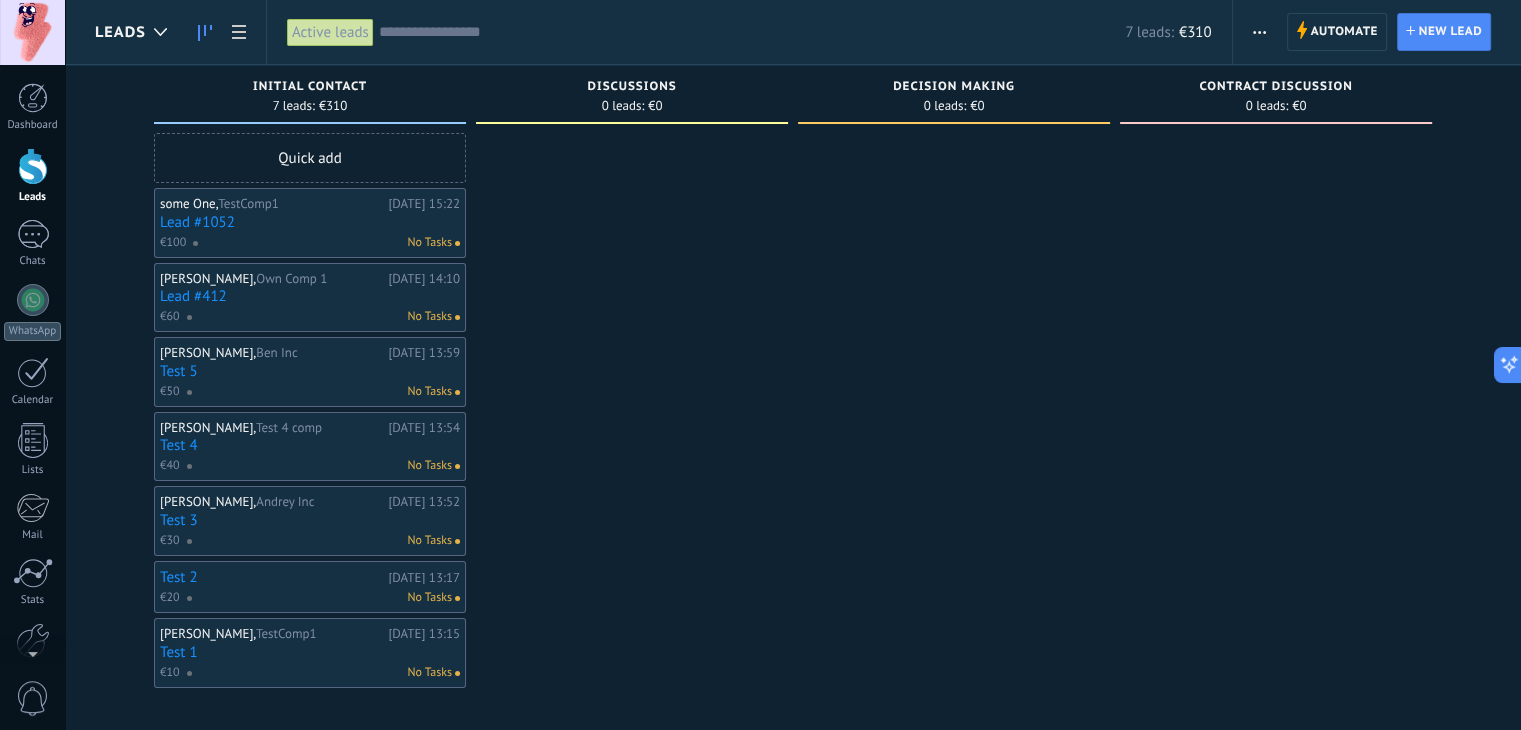 click on "No Tasks" at bounding box center (322, 243) 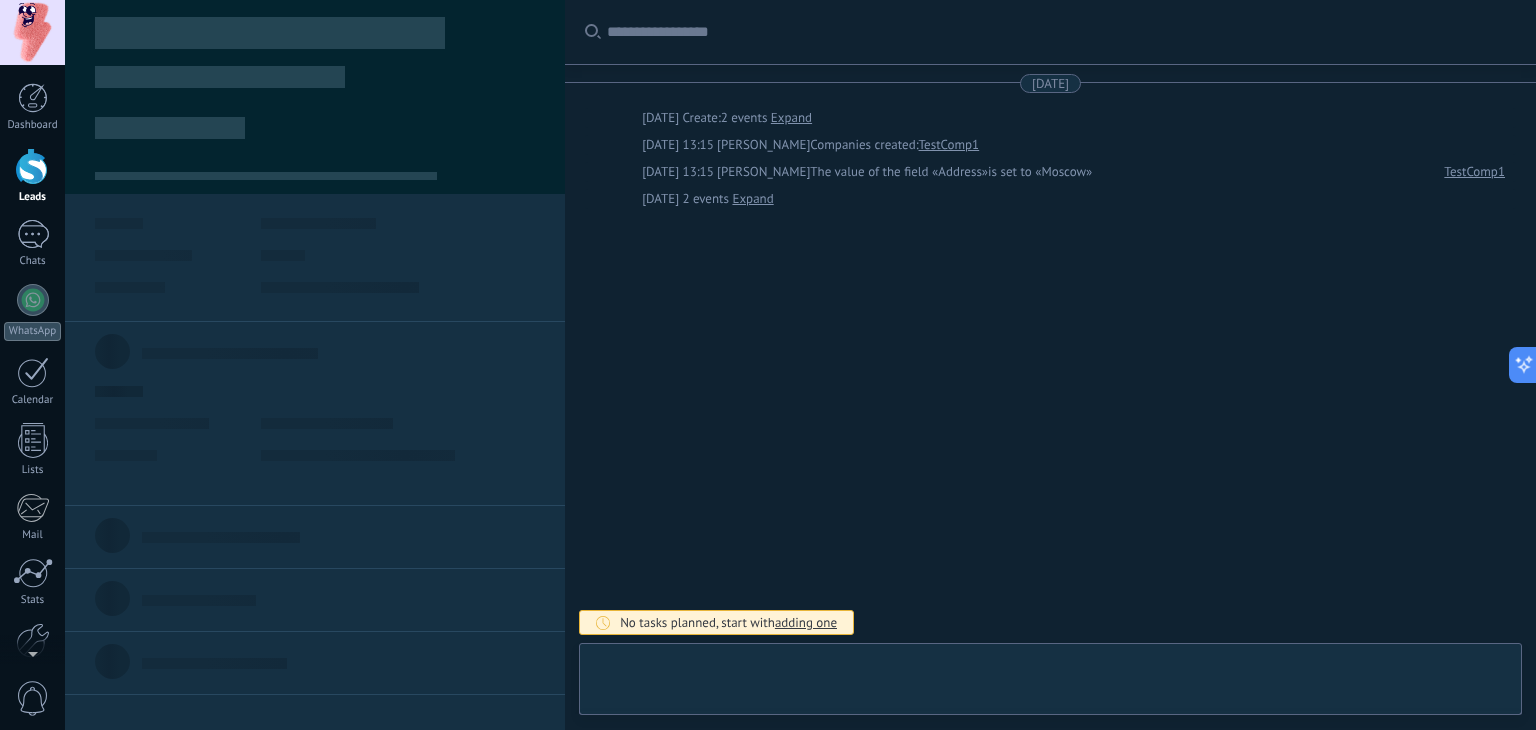 type on "******" 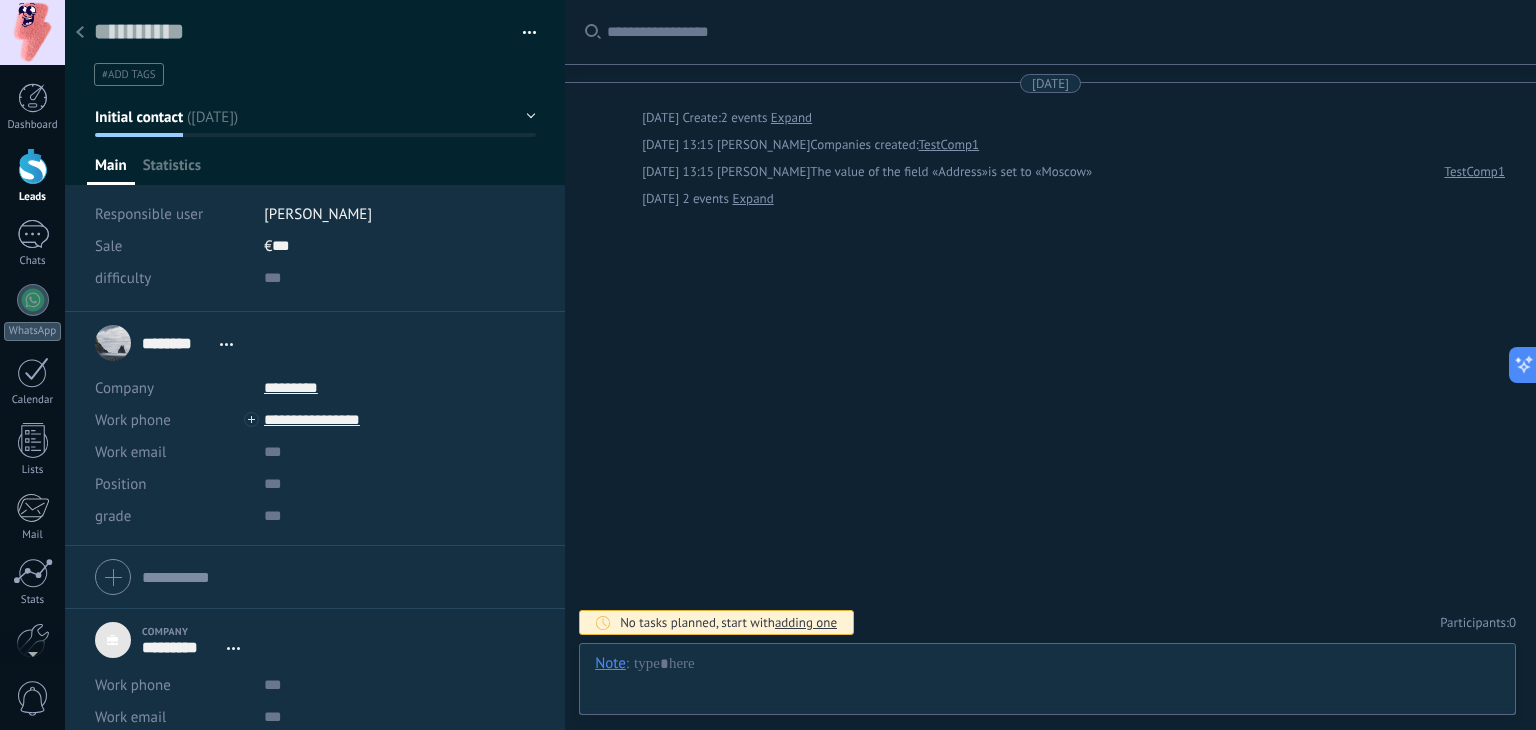 scroll, scrollTop: 20, scrollLeft: 0, axis: vertical 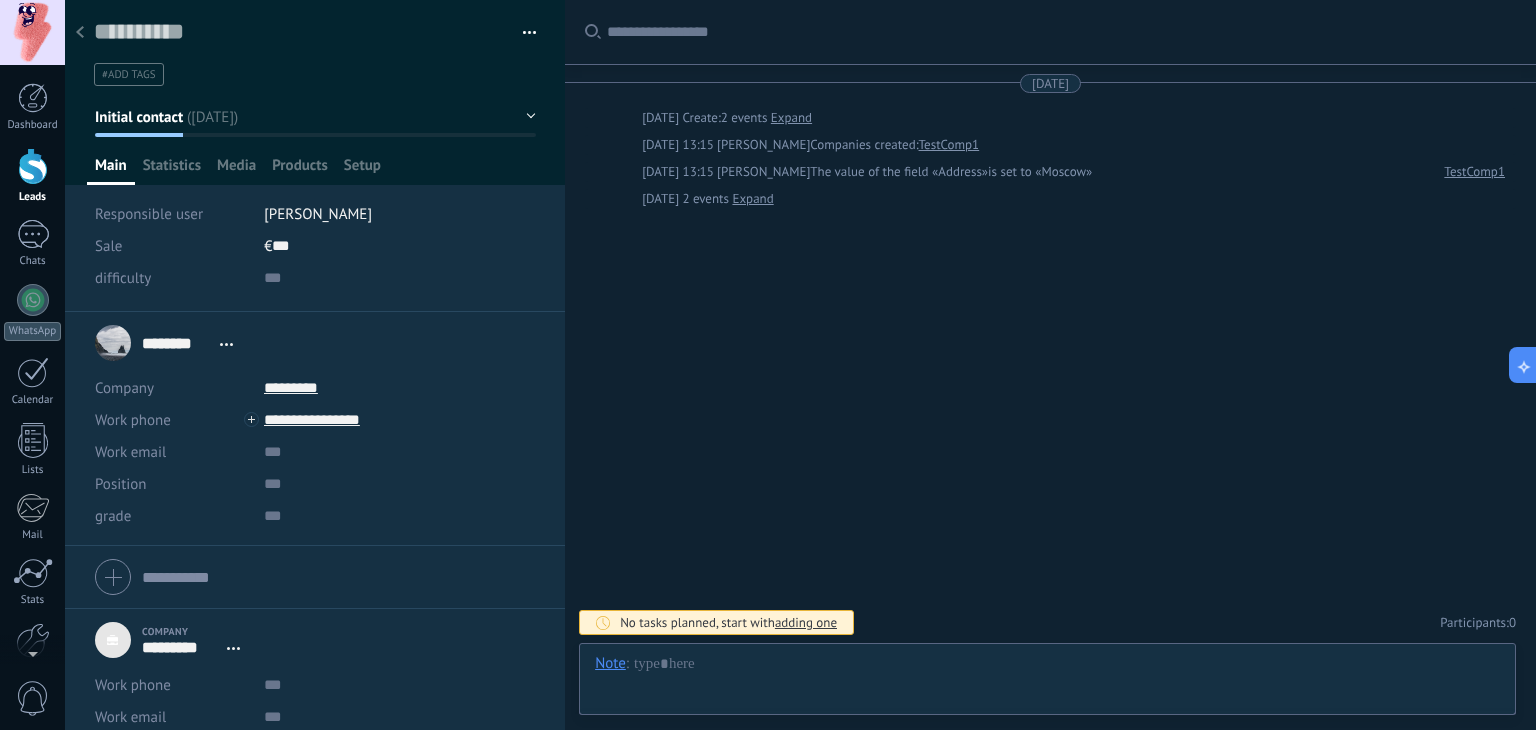 drag, startPoint x: 80, startPoint y: 35, endPoint x: 183, endPoint y: 24, distance: 103.58572 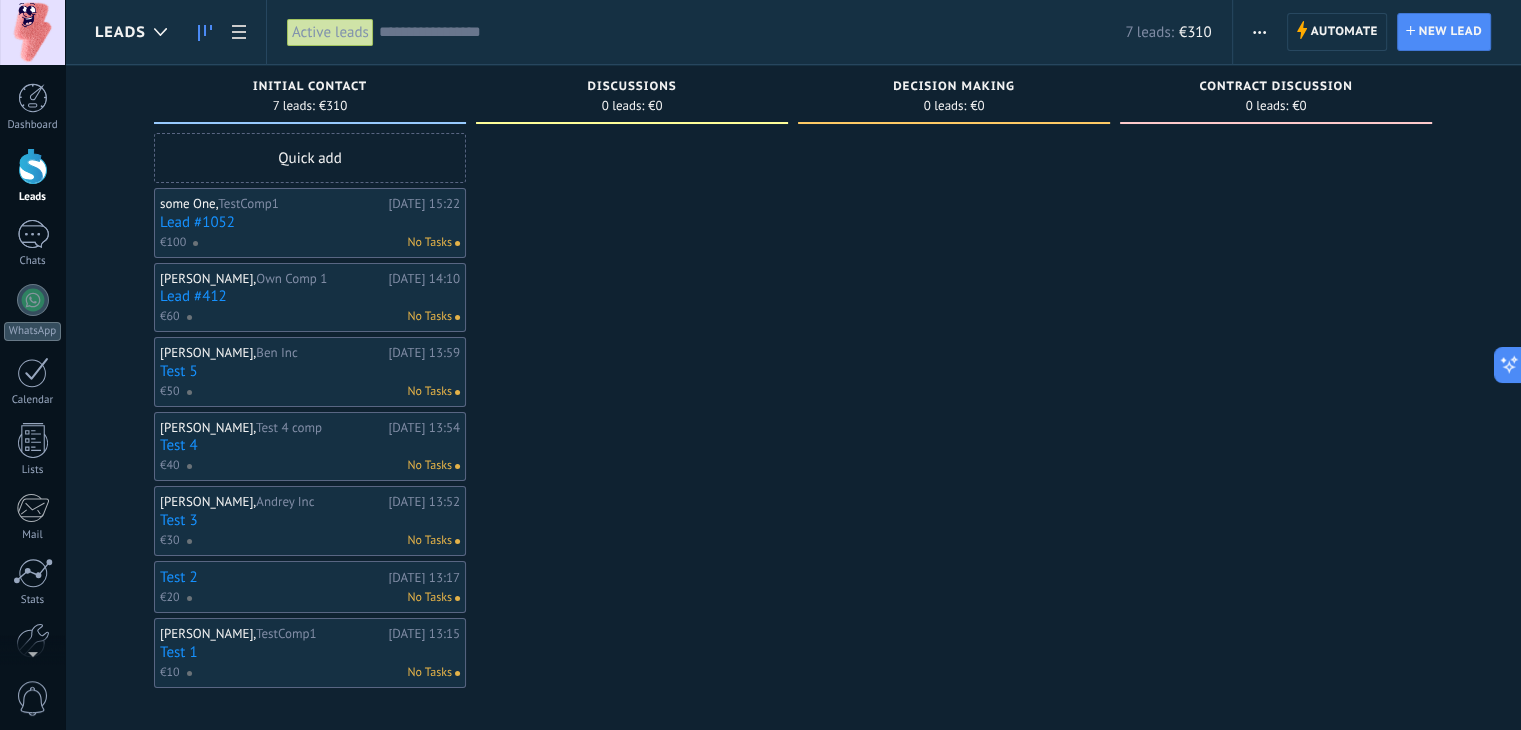 click at bounding box center [1259, 32] 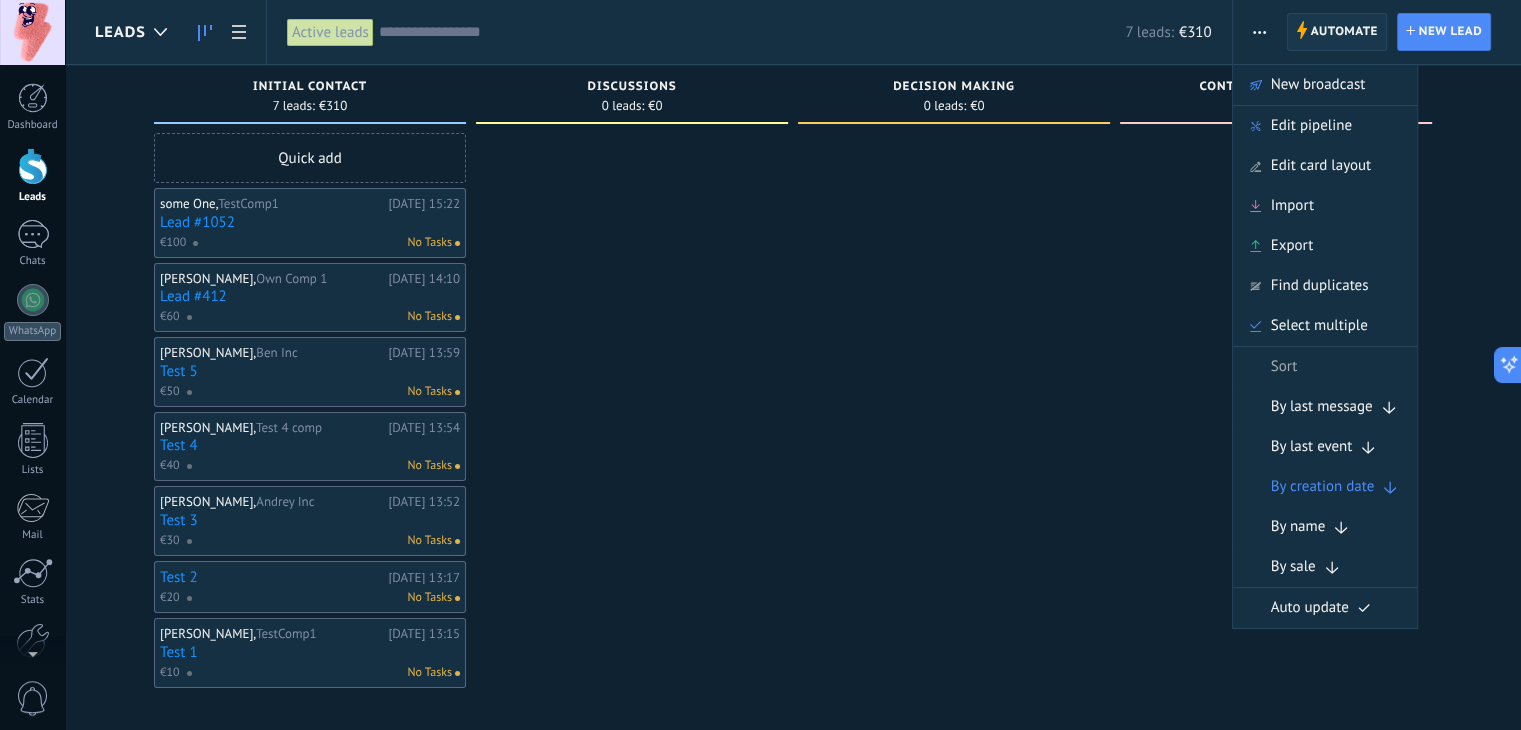 click on "Automate" at bounding box center (1344, 32) 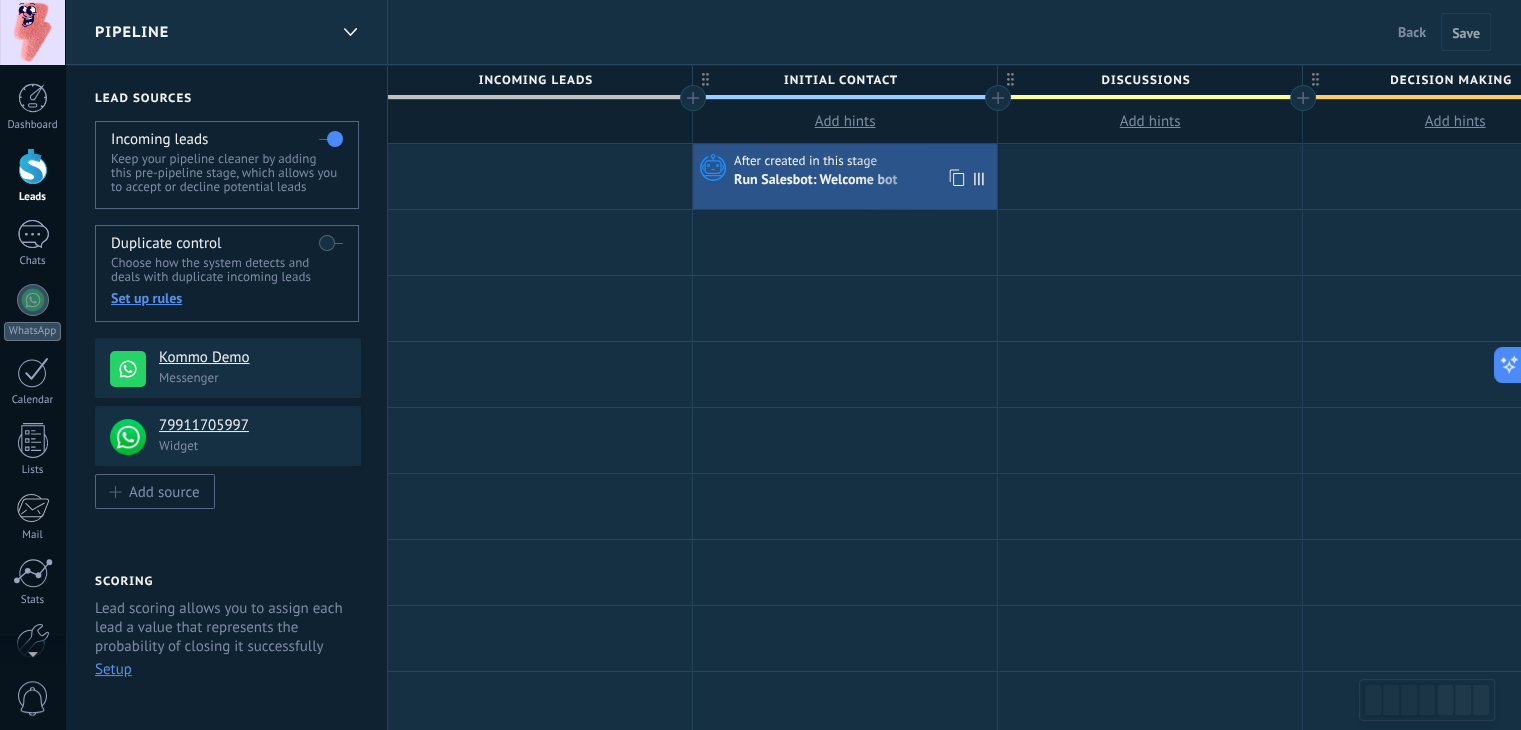 click on "After created in this stage" at bounding box center (807, 161) 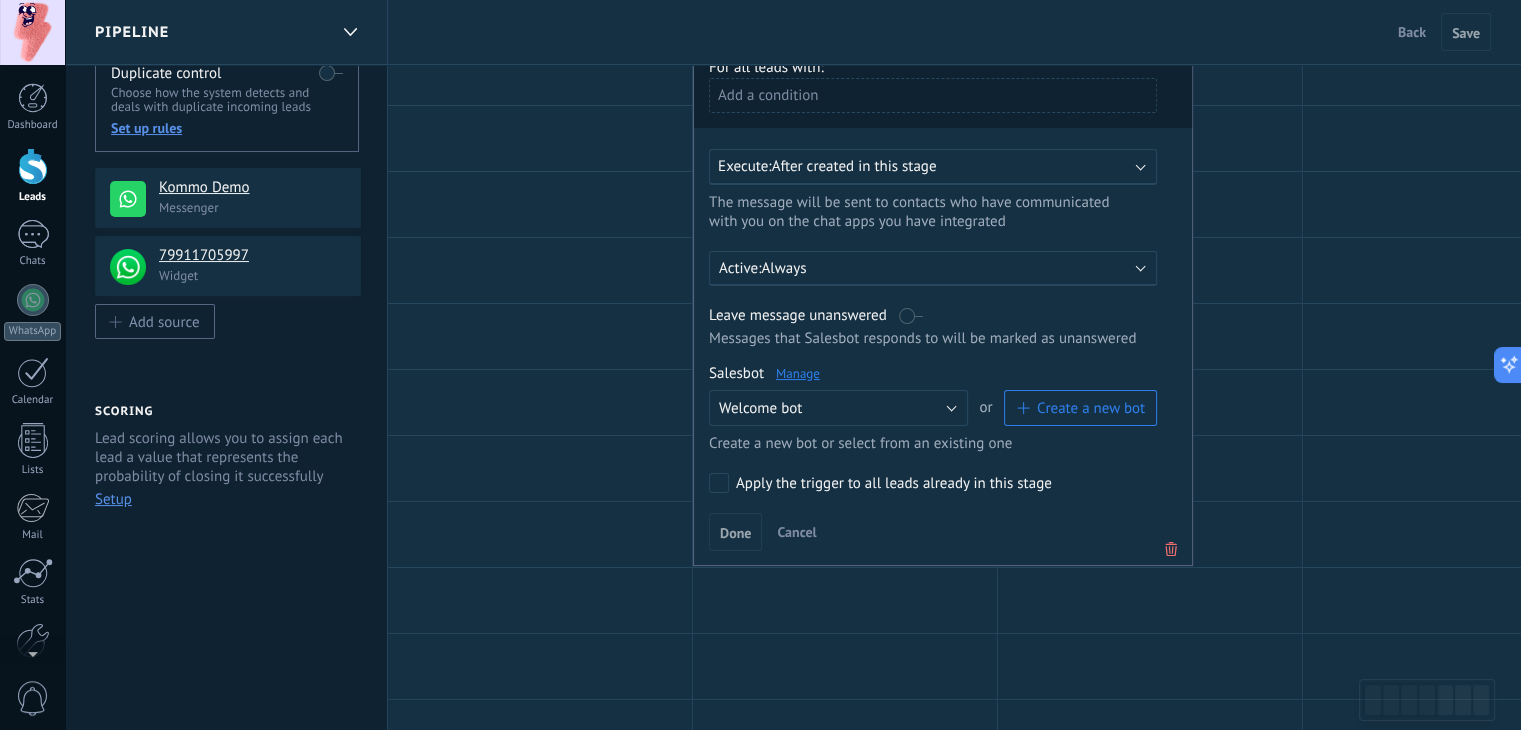 scroll, scrollTop: 200, scrollLeft: 0, axis: vertical 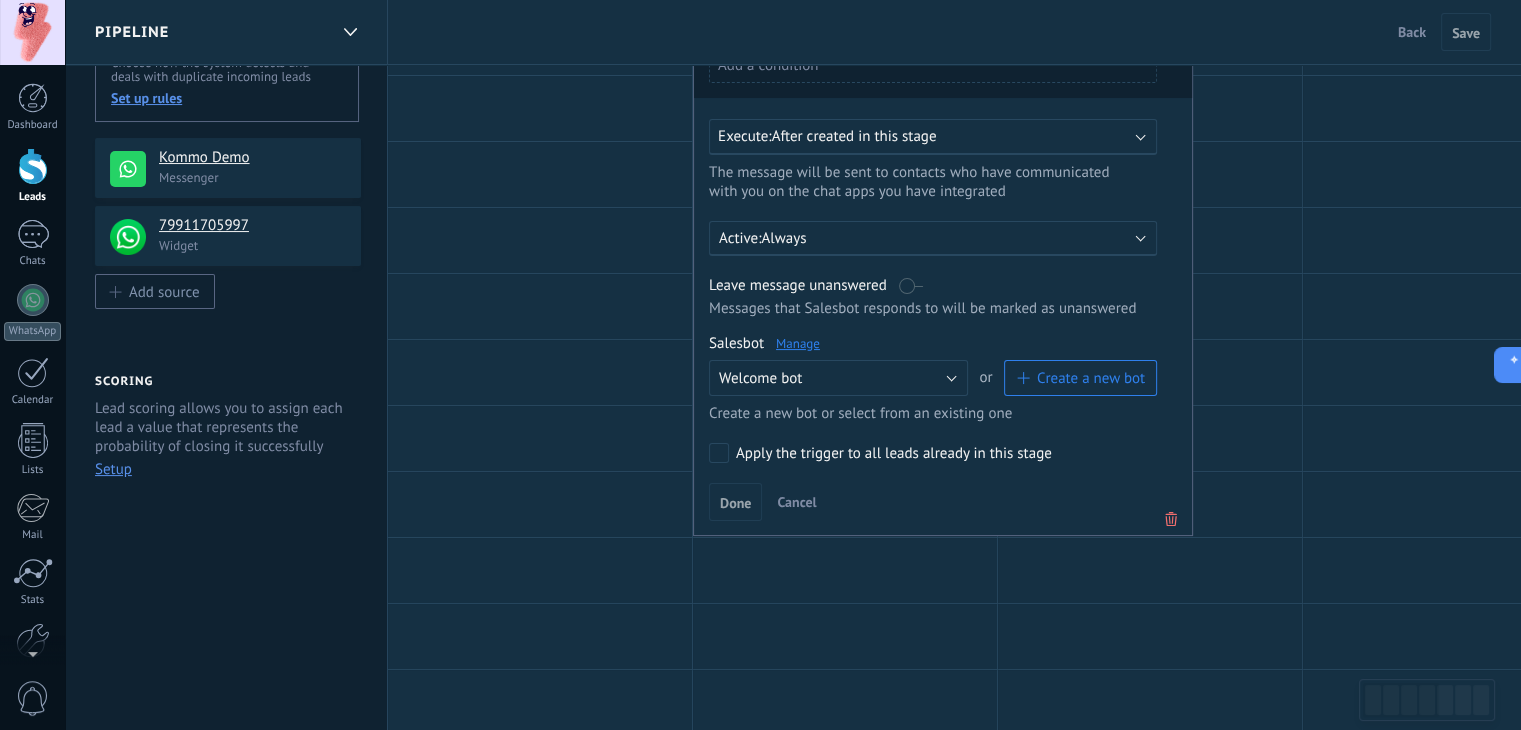 click on "Manage" at bounding box center (798, 343) 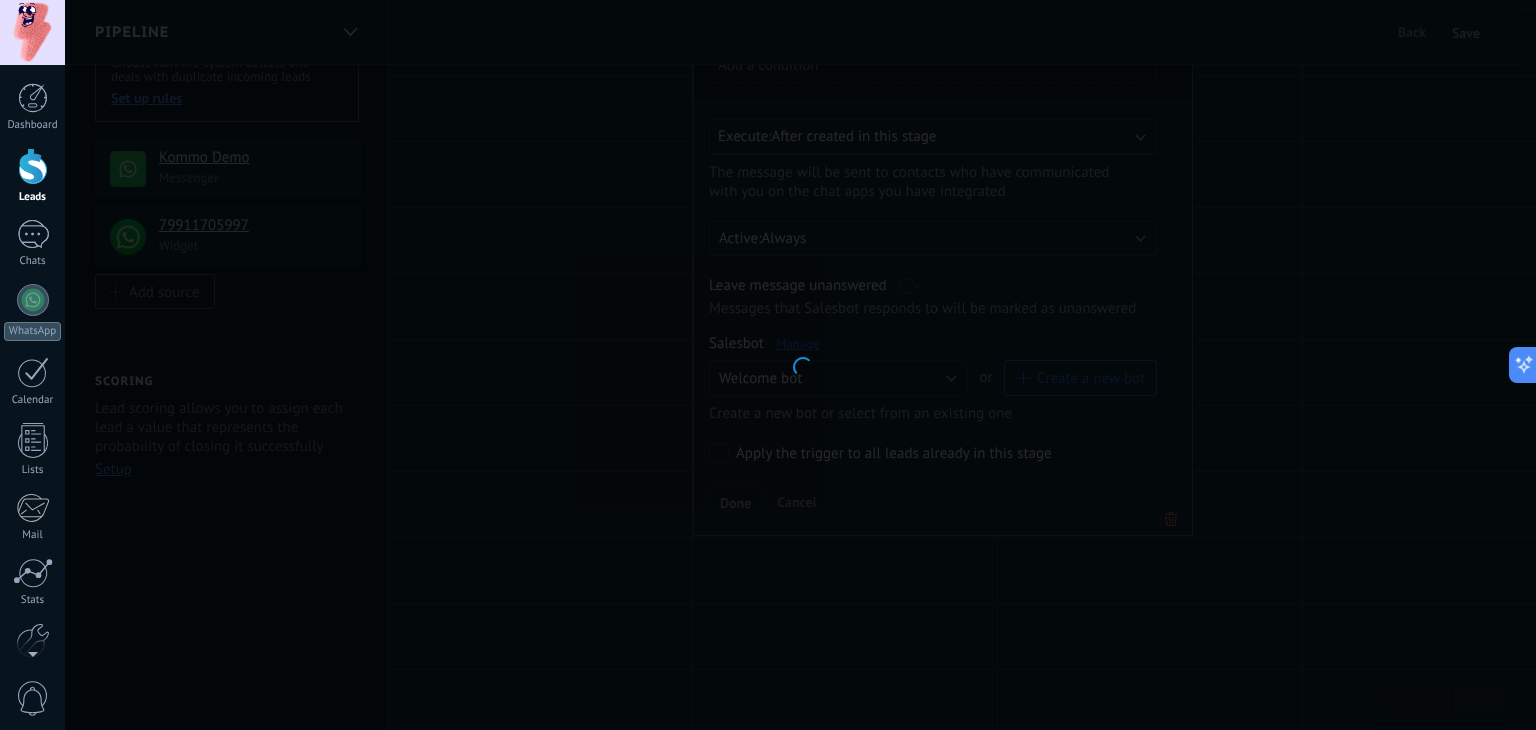type on "**********" 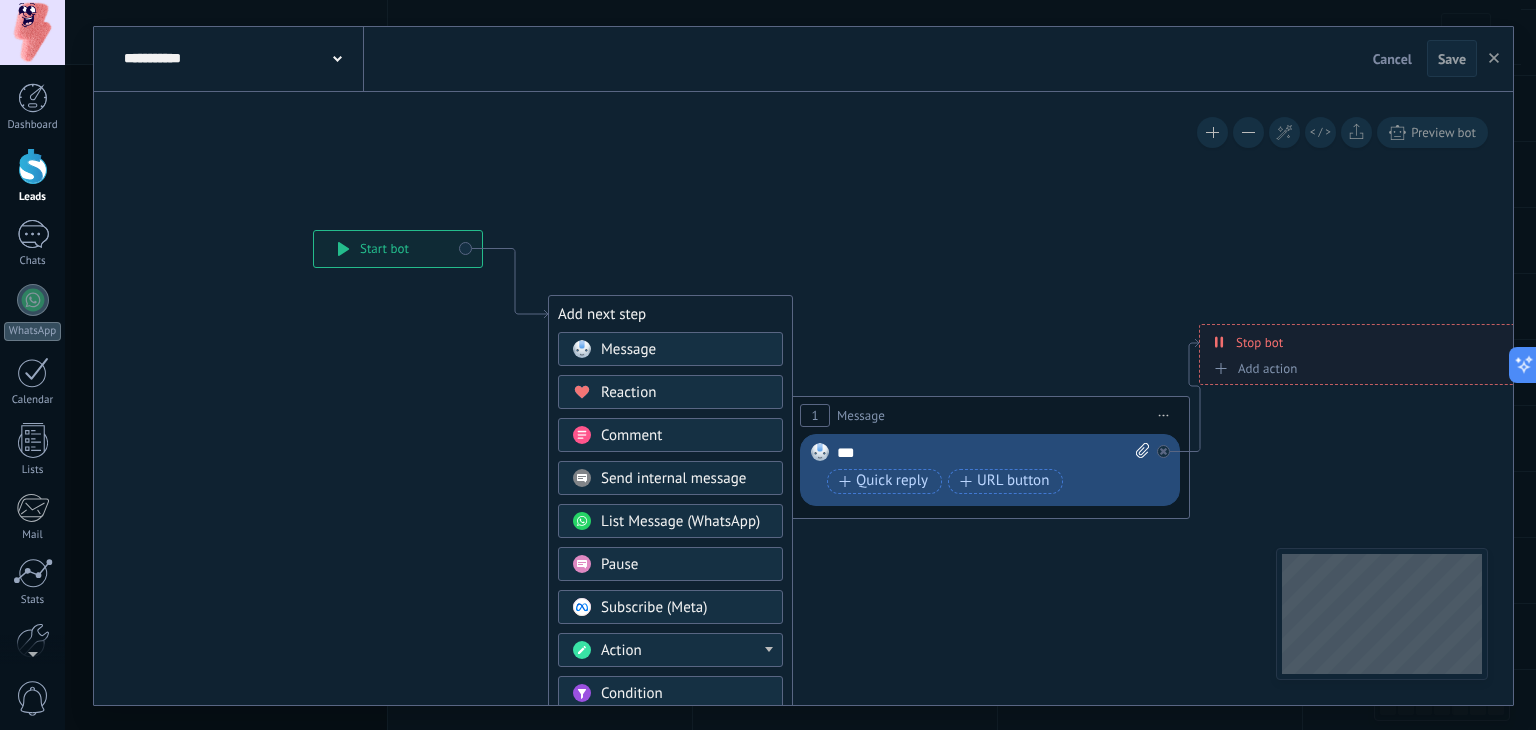 click 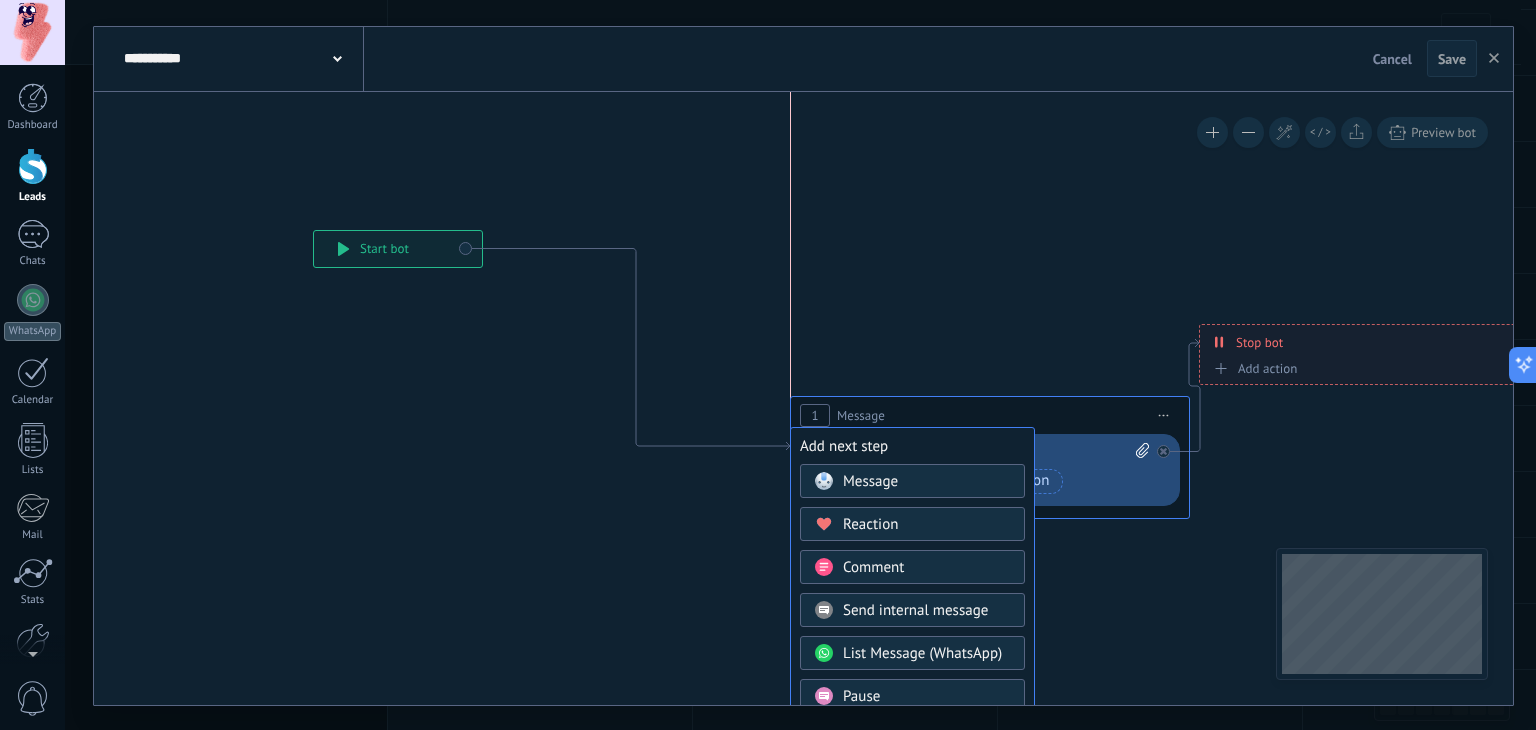 drag, startPoint x: 554, startPoint y: 311, endPoint x: 796, endPoint y: 443, distance: 275.6592 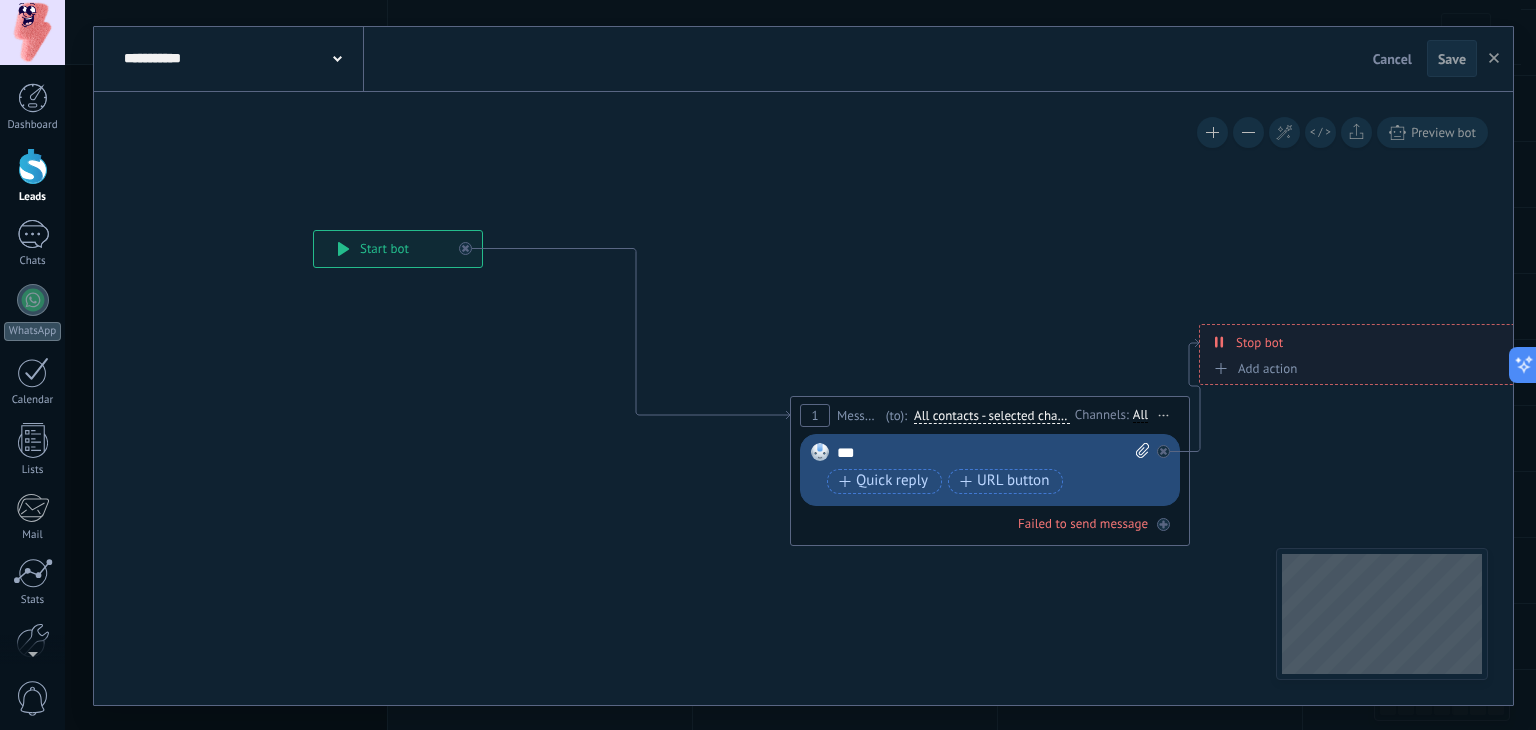 click on "Save" at bounding box center [1452, 59] 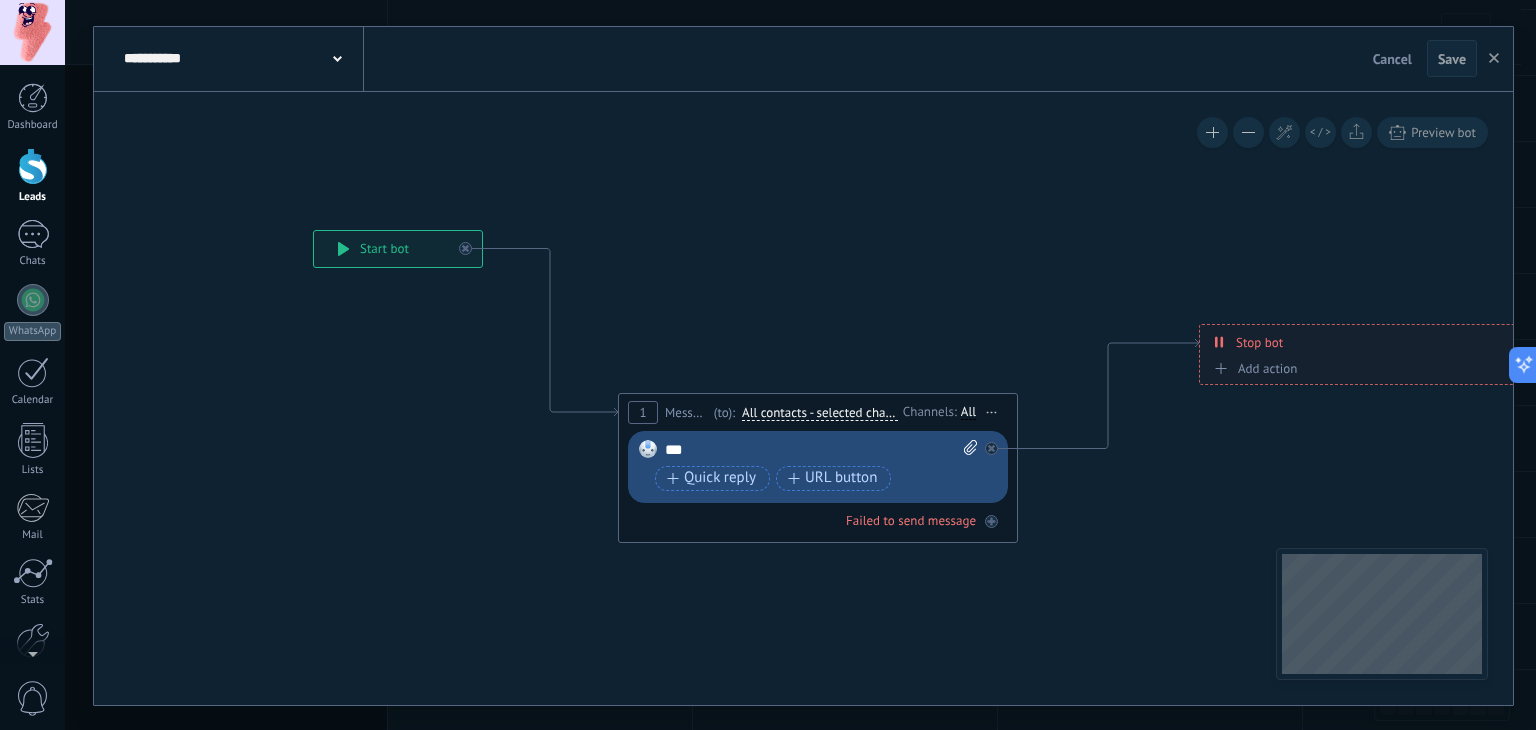 drag, startPoint x: 964, startPoint y: 401, endPoint x: 768, endPoint y: 398, distance: 196.02296 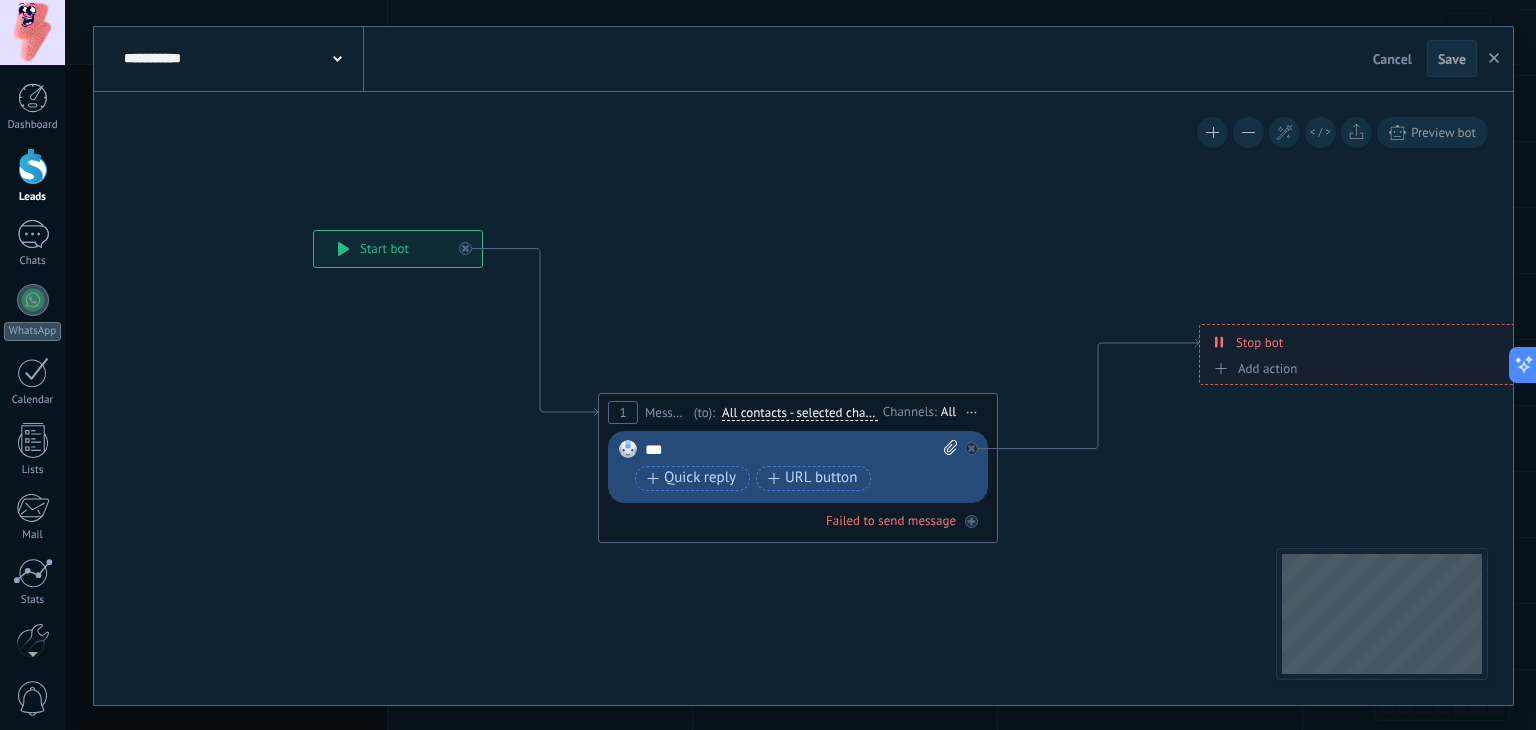 click on "Save" at bounding box center [1452, 59] 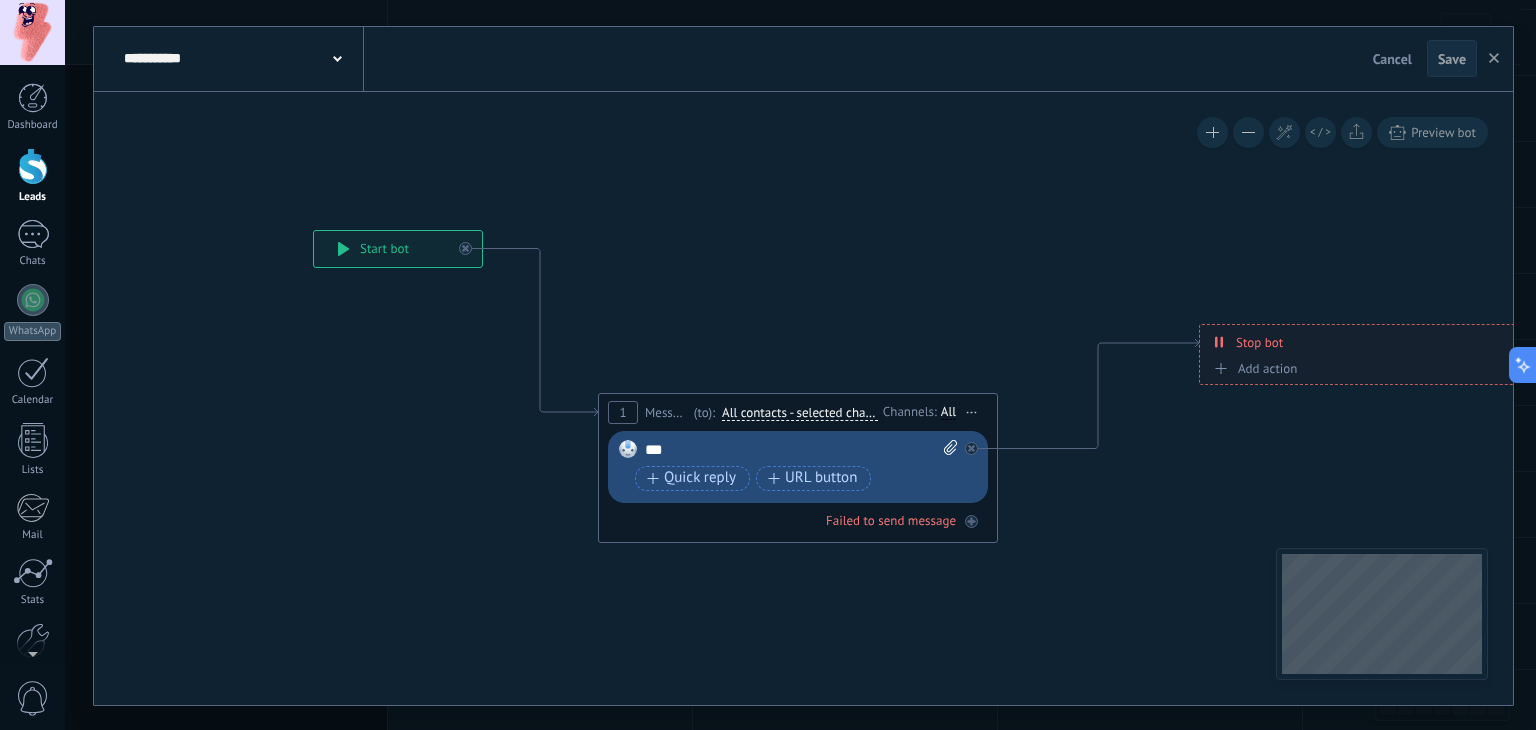 click on "Save" at bounding box center [1452, 59] 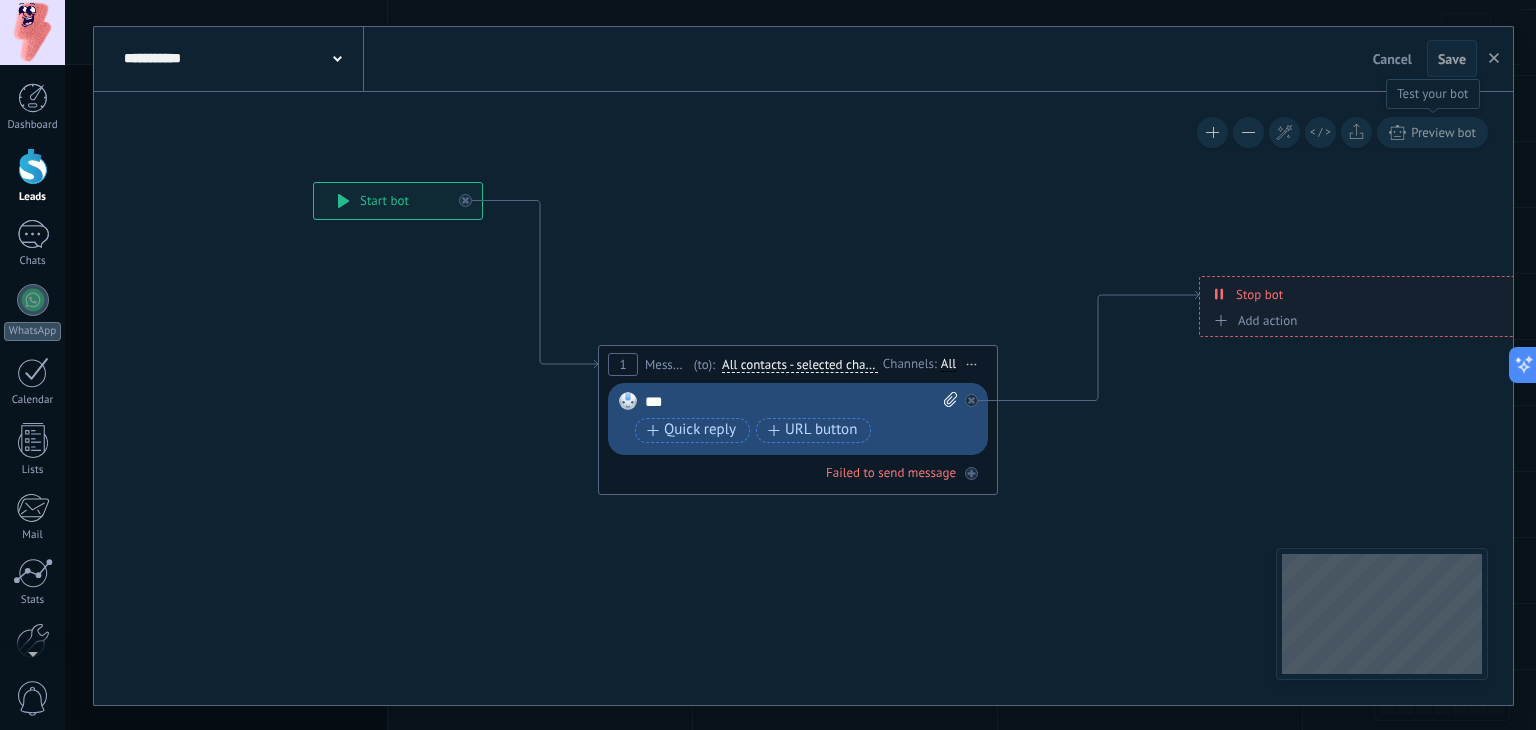 click on "Preview bot" at bounding box center [1443, 132] 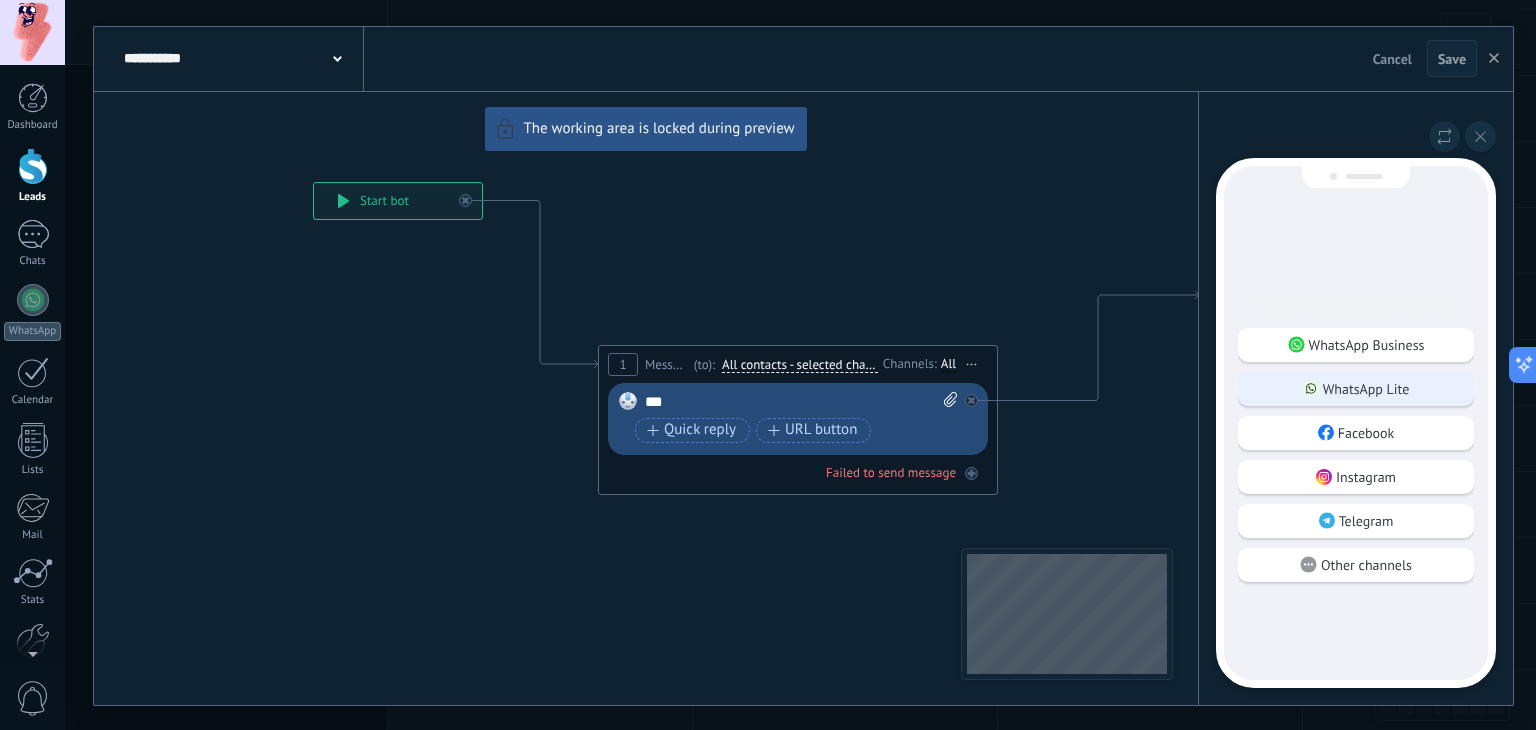 click on "WhatsApp Lite" at bounding box center (1366, 389) 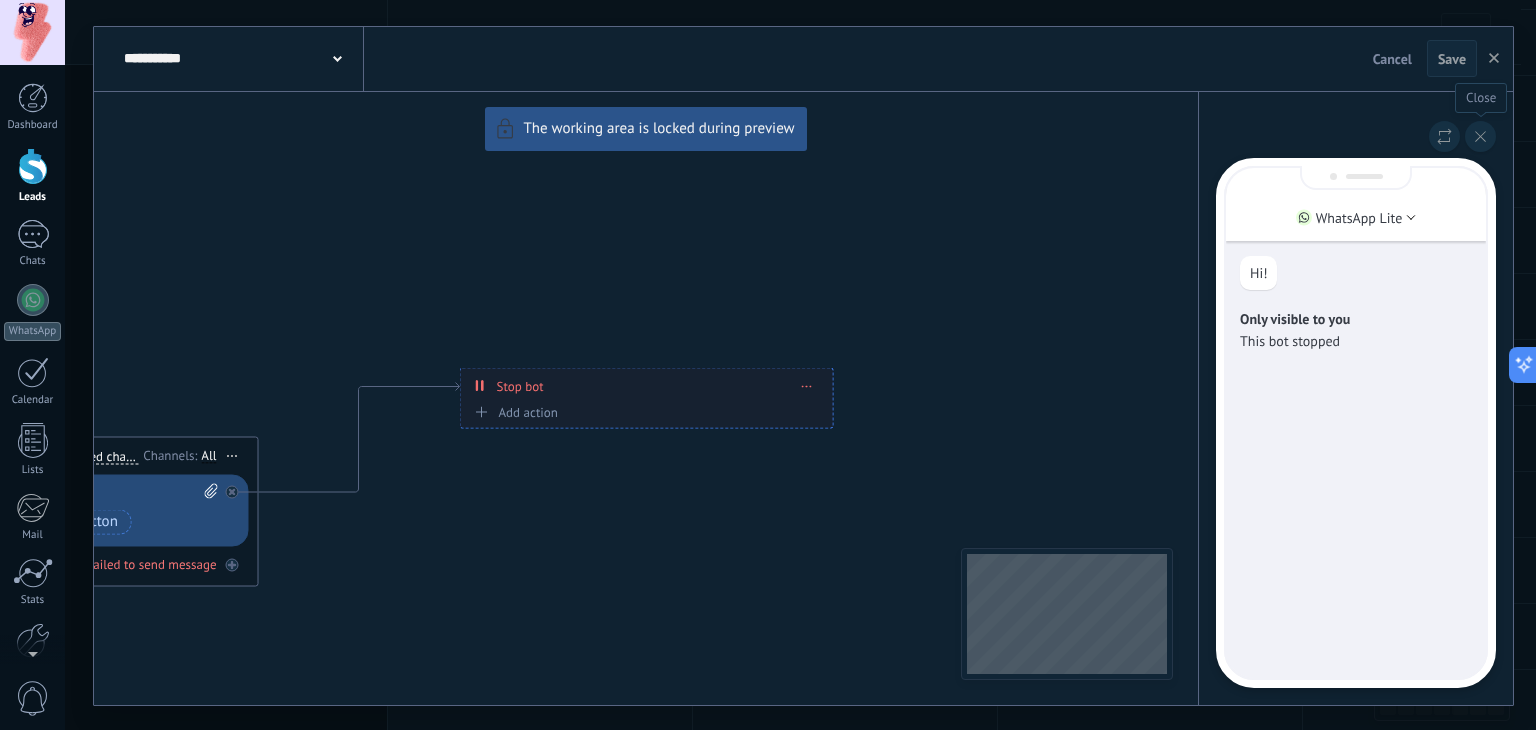 click at bounding box center (1480, 136) 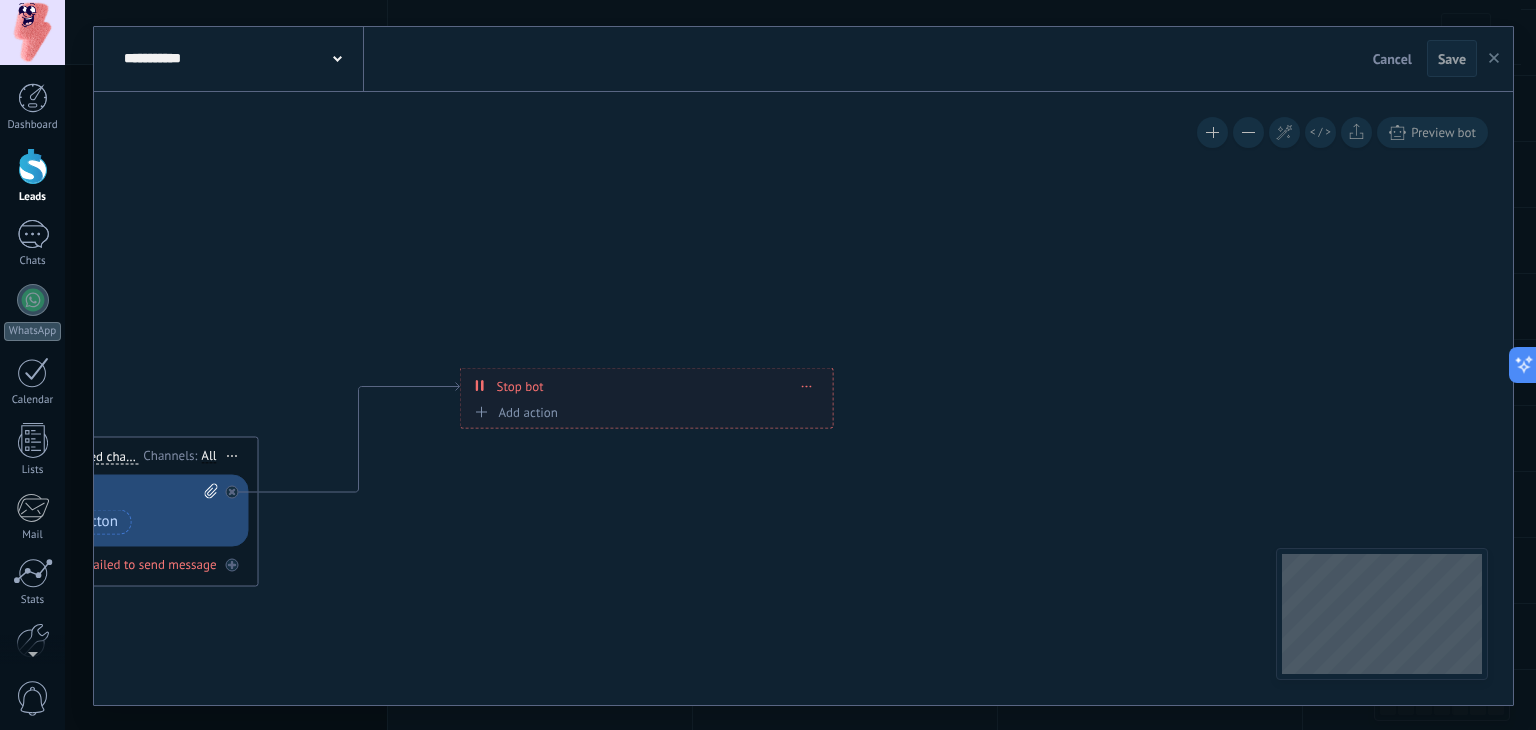 click at bounding box center (1494, 59) 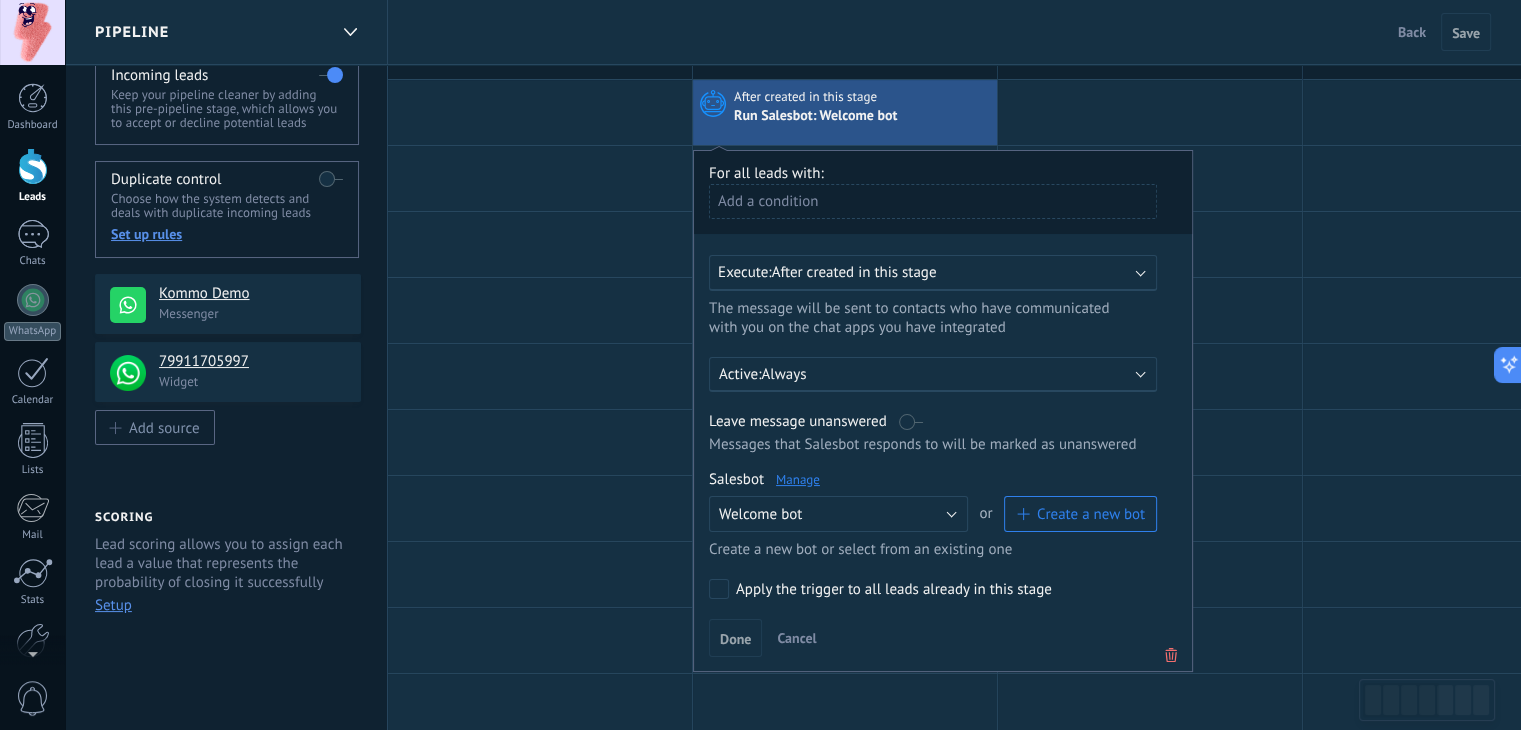 scroll, scrollTop: 100, scrollLeft: 0, axis: vertical 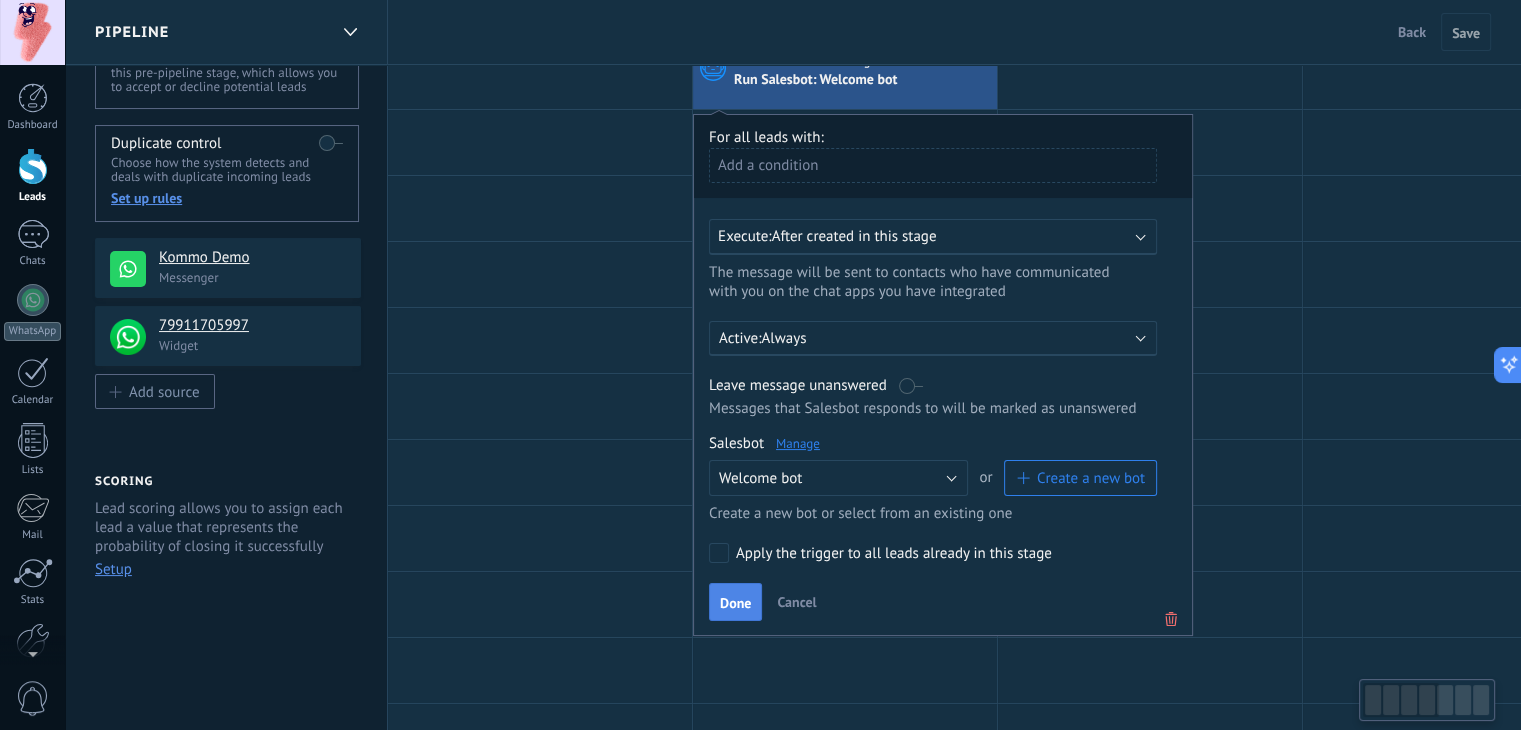 click on "Done" at bounding box center [735, 603] 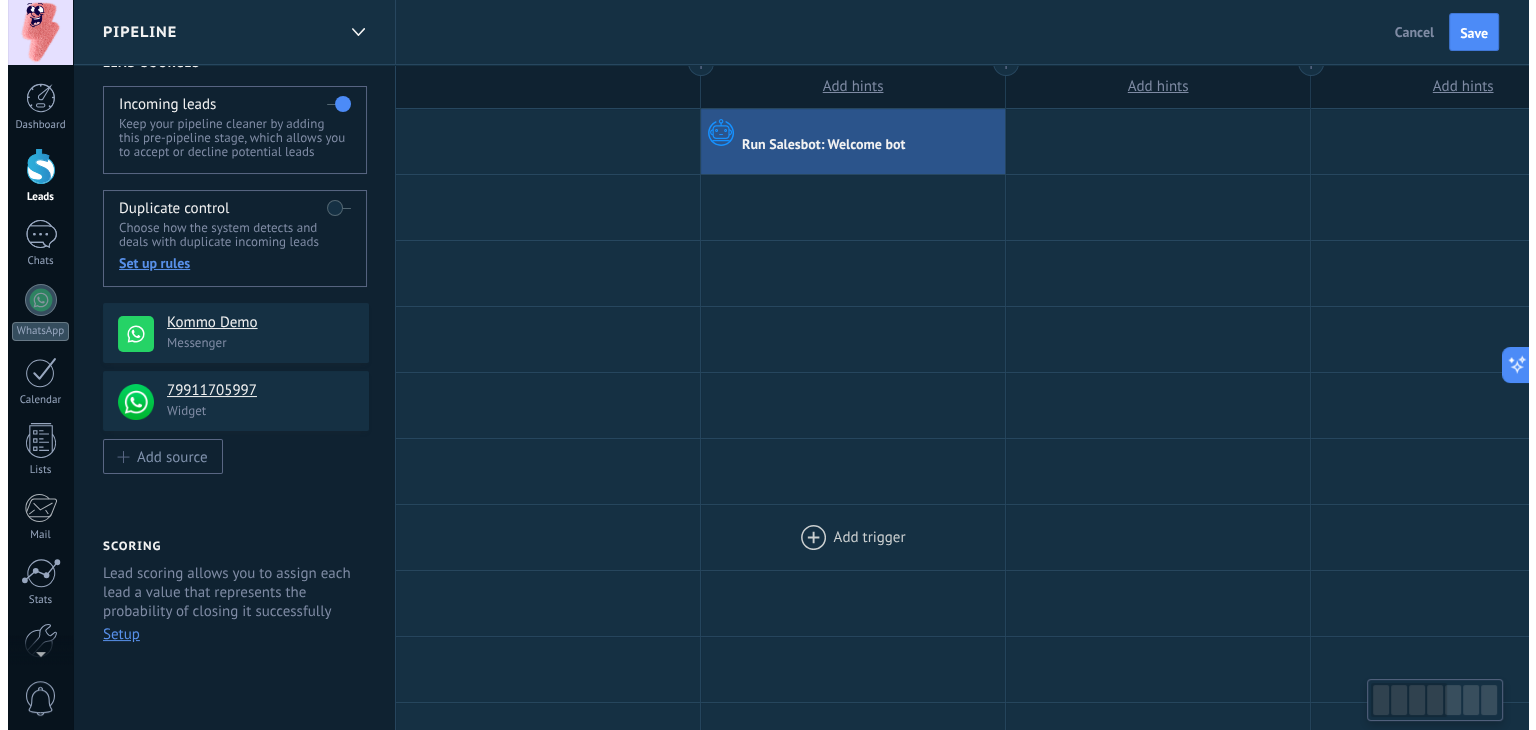 scroll, scrollTop: 0, scrollLeft: 0, axis: both 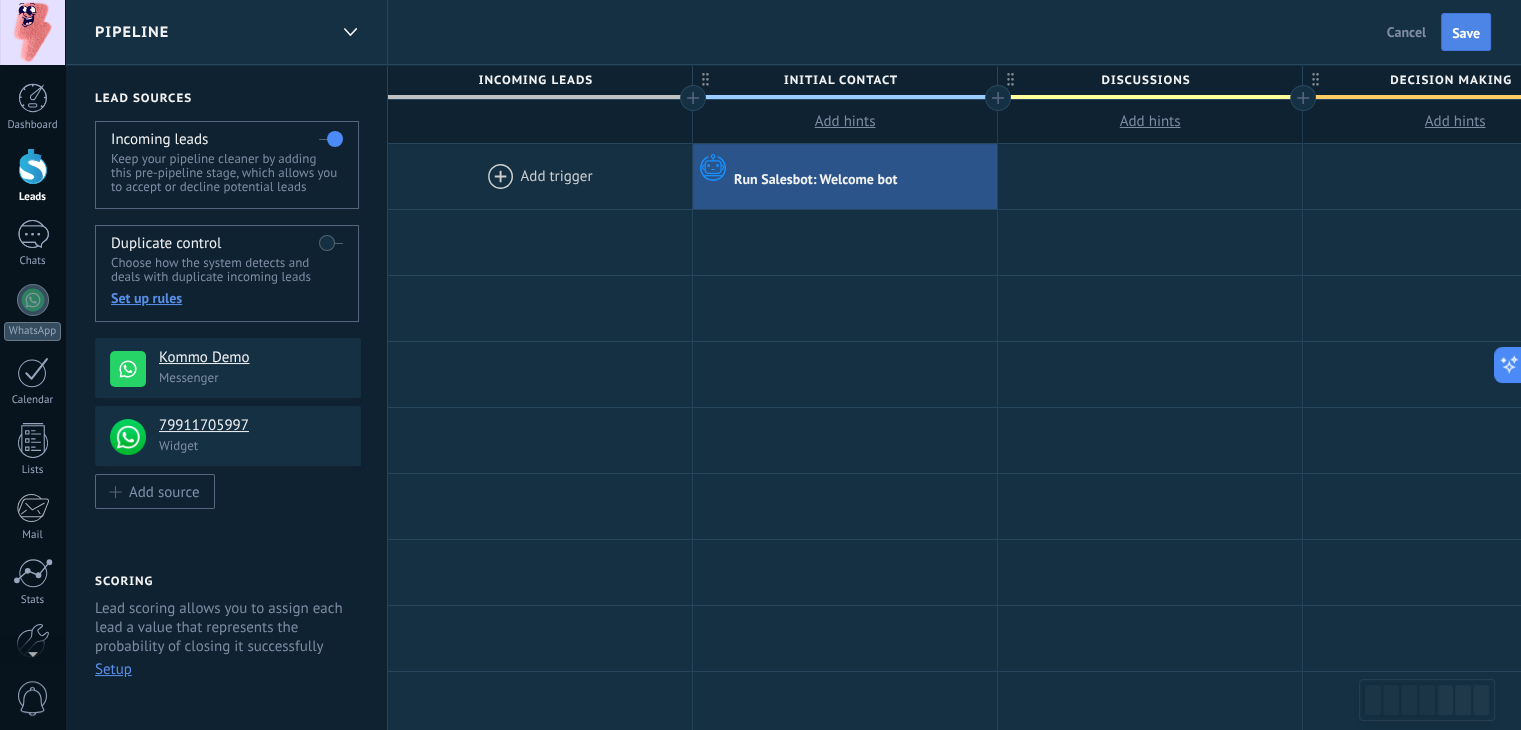 click on "Save" at bounding box center (1466, 32) 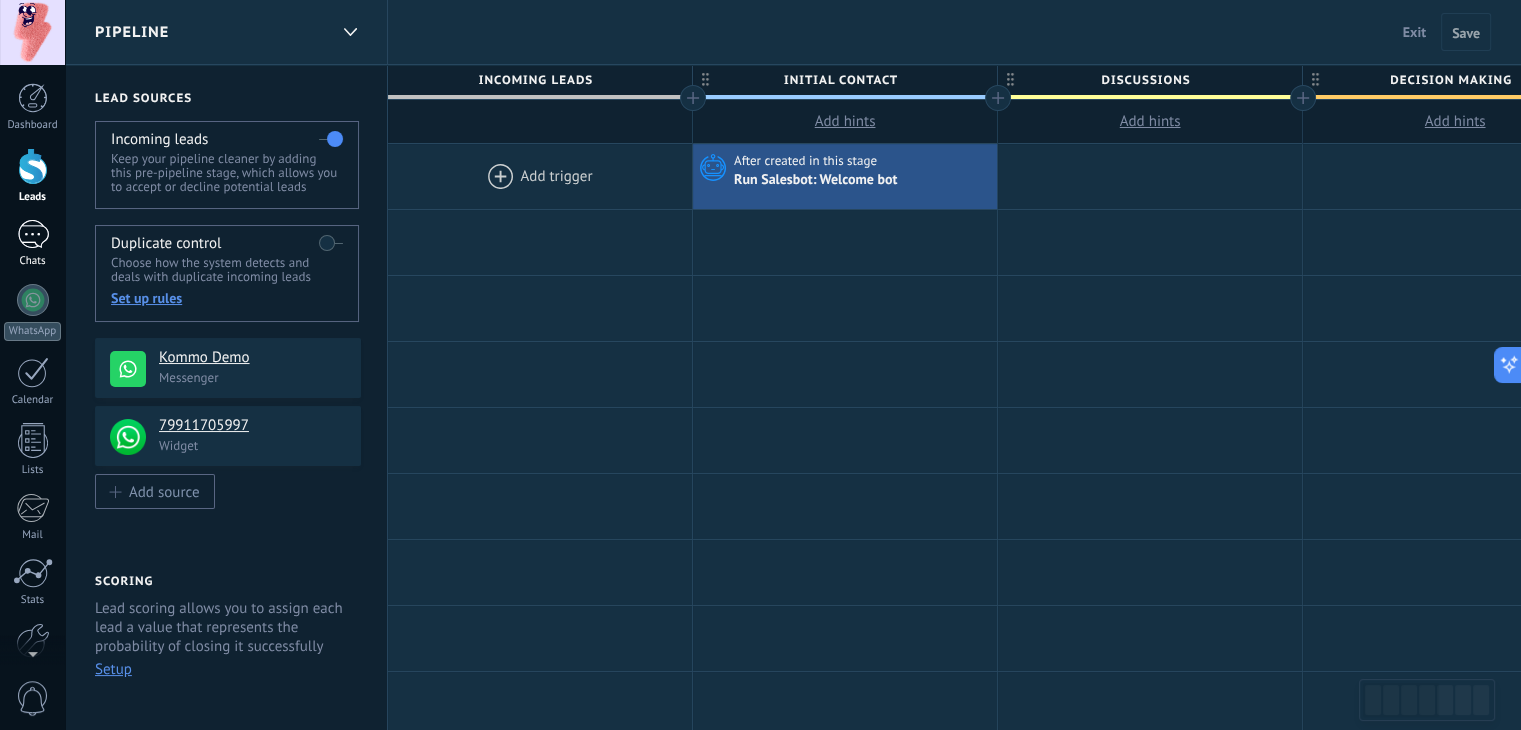 click at bounding box center (33, 234) 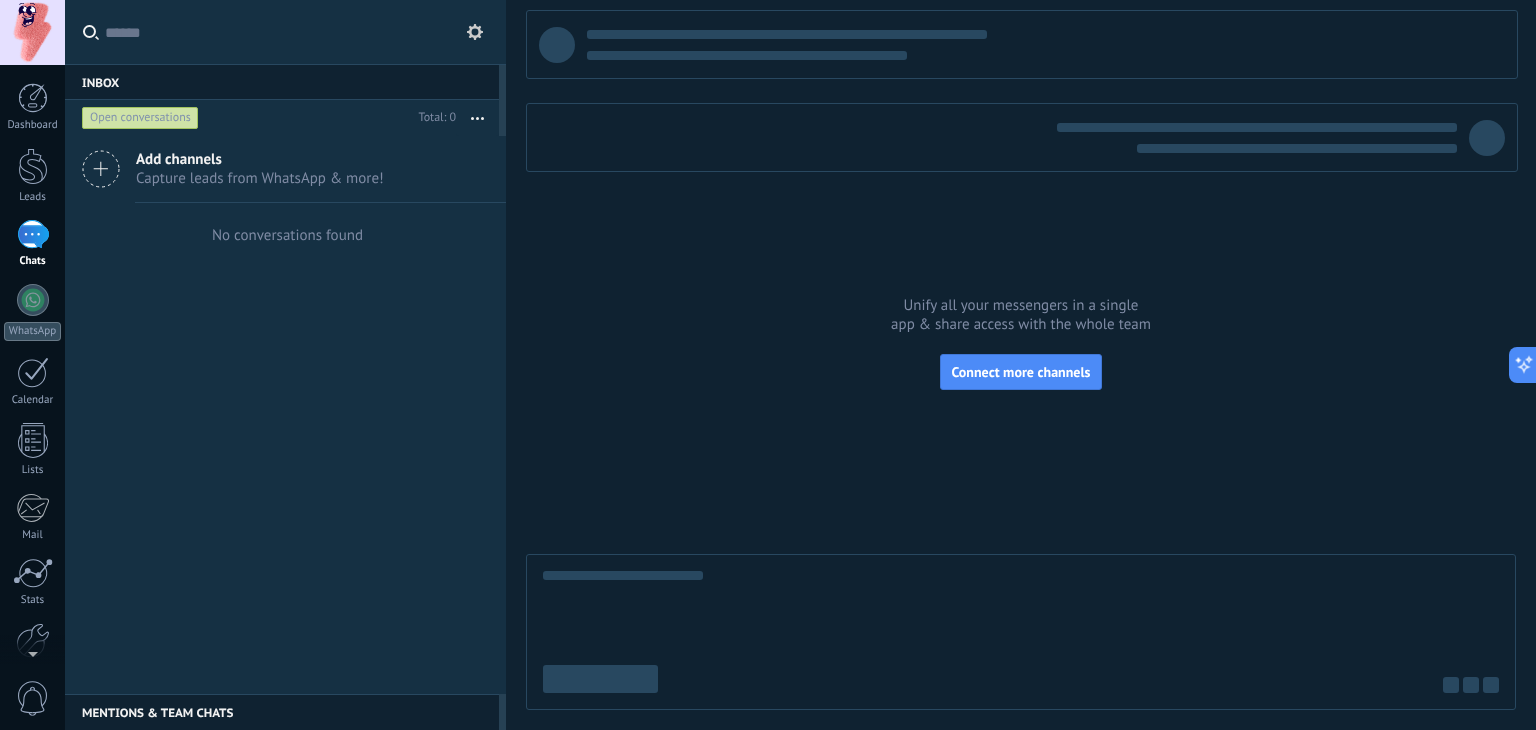 click on "Open conversations" at bounding box center [140, 118] 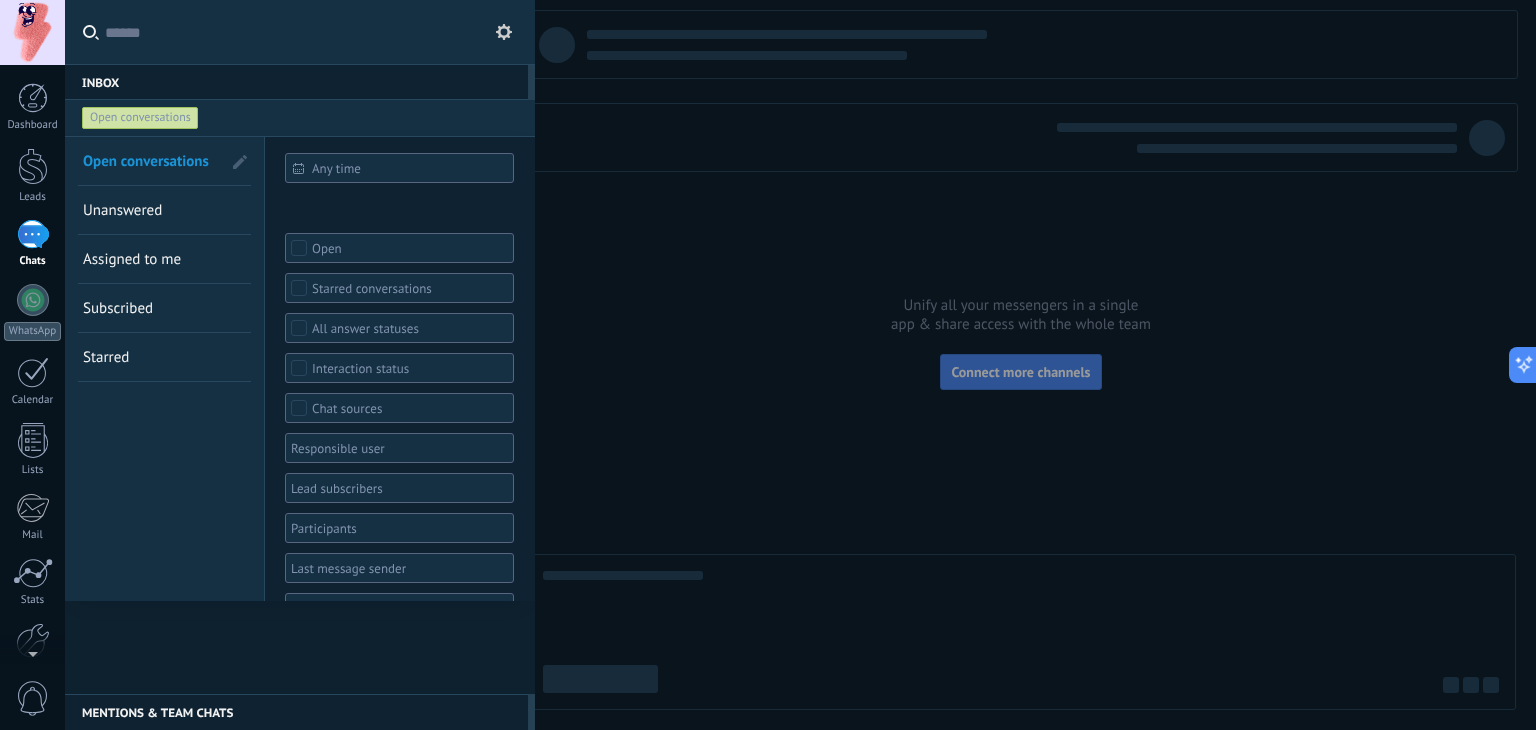 click on "Assigned to me" at bounding box center (152, 259) 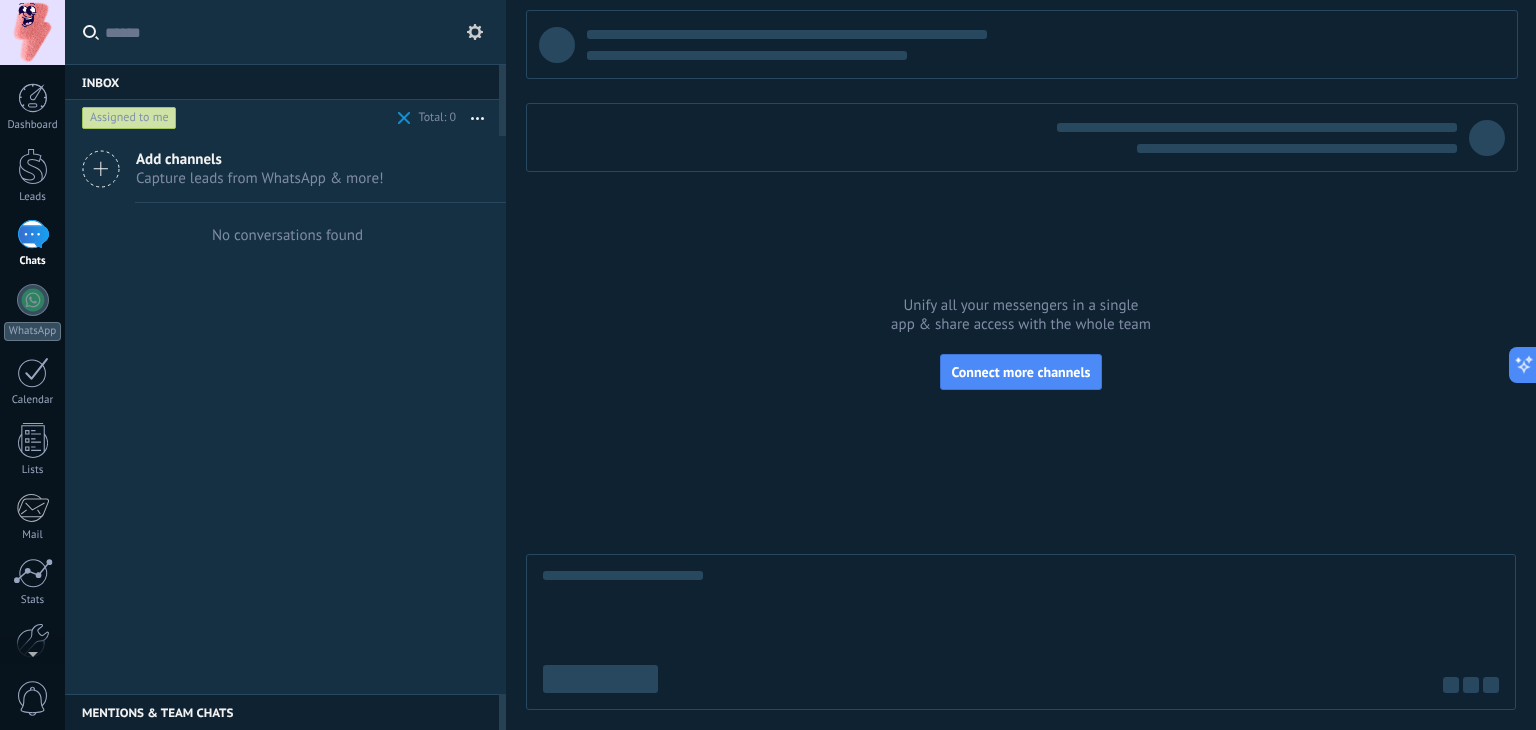 click on "Assigned to me" at bounding box center (129, 118) 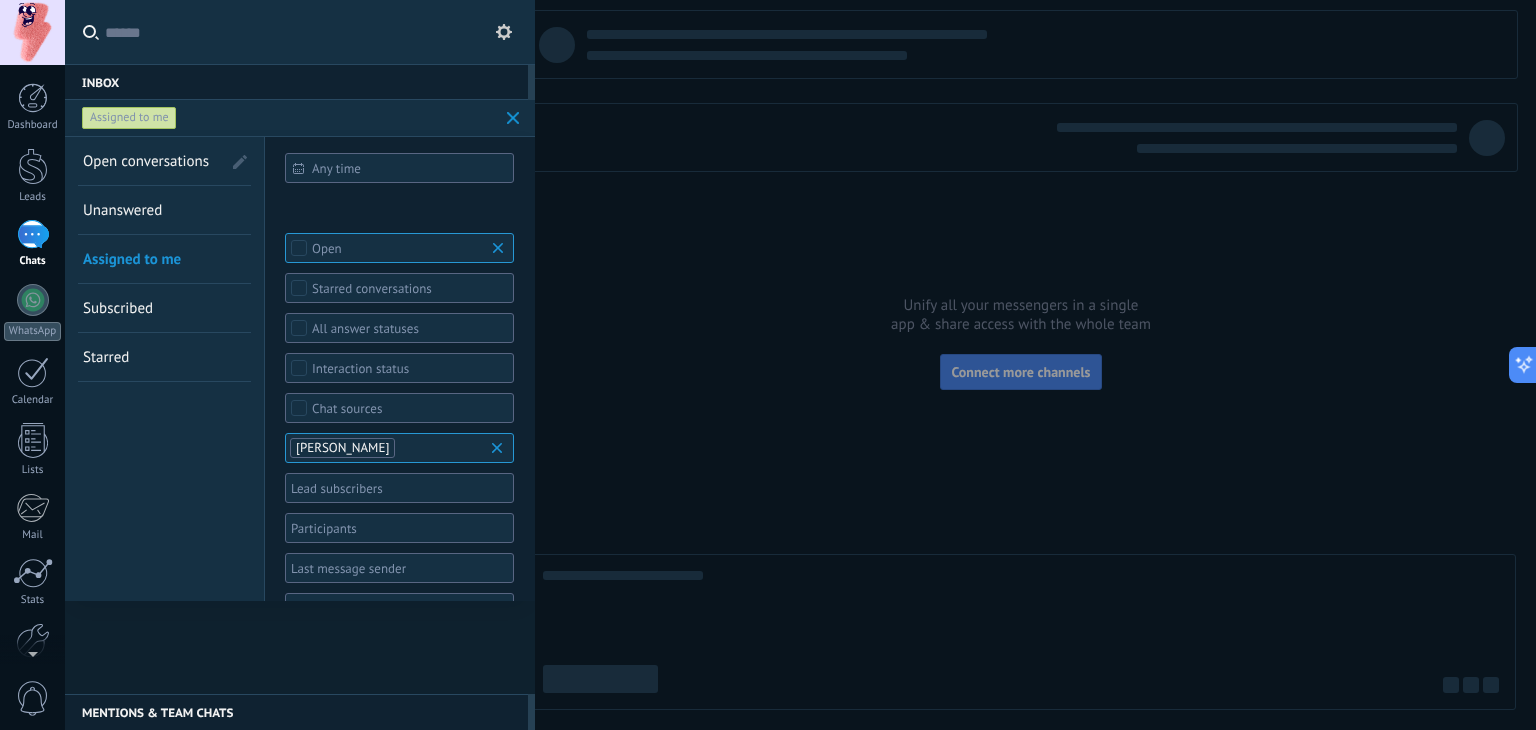 click on "Open conversations" at bounding box center [152, 161] 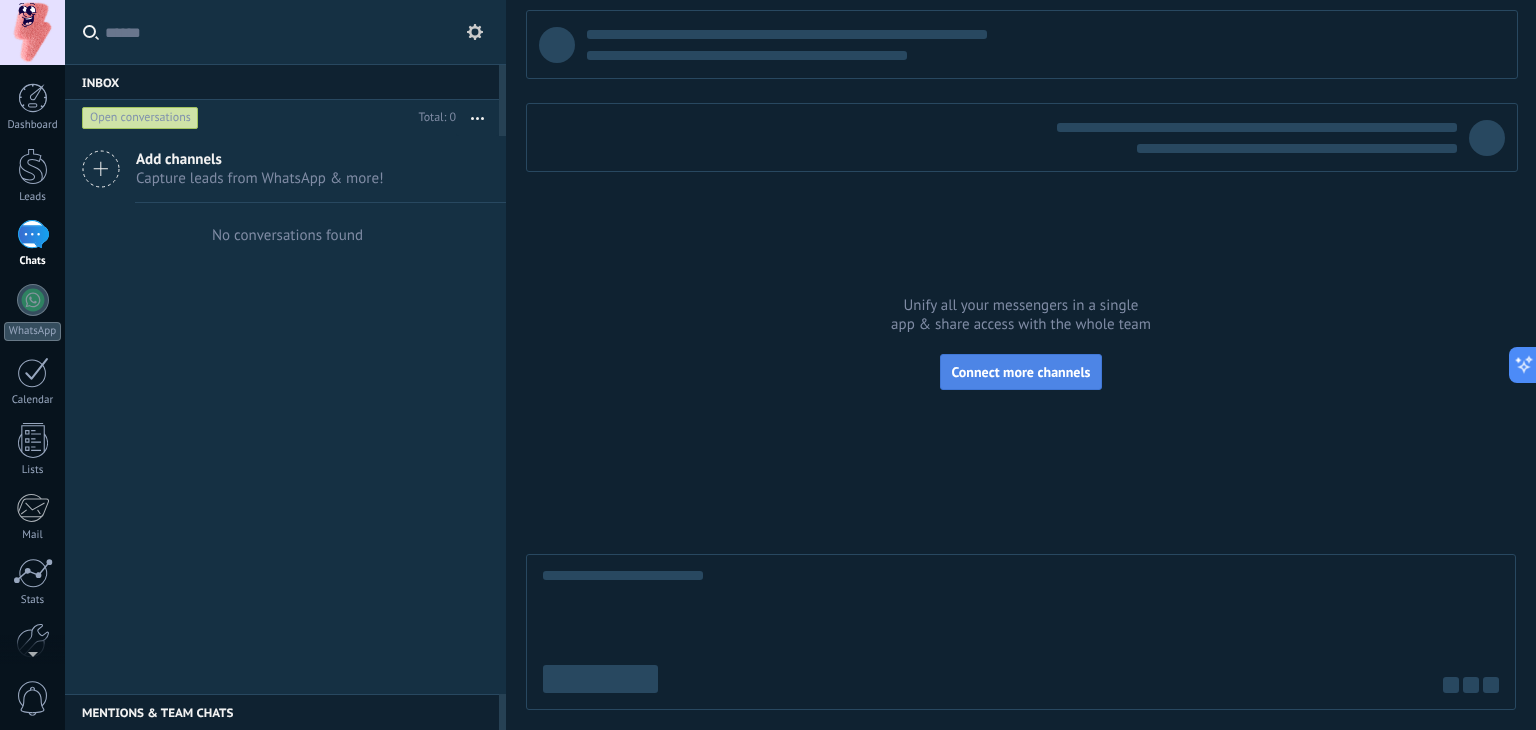 click on "Connect more channels" at bounding box center [1020, 372] 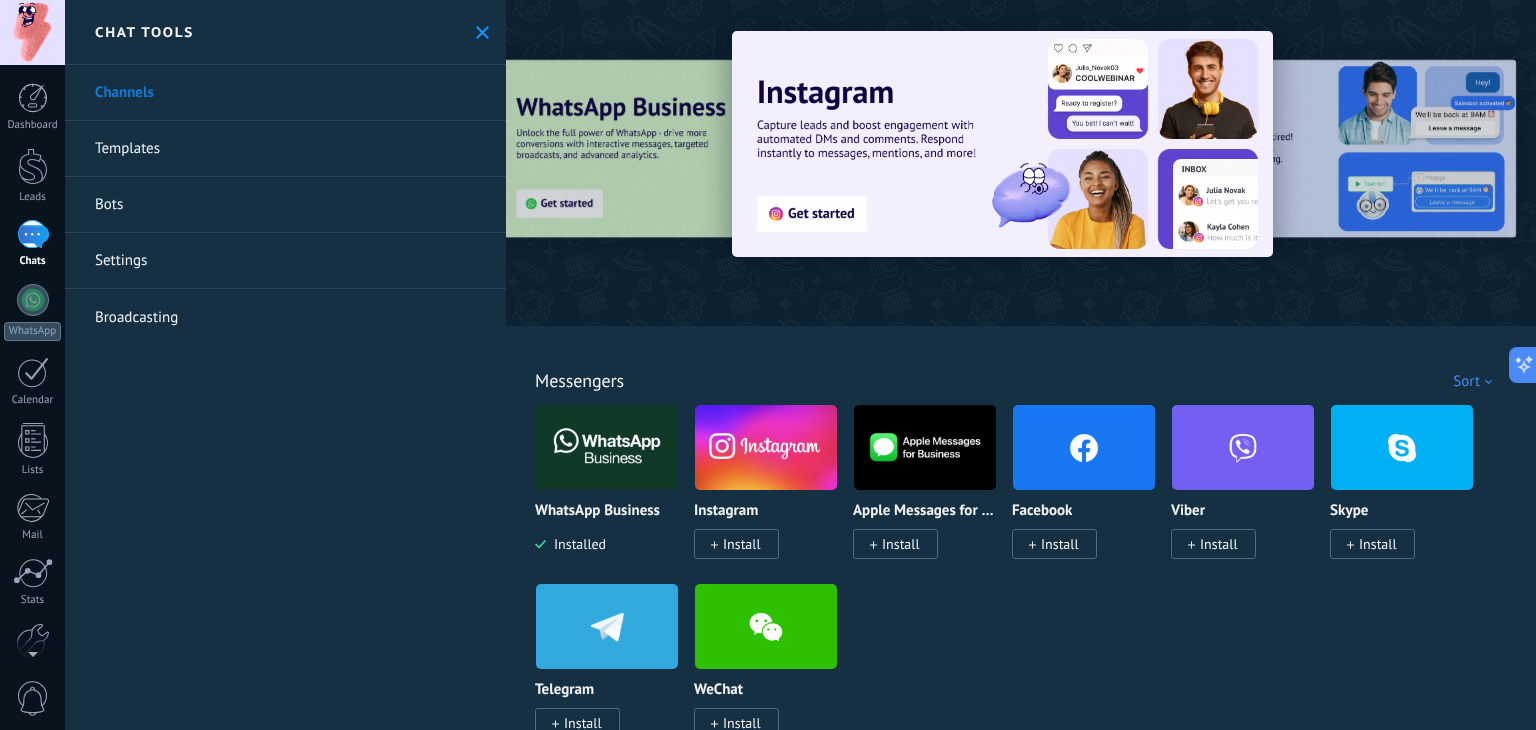 drag, startPoint x: 640, startPoint y: 221, endPoint x: 701, endPoint y: 293, distance: 94.36631 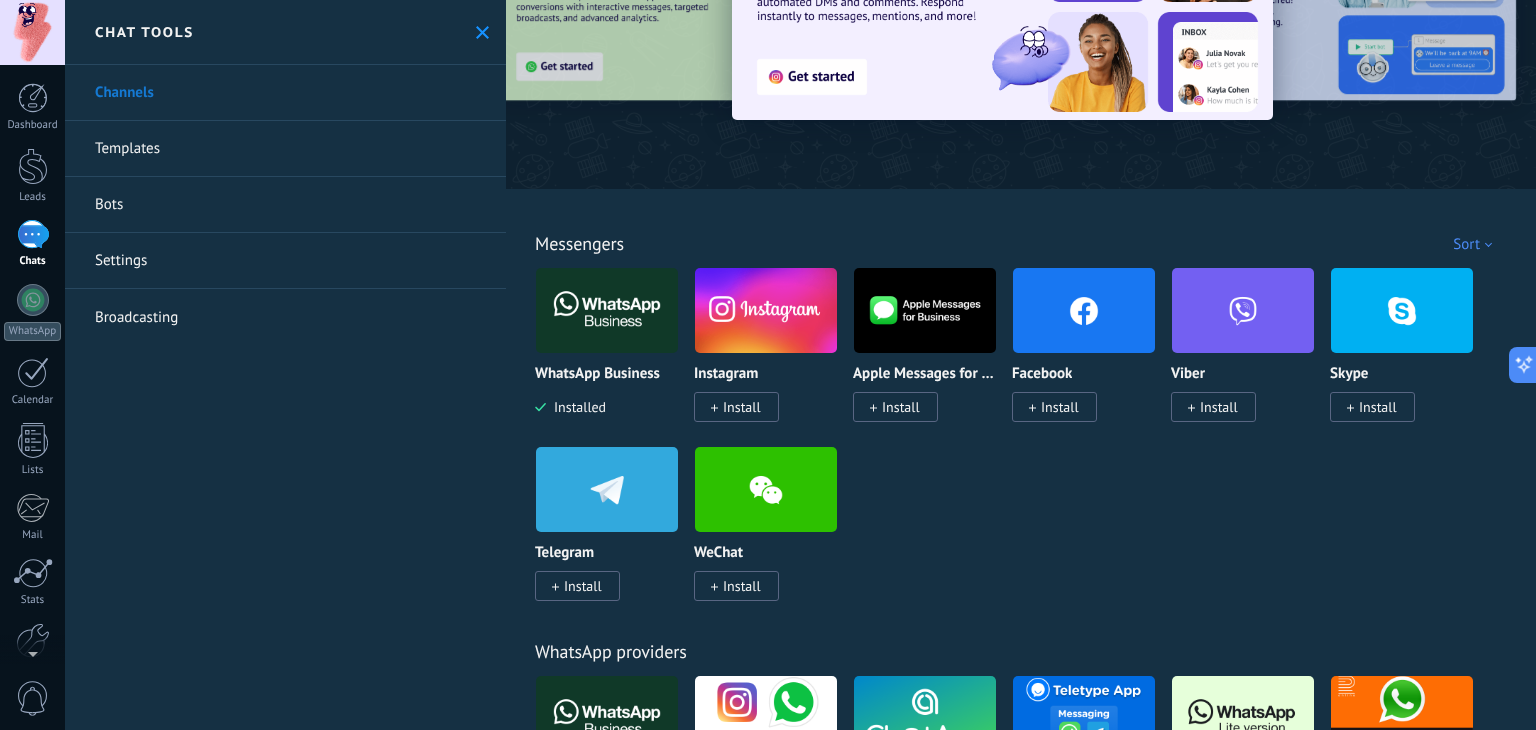 scroll, scrollTop: 0, scrollLeft: 0, axis: both 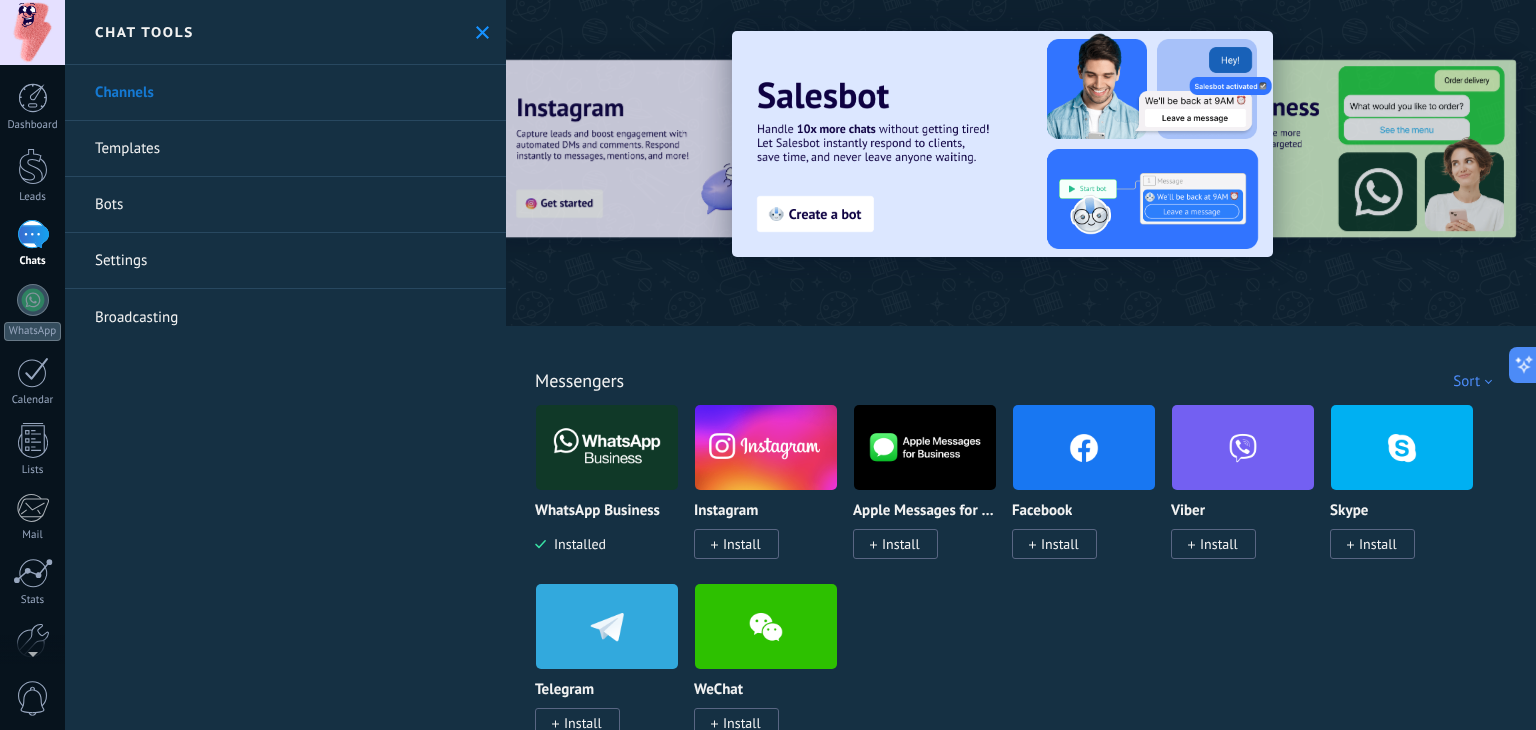 click on "Templates" at bounding box center [285, 149] 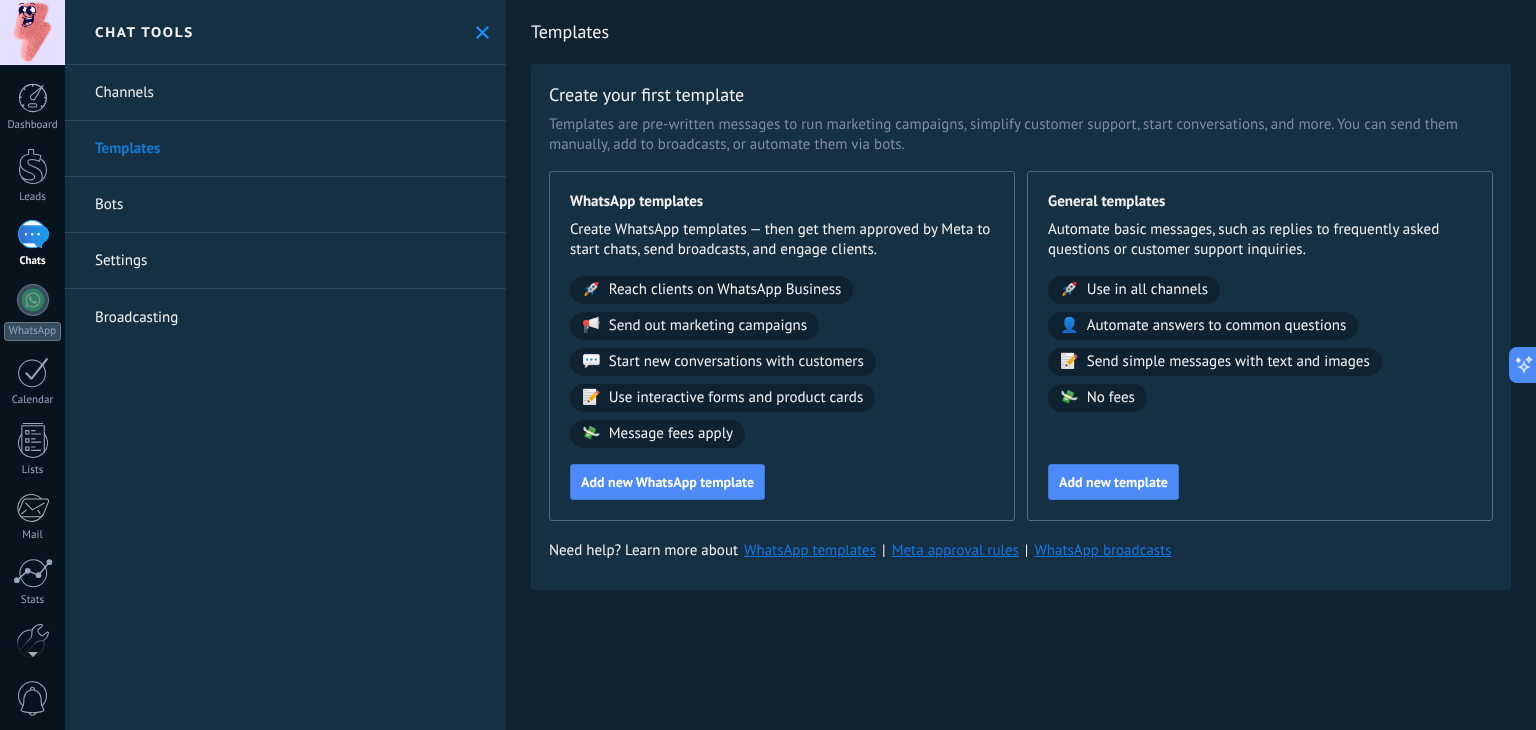 click on "Bots" at bounding box center (285, 205) 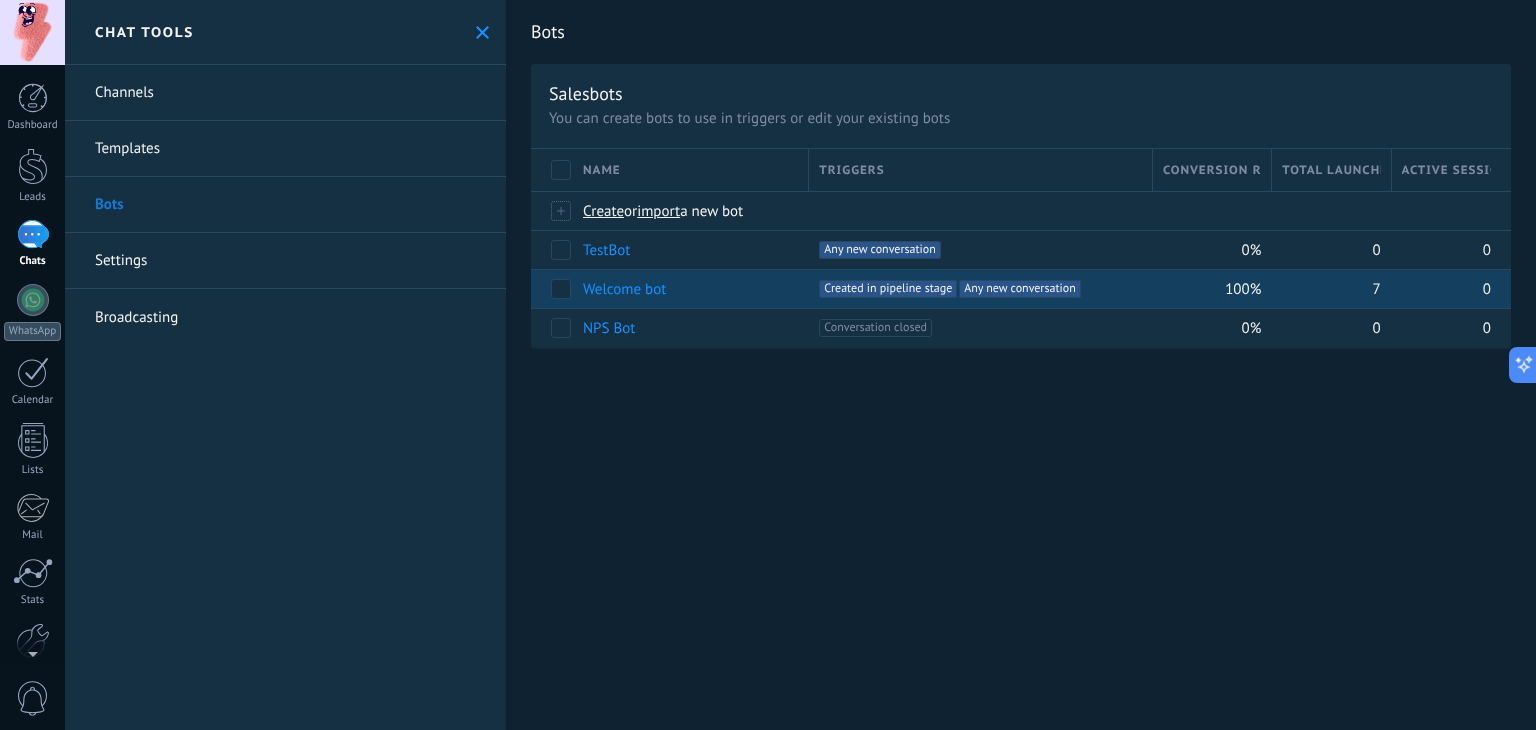 click on "7" at bounding box center [1326, 289] 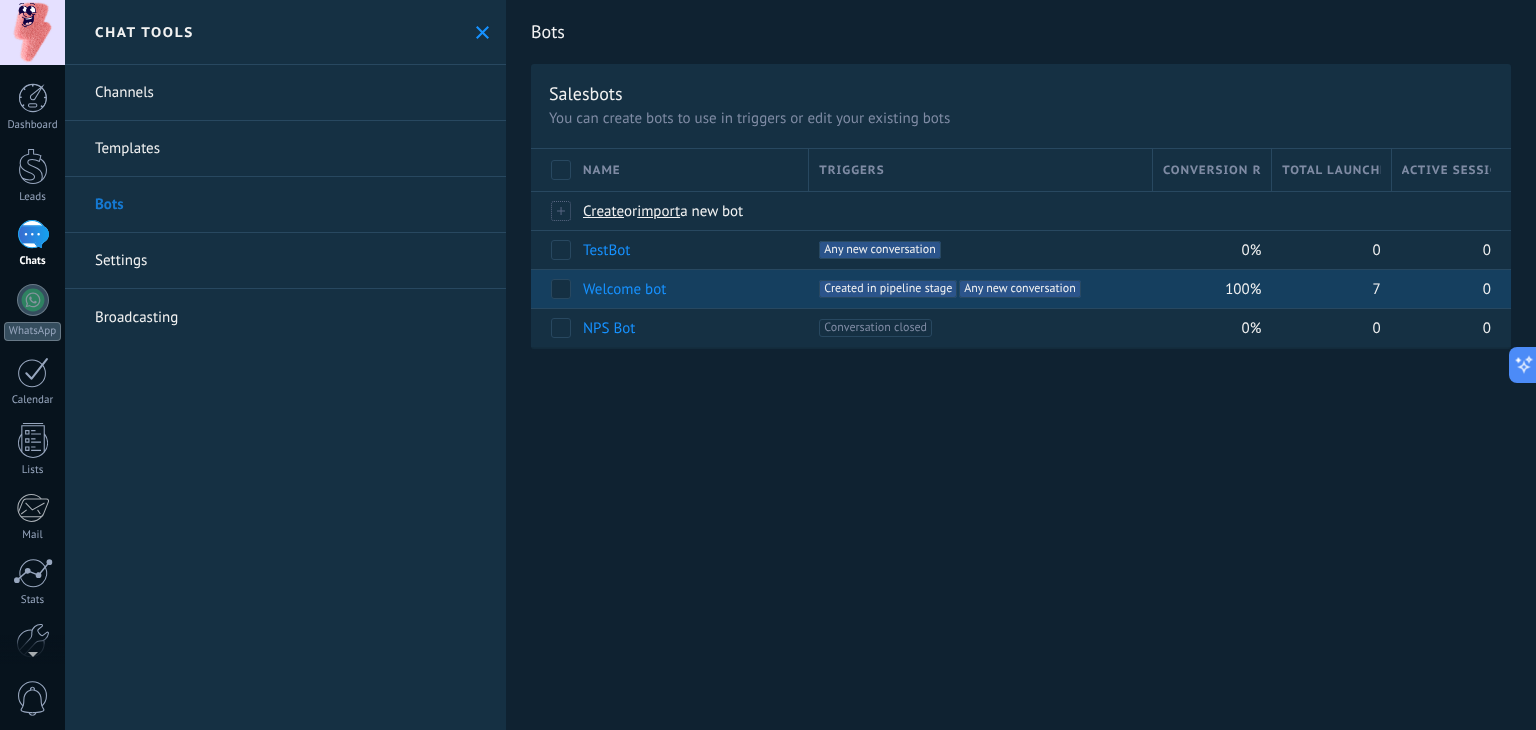 click on "100%" at bounding box center [1243, 289] 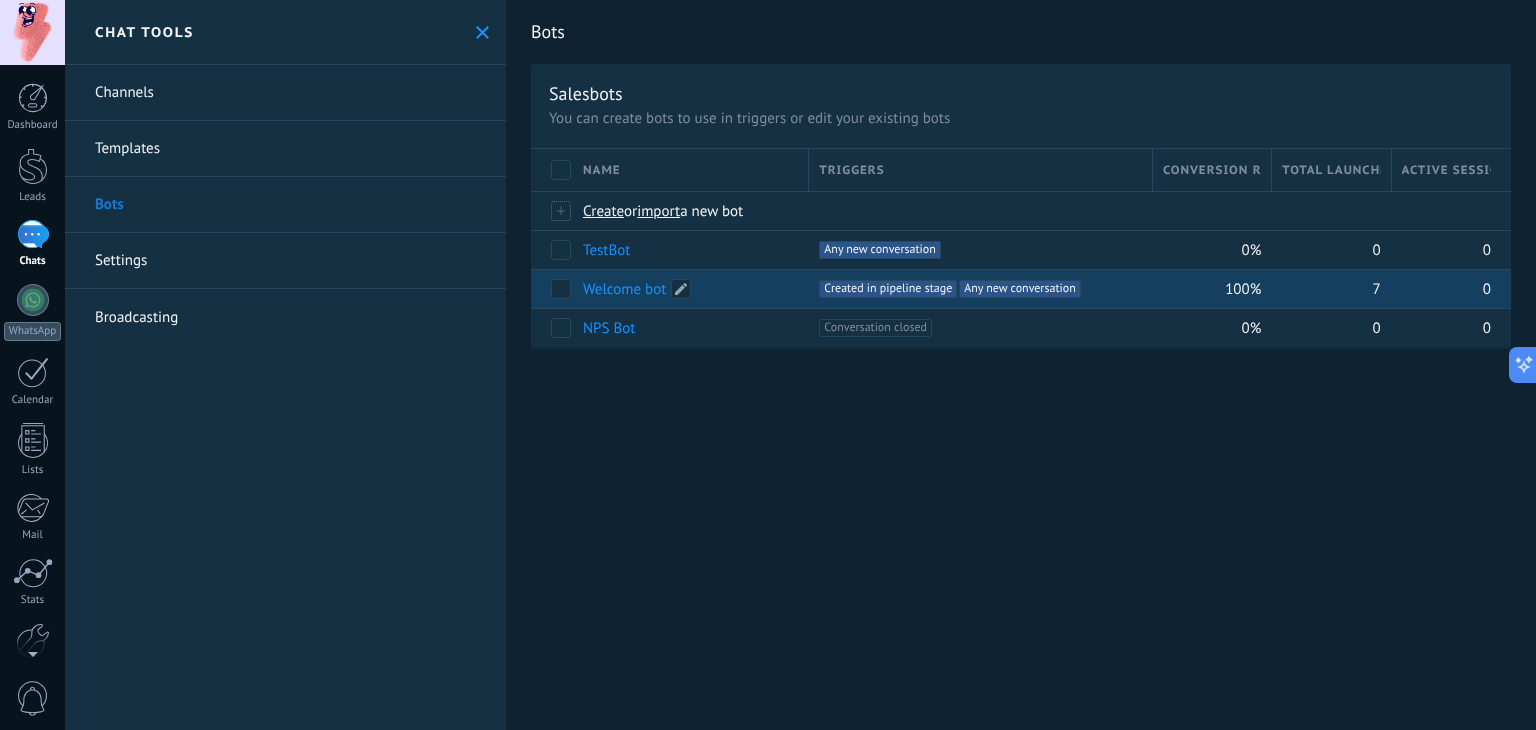 click on "Welcome bot" at bounding box center (624, 289) 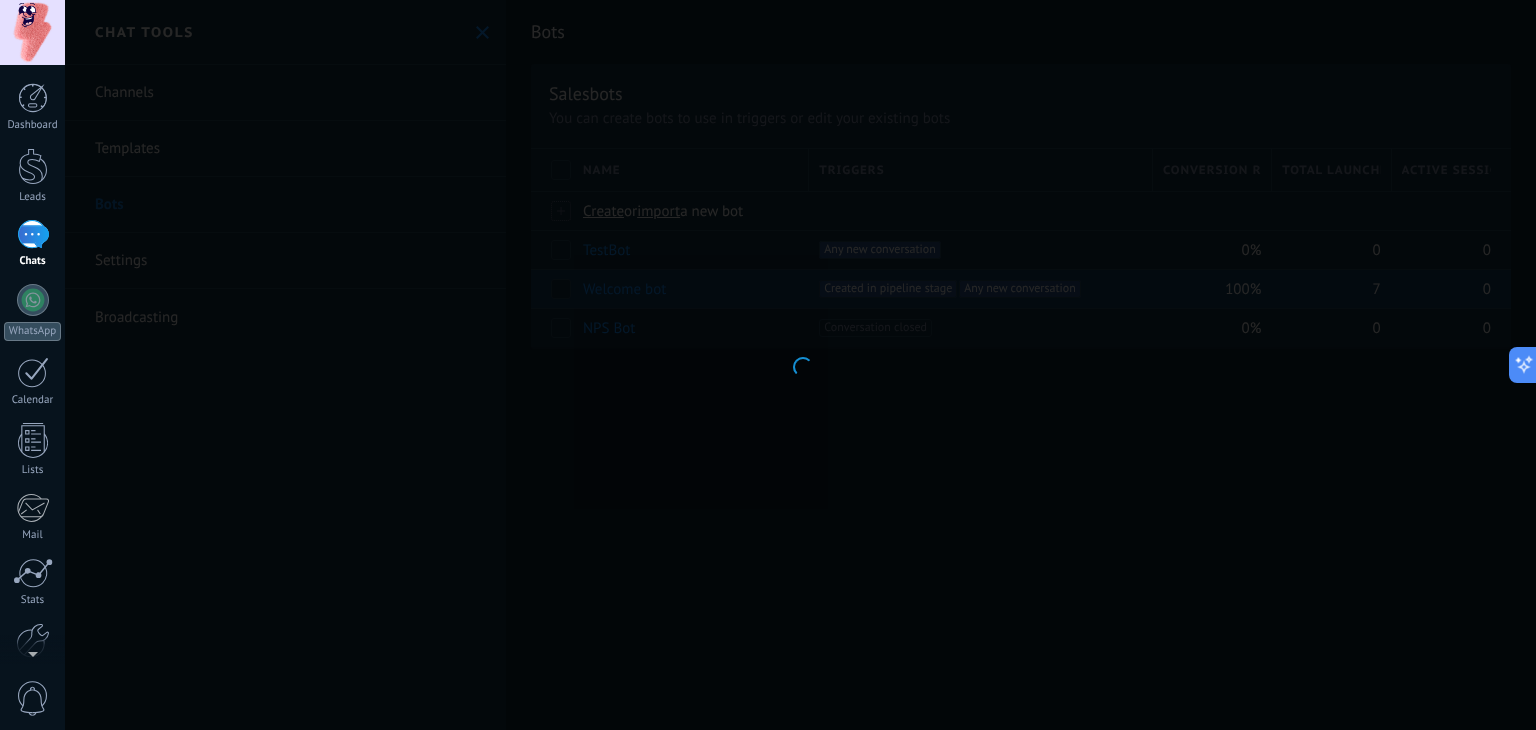 type on "**********" 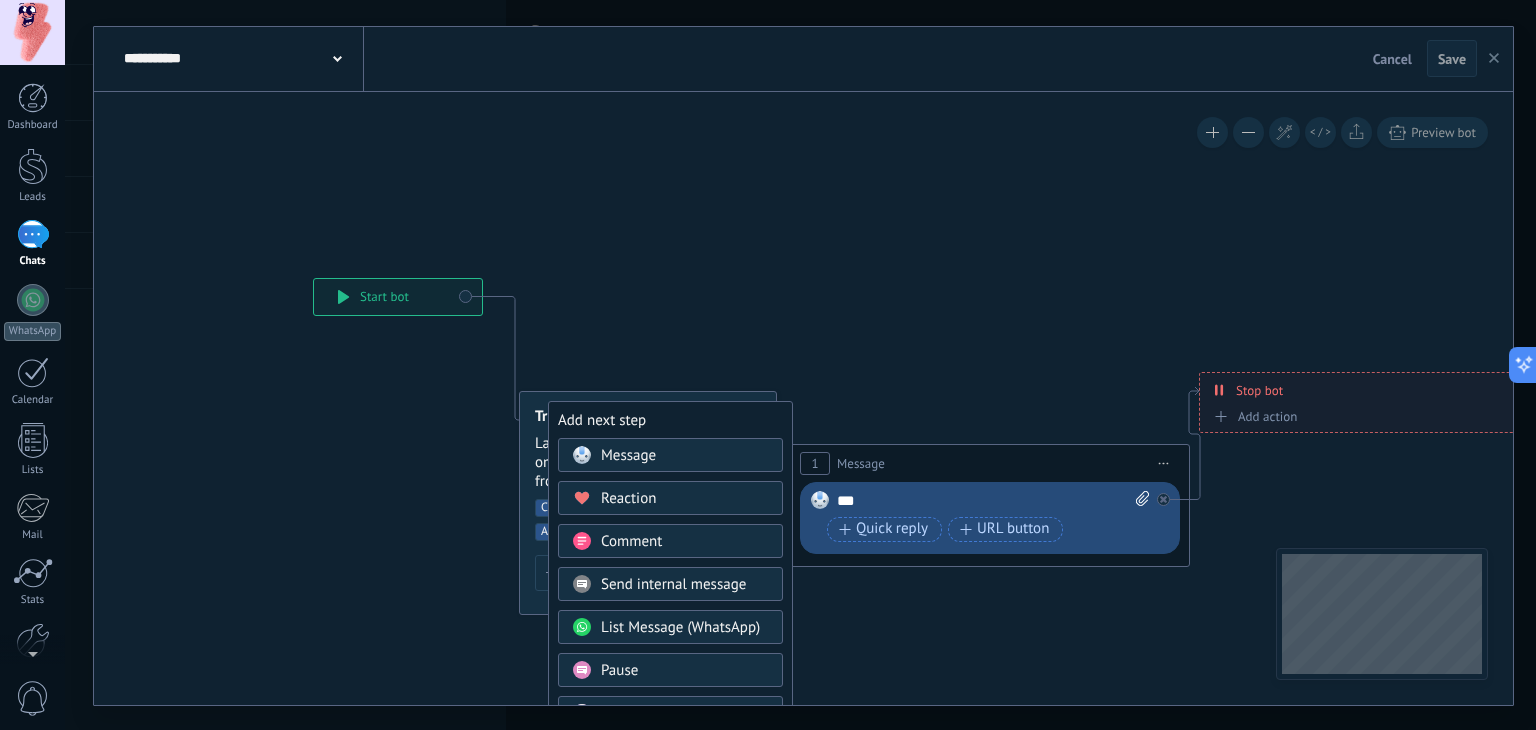 click 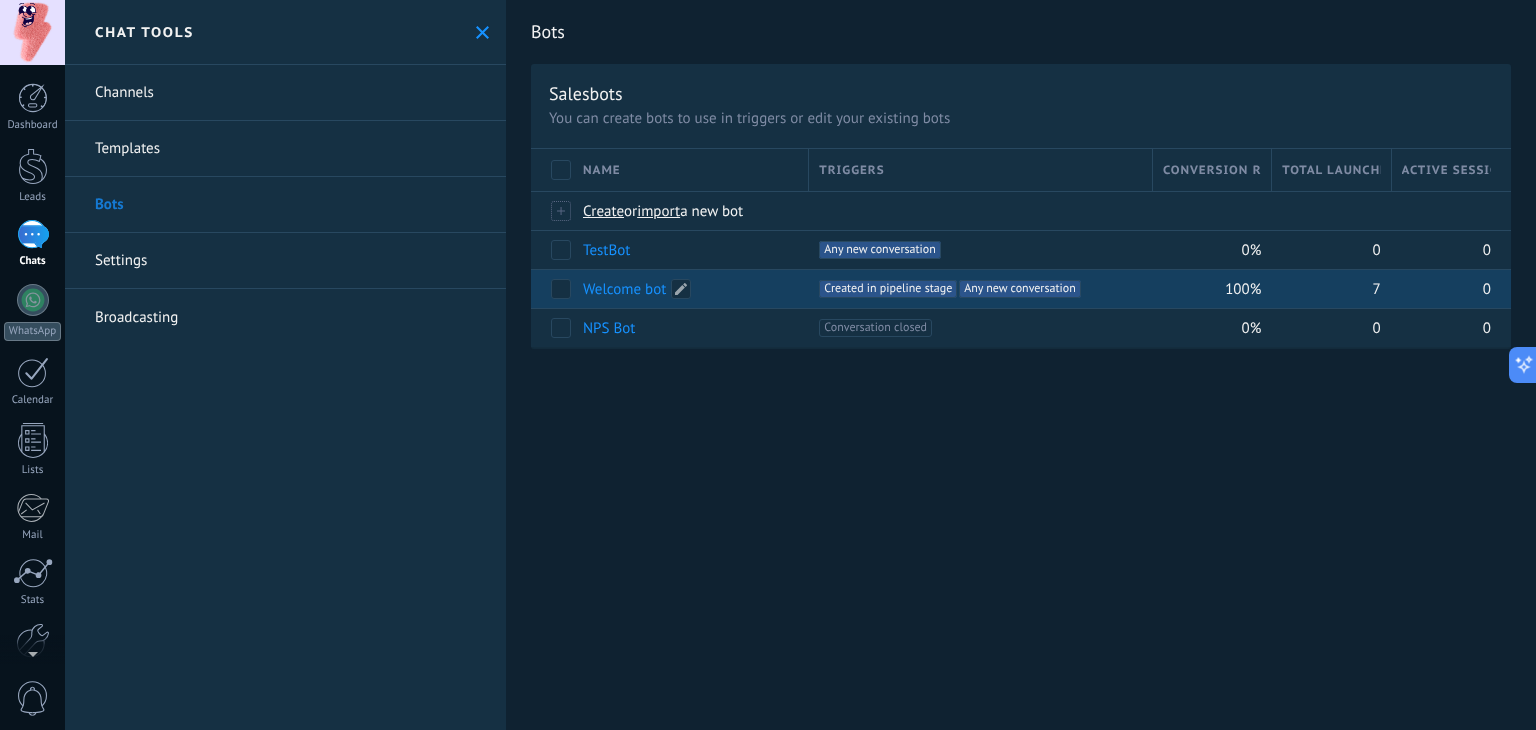 click on "Welcome bot" at bounding box center [686, 289] 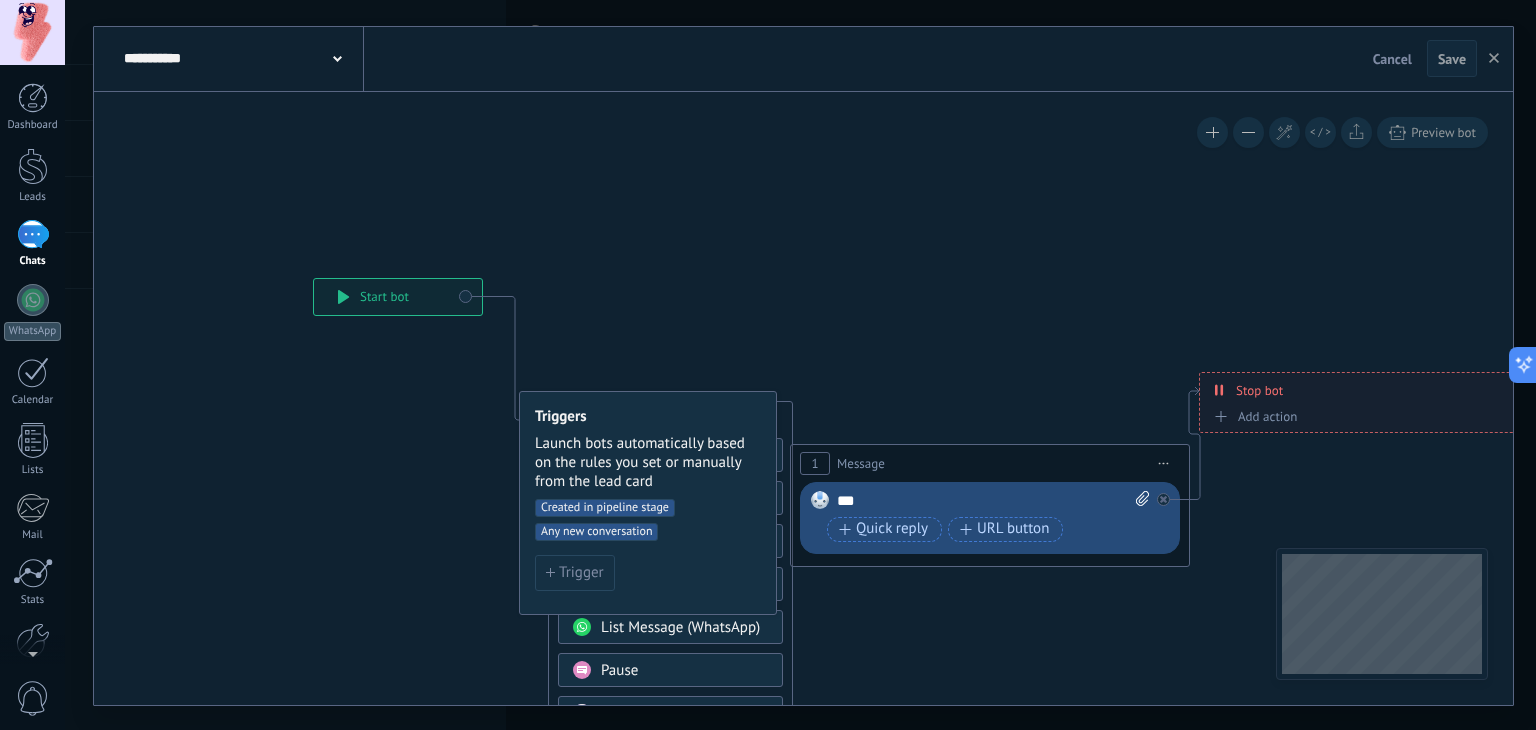 click 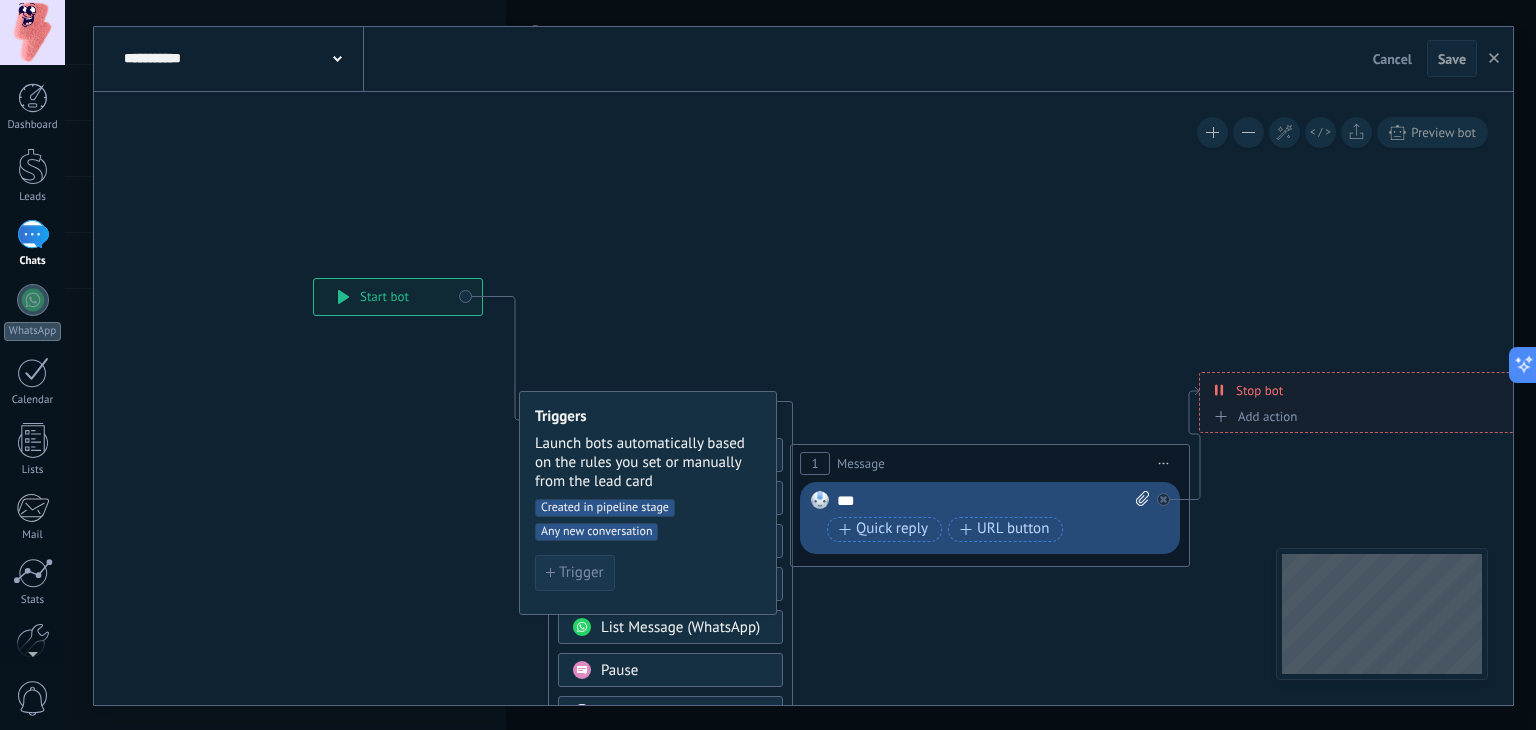 click on "Trigger" at bounding box center (581, 573) 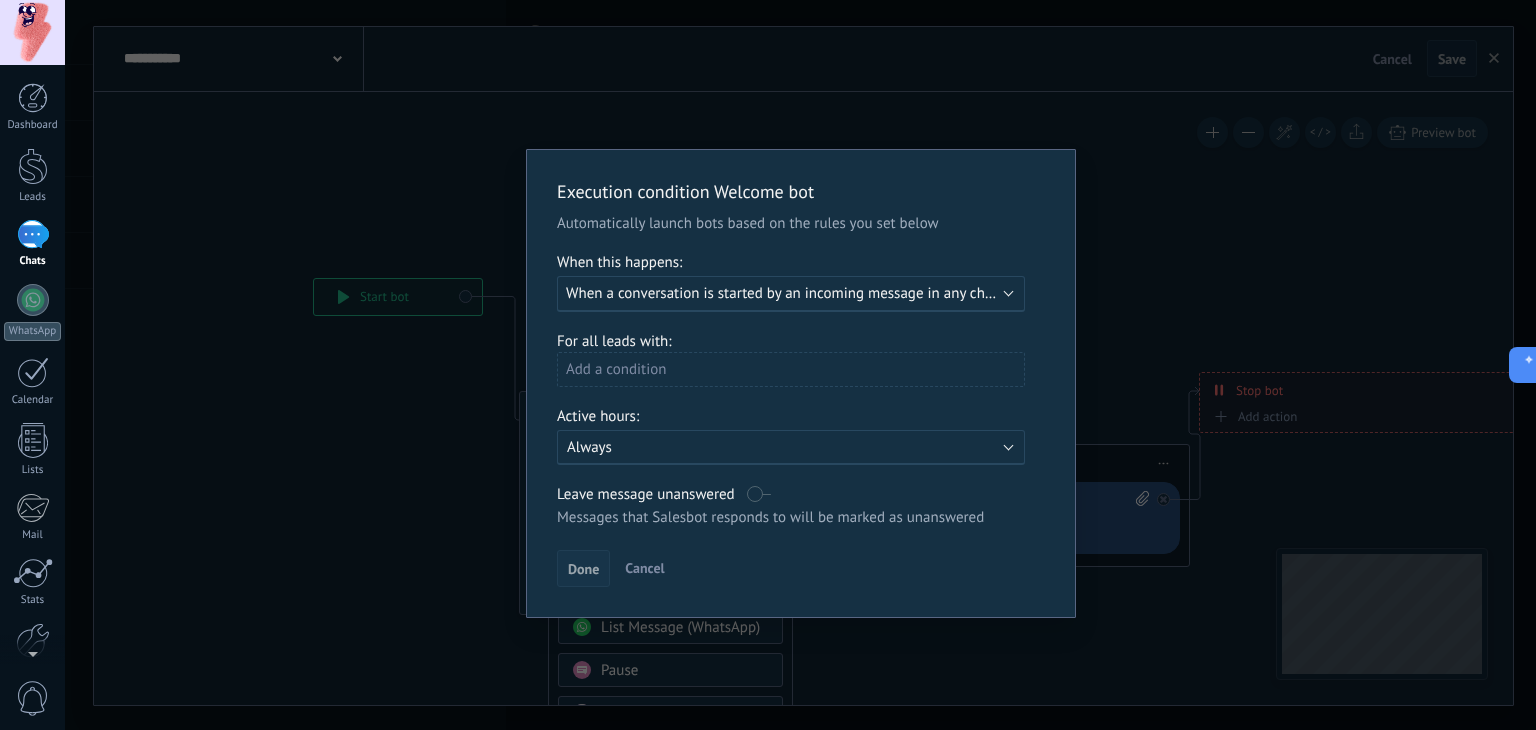 click on "Done" at bounding box center [583, 569] 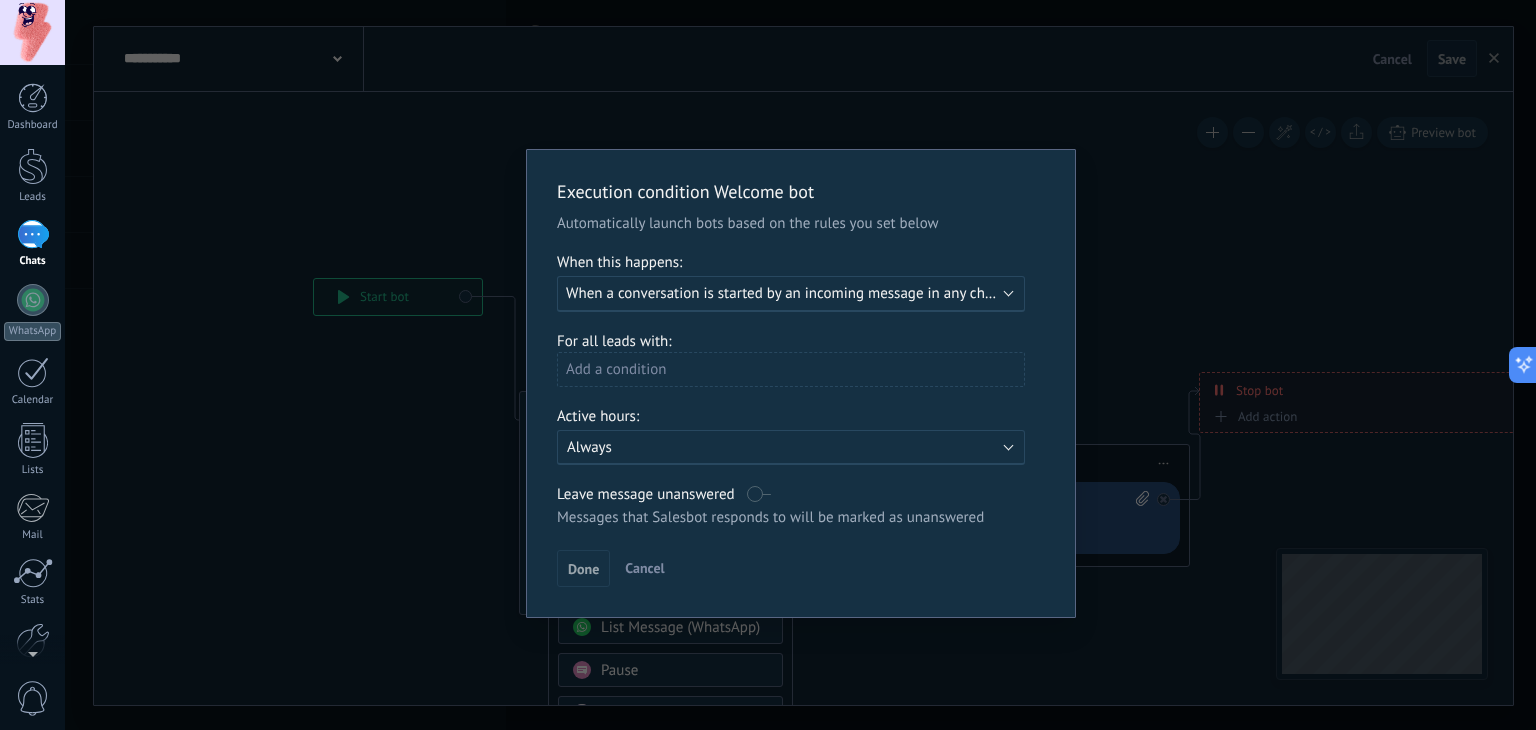 click on "Execution condition Welcome bot Automatically launch bots based on the rules you set below When this happens: Execute:  When a conversation is started by an incoming message in any channel For all leads with: Add a condition Active hours: Active:  Always Leave message unanswered Messages that Salesbot responds to will be marked as unanswered Apply the trigger to all leads already in this stage Done Cancel" at bounding box center (800, 365) 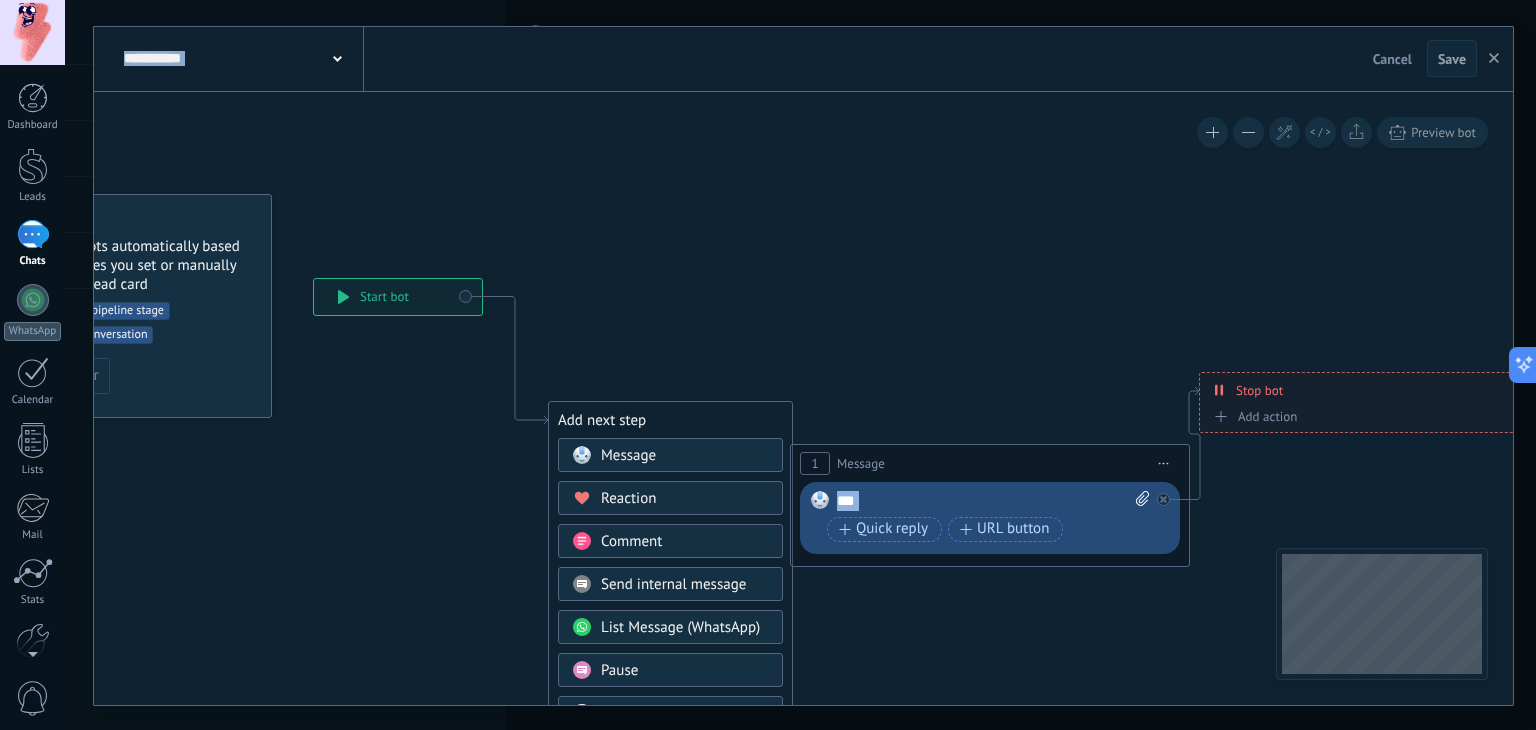 drag, startPoint x: 572, startPoint y: 413, endPoint x: 96, endPoint y: 211, distance: 517.088 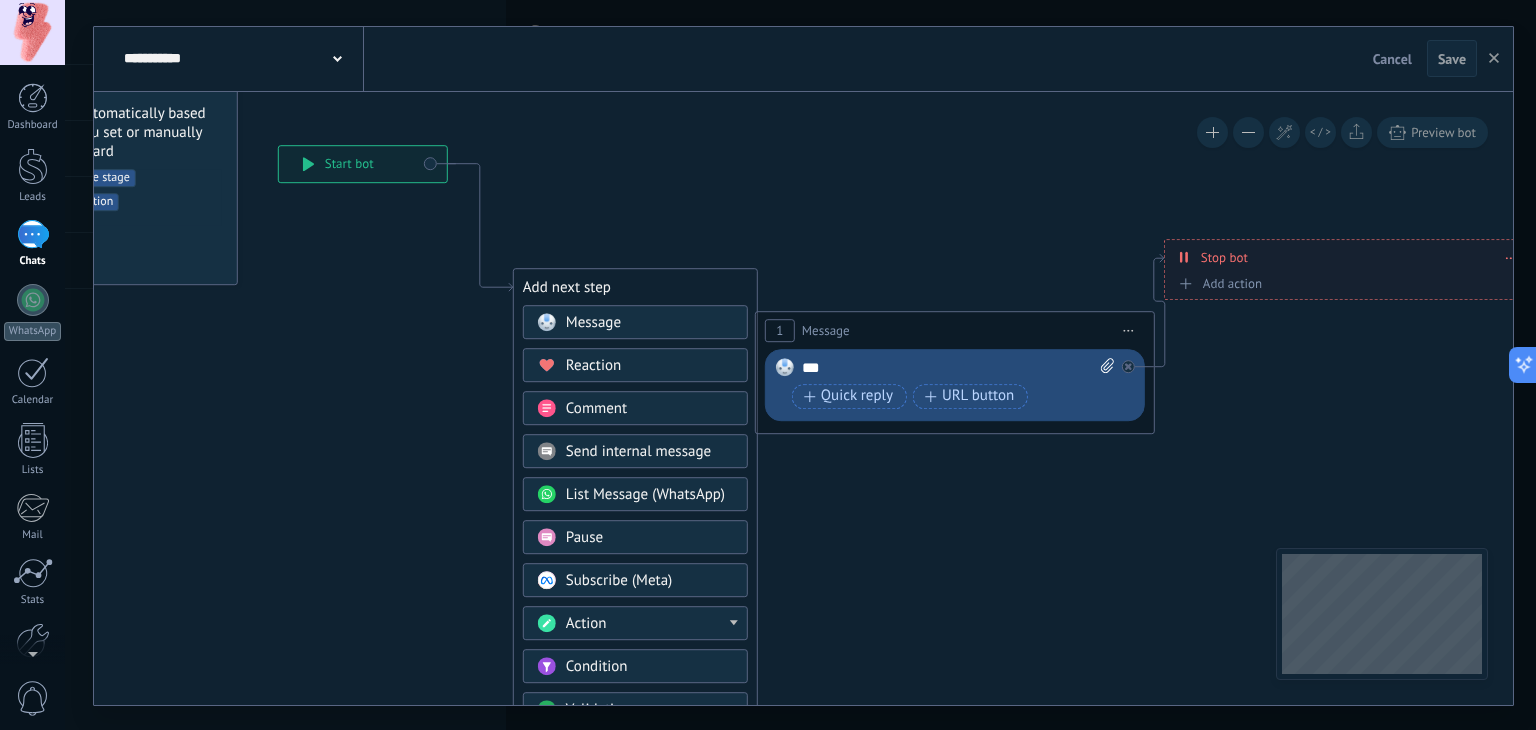 drag, startPoint x: 322, startPoint y: 437, endPoint x: 447, endPoint y: 261, distance: 215.87265 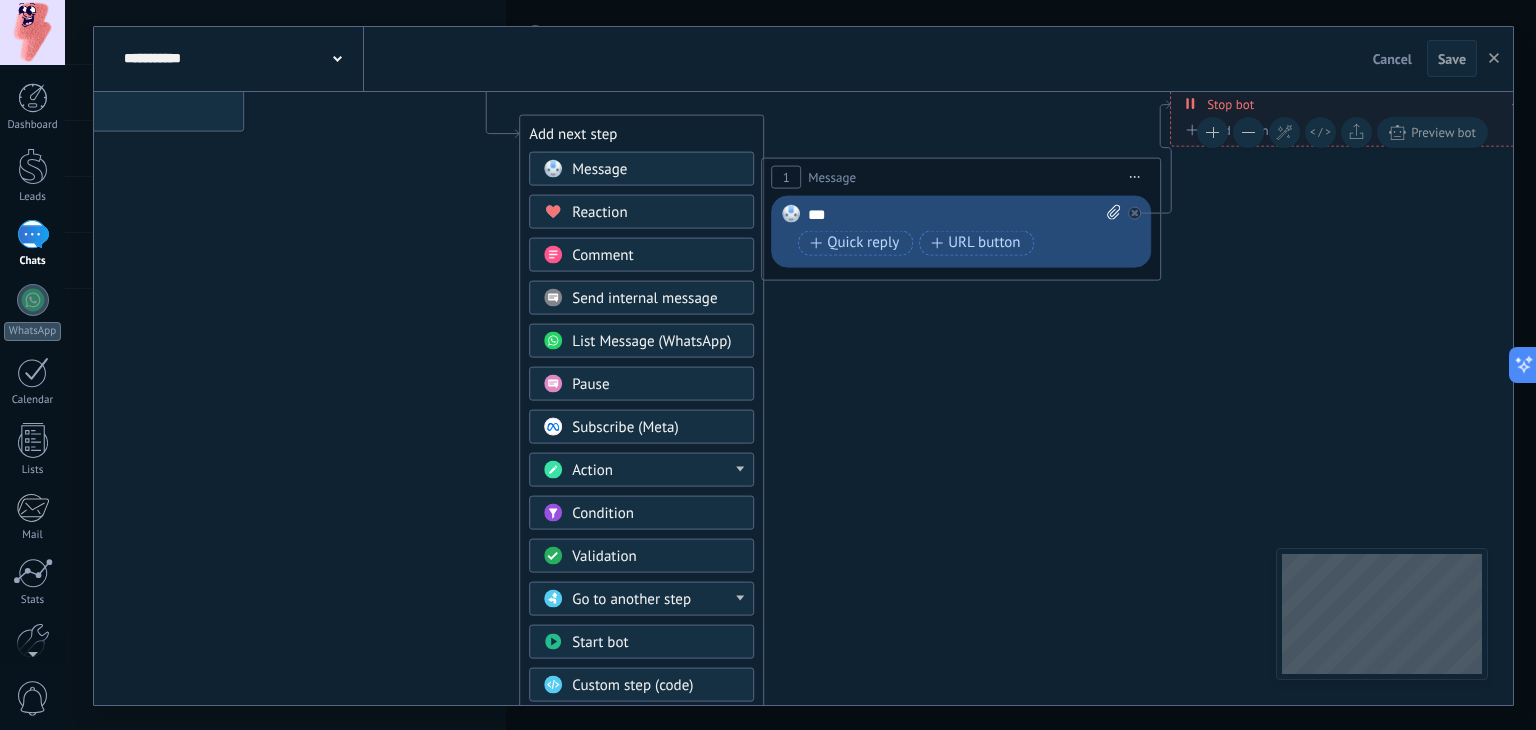 drag, startPoint x: 321, startPoint y: 305, endPoint x: 379, endPoint y: 241, distance: 86.37129 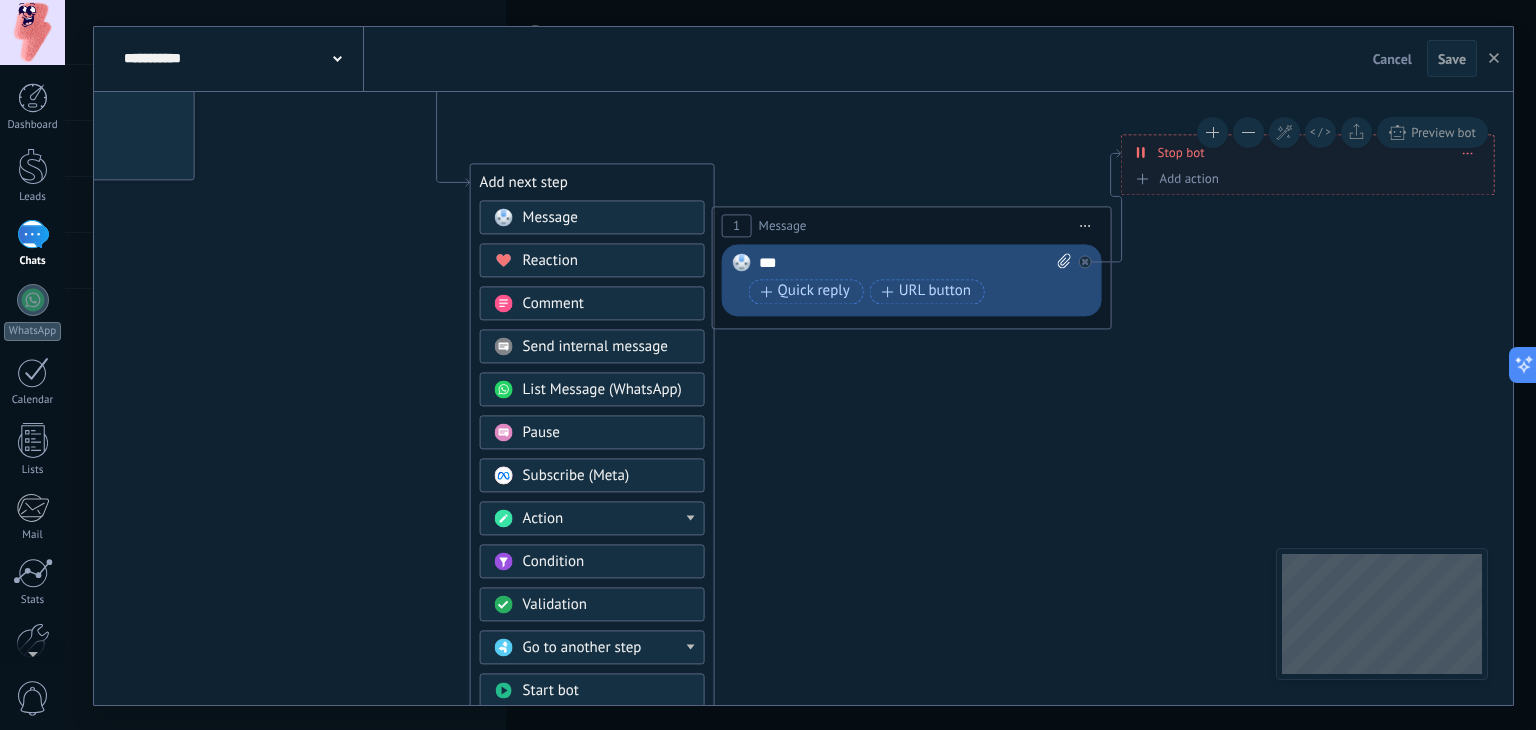 drag, startPoint x: 414, startPoint y: 263, endPoint x: 362, endPoint y: 319, distance: 76.41989 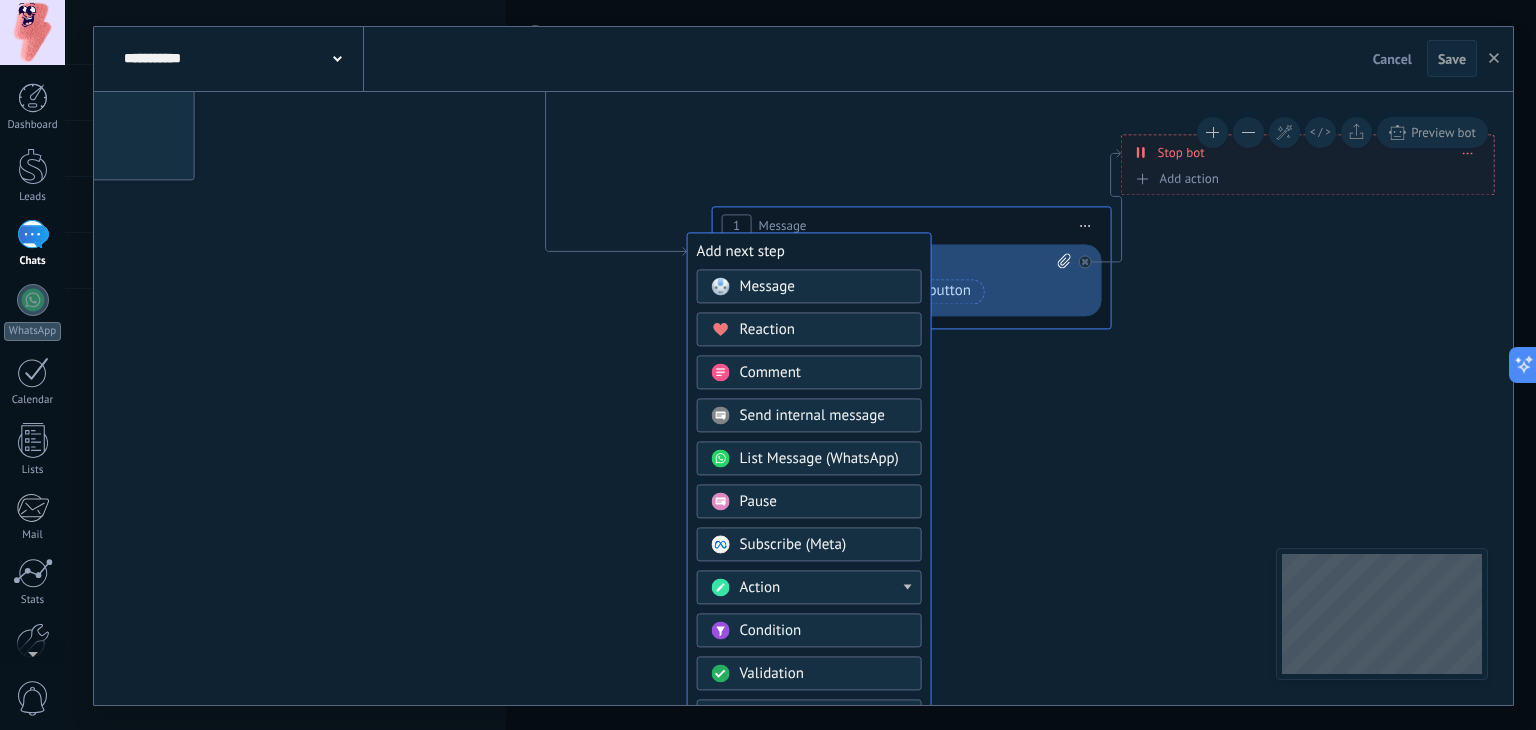drag, startPoint x: 512, startPoint y: 188, endPoint x: 734, endPoint y: 246, distance: 229.45152 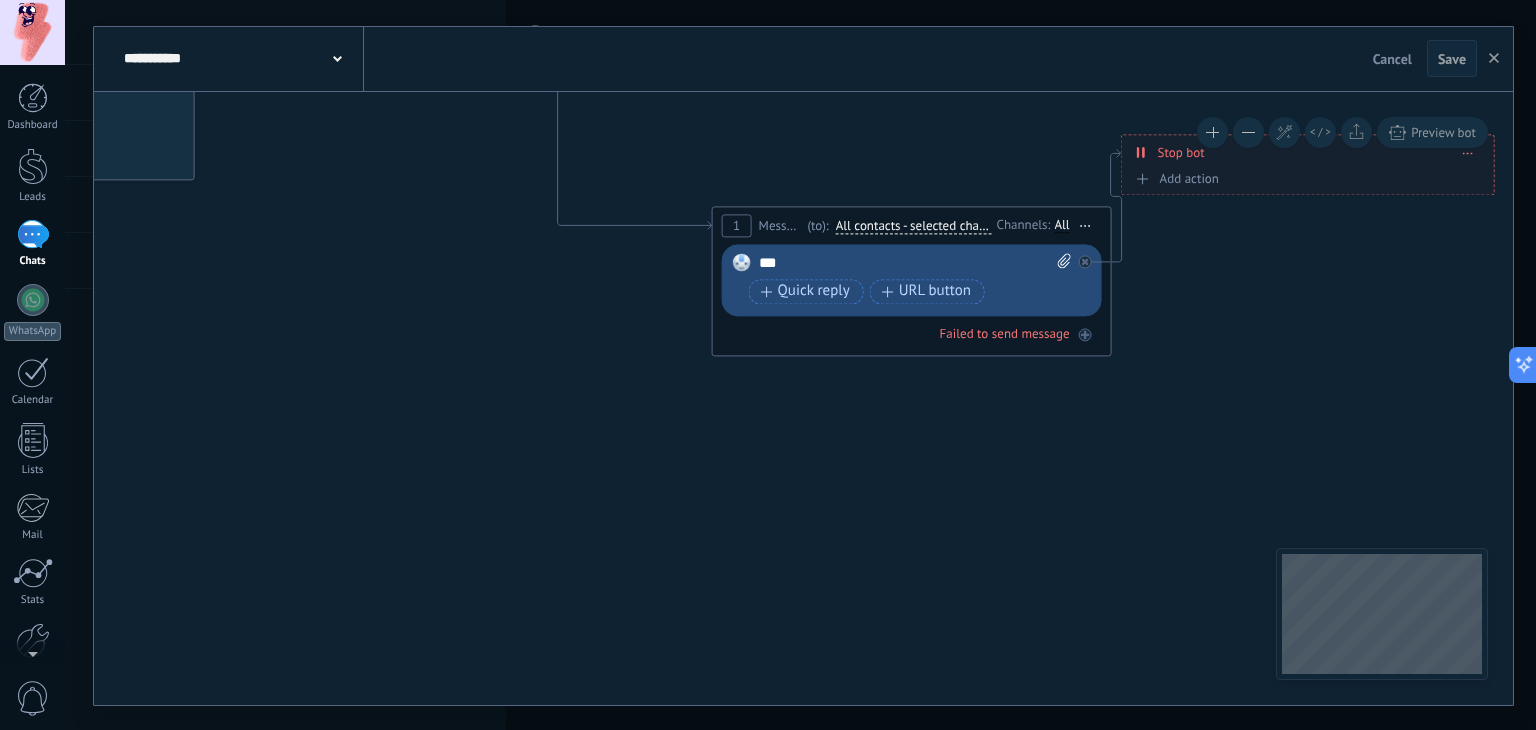 drag, startPoint x: 716, startPoint y: 247, endPoint x: 651, endPoint y: 247, distance: 65 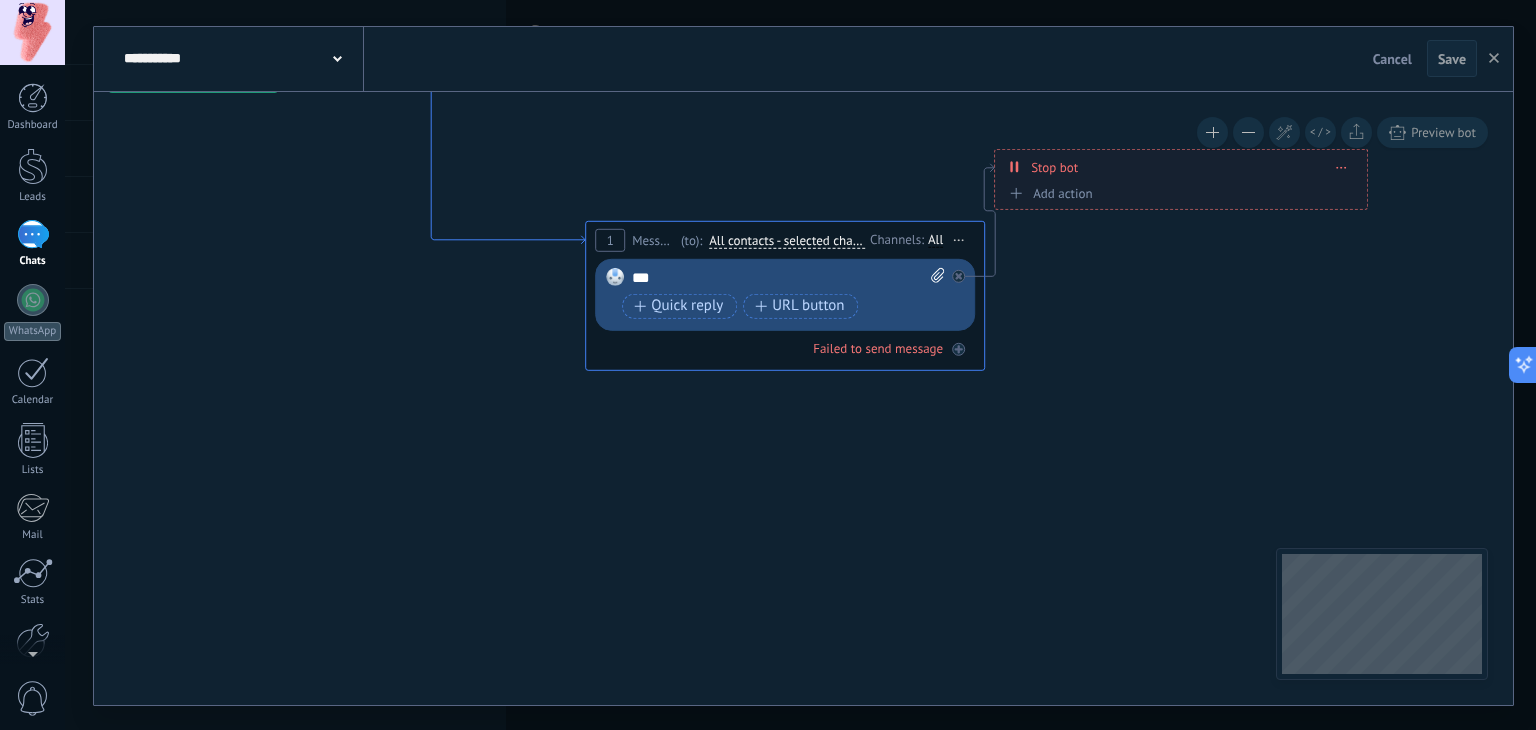 drag, startPoint x: 704, startPoint y: 226, endPoint x: 577, endPoint y: 241, distance: 127.88276 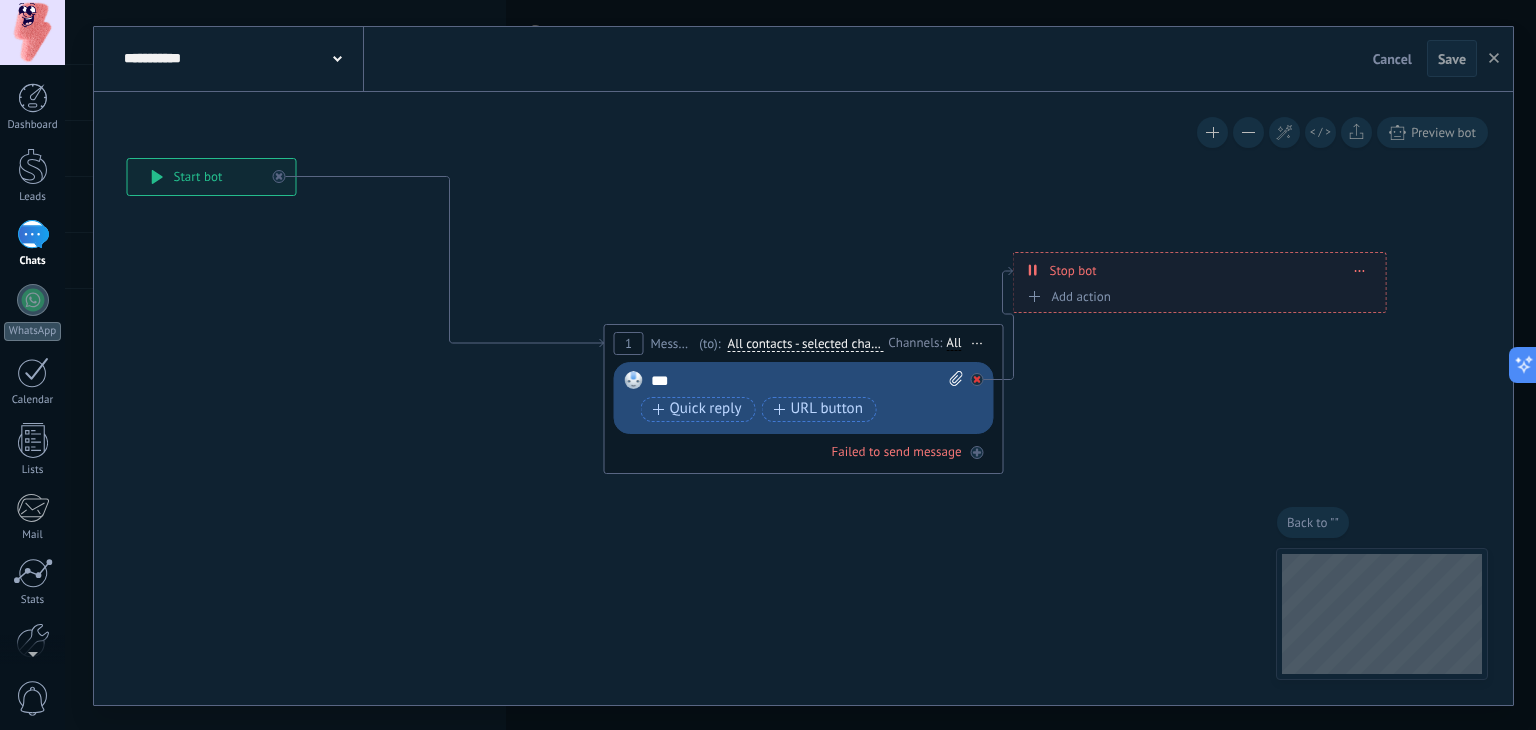 click at bounding box center (982, 374) 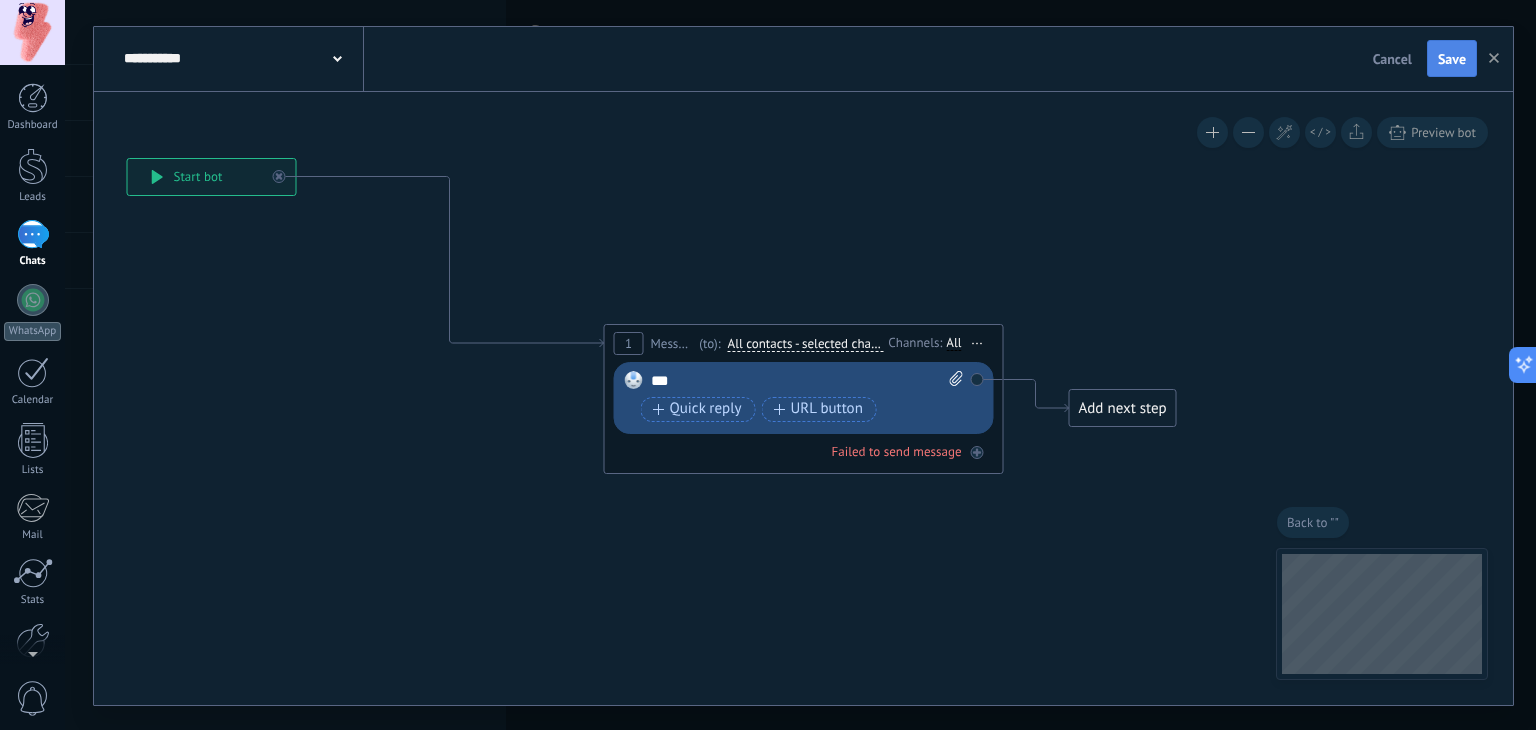 click on "Save" at bounding box center (1452, 59) 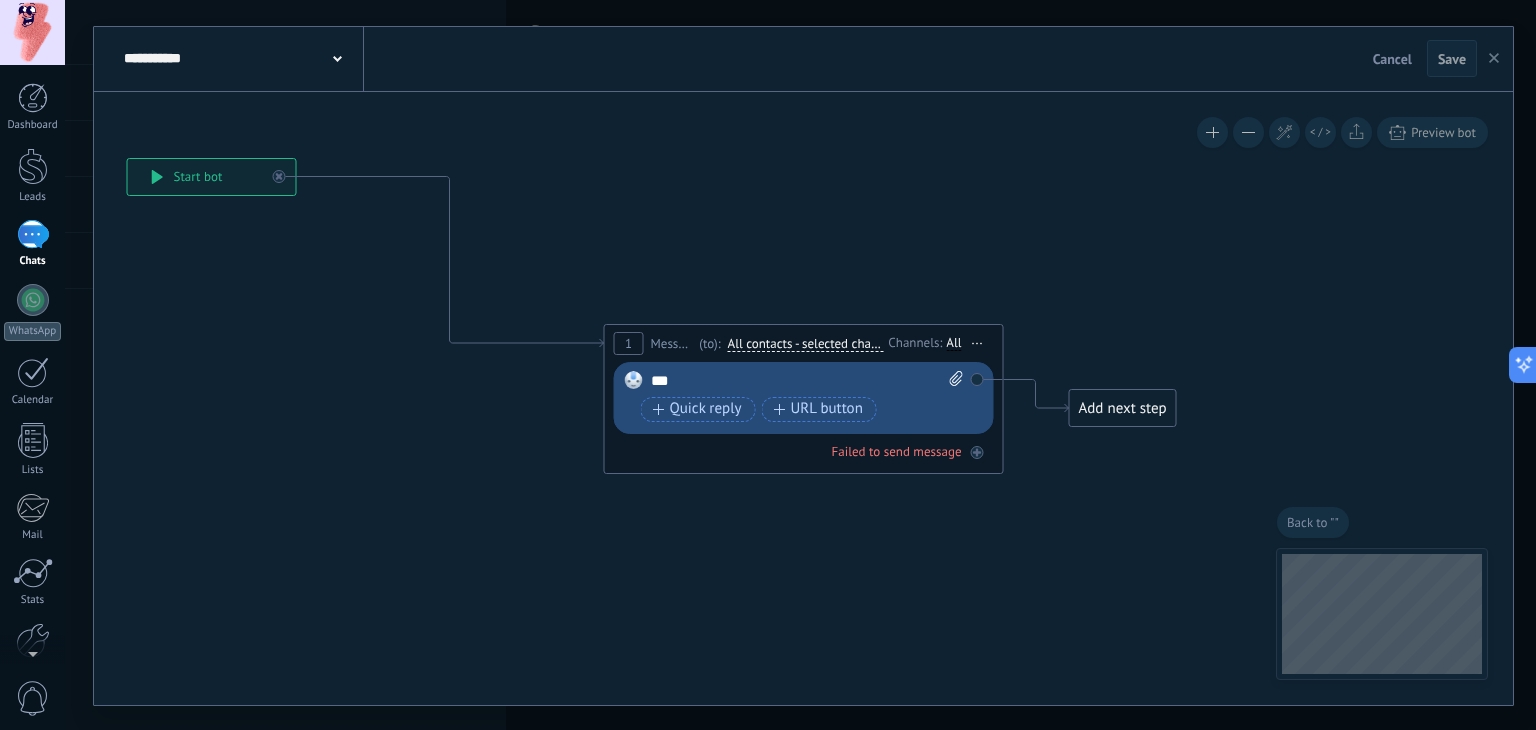 click at bounding box center [1494, 59] 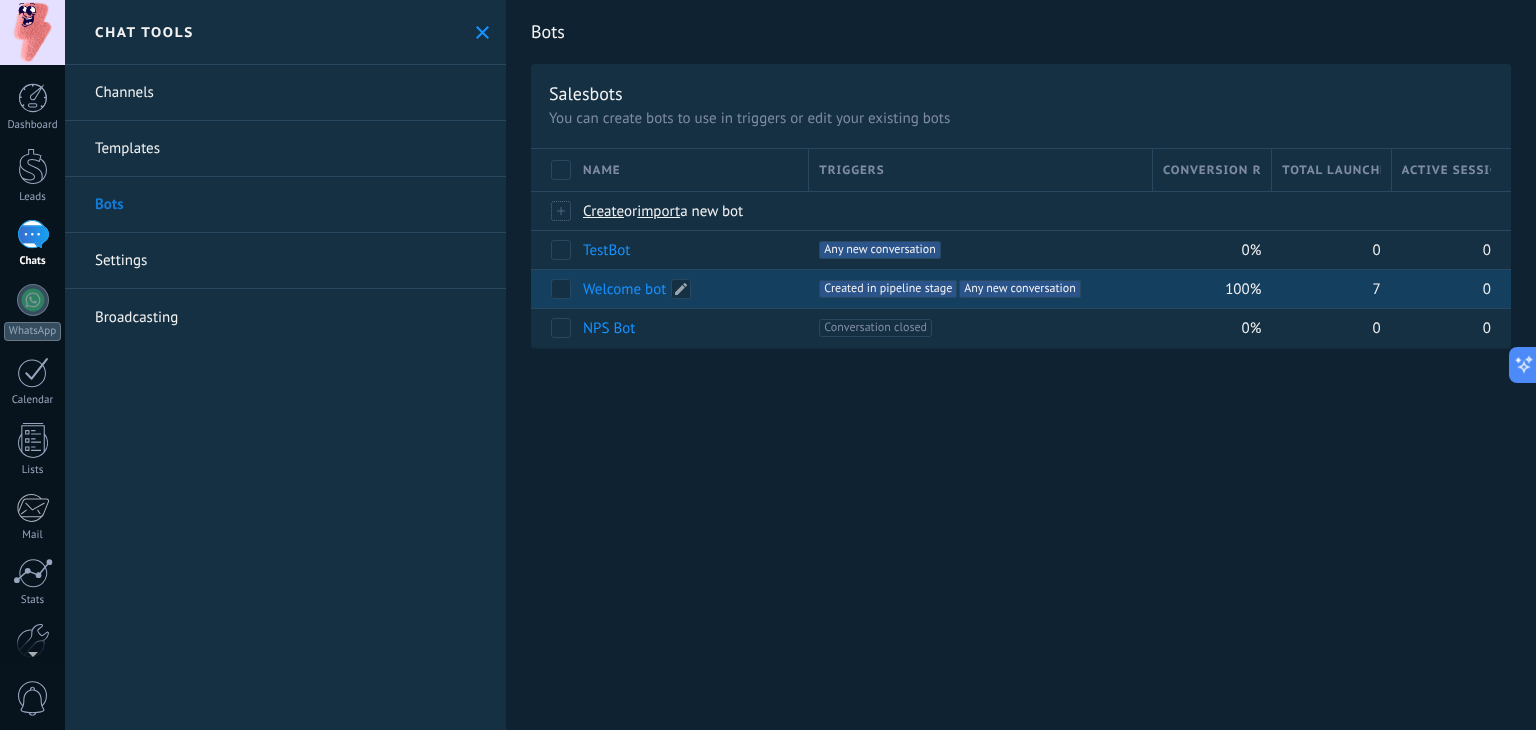 click on "Welcome bot" at bounding box center (624, 289) 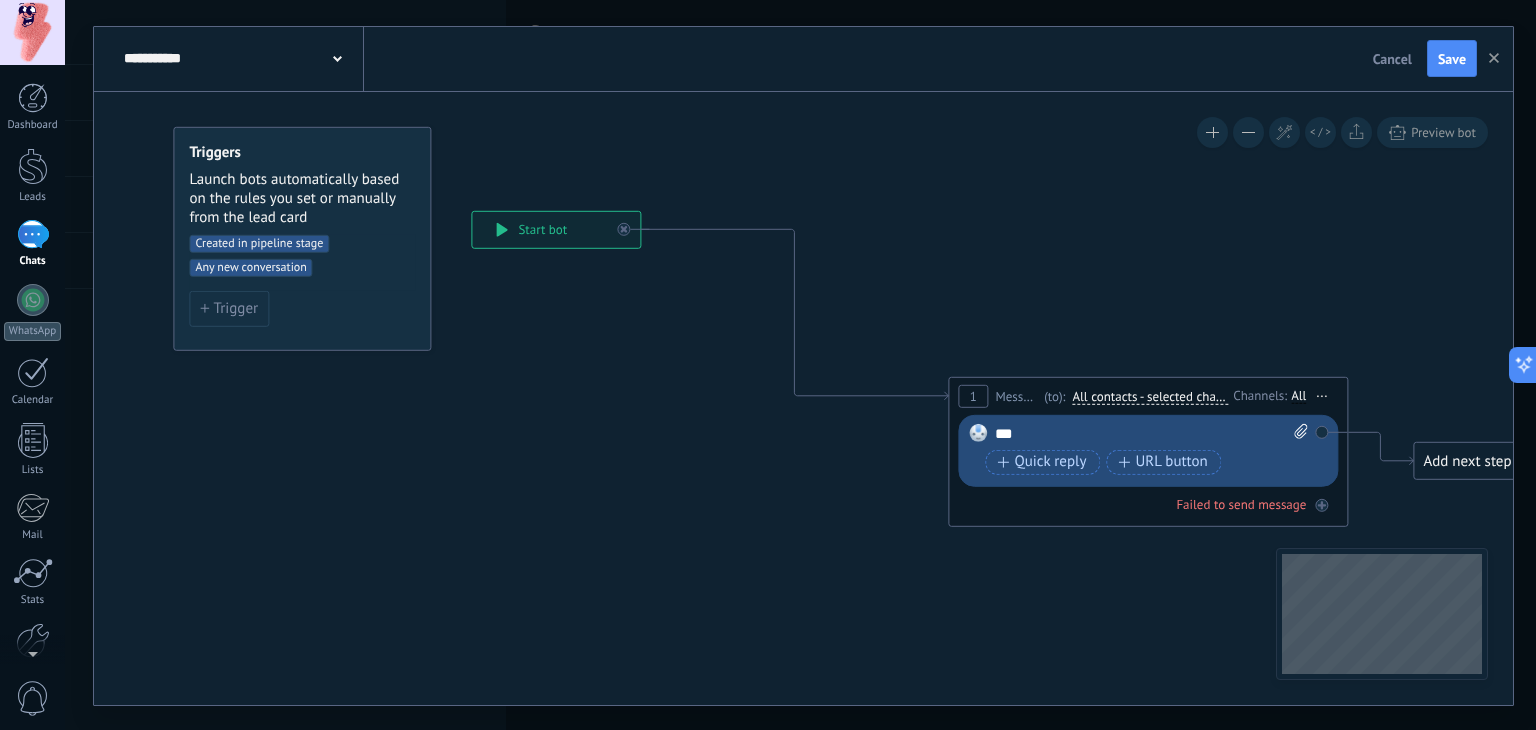 drag, startPoint x: 721, startPoint y: 255, endPoint x: 853, endPoint y: 206, distance: 140.80128 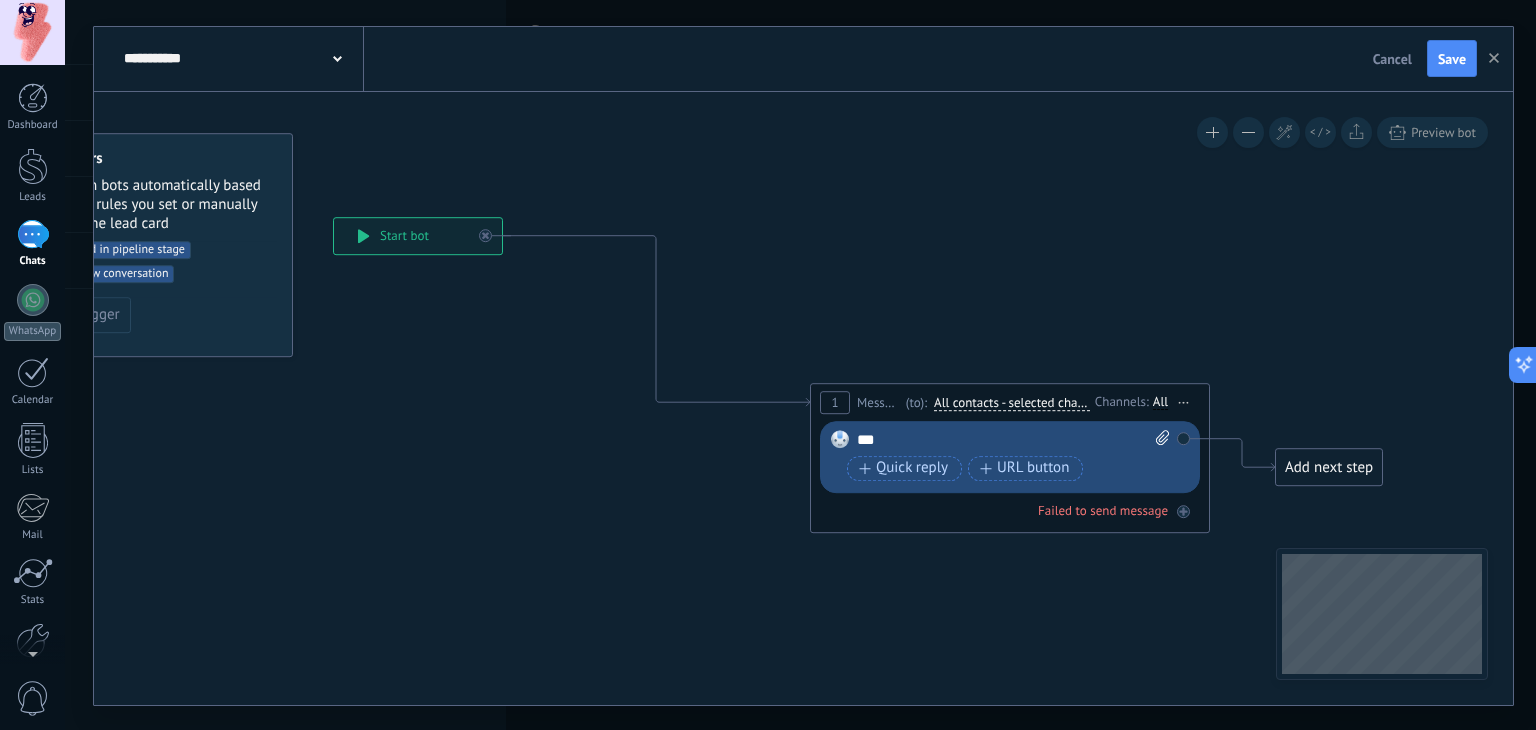 drag, startPoint x: 987, startPoint y: 195, endPoint x: 858, endPoint y: 205, distance: 129.38702 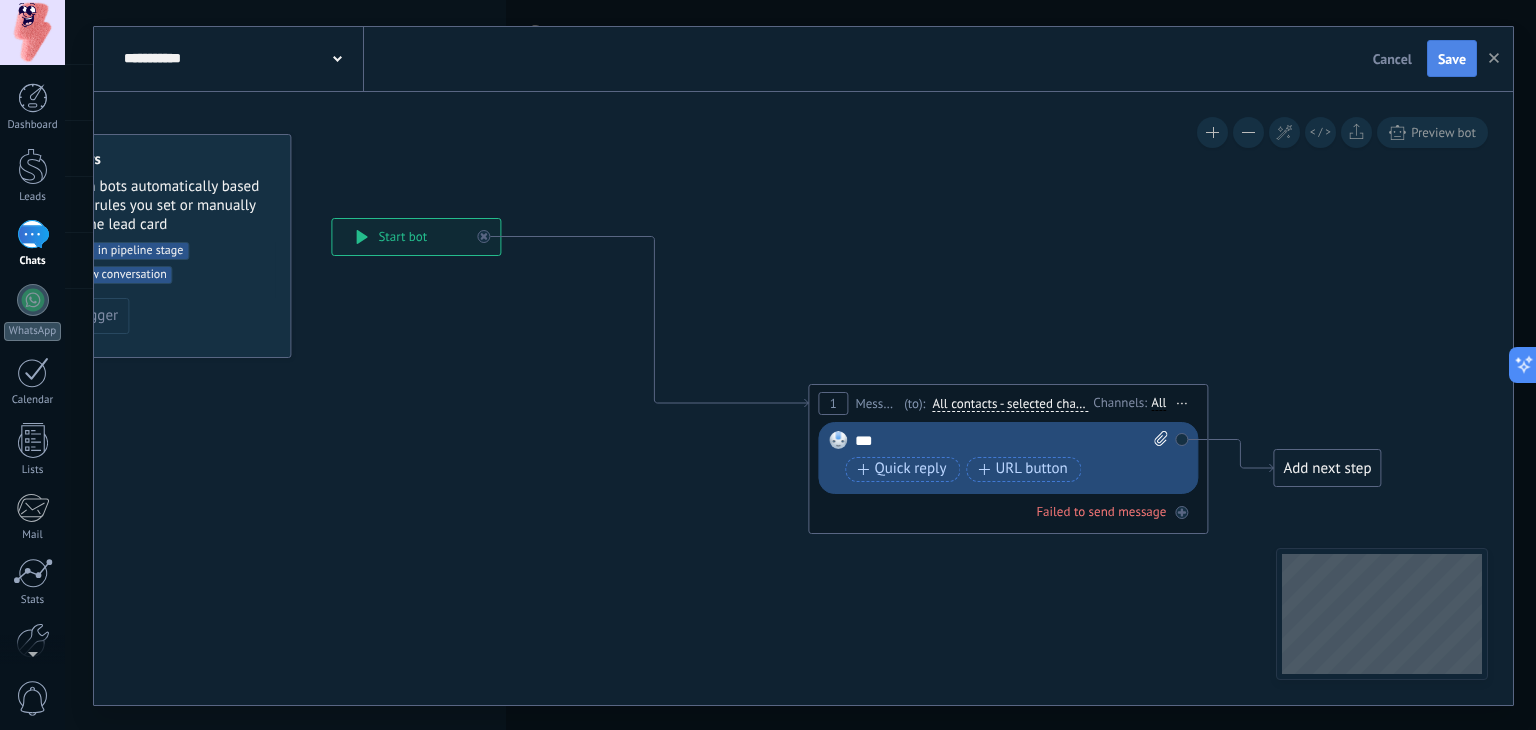 click on "Save" at bounding box center [1452, 59] 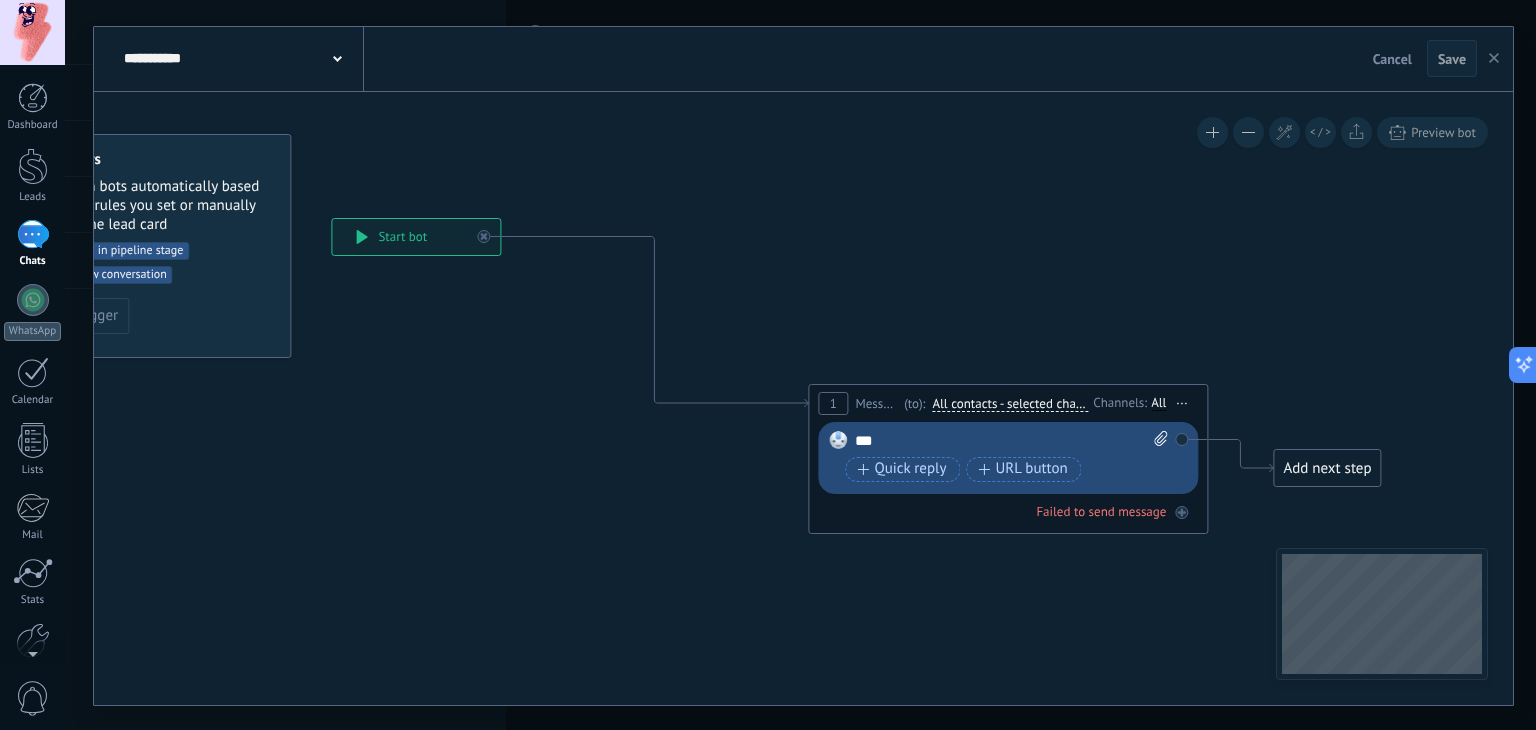 click 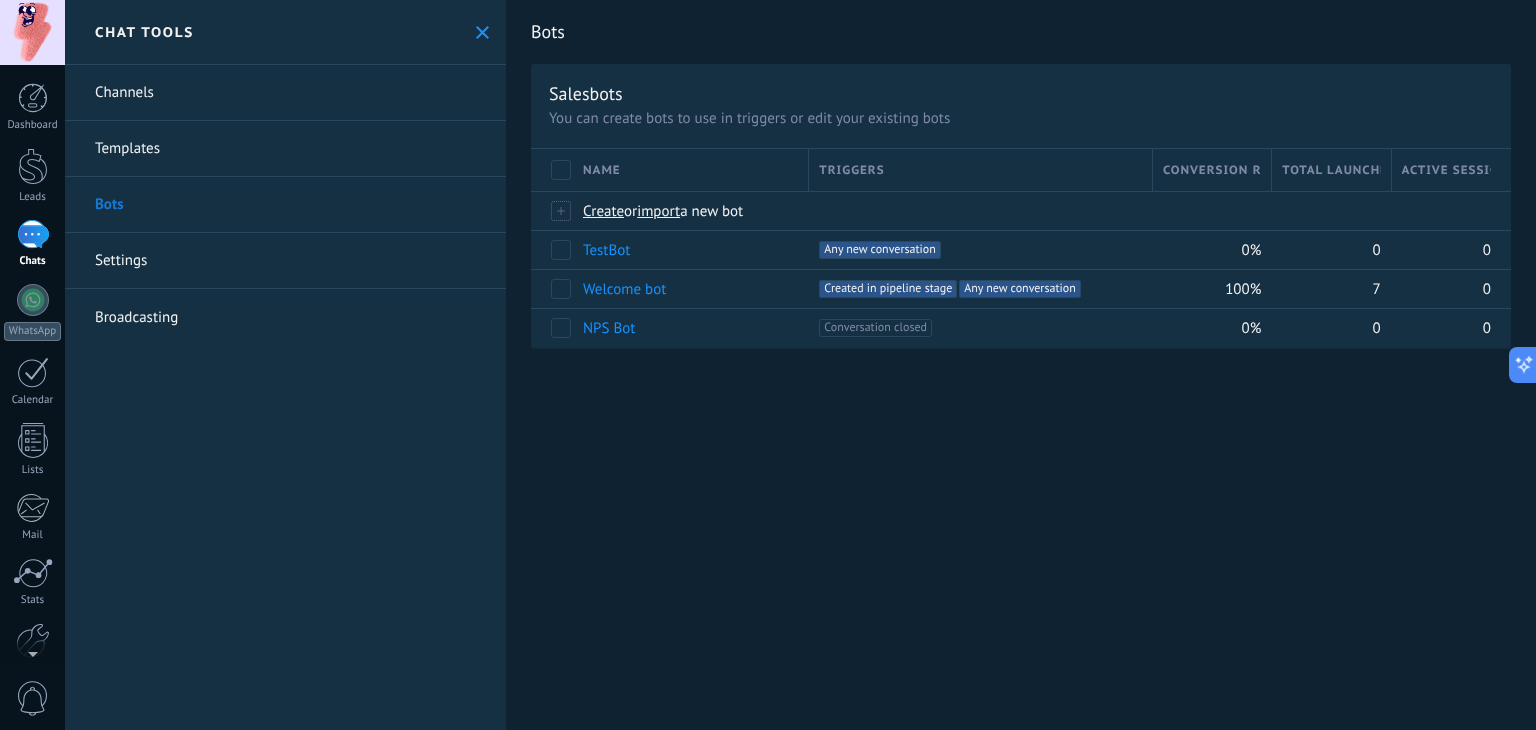 click on "Settings" at bounding box center (285, 261) 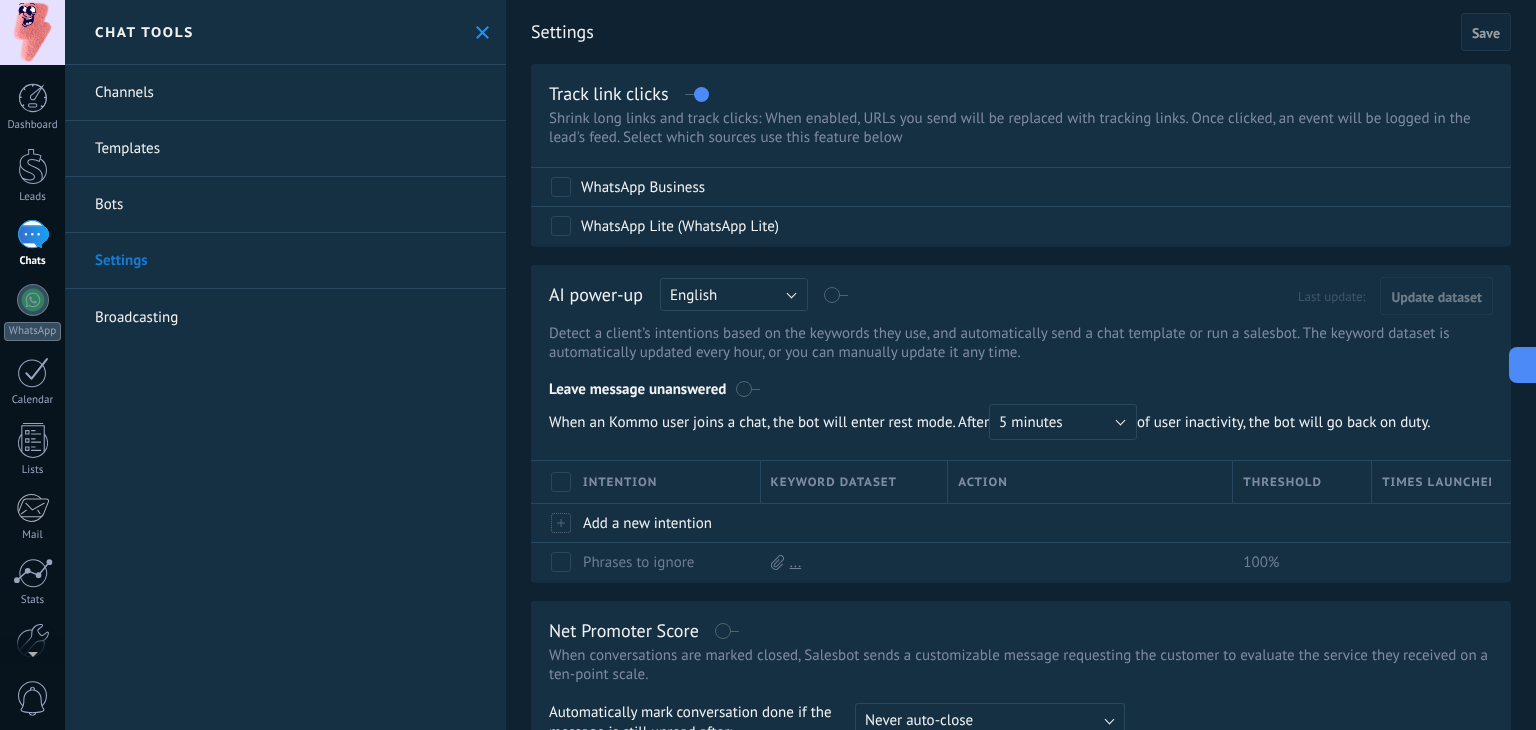 click on "Bots" at bounding box center [285, 205] 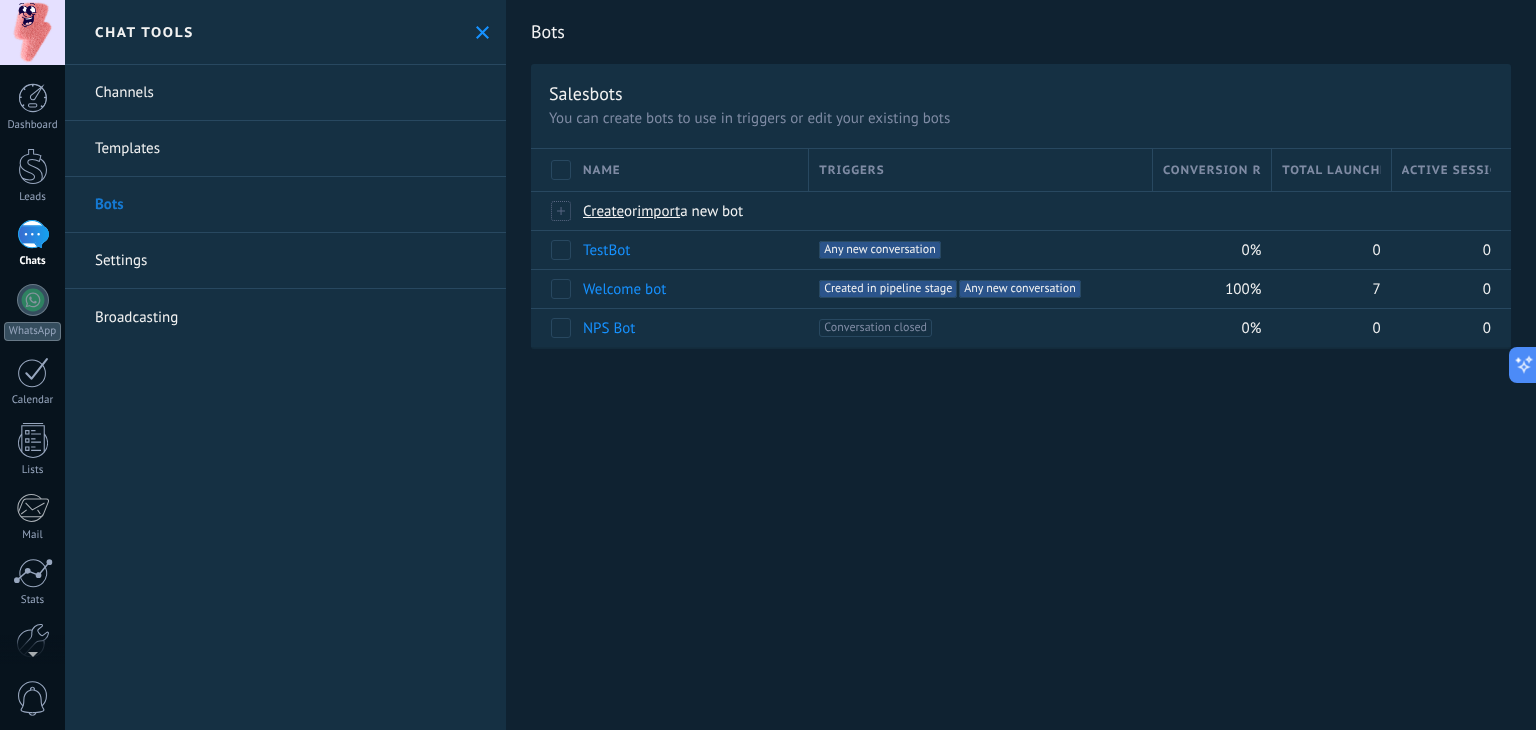 click on "Settings" at bounding box center (285, 261) 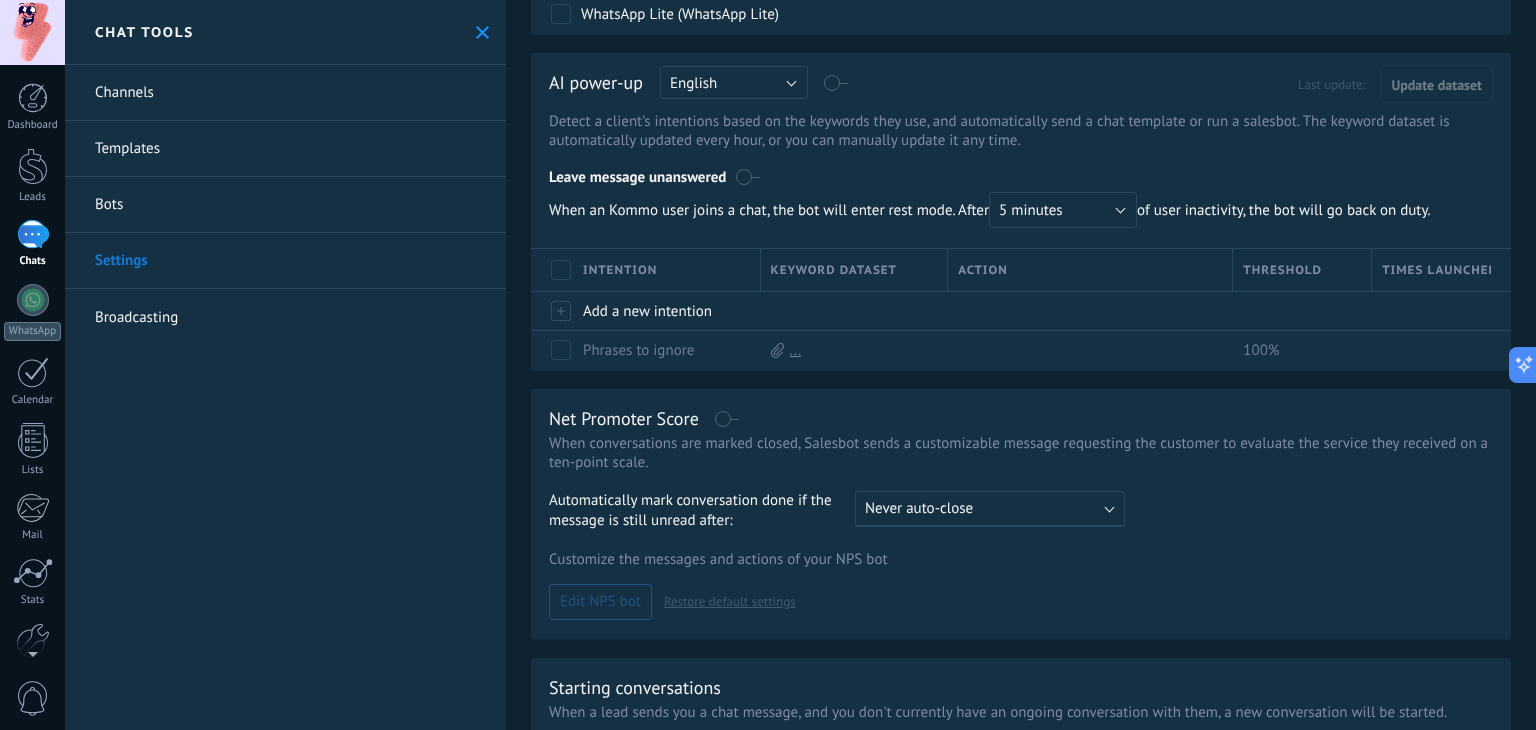 scroll, scrollTop: 0, scrollLeft: 0, axis: both 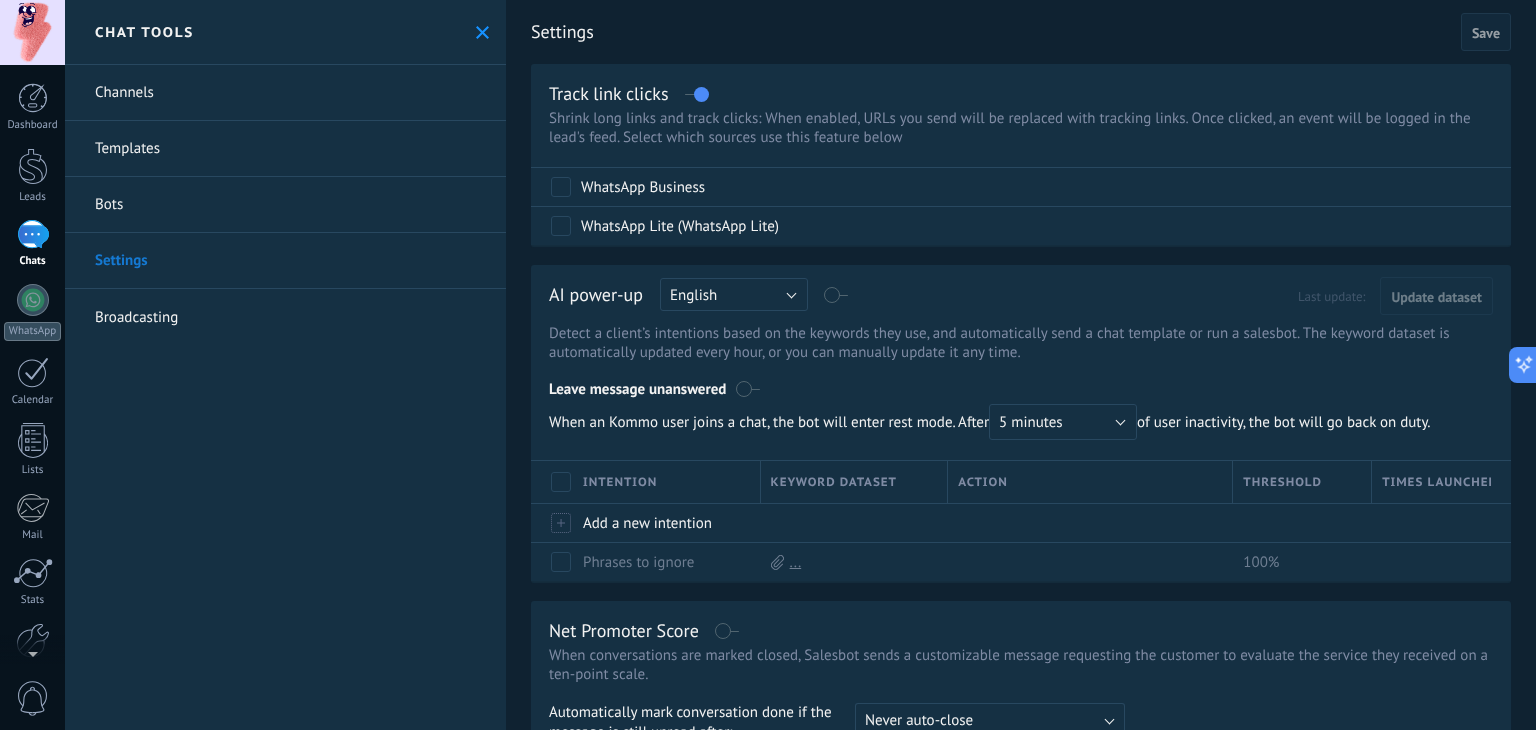 click on "Bots" at bounding box center [285, 205] 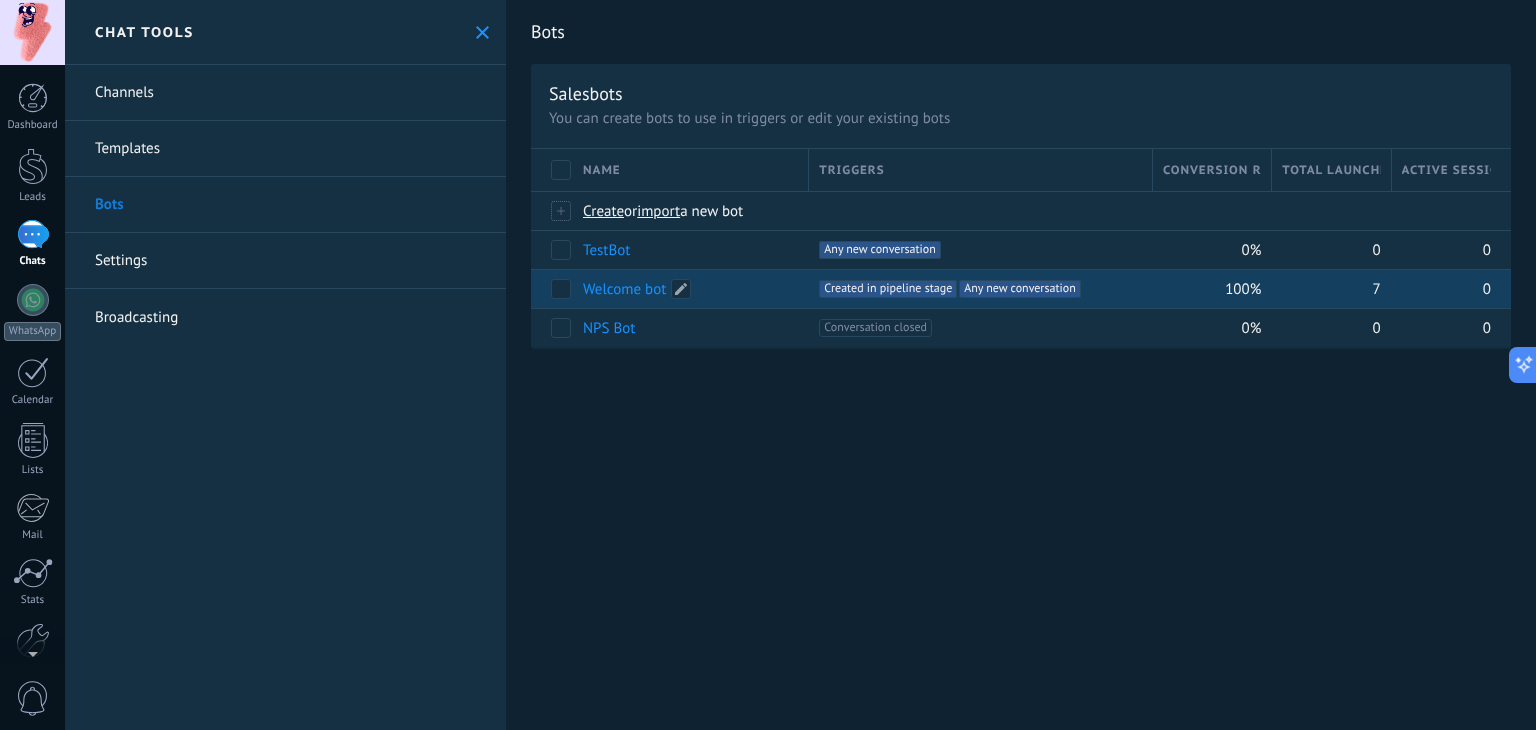 click on "Welcome bot" at bounding box center (624, 289) 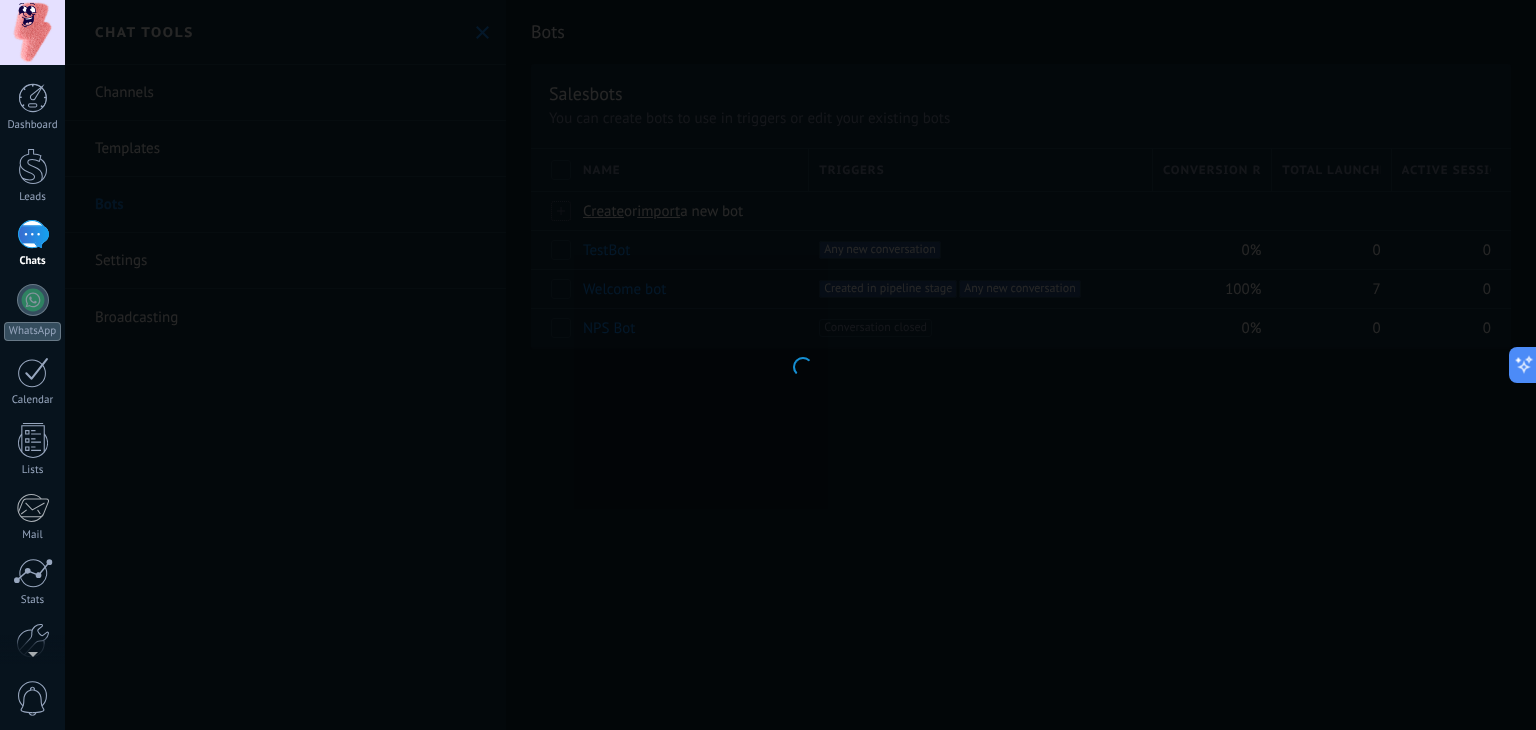 type on "**********" 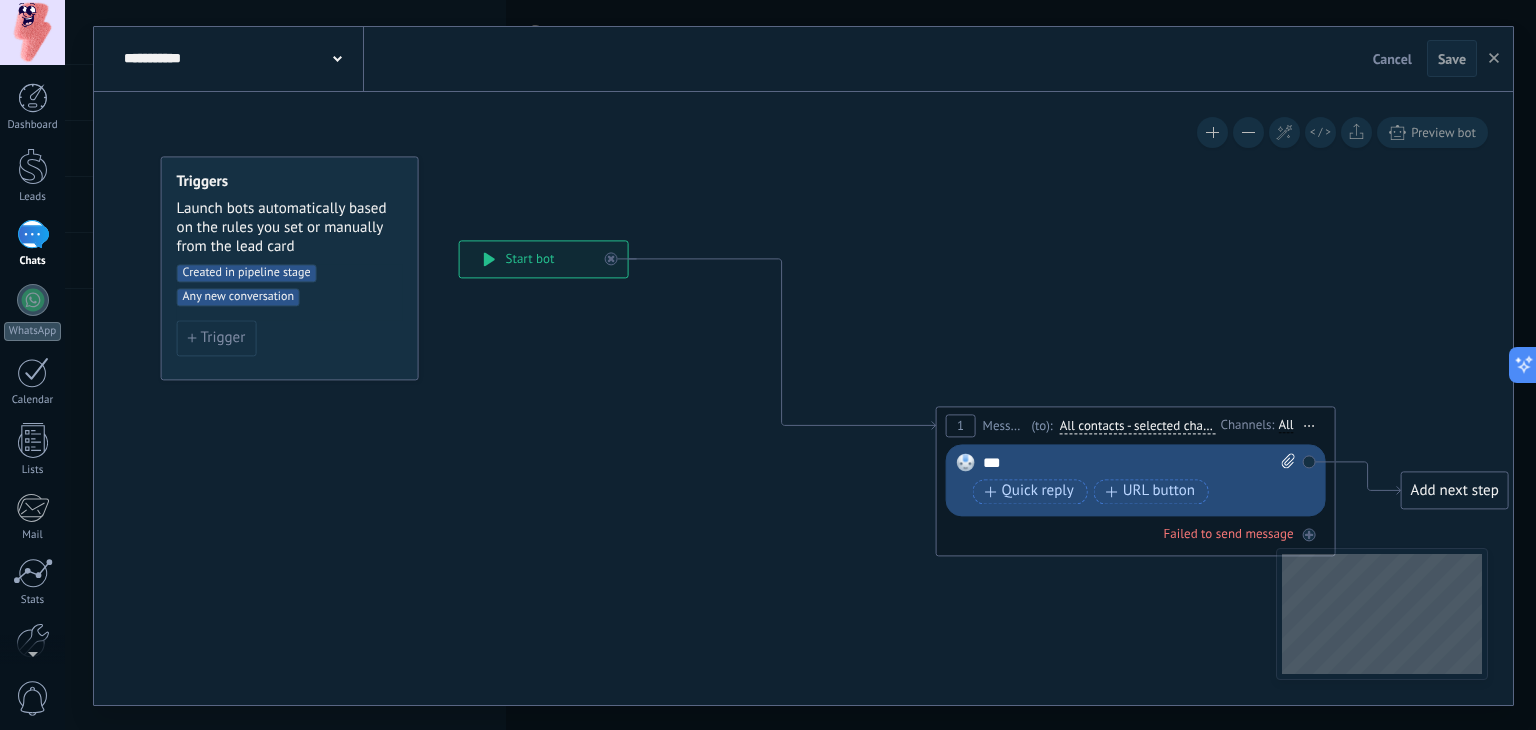 drag, startPoint x: 562, startPoint y: 211, endPoint x: 725, endPoint y: 171, distance: 167.83623 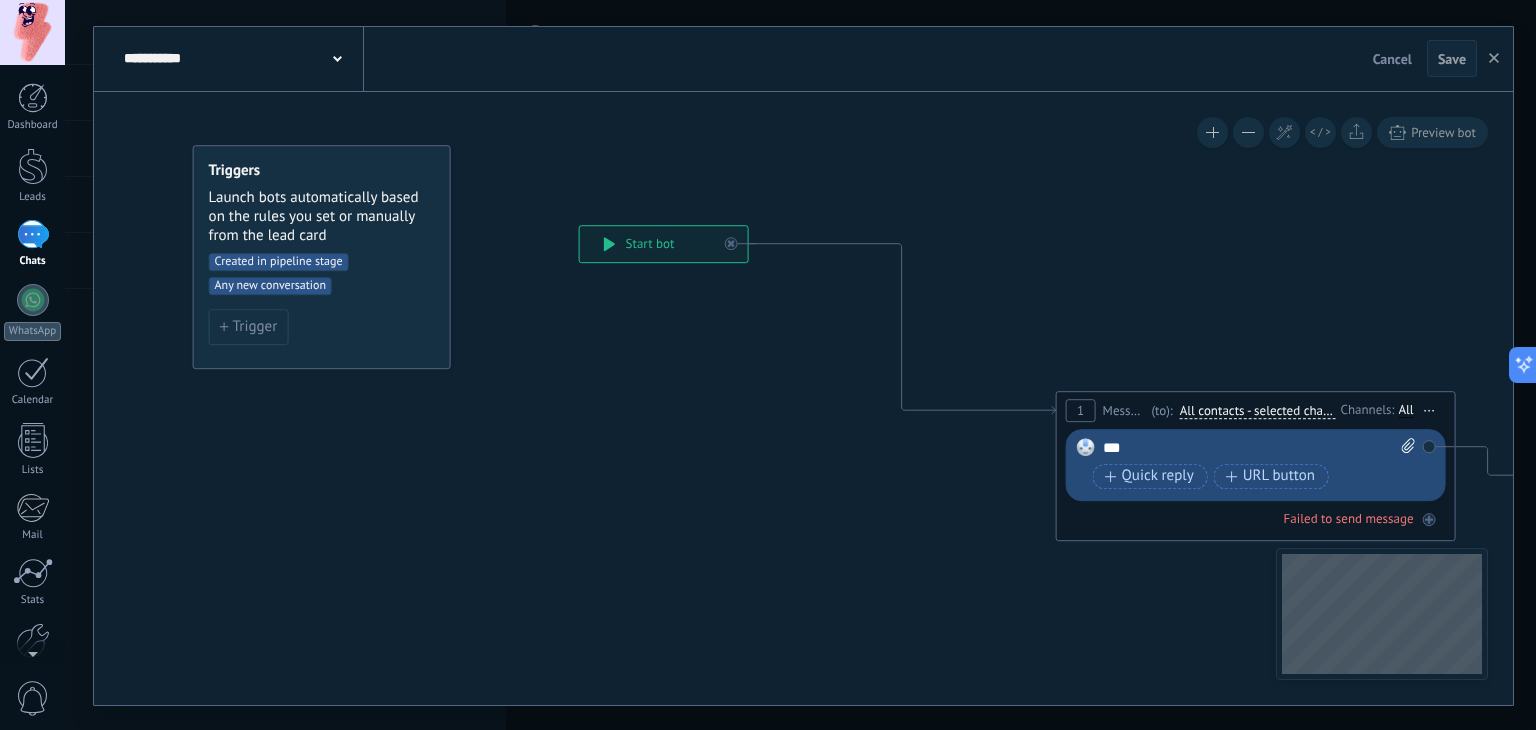 drag, startPoint x: 408, startPoint y: 360, endPoint x: 330, endPoint y: 359, distance: 78.00641 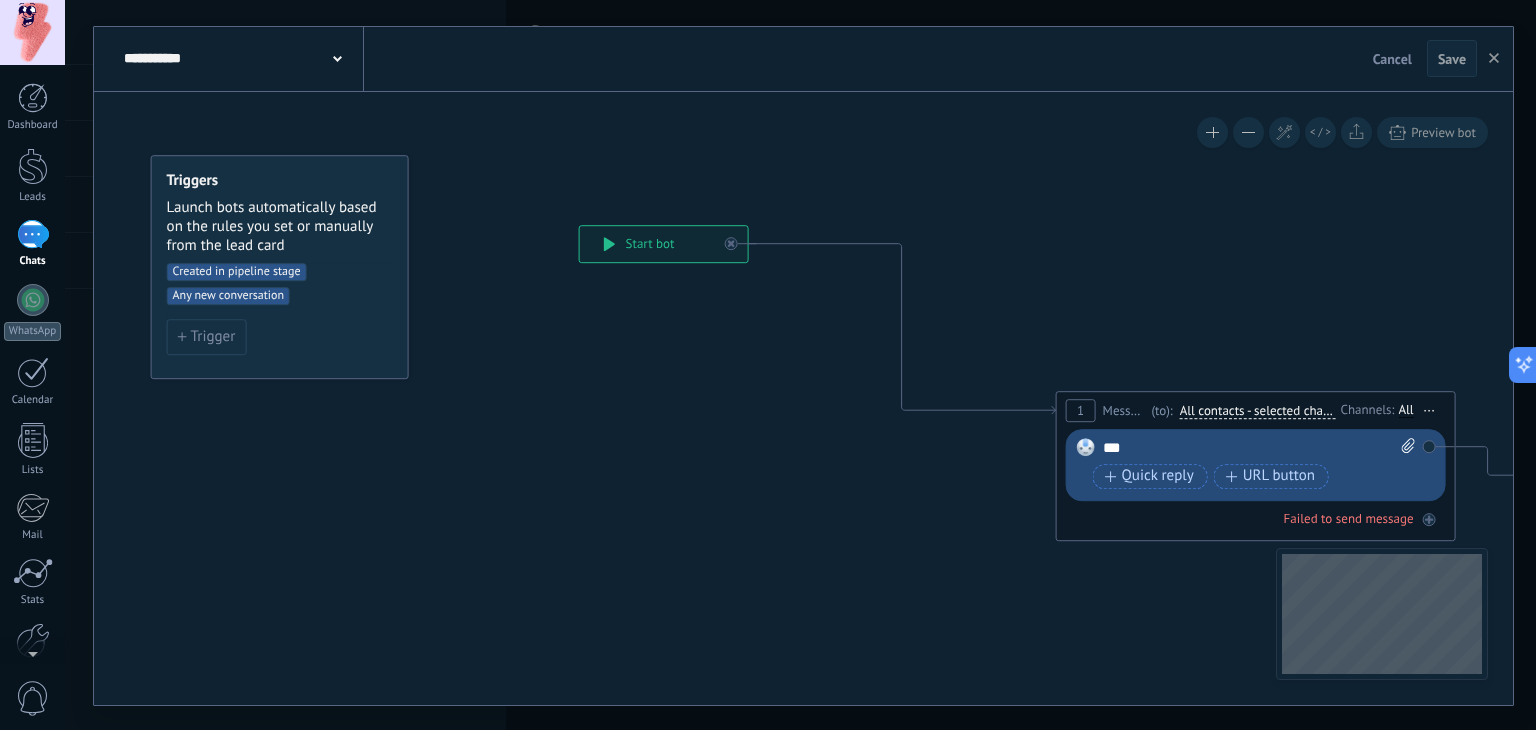drag, startPoint x: 301, startPoint y: 323, endPoint x: 404, endPoint y: 357, distance: 108.46658 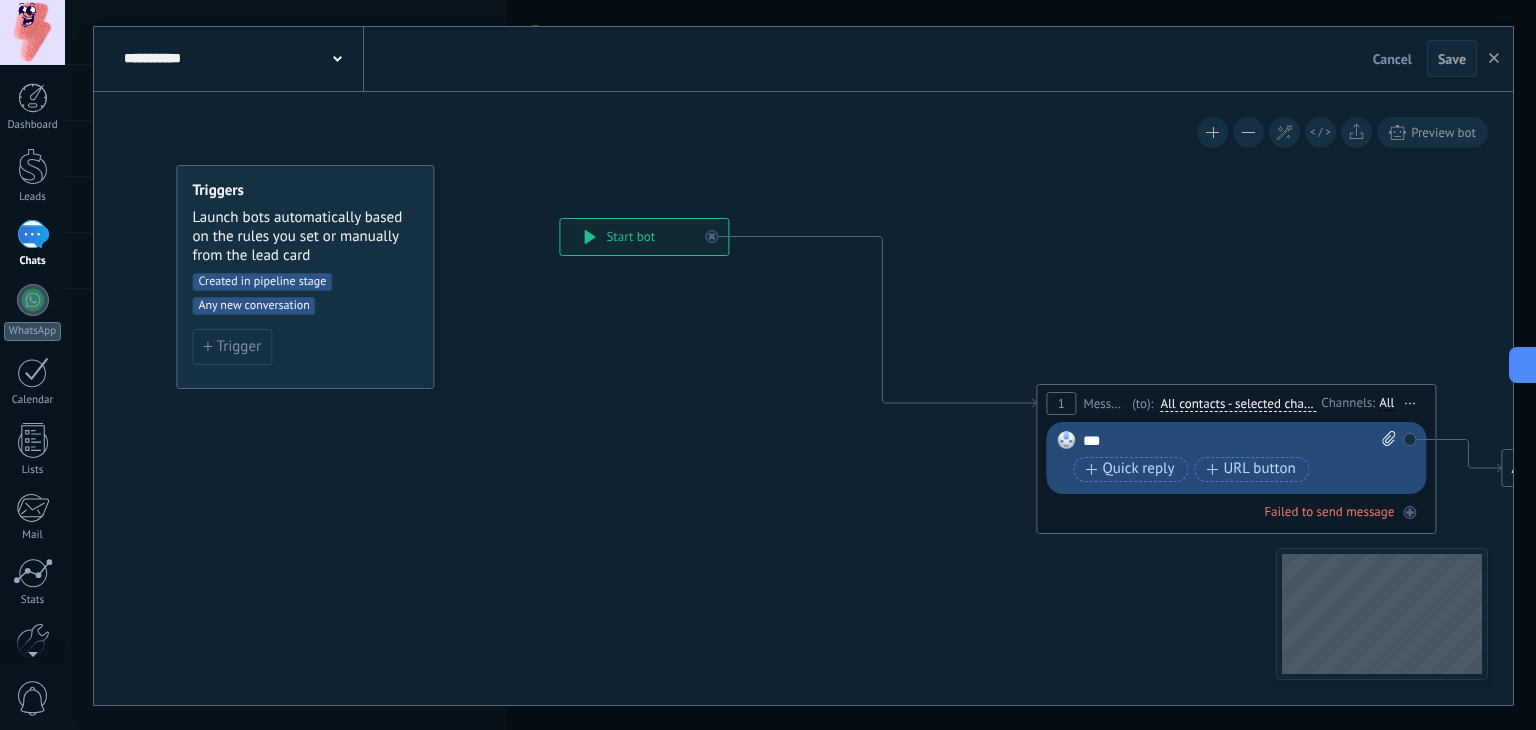 drag, startPoint x: 560, startPoint y: 366, endPoint x: 515, endPoint y: 341, distance: 51.47815 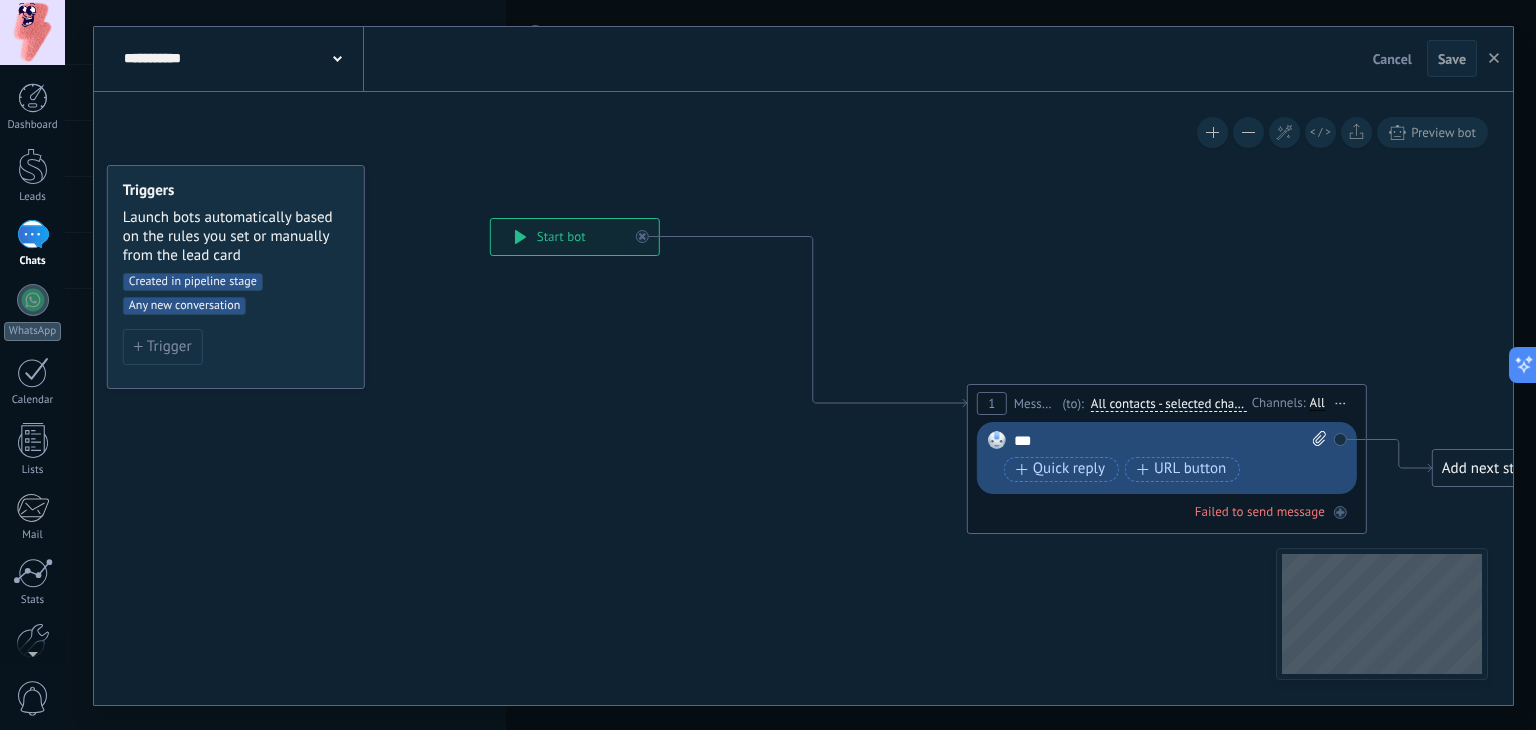 click 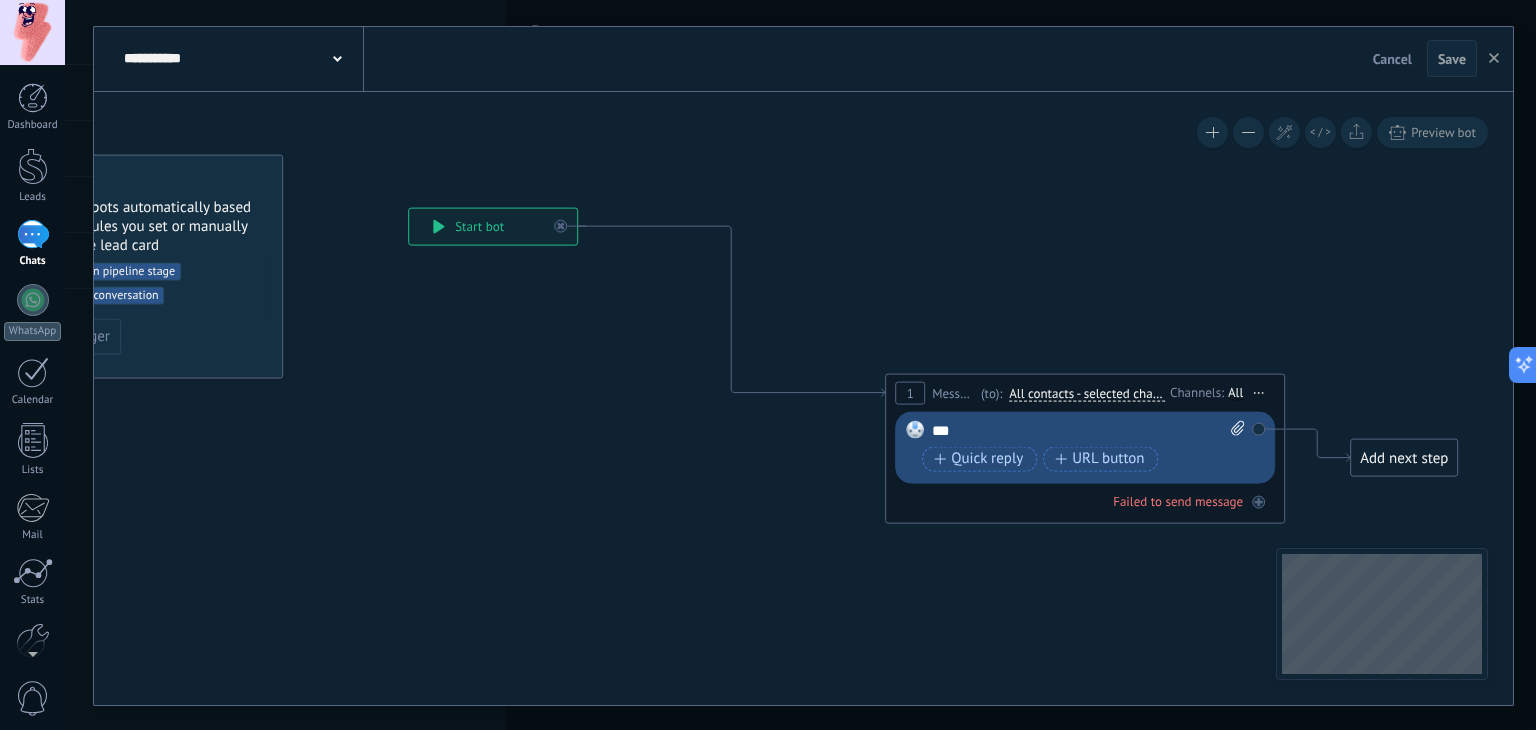 drag, startPoint x: 527, startPoint y: 282, endPoint x: 468, endPoint y: 278, distance: 59.135437 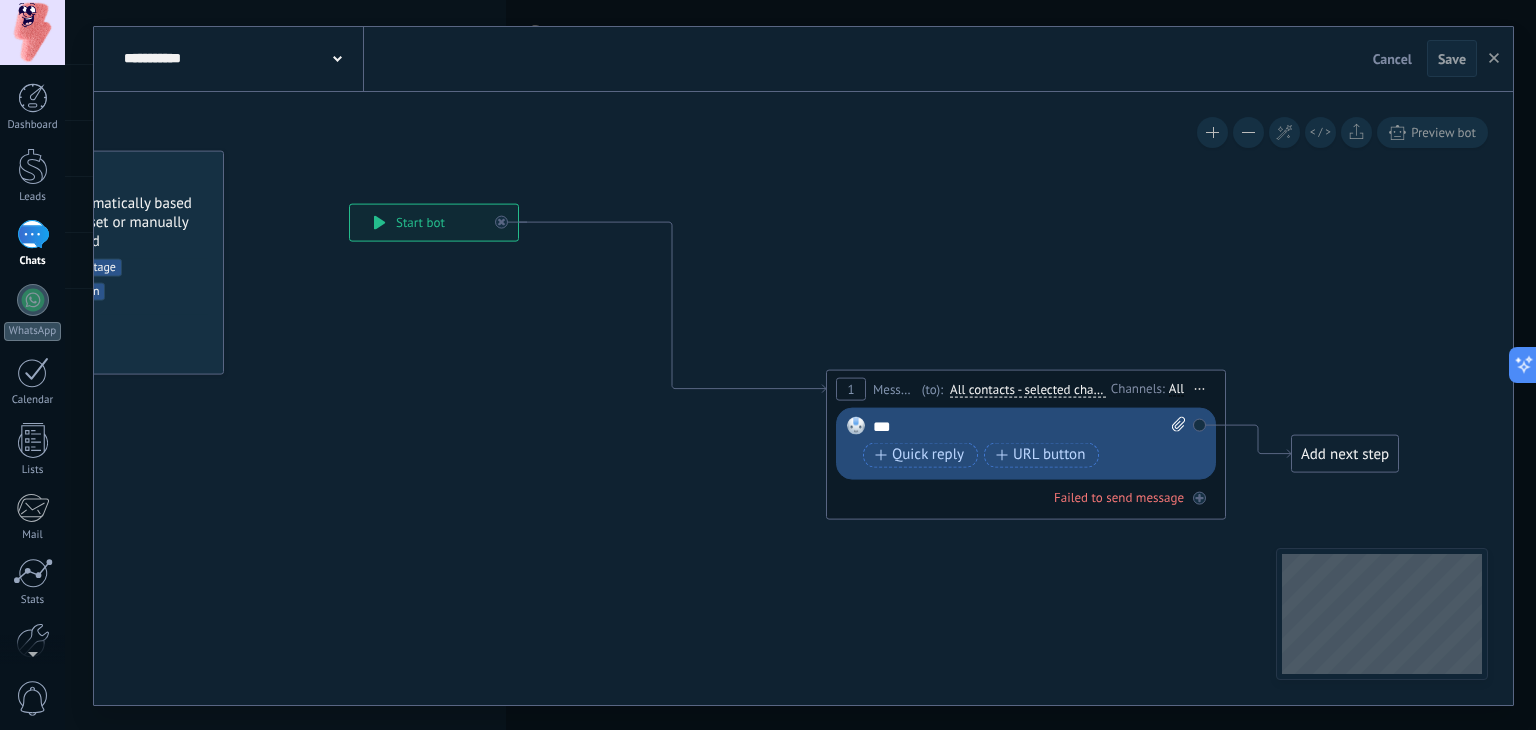 click on "**********" at bounding box center (434, 222) 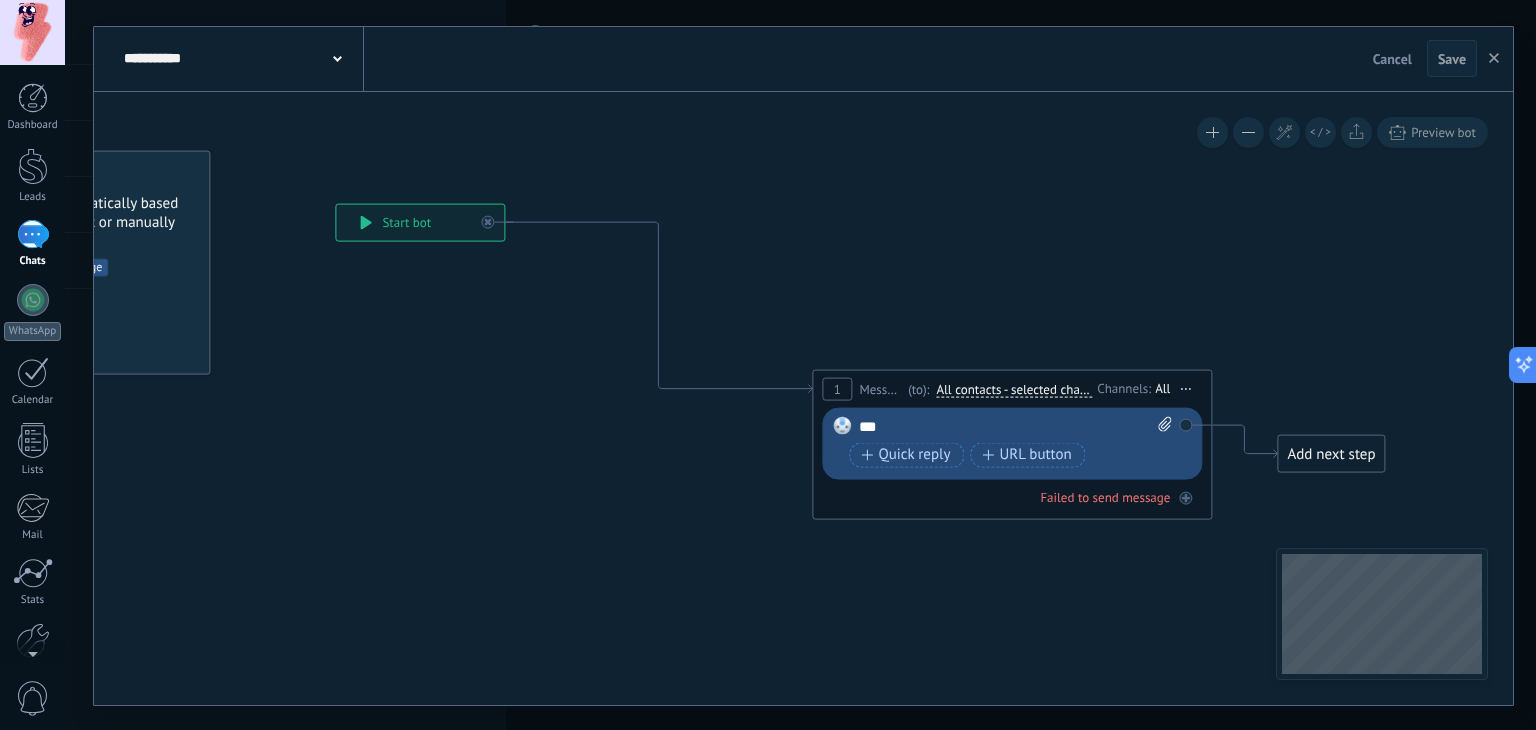 drag, startPoint x: 567, startPoint y: 345, endPoint x: 397, endPoint y: 298, distance: 176.37744 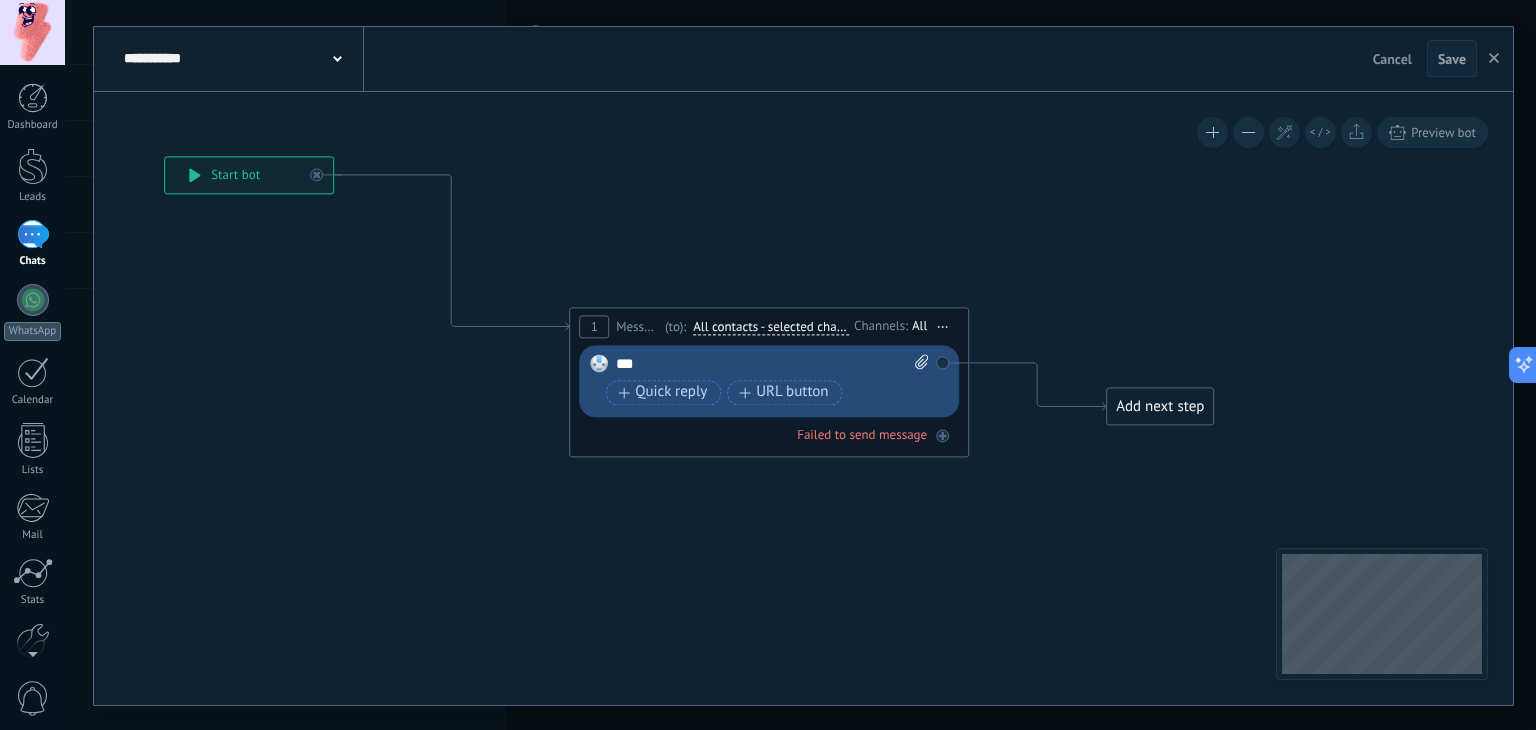 drag, startPoint x: 744, startPoint y: 344, endPoint x: 656, endPoint y: 330, distance: 89.106674 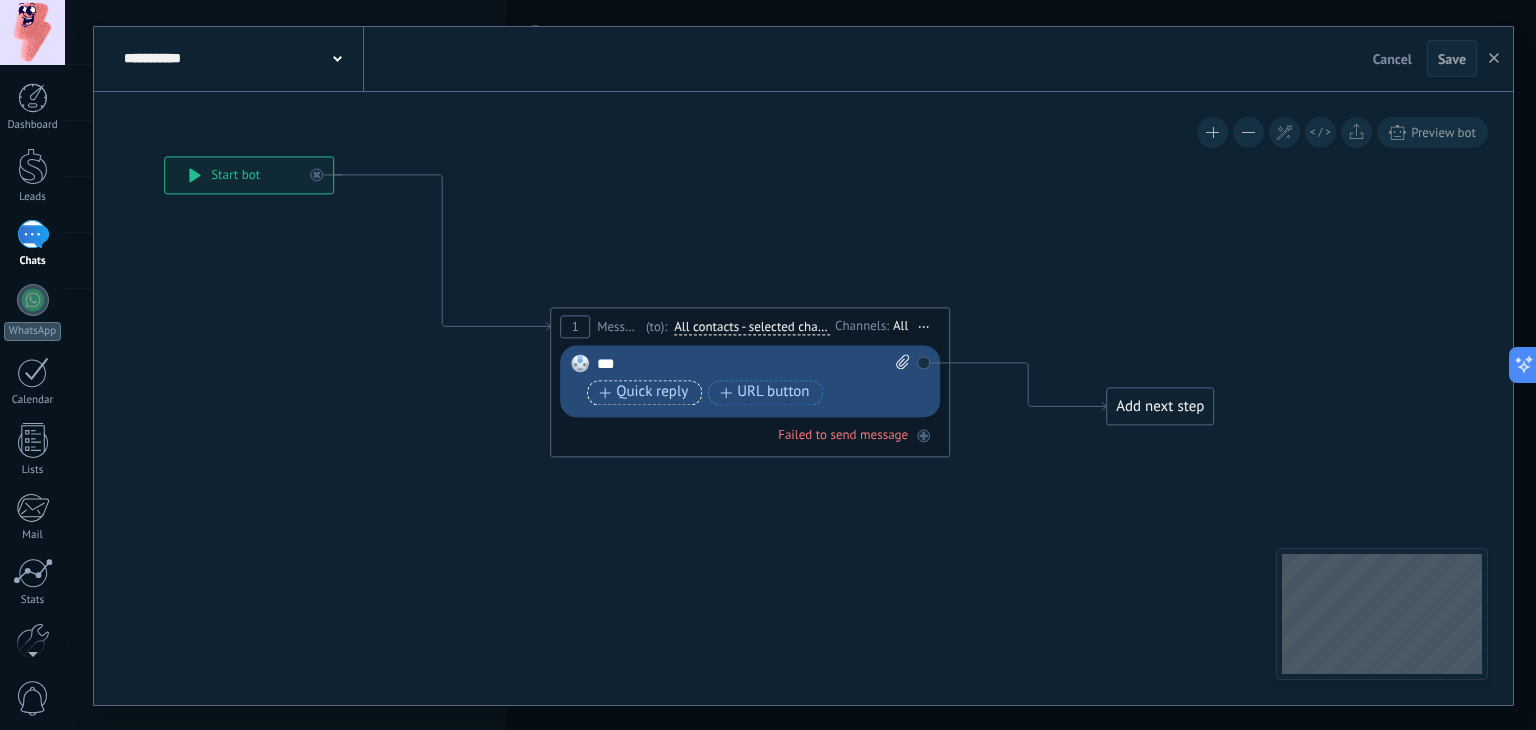 click on "Quick reply" at bounding box center (643, 393) 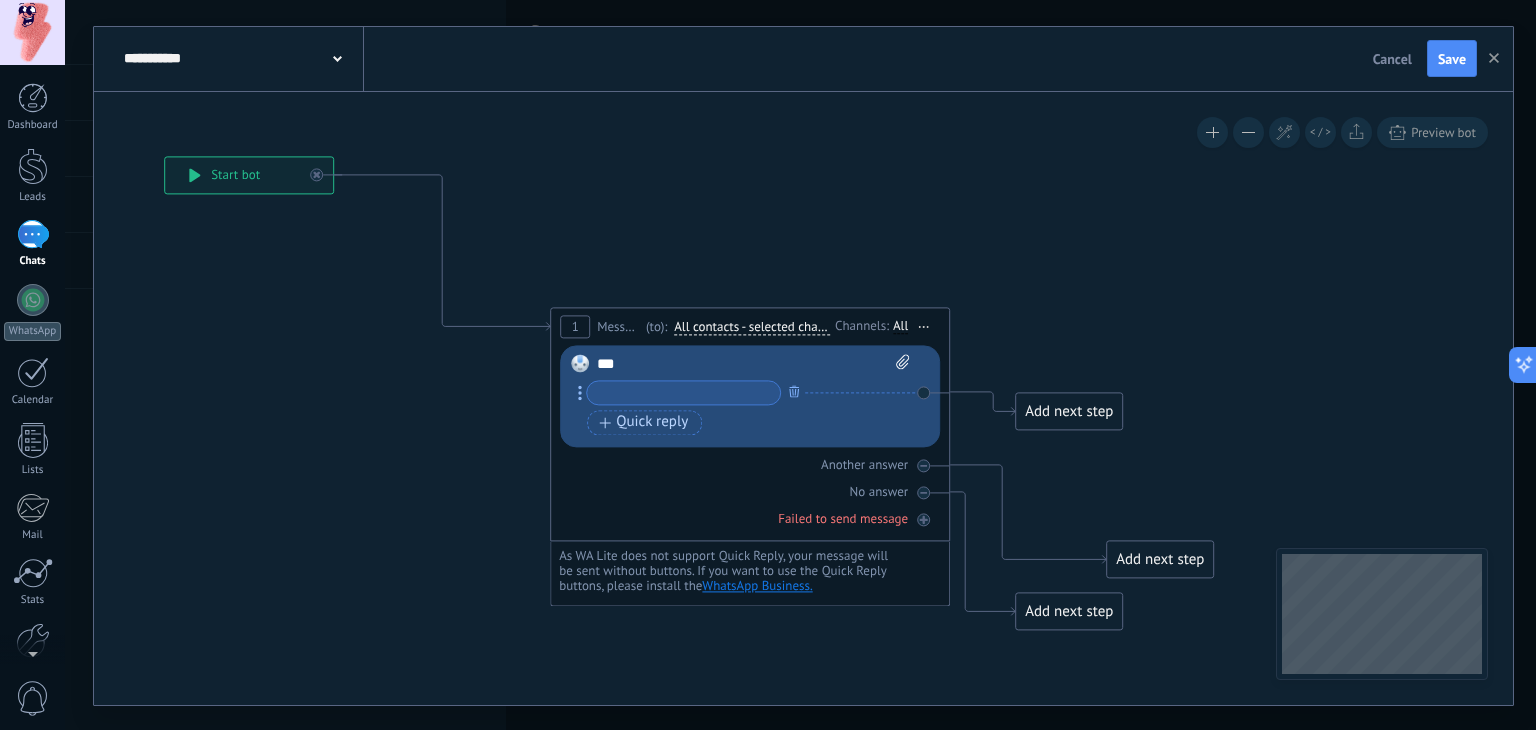 click 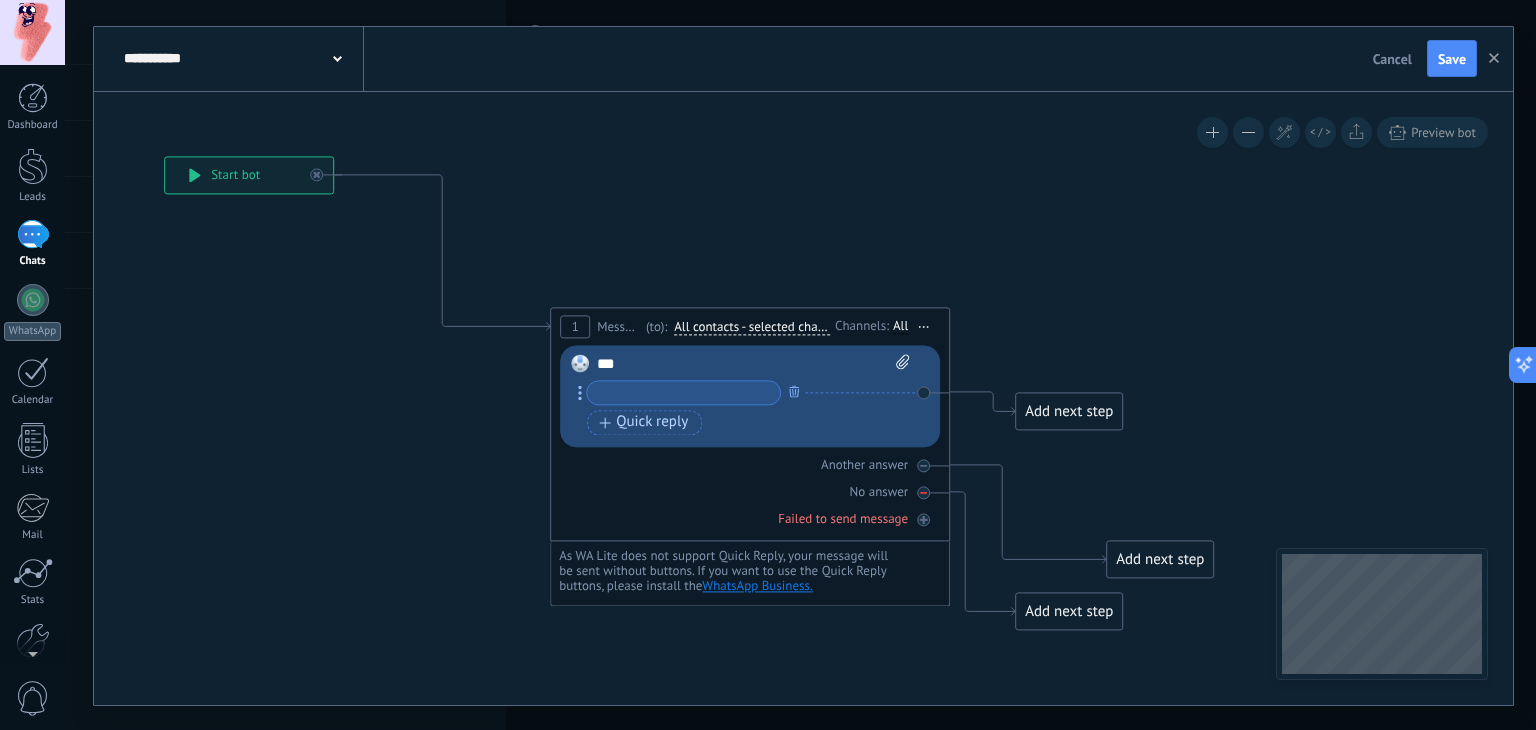 click 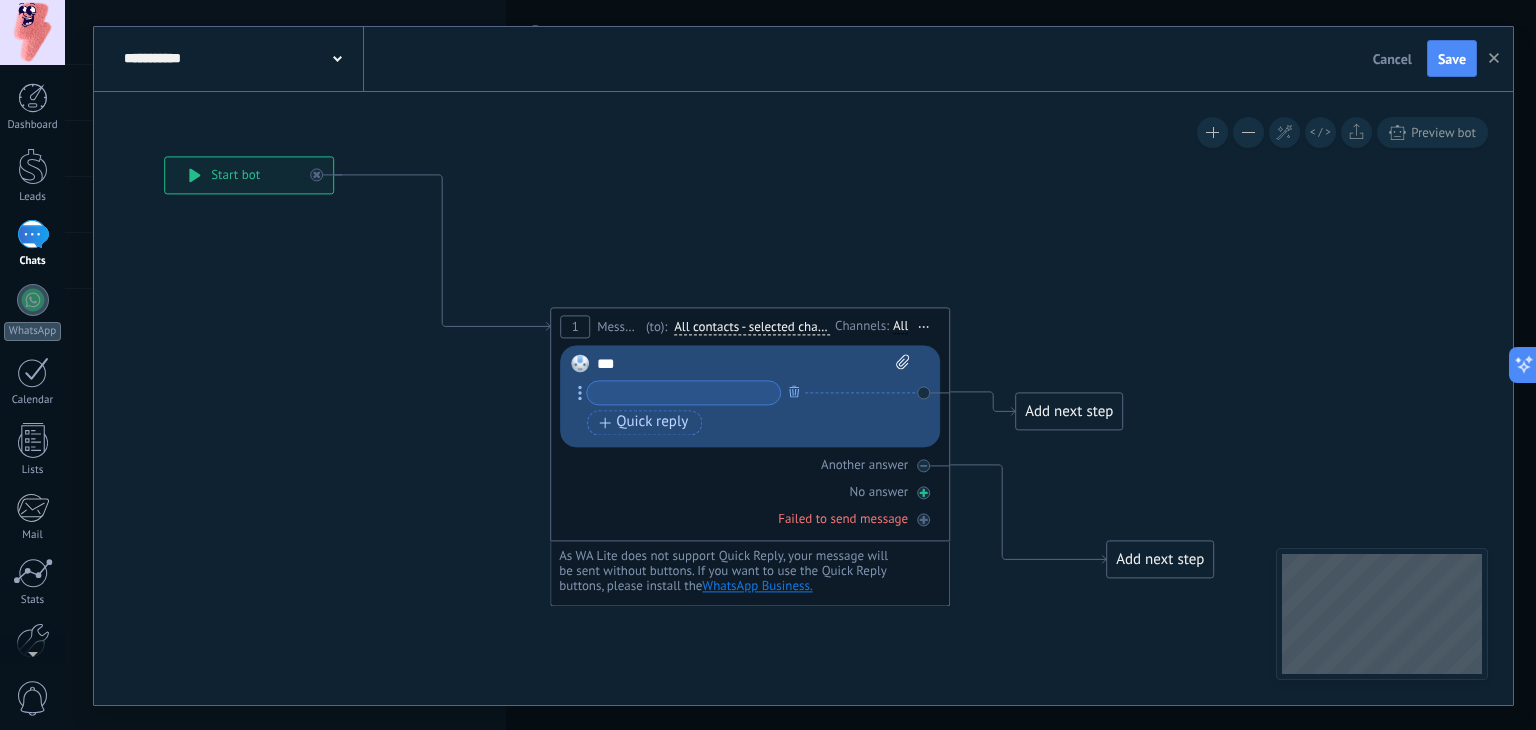 click 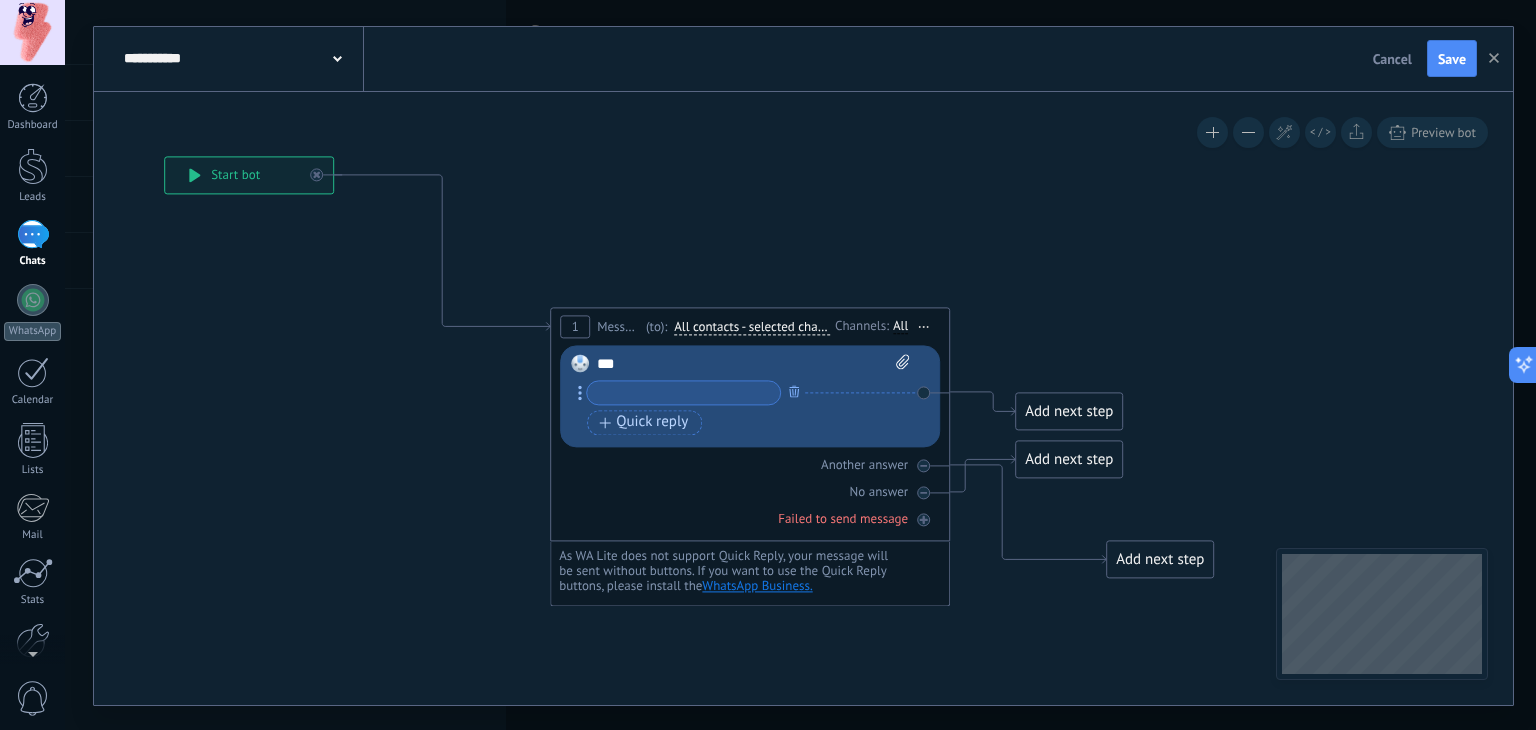 click 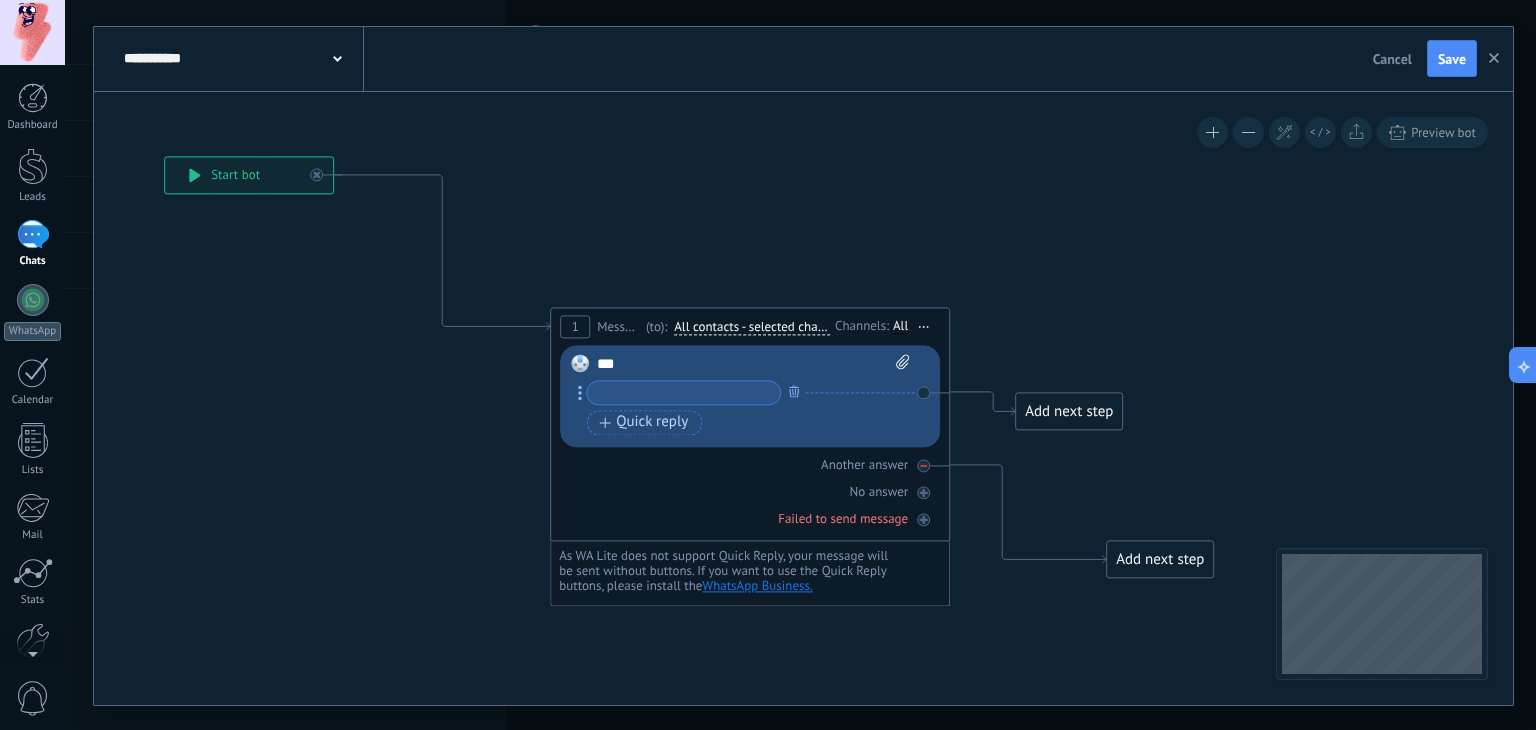 click at bounding box center (923, 465) 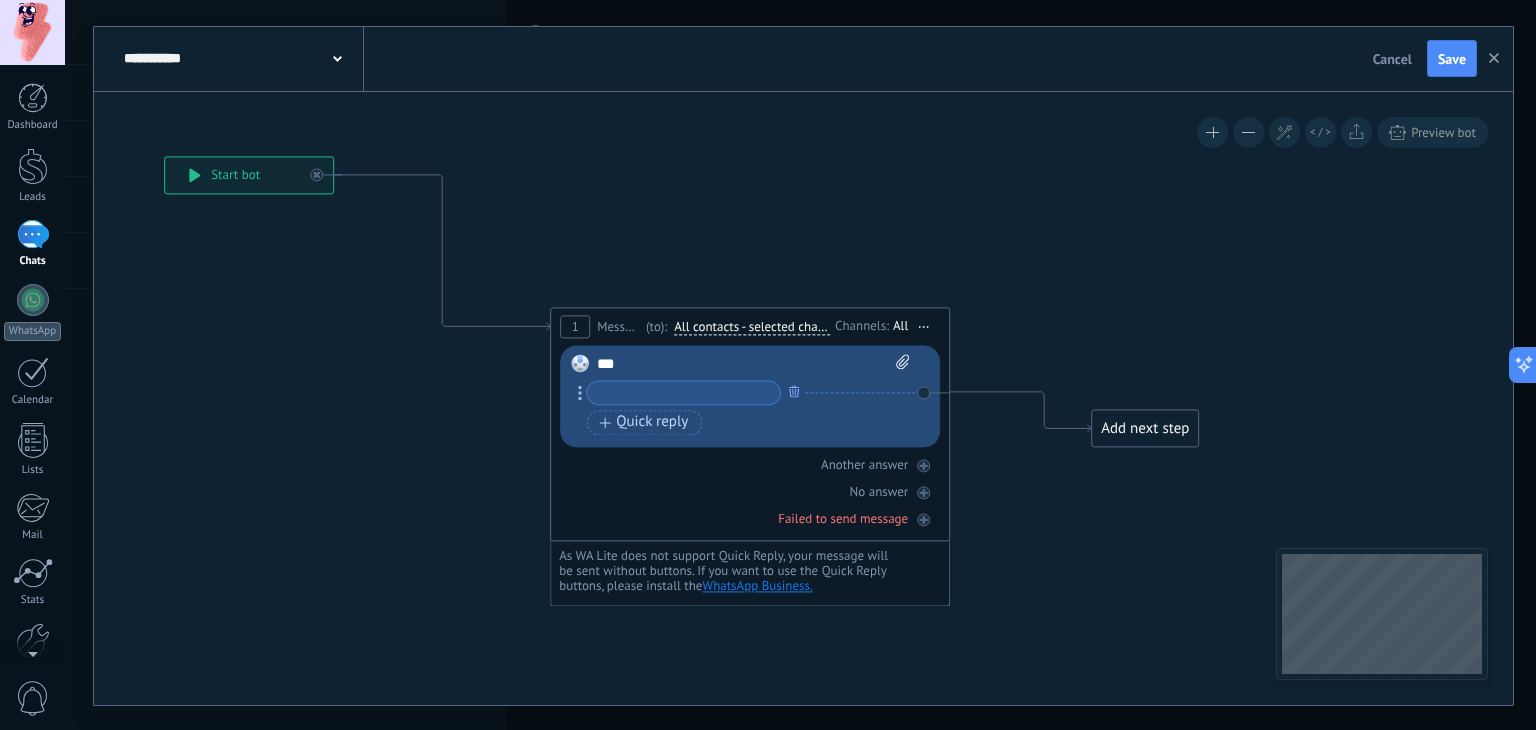 drag, startPoint x: 1049, startPoint y: 410, endPoint x: 1132, endPoint y: 428, distance: 84.92938 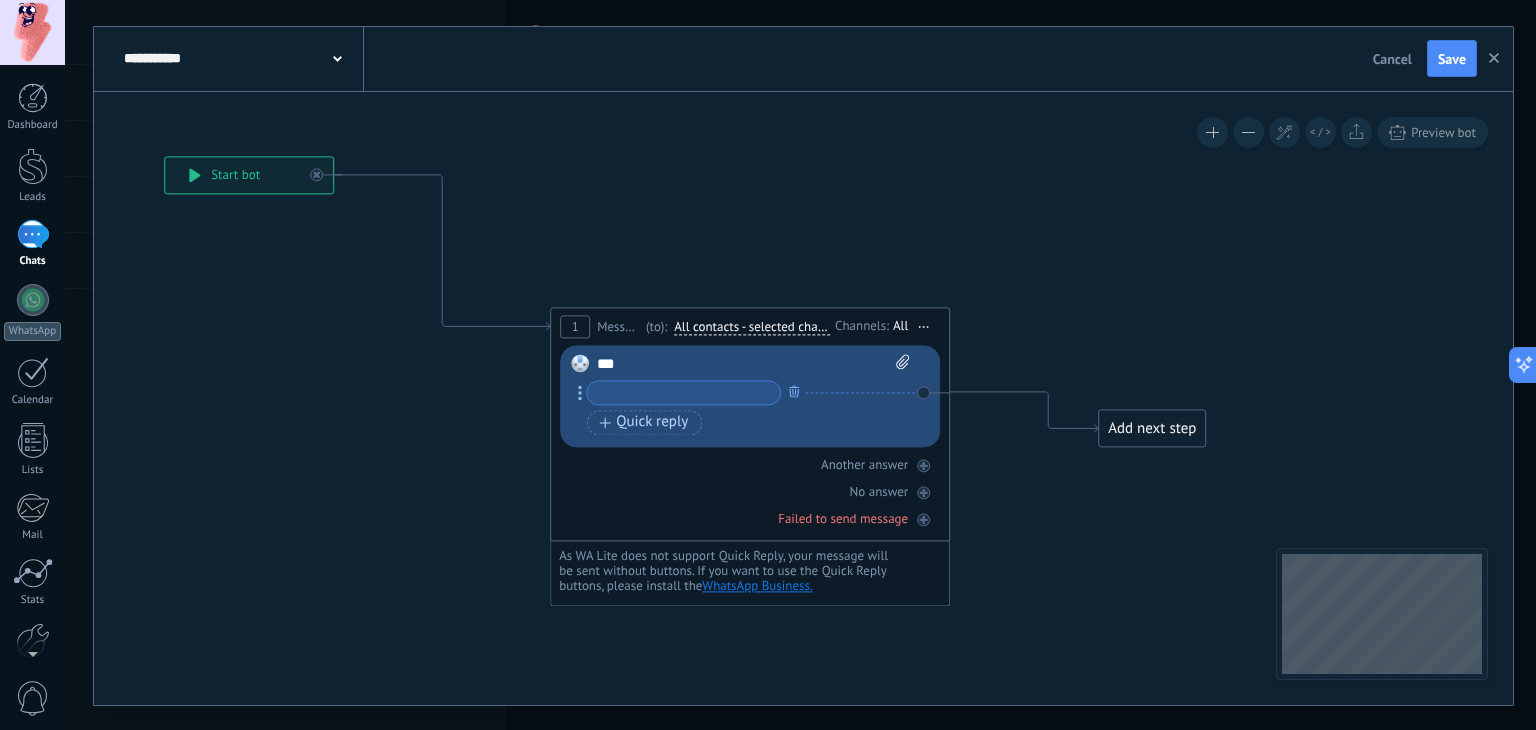 drag, startPoint x: 921, startPoint y: 391, endPoint x: 949, endPoint y: 443, distance: 59.05929 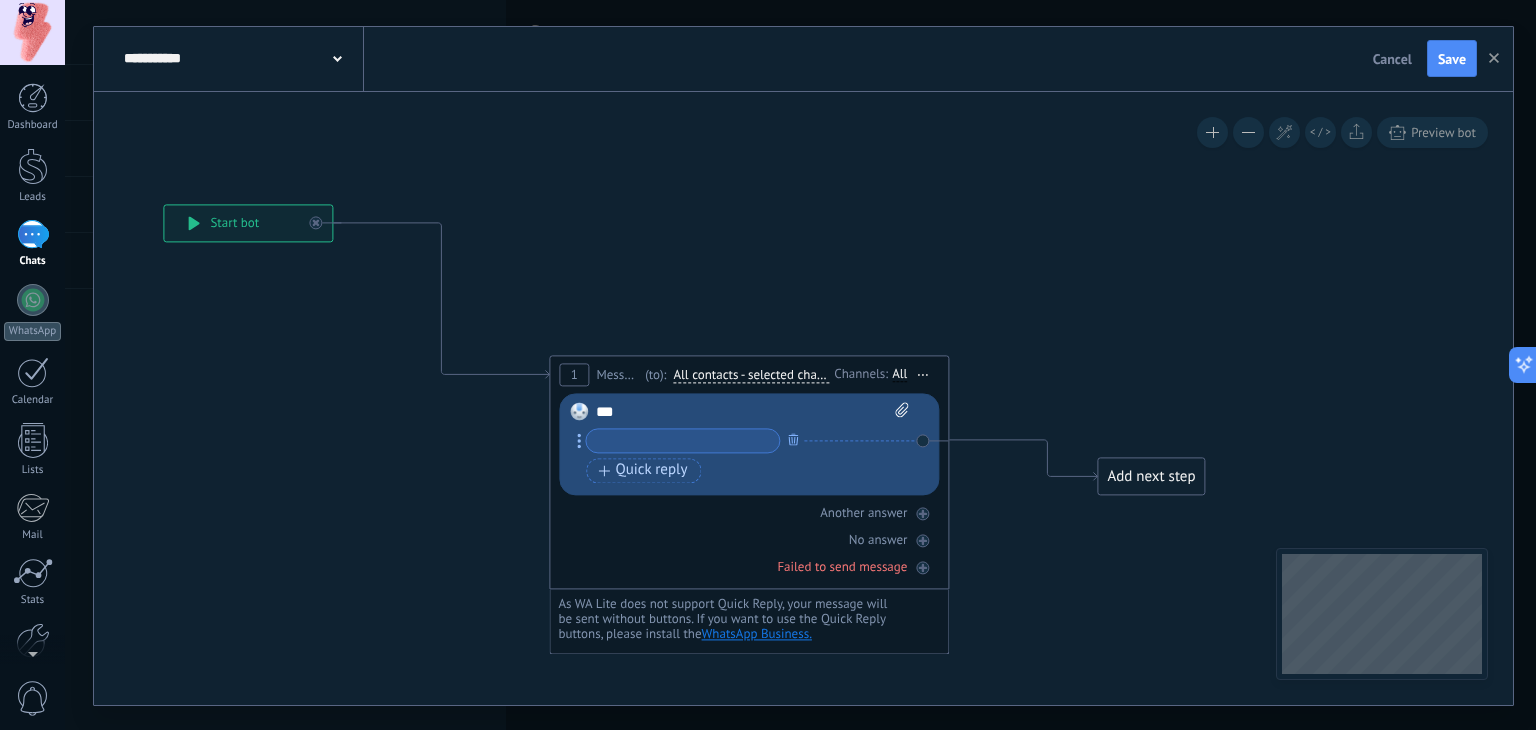 click on "**********" at bounding box center (803, 59) 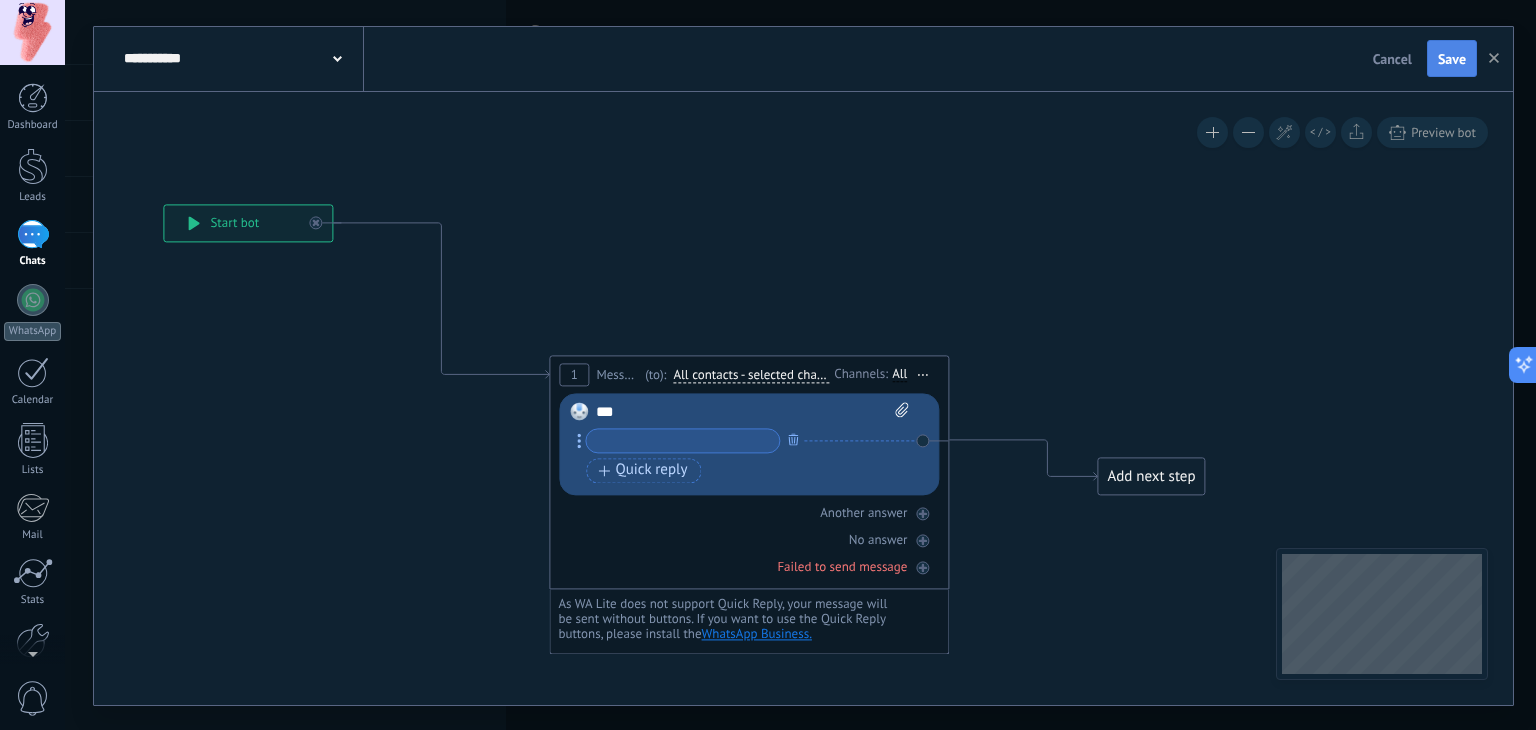 click on "Save" at bounding box center [1452, 59] 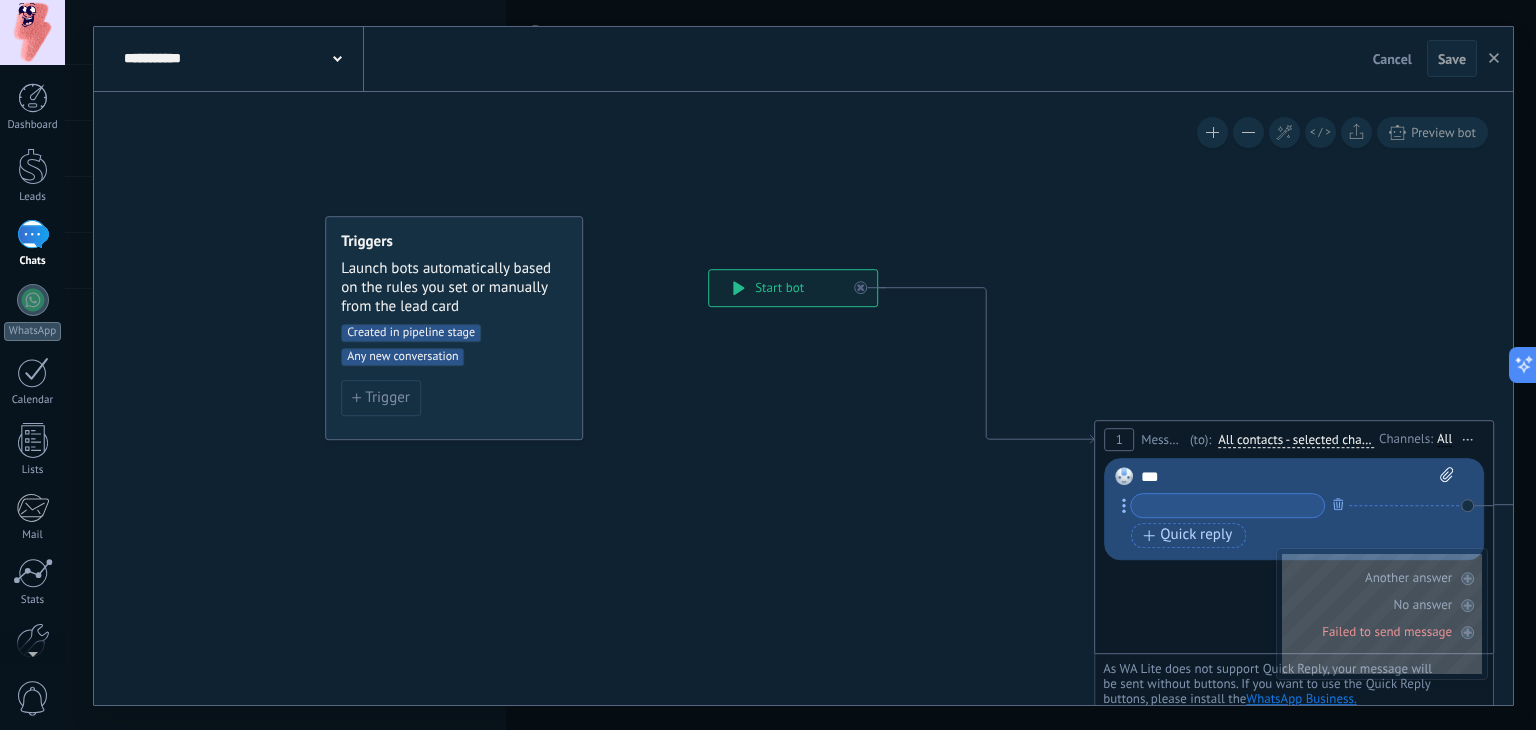 drag, startPoint x: 835, startPoint y: 153, endPoint x: 715, endPoint y: 149, distance: 120.06665 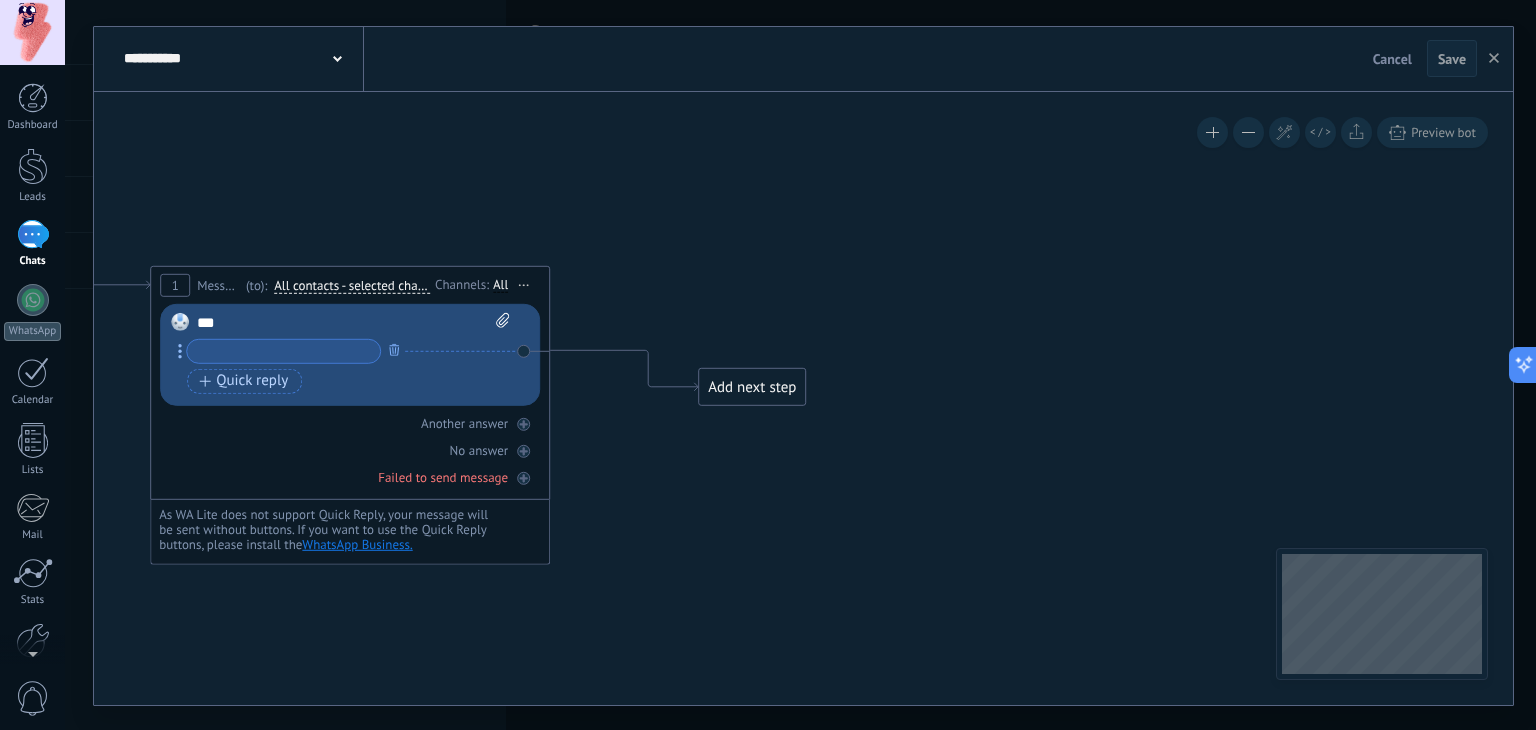 drag, startPoint x: 1039, startPoint y: 217, endPoint x: 689, endPoint y: 163, distance: 354.1412 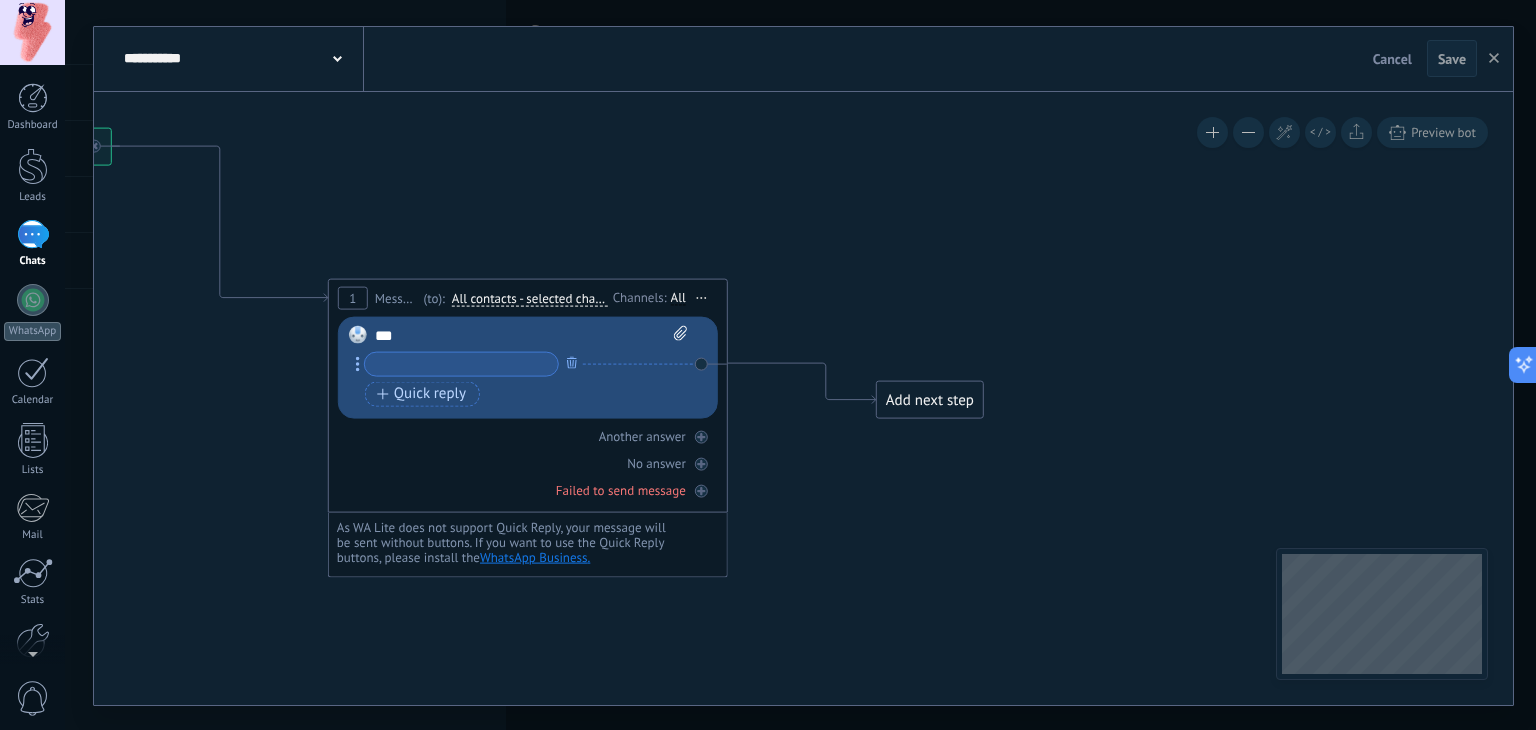drag, startPoint x: 980, startPoint y: 205, endPoint x: 1139, endPoint y: 216, distance: 159.38005 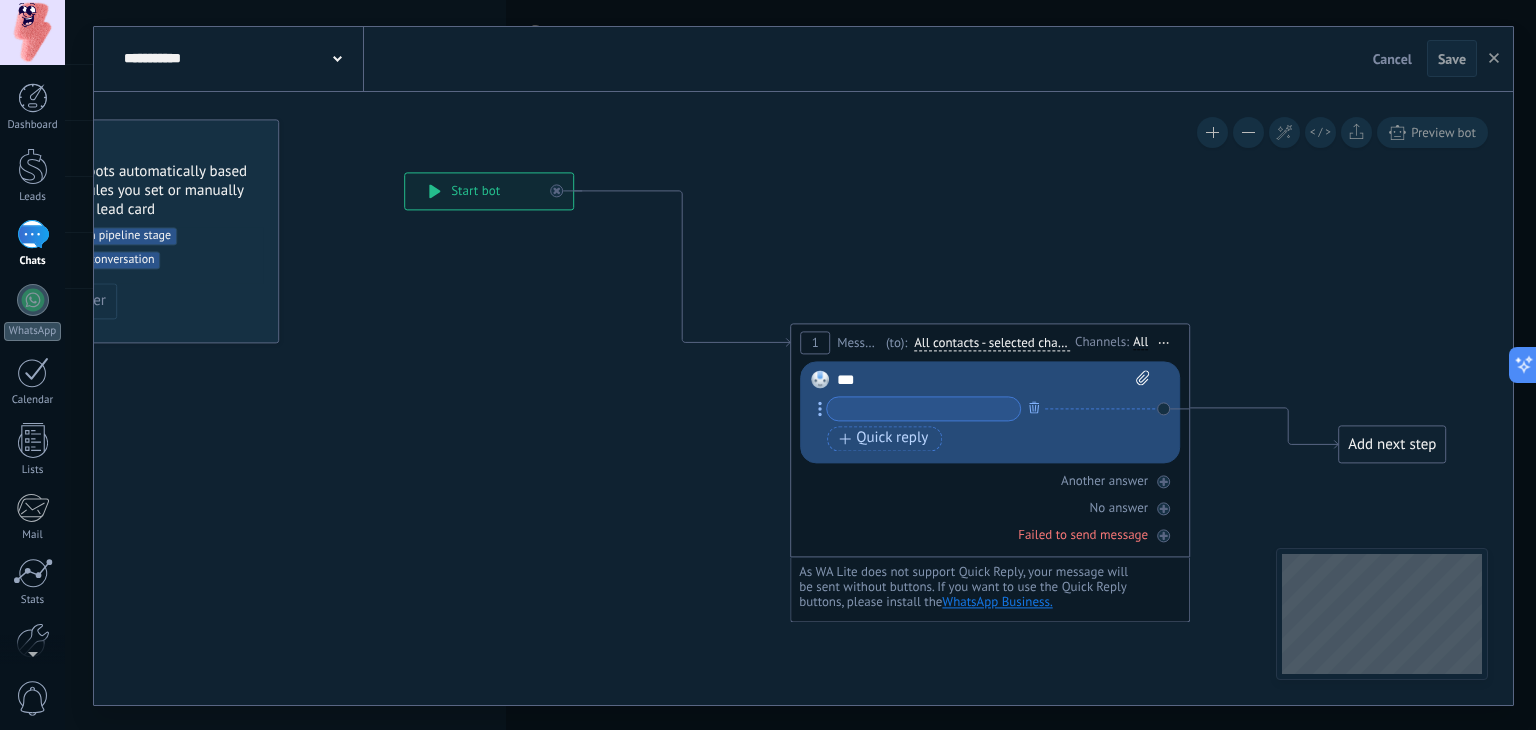 drag, startPoint x: 1240, startPoint y: 223, endPoint x: 1224, endPoint y: 219, distance: 16.492422 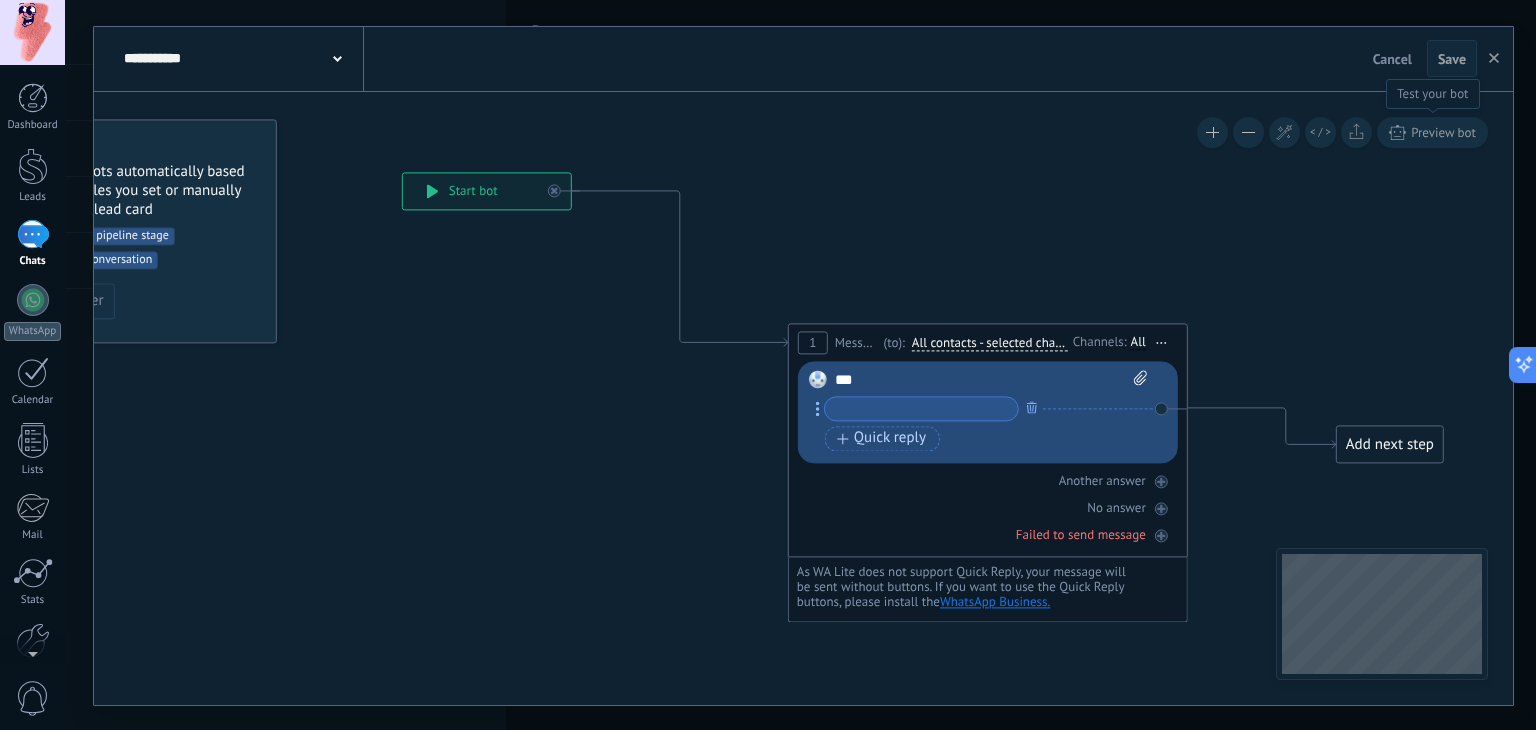 click on "Preview bot" at bounding box center (1443, 132) 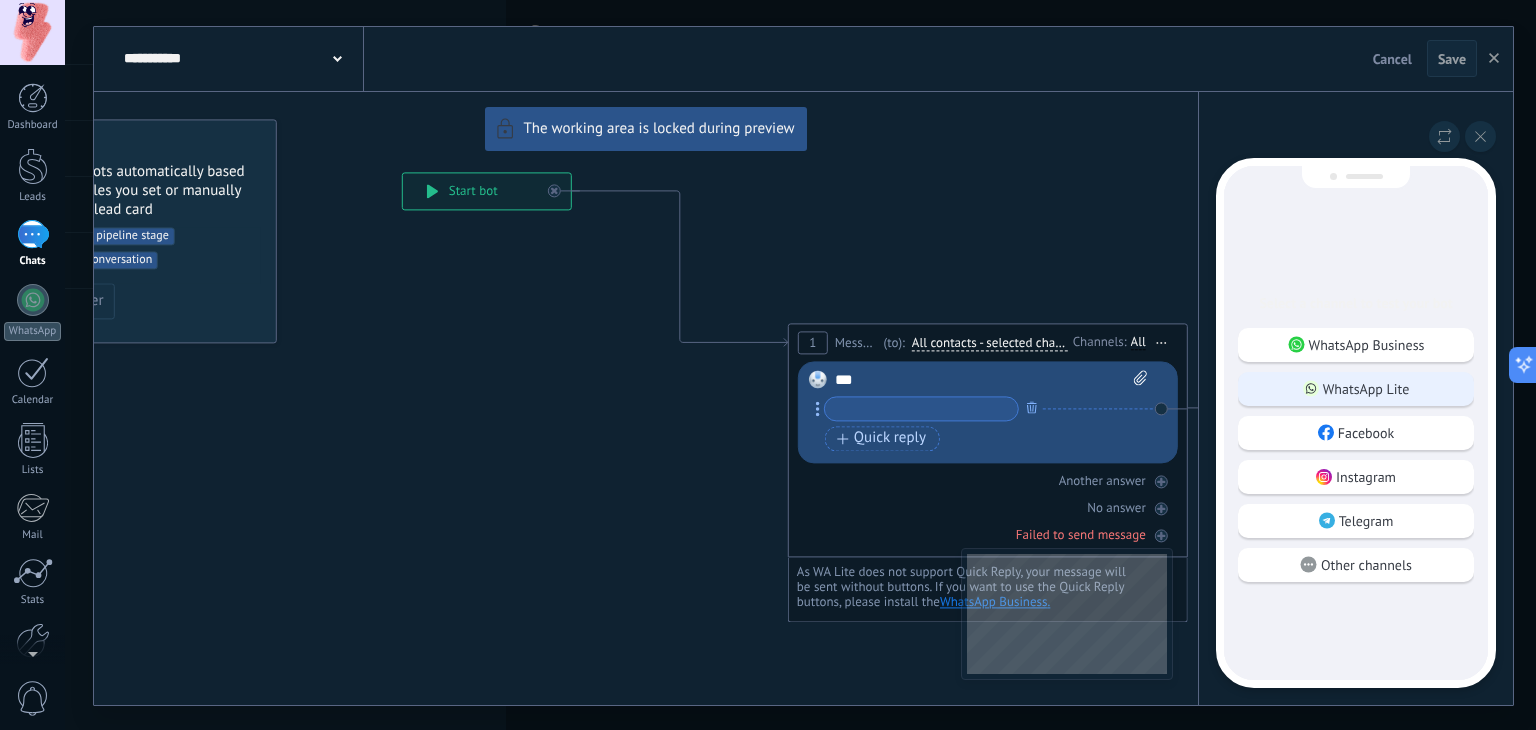 click on "WhatsApp Lite" at bounding box center (1366, 389) 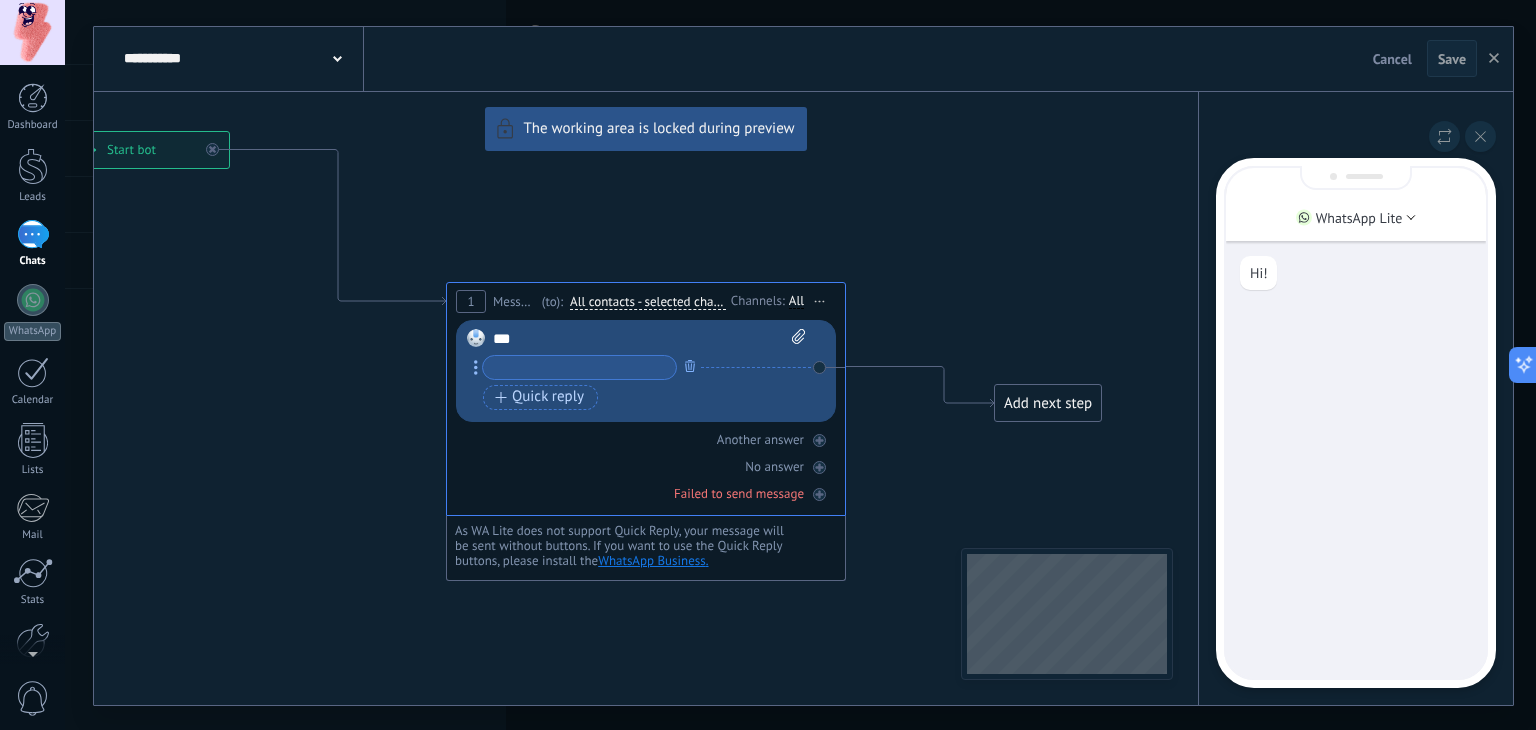 click on "**********" at bounding box center (241, 59) 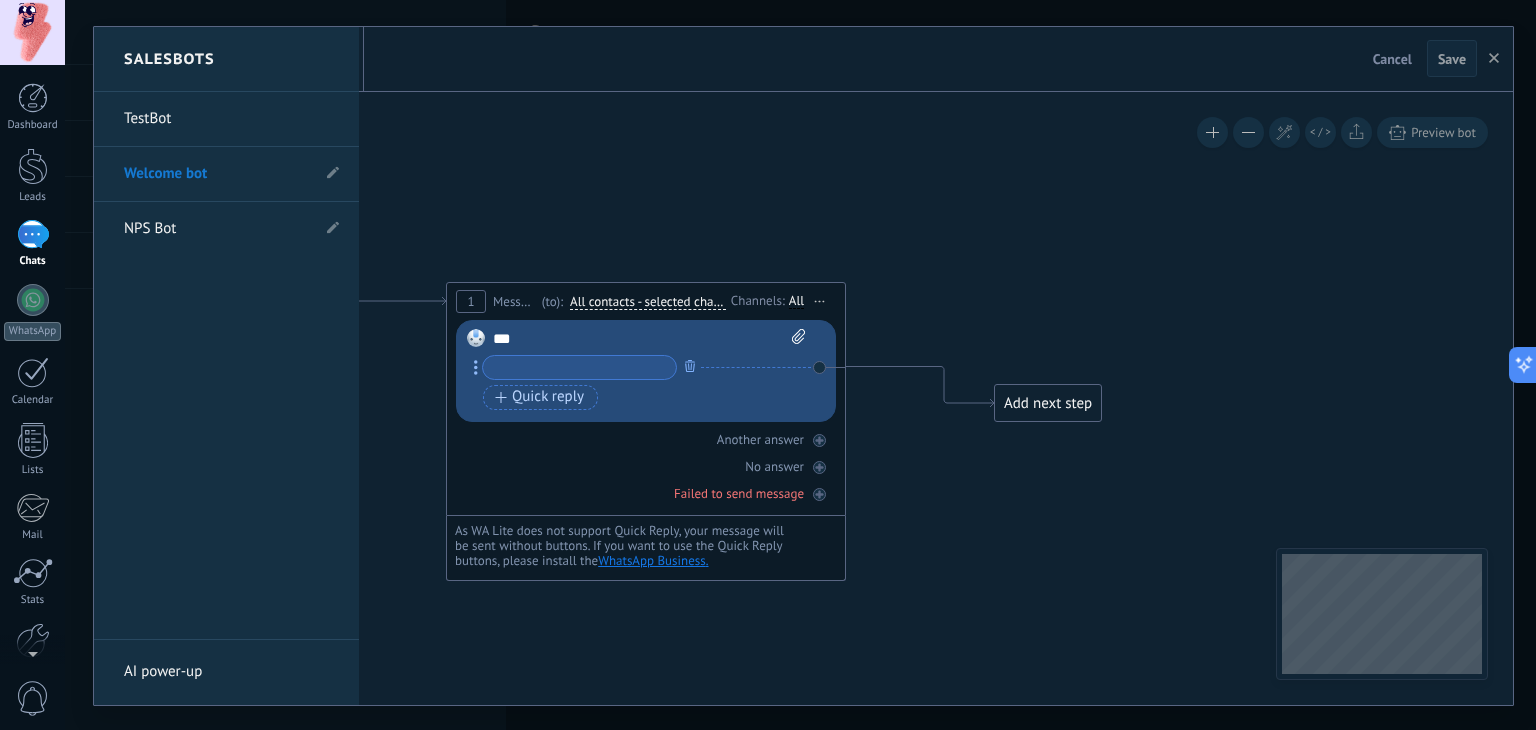 click at bounding box center (803, 366) 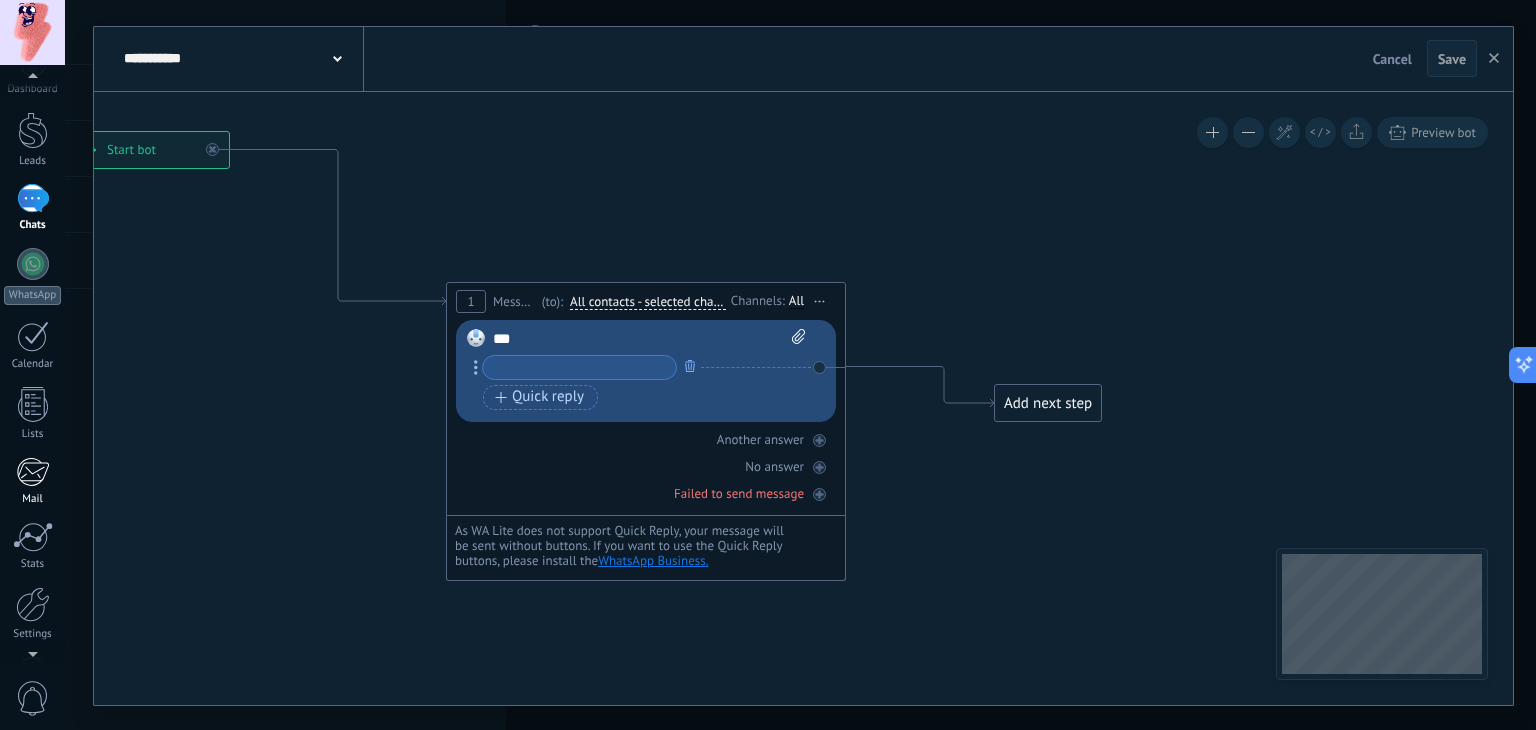 scroll, scrollTop: 100, scrollLeft: 0, axis: vertical 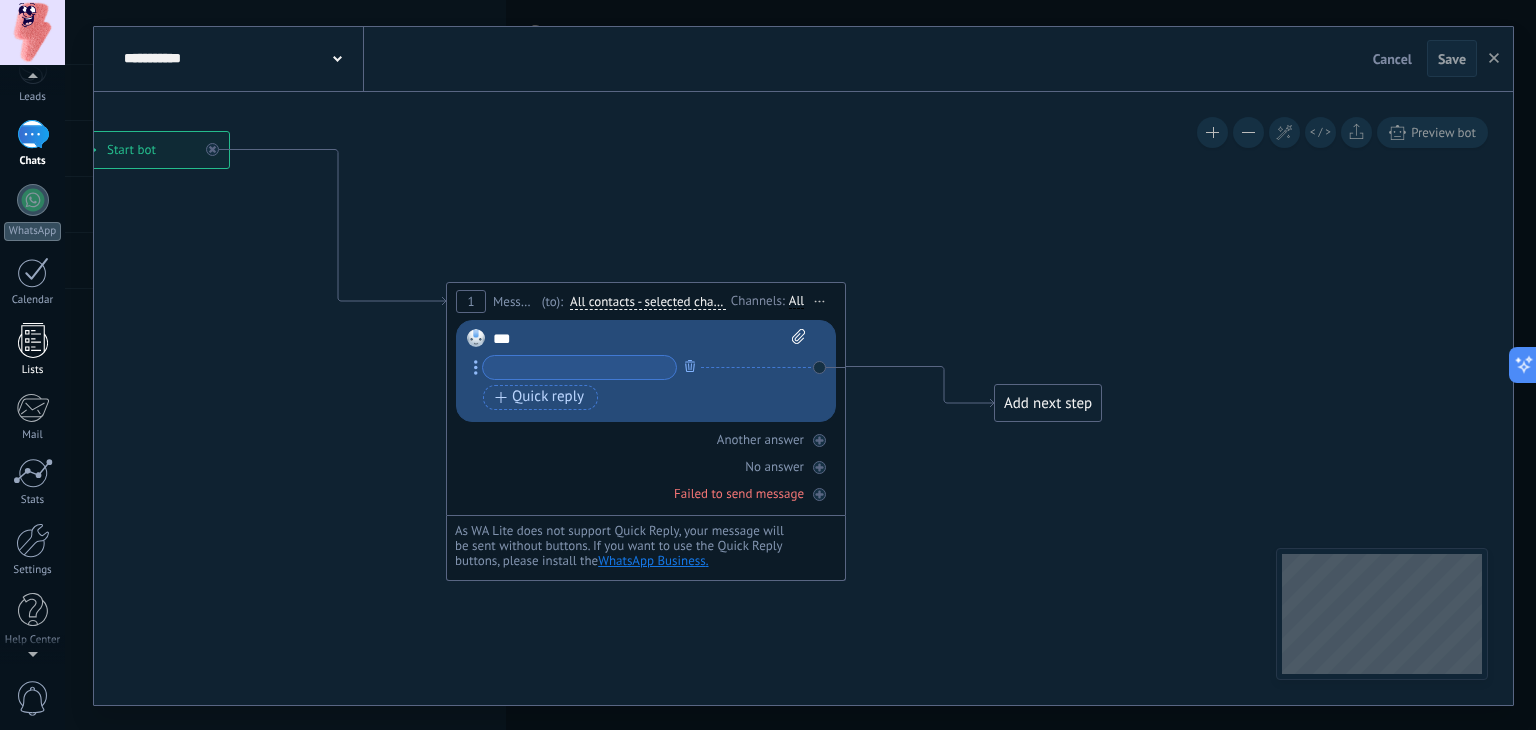 click on "Lists" at bounding box center (32, 350) 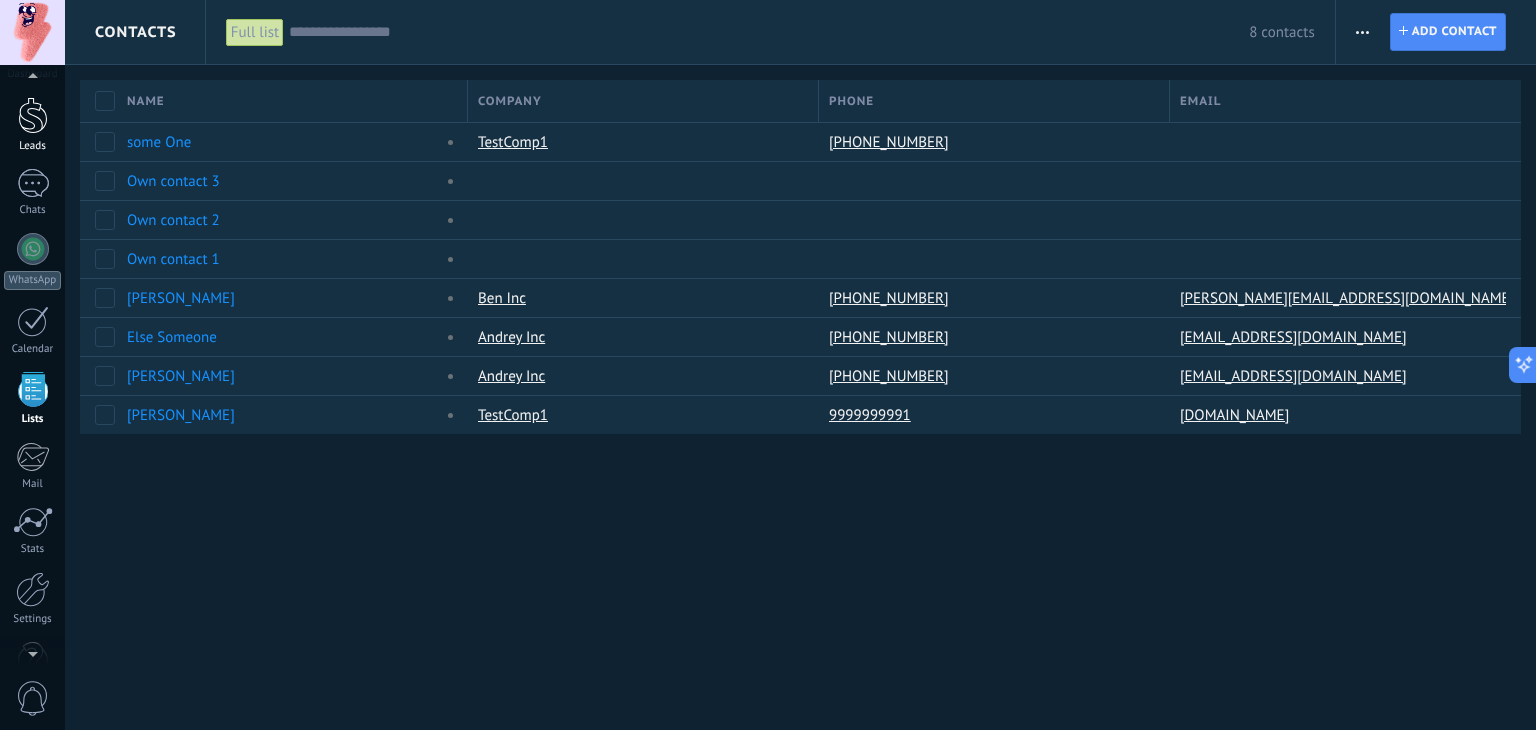 scroll, scrollTop: 0, scrollLeft: 0, axis: both 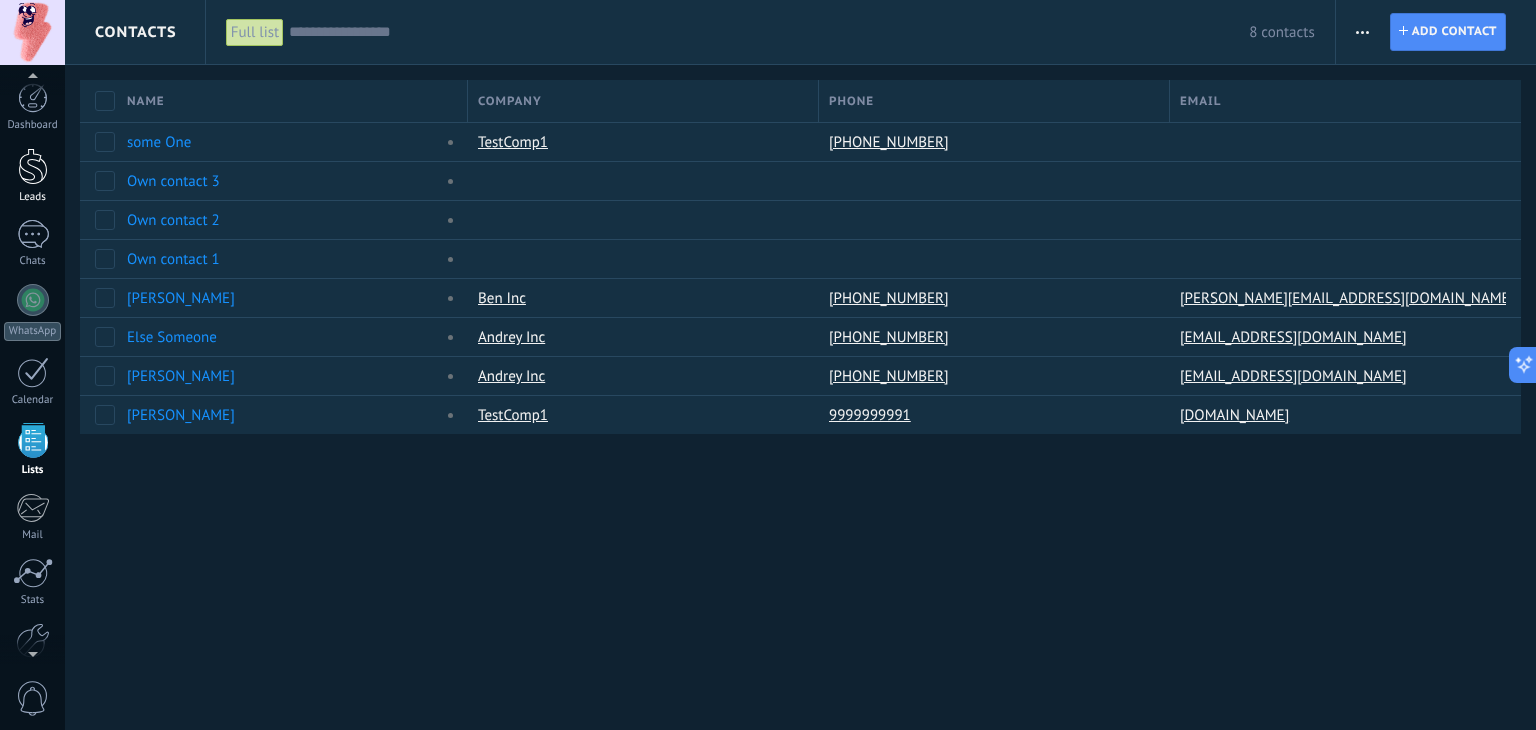 click on "Leads" at bounding box center (33, 197) 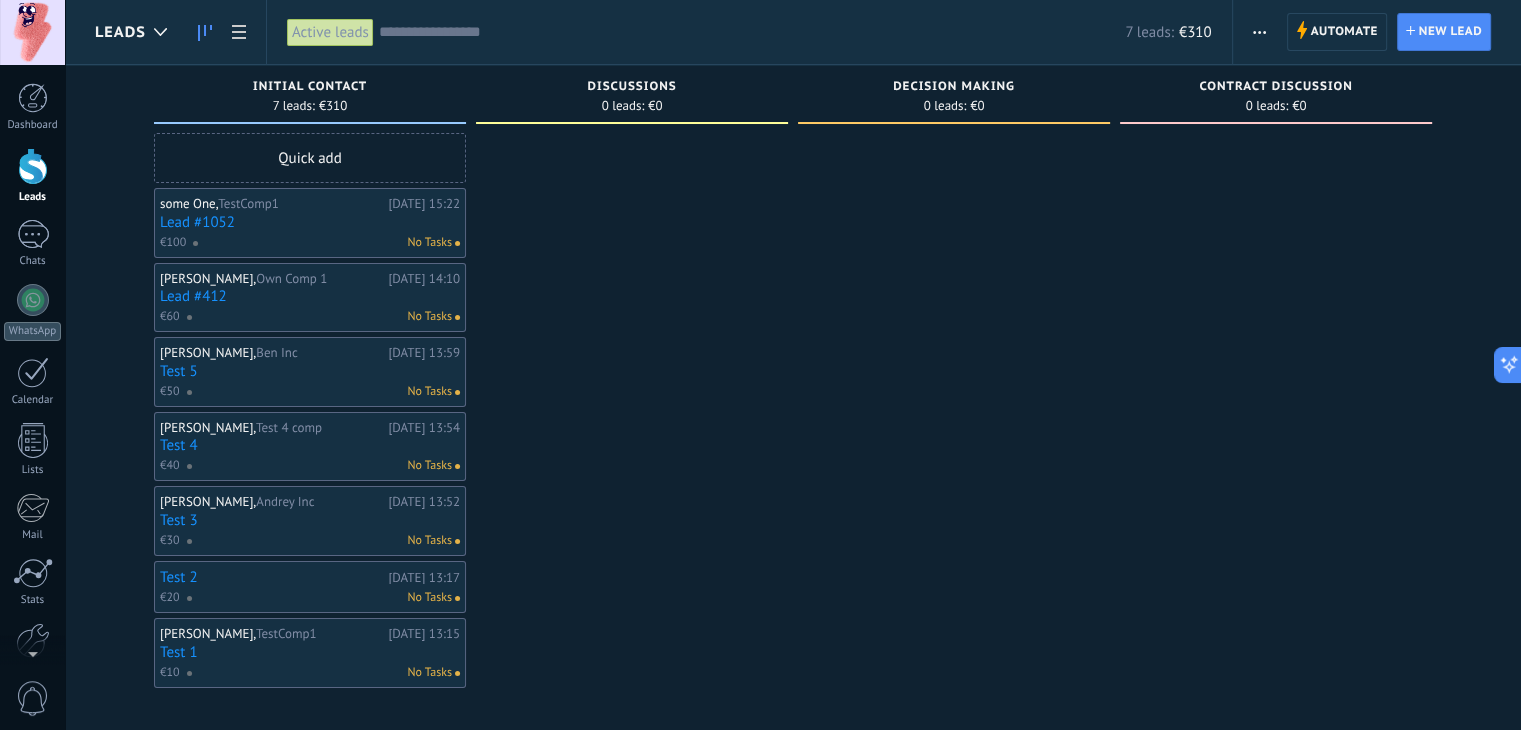 click on "Lead #1052" at bounding box center (310, 222) 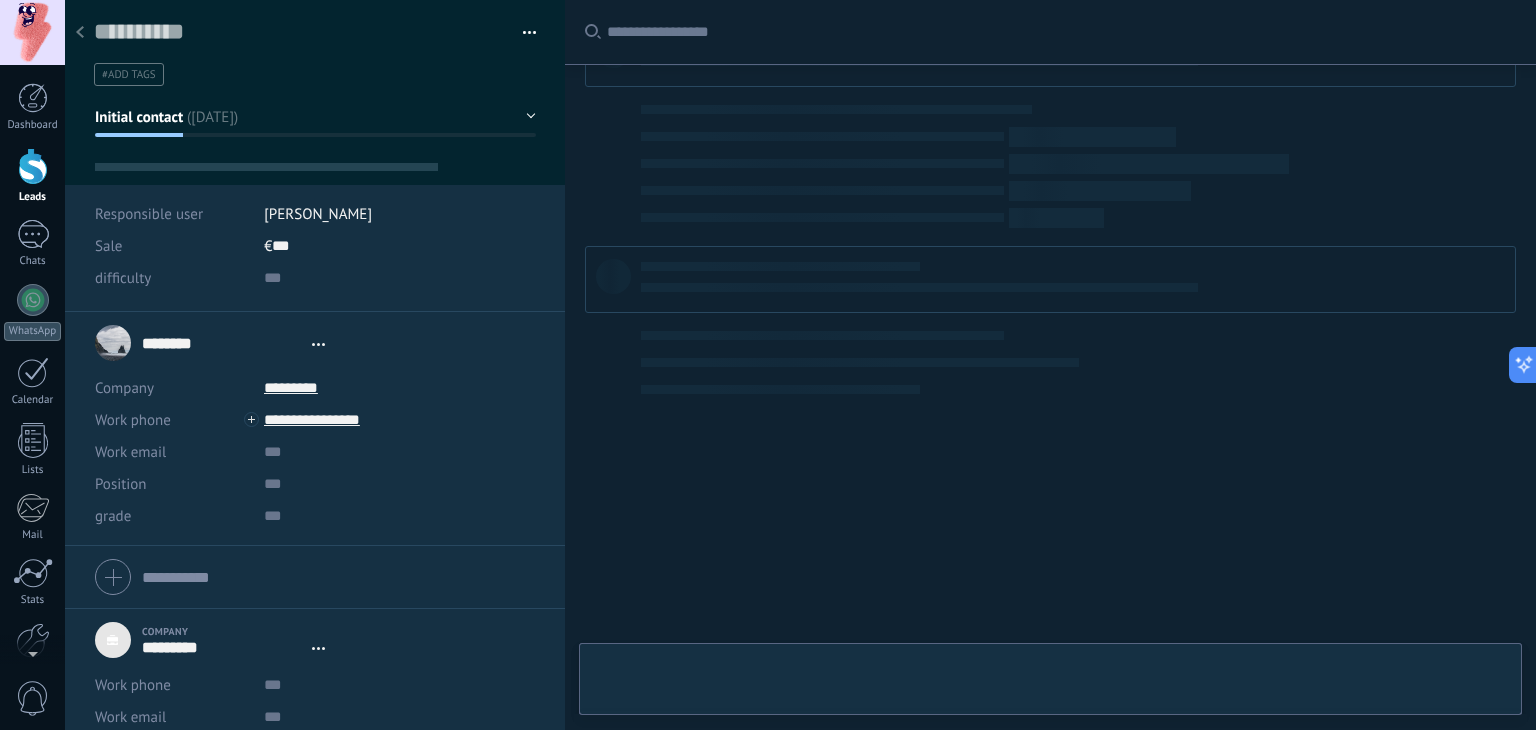 type on "******" 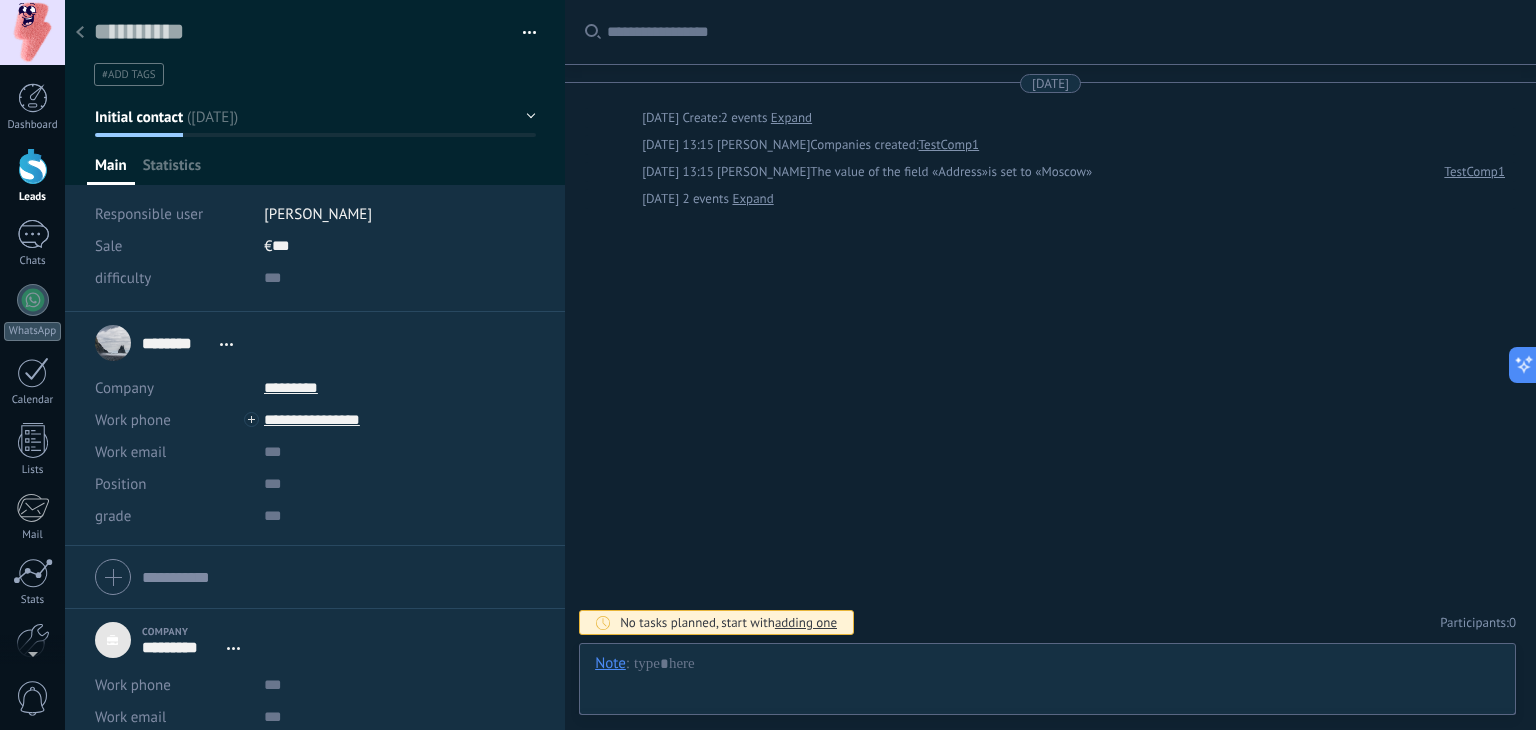scroll, scrollTop: 20, scrollLeft: 0, axis: vertical 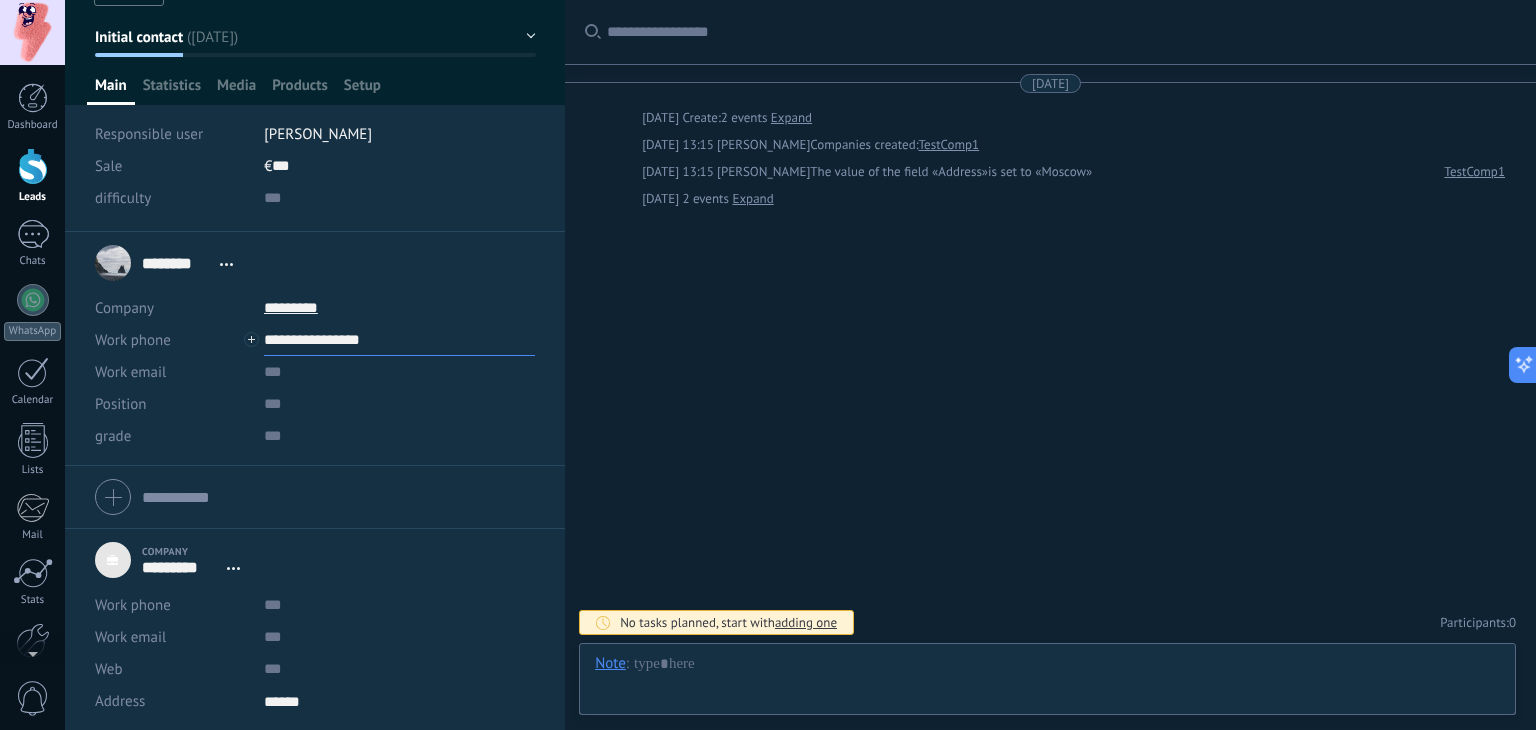 click on "**********" at bounding box center [399, 340] 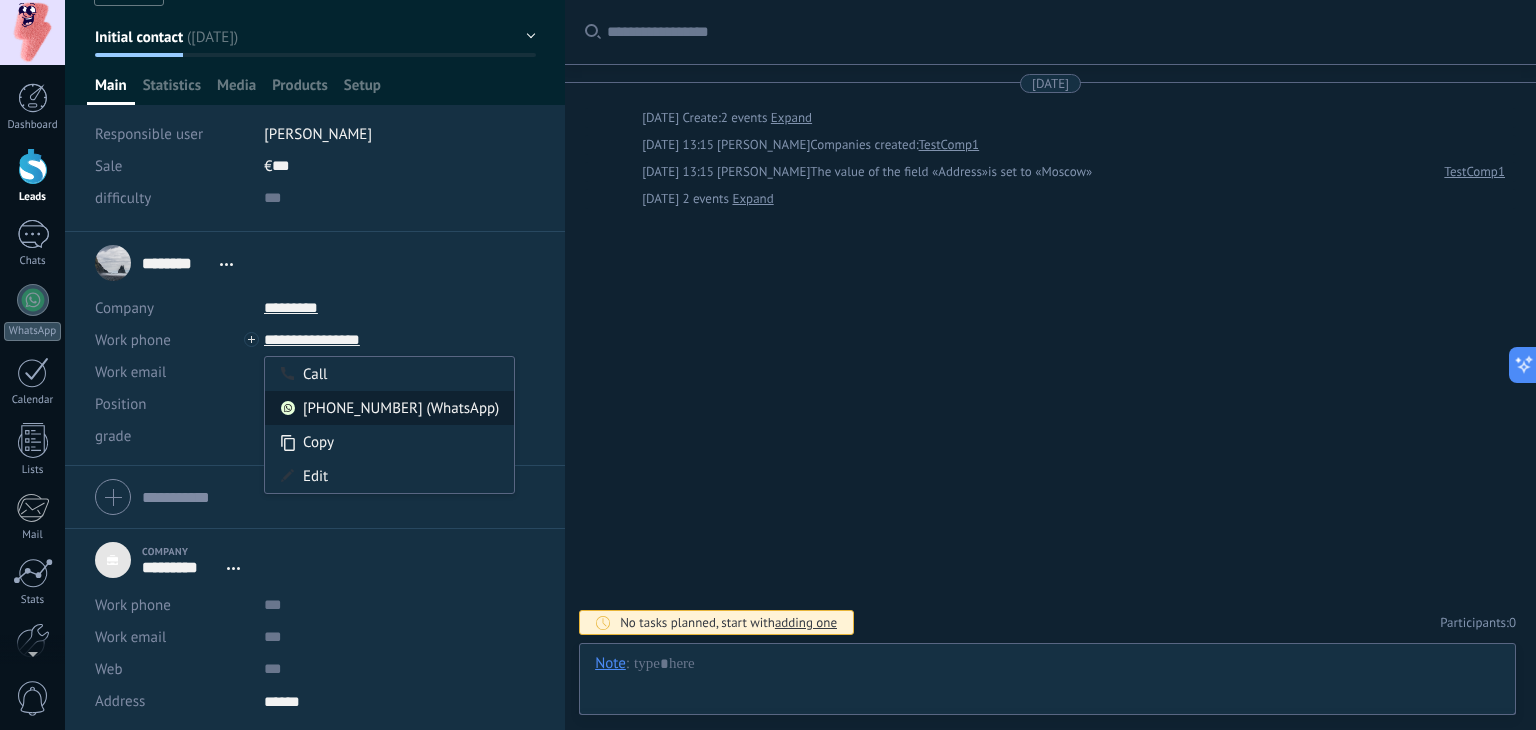 type on "**********" 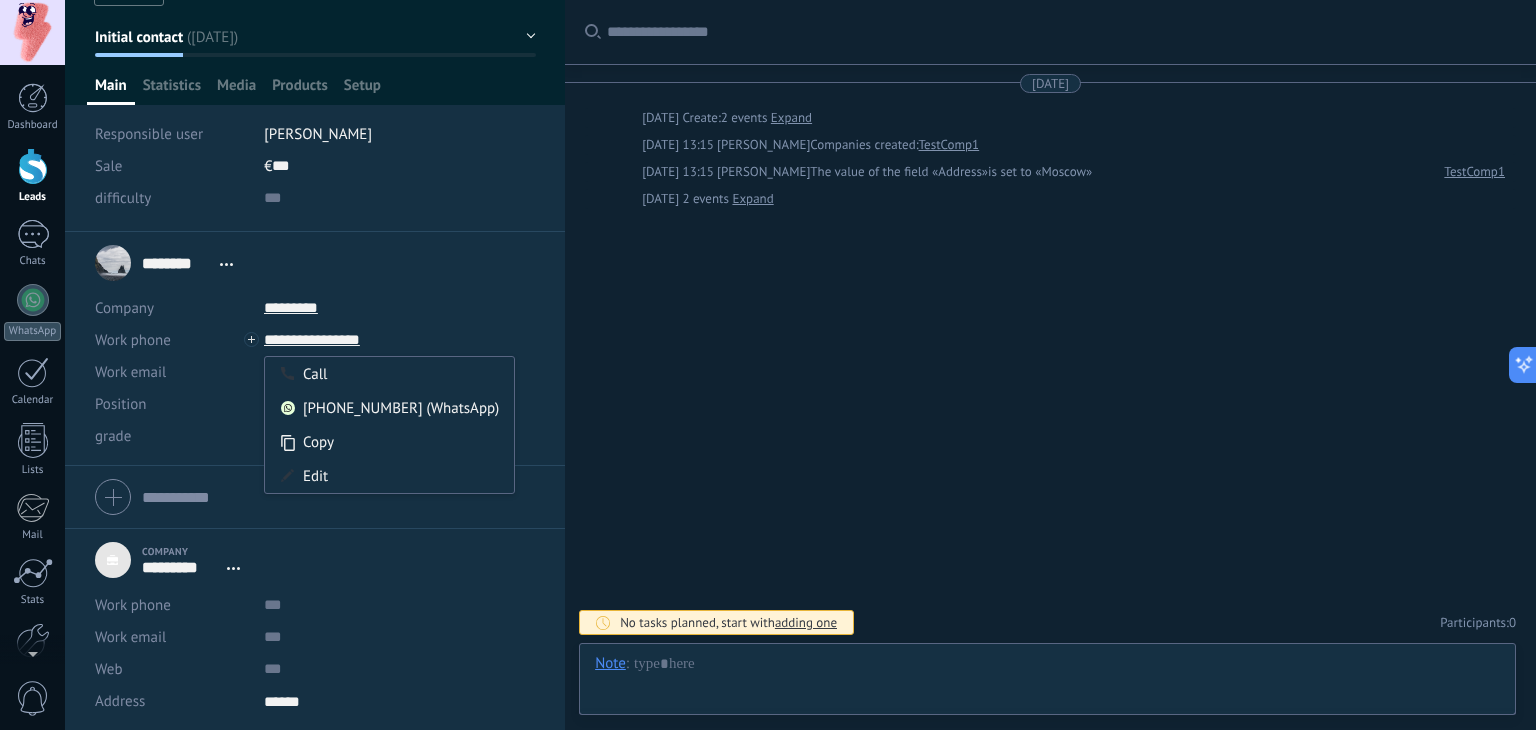click on "[PHONE_NUMBER] (WhatsApp)" at bounding box center [389, 408] 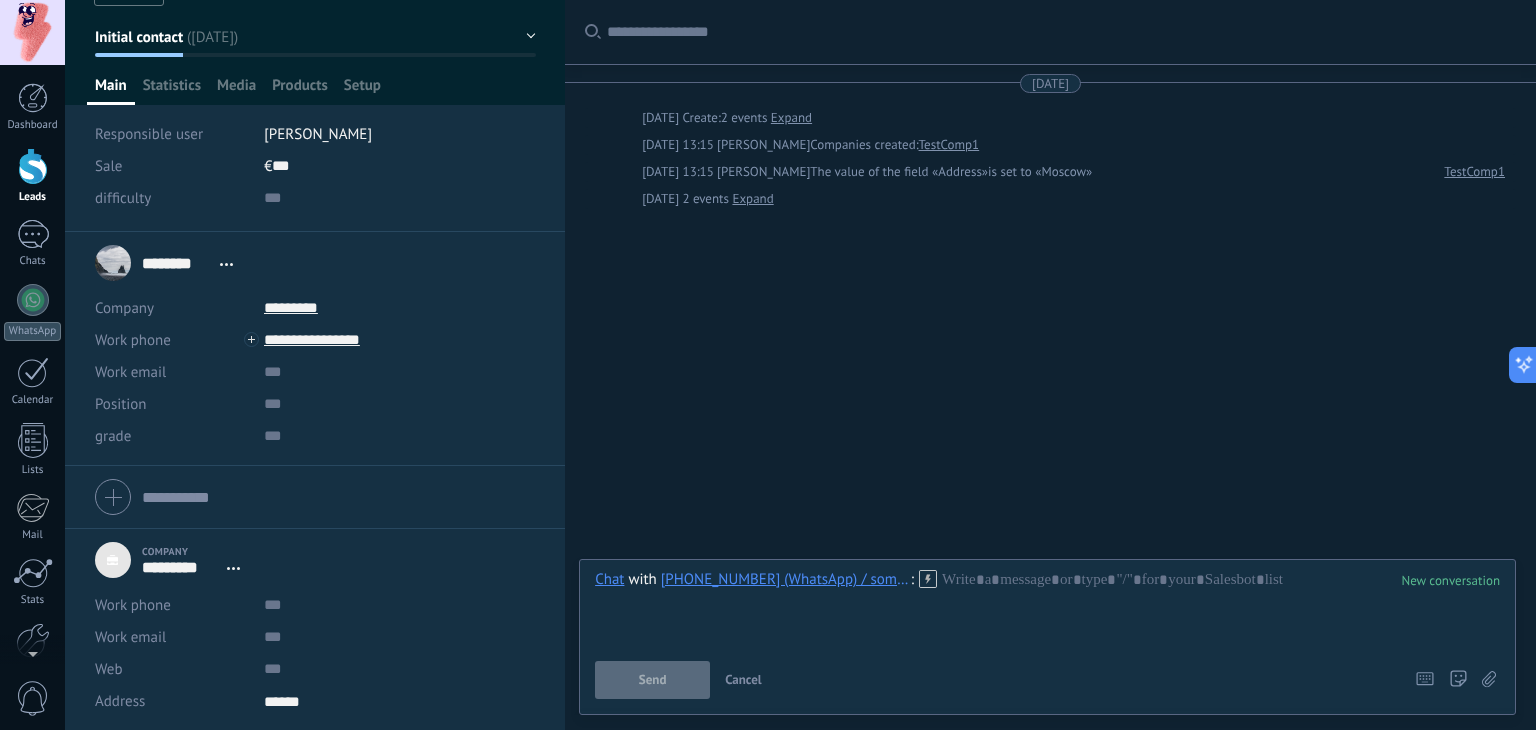type 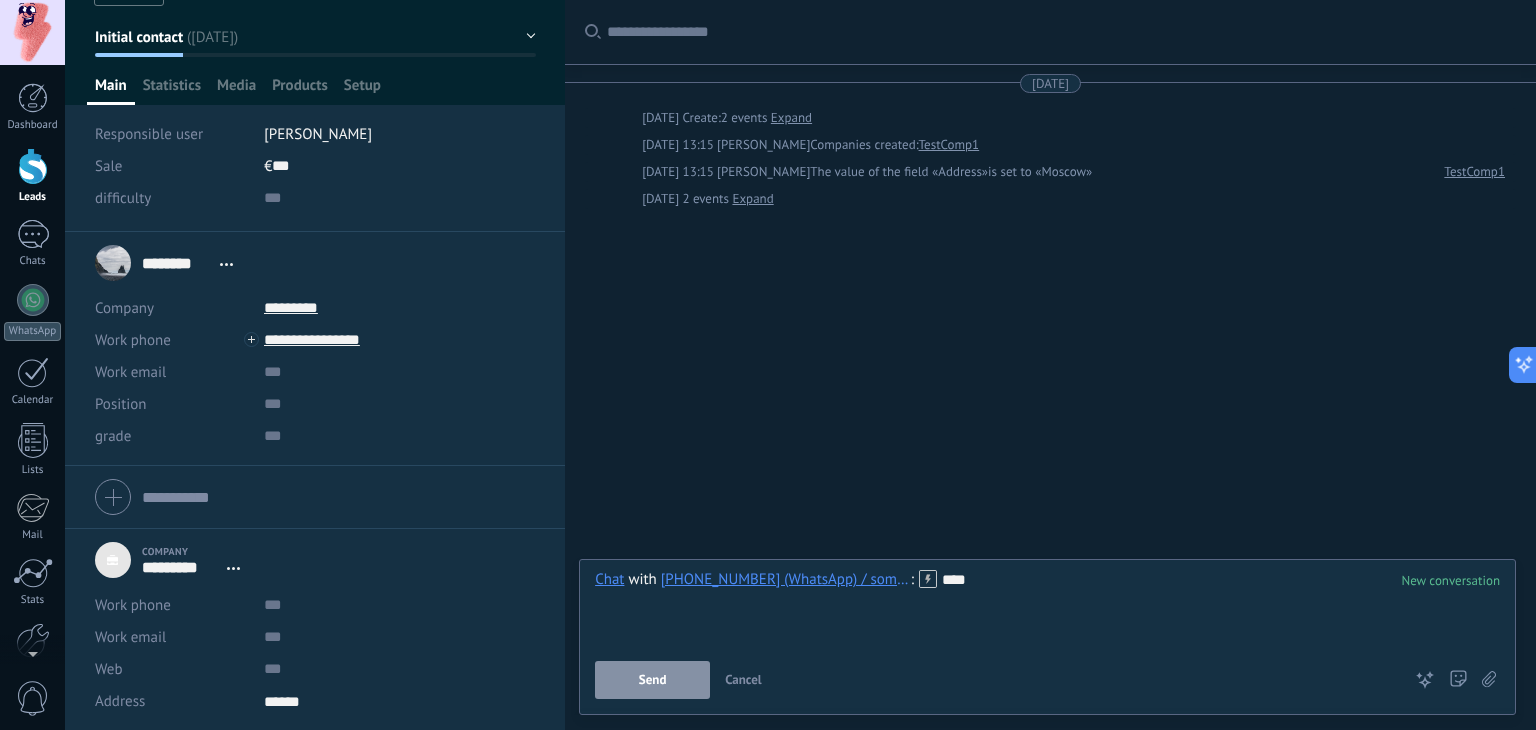 click on "Send" at bounding box center (652, 680) 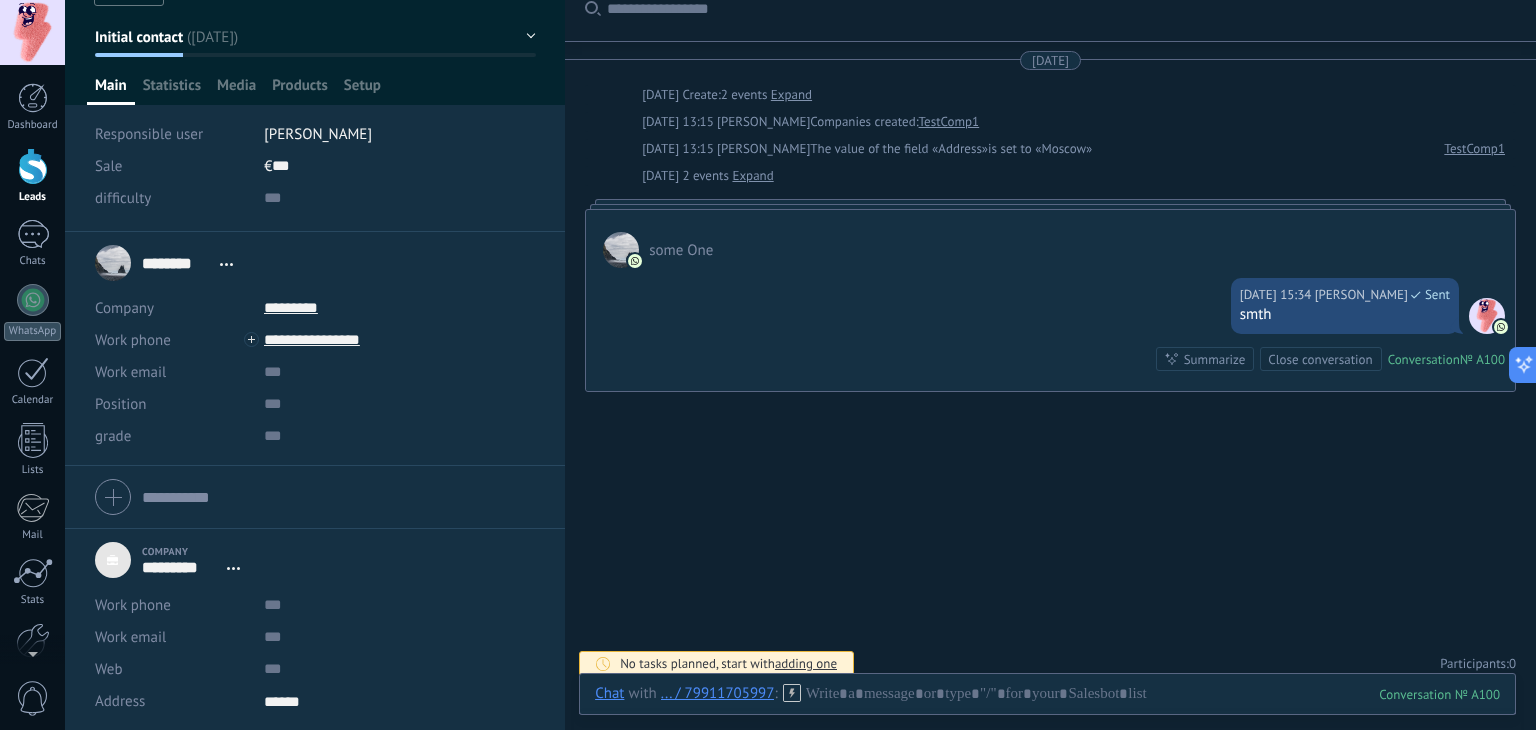 scroll, scrollTop: 33, scrollLeft: 0, axis: vertical 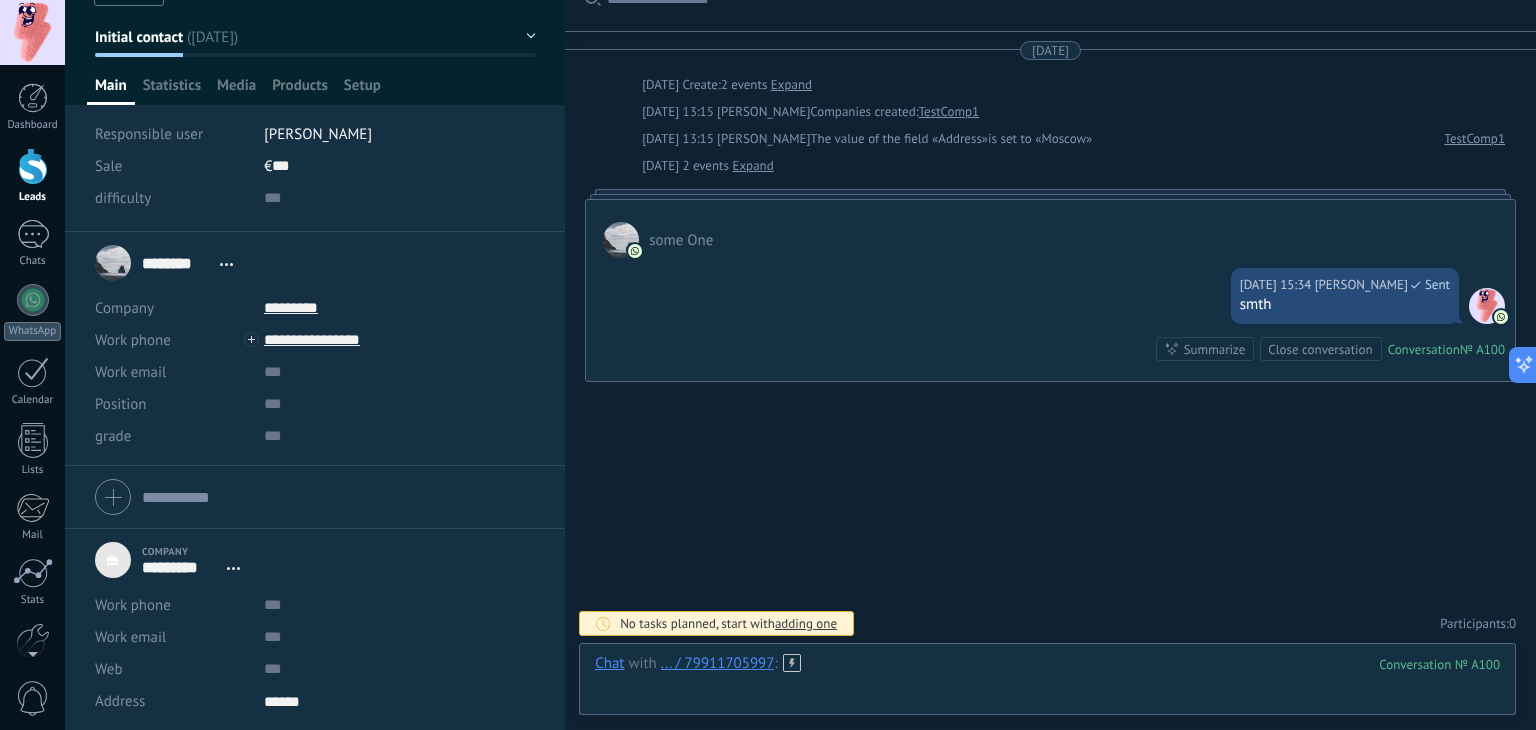 click at bounding box center (1047, 684) 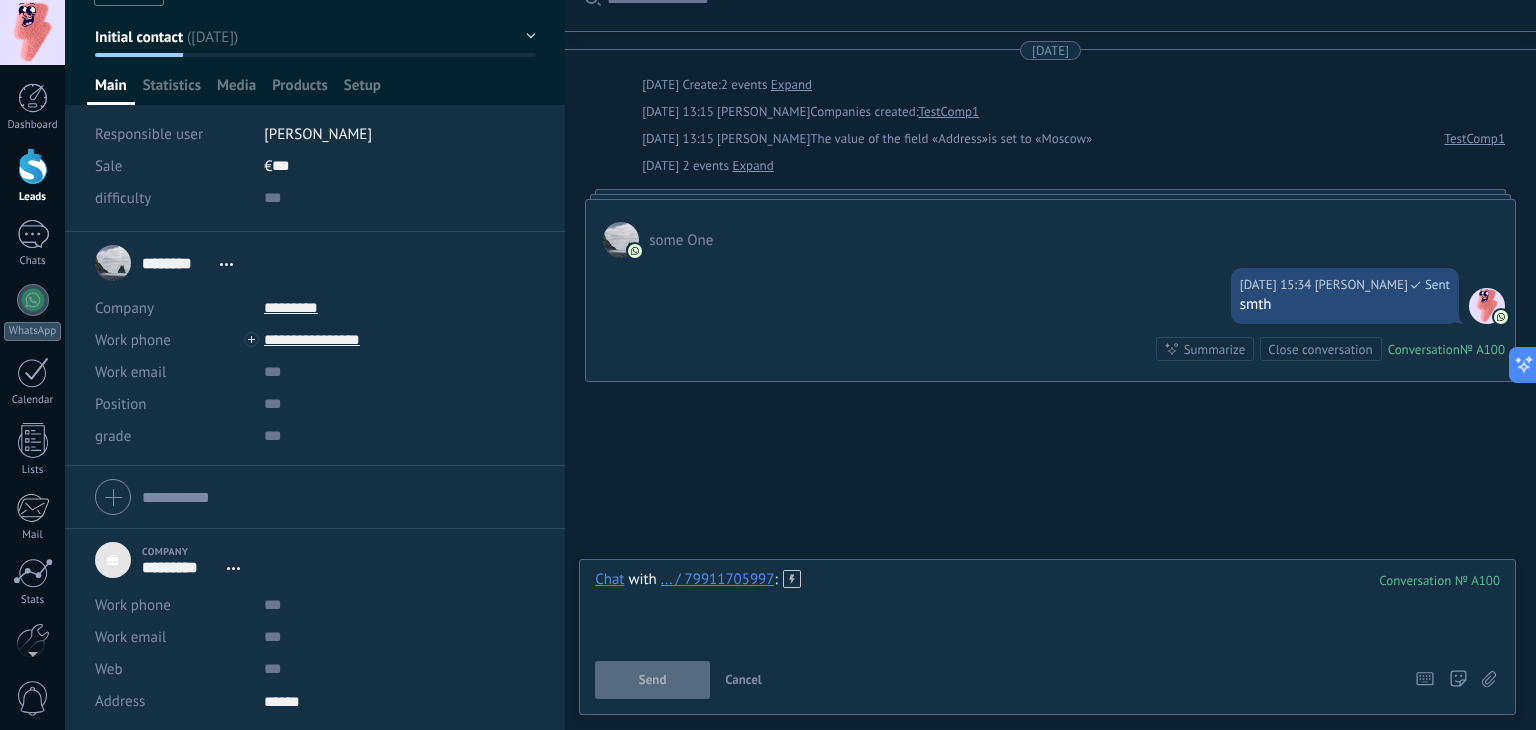 type 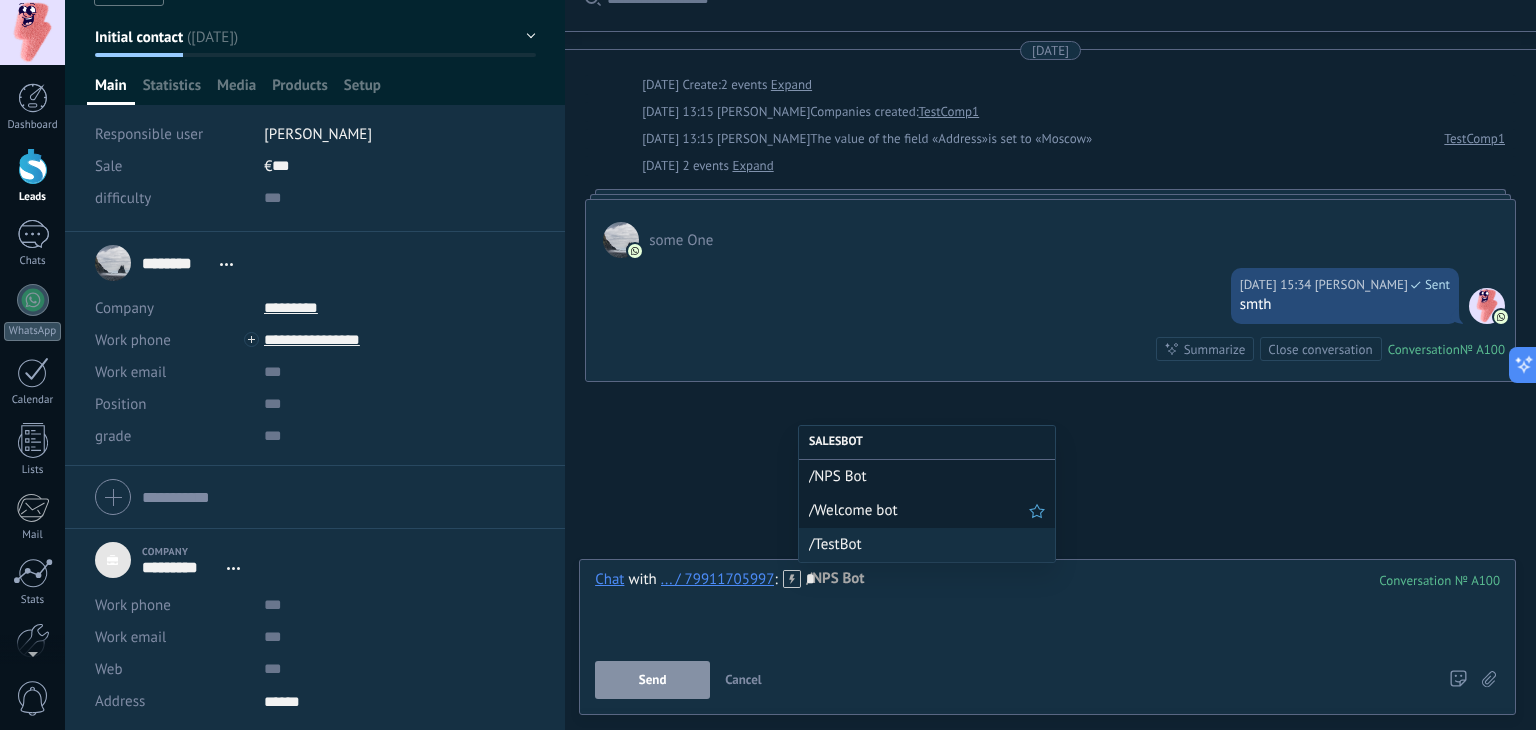click on "/Welcome bot" at bounding box center [919, 510] 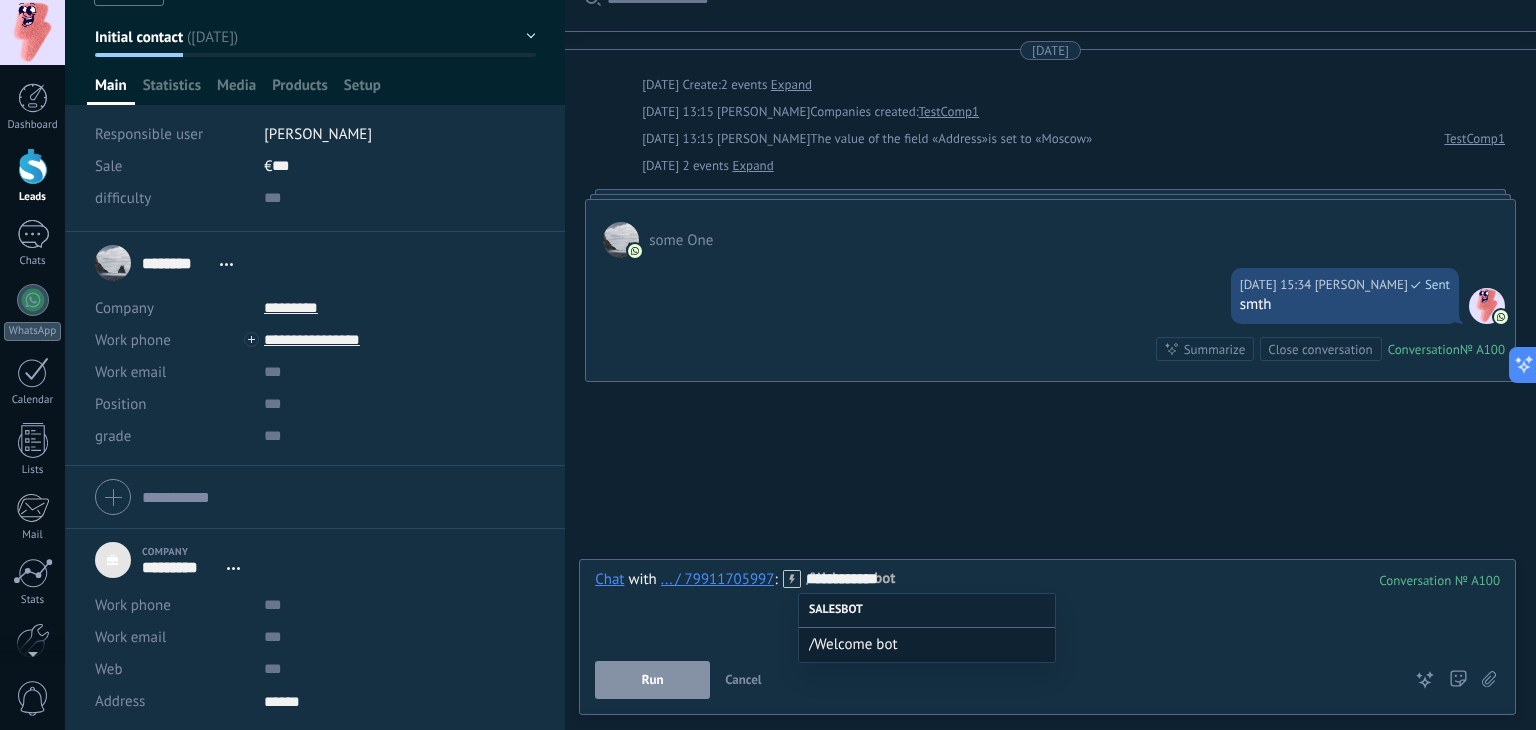 click on "/Welcome bot" at bounding box center [927, 644] 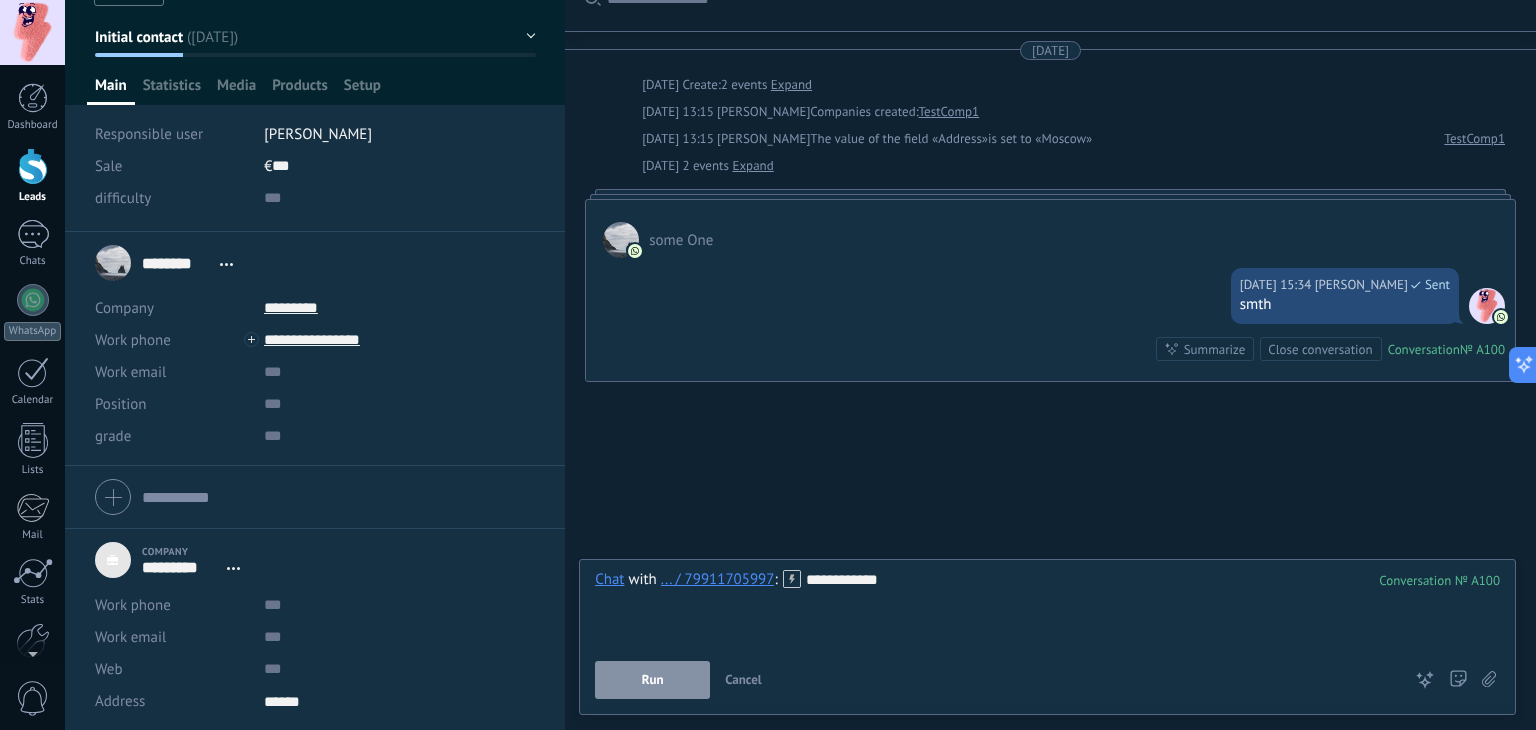 click on "Run" at bounding box center [653, 680] 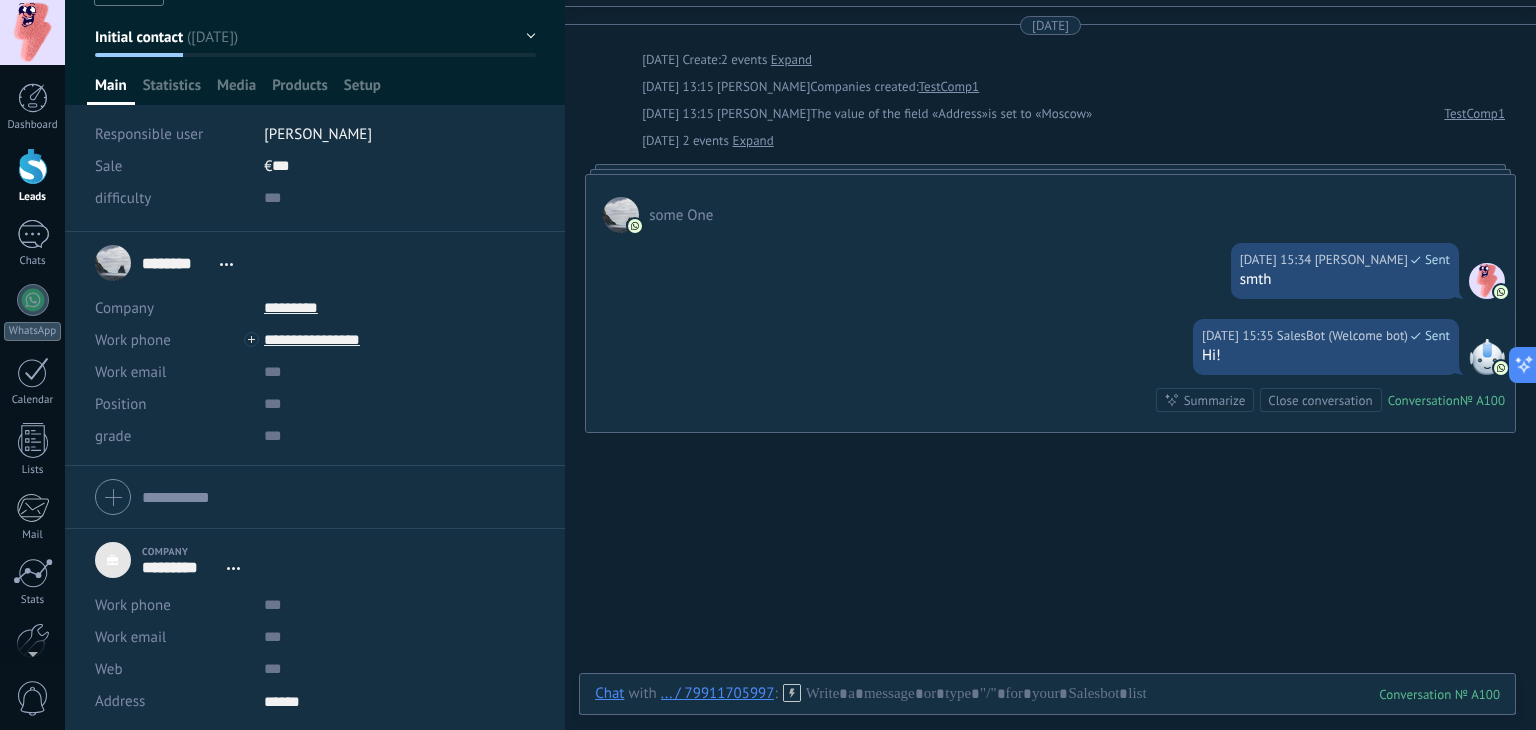 scroll, scrollTop: 109, scrollLeft: 0, axis: vertical 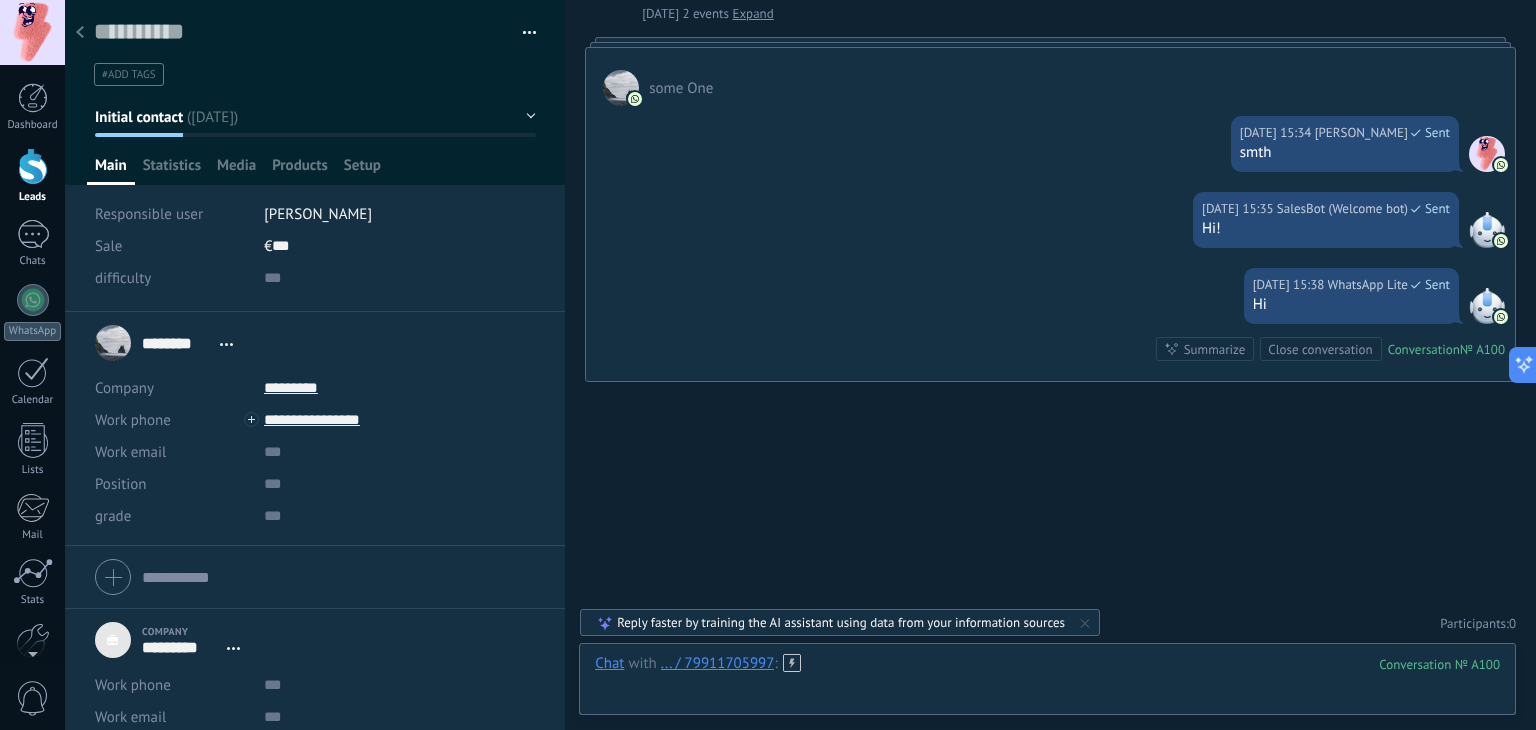 click at bounding box center (1047, 684) 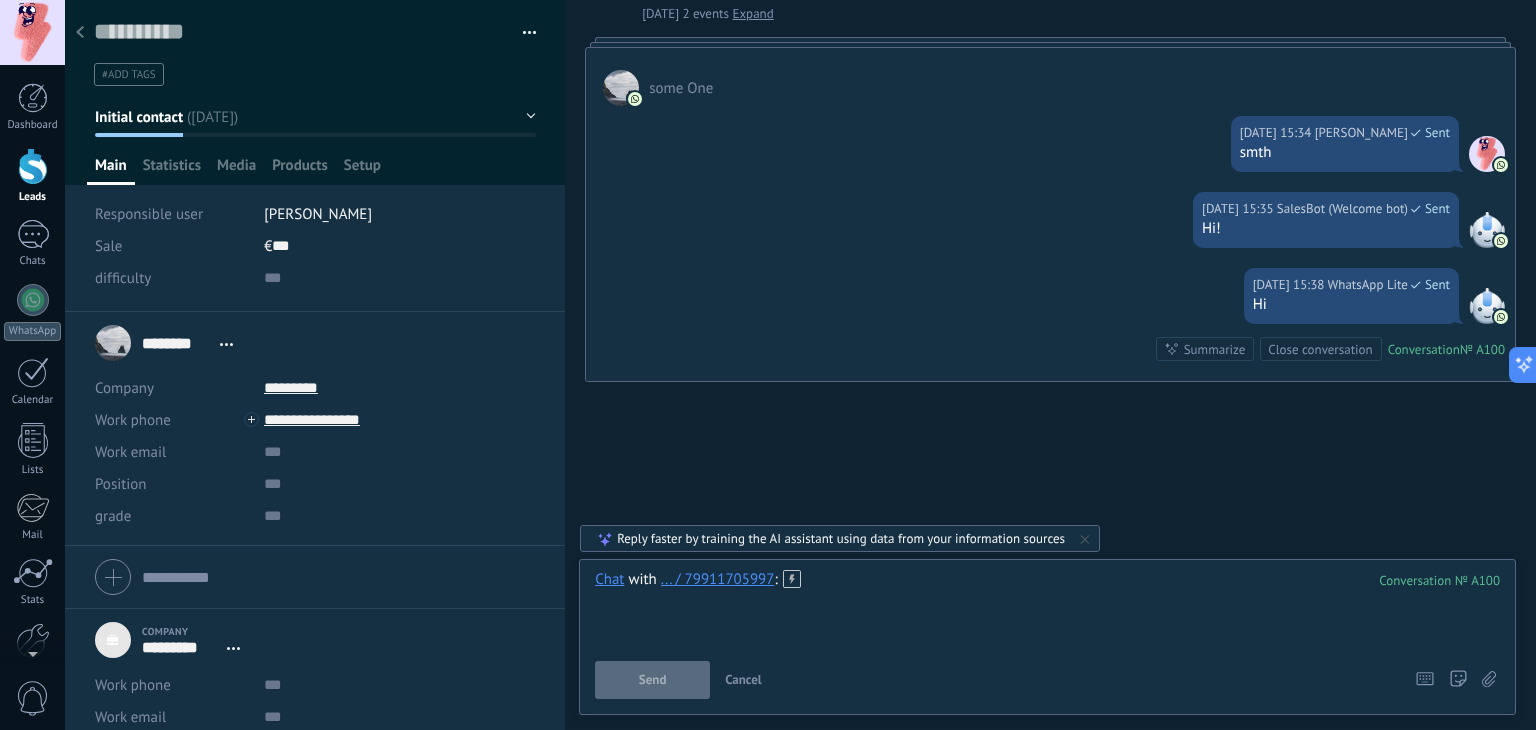 type 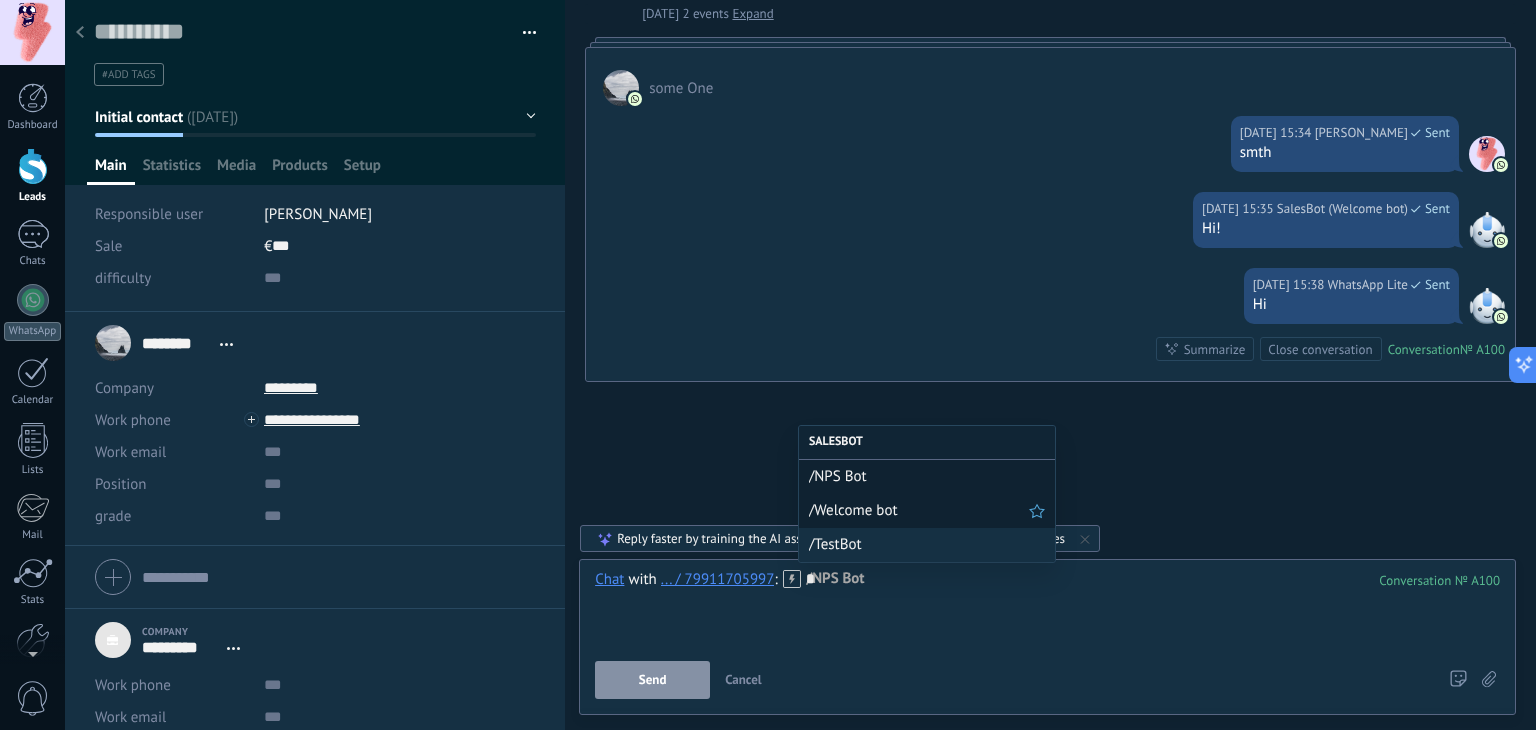 click on "/Welcome bot" at bounding box center (919, 510) 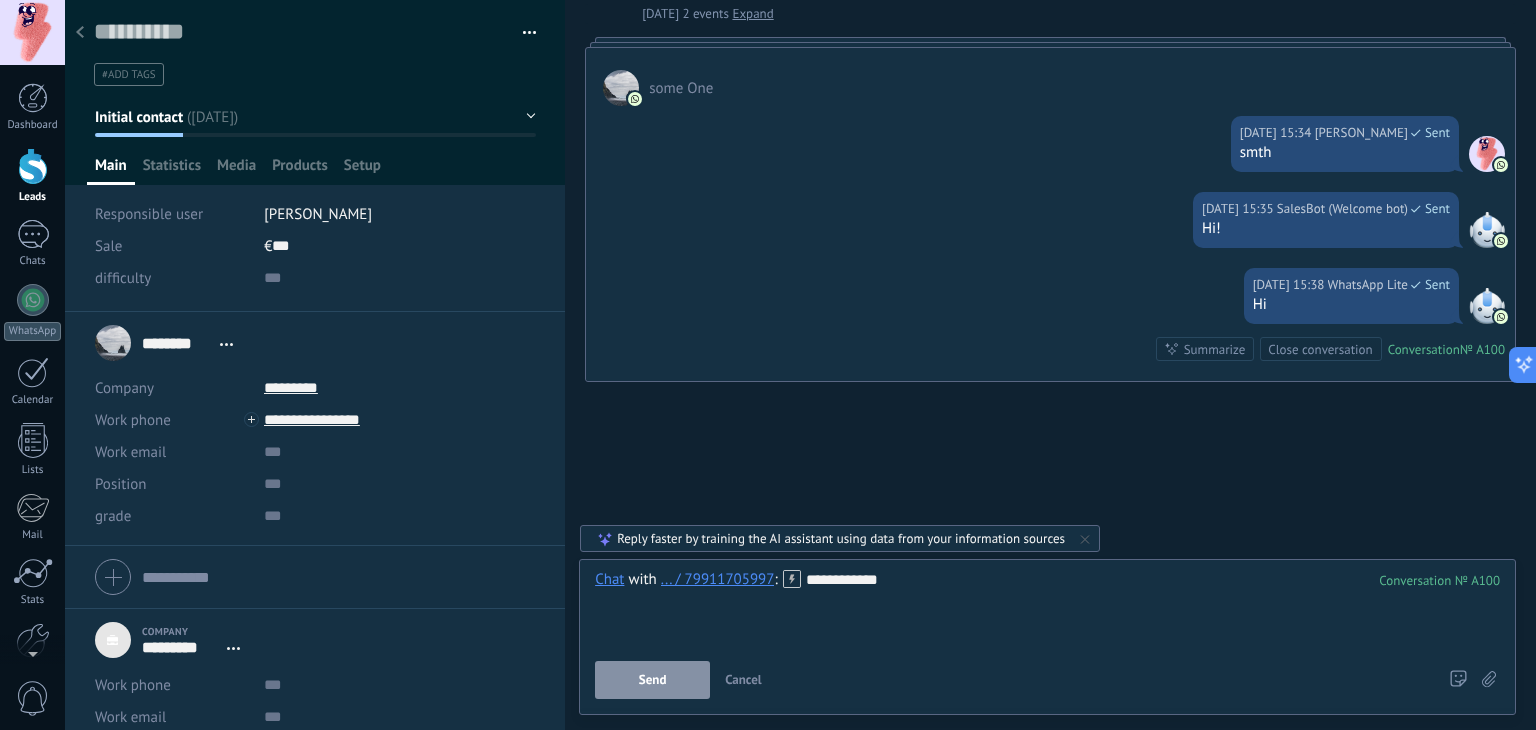 click on "Send" at bounding box center [652, 680] 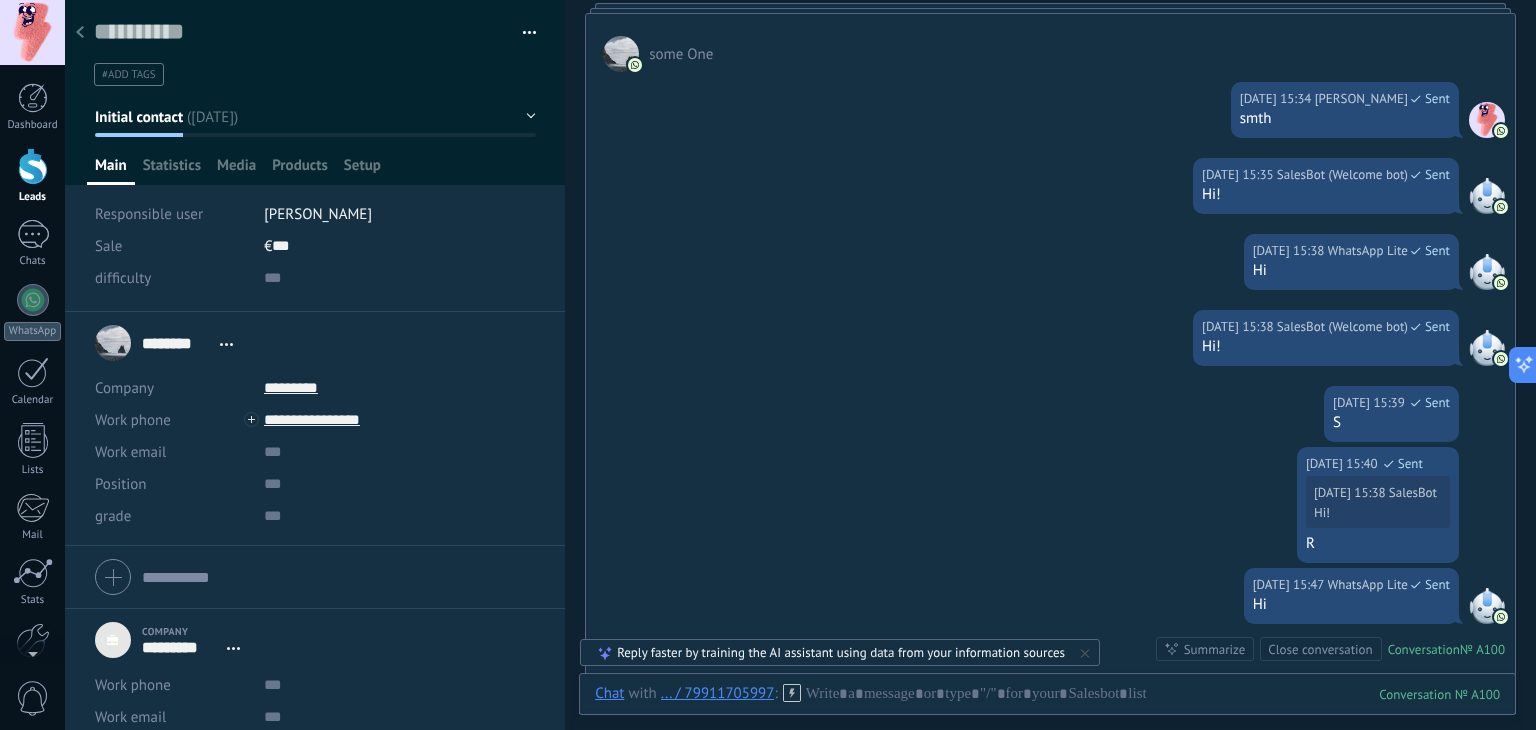 scroll, scrollTop: 419, scrollLeft: 0, axis: vertical 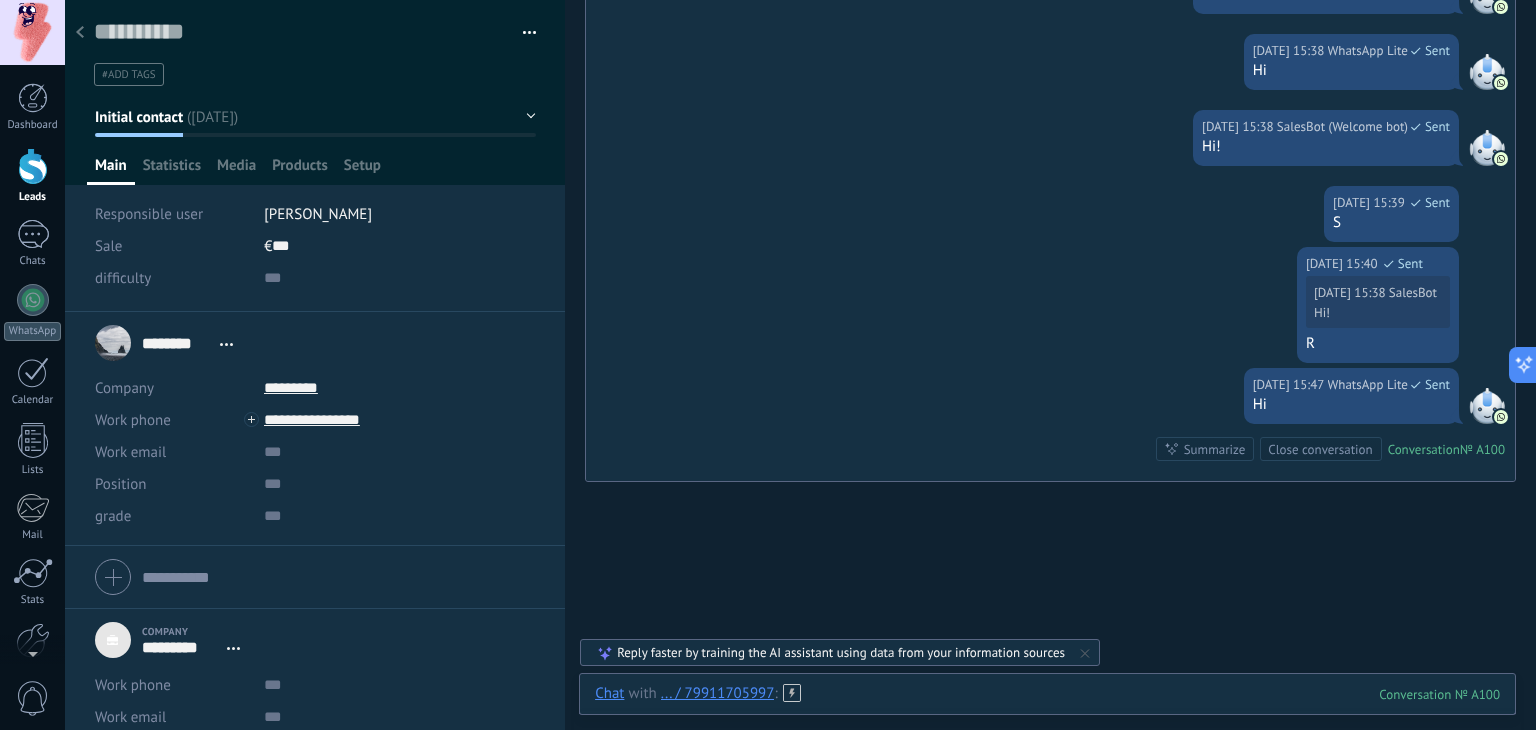 click at bounding box center (1047, 714) 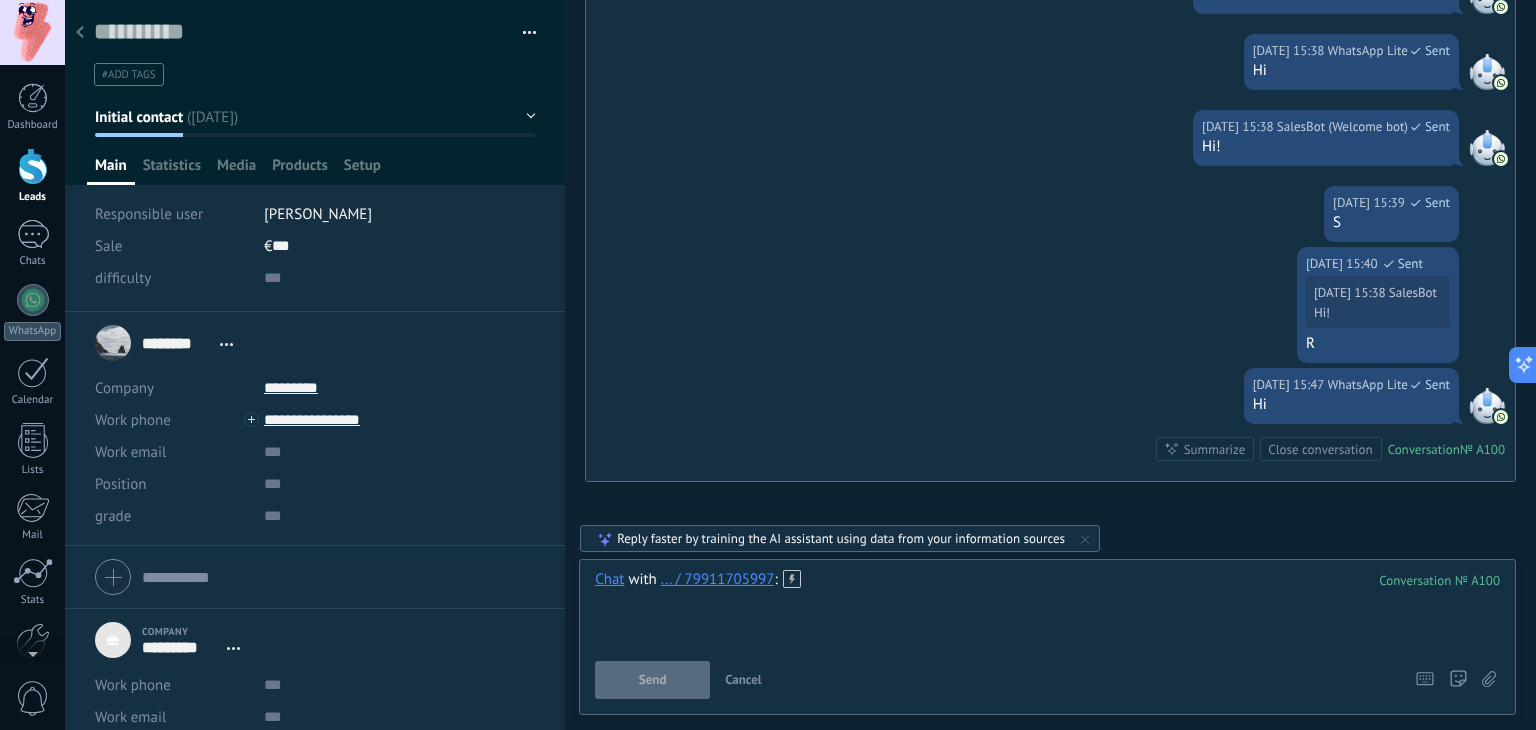 type 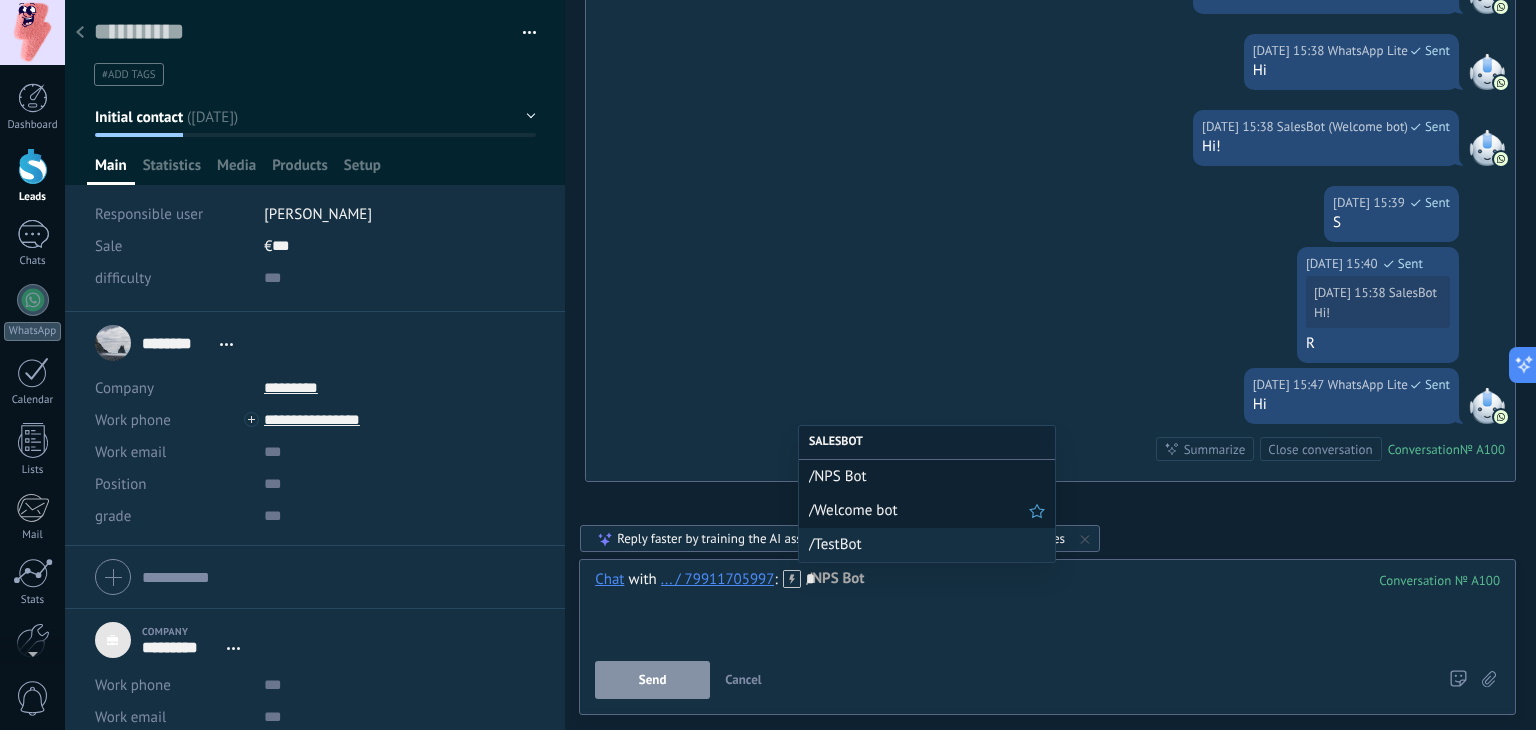 click on "/Welcome bot" at bounding box center (919, 510) 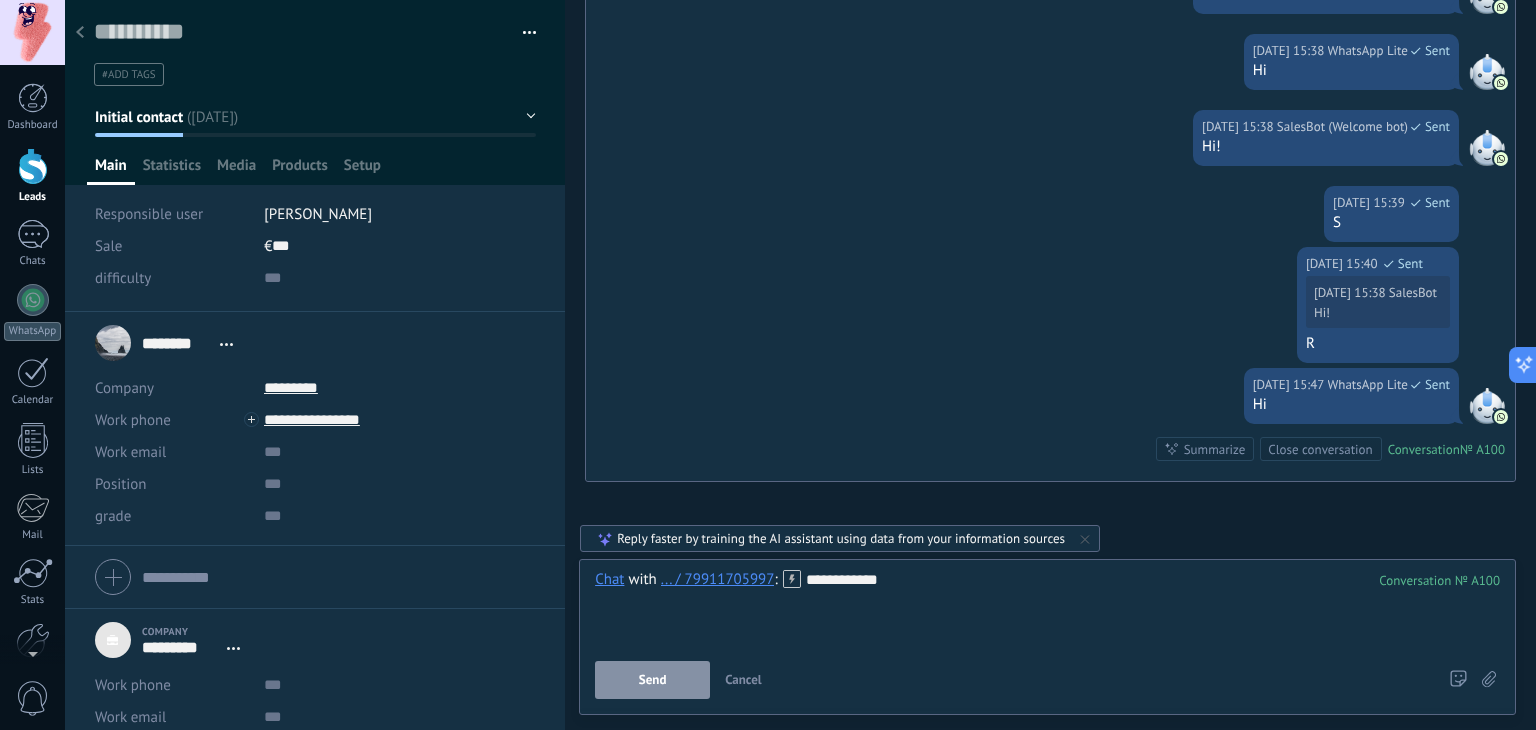 click on "Send" at bounding box center [652, 680] 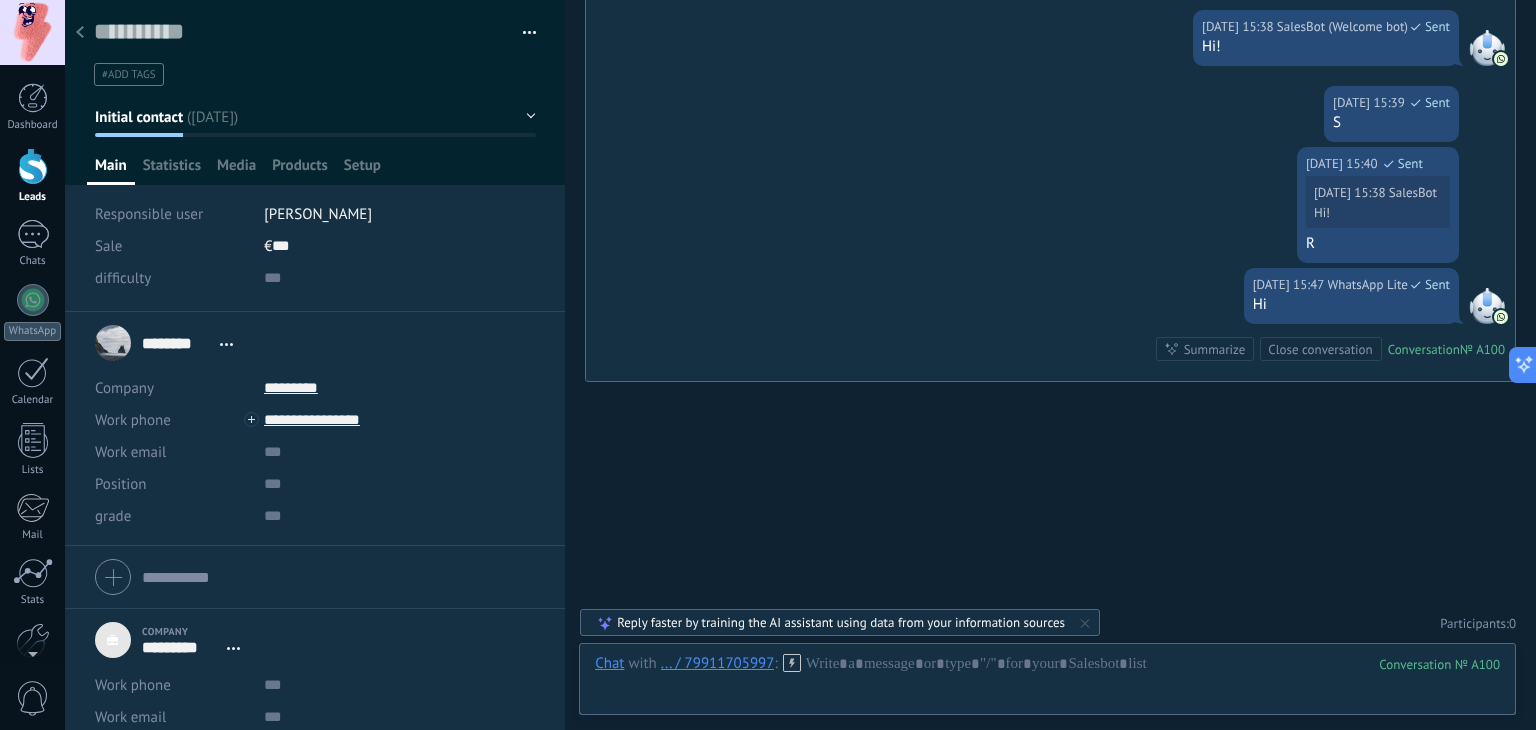 scroll, scrollTop: 595, scrollLeft: 0, axis: vertical 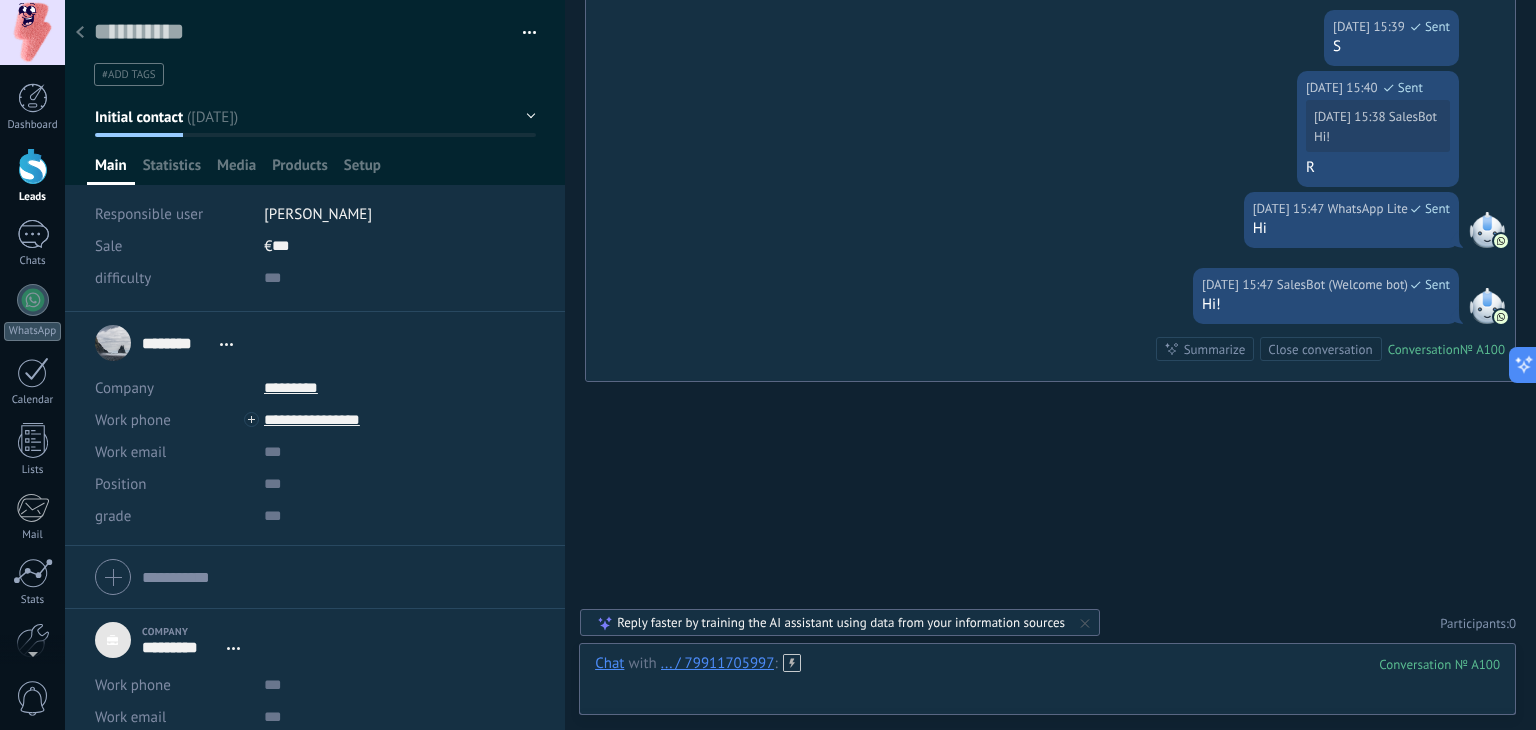 click at bounding box center (1047, 684) 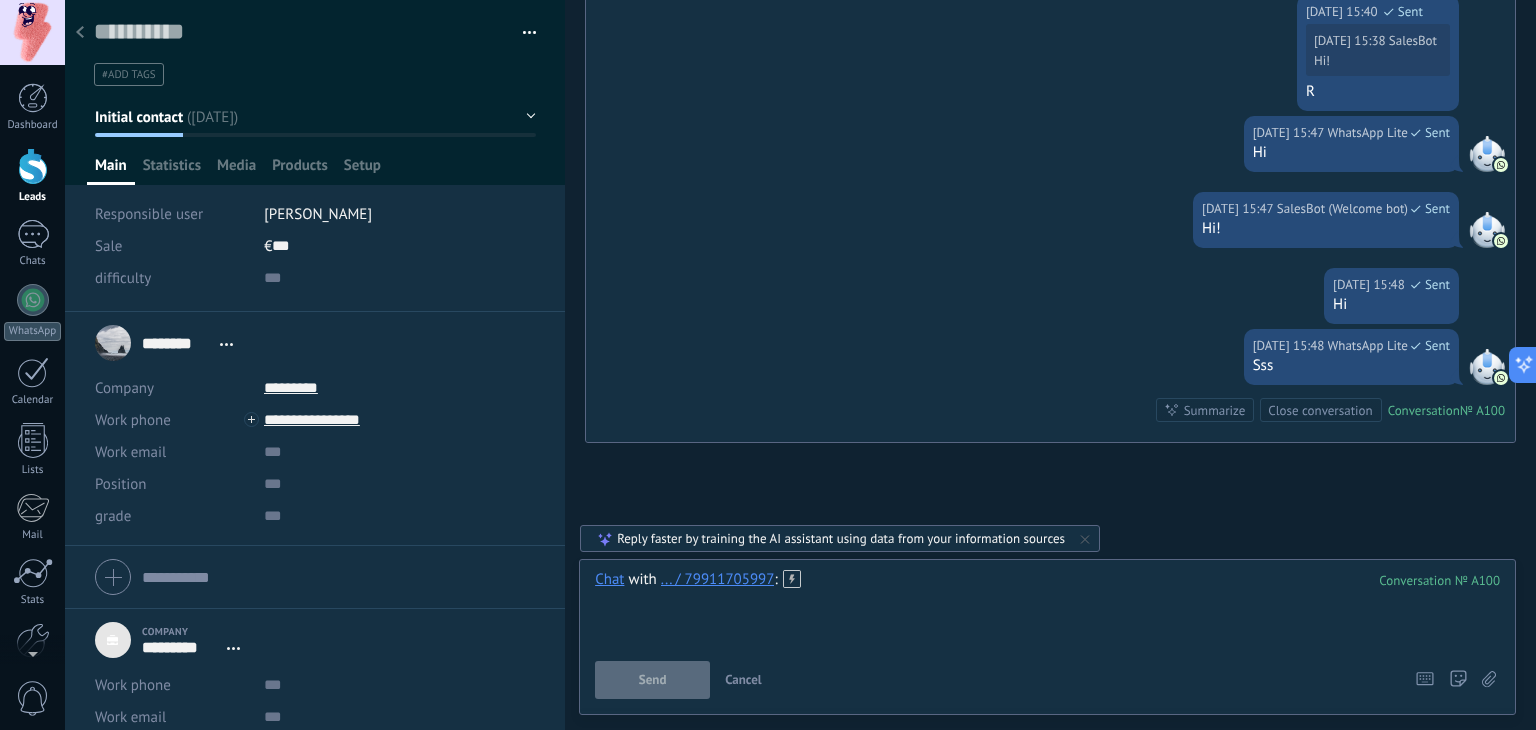 scroll, scrollTop: 732, scrollLeft: 0, axis: vertical 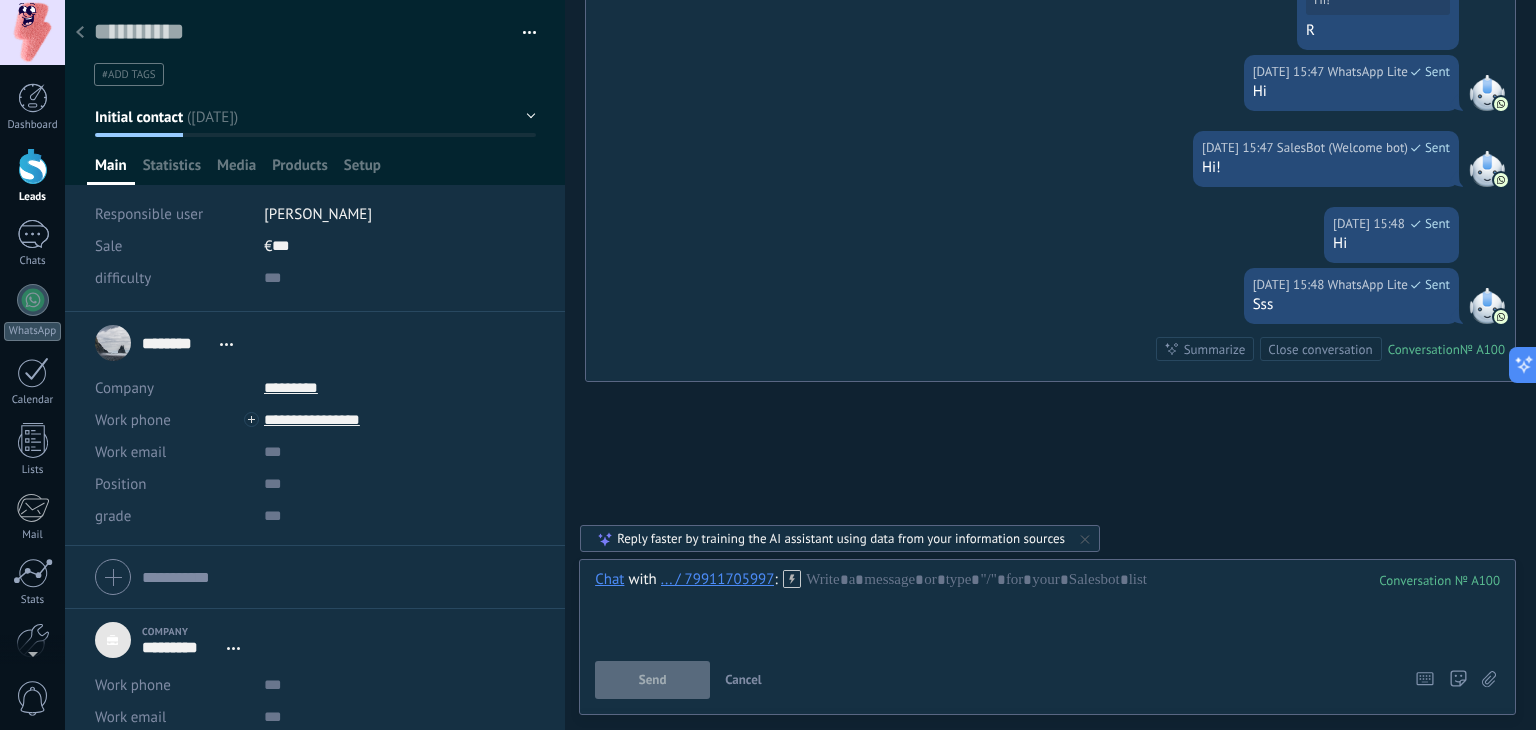 click 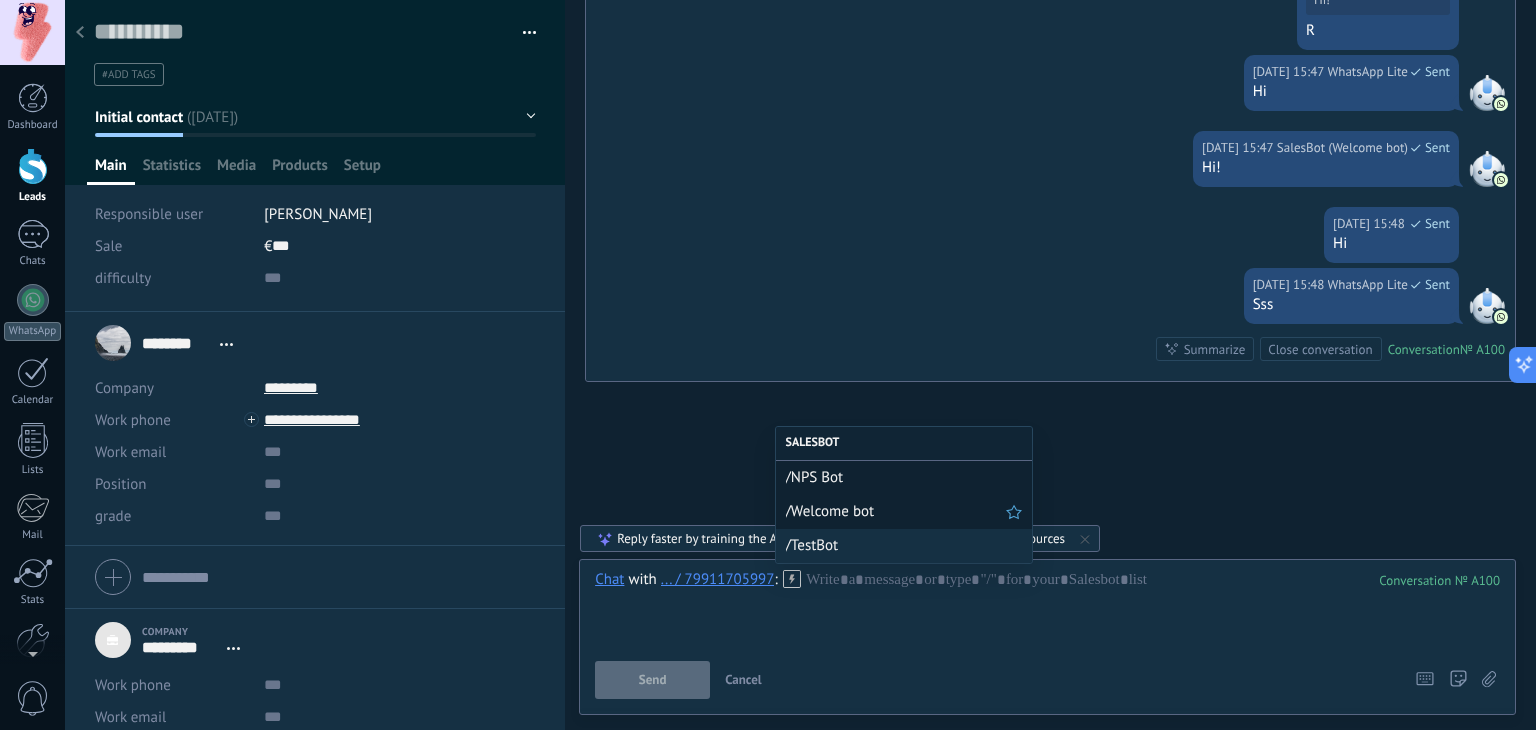 click on "/Welcome bot" at bounding box center [896, 511] 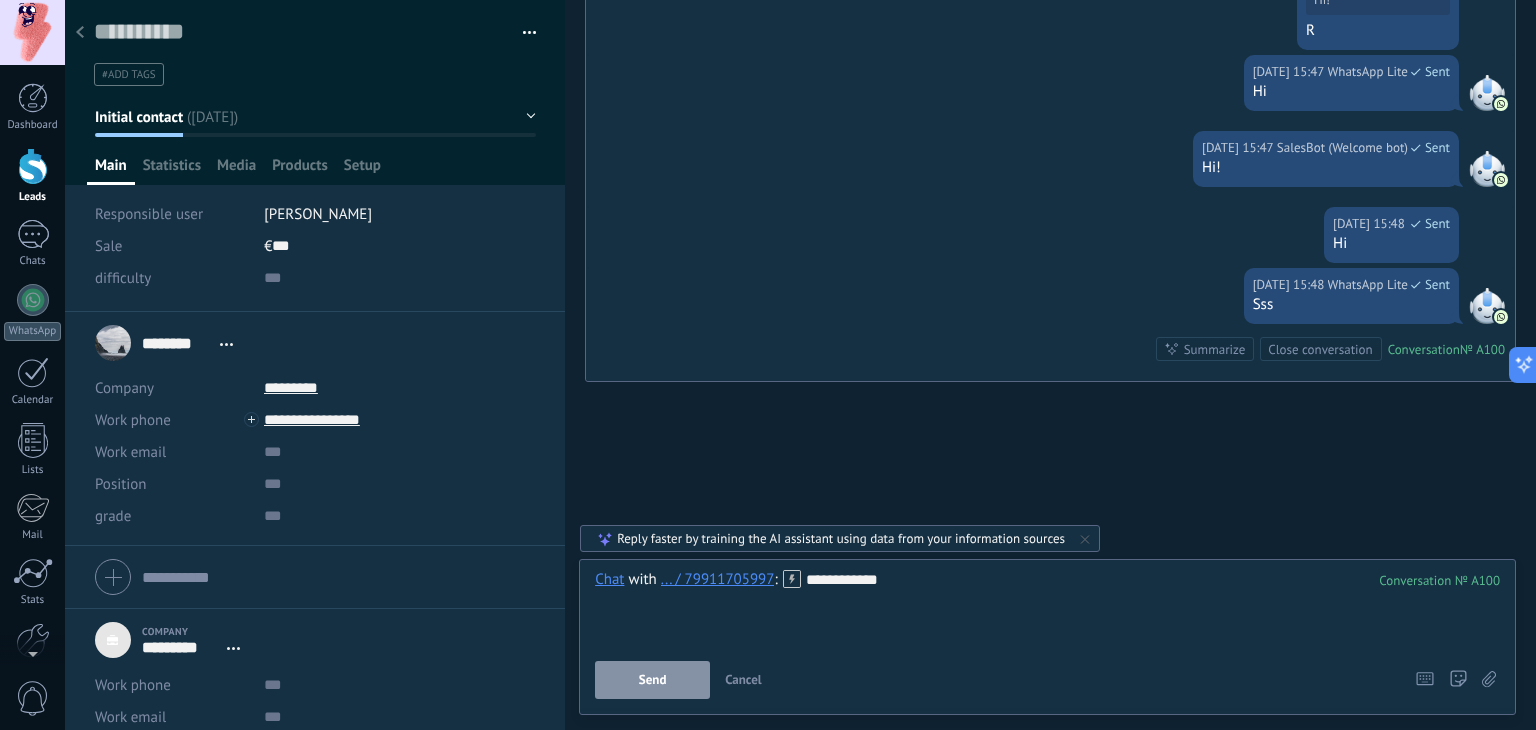 click on "**********" at bounding box center [1047, 608] 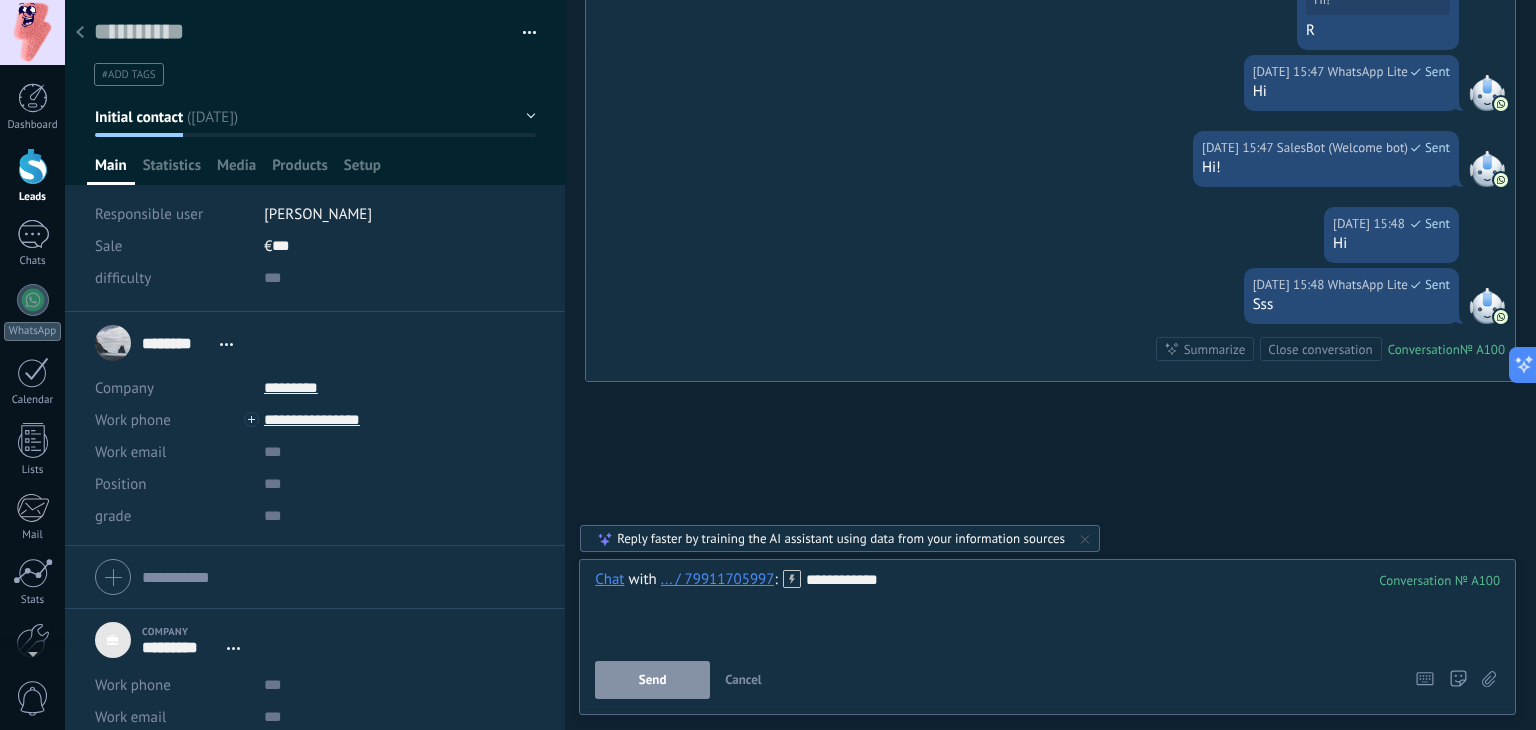 type 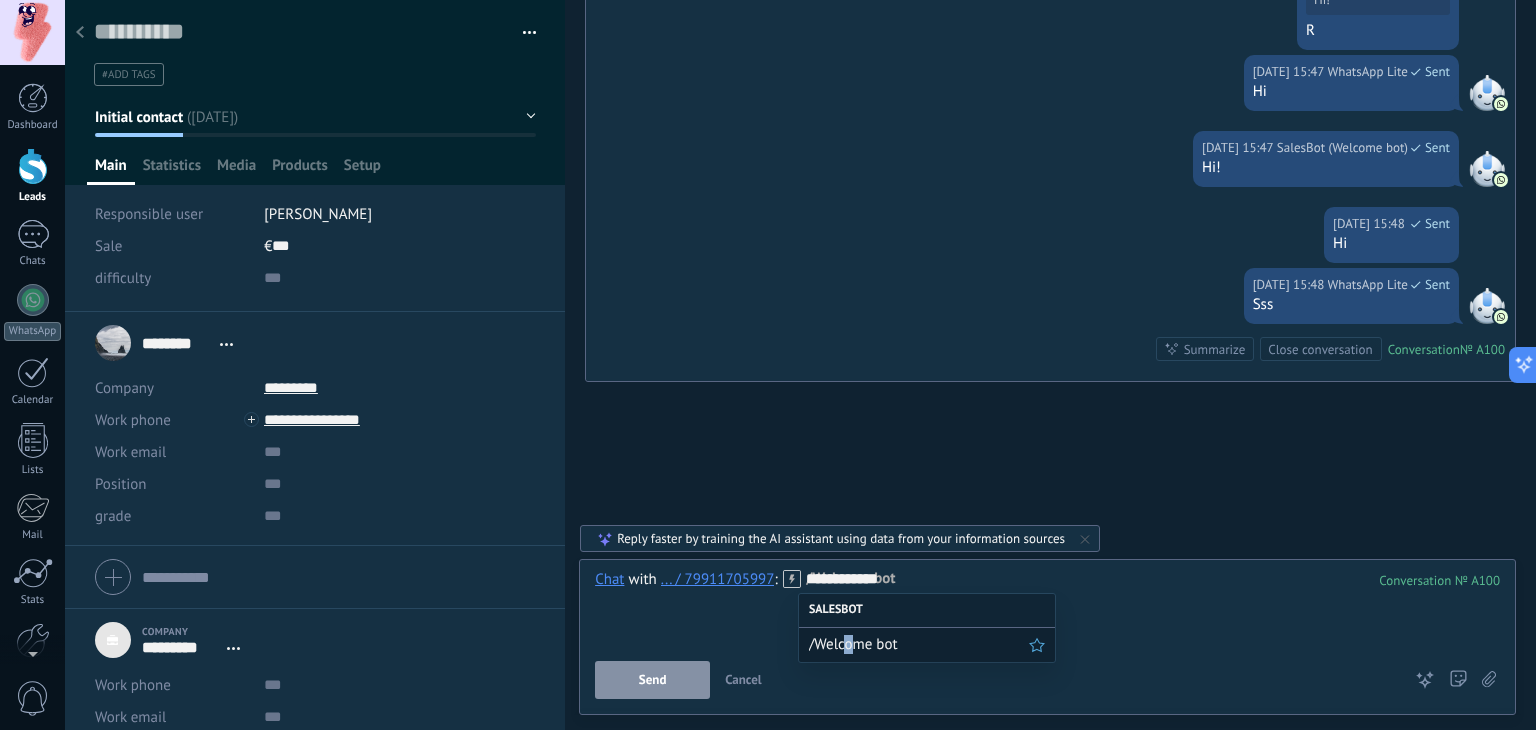 click on "/Welcome bot" at bounding box center [919, 644] 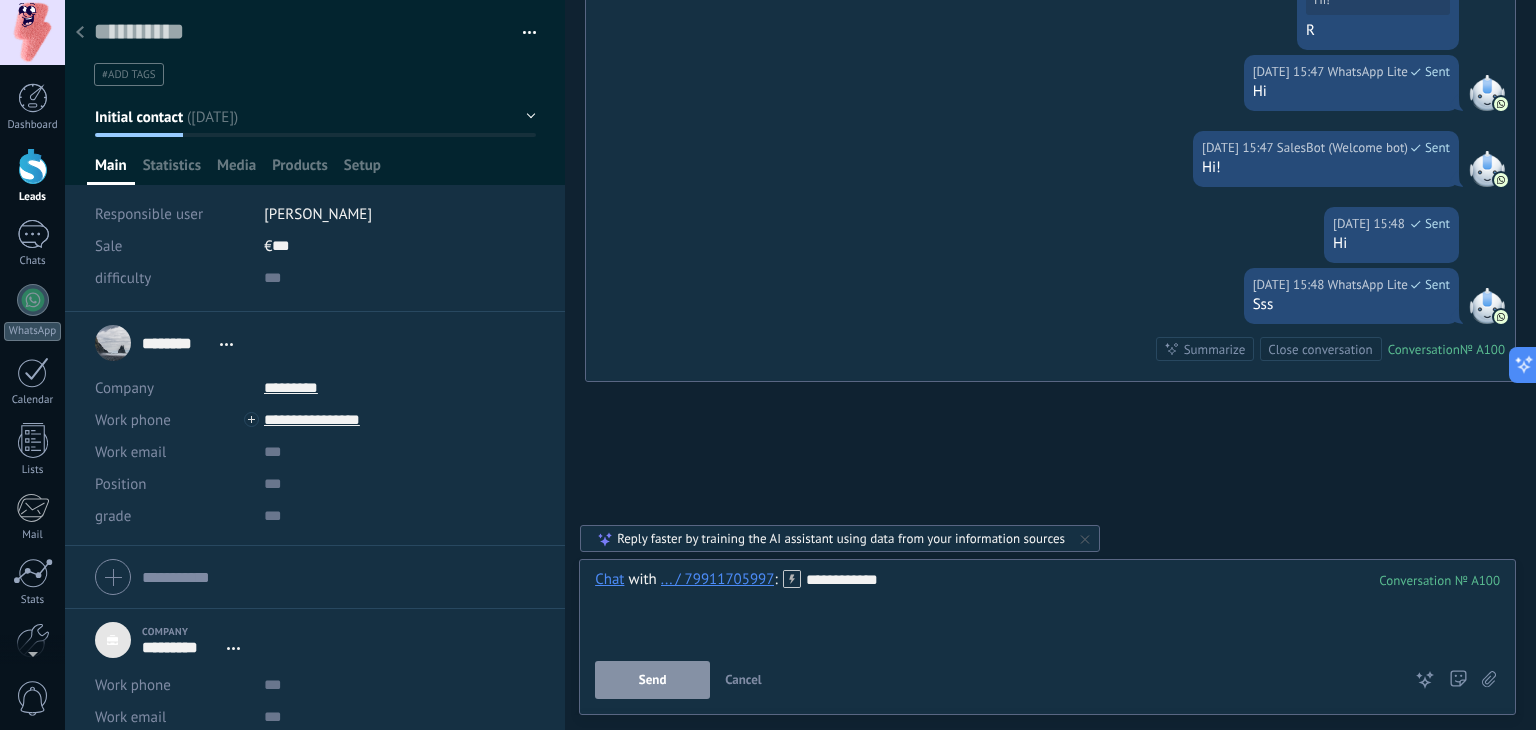 click on "Send" at bounding box center [652, 680] 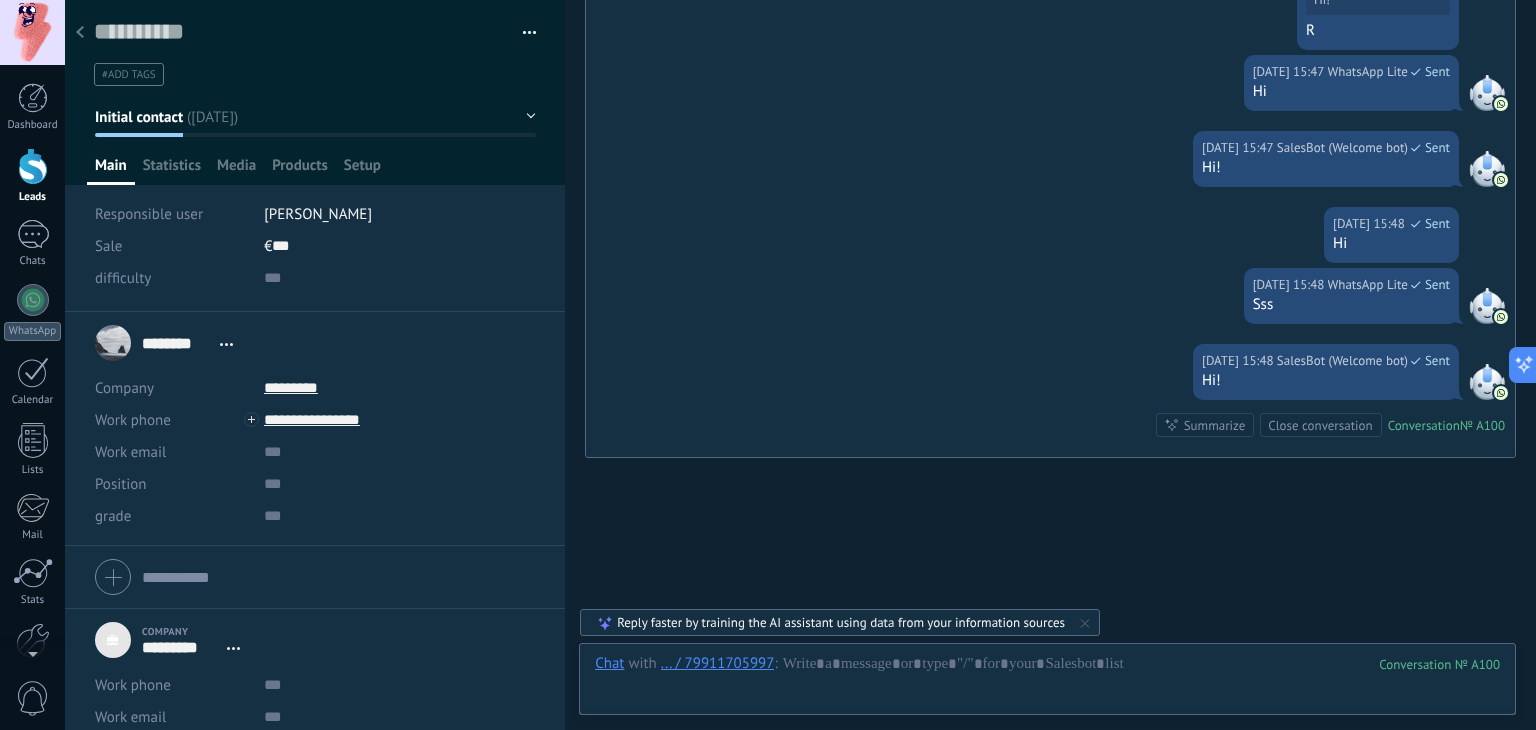 scroll, scrollTop: 808, scrollLeft: 0, axis: vertical 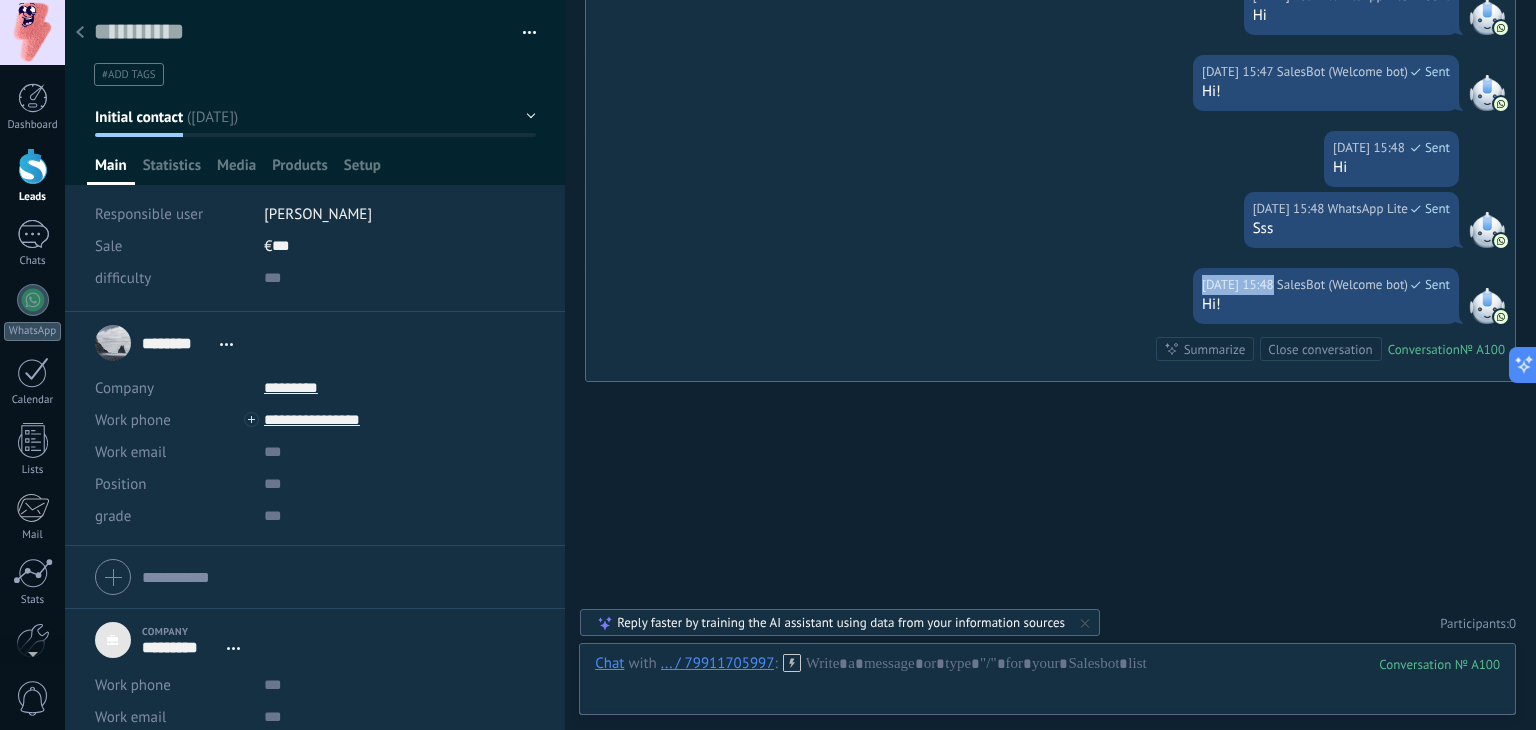 drag, startPoint x: 1266, startPoint y: 284, endPoint x: 1183, endPoint y: 301, distance: 84.723076 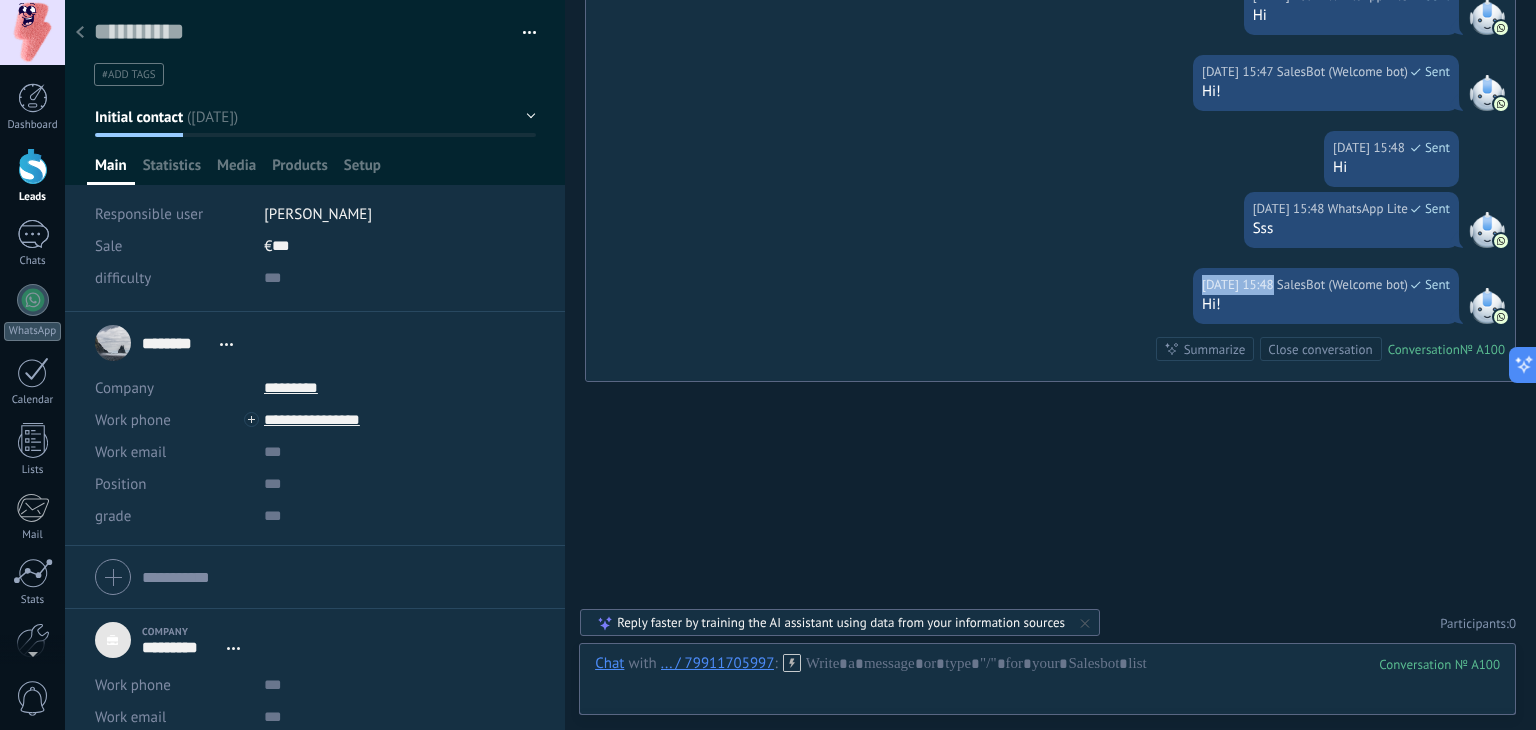 click on "[DATE] 15:48 SalesBot (Welcome bot)  Sent Hi! Conversation  № A100 Conversation № A100 Summarize Summarize Close conversation" at bounding box center (1050, 324) 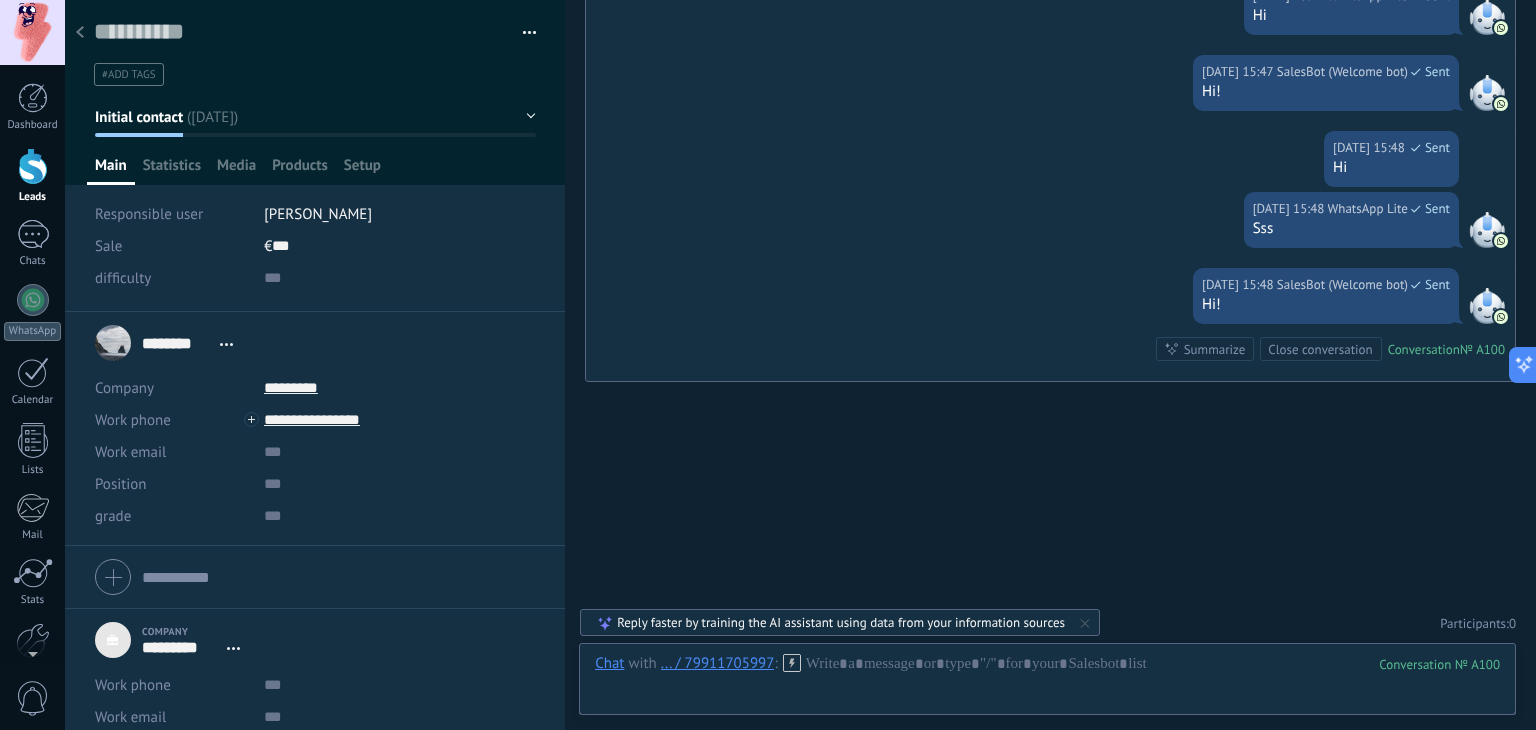 click on "Hi!" at bounding box center [1326, 305] 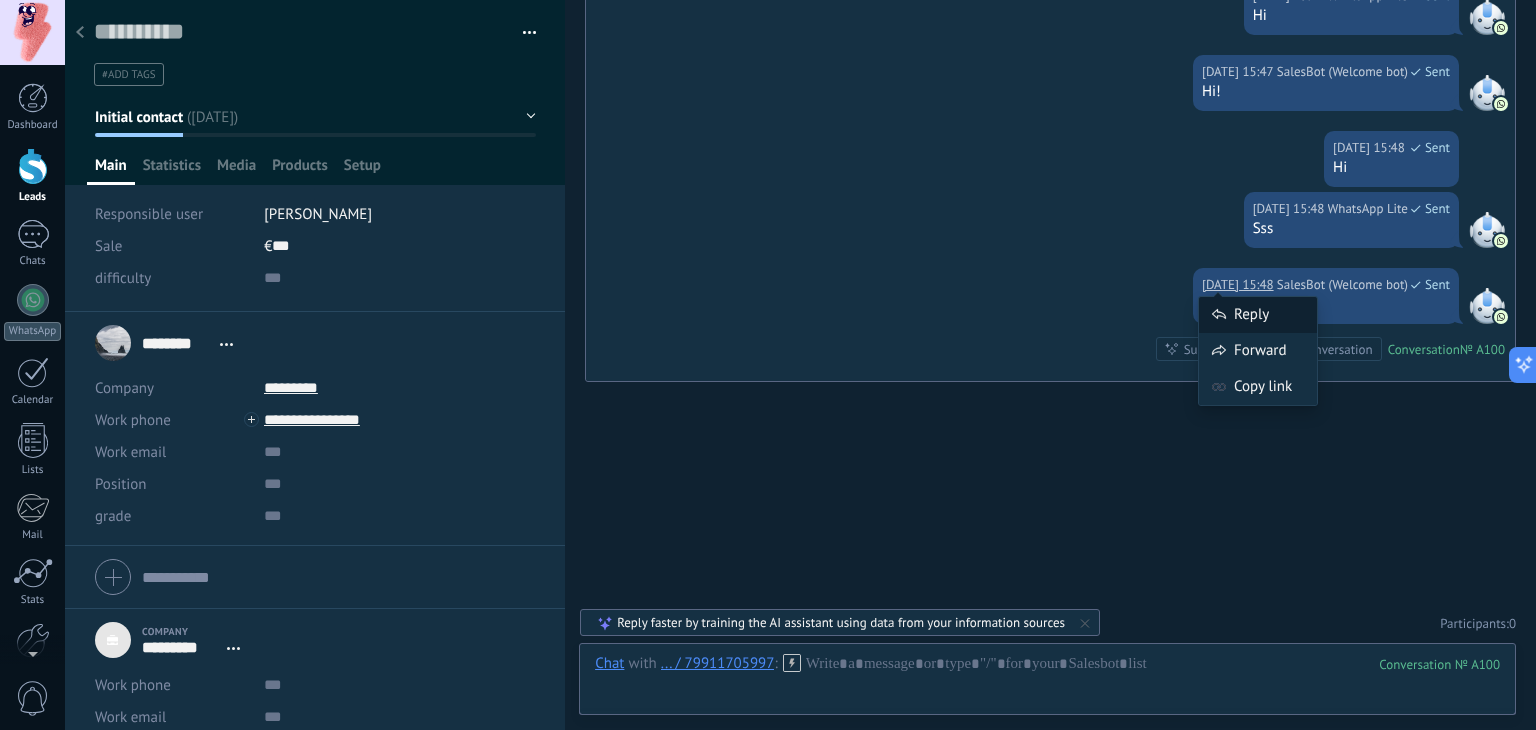 click on "Reply" at bounding box center (1258, 315) 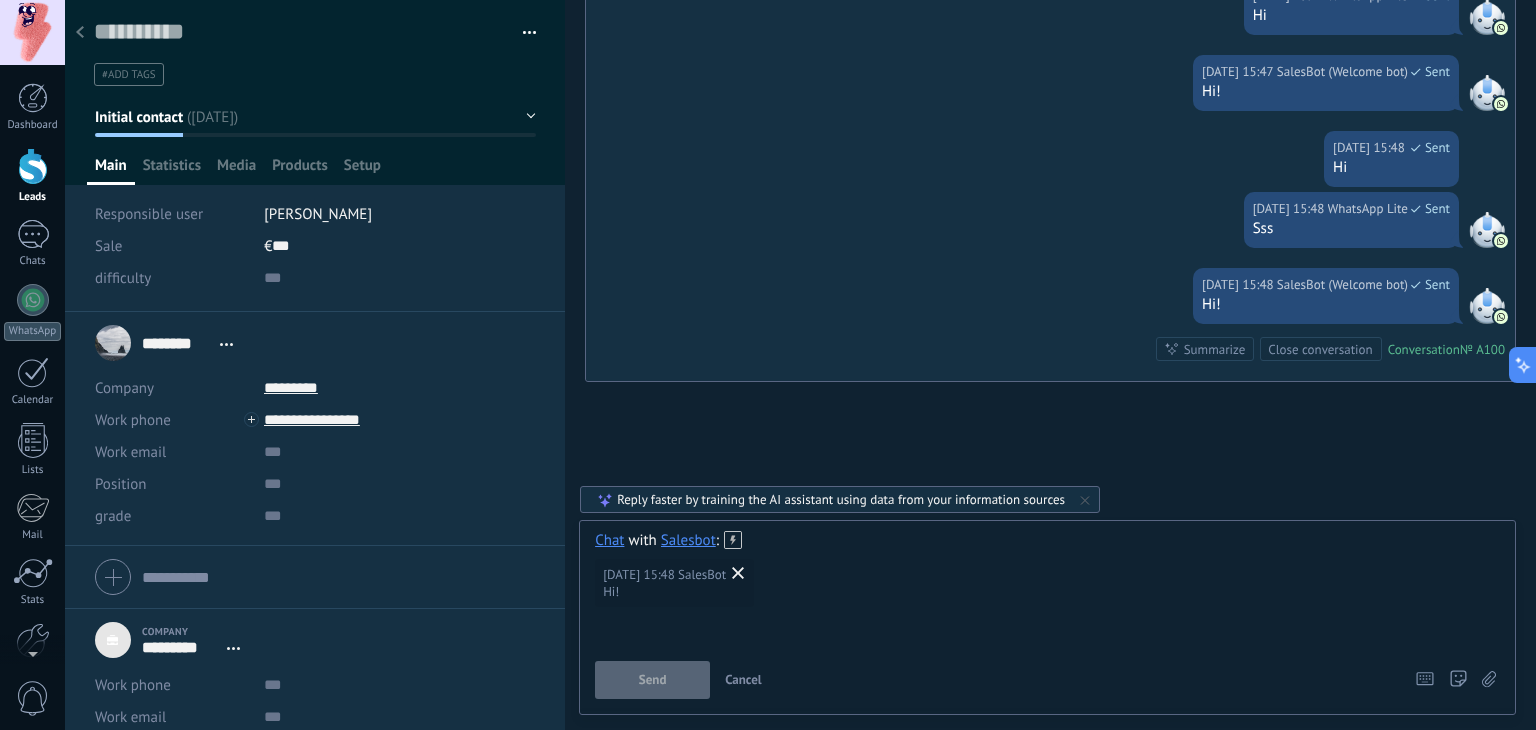type 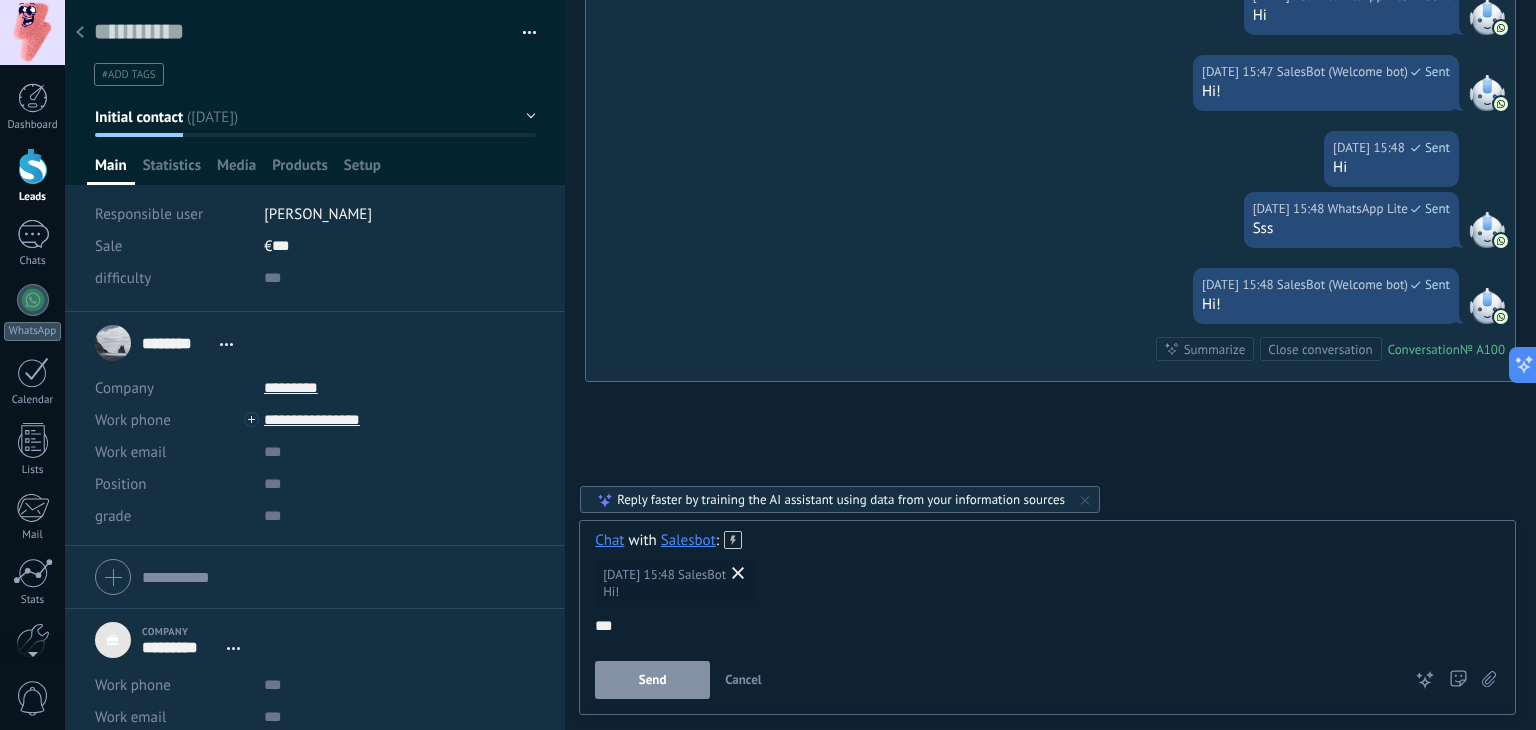 click on "Send" at bounding box center (653, 680) 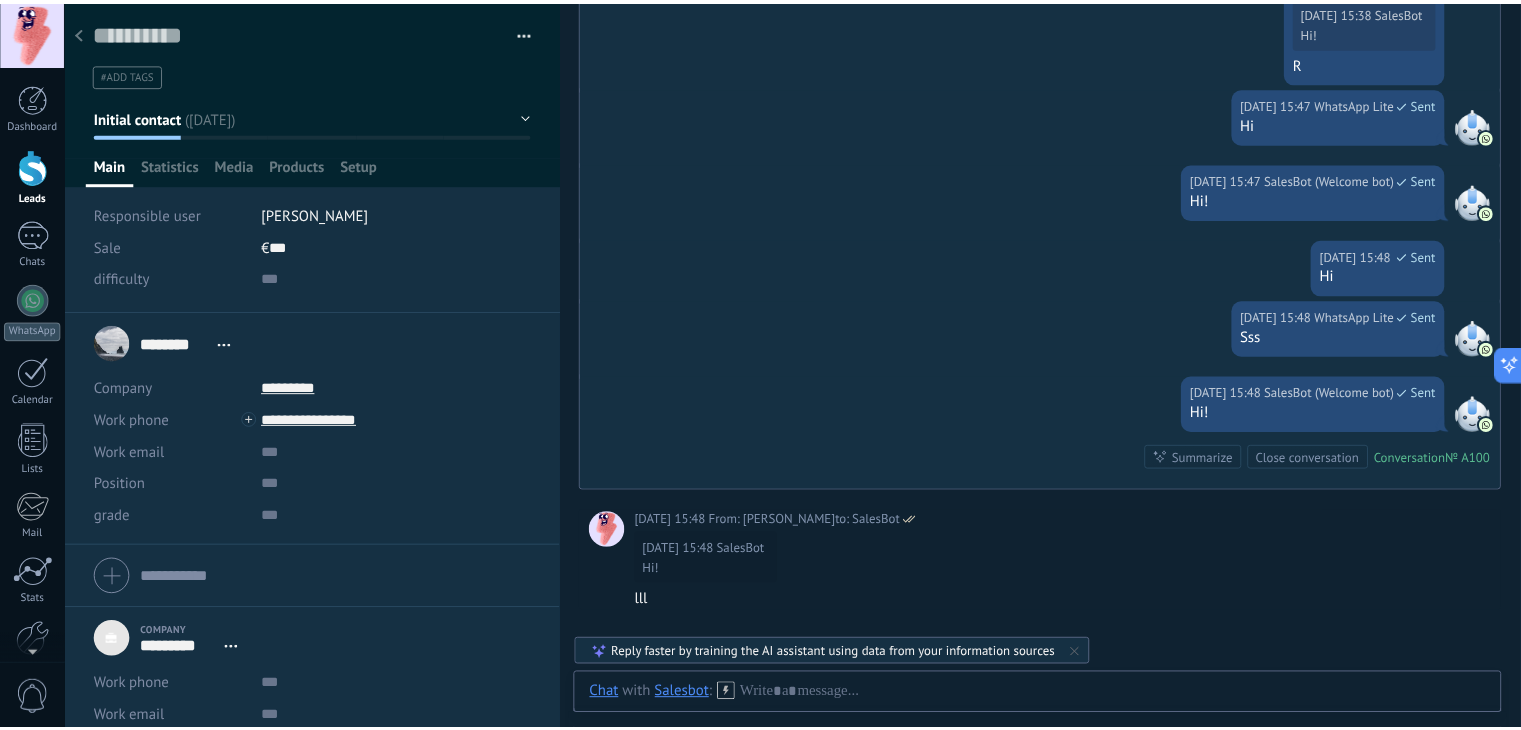 scroll, scrollTop: 929, scrollLeft: 0, axis: vertical 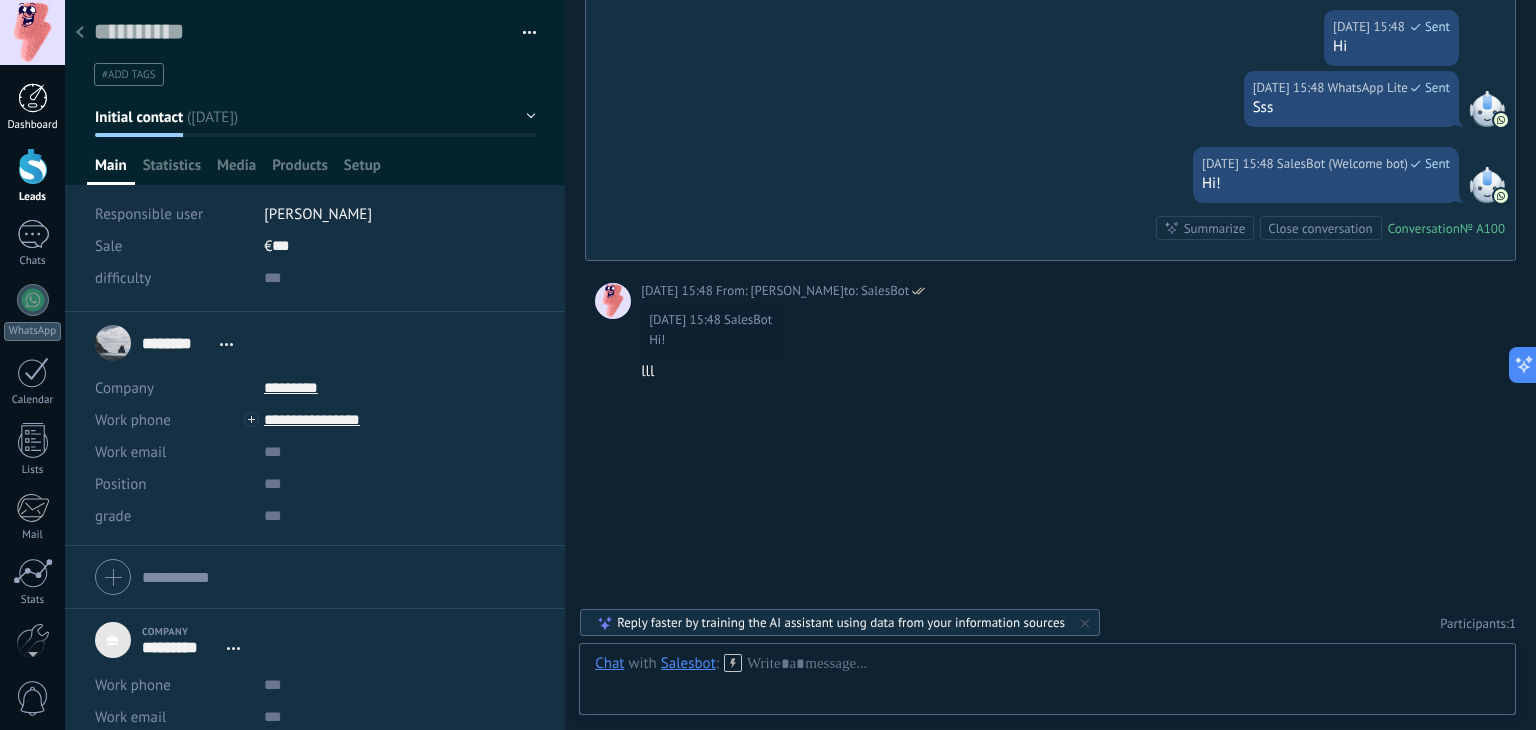 click at bounding box center [33, 98] 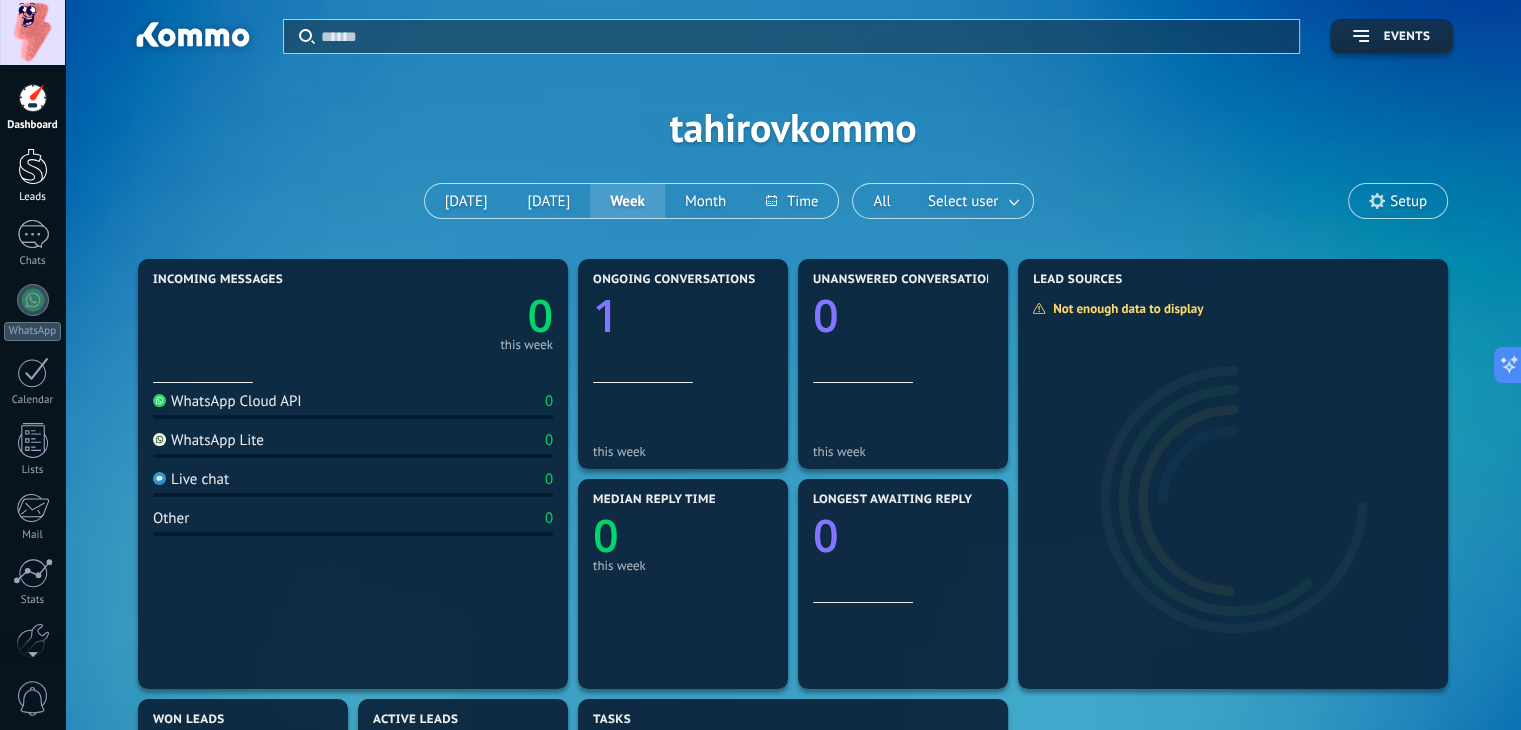 click at bounding box center (33, 166) 